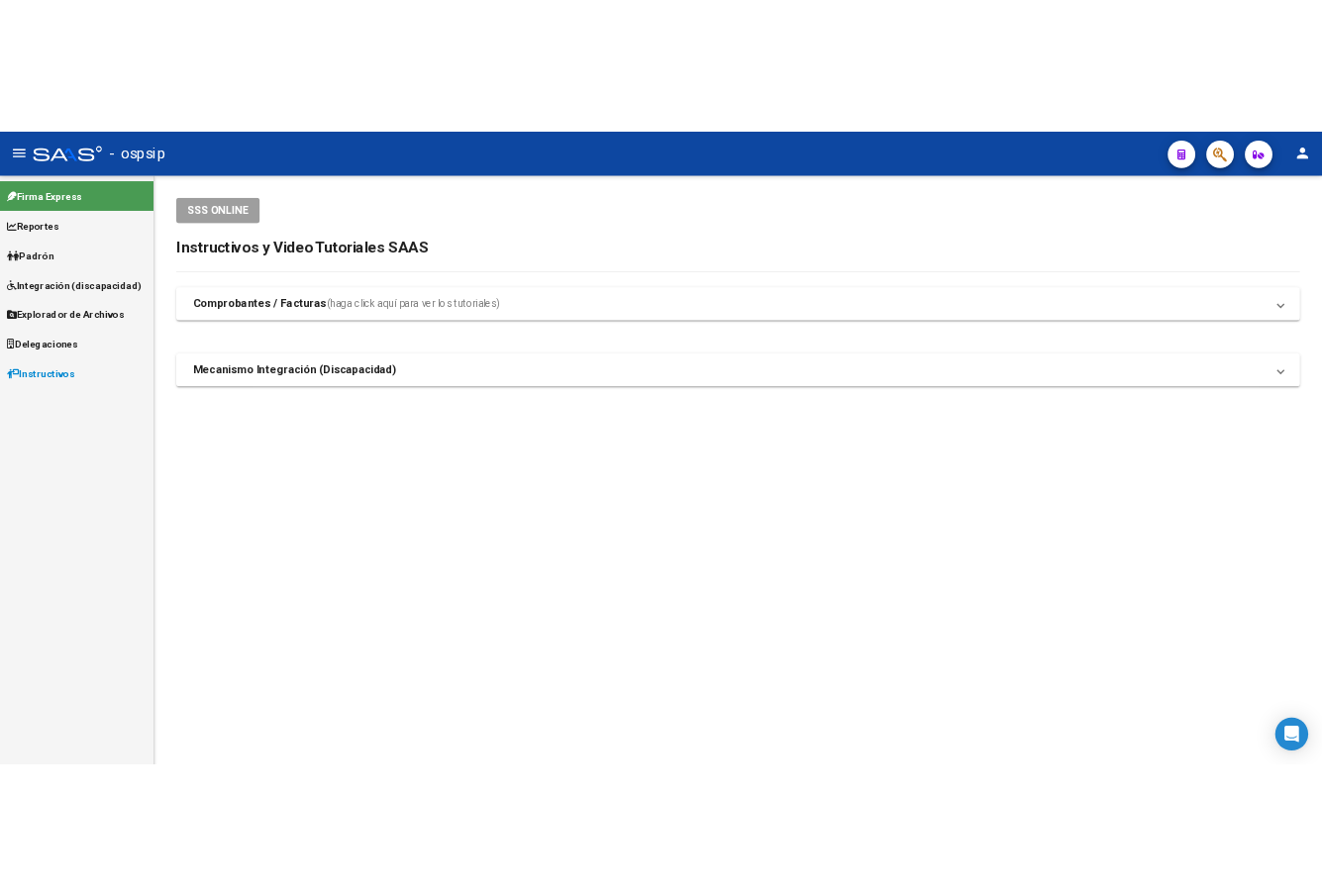 scroll, scrollTop: 0, scrollLeft: 0, axis: both 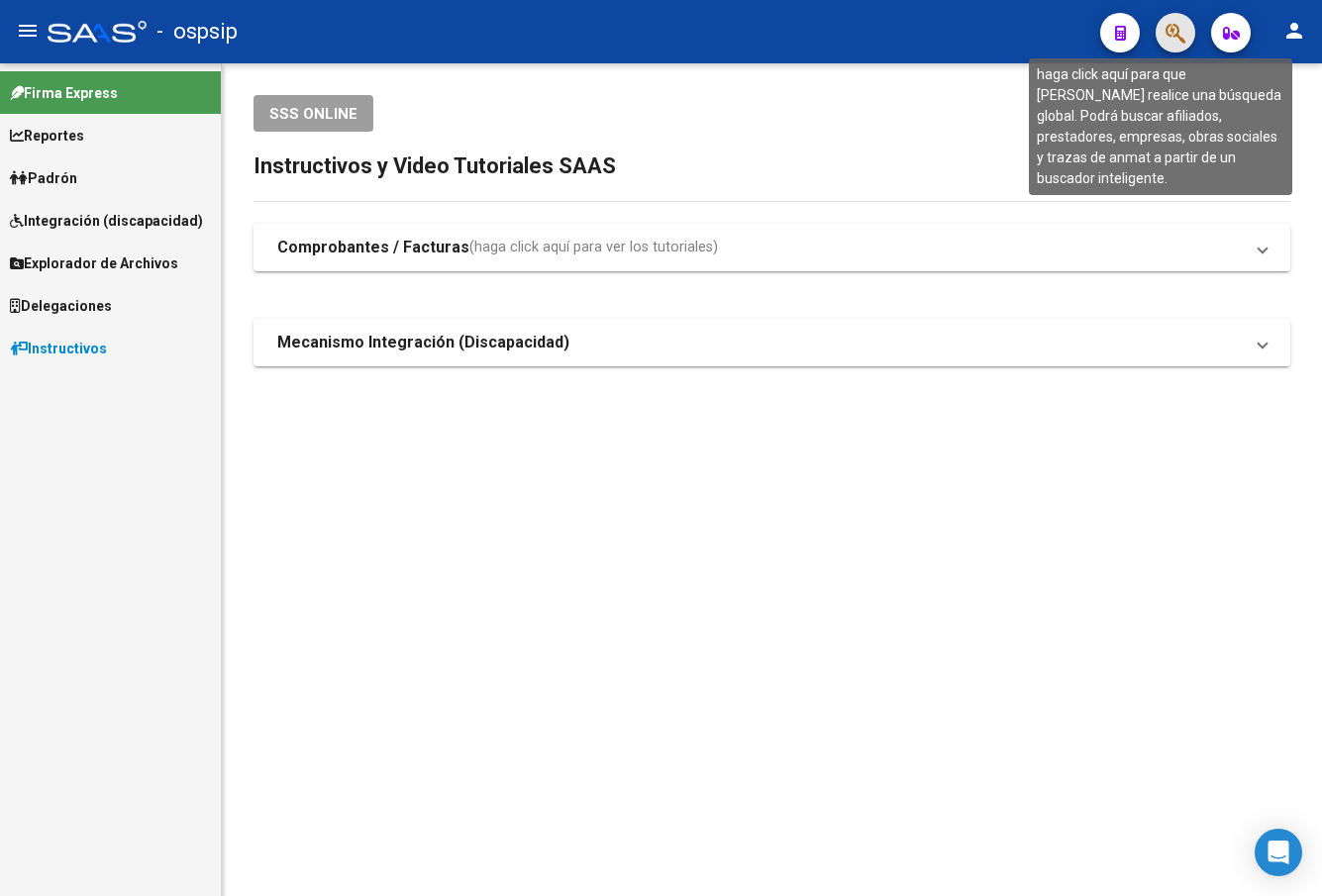 click 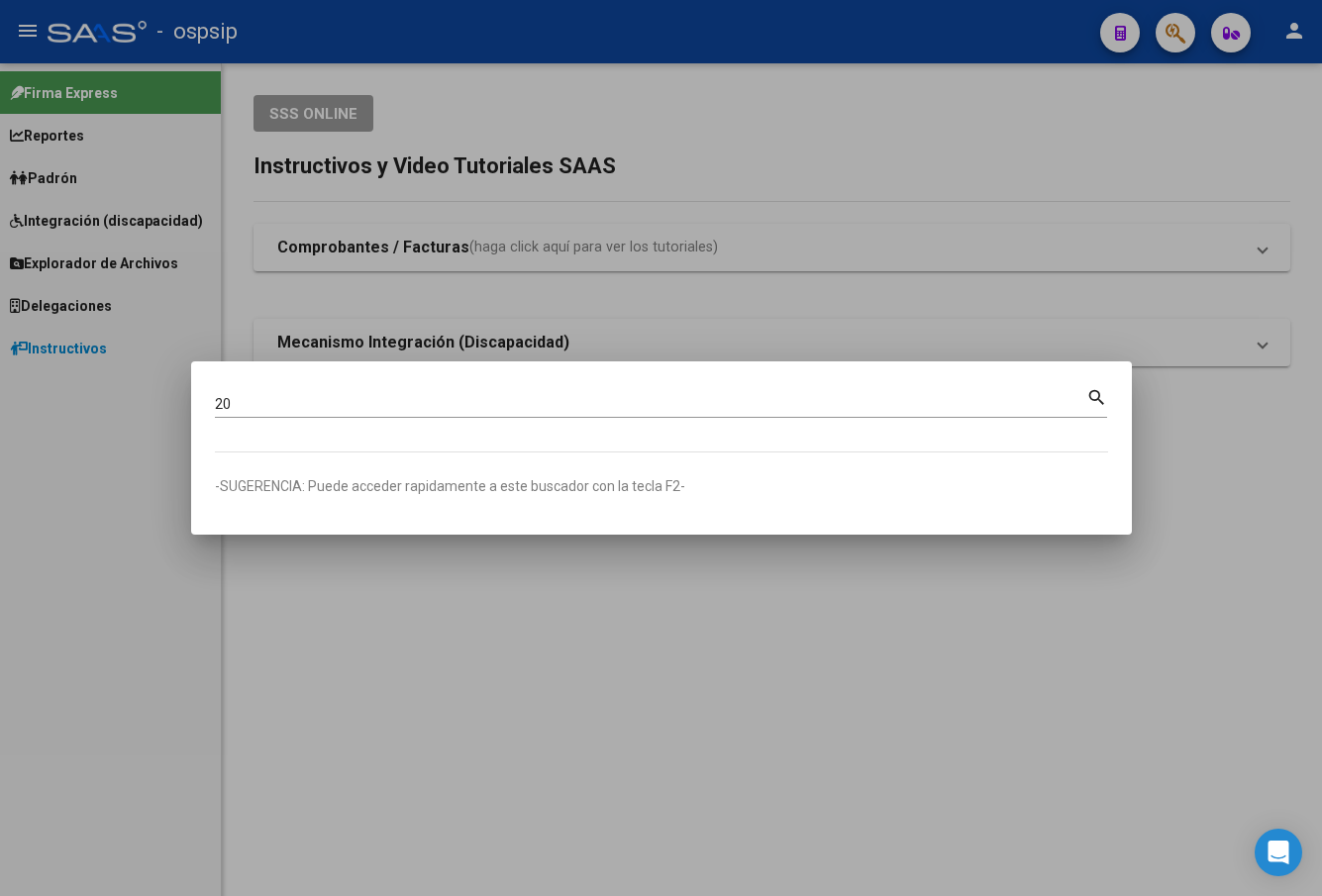 click on "20 Buscar (apellido, dni, cuil, [PERSON_NAME], cuit, obra social) search" at bounding box center [661, 401] 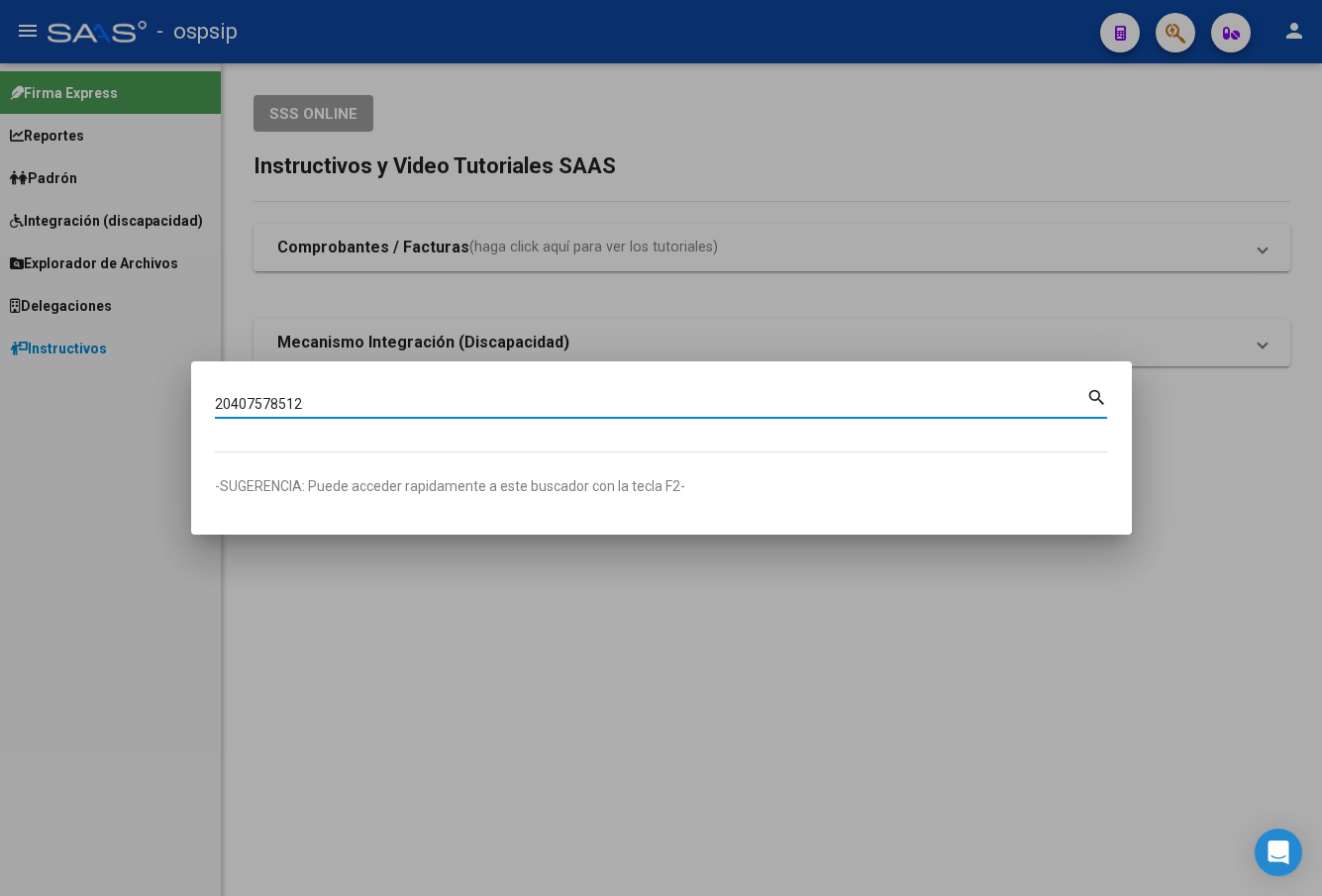 type on "20407578512" 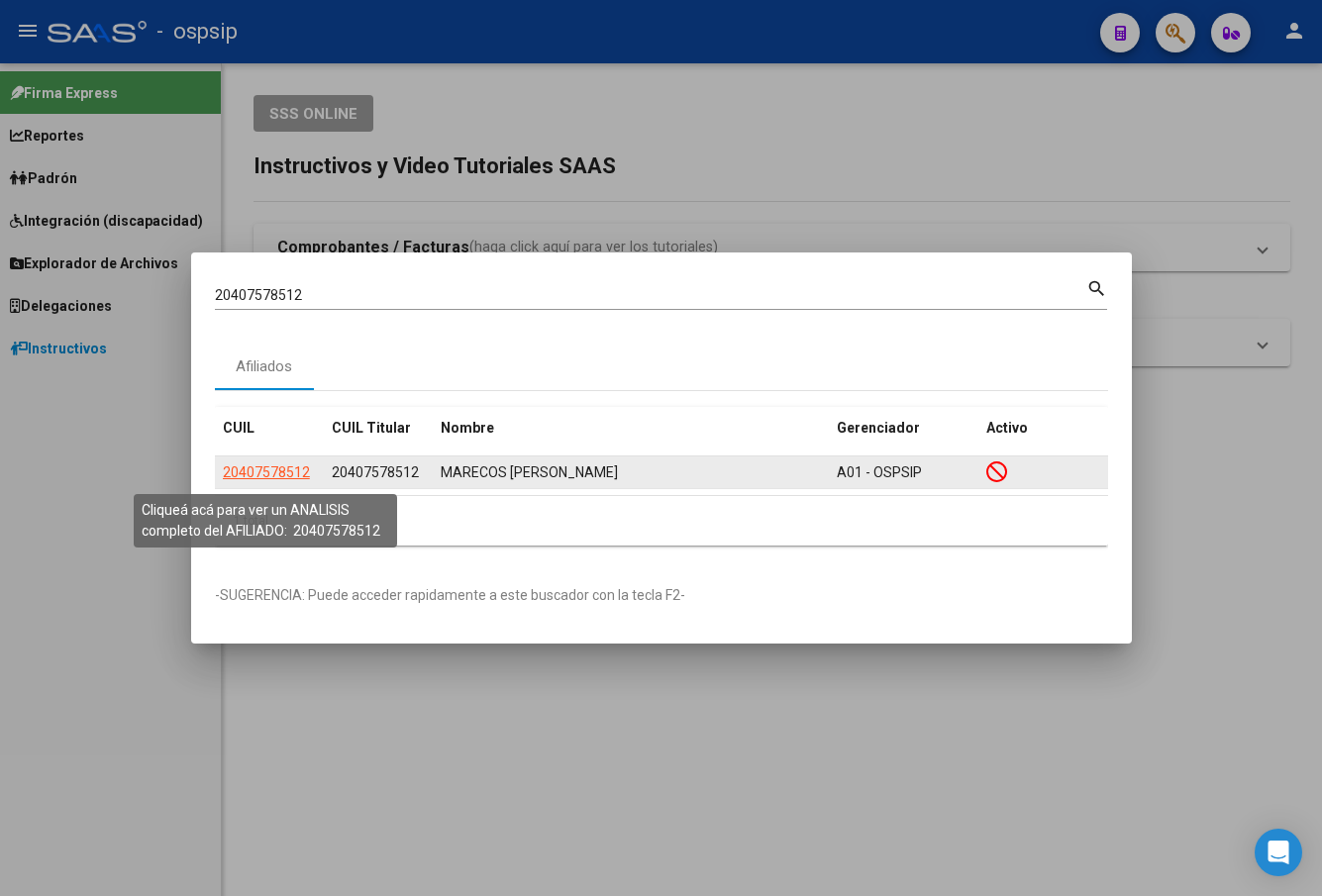 click on "20407578512" 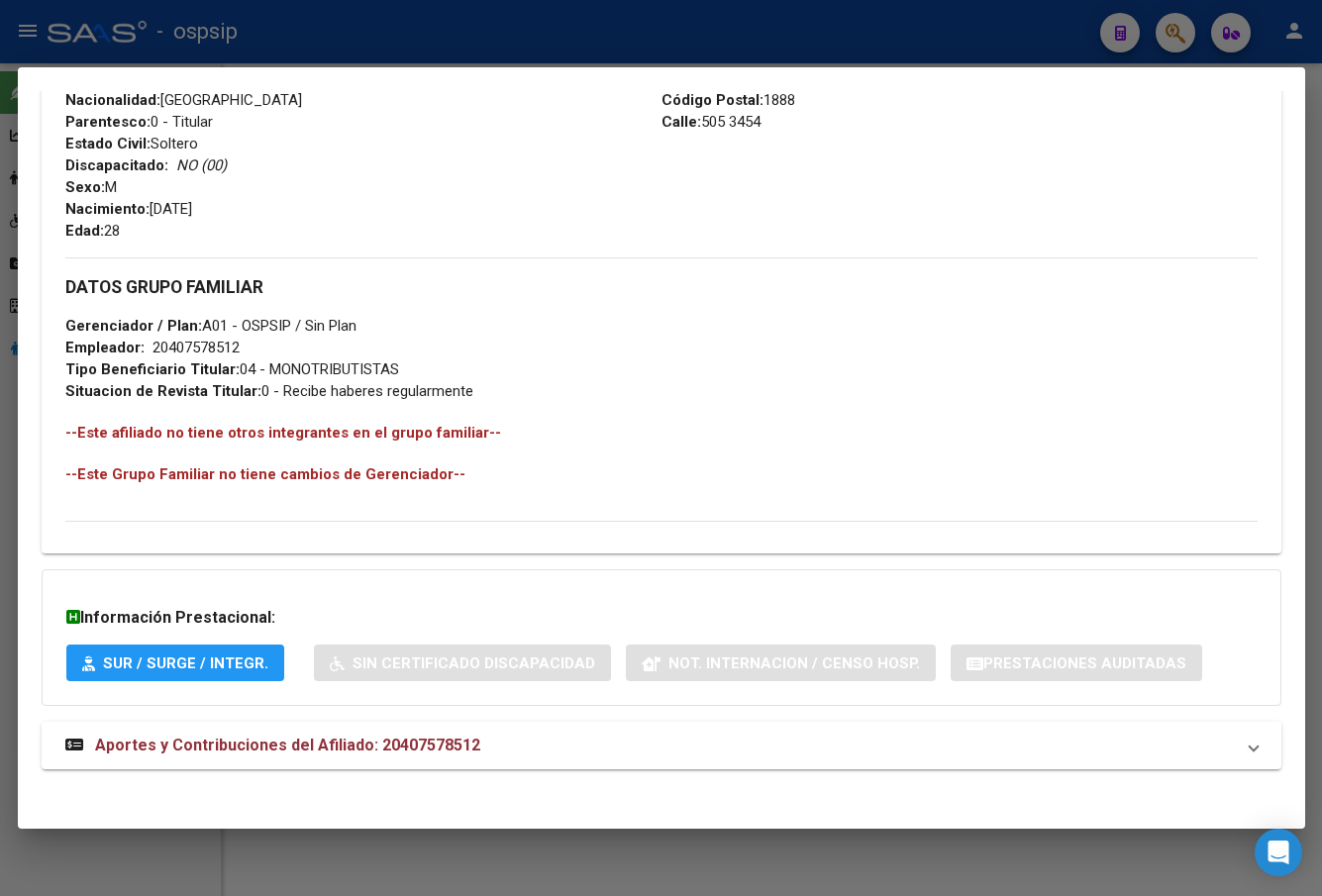 scroll, scrollTop: 823, scrollLeft: 0, axis: vertical 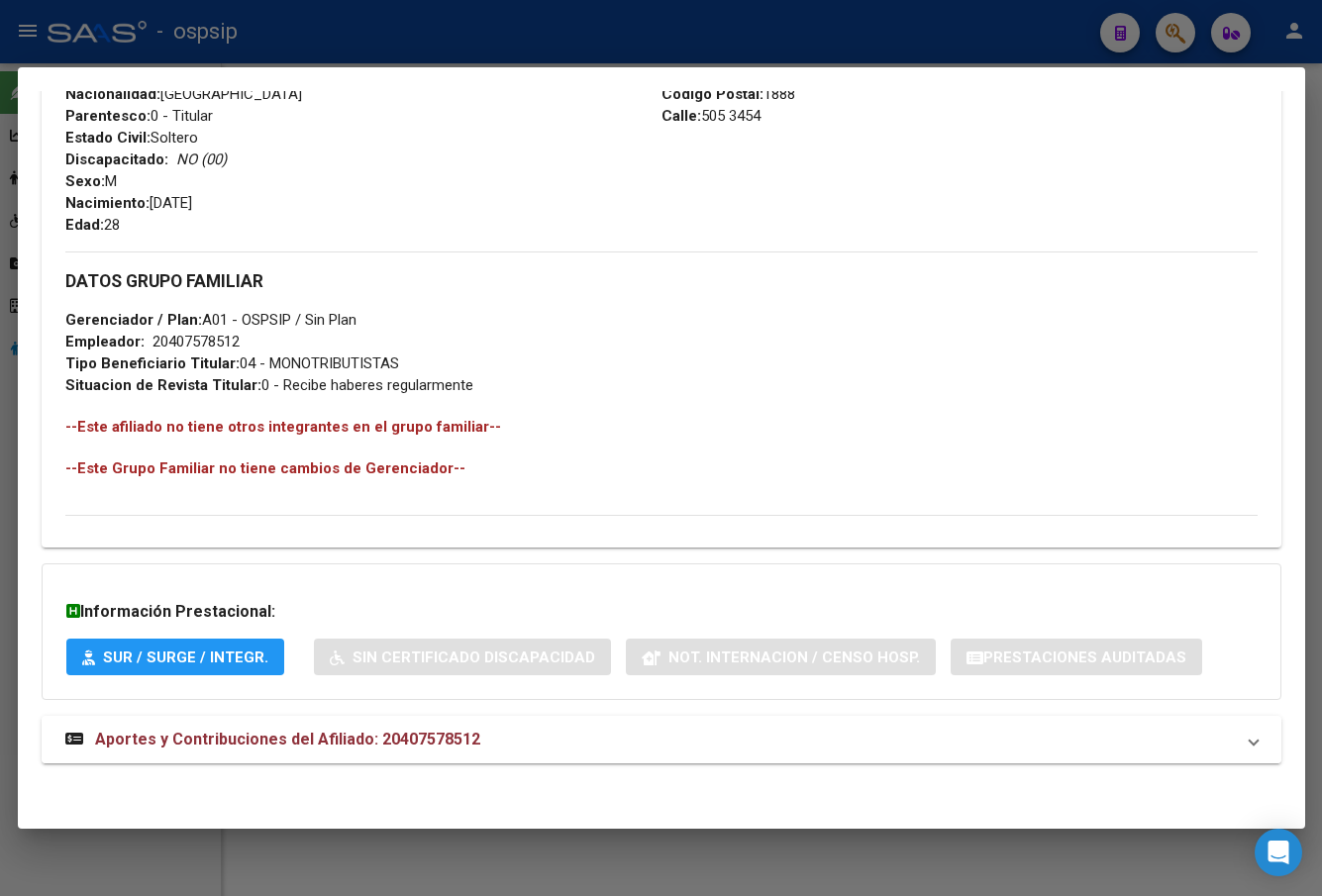 click on "Aportes y Contribuciones del Afiliado: 20407578512" at bounding box center [287, 739] 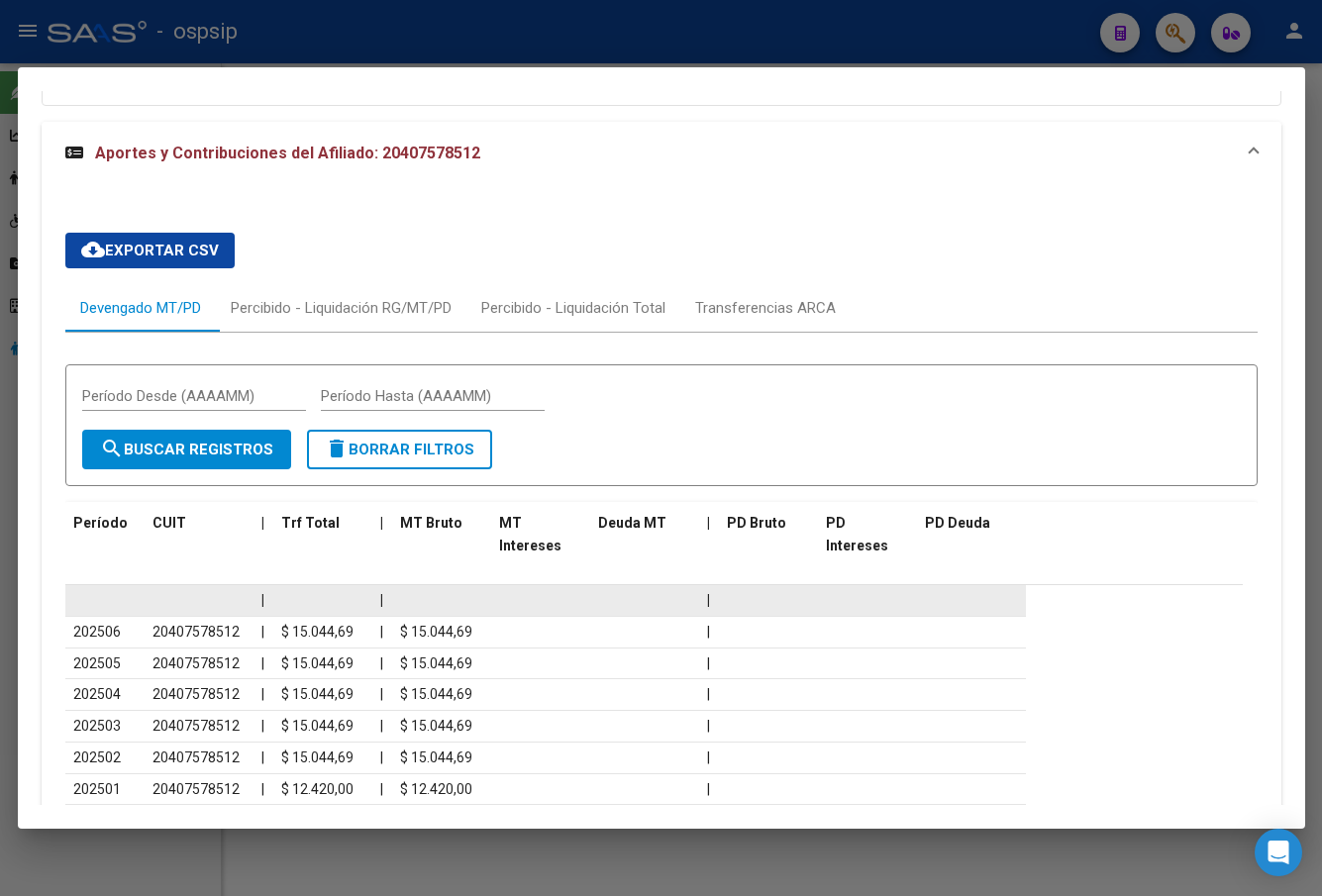 scroll, scrollTop: 1516, scrollLeft: 0, axis: vertical 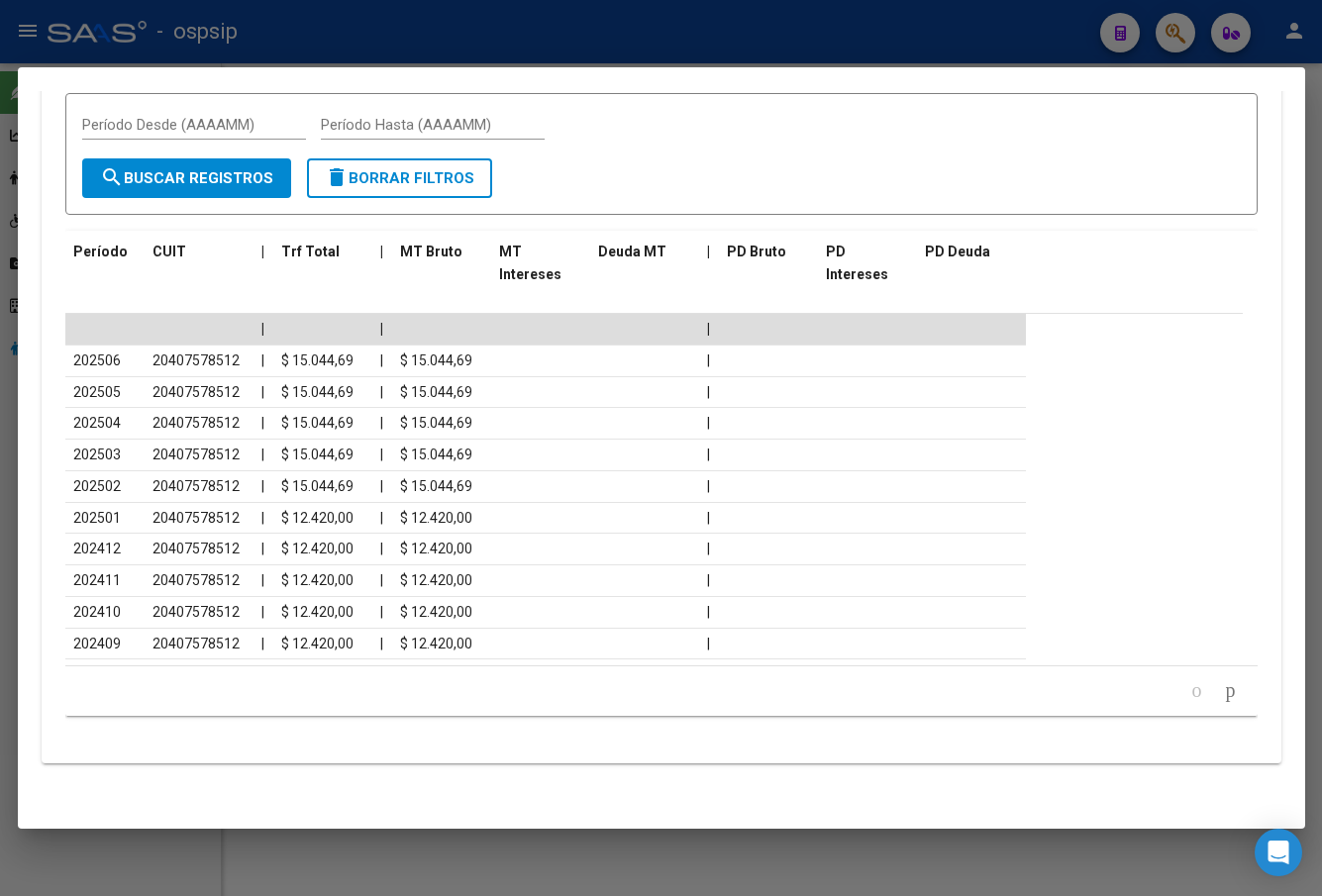 click 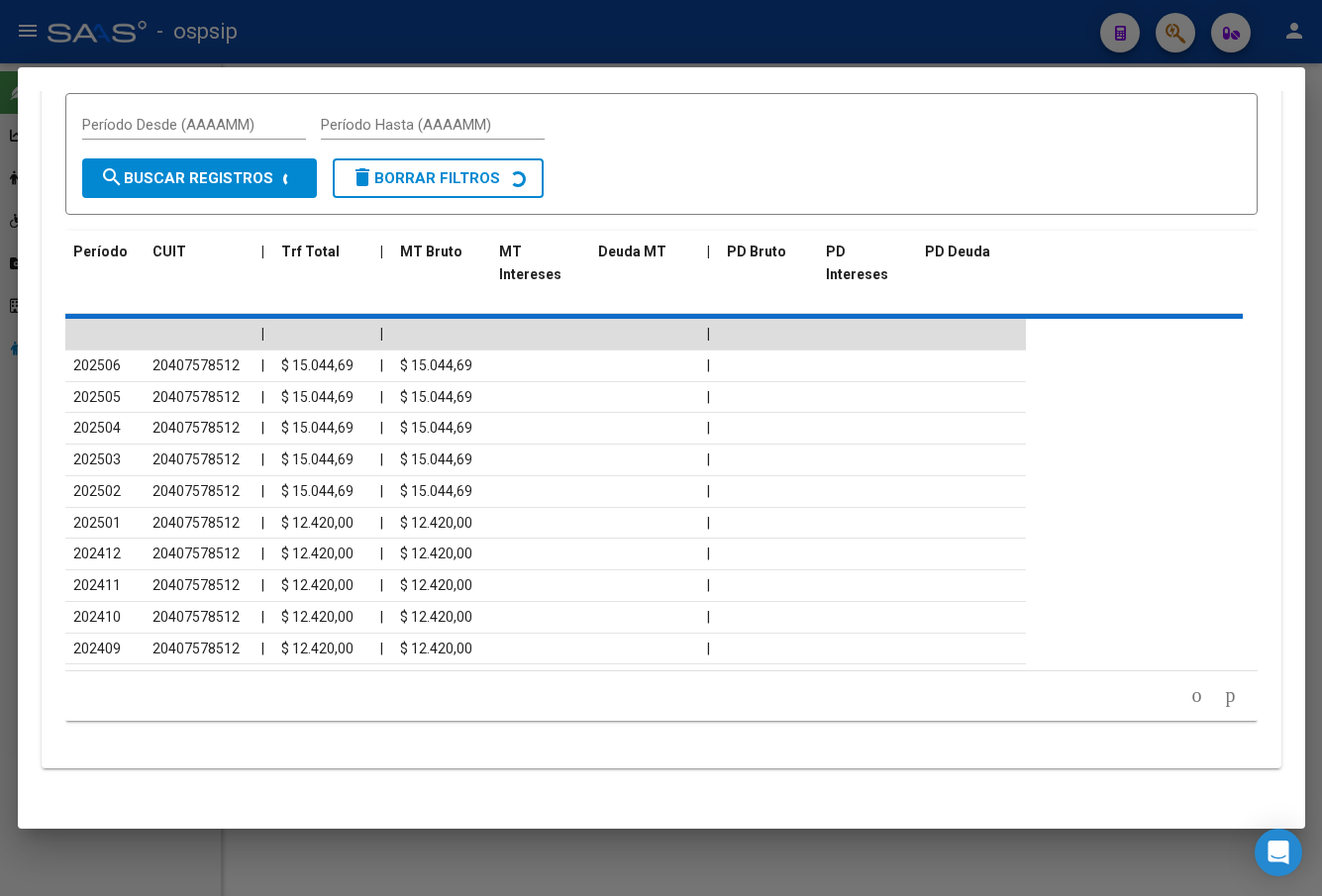 scroll, scrollTop: 1688, scrollLeft: 0, axis: vertical 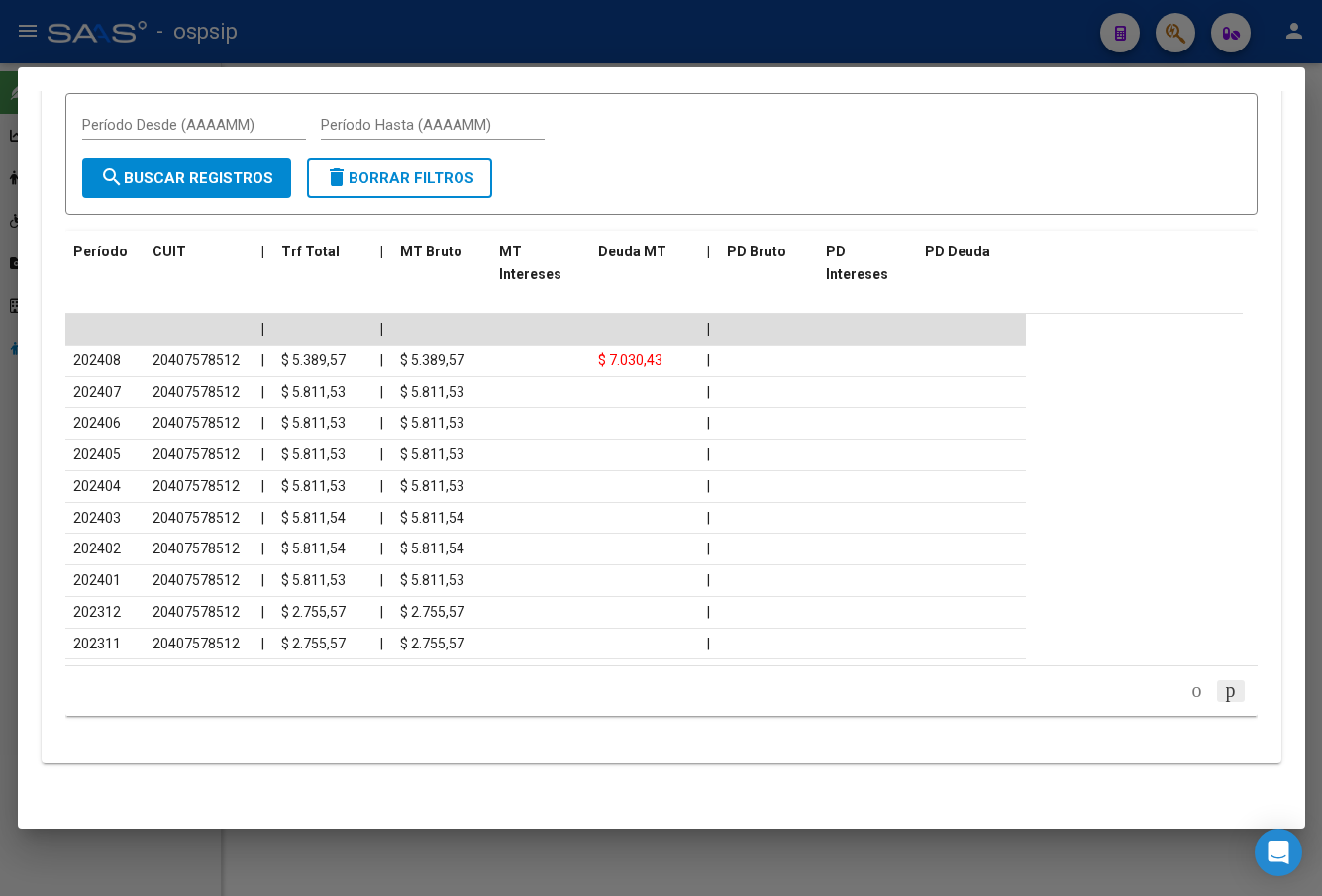 click 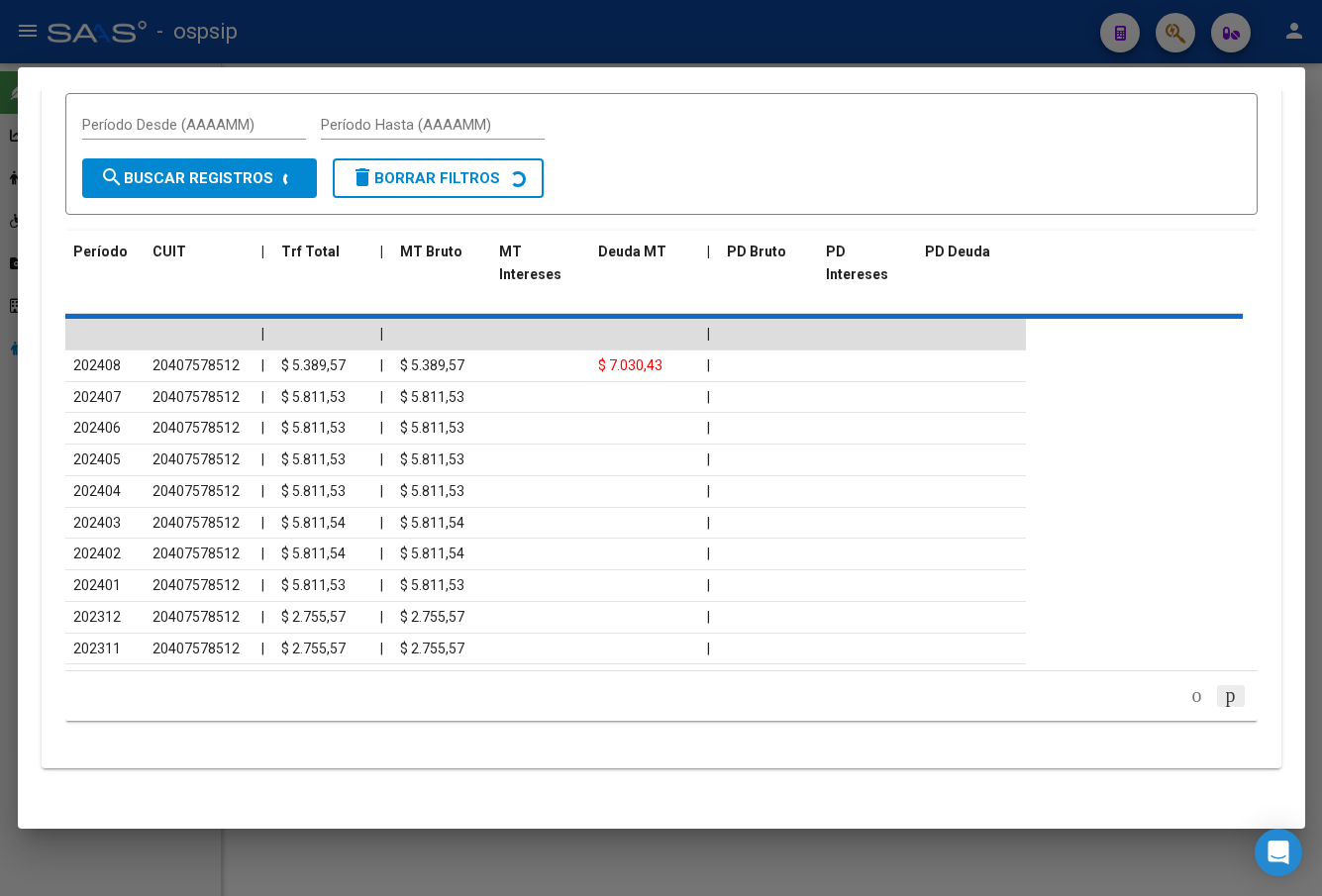scroll, scrollTop: 1688, scrollLeft: 0, axis: vertical 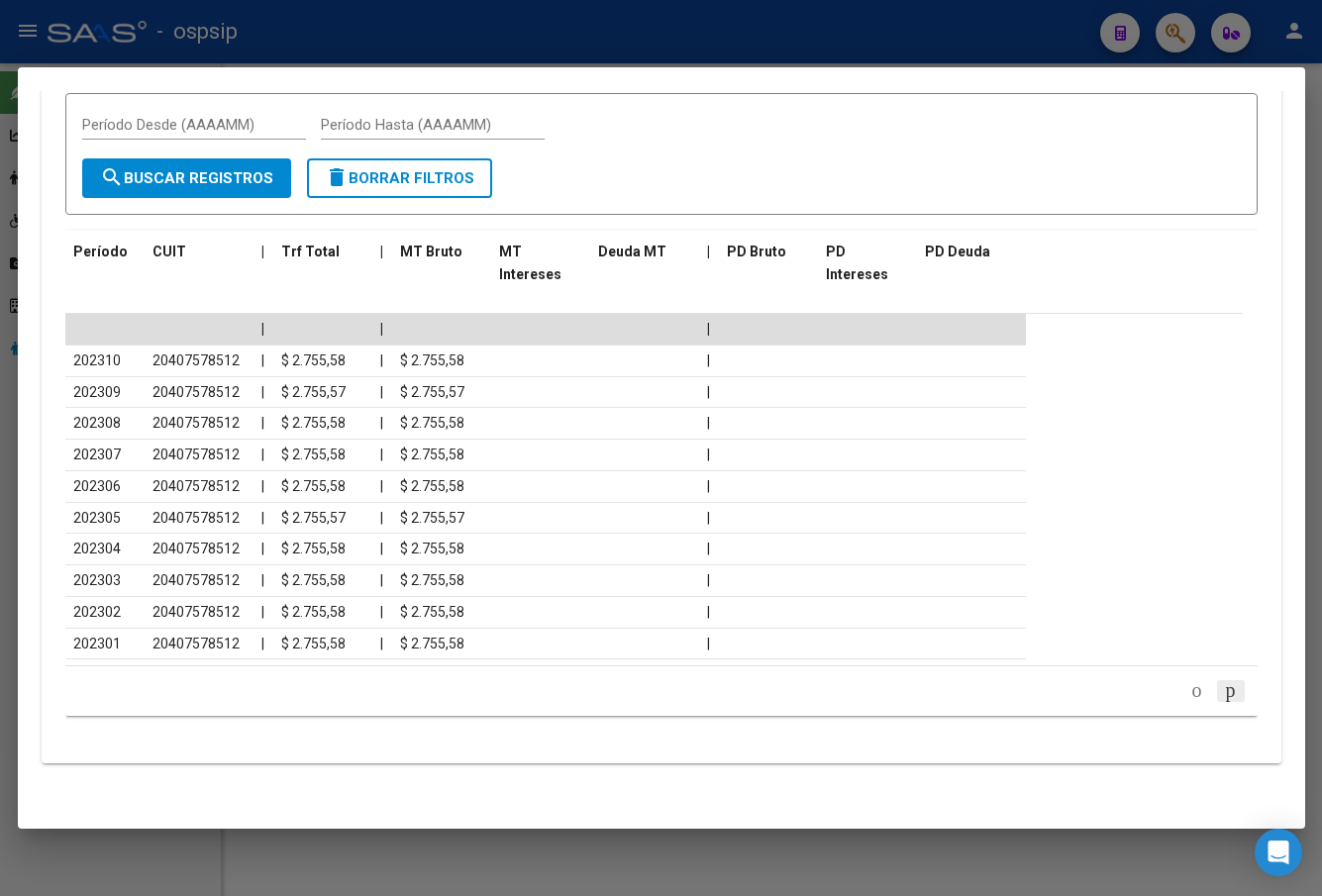 click 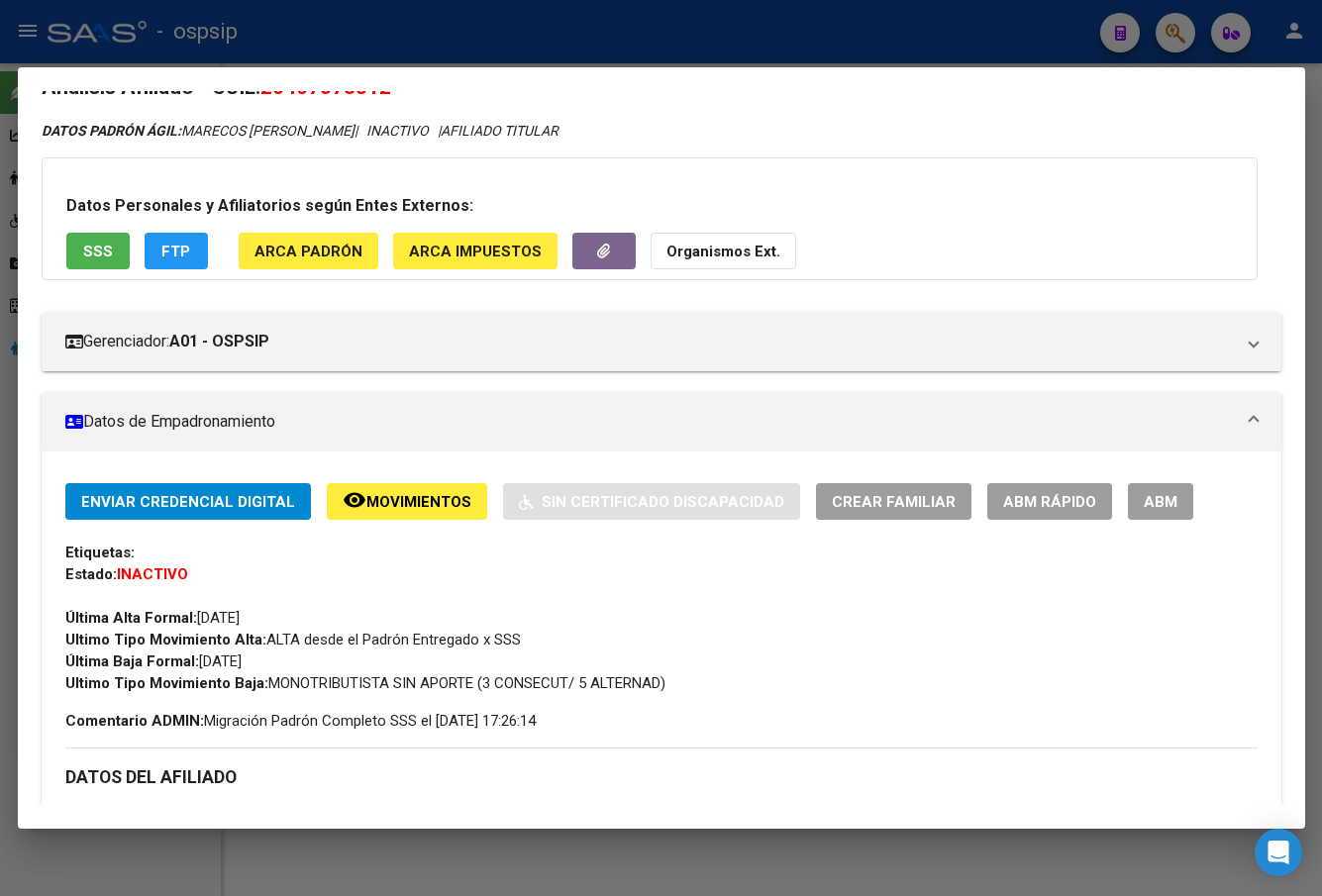 scroll, scrollTop: 0, scrollLeft: 0, axis: both 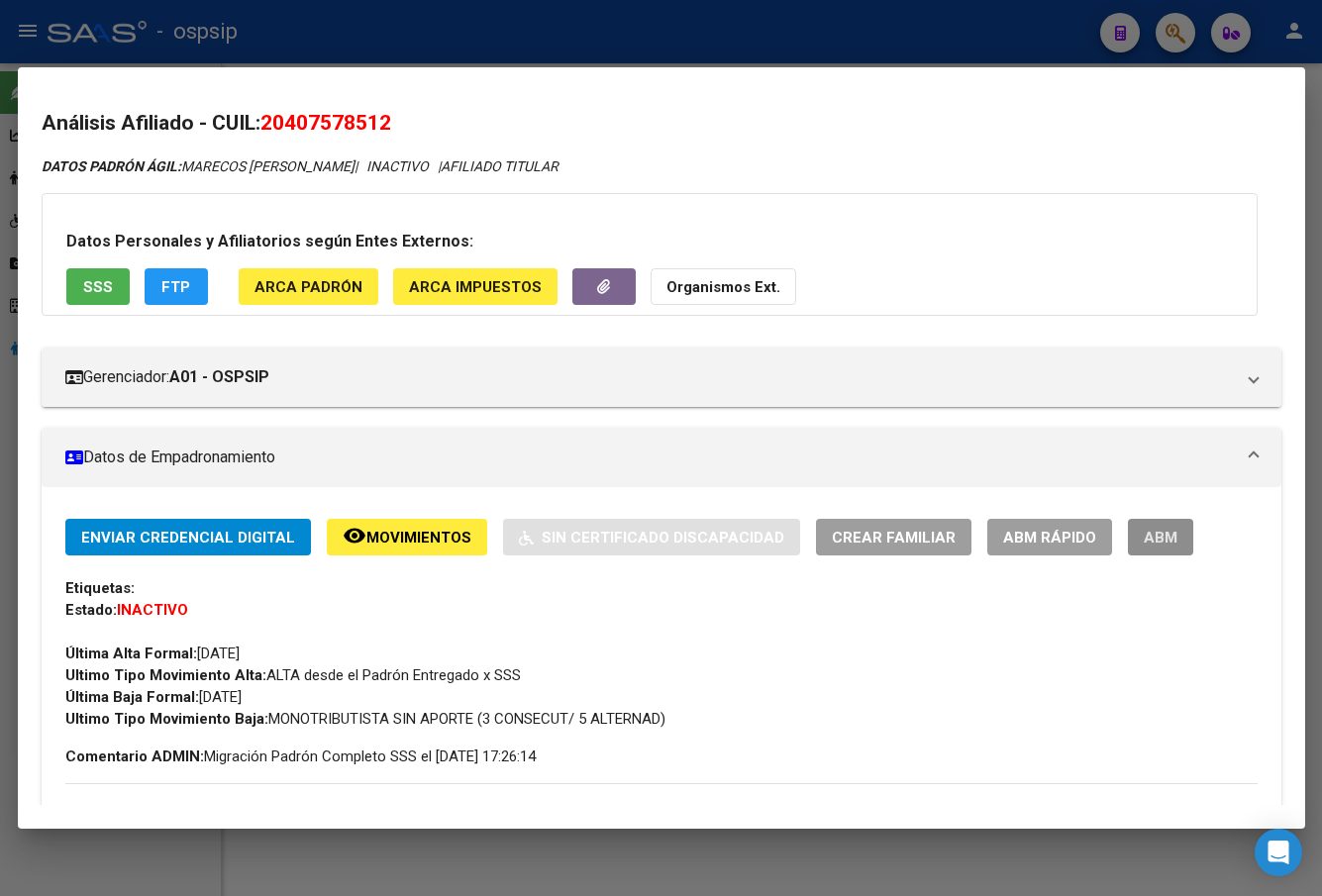 click on "ABM" at bounding box center [1161, 538] 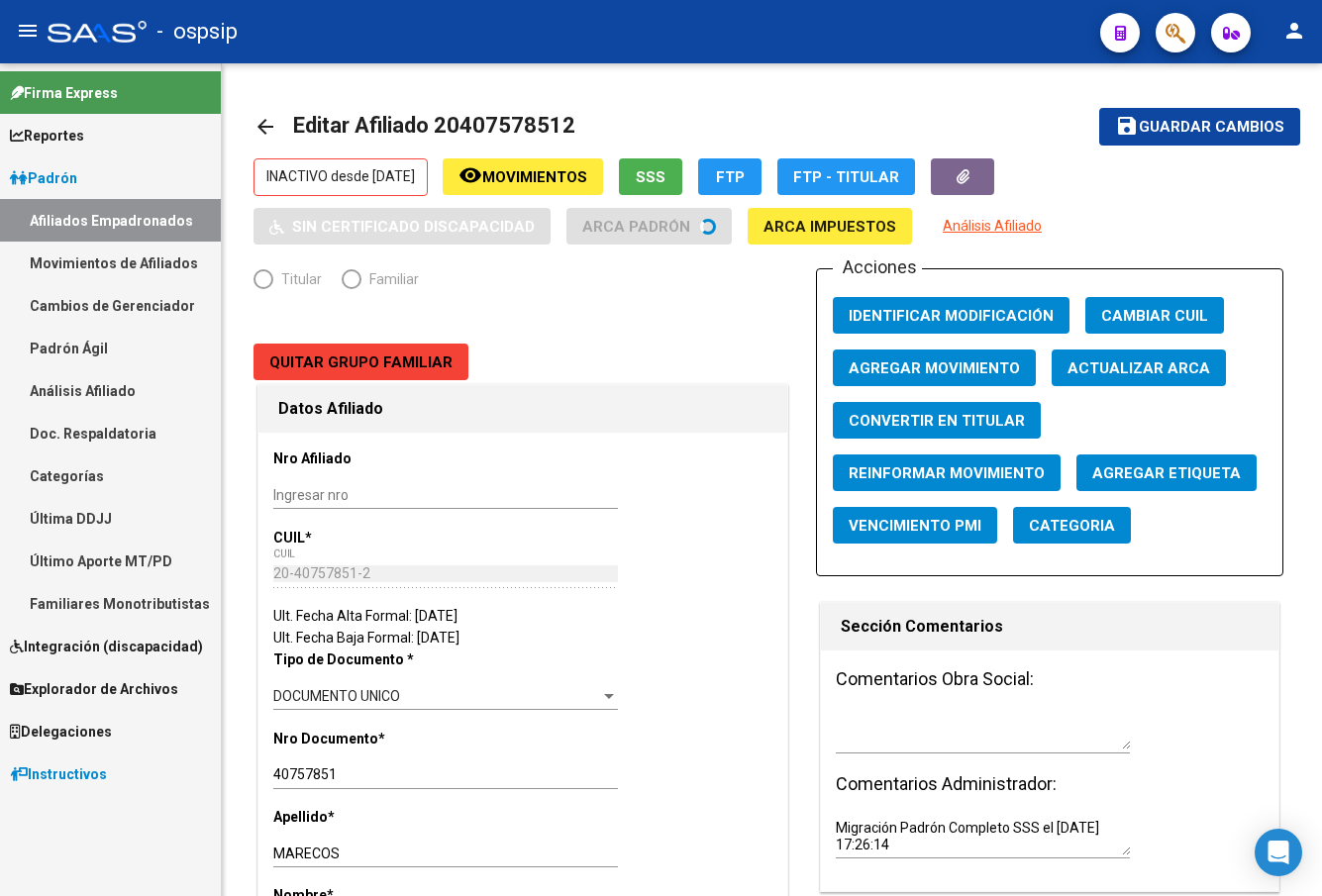 radio on "true" 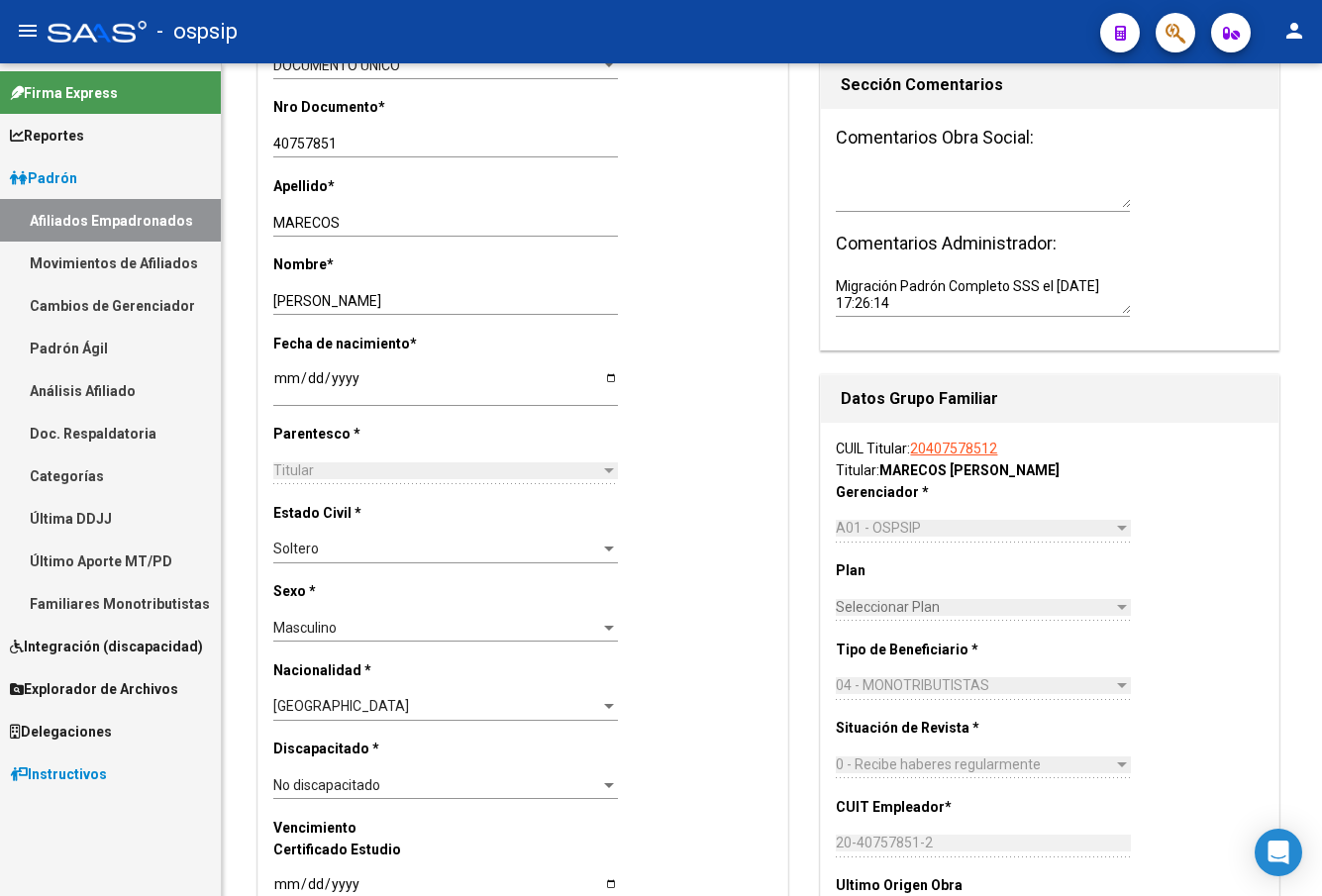 scroll, scrollTop: 0, scrollLeft: 0, axis: both 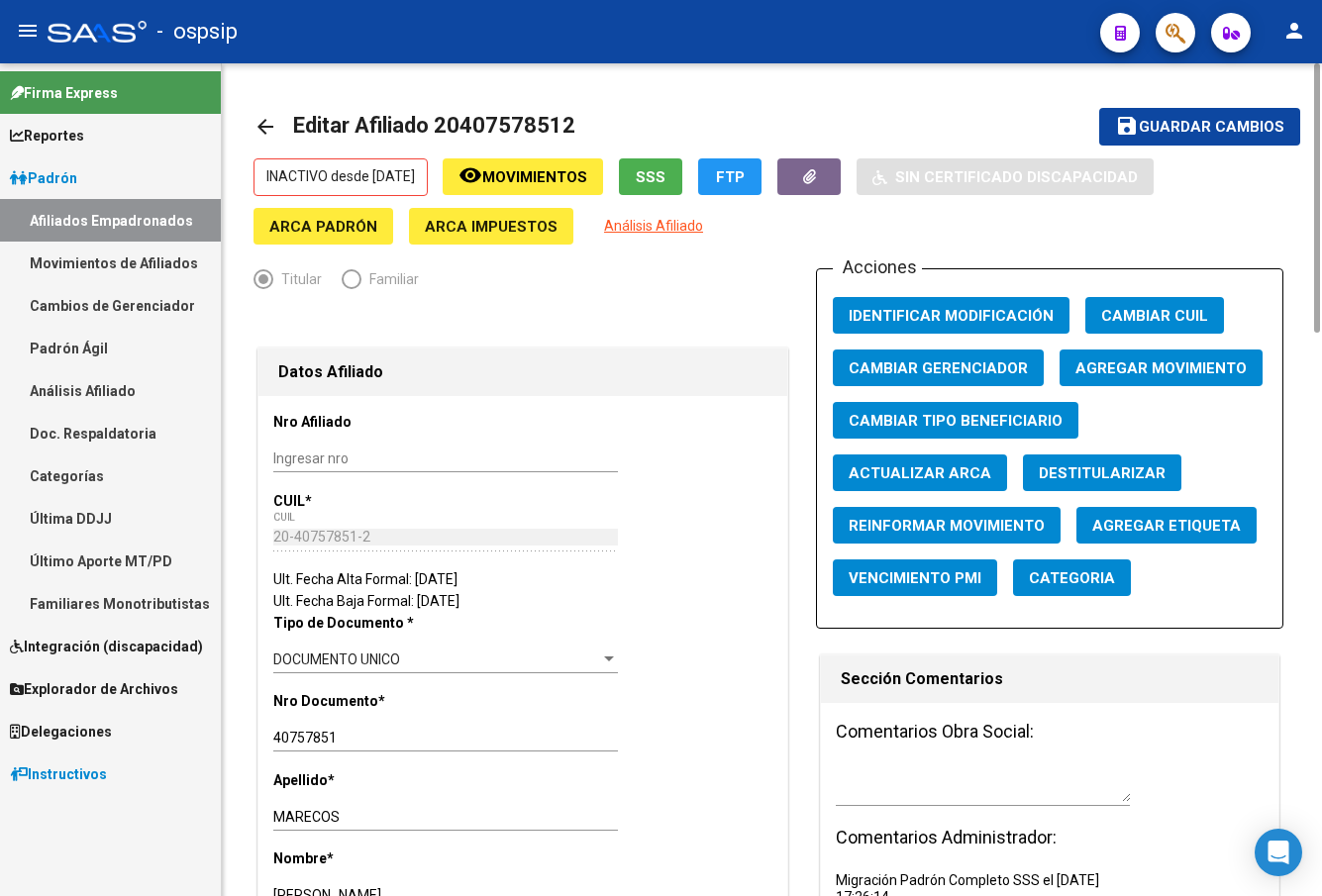 click on "Agregar Movimiento" 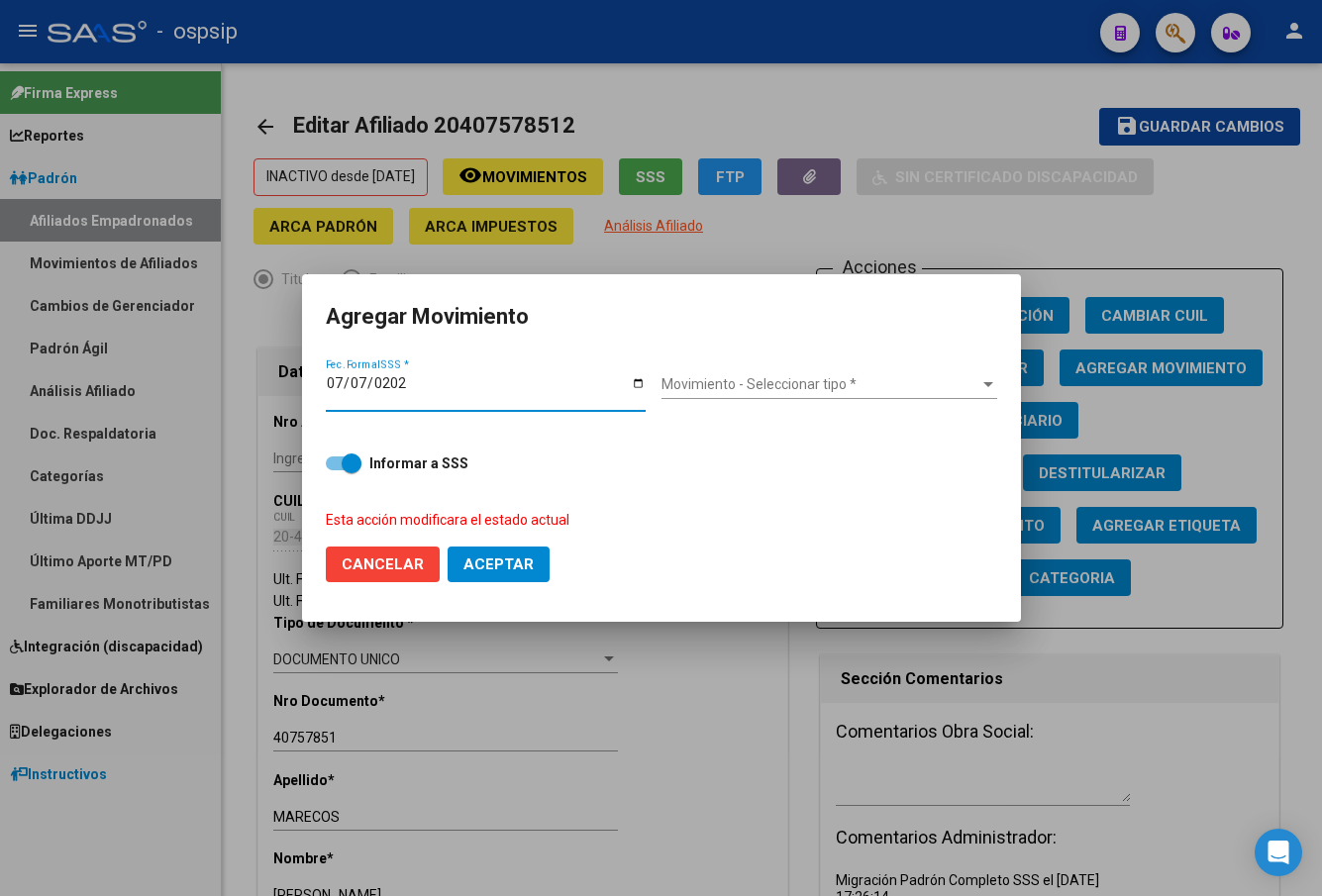 type on "[DATE]" 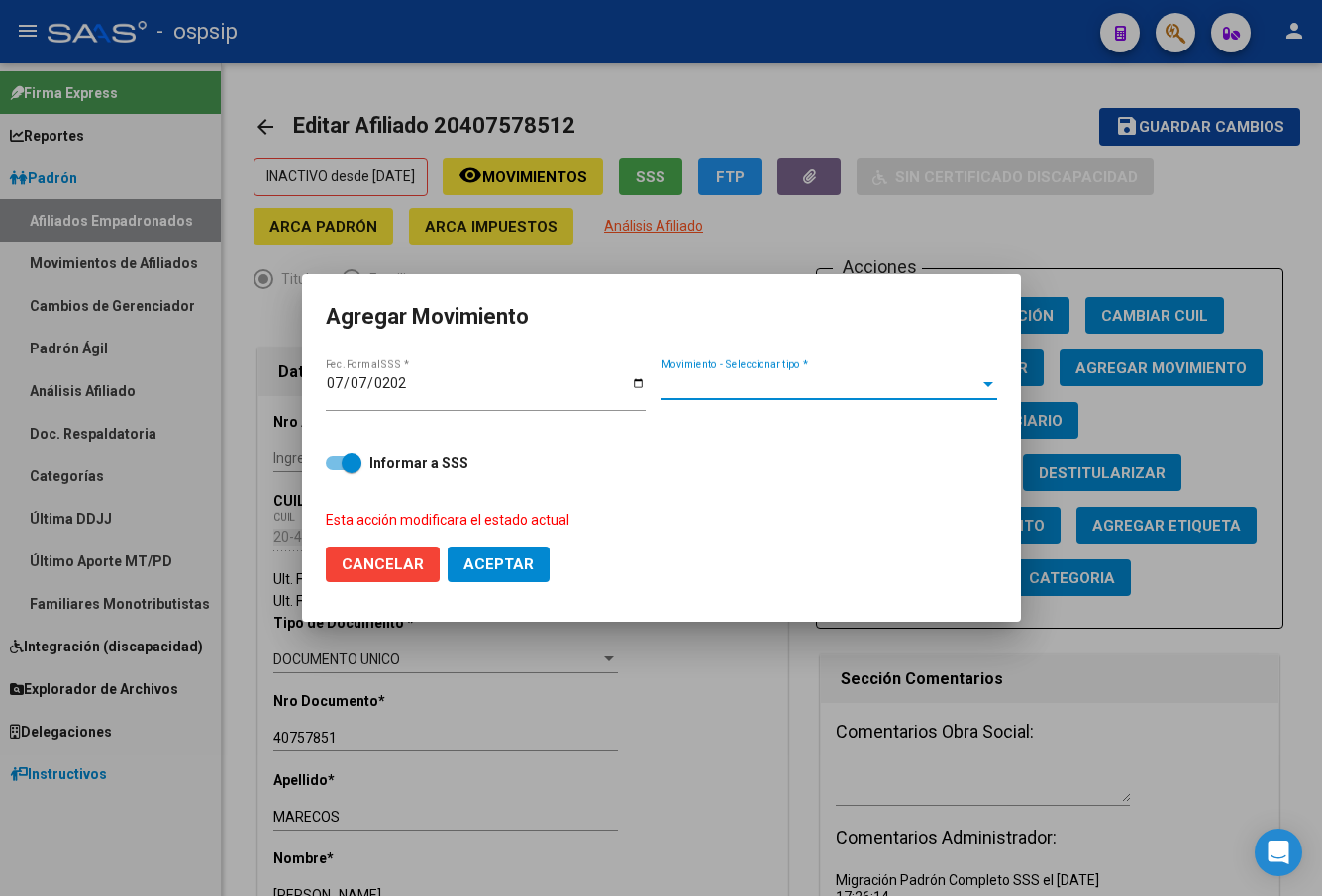 click on "Movimiento - Seleccionar tipo *" at bounding box center (820, 384) 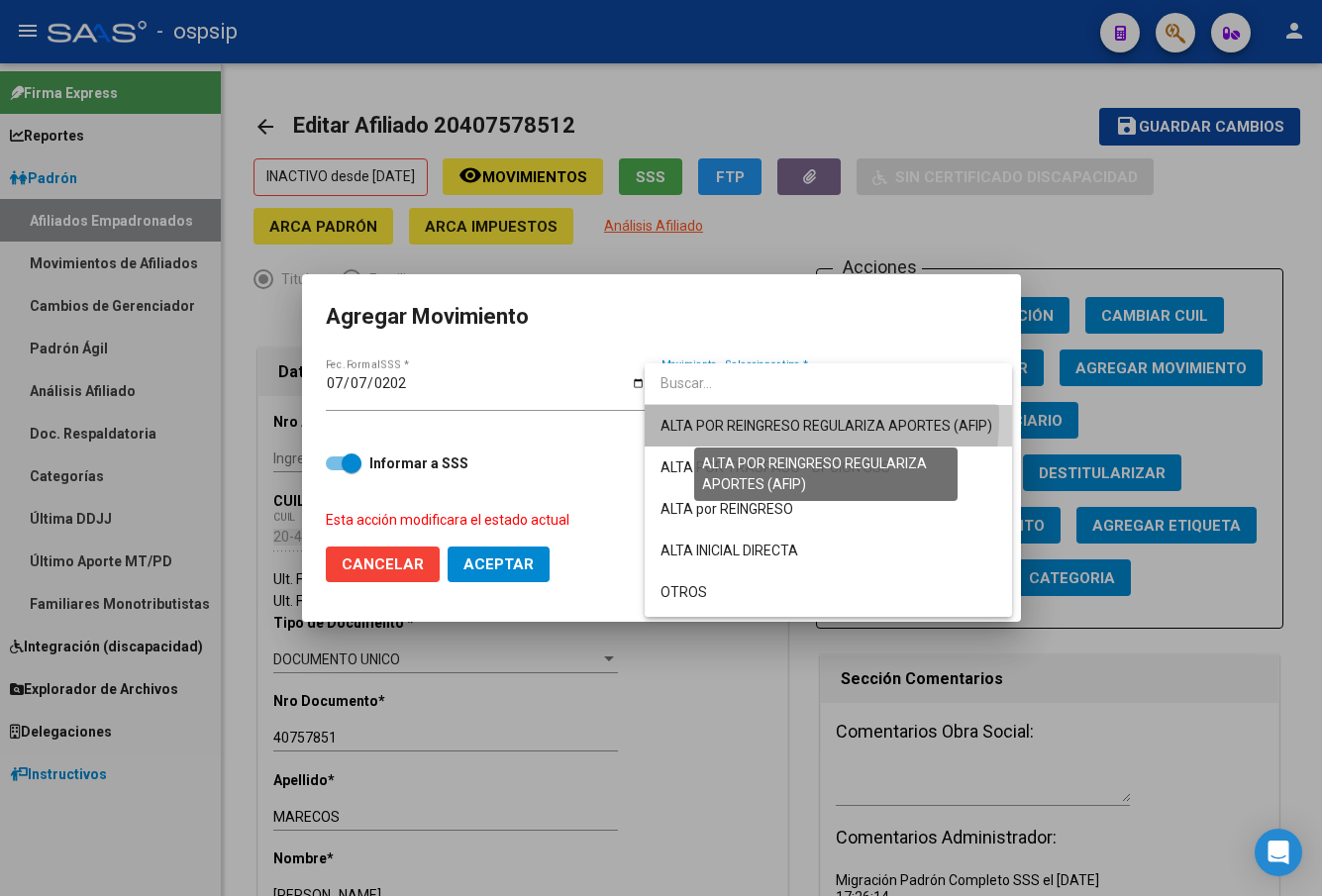 click on "ALTA POR REINGRESO REGULARIZA APORTES (AFIP)" at bounding box center (826, 426) 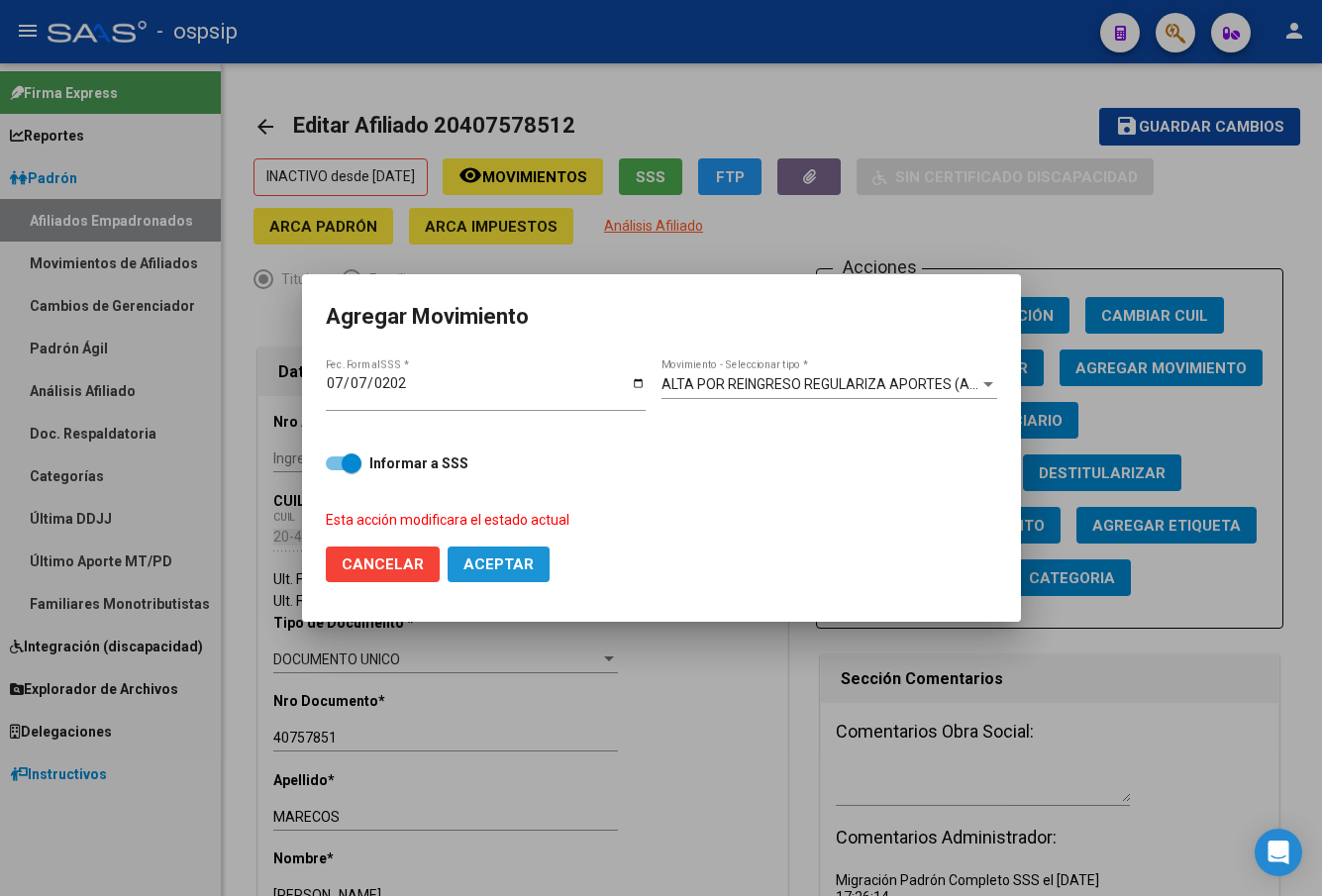 click on "Aceptar" 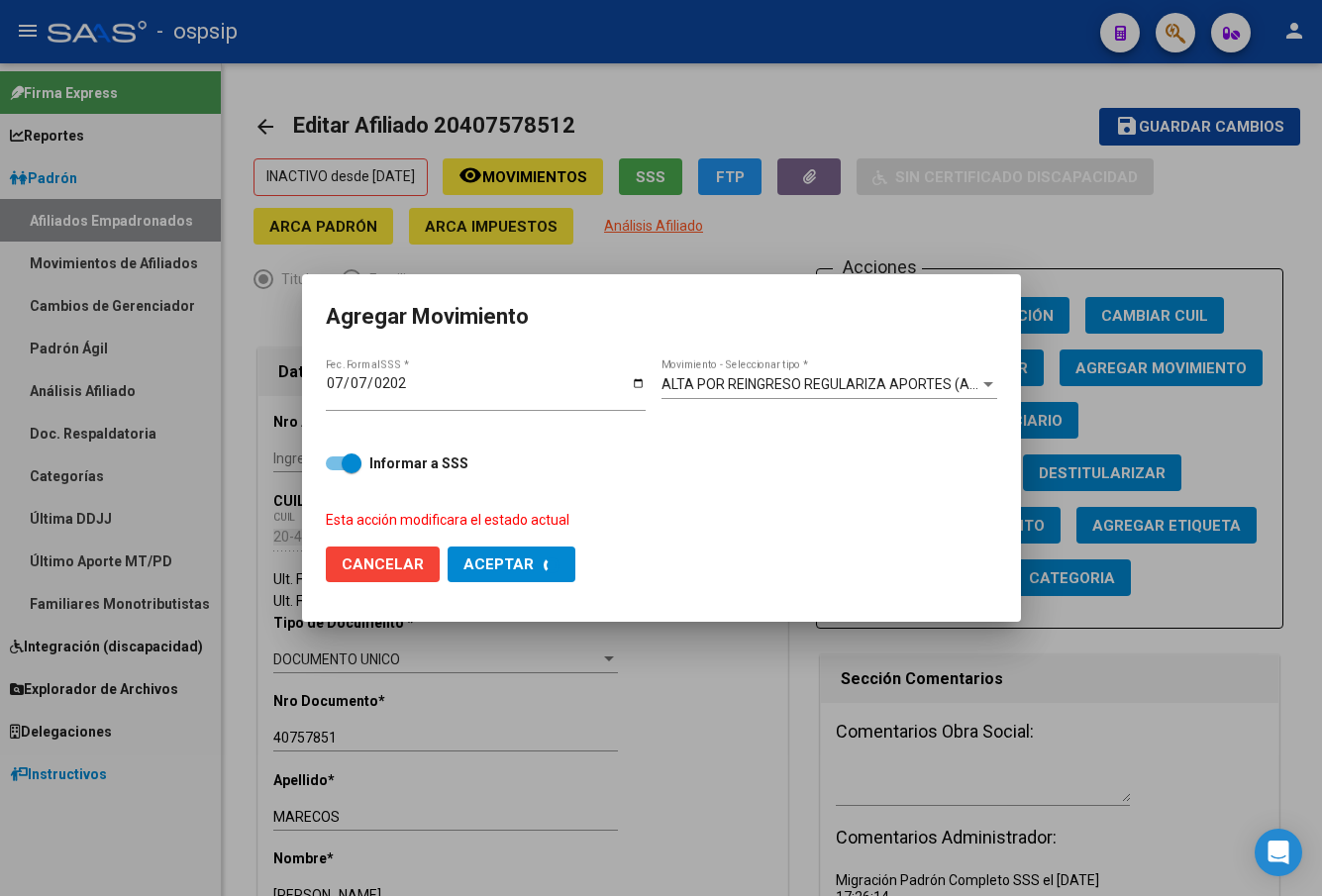 checkbox on "false" 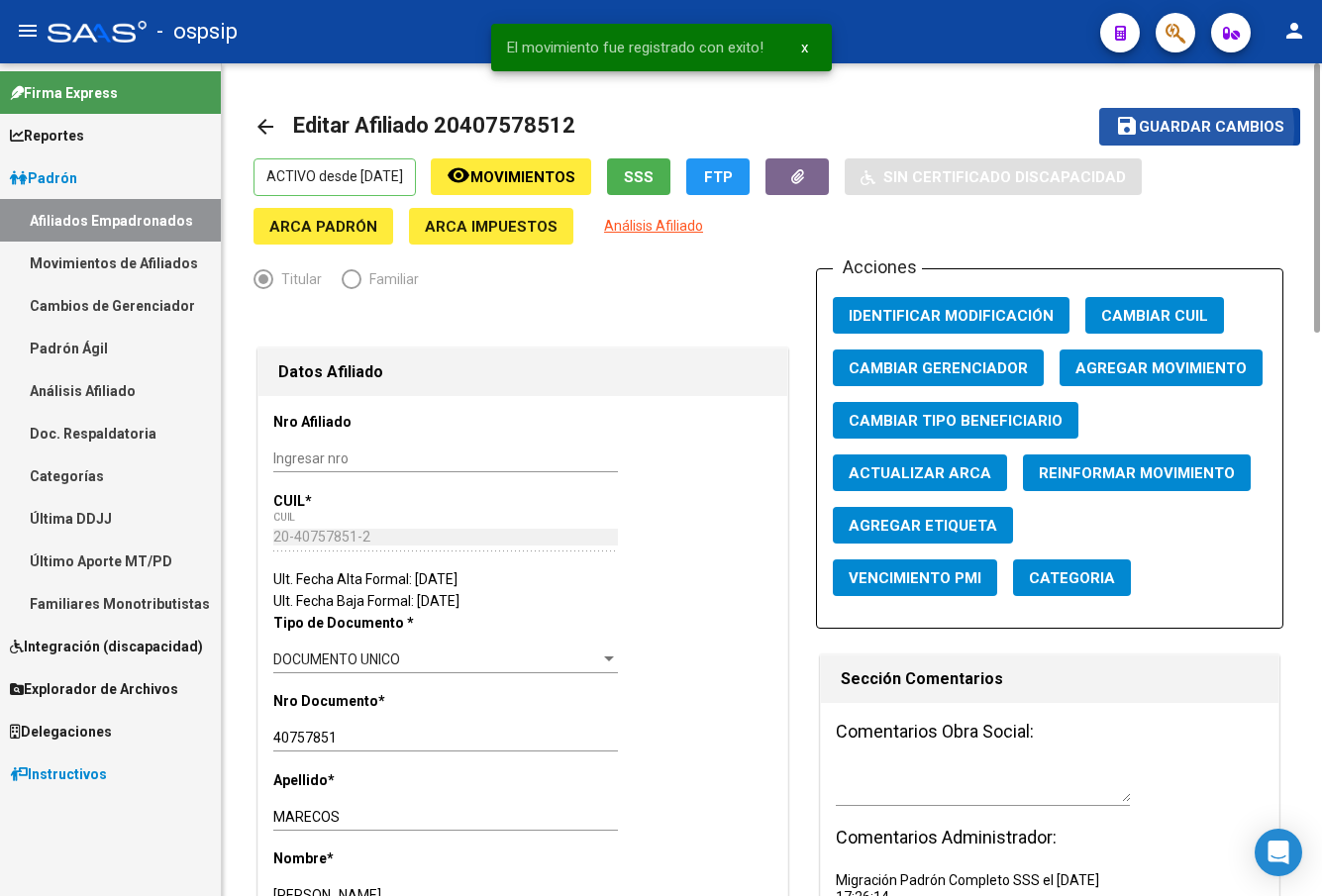 click on "Guardar cambios" 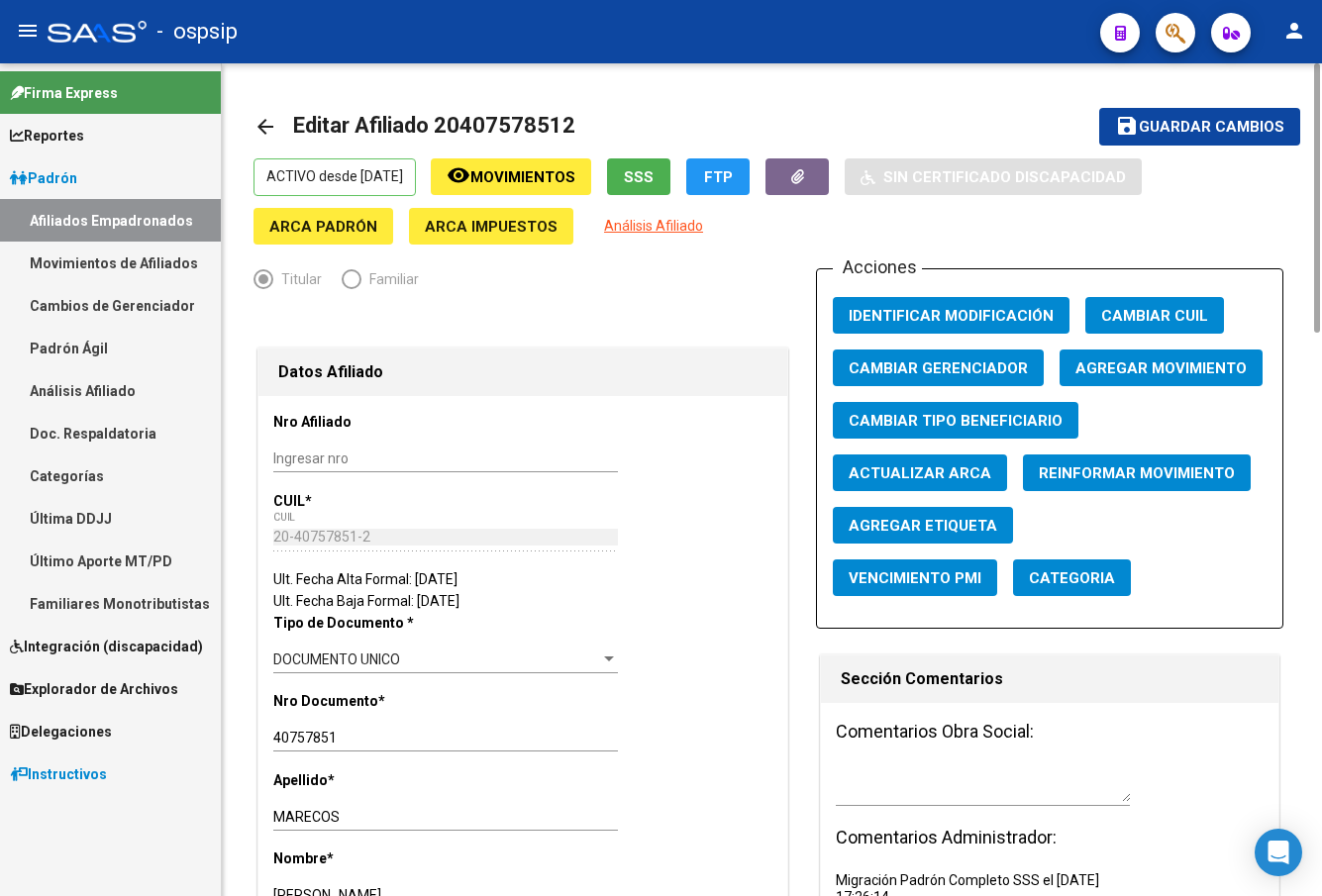 drag, startPoint x: 975, startPoint y: 101, endPoint x: 920, endPoint y: 101, distance: 55 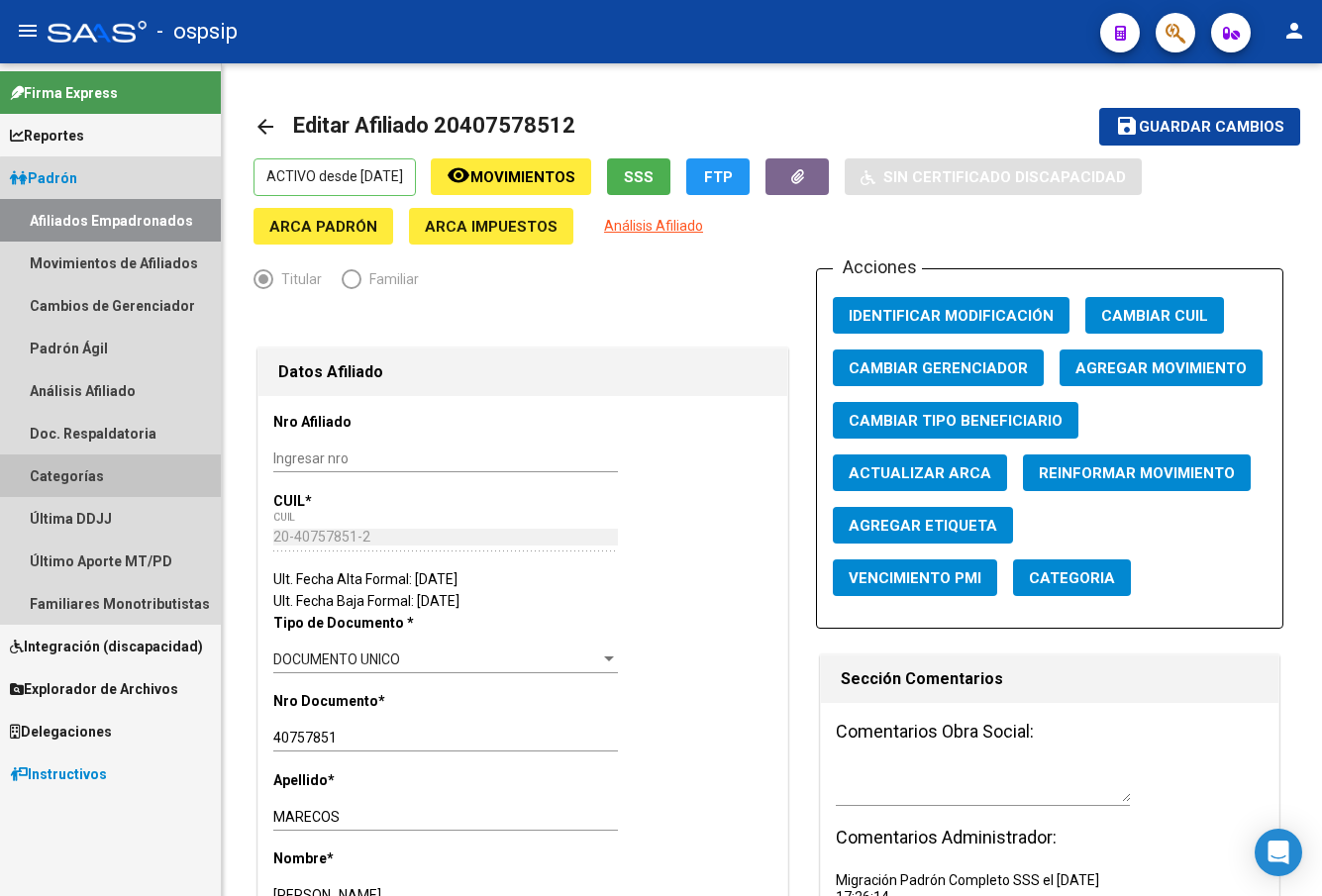 click on "Categorías" at bounding box center [110, 475] 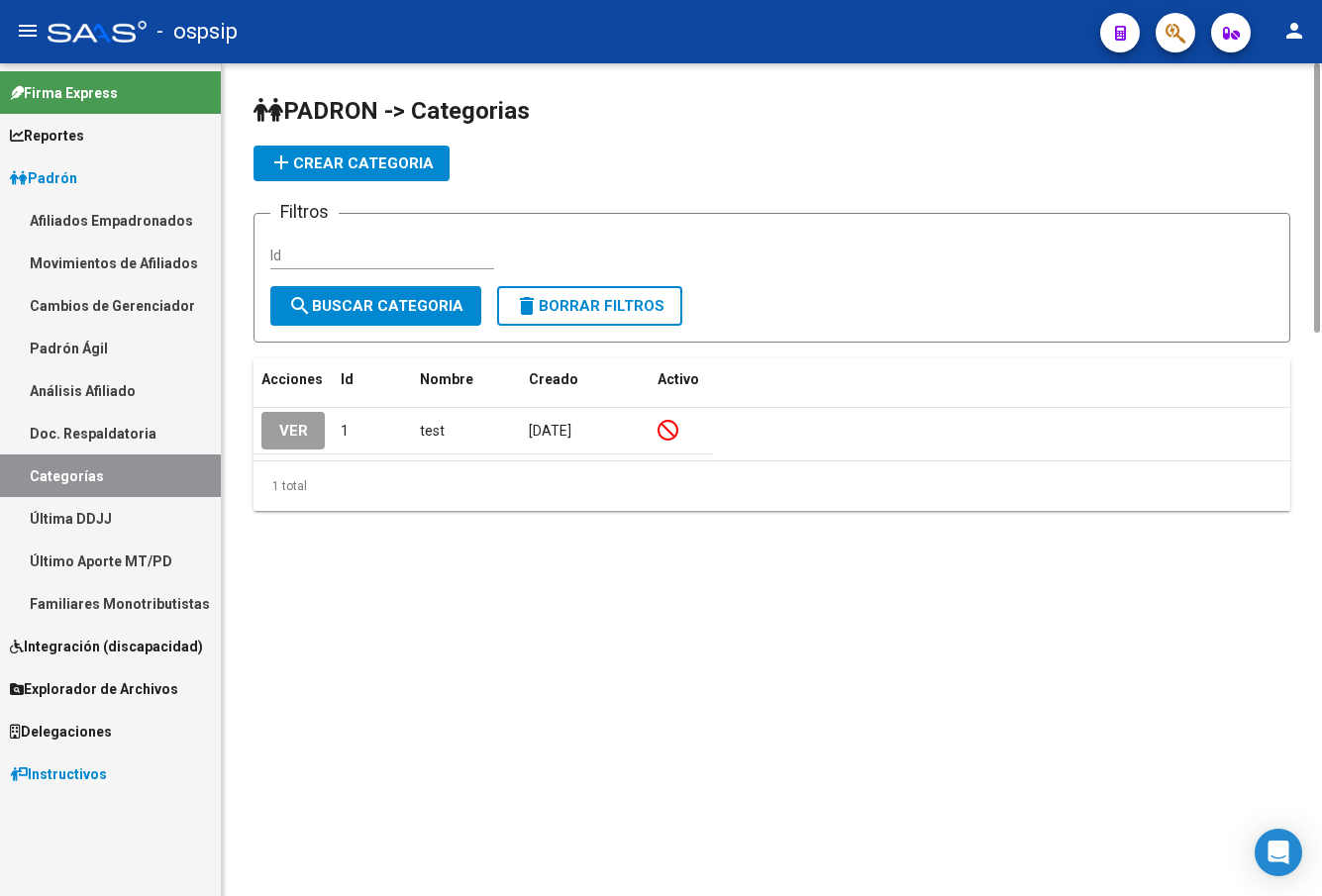 click on "PADRON -> Categorias add  Crear Categoria
Filtros Id search  Buscar Categoria  delete  Borrar Filtros  Acciones Id Nombre Creado Activo  VER 1 test 14/12/2022  1 total   1" 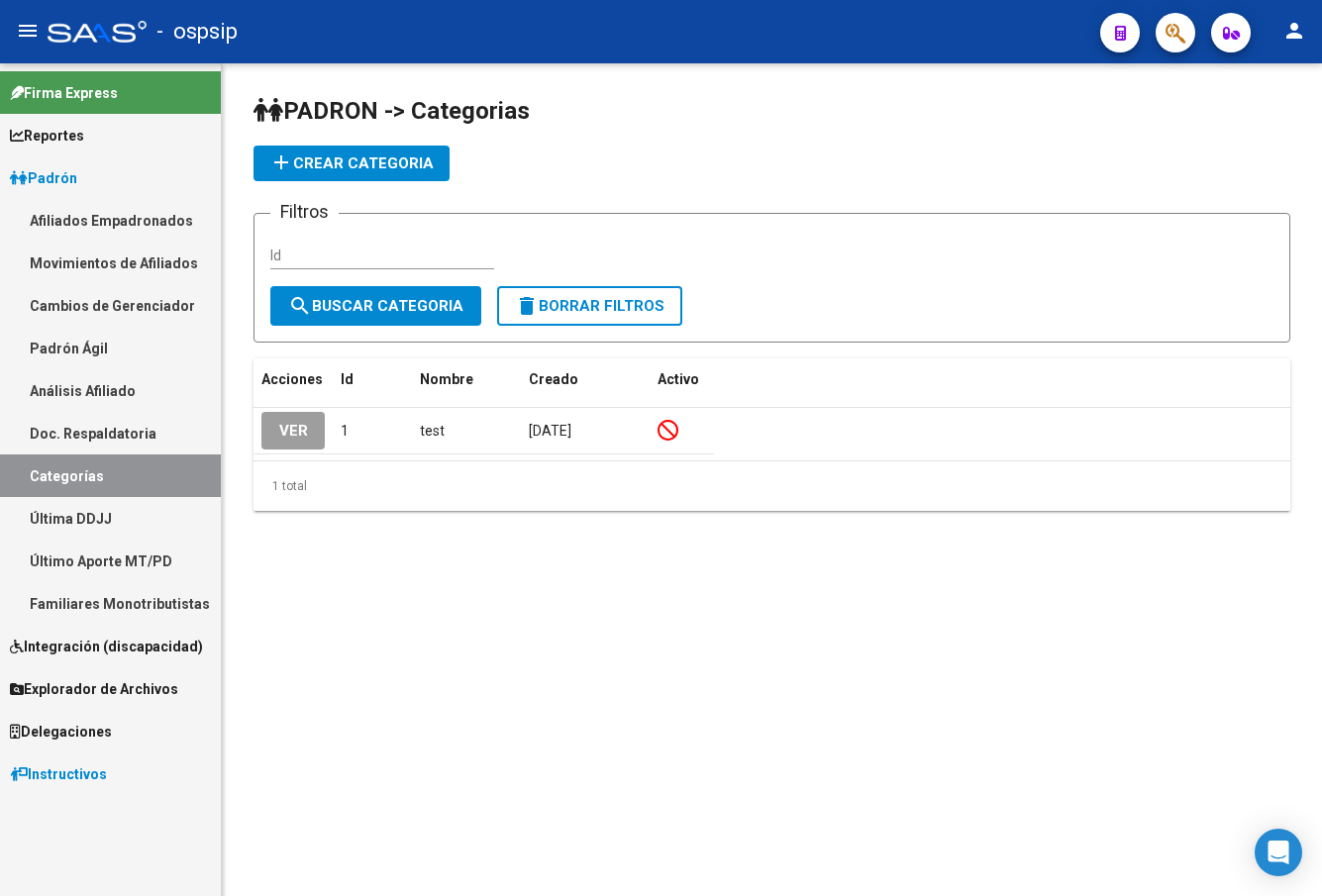 click on "PADRON -> Categorias add  Crear Categoria
Filtros Id search  Buscar Categoria  delete  Borrar Filtros  Acciones Id Nombre Creado Activo  VER 1 test 14/12/2022  1 total   1" 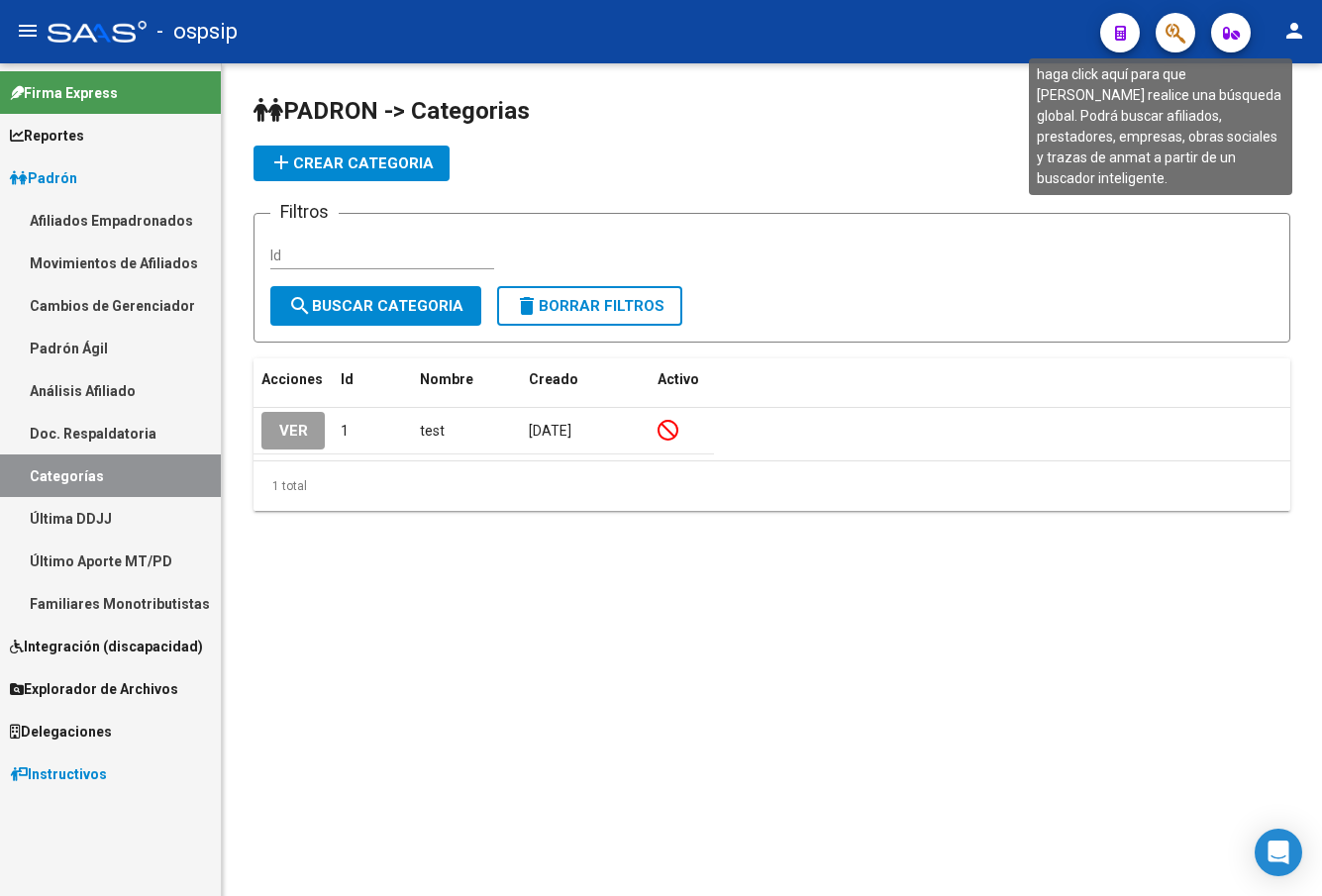 click 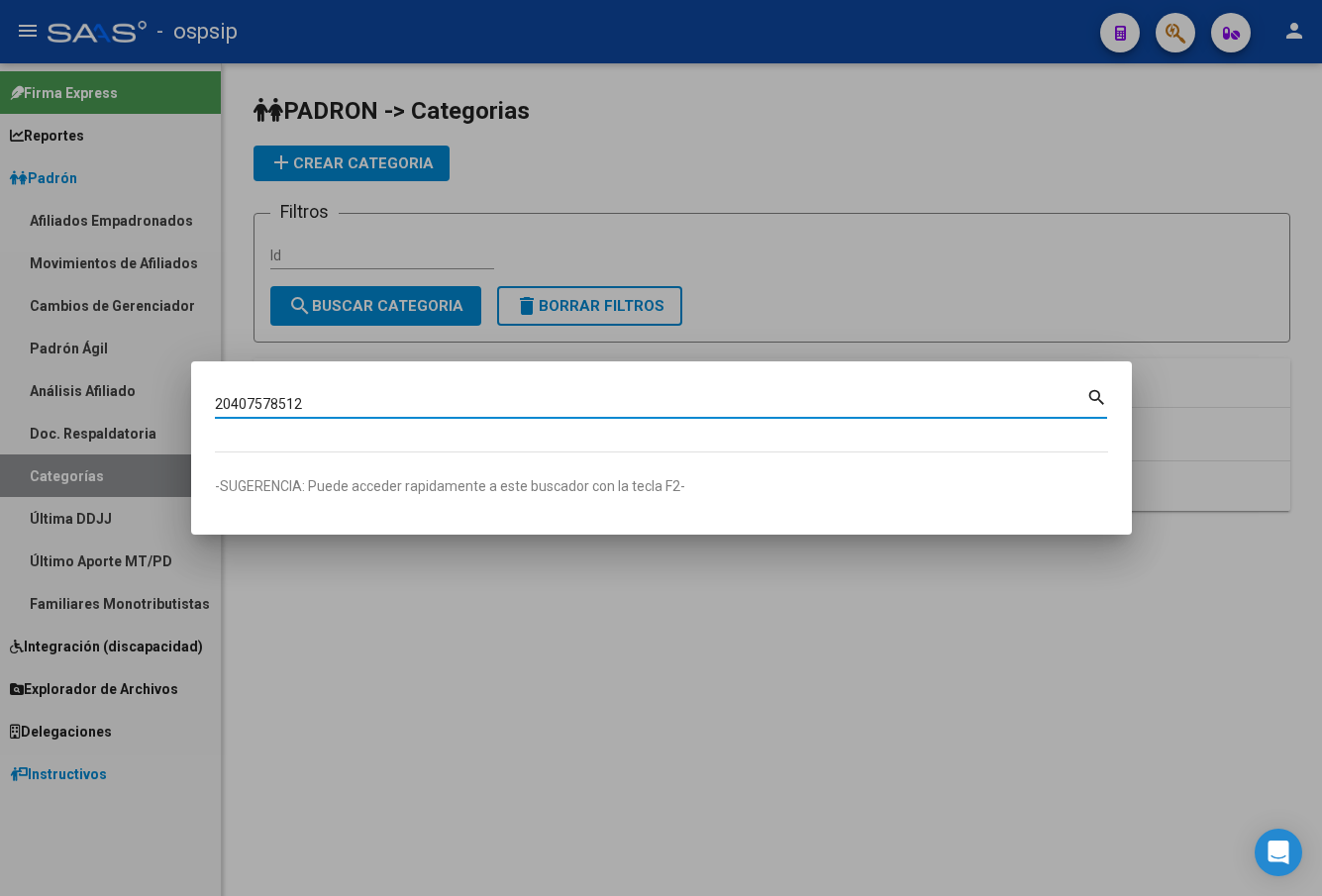 type on "20407578512" 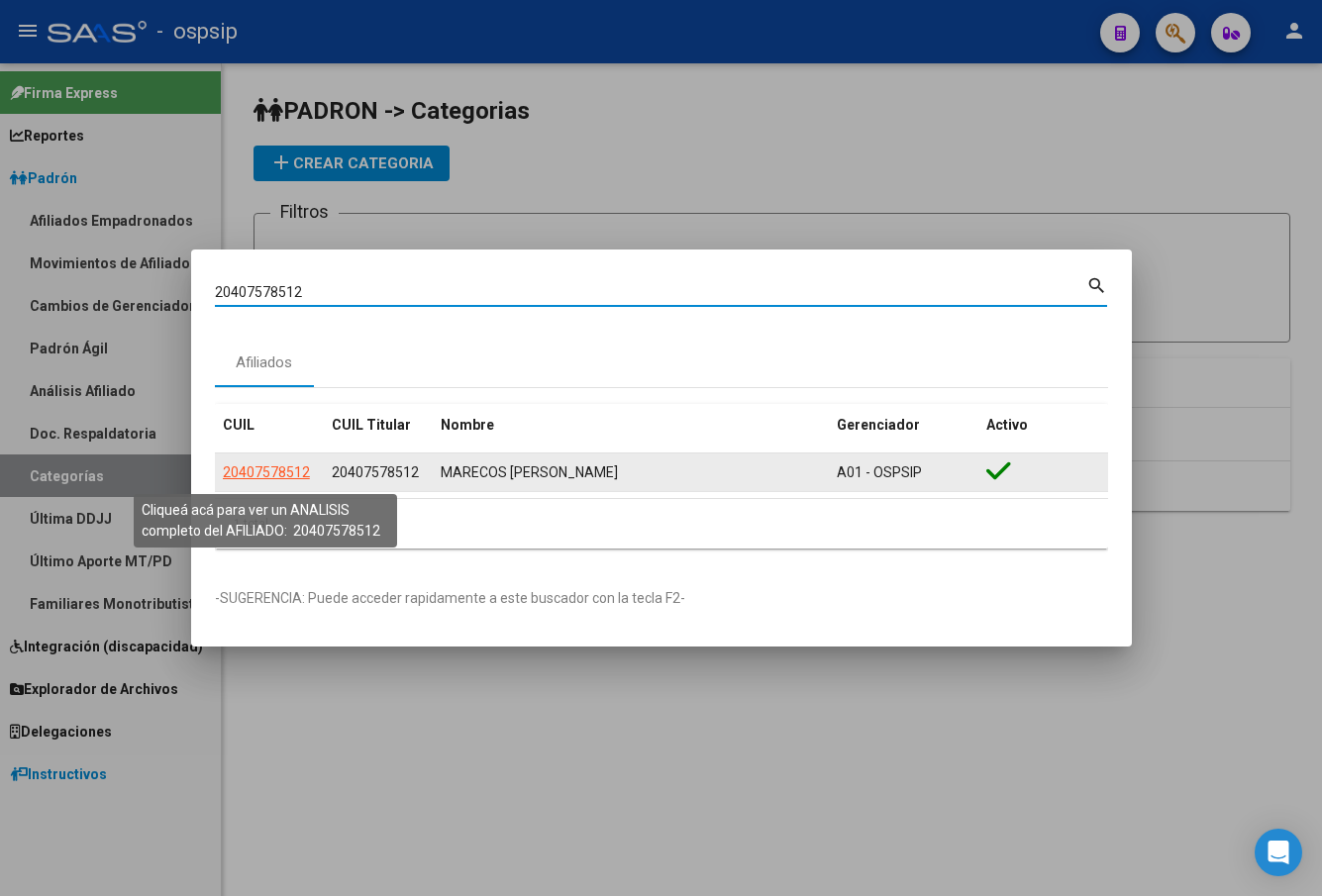 click on "20407578512" 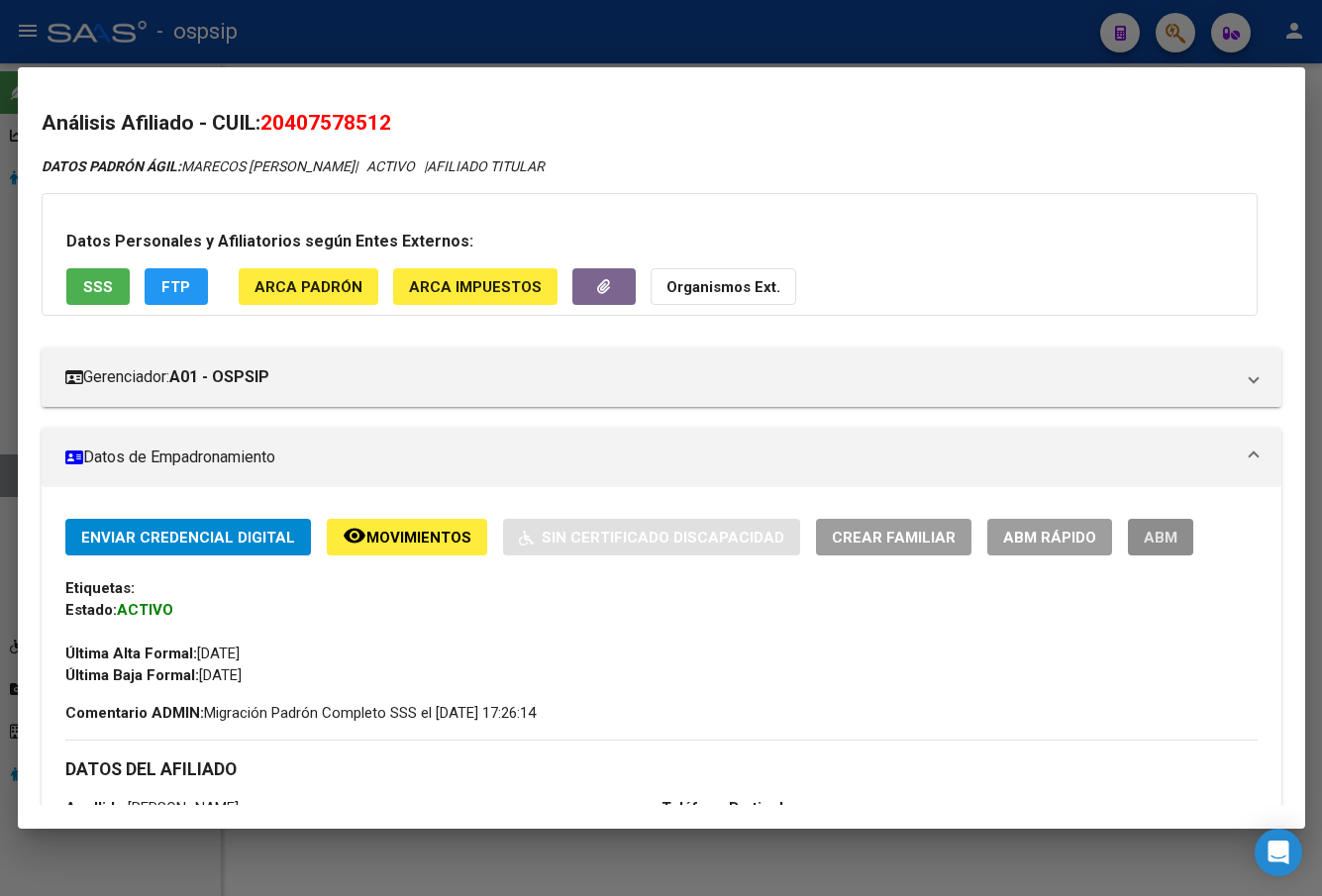 click on "ABM" at bounding box center (1161, 538) 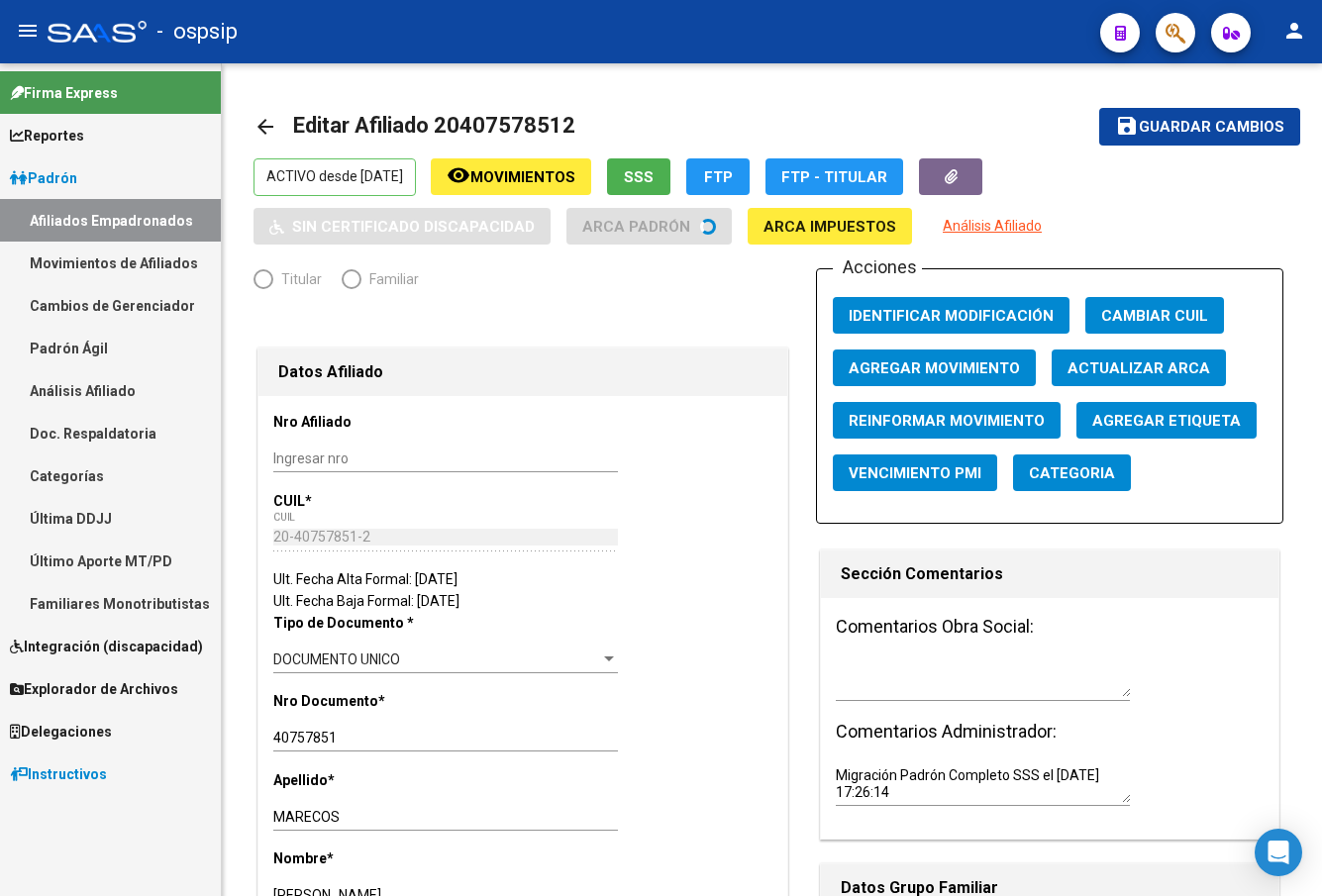 radio on "true" 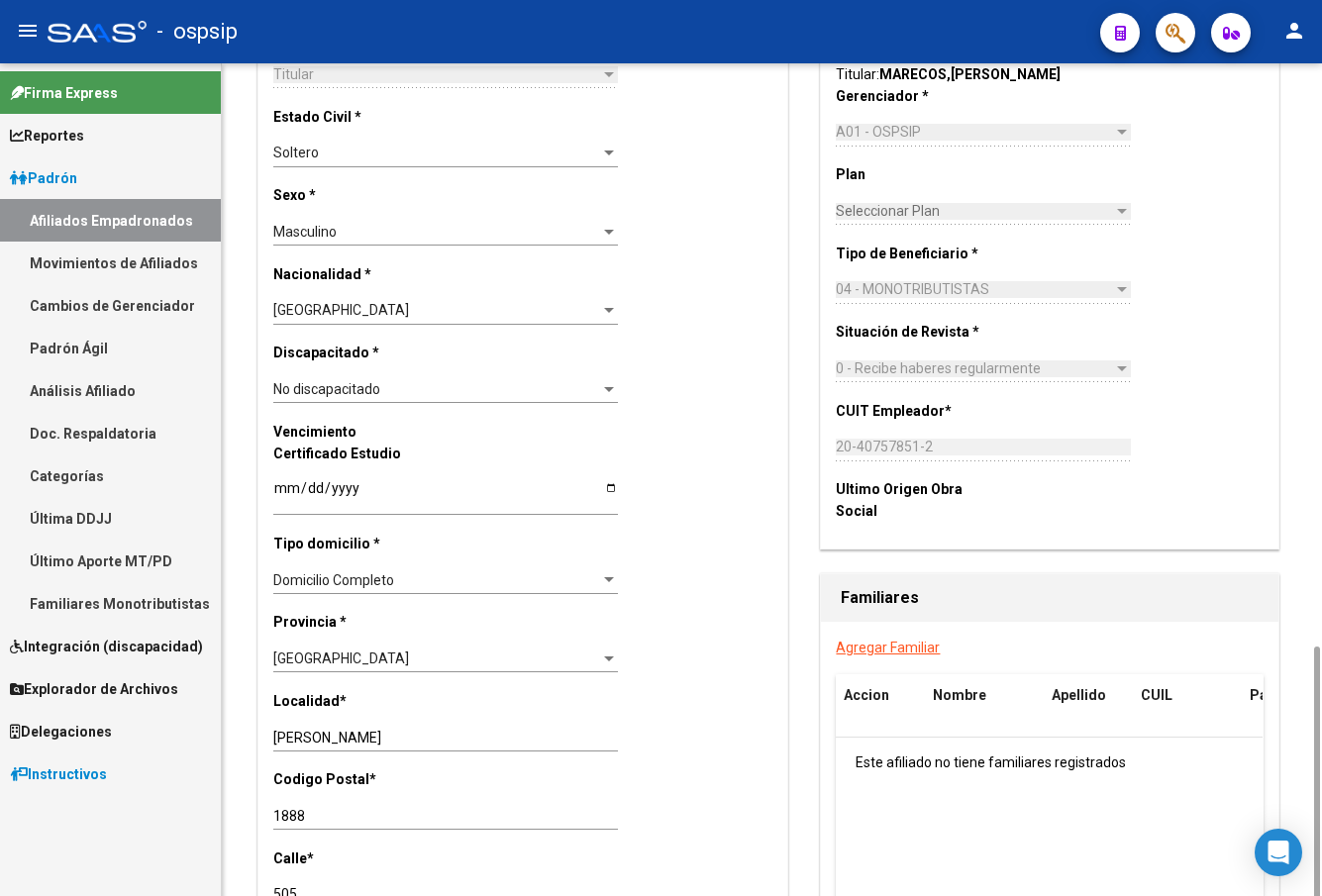 scroll, scrollTop: 1386, scrollLeft: 0, axis: vertical 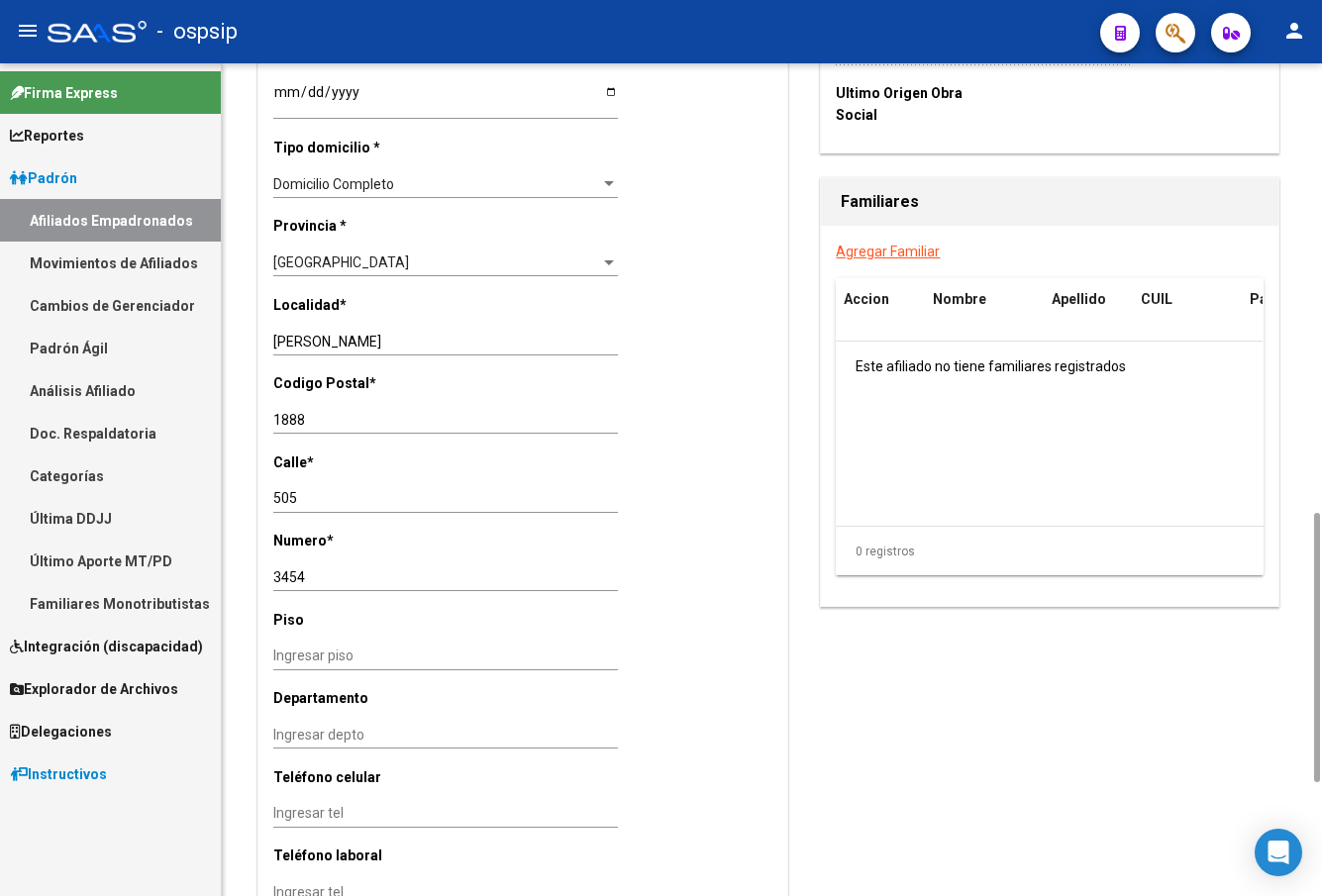 click on "Piso" 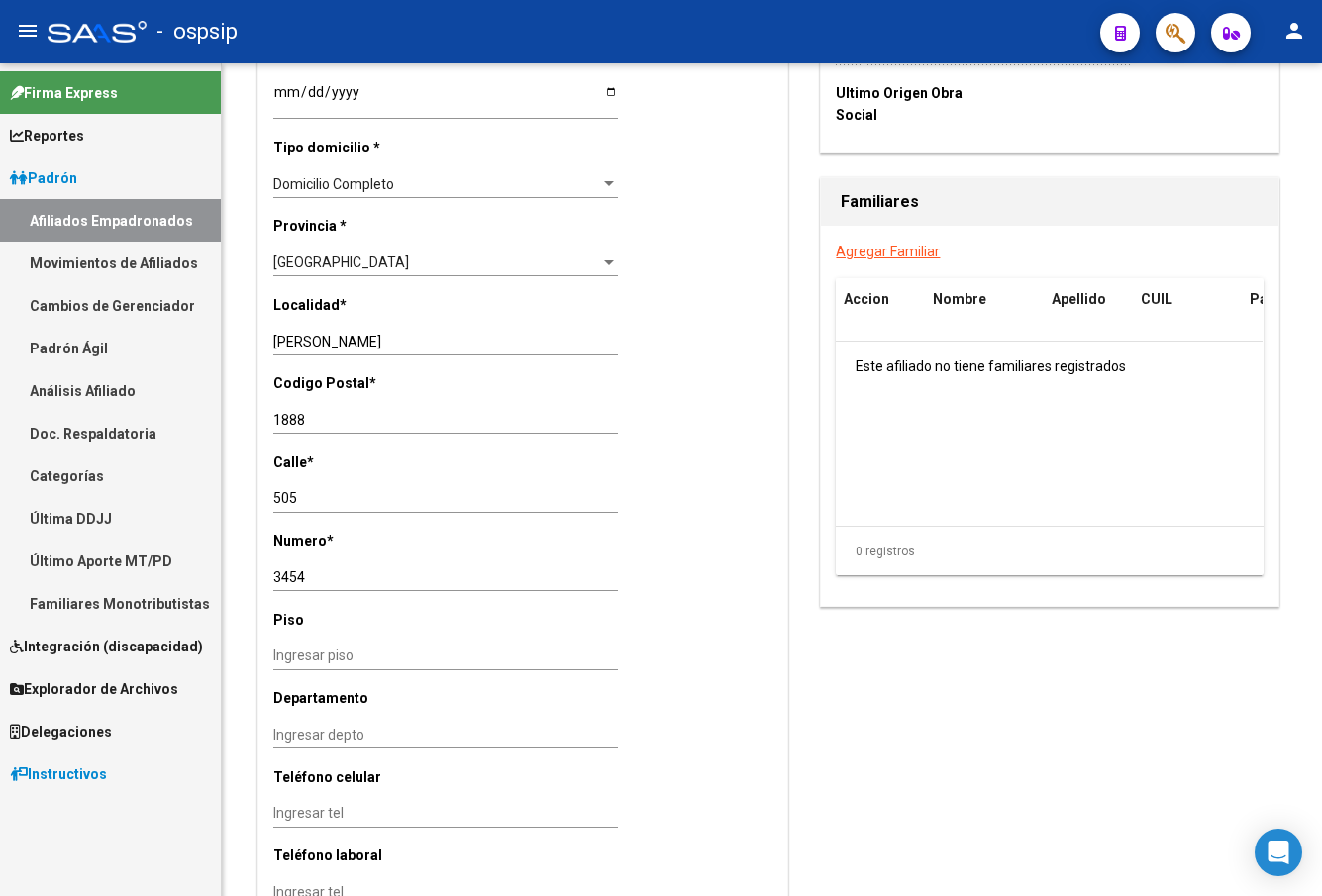 click 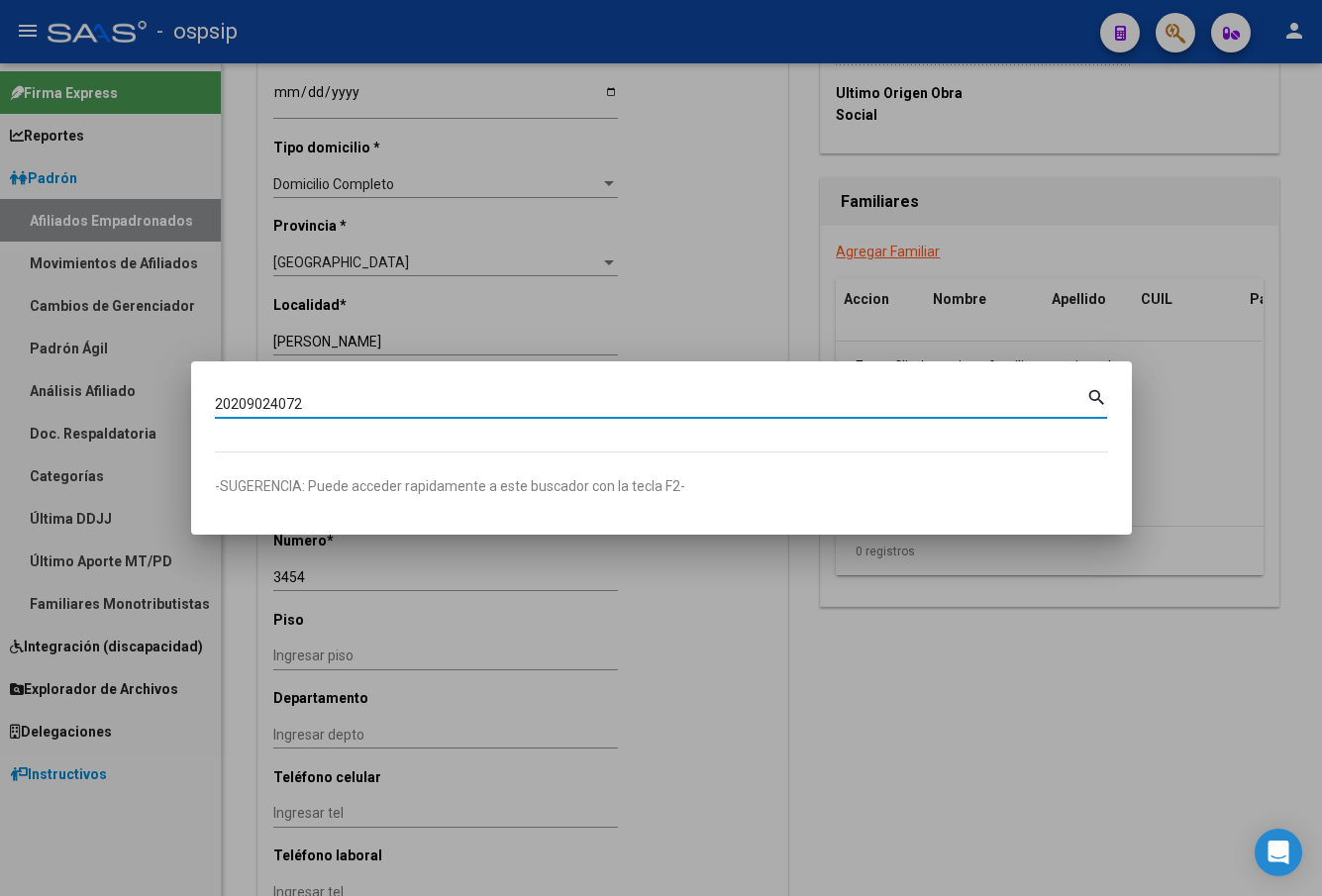 type on "20209024072" 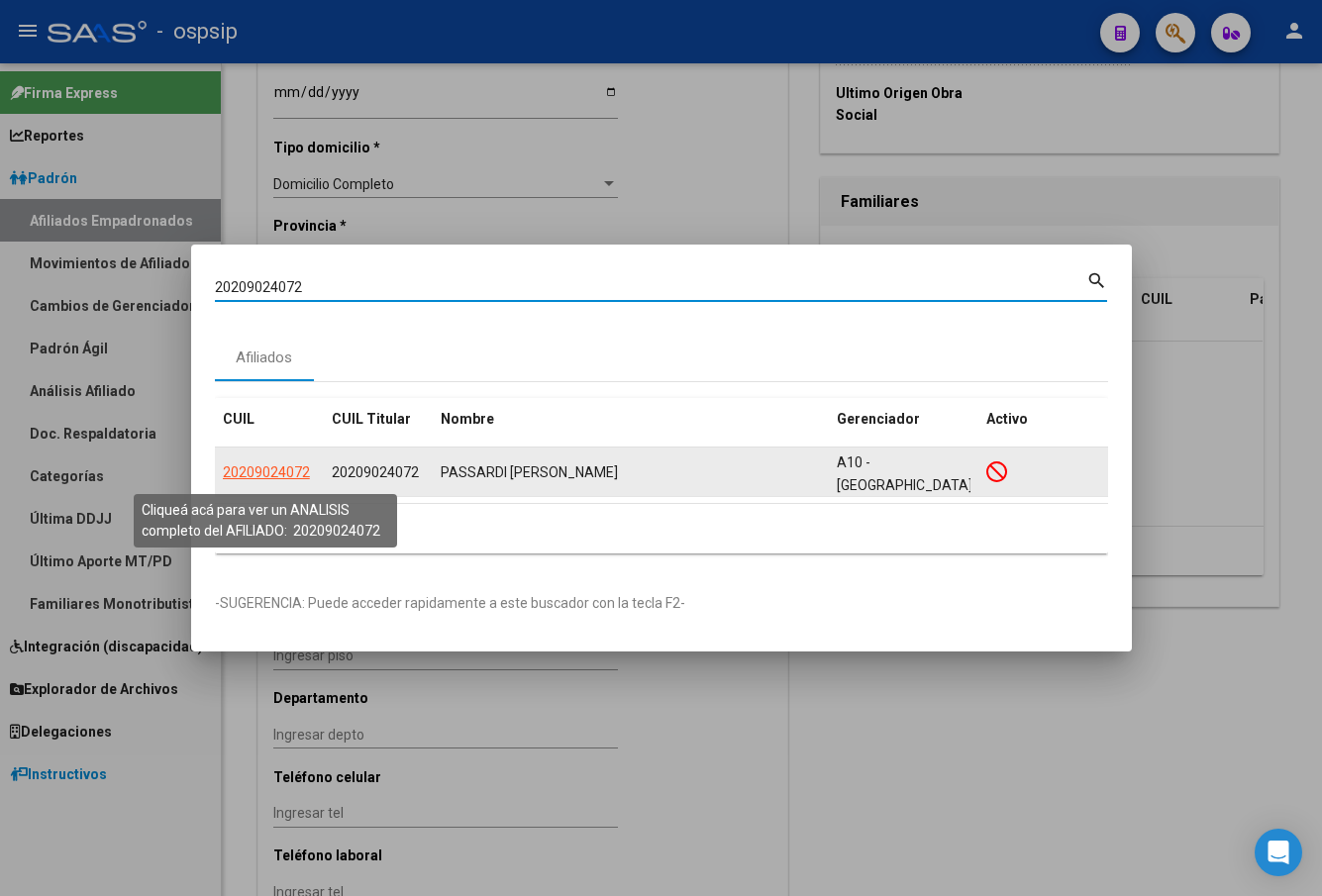 click on "20209024072" 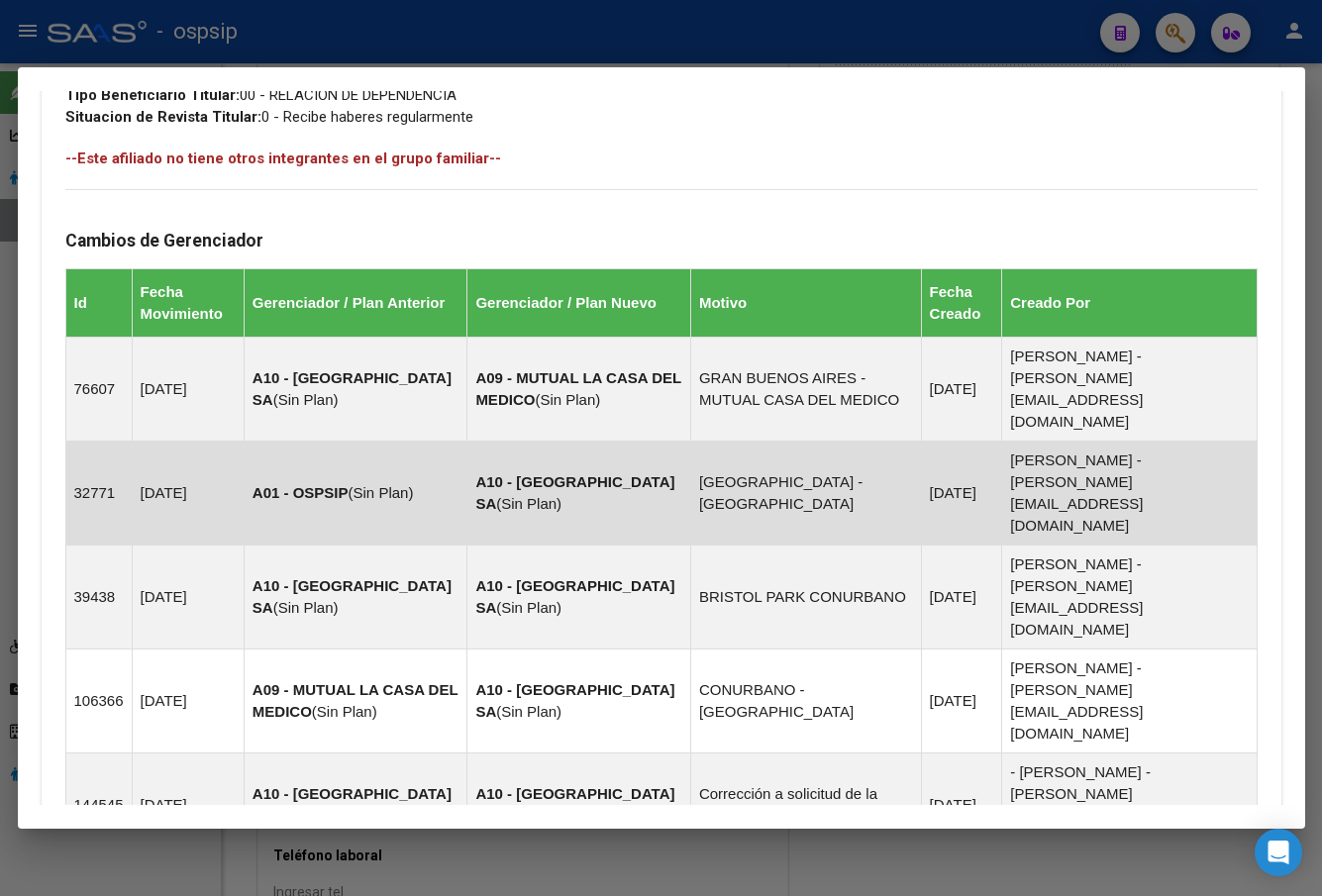 scroll, scrollTop: 1232, scrollLeft: 0, axis: vertical 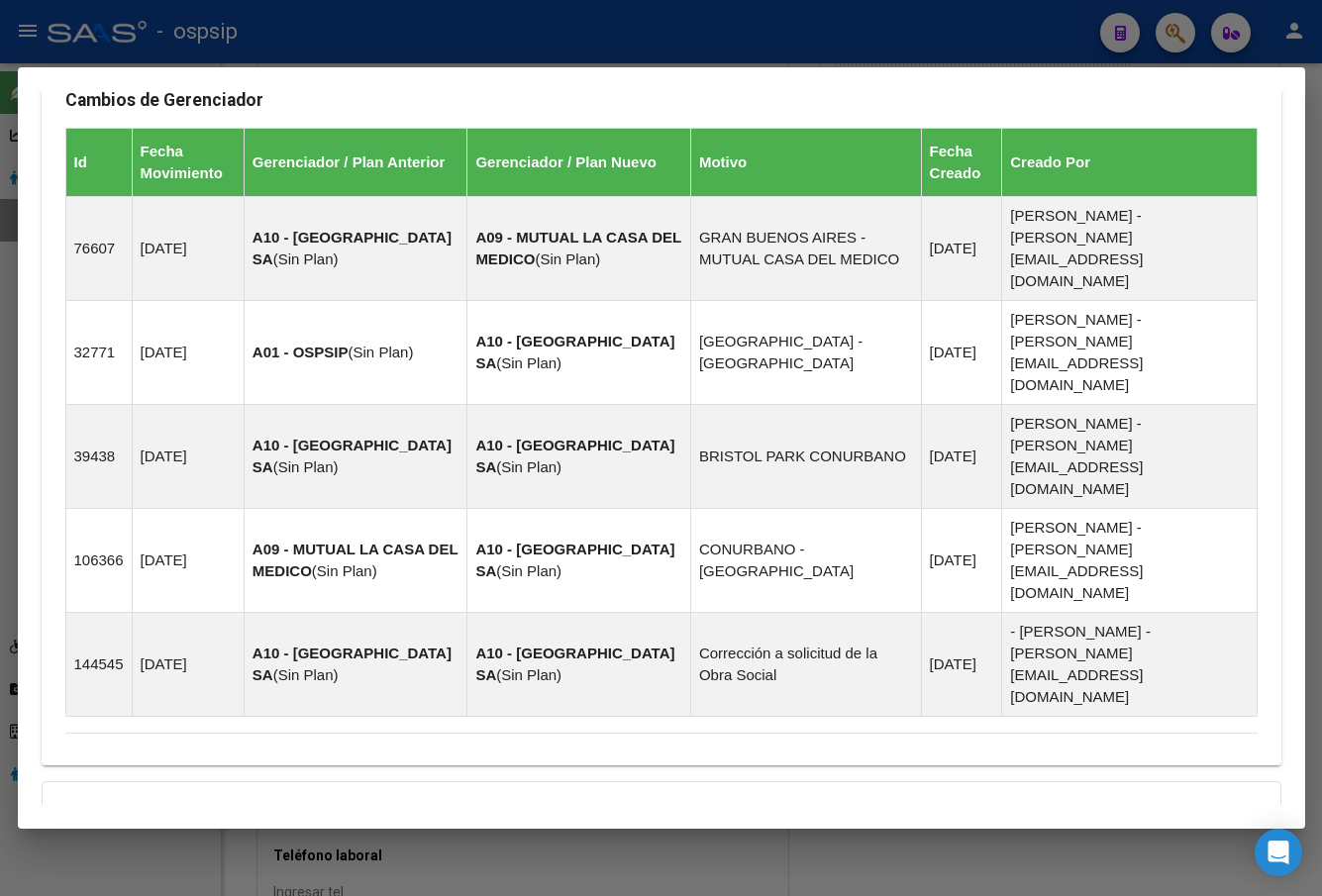 click on "Aportes y Contribuciones del Afiliado: 20209024072" at bounding box center [287, 956] 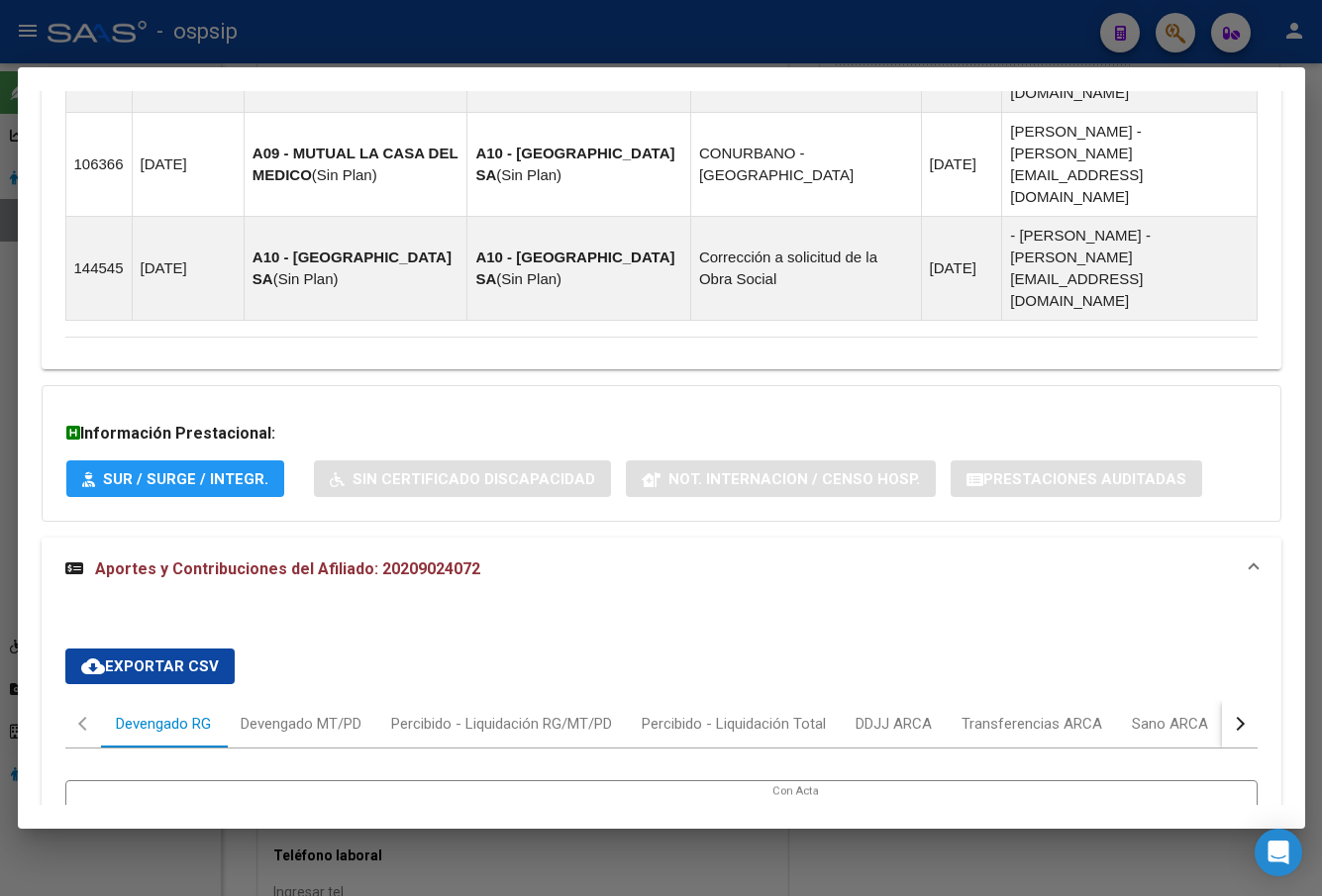 scroll, scrollTop: 2024, scrollLeft: 0, axis: vertical 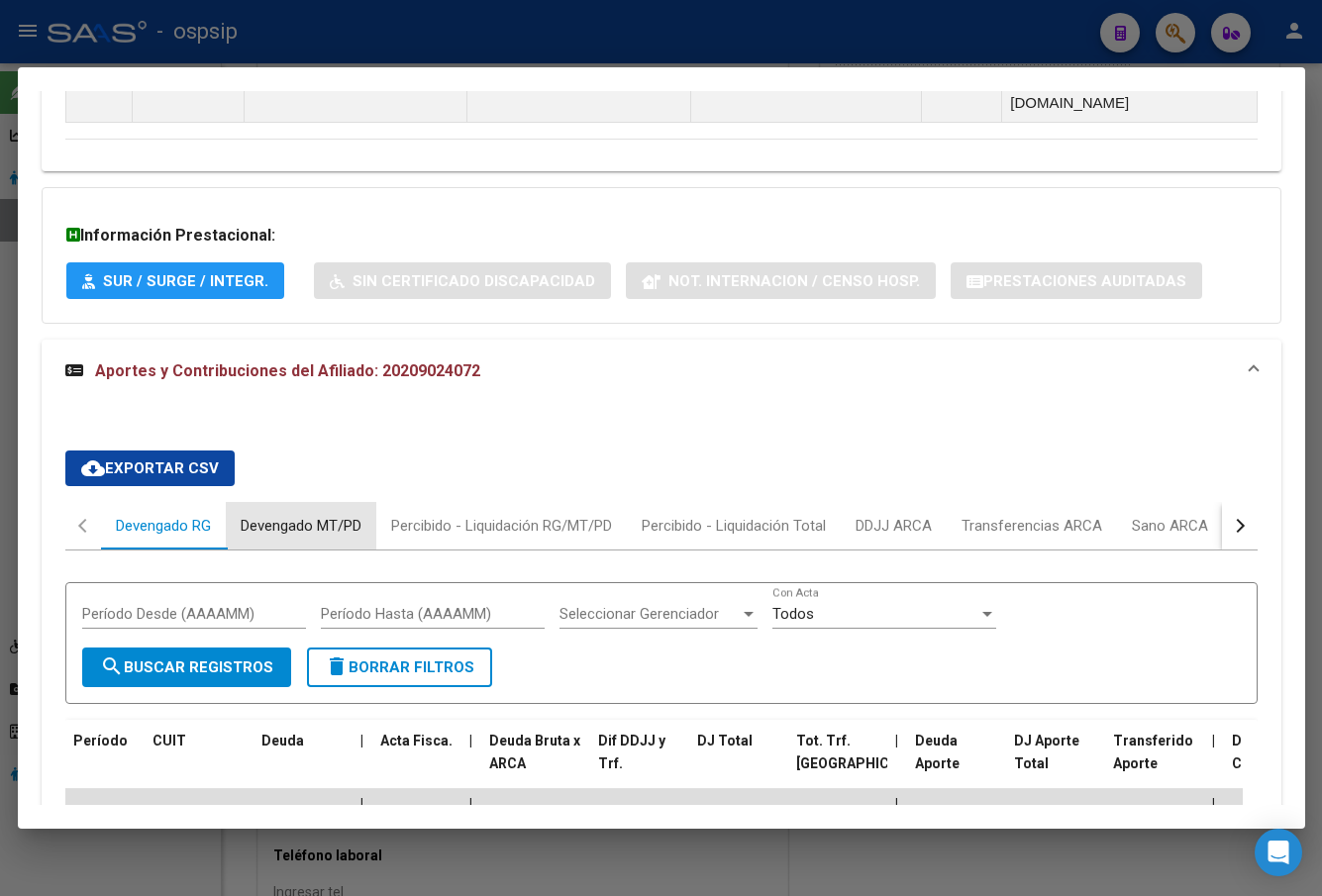 click on "Devengado MT/PD" at bounding box center [301, 526] 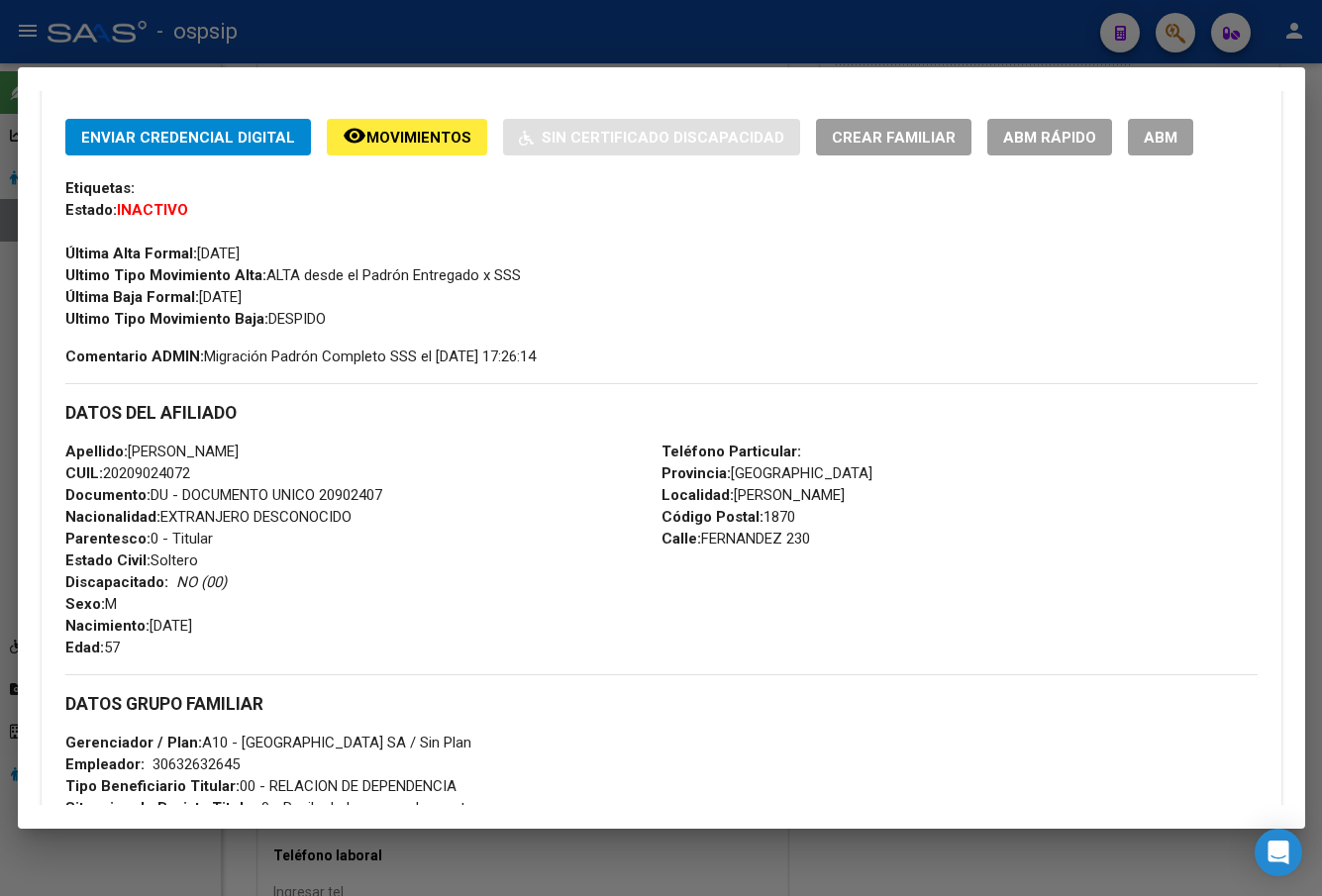 scroll, scrollTop: 242, scrollLeft: 0, axis: vertical 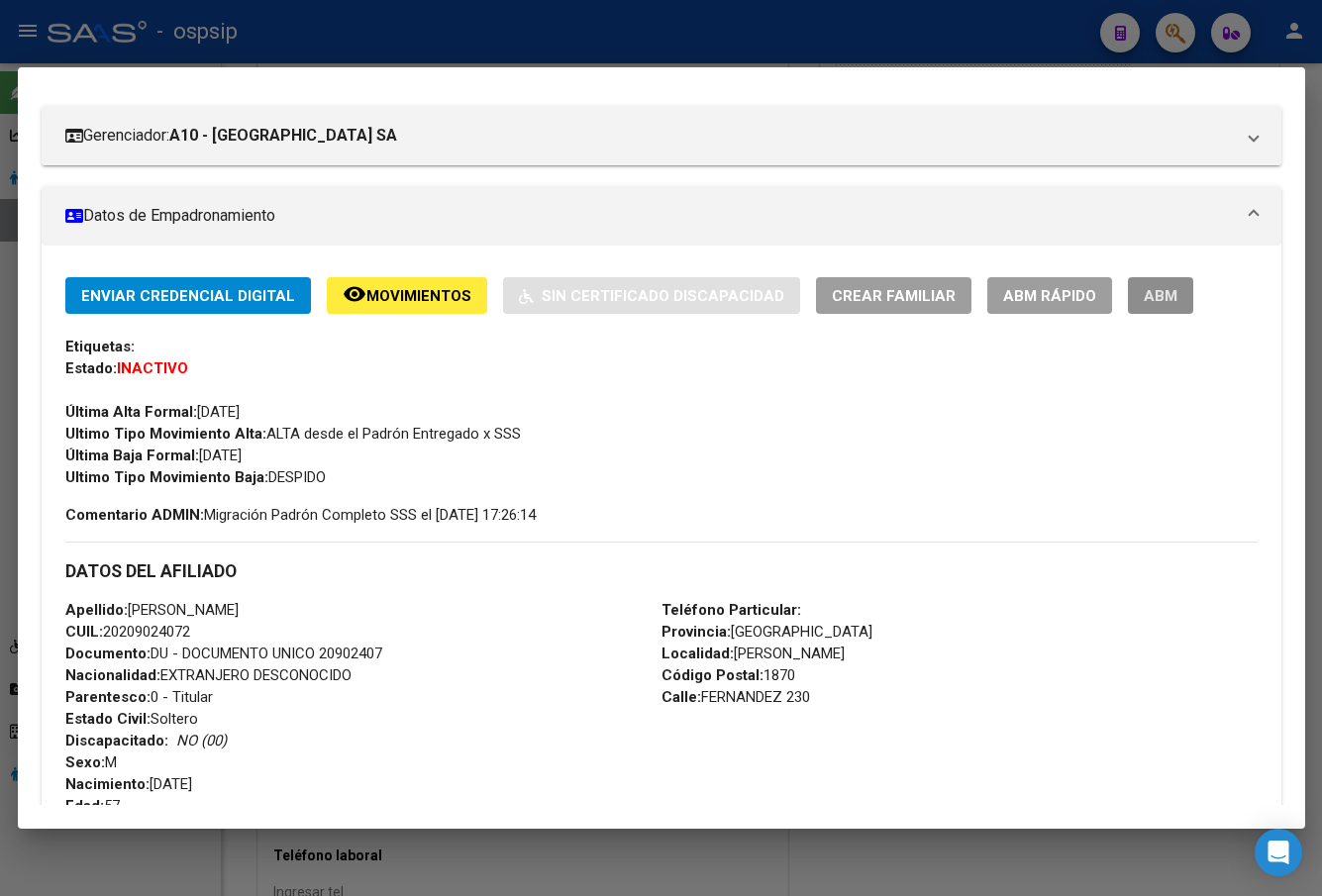 click on "ABM" at bounding box center (1161, 296) 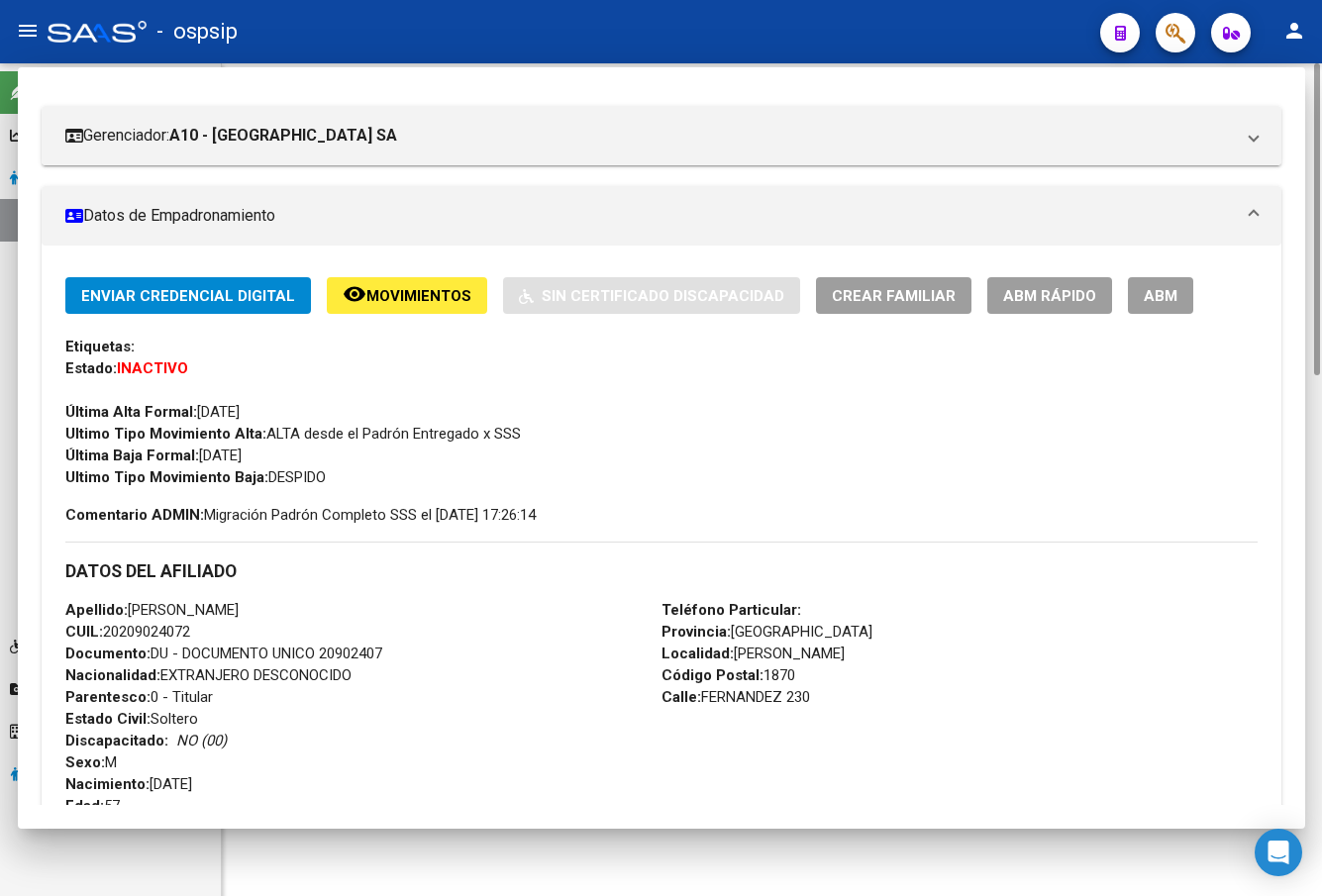 scroll, scrollTop: 0, scrollLeft: 0, axis: both 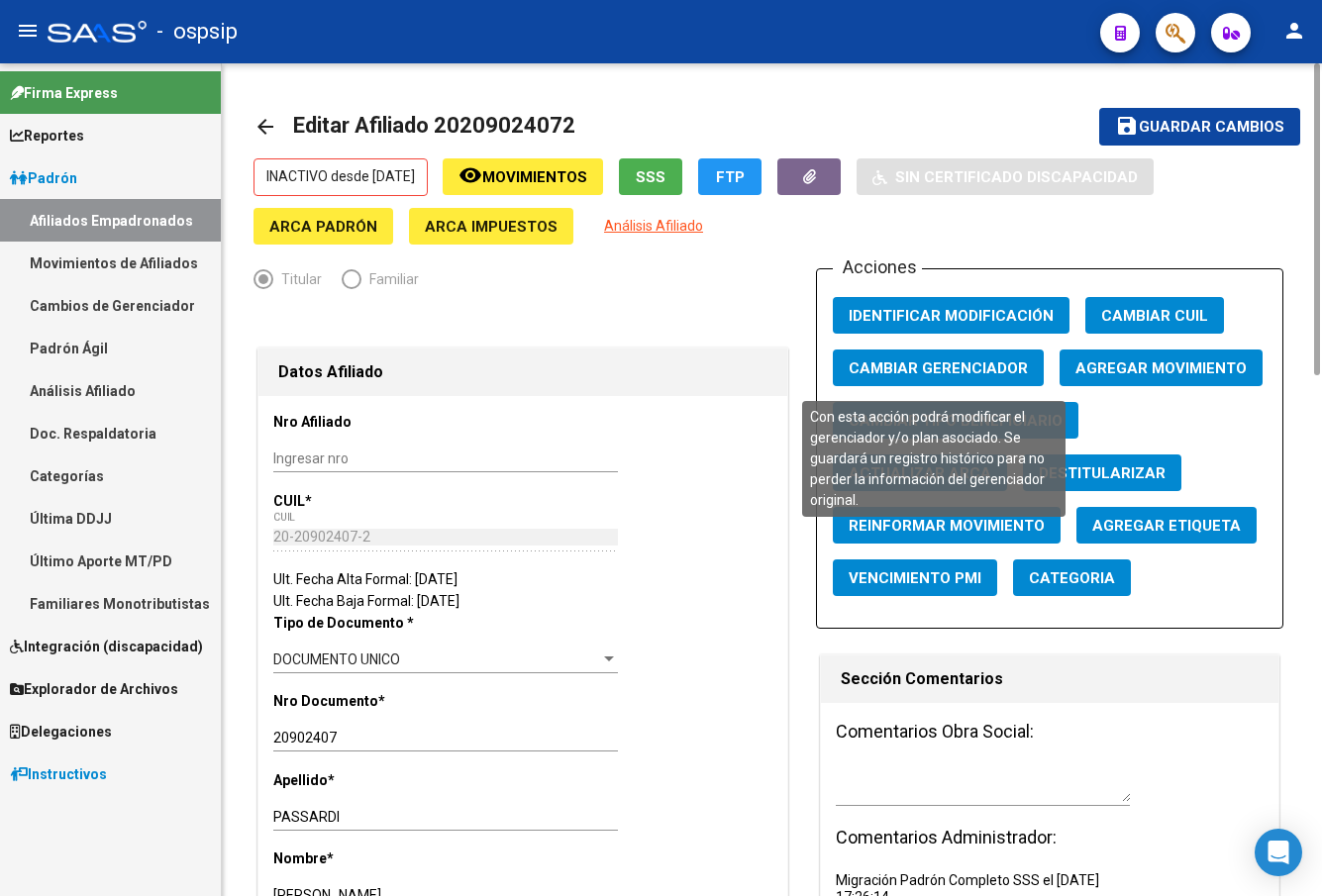 click on "Cambiar Gerenciador" 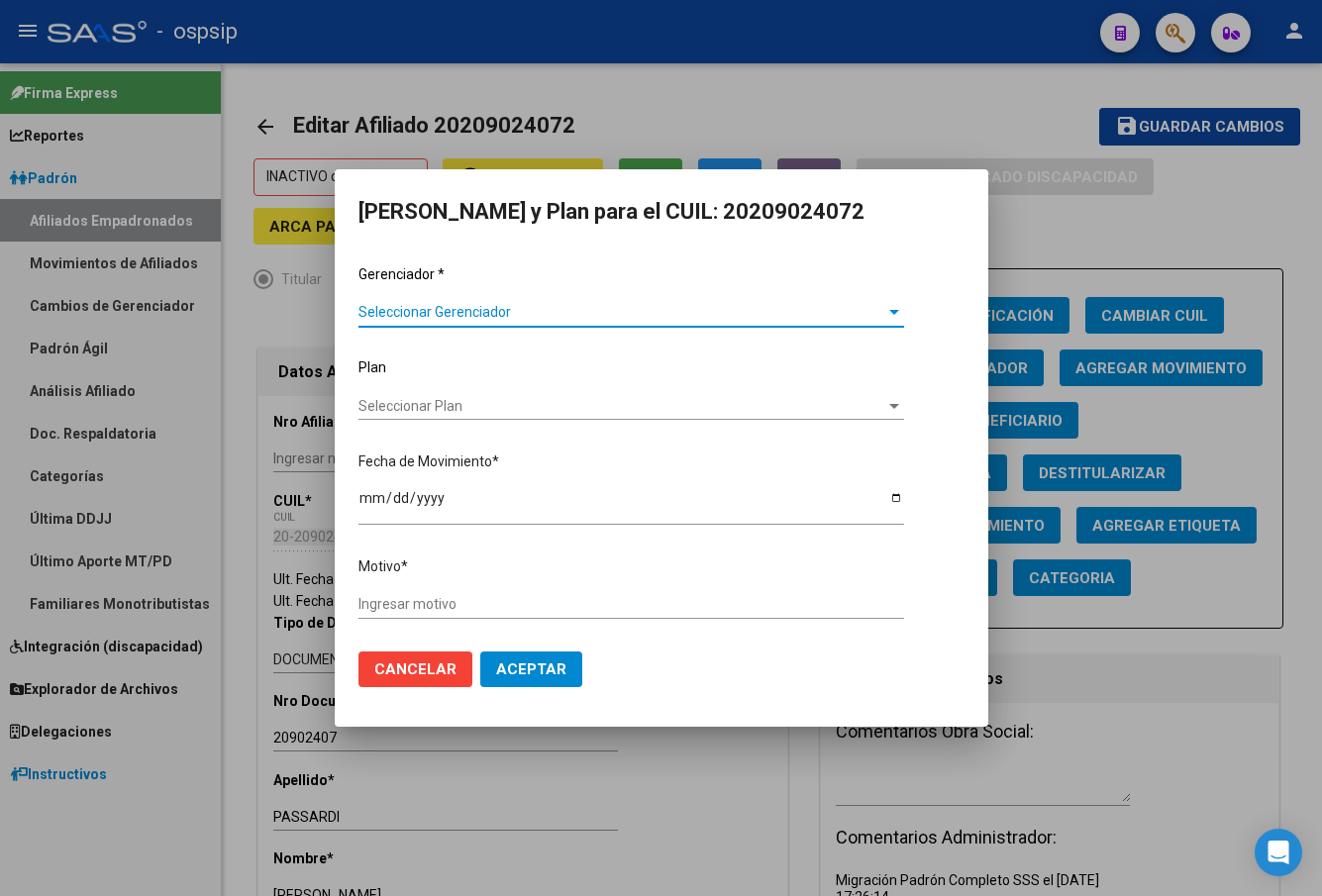 click on "Seleccionar Gerenciador" at bounding box center [622, 312] 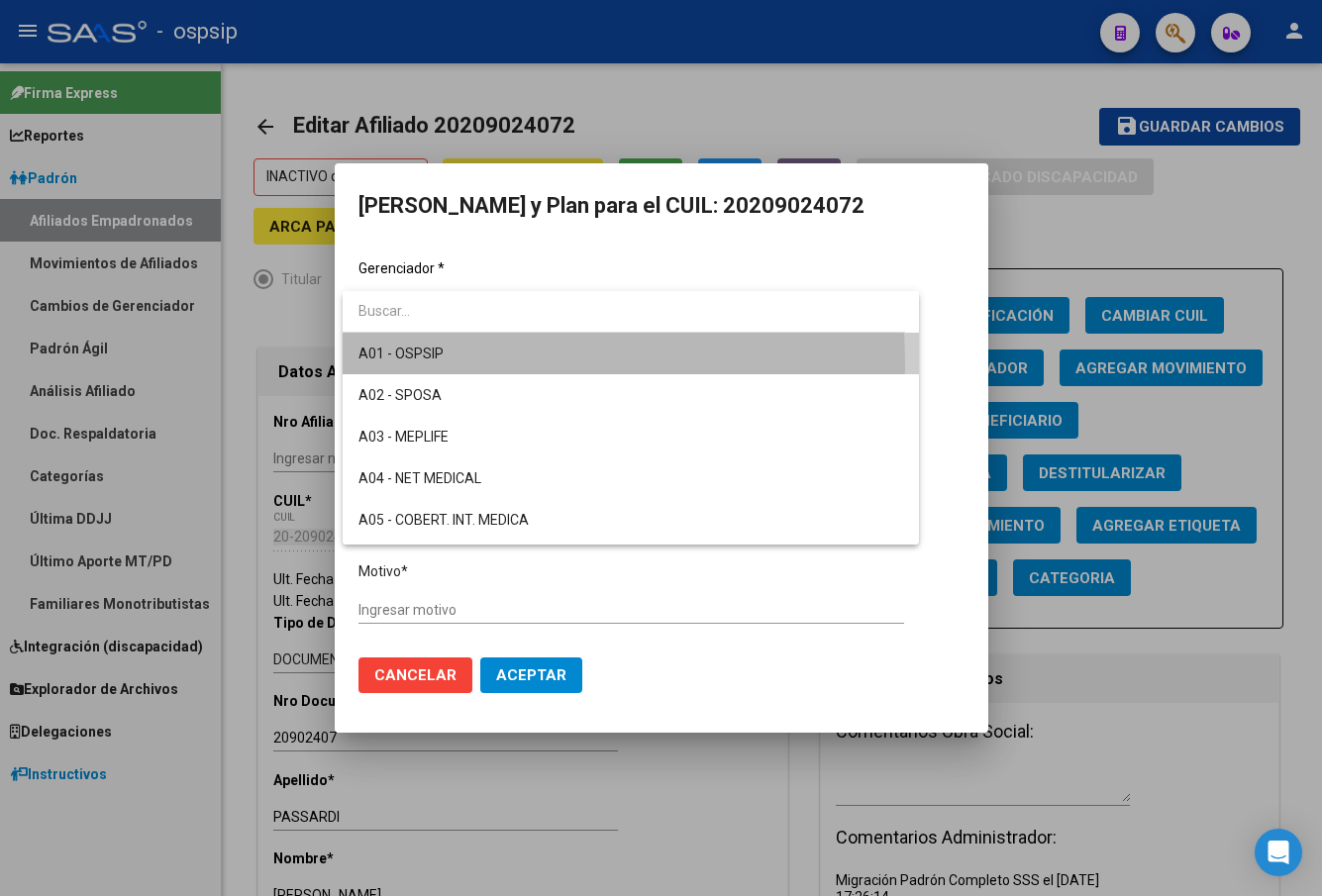 click on "A01 - OSPSIP" at bounding box center [631, 353] 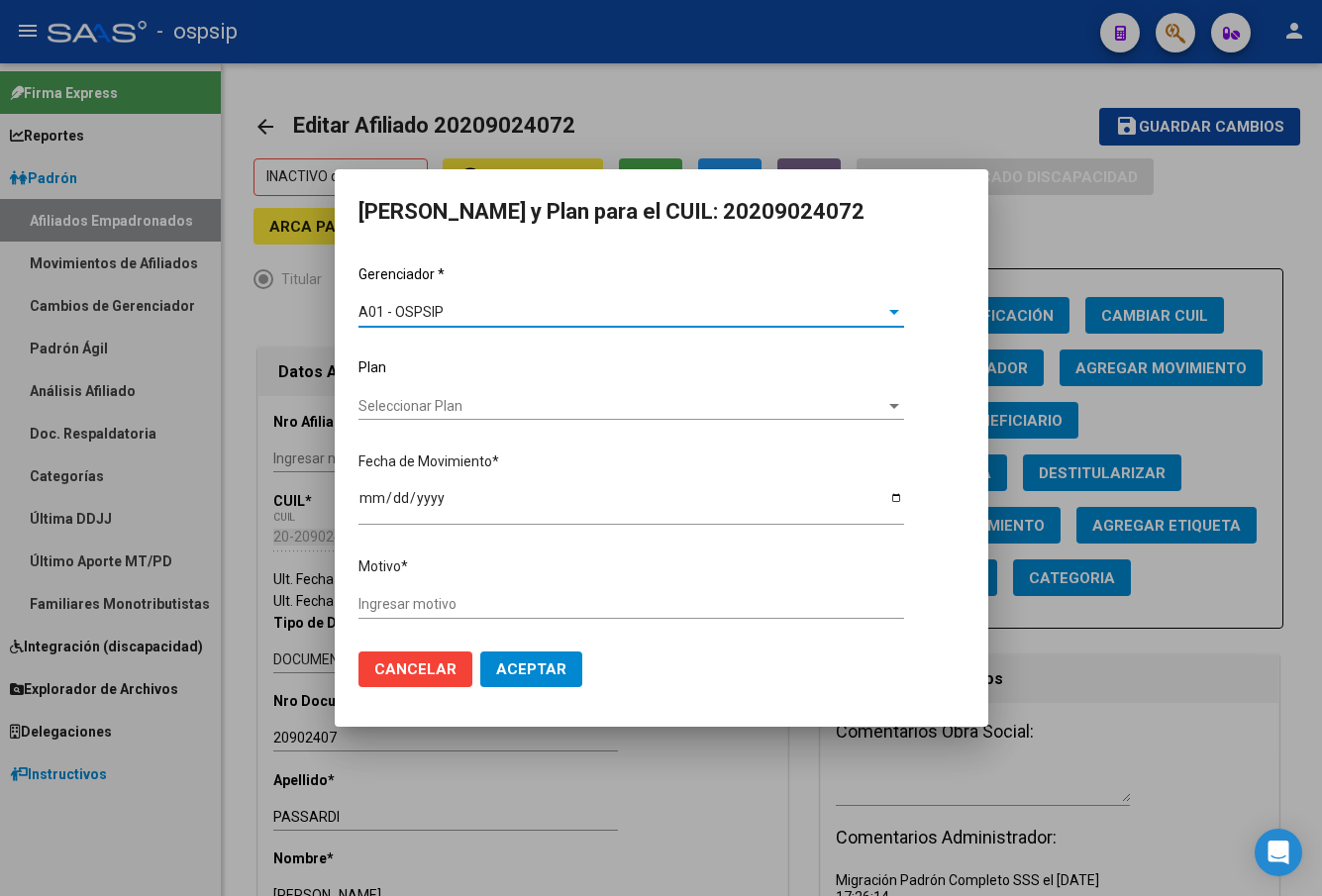 click on "Ingresar motivo" at bounding box center [631, 604] 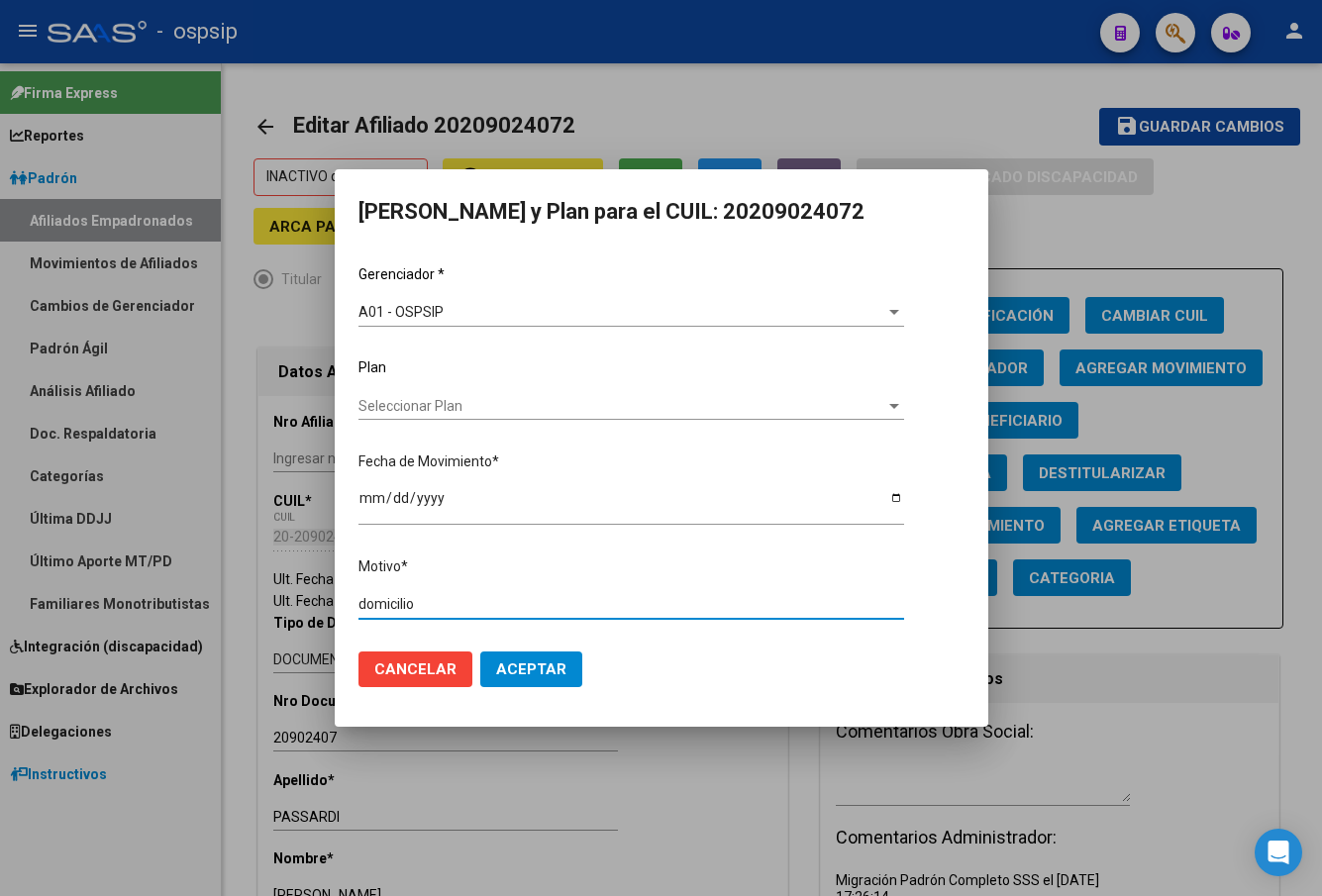 type on "domicilio" 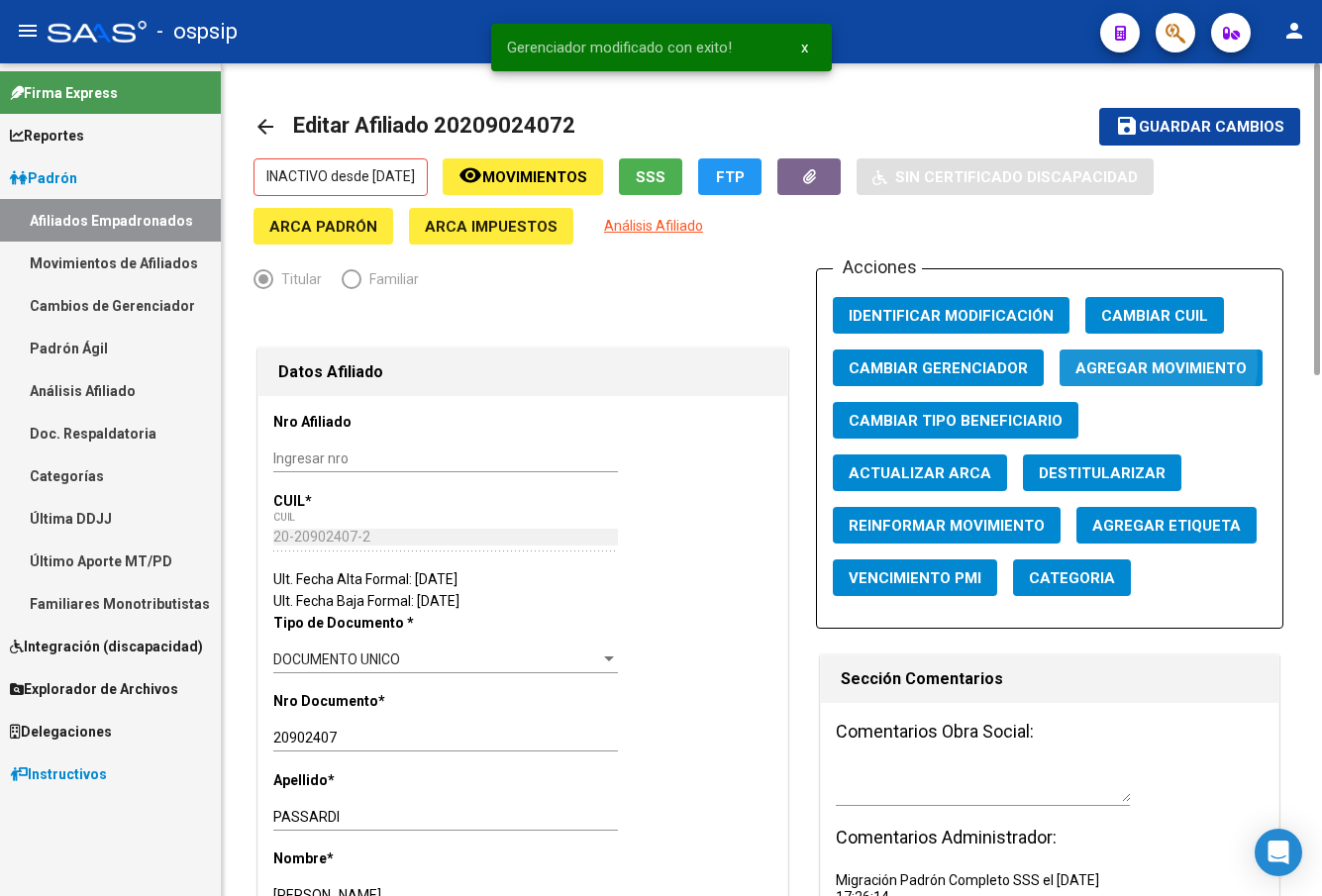 click on "Agregar Movimiento" 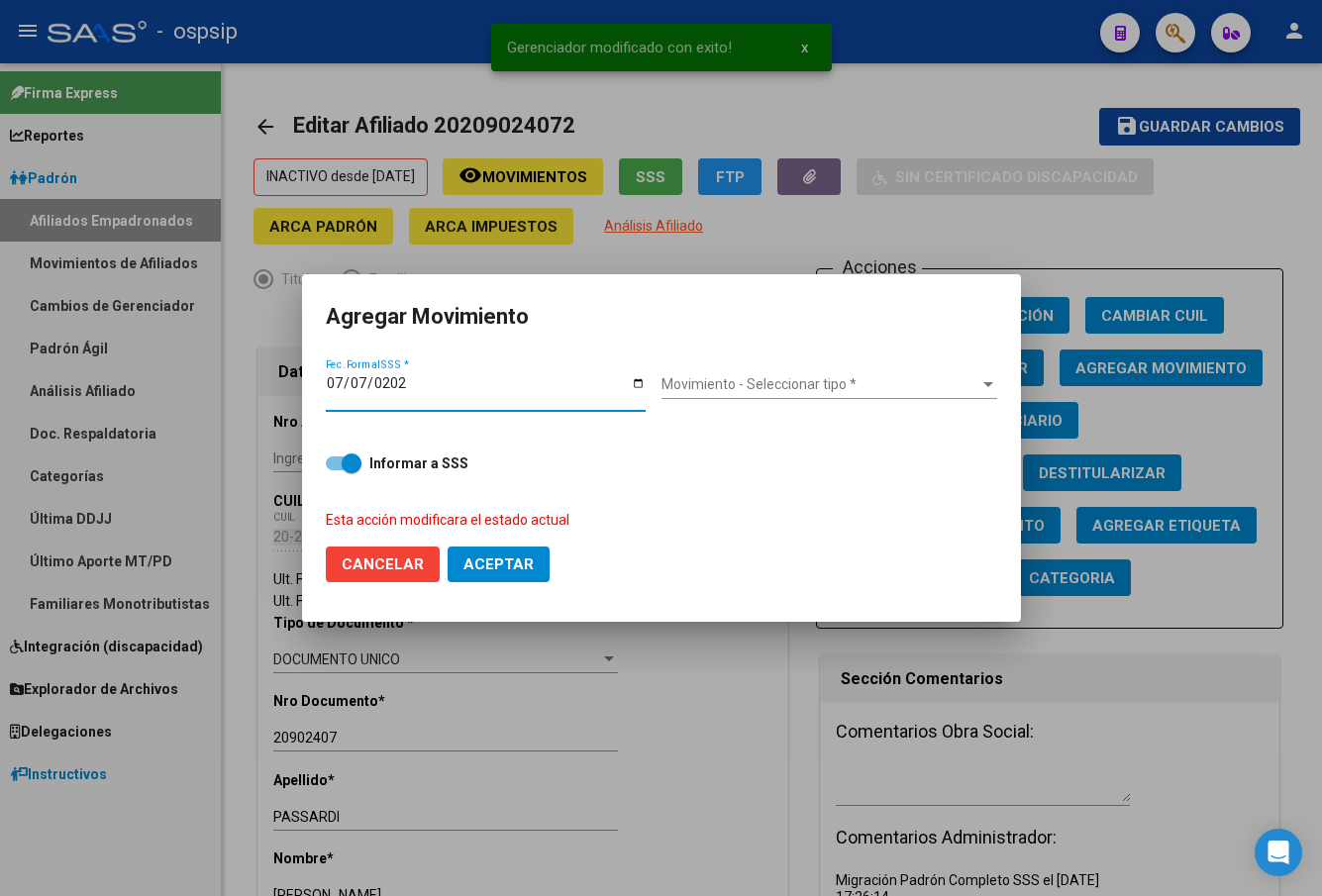 type on "[DATE]" 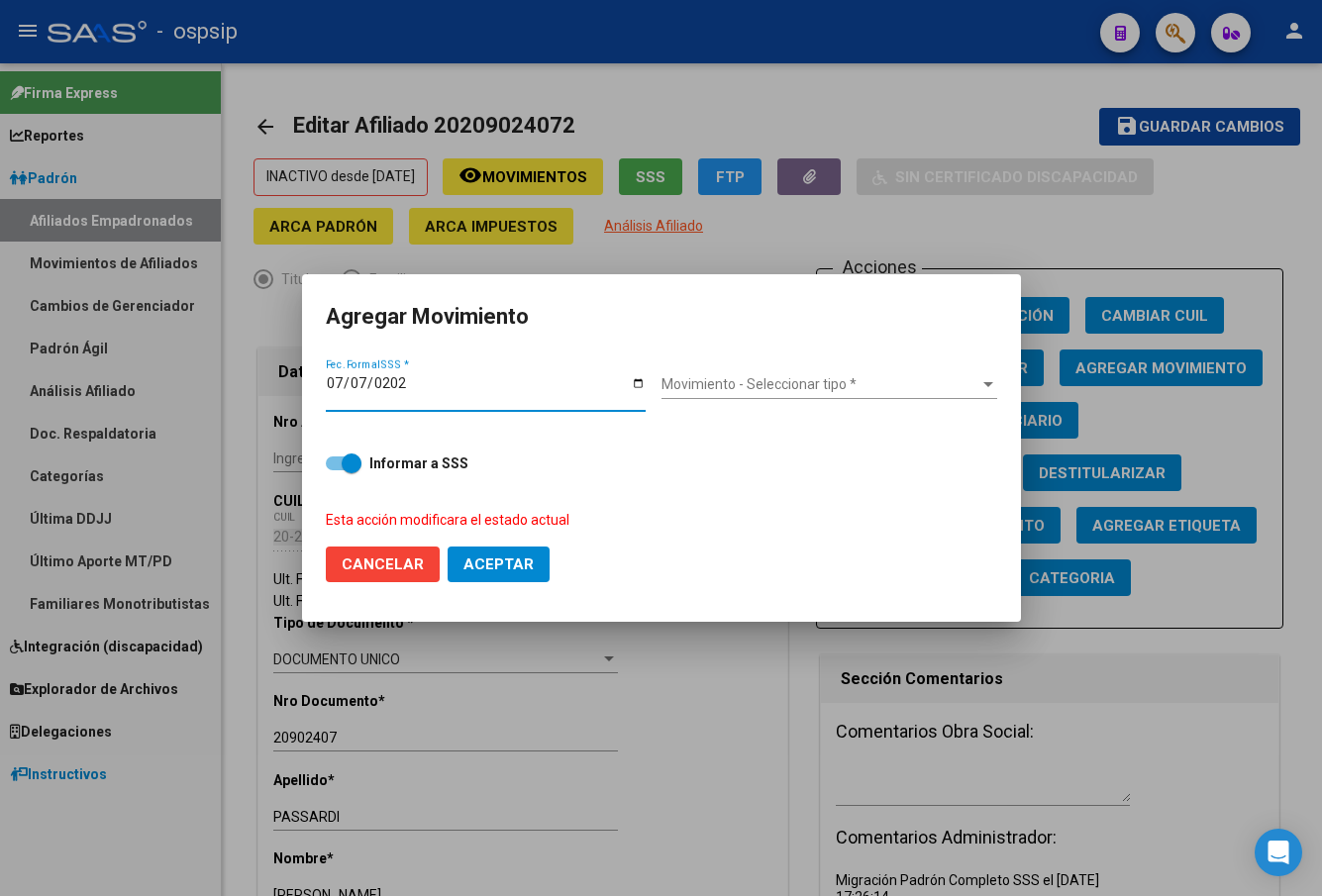 click on "Movimiento - Seleccionar tipo *" at bounding box center (820, 384) 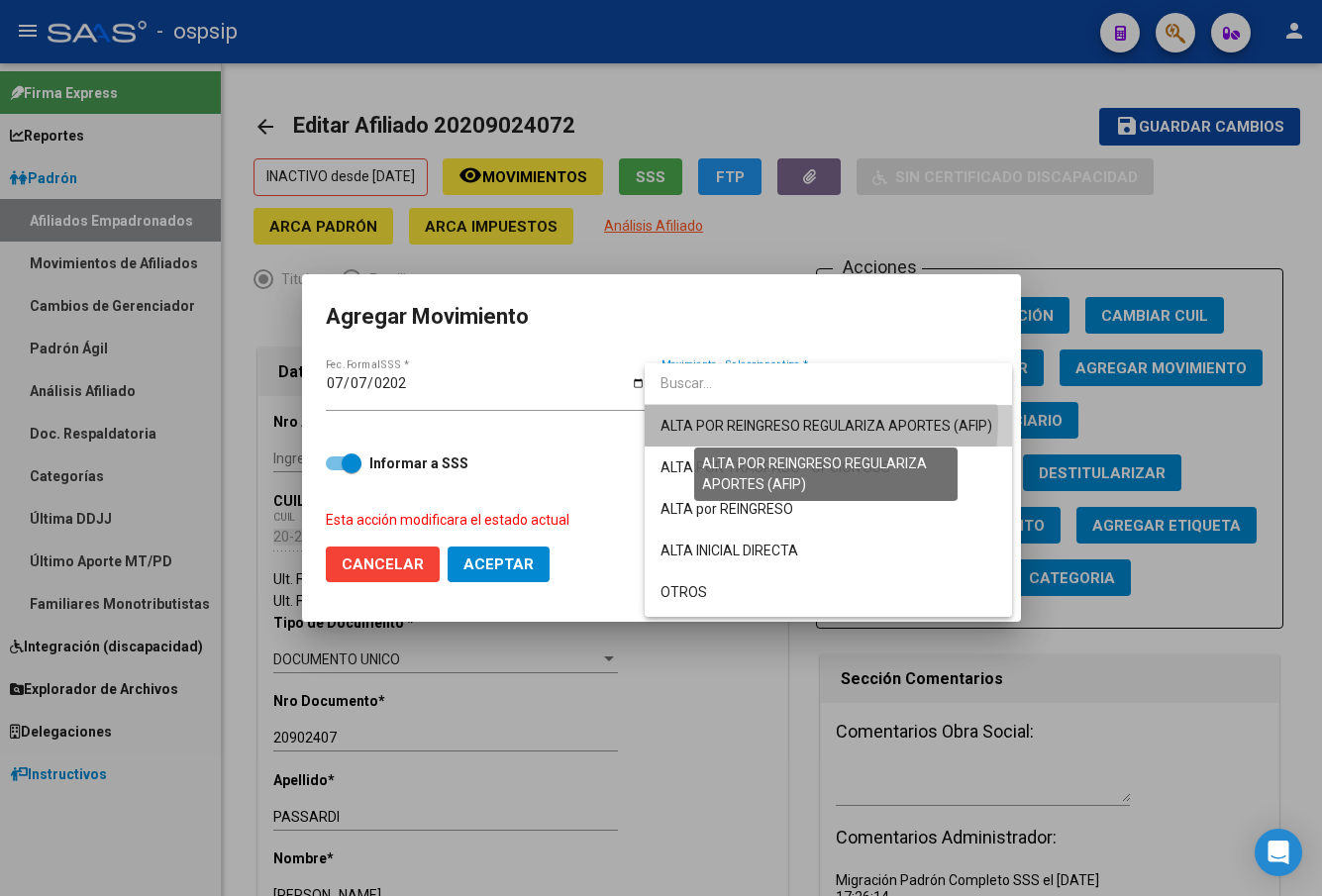 click on "ALTA POR REINGRESO REGULARIZA APORTES (AFIP)" at bounding box center (826, 426) 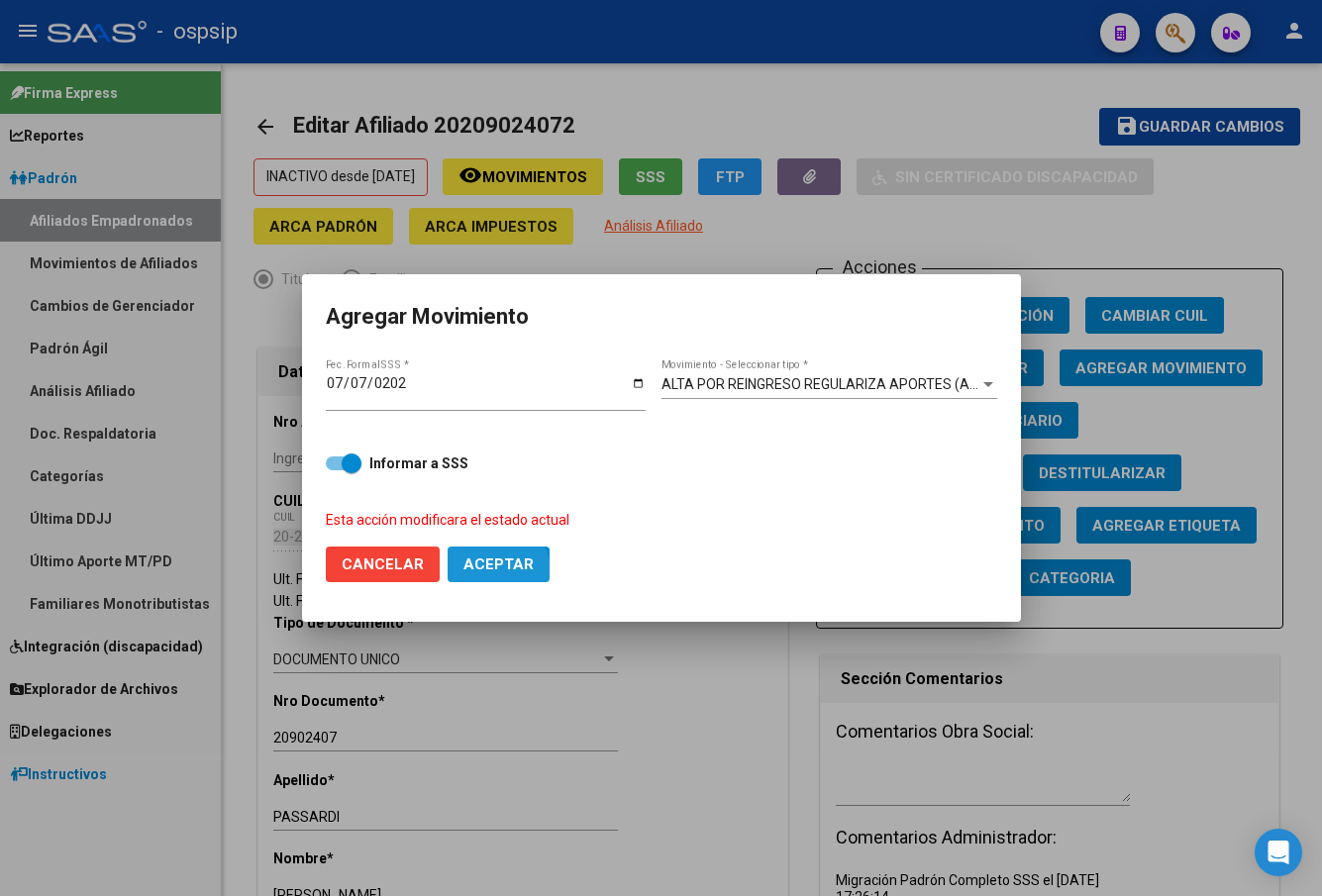click on "Aceptar" 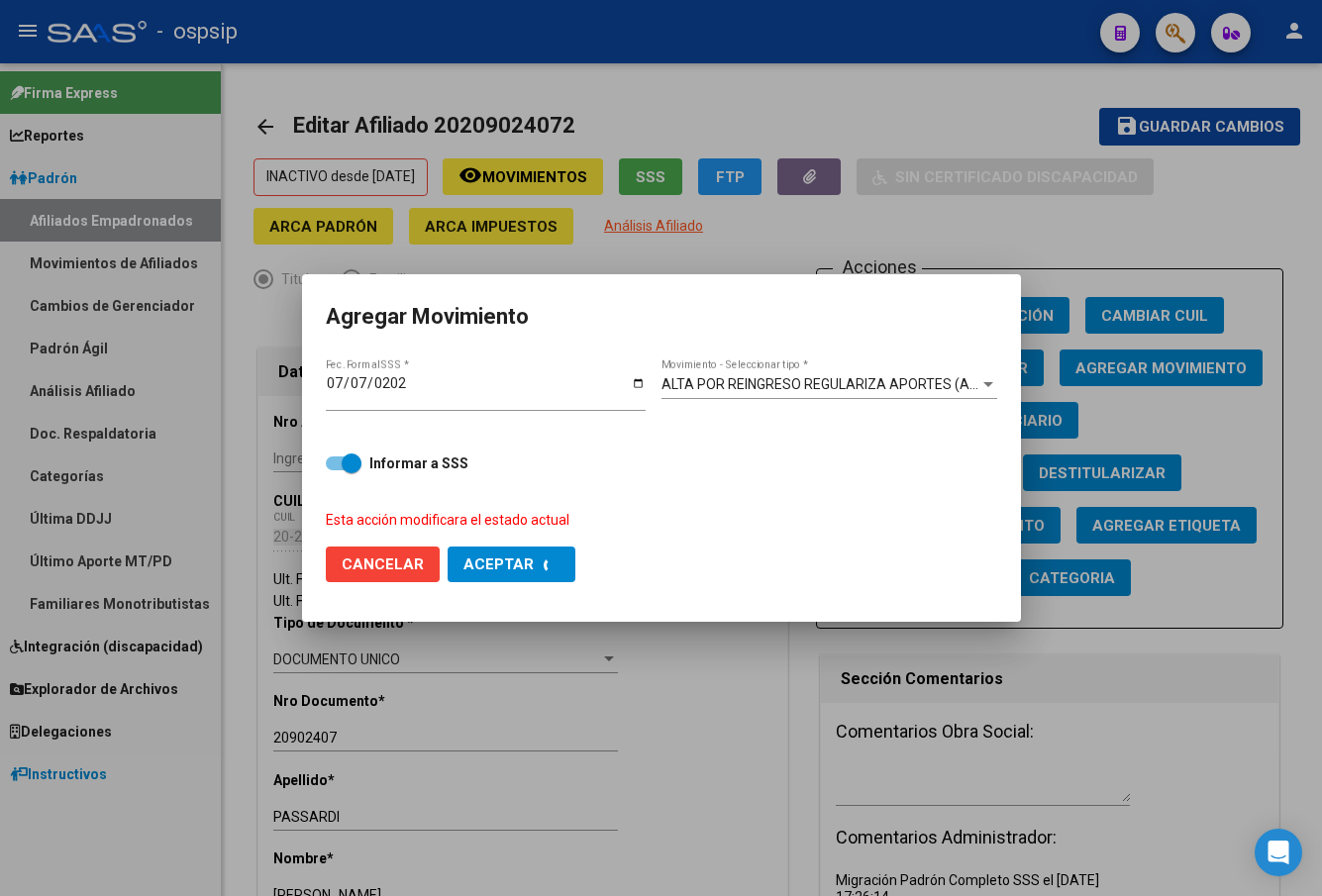 checkbox on "false" 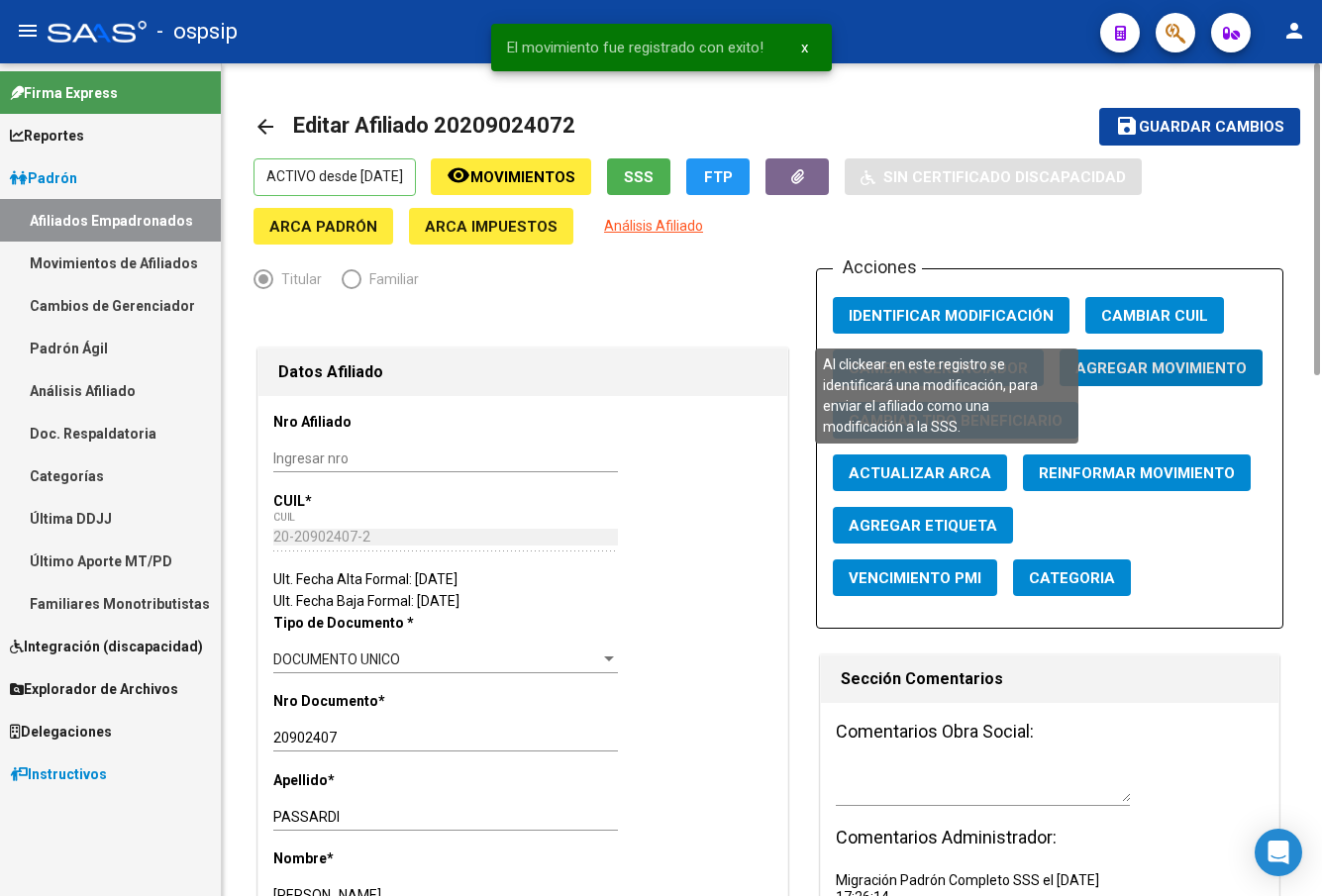 click on "Identificar Modificación" 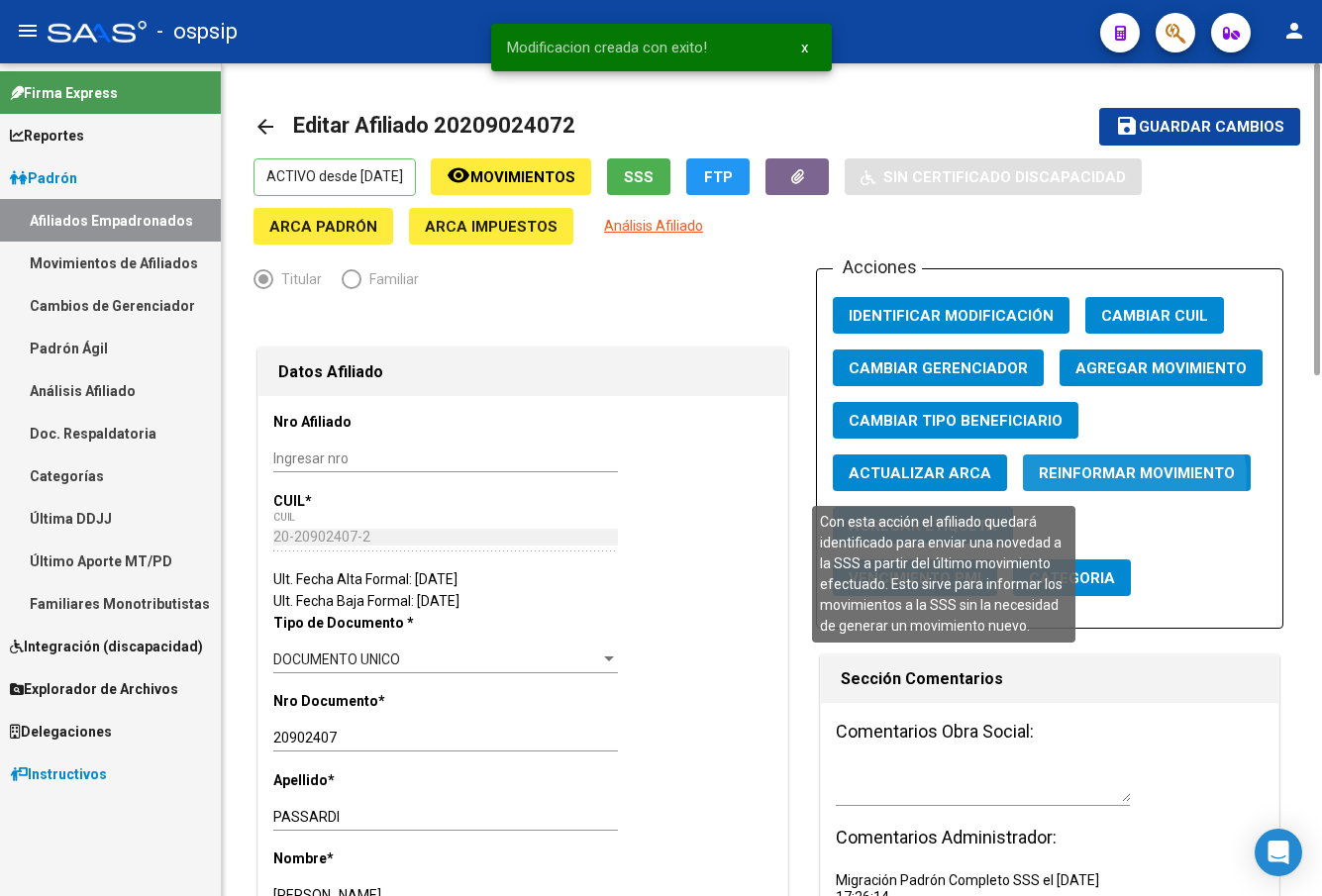 click on "Reinformar Movimiento" 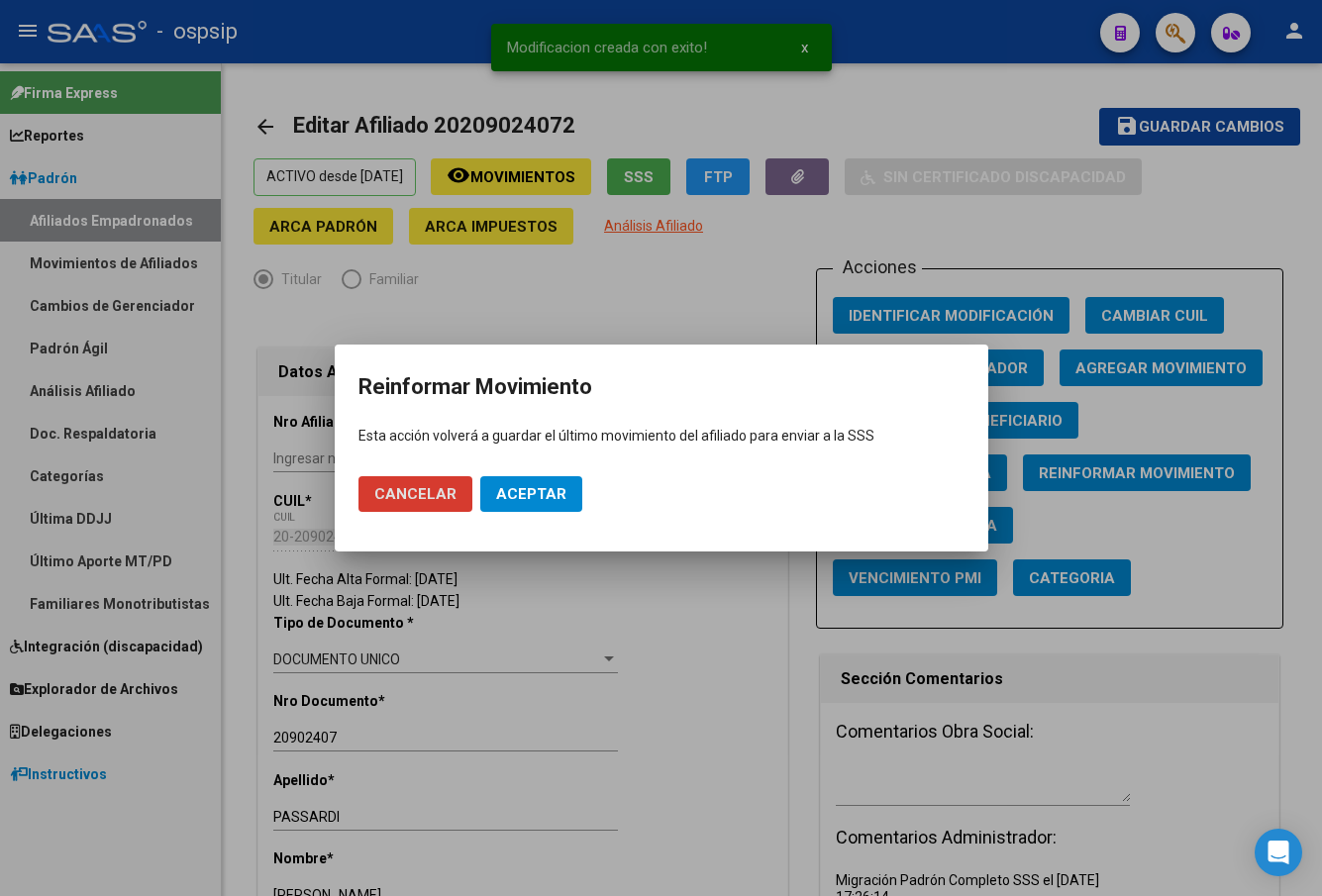 click on "Aceptar" at bounding box center (531, 494) 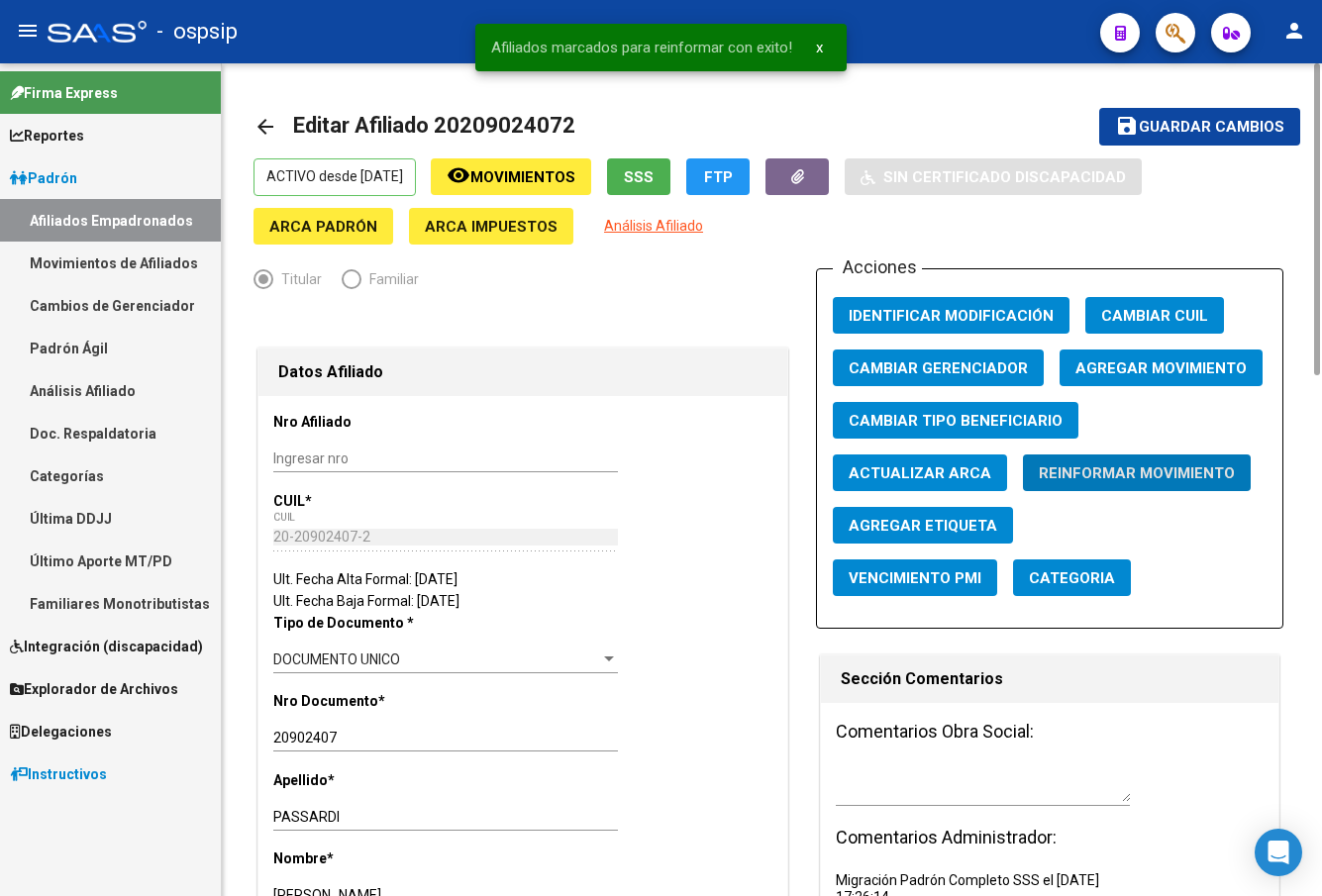 click on "Guardar cambios" 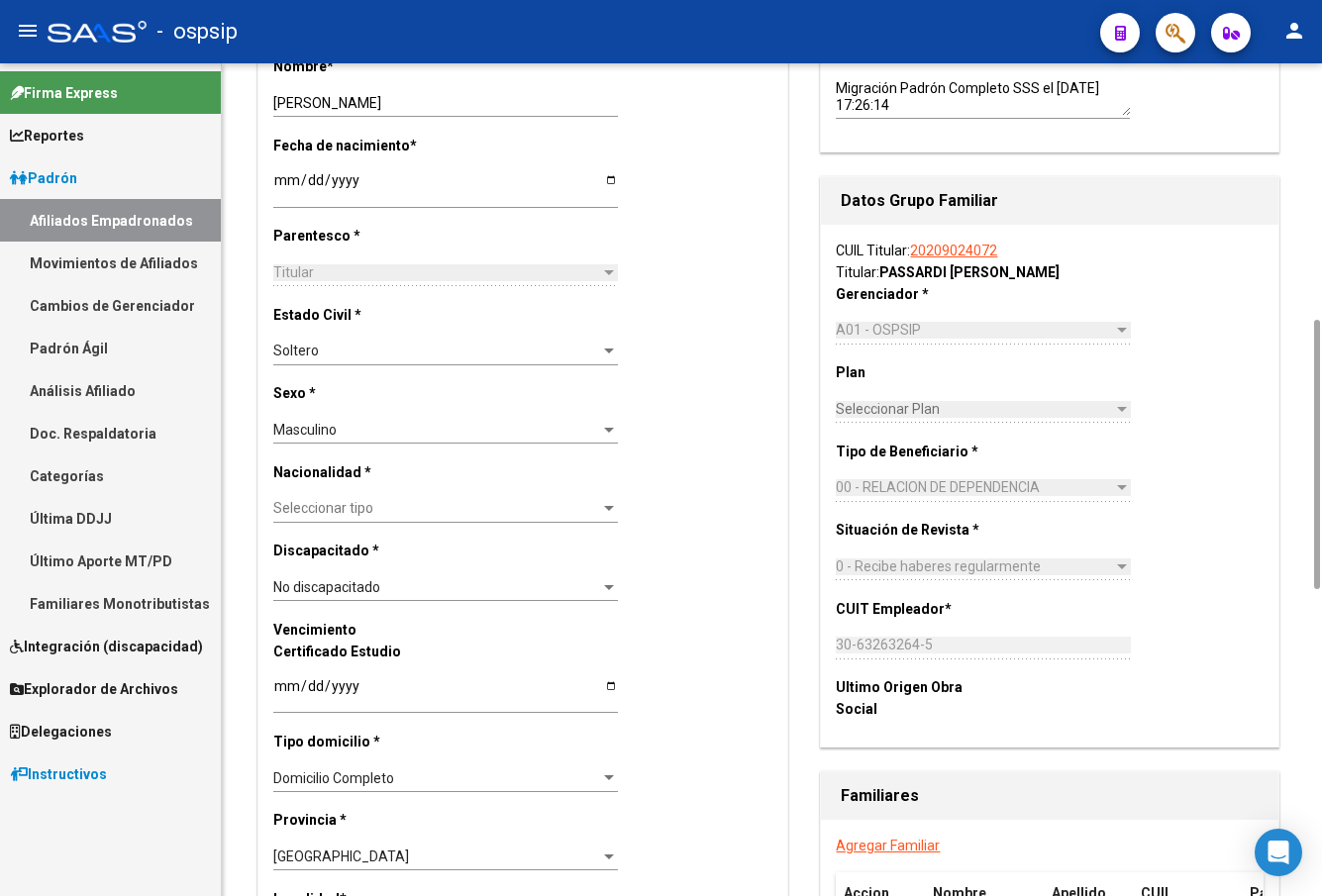 scroll, scrollTop: 1188, scrollLeft: 0, axis: vertical 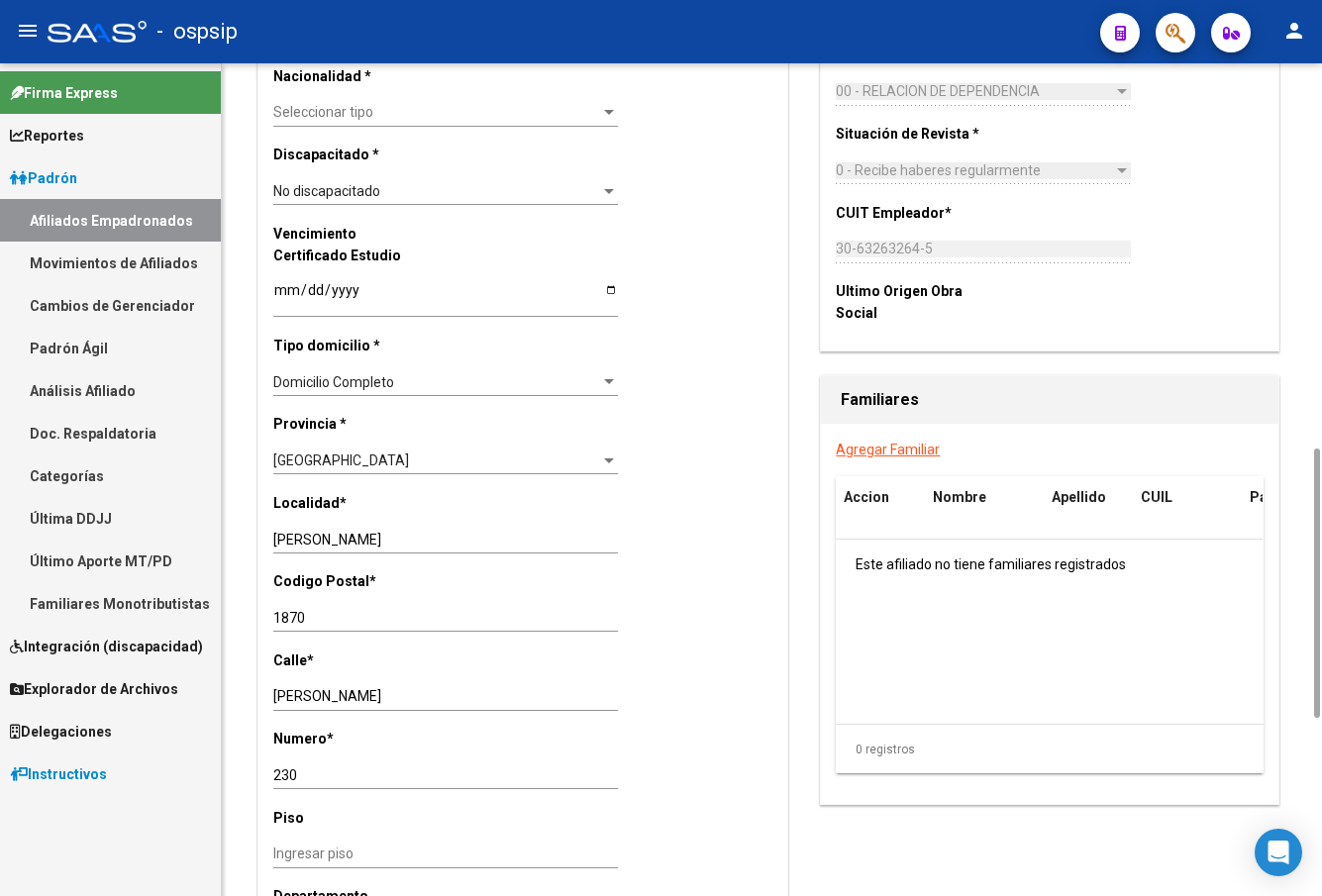 click on "Numero  *" 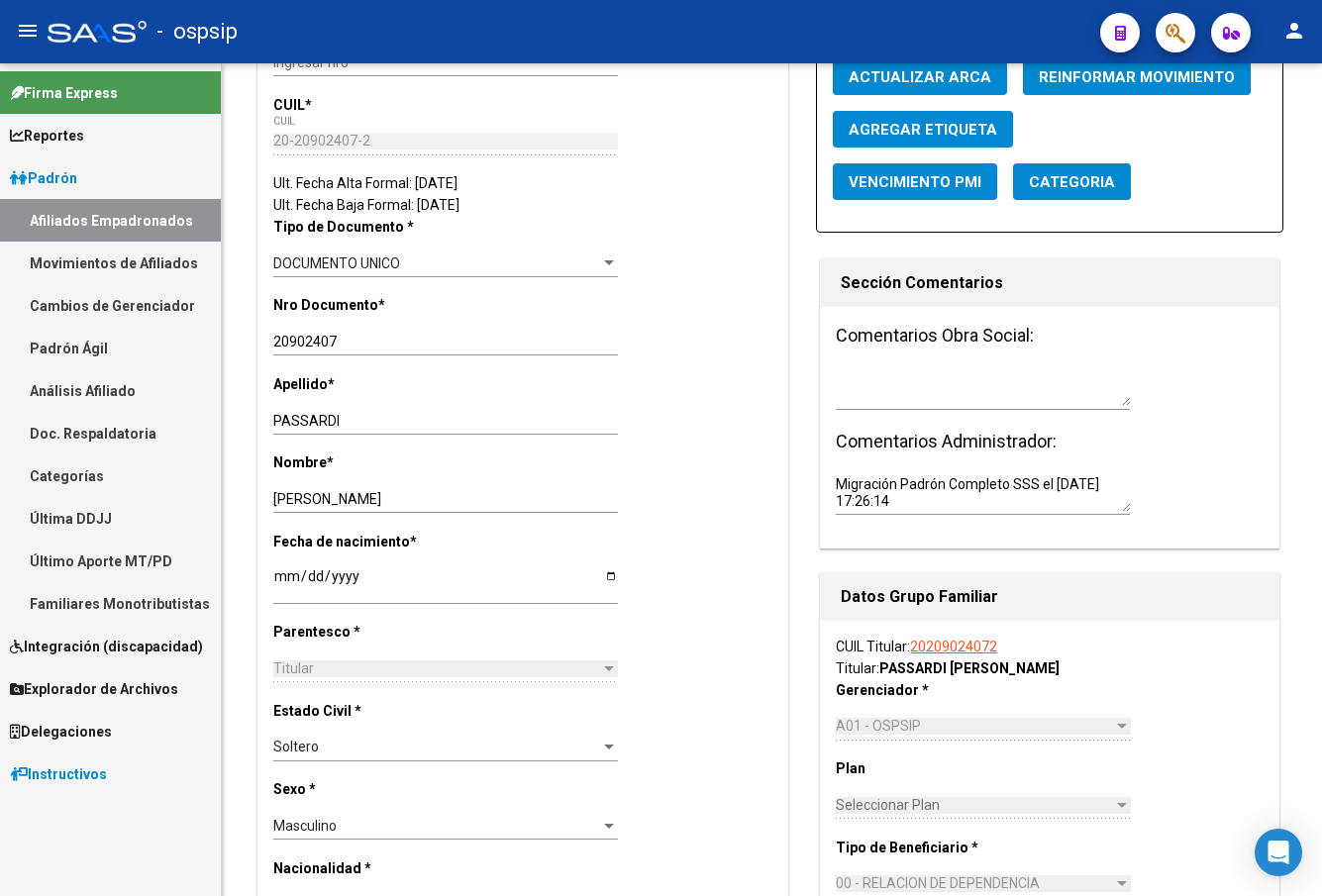 scroll, scrollTop: 0, scrollLeft: 0, axis: both 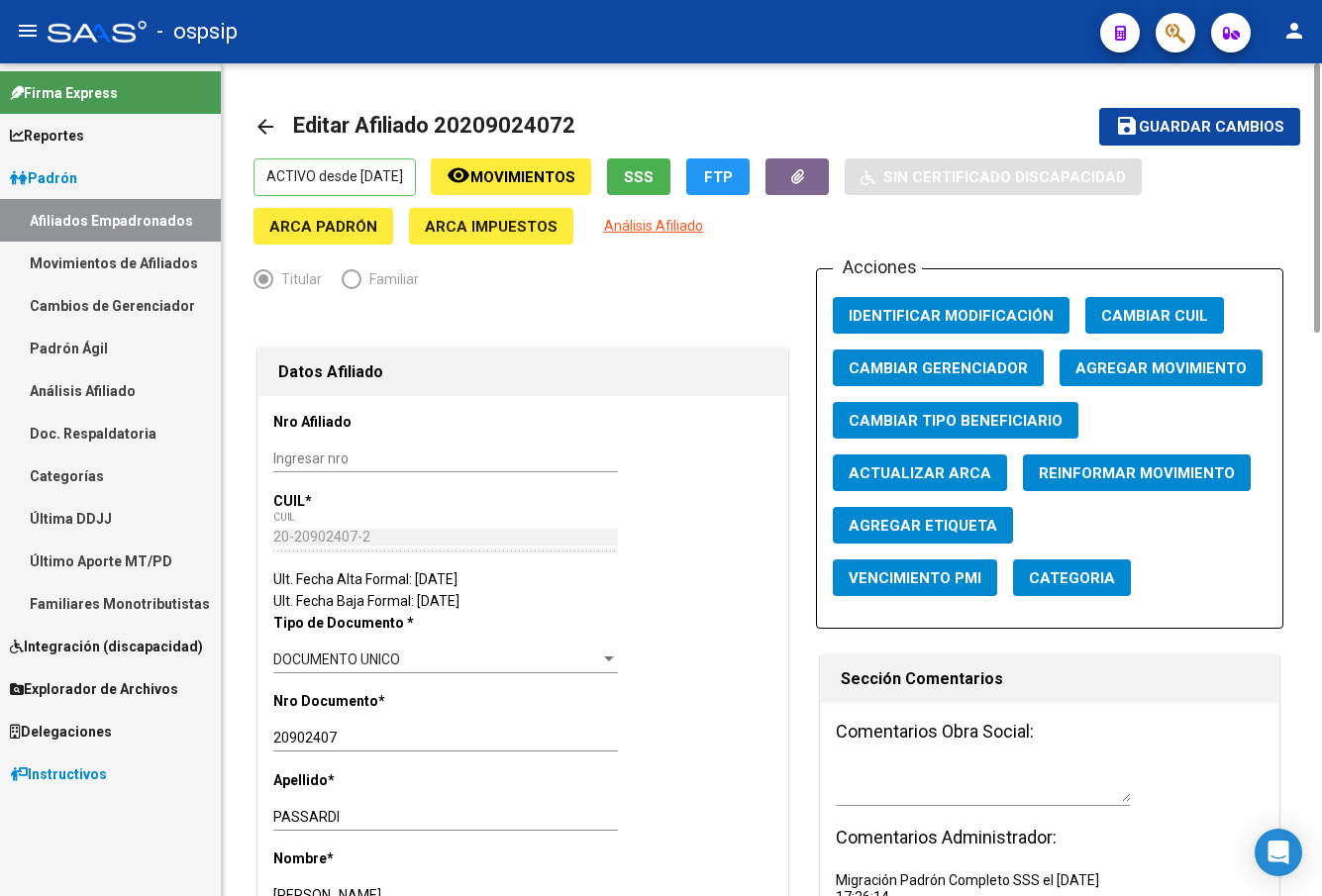 click on "Guardar cambios" 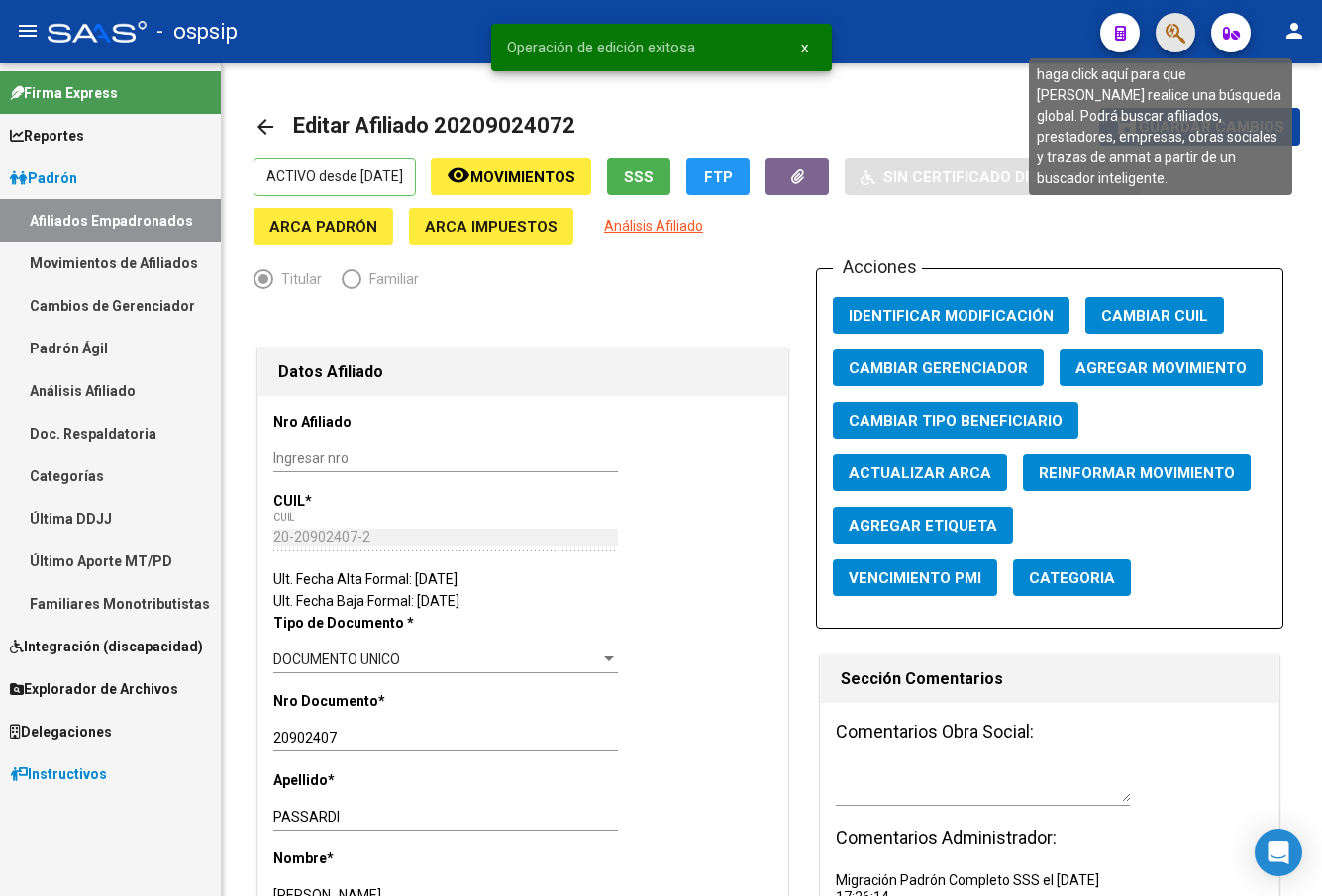 click 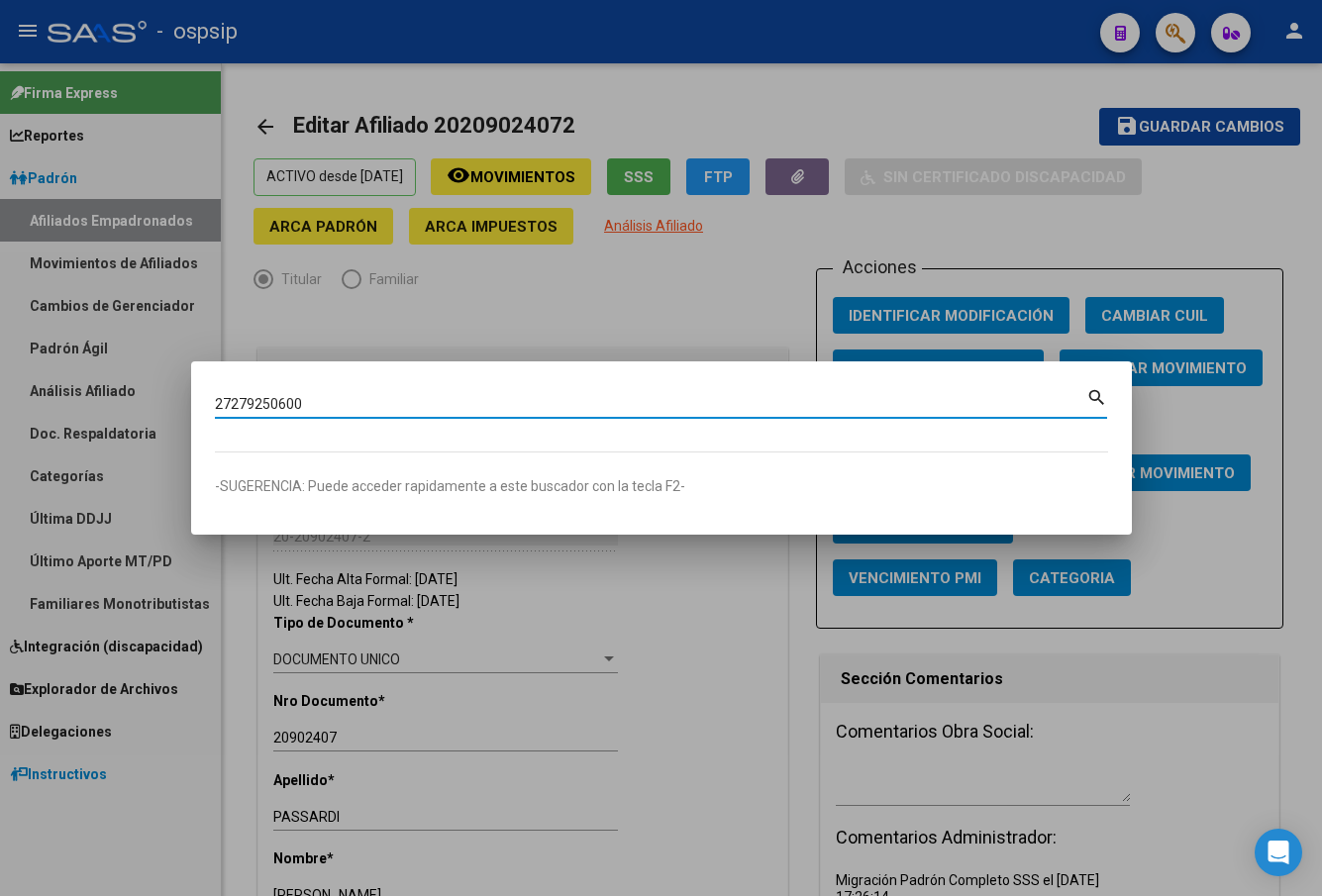 type on "27279250600" 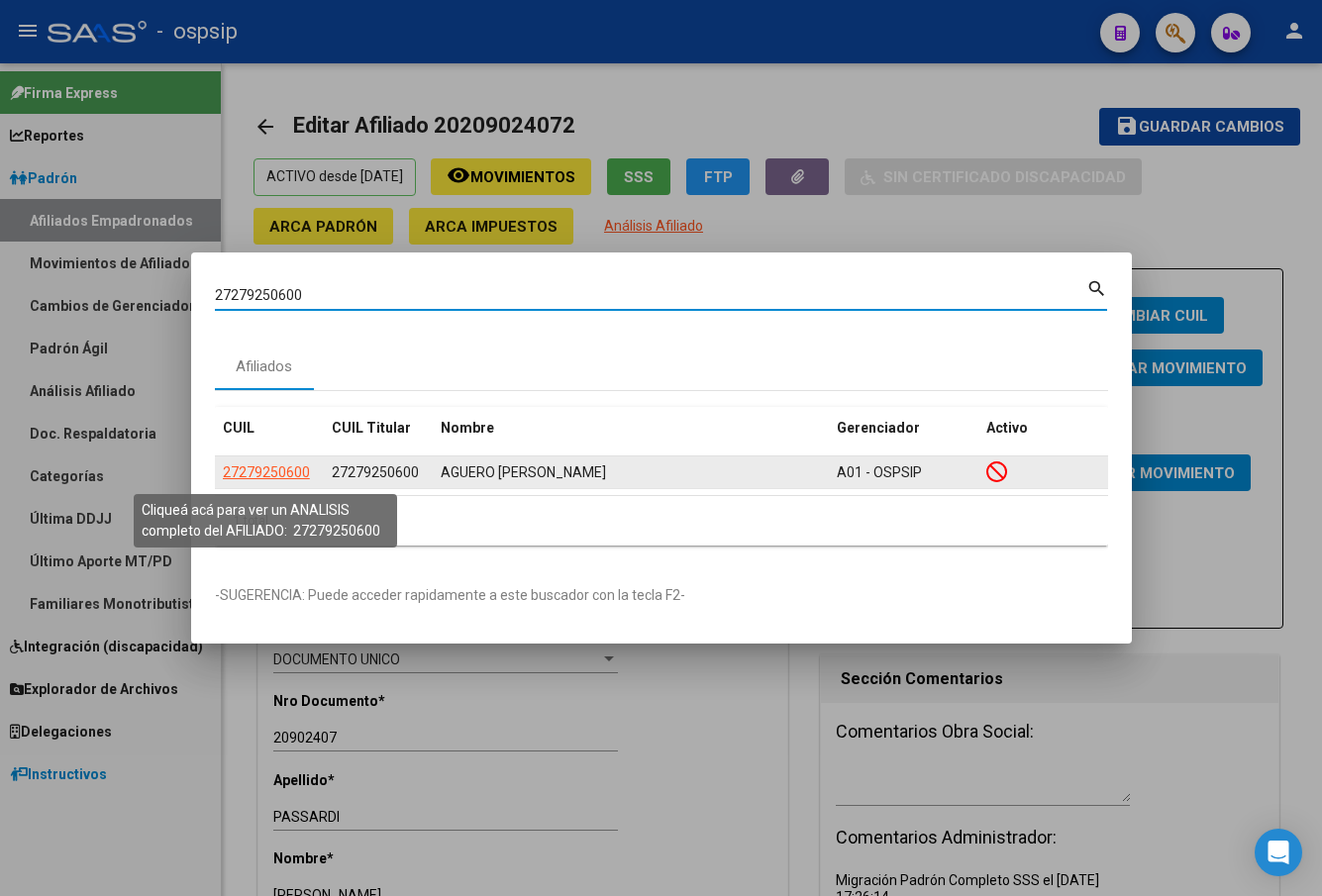 click on "27279250600" 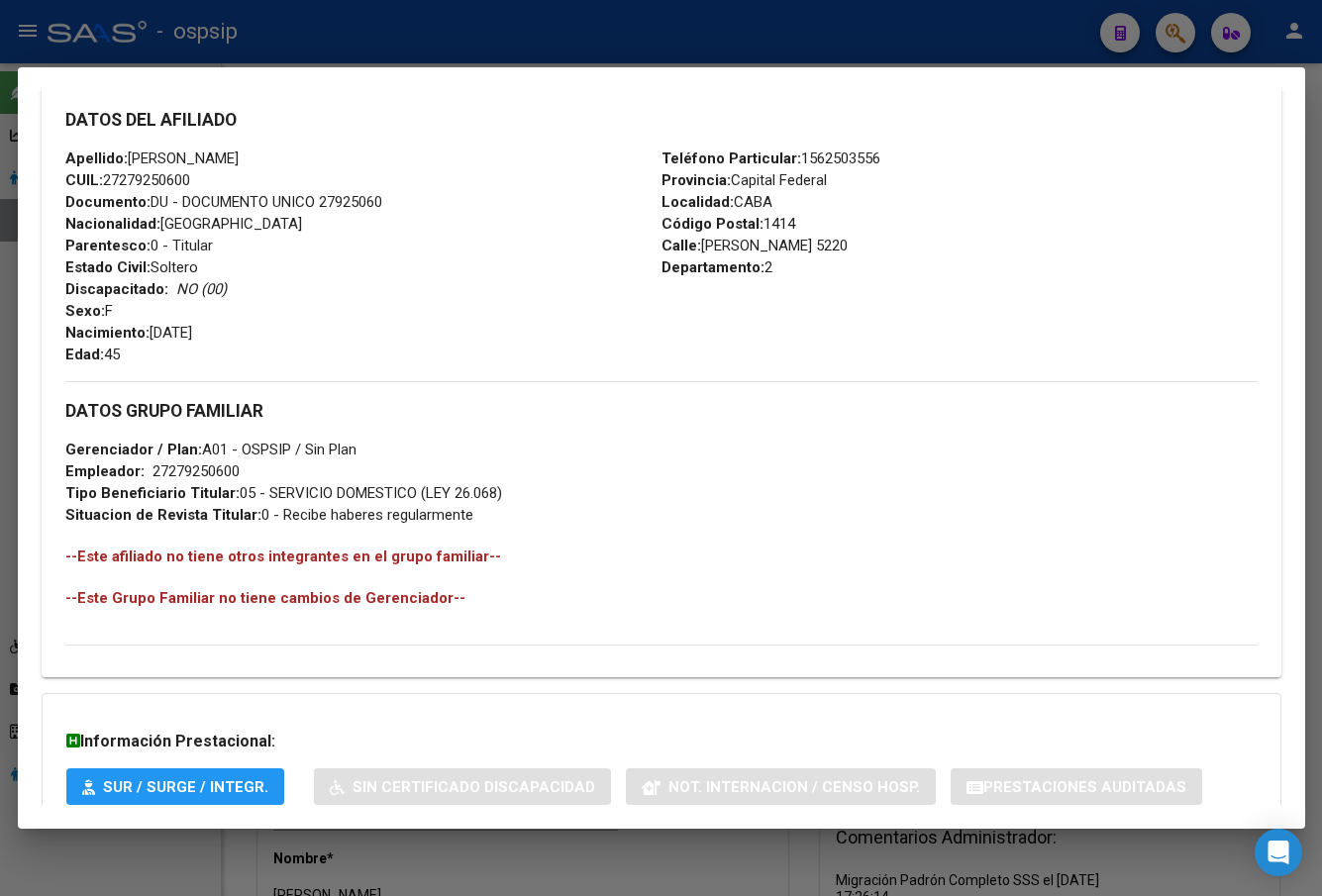 scroll, scrollTop: 823, scrollLeft: 0, axis: vertical 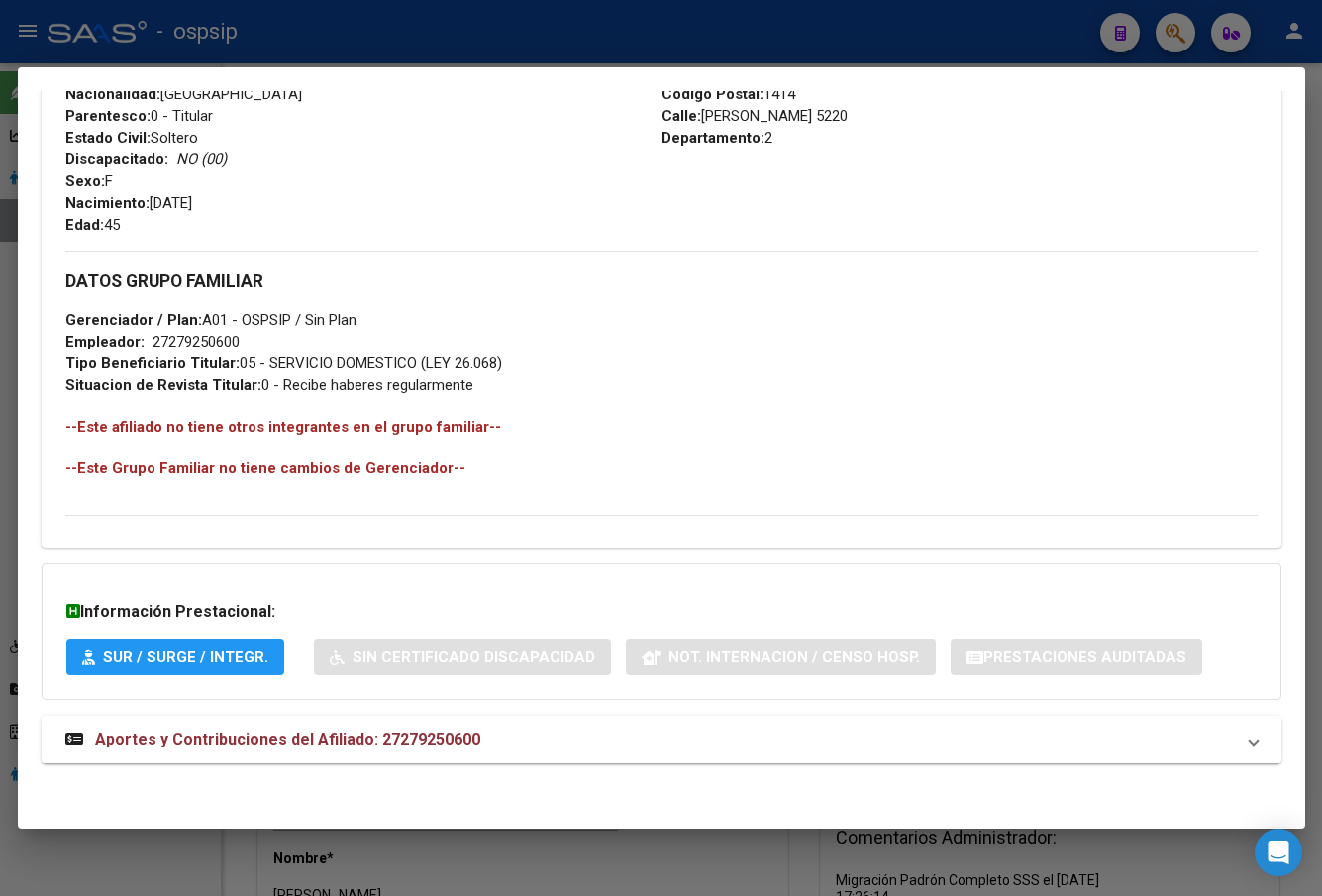 click on "Aportes y Contribuciones del Afiliado: 27279250600" at bounding box center (287, 739) 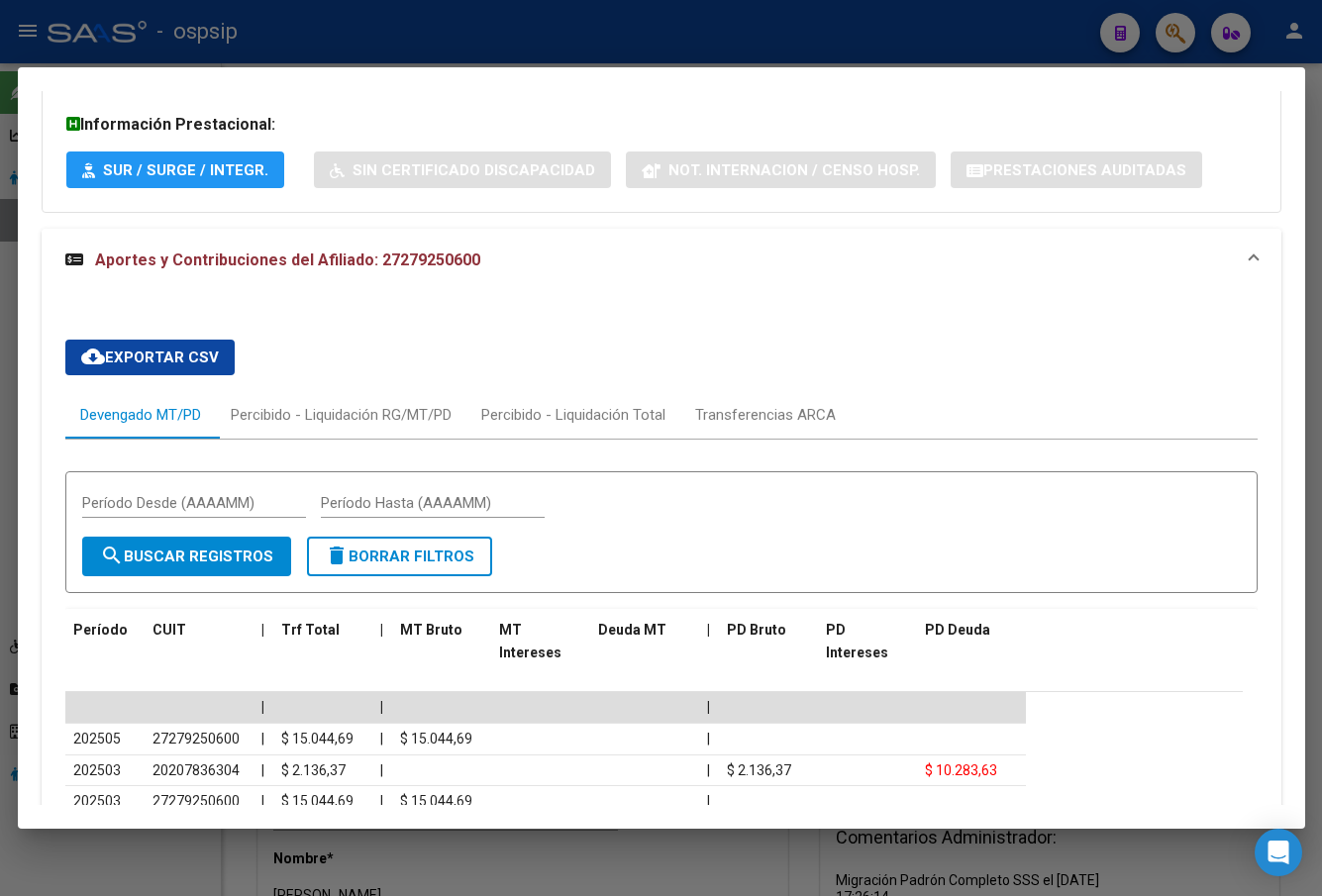 scroll, scrollTop: 1409, scrollLeft: 0, axis: vertical 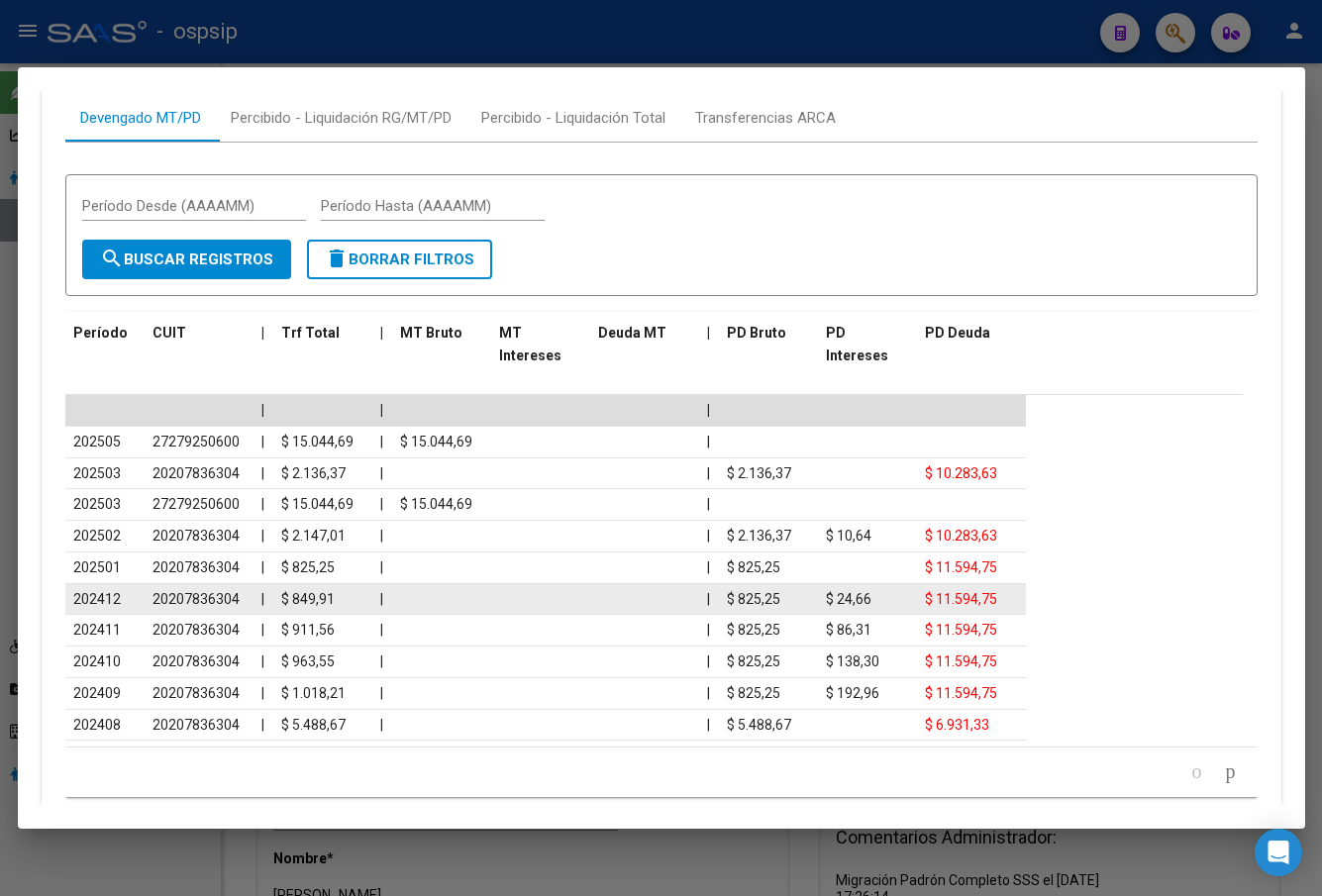 click on "|" 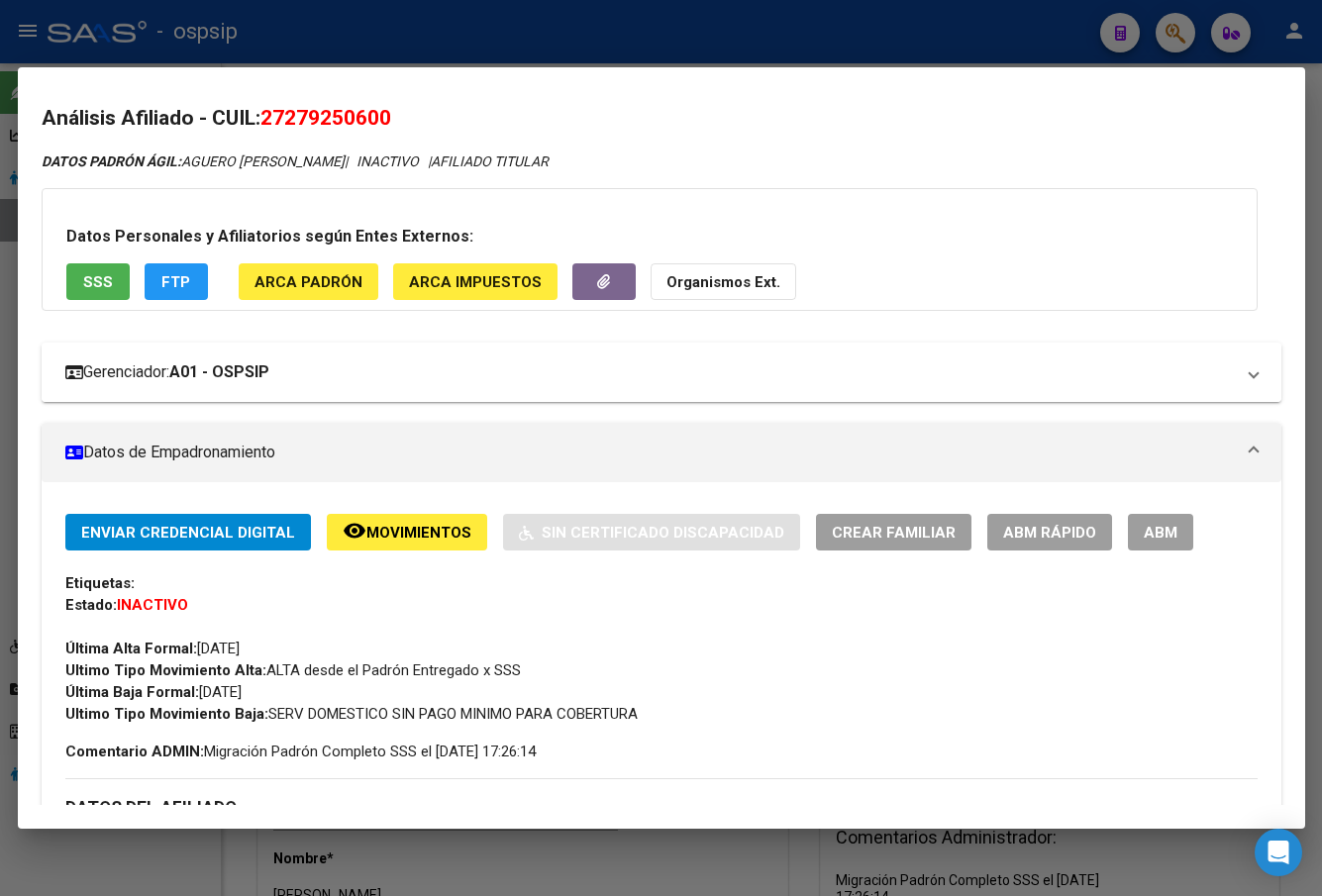 scroll, scrollTop: 0, scrollLeft: 0, axis: both 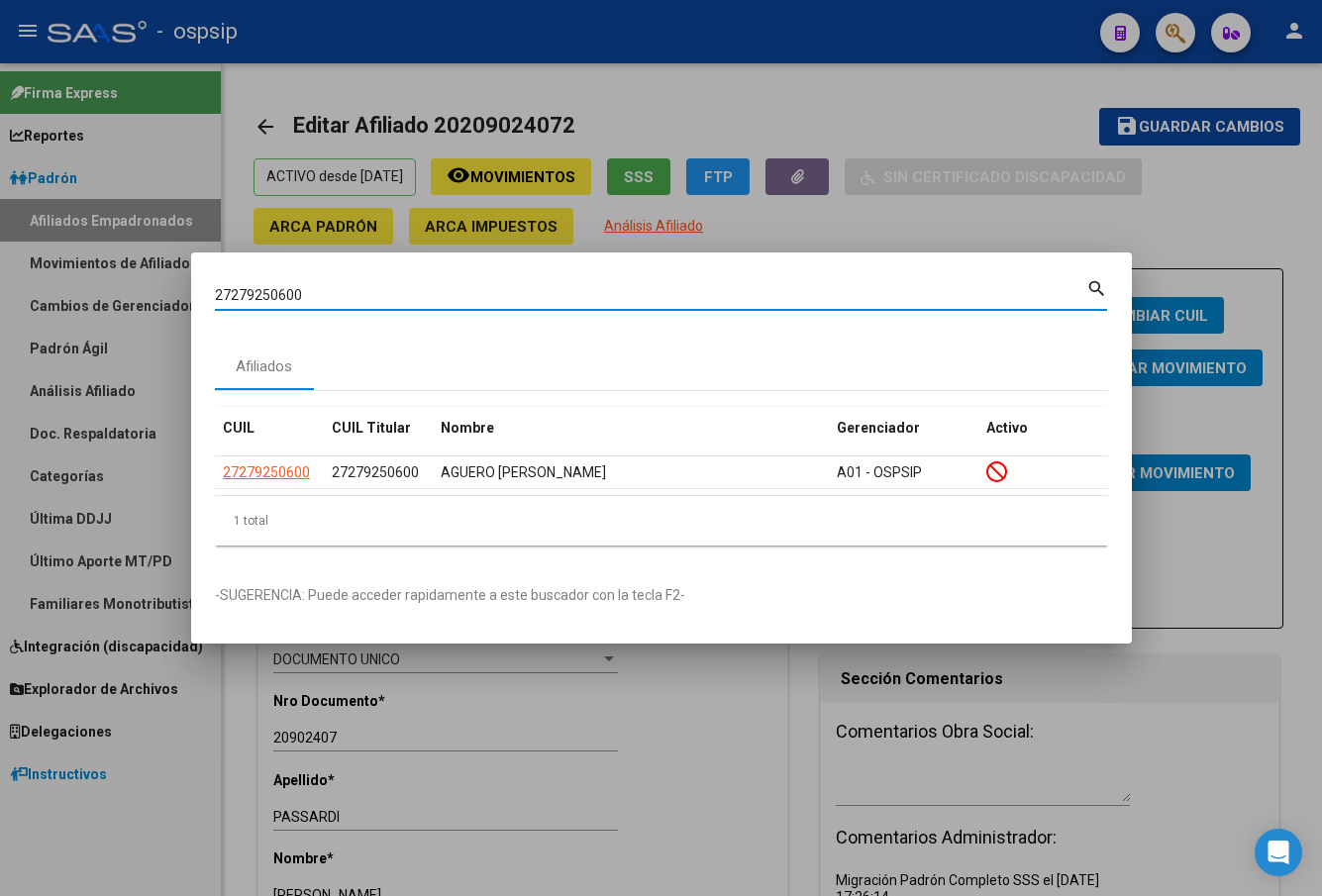 click on "27279250600" at bounding box center (651, 295) 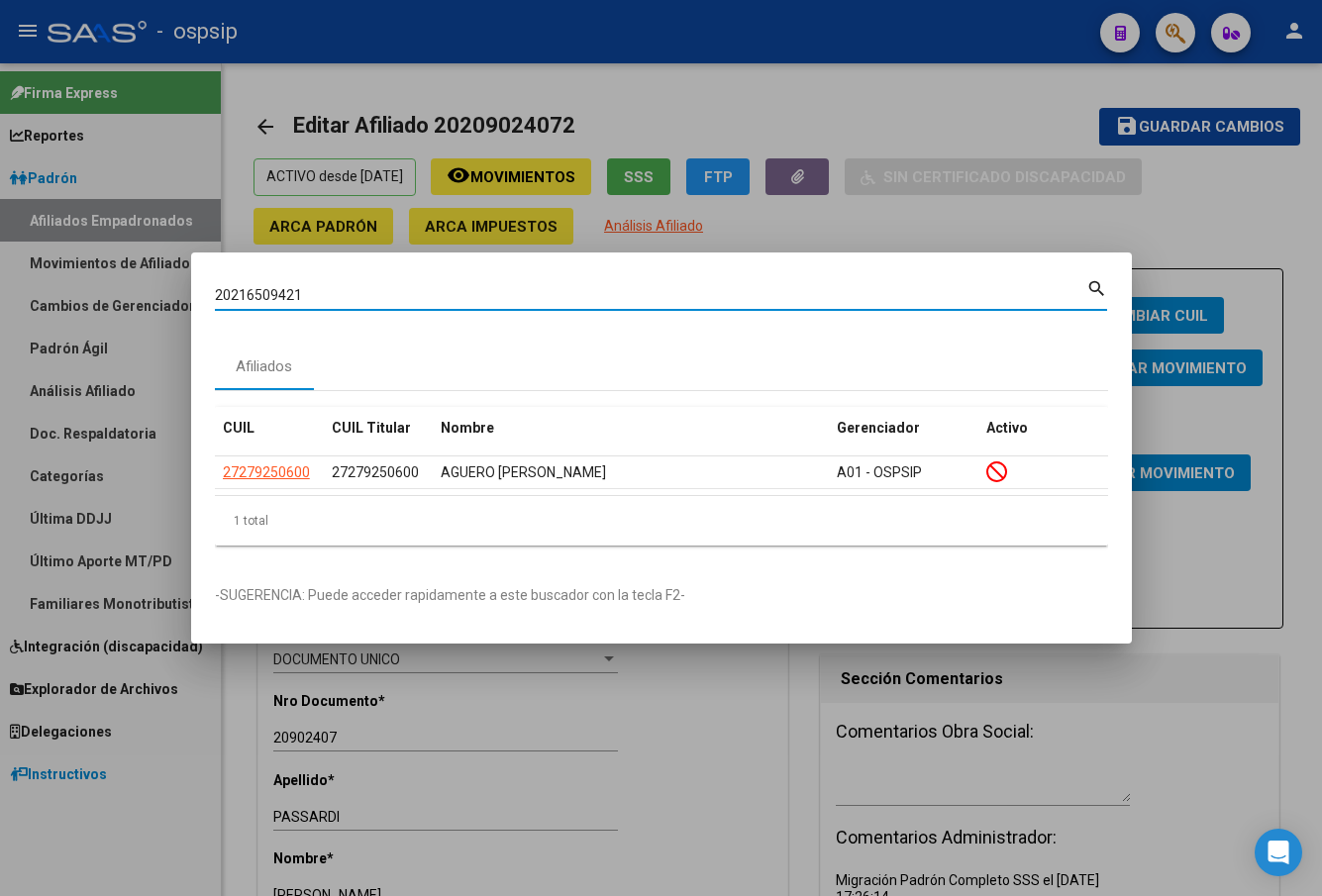type on "20216509421" 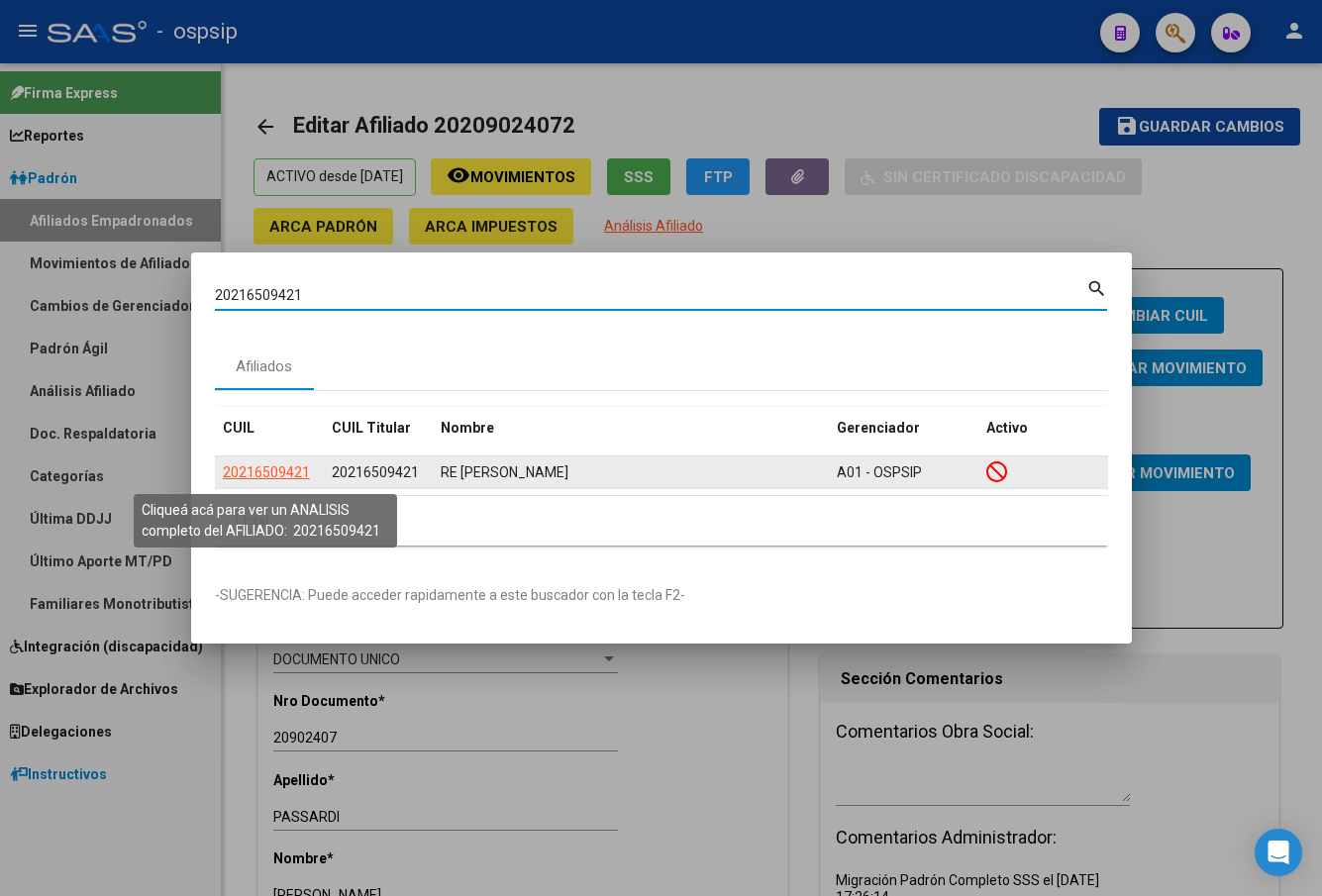 click on "20216509421" 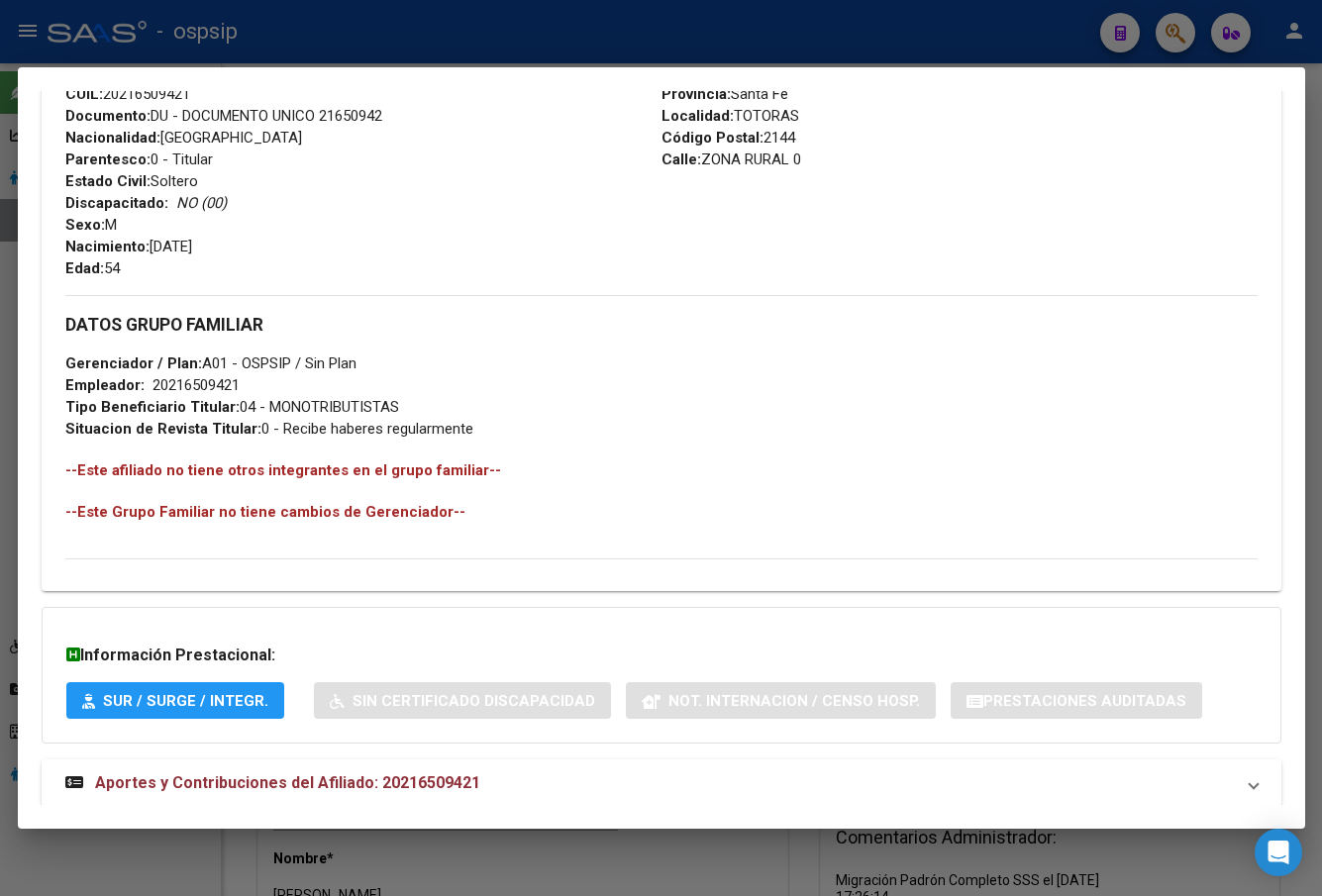 scroll, scrollTop: 823, scrollLeft: 0, axis: vertical 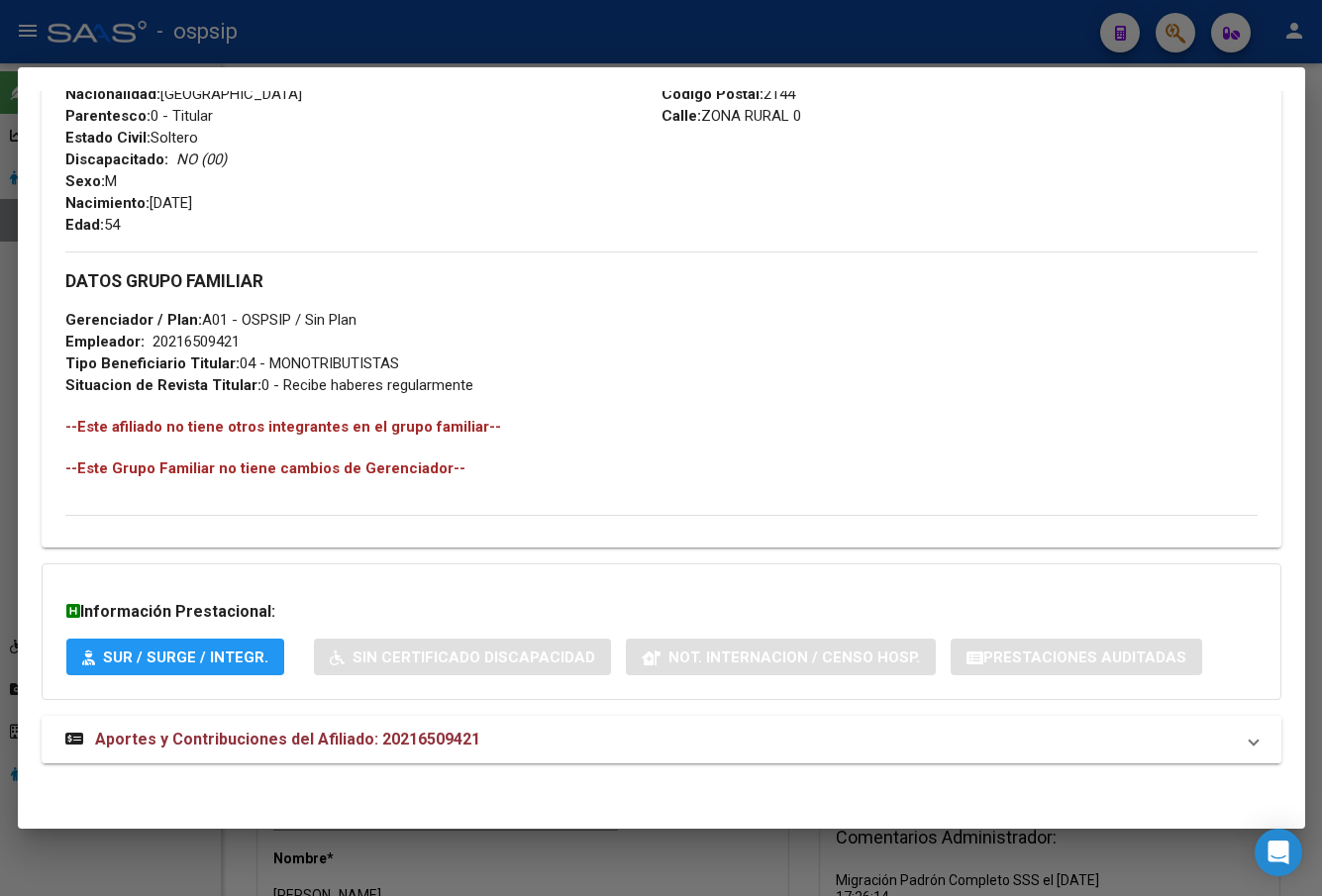 click on "Aportes y Contribuciones del Afiliado: 20216509421" at bounding box center [287, 739] 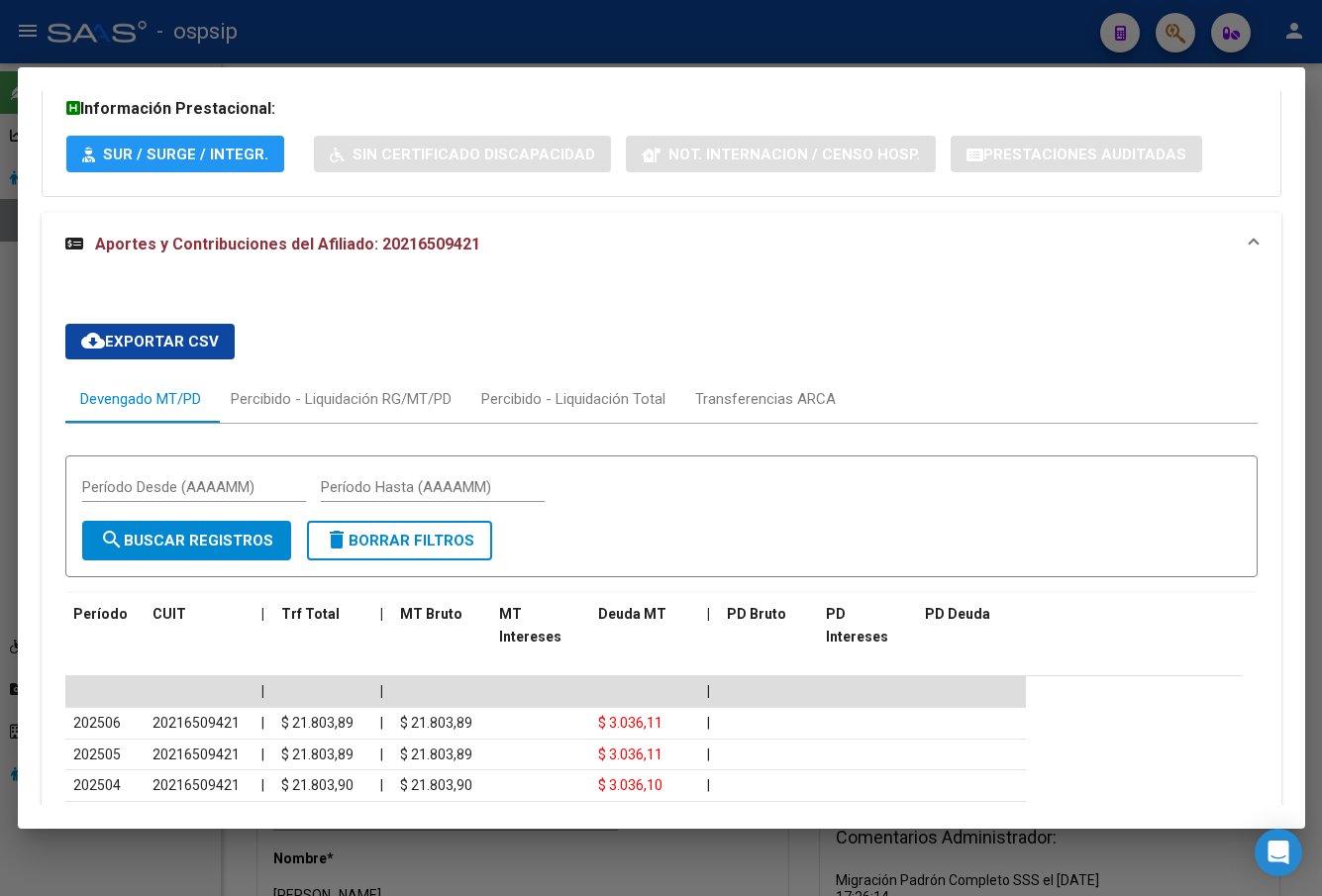 scroll, scrollTop: 1688, scrollLeft: 0, axis: vertical 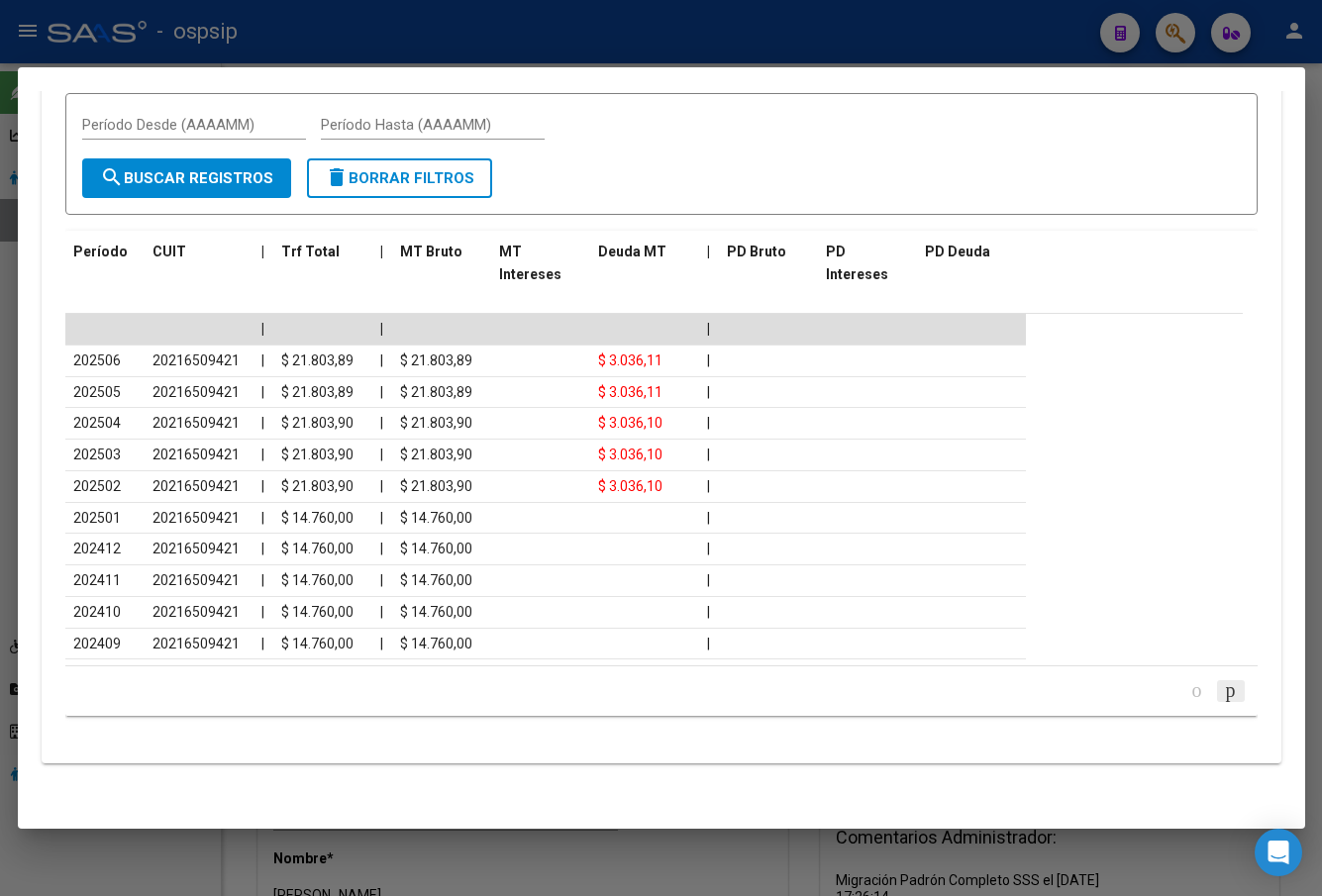 click 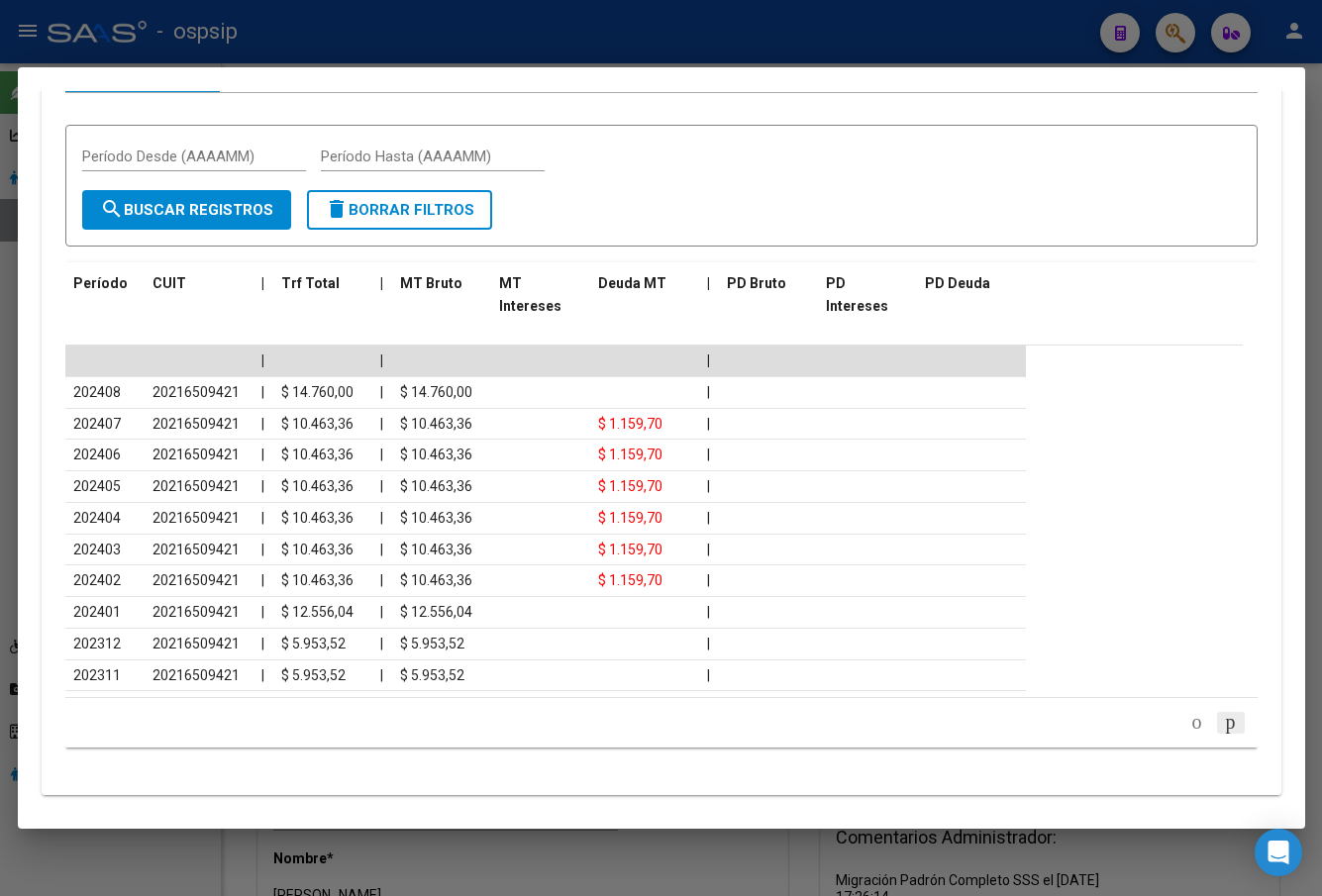 scroll, scrollTop: 1688, scrollLeft: 0, axis: vertical 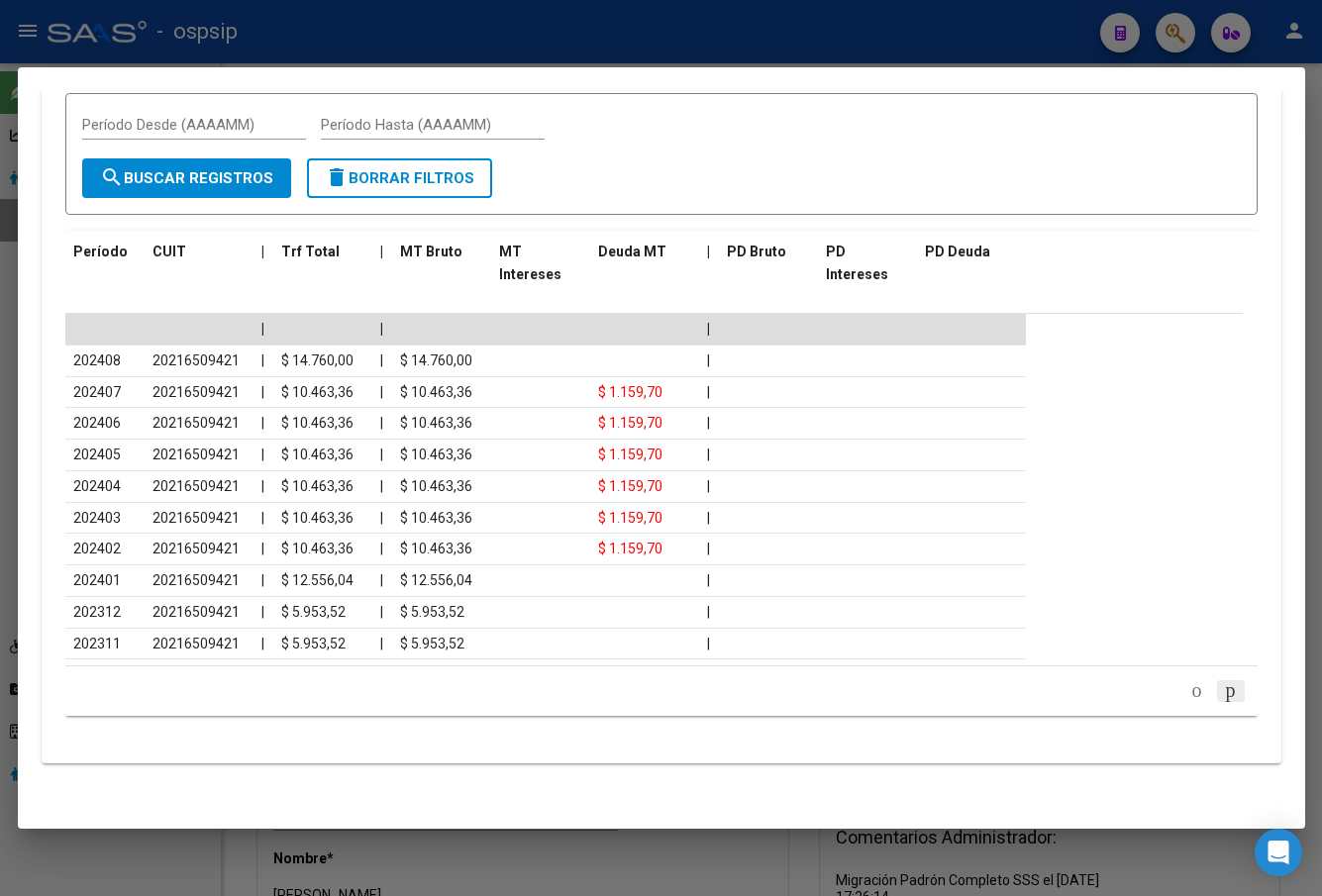 click 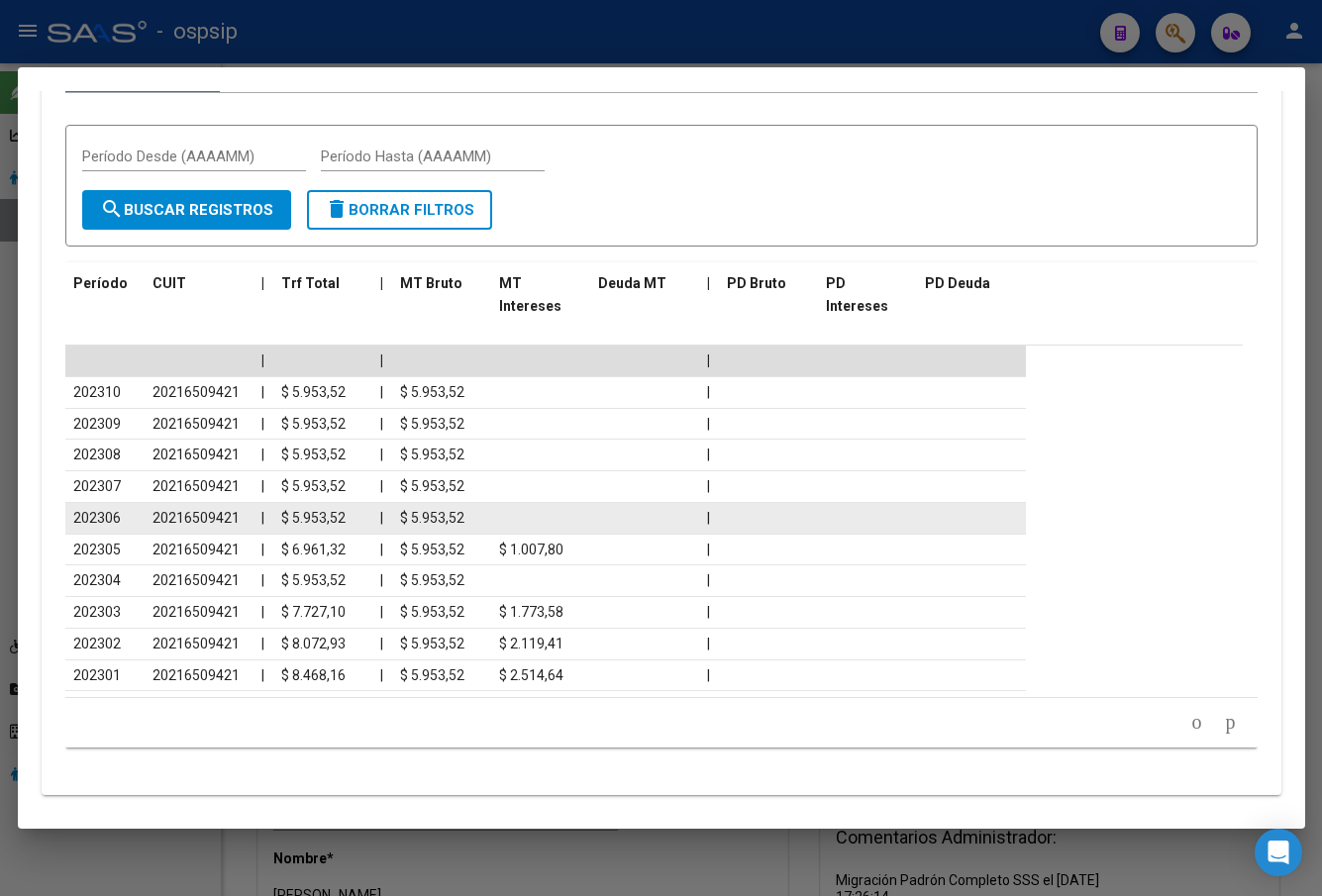 scroll, scrollTop: 1688, scrollLeft: 0, axis: vertical 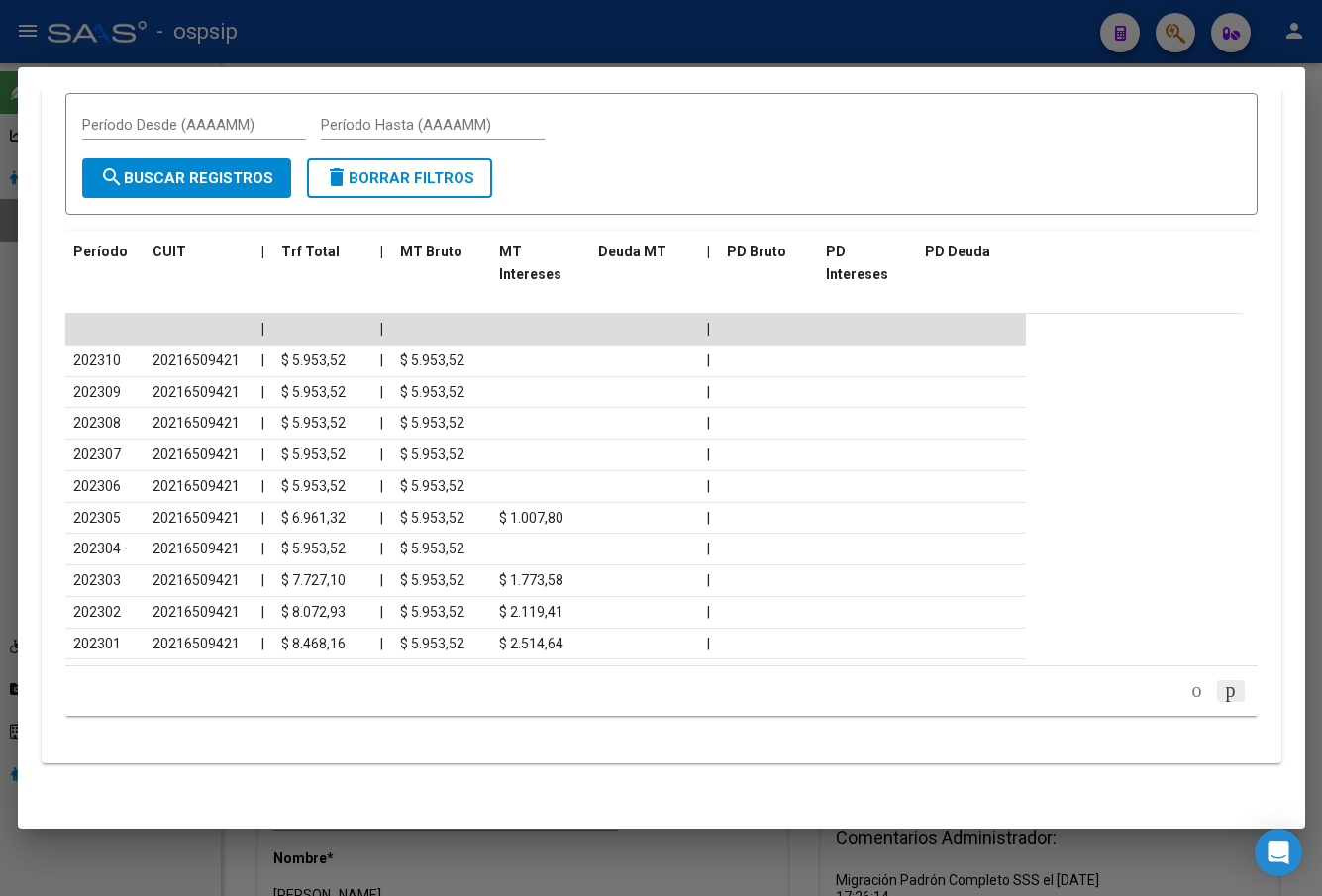 click 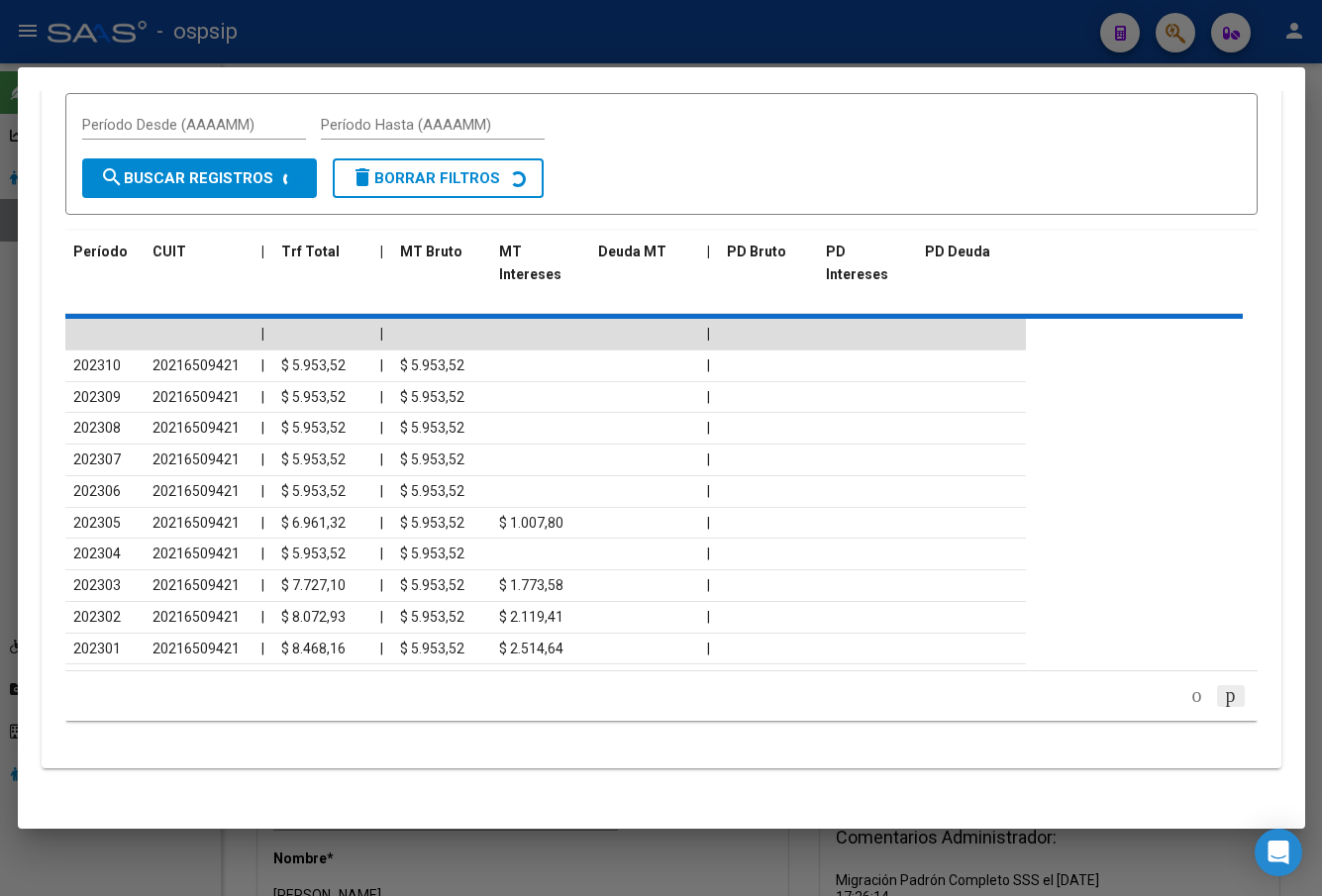 scroll, scrollTop: 1688, scrollLeft: 0, axis: vertical 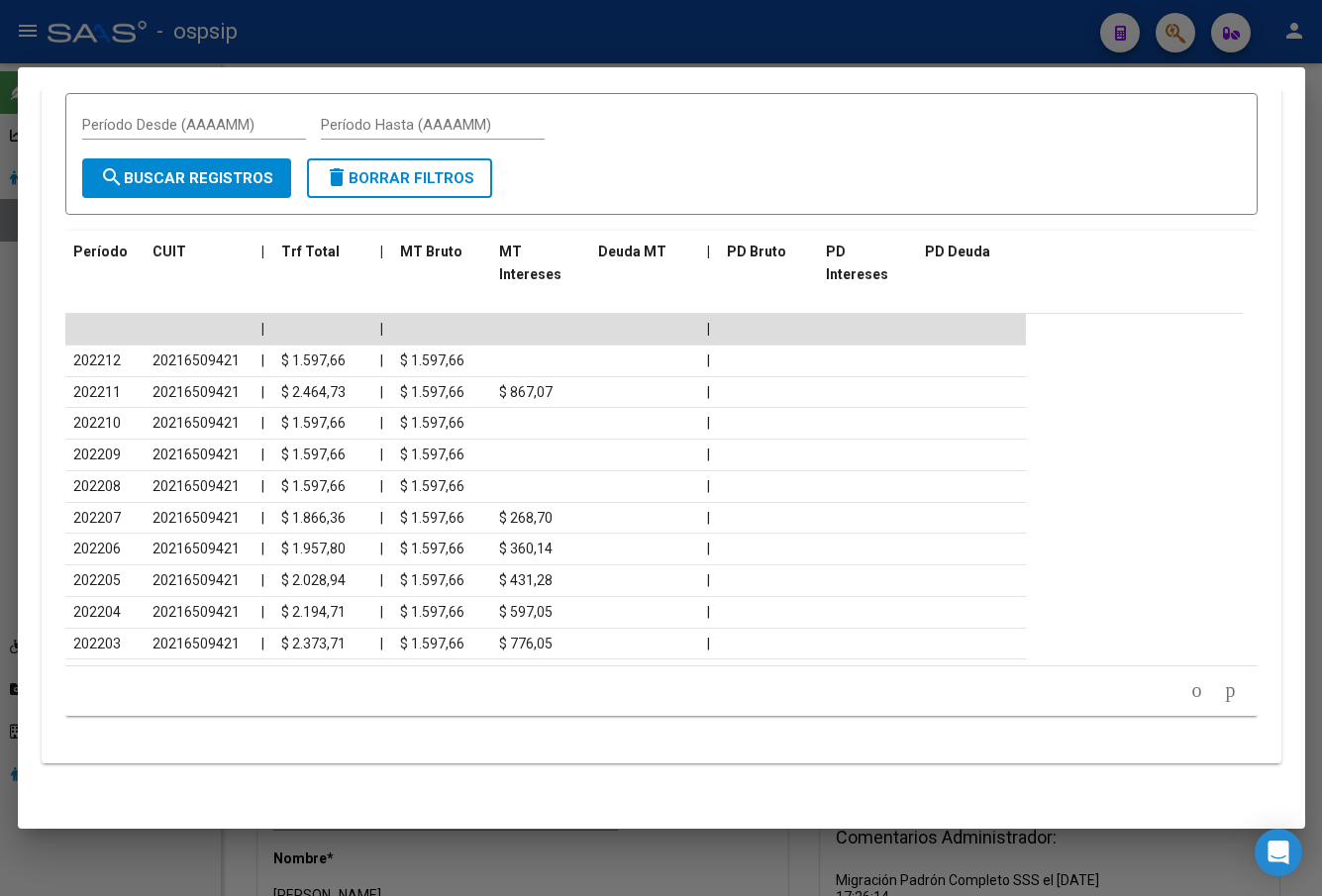 click on "179.769.313.486.231.570.000.000.000.000.000.000.000.000.000.000.000.000.000.000.000.000.000.000.000.000.000.000.000.000.000.000.000.000.000.000.000.000.000.000.000.000.000.000.000.000.000.000.000.000.000.000.000.000.000.000.000.000.000.000.000.000.000.000.000.000.000.000.000.000.000.000.000.000.000.000.000.000.000.000.000.000.000.000.000.000.000.000.000.000.000.000.000.000.000.000.000.000.000.000.000.000.000 total   2   3   4   5   6" 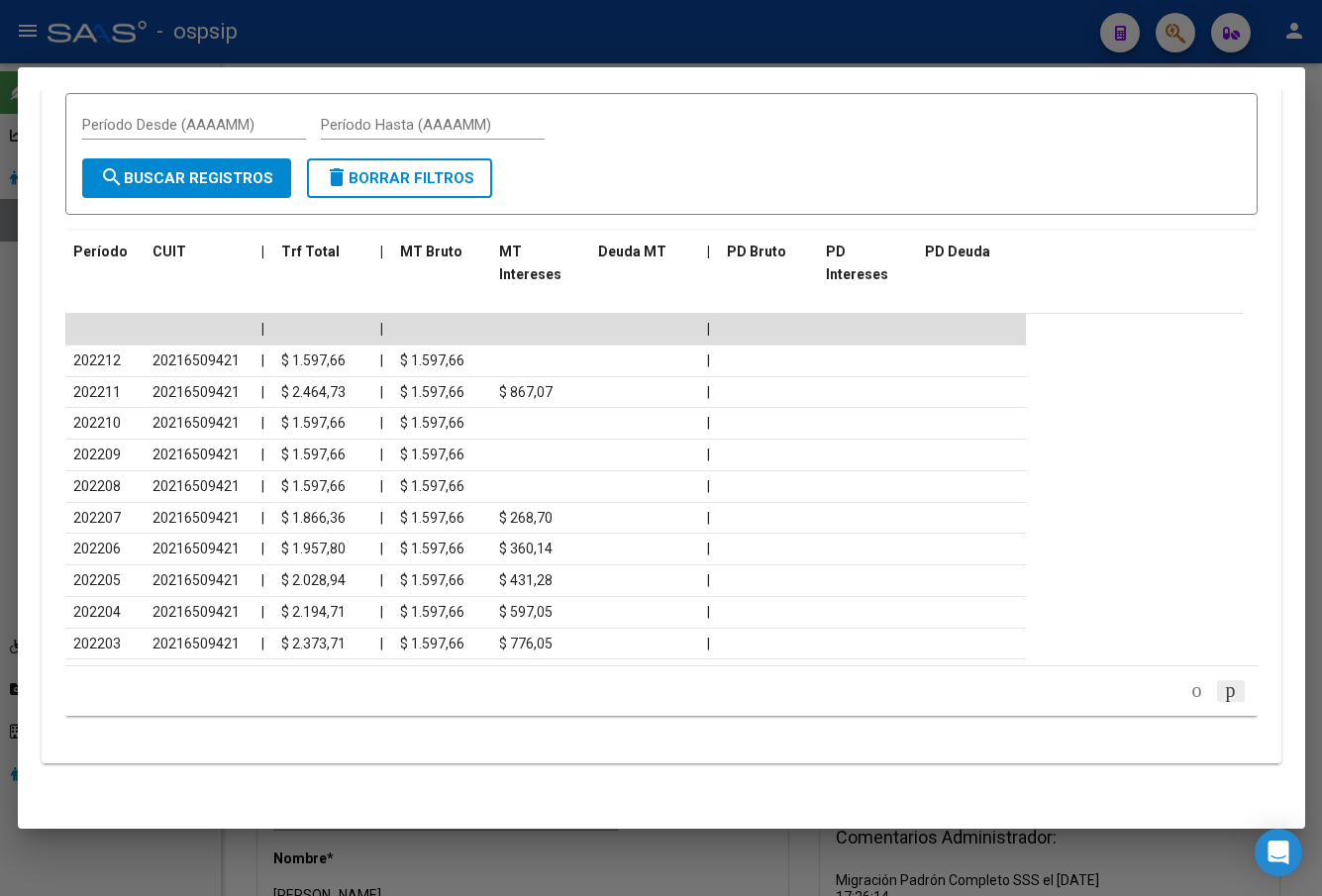 click 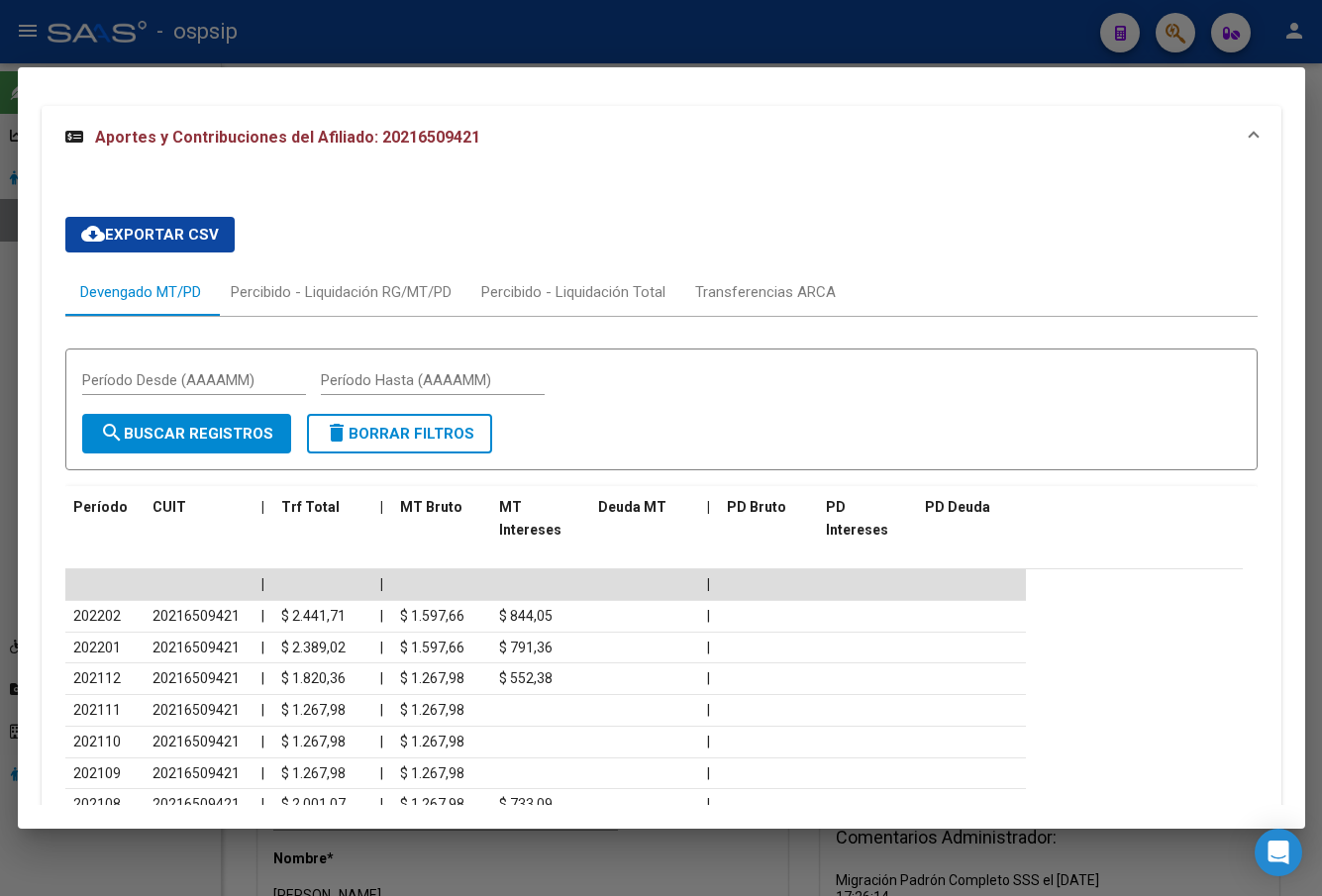 scroll, scrollTop: 1688, scrollLeft: 0, axis: vertical 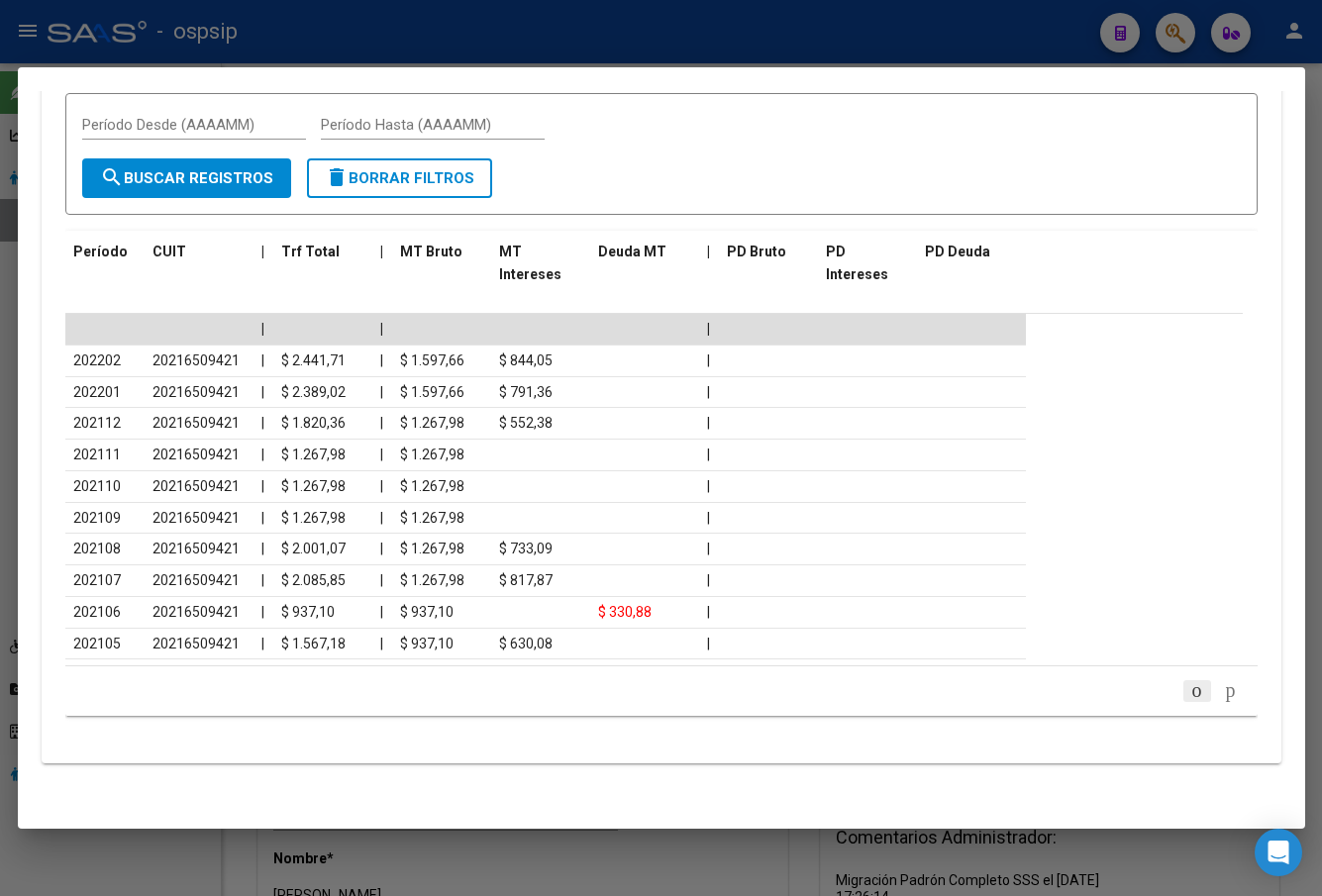 click 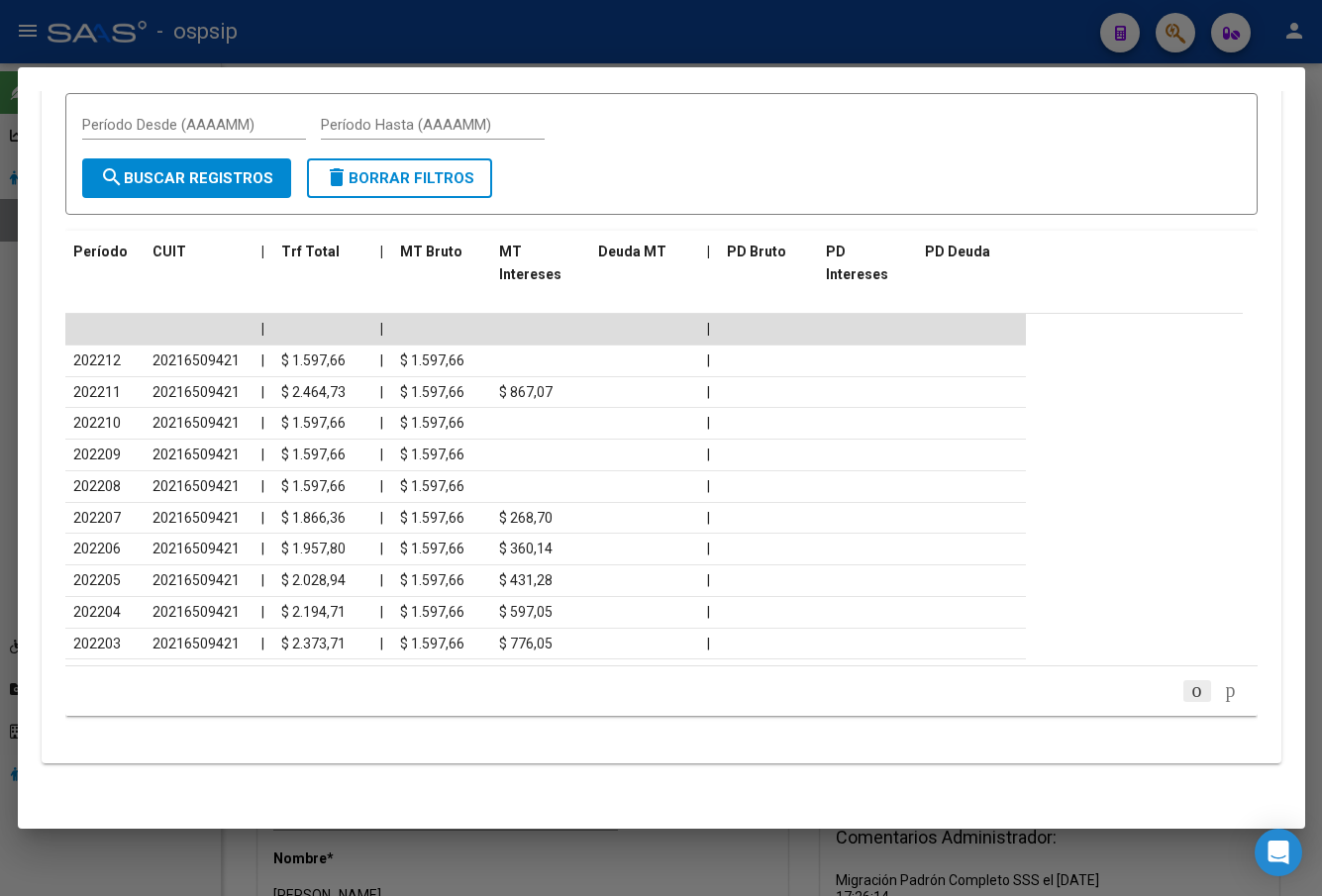 click 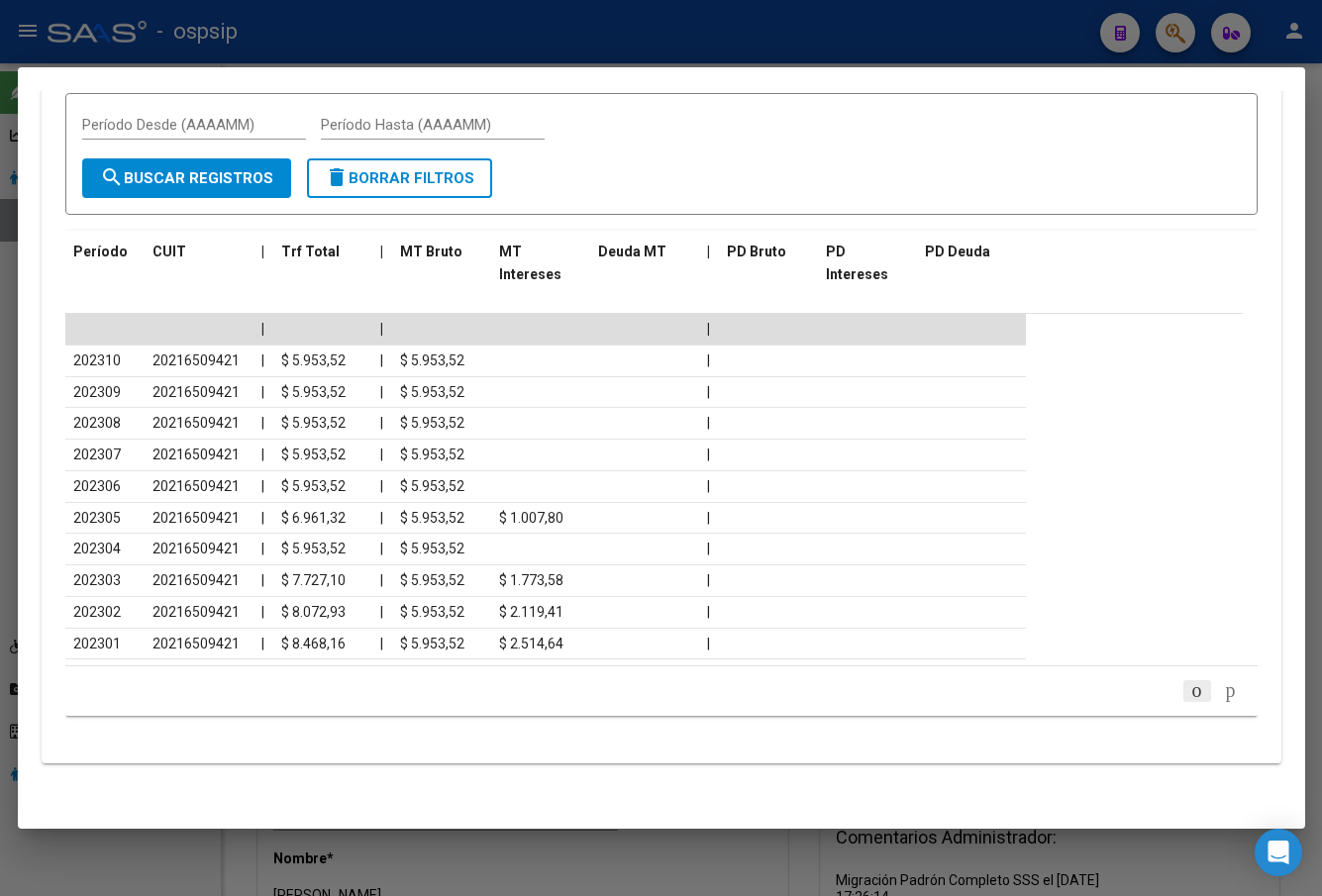 click 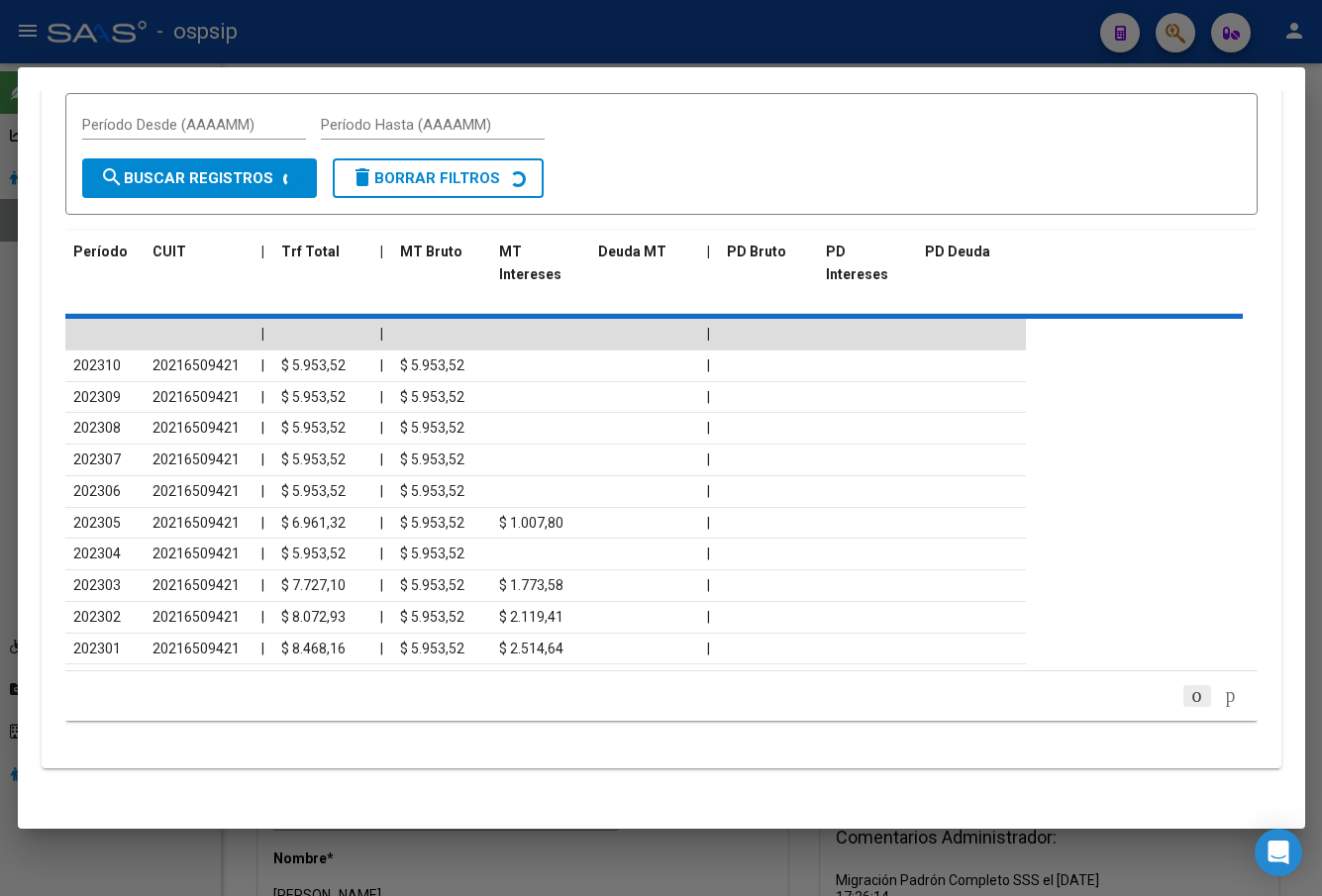 scroll, scrollTop: 1688, scrollLeft: 0, axis: vertical 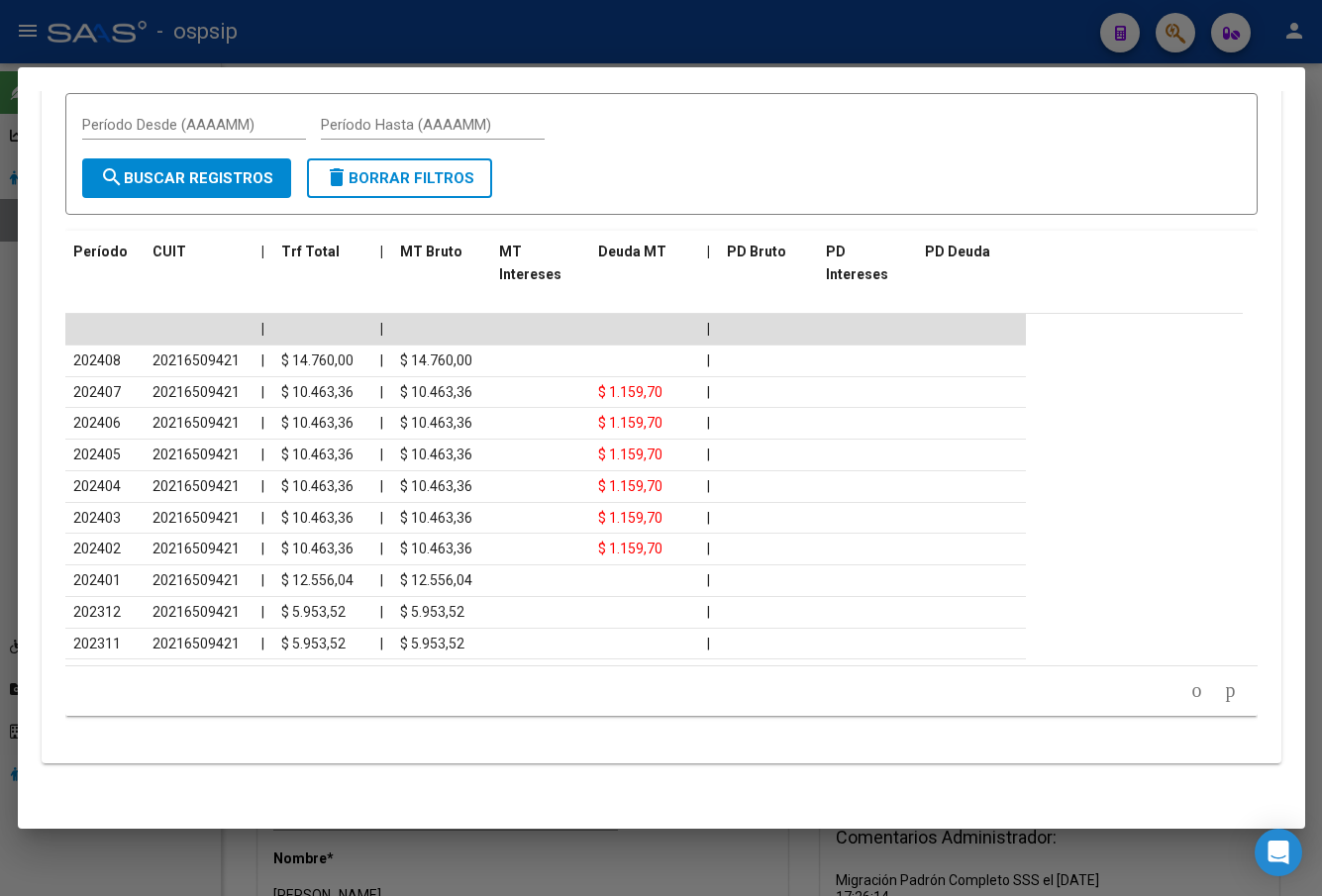 click 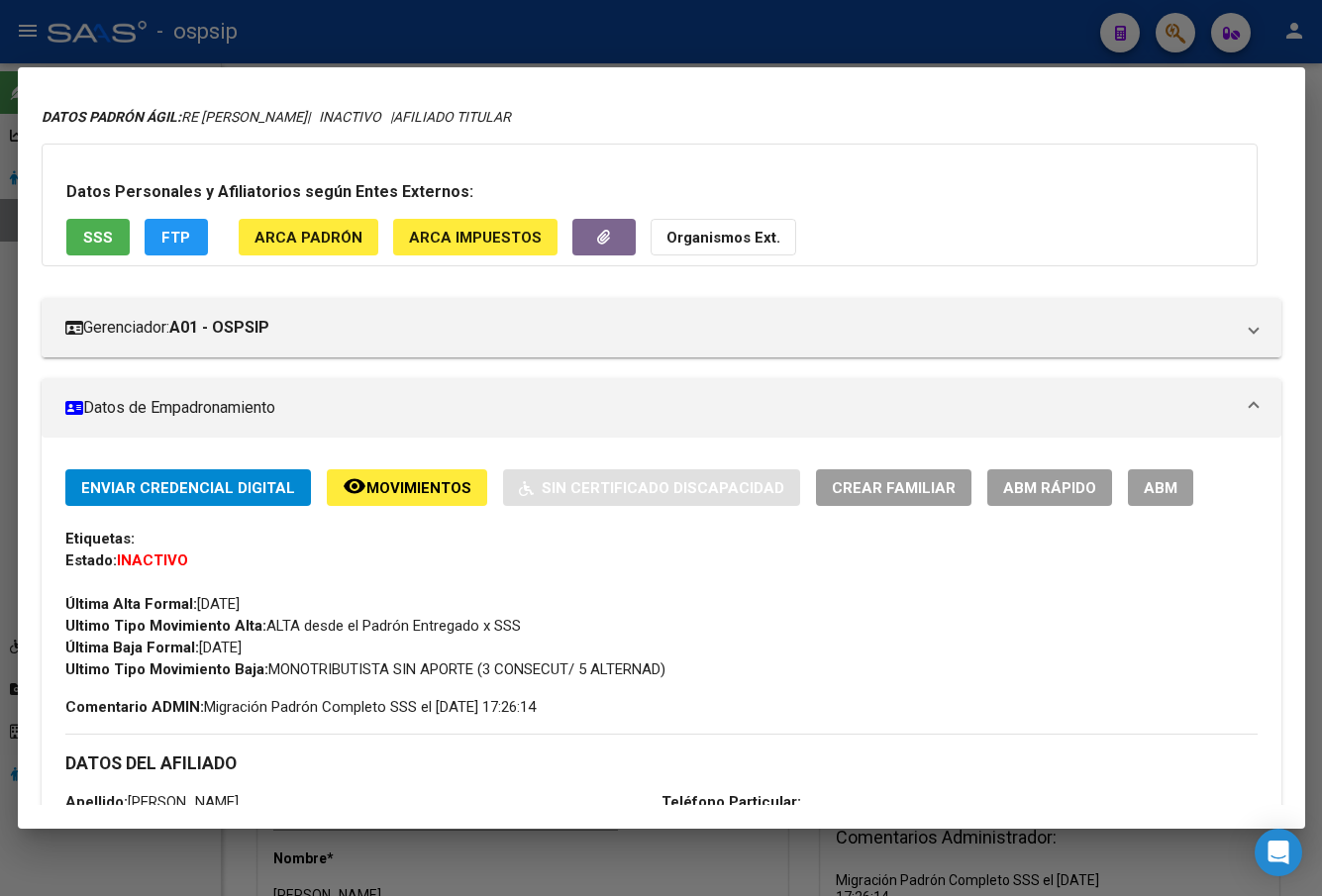 scroll, scrollTop: 0, scrollLeft: 0, axis: both 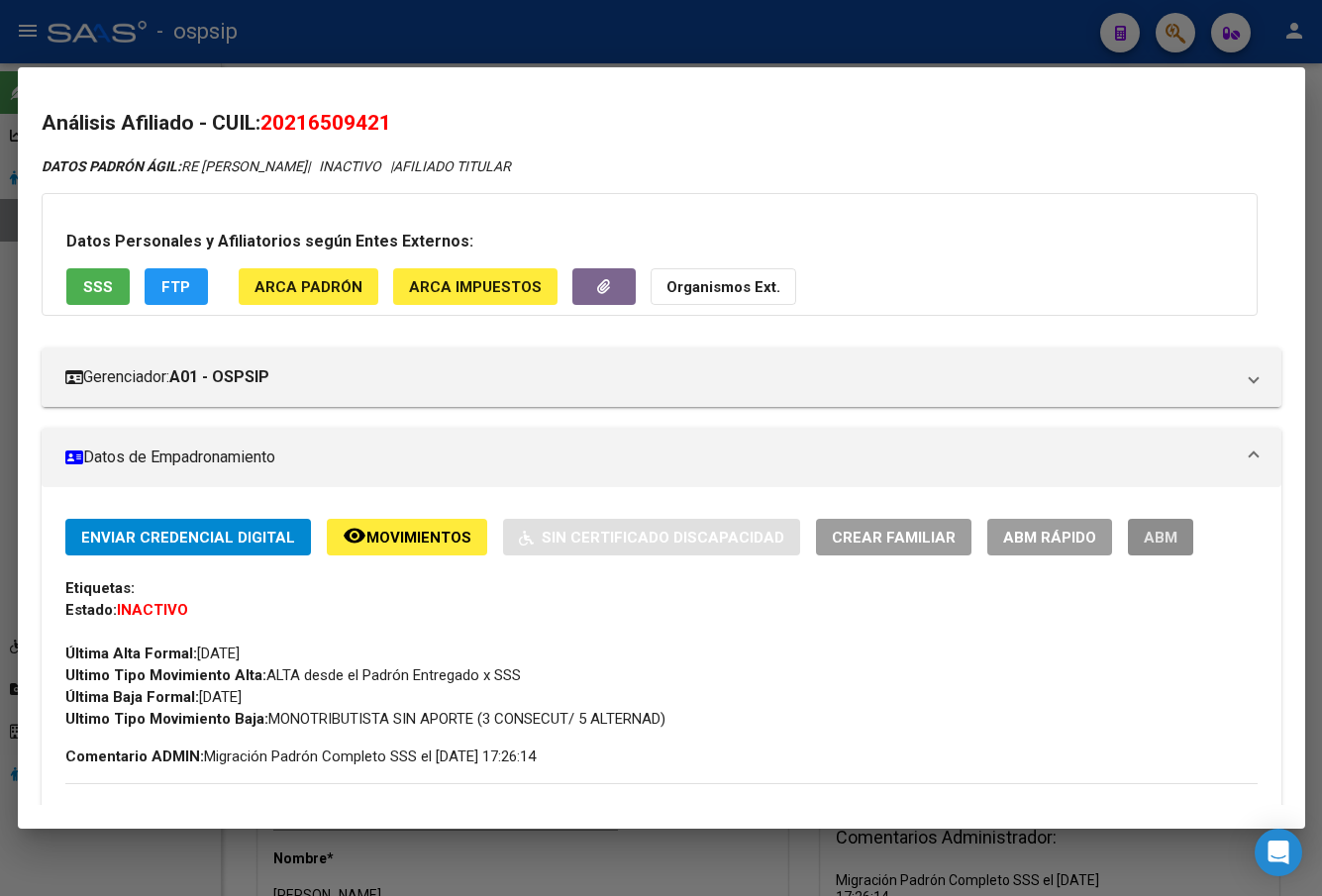 click on "ABM" at bounding box center [1161, 538] 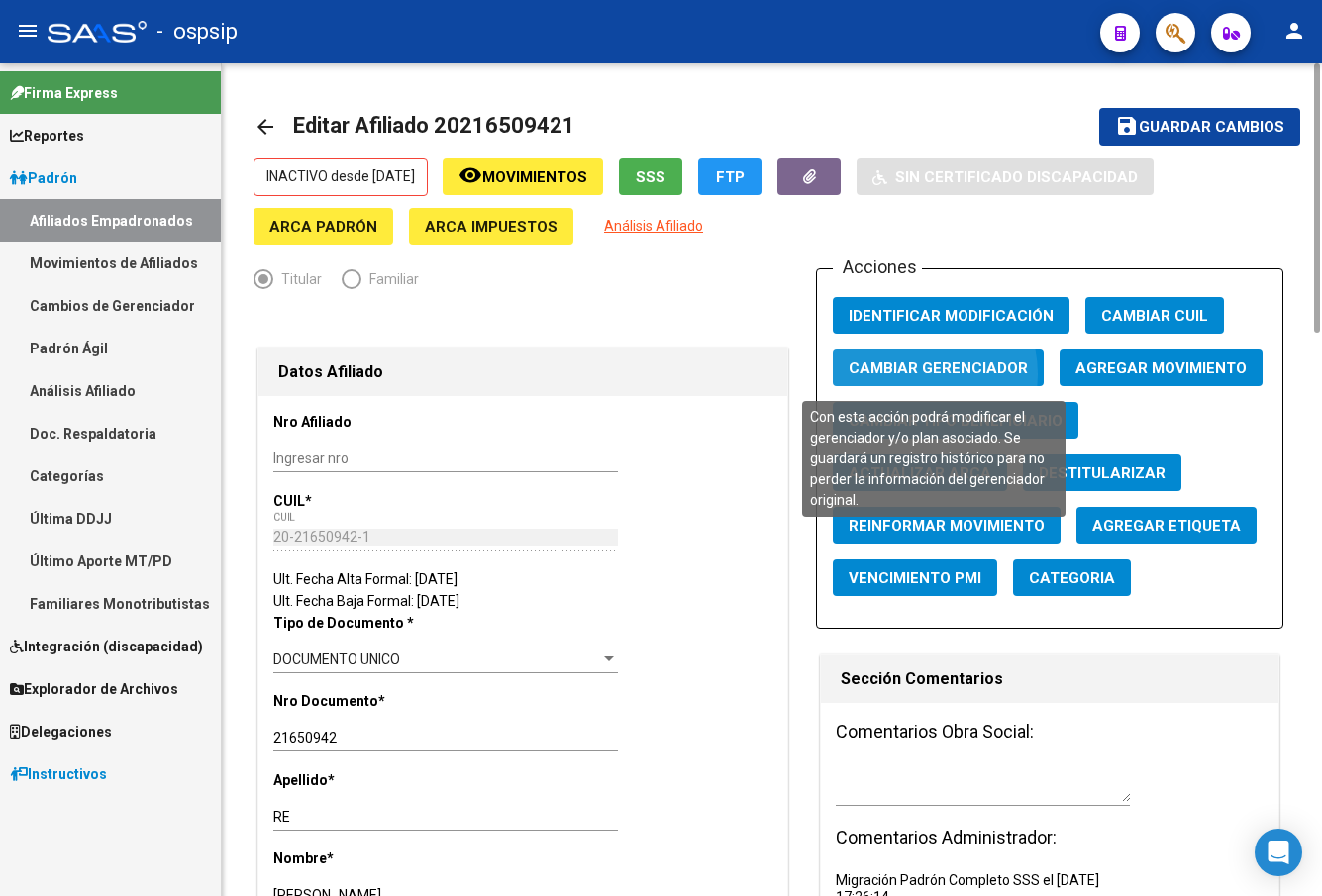 click on "Cambiar Gerenciador" 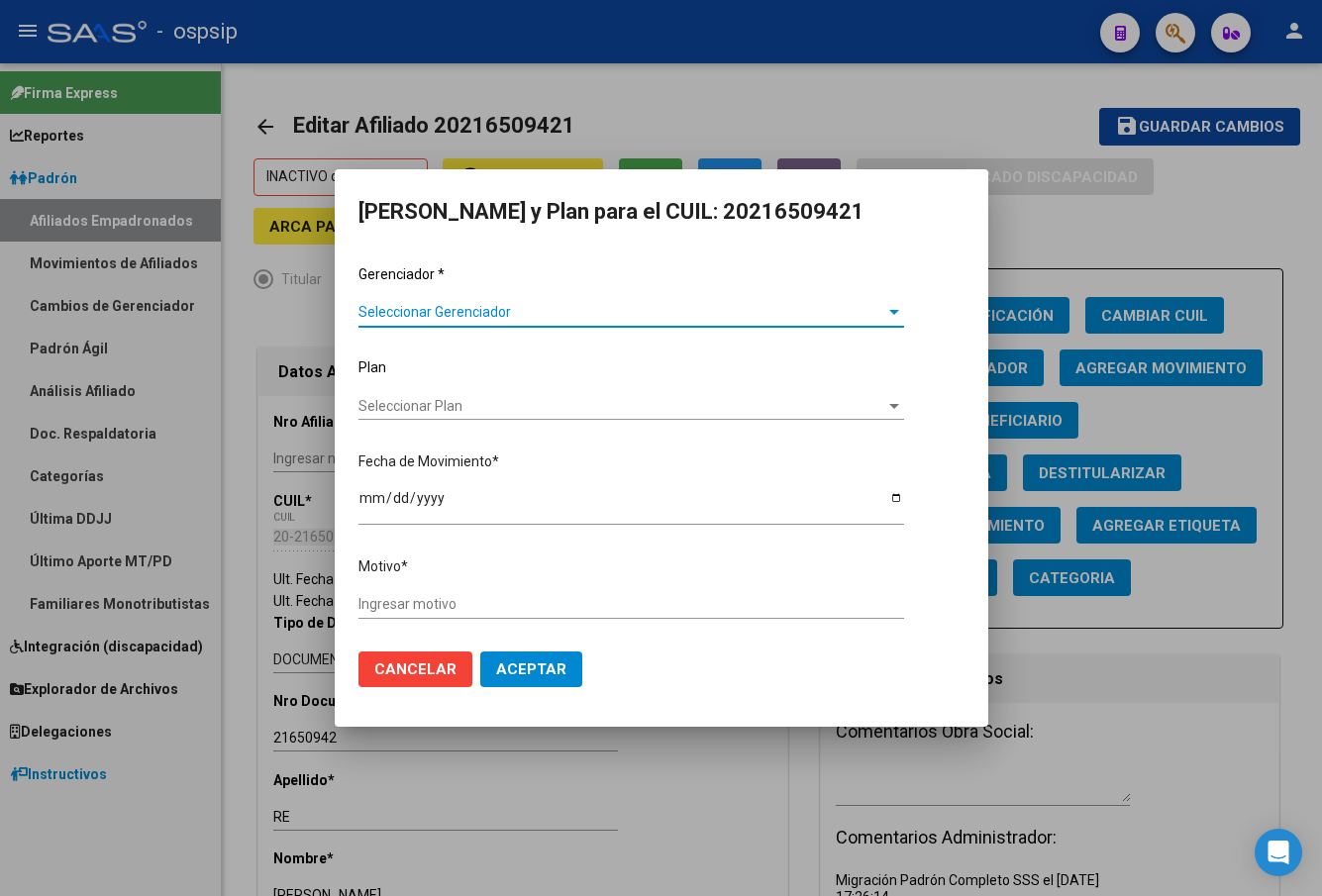click on "Seleccionar Gerenciador Seleccionar Gerenciador" at bounding box center (631, 321) 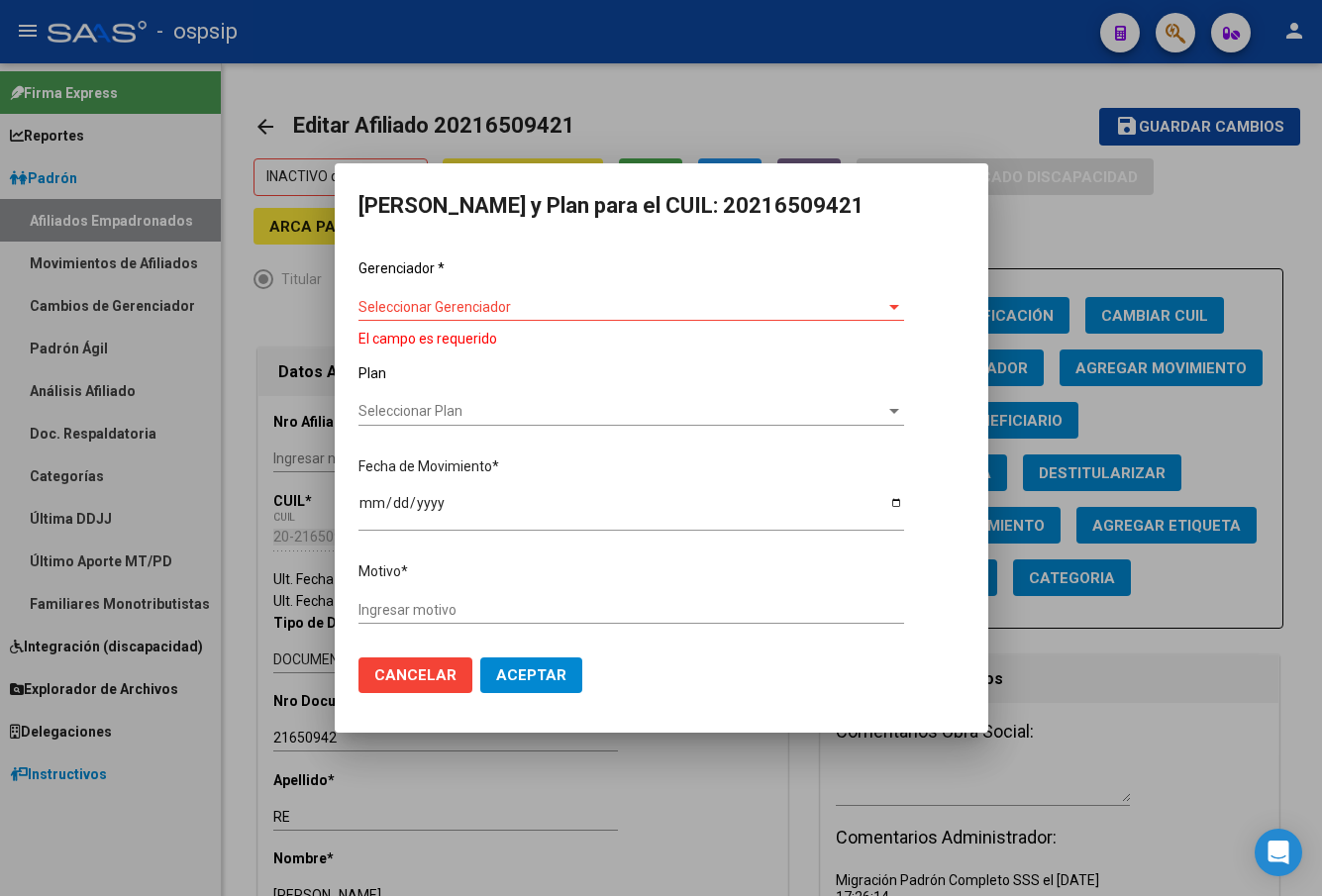 click on "Seleccionar Gerenciador" at bounding box center (622, 307) 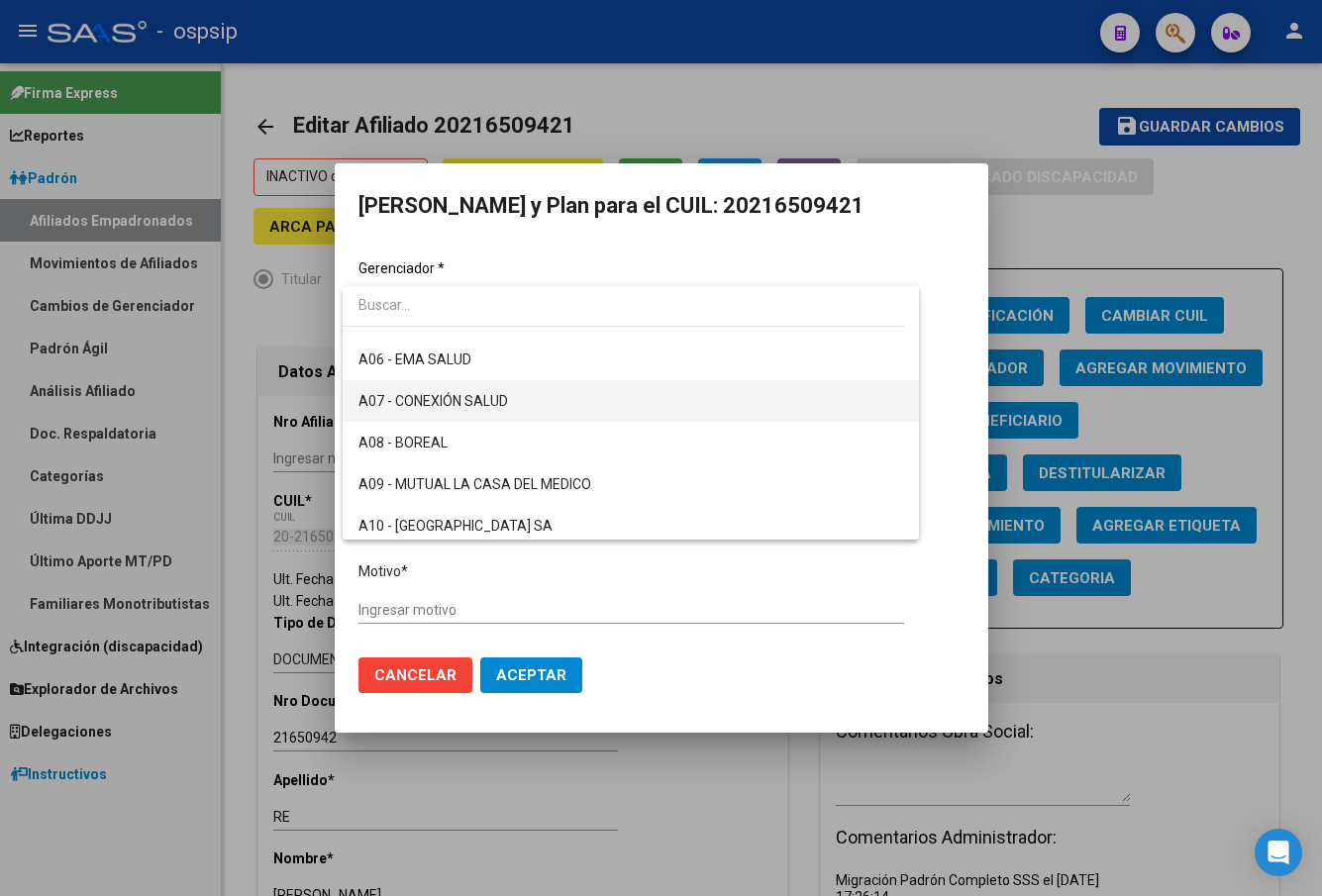 scroll, scrollTop: 198, scrollLeft: 0, axis: vertical 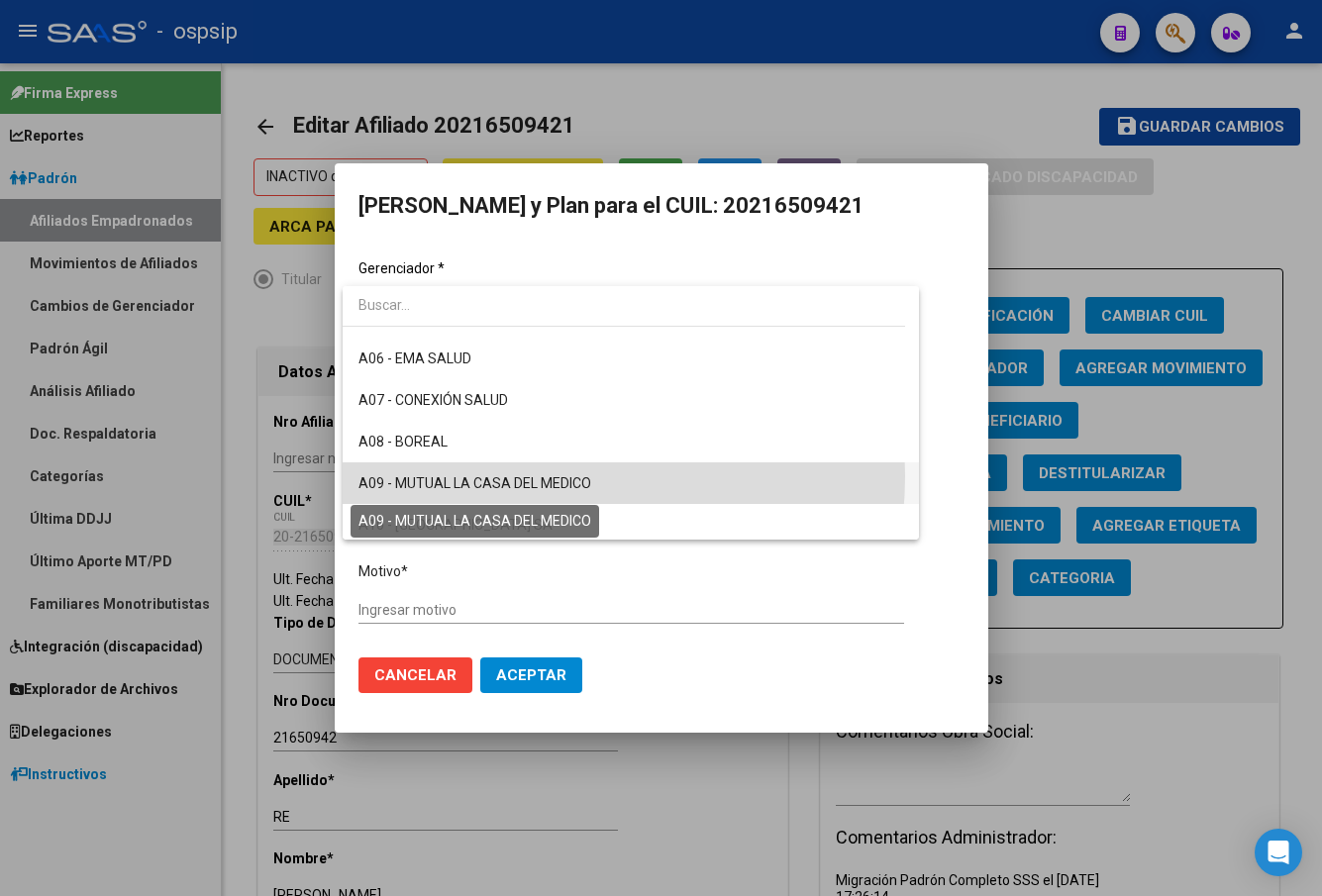 click on "A09 - MUTUAL LA CASA DEL MEDICO" at bounding box center (474, 483) 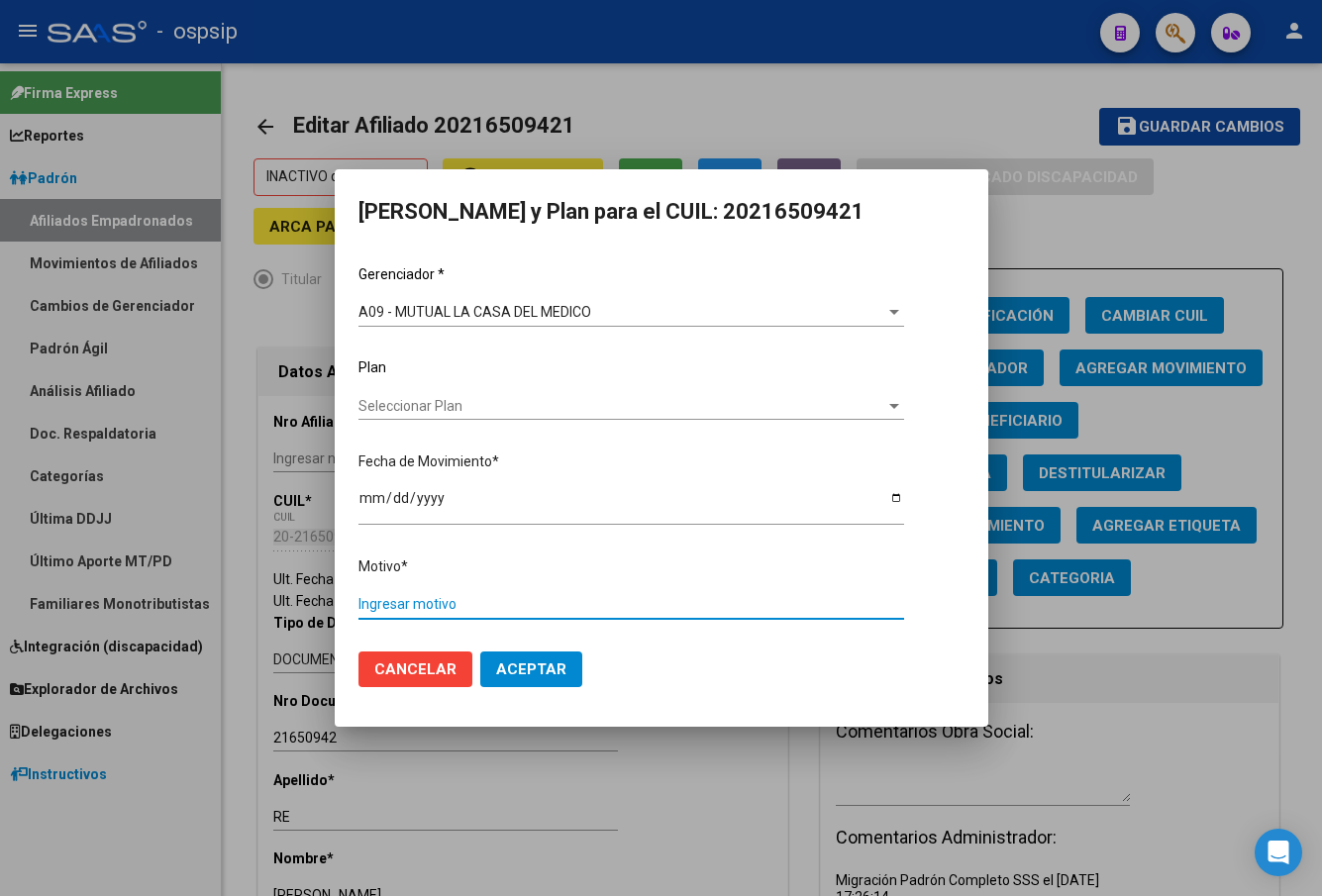 click on "Ingresar motivo" at bounding box center [631, 604] 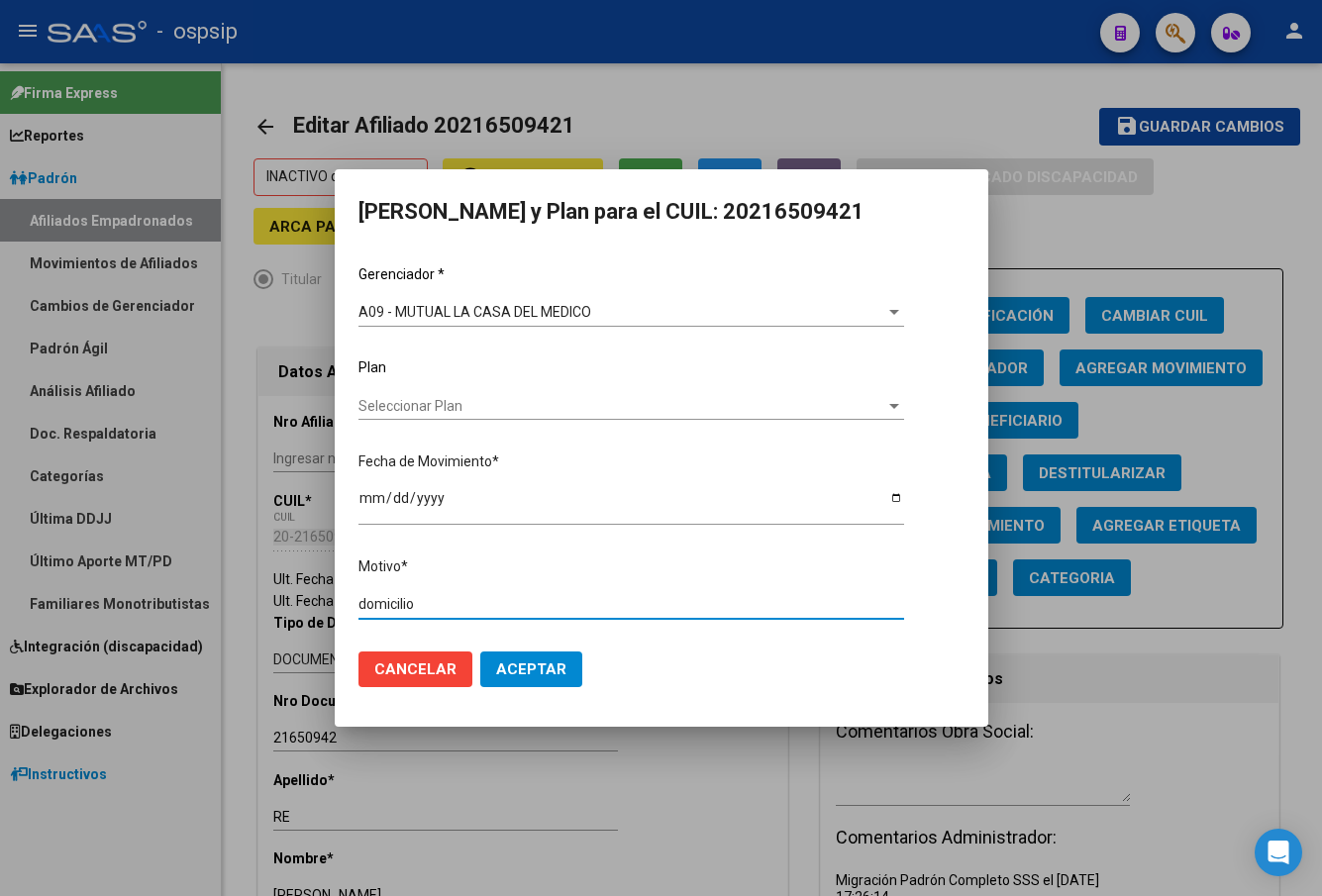 type on "domicilio" 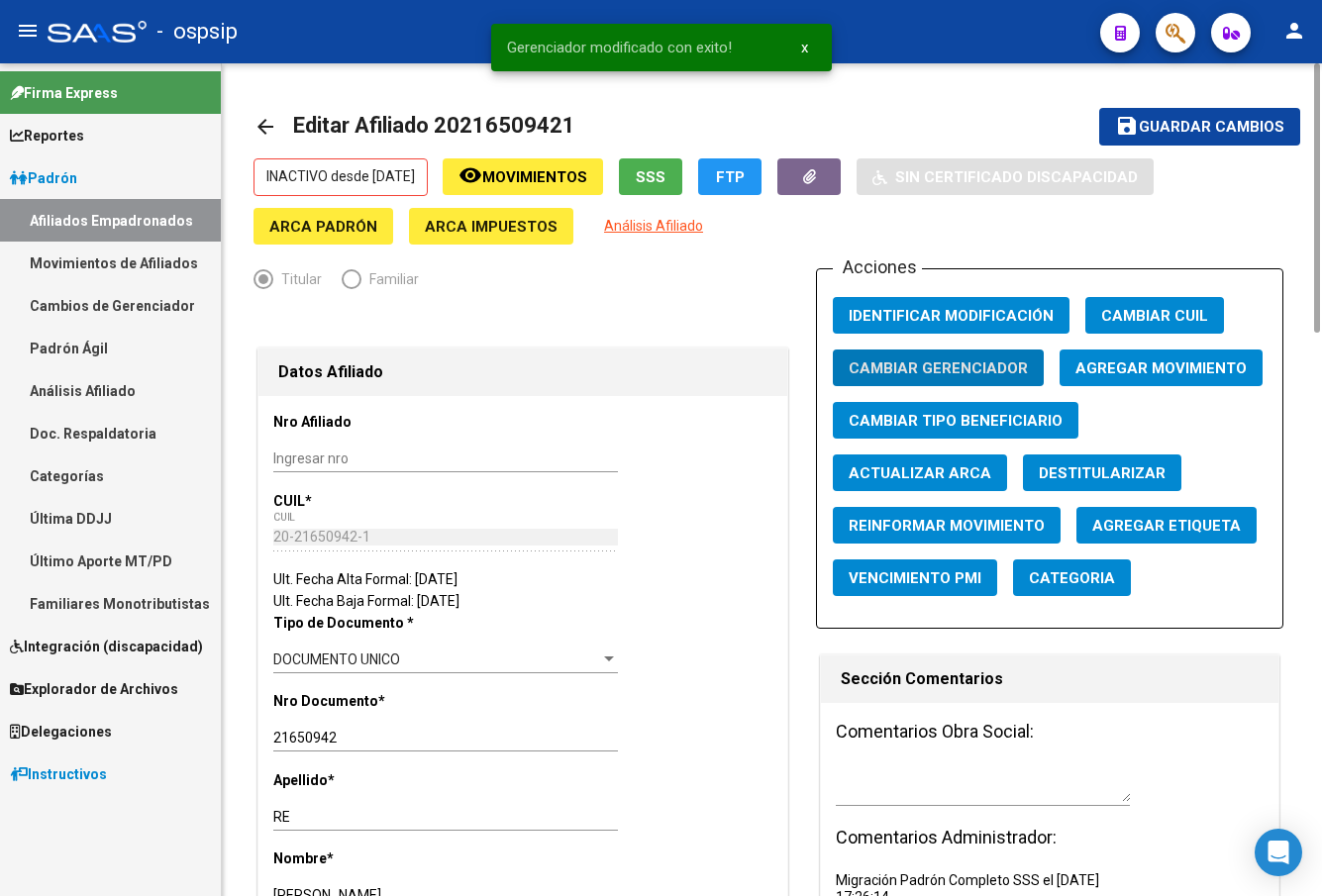 click on "Agregar Movimiento" 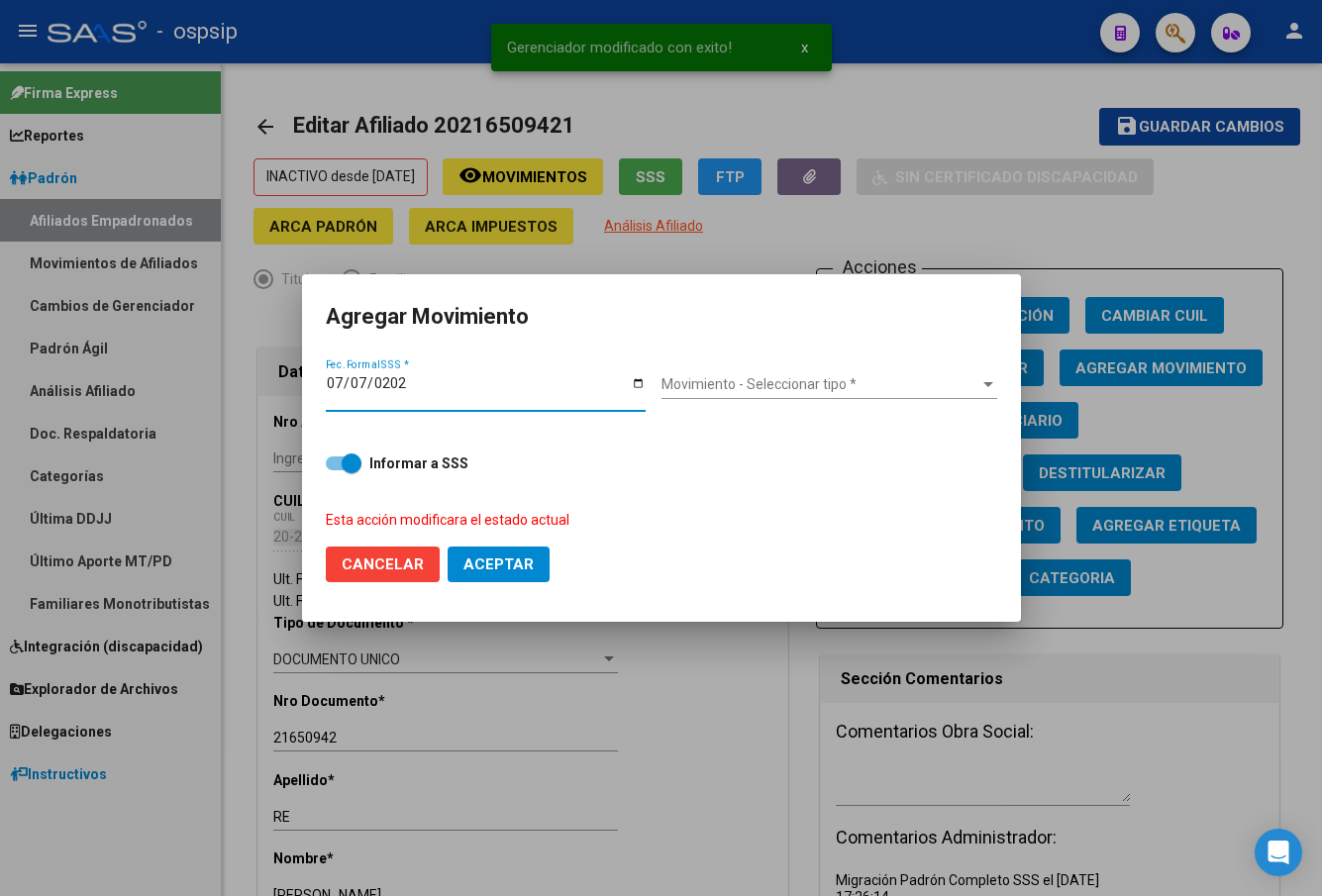 type on "[DATE]" 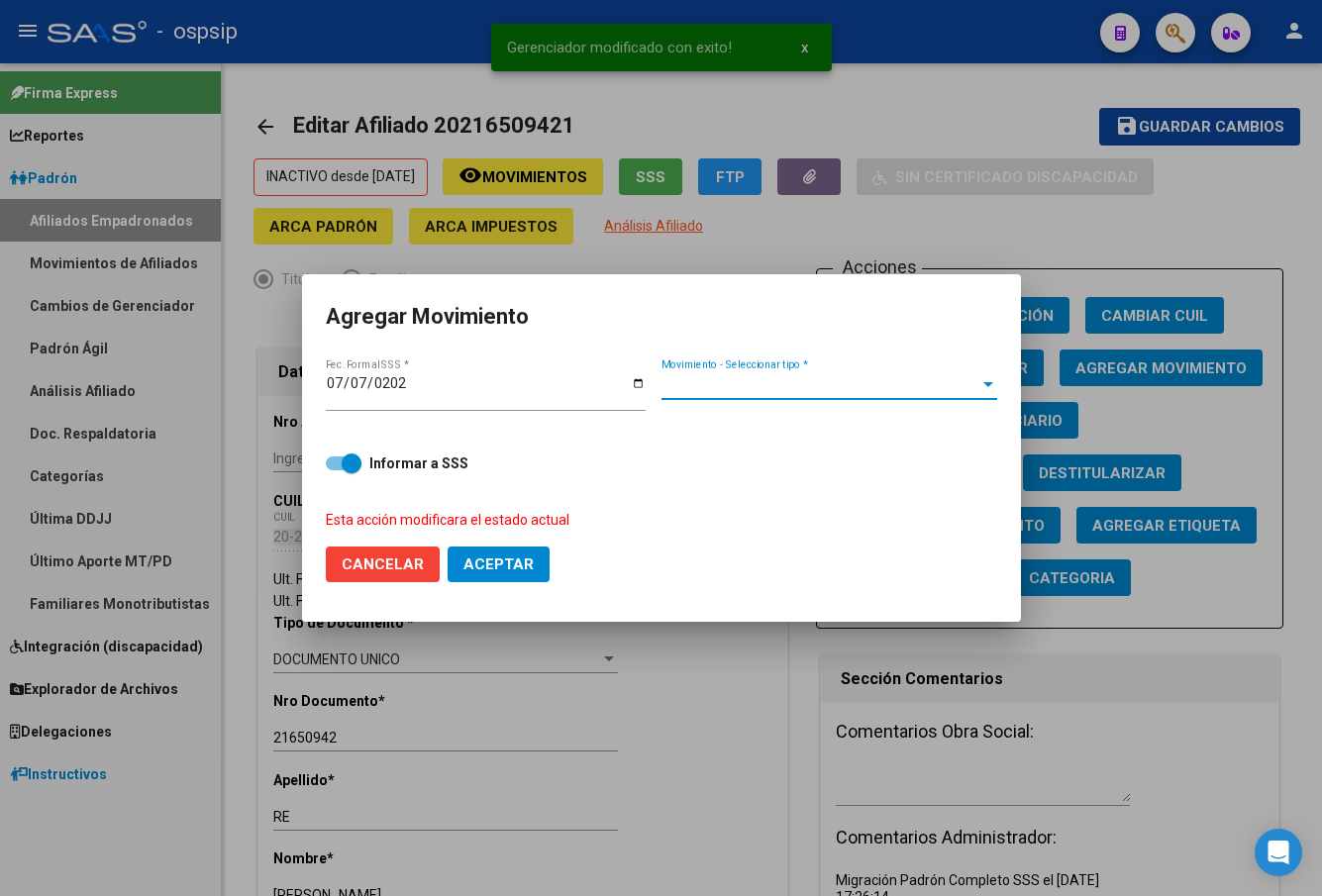 click on "Movimiento - Seleccionar tipo *" at bounding box center (820, 384) 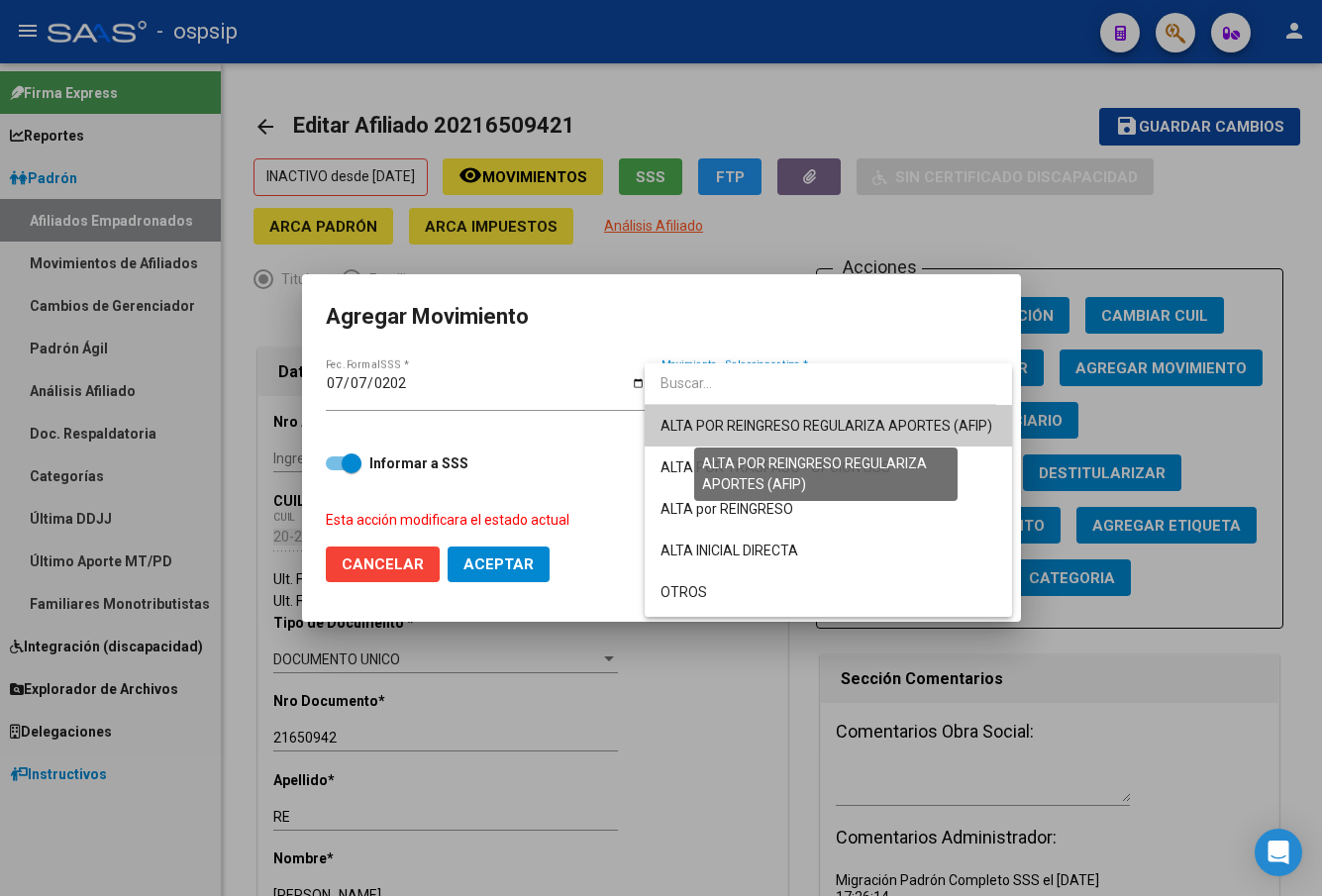 click on "ALTA POR REINGRESO REGULARIZA APORTES (AFIP)" at bounding box center [826, 426] 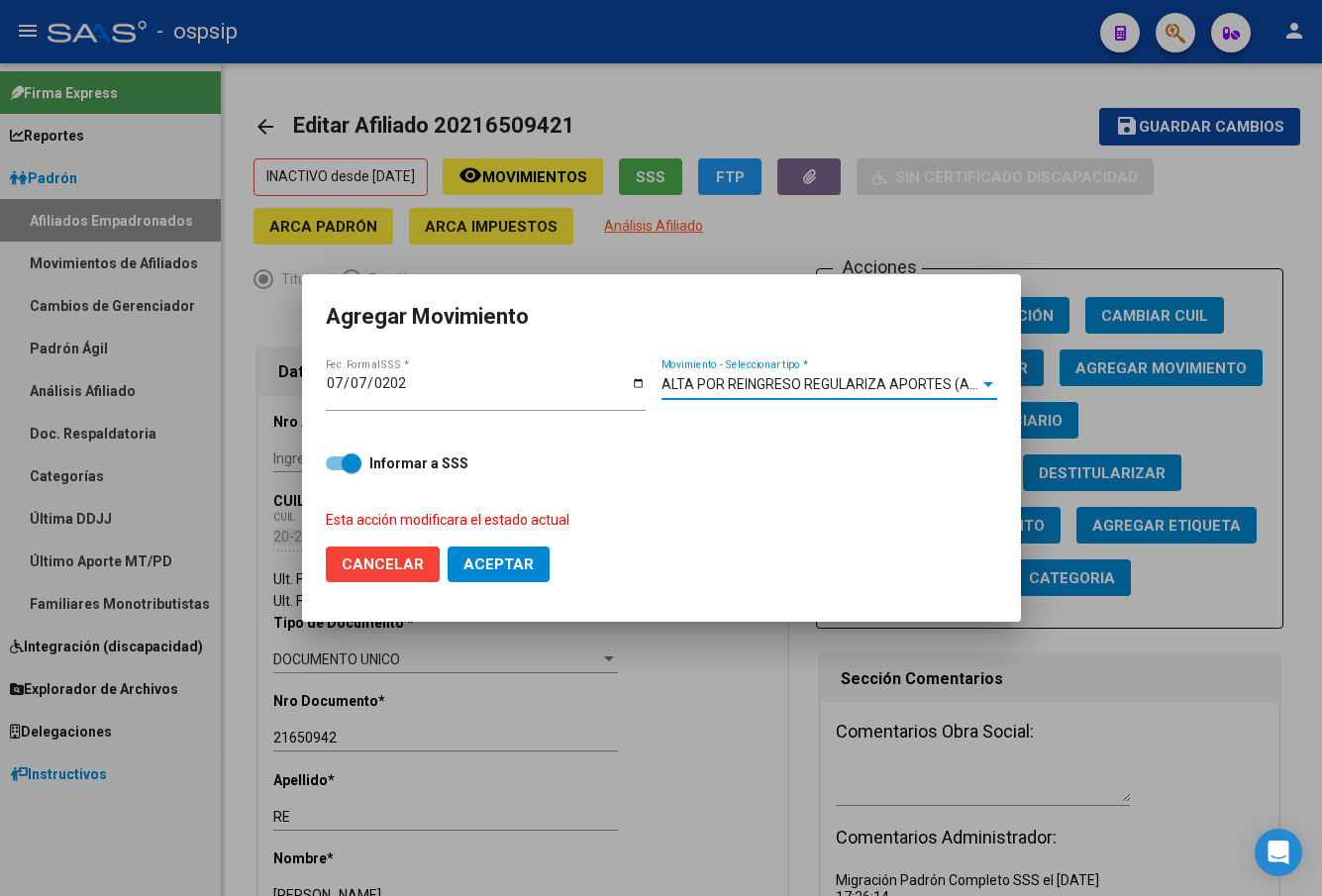click on "Aceptar" 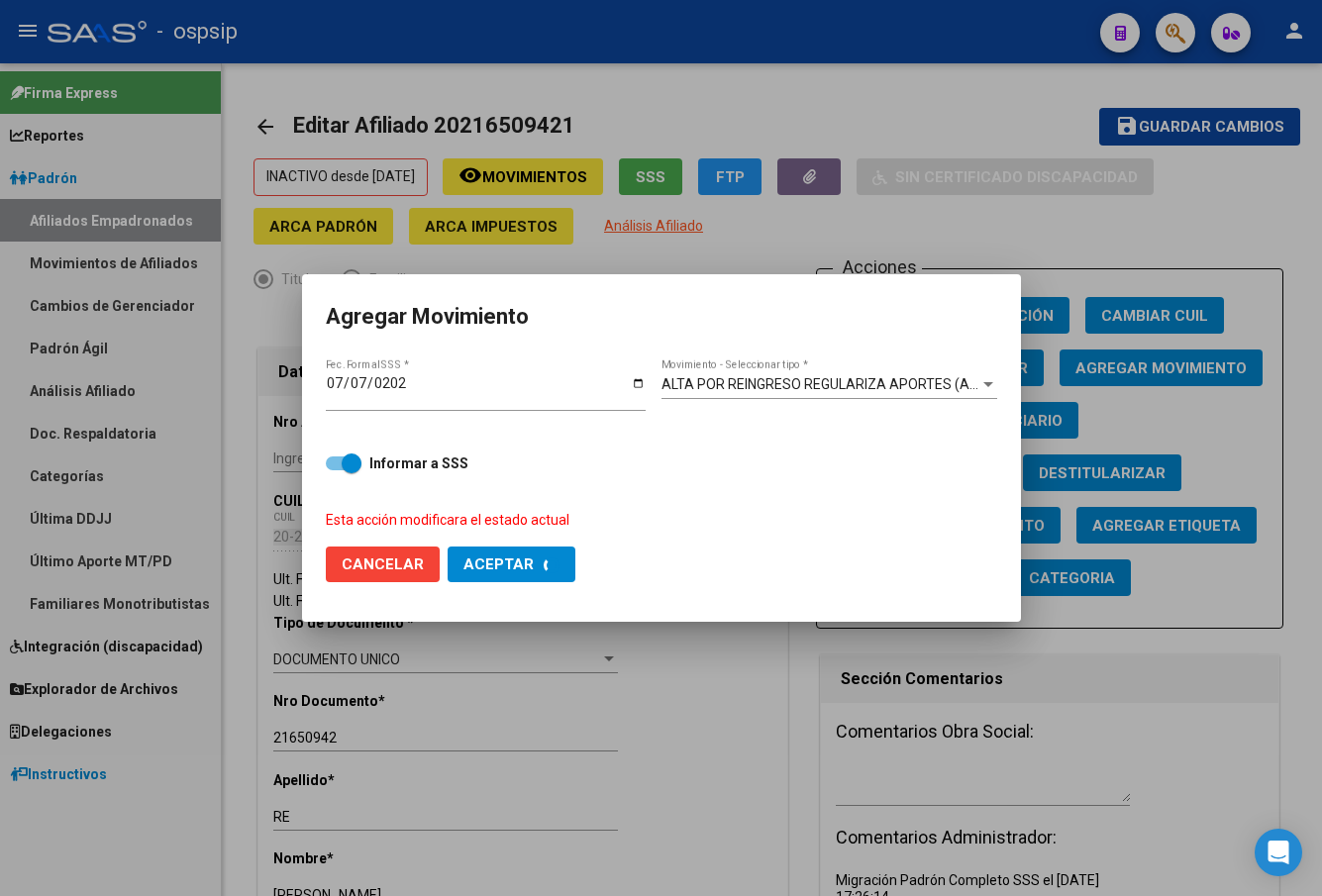 checkbox on "false" 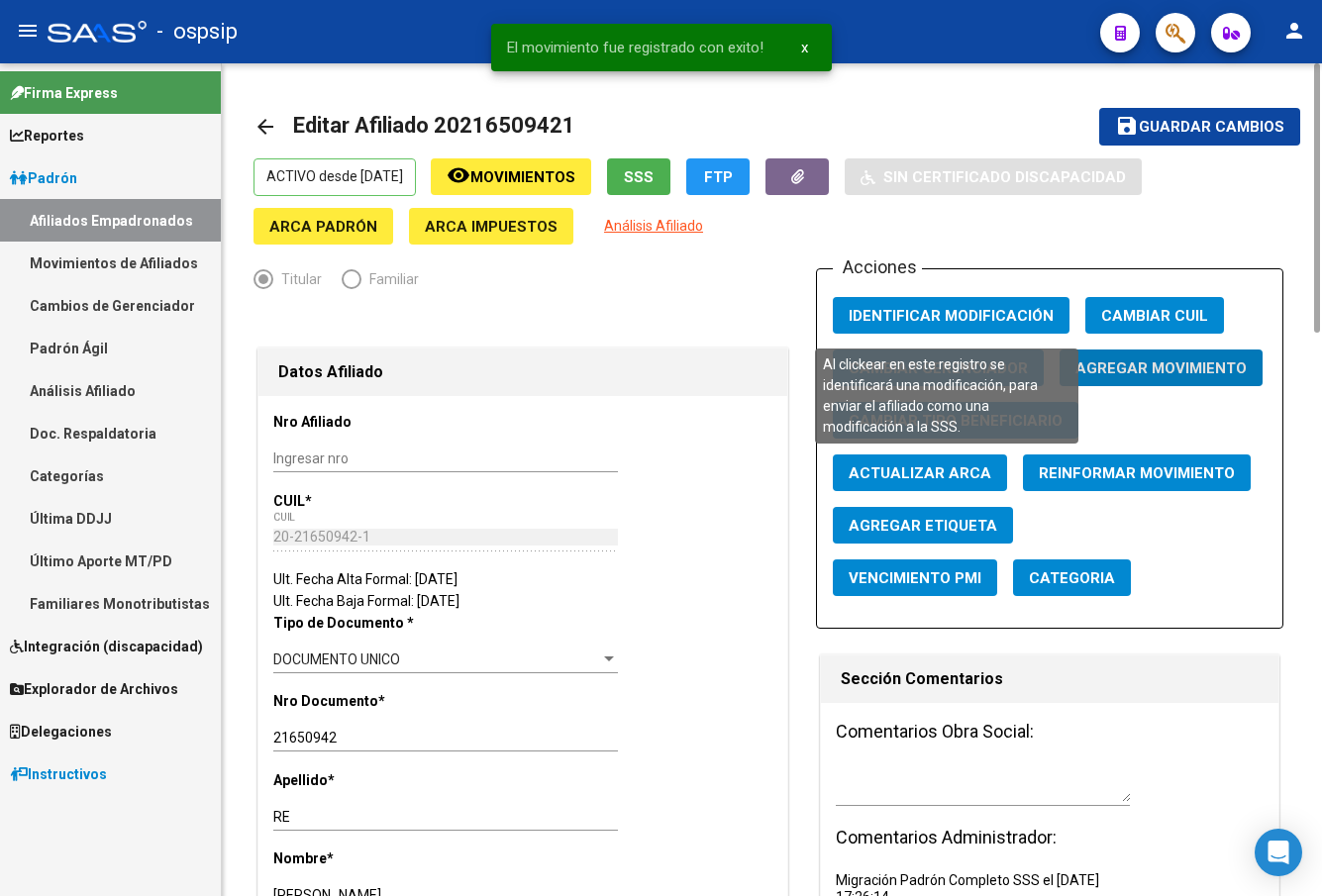 click on "Identificar Modificación" 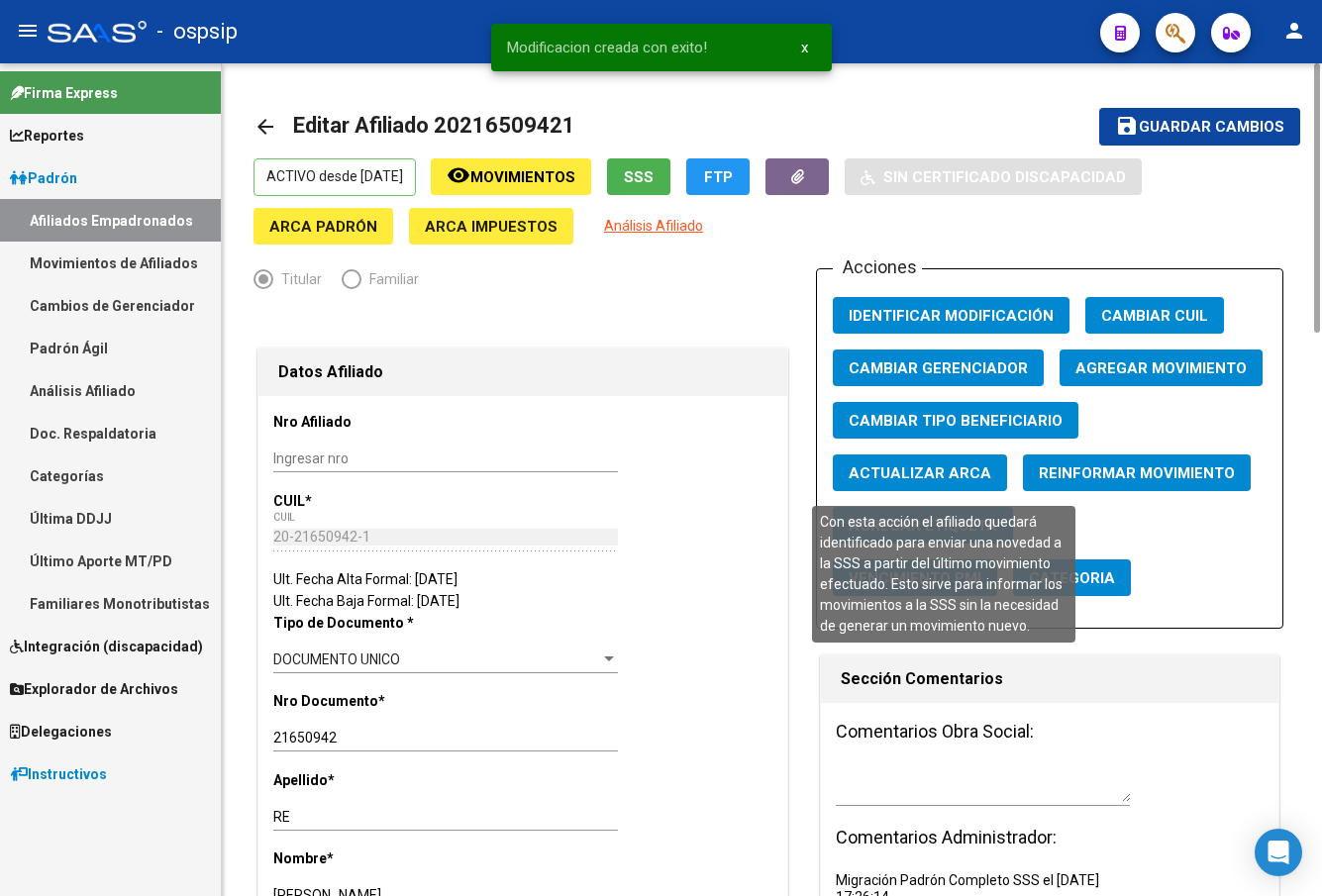 click on "Reinformar Movimiento" 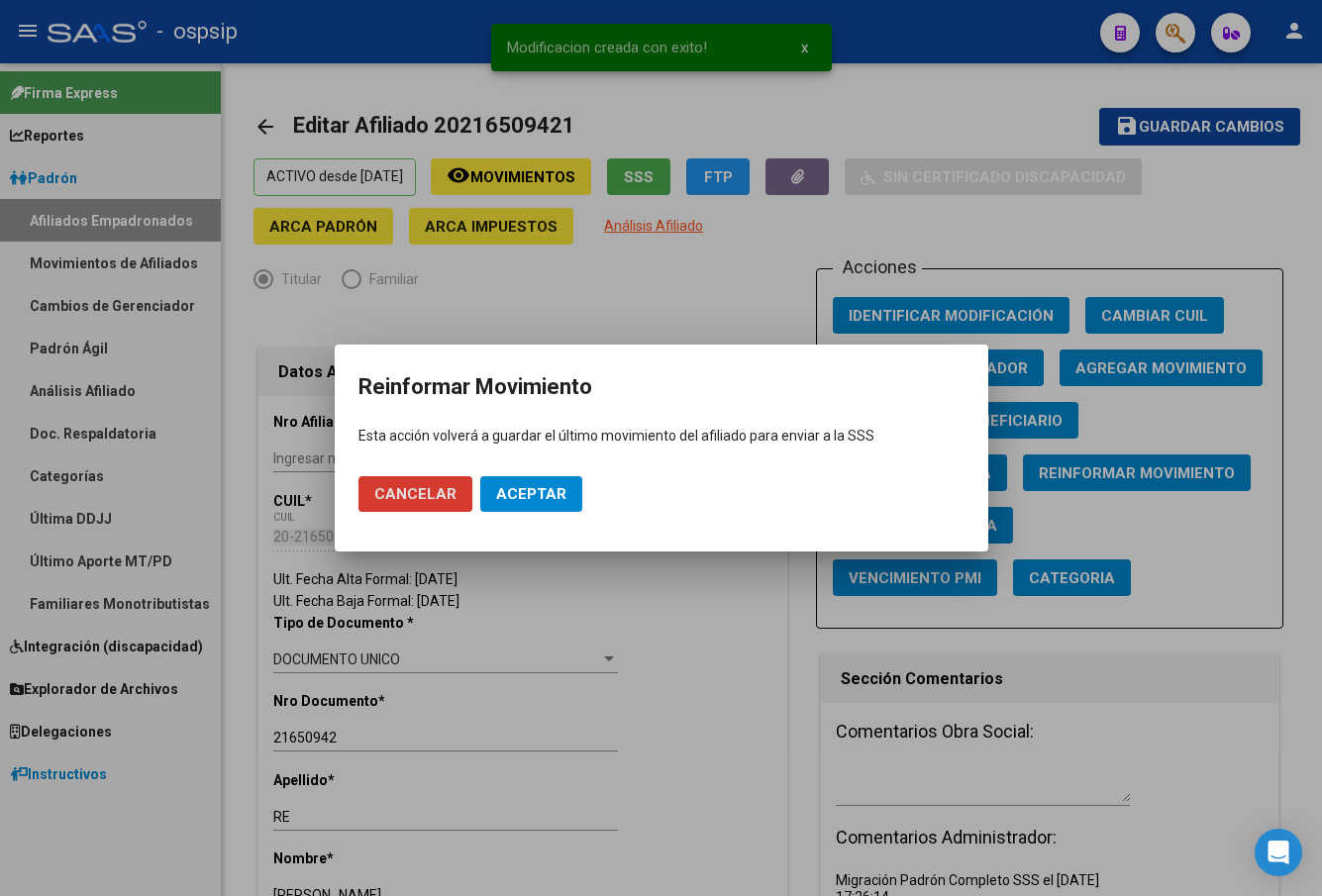 click on "Aceptar" at bounding box center (531, 494) 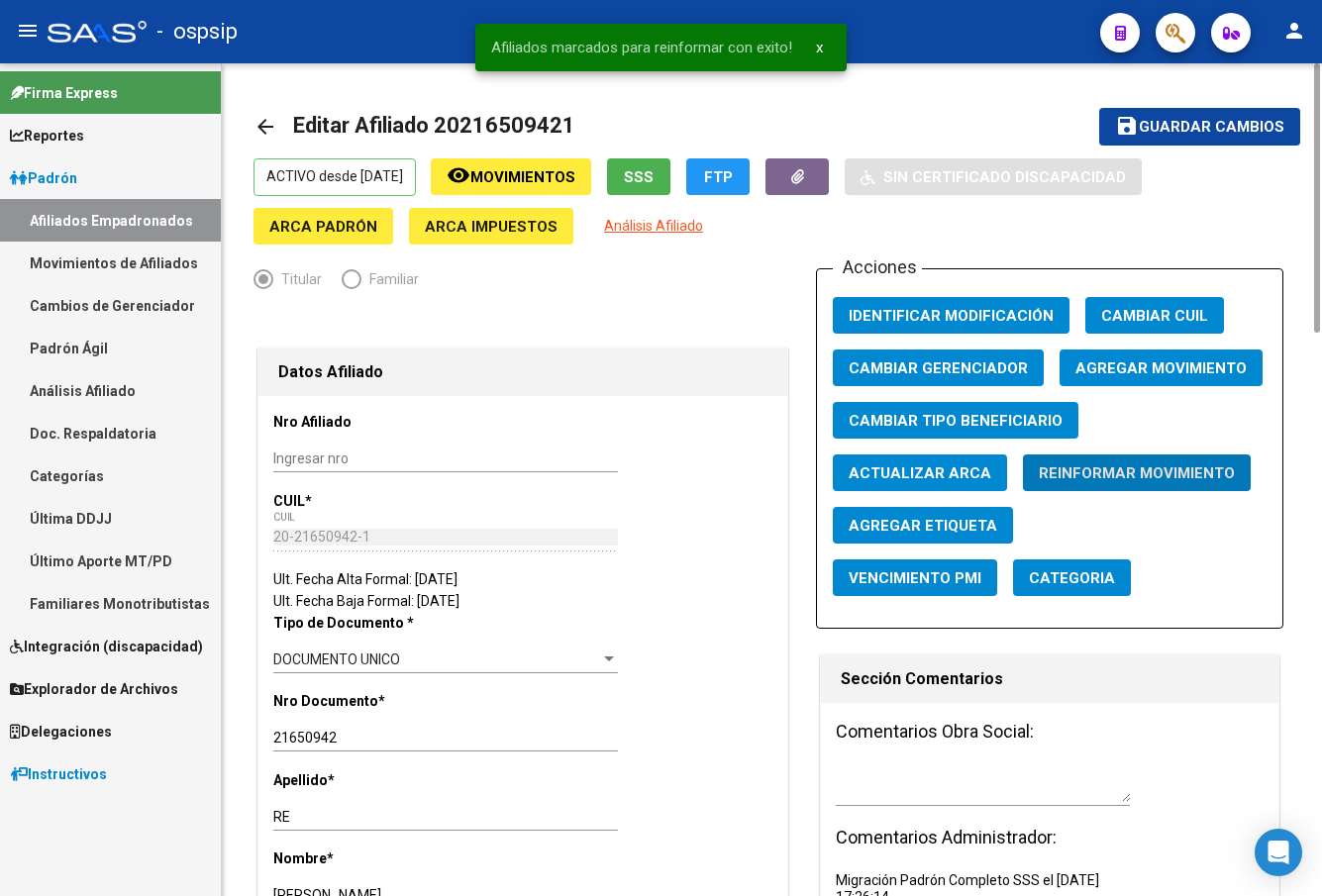 click on "Guardar cambios" 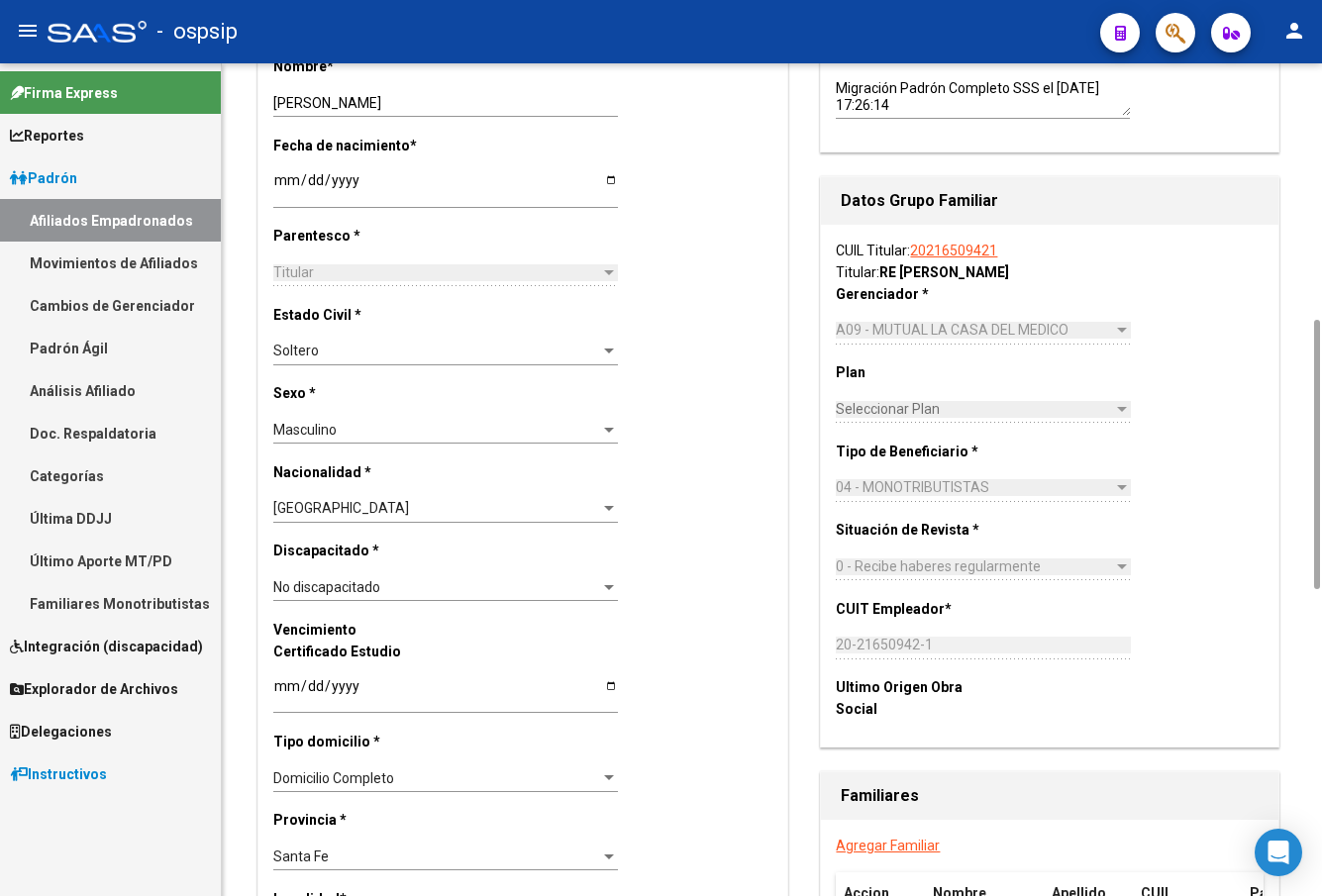 scroll, scrollTop: 1386, scrollLeft: 0, axis: vertical 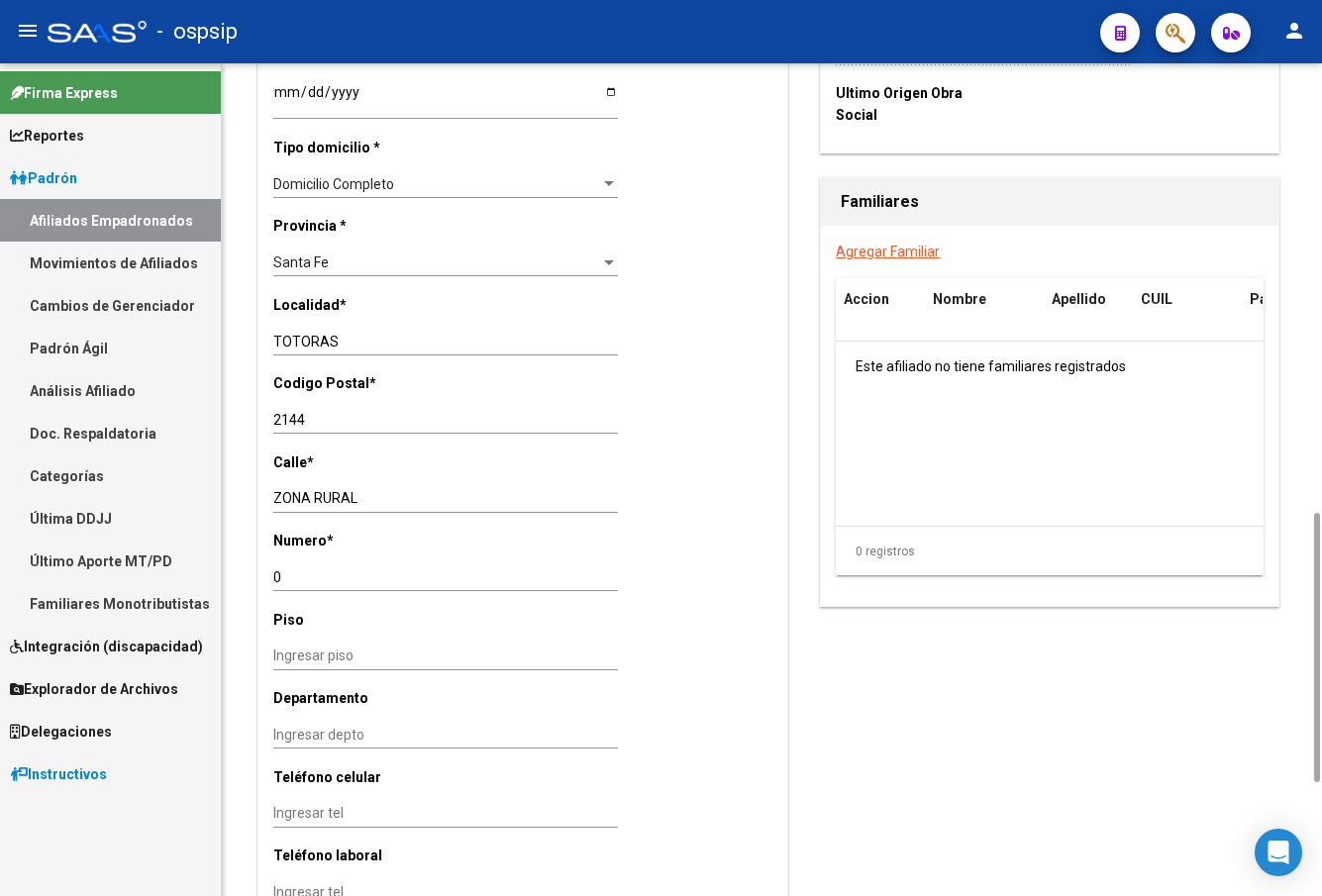 click on "Numero  *" 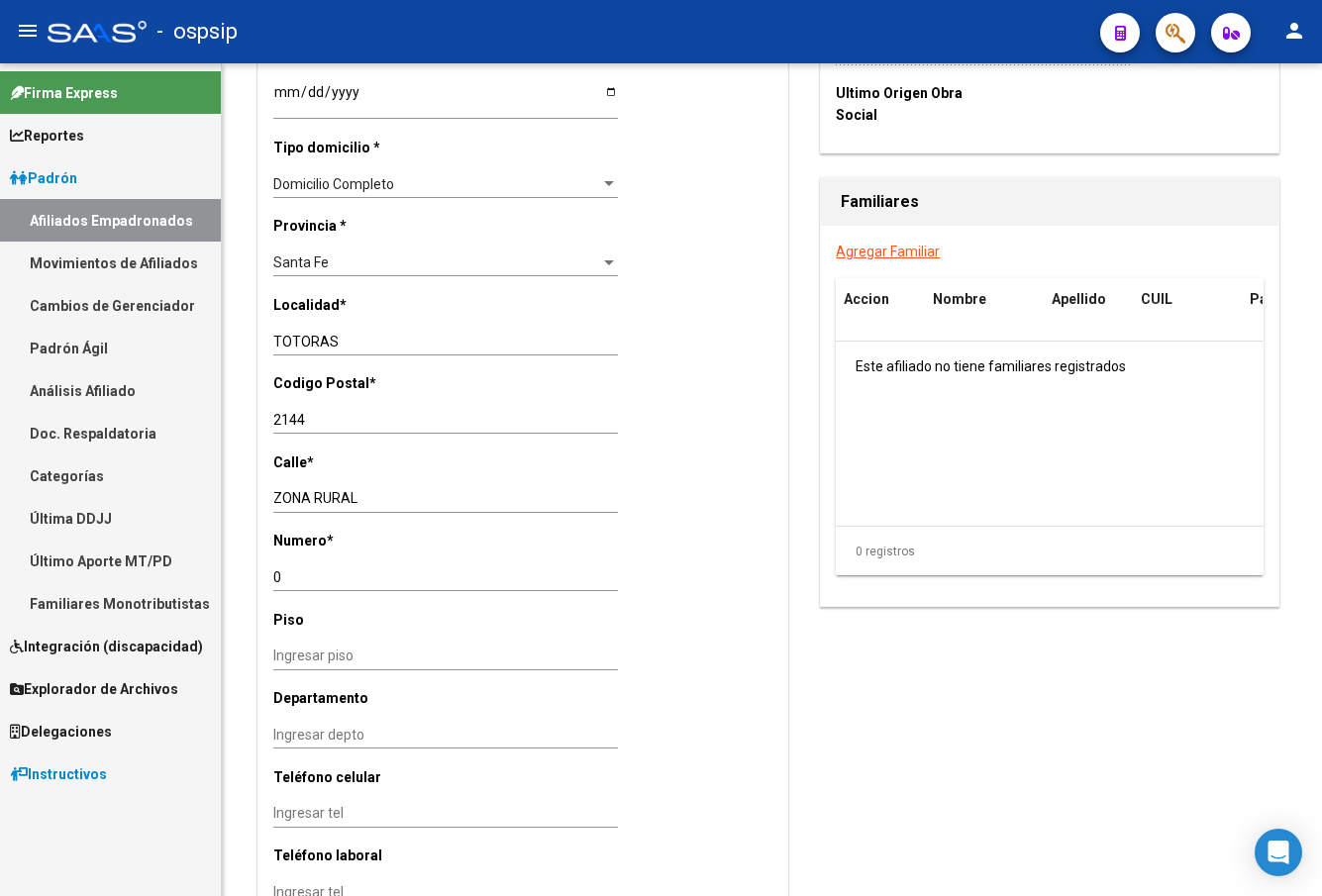 scroll, scrollTop: 198, scrollLeft: 0, axis: vertical 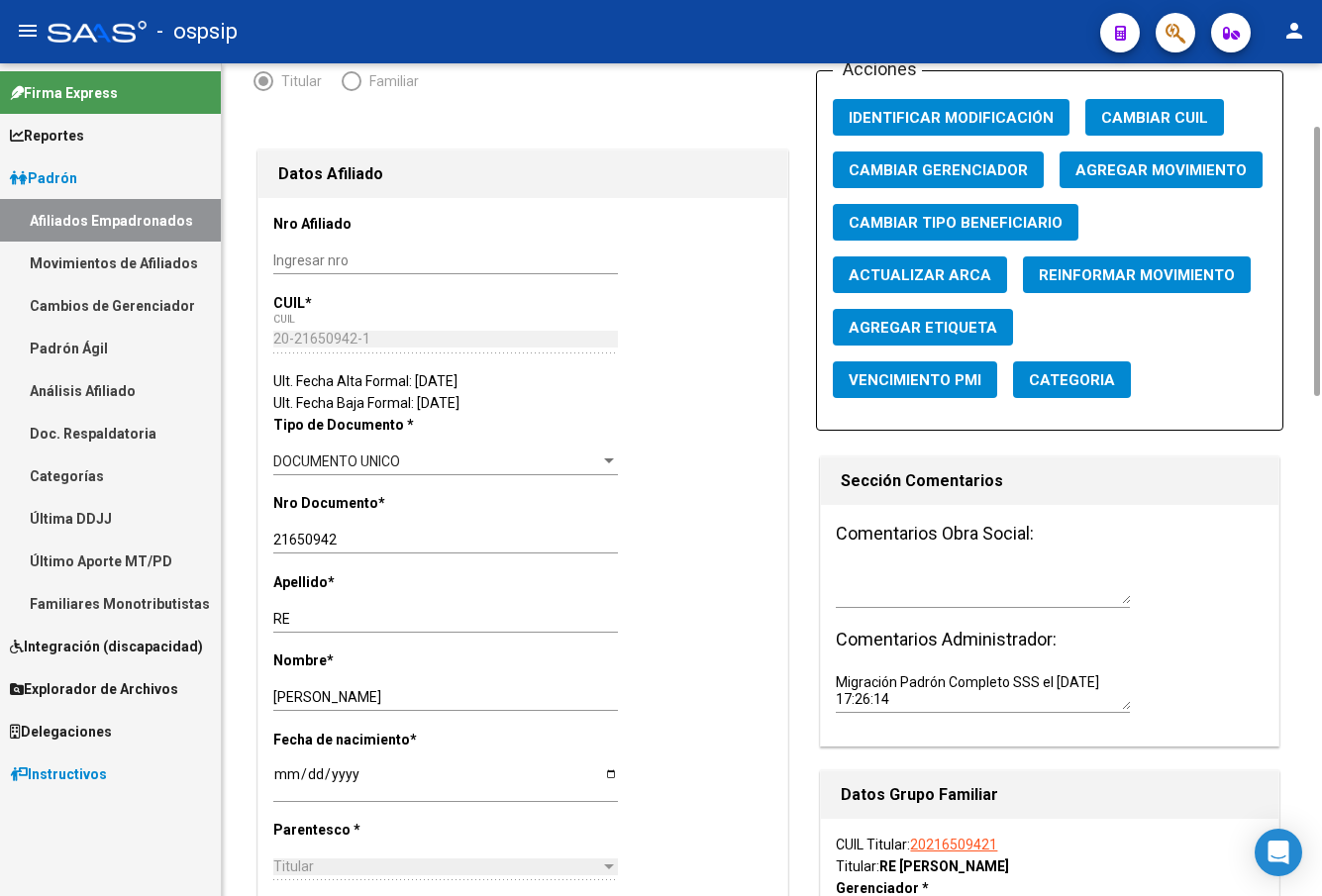 drag, startPoint x: 686, startPoint y: 329, endPoint x: 763, endPoint y: 355, distance: 81.2712 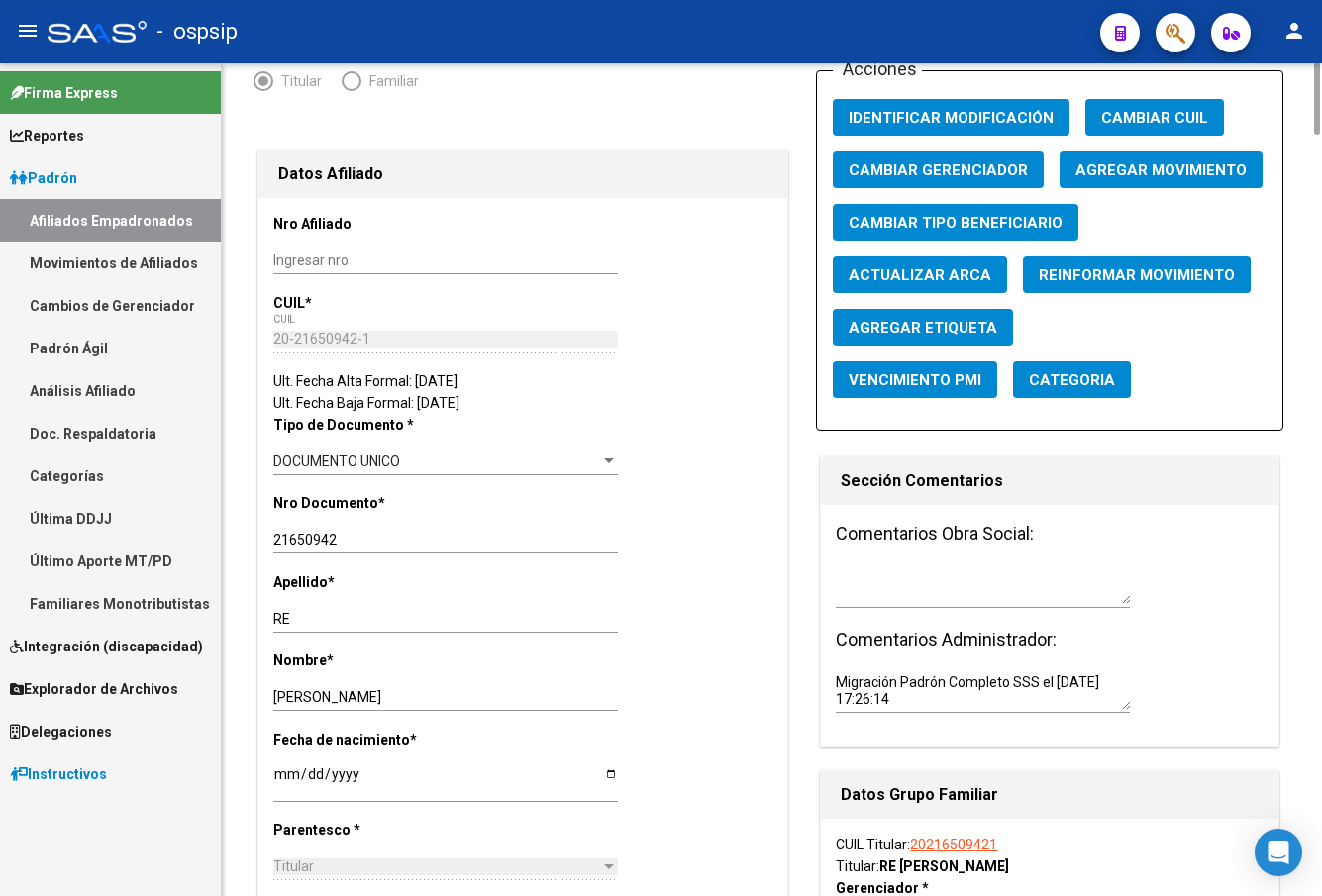 scroll, scrollTop: 0, scrollLeft: 0, axis: both 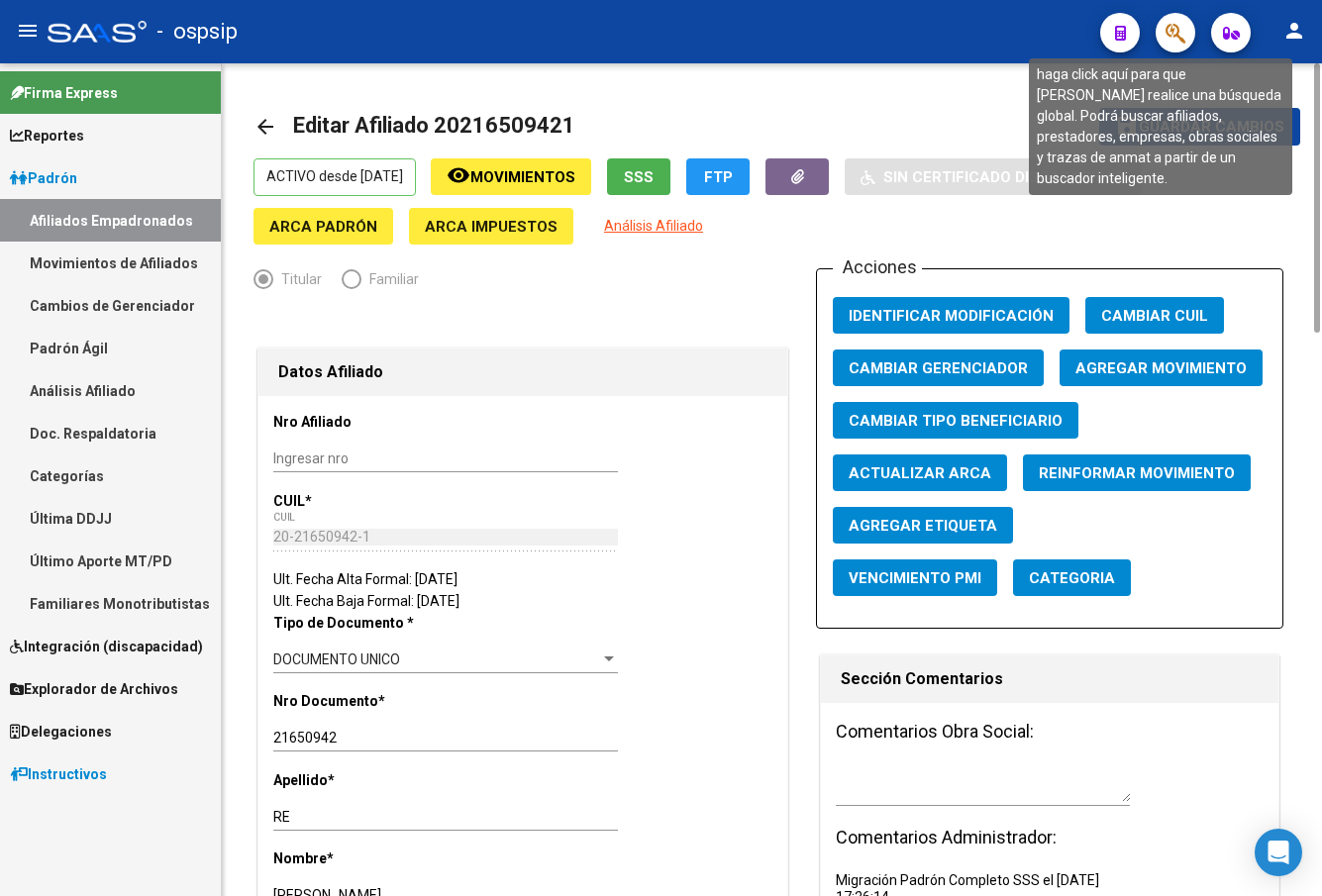 click 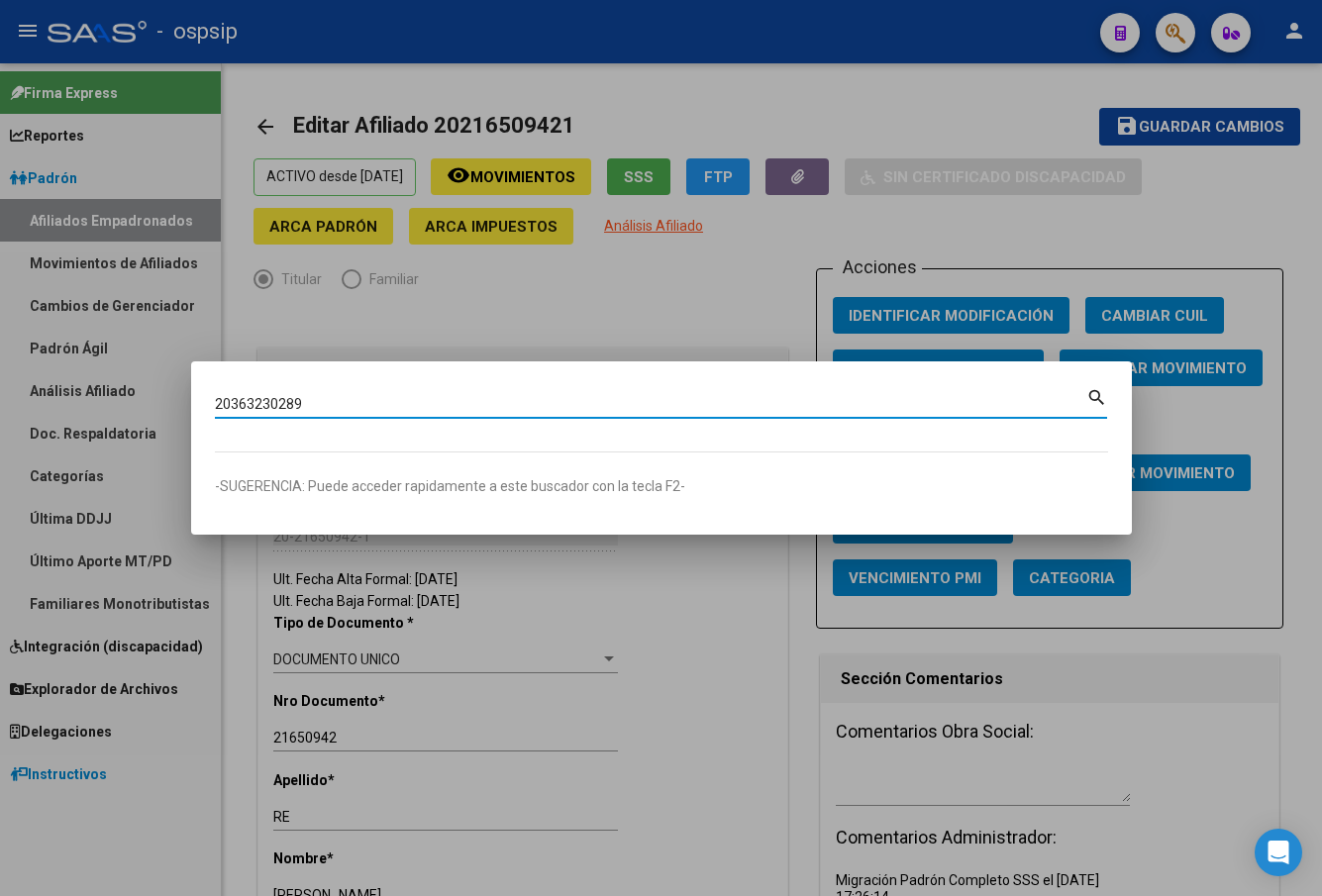 type on "20363230289" 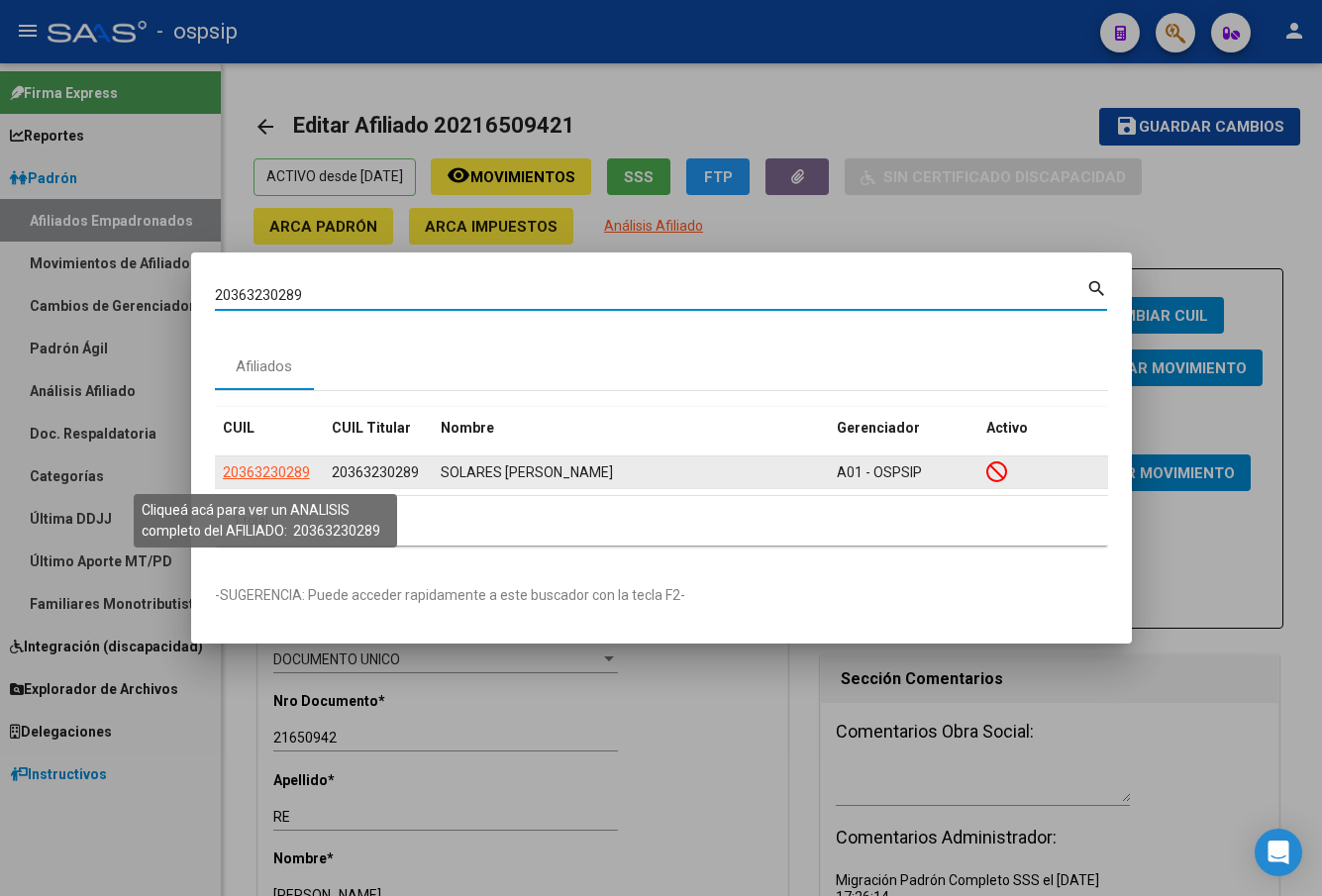 click on "20363230289" 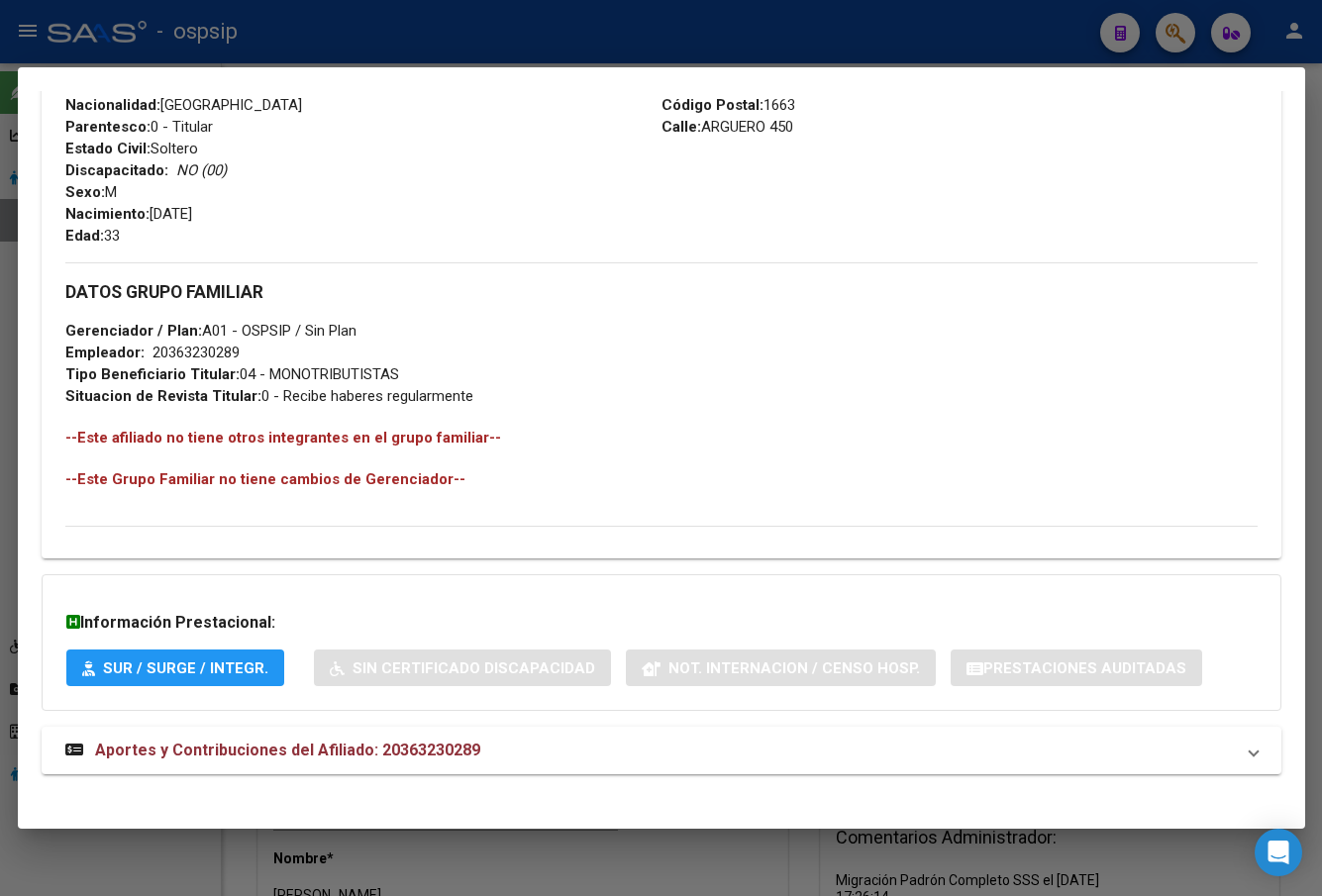 scroll, scrollTop: 823, scrollLeft: 0, axis: vertical 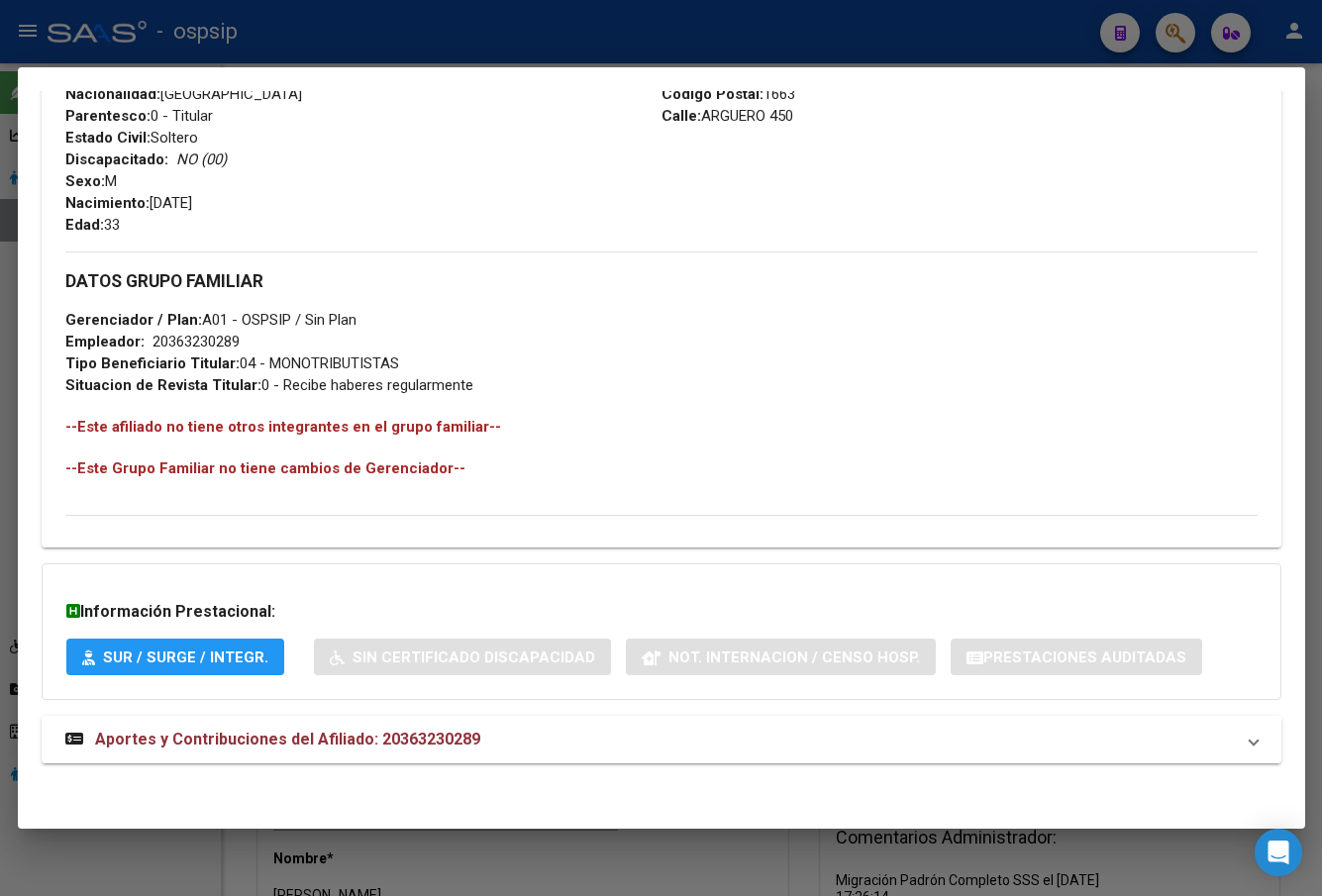 click on "Aportes y Contribuciones del Afiliado: 20363230289" at bounding box center [287, 739] 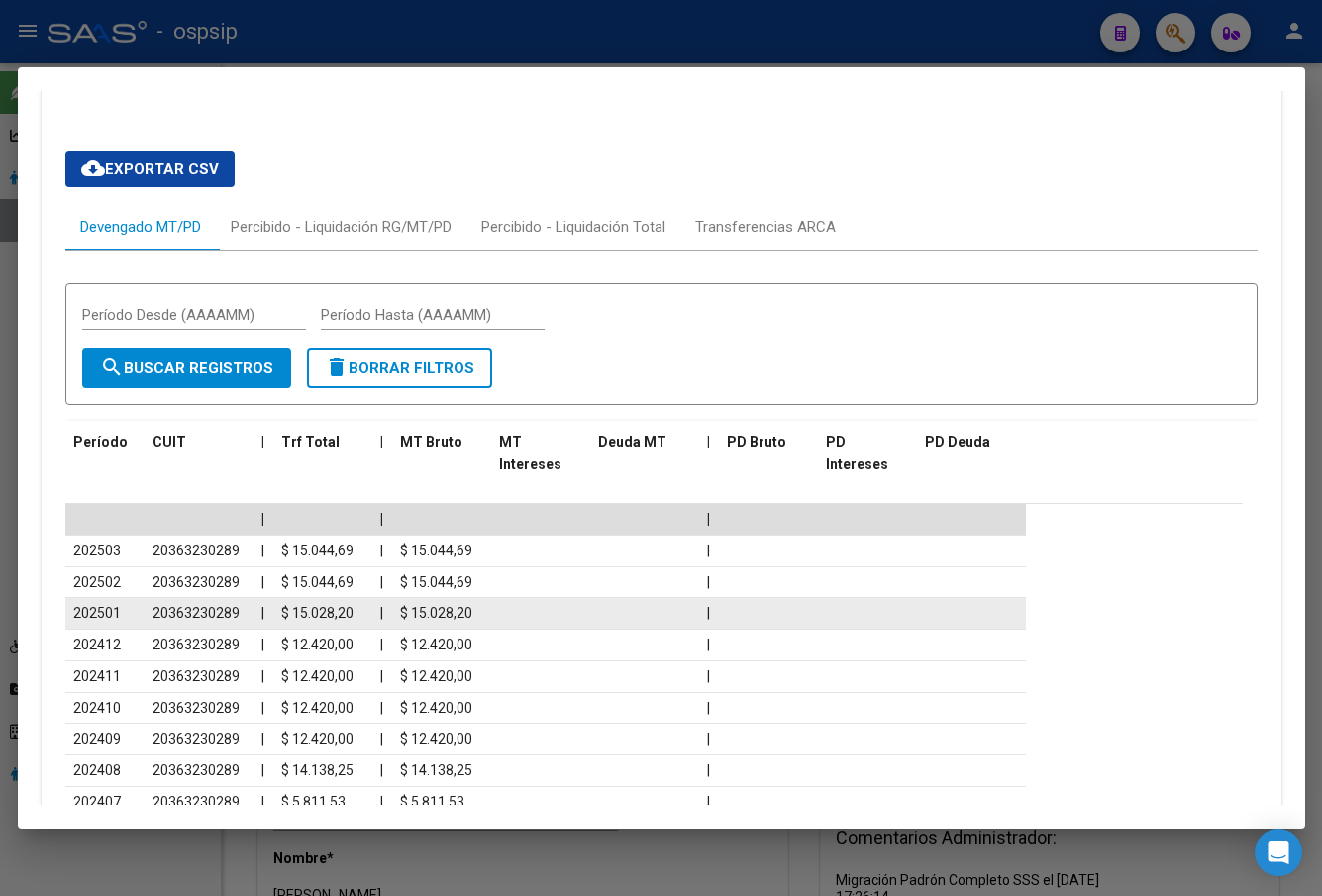 scroll, scrollTop: 1615, scrollLeft: 0, axis: vertical 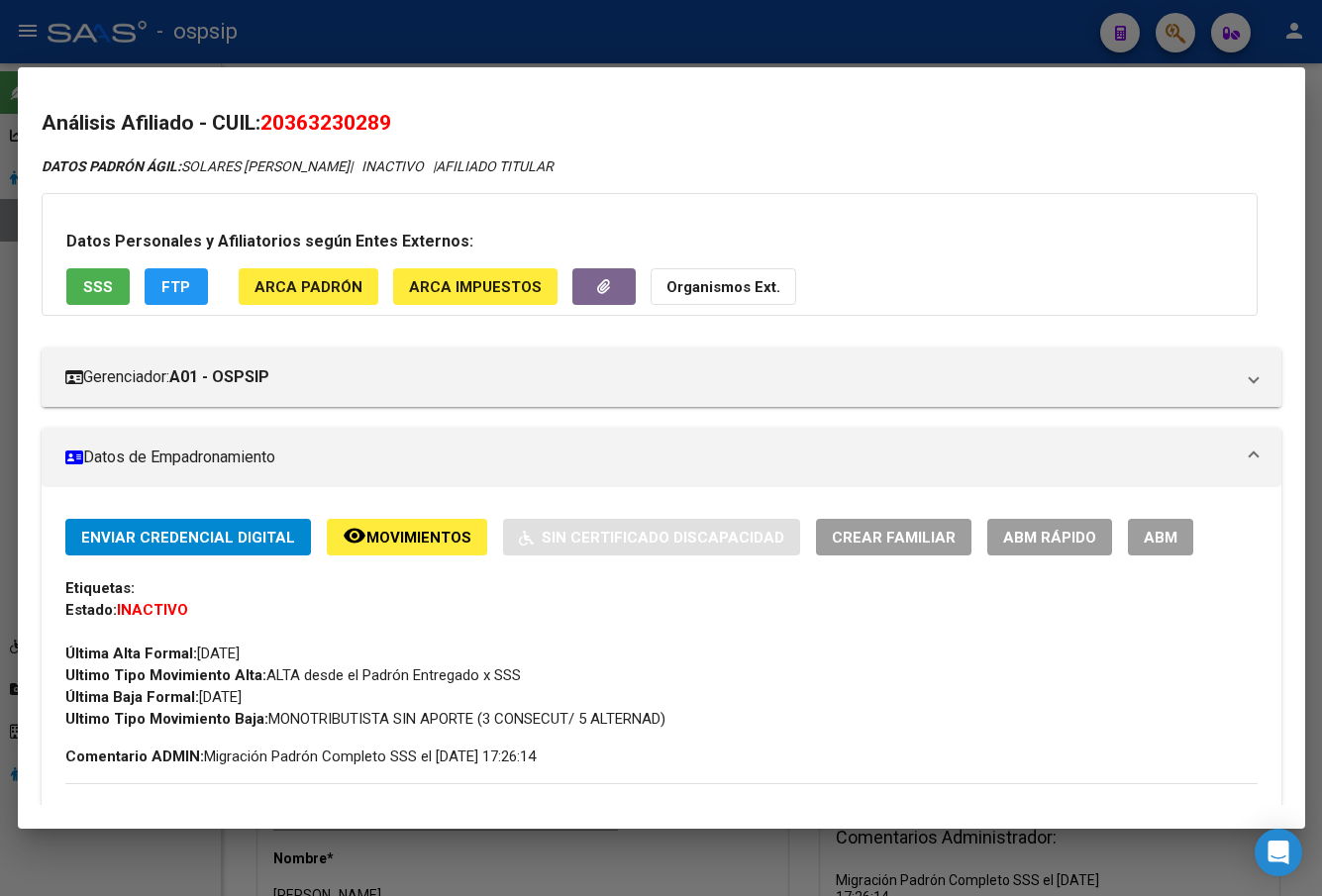 click on "Datos de Empadronamiento" at bounding box center (661, 457) 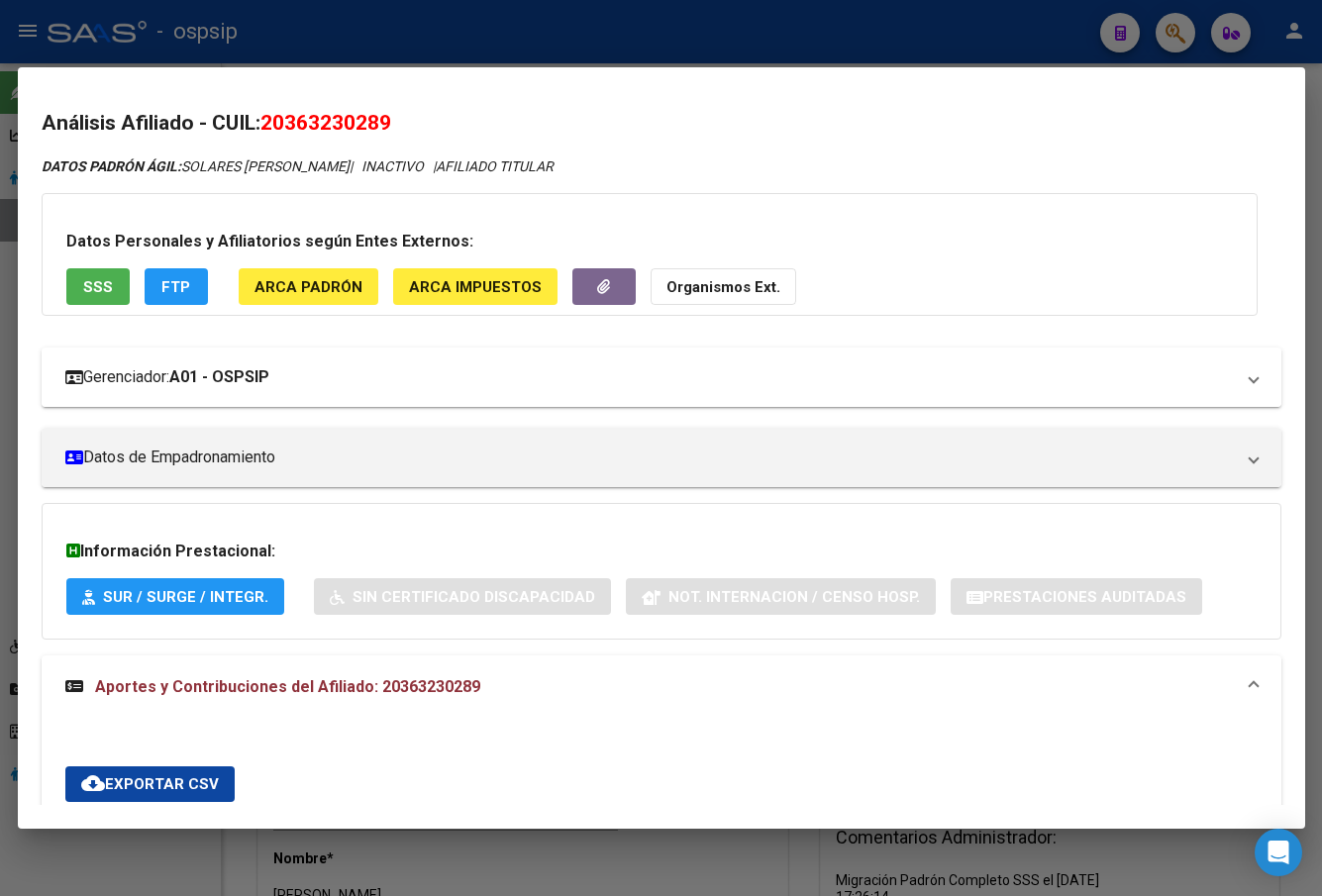 drag, startPoint x: 133, startPoint y: 455, endPoint x: 397, endPoint y: 387, distance: 272.61695 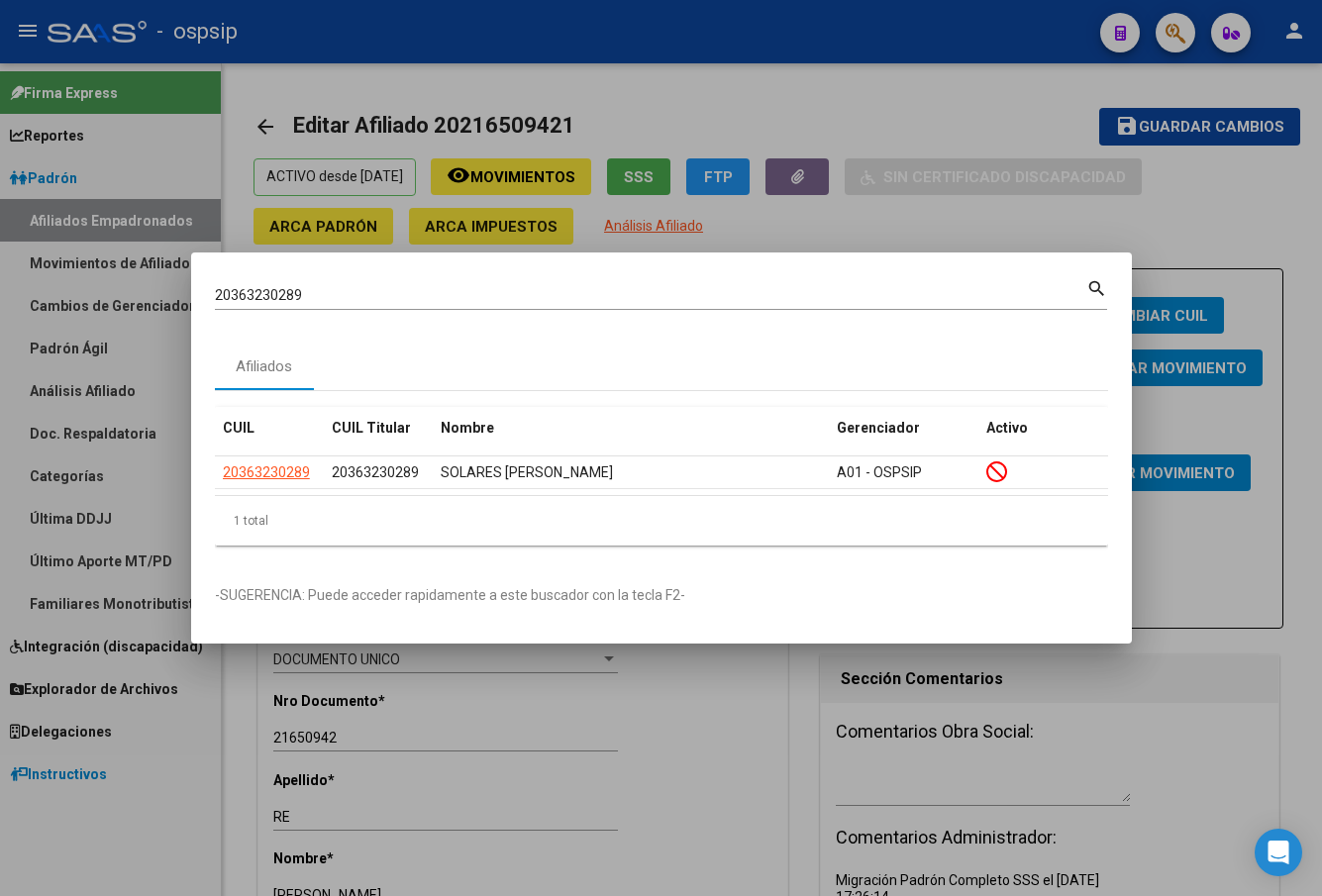 click on "20363230289" at bounding box center (651, 295) 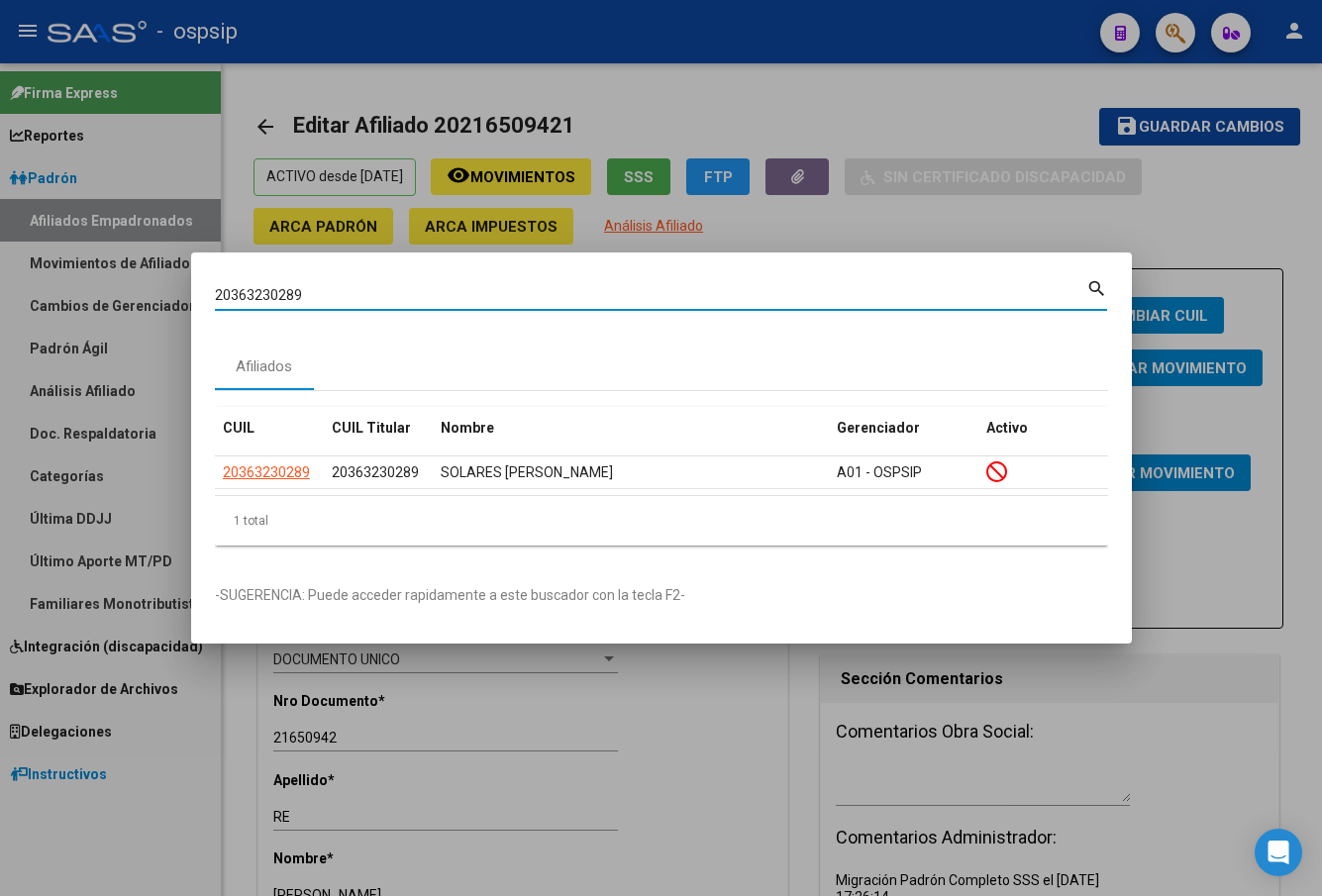 click on "20363230289" at bounding box center [651, 295] 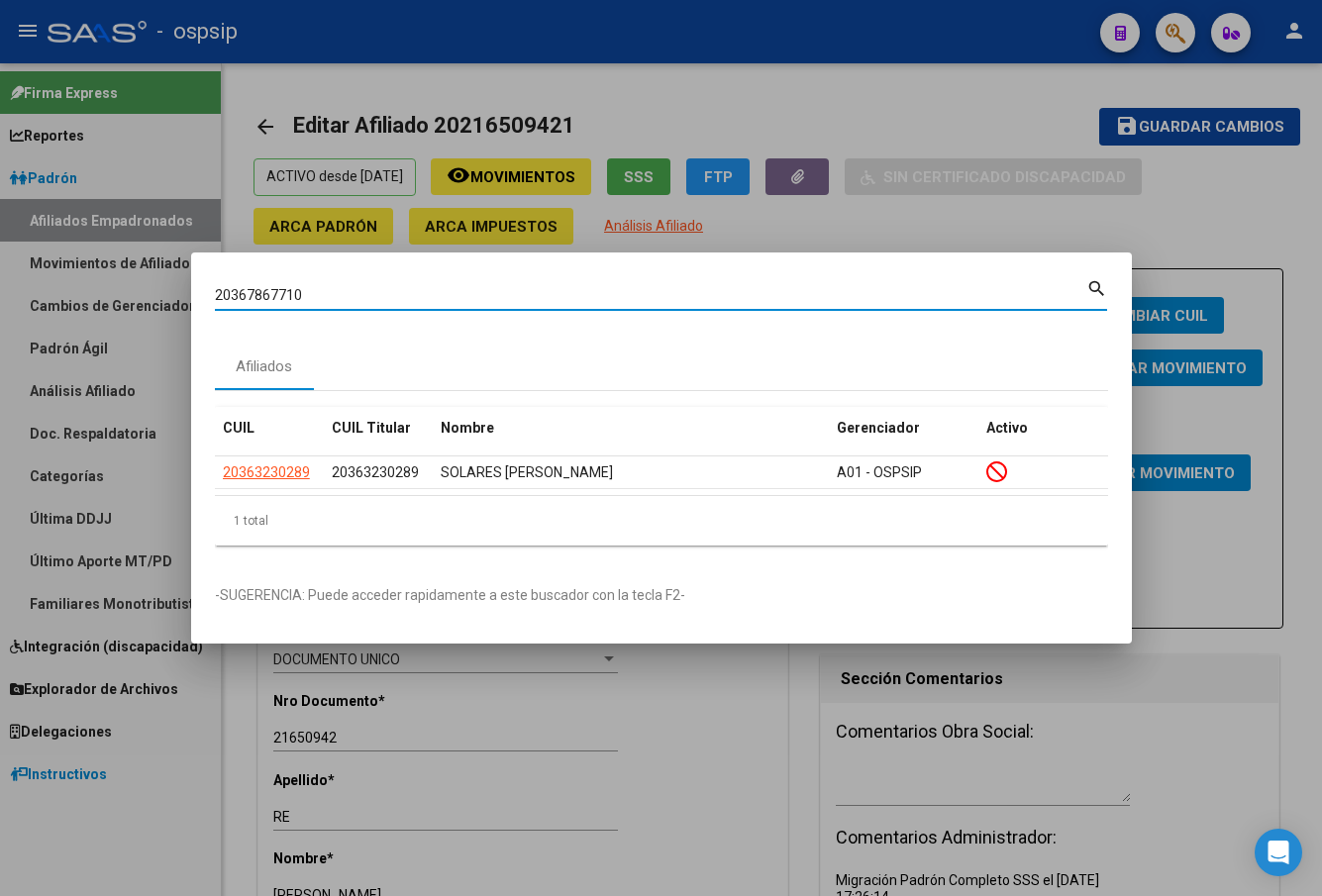 type on "20367867710" 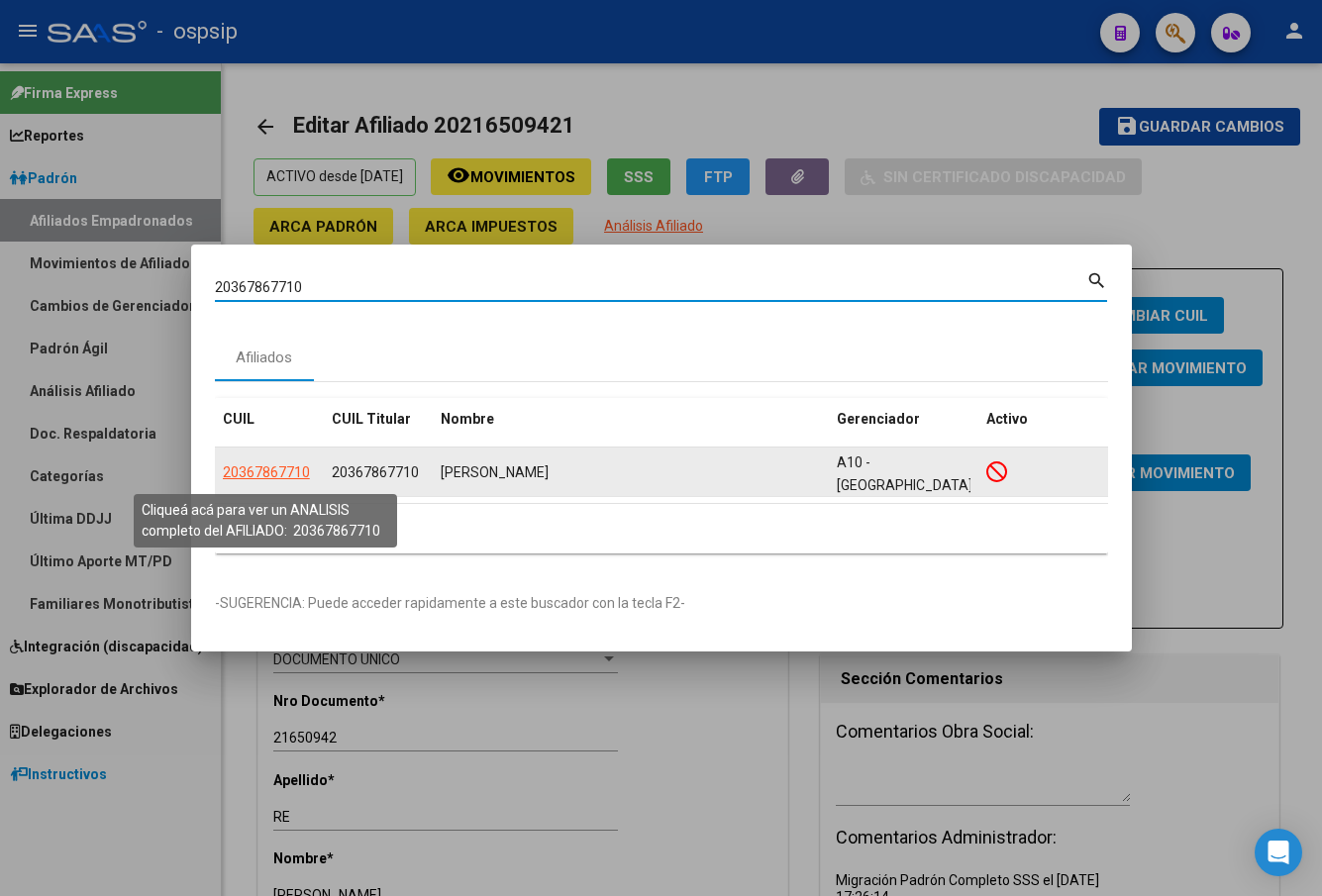 click on "20367867710" 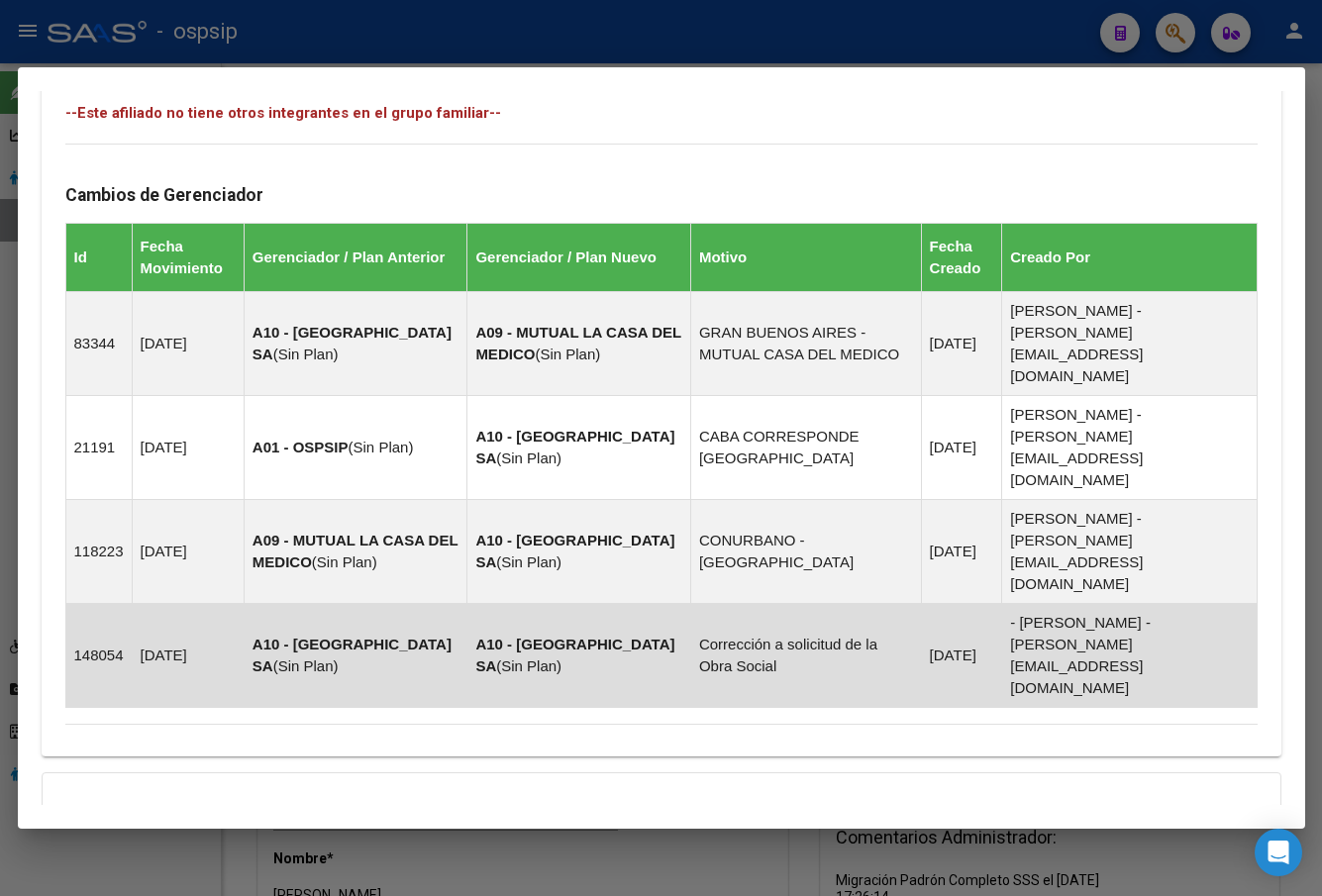 scroll, scrollTop: 1171, scrollLeft: 0, axis: vertical 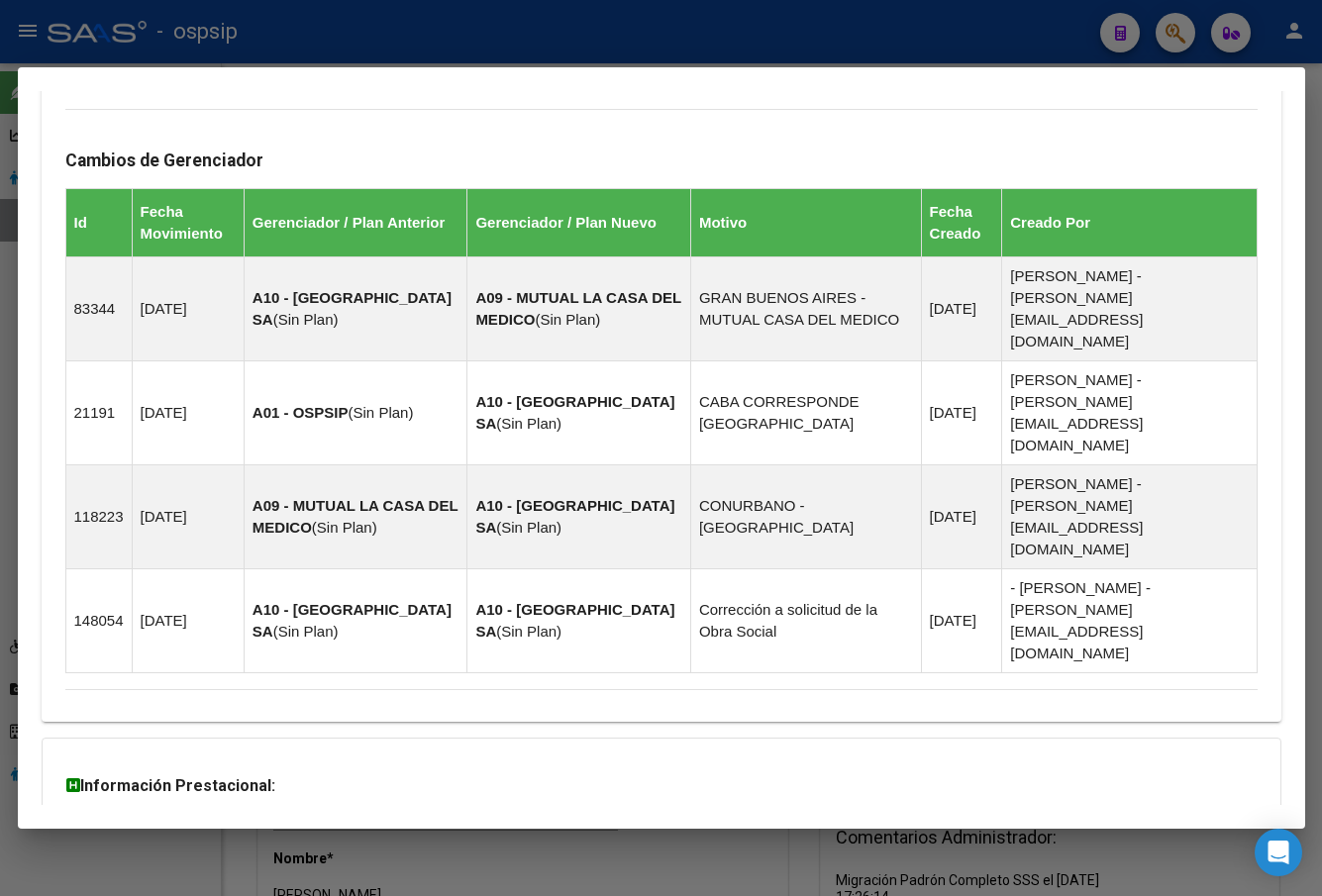 click on "Aportes y Contribuciones del Afiliado: 20367867710" at bounding box center [287, 913] 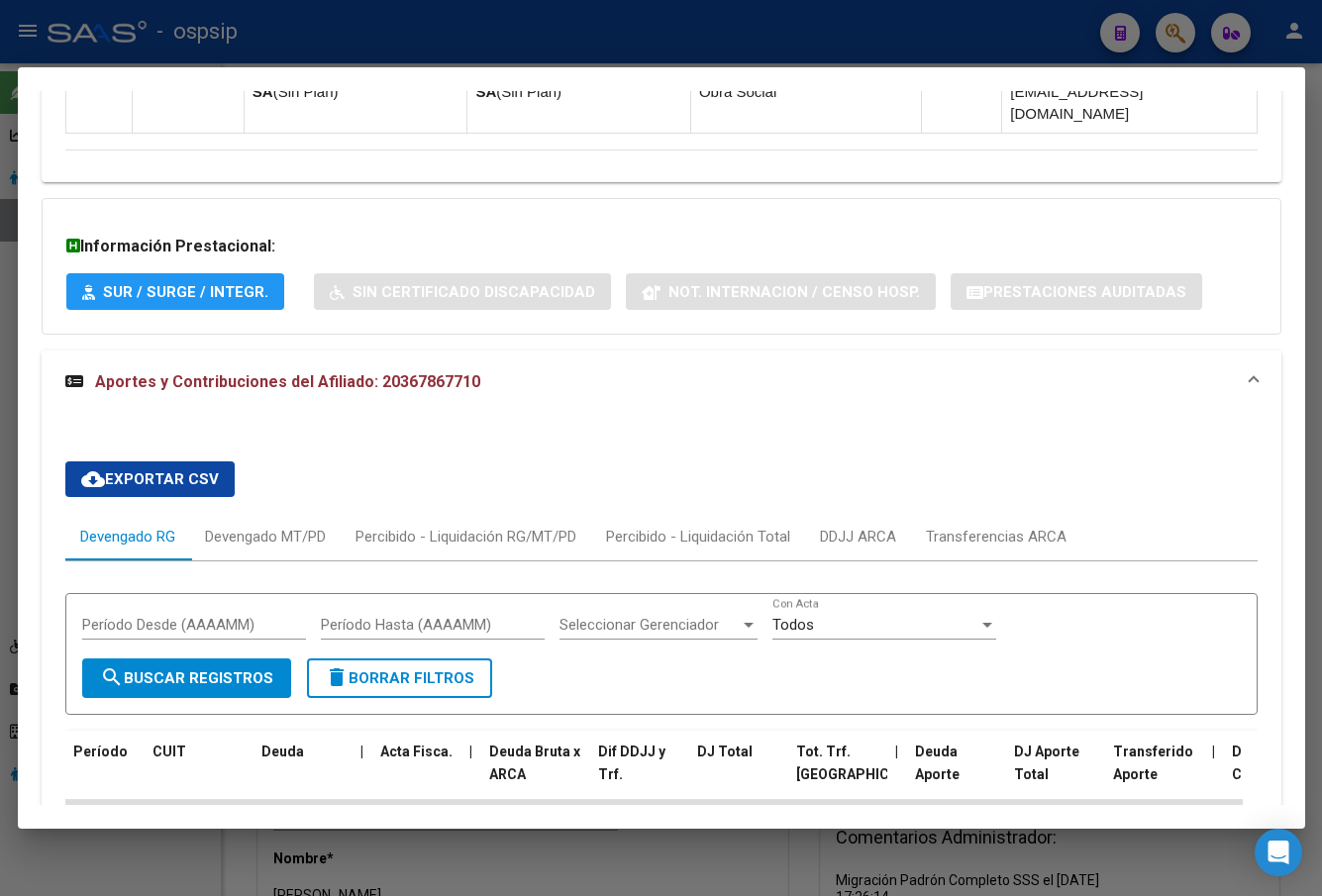 scroll, scrollTop: 1743, scrollLeft: 0, axis: vertical 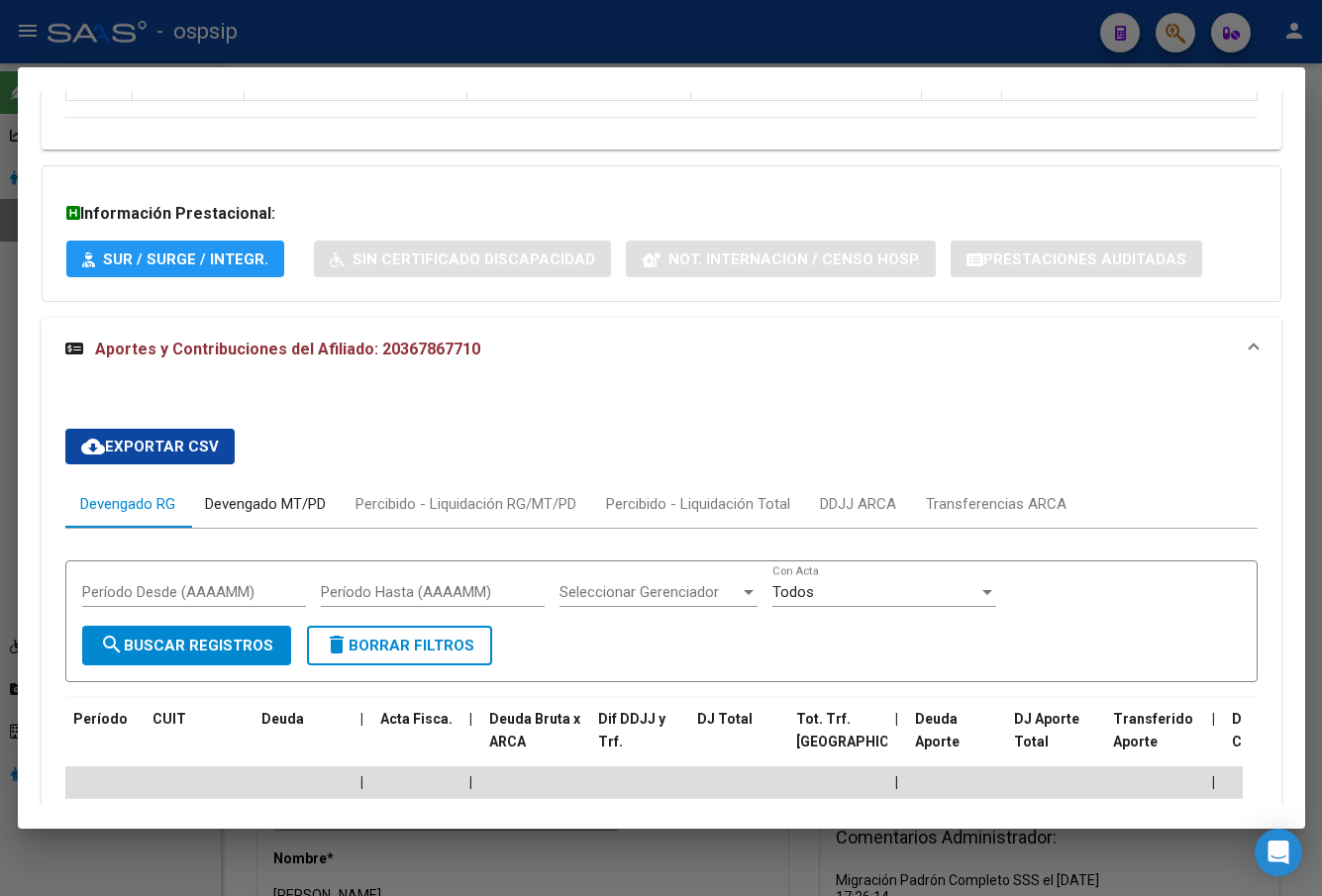 click on "Devengado MT/PD" at bounding box center (265, 504) 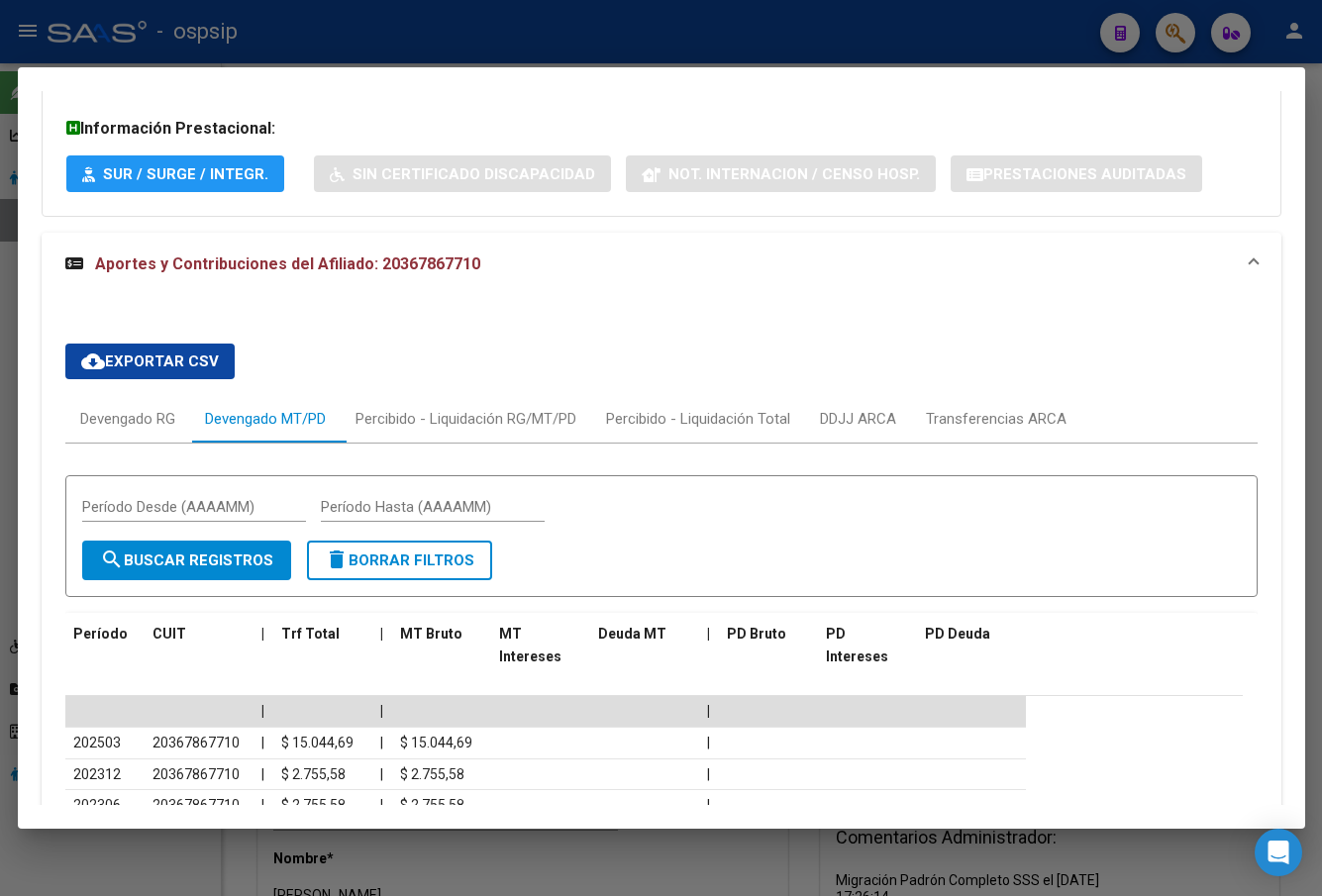 scroll, scrollTop: 1542, scrollLeft: 0, axis: vertical 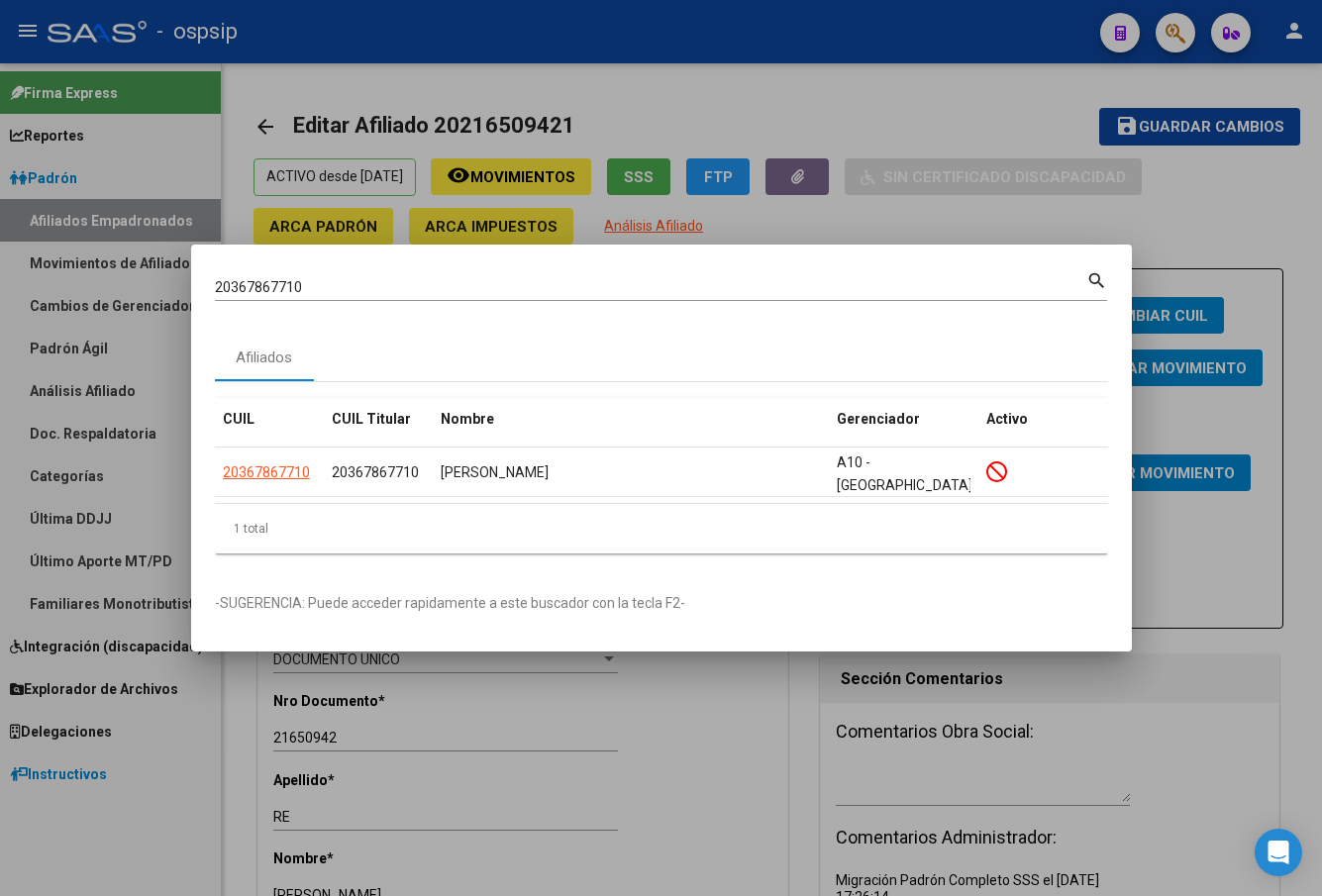 click on "20367867710" at bounding box center [651, 287] 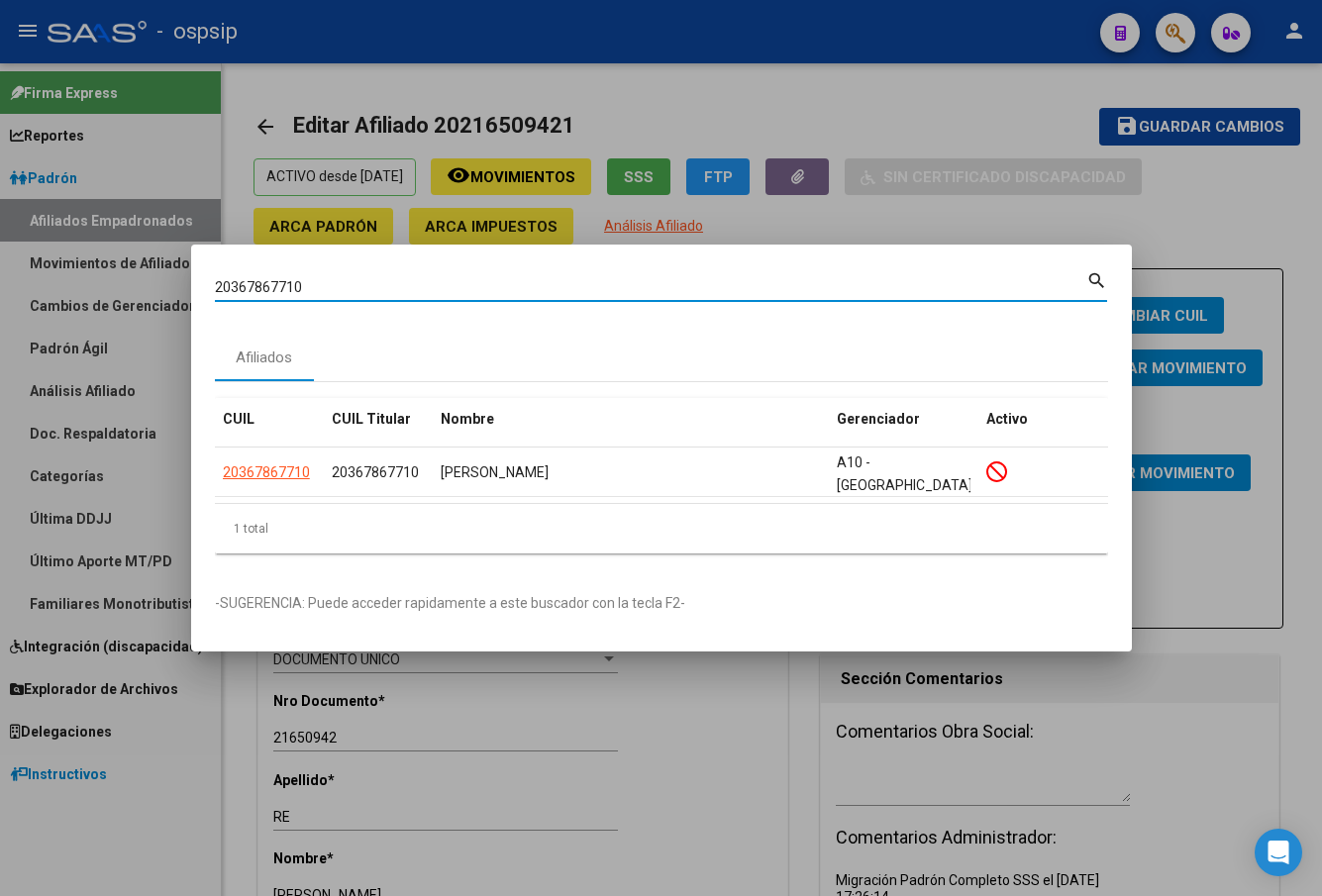 click on "20367867710" at bounding box center [651, 287] 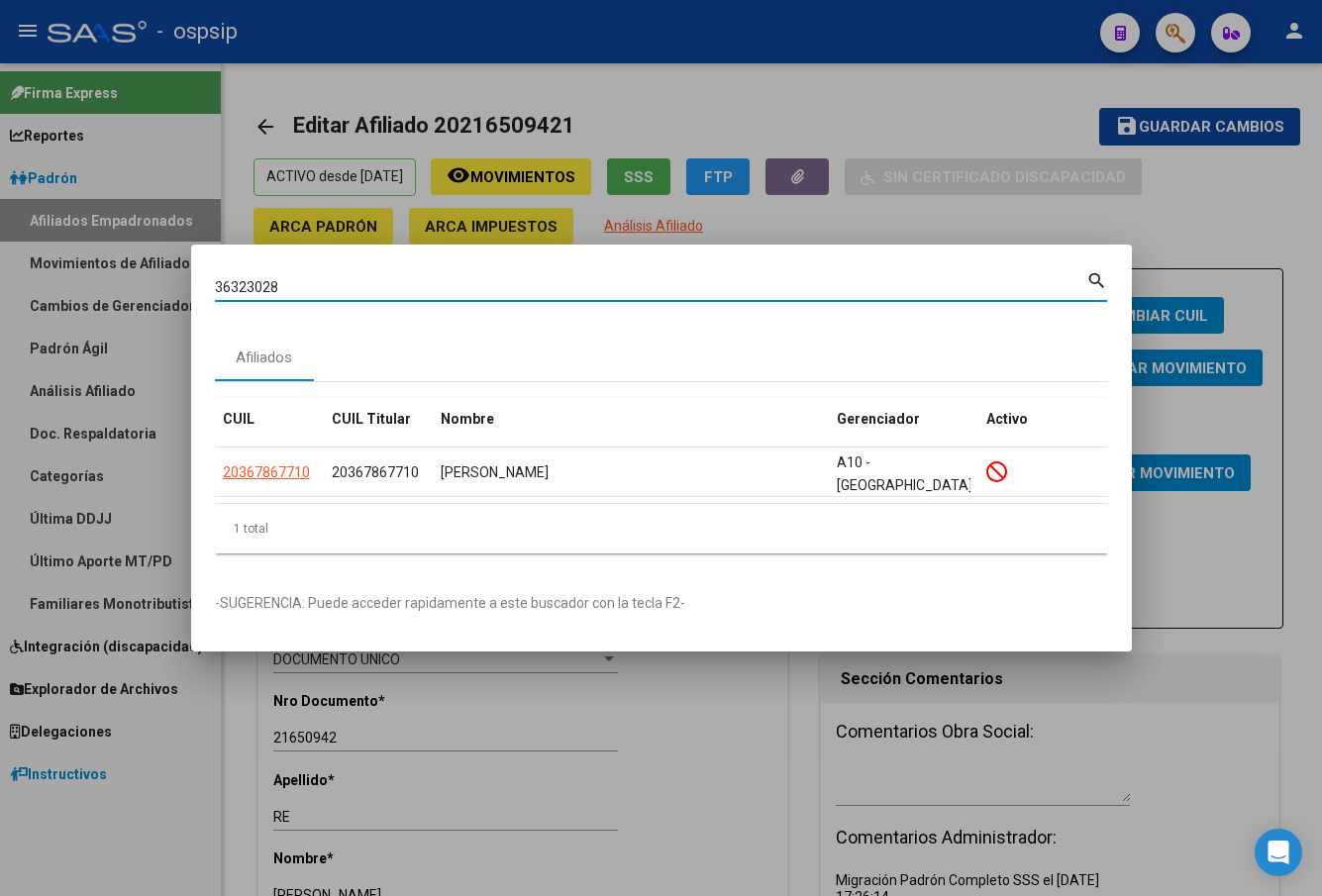 type on "36323028" 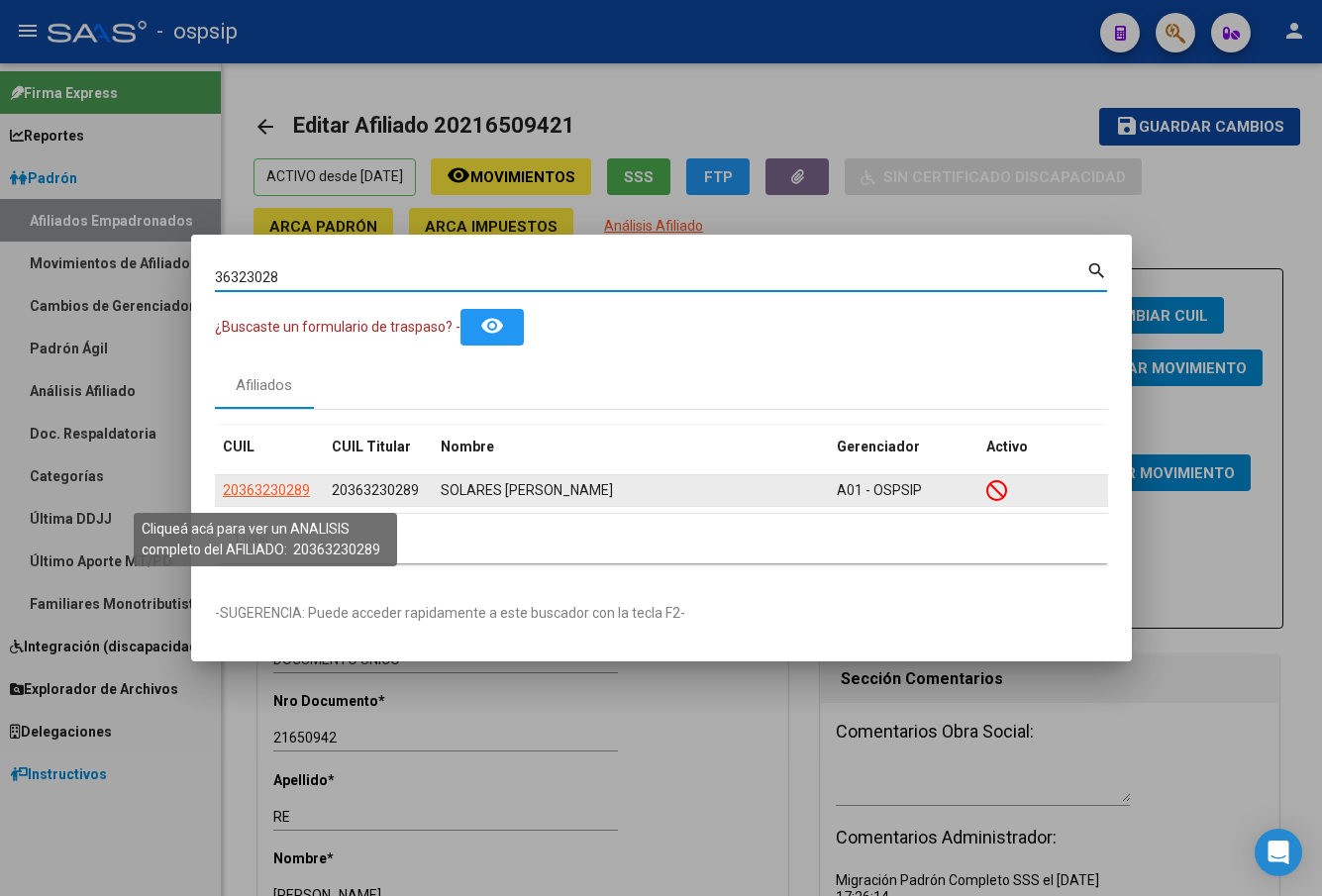click on "20363230289" 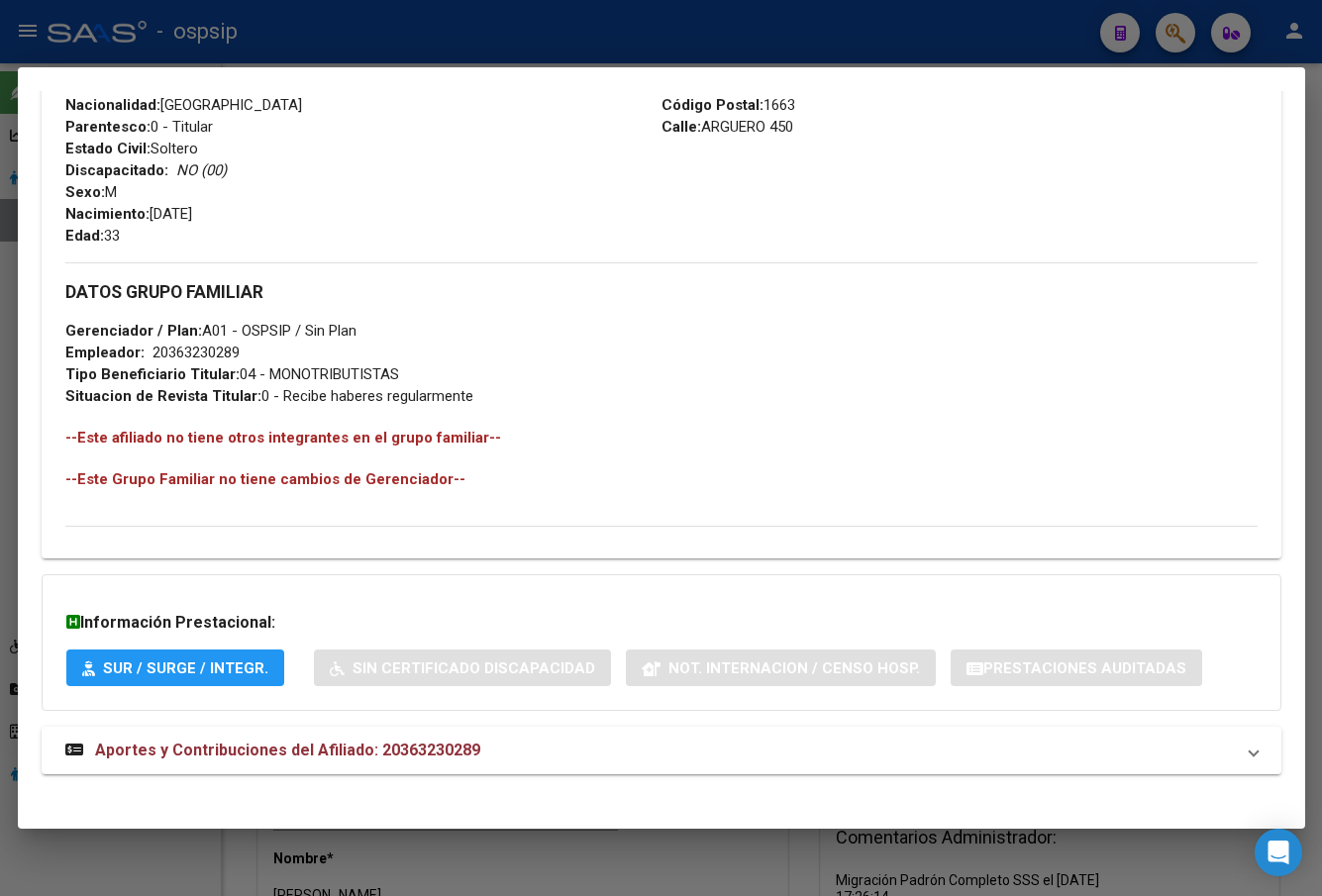 scroll, scrollTop: 823, scrollLeft: 0, axis: vertical 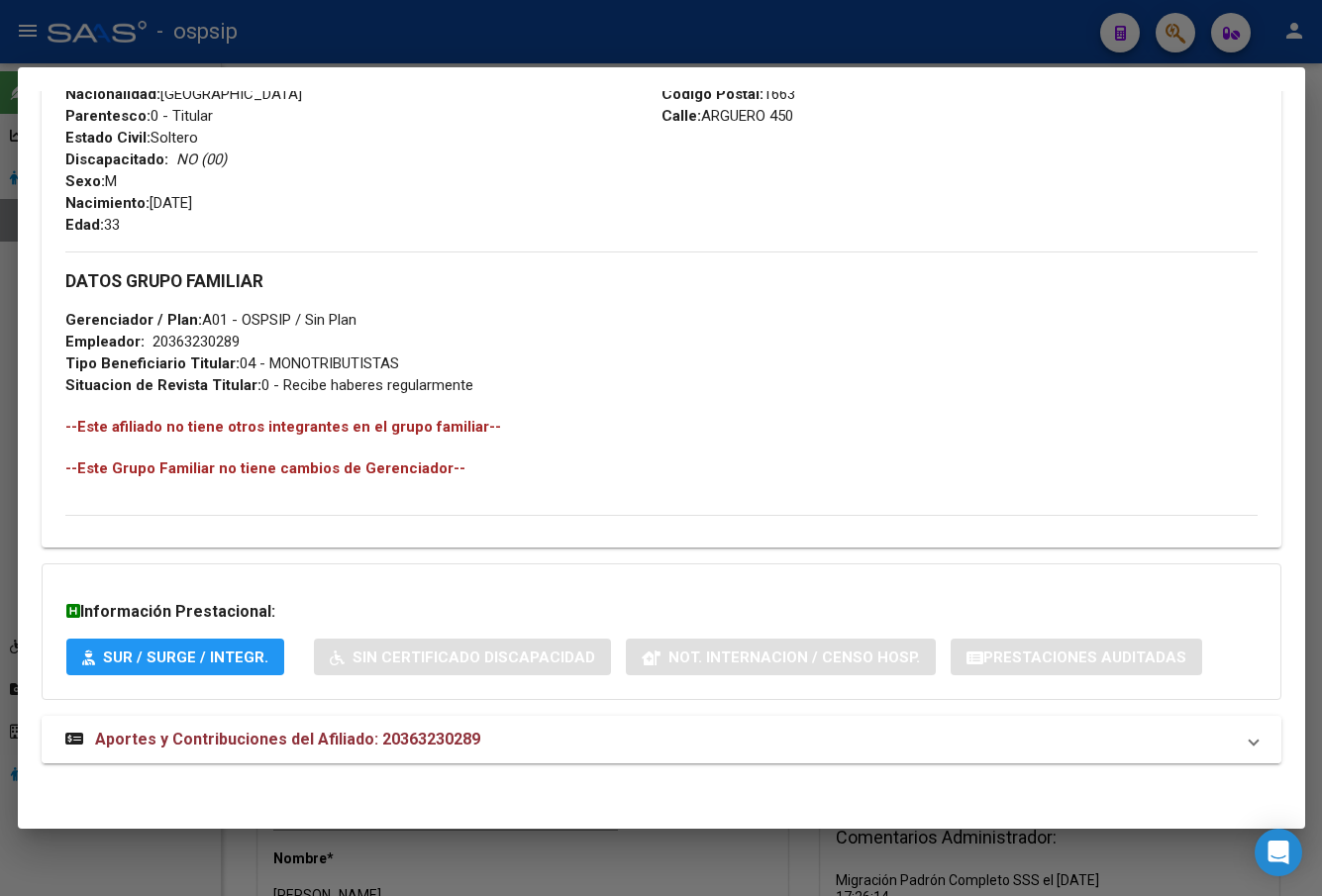 click on "Aportes y Contribuciones del Afiliado: 20363230289" at bounding box center (287, 739) 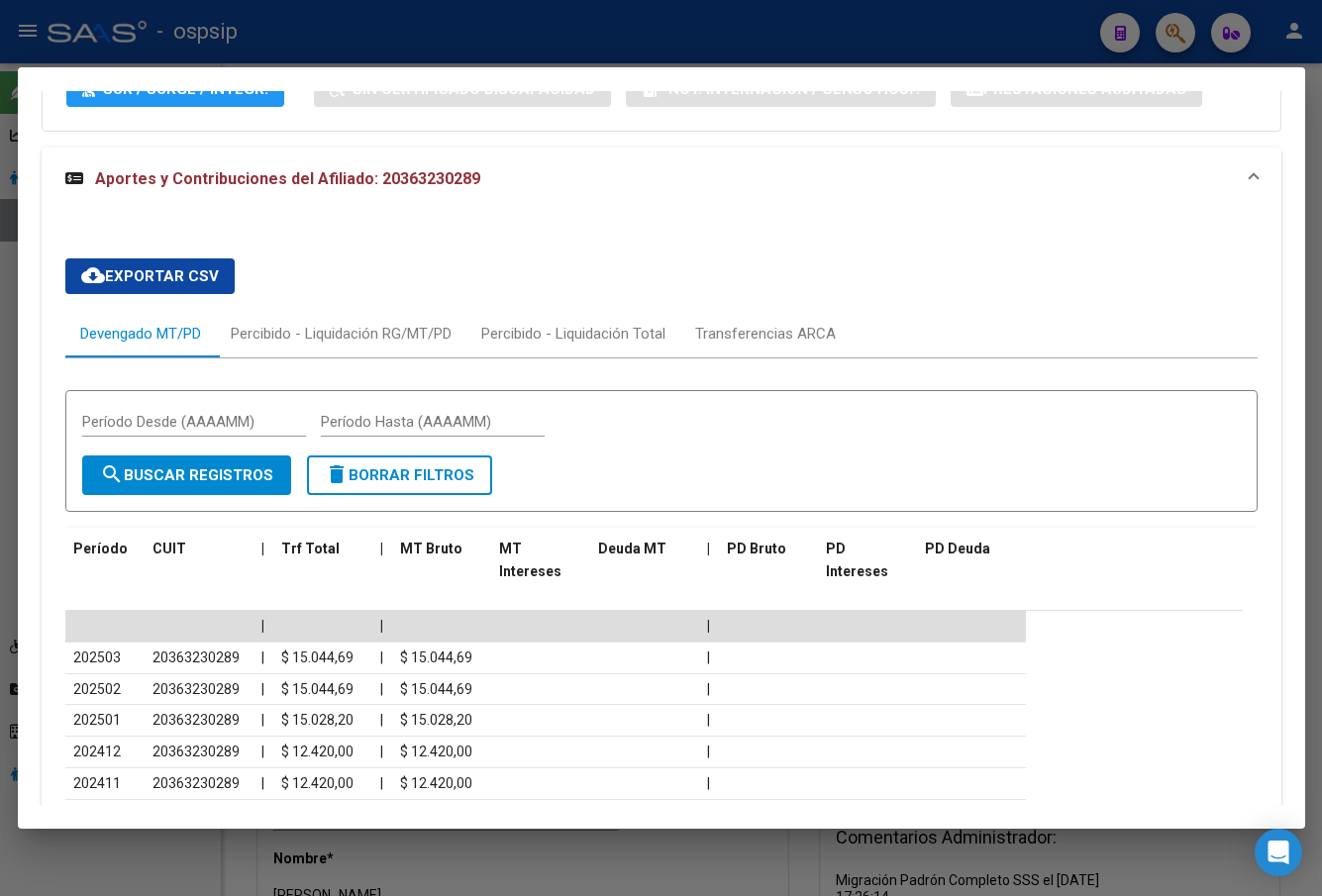 scroll, scrollTop: 1417, scrollLeft: 0, axis: vertical 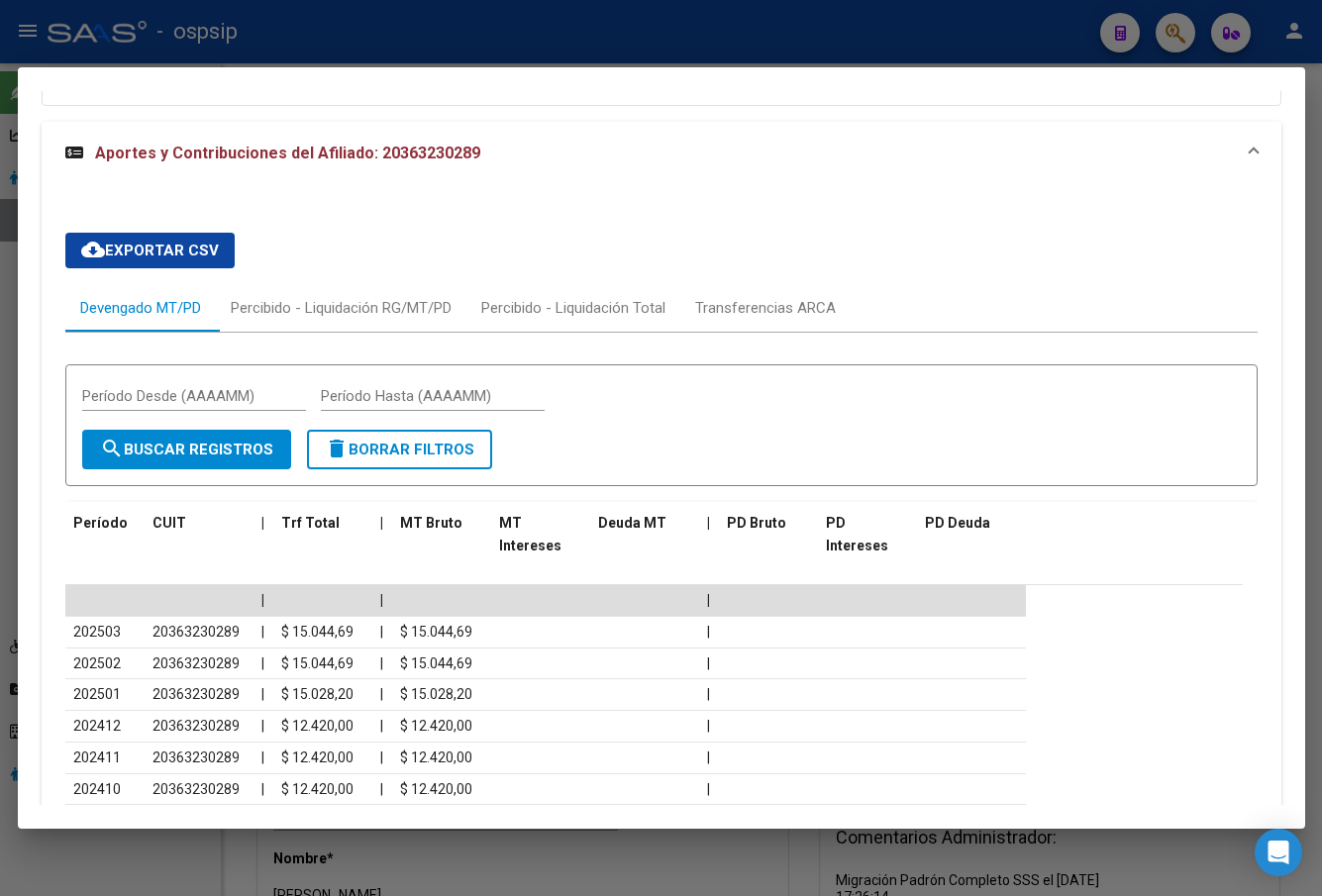 click on "Aportes y Contribuciones del Afiliado: 20363230289" at bounding box center [661, 153] 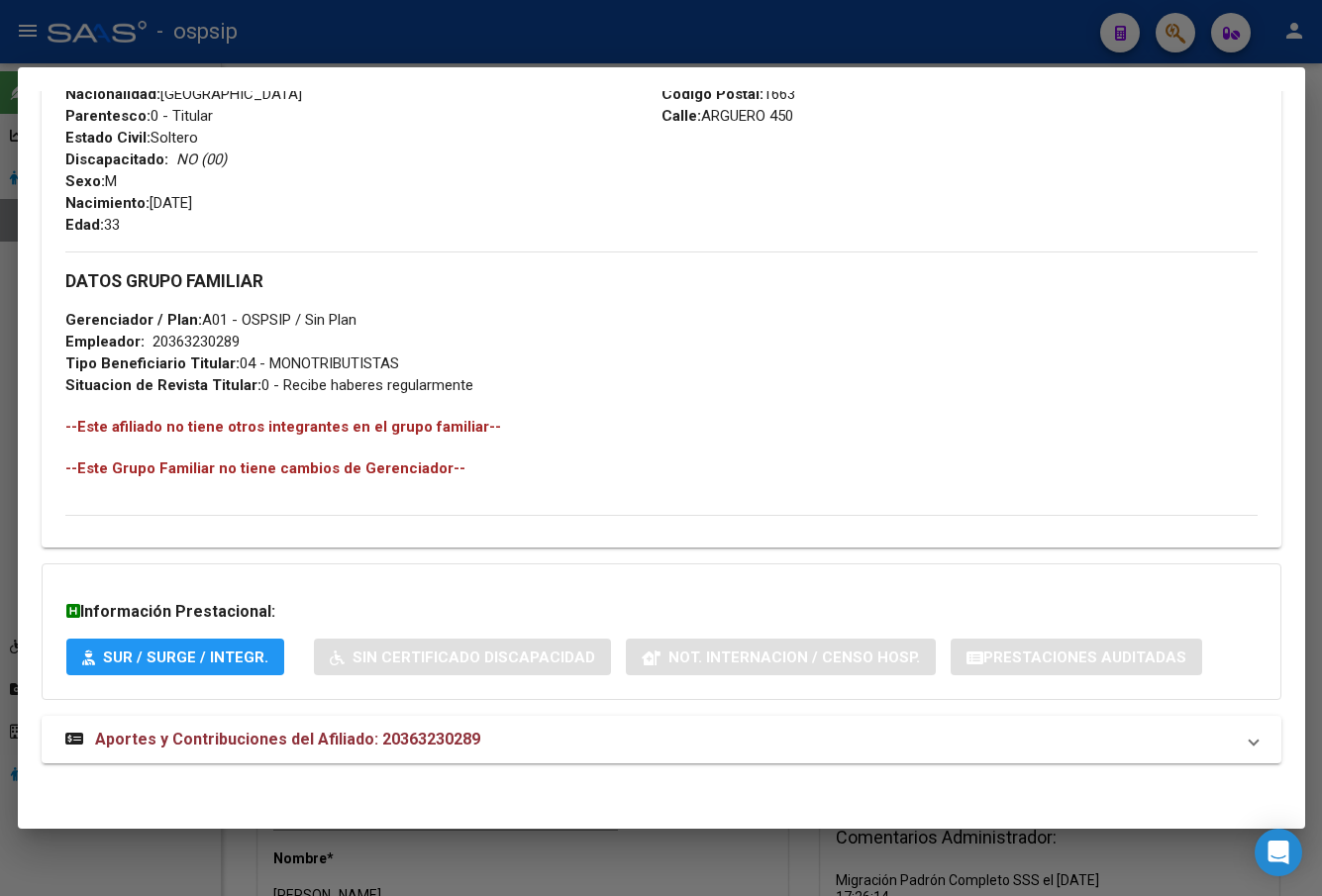 scroll, scrollTop: 823, scrollLeft: 0, axis: vertical 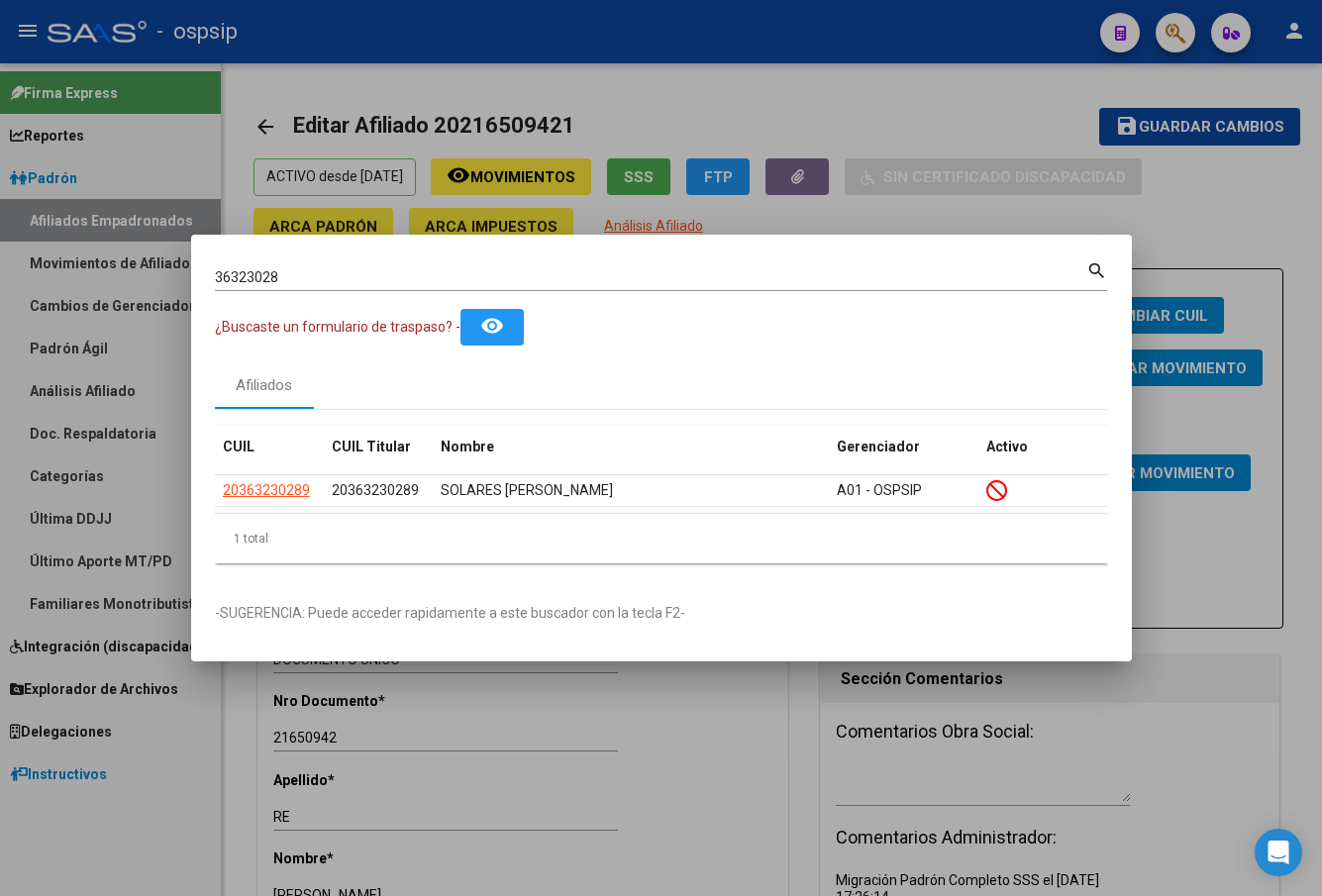 click on "36323028" at bounding box center (651, 277) 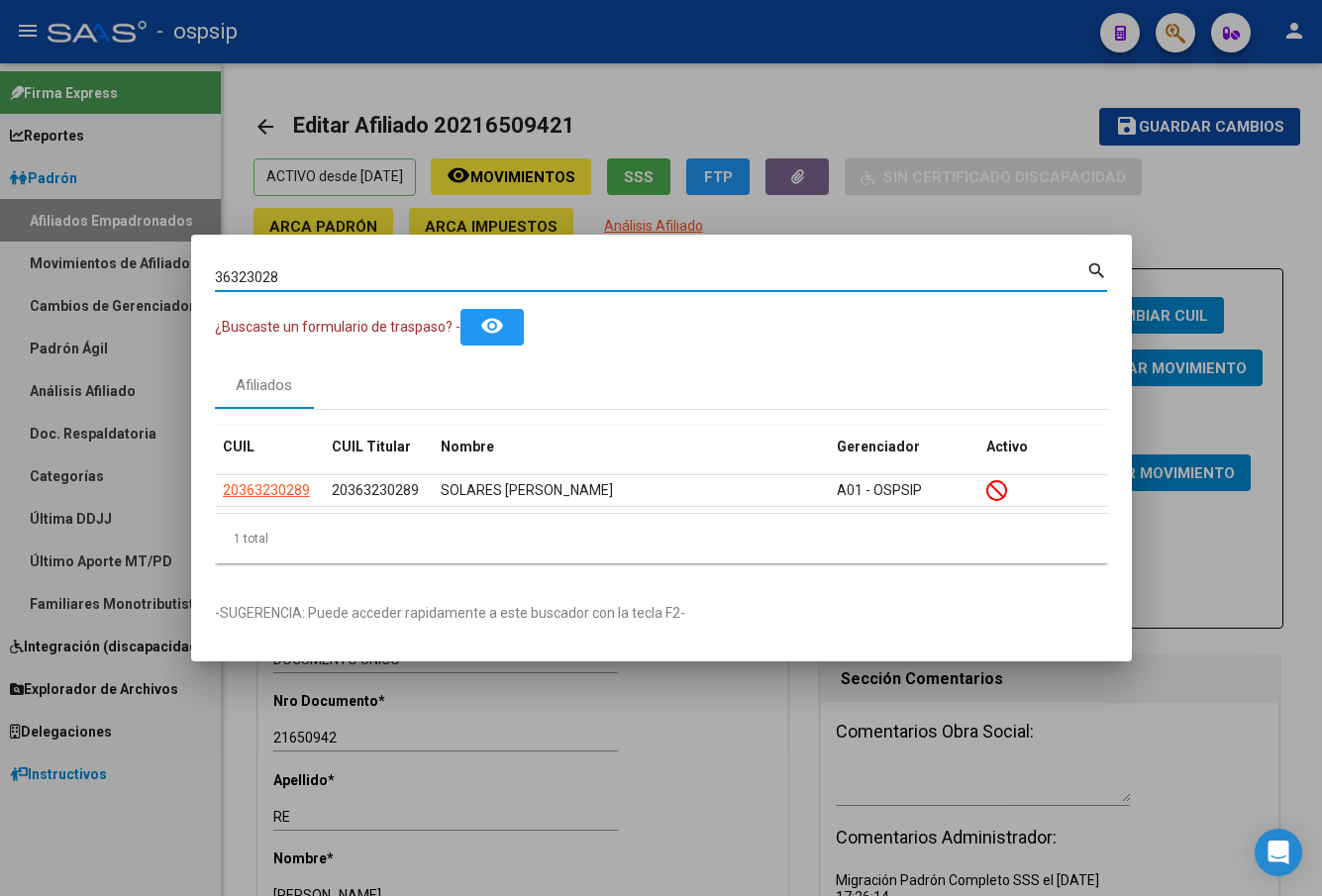 click on "36323028" at bounding box center [651, 277] 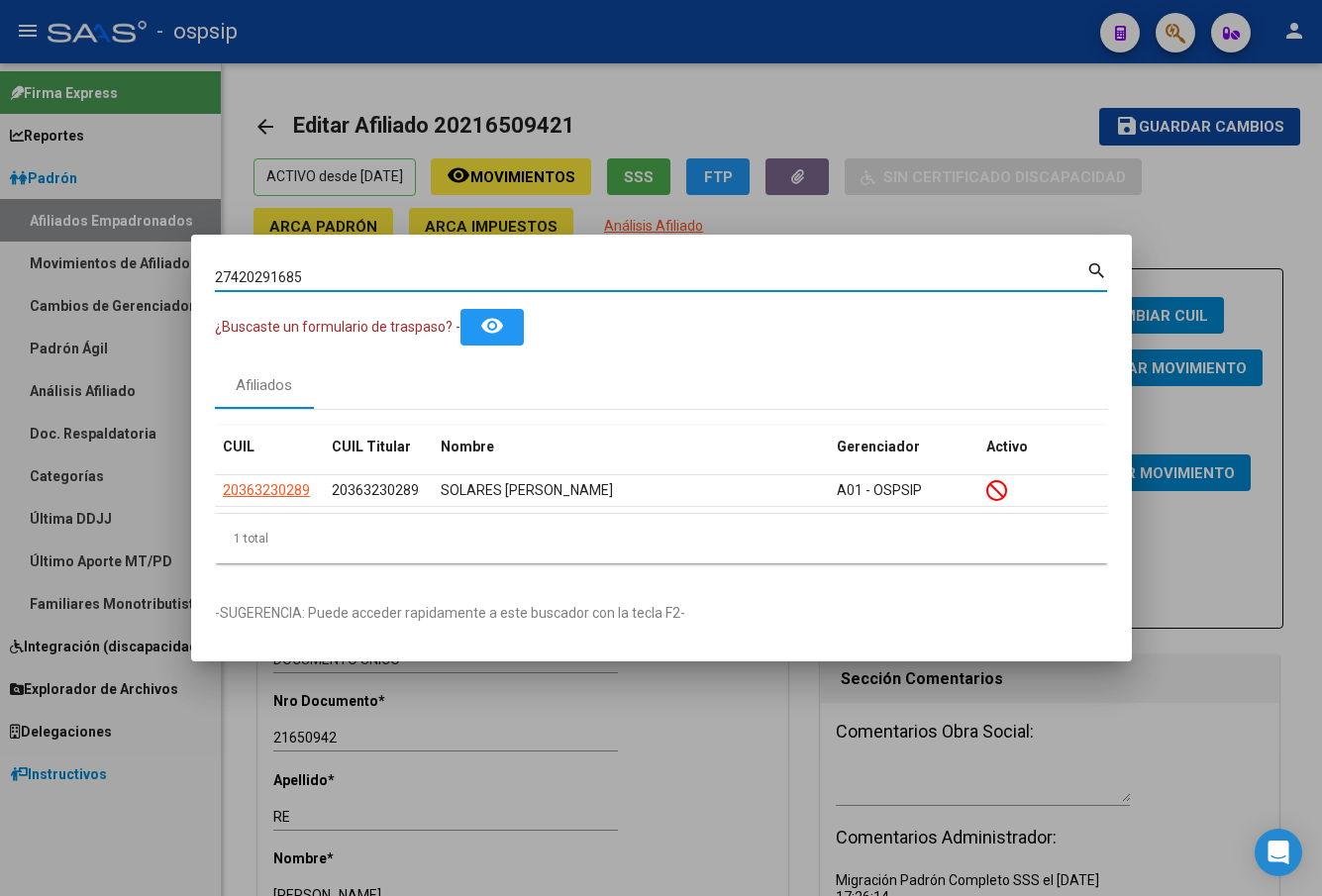 type on "27420291685" 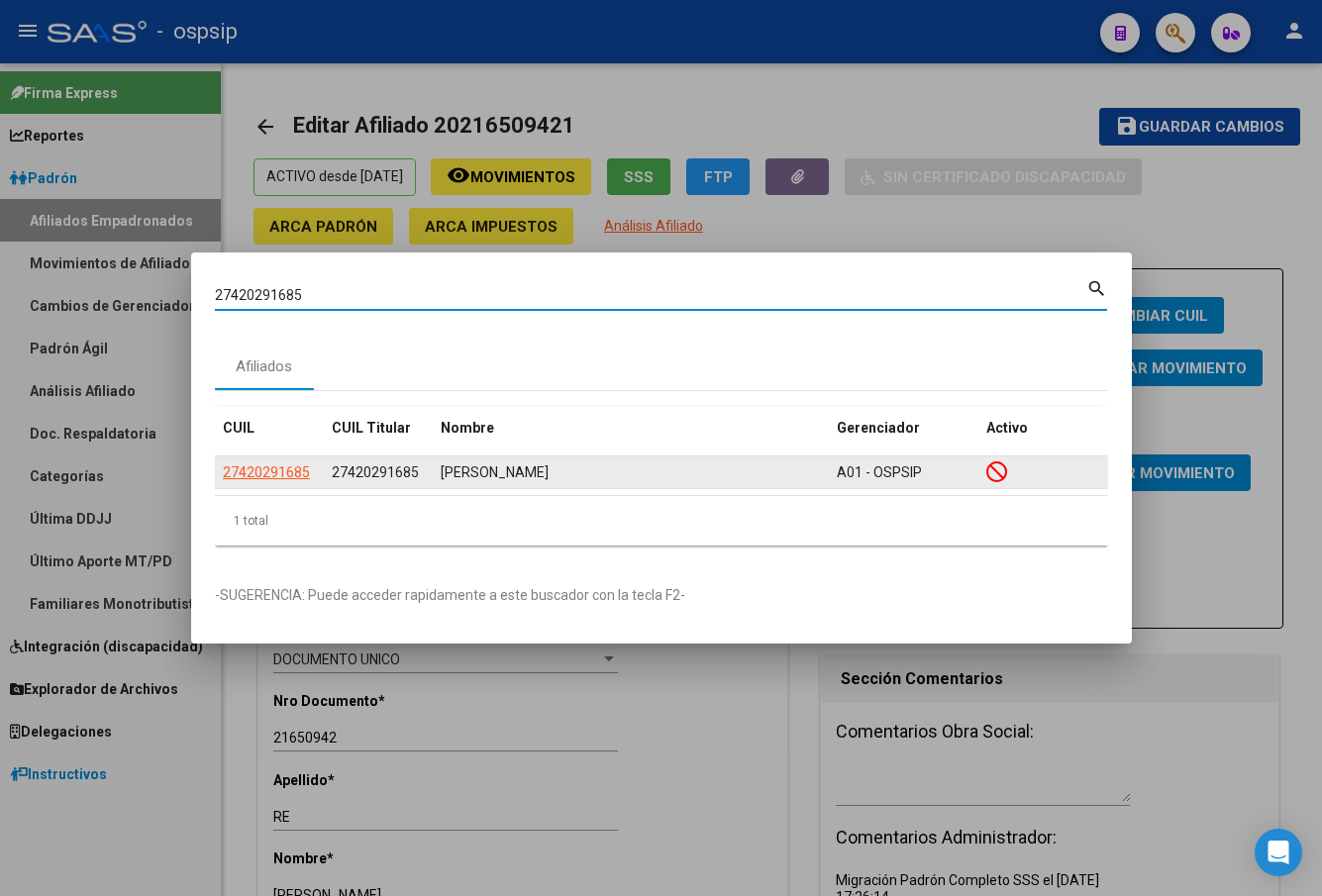 click on "27420291685" 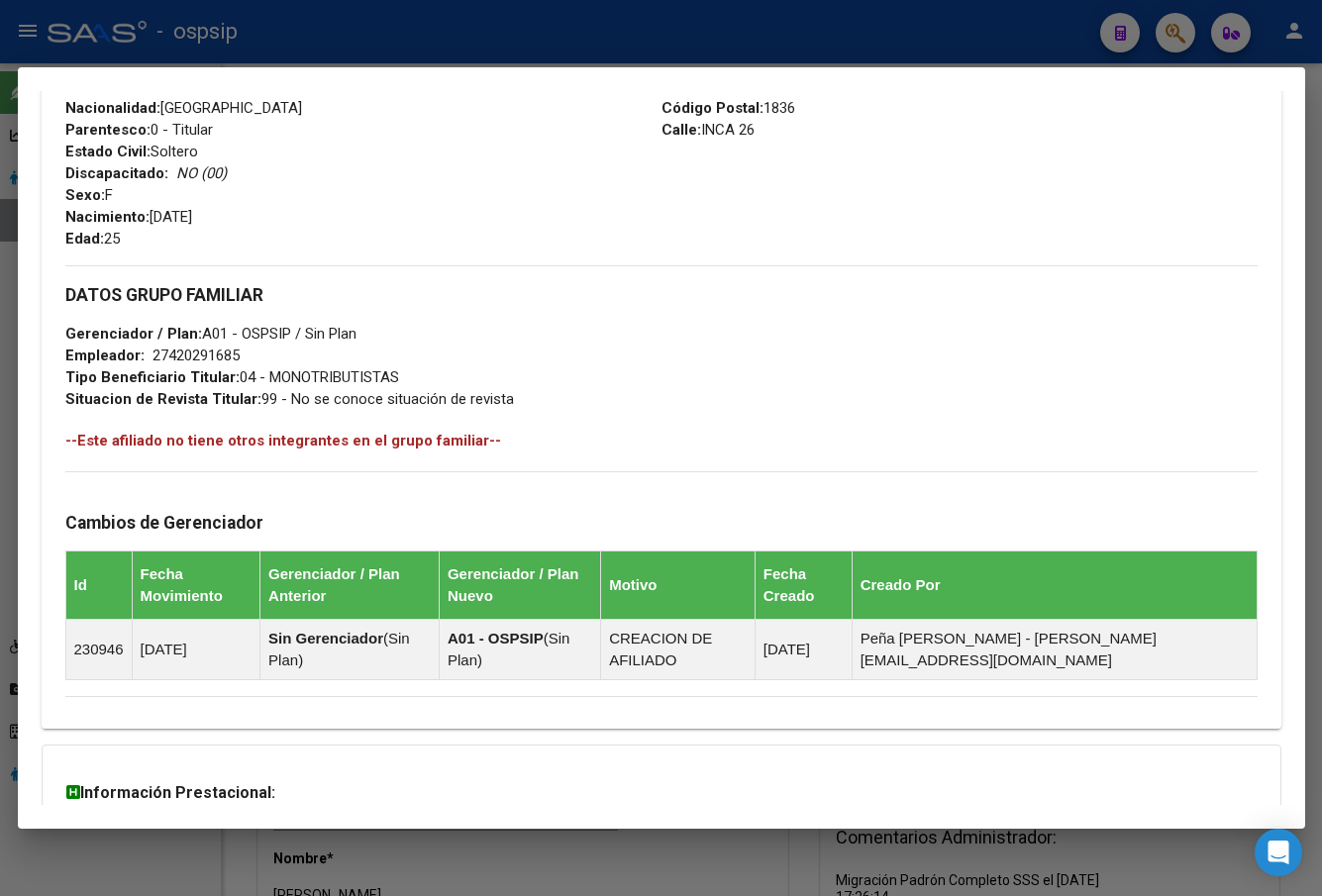 scroll, scrollTop: 925, scrollLeft: 0, axis: vertical 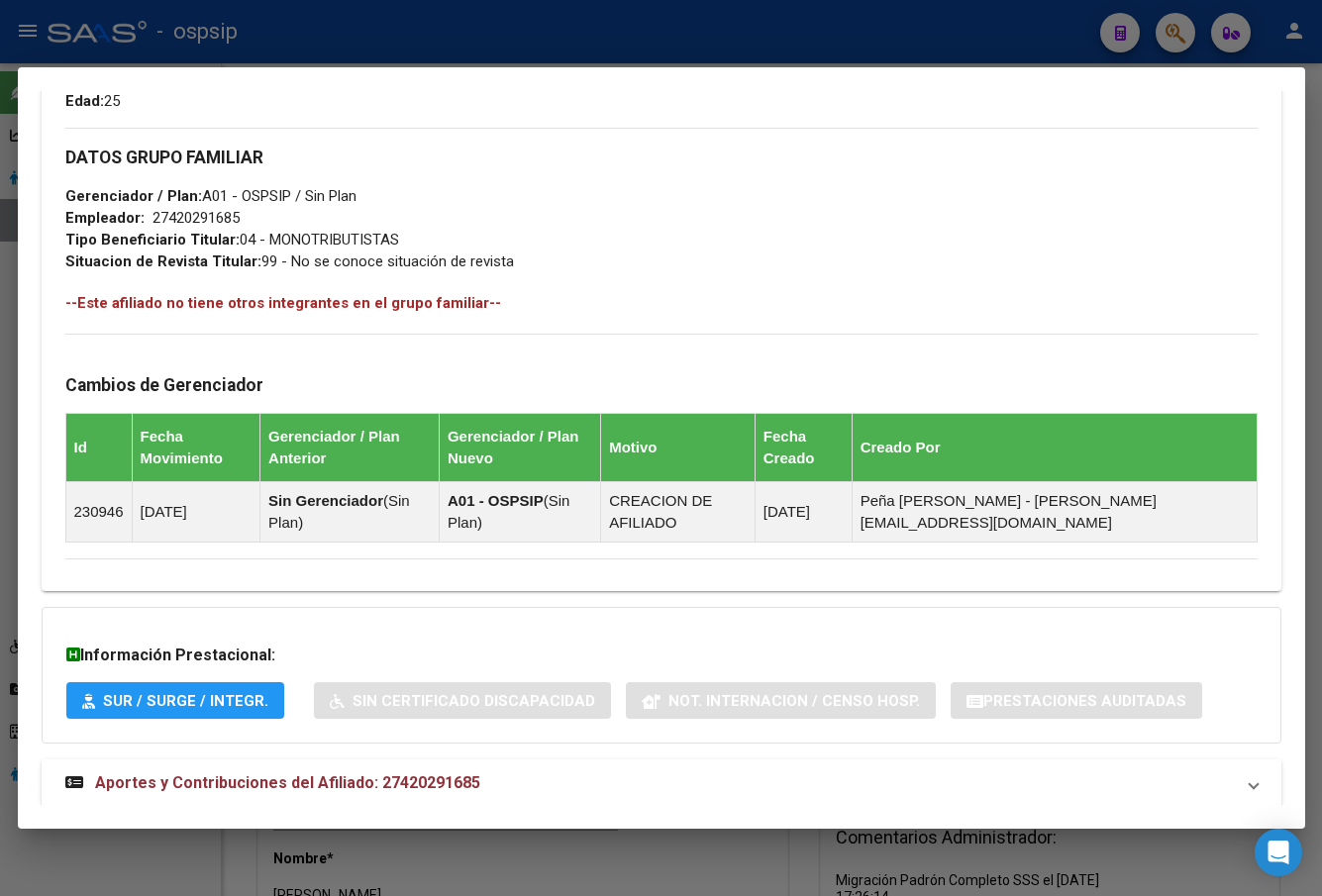 click on "Aportes y Contribuciones del Afiliado: 27420291685" at bounding box center (287, 782) 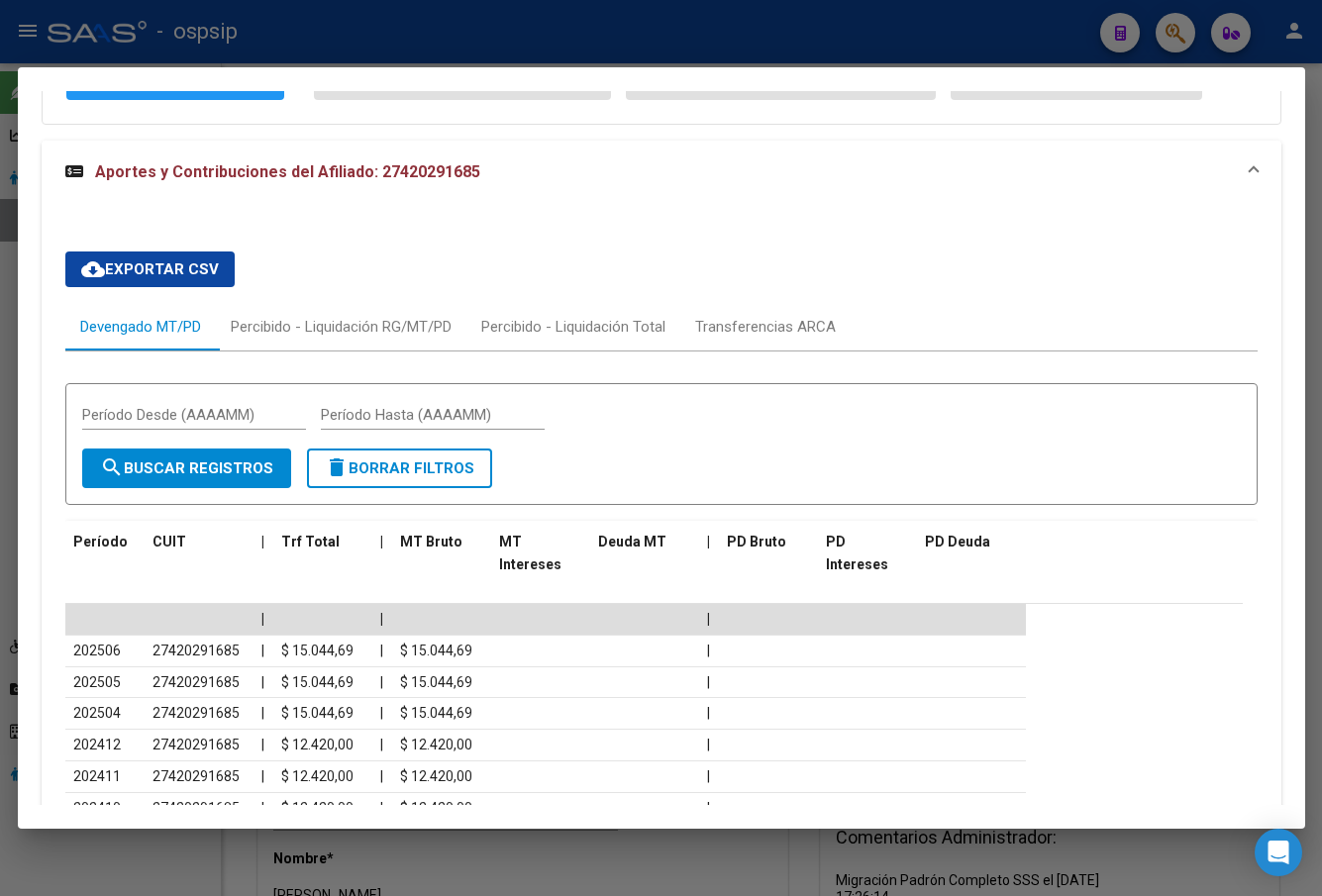 scroll, scrollTop: 1717, scrollLeft: 0, axis: vertical 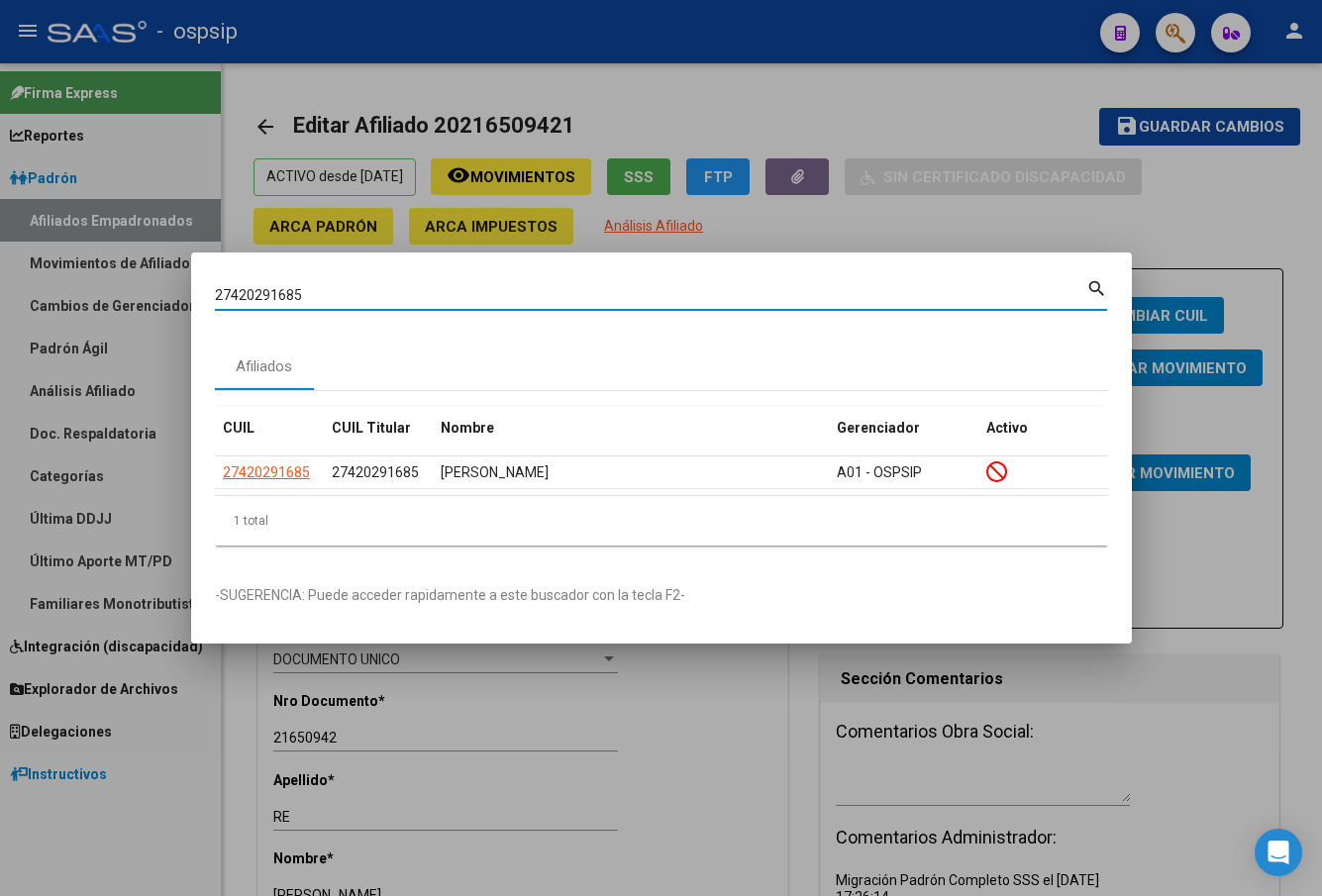 click on "27420291685" at bounding box center (651, 295) 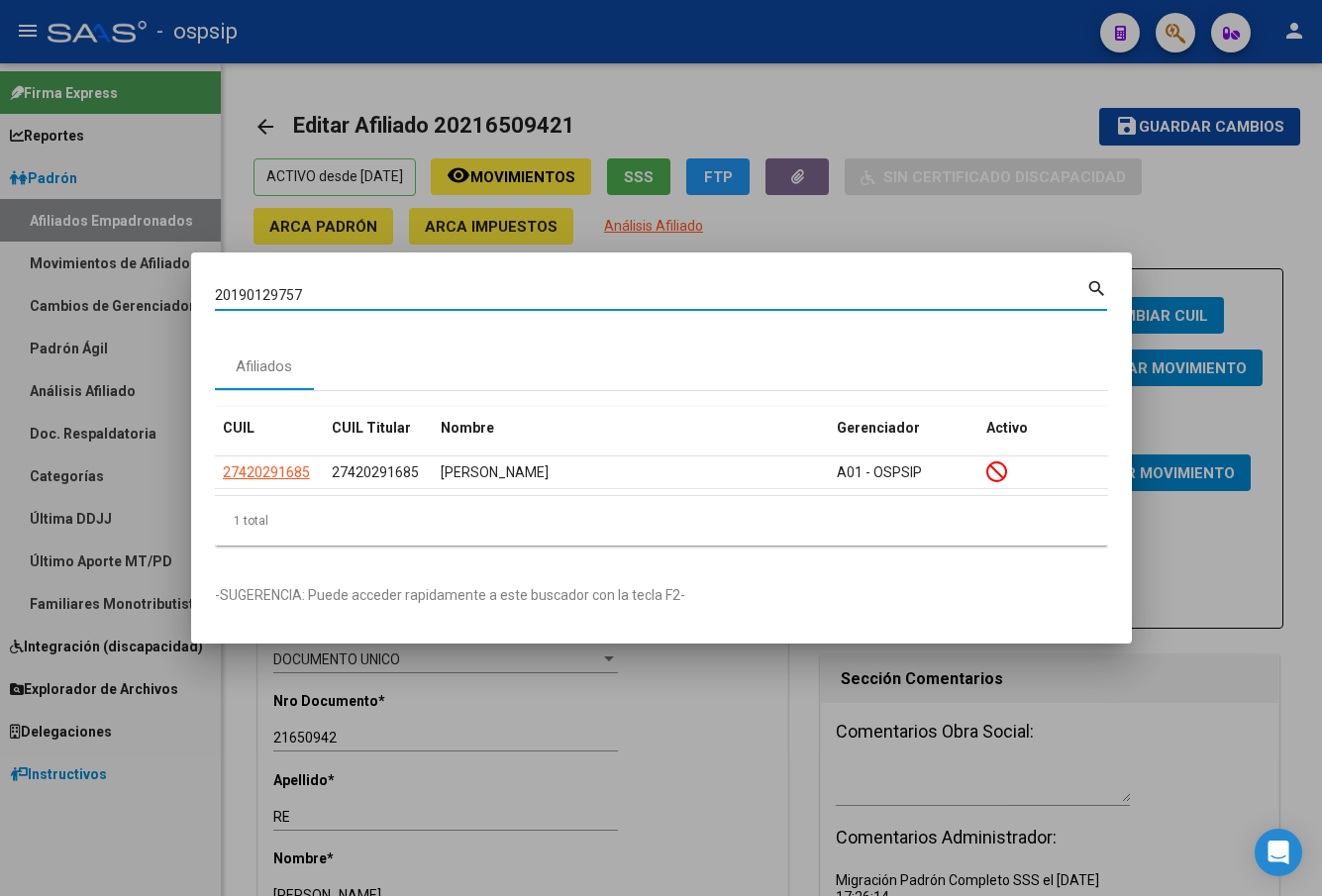 type on "20190129757" 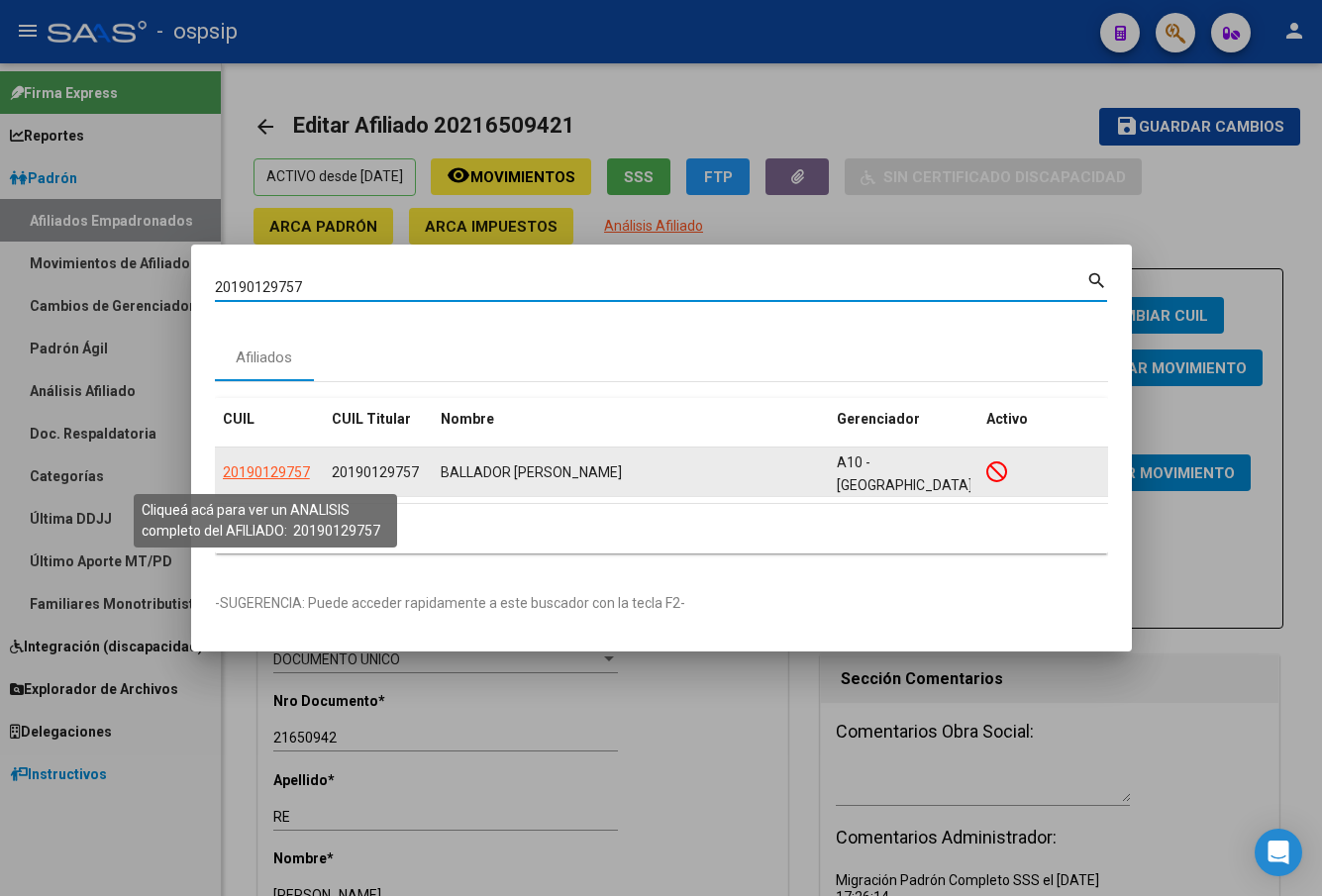 click on "20190129757" 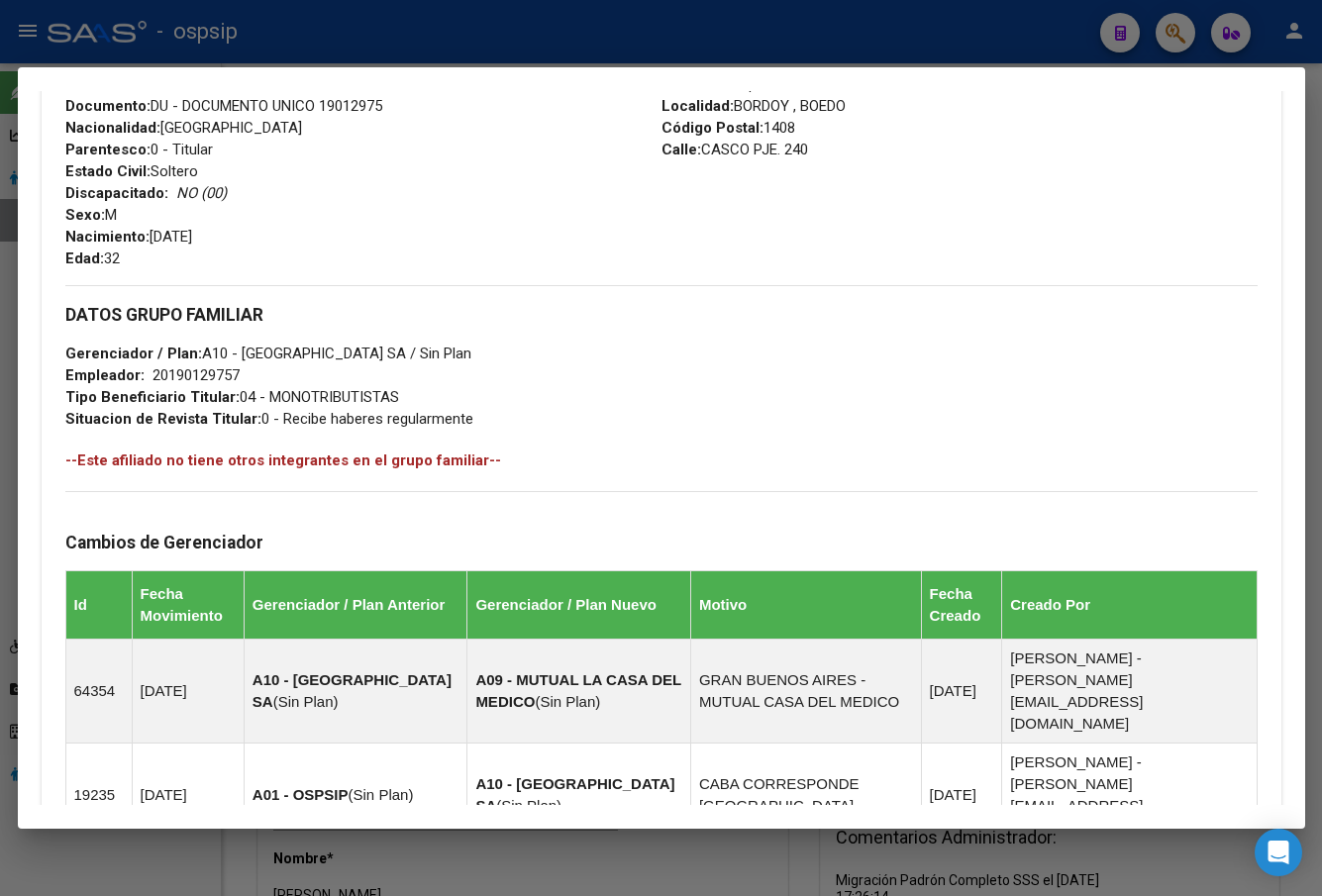 scroll, scrollTop: 1171, scrollLeft: 0, axis: vertical 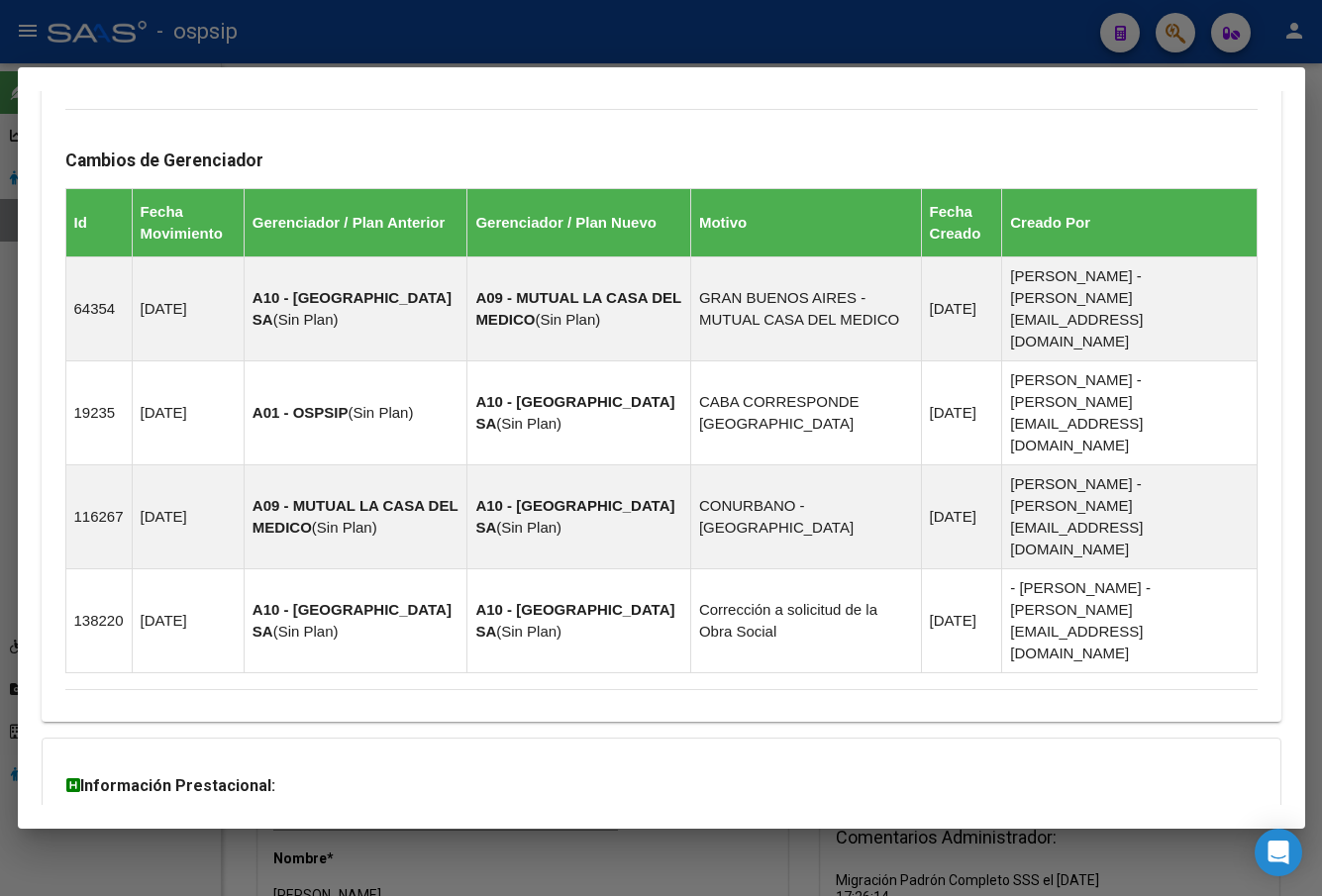 click on "Aportes y Contribuciones del Afiliado: 20190129757" at bounding box center [272, 914] 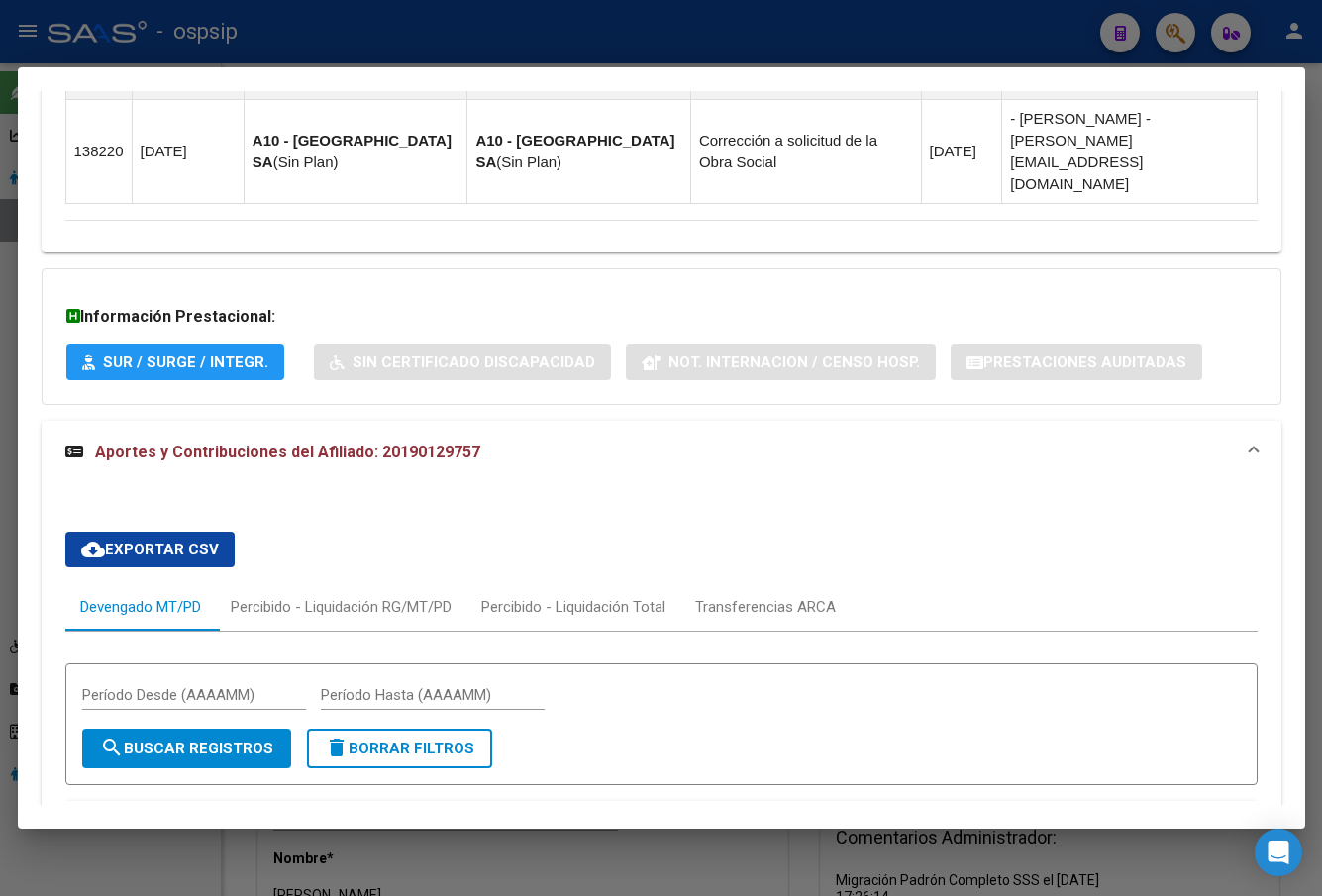scroll, scrollTop: 1145, scrollLeft: 0, axis: vertical 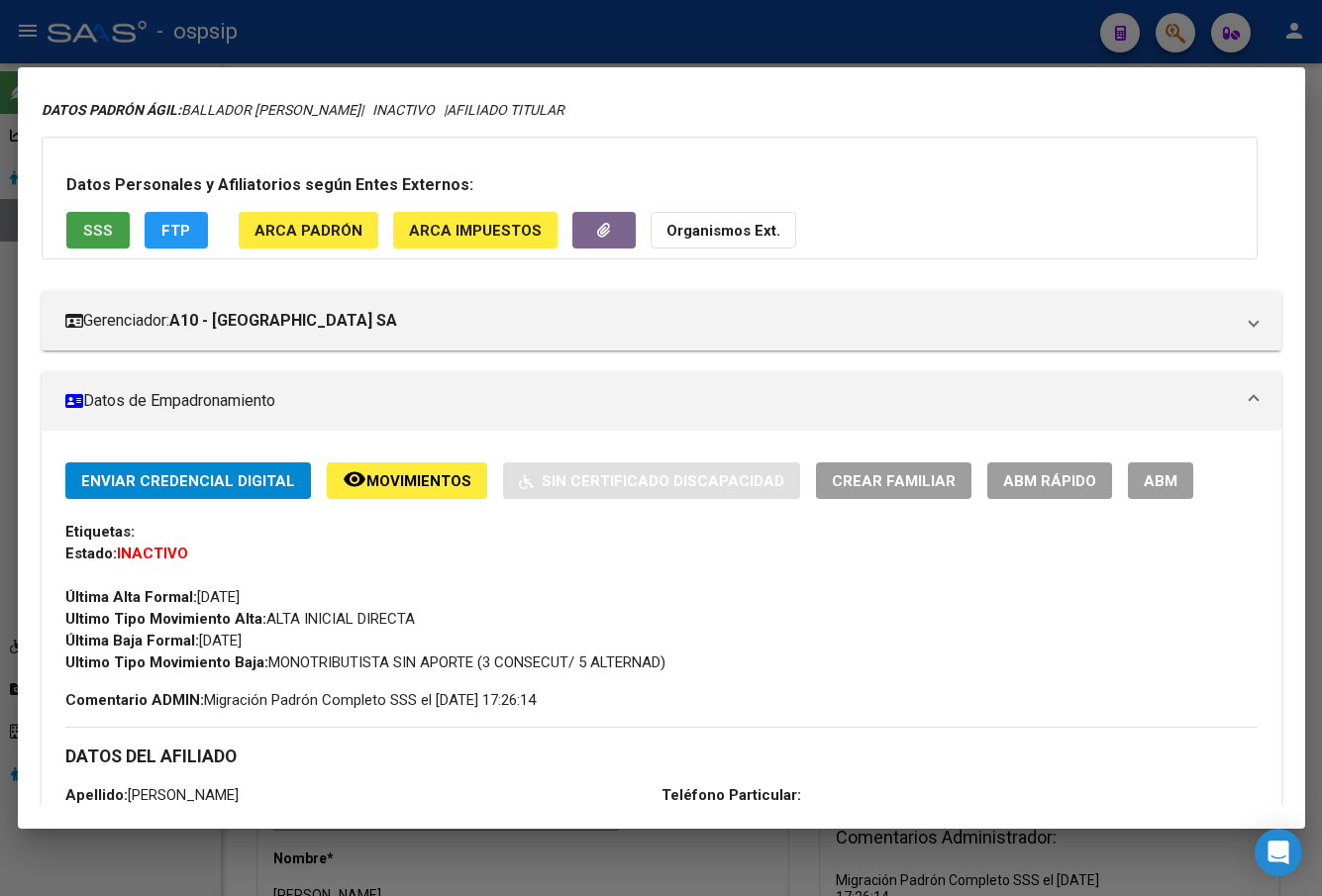 click on "SSS" at bounding box center [98, 231] 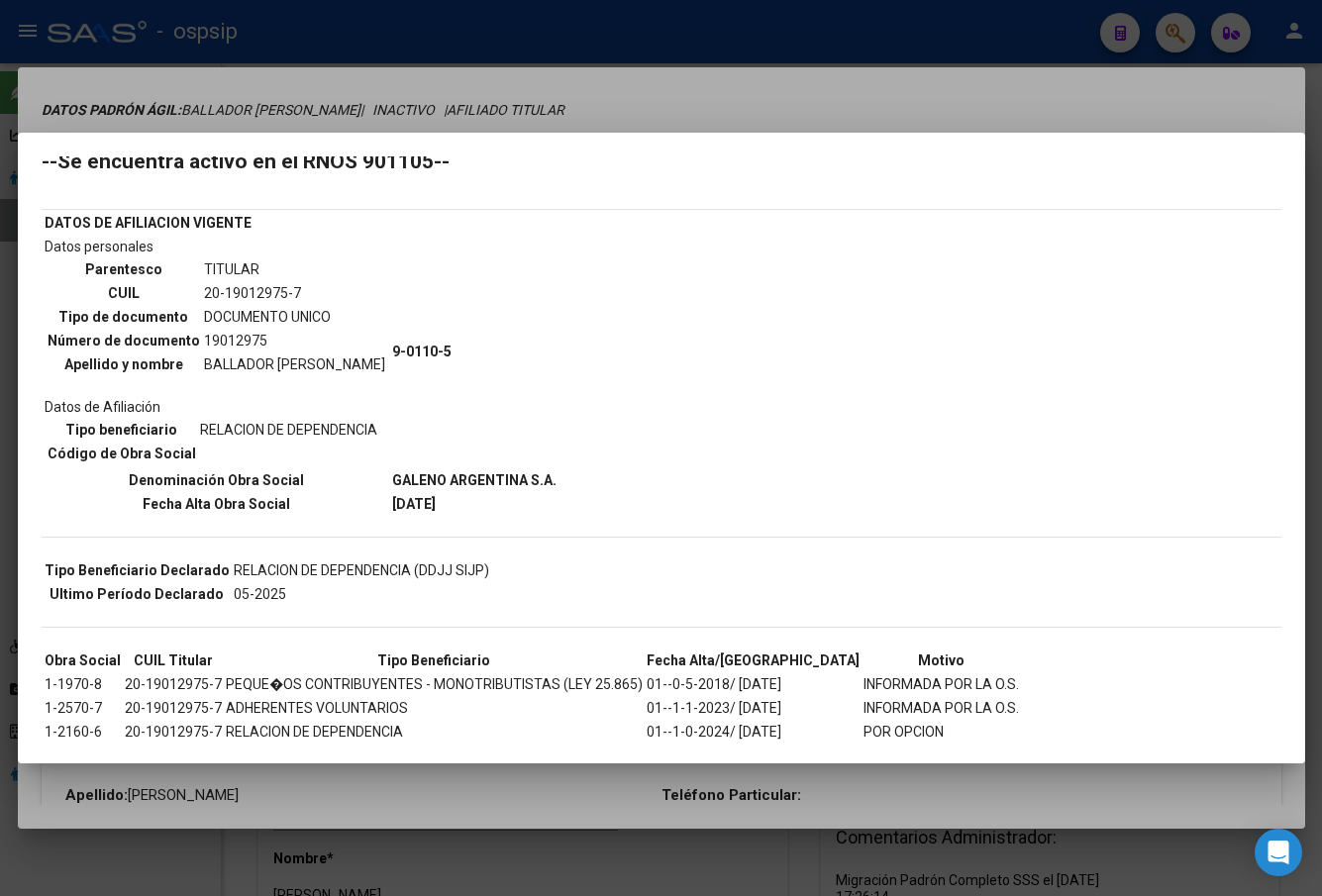 scroll, scrollTop: 105, scrollLeft: 0, axis: vertical 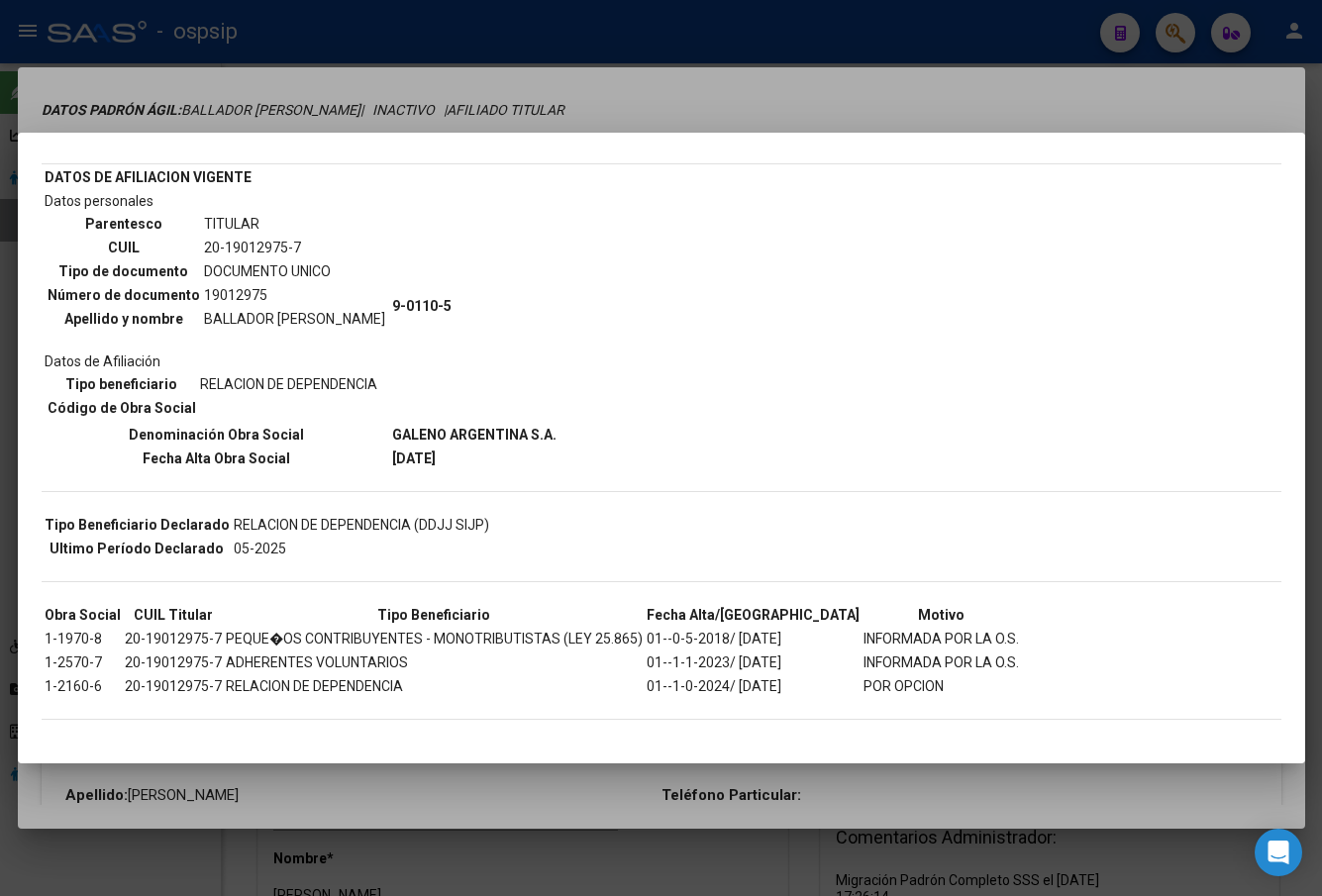 type 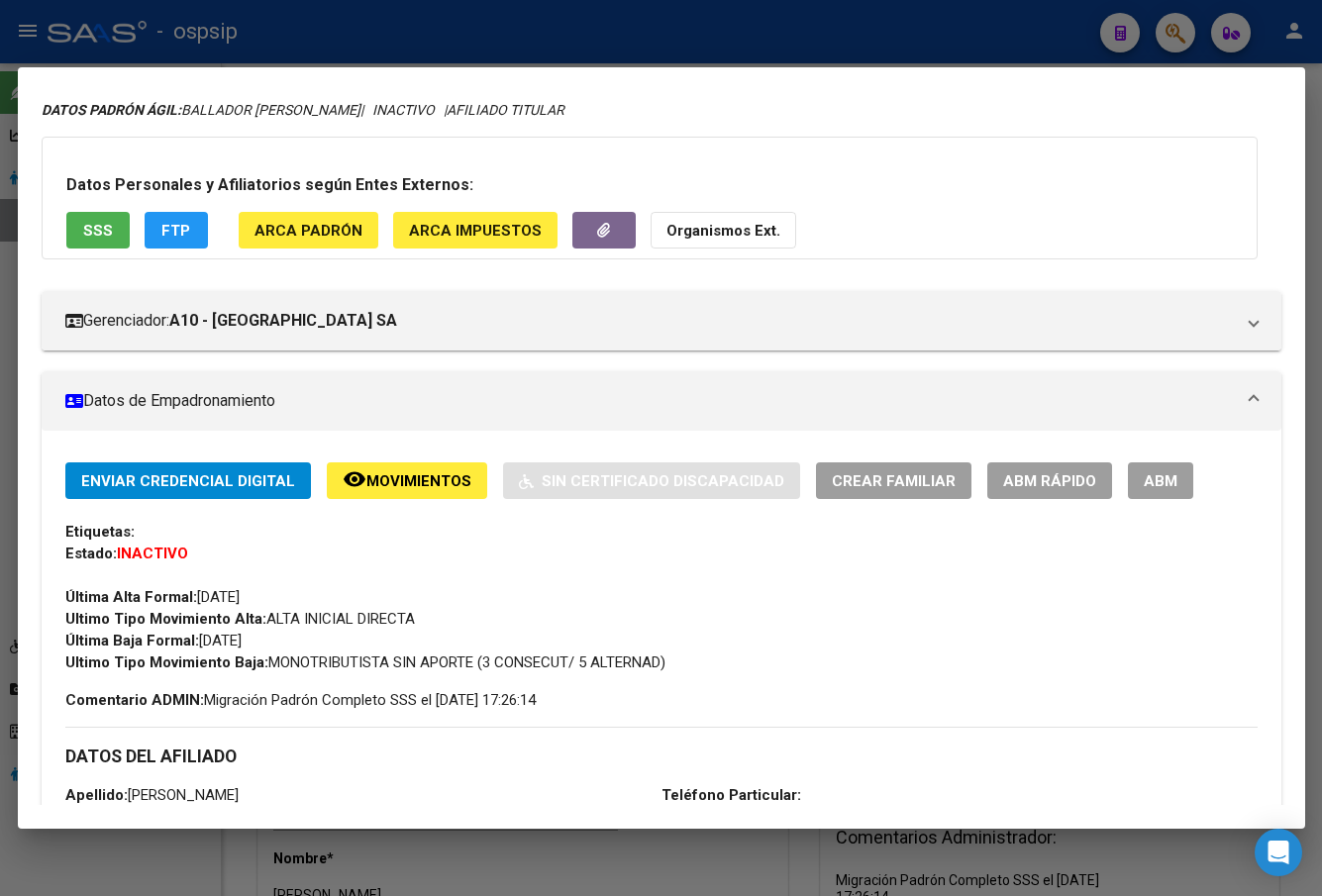 click on "Datos Personales y Afiliatorios según Entes Externos: SSS FTP ARCA Padrón ARCA Impuestos Organismos Ext." at bounding box center [650, 198] 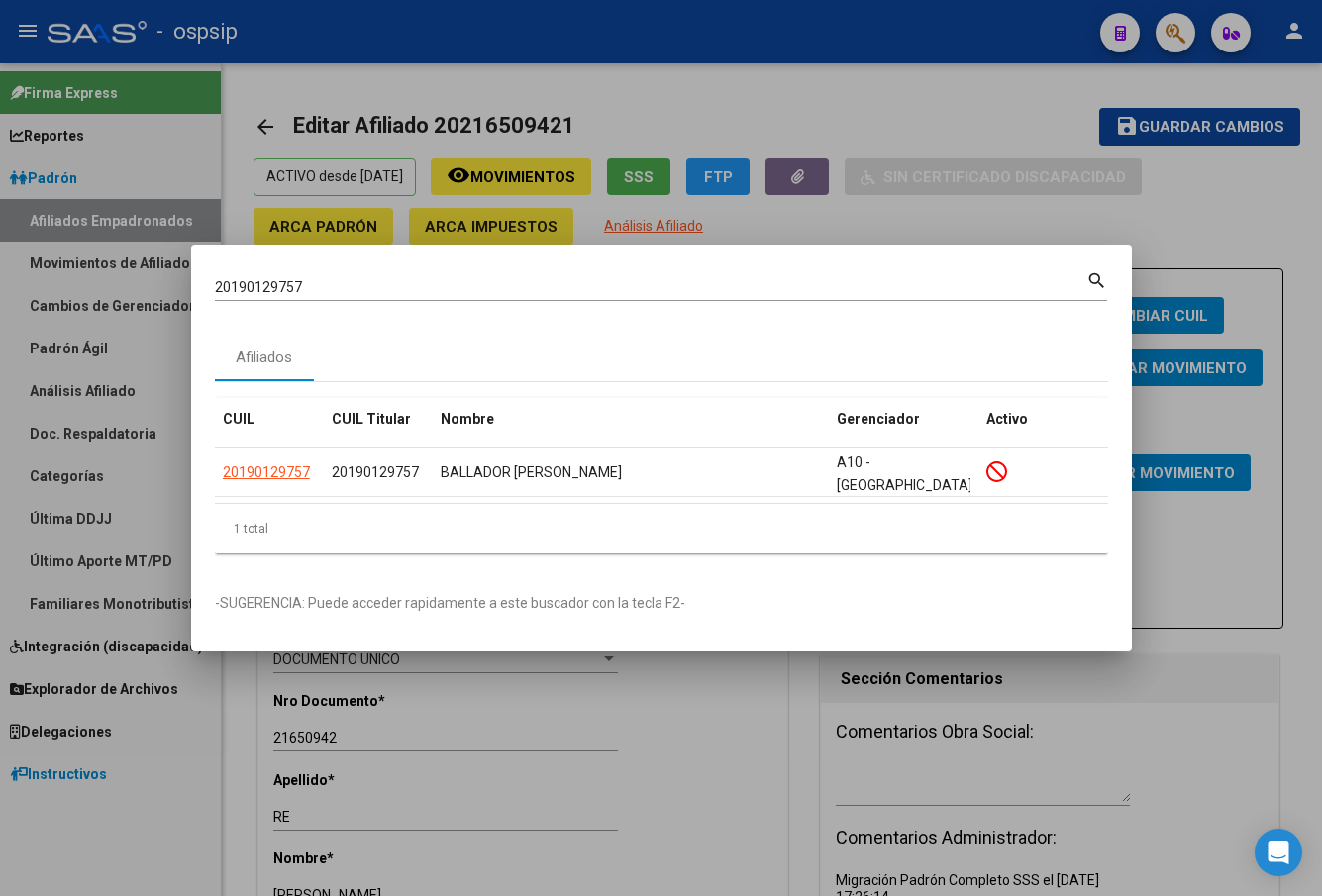 click on "20190129757" at bounding box center (651, 287) 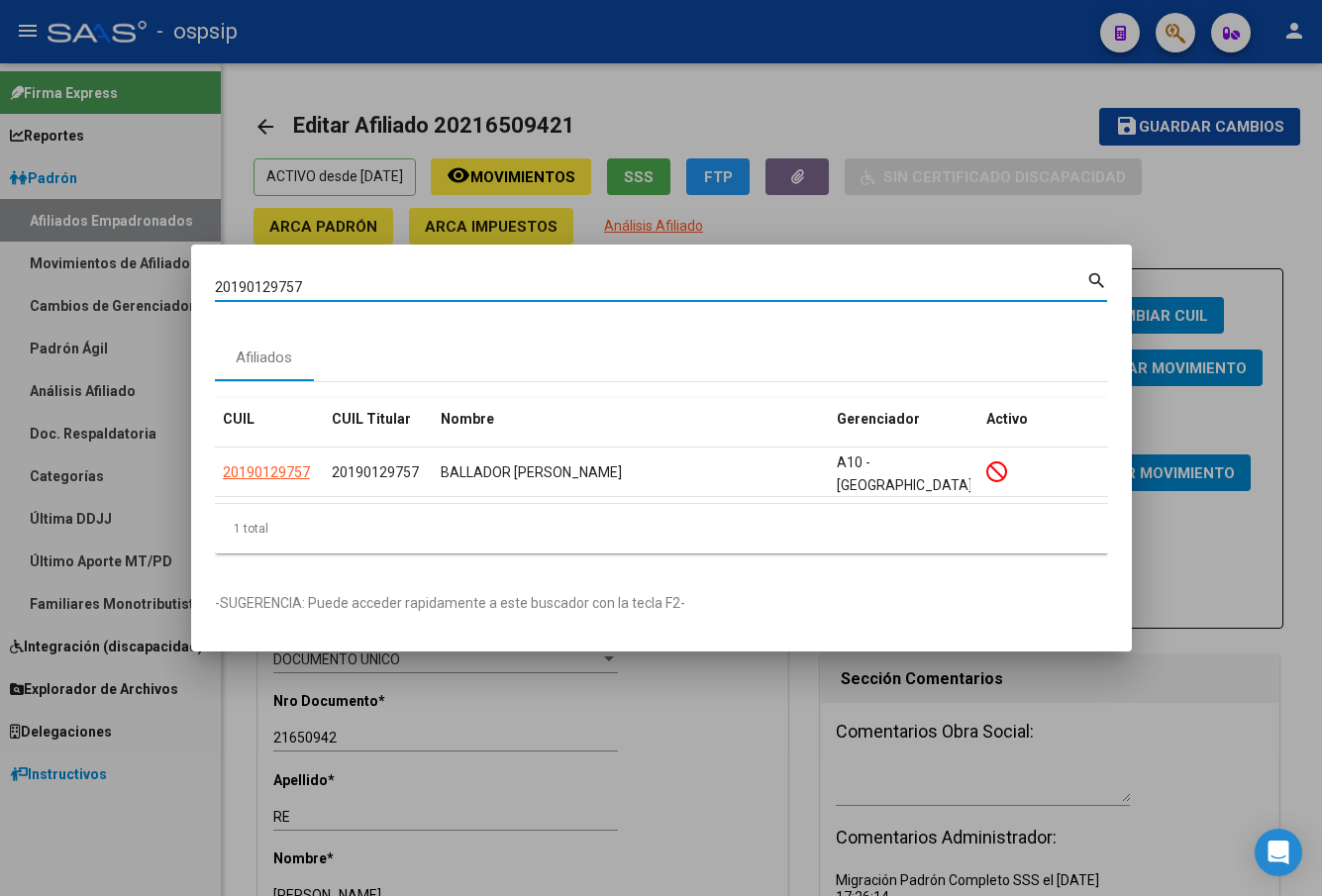 click on "20190129757" at bounding box center (651, 287) 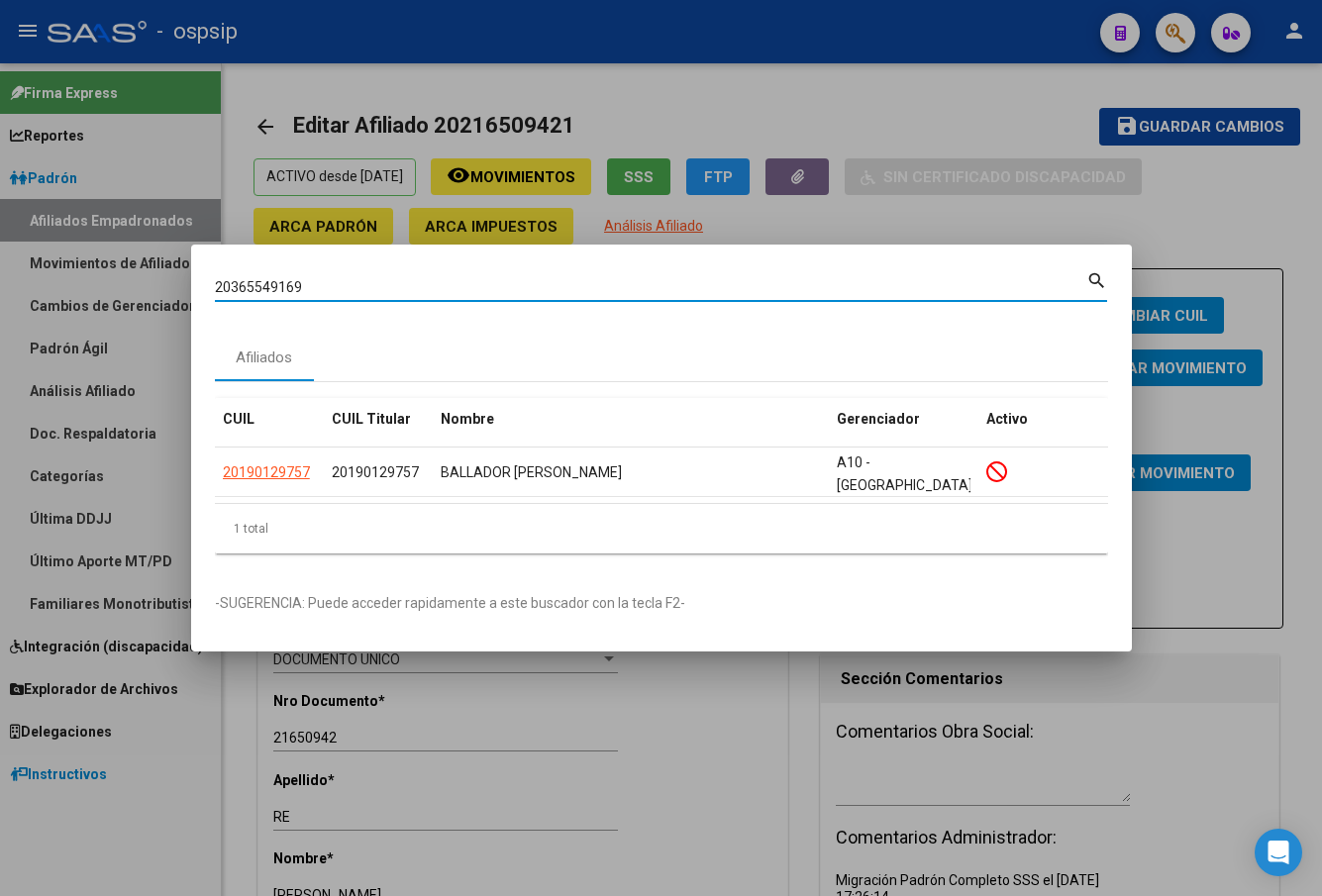 type on "20365549169" 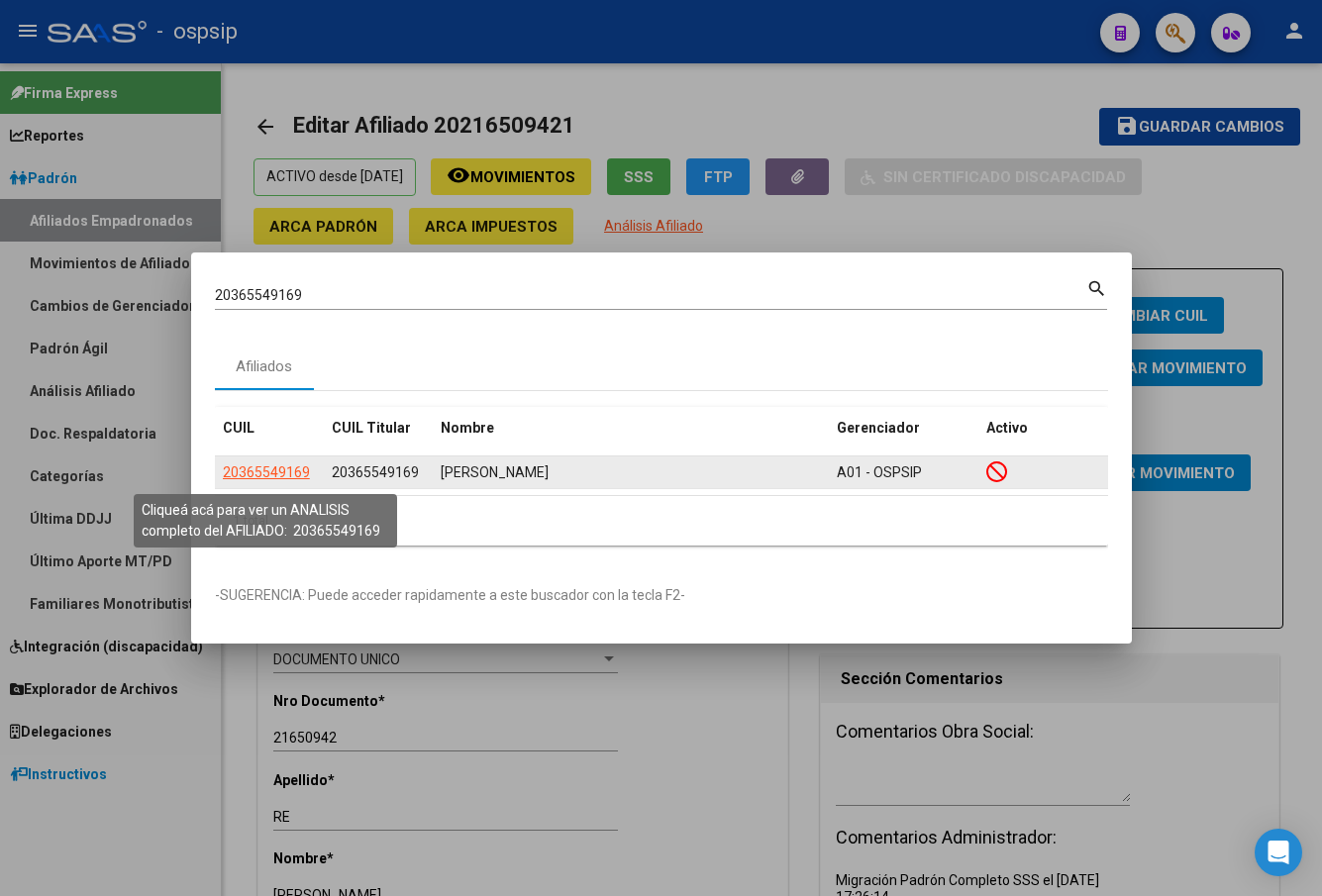 click on "20365549169" 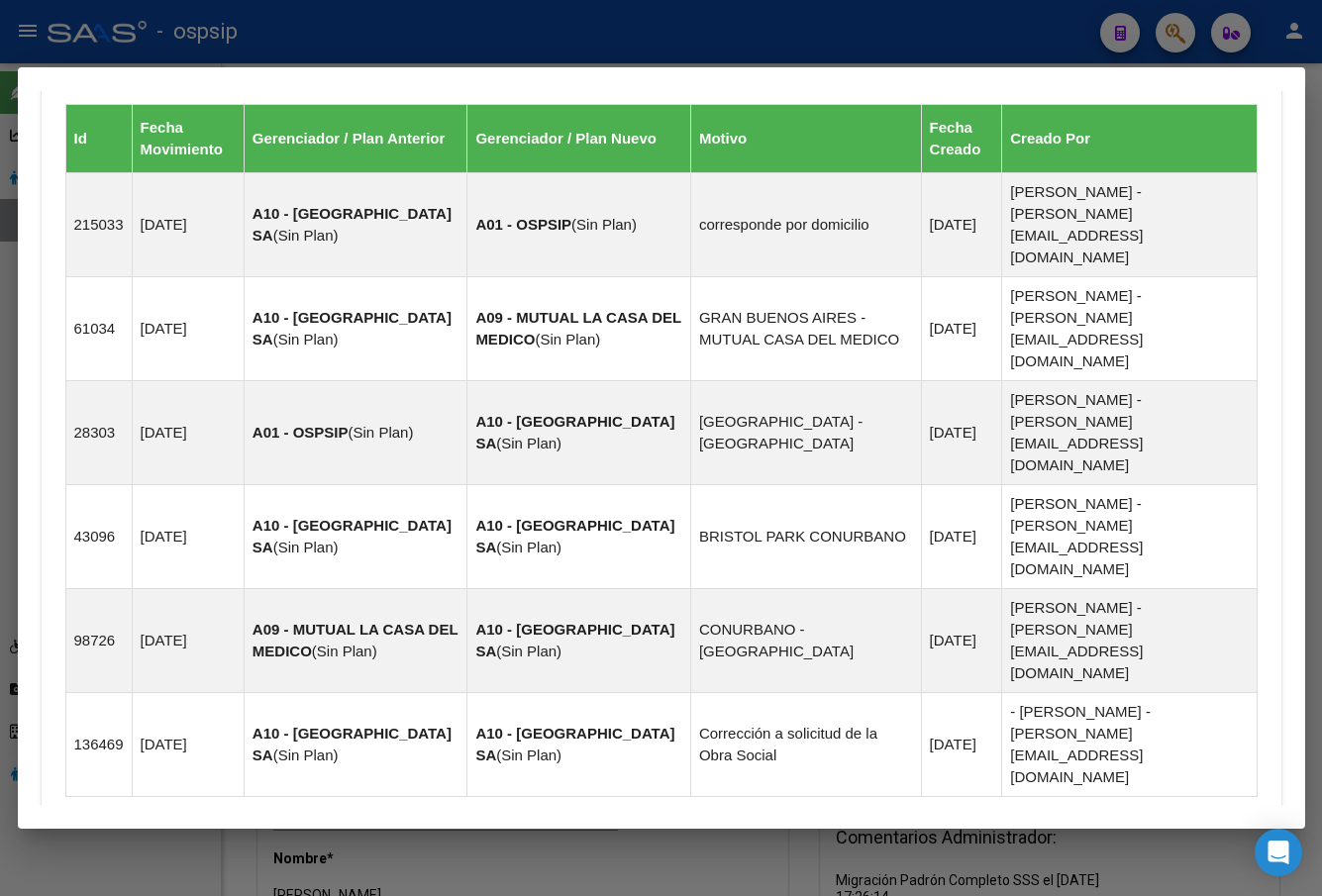 scroll, scrollTop: 1292, scrollLeft: 0, axis: vertical 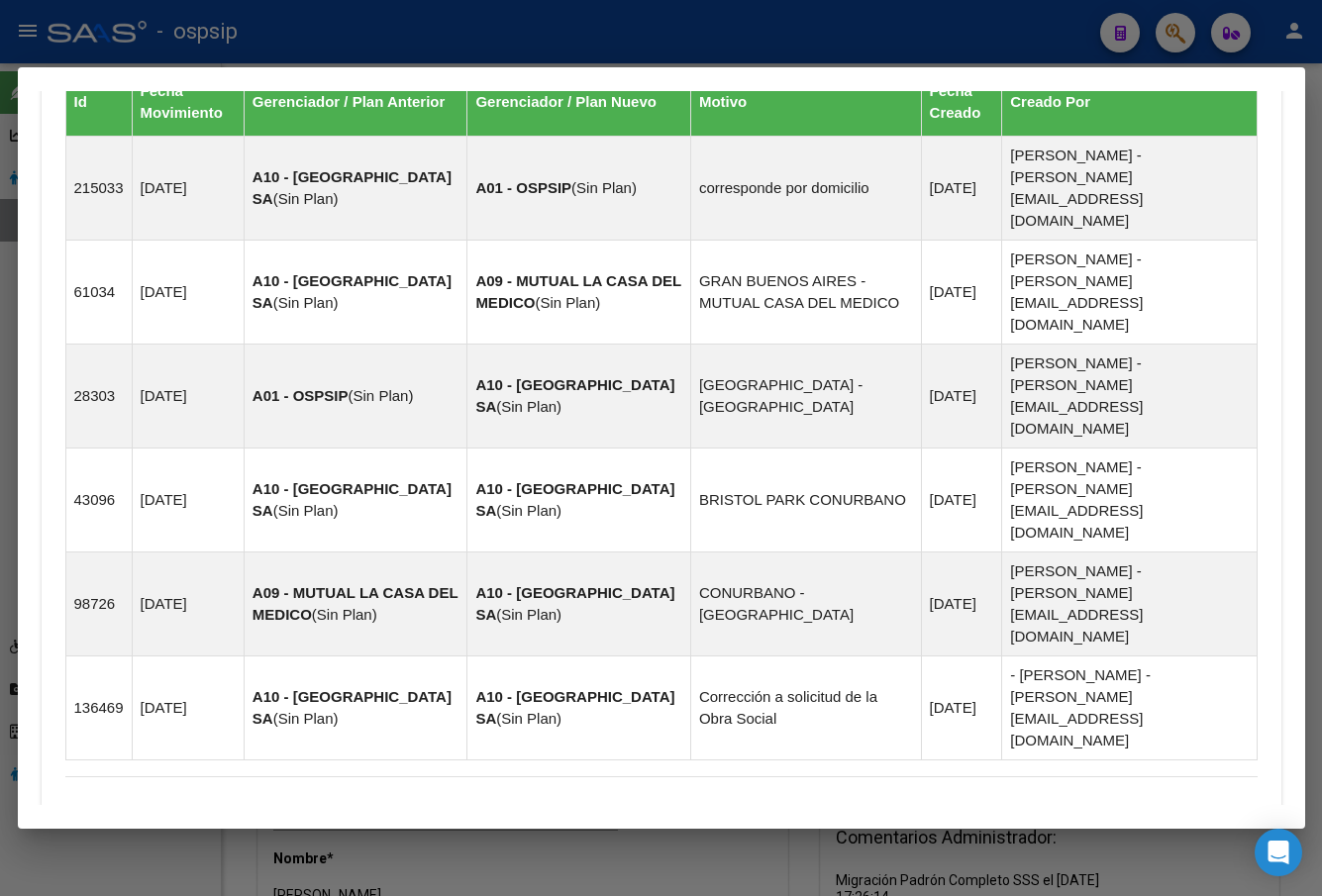 click on "Aportes y Contribuciones del Afiliado: 20365549169" at bounding box center [272, 1001] 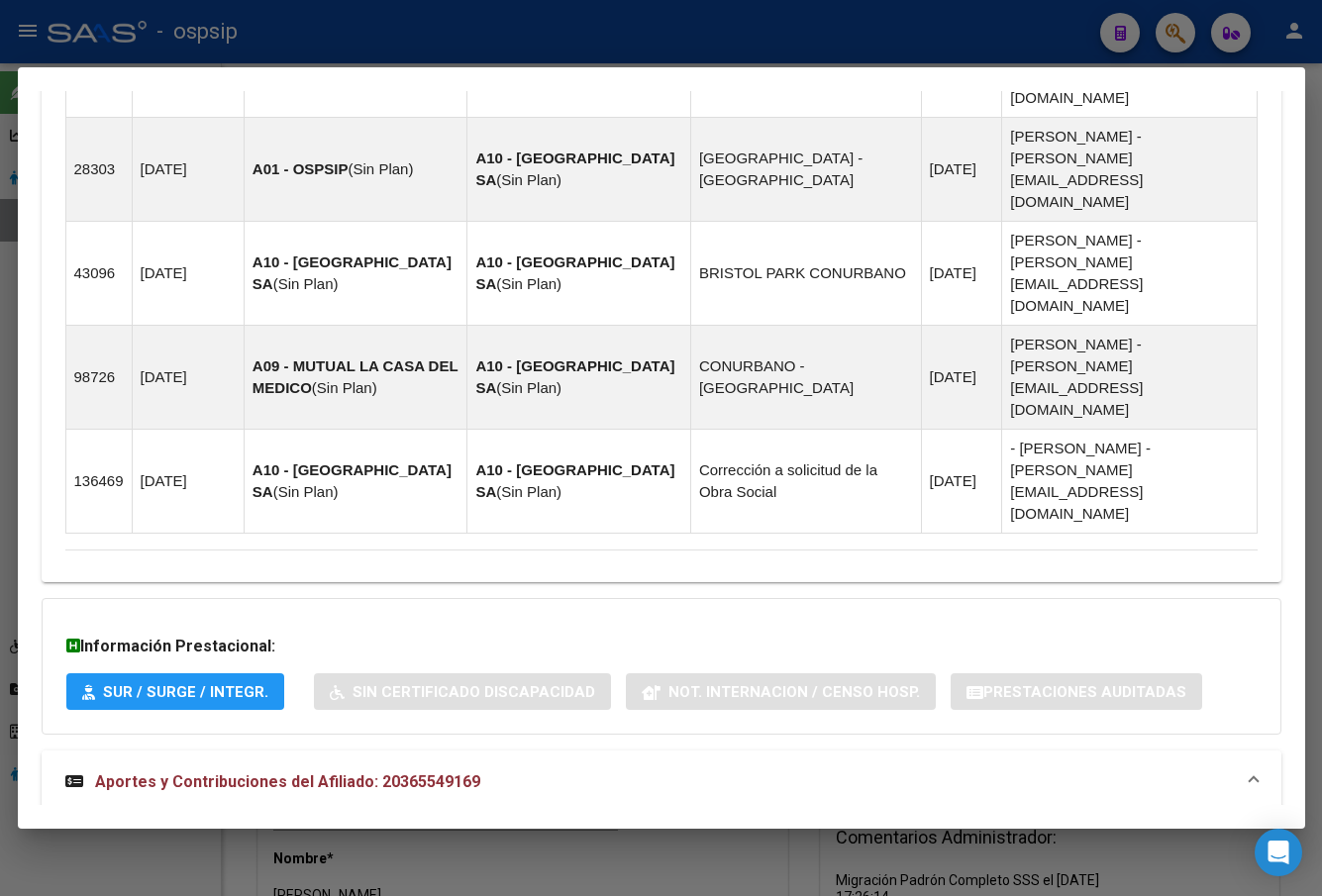 scroll, scrollTop: 1886, scrollLeft: 0, axis: vertical 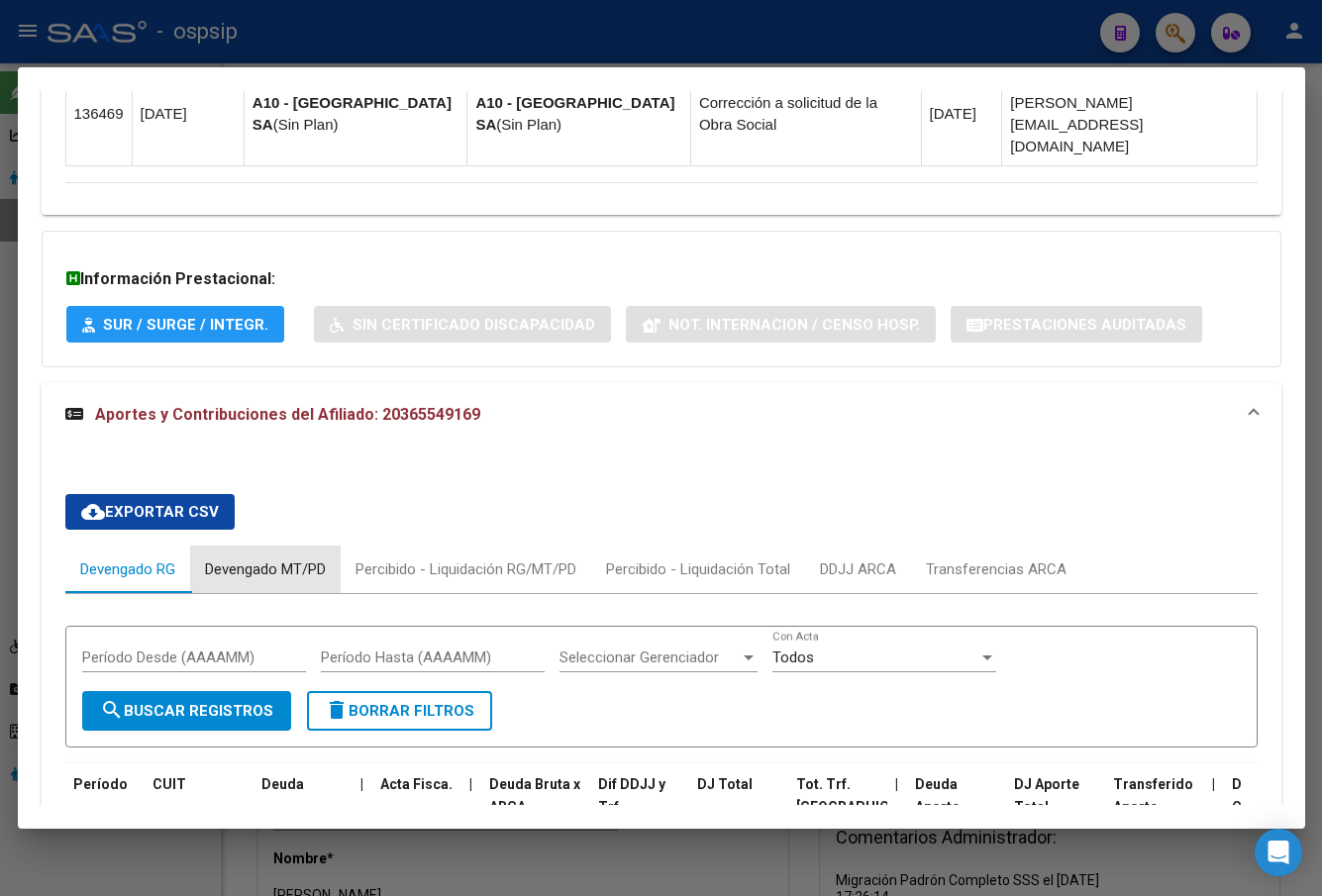 click on "Devengado MT/PD" at bounding box center [265, 569] 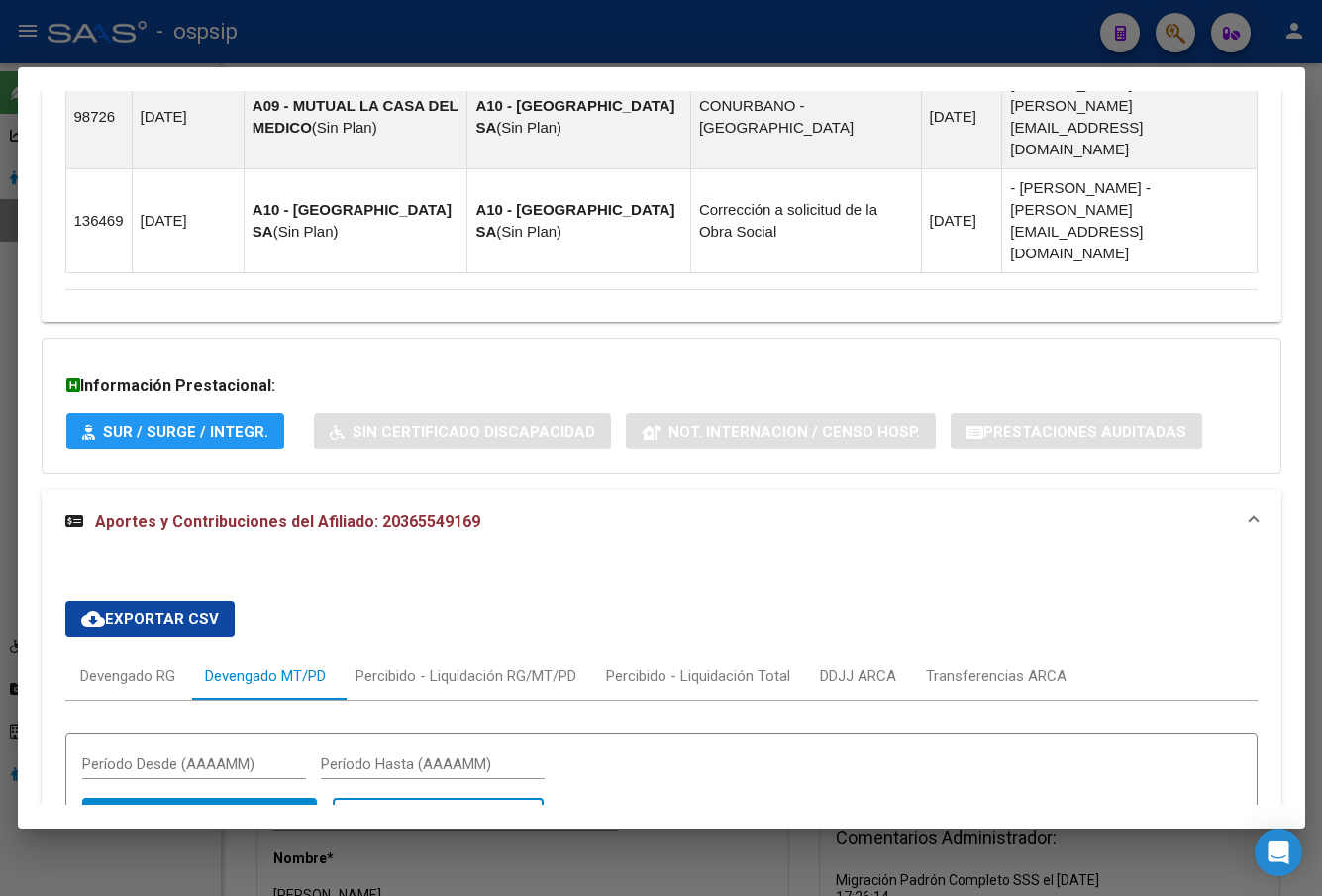 scroll, scrollTop: 1886, scrollLeft: 0, axis: vertical 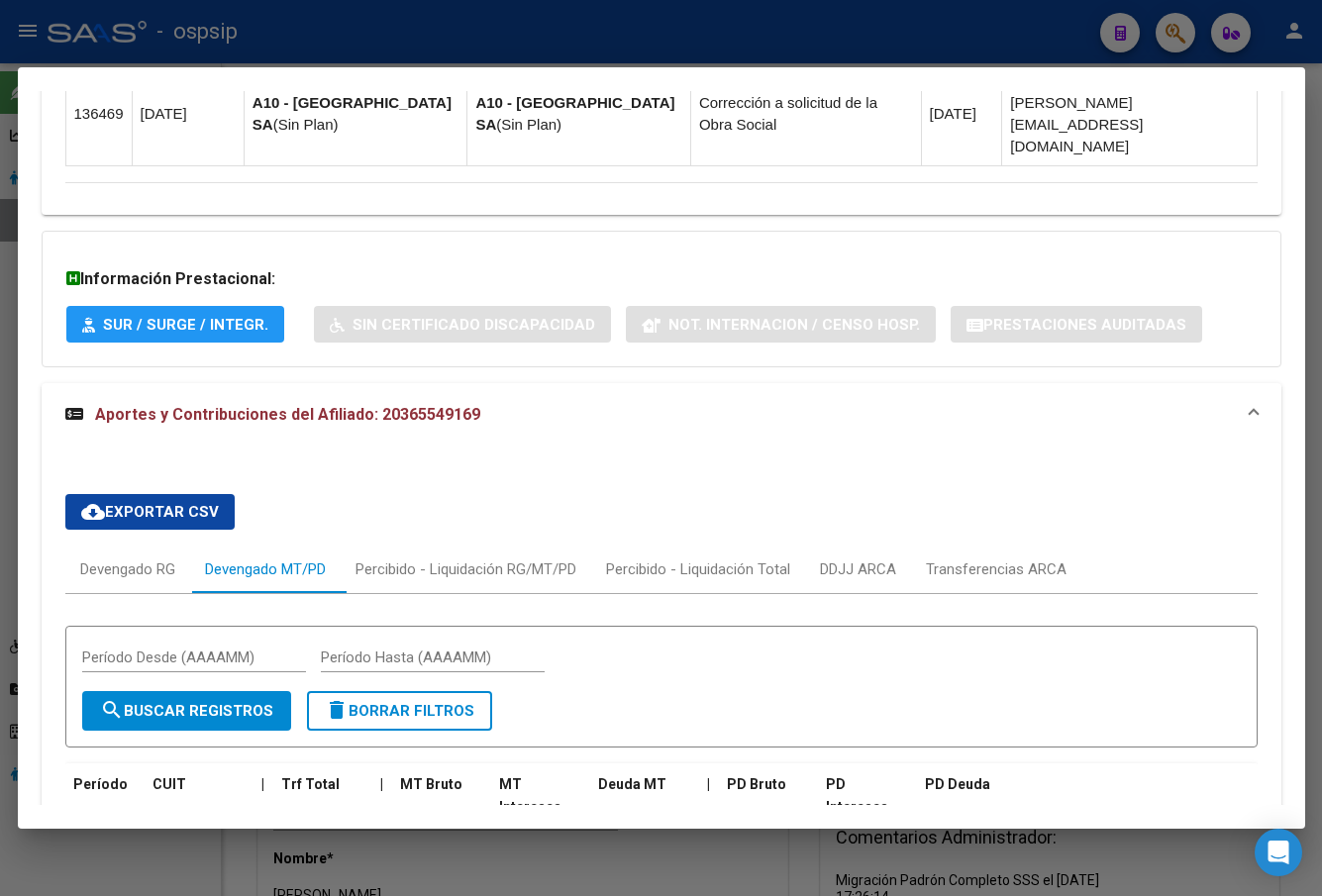 click on "cloud_download  Exportar CSV  Devengado RG Devengado MT/PD Percibido - Liquidación RG/MT/PD Percibido - Liquidación Total DDJJ ARCA Transferencias ARCA Período Desde (AAAAMM) Período Hasta (AAAAMM) search  Buscar Registros  delete  Borrar Filtros  Período CUIT | Trf Total | MT Bruto MT Intereses Deuda MT | PD Bruto PD Intereses PD Deuda | | | 202506 20365549169 | $ 15.044,69 | $ 15.044,69 | 202504 20365549169 | $ 15.044,69 | $ 15.044,69 | 202411 20365549169 | $ 12.420,00 | $ 12.420,00 | 202409 20365549169 | $ 12.420,00 | $ 12.420,00 | 202407 20365549169 | $ 5.811,53 | $ 5.811,53 | 202406 20365549169 | $ 5.811,53 | $ 5.811,53 | 202405 20365549169 | $ 5.811,53 | $ 5.811,53 | 202403 20365549169 | $ 5.811,53 | $ 5.811,53 | 202402 20365549169 | $ 5.811,53 | $ 5.811,53 | 202401 20365549169 | $ 15.103,82 | $ 5.811,53 $ 9.292,29 |  1   2   3   4   5" at bounding box center (661, 871) 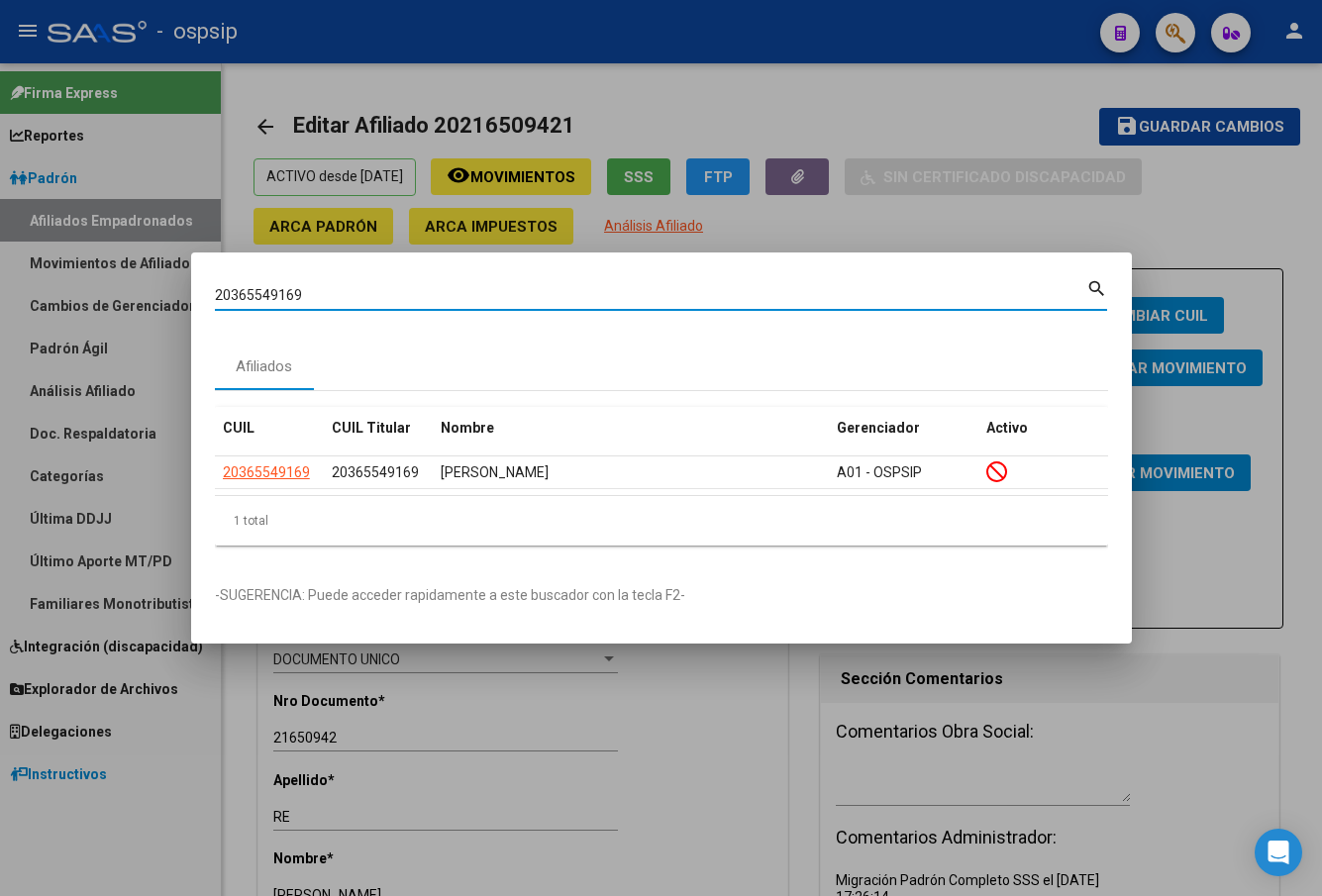 click on "20365549169" at bounding box center [651, 295] 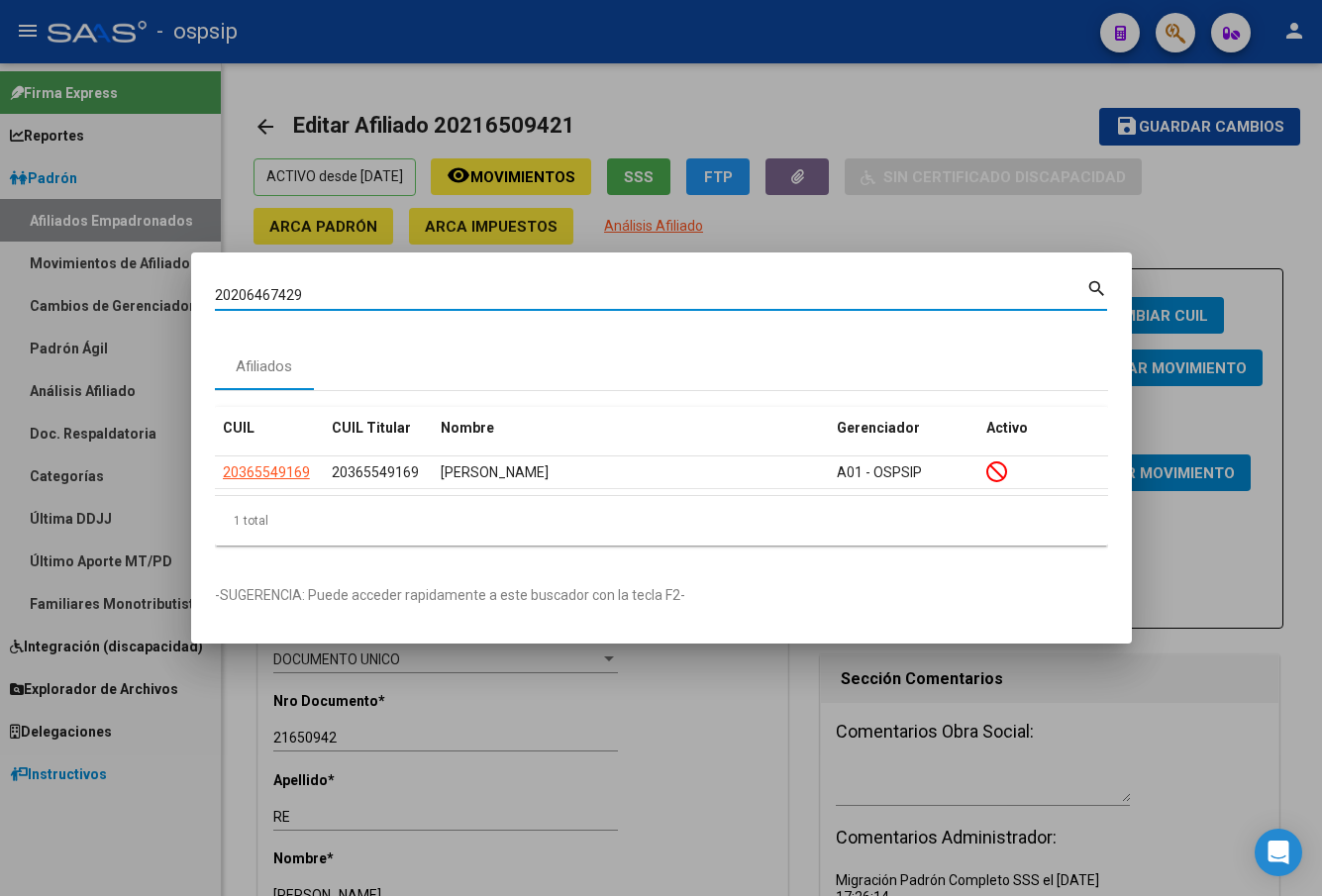 type on "20206467429" 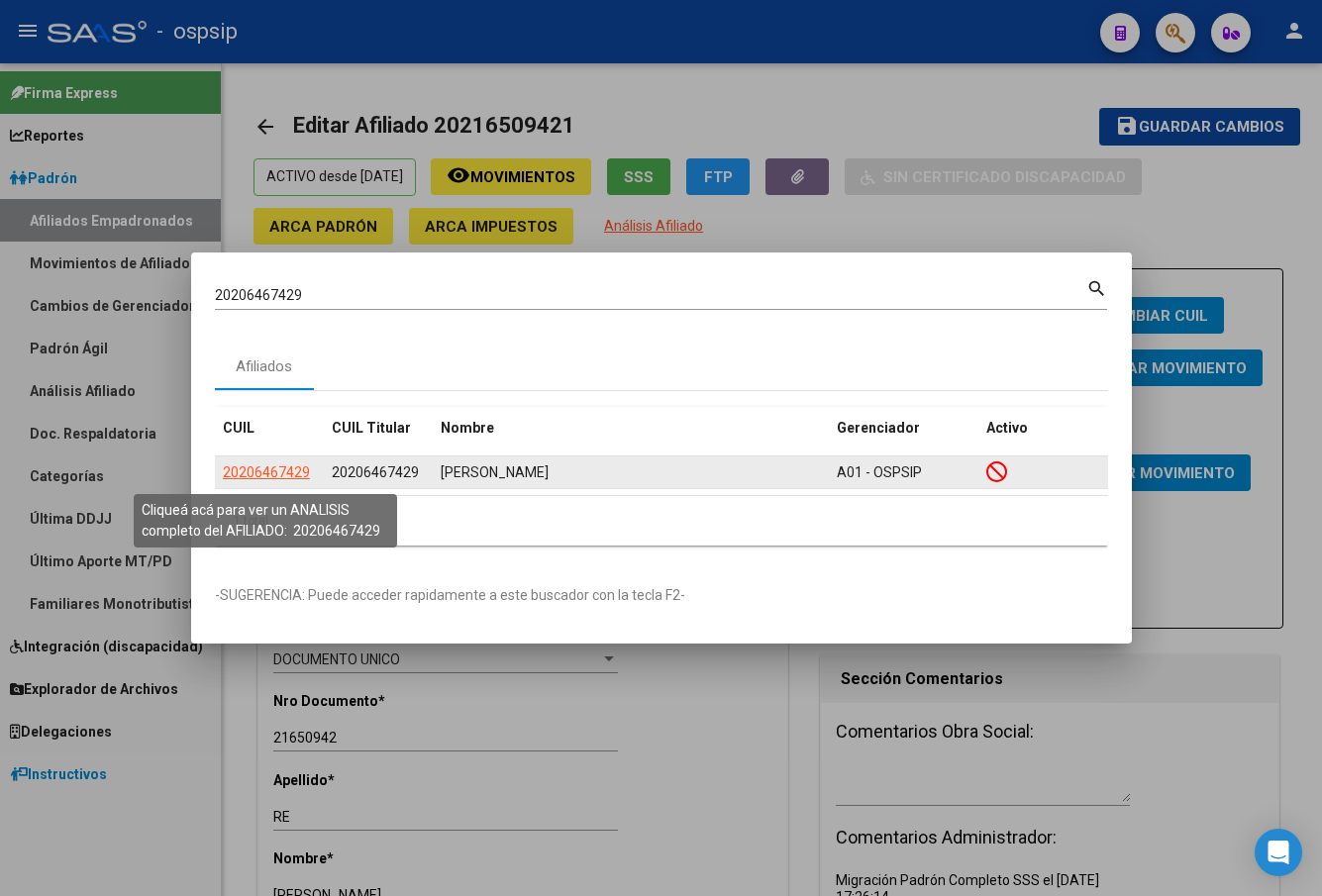 click on "20206467429" 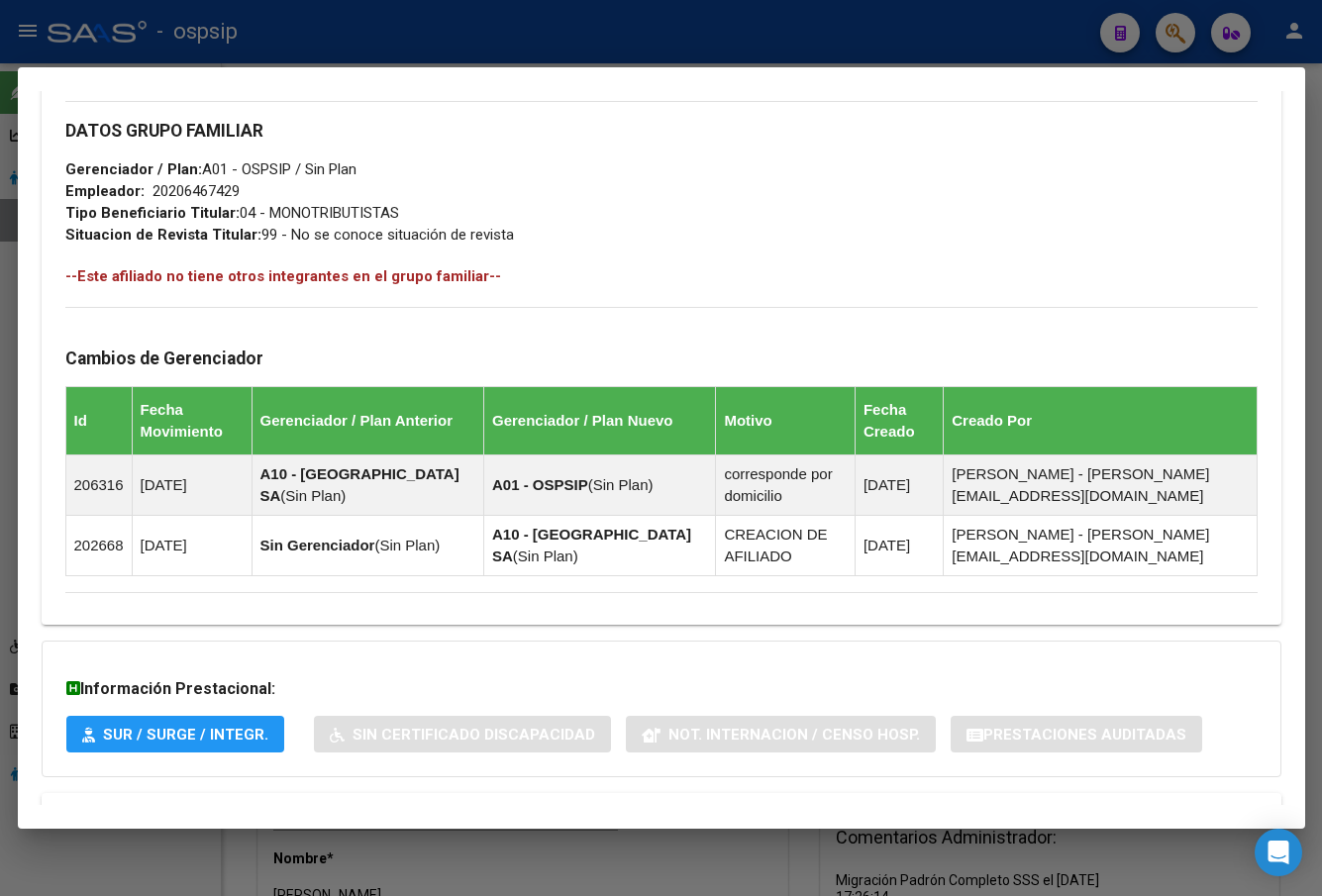 scroll, scrollTop: 1013, scrollLeft: 0, axis: vertical 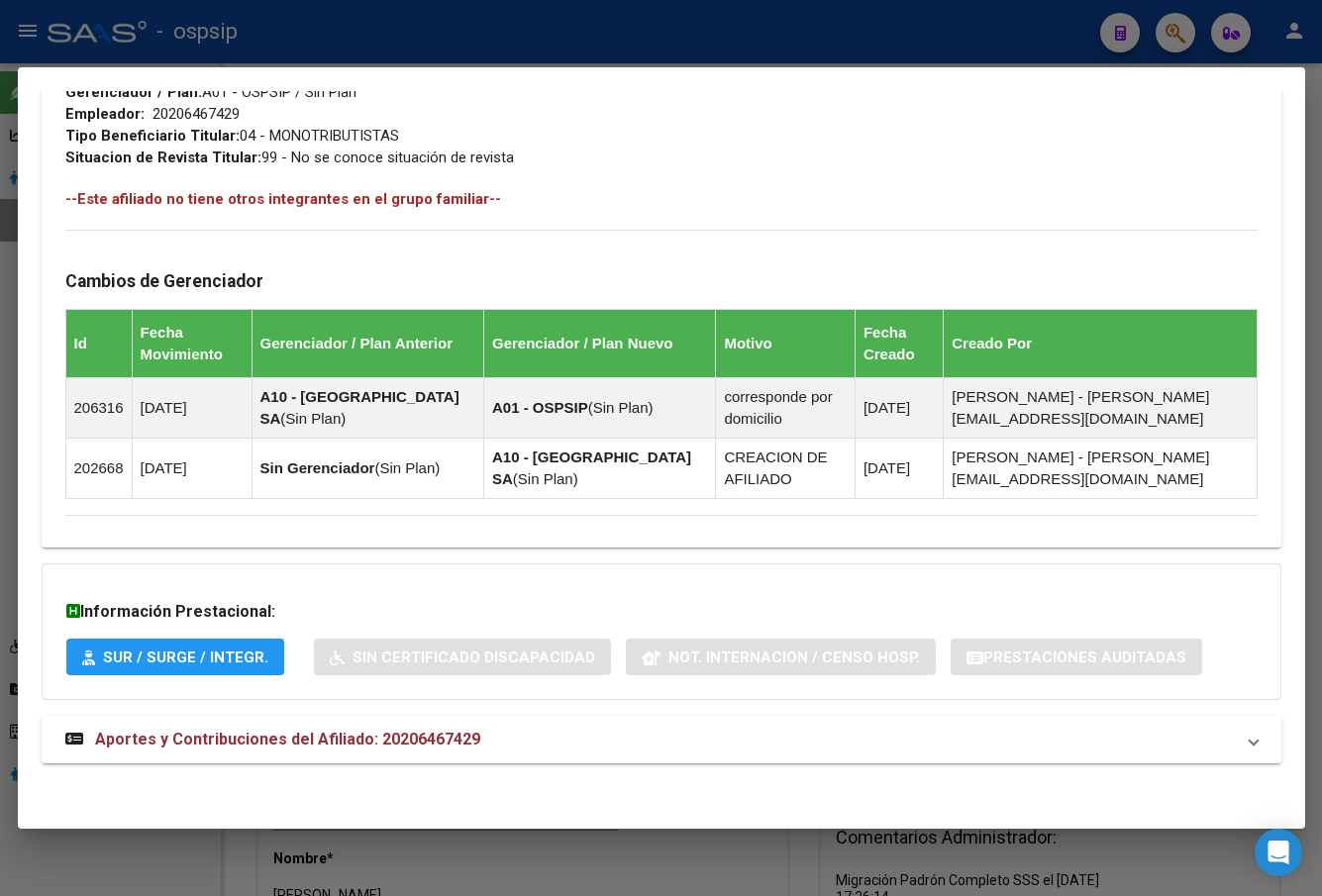 click on "Aportes y Contribuciones del Afiliado: 20206467429" at bounding box center [287, 739] 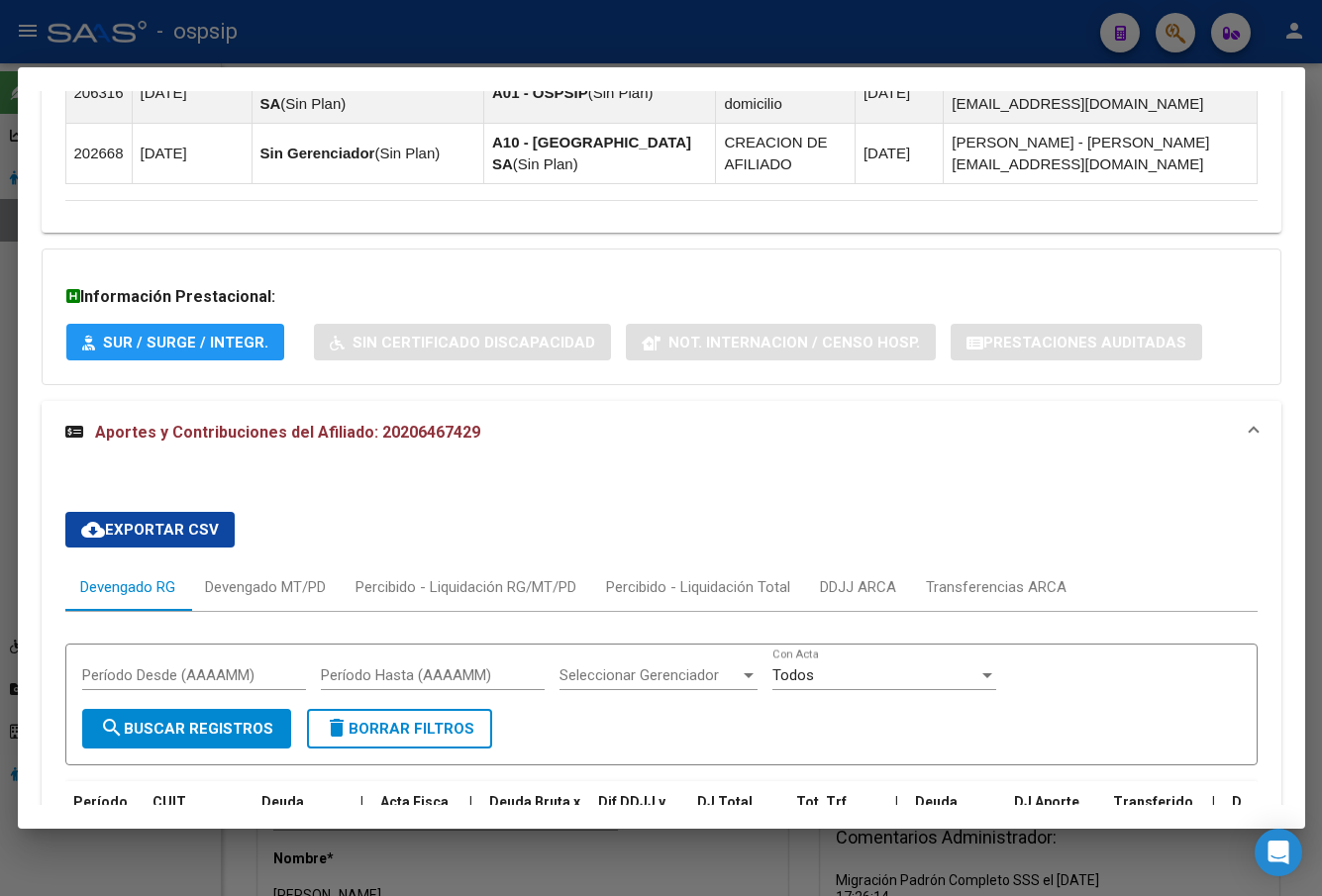scroll, scrollTop: 1706, scrollLeft: 0, axis: vertical 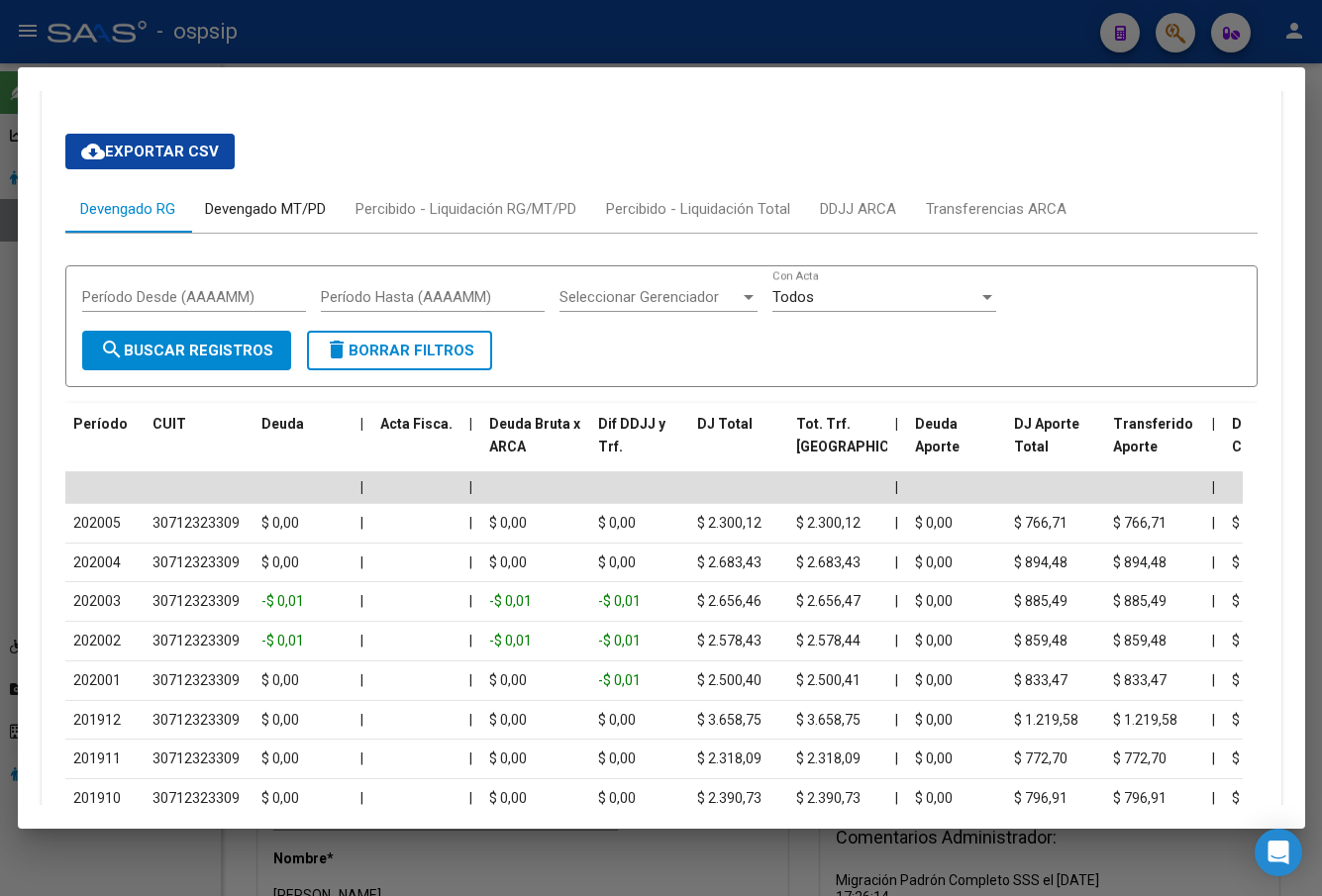 click on "Devengado MT/PD" at bounding box center (265, 209) 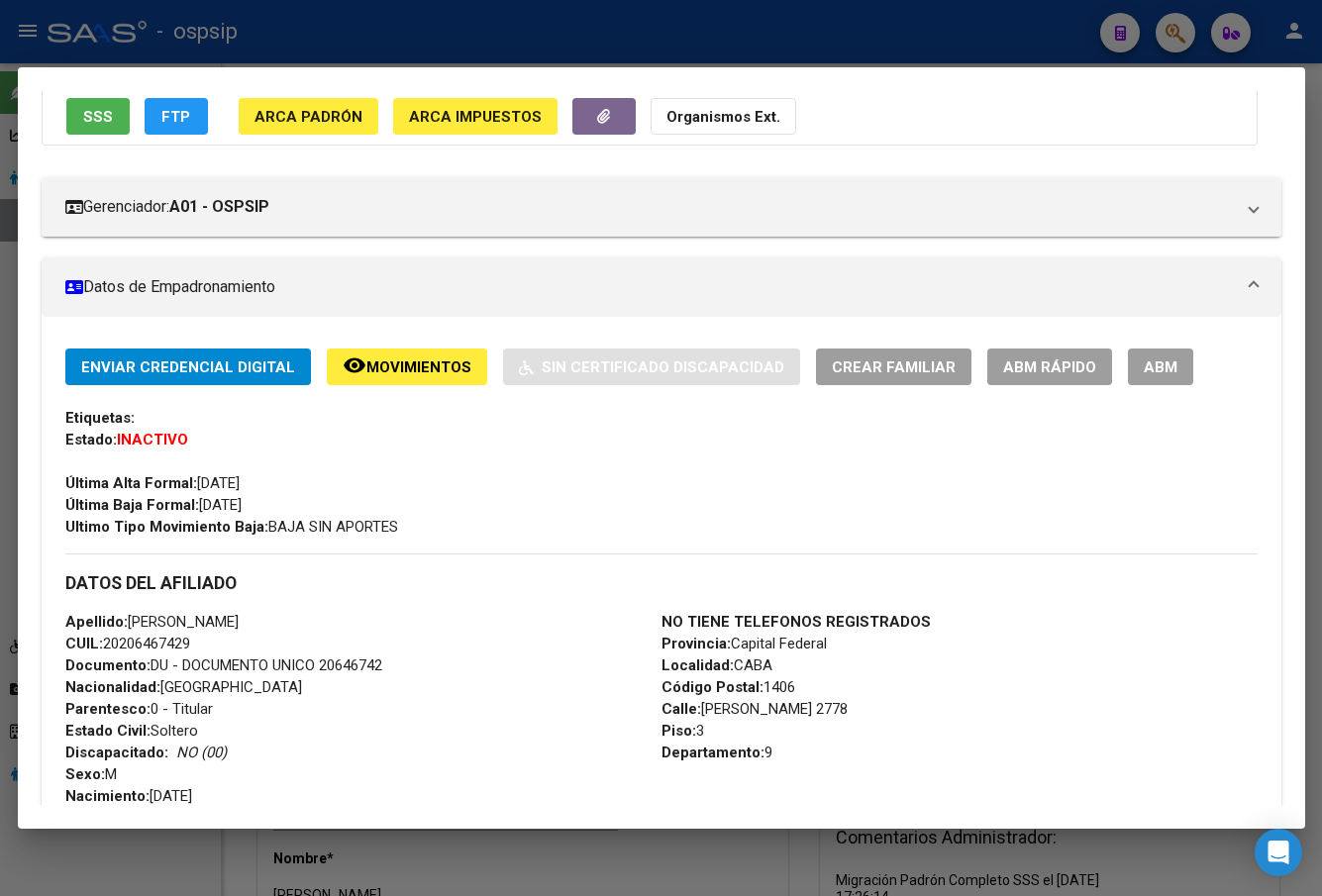 scroll, scrollTop: 48, scrollLeft: 0, axis: vertical 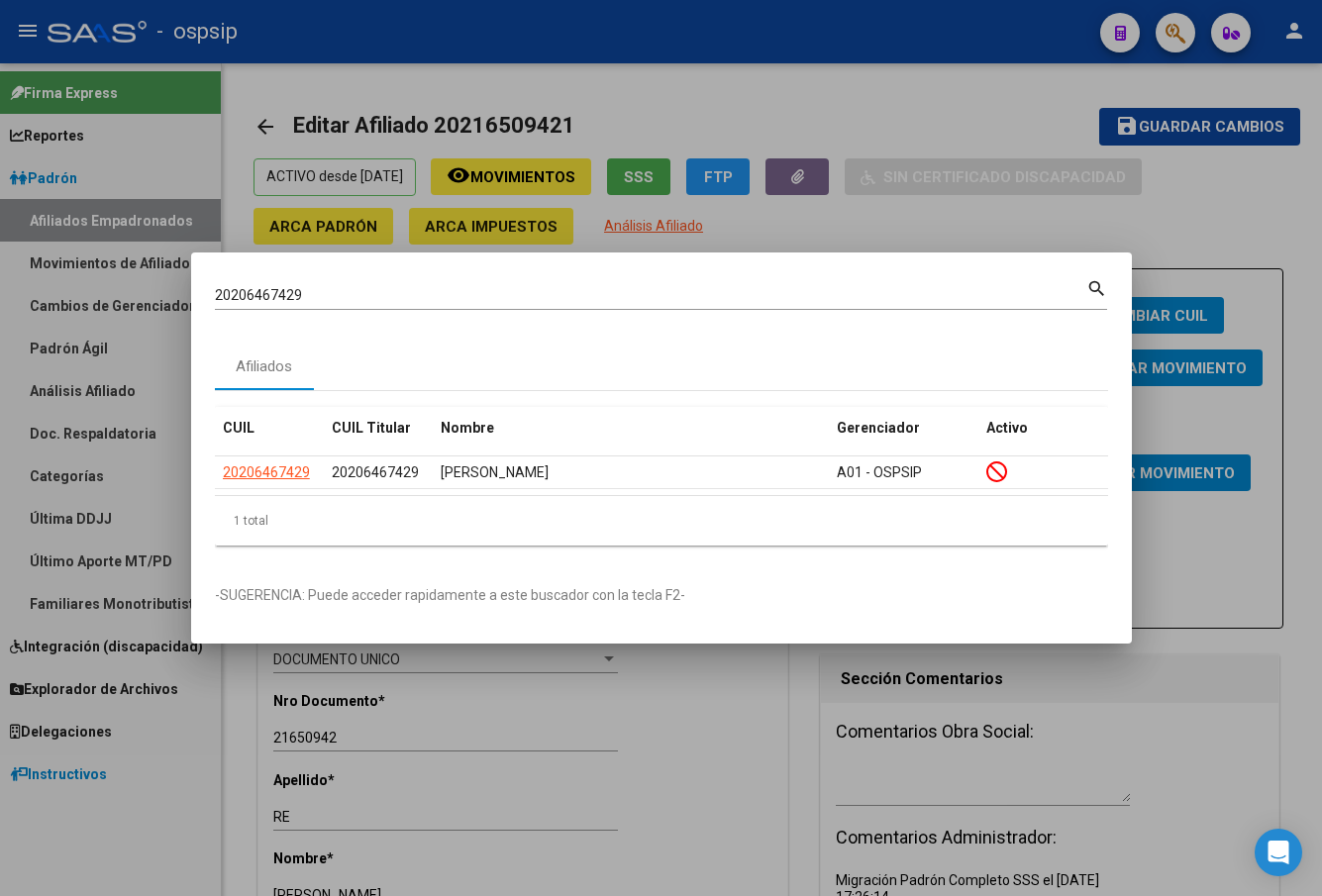 click on "20206467429 Buscar (apellido, dni, cuil, nro traspaso, cuit, obra social)" at bounding box center [651, 296] 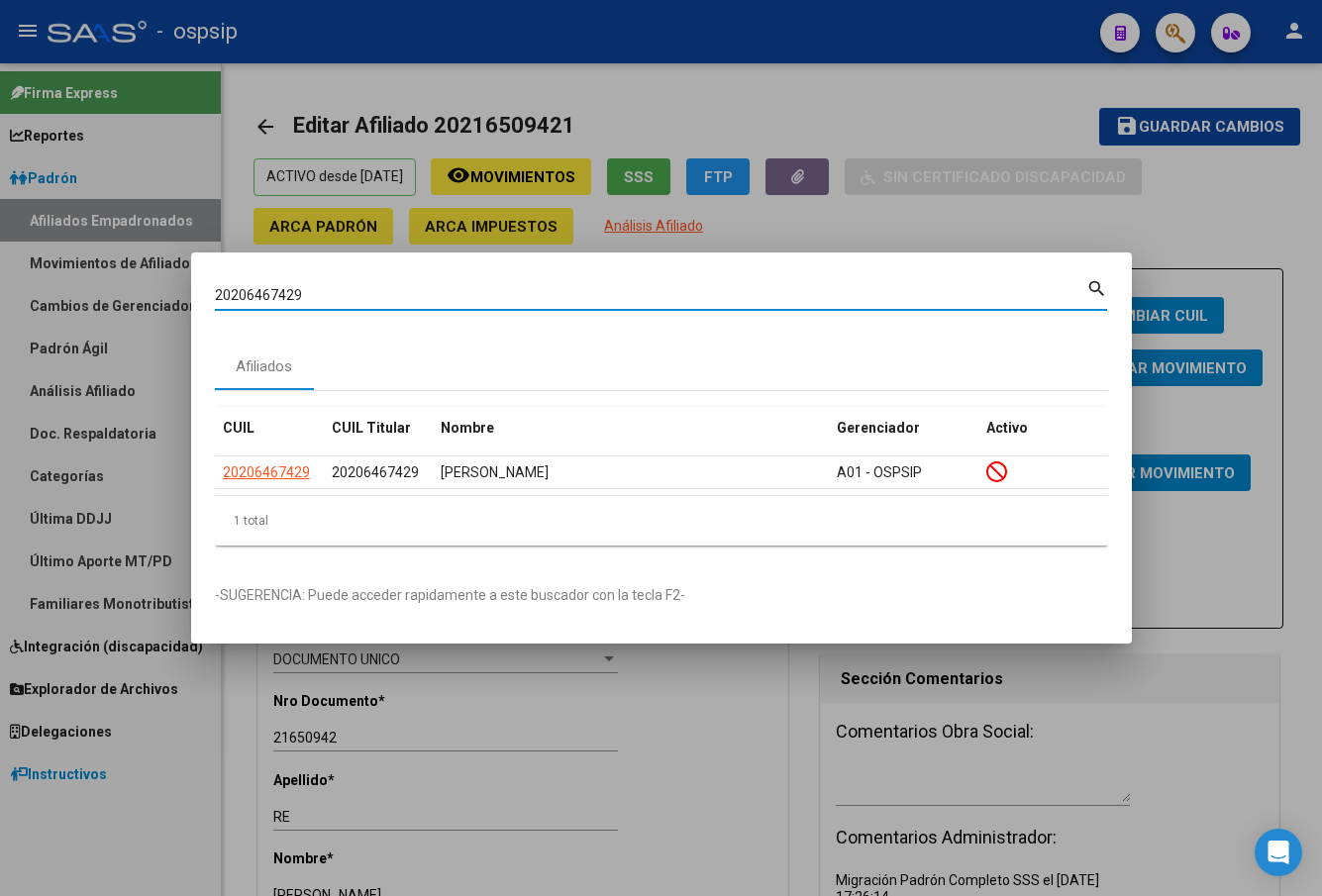 click on "20206467429 Buscar (apellido, dni, cuil, nro traspaso, cuit, obra social)" at bounding box center [651, 296] 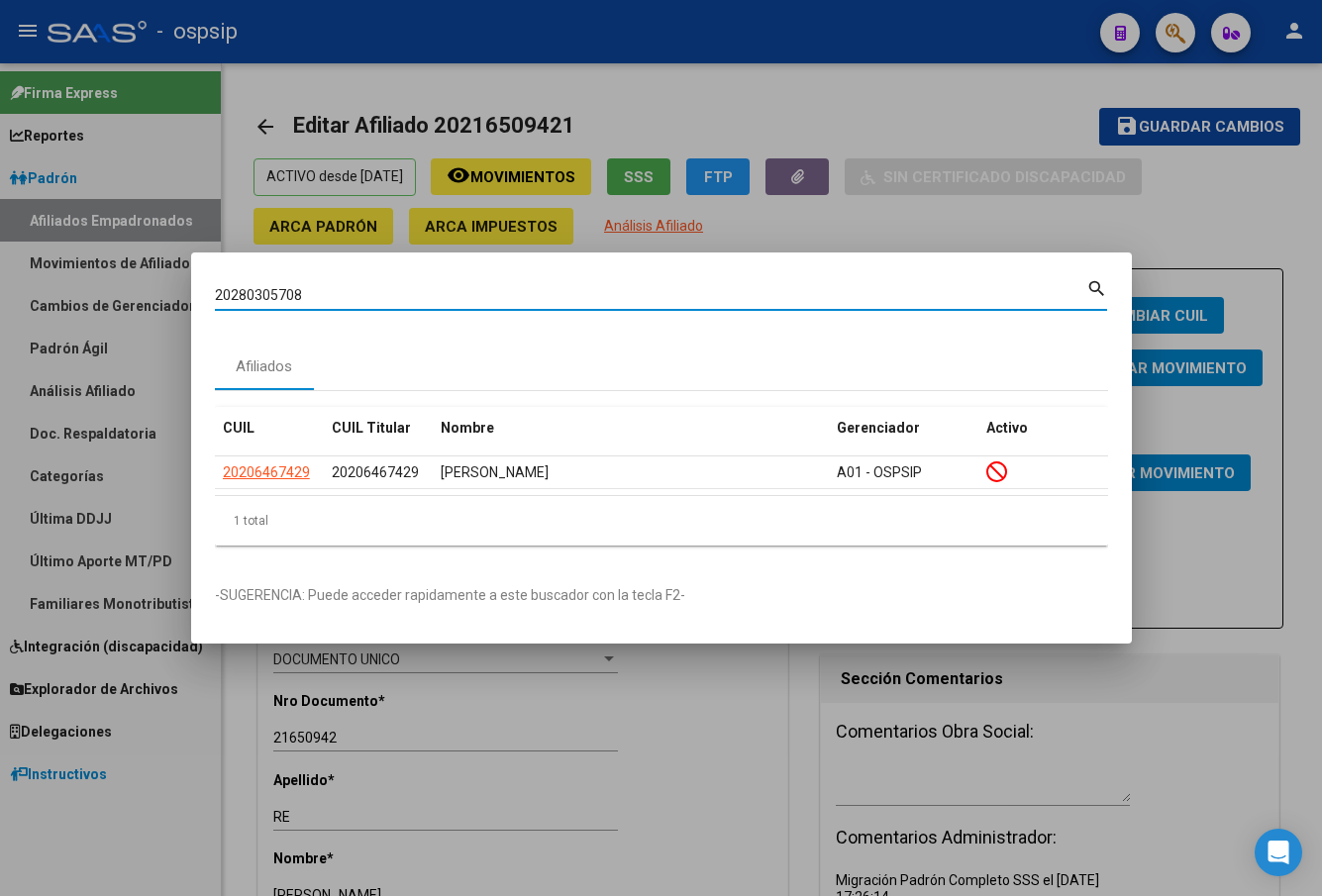 type on "20280305708" 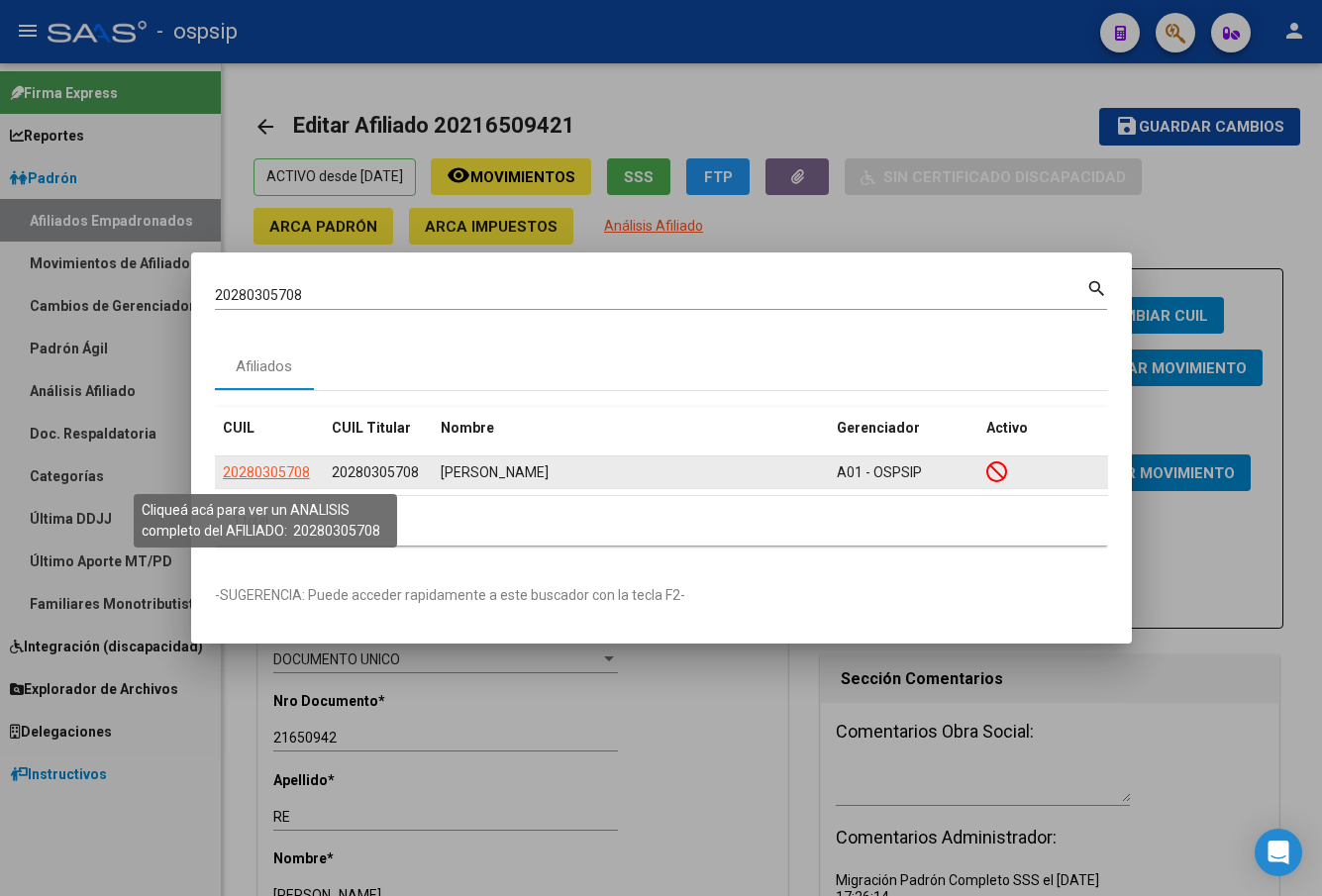click on "20280305708" 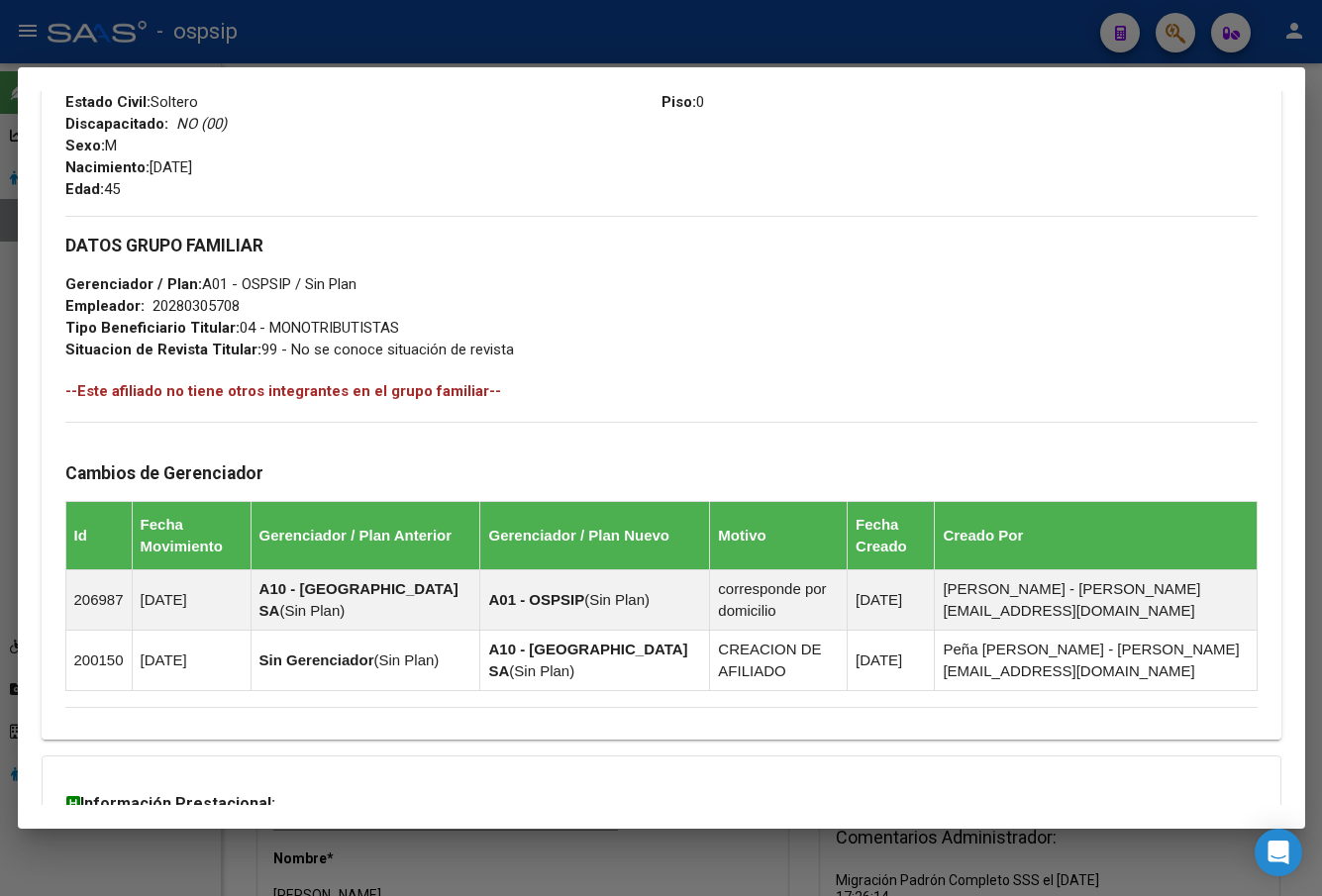 scroll, scrollTop: 991, scrollLeft: 0, axis: vertical 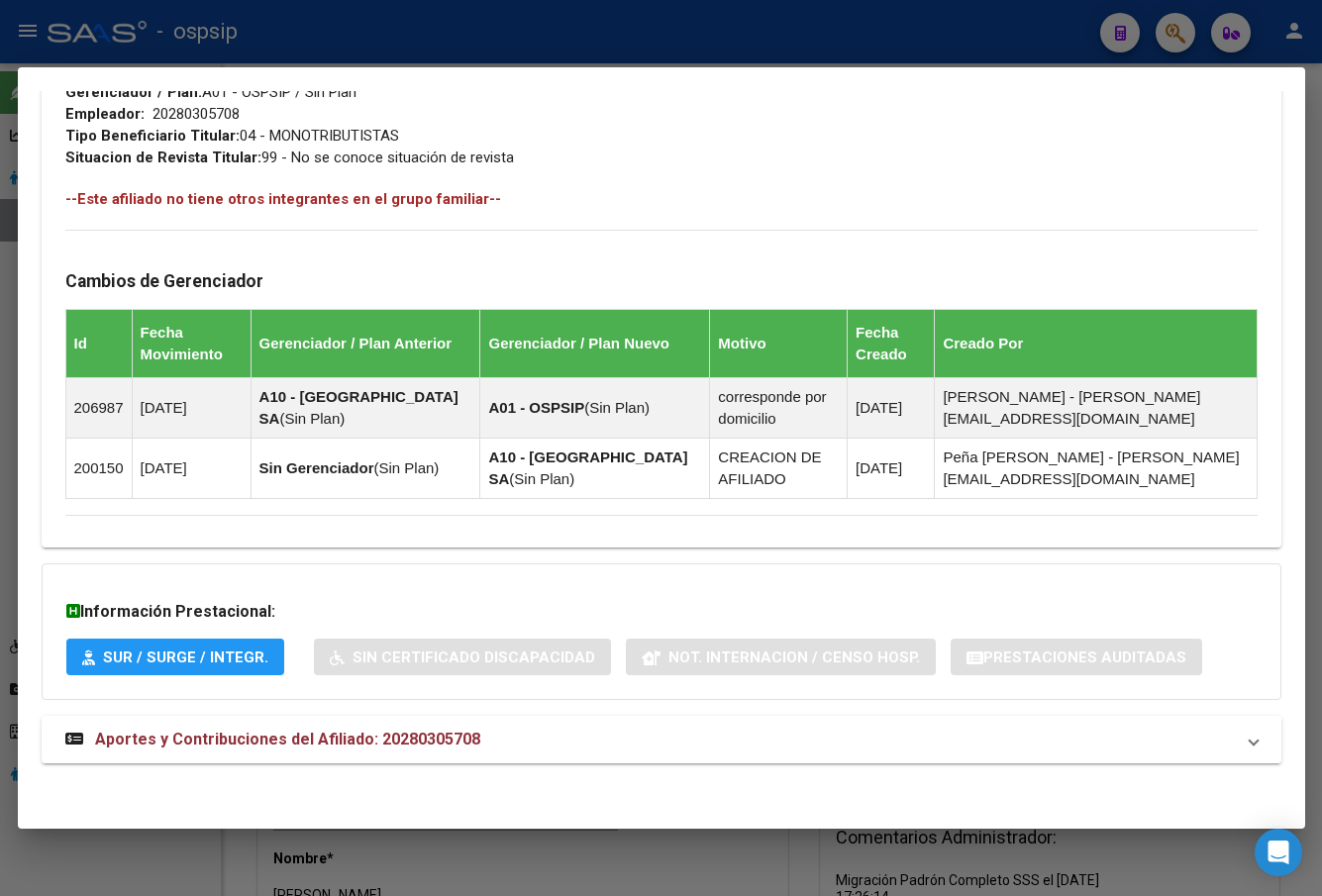 click on "Aportes y Contribuciones del Afiliado: 20280305708" at bounding box center [287, 739] 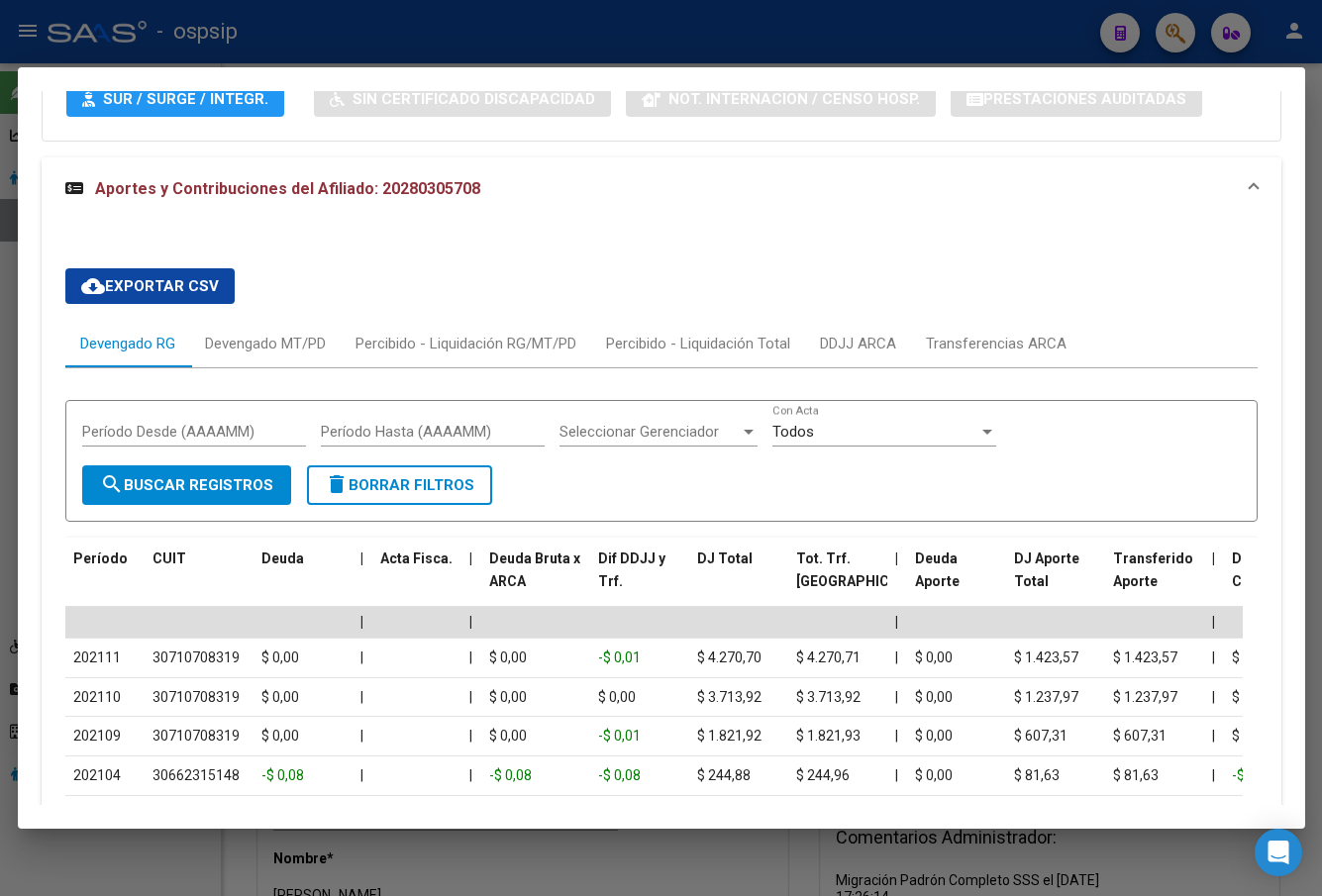 scroll, scrollTop: 1585, scrollLeft: 0, axis: vertical 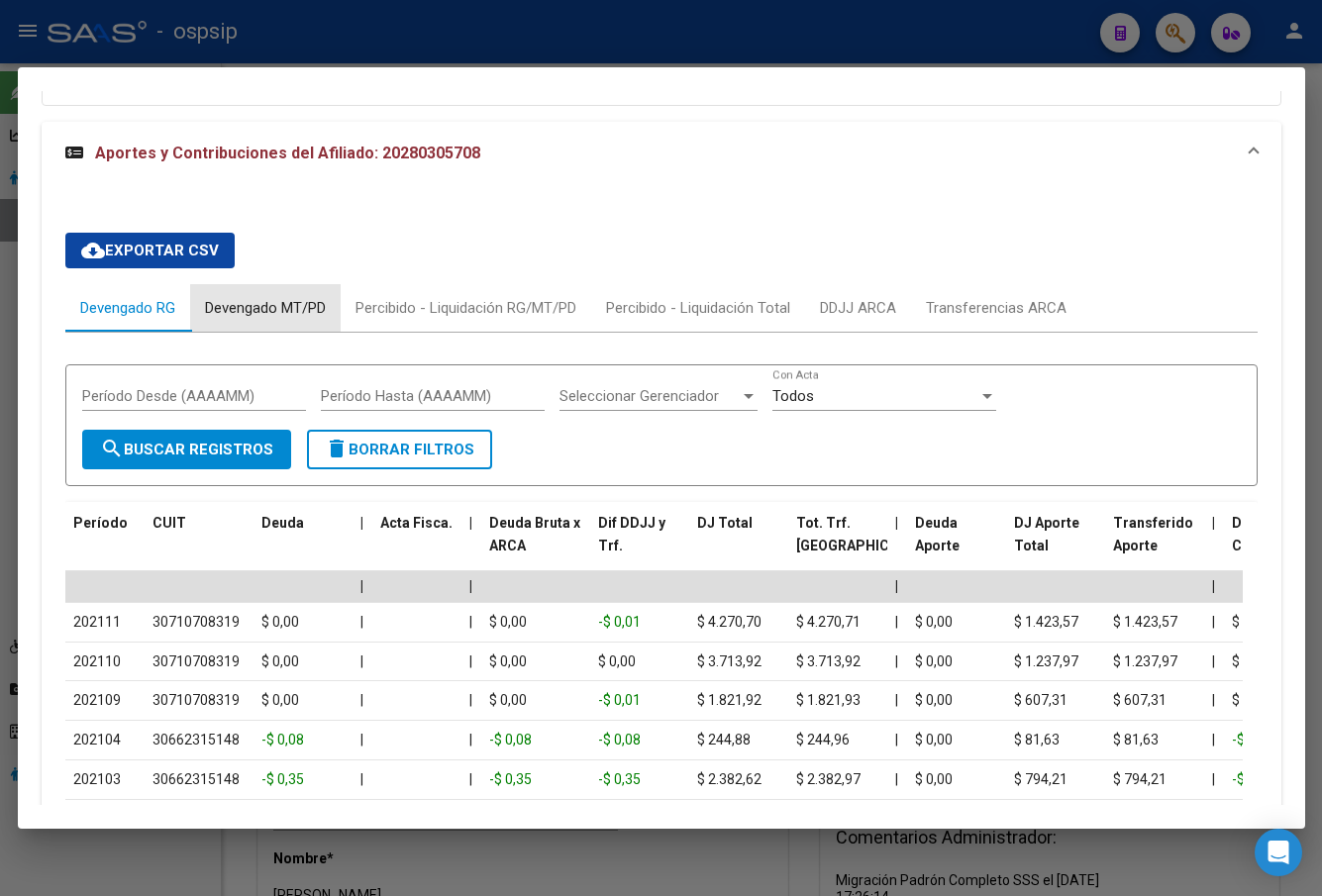 click on "Devengado MT/PD" at bounding box center [265, 308] 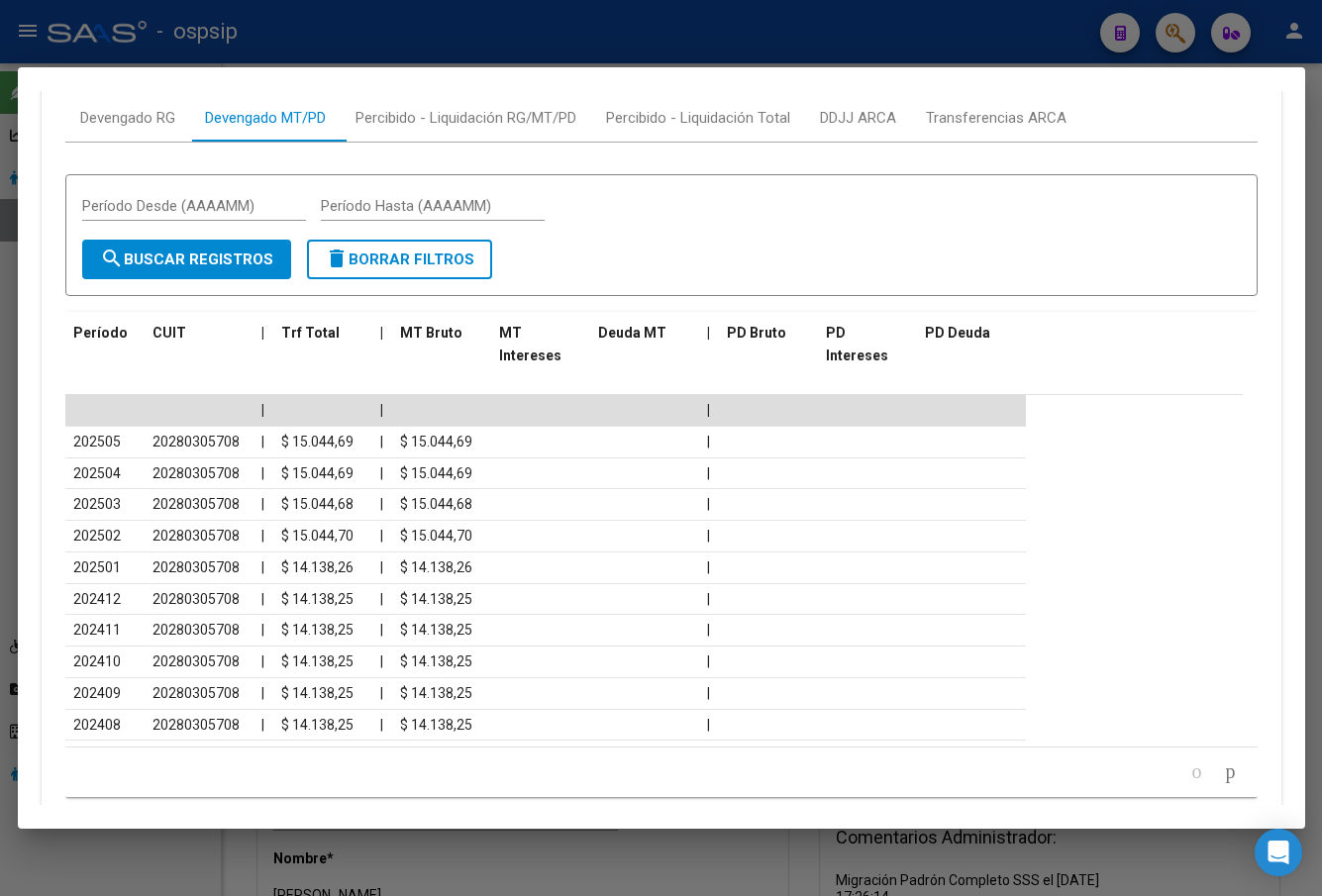scroll, scrollTop: 1783, scrollLeft: 0, axis: vertical 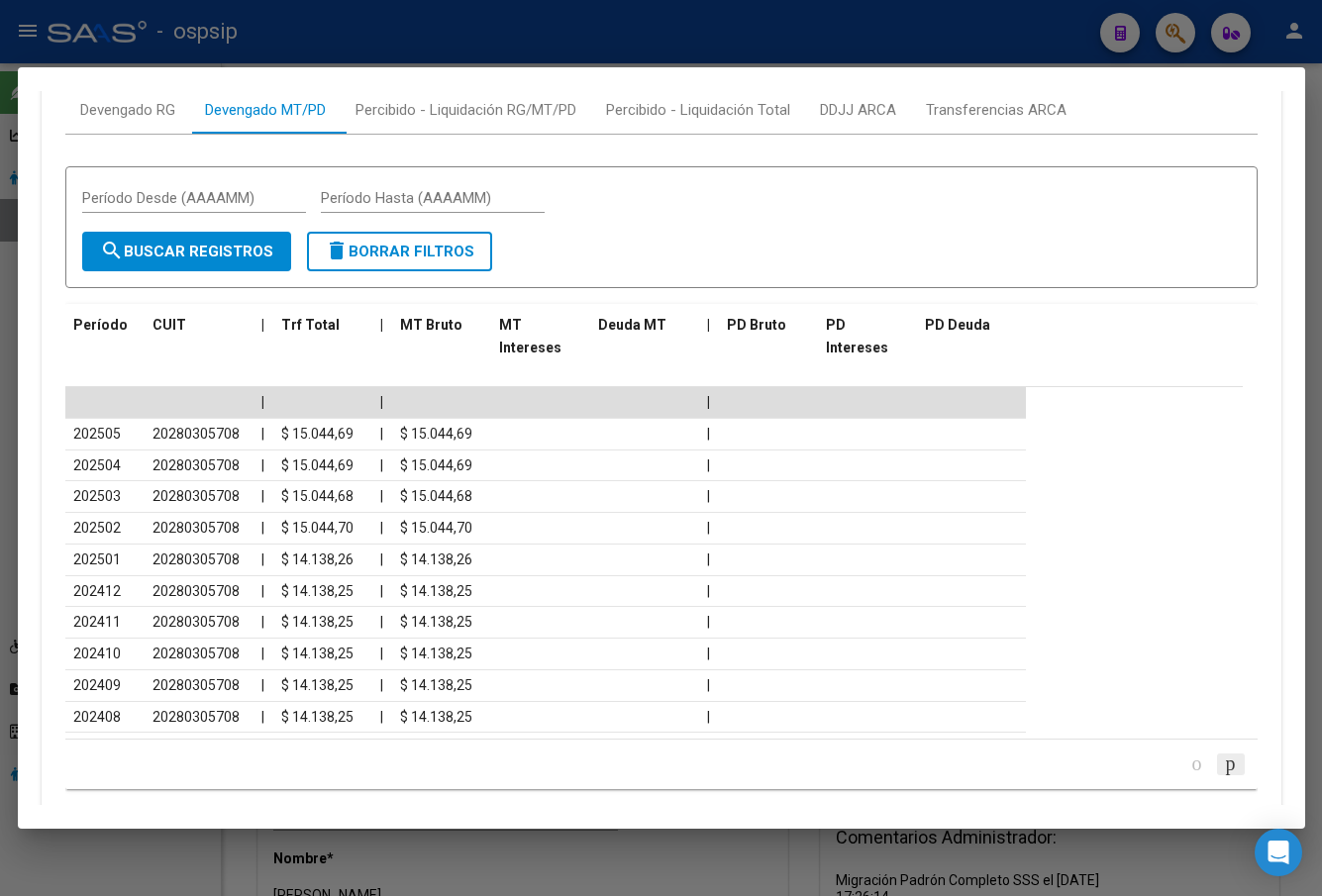 click 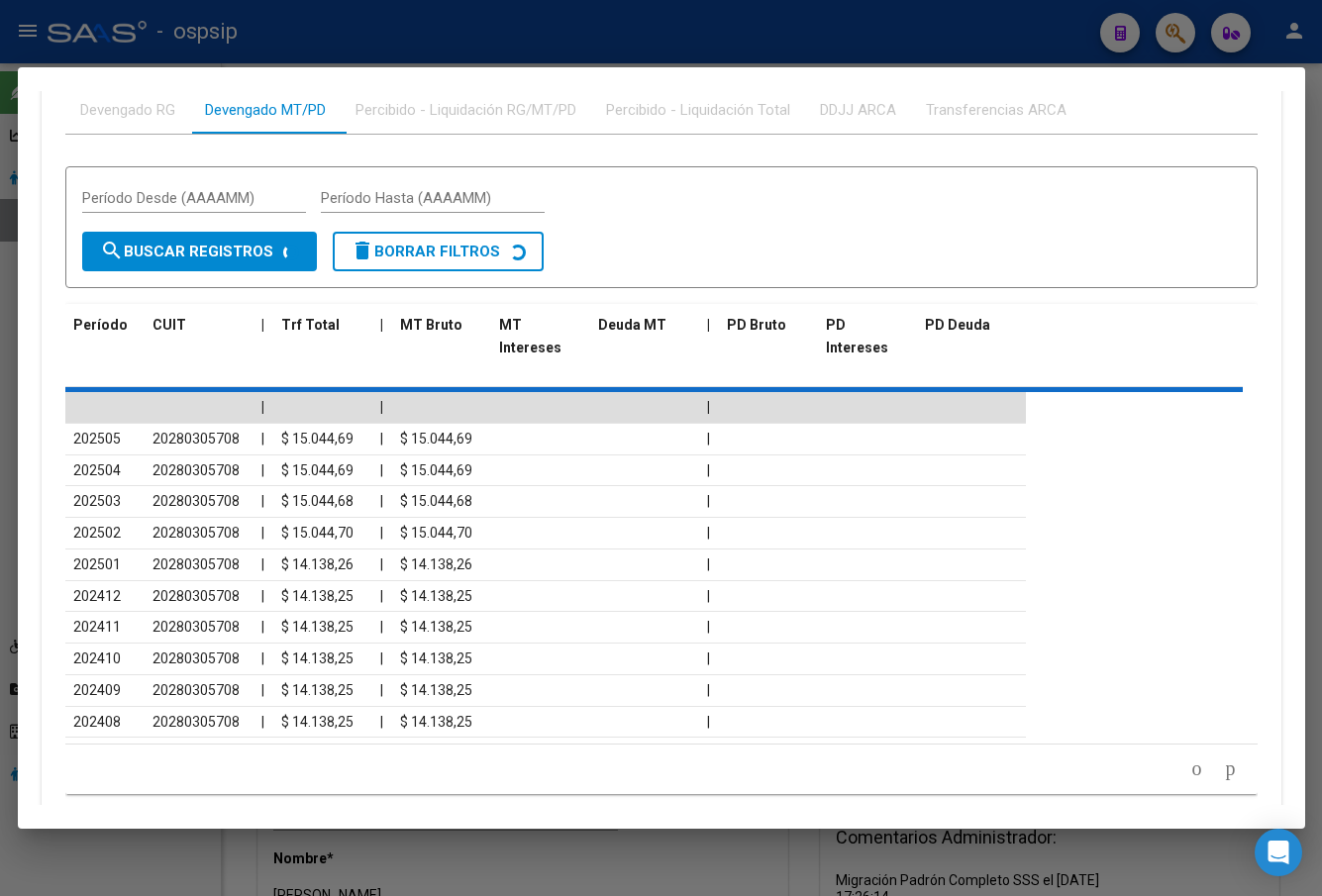 scroll, scrollTop: 1783, scrollLeft: 0, axis: vertical 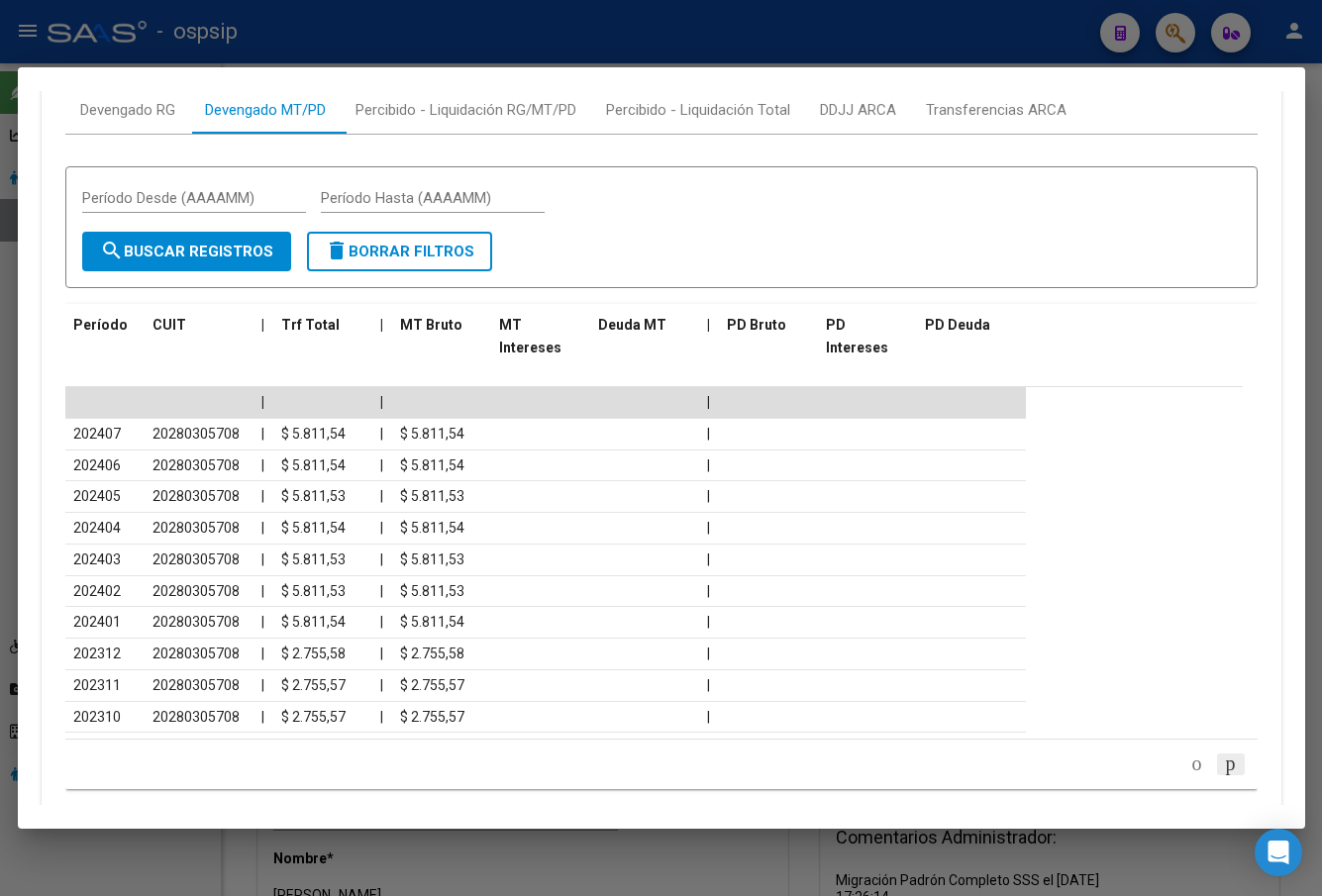 click 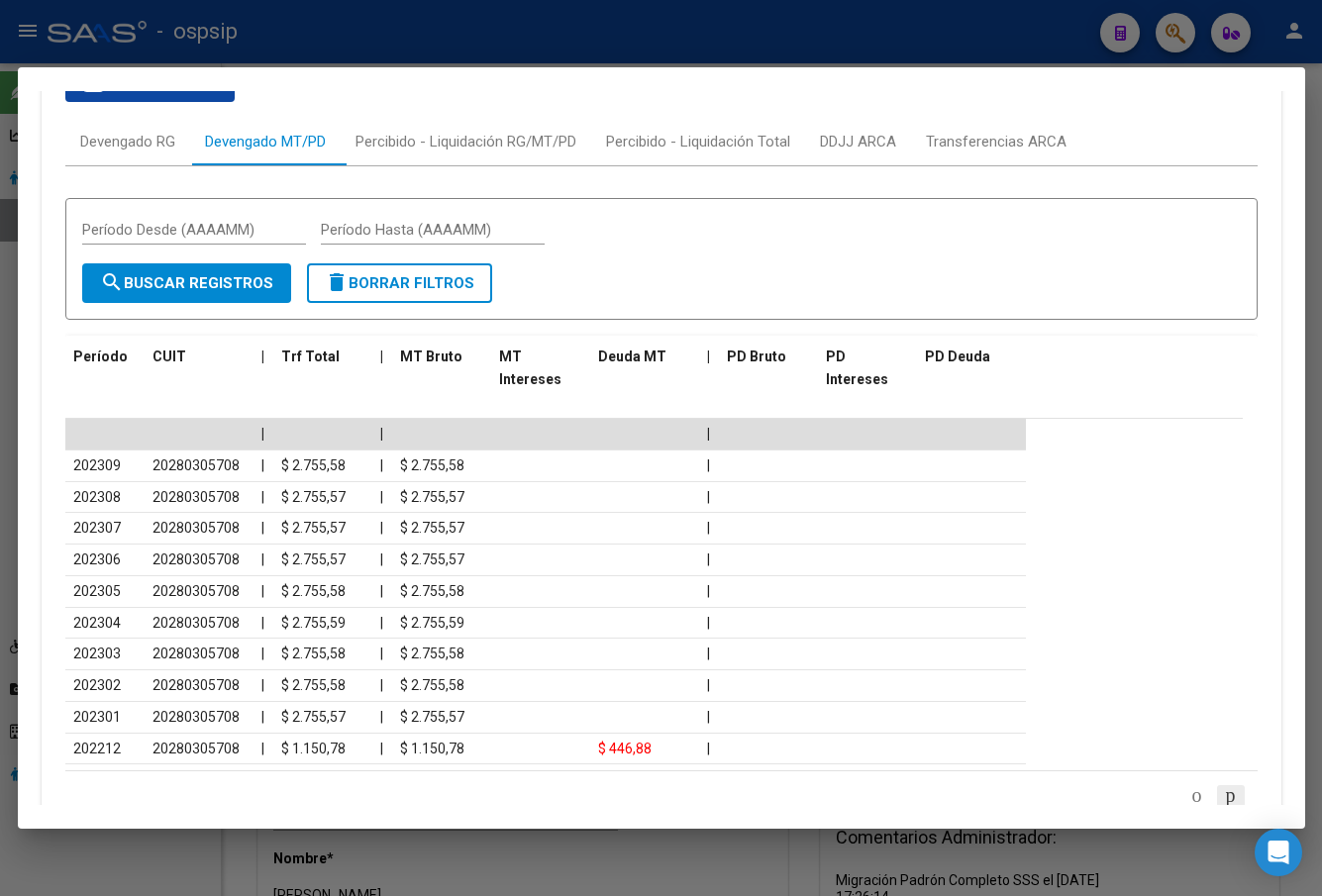 scroll, scrollTop: 1783, scrollLeft: 0, axis: vertical 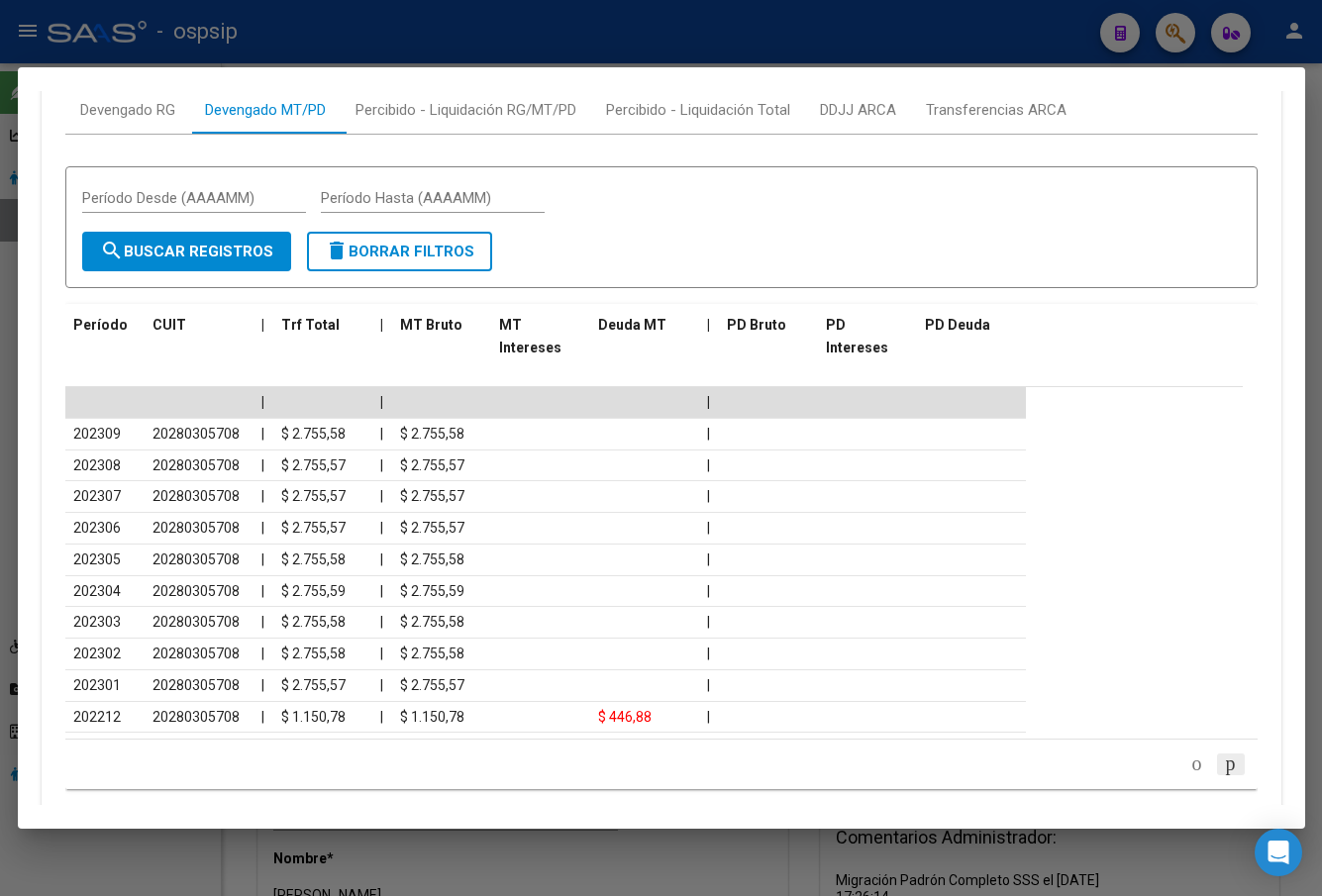 click 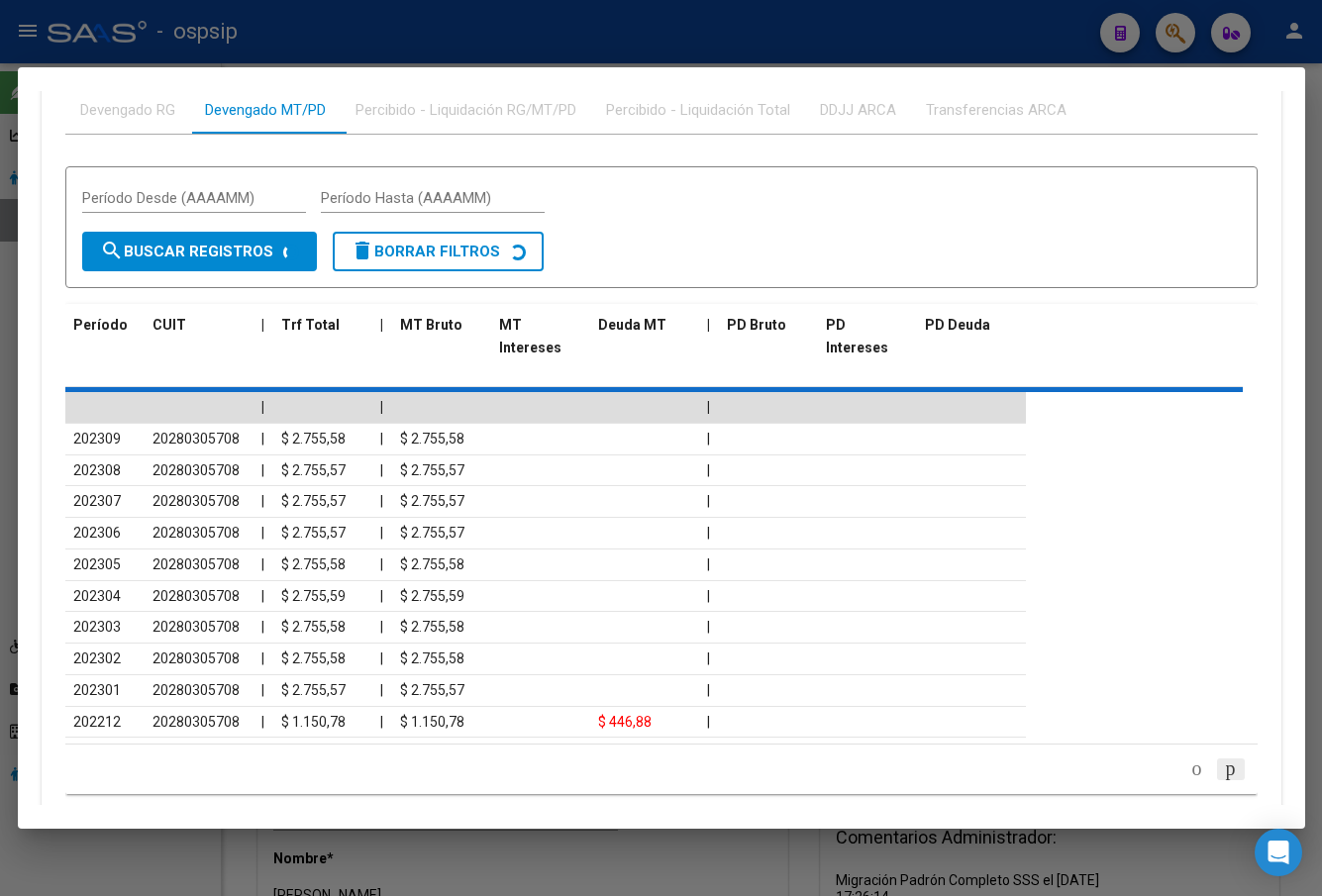 scroll, scrollTop: 1606, scrollLeft: 0, axis: vertical 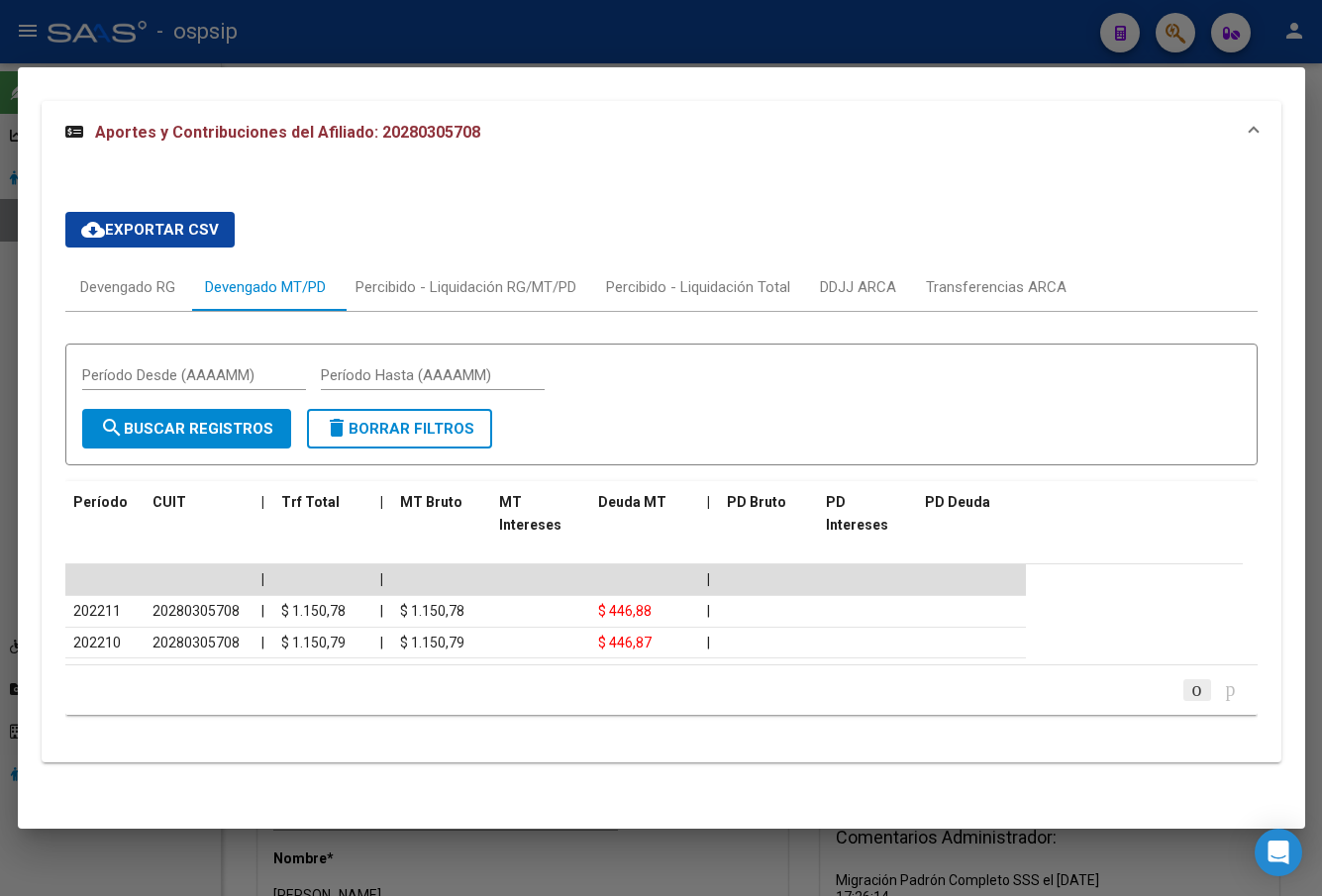 drag, startPoint x: 1152, startPoint y: 702, endPoint x: 1162, endPoint y: 694, distance: 12.806248 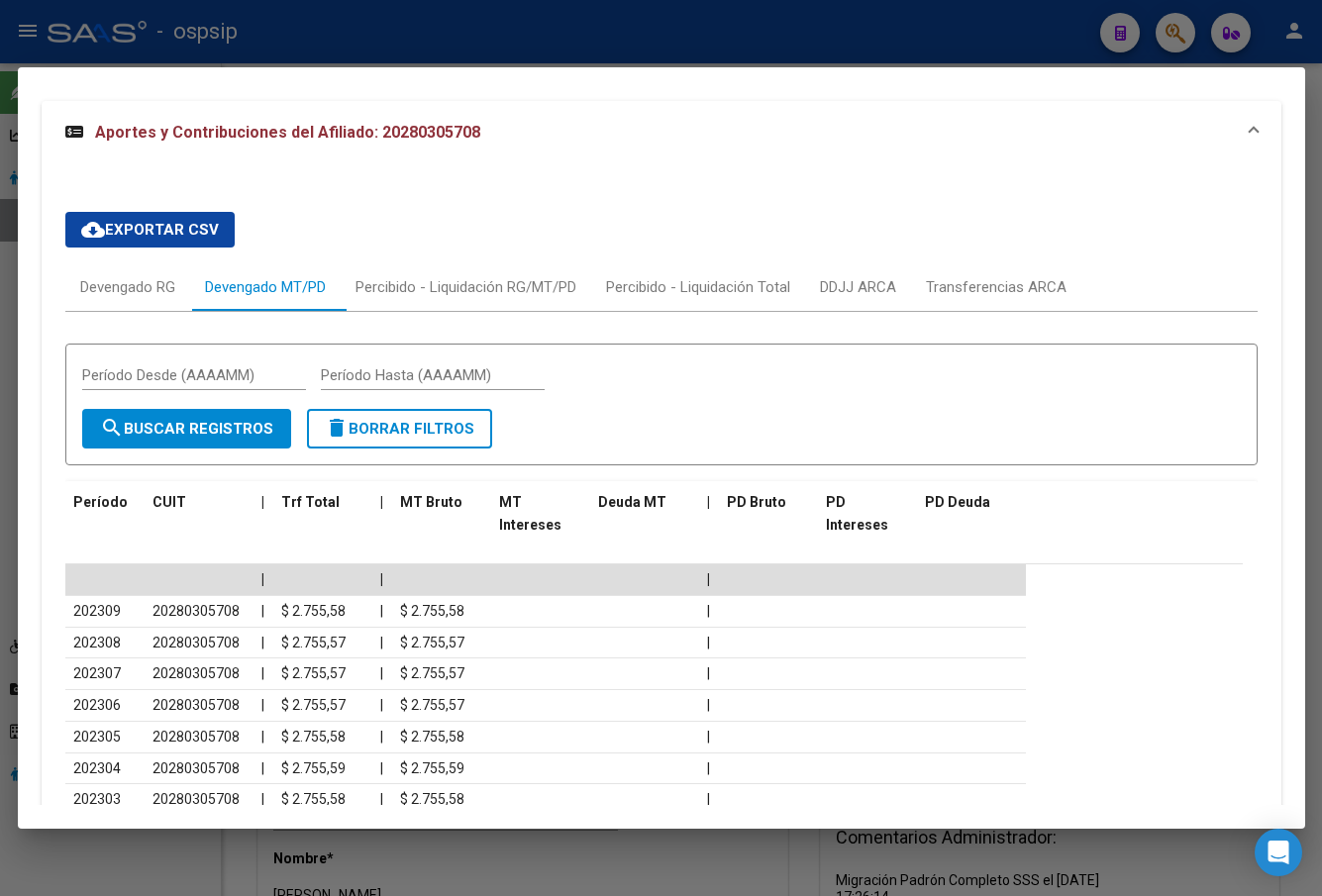 click on "202306 20280305708 | $ 2.755,57 | $ 2.755,57 |" 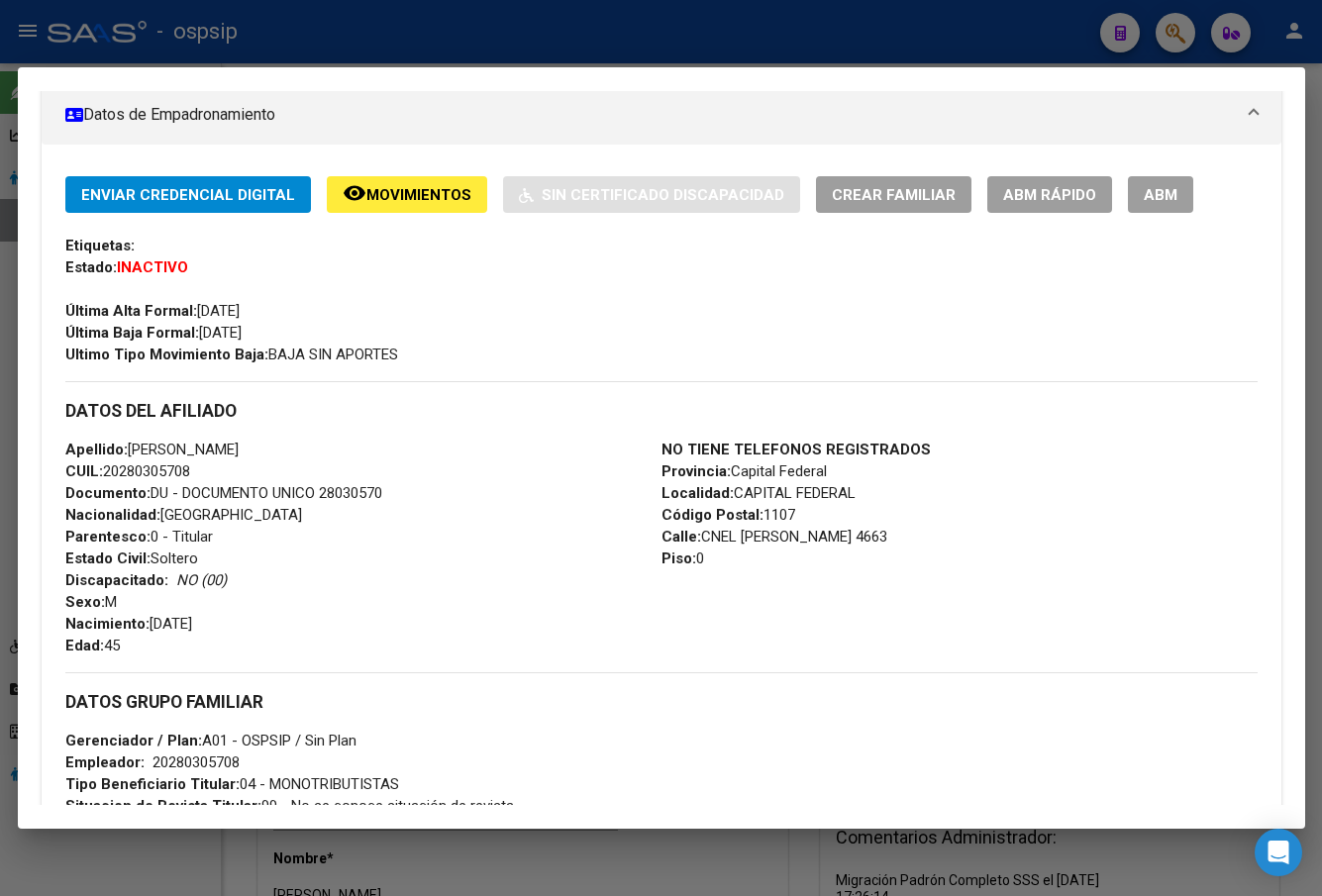 scroll, scrollTop: 99, scrollLeft: 0, axis: vertical 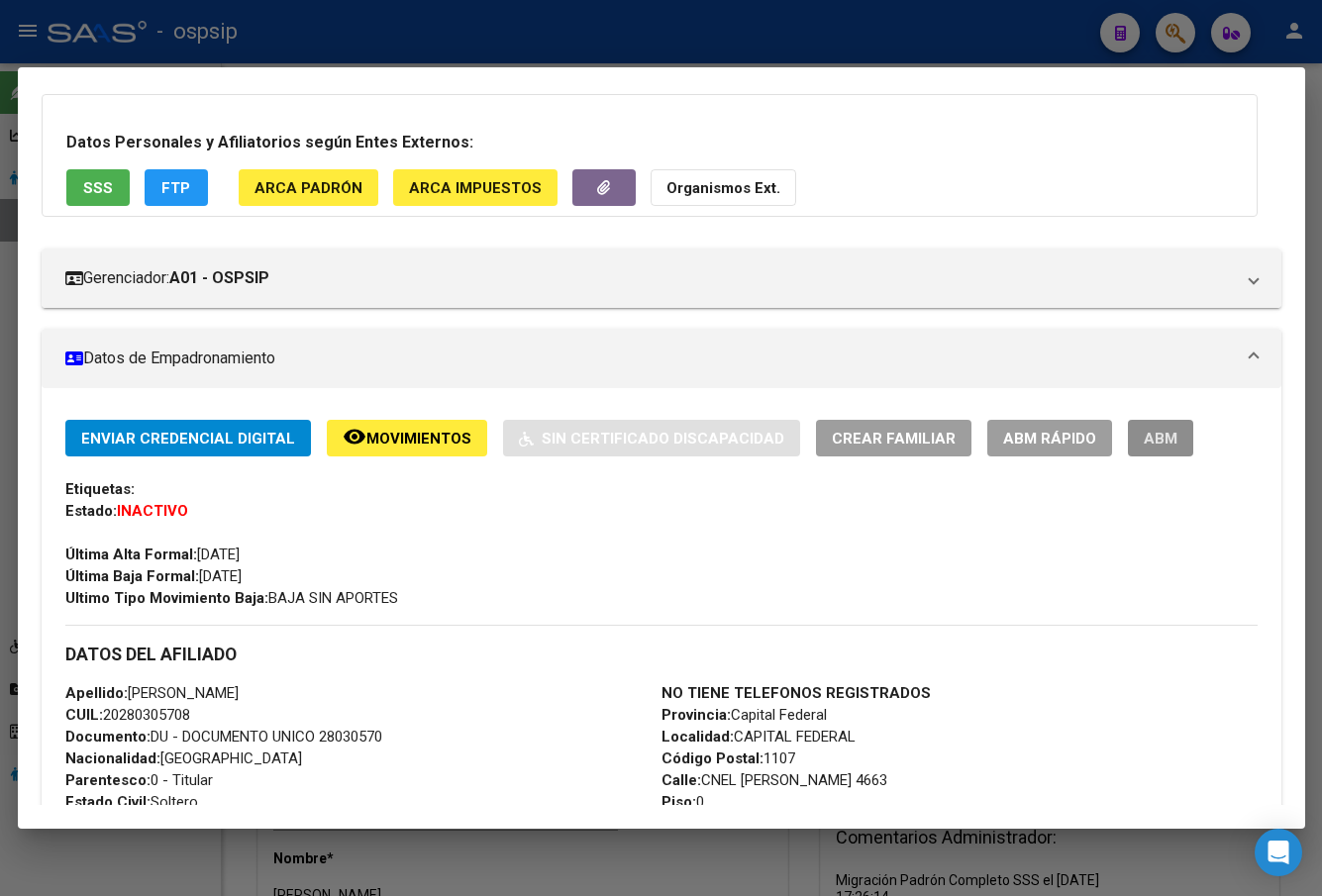 click on "ABM" at bounding box center [1161, 438] 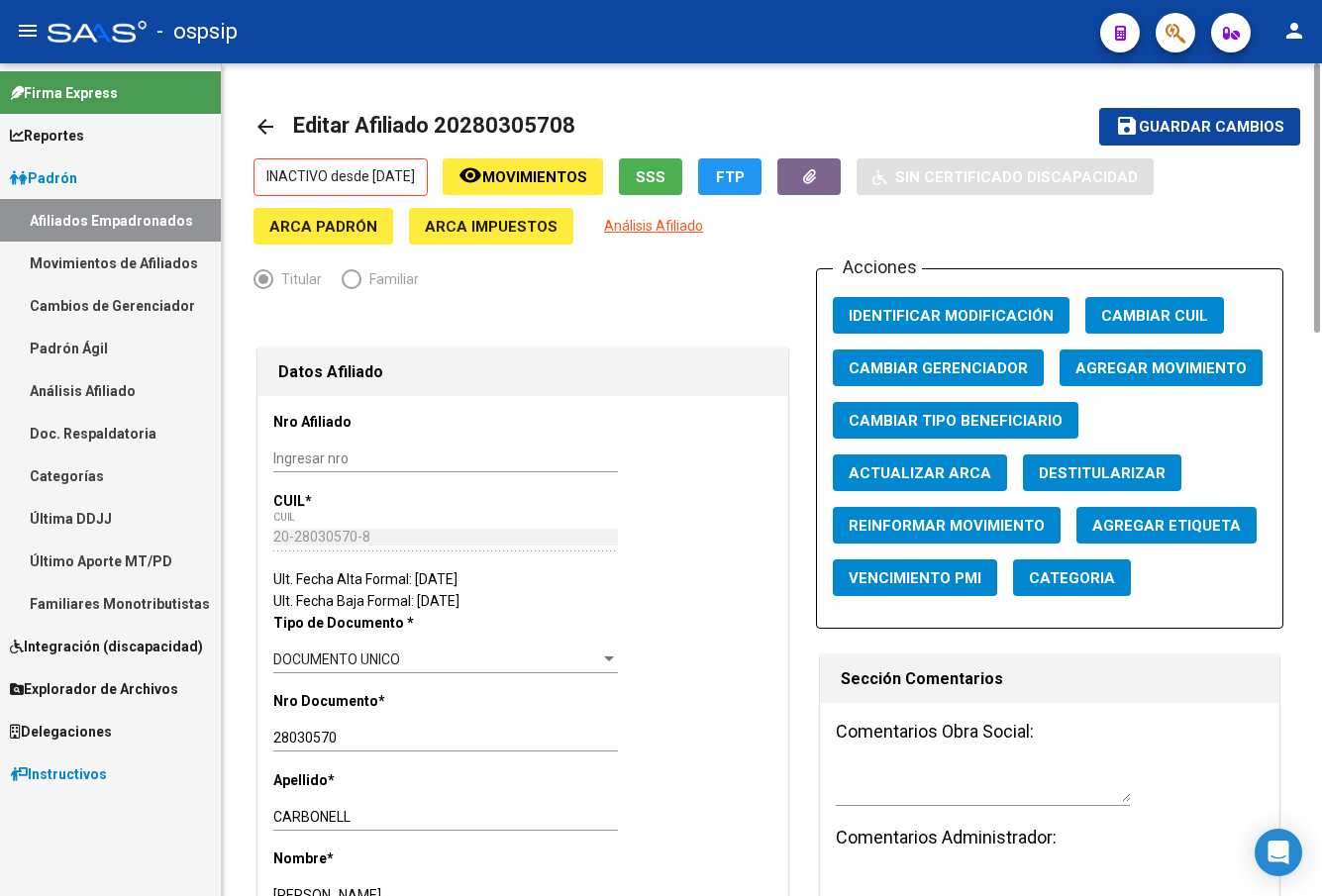 click on "Agregar Movimiento" 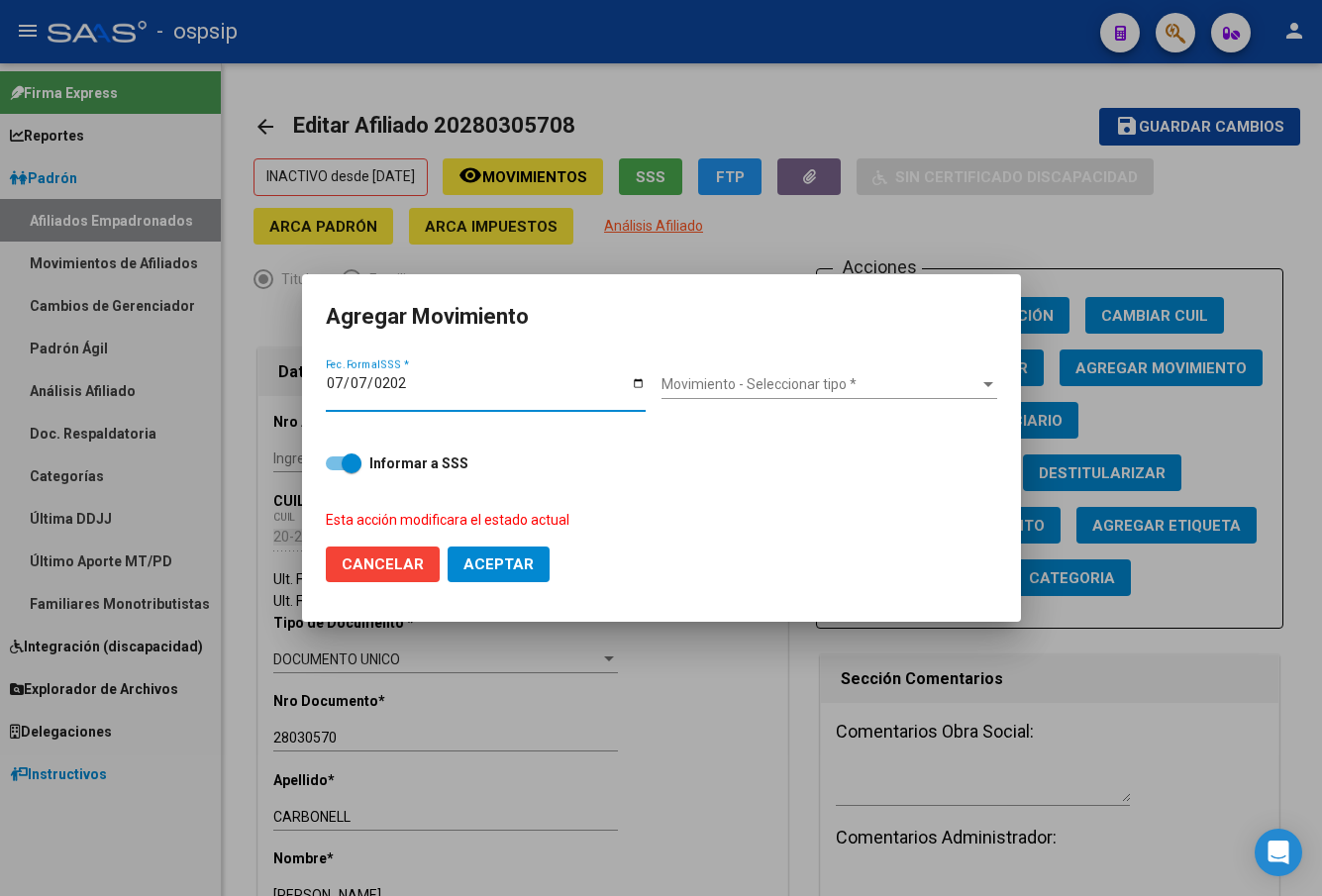 type on "[DATE]" 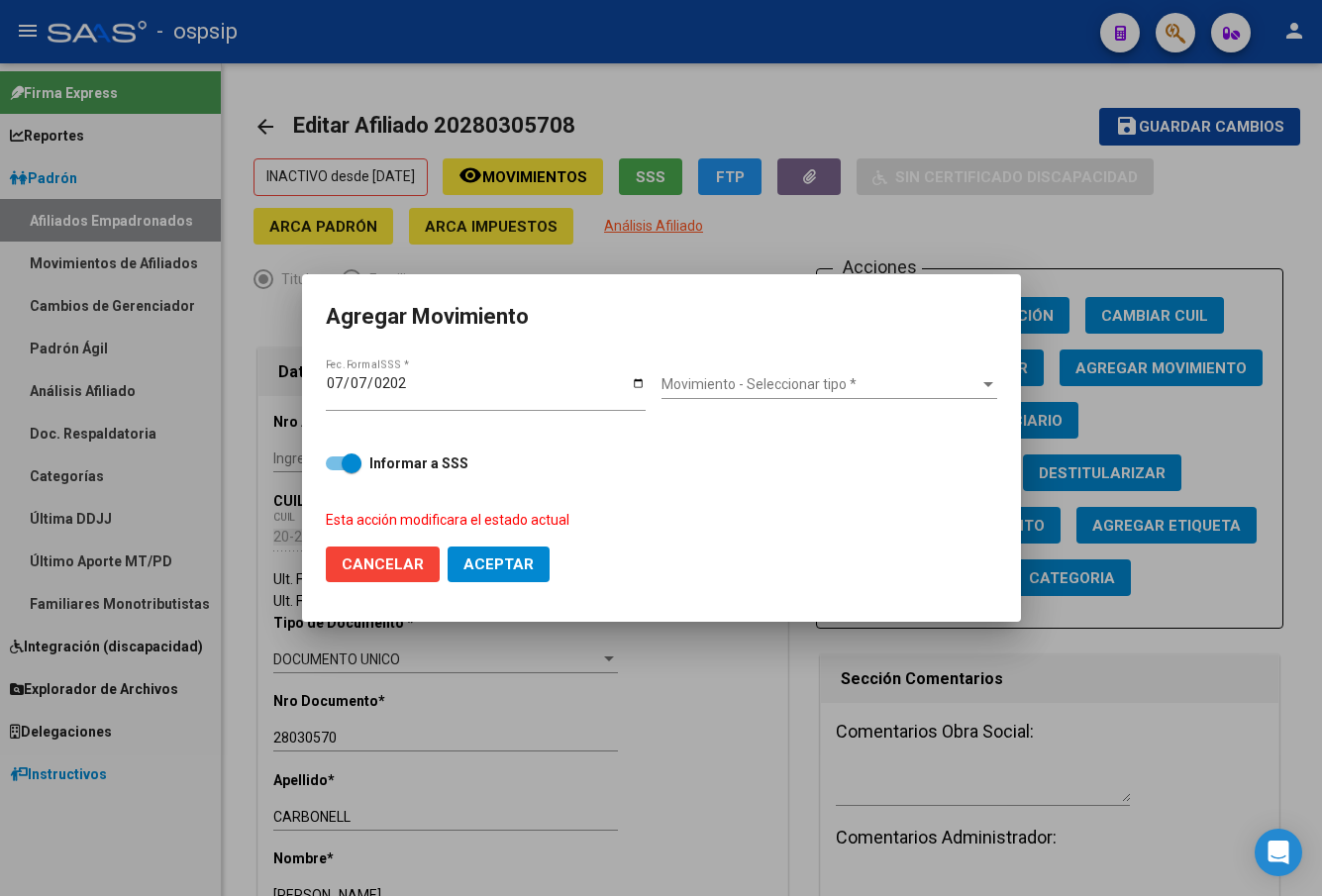 click on "Movimiento - Seleccionar tipo * Movimiento - Seleccionar tipo *" at bounding box center [829, 385] 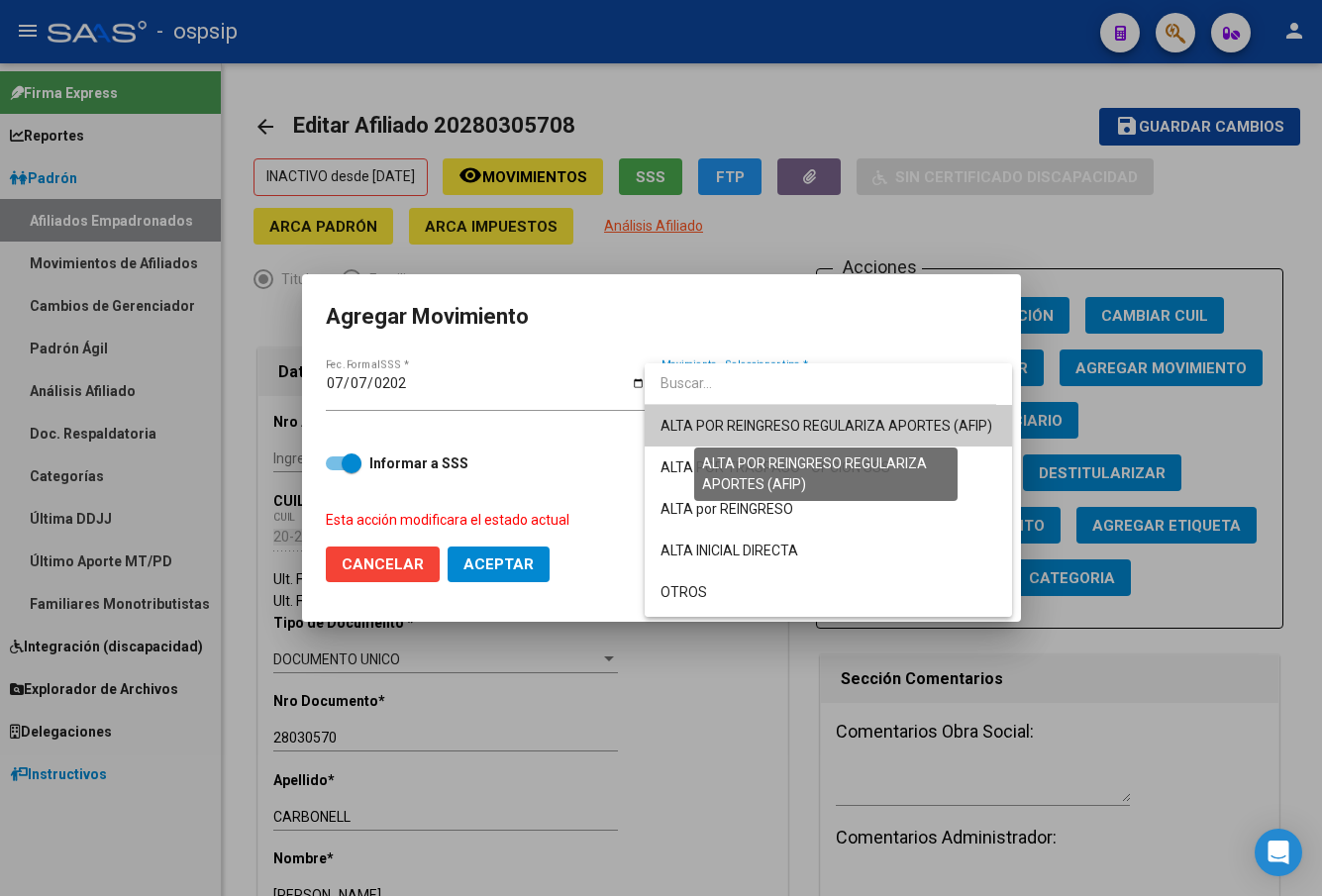 click on "ALTA POR REINGRESO REGULARIZA APORTES (AFIP)" at bounding box center [826, 426] 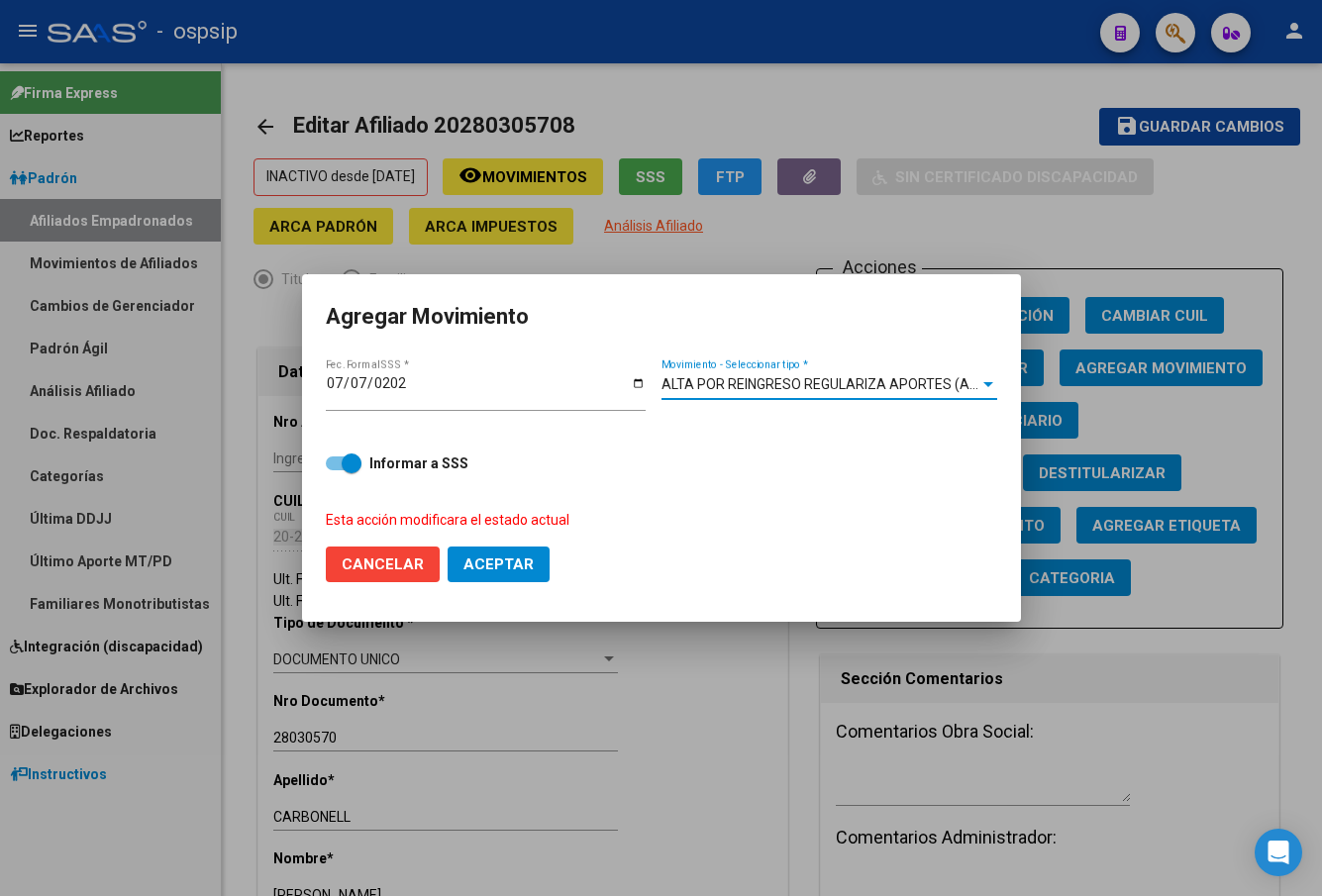click on "Aceptar" 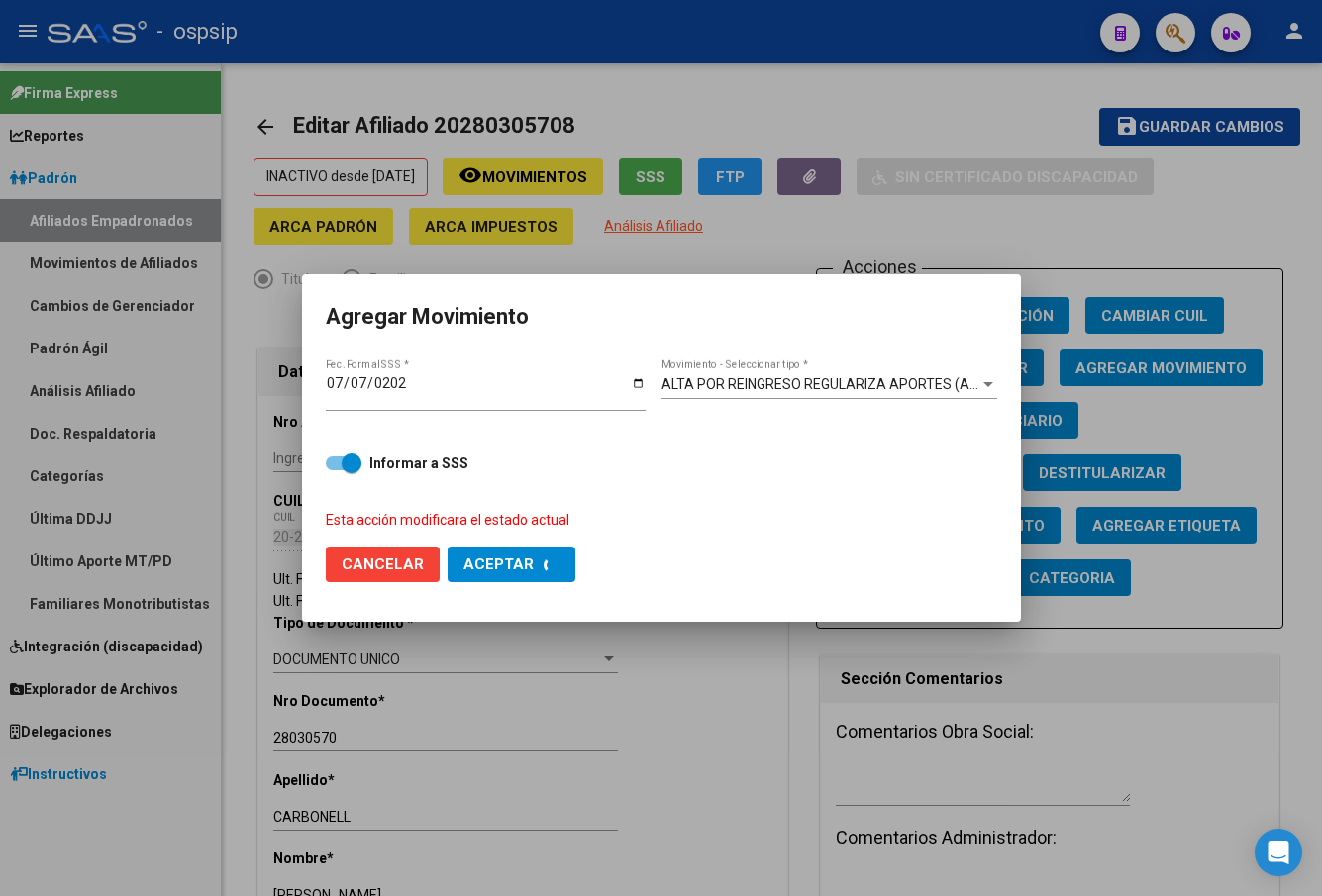 checkbox on "false" 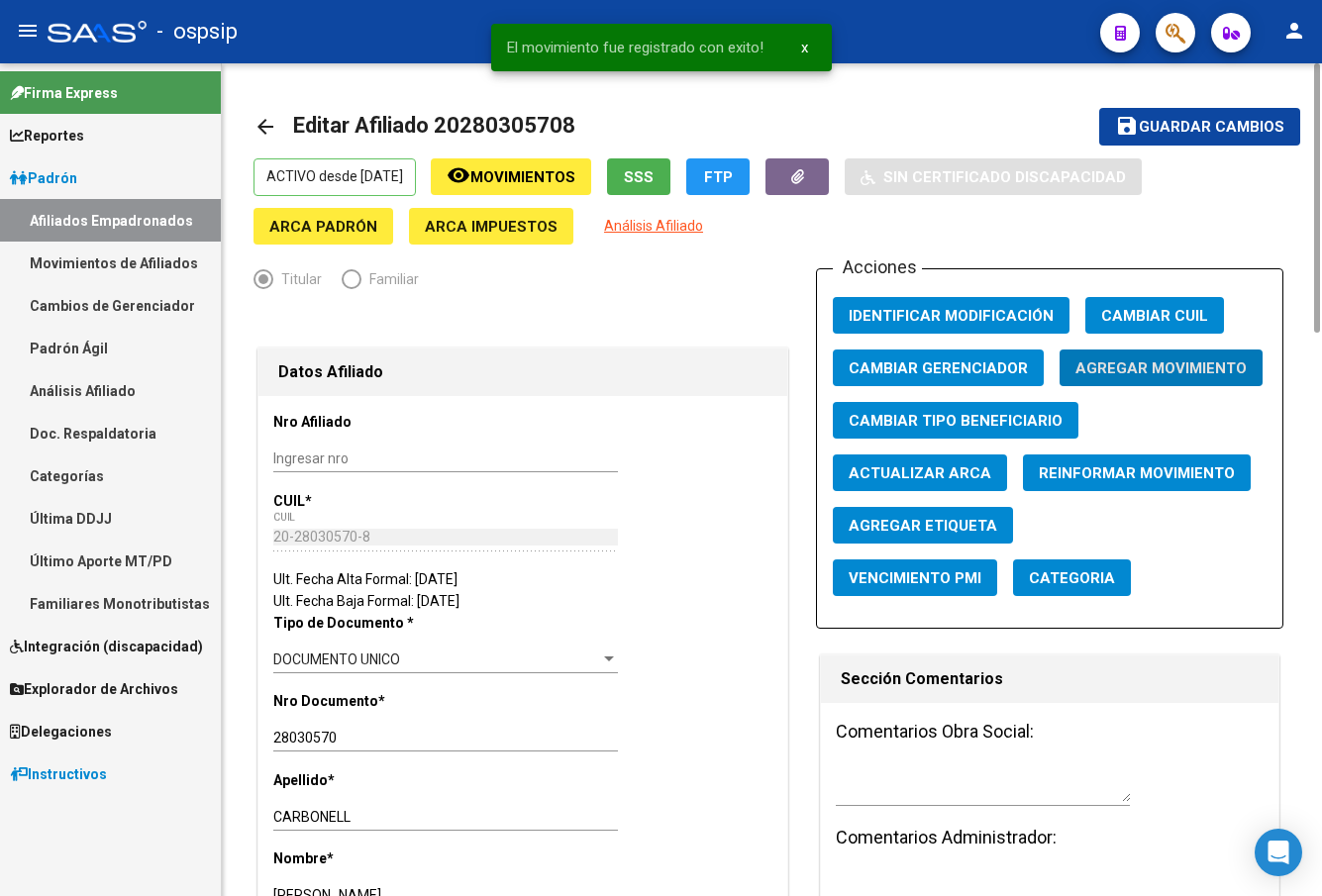 click on "Guardar cambios" 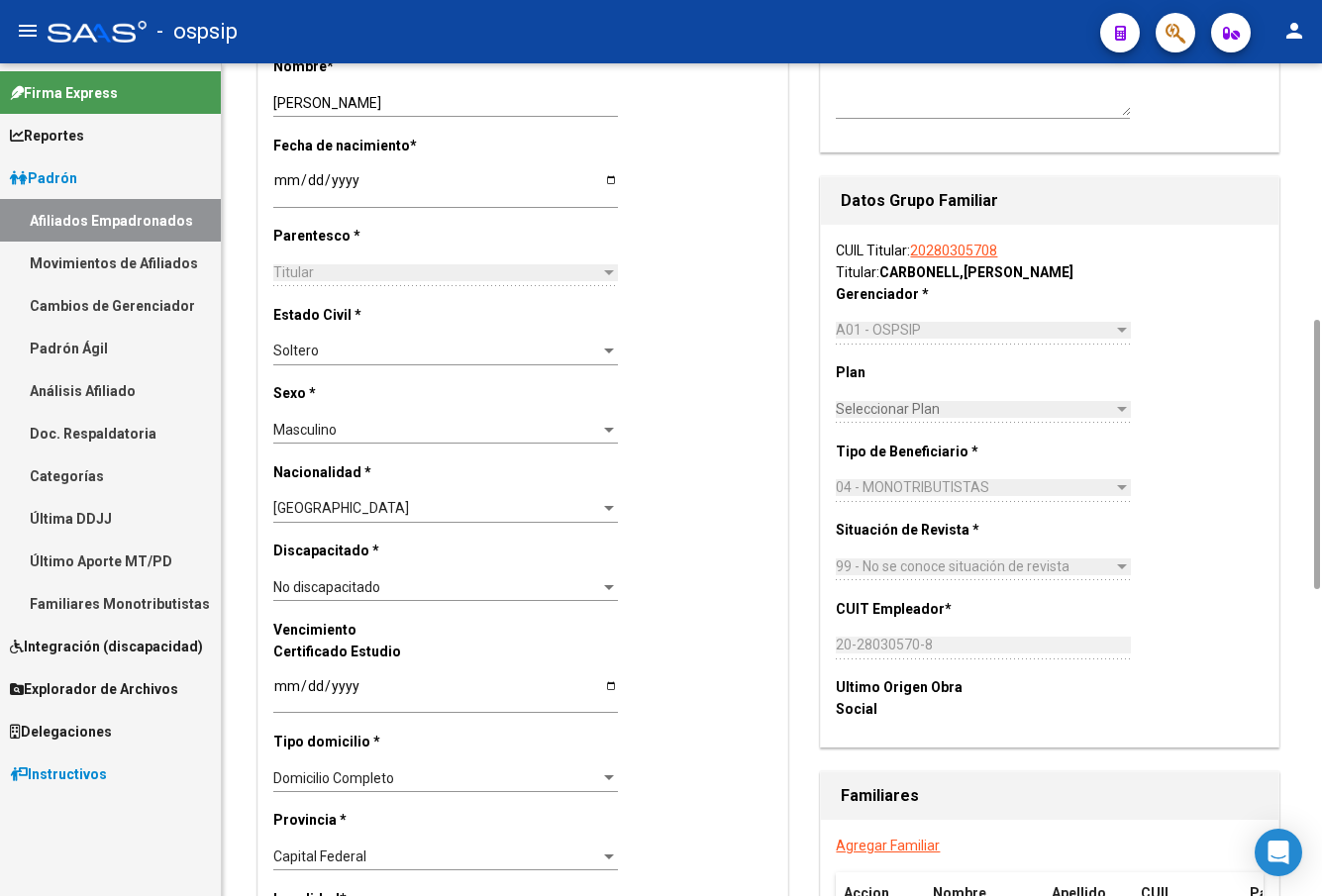 scroll, scrollTop: 1188, scrollLeft: 0, axis: vertical 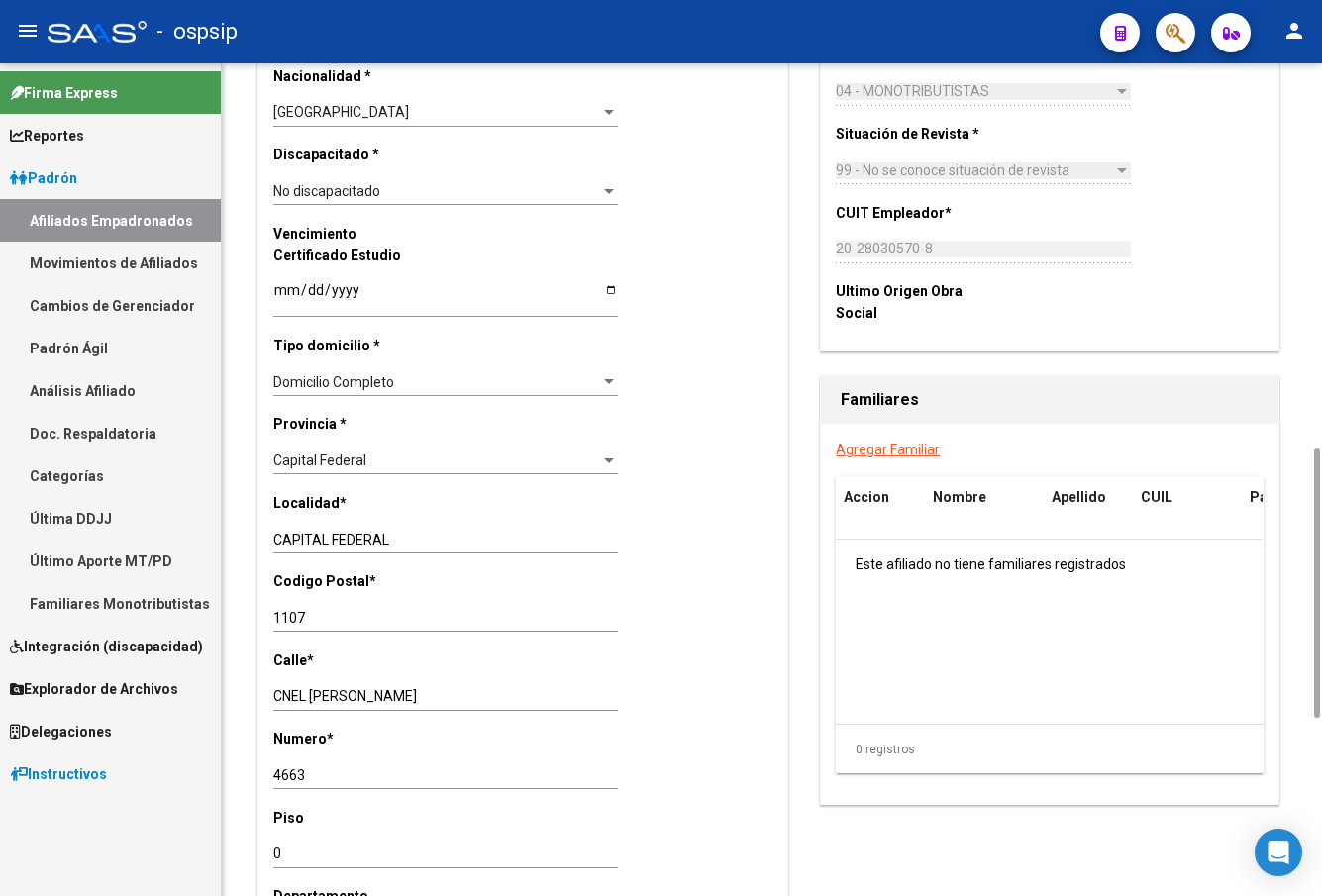 drag, startPoint x: 377, startPoint y: 622, endPoint x: 466, endPoint y: 612, distance: 89.56004 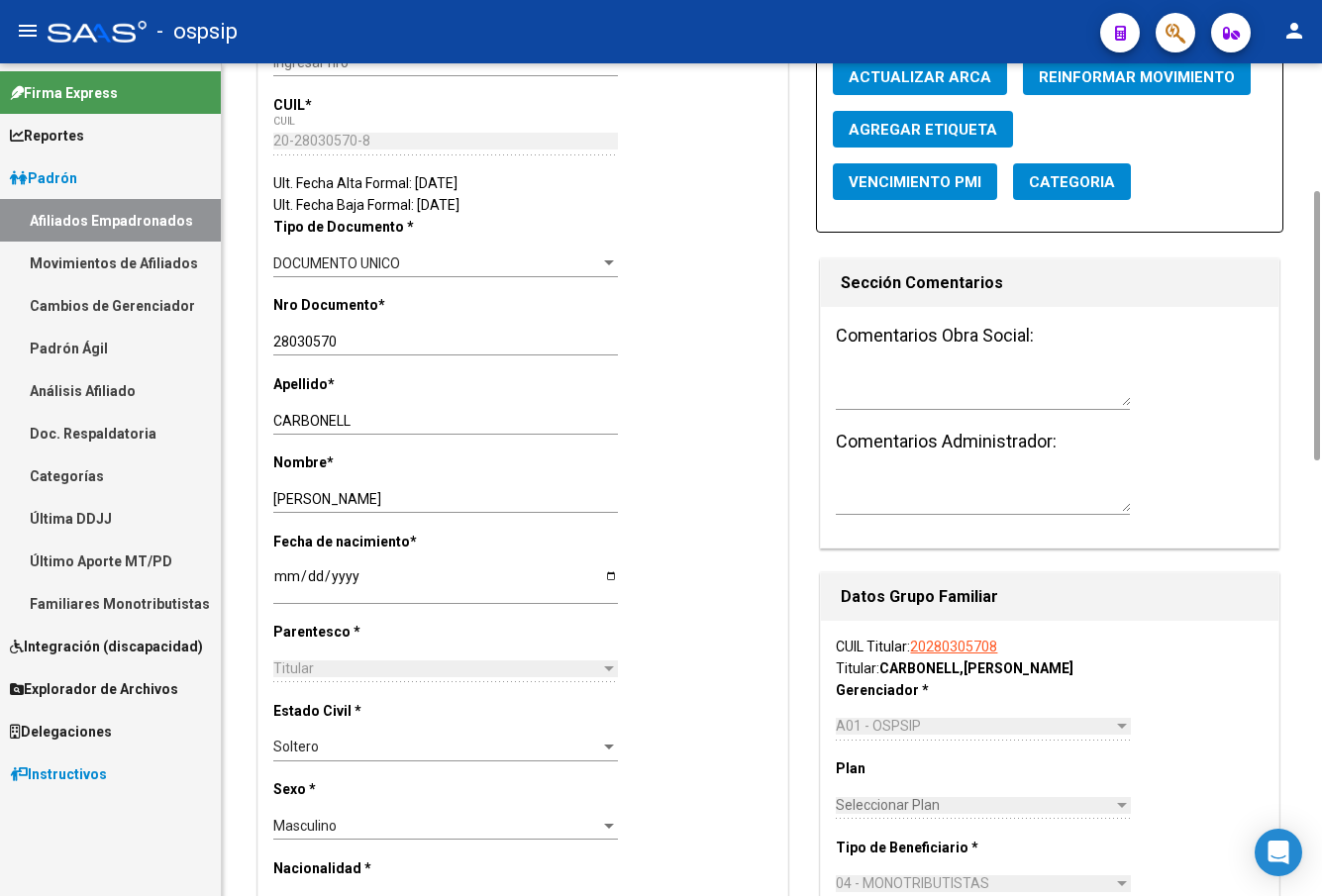 scroll, scrollTop: 198, scrollLeft: 0, axis: vertical 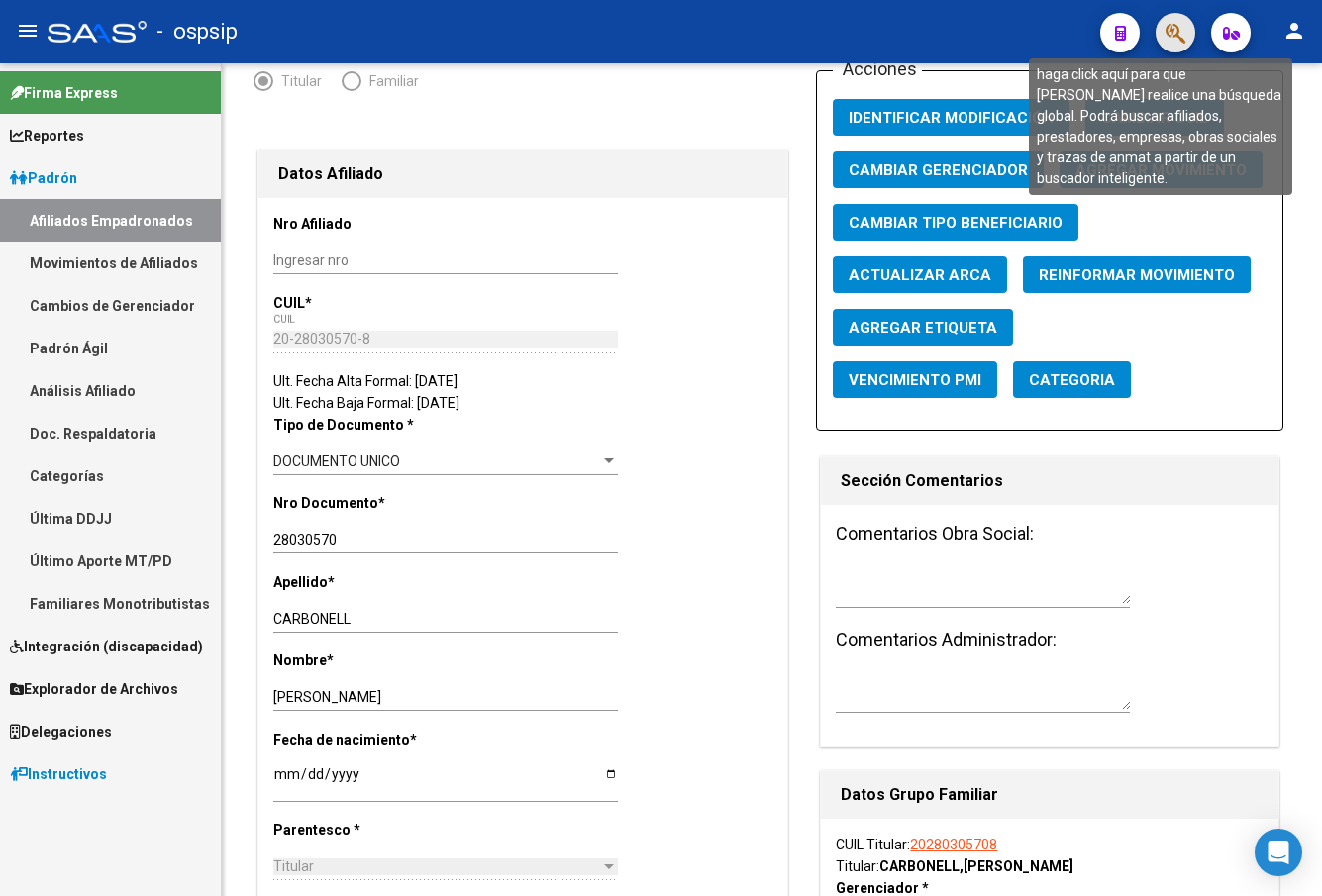 click 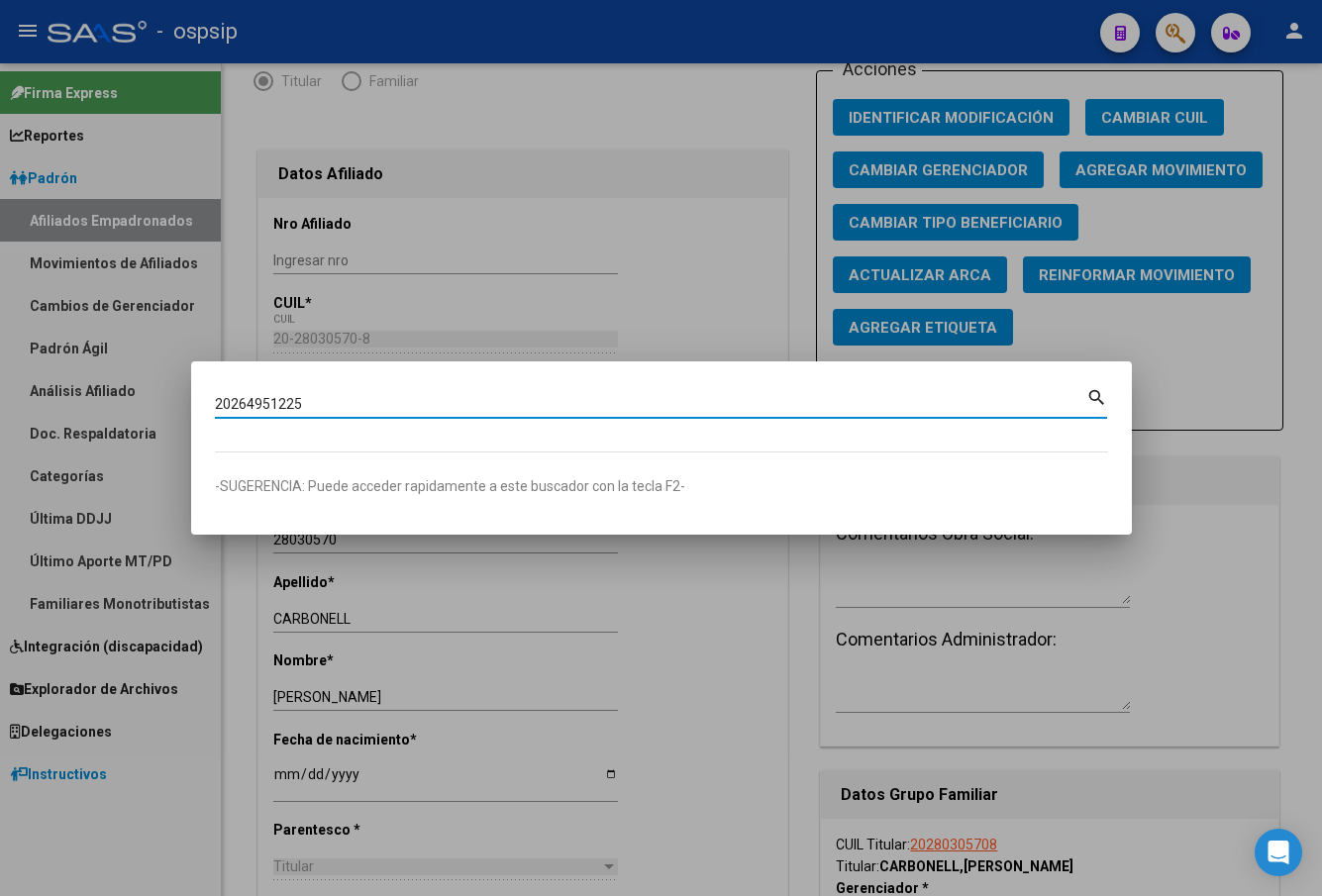 type on "20264951225" 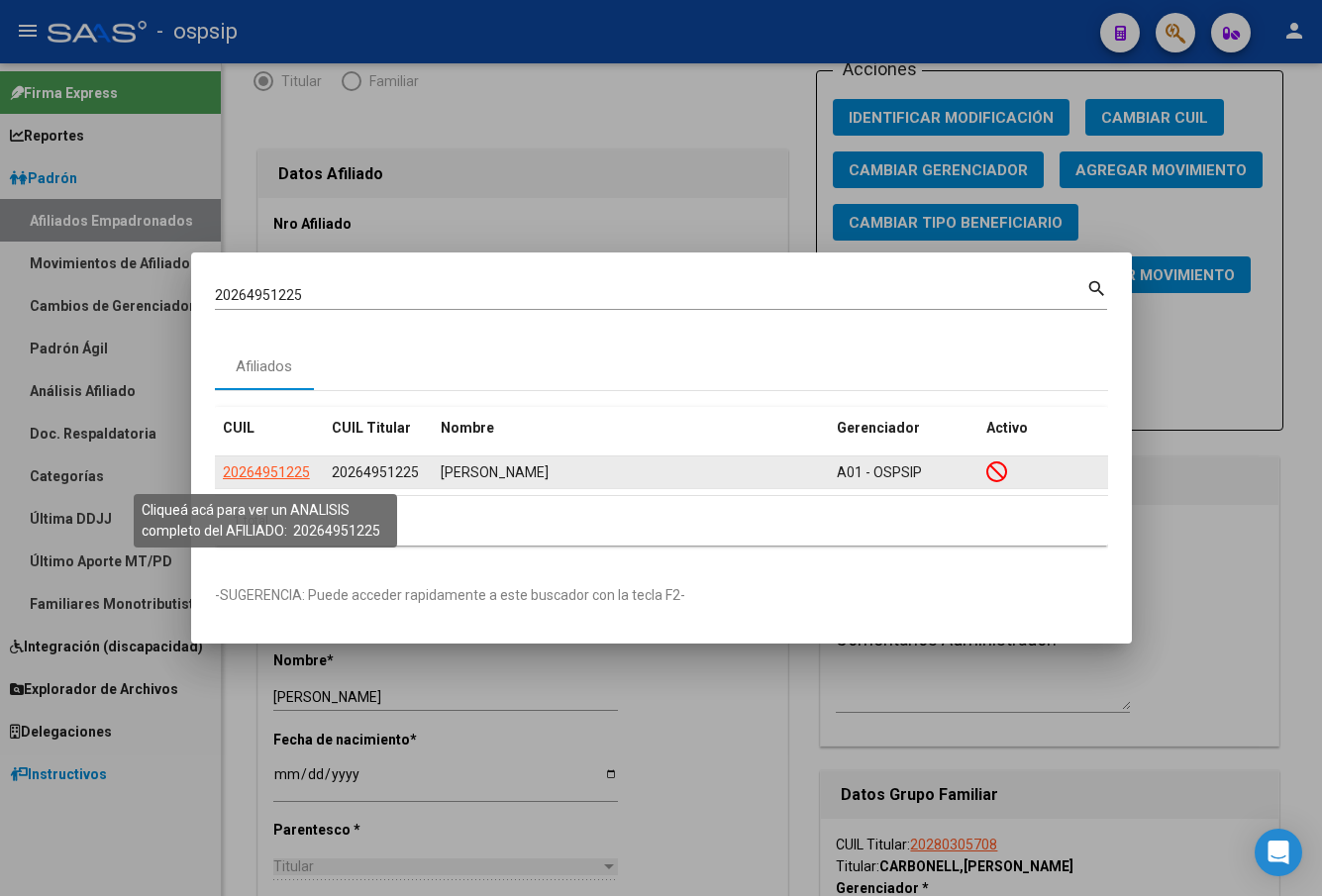 click on "20264951225" 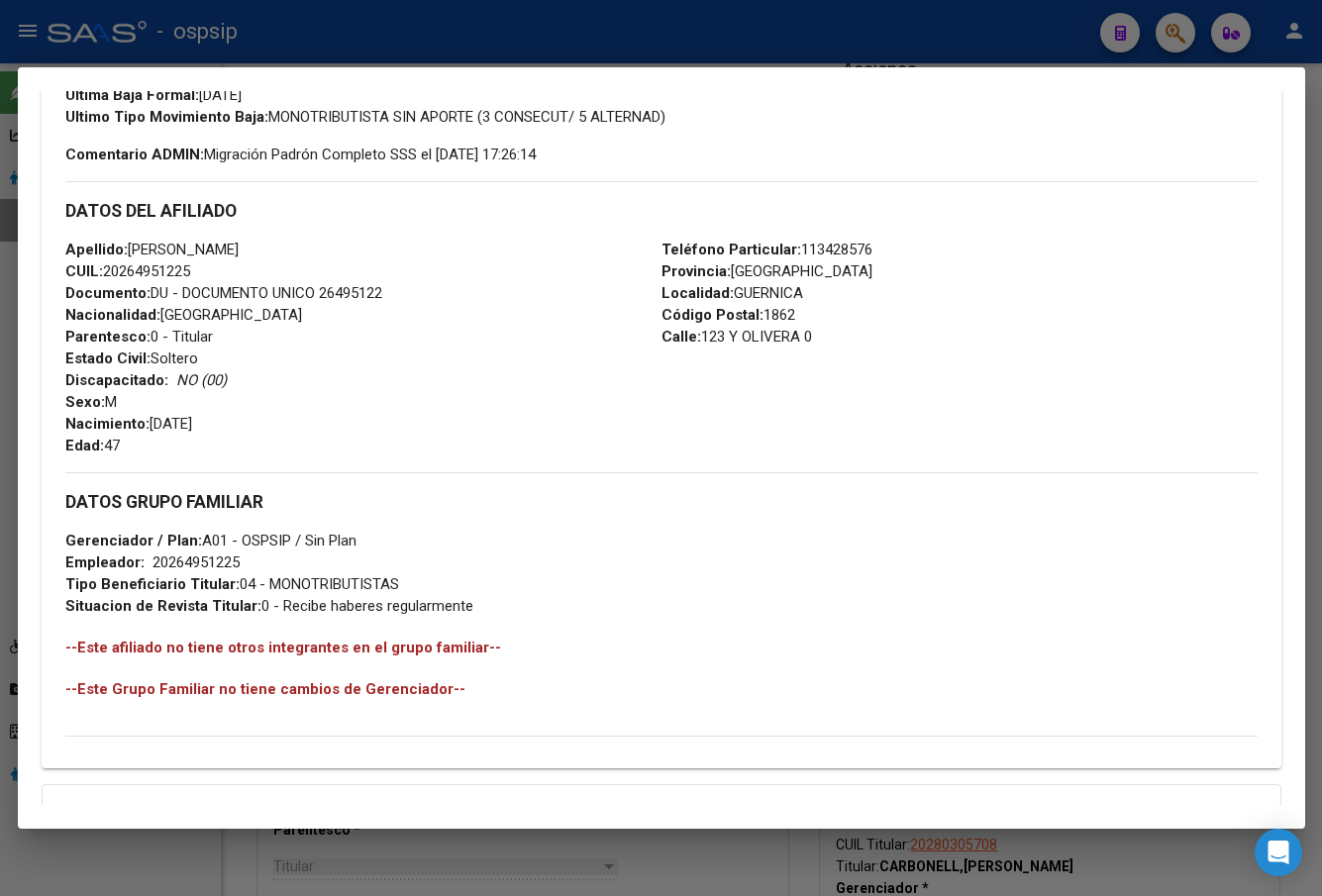 scroll, scrollTop: 823, scrollLeft: 0, axis: vertical 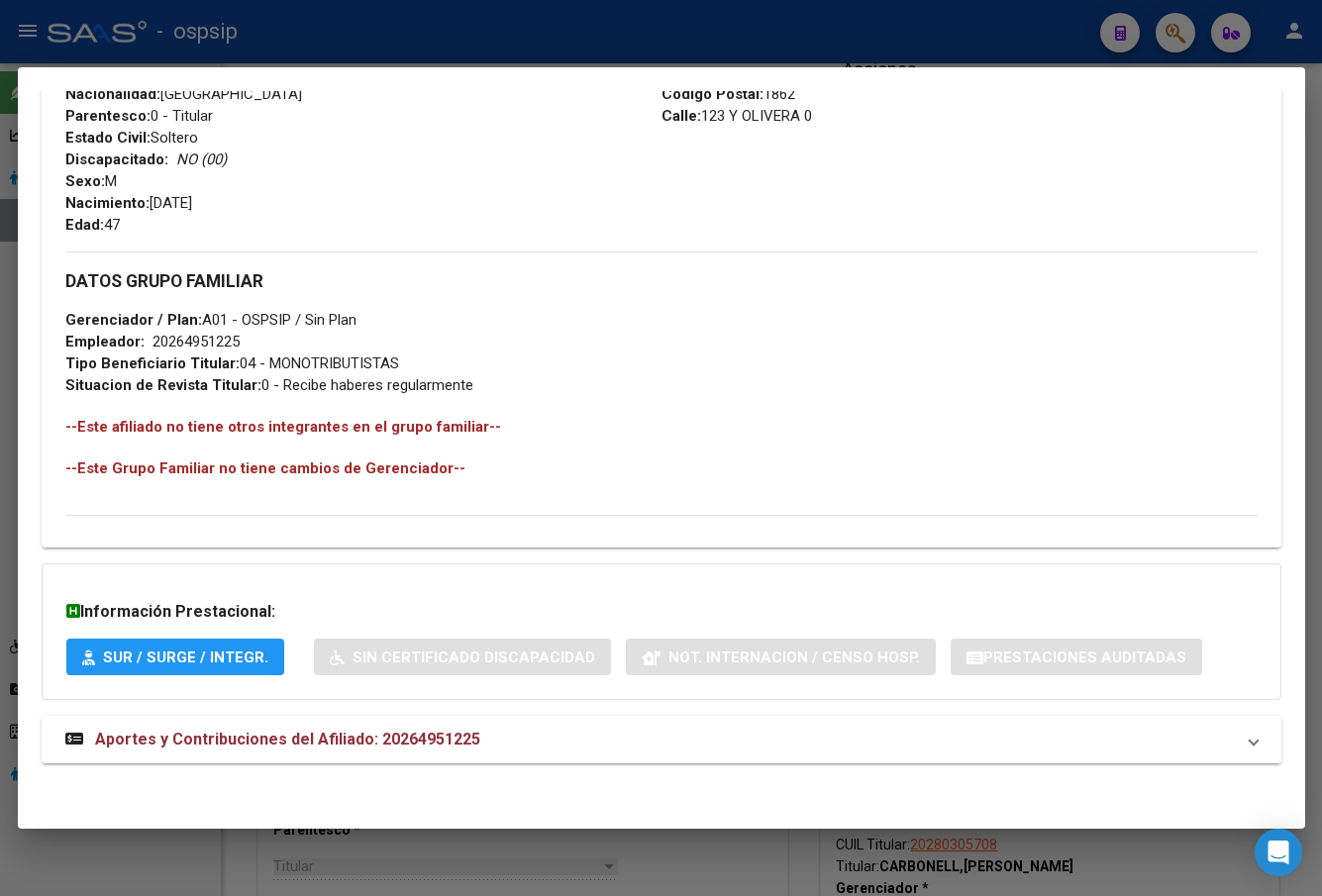 click on "Aportes y Contribuciones del Afiliado: 20264951225" at bounding box center (287, 739) 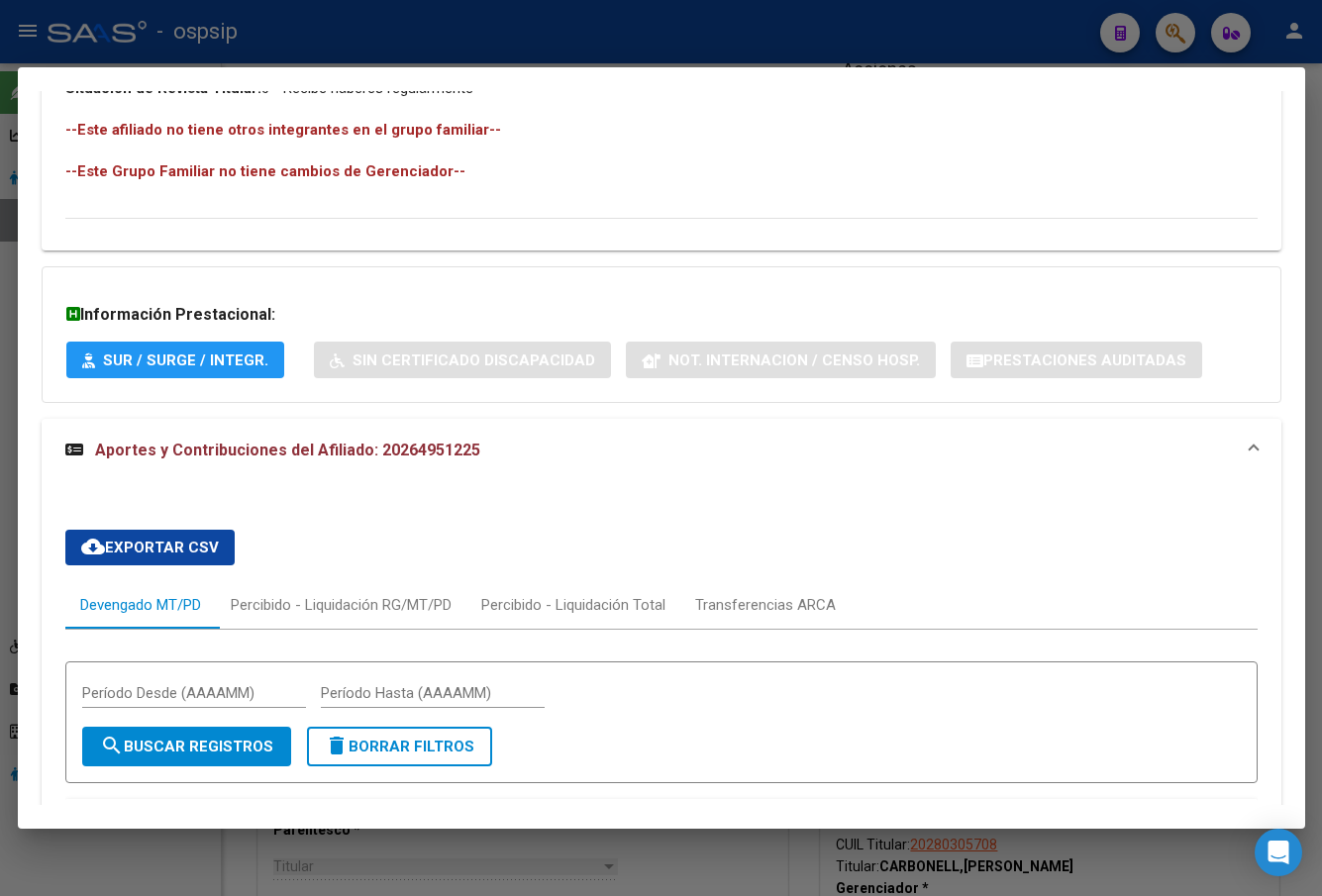 scroll, scrollTop: 1417, scrollLeft: 0, axis: vertical 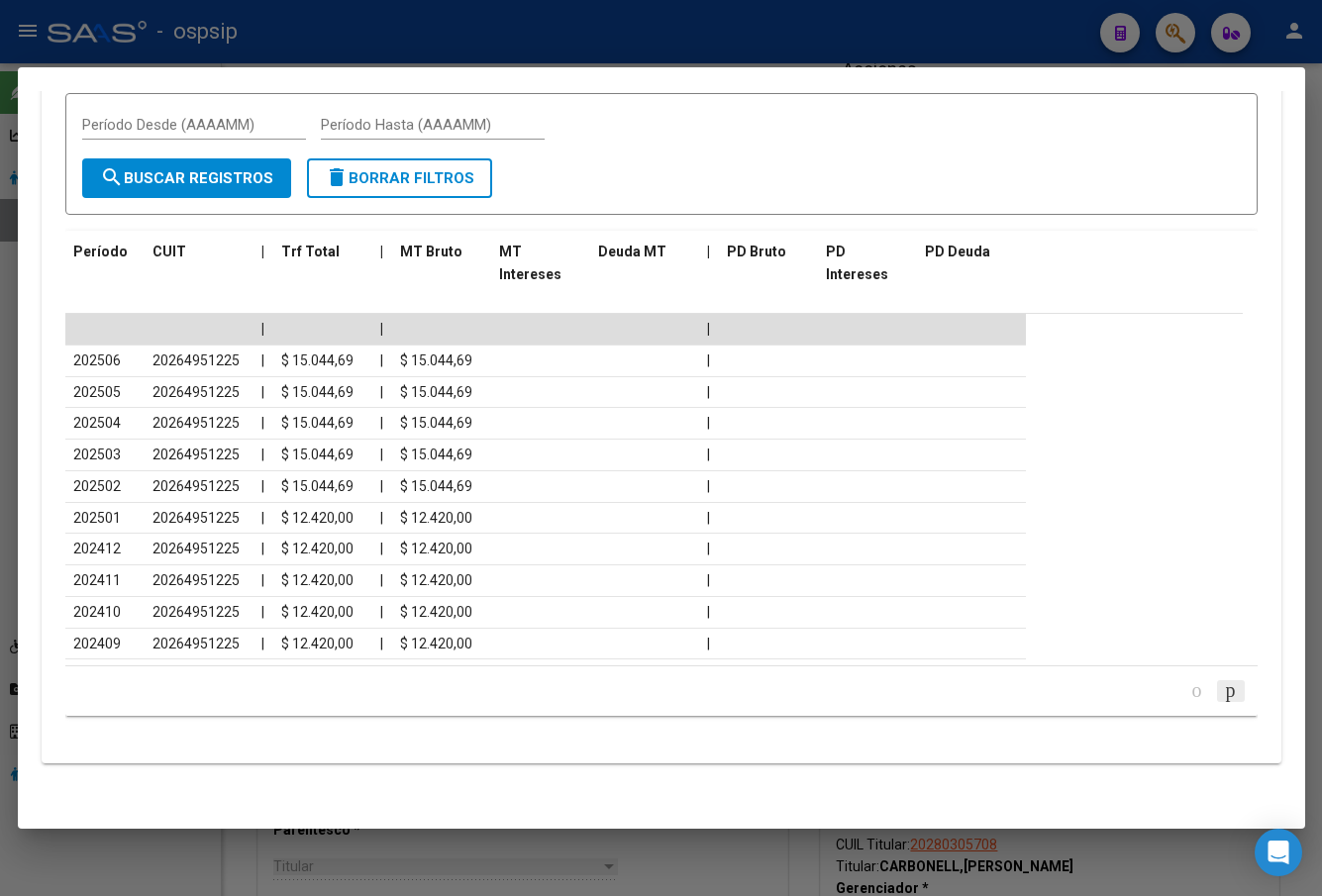 click 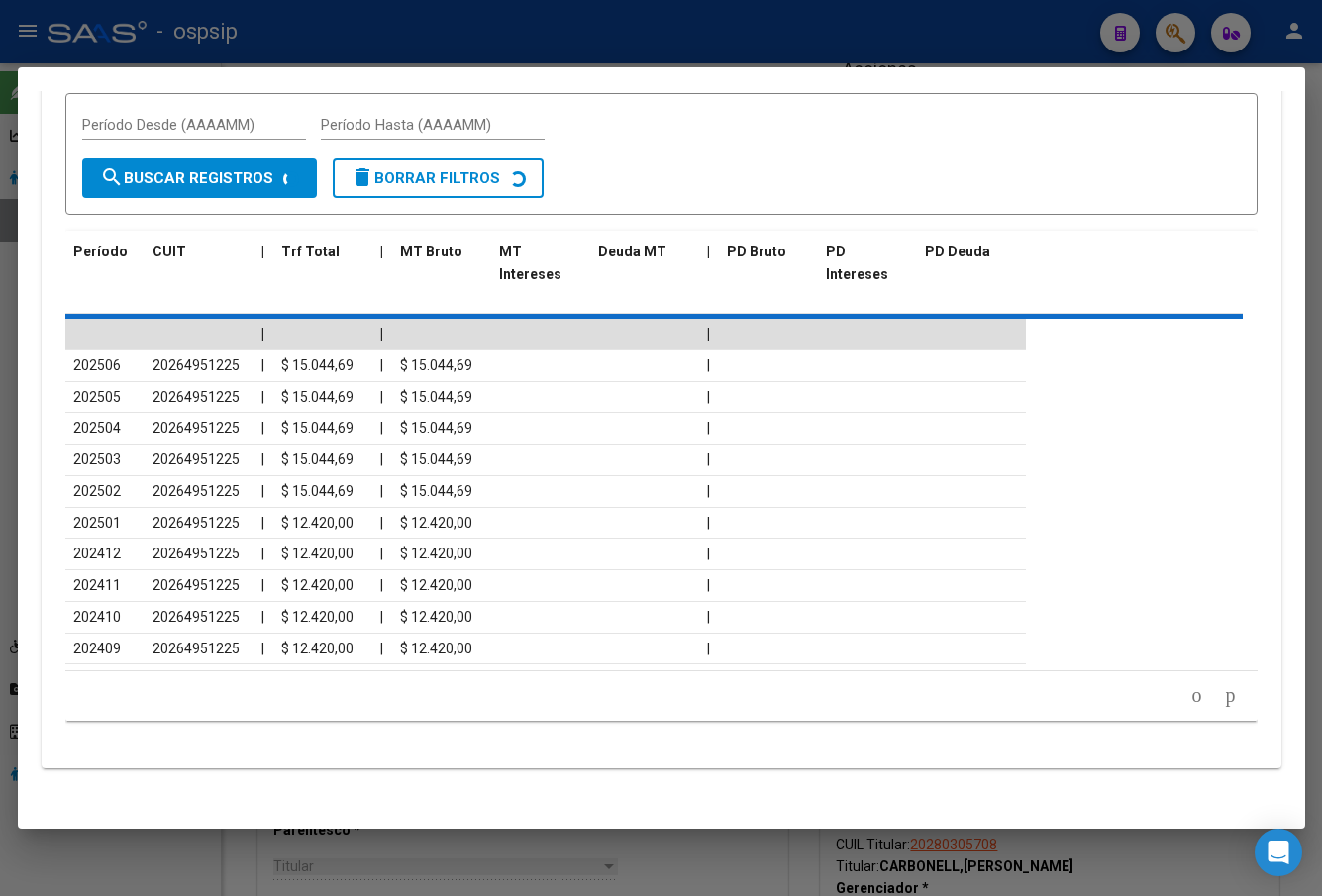 scroll, scrollTop: 1688, scrollLeft: 0, axis: vertical 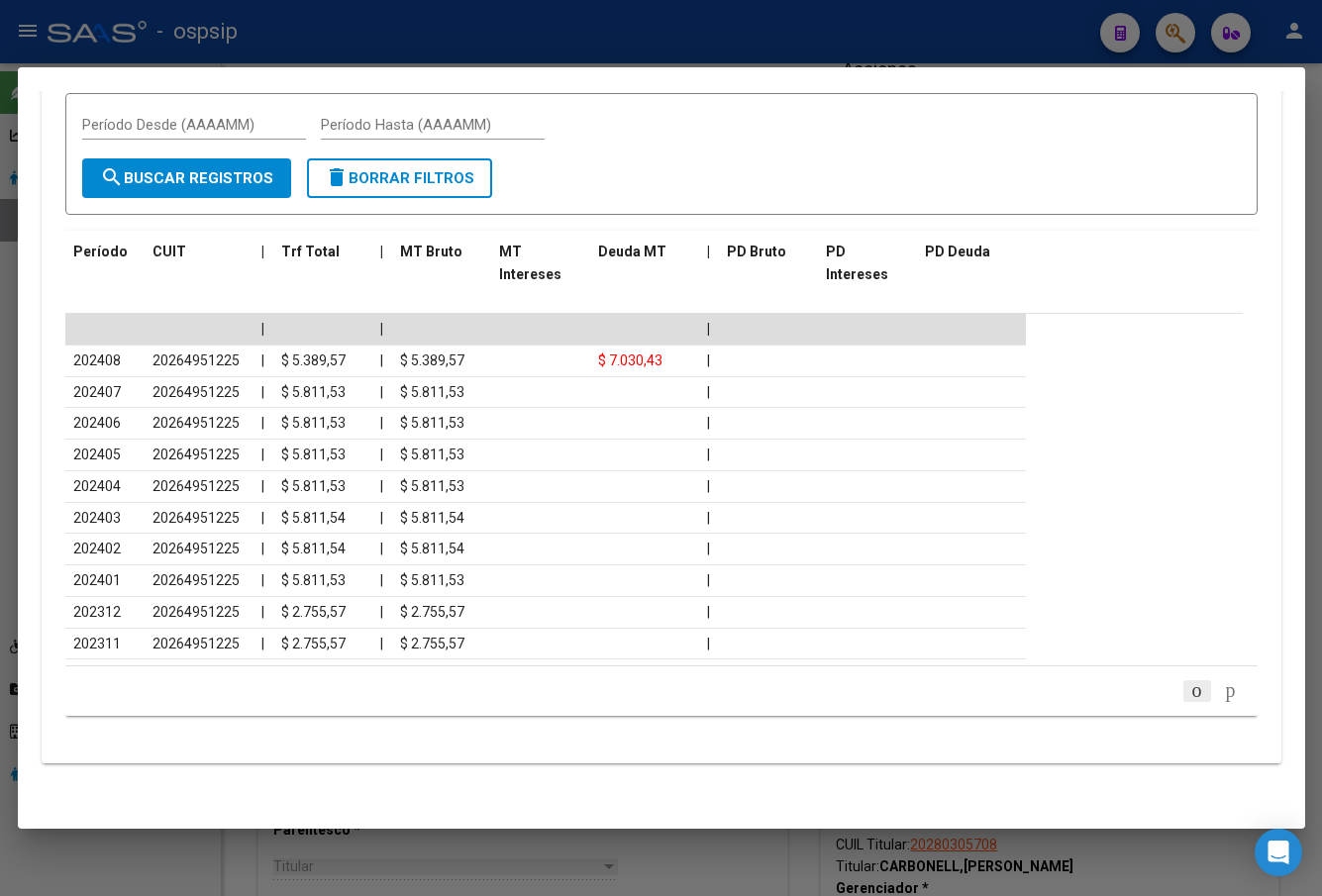 click 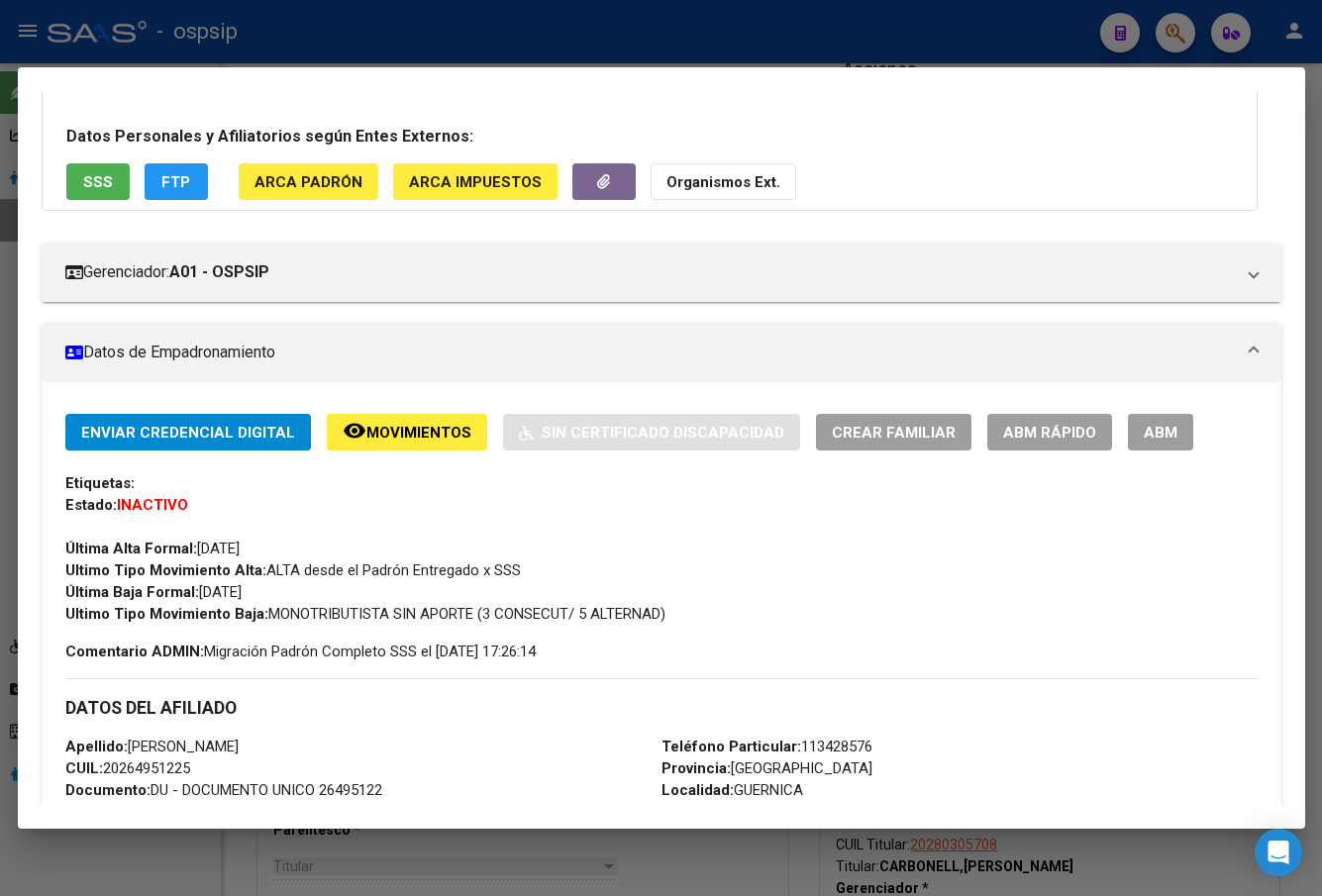 scroll, scrollTop: 104, scrollLeft: 0, axis: vertical 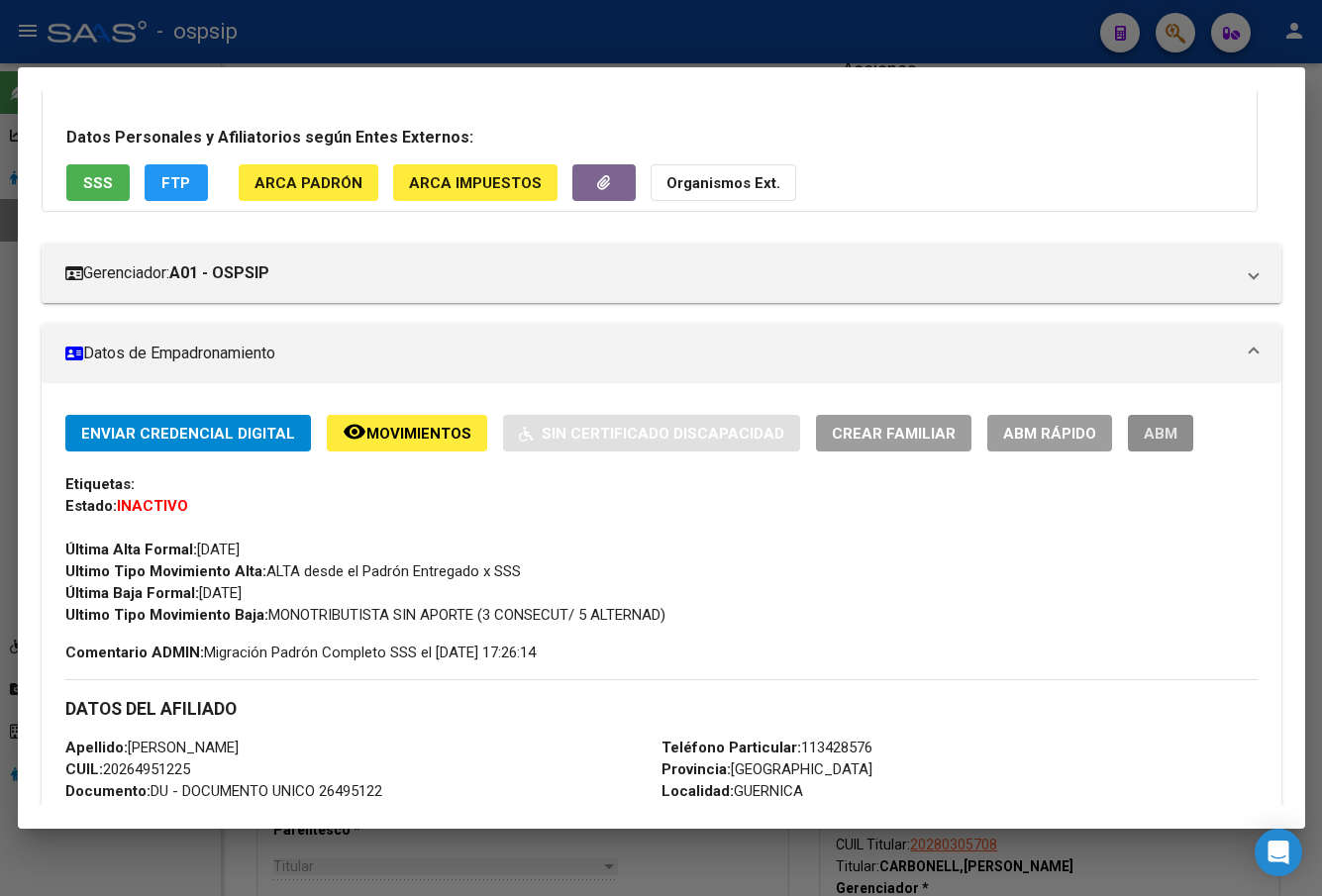 click on "ABM" at bounding box center (1161, 434) 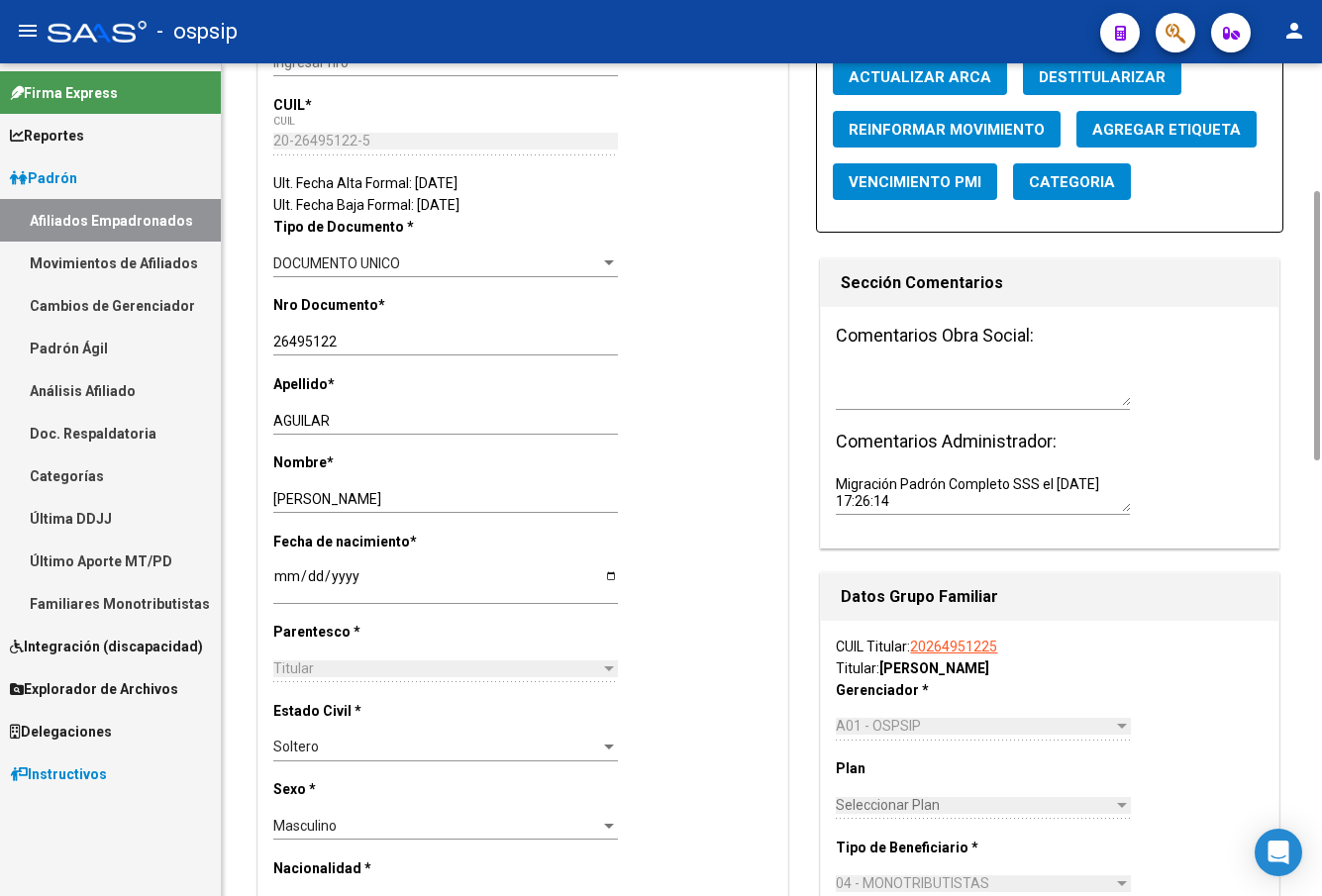 scroll, scrollTop: 0, scrollLeft: 0, axis: both 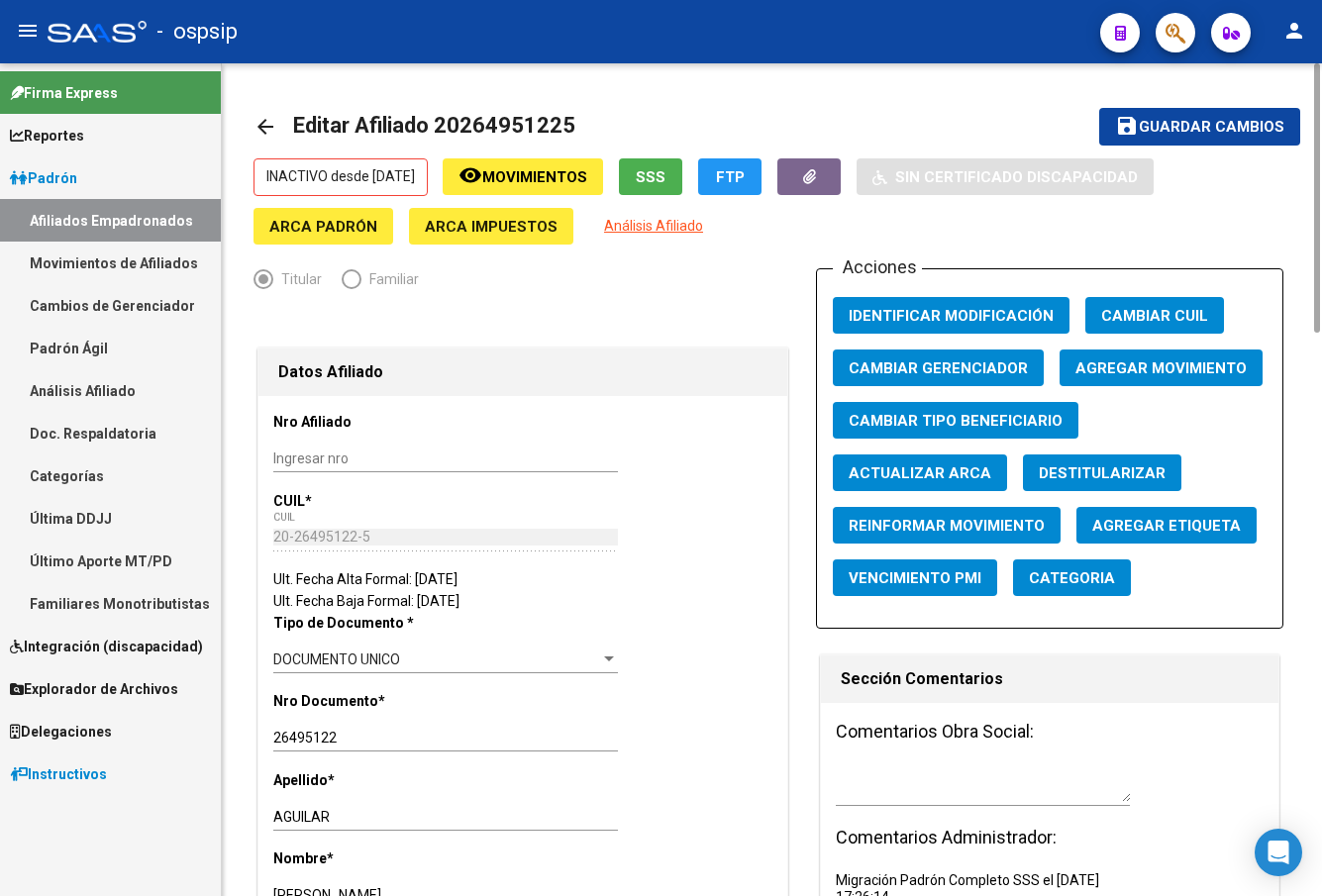 click on "Agregar Movimiento" 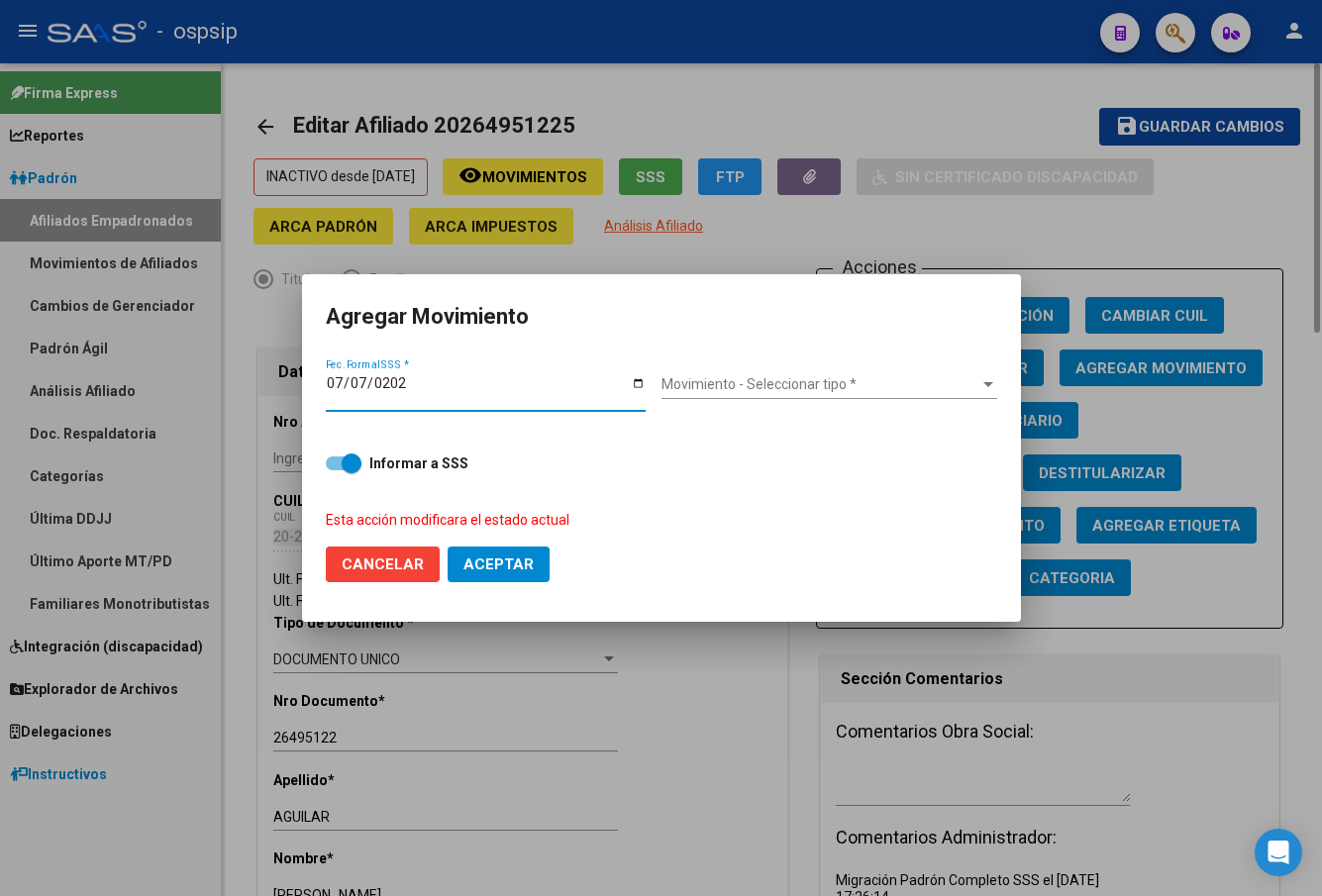 type on "[DATE]" 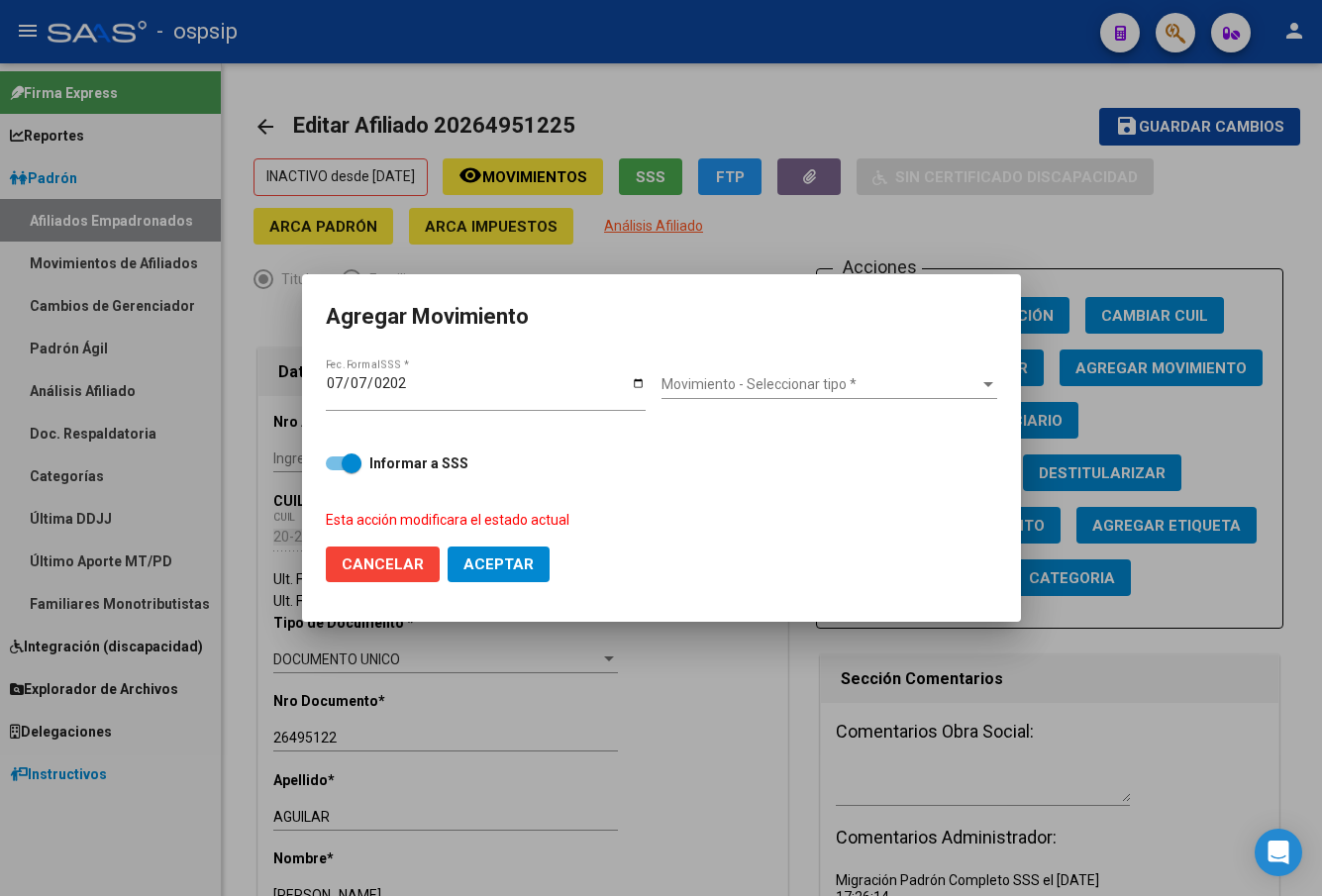 click on "Movimiento - Seleccionar tipo * Movimiento - Seleccionar tipo *" at bounding box center (829, 385) 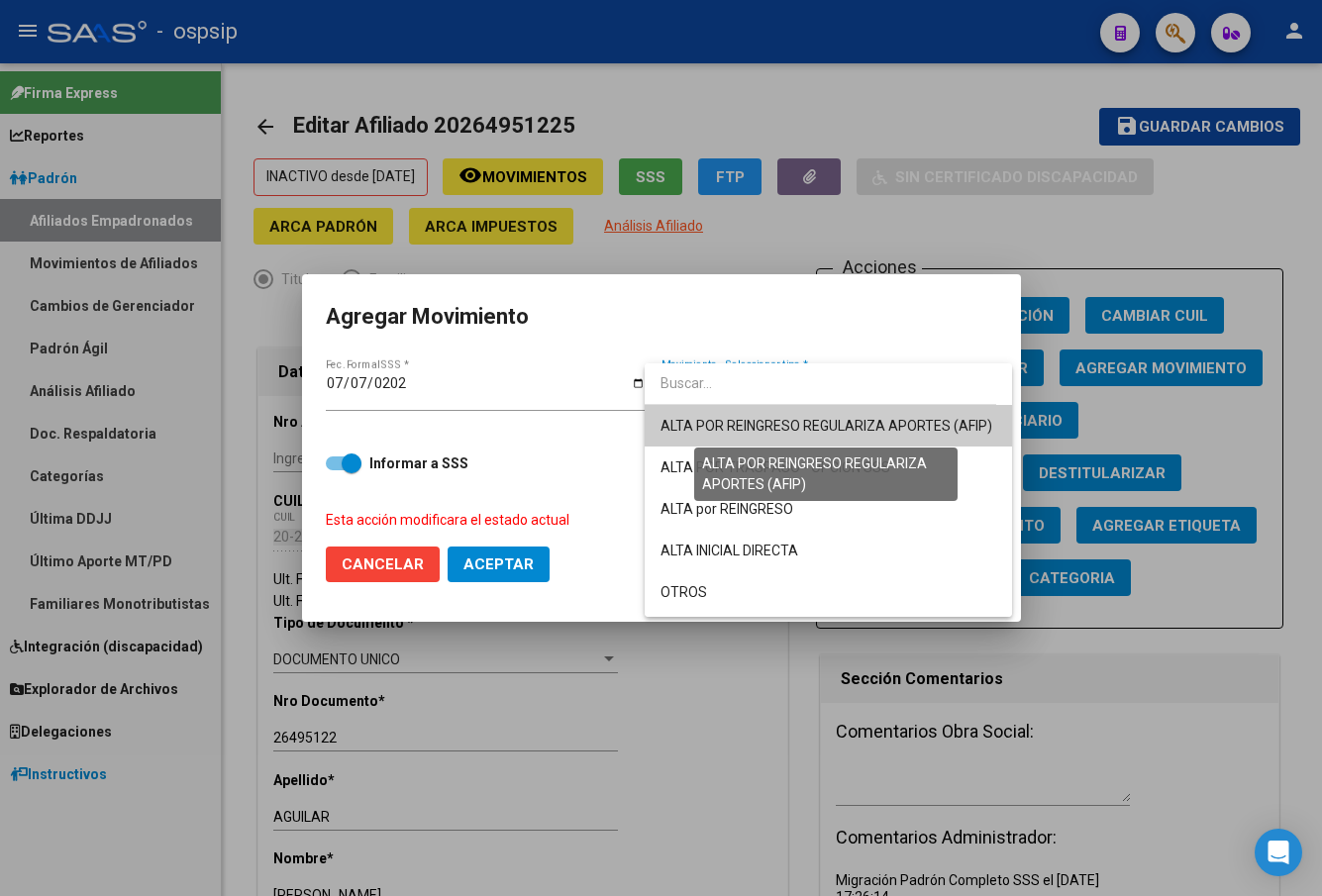 click on "ALTA POR REINGRESO REGULARIZA APORTES (AFIP)" at bounding box center [826, 426] 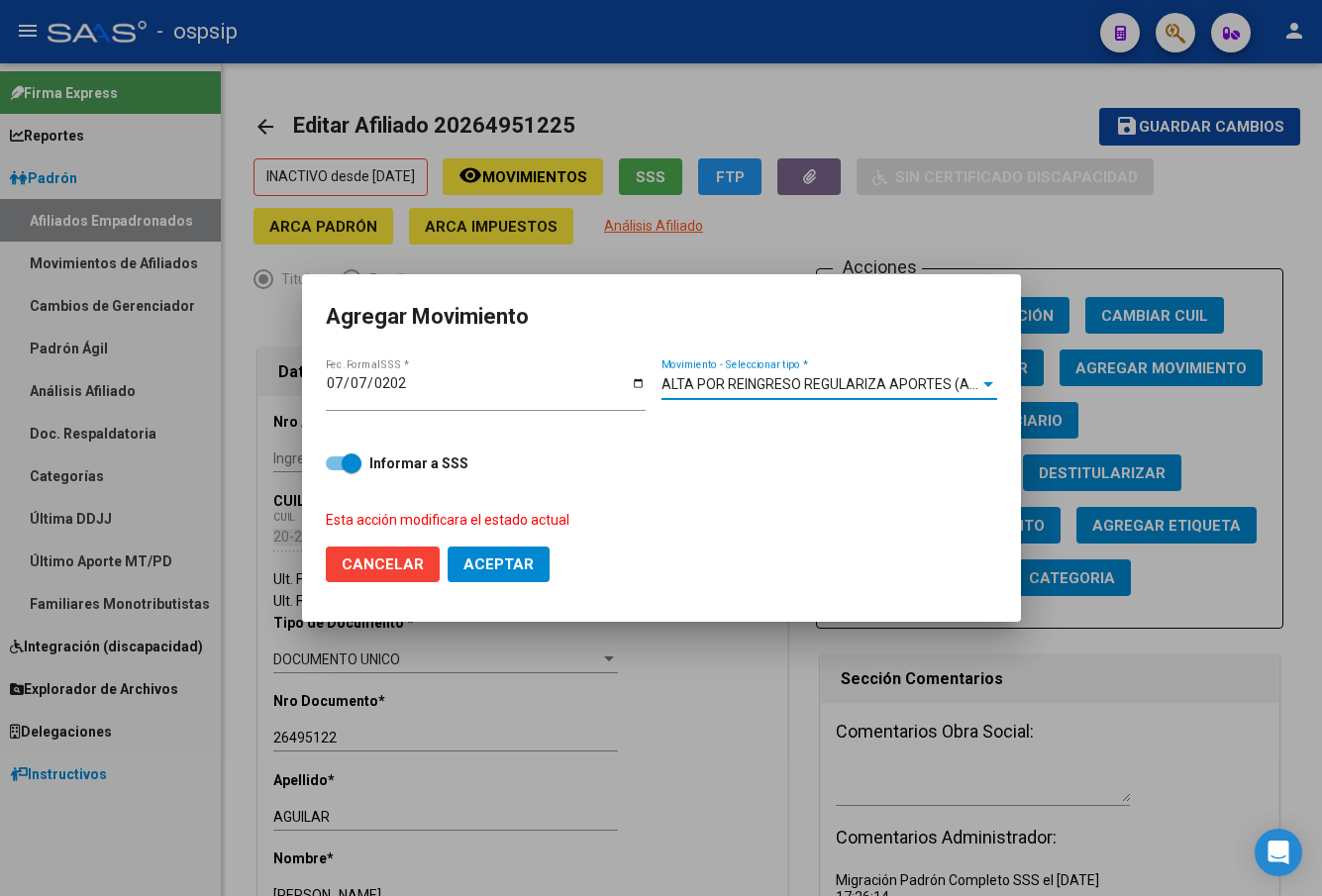 click on "Aceptar" 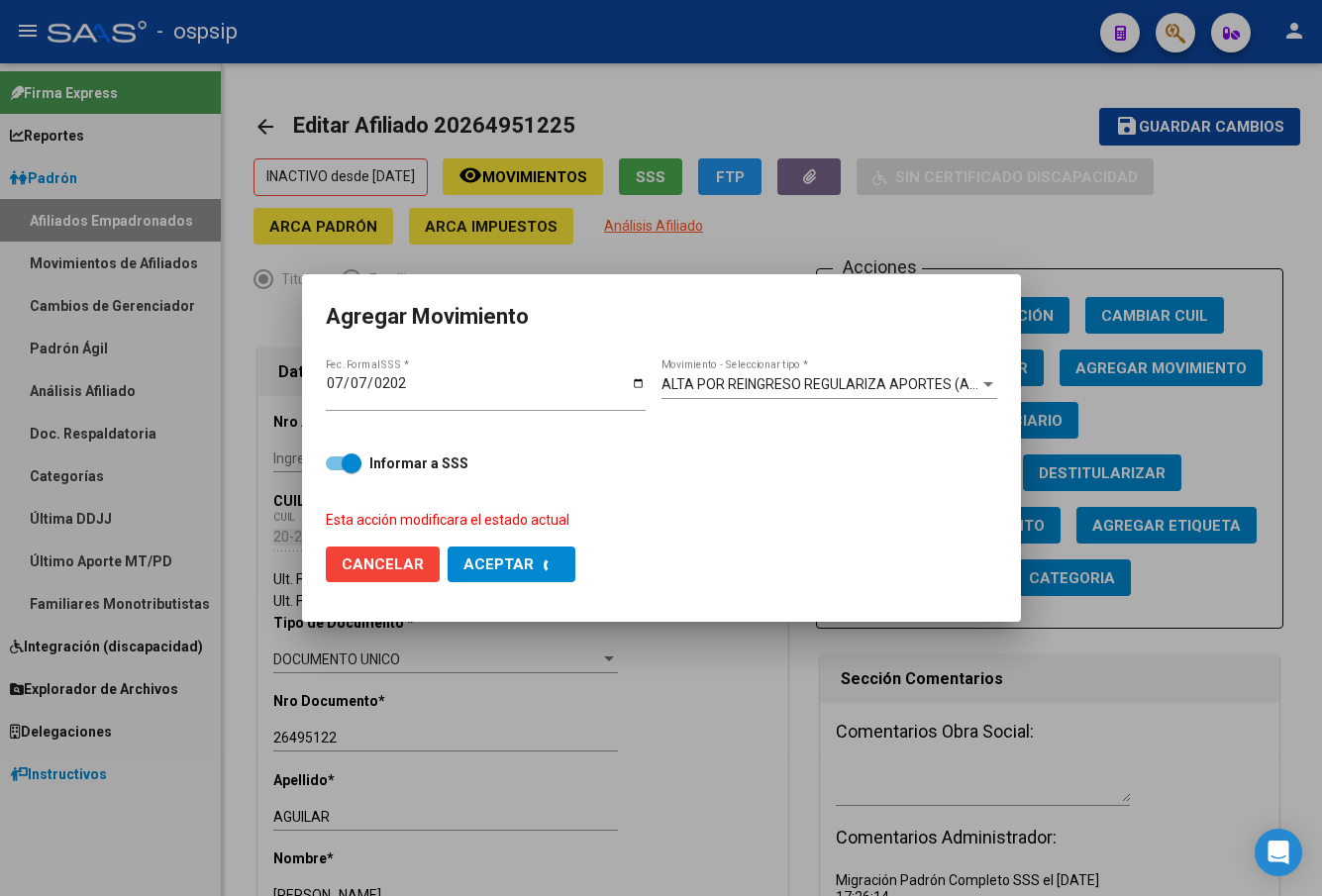 checkbox on "false" 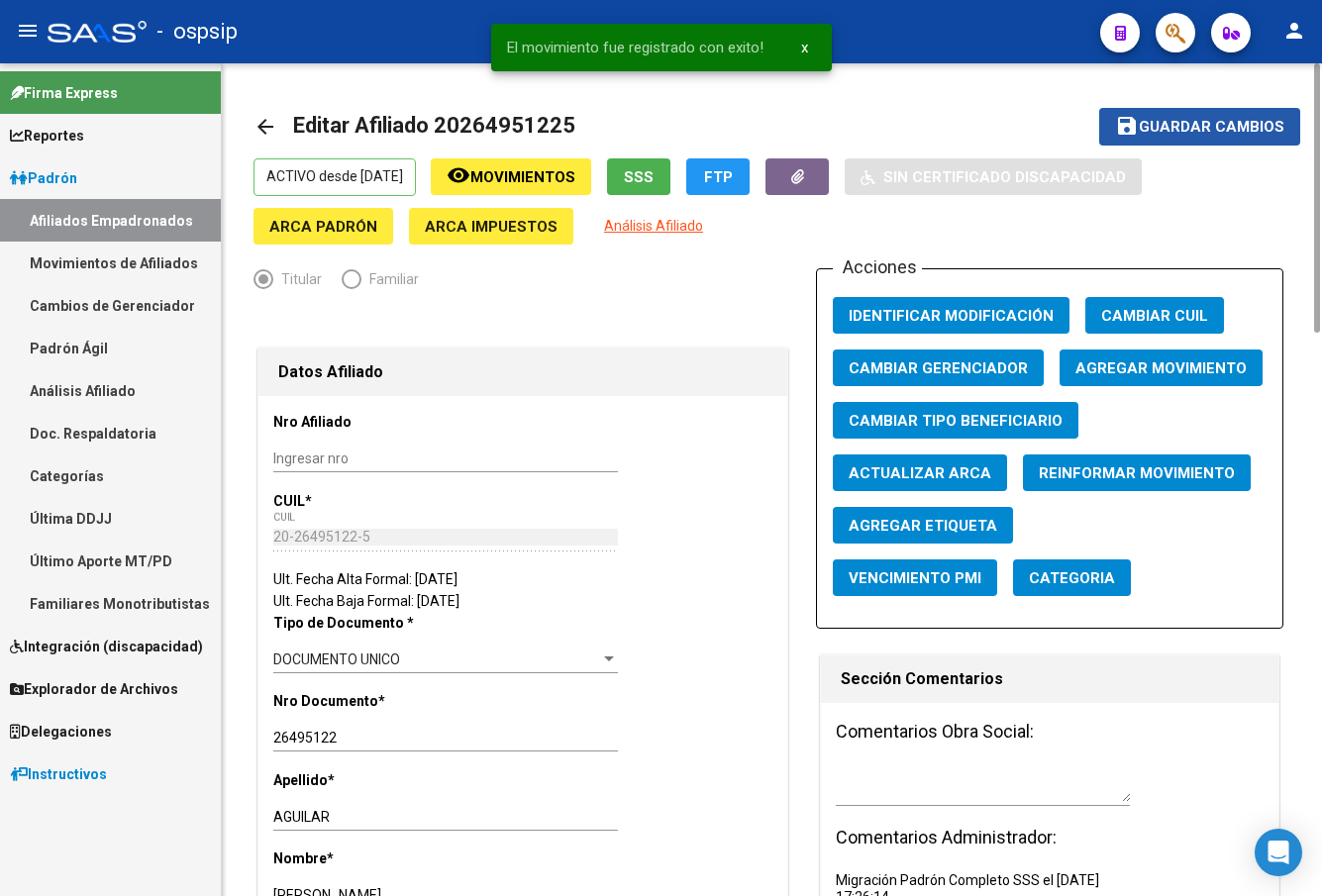 click on "Guardar cambios" 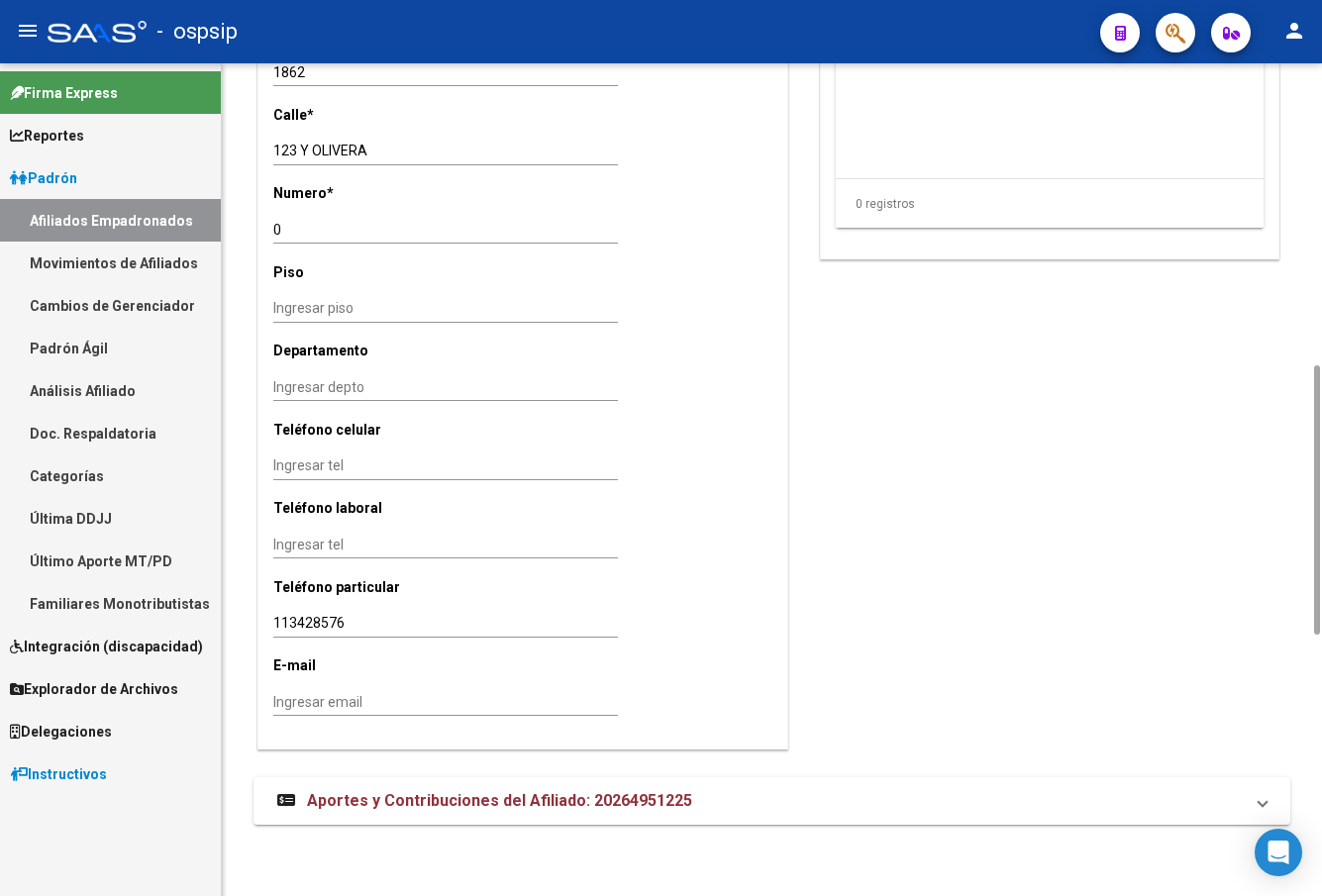 scroll, scrollTop: 1537, scrollLeft: 0, axis: vertical 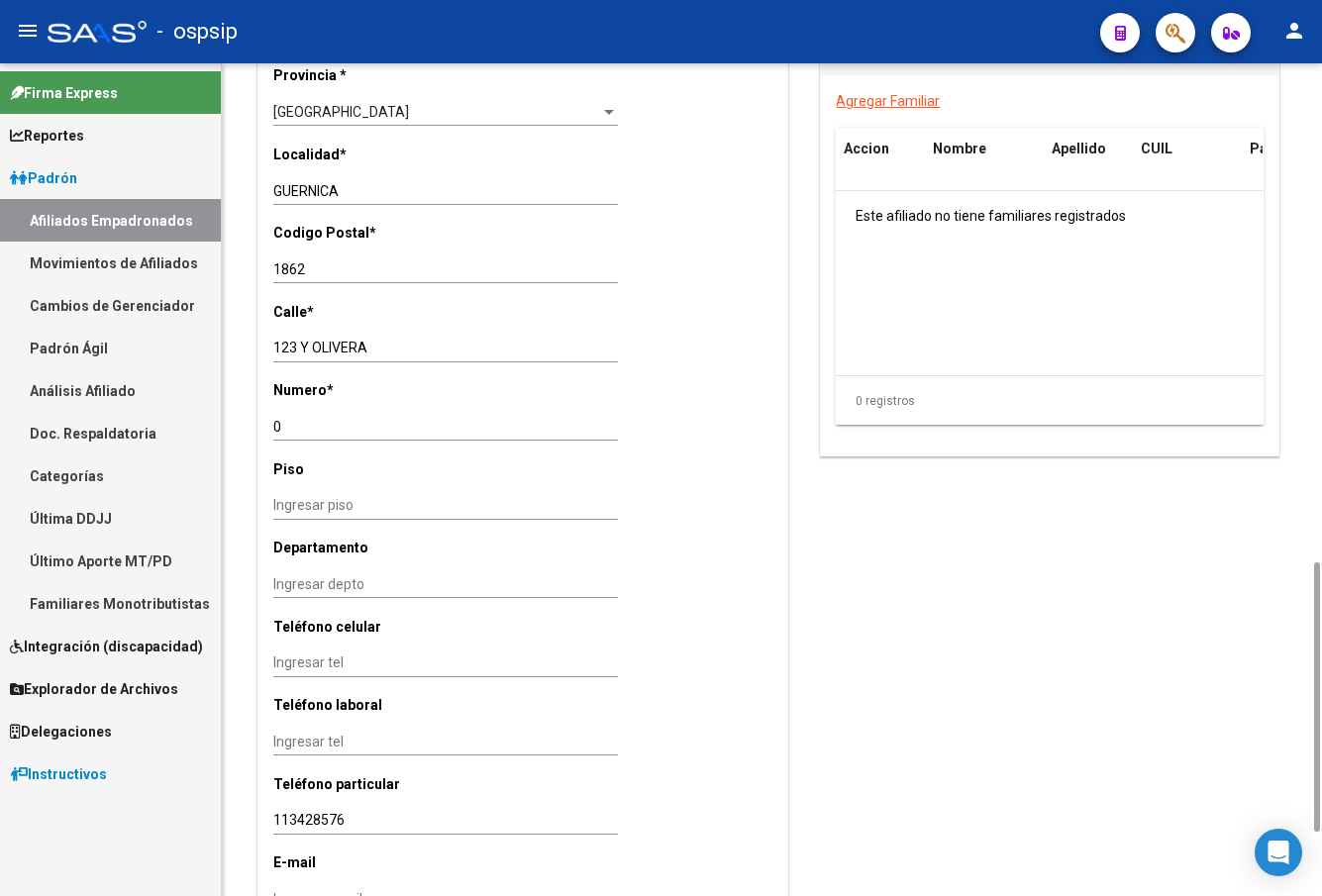 click on "Nro Afiliado    Ingresar nro  CUIL  *   20-26495122-5 CUIL  ARCA Padrón  Ult. Fecha Alta Formal: 07/07/2025  Ult. Fecha Baja Formal: 03/02/2023  Tipo de Documento * DOCUMENTO UNICO Seleccionar tipo Nro Documento  *   26495122 Ingresar nro  Apellido  *   AGUILAR Ingresar apellido  Nombre  *   EDUARDO Ingresar nombre  Fecha de nacimiento  *   1978-02-02 Ingresar fecha   Parentesco * Titular Seleccionar parentesco  Estado Civil * Soltero Seleccionar tipo  Sexo * Masculino Seleccionar sexo  Nacionalidad * ARGENTINA Seleccionar tipo  Discapacitado * No discapacitado Seleccionar tipo Vencimiento Certificado Estudio    Ingresar fecha   Tipo domicilio * Domicilio Completo Seleccionar tipo domicilio  Provincia * Buenos Aires Seleccionar provincia Localidad  *   GUERNICA Ingresar el nombre  Codigo Postal  *   1862 Ingresar el codigo  Calle  *   123 Y OLIVERA Ingresar calle  Numero  *   0 Ingresar nro  Piso    Ingresar piso  Departamento    Ingresar depto  Teléfono celular    Ingresar tel  Teléfono laboral" 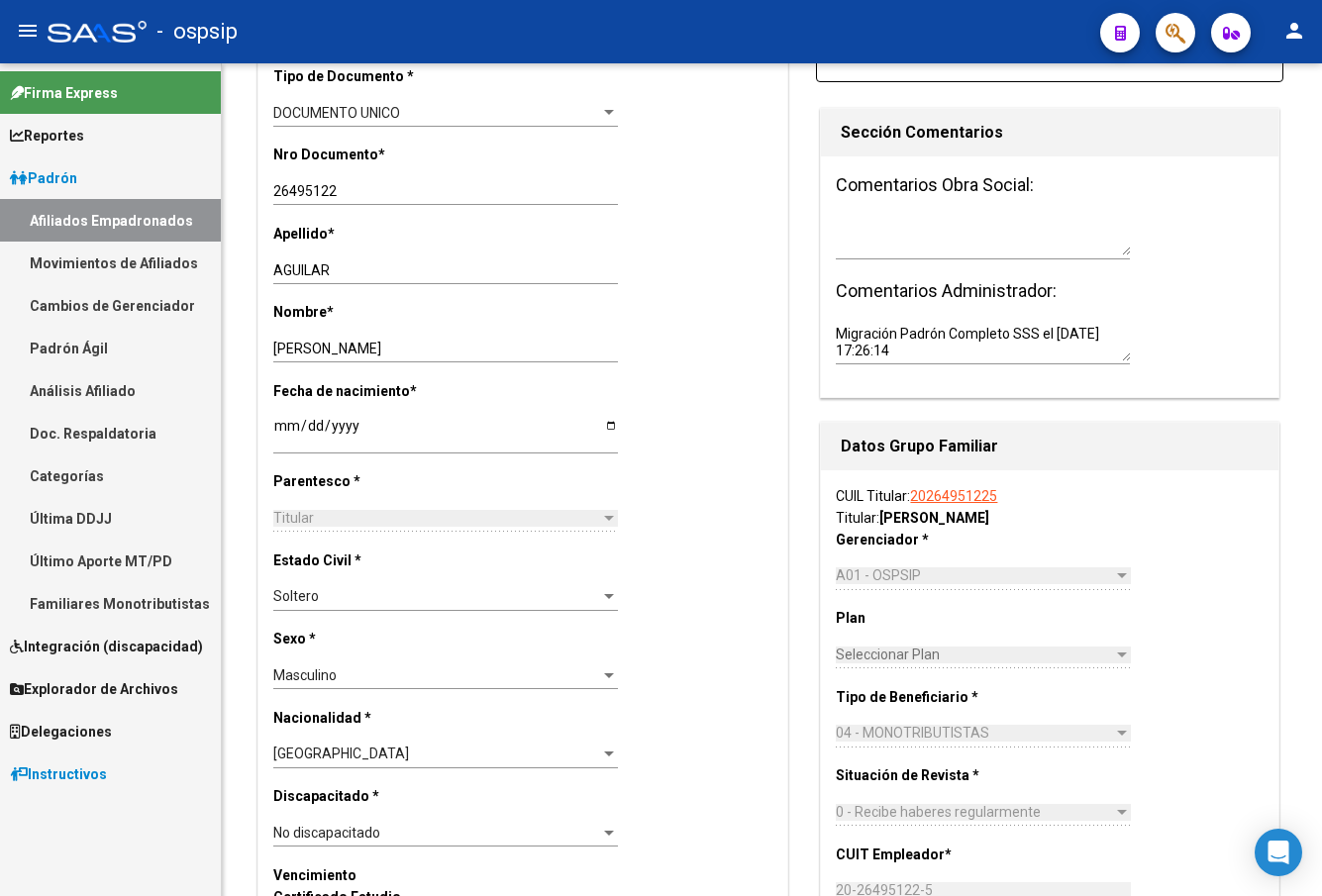scroll, scrollTop: 0, scrollLeft: 0, axis: both 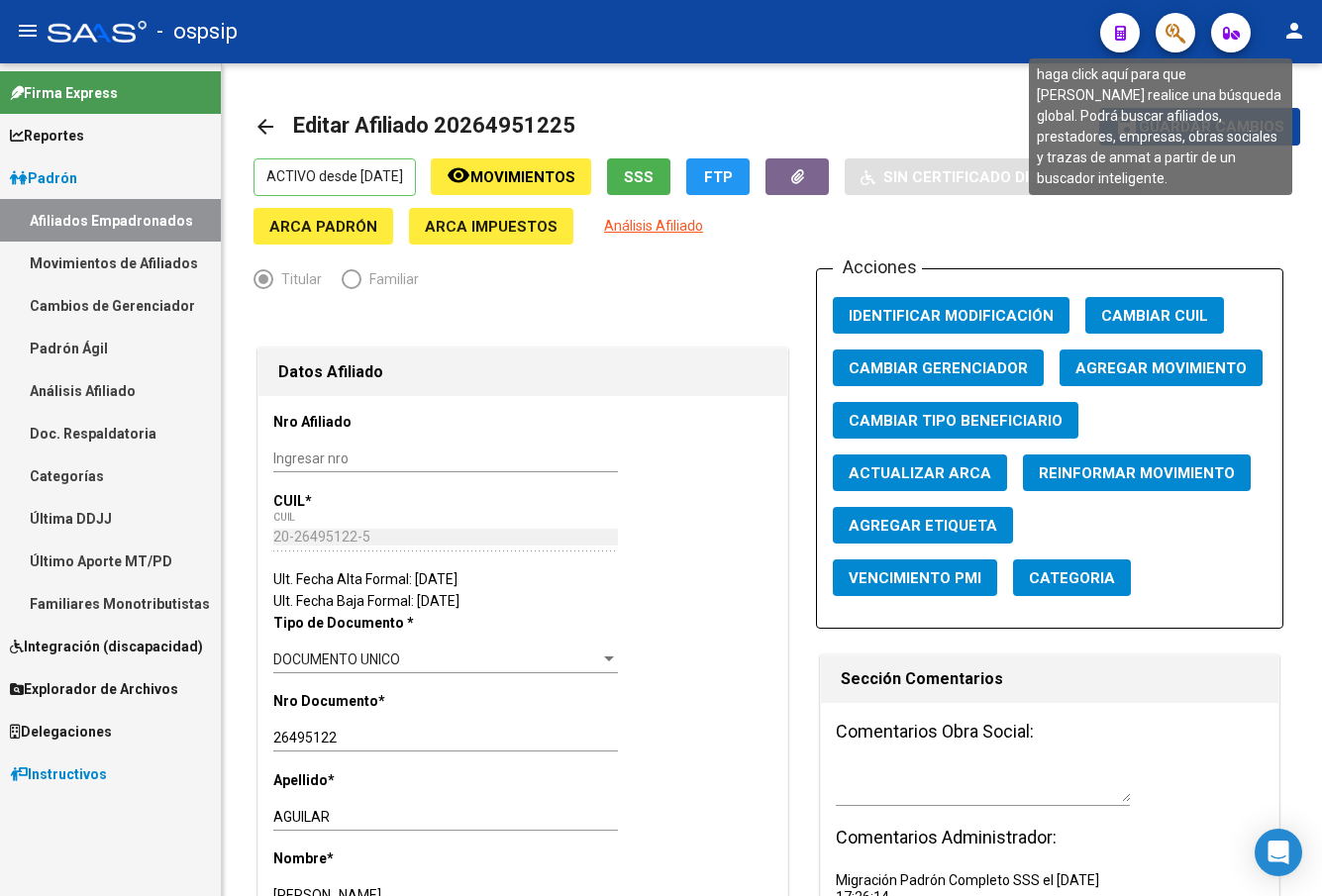 click 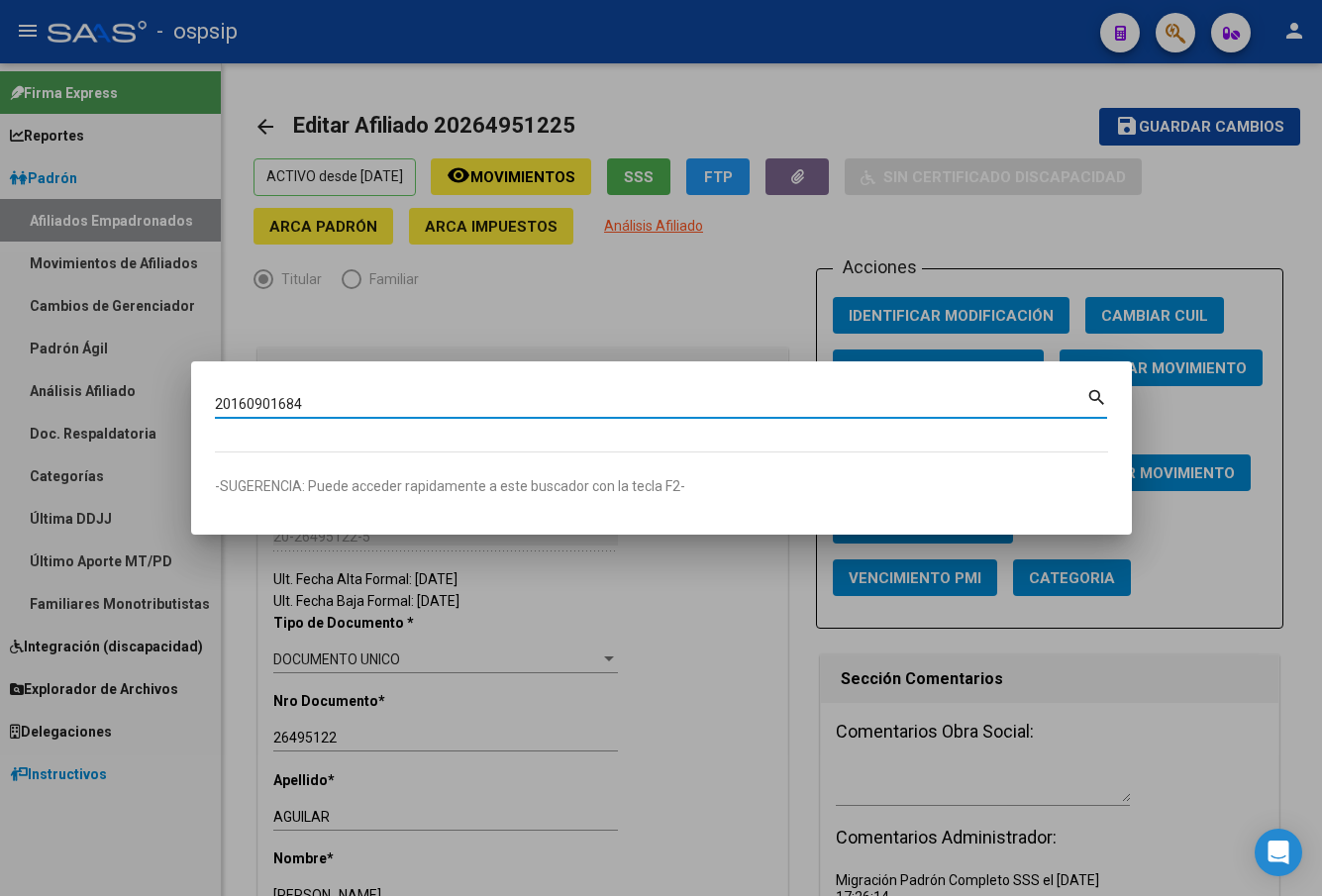 type on "20160901684" 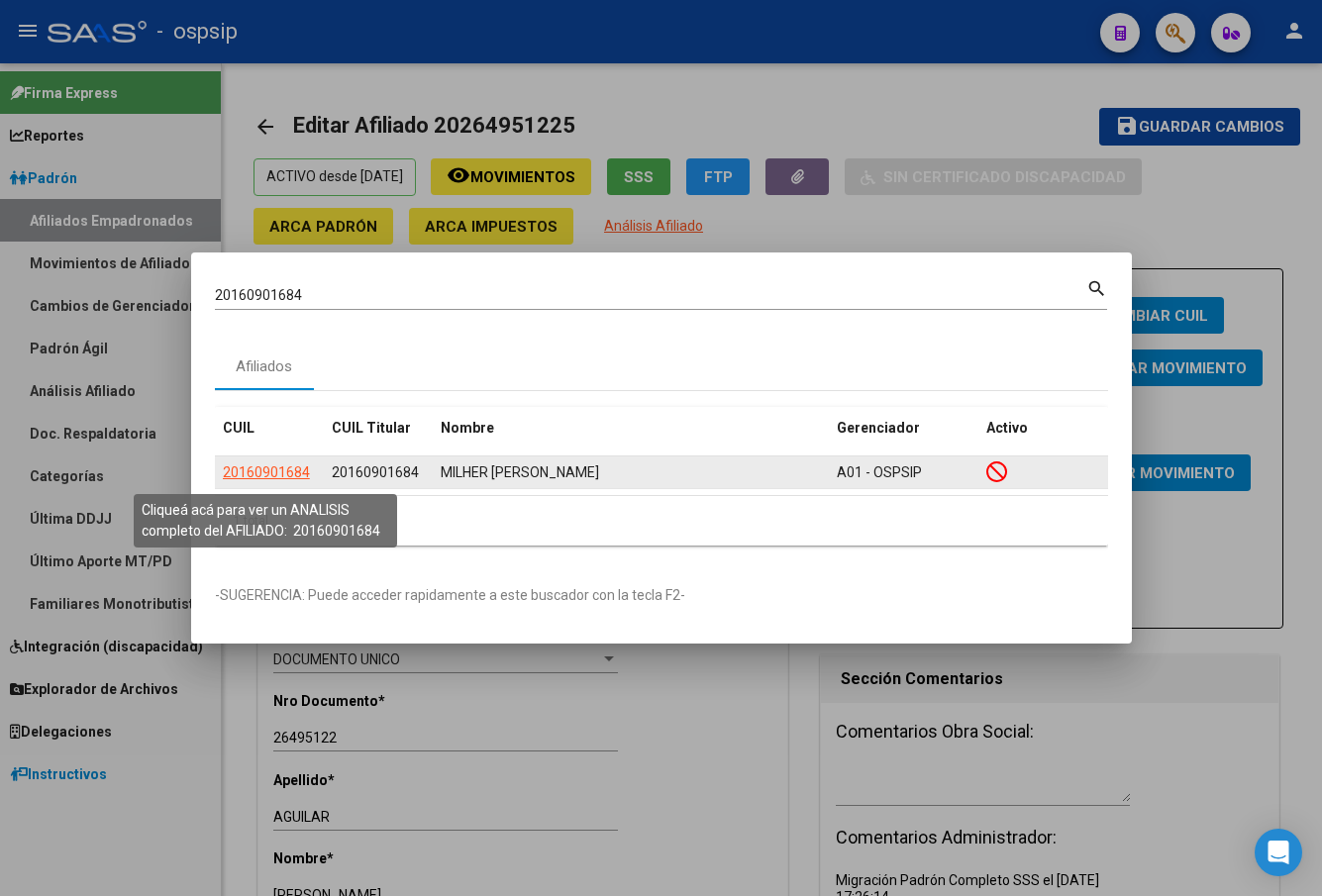 click on "20160901684" 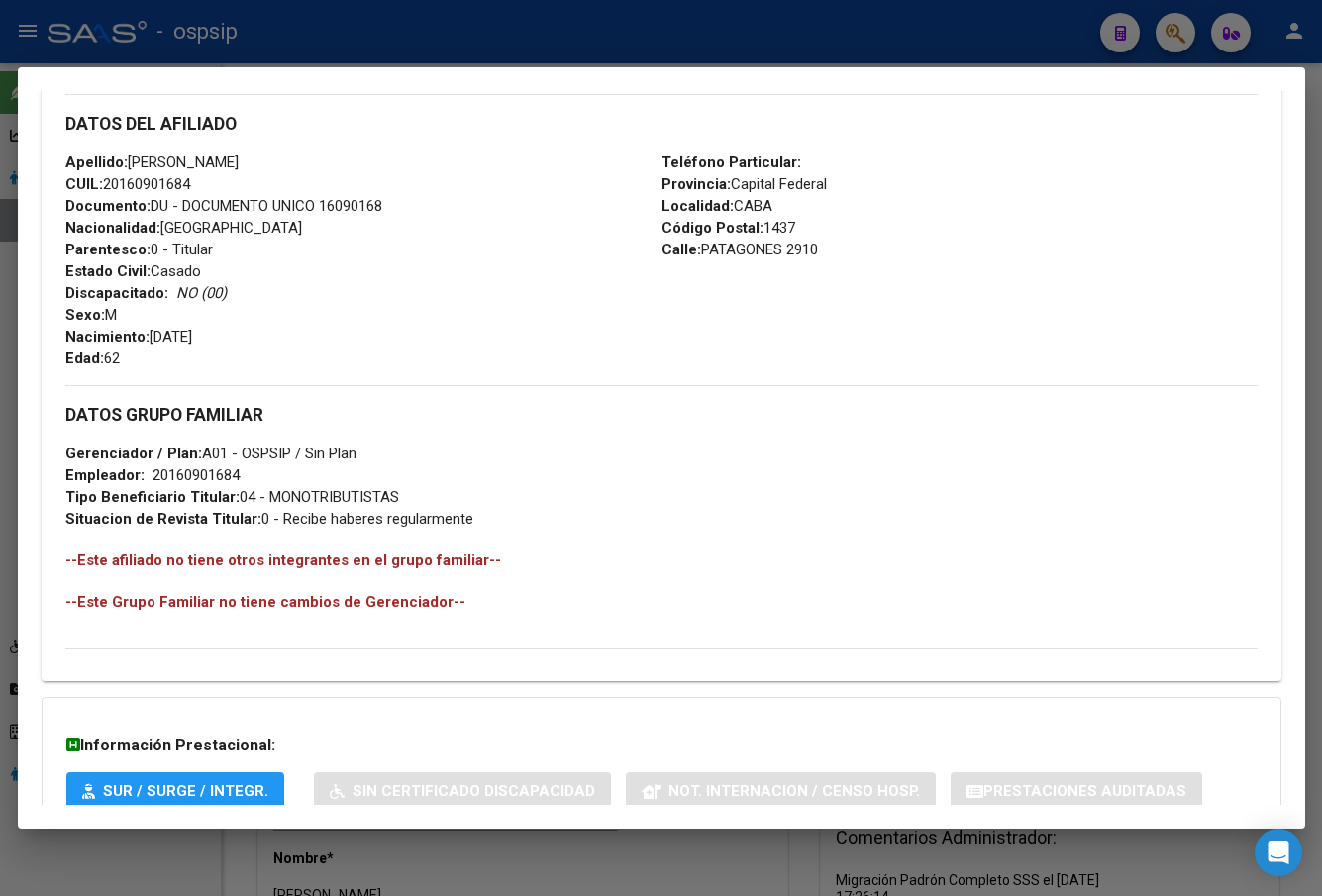 scroll, scrollTop: 823, scrollLeft: 0, axis: vertical 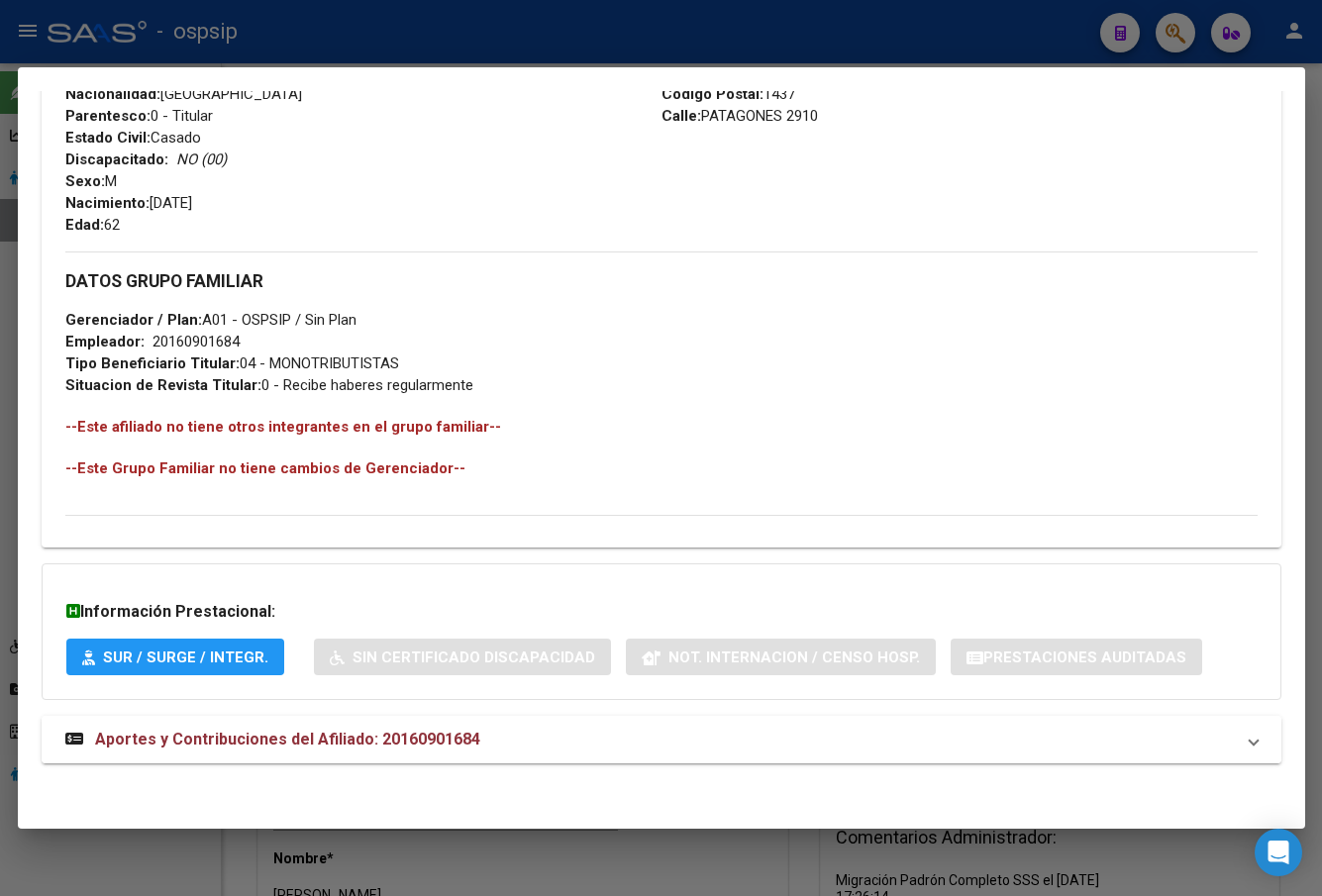 click on "Aportes y Contribuciones del Afiliado: 20160901684" at bounding box center [287, 739] 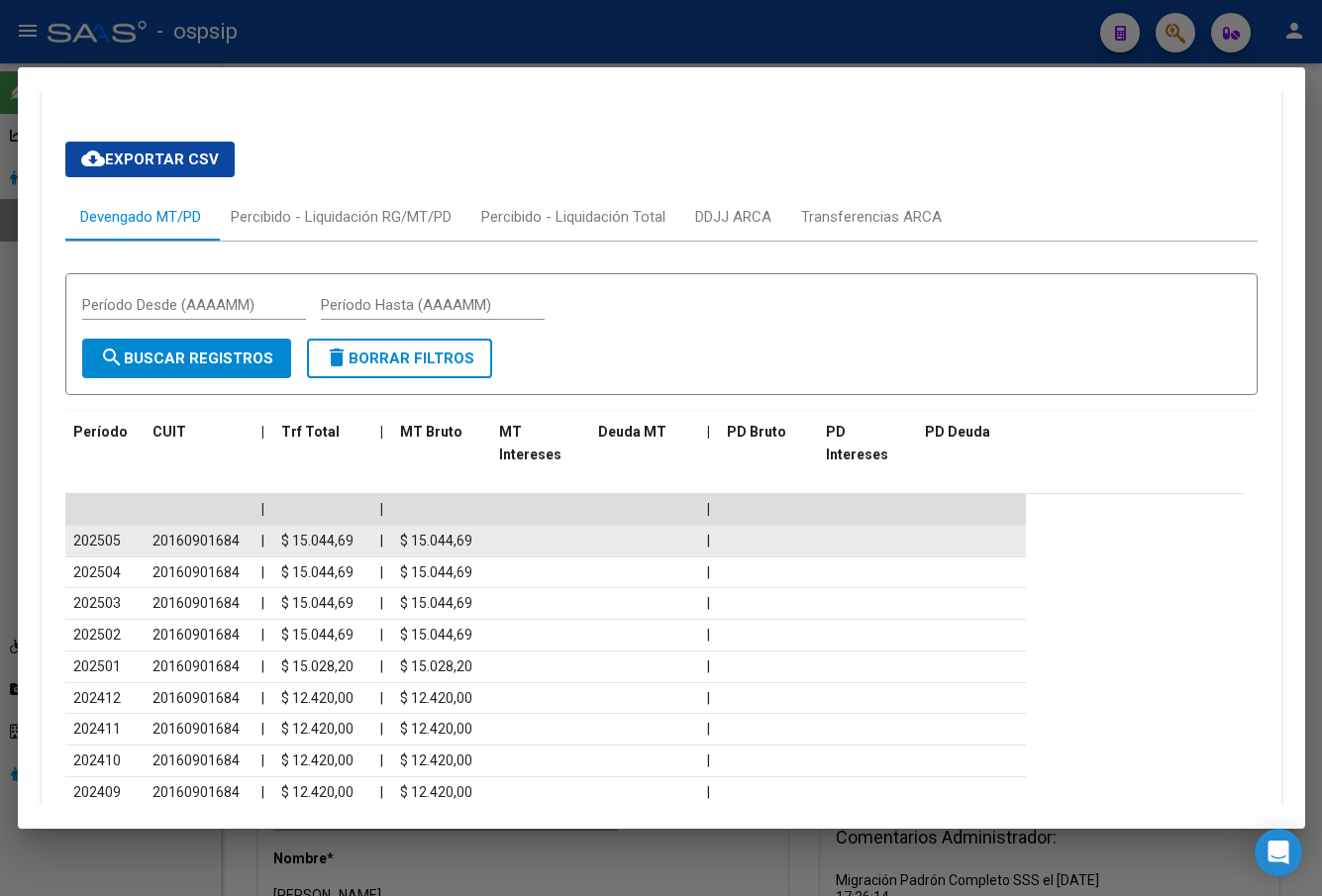 scroll, scrollTop: 1516, scrollLeft: 0, axis: vertical 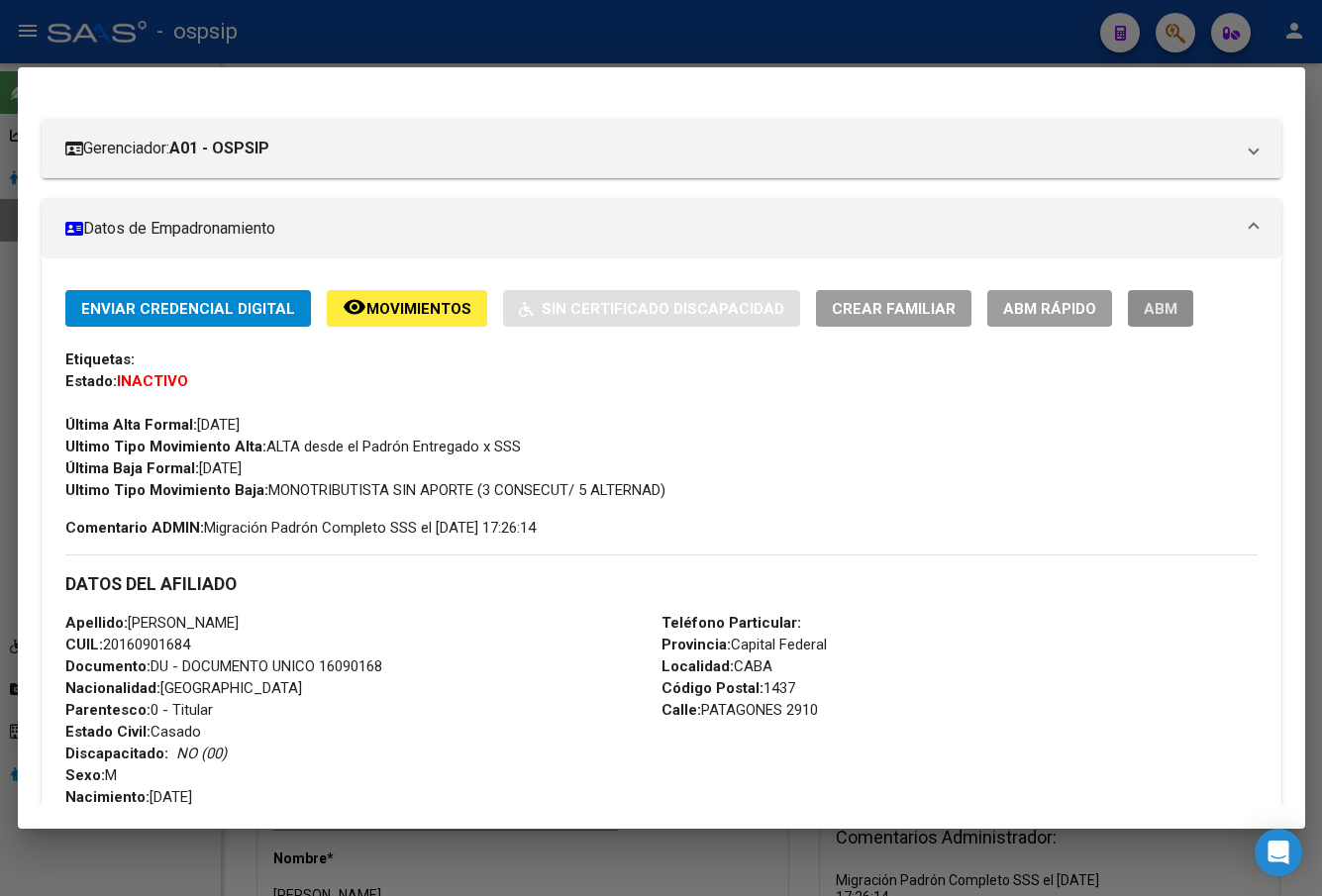 click on "ABM" at bounding box center (1161, 309) 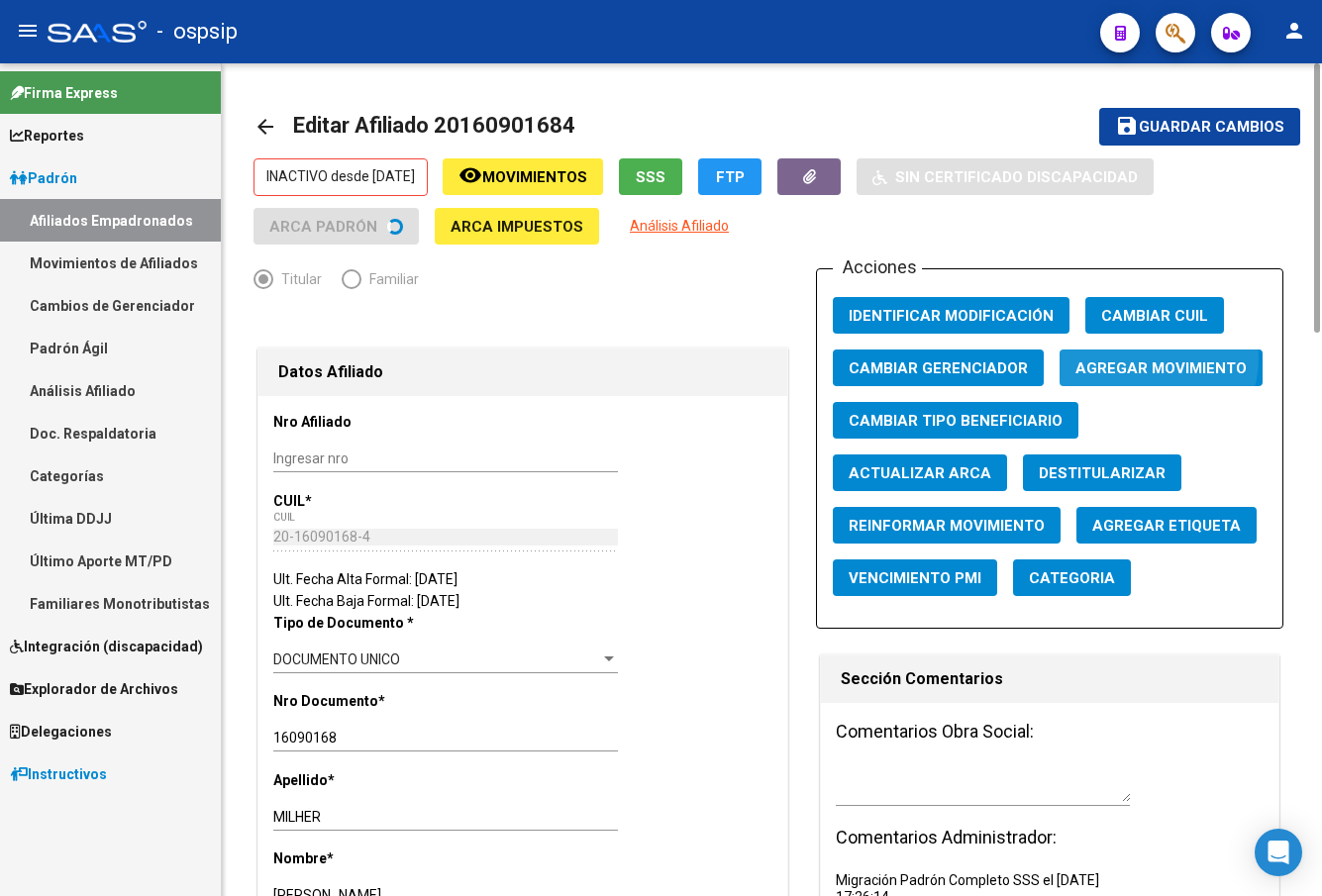 click on "Agregar Movimiento" 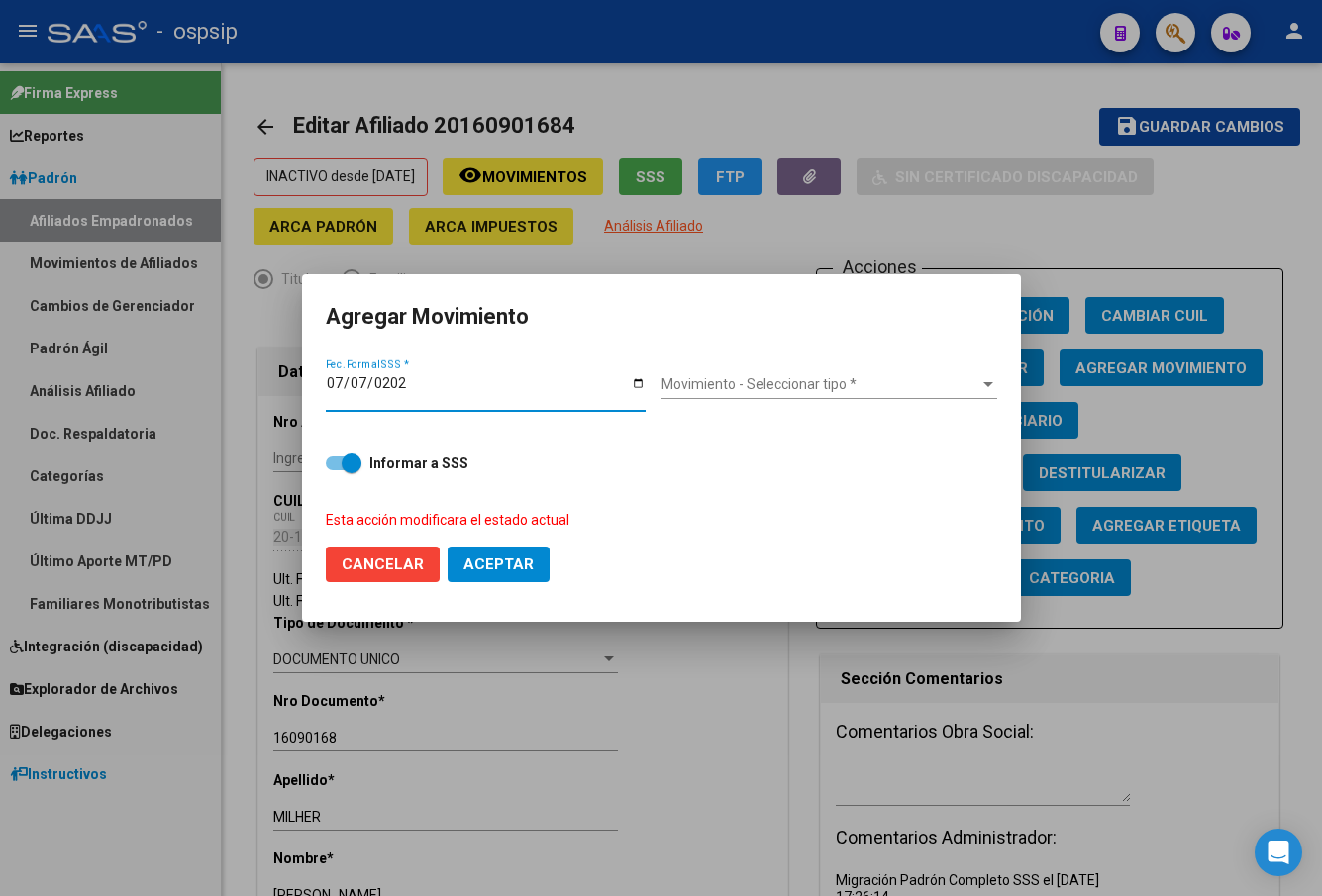 type on "[DATE]" 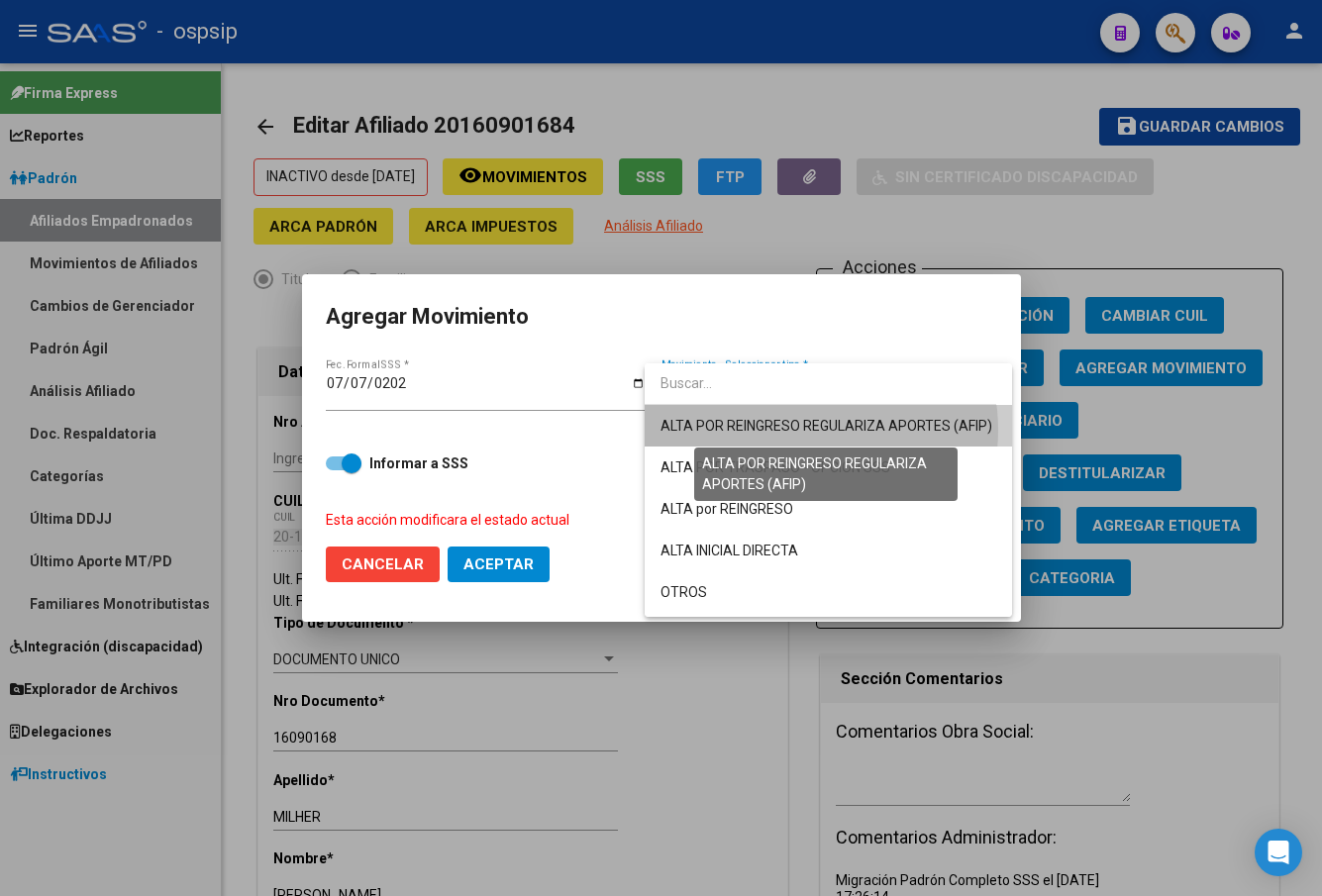 click on "ALTA POR REINGRESO REGULARIZA APORTES (AFIP)" at bounding box center (826, 426) 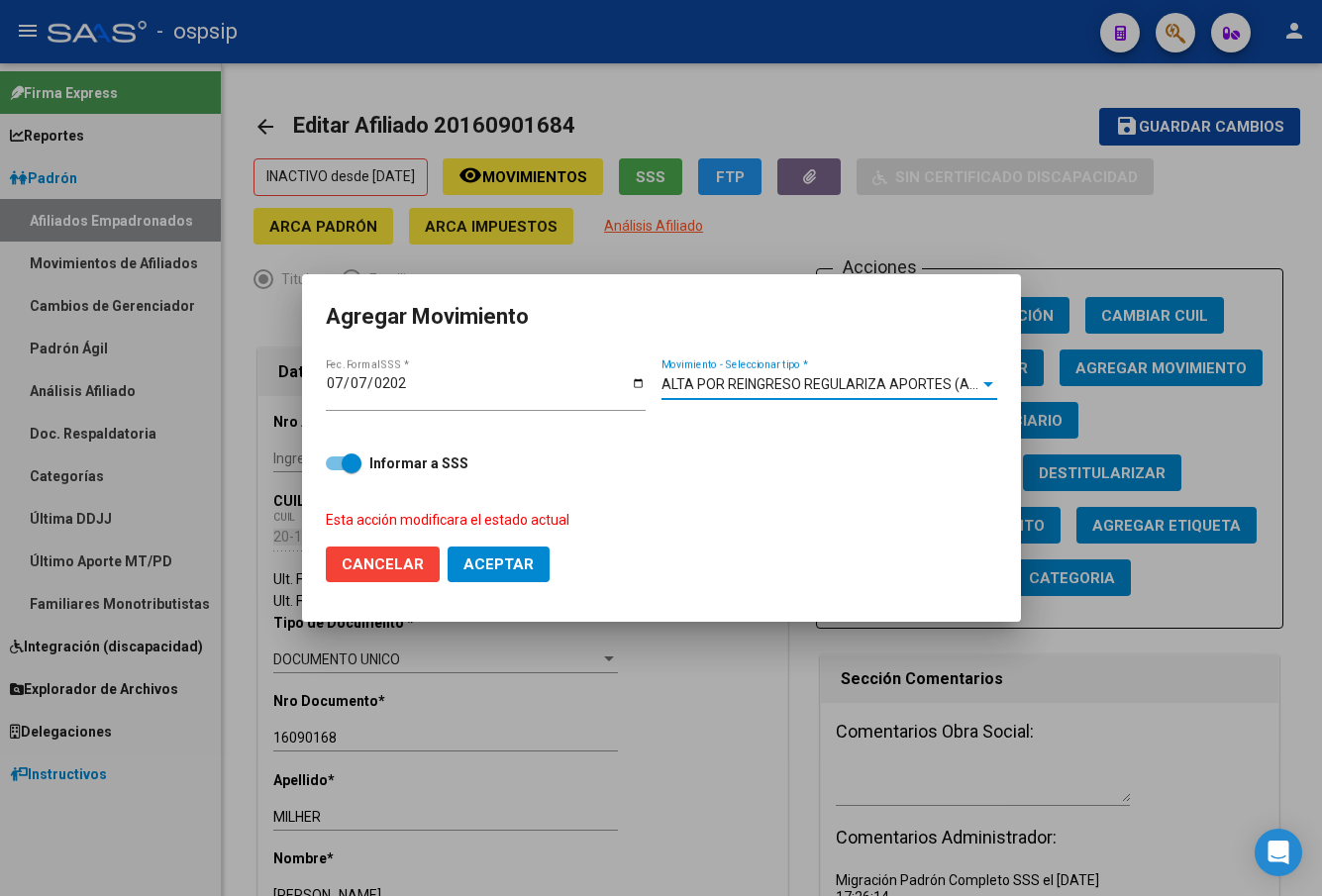 click on "Aceptar" 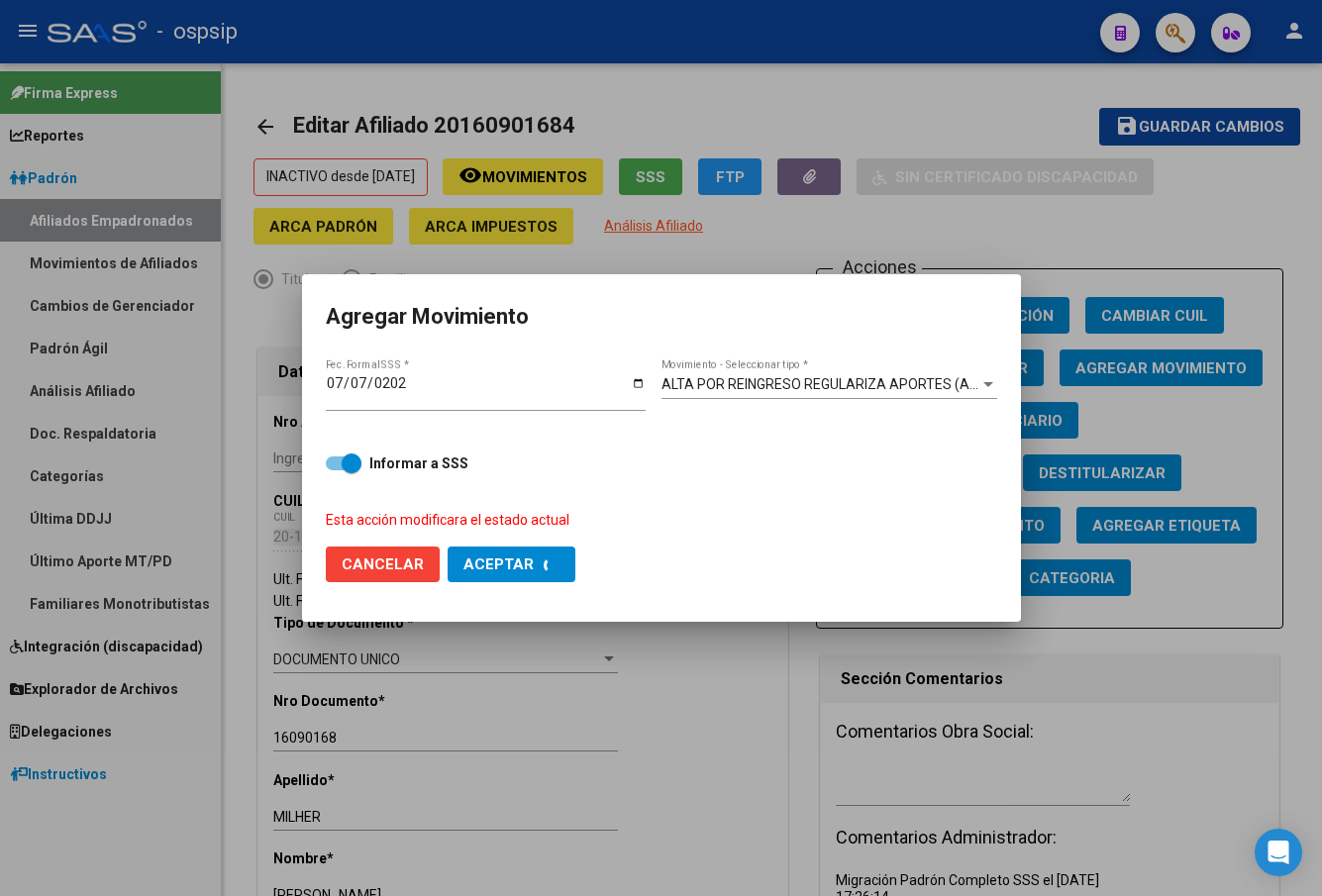 checkbox on "false" 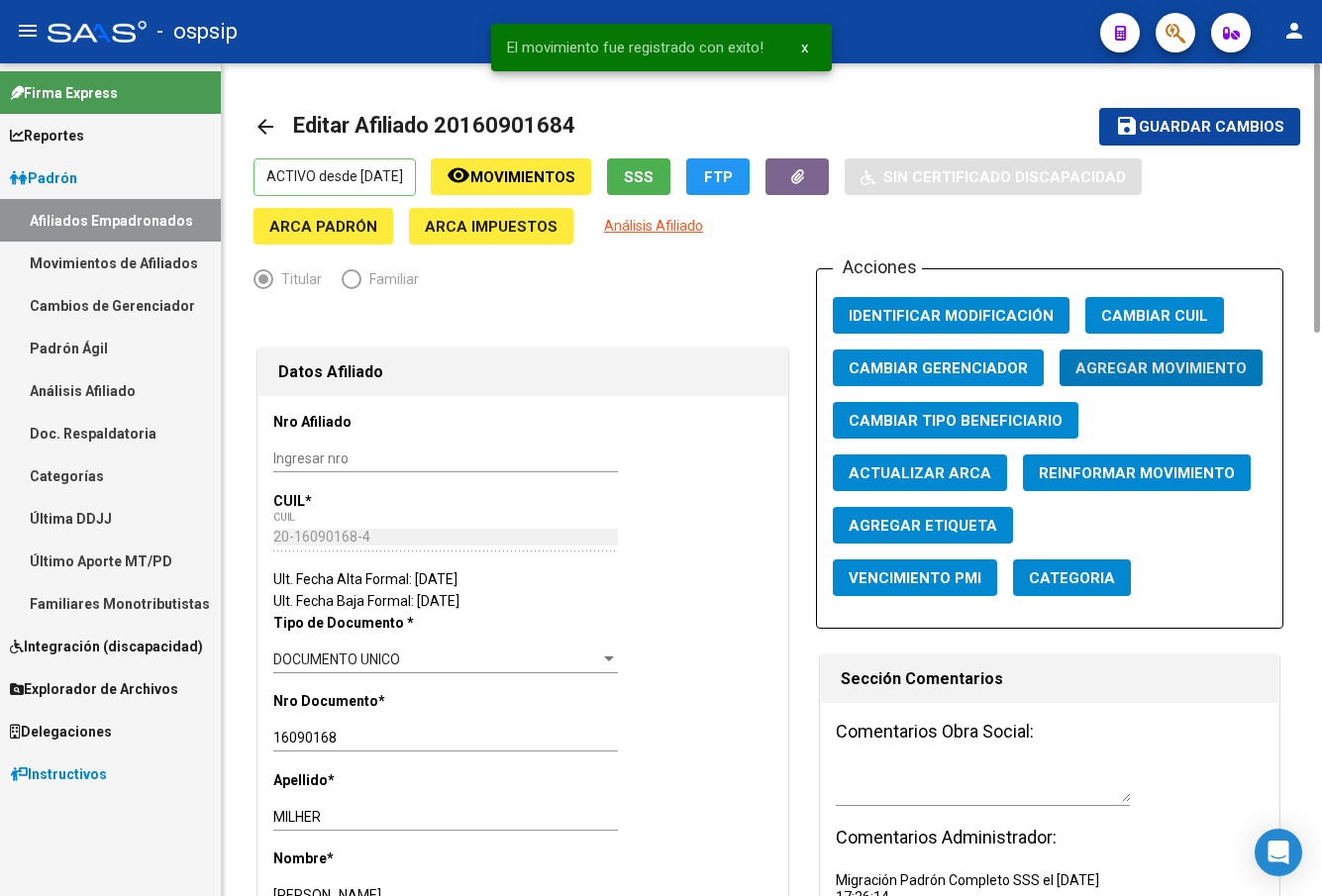 click on "Guardar cambios" 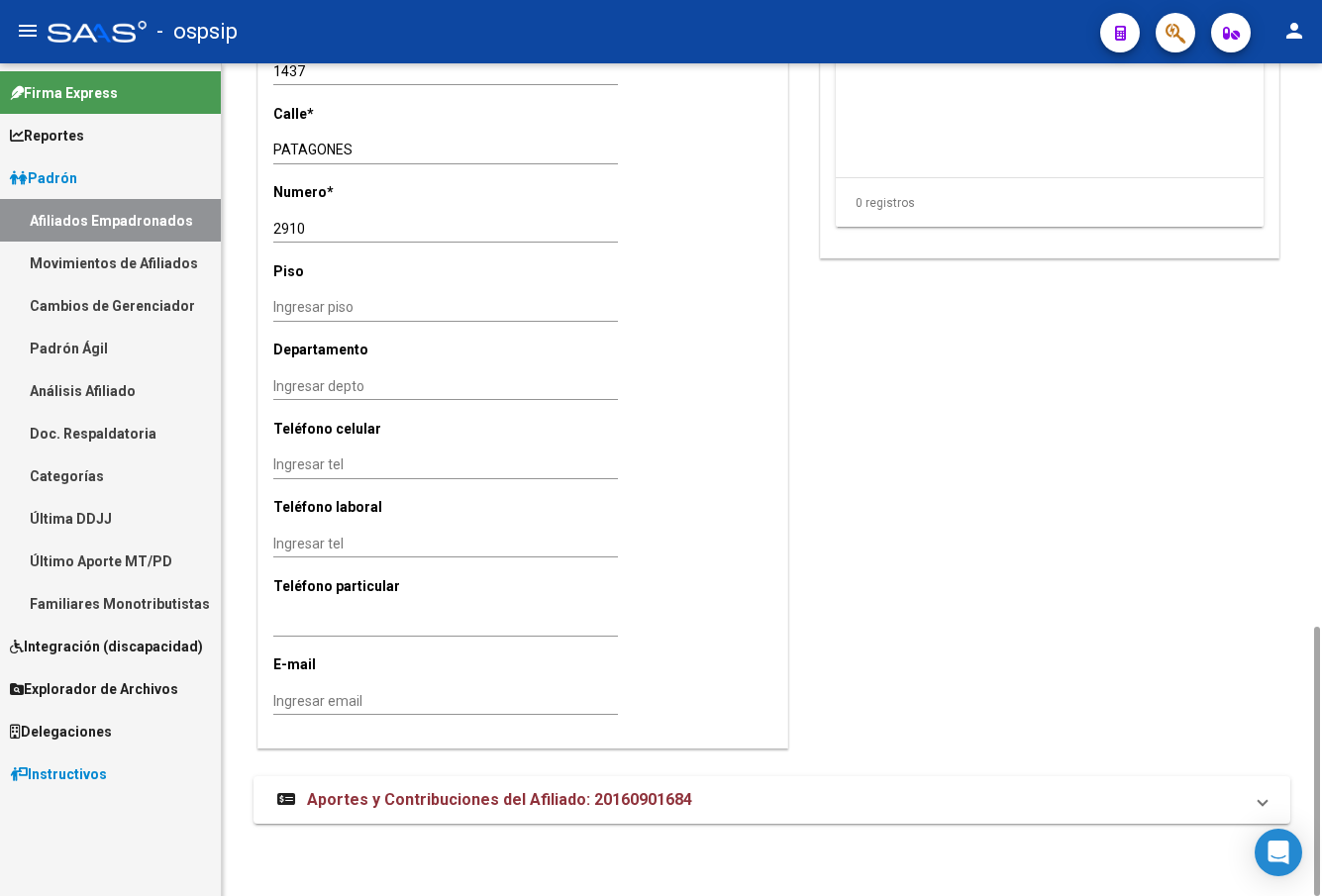 scroll, scrollTop: 1537, scrollLeft: 0, axis: vertical 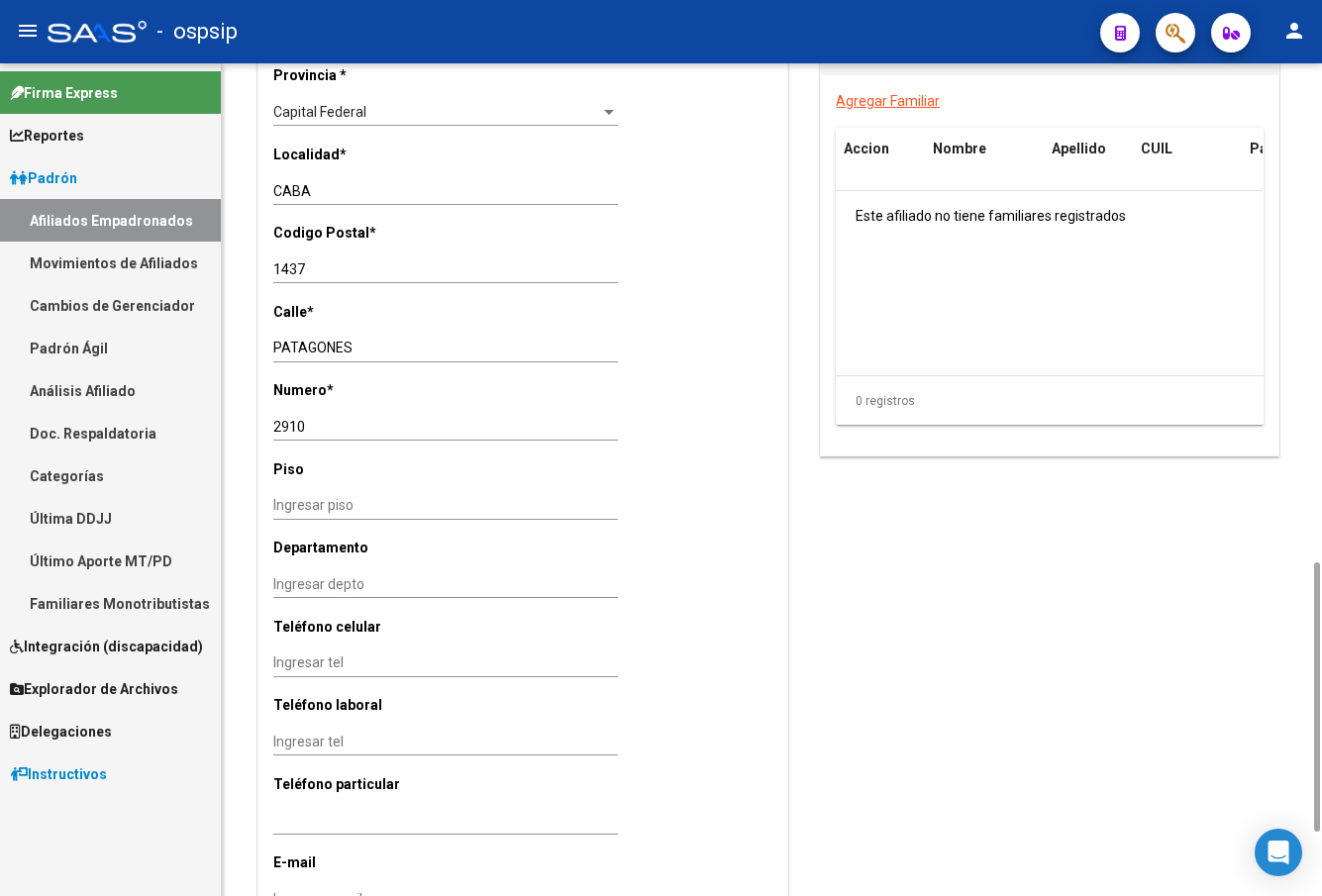 click on "Piso" 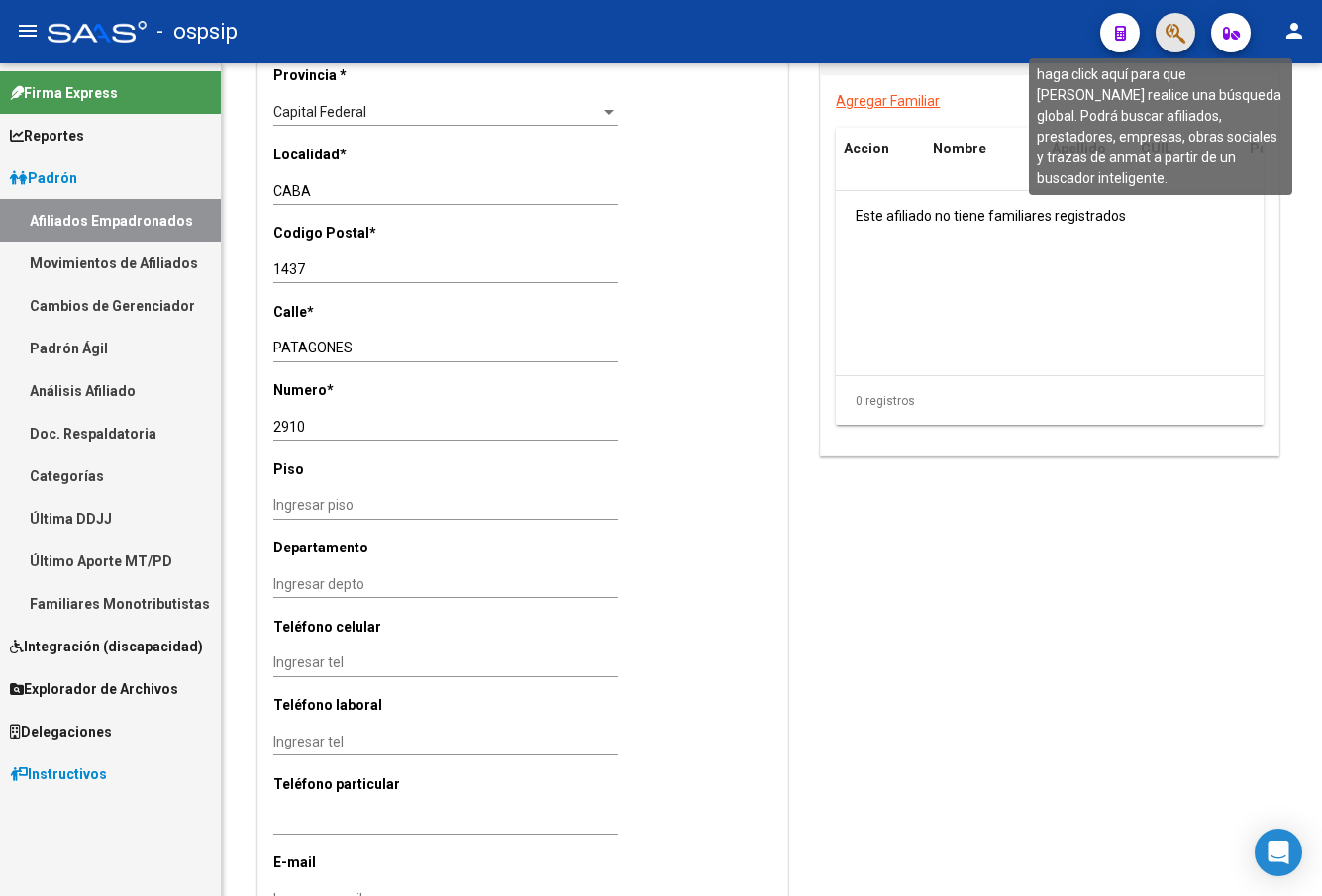 click 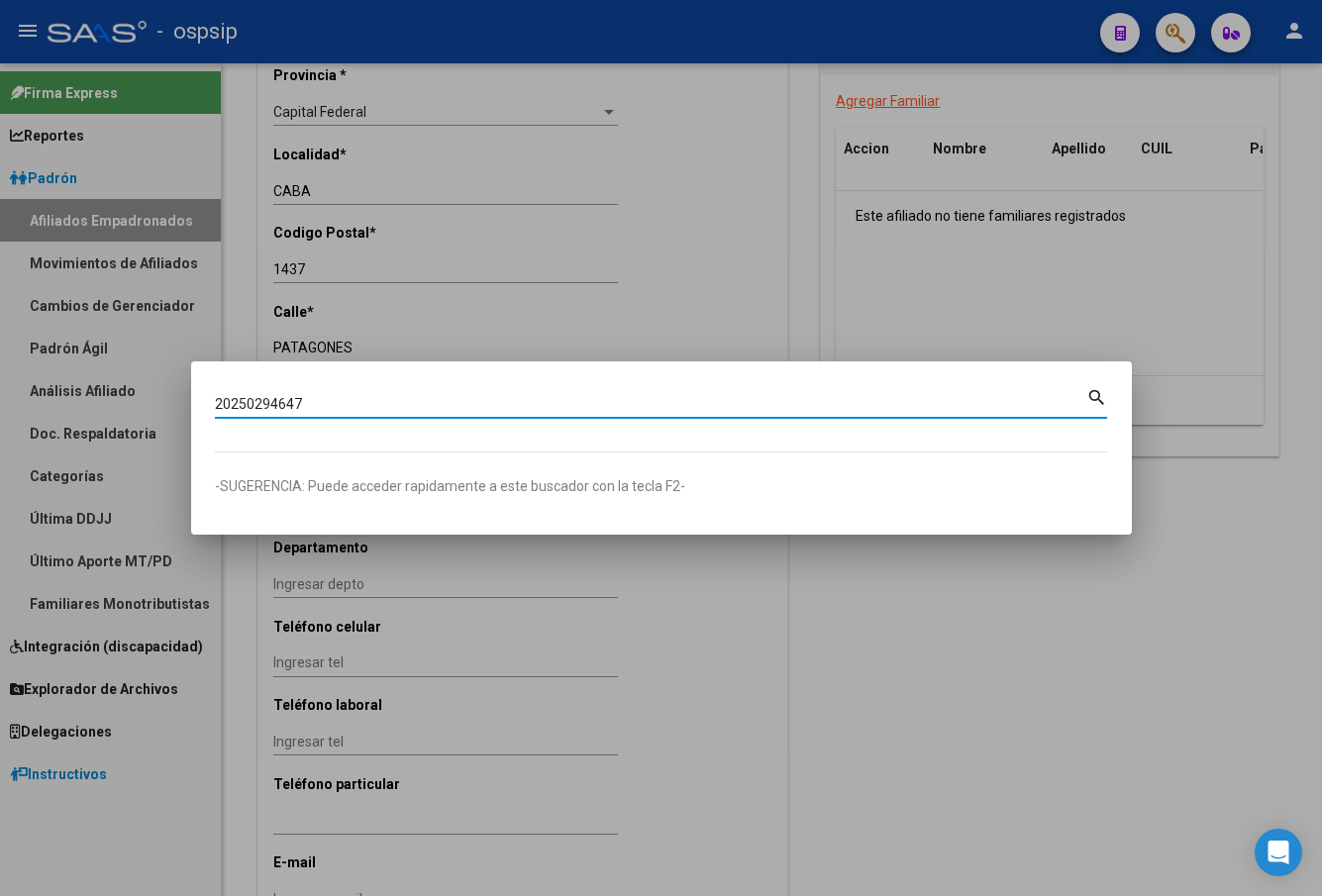 type on "20250294647" 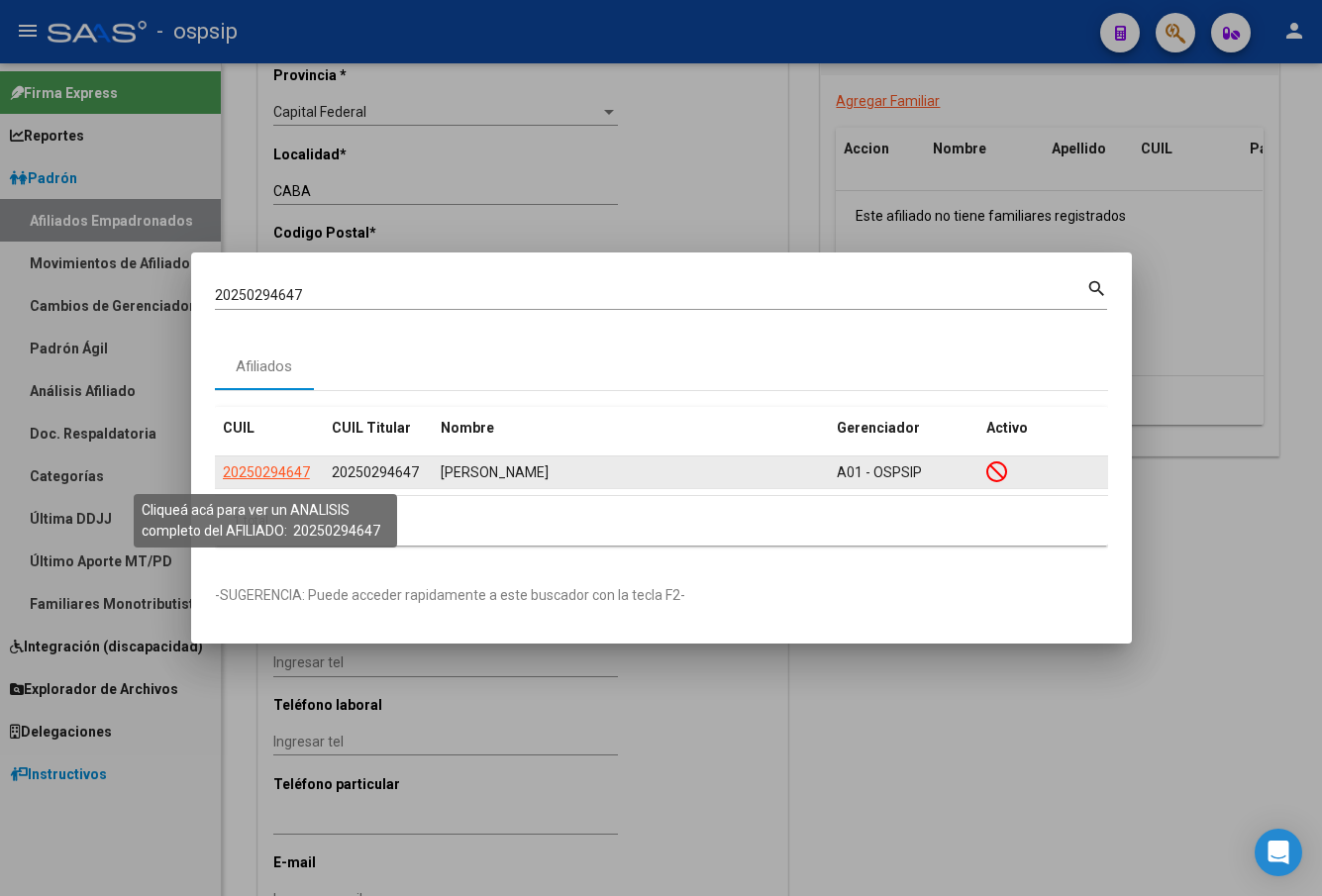 click on "20250294647" 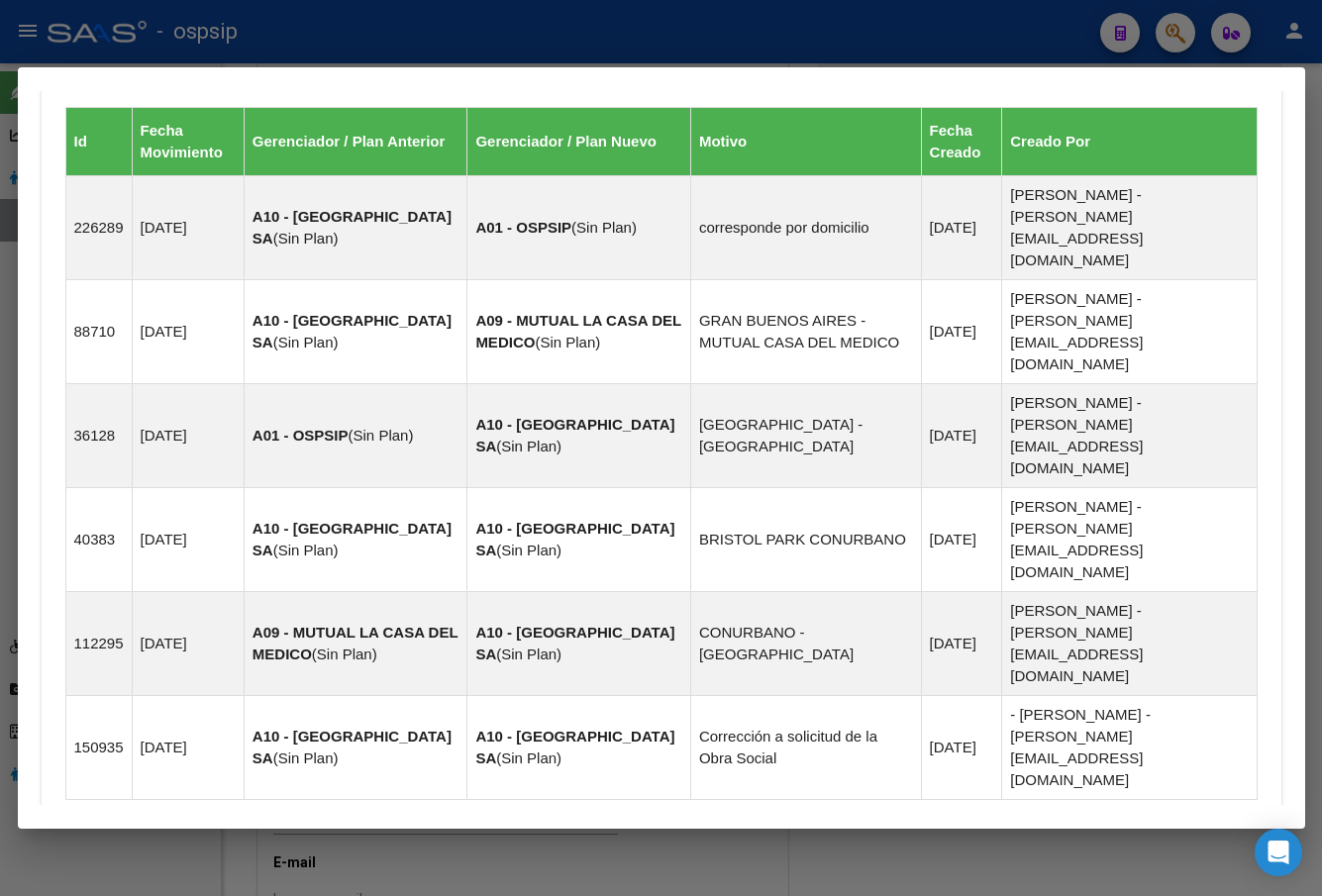 scroll, scrollTop: 1270, scrollLeft: 0, axis: vertical 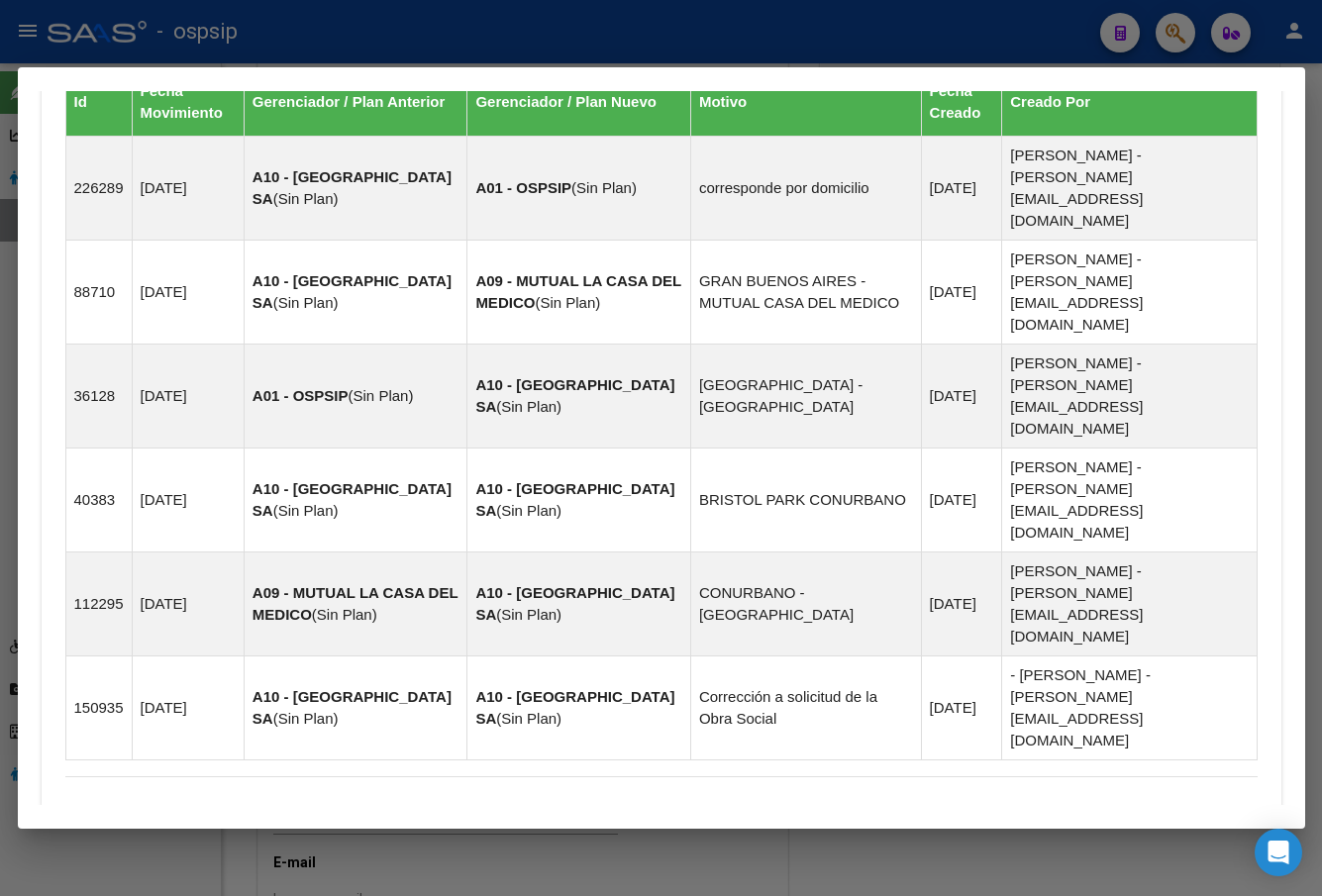 click on "Aportes y Contribuciones del Afiliado: 20250294647" at bounding box center [287, 1000] 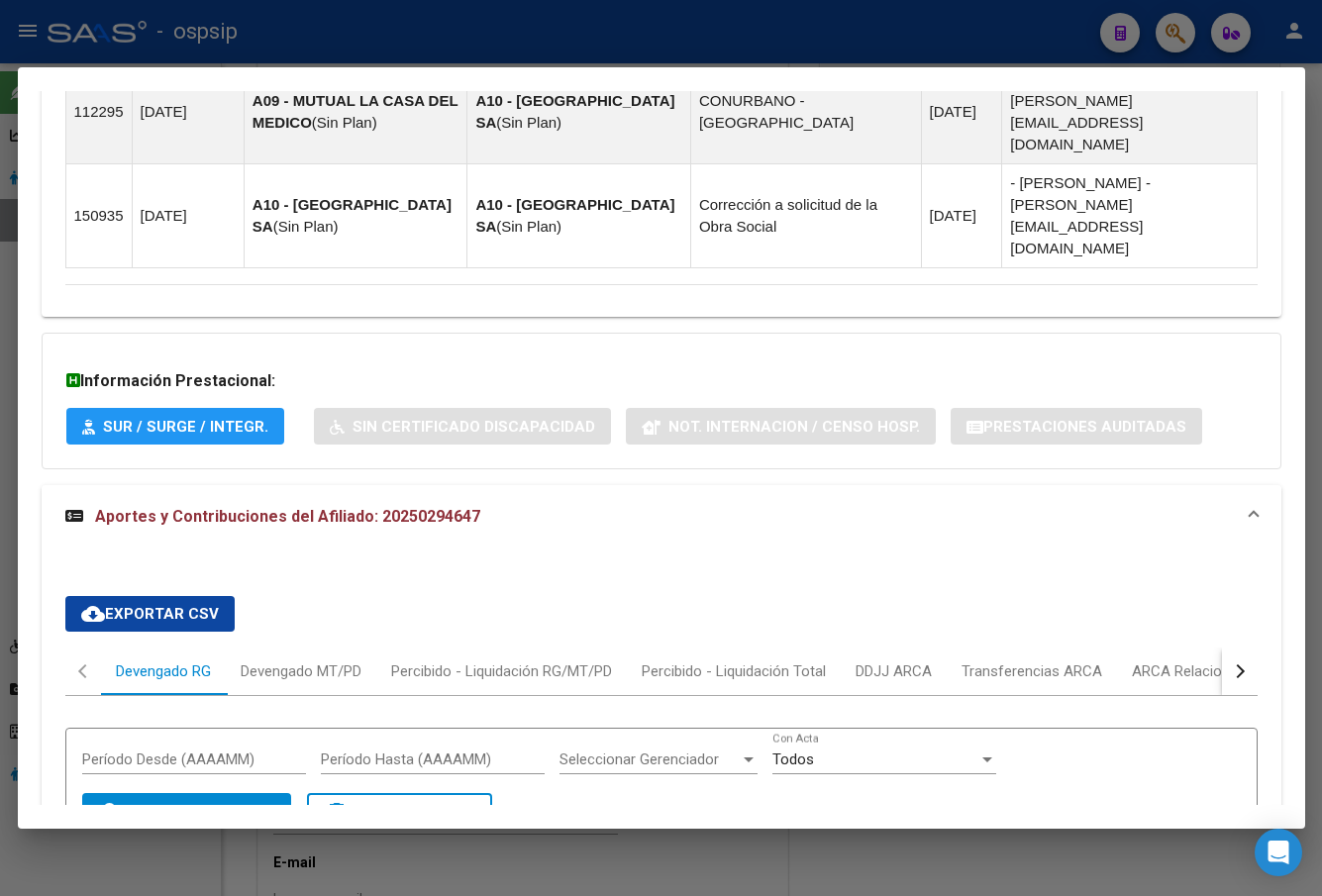 scroll, scrollTop: 1864, scrollLeft: 0, axis: vertical 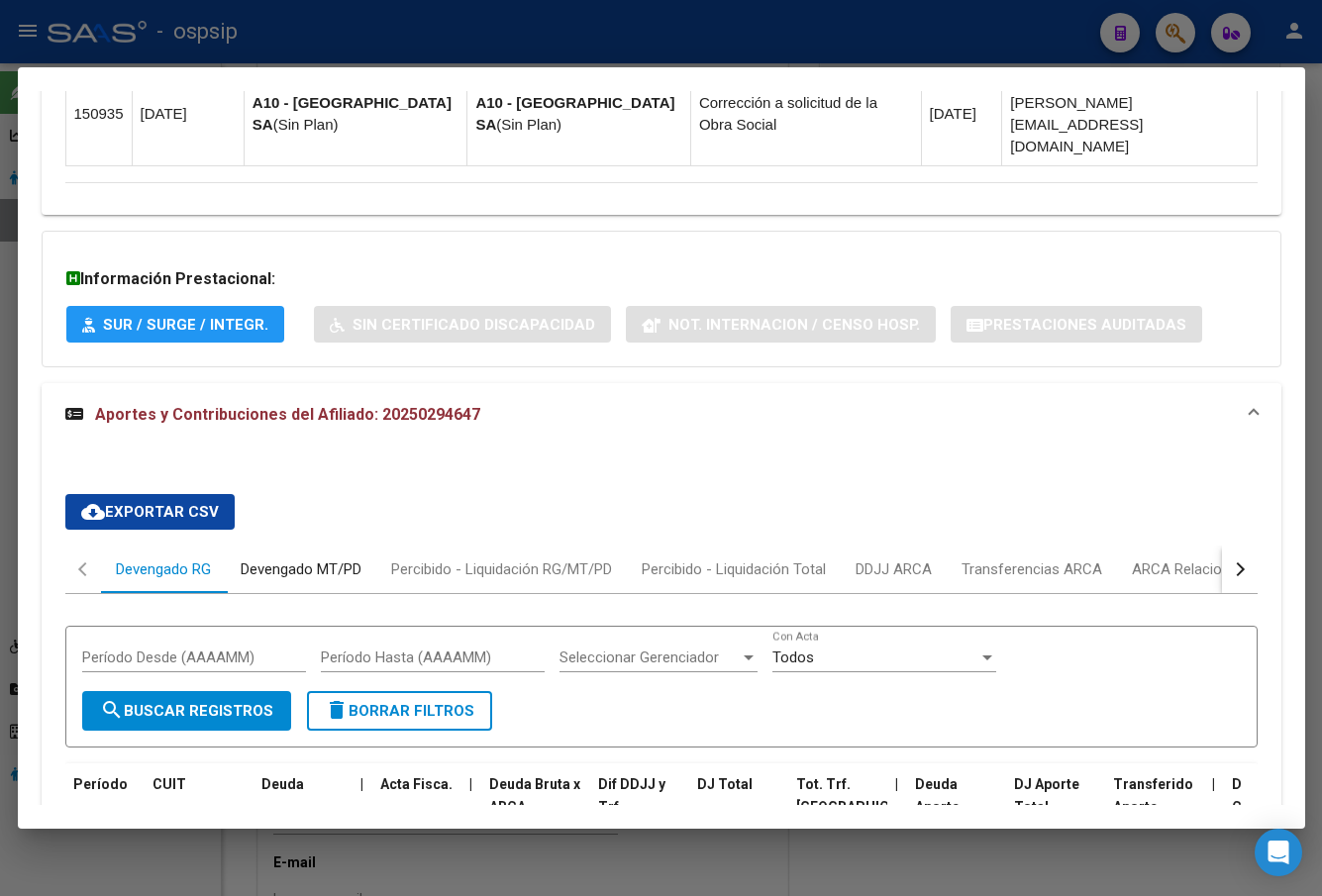 click on "Devengado MT/PD" at bounding box center [301, 569] 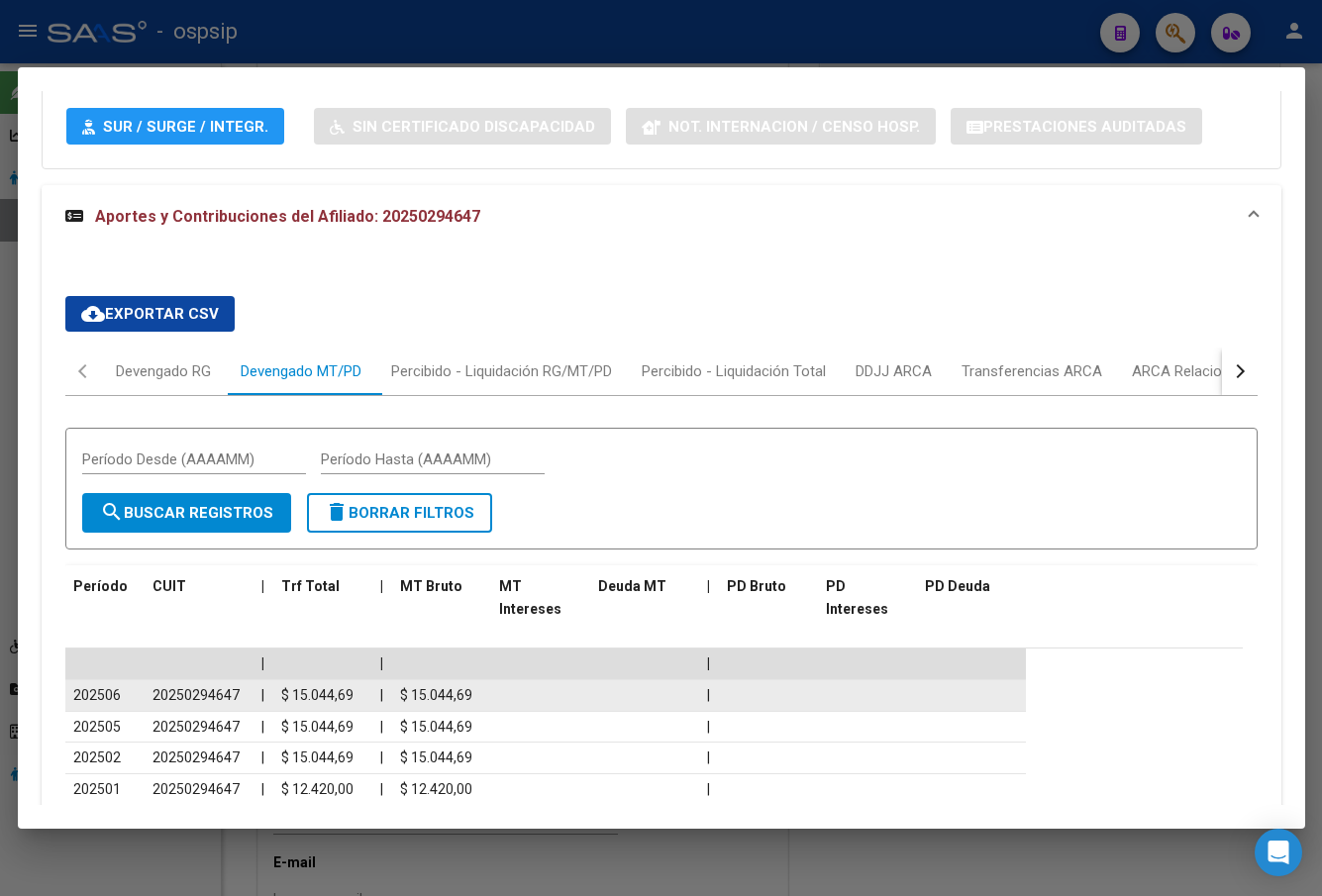 scroll, scrollTop: 1567, scrollLeft: 0, axis: vertical 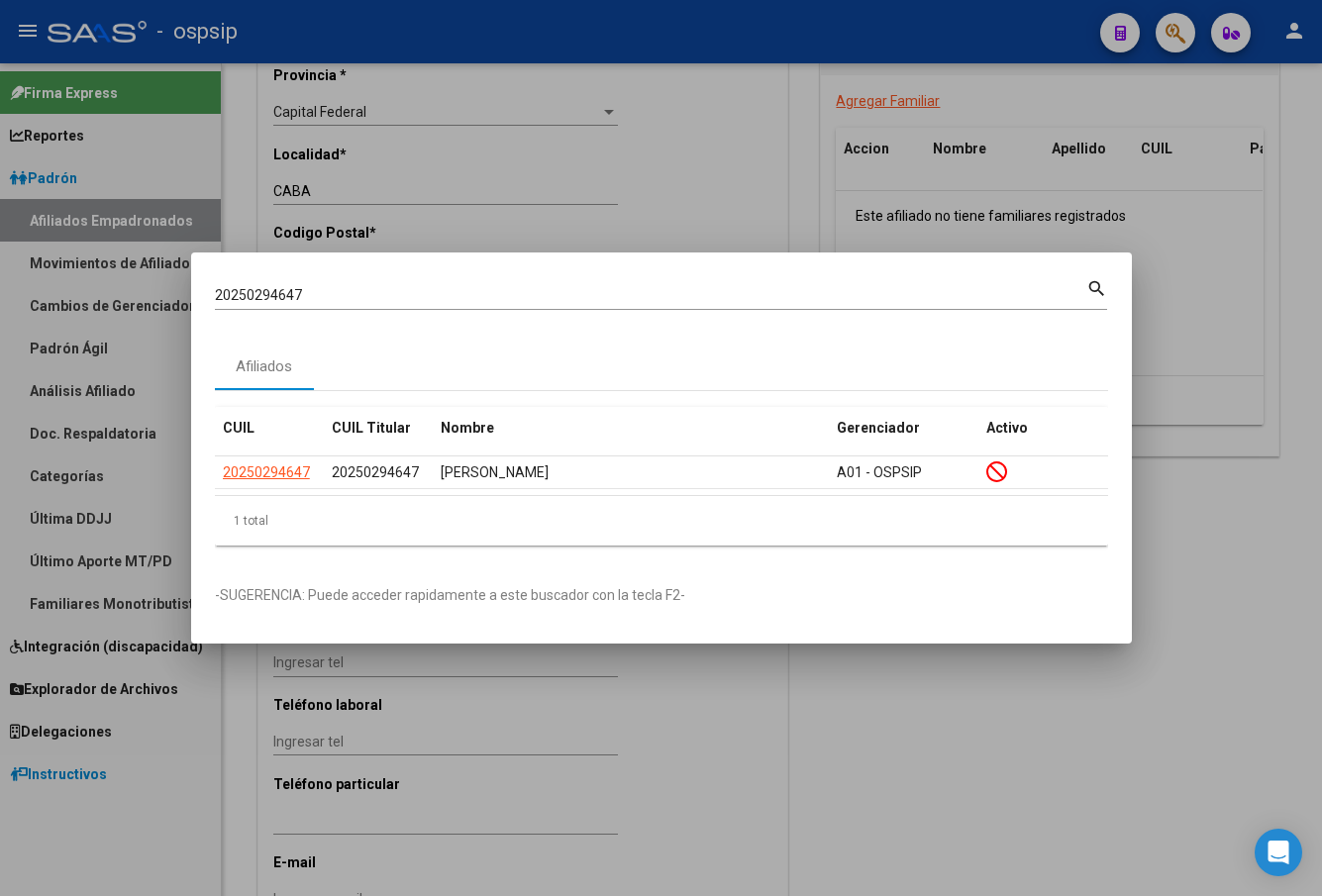 click on "20250294647 Buscar (apellido, dni, cuil, nro traspaso, cuit, obra social)" at bounding box center [651, 296] 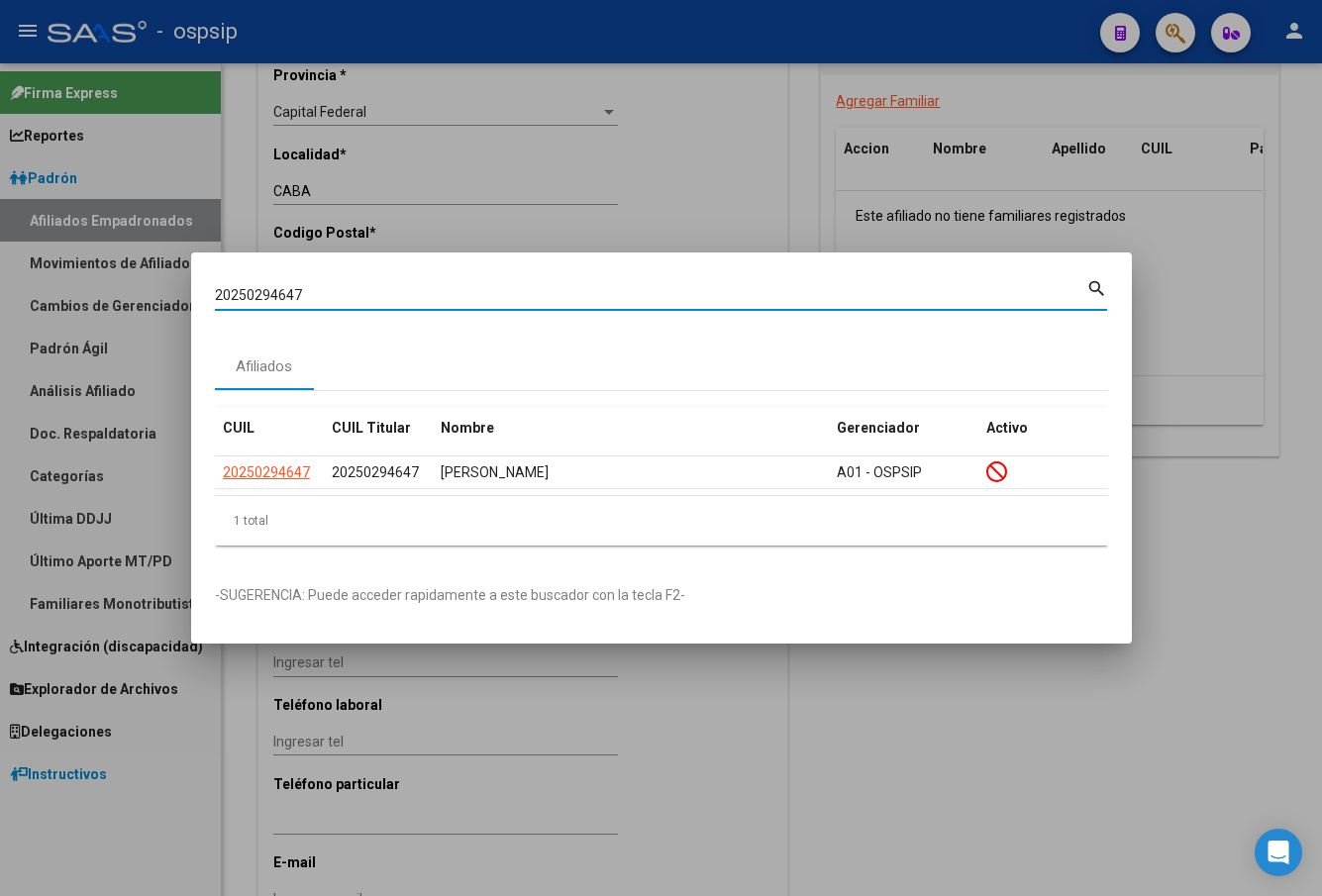 click on "20250294647 Buscar (apellido, dni, cuil, nro traspaso, cuit, obra social)" at bounding box center [651, 296] 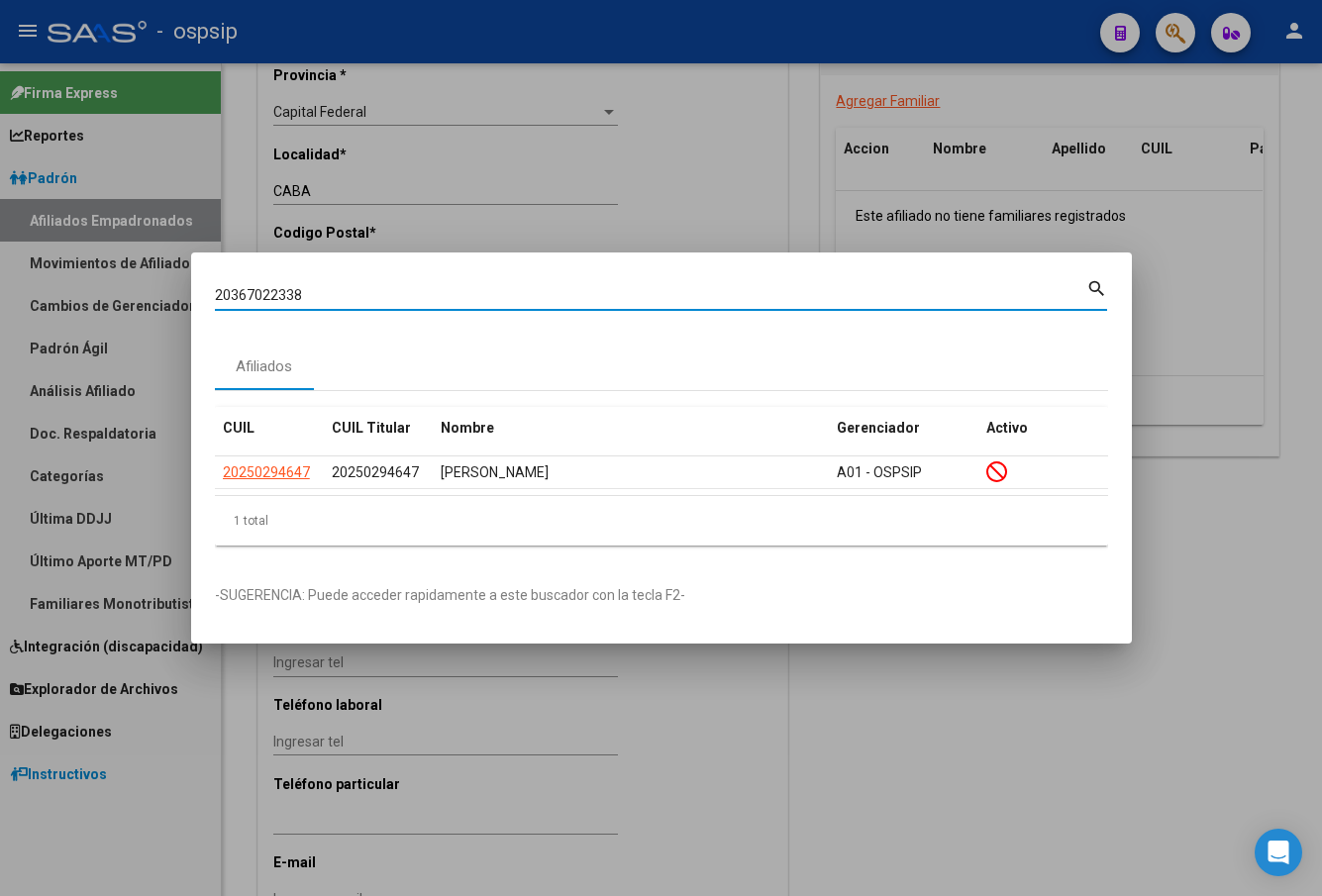 type on "20367022338" 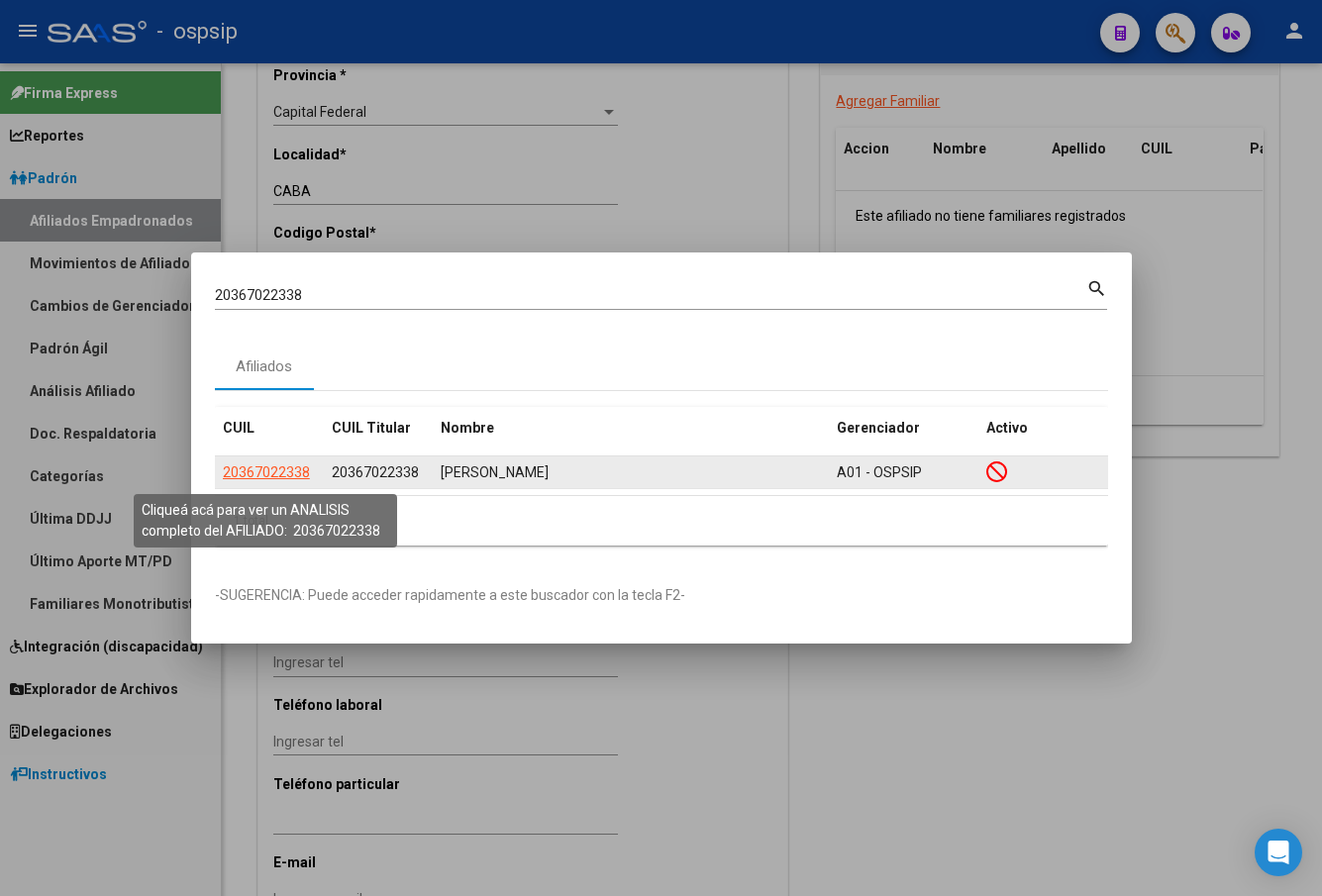 click on "20367022338" 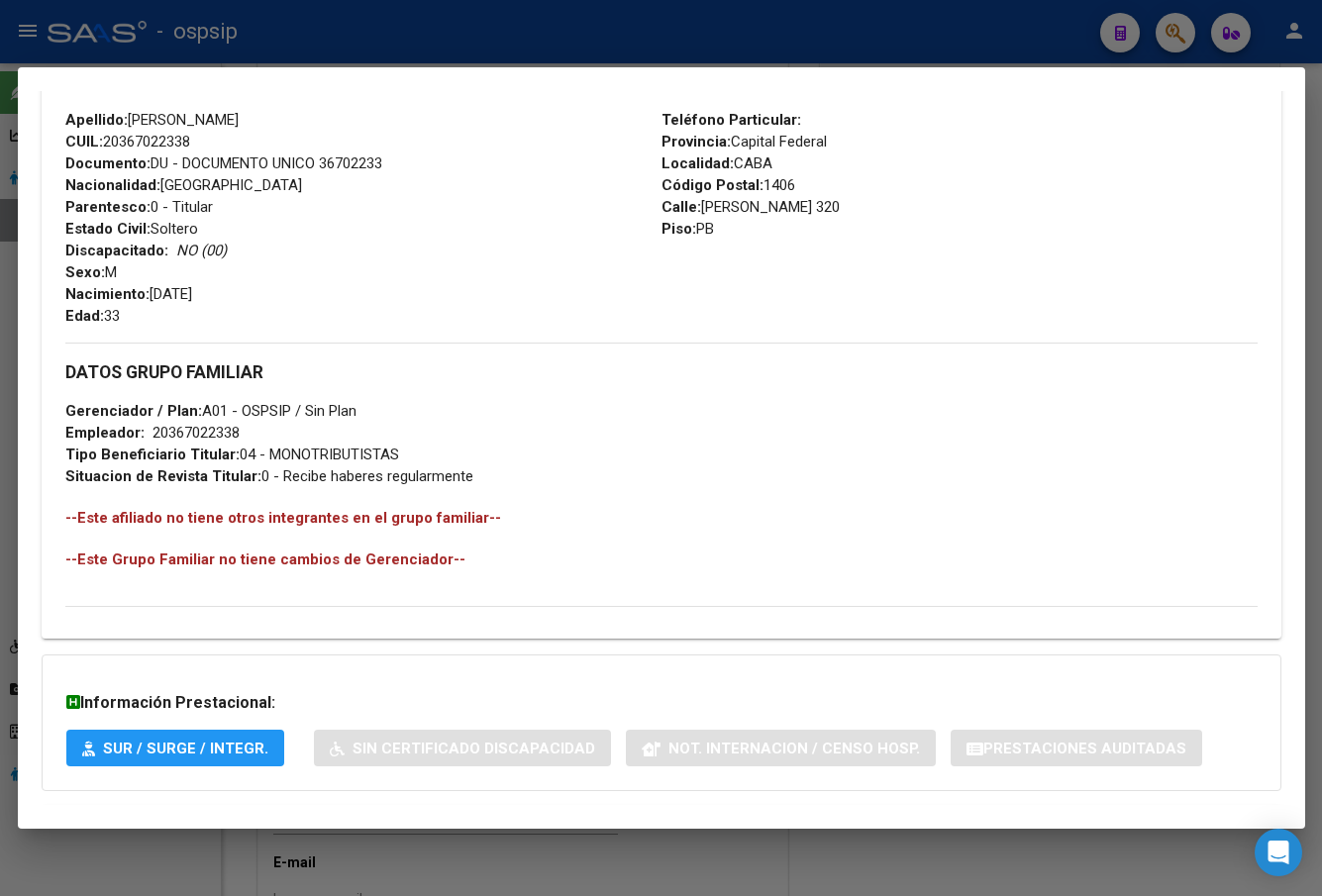 scroll, scrollTop: 823, scrollLeft: 0, axis: vertical 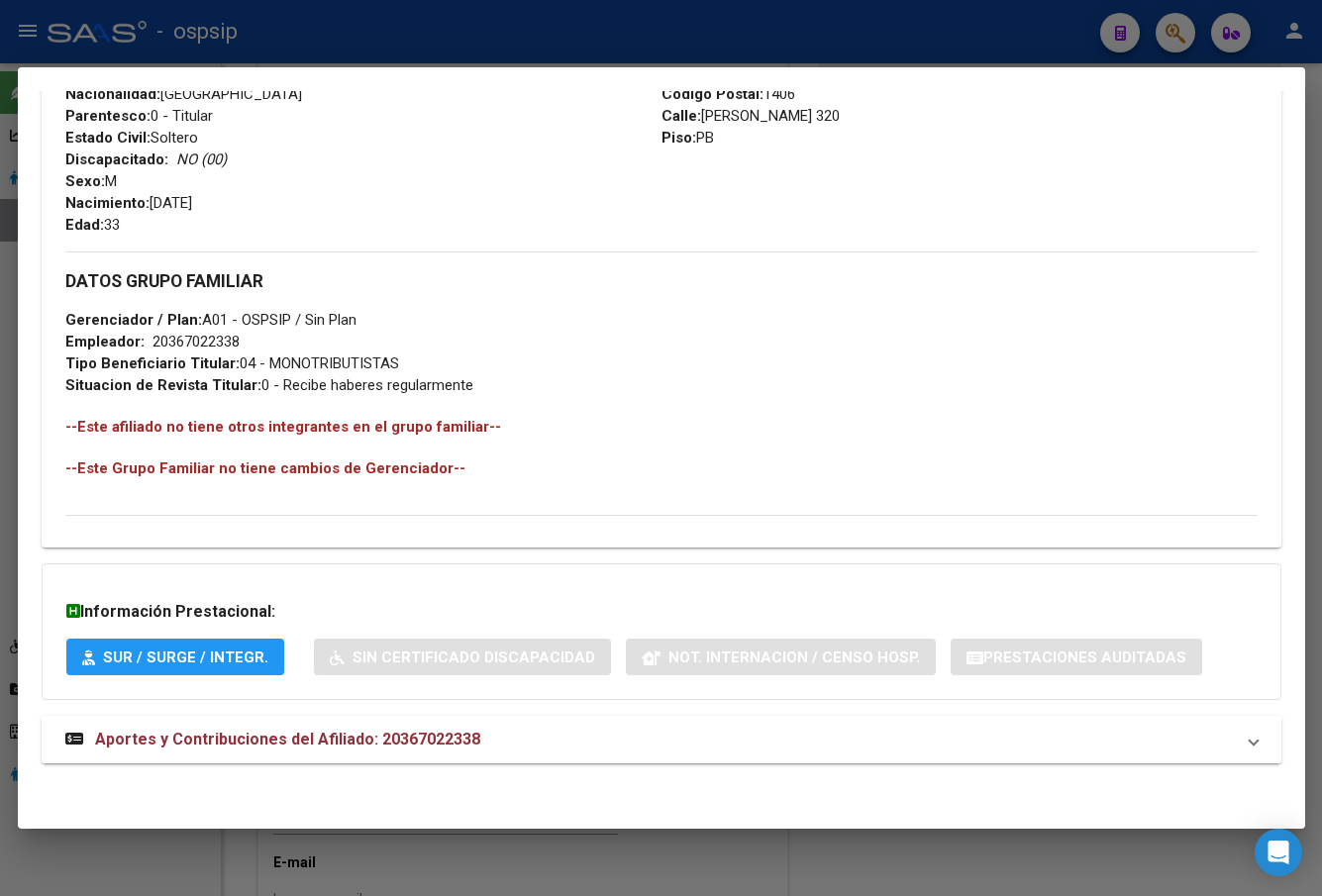 click on "Aportes y Contribuciones del Afiliado: 20367022338" at bounding box center [287, 739] 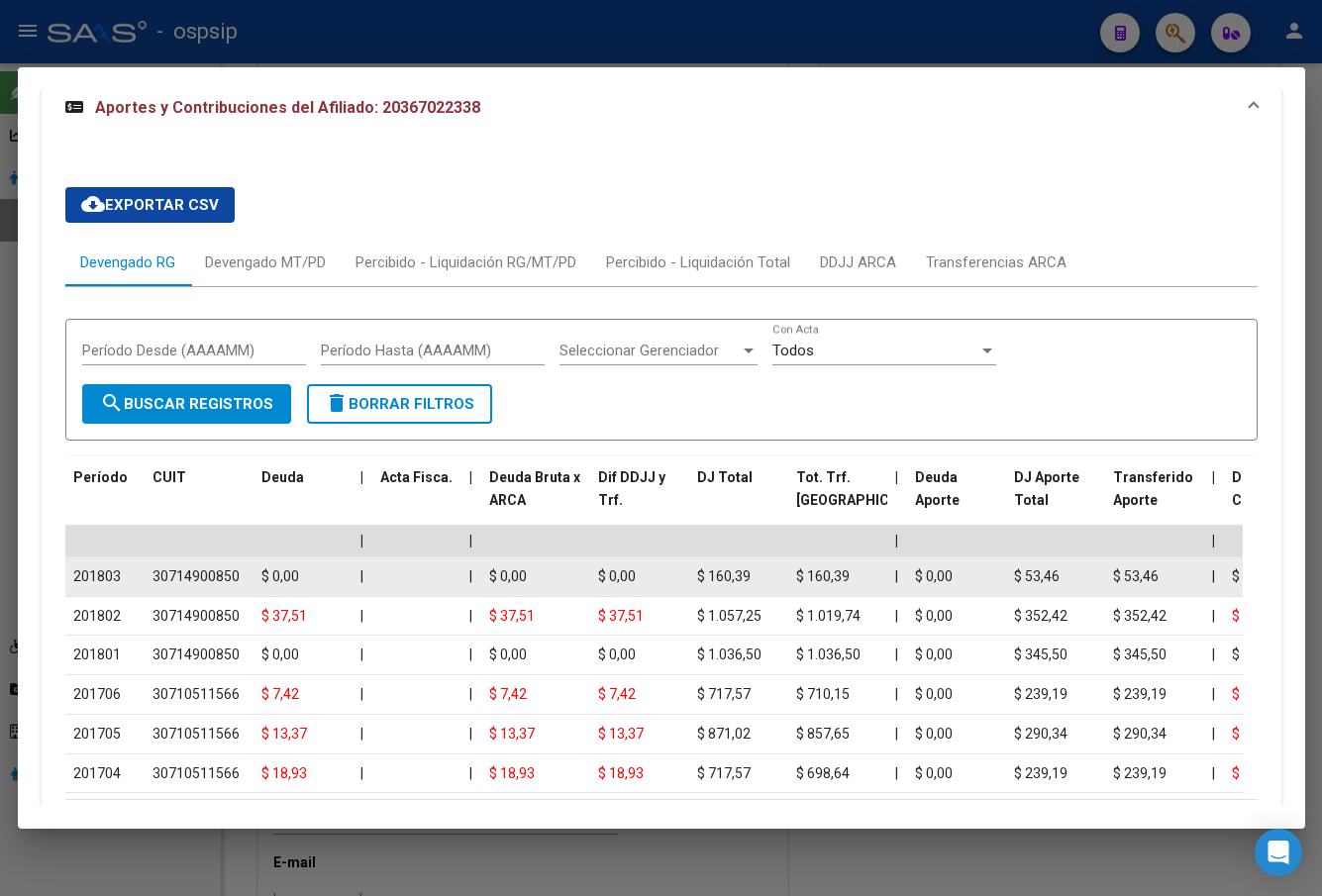 scroll, scrollTop: 1593, scrollLeft: 0, axis: vertical 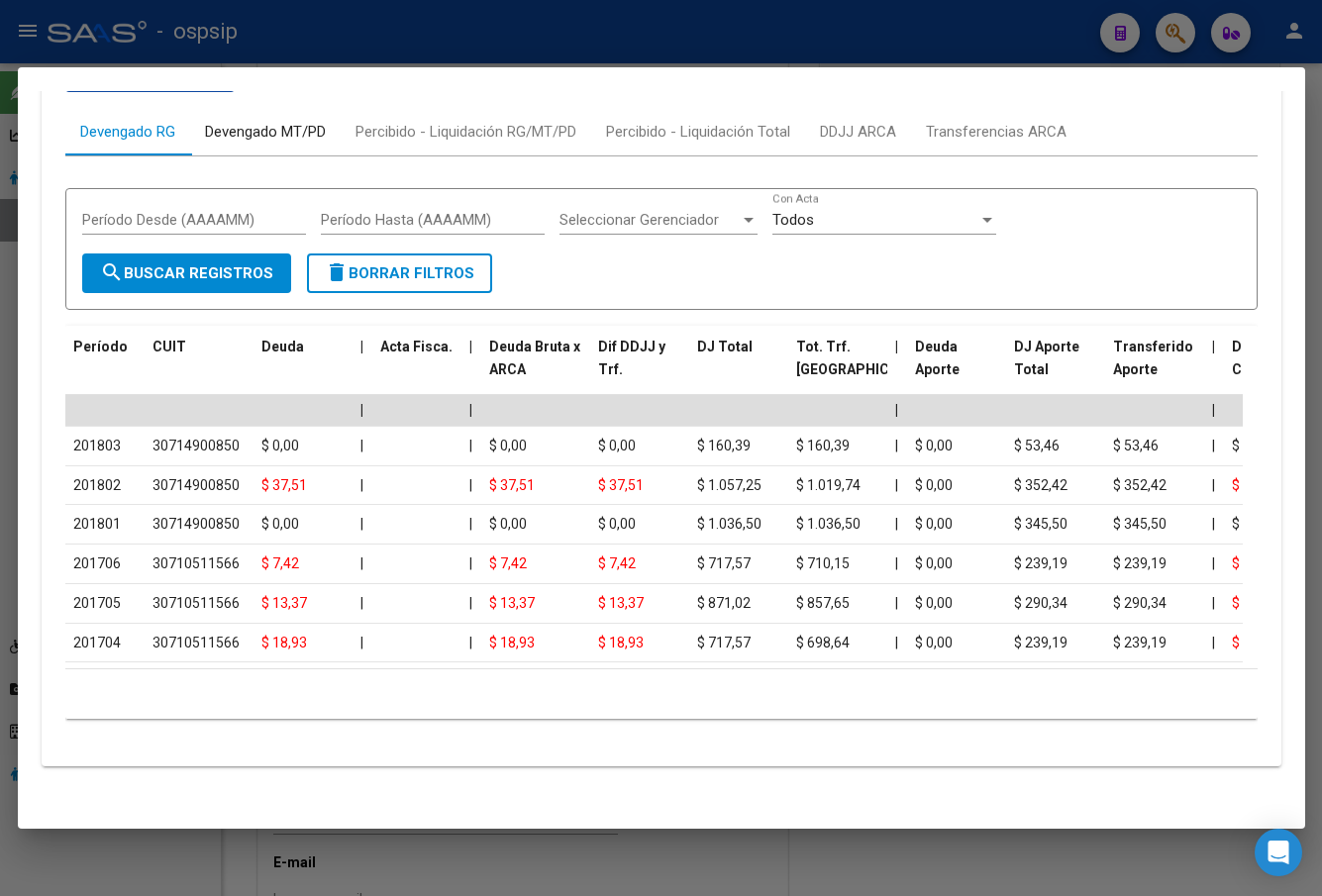 click on "Devengado MT/PD" at bounding box center (265, 132) 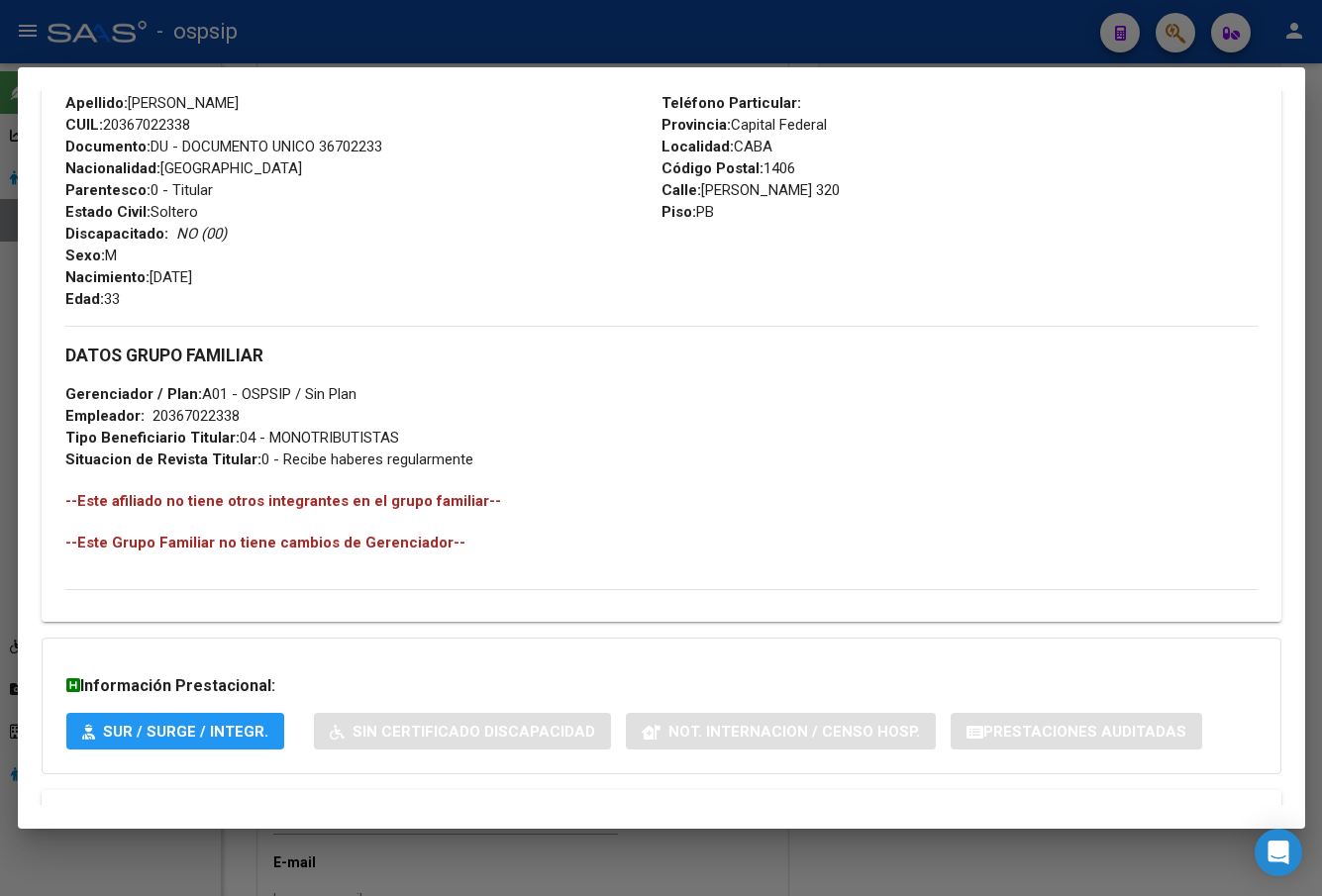 scroll, scrollTop: 253, scrollLeft: 0, axis: vertical 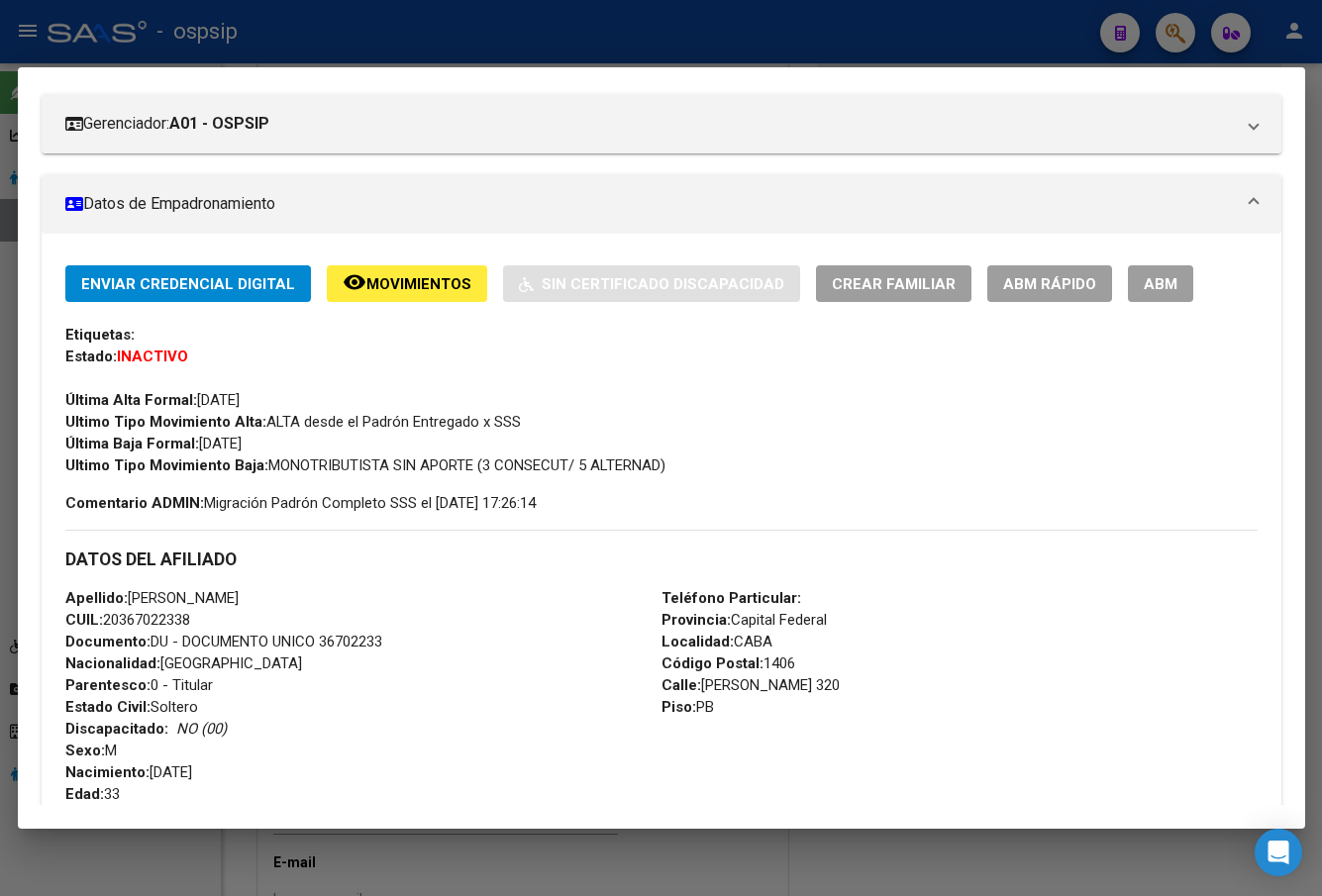 click on "ABM" at bounding box center [1161, 283] 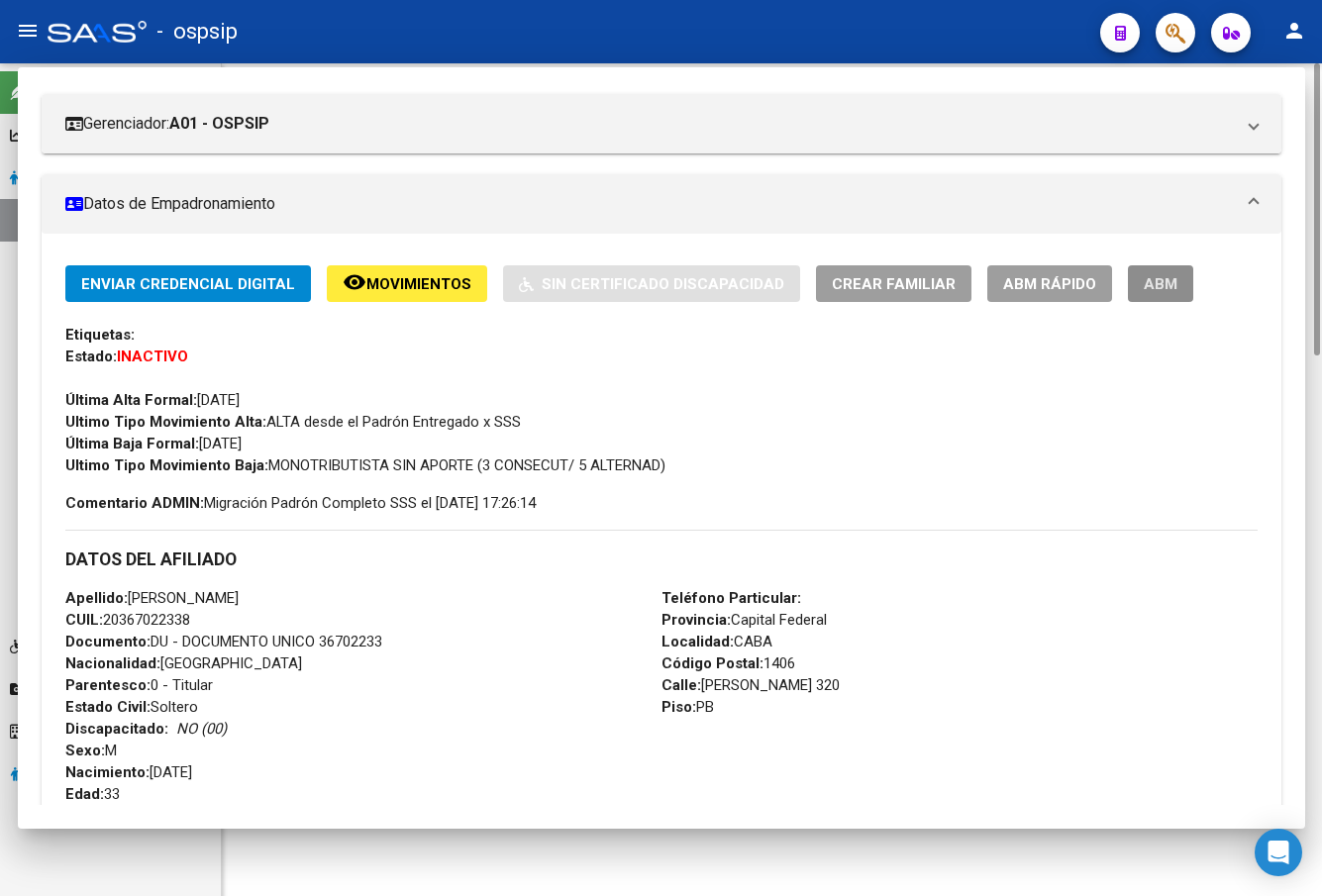scroll, scrollTop: 0, scrollLeft: 0, axis: both 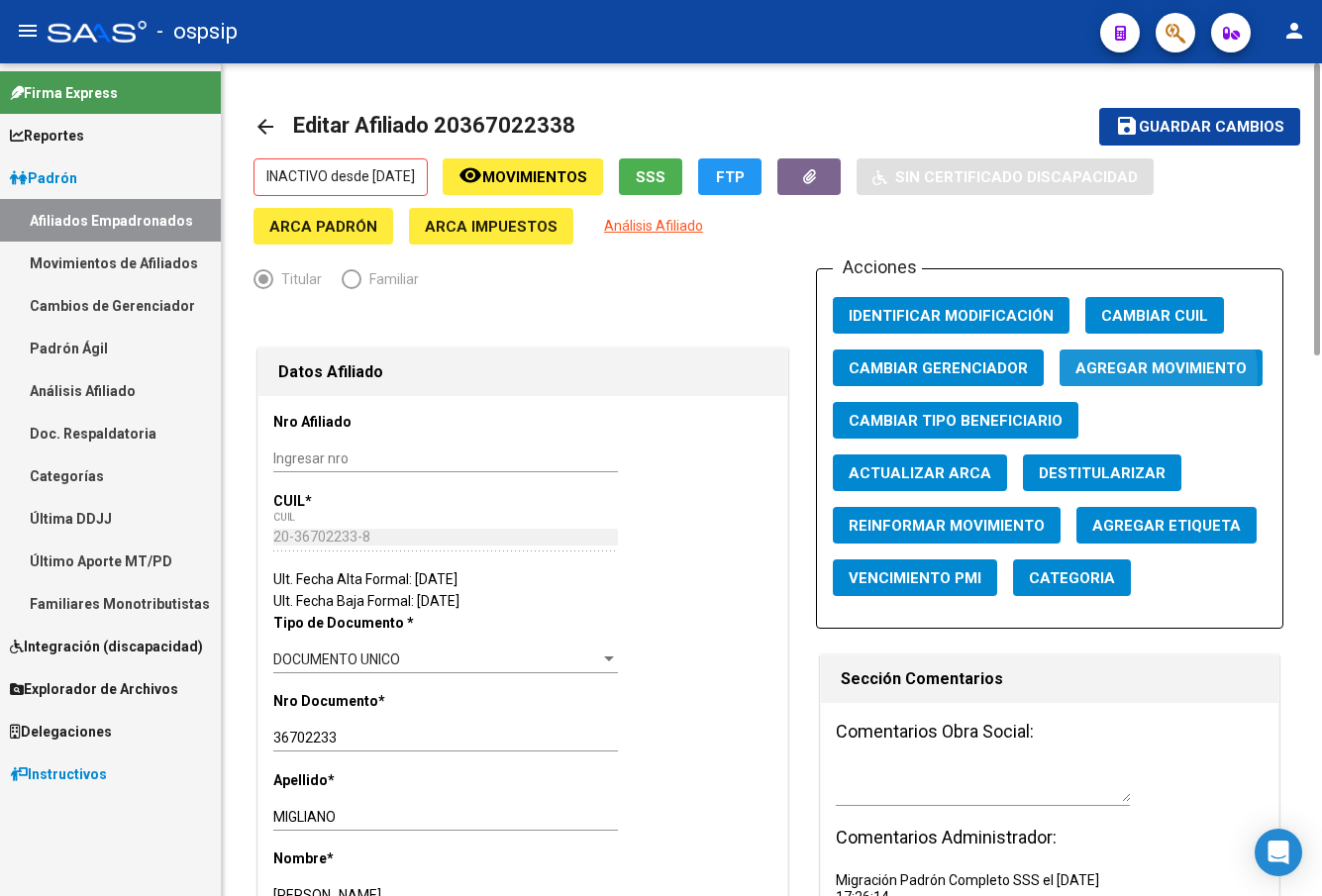 click on "Agregar Movimiento" 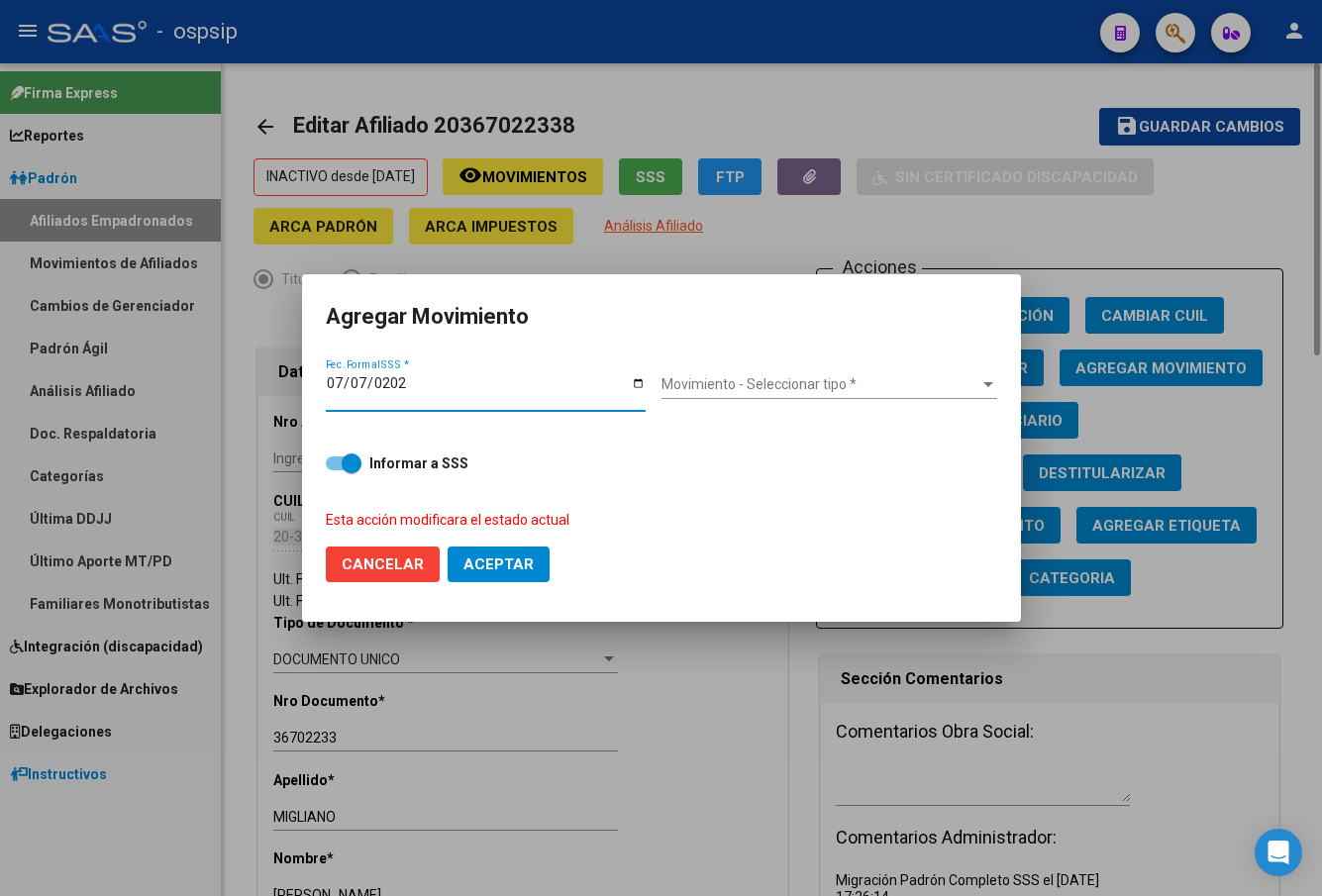 type on "[DATE]" 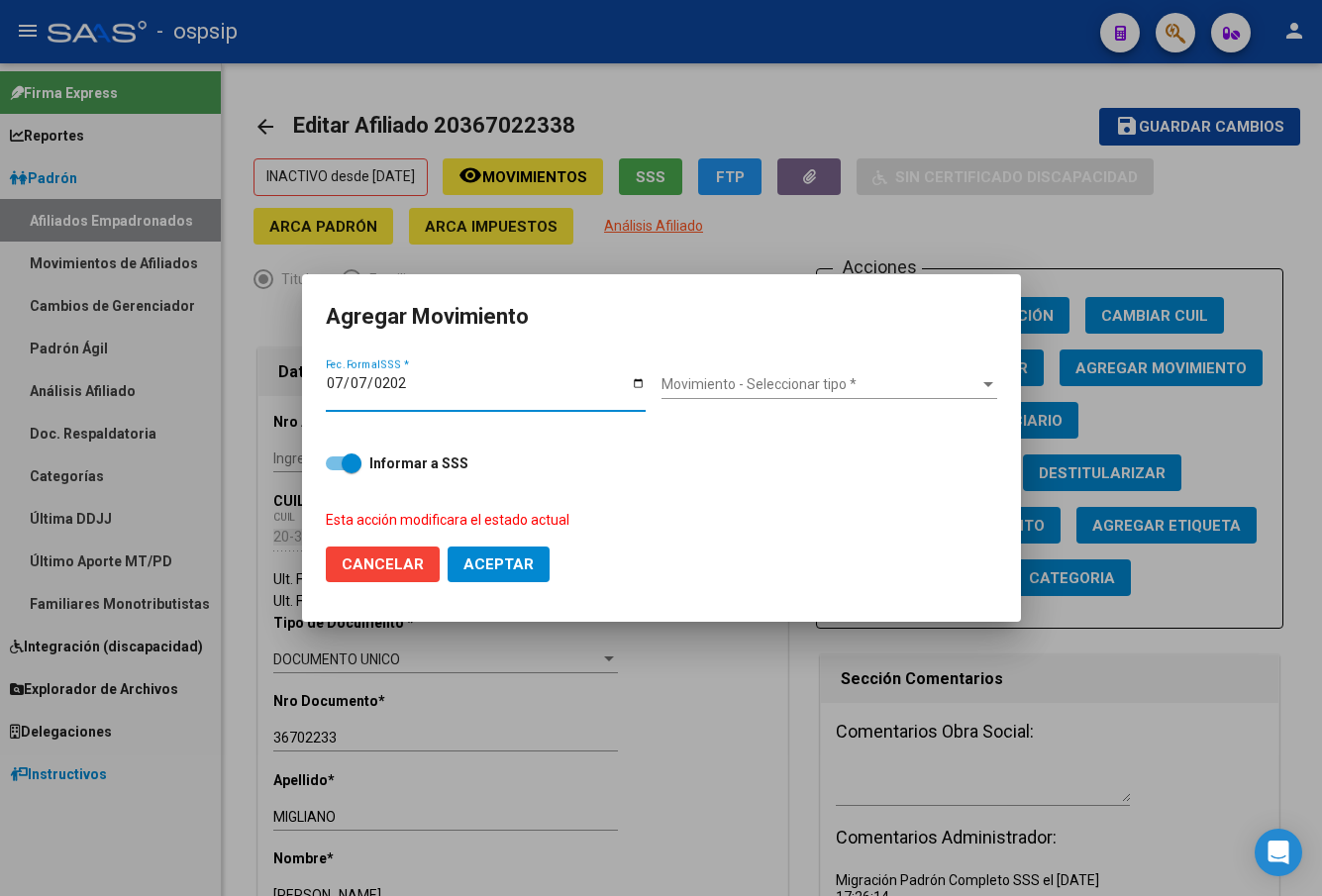 click on "Movimiento - Seleccionar tipo * Movimiento - Seleccionar tipo *" at bounding box center [829, 385] 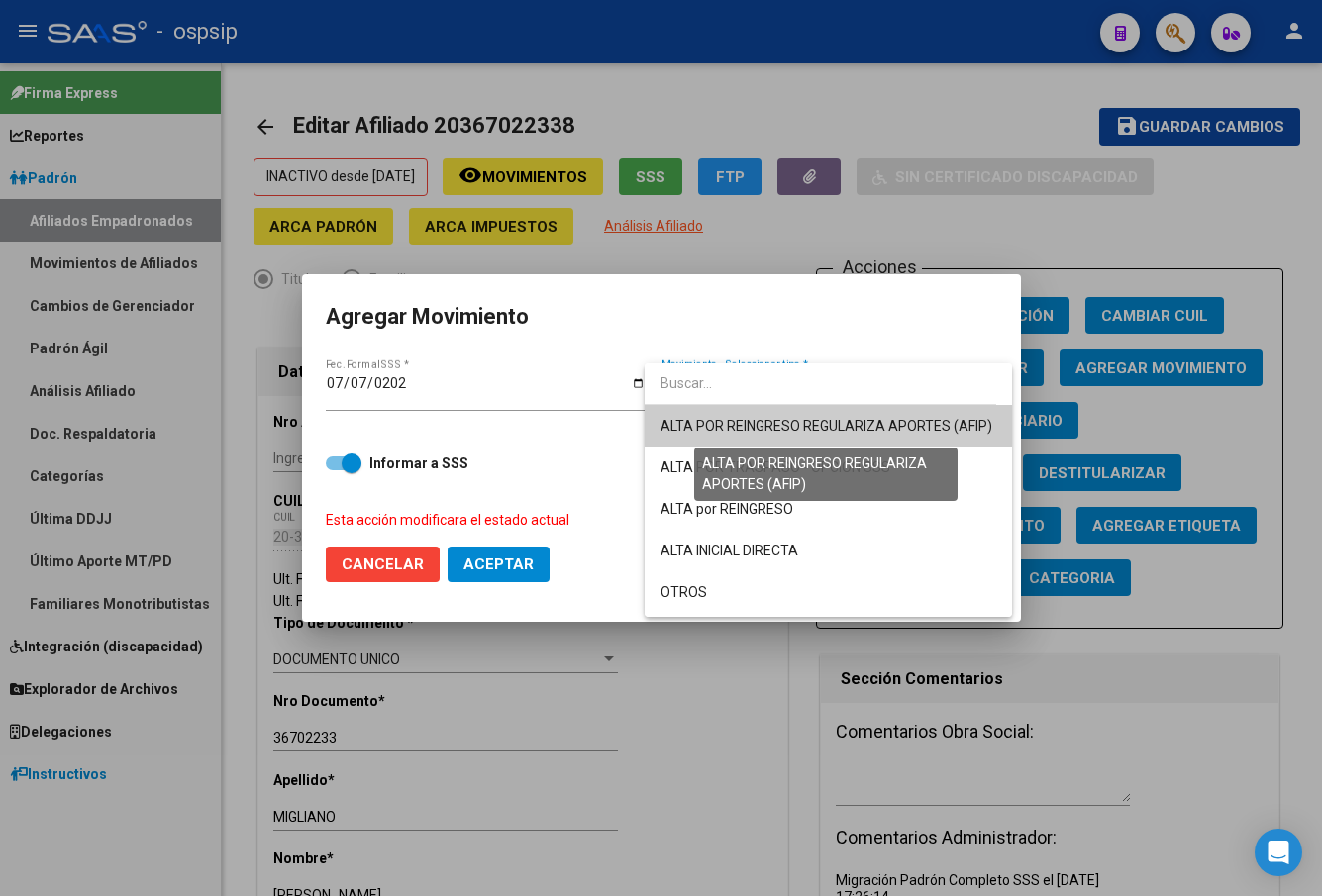 click on "ALTA POR REINGRESO REGULARIZA APORTES (AFIP)" at bounding box center [826, 426] 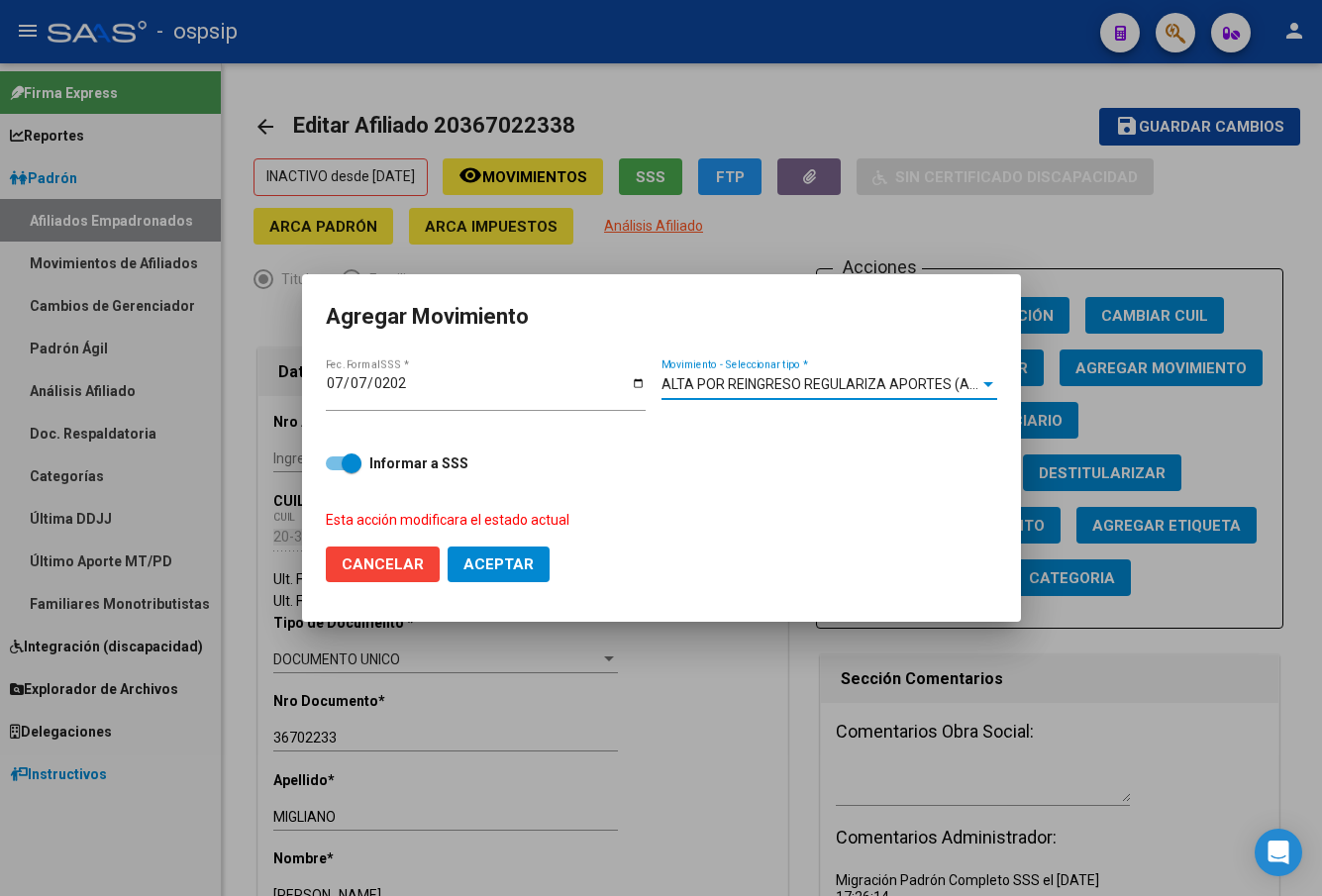 click on "Aceptar" 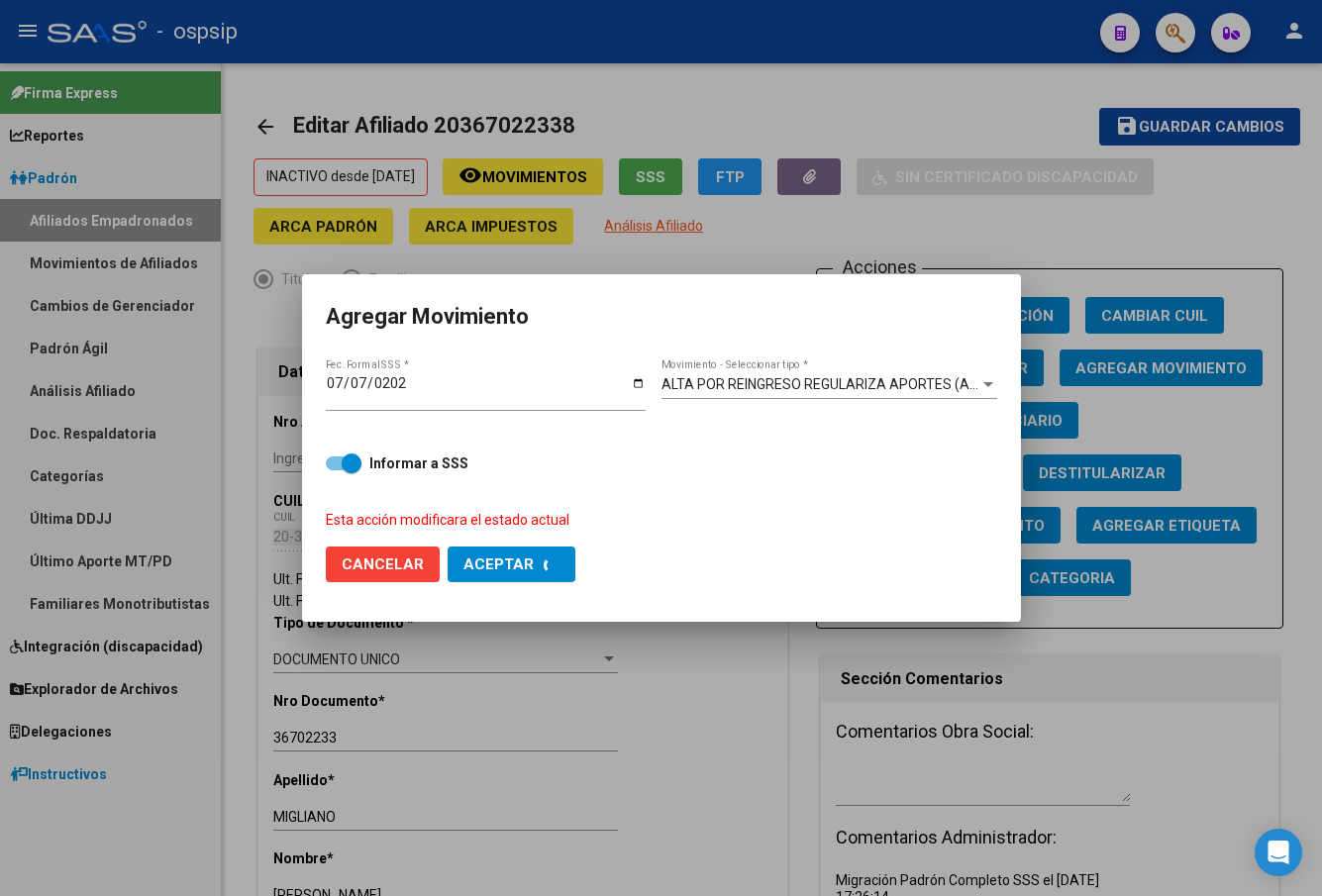 checkbox on "false" 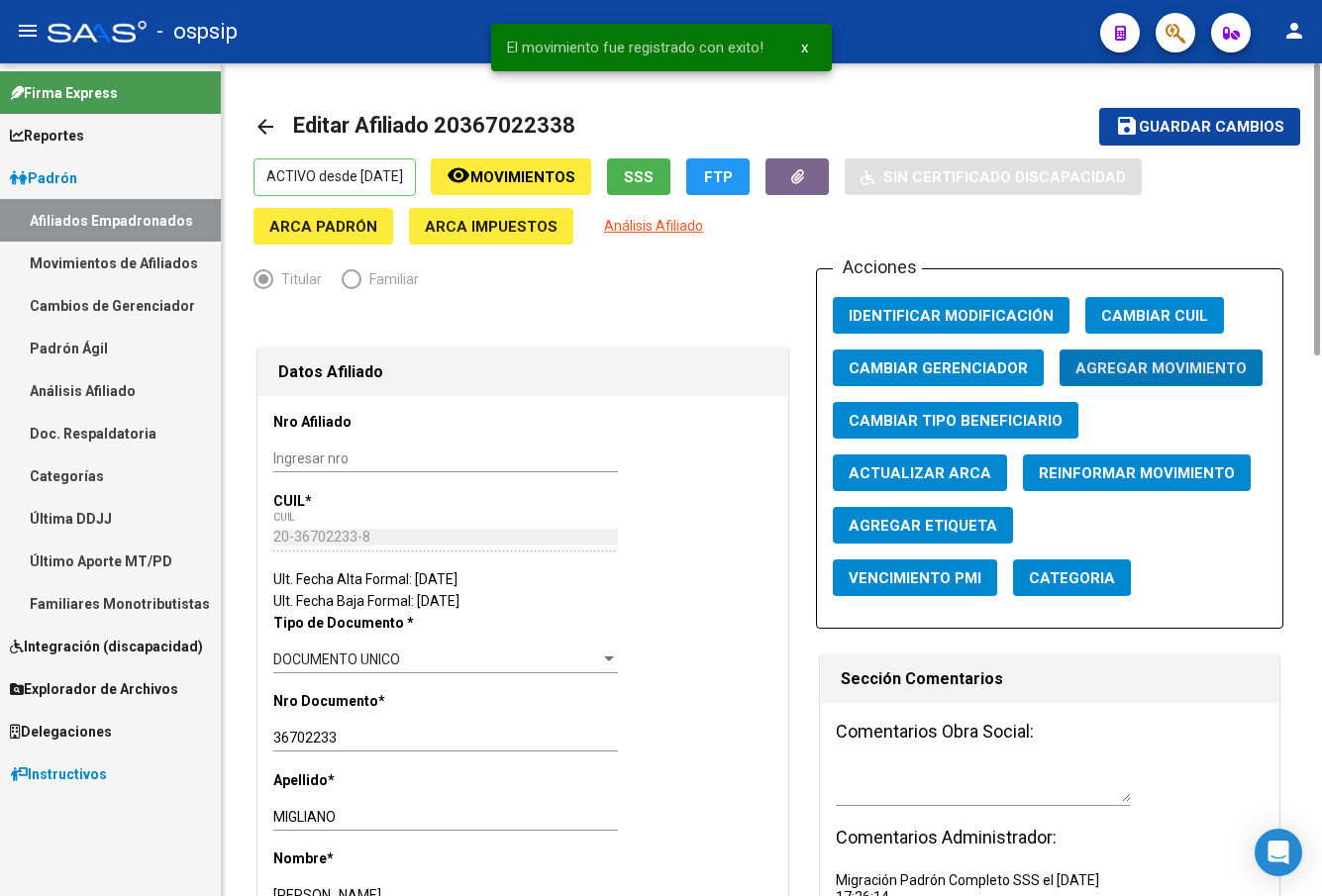 click on "Guardar cambios" 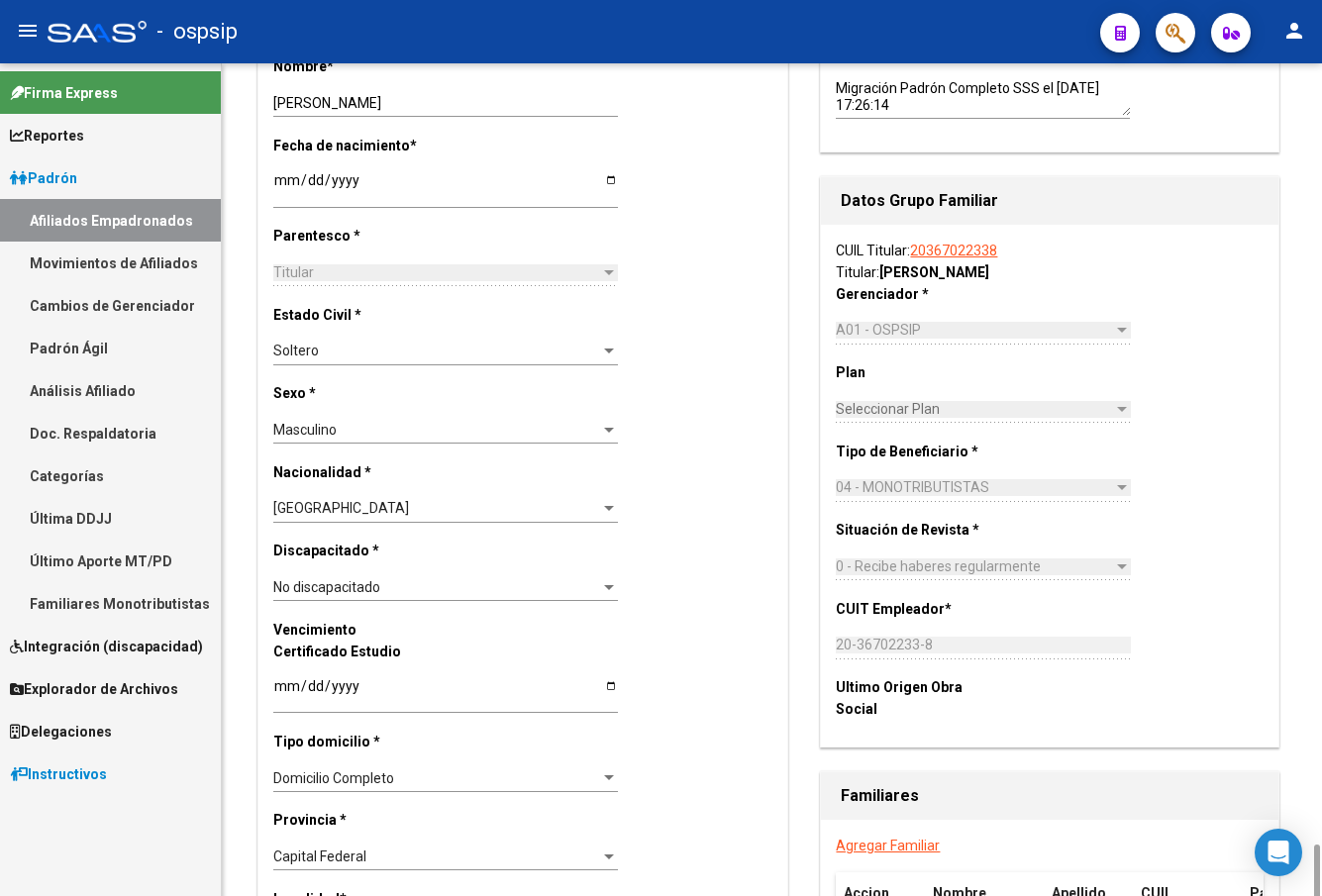 scroll, scrollTop: 1188, scrollLeft: 0, axis: vertical 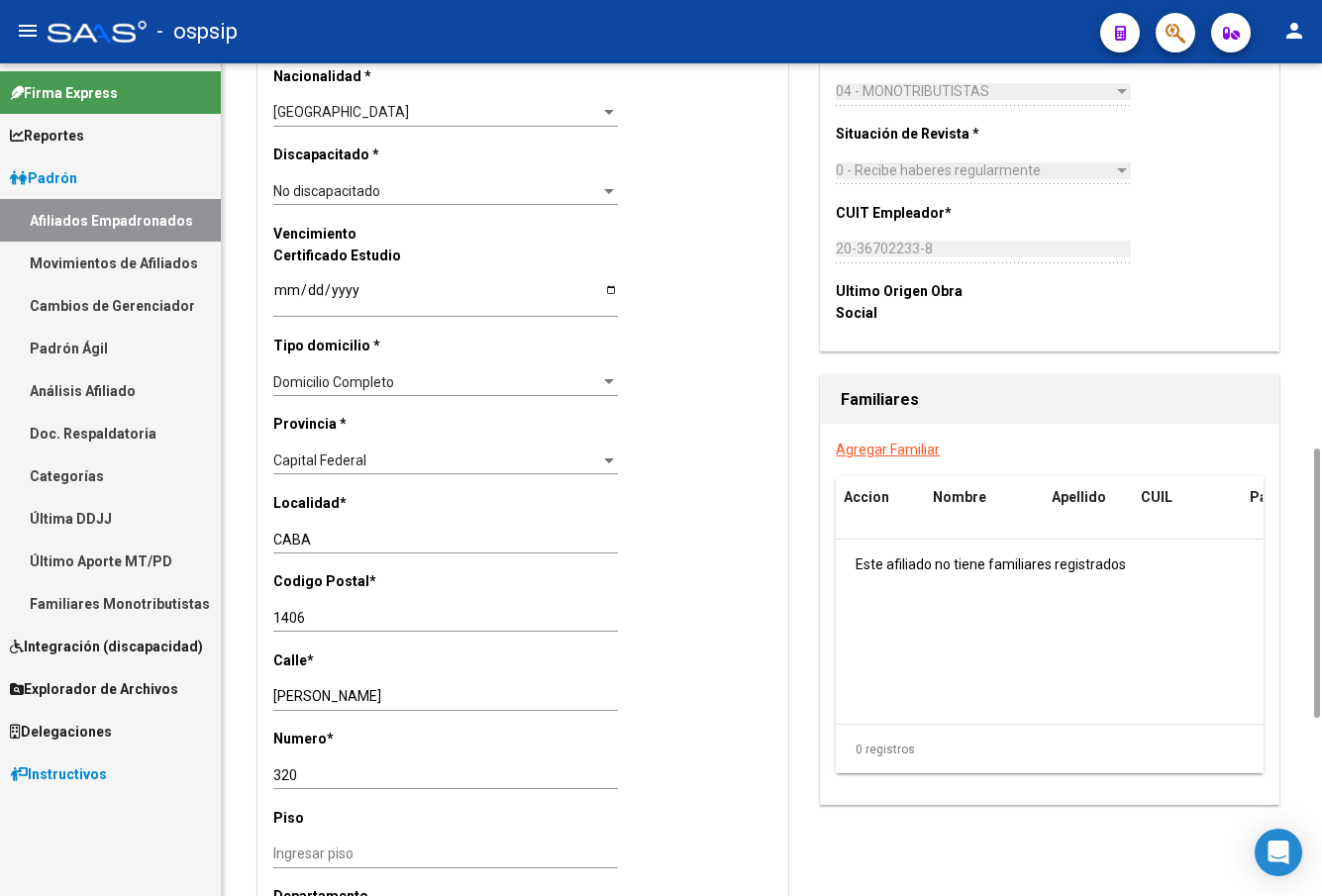 click on "Capital Federal" at bounding box center [437, 460] 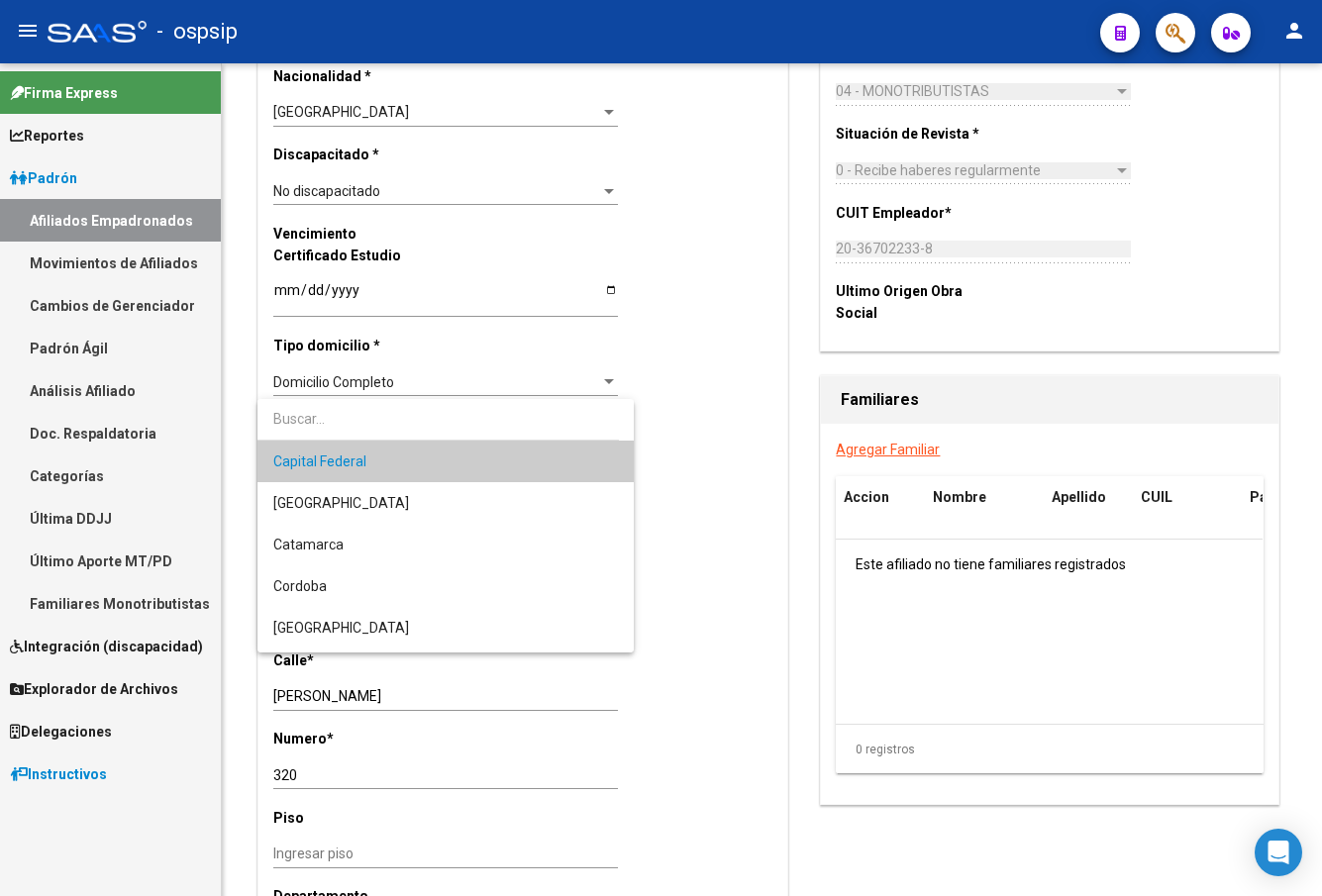 click at bounding box center (661, 448) 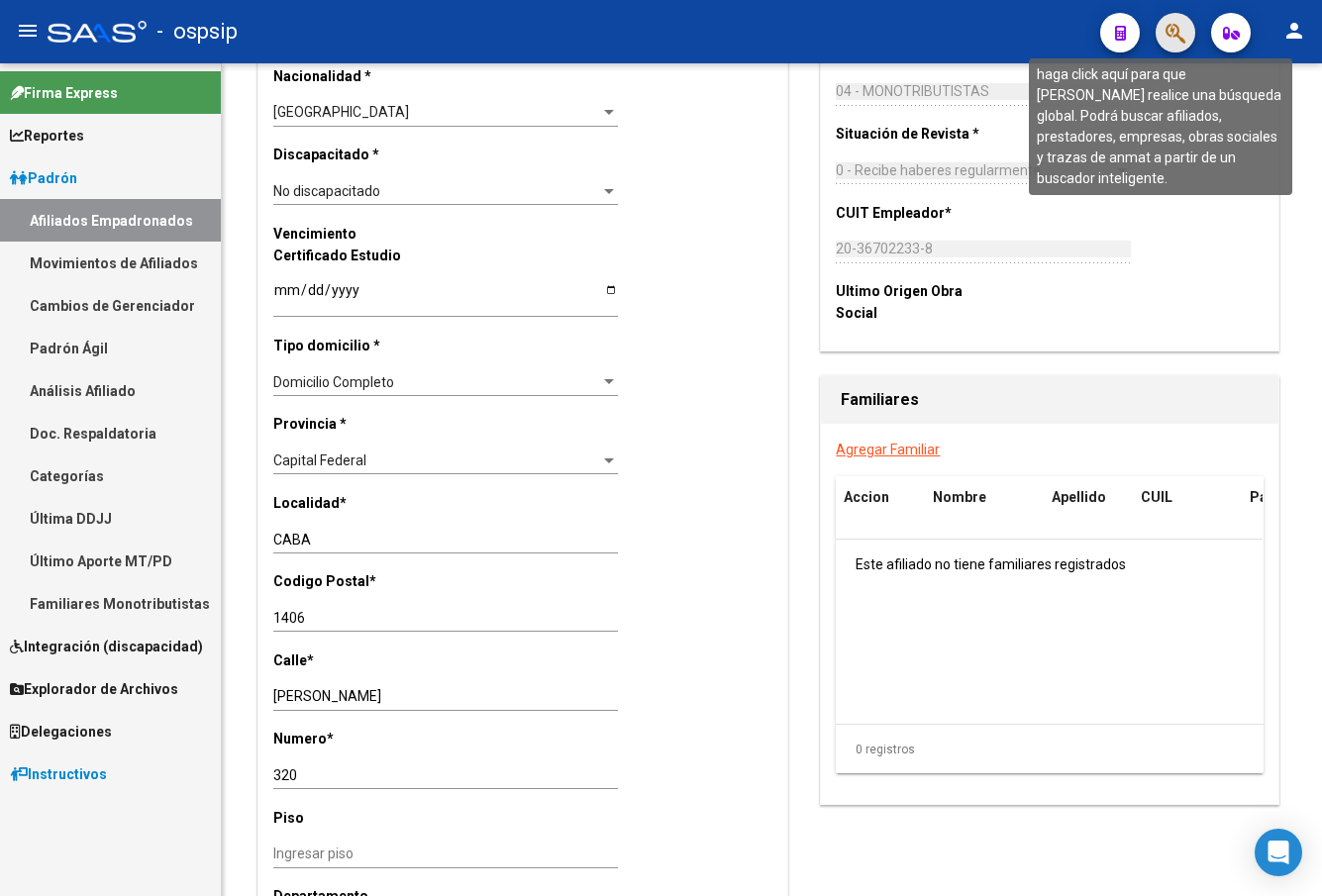 click 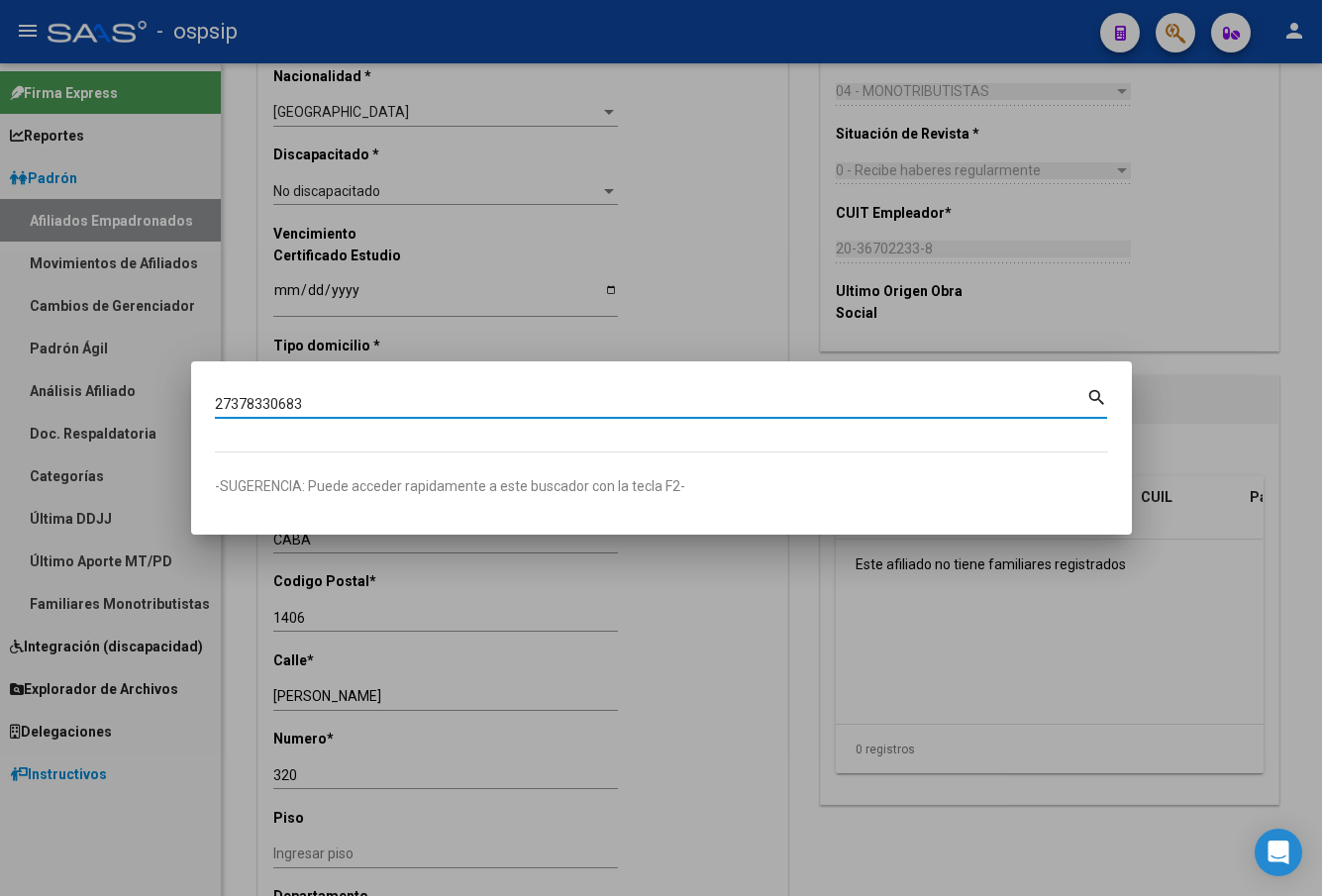 type on "27378330683" 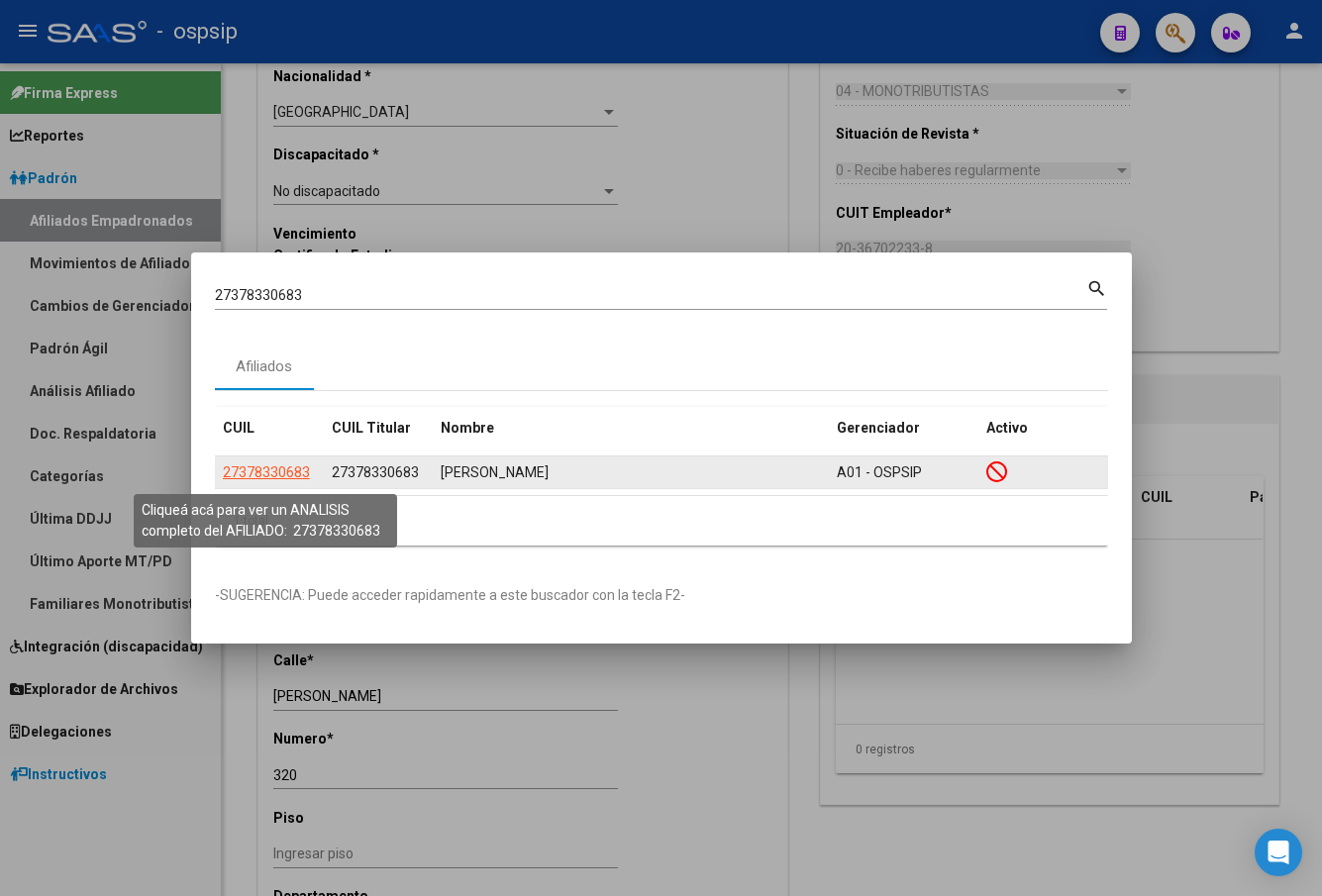 click on "27378330683" 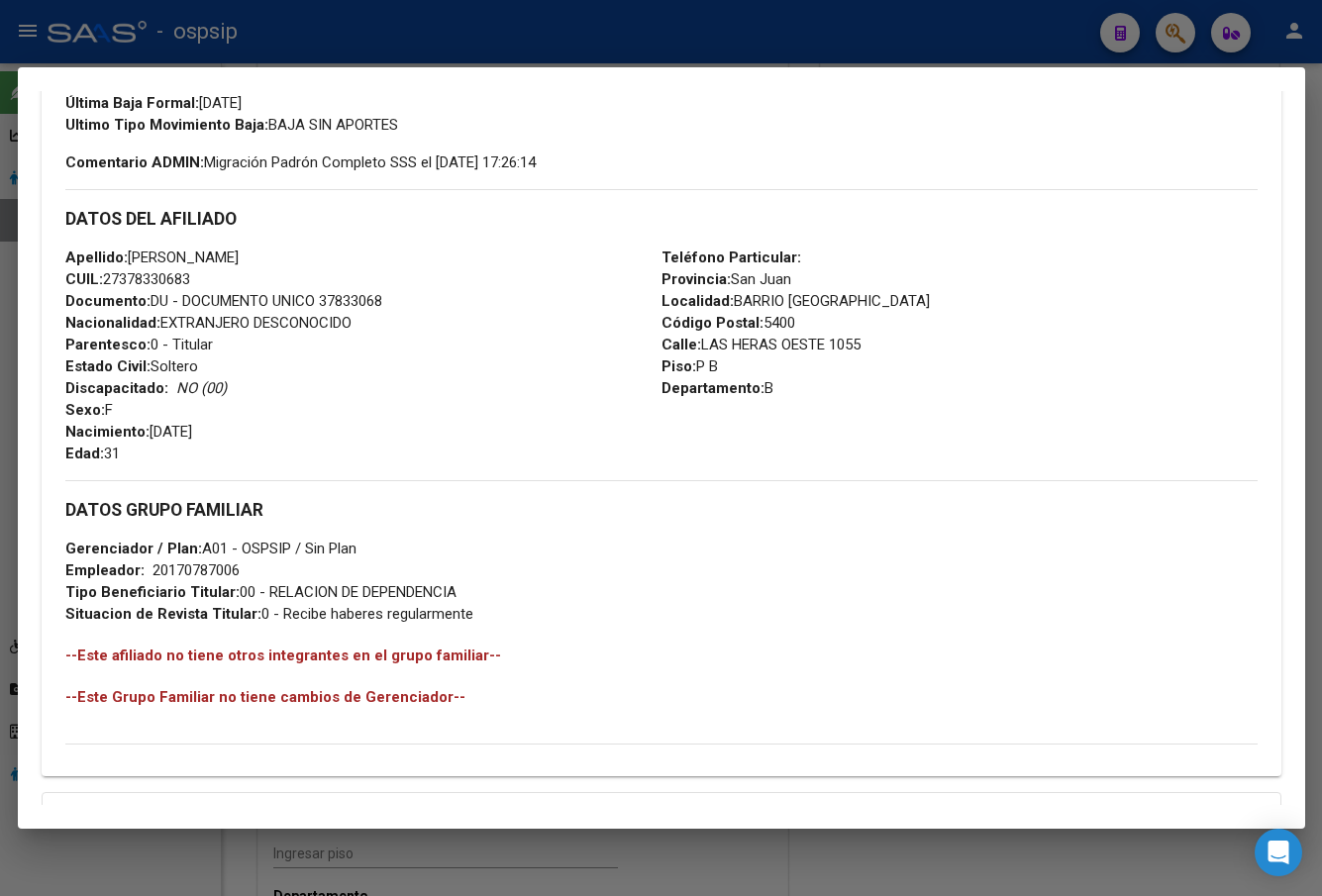 scroll, scrollTop: 823, scrollLeft: 0, axis: vertical 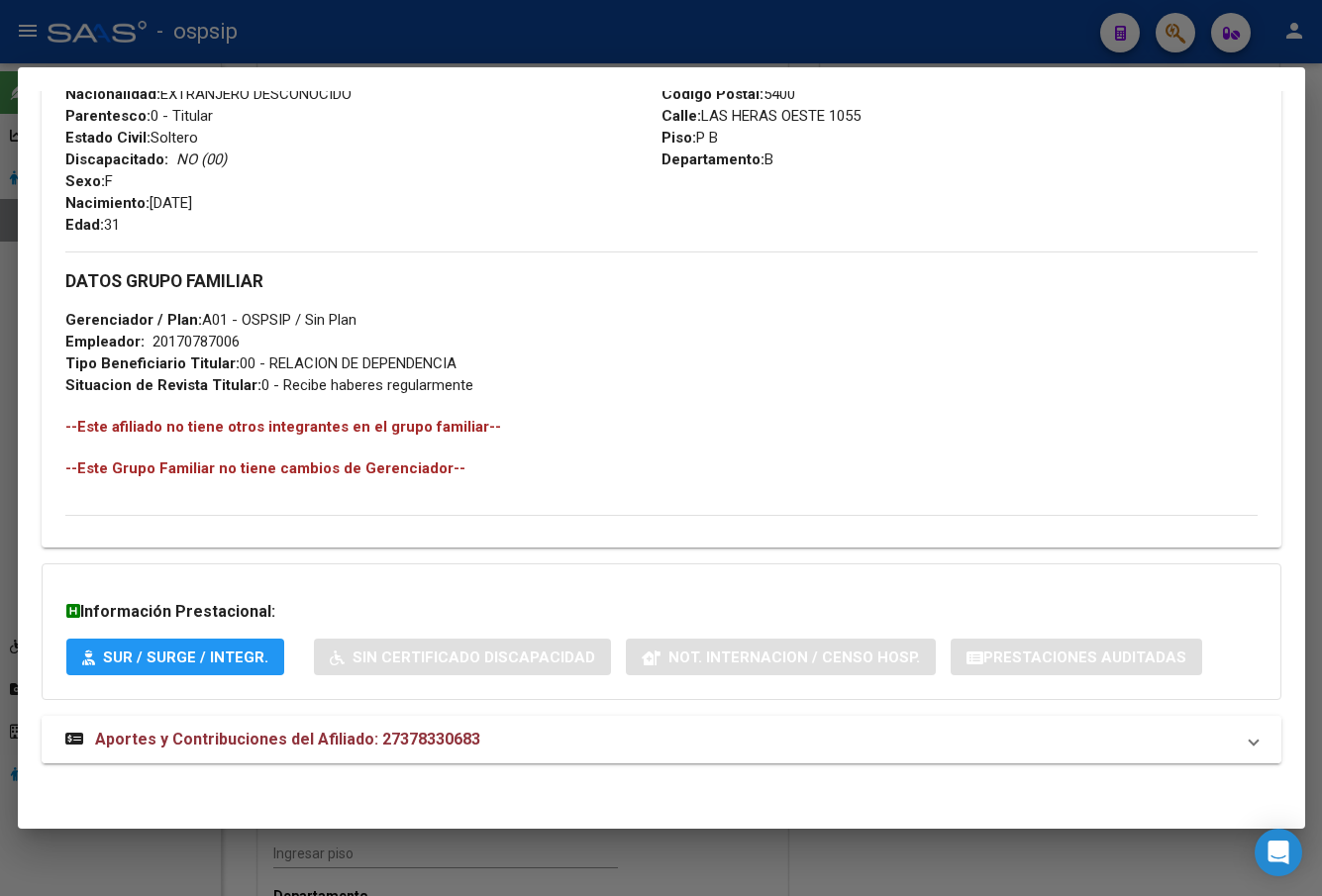 click on "Aportes y Contribuciones del Afiliado: 27378330683" at bounding box center [287, 739] 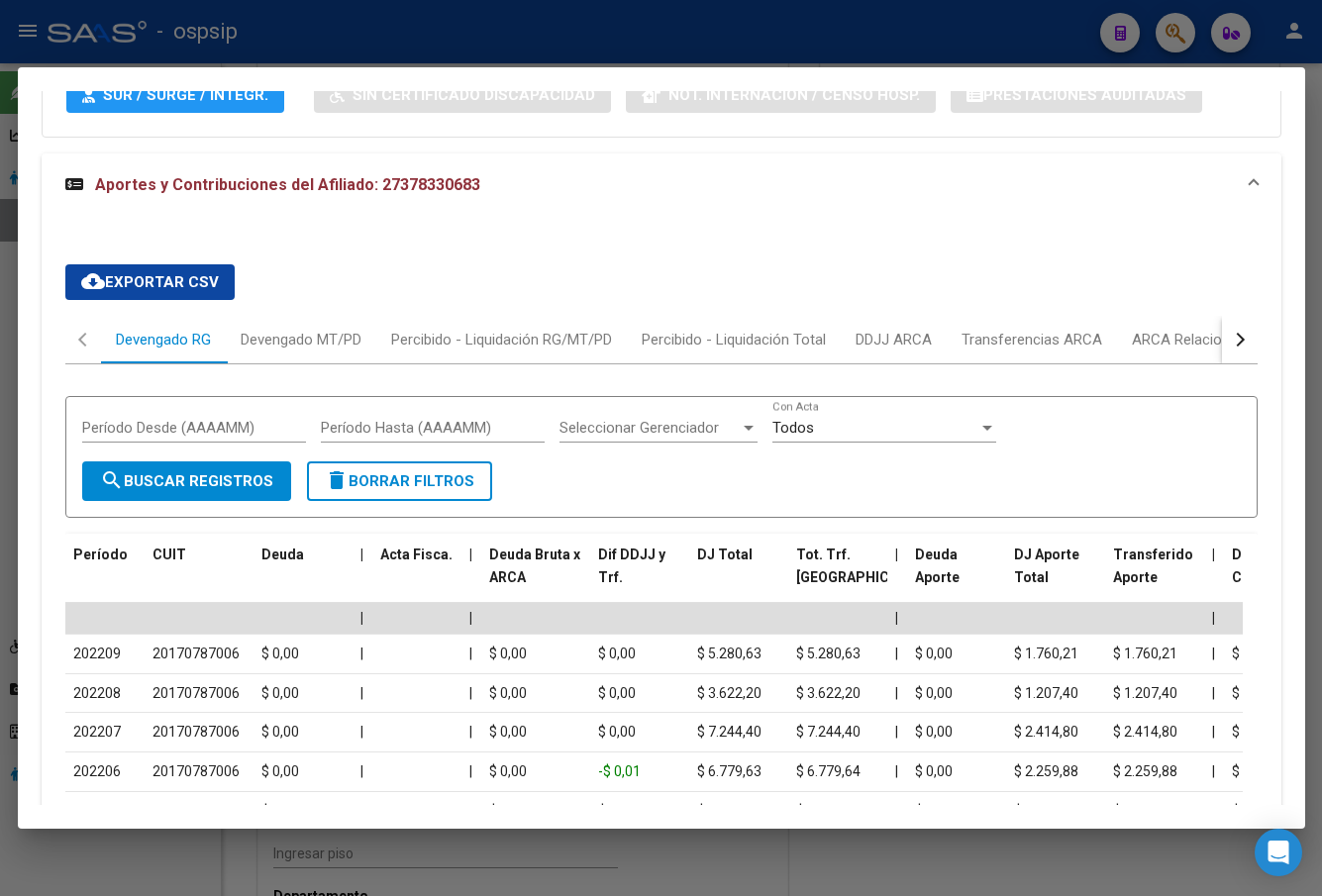 scroll, scrollTop: 1516, scrollLeft: 0, axis: vertical 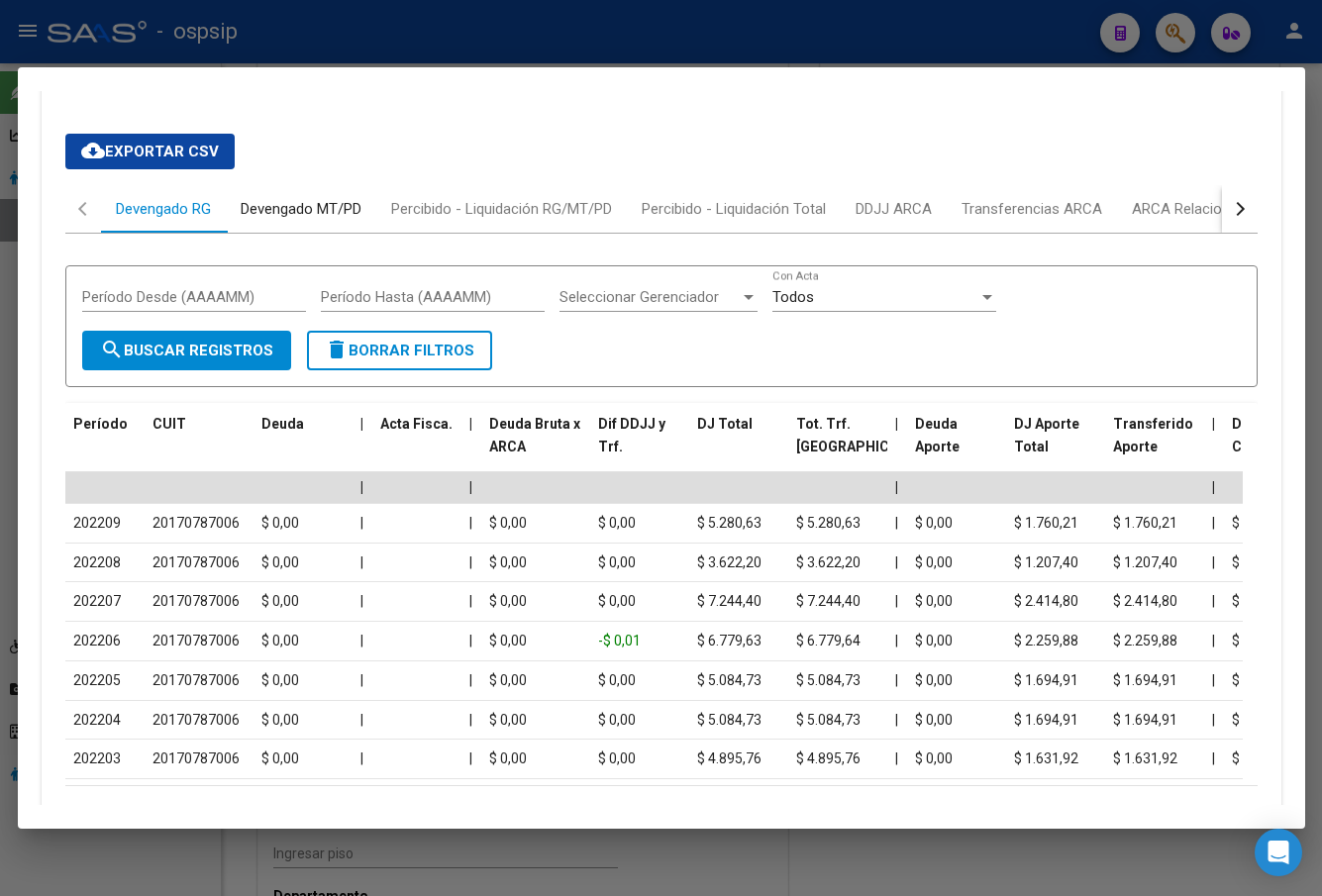 click on "Devengado MT/PD" at bounding box center [301, 209] 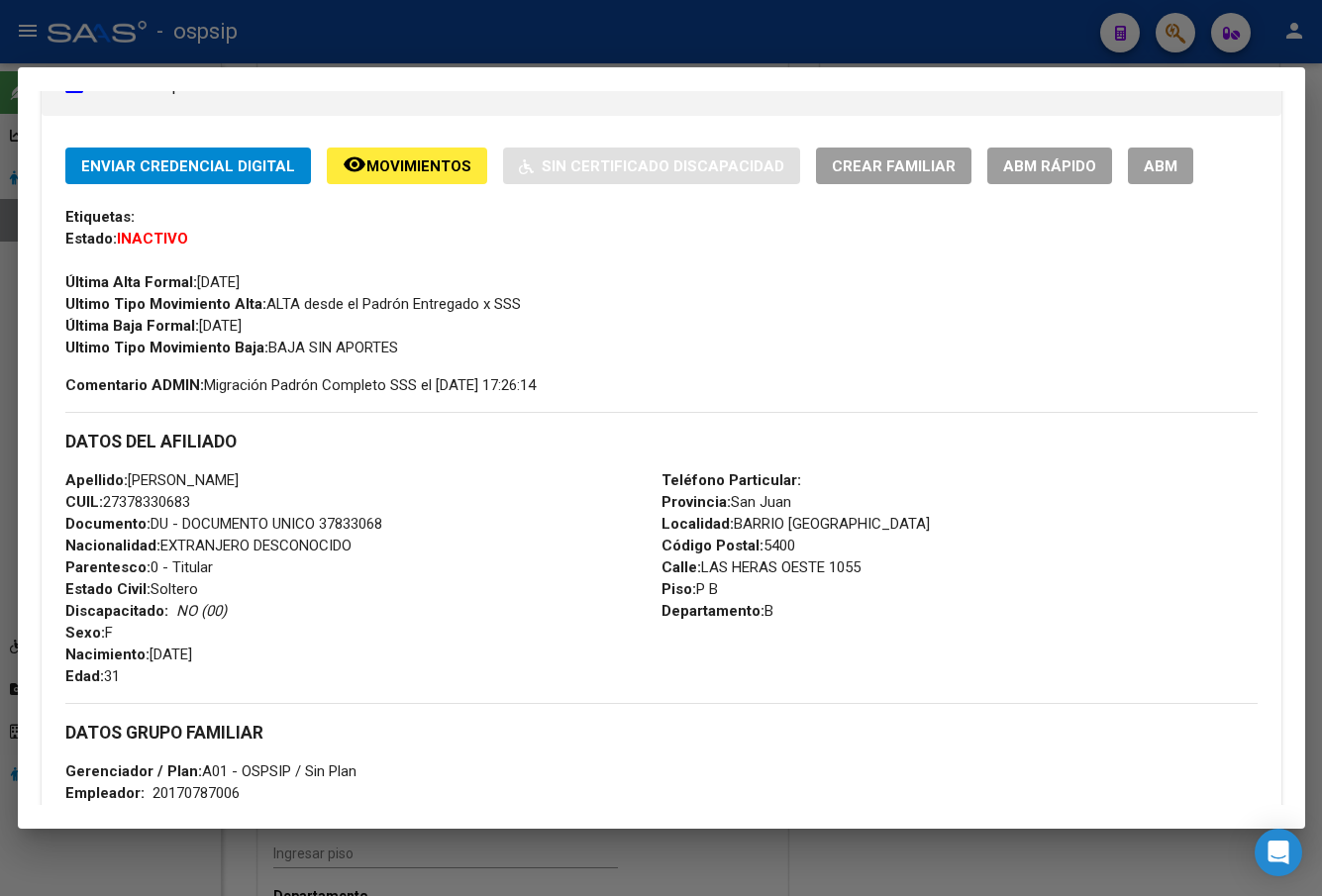 scroll, scrollTop: 253, scrollLeft: 0, axis: vertical 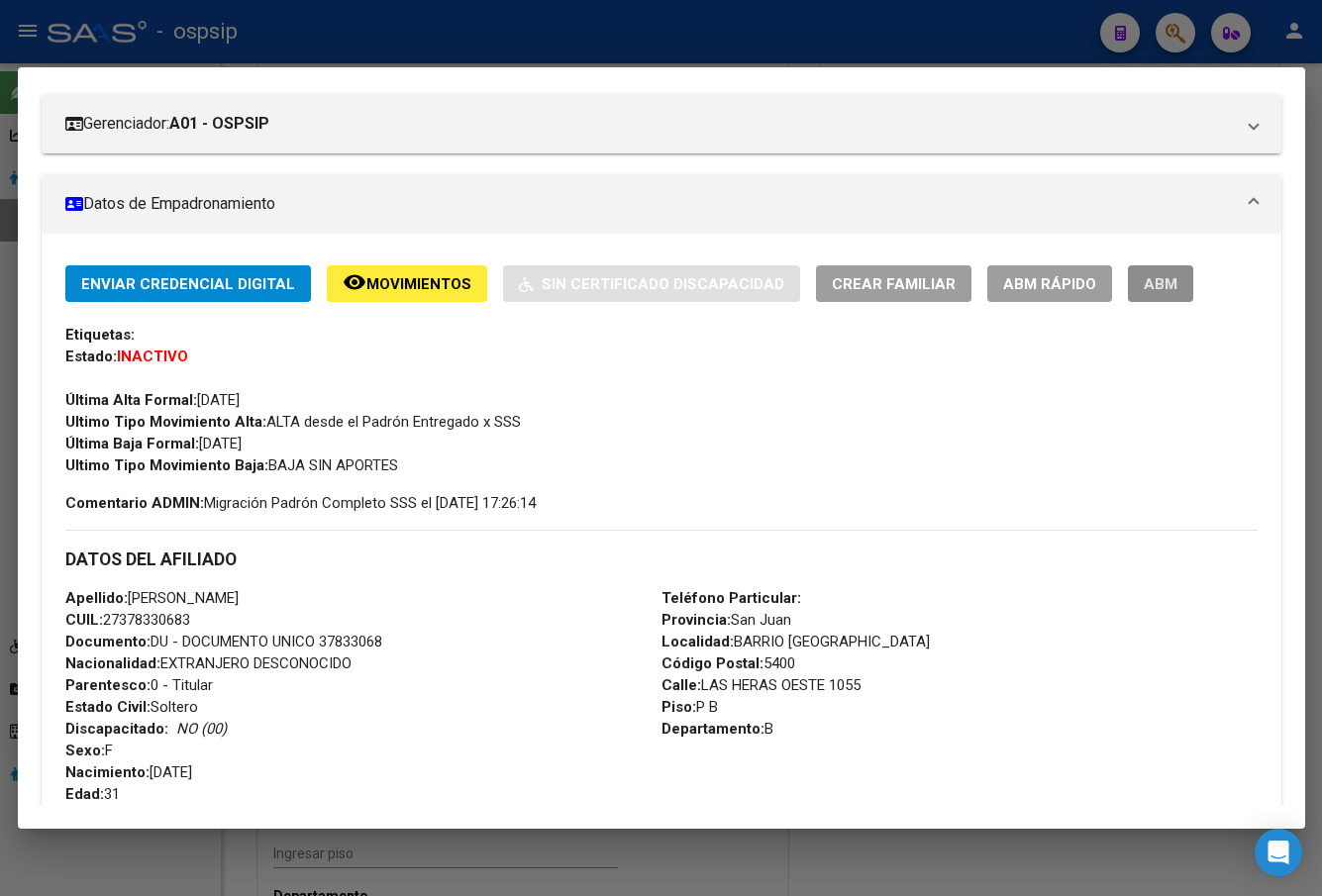 click on "ABM" at bounding box center (1161, 284) 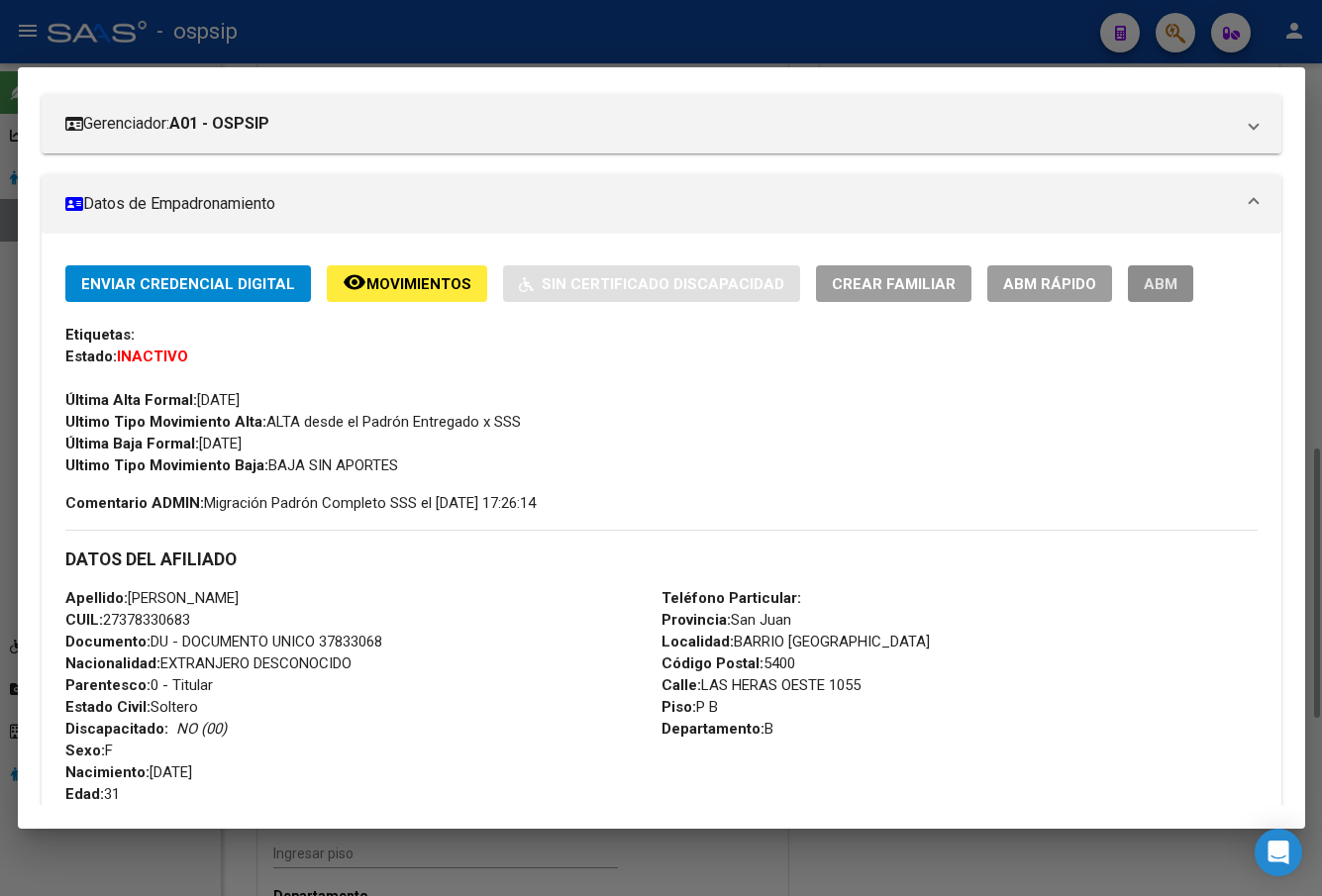 scroll, scrollTop: 0, scrollLeft: 0, axis: both 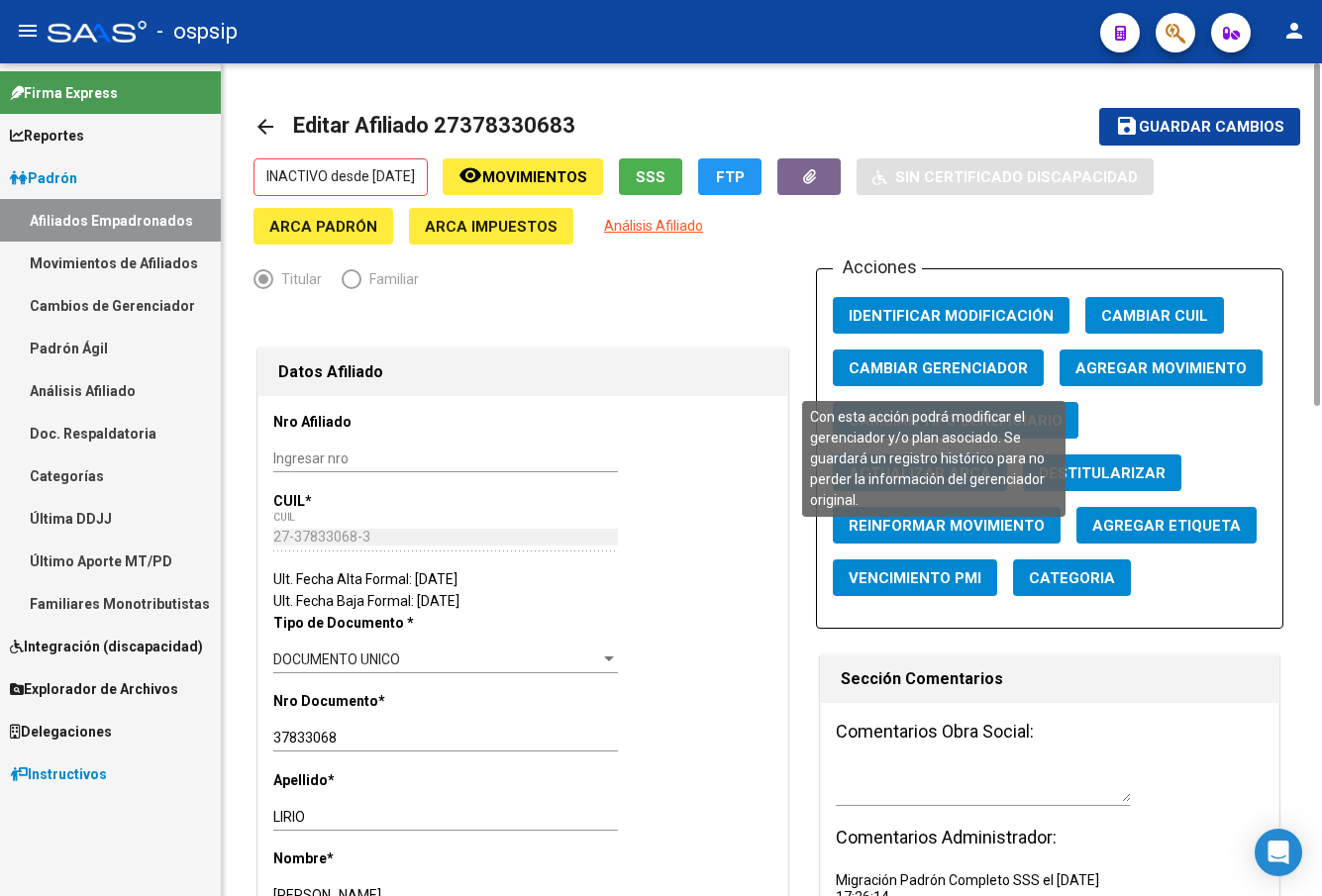 click on "Cambiar Gerenciador" 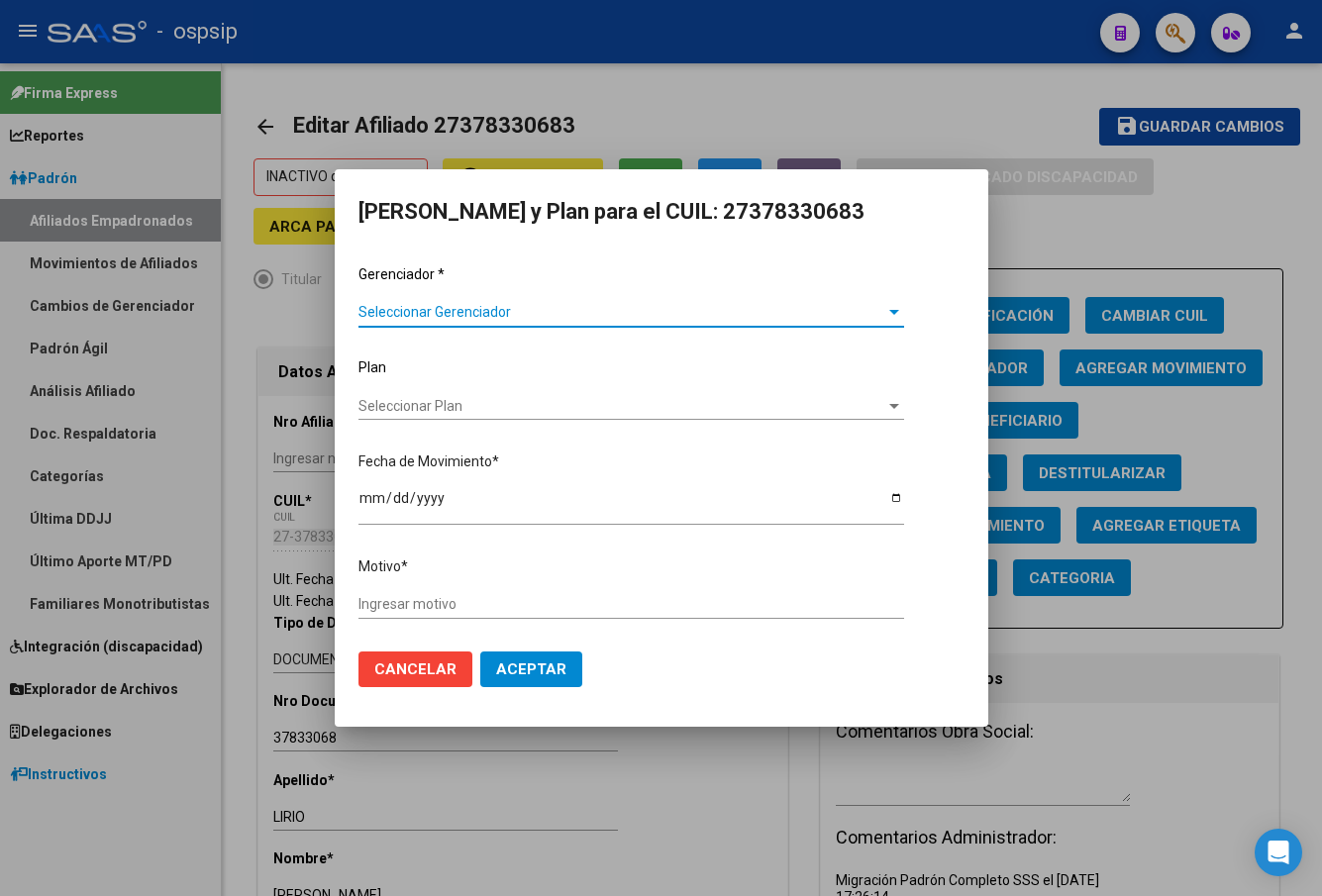 click on "Seleccionar Gerenciador" at bounding box center [622, 312] 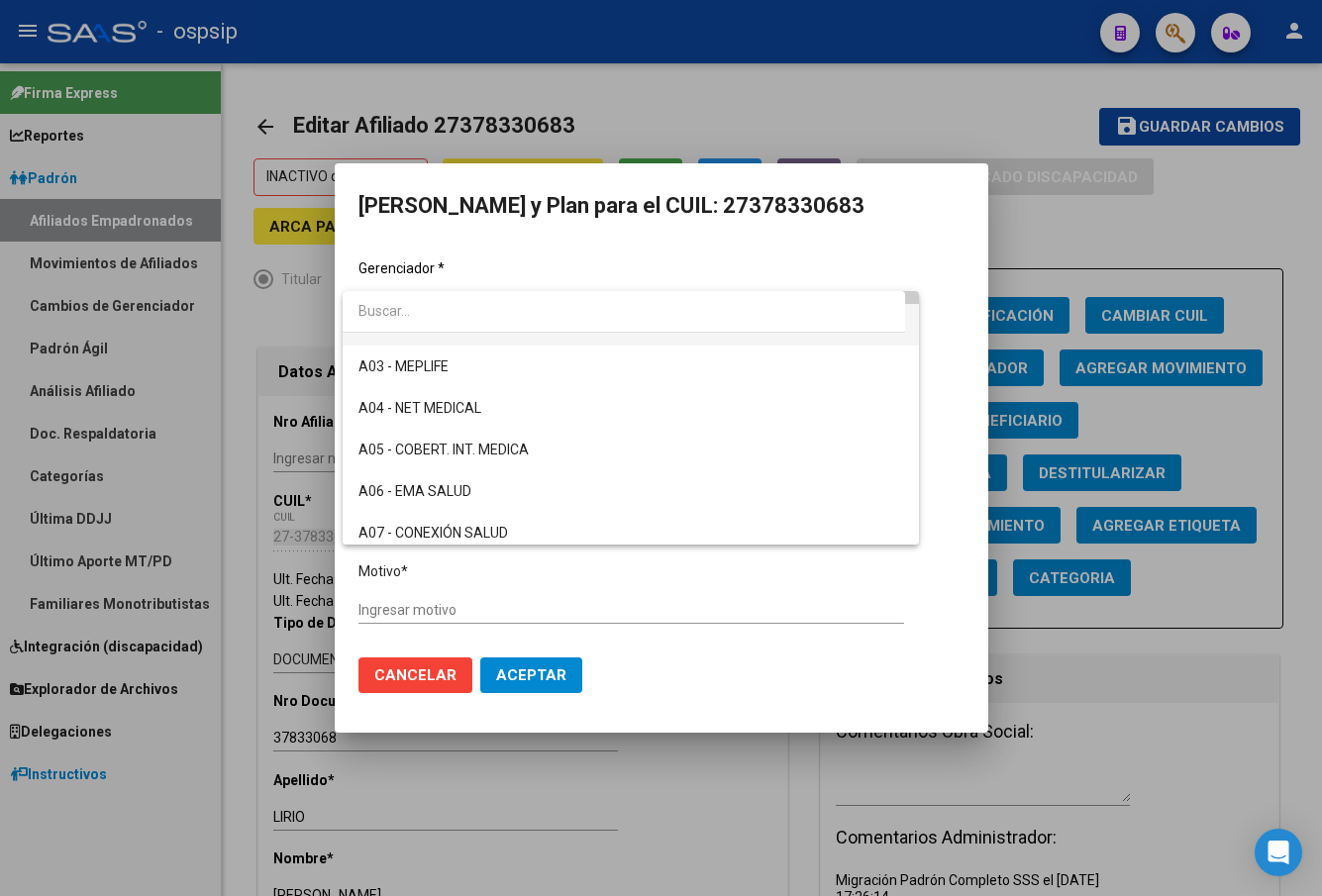 scroll, scrollTop: 99, scrollLeft: 0, axis: vertical 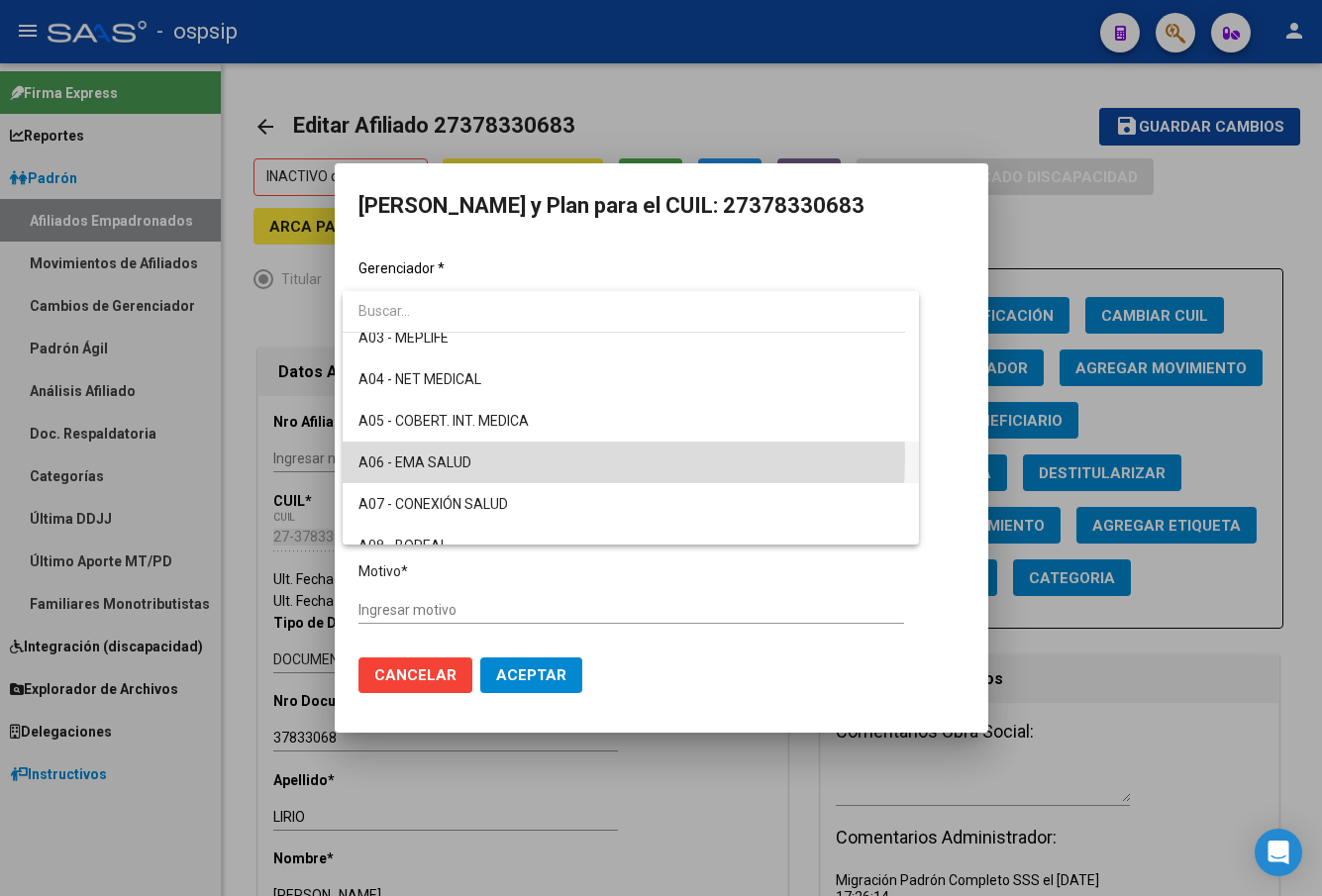 click on "A06 - EMA SALUD" at bounding box center (631, 462) 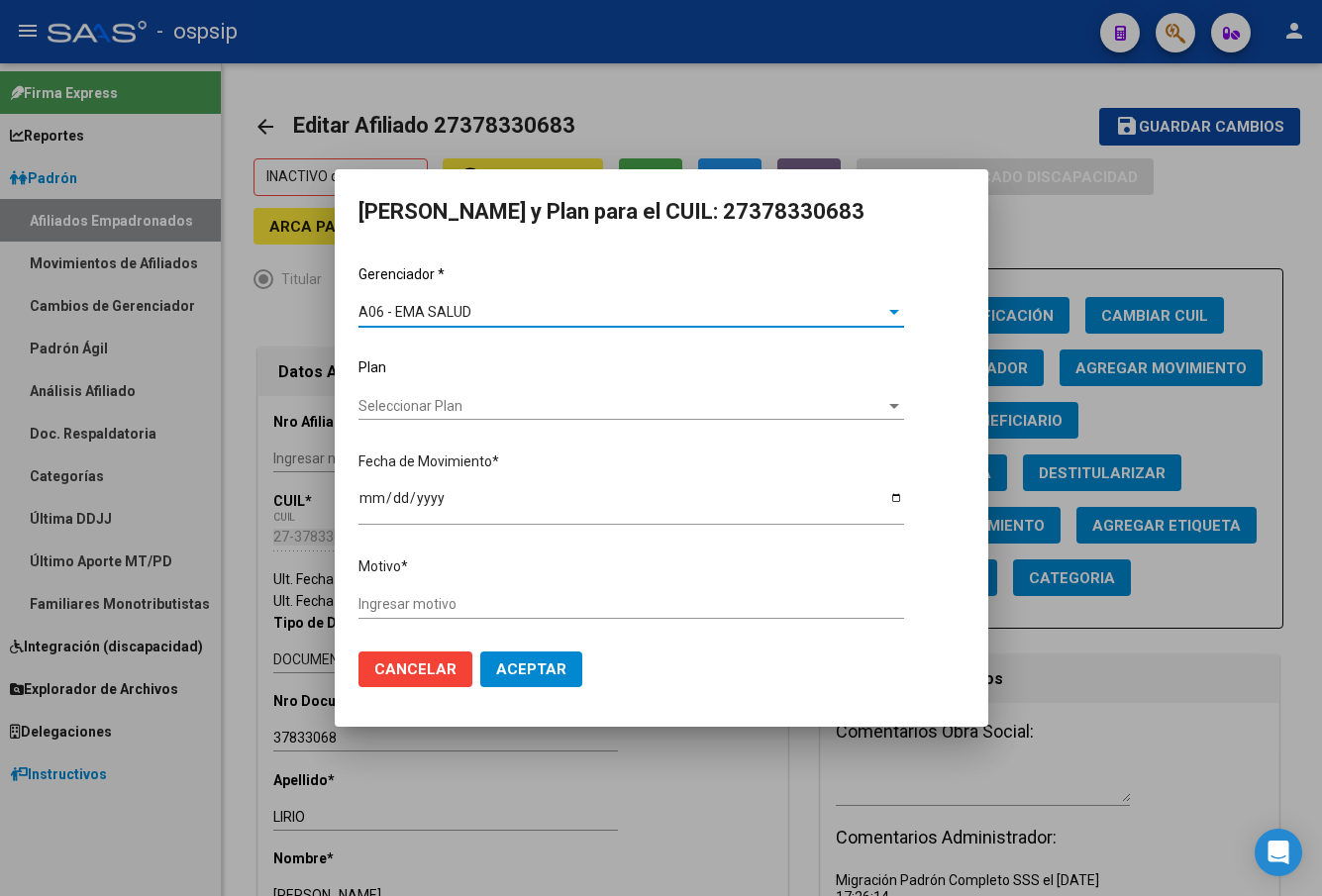 click on "Ingresar motivo" at bounding box center (631, 604) 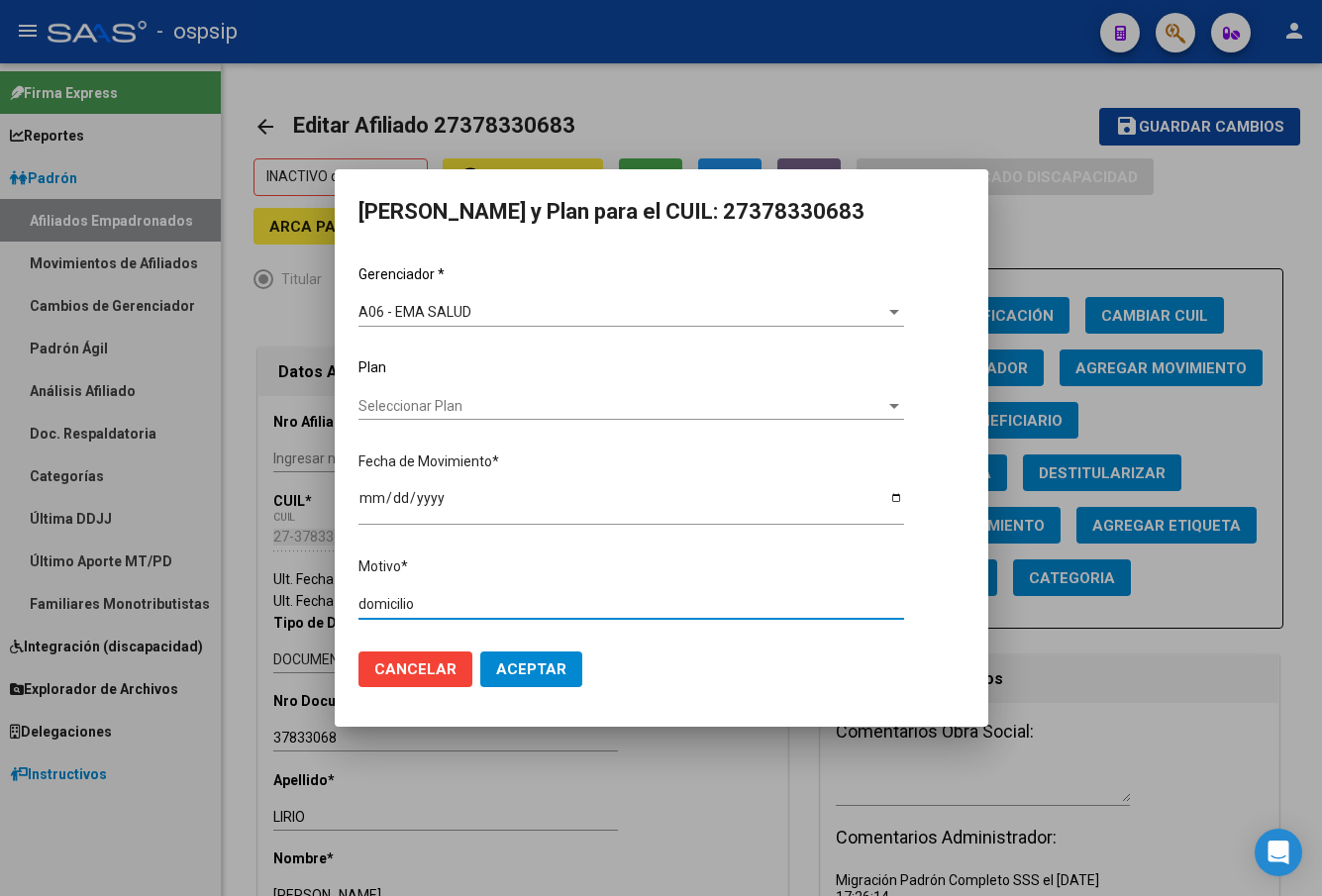 type on "domicilio" 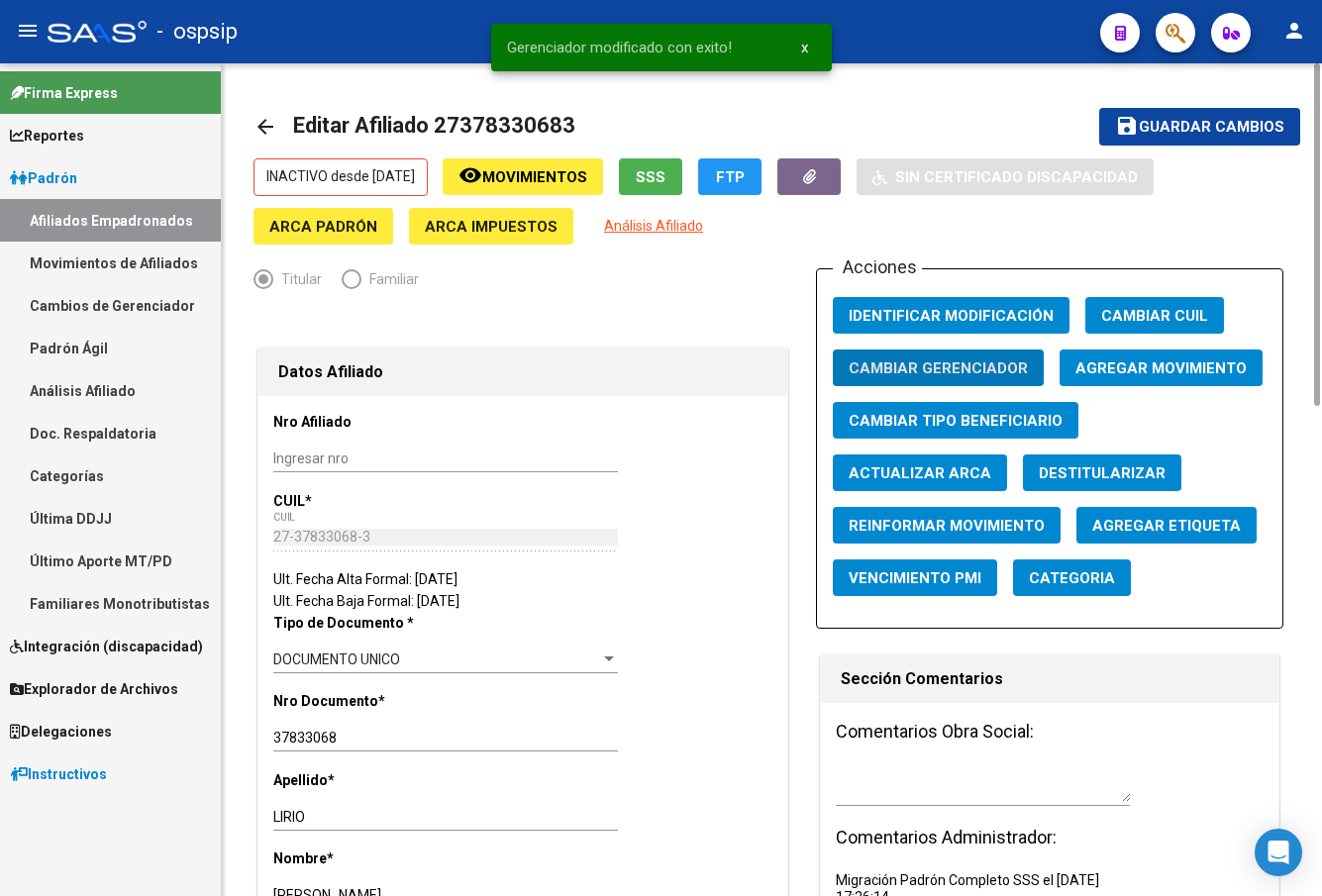 click on "Agregar Movimiento" 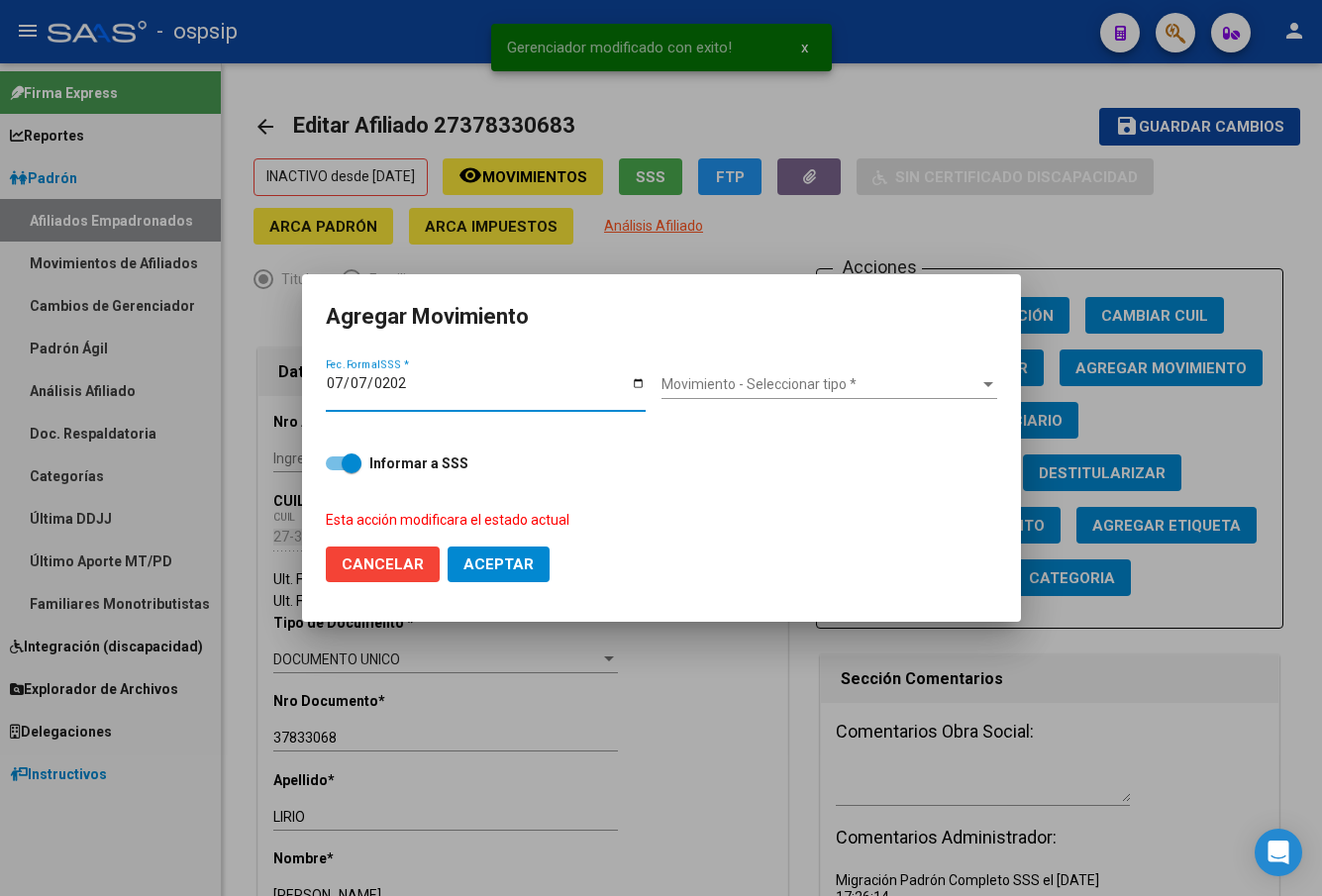 type on "[DATE]" 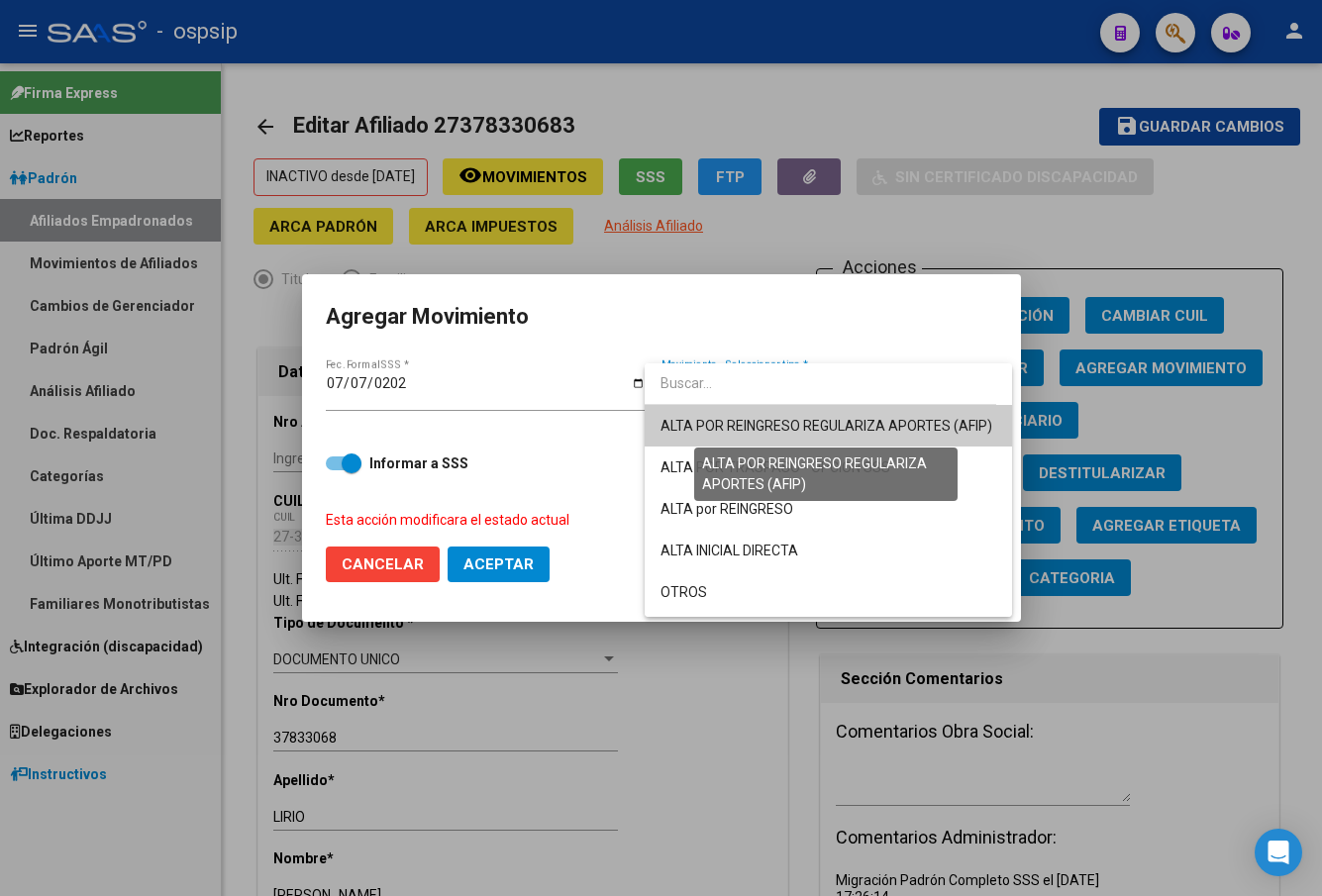 click on "ALTA POR REINGRESO REGULARIZA APORTES (AFIP)" at bounding box center (826, 426) 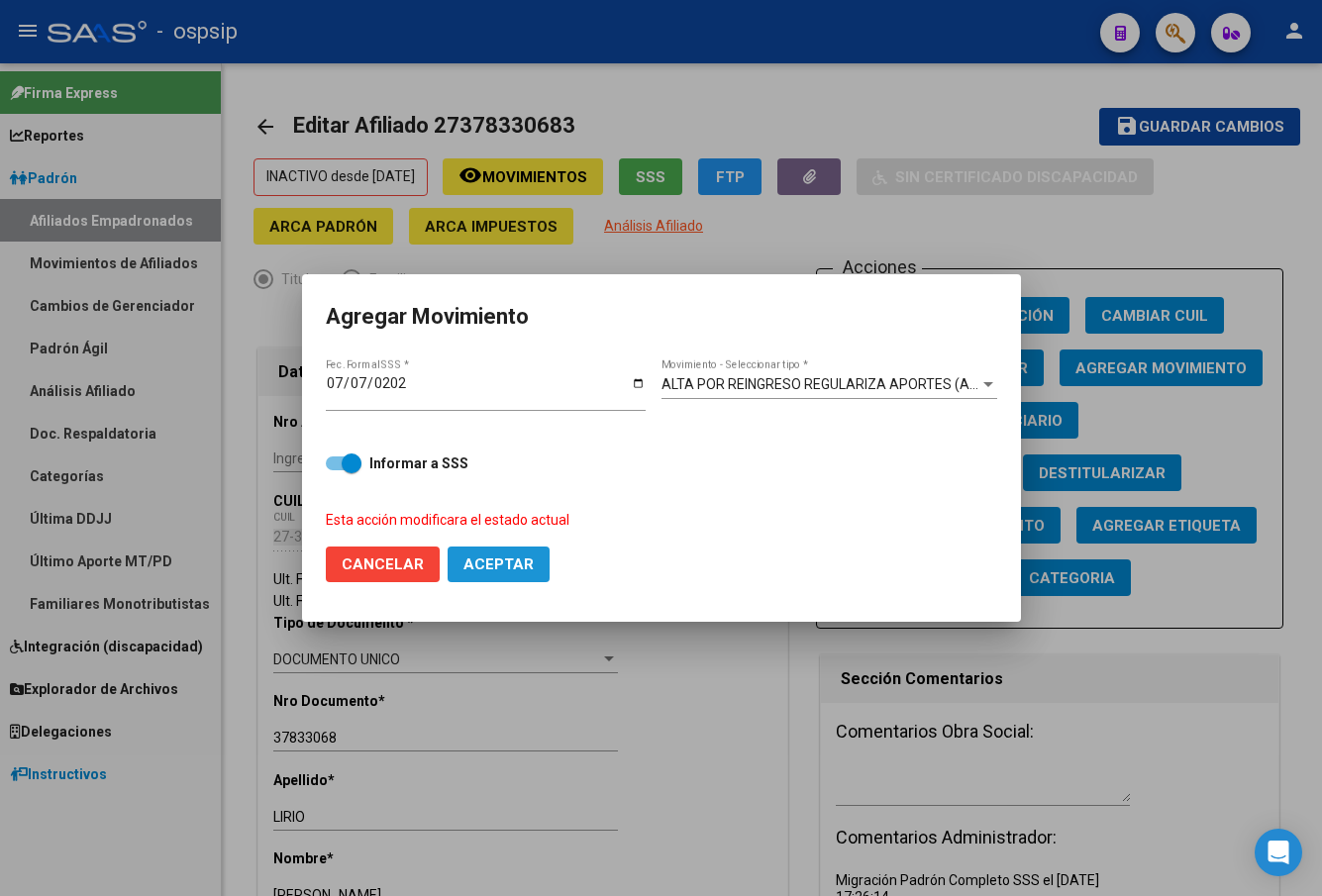 click on "Aceptar" 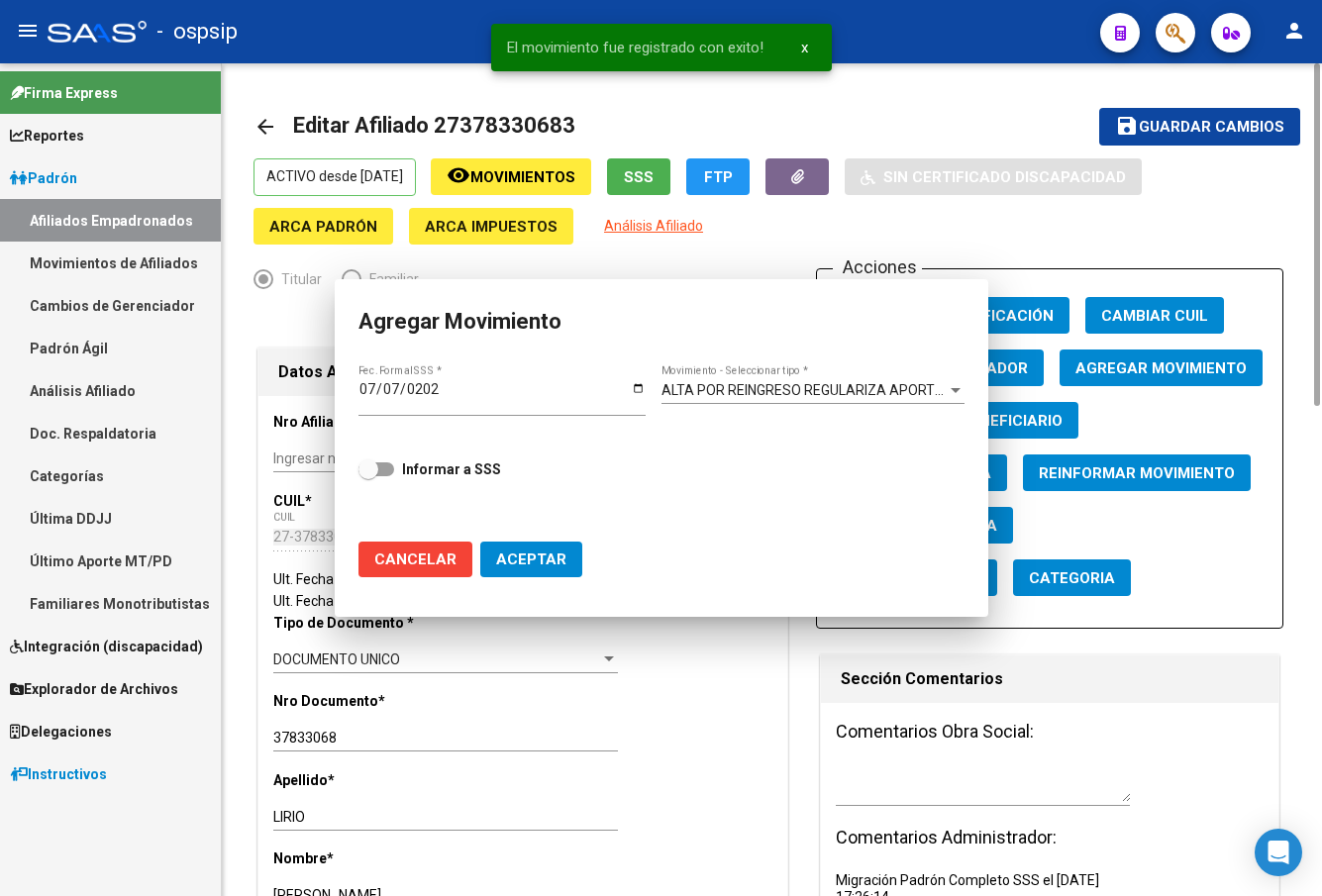 checkbox on "false" 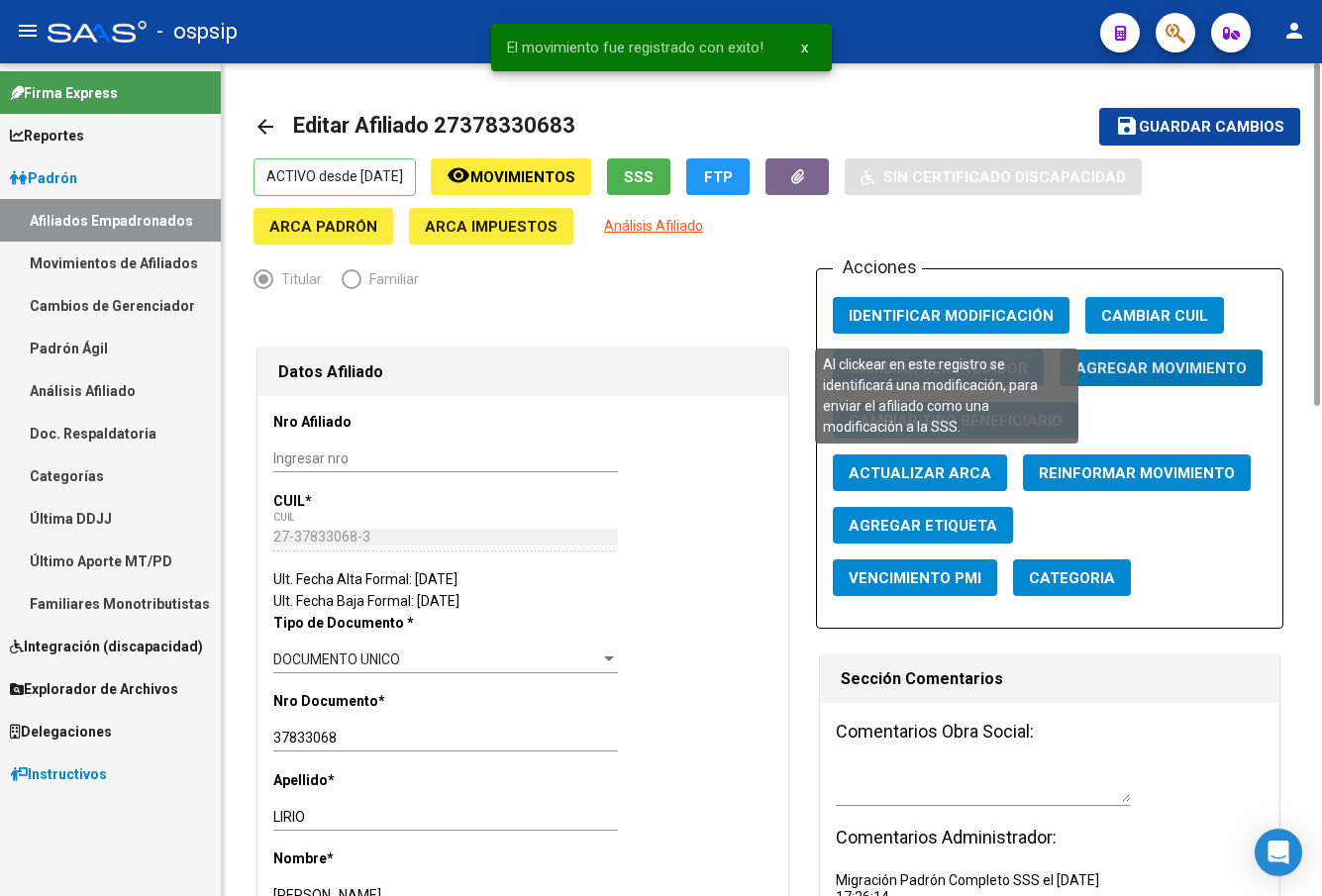 click on "Identificar Modificación" 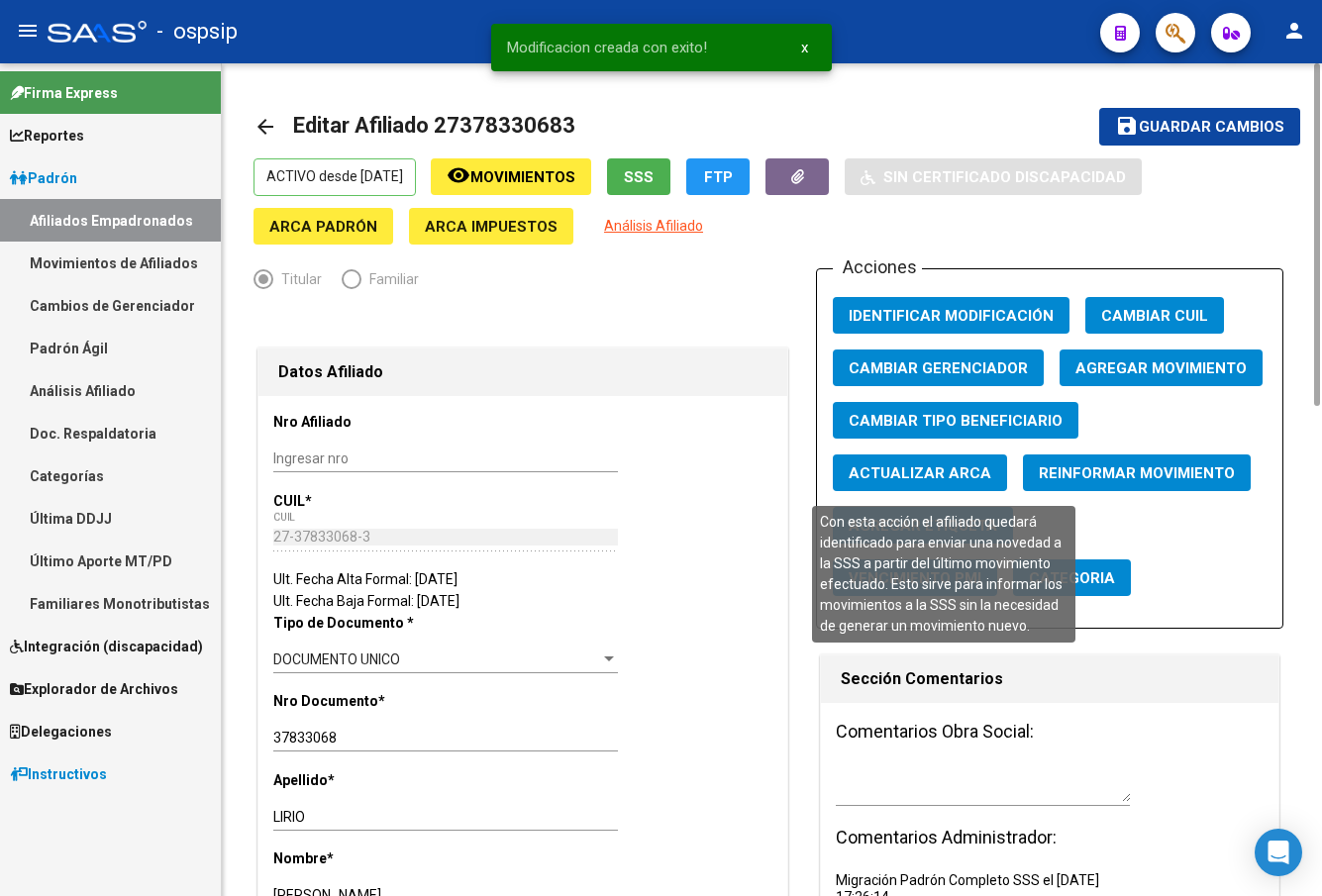click on "Reinformar Movimiento" 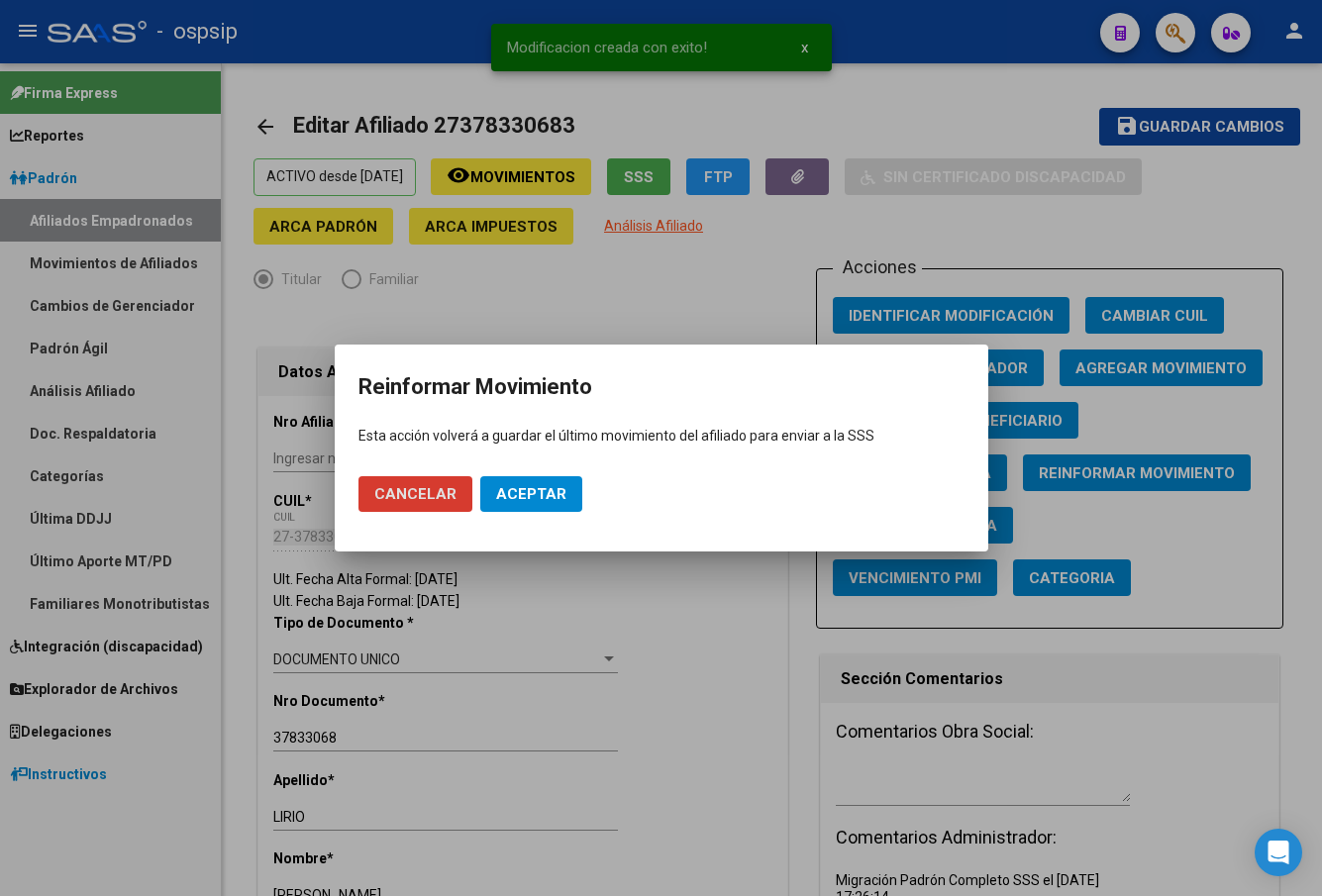click on "Aceptar" at bounding box center (531, 494) 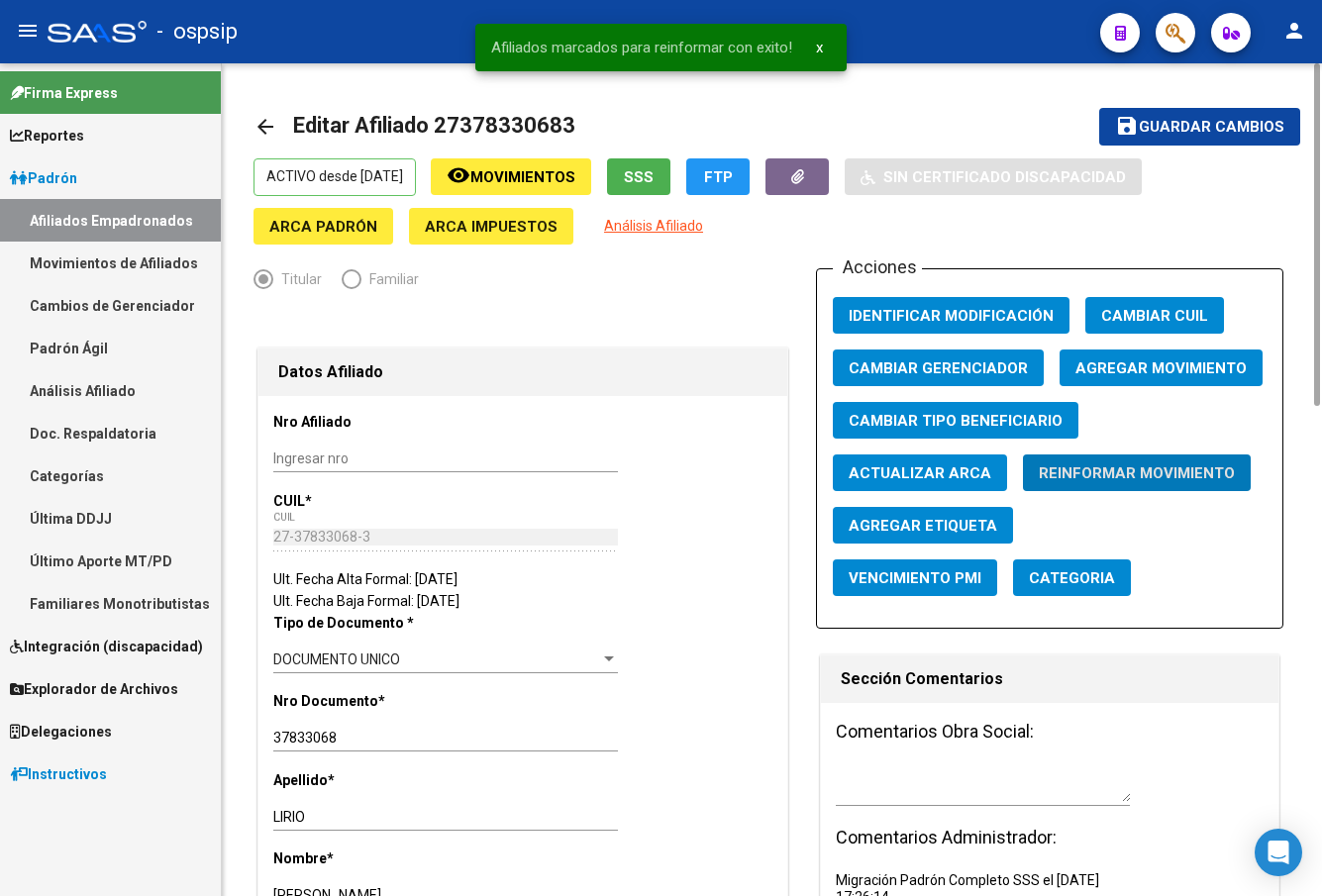 click on "Guardar cambios" 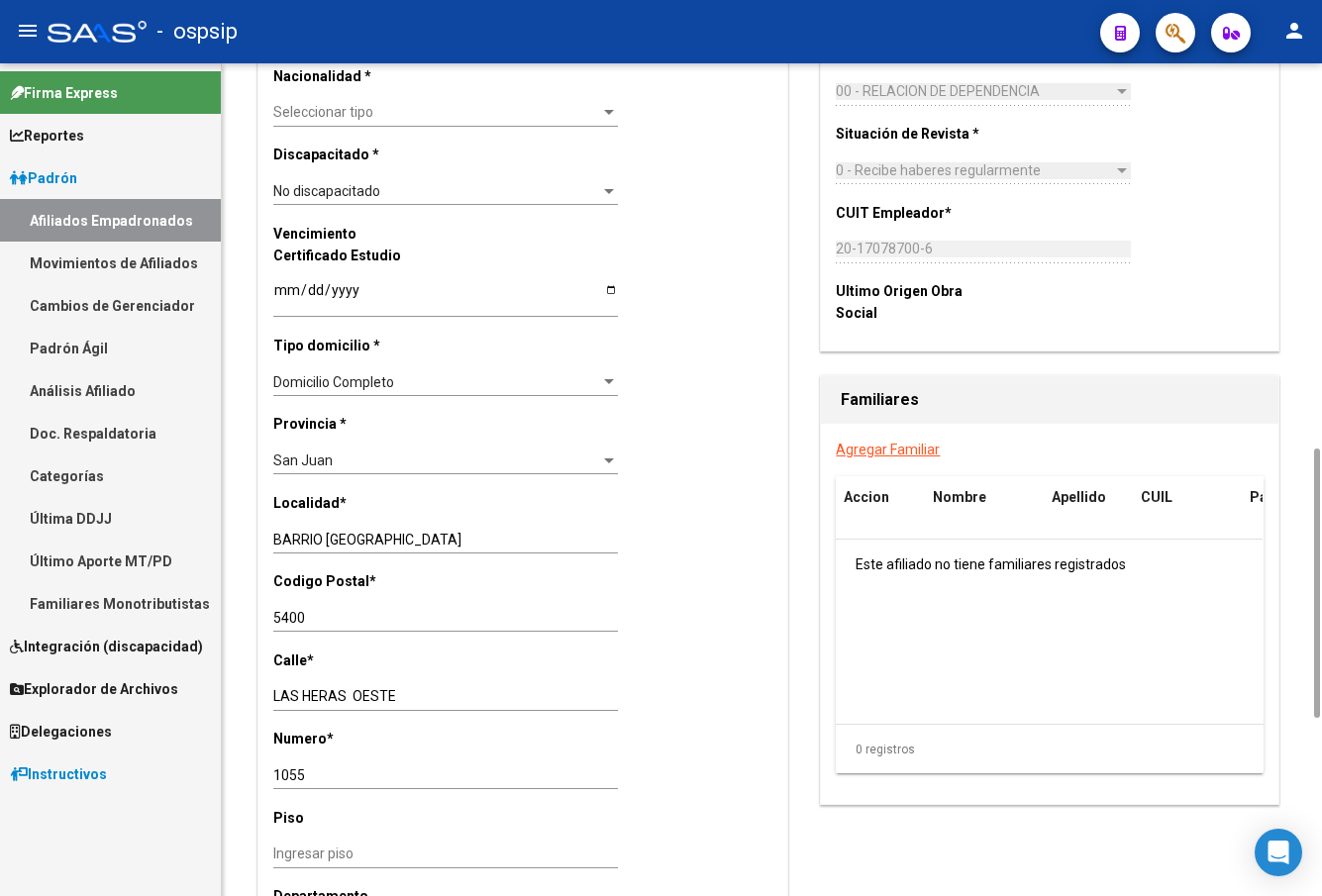 scroll, scrollTop: 1386, scrollLeft: 0, axis: vertical 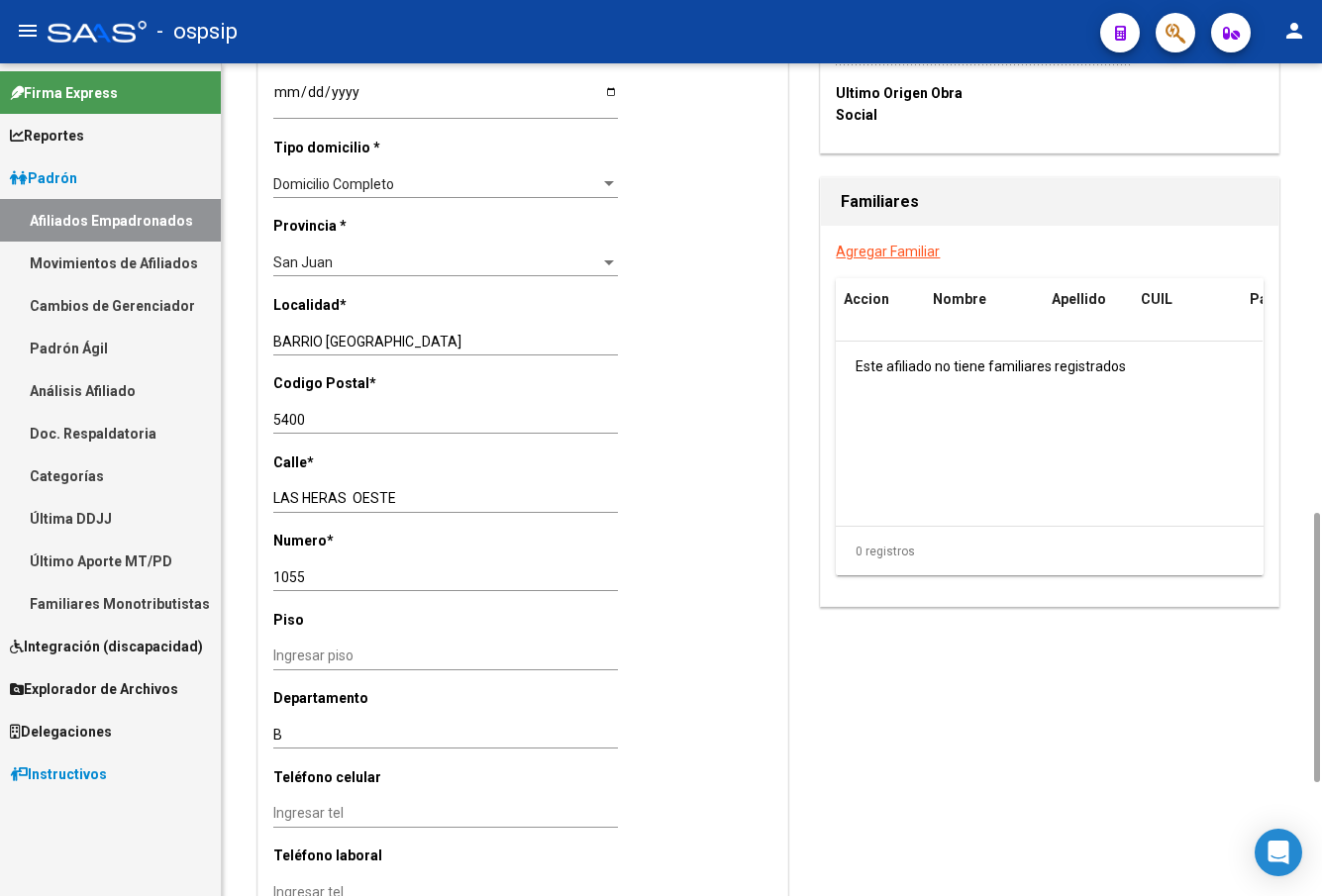click on "Nro Afiliado    Ingresar nro  CUIL  *   27-37833068-3 CUIL  ARCA Padrón  Ult. Fecha Alta Formal: 07/07/2025  Ult. Fecha Baja Formal: 05/01/2023  Tipo de Documento * DOCUMENTO UNICO Seleccionar tipo Nro Documento  *   37833068 Ingresar nro  Apellido  *   LIRIO Ingresar apellido  Nombre  *   YAMILA GEMA Ingresar nombre  Fecha de nacimiento  *   1994-04-08 Ingresar fecha   Parentesco * Titular Seleccionar parentesco  Estado Civil * Soltero Seleccionar tipo  Sexo * Femenino Seleccionar sexo  Nacionalidad * Seleccionar tipo Seleccionar tipo  Discapacitado * No discapacitado Seleccionar tipo Vencimiento Certificado Estudio    Ingresar fecha   Tipo domicilio * Domicilio Completo Seleccionar tipo domicilio  Provincia * San Juan Seleccionar provincia Localidad  *   BARRIO RIVADAVIA Ingresar el nombre  Codigo Postal  *   5400 Ingresar el codigo  Calle  *   LAS HERAS  OESTE Ingresar calle  Numero  *   1055 Ingresar nro  Piso    Ingresar piso  Departamento    B Ingresar depto  Teléfono celular    Ingresar tel" 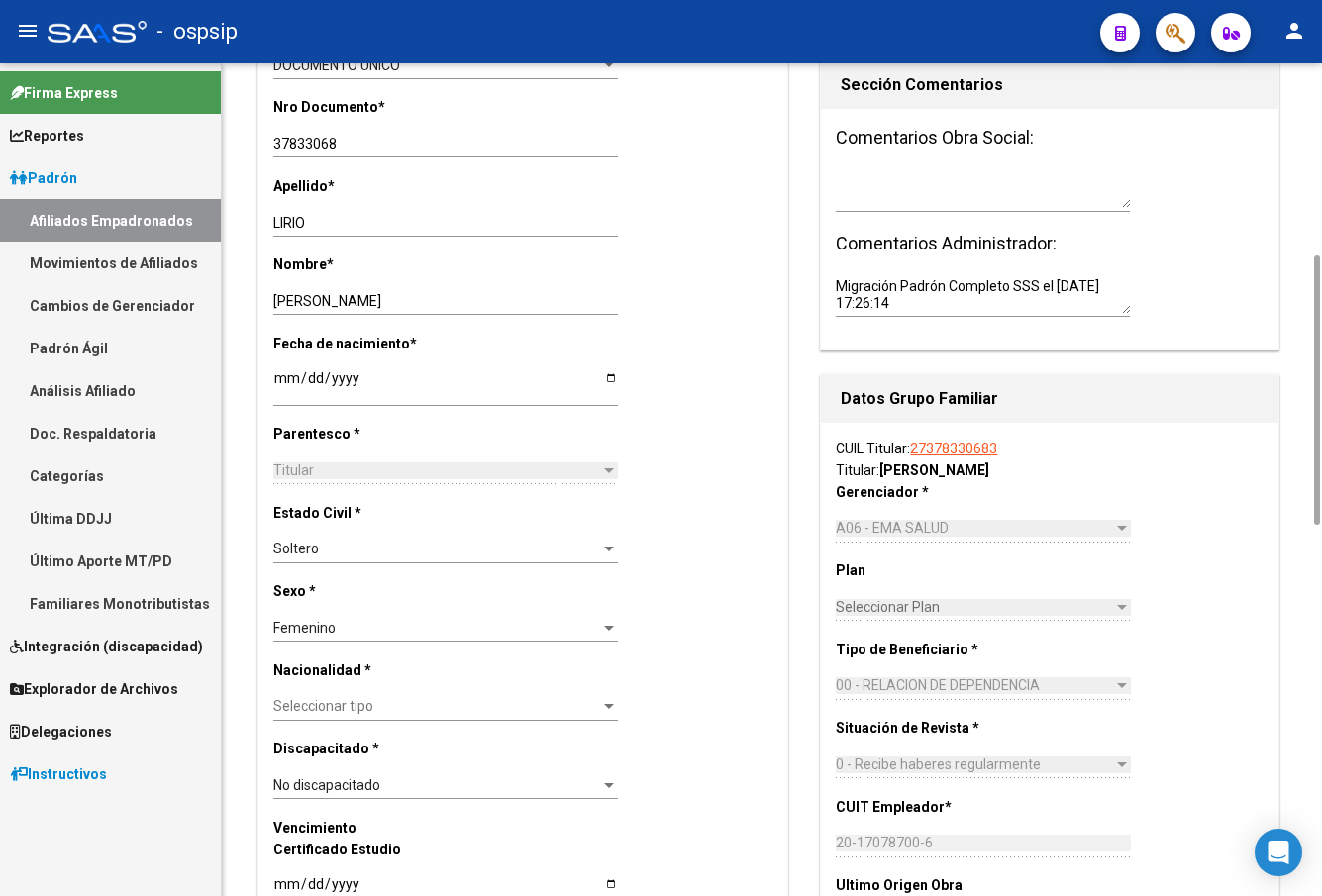 scroll, scrollTop: 0, scrollLeft: 0, axis: both 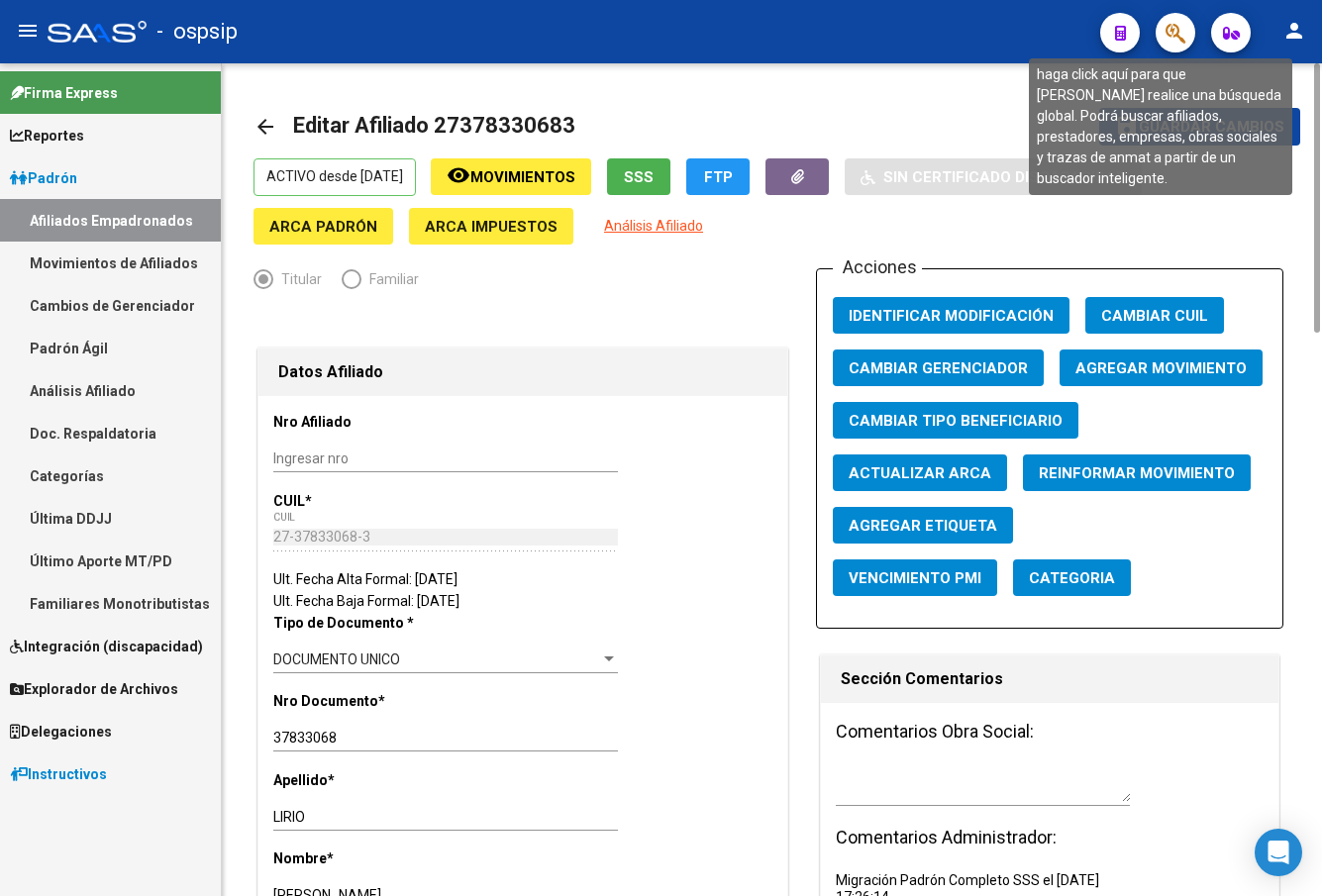 click 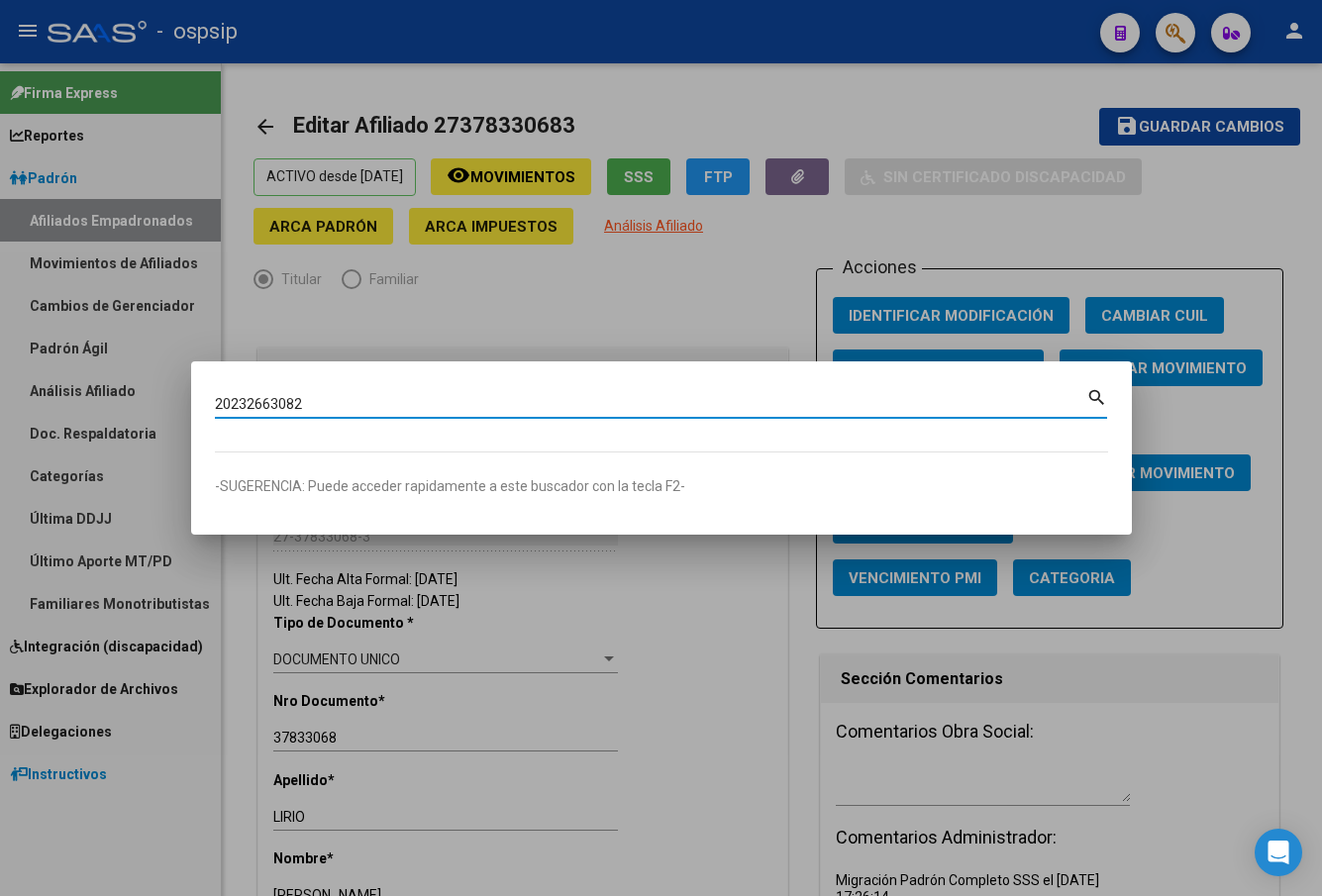 type on "20232663082" 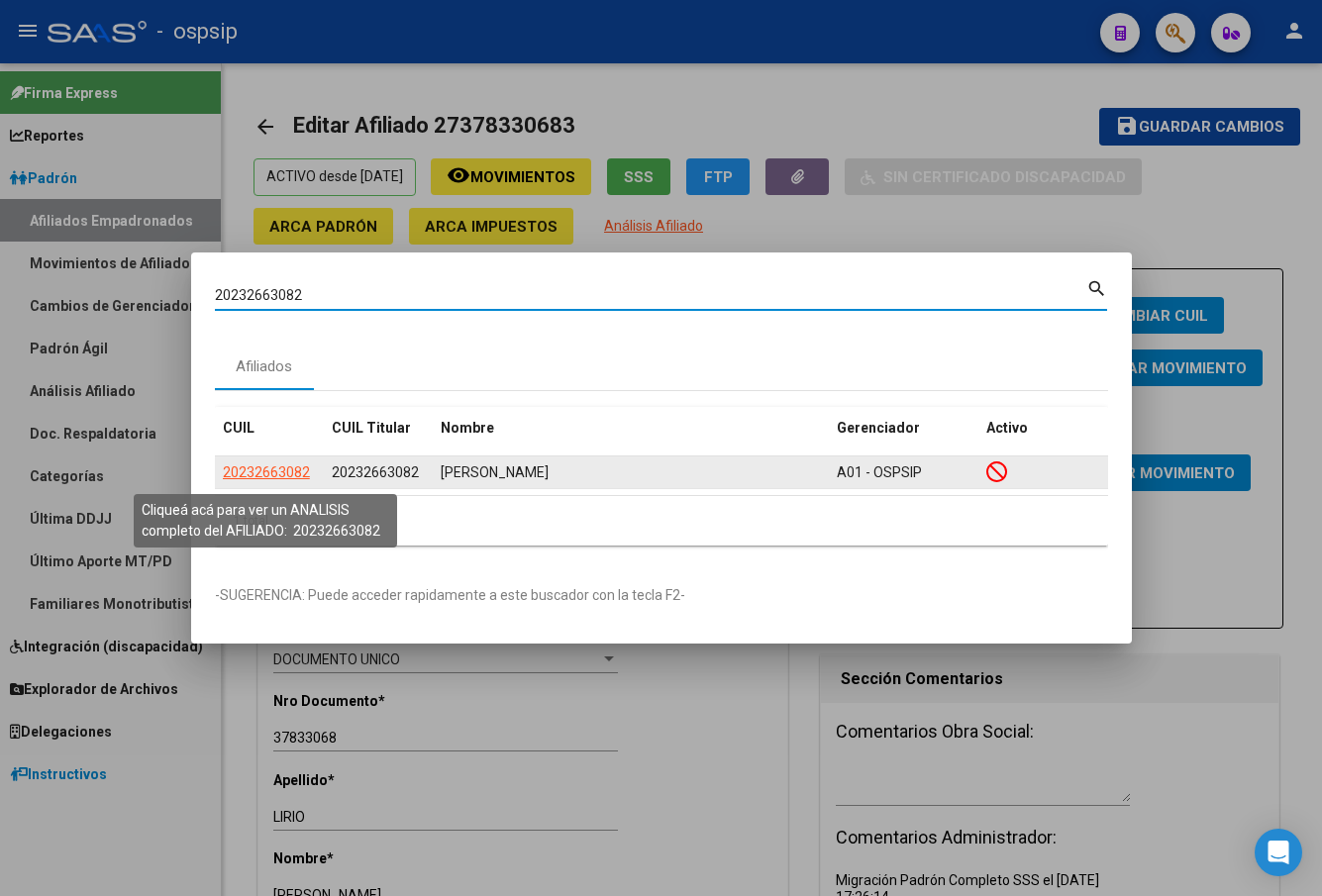 click on "20232663082" 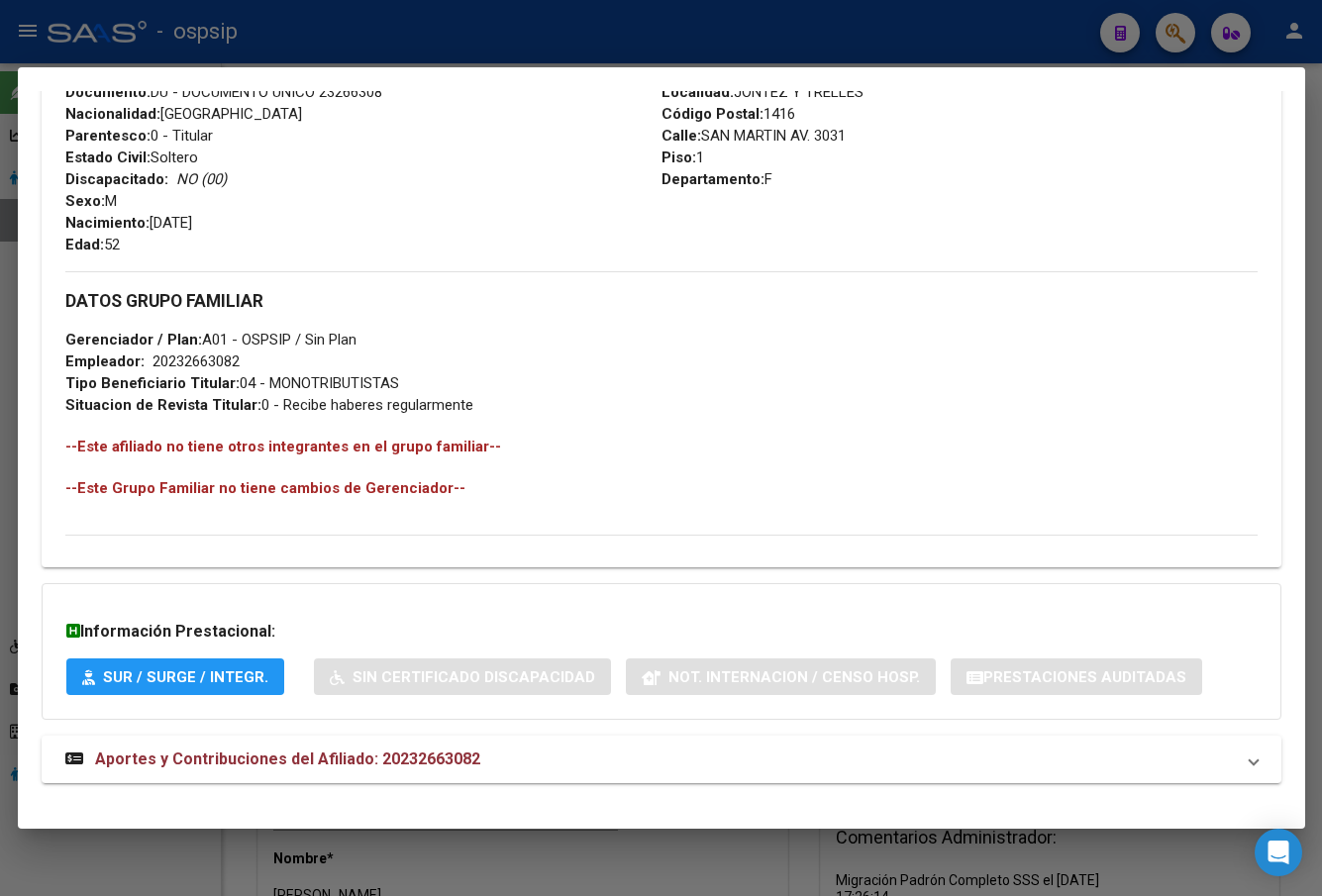 scroll, scrollTop: 823, scrollLeft: 0, axis: vertical 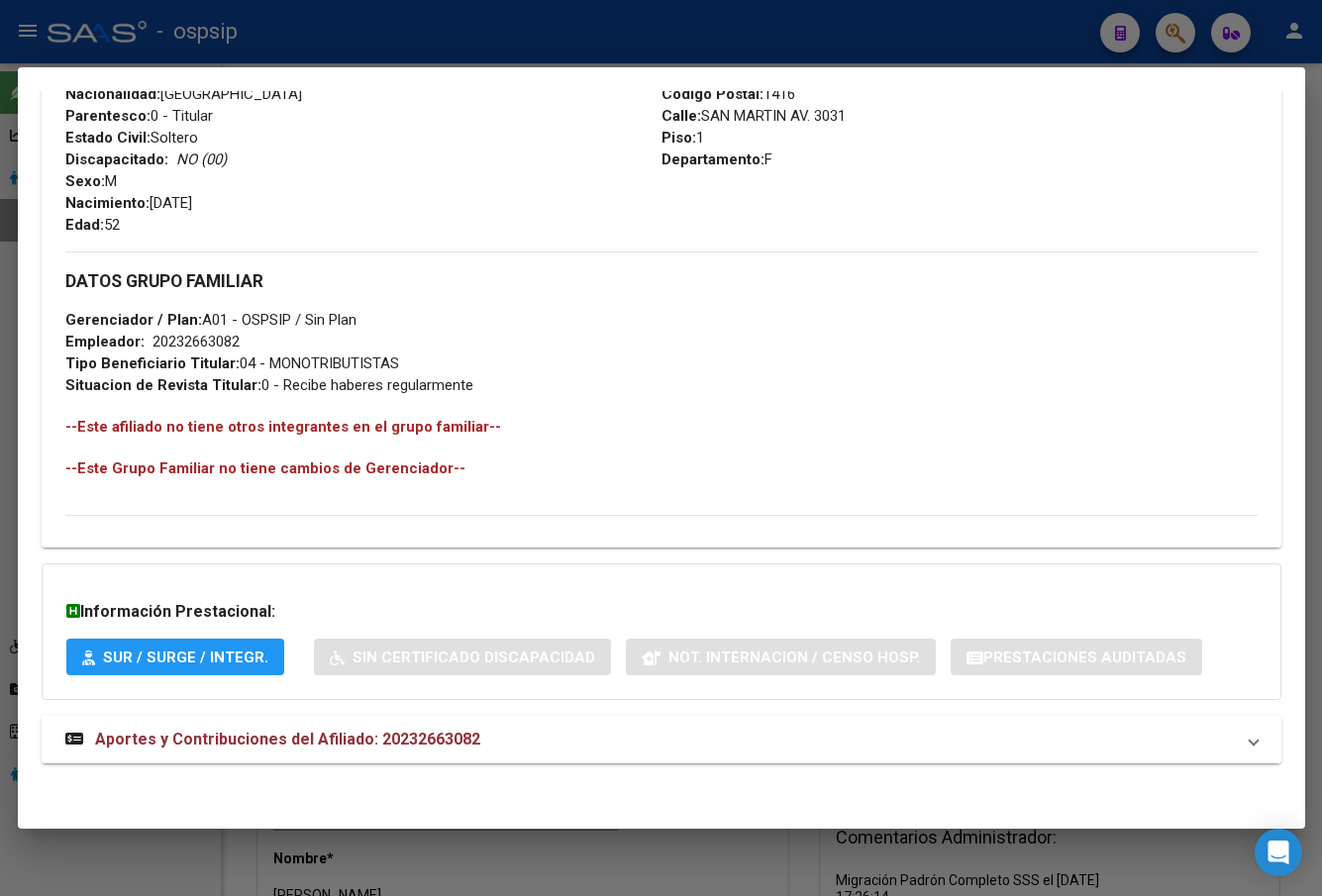 click on "Aportes y Contribuciones del Afiliado: 20232663082" at bounding box center [287, 739] 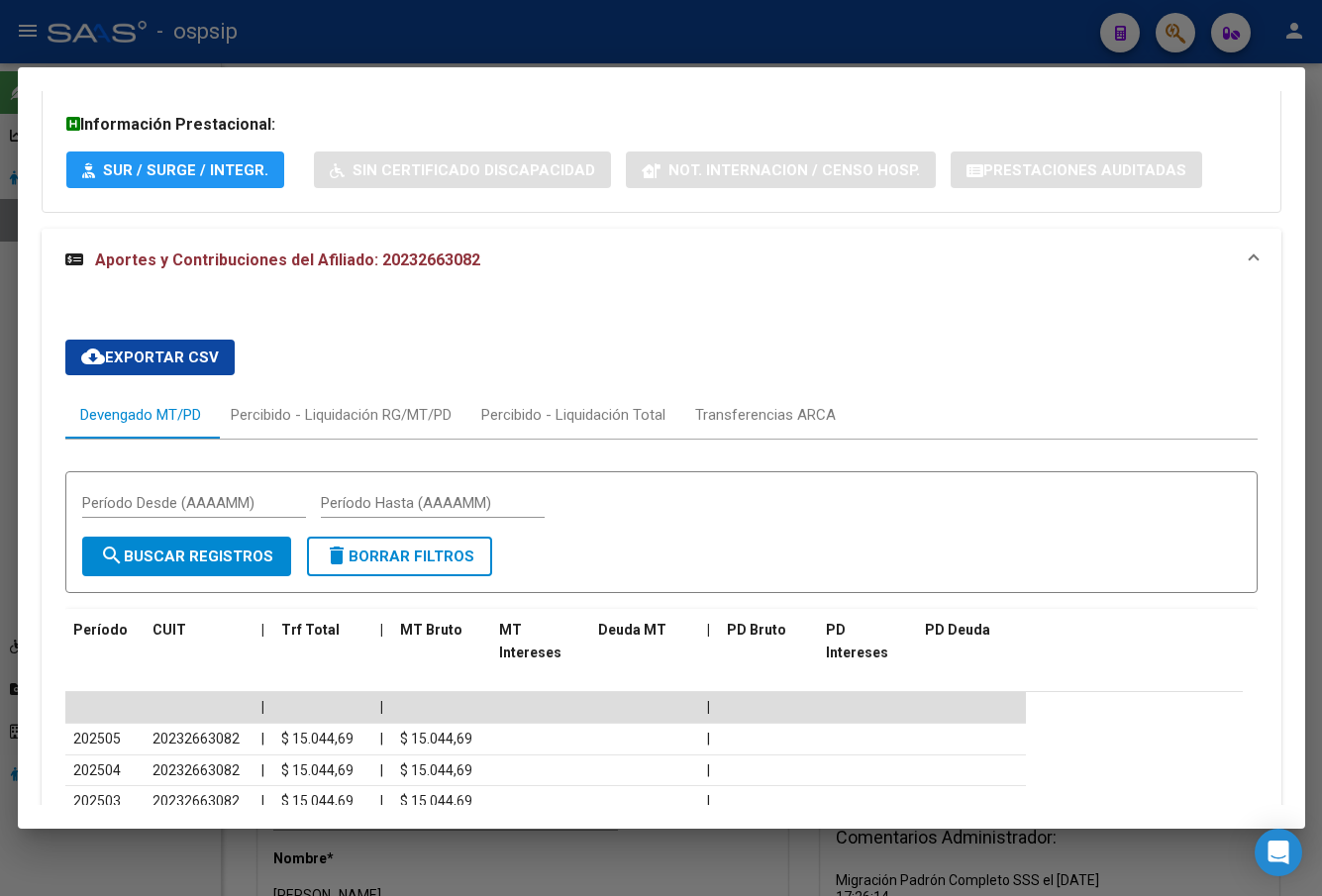 scroll, scrollTop: 1688, scrollLeft: 0, axis: vertical 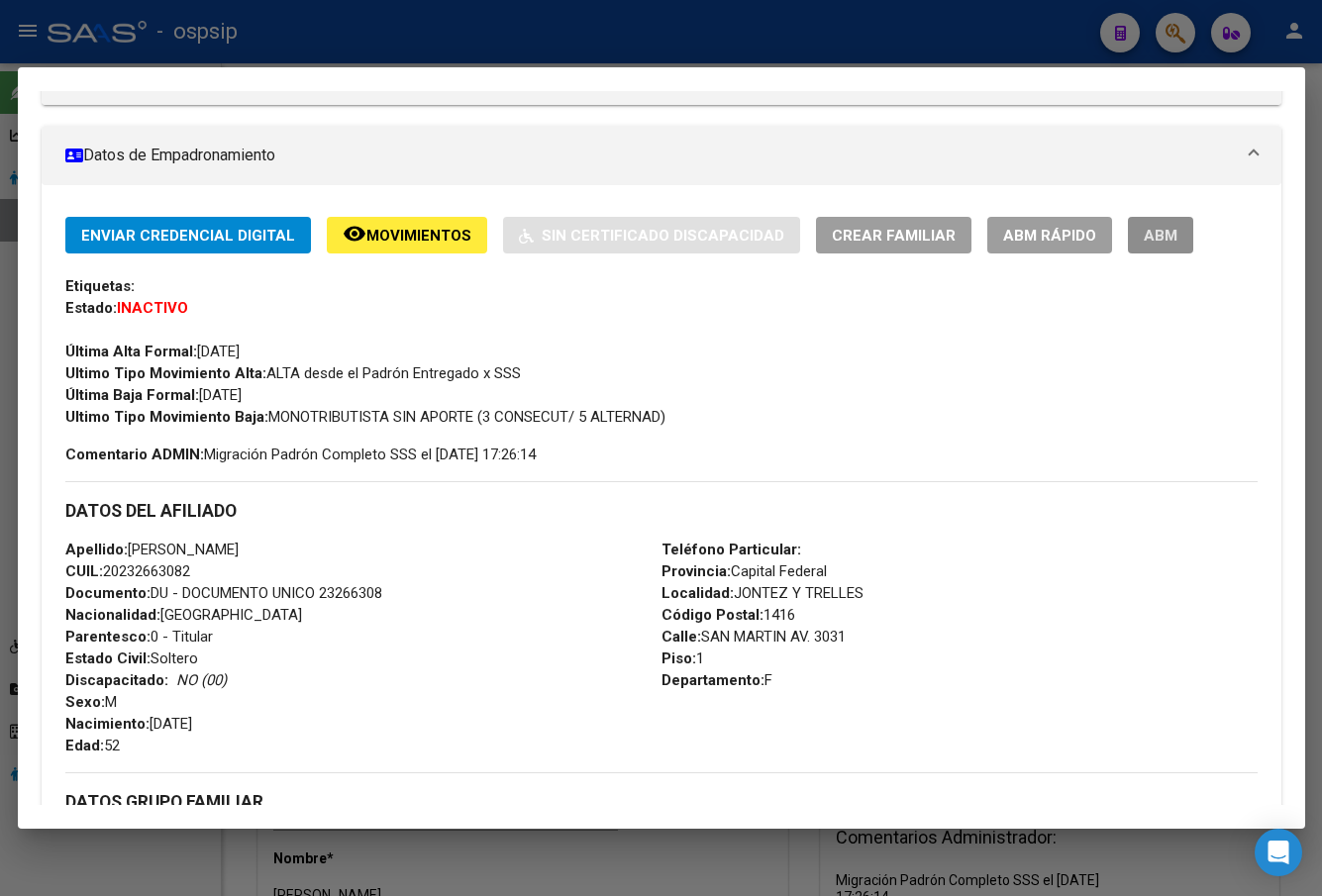 click on "ABM" at bounding box center (1161, 236) 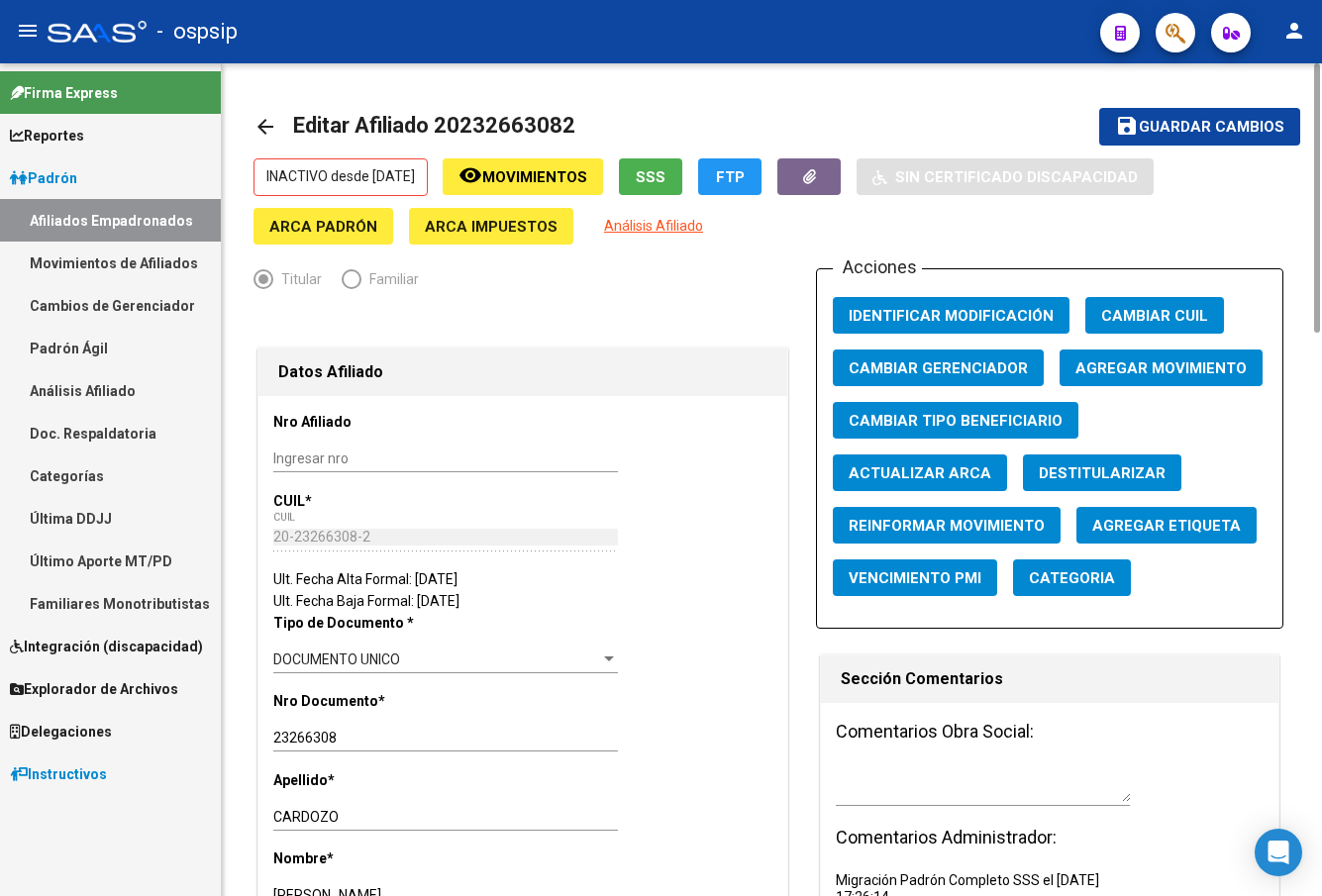 click on "Agregar Movimiento" 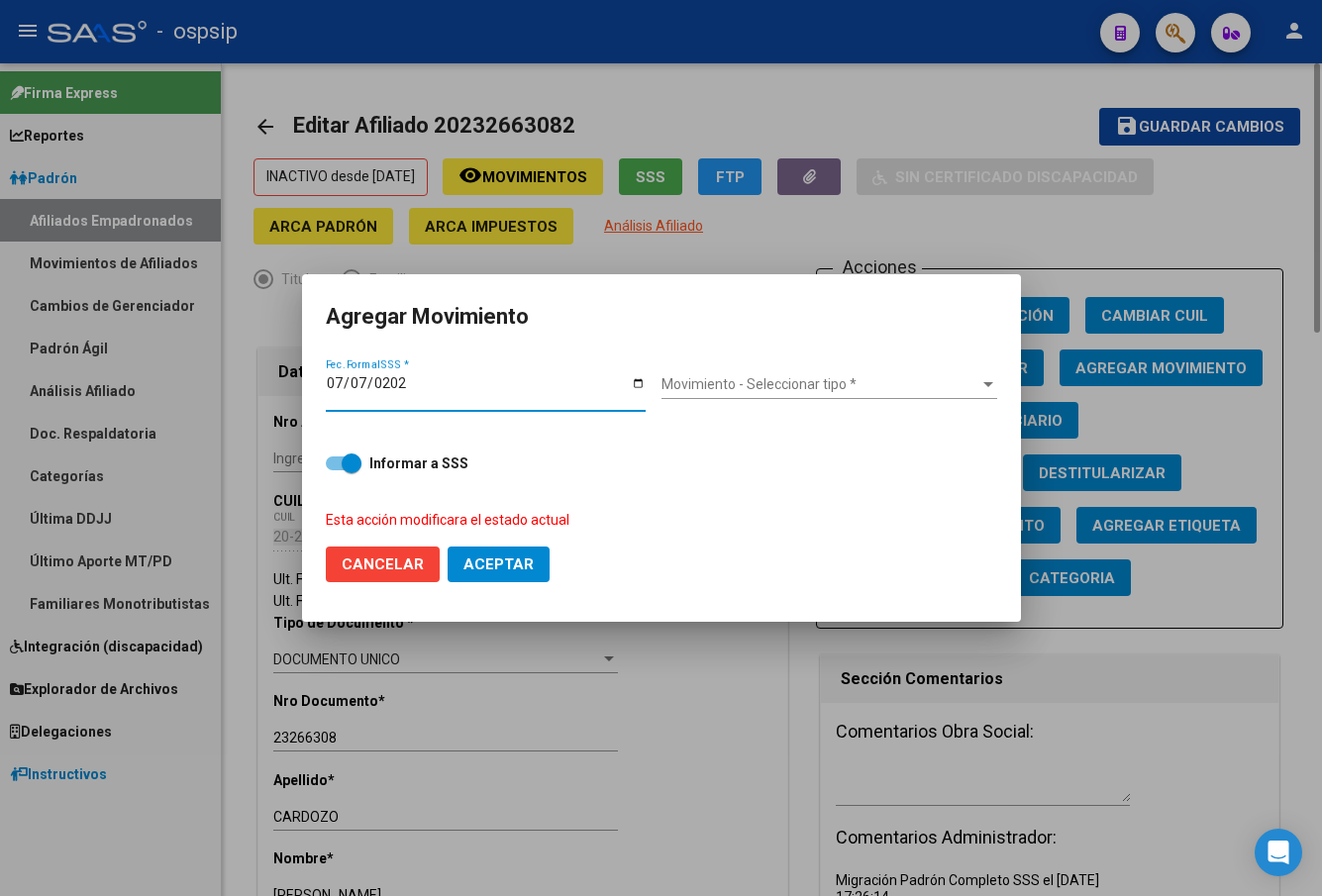 type on "[DATE]" 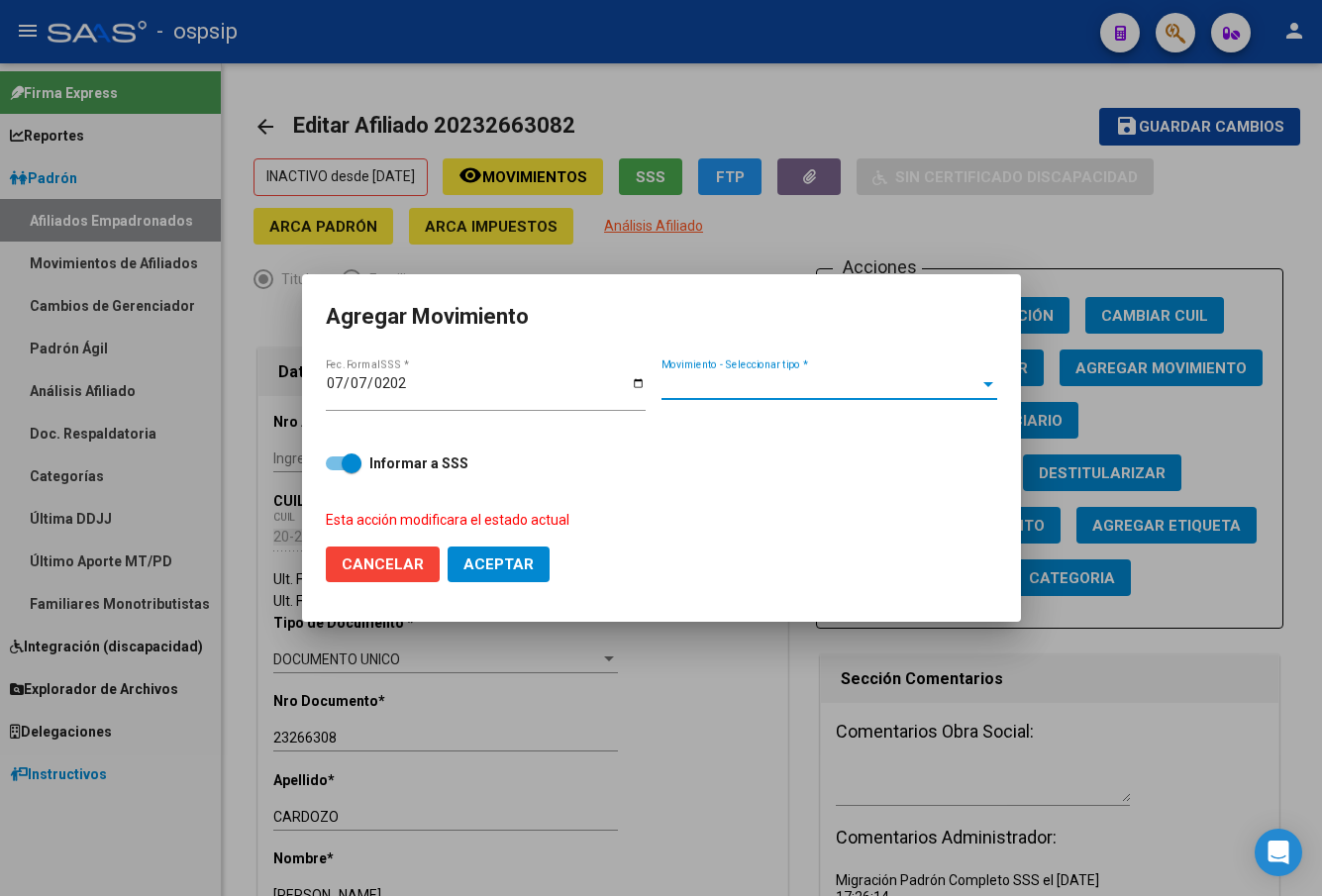 click on "Movimiento - Seleccionar tipo *" at bounding box center (820, 384) 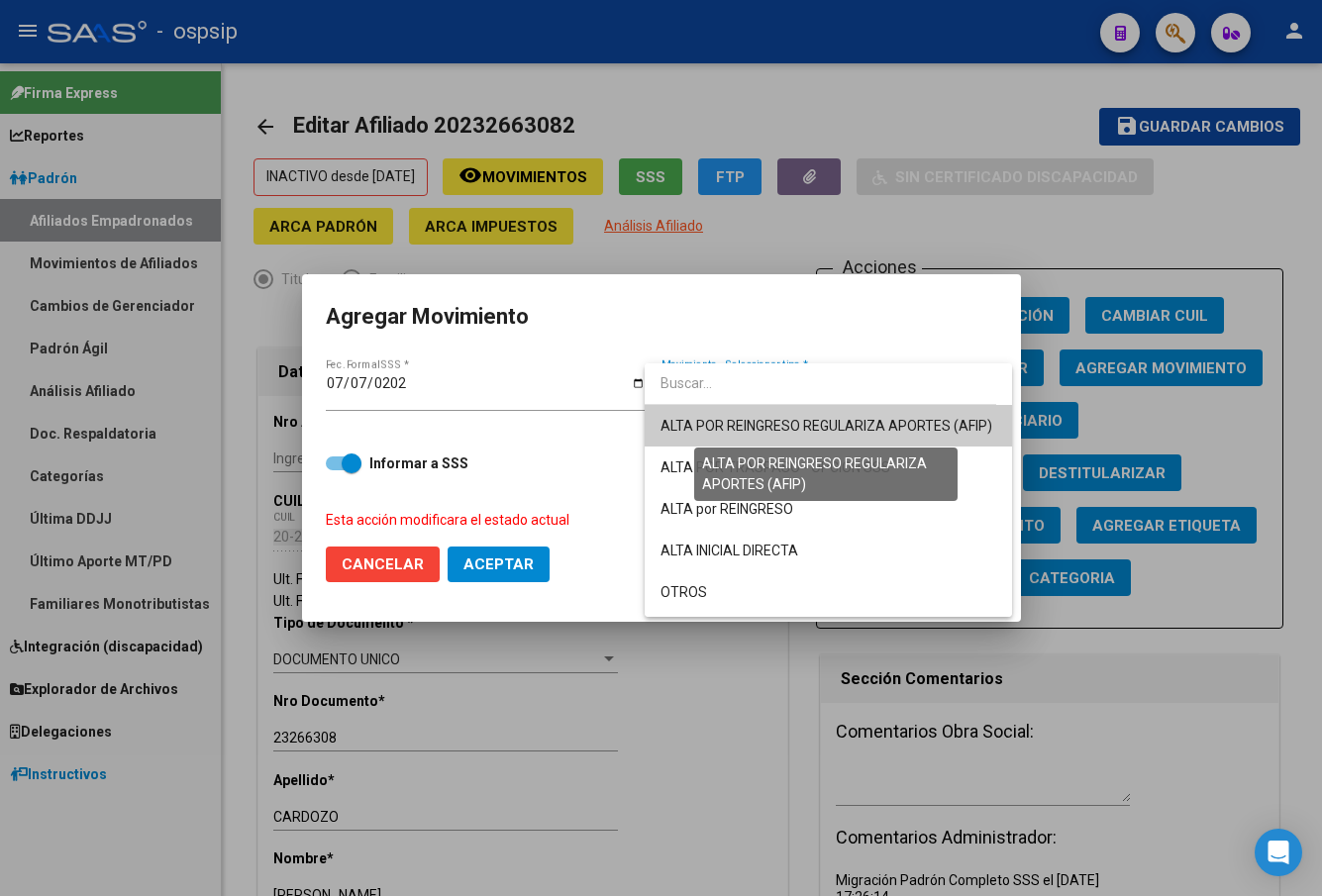 click on "ALTA POR REINGRESO REGULARIZA APORTES (AFIP)" at bounding box center [826, 426] 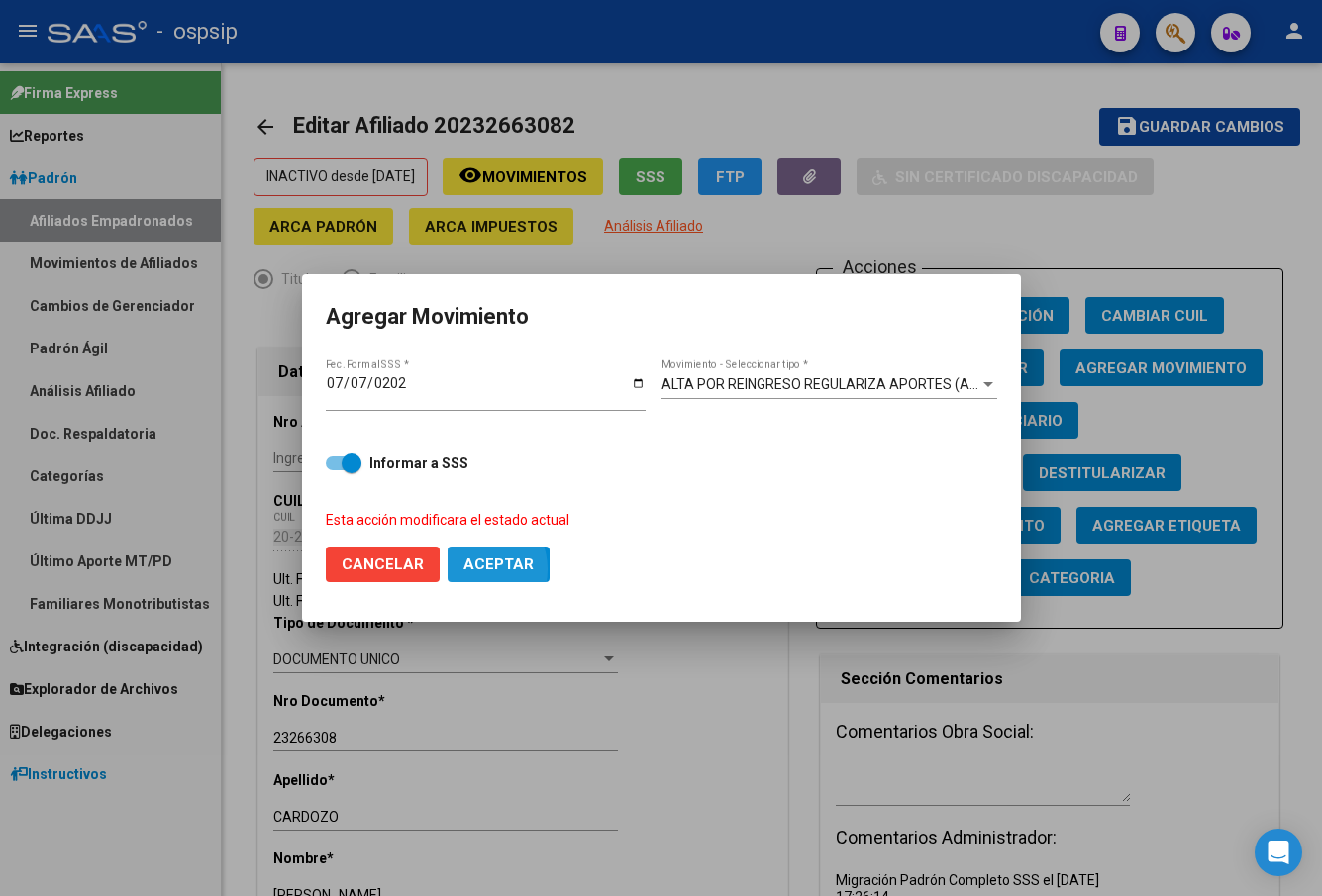 click on "Aceptar" 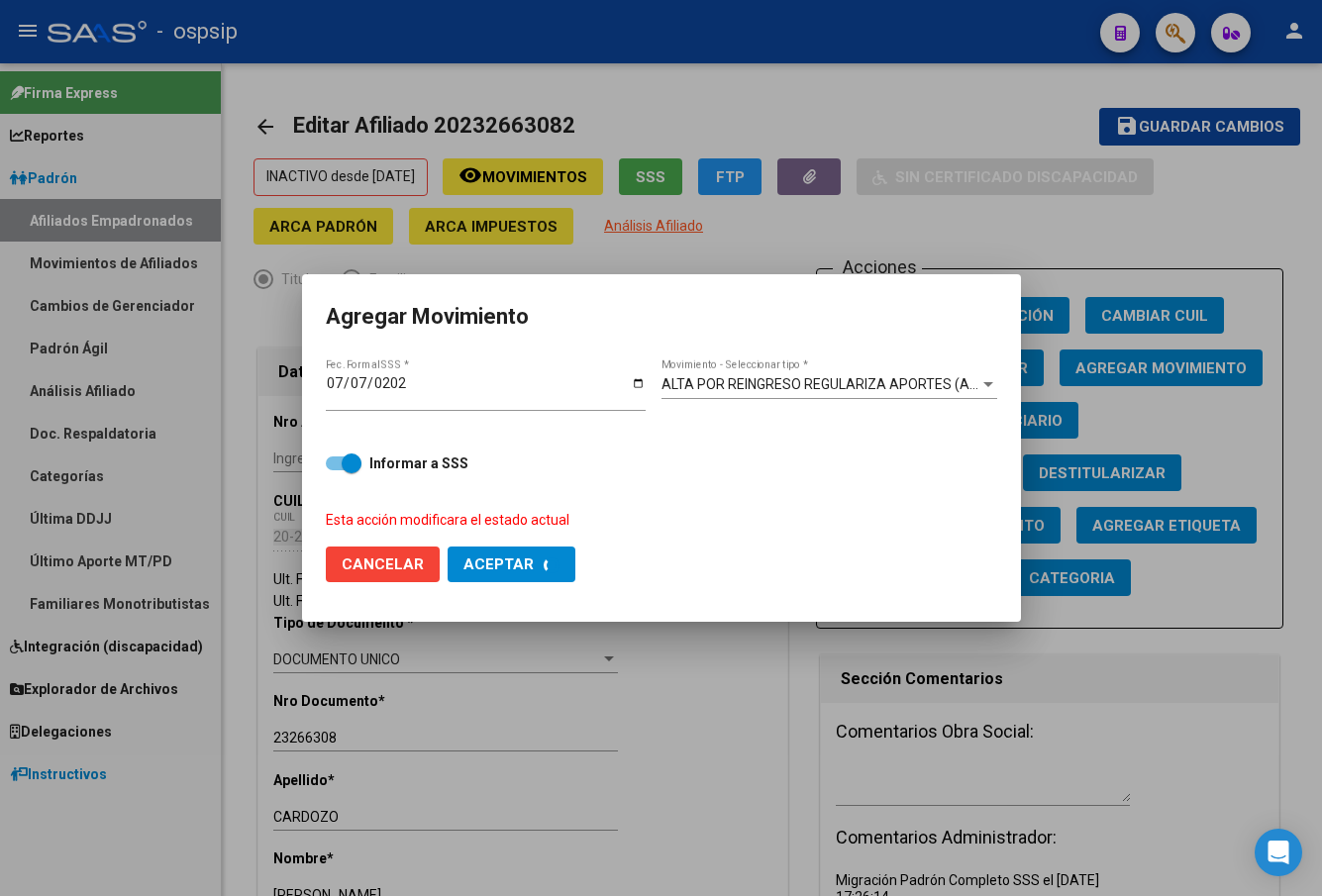 checkbox on "false" 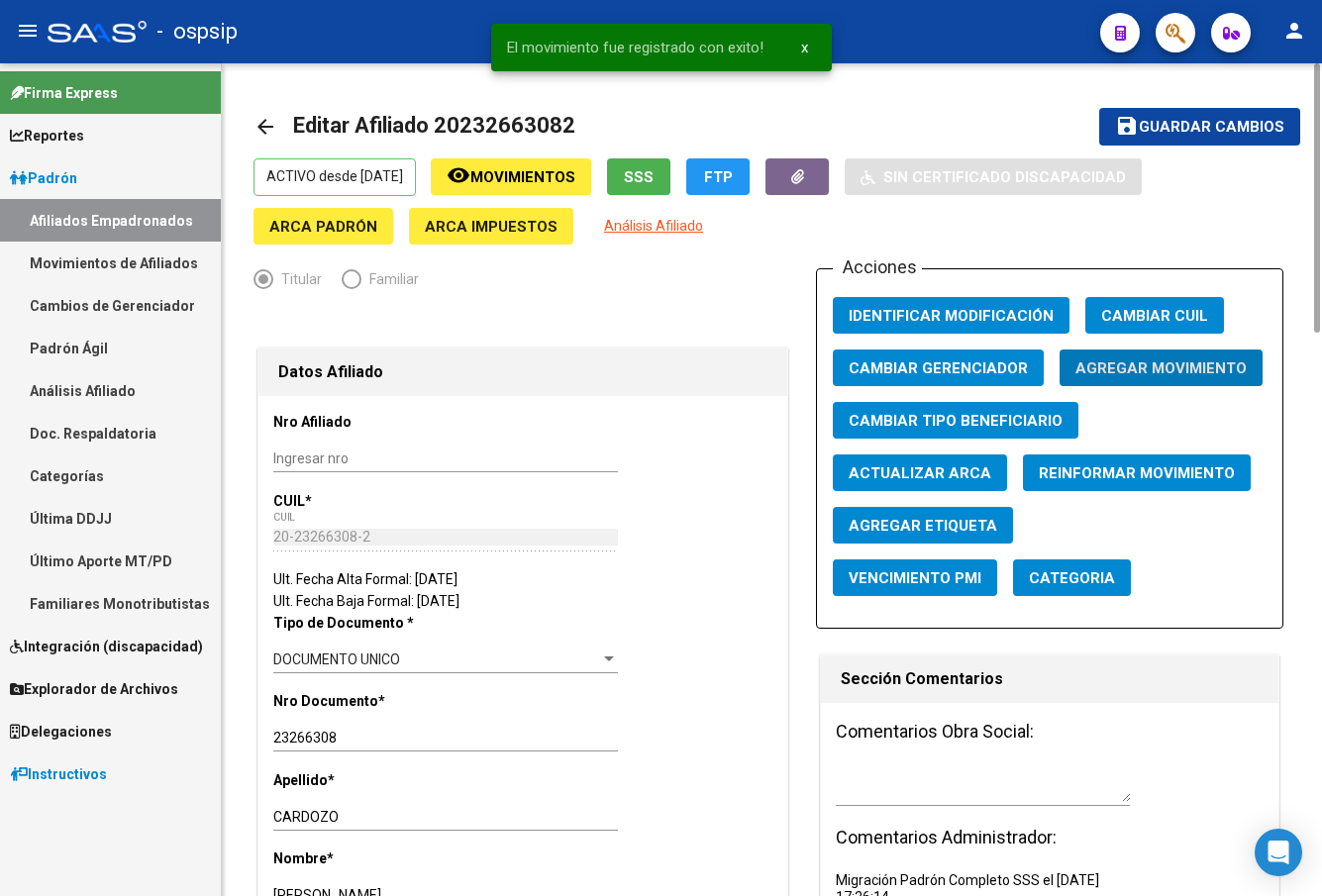 click on "Guardar cambios" 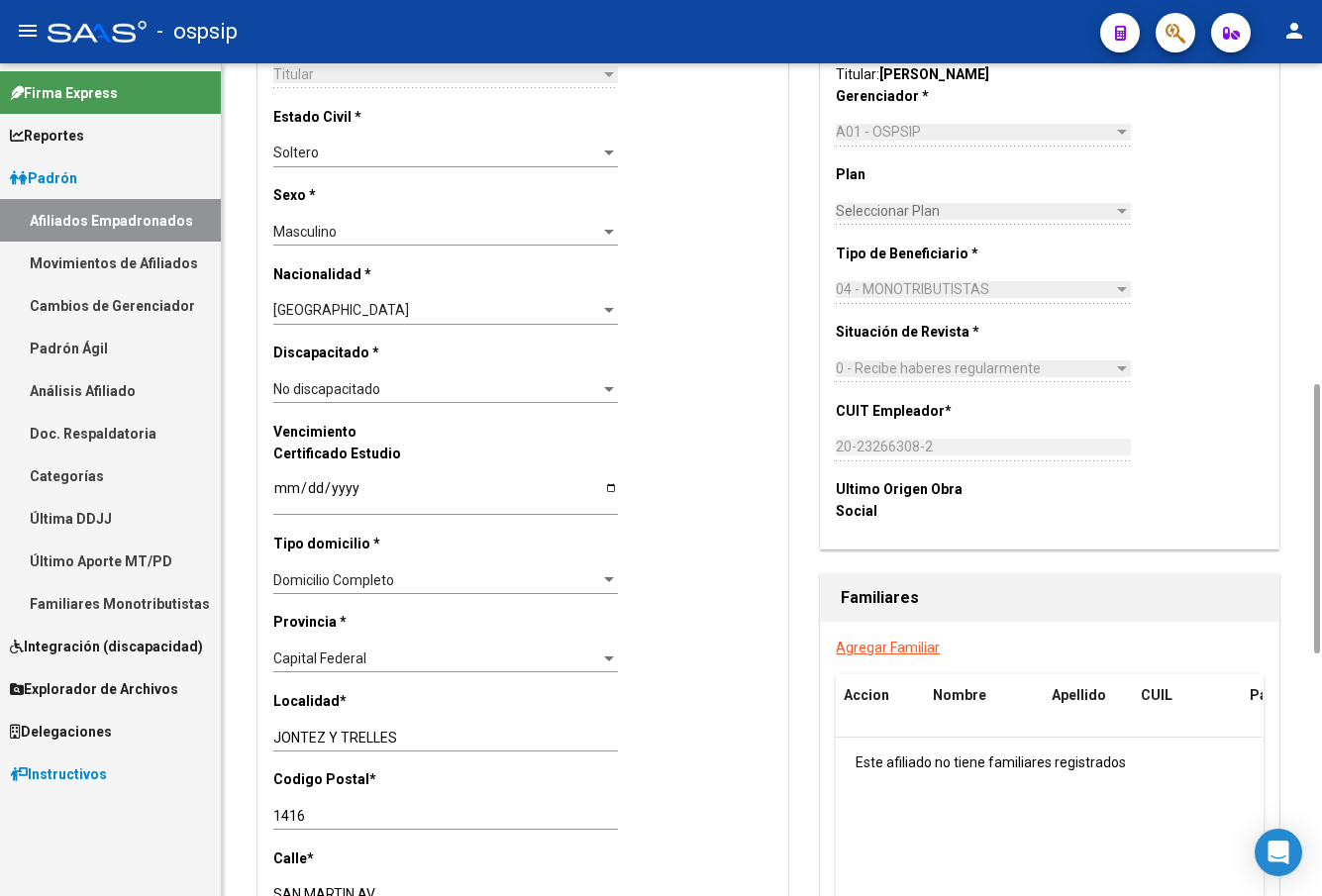 scroll, scrollTop: 1188, scrollLeft: 0, axis: vertical 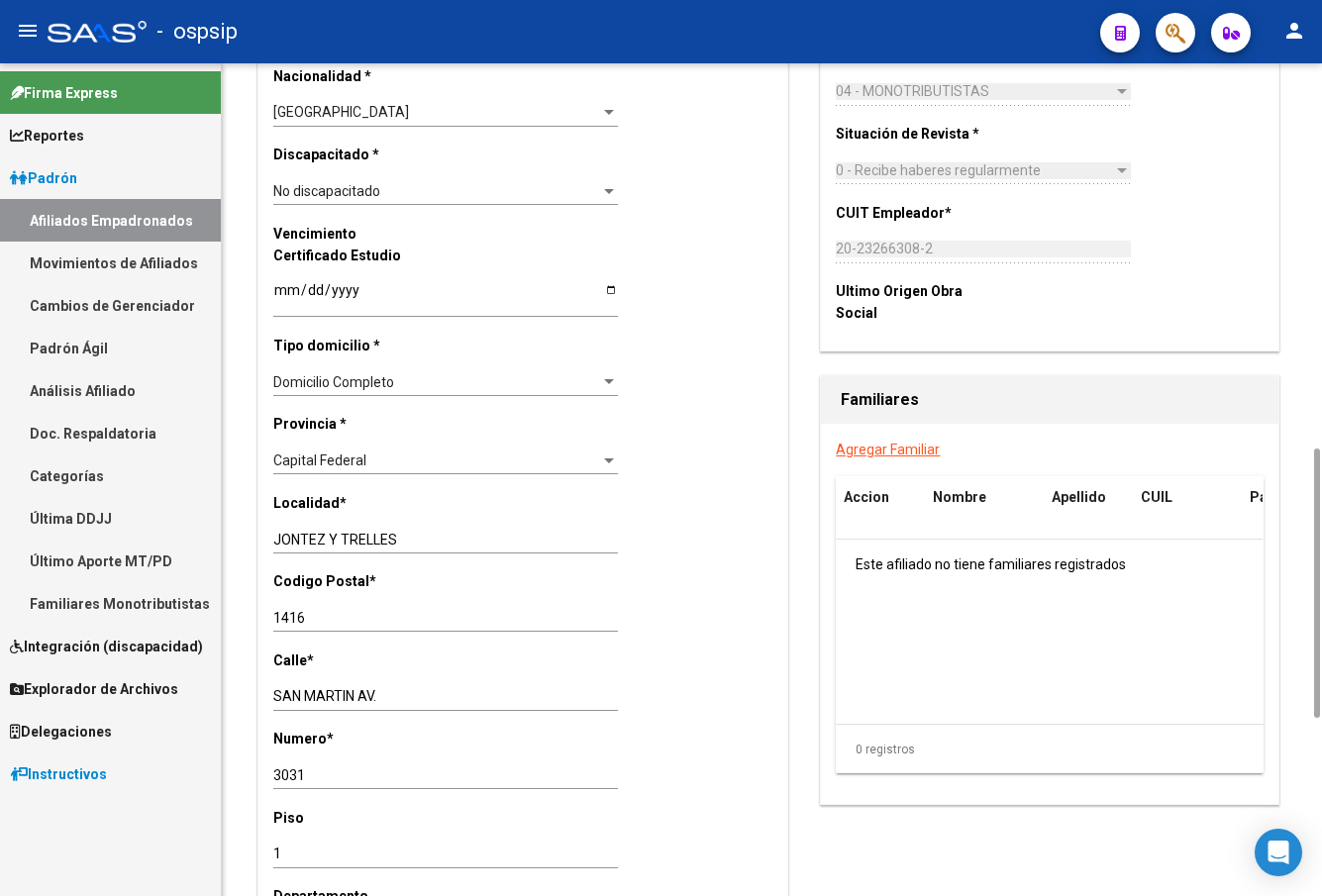 click on "Calle  *" 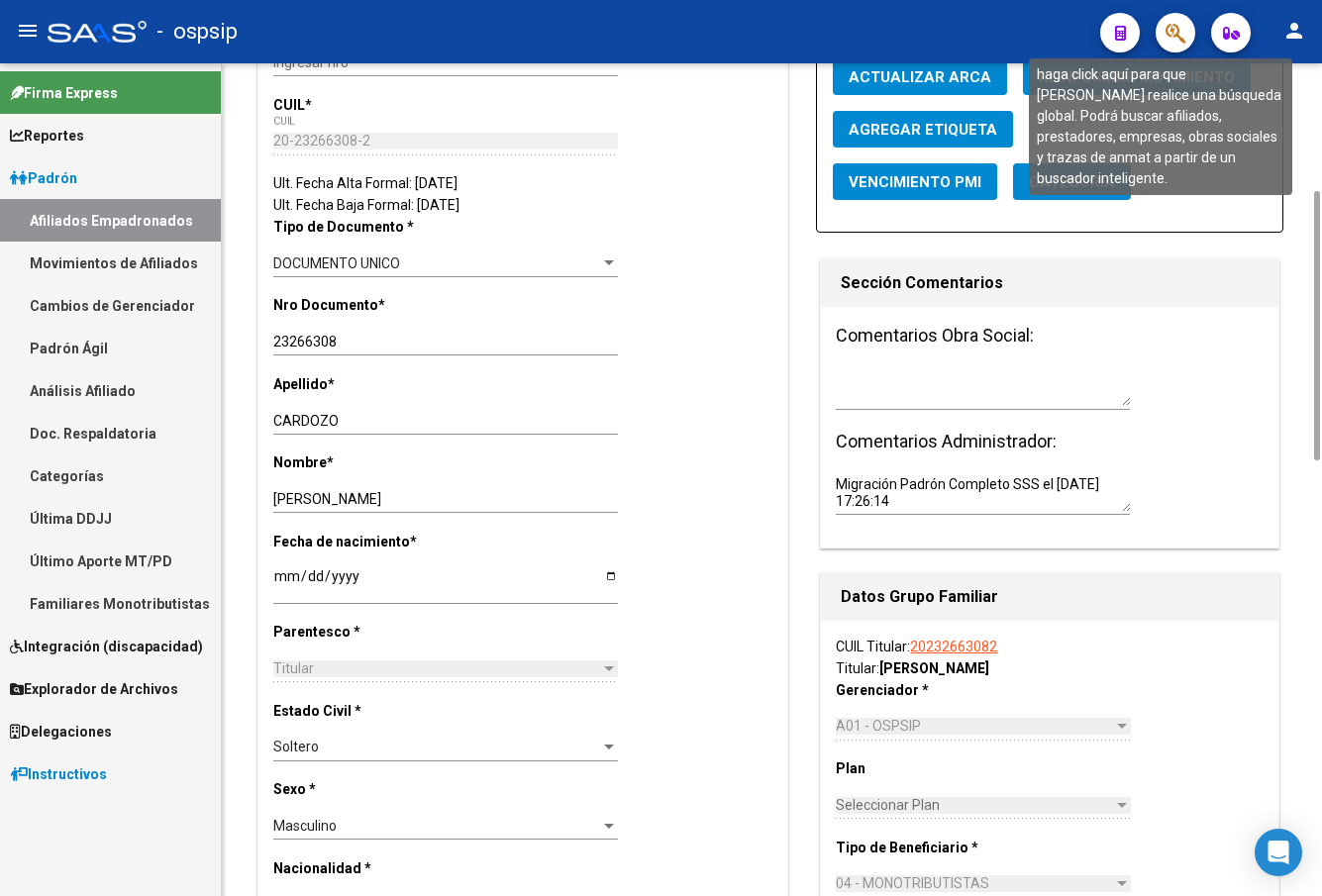 click 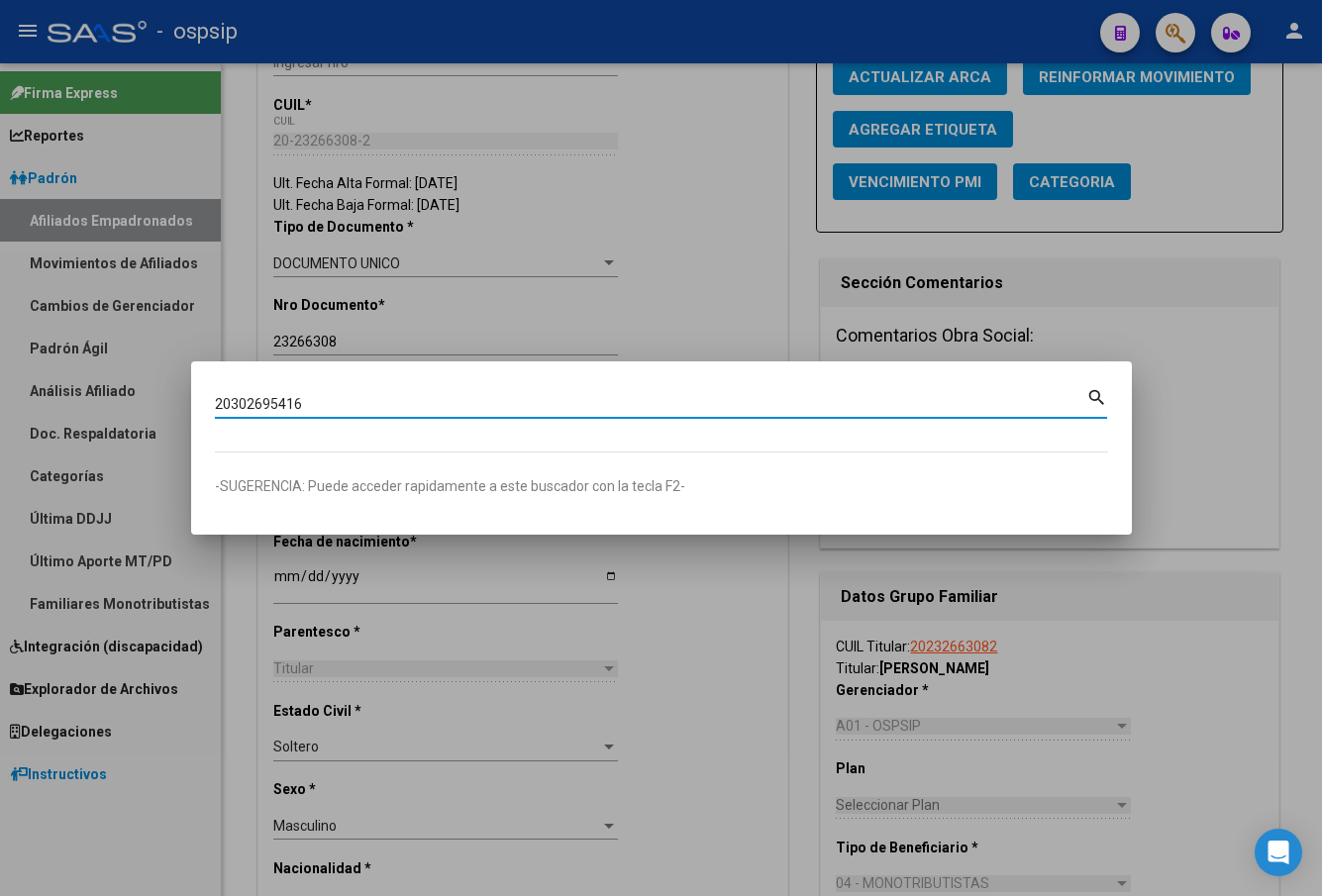 type on "20302695416" 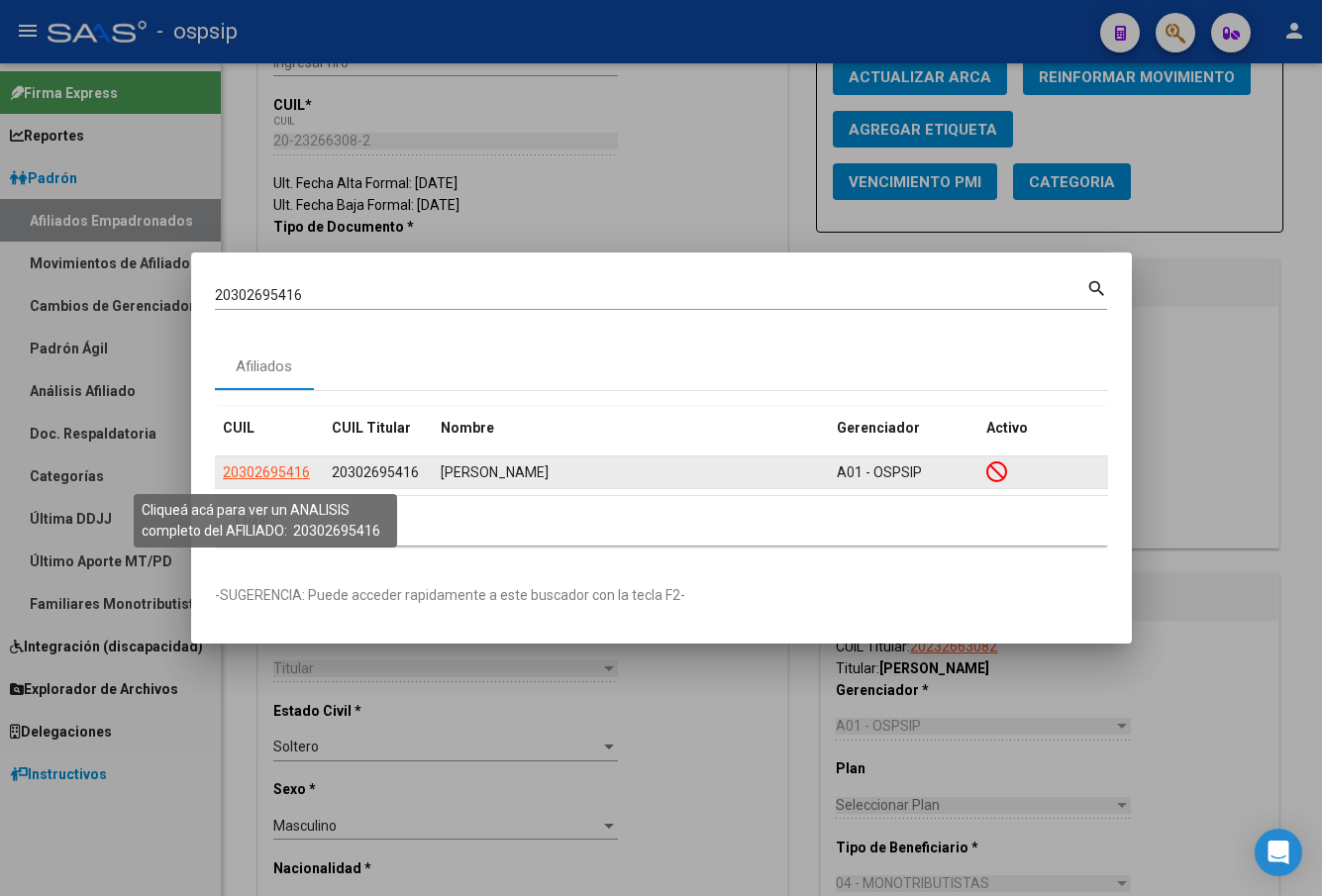click on "20302695416" 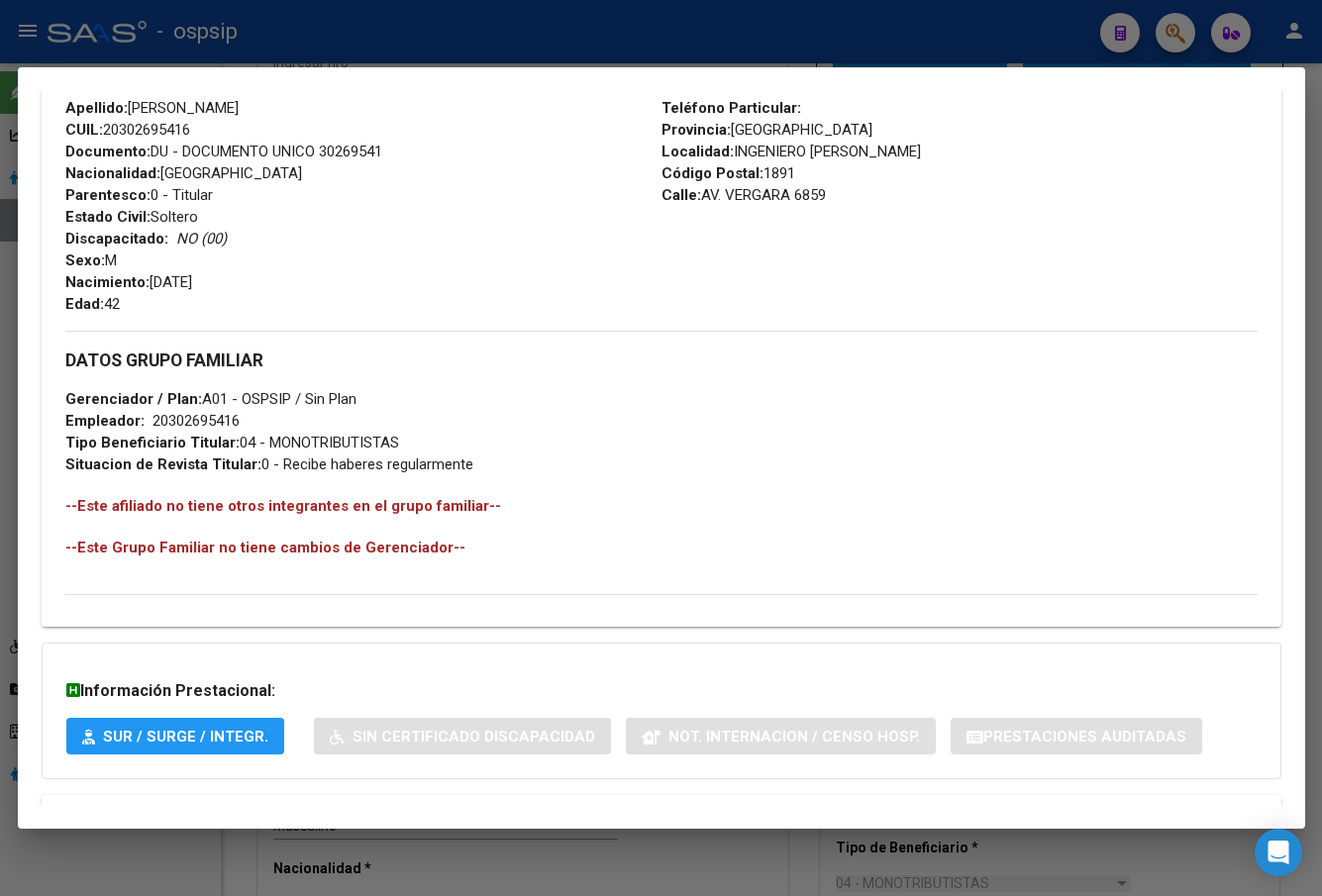 scroll, scrollTop: 823, scrollLeft: 0, axis: vertical 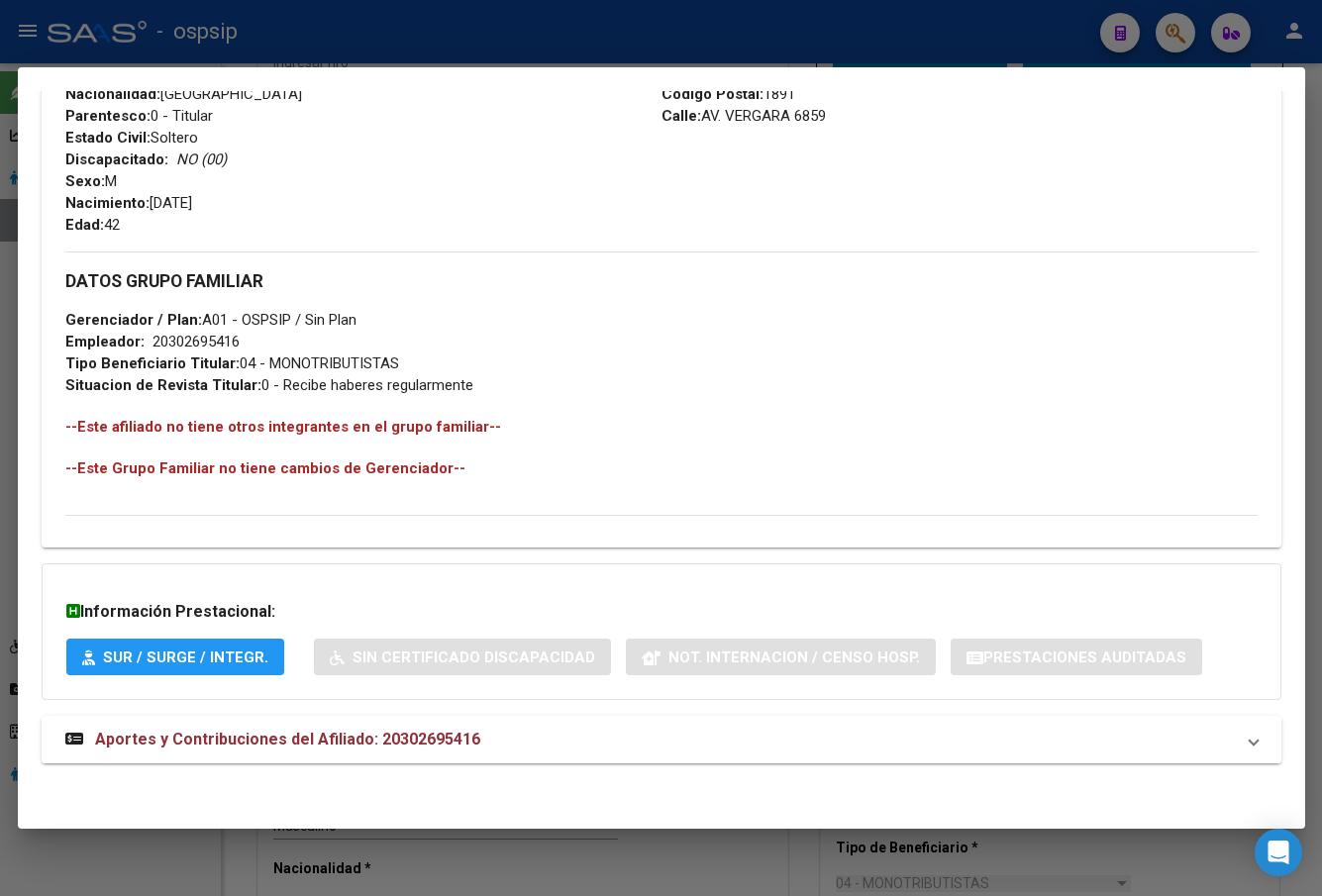 click on "Aportes y Contribuciones del Afiliado: 20302695416" at bounding box center [287, 739] 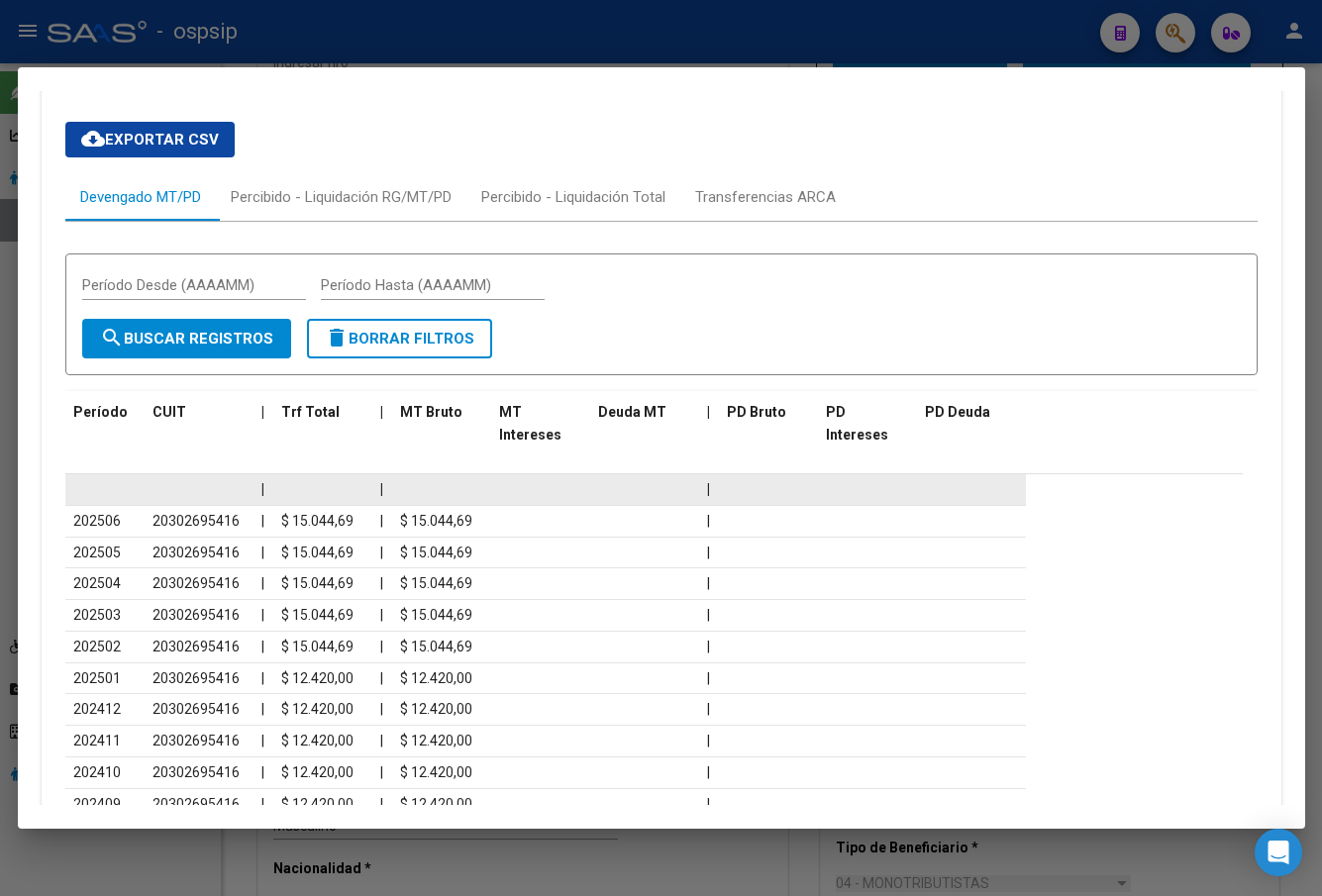 scroll, scrollTop: 1688, scrollLeft: 0, axis: vertical 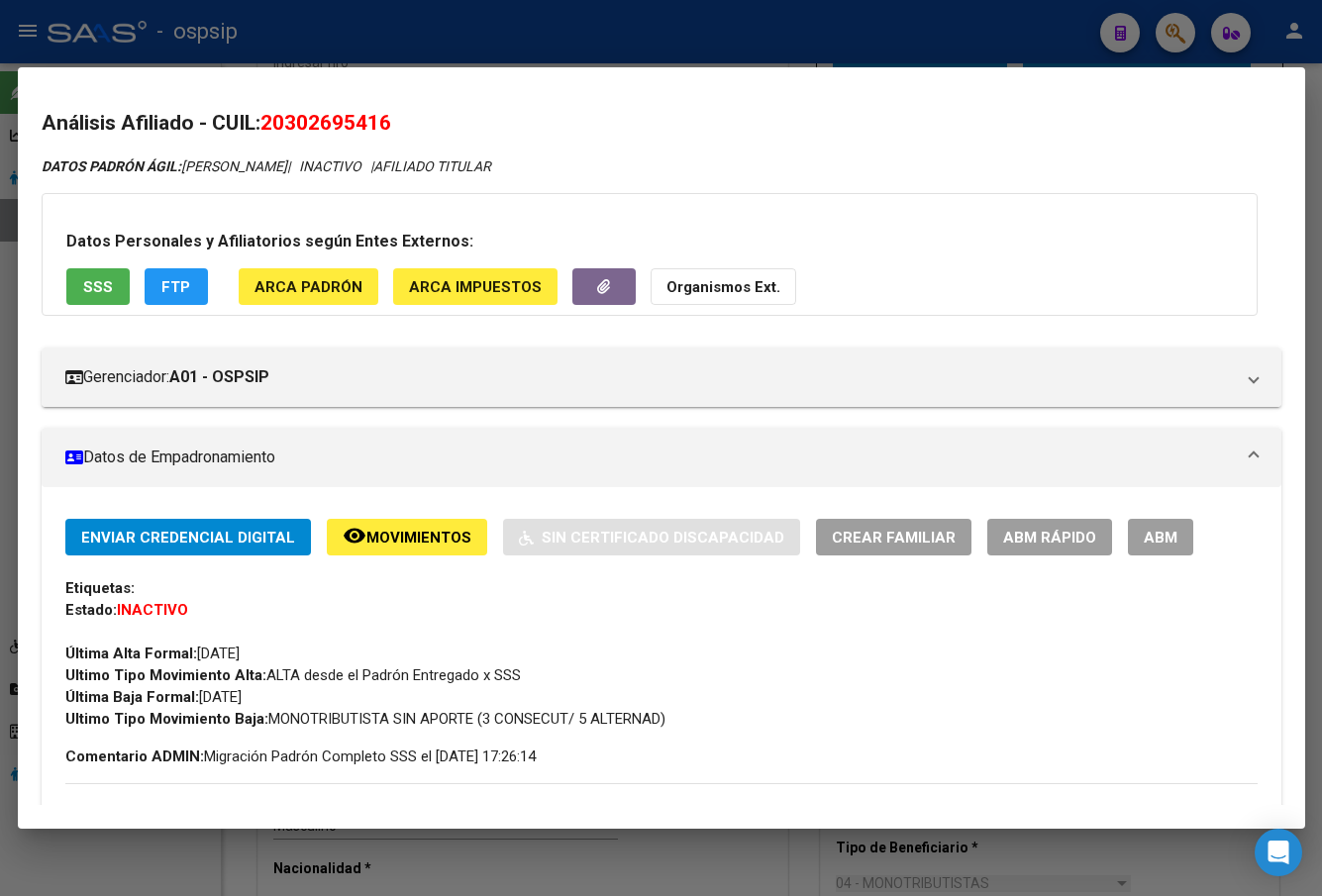 click on "ABM" at bounding box center (1161, 538) 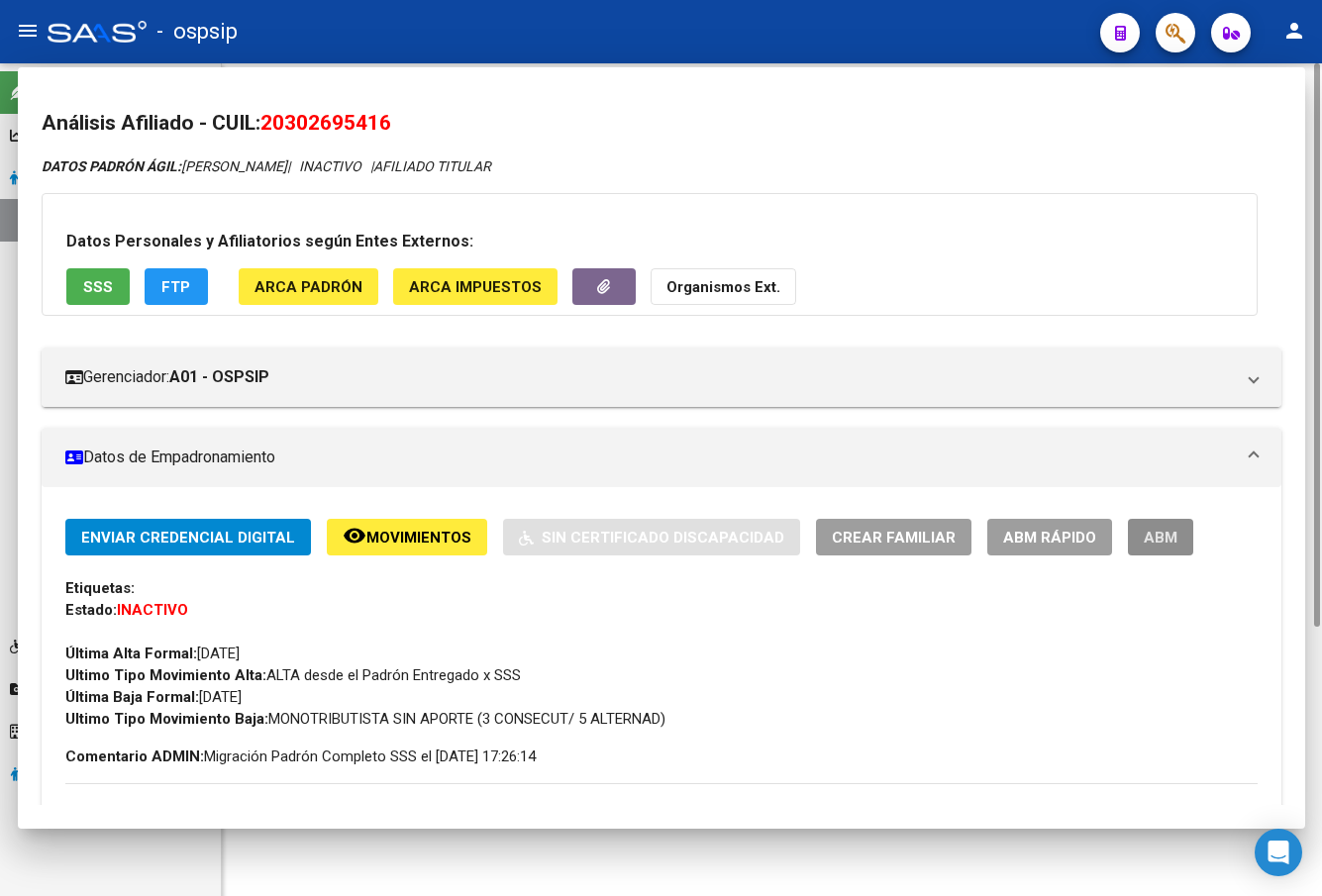 scroll, scrollTop: 0, scrollLeft: 0, axis: both 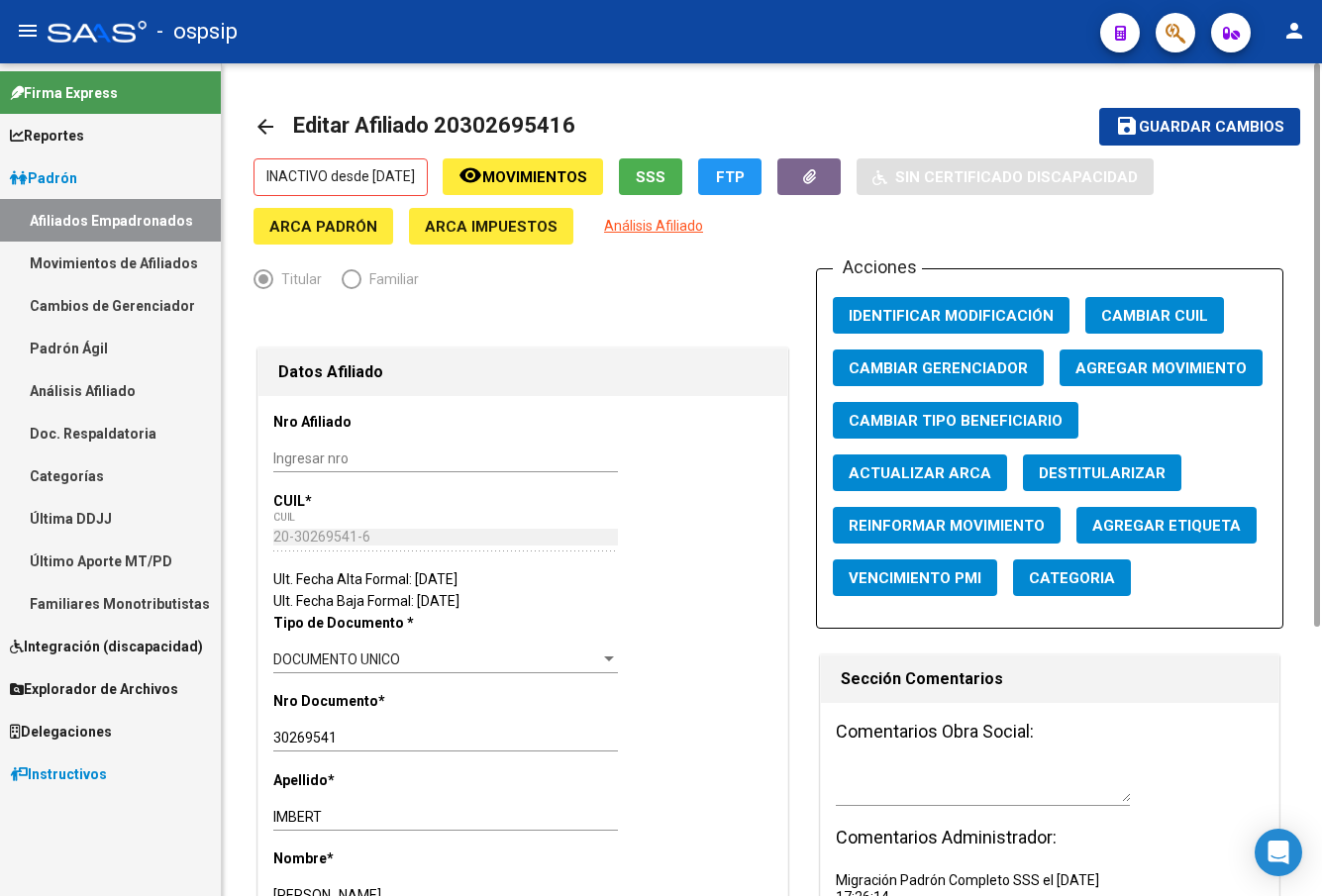 click on "Agregar Movimiento" 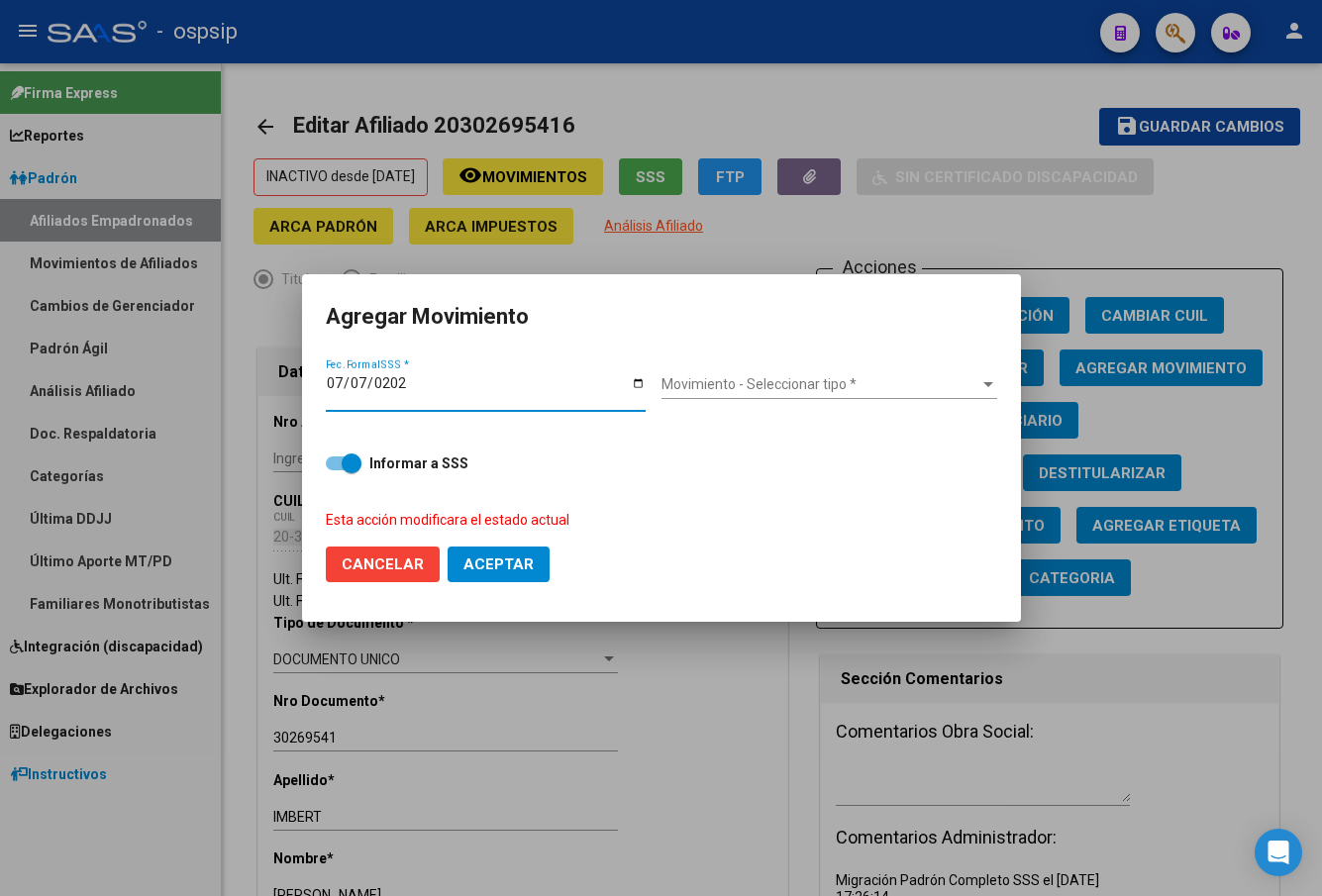 type on "[DATE]" 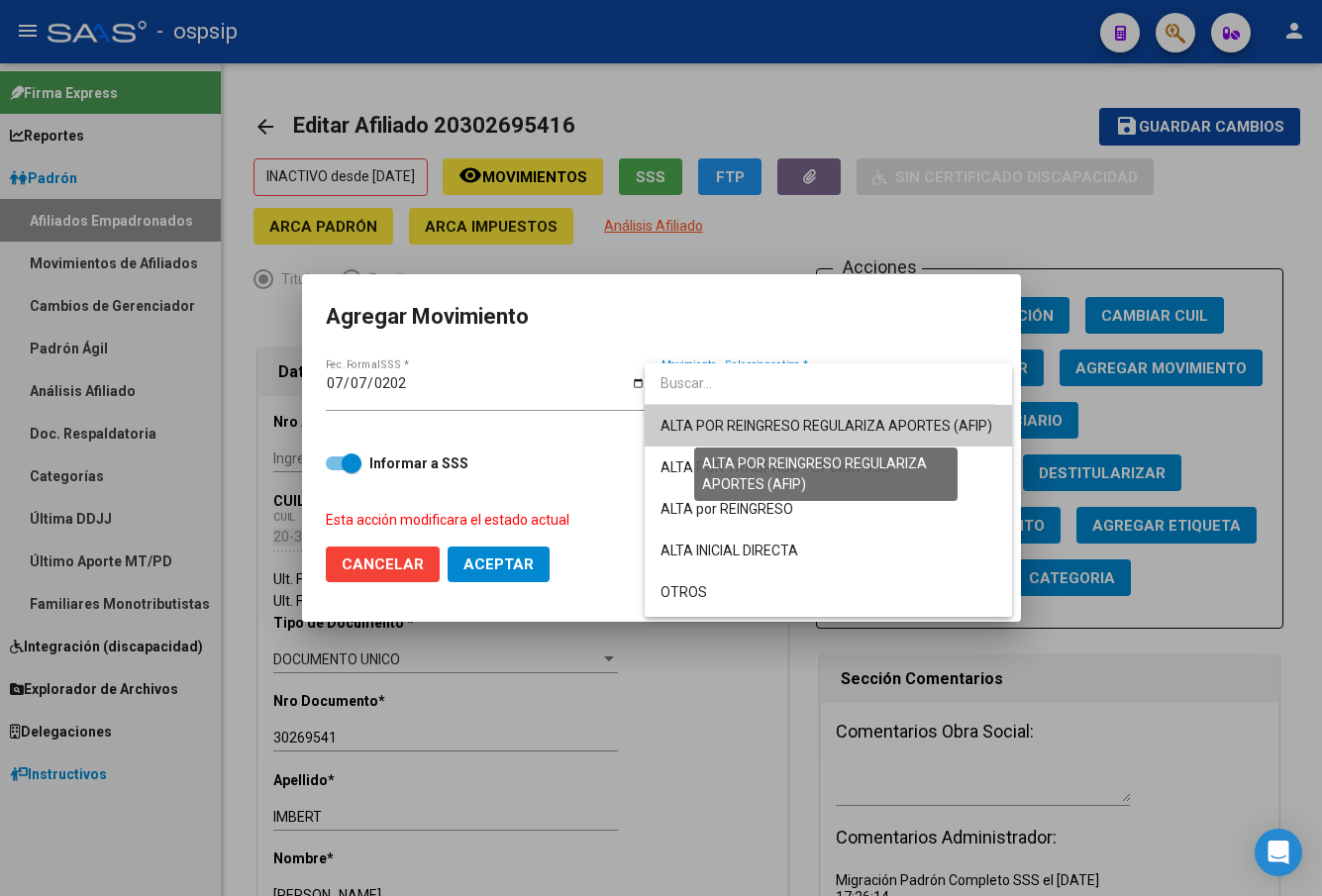 click on "ALTA POR REINGRESO REGULARIZA APORTES (AFIP)" at bounding box center [826, 426] 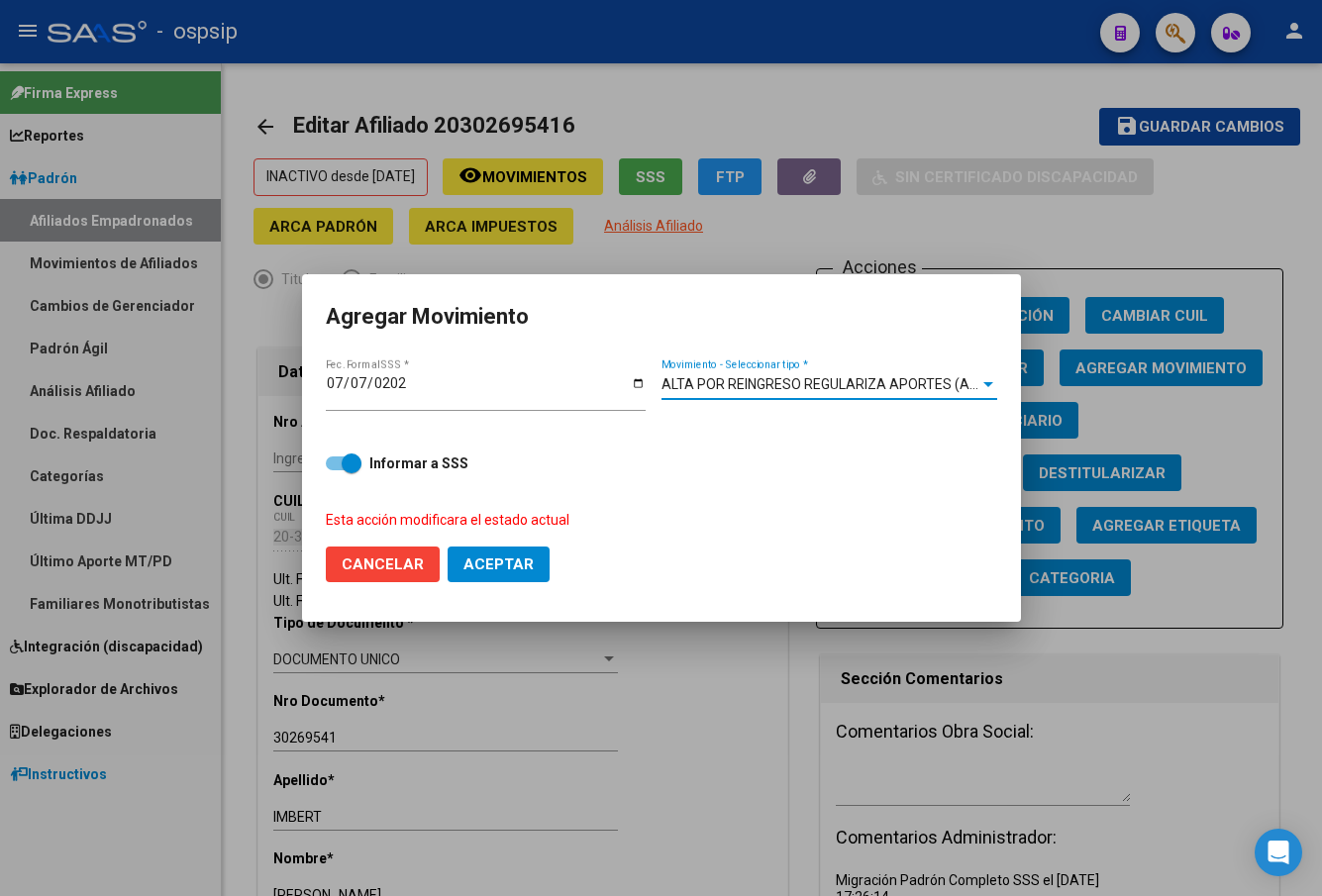 click on "Aceptar" 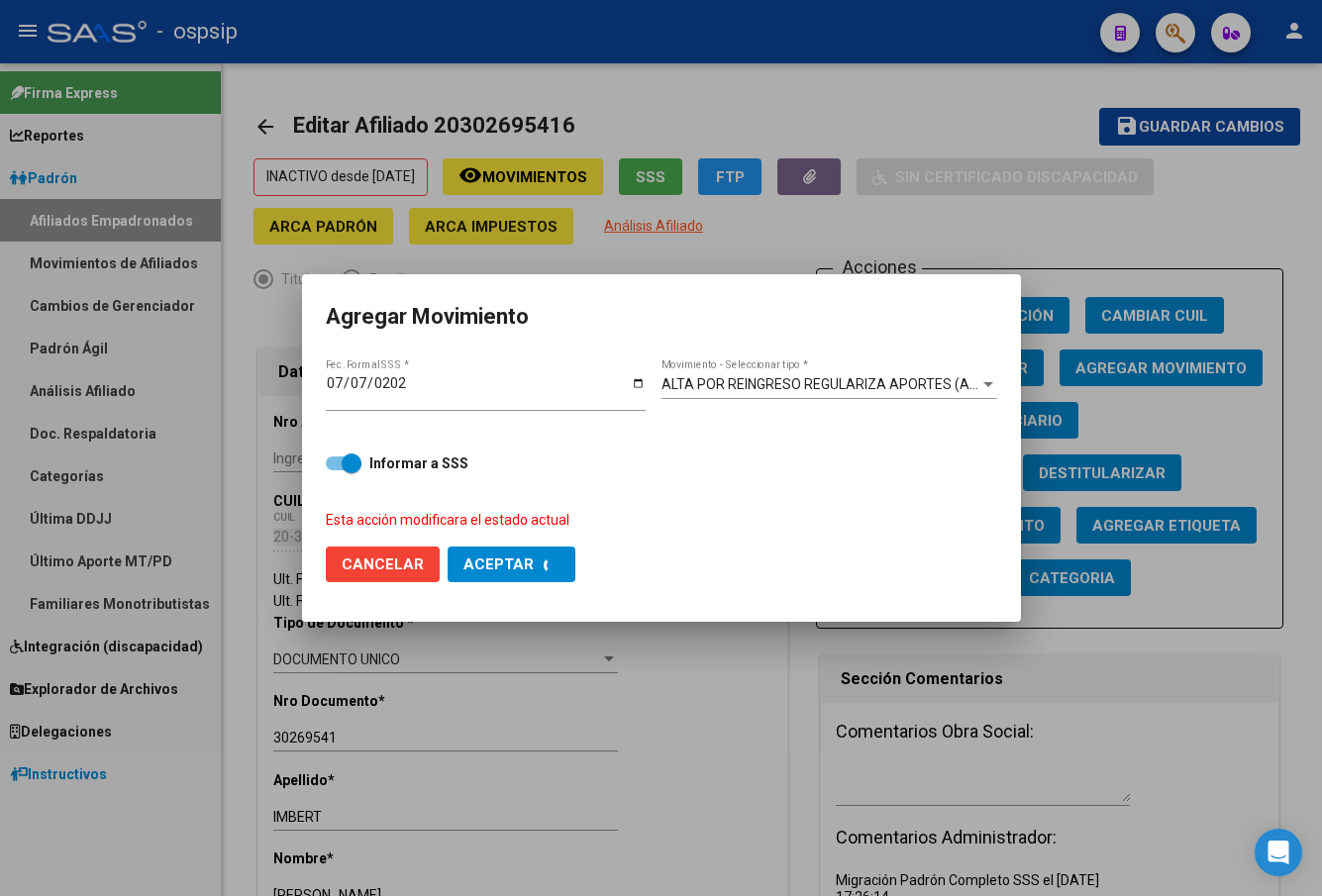 checkbox on "false" 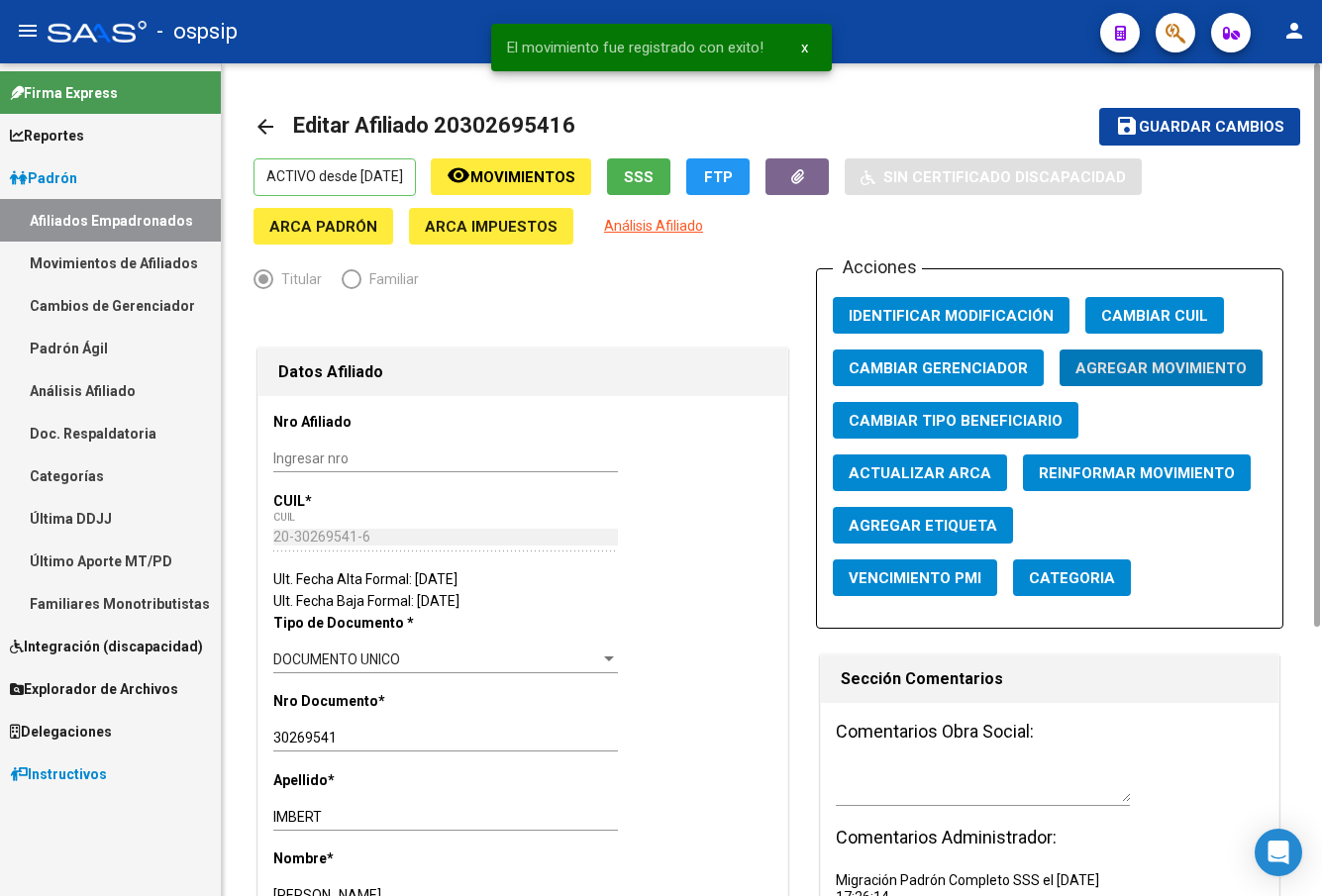 click on "Guardar cambios" 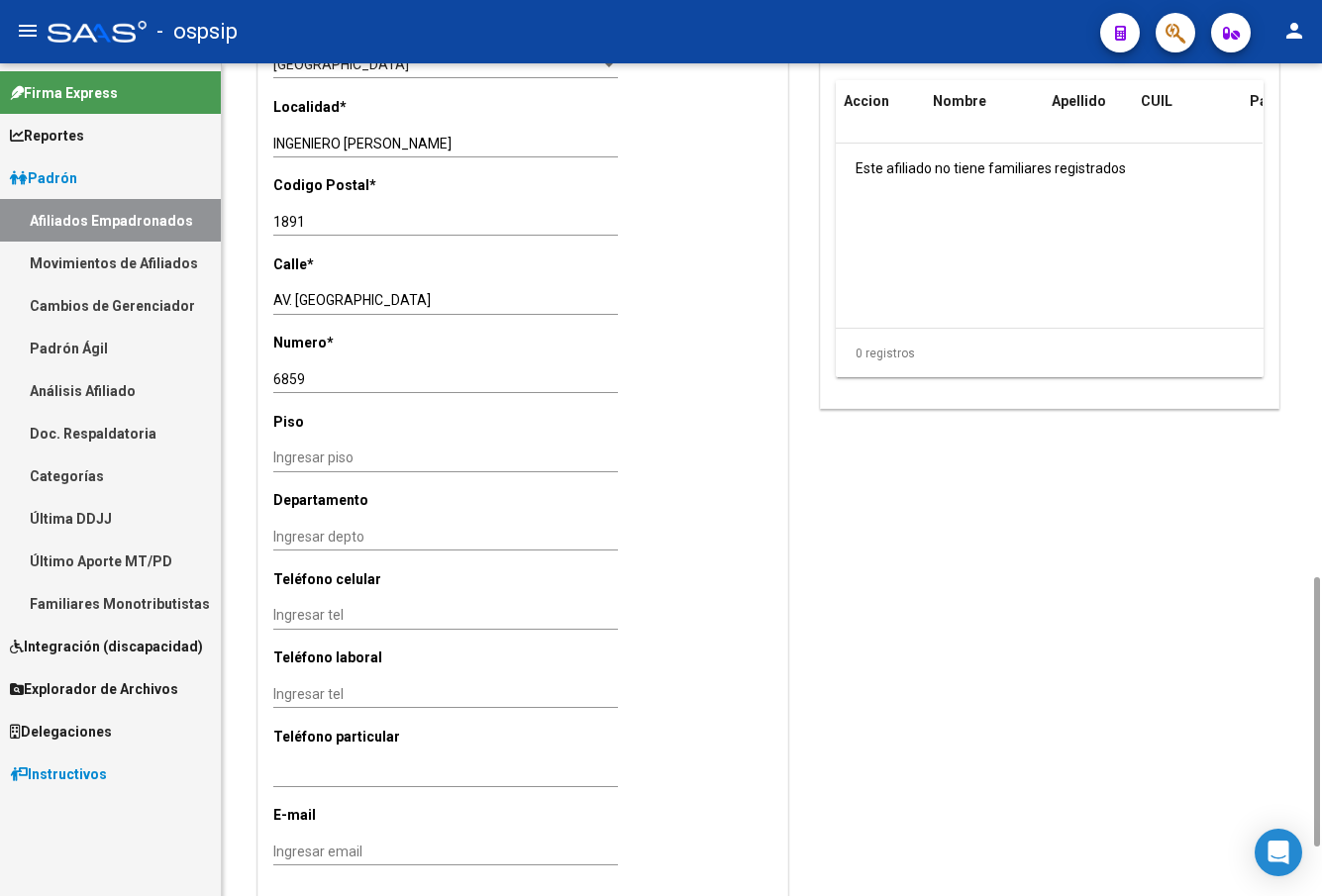 scroll, scrollTop: 1386, scrollLeft: 0, axis: vertical 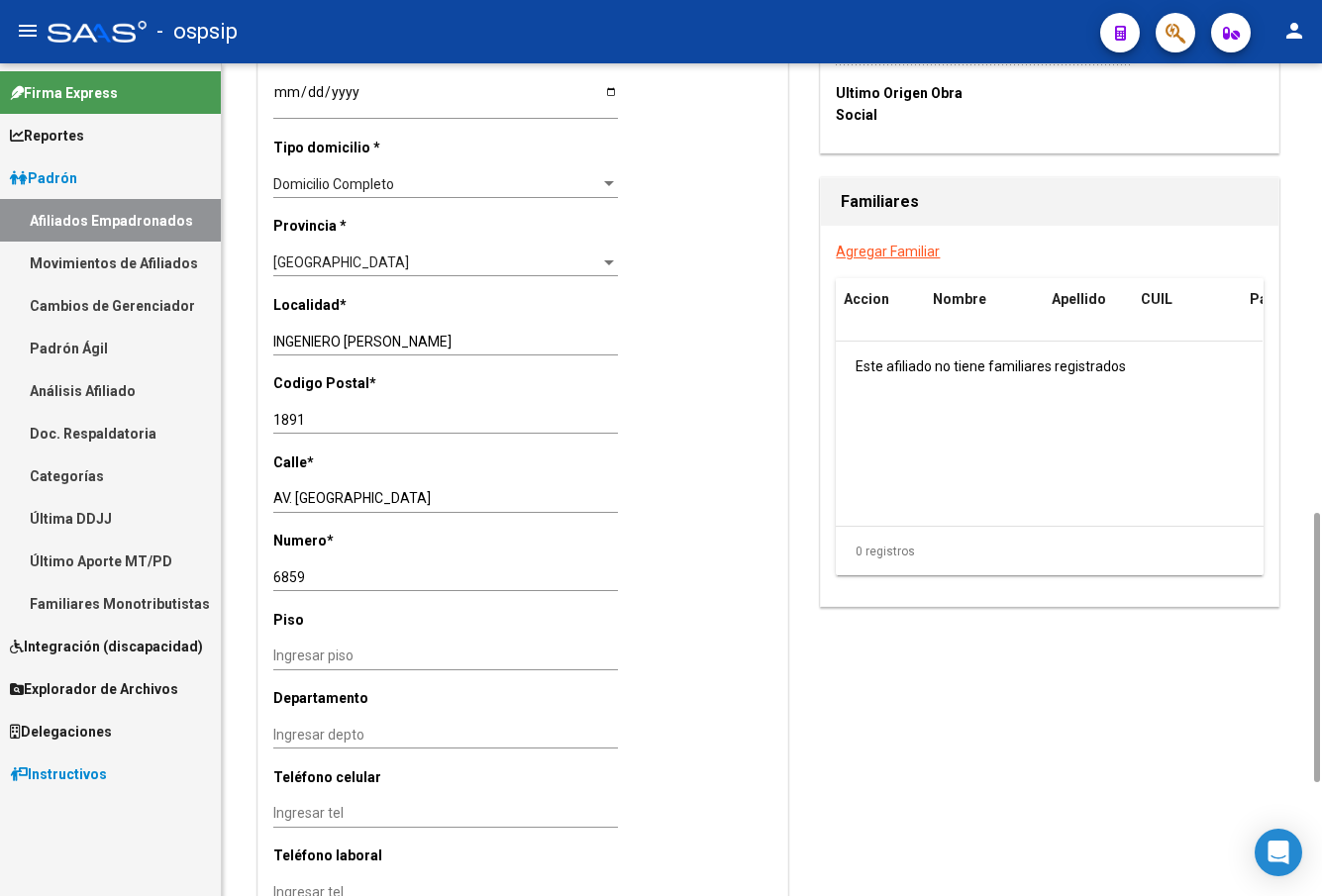 click on "Nro Afiliado    Ingresar nro  CUIL  *   20-30269541-6 CUIL  ARCA Padrón  Ult. Fecha Alta Formal: 07/07/2025  Ult. Fecha Baja Formal: 03/02/2023  Tipo de Documento * DOCUMENTO UNICO Seleccionar tipo Nro Documento  *   30269541 Ingresar nro  Apellido  *   IMBERT Ingresar apellido  Nombre  *   LUIS CONRADO Ingresar nombre  Fecha de nacimiento  *   1983-06-13 Ingresar fecha   Parentesco * Titular Seleccionar parentesco  Estado Civil * Soltero Seleccionar tipo  Sexo * Masculino Seleccionar sexo  Nacionalidad * ARGENTINA Seleccionar tipo  Discapacitado * No discapacitado Seleccionar tipo Vencimiento Certificado Estudio    Ingresar fecha   Tipo domicilio * Domicilio Completo Seleccionar tipo domicilio  Provincia * Buenos Aires Seleccionar provincia Localidad  *   INGENIERO JUAN ALLAN Ingresar el nombre  Codigo Postal  *   1891 Ingresar el codigo  Calle  *   AV. VERGARA Ingresar calle  Numero  *   6859 Ingresar nro  Piso    Ingresar piso  Departamento    Ingresar depto  Teléfono celular    Ingresar tel      E-mail" 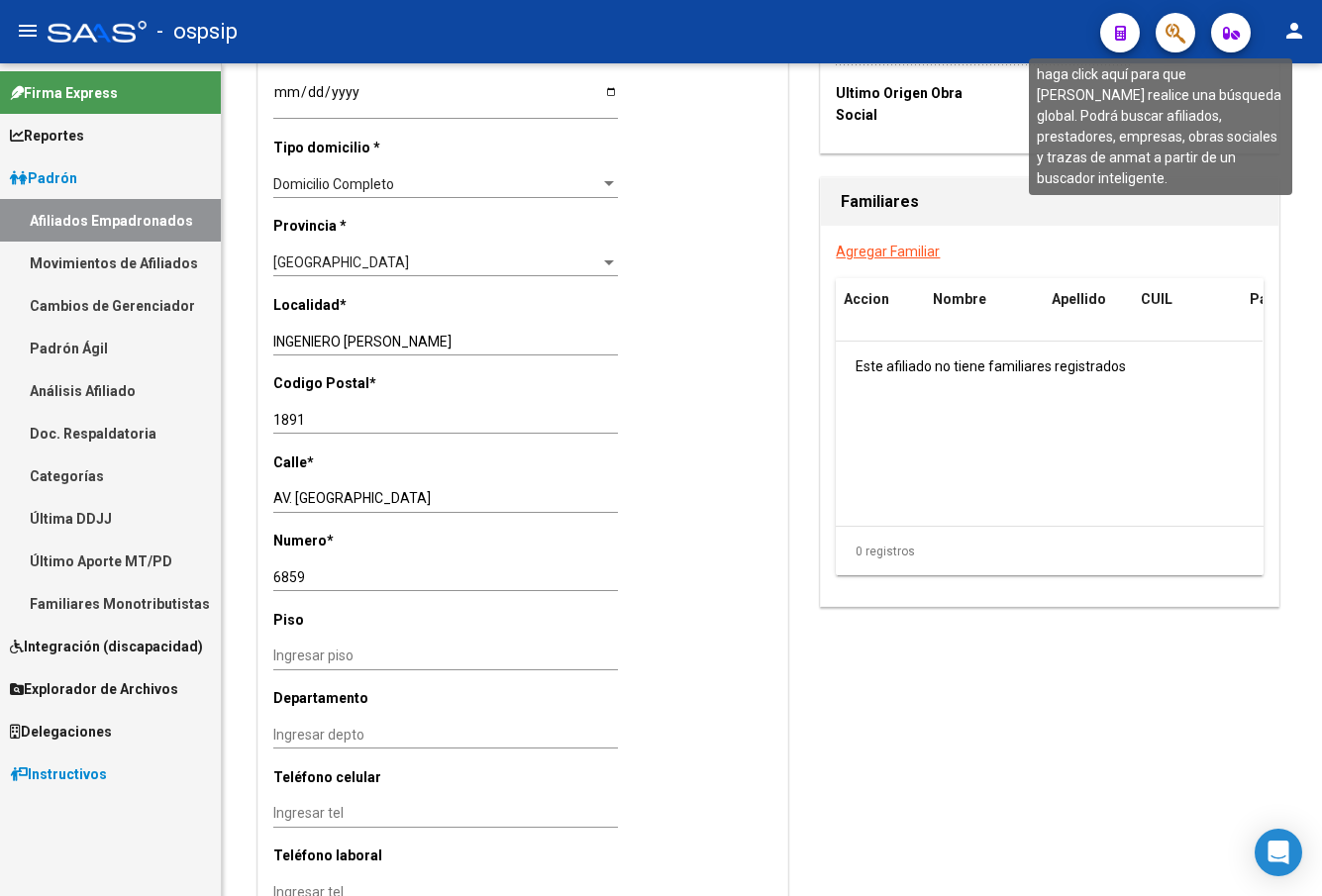 click 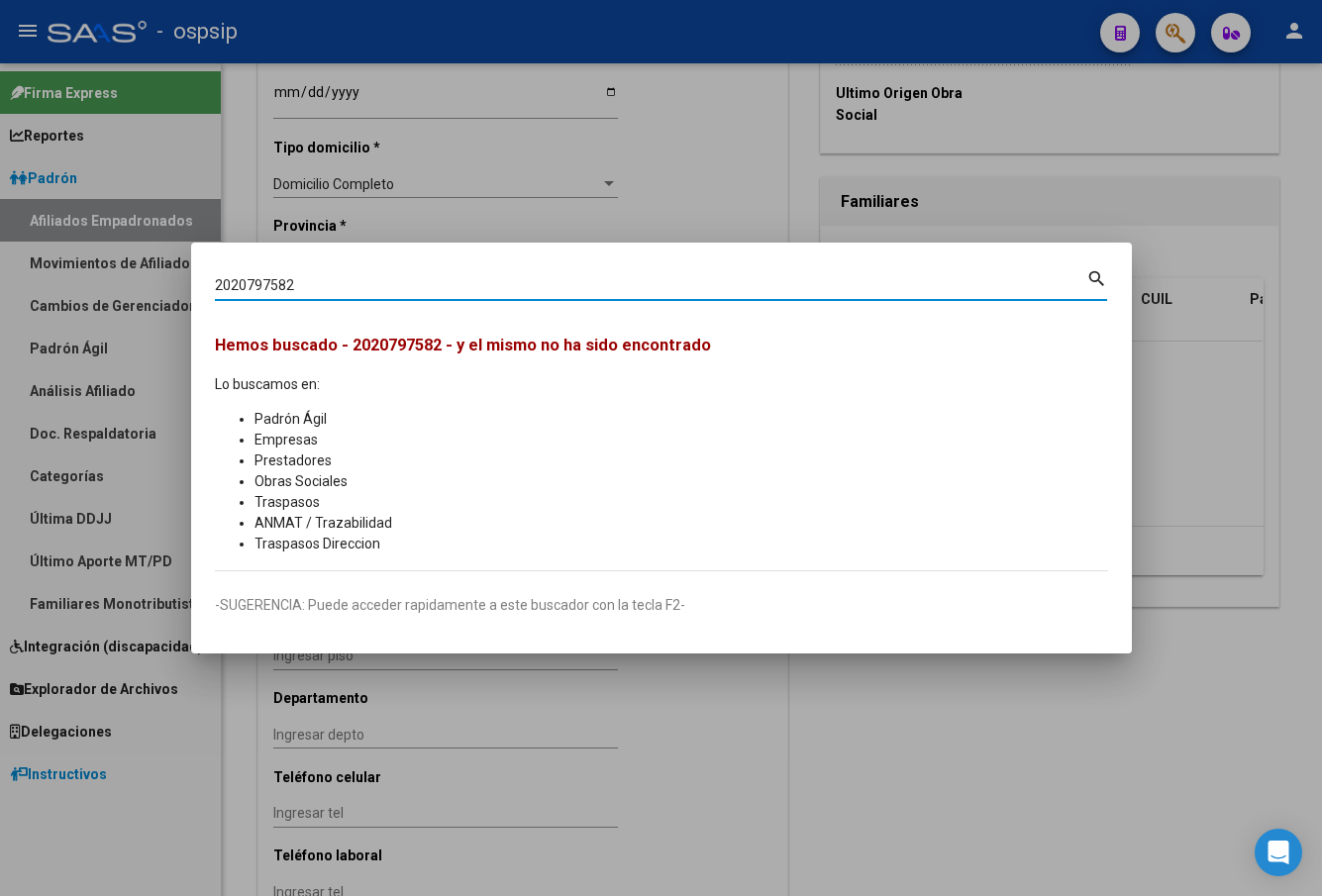 drag, startPoint x: 305, startPoint y: 267, endPoint x: 302, endPoint y: 283, distance: 16.27882 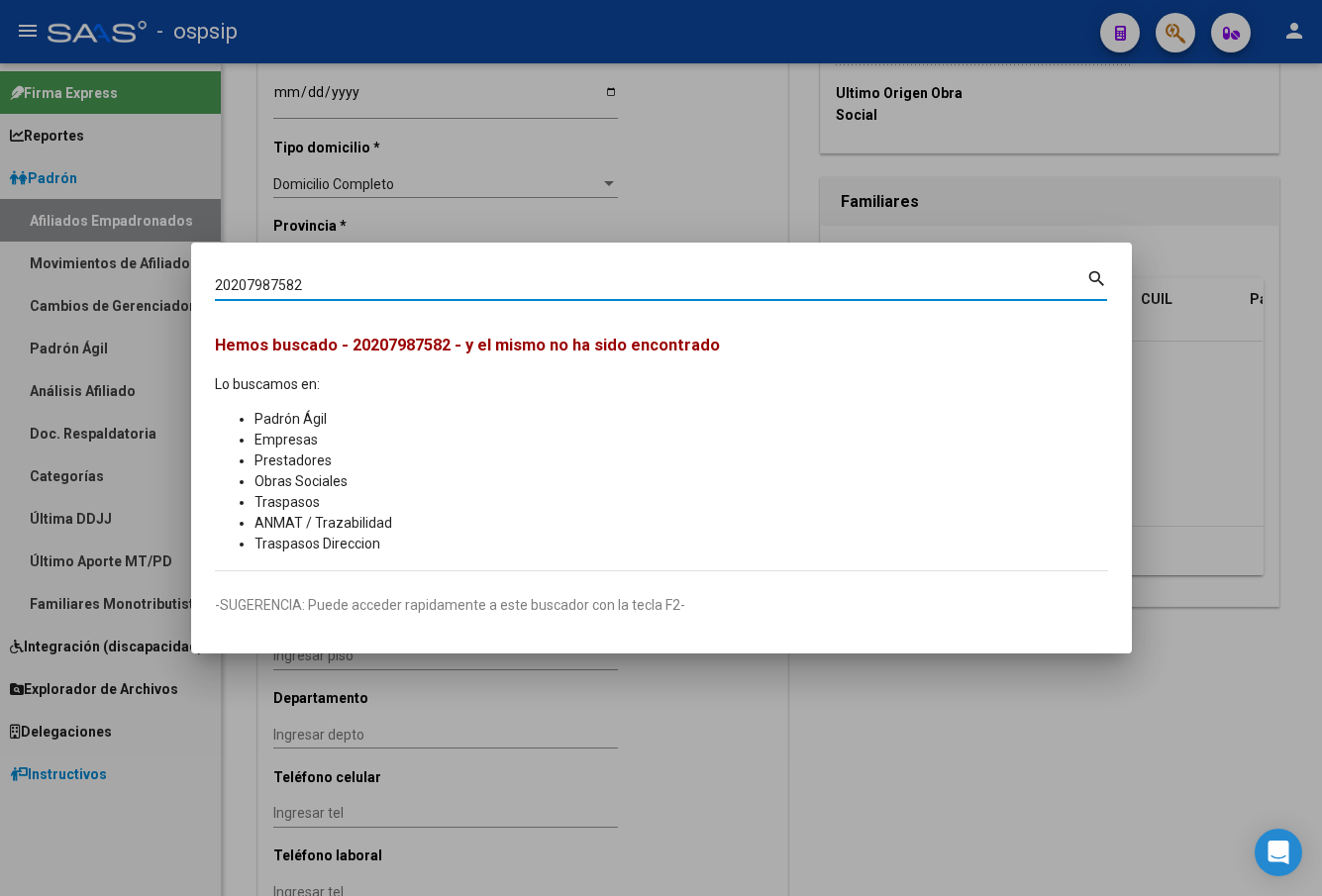 type on "20207987582" 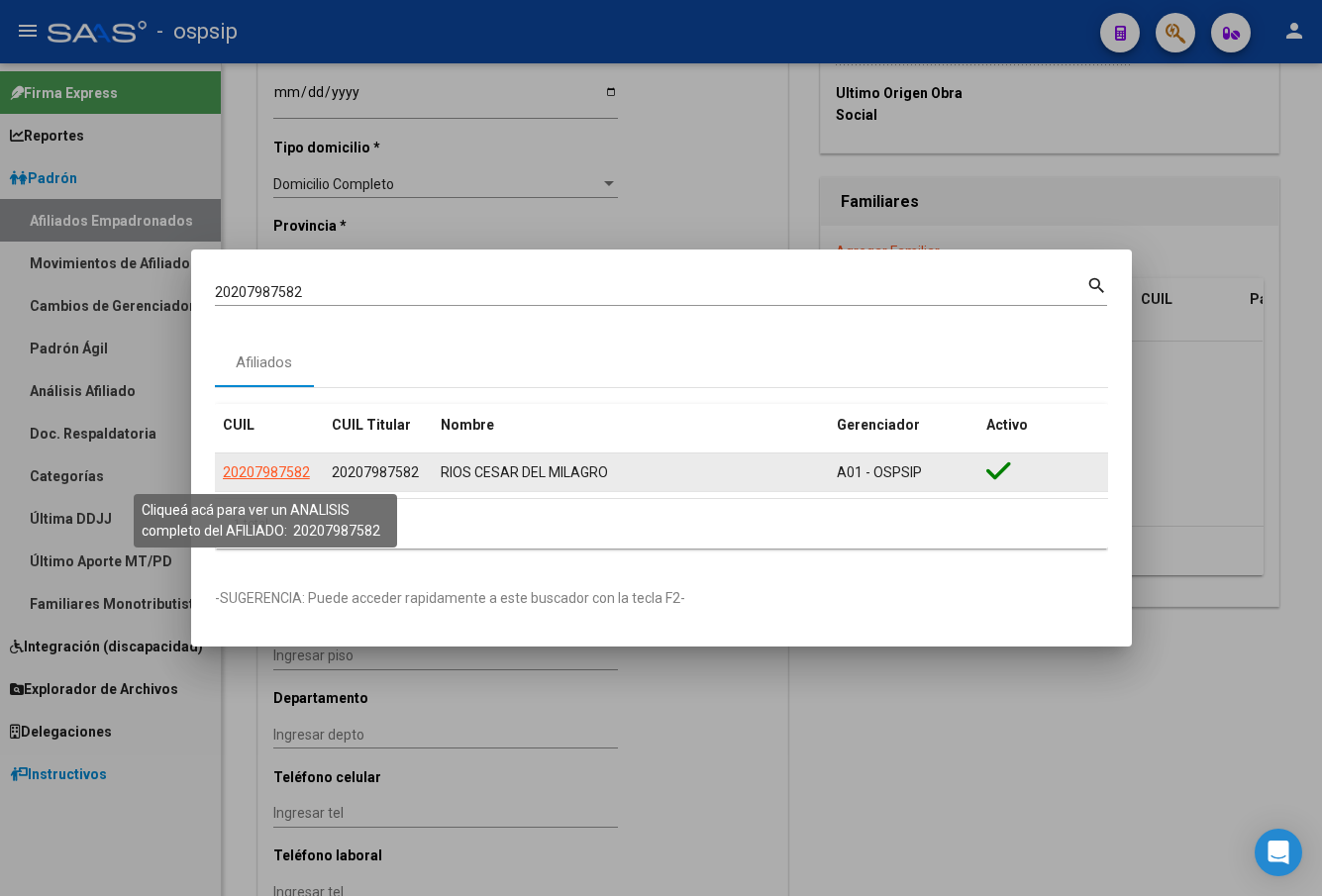 click on "20207987582" 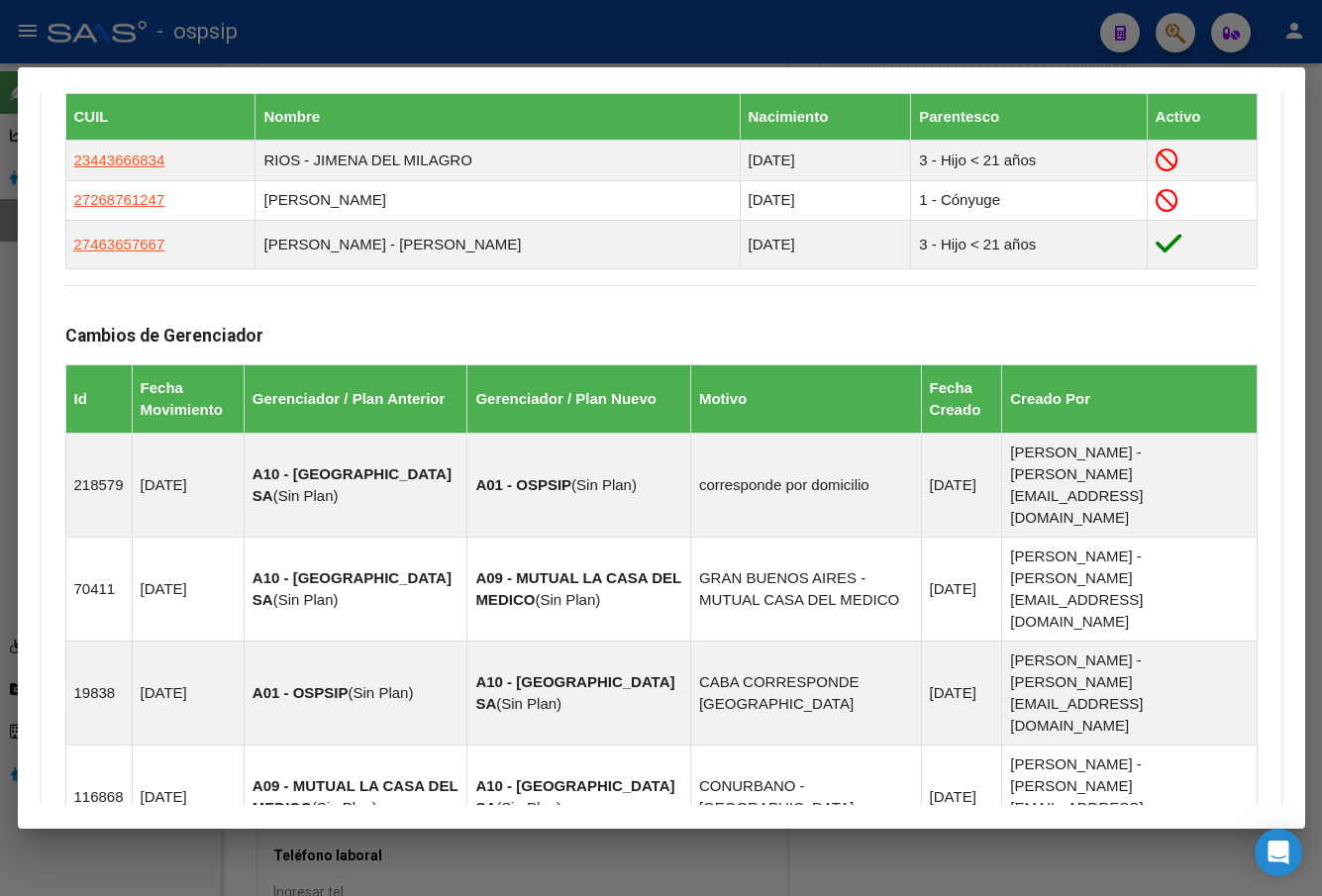scroll, scrollTop: 1275, scrollLeft: 0, axis: vertical 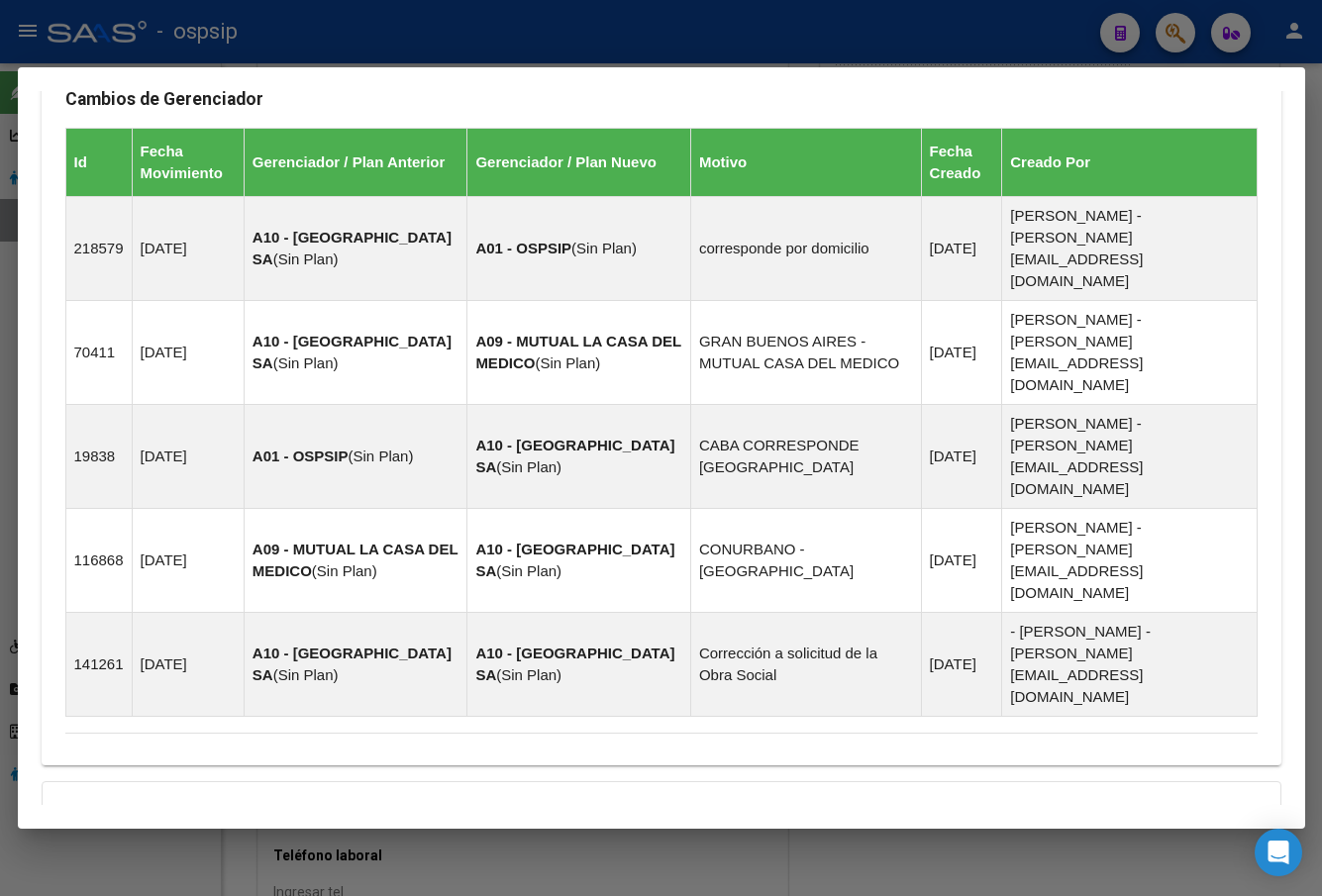 click on "Aportes y Contribuciones del Afiliado: 20207987582" at bounding box center [287, 956] 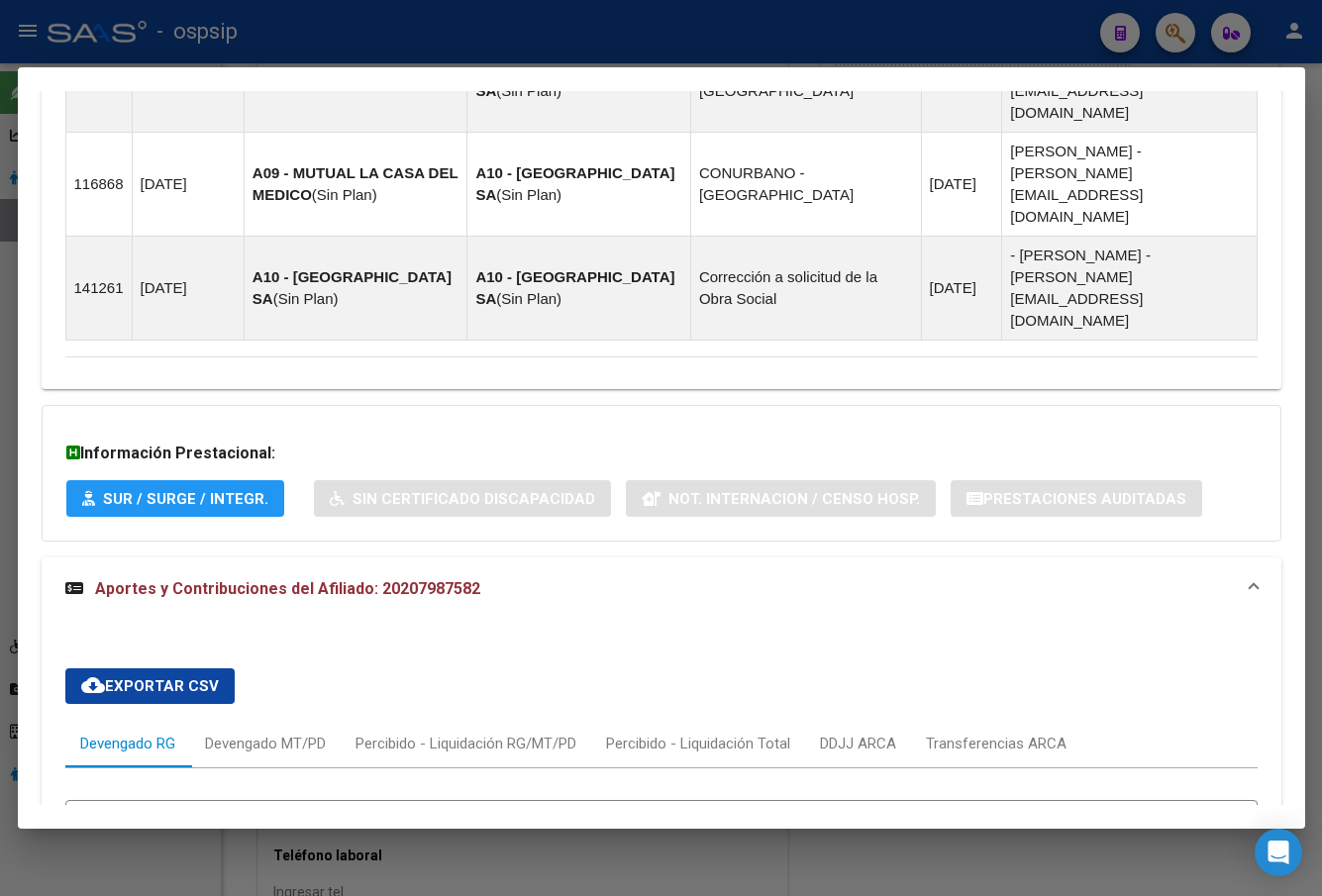 scroll, scrollTop: 2067, scrollLeft: 0, axis: vertical 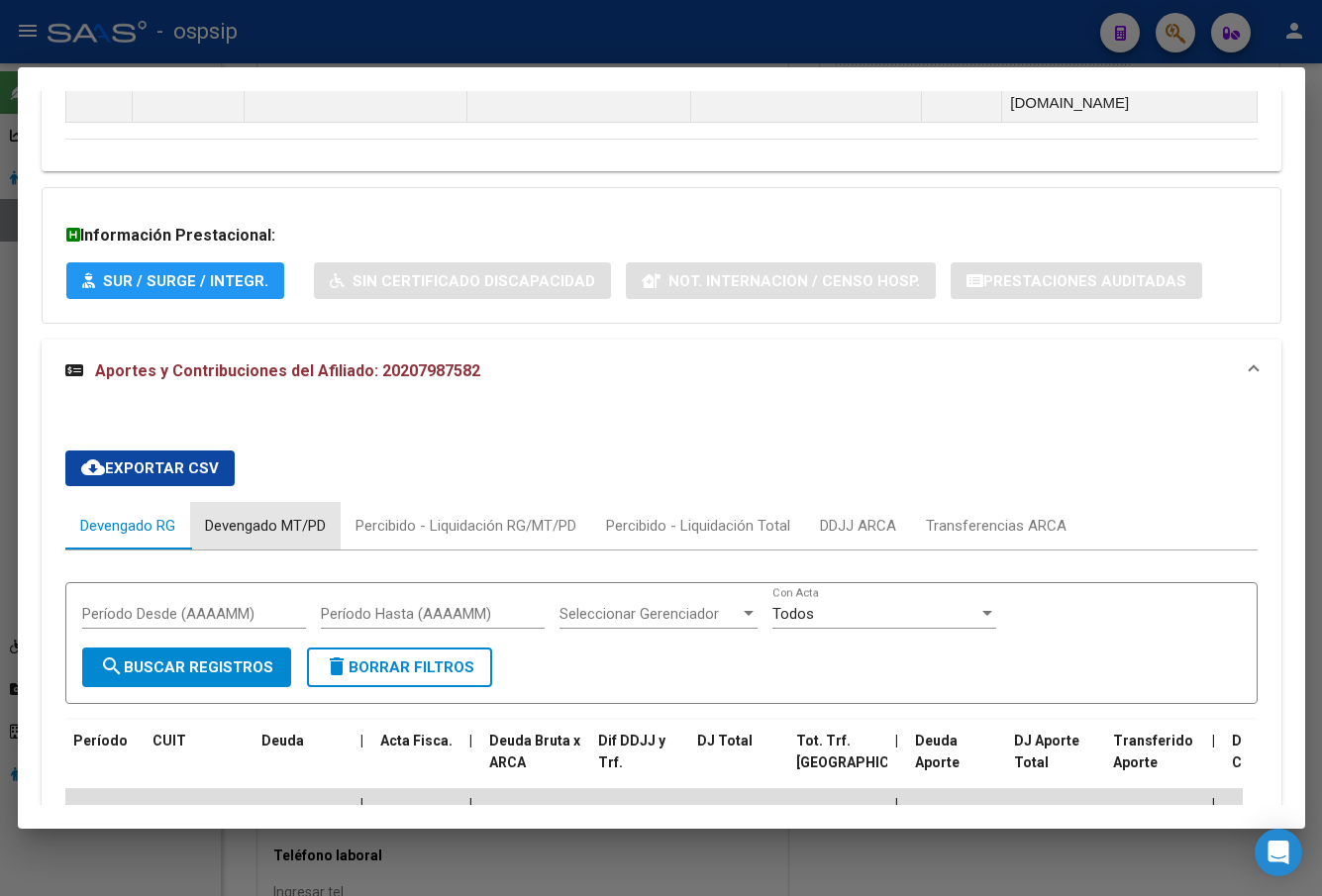 click on "Devengado MT/PD" at bounding box center [265, 526] 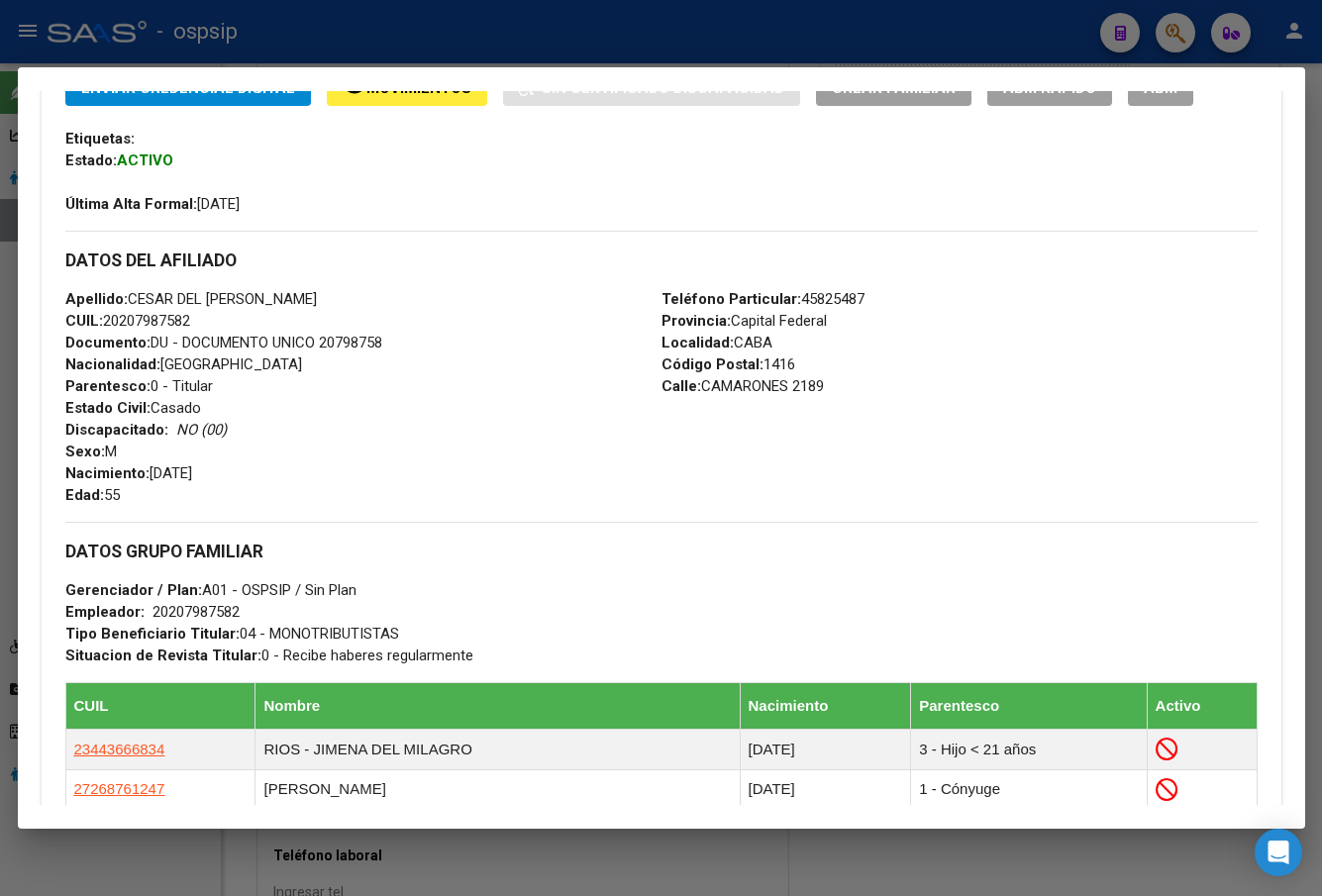 scroll, scrollTop: 259, scrollLeft: 0, axis: vertical 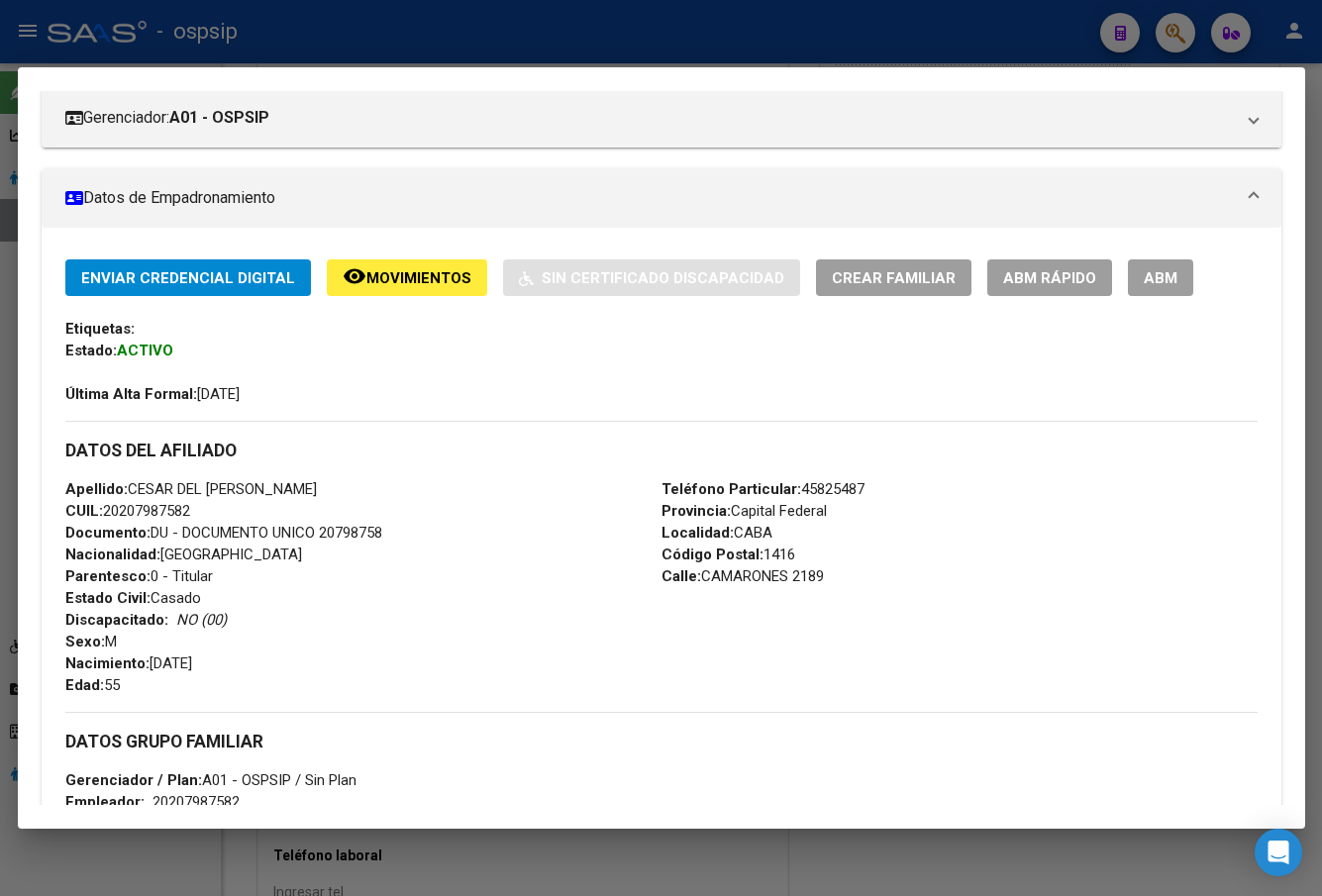 click on "ABM" at bounding box center [1161, 278] 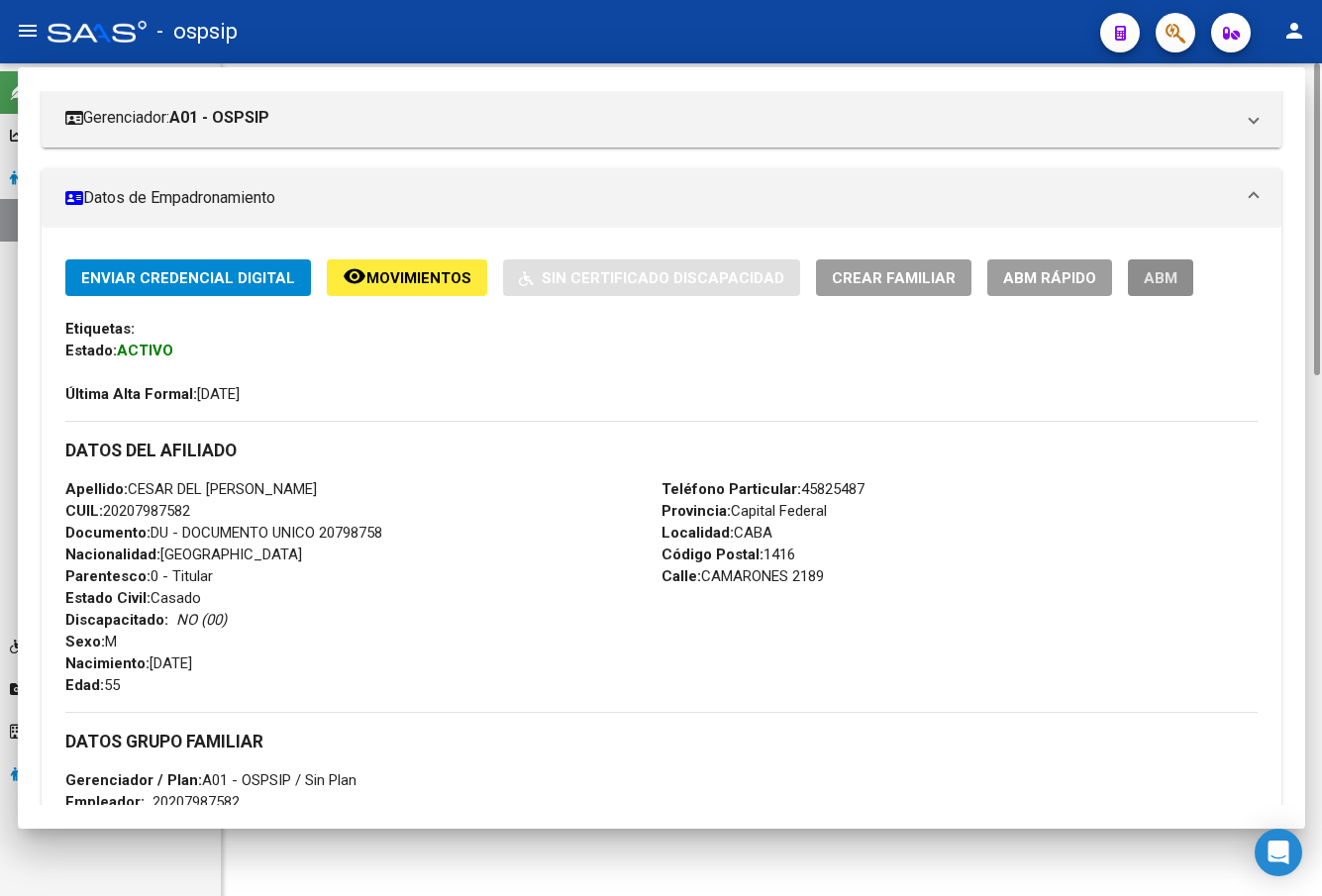 scroll, scrollTop: 0, scrollLeft: 0, axis: both 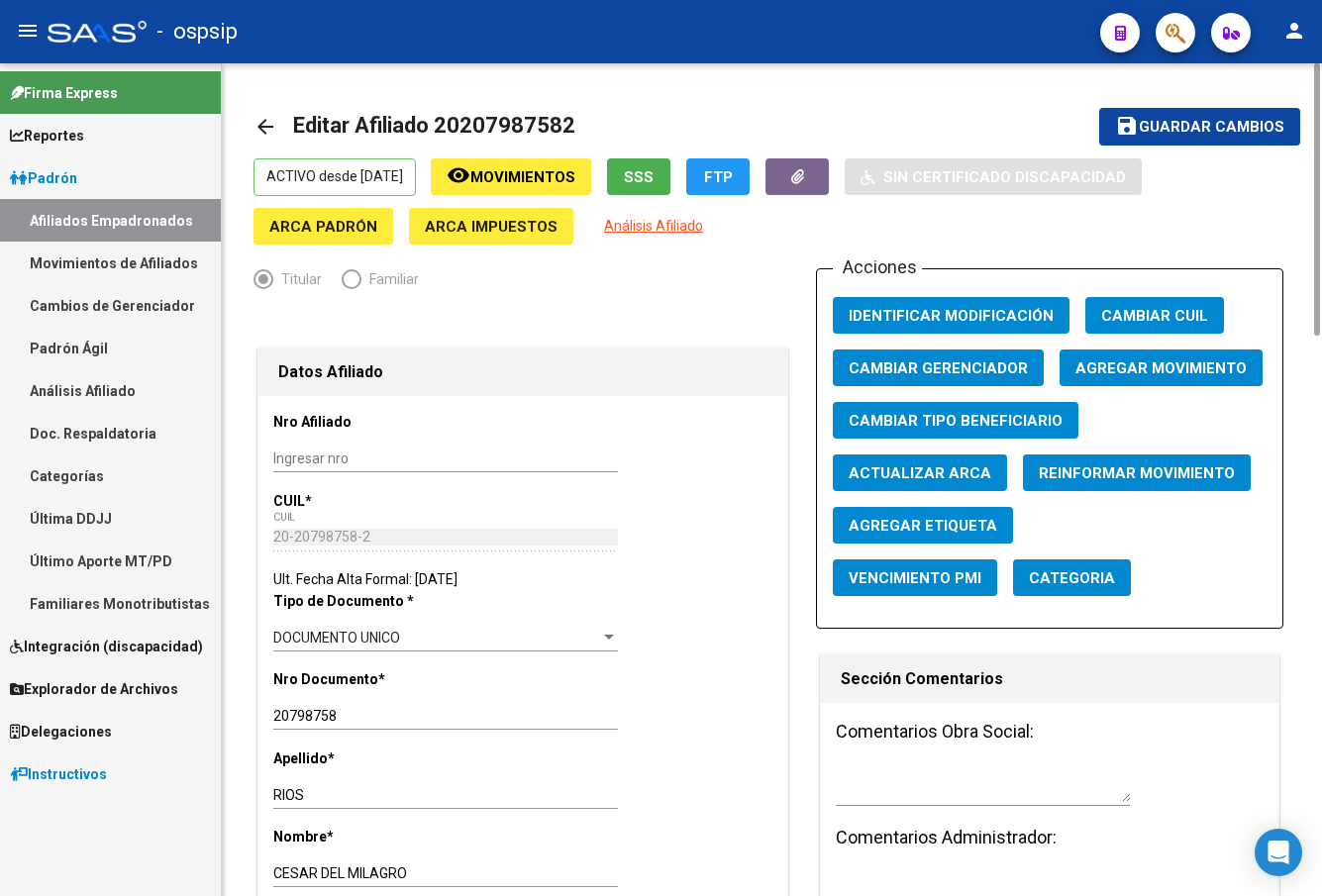 click on "Agregar Movimiento" 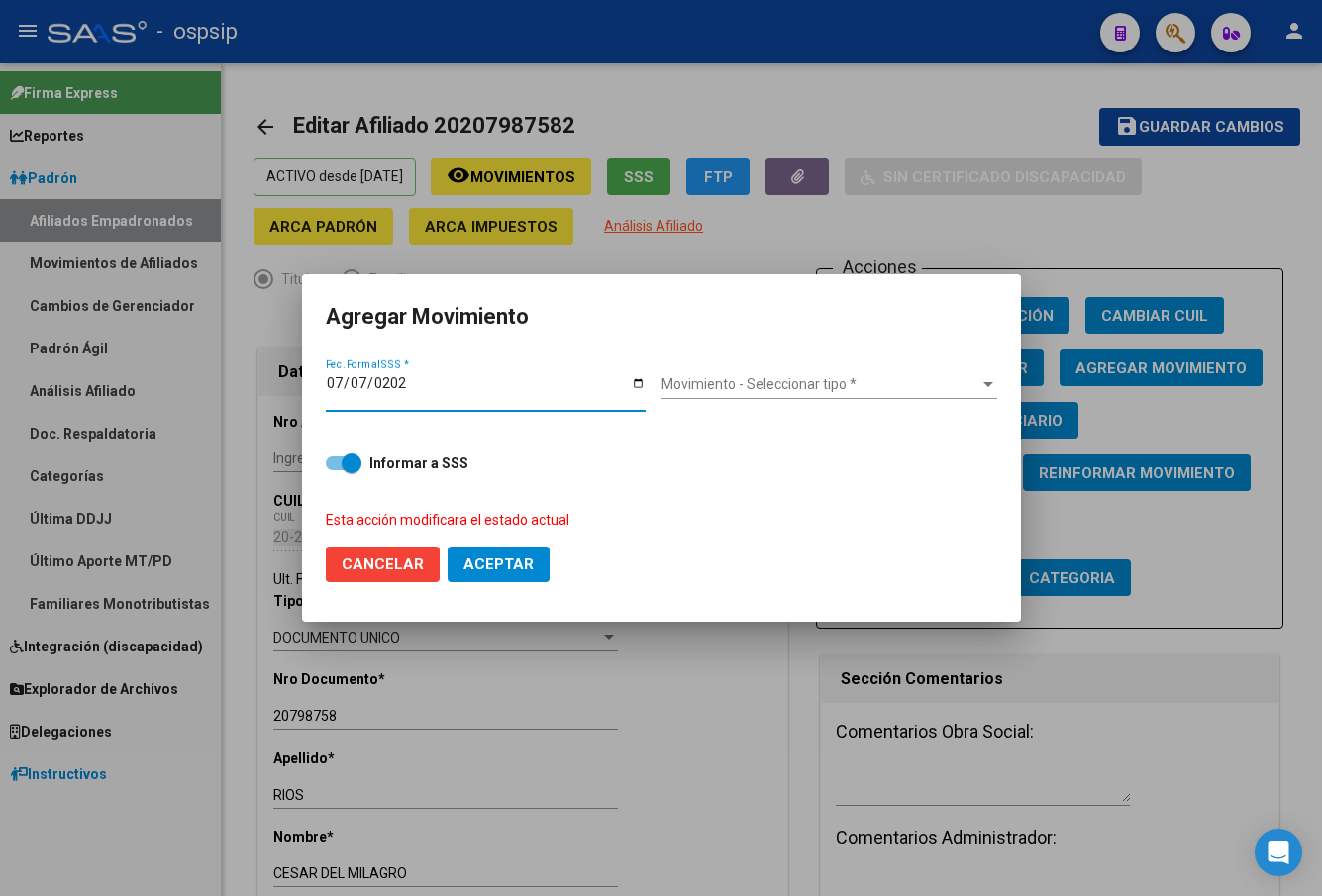 type on "[DATE]" 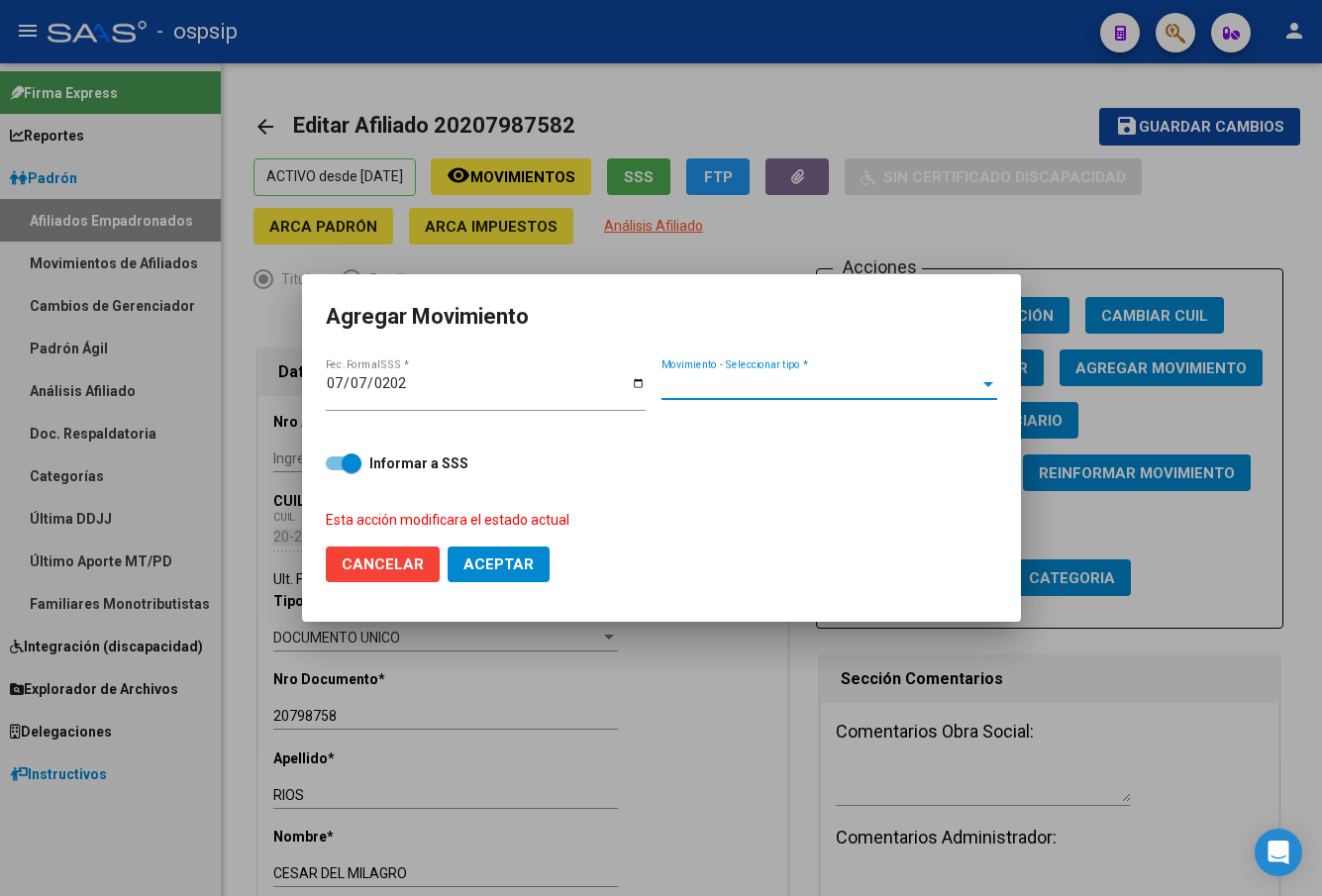 click on "Movimiento - Seleccionar tipo *" at bounding box center [820, 384] 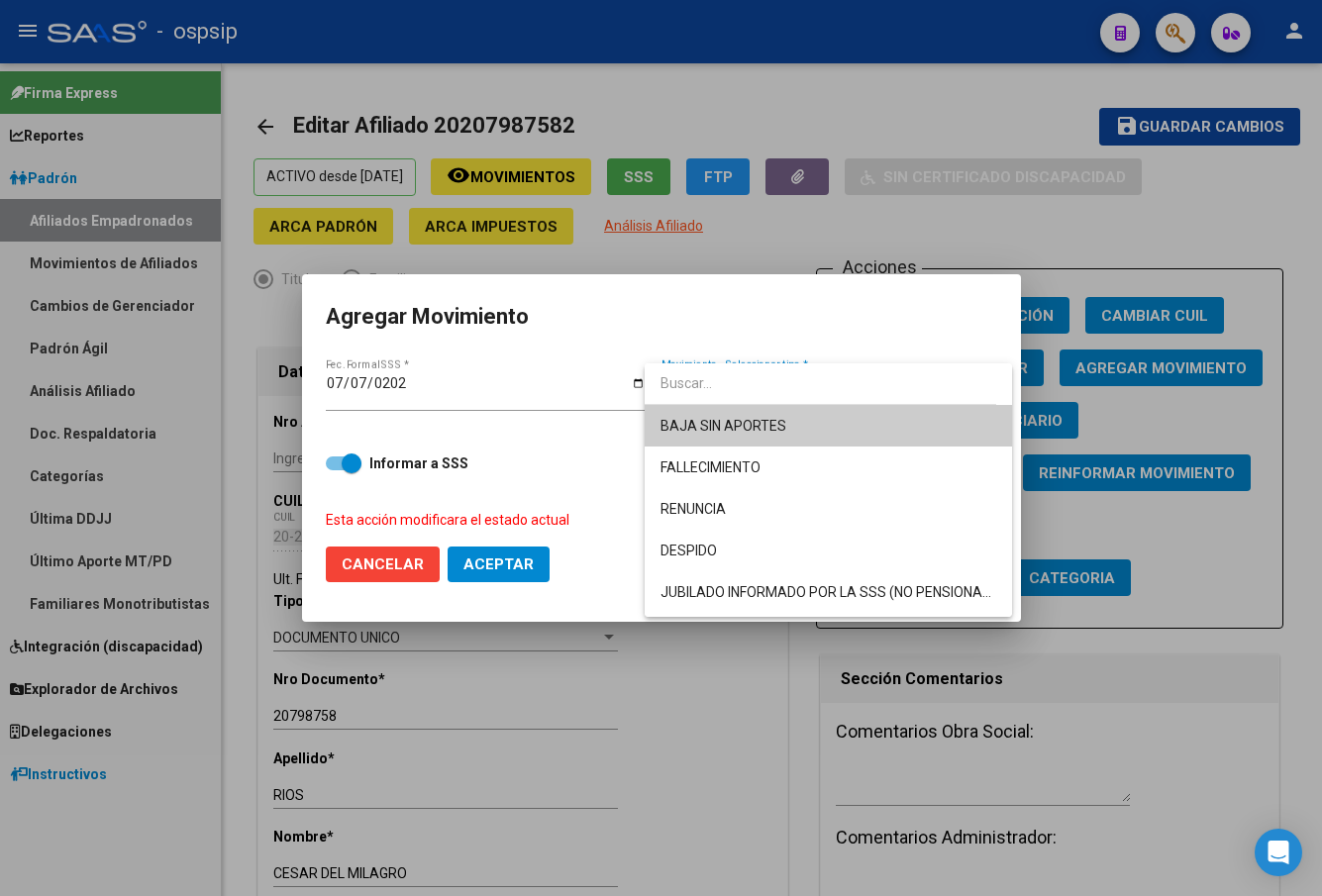 click at bounding box center [661, 448] 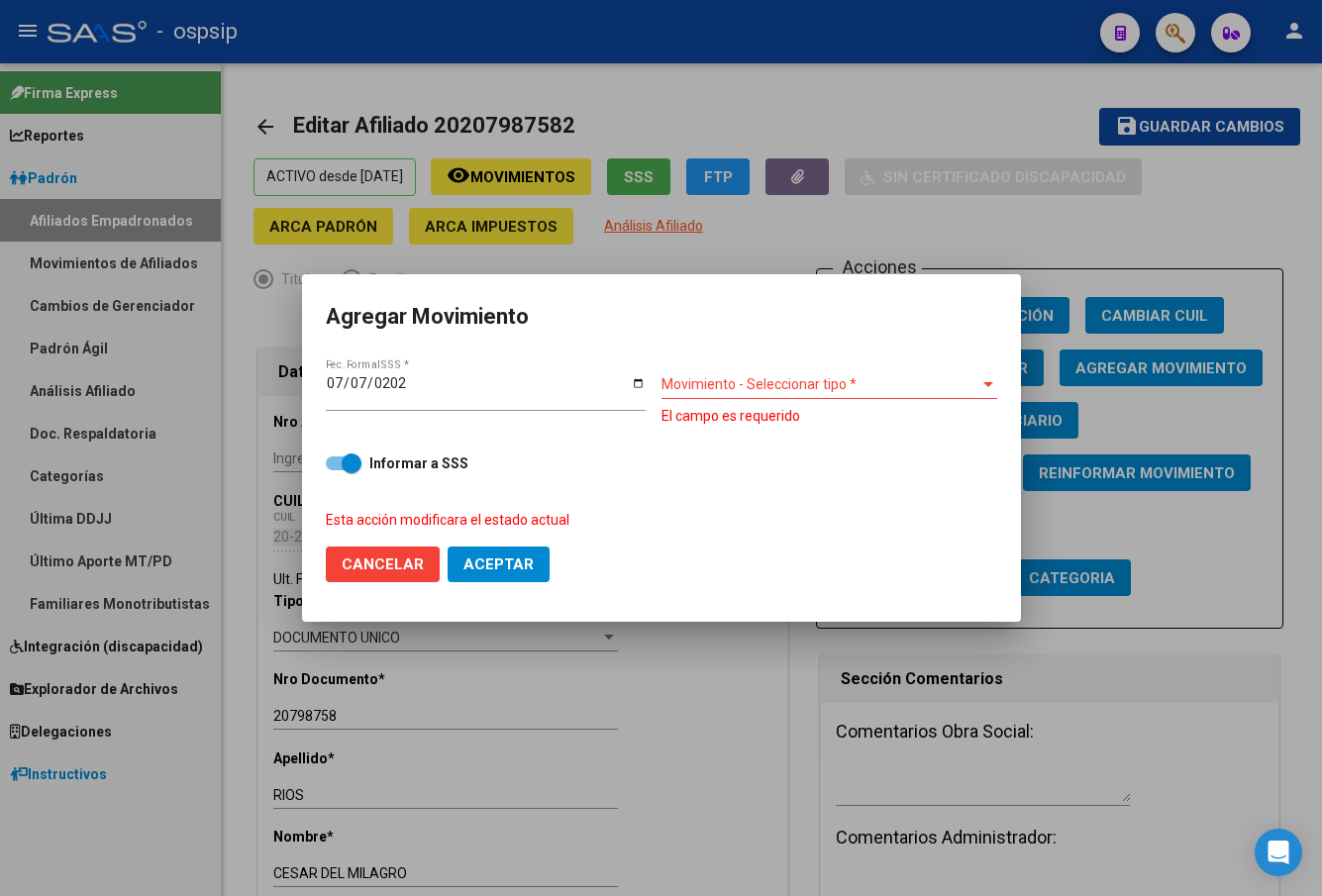 click on "Cancelar" 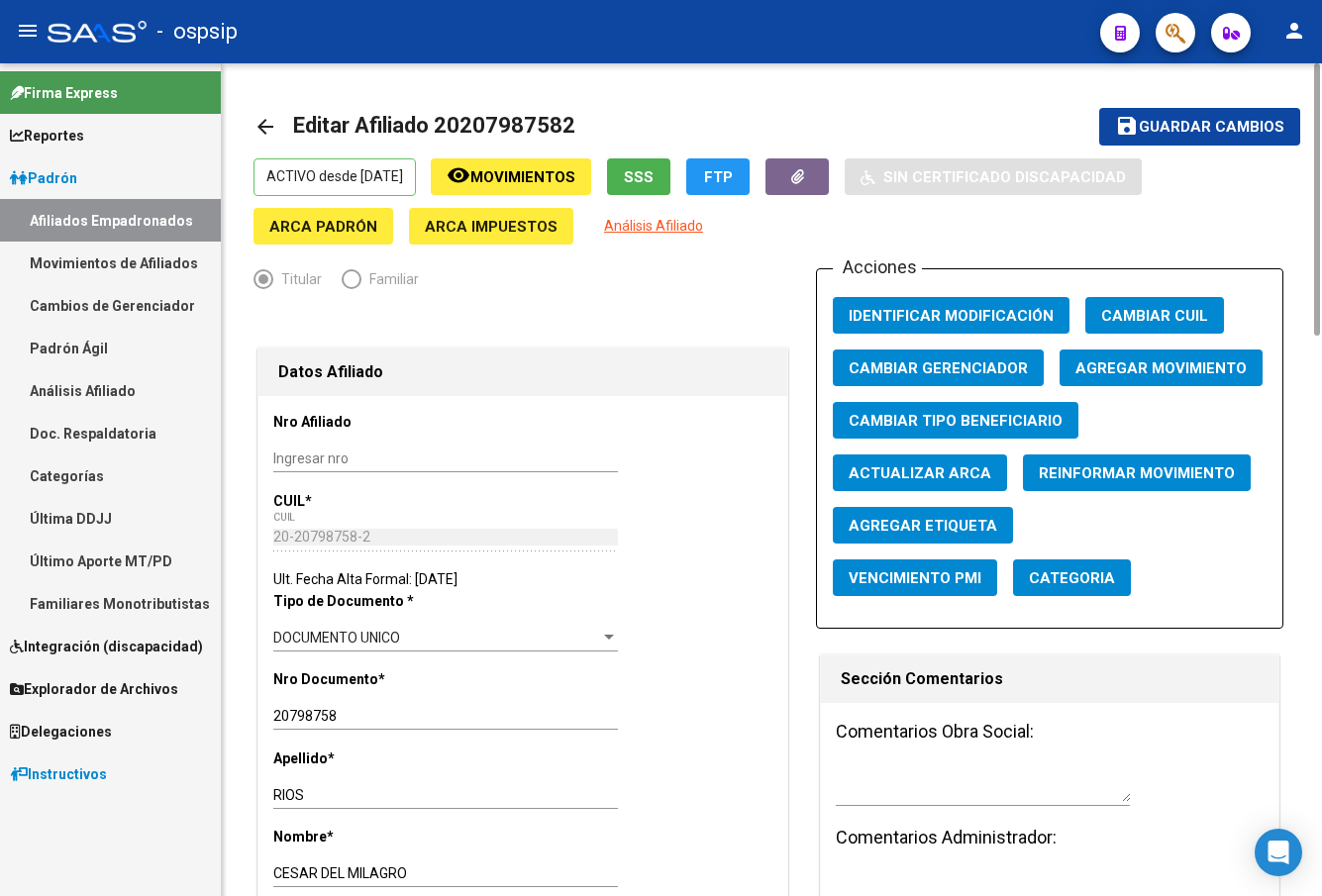 click on "arrow_back" 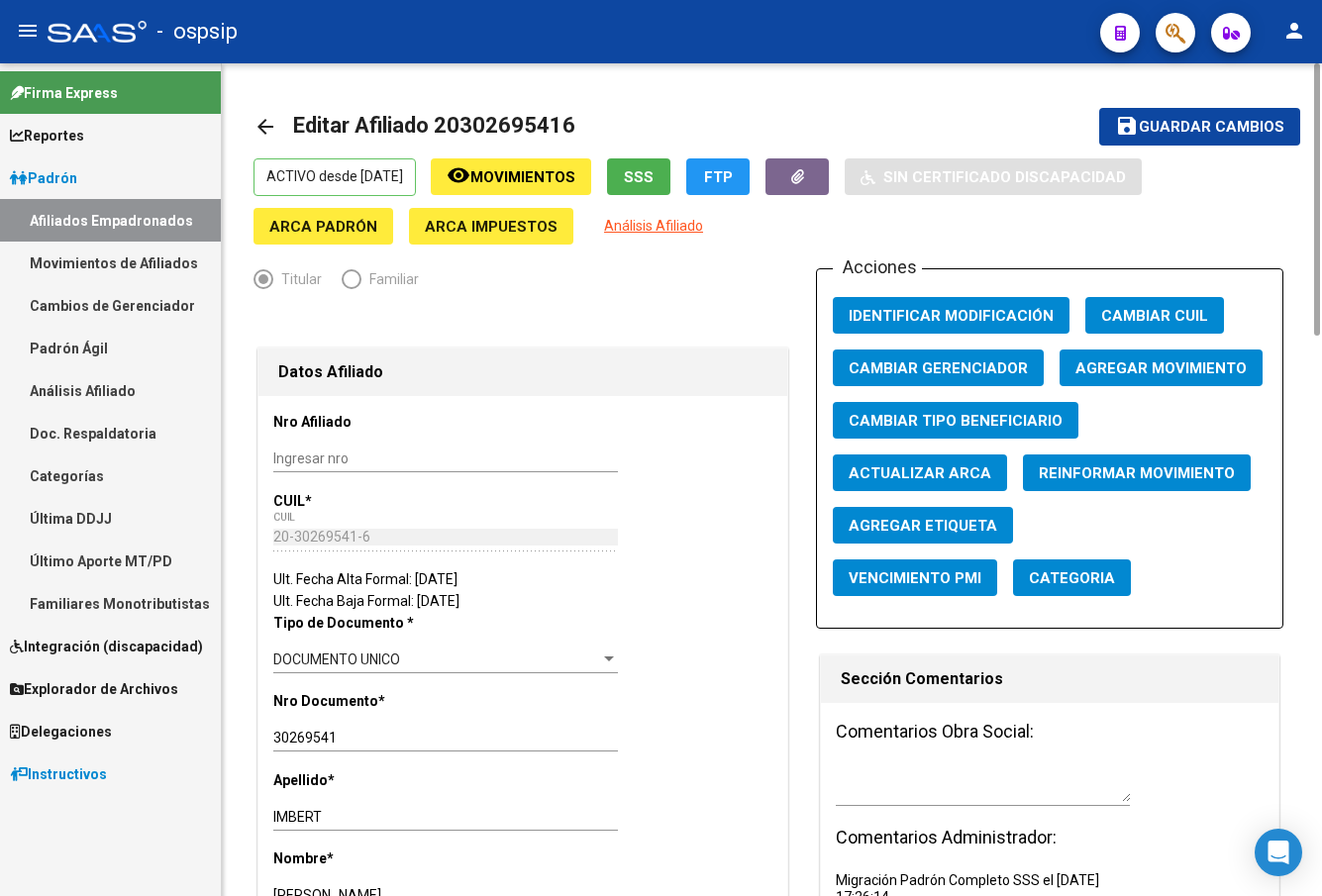 click 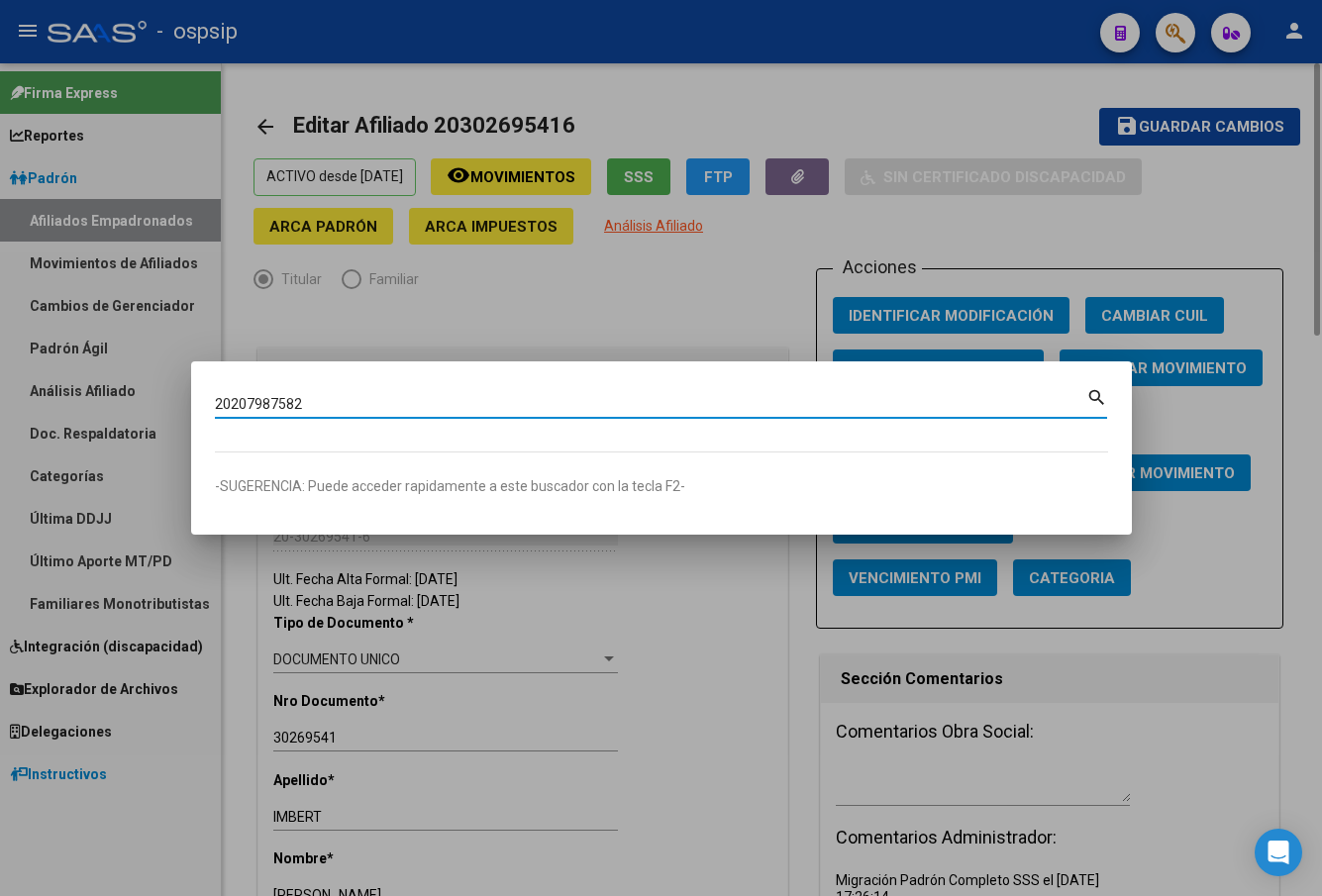 type on "20207987582" 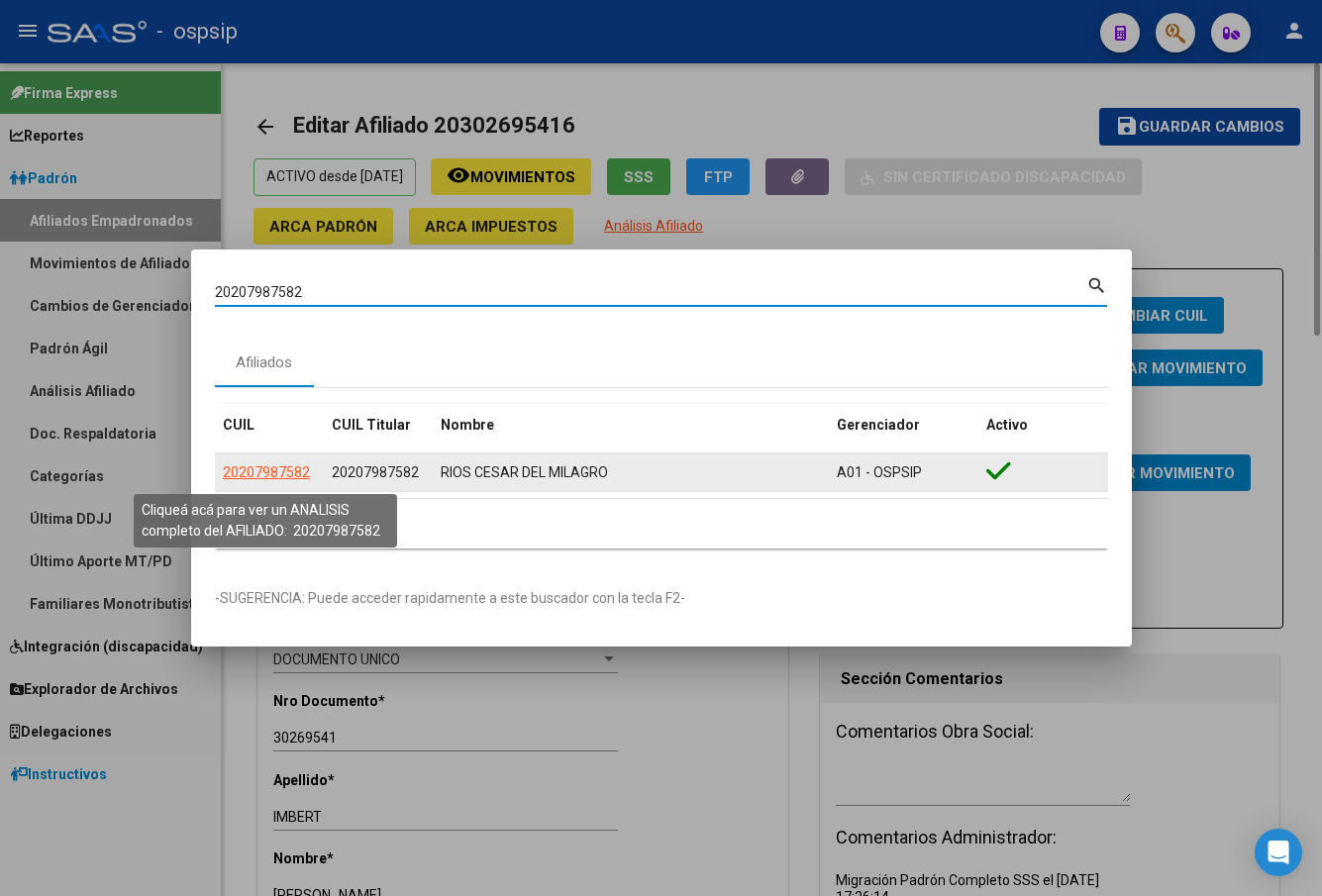 click on "20207987582" 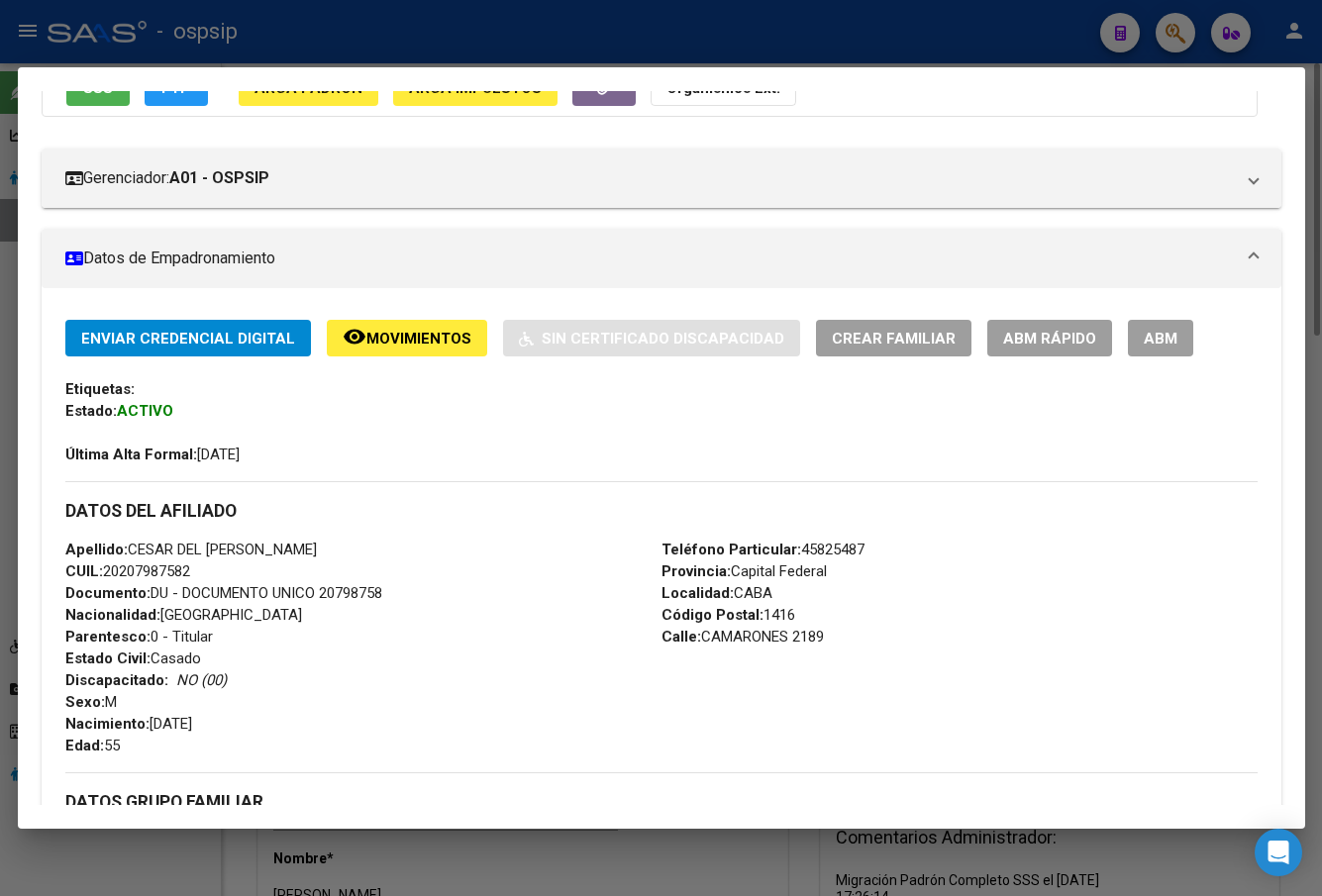 scroll, scrollTop: 198, scrollLeft: 0, axis: vertical 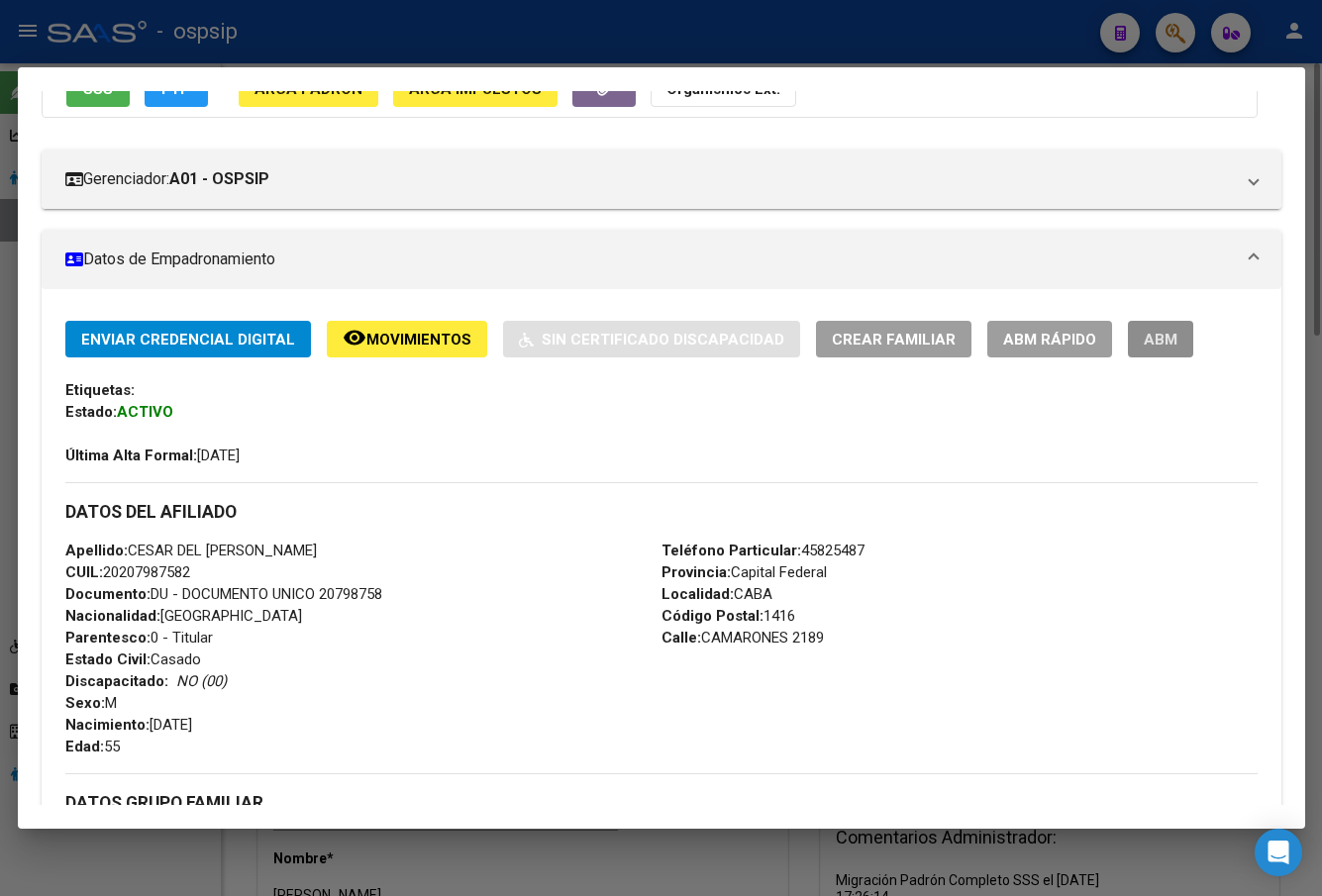 click on "ABM" at bounding box center (1161, 340) 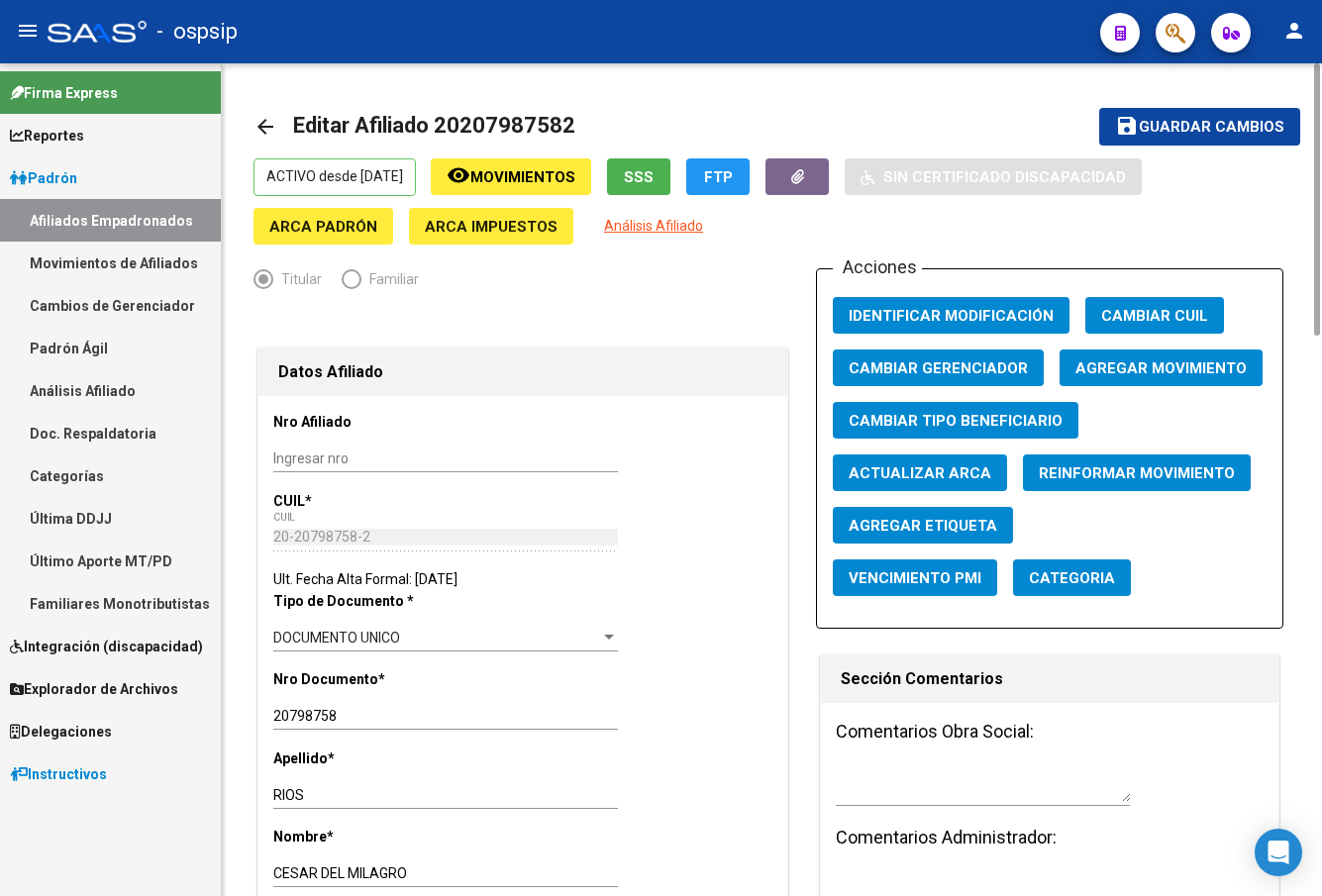 click on "Agregar Movimiento" 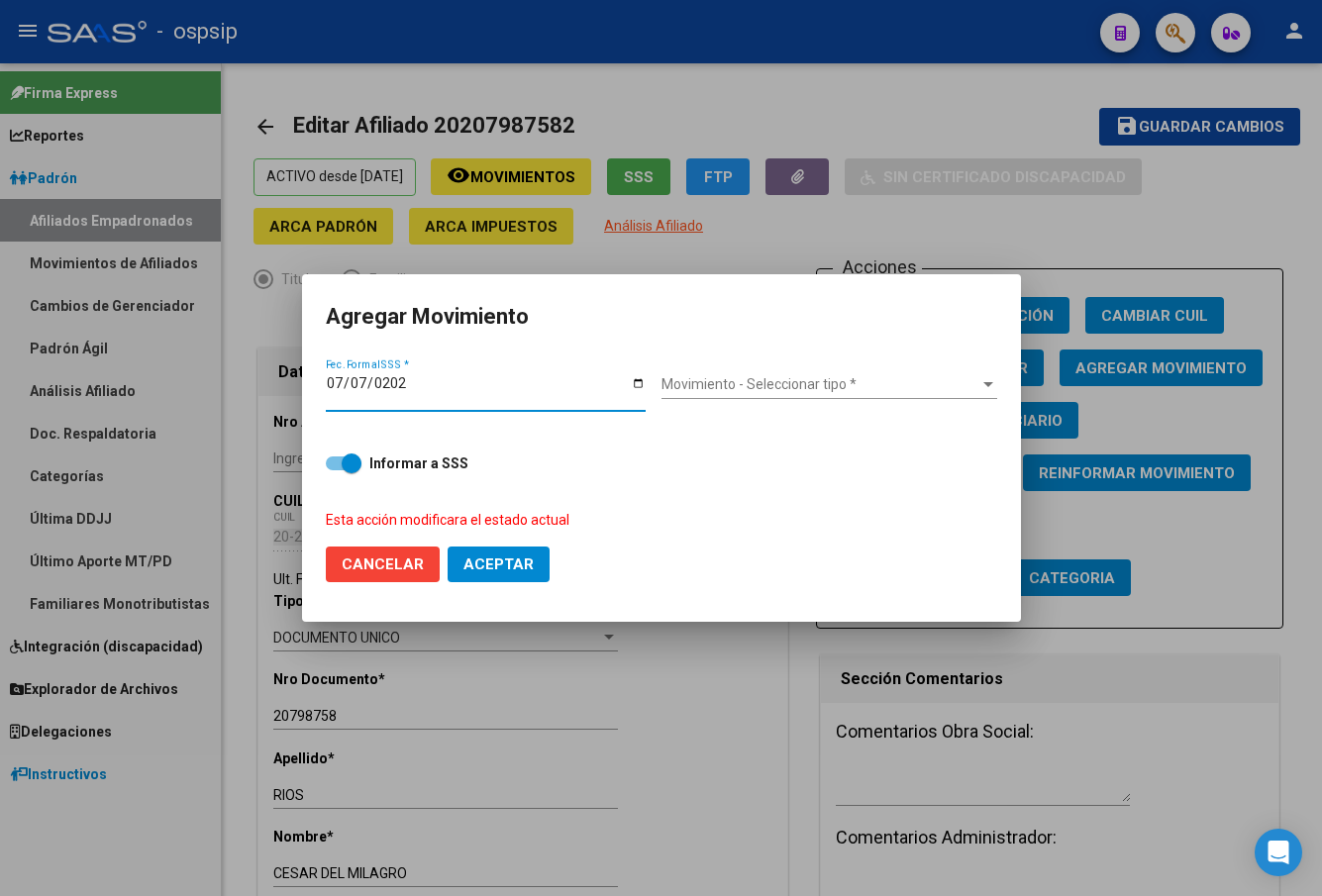type on "[DATE]" 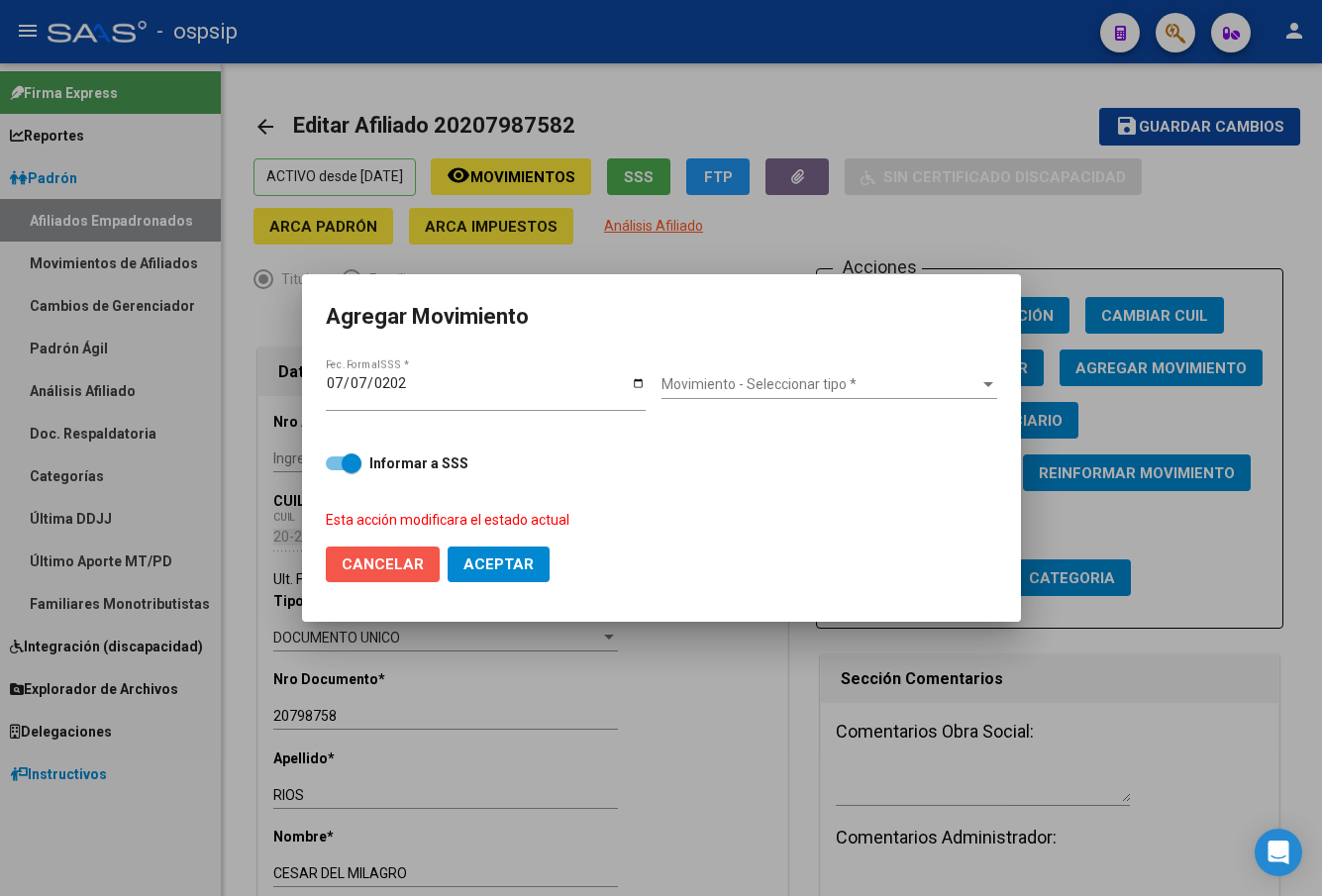 click on "Cancelar" 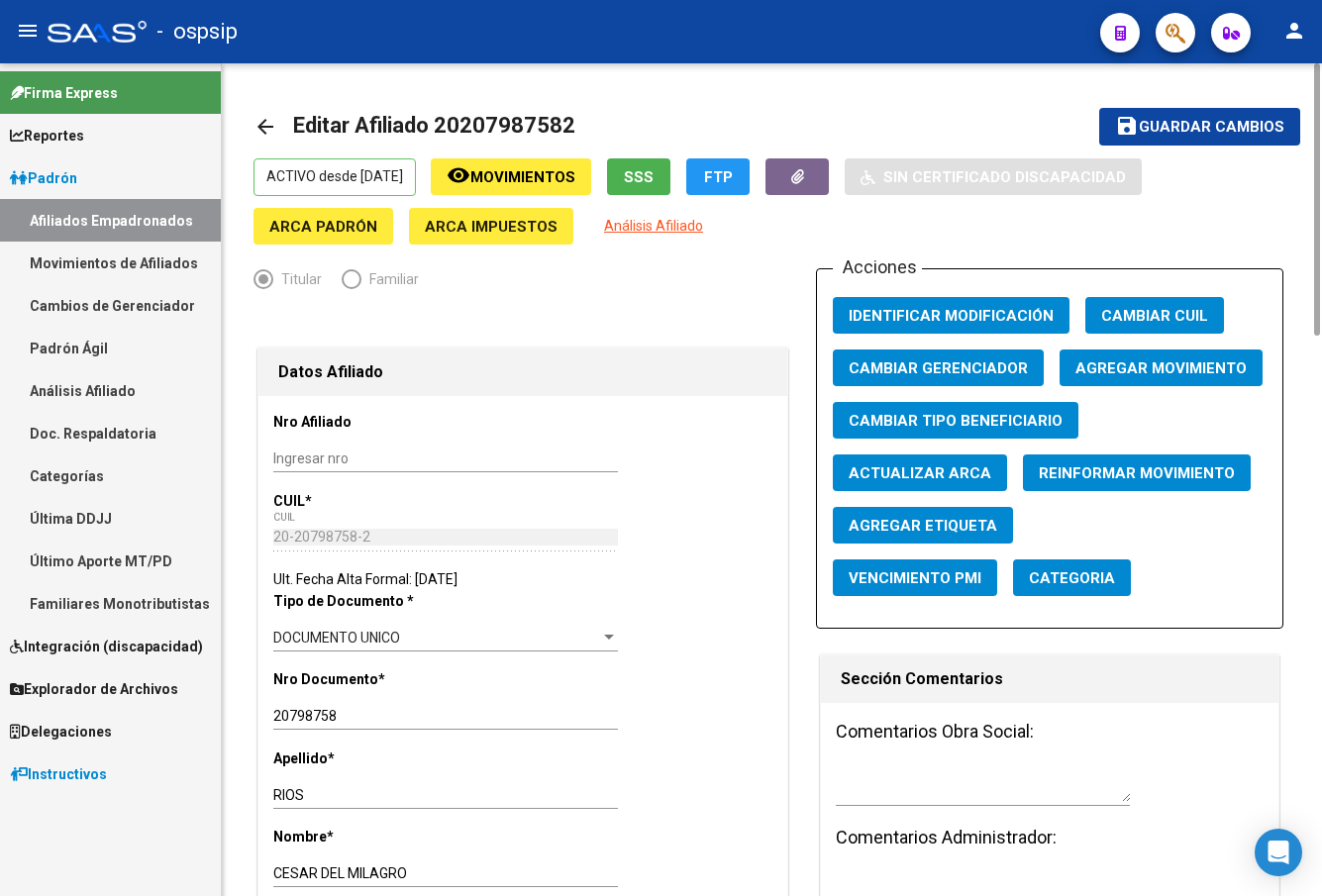 click on "ACTIVO desde 01/05/2019  remove_red_eye Movimientos SSS FTP    Sin Certificado Discapacidad ARCA Padrón ARCA Impuestos Análisis Afiliado" 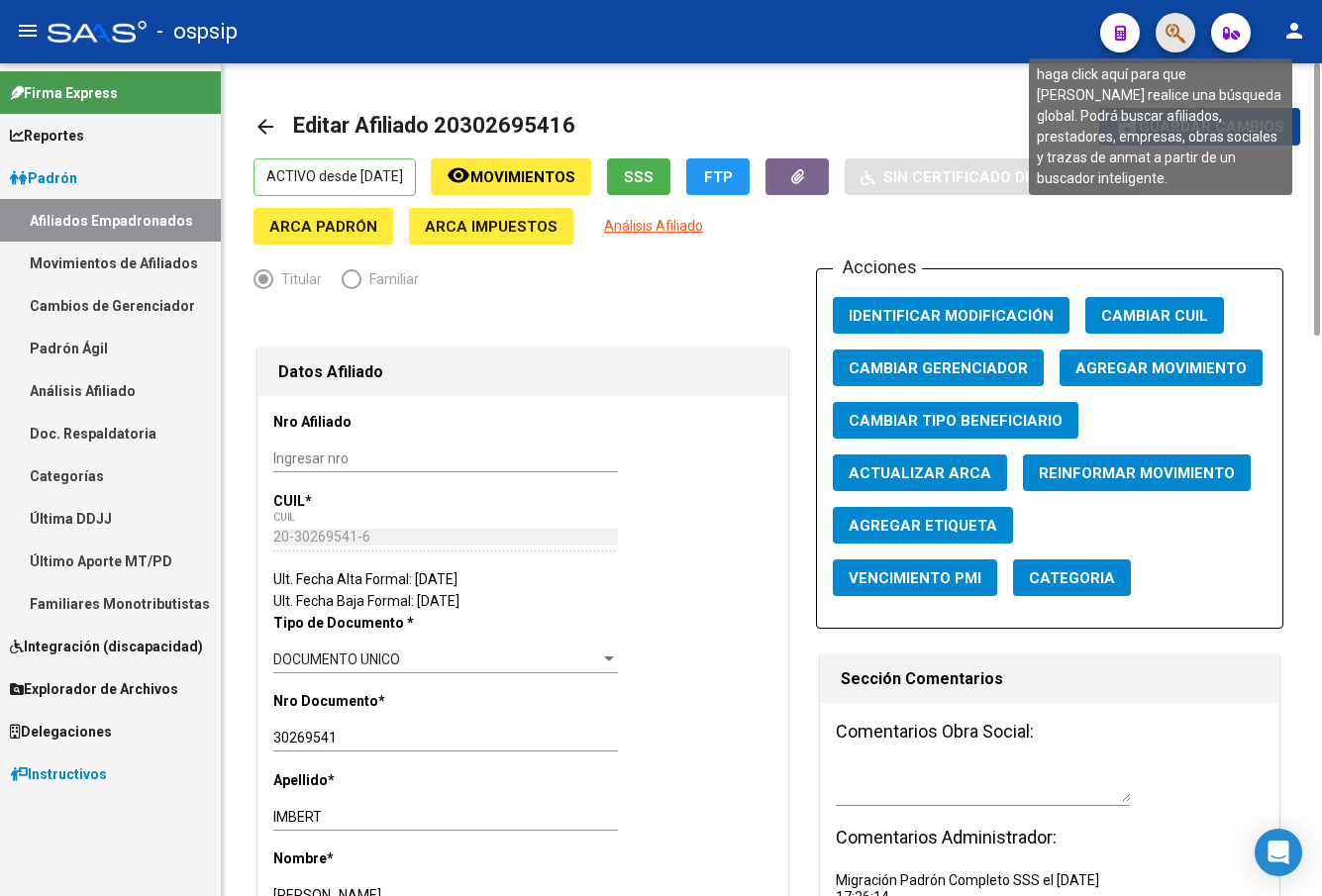 click 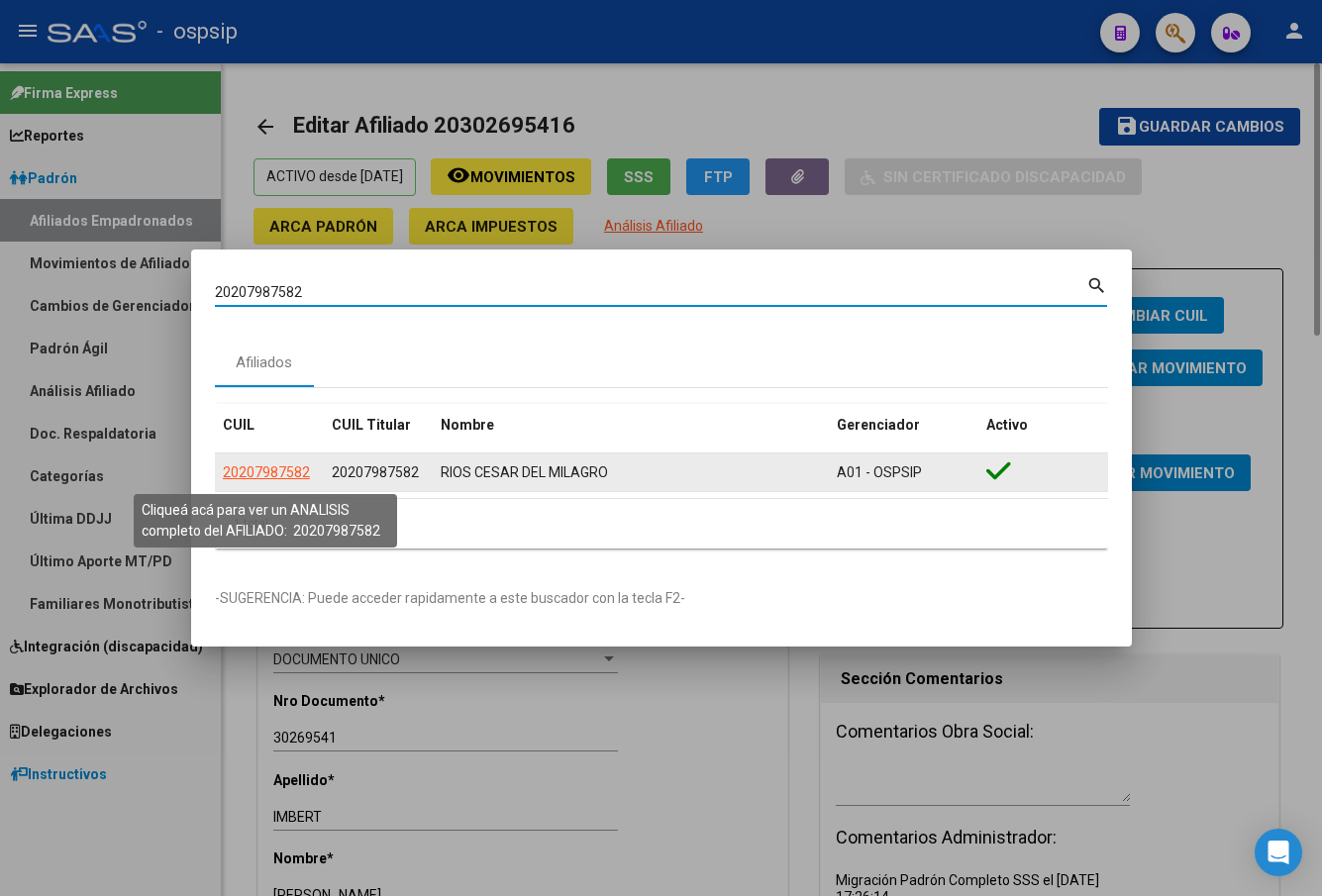 click on "20207987582" 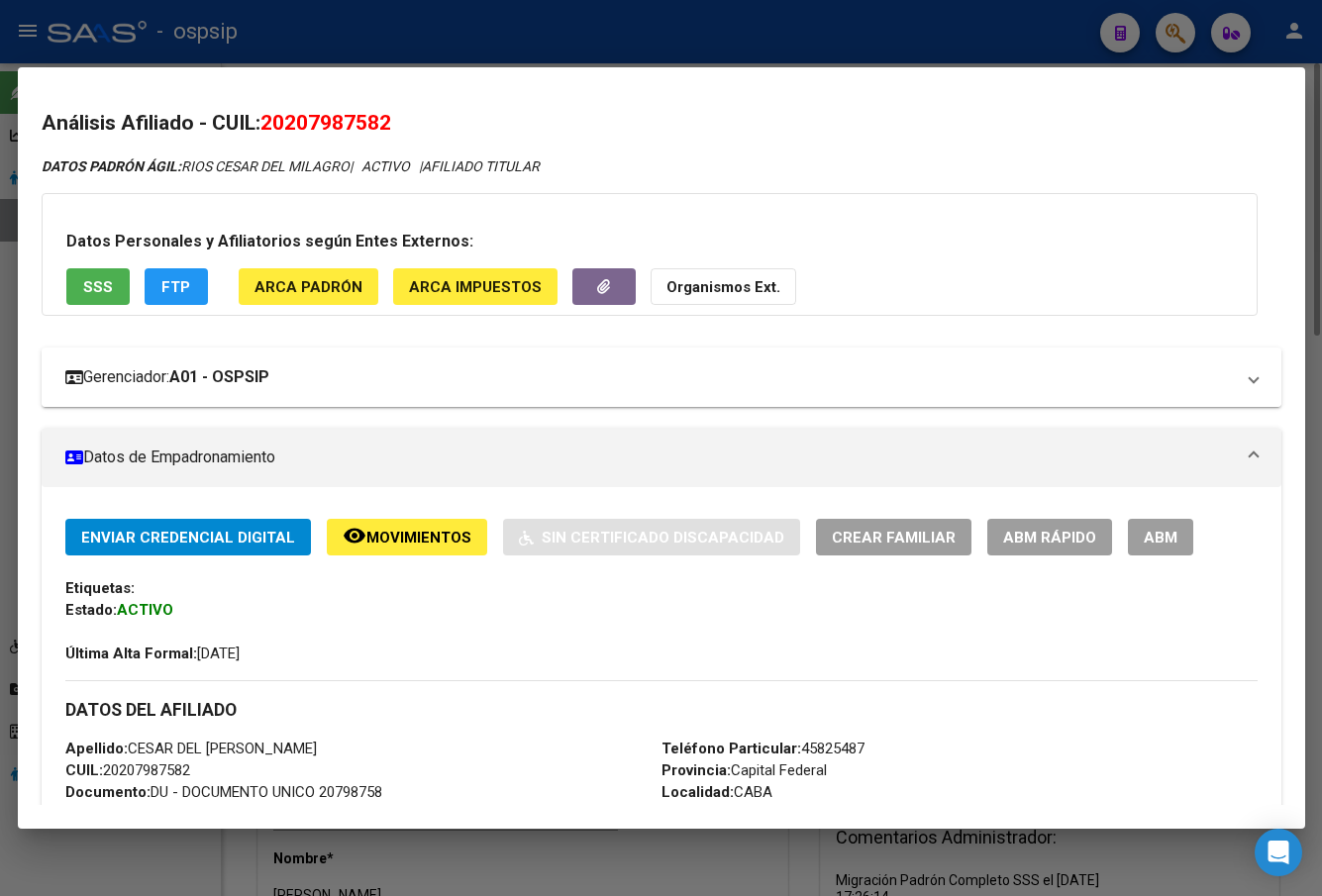 click on "Gerenciador:      A01 - OSPSIP" at bounding box center [650, 377] 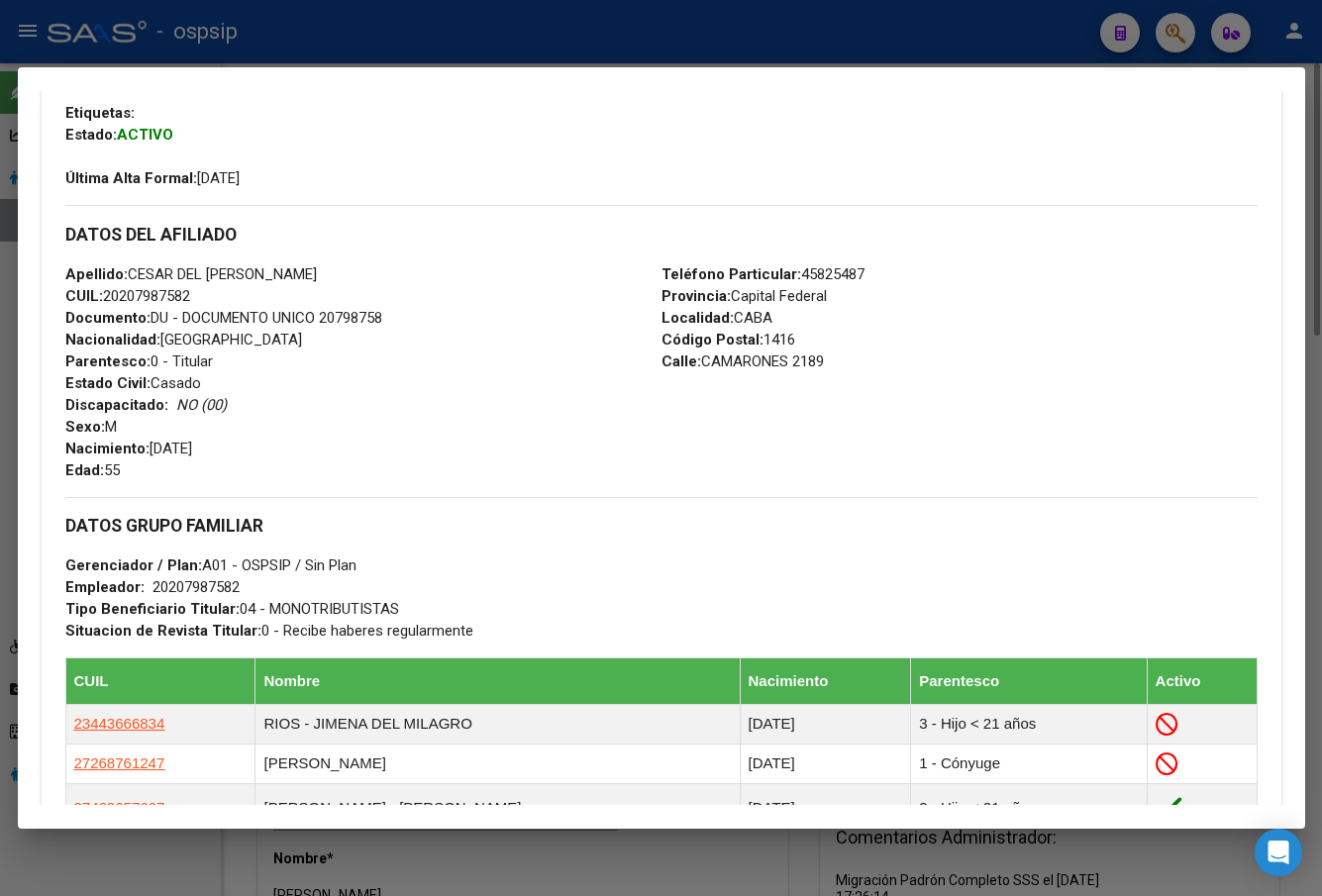 scroll, scrollTop: 693, scrollLeft: 0, axis: vertical 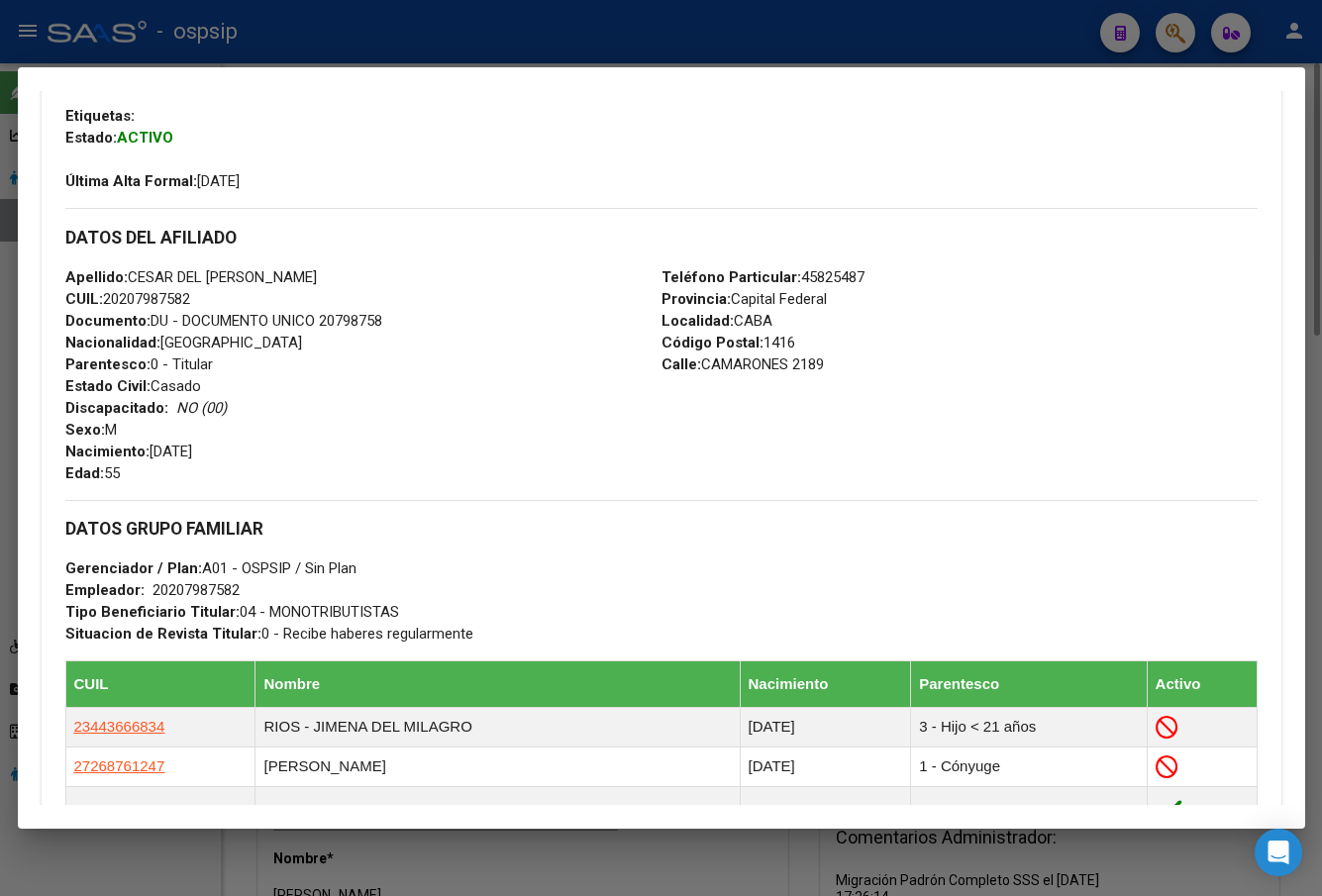click on "Apellido:  CESAR DEL MILAGRO RIOS CUIL:  20207987582 Documento:  DU - DOCUMENTO UNICO 20798758  Nacionalidad:  ARGENTINA Parentesco:  0 - Titular Estado Civil:  Casado Discapacitado:    NO (00) Sexo:  M Nacimiento:  14/09/1969 Edad:  55" at bounding box center (363, 375) 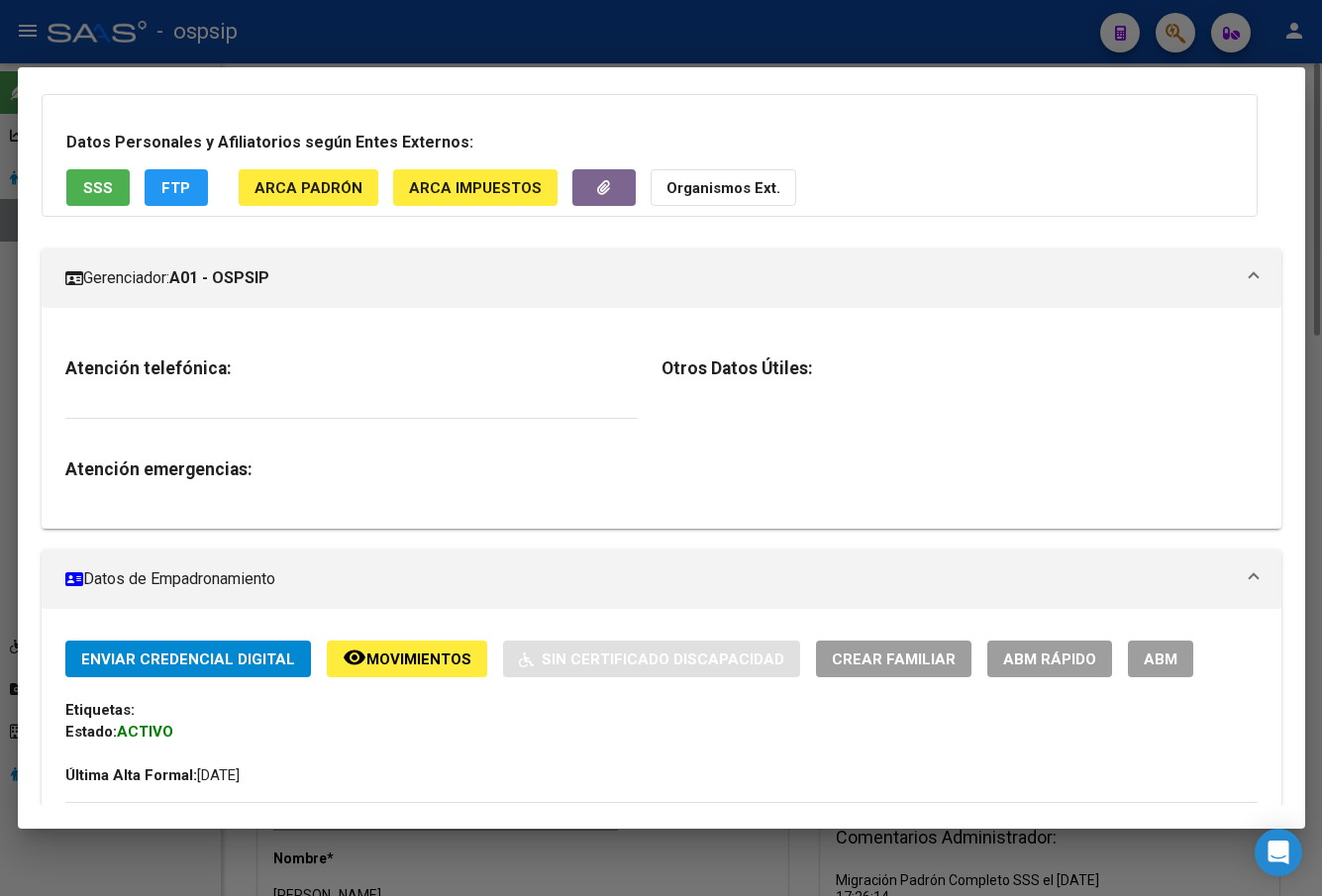 scroll, scrollTop: 0, scrollLeft: 0, axis: both 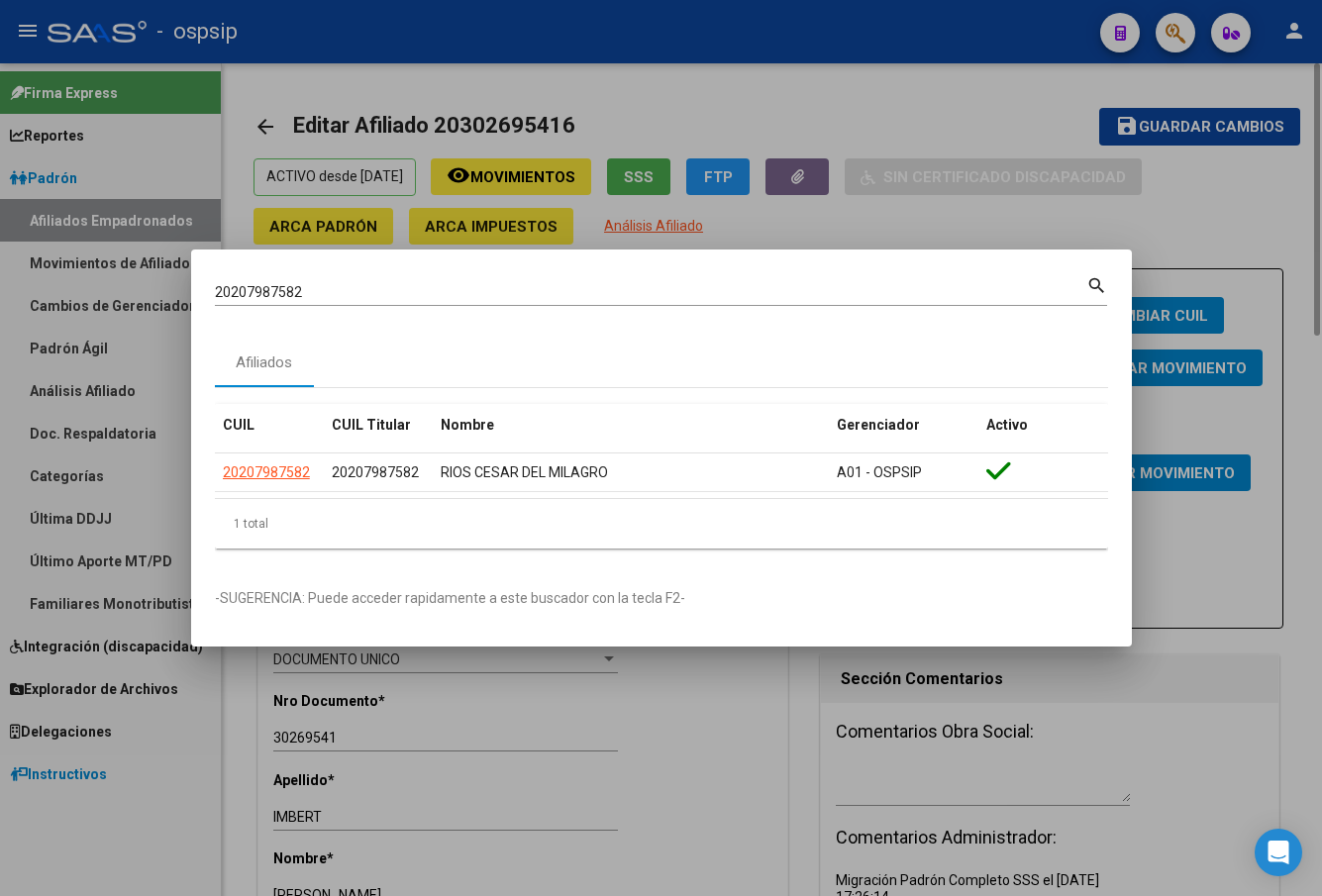 click on "20207987582" at bounding box center (651, 292) 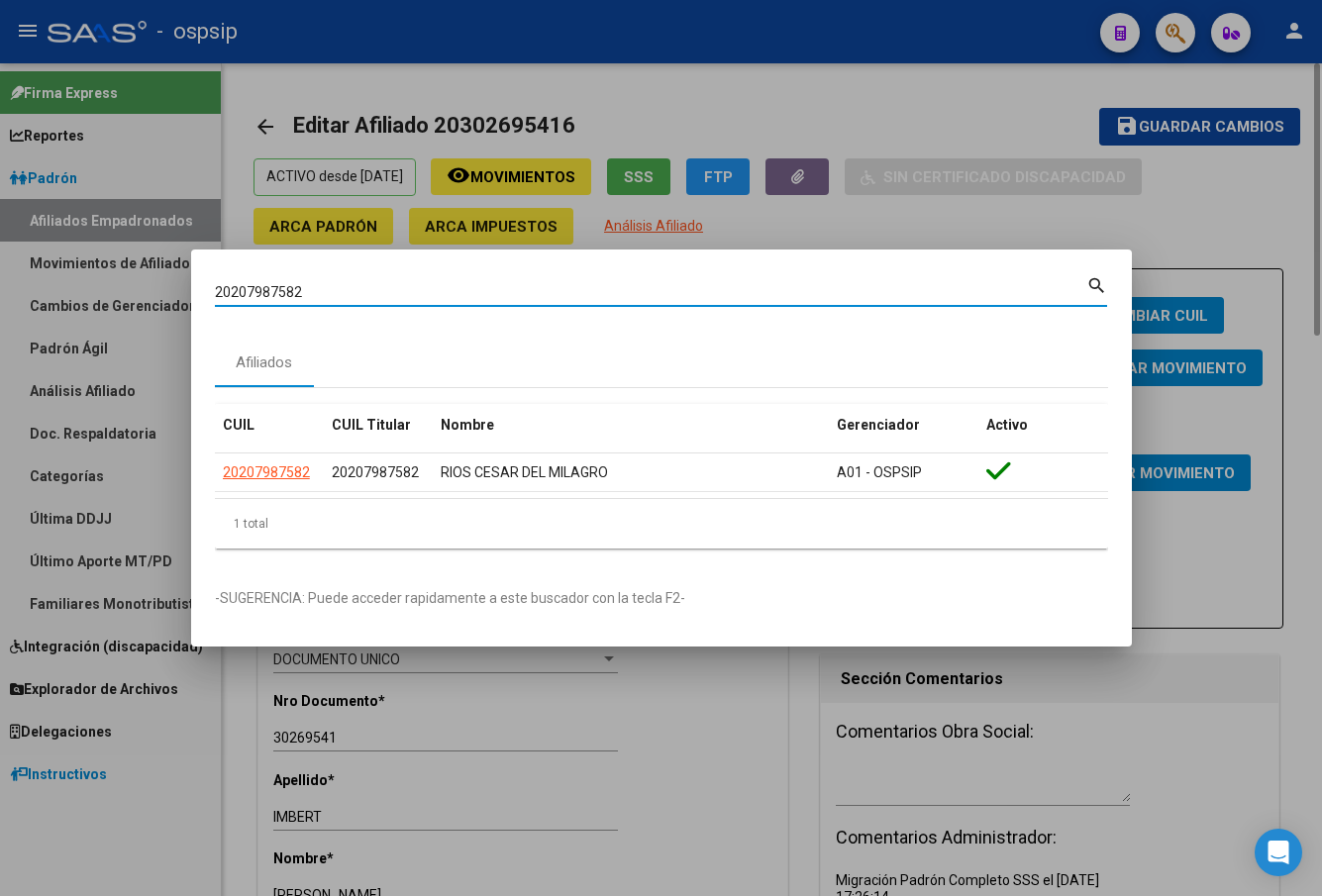click on "20207987582" at bounding box center [651, 292] 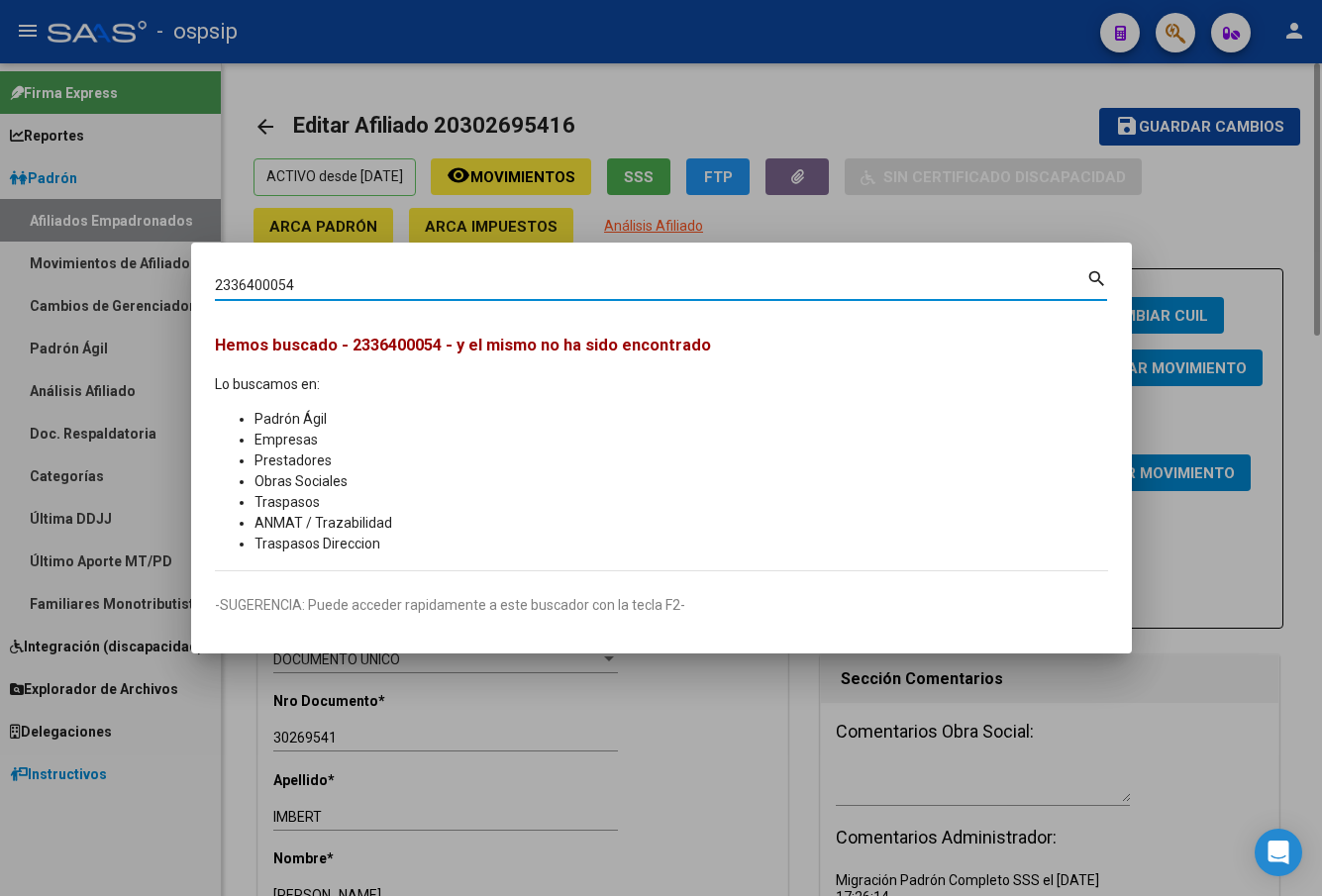 click on "2336400054" at bounding box center [651, 285] 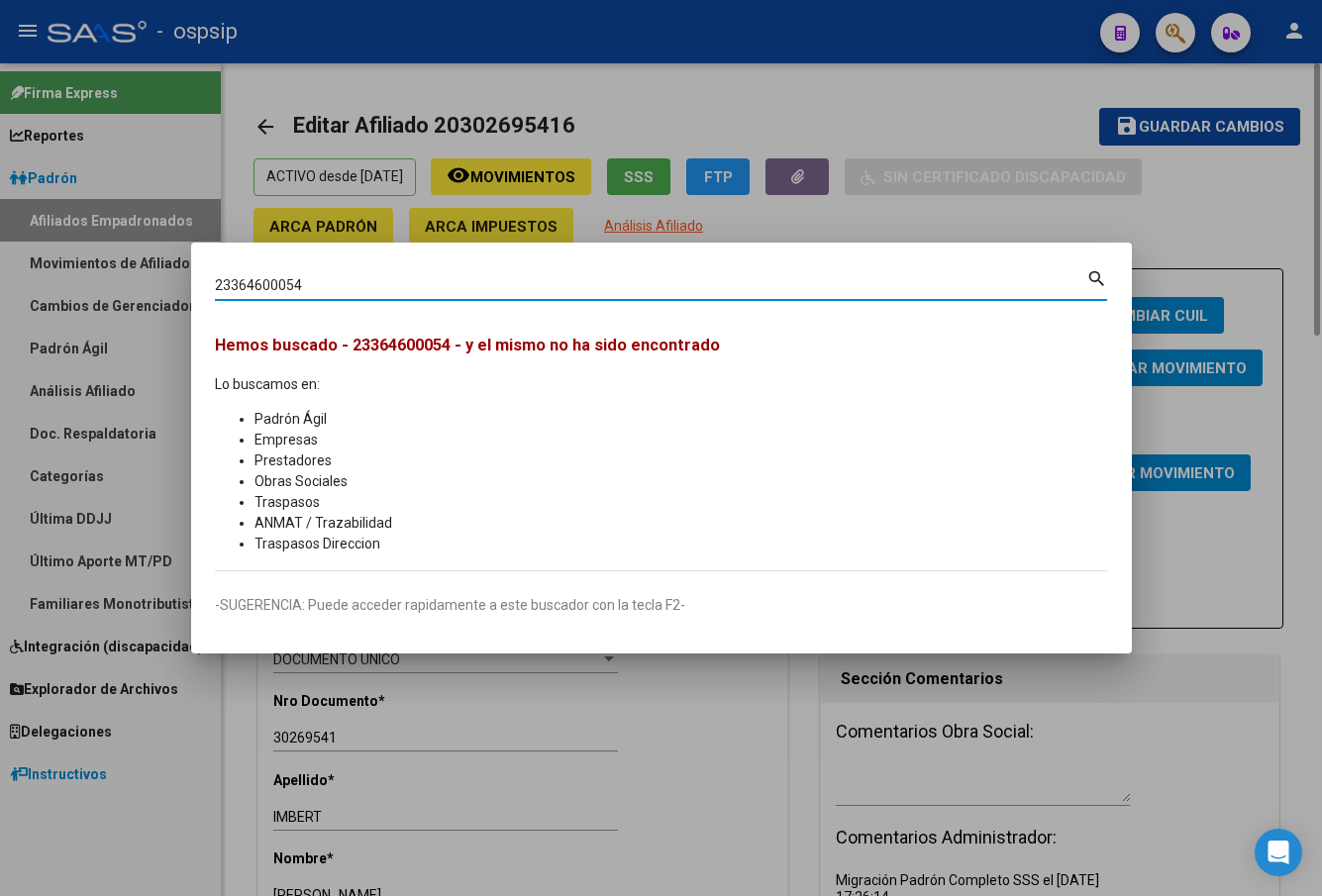 type on "23364600054" 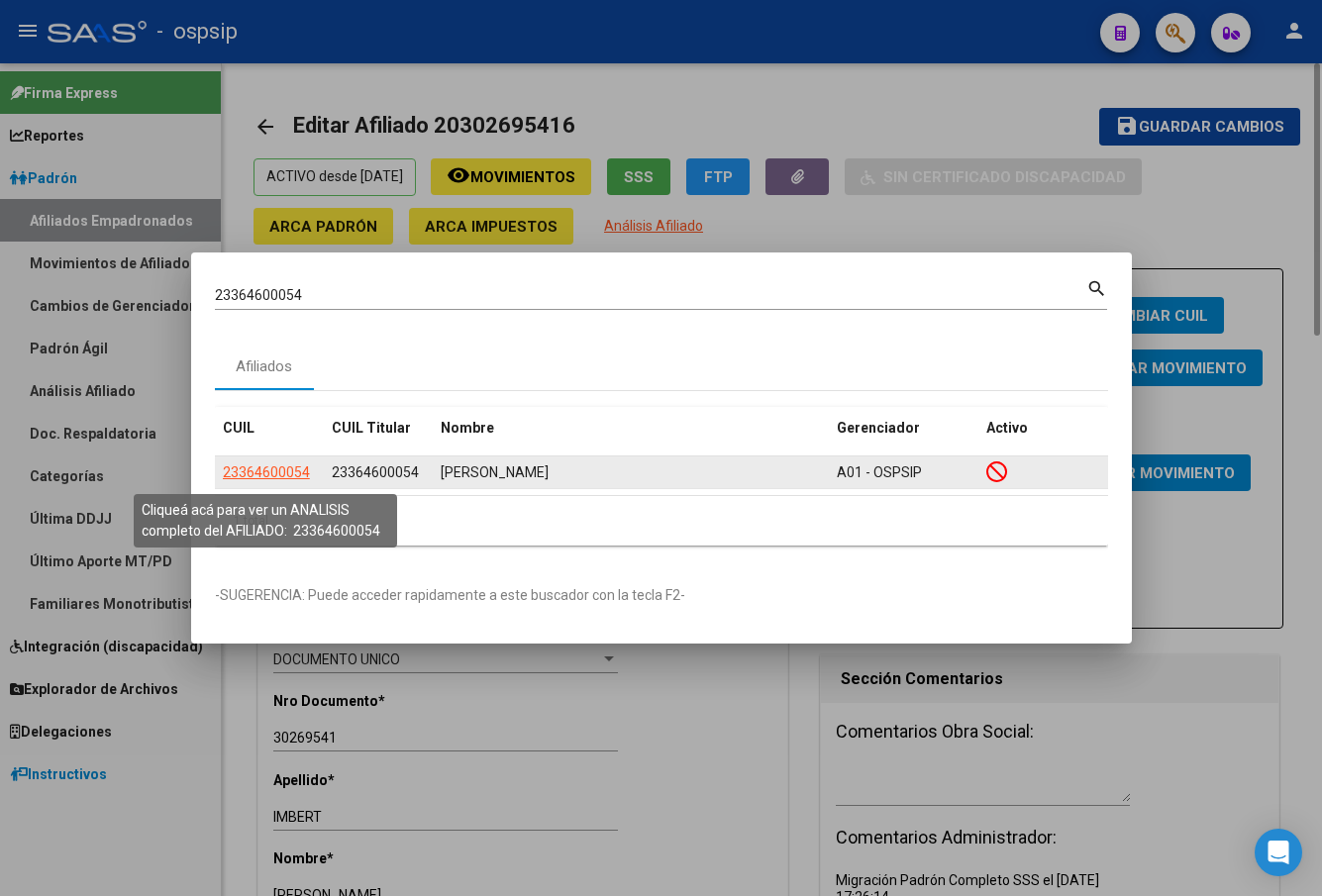 click on "23364600054" 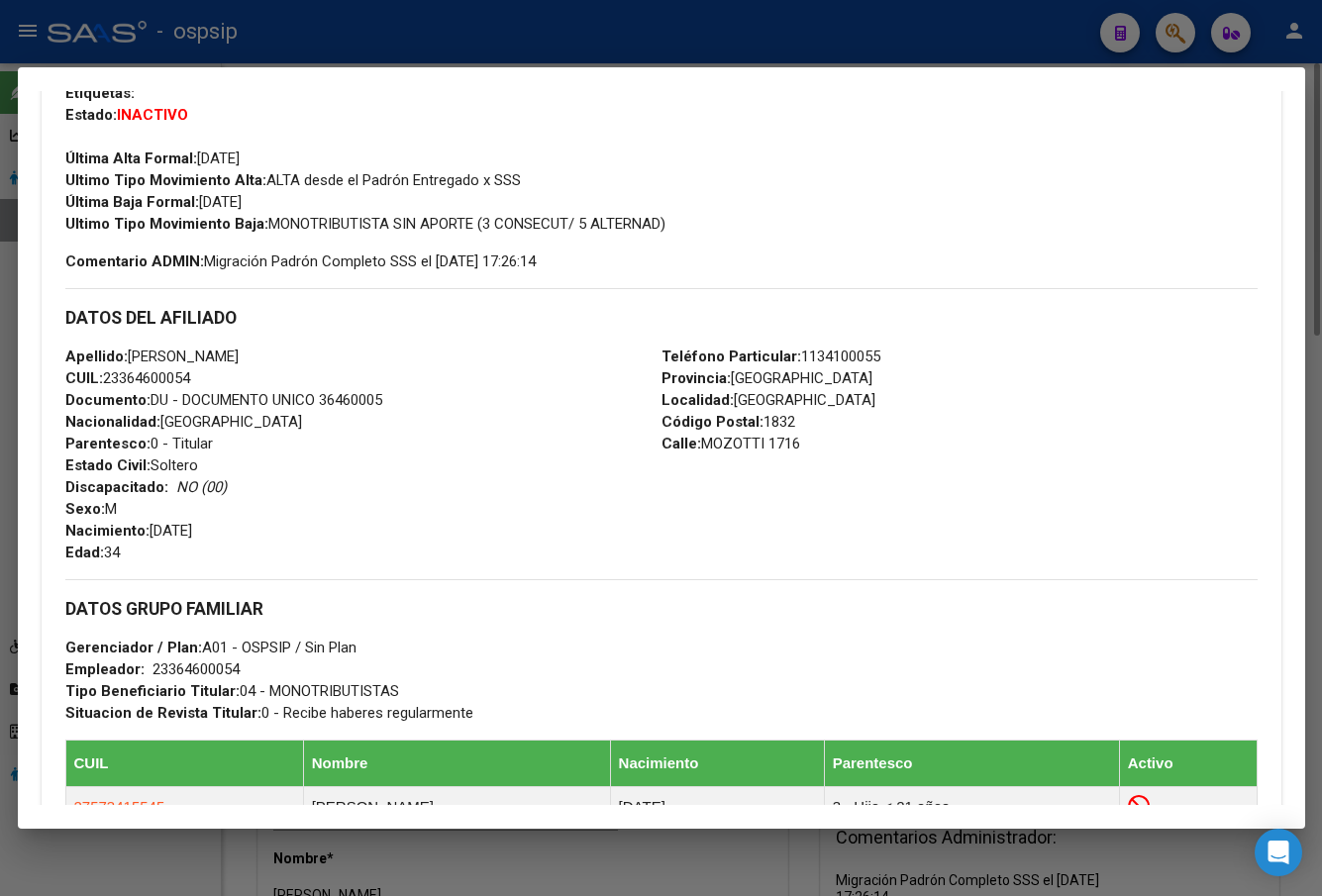 scroll, scrollTop: 885, scrollLeft: 0, axis: vertical 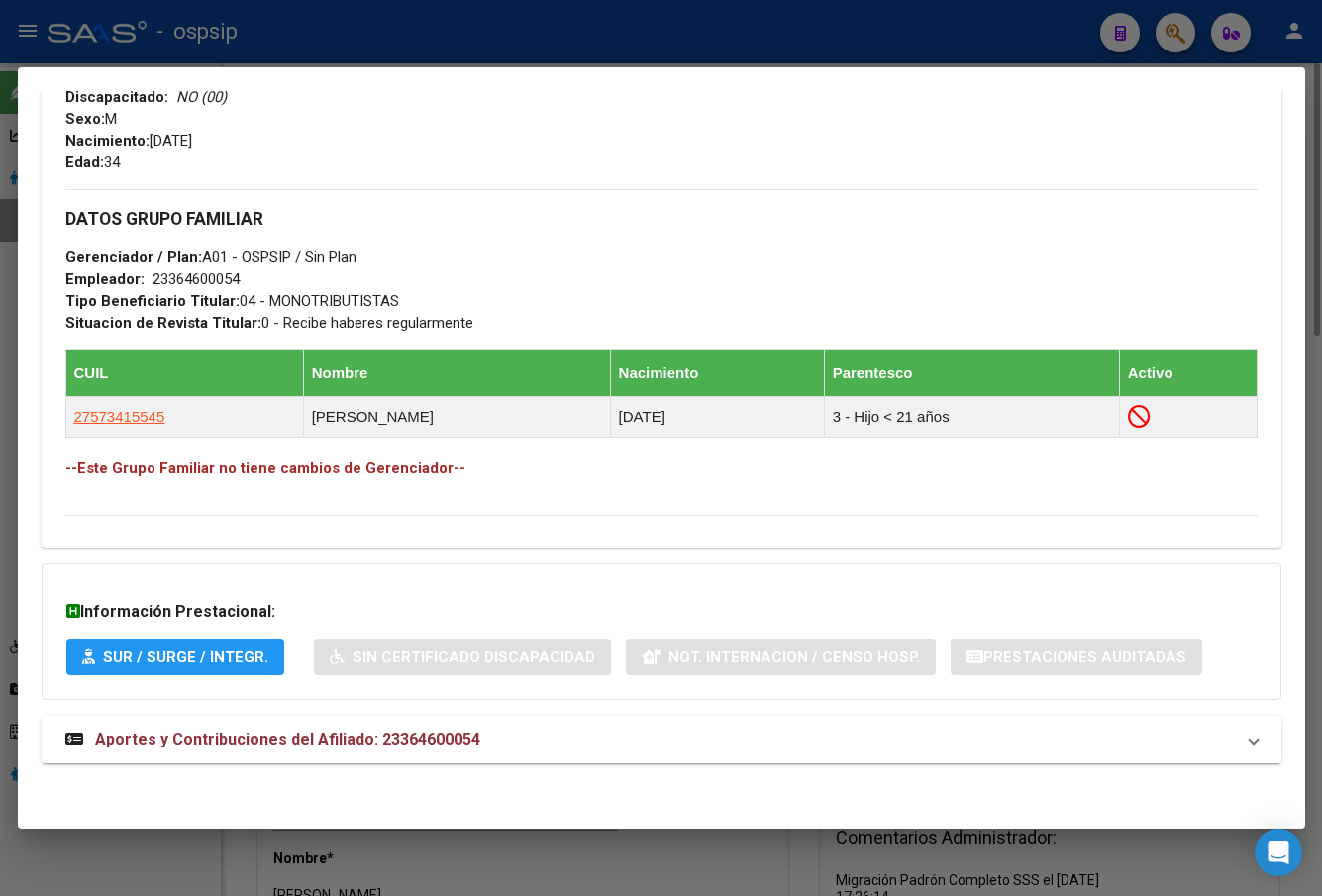 click on "Aportes y Contribuciones del Afiliado: 23364600054" at bounding box center (287, 739) 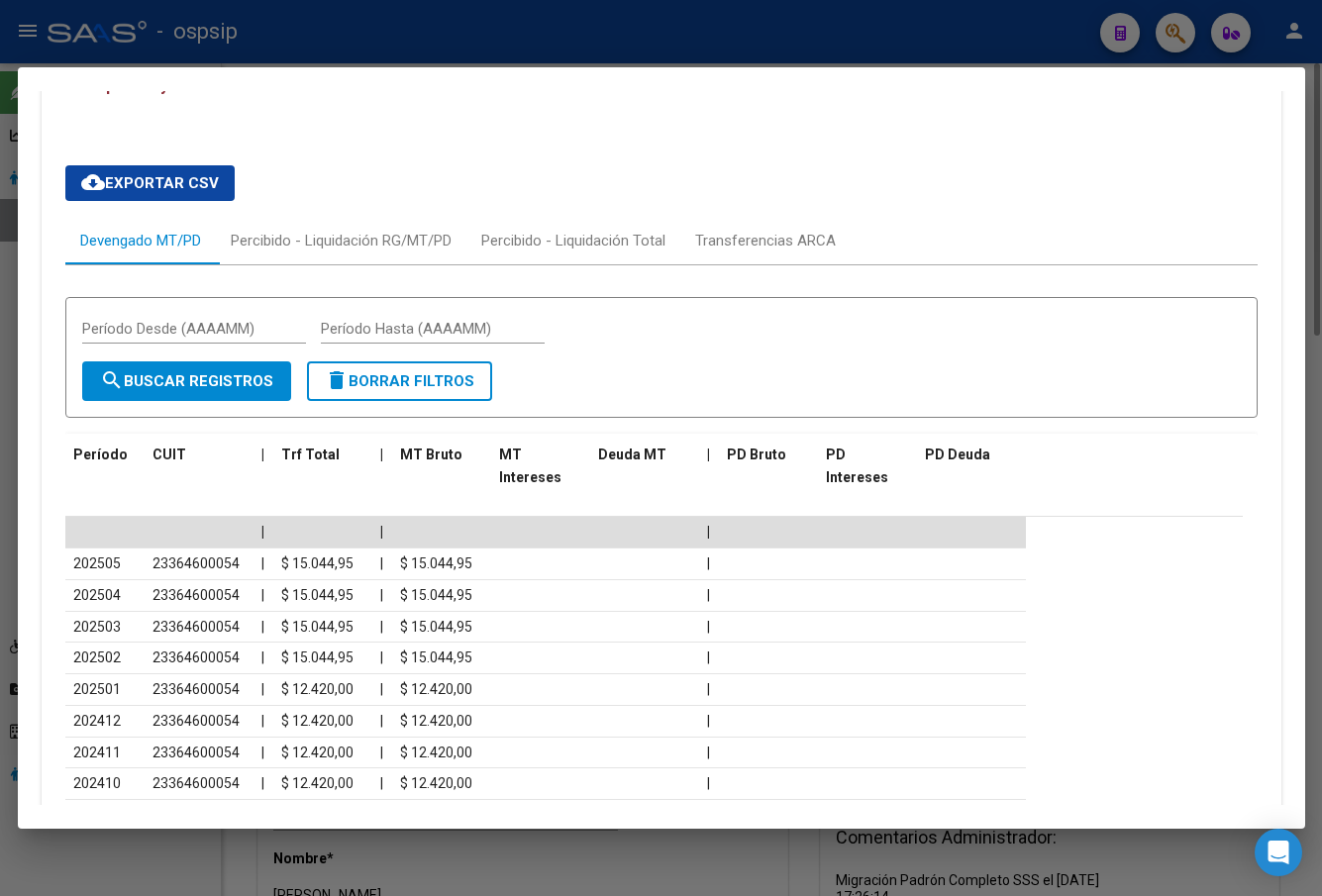 scroll, scrollTop: 1569, scrollLeft: 0, axis: vertical 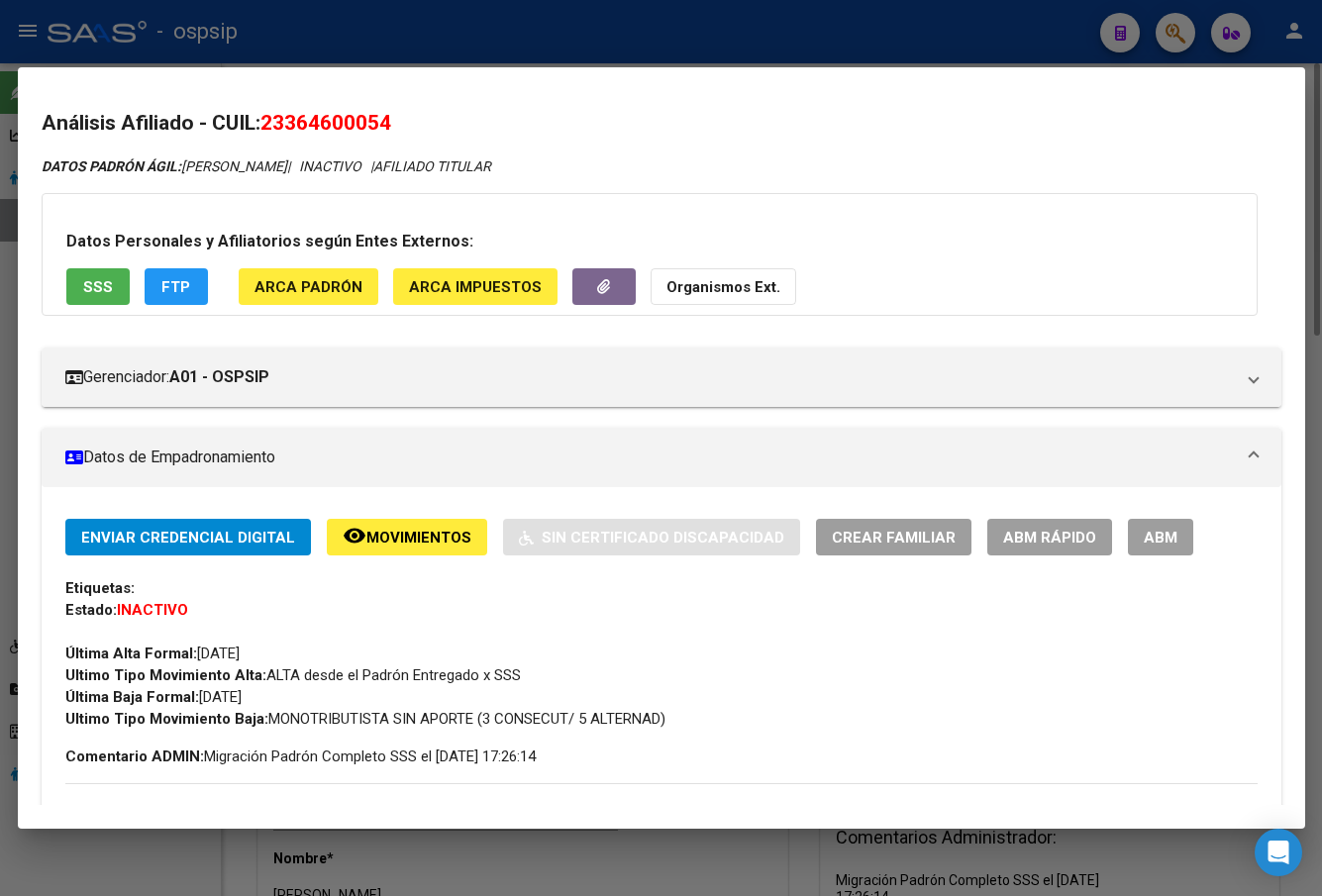 click on "ABM" at bounding box center (1161, 537) 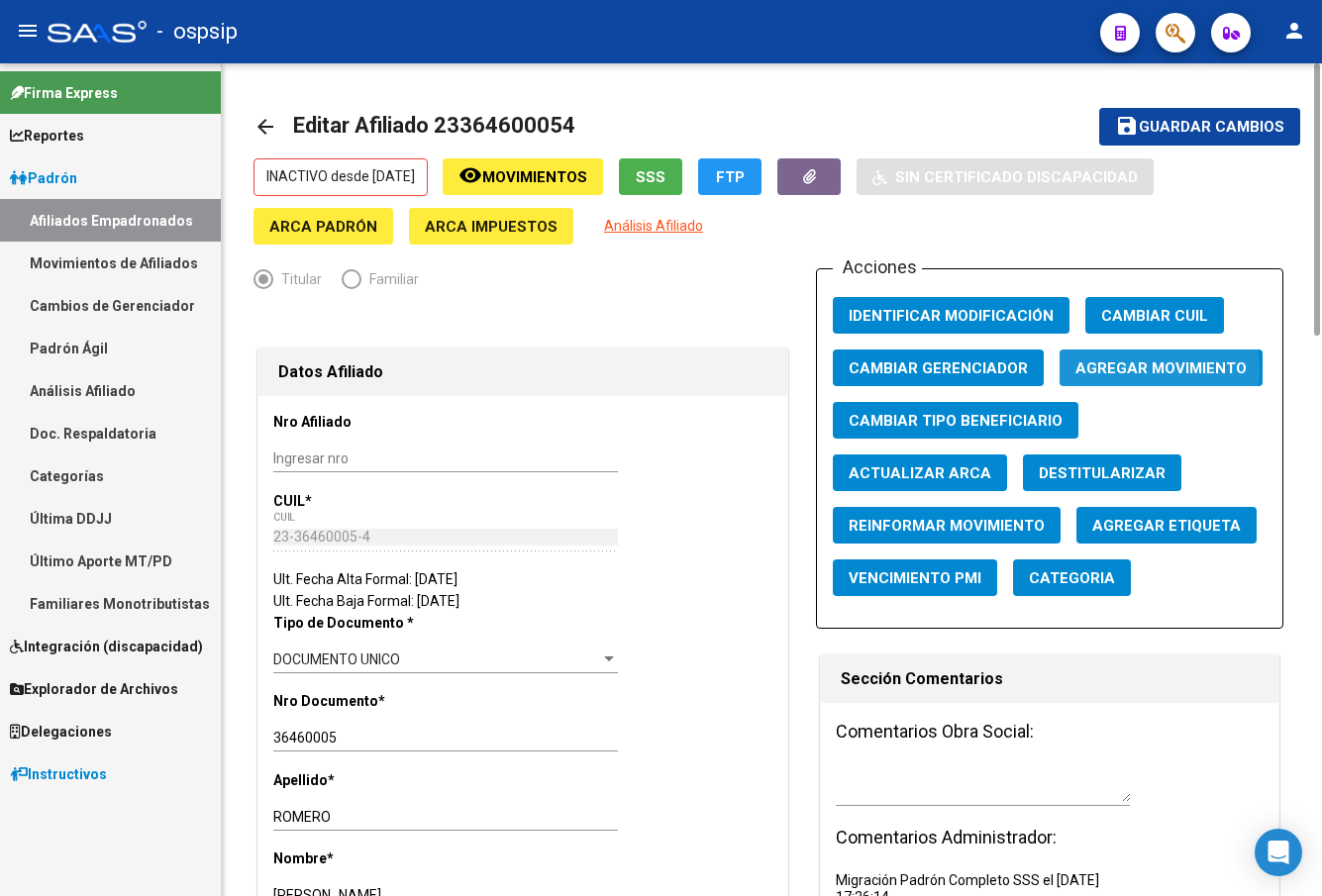 click on "Agregar Movimiento" 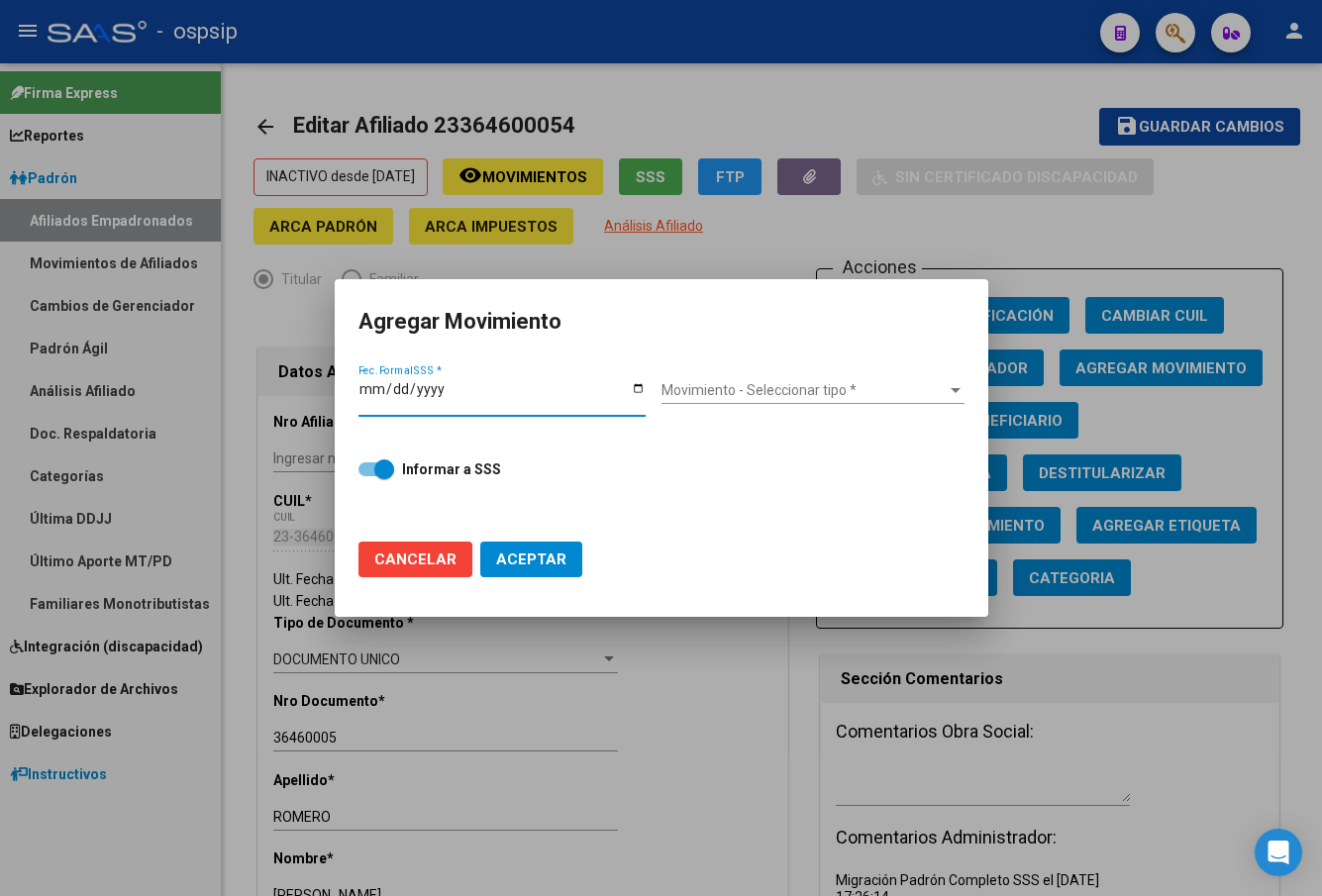 type on "0007-07-01" 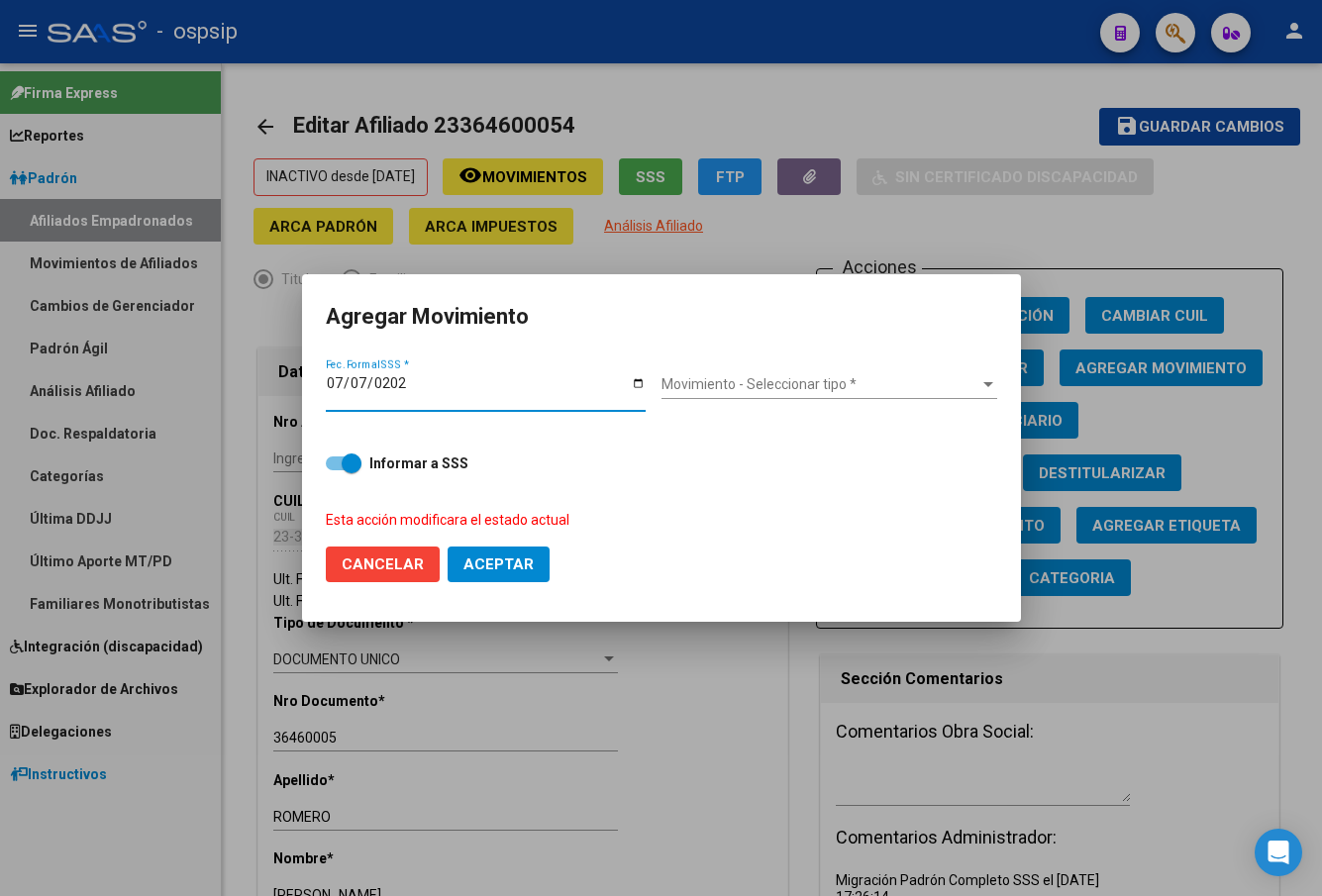 type on "[DATE]" 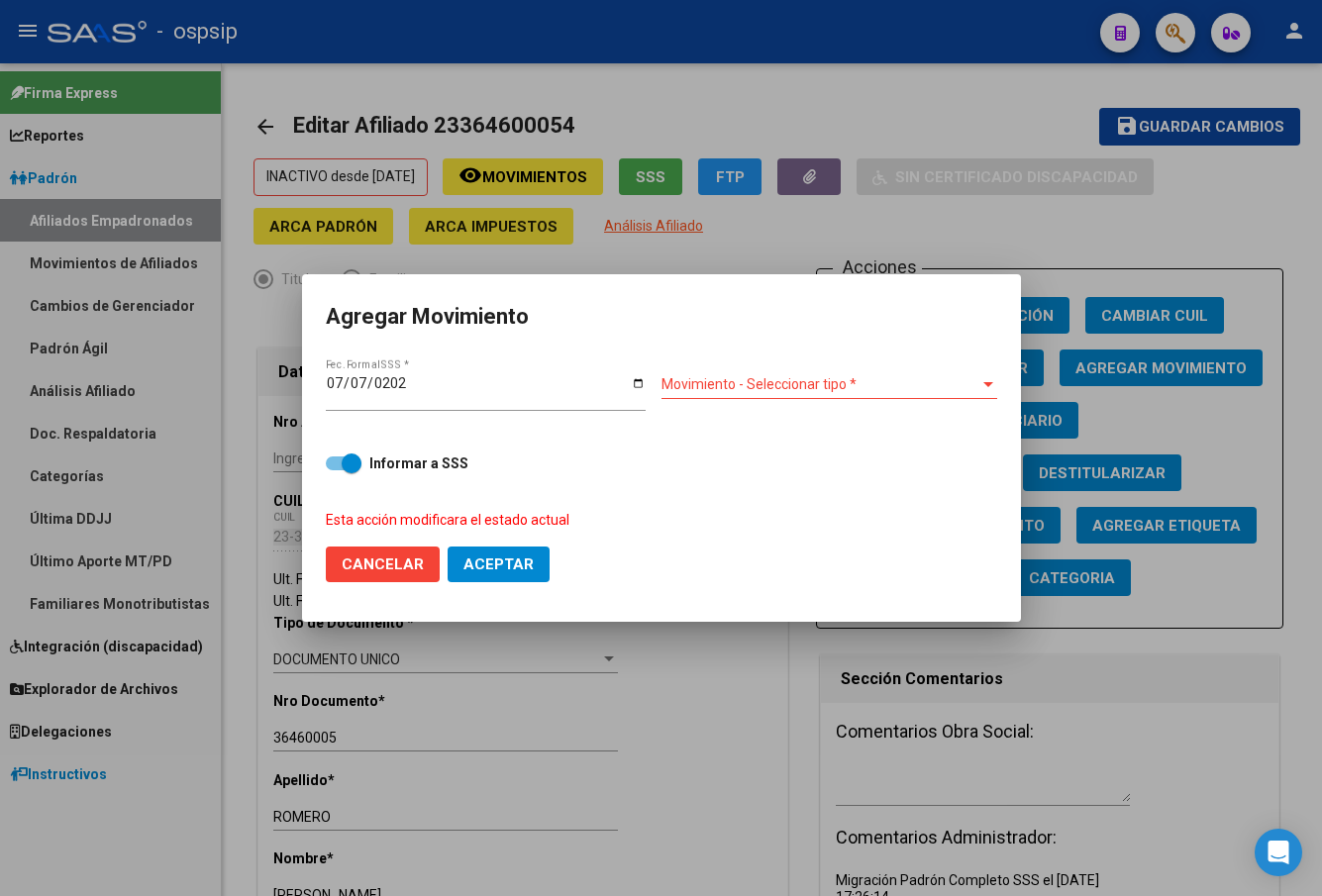 click on "Movimiento - Seleccionar tipo *" at bounding box center [820, 384] 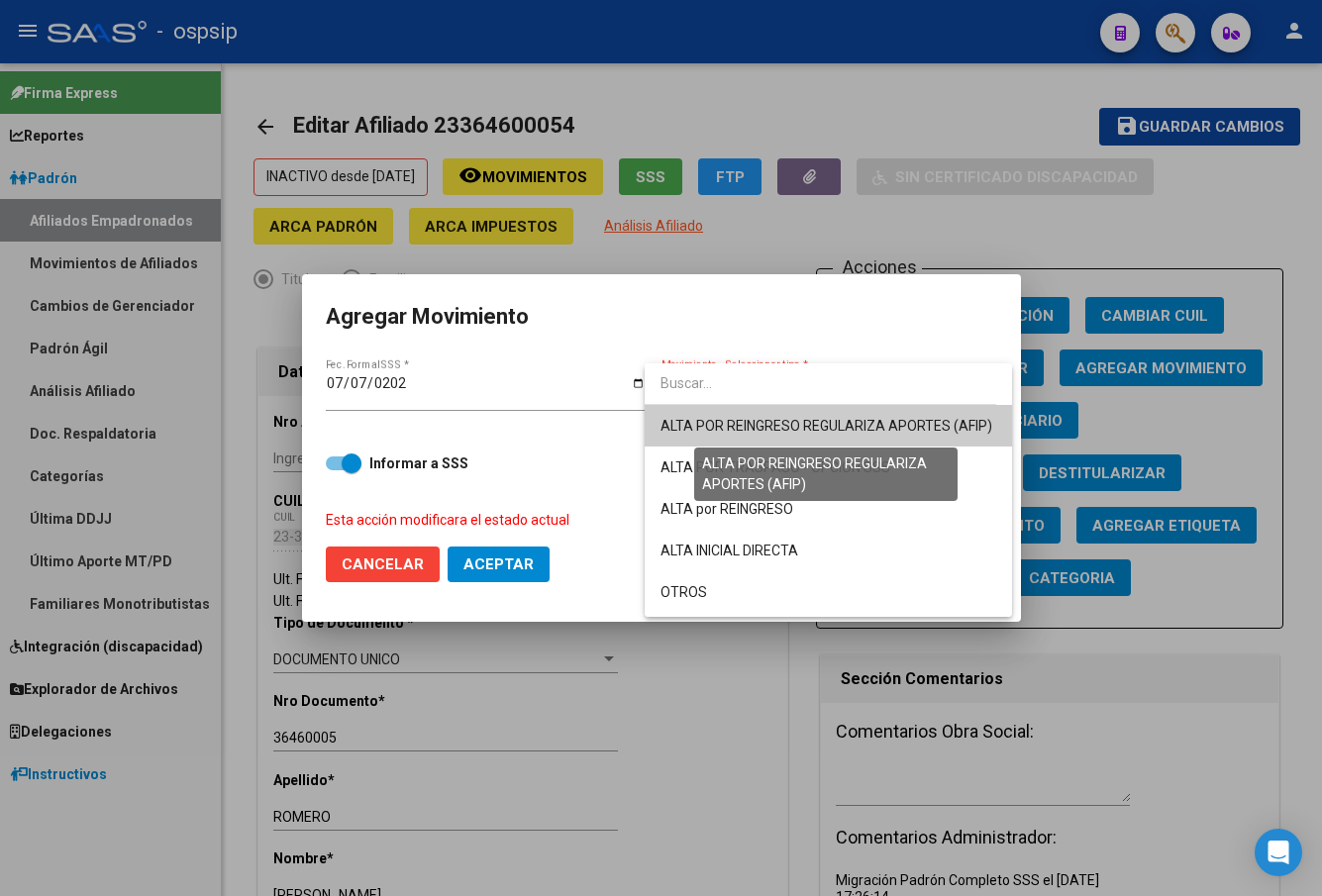 click on "ALTA POR REINGRESO REGULARIZA APORTES (AFIP)" at bounding box center [826, 426] 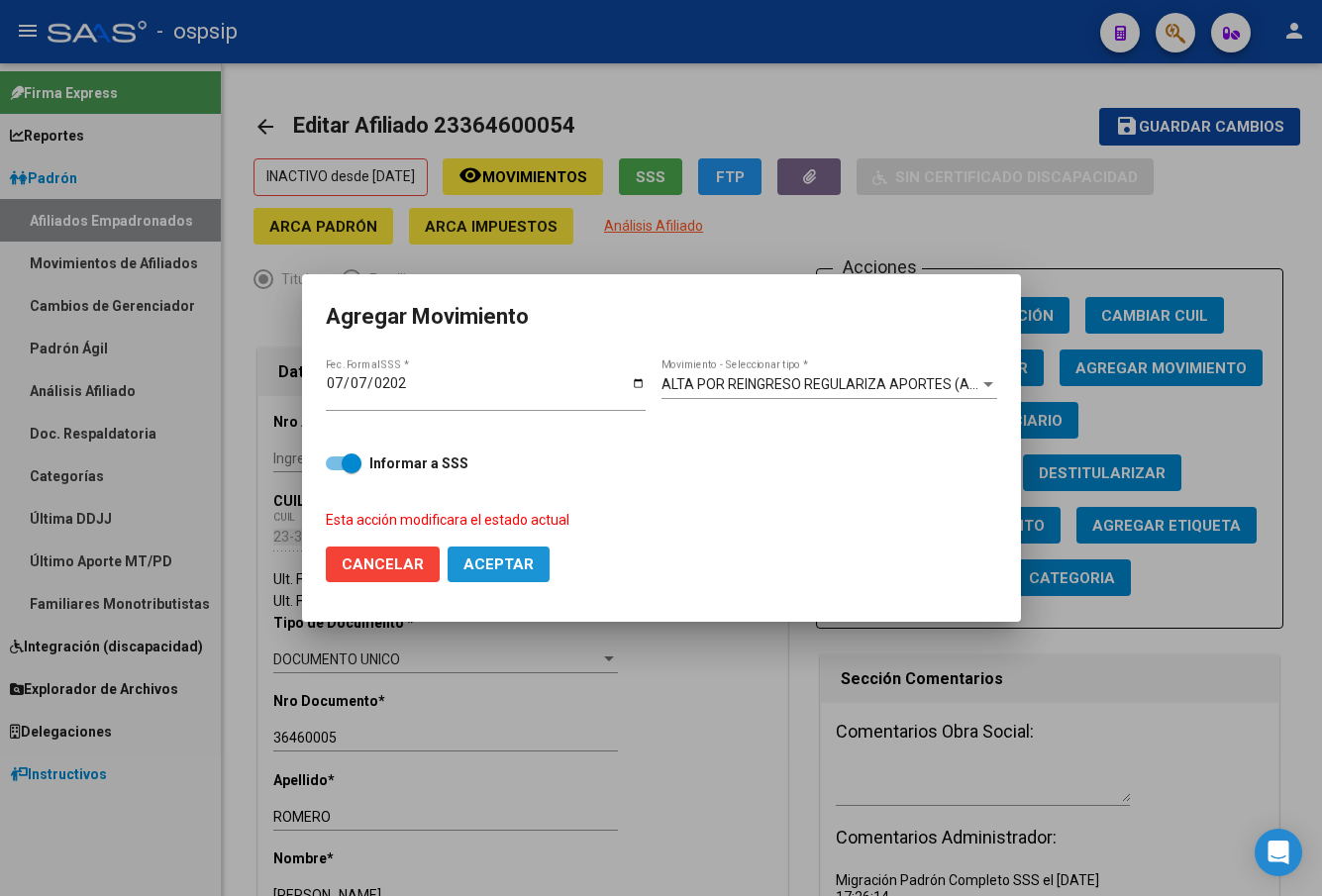 click on "Aceptar" 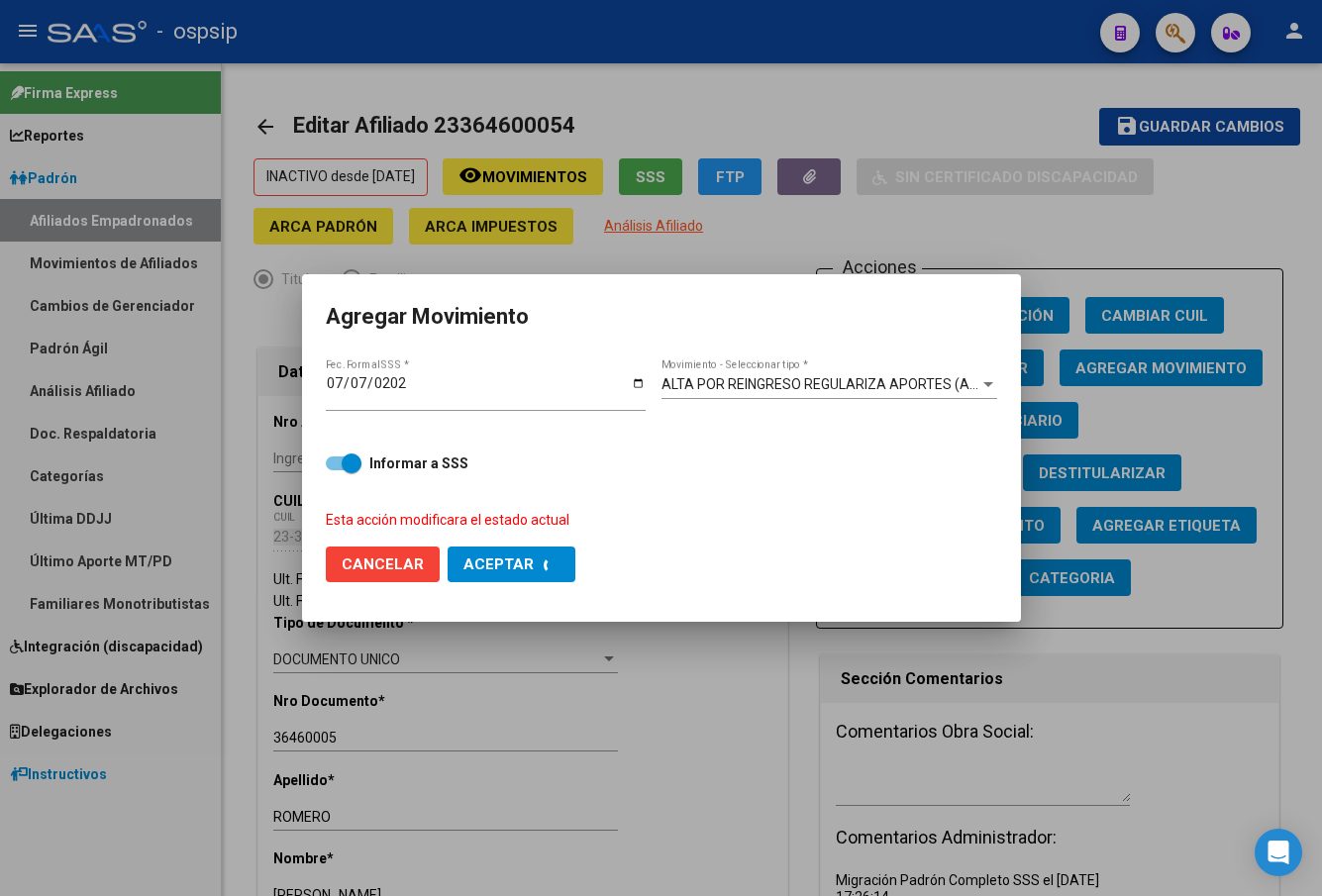 checkbox on "false" 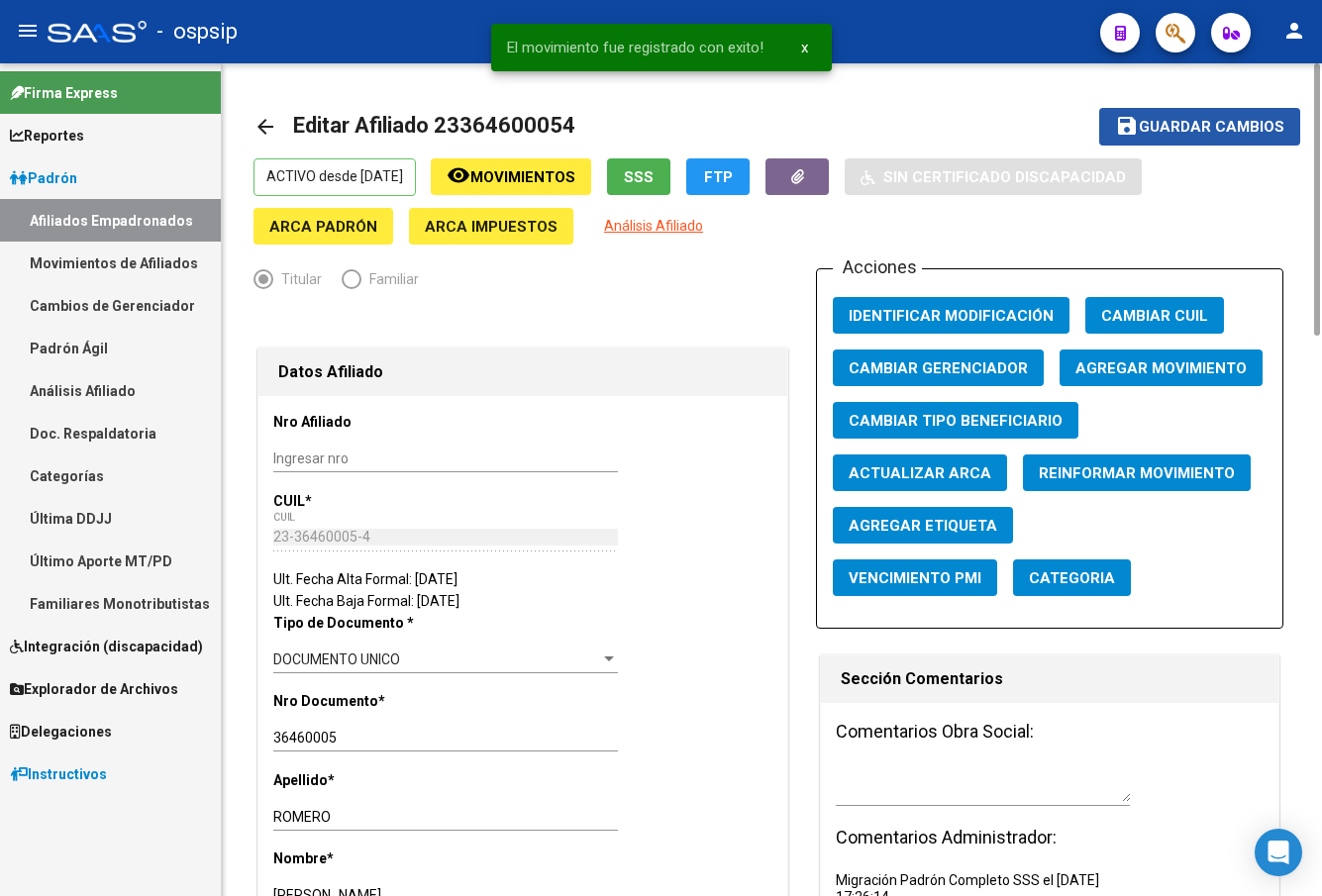 click on "Guardar cambios" 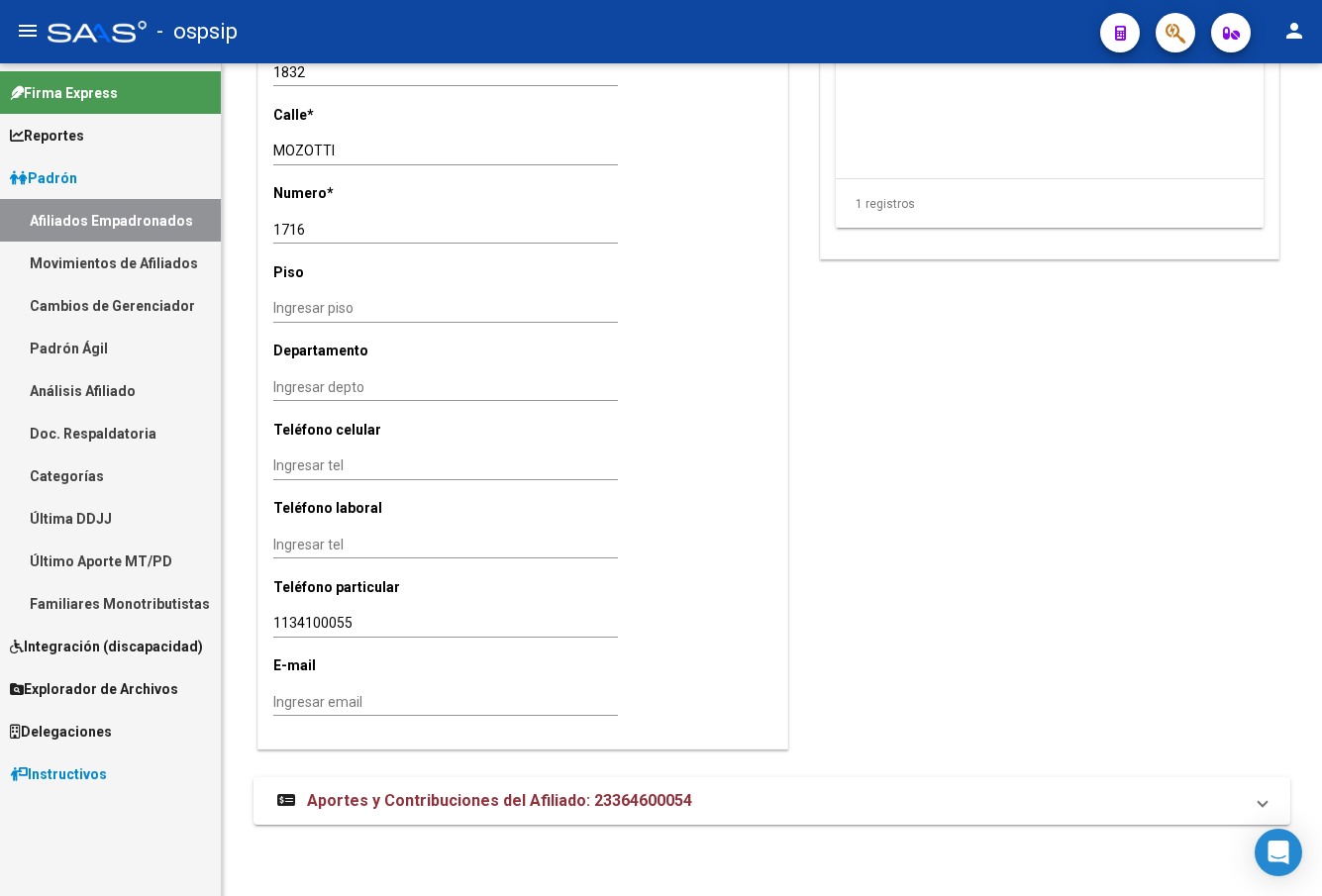 scroll, scrollTop: 943, scrollLeft: 0, axis: vertical 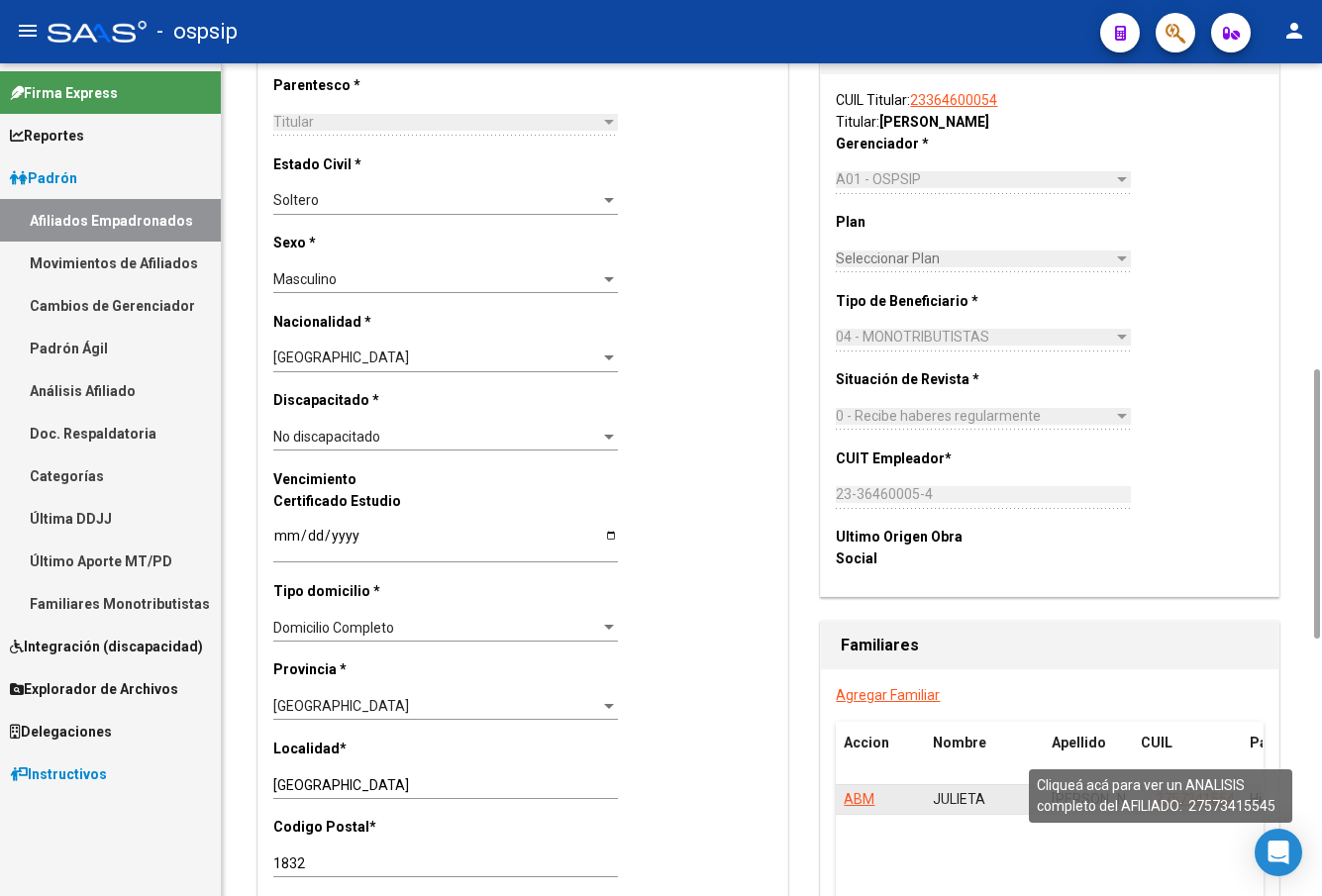 click on "27573415545" 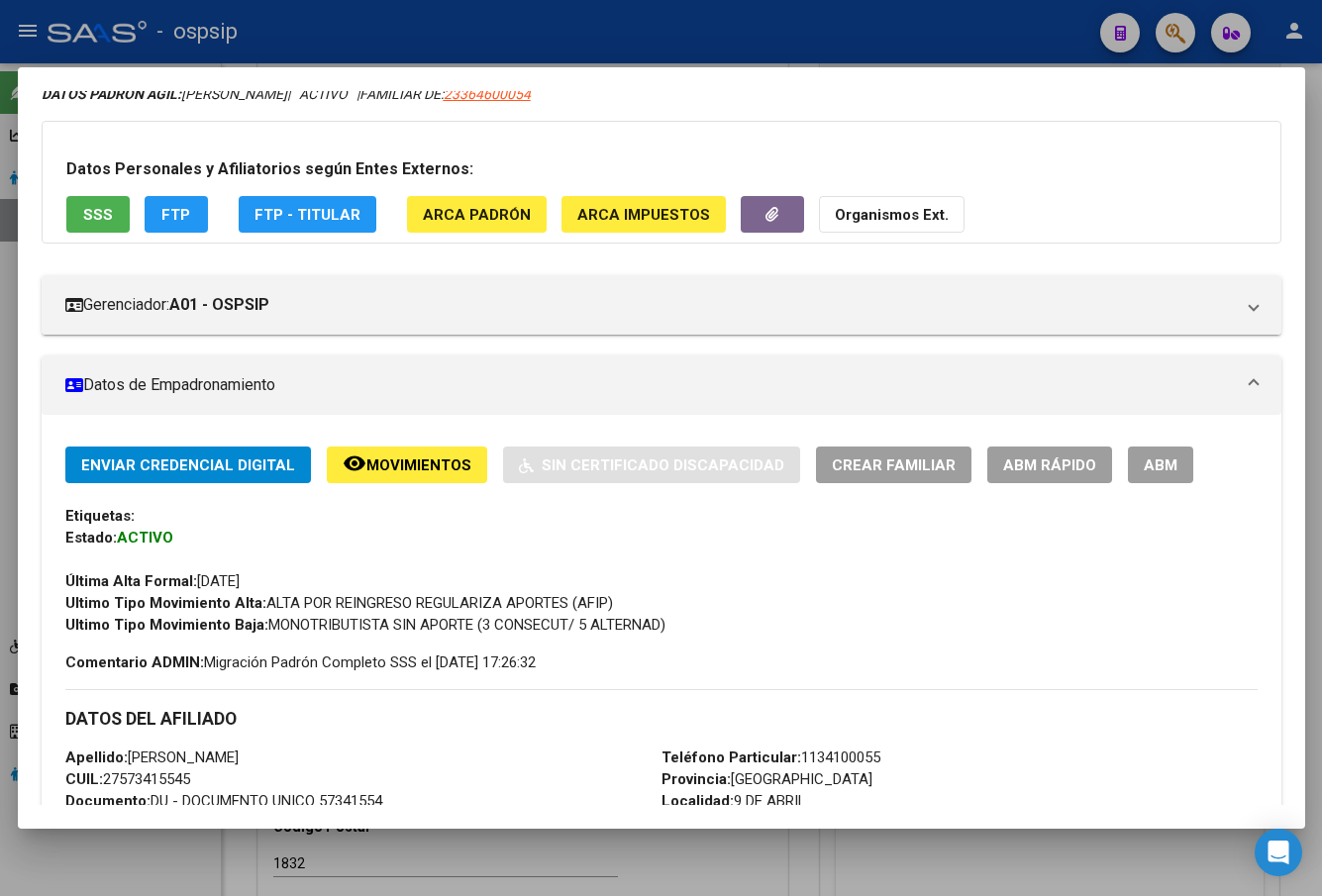 scroll, scrollTop: 0, scrollLeft: 0, axis: both 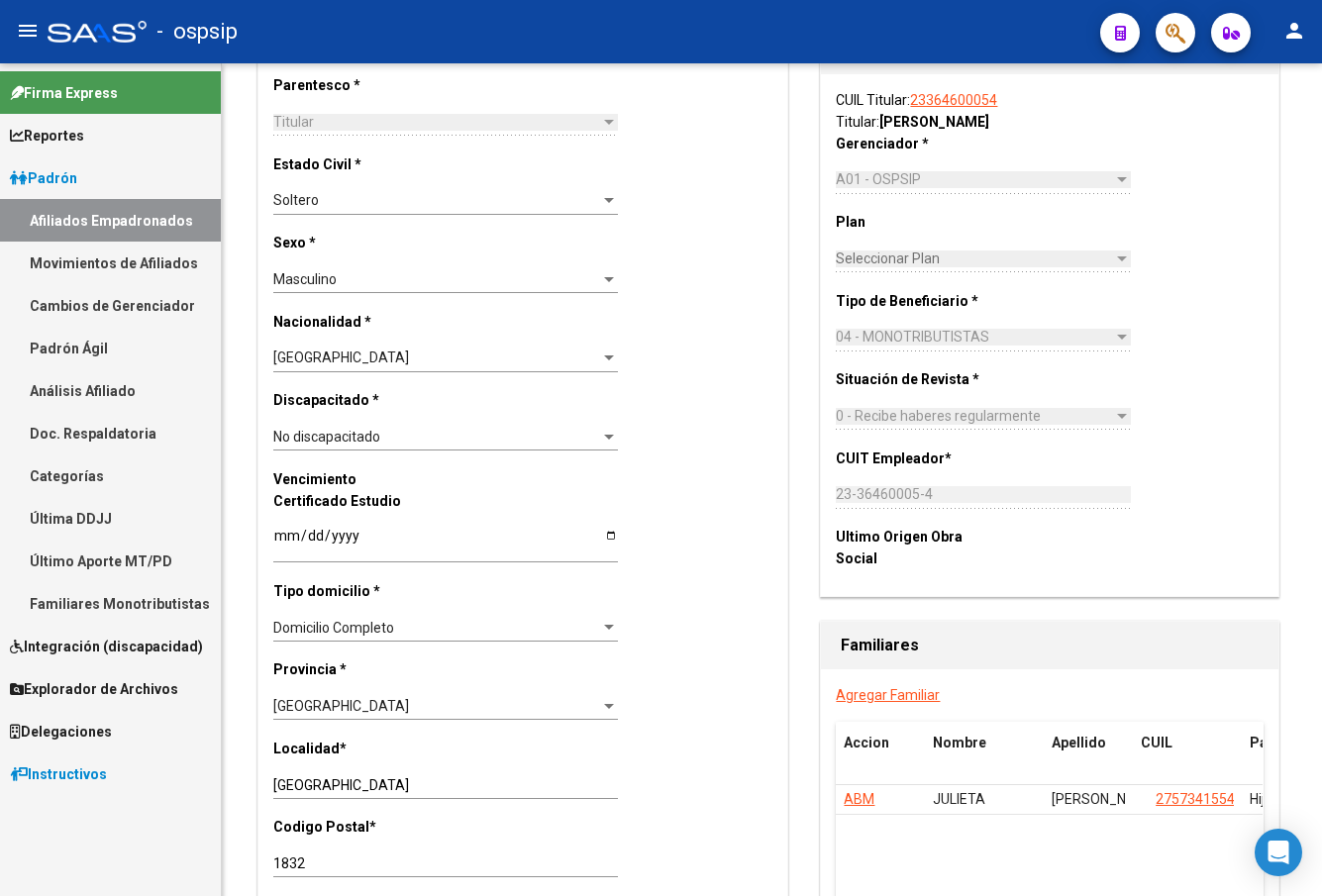 click 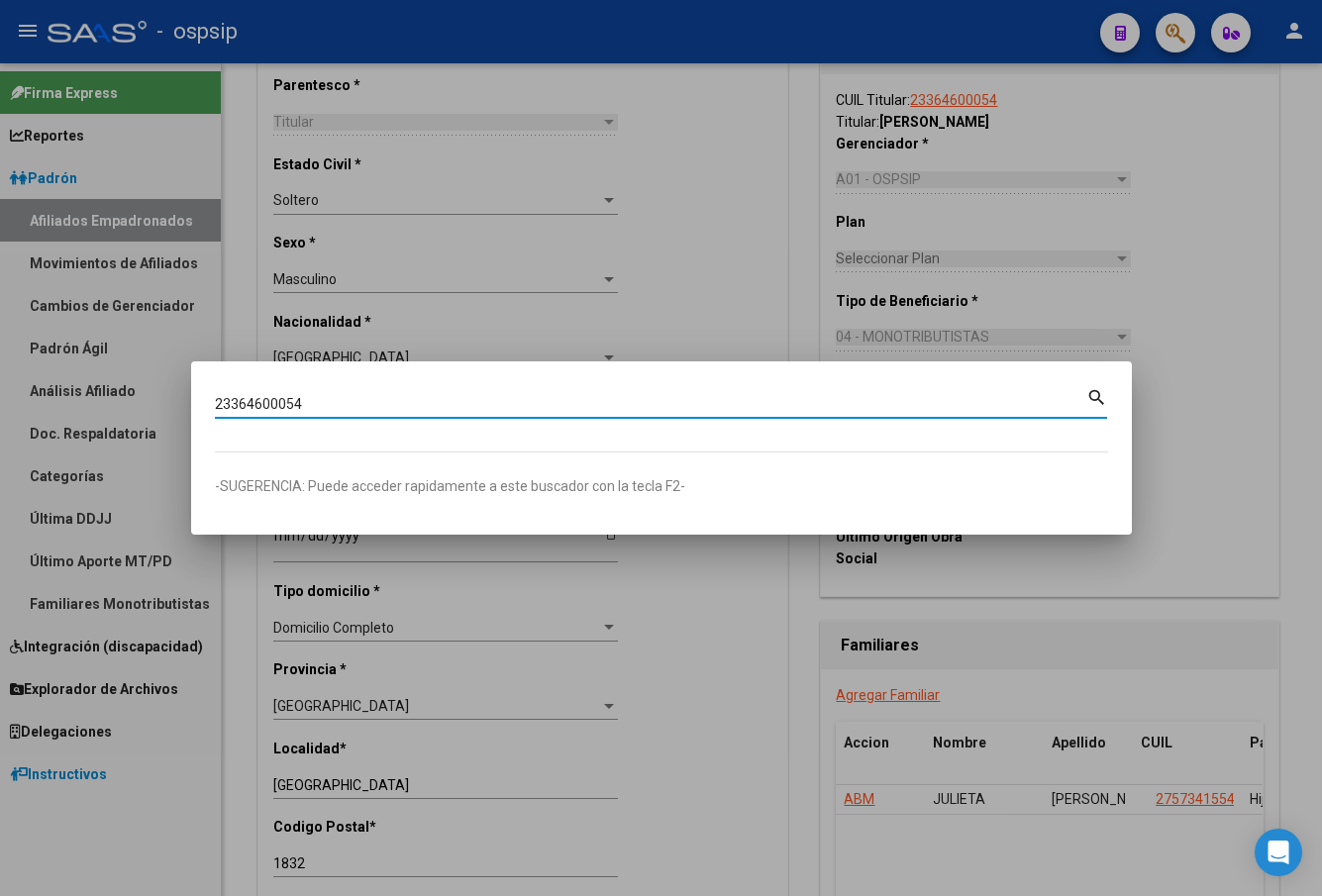 type on "23364600054" 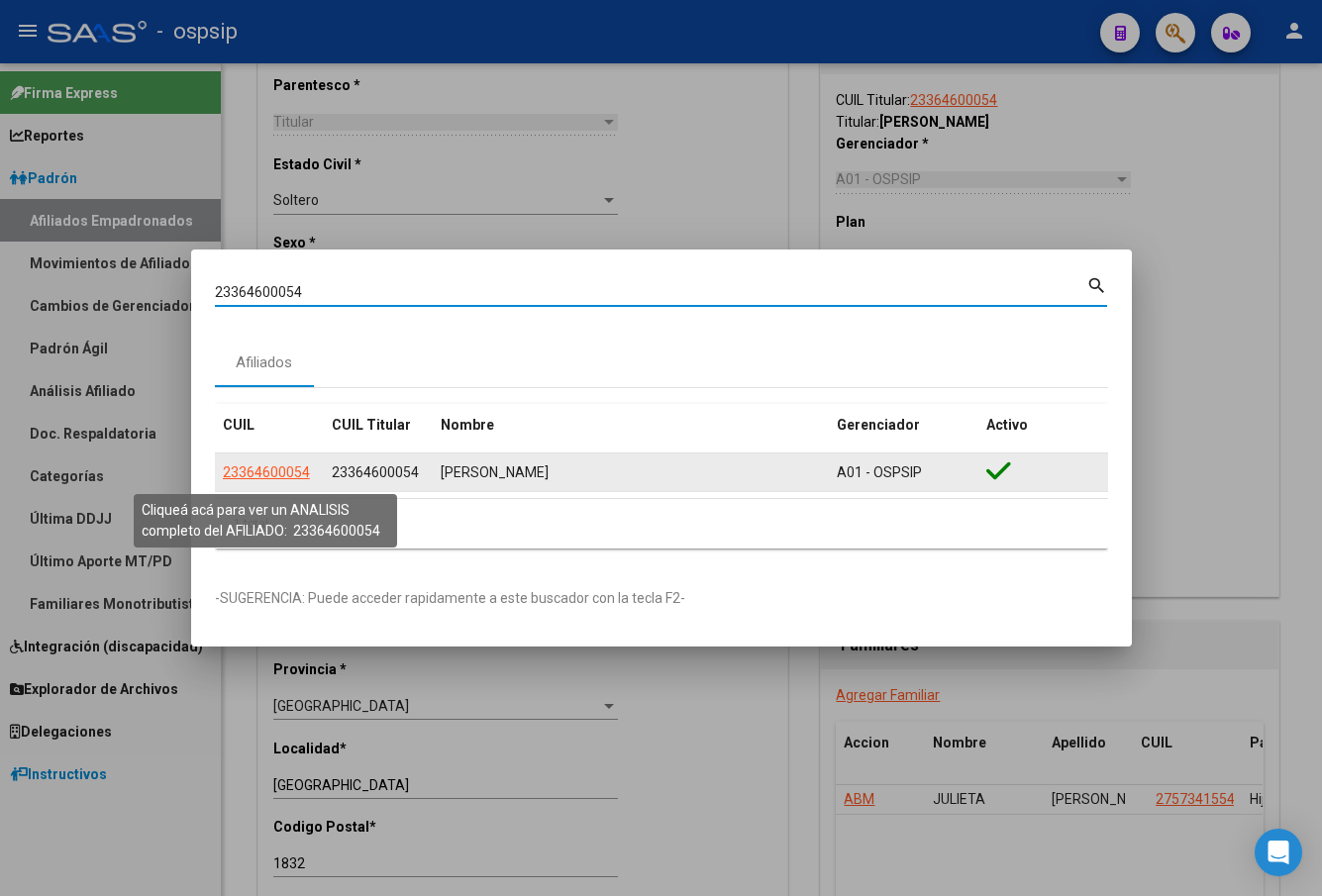 click on "23364600054" 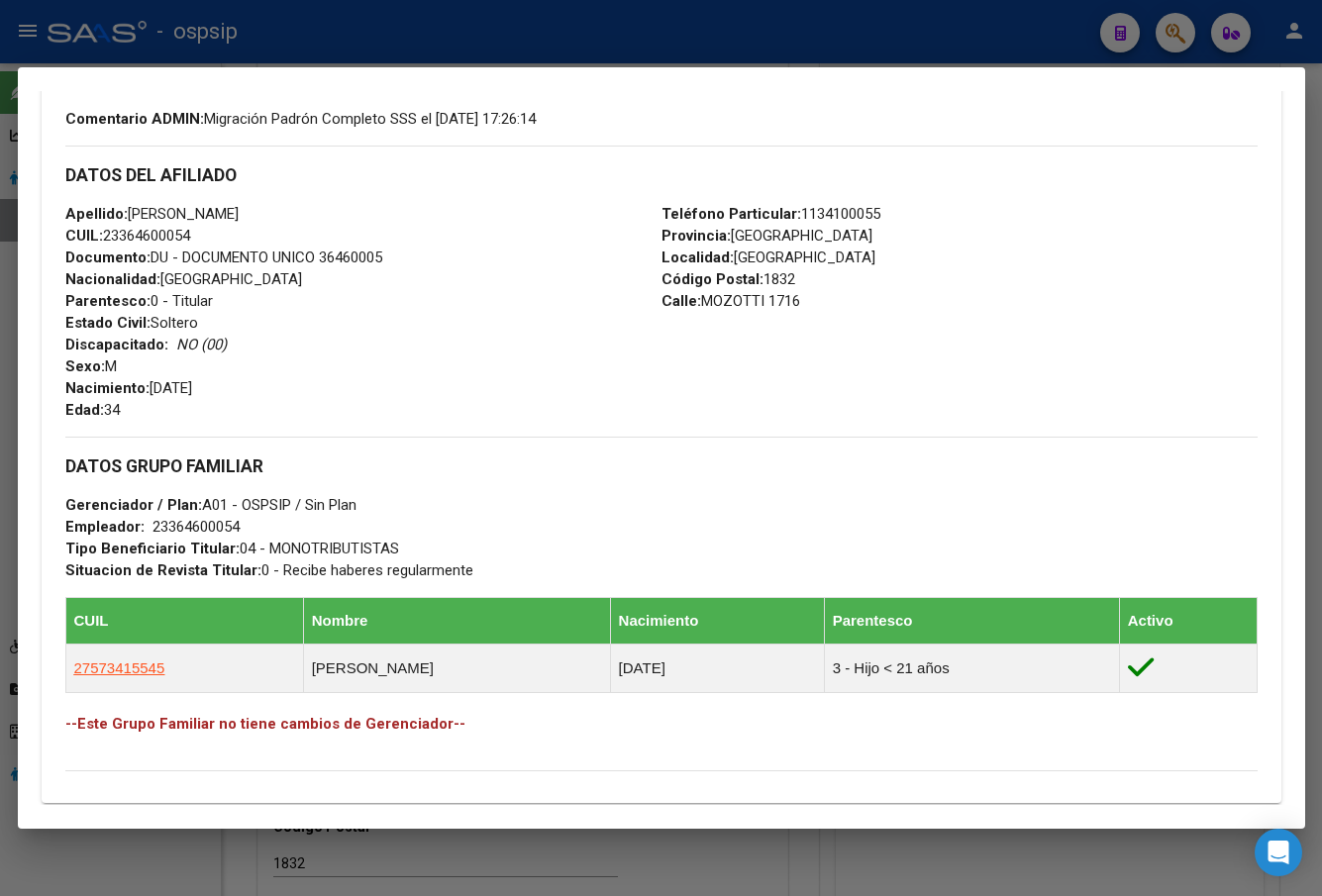 scroll, scrollTop: 693, scrollLeft: 0, axis: vertical 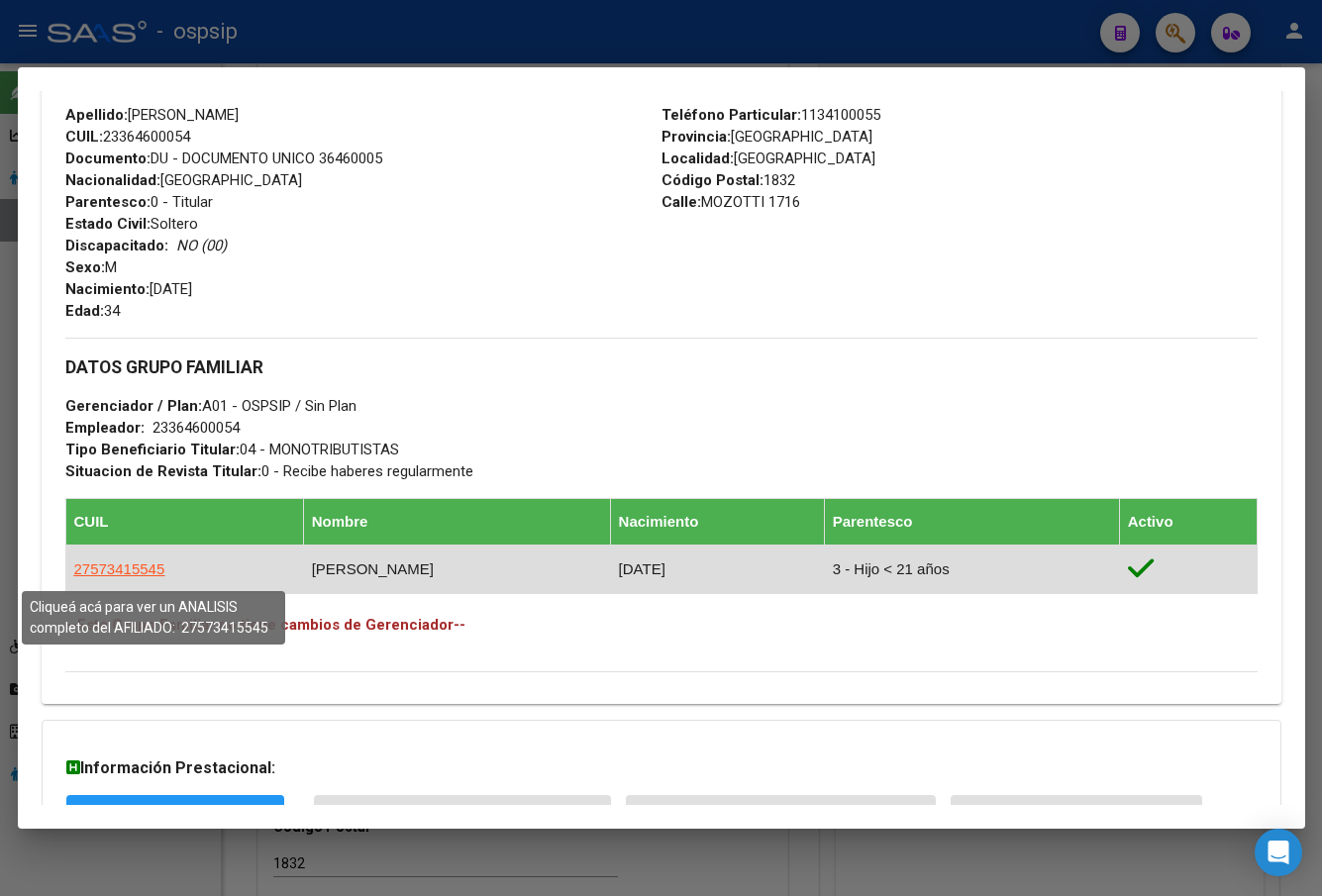click on "27573415545" at bounding box center (120, 568) 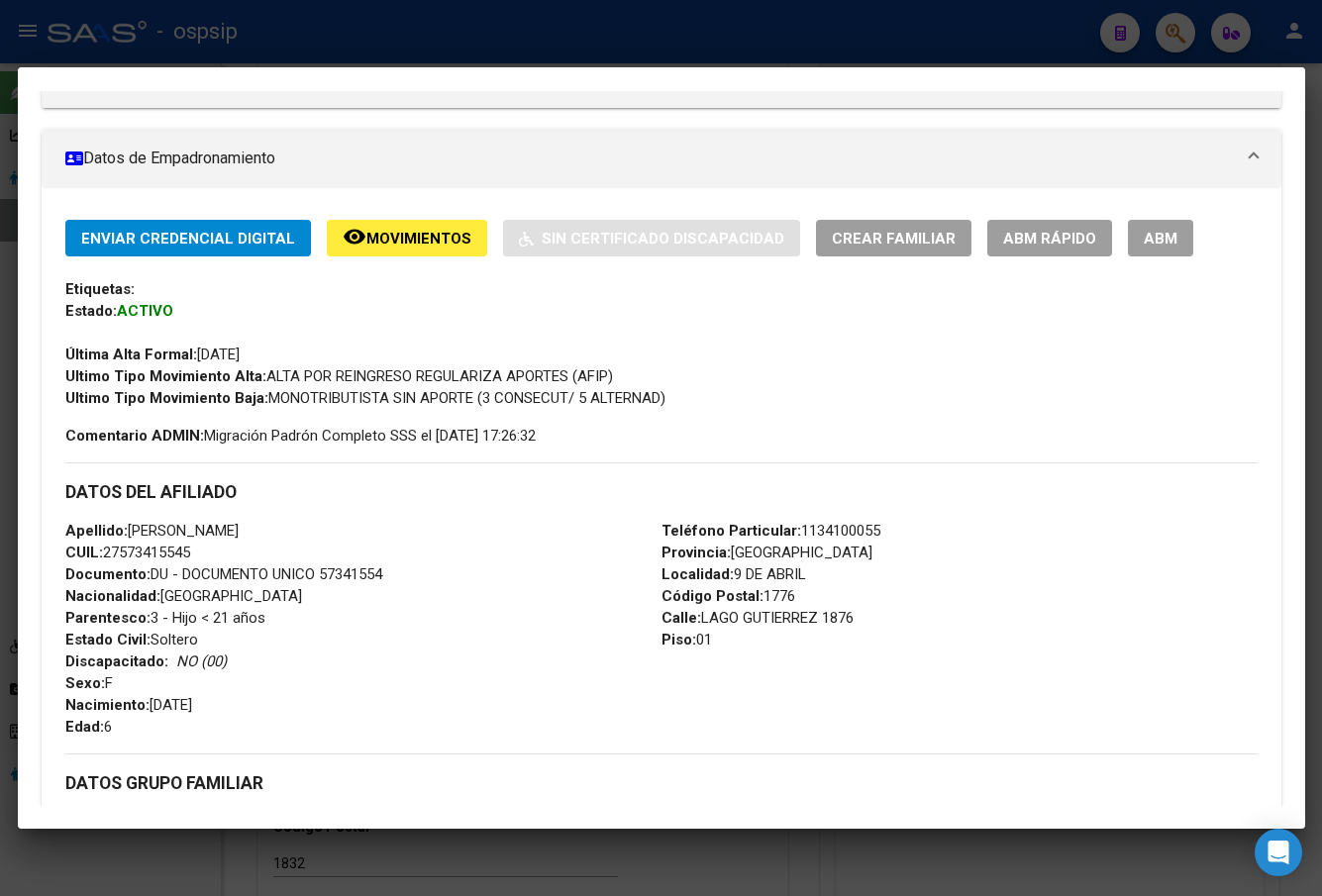 scroll, scrollTop: 297, scrollLeft: 0, axis: vertical 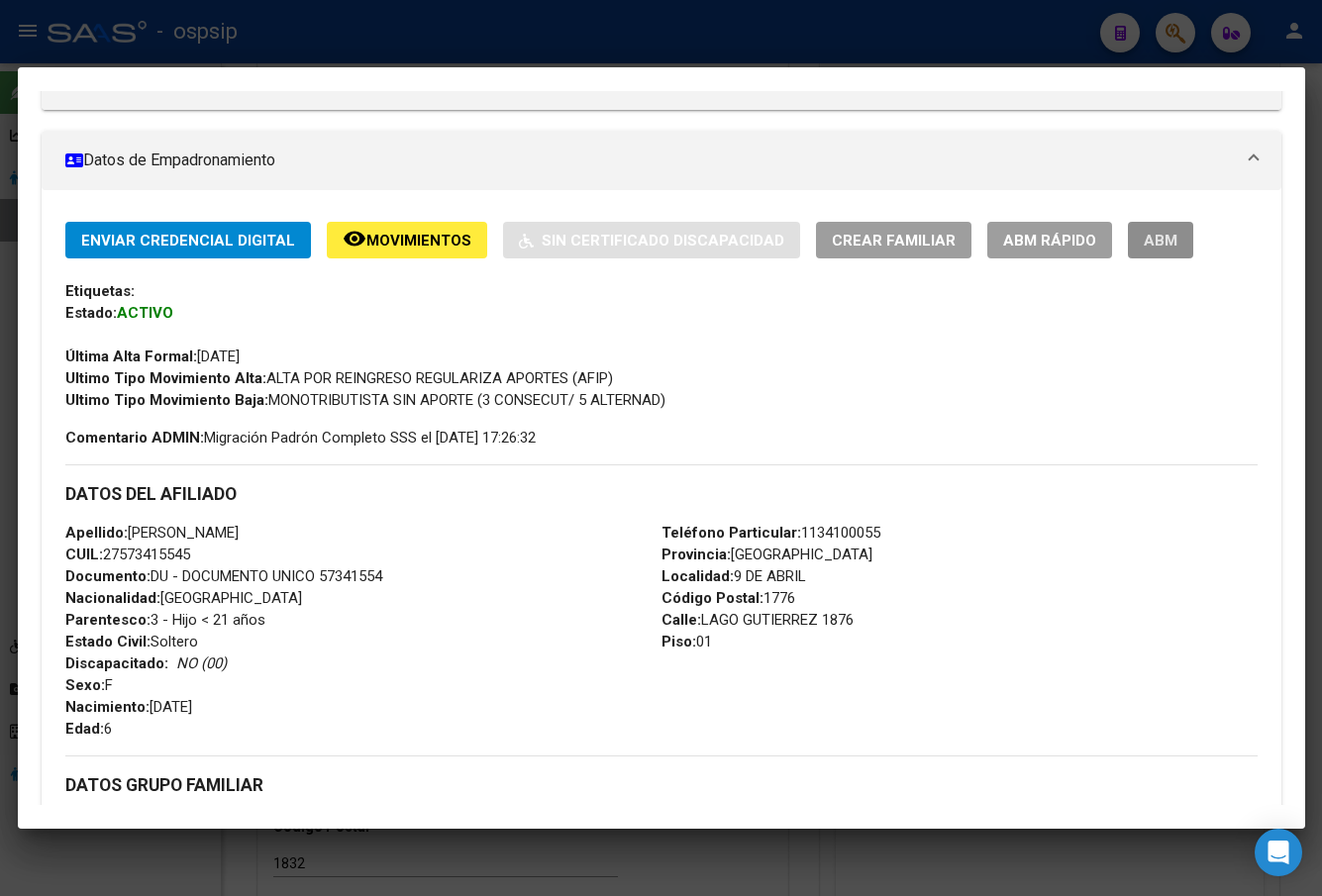 click on "ABM" at bounding box center (1161, 241) 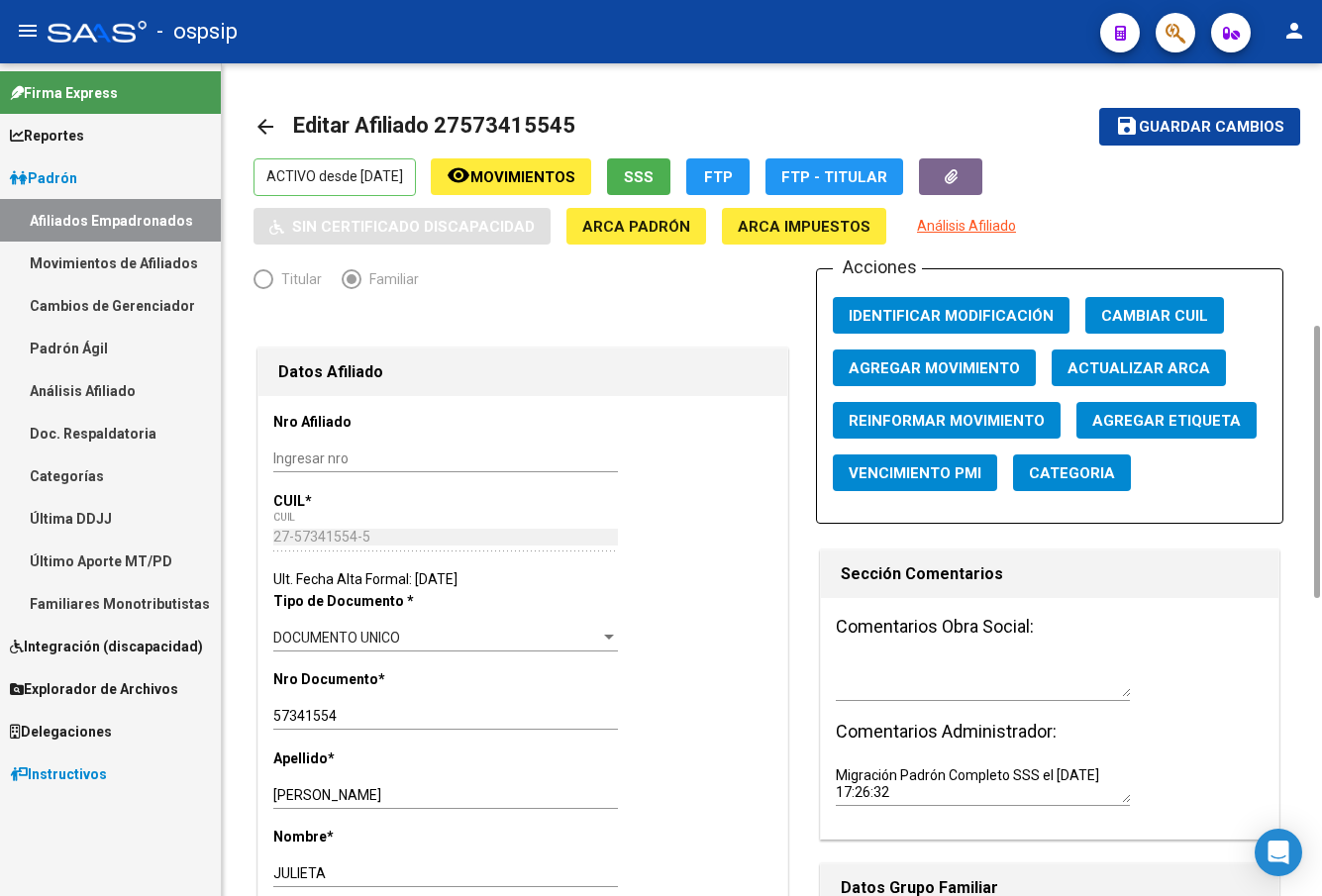 scroll, scrollTop: 198, scrollLeft: 0, axis: vertical 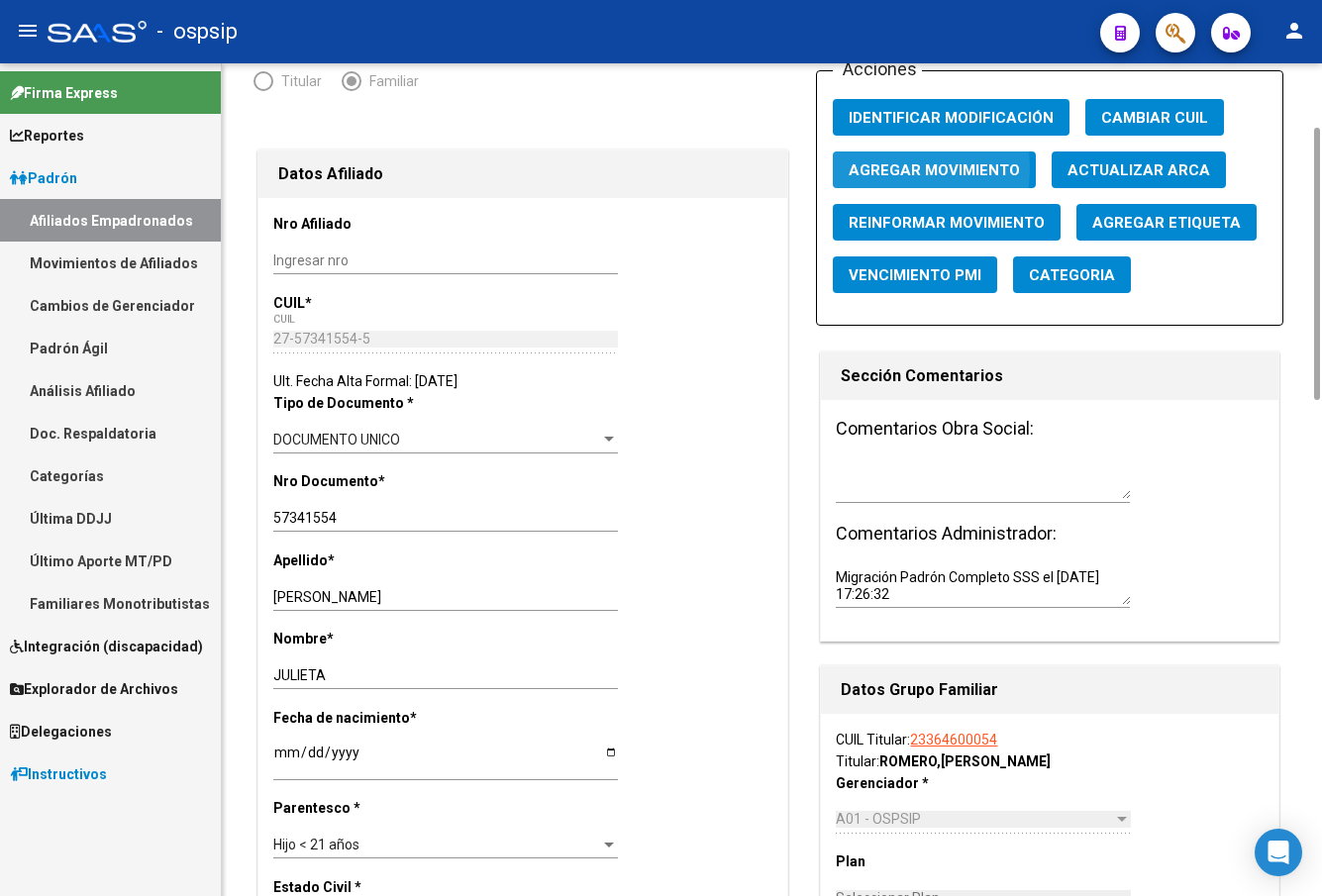click on "Agregar Movimiento" 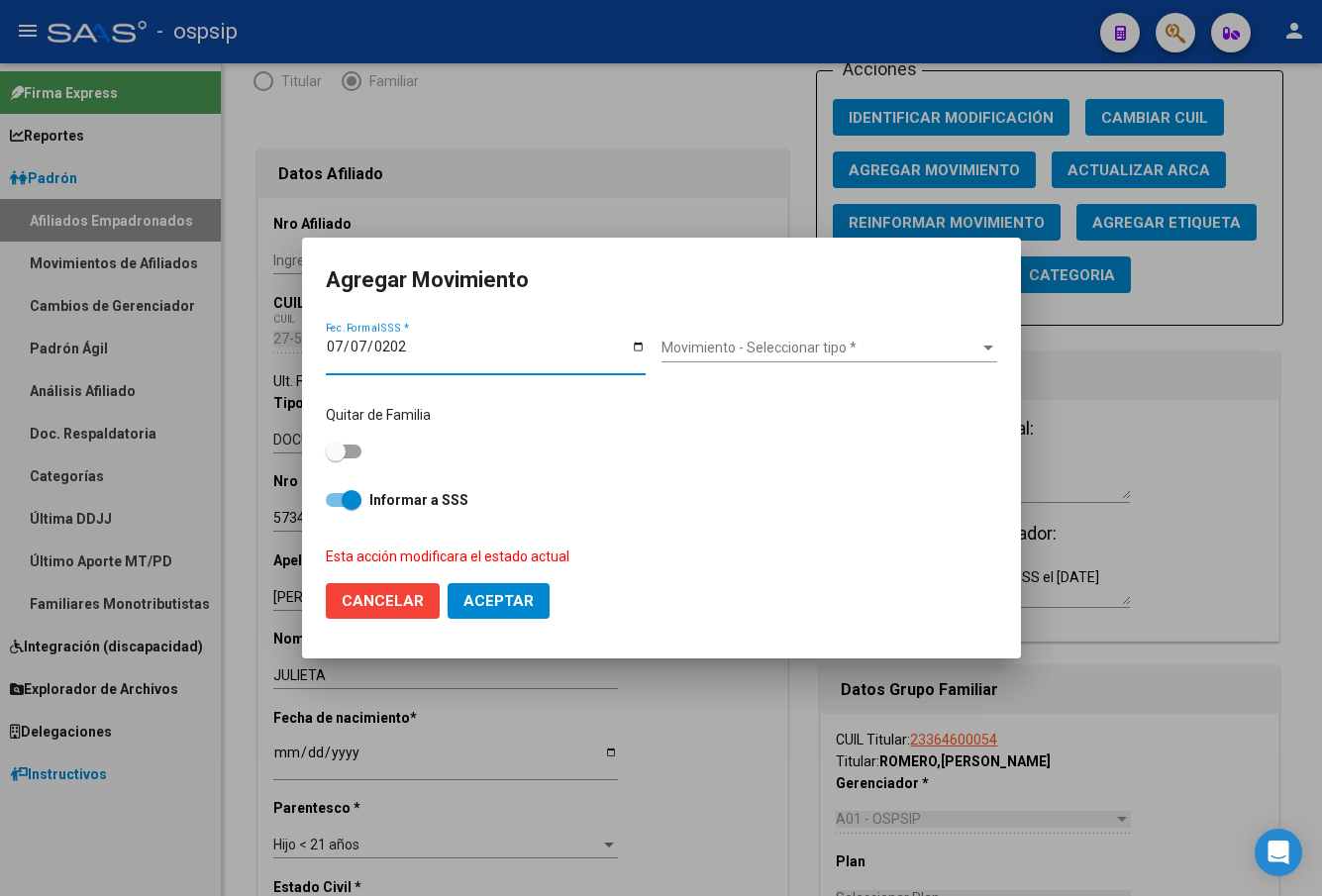 type on "[DATE]" 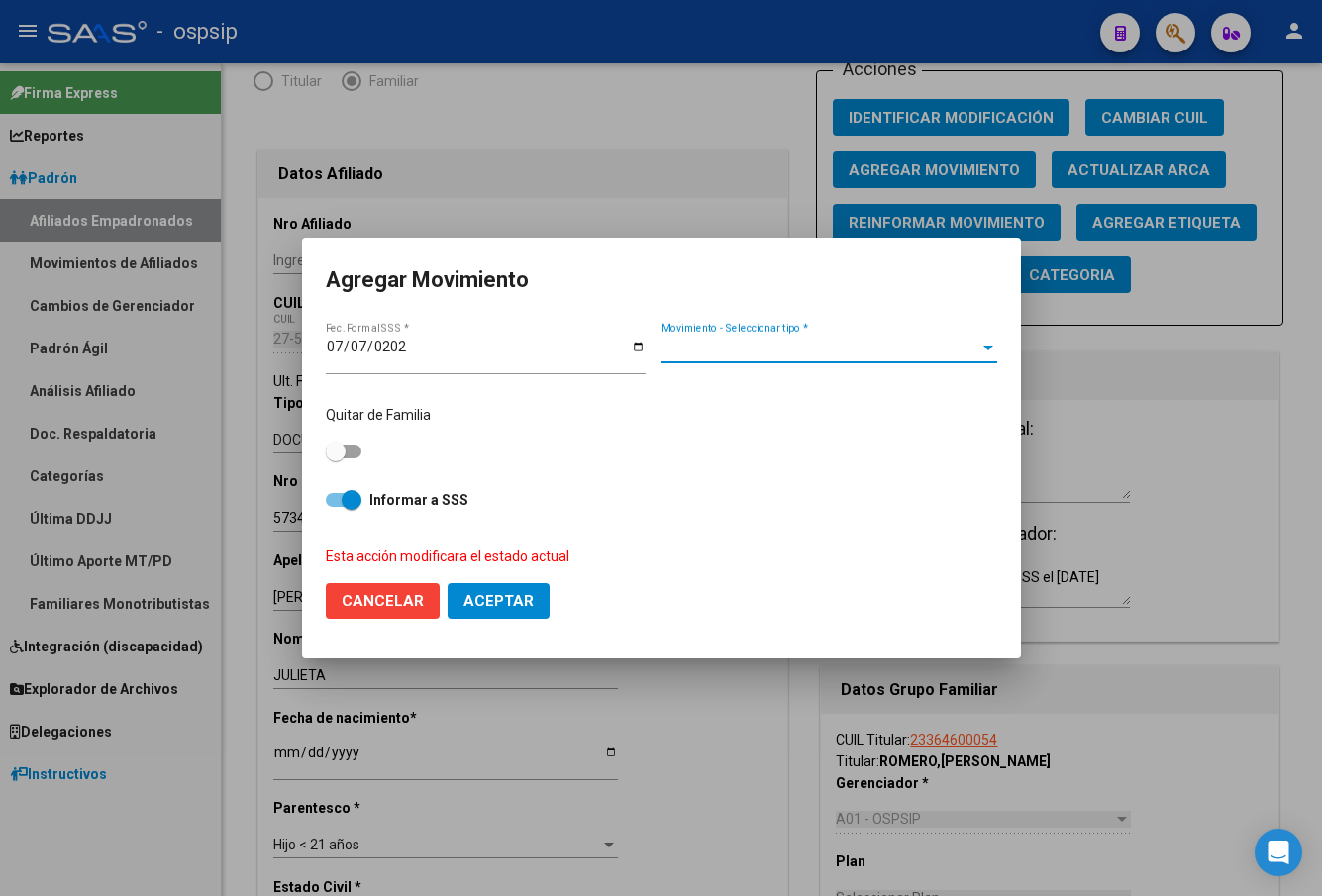 click on "Movimiento - Seleccionar tipo *" at bounding box center [820, 348] 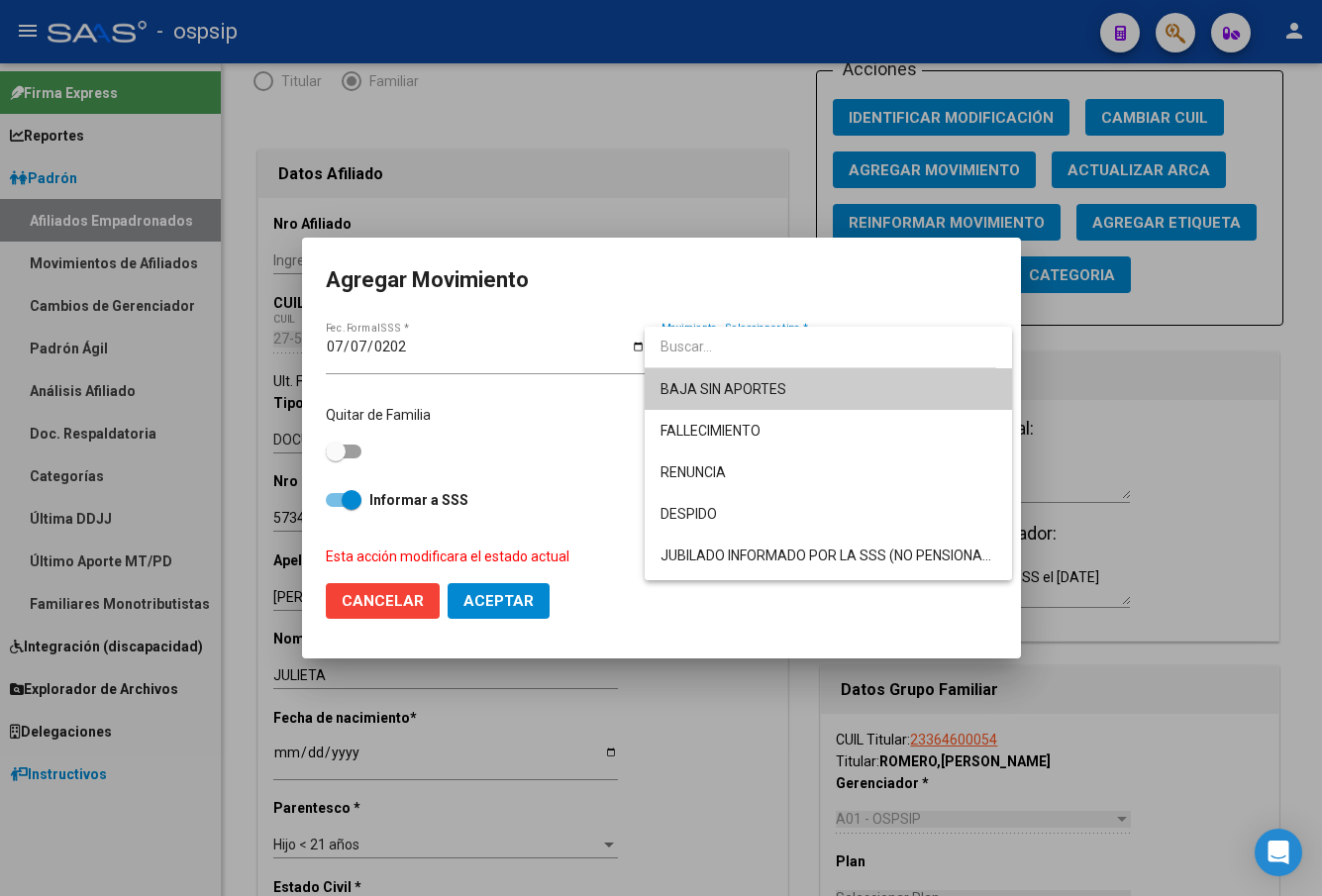 click on "BAJA SIN APORTES" at bounding box center (828, 389) 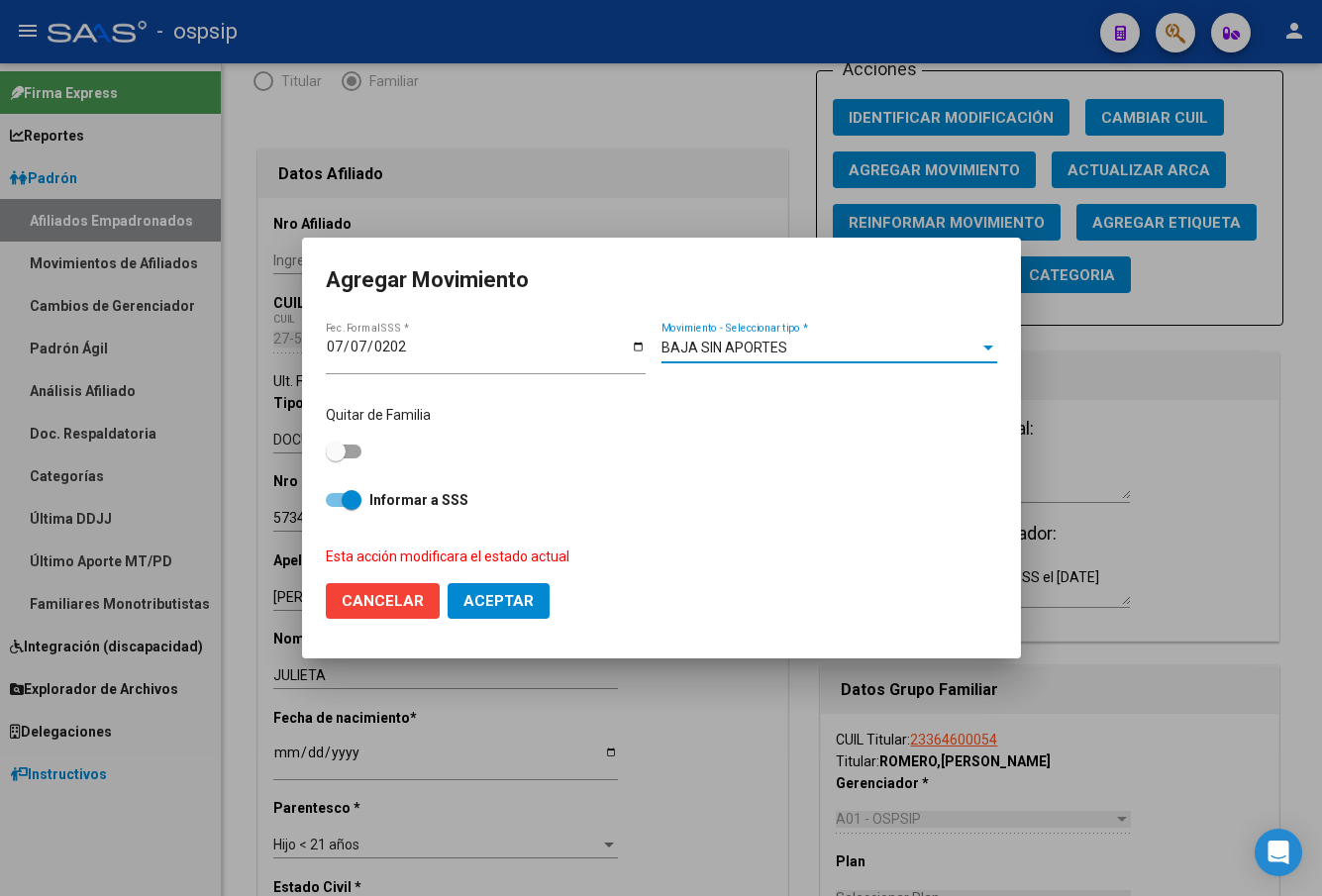 click at bounding box center (344, 451) 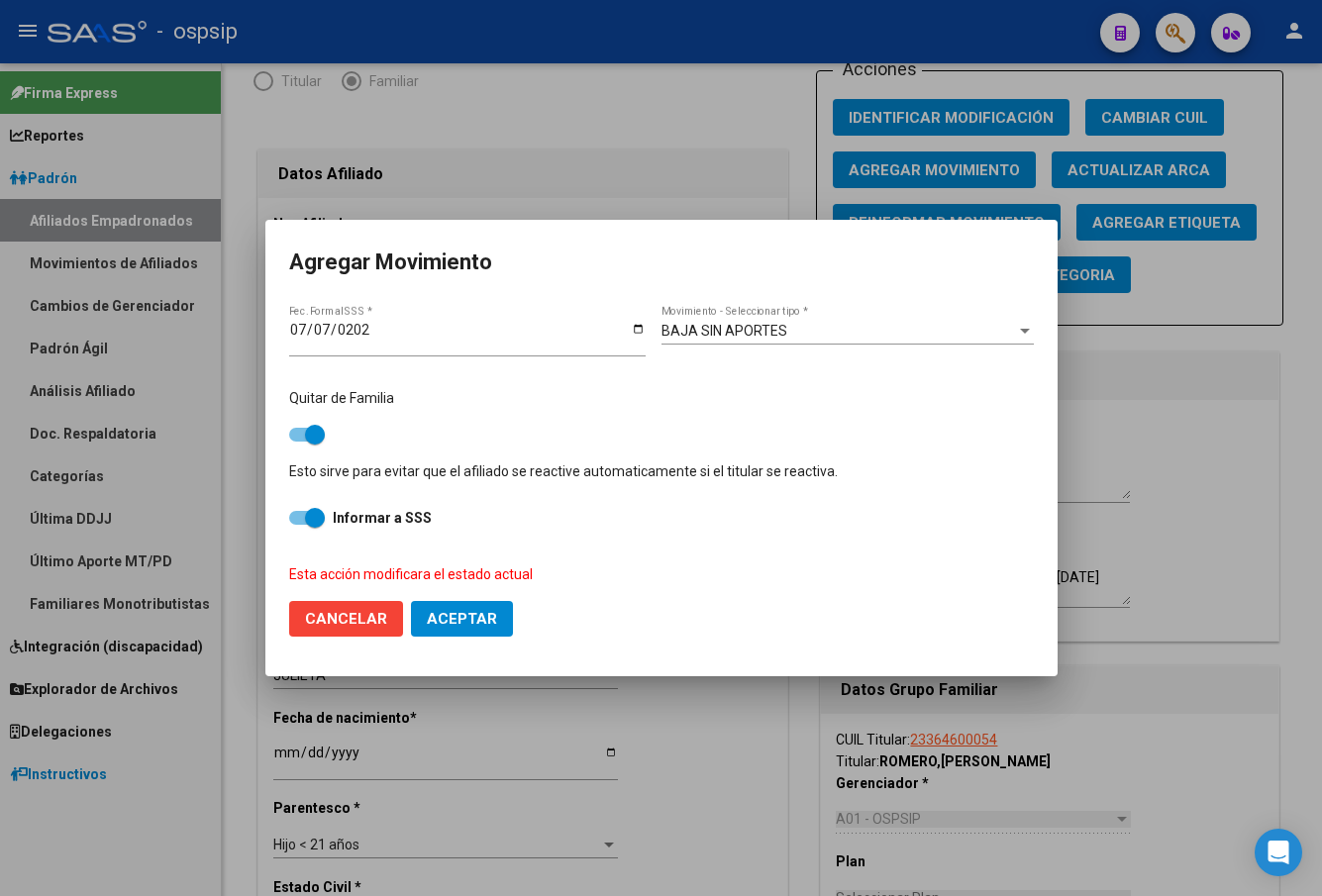 click on "Aceptar" 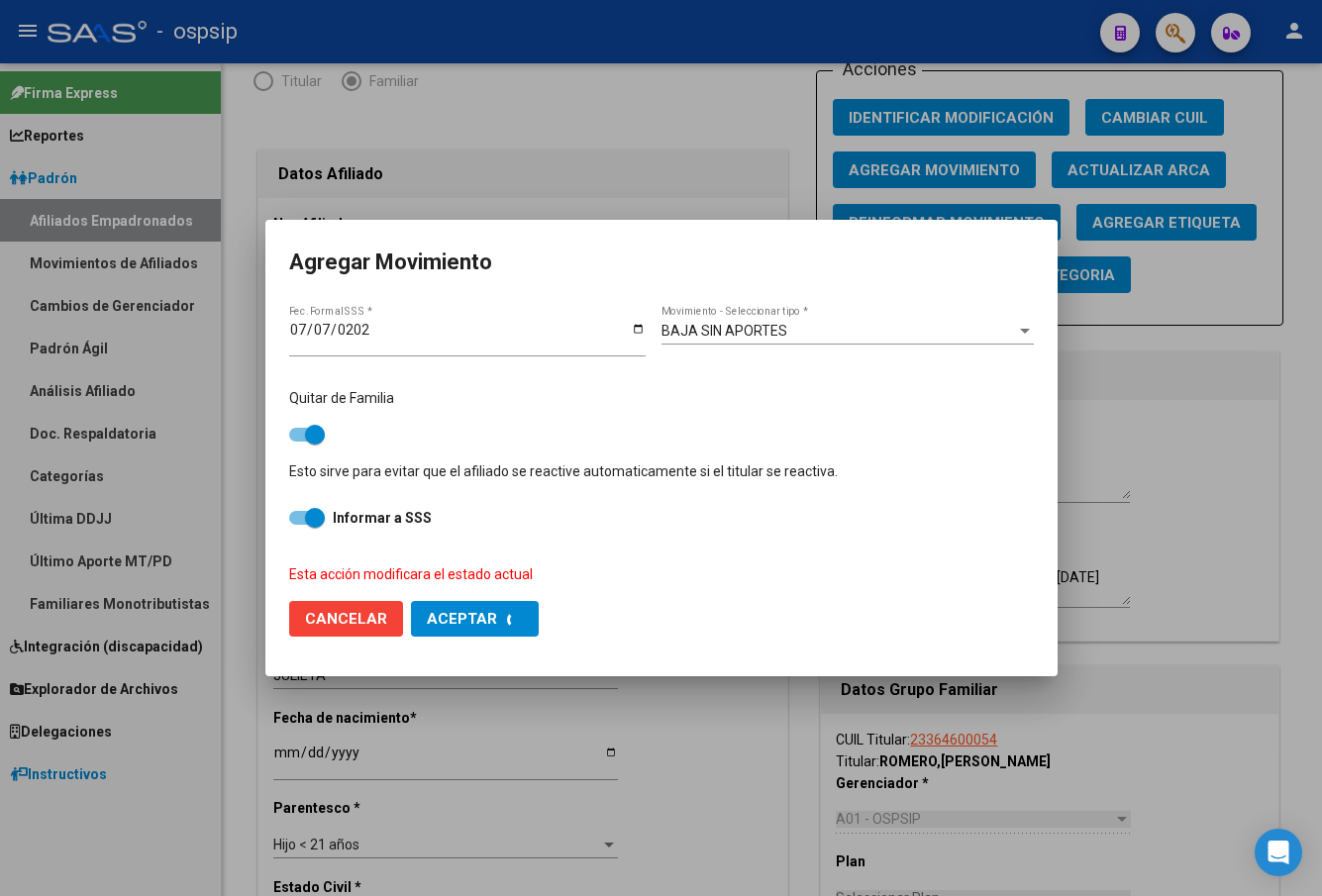 checkbox on "false" 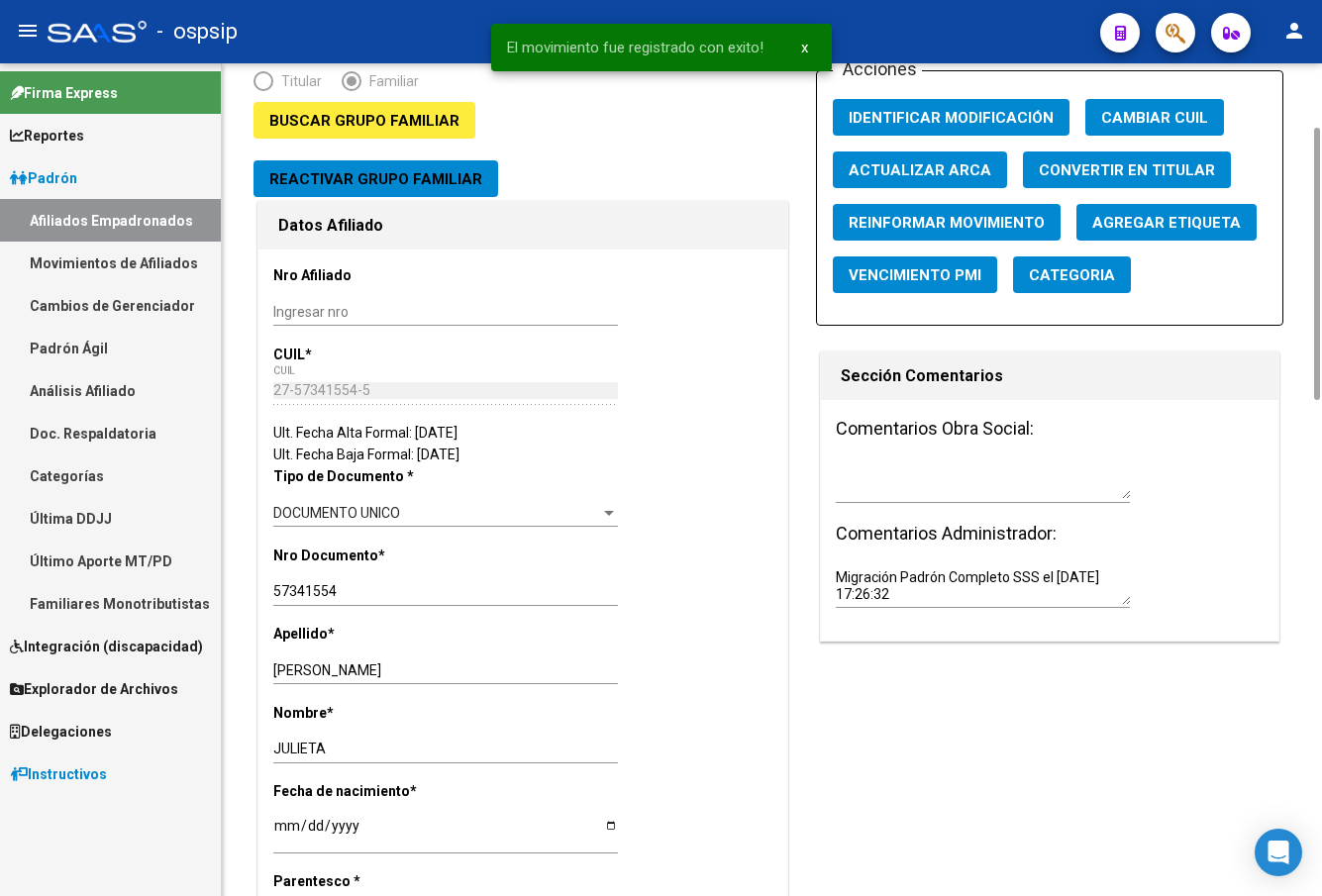 scroll, scrollTop: 0, scrollLeft: 0, axis: both 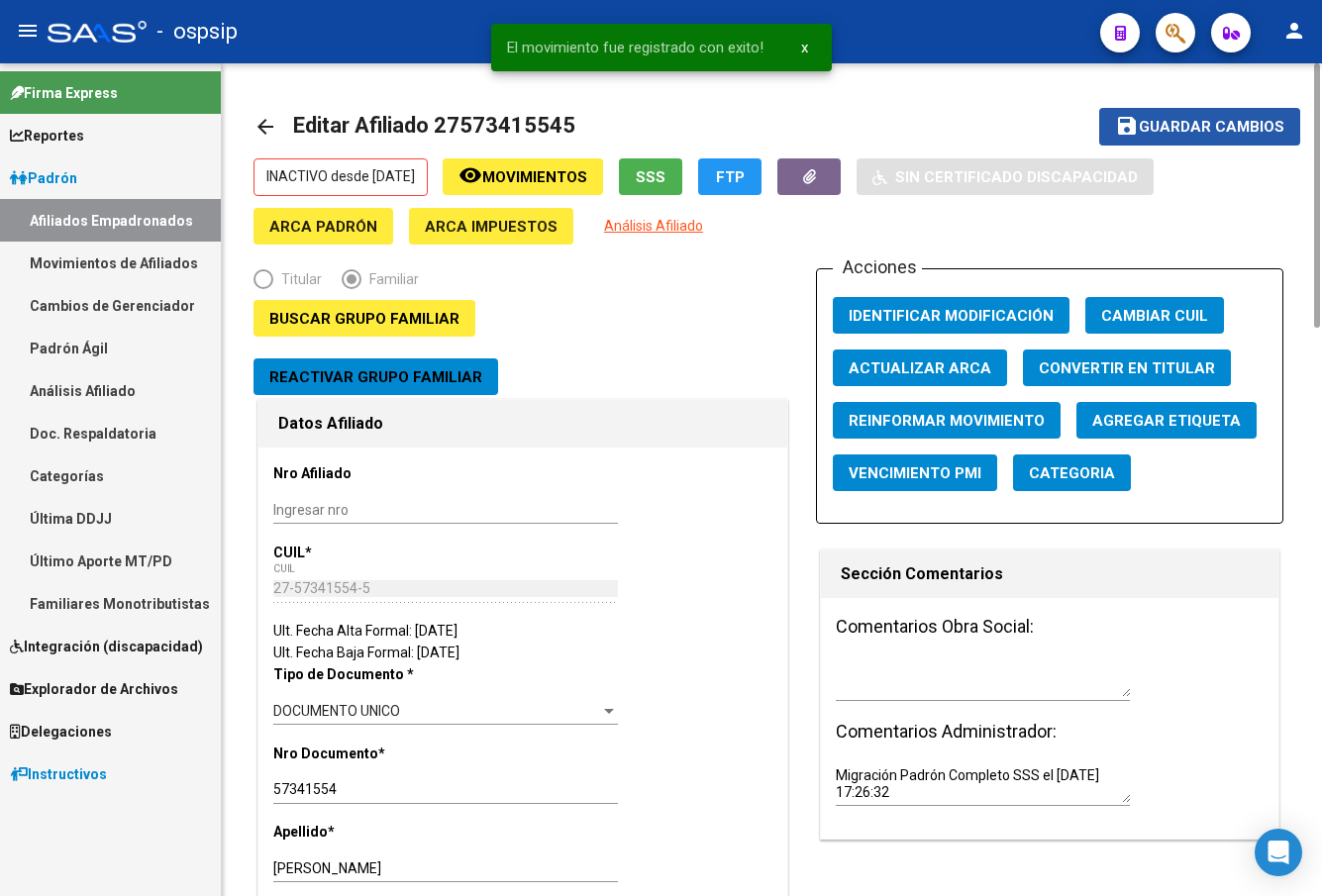 click on "Guardar cambios" 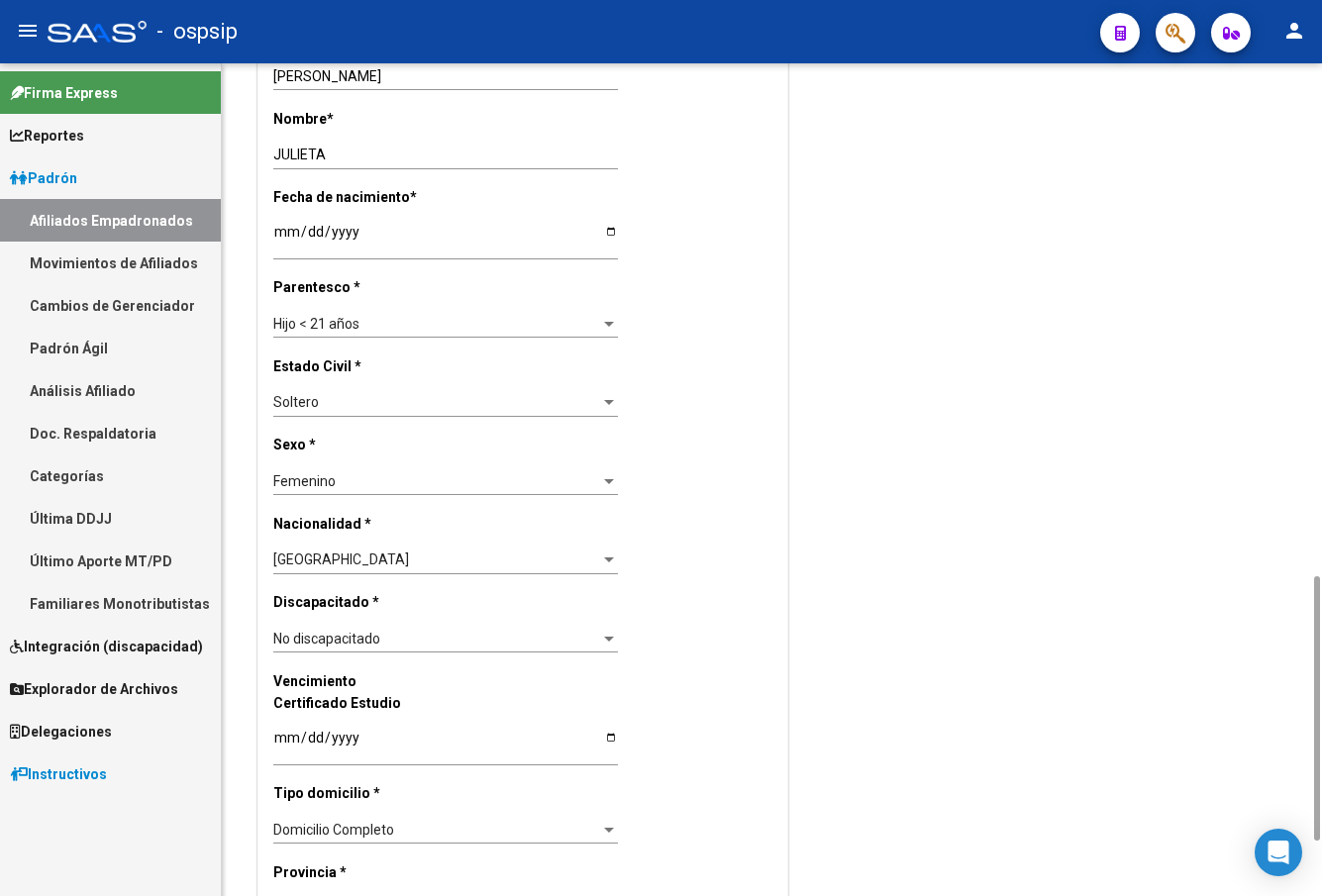 scroll, scrollTop: 1188, scrollLeft: 0, axis: vertical 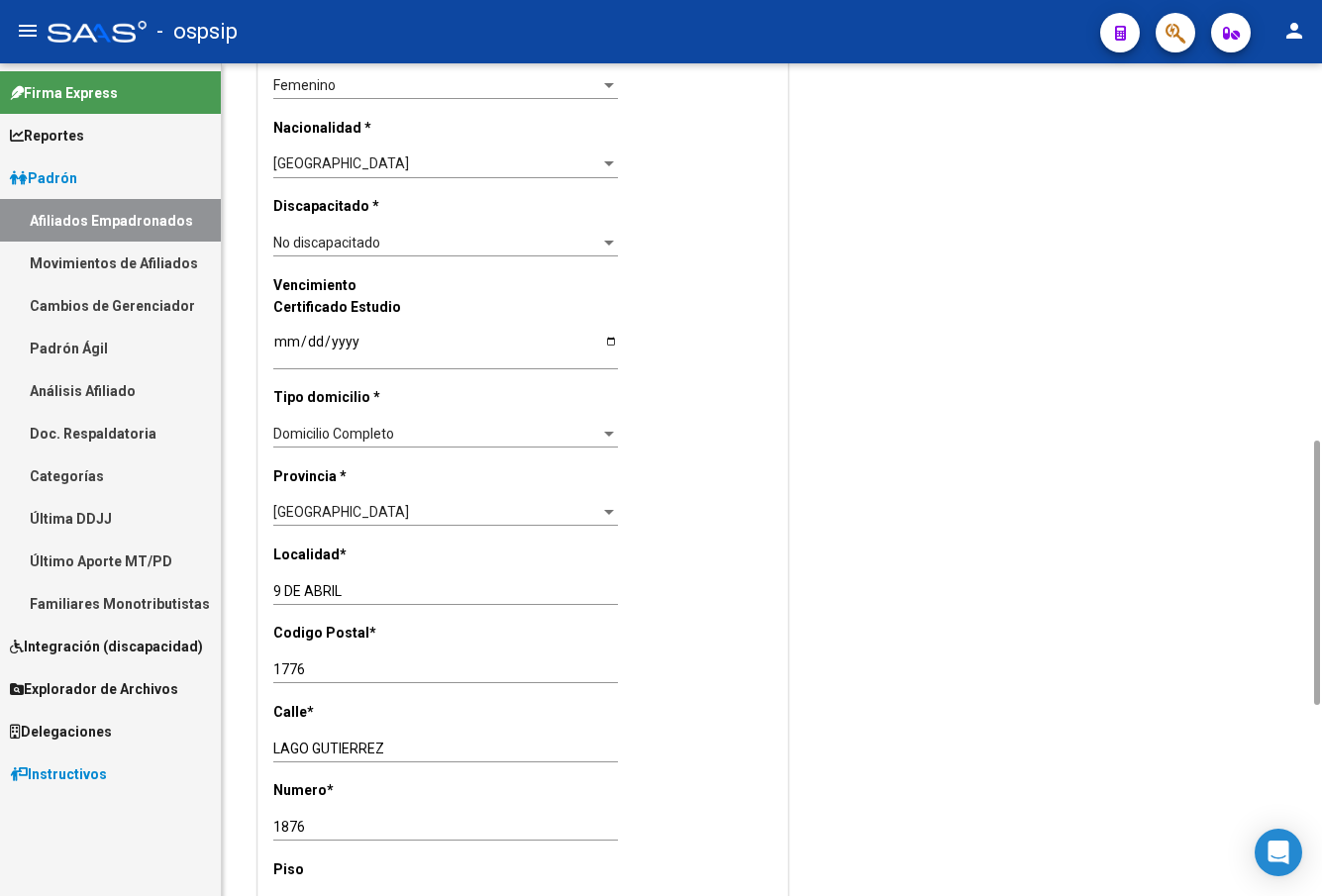 click on "Análisis Afiliado" at bounding box center (110, 390) 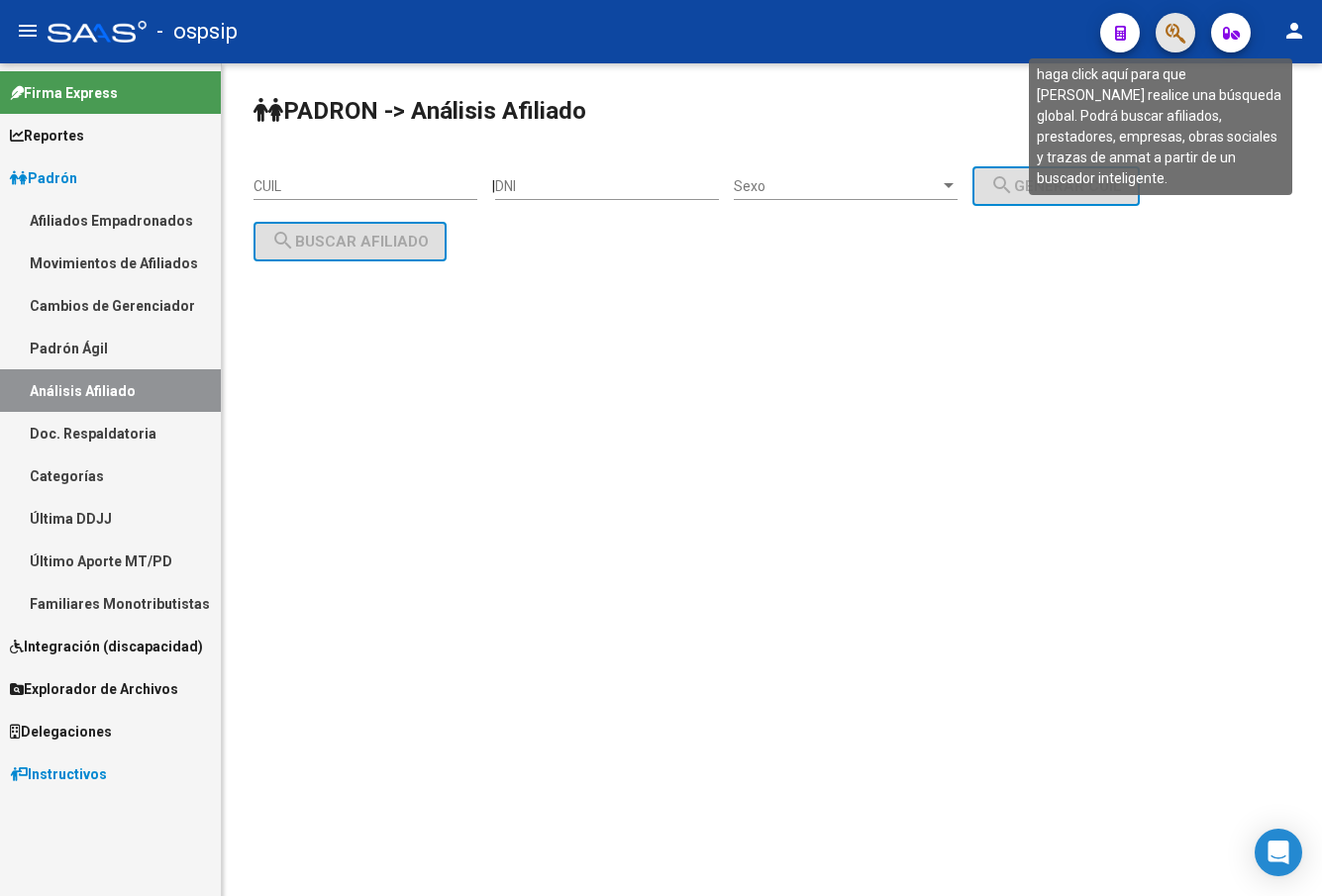 click 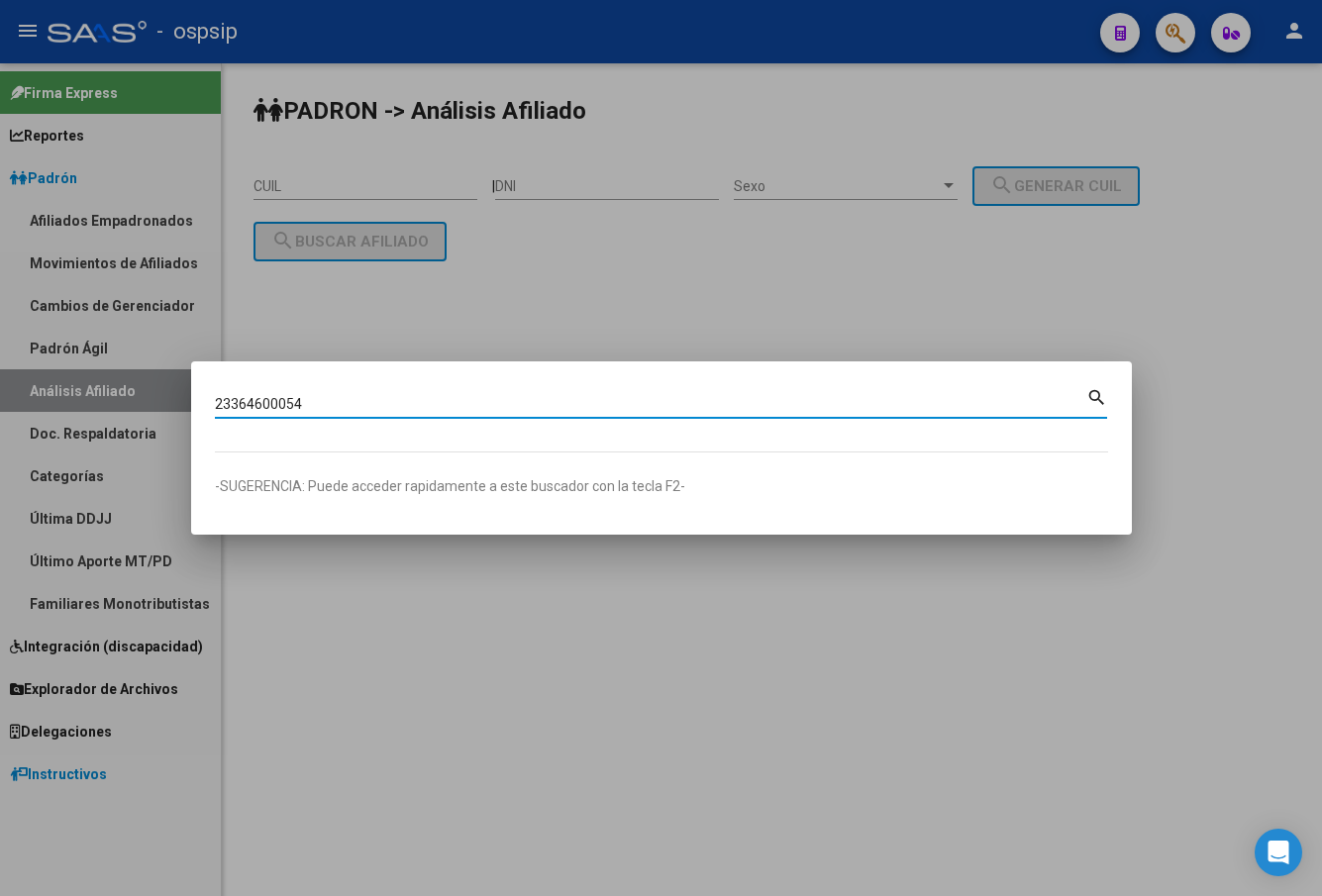 type on "23364600054" 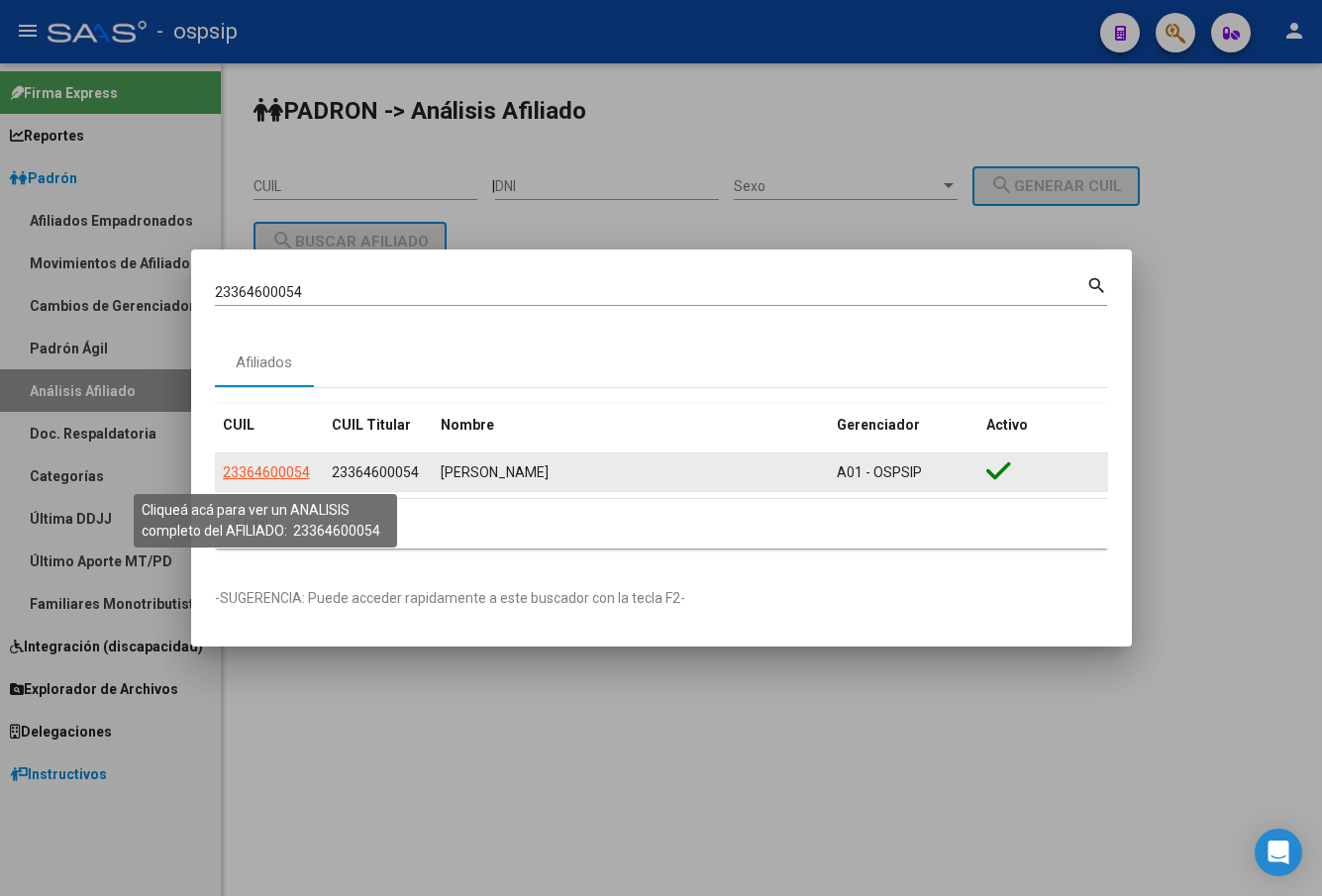 click on "23364600054" 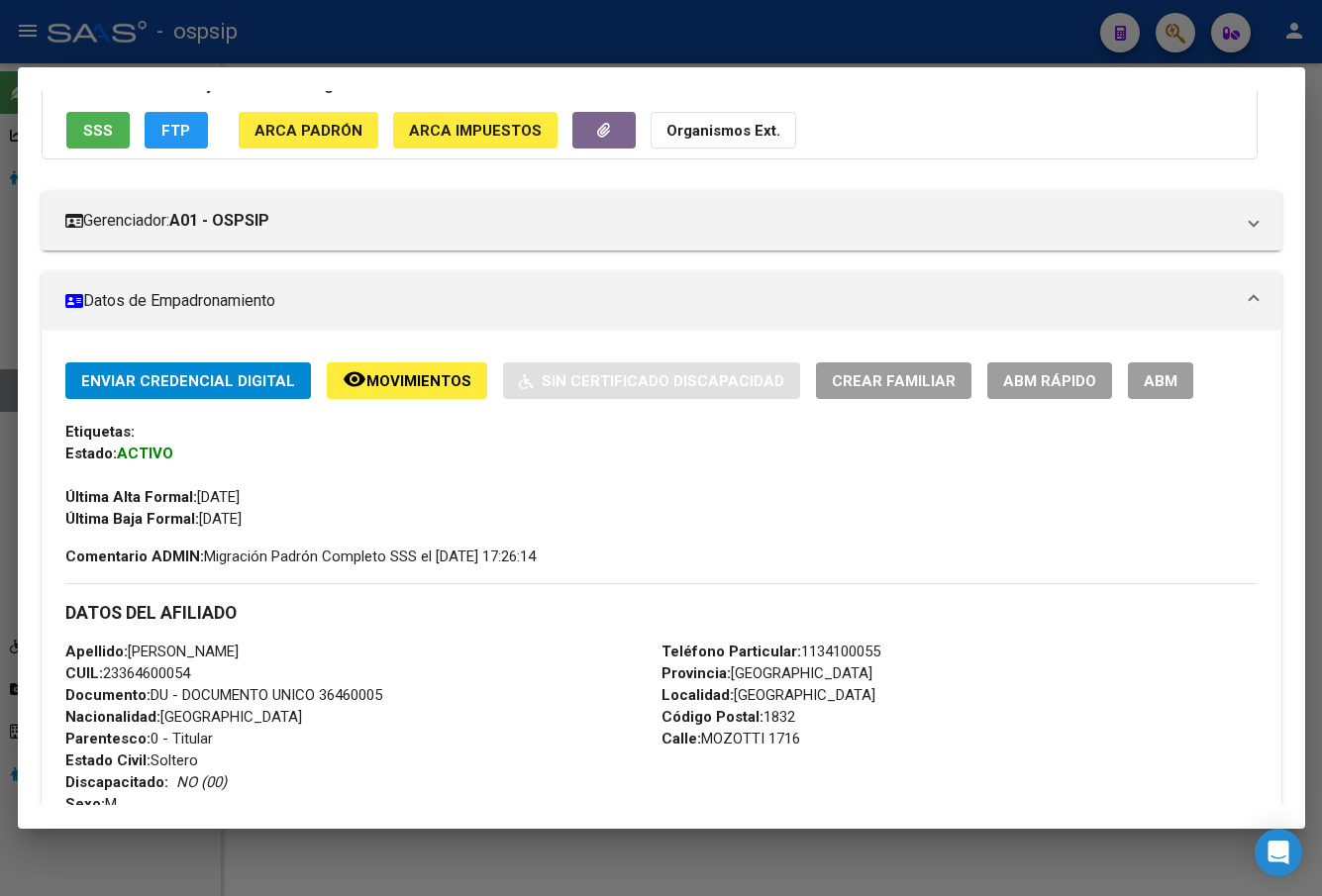 scroll, scrollTop: 495, scrollLeft: 0, axis: vertical 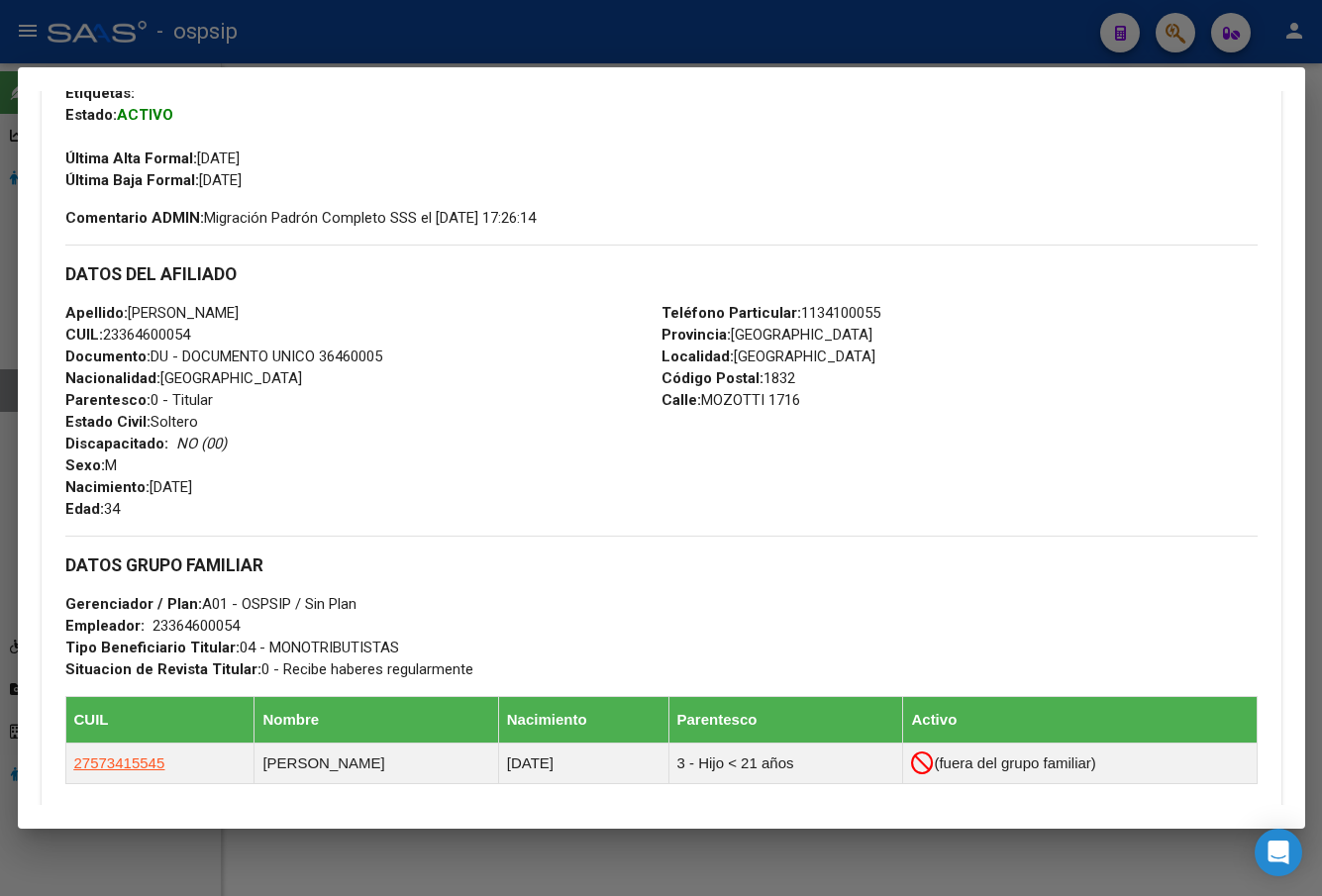 click on "Apellido:  CARINA YESICA ROMERO CUIL:  23364600054 Documento:  DU - DOCUMENTO UNICO 36460005  Nacionalidad:  ARGENTINA Parentesco:  0 - Titular Estado Civil:  Soltero Discapacitado:    NO (00) Sexo:  M Nacimiento:  10/04/1991 Edad:  34" at bounding box center [363, 411] 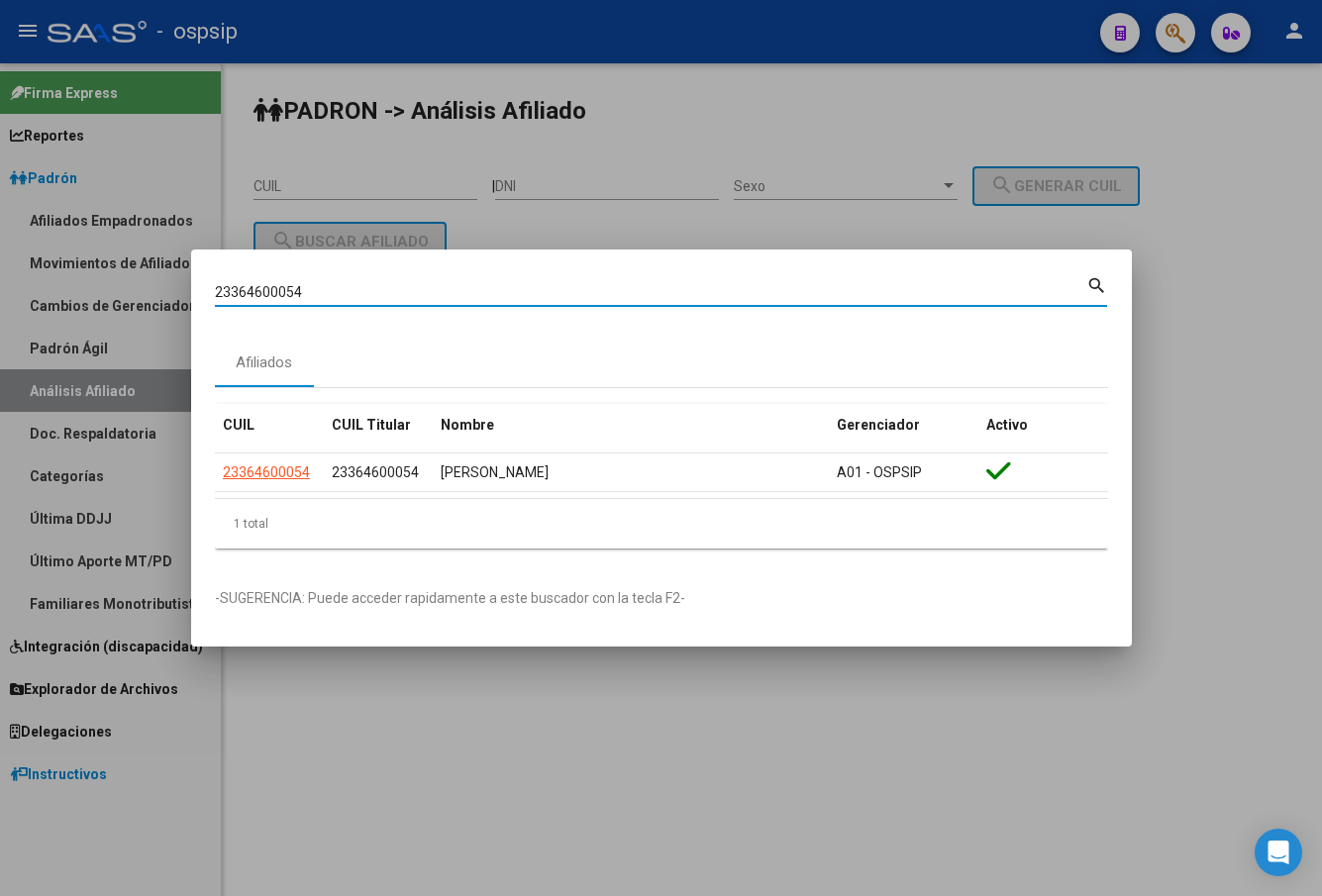 click on "23364600054" at bounding box center [651, 292] 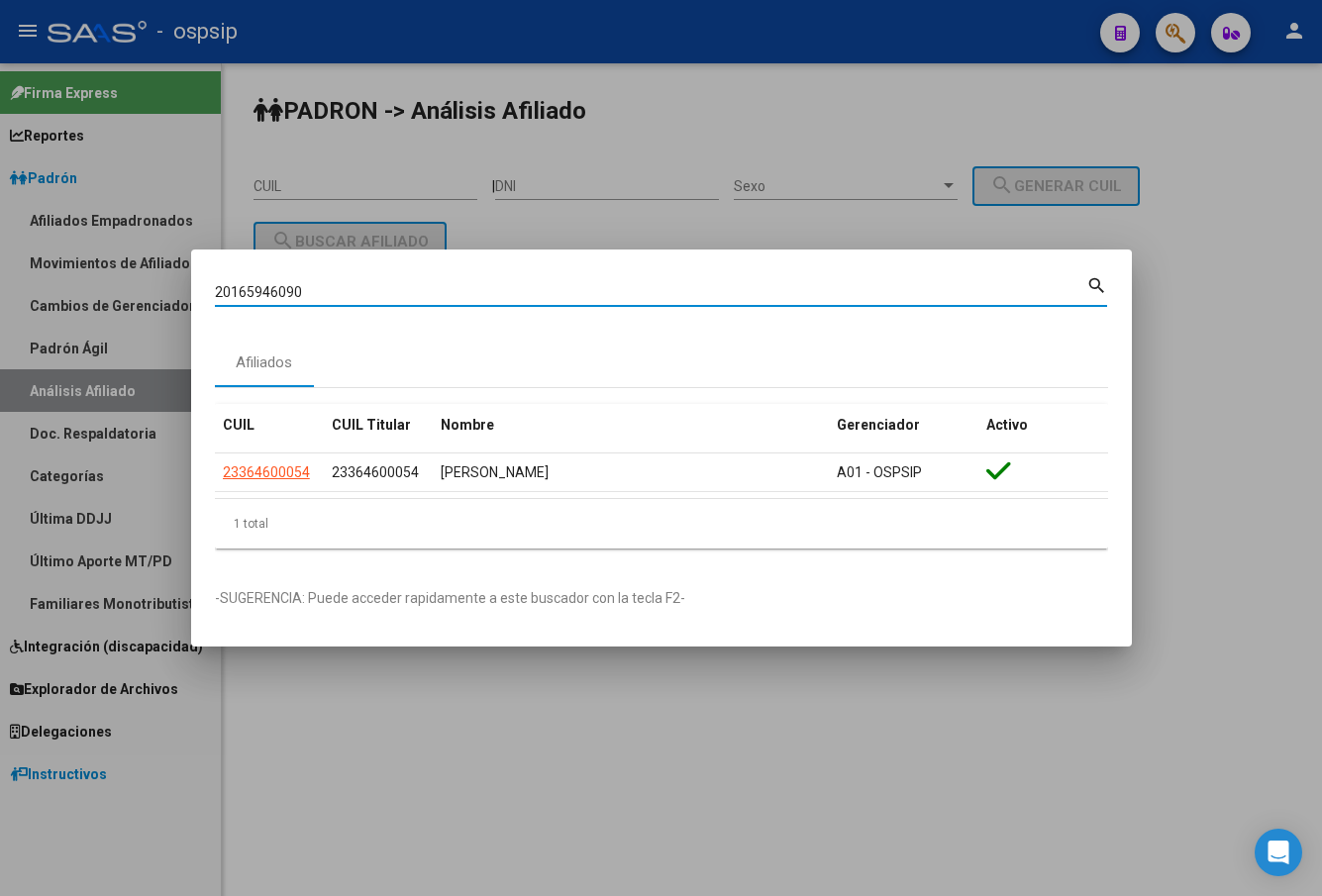 type on "20165946090" 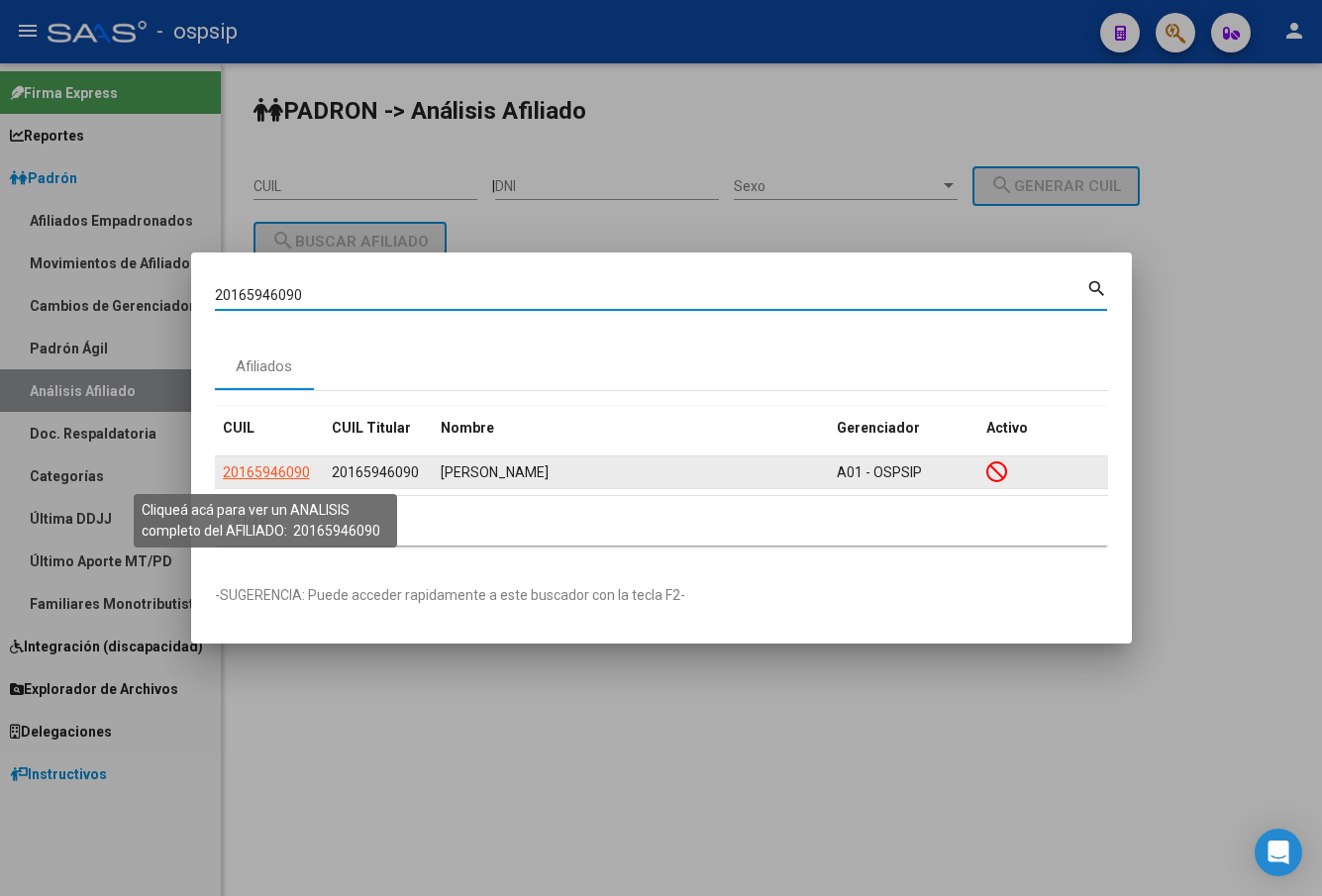 click on "20165946090" 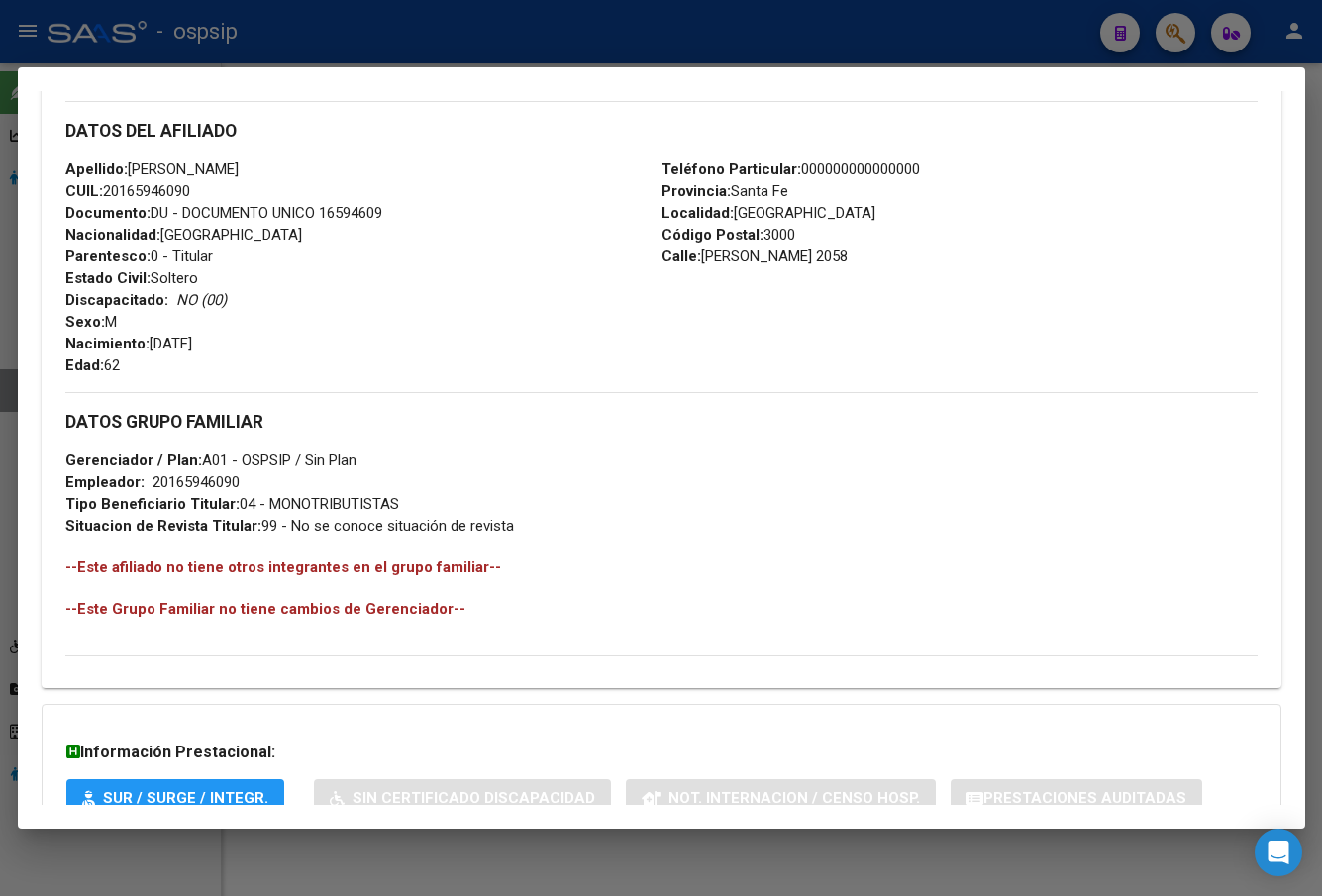 scroll, scrollTop: 823, scrollLeft: 0, axis: vertical 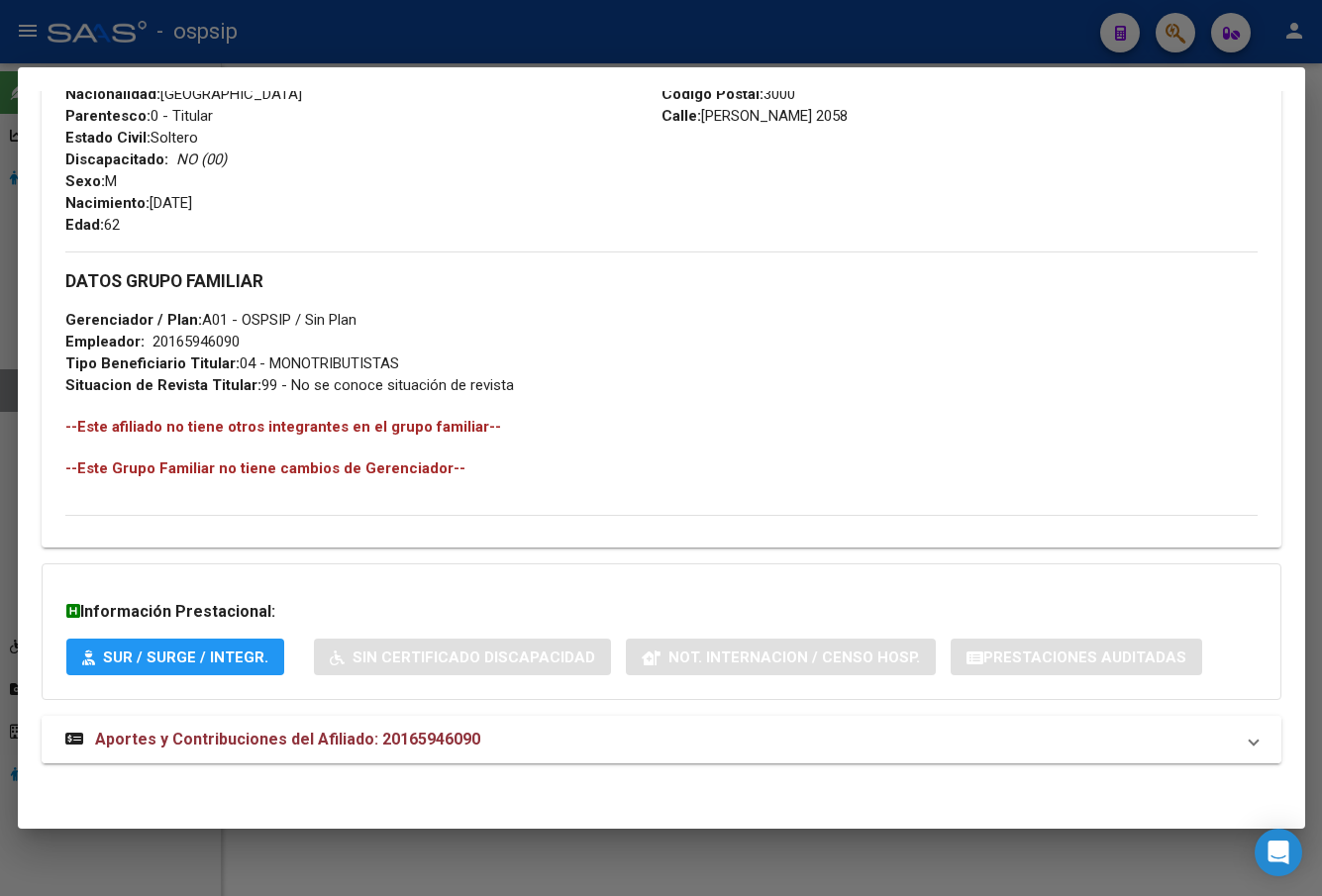 click on "Aportes y Contribuciones del Afiliado: 20165946090" at bounding box center (287, 739) 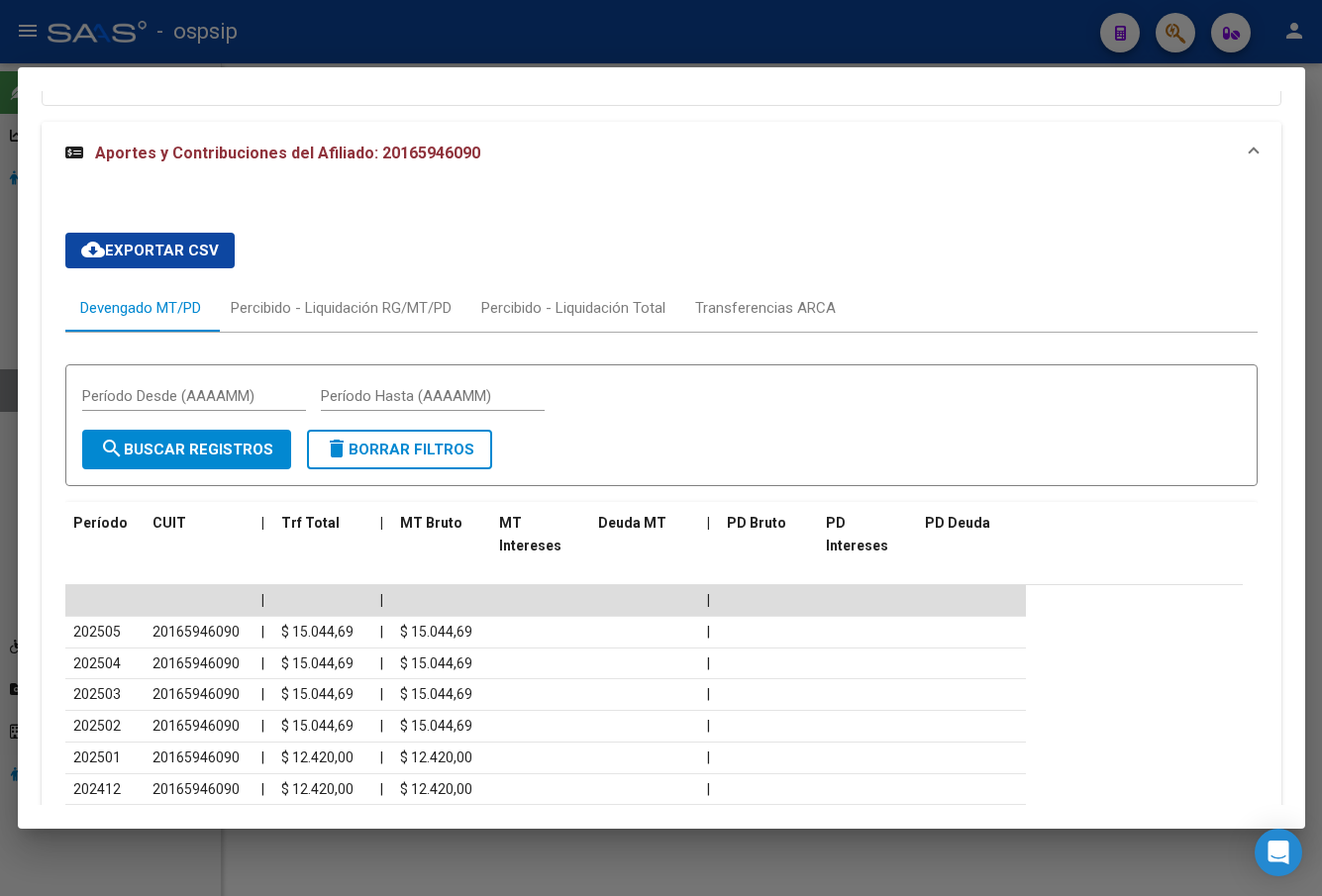 scroll, scrollTop: 1516, scrollLeft: 0, axis: vertical 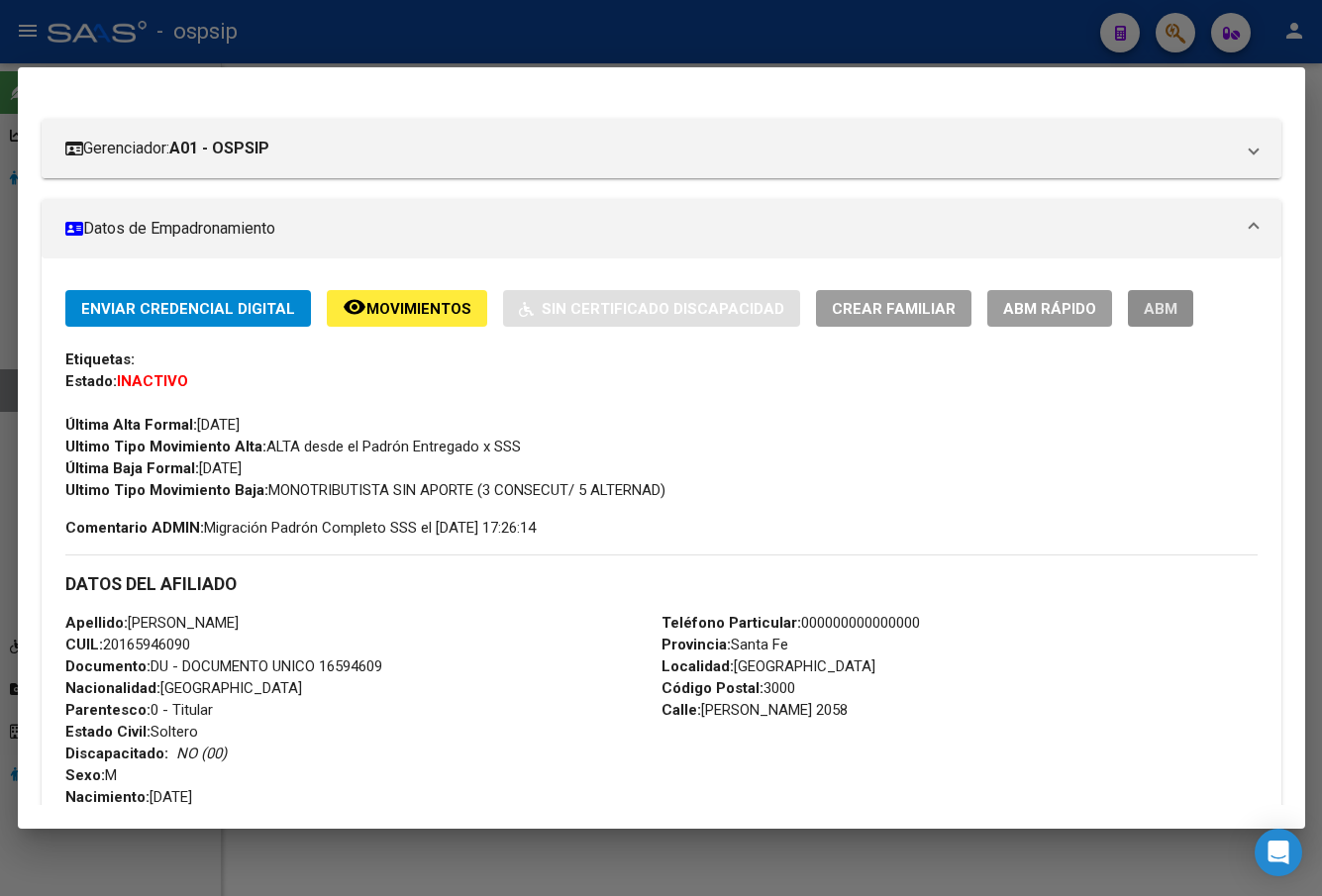click on "ABM" at bounding box center [1161, 308] 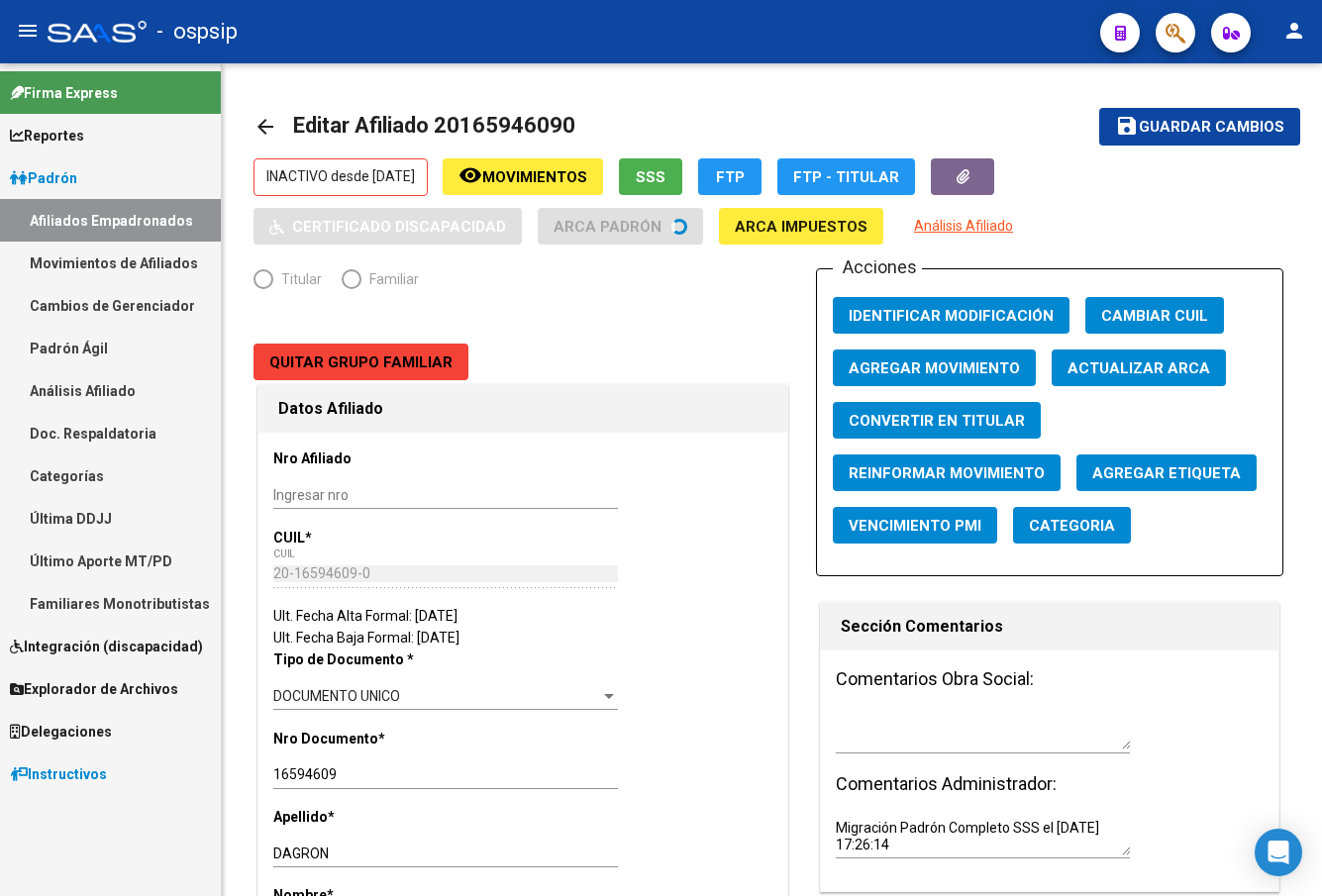 radio on "true" 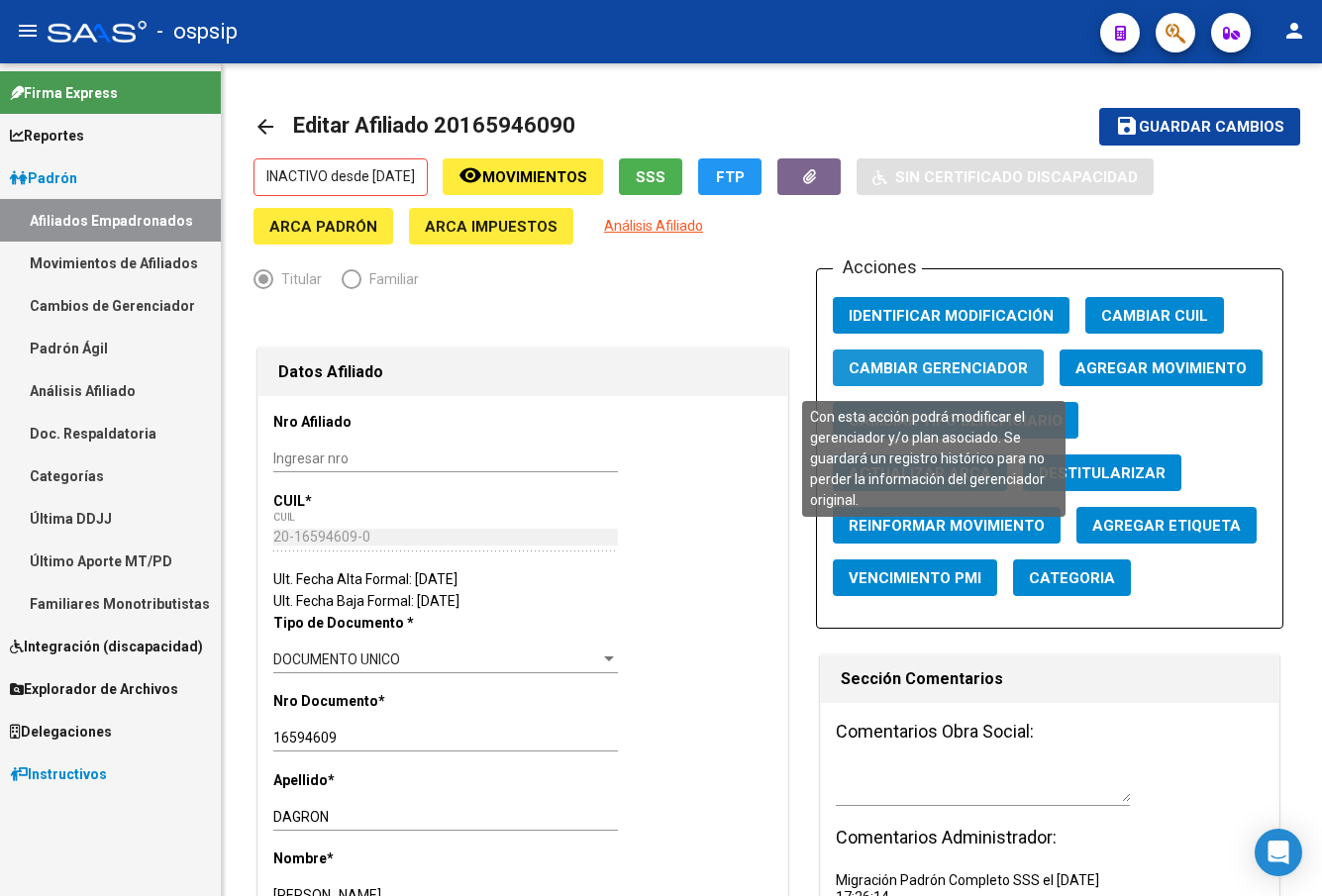 click on "Cambiar Gerenciador" 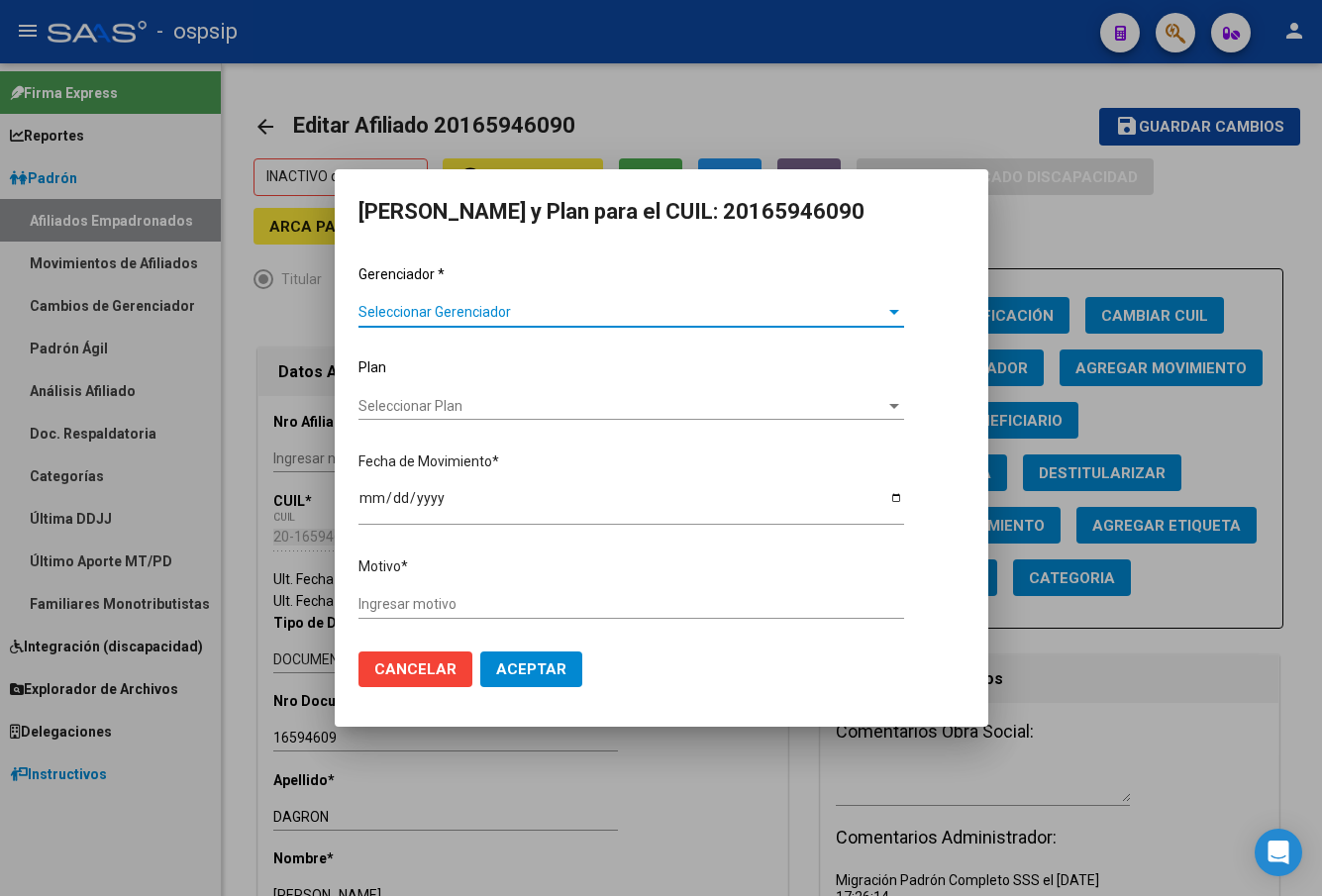 click on "Seleccionar Gerenciador" at bounding box center (622, 312) 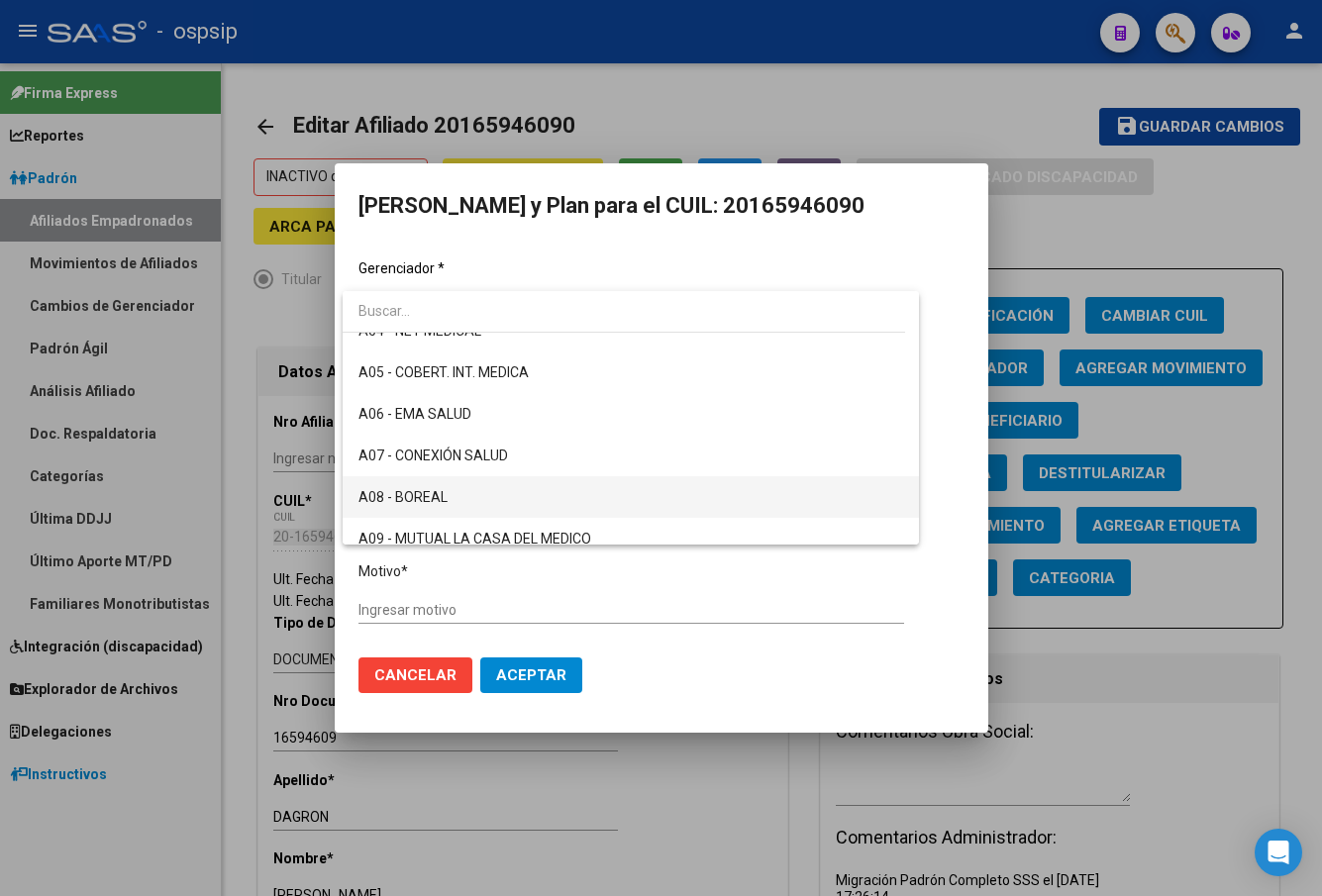 scroll, scrollTop: 198, scrollLeft: 0, axis: vertical 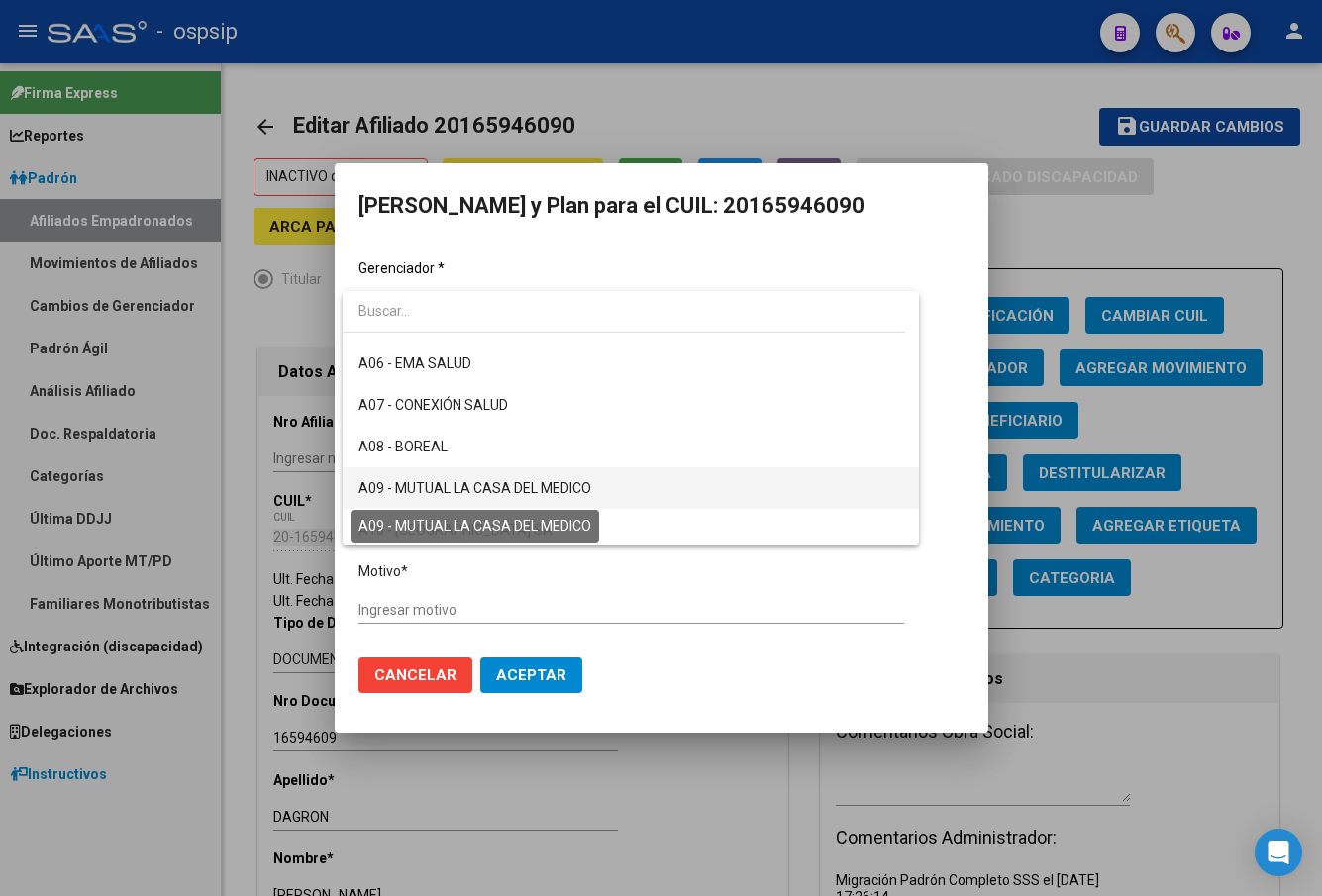click on "A09 - MUTUAL LA CASA DEL MEDICO" at bounding box center [474, 488] 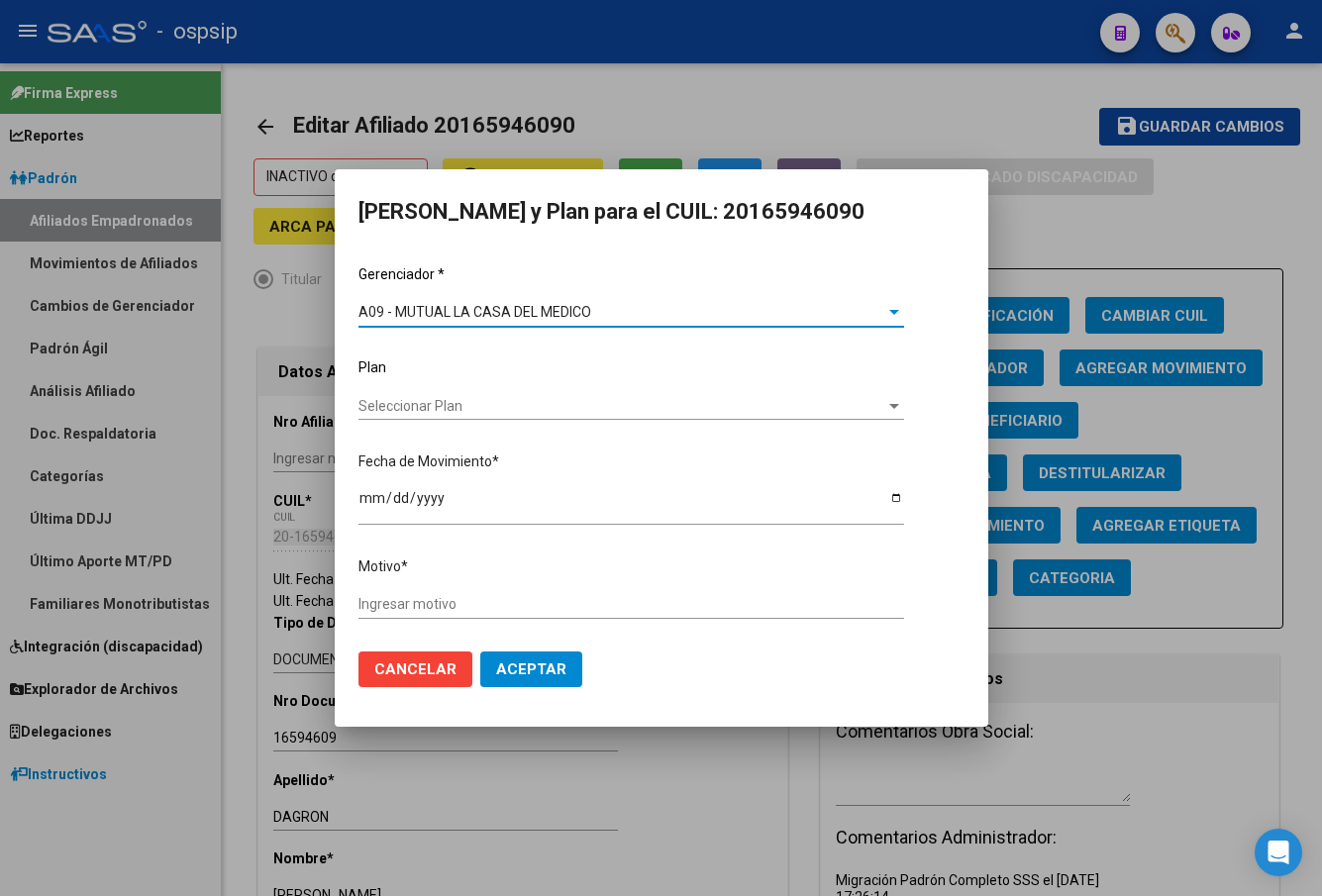 drag, startPoint x: 448, startPoint y: 601, endPoint x: 455, endPoint y: 588, distance: 14.764823 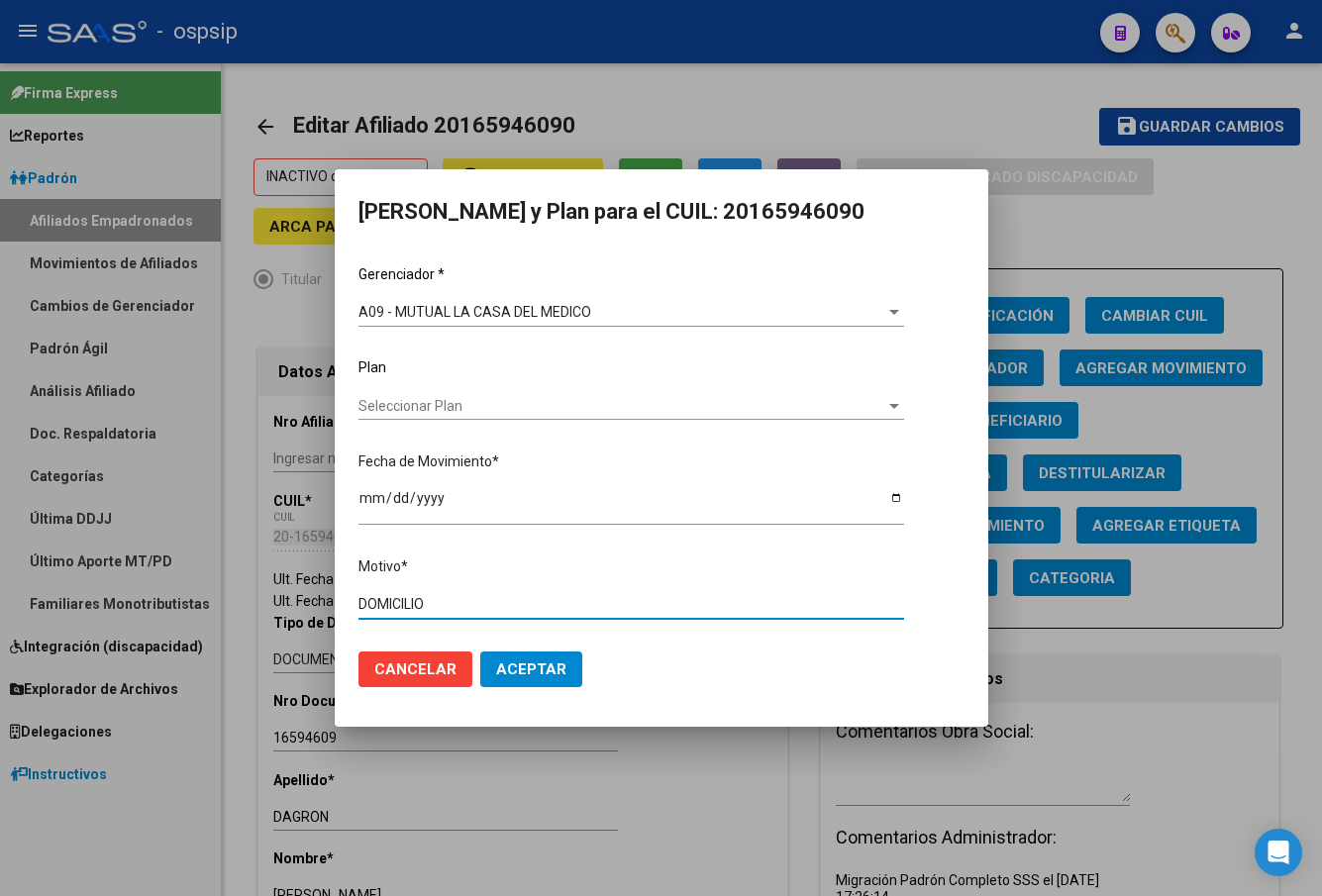 type on "DOMICILIO" 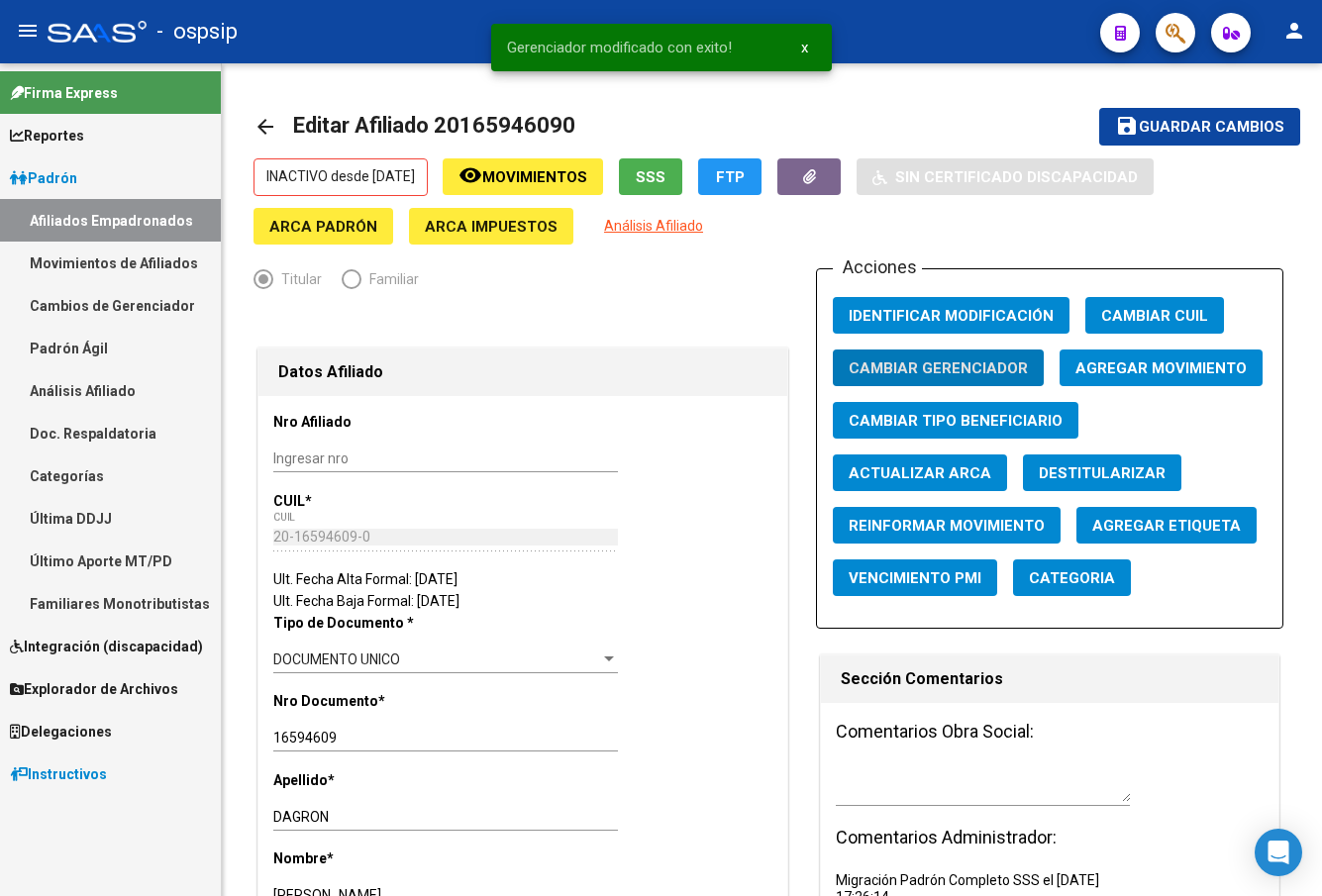 click on "Agregar Movimiento" 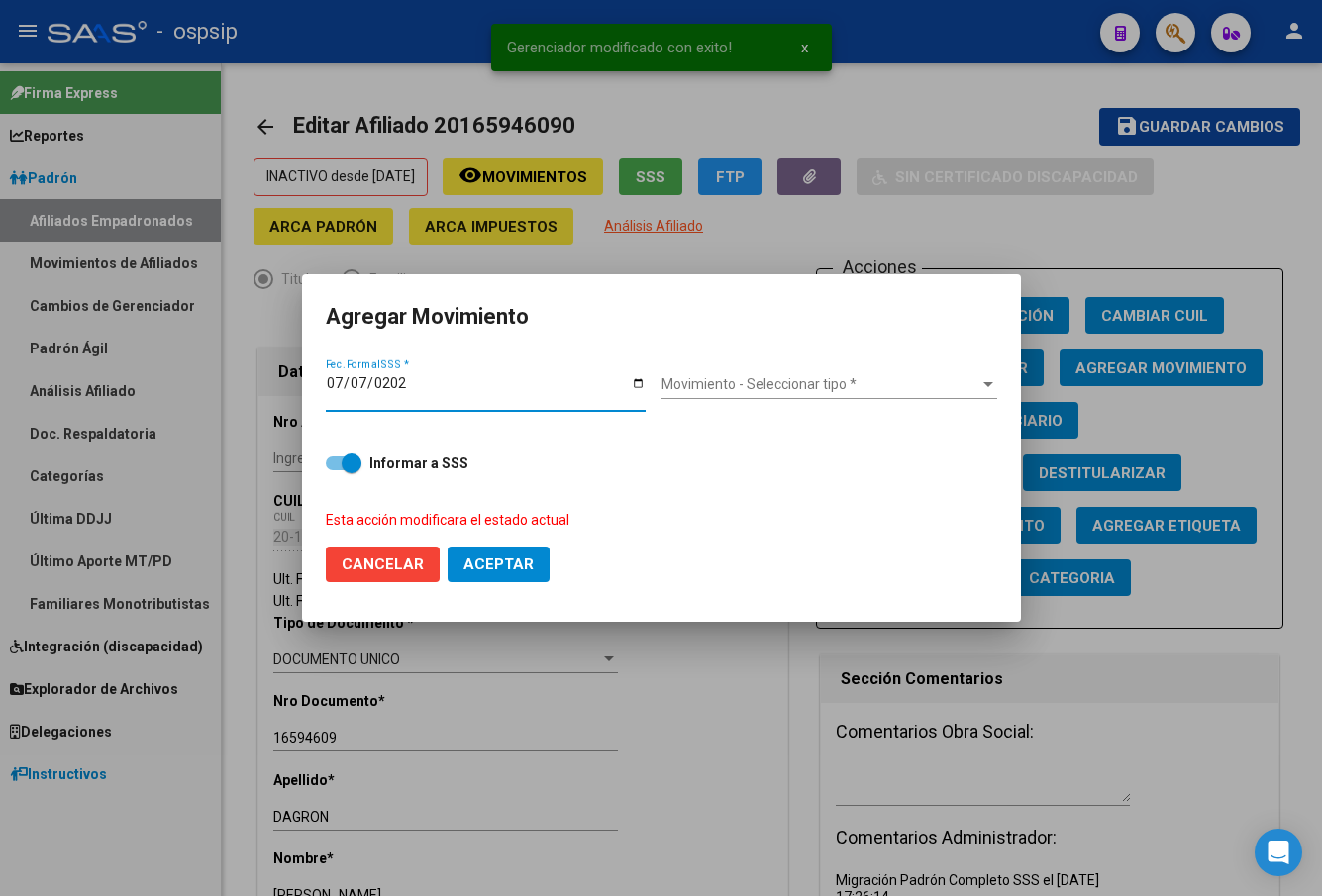 type on "[DATE]" 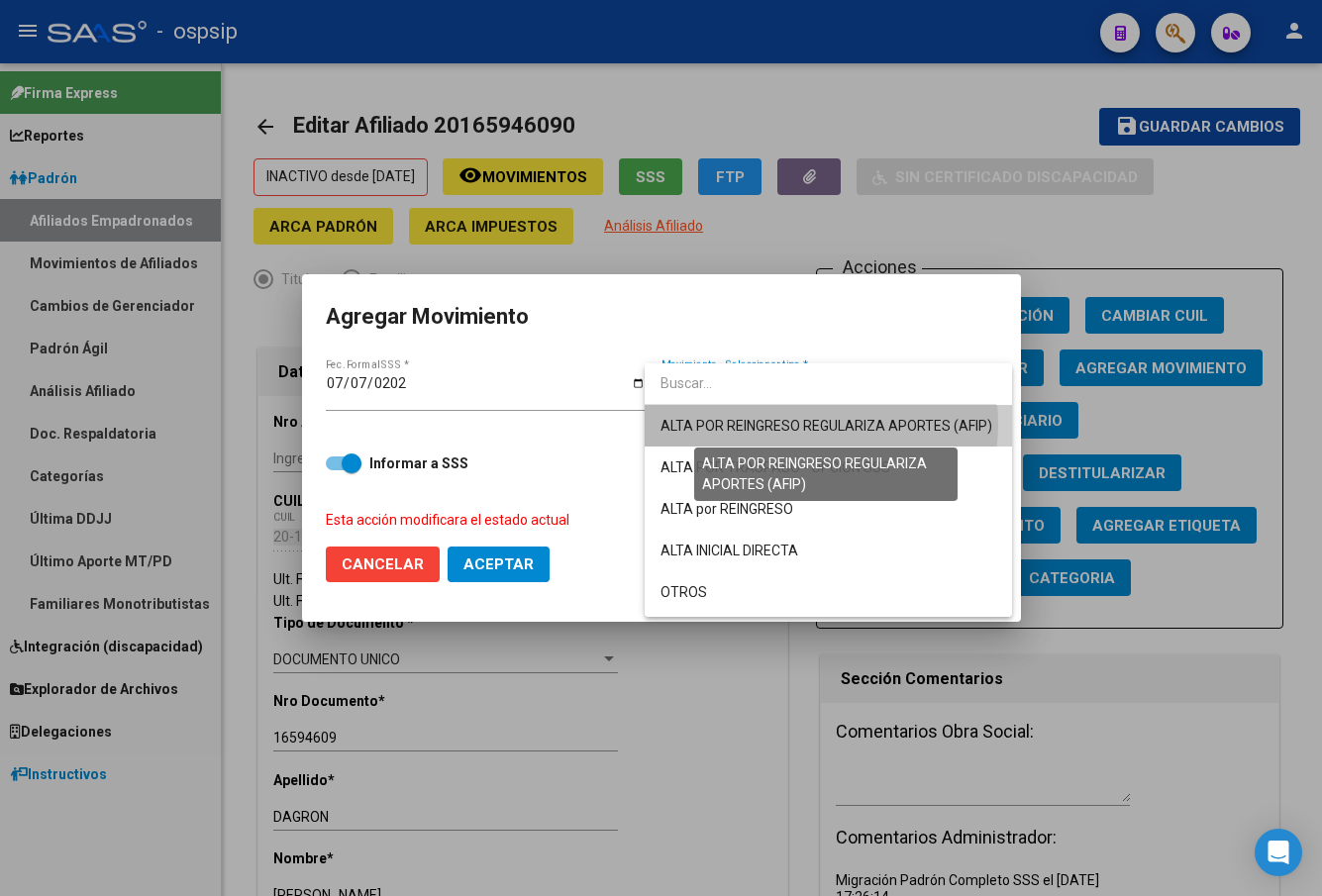 click on "ALTA POR REINGRESO REGULARIZA APORTES (AFIP)" at bounding box center [826, 426] 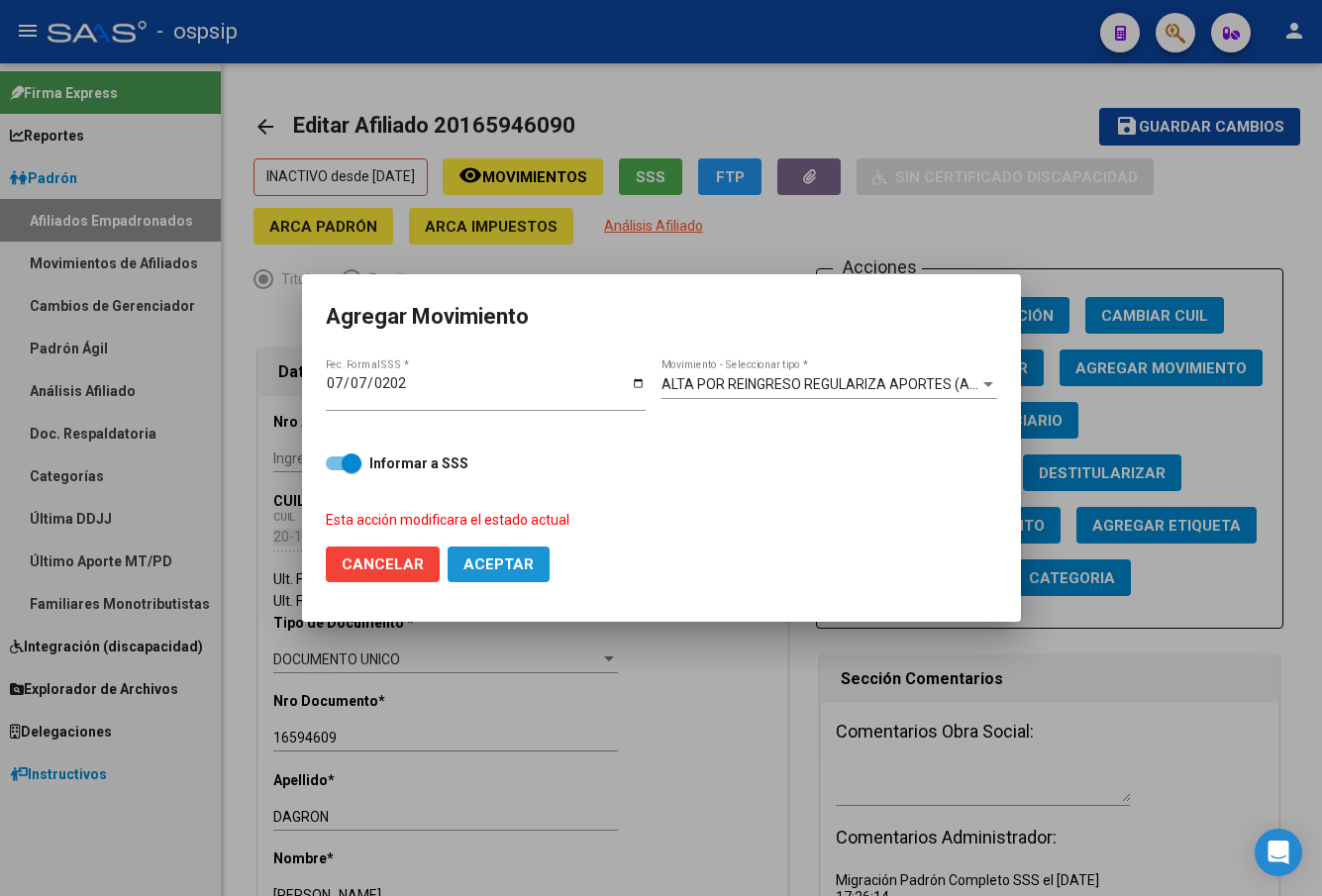 click on "Aceptar" 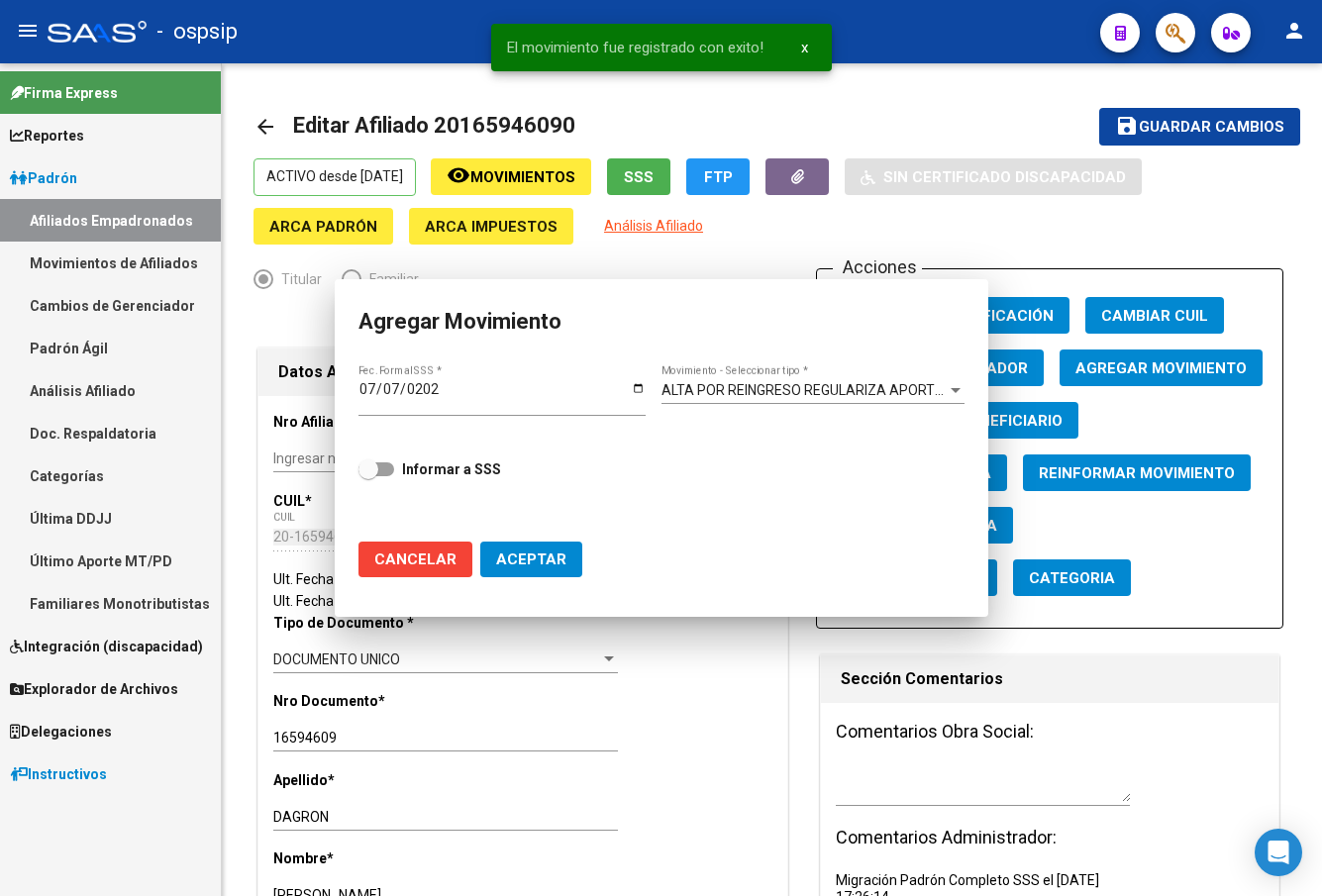 checkbox on "false" 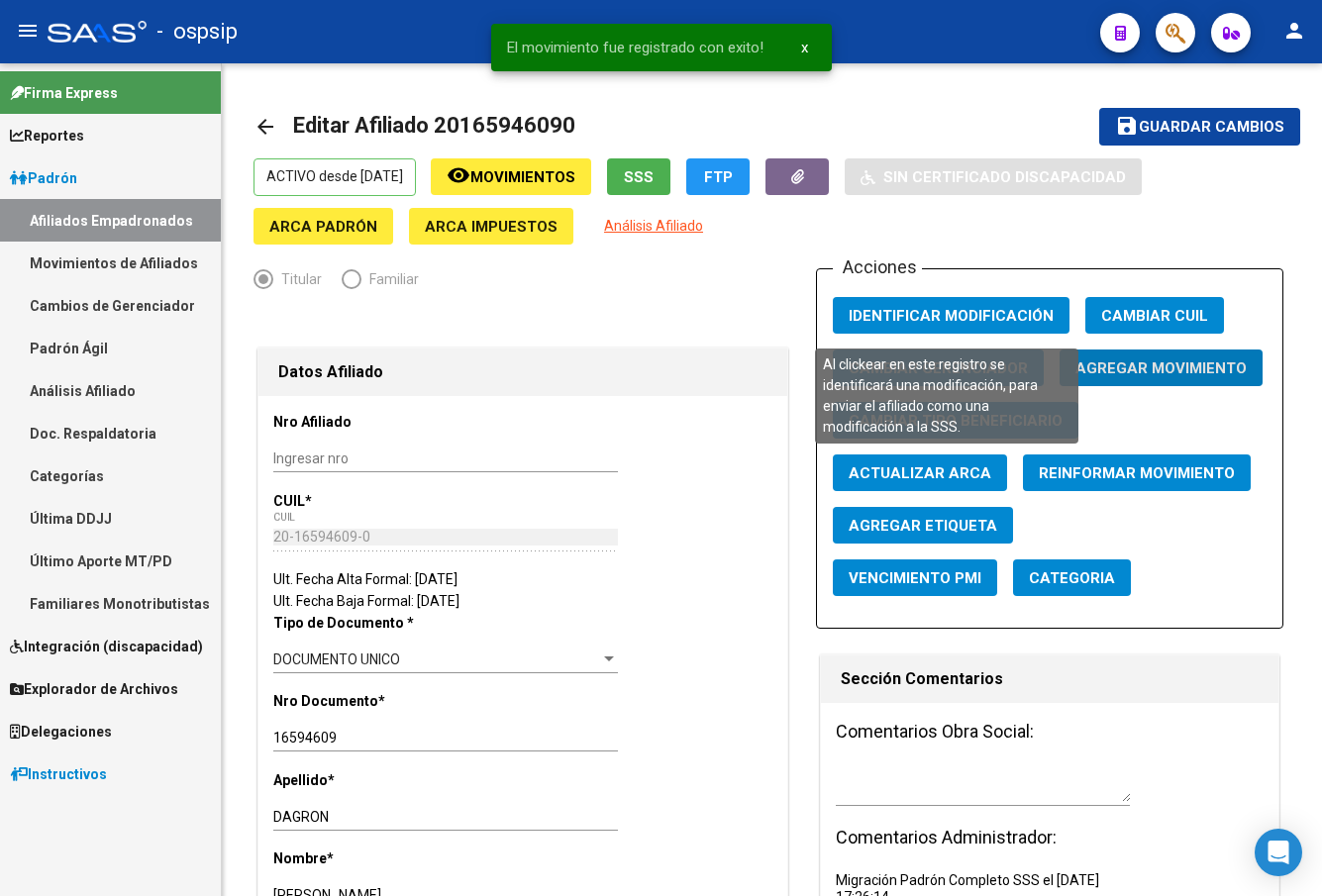 click on "Identificar Modificación" 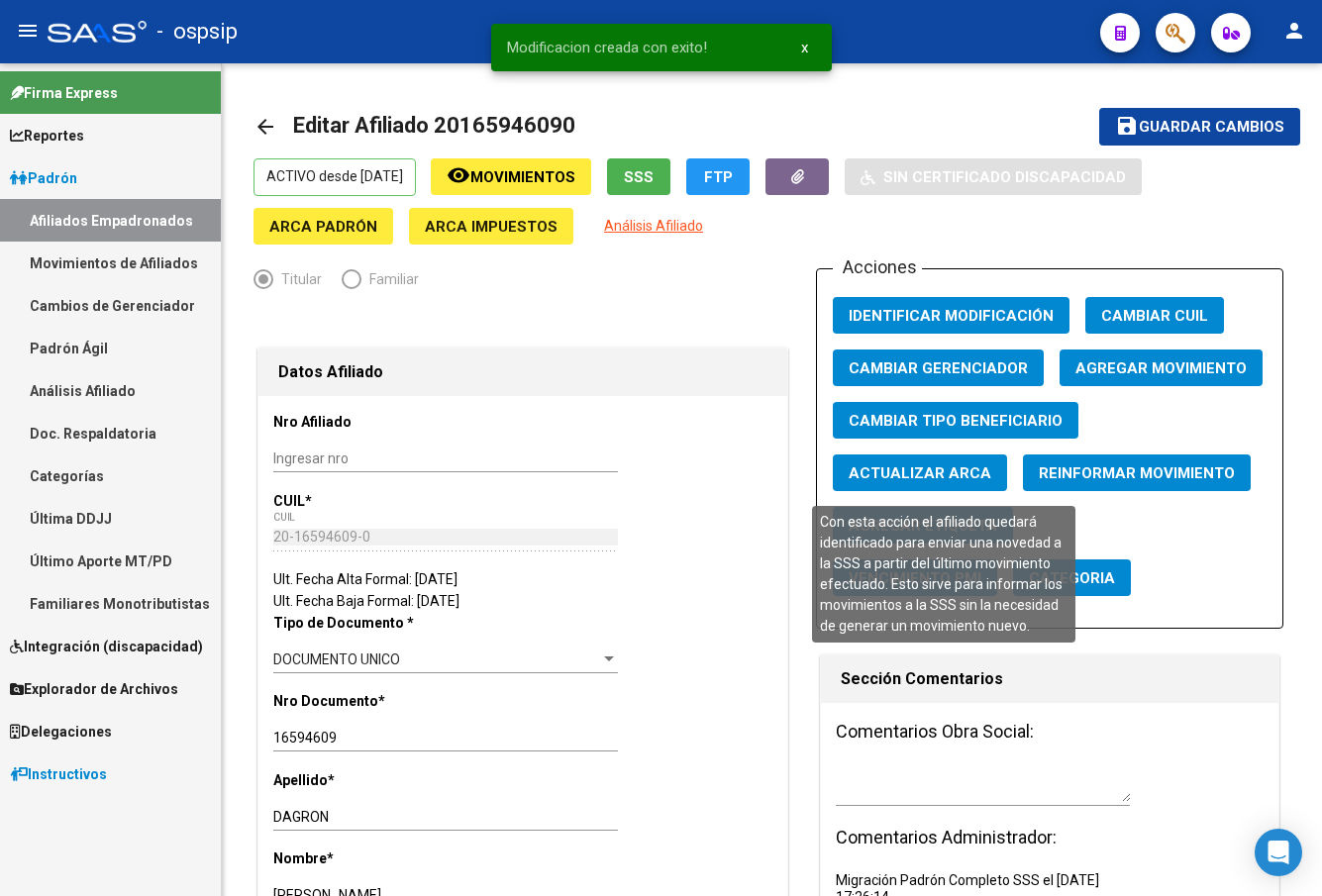 click on "Reinformar Movimiento" 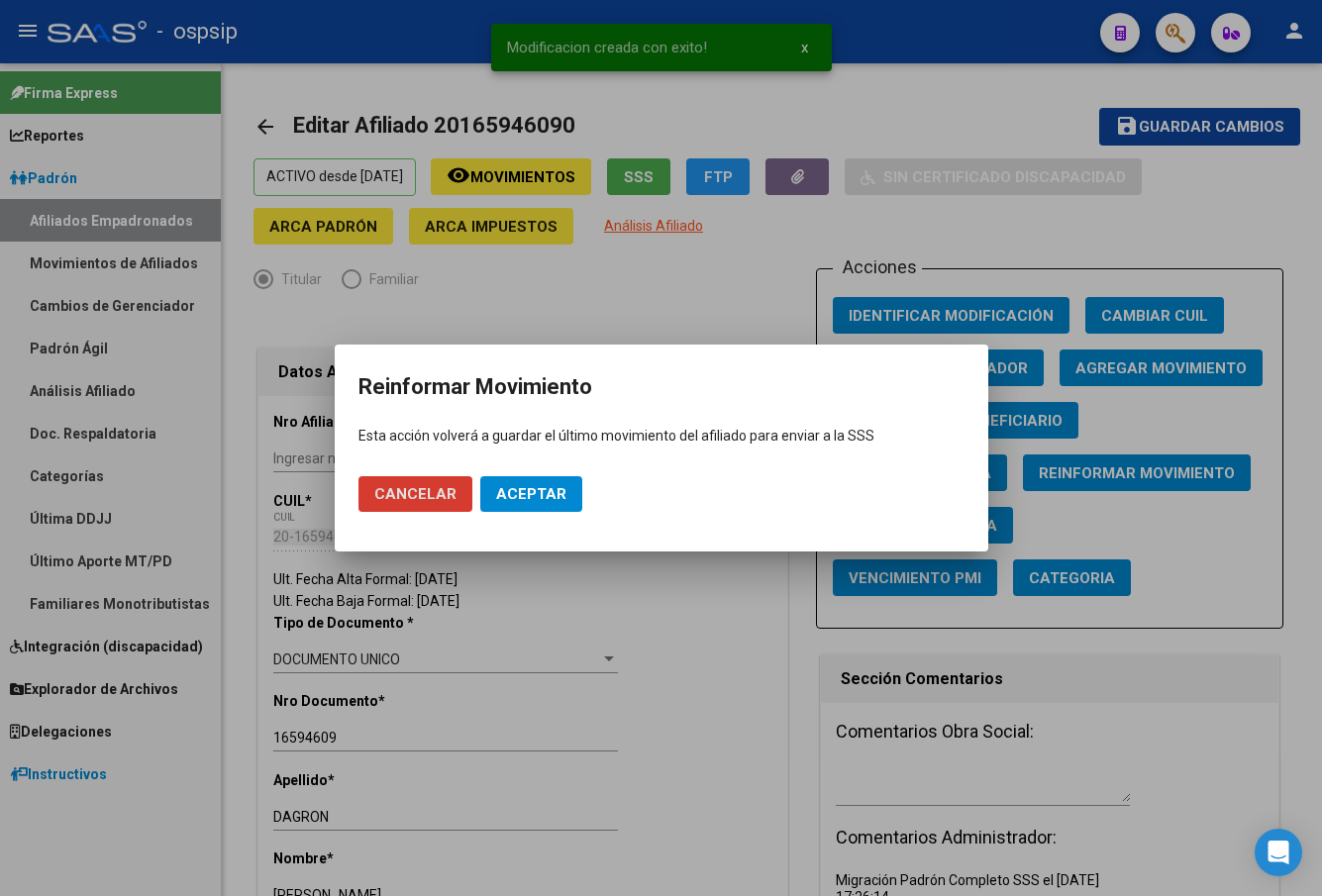 click on "Aceptar" at bounding box center (531, 494) 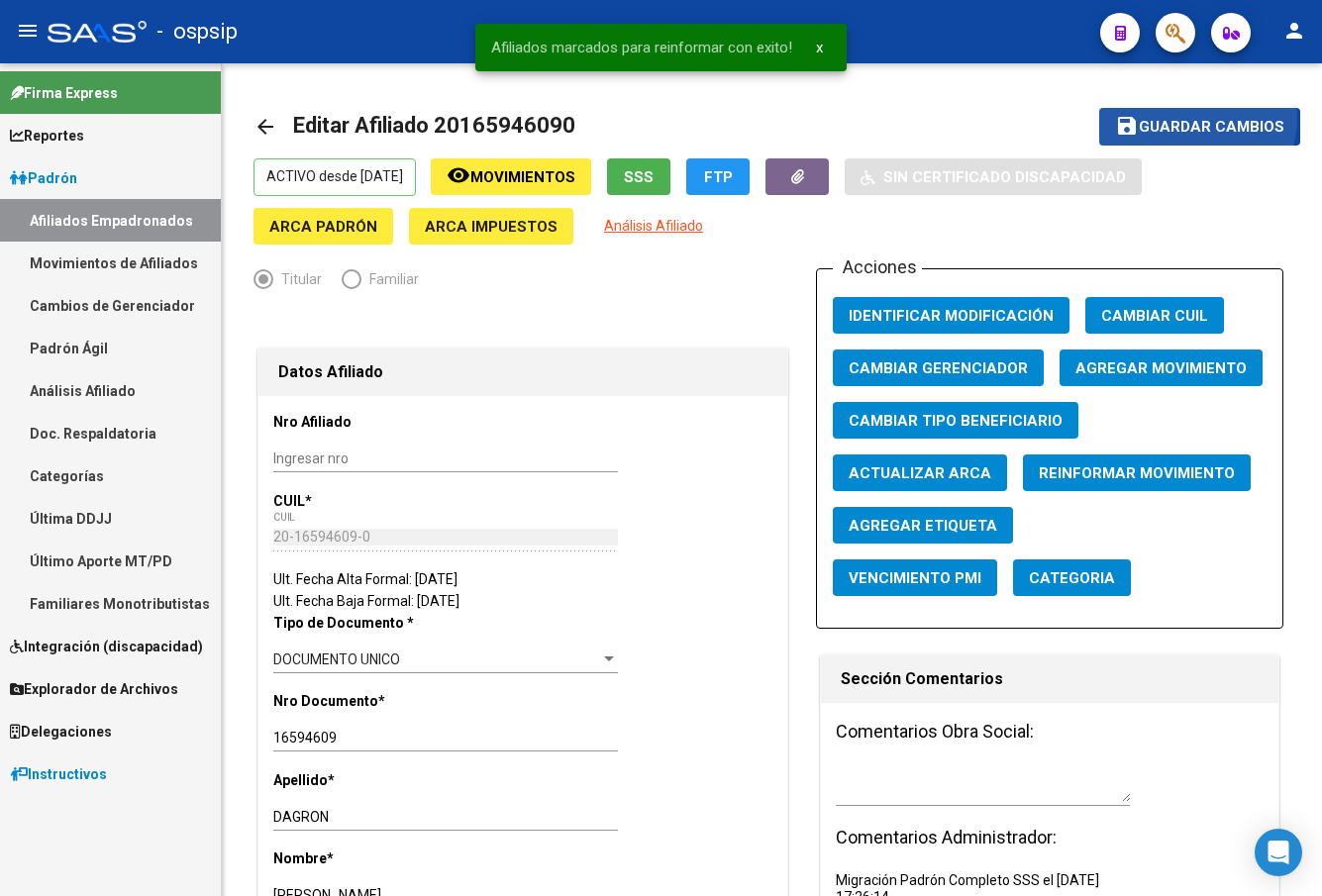 click on "Guardar cambios" 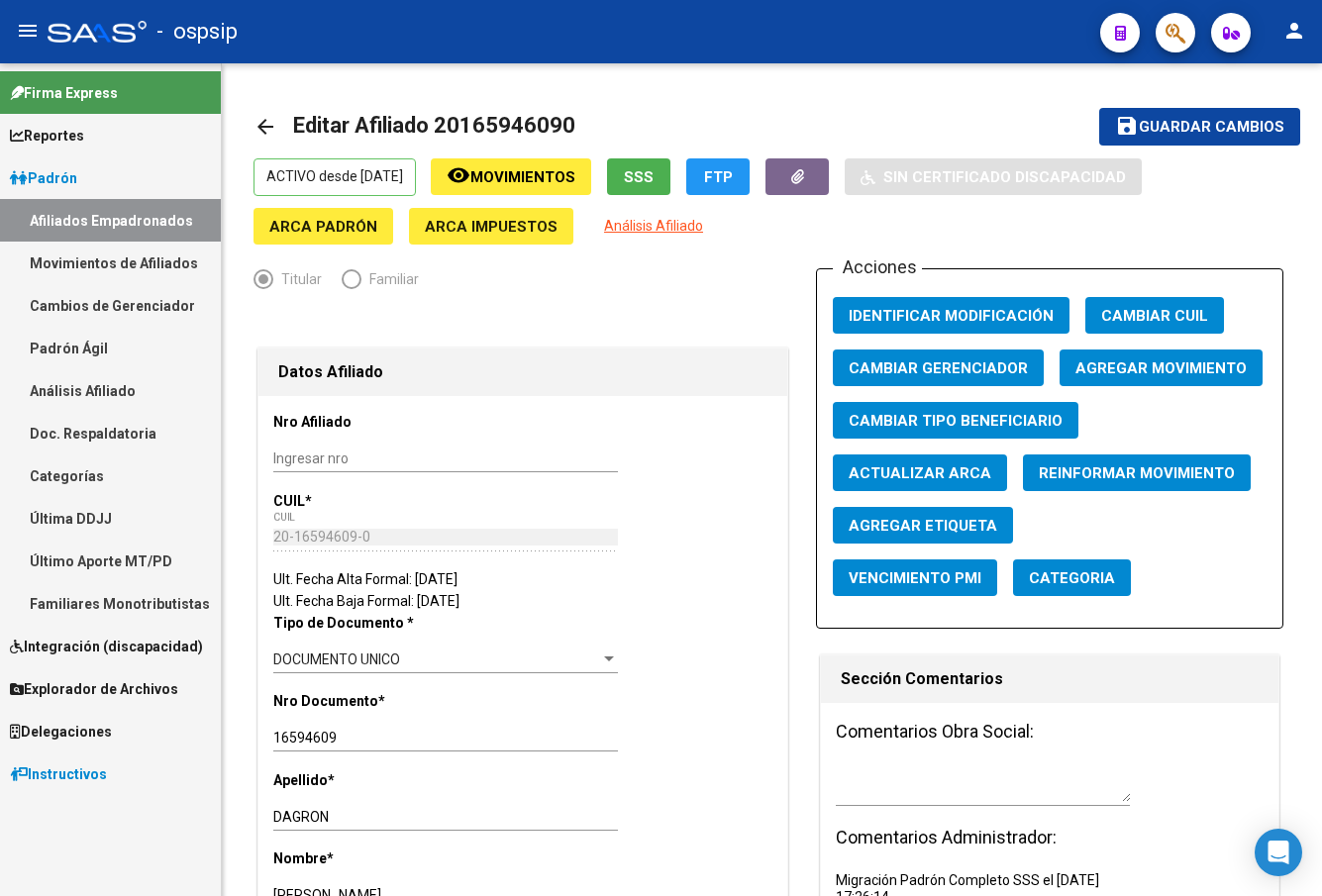 click on "Datos Afiliado Nro Afiliado    Ingresar nro  CUIL  *   20-16594609-0 CUIL  ARCA Padrón  Ult. Fecha Alta Formal: 07/07/2025  Ult. Fecha Baja Formal: 03/02/2023  Tipo de Documento * DOCUMENTO UNICO Seleccionar tipo Nro Documento  *   16594609 Ingresar nro  Apellido  *   DAGRON Ingresar apellido  Nombre  *   RUBEN JORGE Ingresar nombre  Fecha de nacimiento  *   1963-06-01 Ingresar fecha   Parentesco * Titular Seleccionar parentesco  Estado Civil * Soltero Seleccionar tipo  Sexo * Masculino Seleccionar sexo  Nacionalidad * ARGENTINA Seleccionar tipo  Discapacitado * No discapacitado Seleccionar tipo Vencimiento Certificado Estudio    Ingresar fecha   Tipo domicilio * Domicilio Completo Seleccionar tipo domicilio  Provincia * Santa Fe Seleccionar provincia Localidad  *   SANTA FE Ingresar el nombre  Codigo Postal  *   3000 Ingresar el codigo  Calle  *   JUAN DEL CAMPILLO Ingresar calle  Numero  *   2058 Ingresar nro  Piso    Ingresar piso  Departamento    Ingresar depto  Teléfono celular    Ingresar tel" 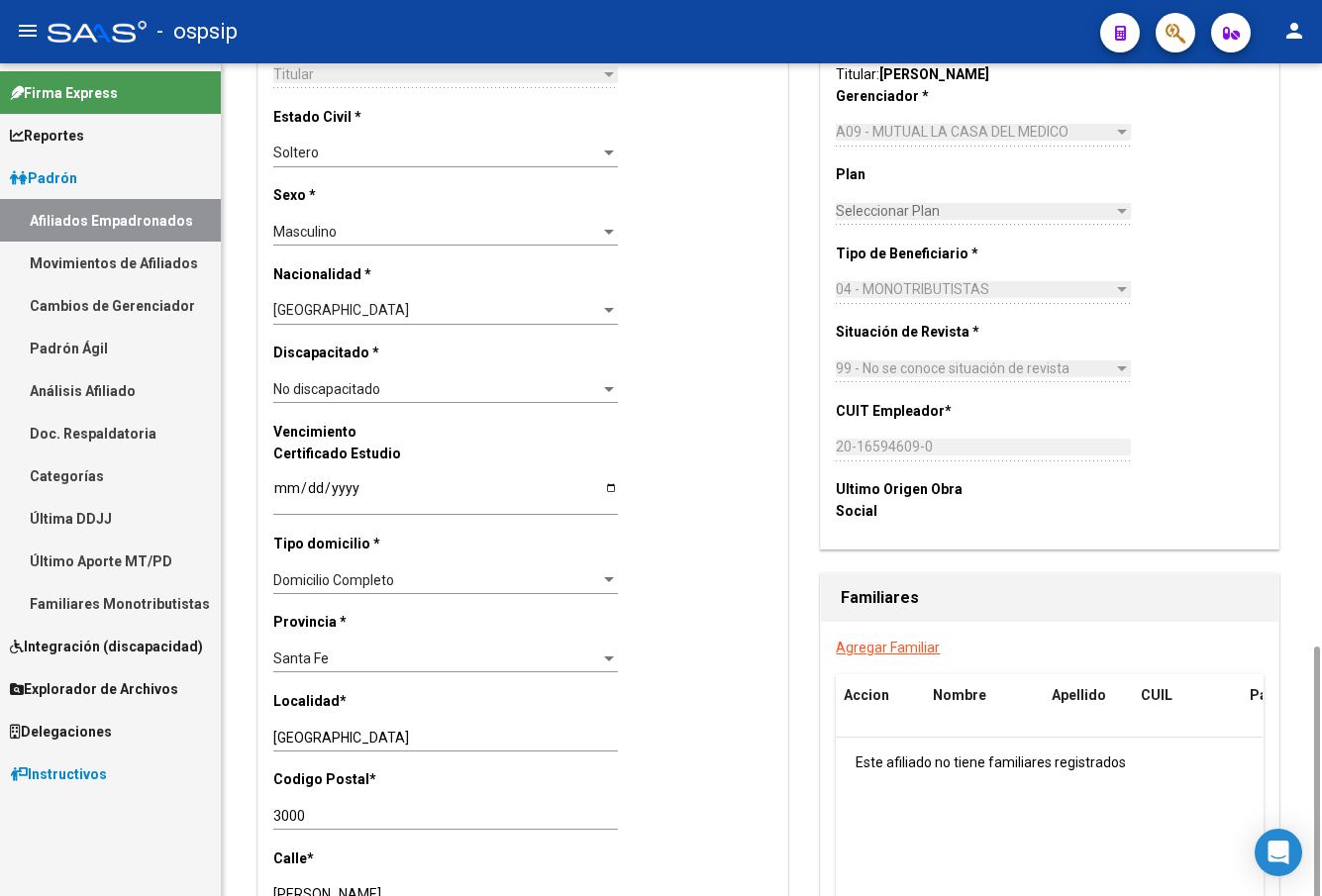 scroll, scrollTop: 1188, scrollLeft: 0, axis: vertical 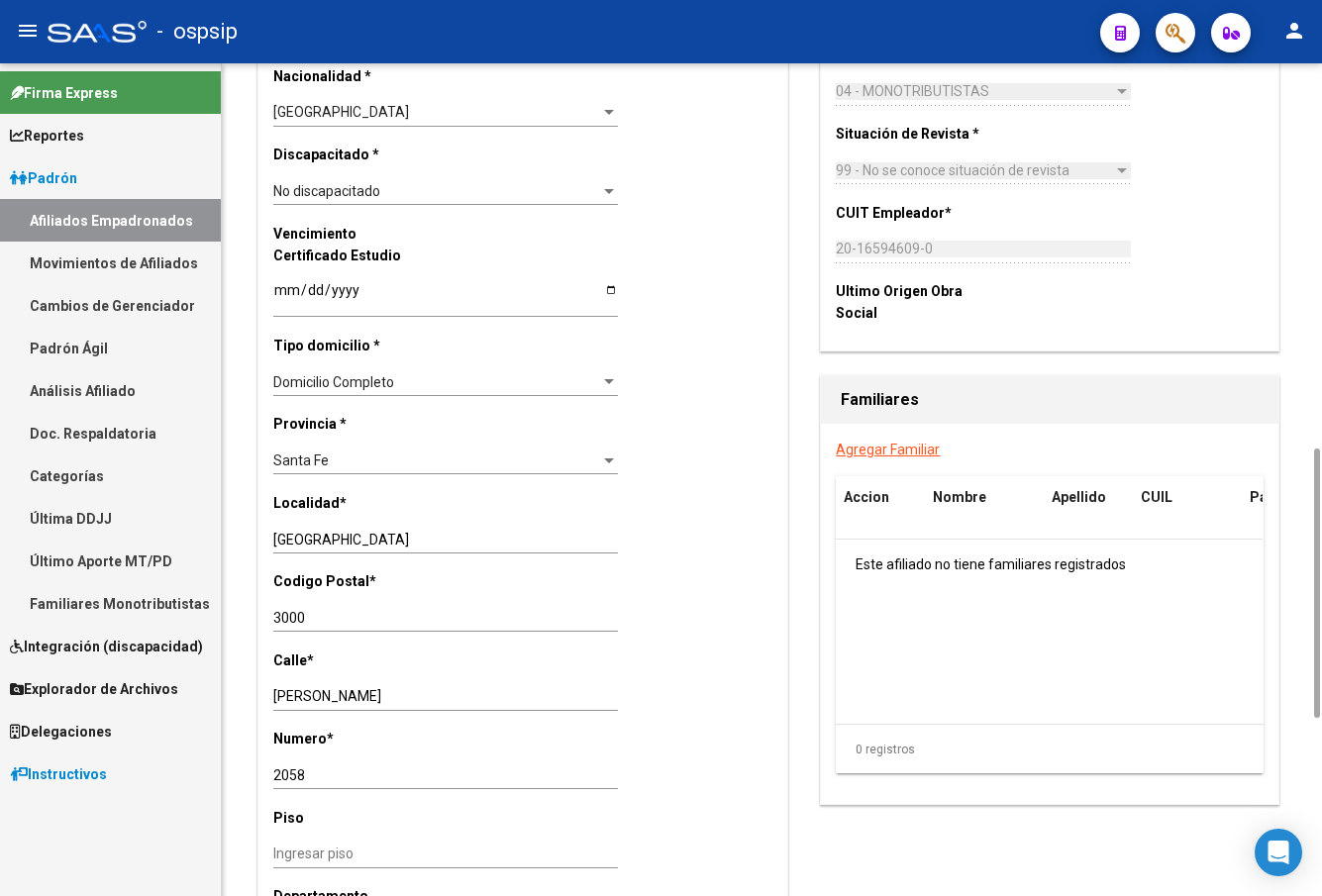 click on "Santa Fe" at bounding box center [437, 460] 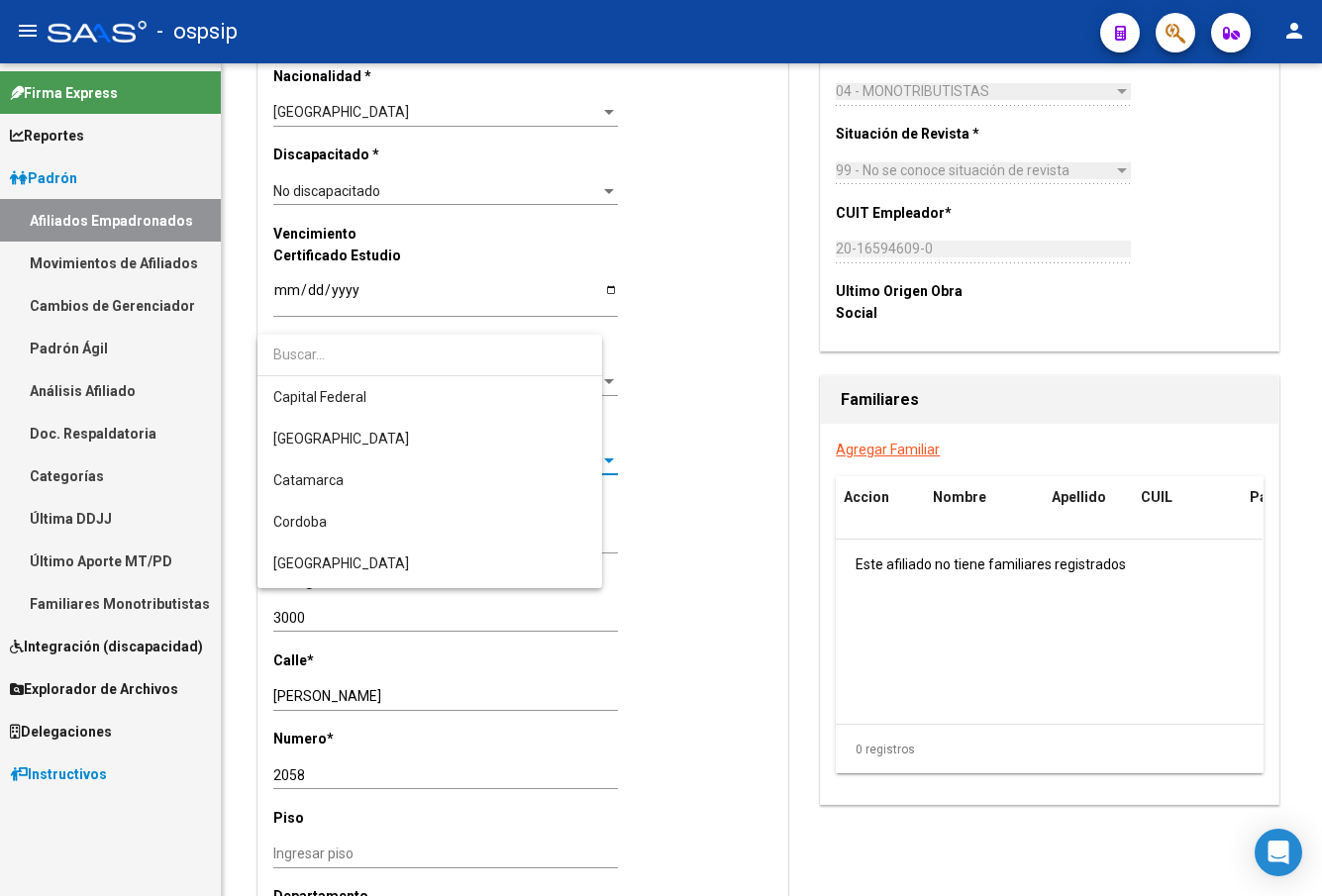 scroll, scrollTop: 435, scrollLeft: 0, axis: vertical 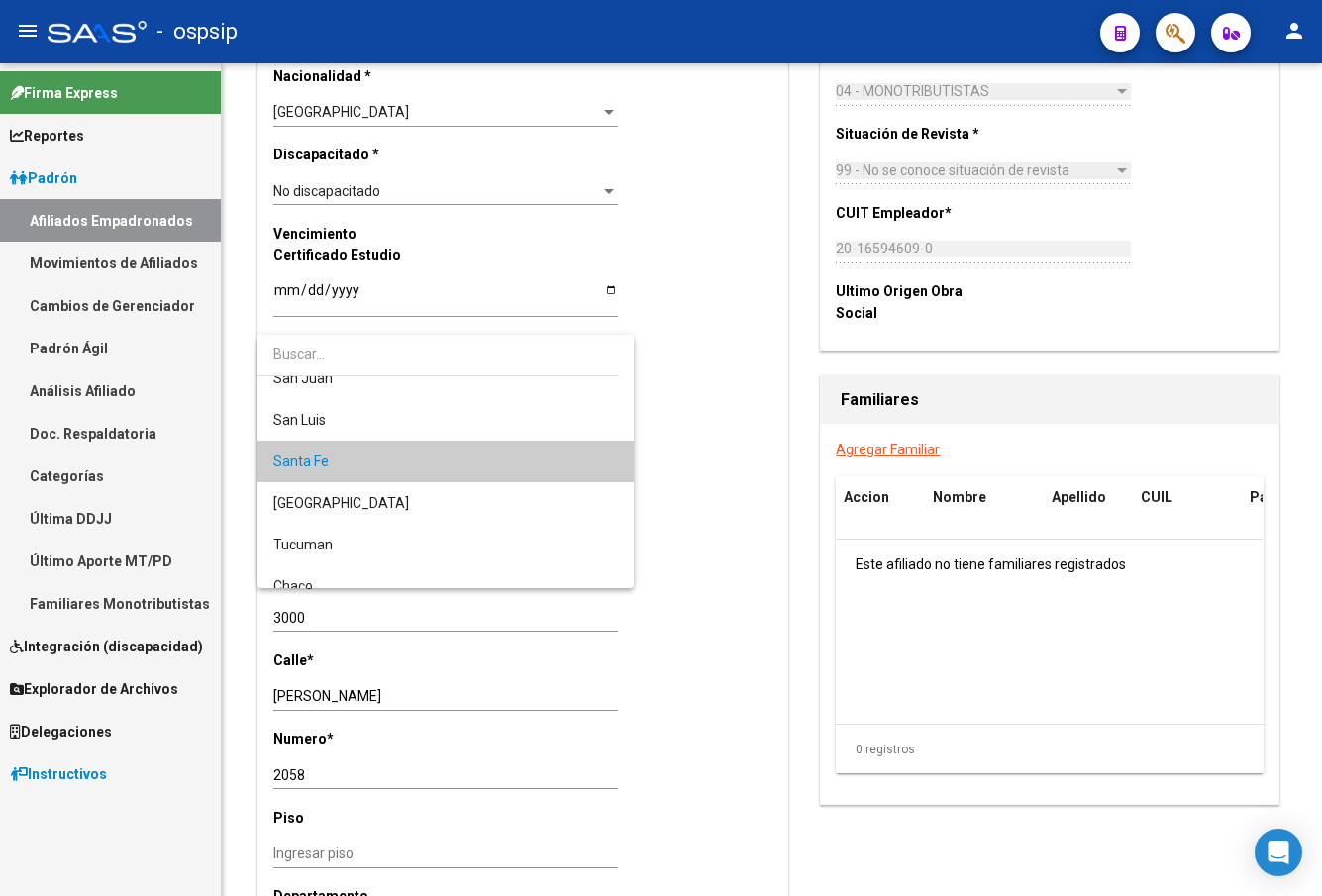 click at bounding box center (661, 448) 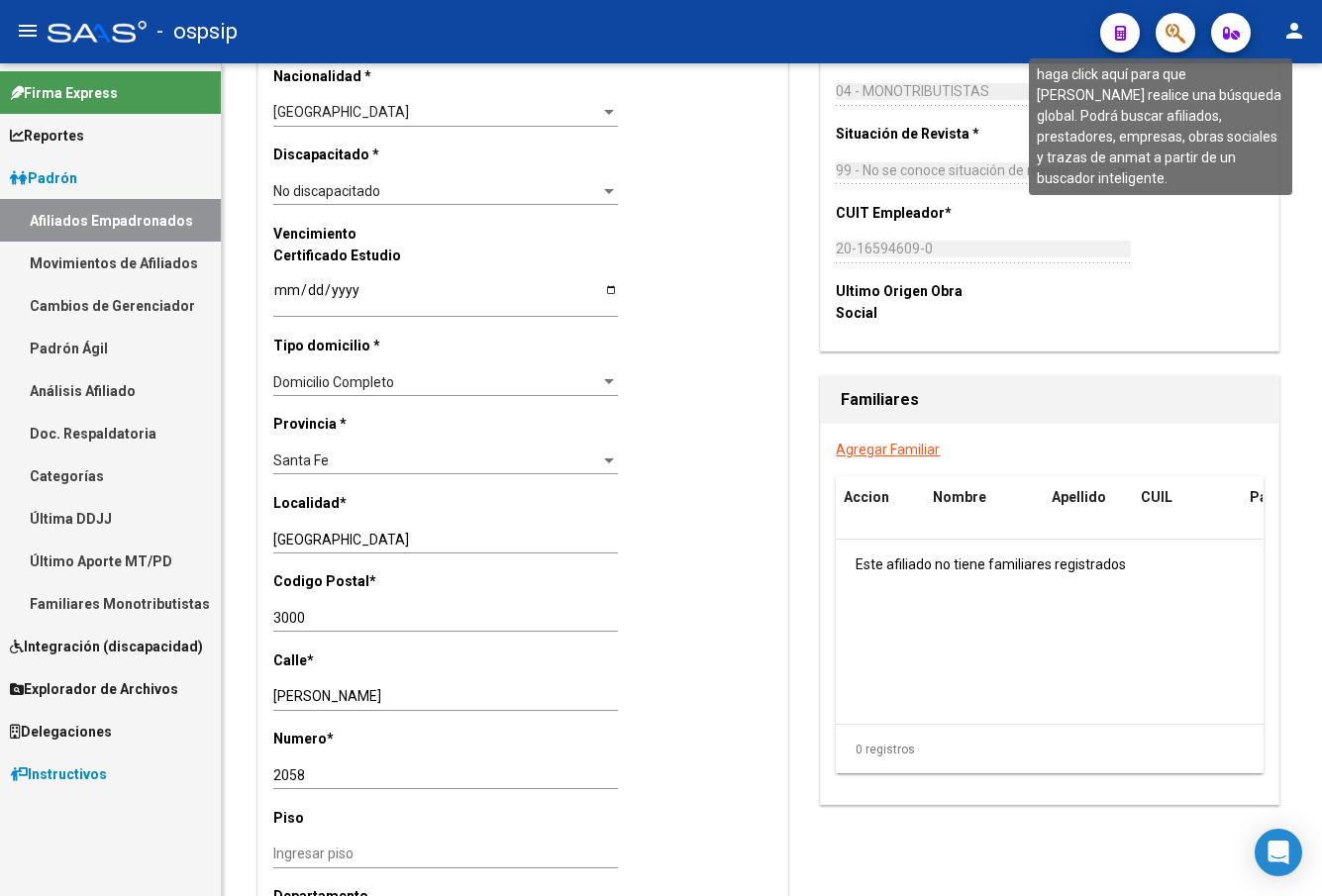 click 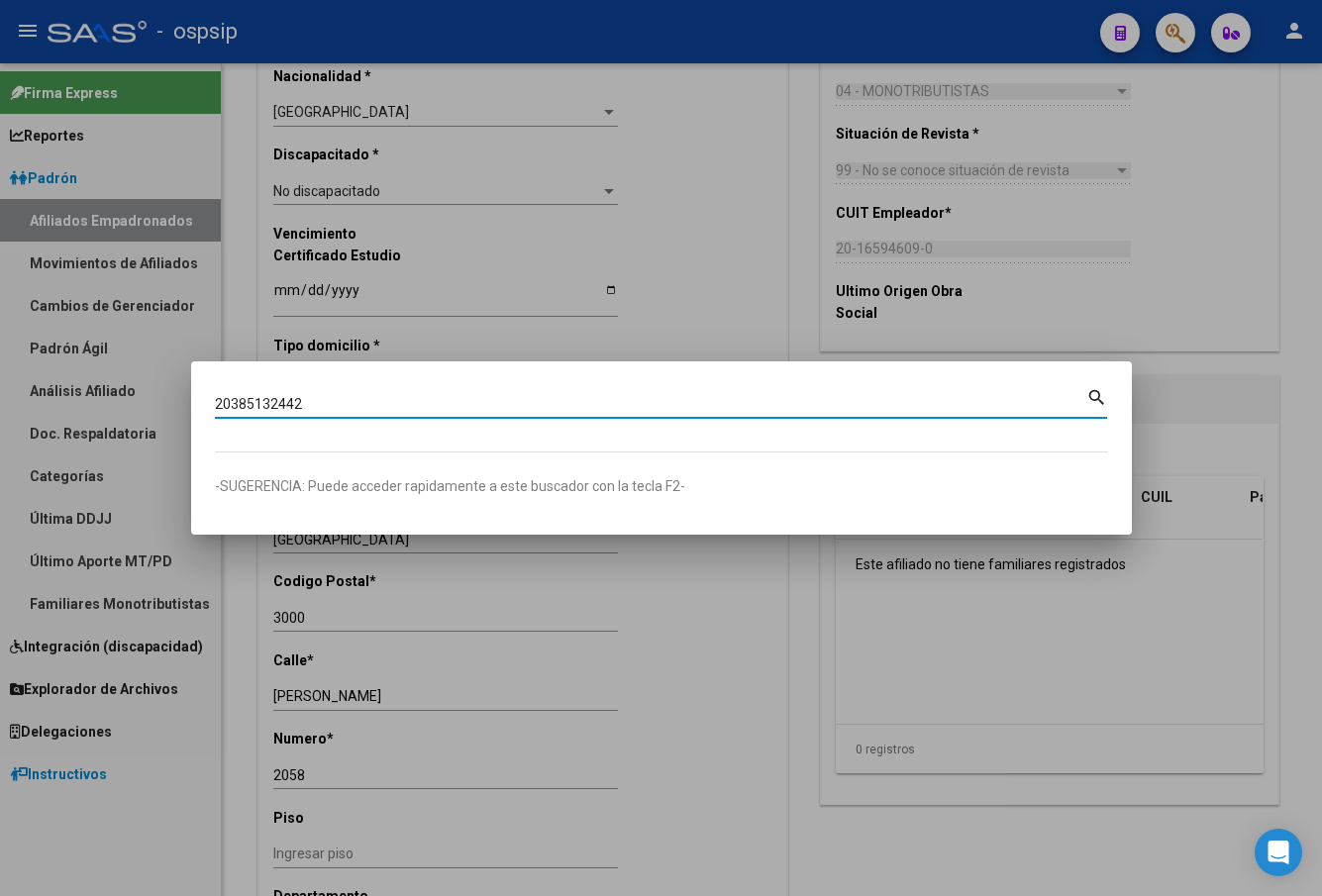 type on "20385132442" 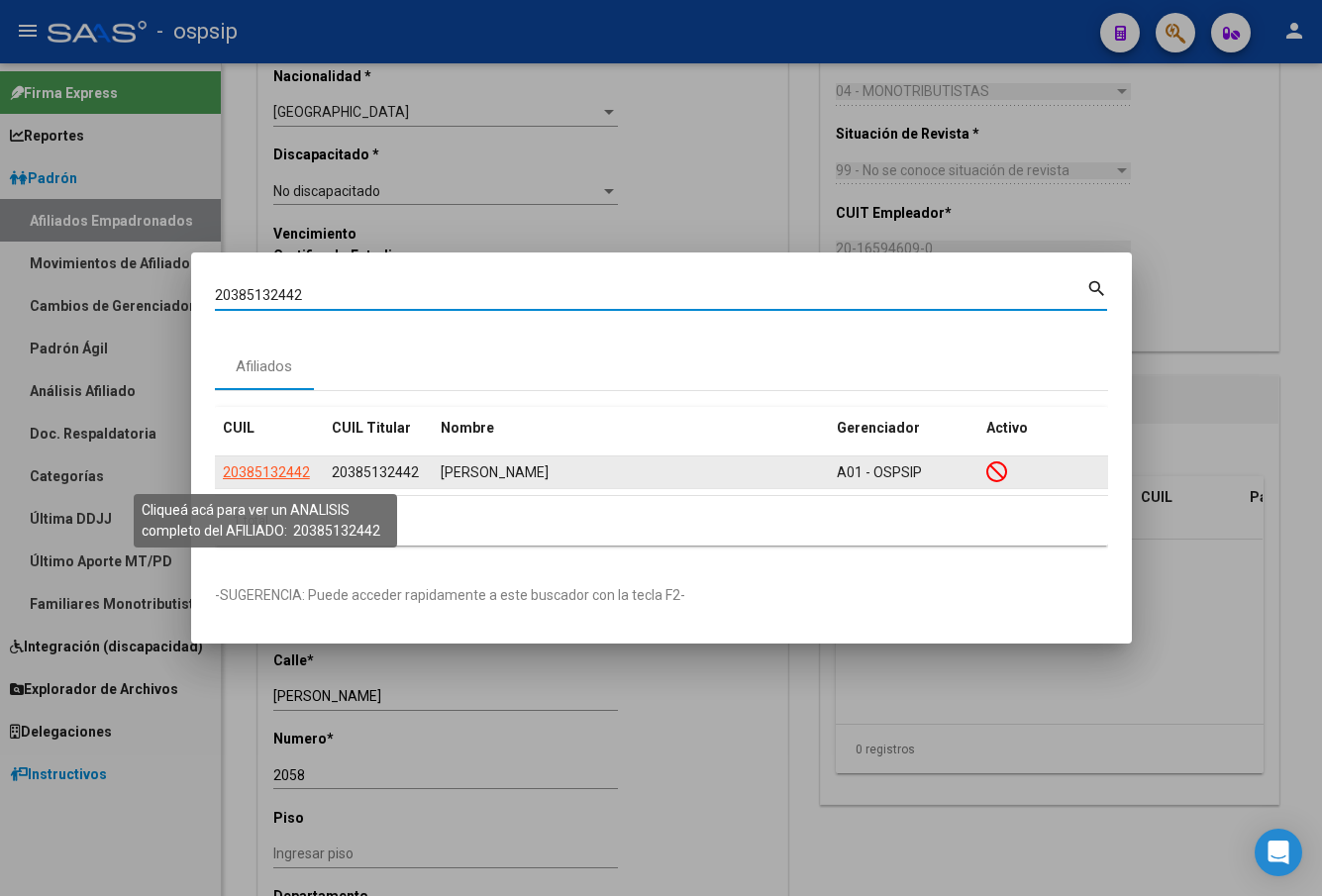 click on "20385132442" 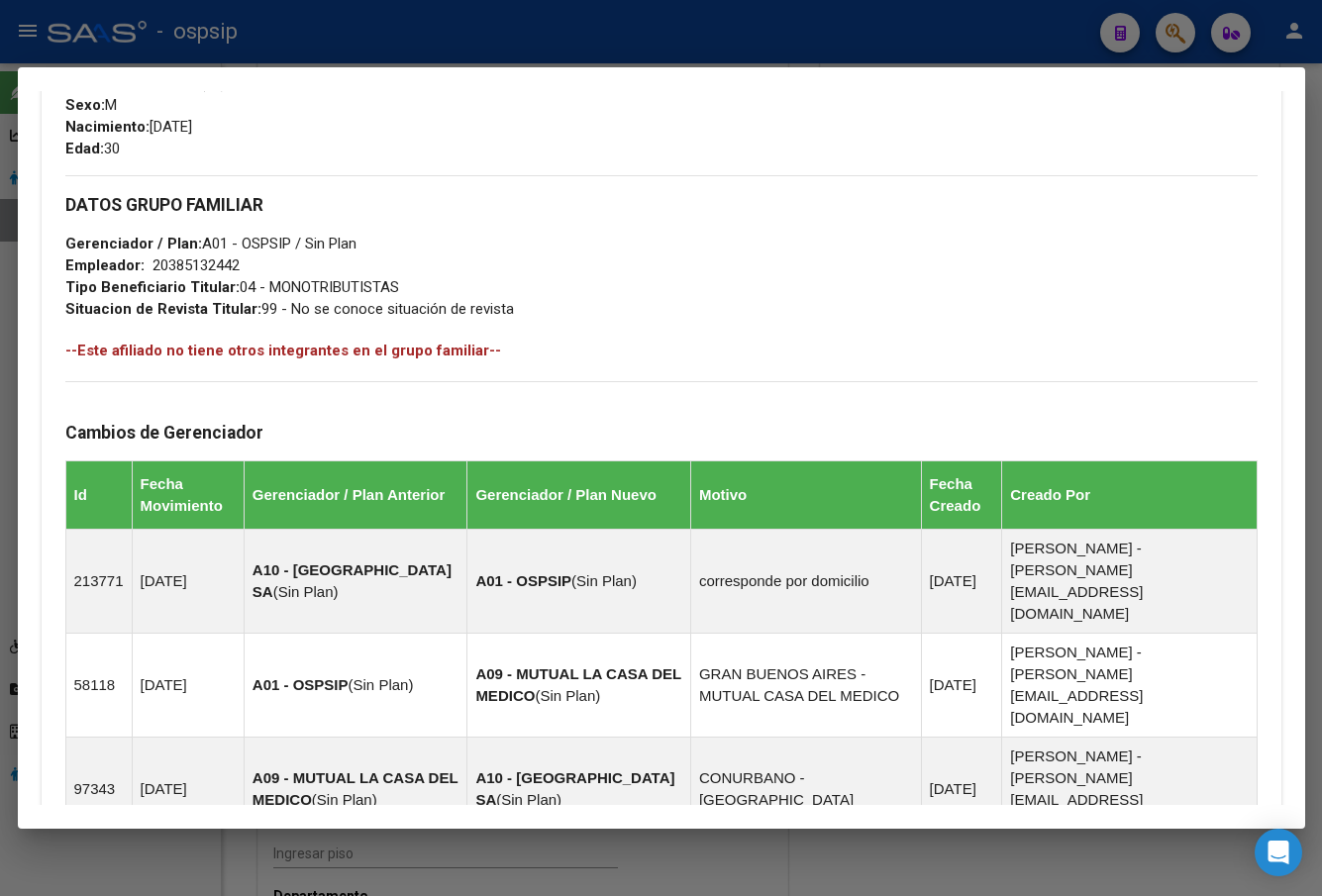 scroll, scrollTop: 1149, scrollLeft: 0, axis: vertical 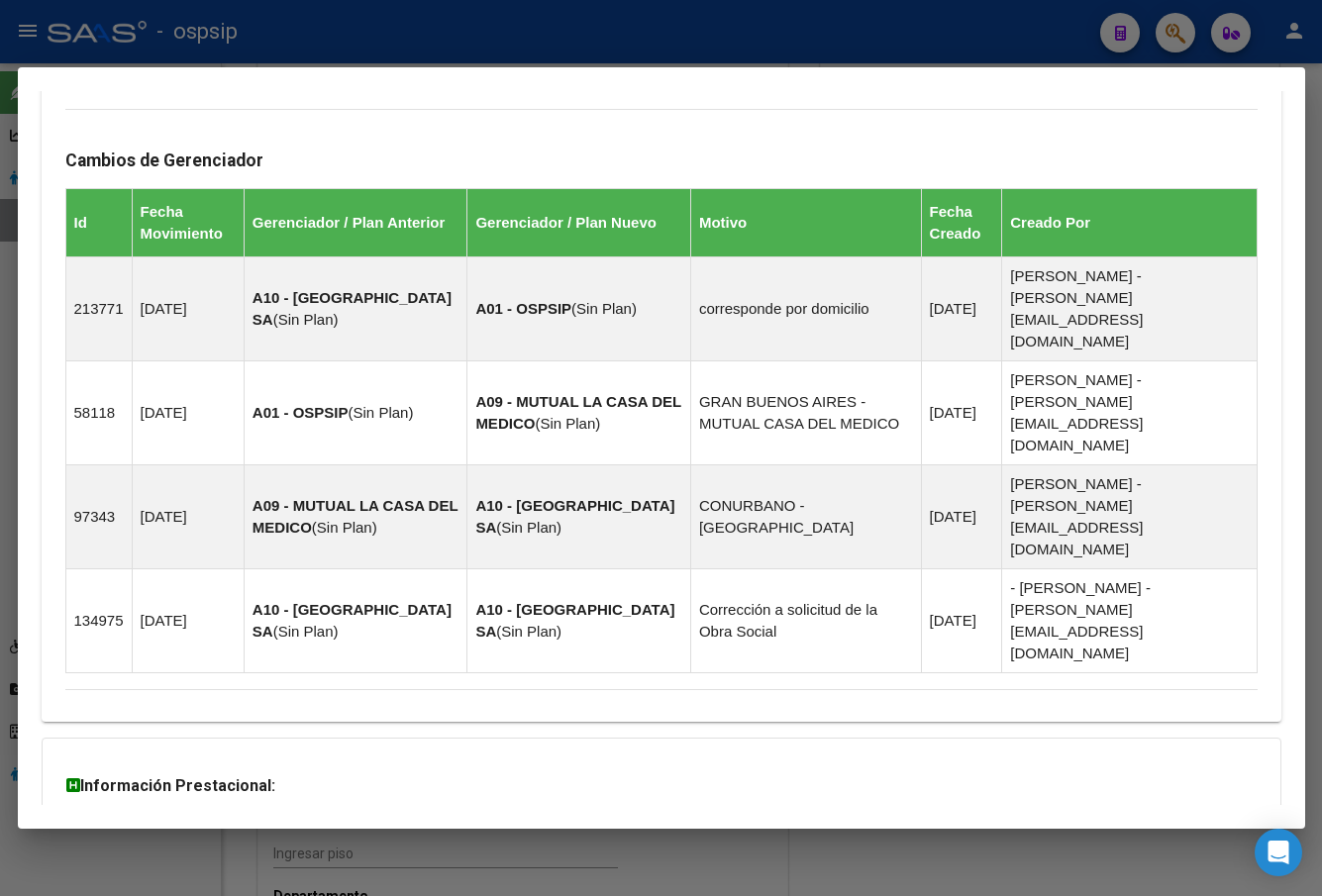click on "Aportes y Contribuciones del Afiliado: 20385132442" at bounding box center [287, 913] 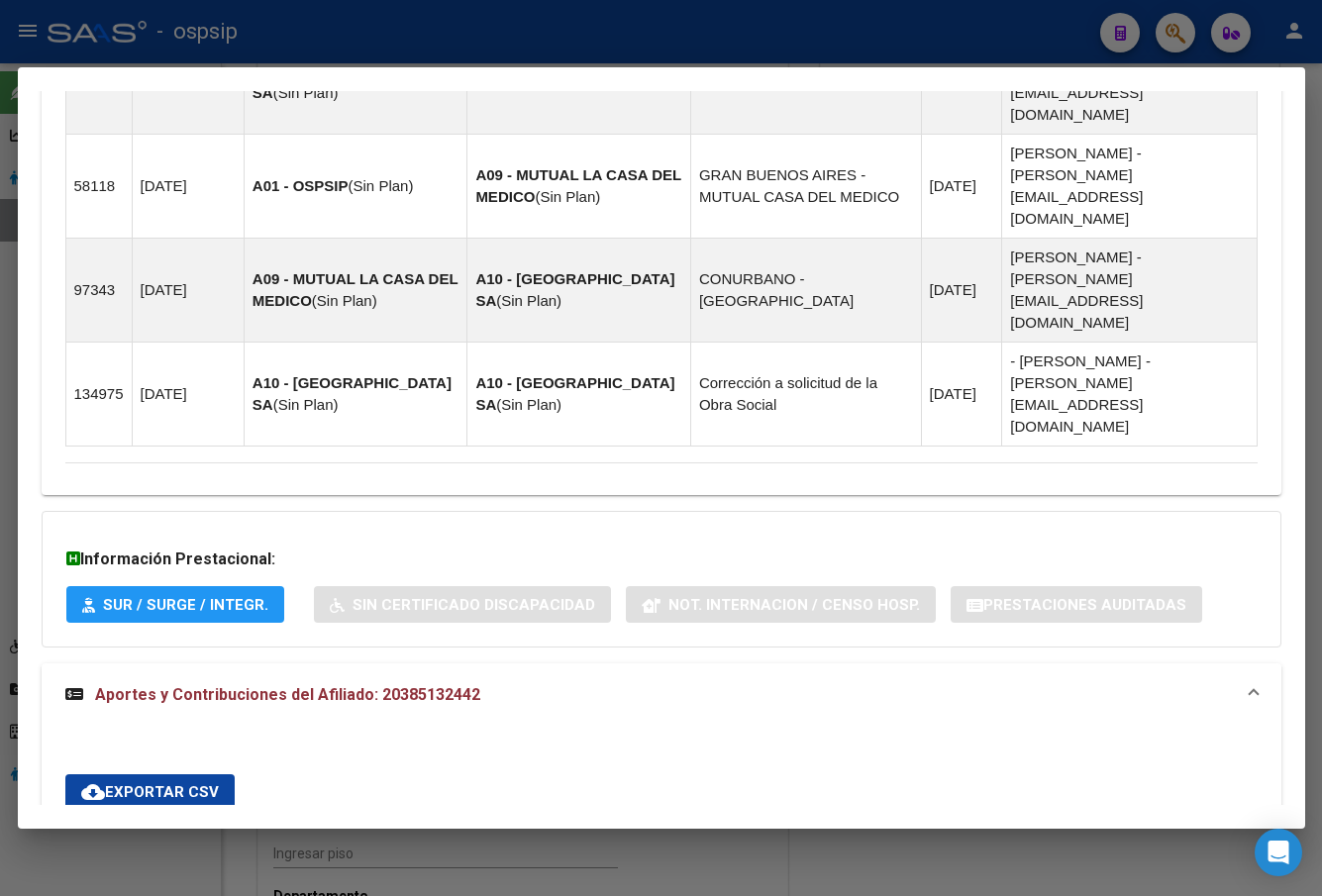 scroll, scrollTop: 1743, scrollLeft: 0, axis: vertical 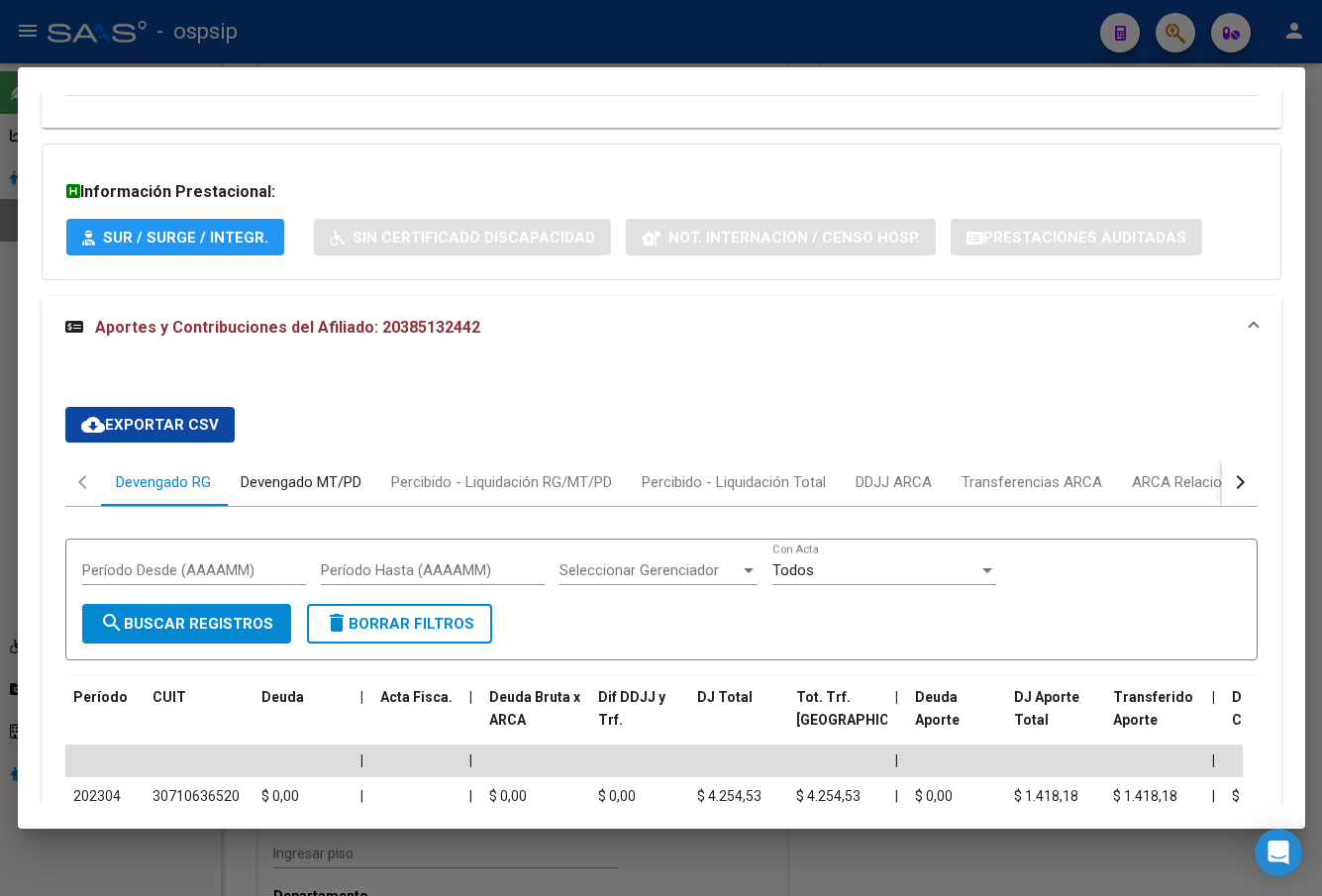 click on "Devengado MT/PD" at bounding box center (301, 482) 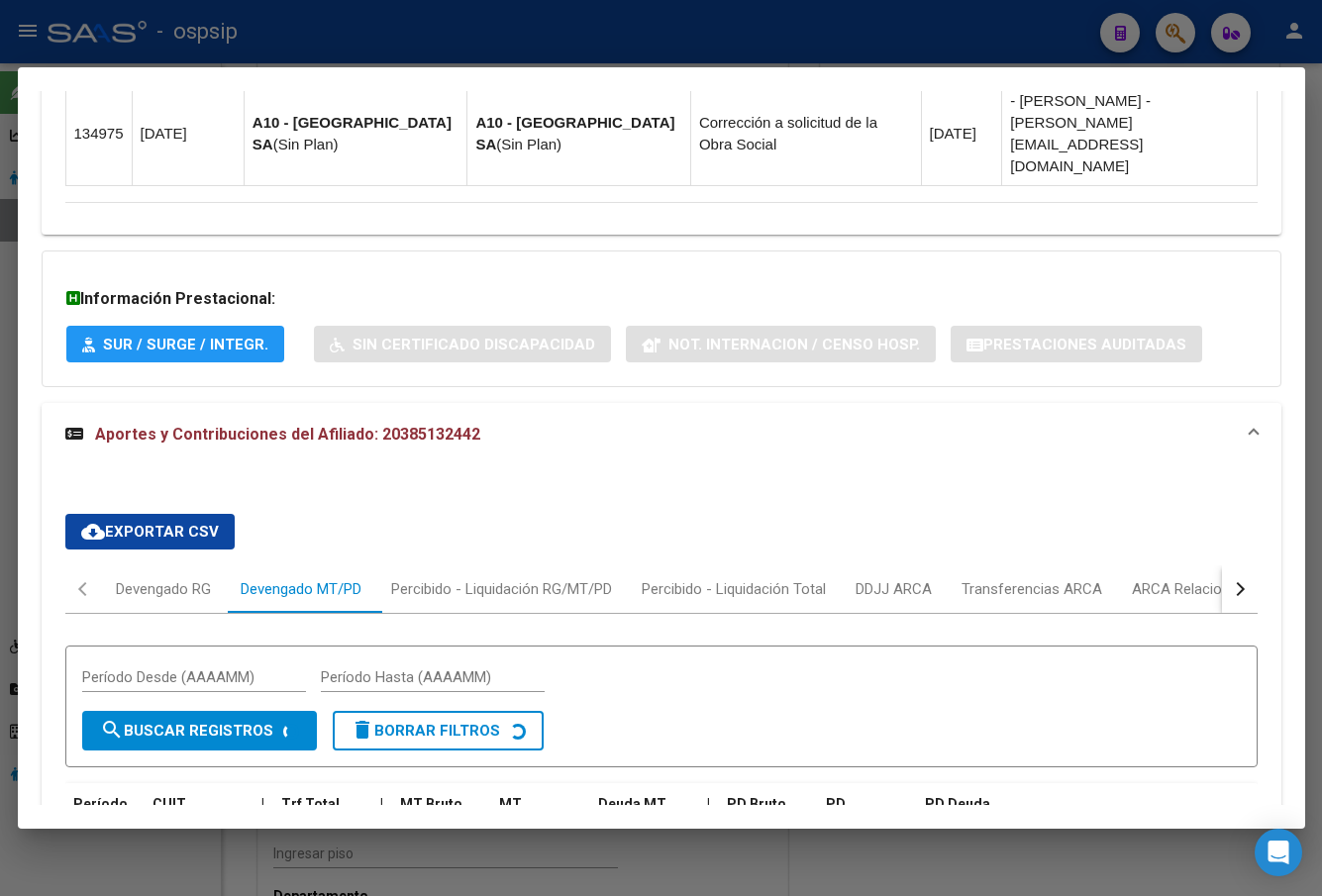 scroll, scrollTop: 1743, scrollLeft: 0, axis: vertical 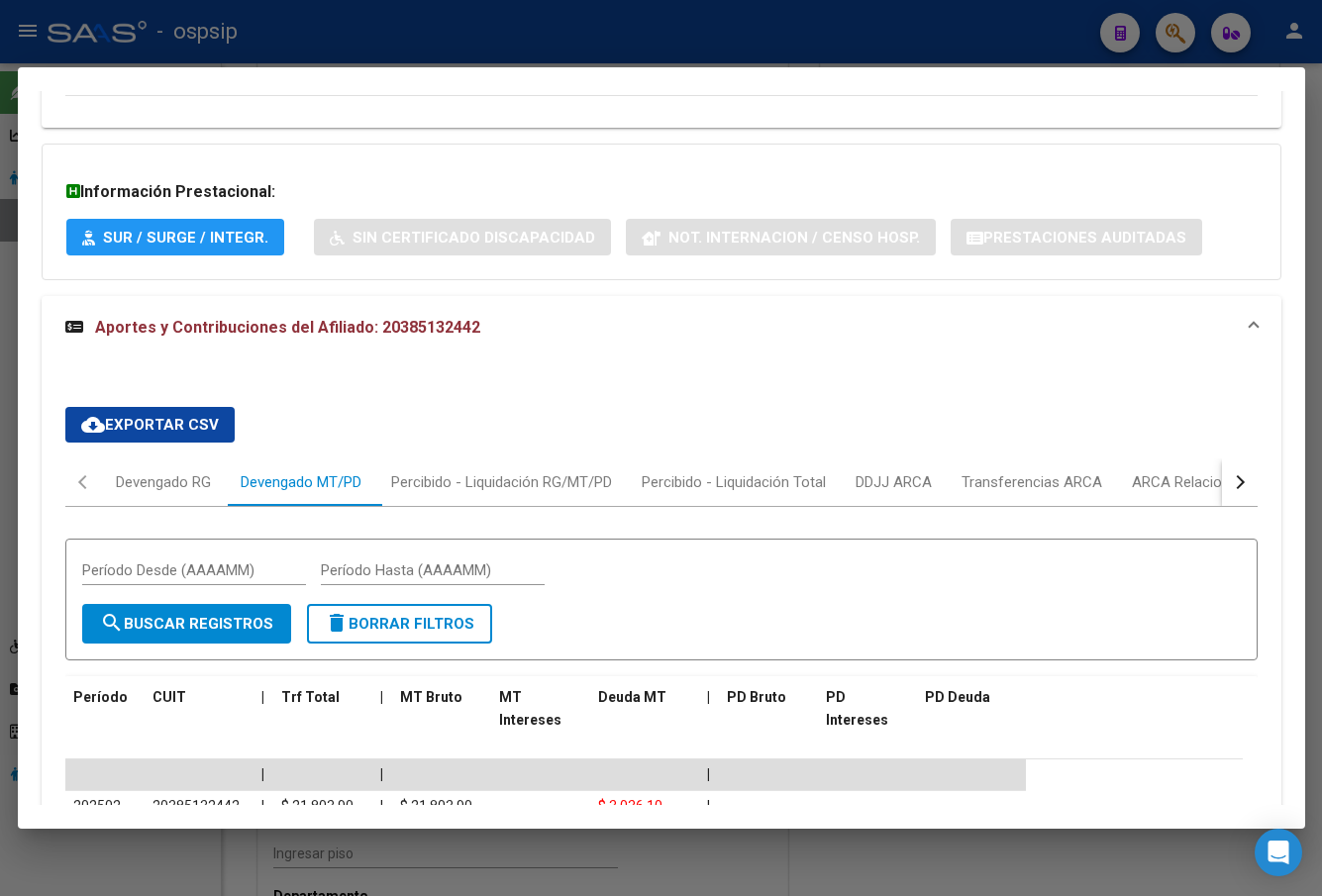 click on "cloud_download  Exportar CSV  Devengado RG Devengado MT/PD Percibido - Liquidación RG/MT/PD Percibido - Liquidación Total DDJJ ARCA Transferencias ARCA ARCA Relaciones Laborales Período Desde (AAAAMM) Período Hasta (AAAAMM) search  Buscar Registros  delete  Borrar Filtros  Período CUIT | Trf Total | MT Bruto MT Intereses Deuda MT | PD Bruto PD Intereses PD Deuda | | | 202502 20385132442 | $ 21.803,90 | $ 21.803,90 $ 3.036,10 | 202501 20385132442 | $ 12.420,00 | $ 12.420,00 | 202412 20385132442 | $ 12.420,00 | $ 12.420,00 | 202411 20385132442 | $ 12.420,00 | $ 12.420,00 | 202410 20385132442 | $ 12.420,00 | $ 12.420,00 | 202409 20385132442 | $ 12.420,00 | $ 12.420,00 | 202408 20385132442 | $ 12.420,00 | $ 12.420,00 | 202407 20385132442 | $ 10.463,36 | $ 10.463,36 $ 1.159,70 | 202406 20385132442 | $ 10.463,36 | $ 10.463,36 $ 1.159,70 | 202405 20385132442 | $ 10.463,36 | $ 10.463,36 $ 1.159,70 |  1   2   3   4   5" at bounding box center (661, 784) 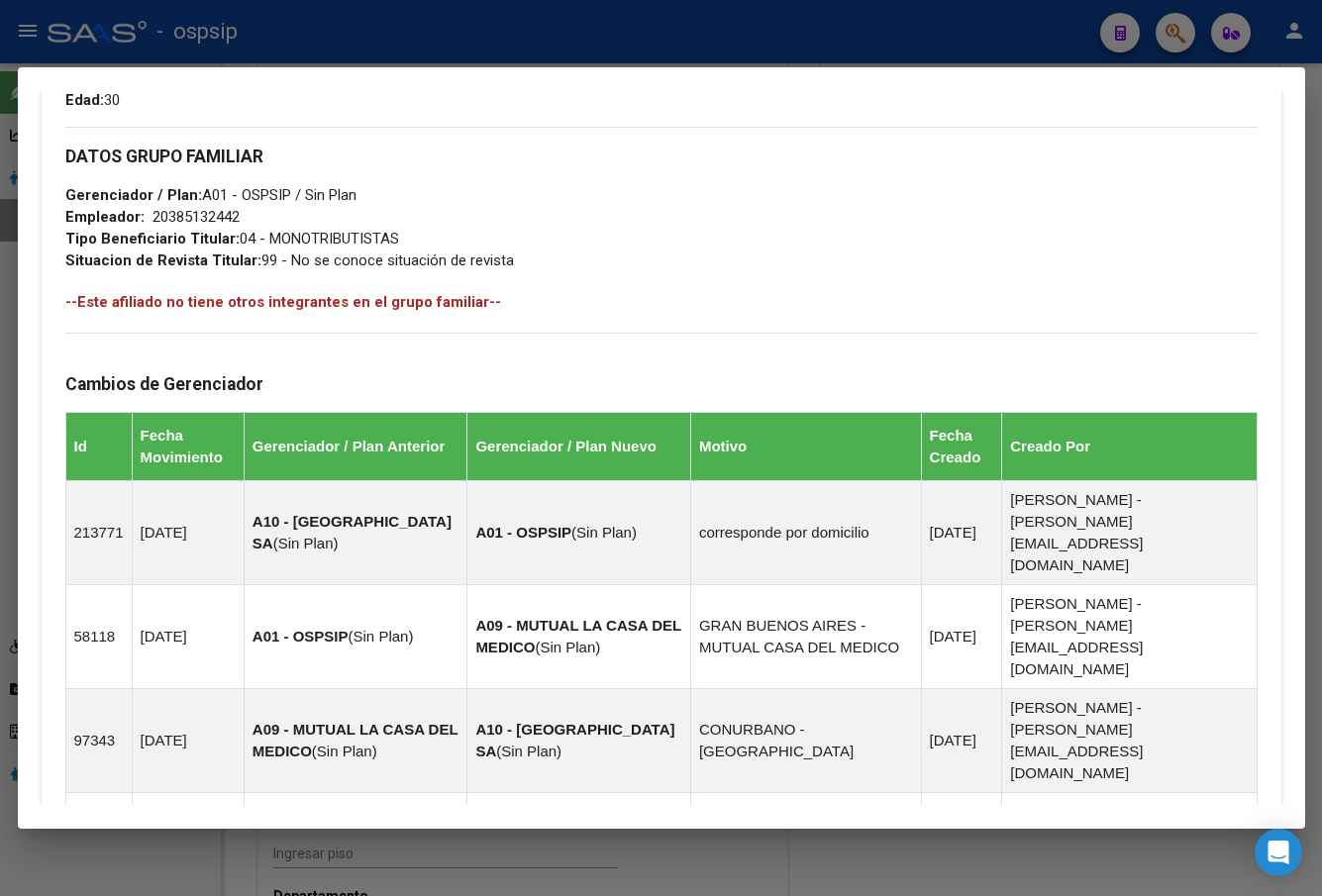 scroll, scrollTop: 654, scrollLeft: 0, axis: vertical 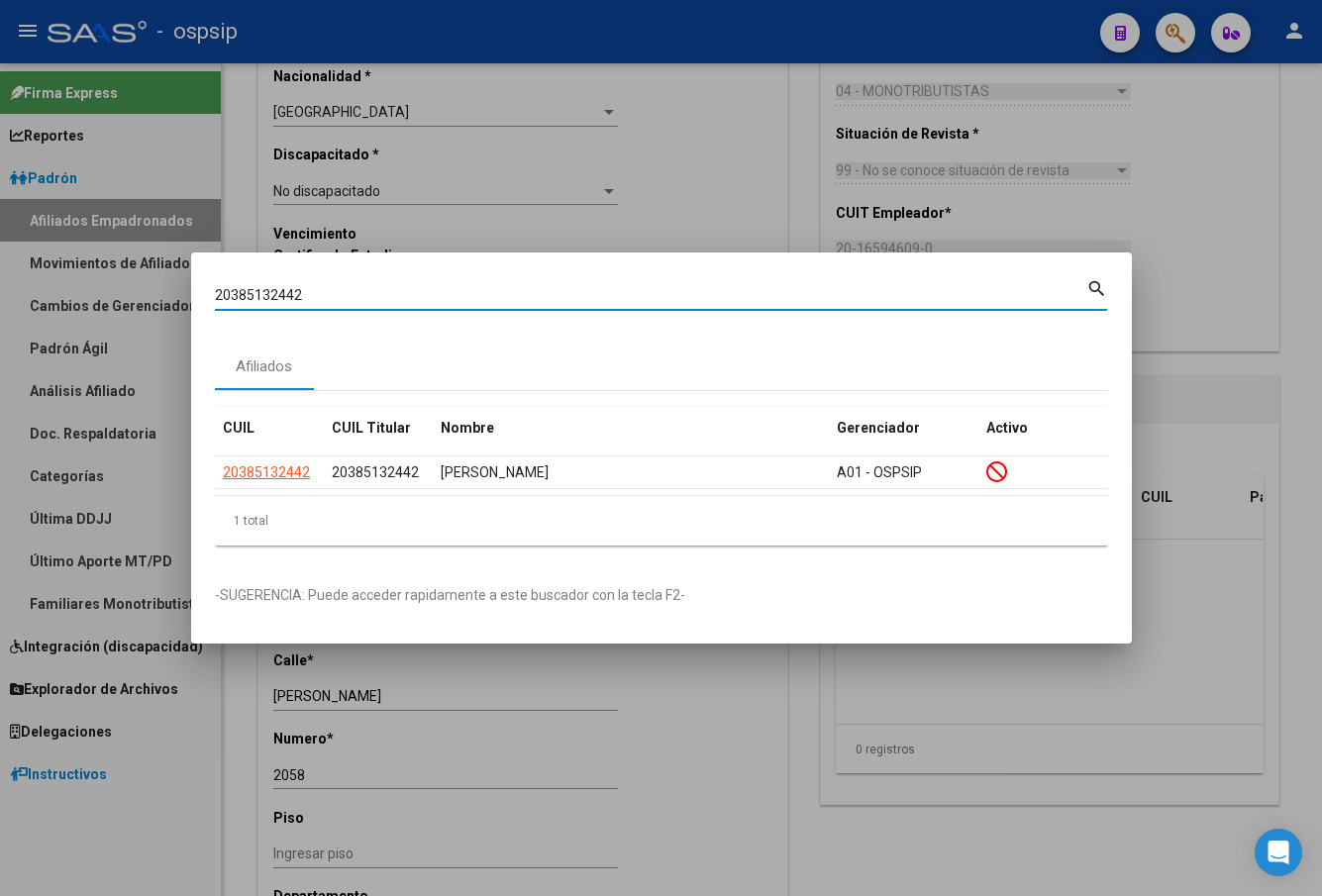 click on "20385132442" at bounding box center [651, 295] 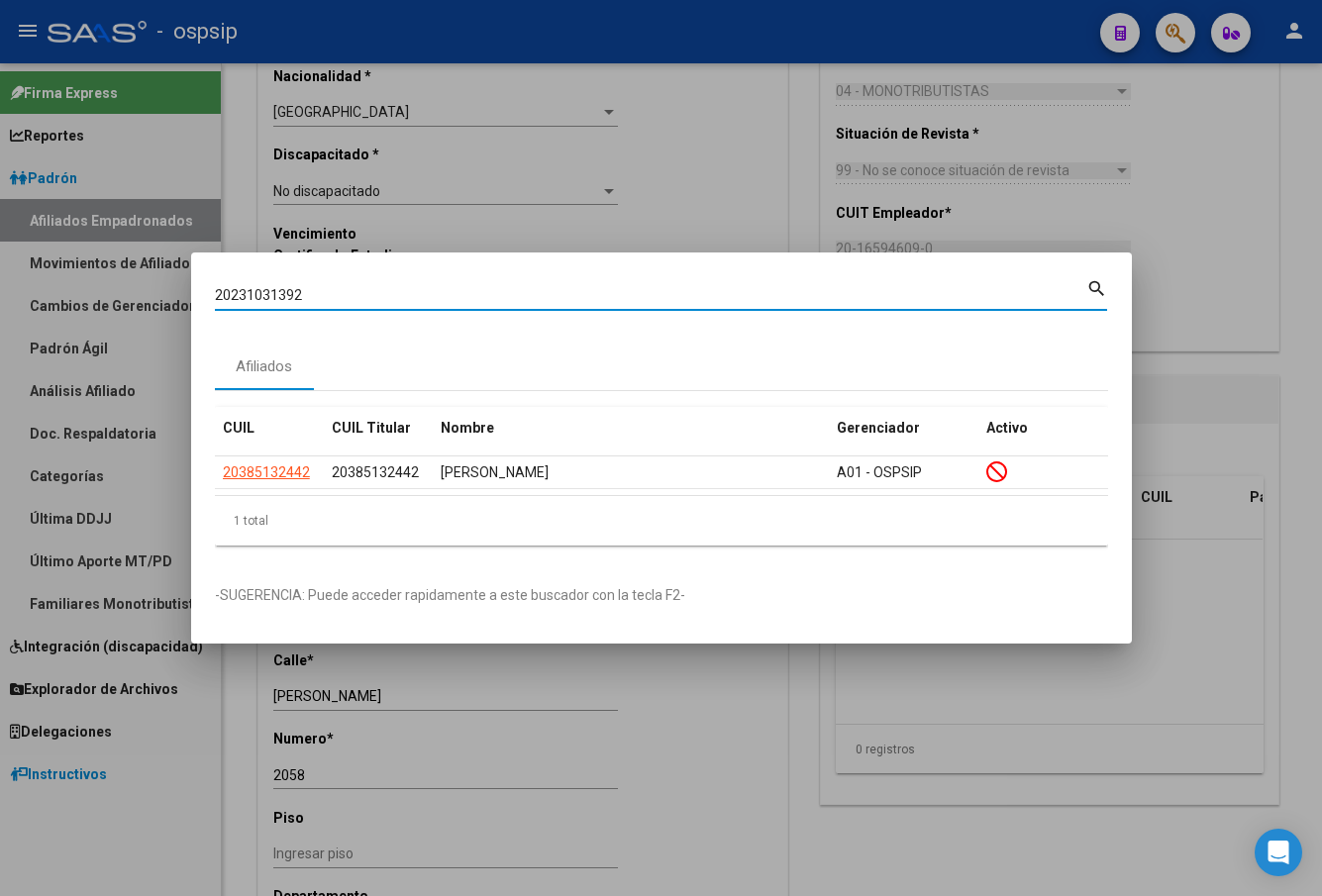 type on "20231031392" 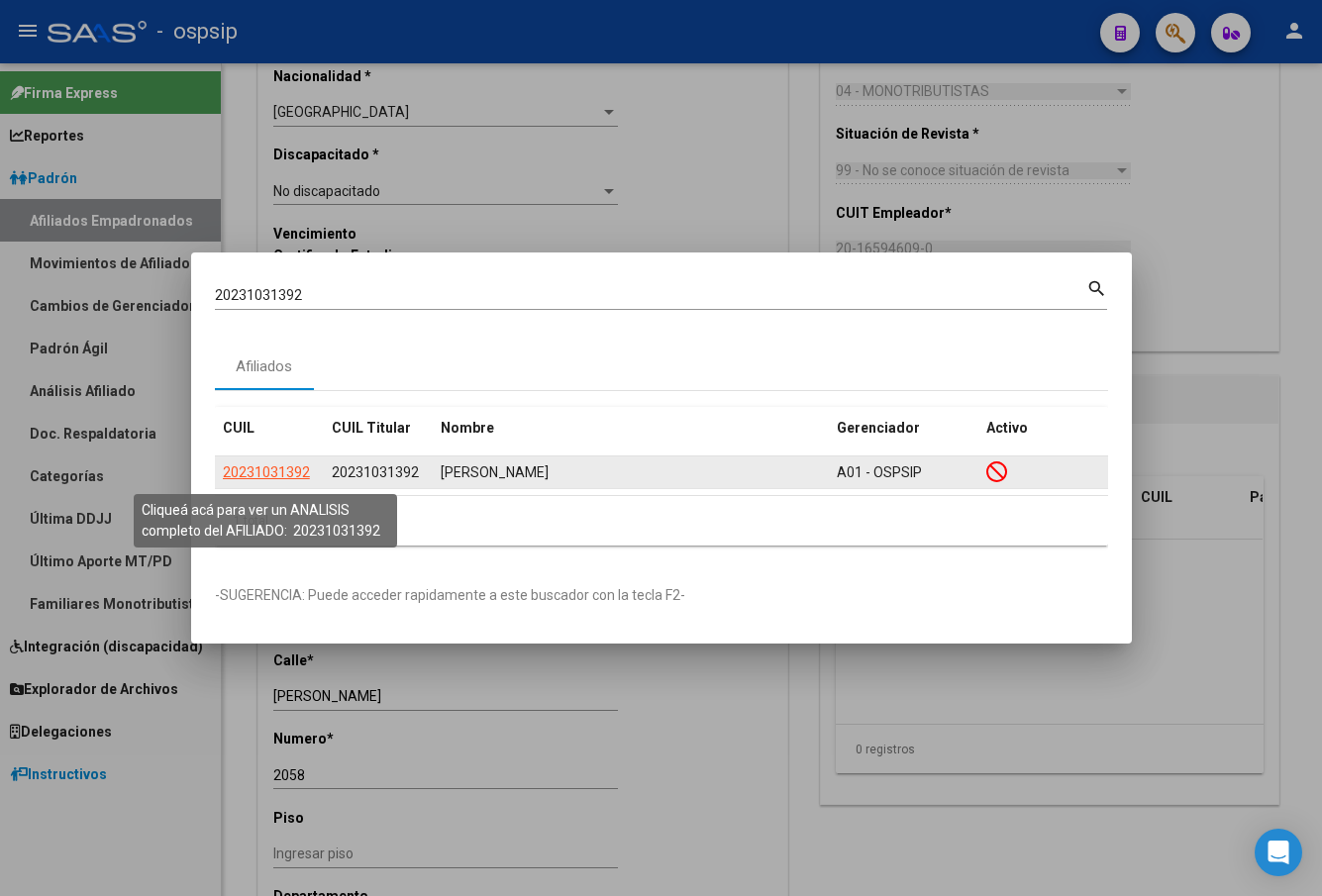 click on "20231031392" 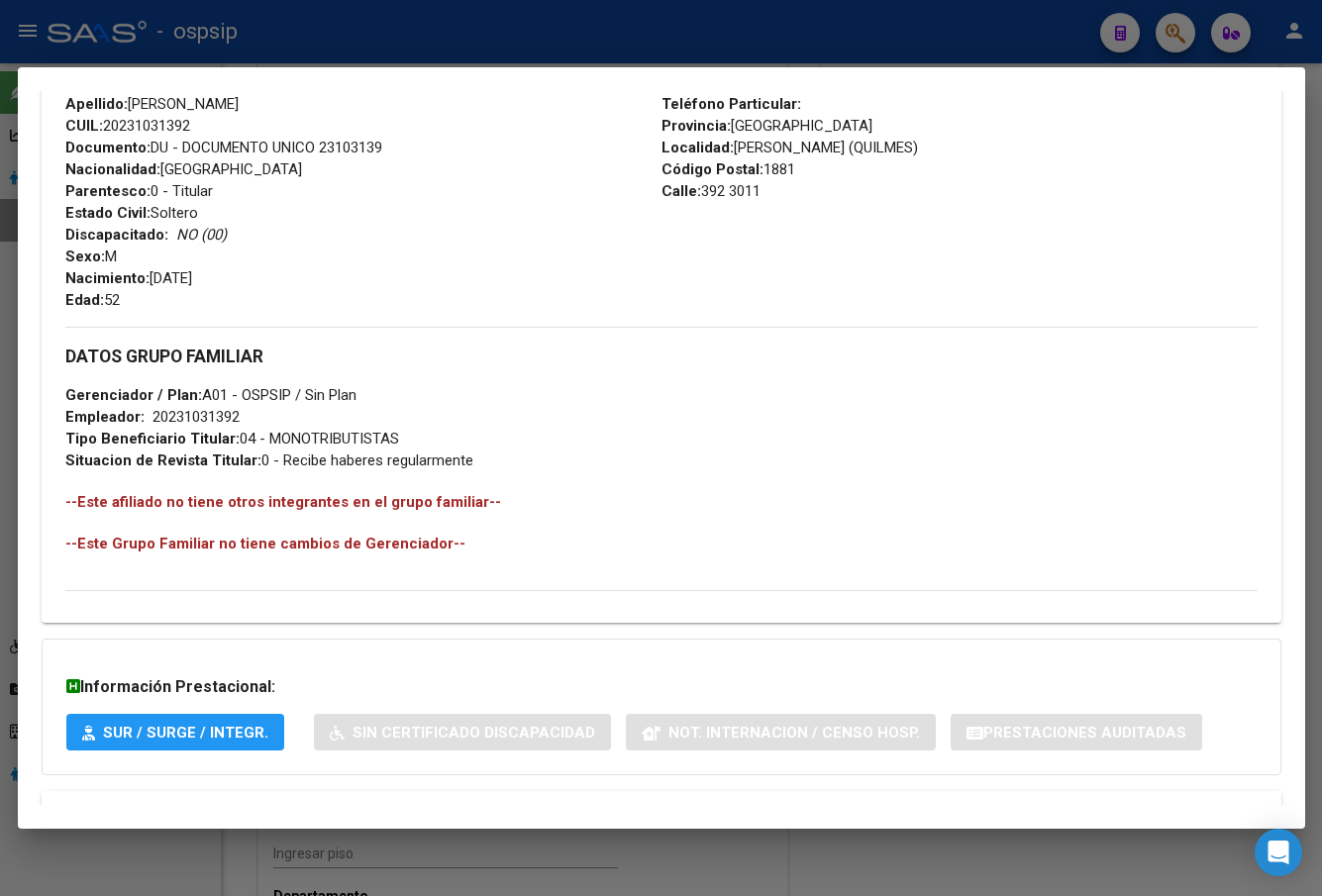 scroll, scrollTop: 823, scrollLeft: 0, axis: vertical 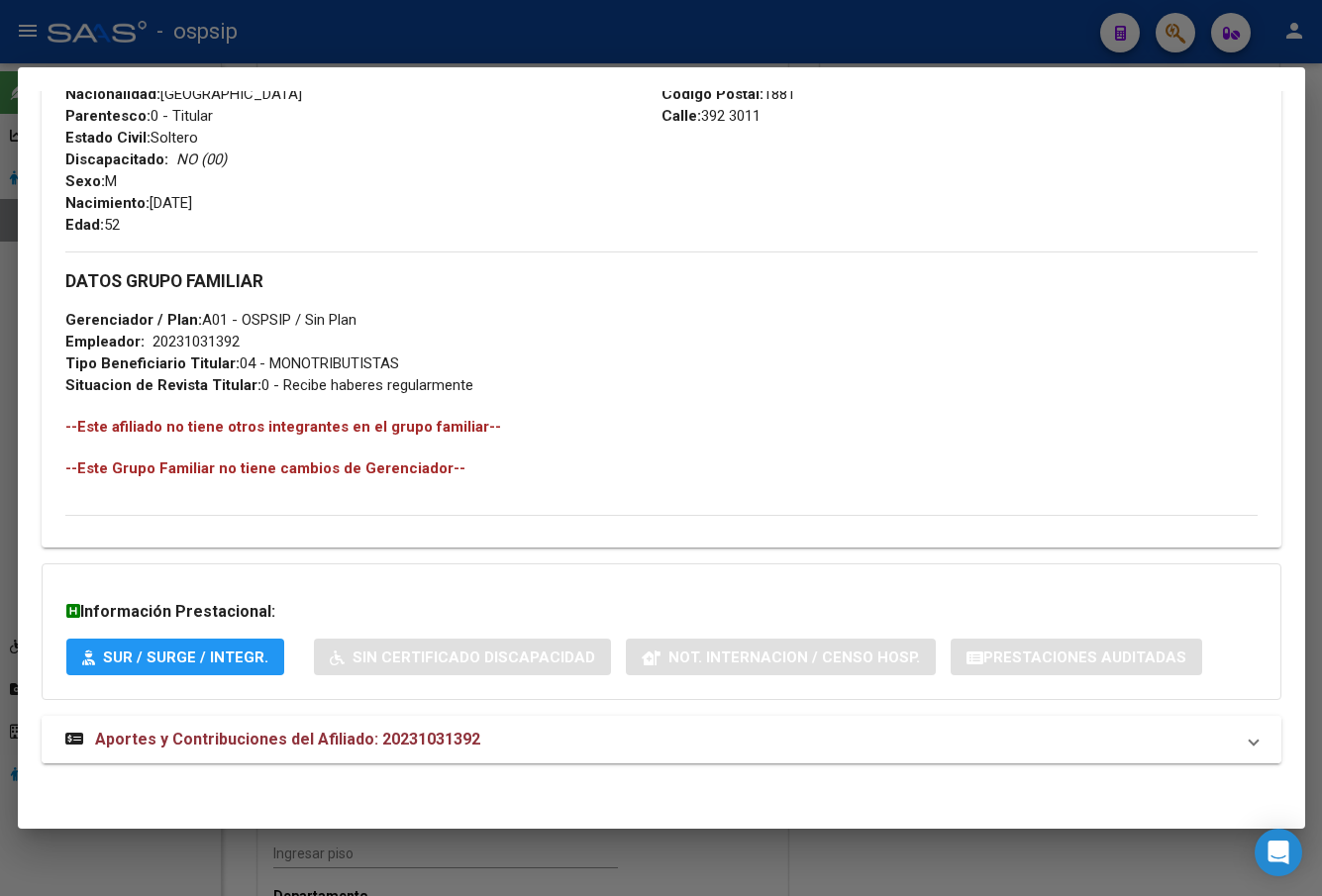 click on "Aportes y Contribuciones del Afiliado: 20231031392" at bounding box center [661, 740] 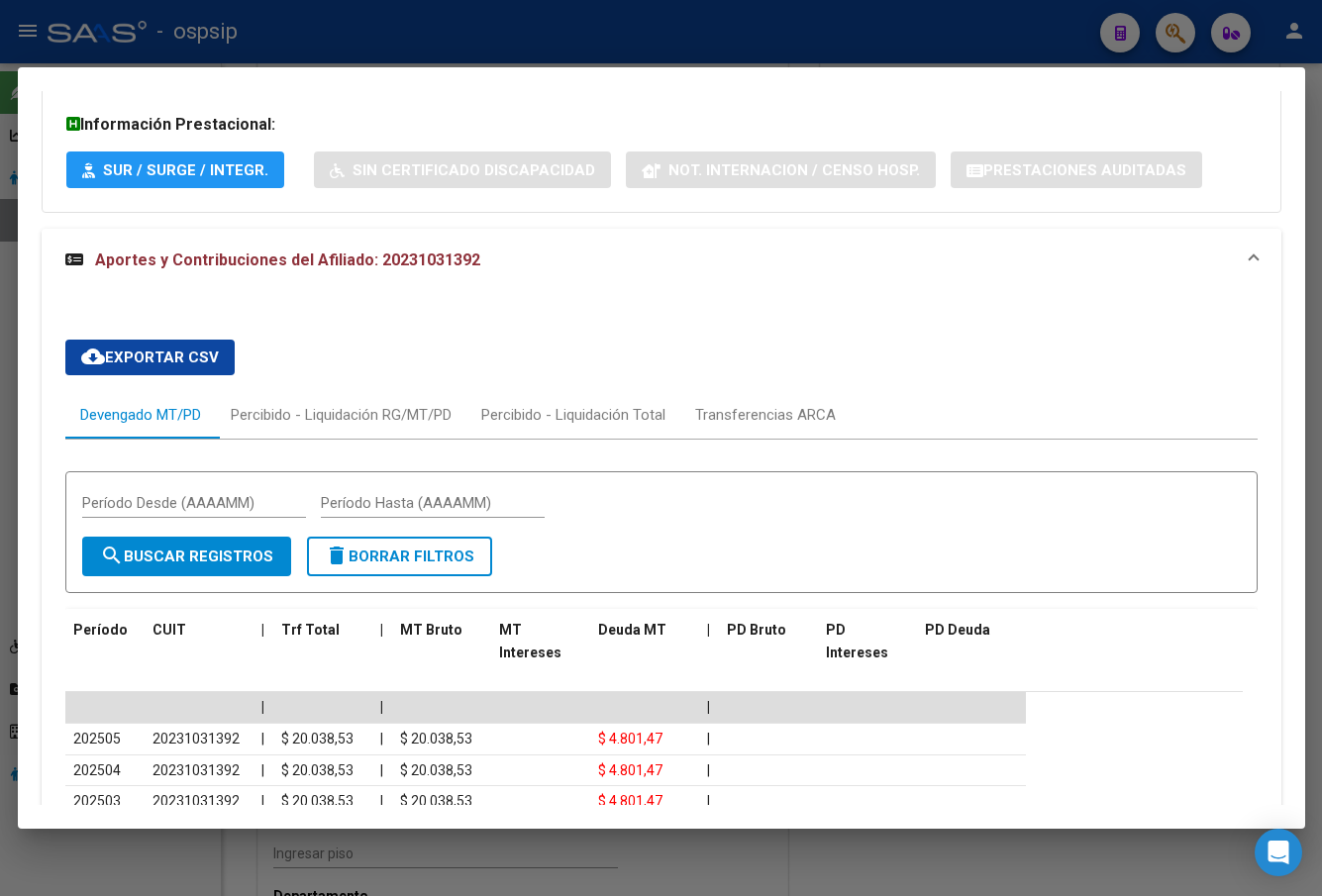 scroll, scrollTop: 1607, scrollLeft: 0, axis: vertical 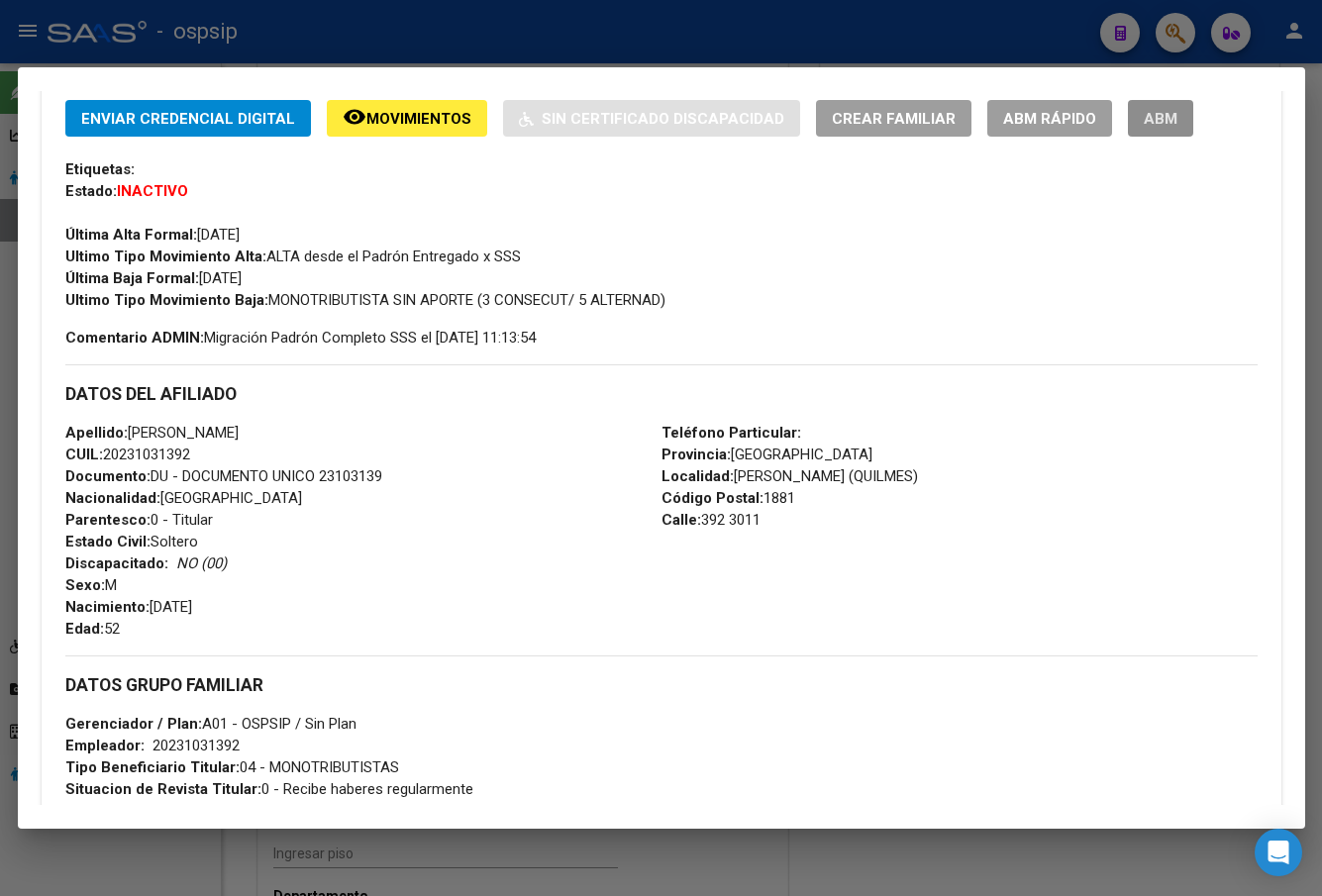 click on "ABM" at bounding box center [1161, 119] 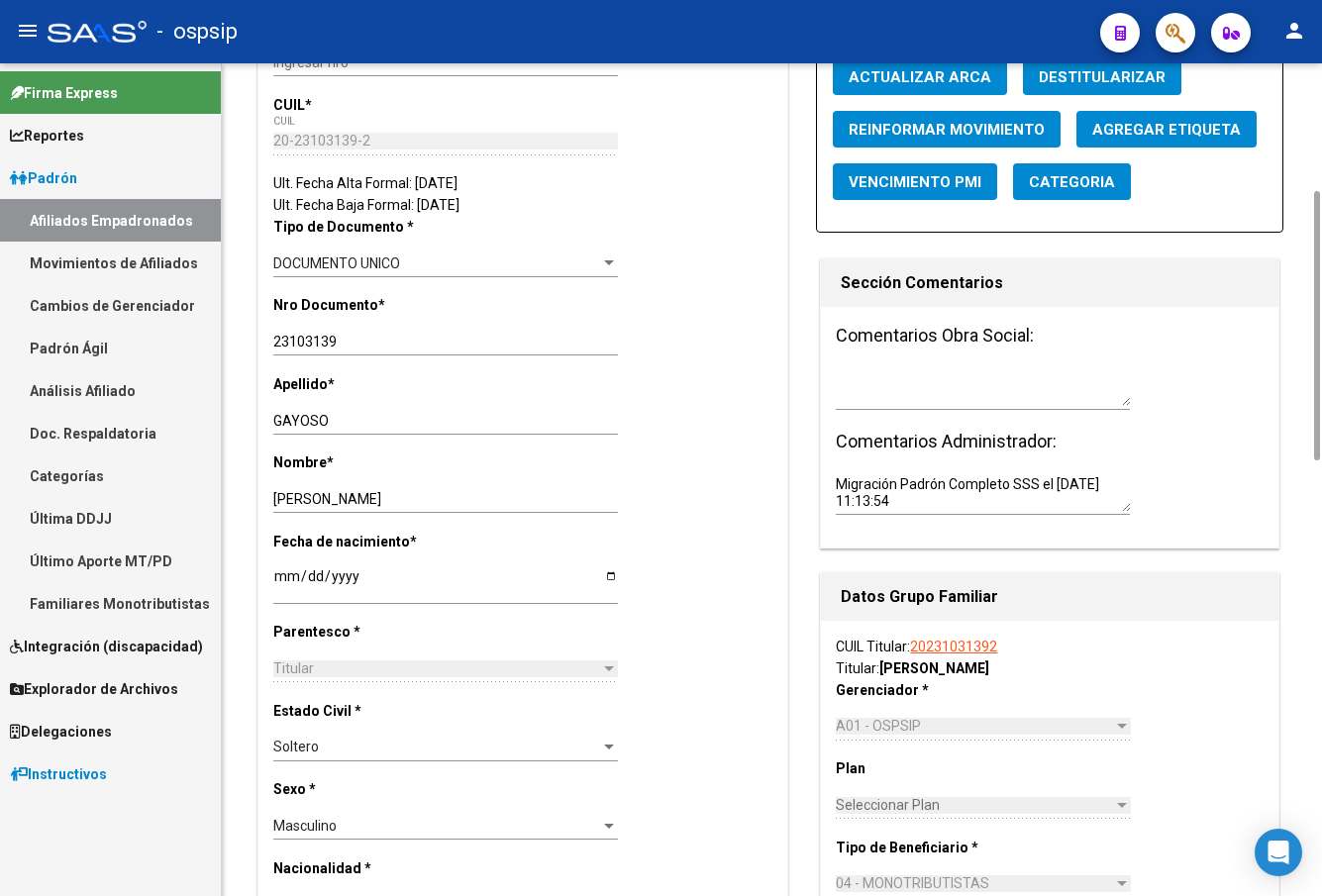 scroll, scrollTop: 0, scrollLeft: 0, axis: both 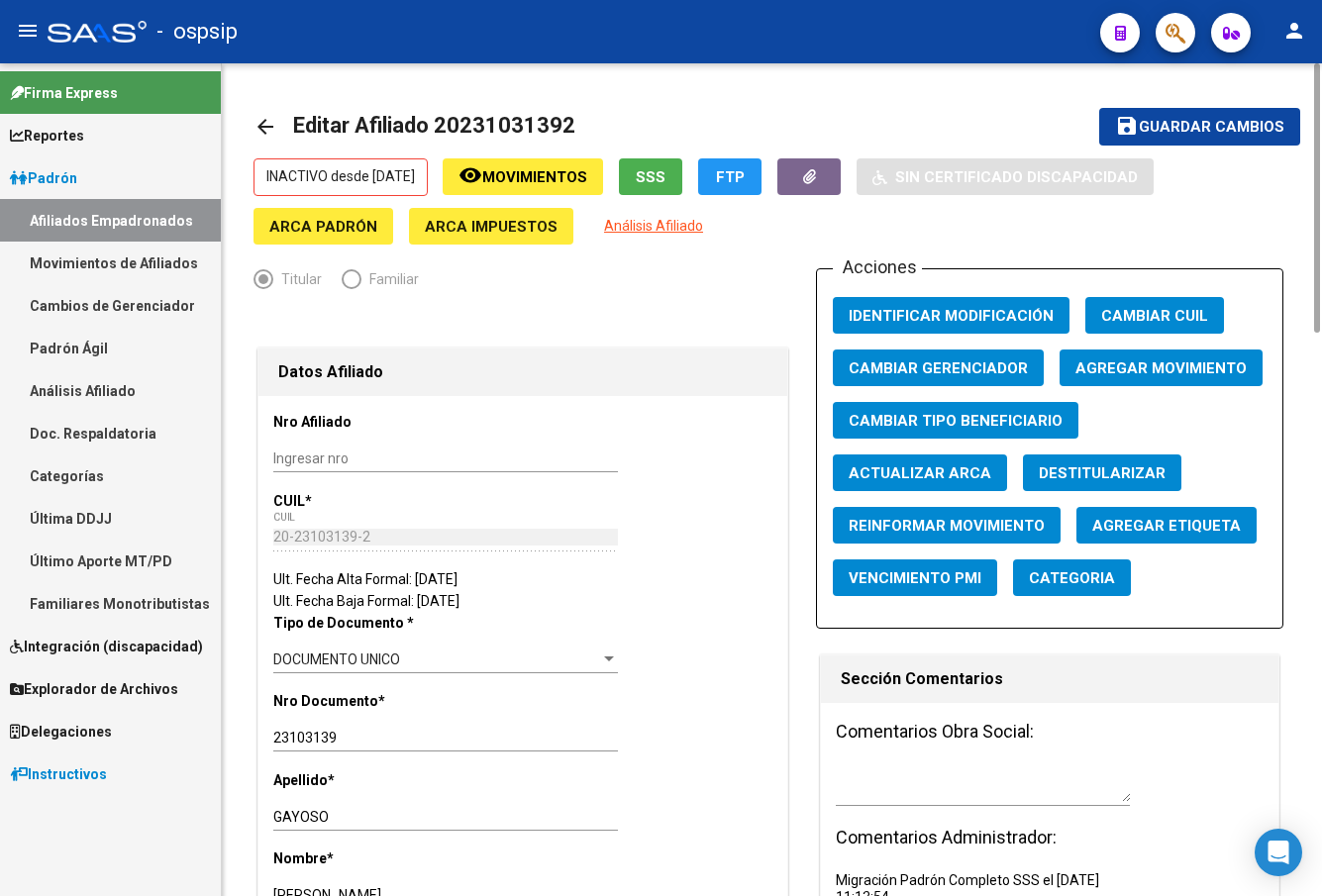 click on "Agregar Movimiento" 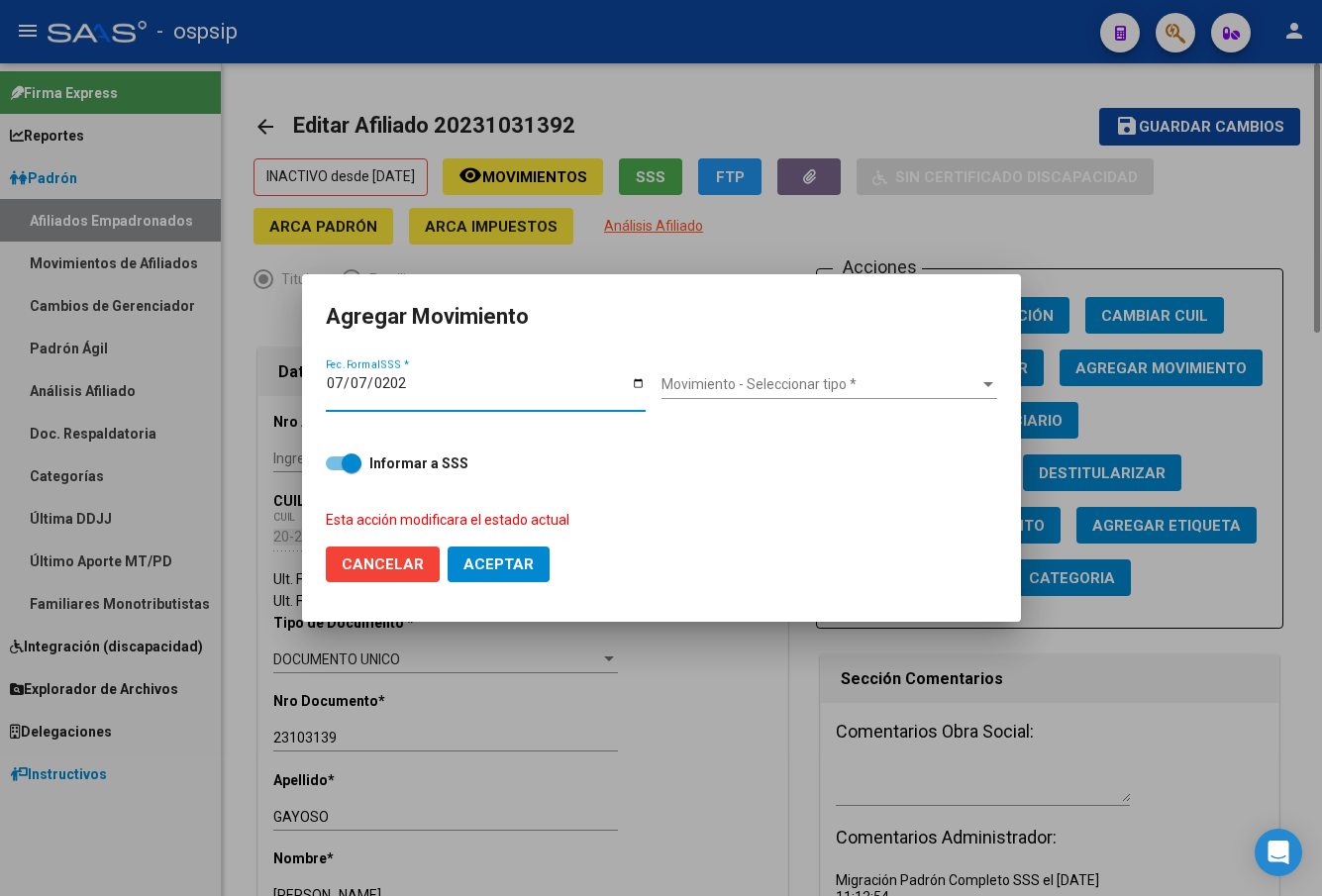 type on "[DATE]" 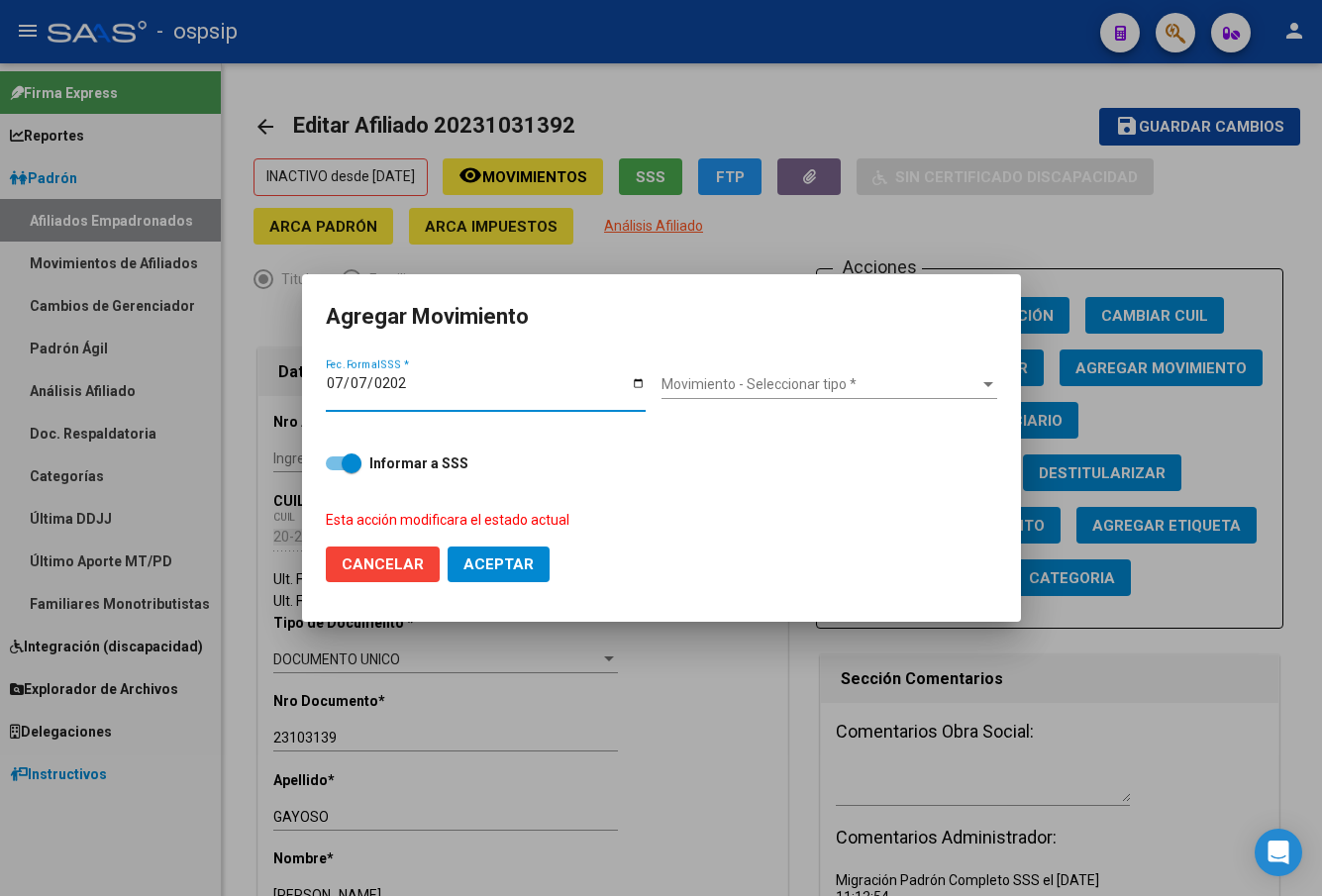 click on "Movimiento - Seleccionar tipo *" at bounding box center [820, 384] 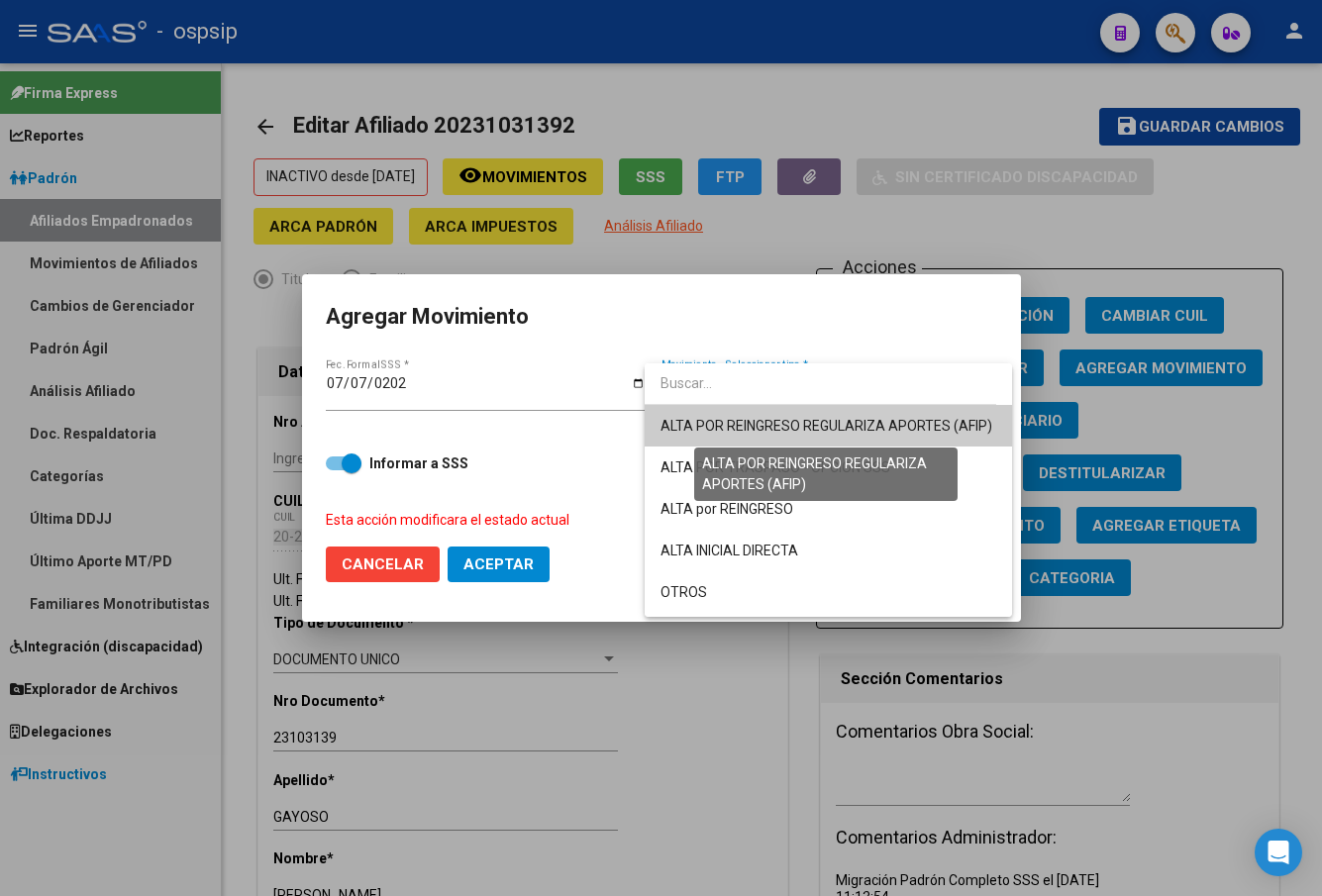 click on "ALTA POR REINGRESO REGULARIZA APORTES (AFIP)" at bounding box center (826, 426) 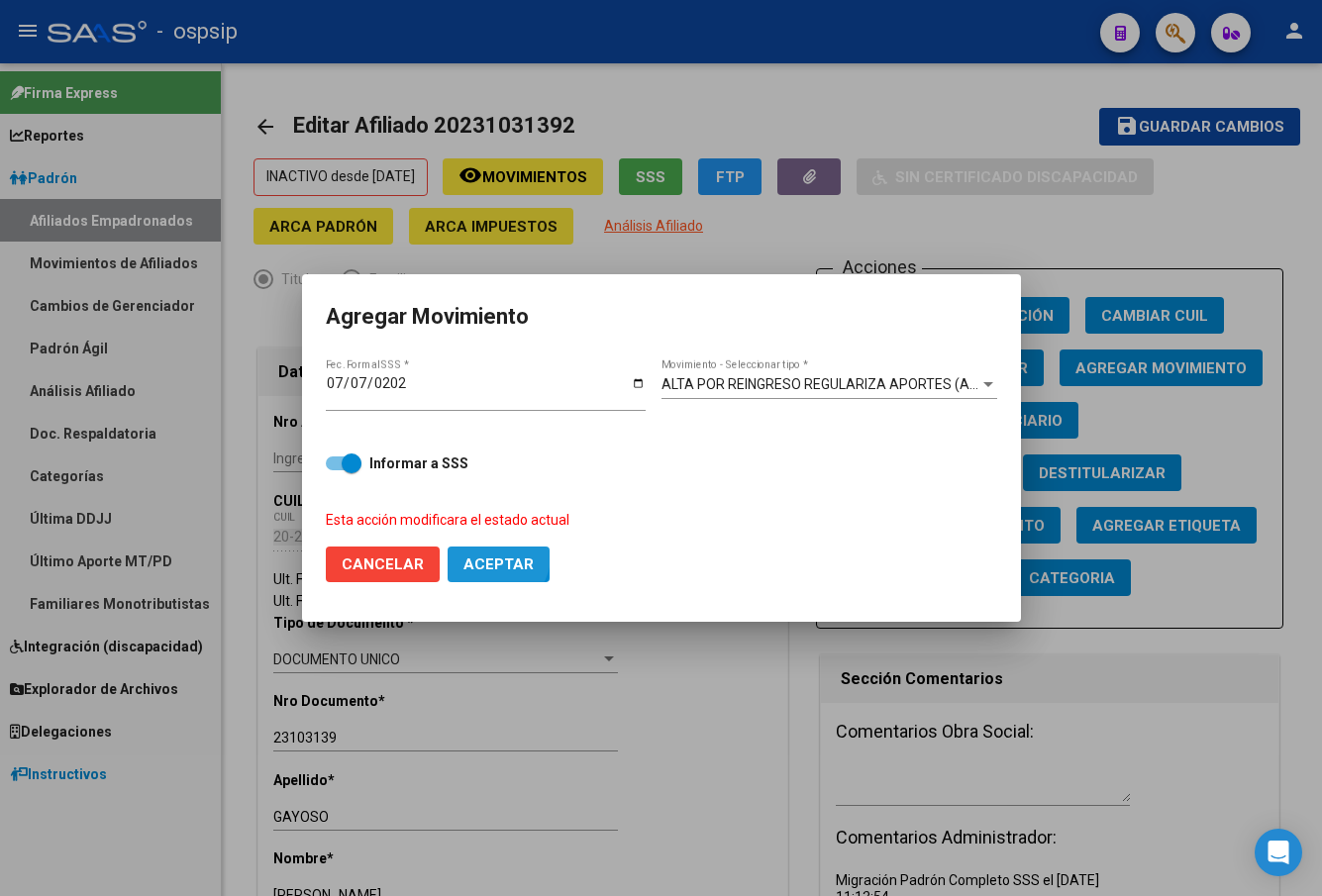 click on "Aceptar" 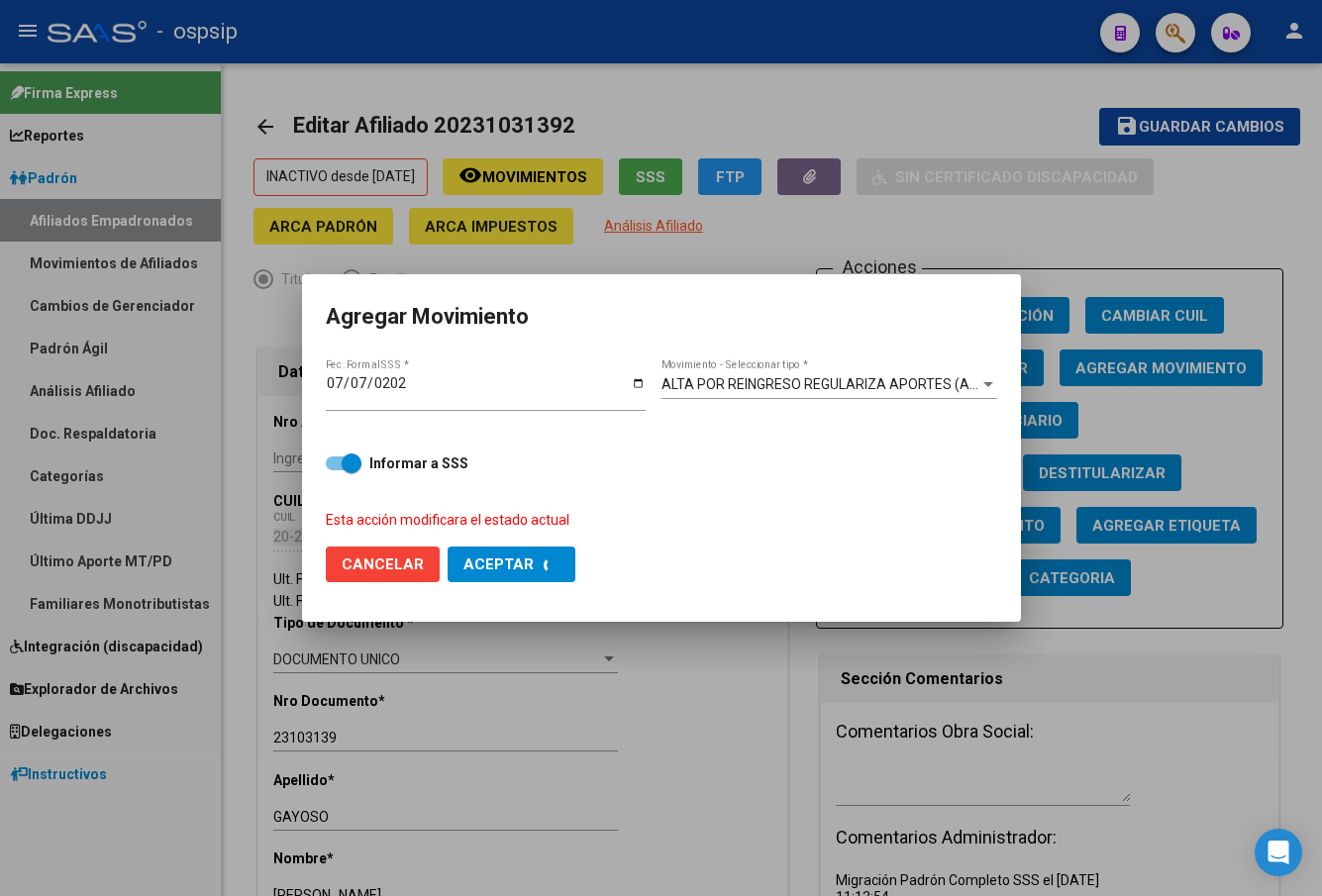 checkbox on "false" 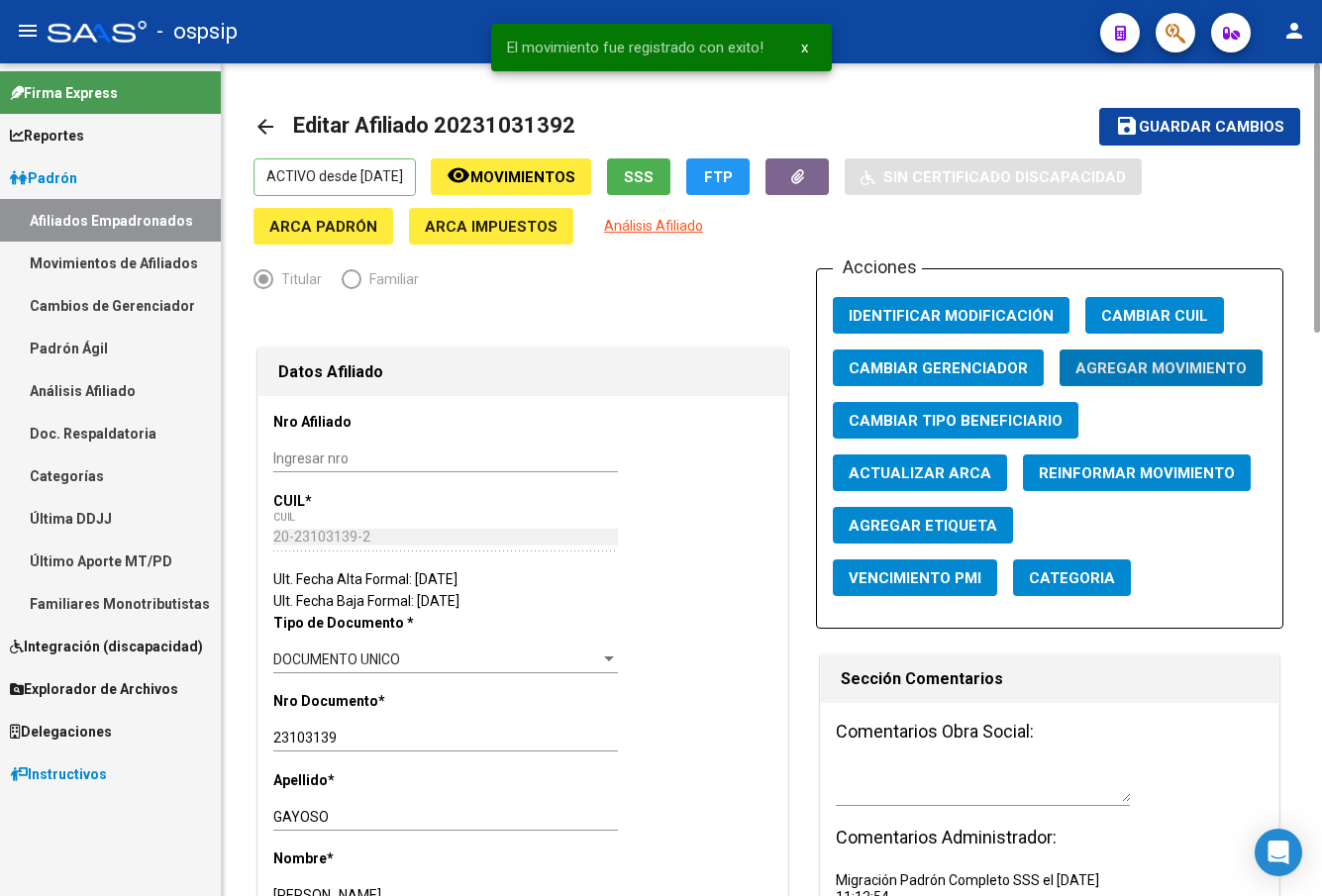 click on "Guardar cambios" 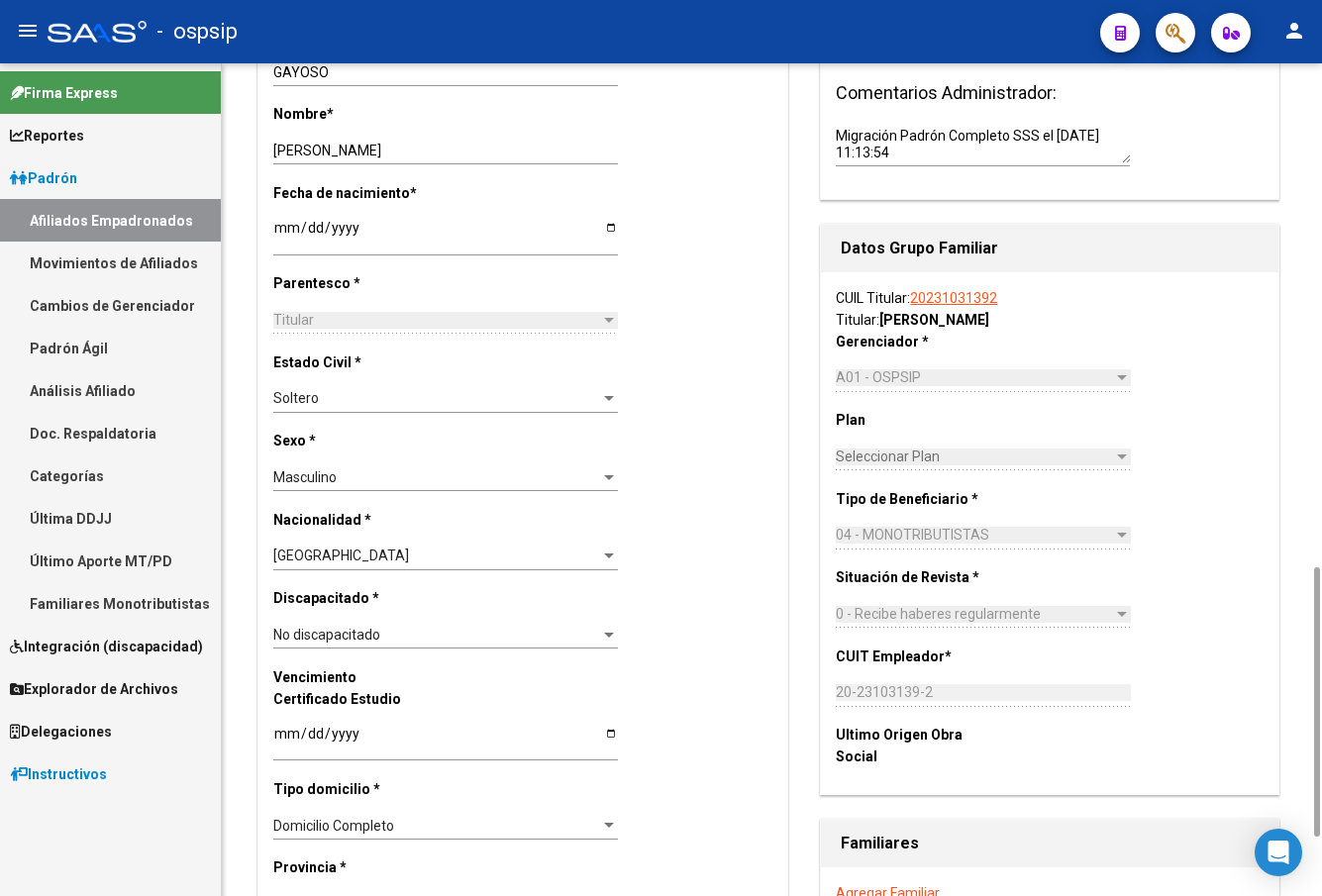 scroll, scrollTop: 1141, scrollLeft: 0, axis: vertical 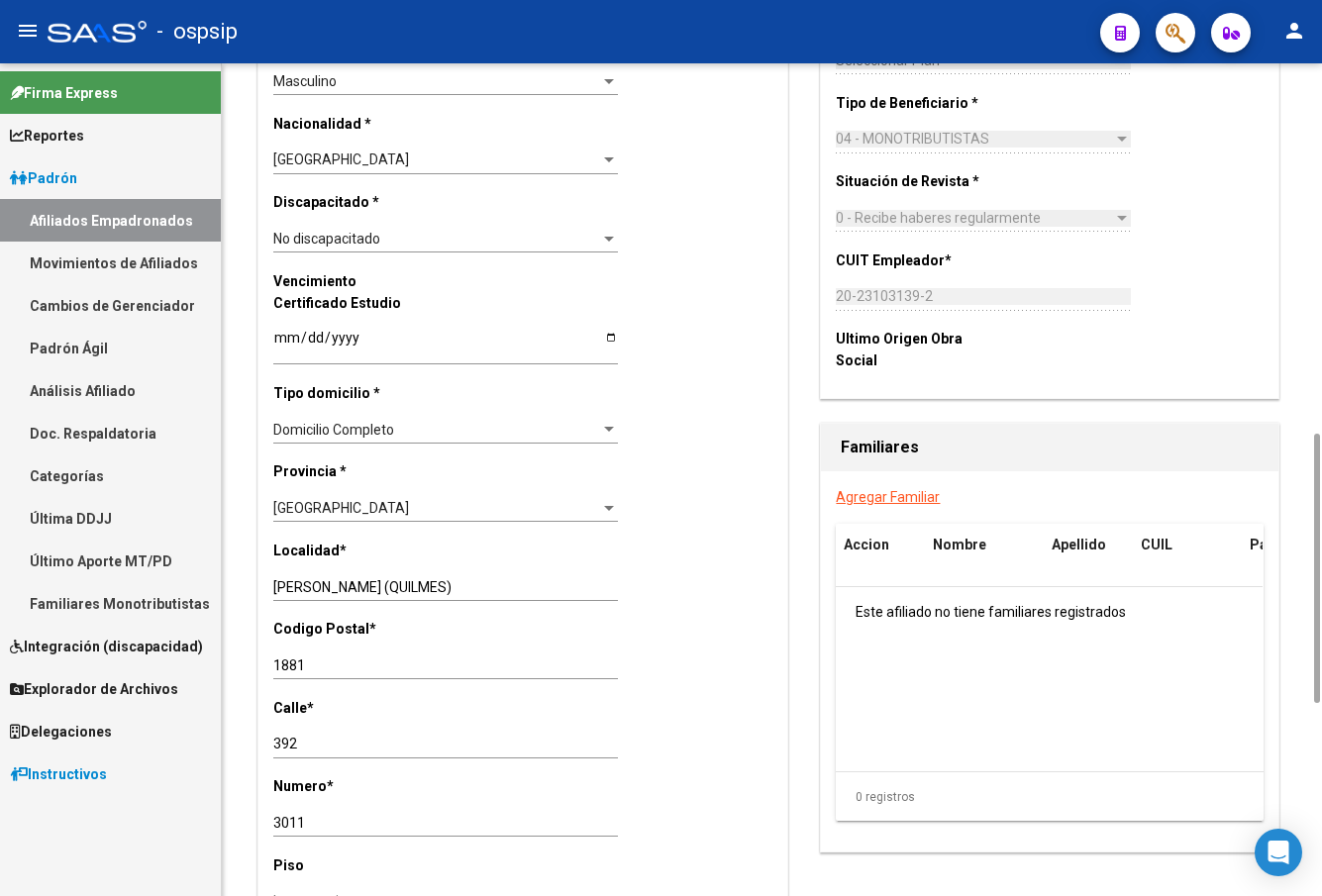click on "Calle  *" 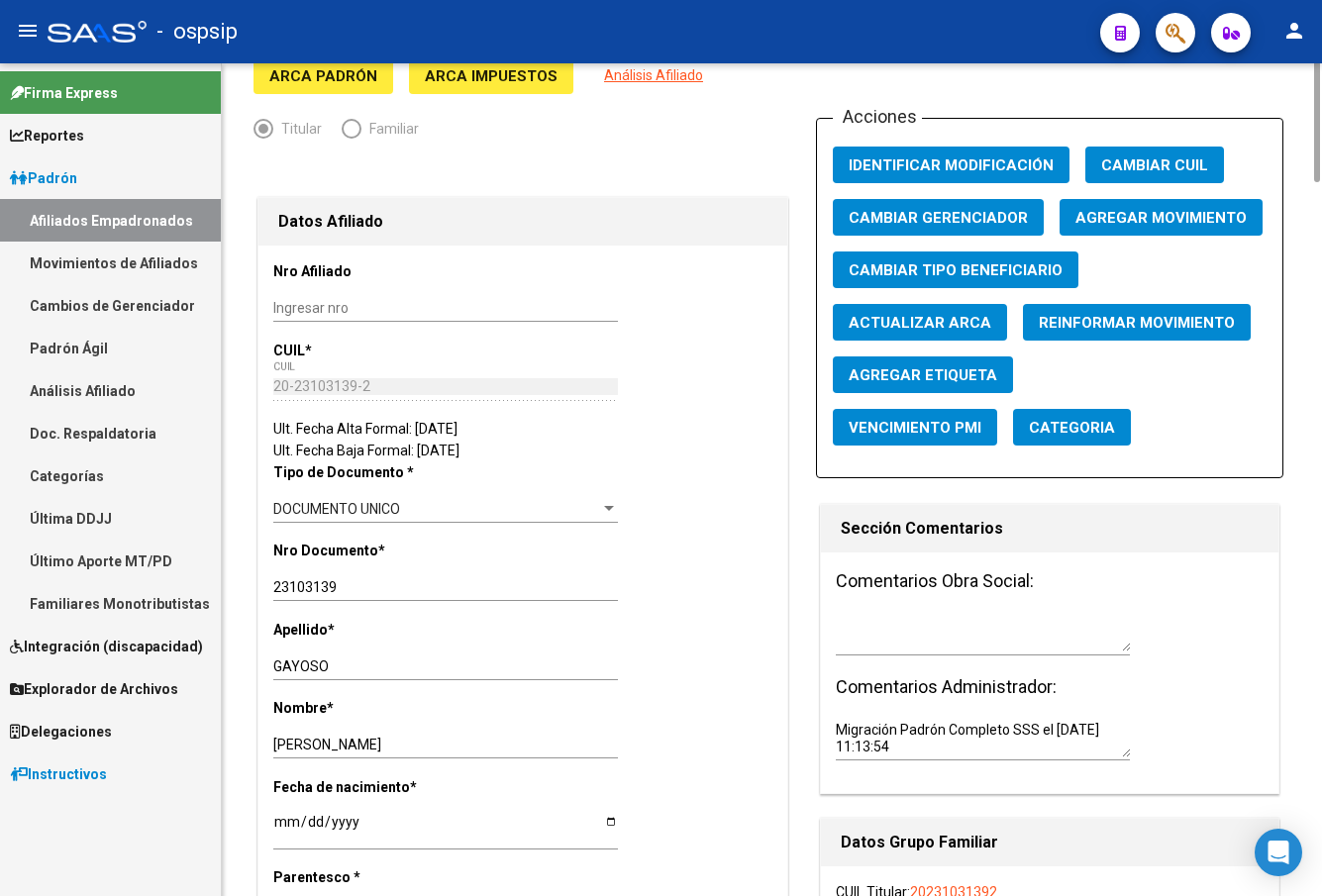 scroll, scrollTop: 0, scrollLeft: 0, axis: both 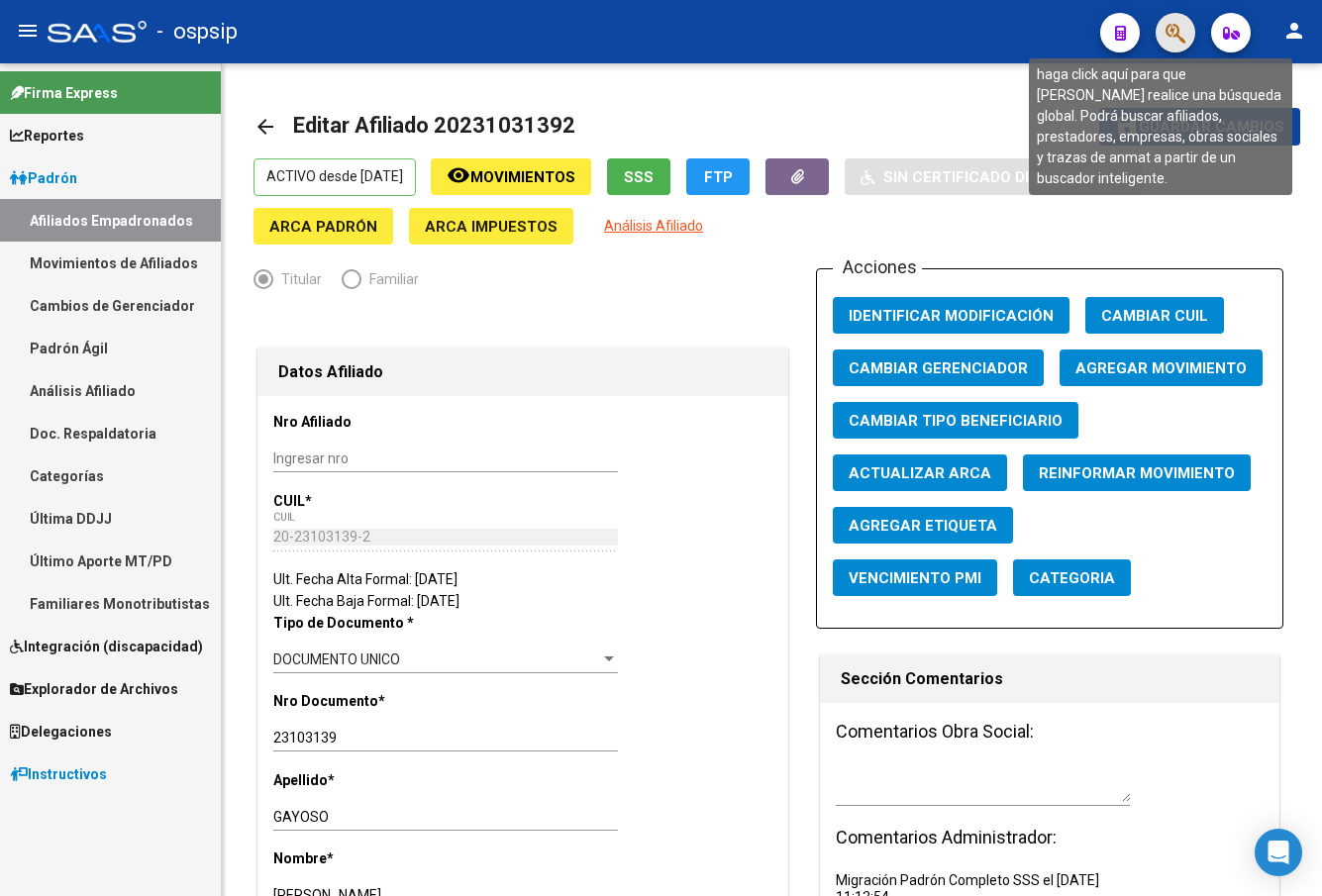 click 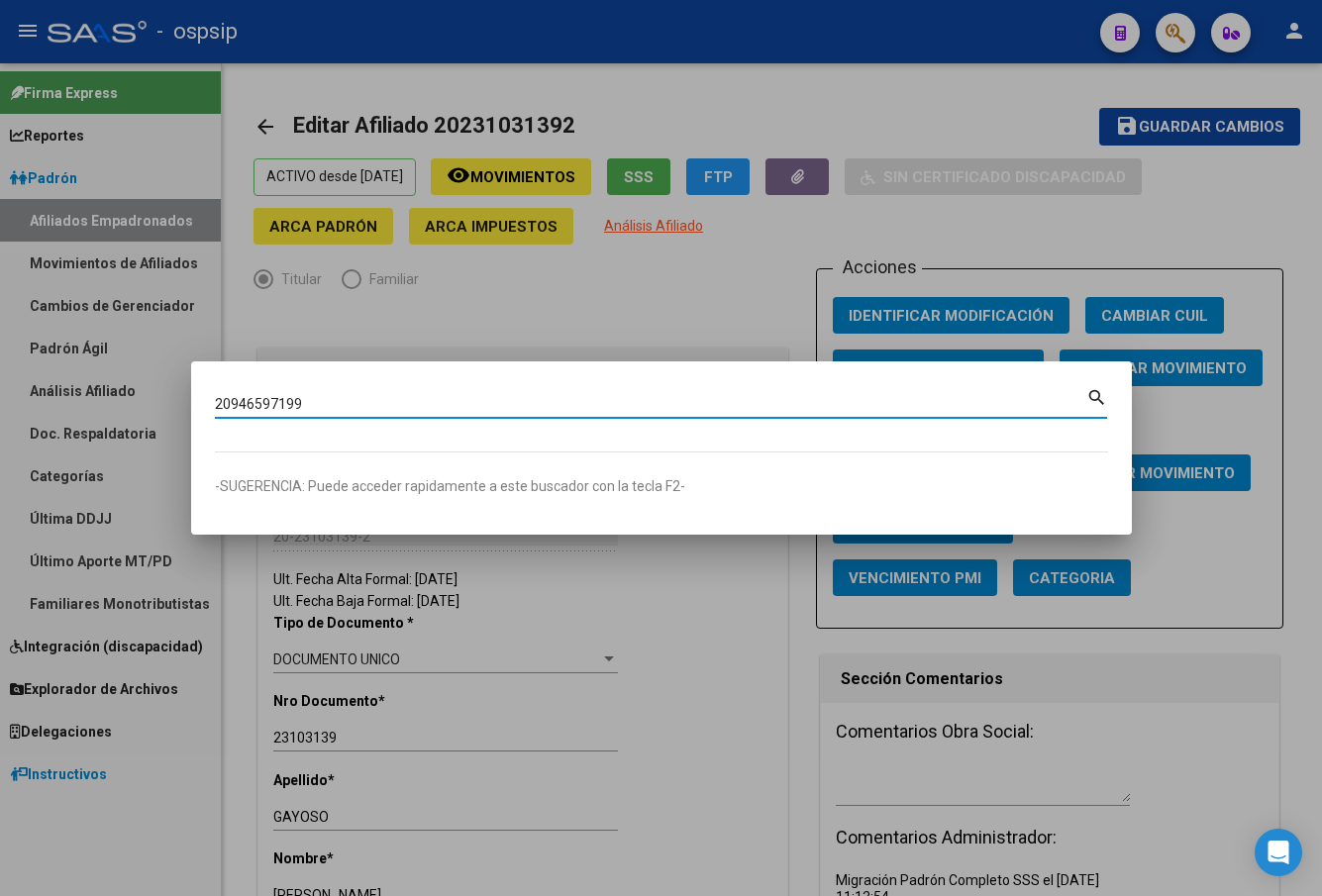 type on "20946597199" 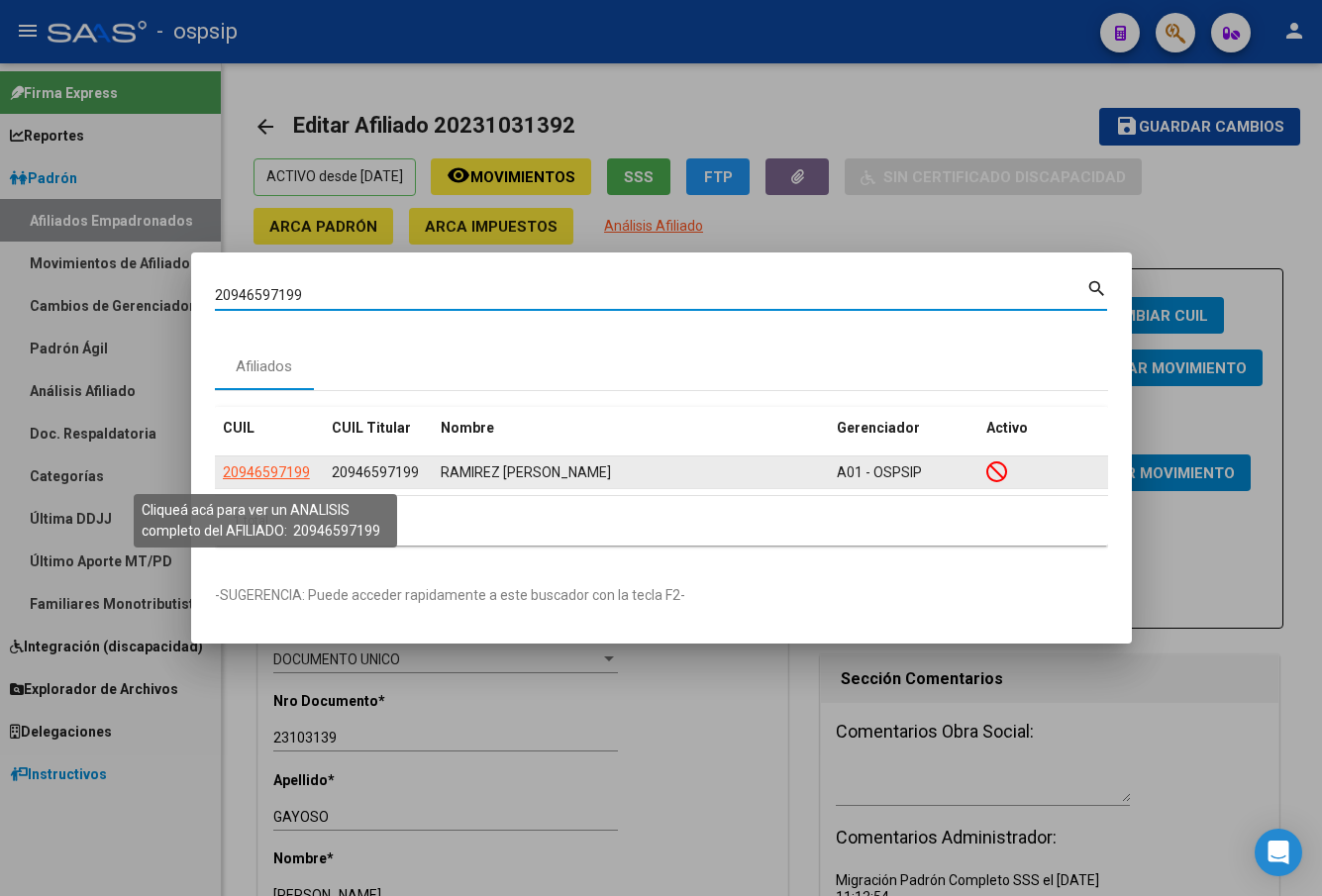 click on "20946597199" 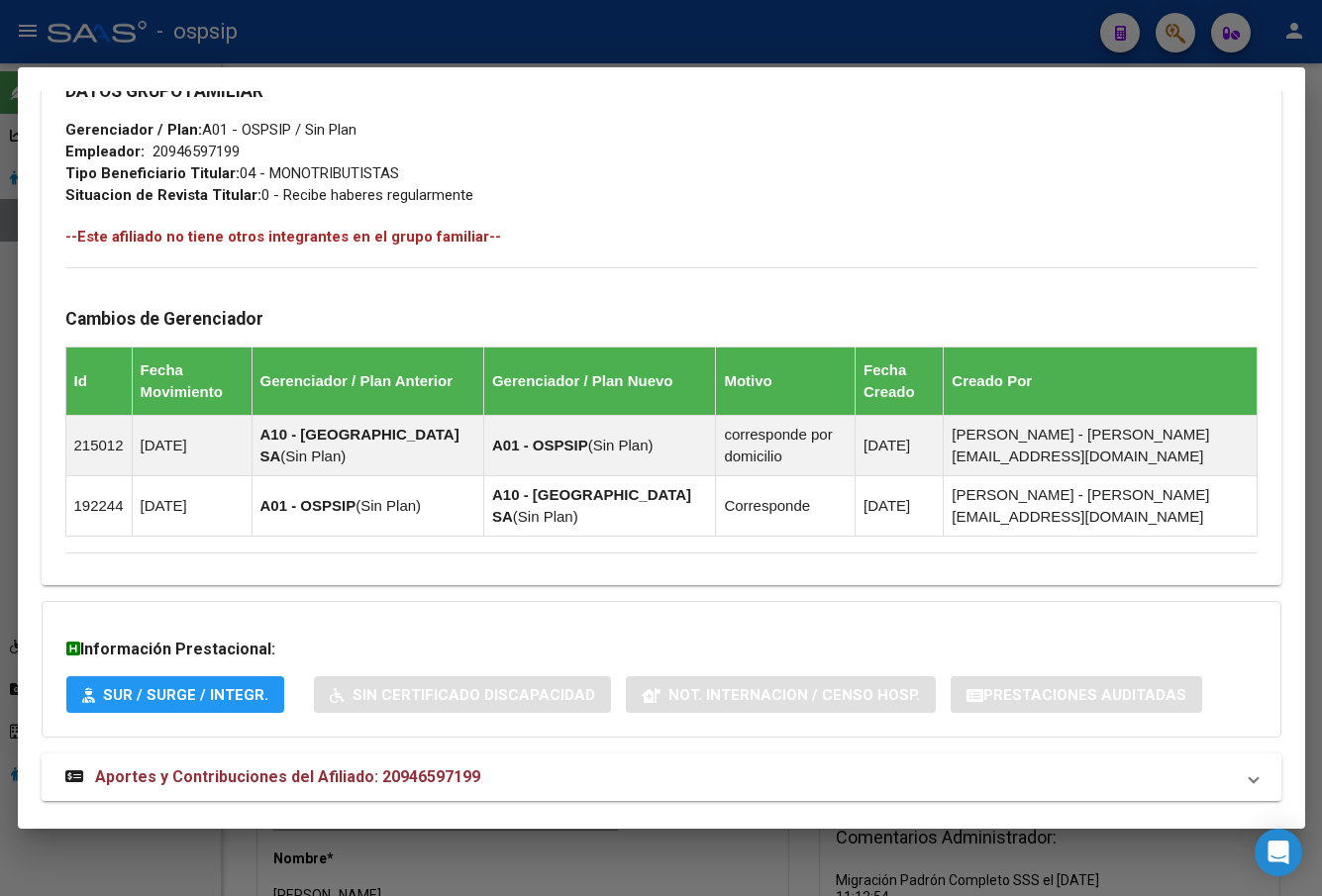 scroll, scrollTop: 1029, scrollLeft: 0, axis: vertical 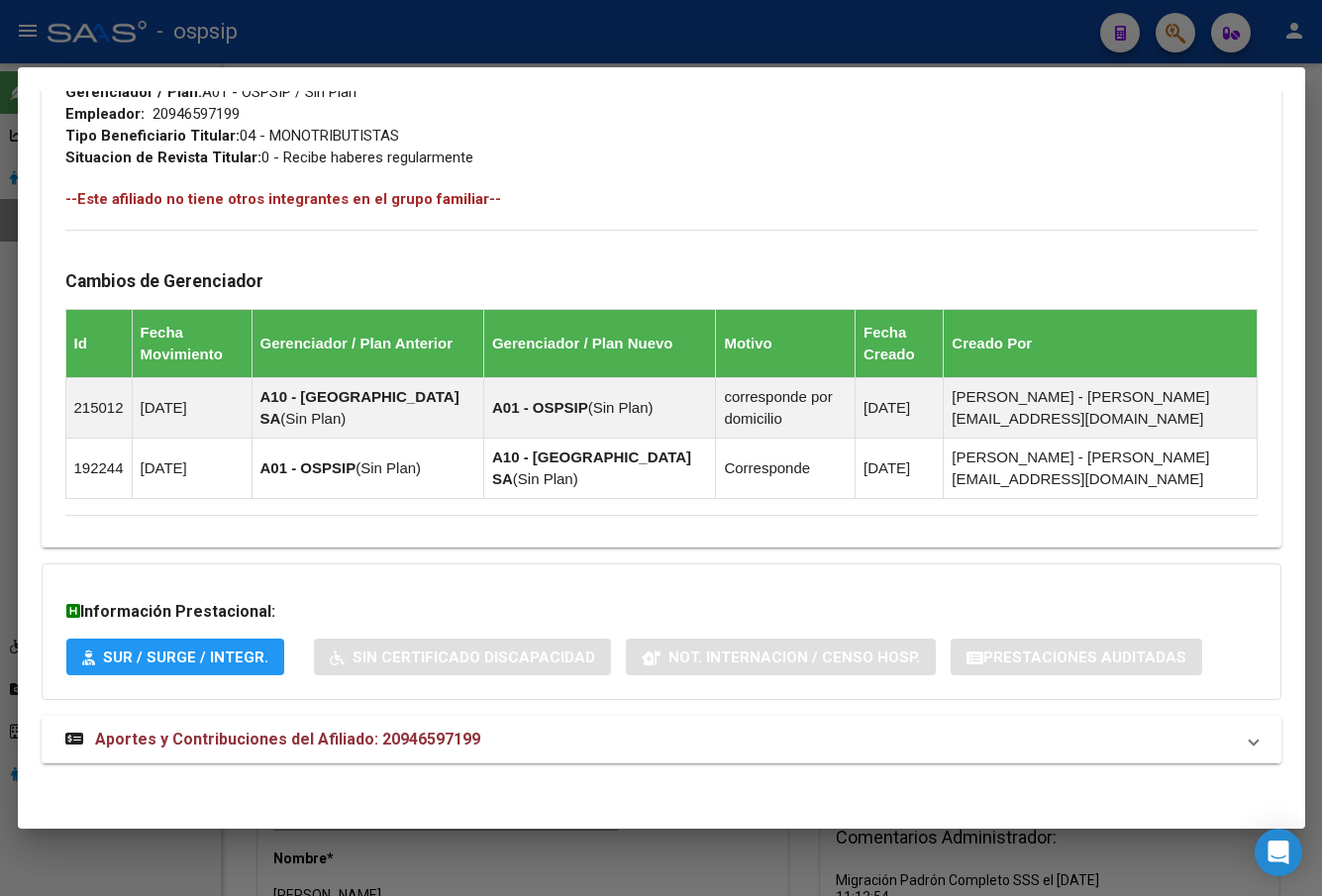 click on "Aportes y Contribuciones del Afiliado: 20946597199" at bounding box center (287, 739) 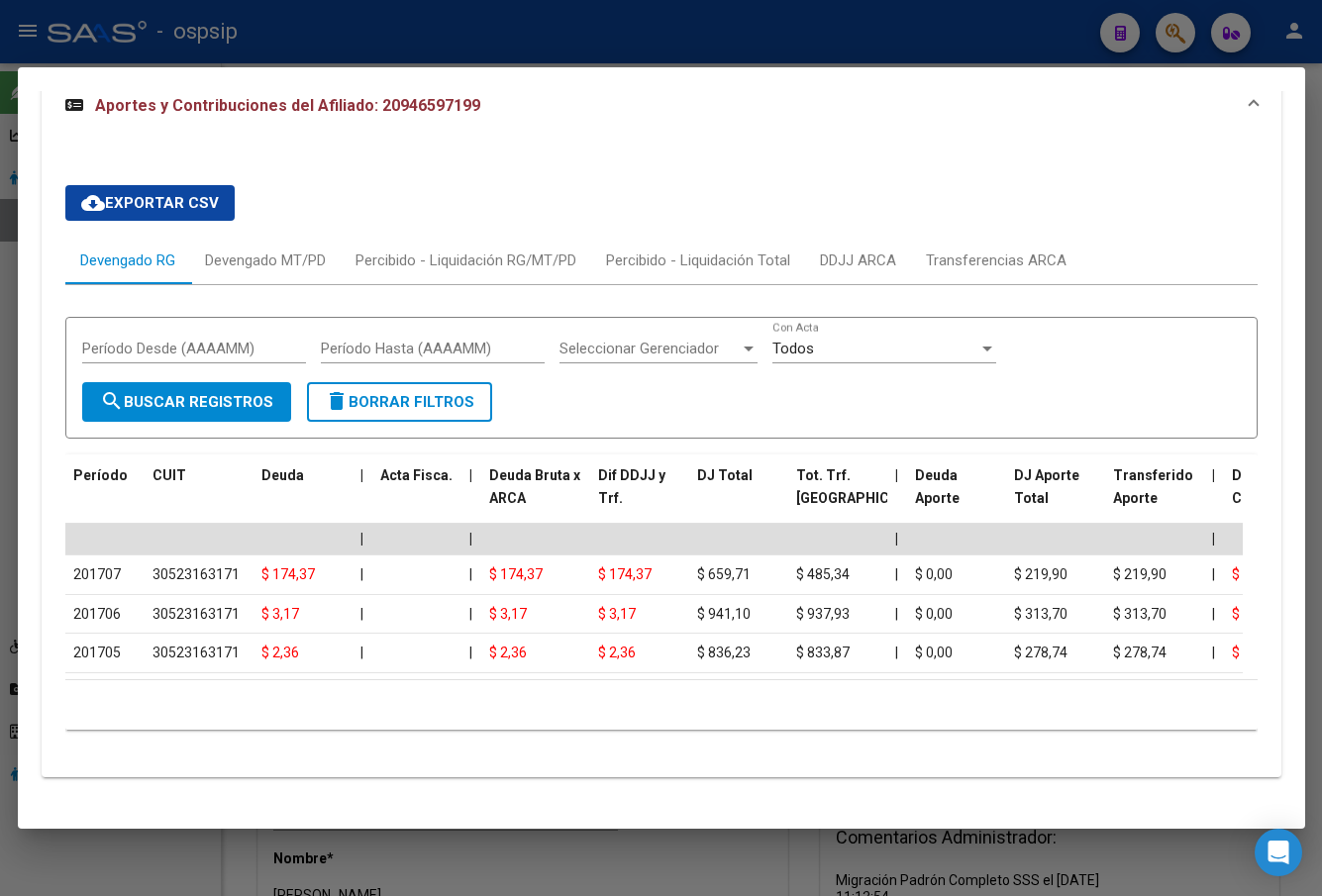 scroll, scrollTop: 1702, scrollLeft: 0, axis: vertical 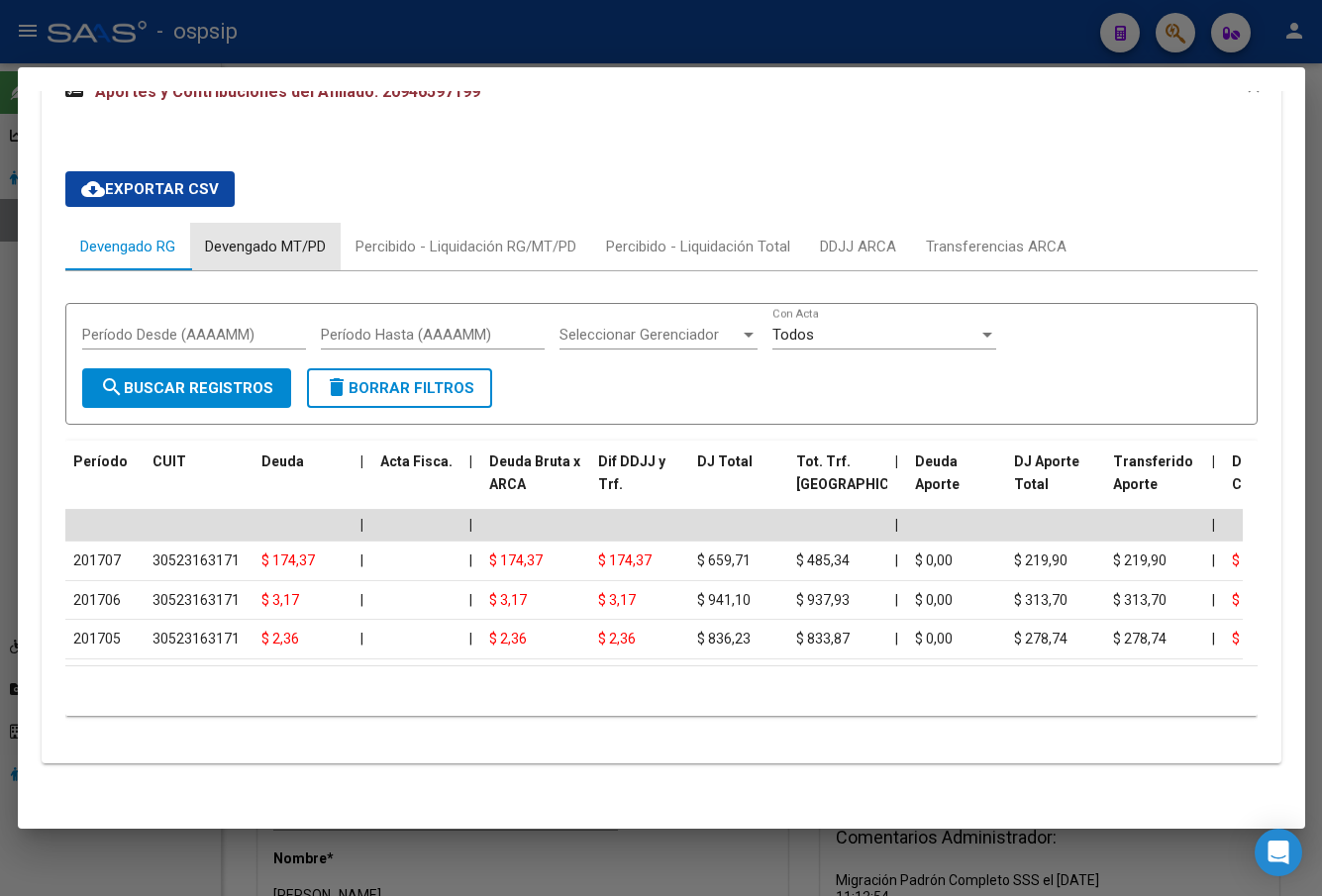 click on "Devengado MT/PD" at bounding box center (265, 247) 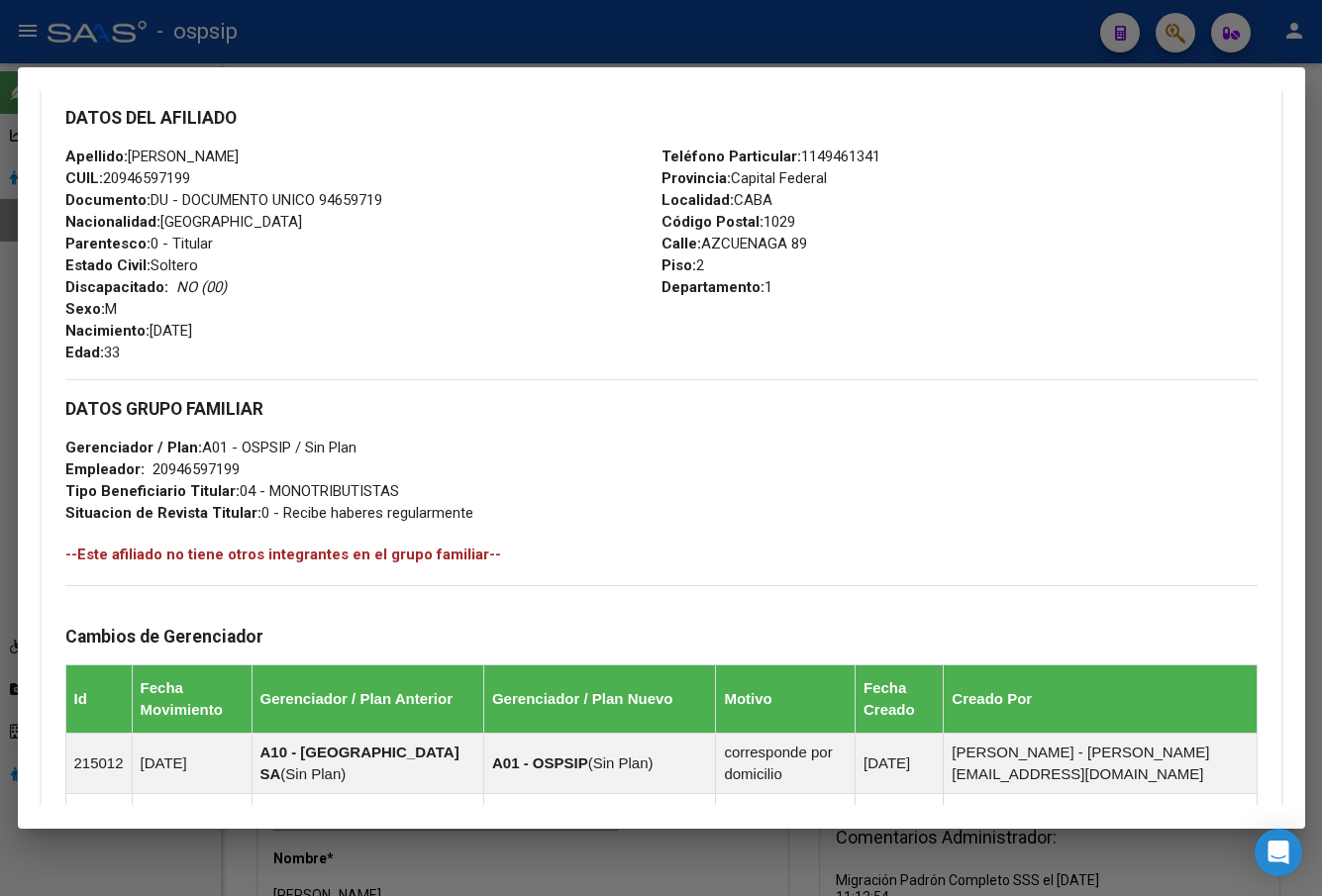 scroll, scrollTop: 211, scrollLeft: 0, axis: vertical 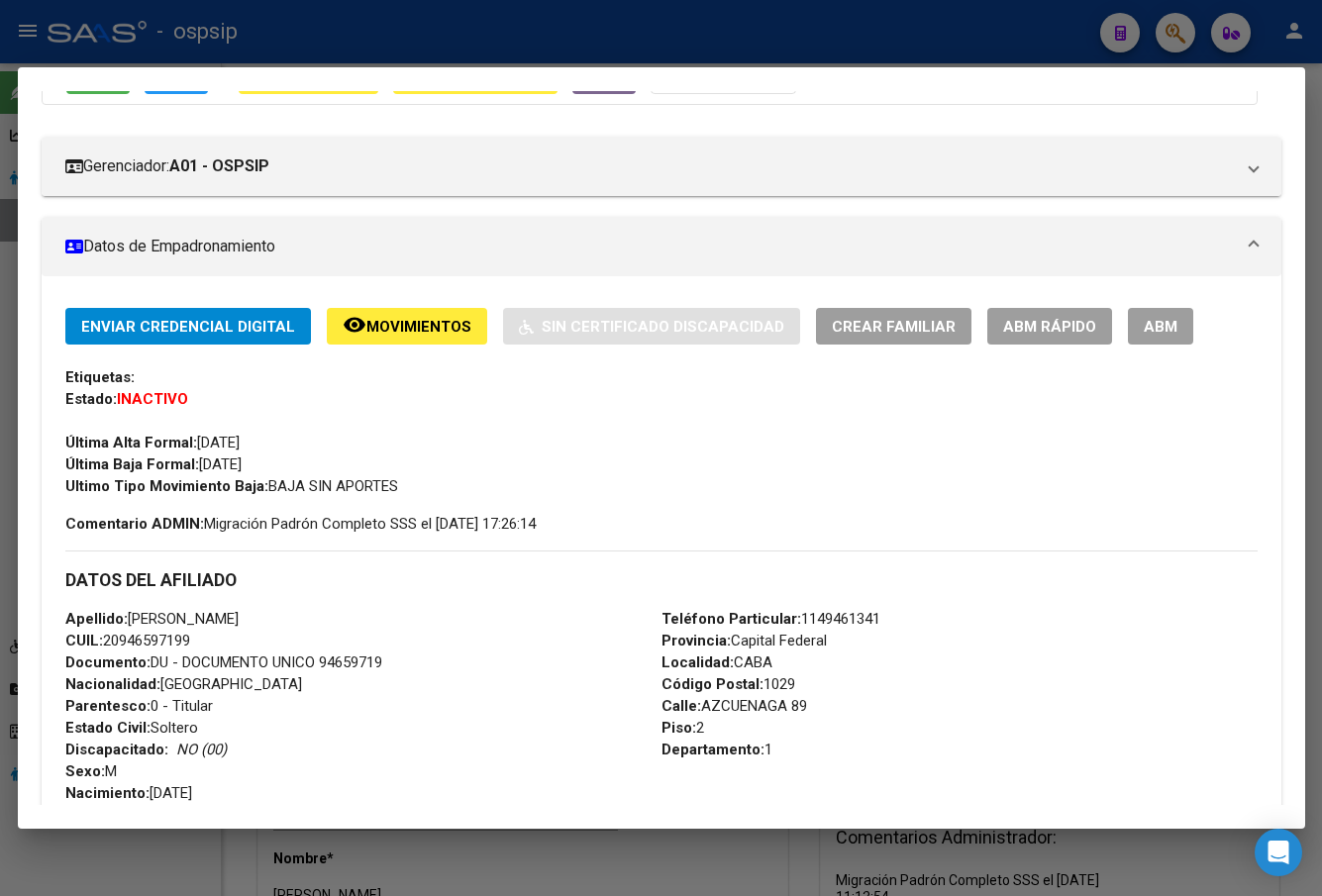 click on "ABM" at bounding box center (1161, 327) 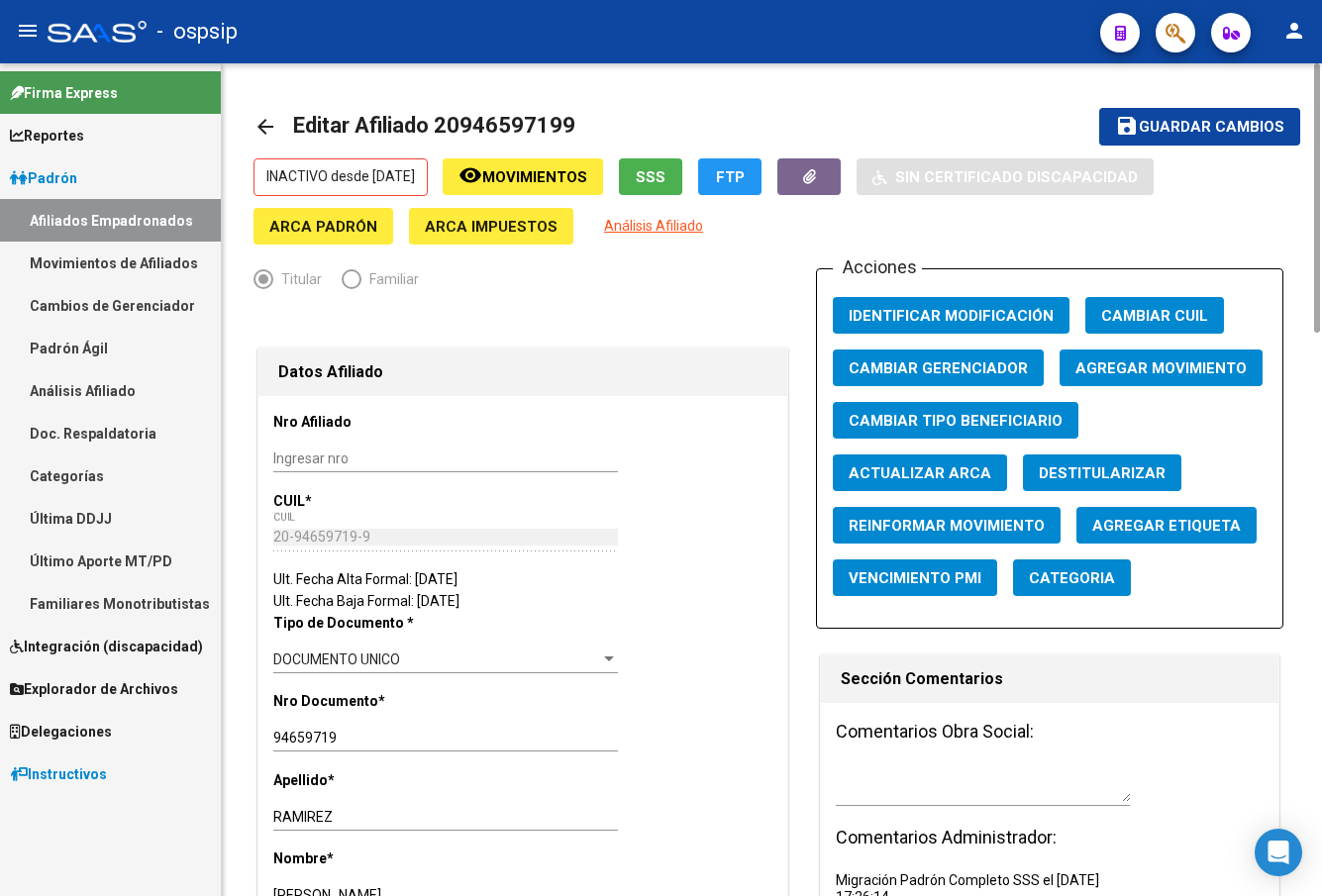 click on "Agregar Movimiento" 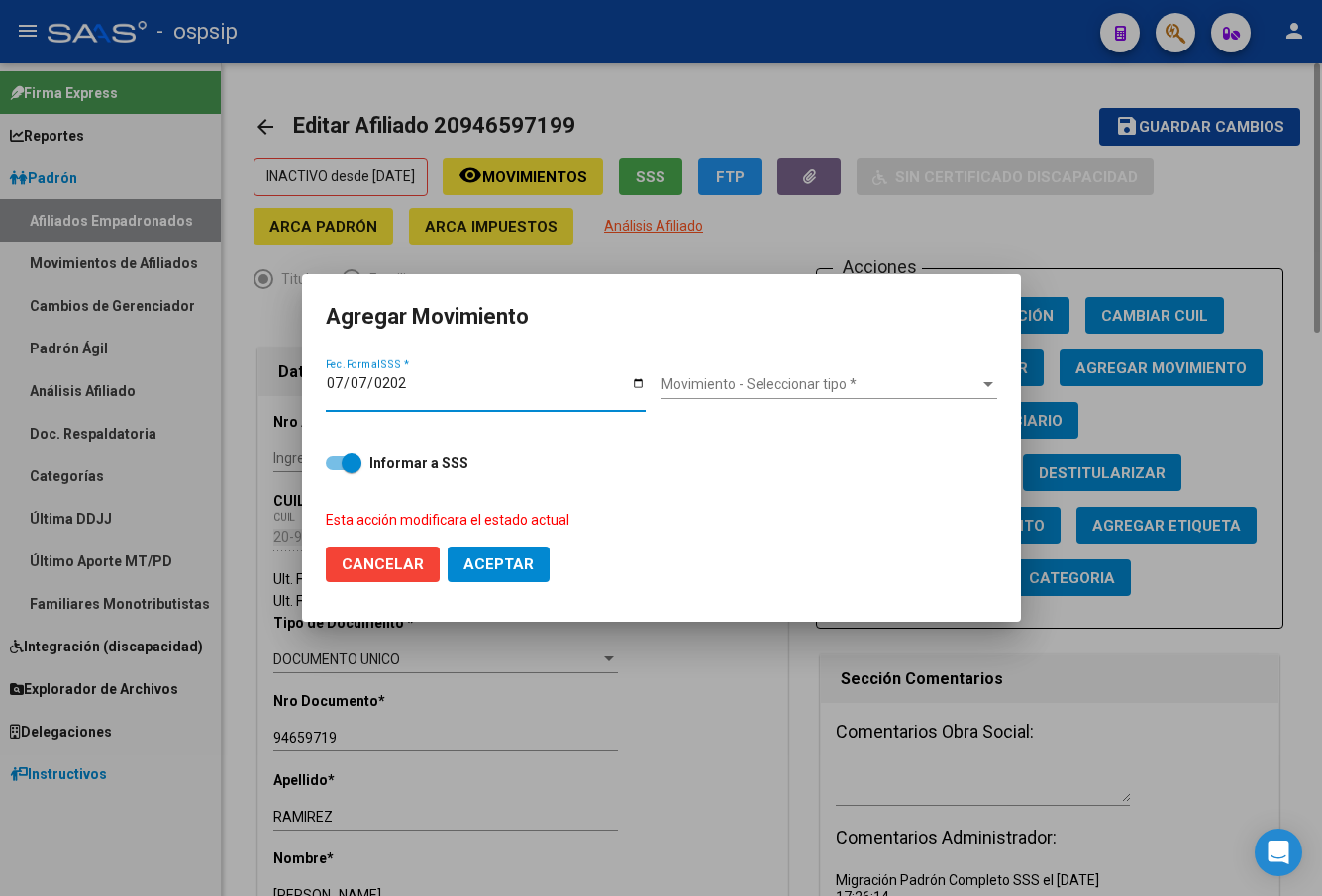 type on "[DATE]" 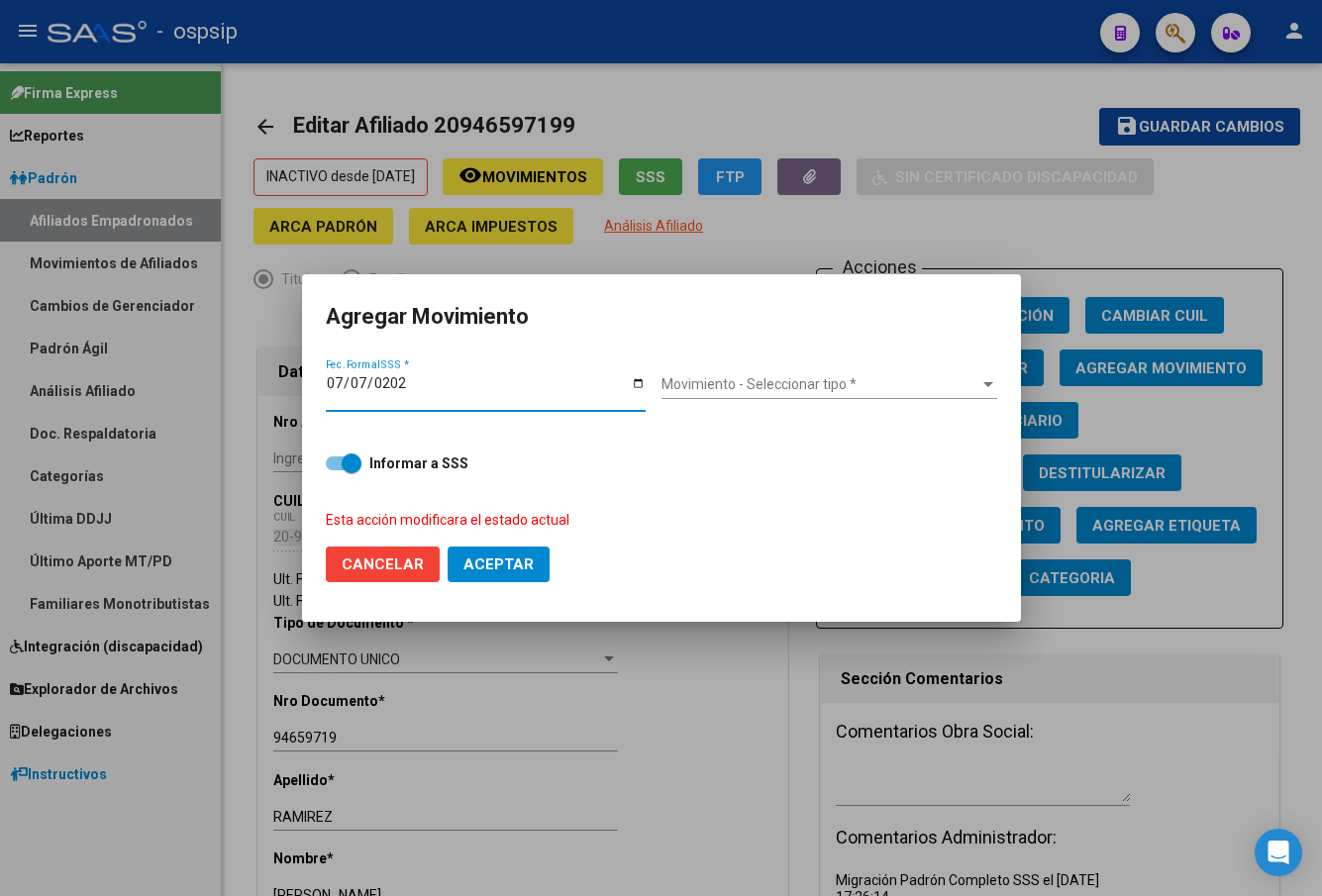 click on "Movimiento - Seleccionar tipo *" at bounding box center (820, 384) 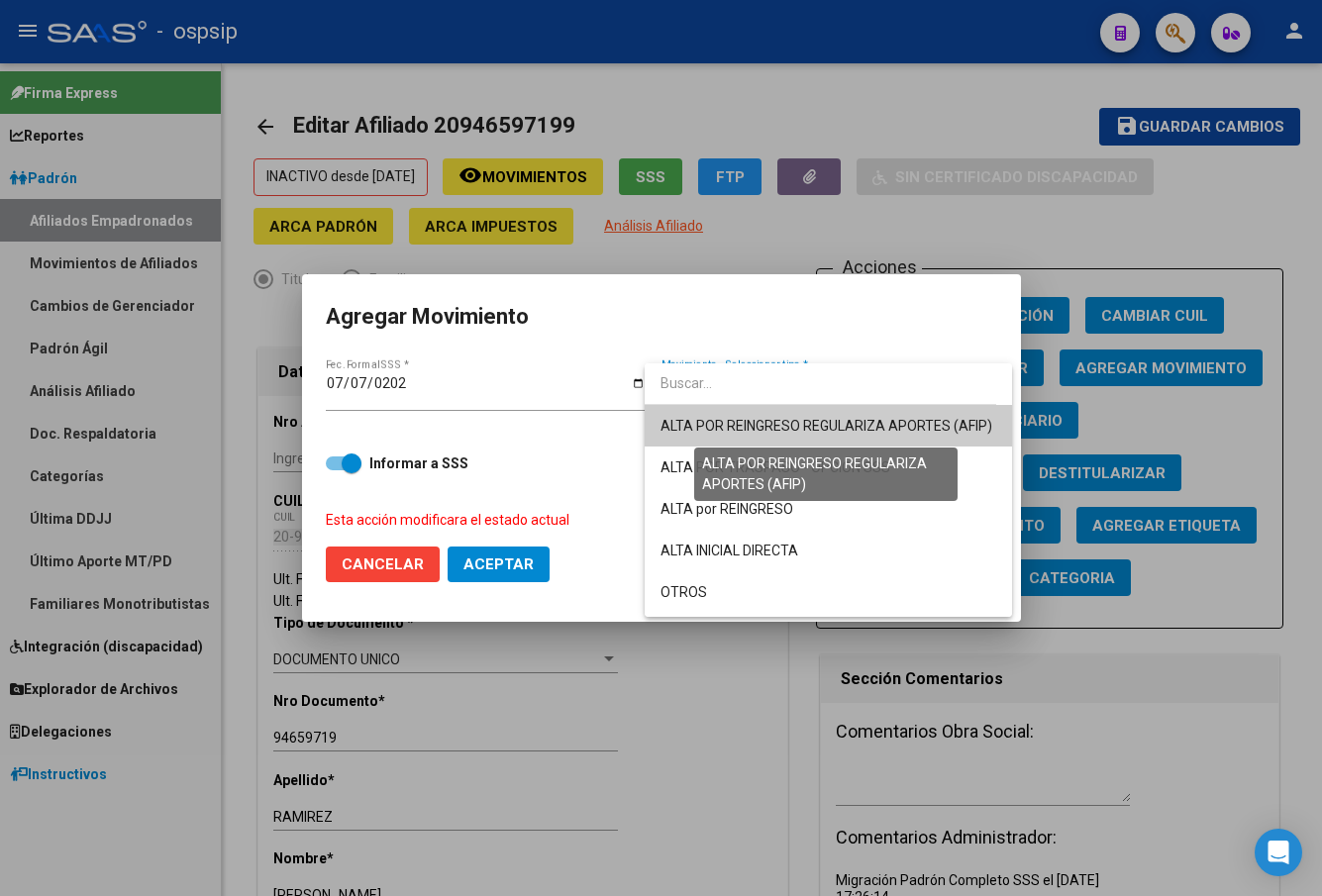 click on "ALTA POR REINGRESO REGULARIZA APORTES (AFIP)" at bounding box center (826, 426) 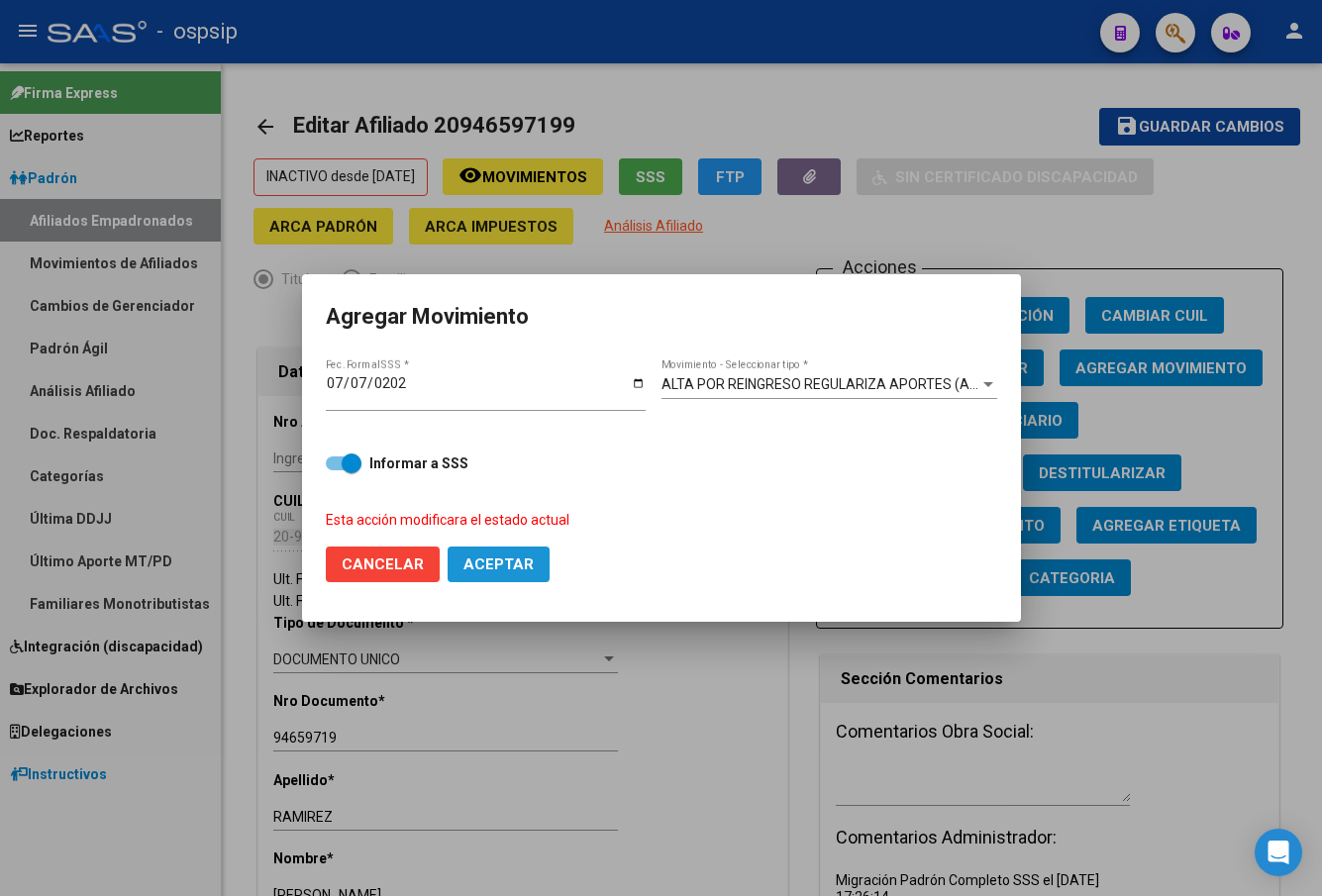 click on "Aceptar" 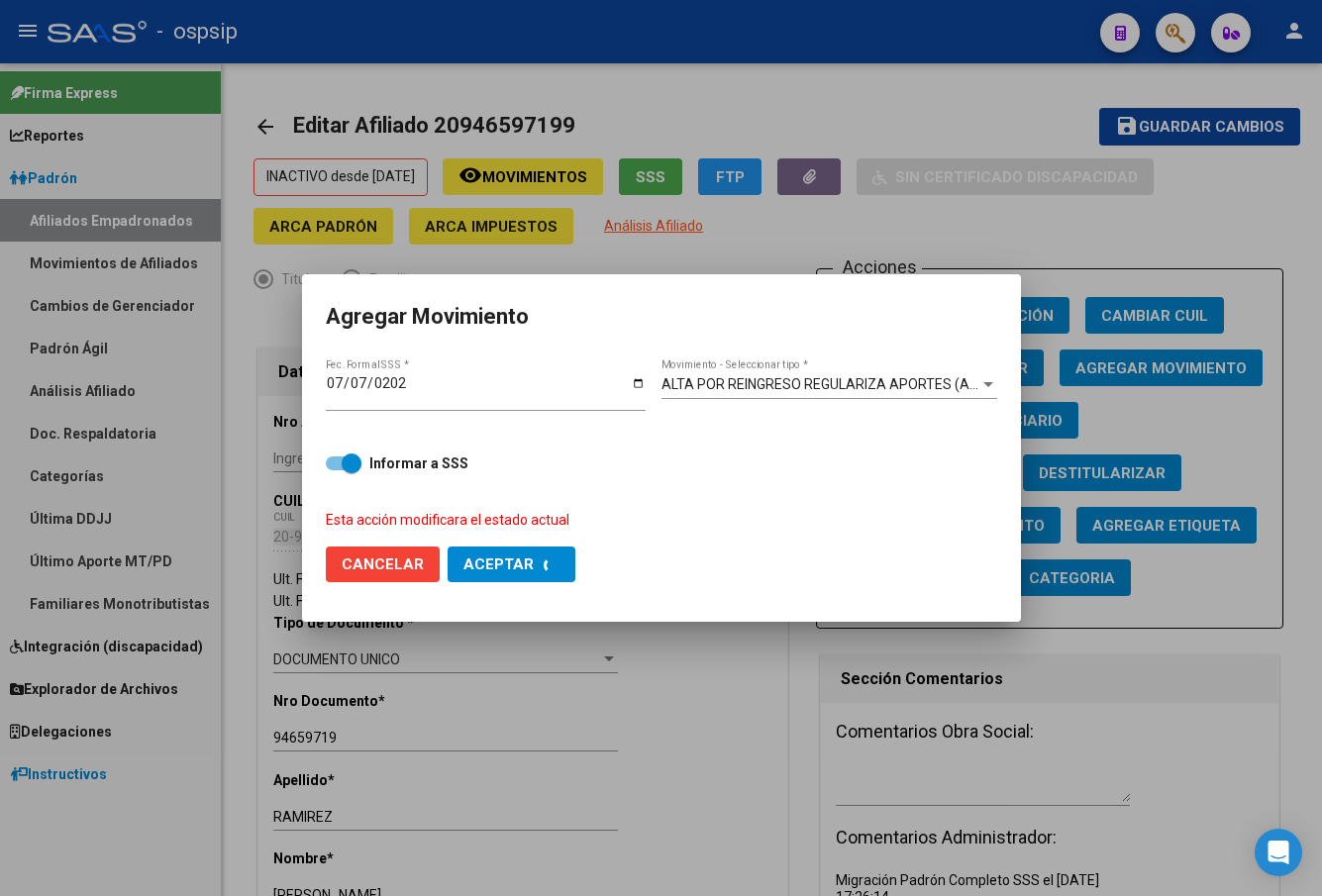 checkbox on "false" 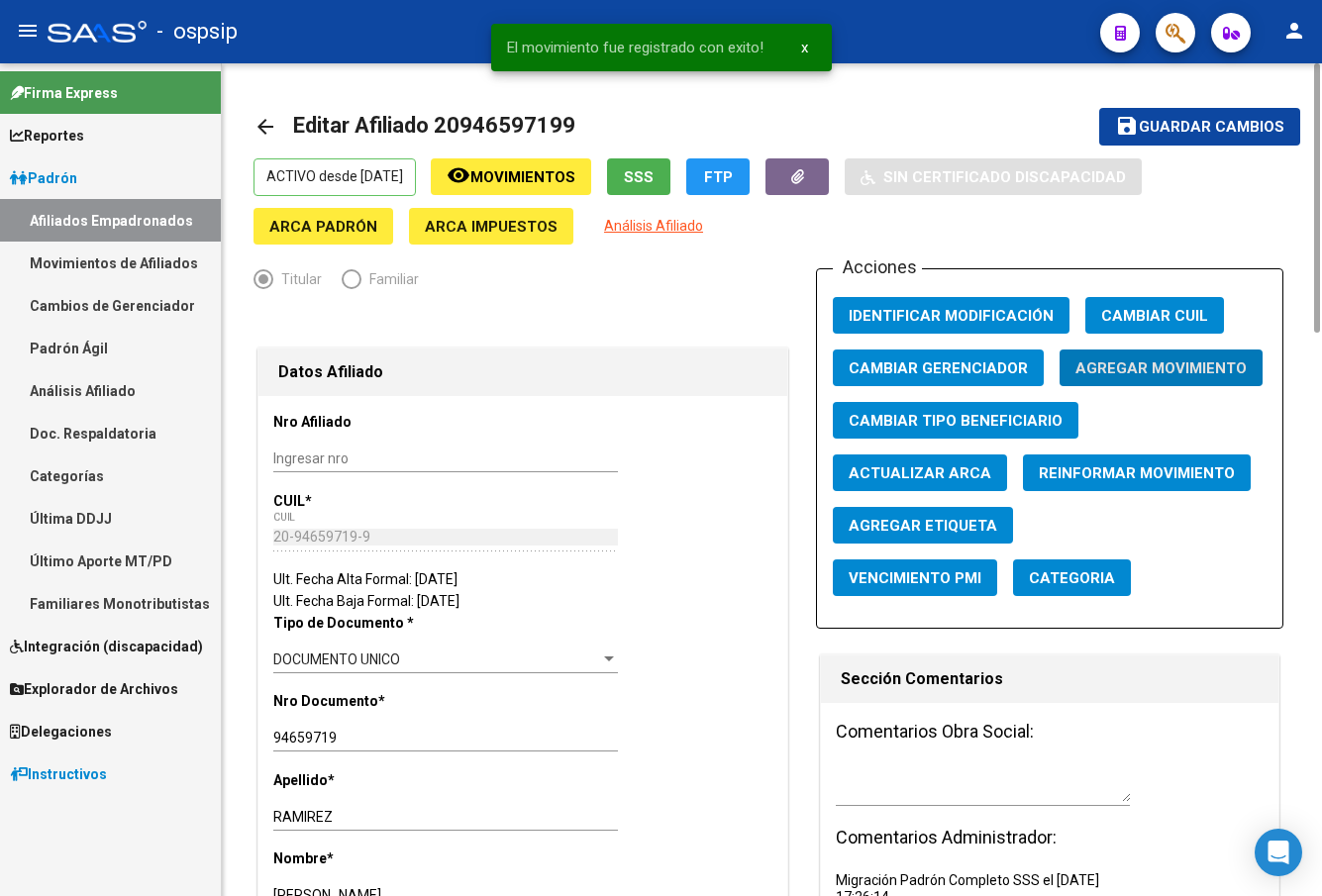 click on "save Guardar cambios" 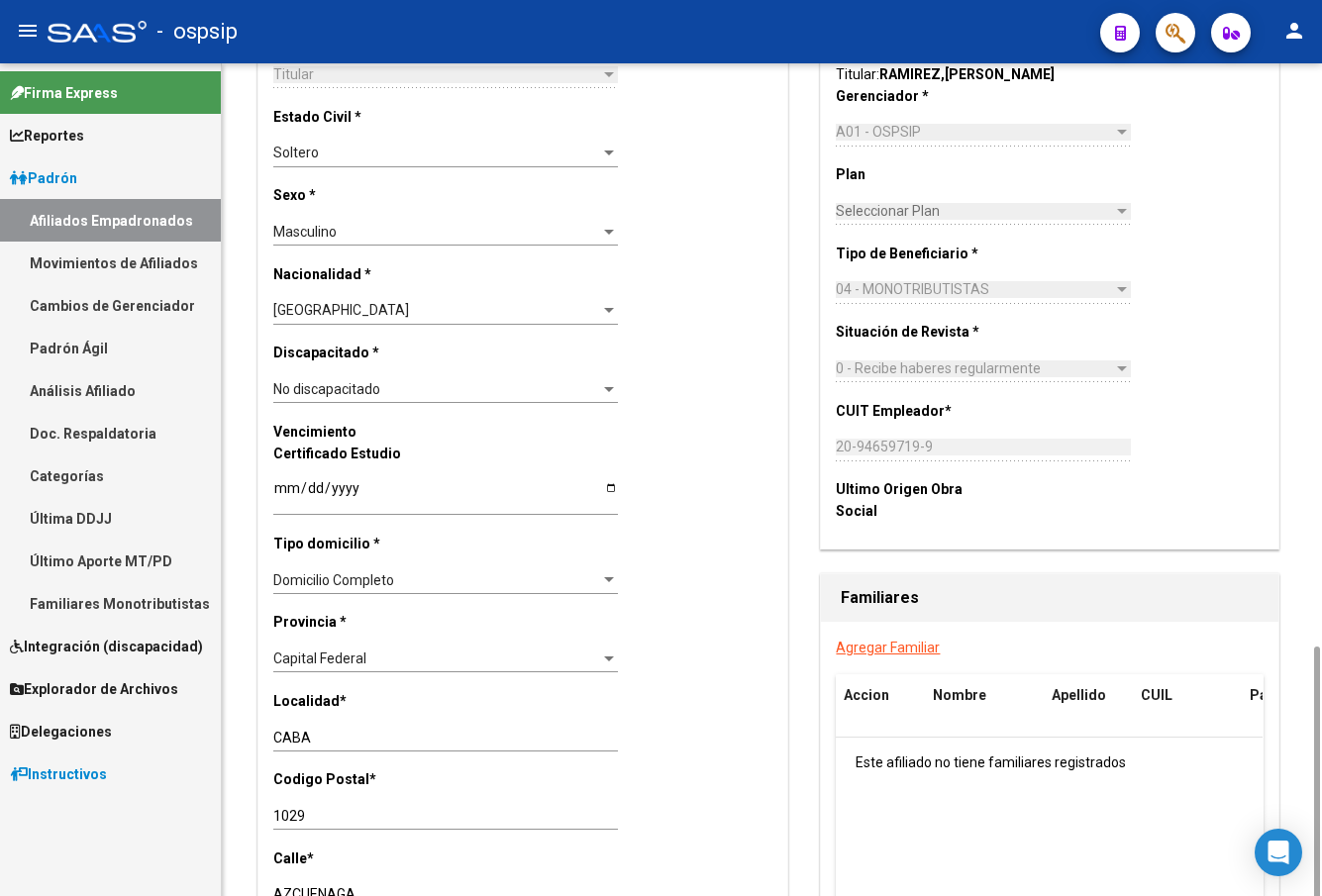 scroll, scrollTop: 1584, scrollLeft: 0, axis: vertical 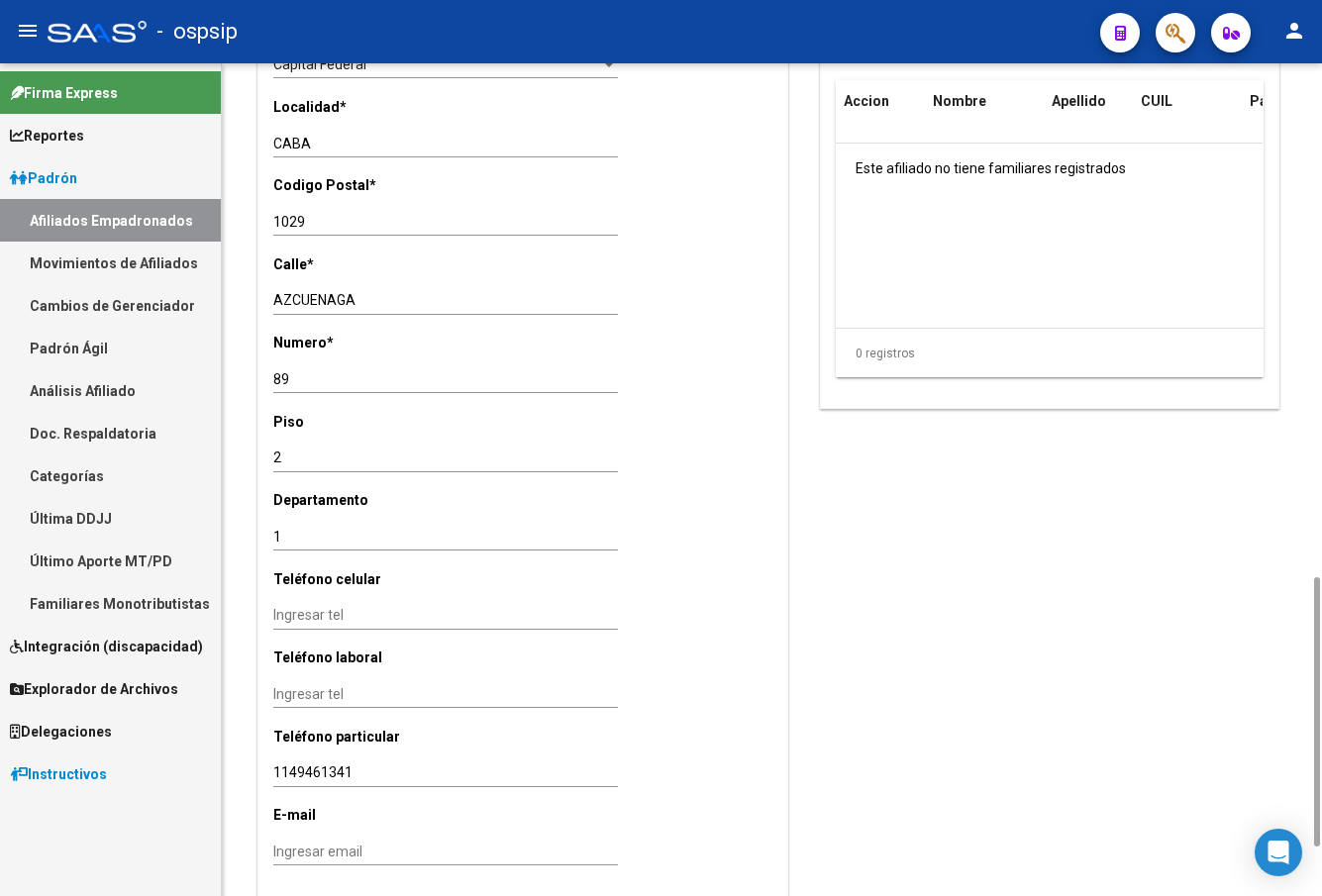 click on "Piso" 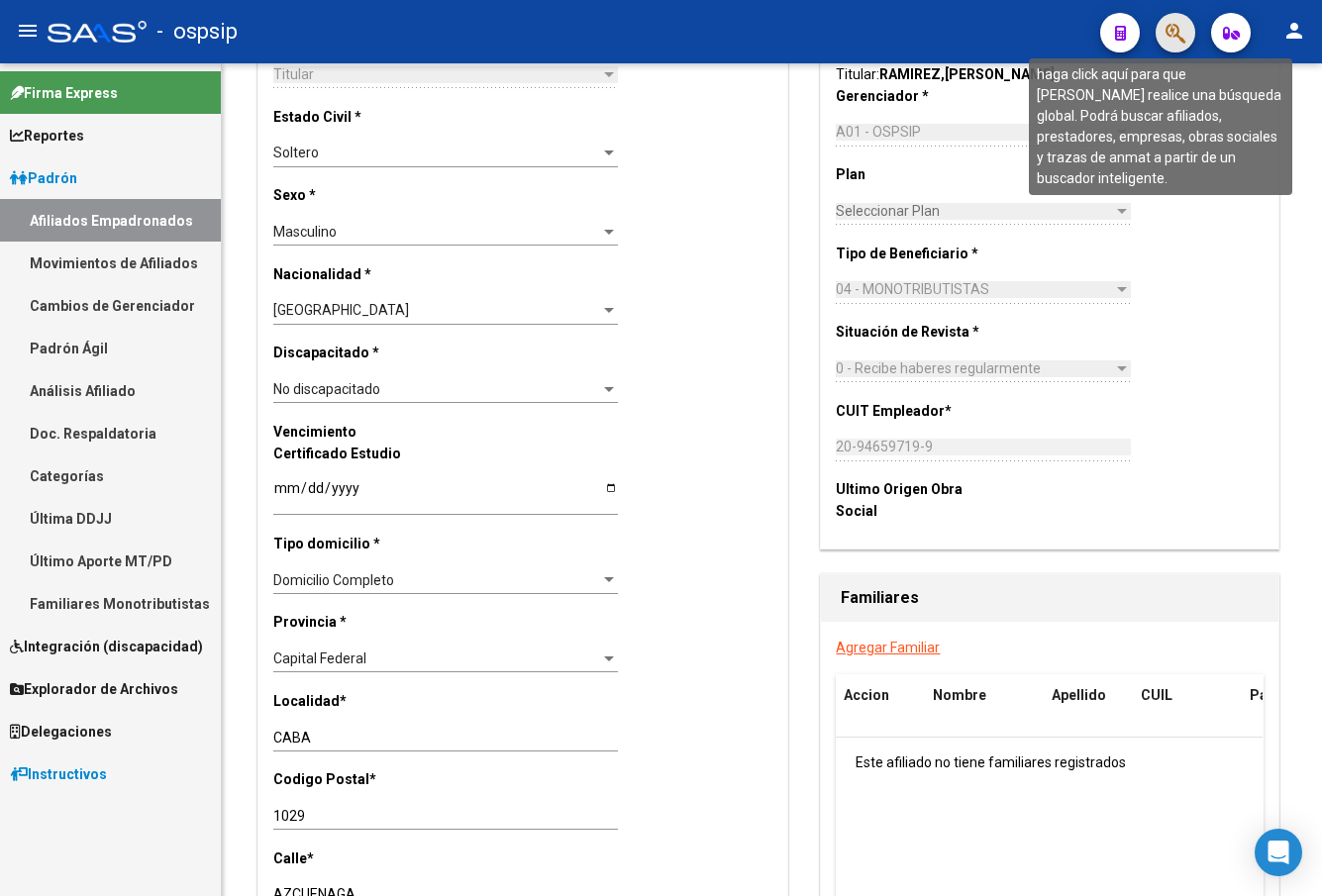 click 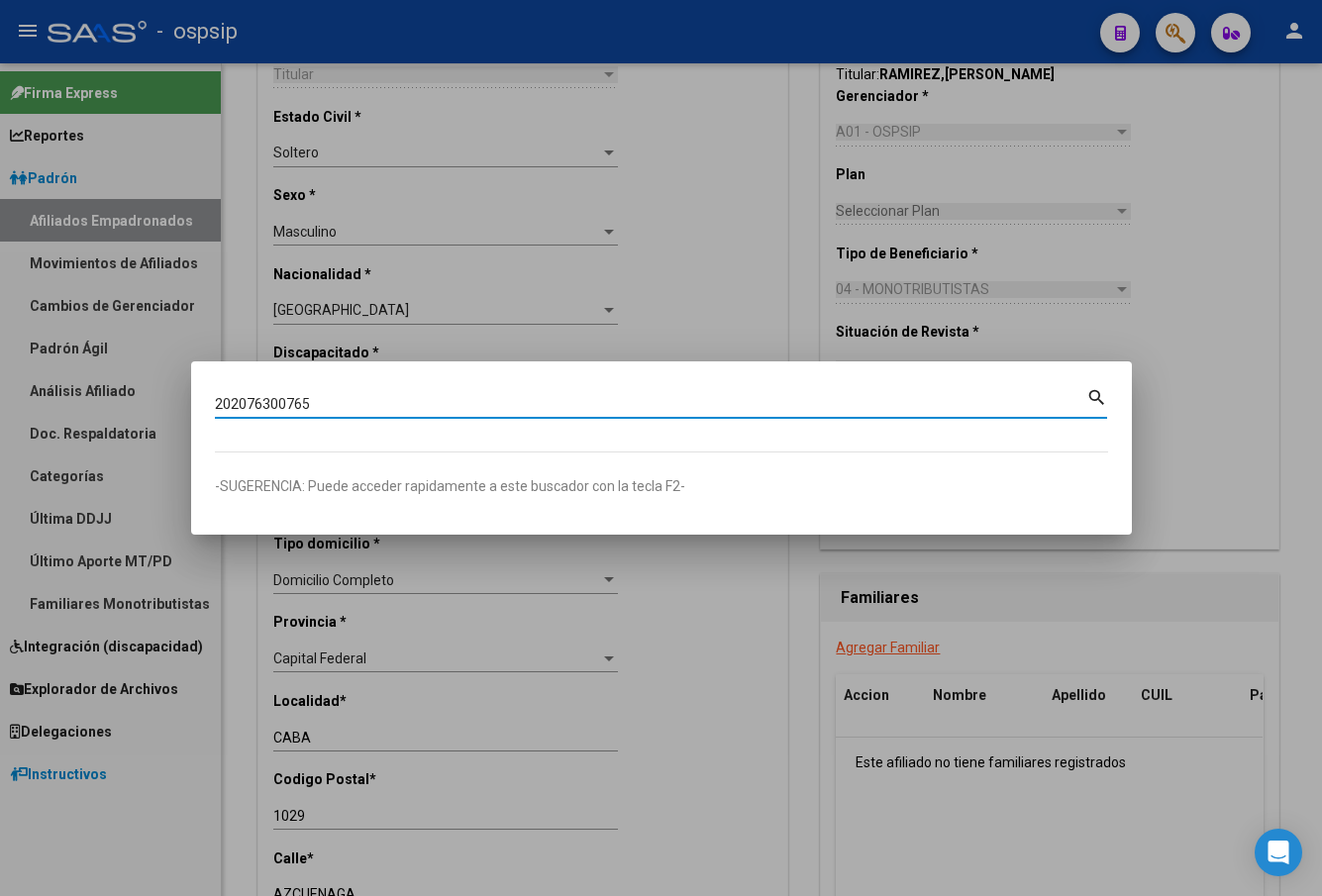 type on "202076300765" 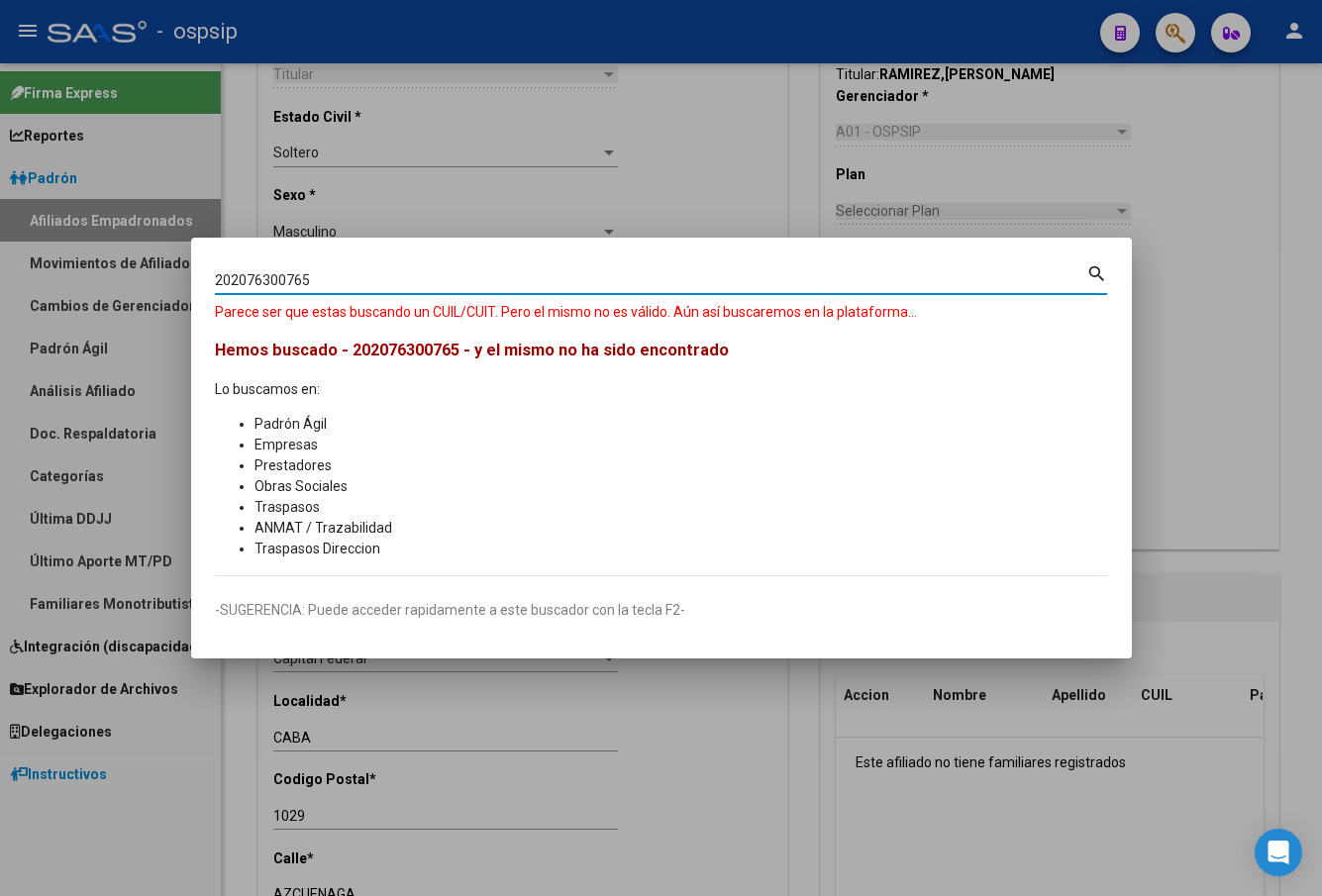 click on "202076300765 Buscar (apellido, dni, cuil, nro traspaso, cuit, obra social) search Parece ser que estas buscando un CUIL/CUIT. Pero el mismo no es válido. Aún así buscaremos en la plataforma... Hemos buscado - 202076300765 - y el mismo no ha sido encontrado  Lo buscamos en:  Padrón Ágil Empresas Prestadores Obras Sociales Traspasos ANMAT / Trazabilidad Traspasos Direccion -SUGERENCIA: Puede acceder rapidamente a este buscador con la tecla F2-" at bounding box center [661, 448] 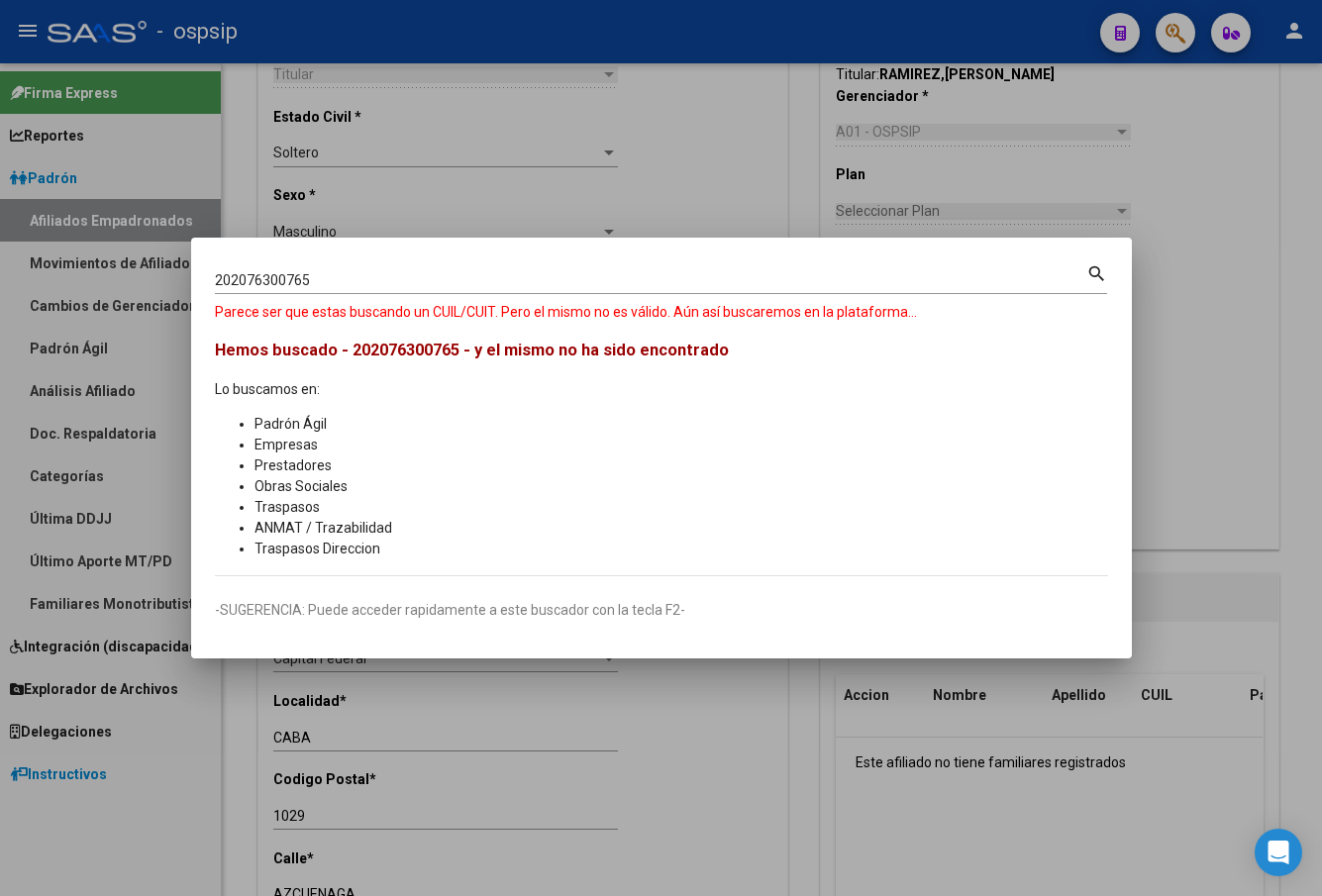 click on "202076300765 Buscar (apellido, dni, cuil, nro traspaso, cuit, obra social) search Parece ser que estas buscando un CUIL/CUIT. Pero el mismo no es válido. Aún así buscaremos en la plataforma... Hemos buscado - 202076300765 - y el mismo no ha sido encontrado  Lo buscamos en:  Padrón Ágil Empresas Prestadores Obras Sociales Traspasos ANMAT / Trazabilidad Traspasos Direccion -SUGERENCIA: Puede acceder rapidamente a este buscador con la tecla F2-" at bounding box center (661, 448) 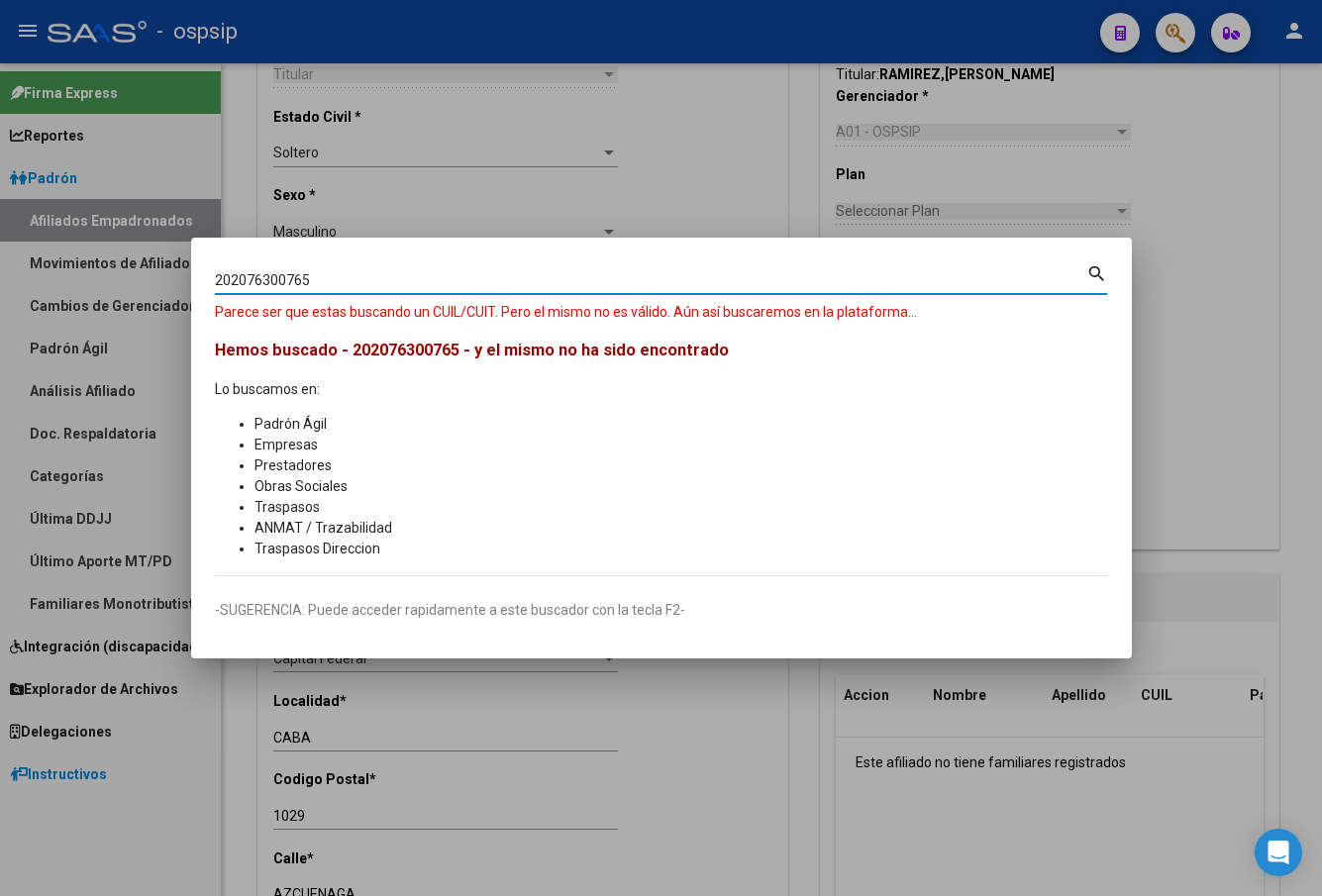 click on "202076300765" at bounding box center (651, 280) 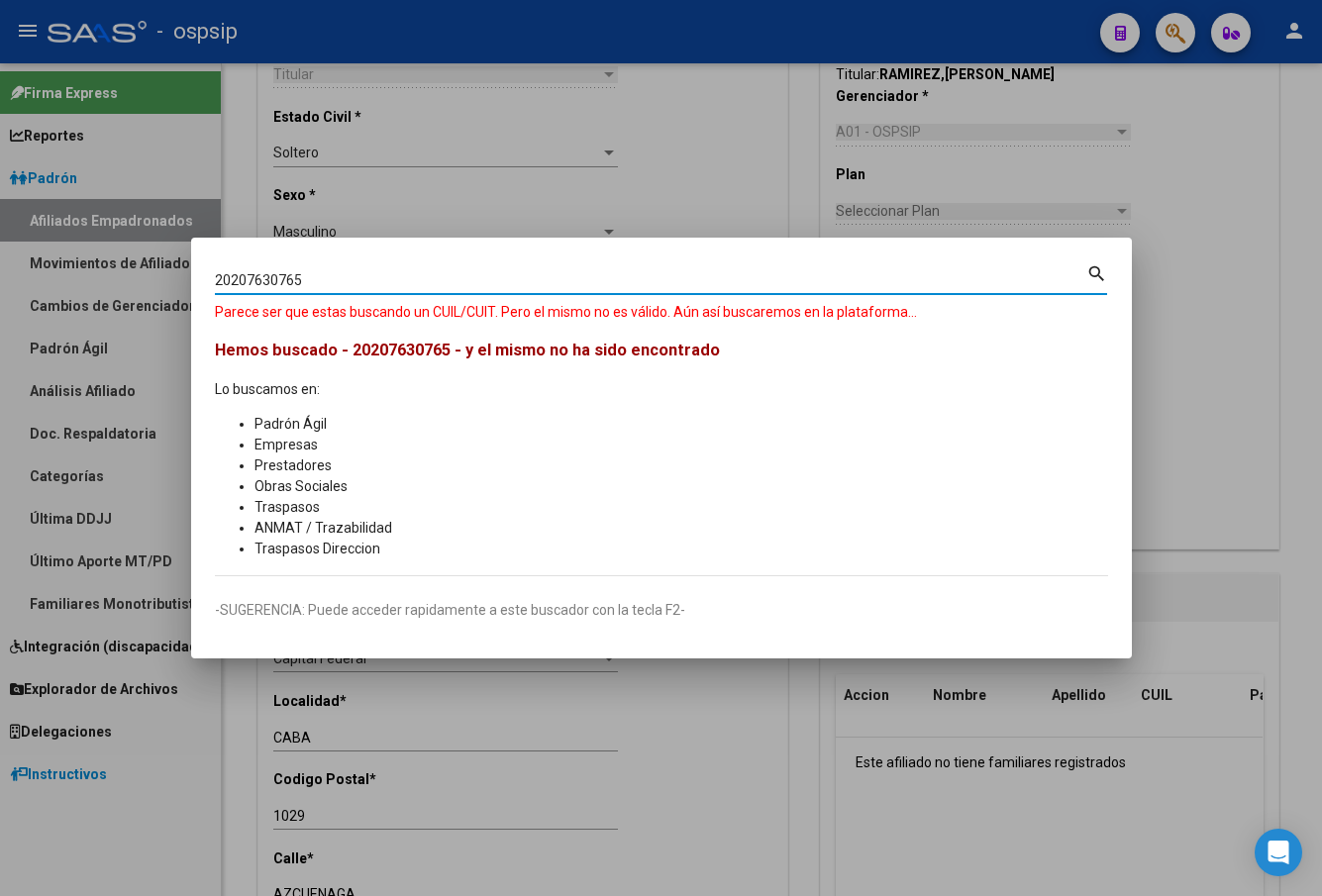 type on "20207630765" 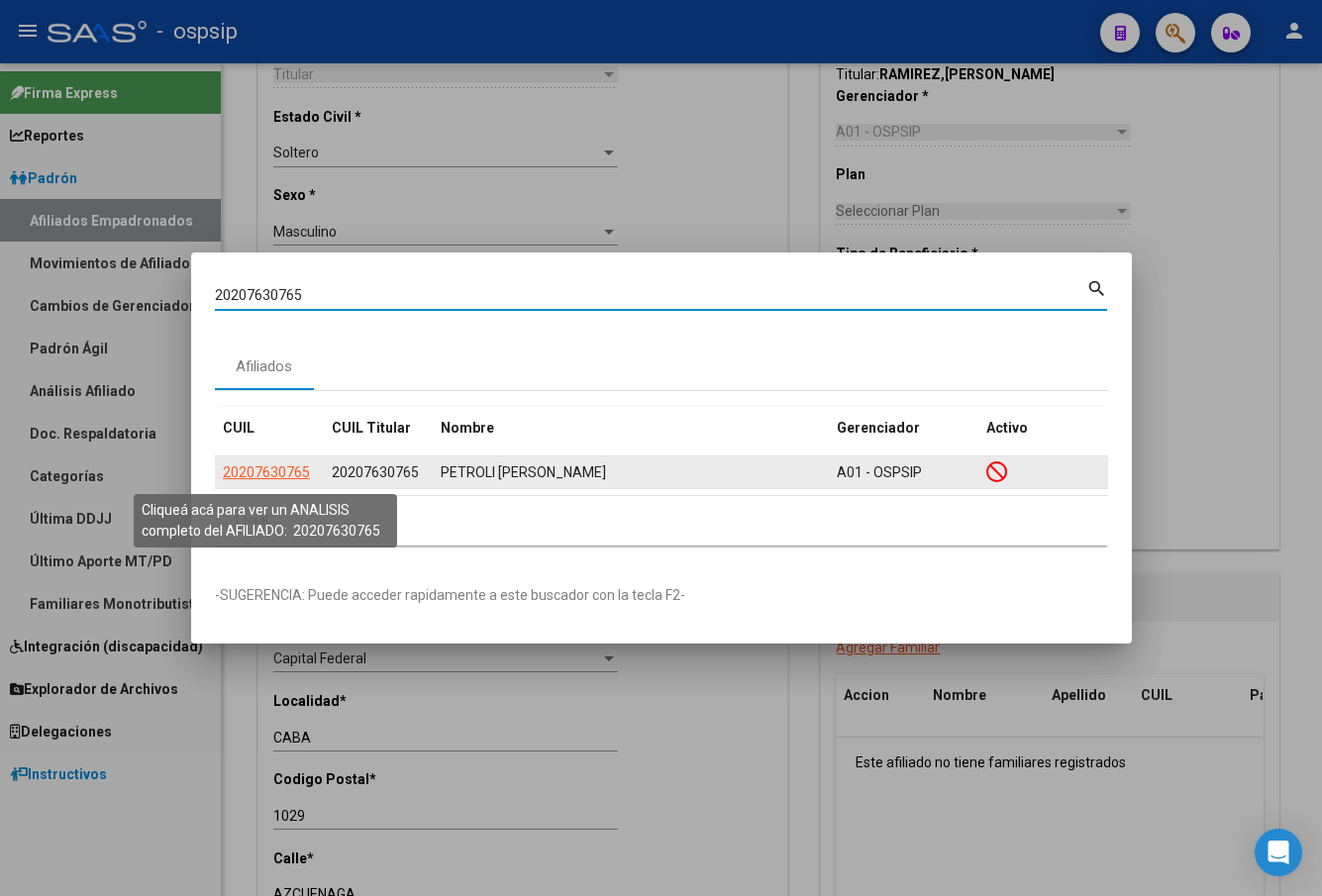 click on "20207630765" 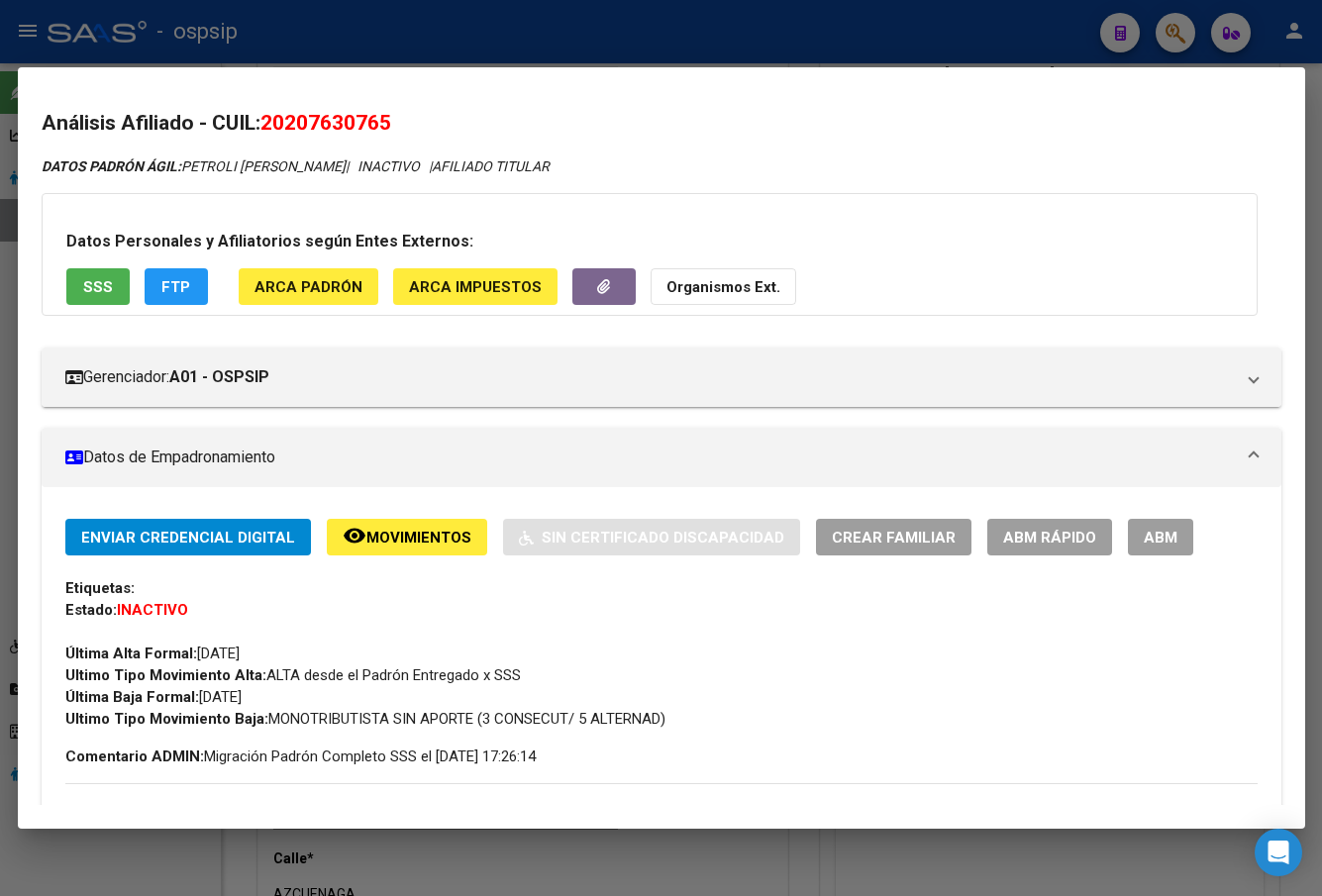 drag, startPoint x: 965, startPoint y: 142, endPoint x: 959, endPoint y: 150, distance: 10 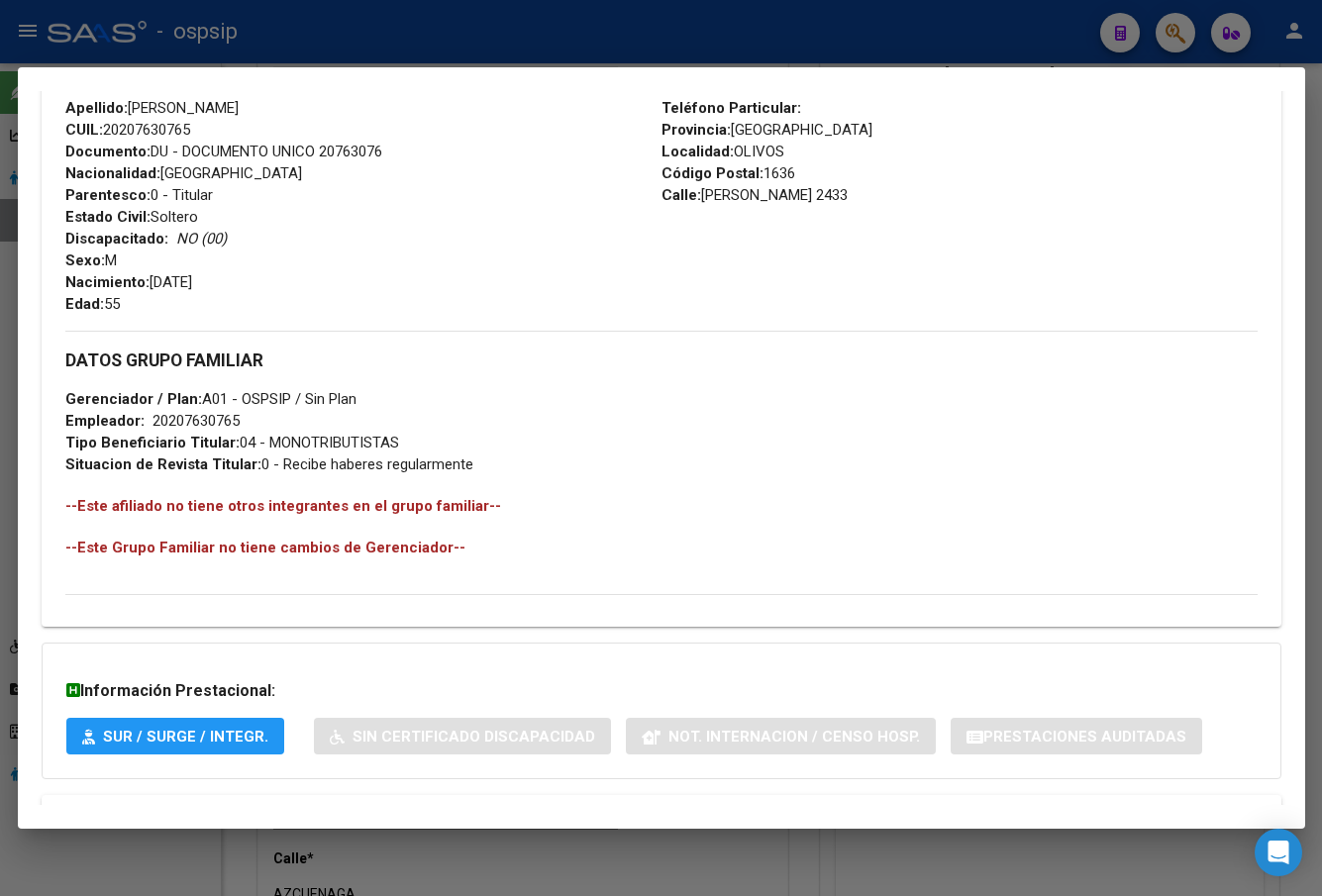 scroll, scrollTop: 823, scrollLeft: 0, axis: vertical 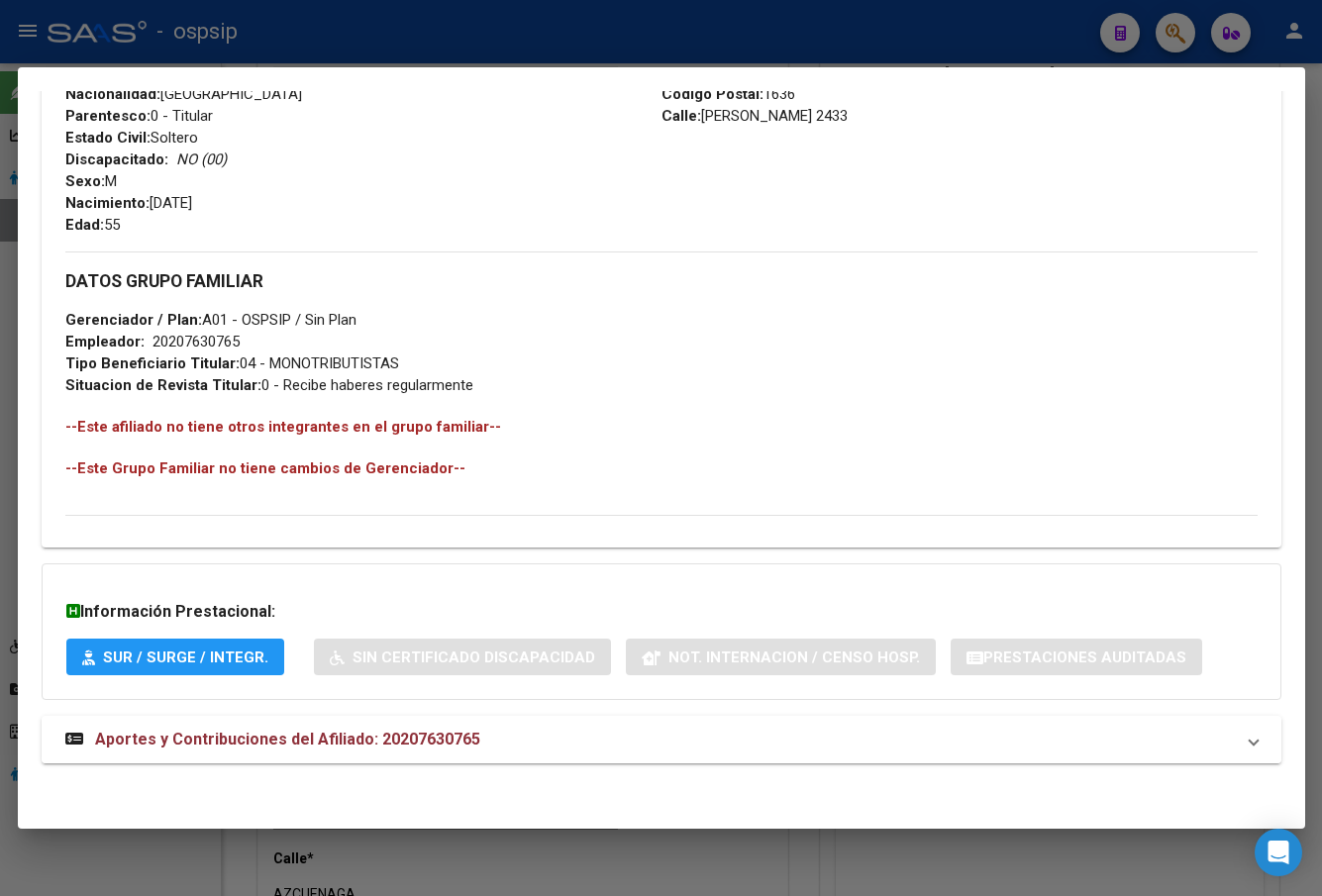click on "Aportes y Contribuciones del Afiliado: 20207630765" at bounding box center (287, 739) 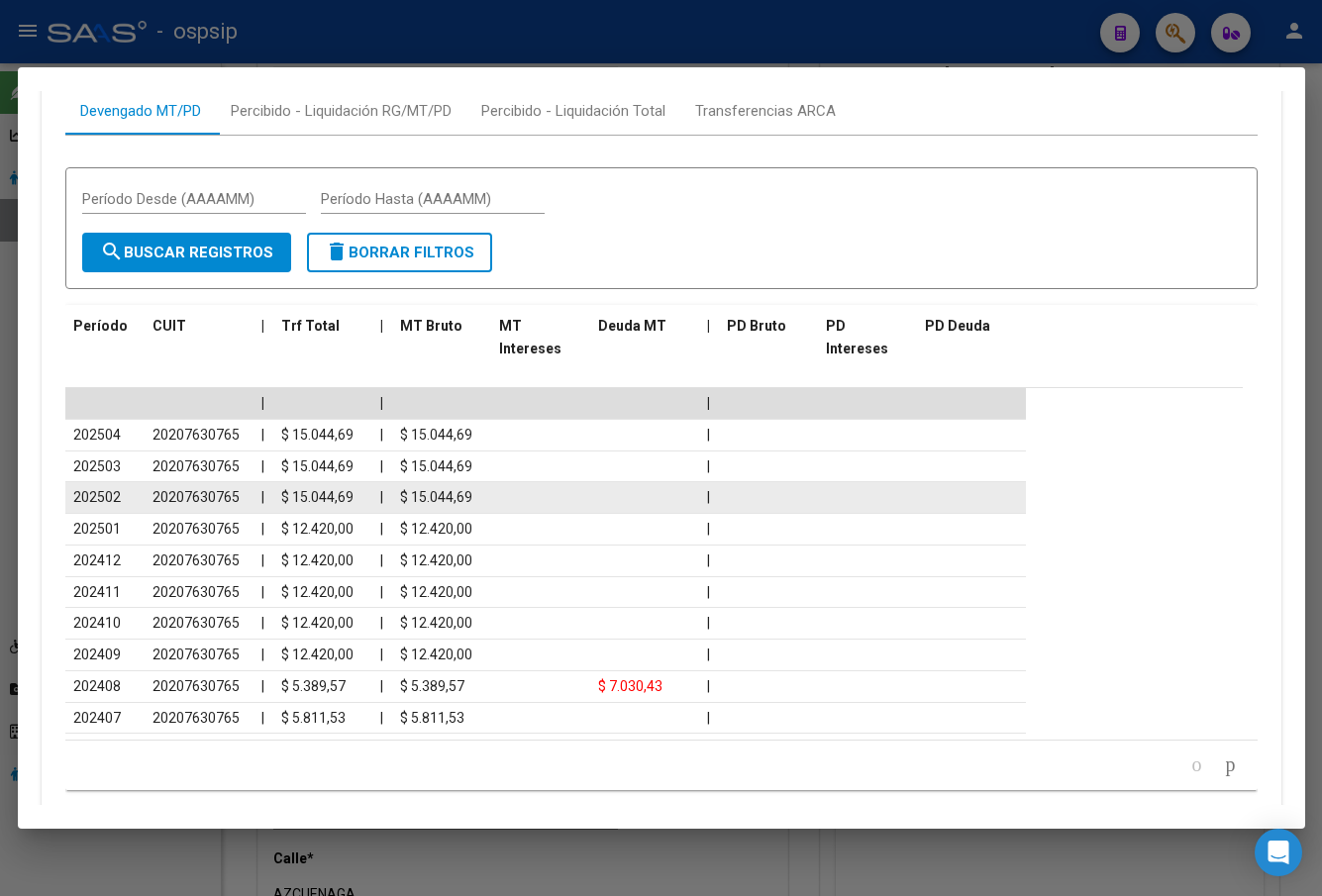 scroll, scrollTop: 1615, scrollLeft: 0, axis: vertical 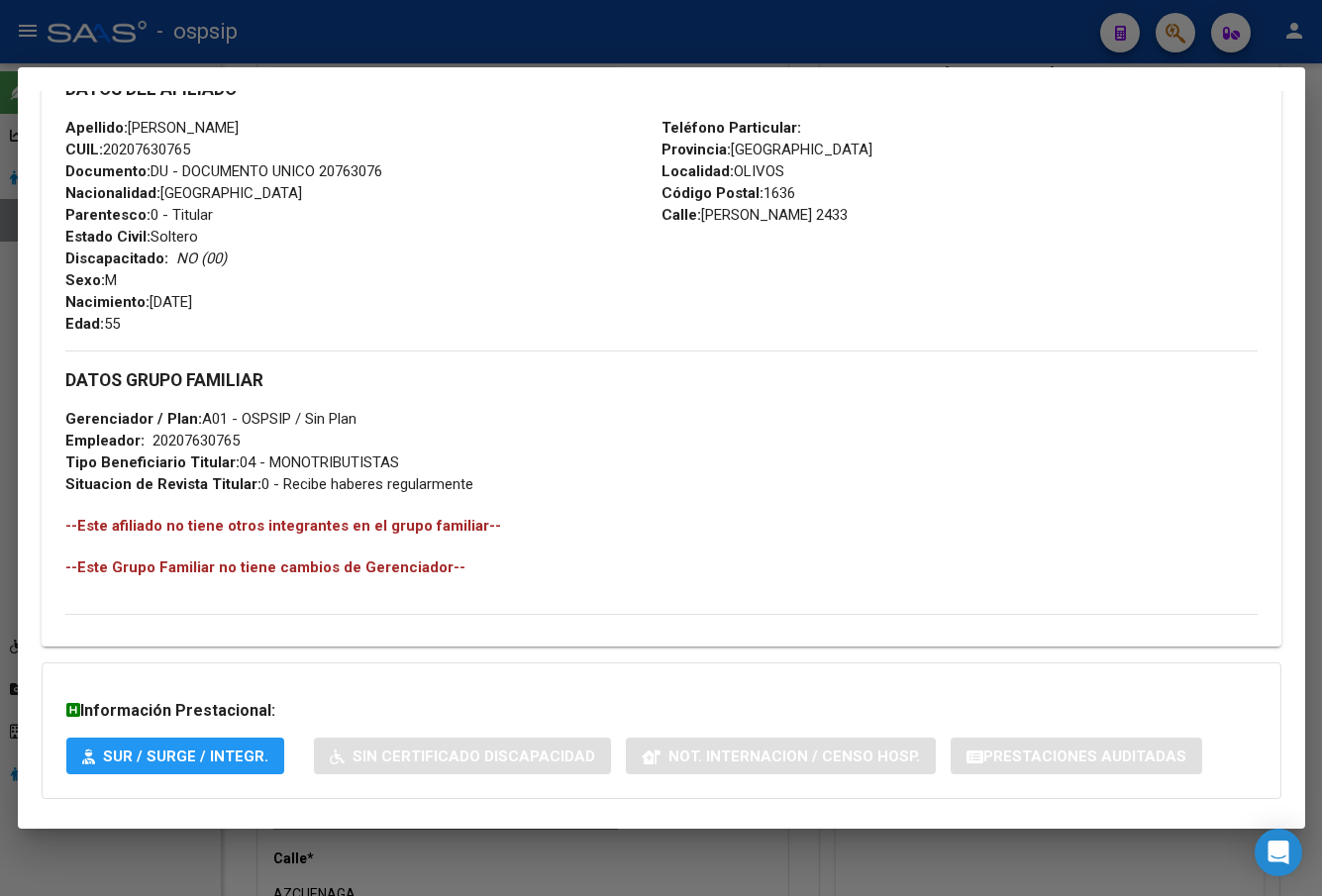 click on "Apellido:  JUAN CARLOS PETROLI CUIL:  20207630765 Documento:  DU - DOCUMENTO UNICO 20763076  Nacionalidad:  ARGENTINA Parentesco:  0 - Titular Estado Civil:  Soltero Discapacitado:    NO (00) Sexo:  M Nacimiento:  17/11/1969 Edad:  55" at bounding box center [363, 226] 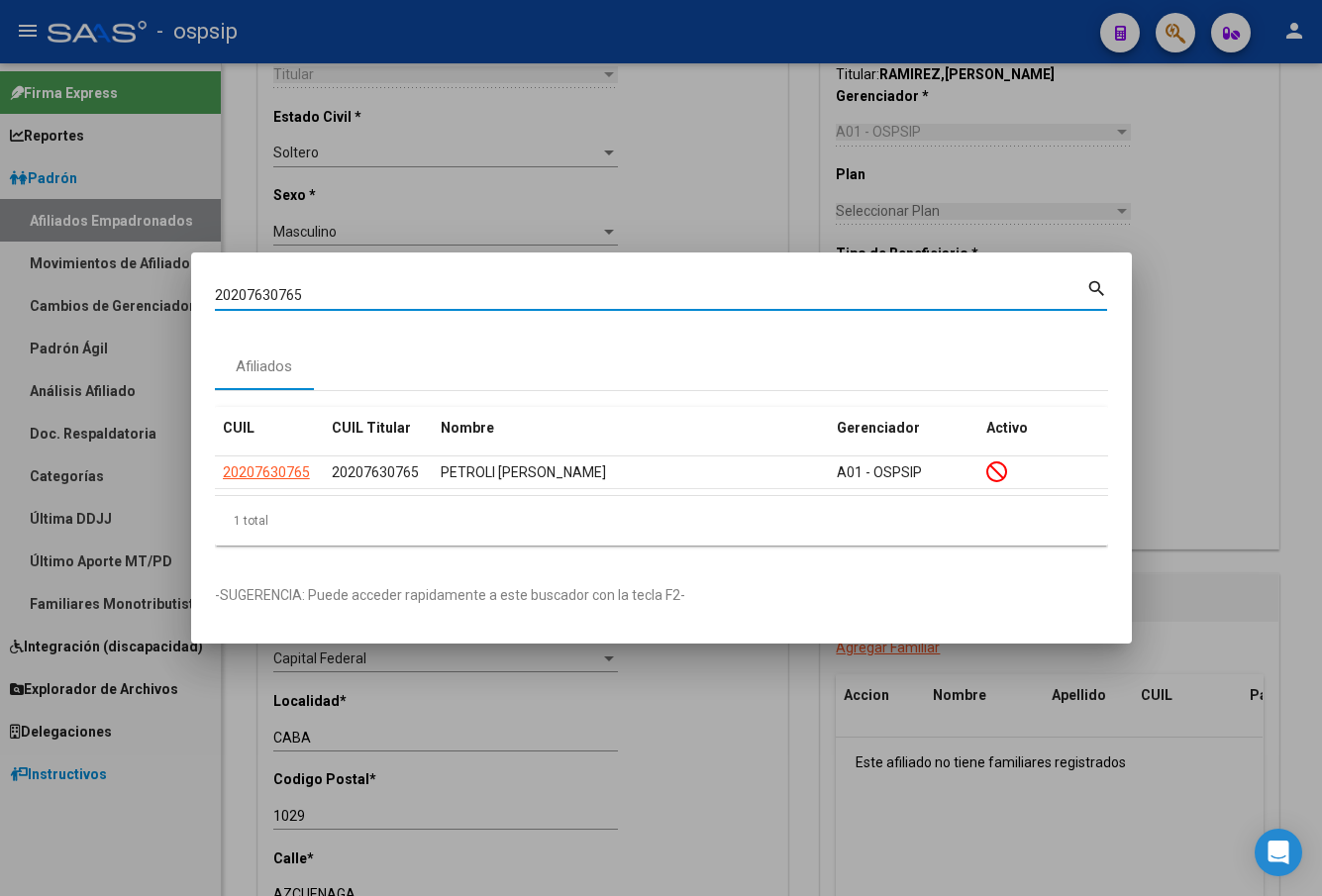 click on "20207630765" at bounding box center [651, 295] 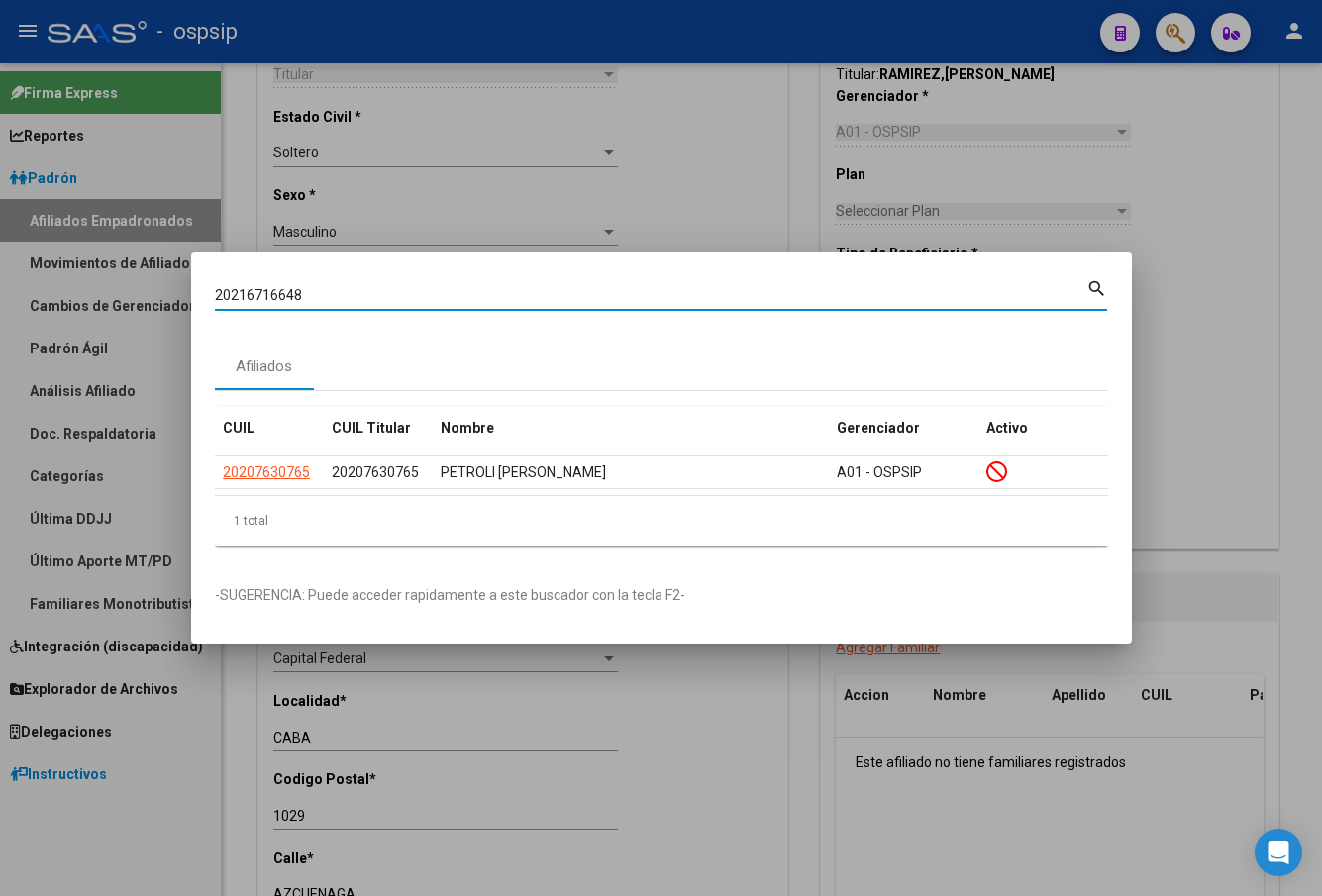 type on "20216716648" 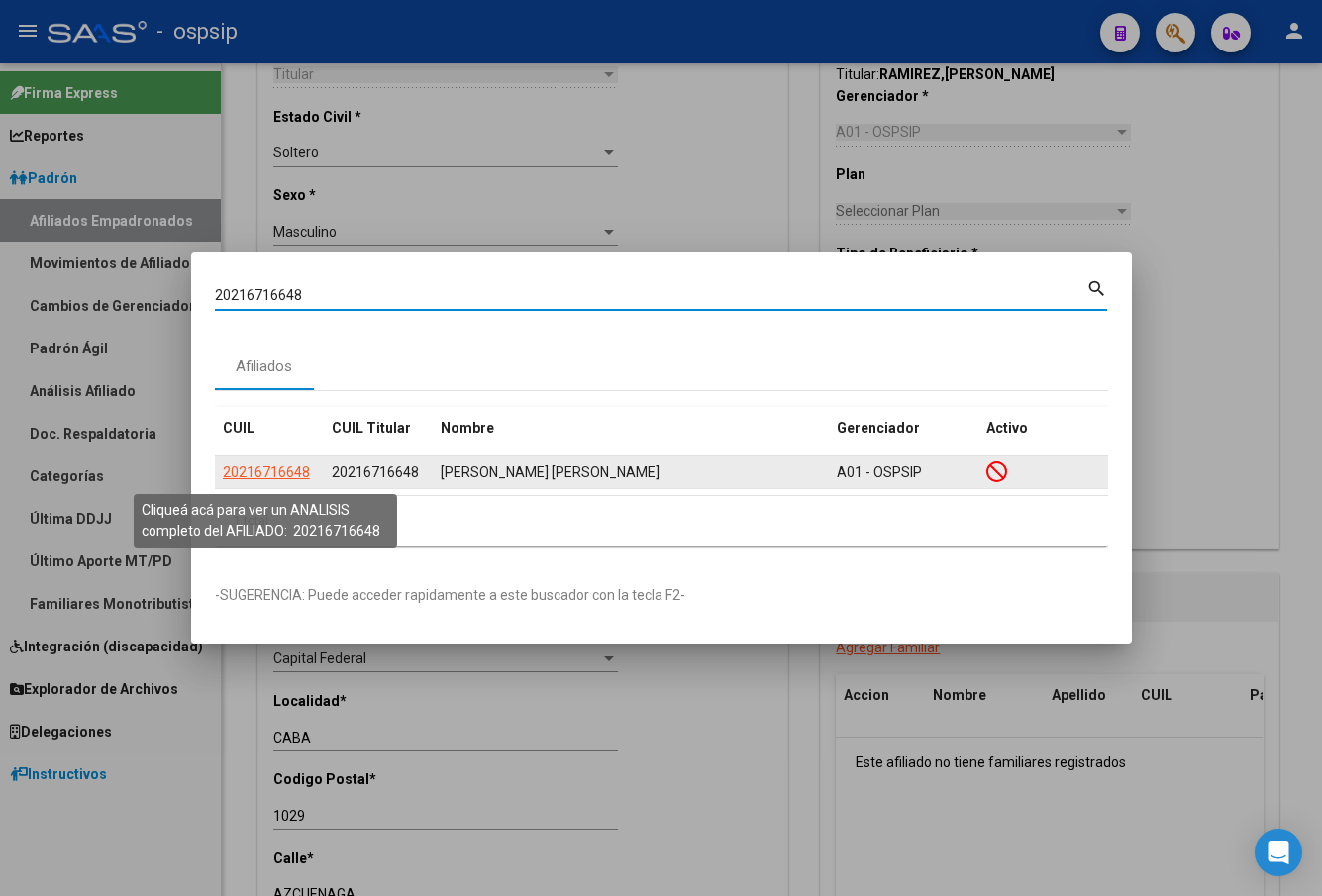 click on "20216716648" 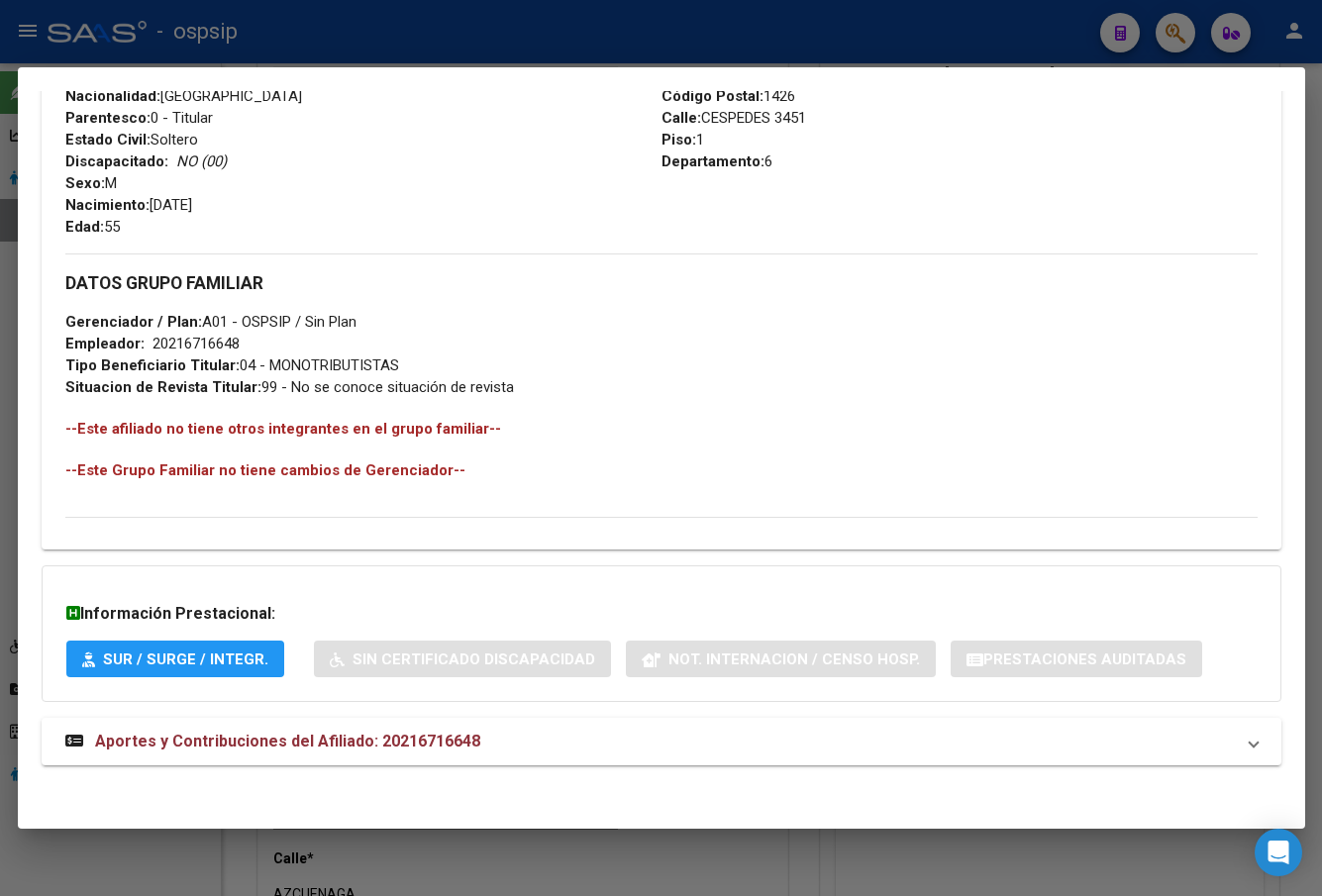 scroll, scrollTop: 823, scrollLeft: 0, axis: vertical 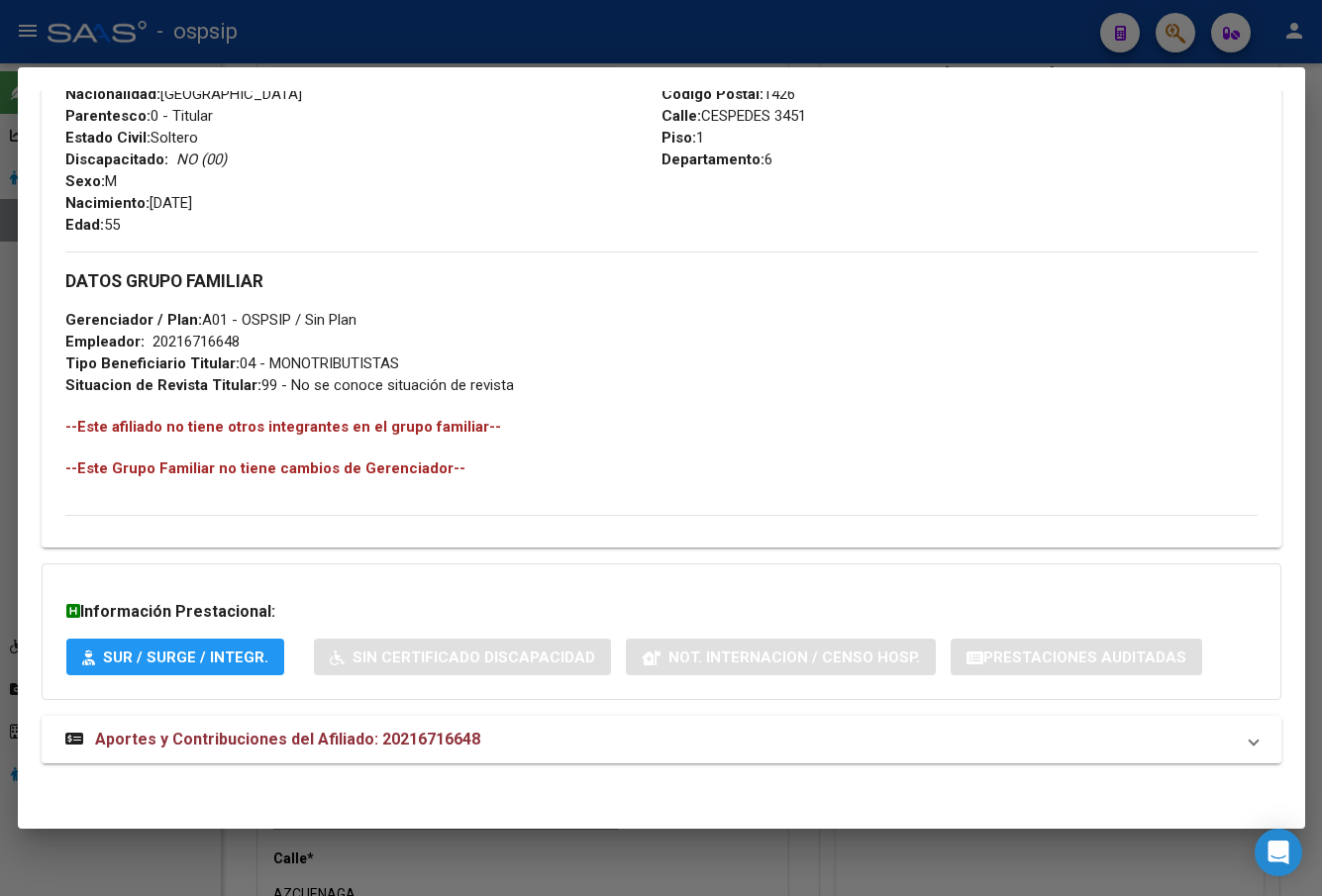 click on "Aportes y Contribuciones del Afiliado: 20216716648" at bounding box center [287, 739] 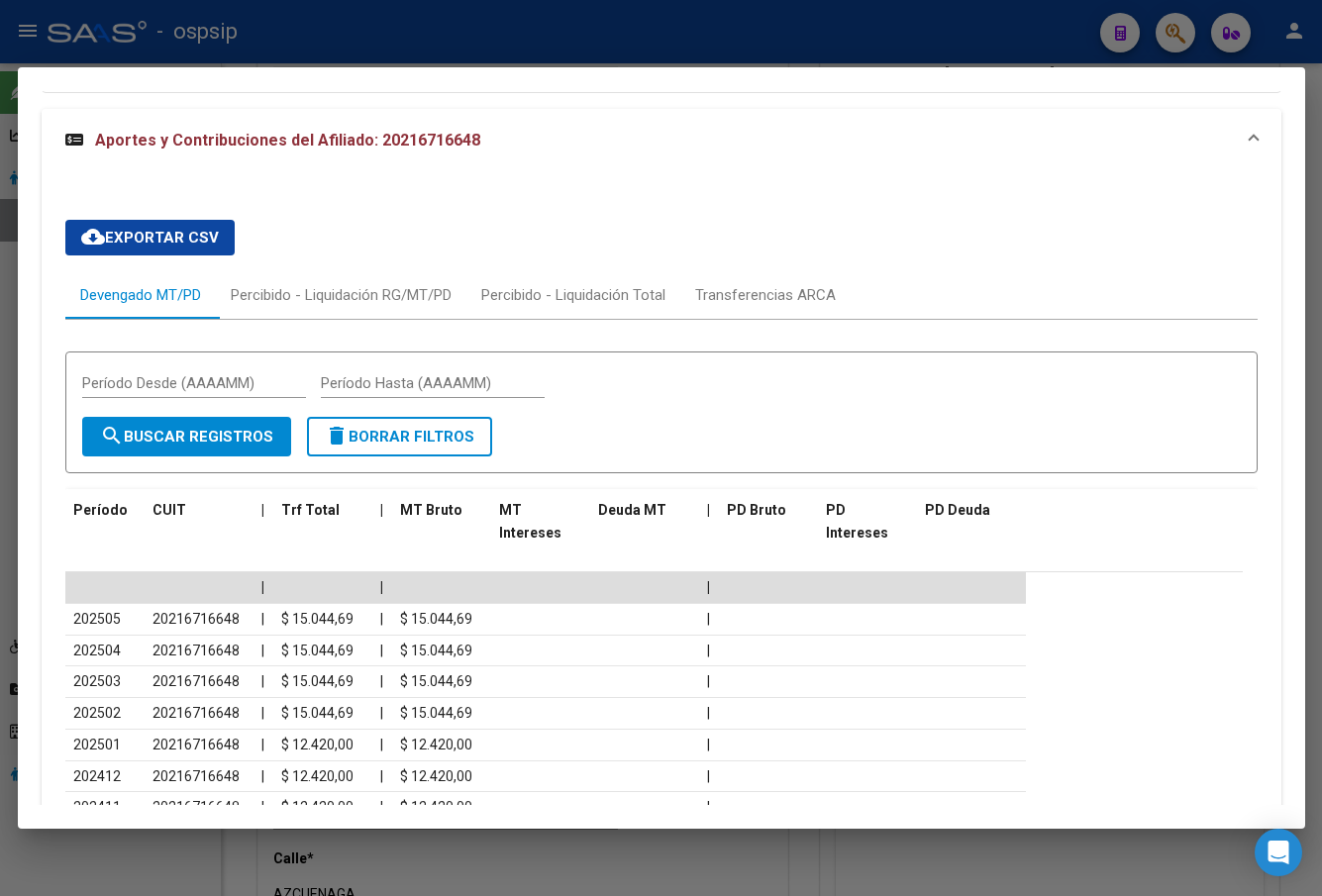 scroll, scrollTop: 1607, scrollLeft: 0, axis: vertical 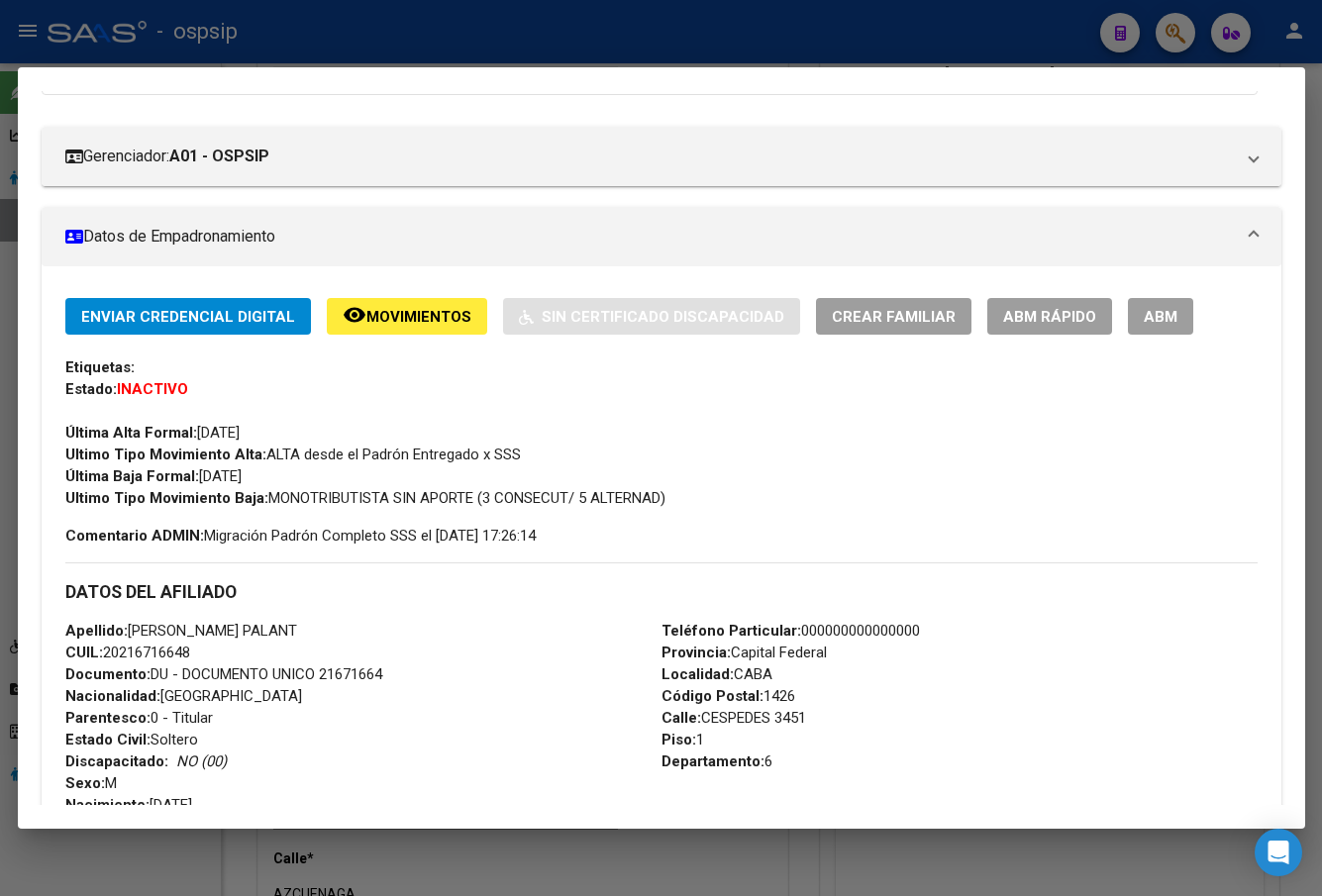 click on "ABM" at bounding box center (1161, 316) 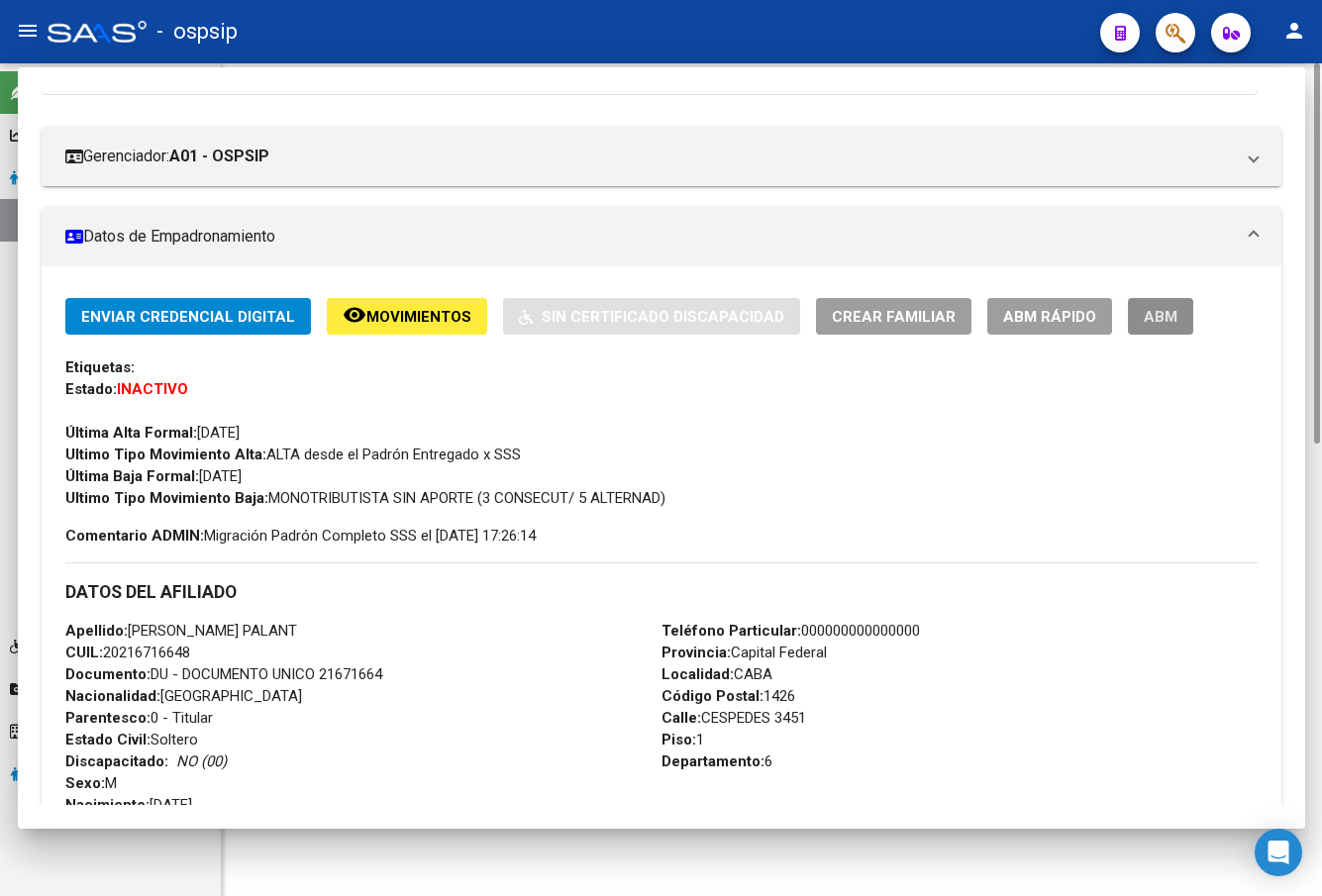 scroll, scrollTop: 0, scrollLeft: 0, axis: both 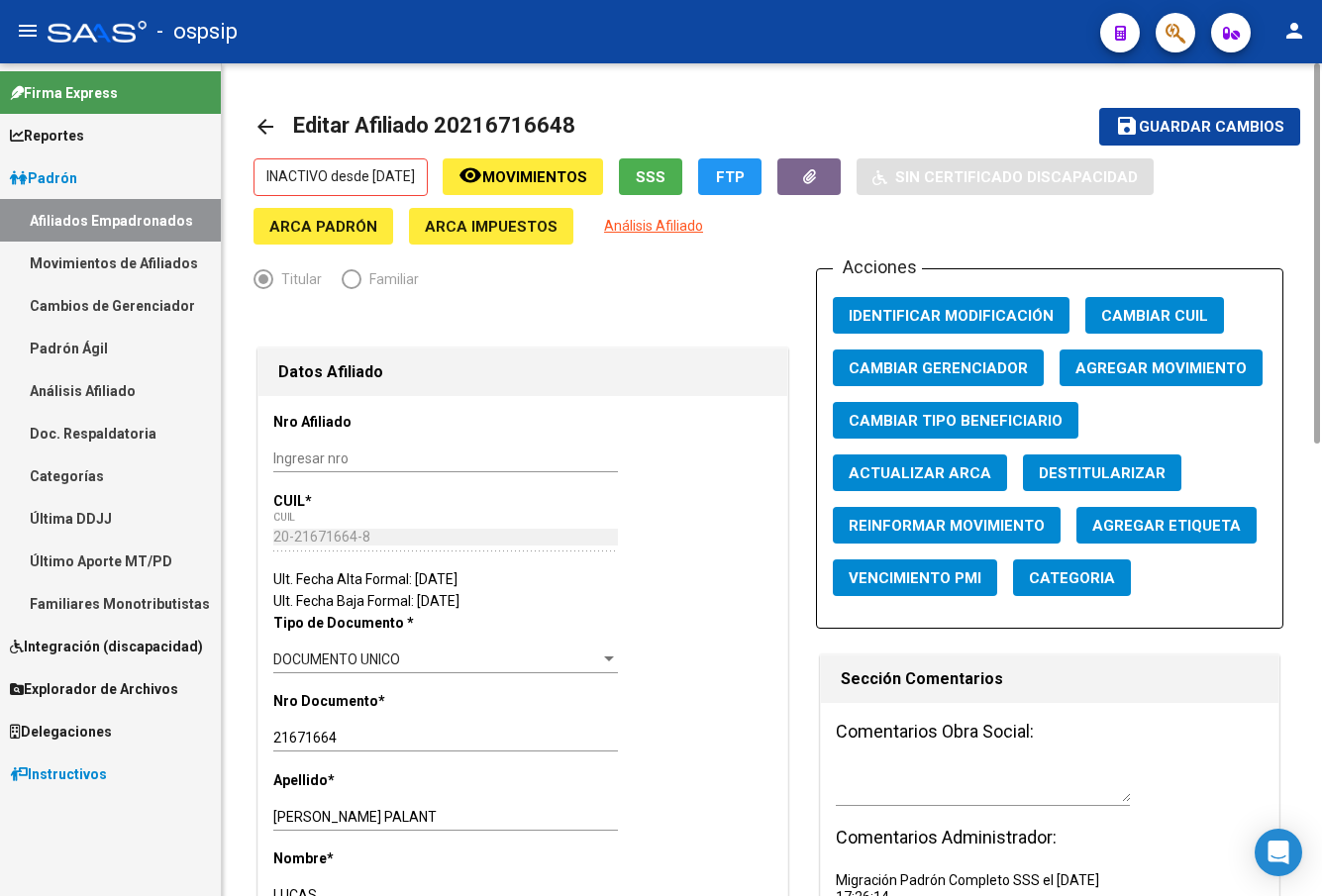 click on "Agregar Movimiento" 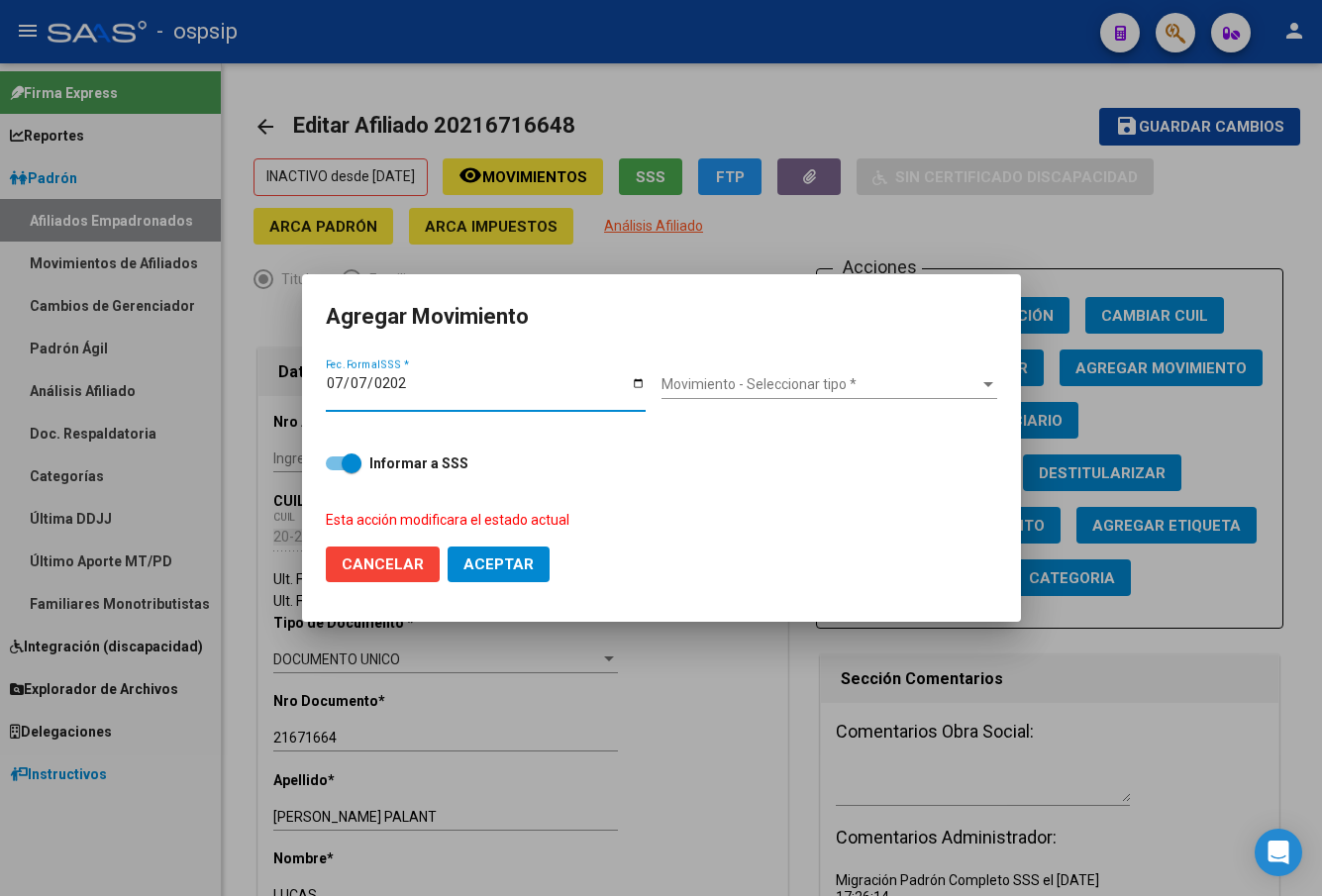 type on "[DATE]" 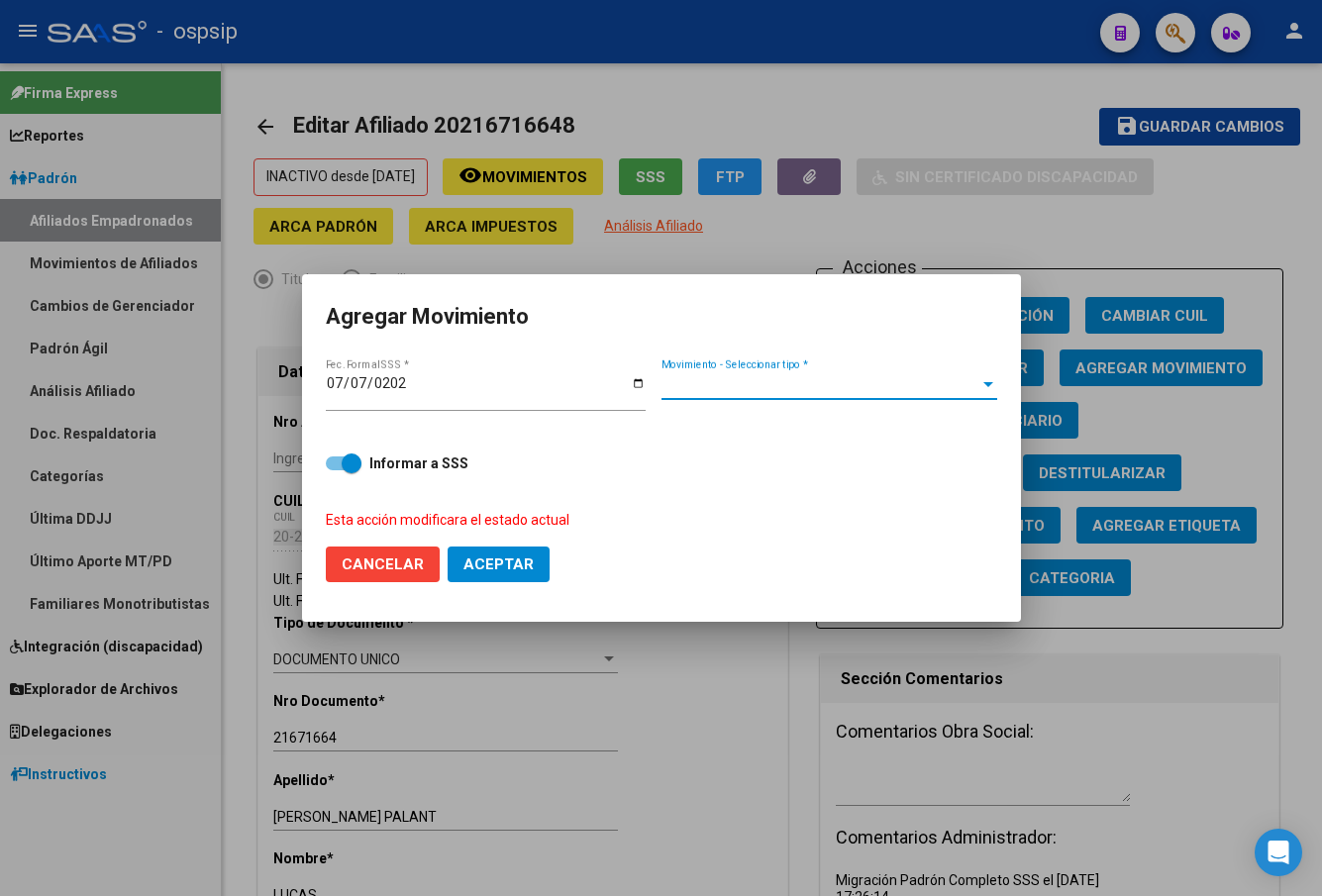 click on "Movimiento - Seleccionar tipo *" at bounding box center (820, 384) 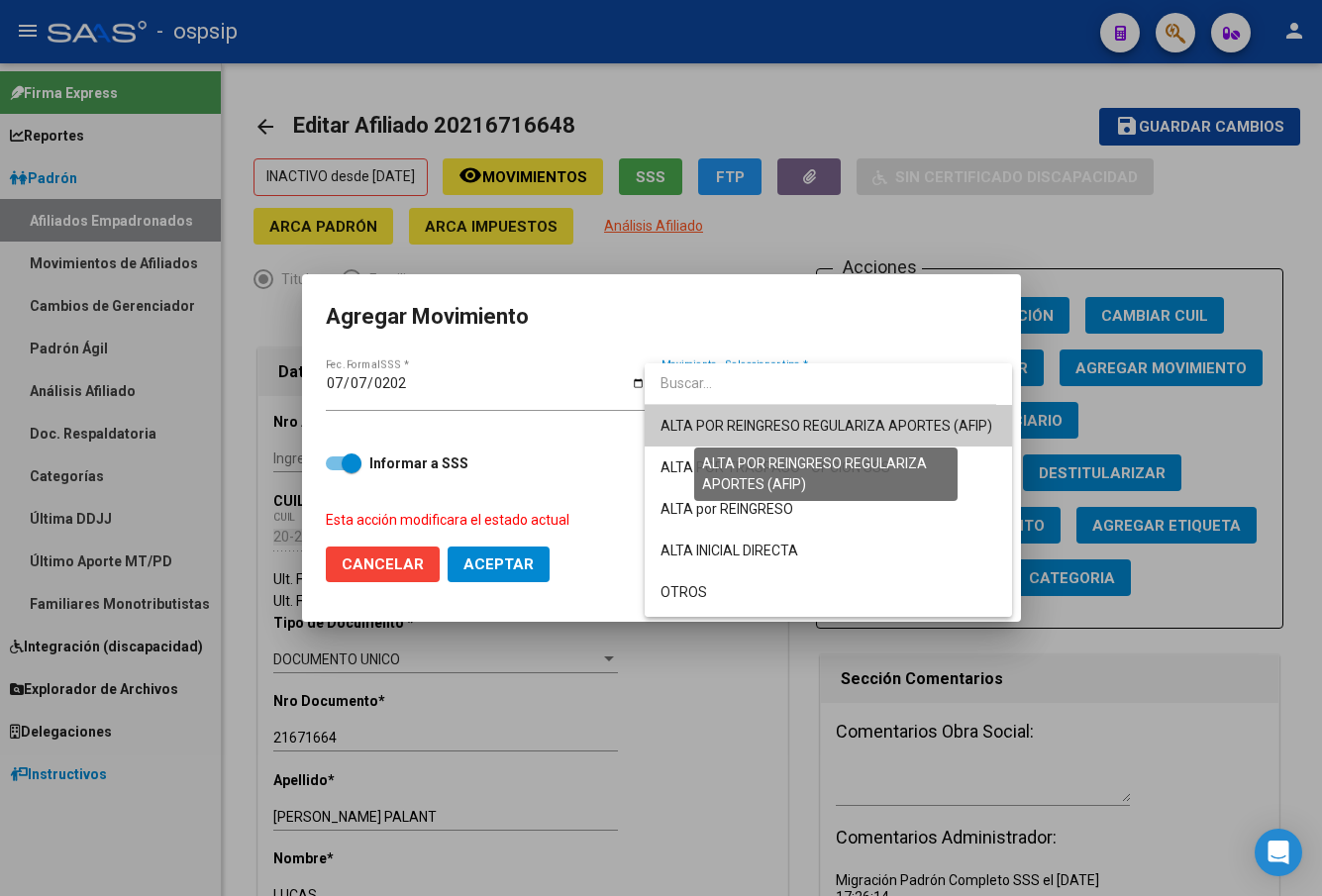 click on "ALTA POR REINGRESO REGULARIZA APORTES (AFIP)" at bounding box center (826, 426) 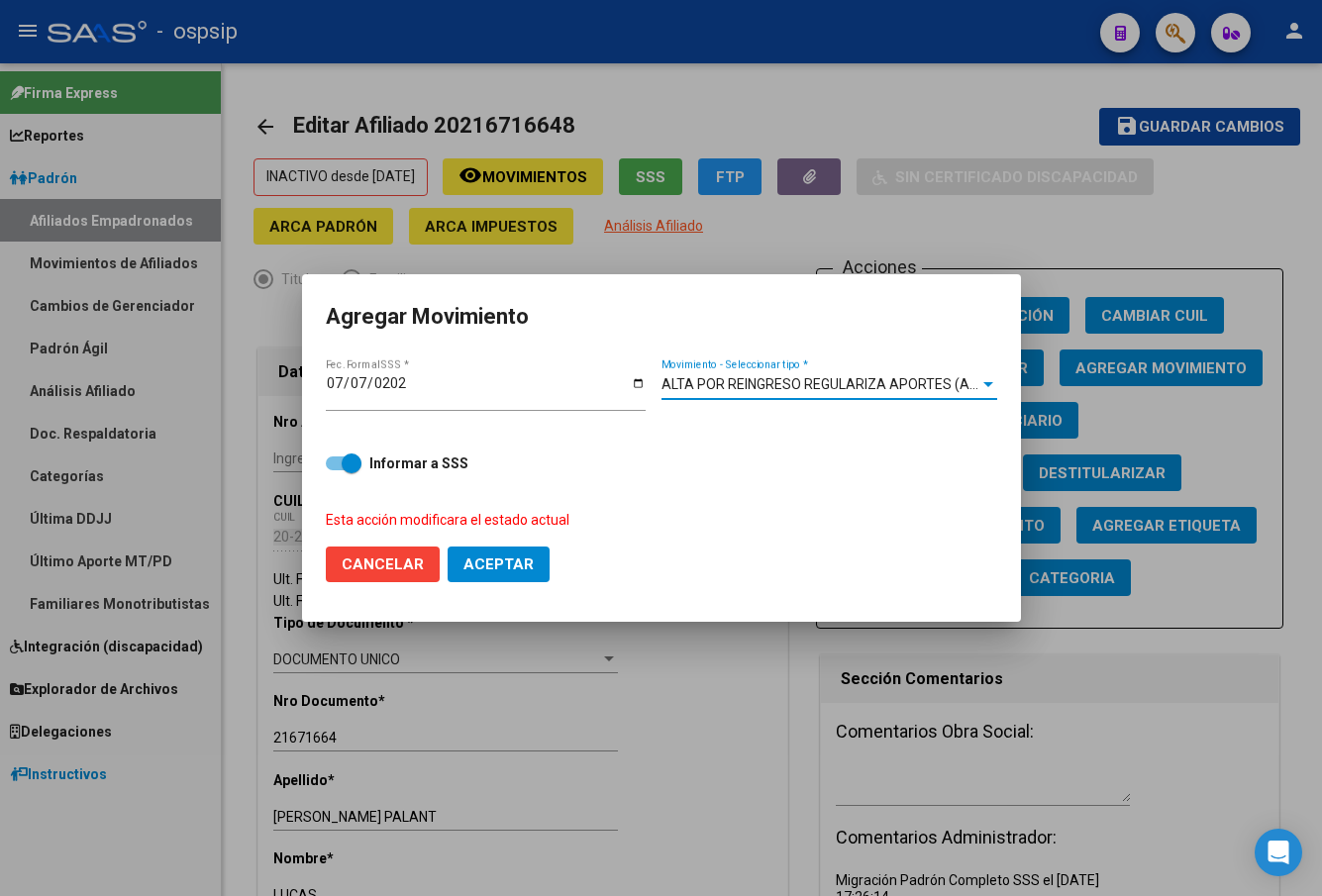 click on "Aceptar" 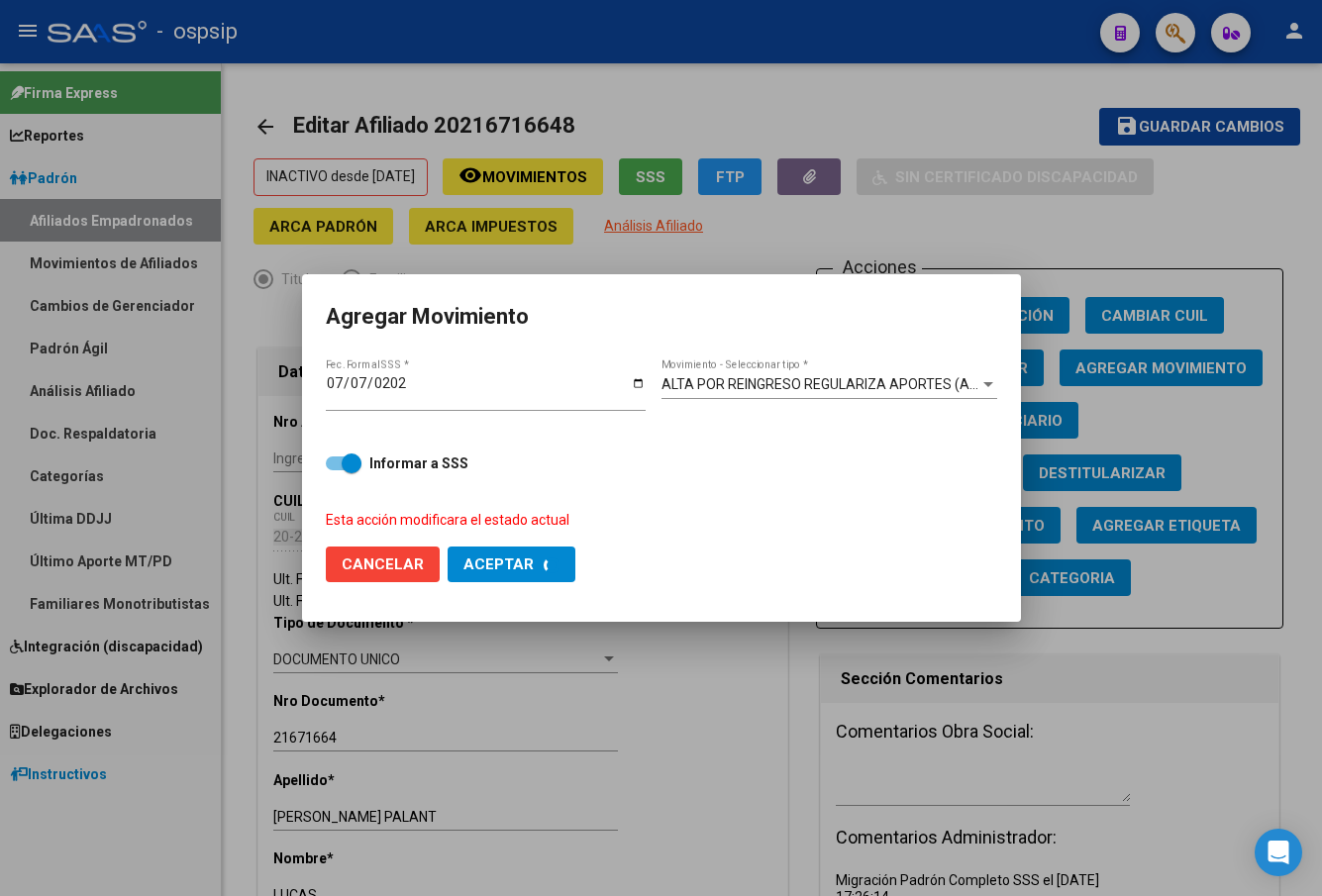 checkbox on "false" 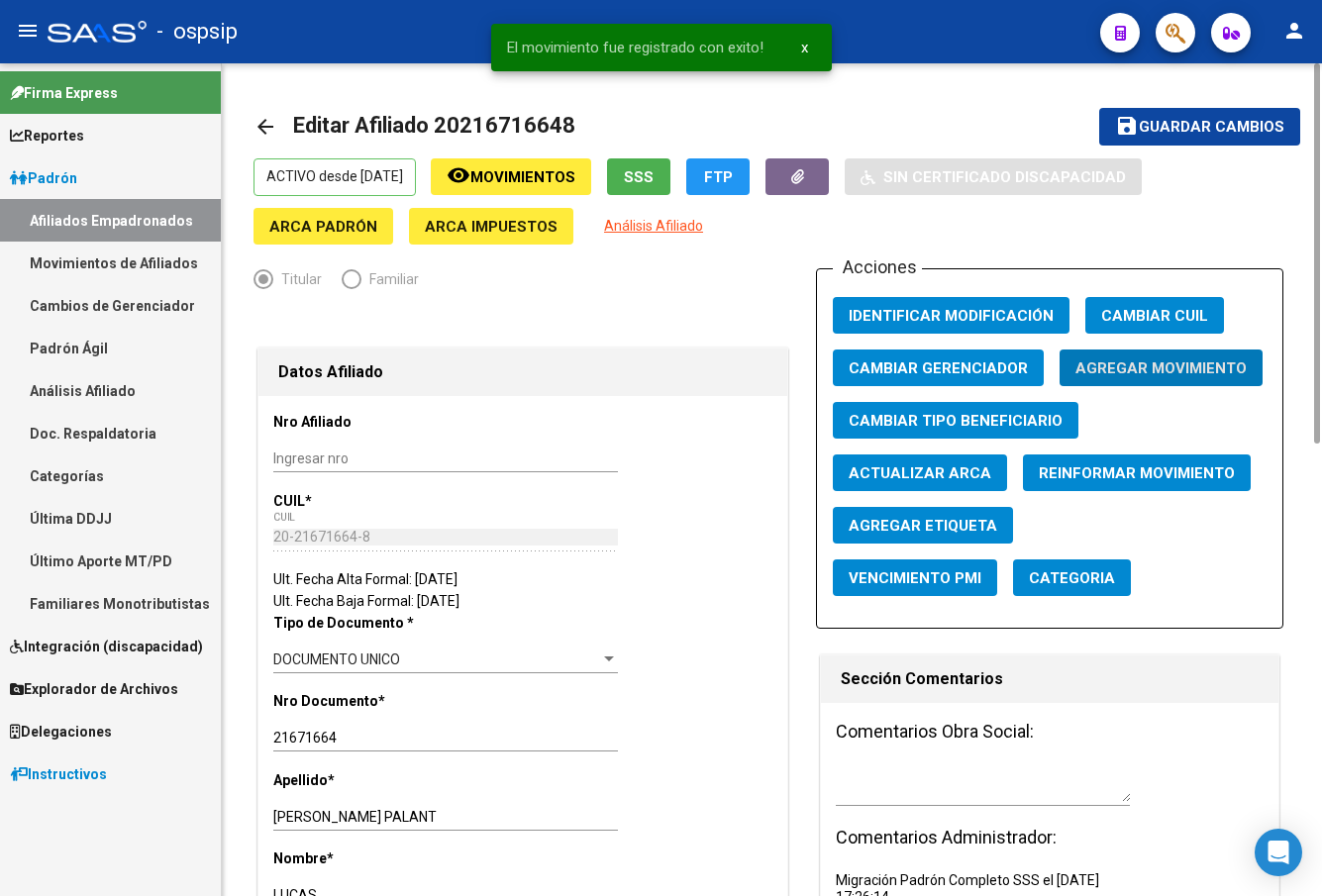 click on "Guardar cambios" 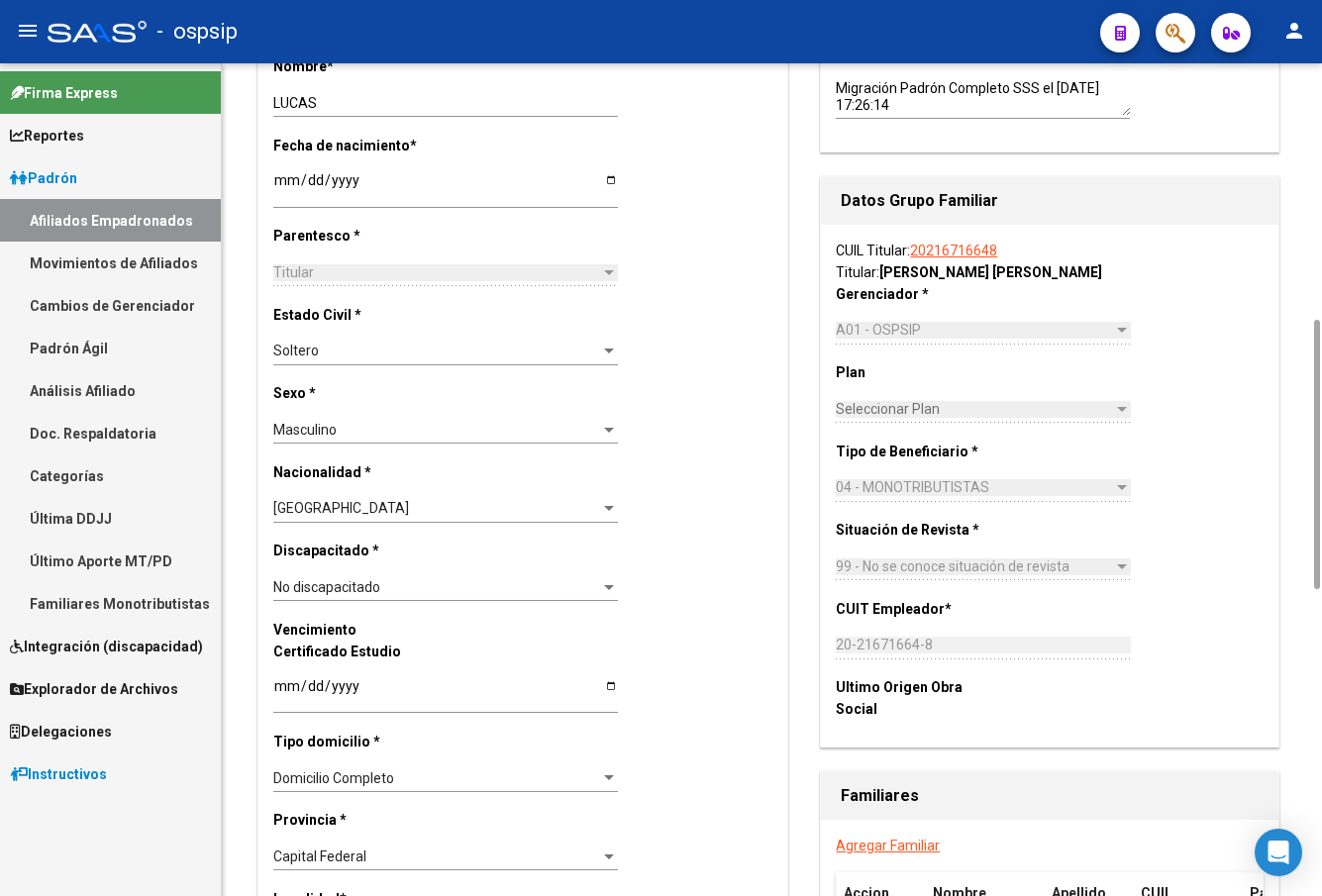 scroll, scrollTop: 1188, scrollLeft: 0, axis: vertical 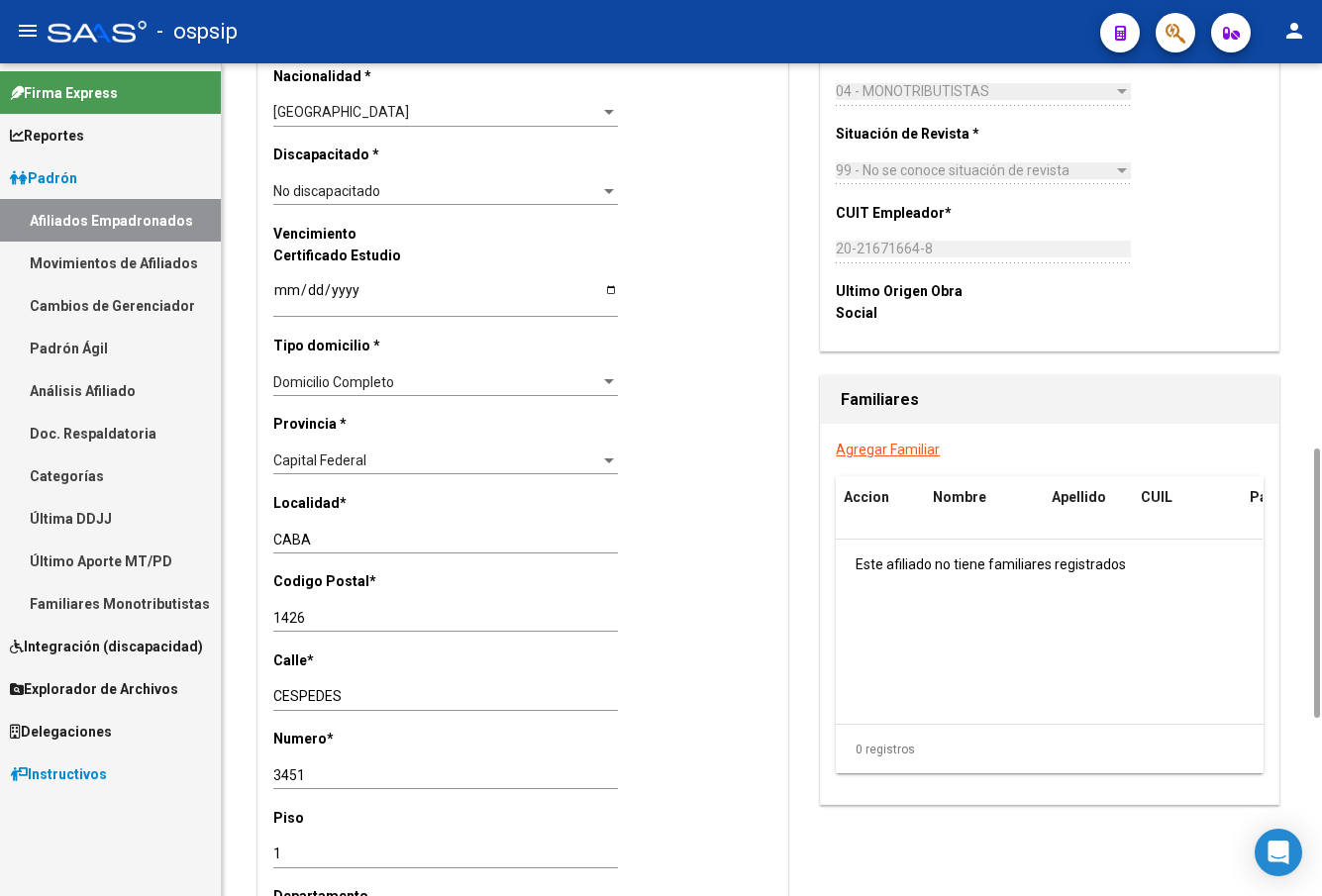 click on "Numero  *" 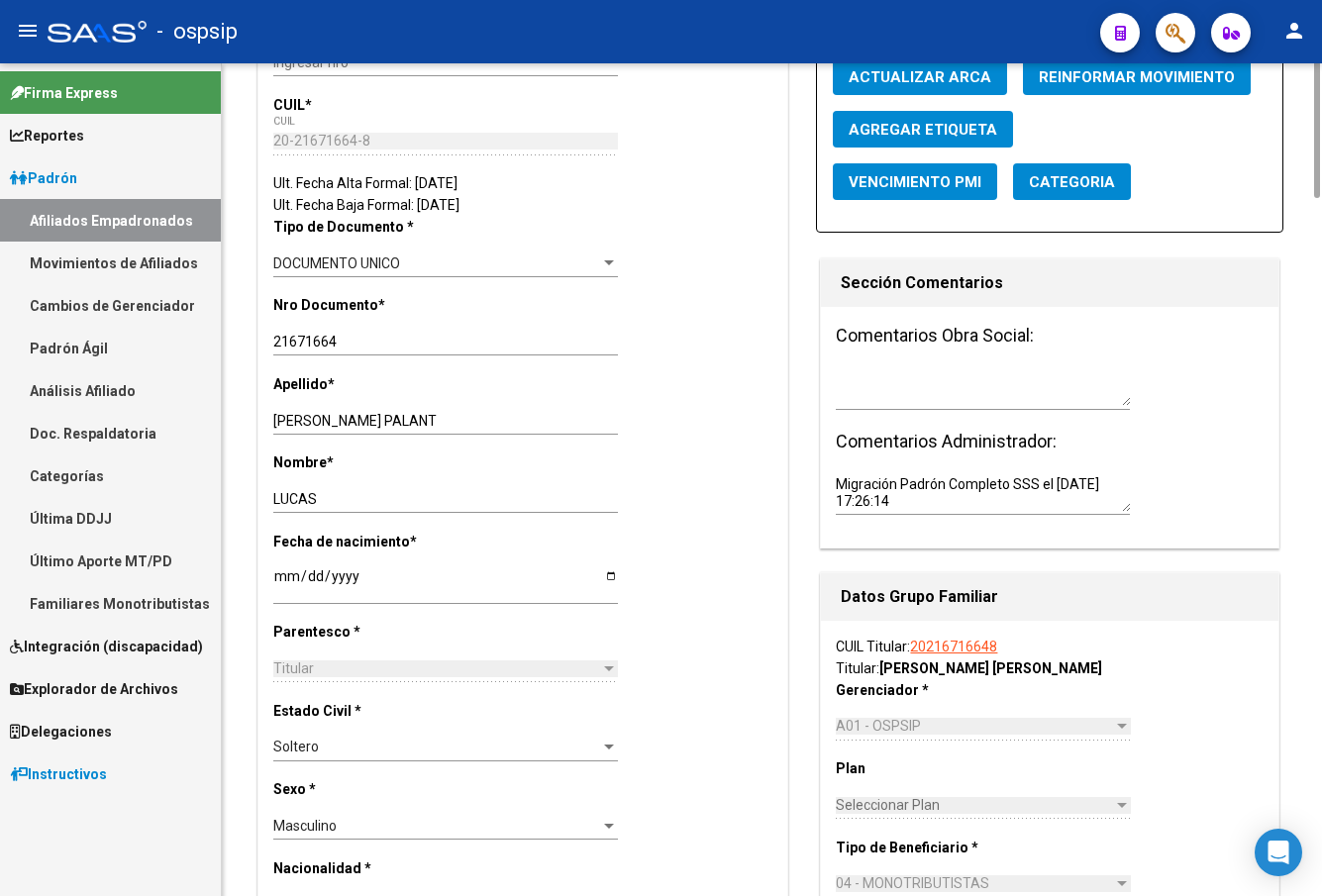 scroll, scrollTop: 198, scrollLeft: 0, axis: vertical 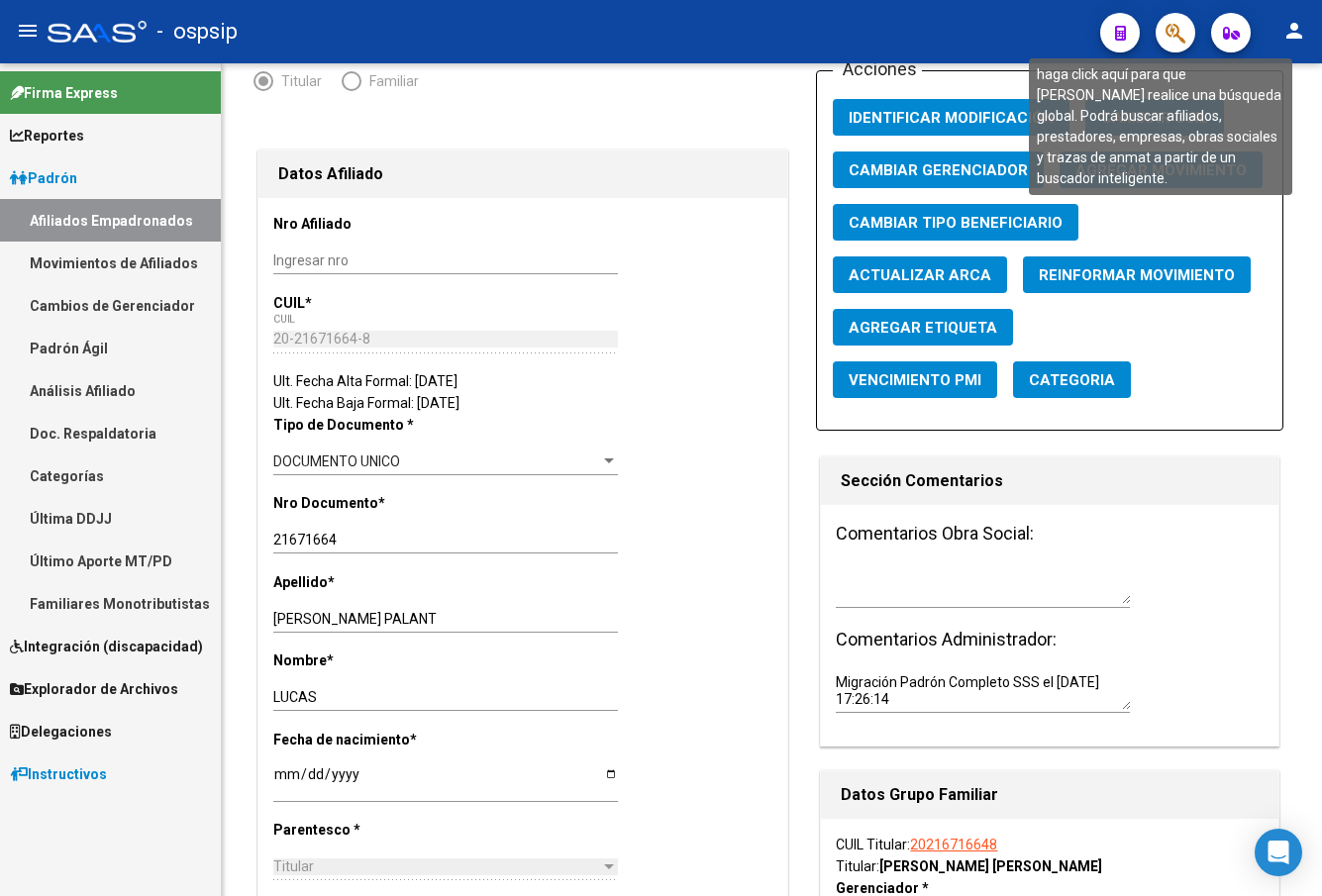 click 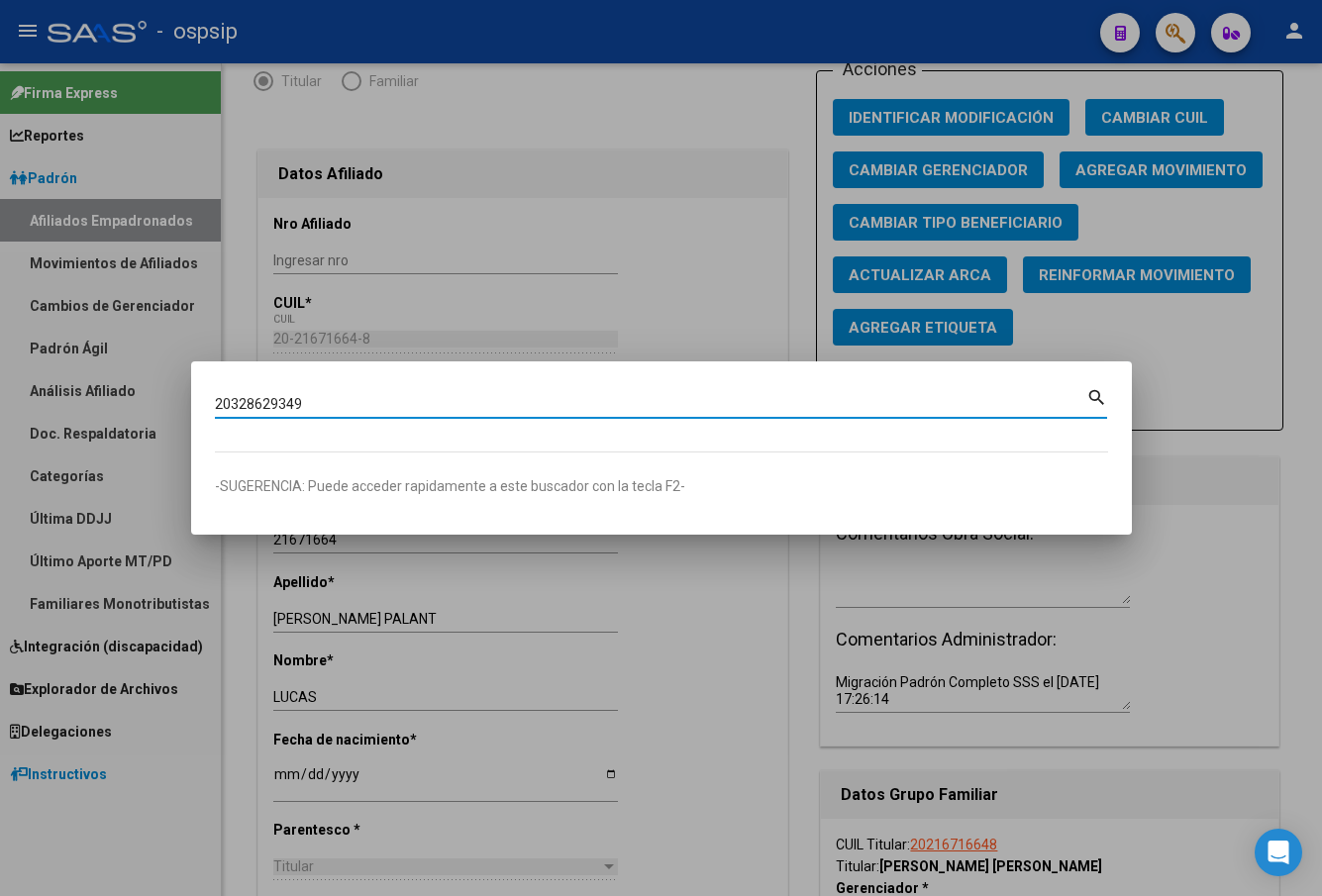 type on "20328629349" 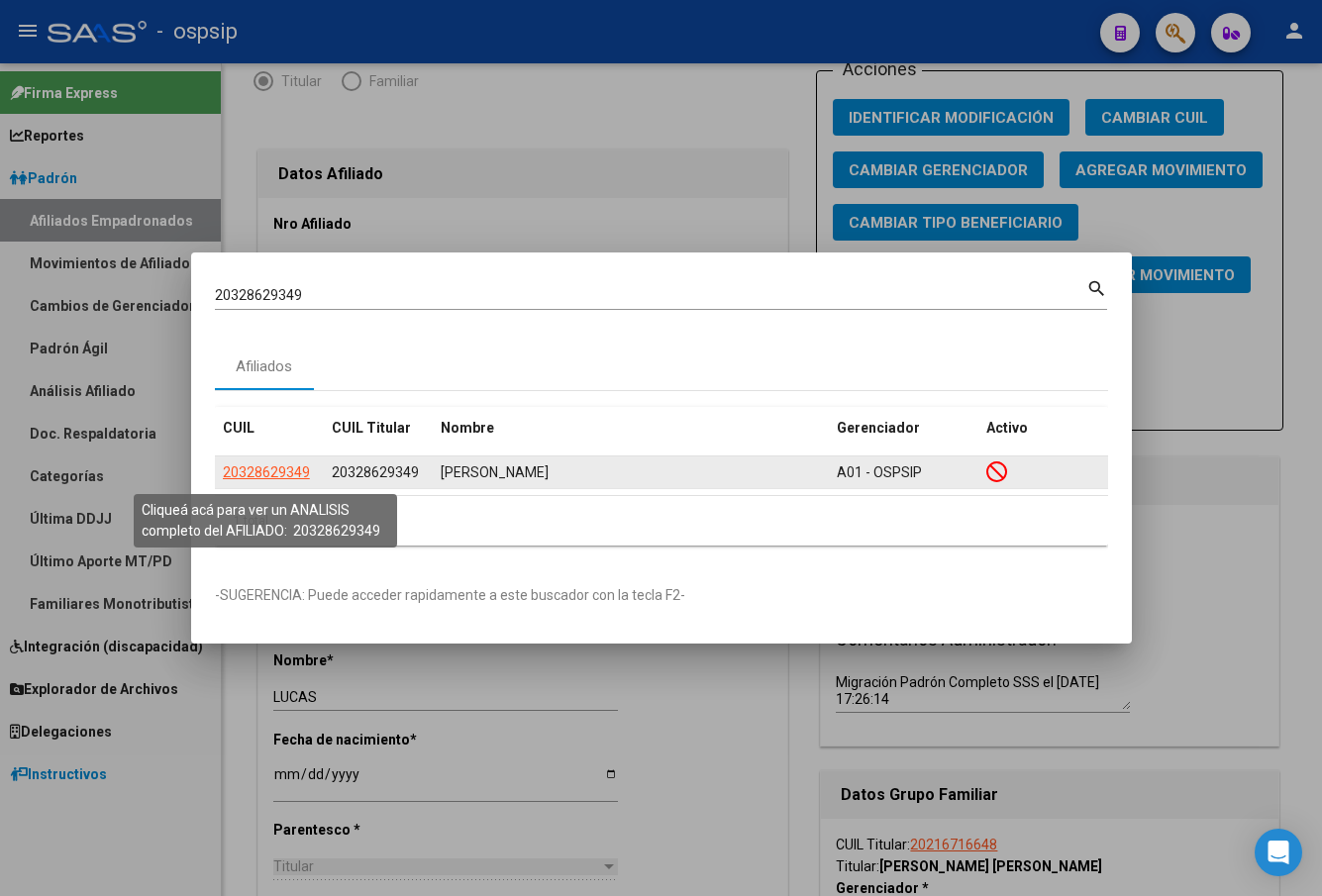 click on "20328629349" 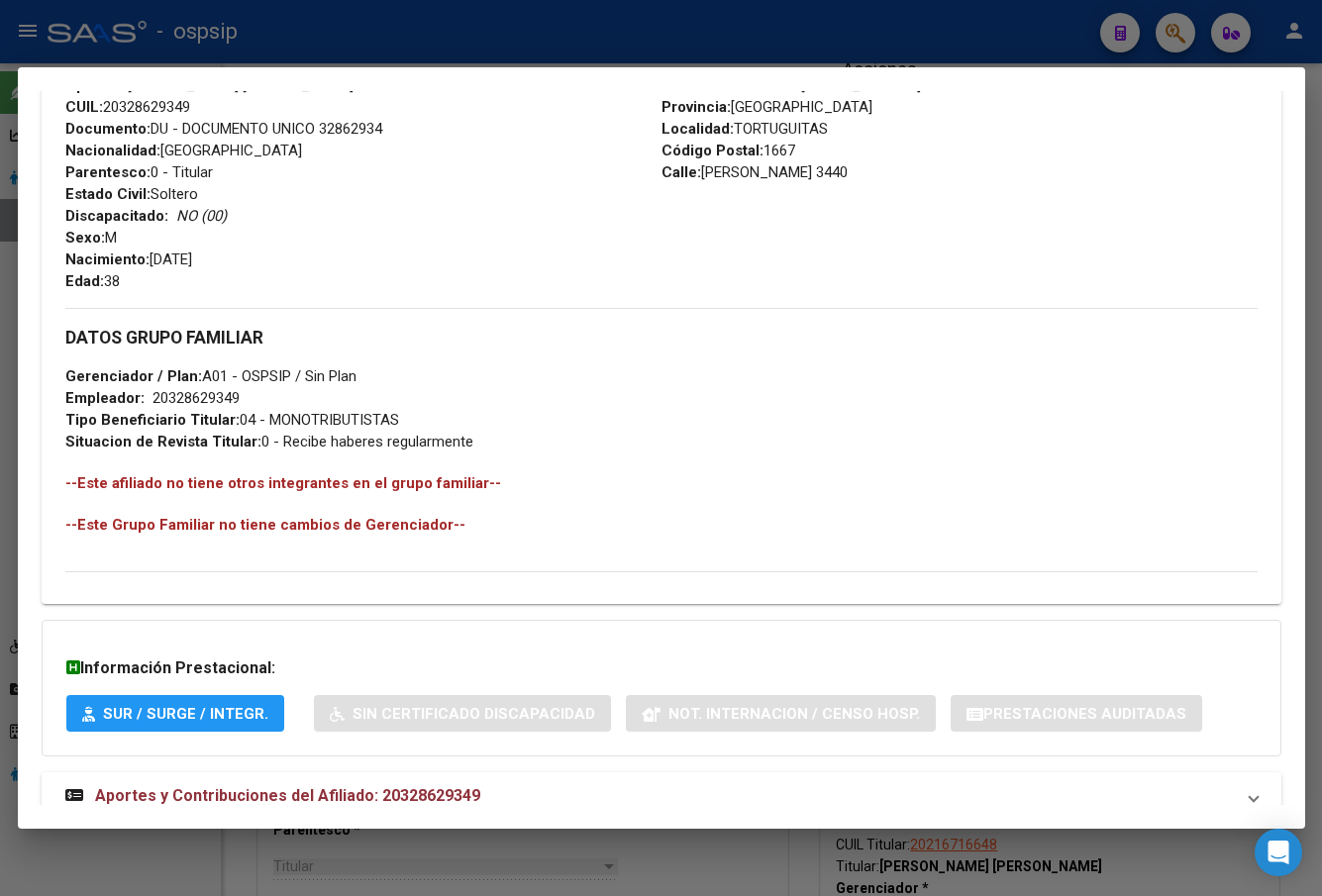 scroll, scrollTop: 823, scrollLeft: 0, axis: vertical 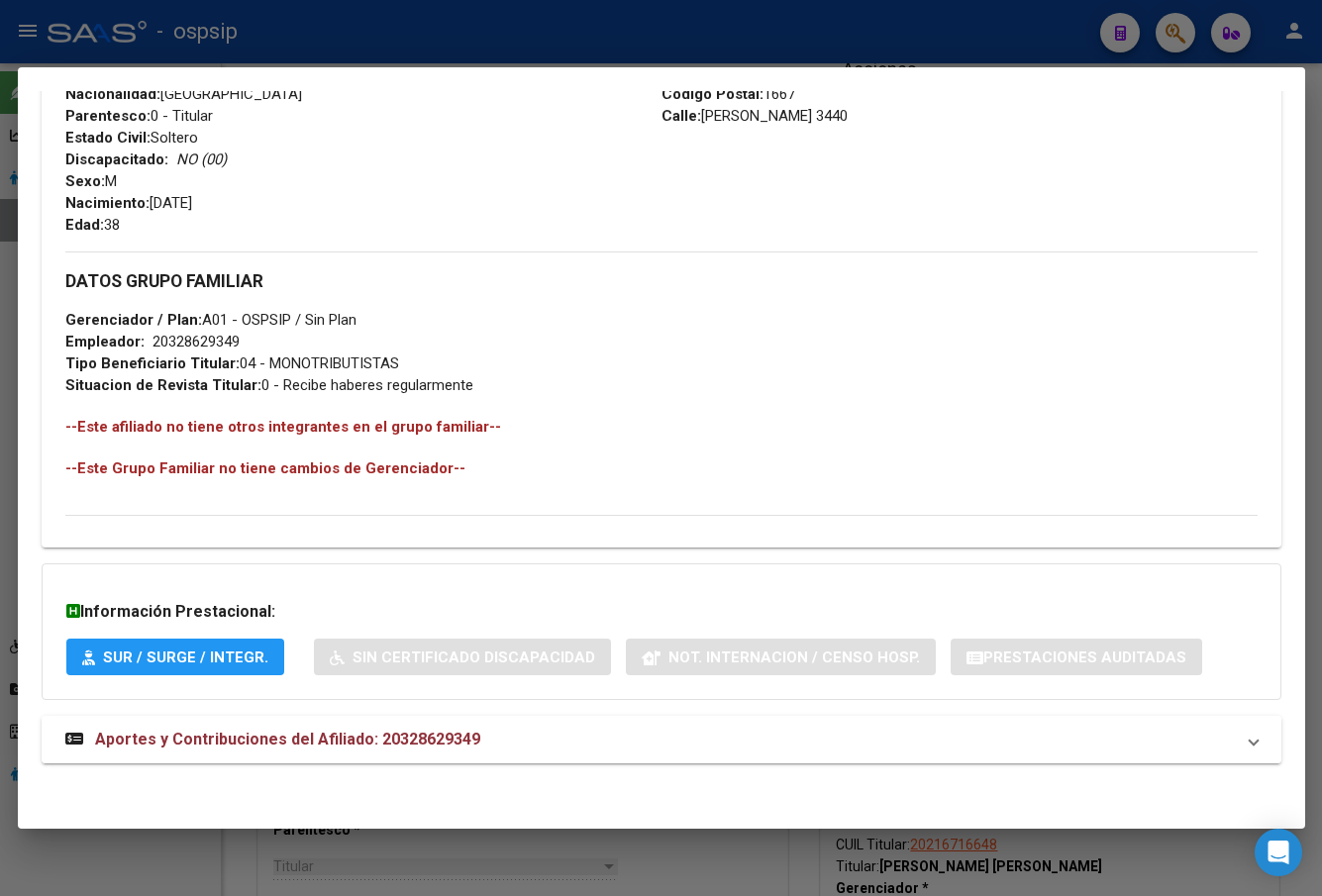 click on "Aportes y Contribuciones del Afiliado: 20328629349" at bounding box center [287, 739] 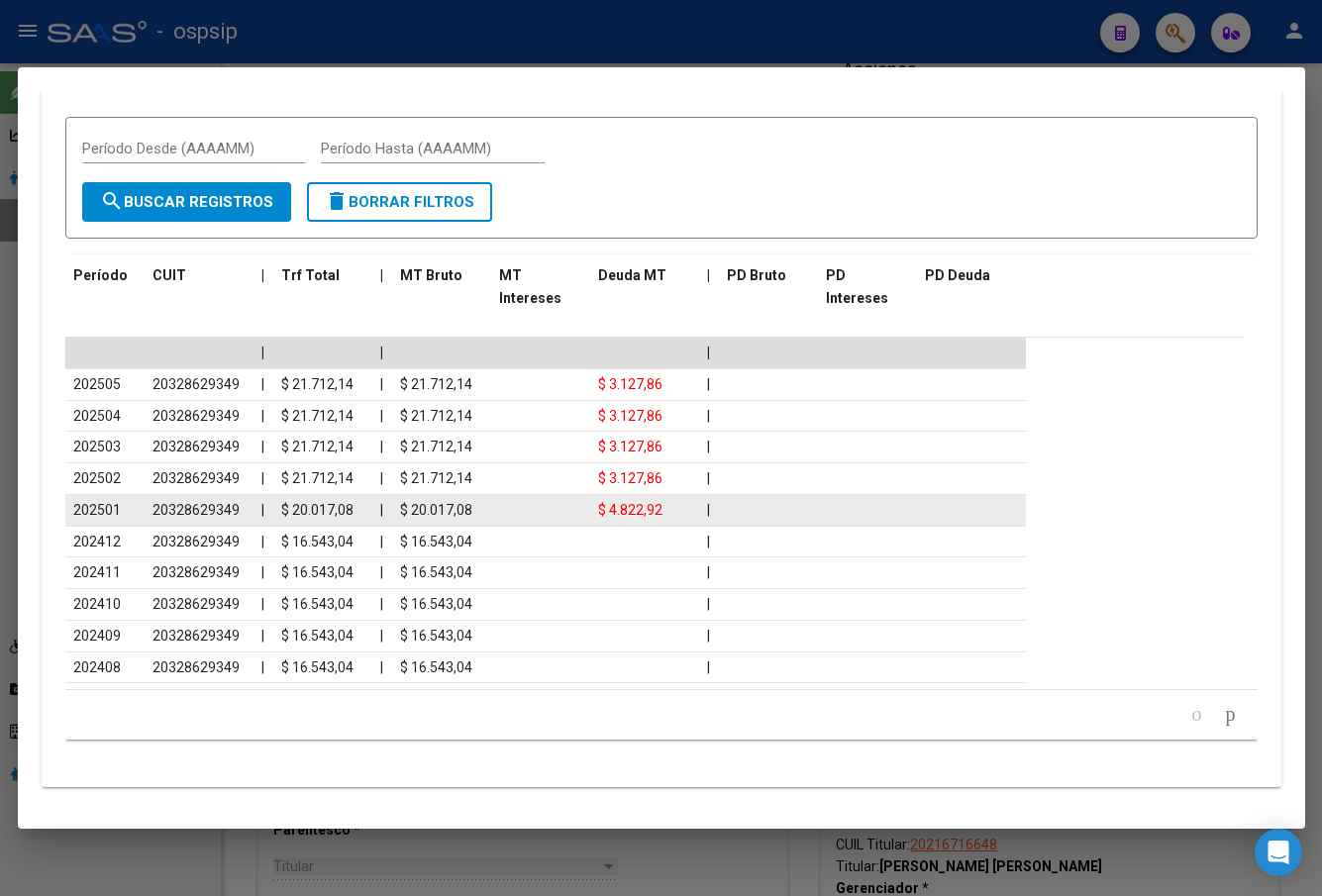 scroll, scrollTop: 1688, scrollLeft: 0, axis: vertical 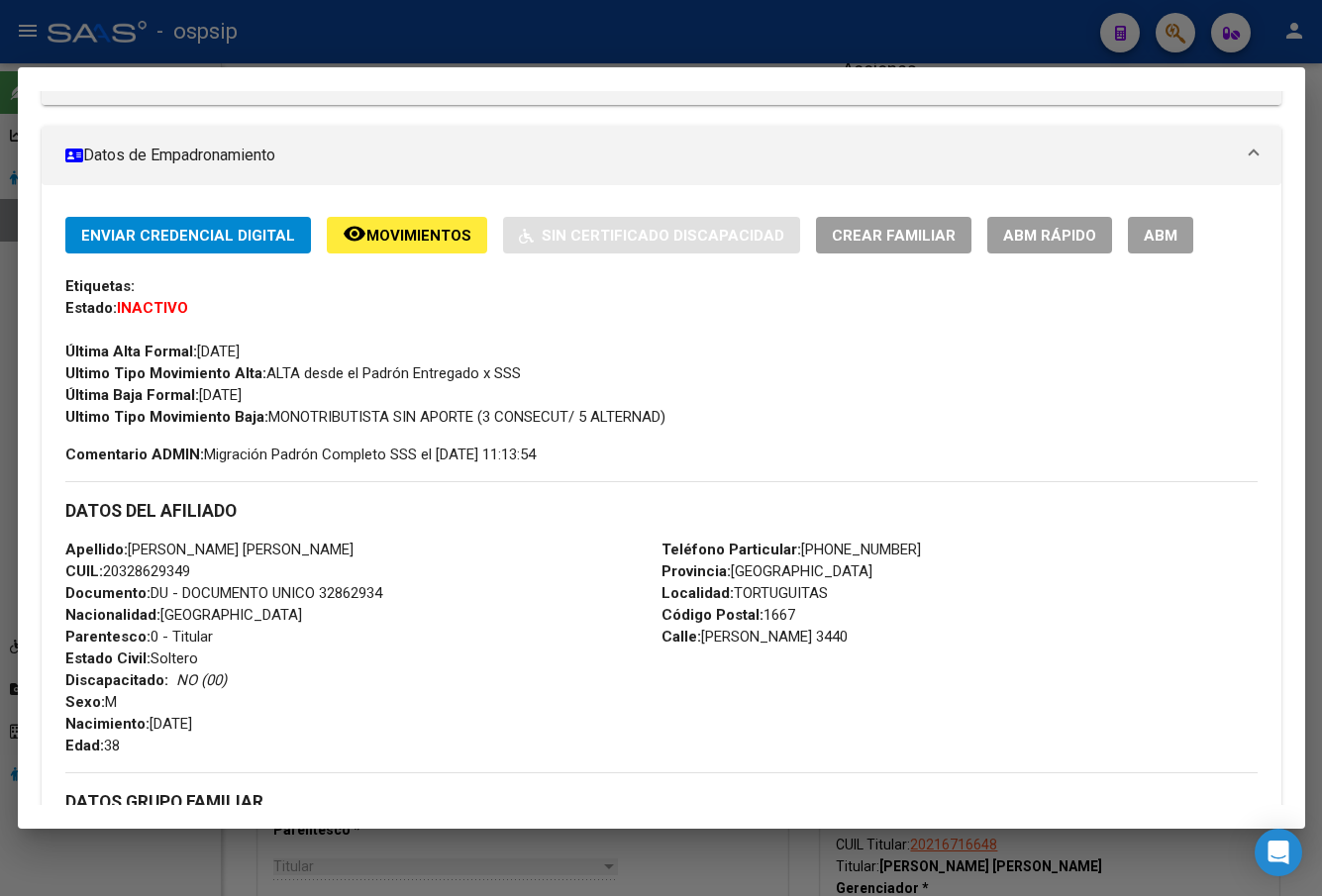 click on "ABM" at bounding box center [1161, 236] 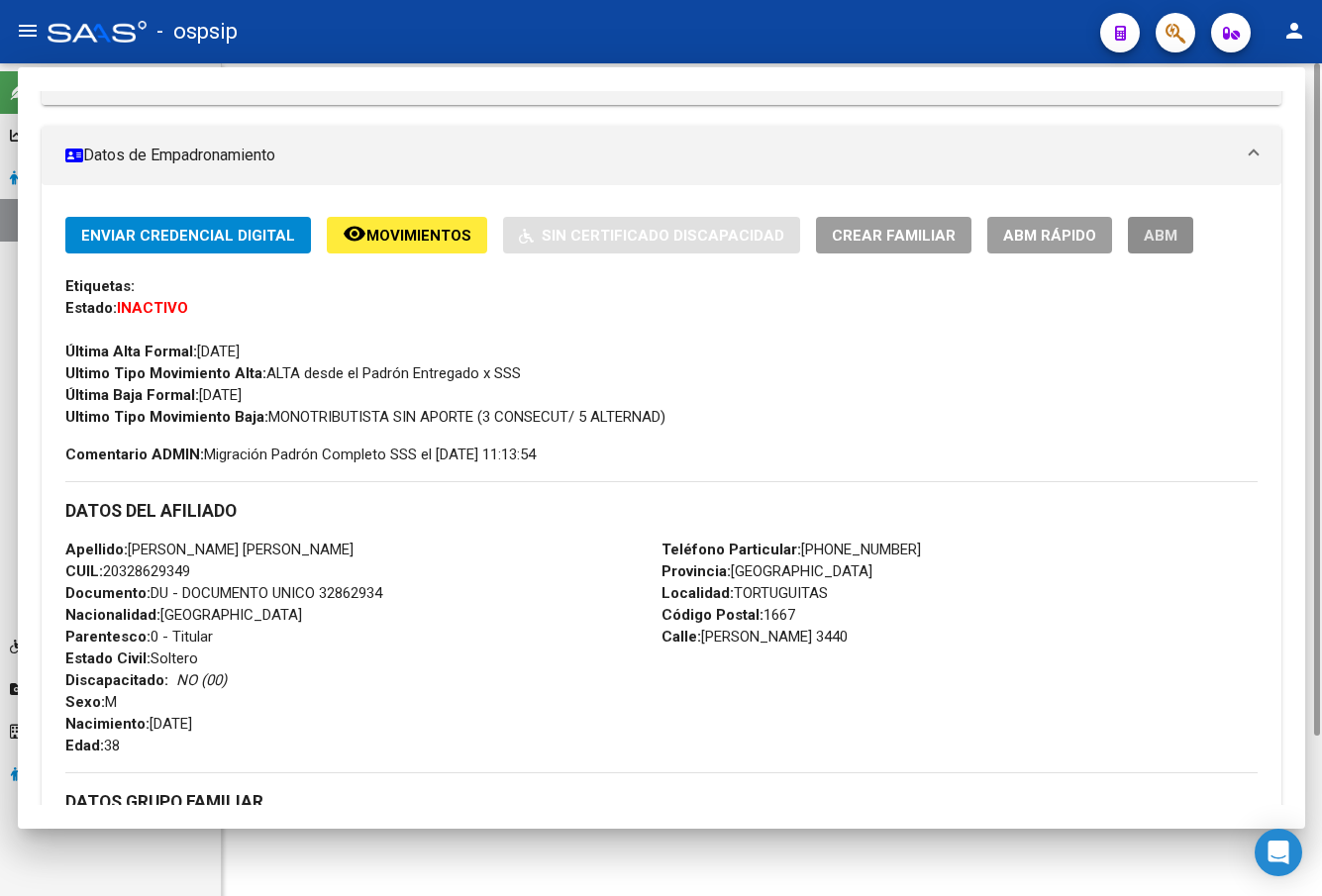 scroll, scrollTop: 0, scrollLeft: 0, axis: both 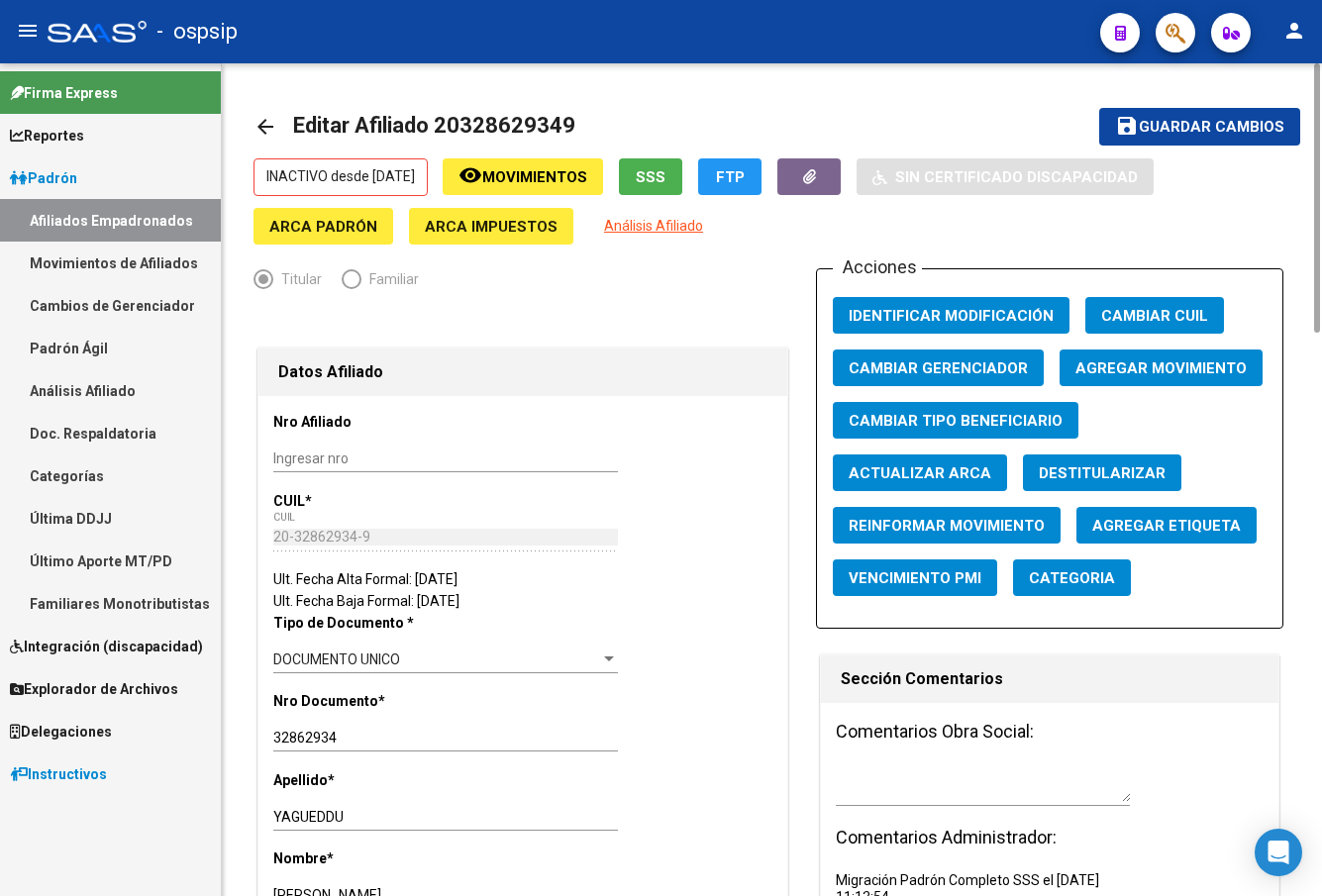 click on "Agregar Movimiento" 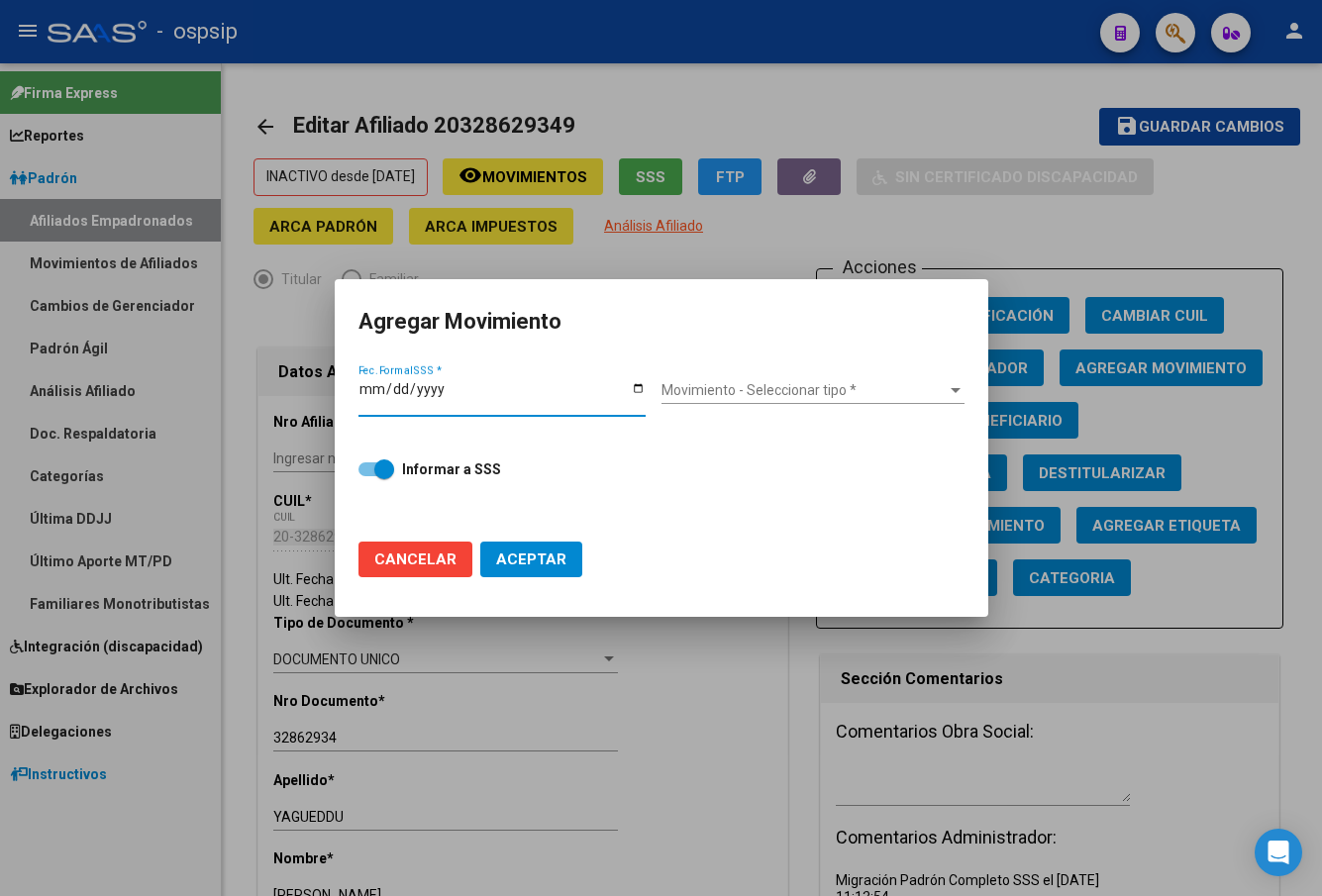 click on "Fec. Formal SSS *" at bounding box center [502, 396] 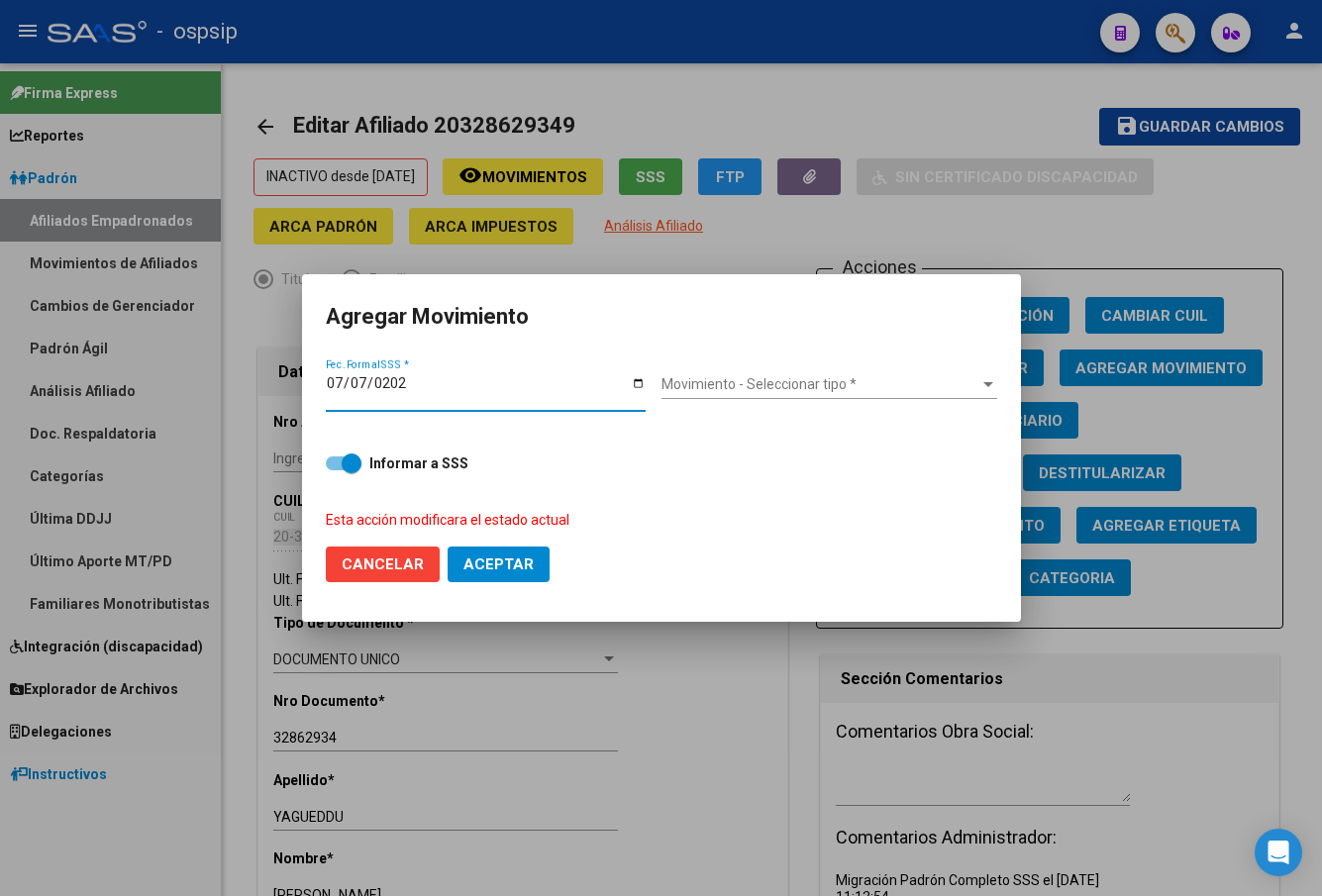 type on "[DATE]" 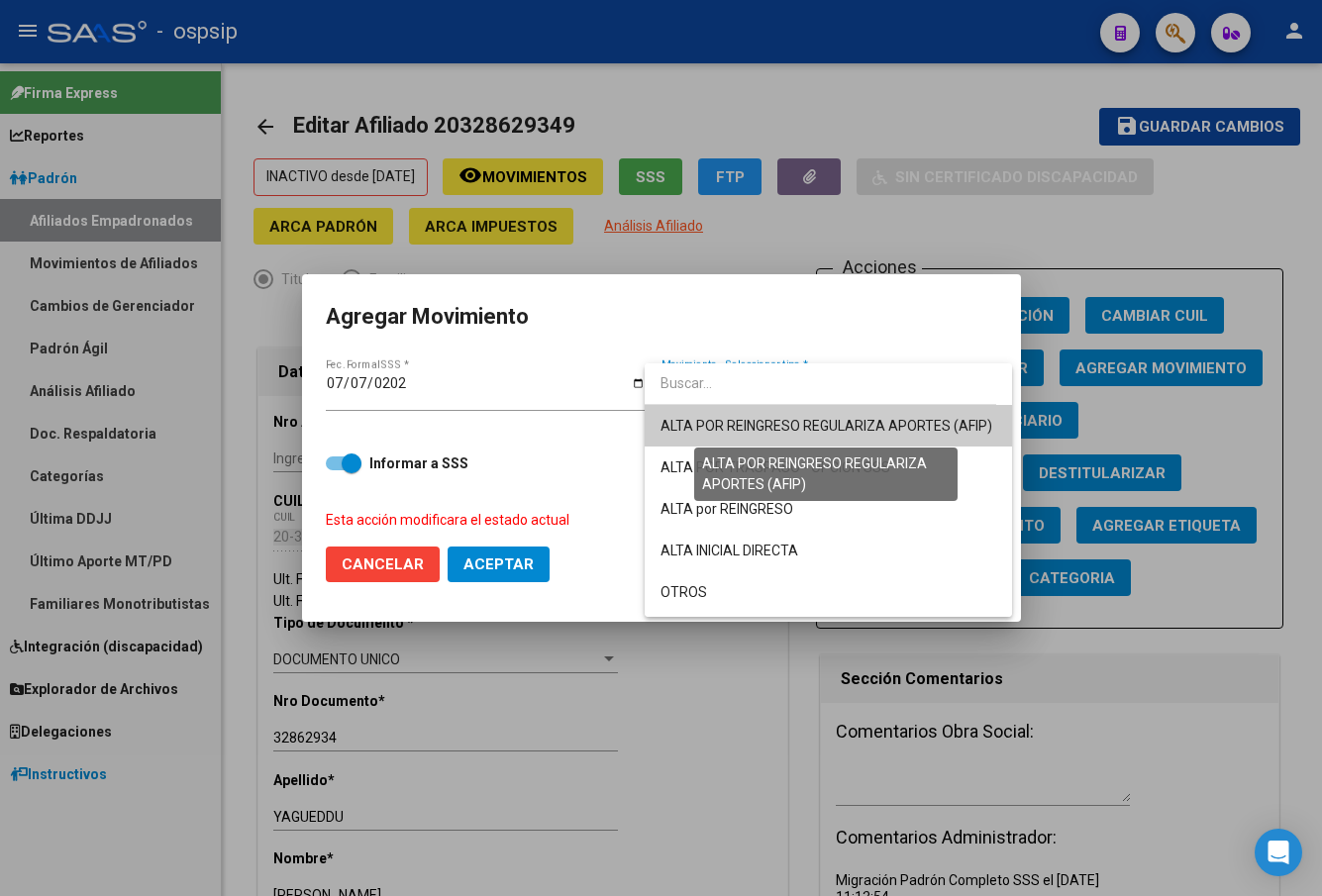 click on "ALTA POR REINGRESO REGULARIZA APORTES (AFIP)" at bounding box center (826, 426) 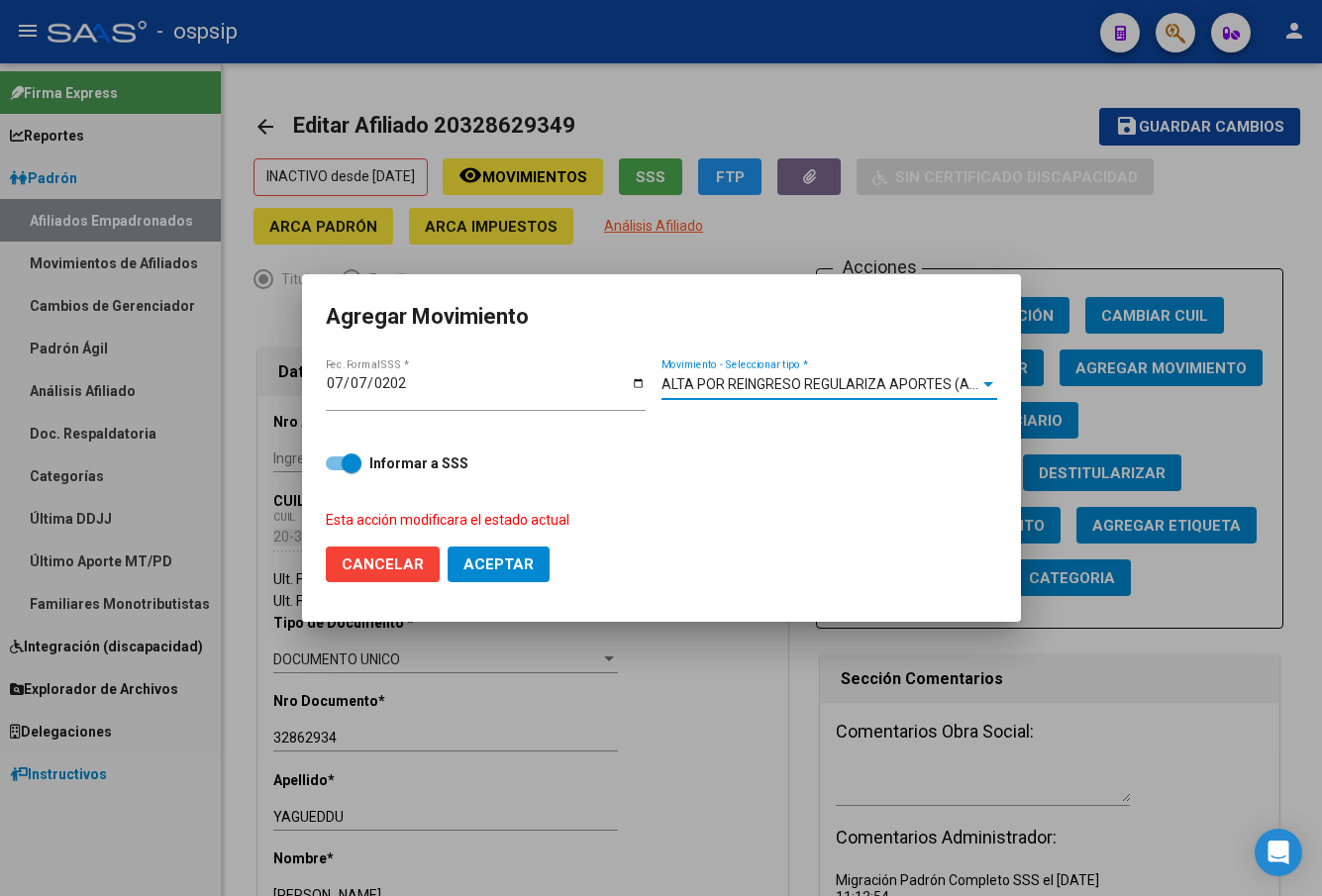 click on "Aceptar" 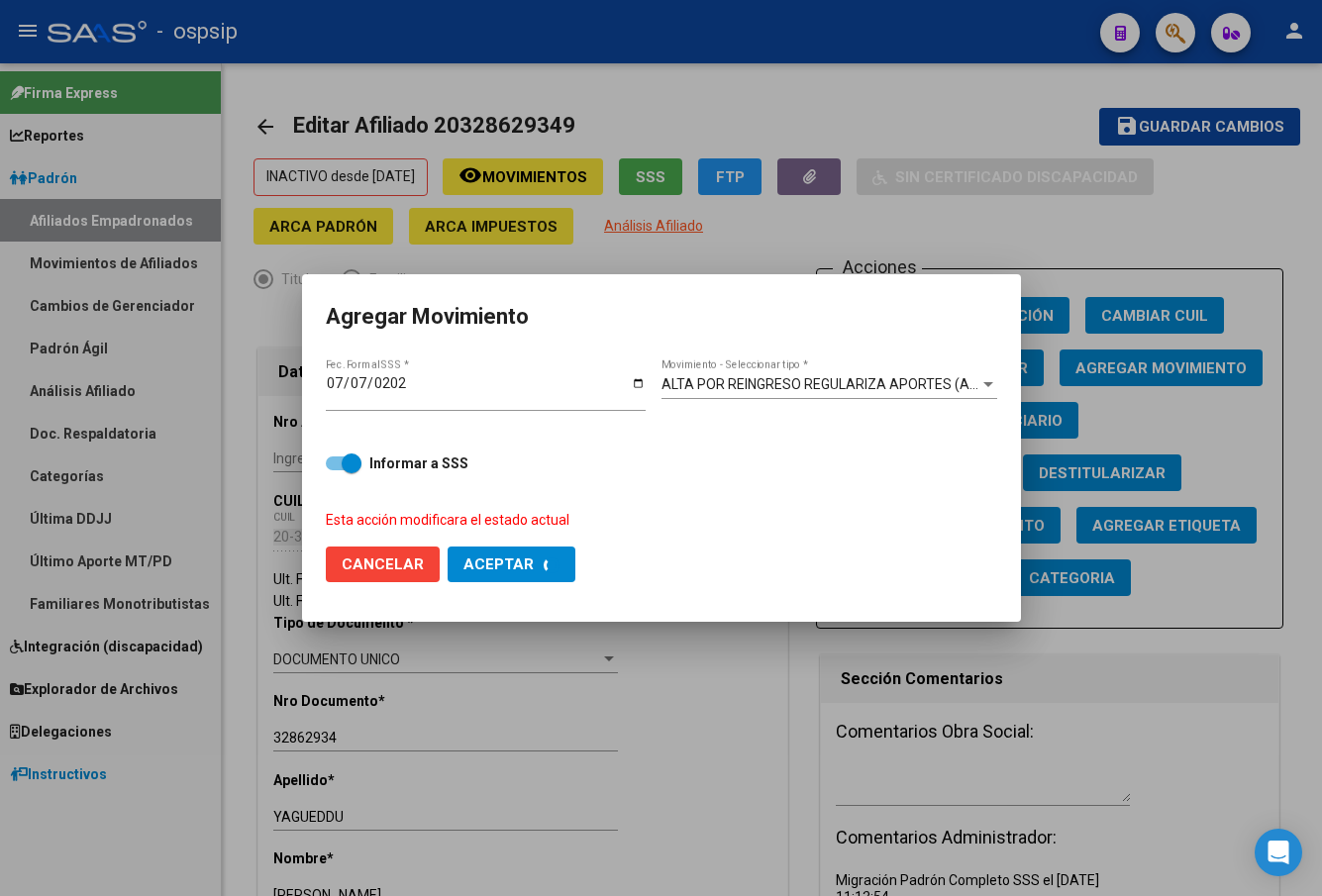 checkbox on "false" 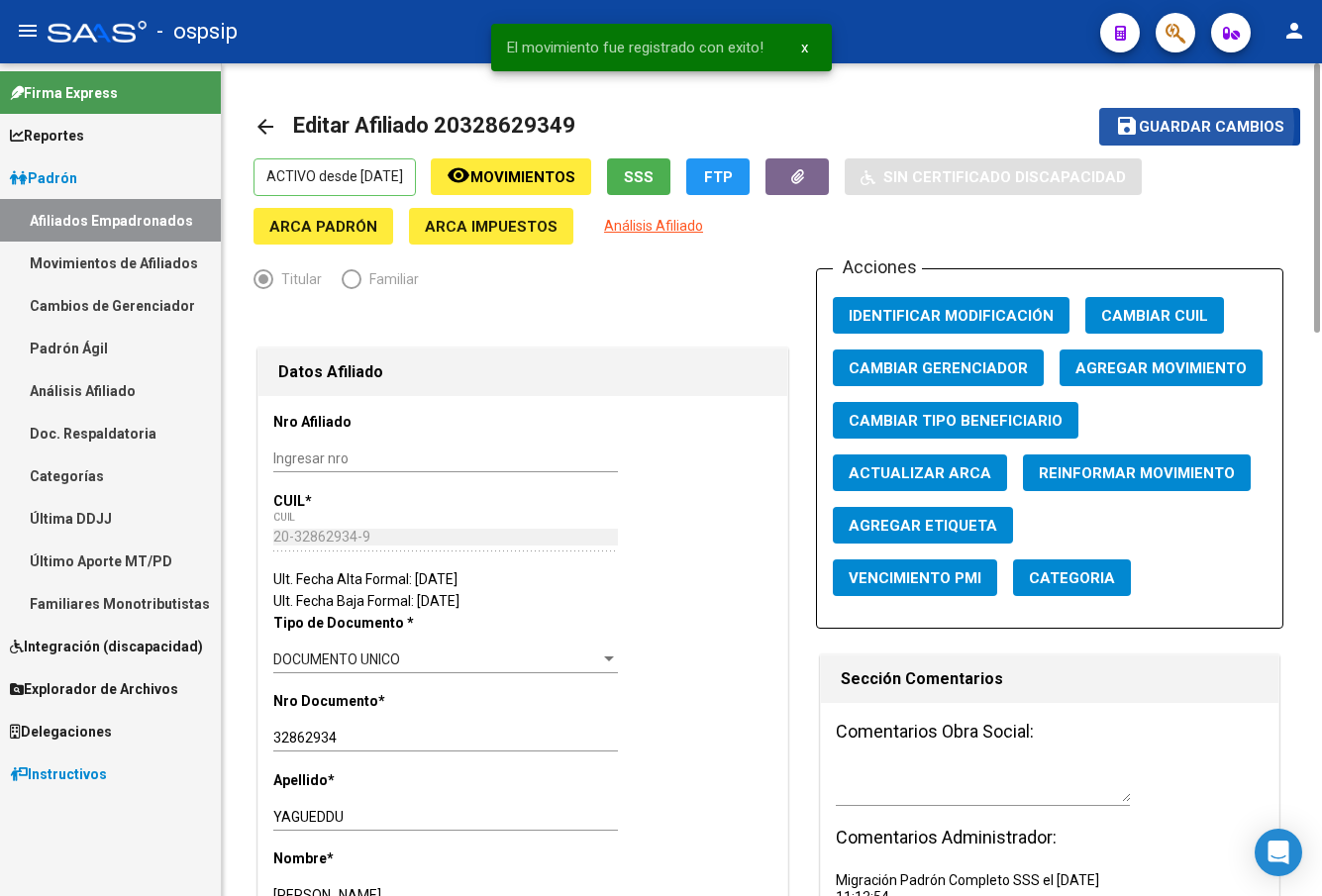 click on "Guardar cambios" 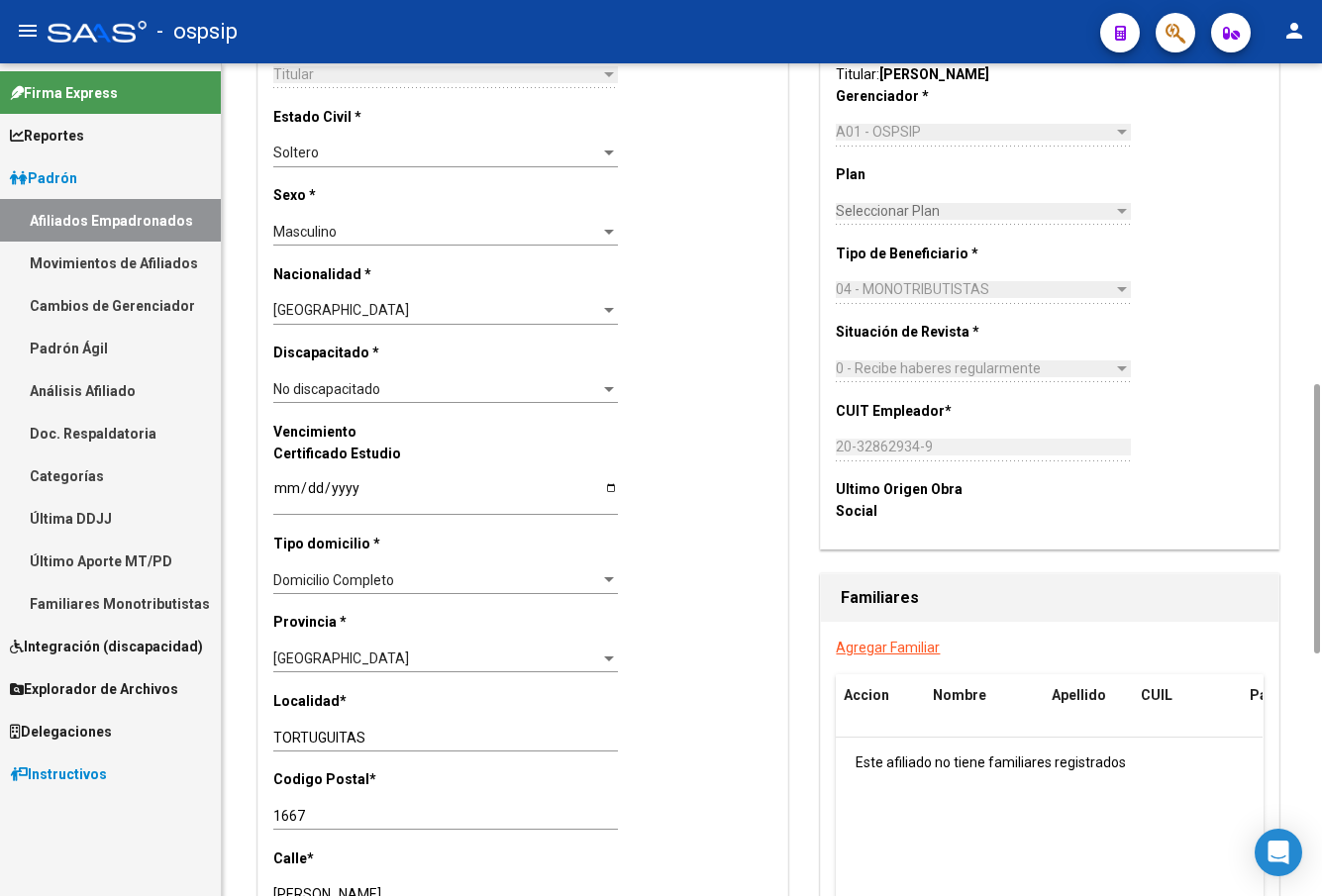 scroll, scrollTop: 1188, scrollLeft: 0, axis: vertical 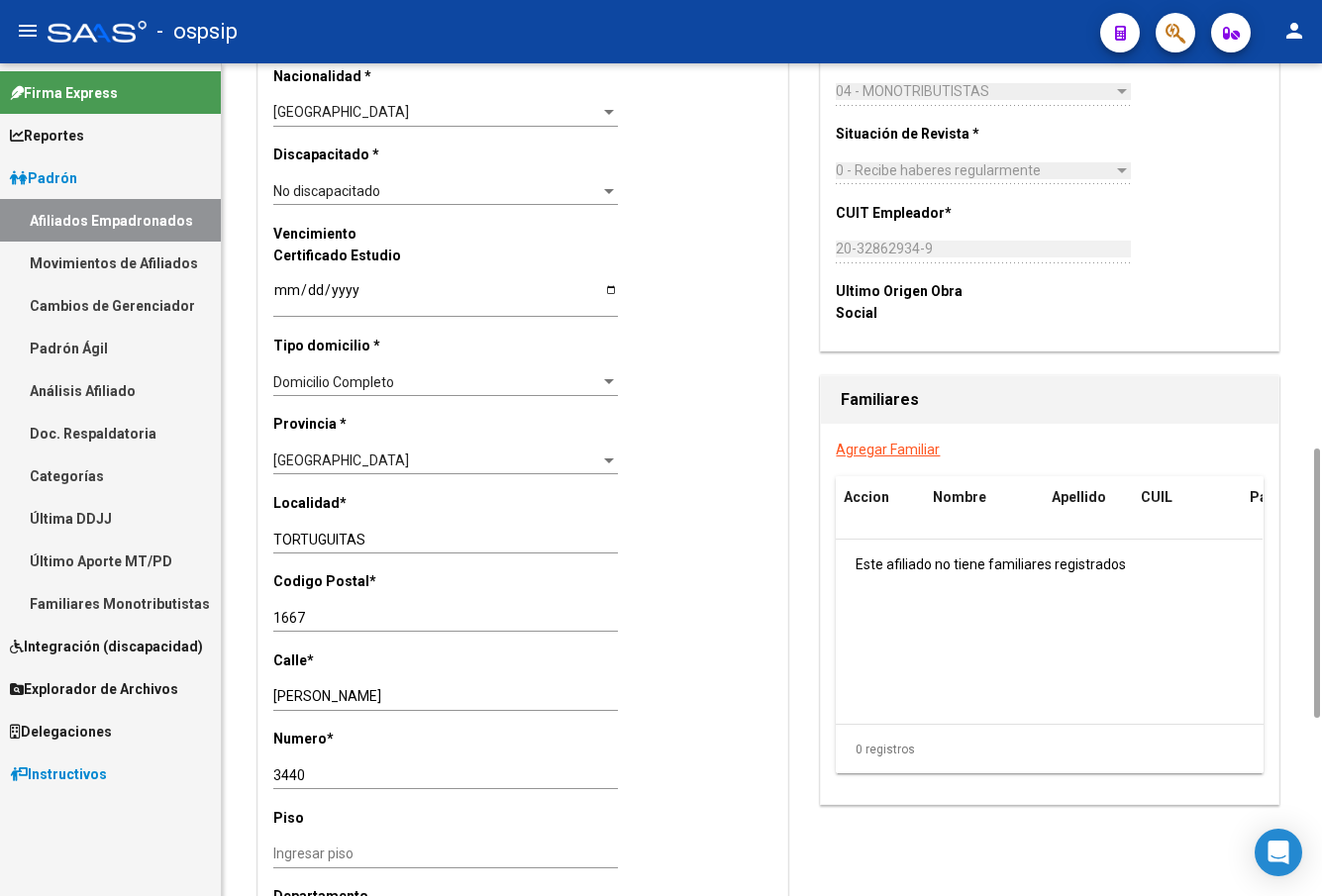 click on "Ingresar fecha" 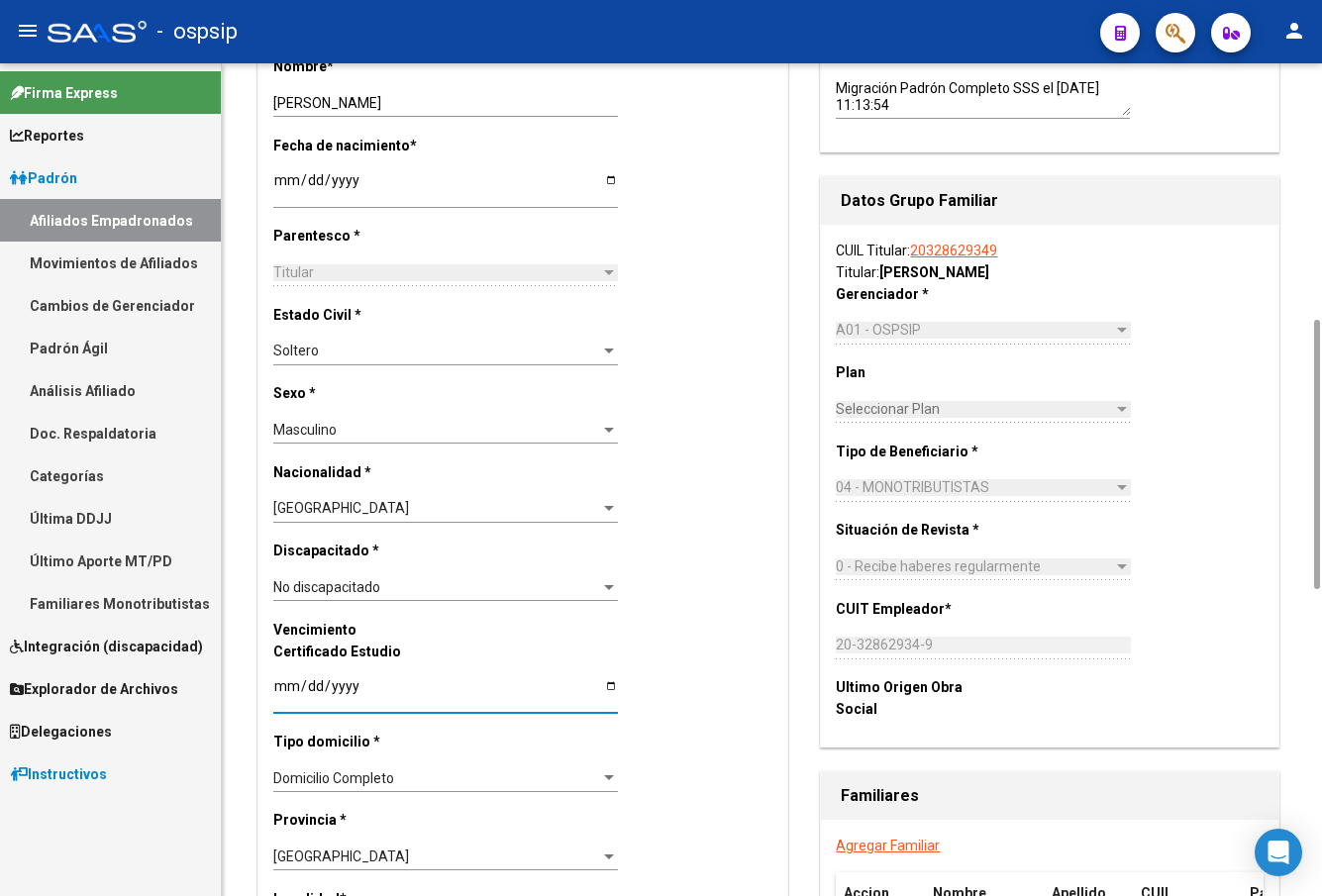 scroll, scrollTop: 594, scrollLeft: 0, axis: vertical 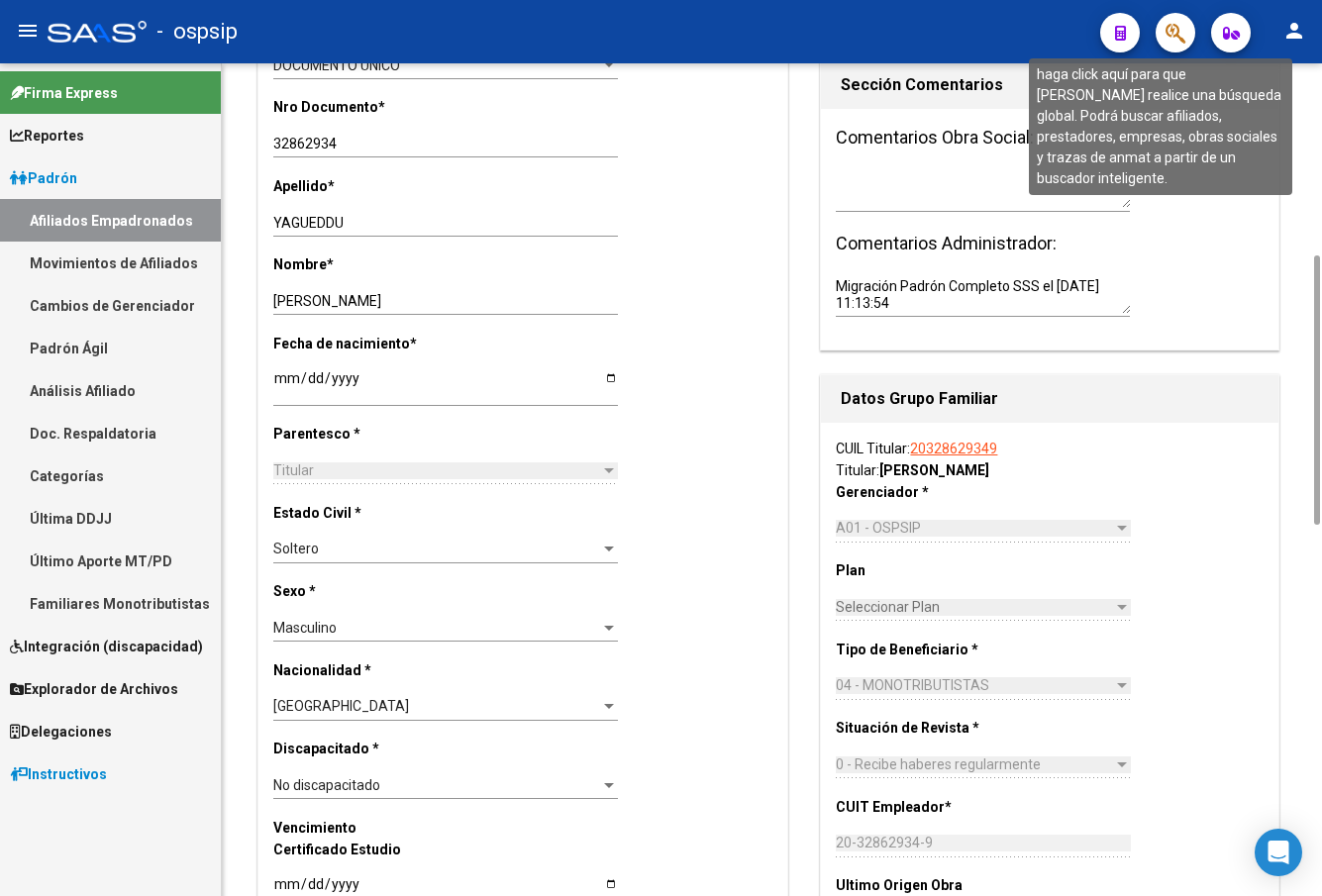 click 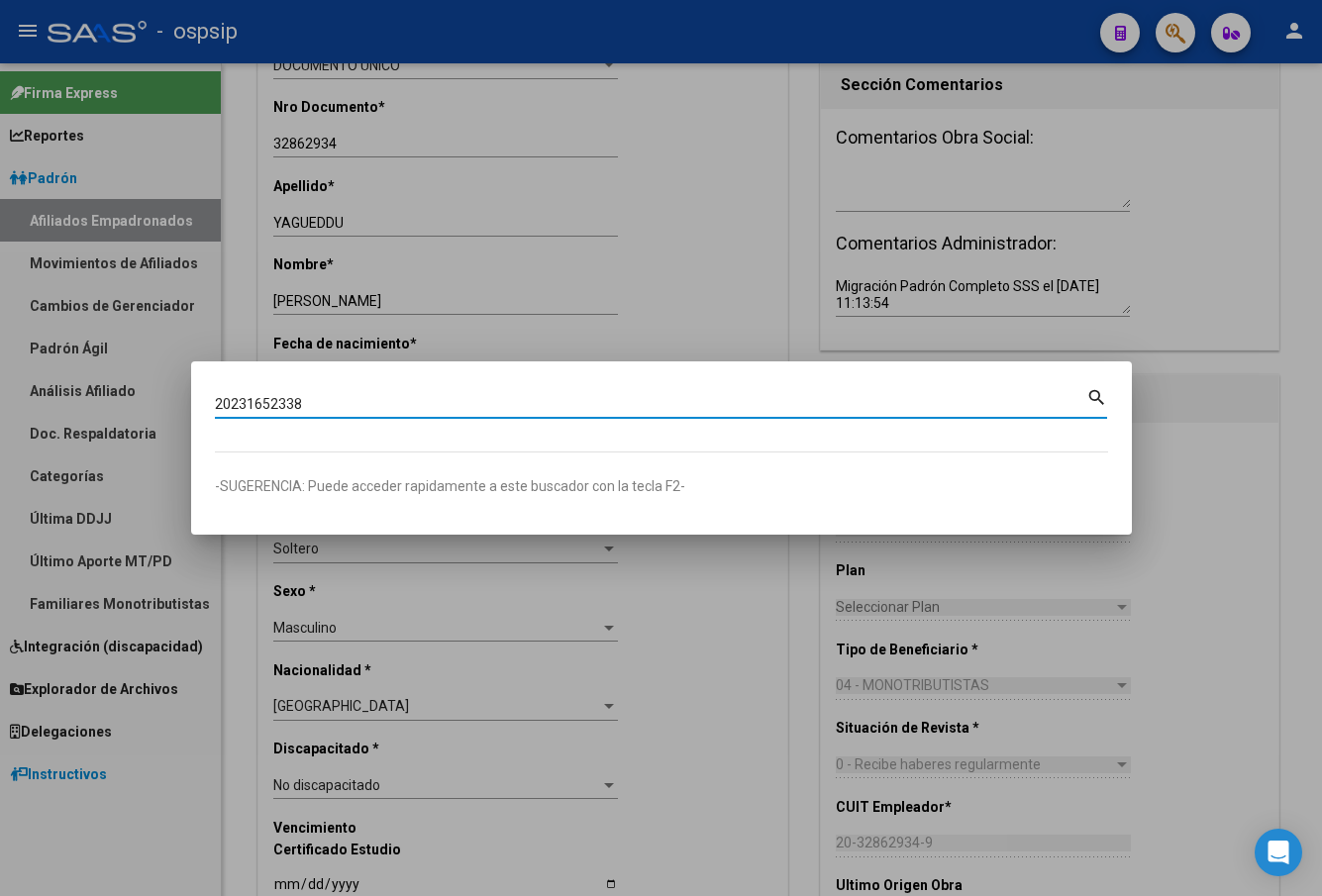 type on "20231652338" 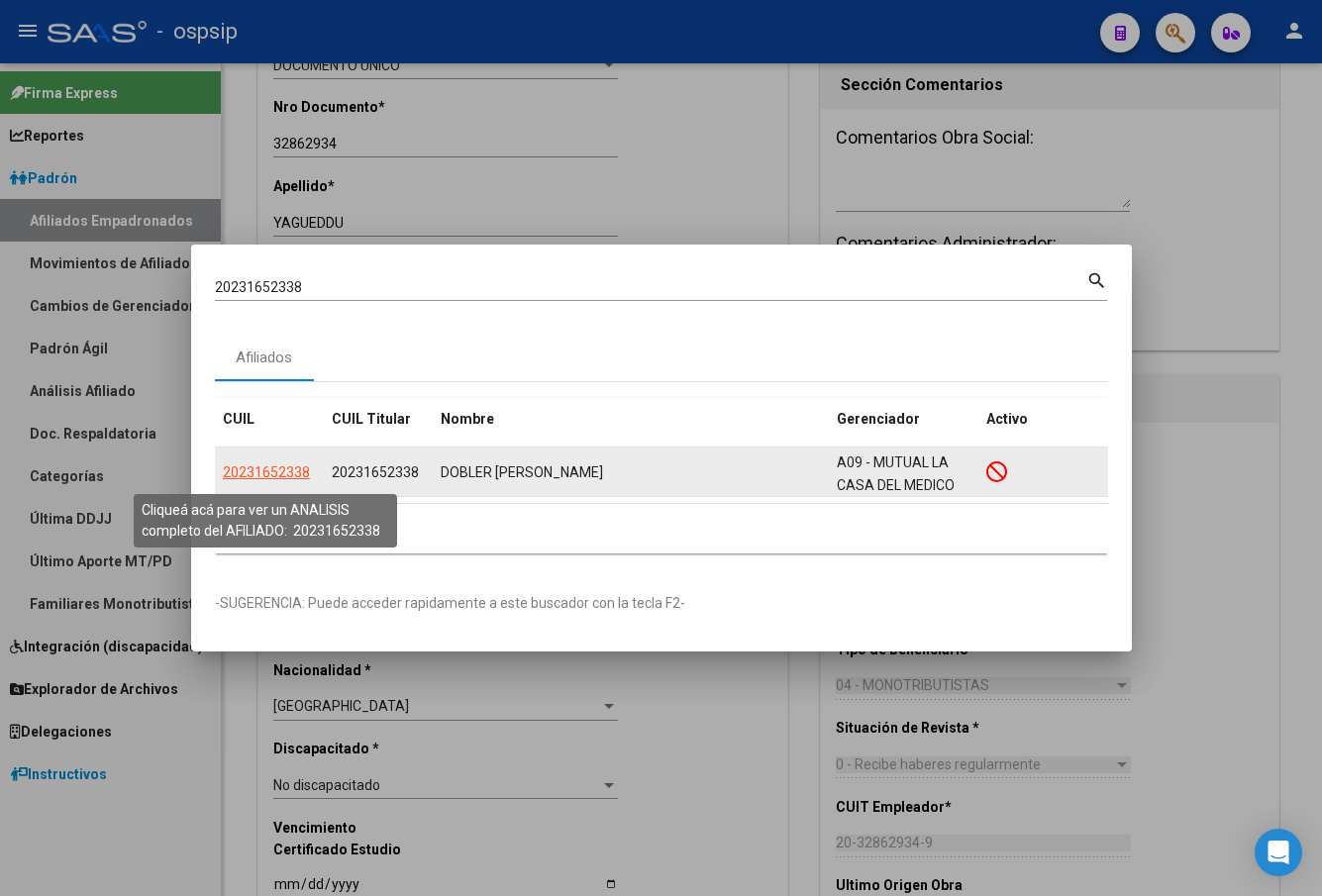 click on "20231652338" 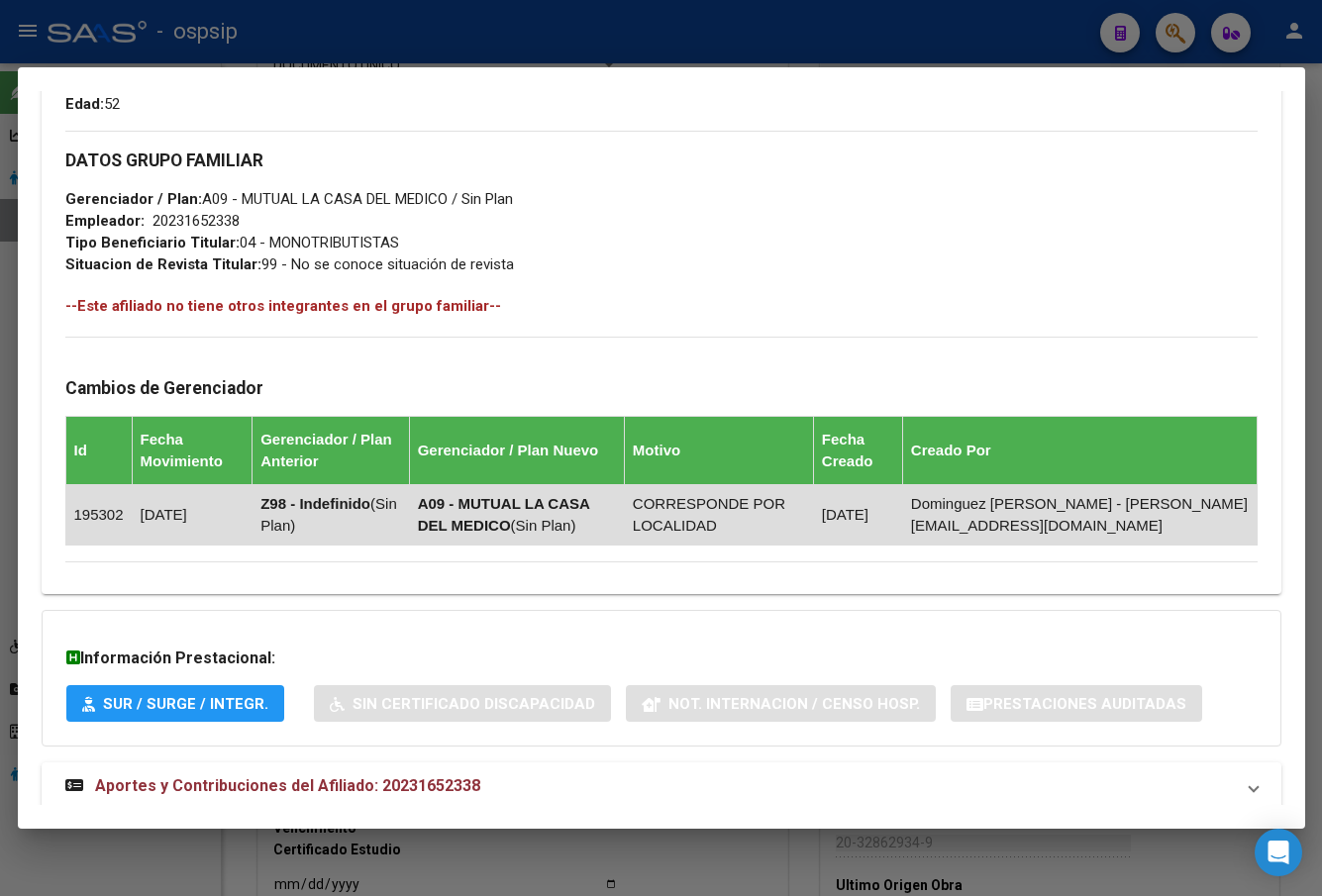 scroll, scrollTop: 990, scrollLeft: 0, axis: vertical 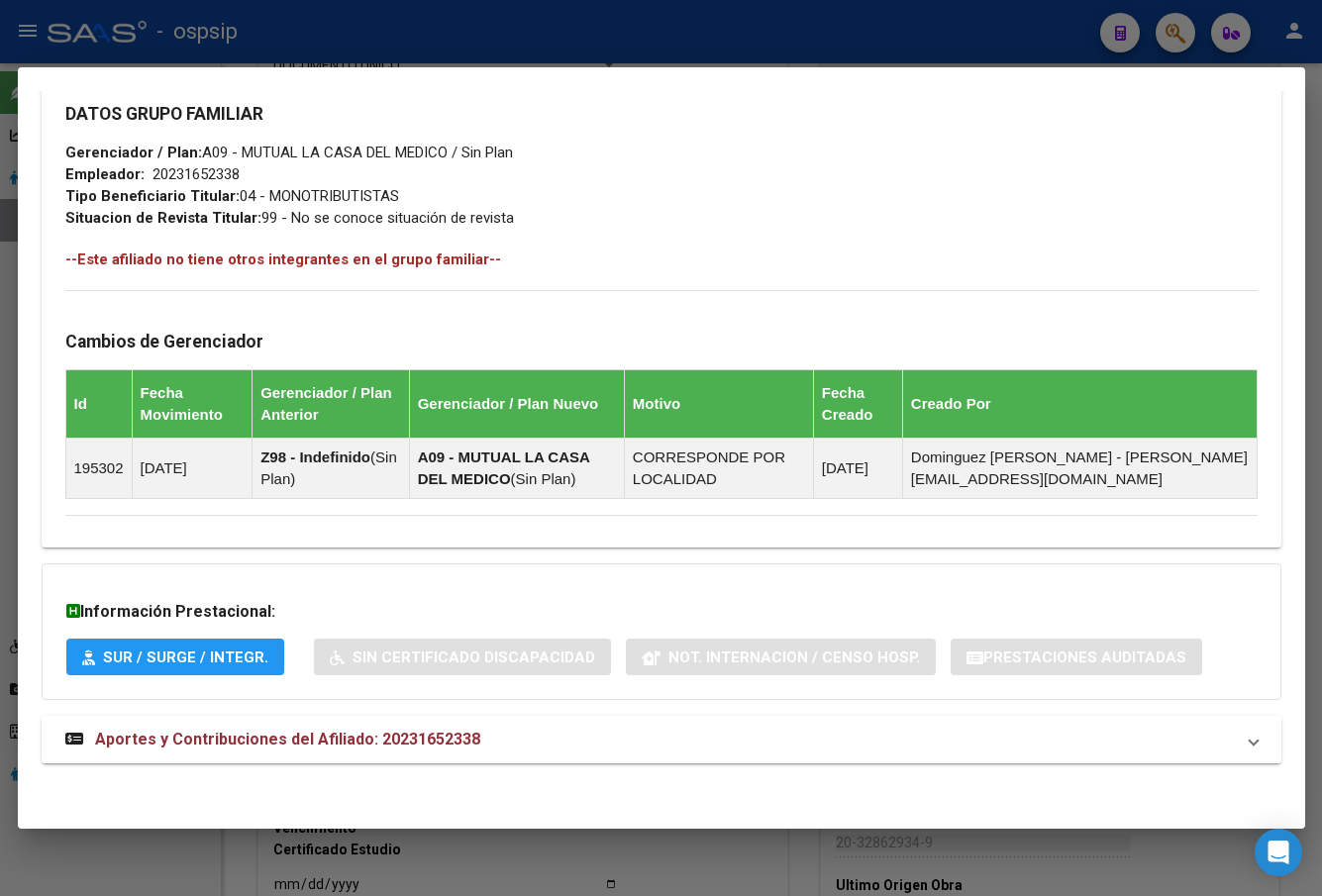 click on "Aportes y Contribuciones del Afiliado: 20231652338" at bounding box center [287, 739] 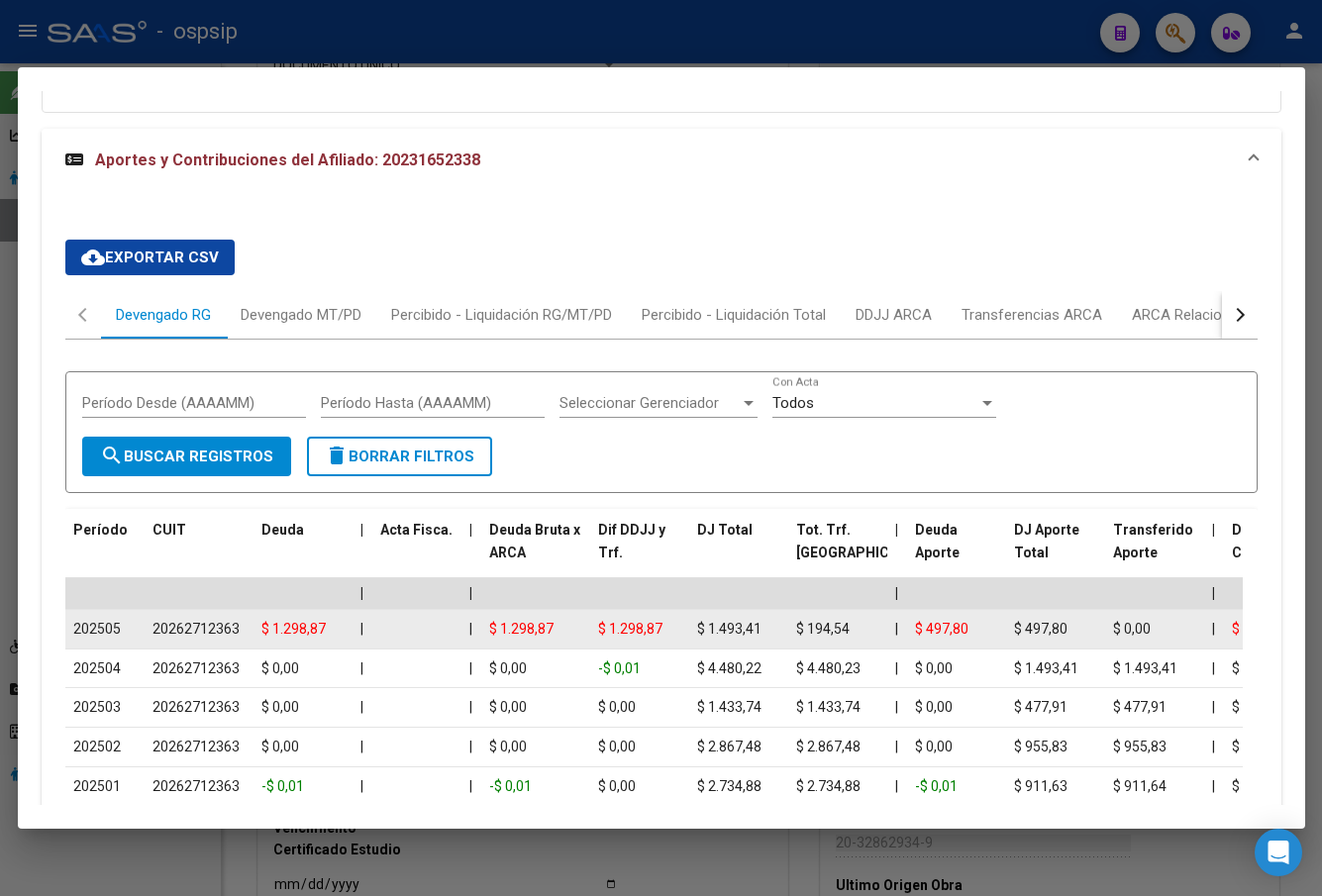scroll, scrollTop: 1683, scrollLeft: 0, axis: vertical 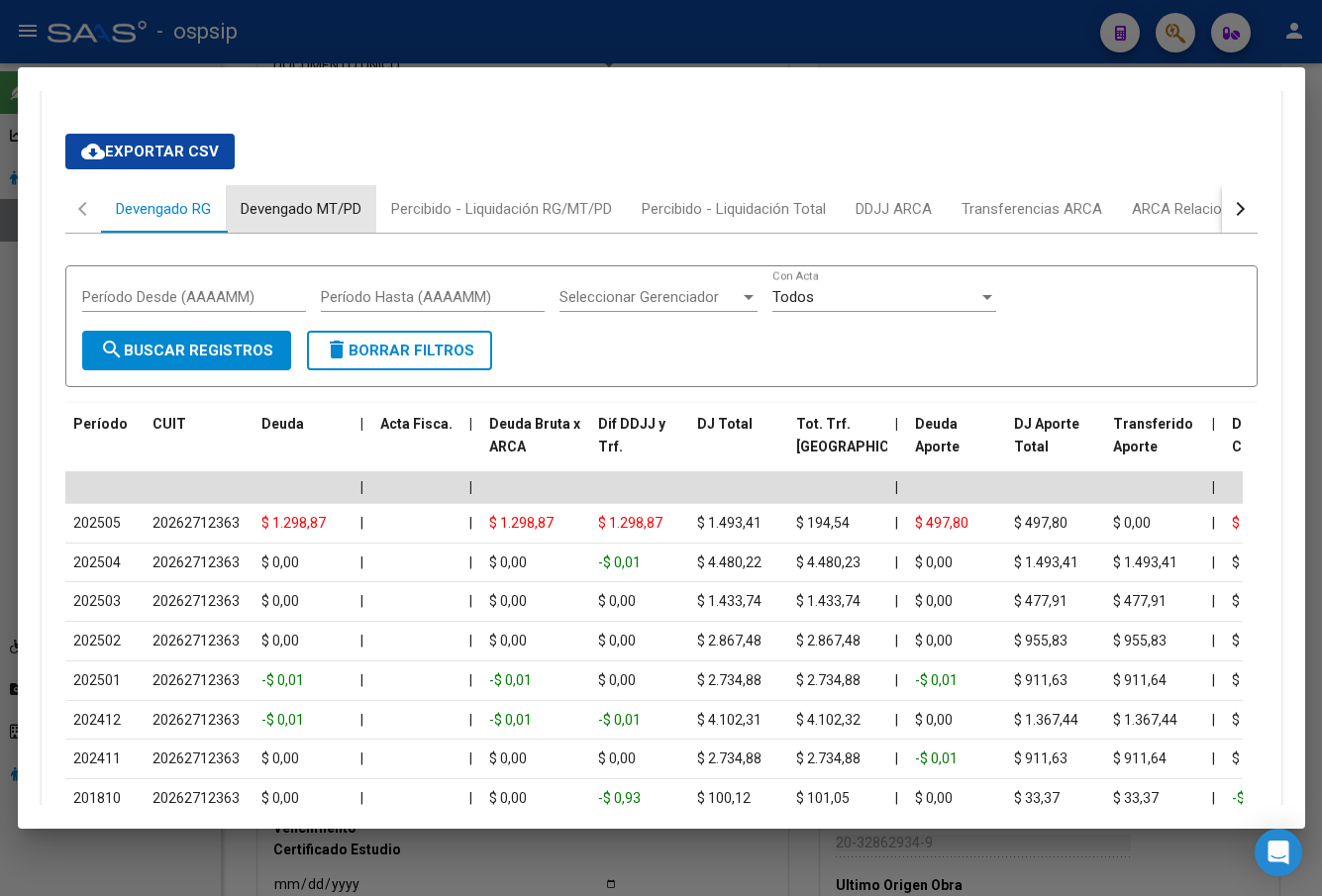 click on "Devengado MT/PD" at bounding box center (301, 209) 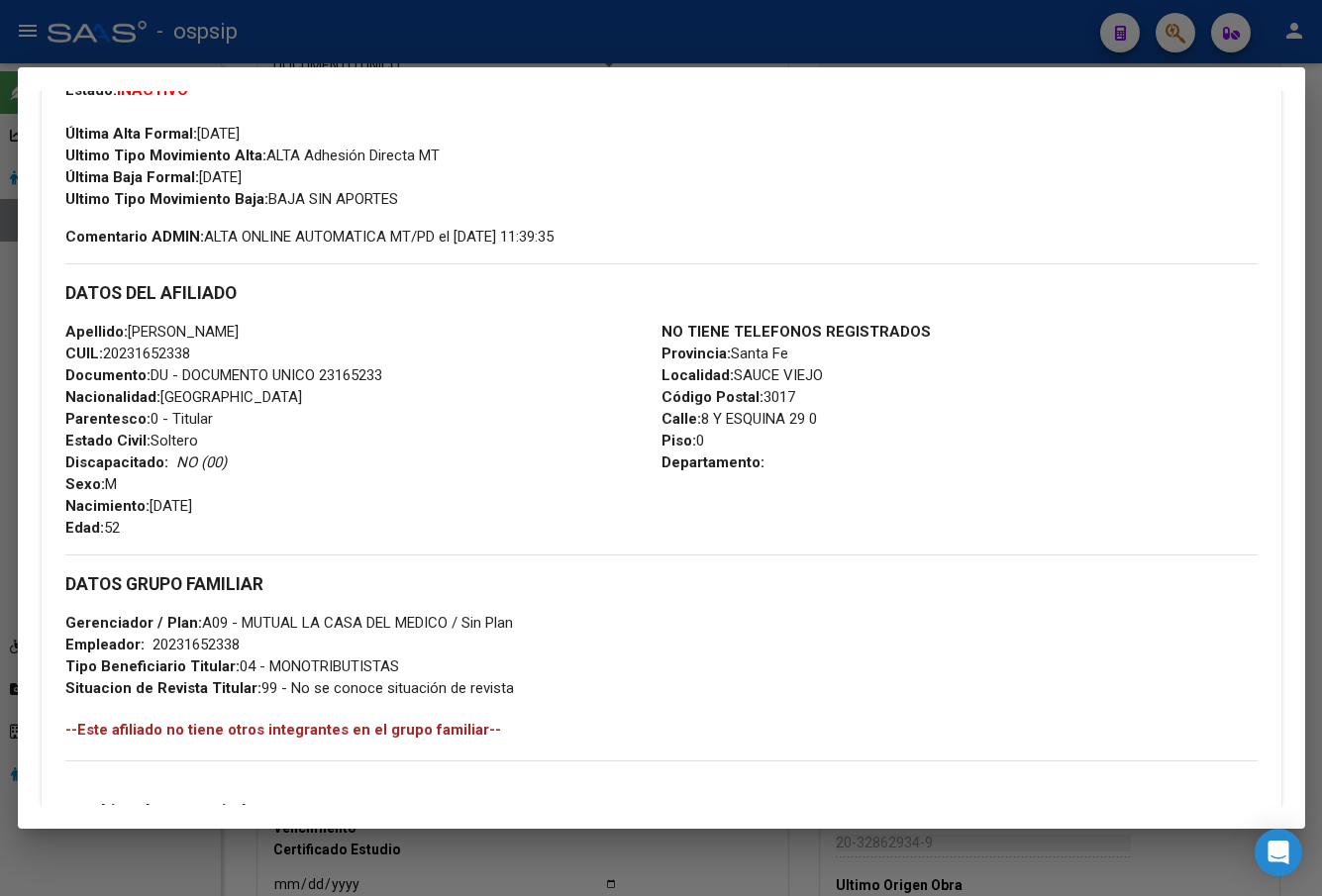 scroll, scrollTop: 223, scrollLeft: 0, axis: vertical 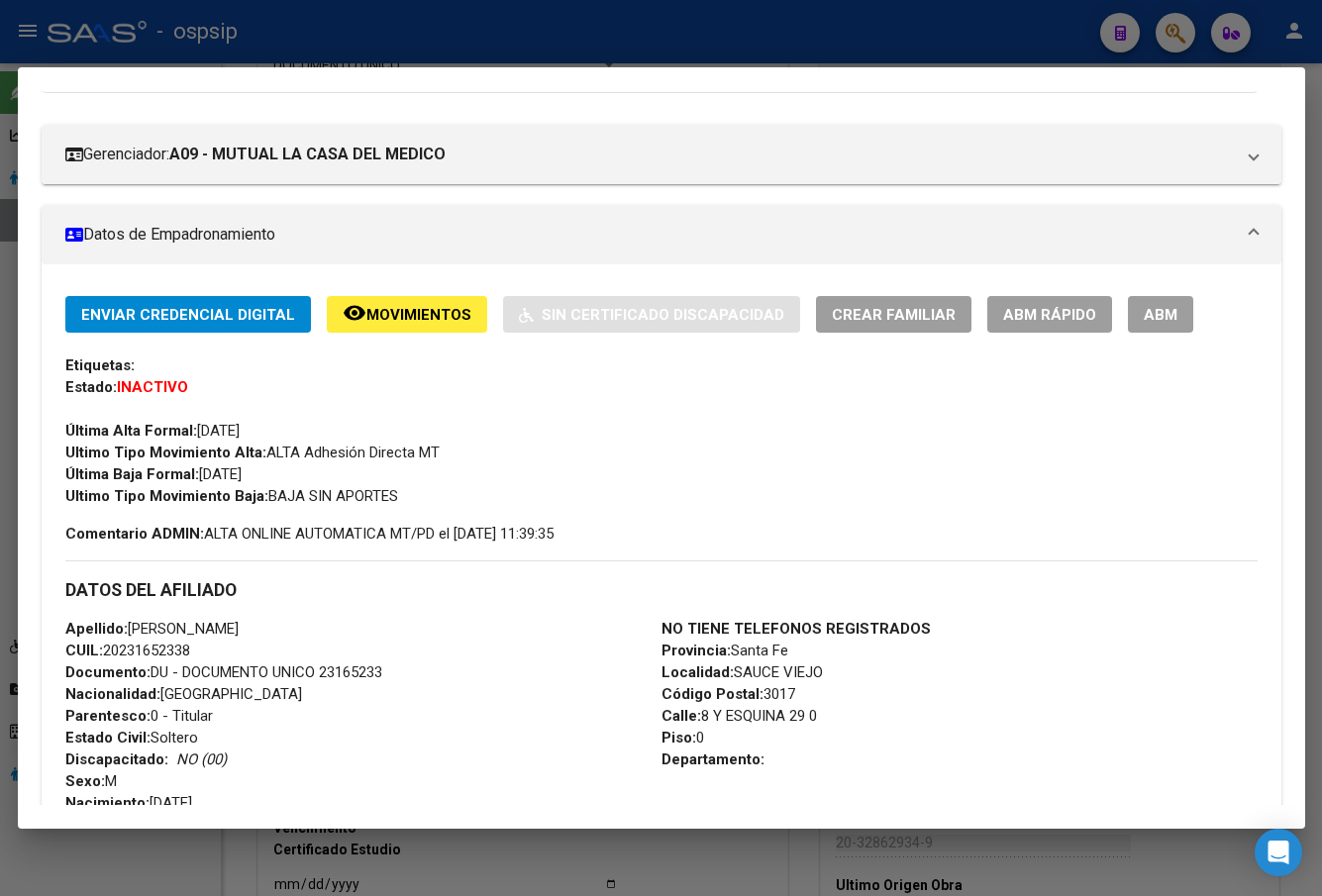 click on "ABM" at bounding box center [1161, 315] 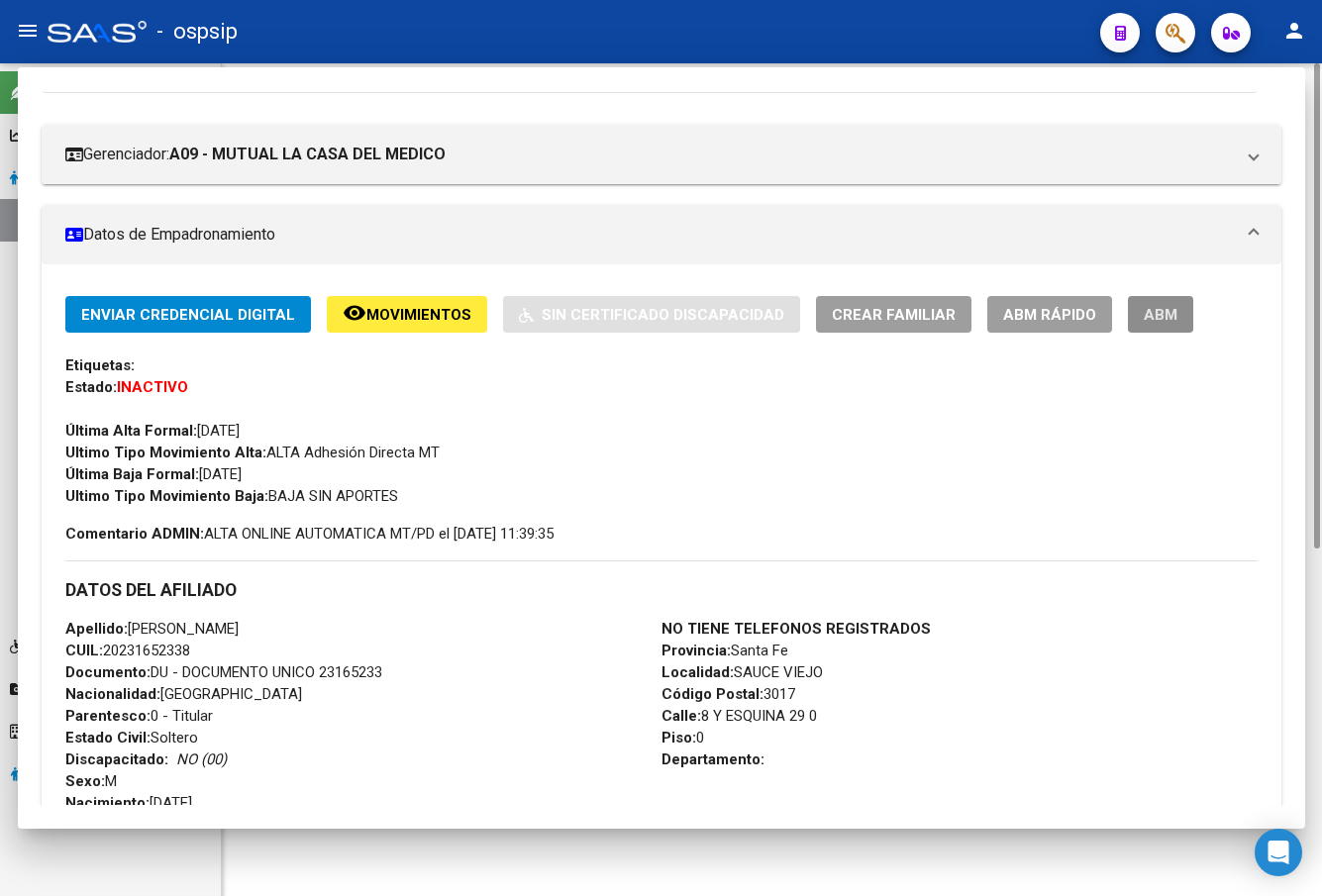 scroll, scrollTop: 0, scrollLeft: 0, axis: both 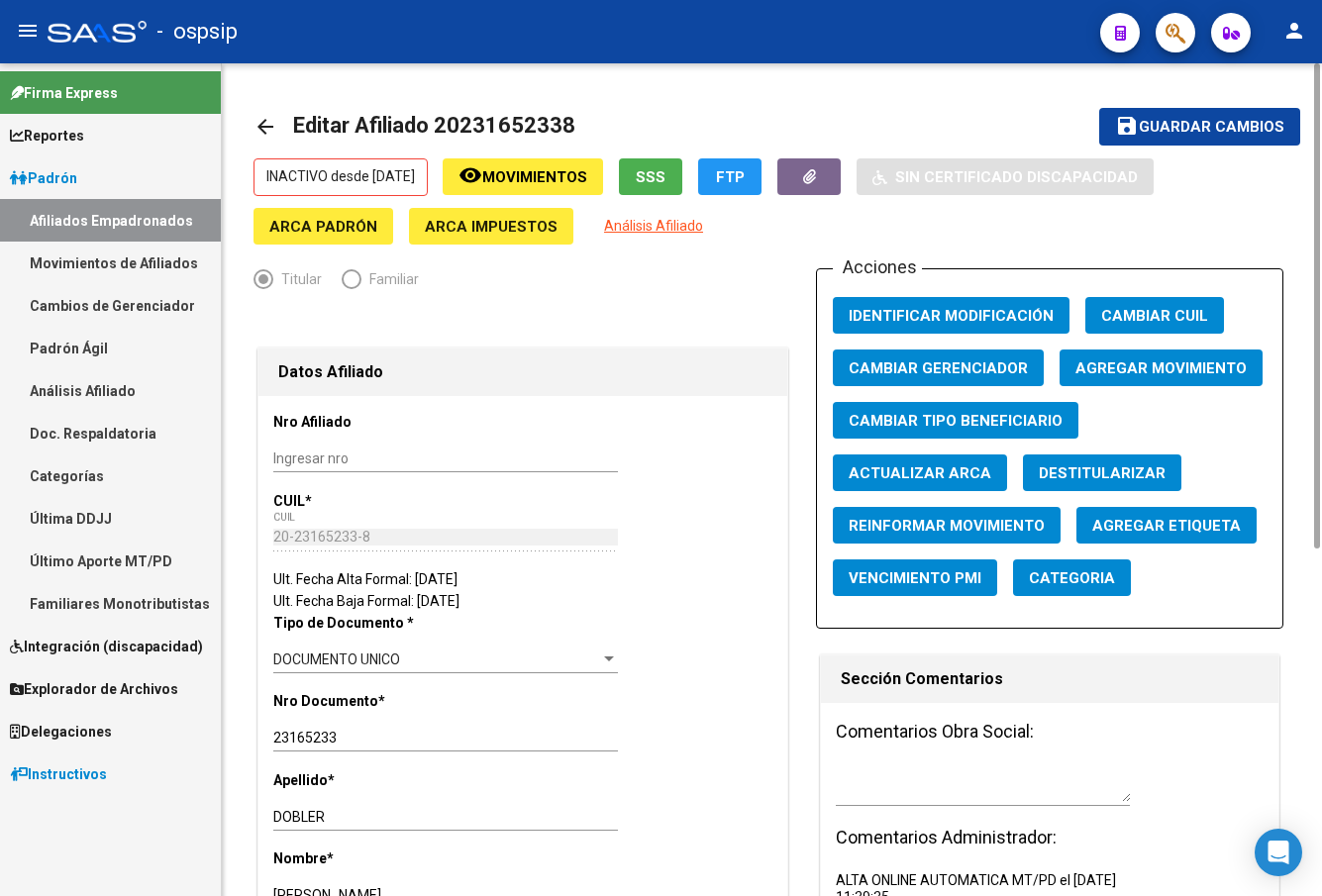 click on "Agregar Movimiento" 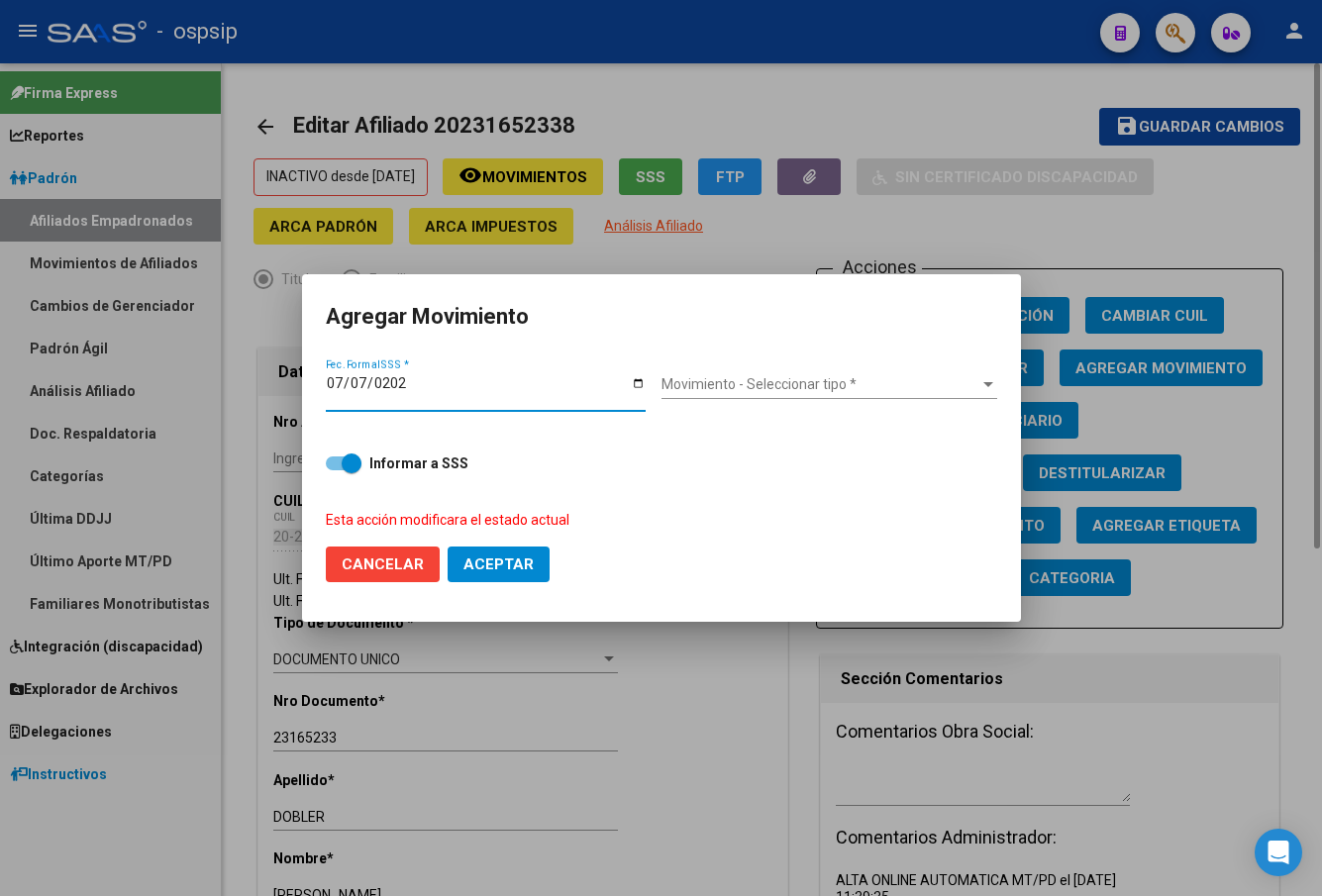 type on "[DATE]" 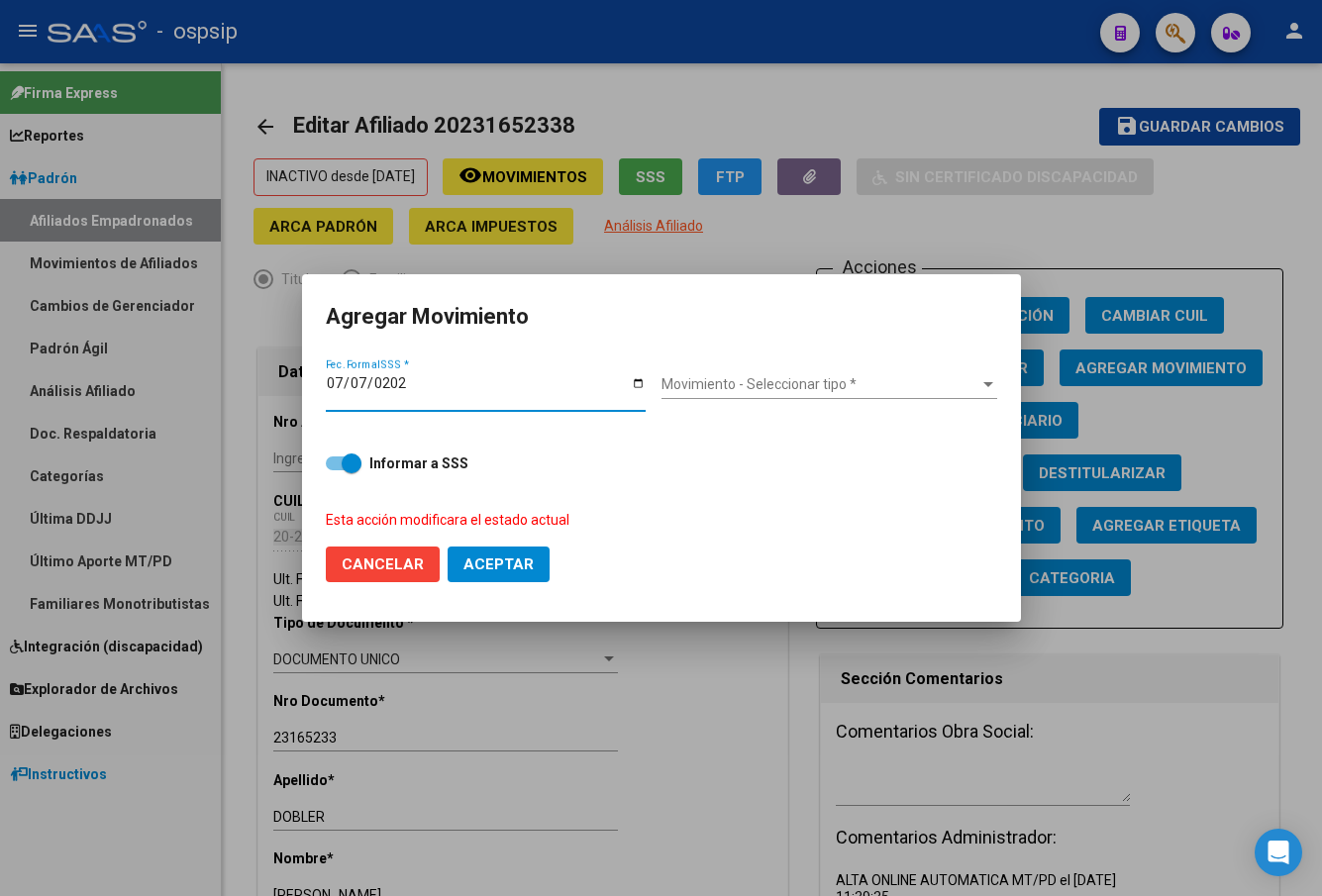 click on "Movimiento - Seleccionar tipo *" at bounding box center [820, 384] 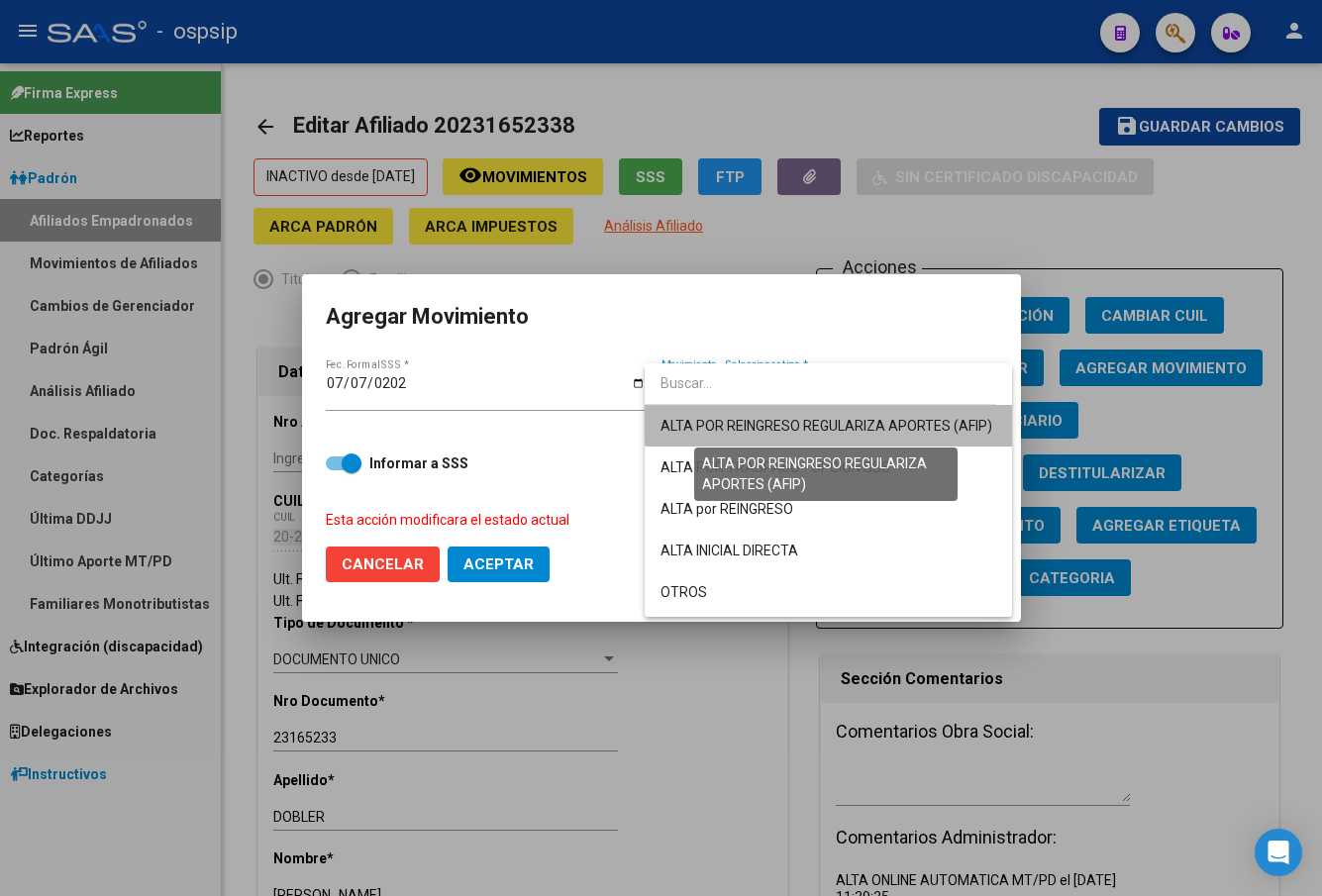 click on "ALTA POR REINGRESO REGULARIZA APORTES (AFIP)" at bounding box center (826, 426) 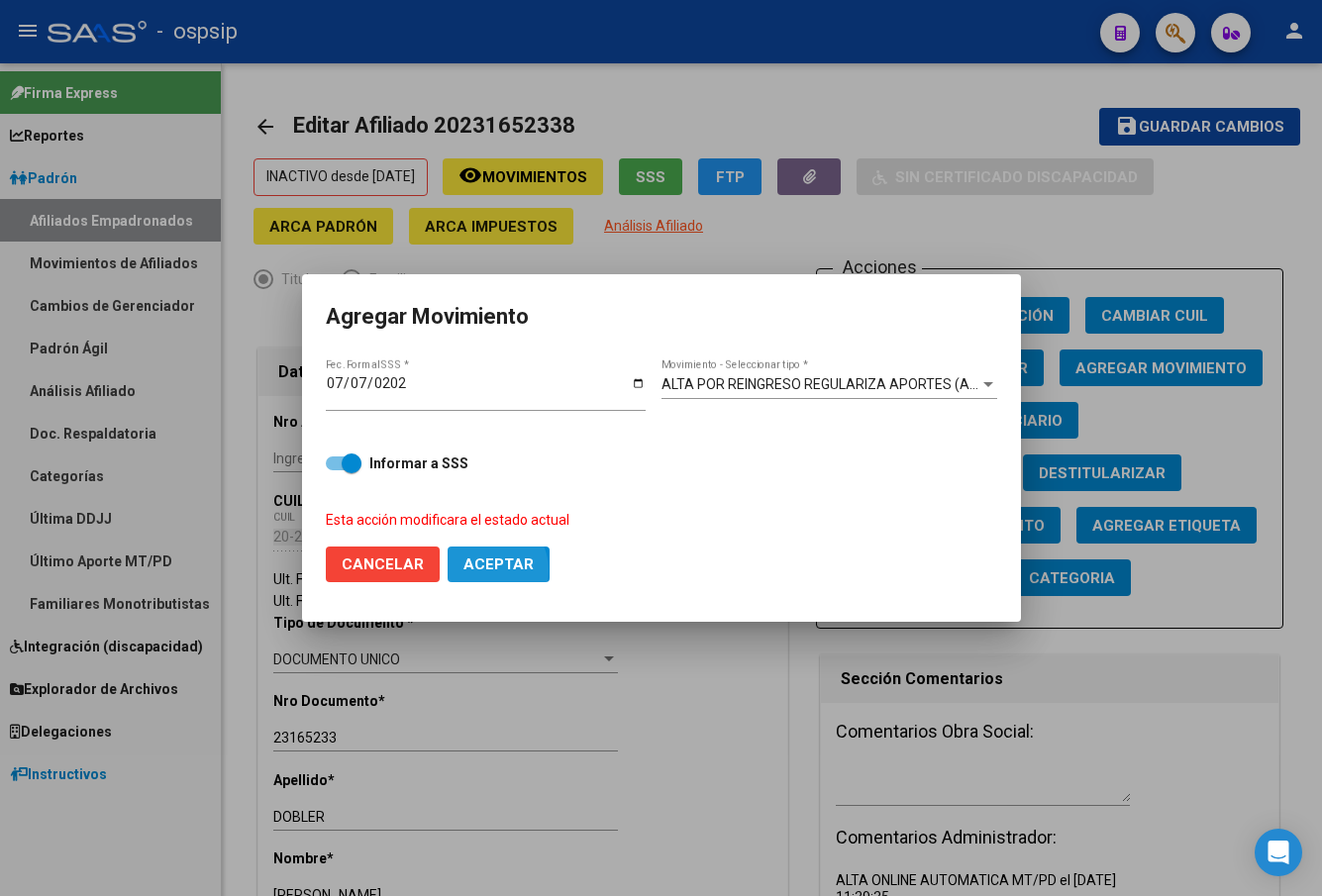 click on "Aceptar" 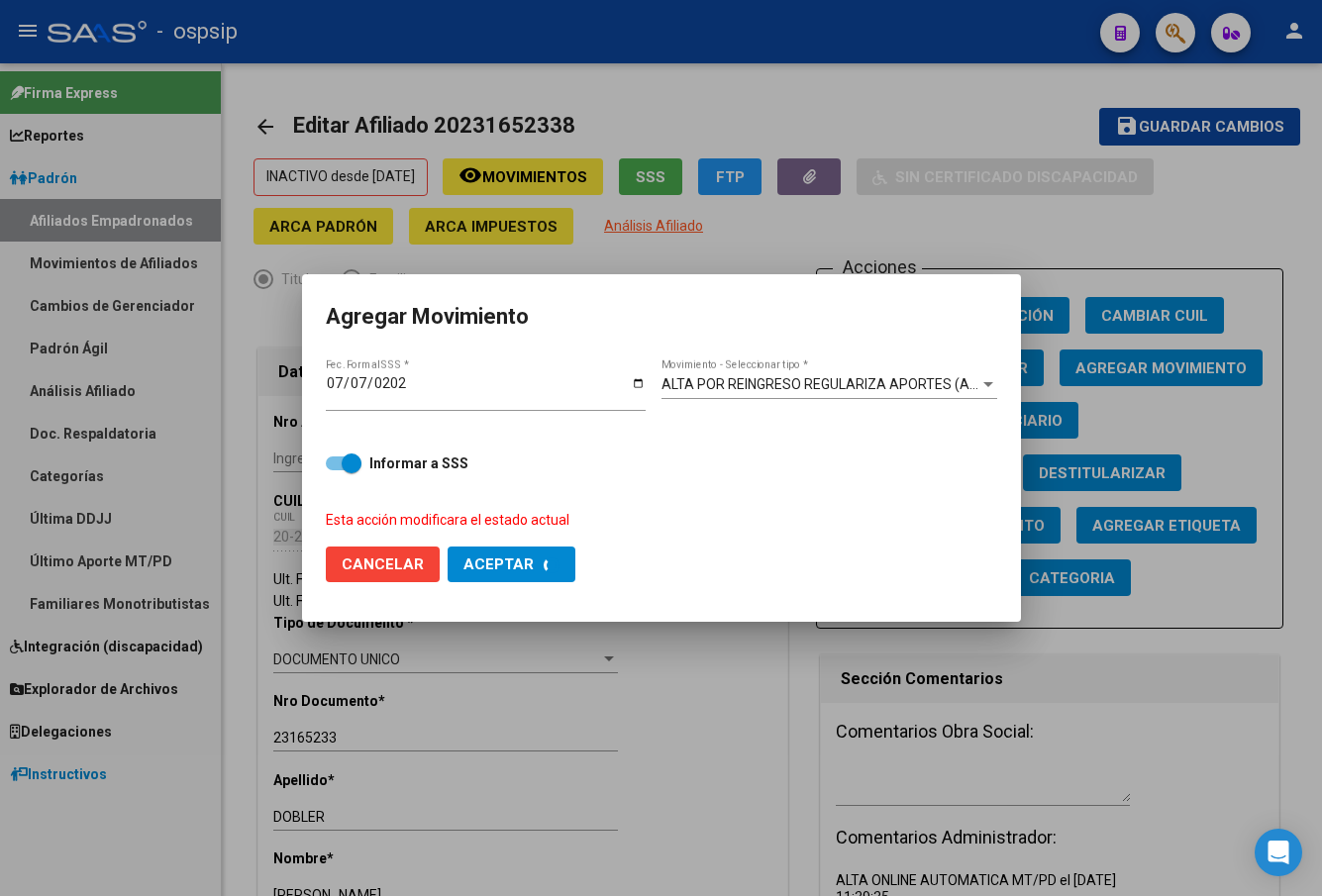 checkbox on "false" 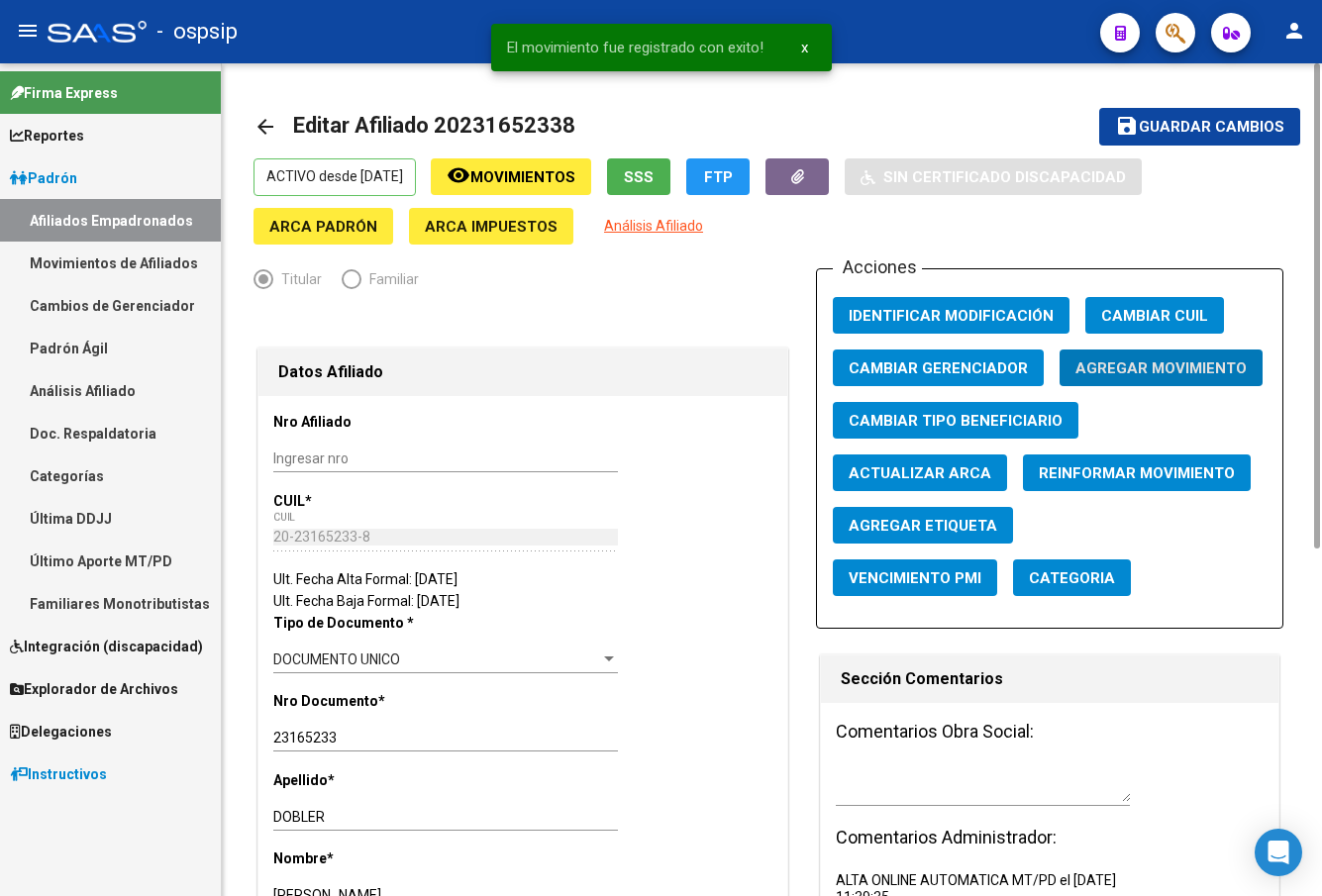 click on "Guardar cambios" 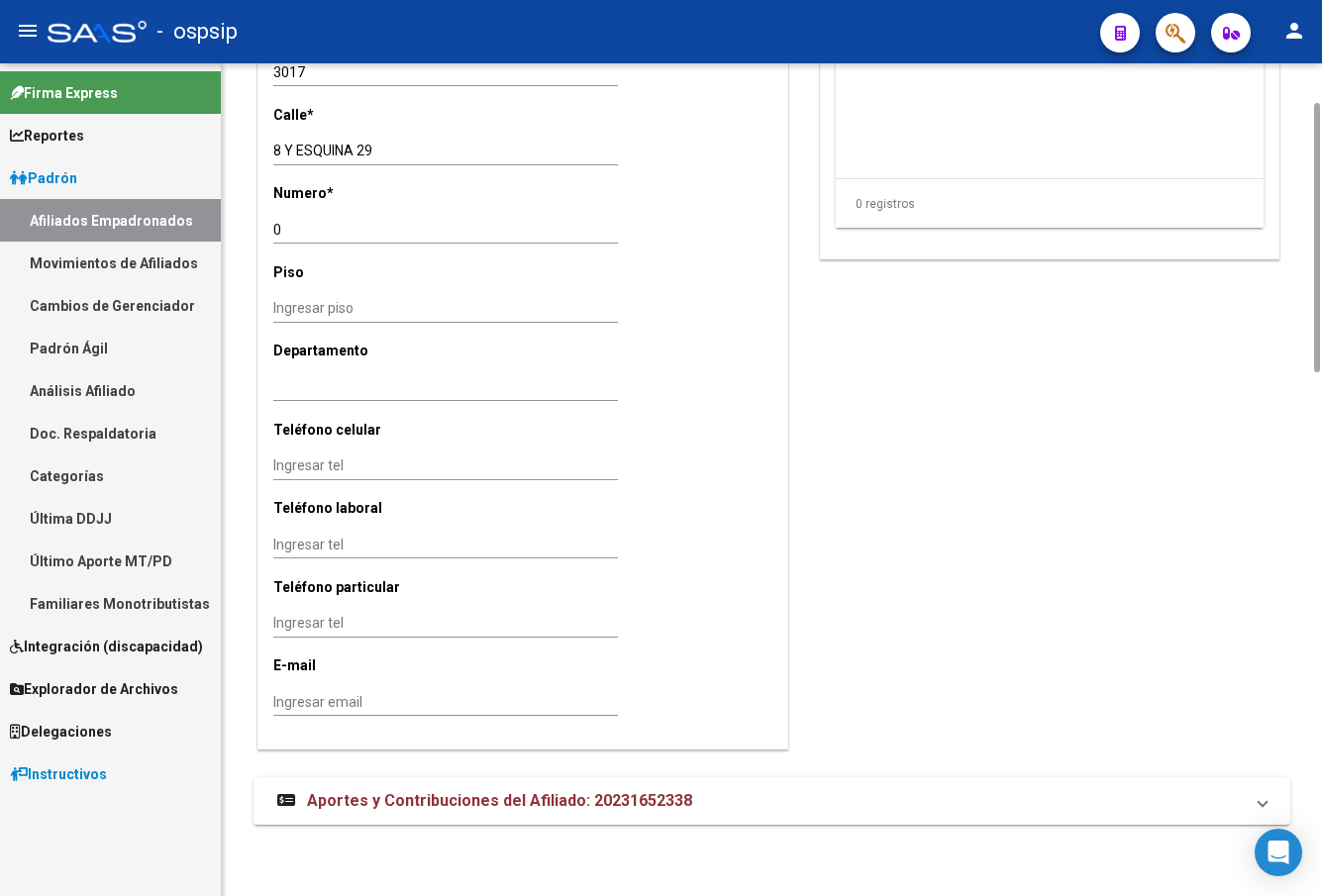 scroll, scrollTop: 1339, scrollLeft: 0, axis: vertical 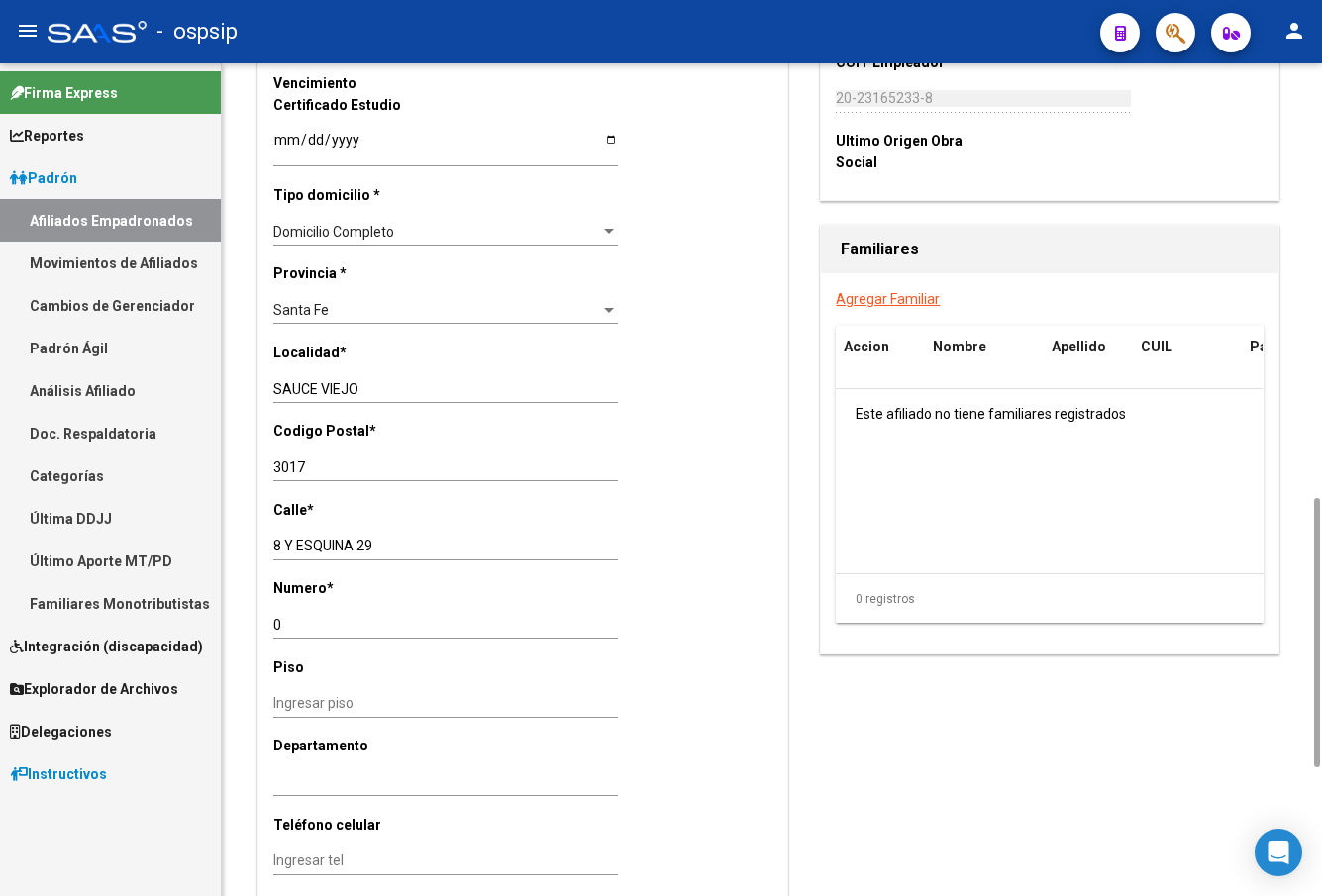 click on "0" at bounding box center [446, 625] 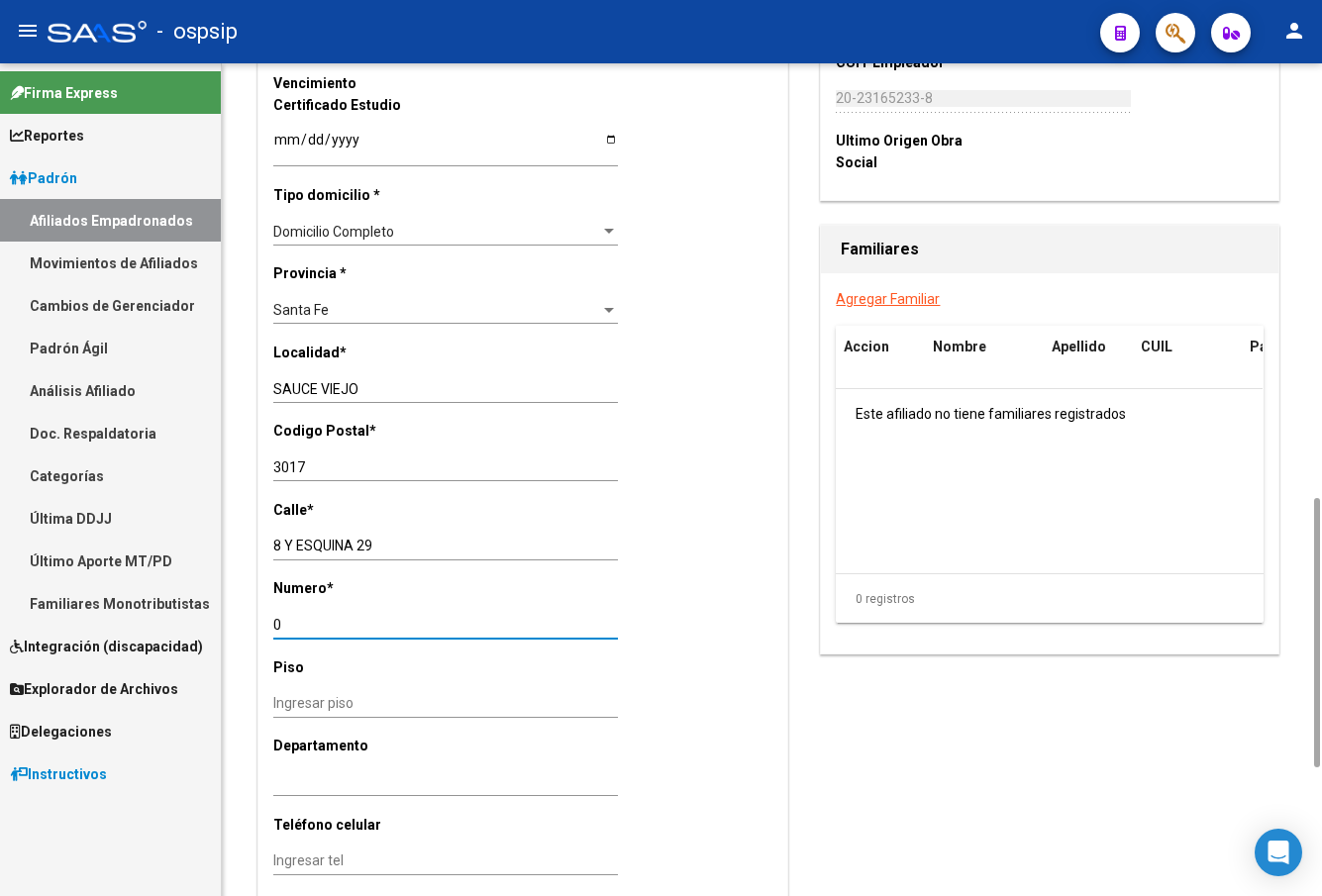 scroll, scrollTop: 745, scrollLeft: 0, axis: vertical 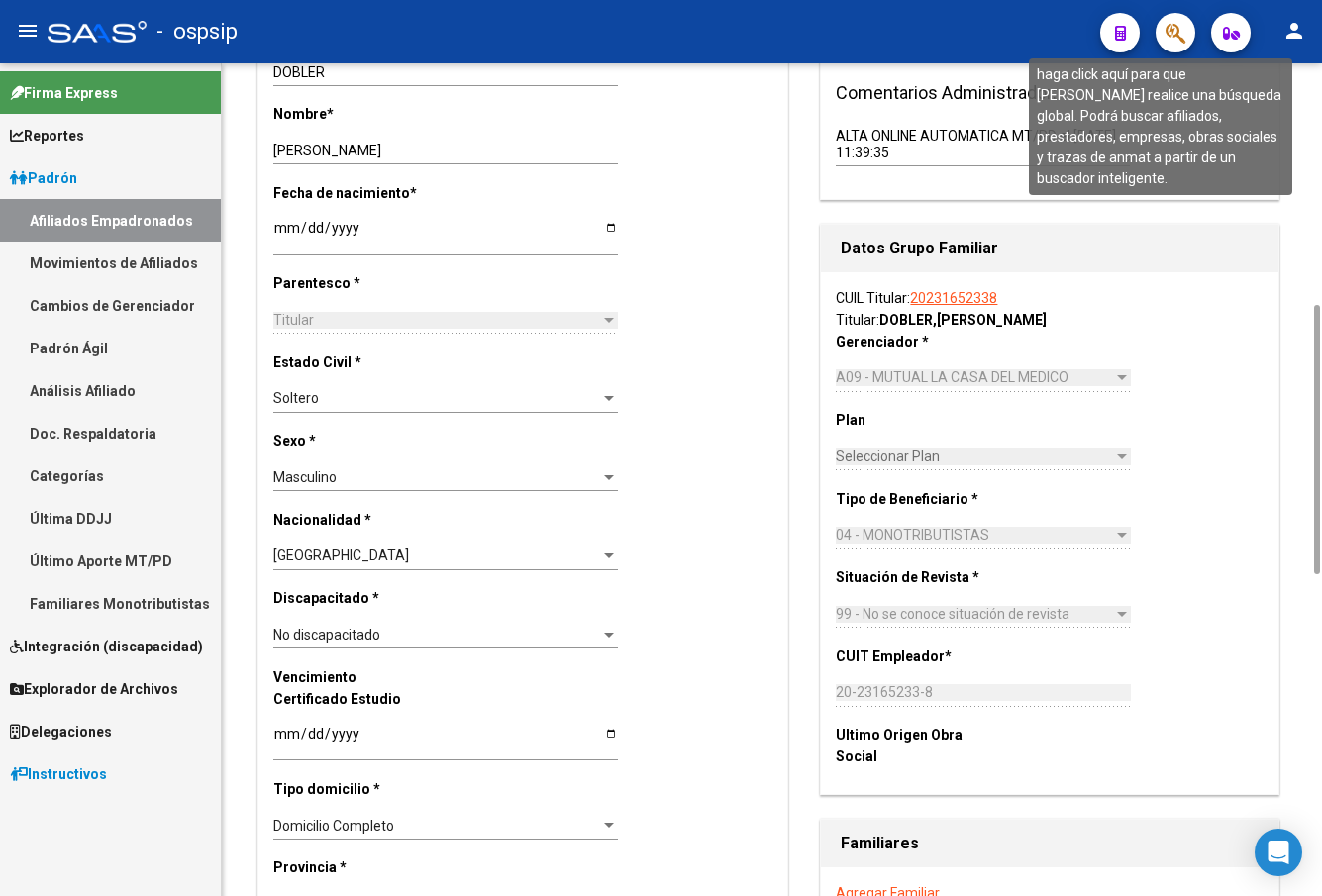 click 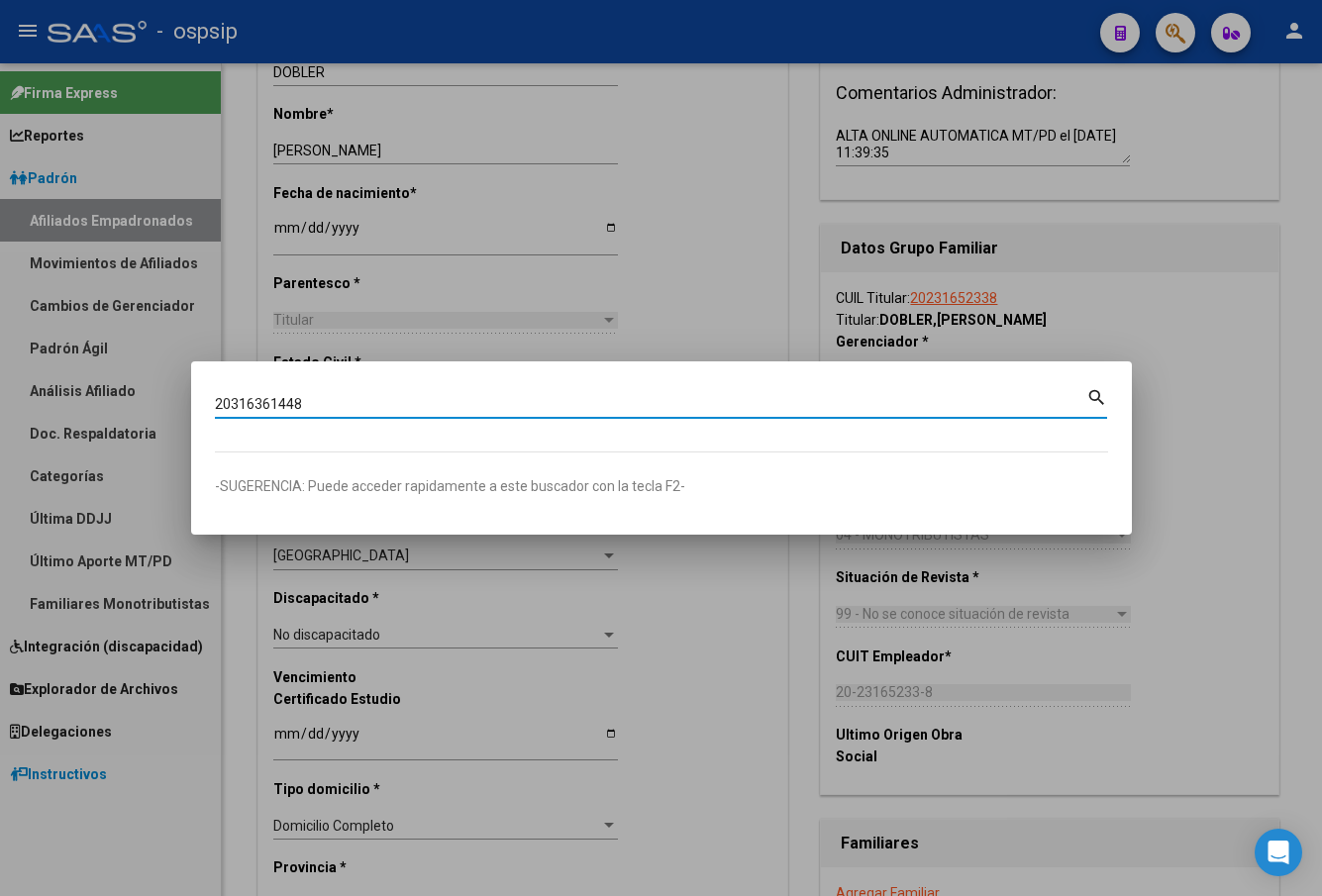 type on "20316361448" 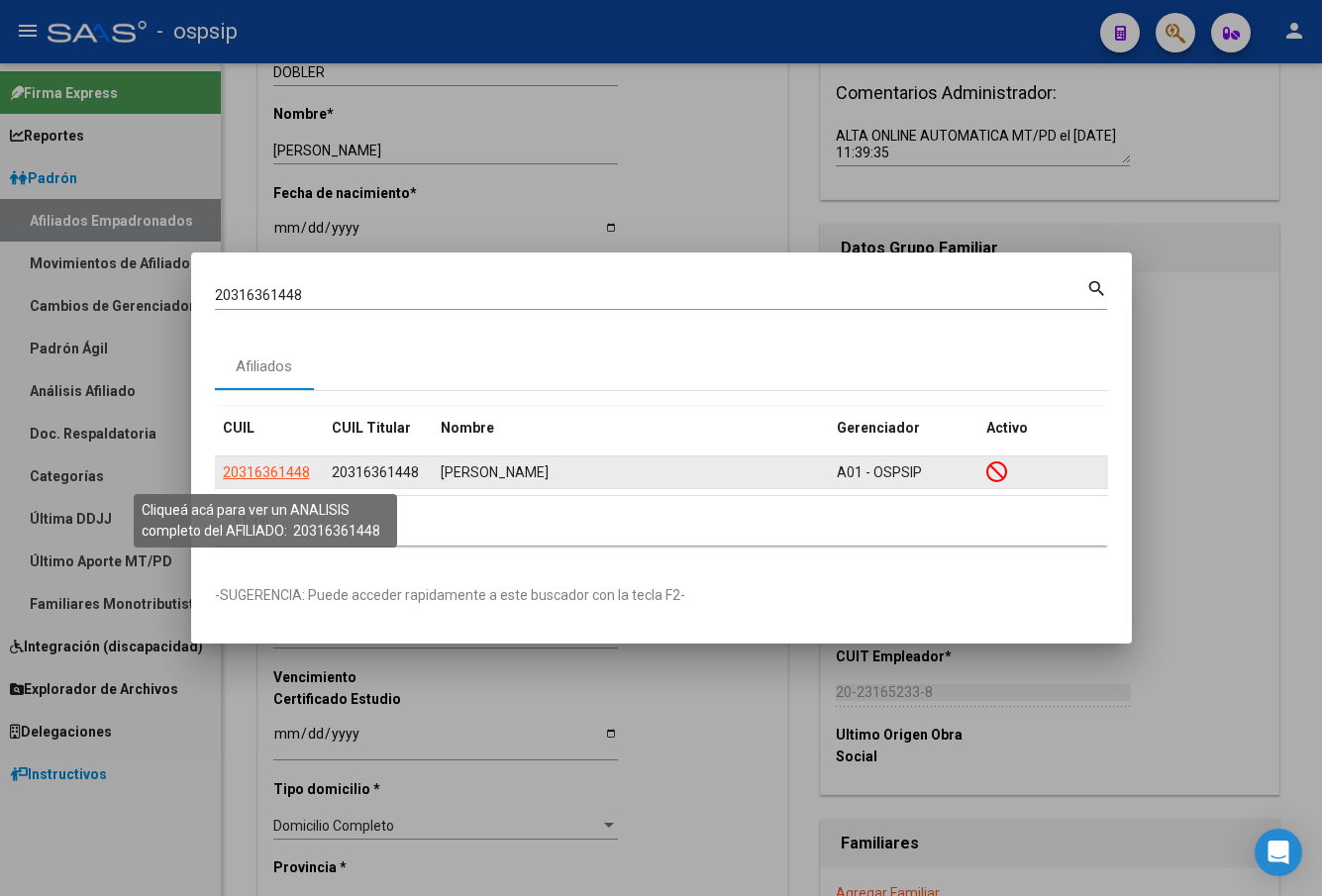 click on "20316361448" 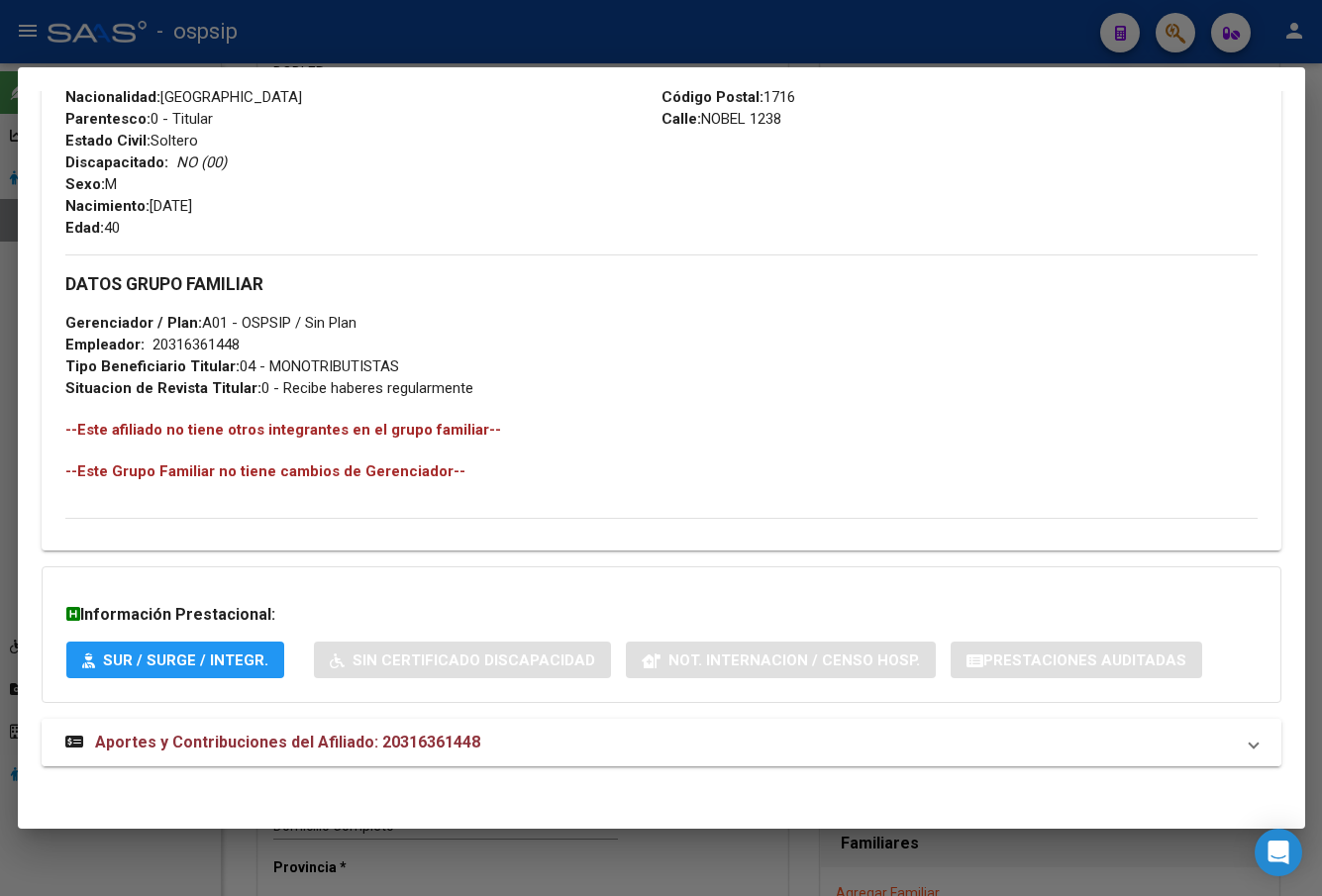 scroll, scrollTop: 823, scrollLeft: 0, axis: vertical 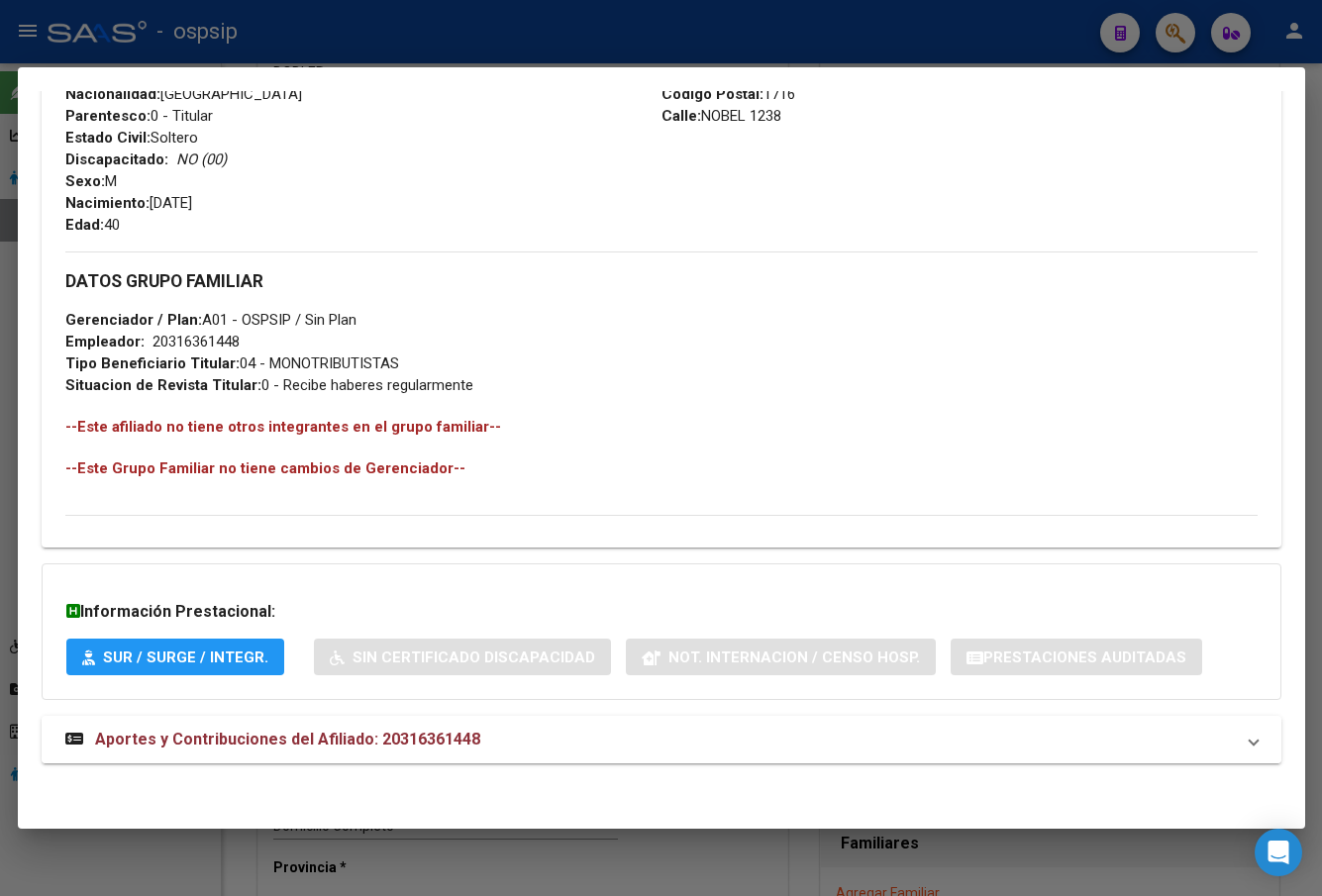 click on "Aportes y Contribuciones del Afiliado: 20316361448" at bounding box center [661, 740] 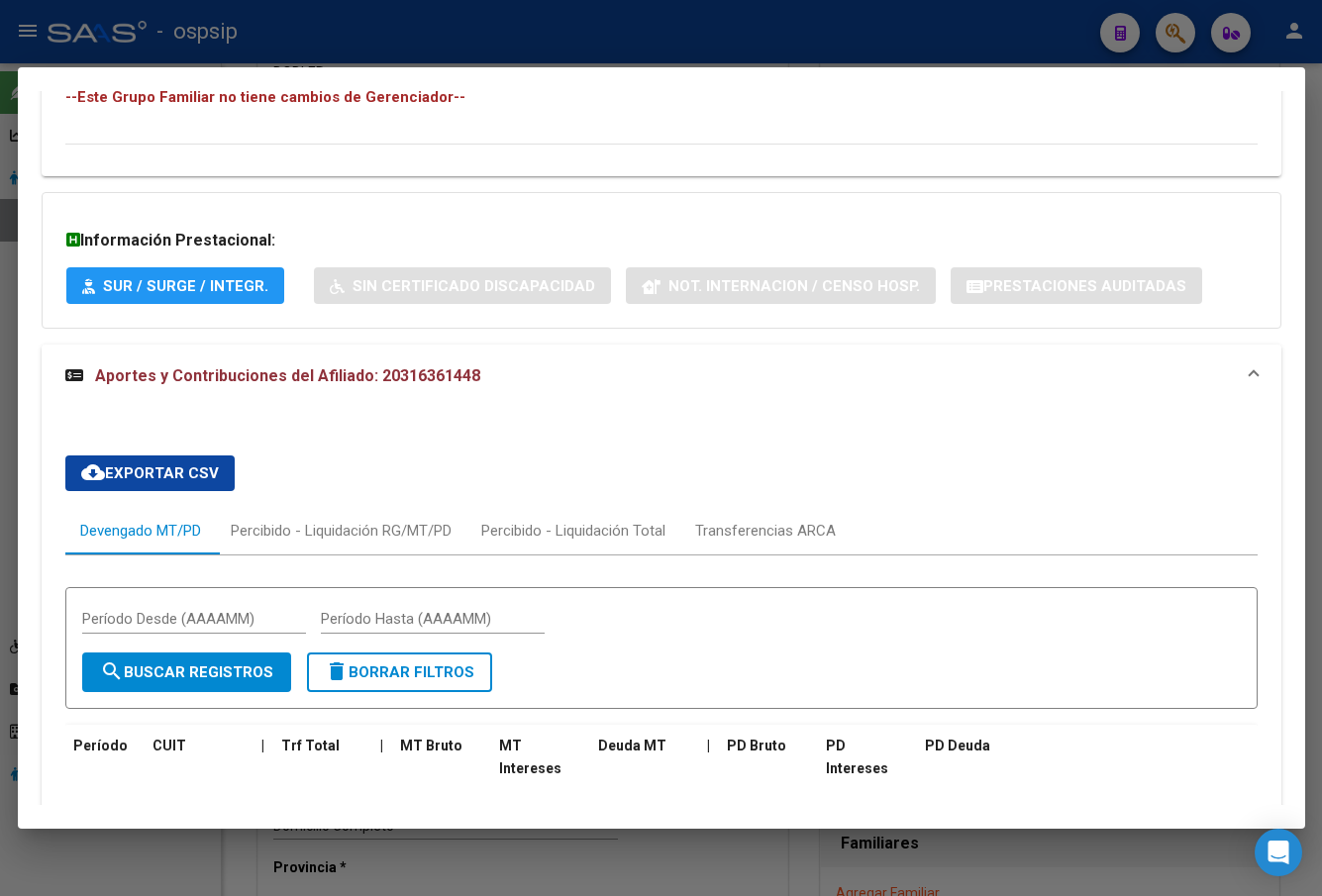 scroll, scrollTop: 1615, scrollLeft: 0, axis: vertical 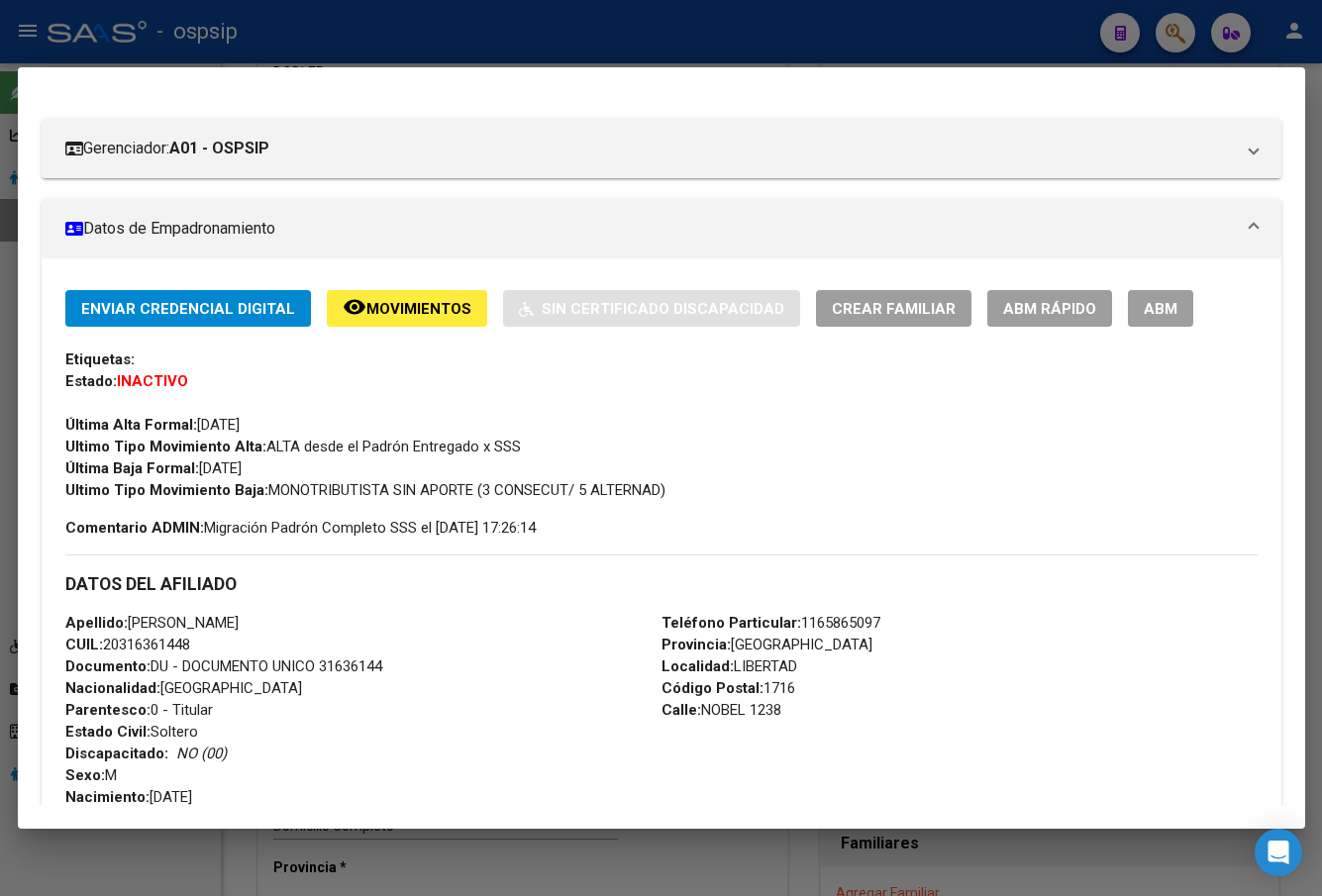 click on "ABM" at bounding box center (1161, 309) 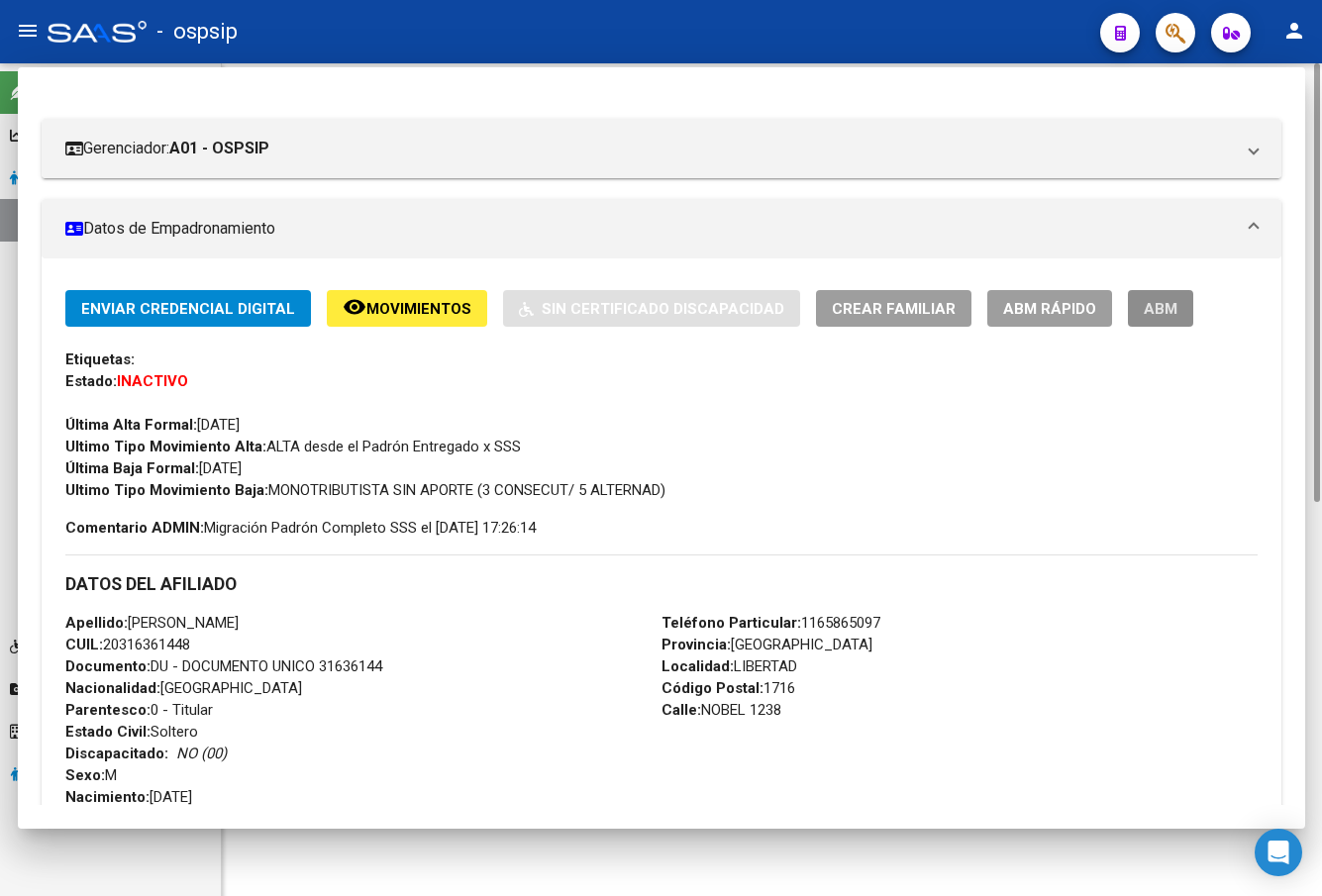 scroll, scrollTop: 0, scrollLeft: 0, axis: both 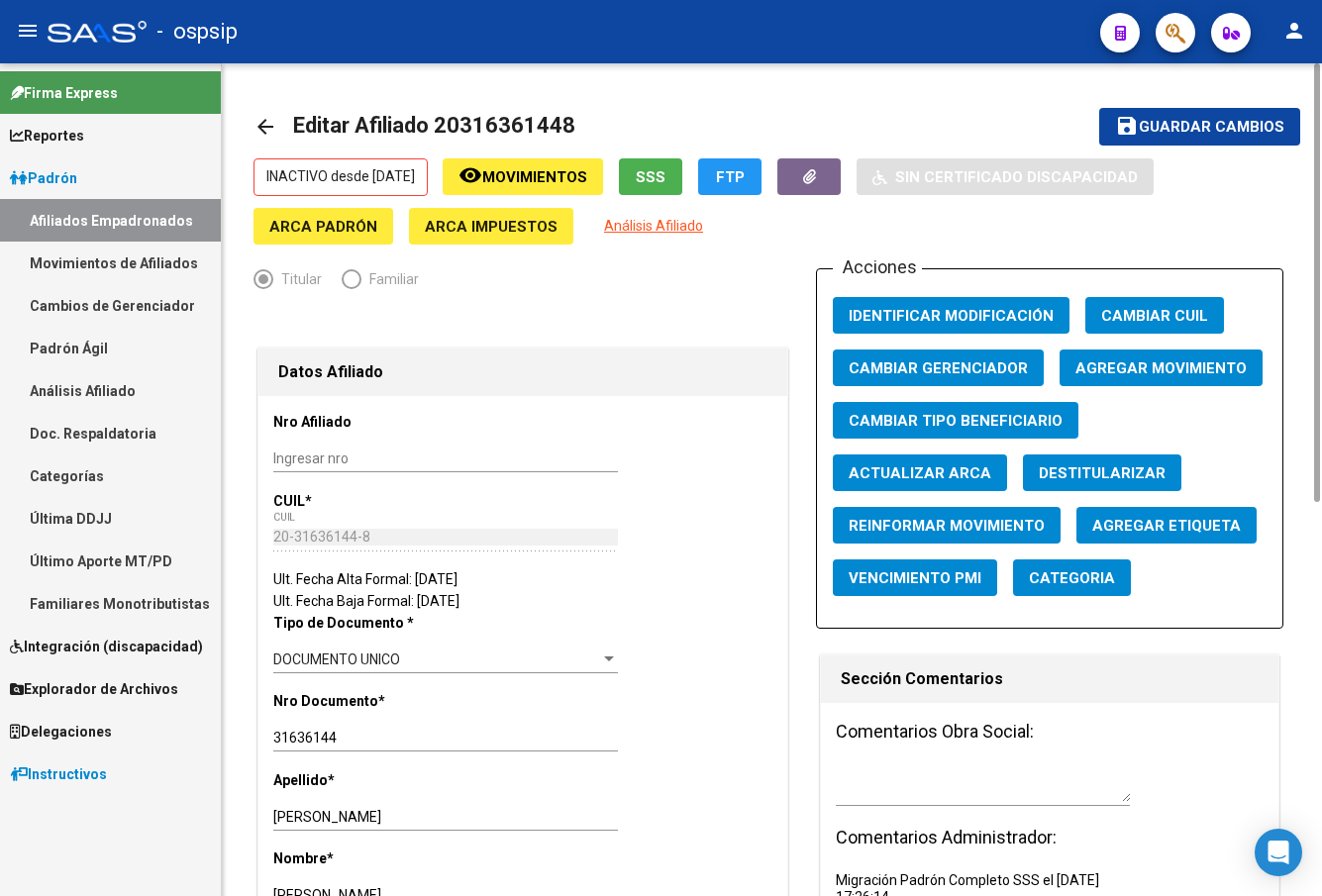 click on "Agregar Movimiento" 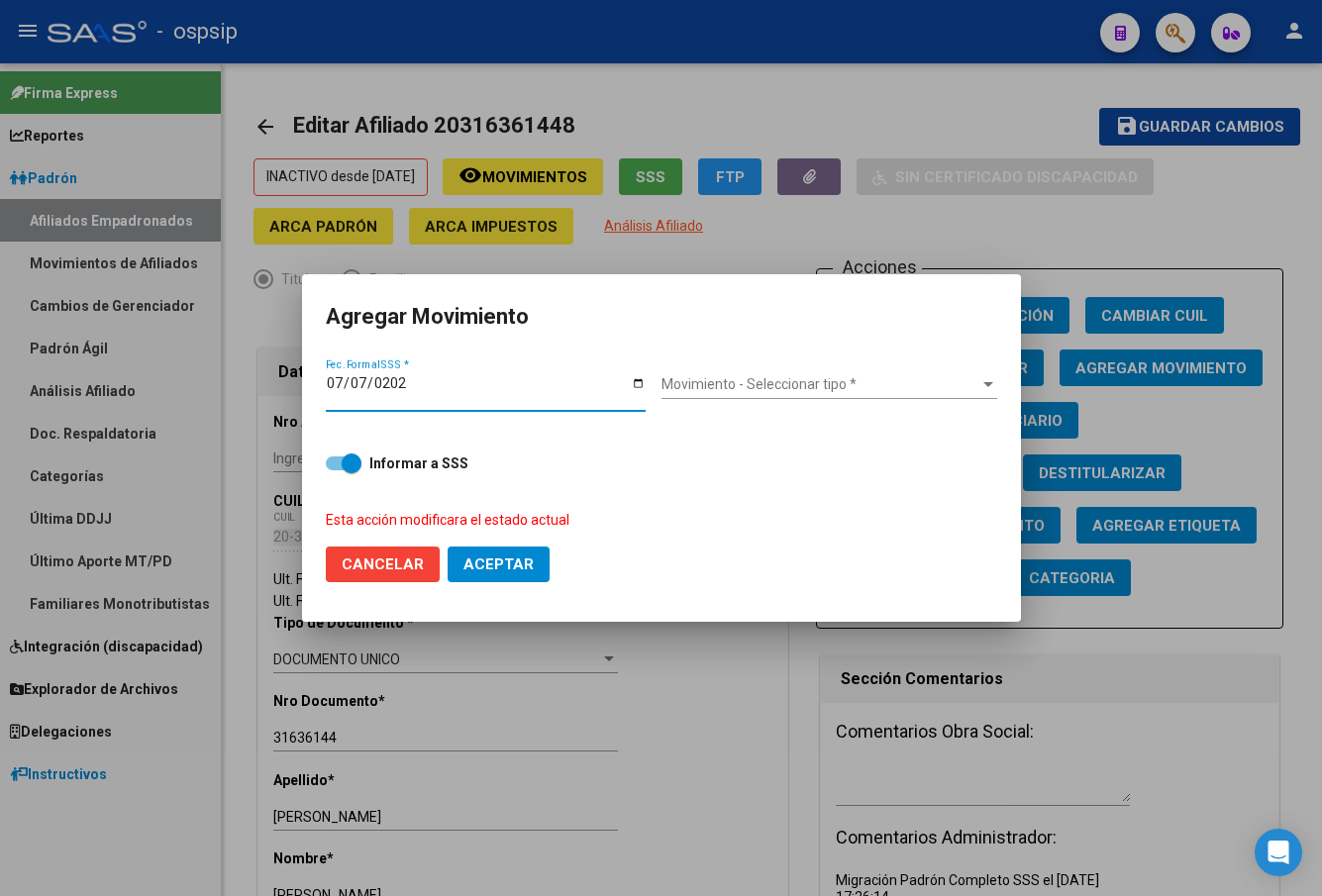 type on "[DATE]" 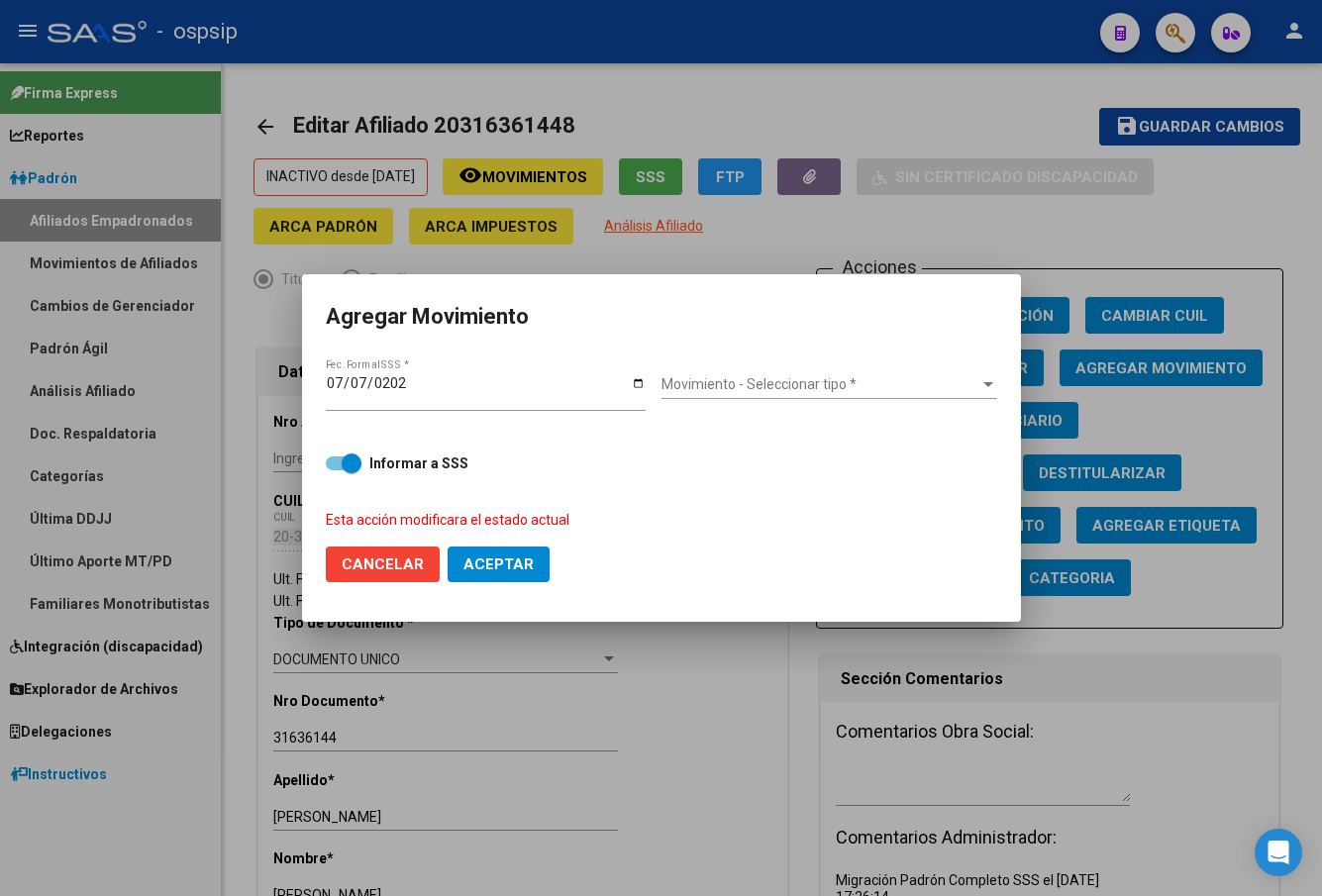 click on "Movimiento - Seleccionar tipo *" at bounding box center [820, 384] 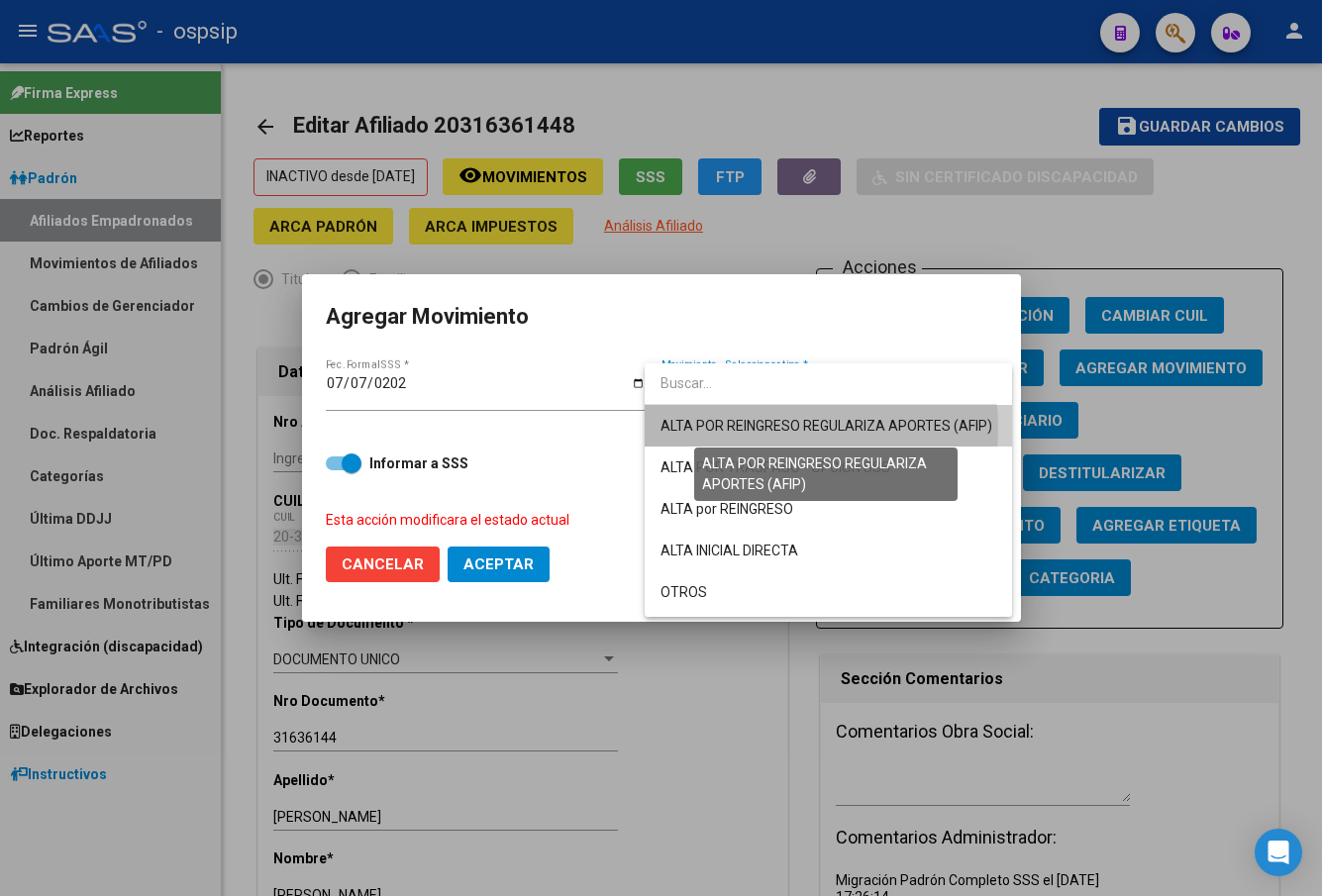 click on "ALTA POR REINGRESO REGULARIZA APORTES (AFIP)" at bounding box center [826, 426] 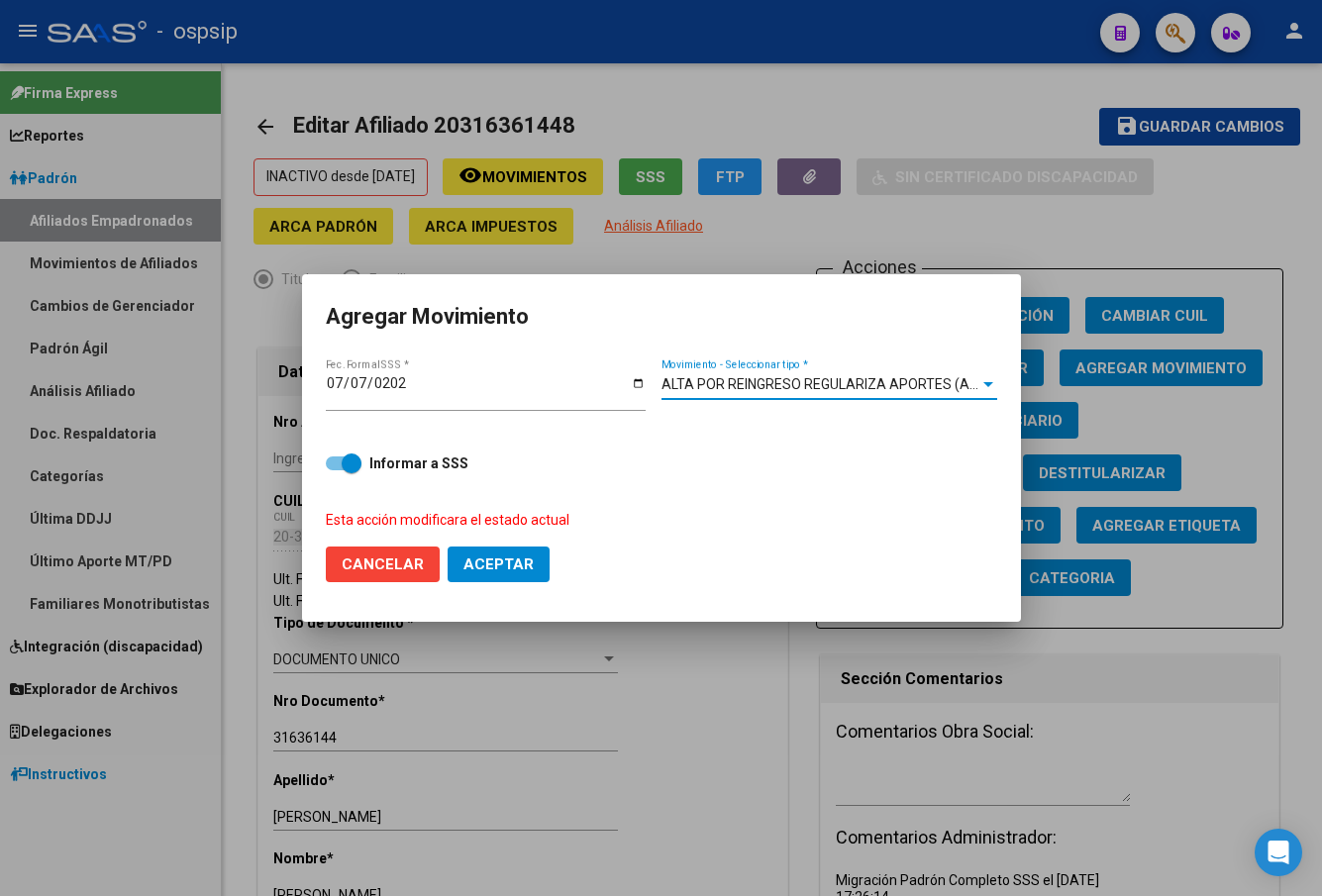click on "Aceptar" 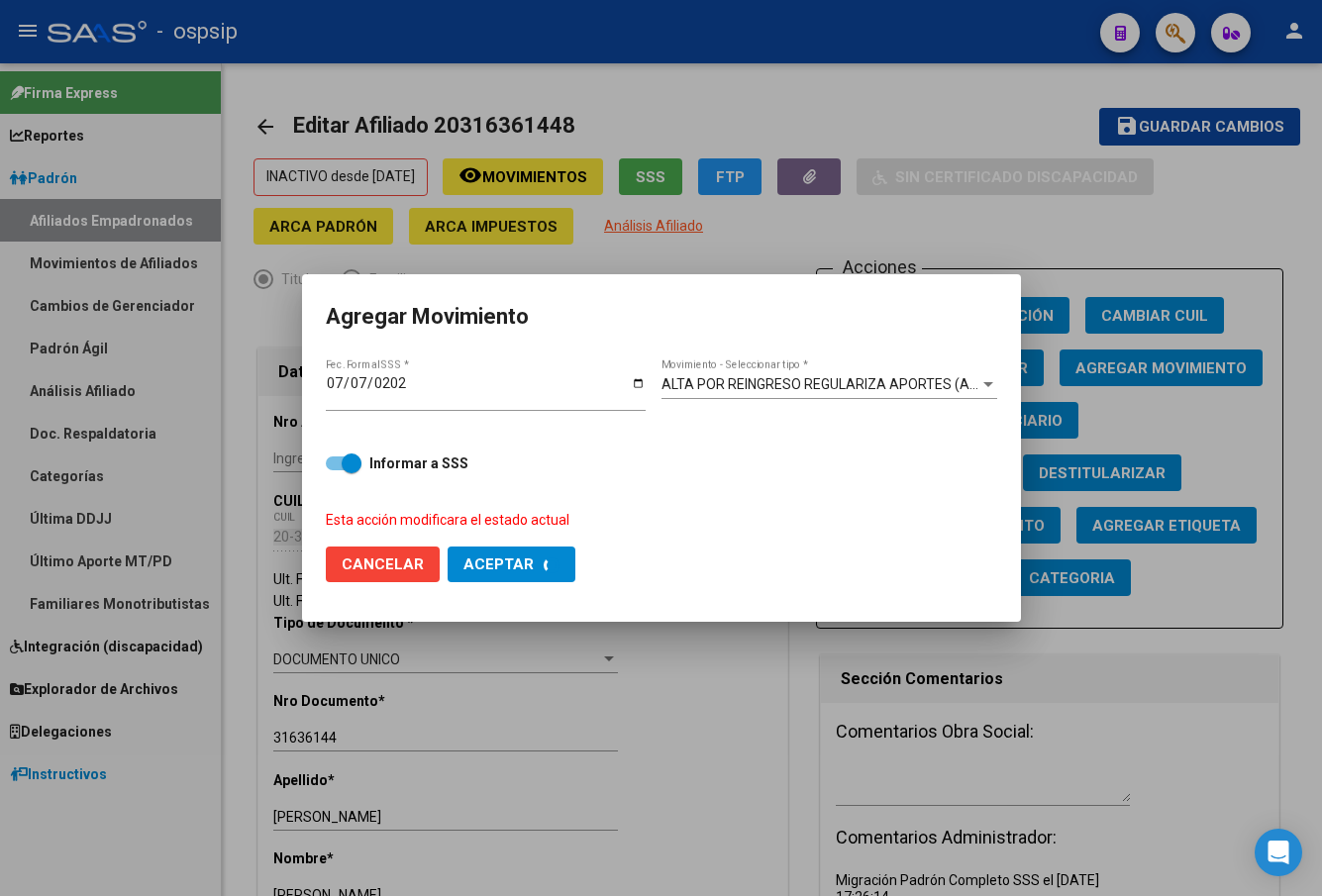 checkbox on "false" 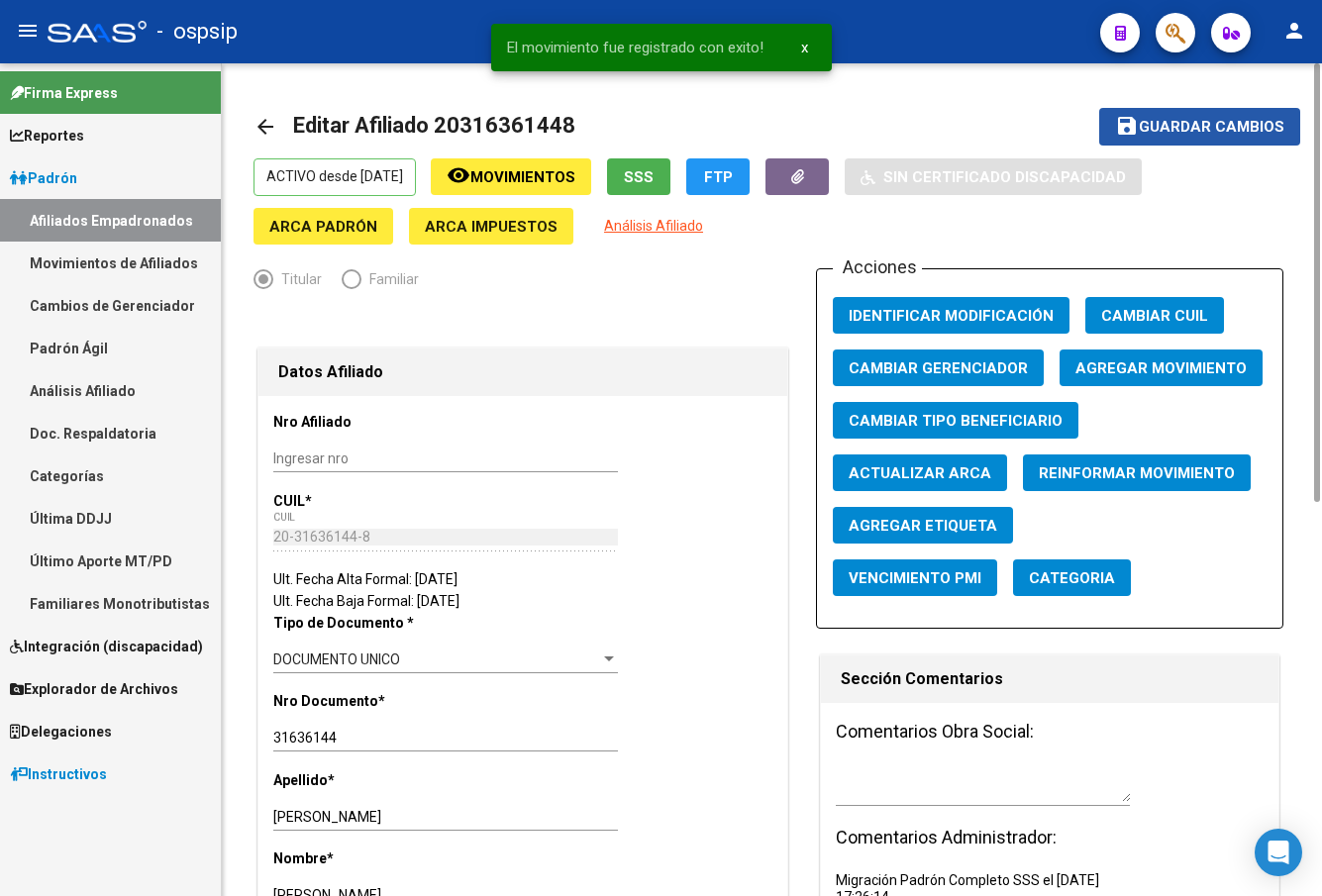click on "Guardar cambios" 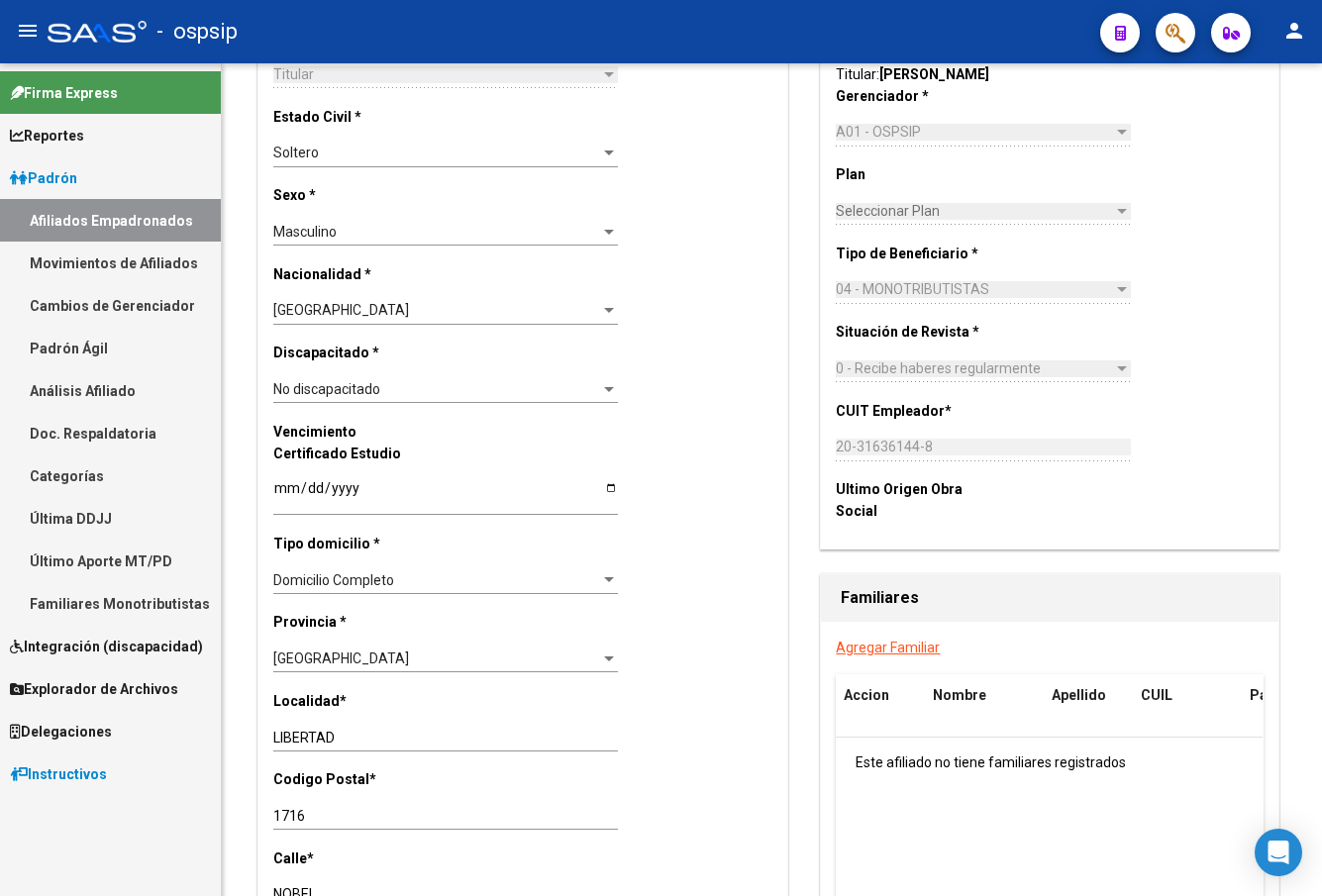 scroll, scrollTop: 1386, scrollLeft: 0, axis: vertical 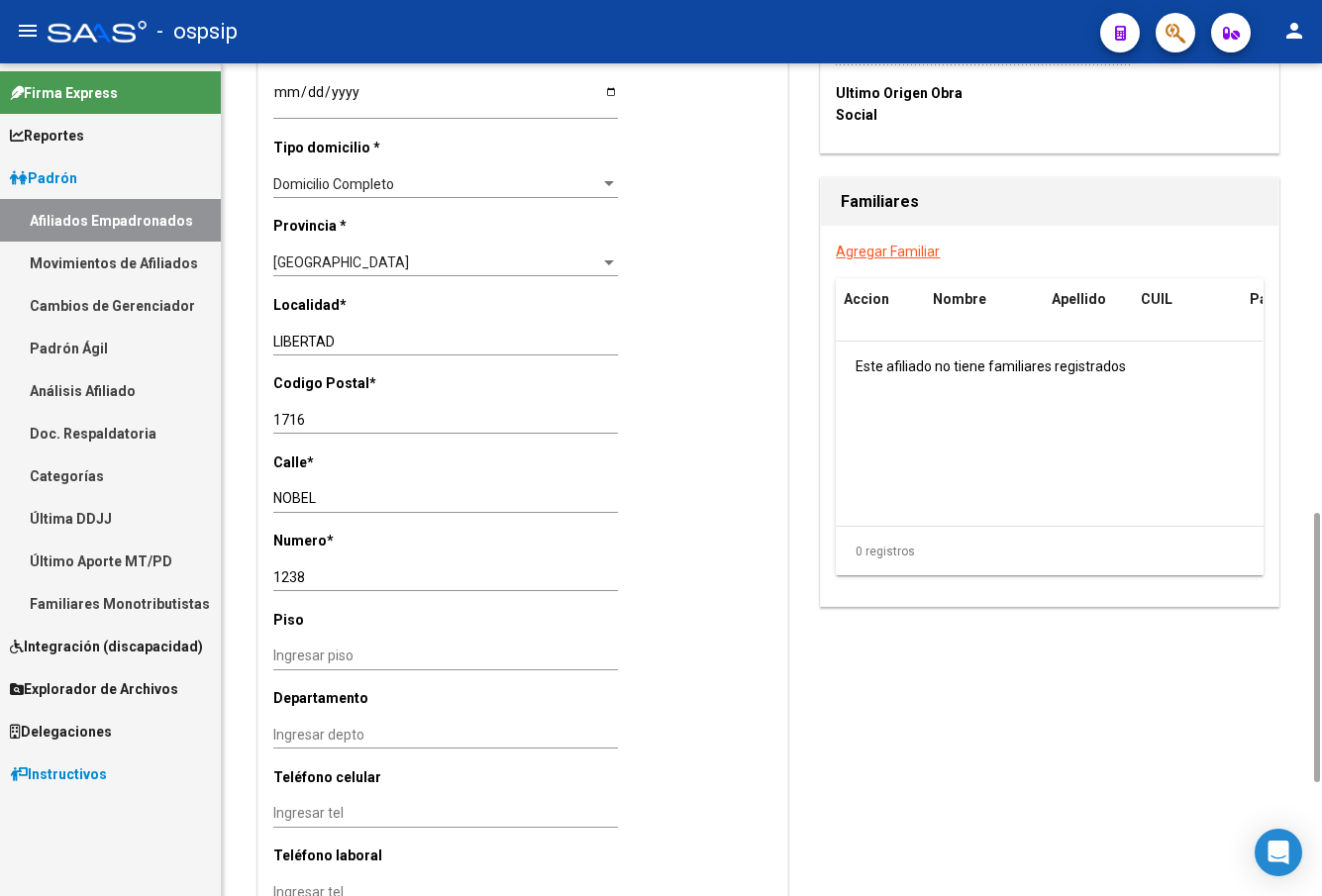 click on "Nro Afiliado    Ingresar nro  CUIL  *   20-31636144-8 CUIL  ARCA Padrón  Ult. Fecha Alta Formal: 07/07/2025  Ult. Fecha Baja Formal: 03/02/2023  Tipo de Documento * DOCUMENTO UNICO Seleccionar tipo Nro Documento  *   31636144 Ingresar nro  Apellido  *   FERNANDEZ Ingresar apellido  Nombre  *   WALTER DANIEL Ingresar nombre  Fecha de nacimiento  *   1985-03-25 Ingresar fecha   Parentesco * Titular Seleccionar parentesco  Estado Civil * Soltero Seleccionar tipo  Sexo * Masculino Seleccionar sexo  Nacionalidad * ARGENTINA Seleccionar tipo  Discapacitado * No discapacitado Seleccionar tipo Vencimiento Certificado Estudio    Ingresar fecha   Tipo domicilio * Domicilio Completo Seleccionar tipo domicilio  Provincia * Buenos Aires Seleccionar provincia Localidad  *   LIBERTAD Ingresar el nombre  Codigo Postal  *   1716 Ingresar el codigo  Calle  *   NOBEL Ingresar calle  Numero  *   1238 Ingresar nro  Piso    Ingresar piso  Departamento    Ingresar depto  Teléfono celular    Ingresar tel  Teléfono laboral" 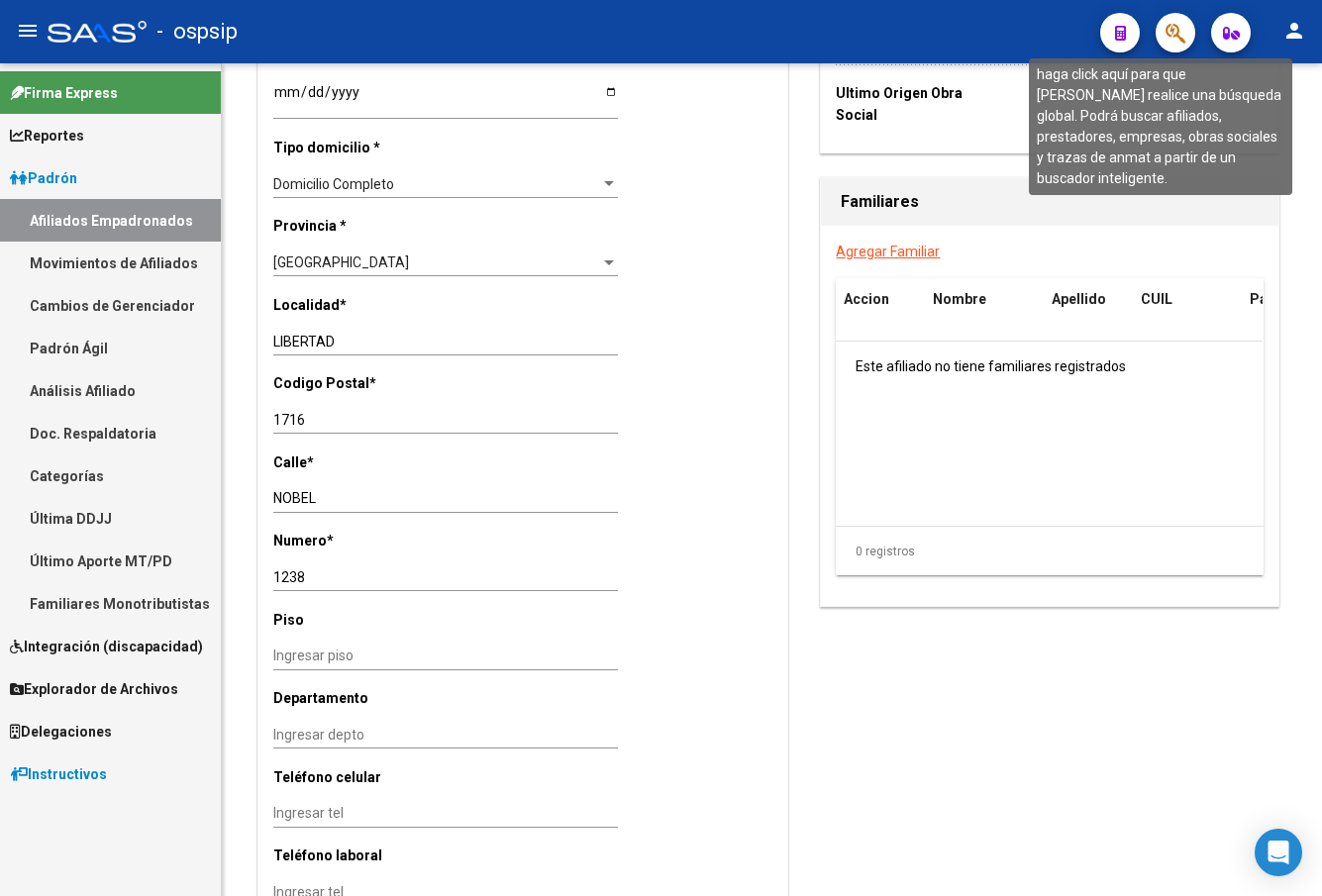 click 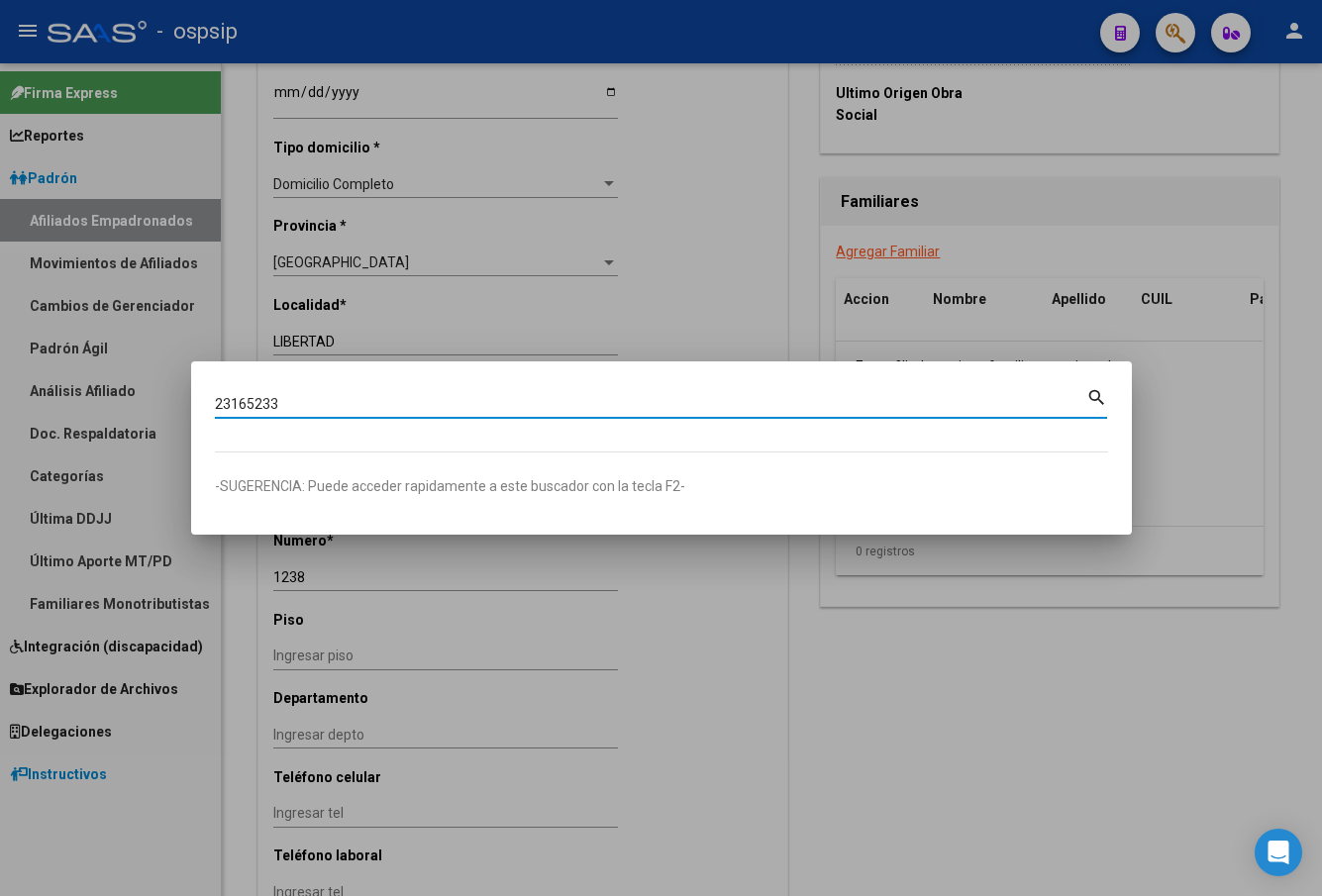 type on "23165233" 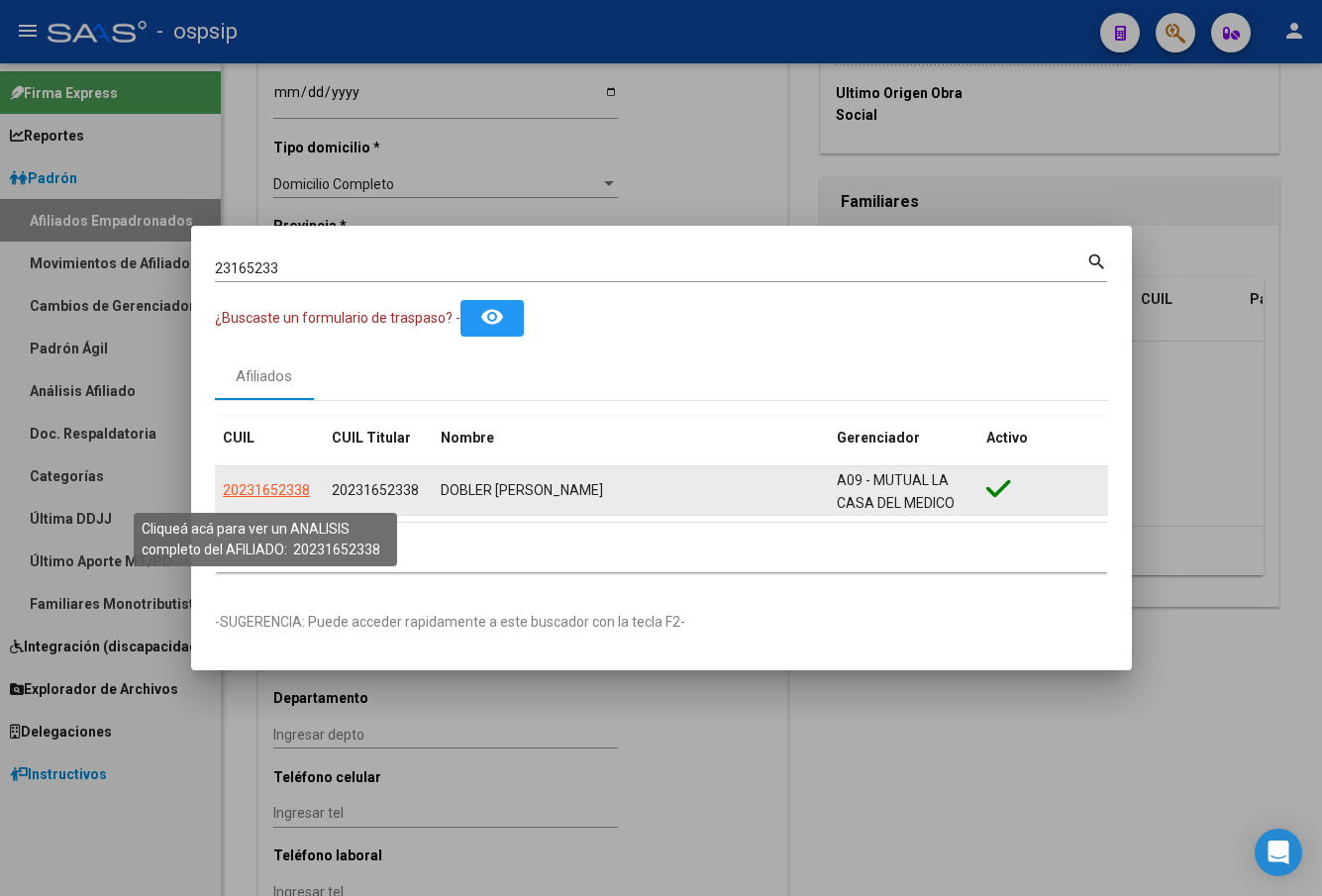 click on "20231652338" 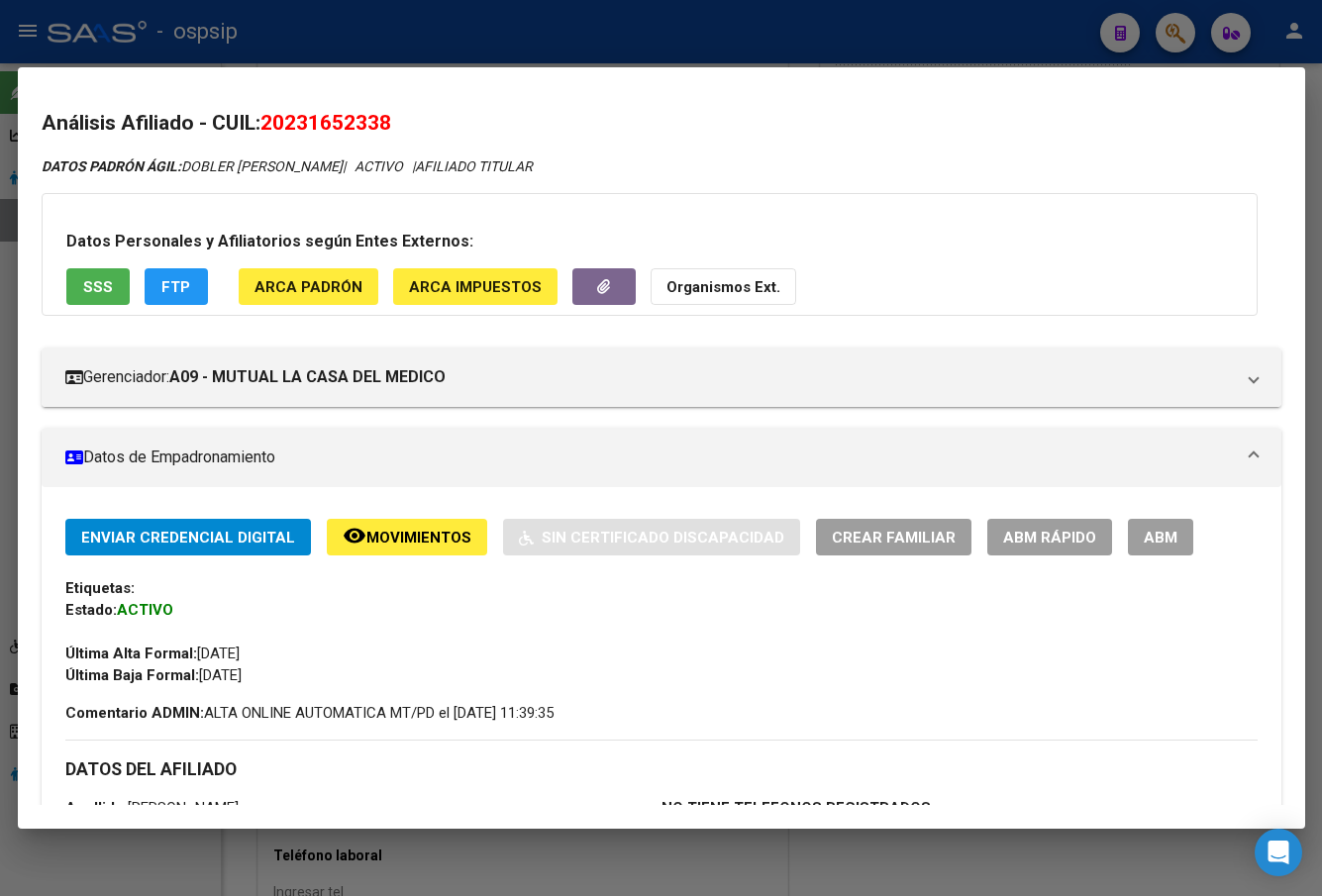 scroll, scrollTop: 396, scrollLeft: 0, axis: vertical 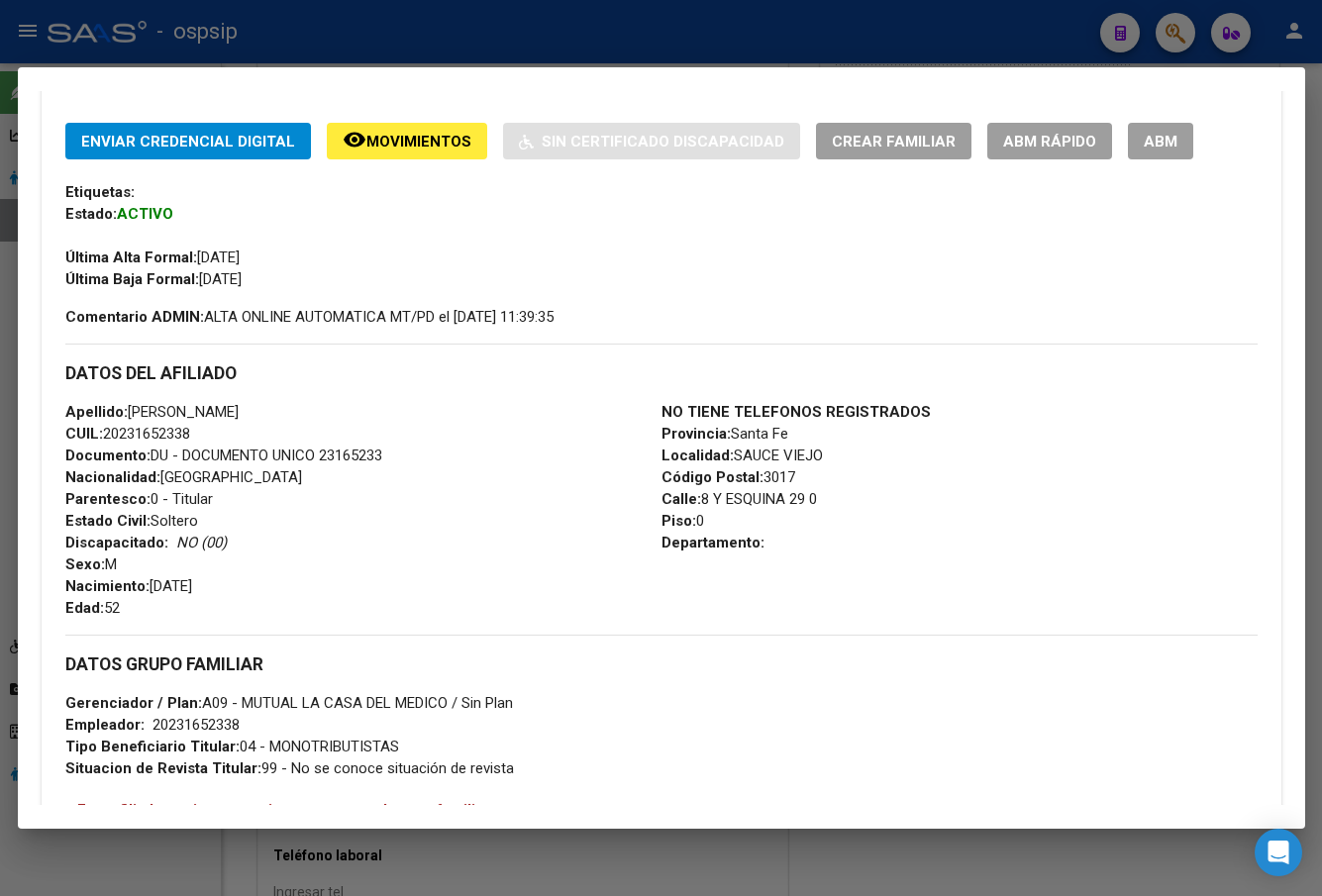 click on "Apellido:  ANTONIO JOSE DOBLER CUIL:  20231652338 Documento:  DU - DOCUMENTO UNICO 23165233  Nacionalidad:  ARGENTINA Parentesco:  0 - Titular Estado Civil:  Soltero Discapacitado:    NO (00) Sexo:  M Nacimiento:  23/12/1972 Edad:  52" at bounding box center (363, 510) 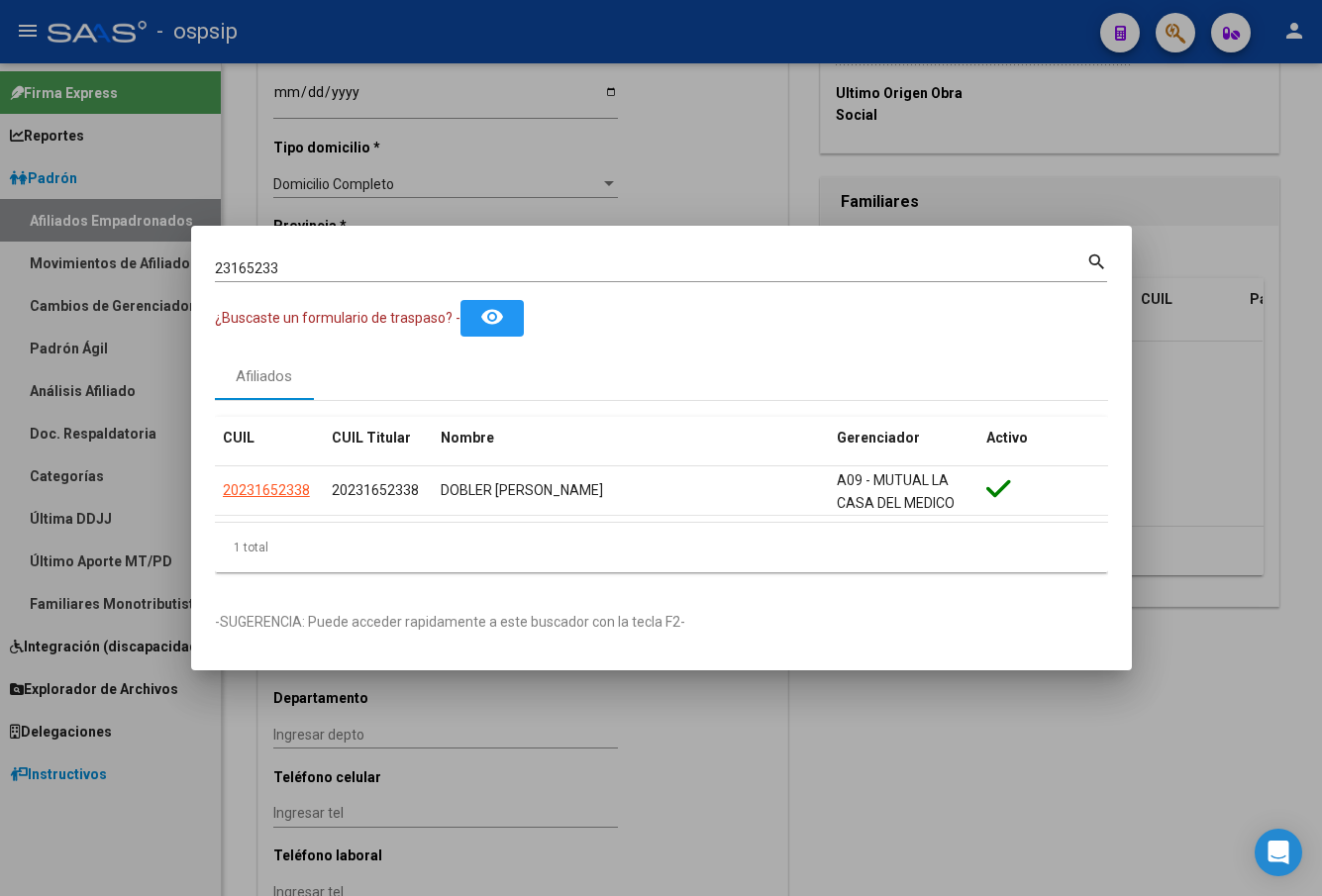 click on "23165233" at bounding box center (651, 268) 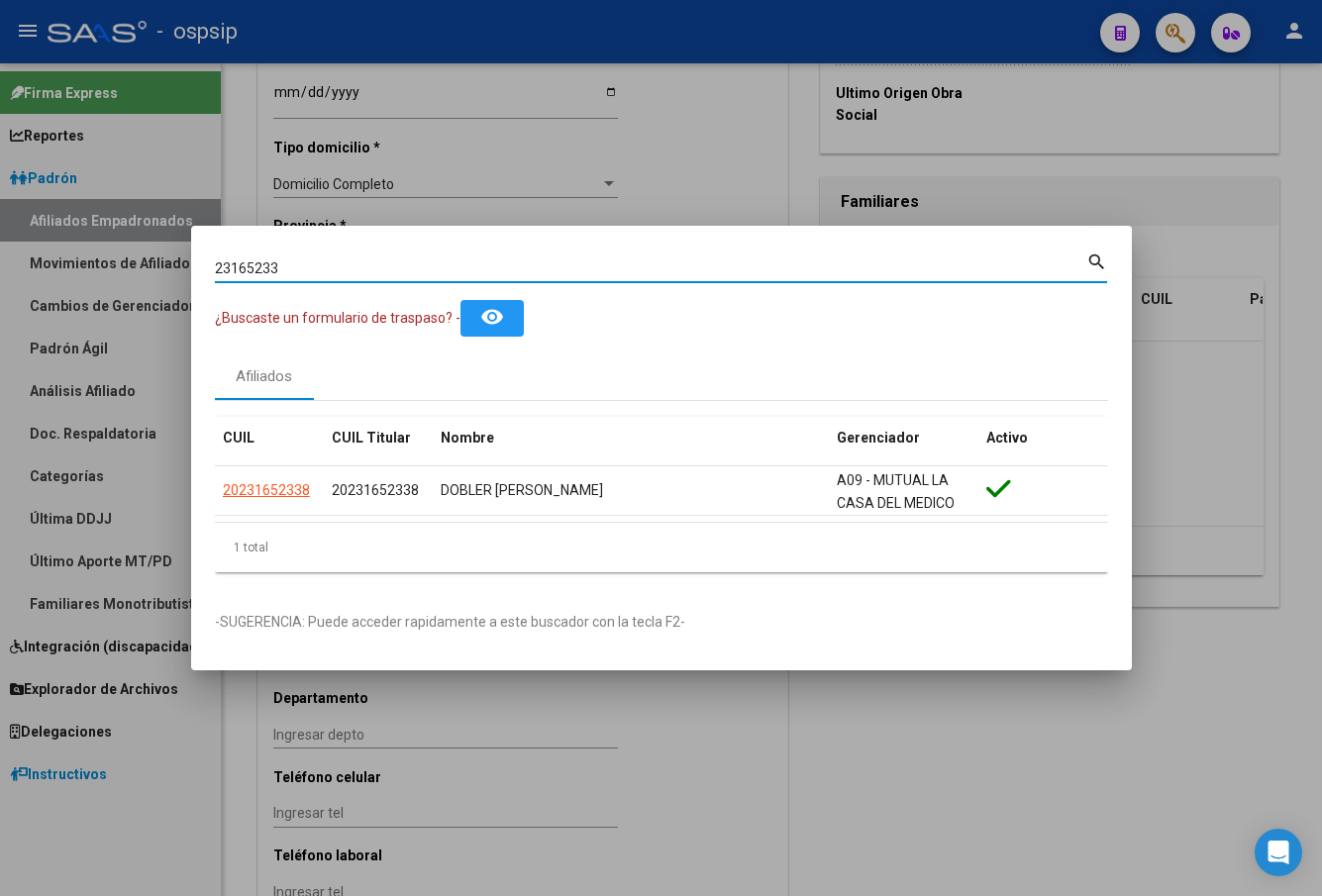 click on "23165233" at bounding box center [651, 268] 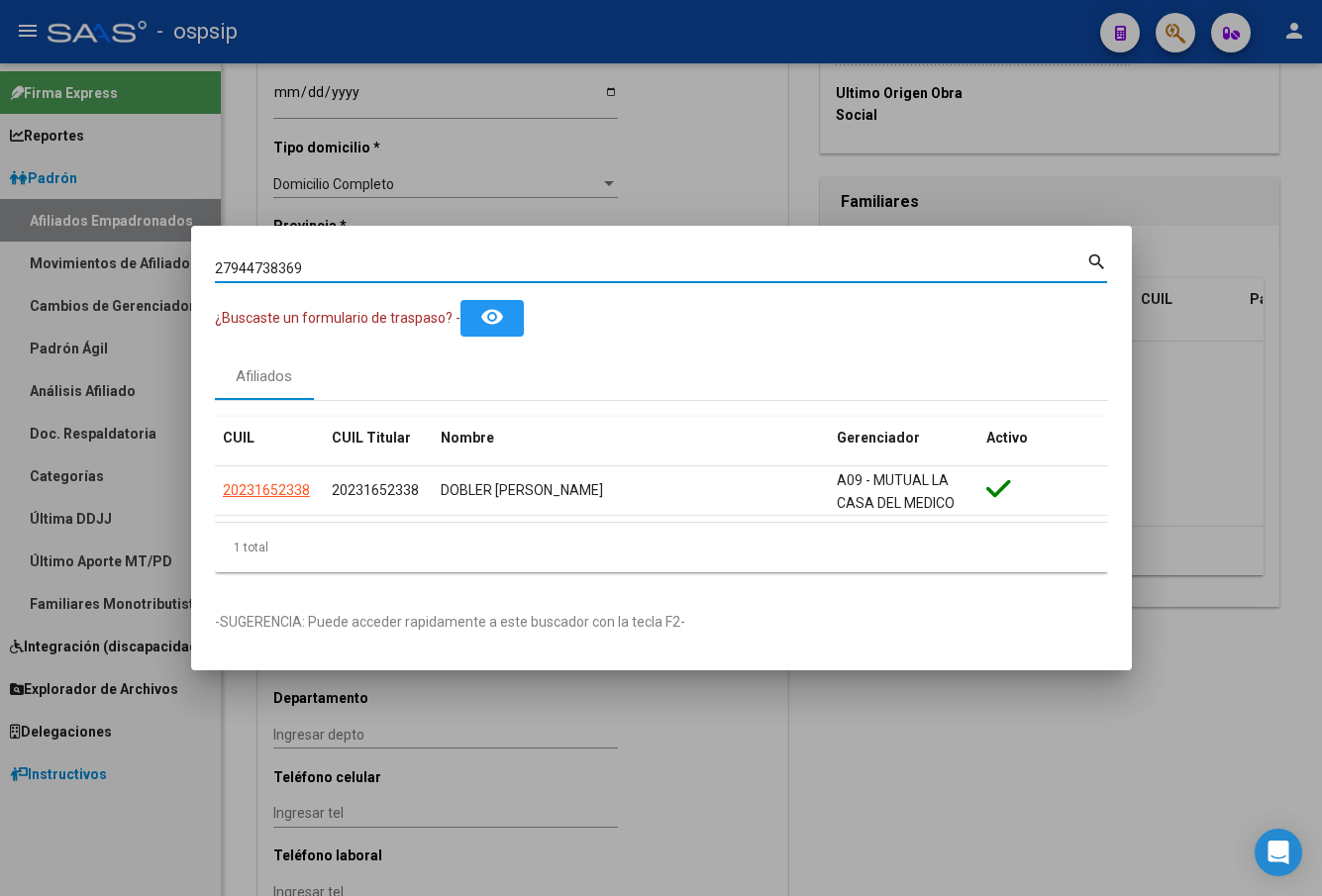 type on "27944738369" 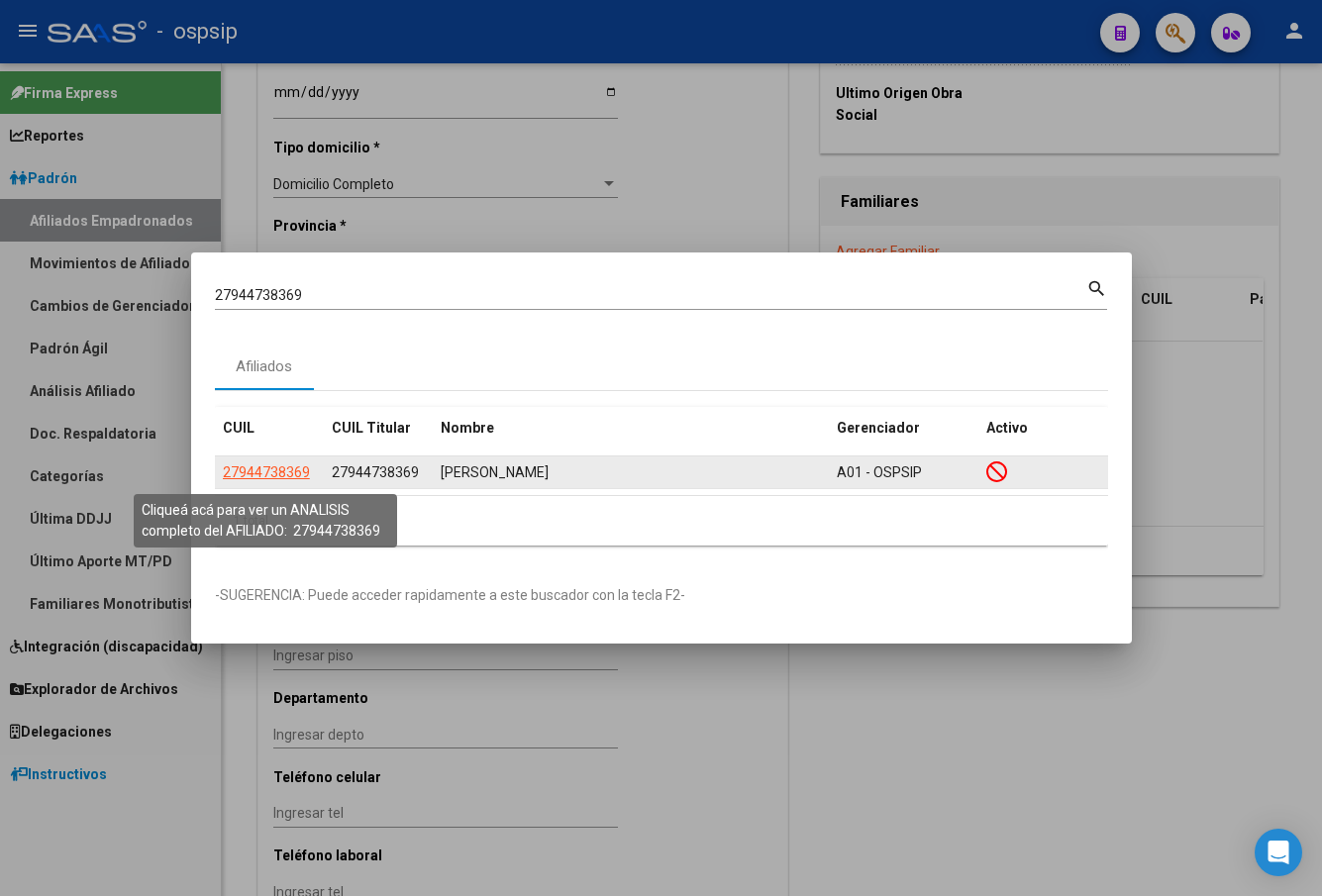 click on "27944738369" 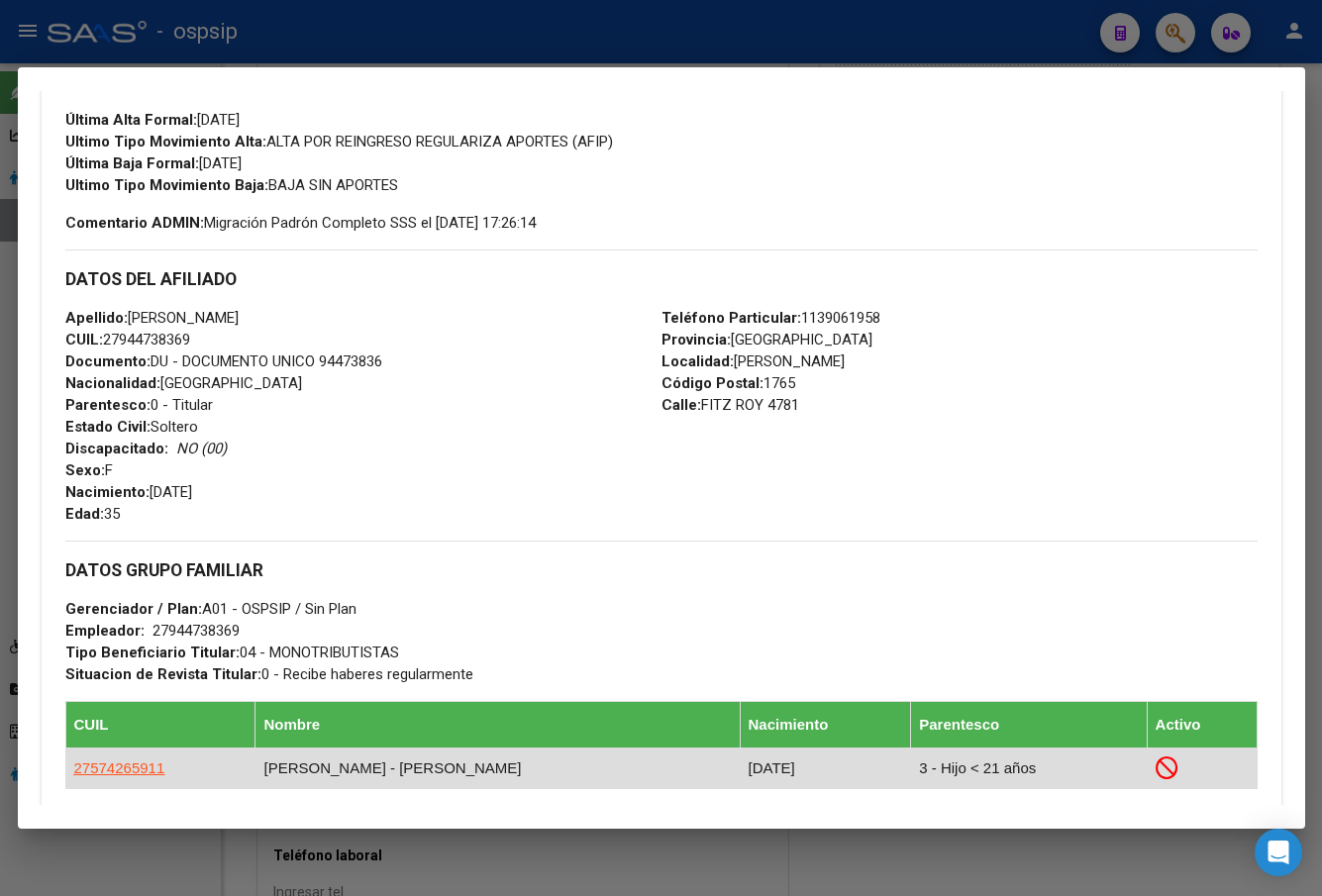 scroll, scrollTop: 1109, scrollLeft: 0, axis: vertical 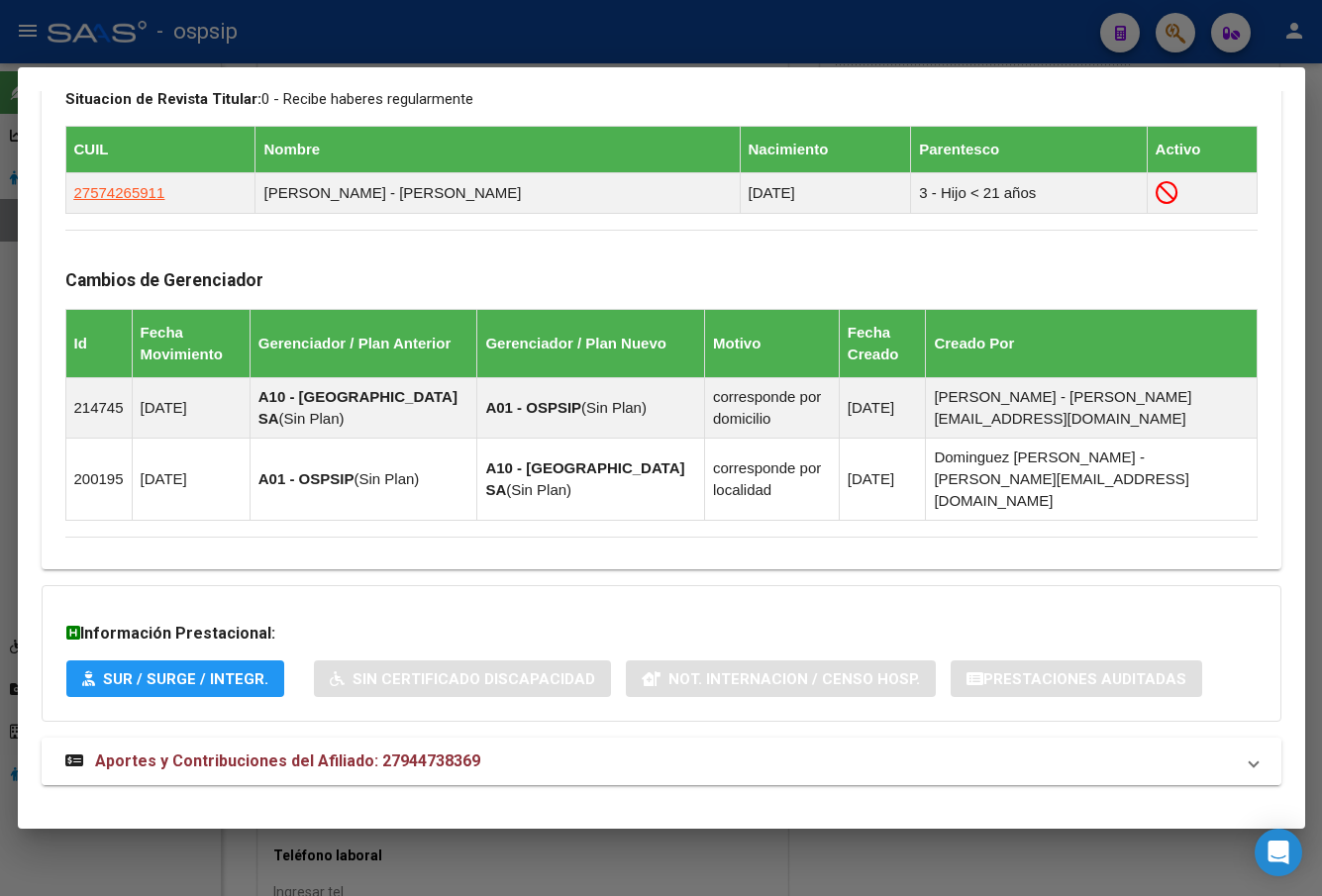 click on "Aportes y Contribuciones del Afiliado: 27944738369" at bounding box center [287, 760] 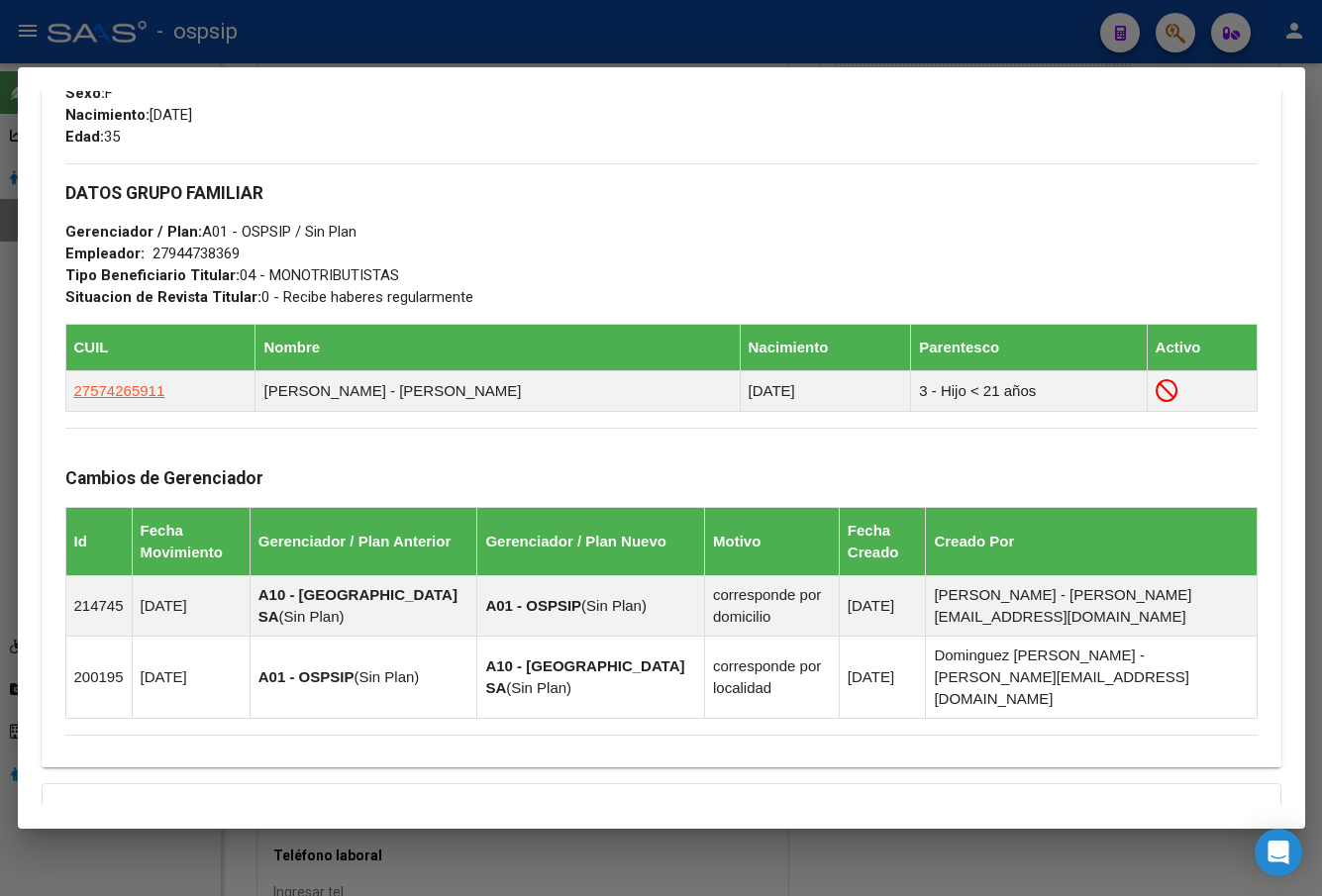 scroll, scrollTop: 1010, scrollLeft: 0, axis: vertical 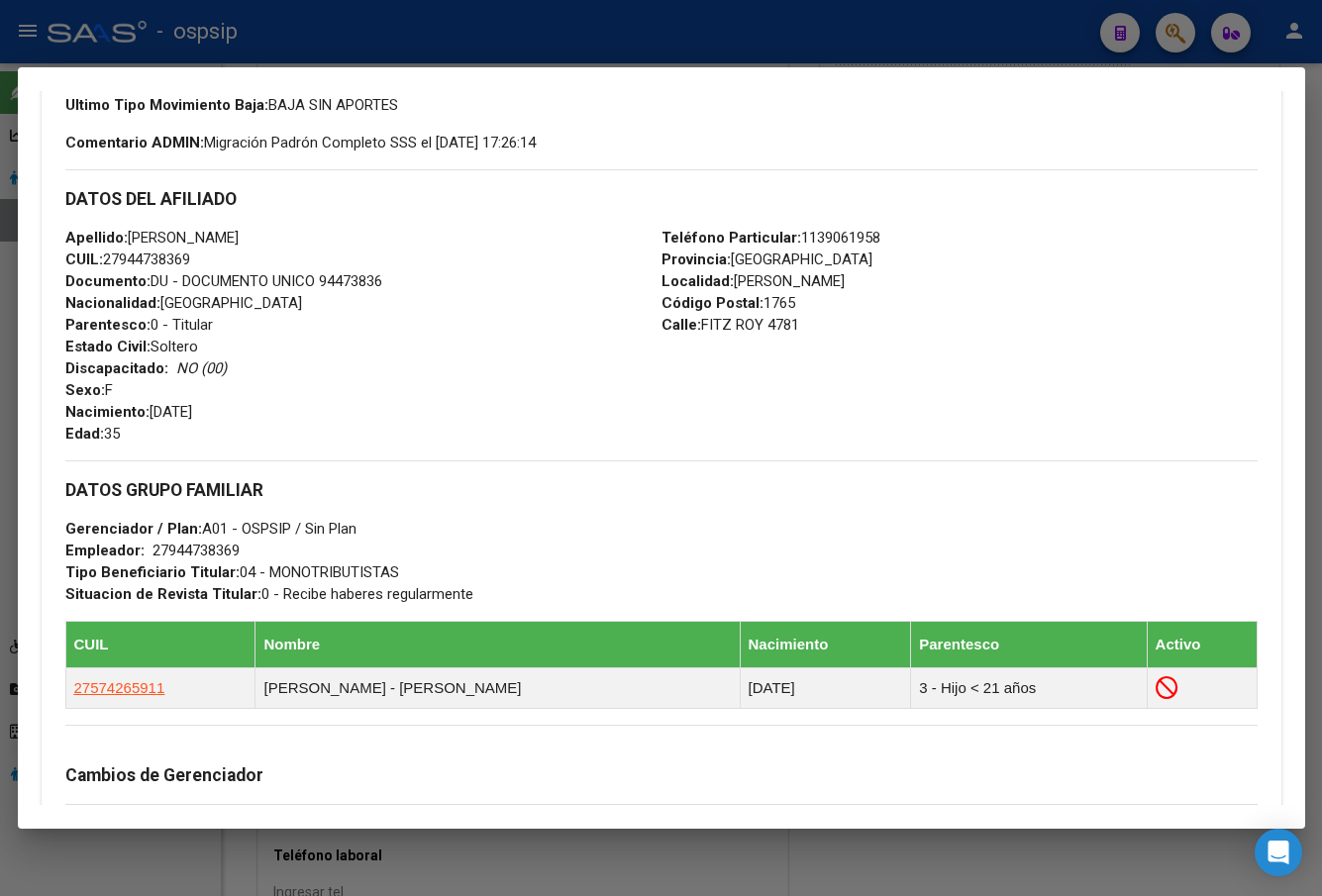 click on "Apellido:  CLAUDIA VANESSA SOTELO MENDEZ CUIL:  27944738369 Documento:  DU - DOCUMENTO UNICO 94473836  Nacionalidad:  ARGENTINA Parentesco:  0 - Titular Estado Civil:  Soltero Discapacitado:    NO (00) Sexo:  F Nacimiento:  07/12/1989 Edad:  35" at bounding box center [363, 336] 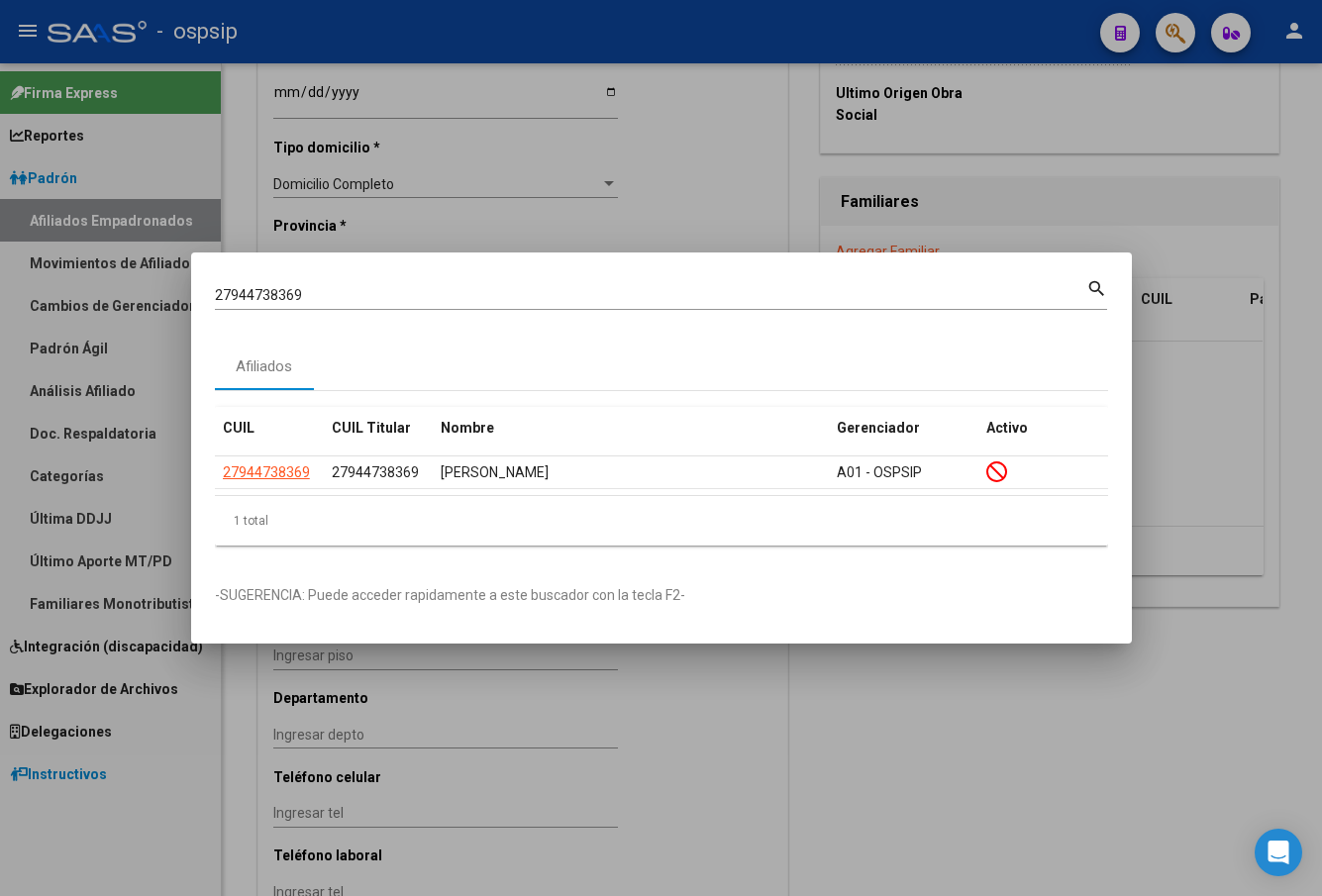 click on "27944738369" at bounding box center (651, 295) 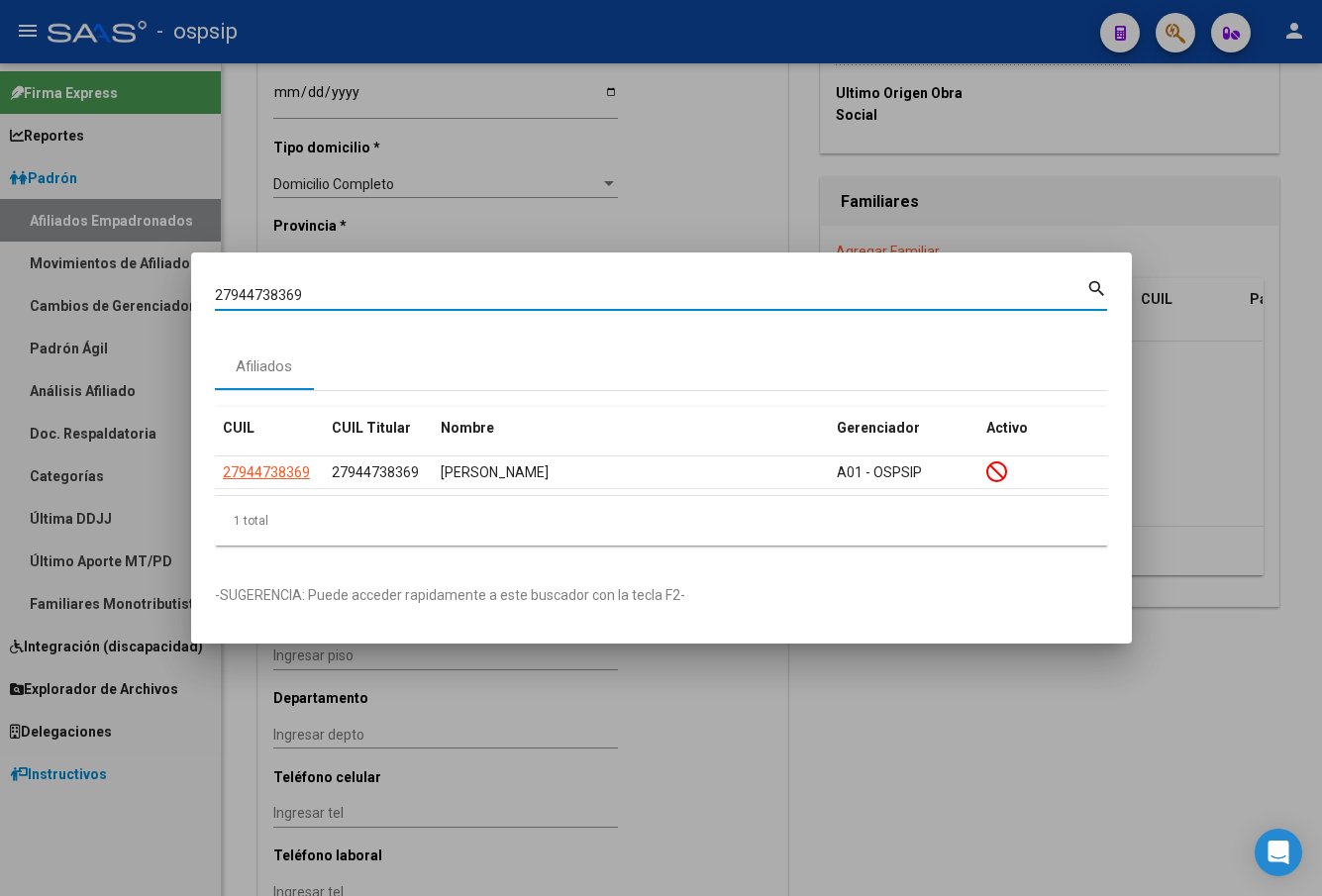 click on "27944738369" at bounding box center [651, 295] 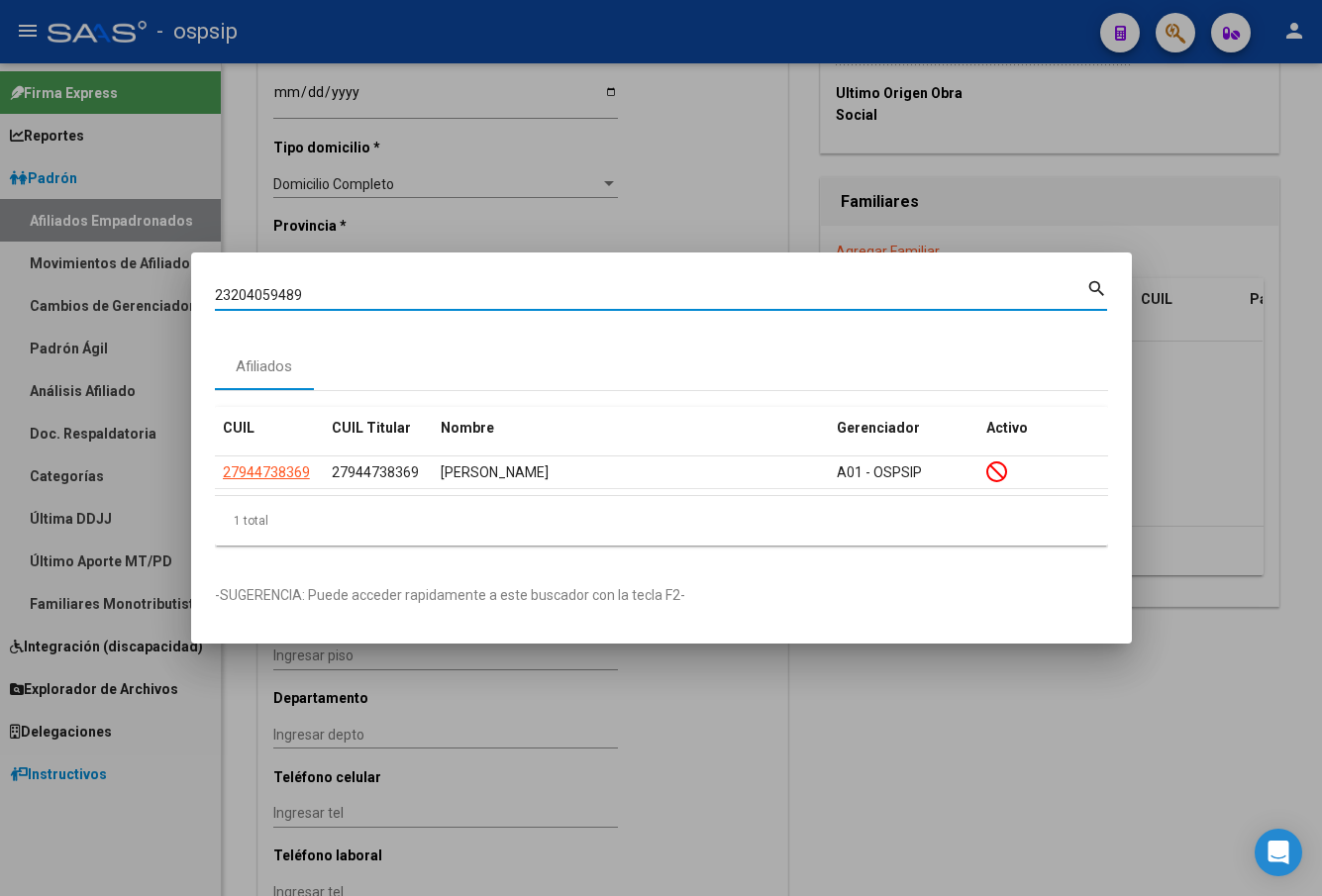 type on "23204059489" 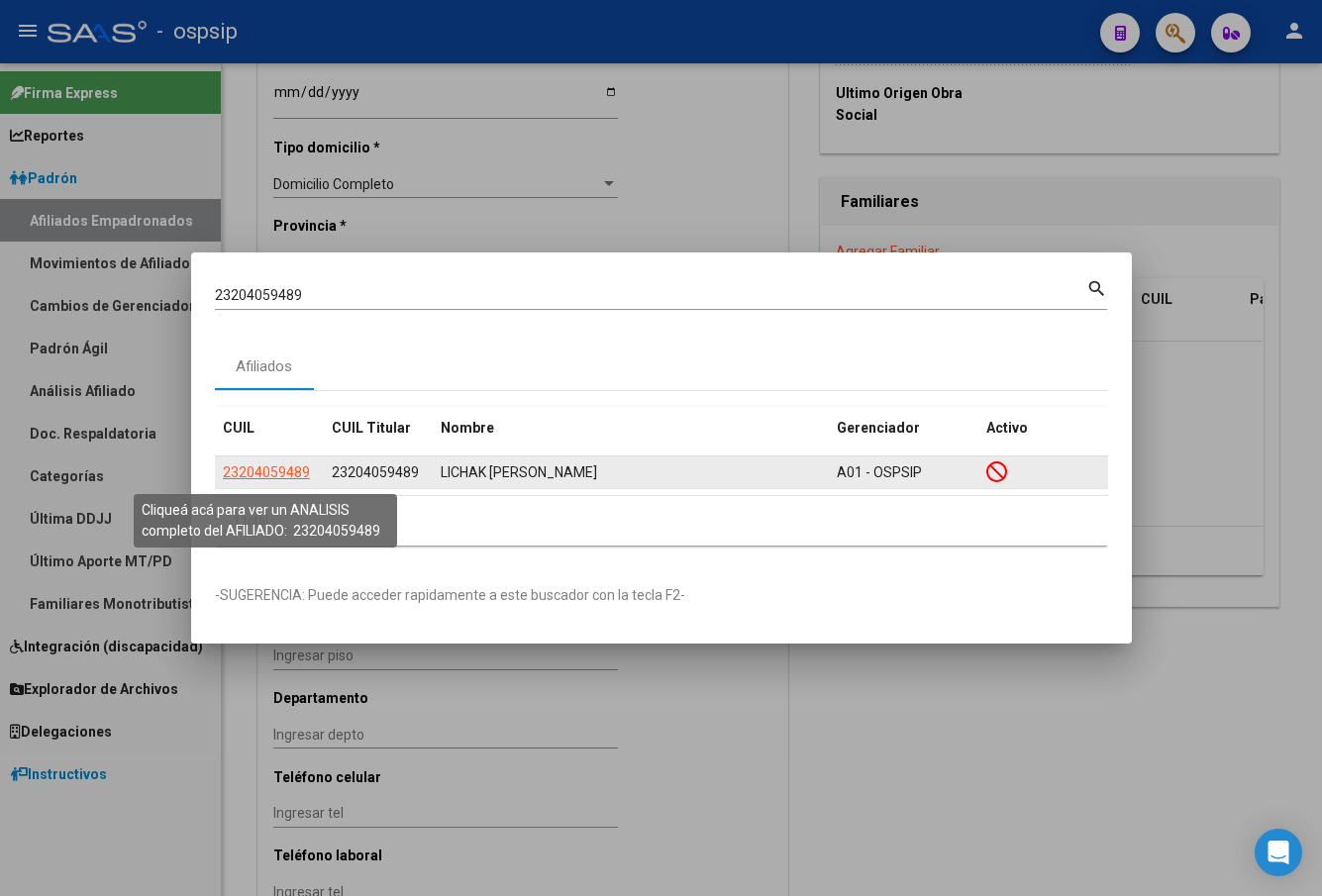 click on "23204059489" 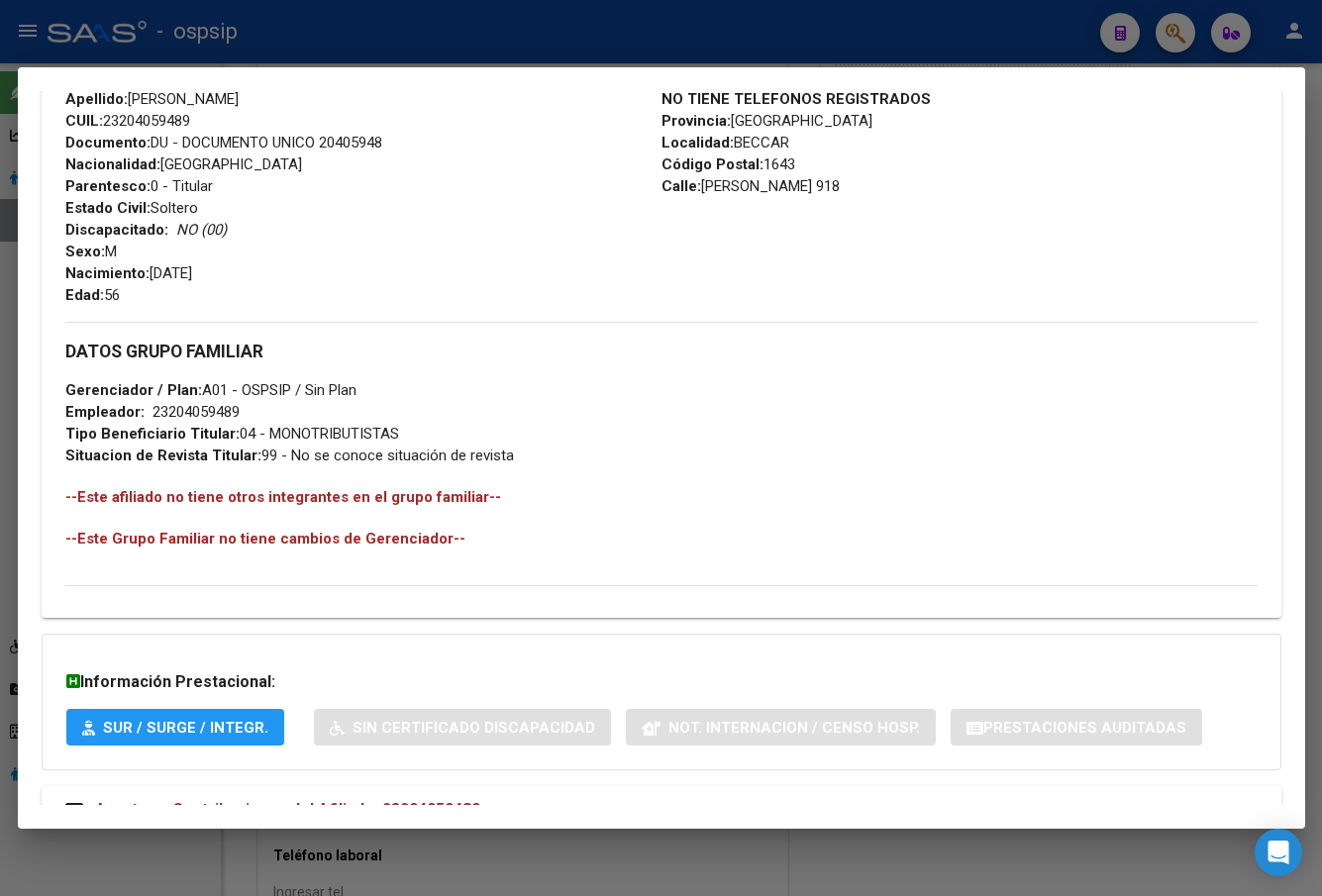 scroll, scrollTop: 779, scrollLeft: 0, axis: vertical 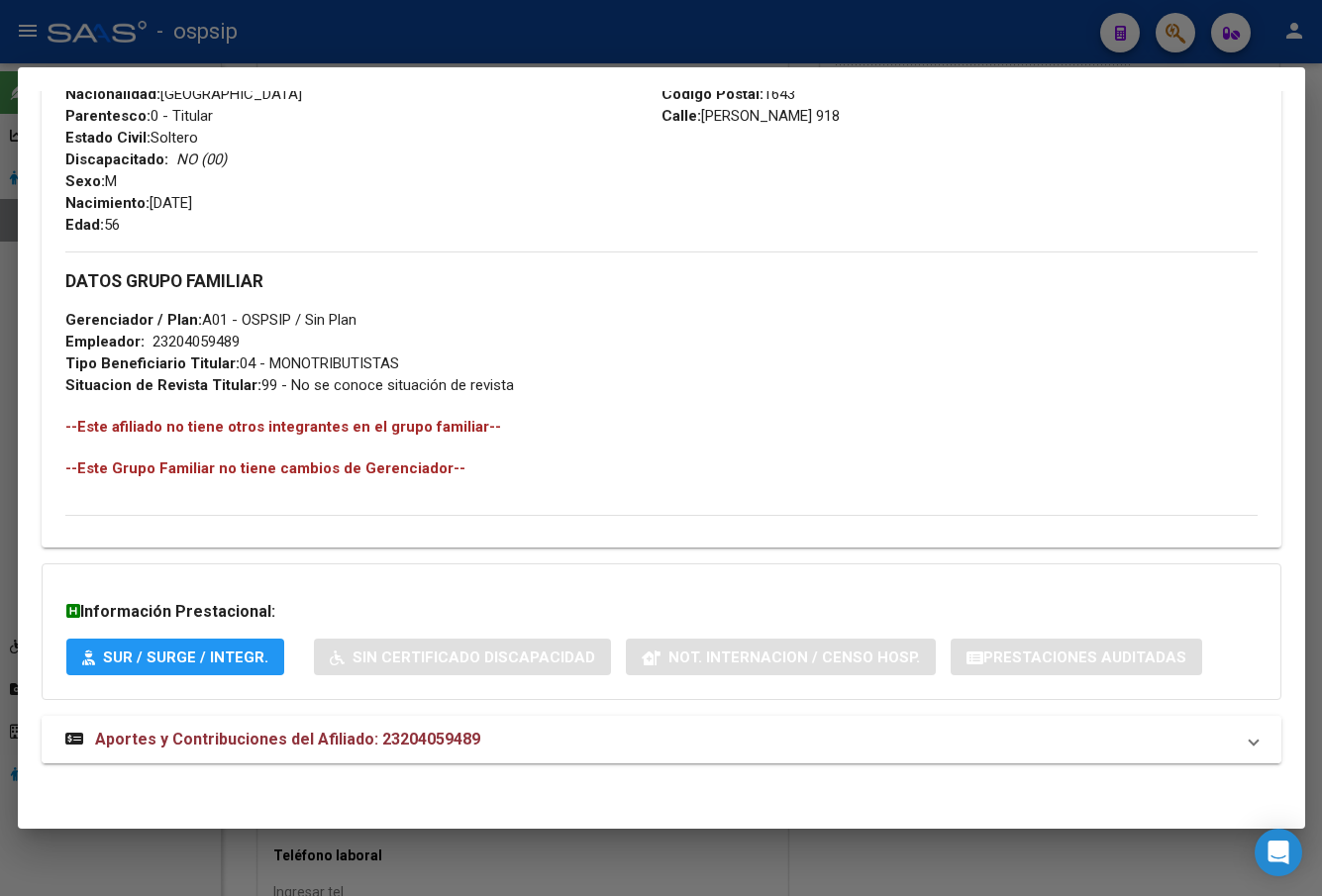 click on "Aportes y Contribuciones del Afiliado: 23204059489" at bounding box center [287, 739] 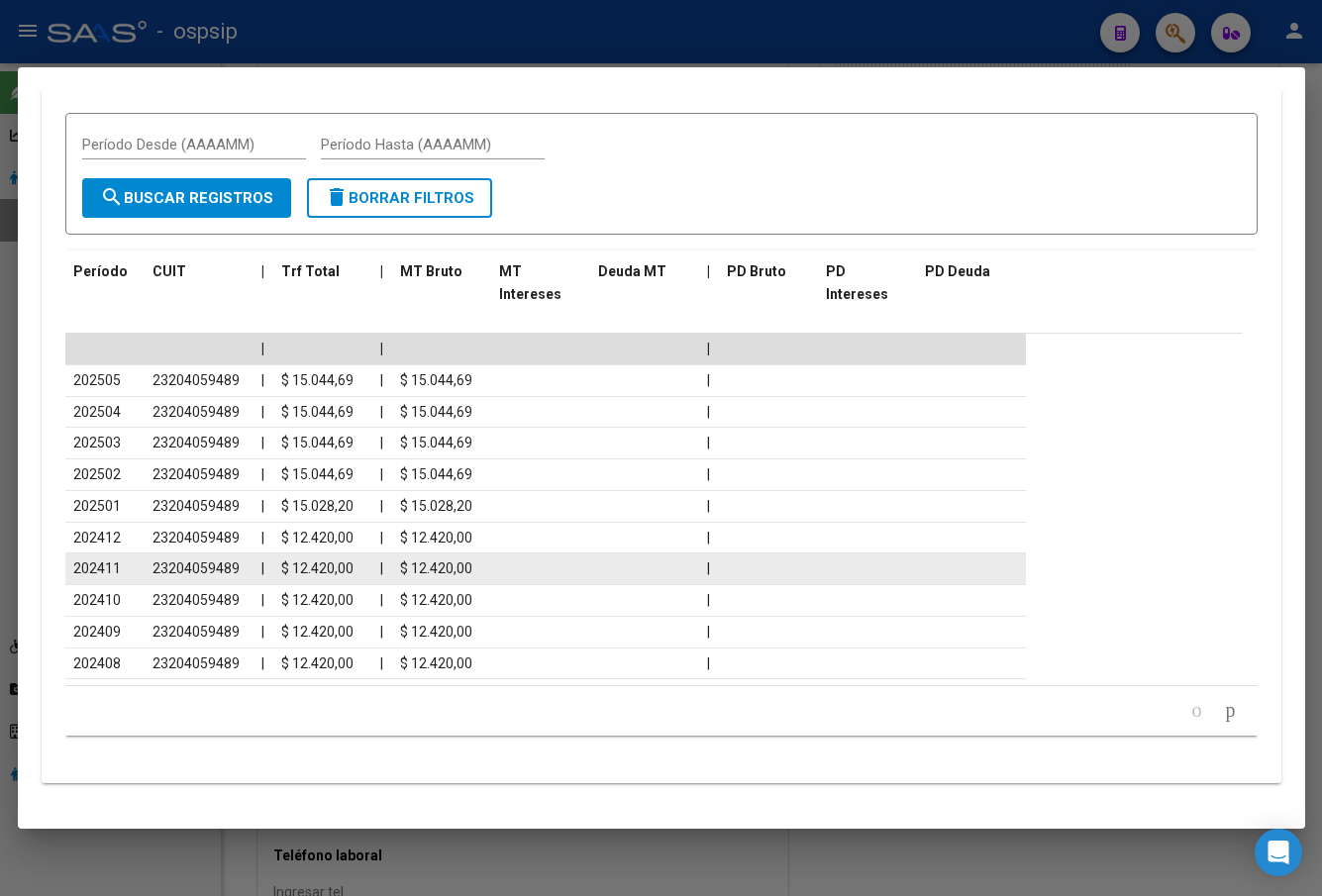 scroll, scrollTop: 1644, scrollLeft: 0, axis: vertical 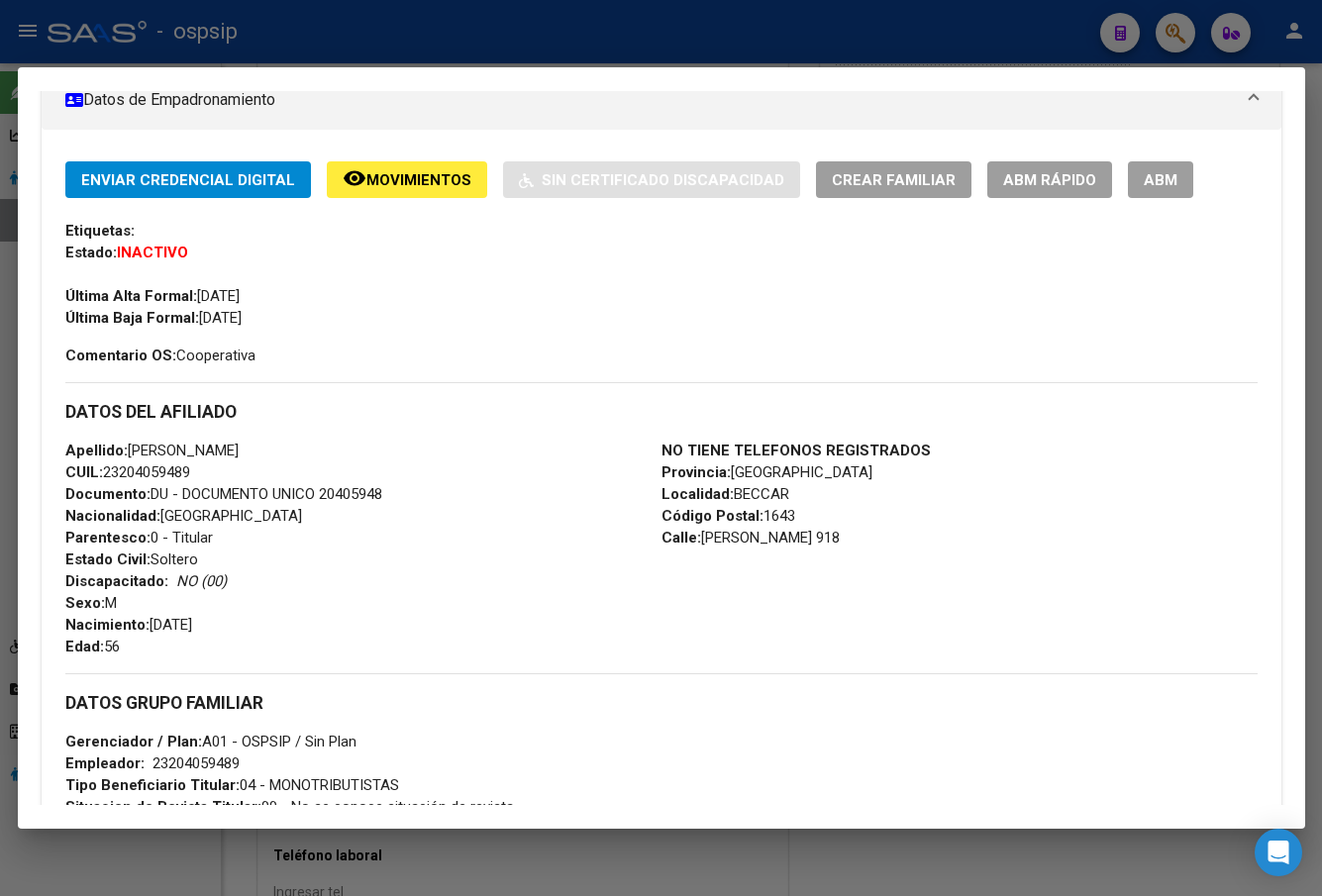 click on "ABM" at bounding box center (1161, 180) 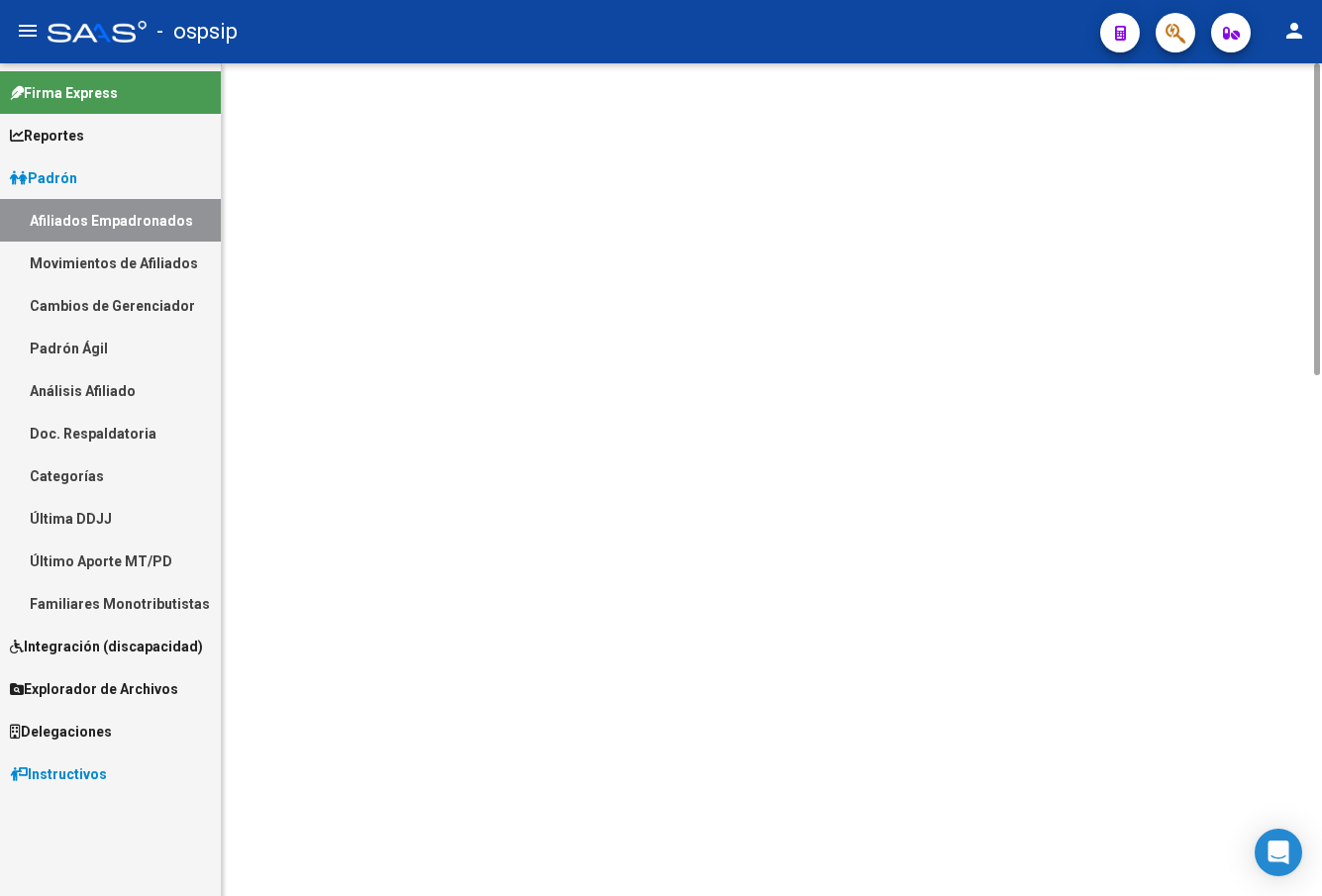 scroll, scrollTop: 0, scrollLeft: 0, axis: both 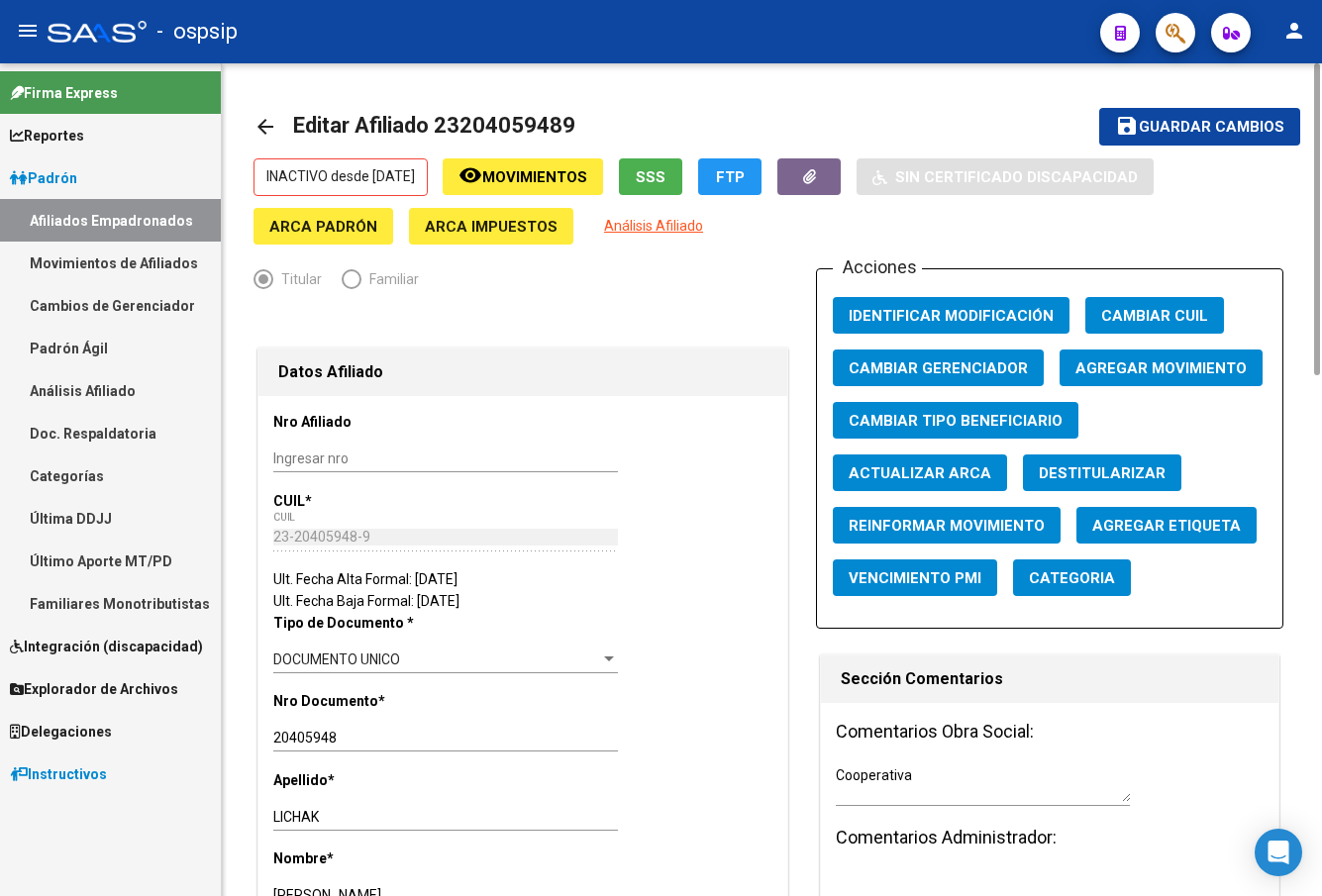 click on "Agregar Movimiento" 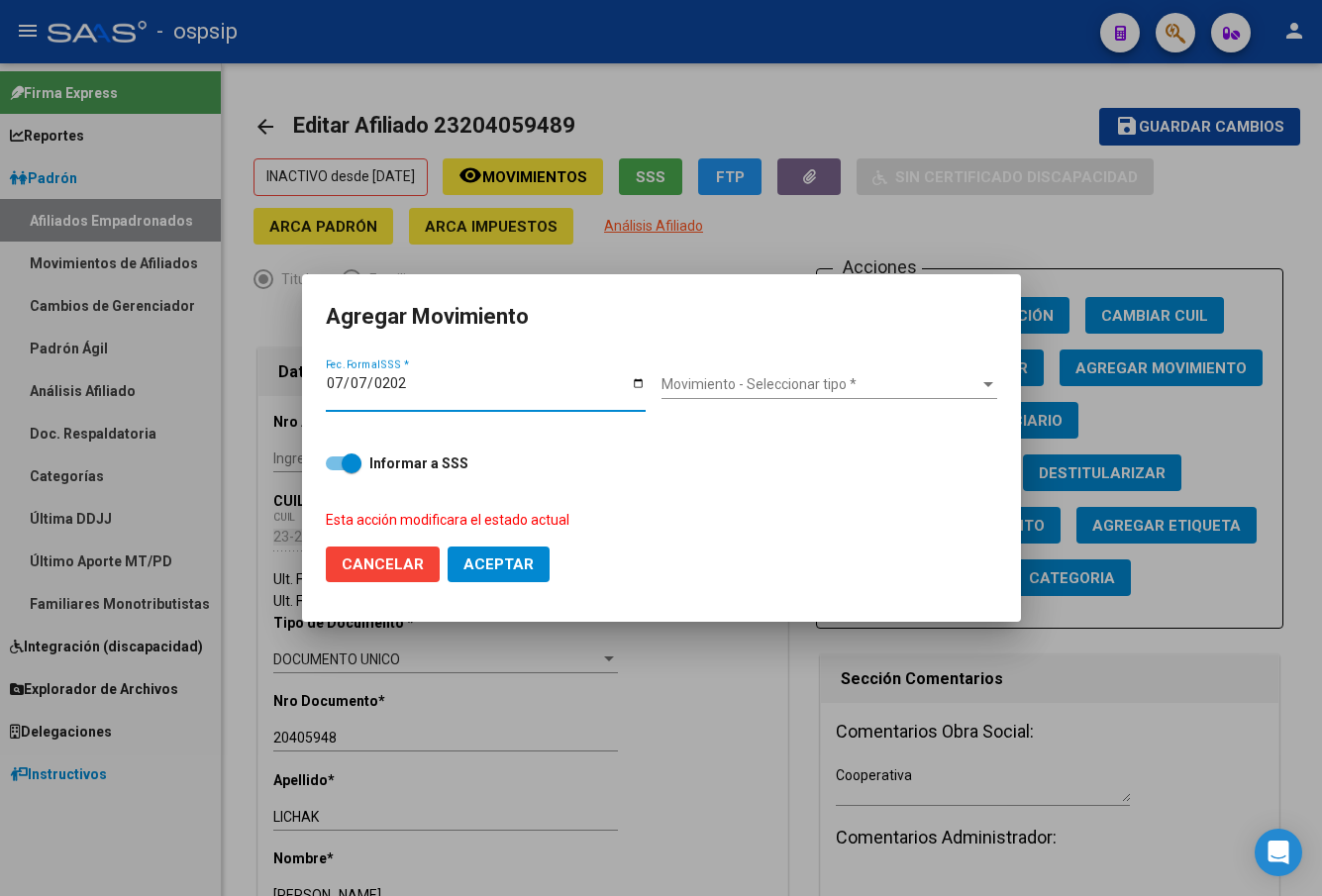 type on "[DATE]" 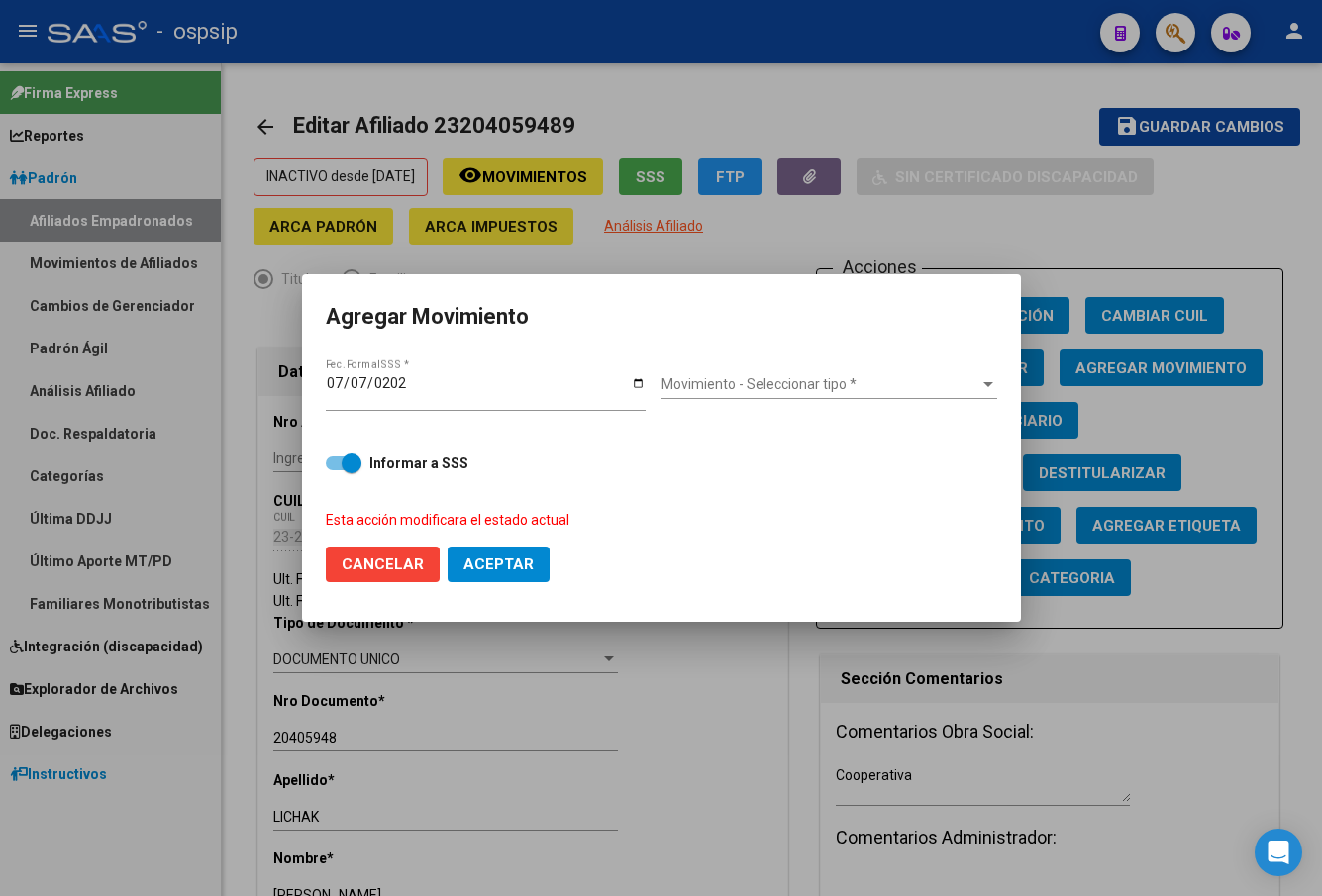 click on "Movimiento - Seleccionar tipo * Movimiento - Seleccionar tipo *" at bounding box center [829, 385] 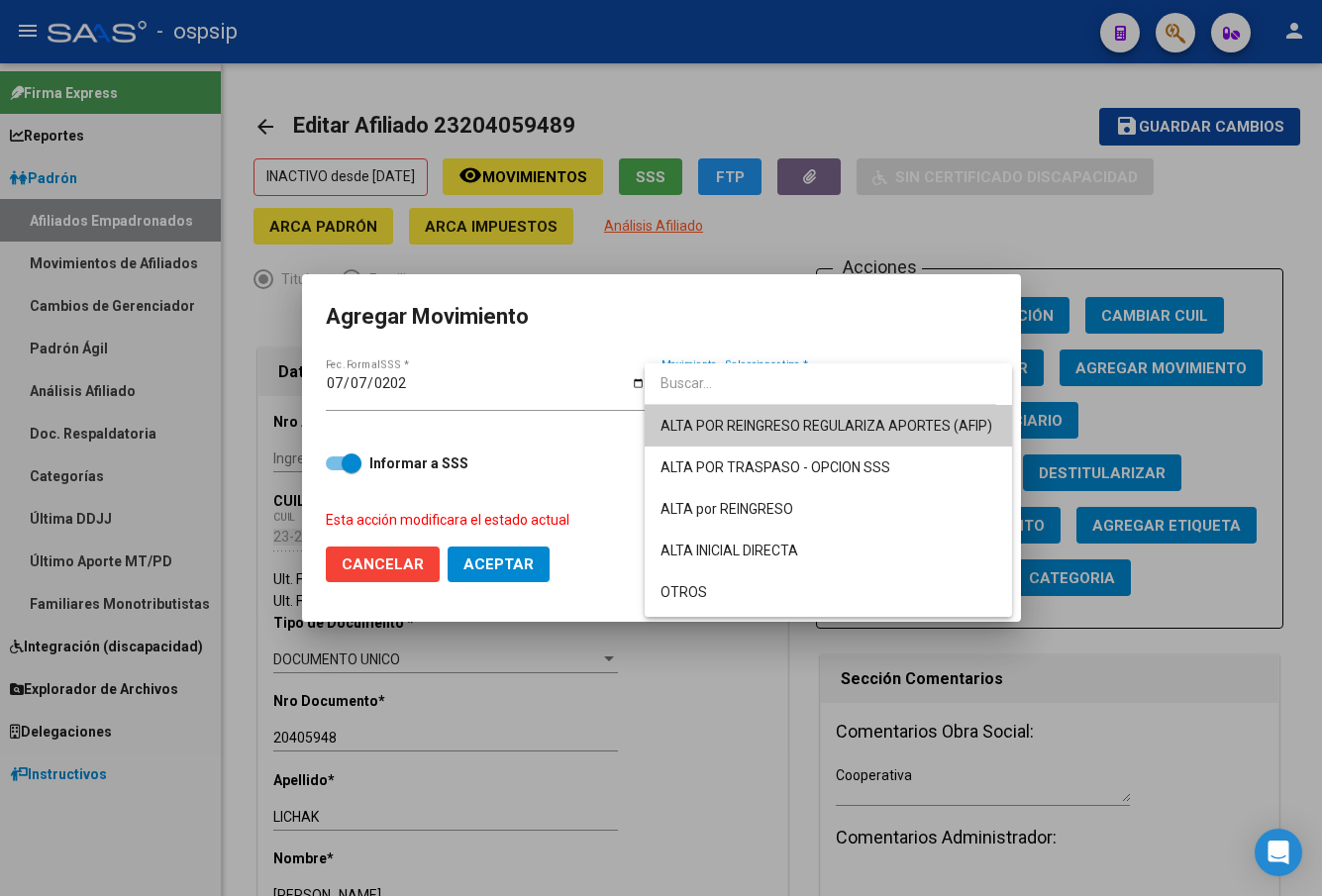 click on "ALTA POR REINGRESO REGULARIZA APORTES (AFIP)" at bounding box center (828, 426) 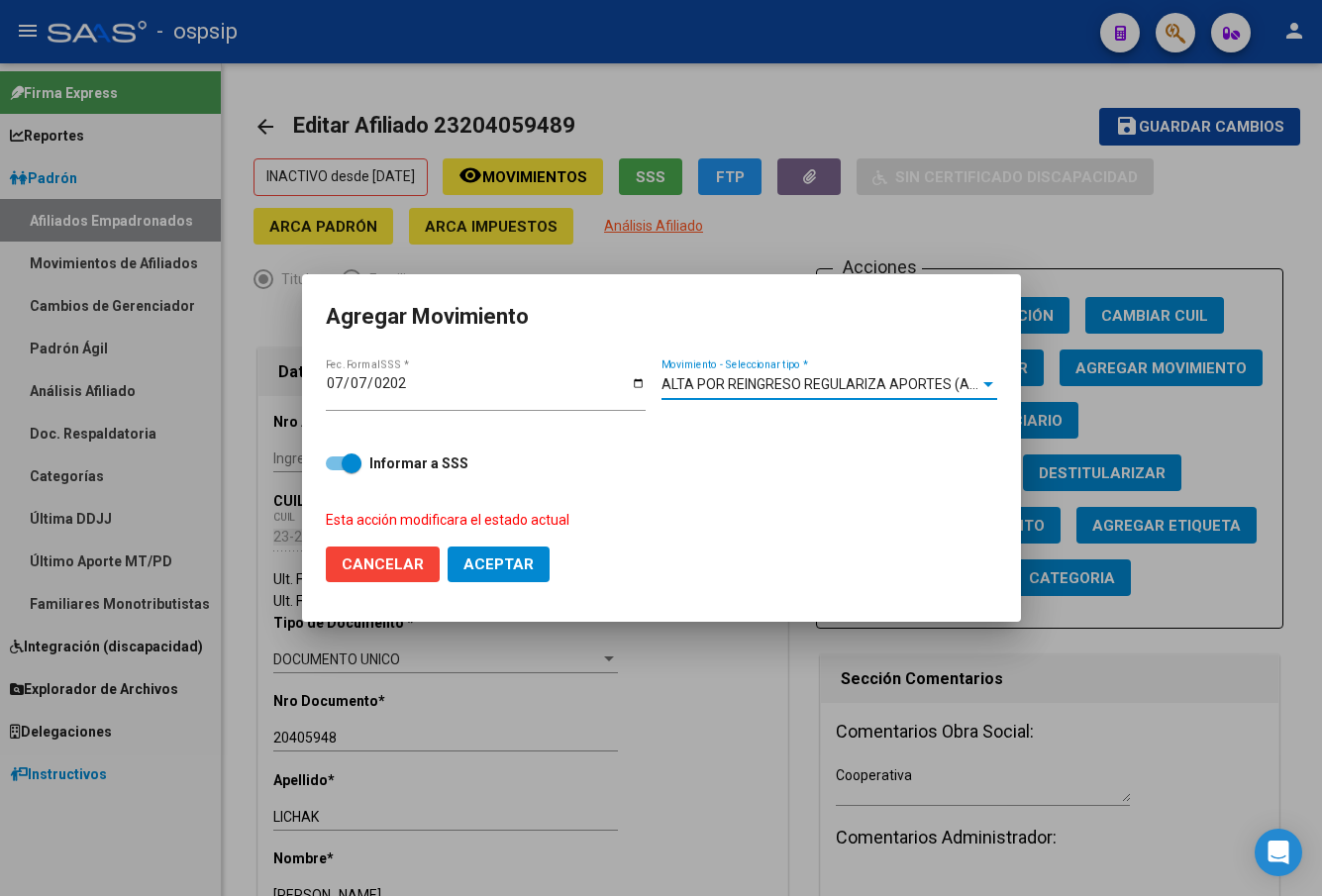 click on "Aceptar" 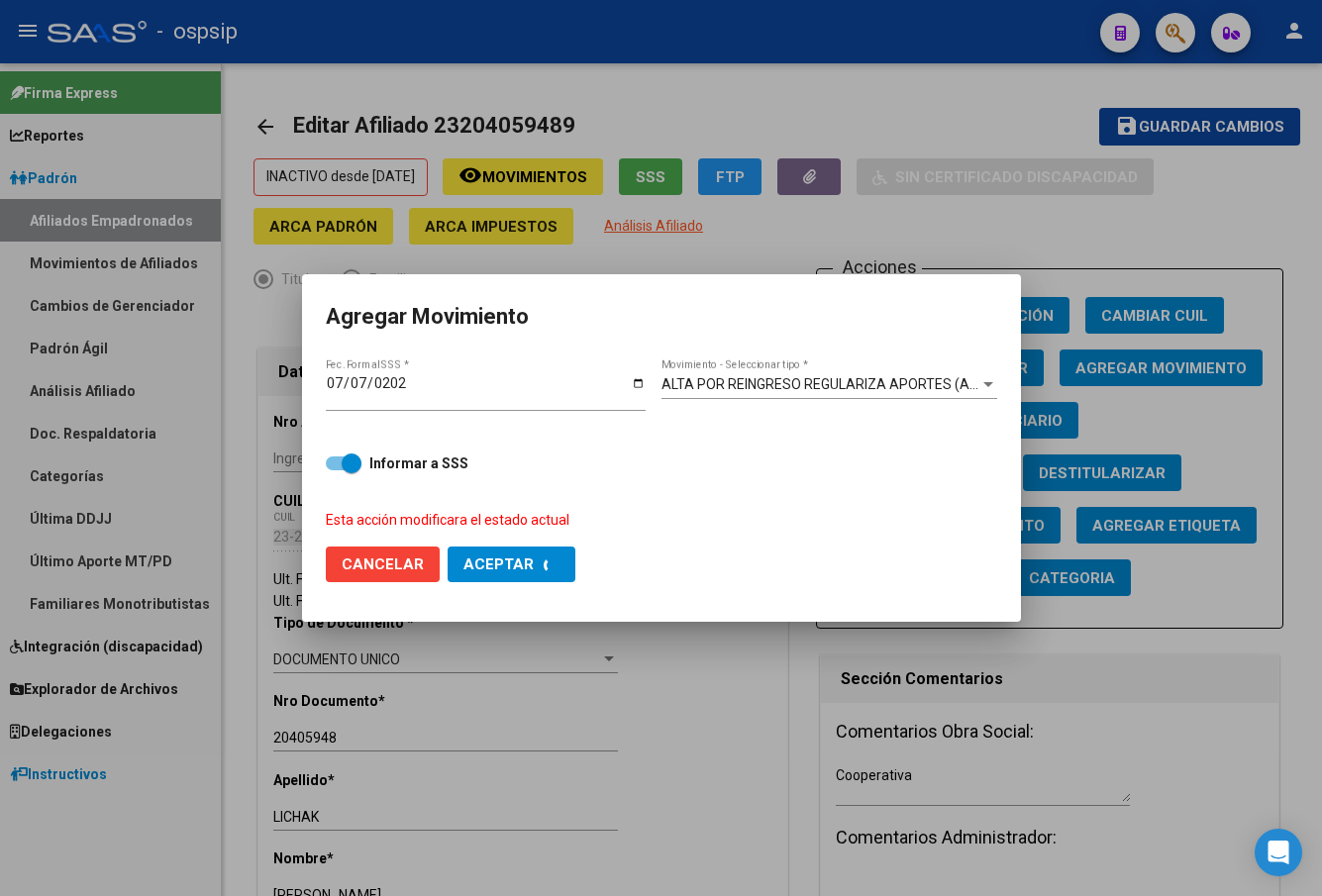 checkbox on "false" 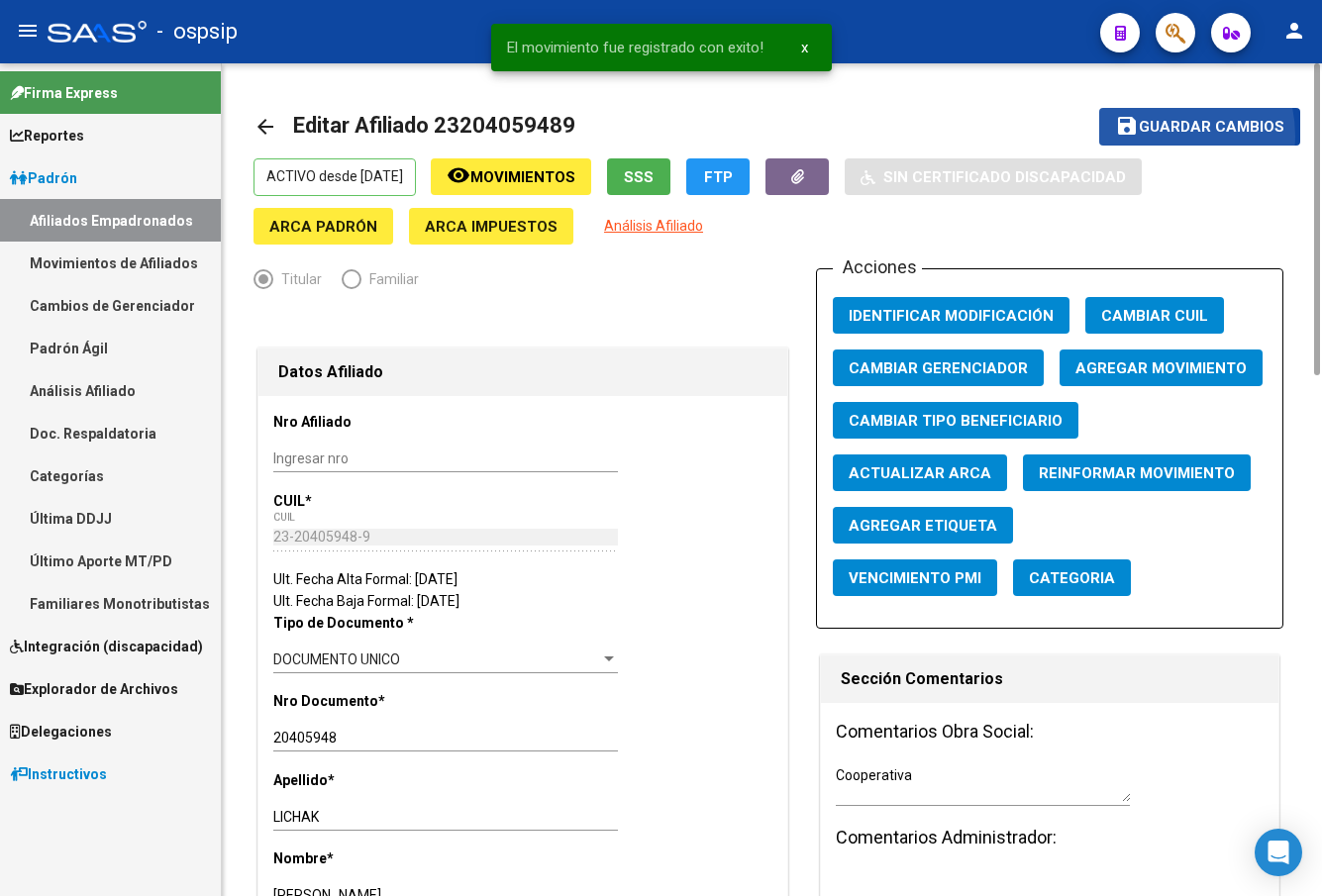 click on "save Guardar cambios" 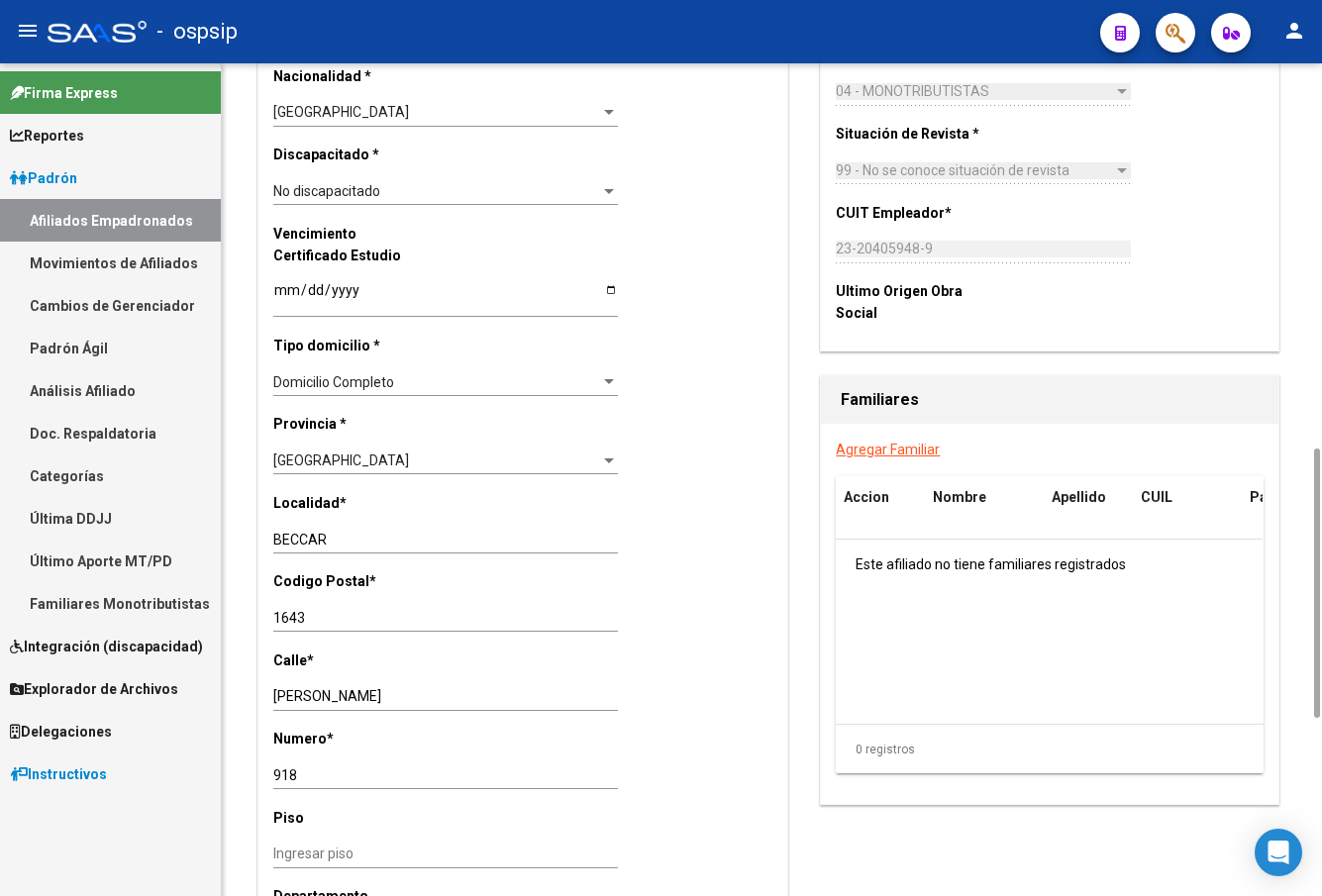 scroll, scrollTop: 1386, scrollLeft: 0, axis: vertical 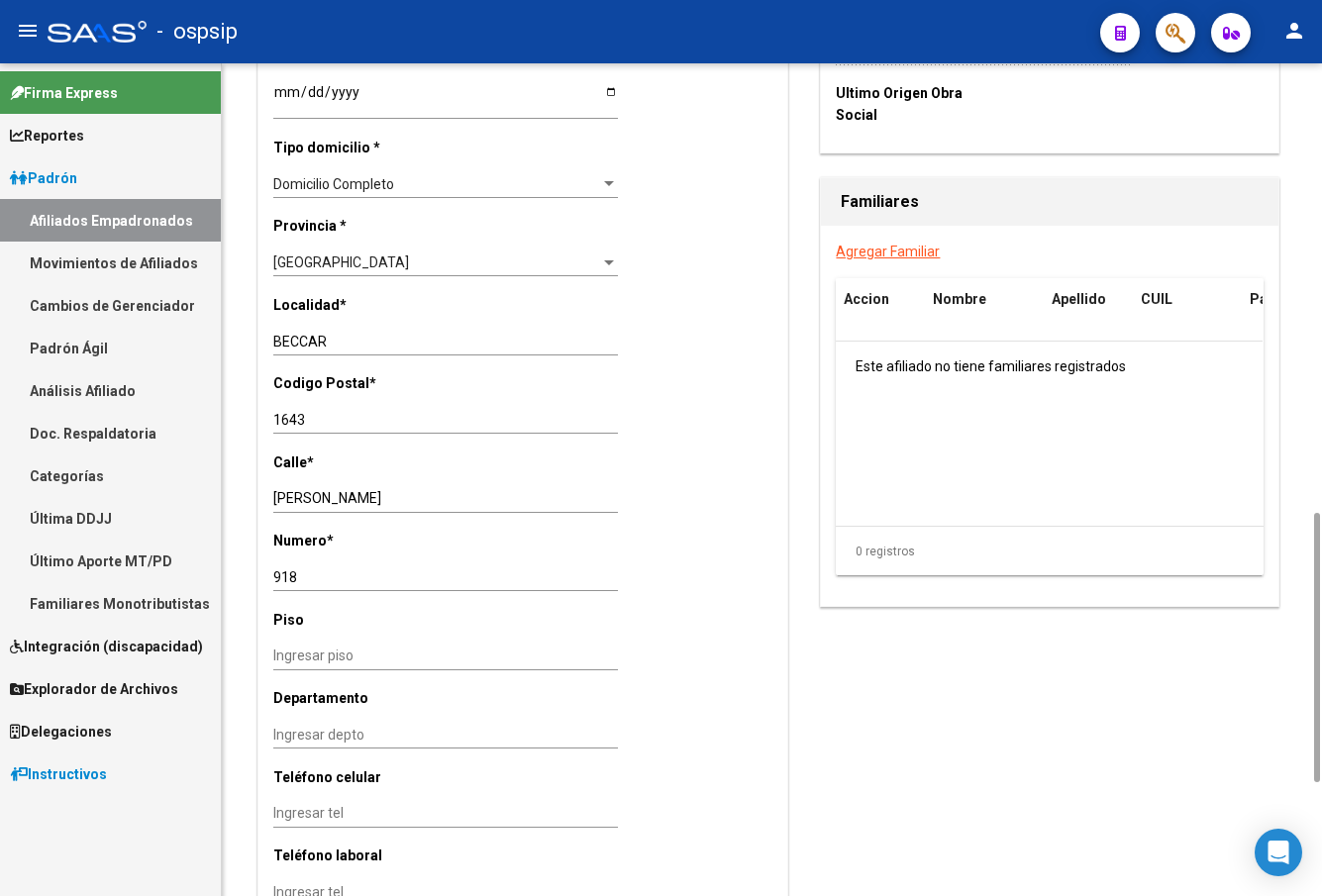 click on "arrow_back Editar Afiliado 23204059489    save Guardar cambios  ACTIVO desde 07/07/2025  remove_red_eye Movimientos SSS FTP    Sin Certificado Discapacidad ARCA Padrón ARCA Impuestos Análisis Afiliado   Titular   Familiar Datos Afiliado Nro Afiliado    Ingresar nro  CUIL  *   23-20405948-9 CUIL  ARCA Padrón  Ult. Fecha Alta Formal: 07/07/2025  Ult. Fecha Baja Formal: 13/03/2025  Tipo de Documento * DOCUMENTO UNICO Seleccionar tipo Nro Documento  *   20405948 Ingresar nro  Apellido  *   LICHAK Ingresar apellido  Nombre  *   JAVIER MAURICIO Ingresar nombre  Fecha de nacimiento  *   1968-09-26 Ingresar fecha   Parentesco * Titular Seleccionar parentesco  Estado Civil * Soltero Seleccionar tipo  Sexo * Masculino Seleccionar sexo  Nacionalidad * ARGENTINA Seleccionar tipo  Discapacitado * No discapacitado Seleccionar tipo Vencimiento Certificado Estudio    Ingresar fecha   Tipo domicilio * Domicilio Completo Seleccionar tipo domicilio  Provincia * Buenos Aires Seleccionar provincia Localidad  *   BECCAR *" 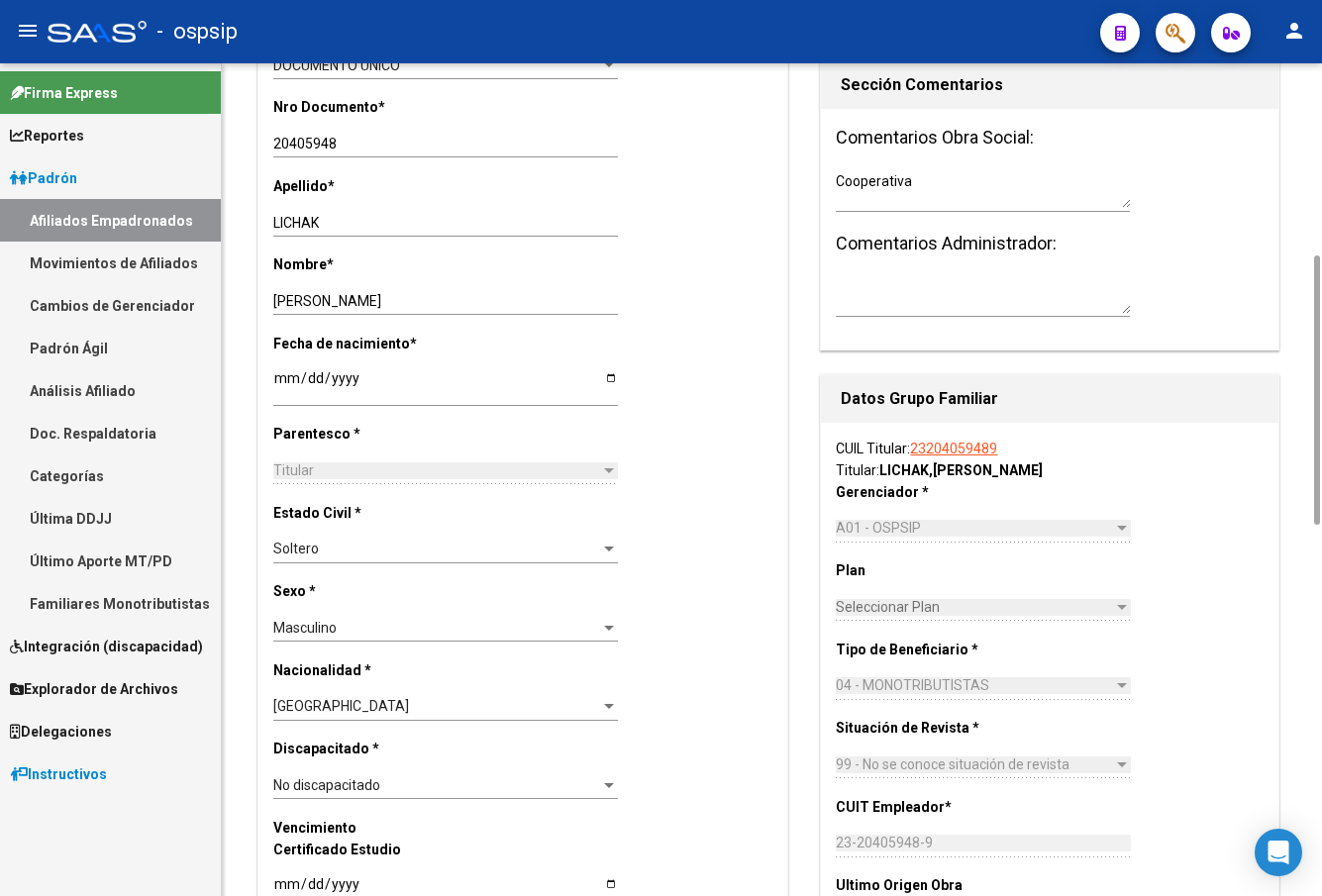 scroll, scrollTop: 0, scrollLeft: 0, axis: both 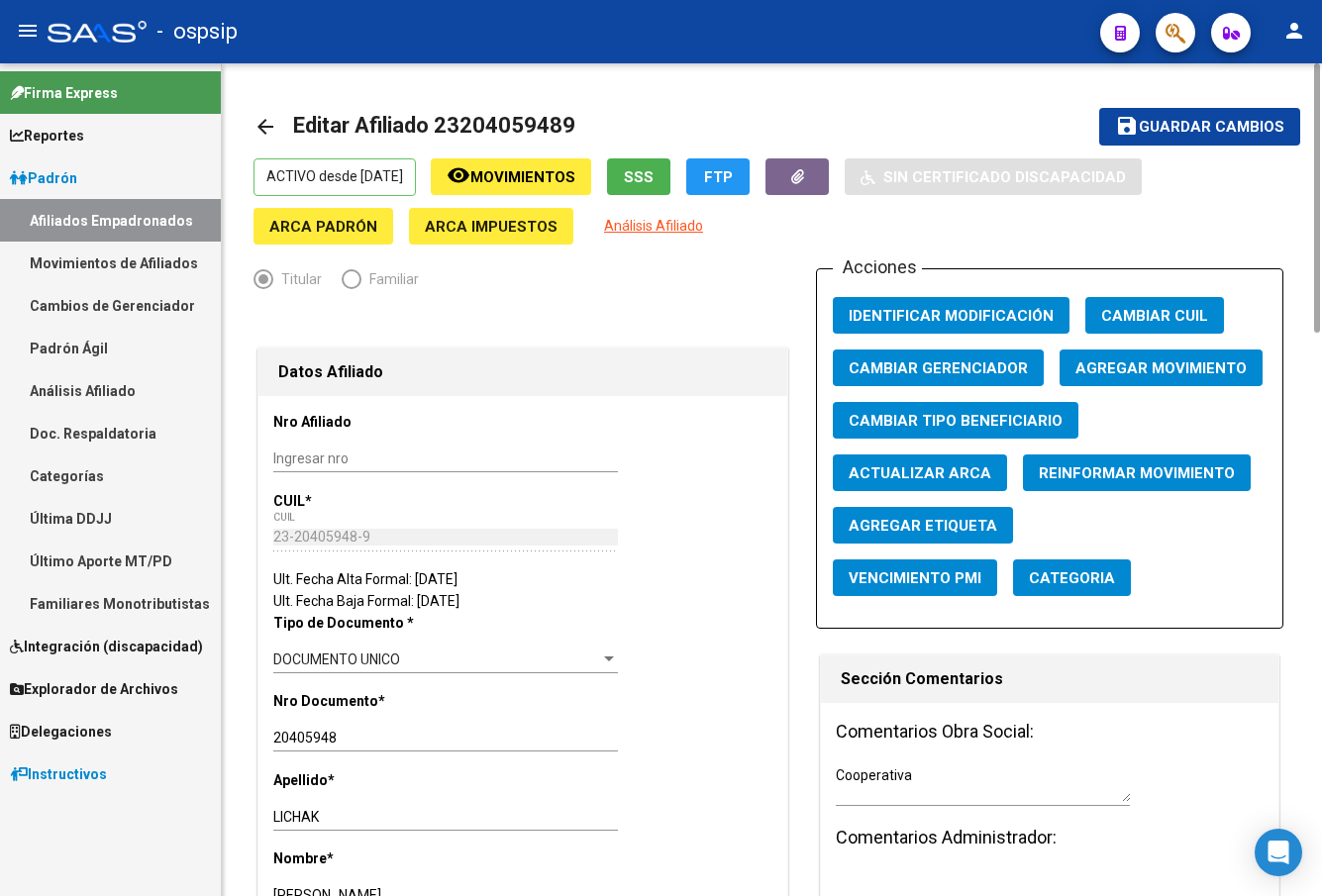click on "Guardar cambios" 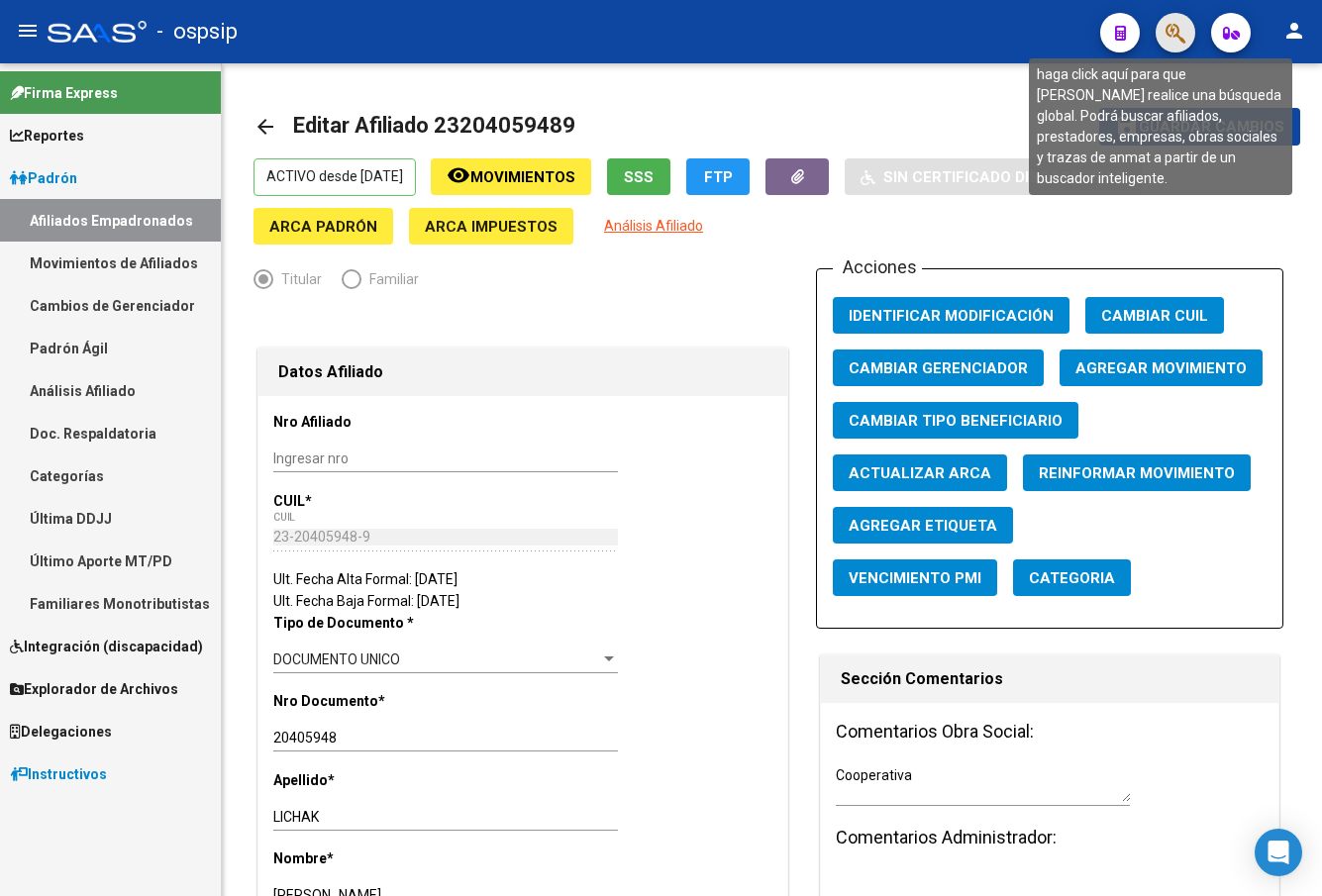 click 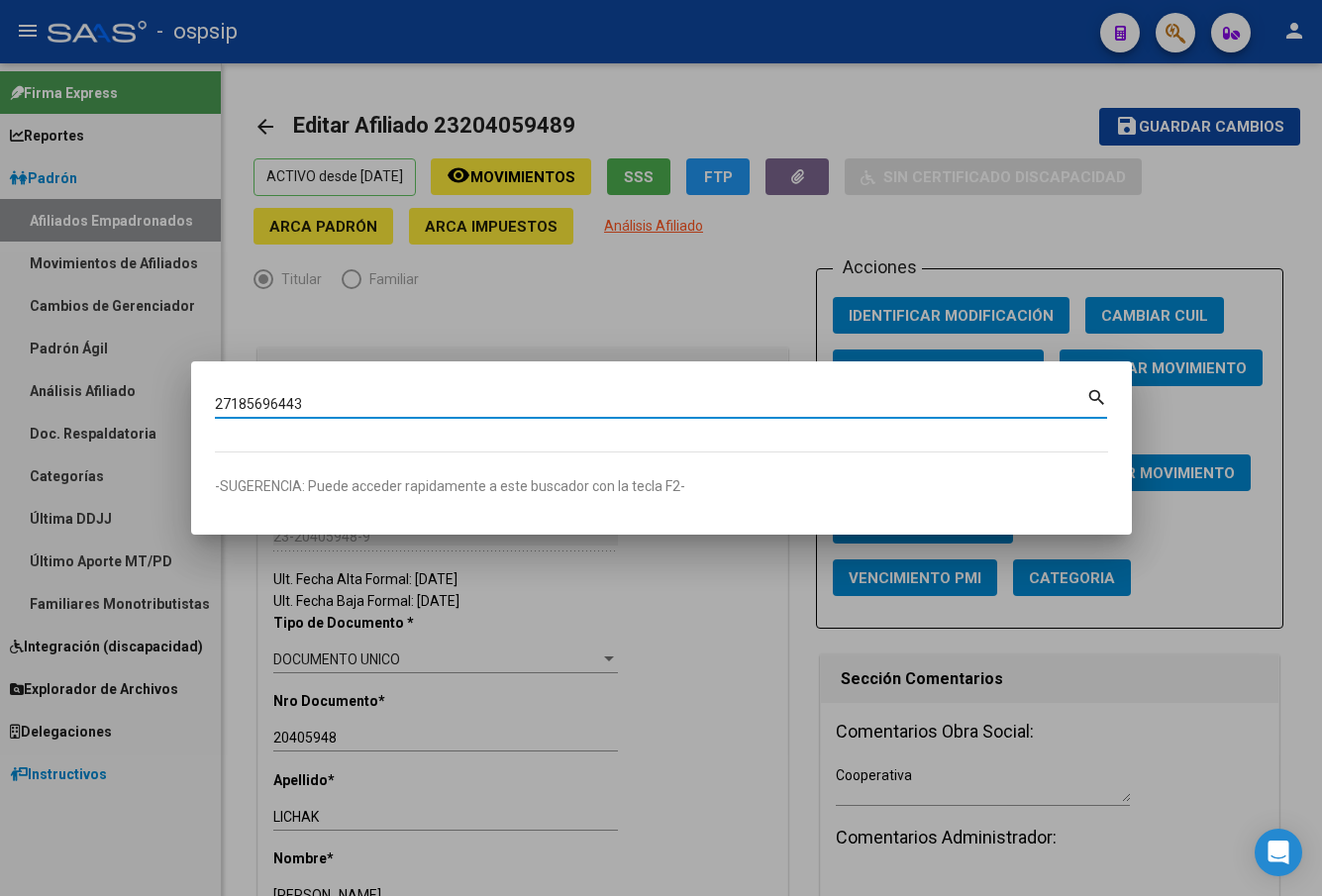 type on "27185696443" 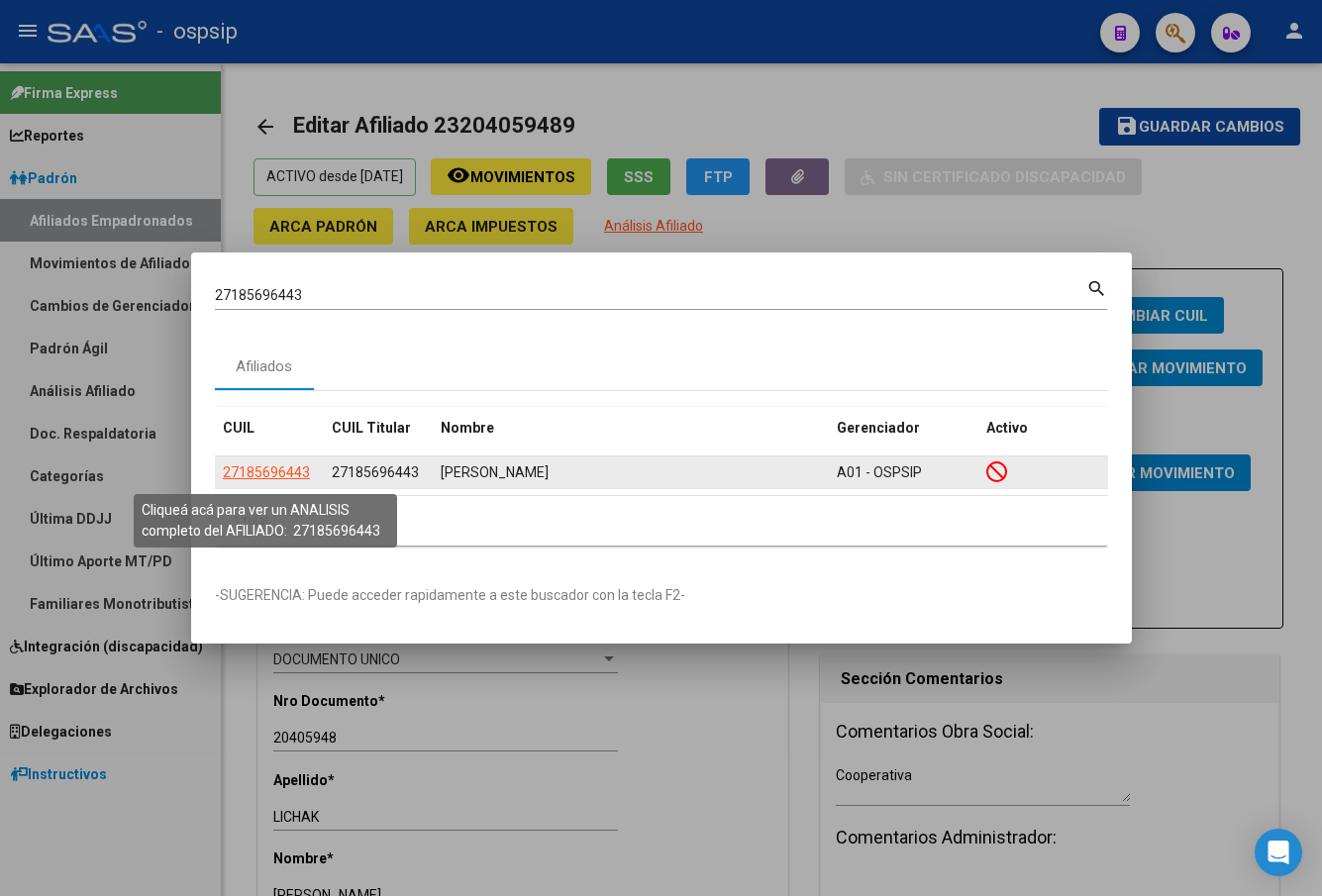 click on "27185696443" 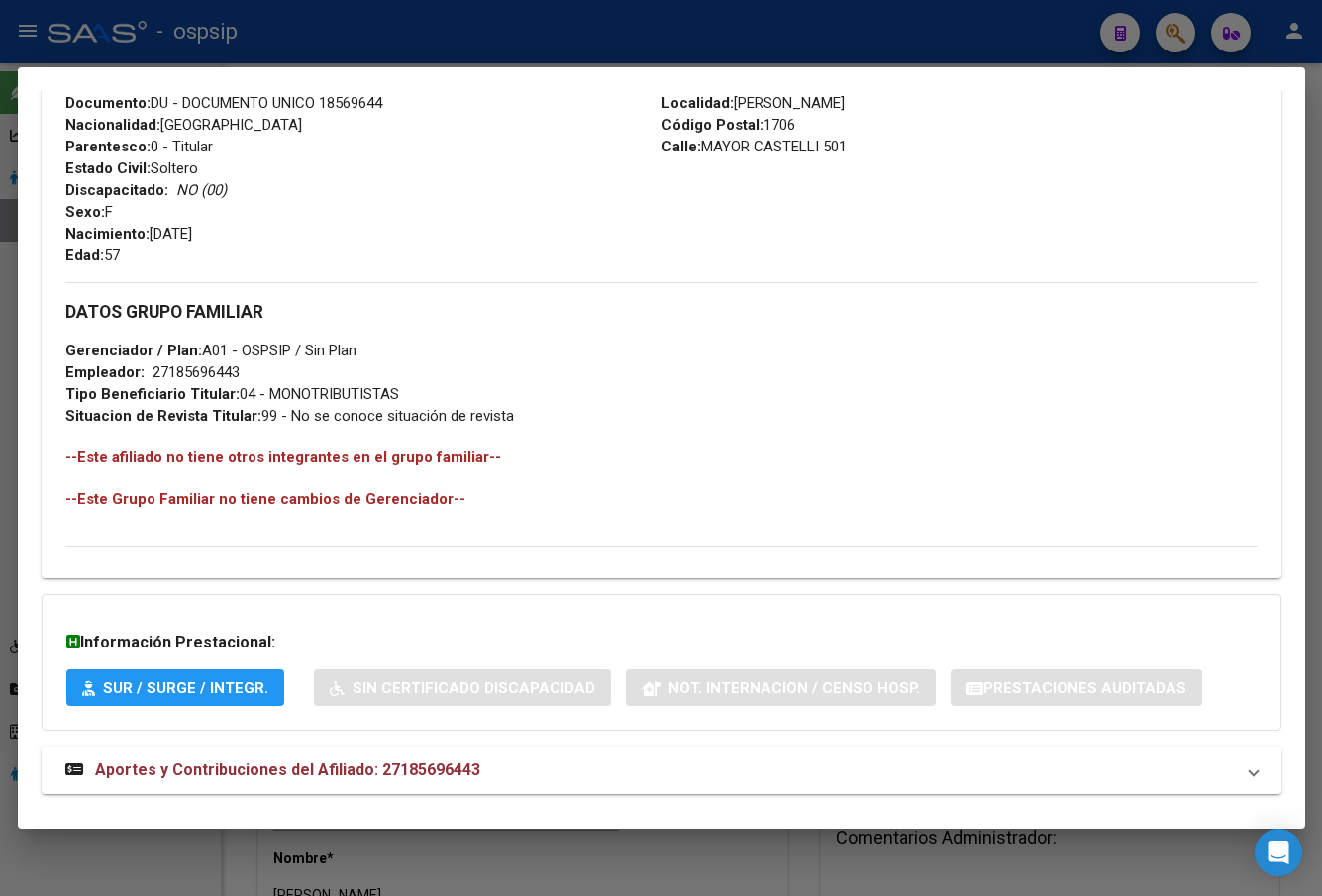 scroll, scrollTop: 823, scrollLeft: 0, axis: vertical 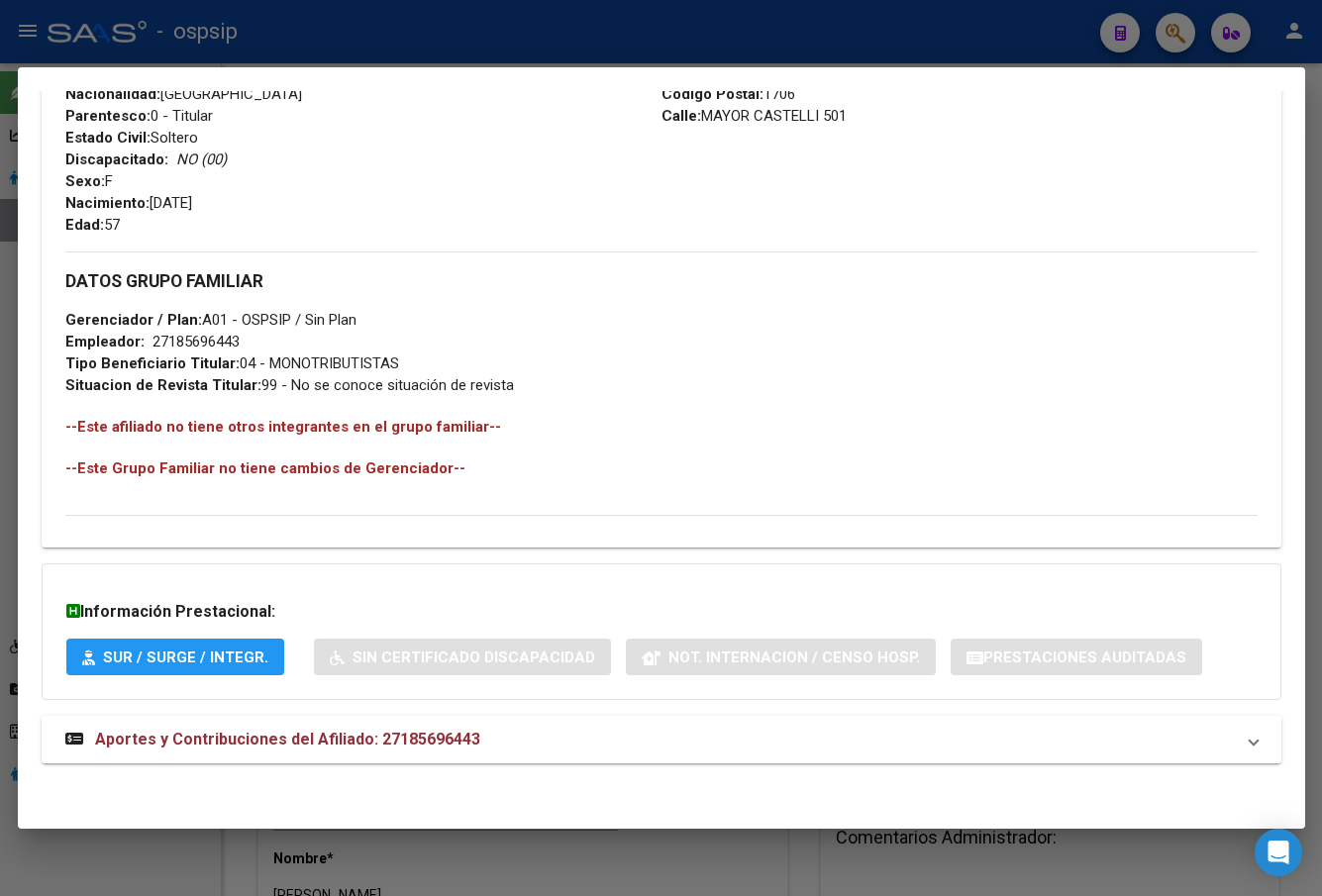 click on "Aportes y Contribuciones del Afiliado: 27185696443" at bounding box center [287, 739] 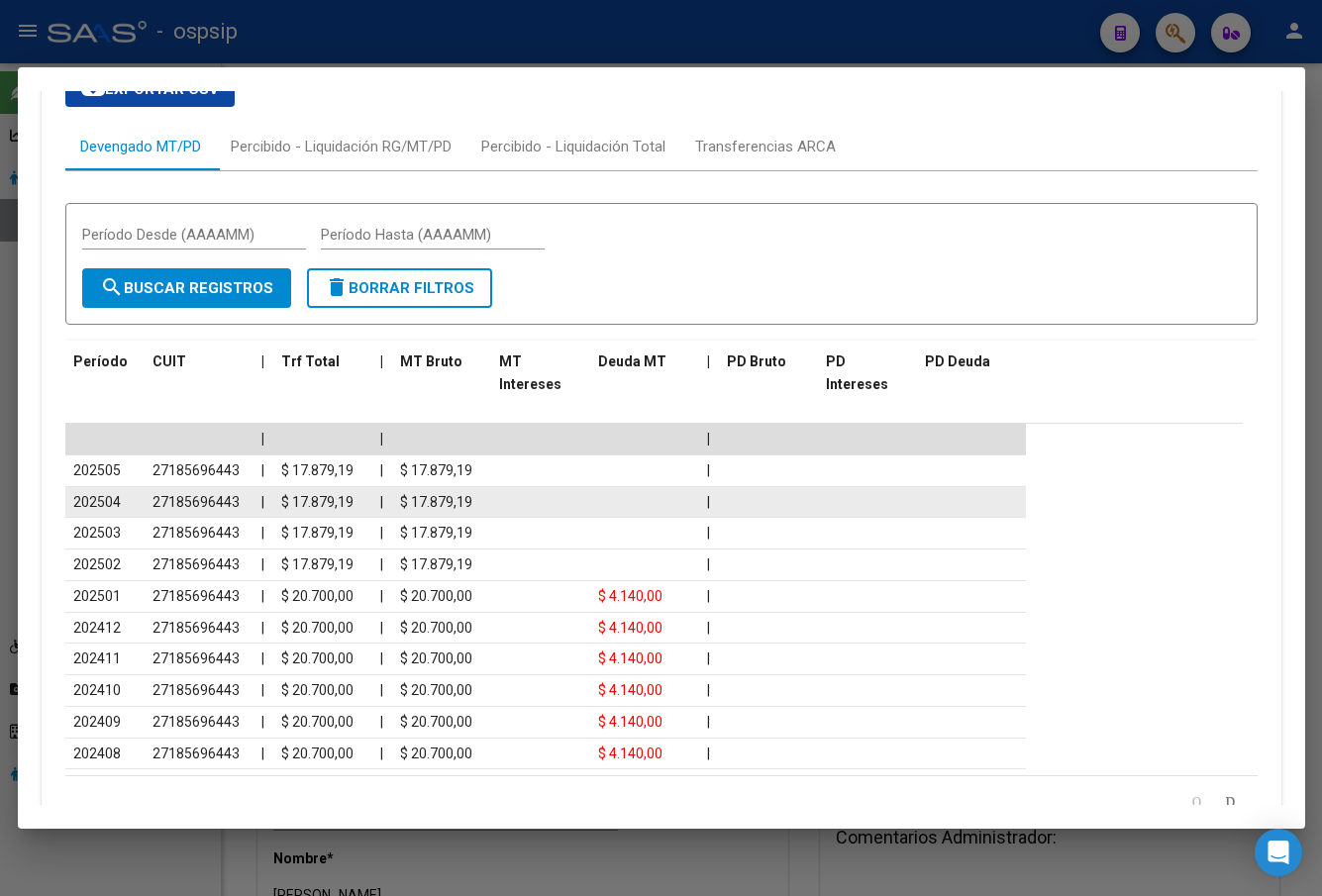scroll, scrollTop: 1607, scrollLeft: 0, axis: vertical 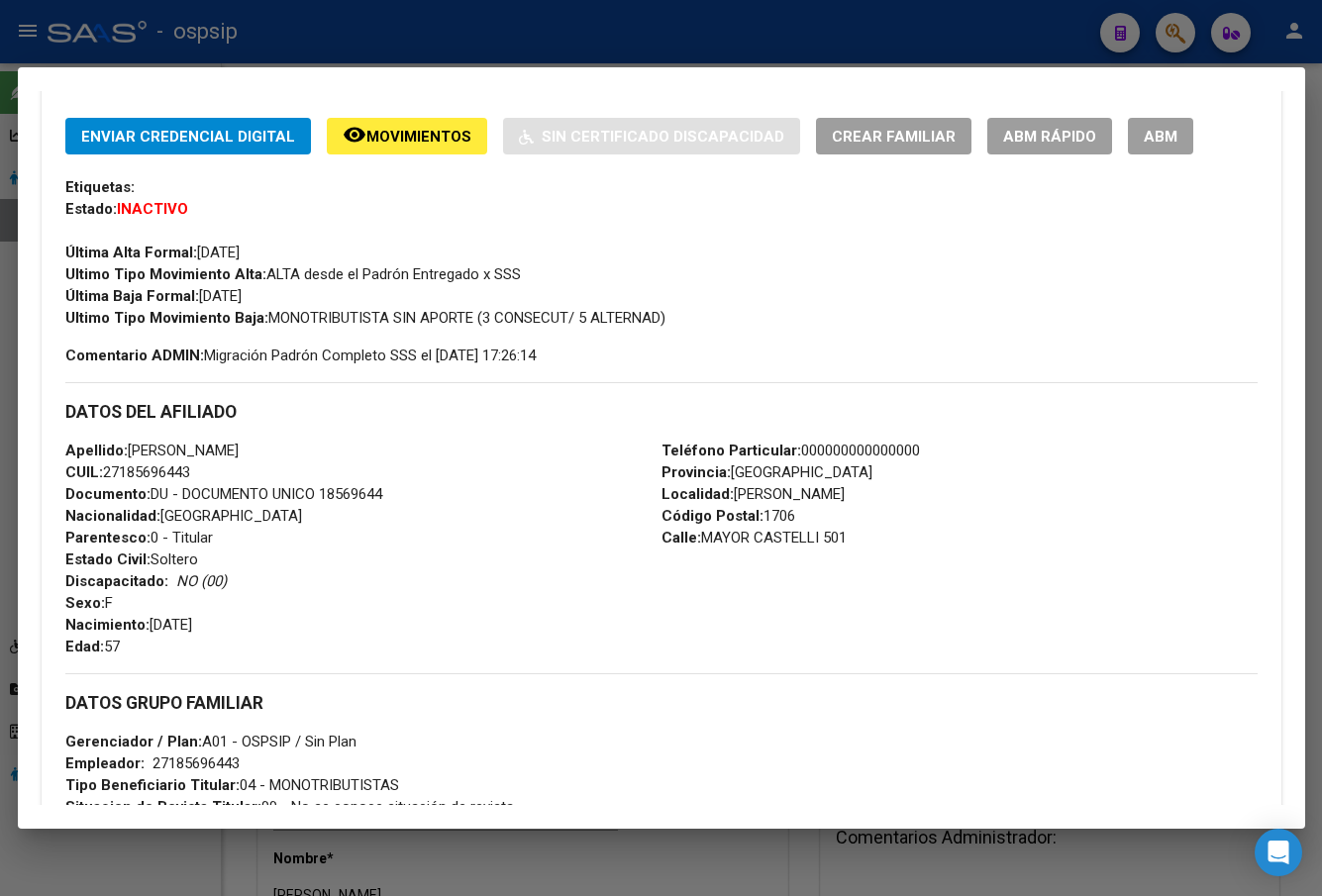 click on "ABM" at bounding box center (1161, 137) 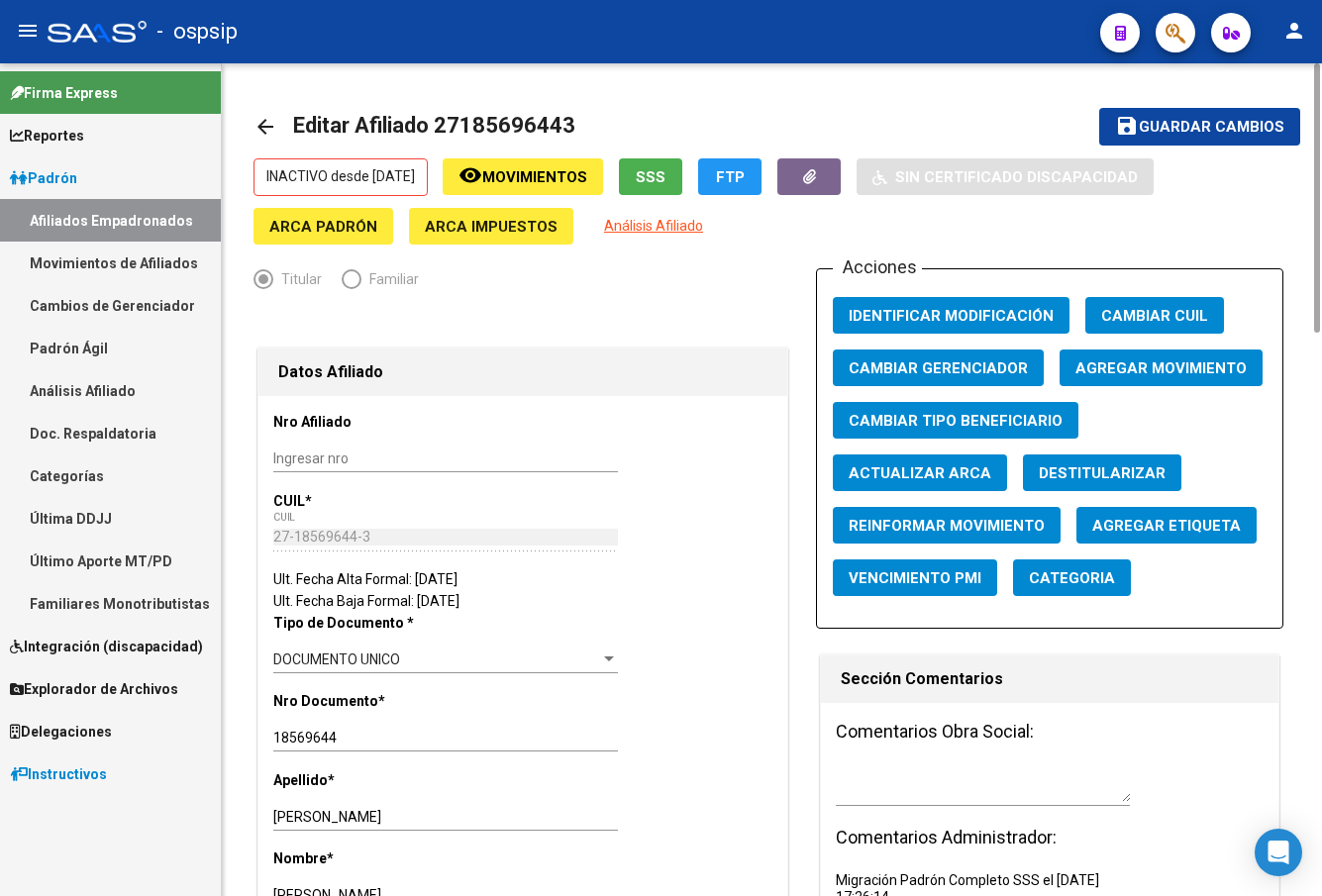 click on "Agregar Movimiento" 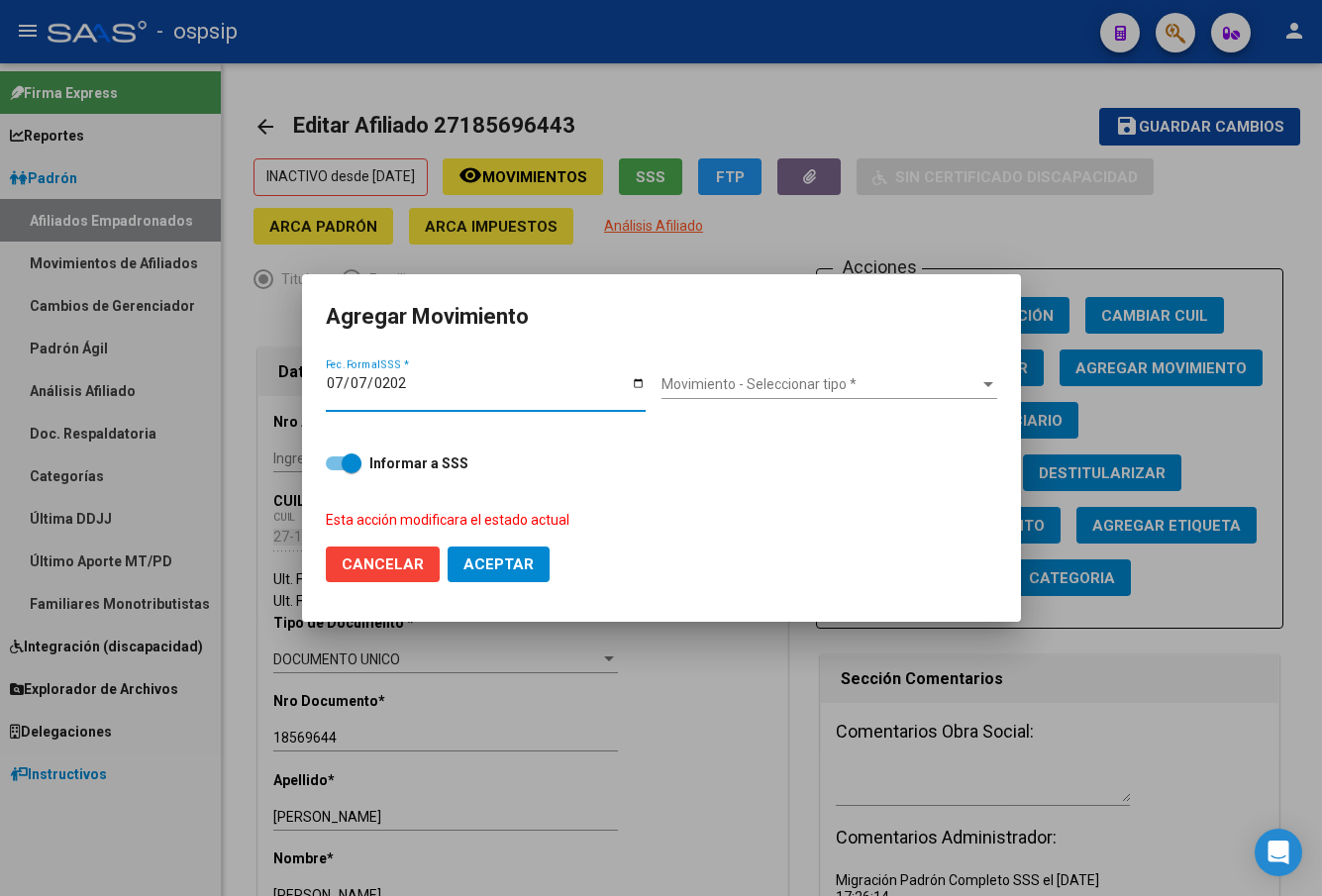 type on "[DATE]" 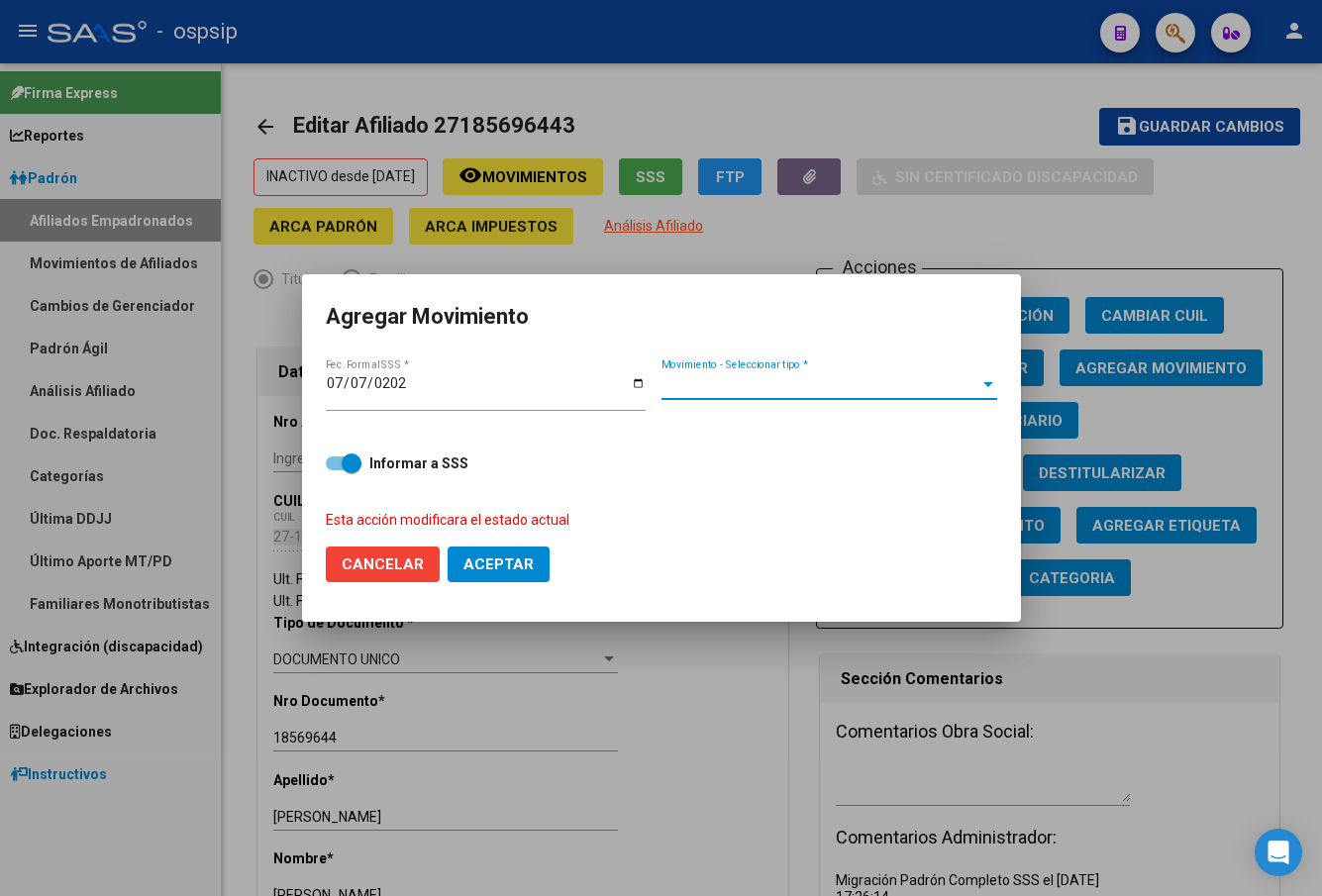 click on "Movimiento - Seleccionar tipo *" at bounding box center (820, 384) 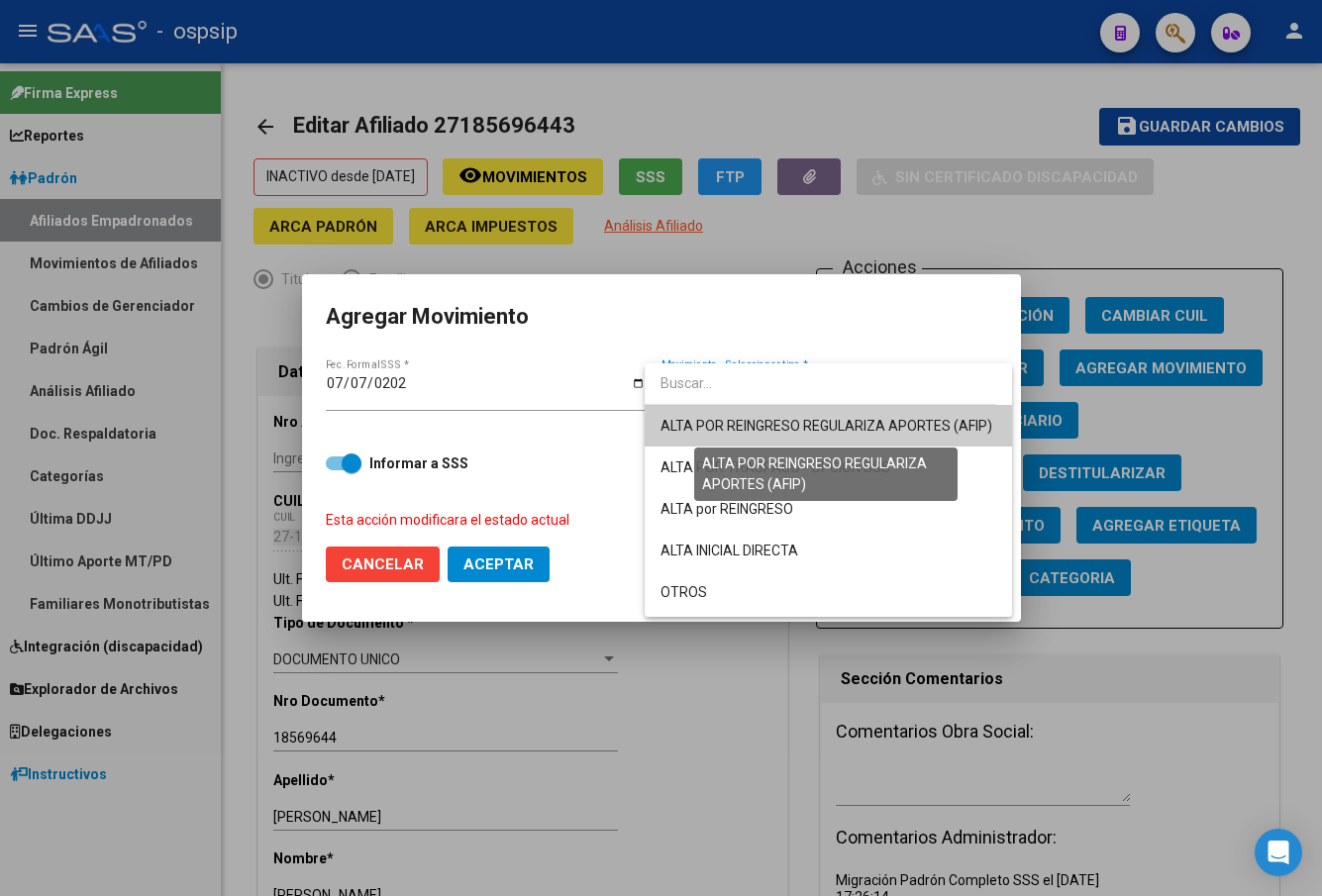 click on "ALTA POR REINGRESO REGULARIZA APORTES (AFIP)" at bounding box center (826, 426) 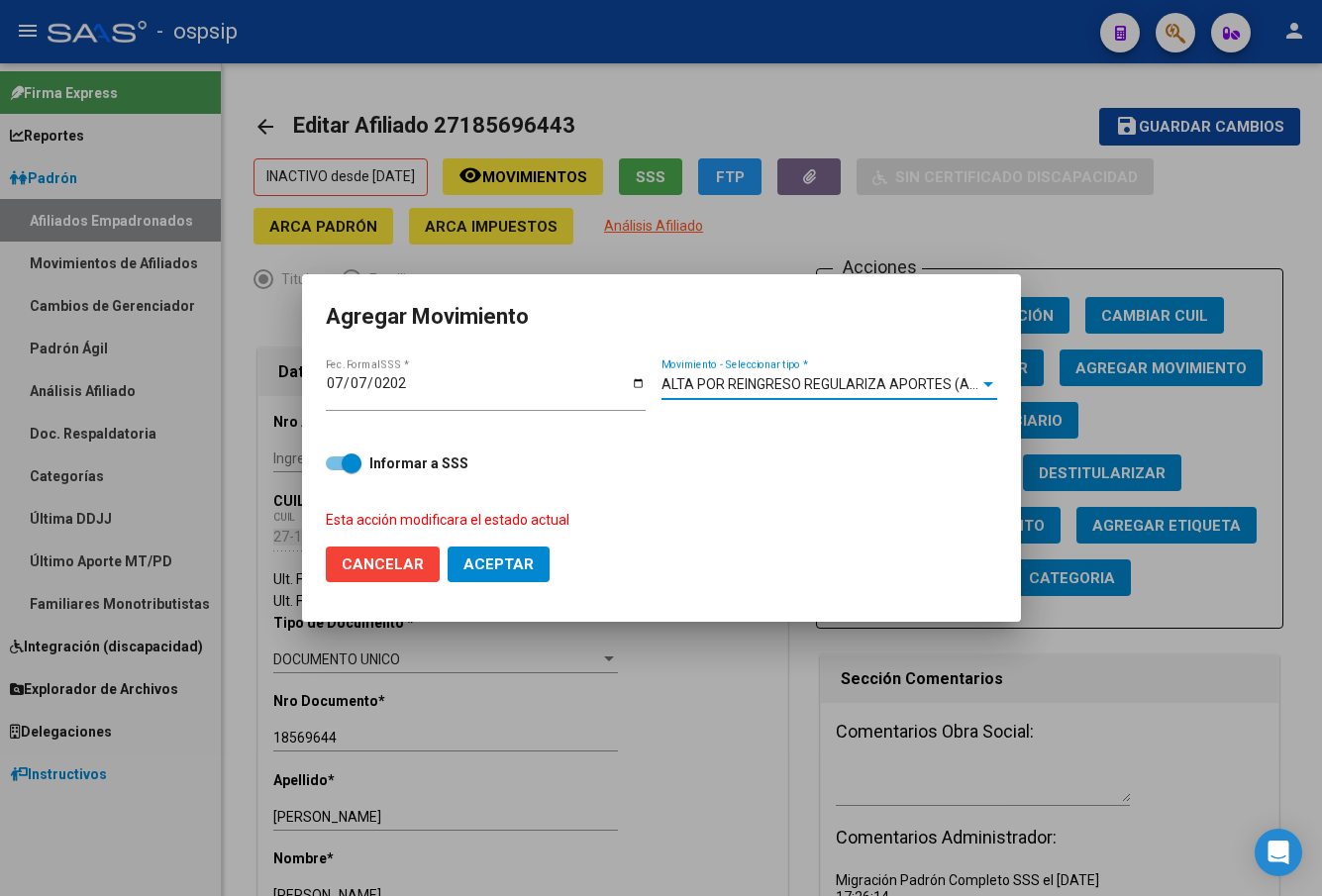 click on "Aceptar" 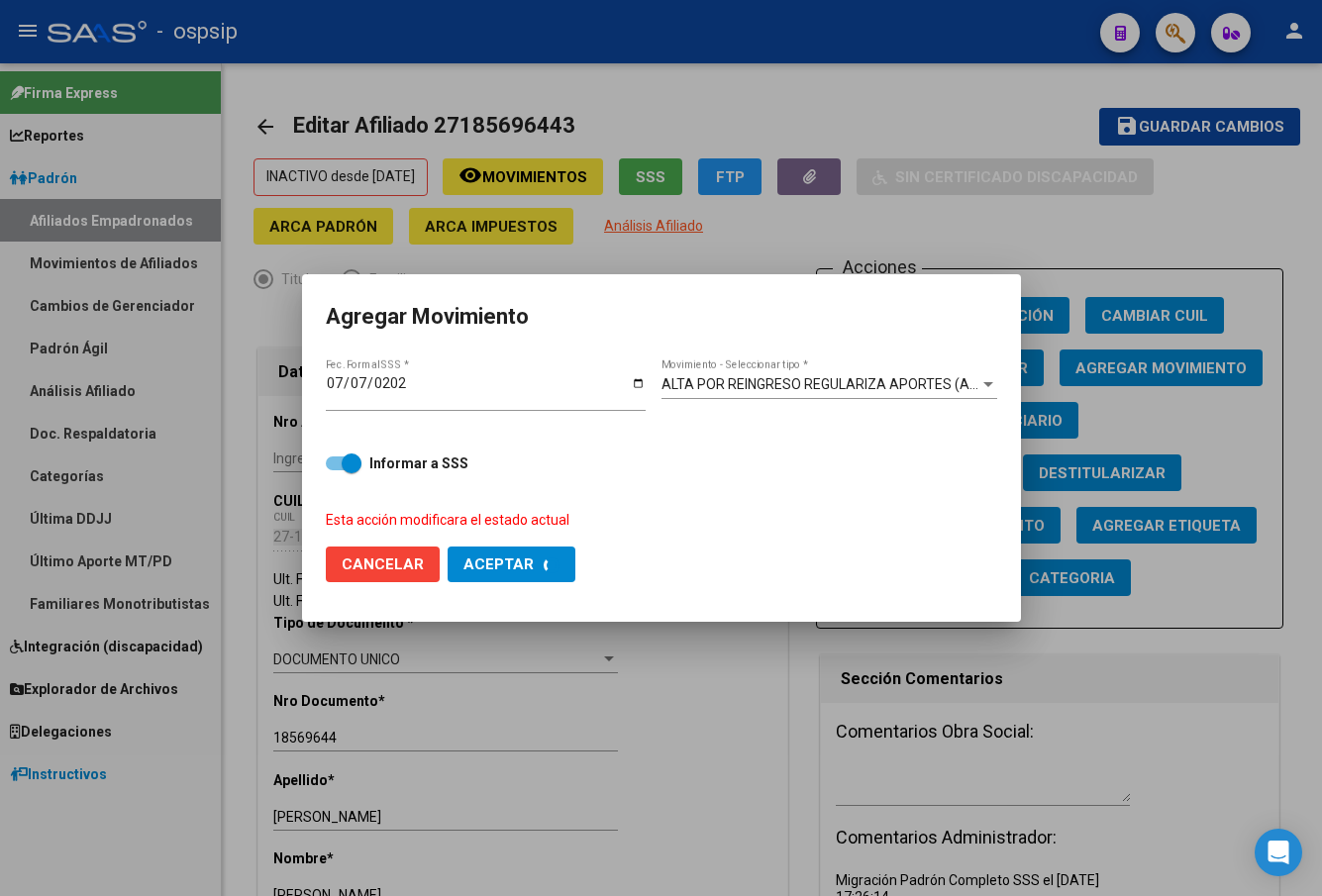 checkbox on "false" 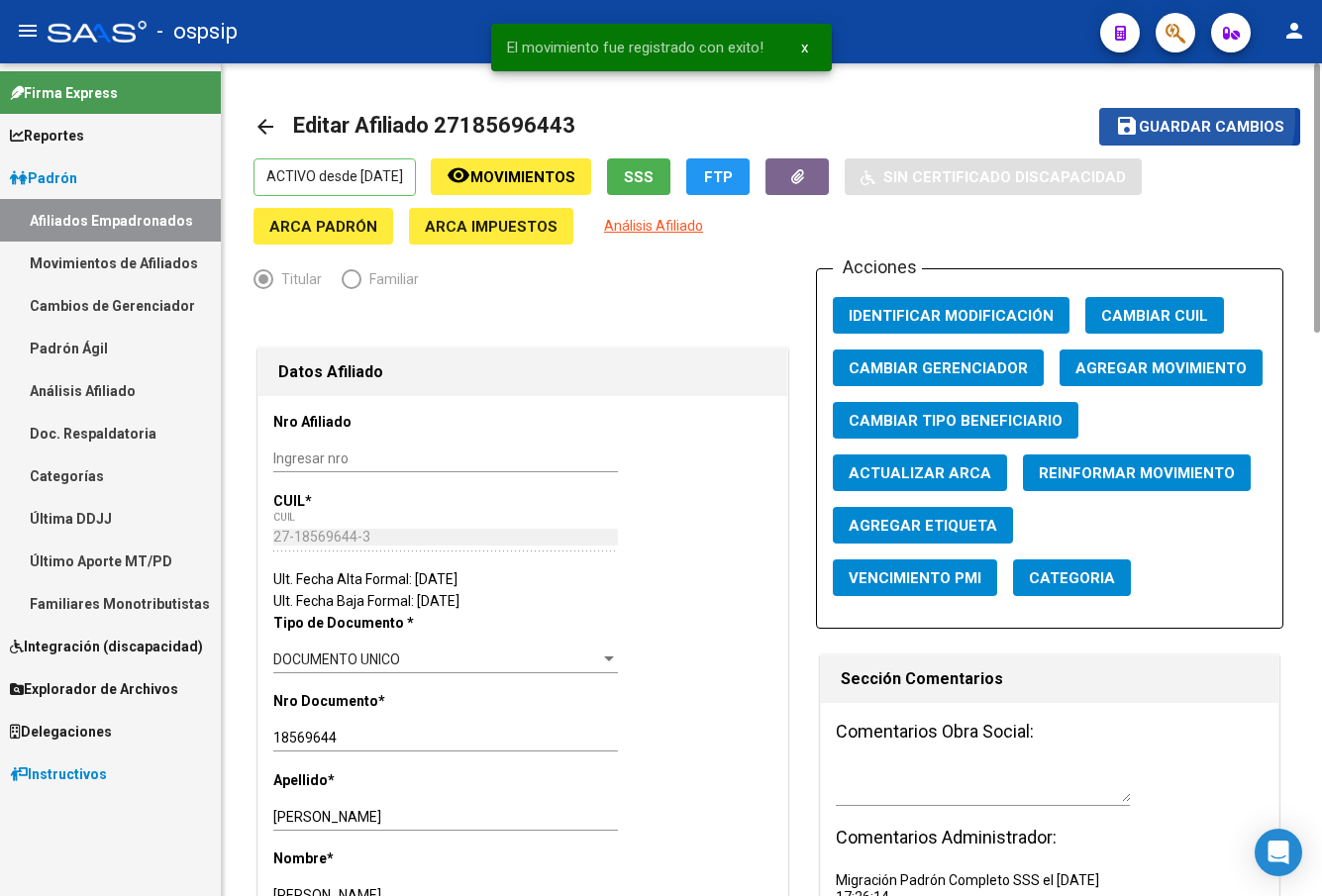 click on "Guardar cambios" 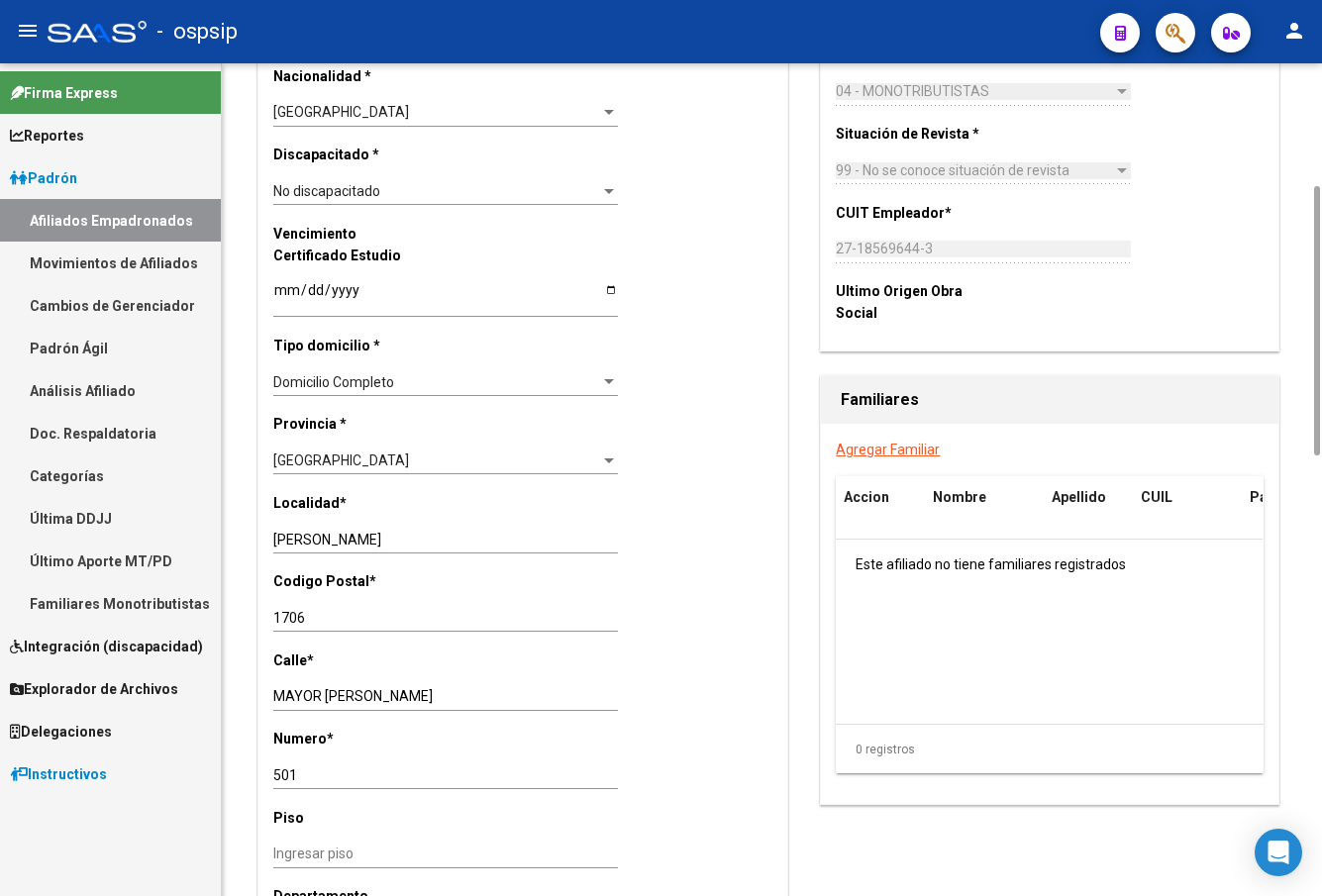 scroll, scrollTop: 1386, scrollLeft: 0, axis: vertical 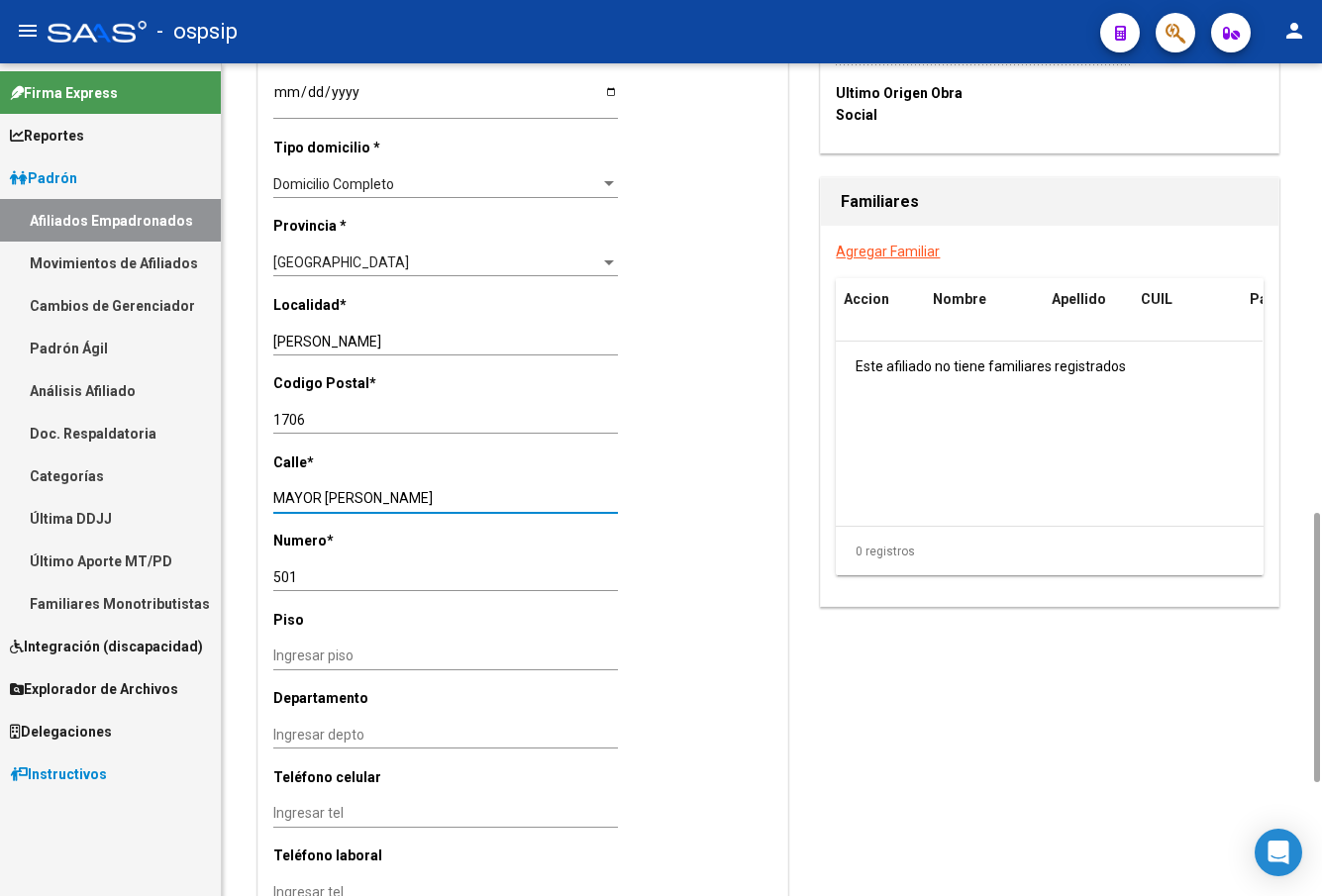 click on "MAYOR CASTELLI" at bounding box center (446, 498) 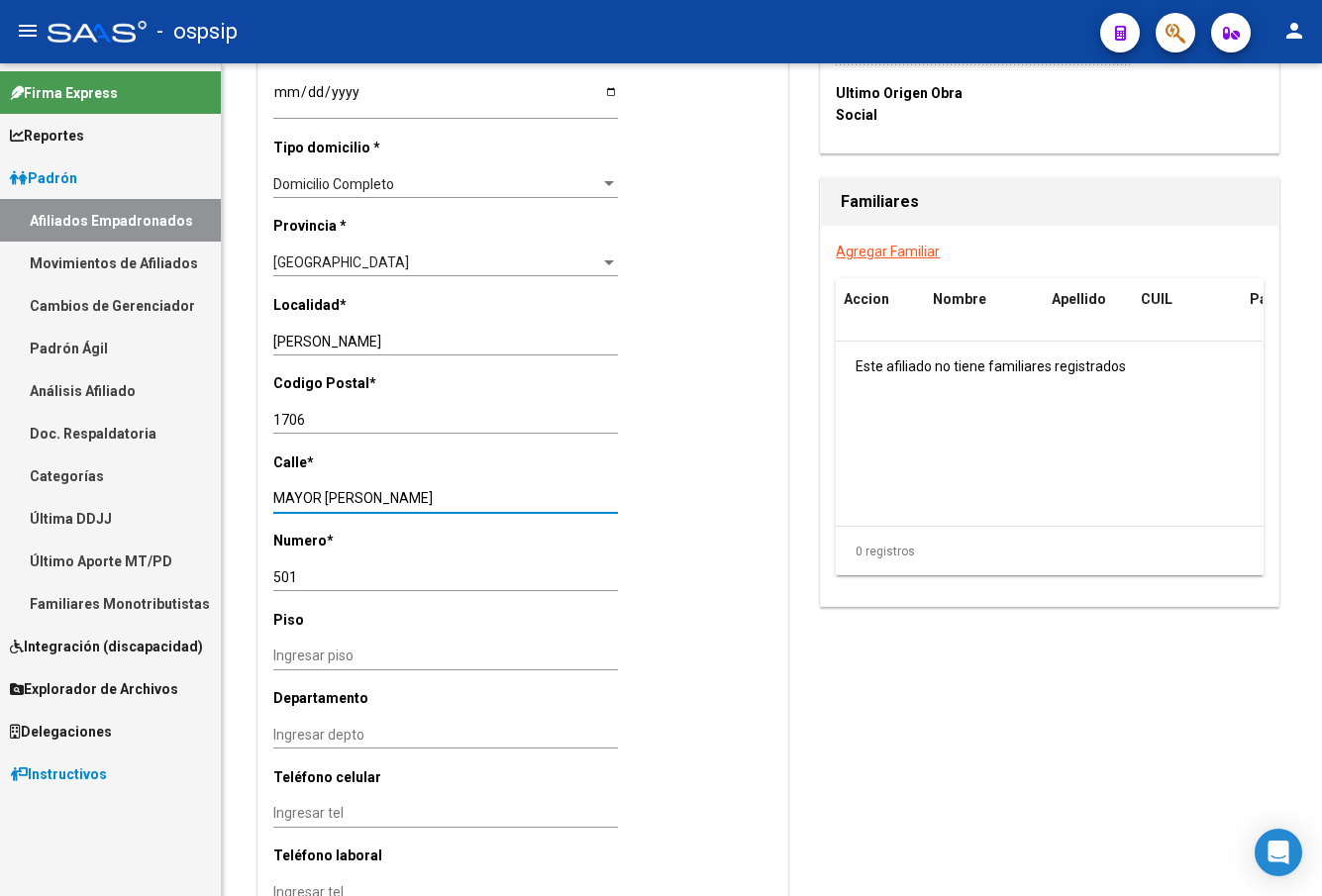 click 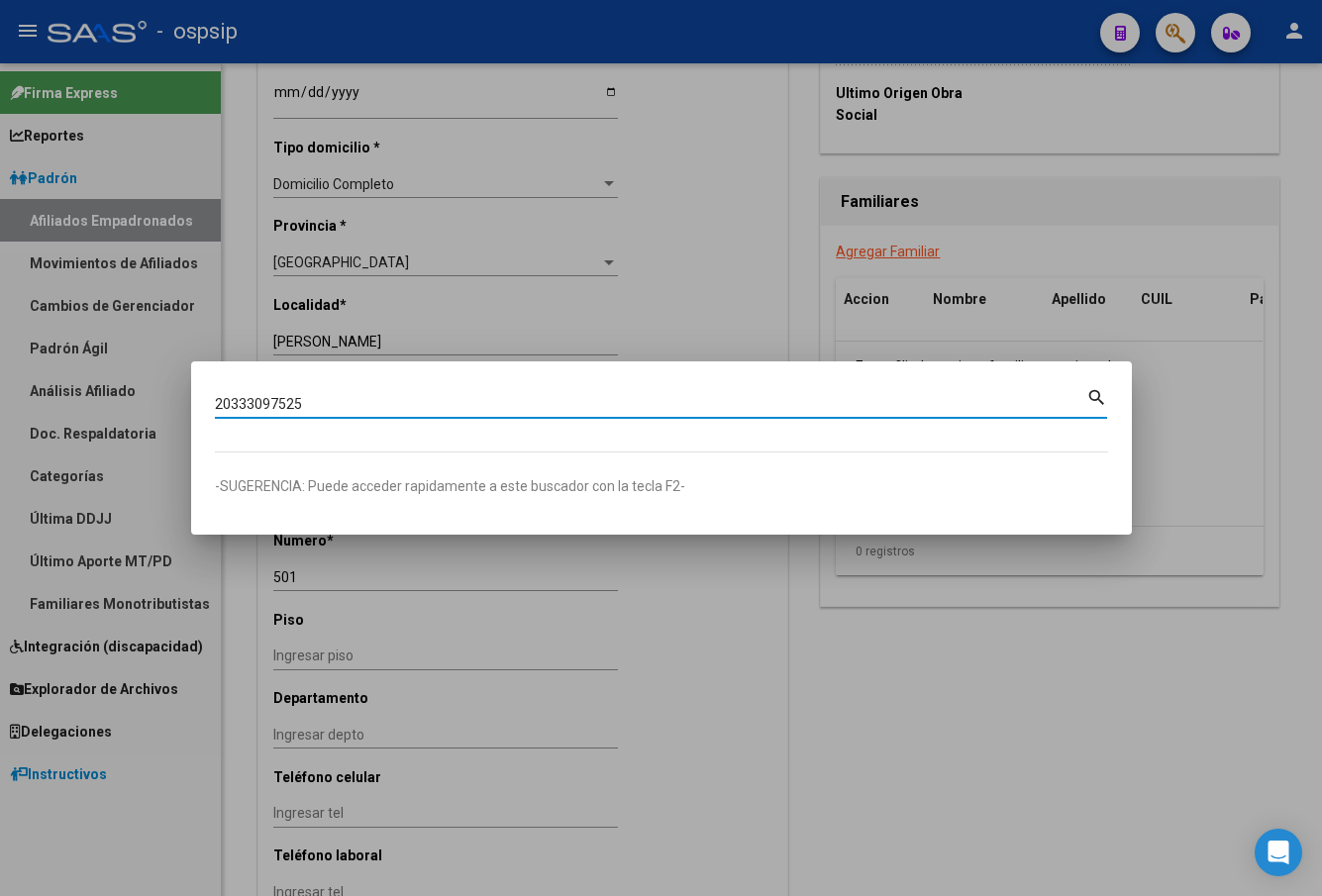 type on "20333097525" 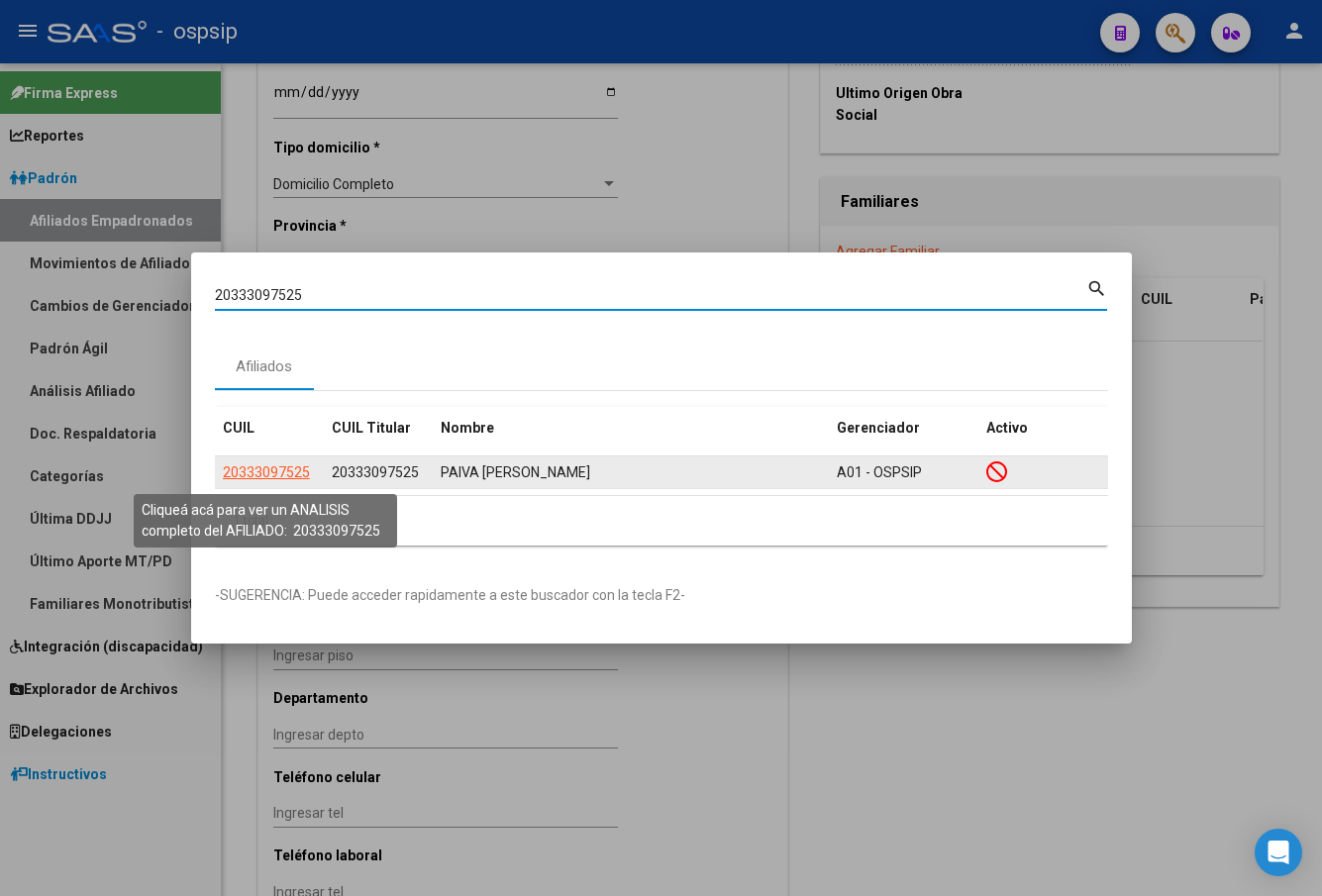 click on "20333097525" 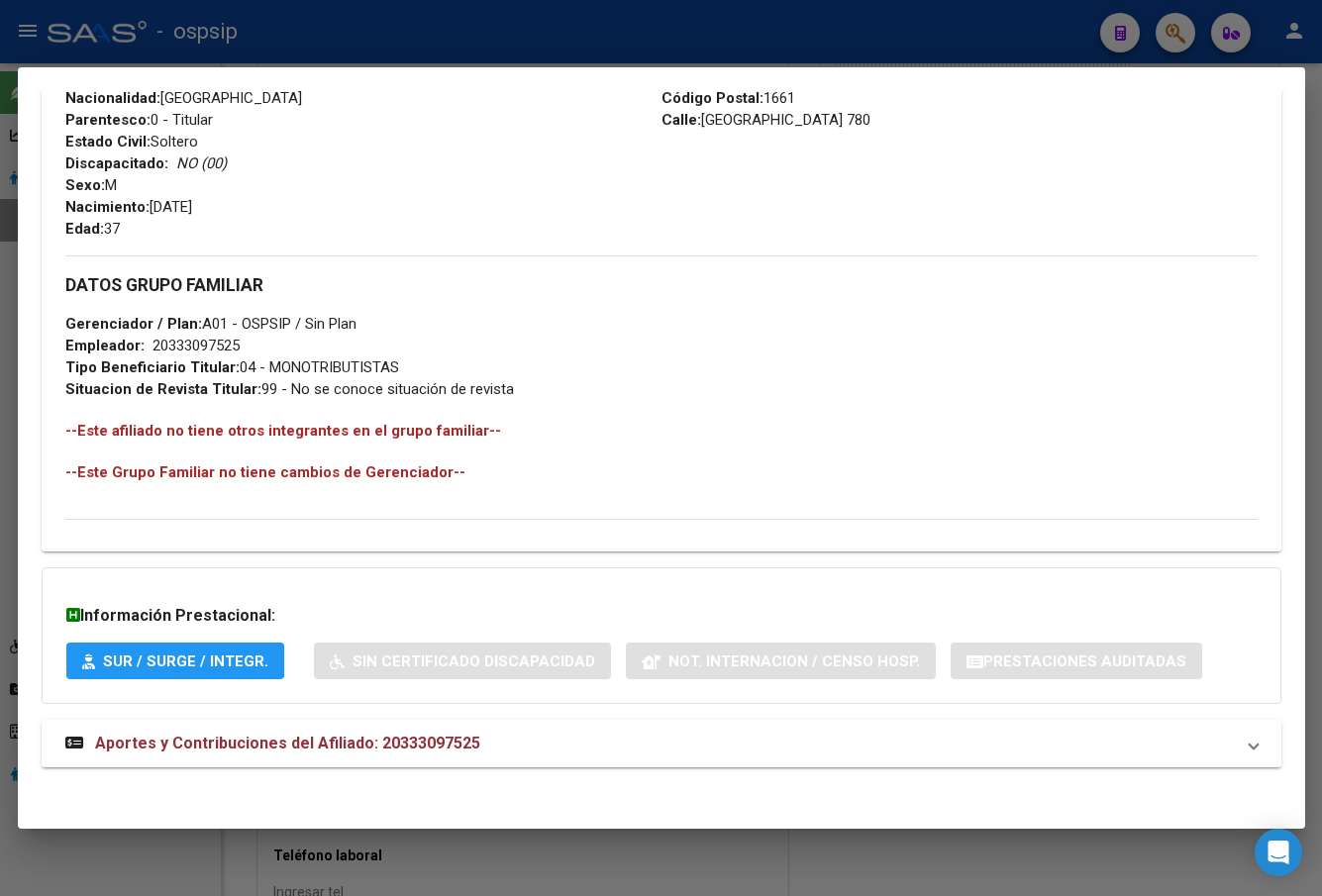 scroll, scrollTop: 823, scrollLeft: 0, axis: vertical 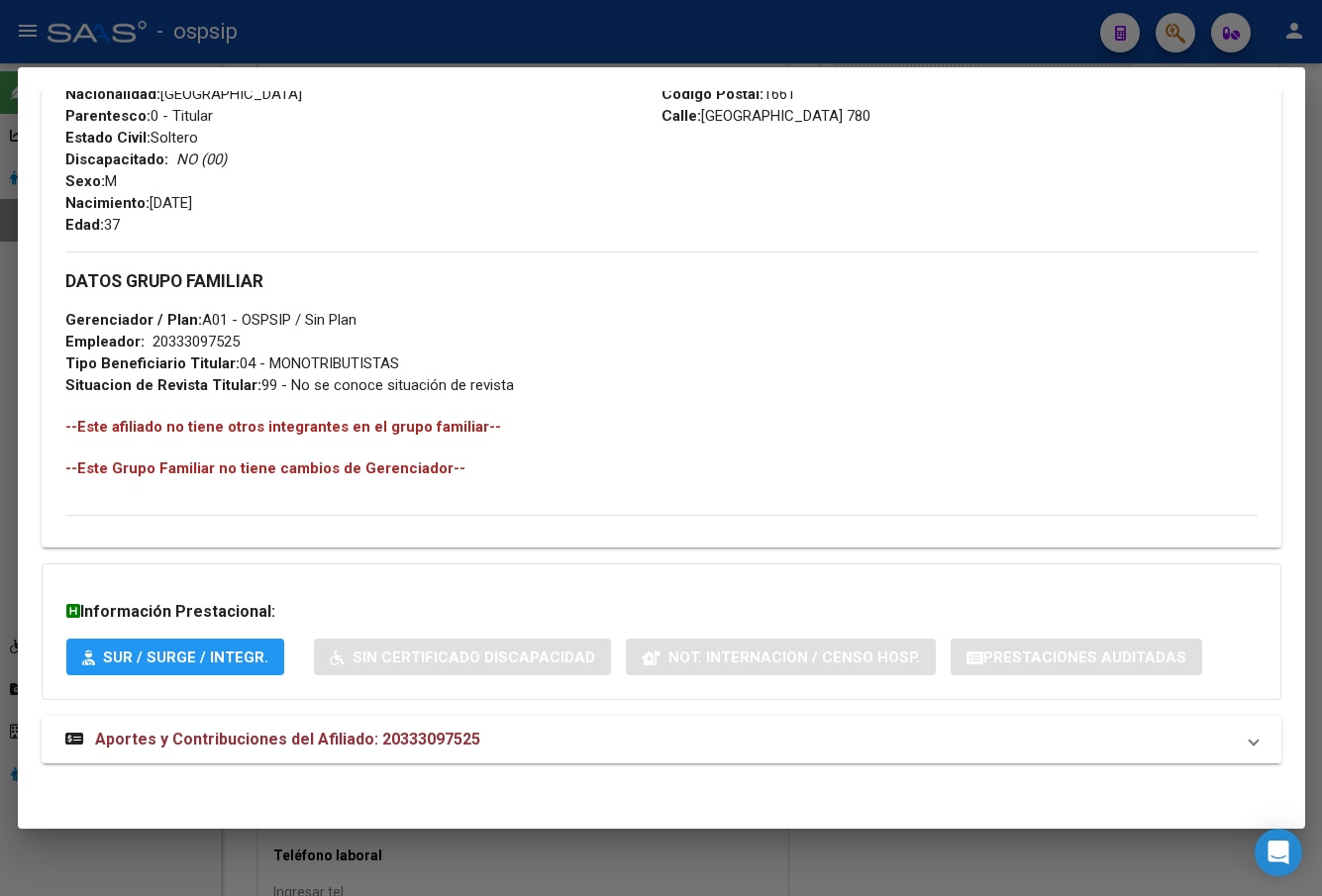 click on "Aportes y Contribuciones del Afiliado: 20333097525" at bounding box center (287, 739) 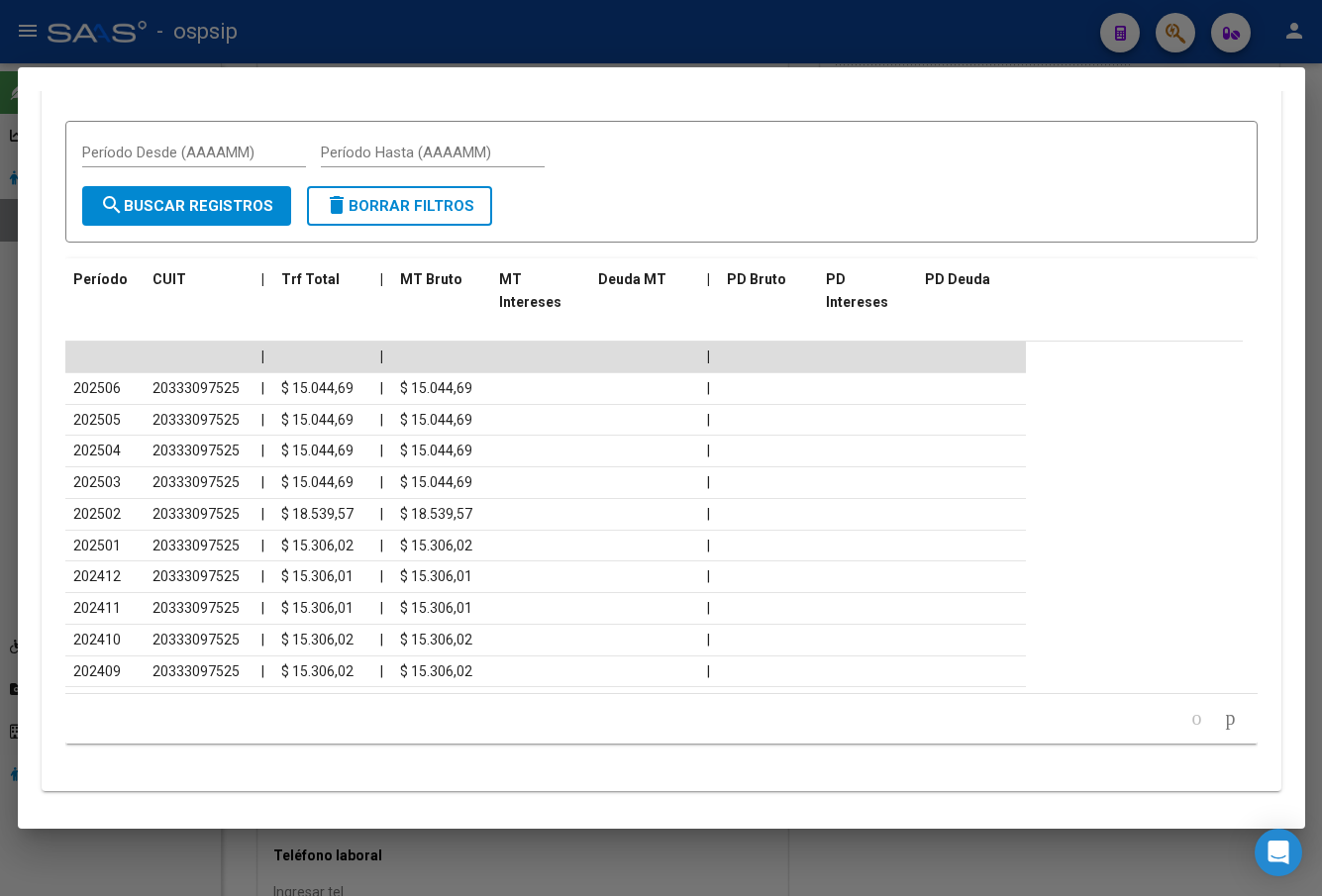 scroll, scrollTop: 1688, scrollLeft: 0, axis: vertical 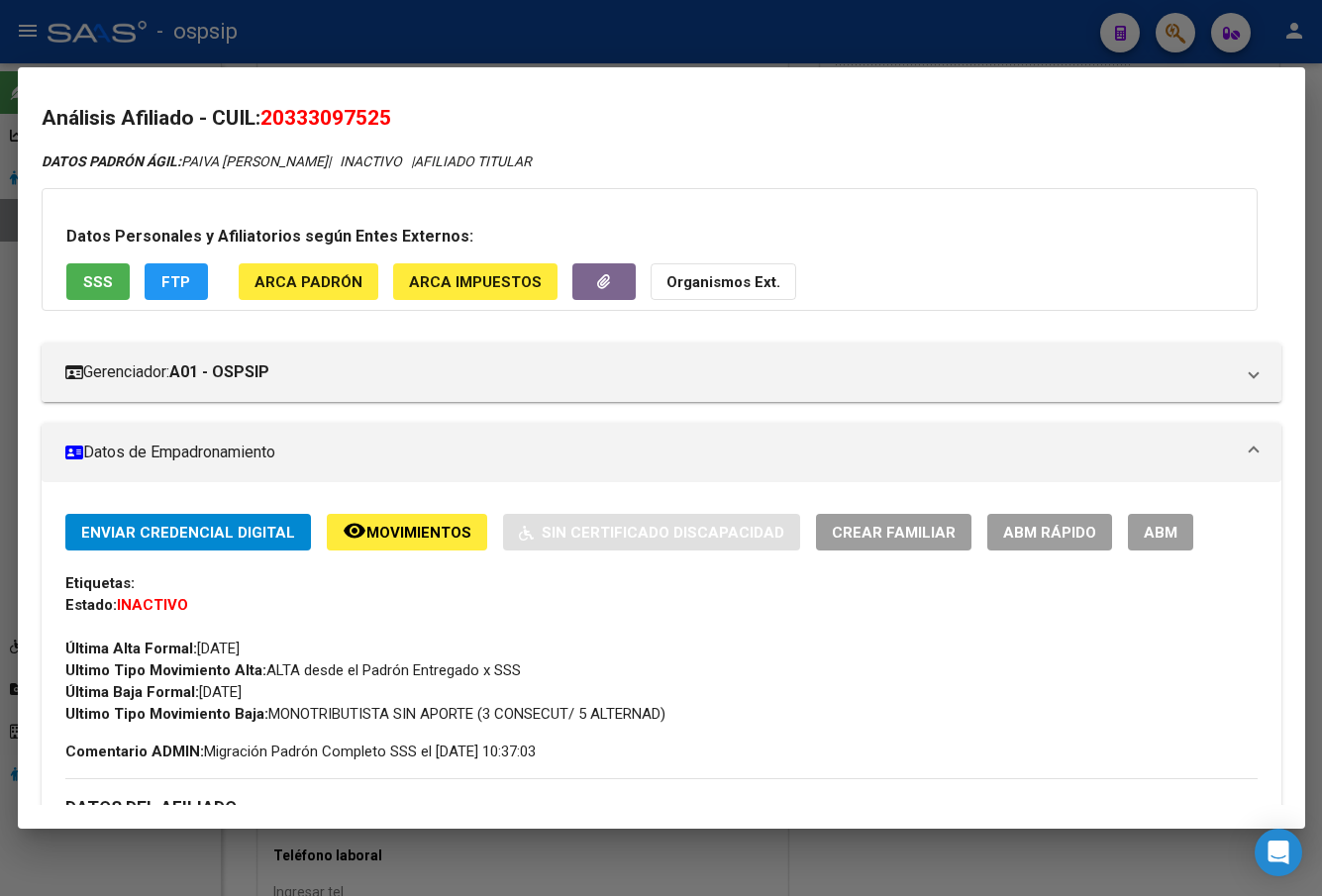 click on "ABM" at bounding box center [1161, 533] 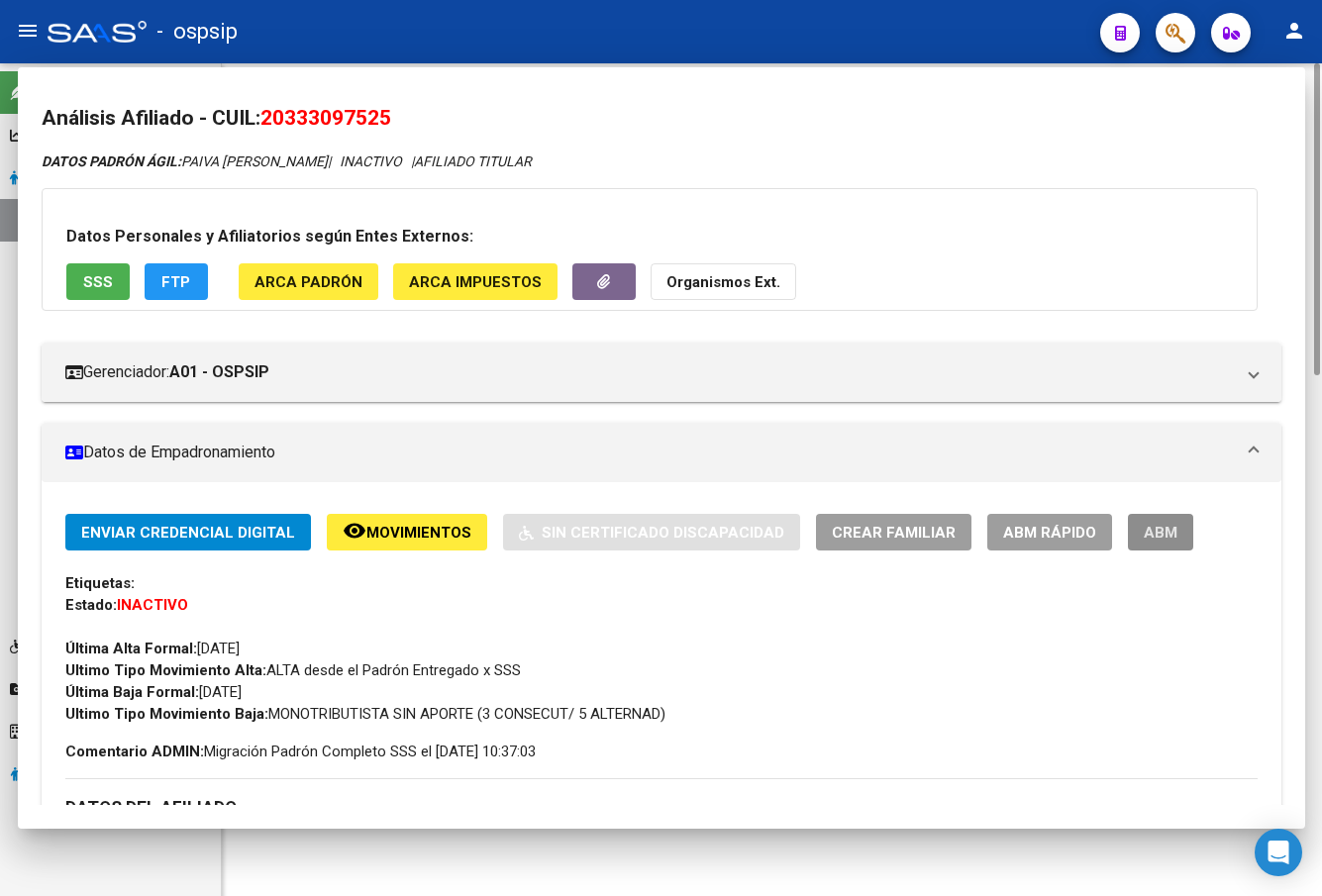 scroll, scrollTop: 0, scrollLeft: 0, axis: both 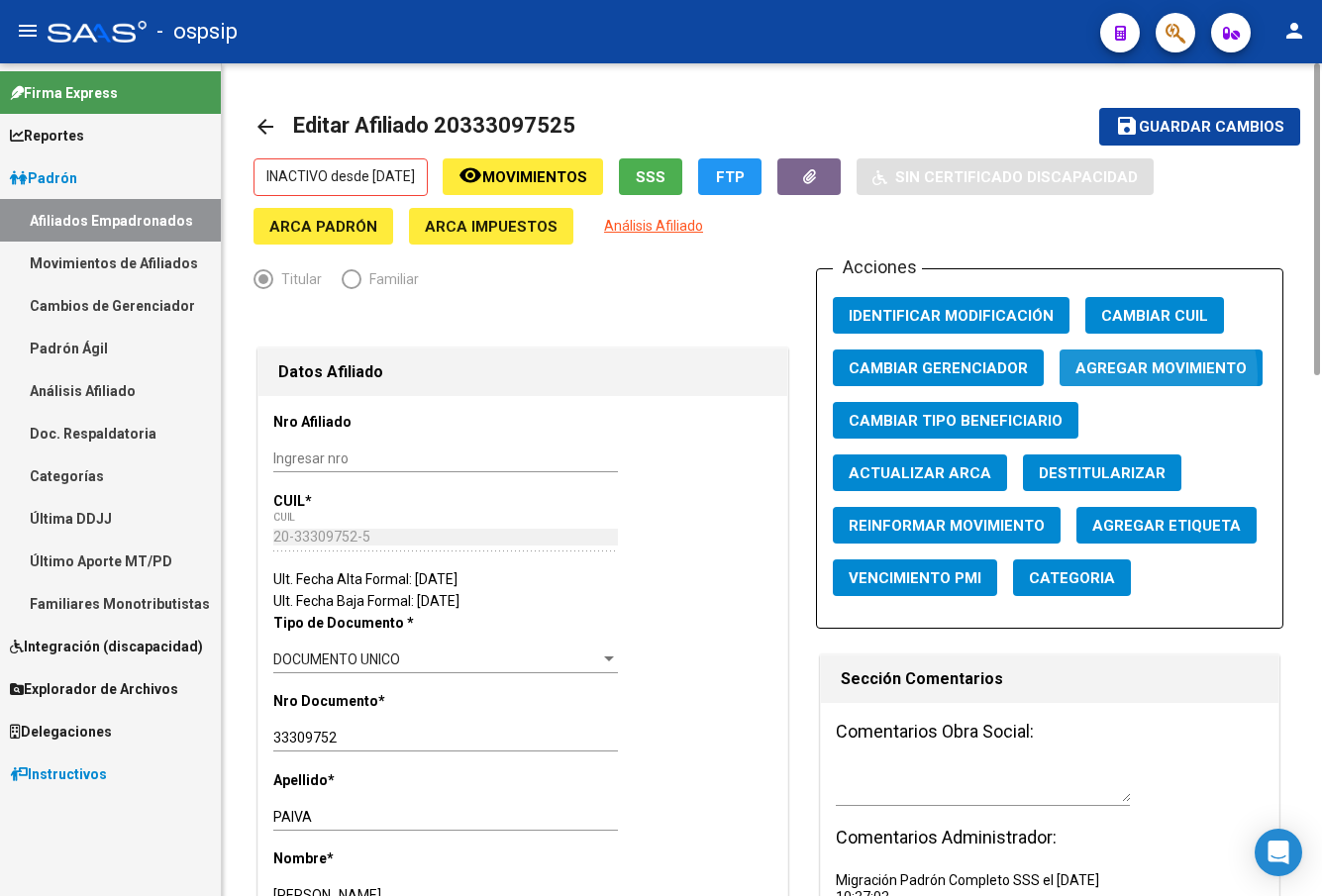 click on "Agregar Movimiento" 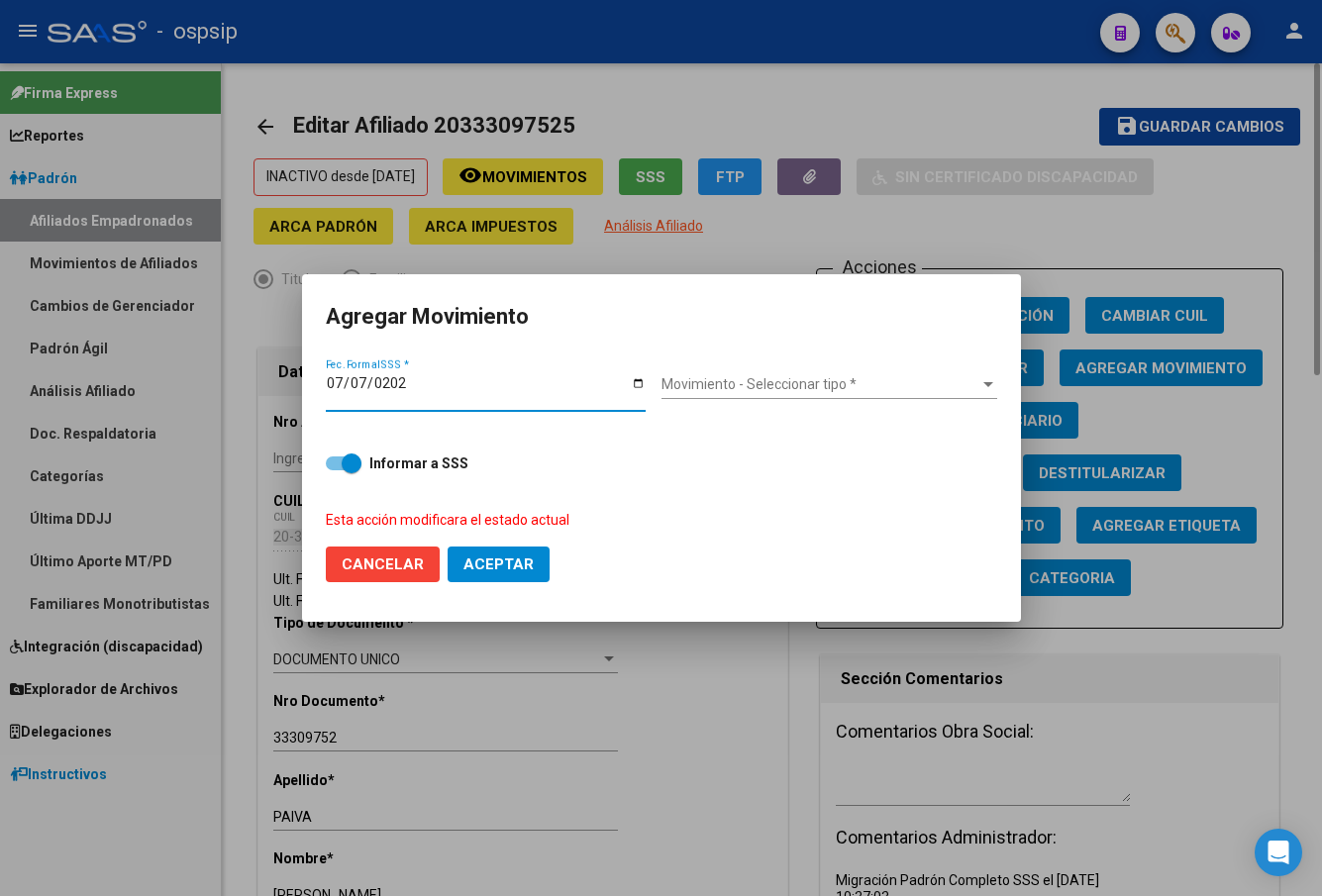 type on "[DATE]" 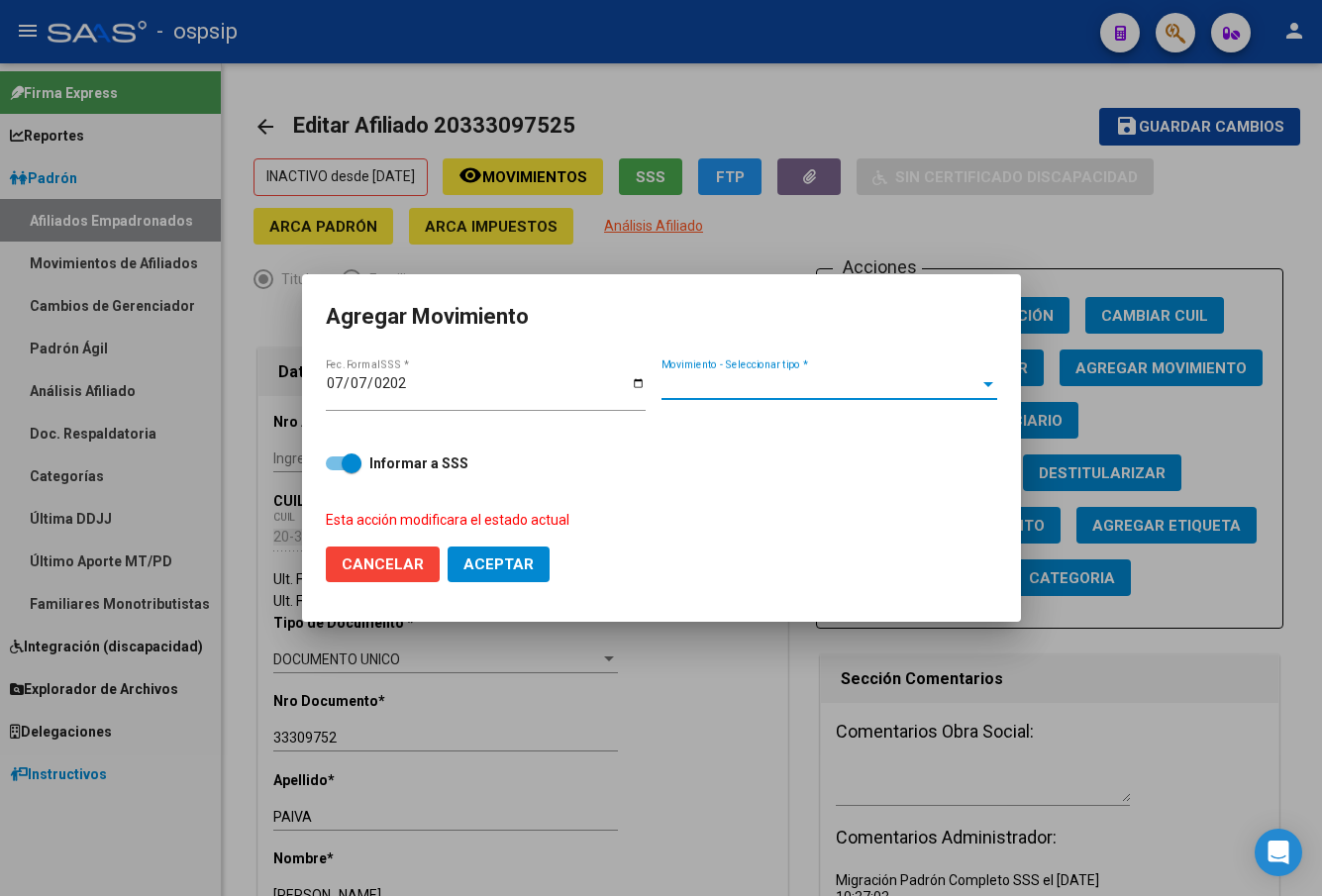 click on "Movimiento - Seleccionar tipo *" at bounding box center (820, 384) 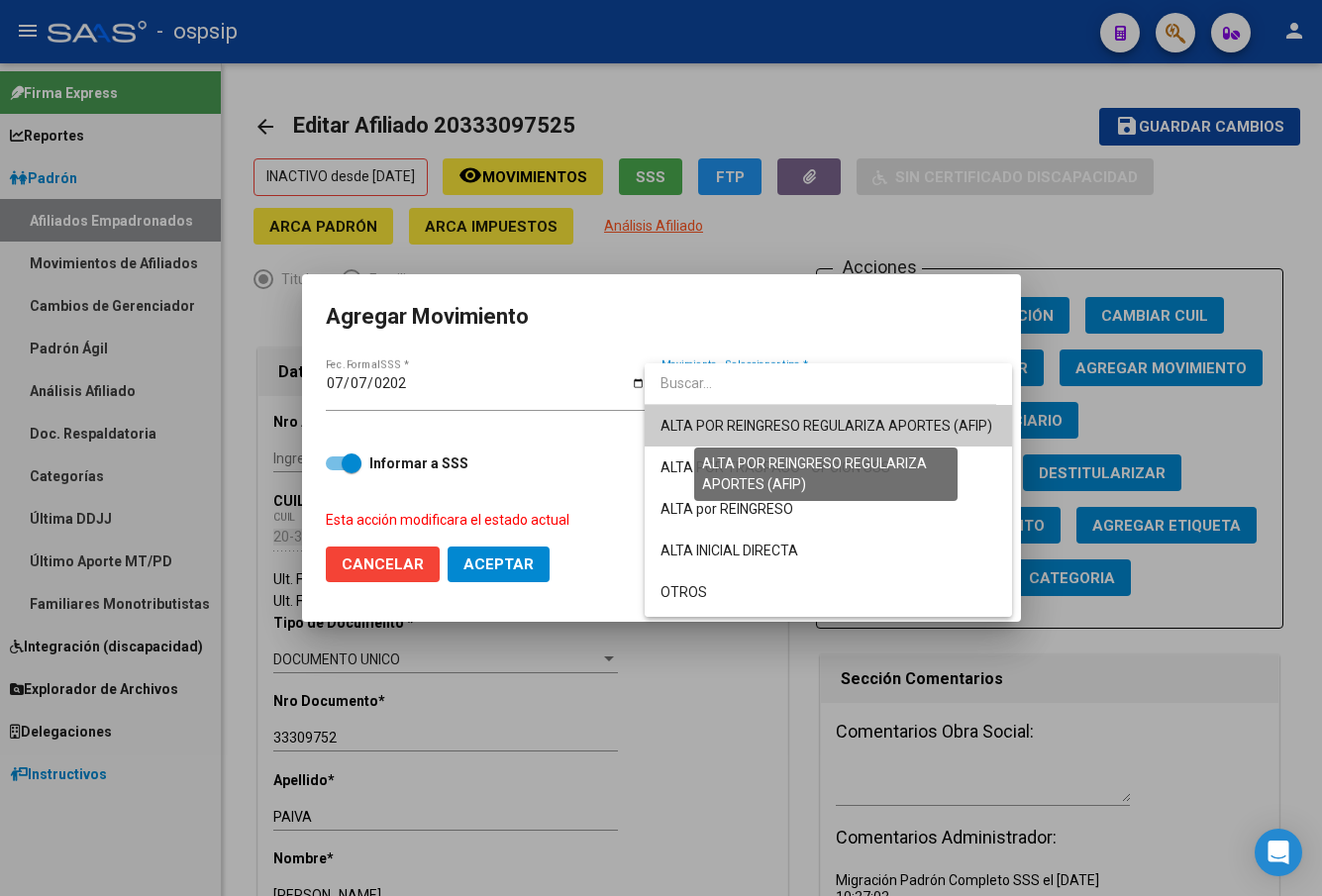 click on "ALTA POR REINGRESO REGULARIZA APORTES (AFIP)" at bounding box center [826, 426] 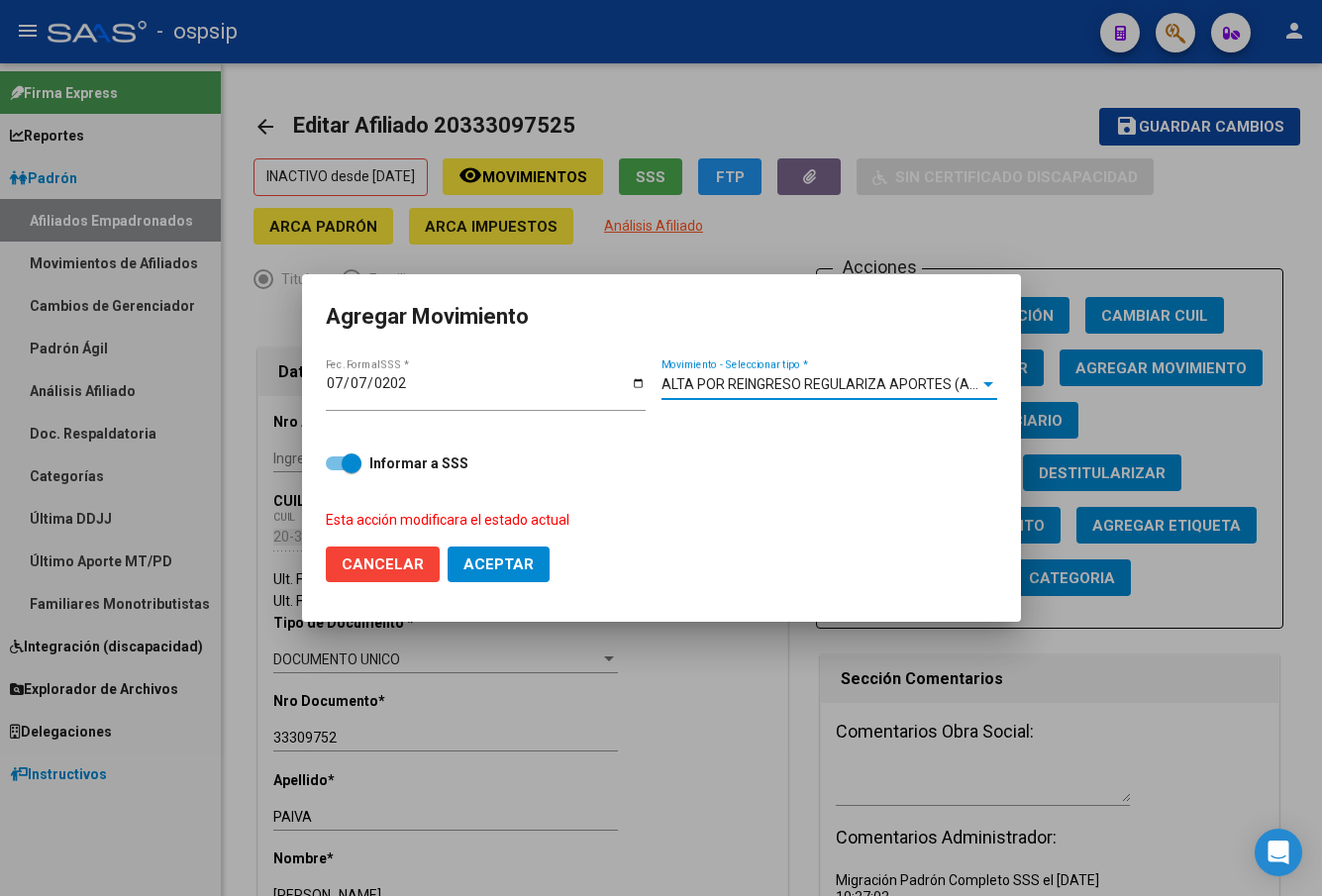 click on "Aceptar" 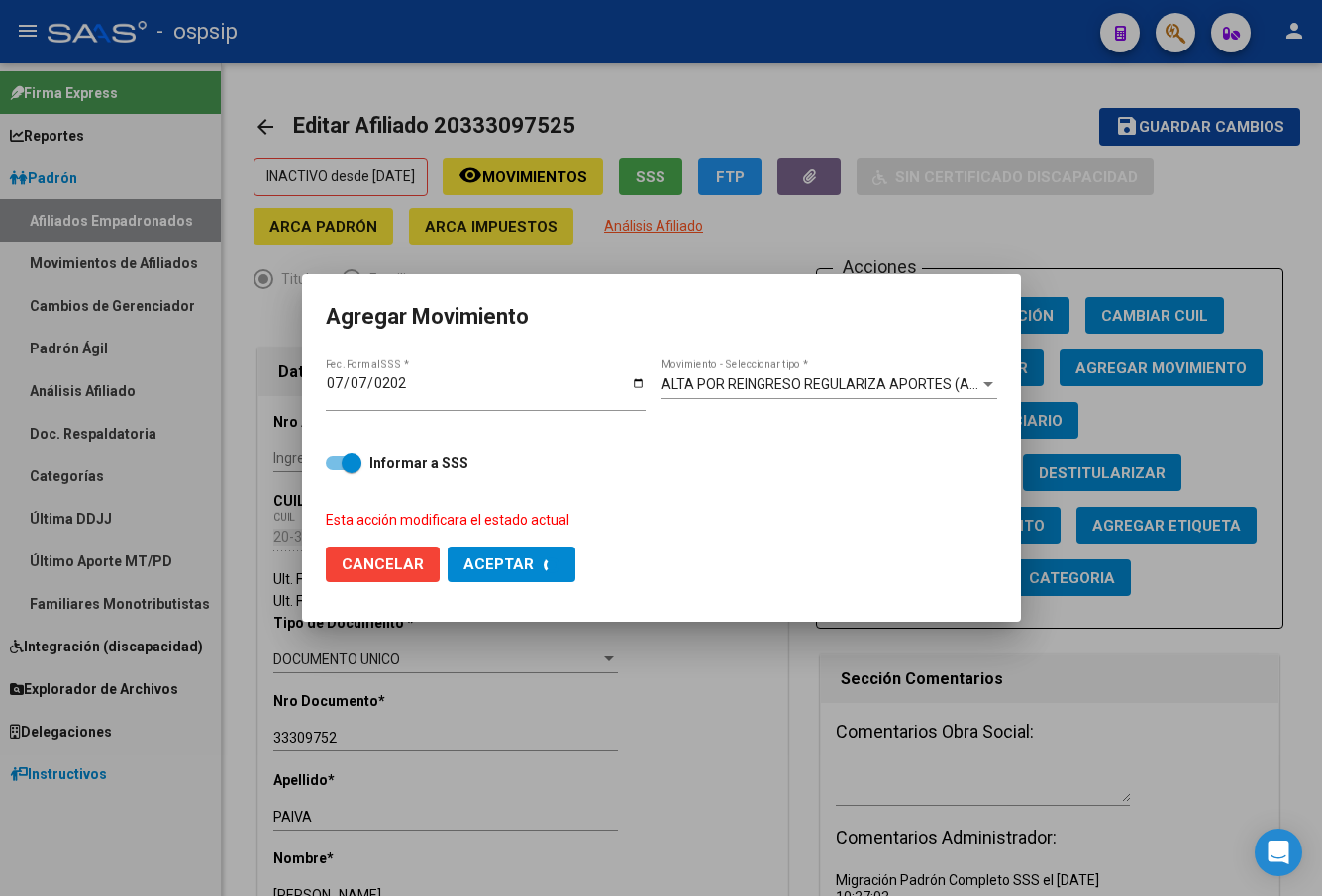 checkbox on "false" 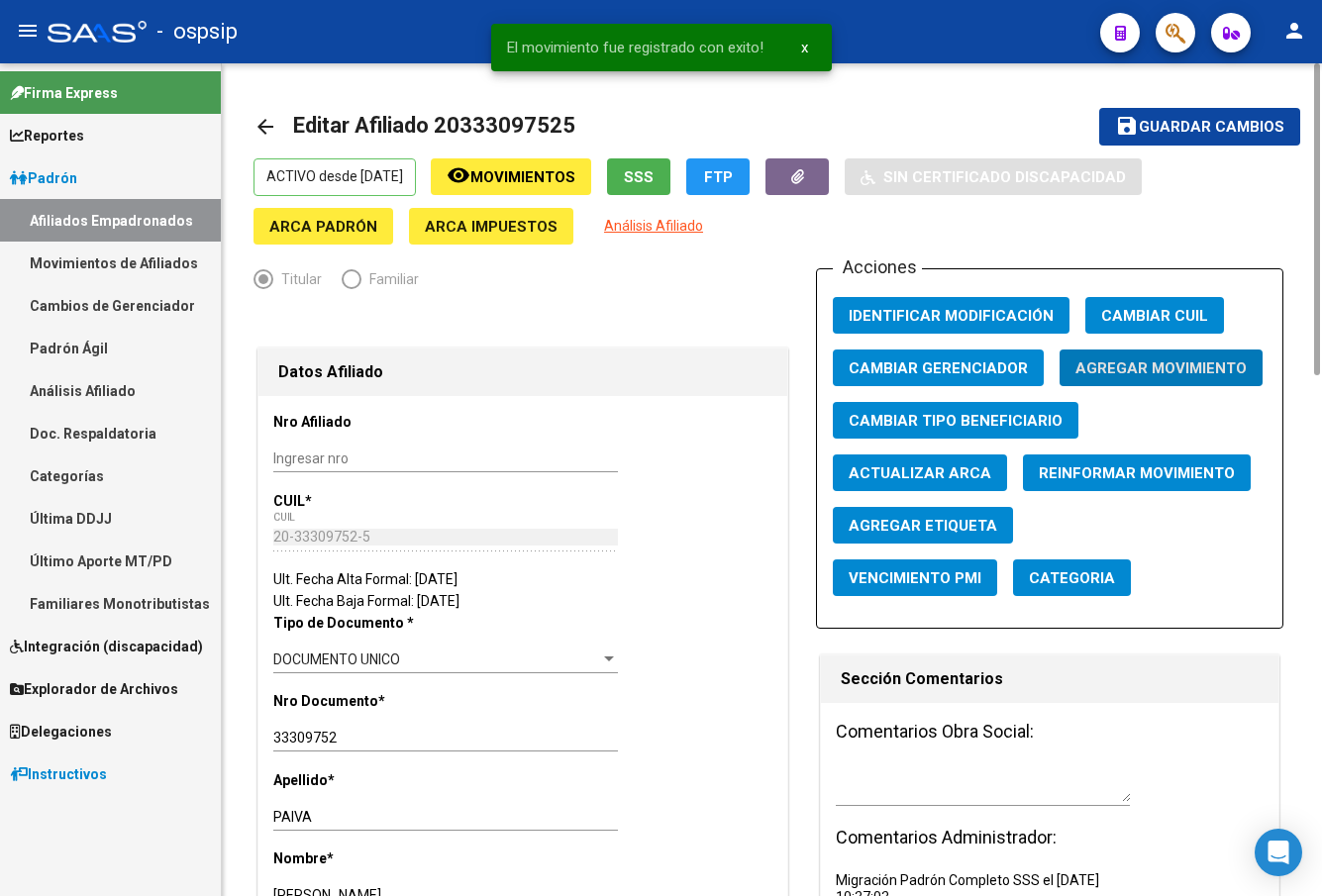click on "Guardar cambios" 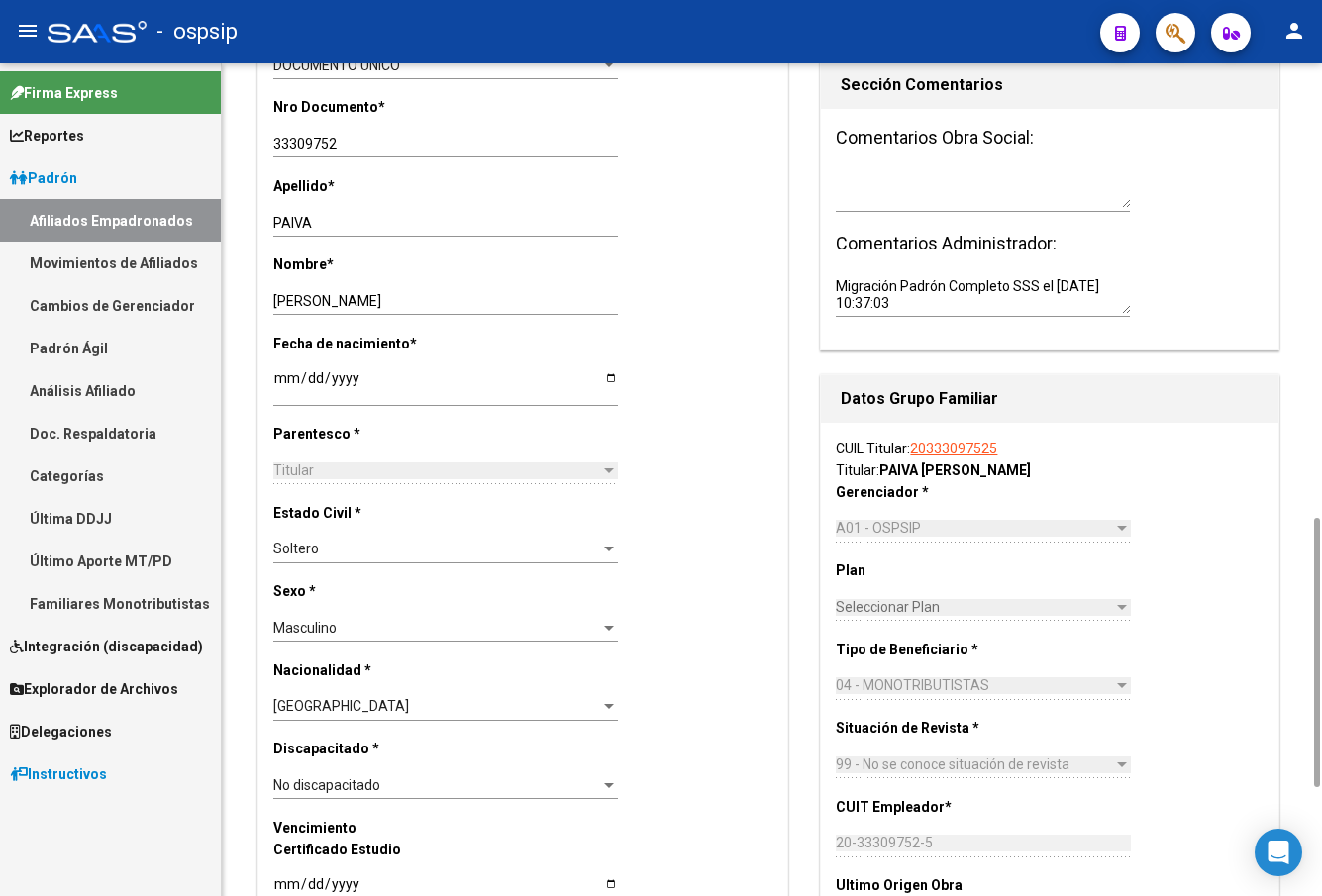 scroll, scrollTop: 1188, scrollLeft: 0, axis: vertical 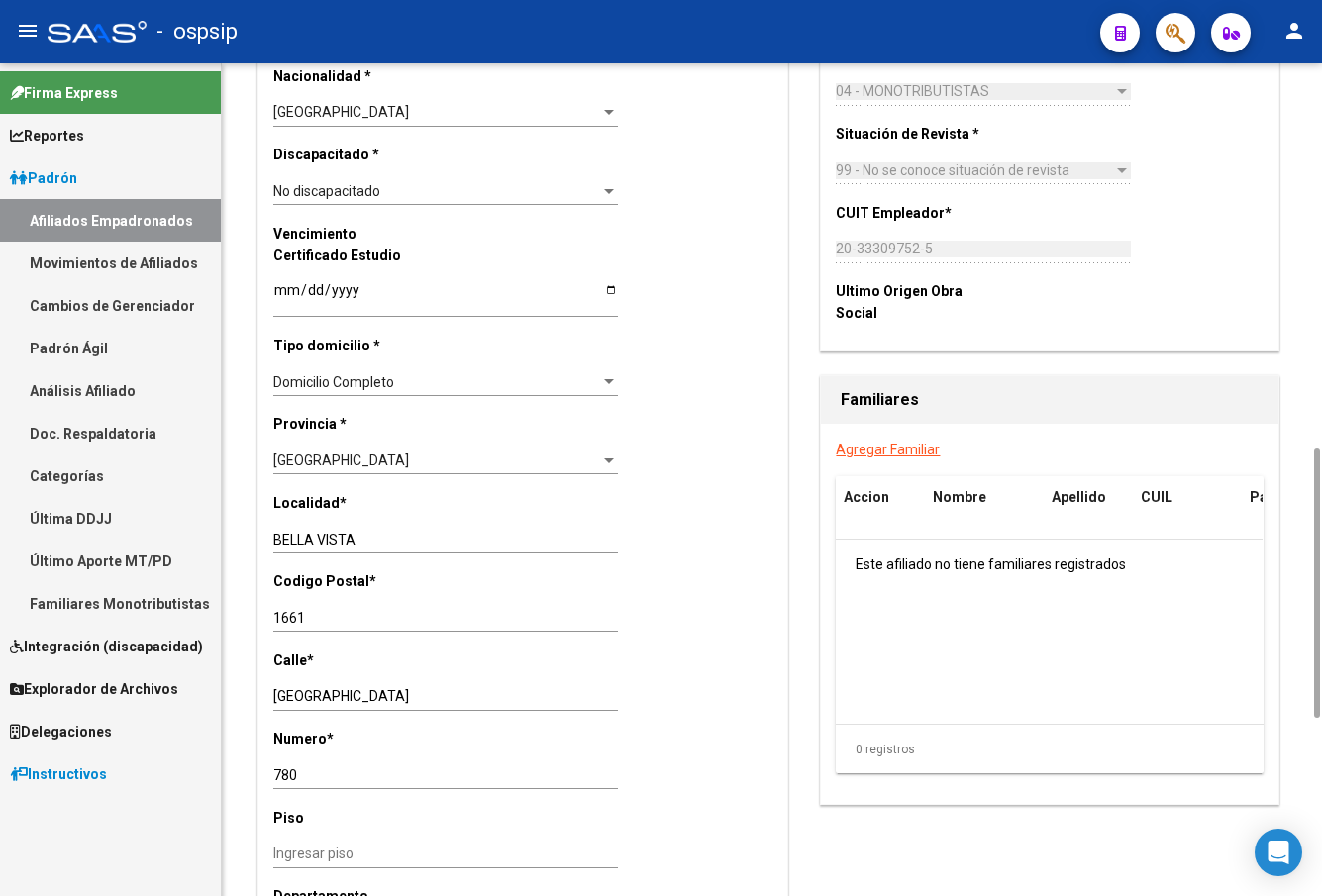 click on "Nro Afiliado    Ingresar nro  CUIL  *   20-33309752-5 CUIL  ARCA Padrón  Ult. Fecha Alta Formal: 07/07/2025  Ult. Fecha Baja Formal: 03/02/2023  Tipo de Documento * DOCUMENTO UNICO Seleccionar tipo Nro Documento  *   33309752 Ingresar nro  Apellido  *   PAIVA Ingresar apellido  Nombre  *   OSCAR ALFREDO Ingresar nombre  Fecha de nacimiento  *   1987-11-15 Ingresar fecha   Parentesco * Titular Seleccionar parentesco  Estado Civil * Soltero Seleccionar tipo  Sexo * Masculino Seleccionar sexo  Nacionalidad * ARGENTINA Seleccionar tipo  Discapacitado * No discapacitado Seleccionar tipo Vencimiento Certificado Estudio    Ingresar fecha   Tipo domicilio * Domicilio Completo Seleccionar tipo domicilio  Provincia * Buenos Aires Seleccionar provincia Localidad  *   BELLA VISTA Ingresar el nombre  Codigo Postal  *   1661 Ingresar el codigo  Calle  *   PUERTO DE PALOS Ingresar calle  Numero  *   780 Ingresar nro  Piso    Ingresar piso  Departamento    Ingresar depto  Teléfono celular    Ingresar tel    Ingresar tel" 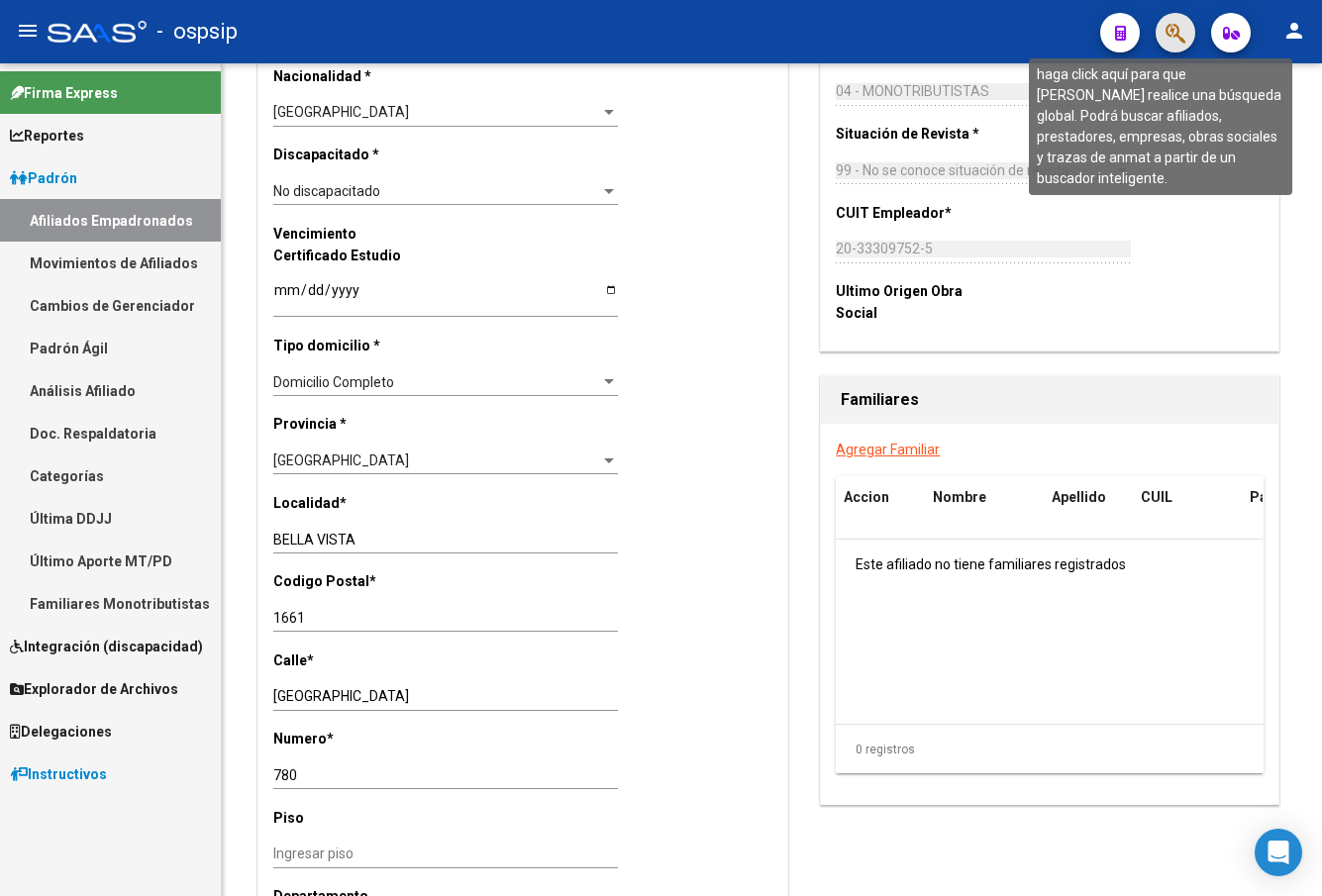 click 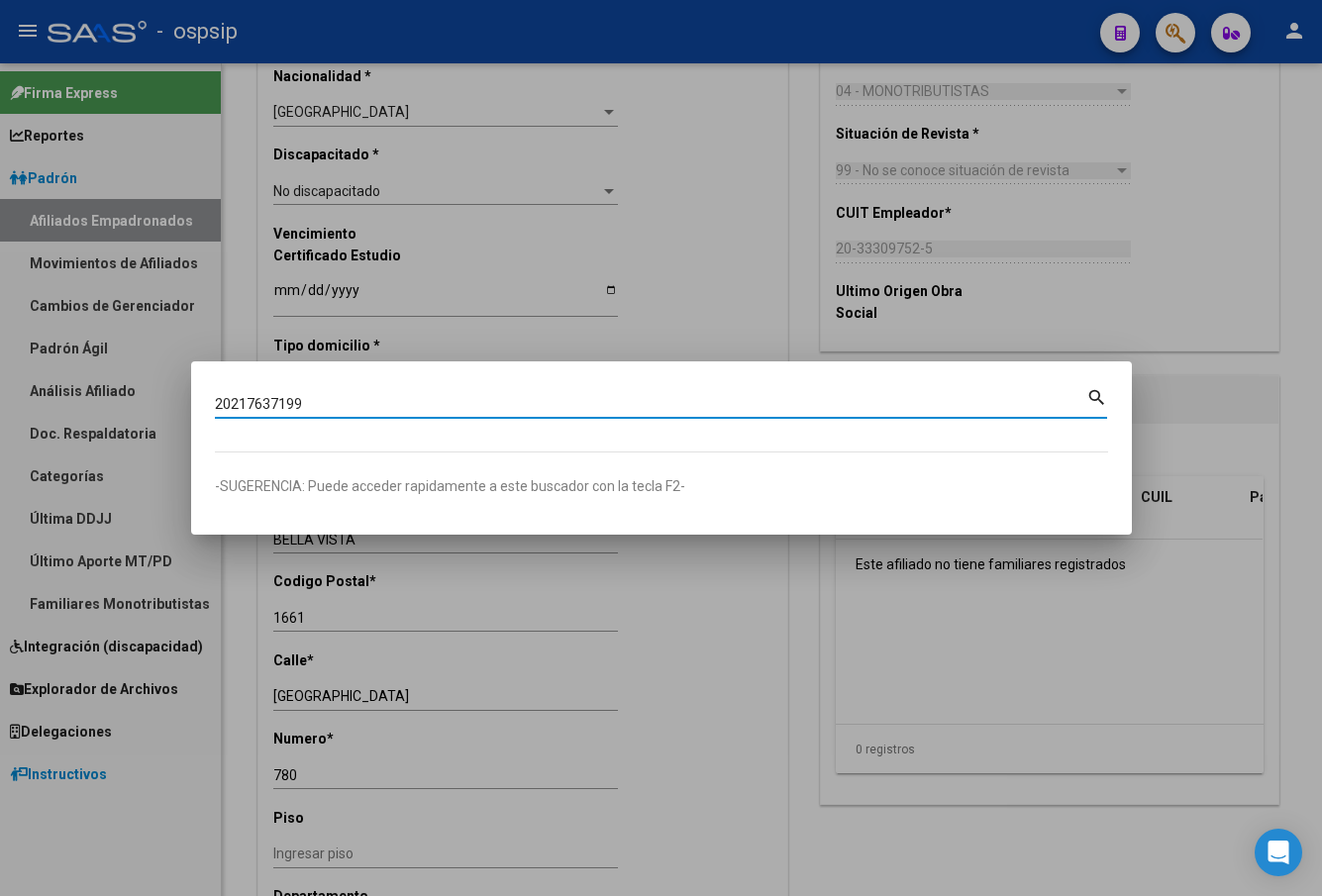 type on "20217637199" 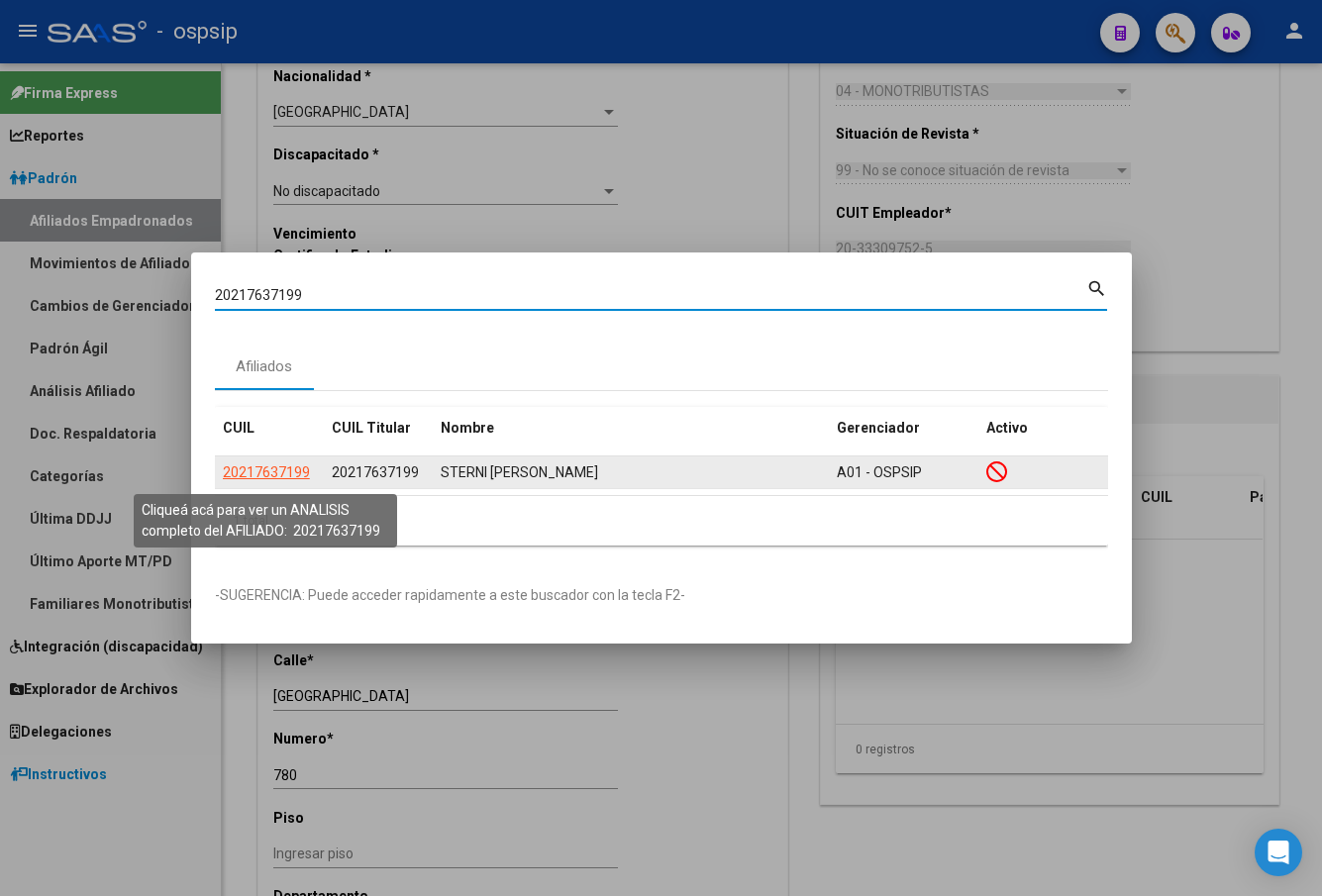 click on "20217637199" 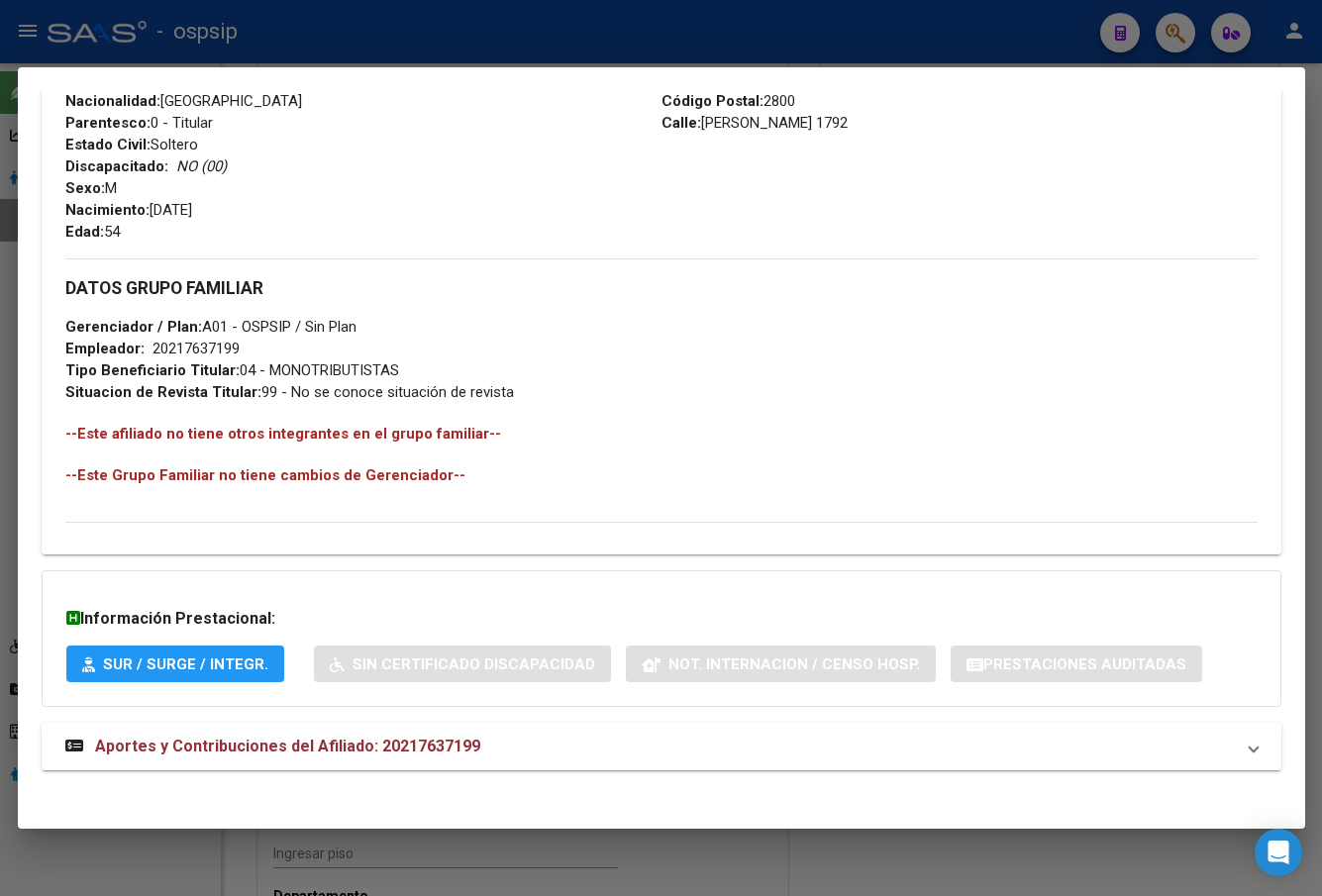 scroll, scrollTop: 823, scrollLeft: 0, axis: vertical 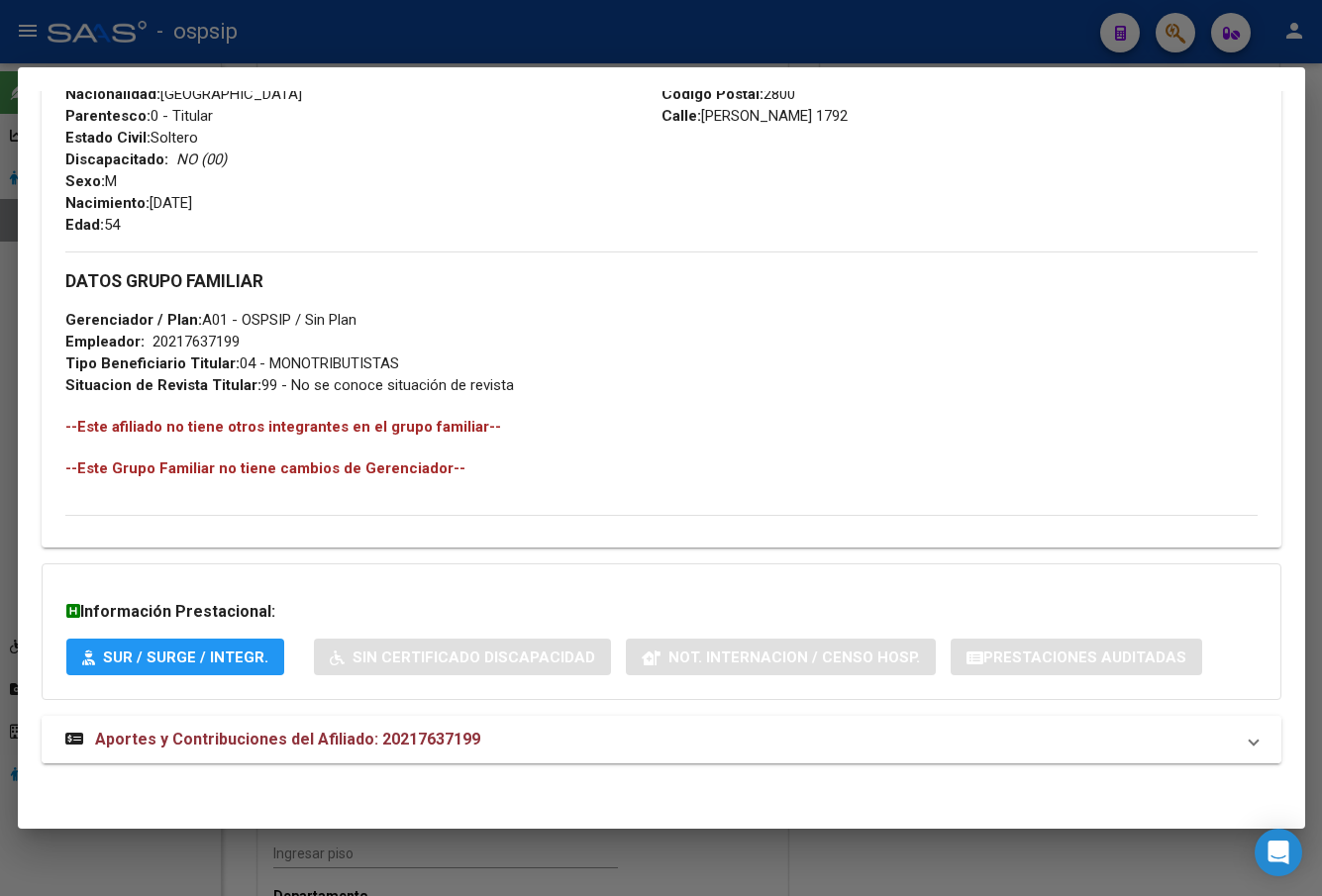 click on "Aportes y Contribuciones del Afiliado: 20217637199" at bounding box center [272, 740] 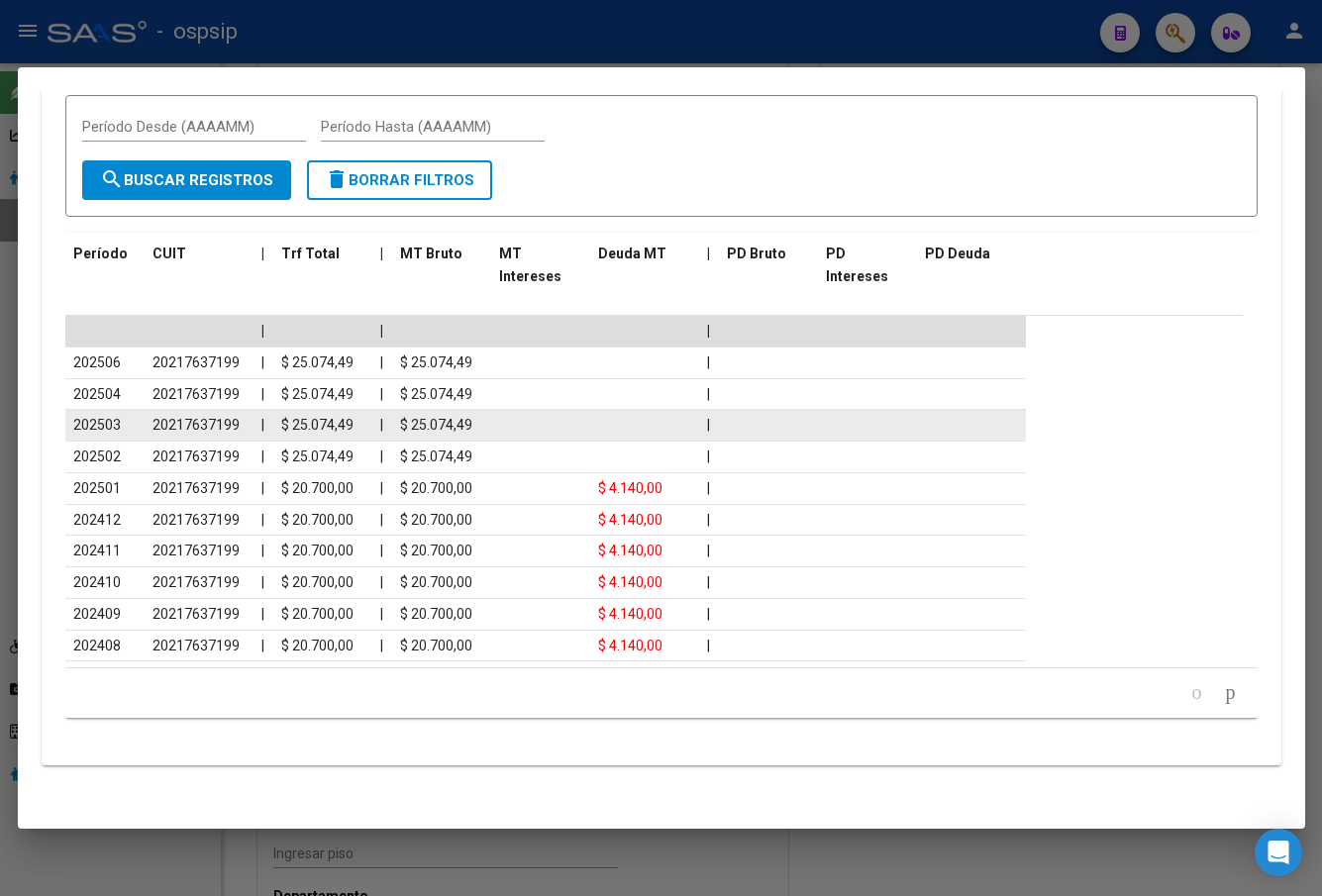 scroll, scrollTop: 1688, scrollLeft: 0, axis: vertical 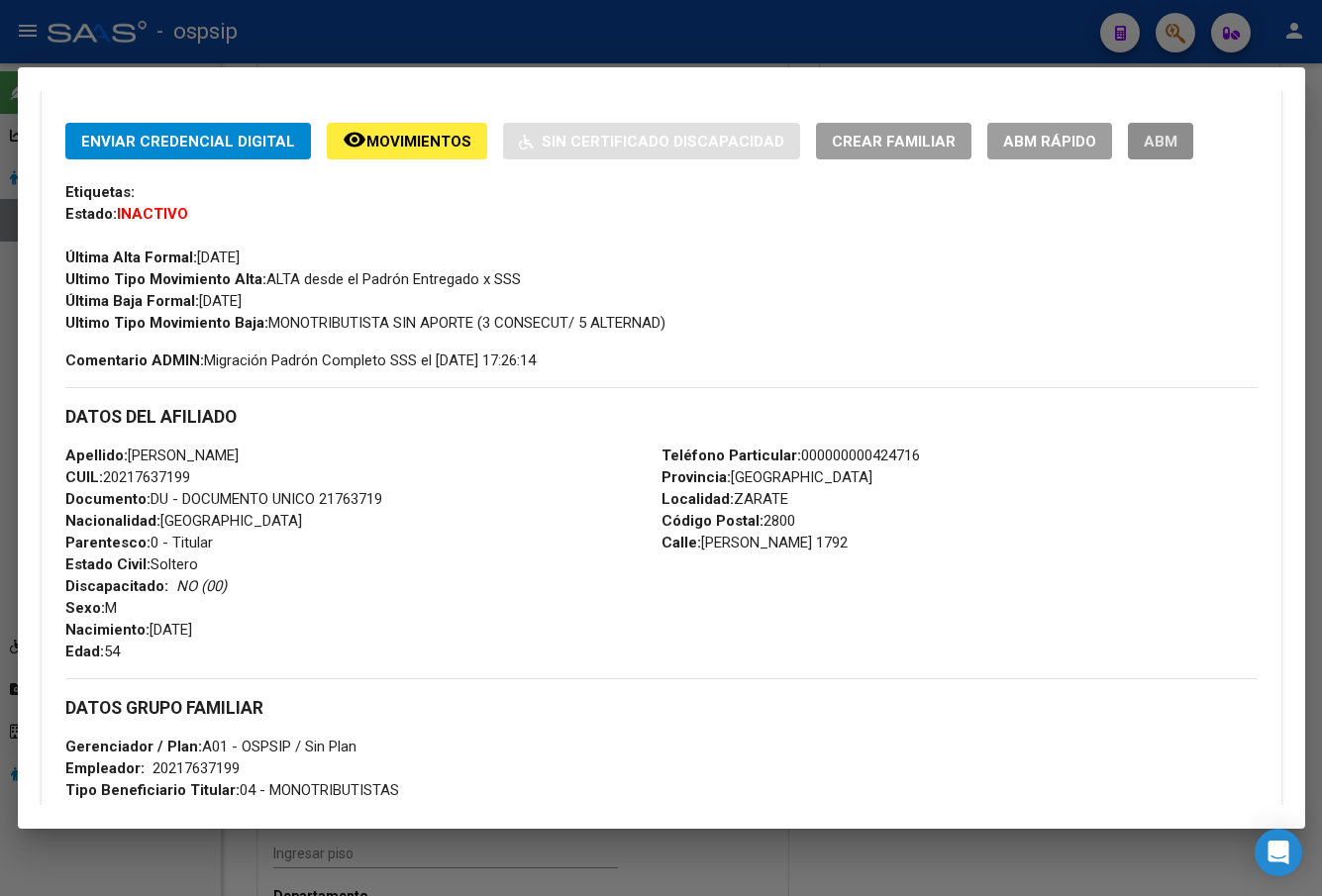 click on "ABM" at bounding box center [1161, 142] 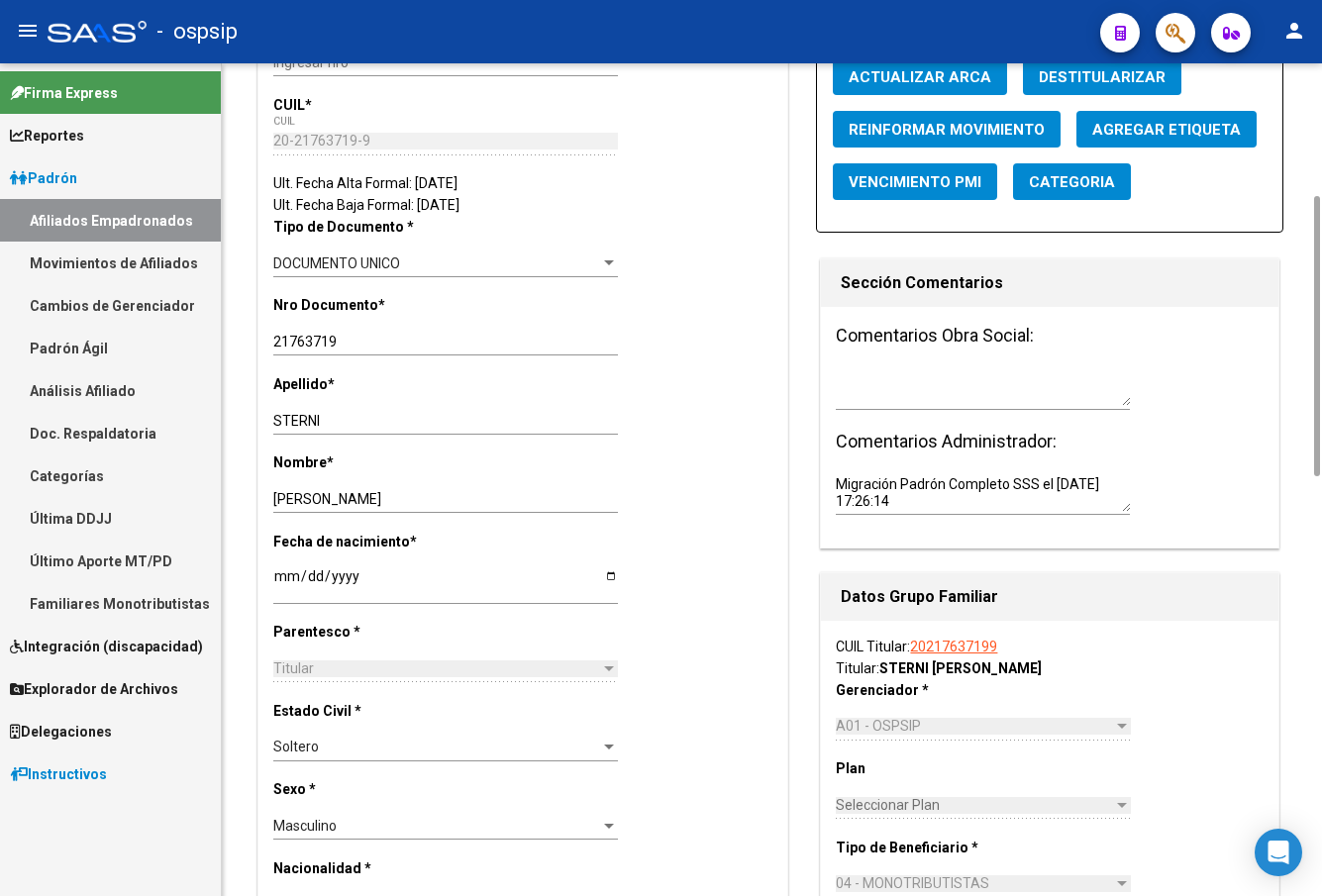 scroll, scrollTop: 0, scrollLeft: 0, axis: both 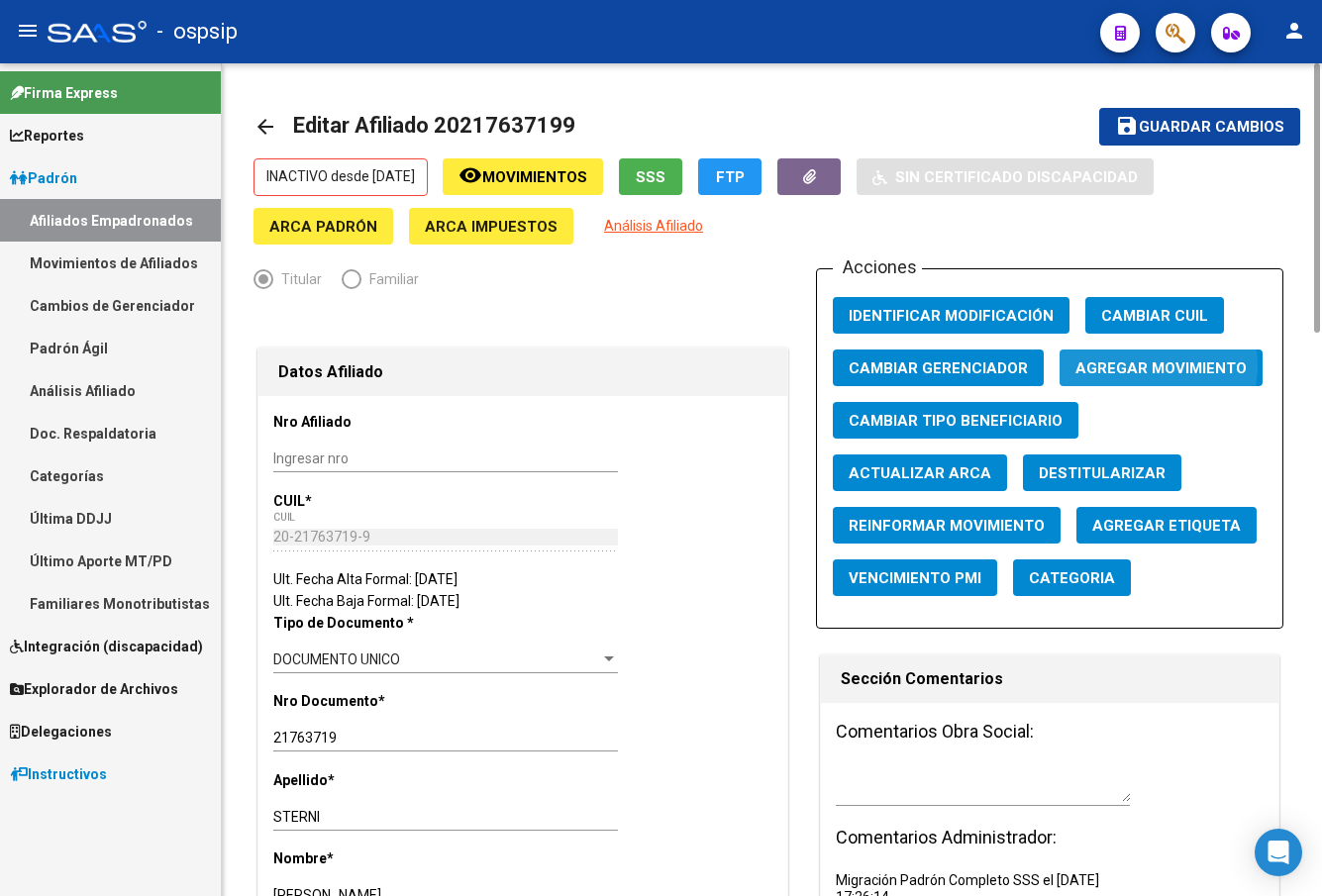 click on "Agregar Movimiento" 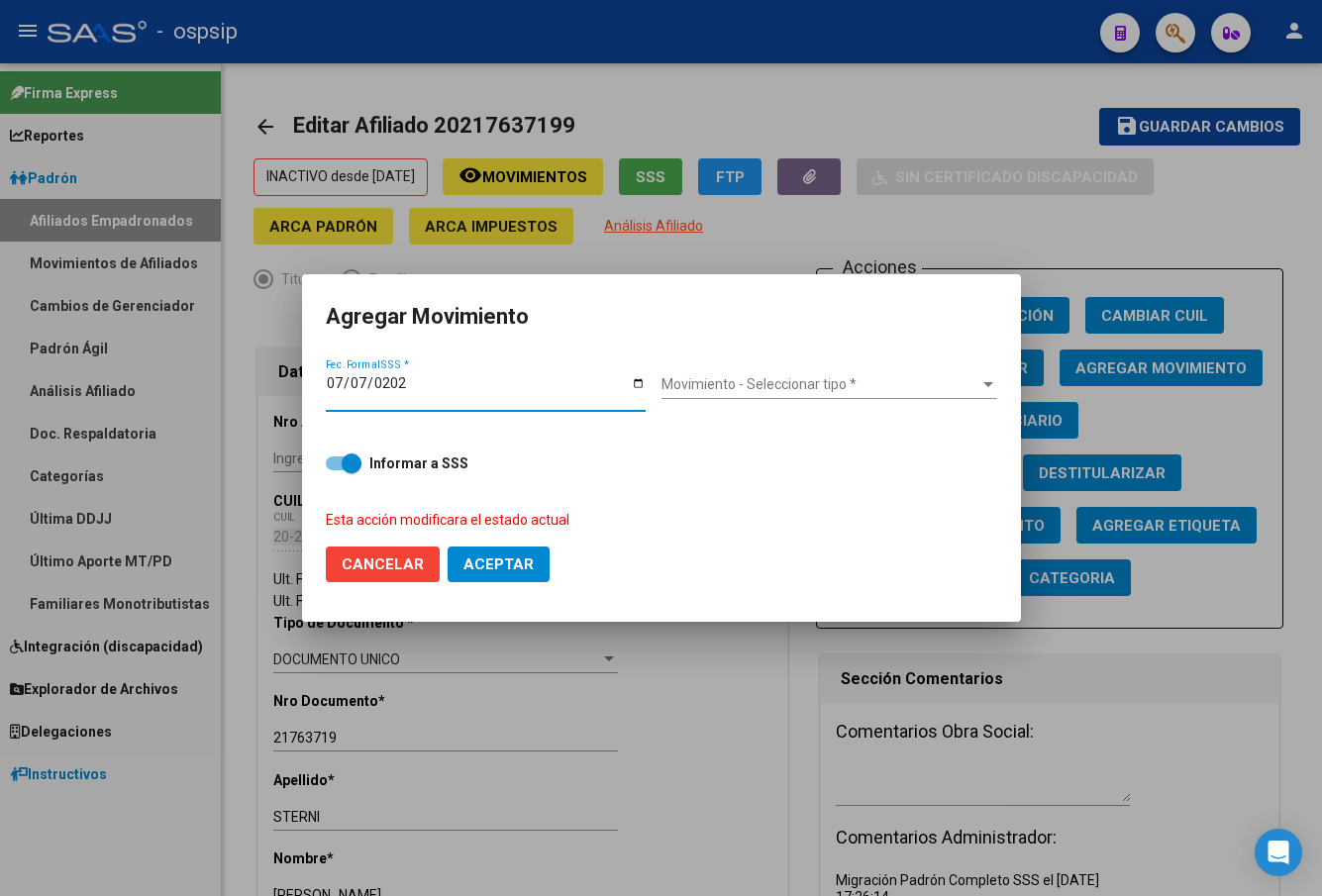 type on "[DATE]" 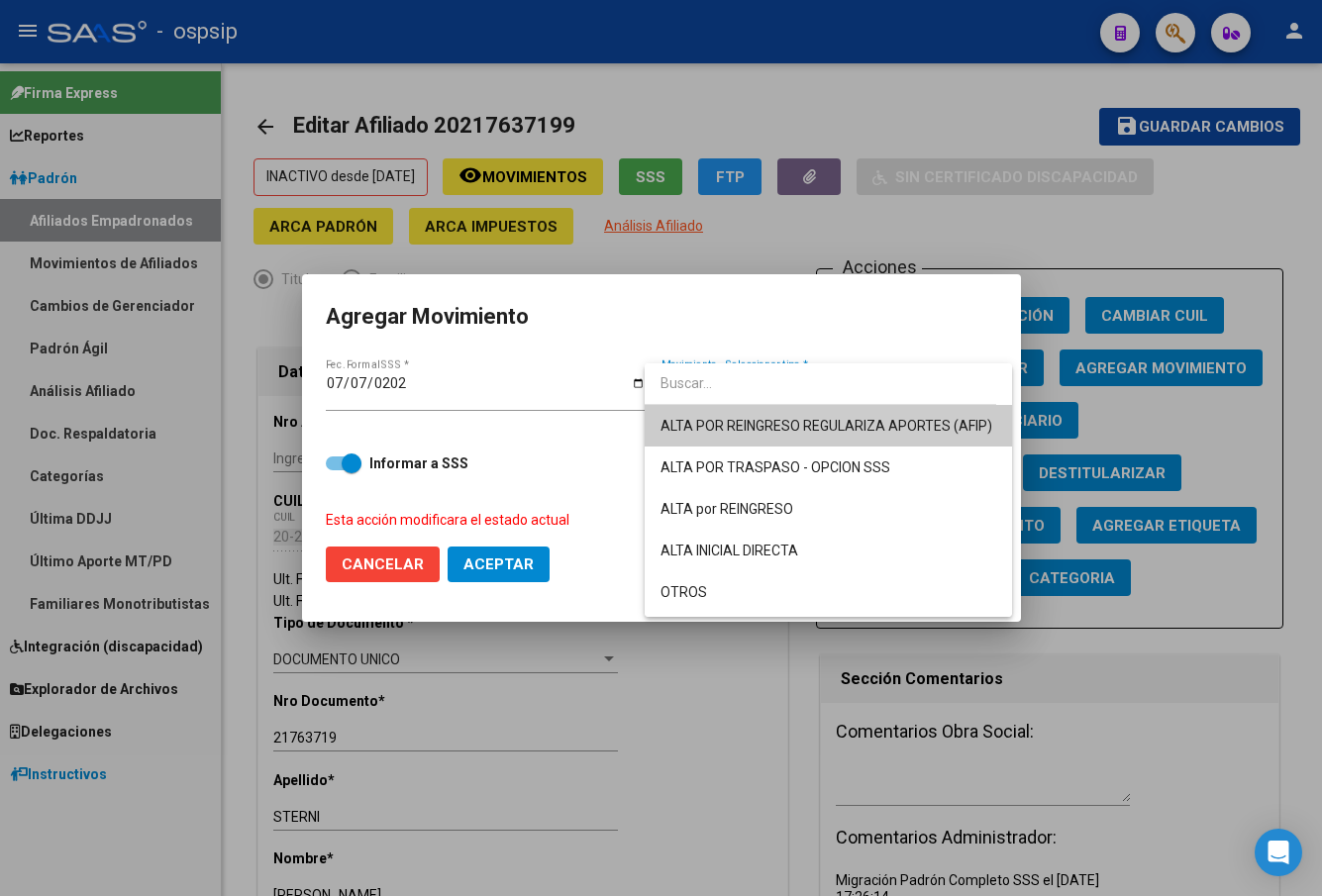 click on "ALTA POR REINGRESO REGULARIZA APORTES (AFIP)" at bounding box center [826, 426] 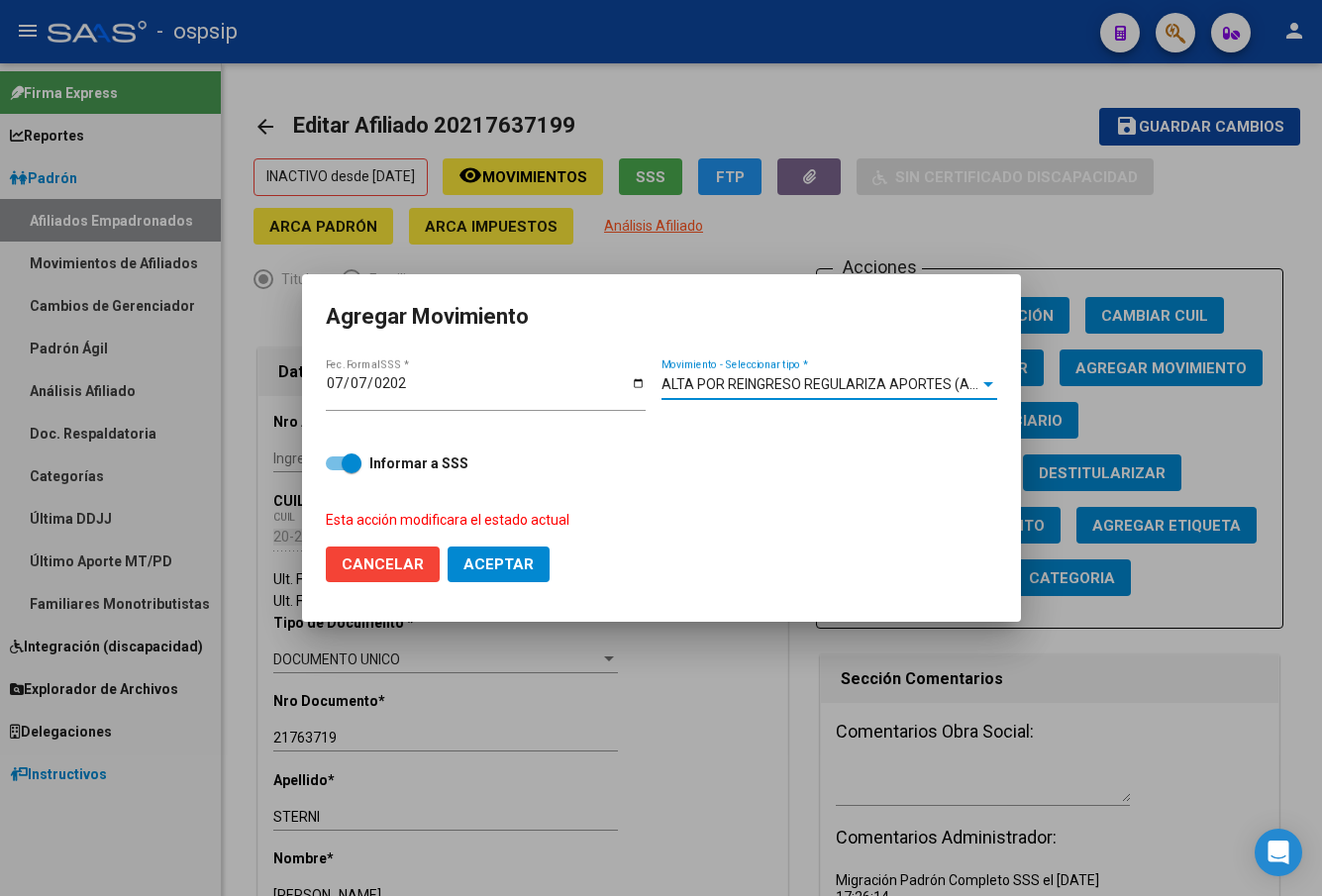click on "Aceptar" 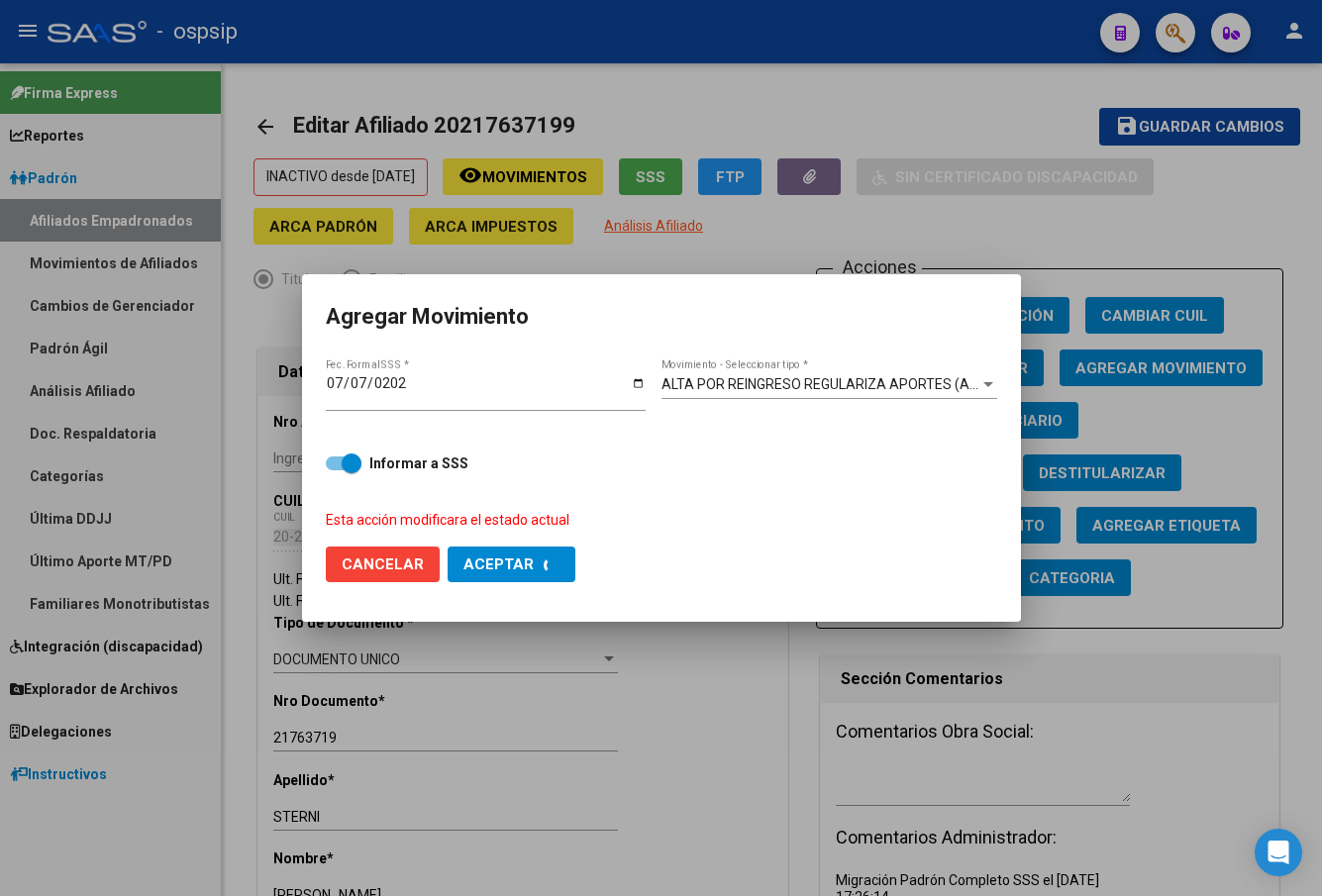 checkbox on "false" 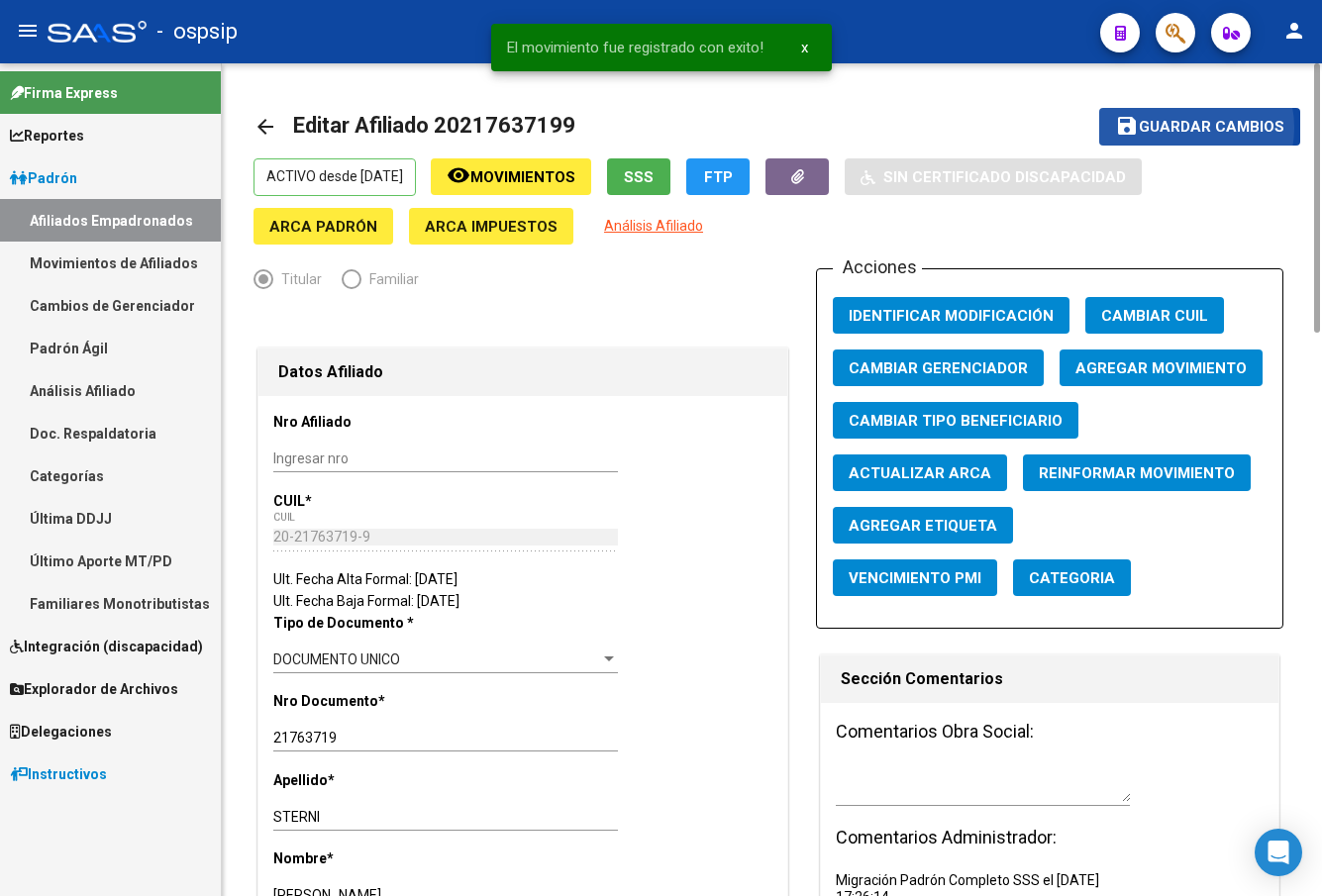click on "Guardar cambios" 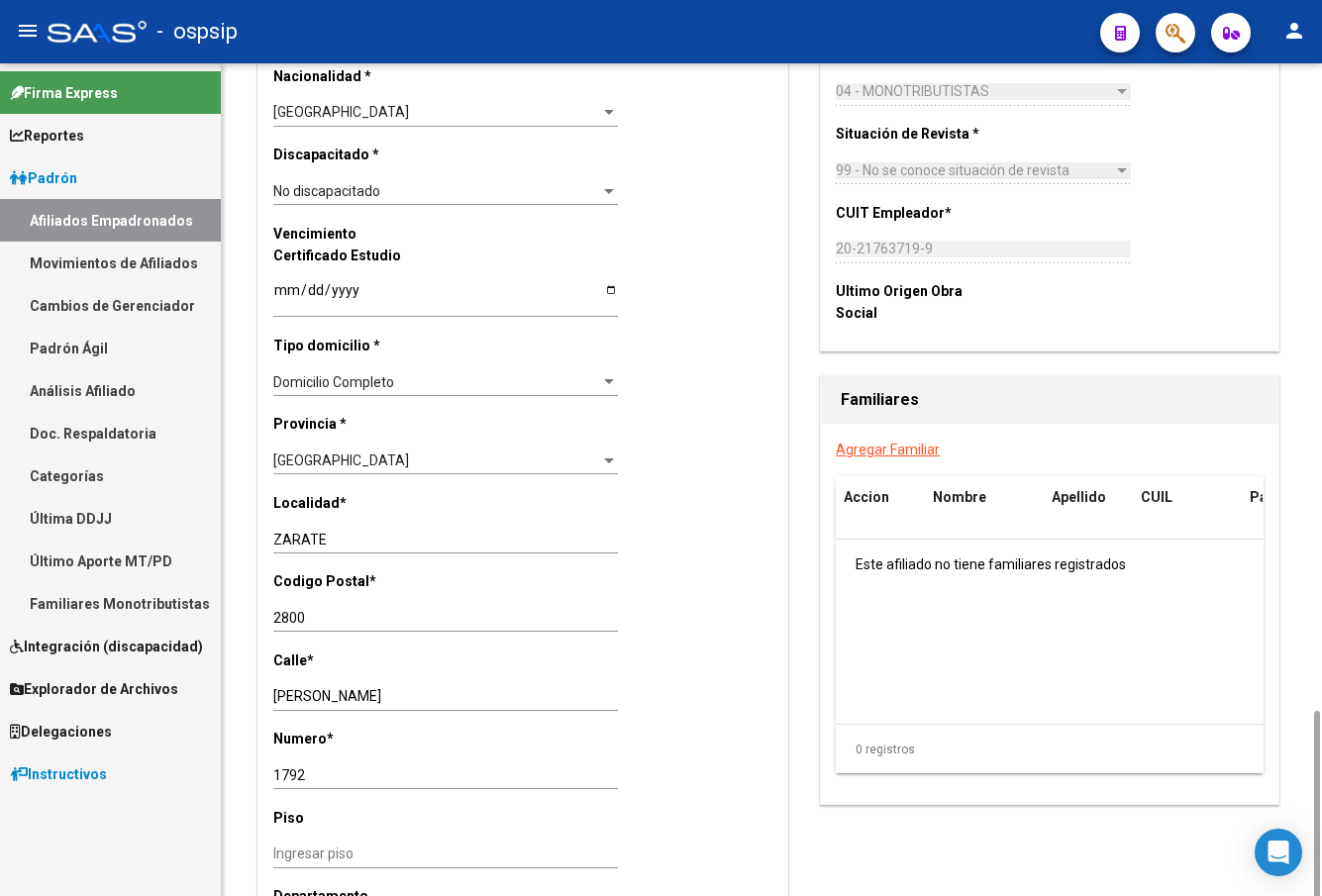 scroll, scrollTop: 1386, scrollLeft: 0, axis: vertical 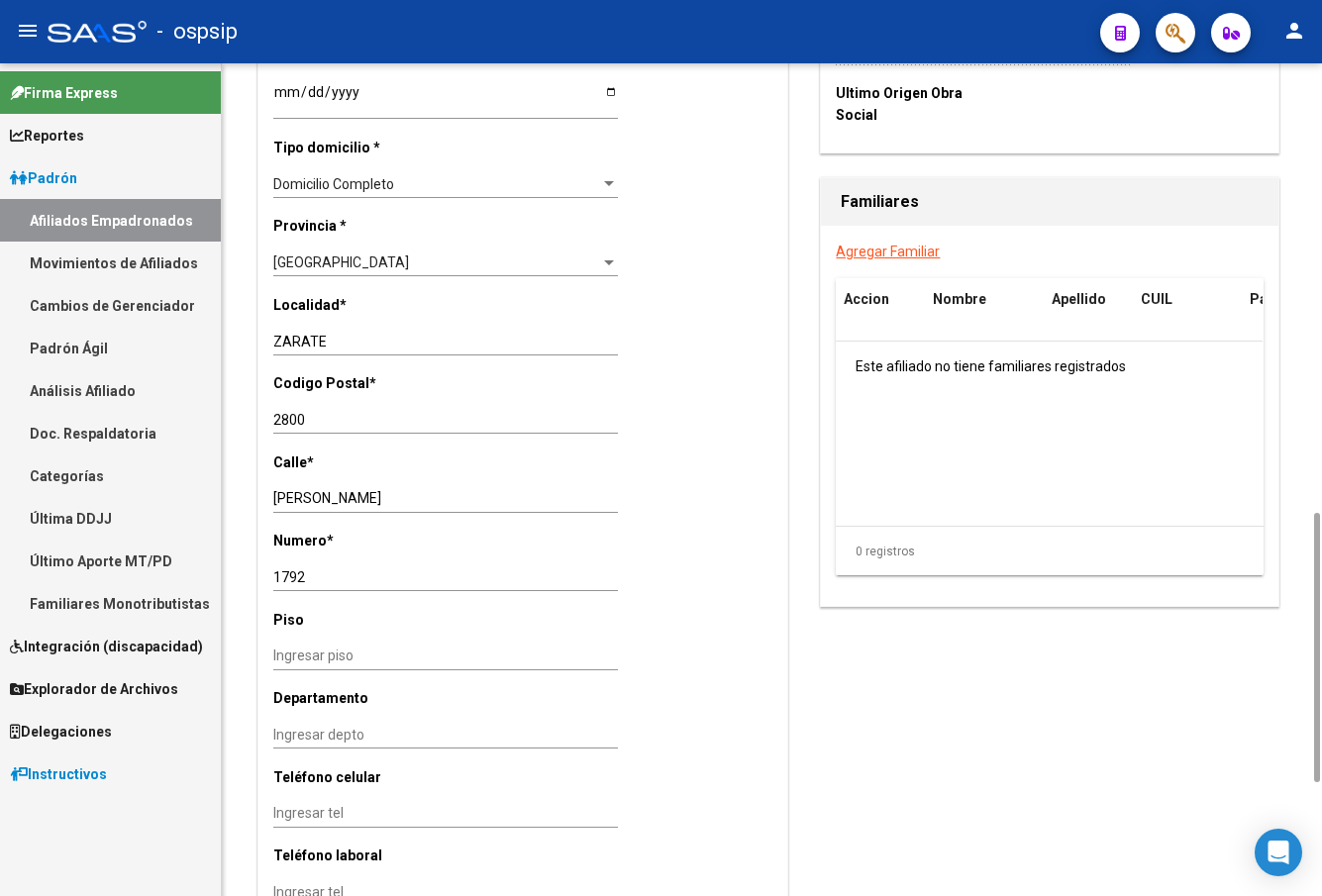 drag, startPoint x: 372, startPoint y: 449, endPoint x: 369, endPoint y: 435, distance: 14.317821 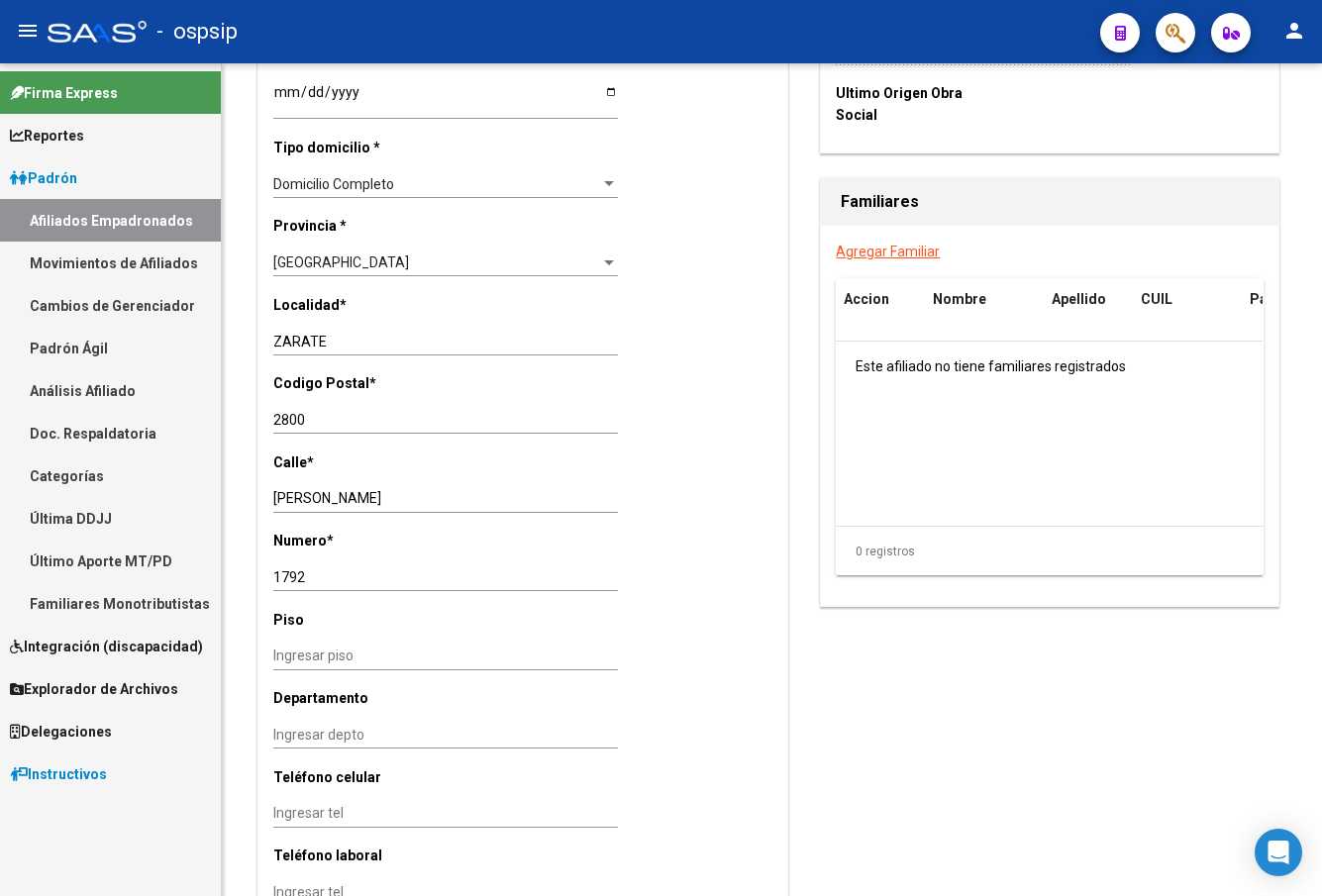 scroll, scrollTop: 792, scrollLeft: 0, axis: vertical 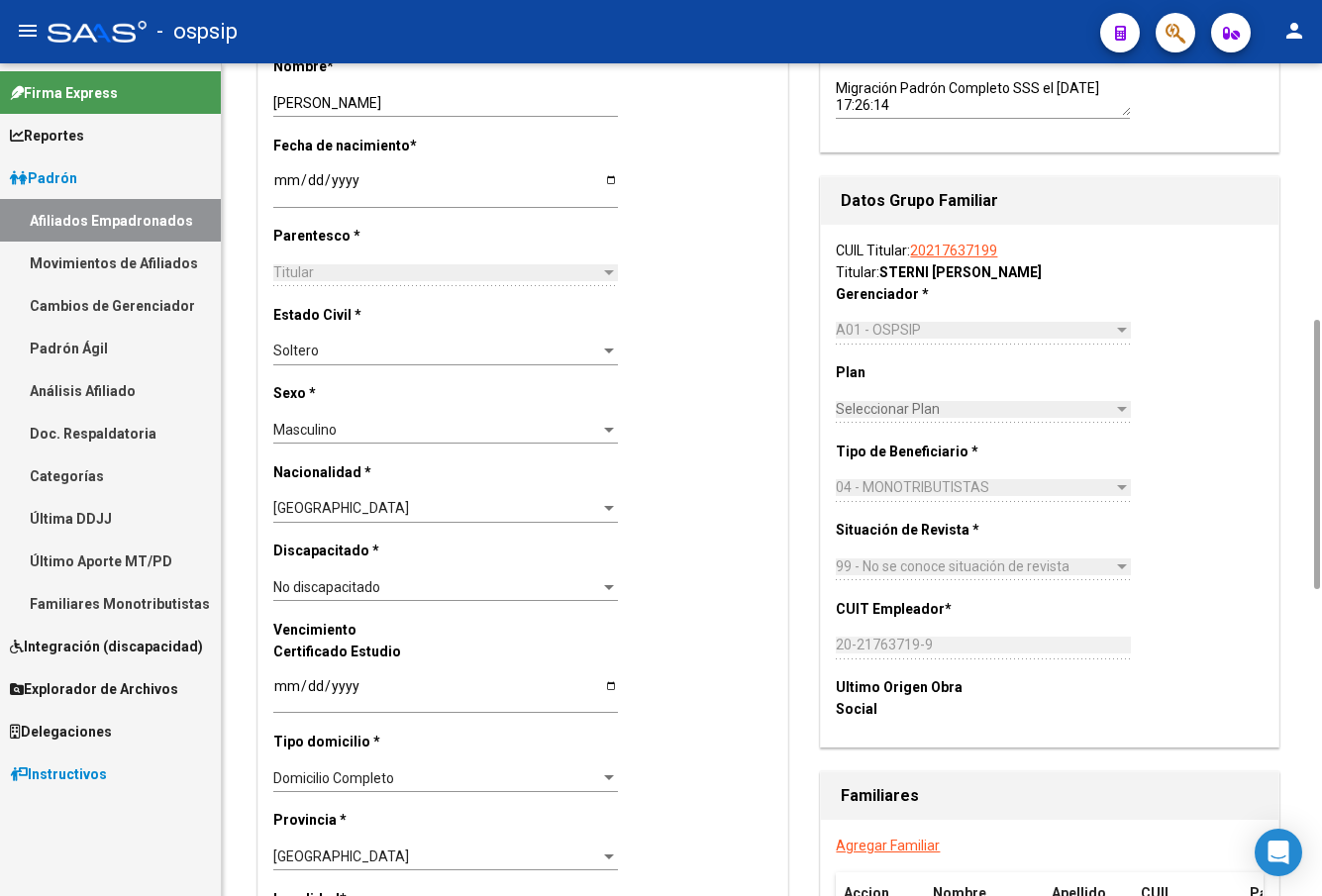 click on "menu -   ospsip  person" 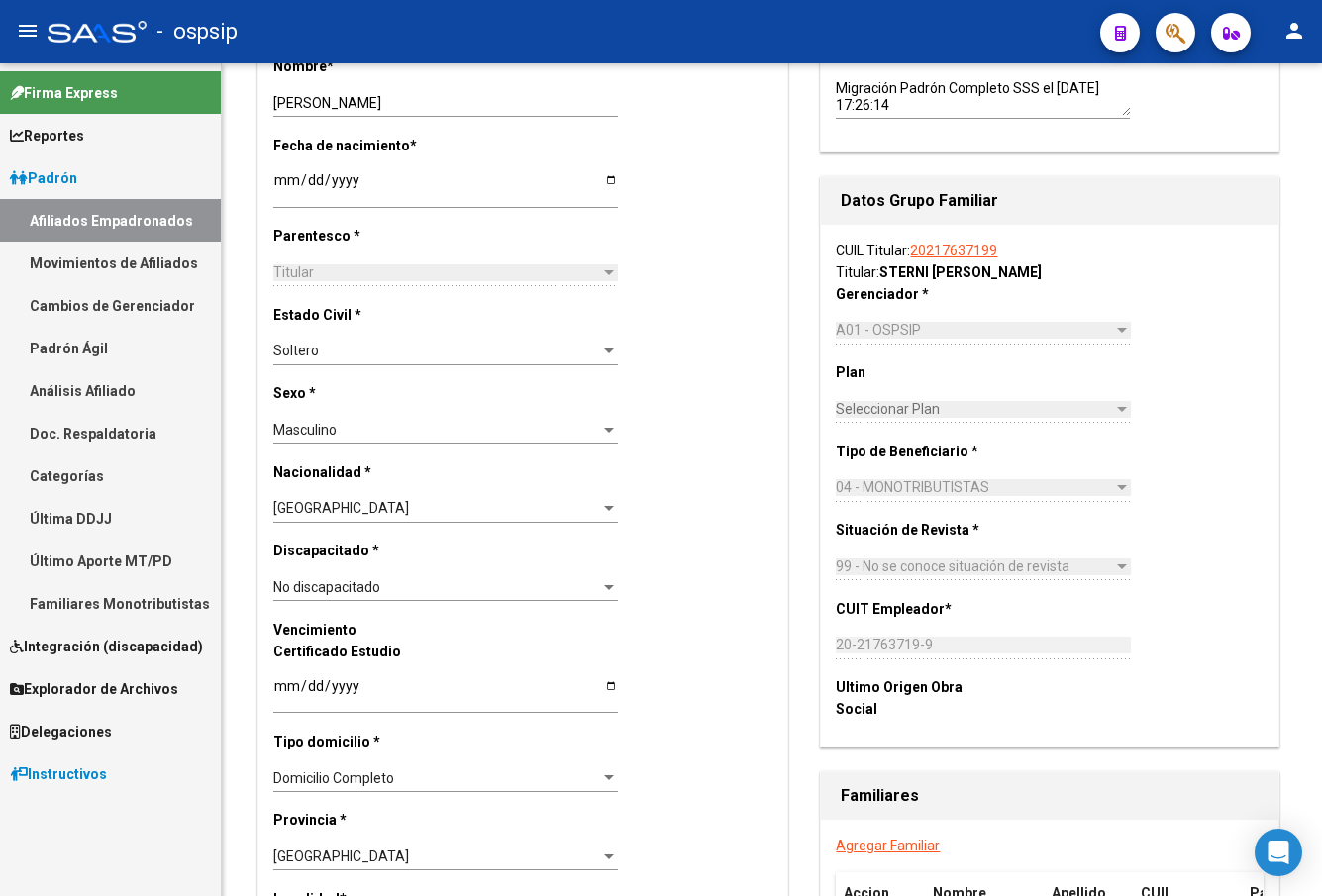 click 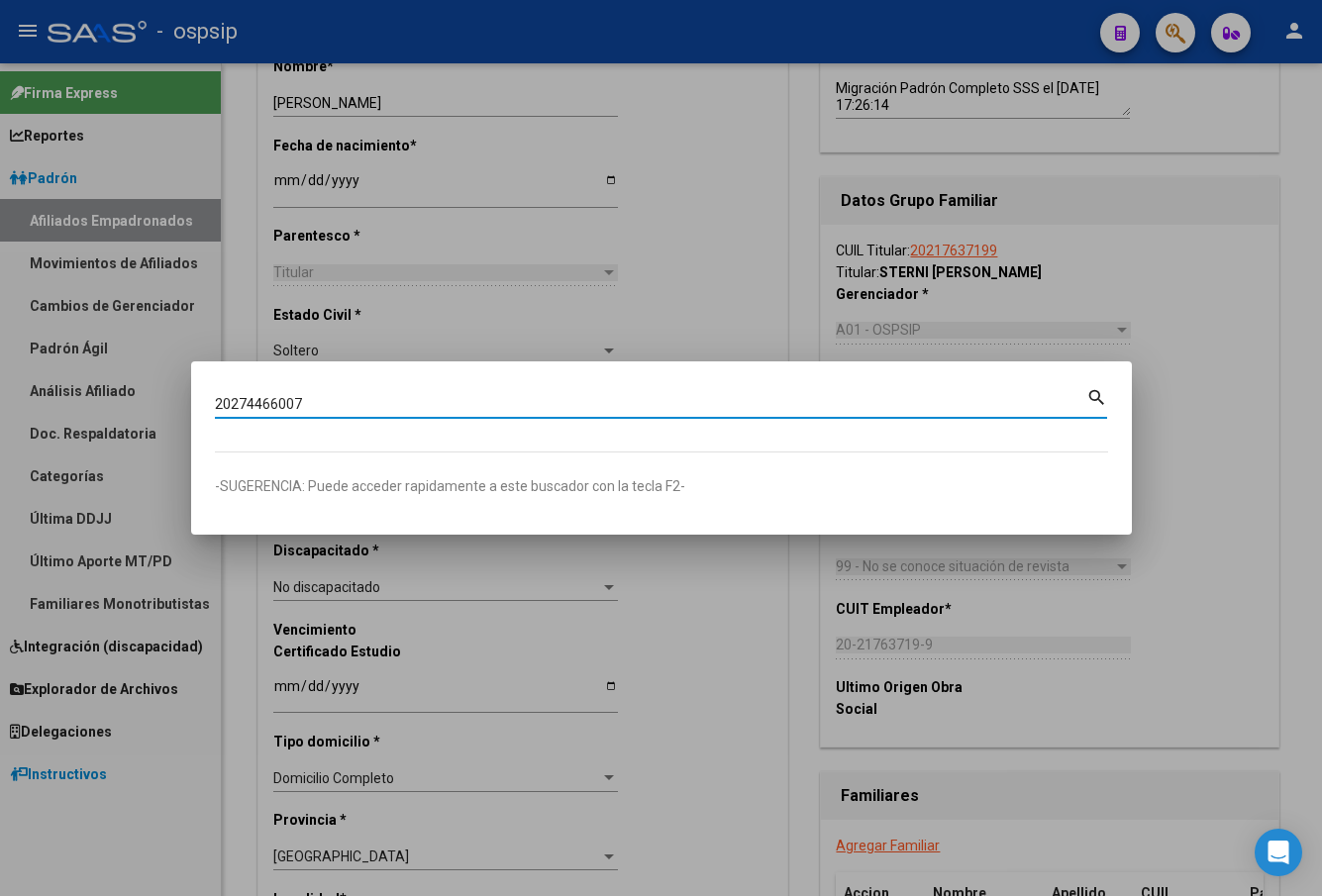 type on "20274466007" 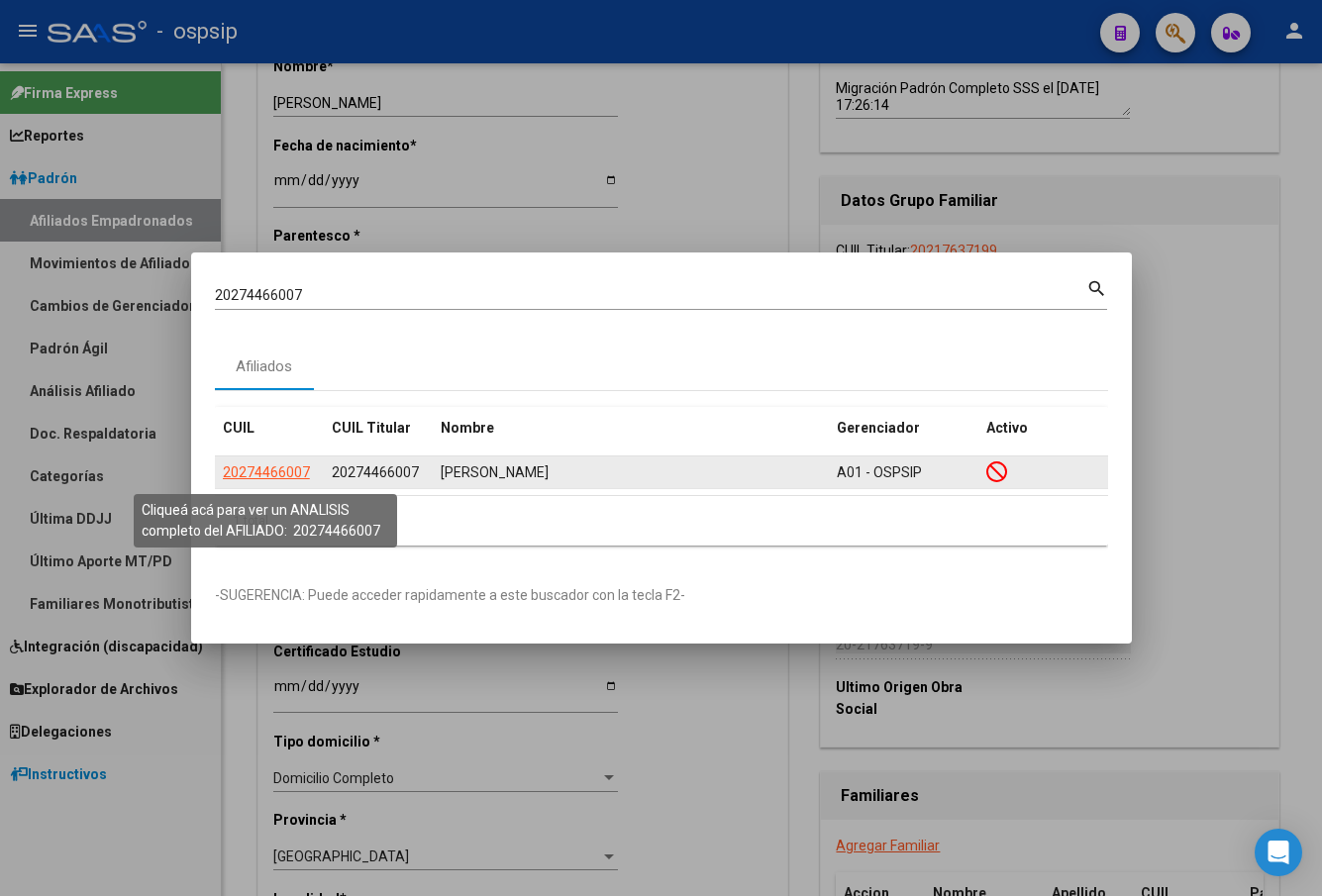 click on "20274466007" 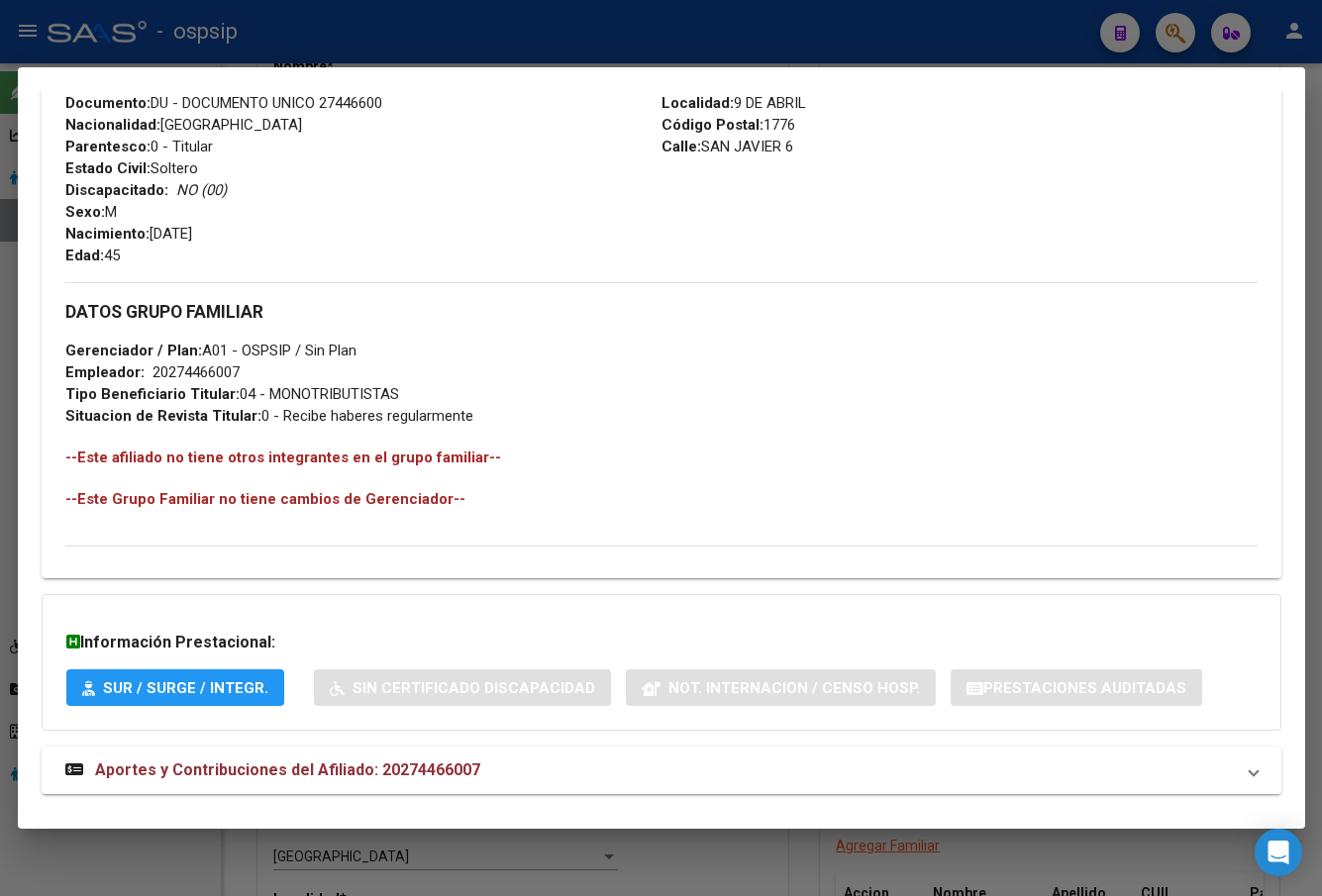 scroll, scrollTop: 763, scrollLeft: 0, axis: vertical 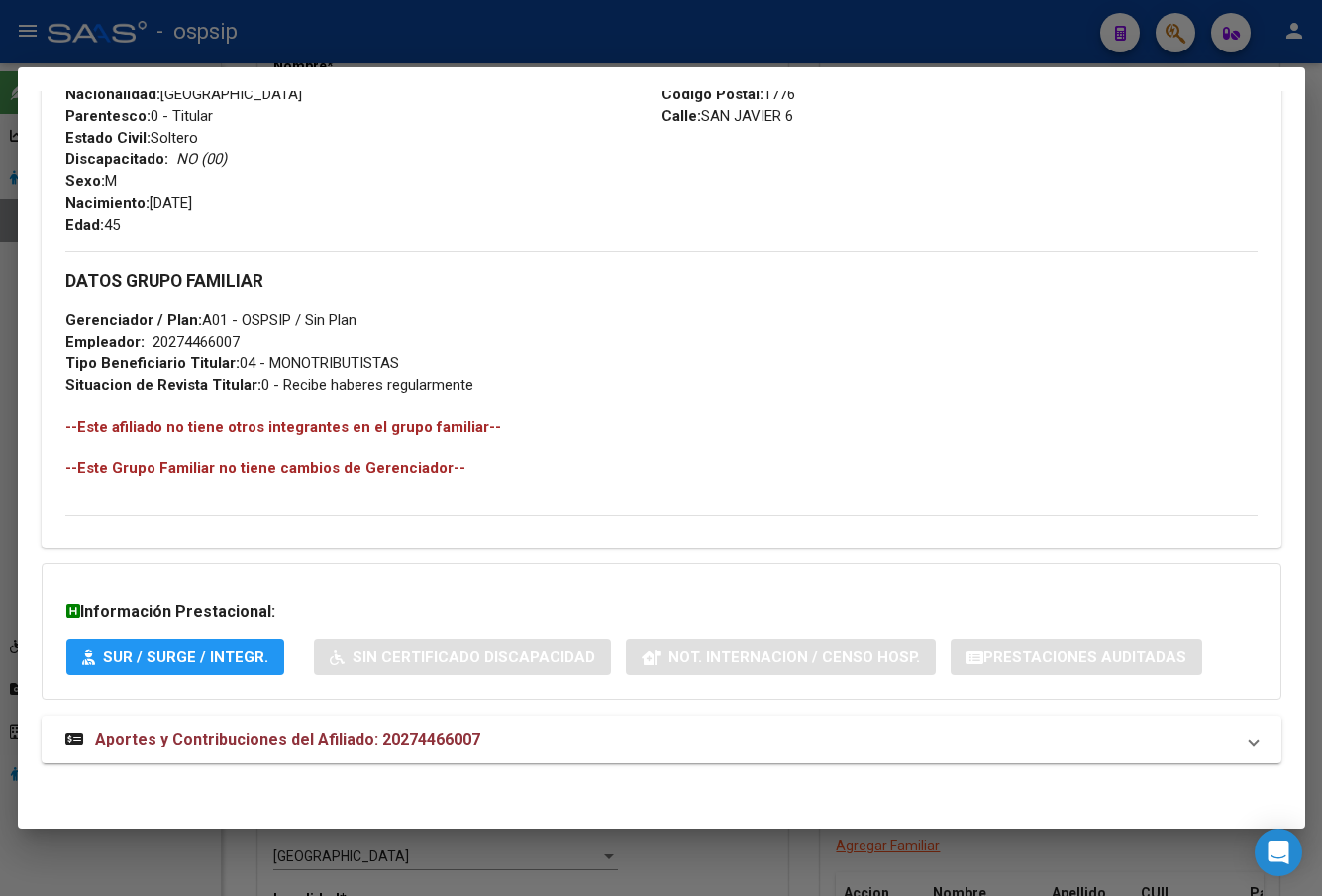drag, startPoint x: 322, startPoint y: 745, endPoint x: 343, endPoint y: 596, distance: 150.47259 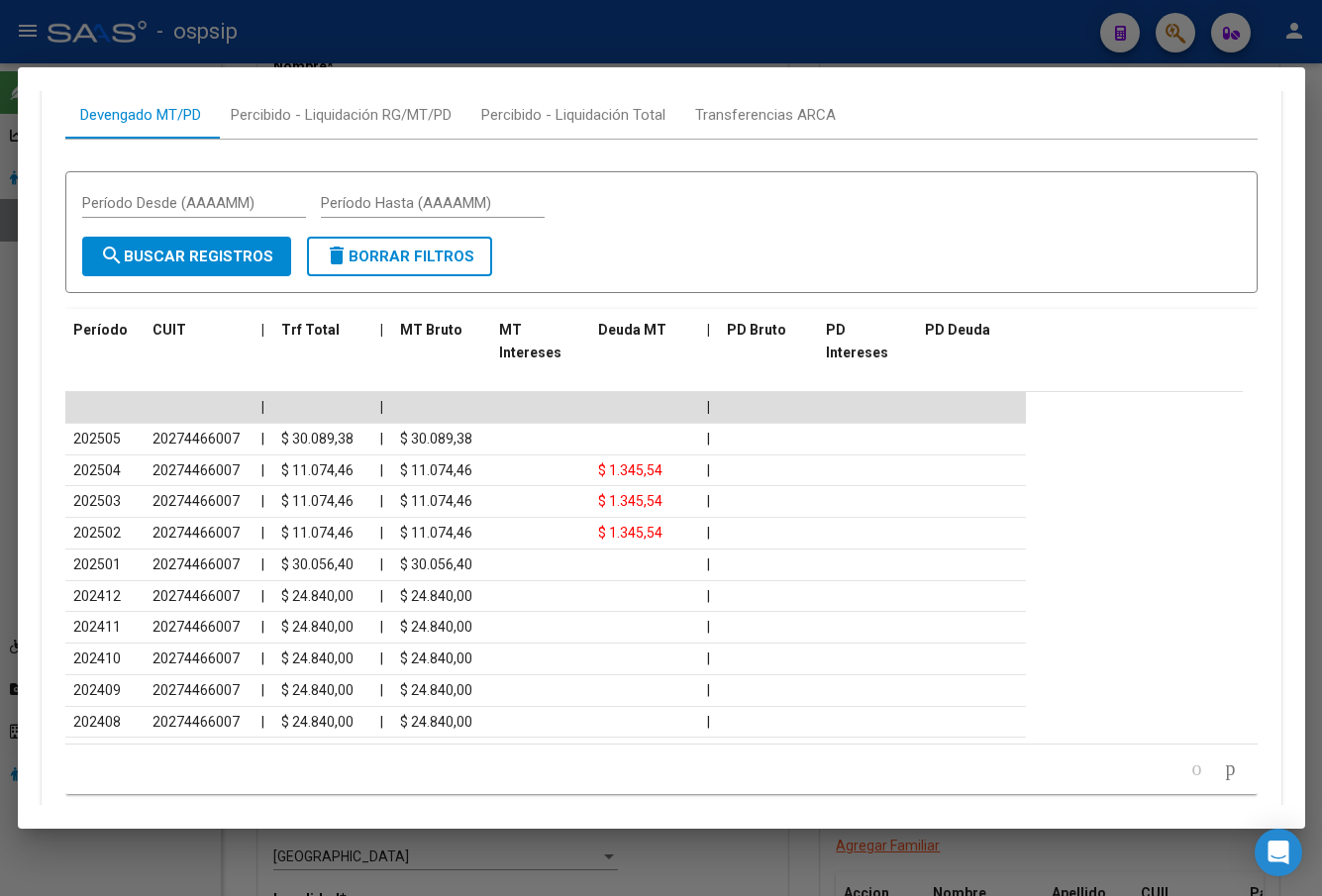 scroll, scrollTop: 1629, scrollLeft: 0, axis: vertical 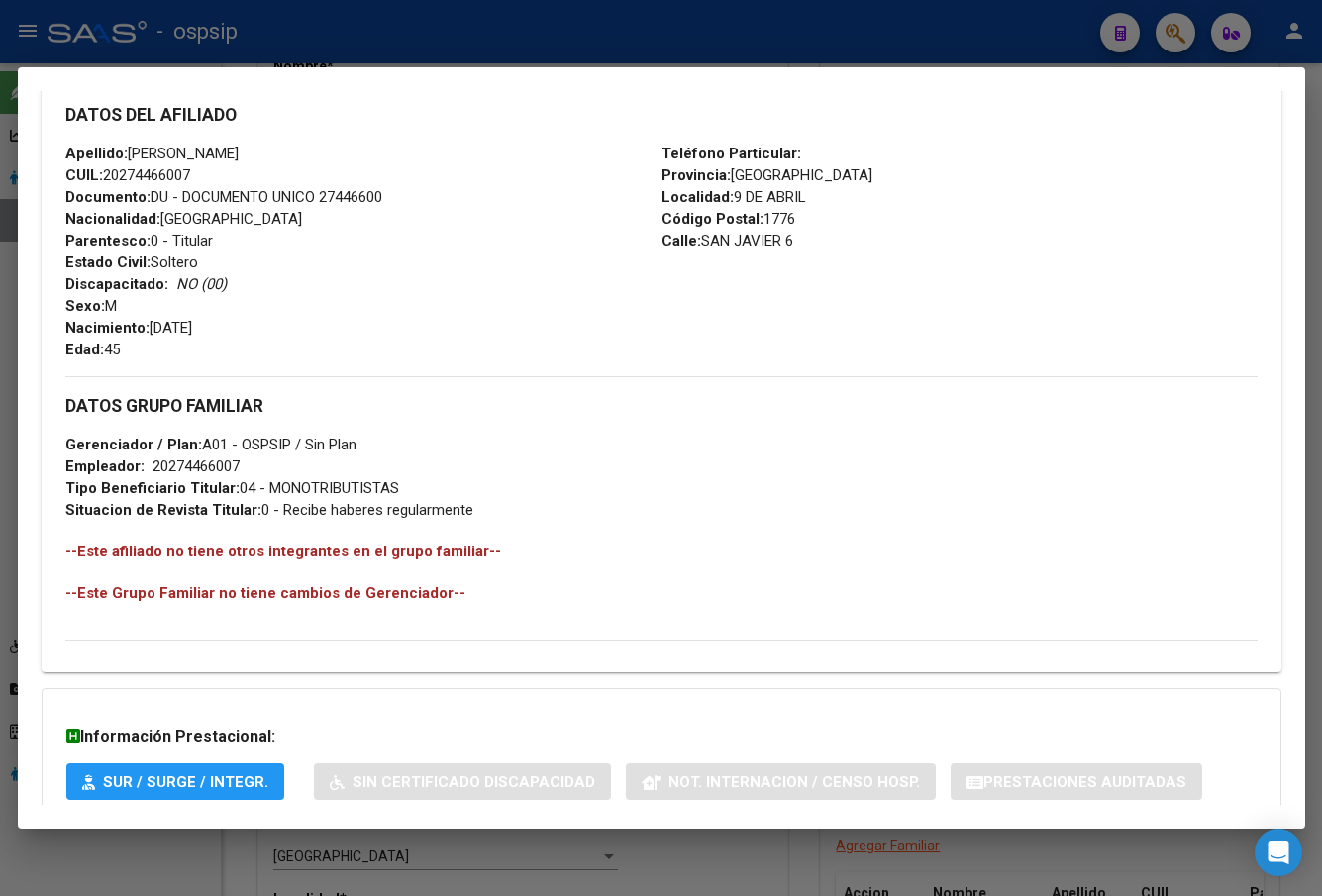 drag, startPoint x: 628, startPoint y: 326, endPoint x: 553, endPoint y: 358, distance: 81.5414 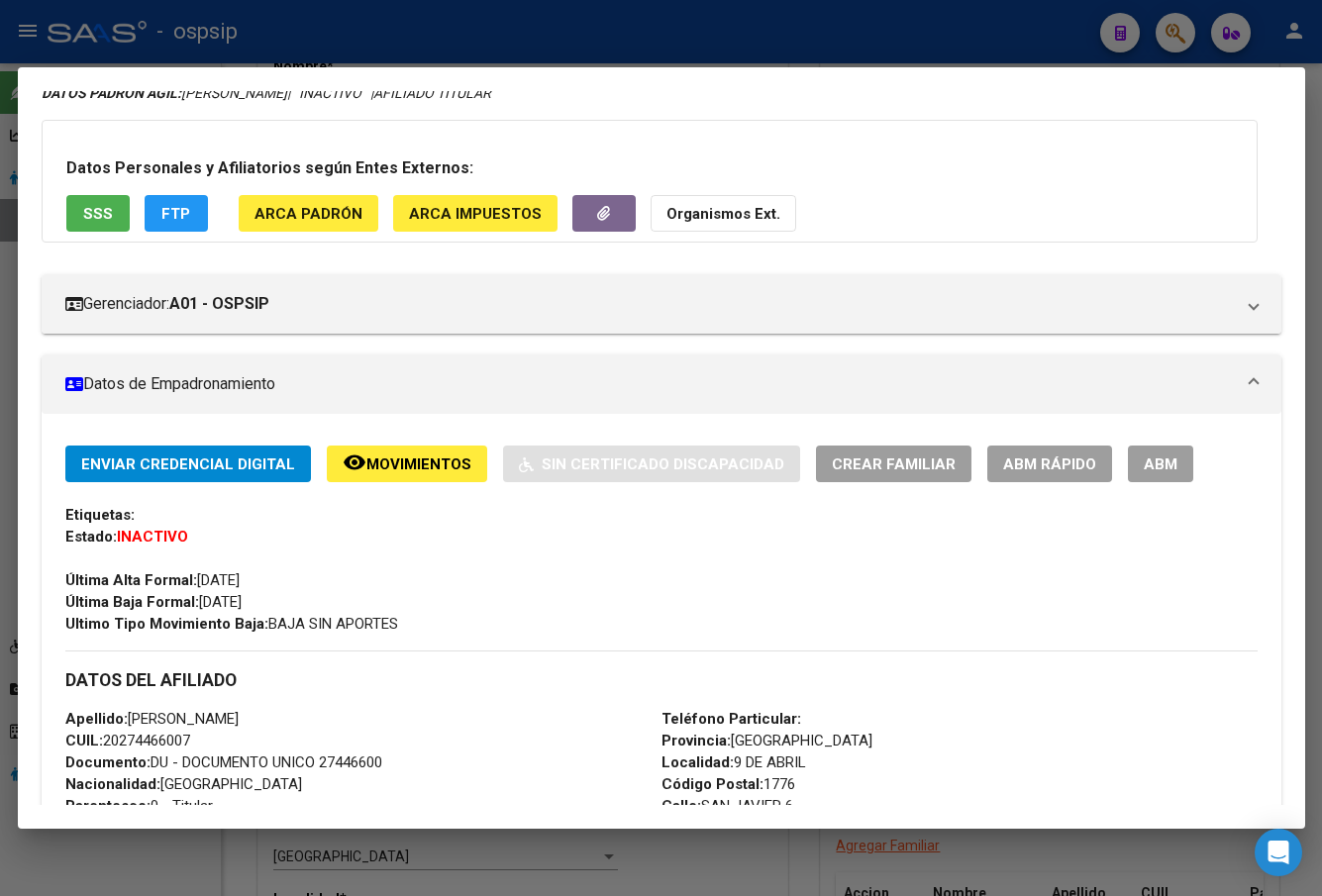 scroll, scrollTop: 0, scrollLeft: 0, axis: both 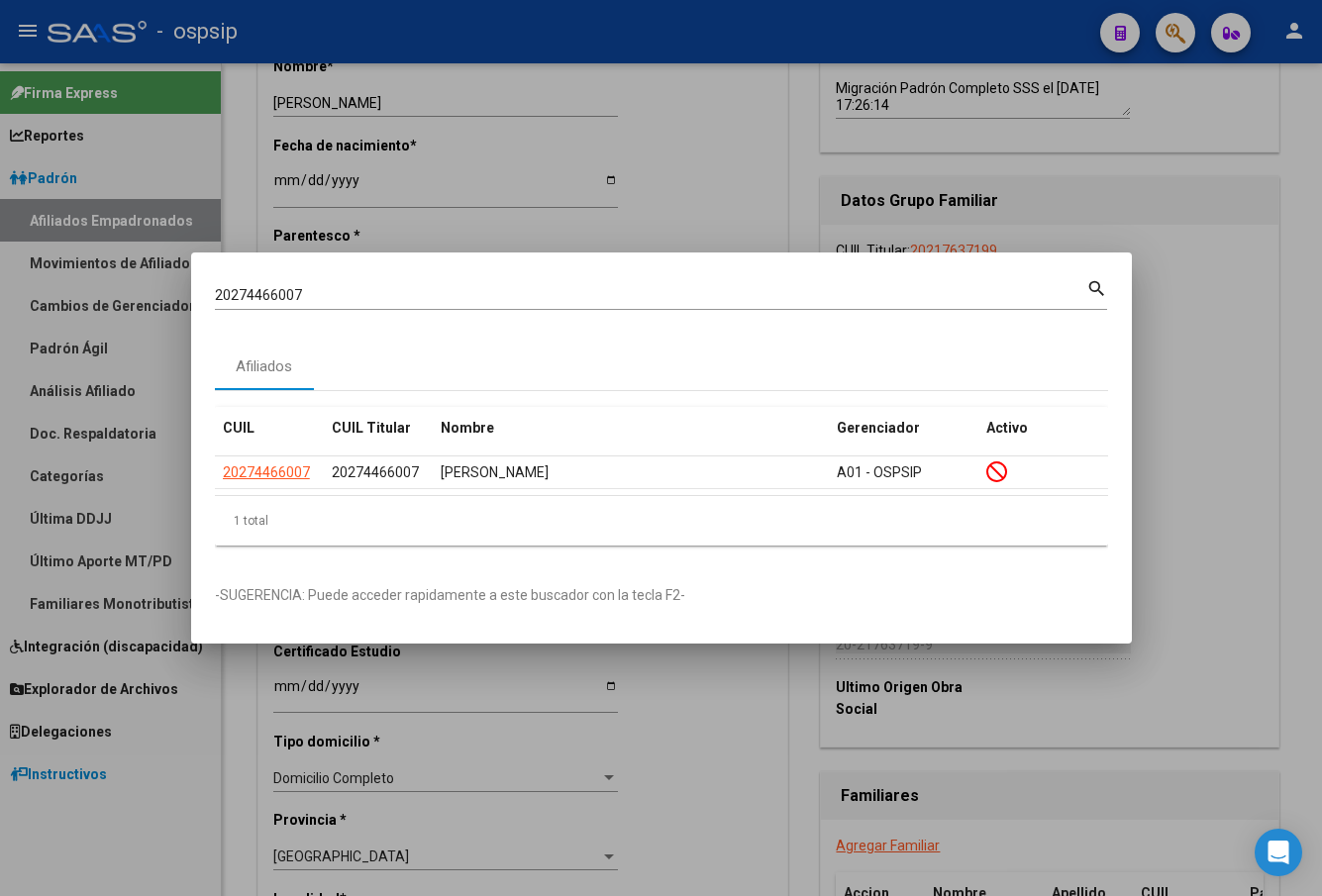 click on "20274466007" at bounding box center [651, 295] 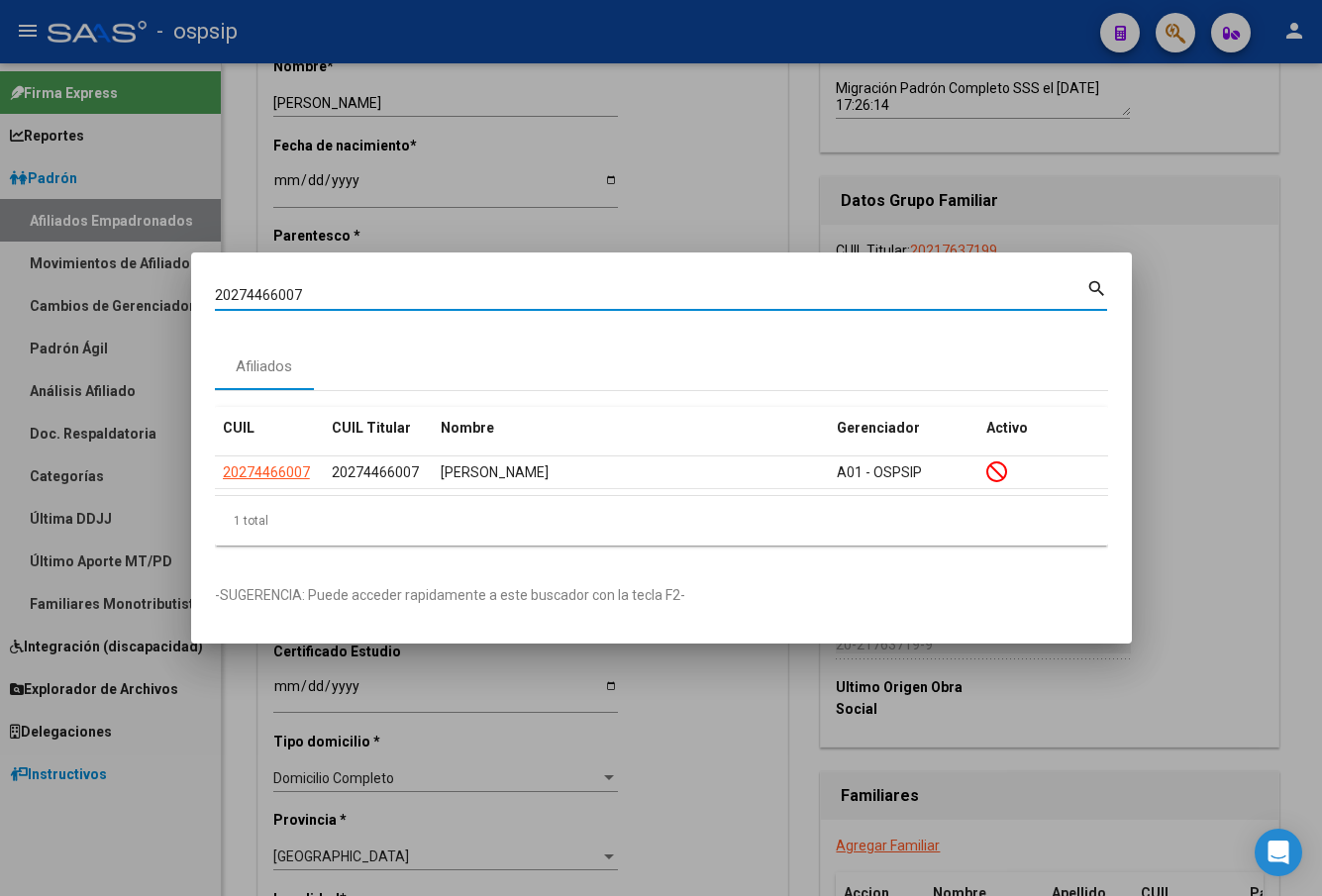 click on "20274466007" at bounding box center (651, 295) 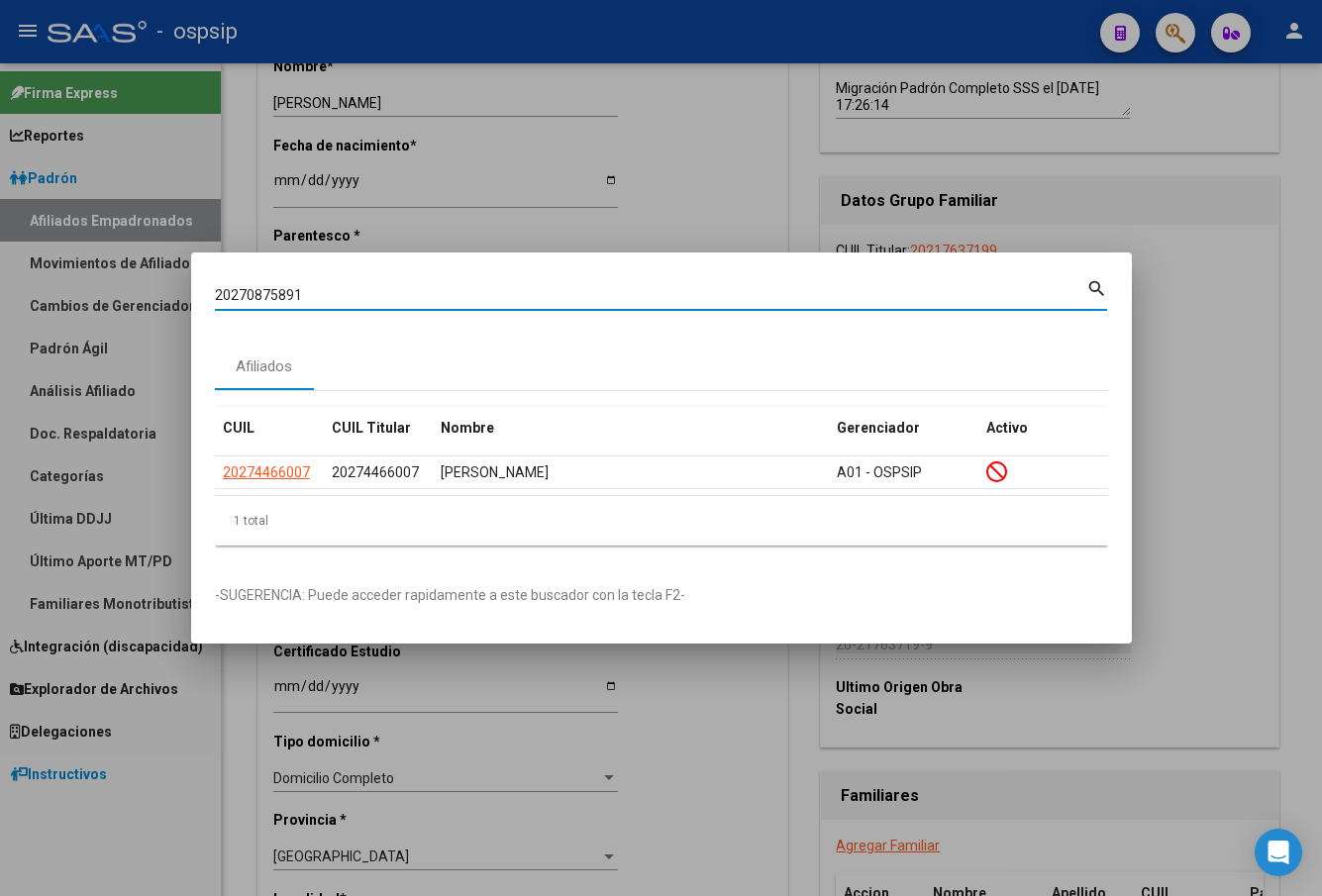 type on "20270875891" 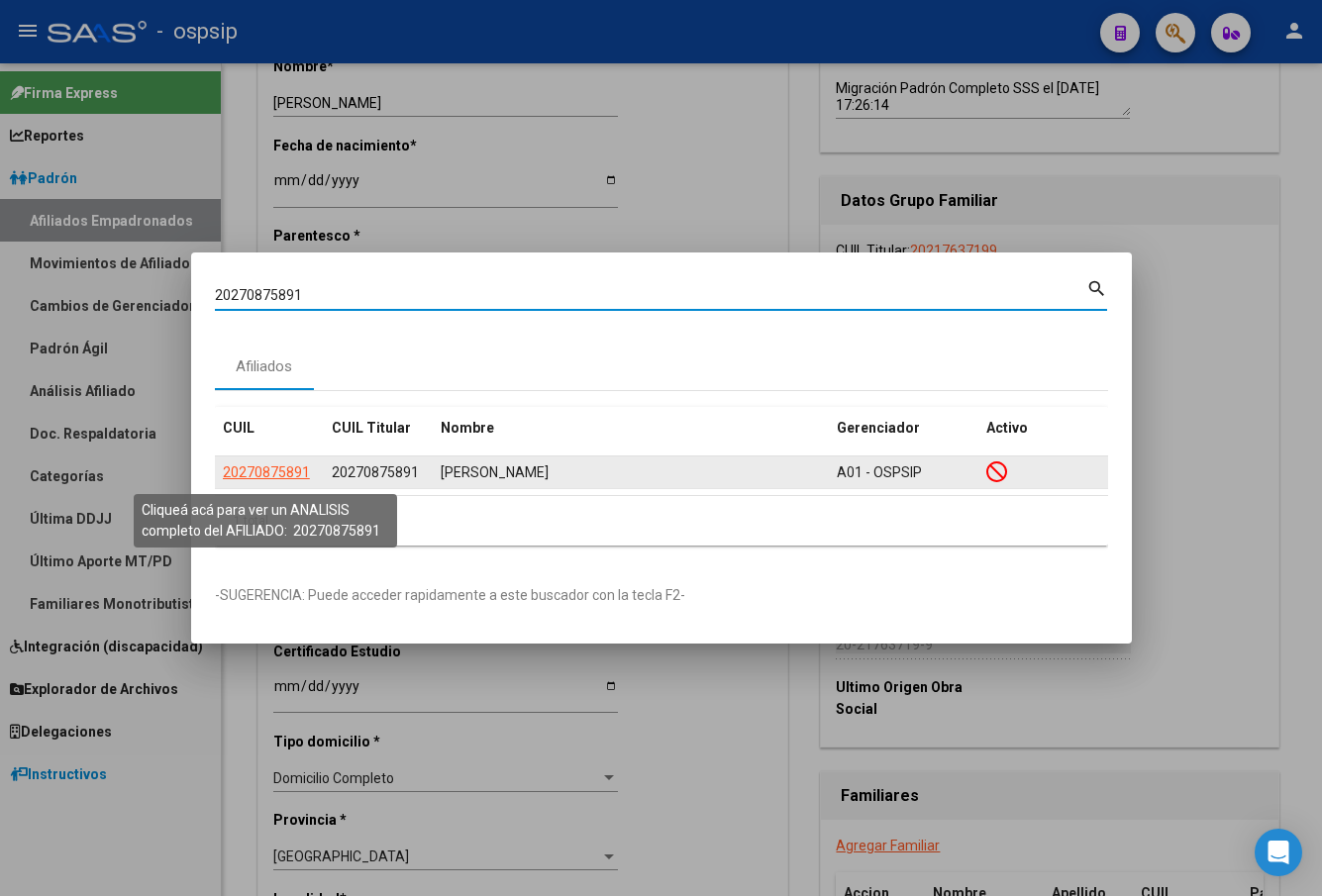 click on "20270875891" 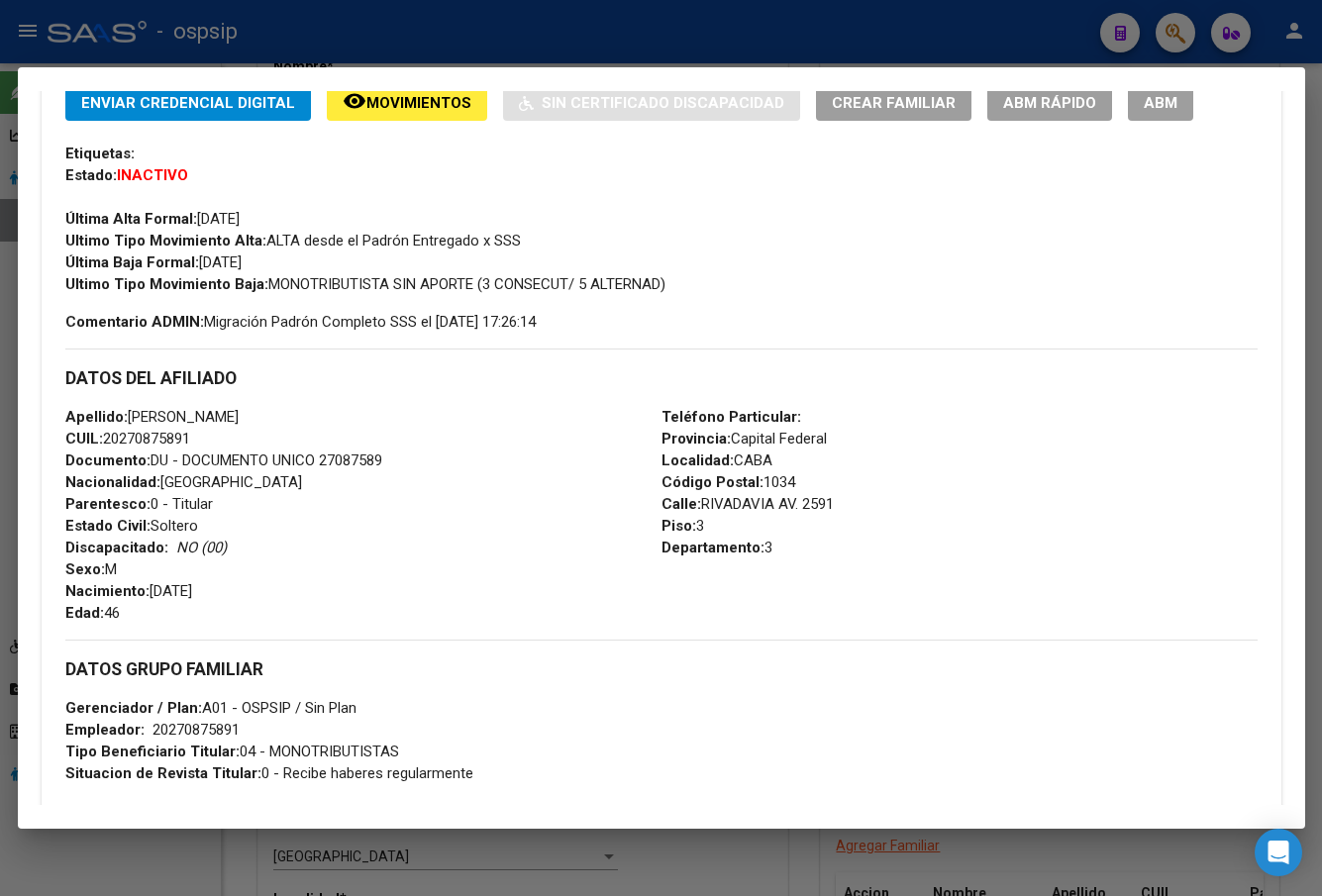 scroll, scrollTop: 823, scrollLeft: 0, axis: vertical 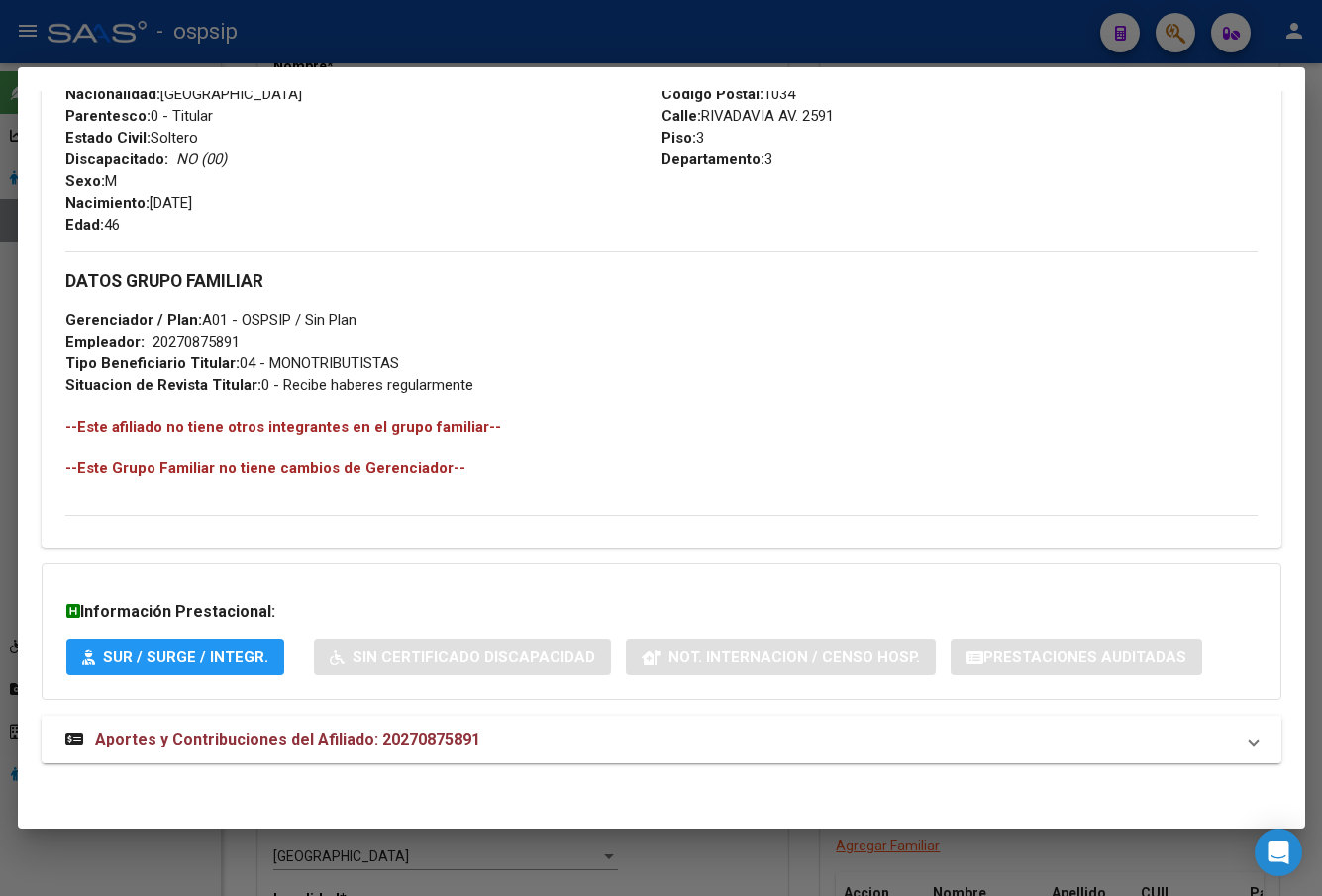 click on "Aportes y Contribuciones del Afiliado: 20270875891" at bounding box center (287, 739) 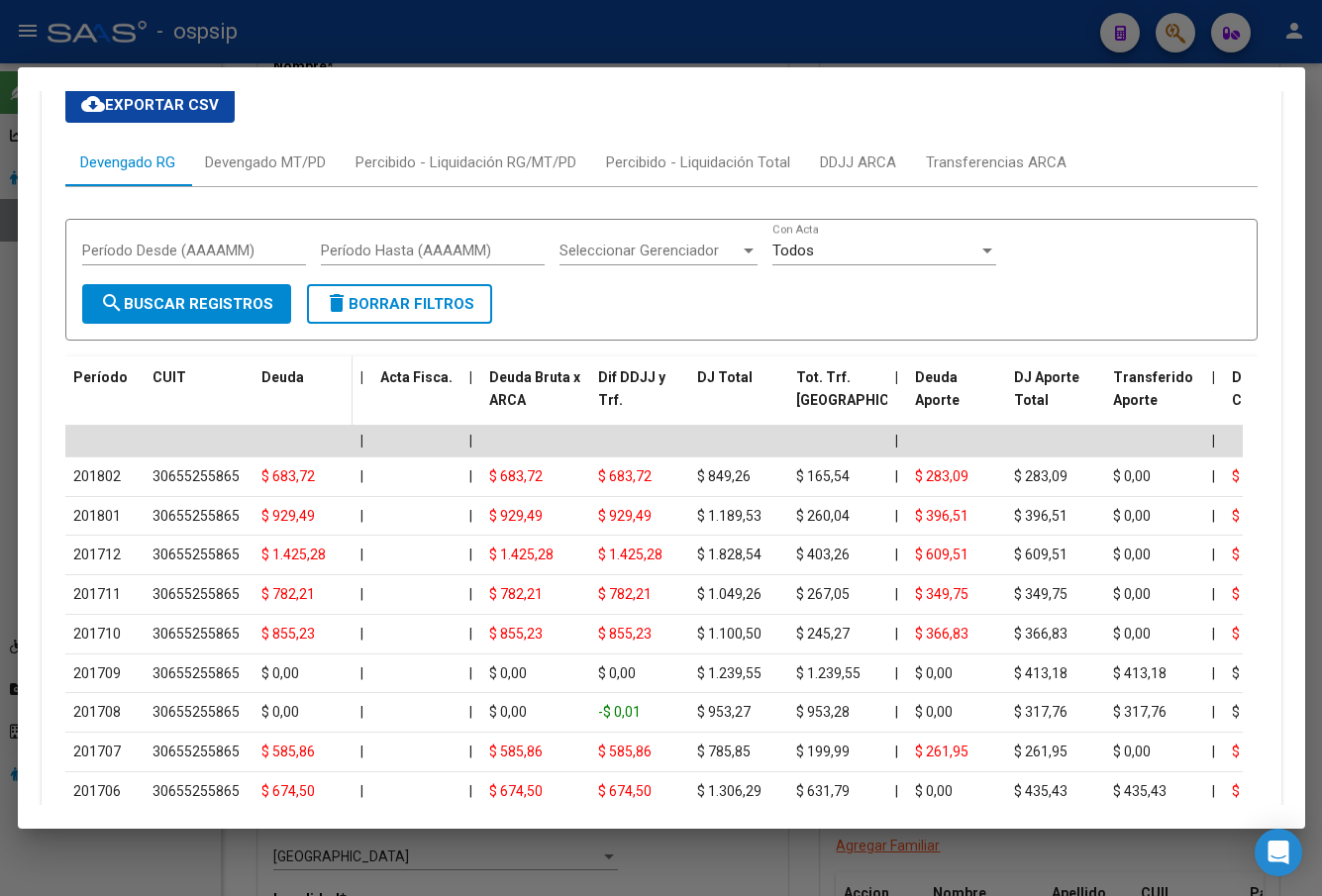 scroll, scrollTop: 1494, scrollLeft: 0, axis: vertical 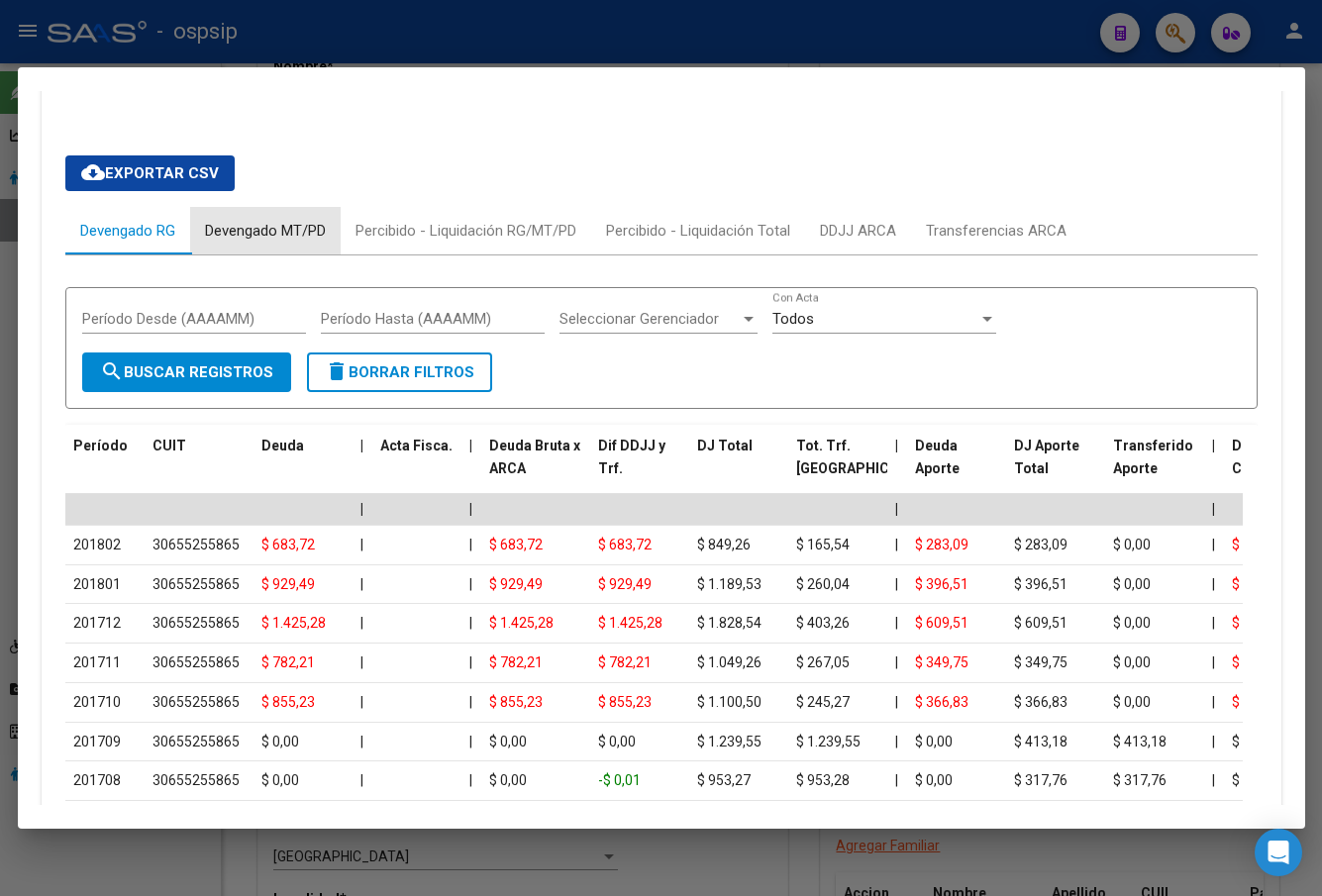 click on "Devengado MT/PD" at bounding box center [265, 231] 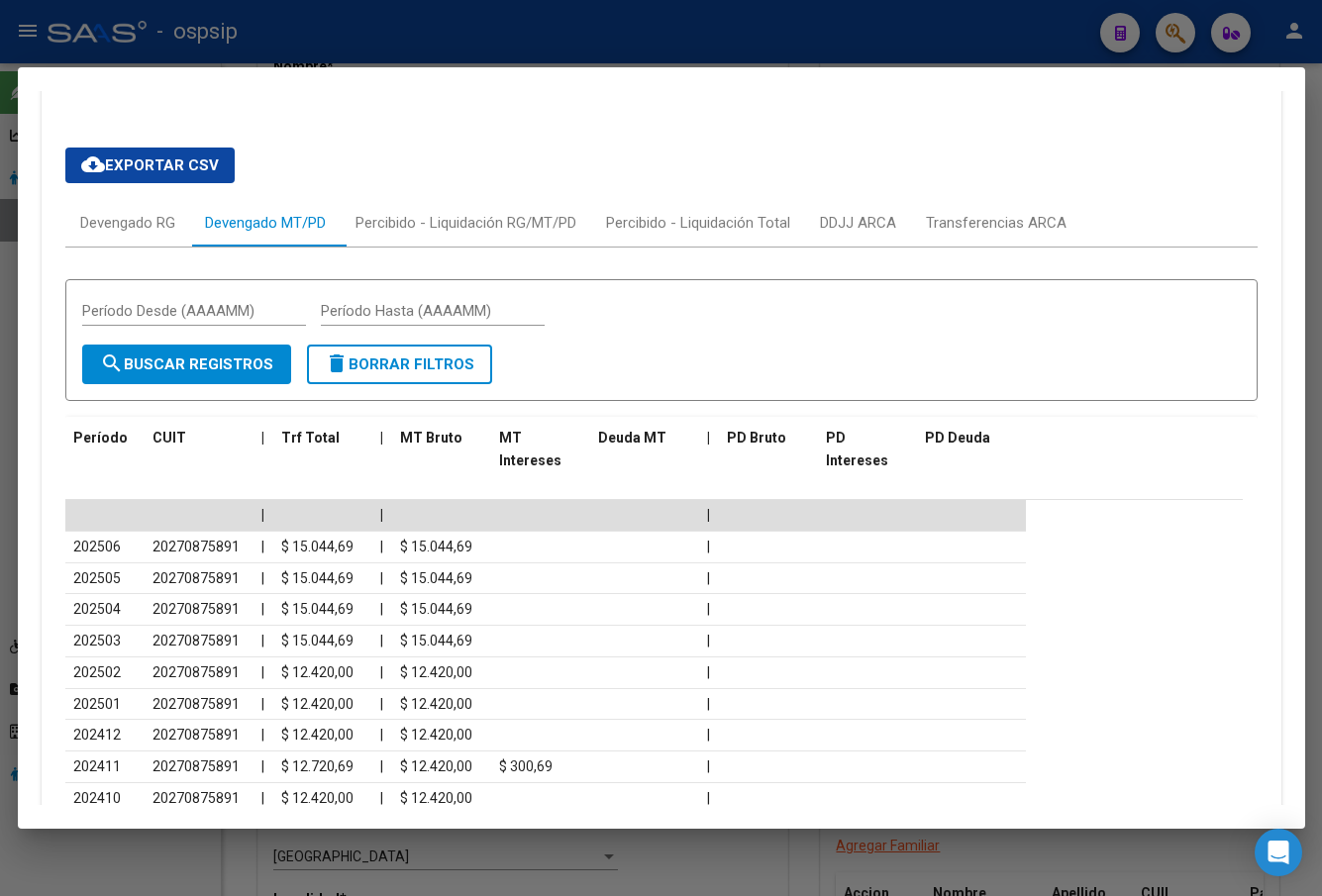 scroll, scrollTop: 1485, scrollLeft: 0, axis: vertical 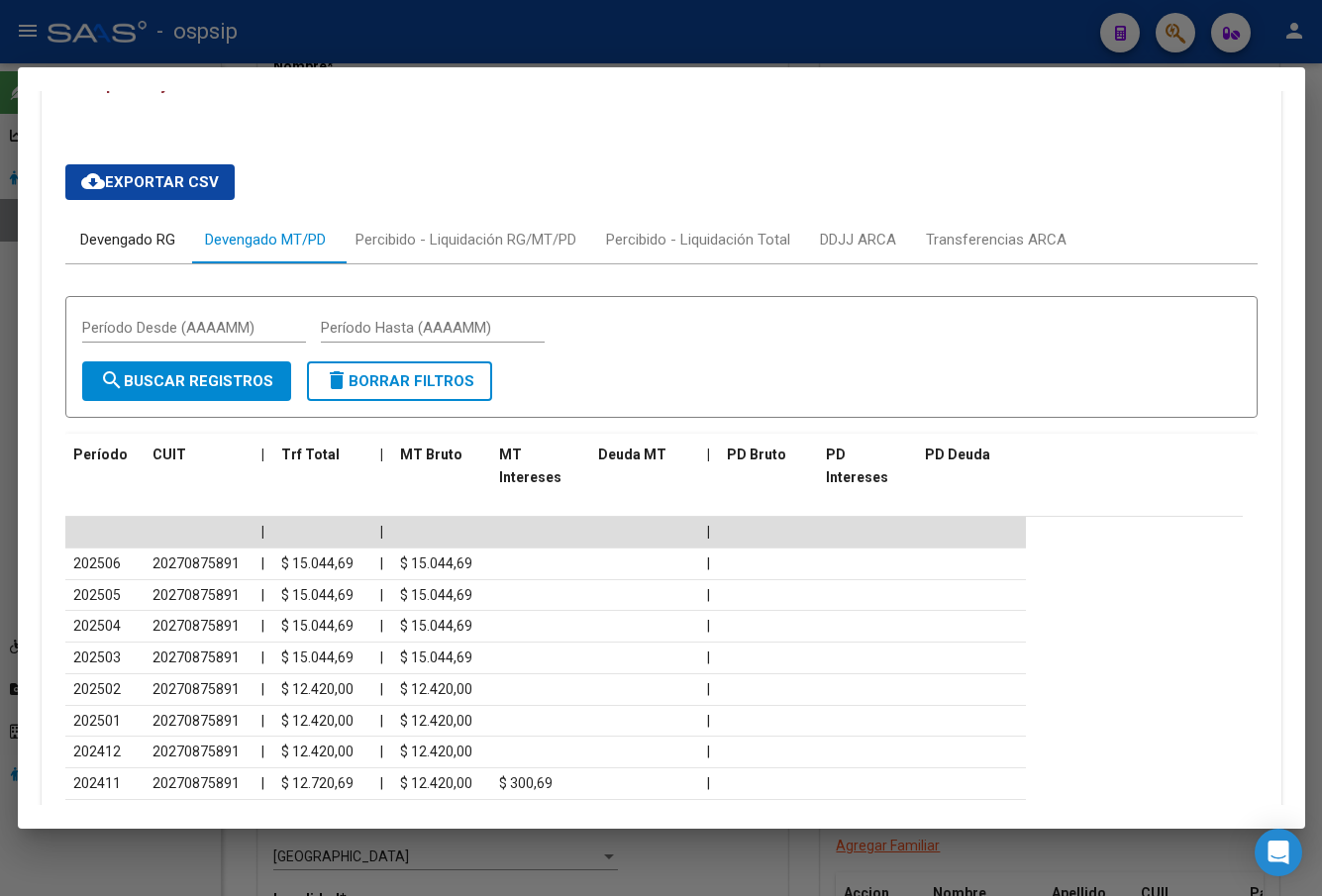 click on "Devengado RG" at bounding box center (128, 240) 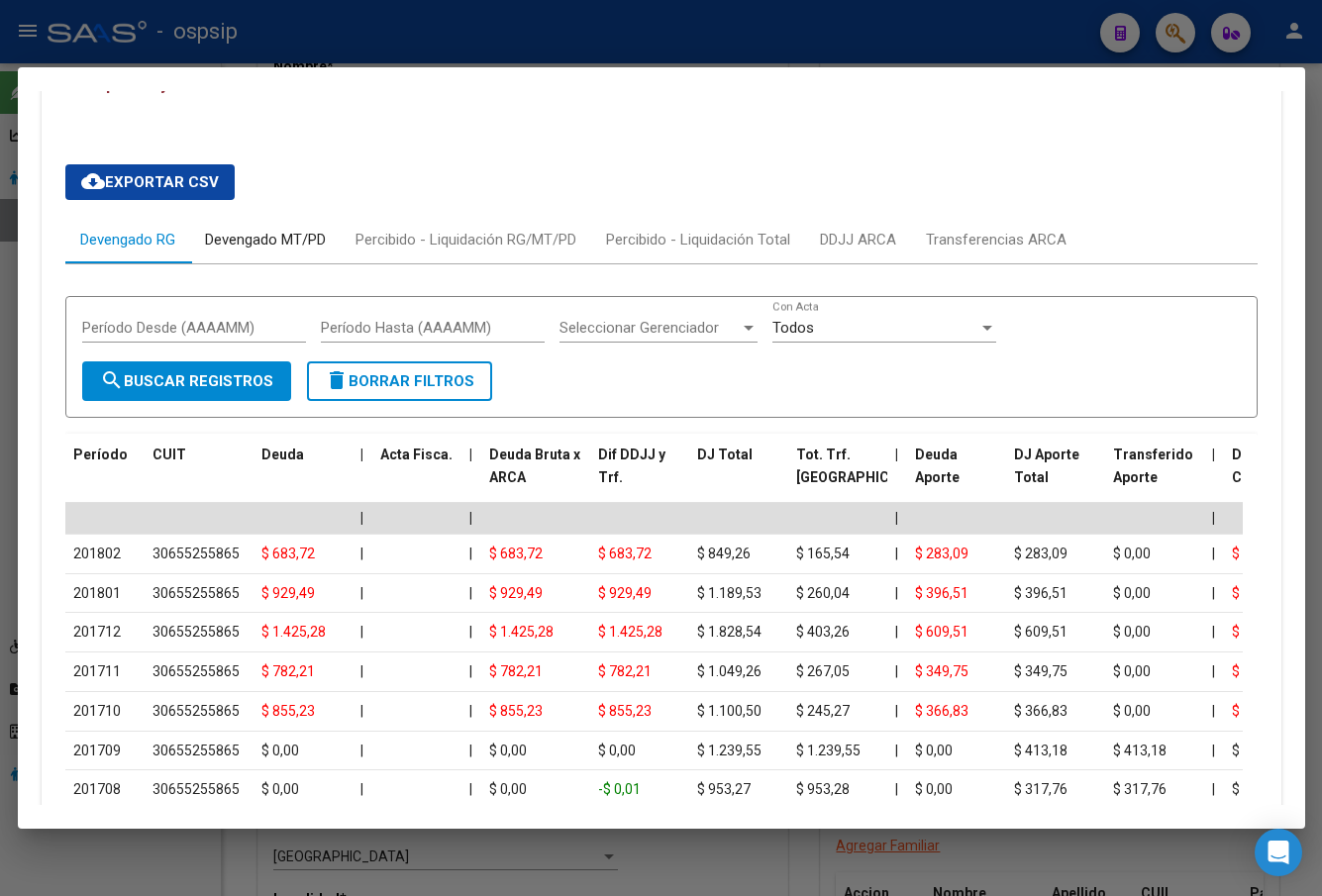 click on "Devengado MT/PD" at bounding box center (265, 240) 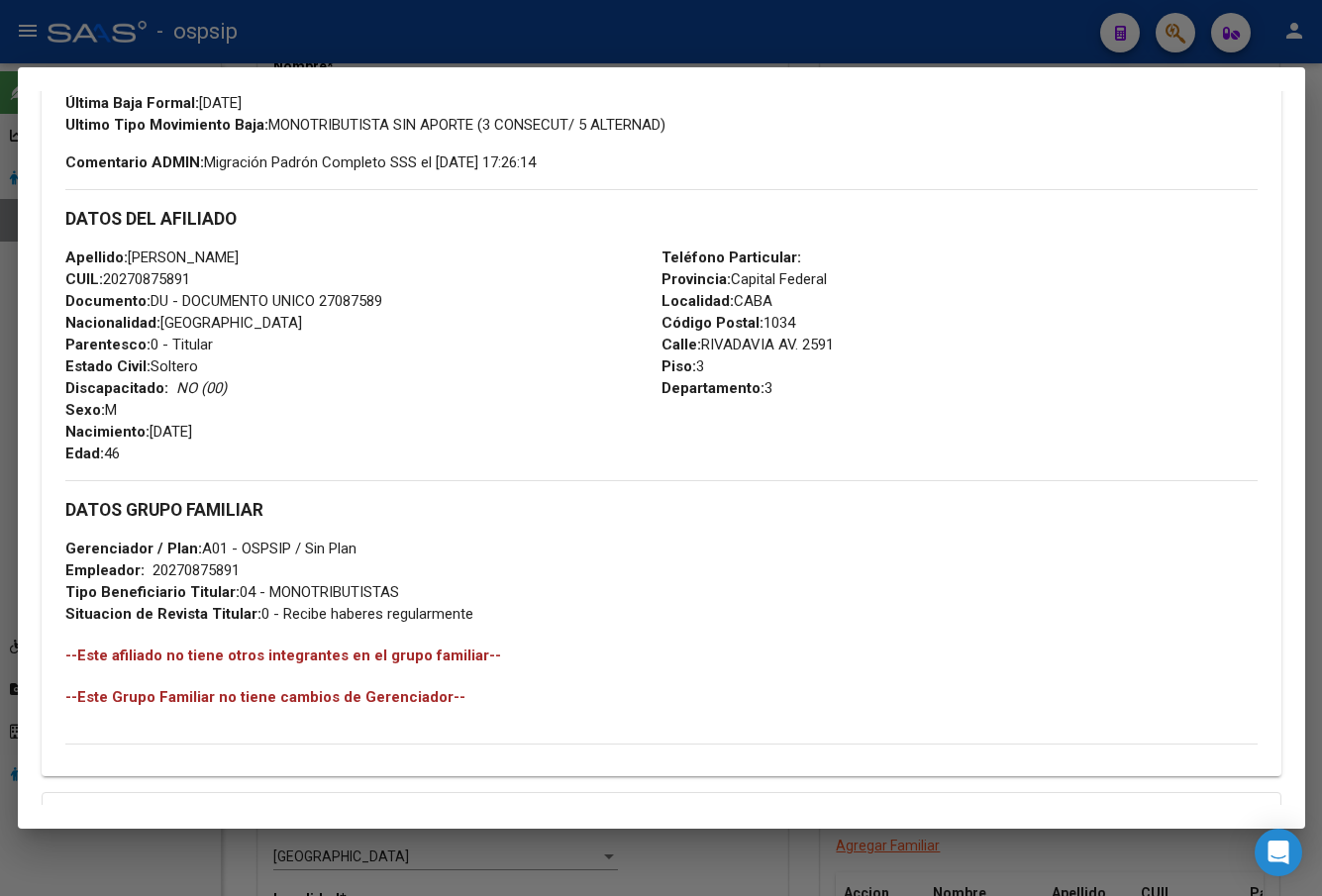 scroll, scrollTop: 198, scrollLeft: 0, axis: vertical 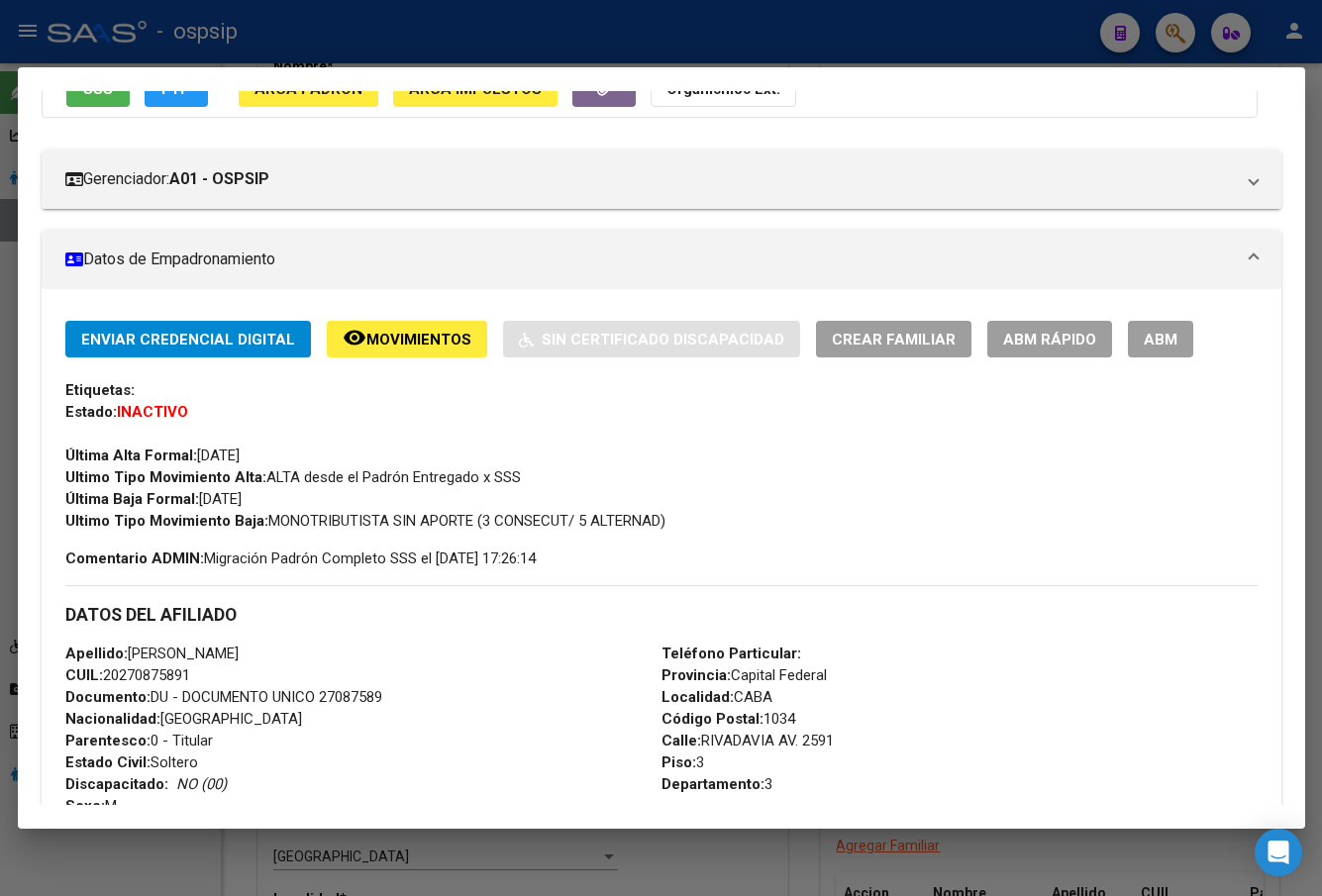 click on "ABM" at bounding box center [1161, 340] 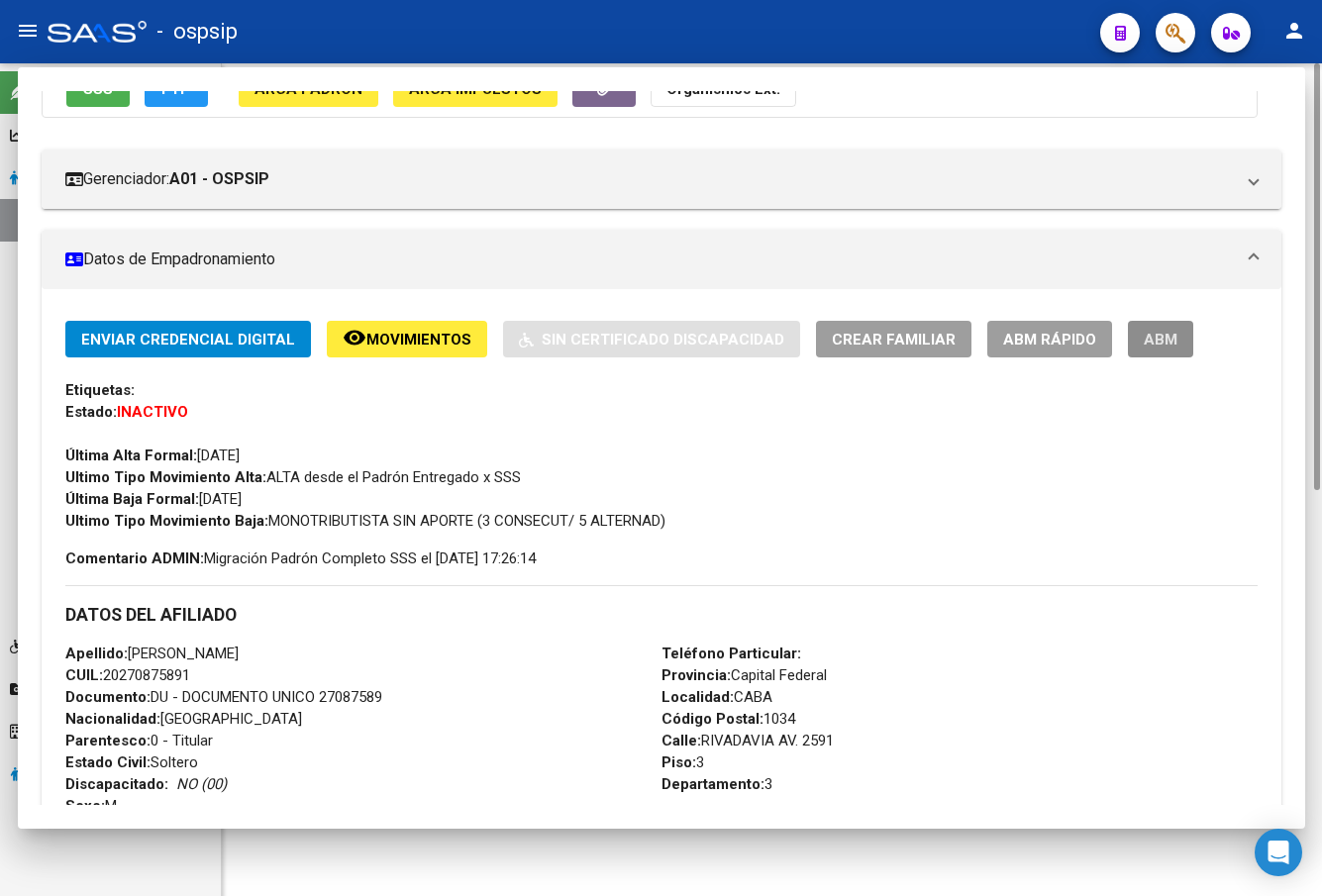scroll, scrollTop: 0, scrollLeft: 0, axis: both 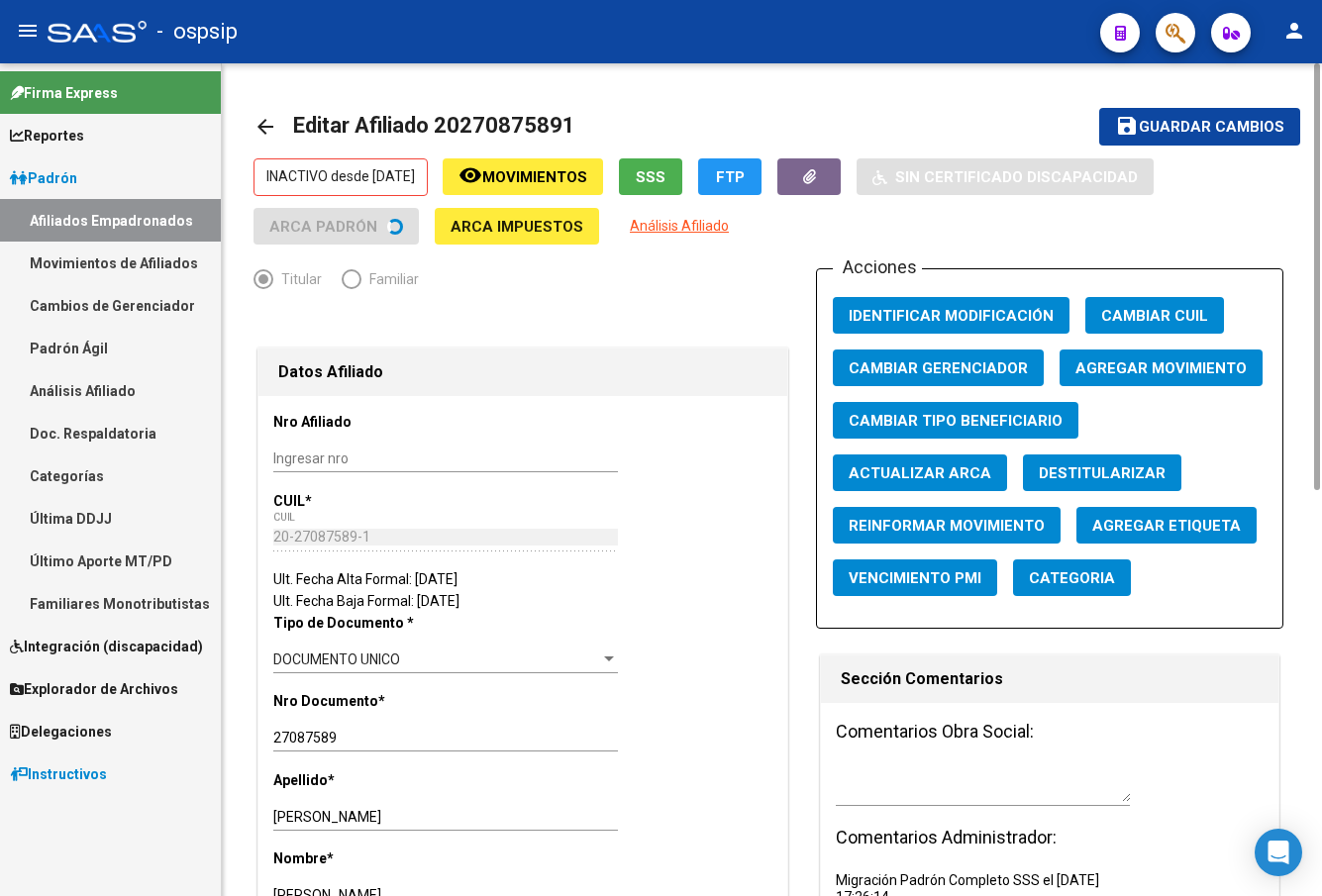 click on "Agregar Movimiento" 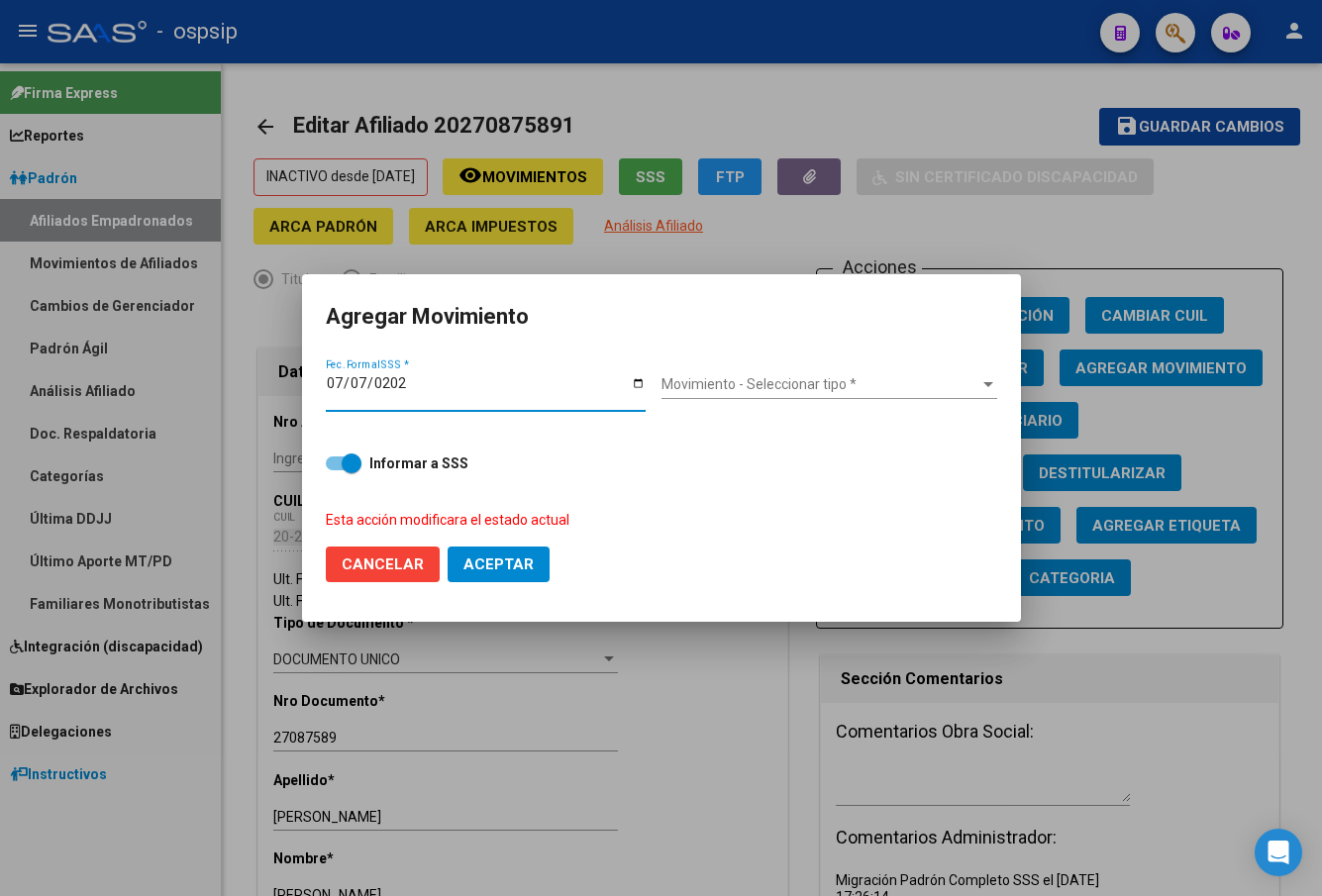 type on "[DATE]" 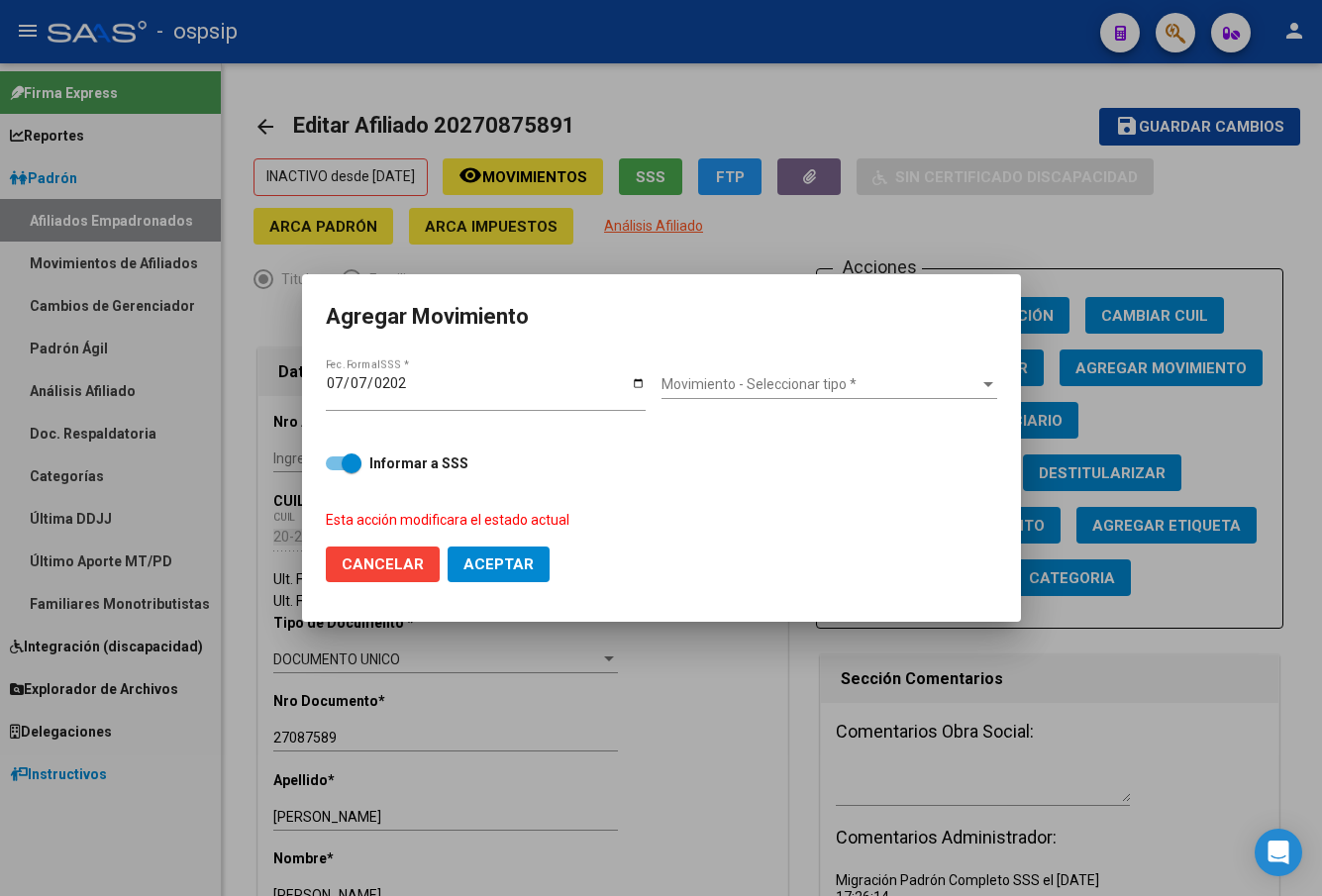 click on "Movimiento - Seleccionar tipo * Movimiento - Seleccionar tipo *" at bounding box center [829, 391] 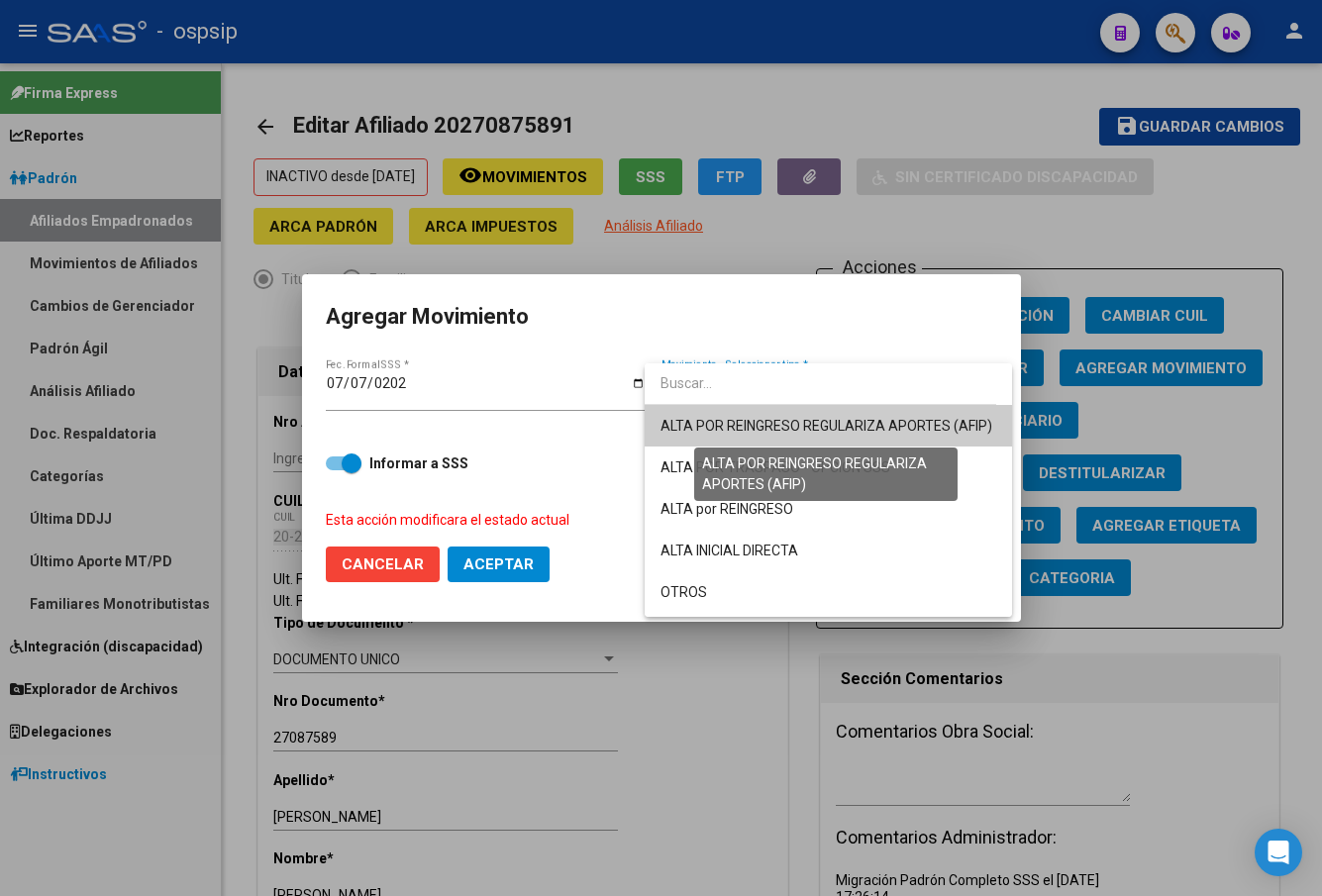 click on "ALTA POR REINGRESO REGULARIZA APORTES (AFIP)" at bounding box center [826, 426] 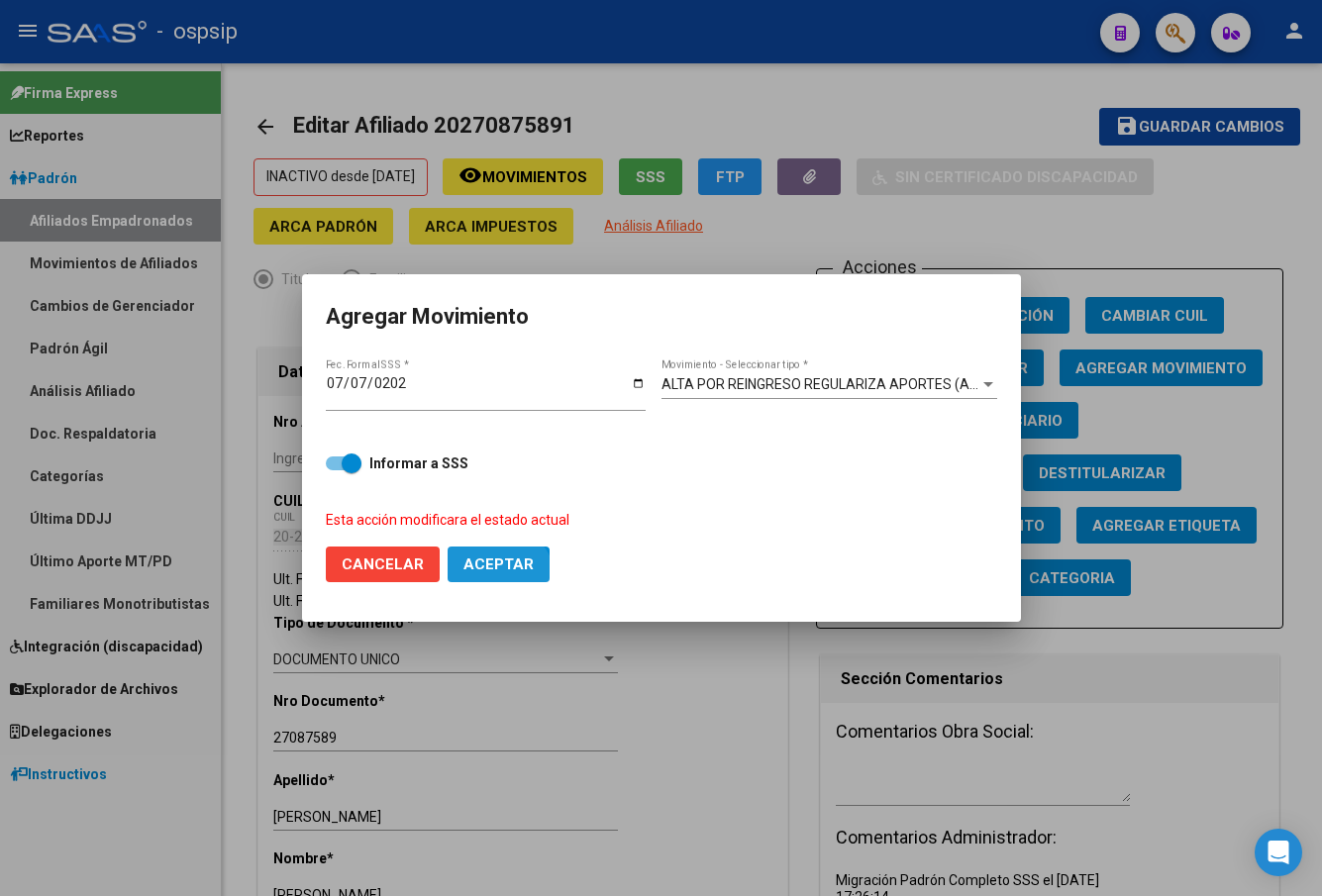 click on "Aceptar" 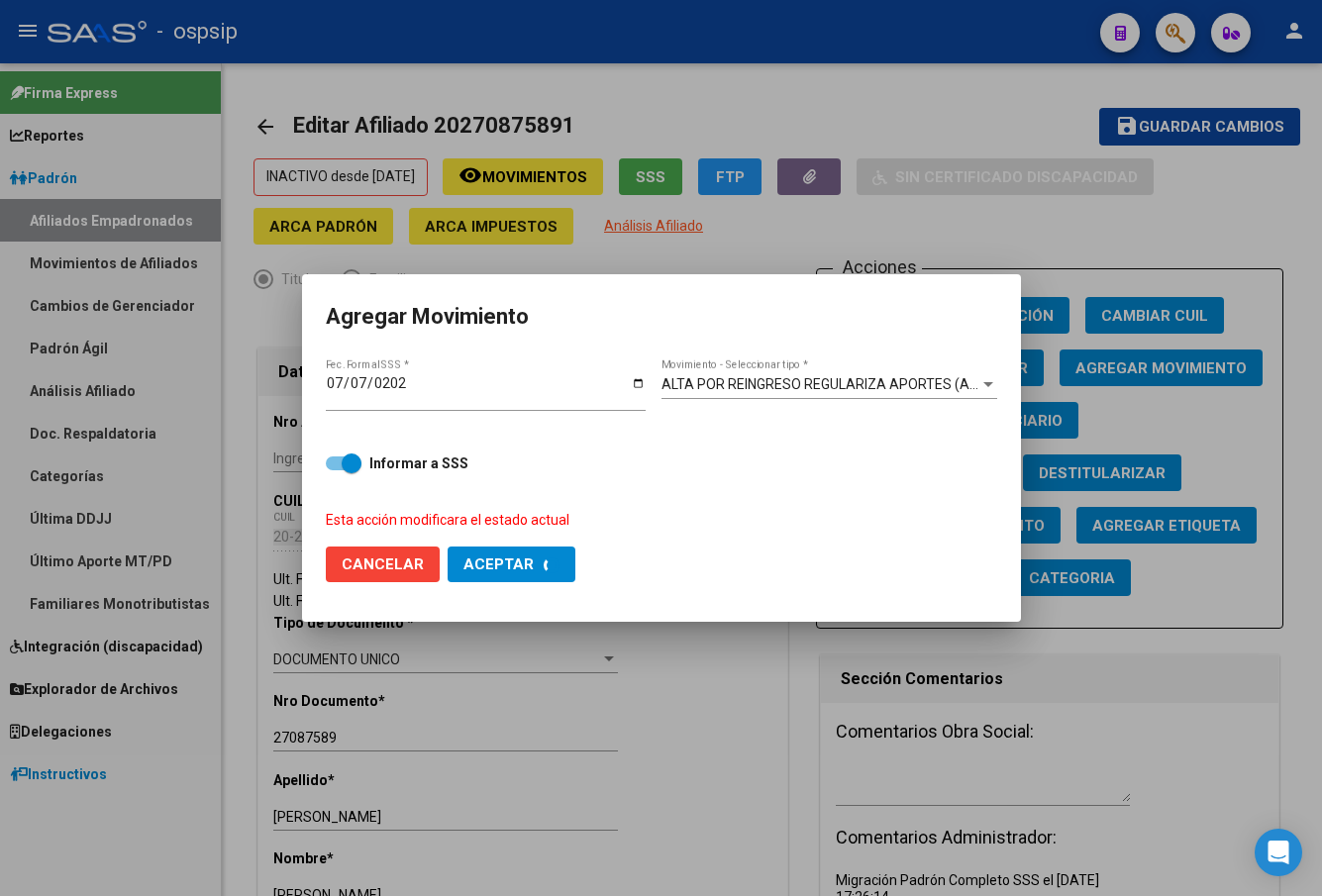 checkbox on "false" 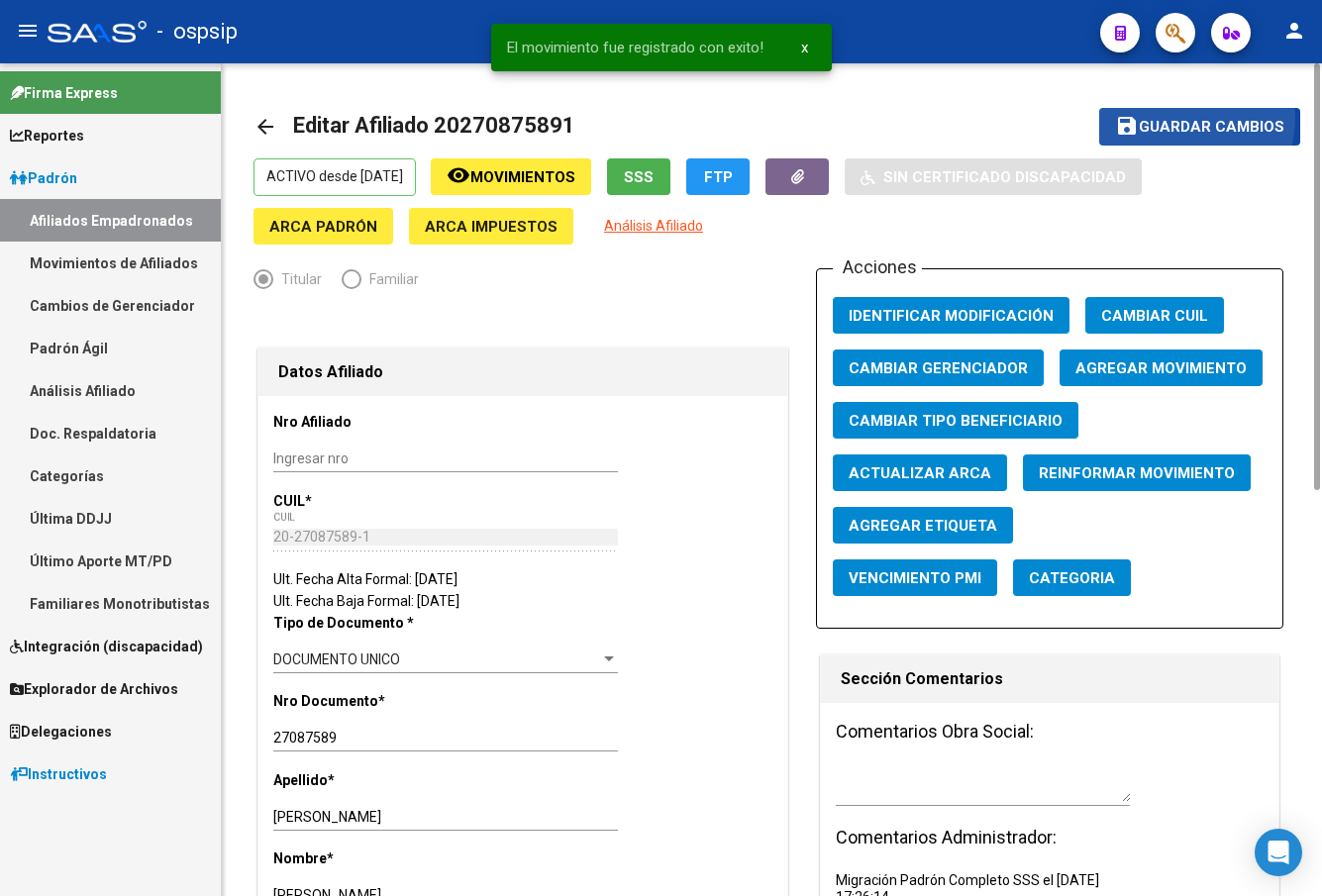 click on "Guardar cambios" 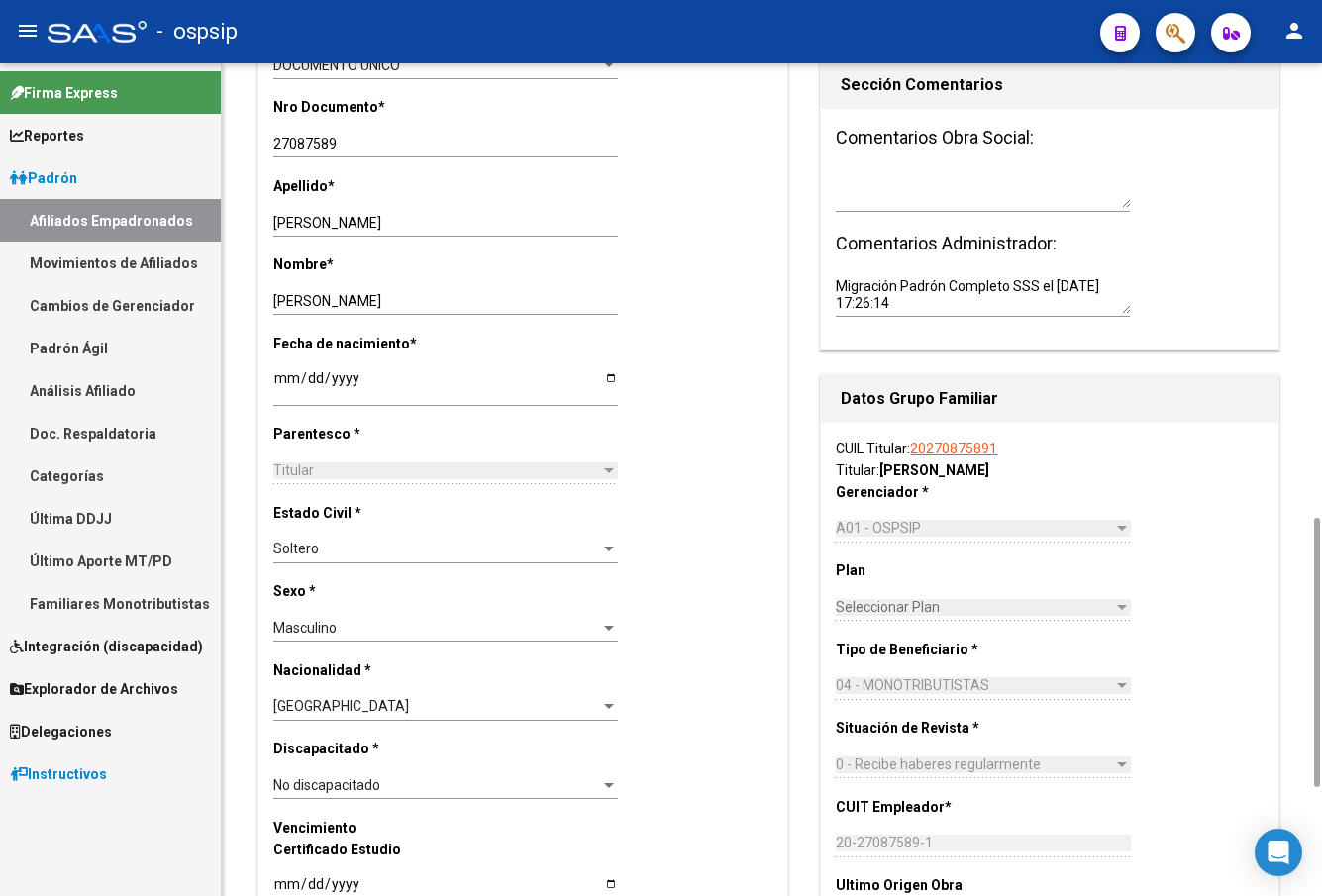 scroll, scrollTop: 1188, scrollLeft: 0, axis: vertical 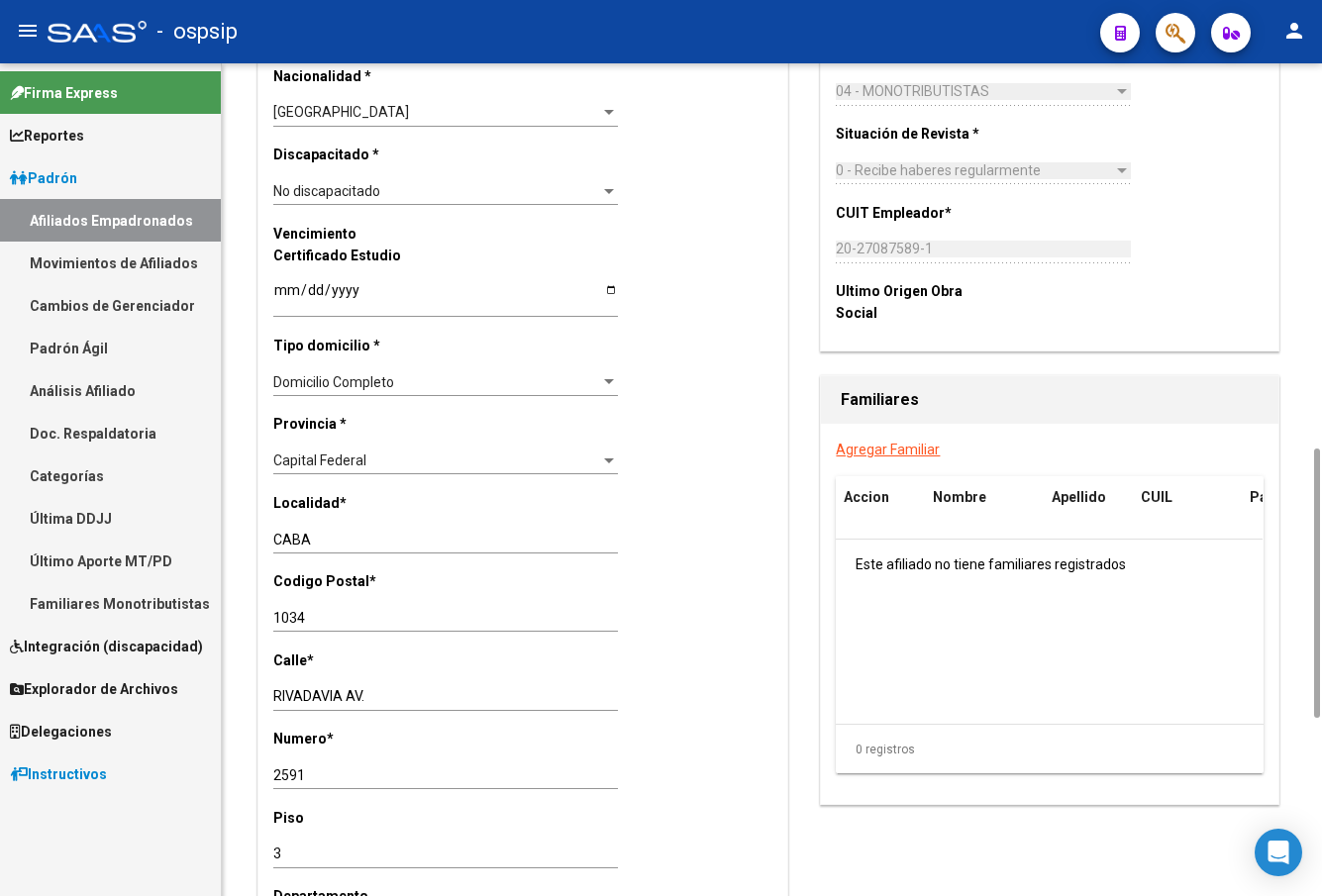 click on "Nro Afiliado    Ingresar nro  CUIL  *   20-27087589-1 CUIL  ARCA Padrón  Ult. Fecha Alta Formal: 07/07/2025  Ult. Fecha Baja Formal: 03/02/2023  Tipo de Documento * DOCUMENTO UNICO Seleccionar tipo Nro Documento  *   27087589 Ingresar nro  Apellido  *   ACEVEDO Ingresar apellido  Nombre  *   SANTIAGO DARIO Ingresar nombre  Fecha de nacimiento  *   1979-01-05 Ingresar fecha   Parentesco * Titular Seleccionar parentesco  Estado Civil * Soltero Seleccionar tipo  Sexo * Masculino Seleccionar sexo  Nacionalidad * ARGENTINA Seleccionar tipo  Discapacitado * No discapacitado Seleccionar tipo Vencimiento Certificado Estudio    Ingresar fecha   Tipo domicilio * Domicilio Completo Seleccionar tipo domicilio  Provincia * Capital Federal Seleccionar provincia Localidad  *   CABA Ingresar el nombre  Codigo Postal  *   1034 Ingresar el codigo  Calle  *   RIVADAVIA AV. Ingresar calle  Numero  *   2591 Ingresar nro  Piso    3 Ingresar piso  Departamento    3 Ingresar depto  Teléfono celular    Ingresar tel    Ingresar tel" 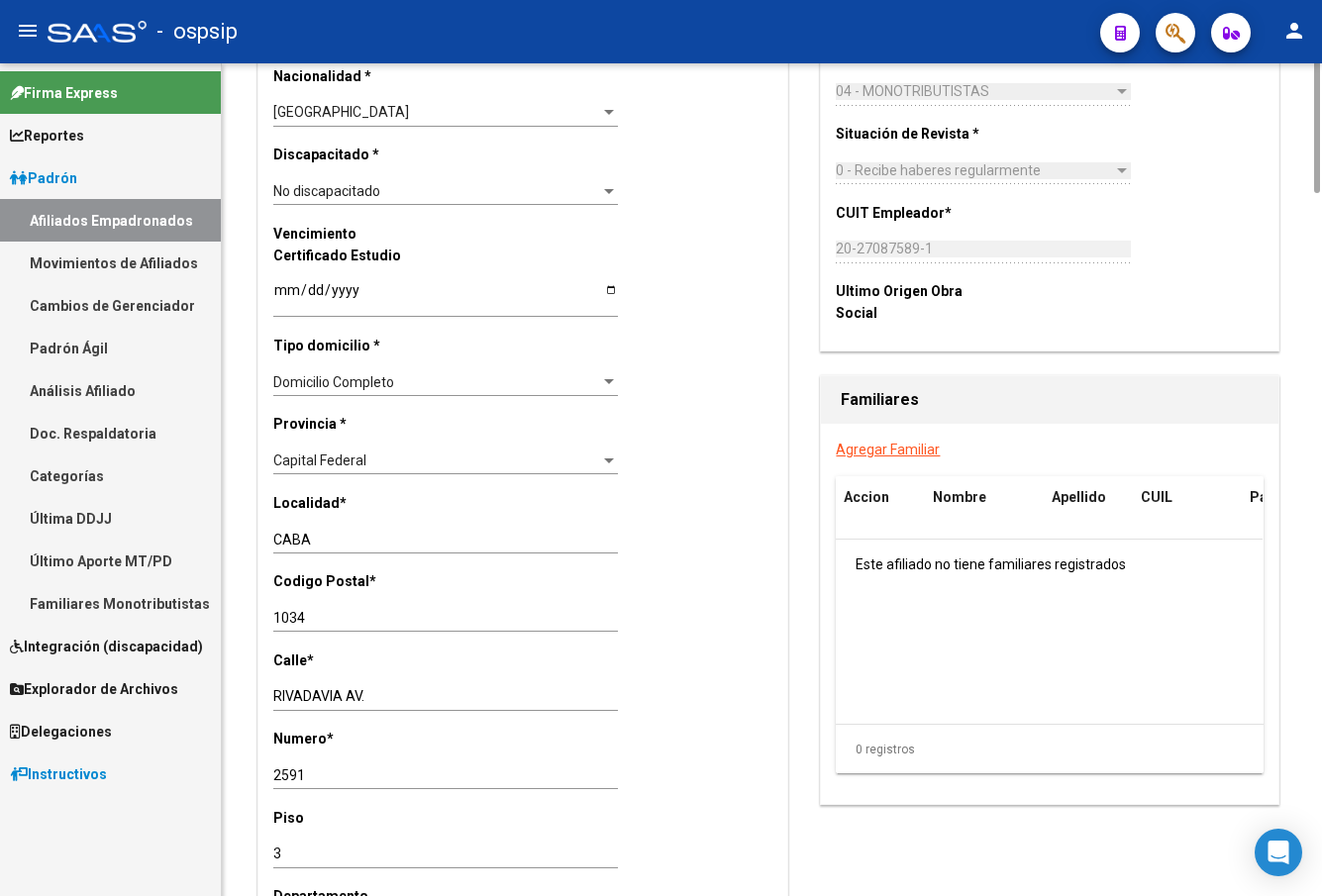 scroll, scrollTop: 792, scrollLeft: 0, axis: vertical 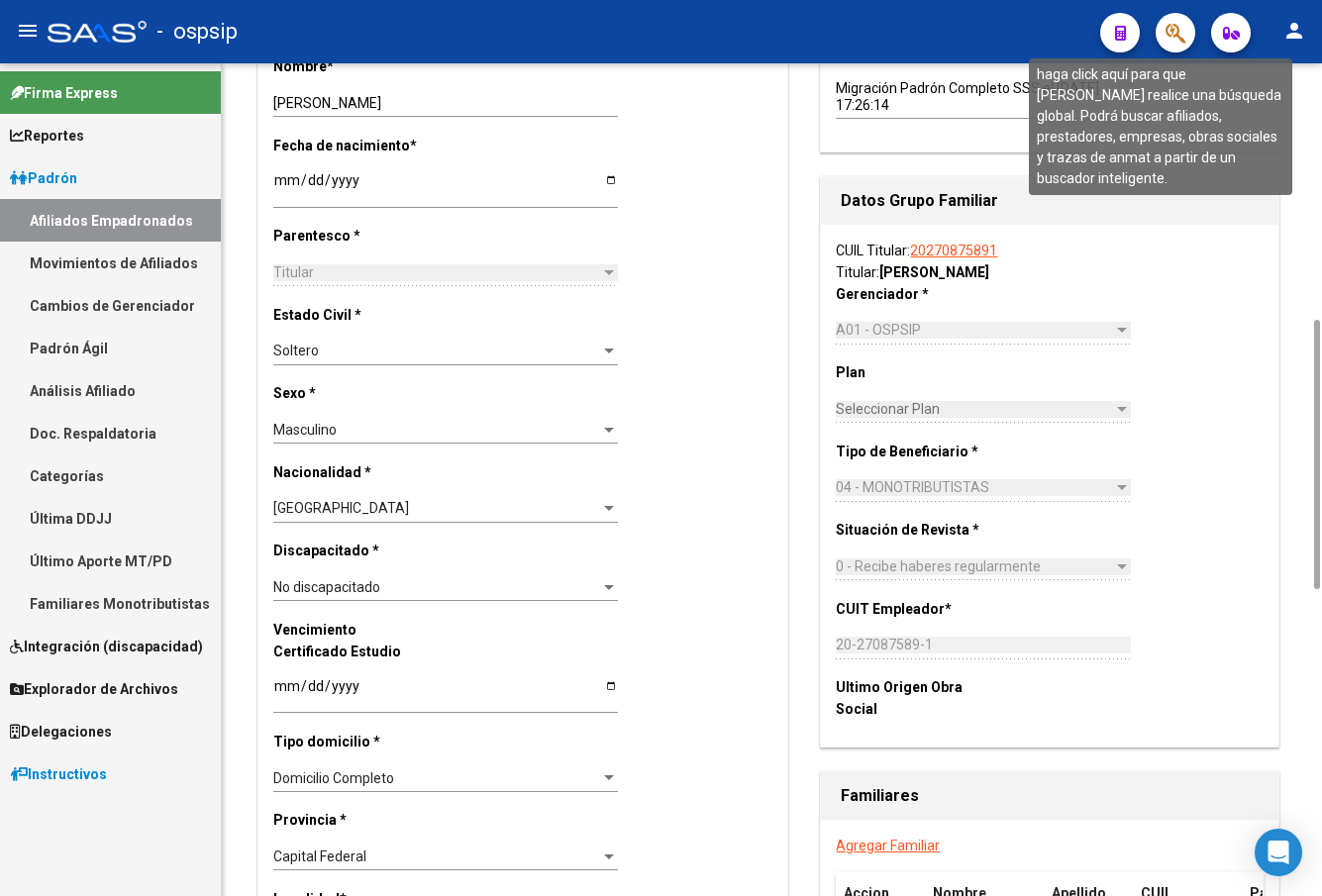 click 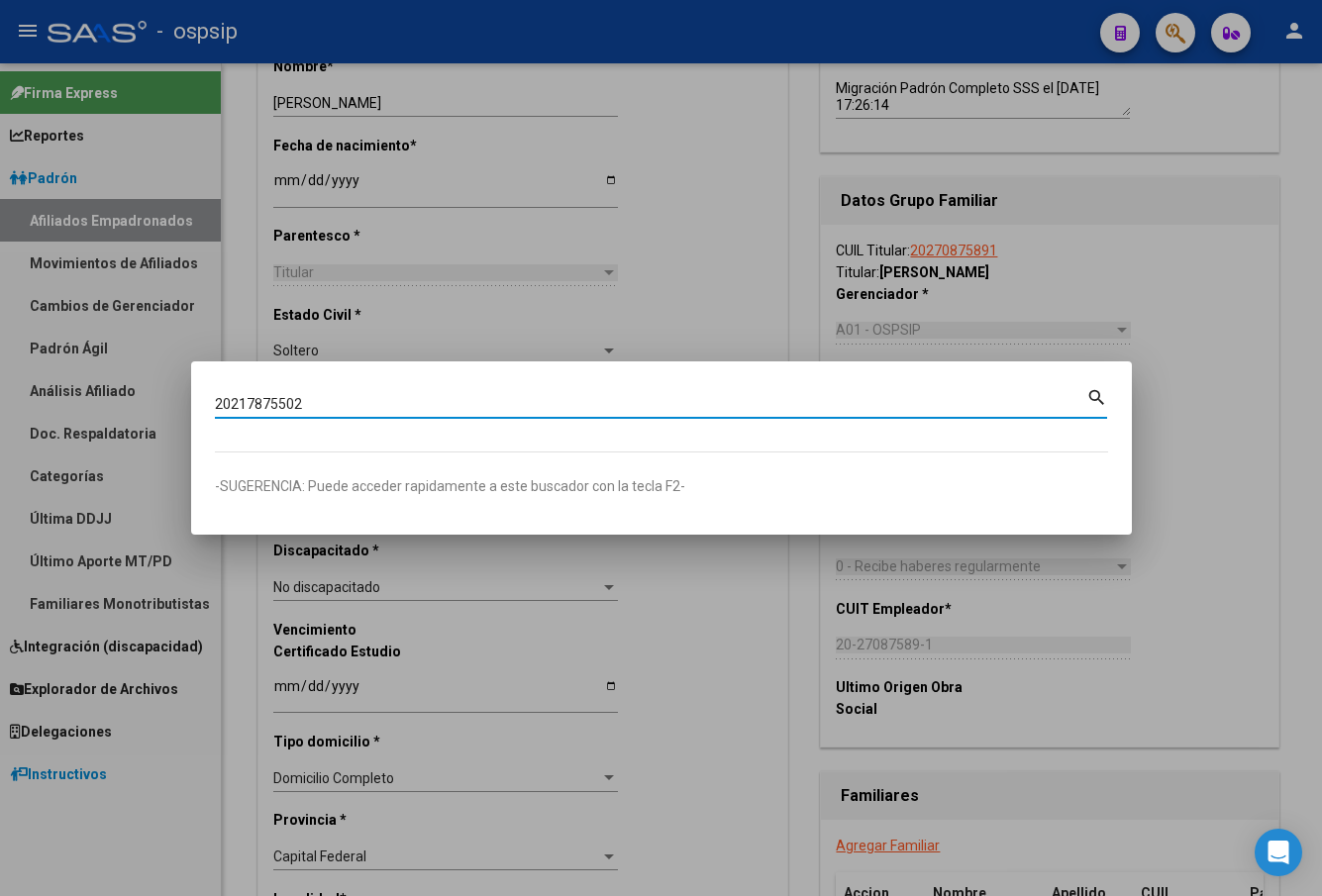 type on "20217875502" 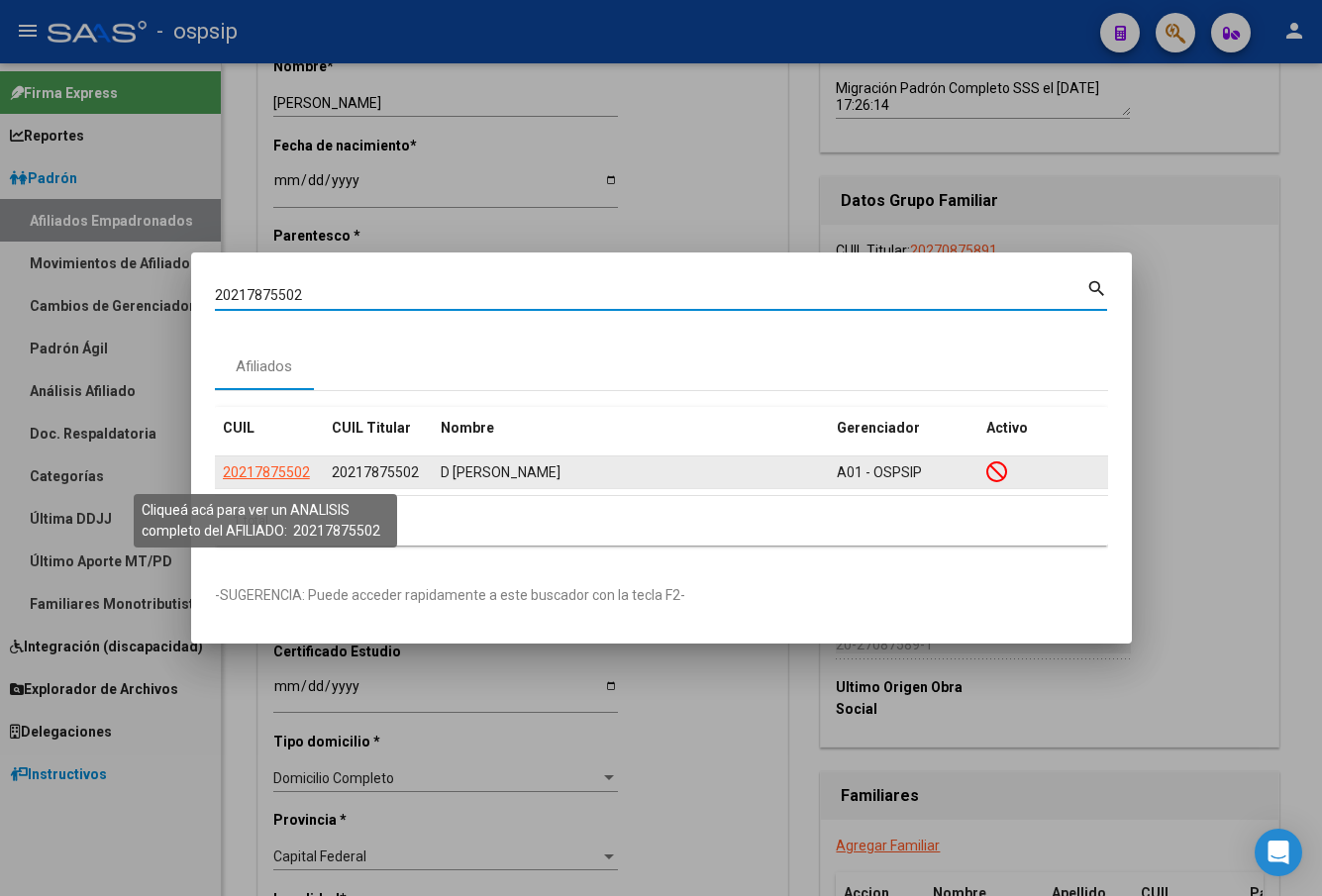 click on "20217875502" 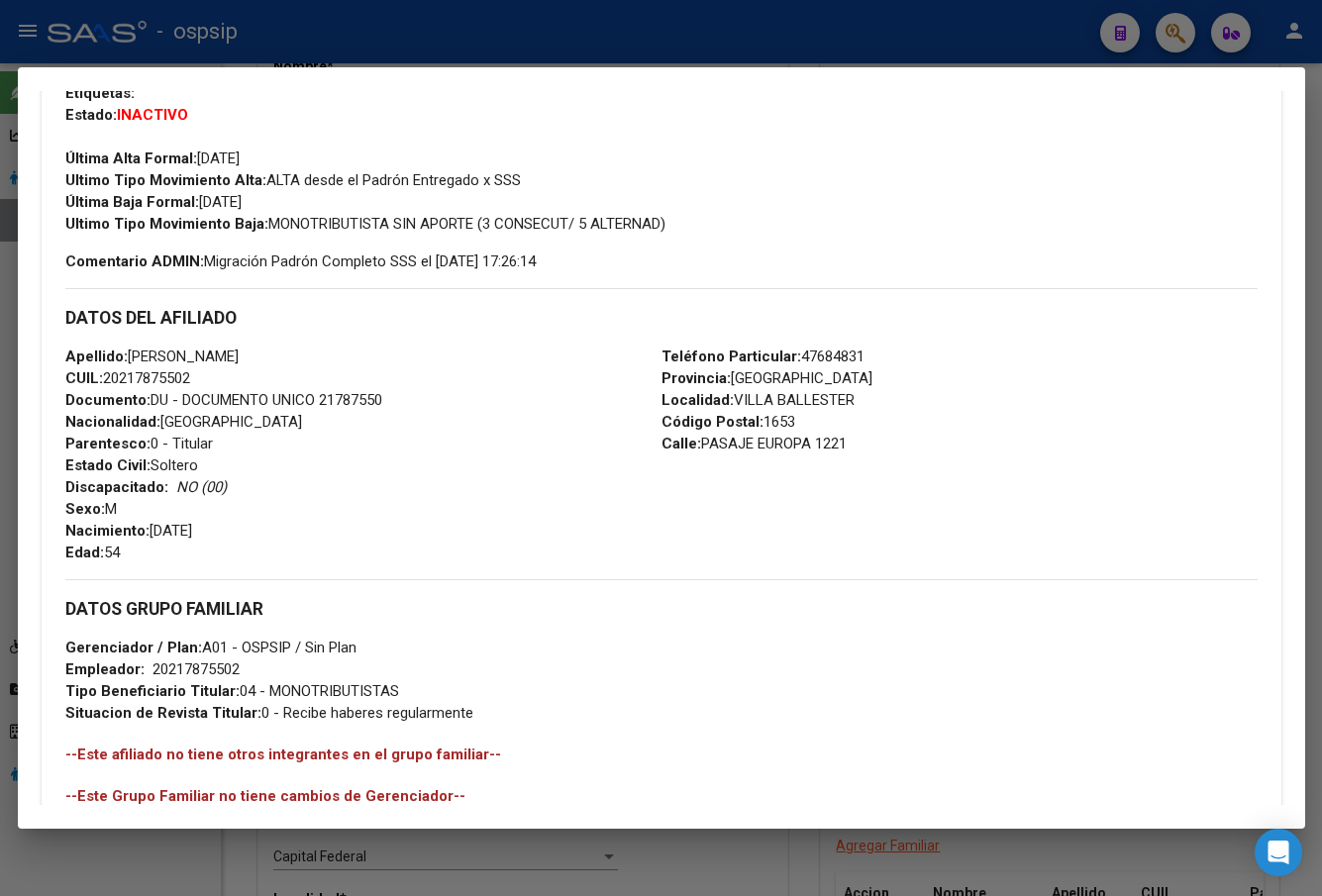 scroll, scrollTop: 823, scrollLeft: 0, axis: vertical 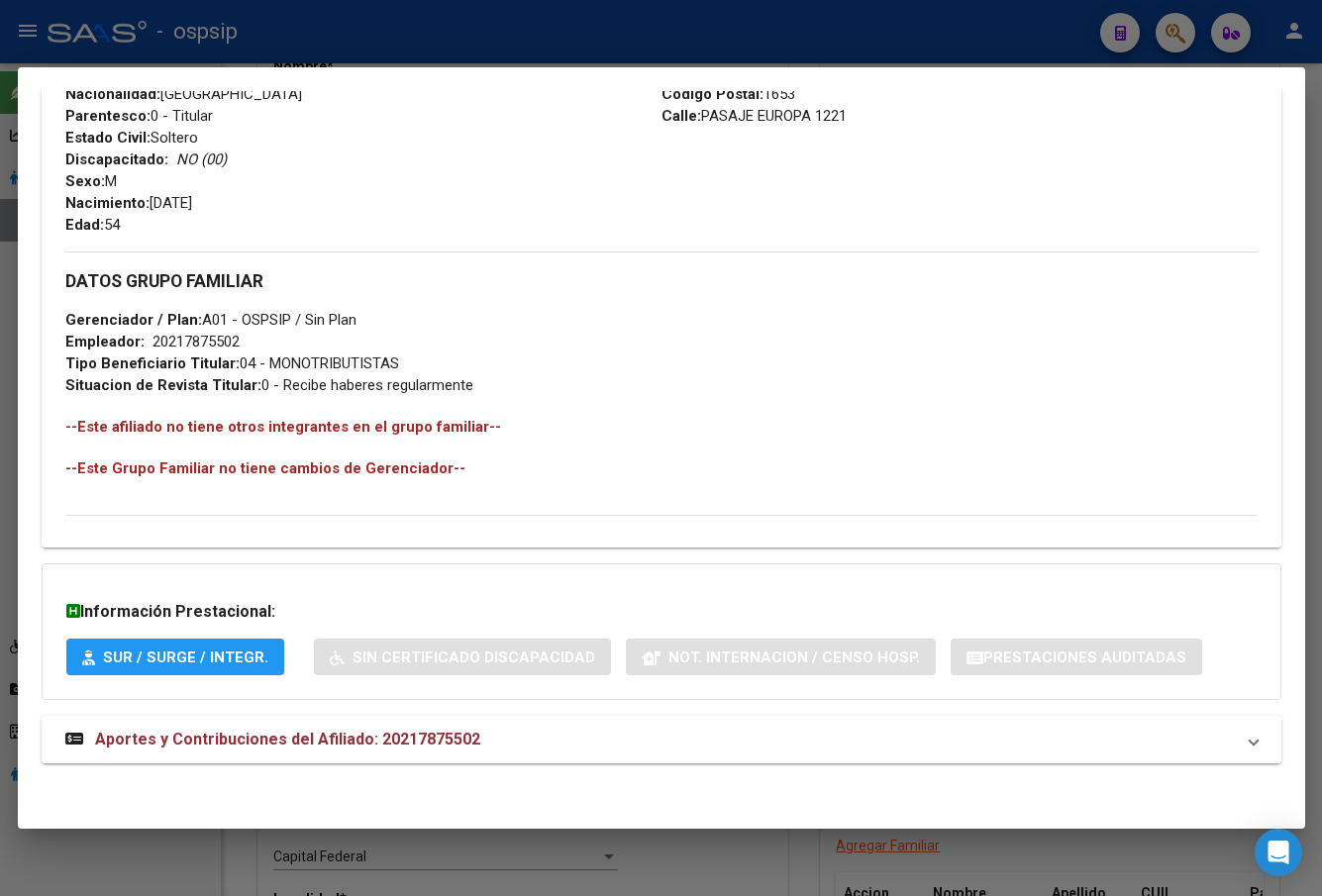 click on "Aportes y Contribuciones del Afiliado: 20217875502" at bounding box center (287, 739) 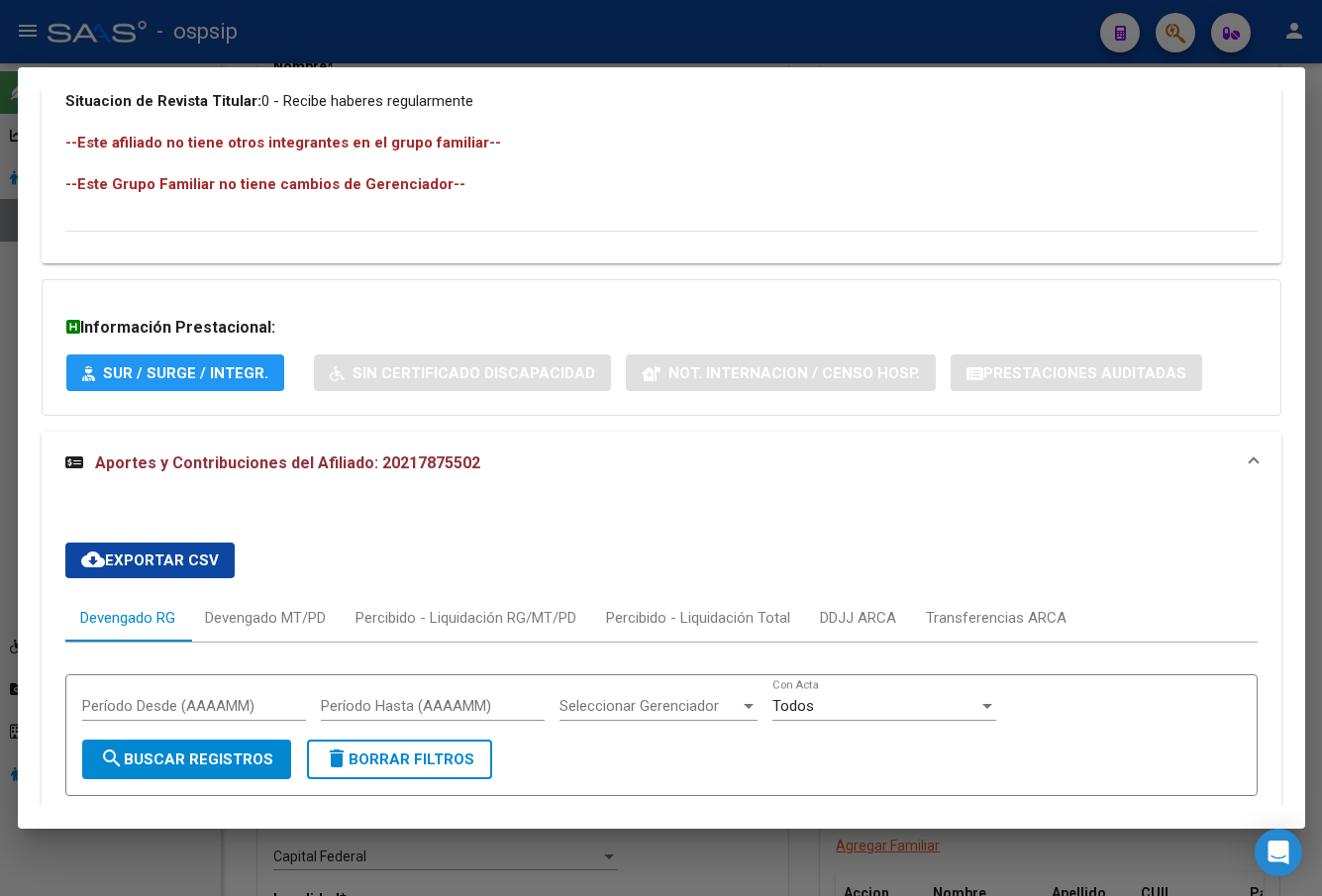 scroll, scrollTop: 1516, scrollLeft: 0, axis: vertical 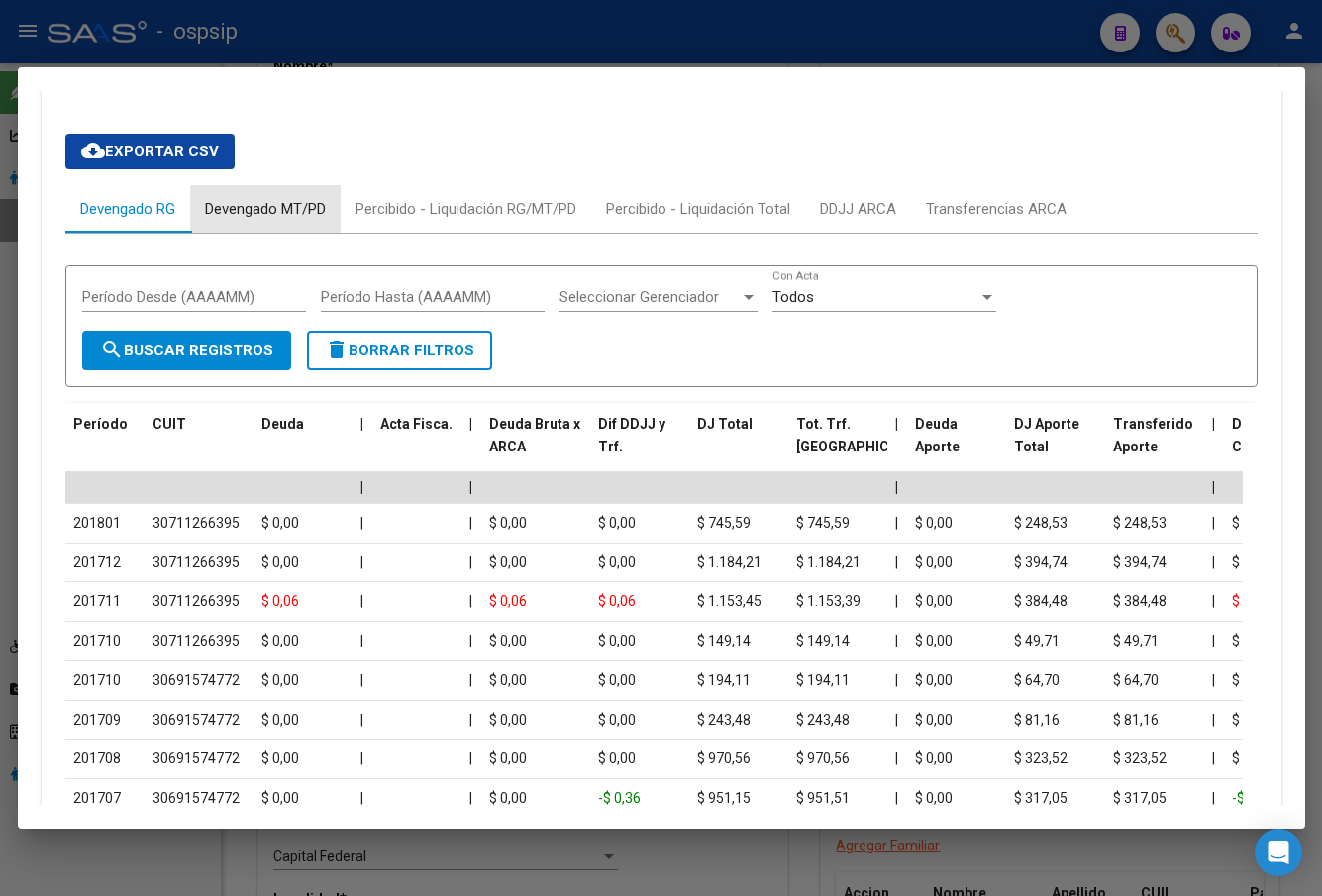 click on "Devengado MT/PD" at bounding box center (265, 209) 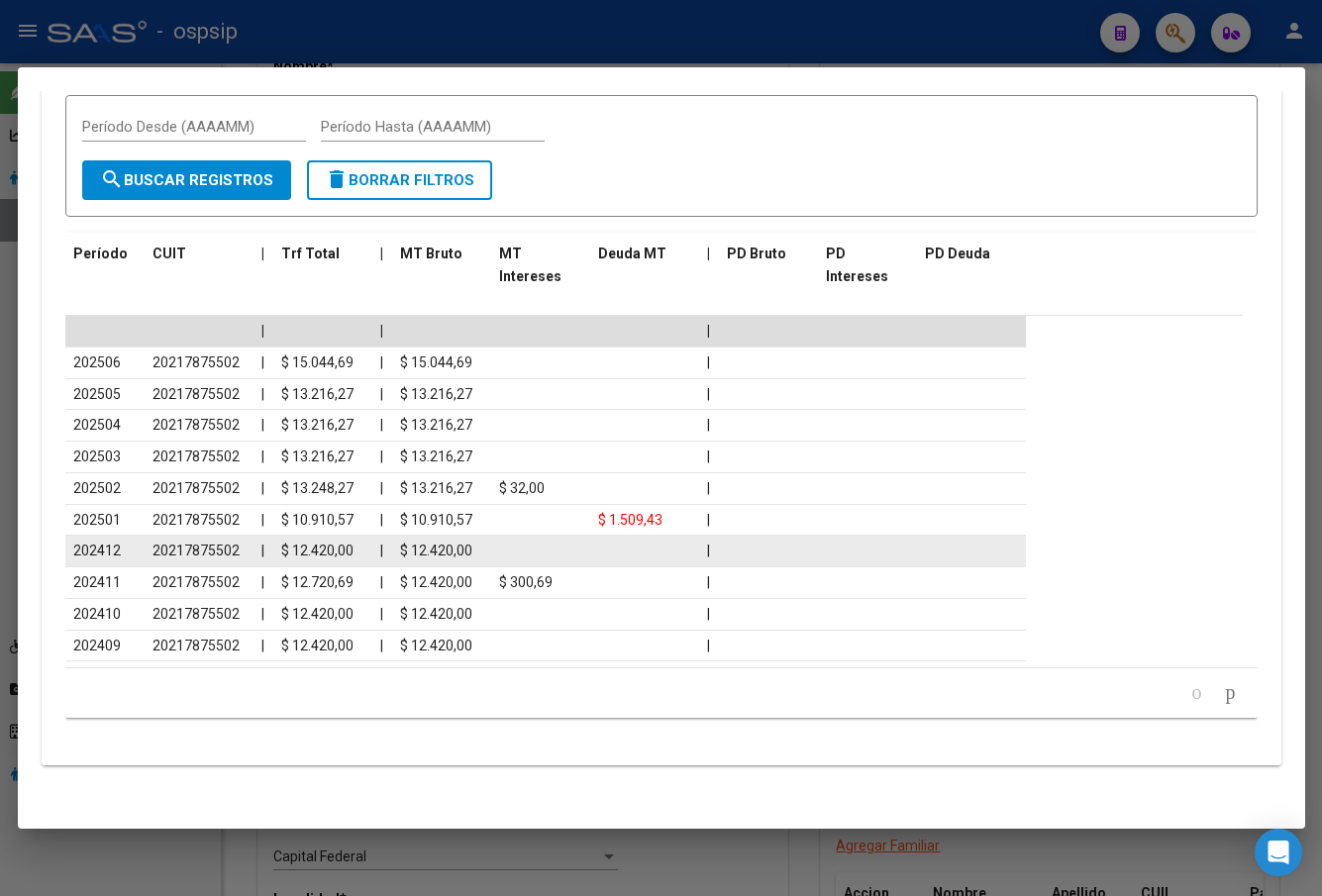 scroll, scrollTop: 1688, scrollLeft: 0, axis: vertical 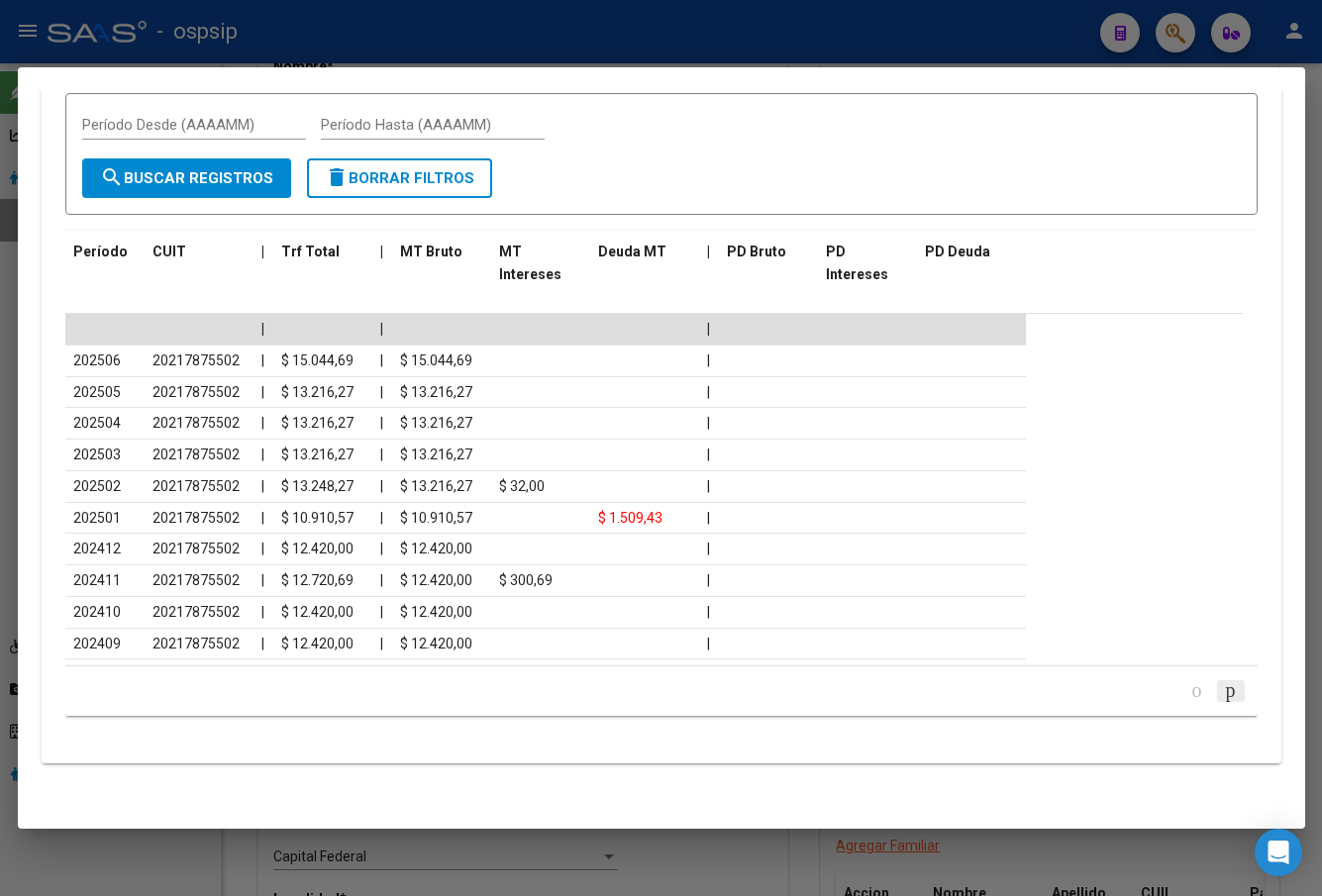 click 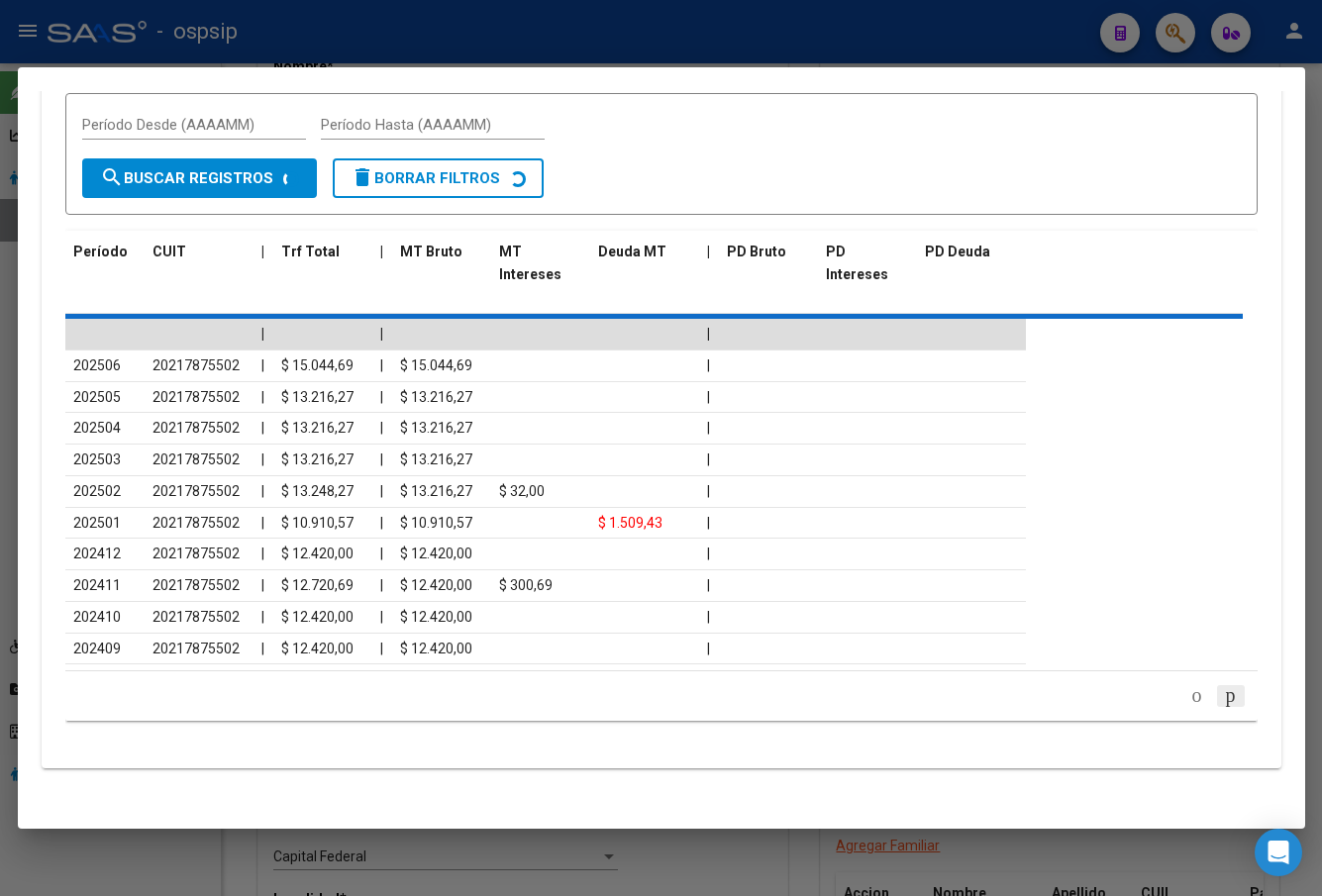 scroll, scrollTop: 1688, scrollLeft: 0, axis: vertical 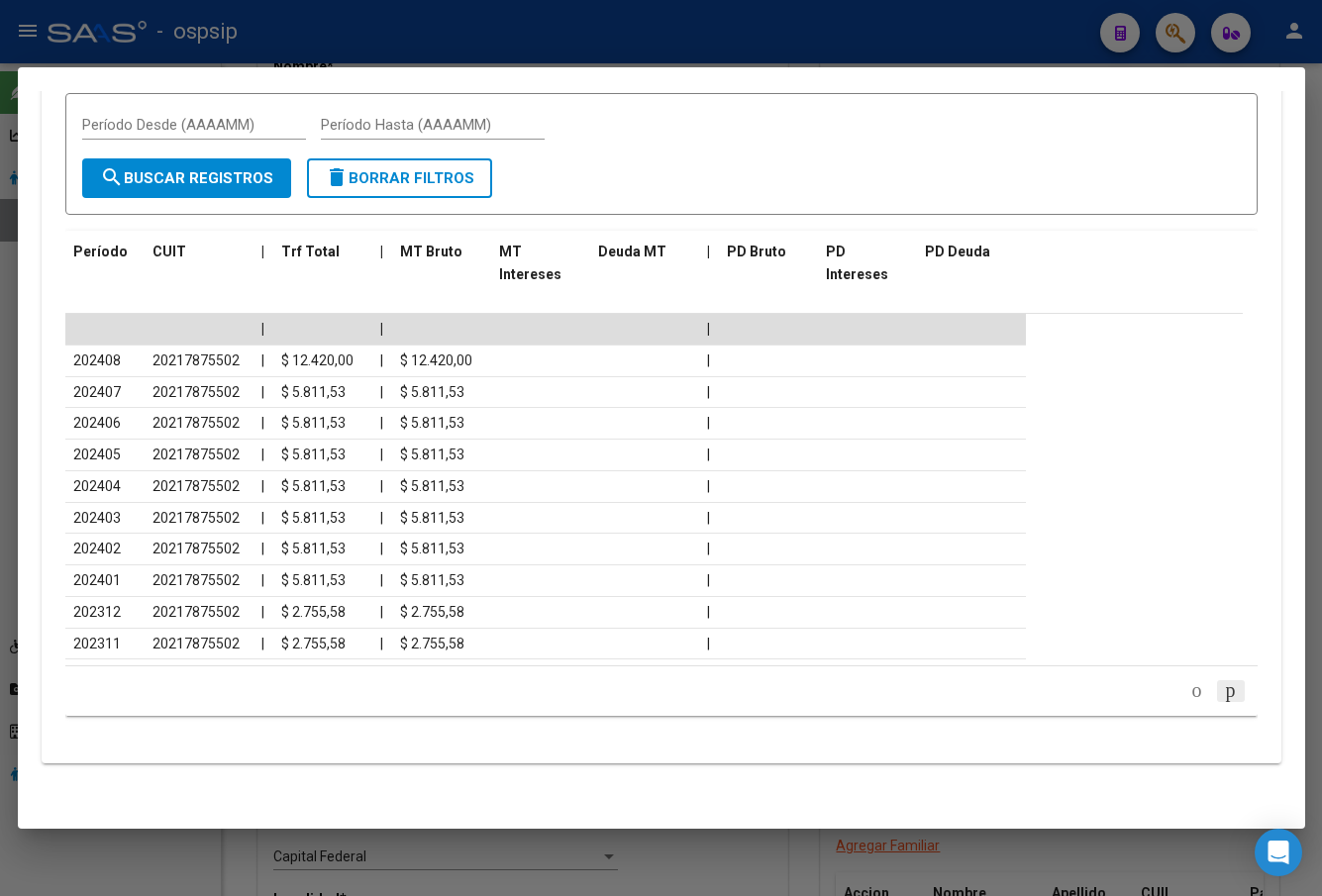 click 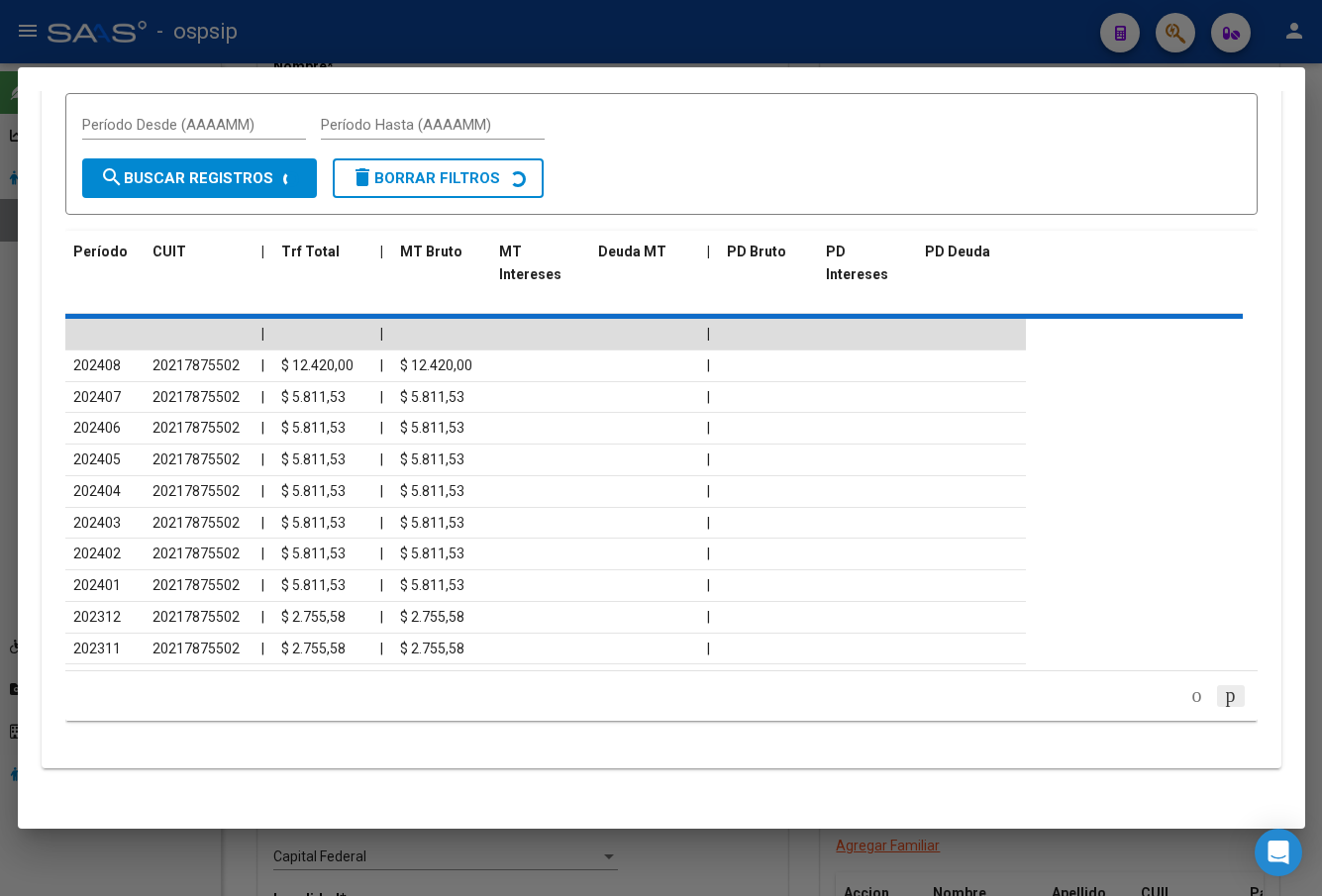 scroll, scrollTop: 1688, scrollLeft: 0, axis: vertical 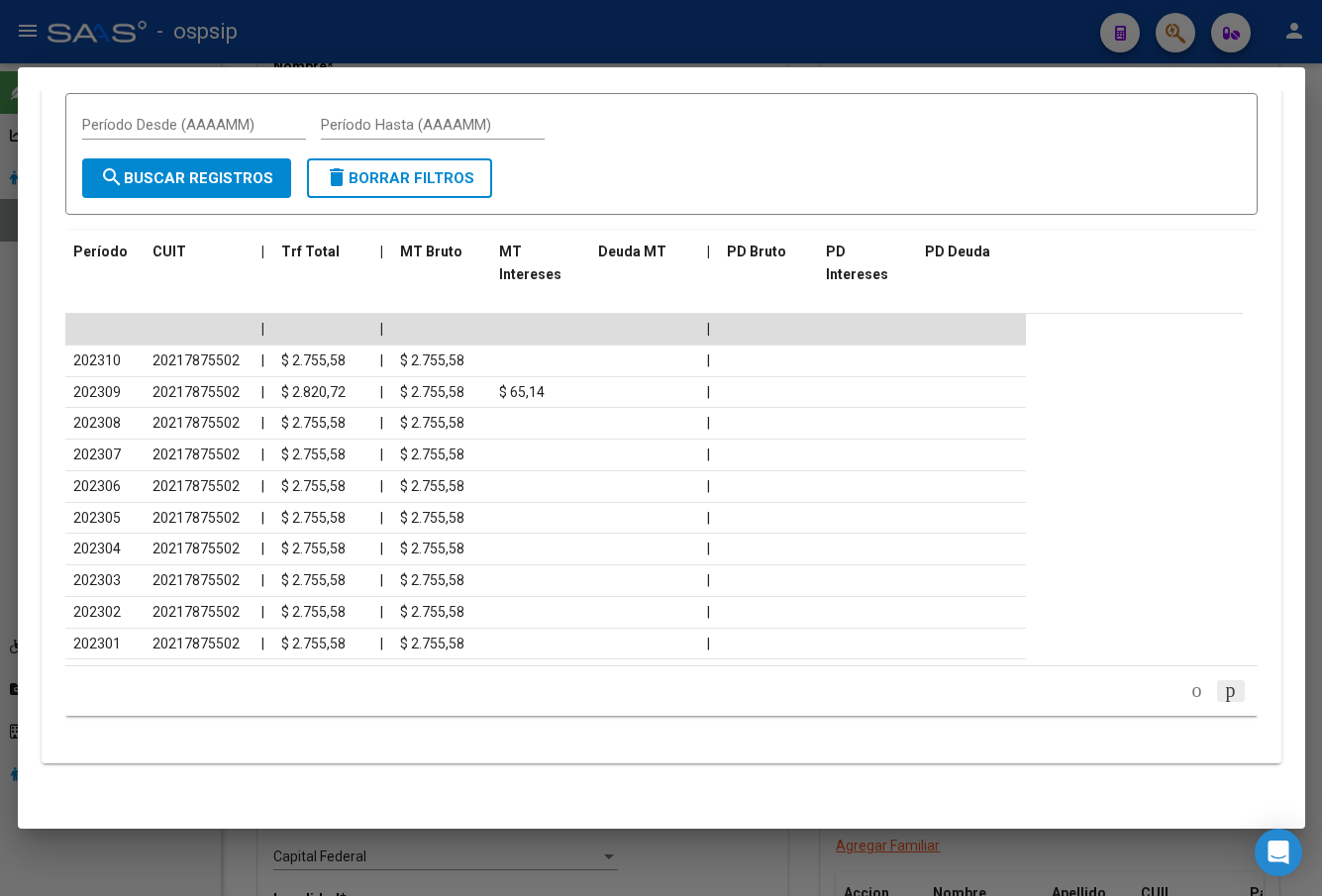 click 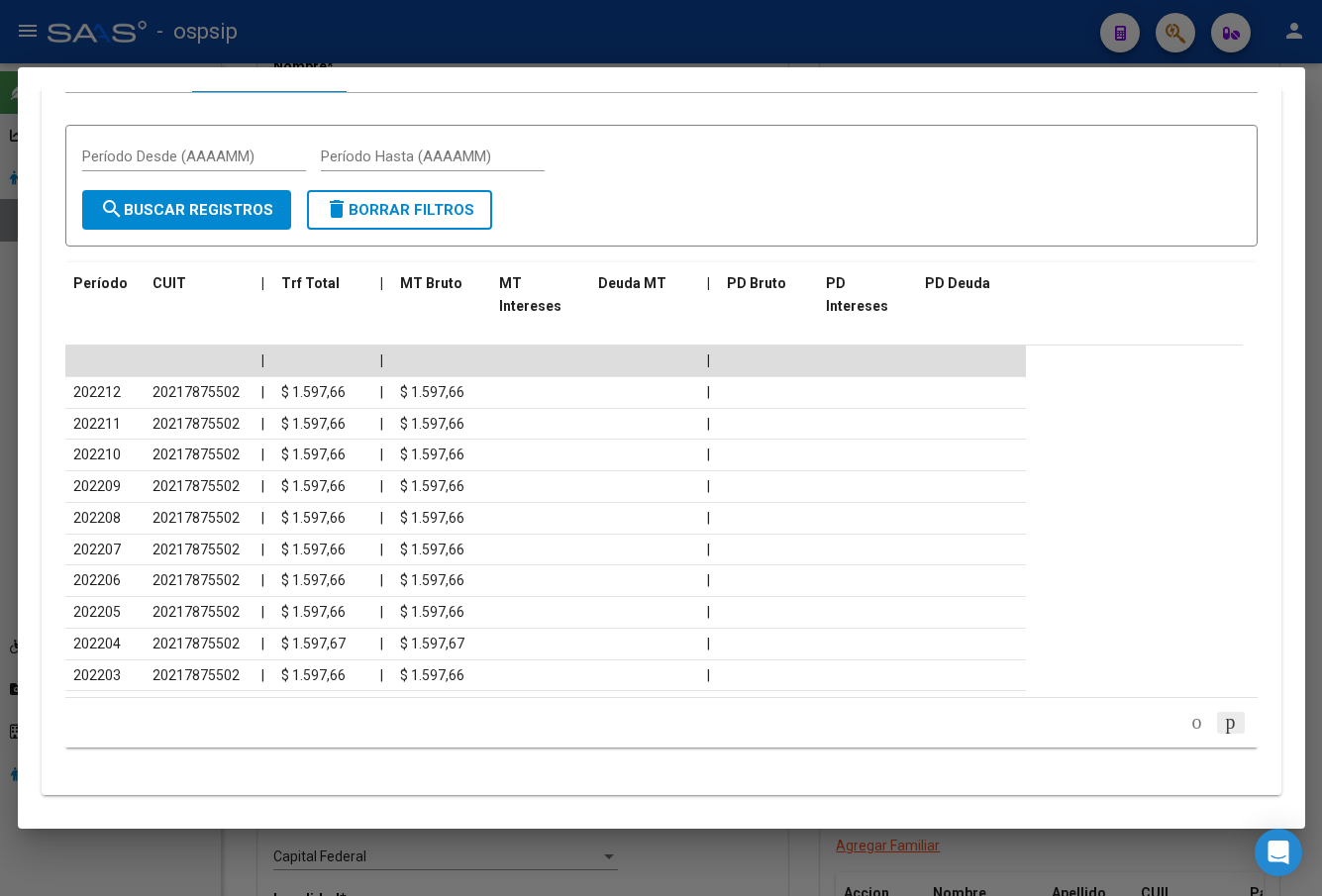 scroll, scrollTop: 1688, scrollLeft: 0, axis: vertical 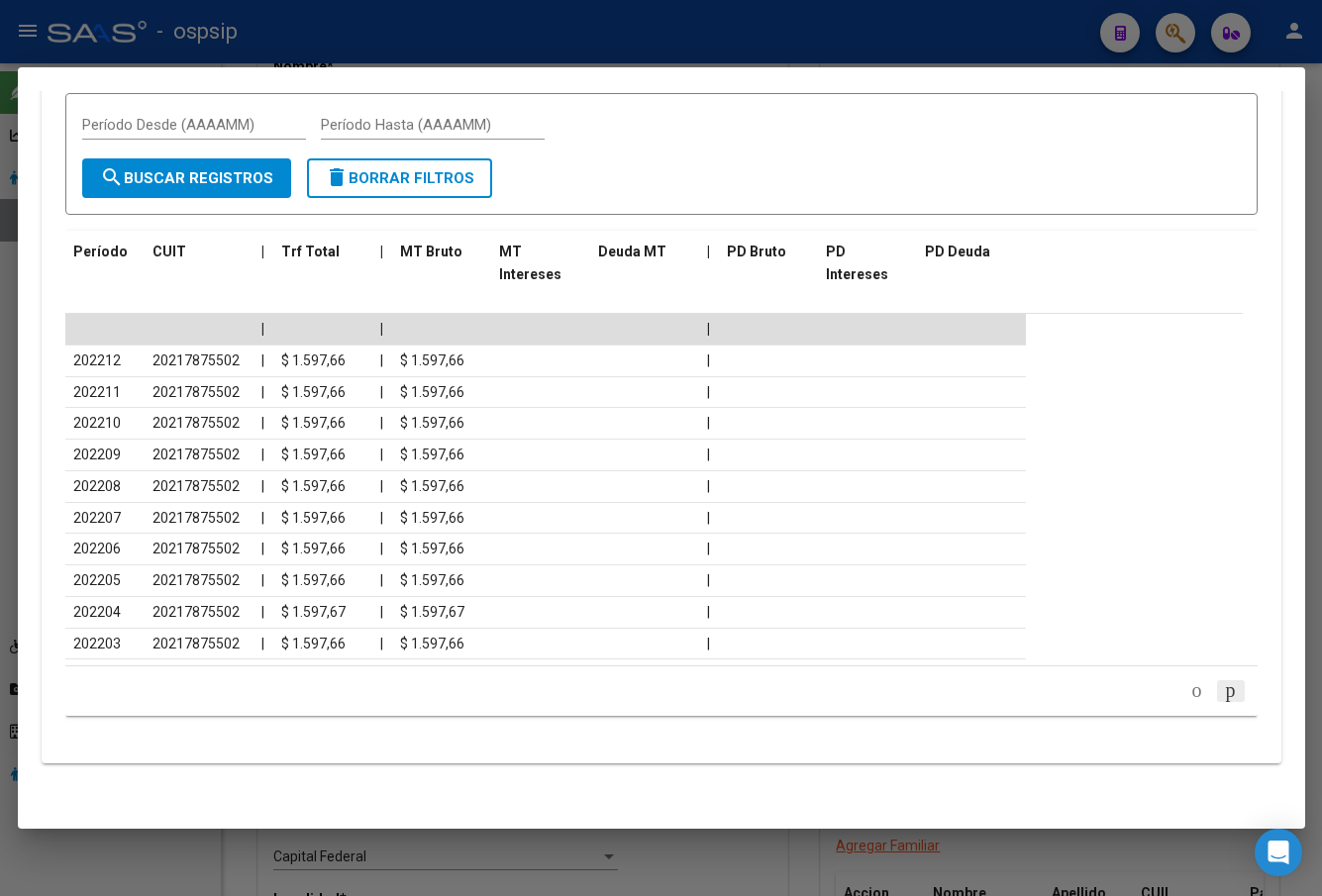 click 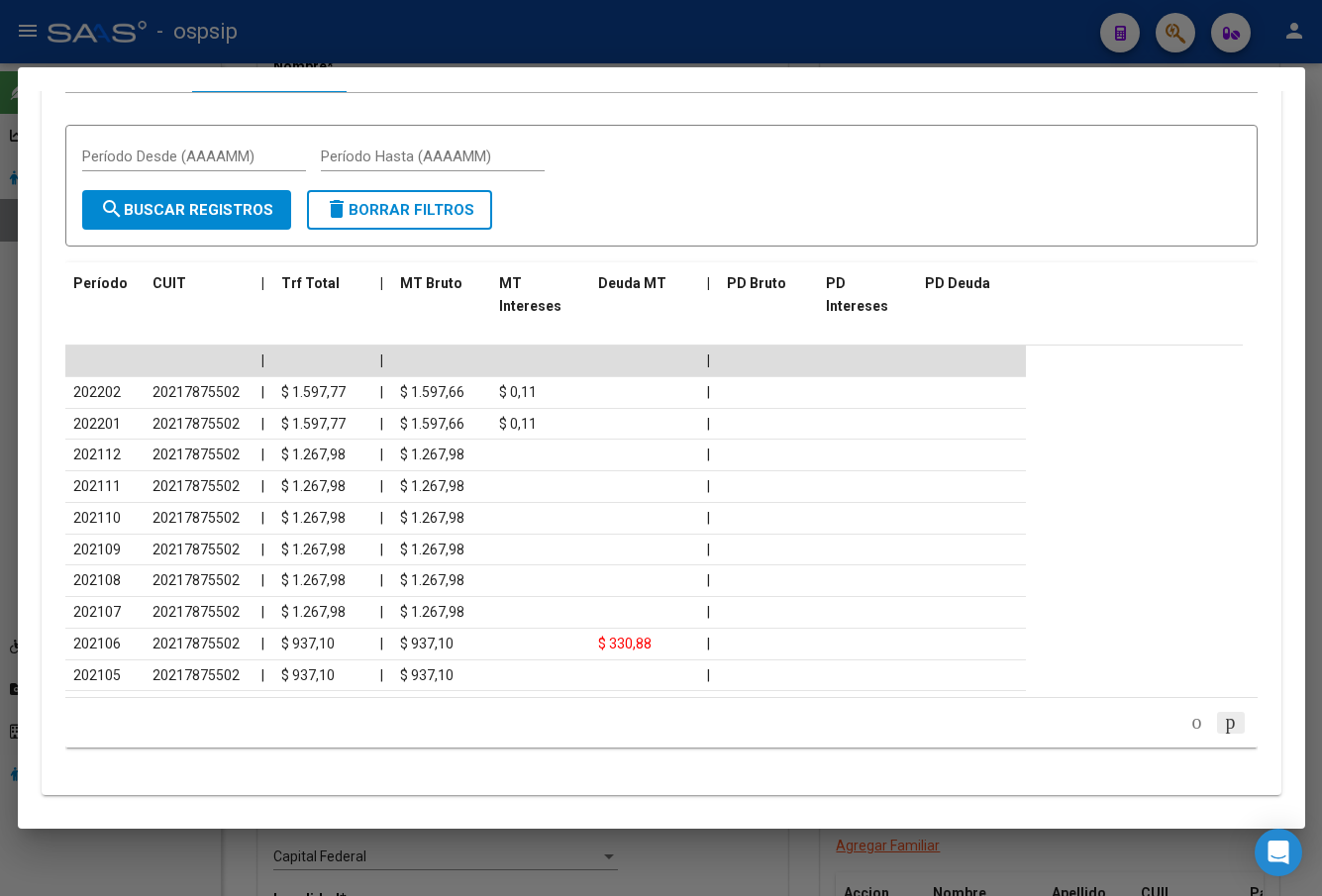 scroll, scrollTop: 1688, scrollLeft: 0, axis: vertical 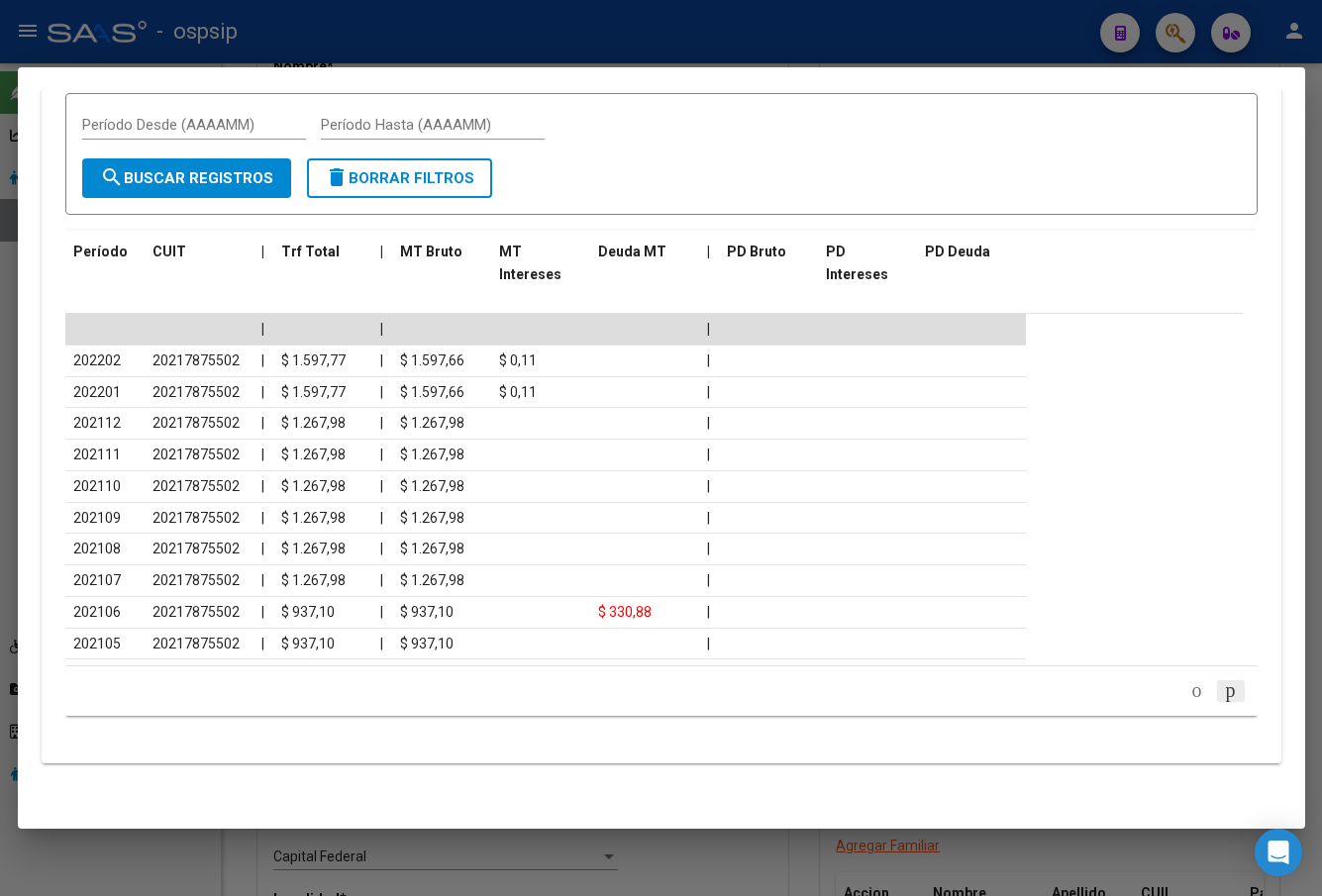 click 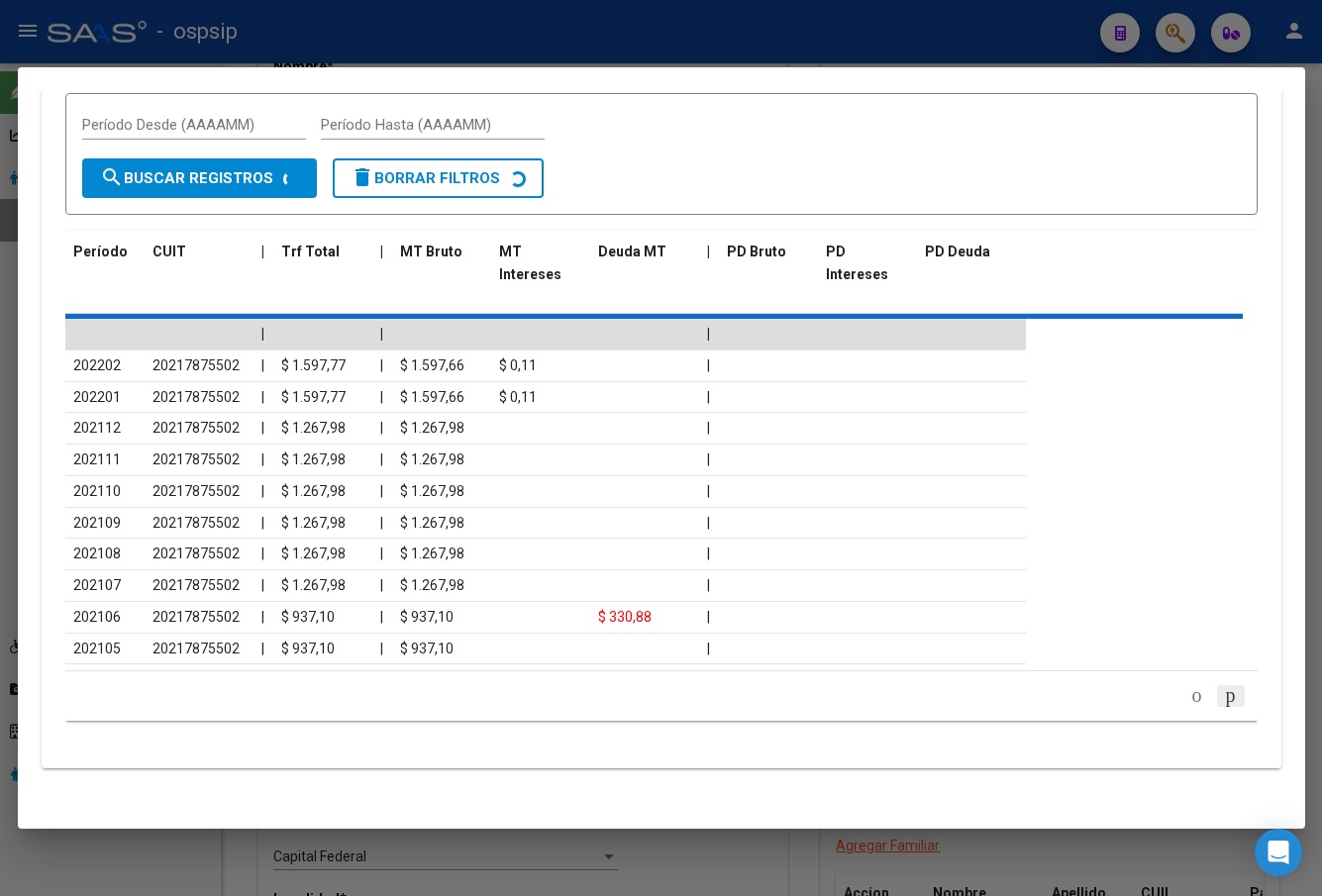 scroll, scrollTop: 1688, scrollLeft: 0, axis: vertical 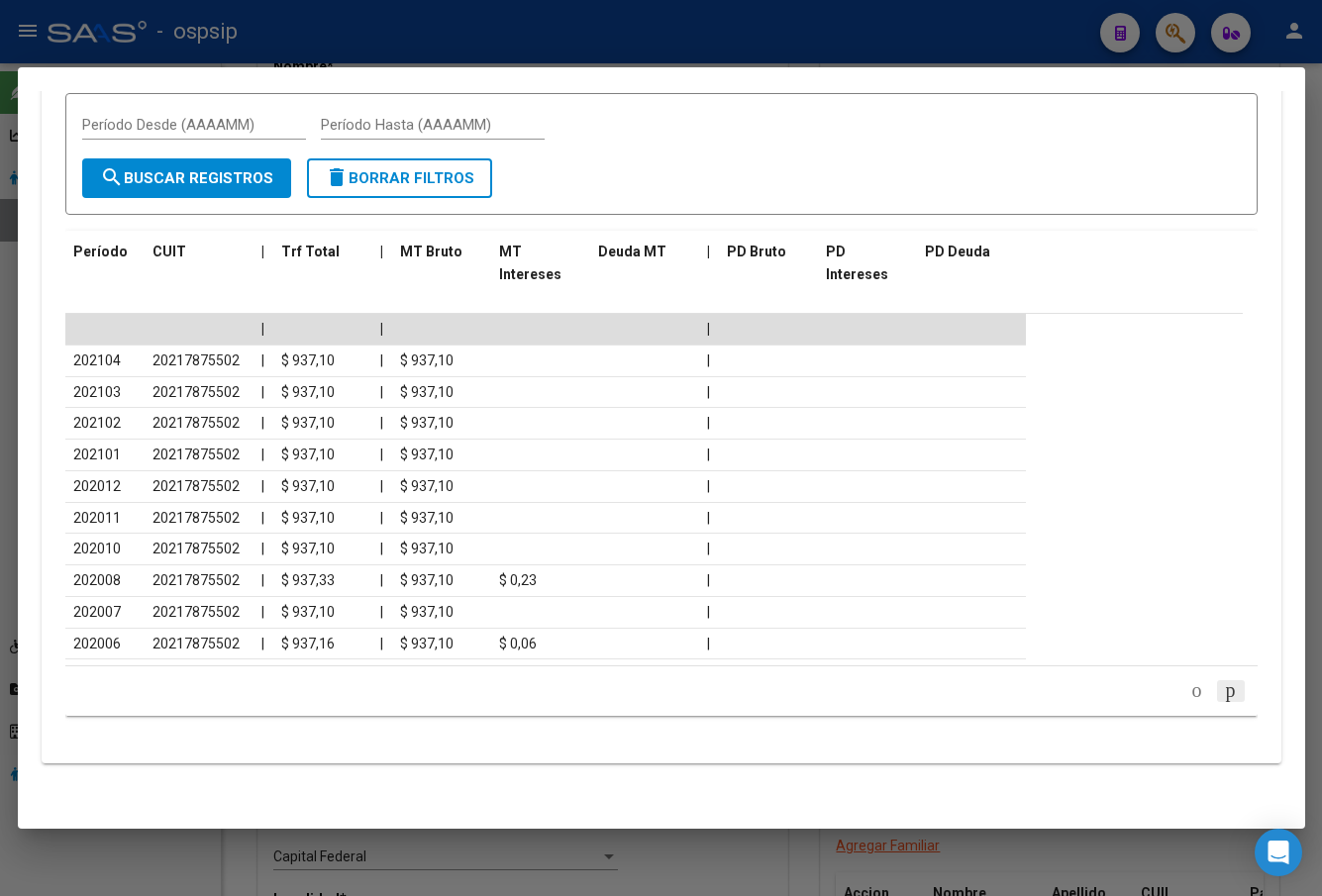 click 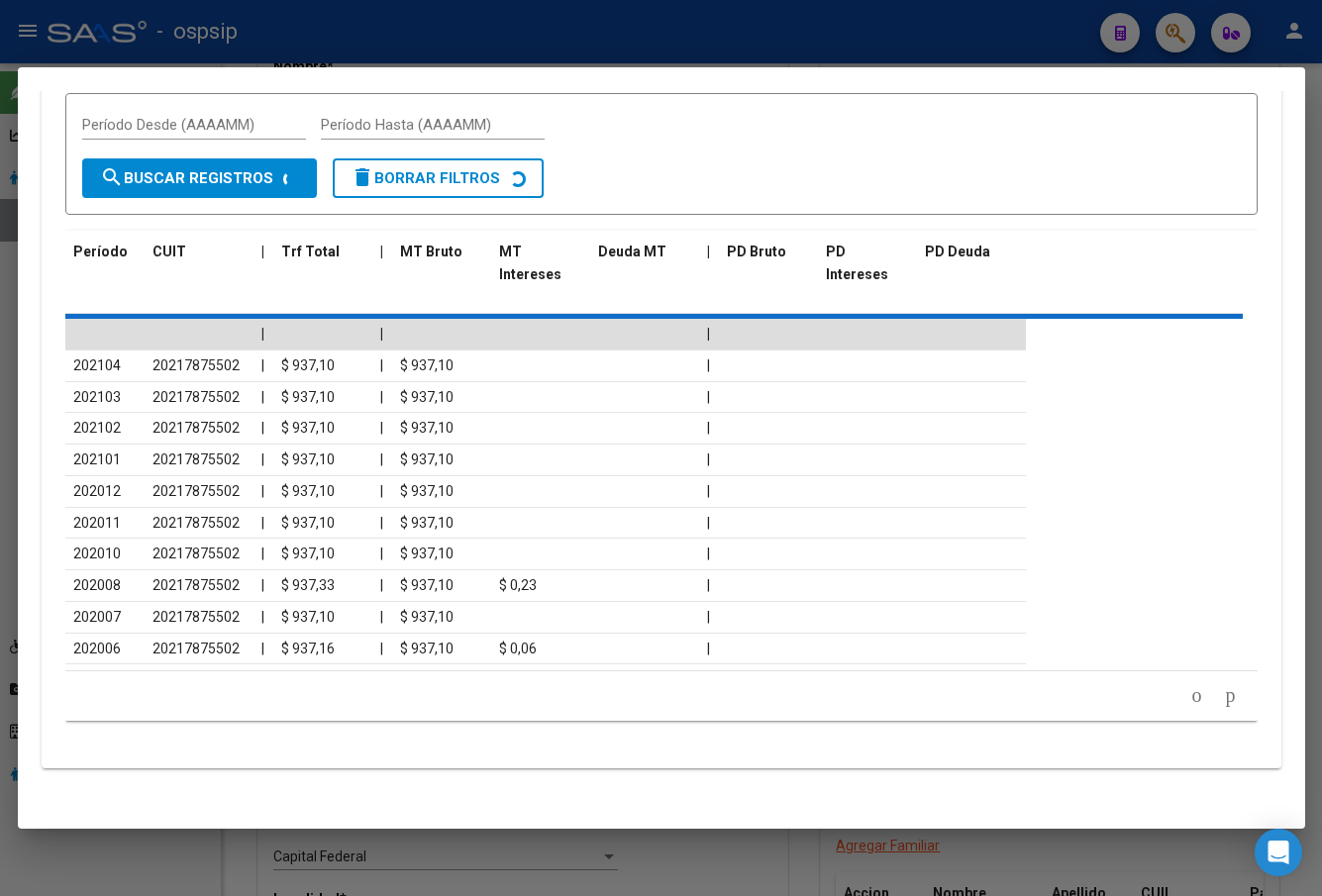 scroll, scrollTop: 1688, scrollLeft: 0, axis: vertical 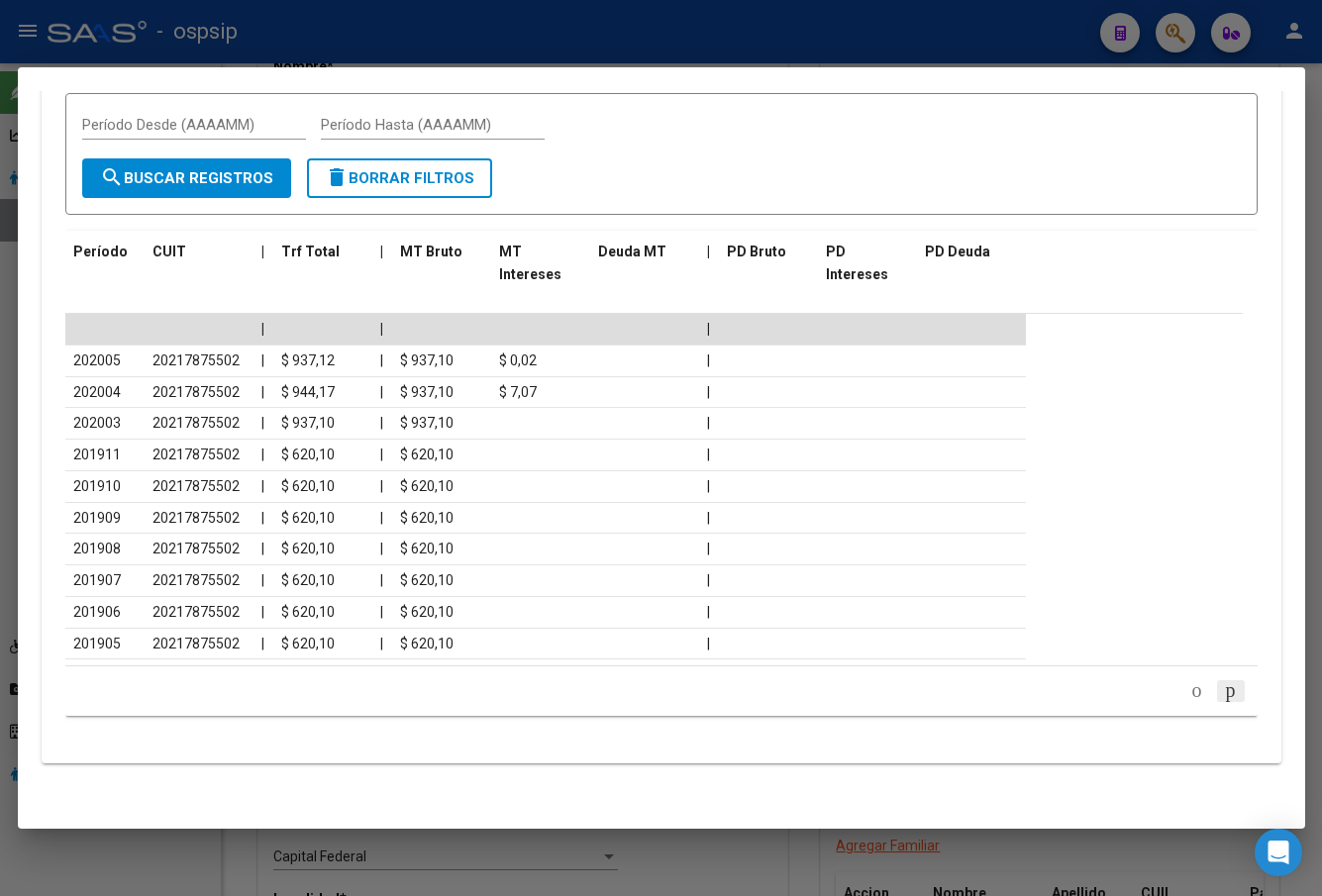 click 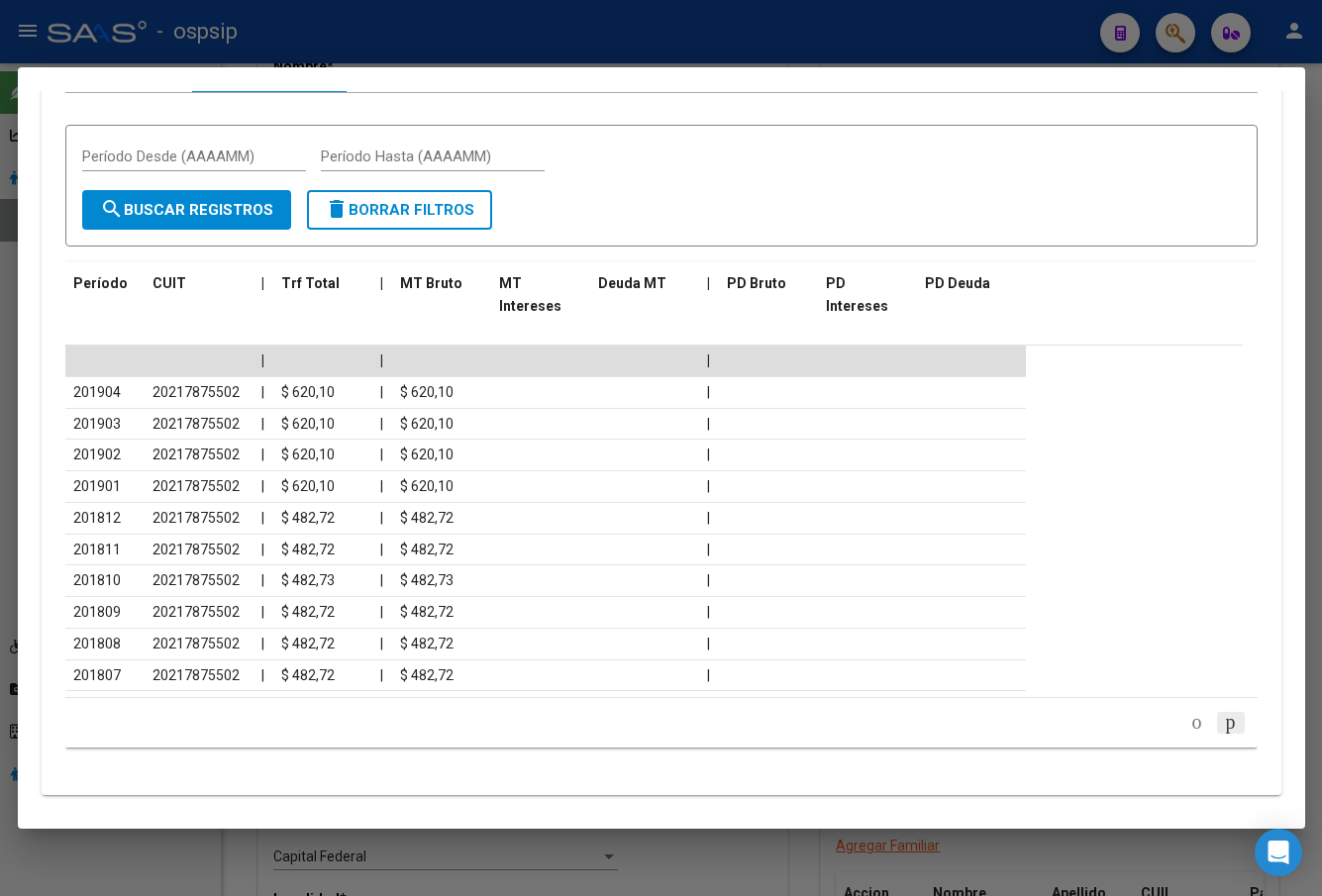 scroll, scrollTop: 1688, scrollLeft: 0, axis: vertical 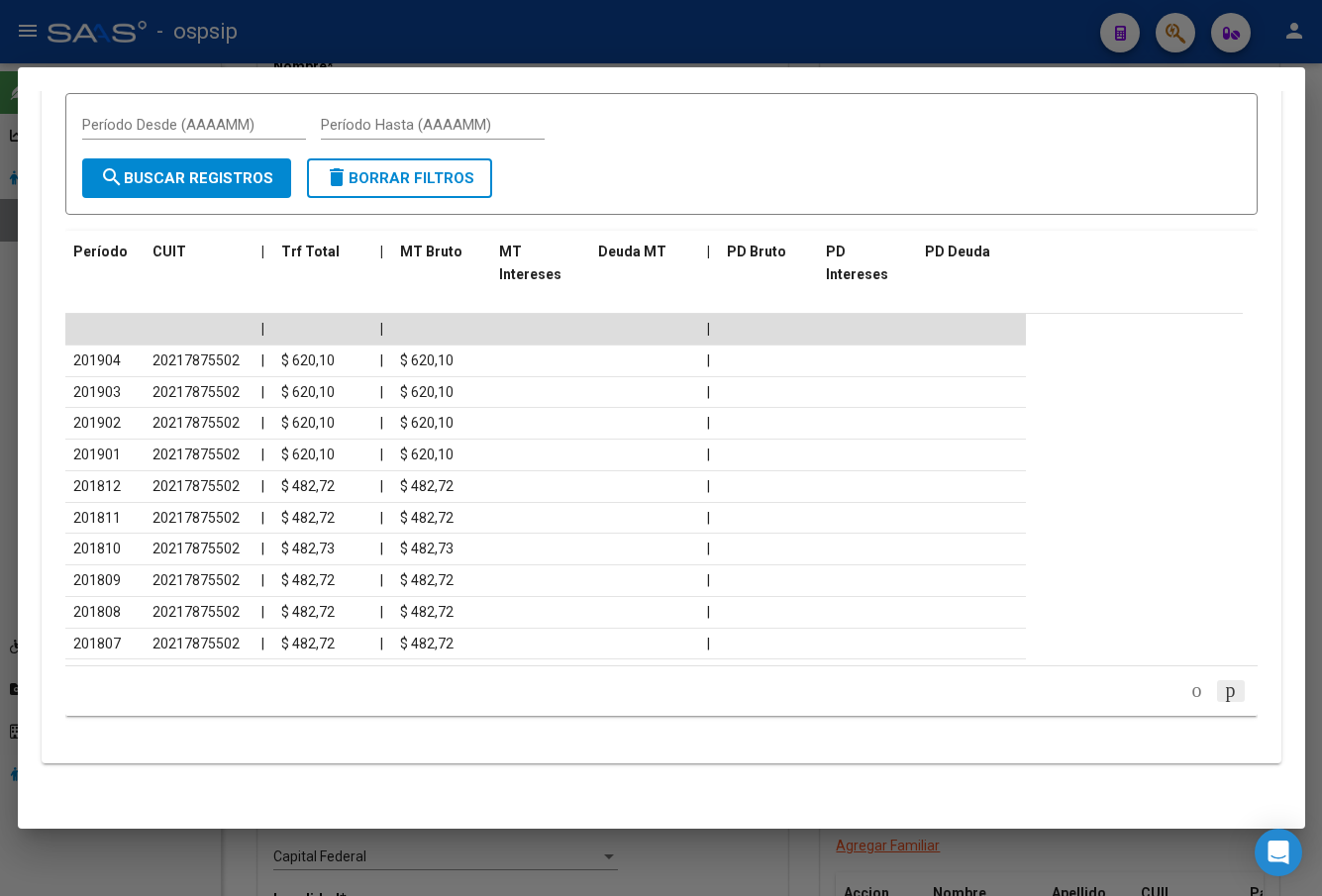 click 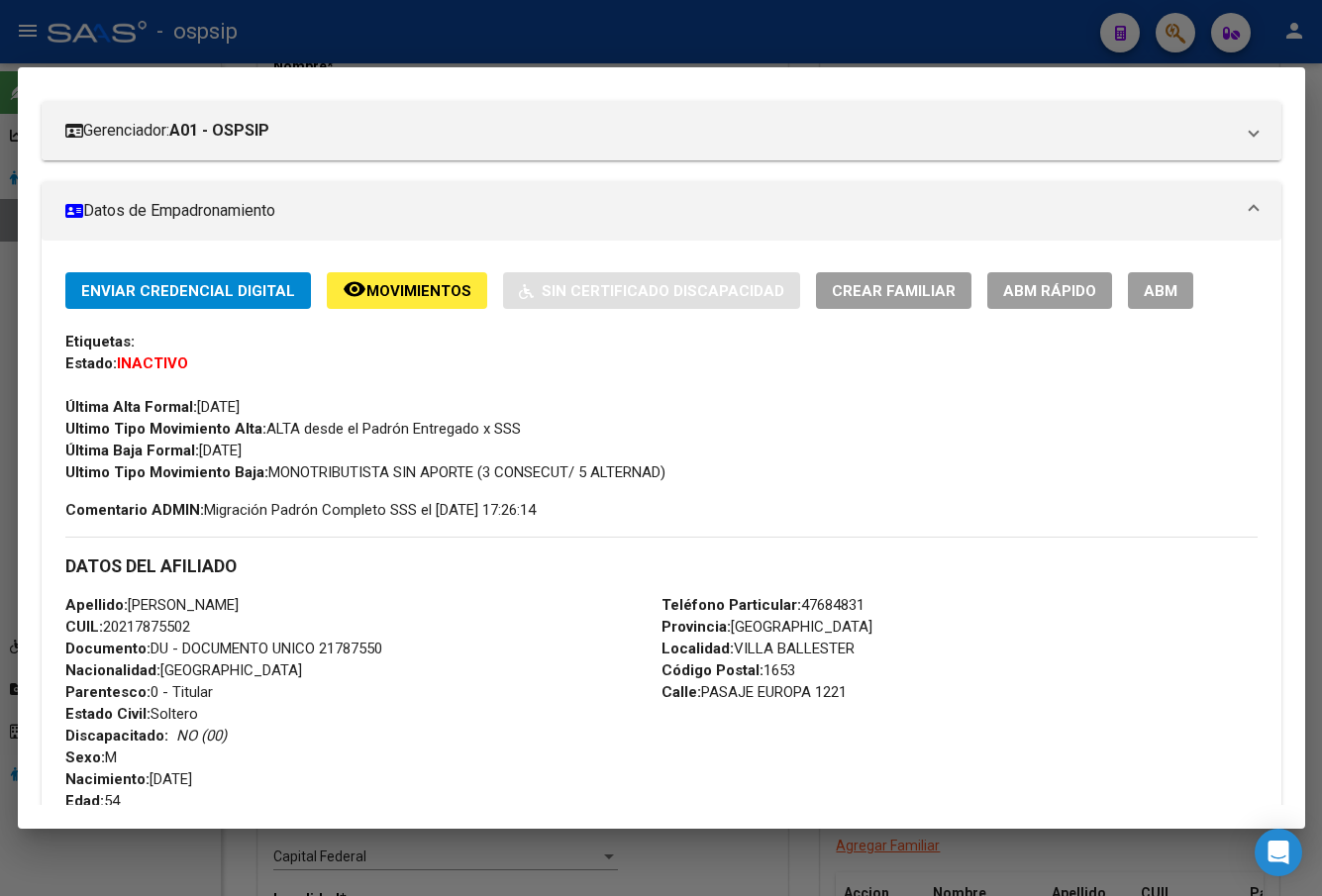 scroll, scrollTop: 348, scrollLeft: 0, axis: vertical 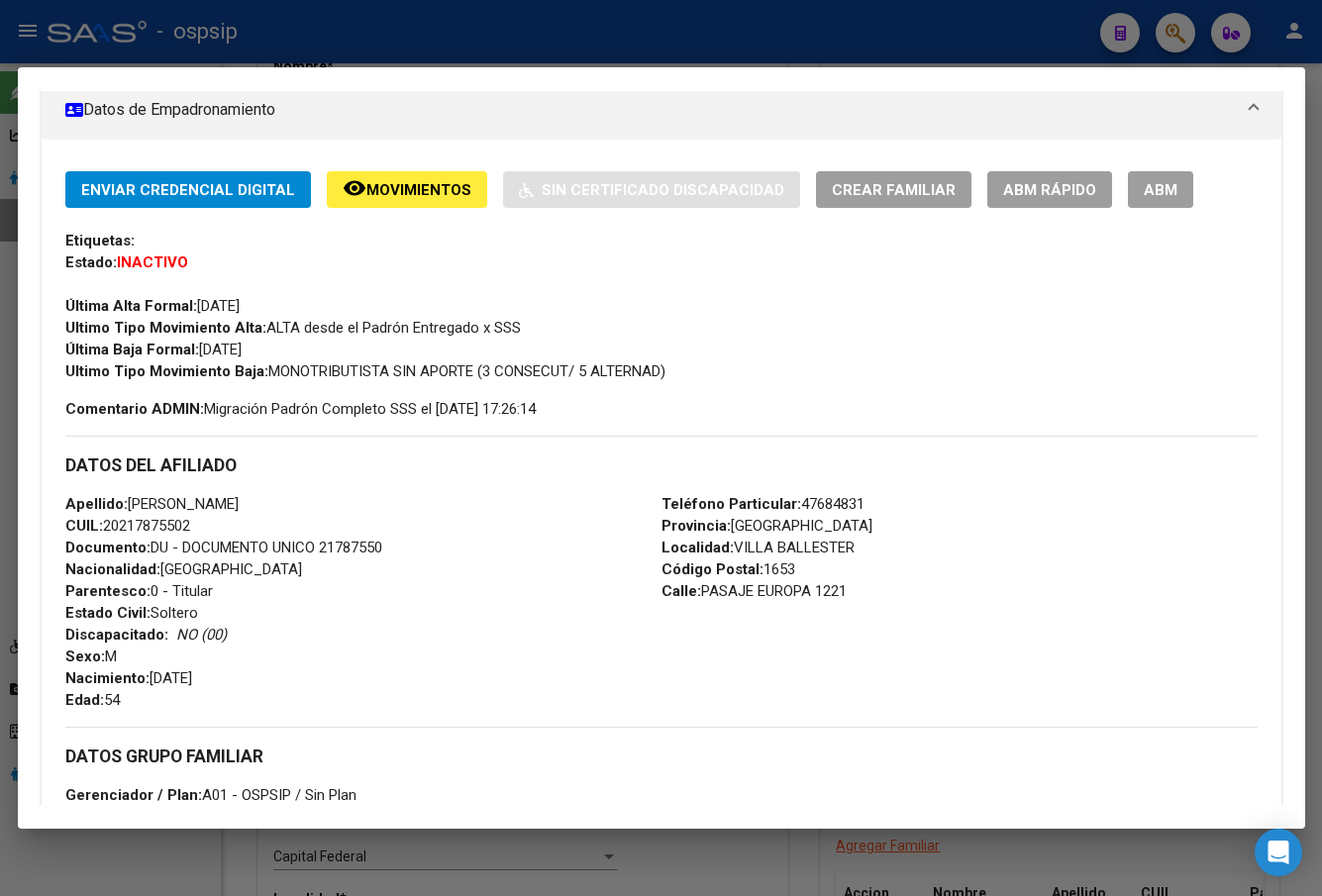 click on "ABM" at bounding box center (1161, 190) 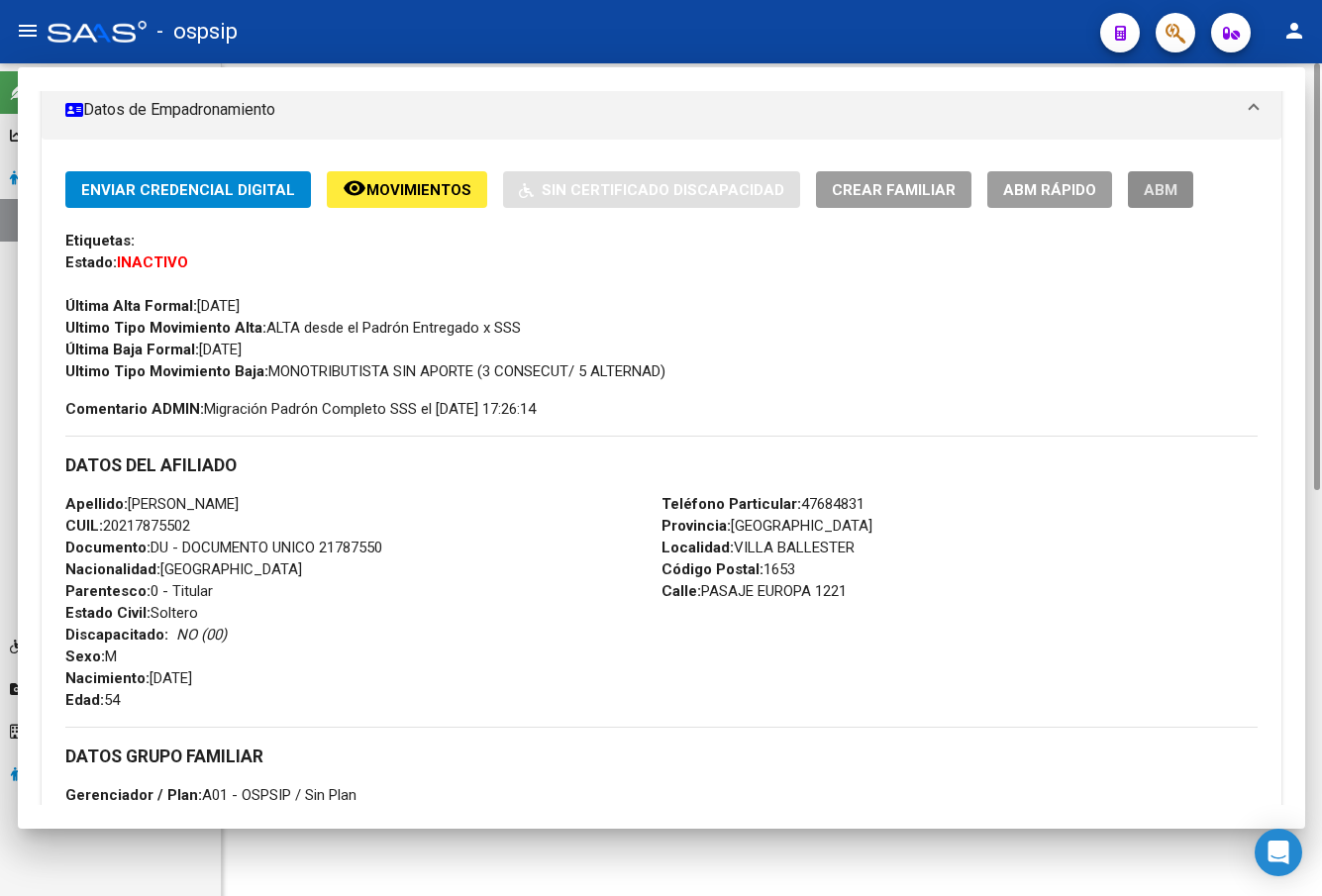 scroll, scrollTop: 0, scrollLeft: 0, axis: both 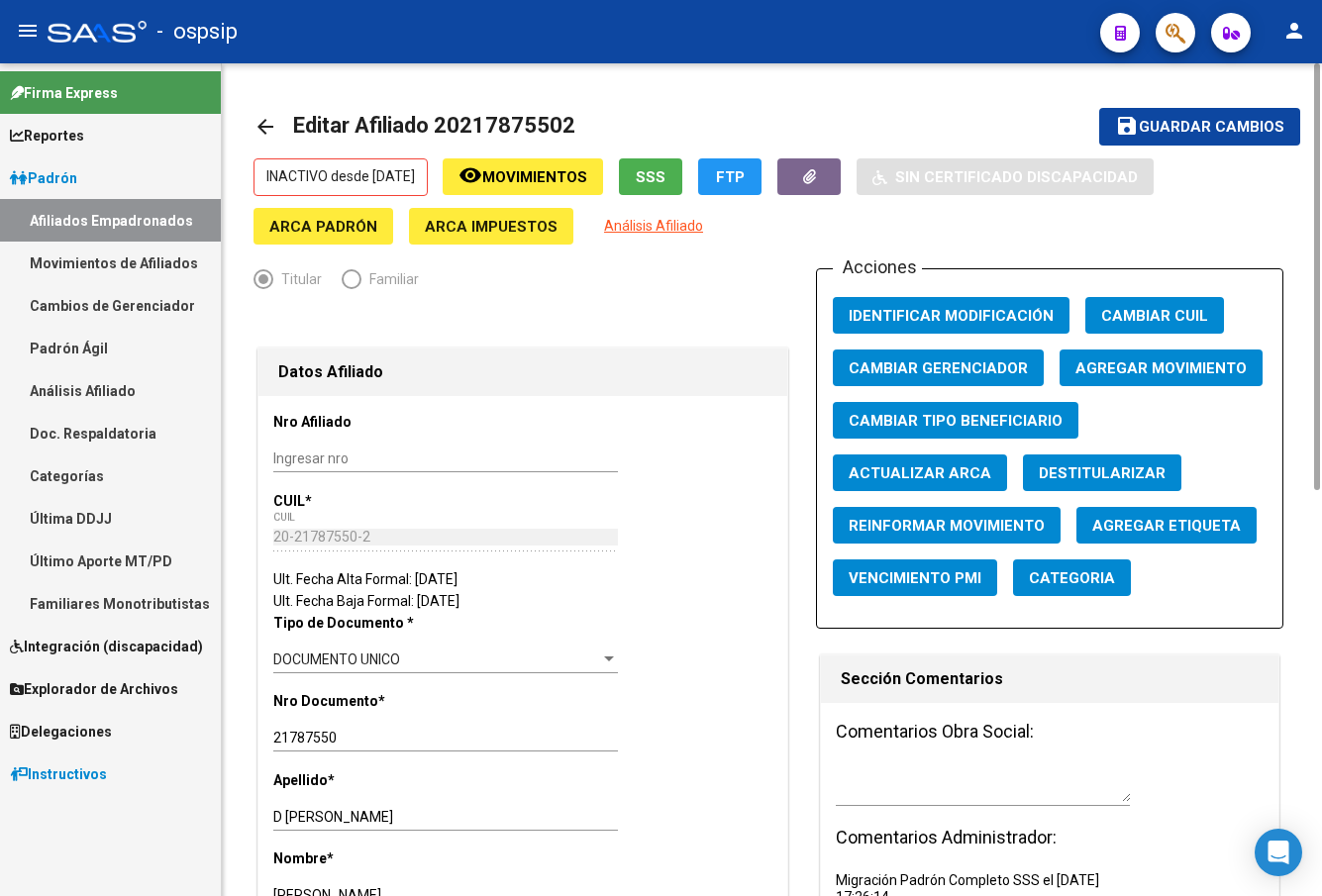 click on "Agregar Movimiento" 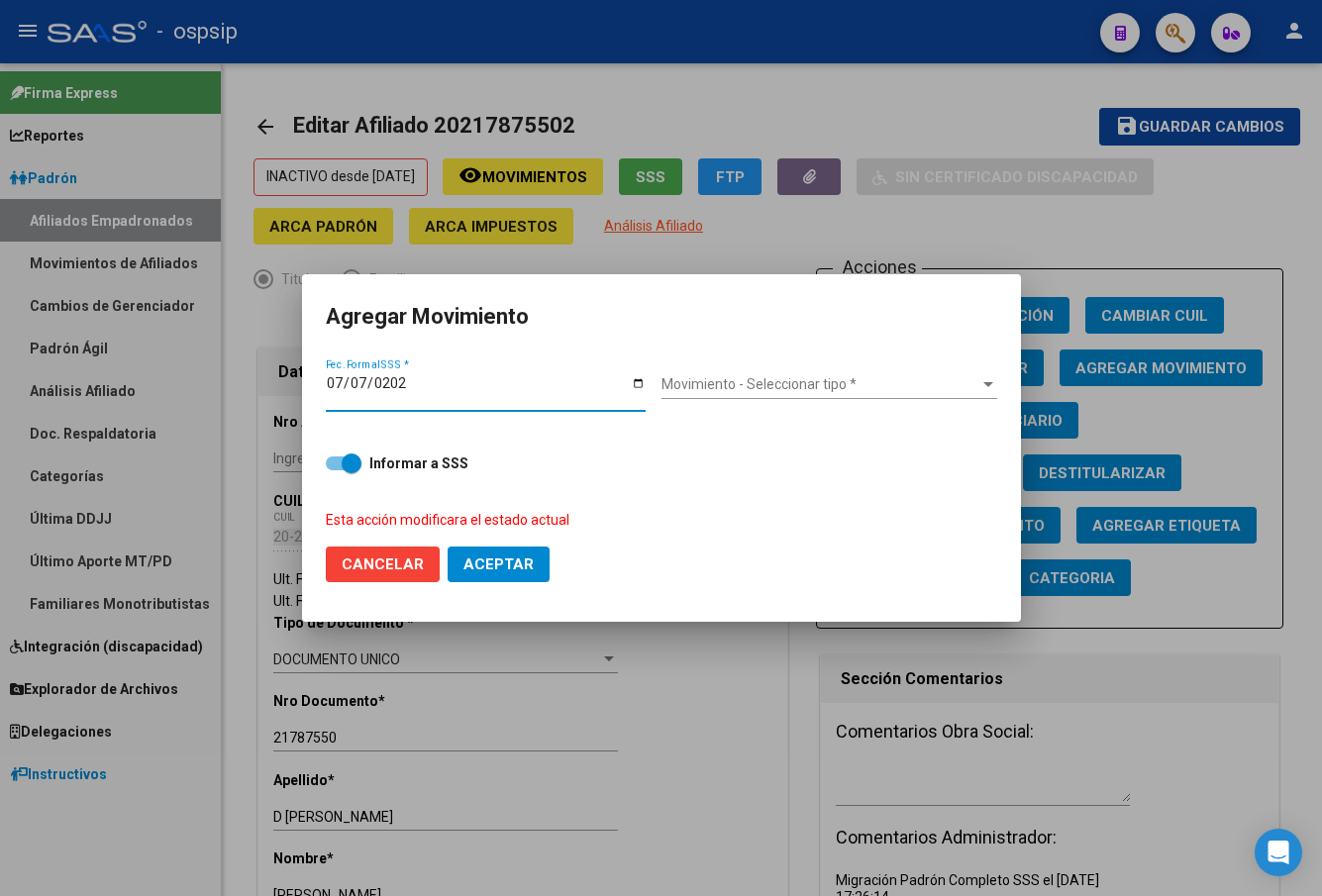 type on "[DATE]" 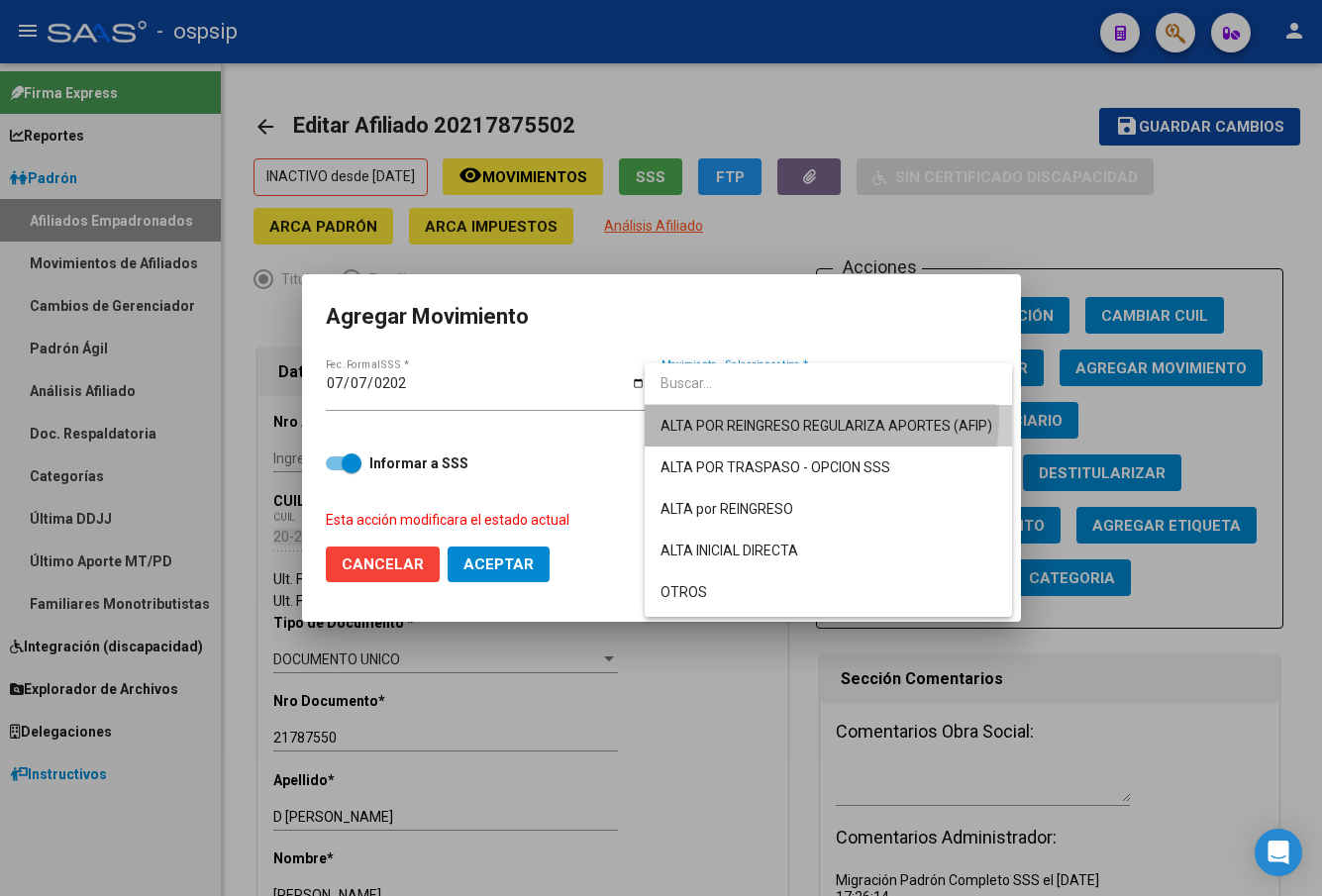 click on "ALTA POR REINGRESO REGULARIZA APORTES (AFIP)" at bounding box center [828, 426] 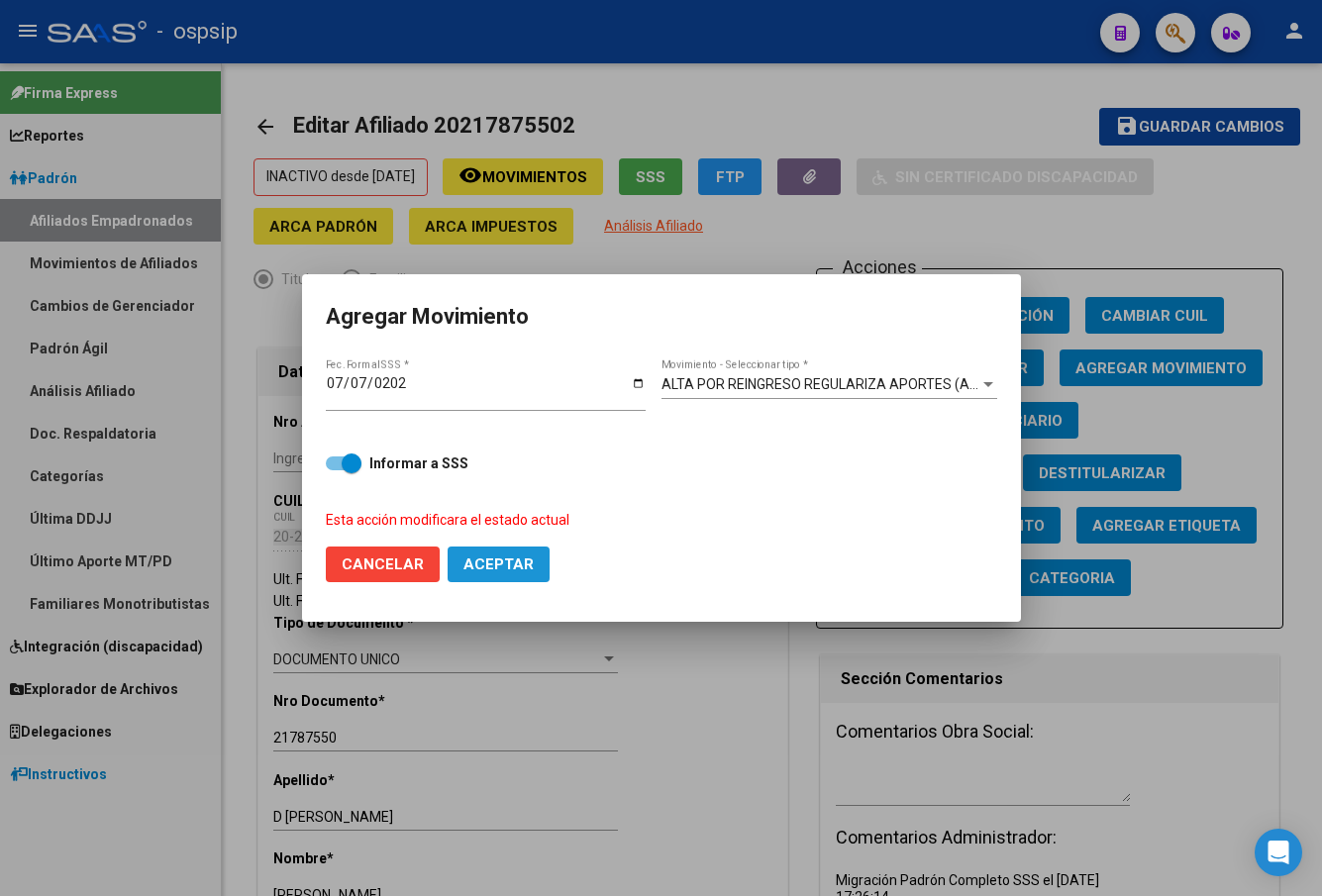 click on "Aceptar" 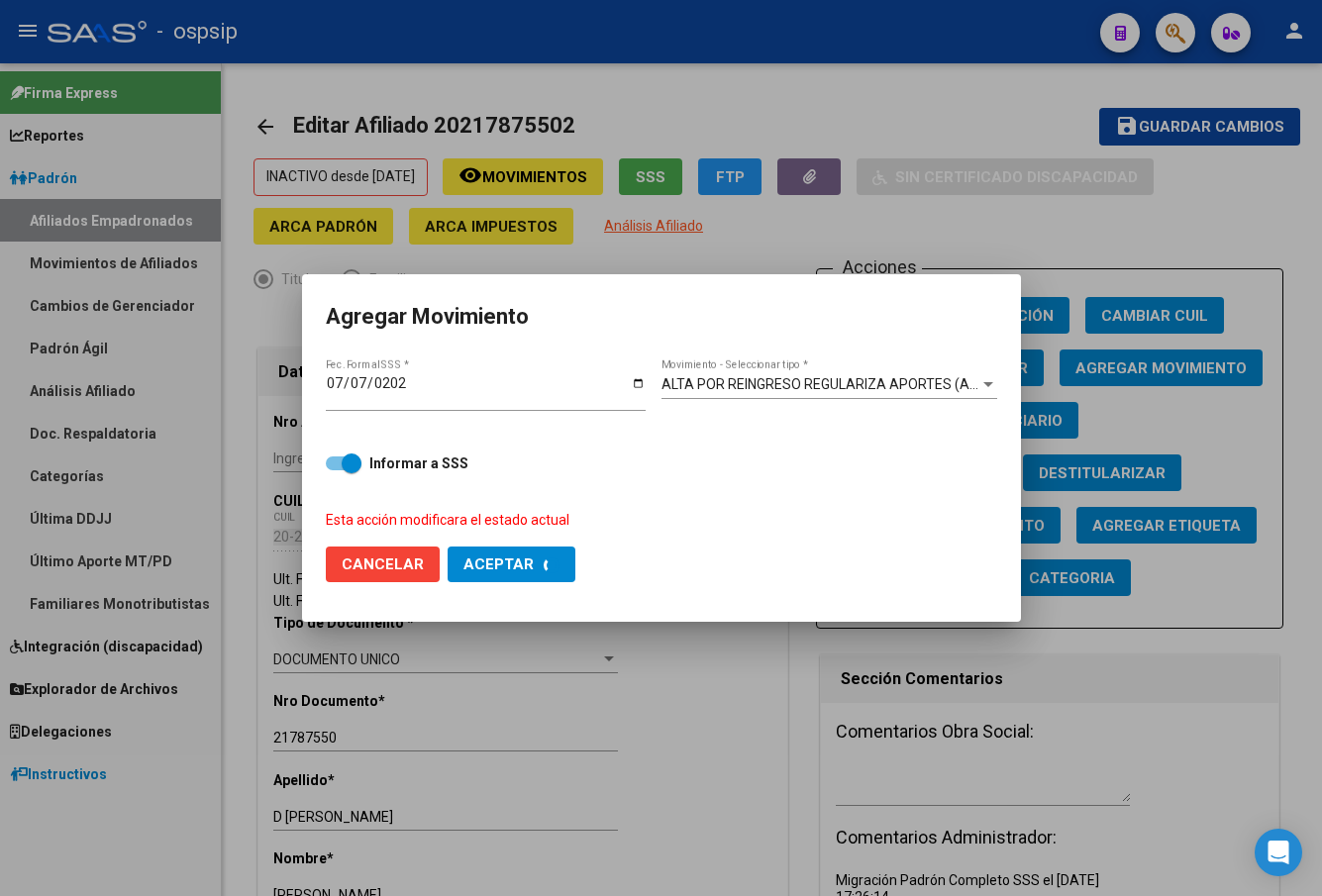 checkbox on "false" 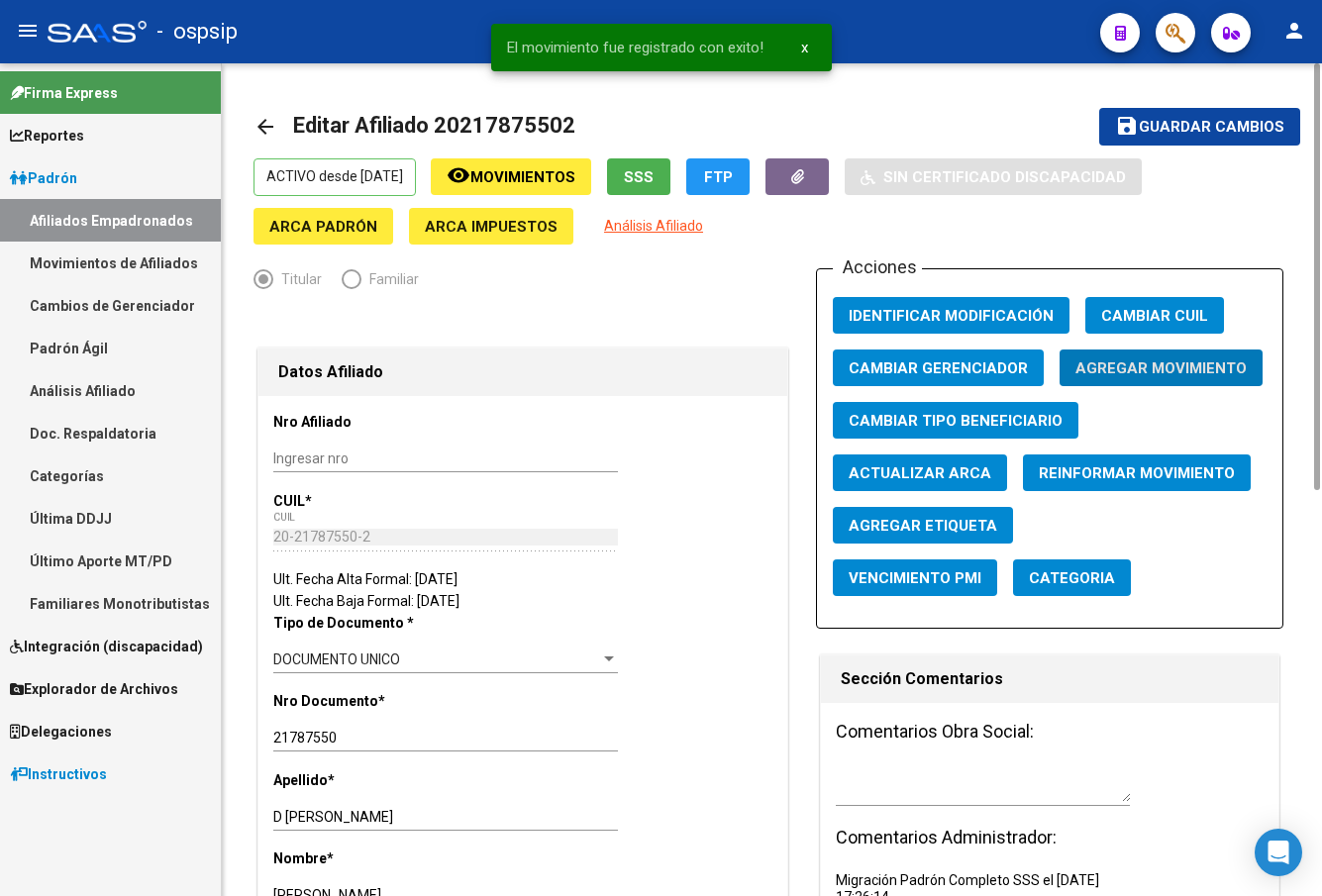 click on "Guardar cambios" 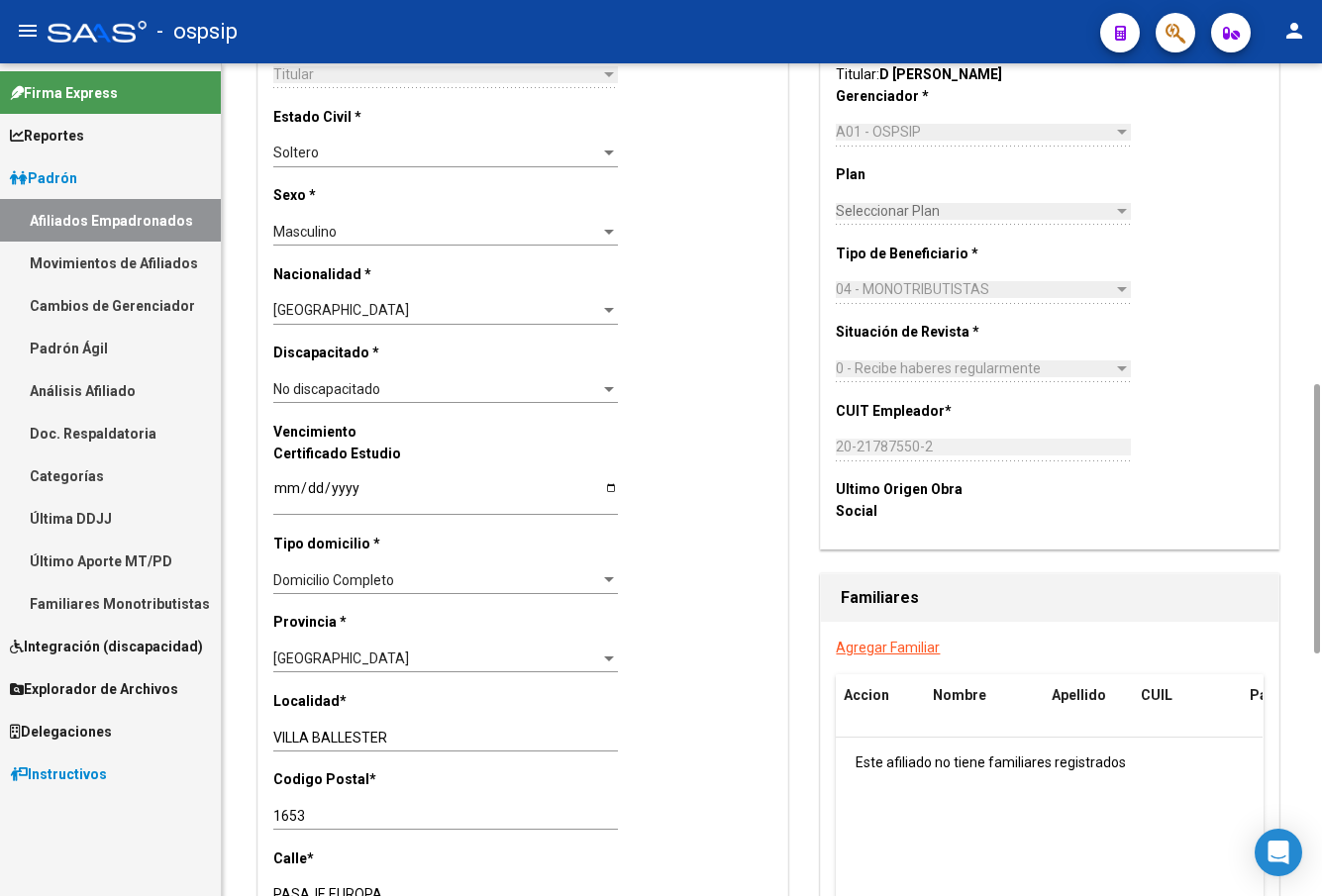 scroll, scrollTop: 1386, scrollLeft: 0, axis: vertical 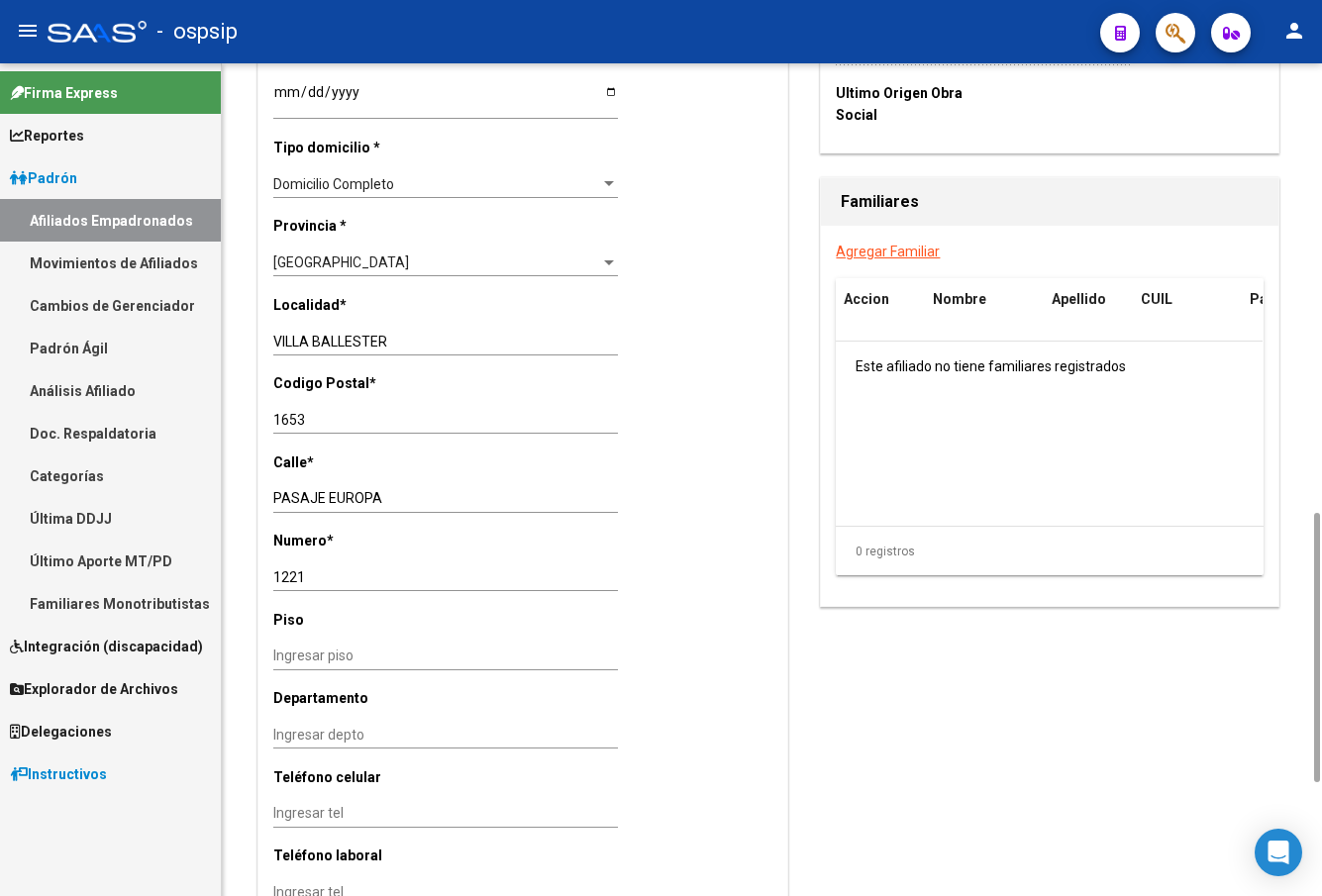 click on "Provincia *" 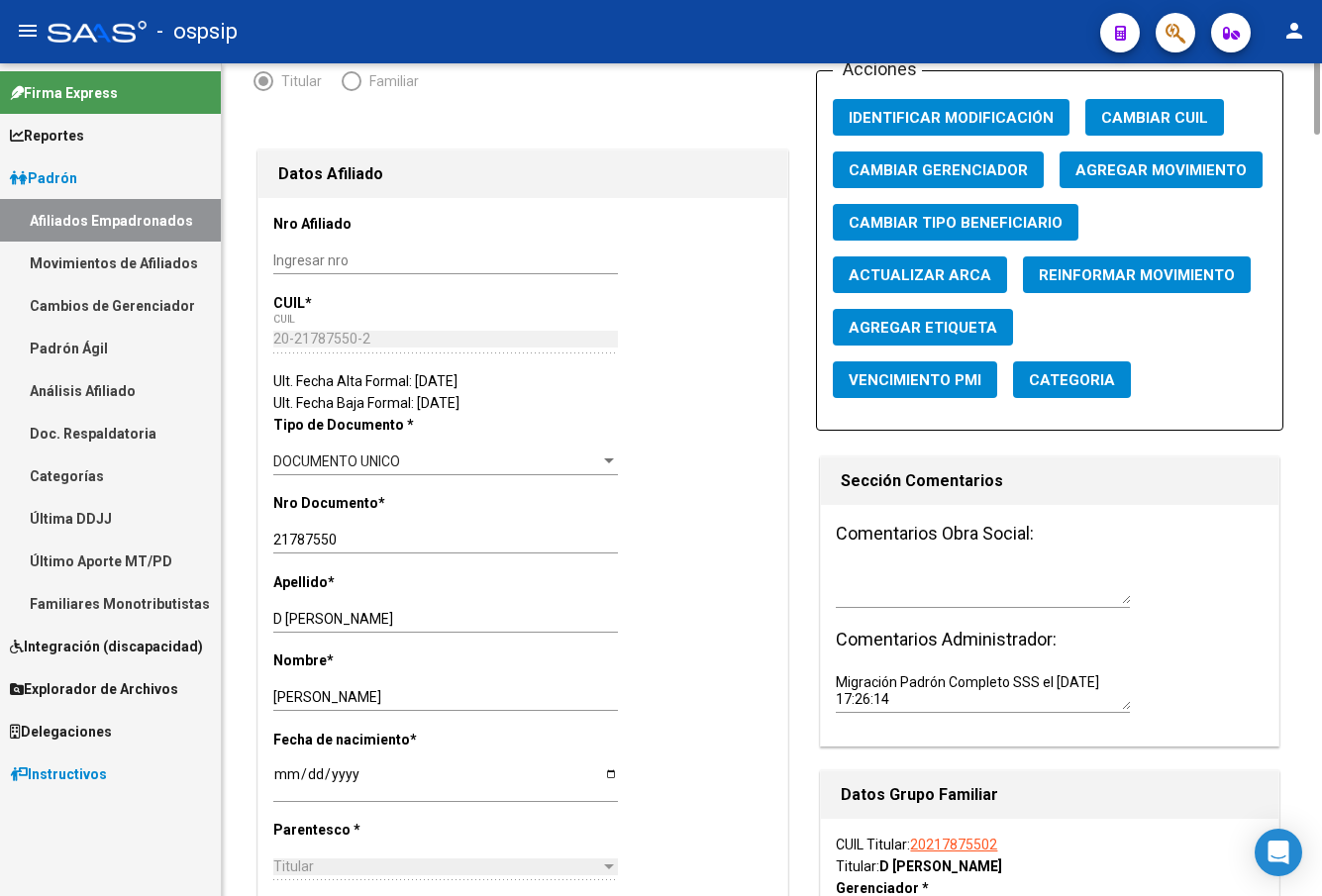 scroll, scrollTop: 0, scrollLeft: 0, axis: both 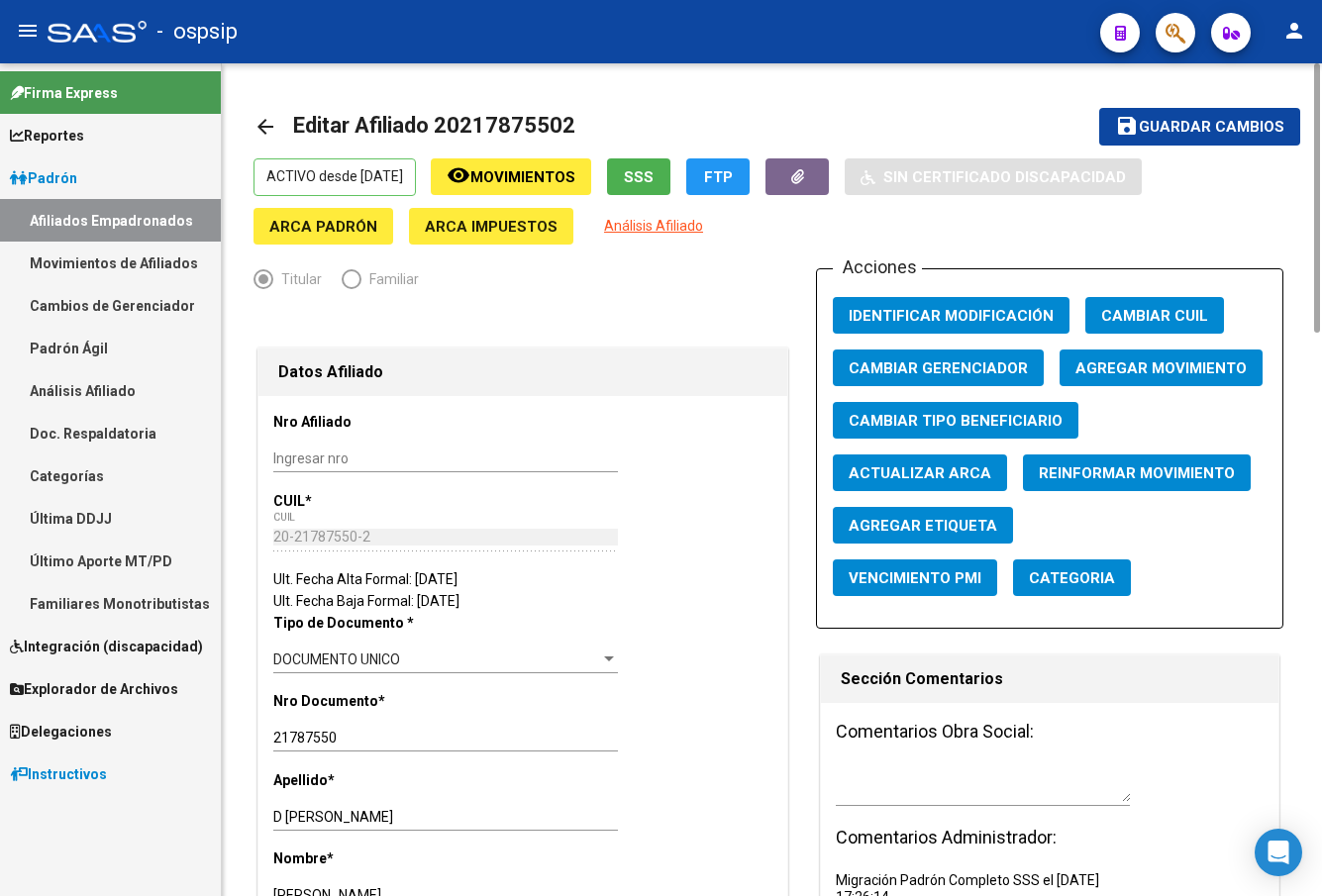 click on "Guardar cambios" 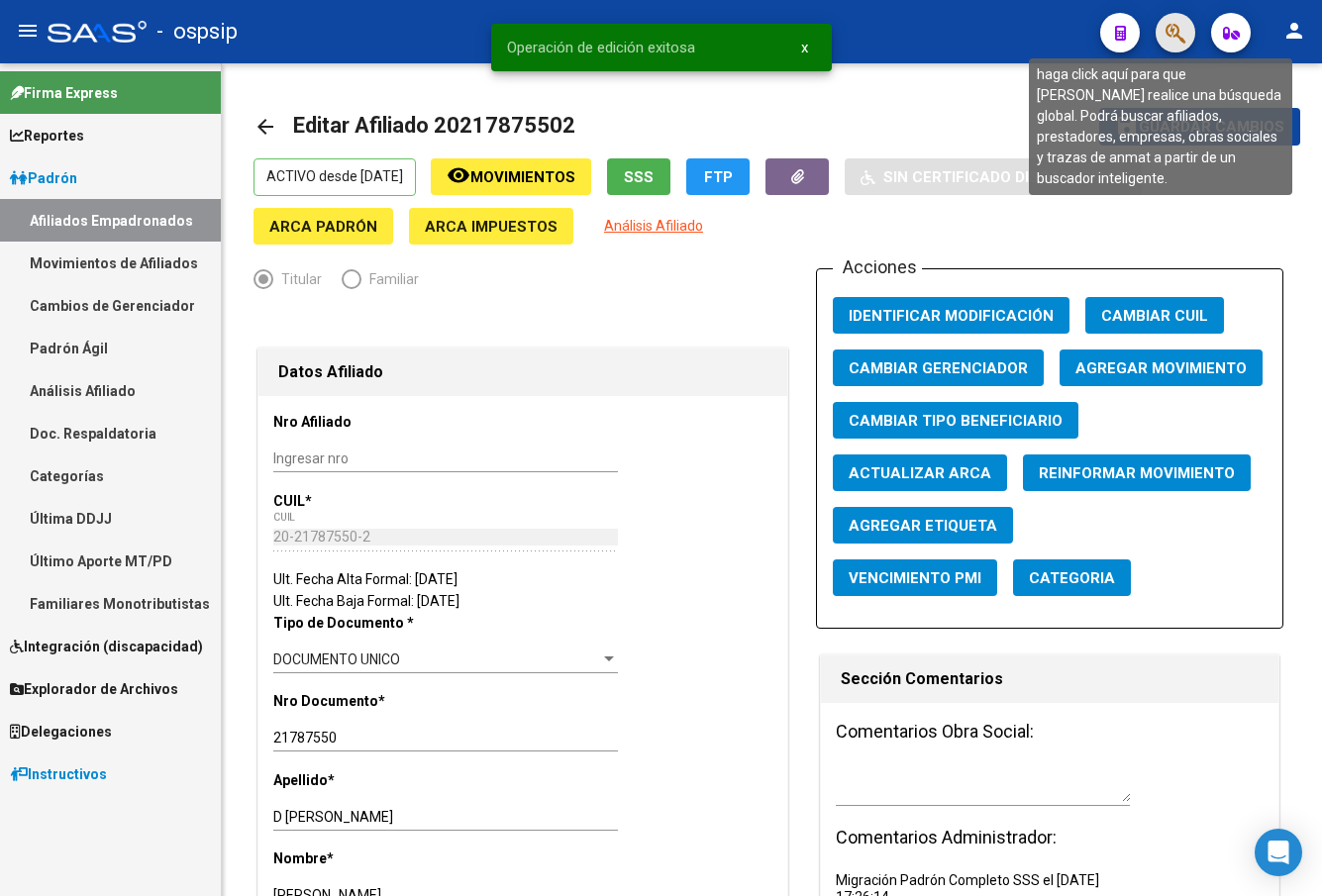 click 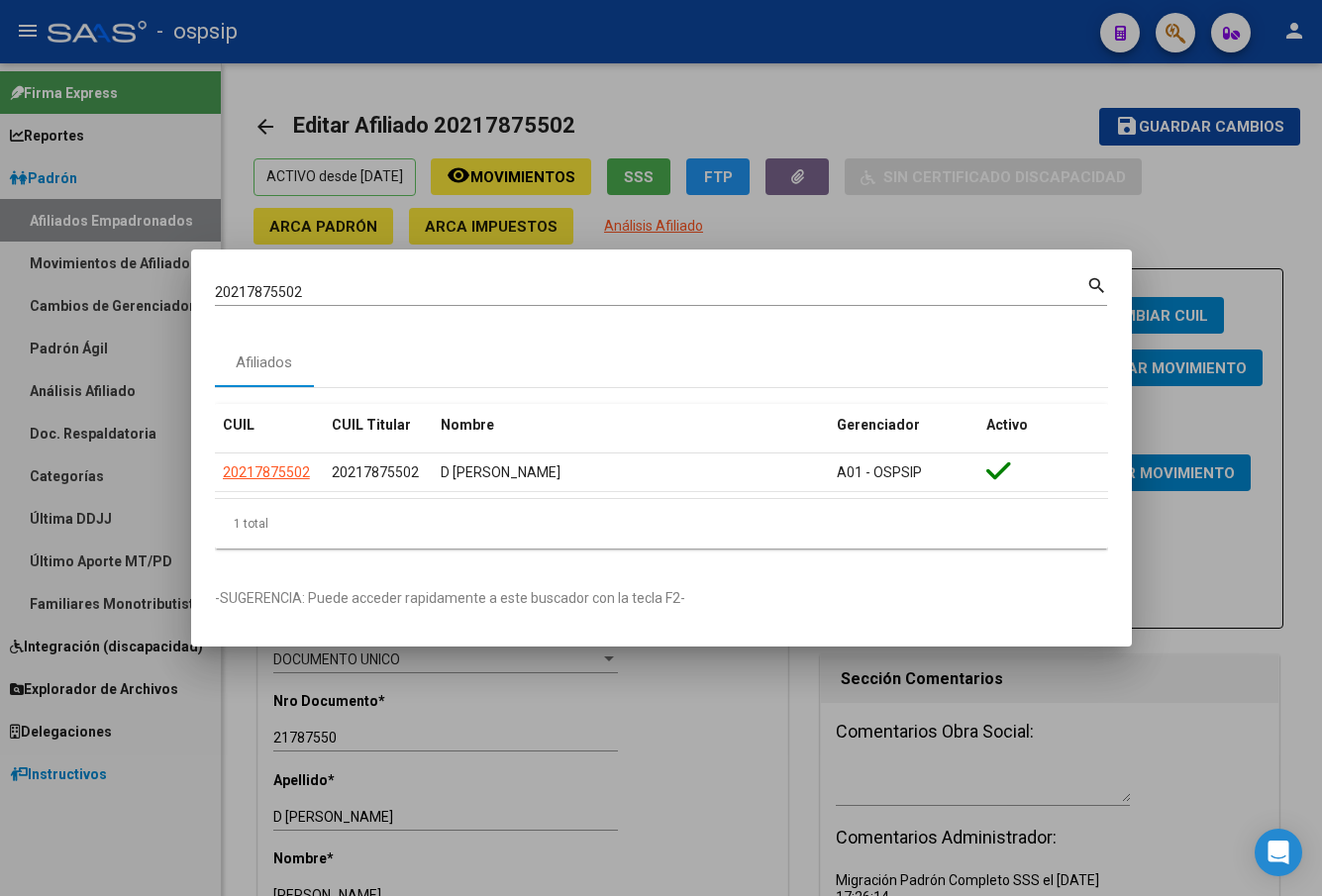 click on "20217875502 Buscar (apellido, dni, cuil, nro traspaso, cuit, obra social)" at bounding box center (651, 292) 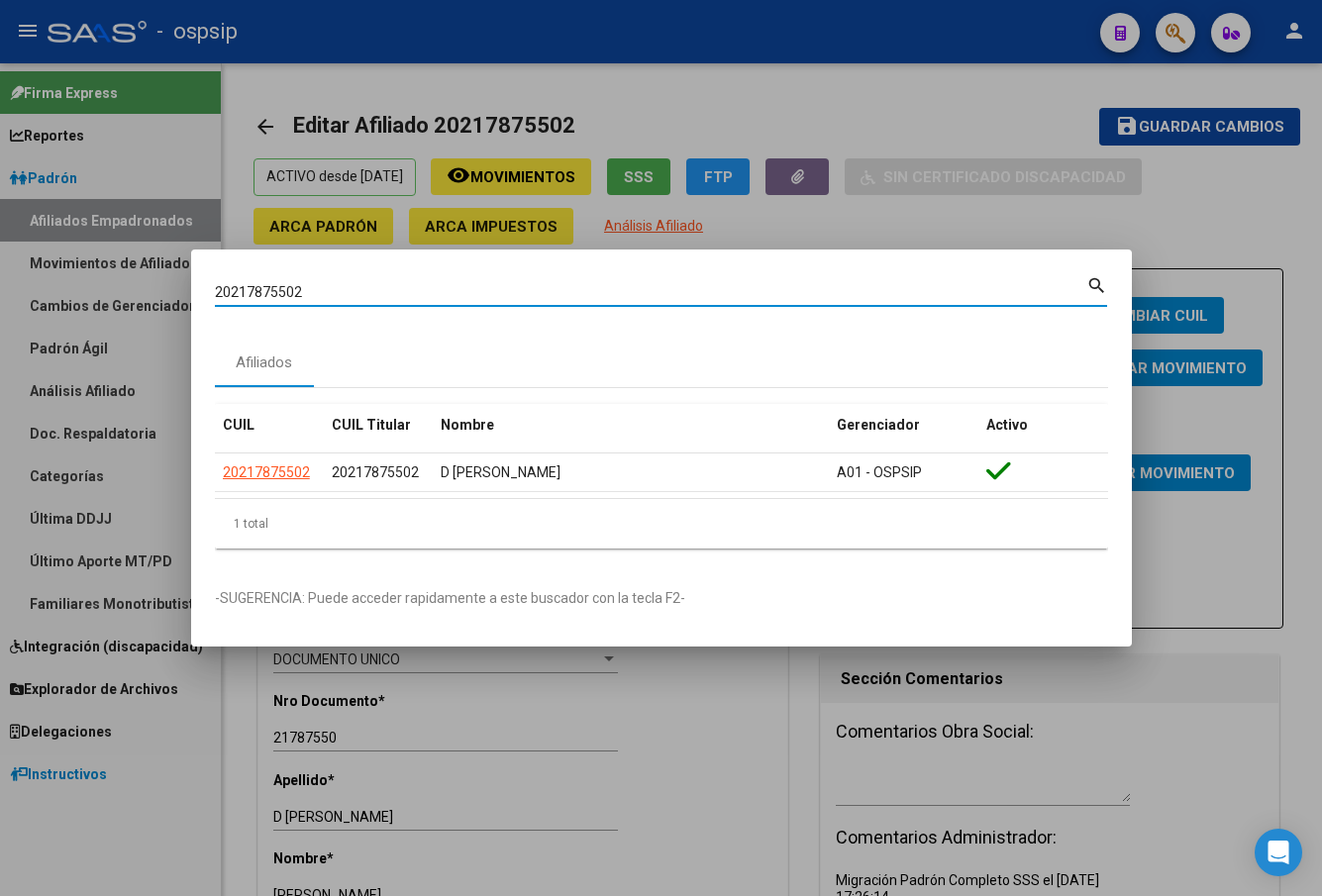 click on "20217875502 Buscar (apellido, dni, cuil, nro traspaso, cuit, obra social)" at bounding box center (651, 292) 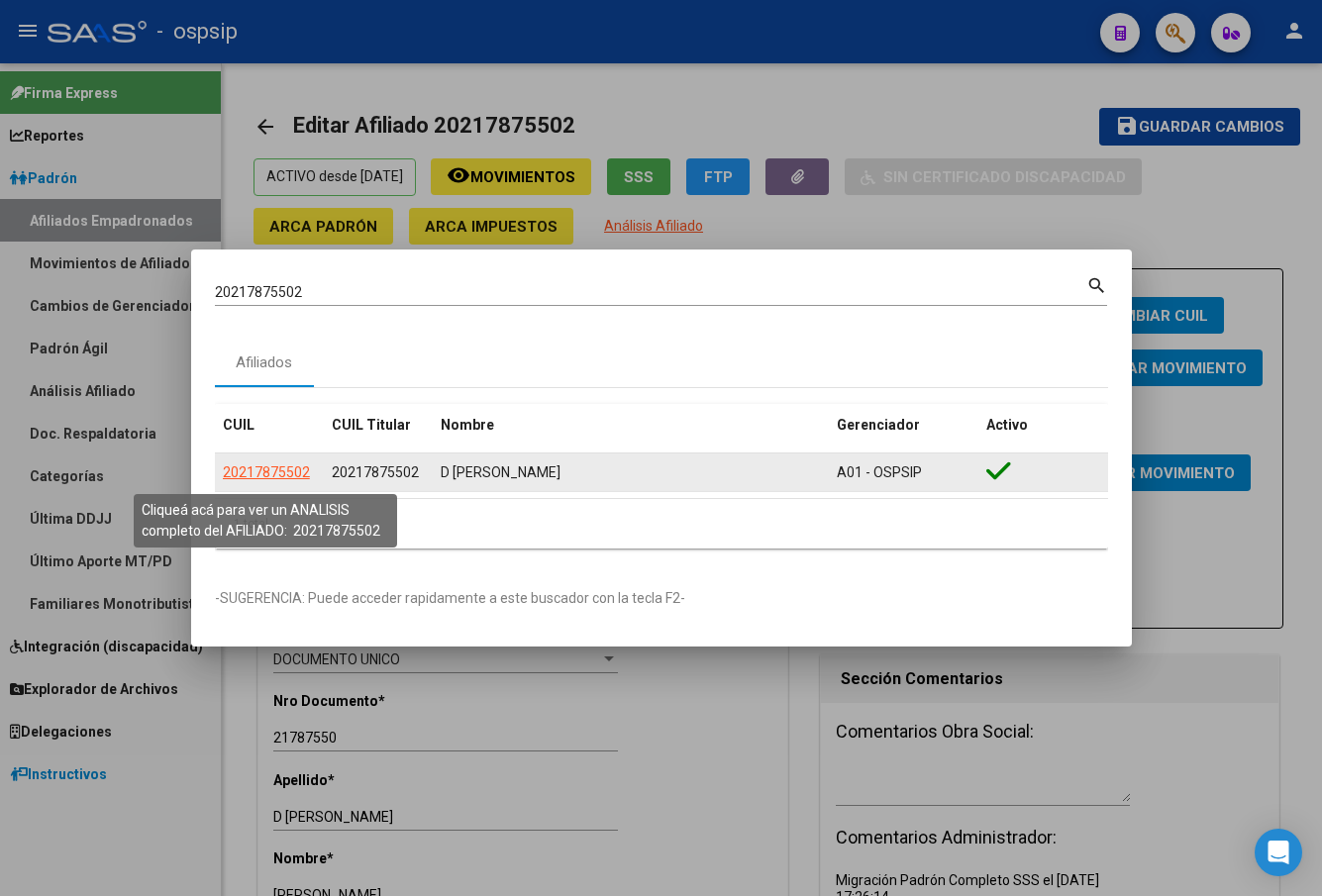 click on "20217875502" 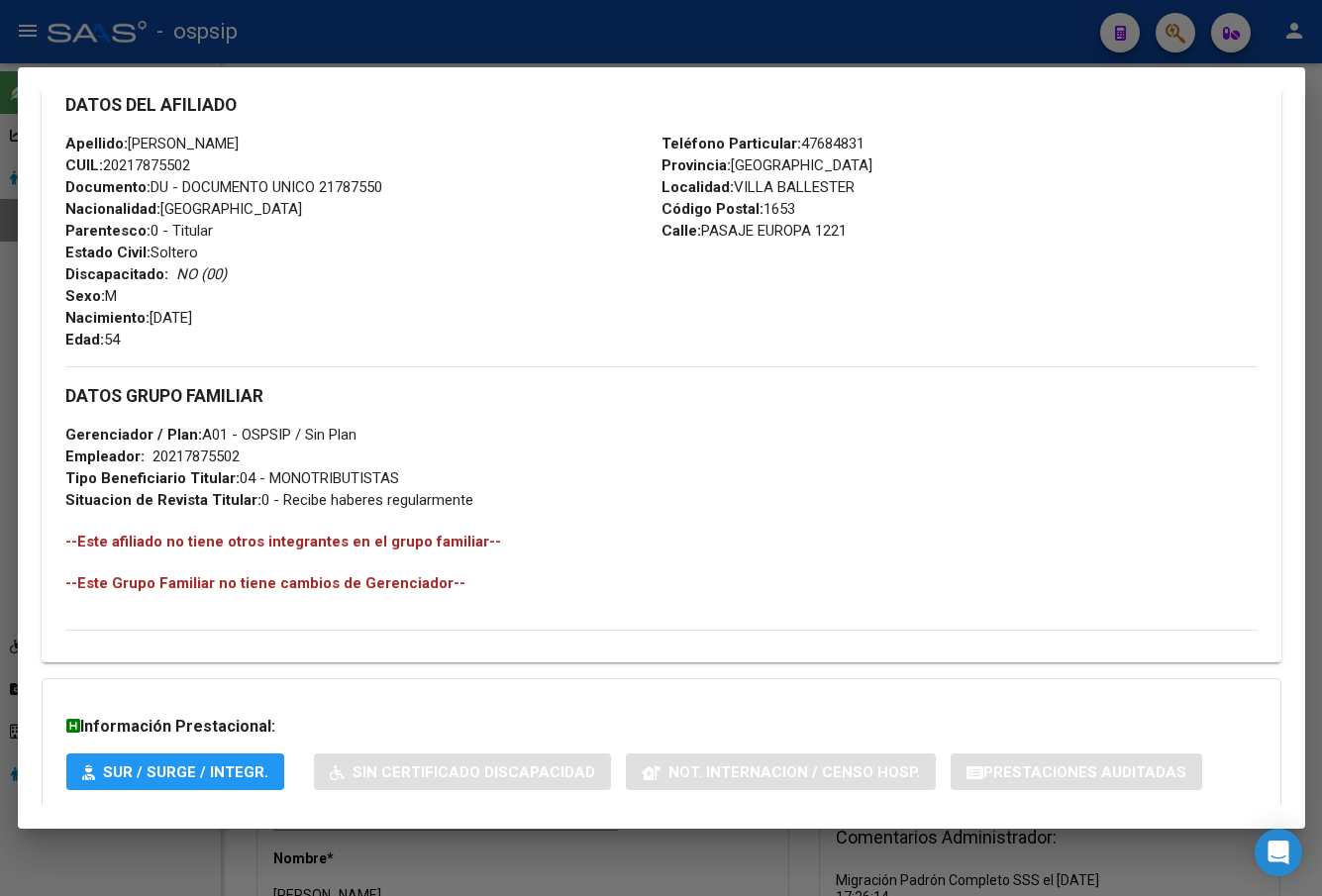 scroll, scrollTop: 693, scrollLeft: 0, axis: vertical 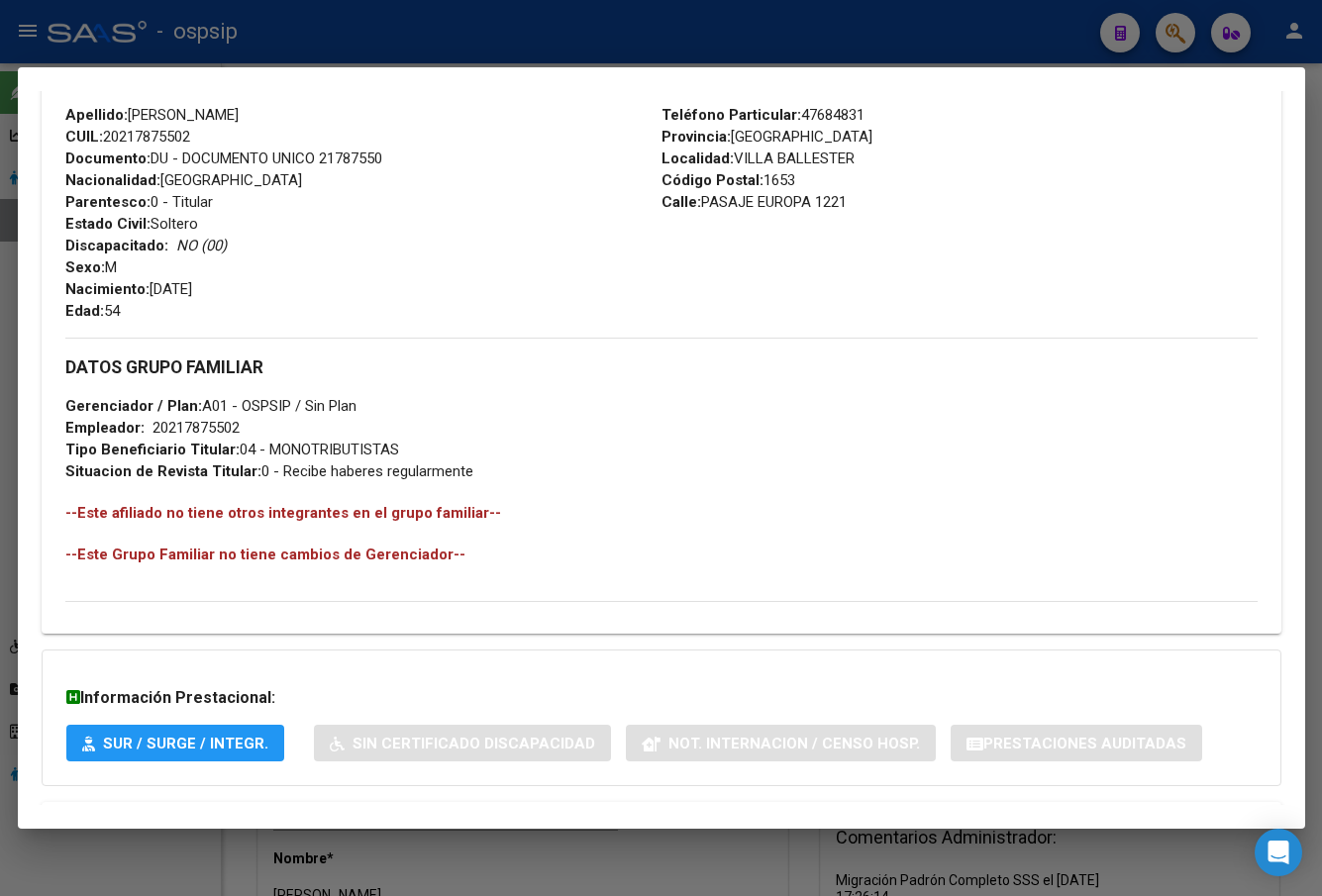 click on "Apellido:  SERGIO EDUARDO D AGOSTINO CUIL:  20217875502 Documento:  DU - DOCUMENTO UNICO 21787550  Nacionalidad:  ARGENTINA Parentesco:  0 - Titular Estado Civil:  Soltero Discapacitado:    NO (00) Sexo:  M Nacimiento:  22/07/1970 Edad:  54" at bounding box center (363, 213) 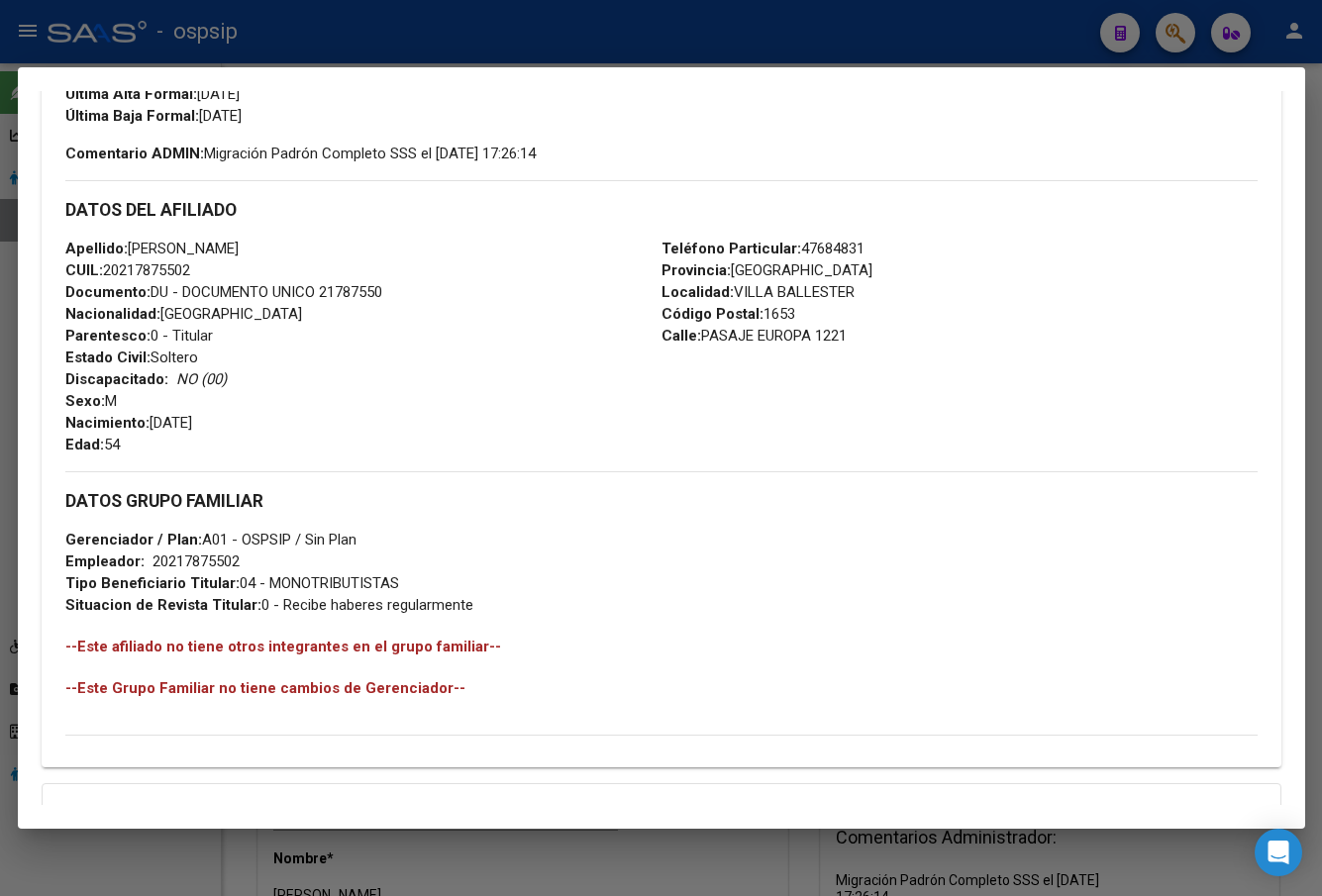 scroll, scrollTop: 396, scrollLeft: 0, axis: vertical 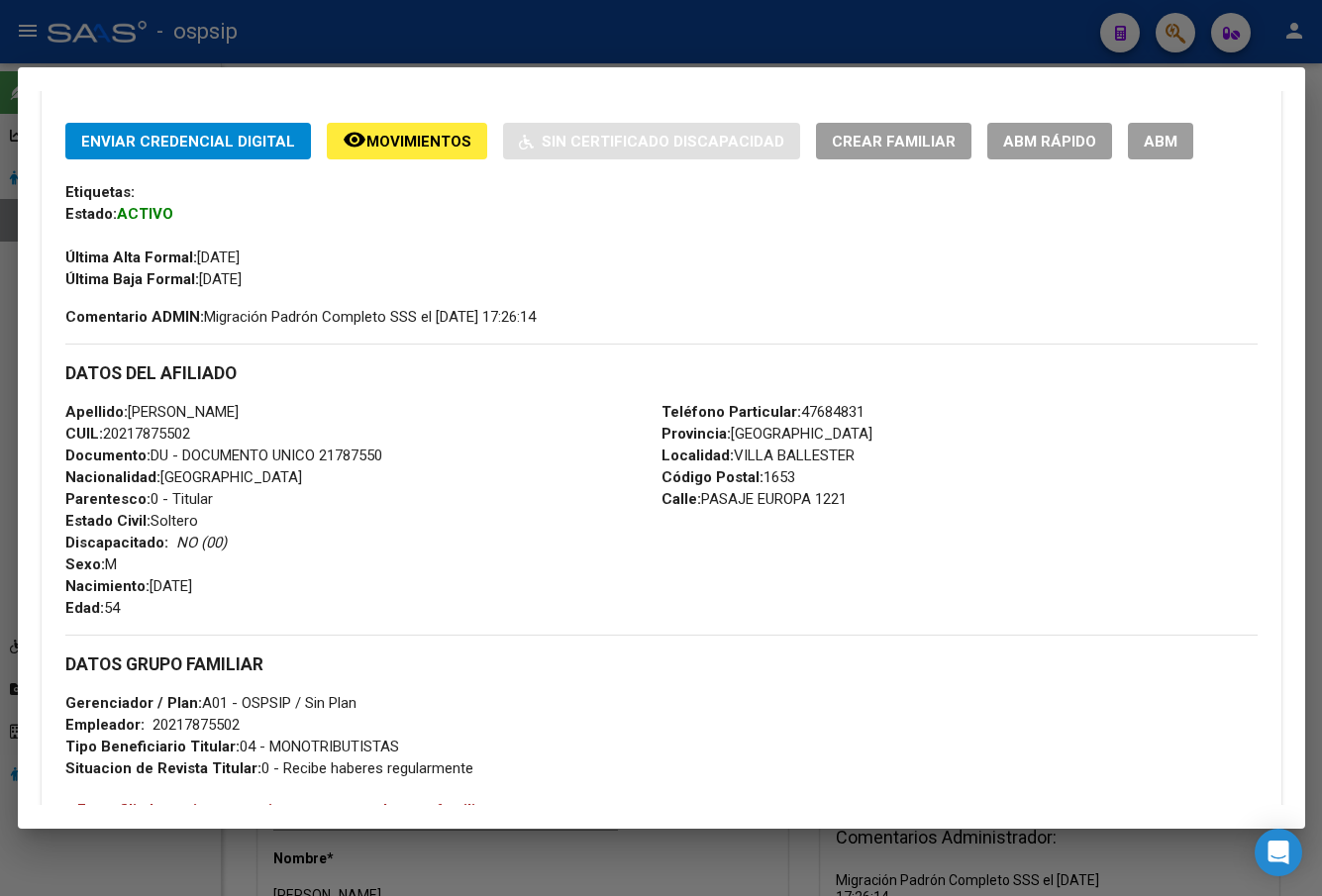 click at bounding box center (661, 448) 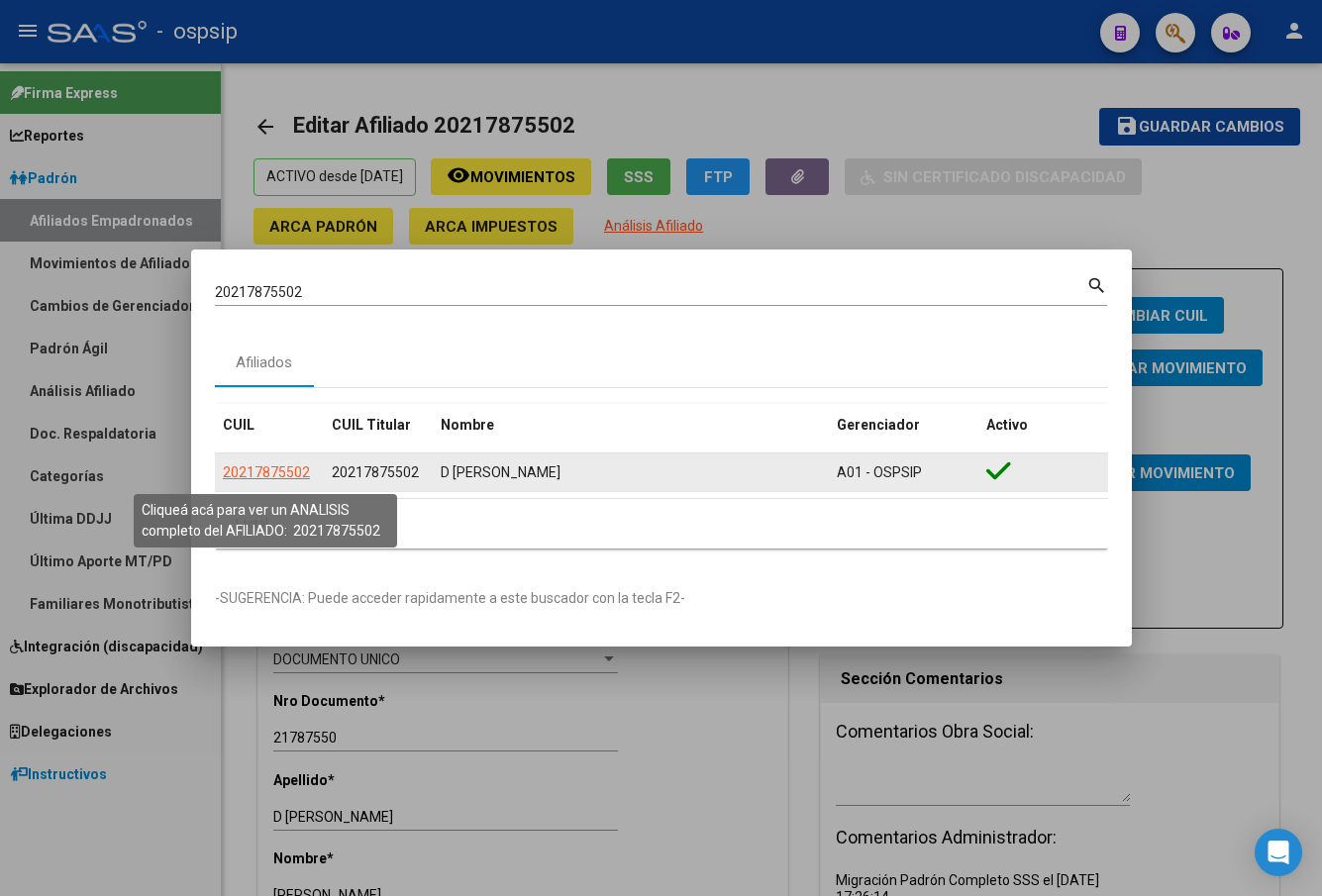 click on "20217875502" 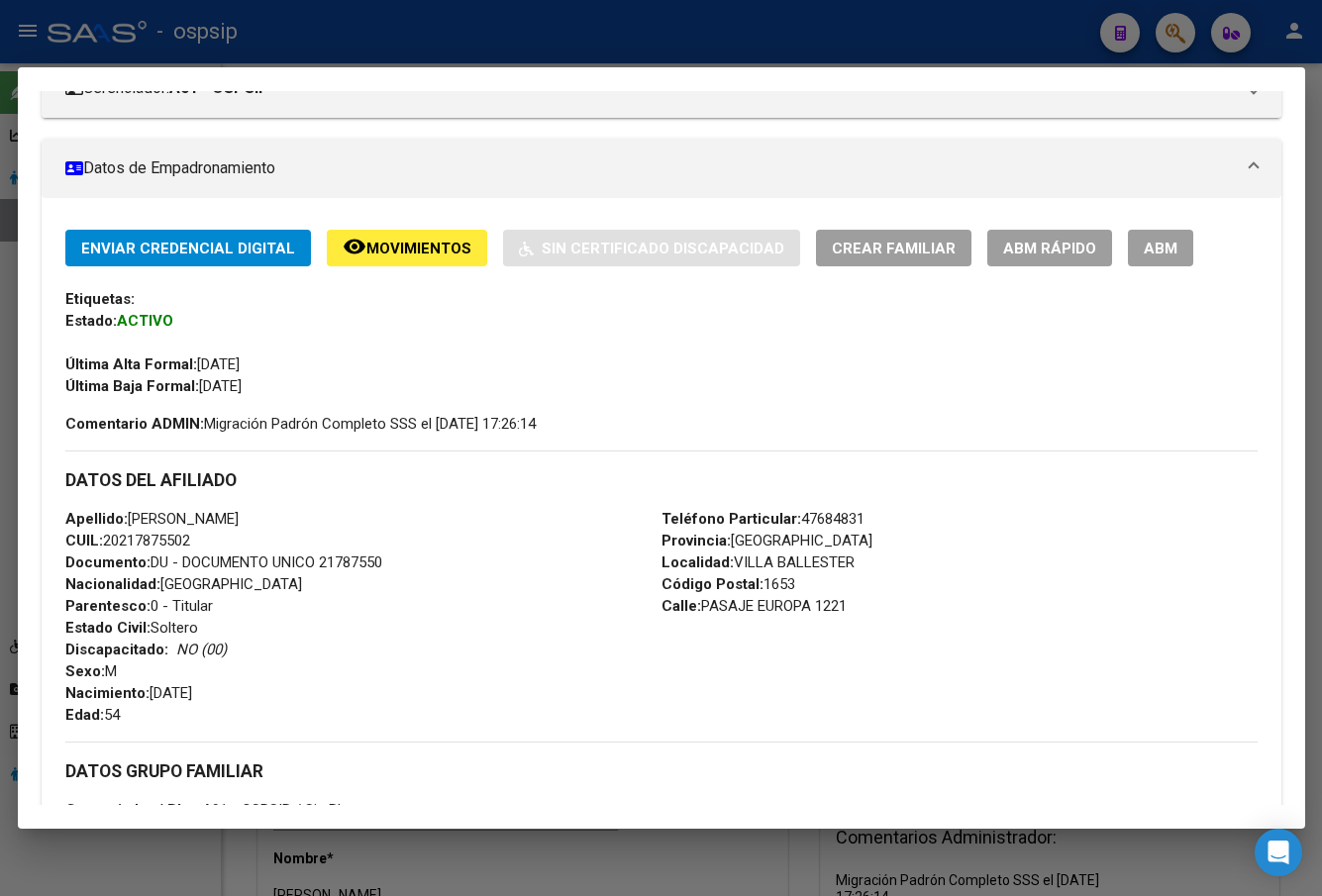 scroll, scrollTop: 534, scrollLeft: 0, axis: vertical 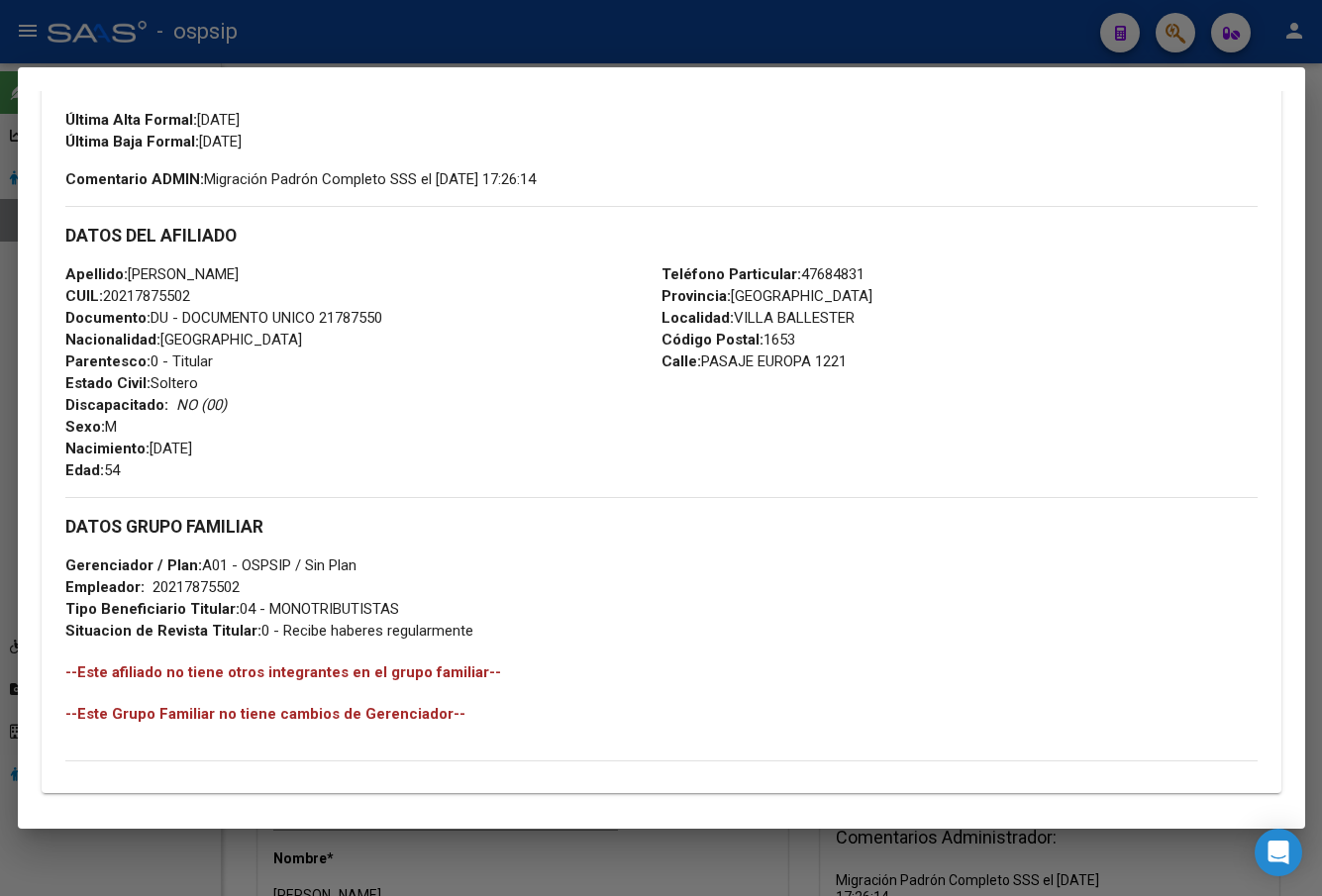 click on "Apellido:  SERGIO EDUARDO D AGOSTINO CUIL:  20217875502 Documento:  DU - DOCUMENTO UNICO 21787550  Nacionalidad:  ARGENTINA Parentesco:  0 - Titular Estado Civil:  Soltero Discapacitado:    NO (00) Sexo:  M Nacimiento:  22/07/1970 Edad:  54" at bounding box center [363, 372] 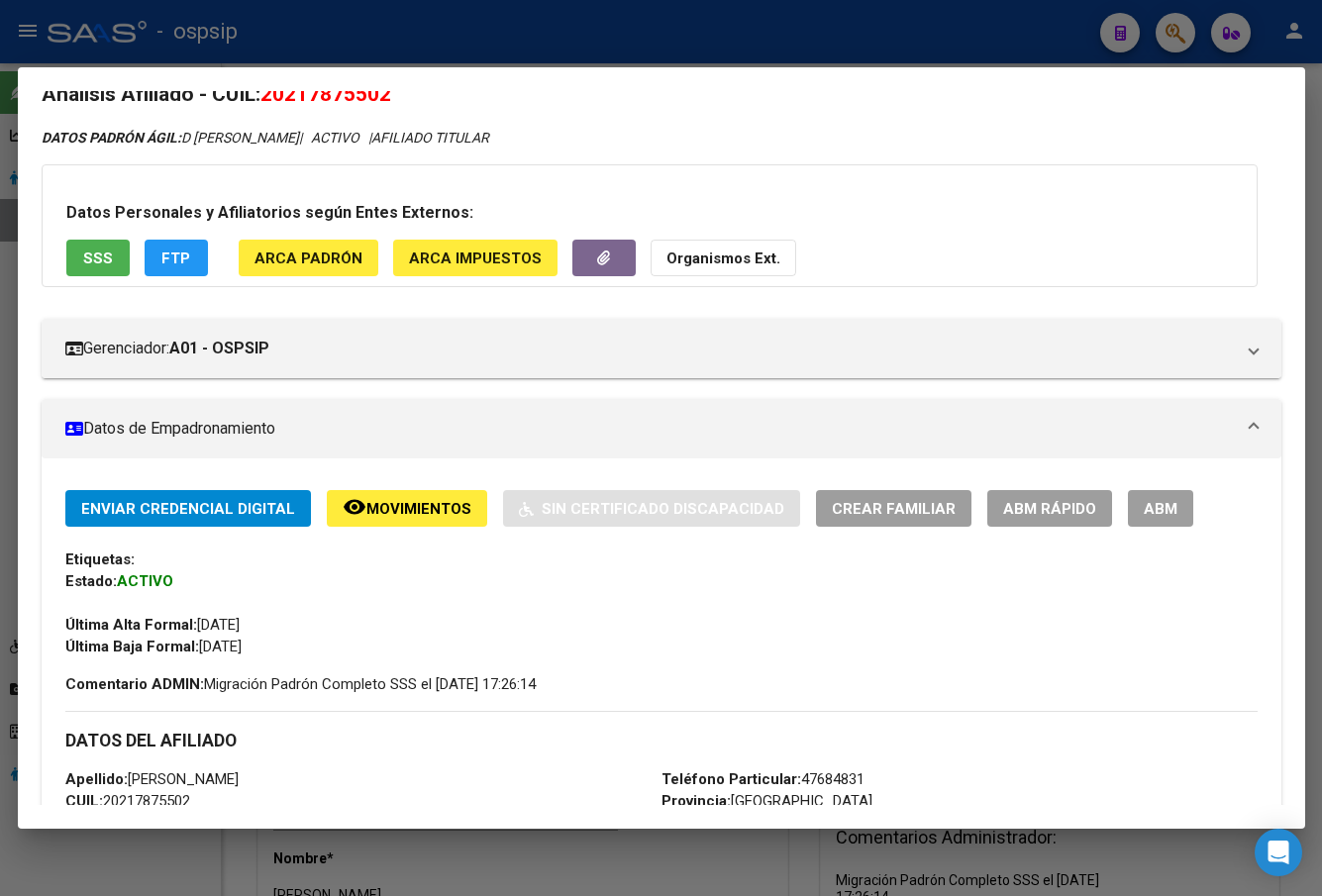 scroll, scrollTop: 0, scrollLeft: 0, axis: both 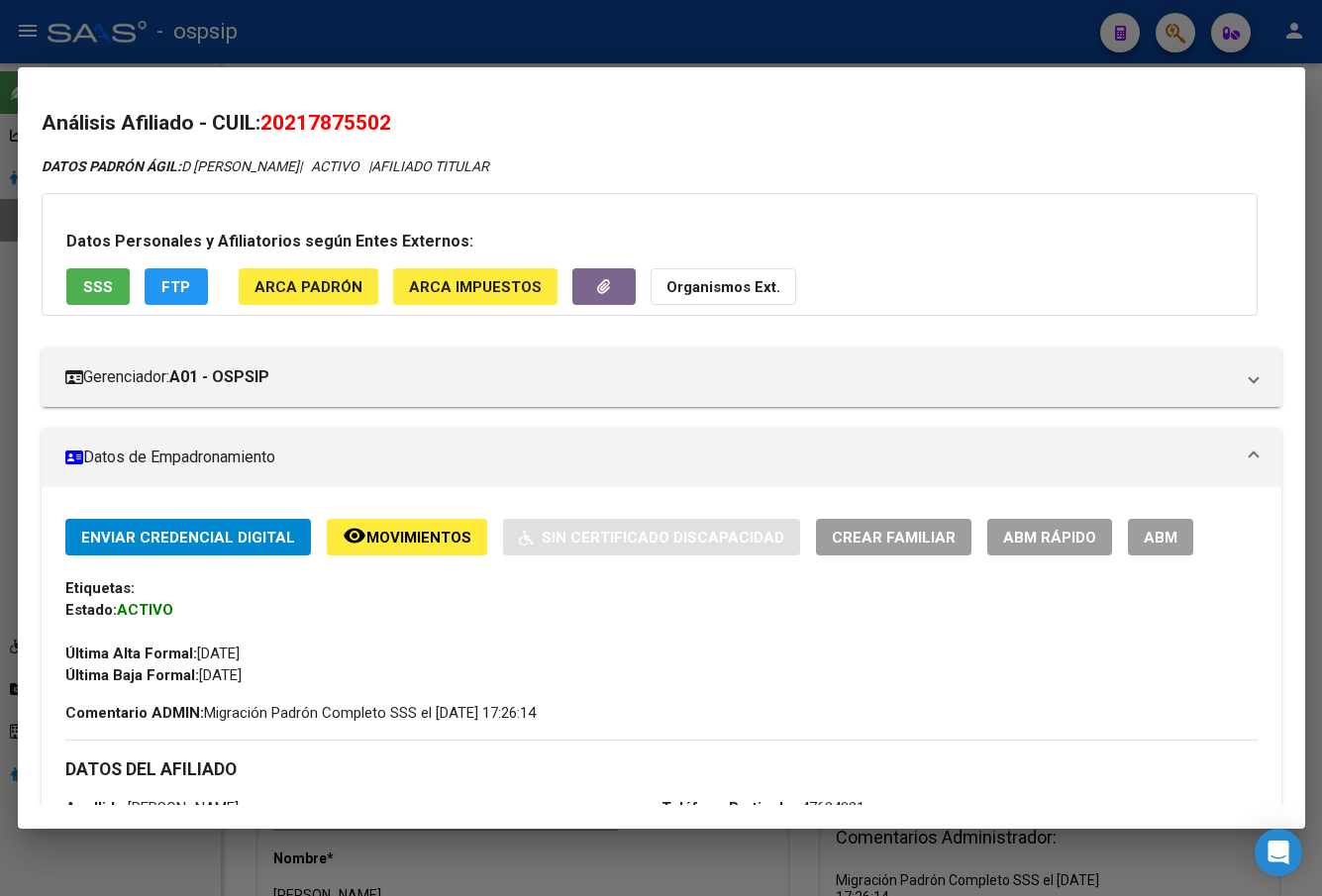 drag, startPoint x: 1048, startPoint y: 308, endPoint x: 1074, endPoint y: 202, distance: 109.14211 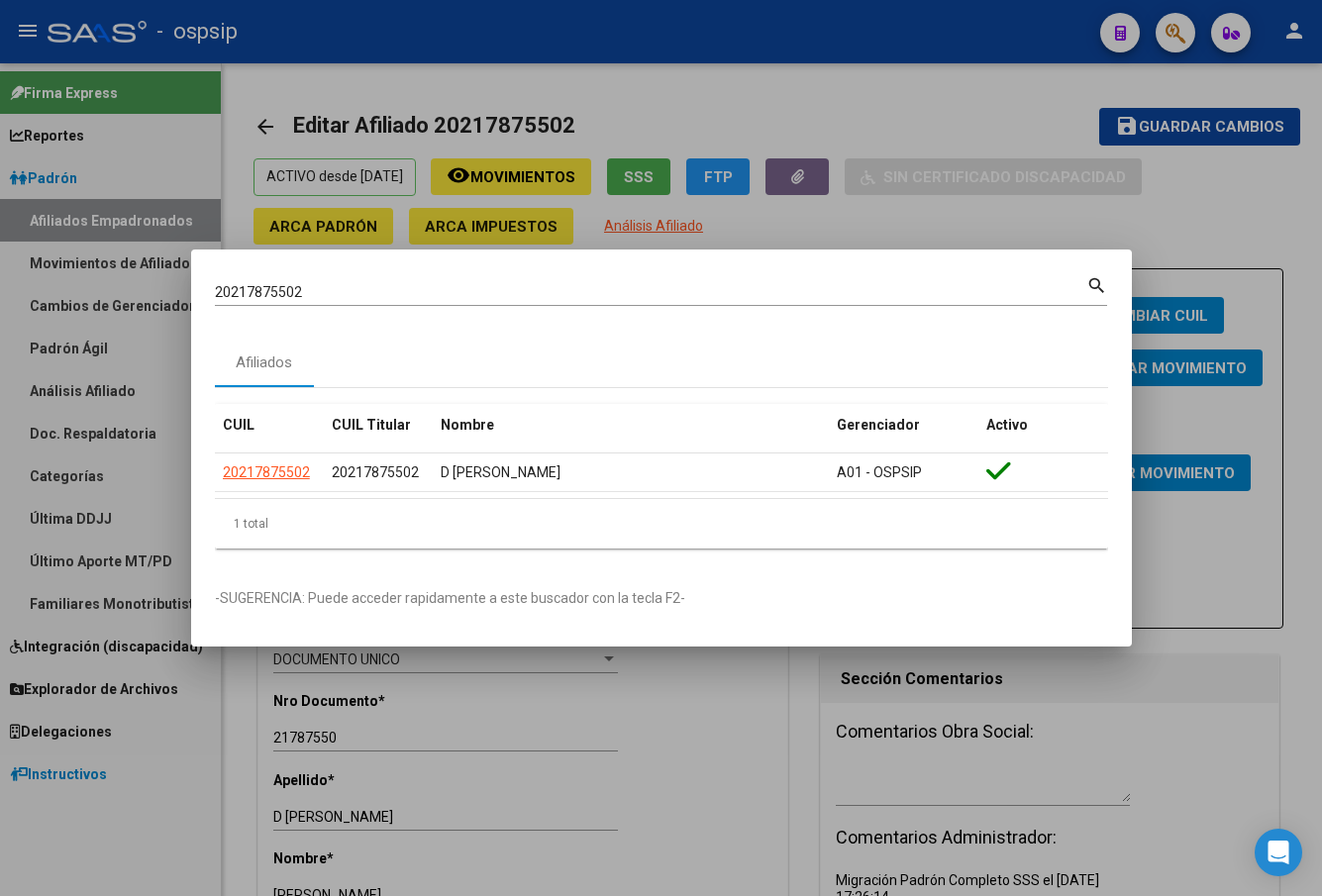 click on "20217875502" at bounding box center (651, 292) 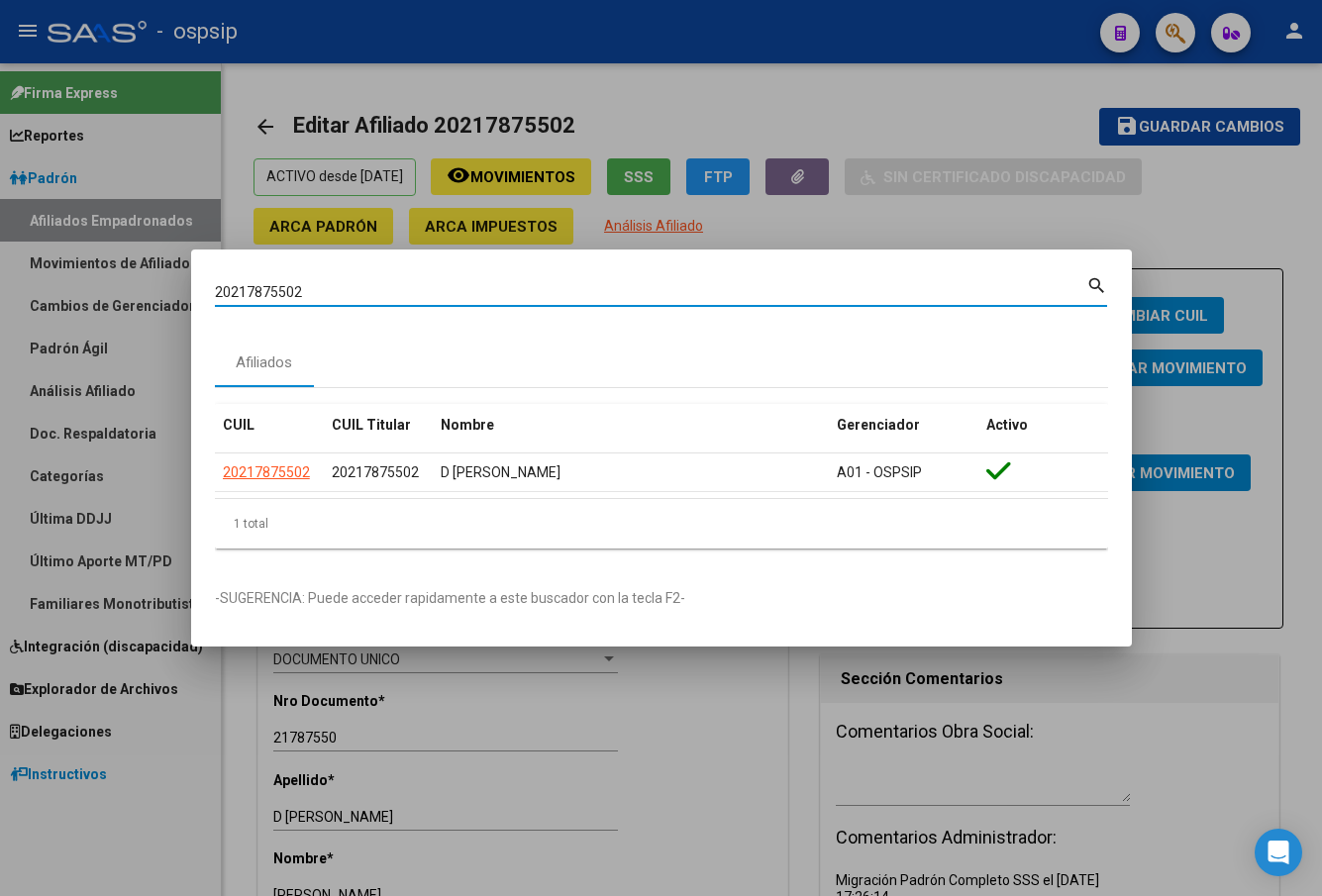 click on "20217875502 Buscar (apellido, dni, cuil, nro traspaso, cuit, obra social) search" at bounding box center (661, 289) 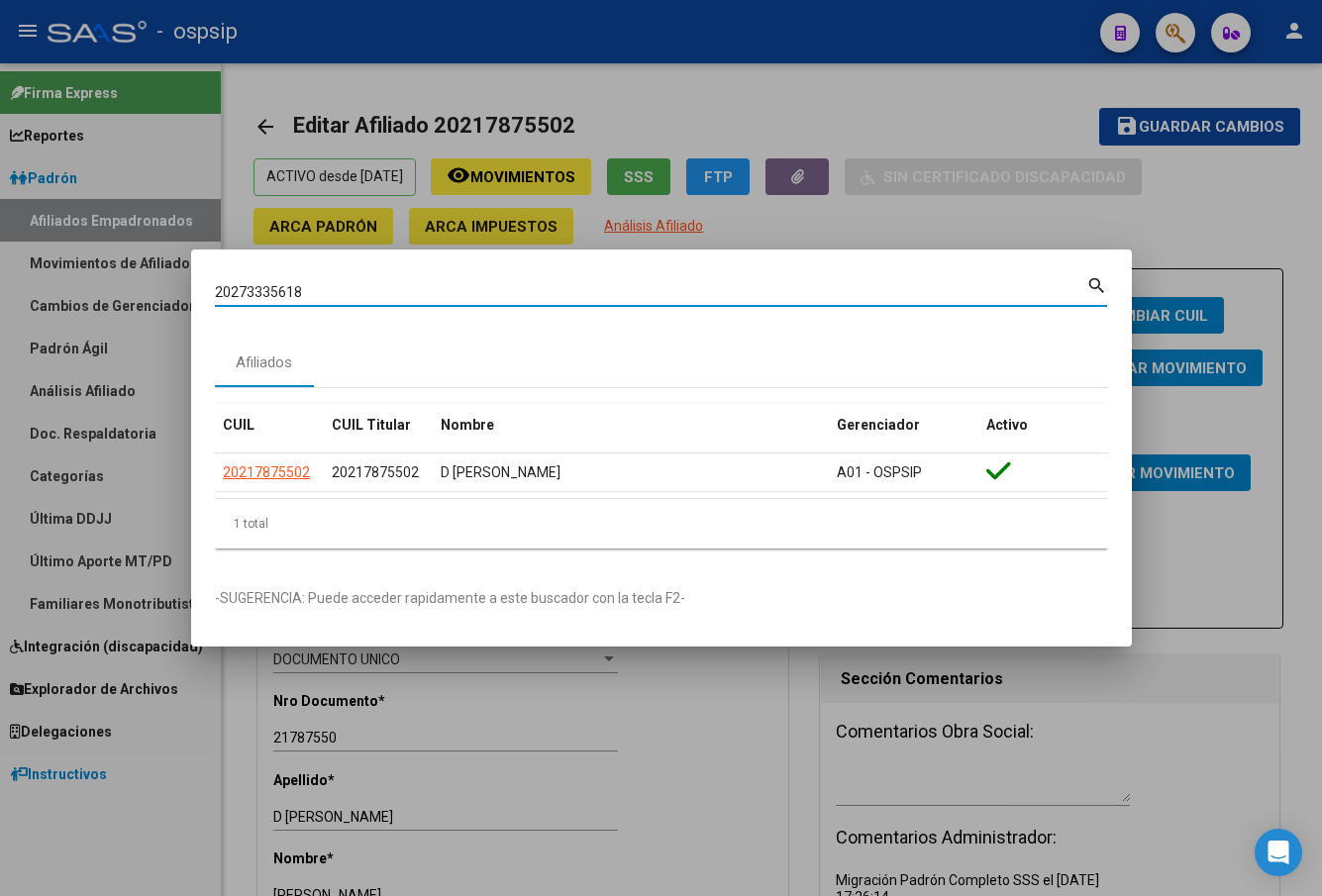 type on "20273335618" 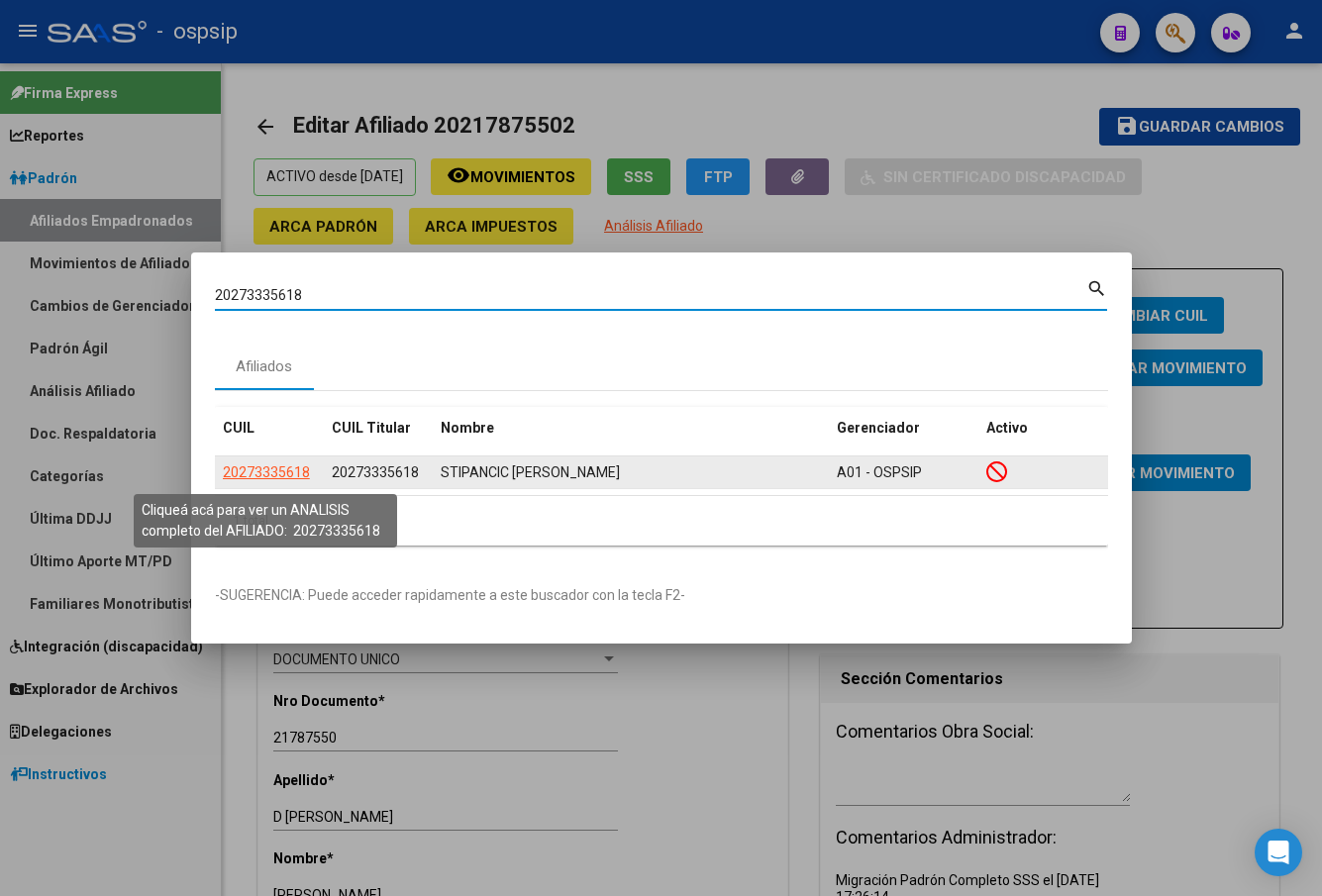 click on "20273335618" 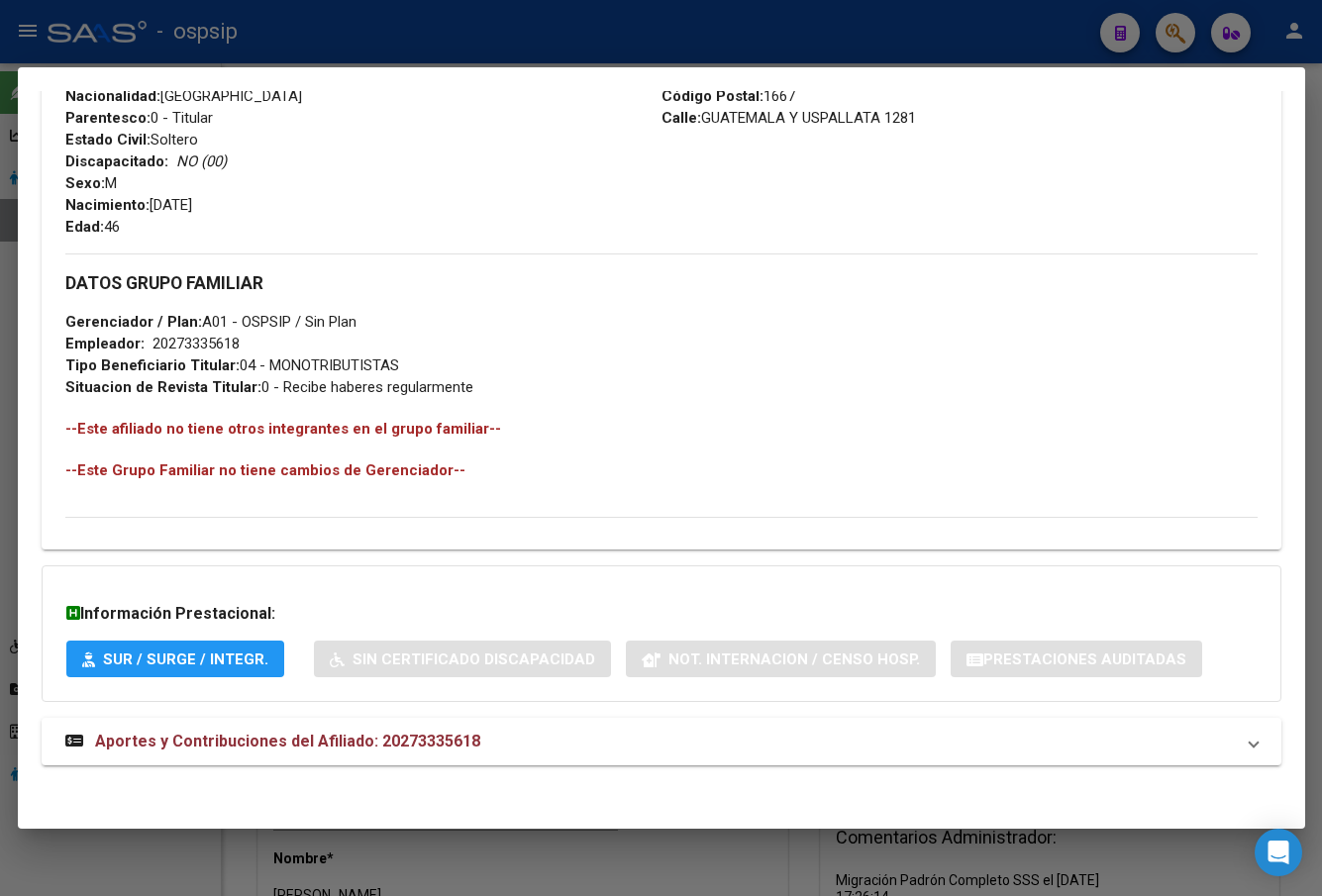 scroll, scrollTop: 823, scrollLeft: 0, axis: vertical 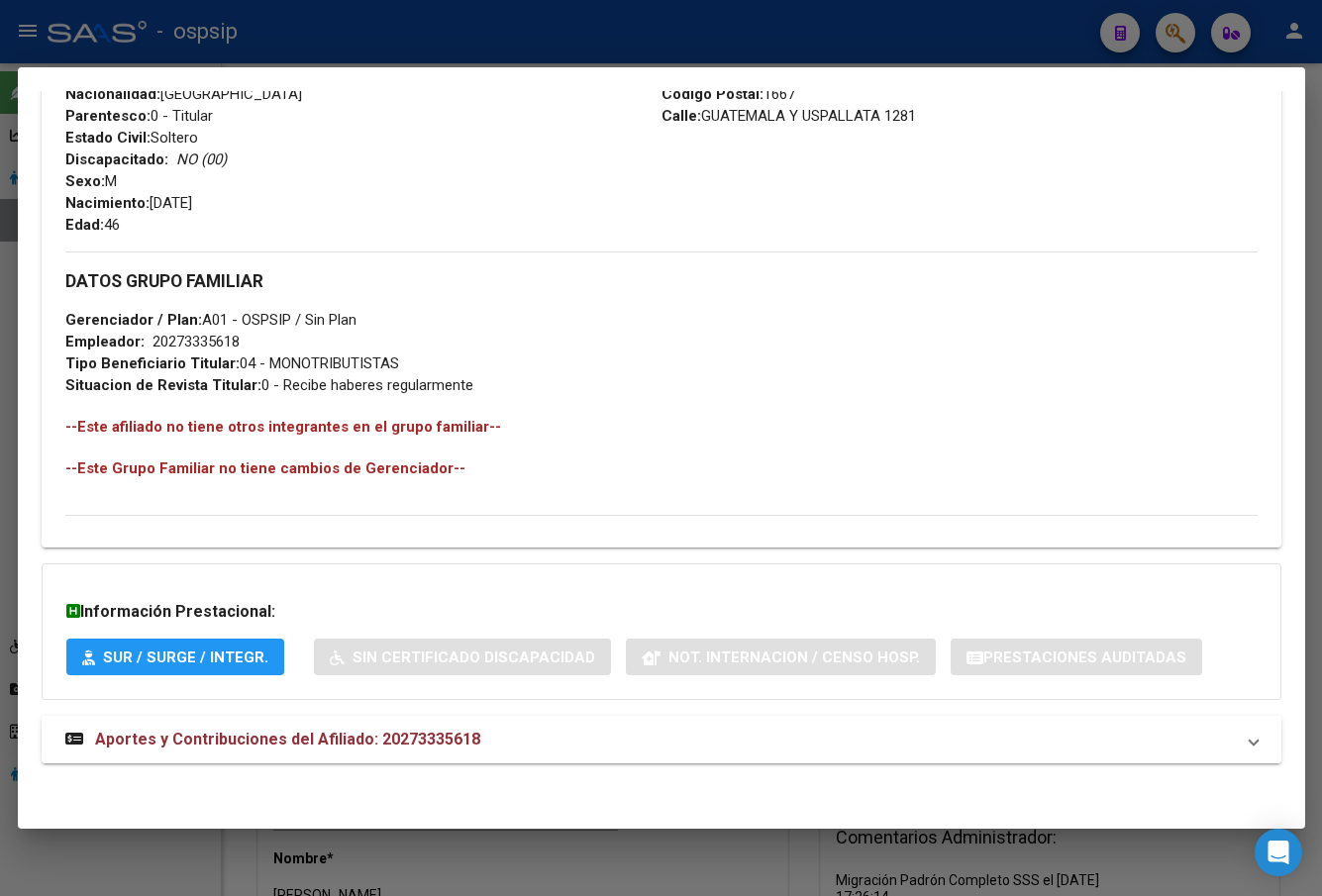 click on "Aportes y Contribuciones del Afiliado: 20273335618" at bounding box center (287, 739) 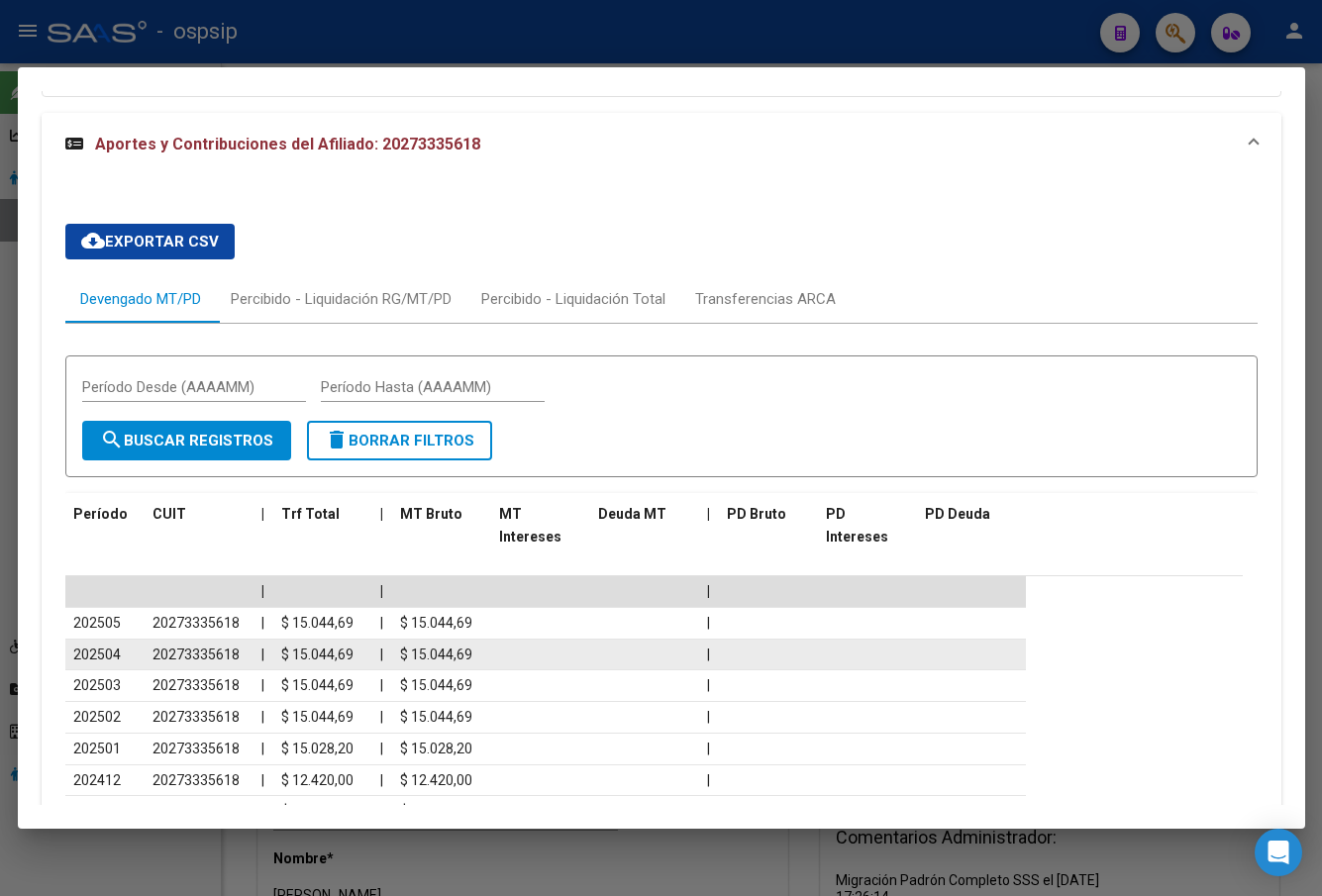scroll, scrollTop: 1607, scrollLeft: 0, axis: vertical 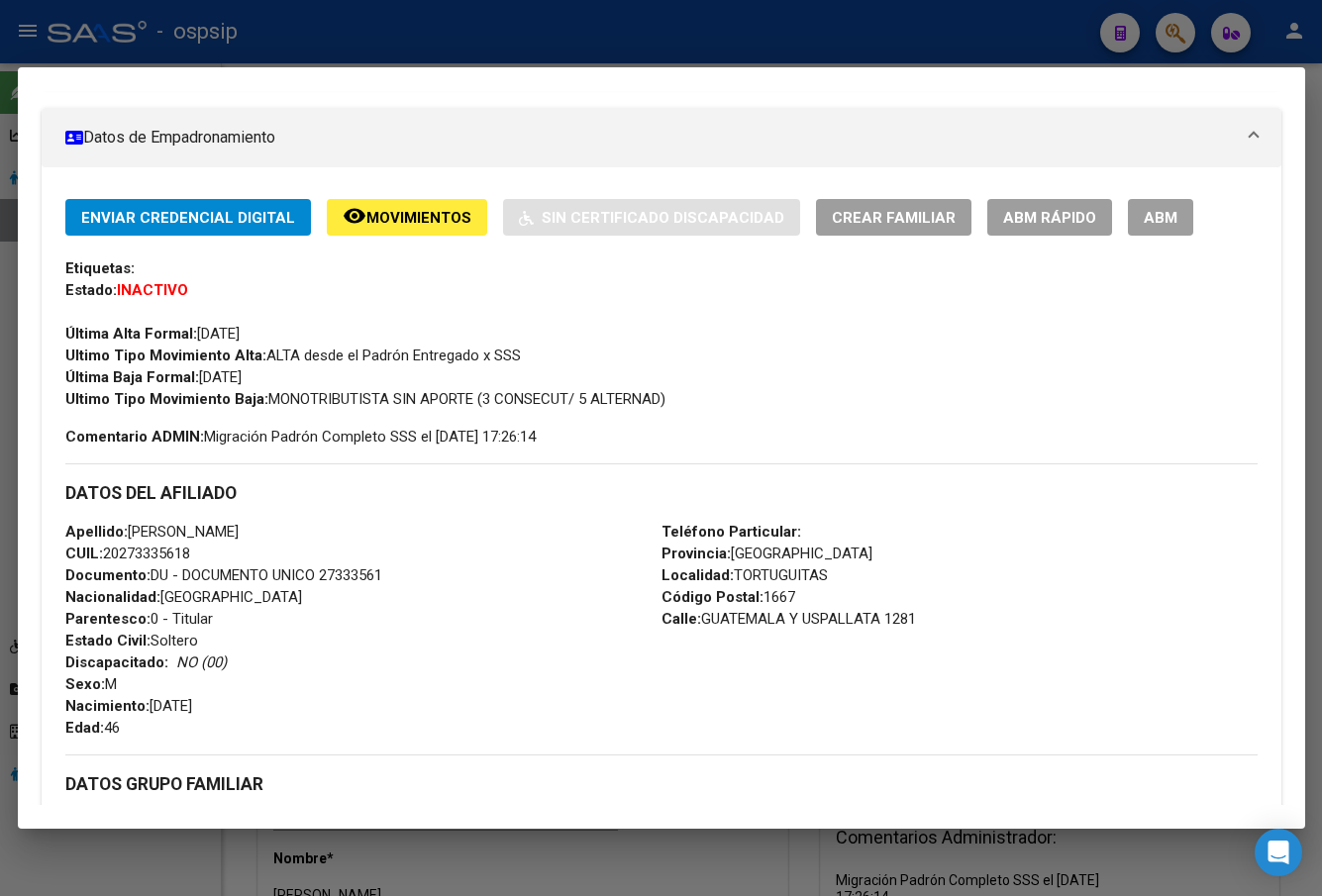 click on "ABM" at bounding box center [1161, 218] 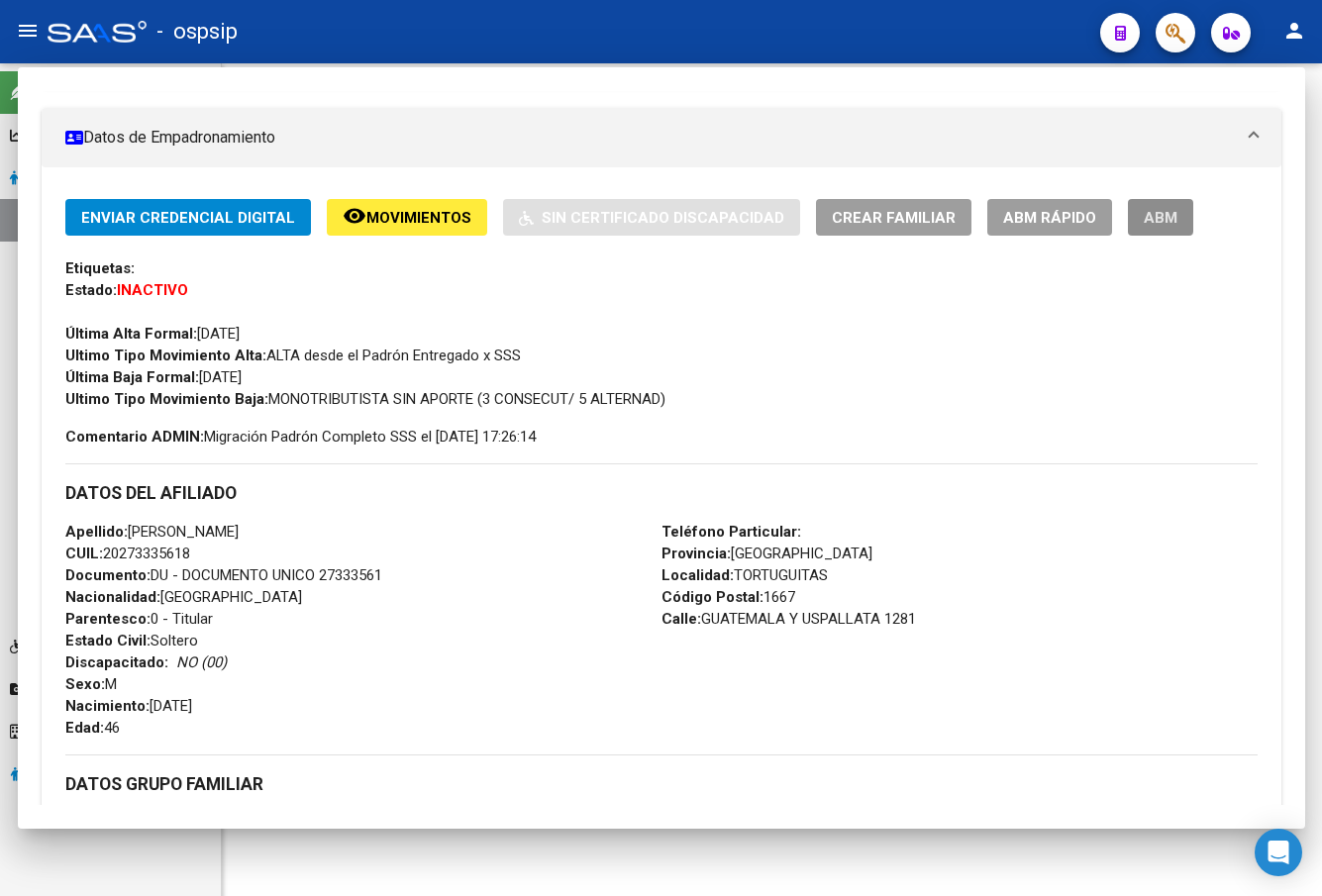 type 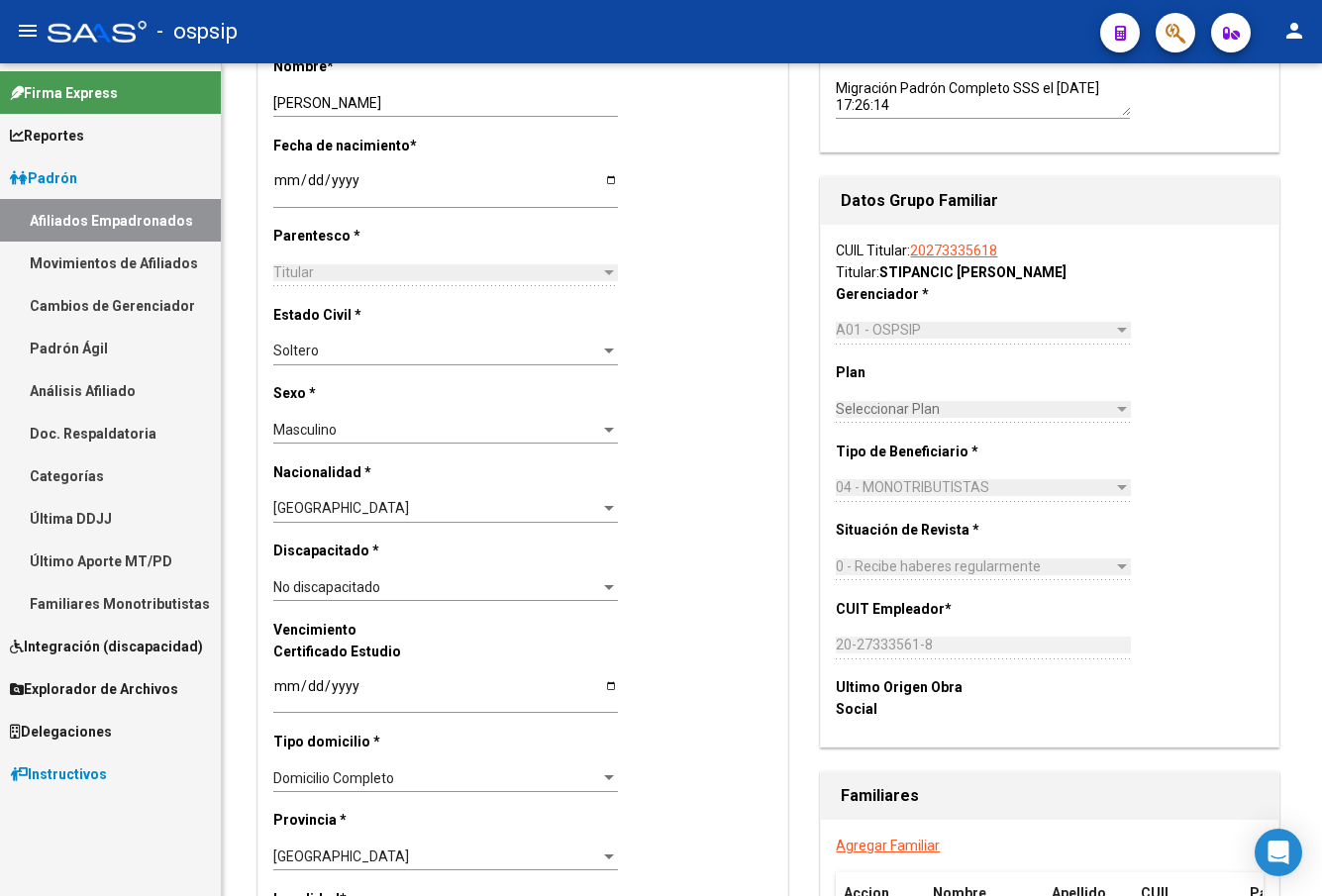 scroll, scrollTop: 0, scrollLeft: 0, axis: both 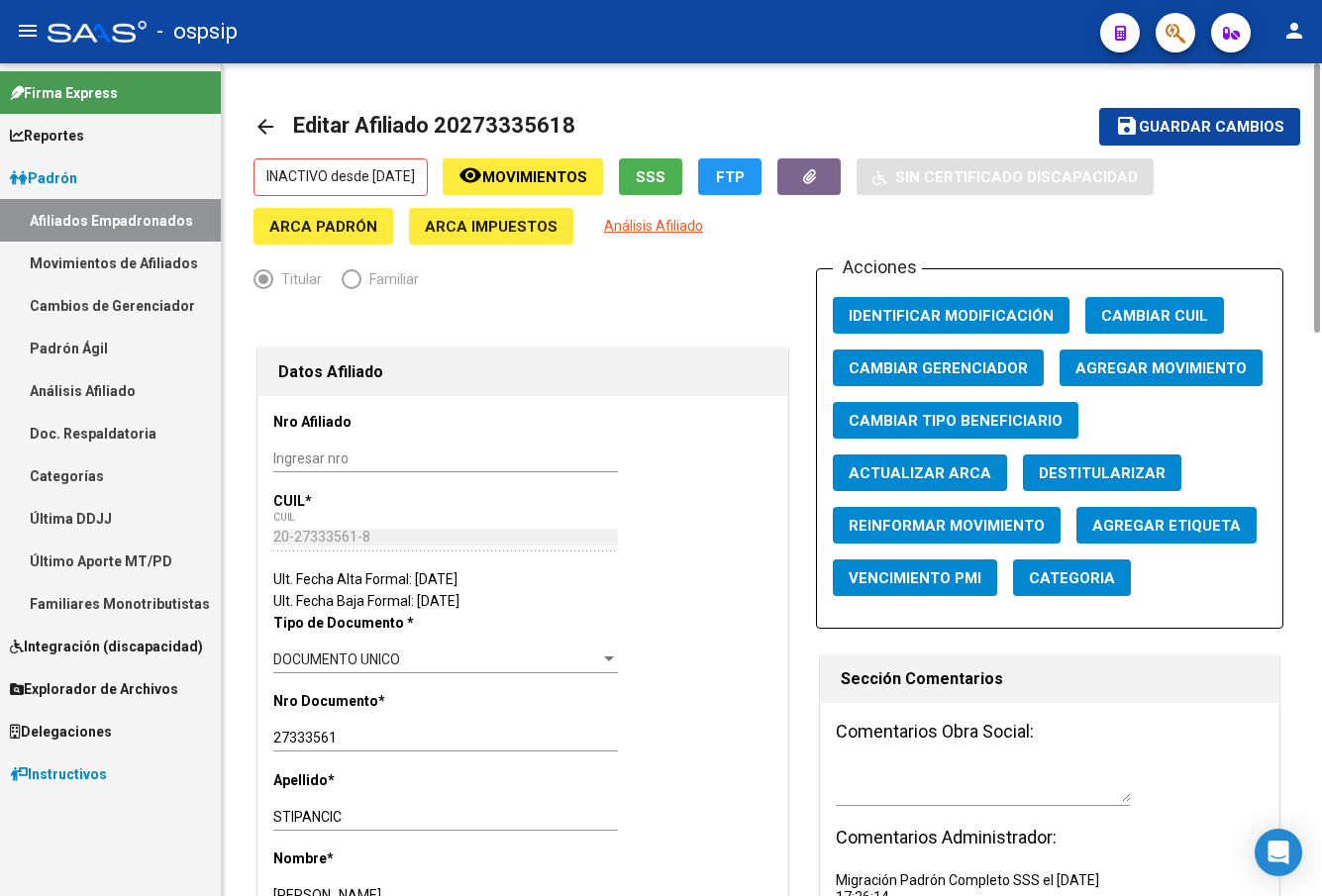 click on "Agregar Movimiento" 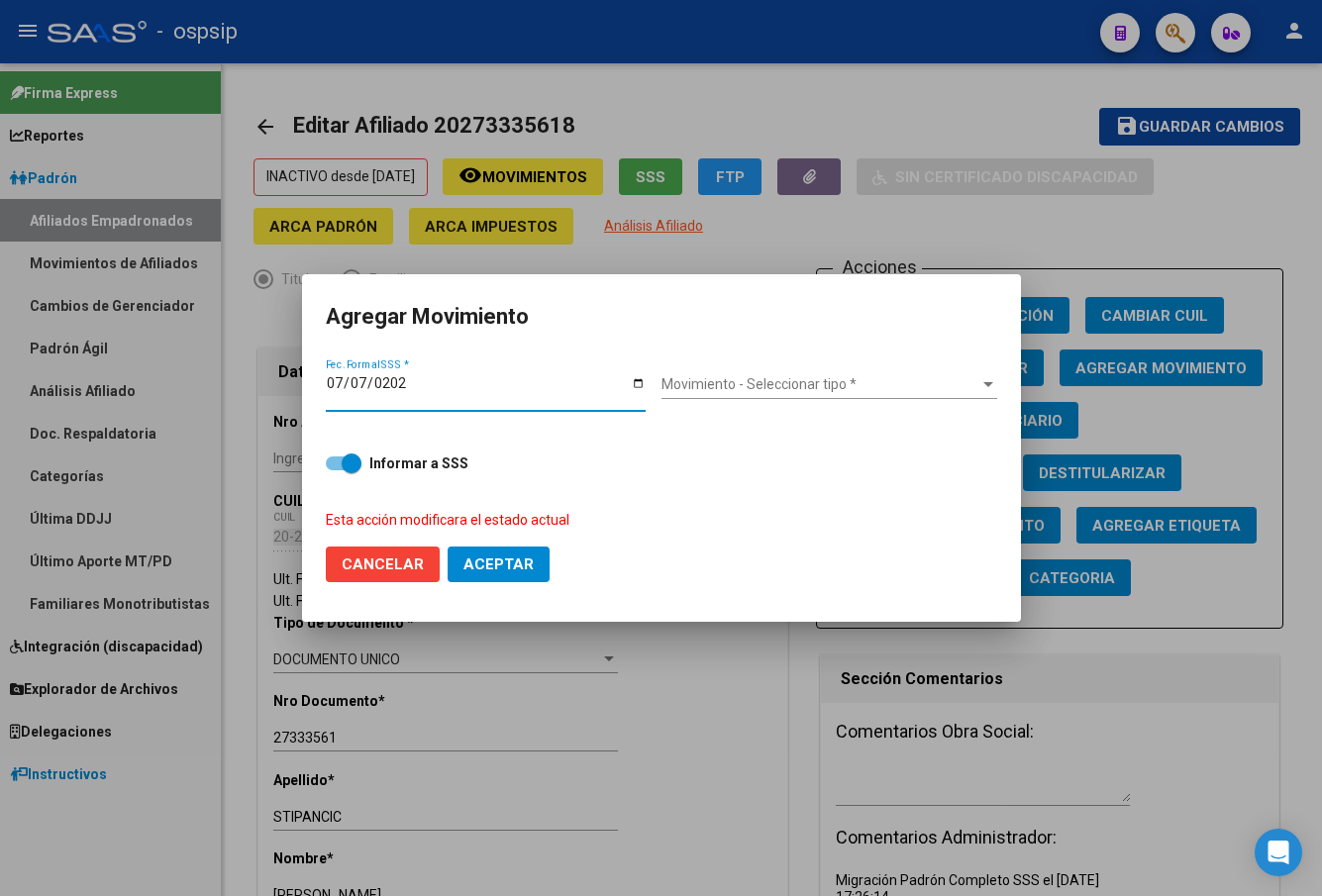 type on "[DATE]" 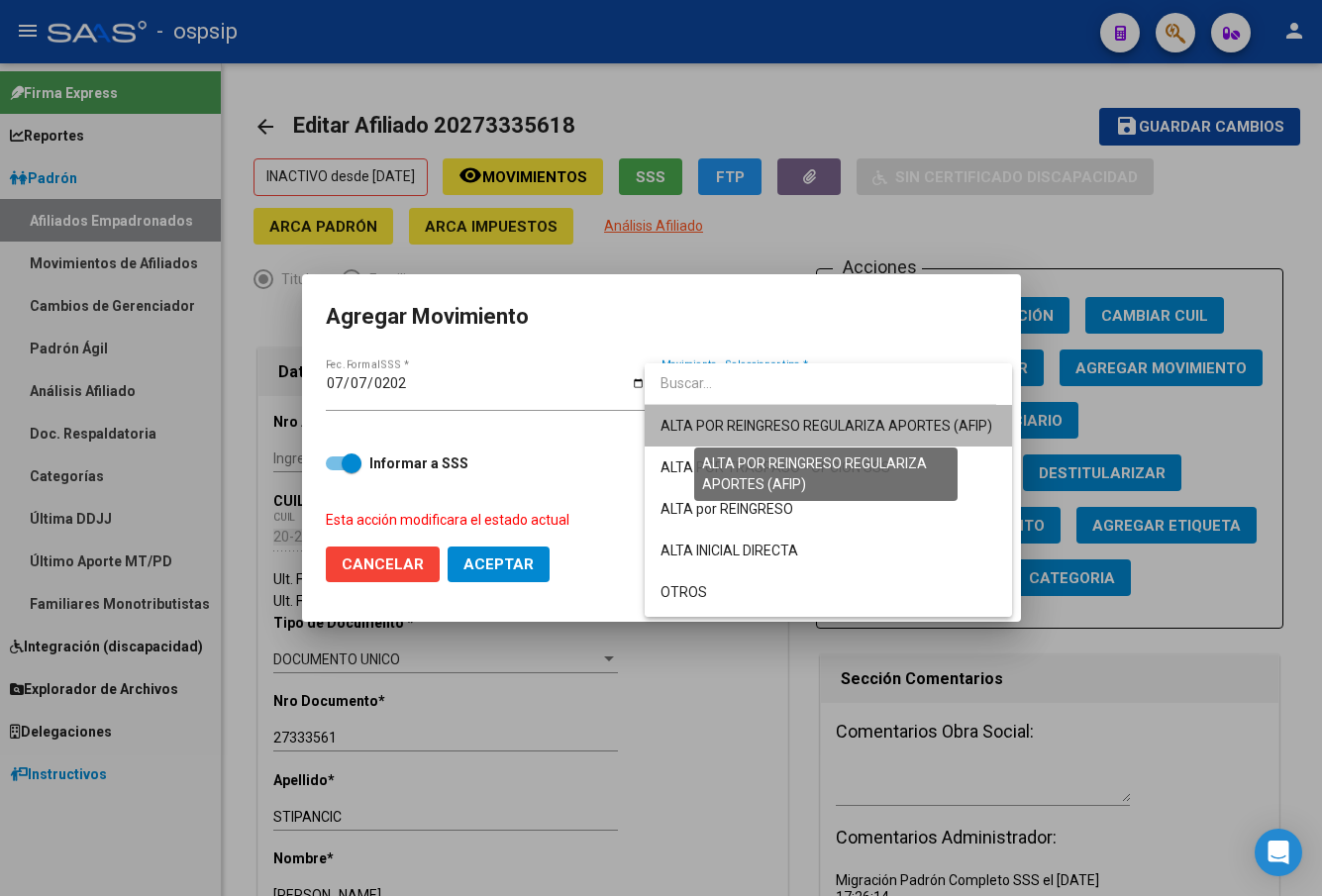 click on "ALTA POR REINGRESO REGULARIZA APORTES (AFIP)" at bounding box center [826, 426] 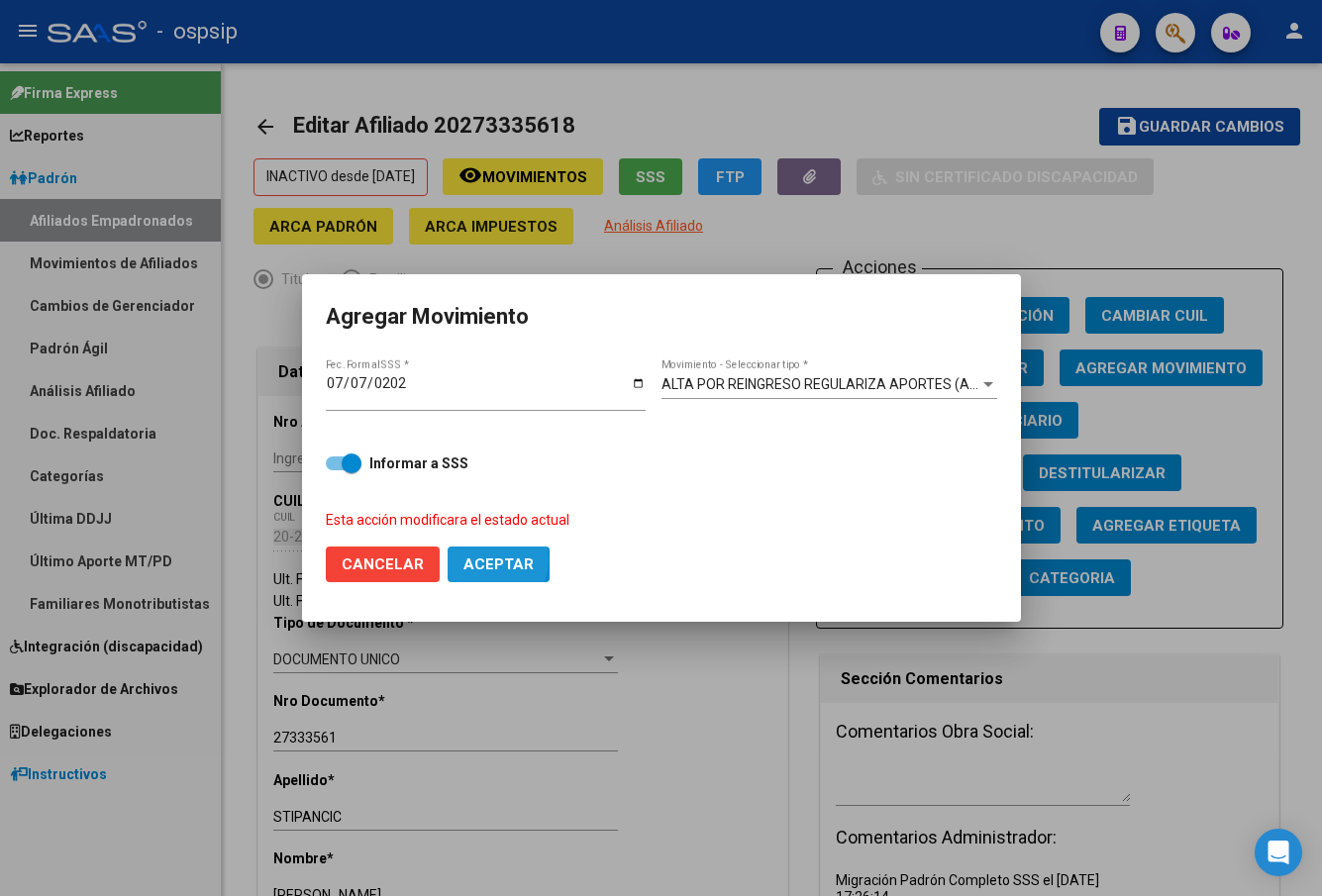 click on "Aceptar" 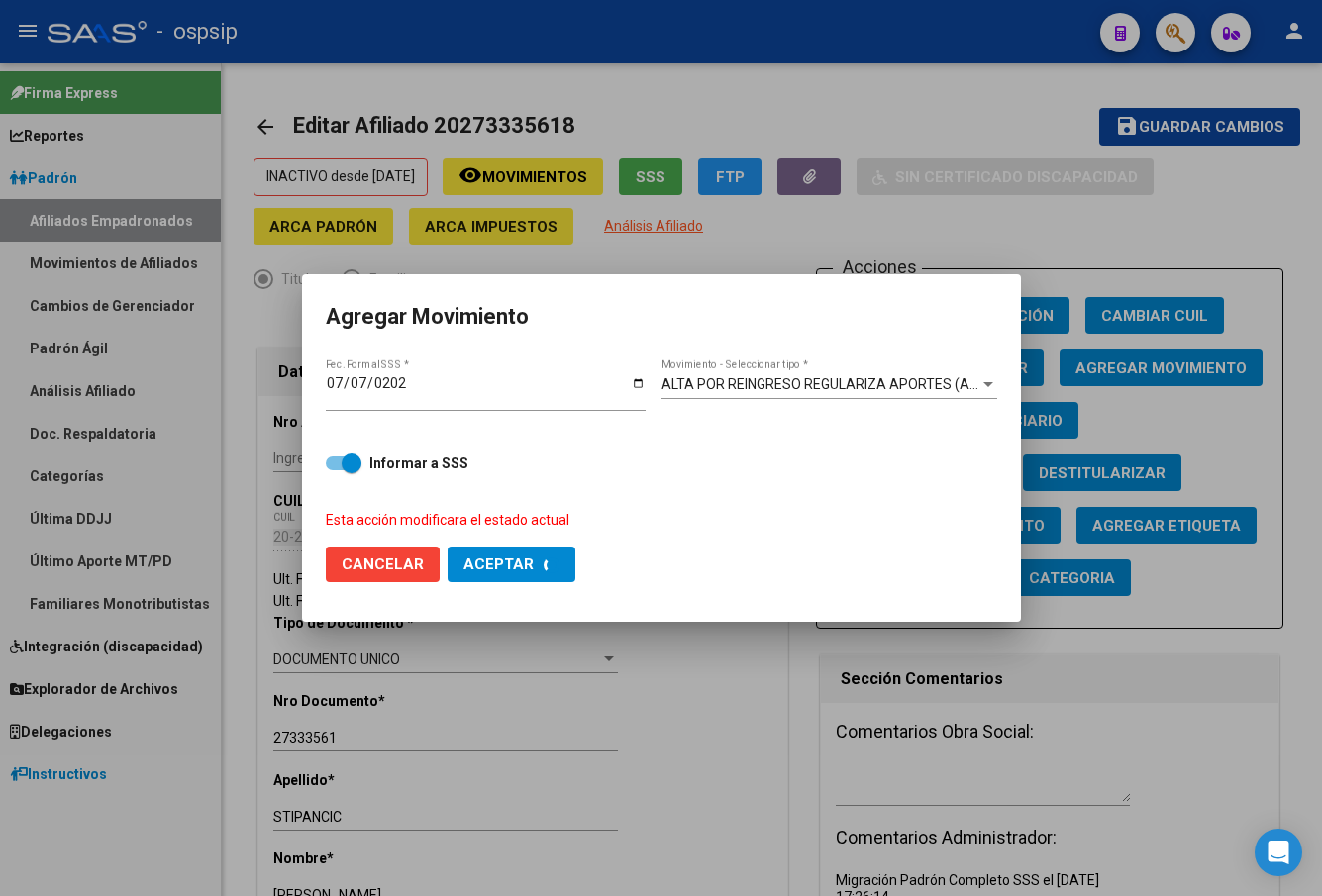 checkbox on "false" 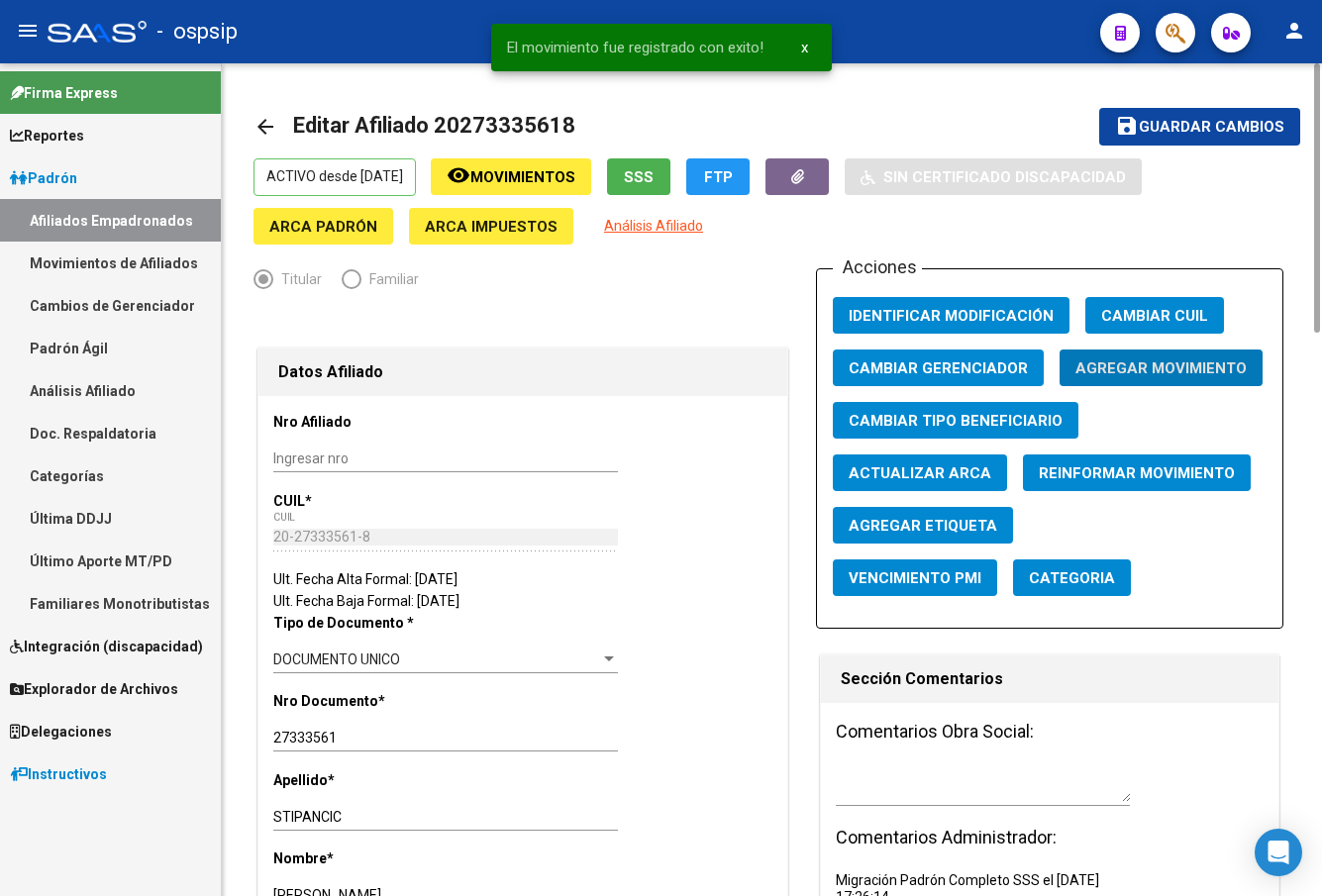 click on "Guardar cambios" 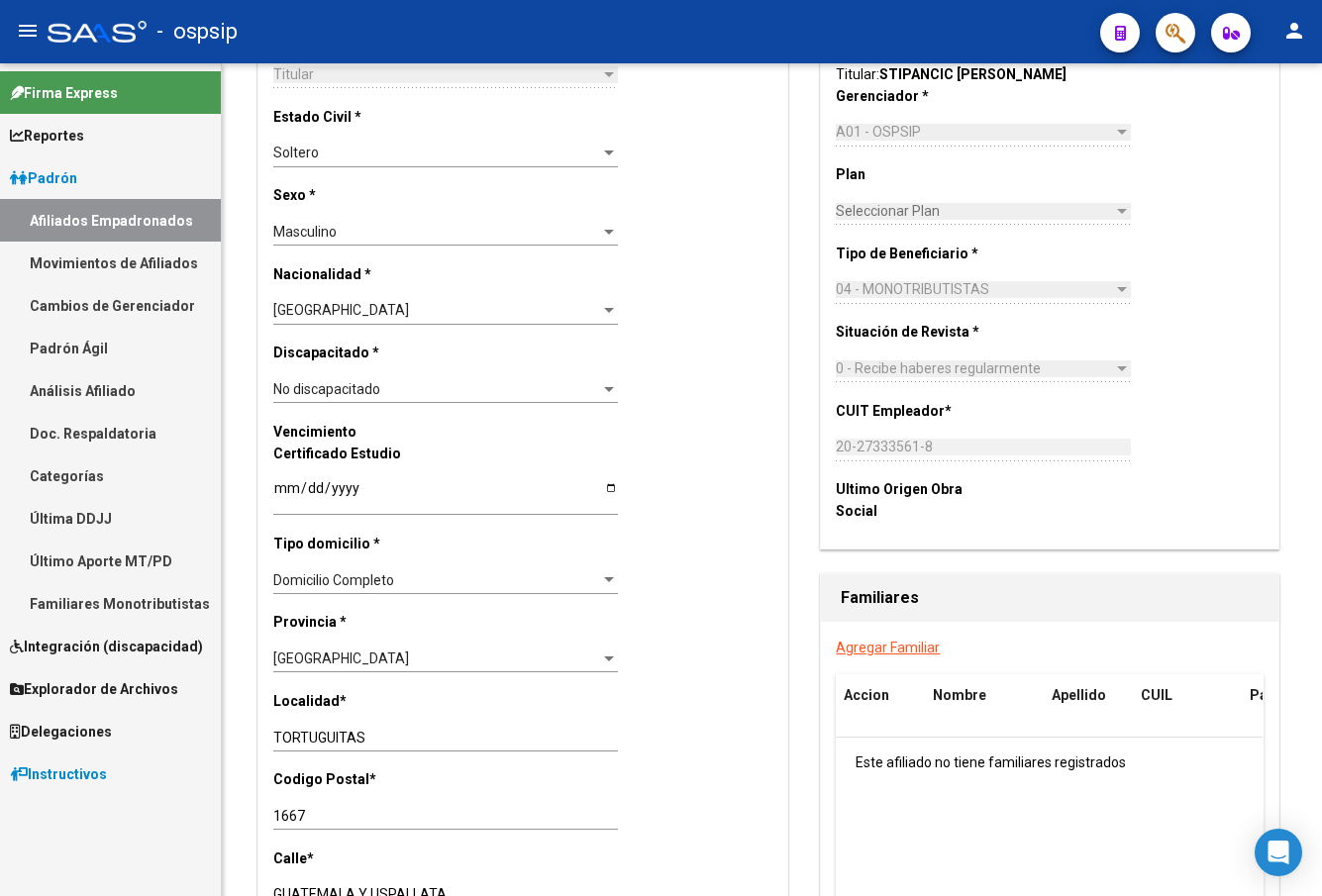 scroll, scrollTop: 1386, scrollLeft: 0, axis: vertical 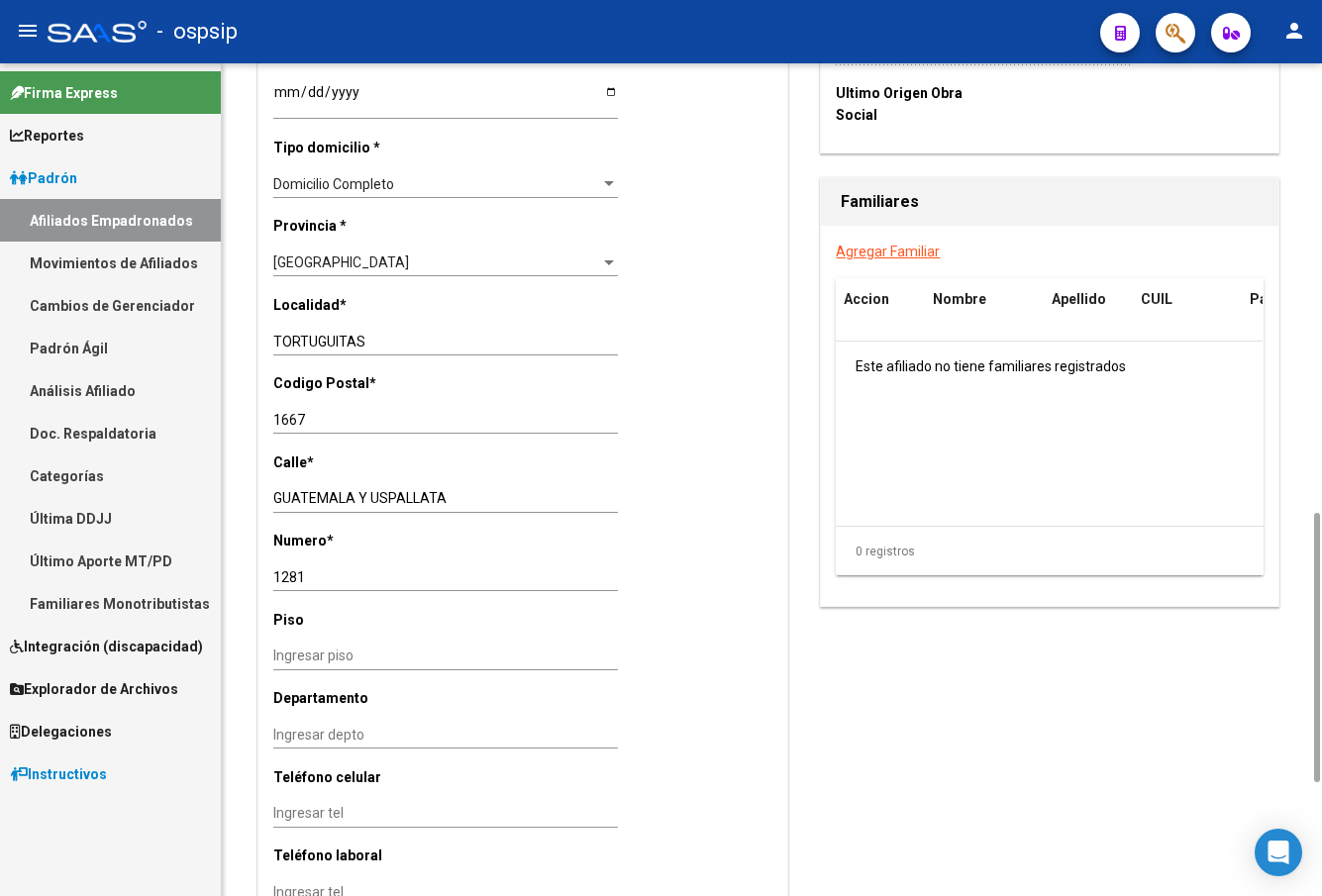 click on "arrow_back Editar Afiliado 20273335618    save Guardar cambios  ACTIVO desde 07/07/2025  remove_red_eye Movimientos SSS FTP    Sin Certificado Discapacidad ARCA Padrón ARCA Impuestos Análisis Afiliado   Titular   Familiar Datos Afiliado Nro Afiliado    Ingresar nro  CUIL  *   20-27333561-8 CUIL  ARCA Padrón  Ult. Fecha Alta Formal: 07/07/2025  Ult. Fecha Baja Formal: 03/02/2023  Tipo de Documento * DOCUMENTO UNICO Seleccionar tipo Nro Documento  *   27333561 Ingresar nro  Apellido  *   STIPANCIC Ingresar apellido  Nombre  *   ALFREDO GUSTAVO Ingresar nombre  Fecha de nacimiento  *   1979-06-03 Ingresar fecha   Parentesco * Titular Seleccionar parentesco  Estado Civil * Soltero Seleccionar tipo  Sexo * Masculino Seleccionar sexo  Nacionalidad * ARGENTINA Seleccionar tipo  Discapacitado * No discapacitado Seleccionar tipo Vencimiento Certificado Estudio    Ingresar fecha   Tipo domicilio * Domicilio Completo Seleccionar tipo domicilio  Provincia * Buenos Aires Seleccionar provincia Localidad  *   *   *" 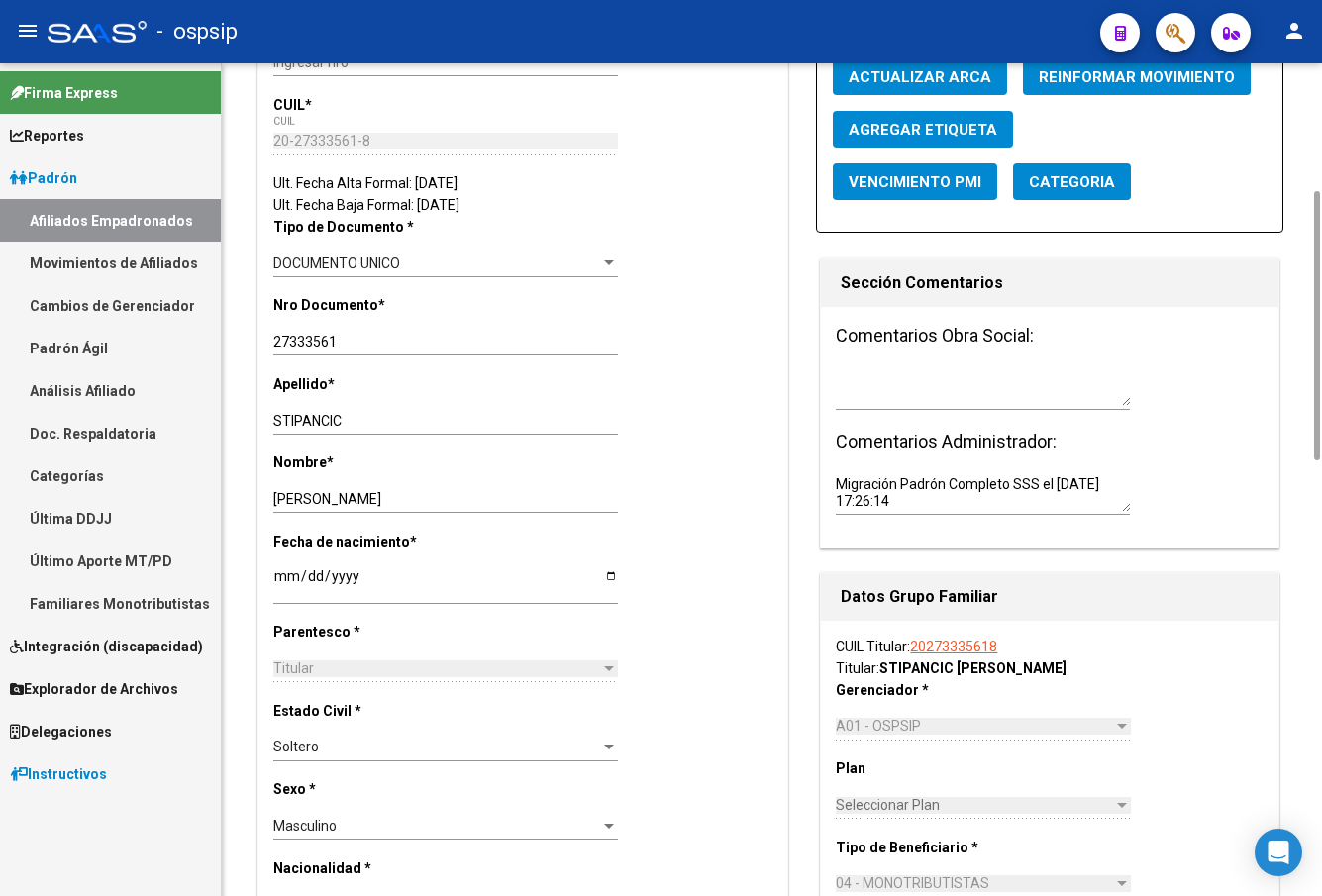 scroll, scrollTop: 0, scrollLeft: 0, axis: both 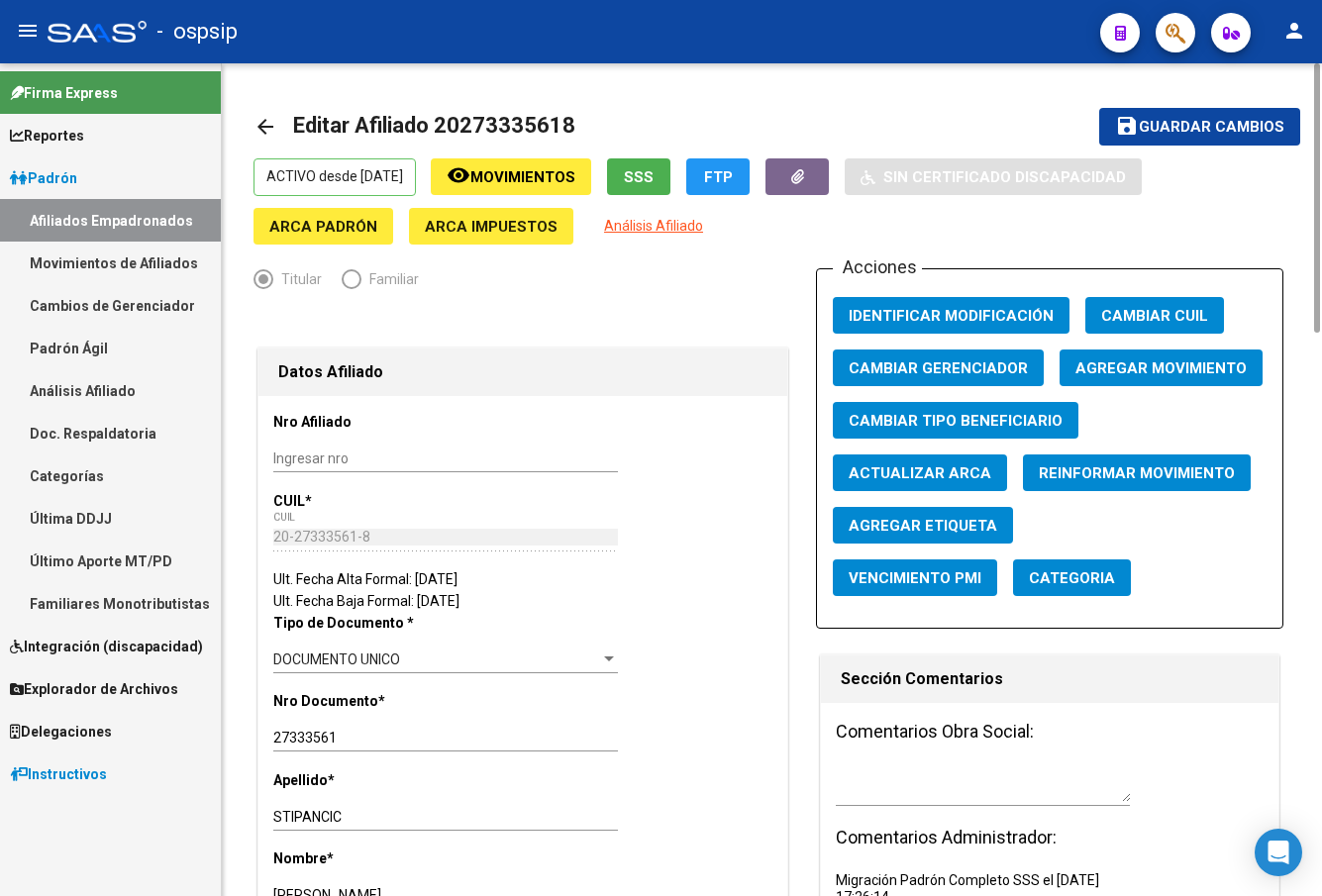 click on "arrow_back Editar Afiliado 20273335618" 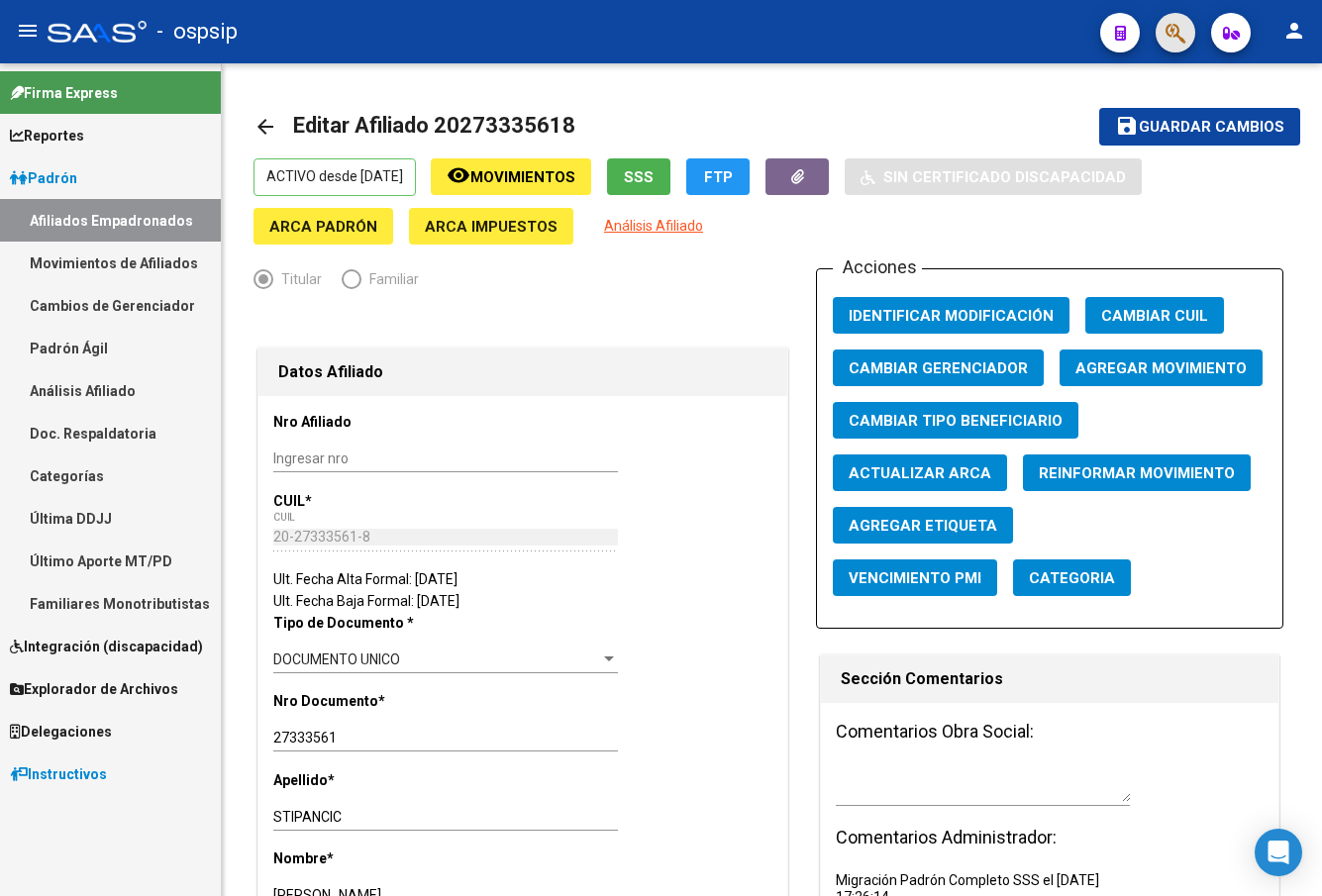 click 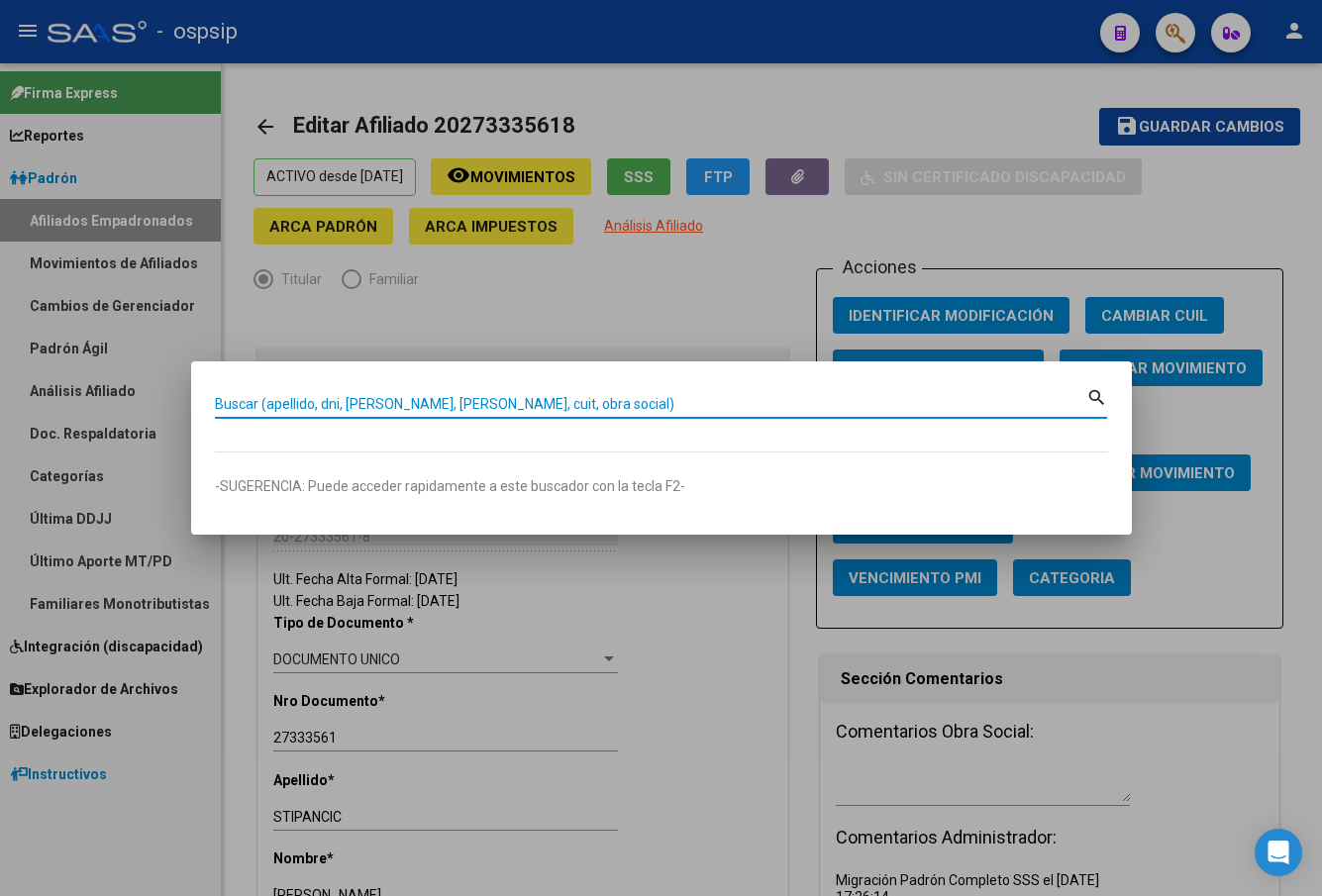 click on "Buscar (apellido, dni, [PERSON_NAME], [PERSON_NAME], cuit, obra social)" at bounding box center (651, 404) 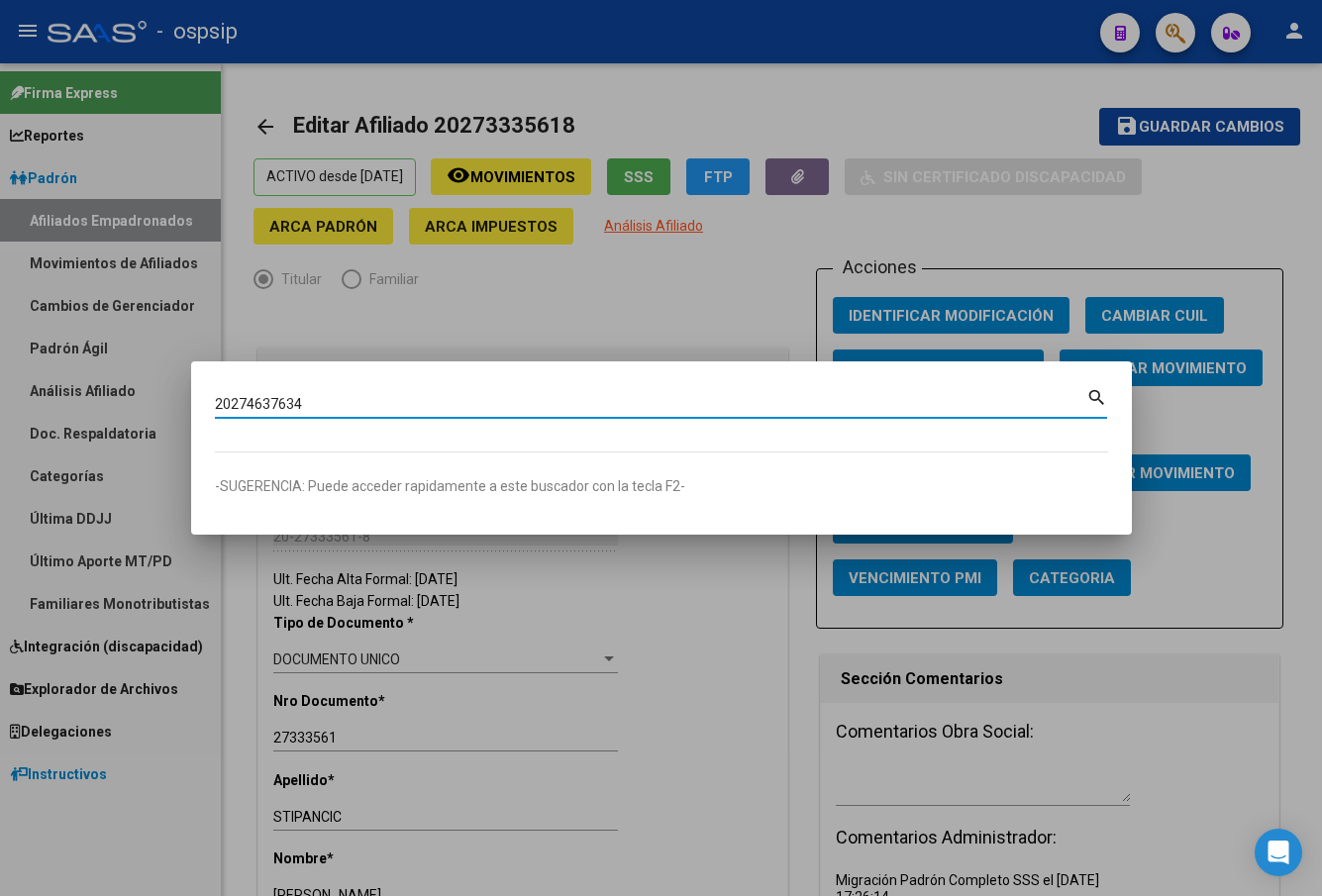 type on "20274637634" 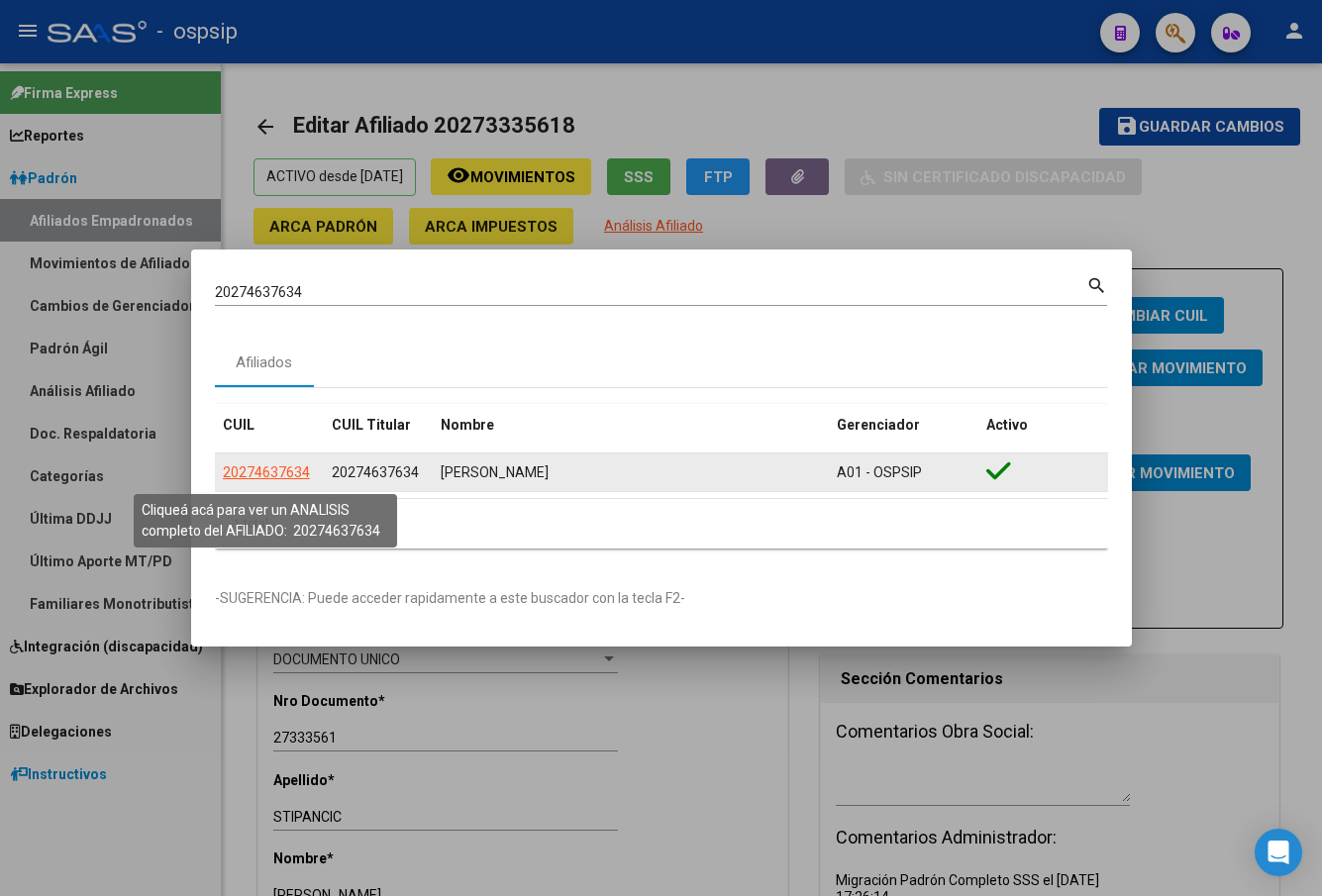 click on "20274637634" 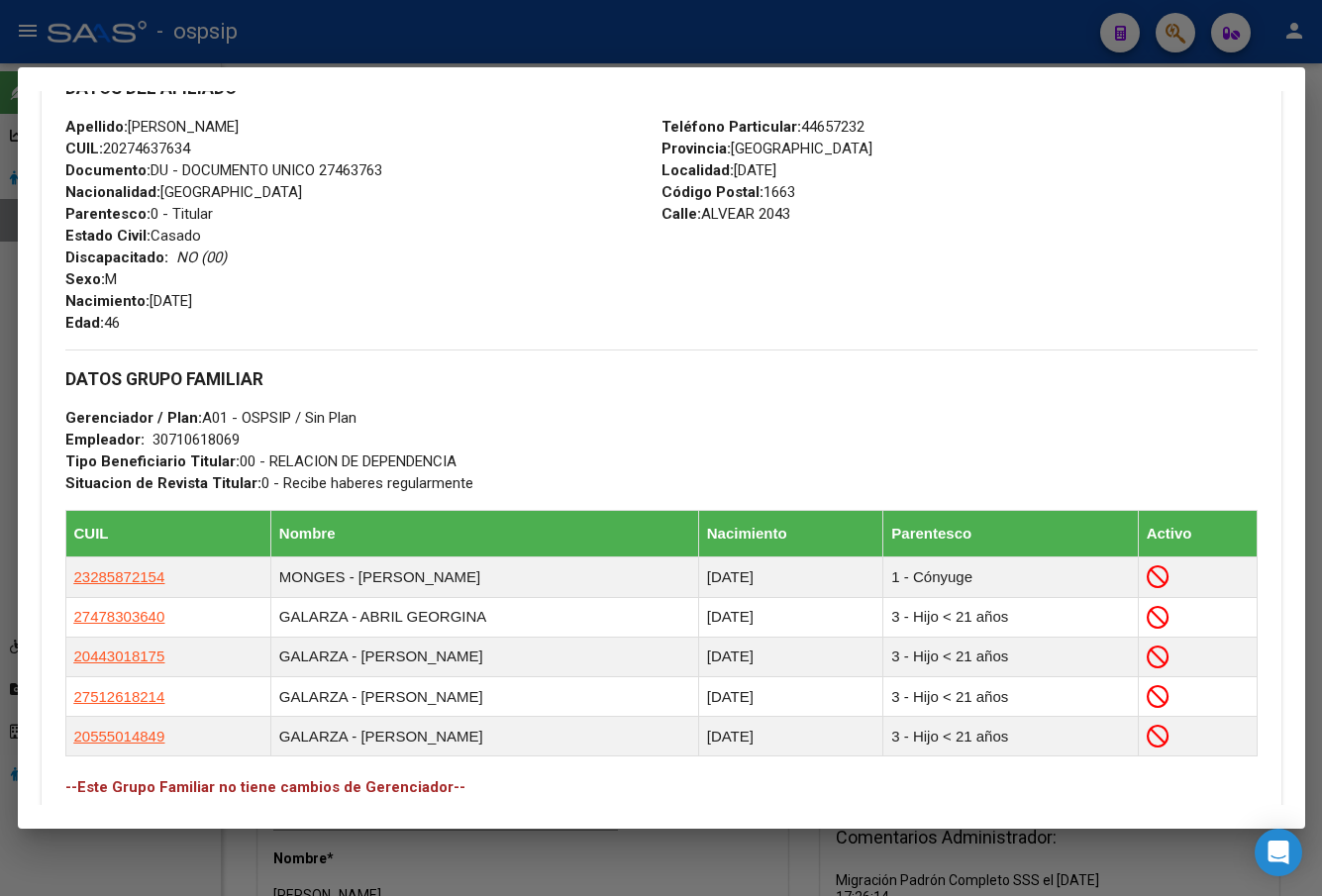 scroll, scrollTop: 1044, scrollLeft: 0, axis: vertical 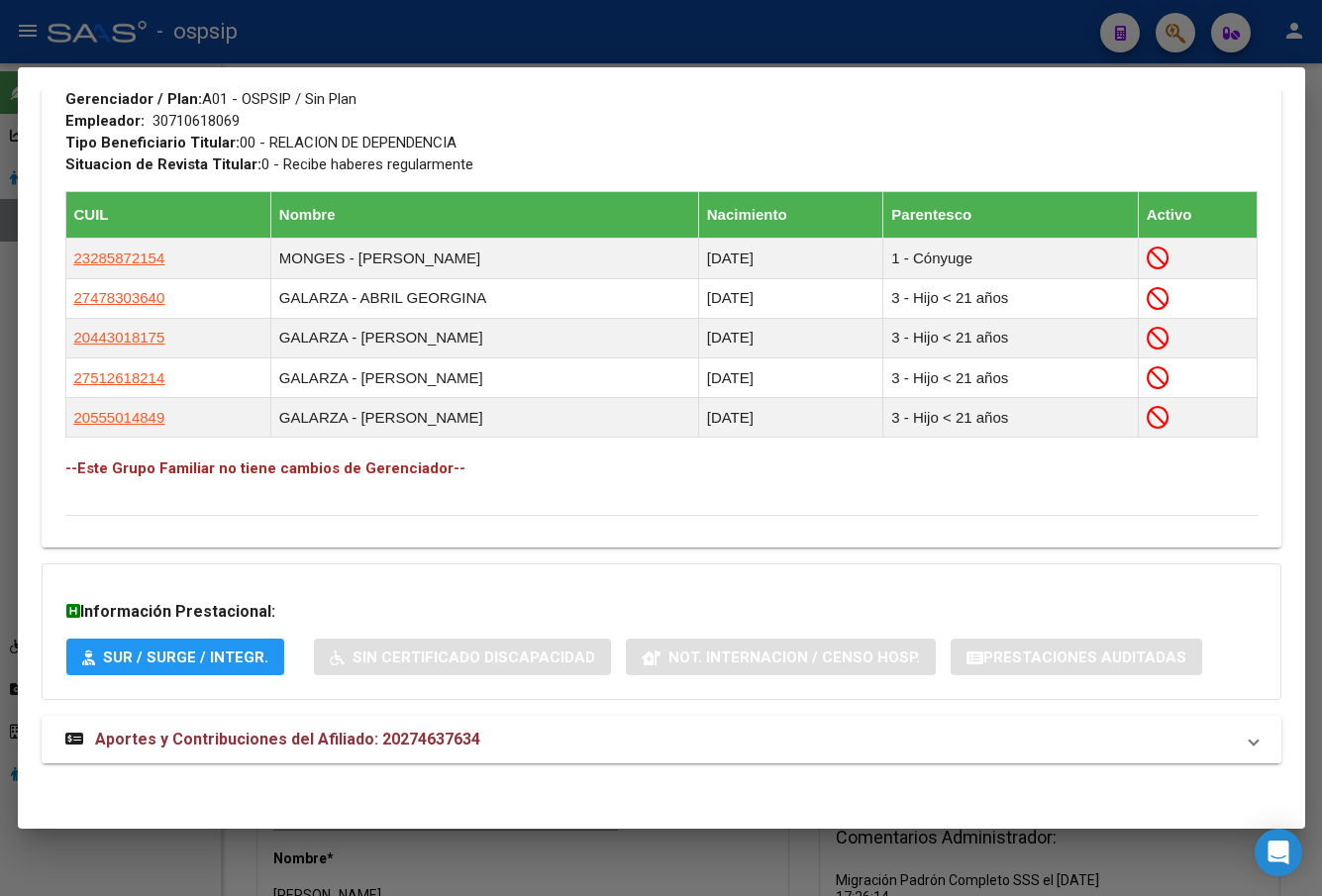 click on "Aportes y Contribuciones del Afiliado: 20274637634" at bounding box center [287, 739] 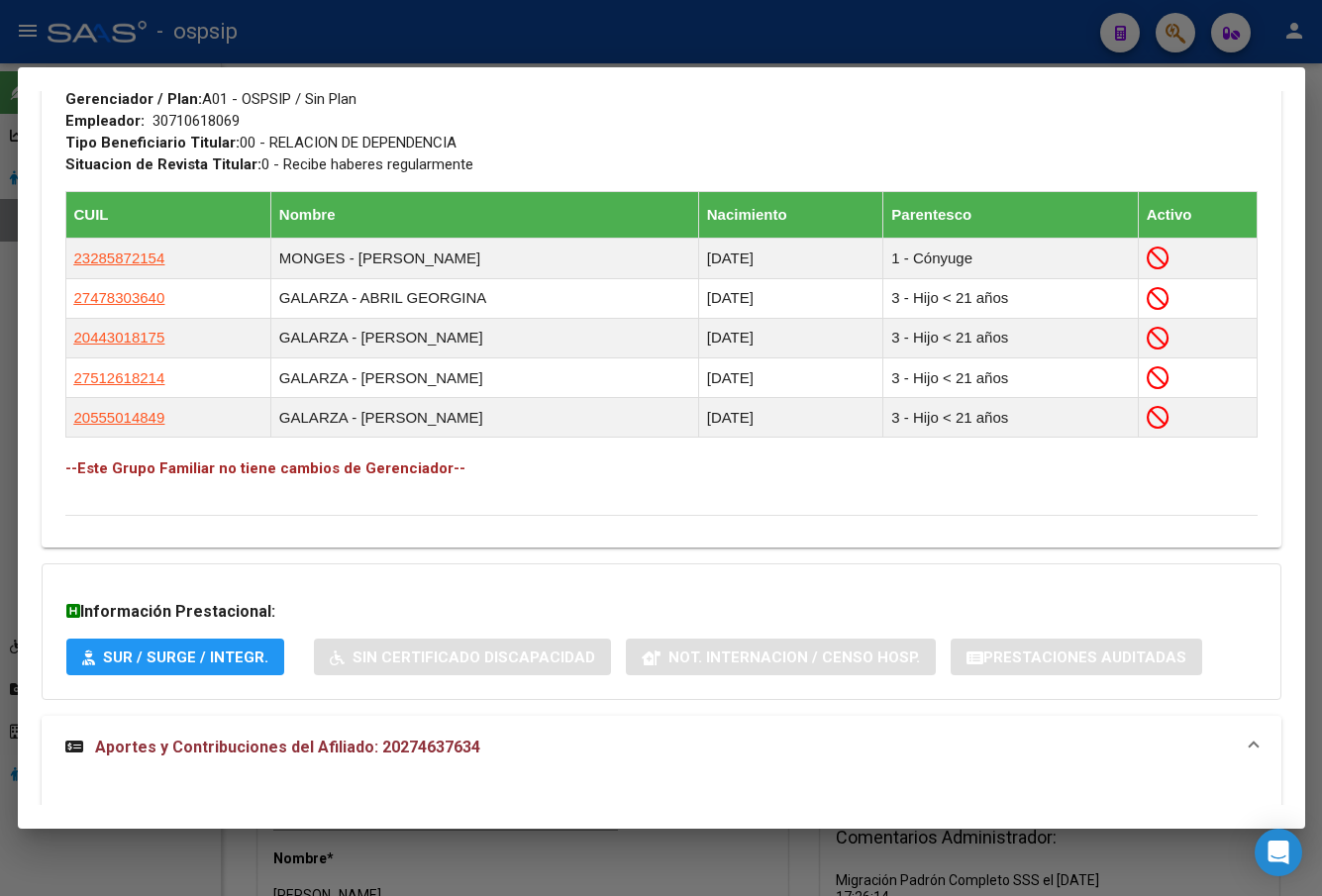 scroll, scrollTop: 1517, scrollLeft: 0, axis: vertical 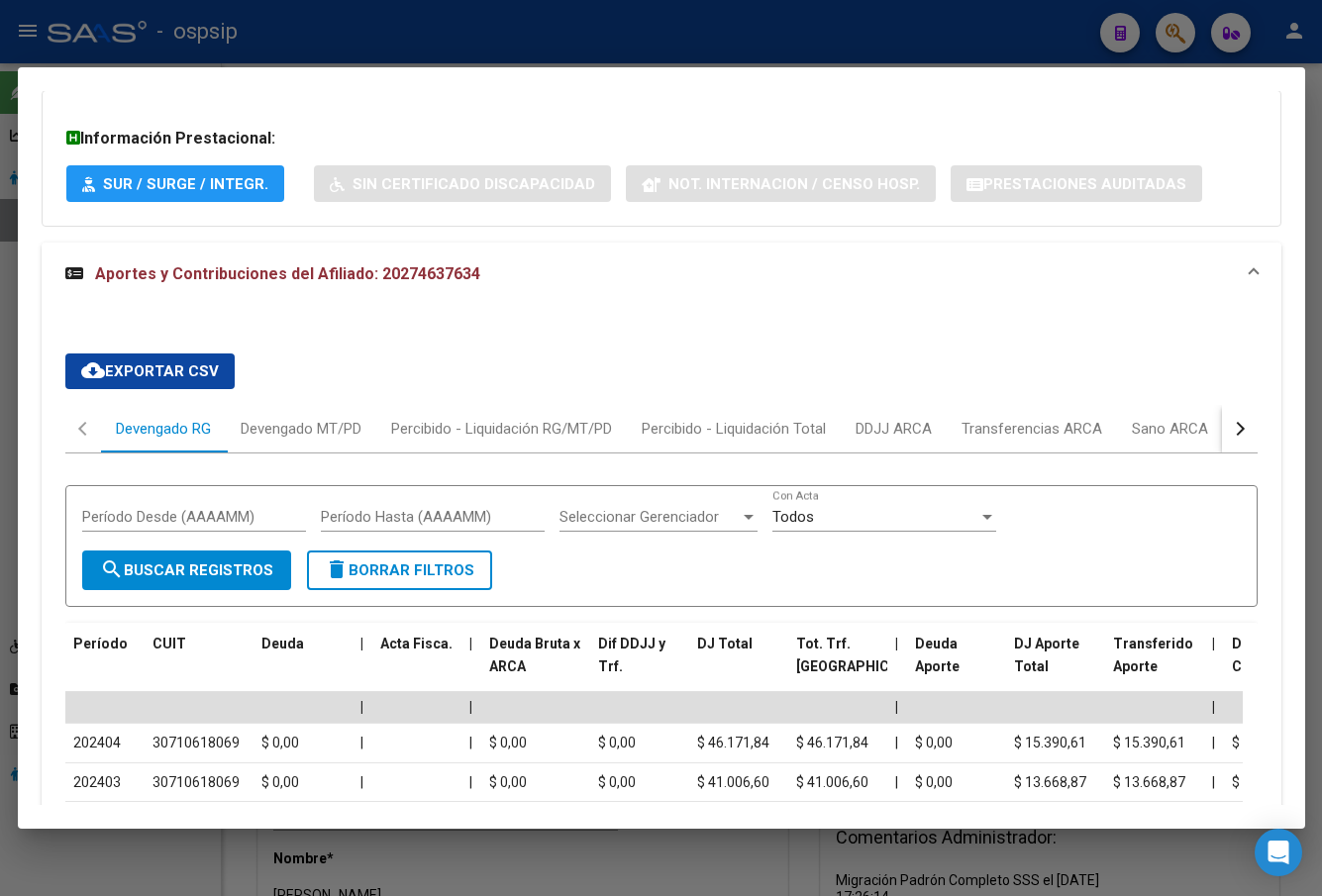 click on "Aportes y Contribuciones del Afiliado: 20274637634" at bounding box center (650, 274) 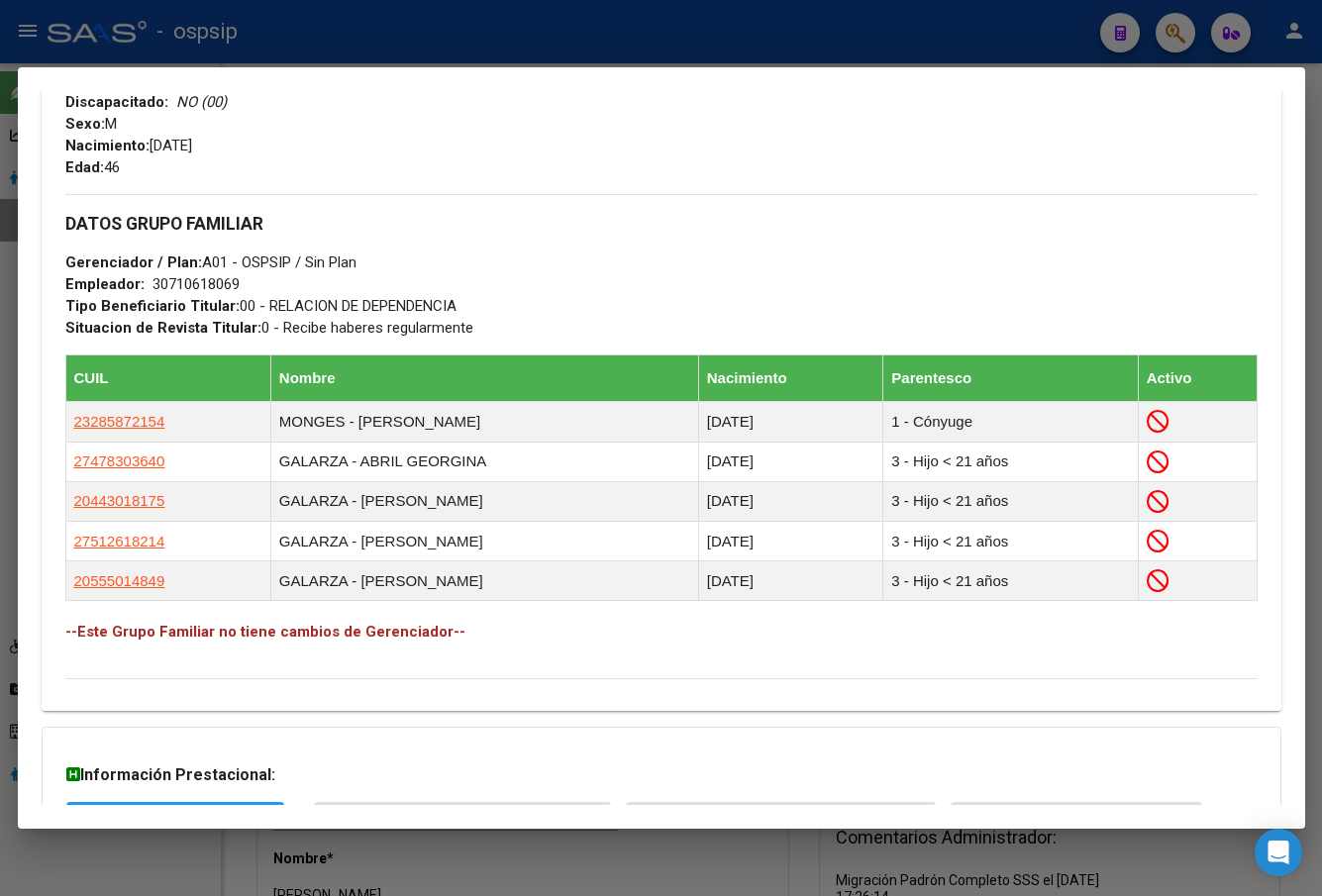 scroll, scrollTop: 1044, scrollLeft: 0, axis: vertical 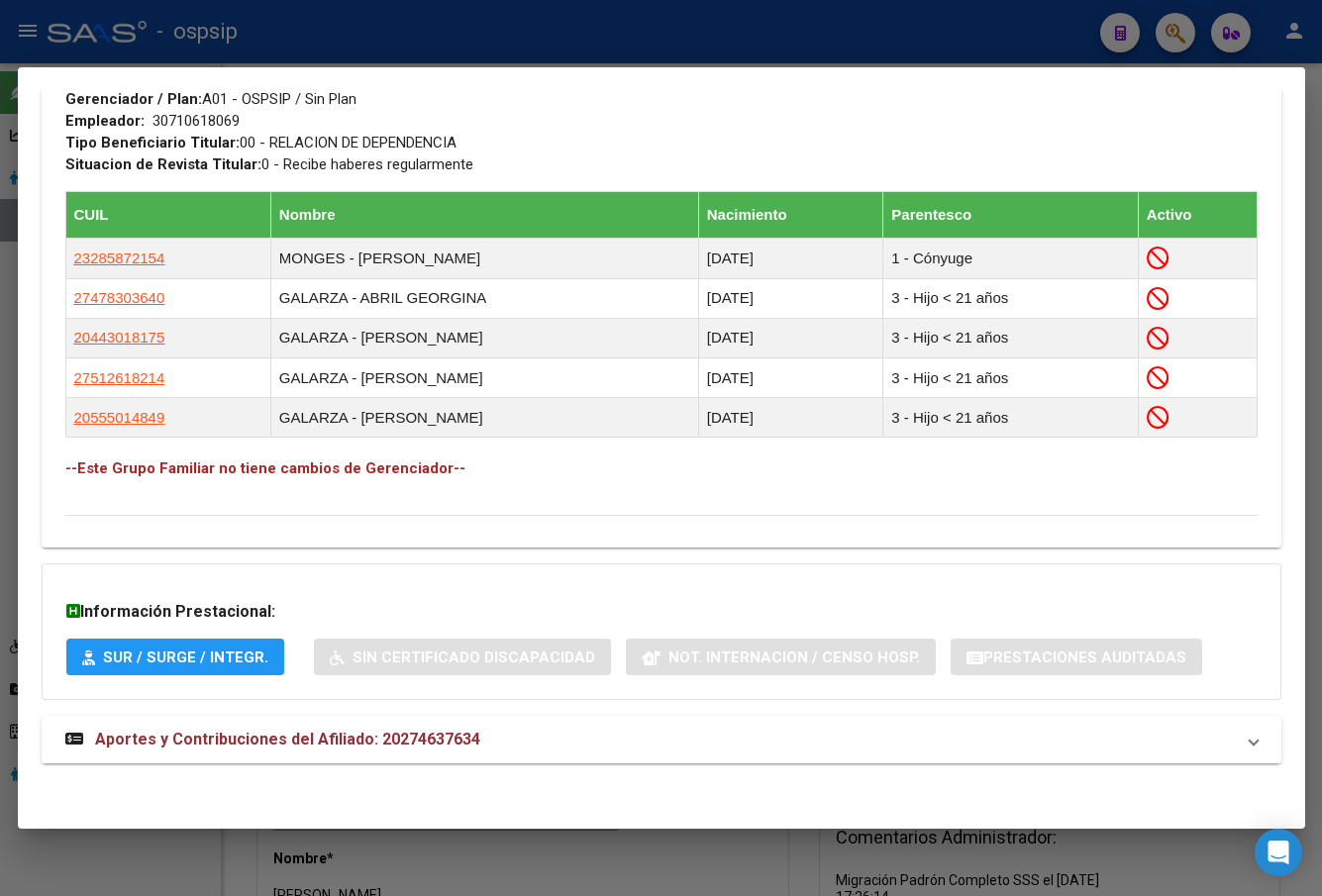 click on "Aportes y Contribuciones del Afiliado: 20274637634" at bounding box center (287, 739) 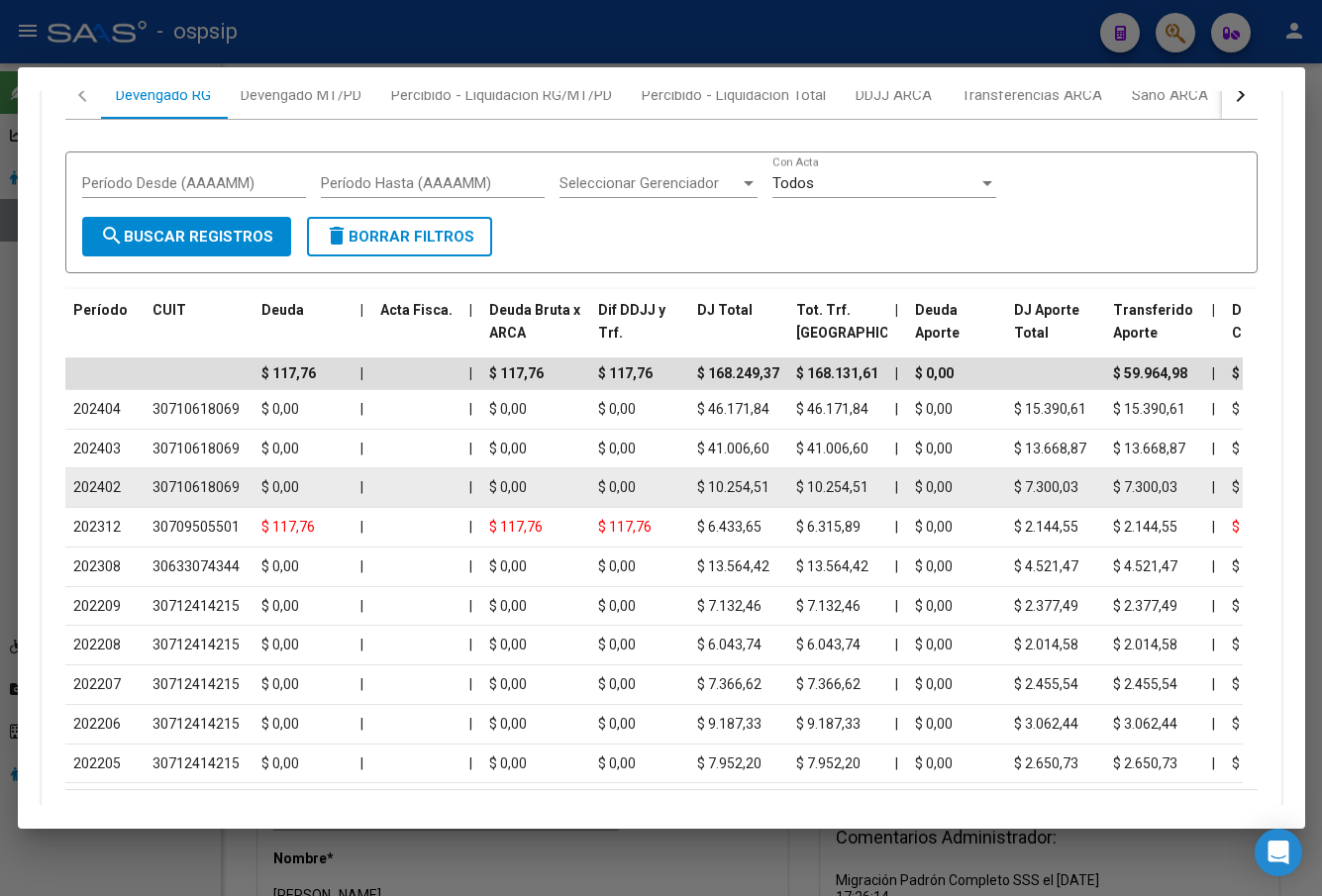 scroll, scrollTop: 1702, scrollLeft: 0, axis: vertical 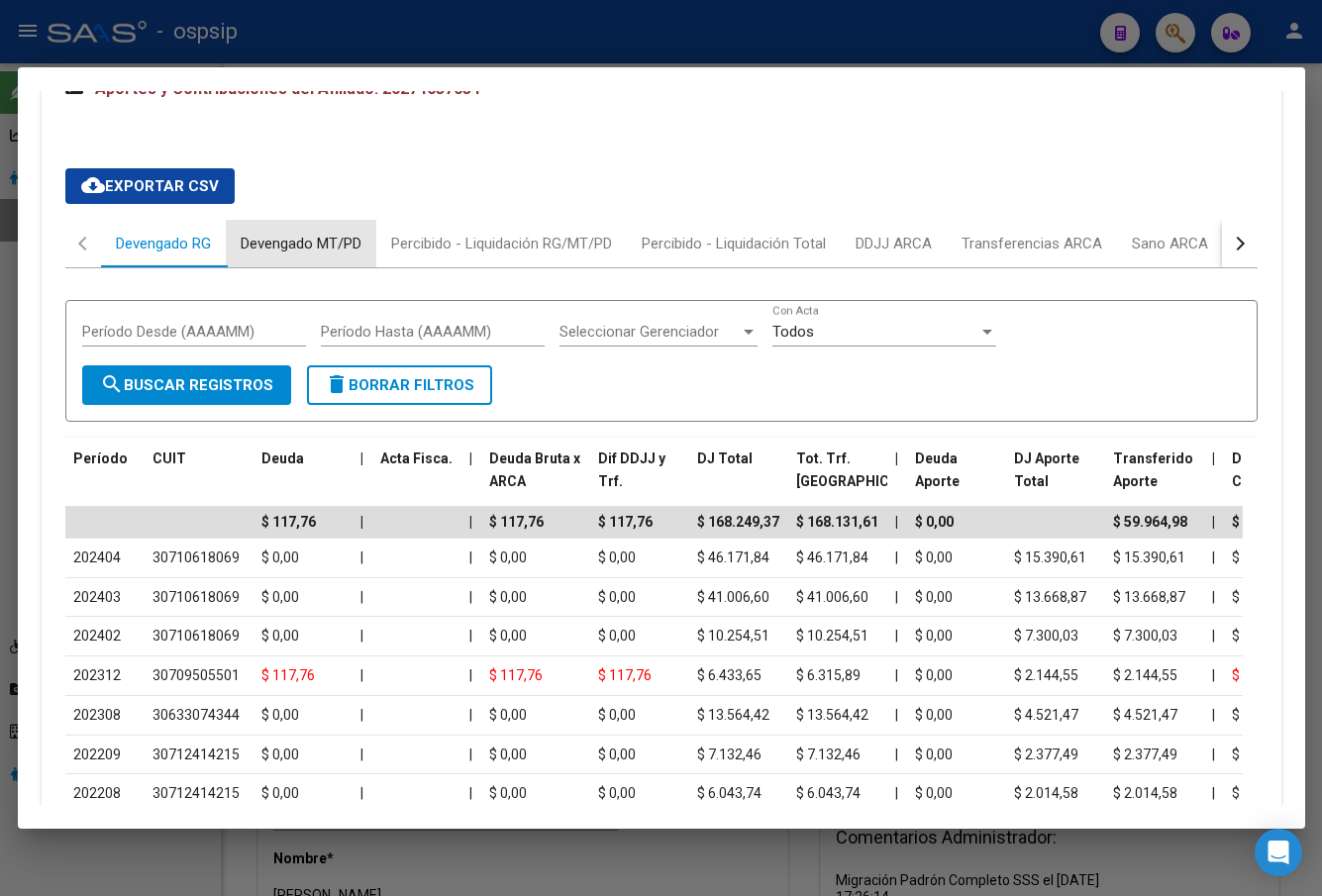 click on "Devengado MT/PD" at bounding box center [301, 244] 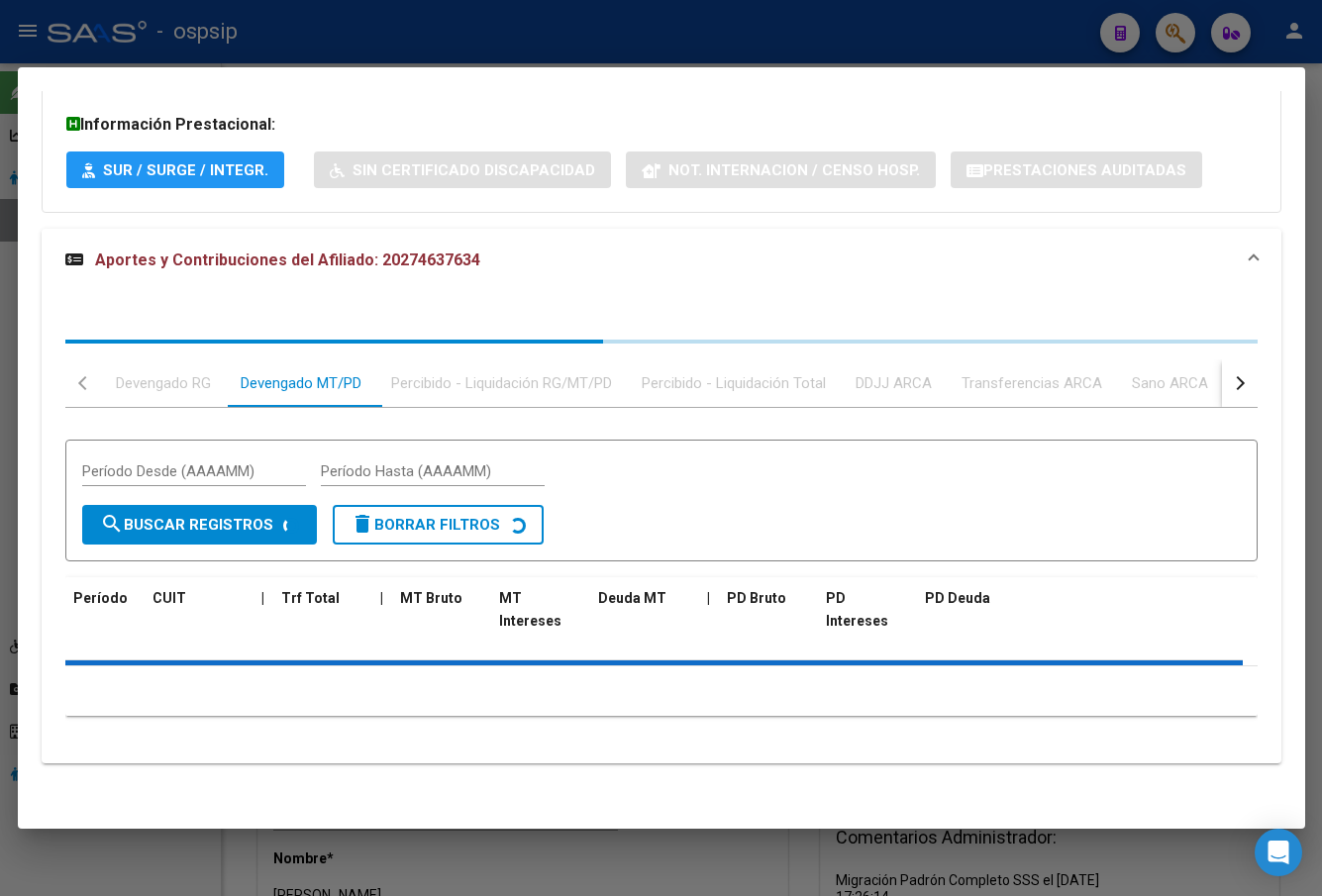 scroll, scrollTop: 1662, scrollLeft: 0, axis: vertical 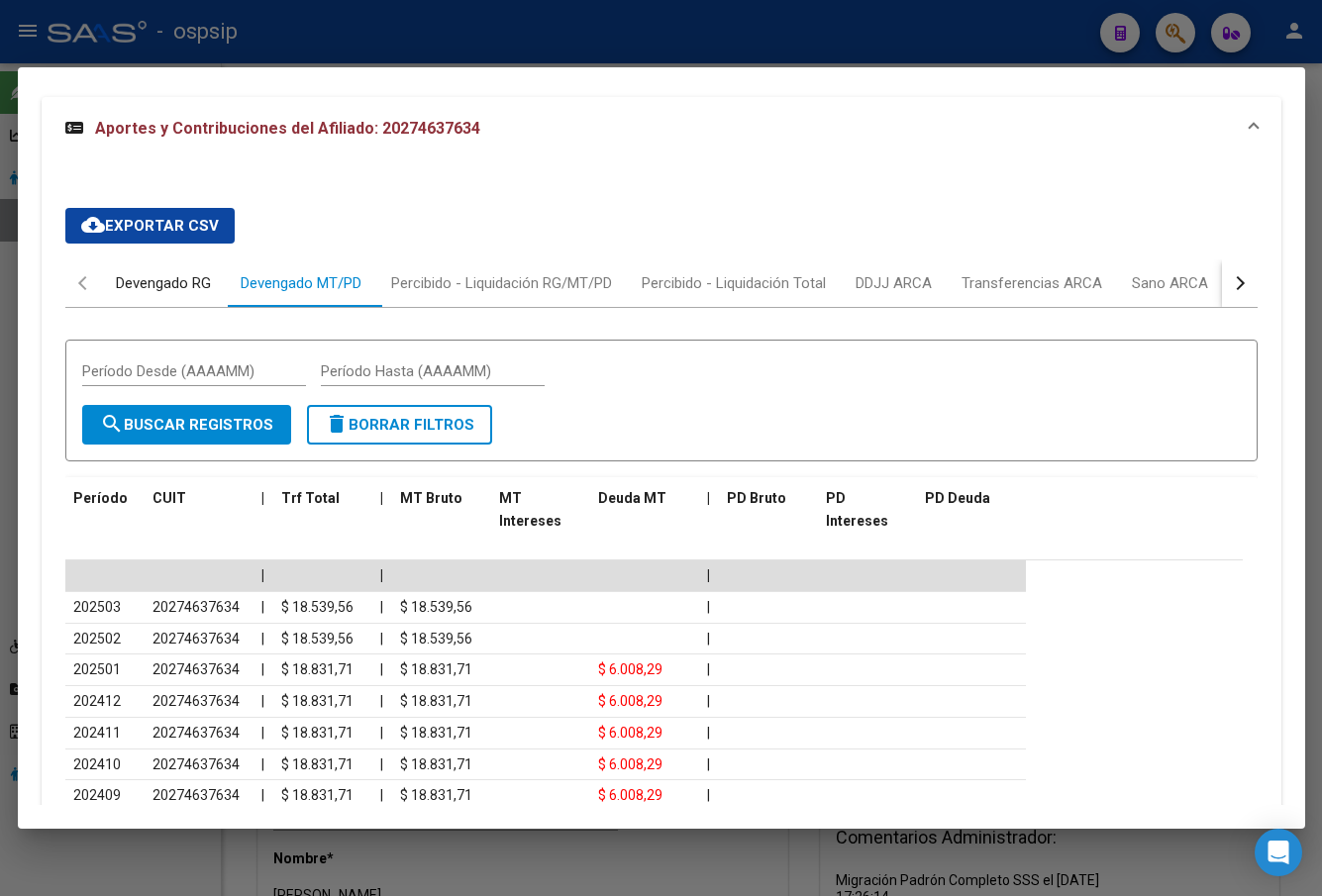 click on "Devengado RG" at bounding box center [163, 283] 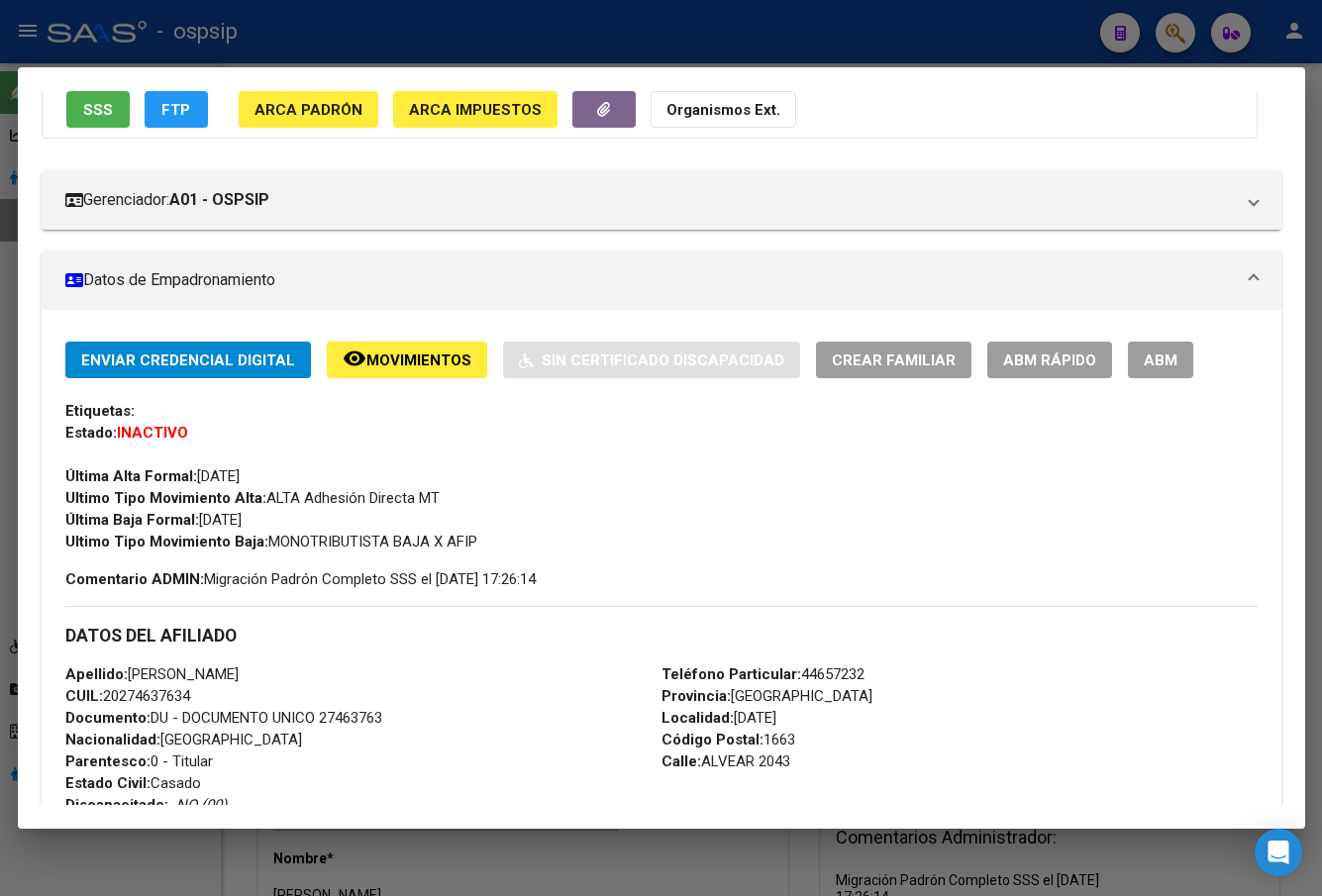 scroll, scrollTop: 0, scrollLeft: 0, axis: both 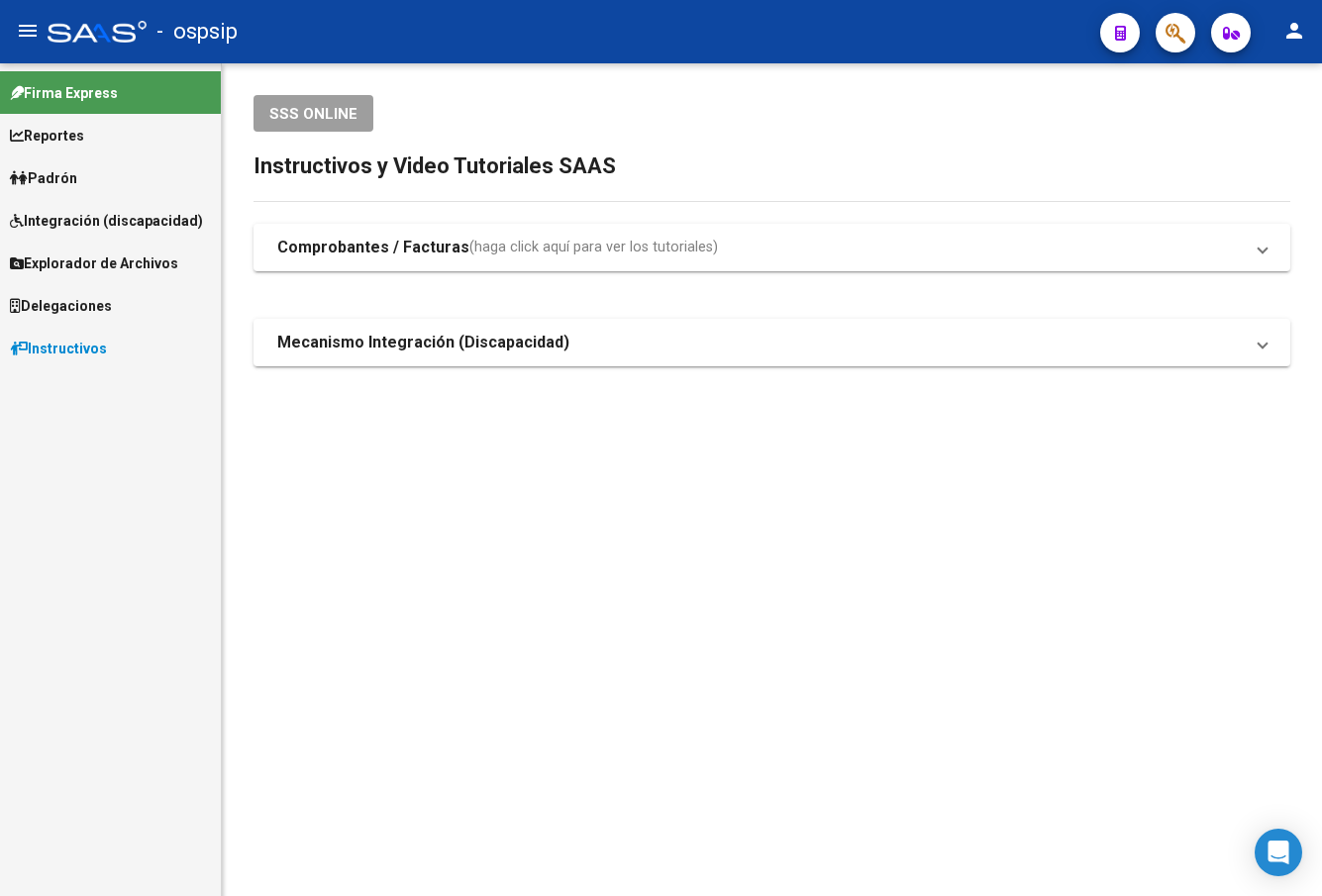 click 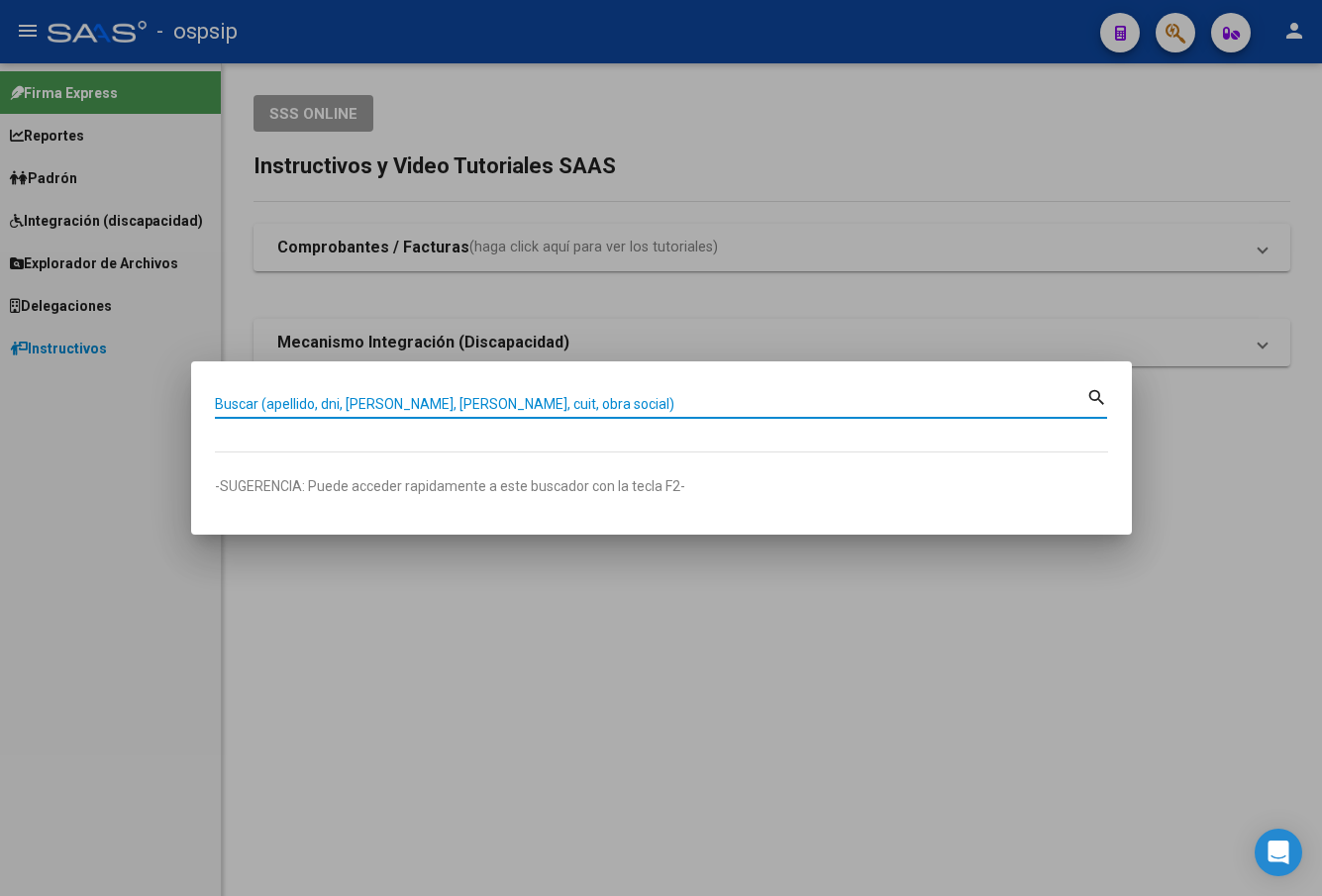 click on "Buscar (apellido, dni, [PERSON_NAME], [PERSON_NAME], cuit, obra social)" at bounding box center (651, 404) 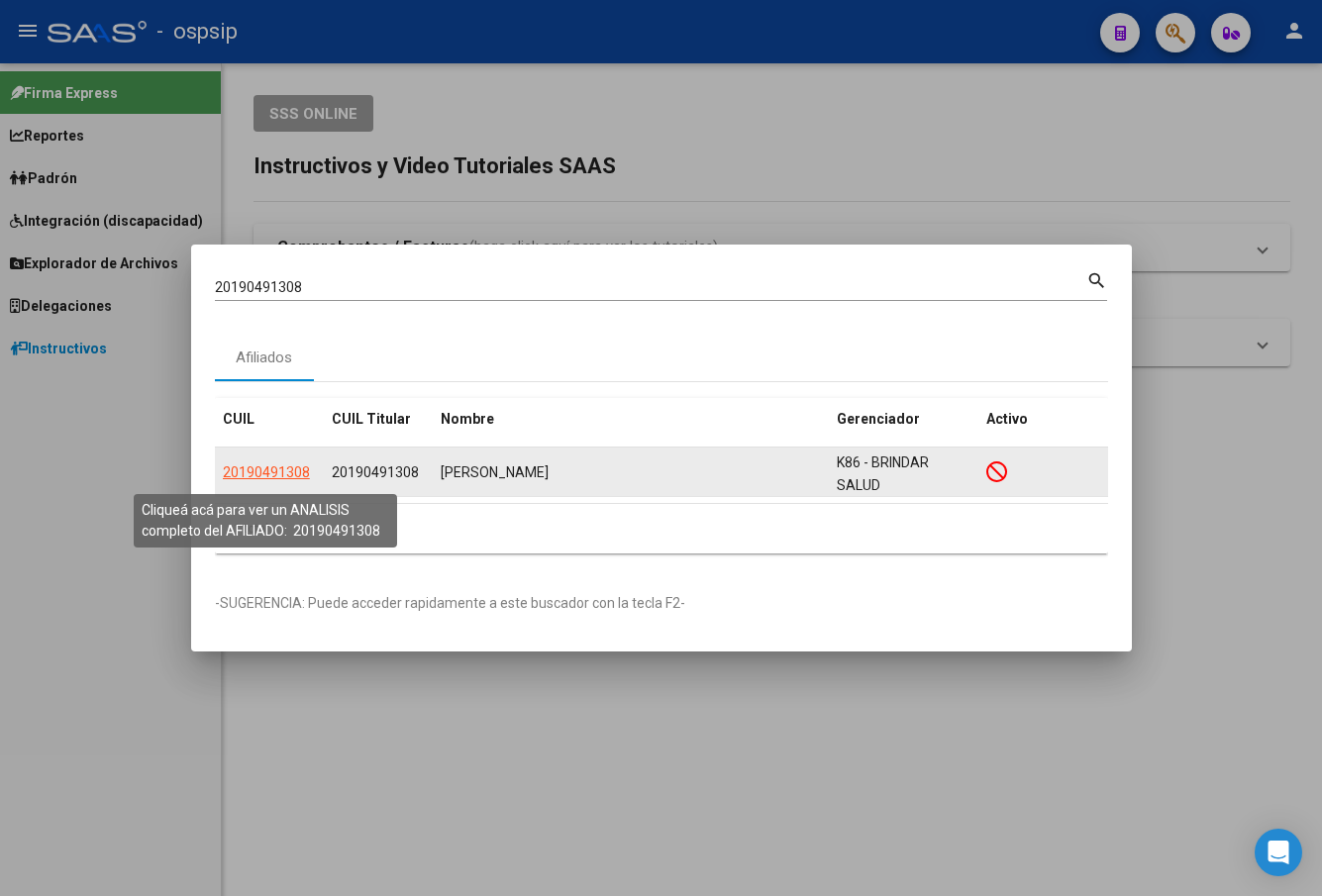 click on "20190491308" 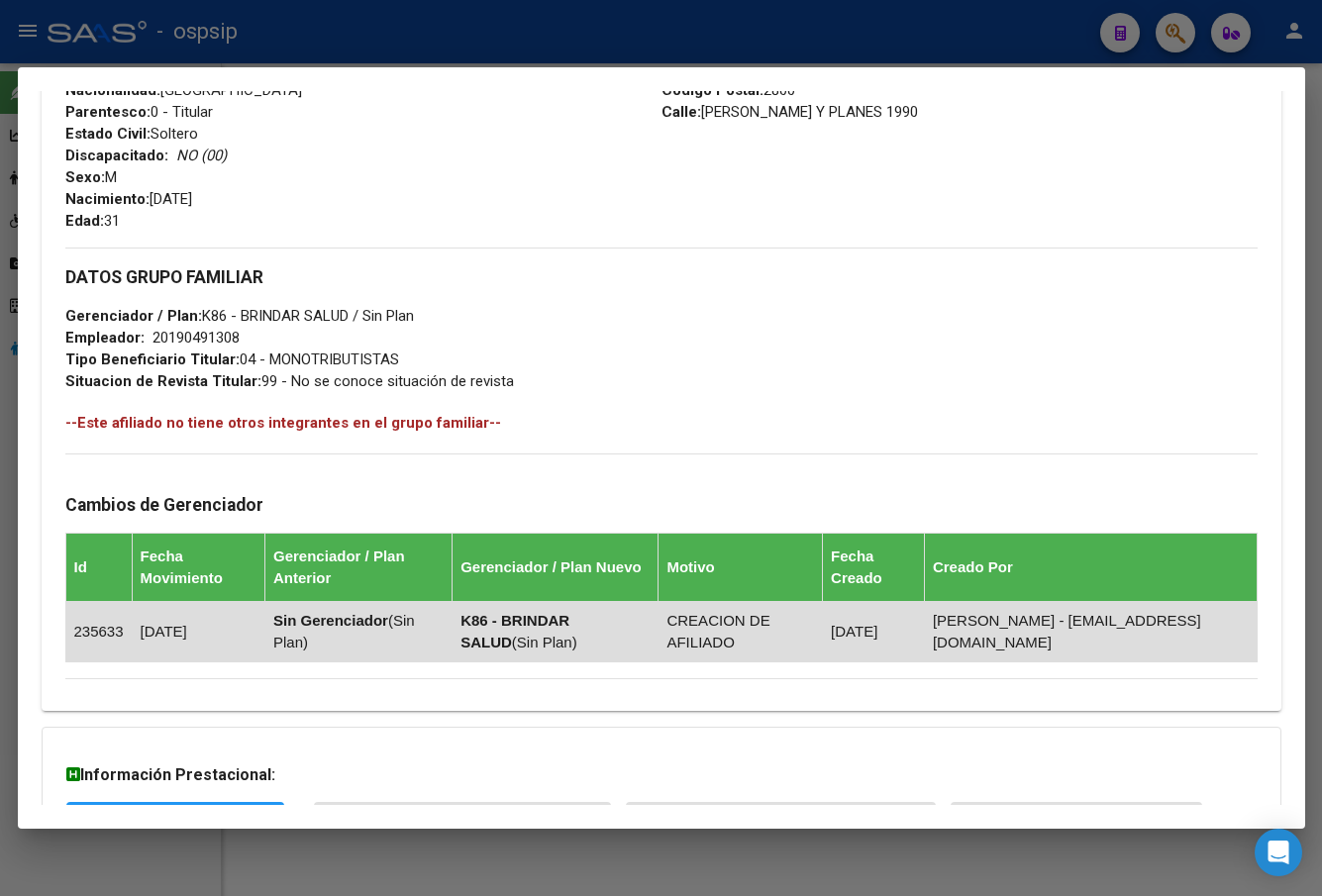 scroll, scrollTop: 909, scrollLeft: 0, axis: vertical 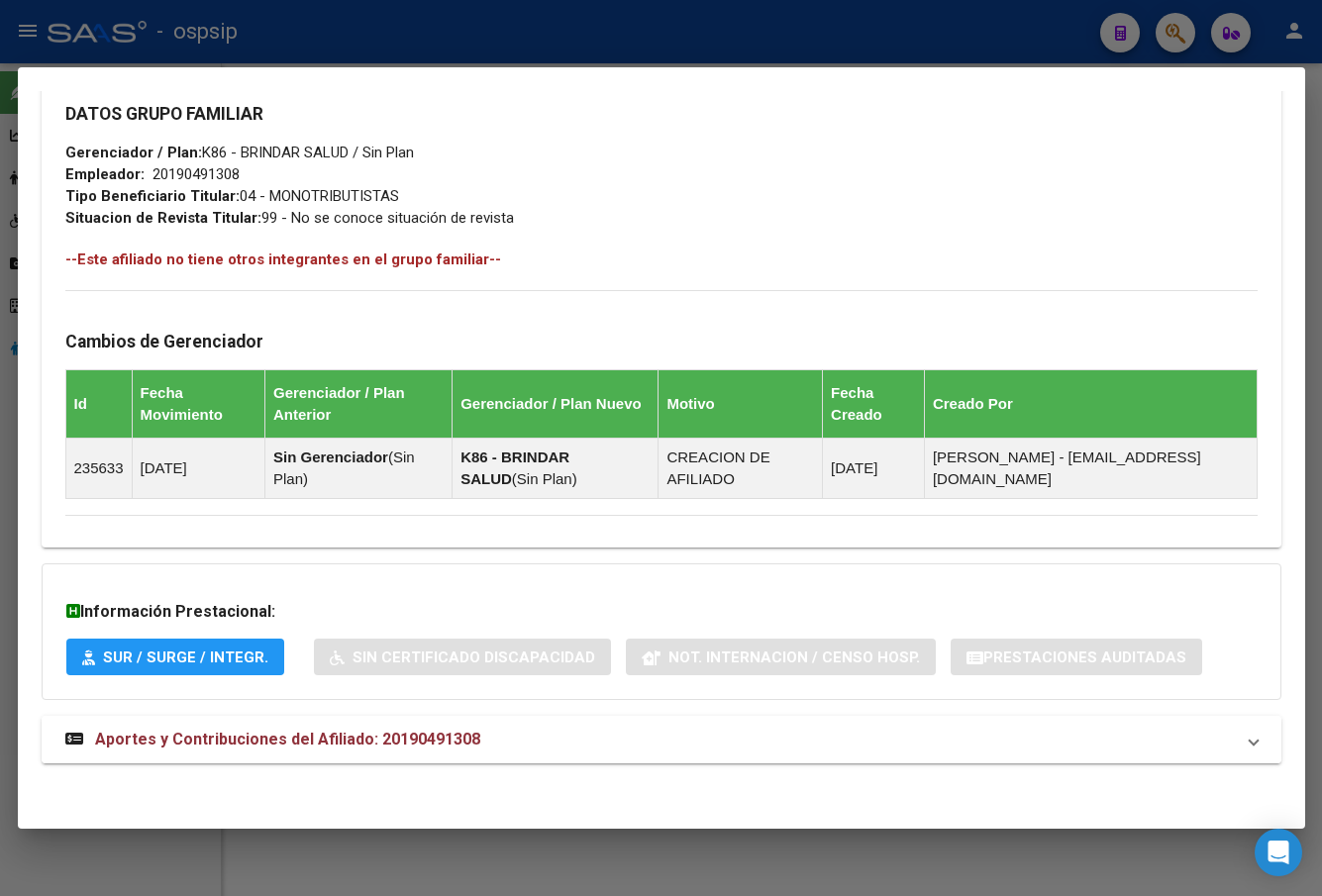 click on "Aportes y Contribuciones del Afiliado: 20190491308" at bounding box center [287, 739] 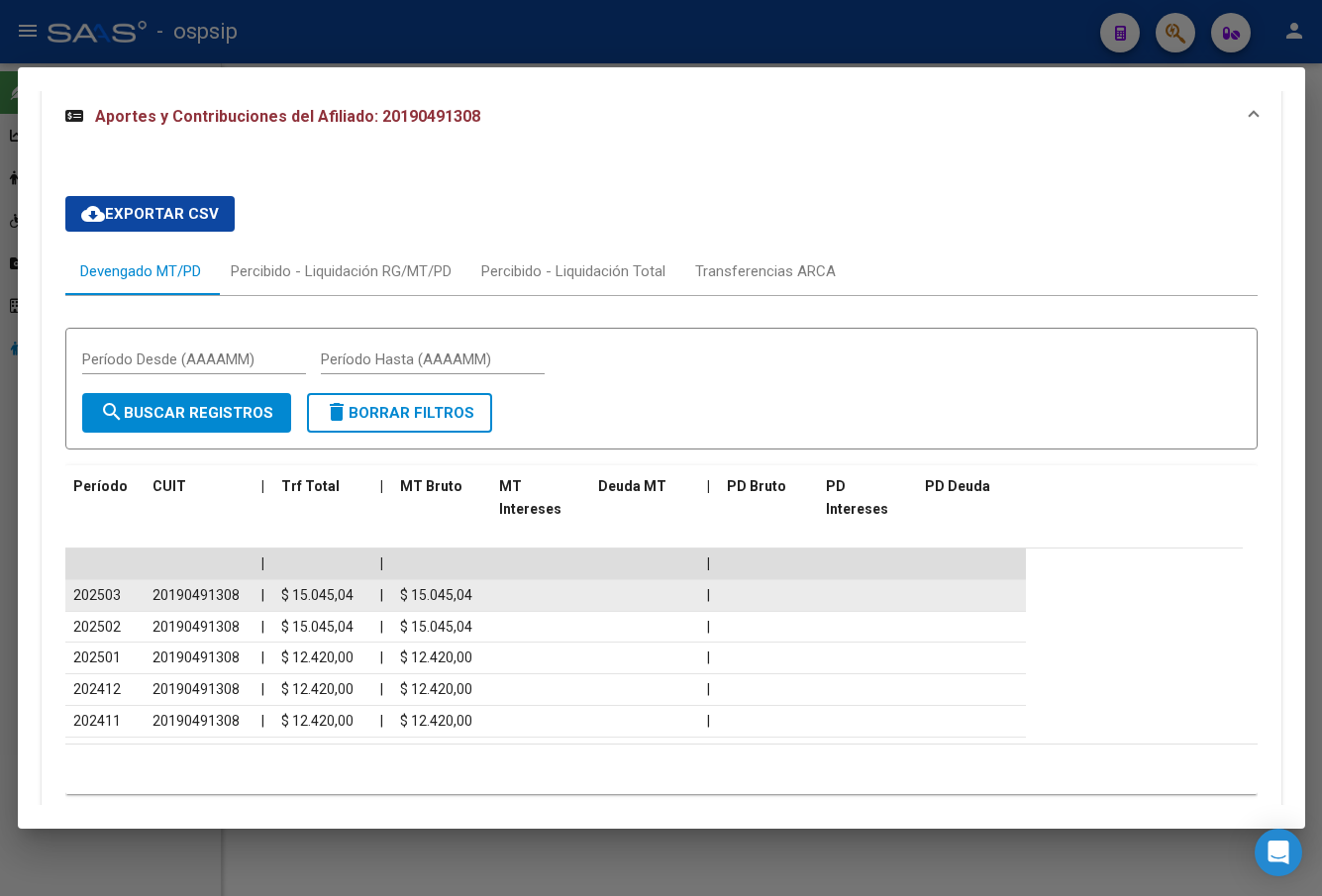 scroll, scrollTop: 1618, scrollLeft: 0, axis: vertical 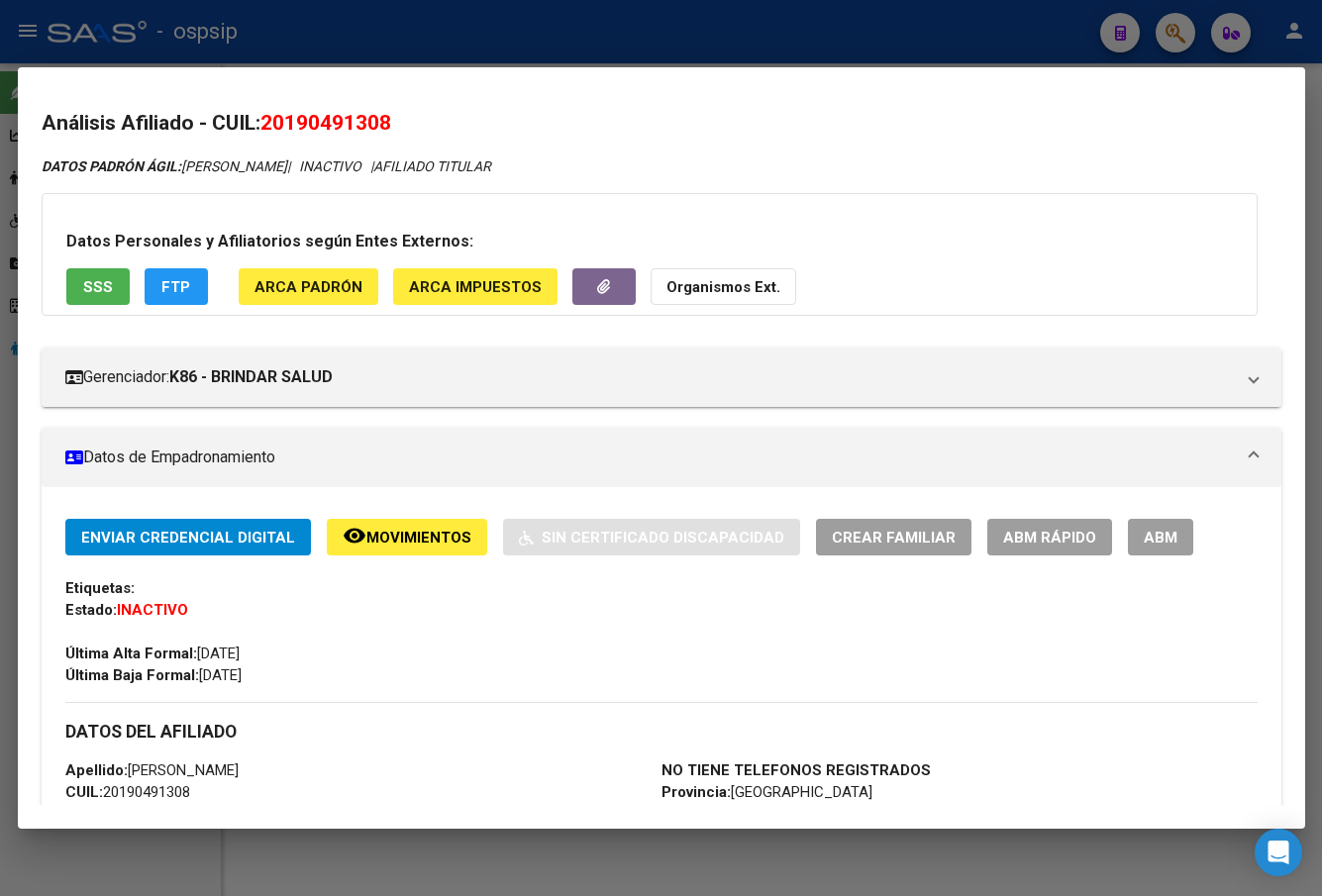 drag, startPoint x: 224, startPoint y: 577, endPoint x: 238, endPoint y: 557, distance: 24.41311 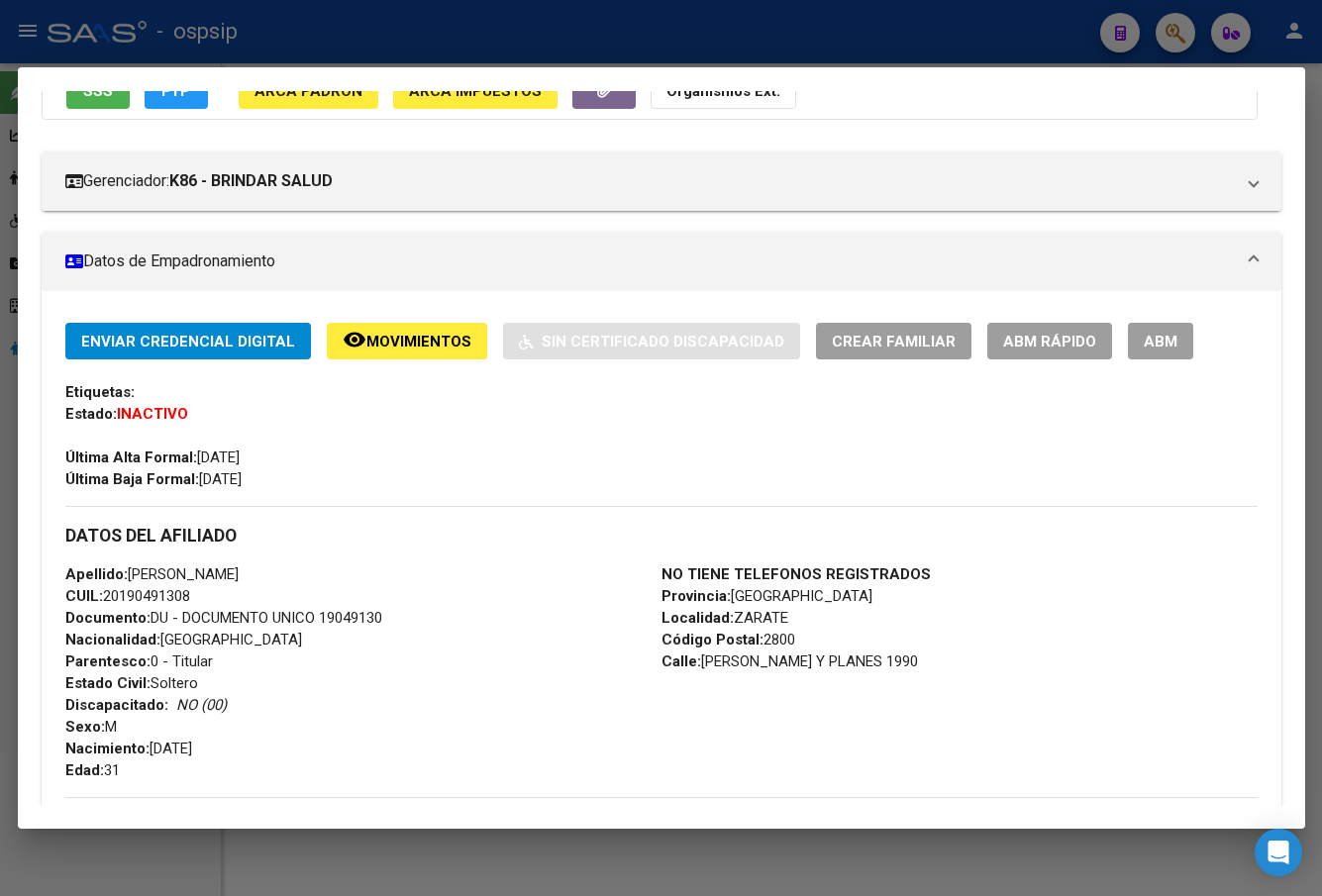 scroll, scrollTop: 0, scrollLeft: 0, axis: both 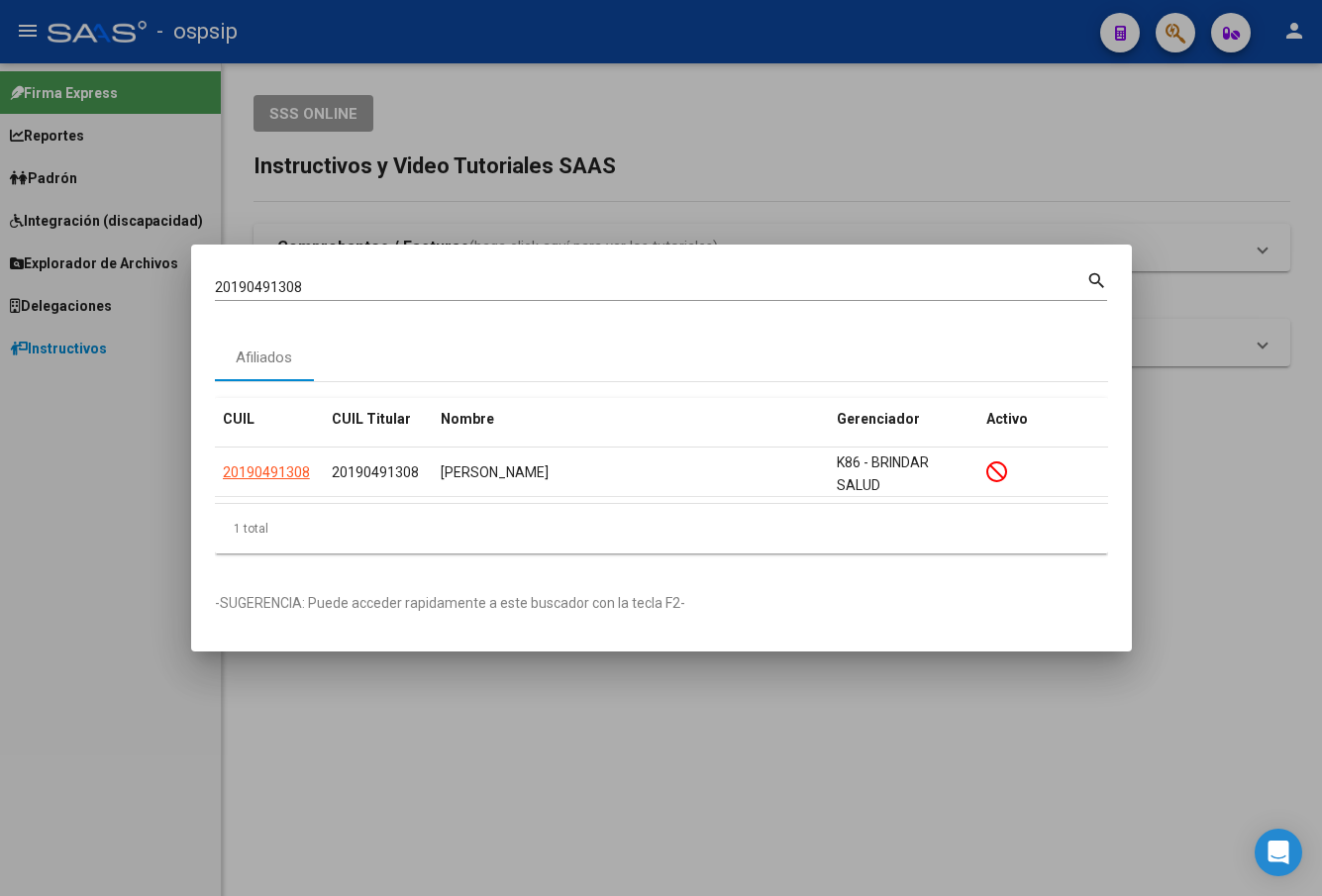 click on "20190491308" at bounding box center (651, 287) 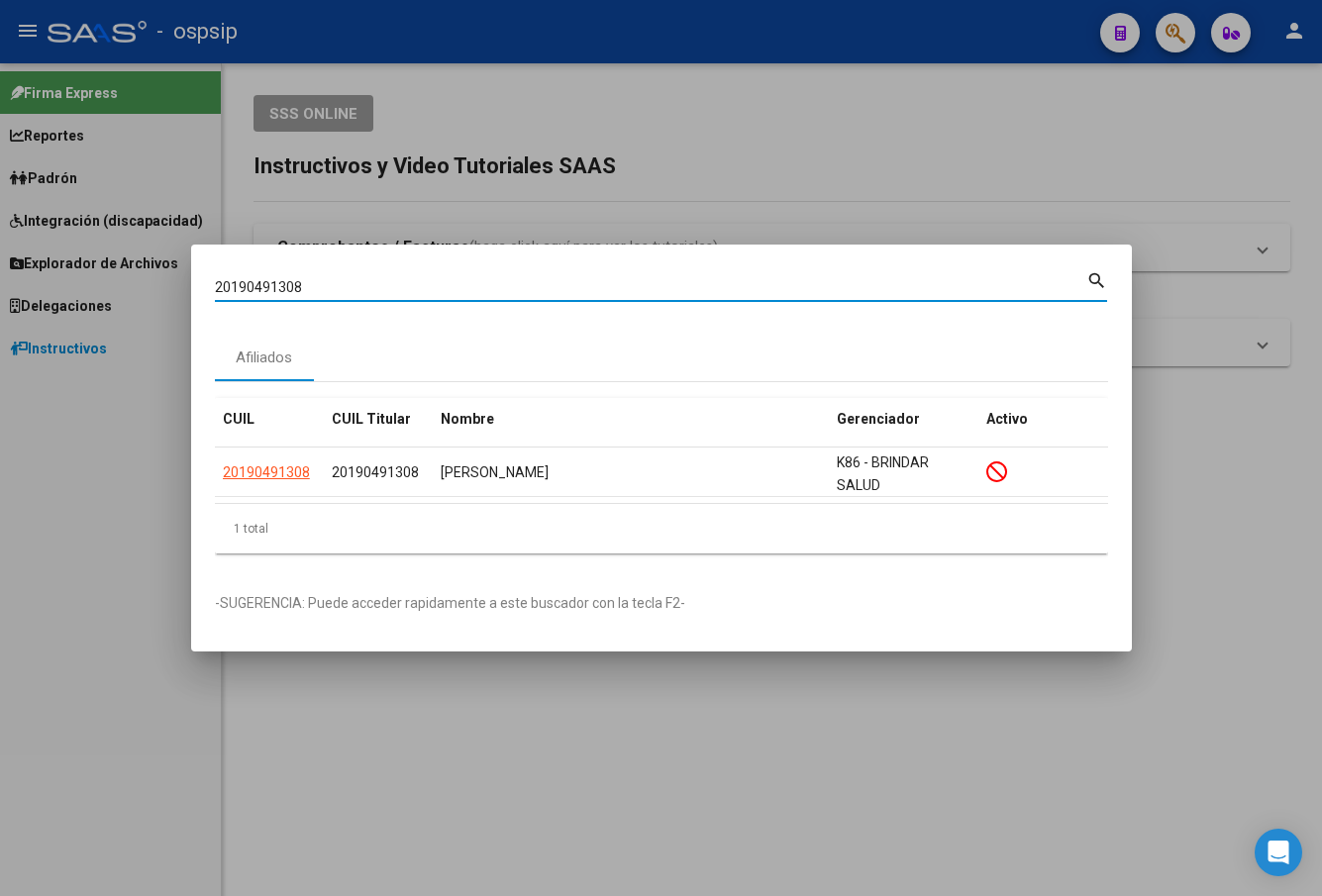 click on "20190491308" at bounding box center (651, 287) 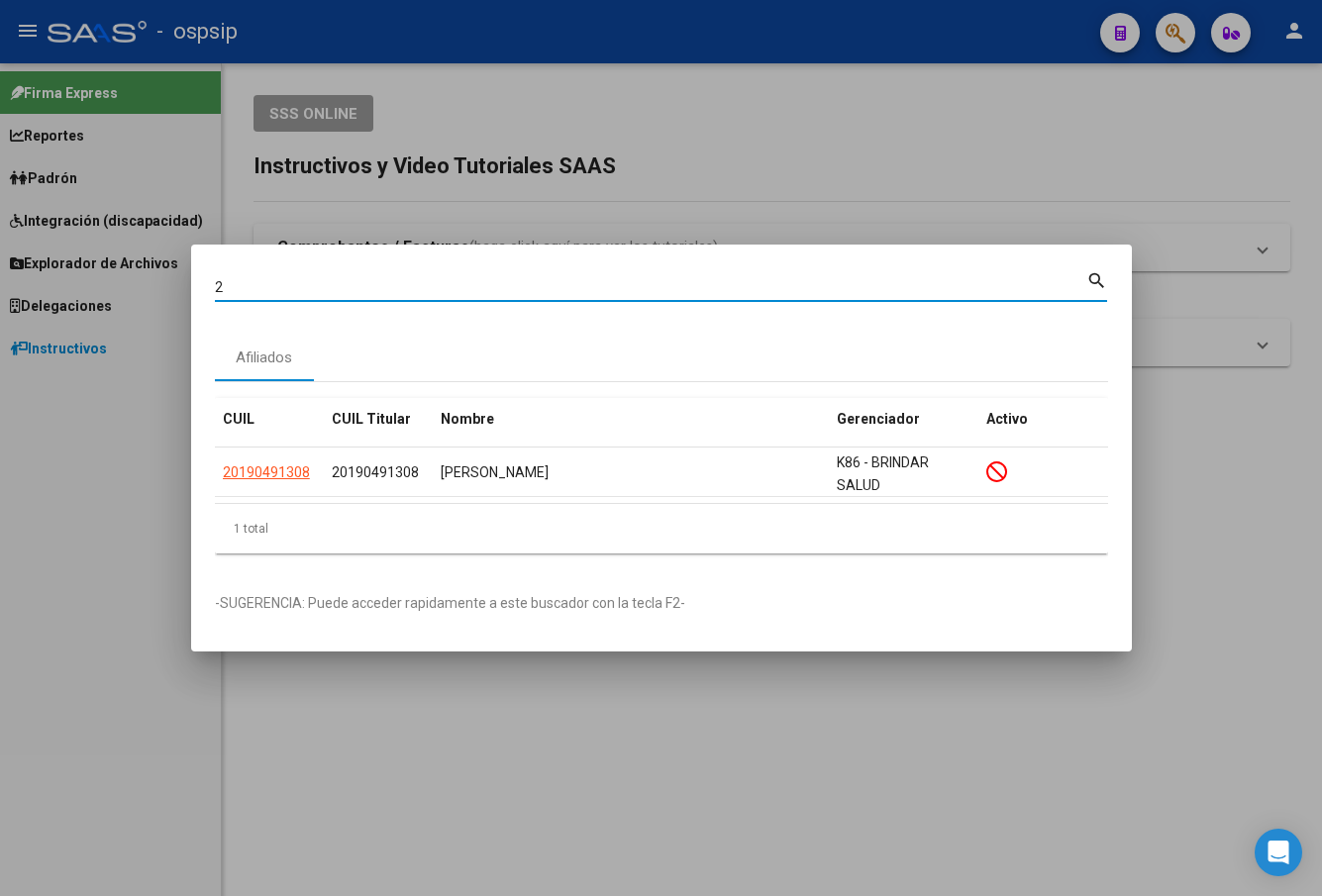 click on "2" at bounding box center (651, 287) 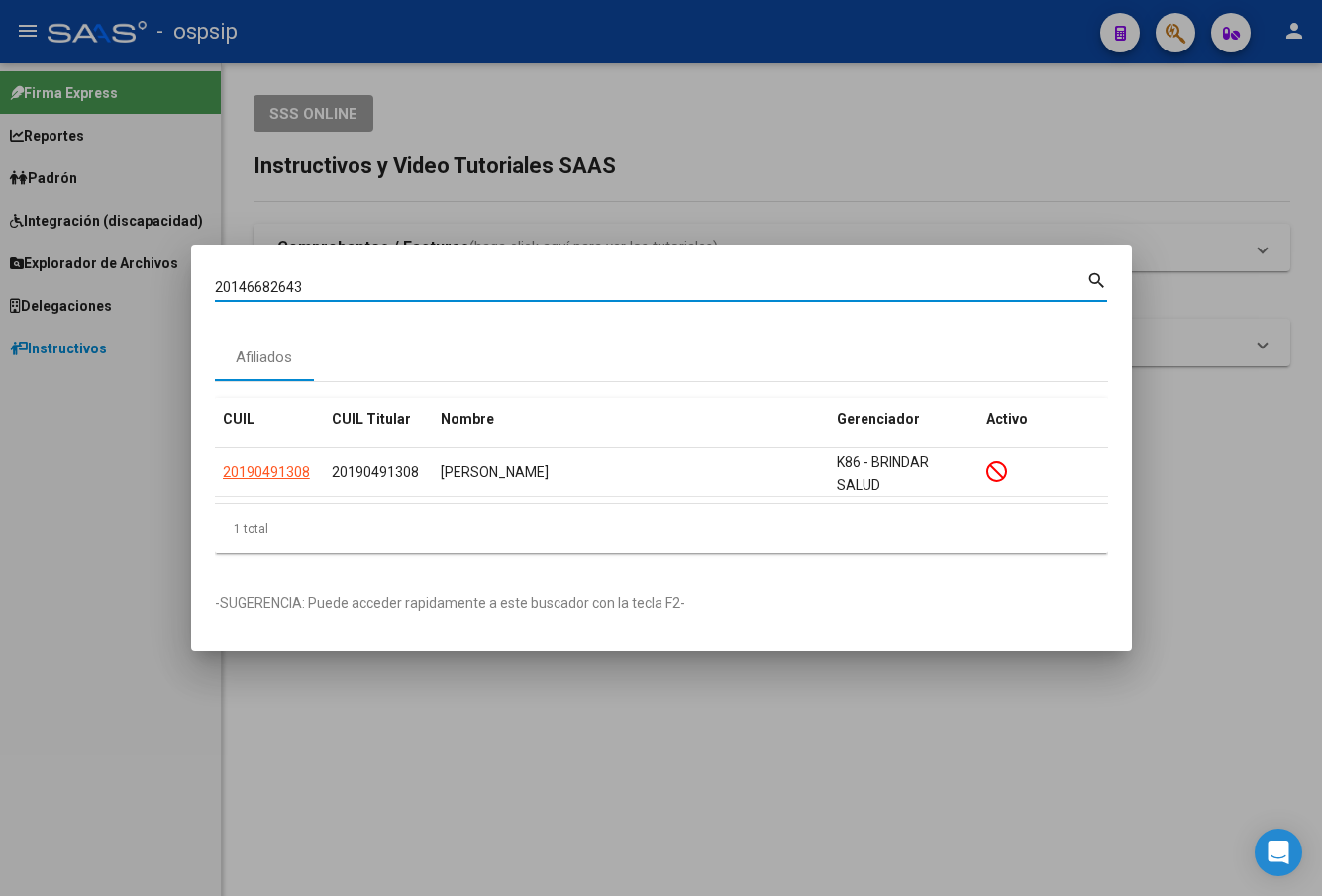 type on "20146682643" 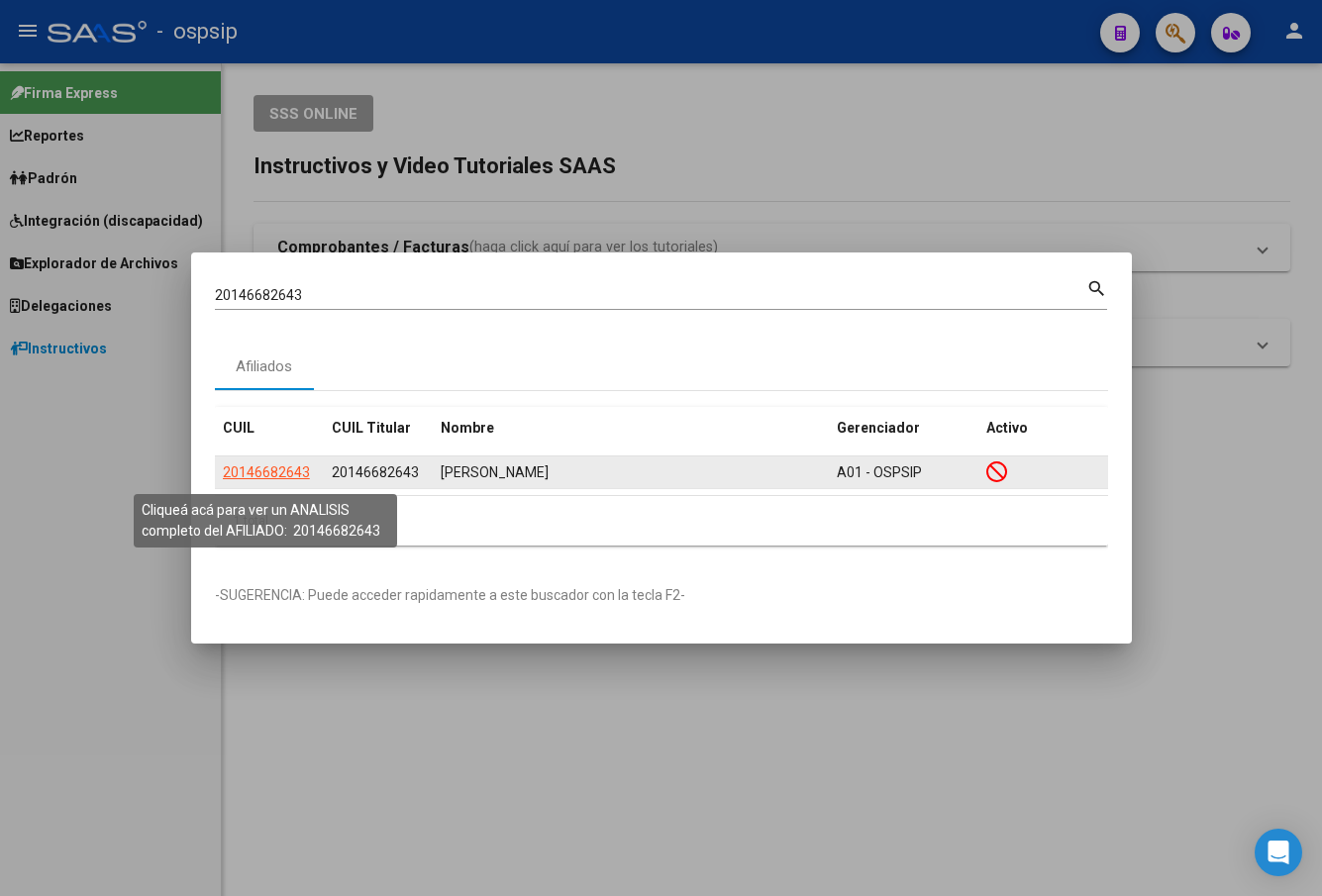 click on "20146682643" 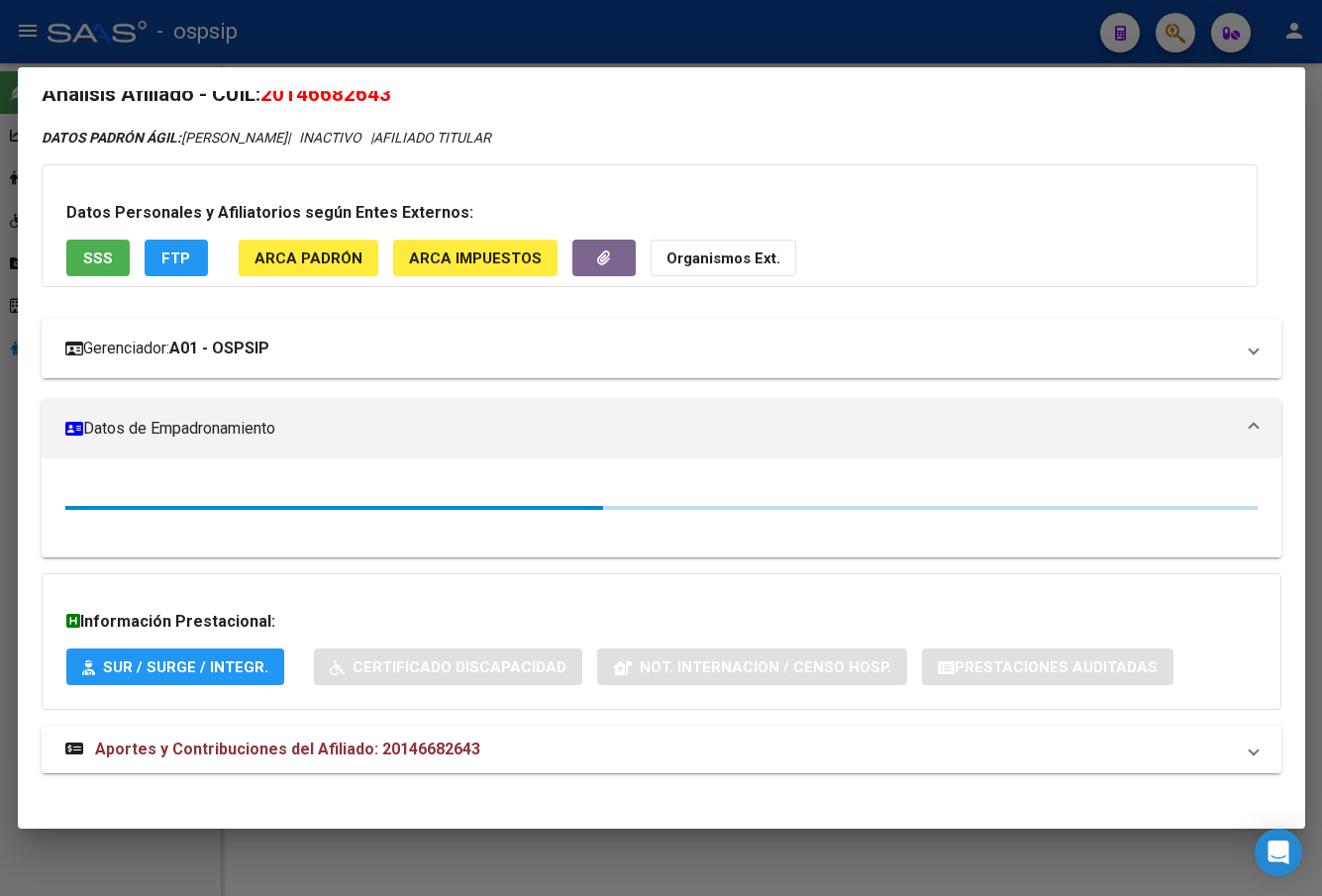 scroll, scrollTop: 39, scrollLeft: 0, axis: vertical 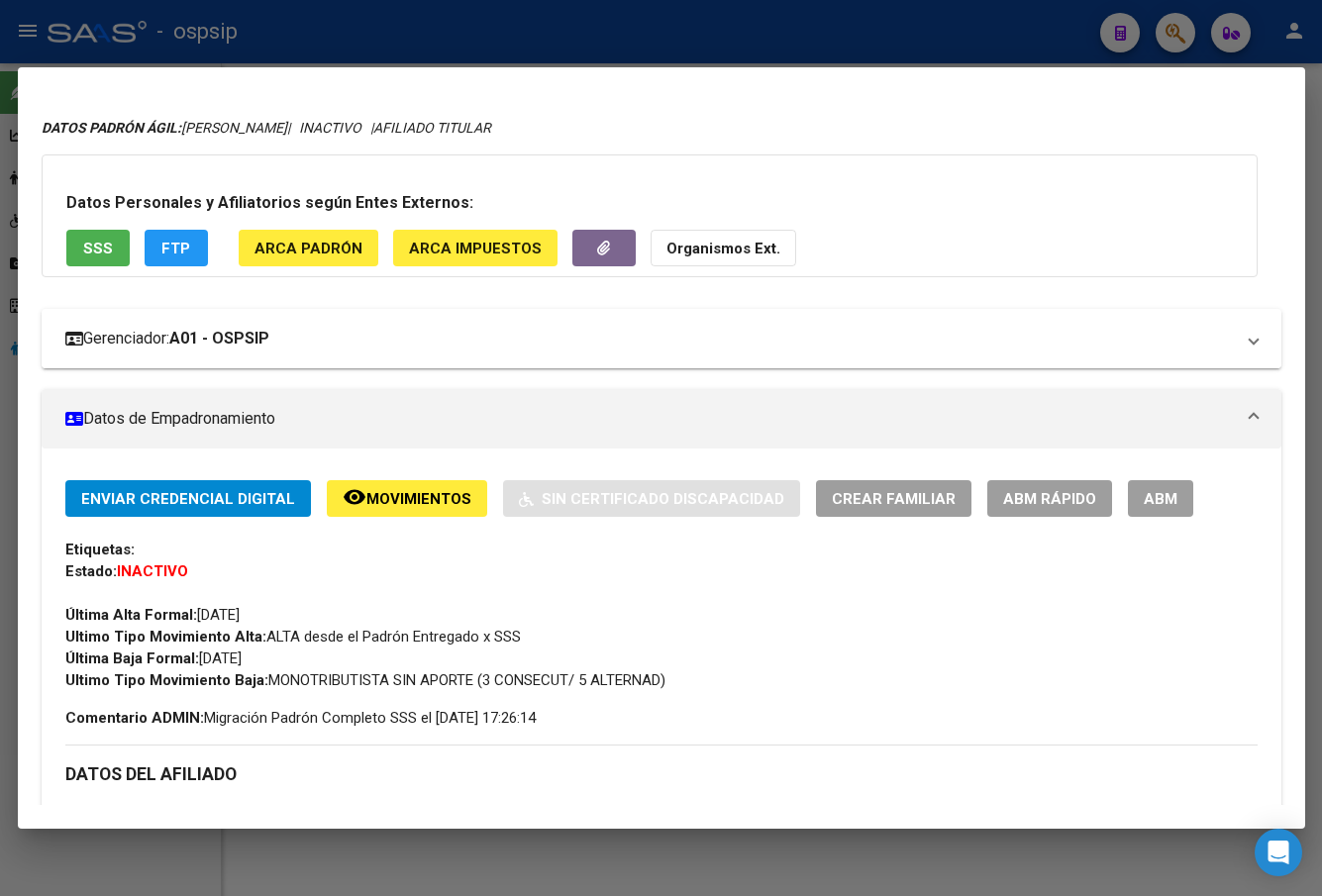 click on "Gerenciador:      A01 - OSPSIP" at bounding box center [661, 339] 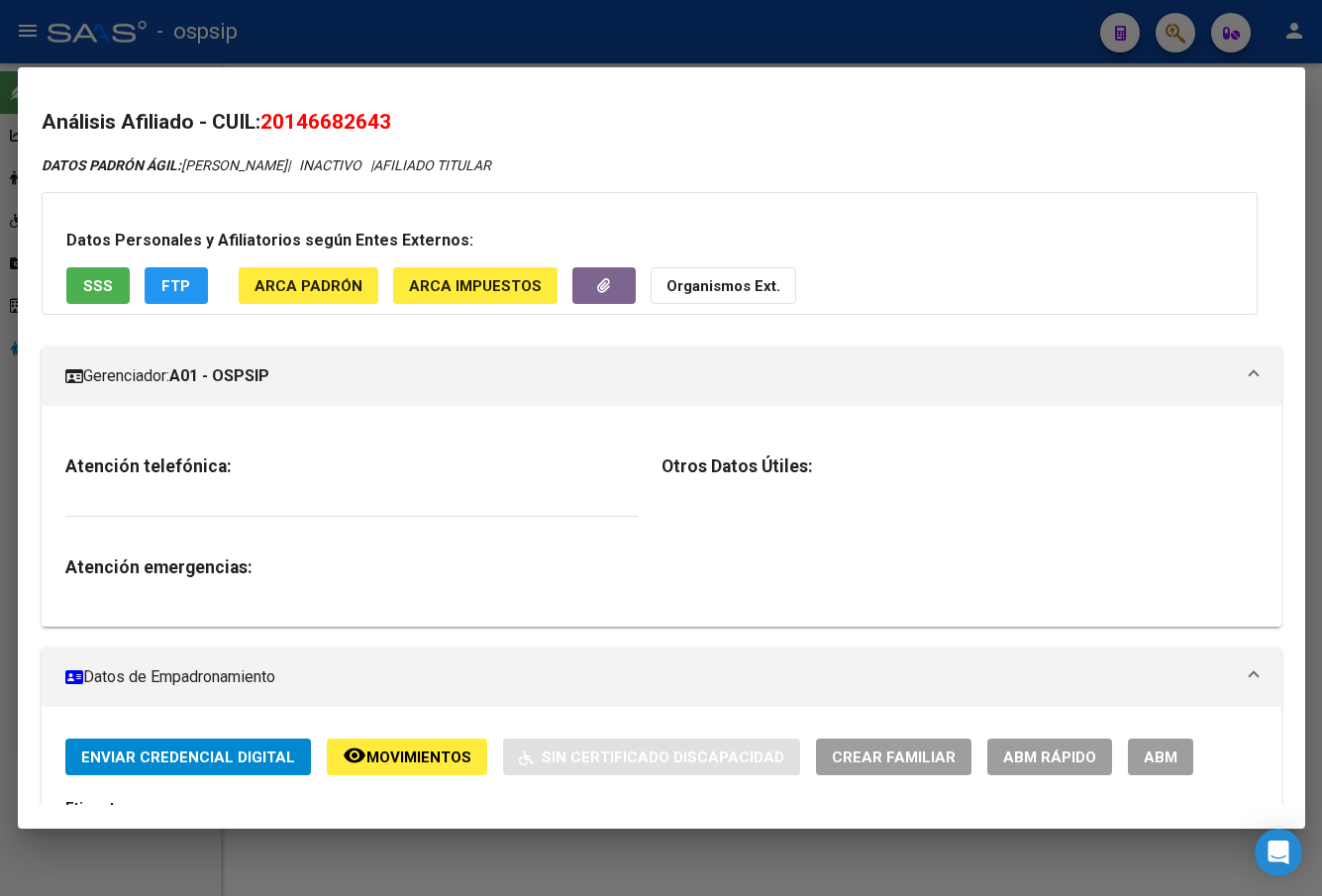 scroll, scrollTop: 0, scrollLeft: 0, axis: both 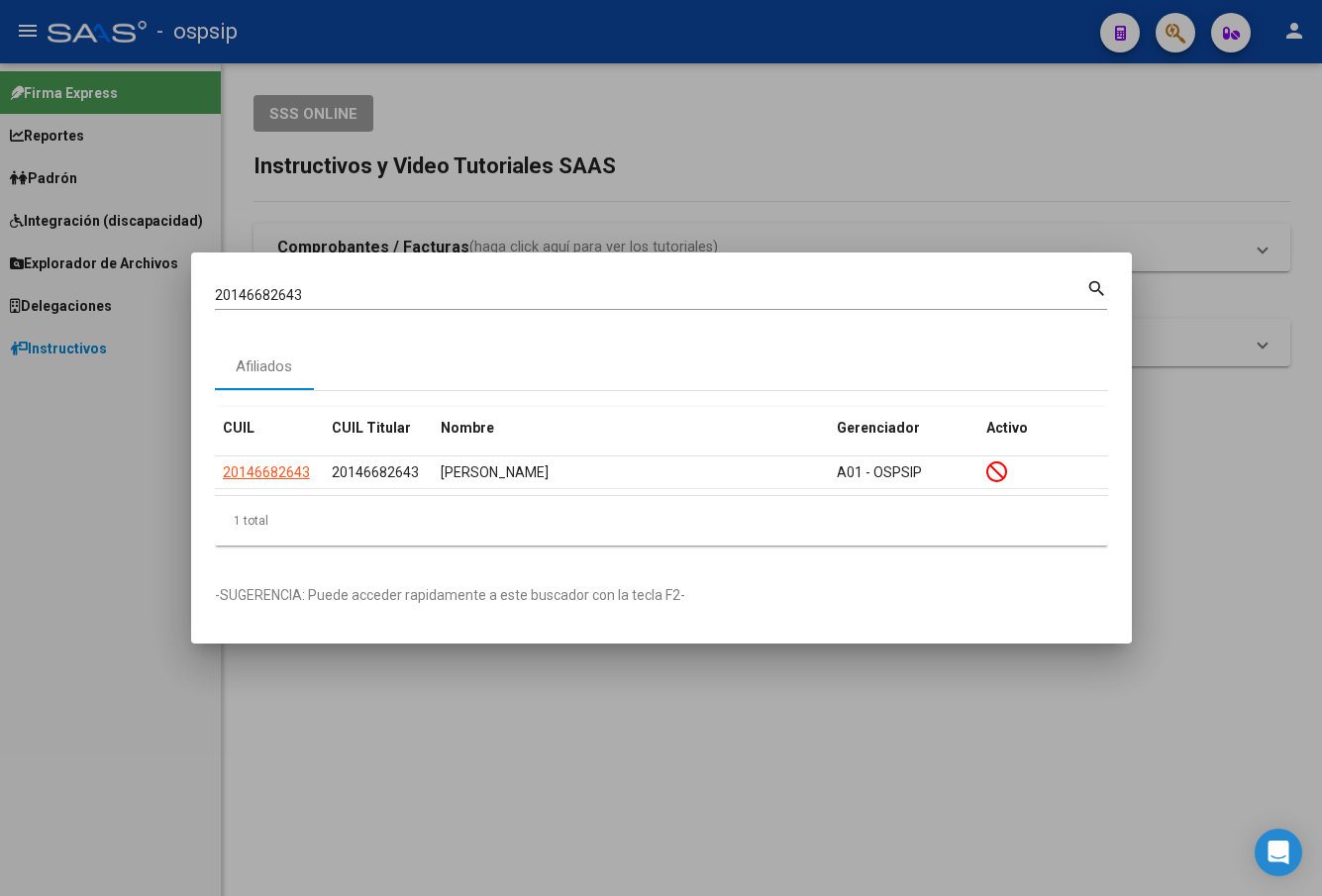 click on "20146682643" at bounding box center [651, 295] 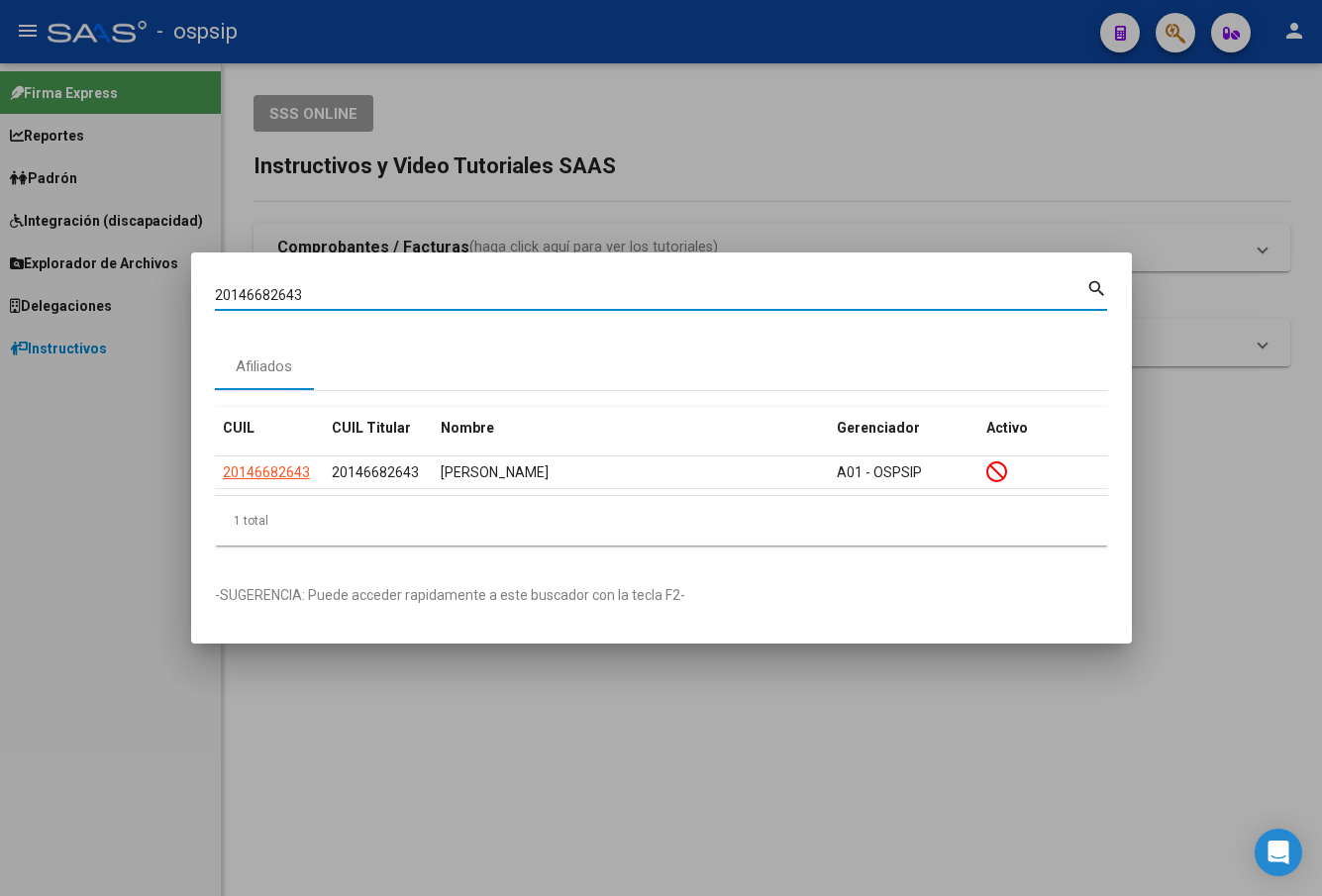 click on "20146682643" at bounding box center [651, 295] 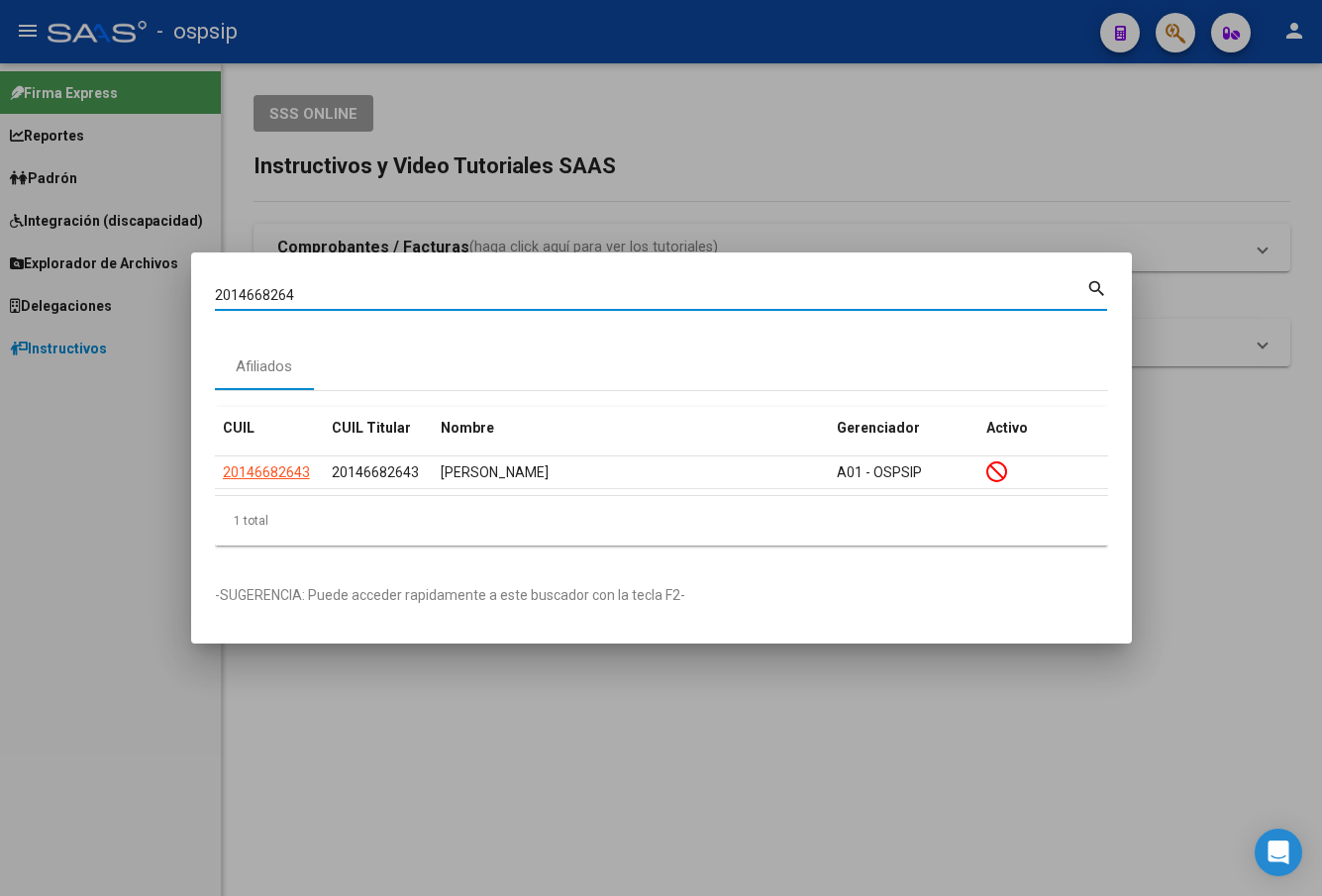 type on "20146682643" 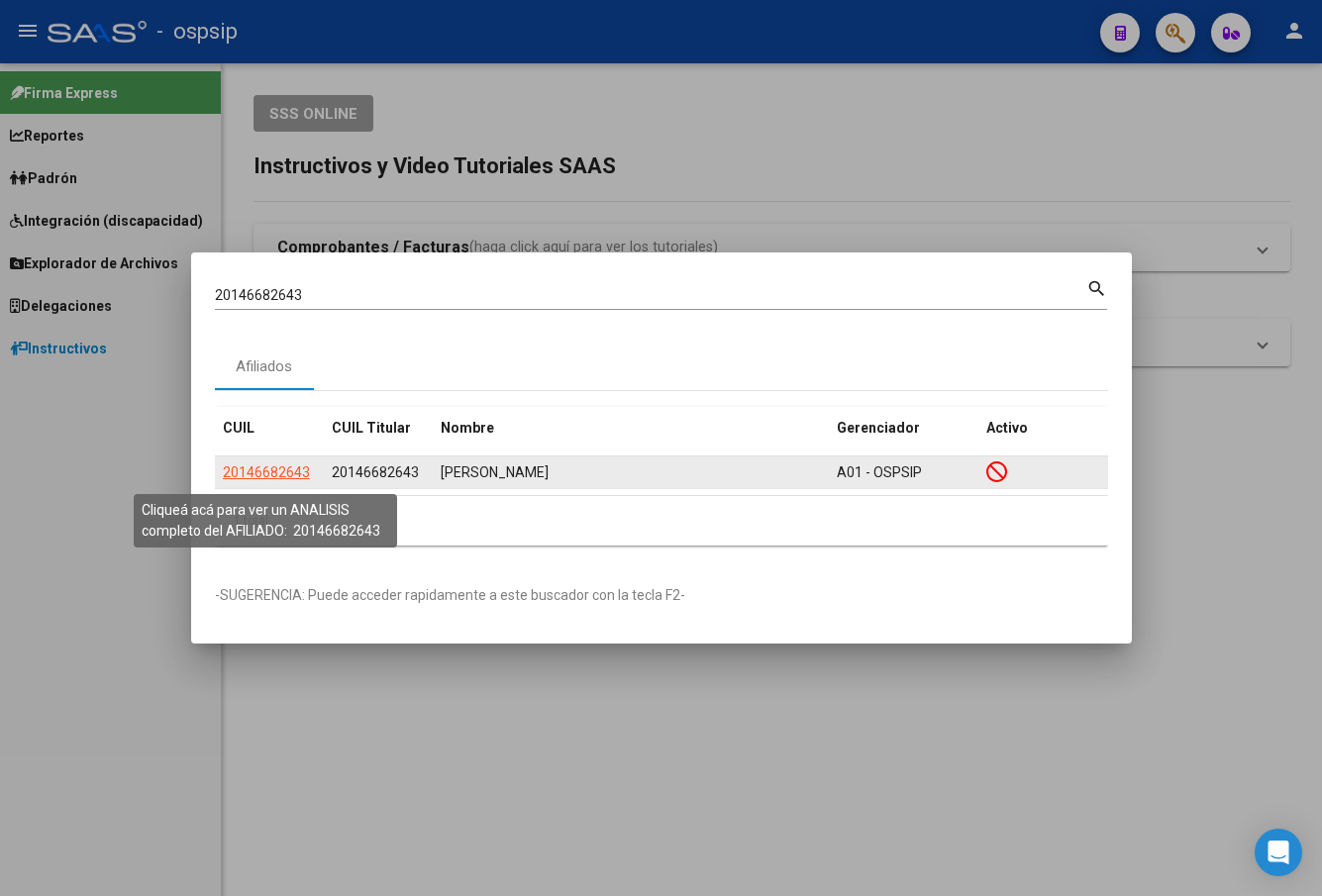 click on "20146682643" 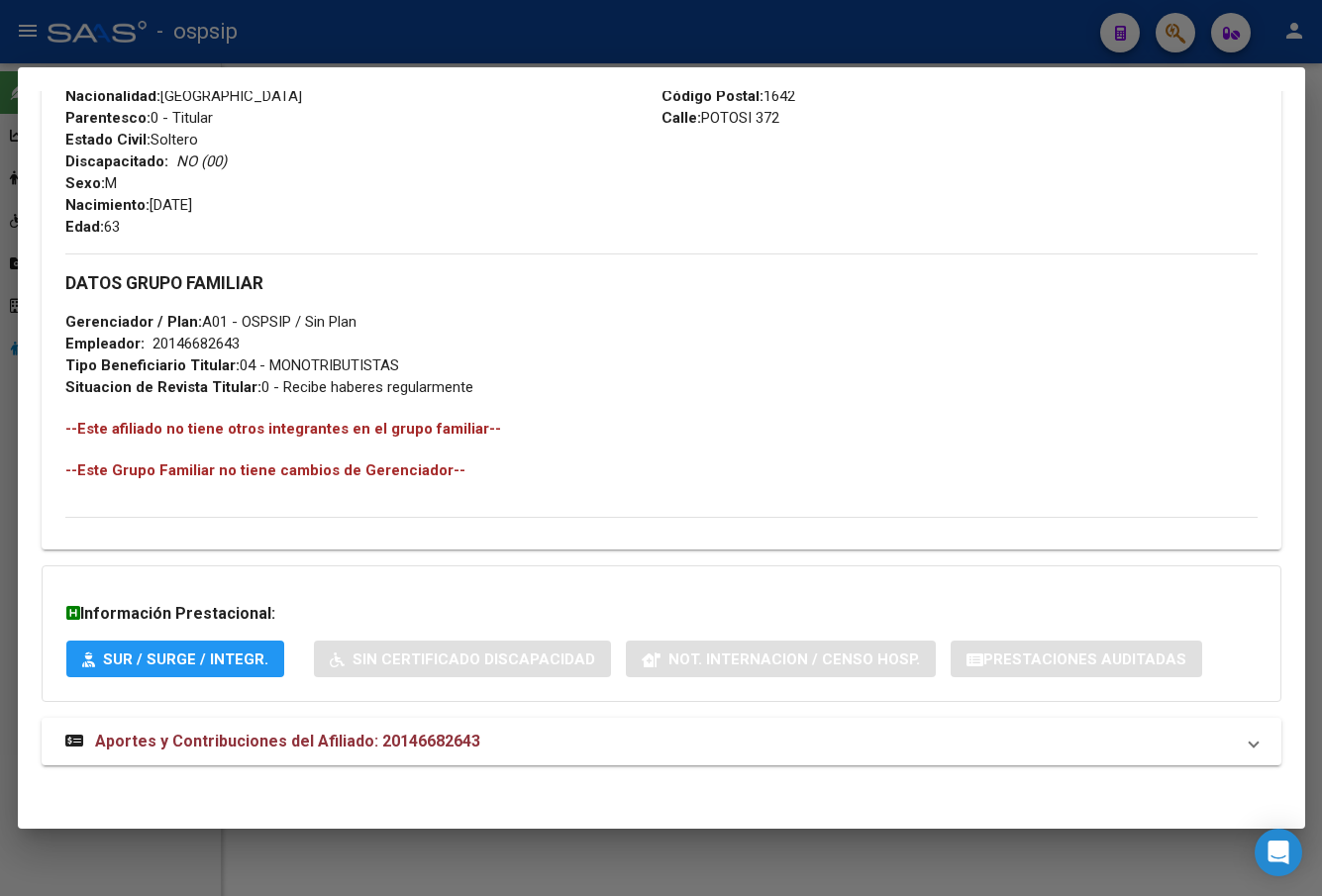 scroll, scrollTop: 823, scrollLeft: 0, axis: vertical 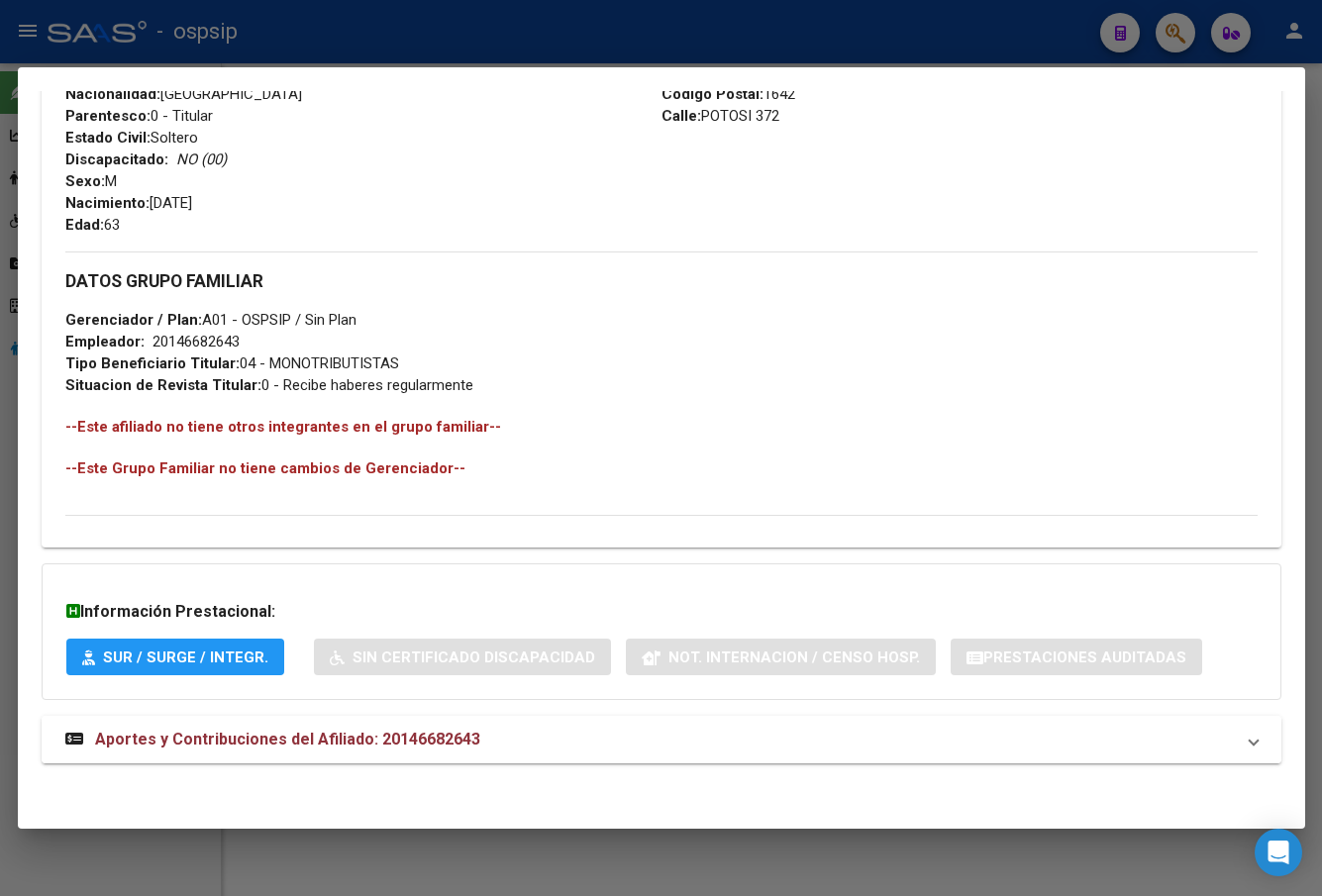 click on "Aportes y Contribuciones del Afiliado: 20146682643" at bounding box center (287, 739) 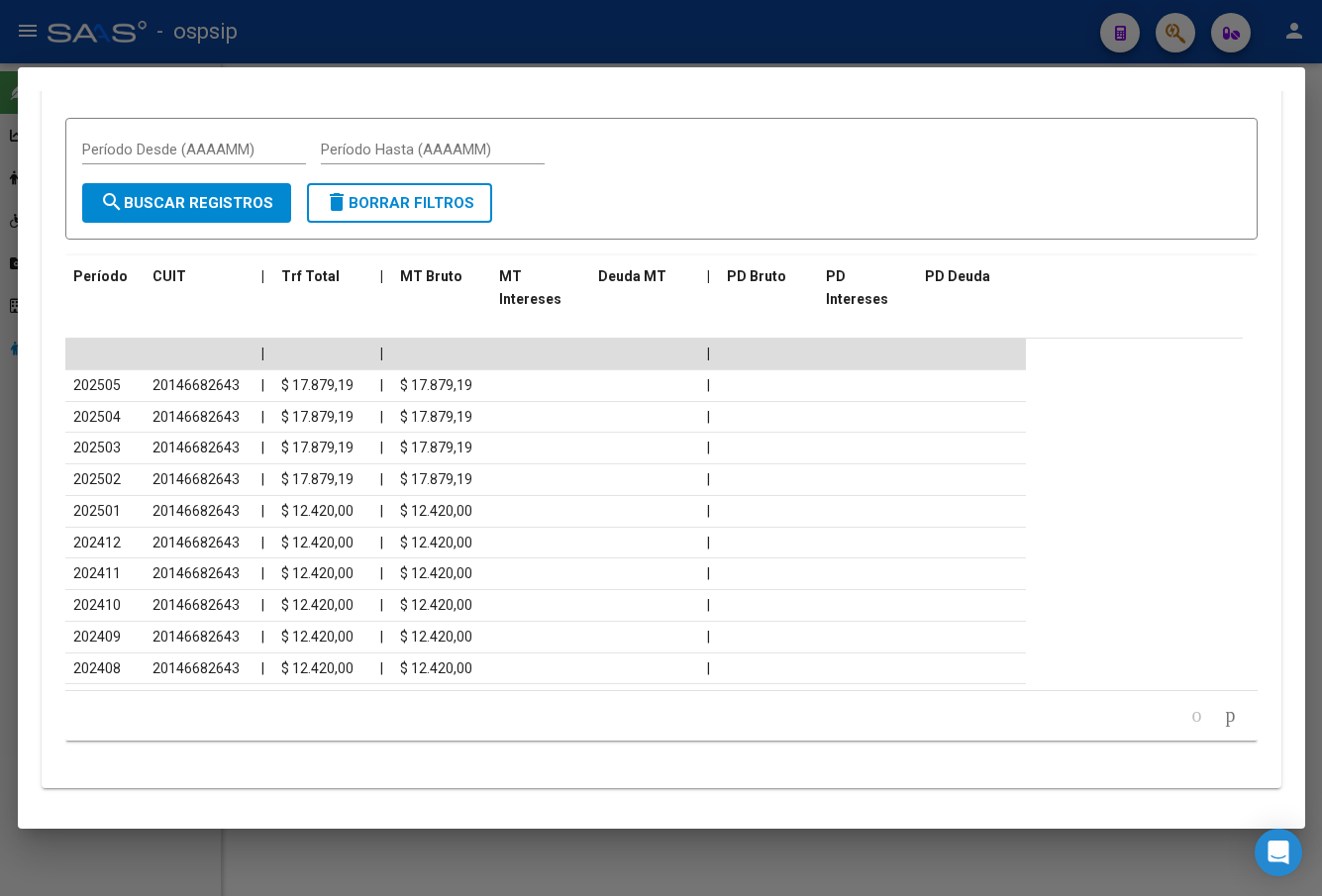scroll, scrollTop: 1688, scrollLeft: 0, axis: vertical 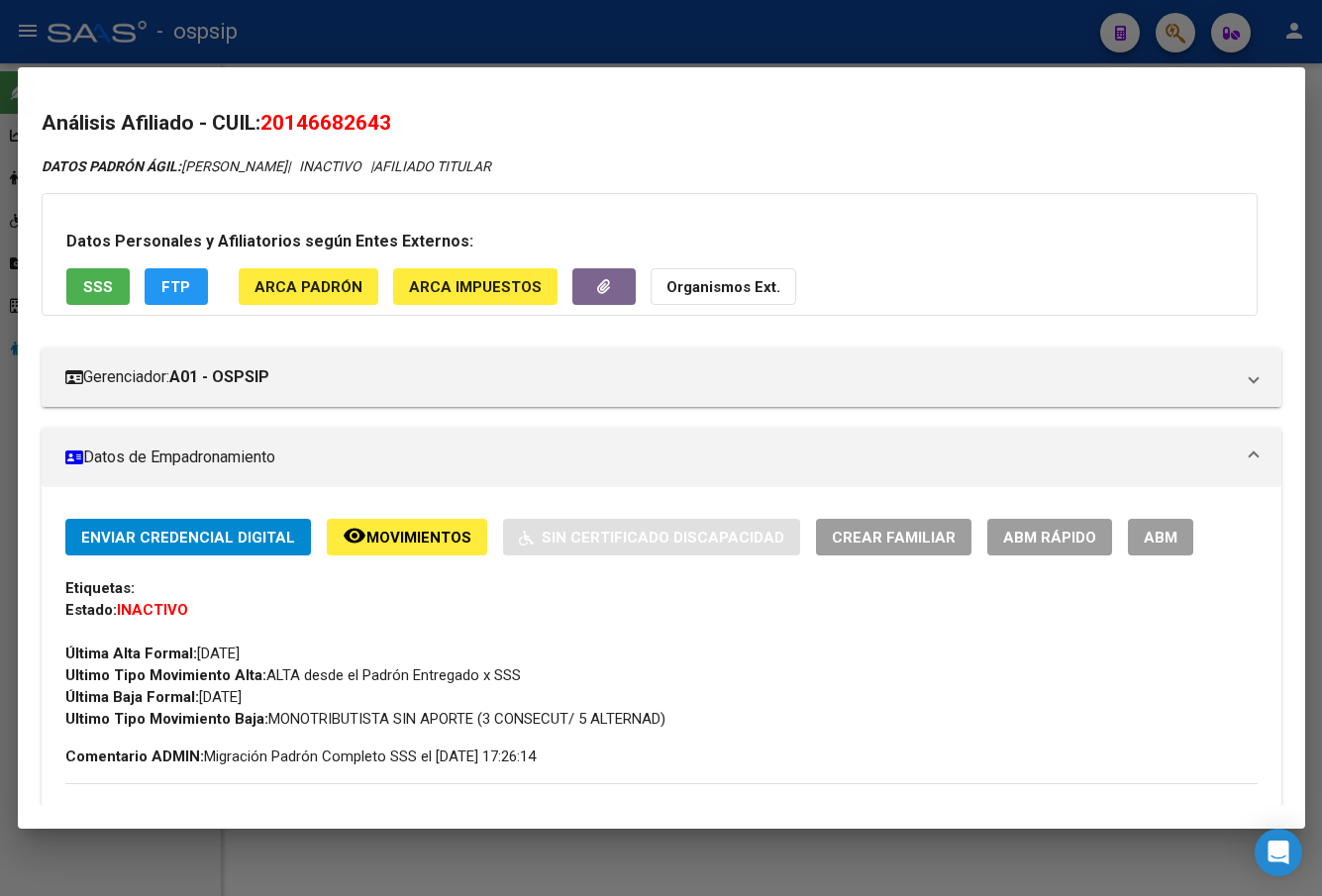 click on "ABM" at bounding box center (1161, 538) 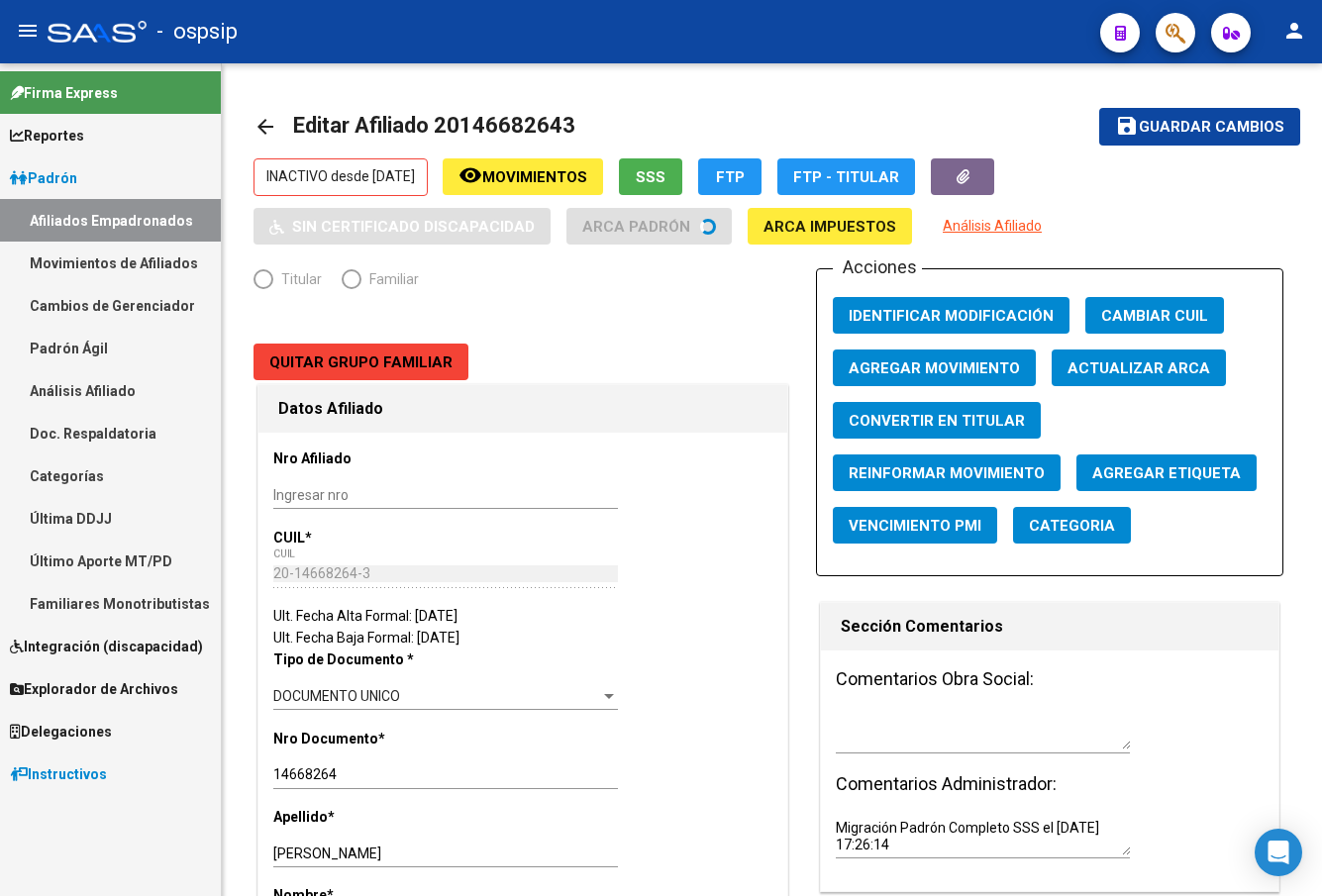 radio on "true" 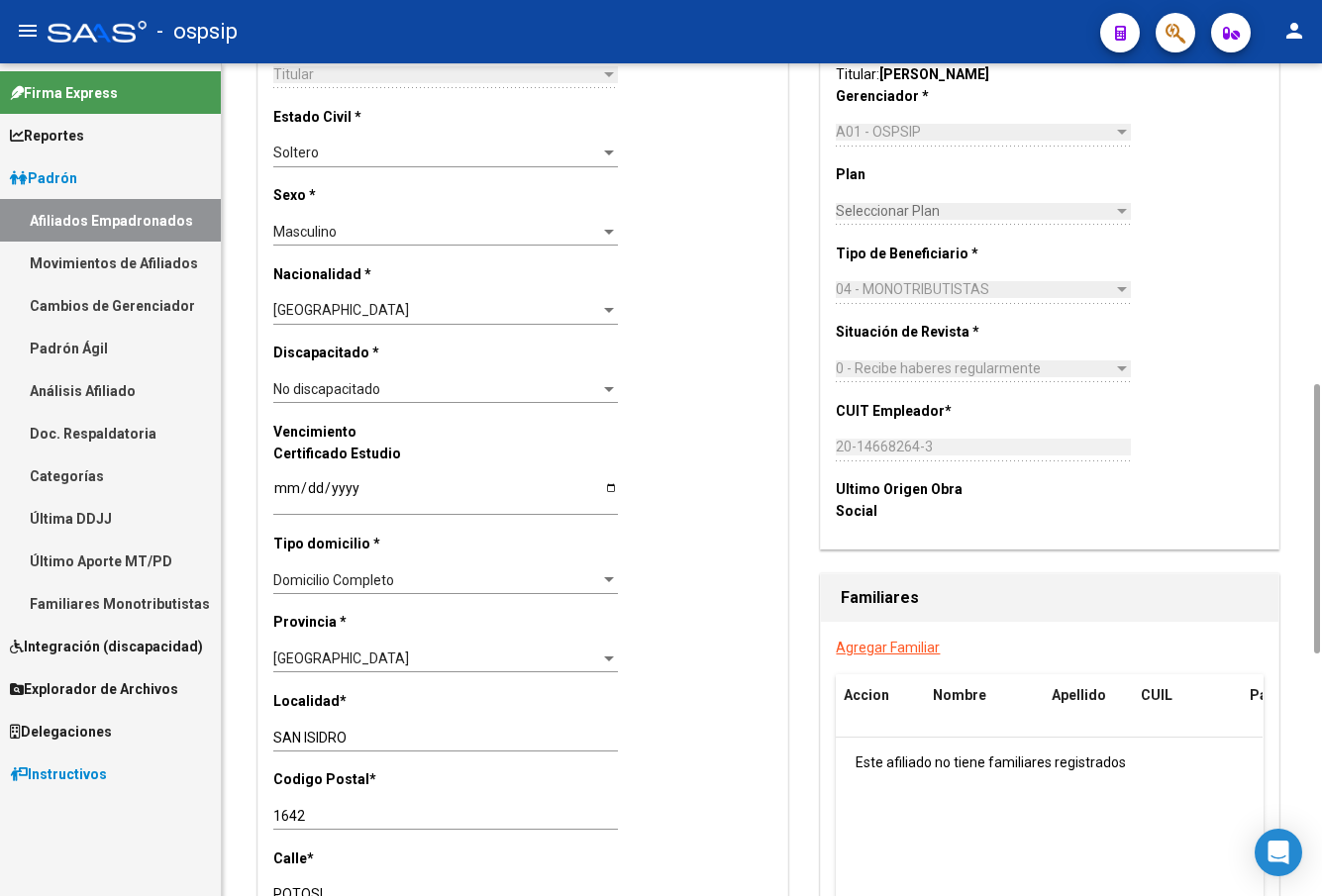 scroll, scrollTop: 198, scrollLeft: 0, axis: vertical 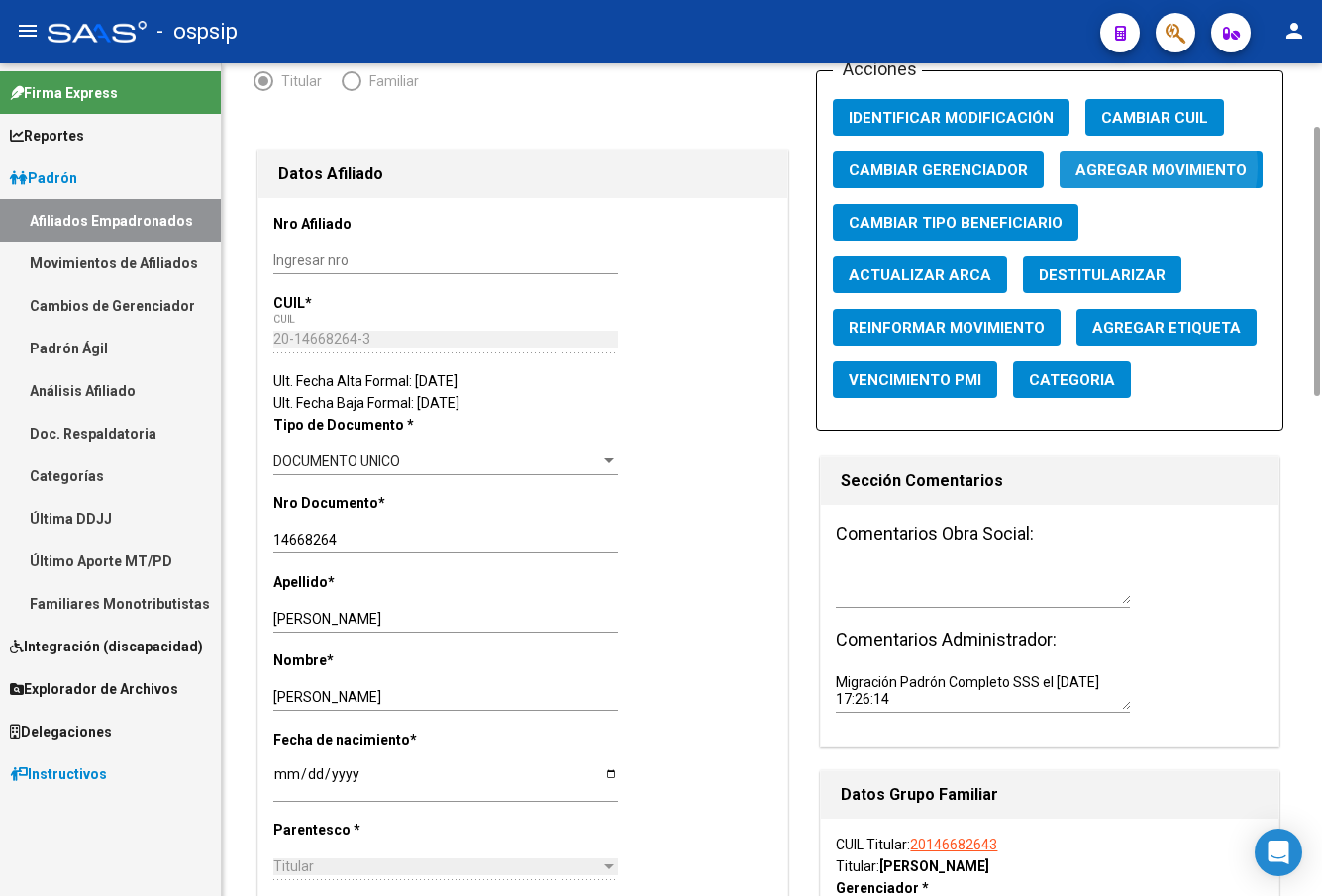 click on "Agregar Movimiento" 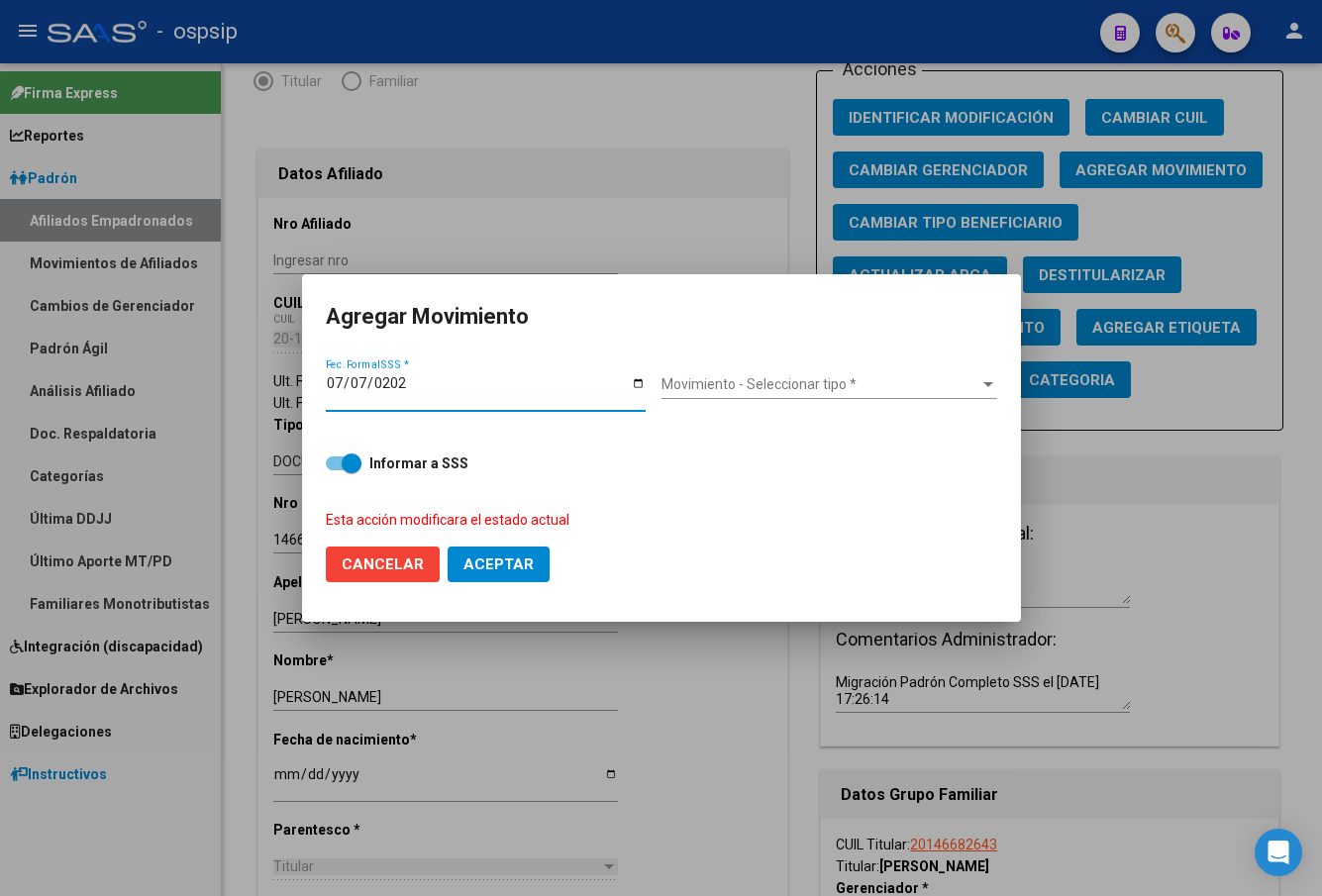 type on "[DATE]" 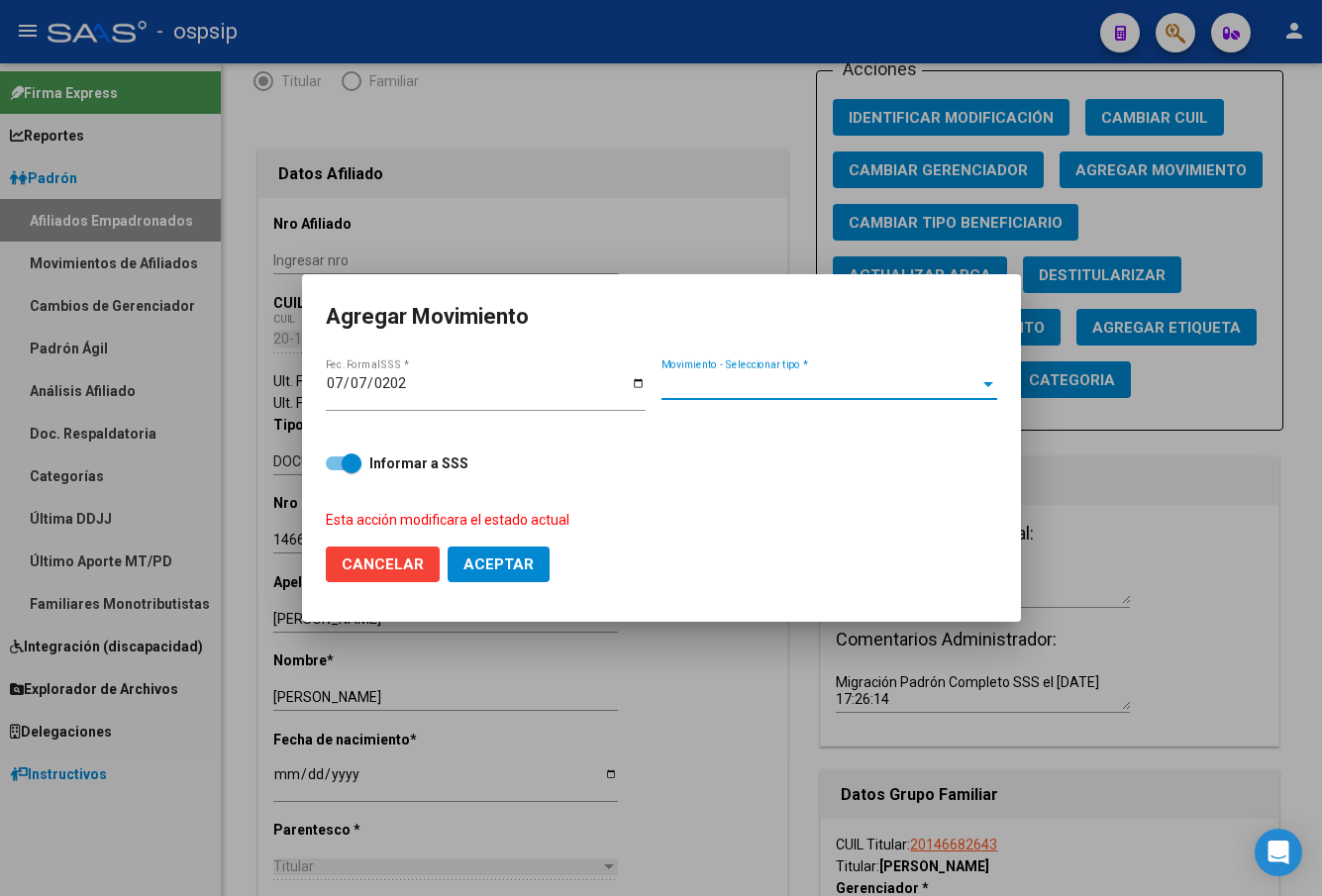 click on "Movimiento - Seleccionar tipo *" at bounding box center [820, 384] 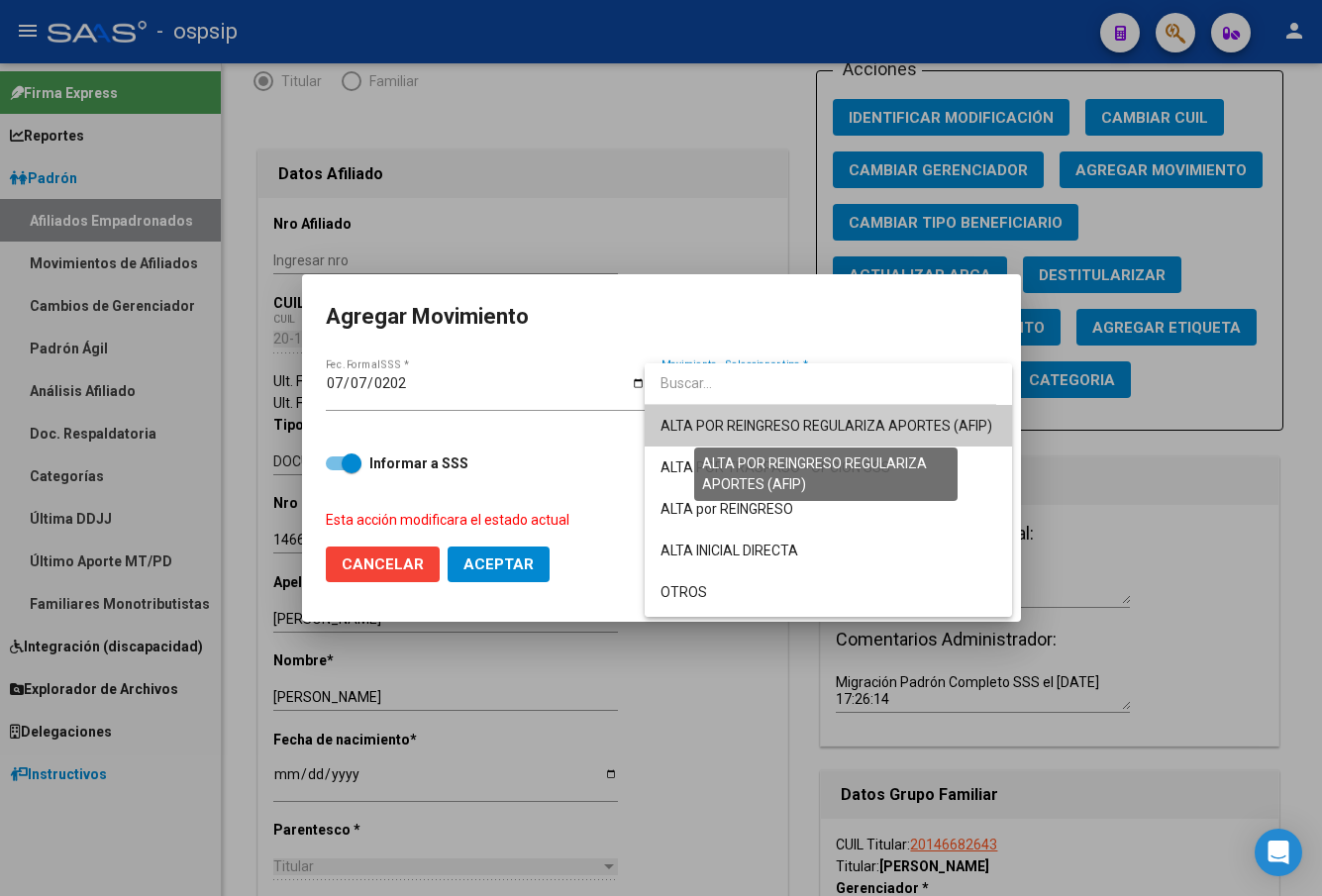 click on "ALTA POR REINGRESO REGULARIZA APORTES (AFIP)" at bounding box center (826, 426) 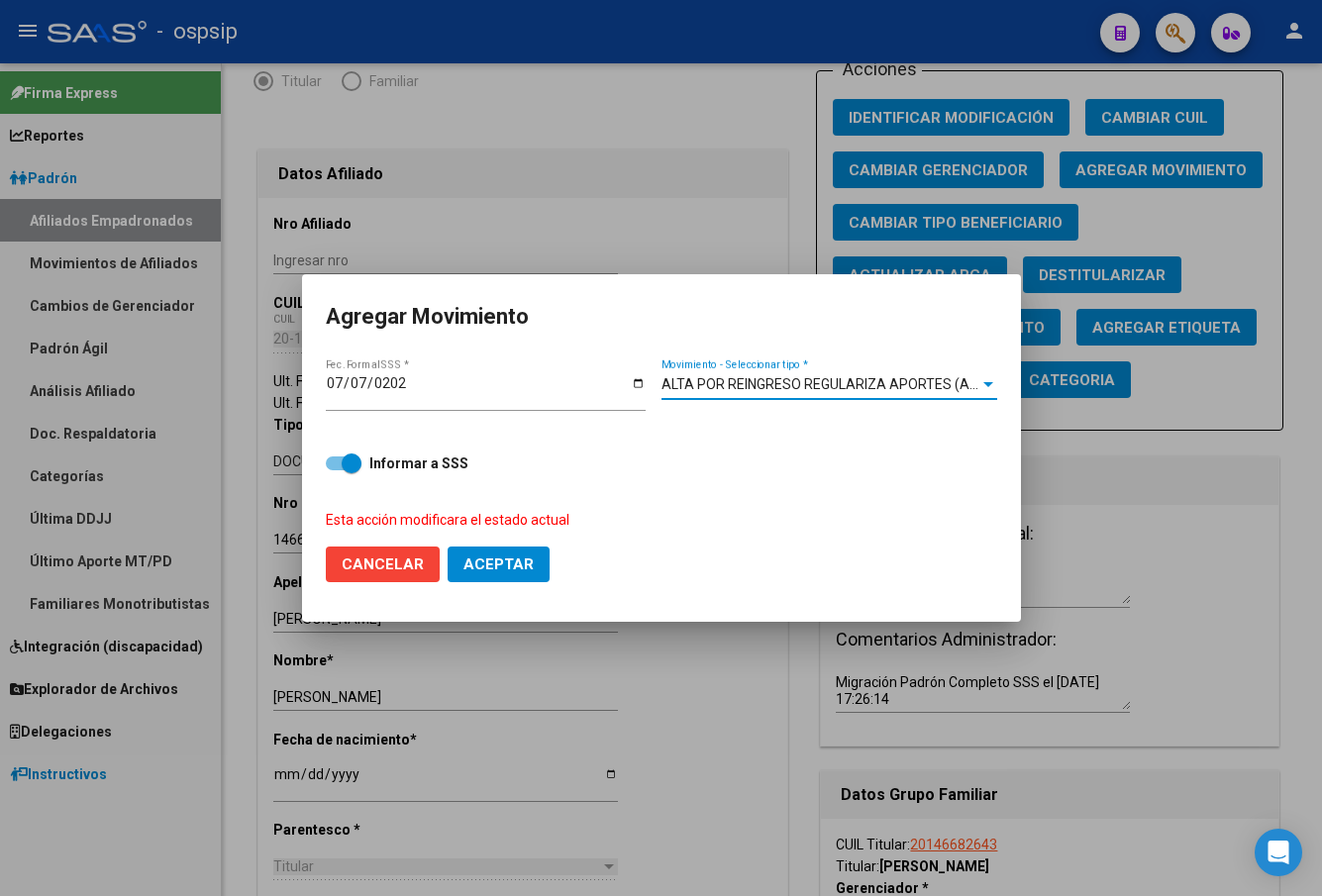 click on "Aceptar" 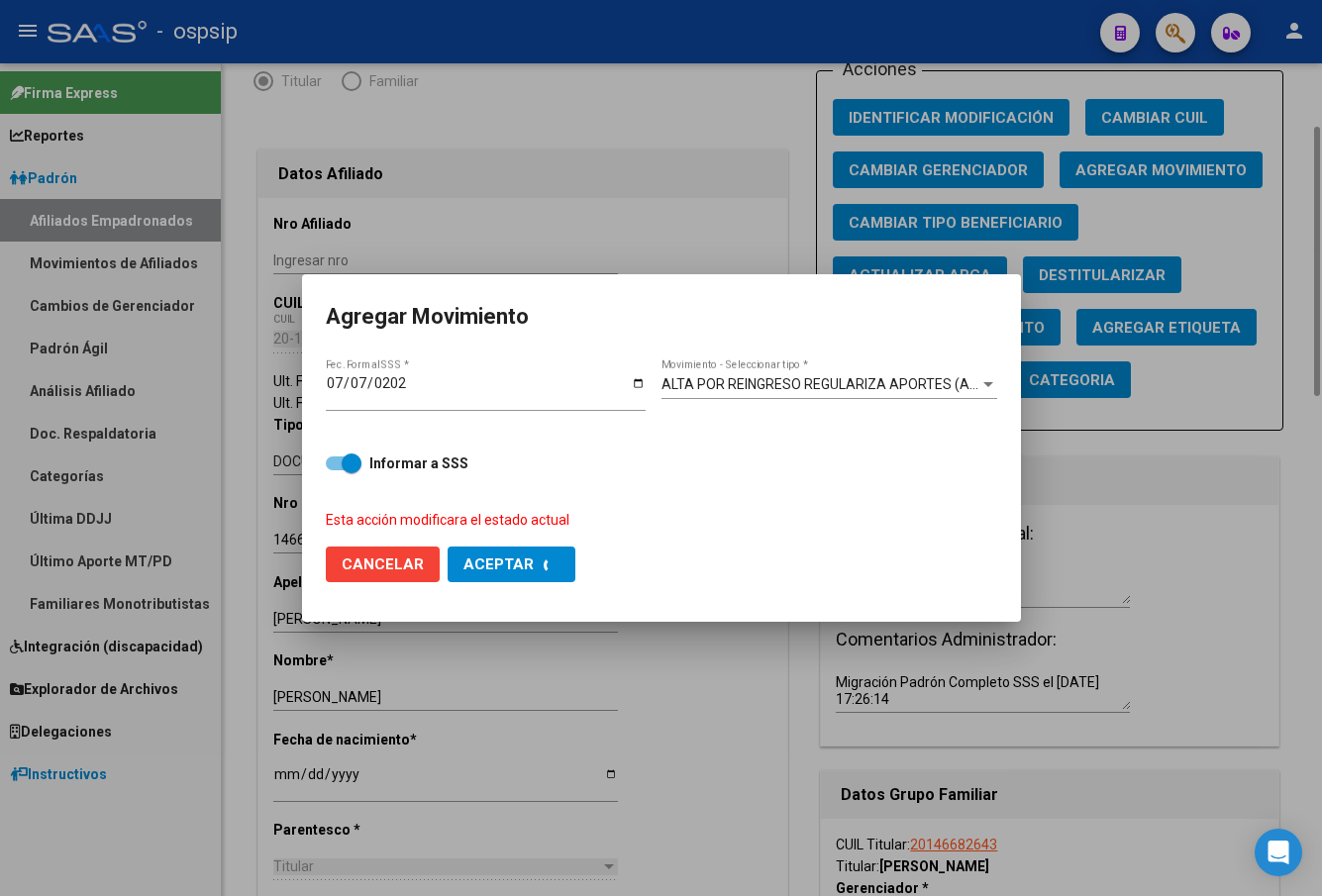 checkbox on "false" 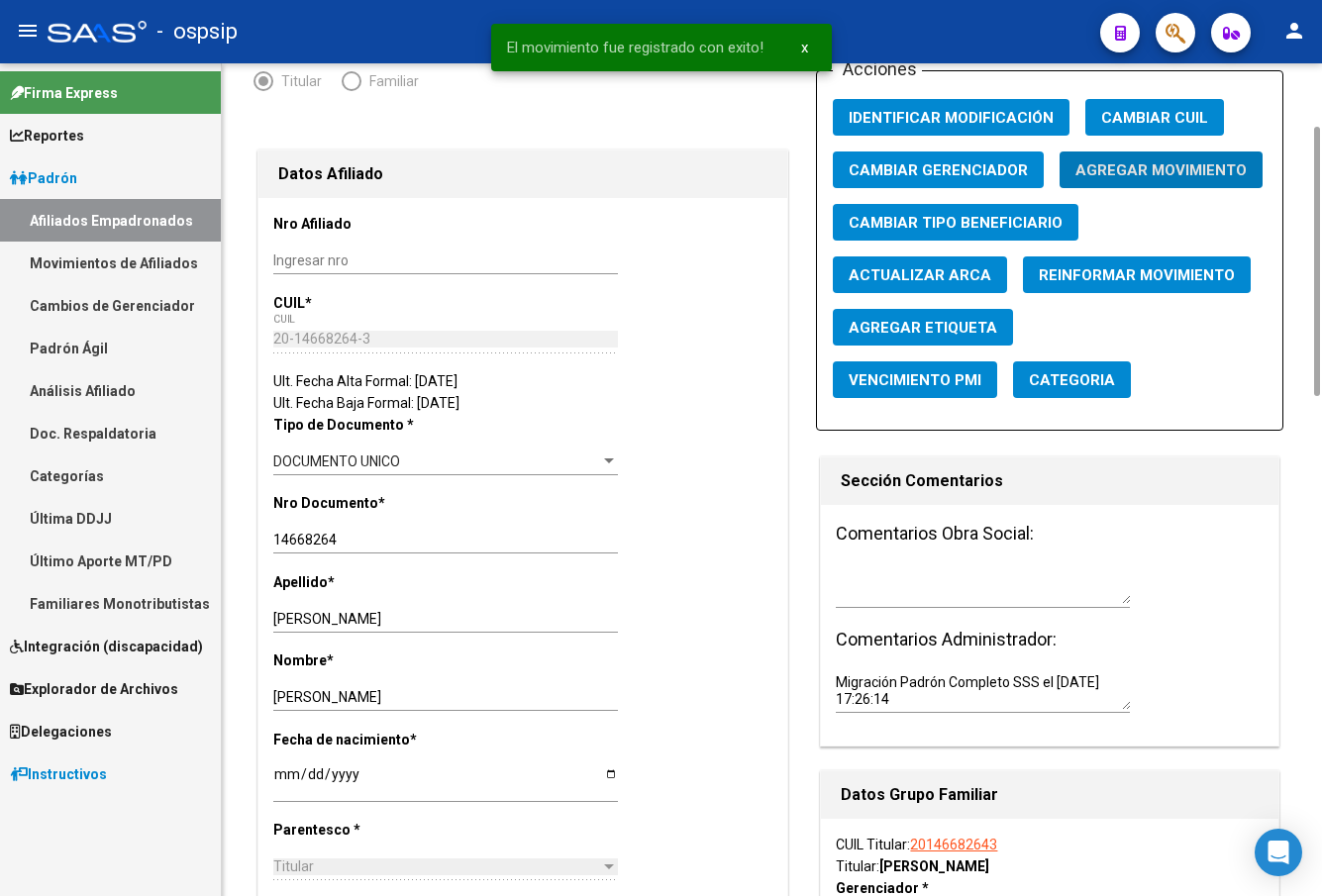 scroll, scrollTop: 0, scrollLeft: 0, axis: both 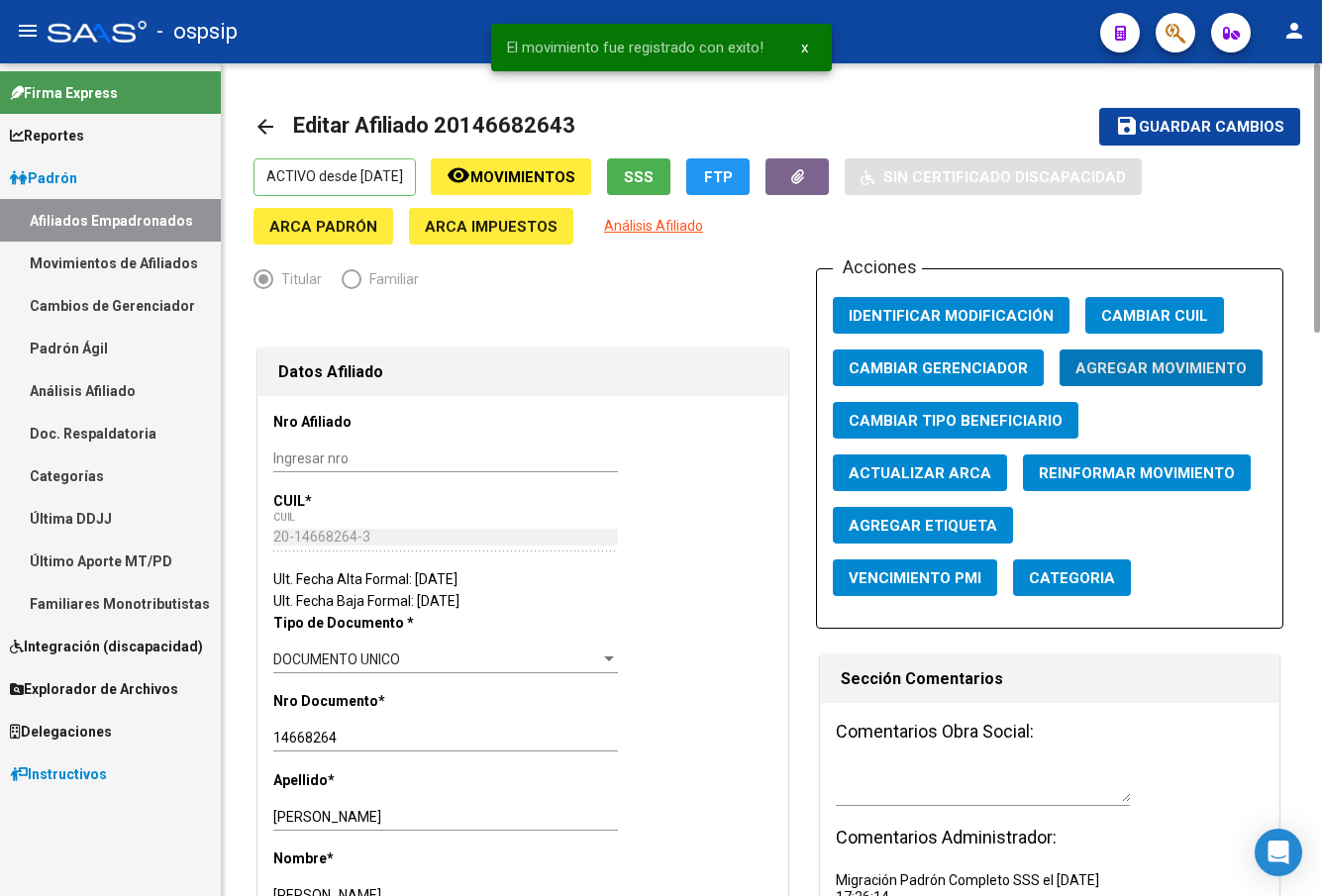 click on "Guardar cambios" 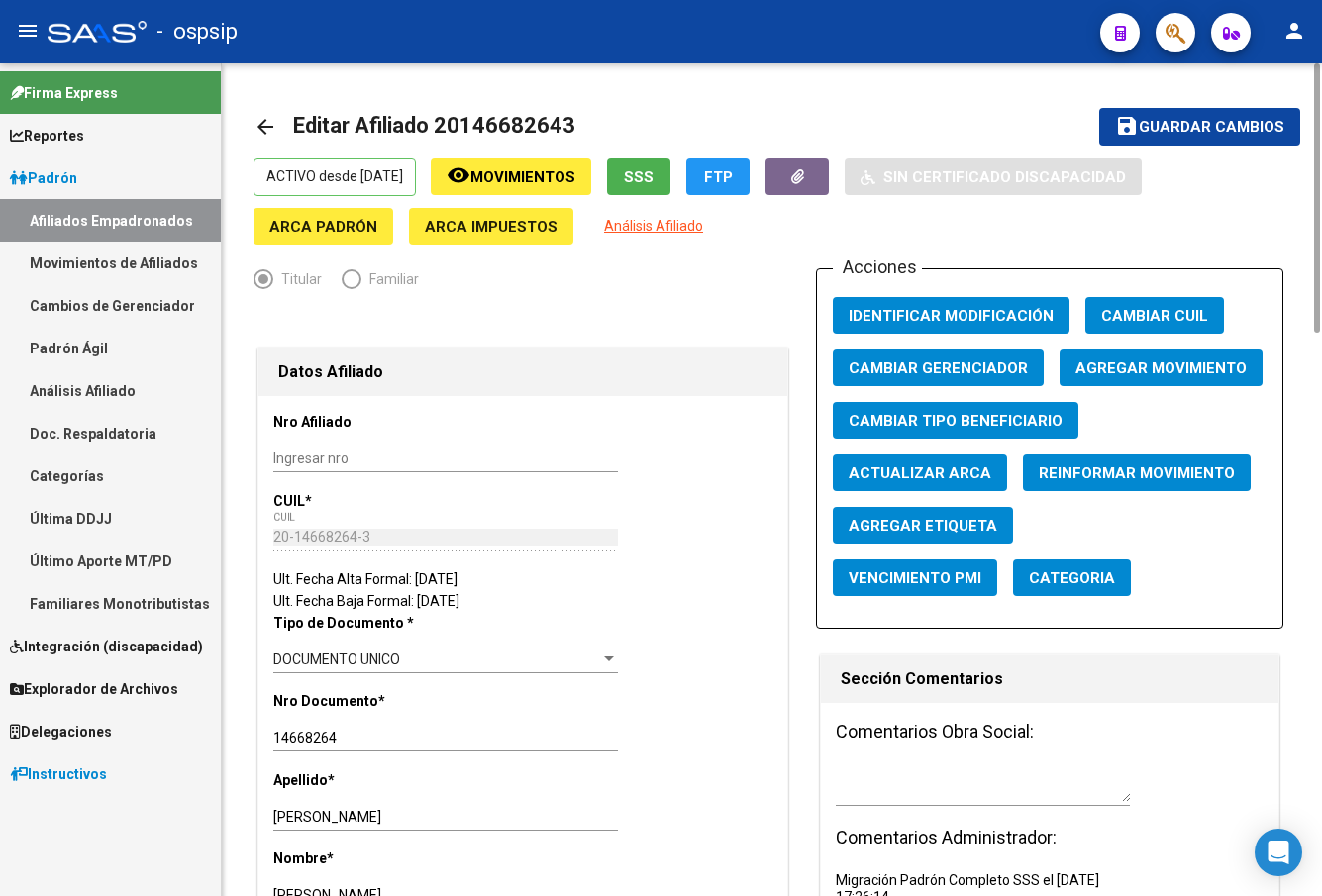 click on "Datos Afiliado" 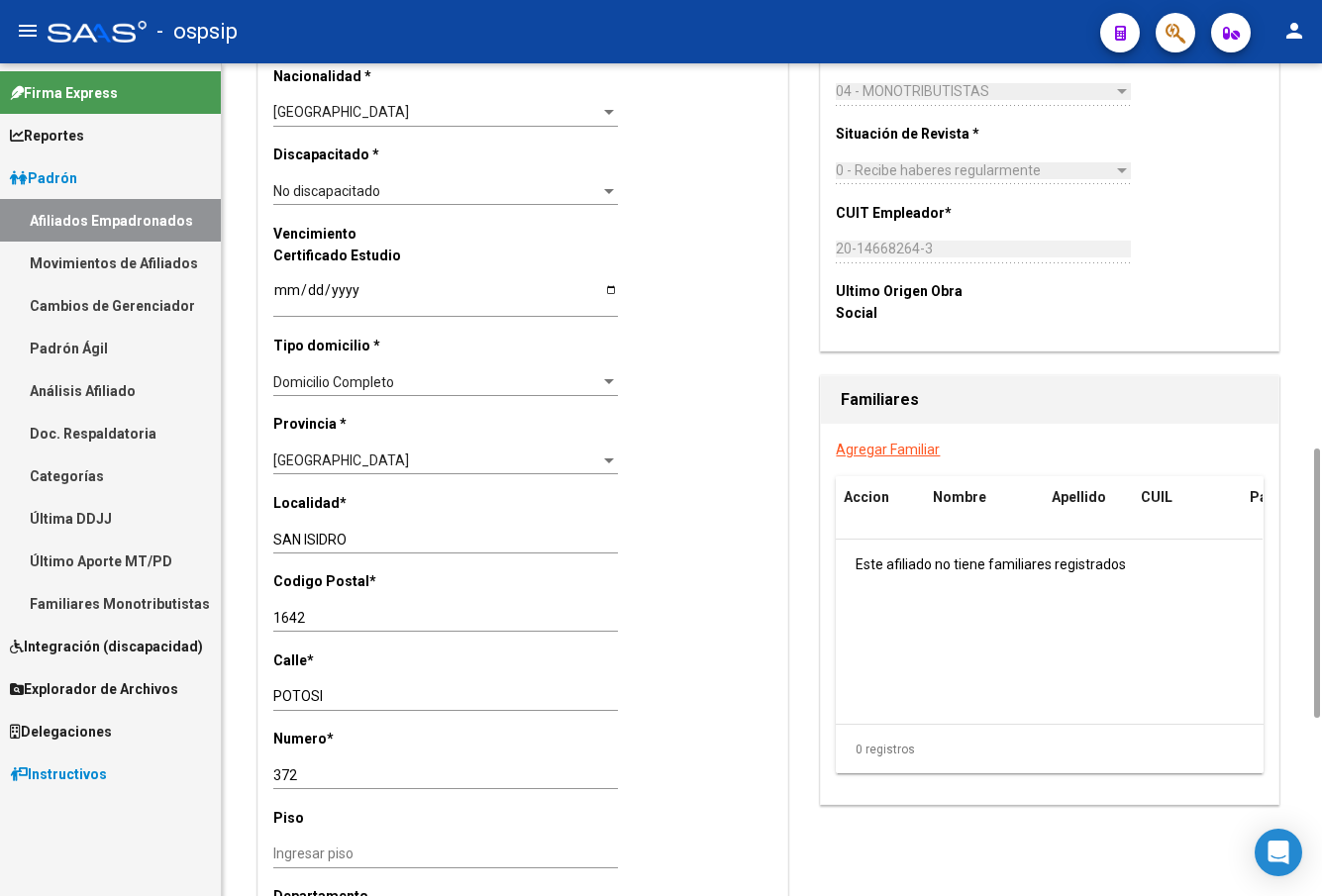 scroll, scrollTop: 1584, scrollLeft: 0, axis: vertical 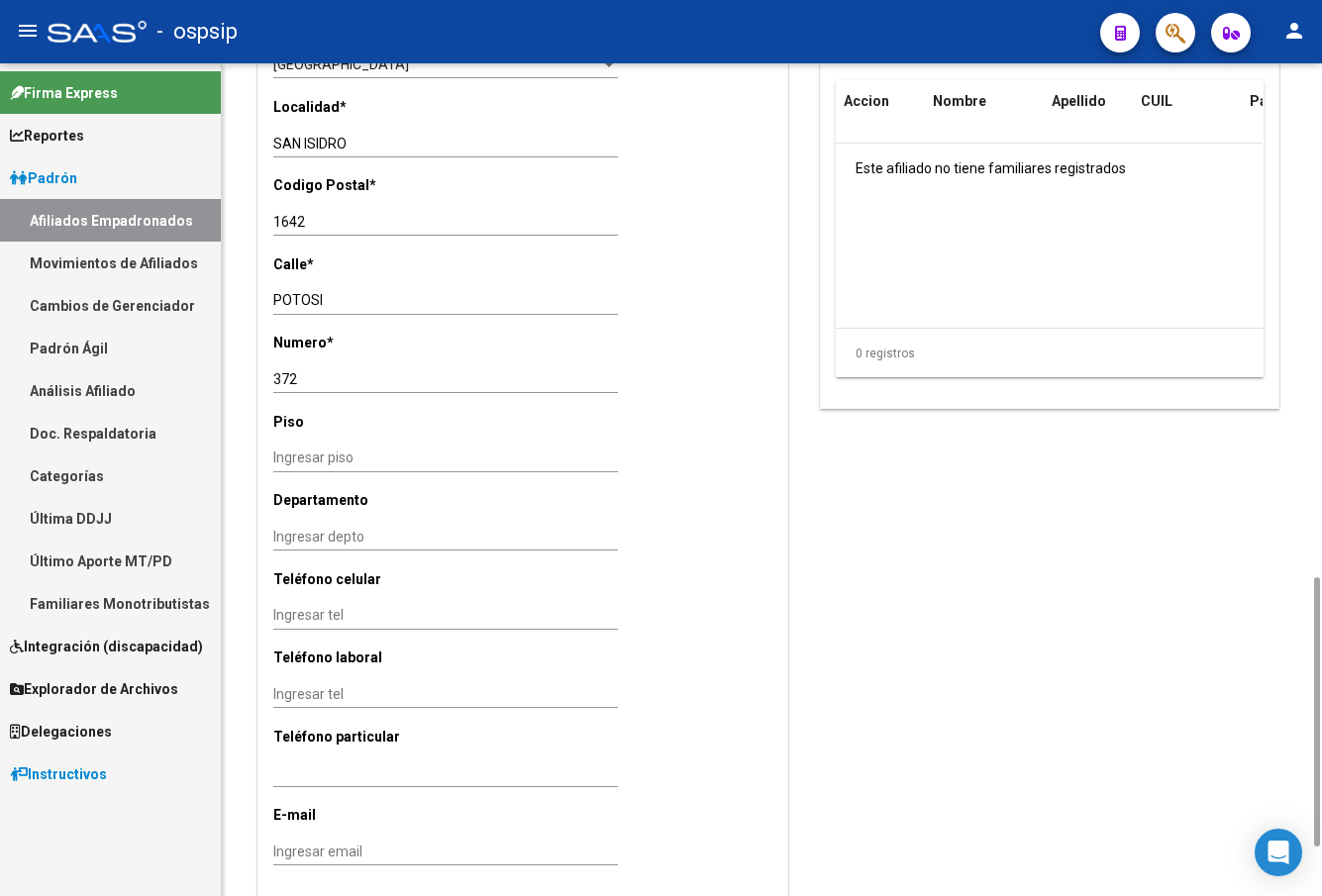 click on "372" at bounding box center (446, 379) 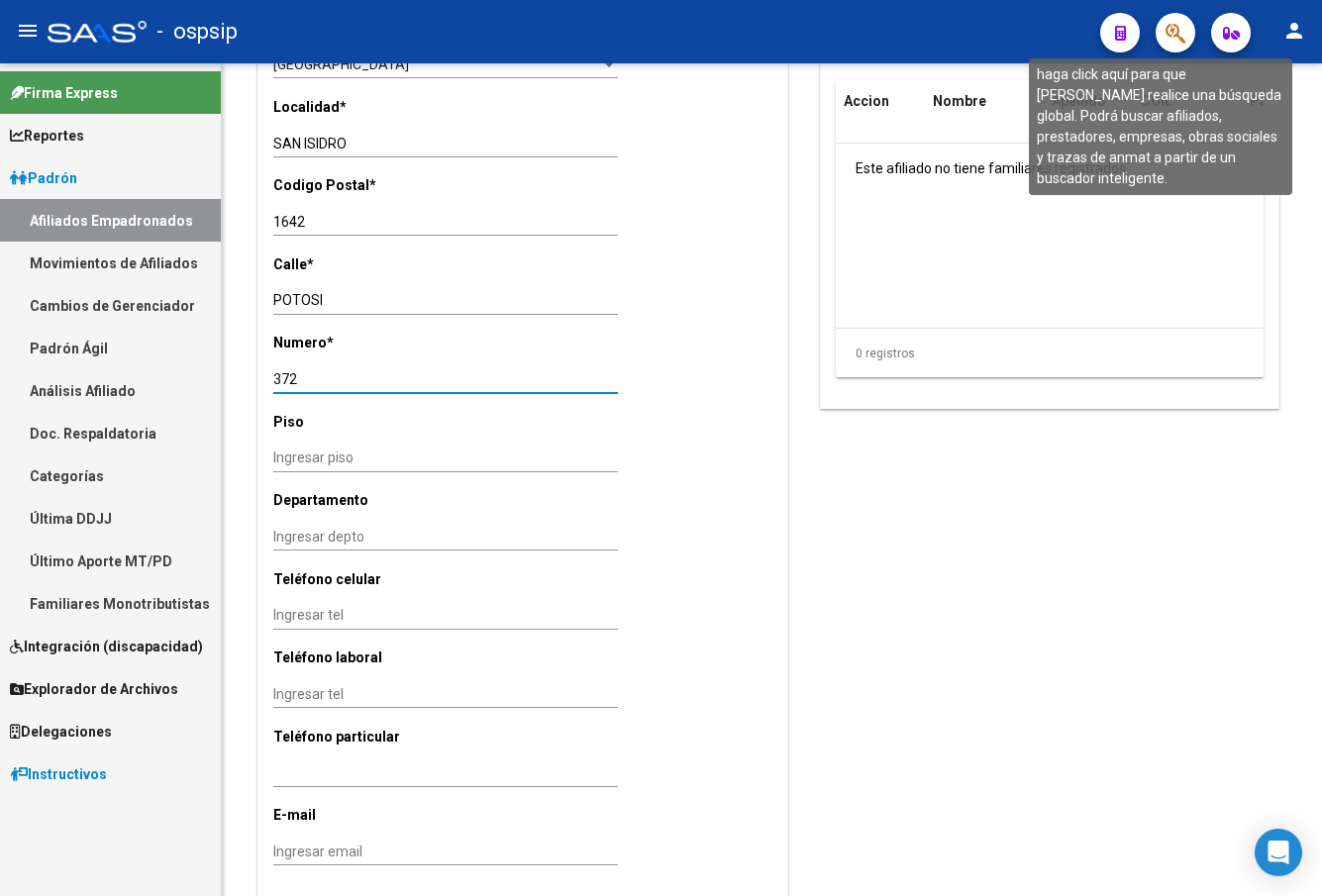 click 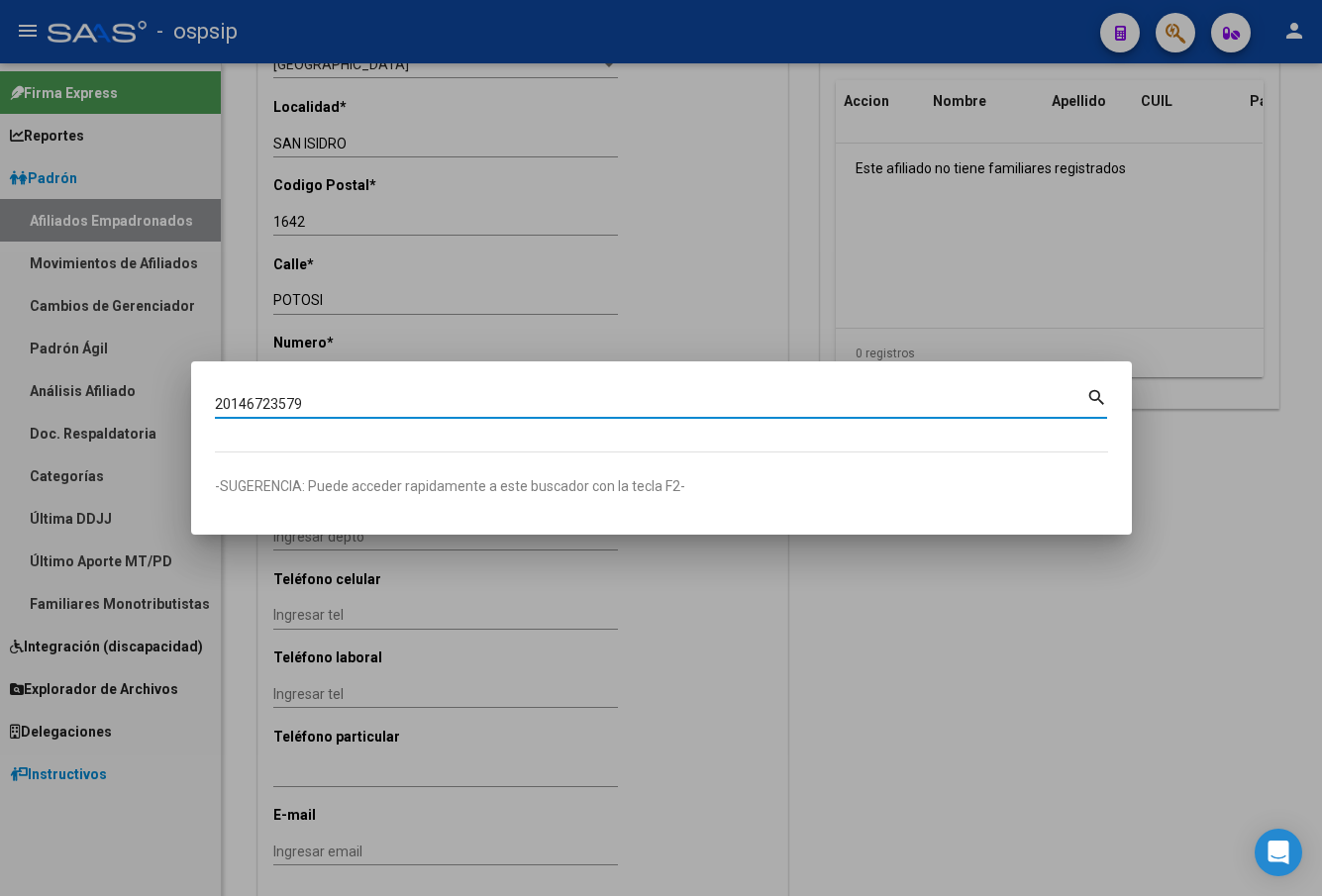 type on "20146723579" 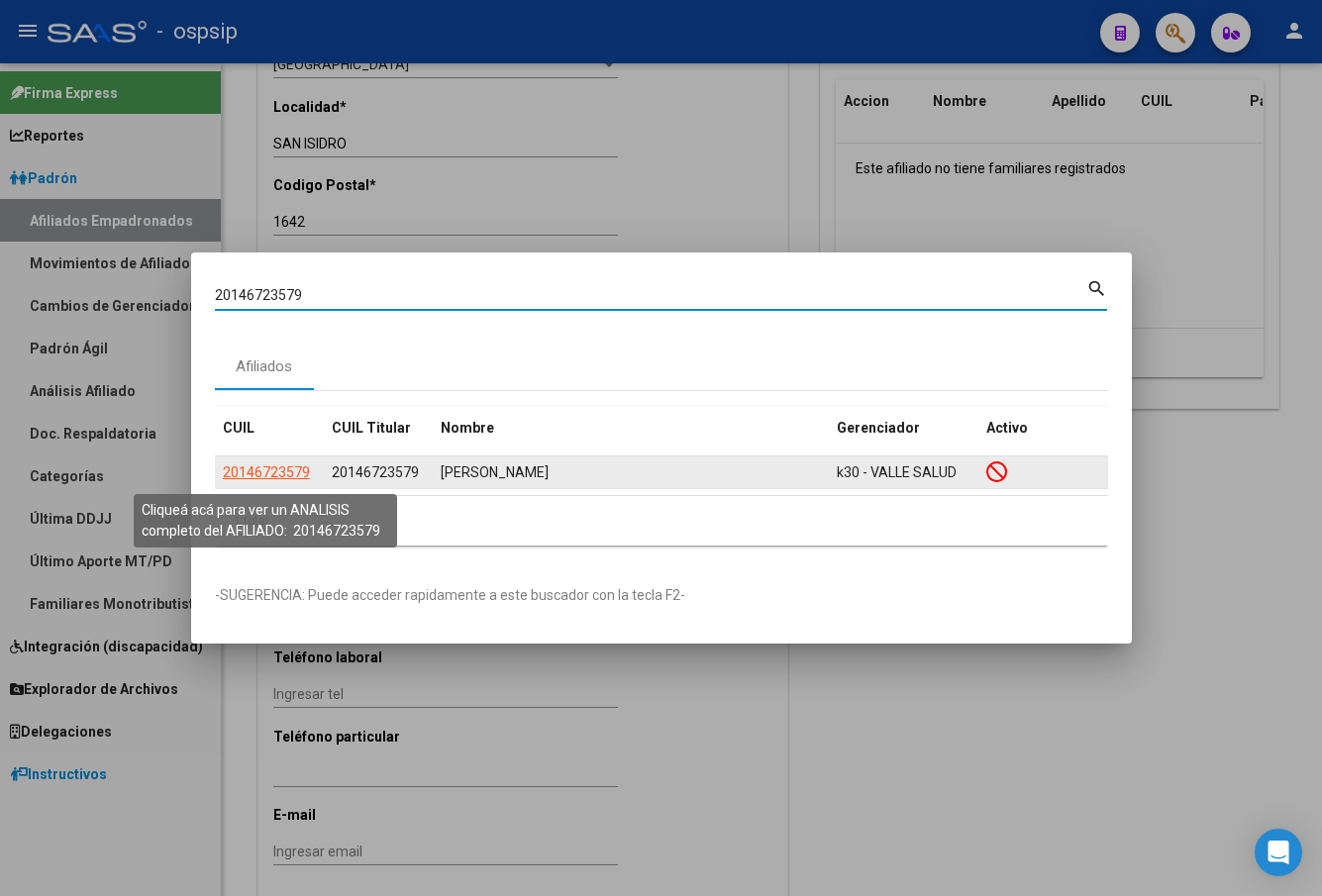 click on "20146723579" 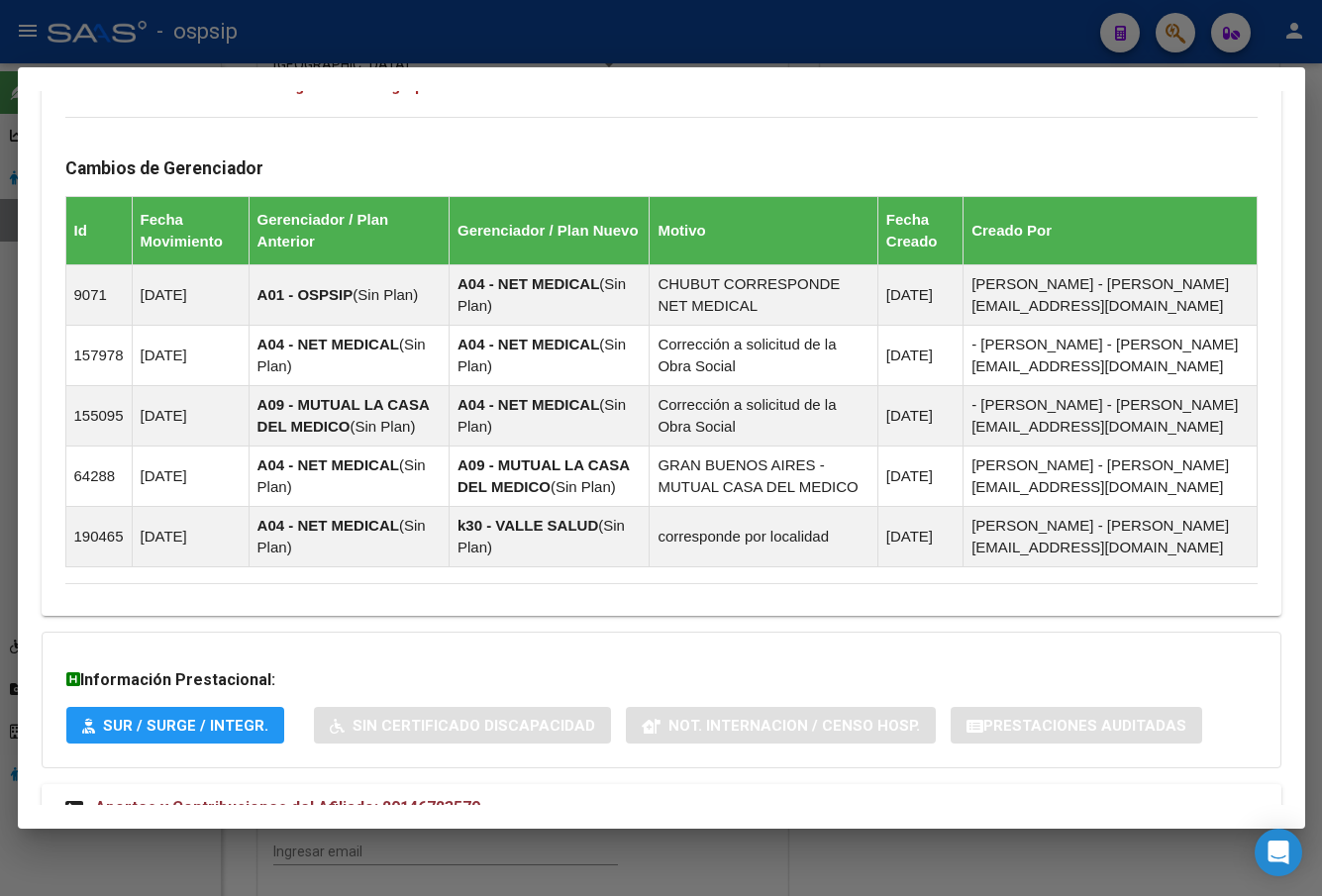 scroll, scrollTop: 1194, scrollLeft: 0, axis: vertical 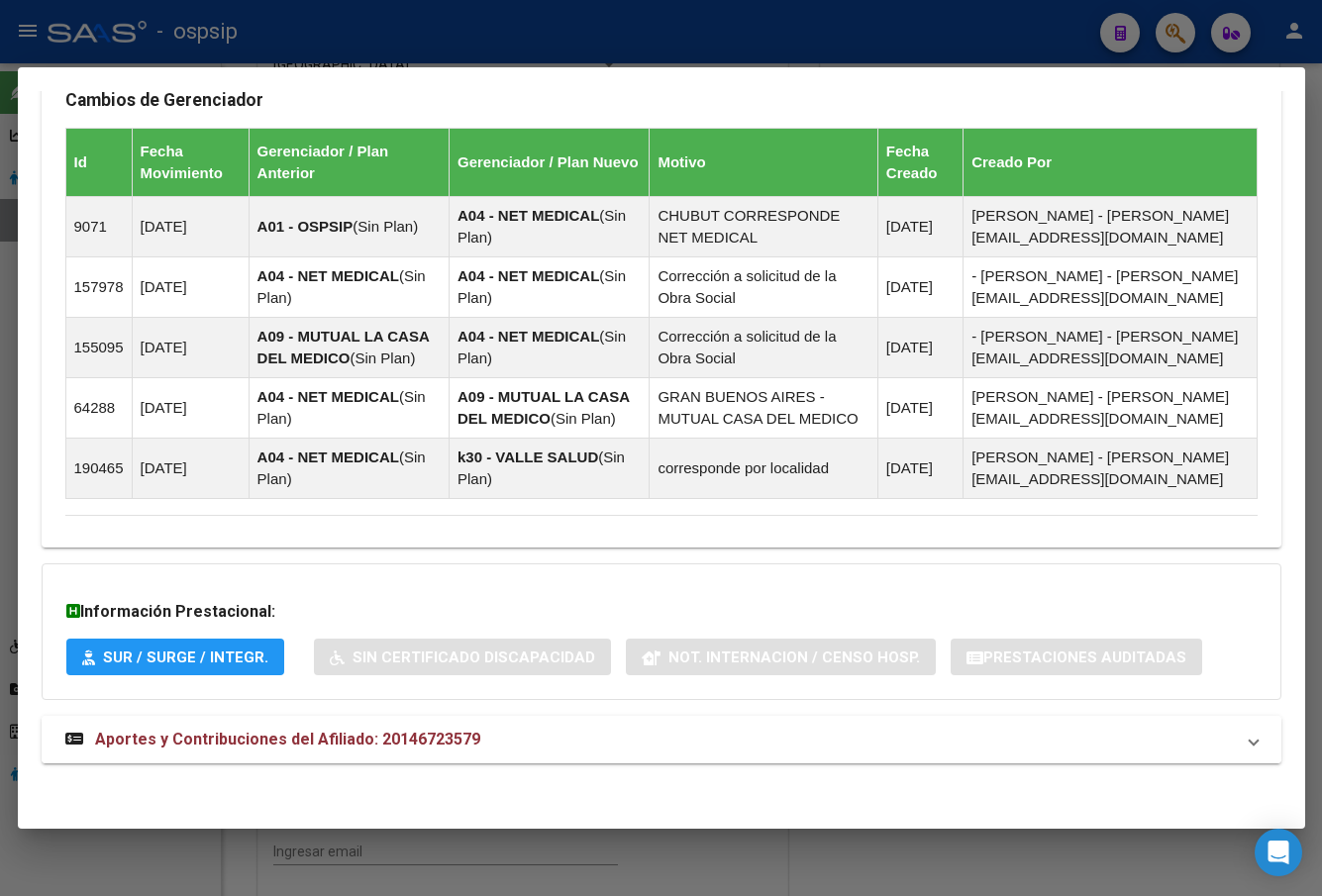 click on "Aportes y Contribuciones del Afiliado: 20146723579" at bounding box center (287, 739) 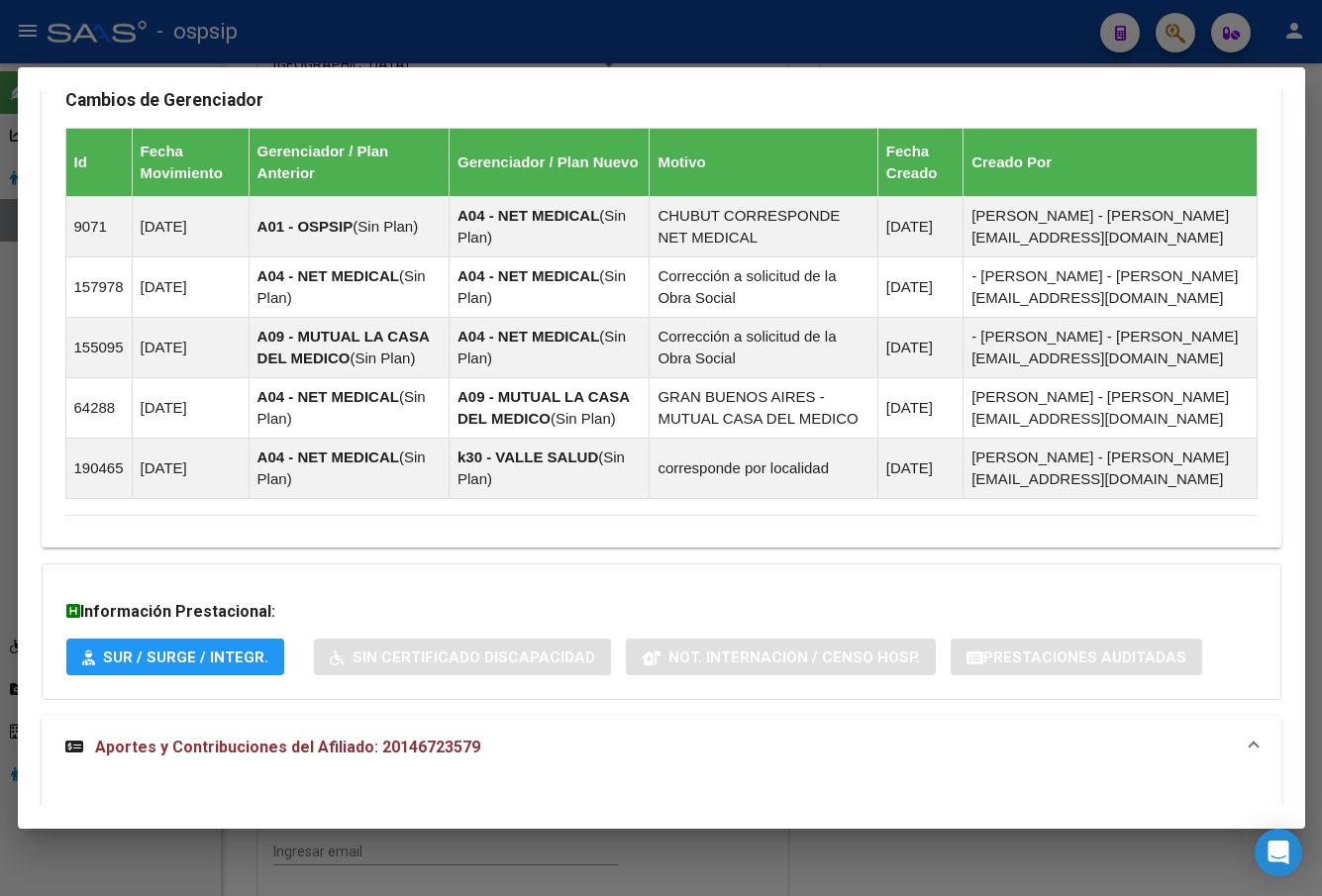 scroll, scrollTop: 1788, scrollLeft: 0, axis: vertical 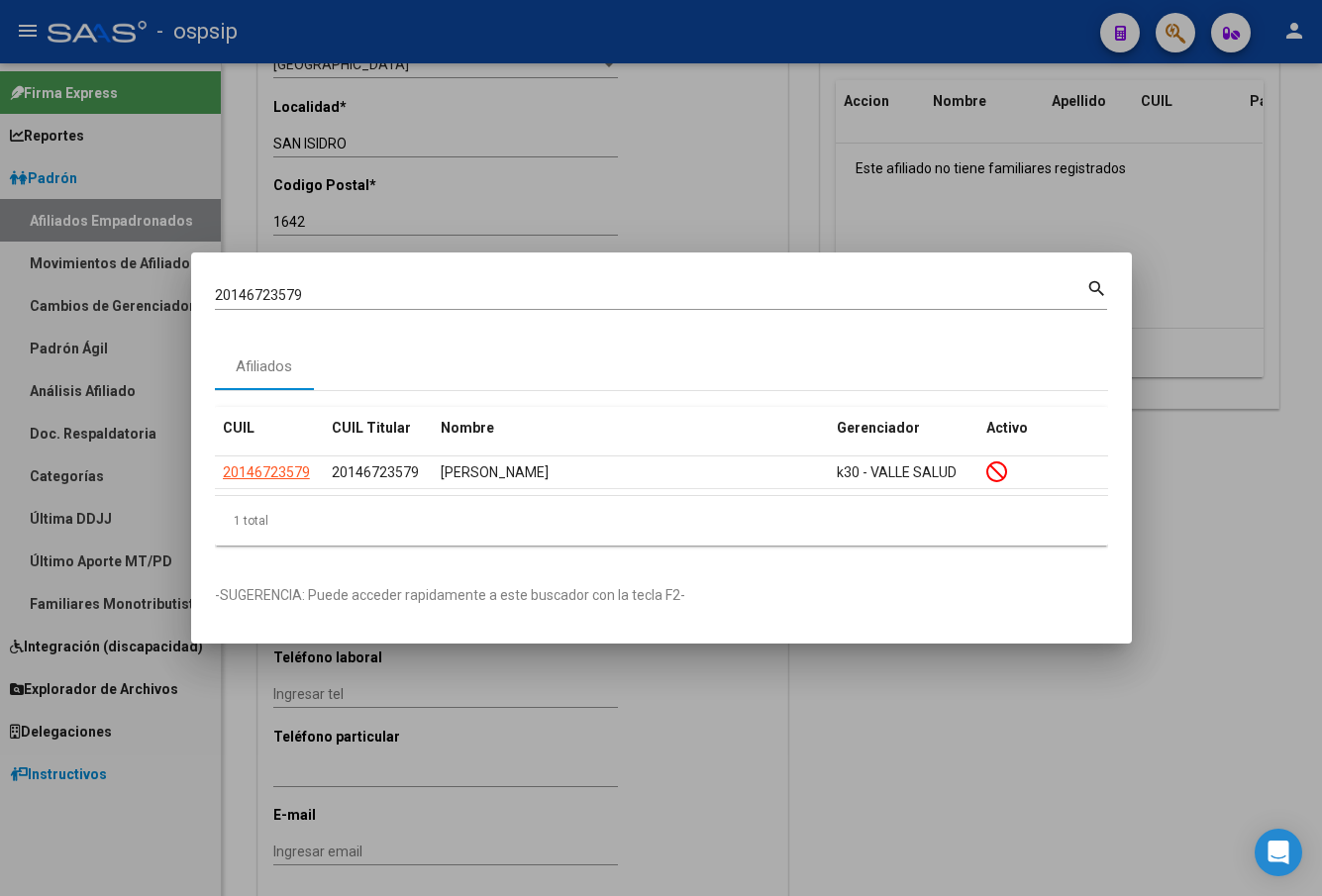 click on "20146723579" at bounding box center (651, 295) 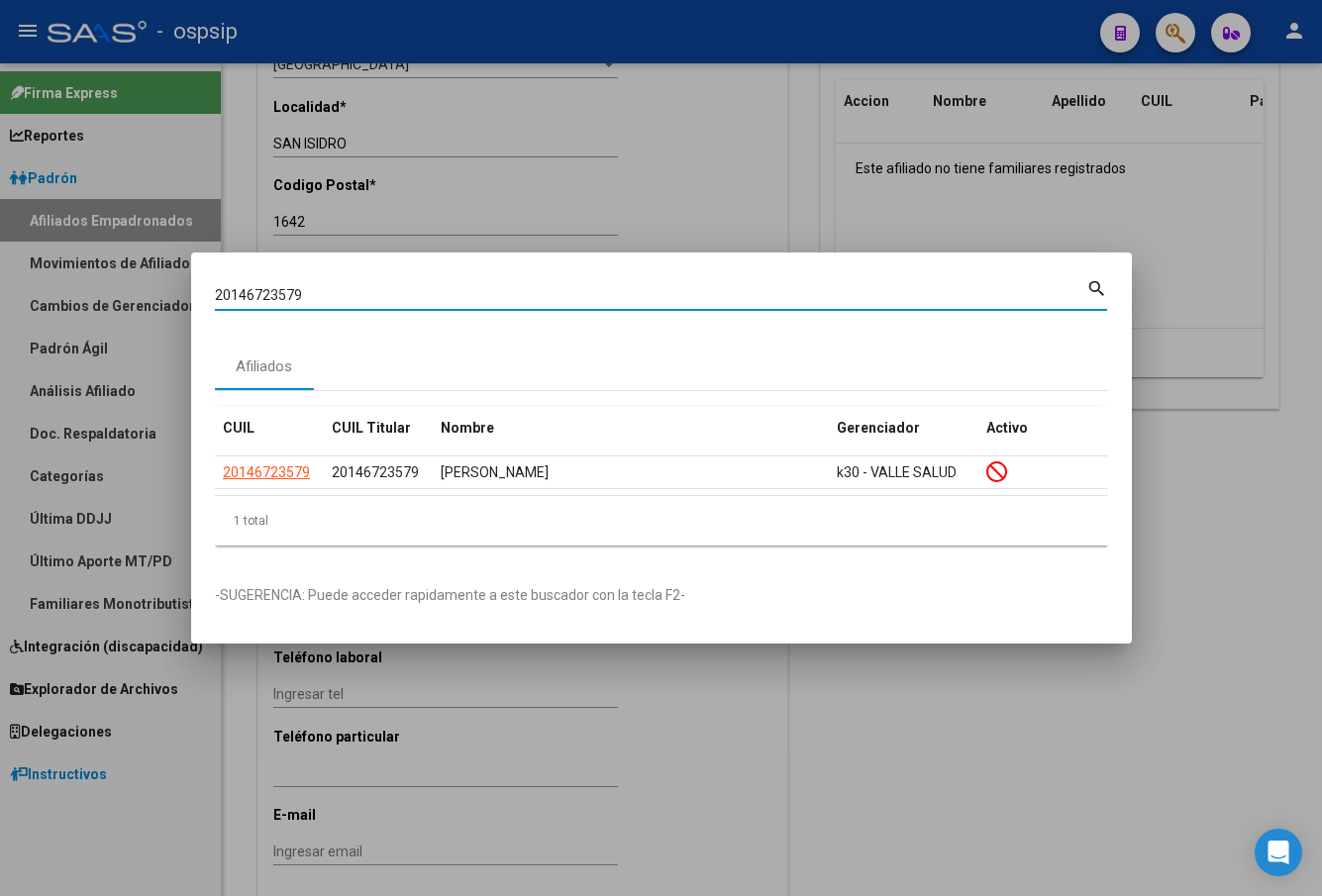 click on "20146723579" at bounding box center (651, 295) 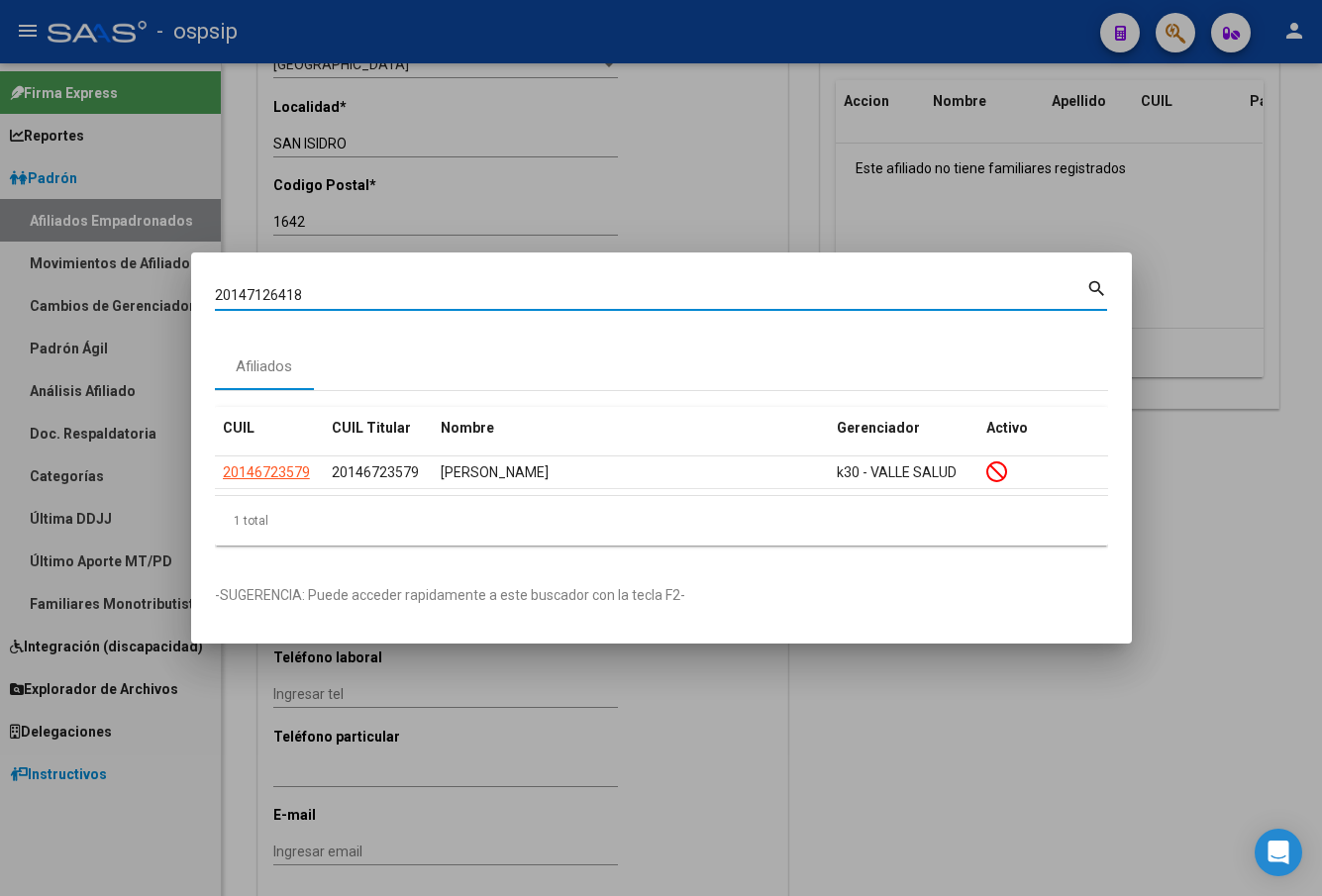 type on "20147126418" 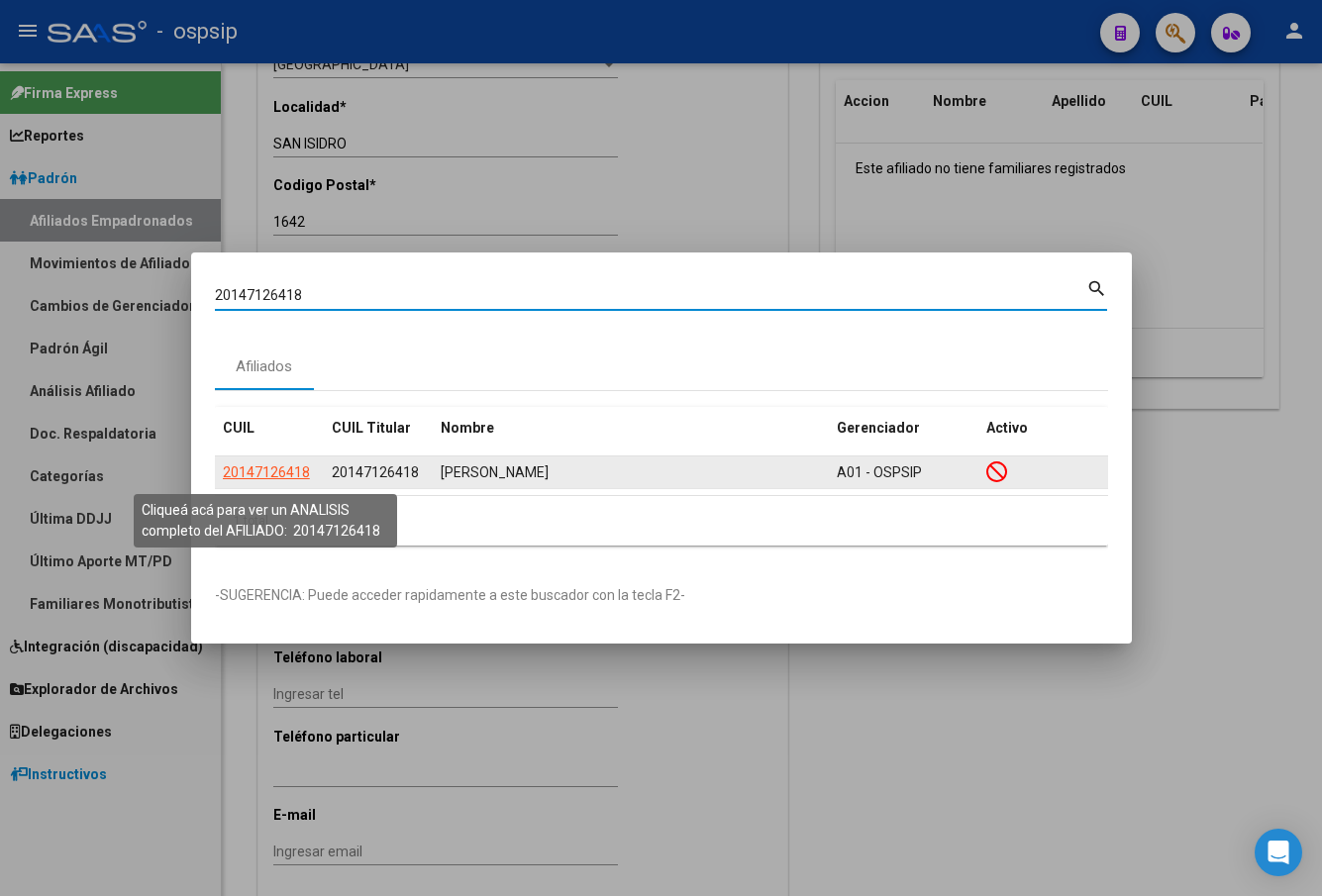 click on "20147126418" 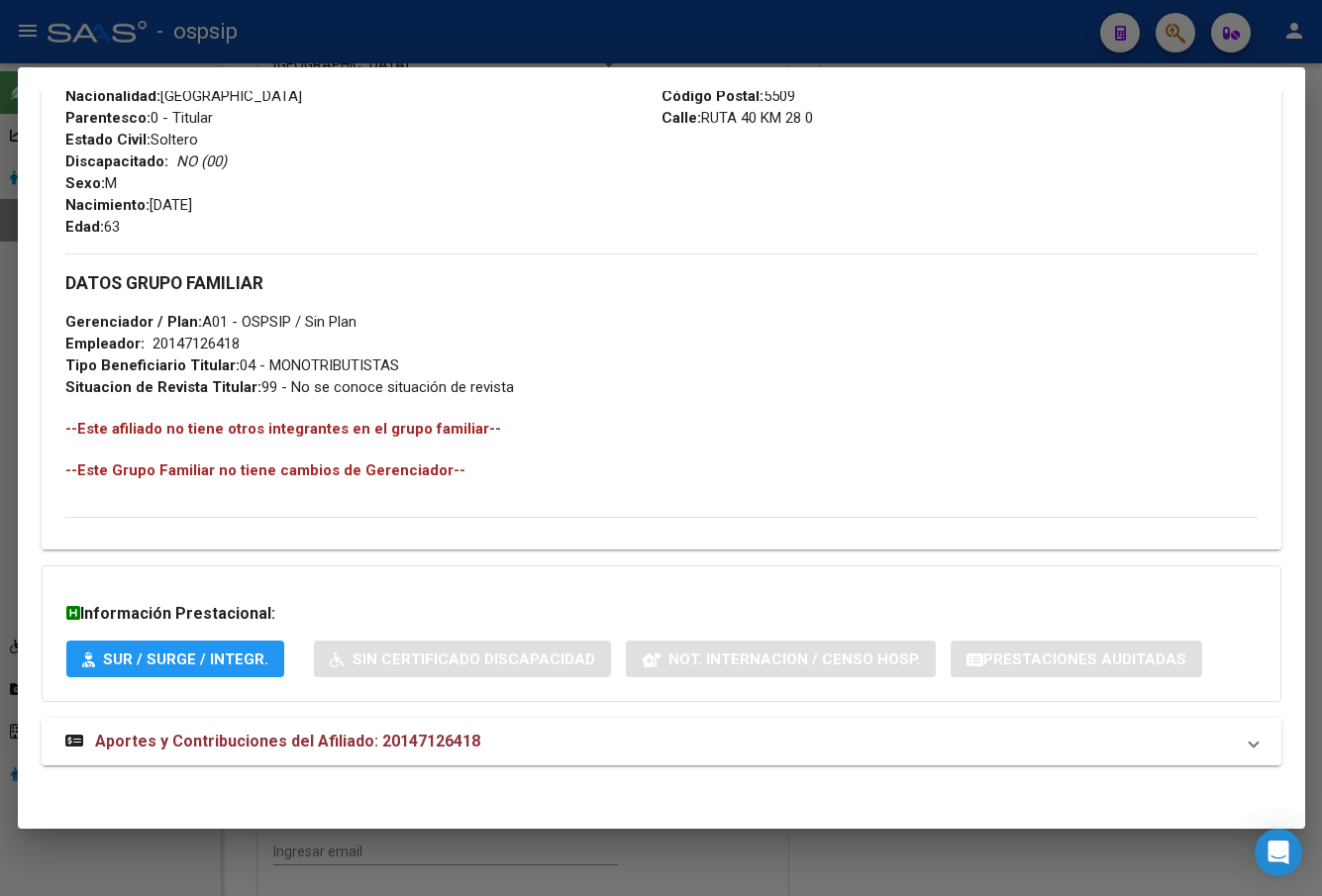 scroll, scrollTop: 823, scrollLeft: 0, axis: vertical 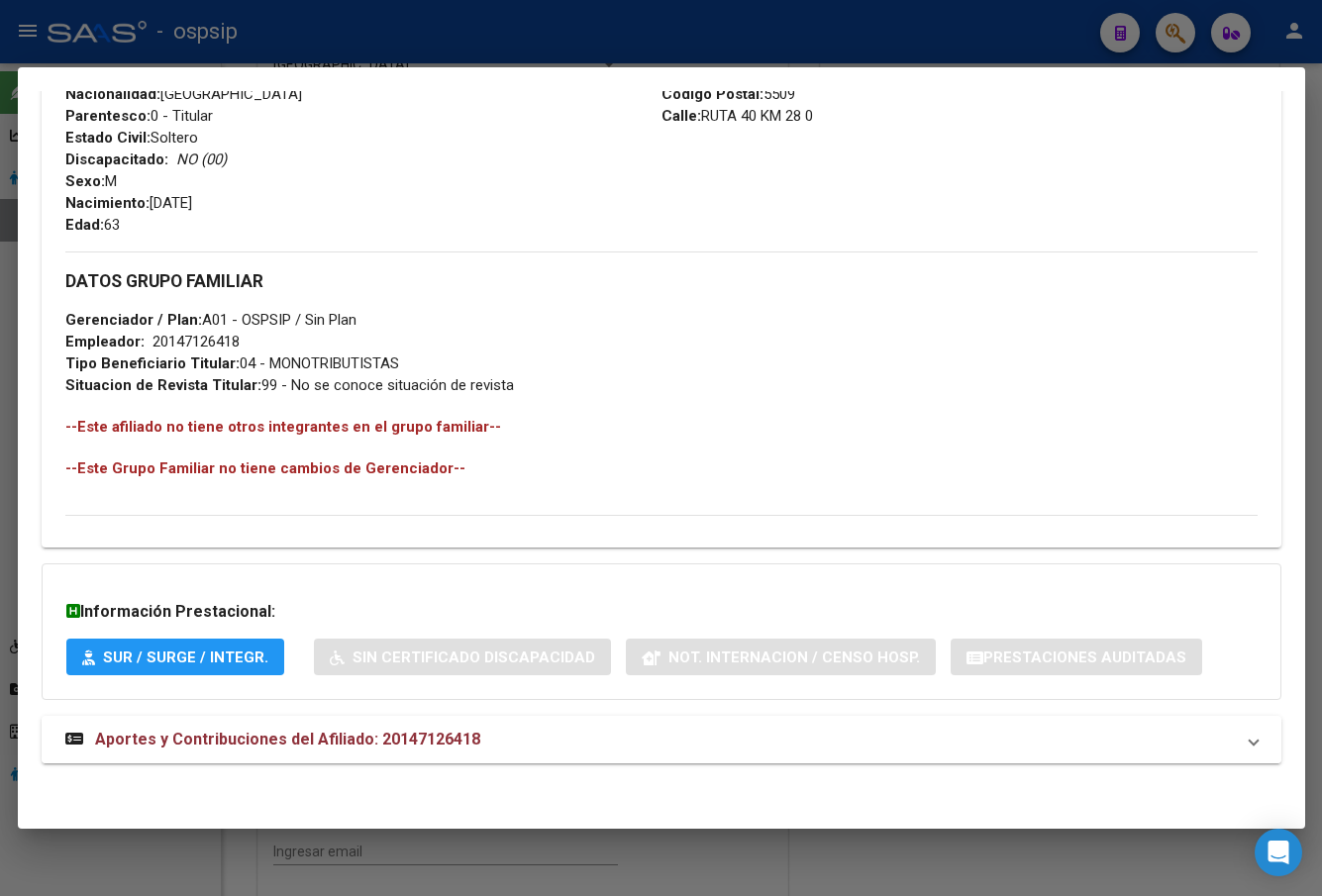click on "Aportes y Contribuciones del Afiliado: 20147126418" at bounding box center [287, 739] 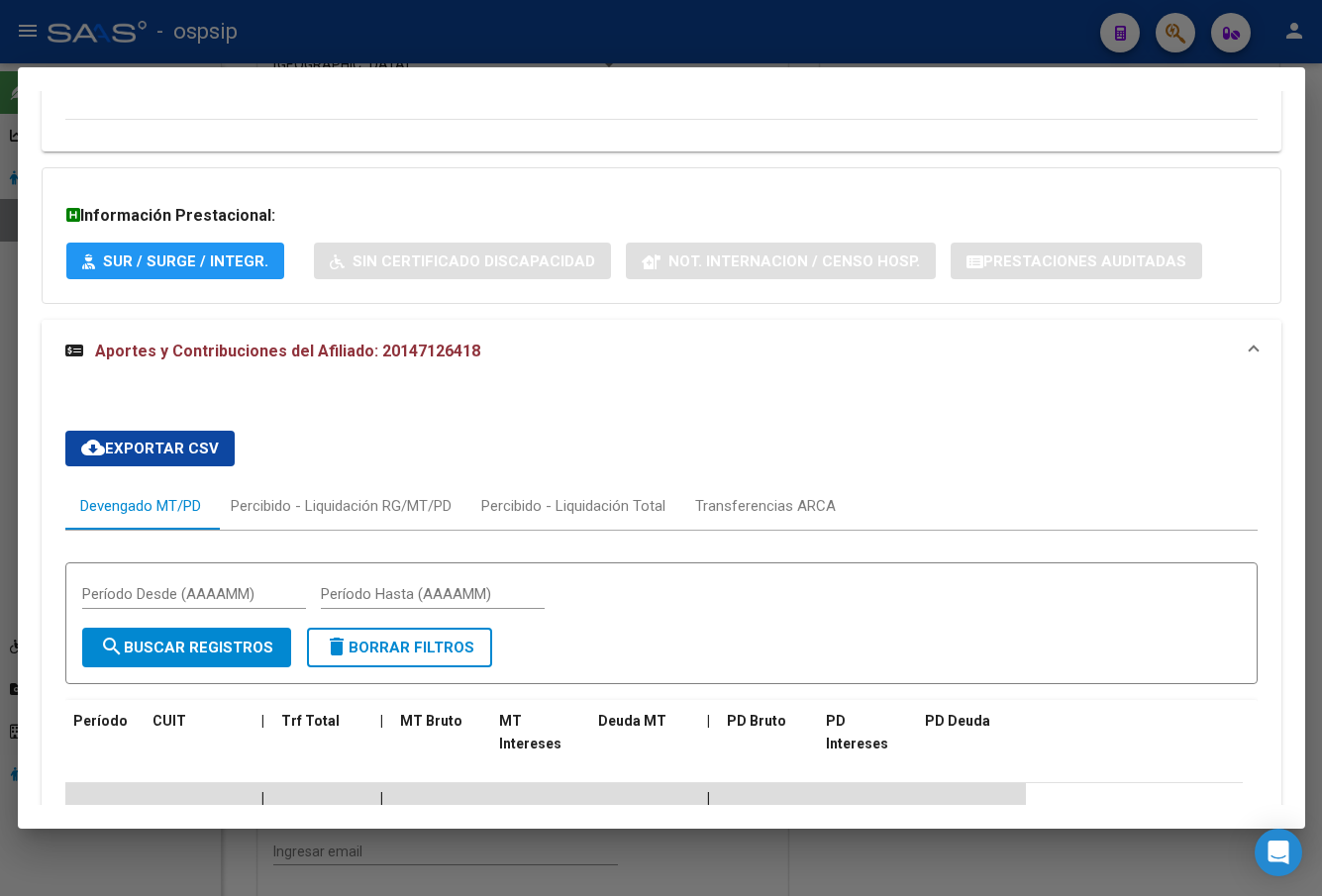 scroll, scrollTop: 1615, scrollLeft: 0, axis: vertical 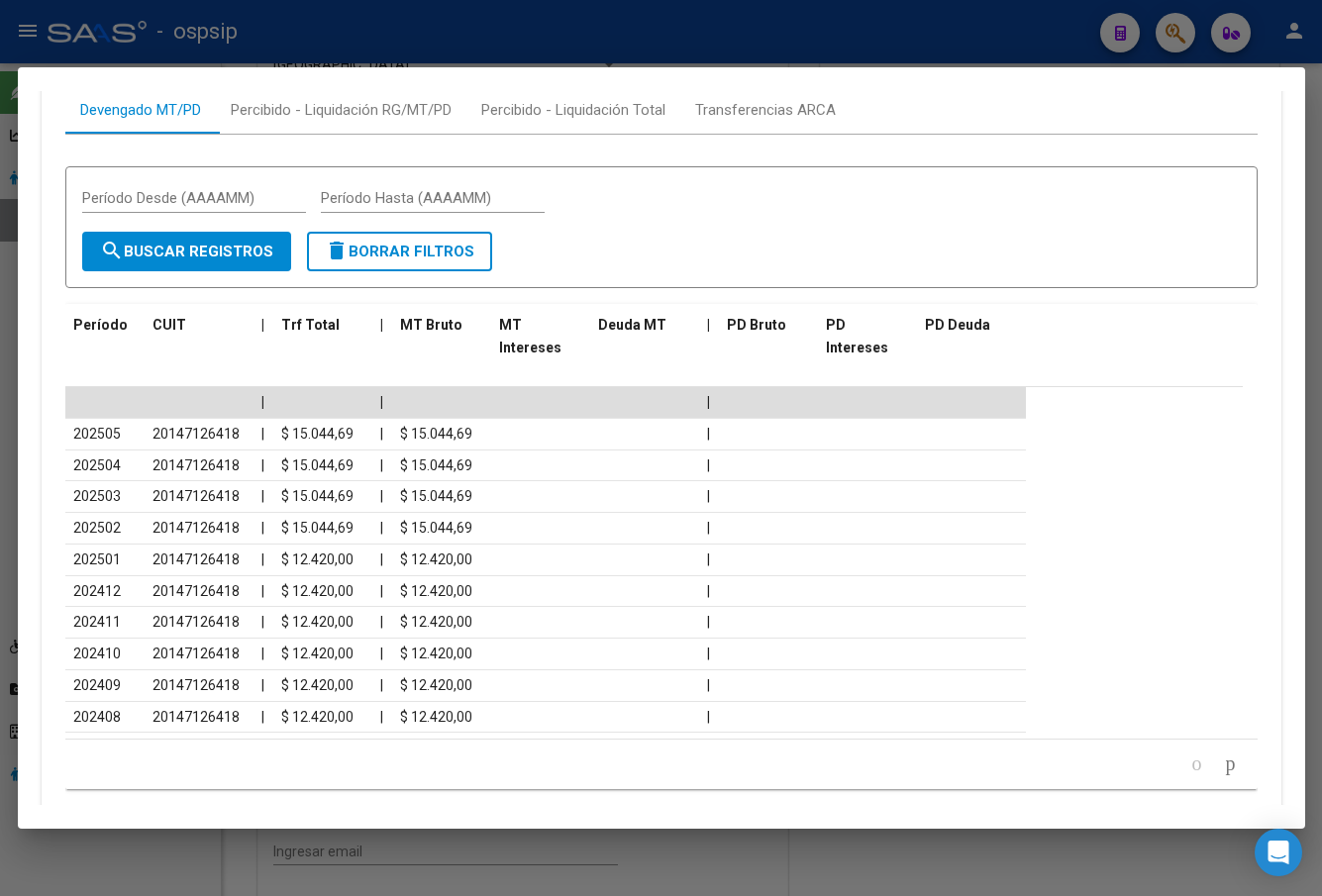 click on "Período CUIT | Trf Total | MT Bruto MT Intereses Deuda MT | PD Bruto PD Intereses PD Deuda" 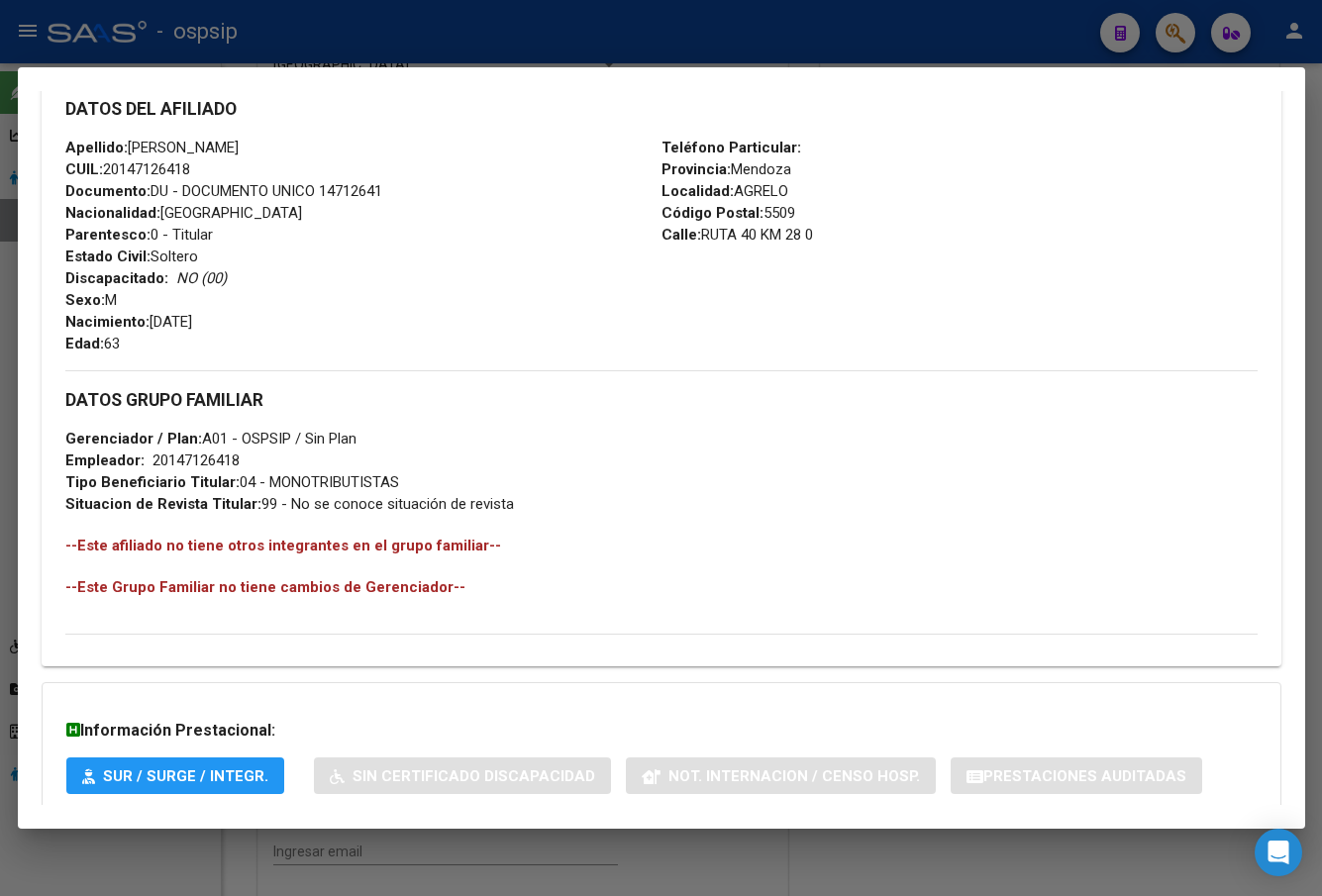 scroll, scrollTop: 990, scrollLeft: 0, axis: vertical 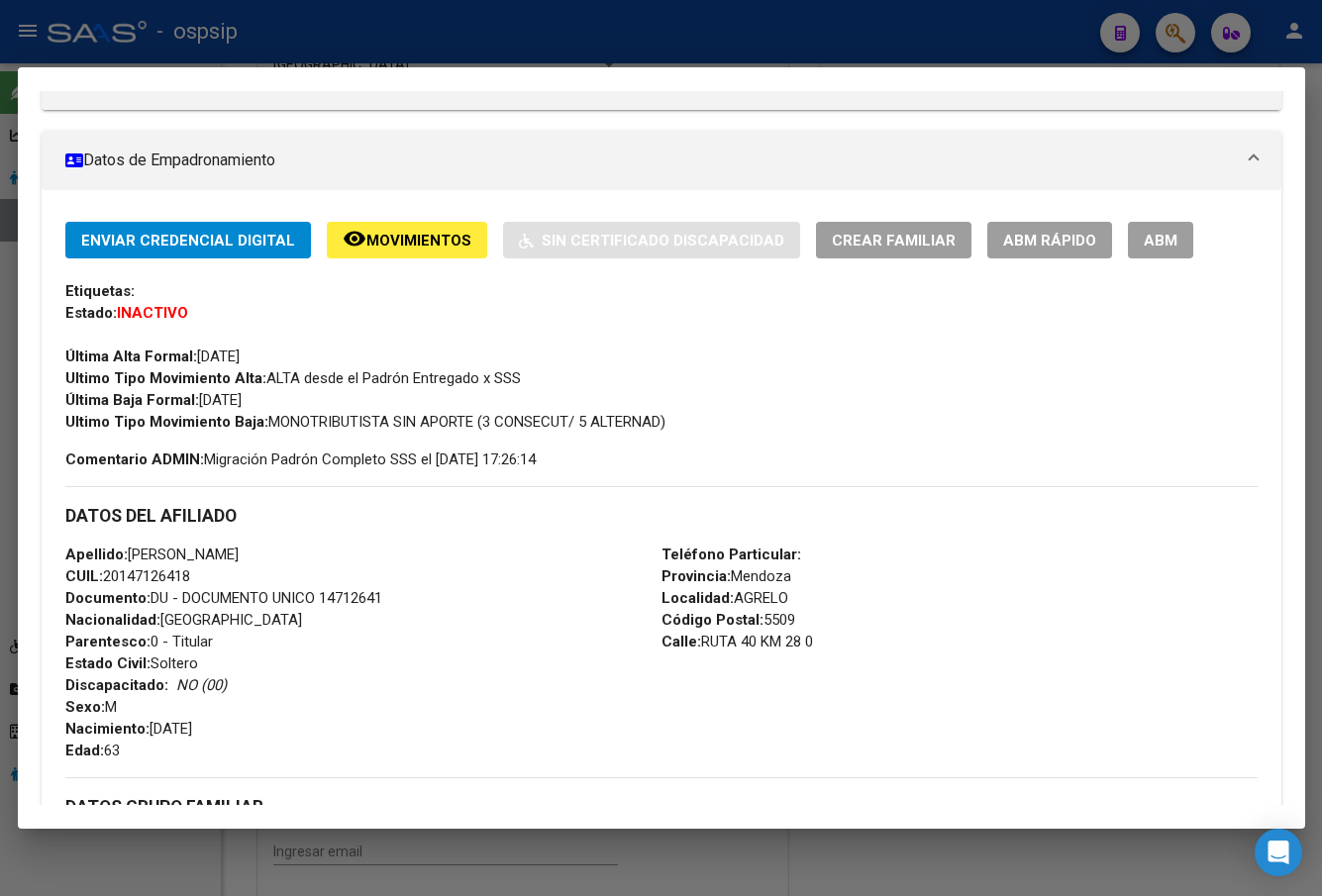 click on "ABM" at bounding box center (1161, 241) 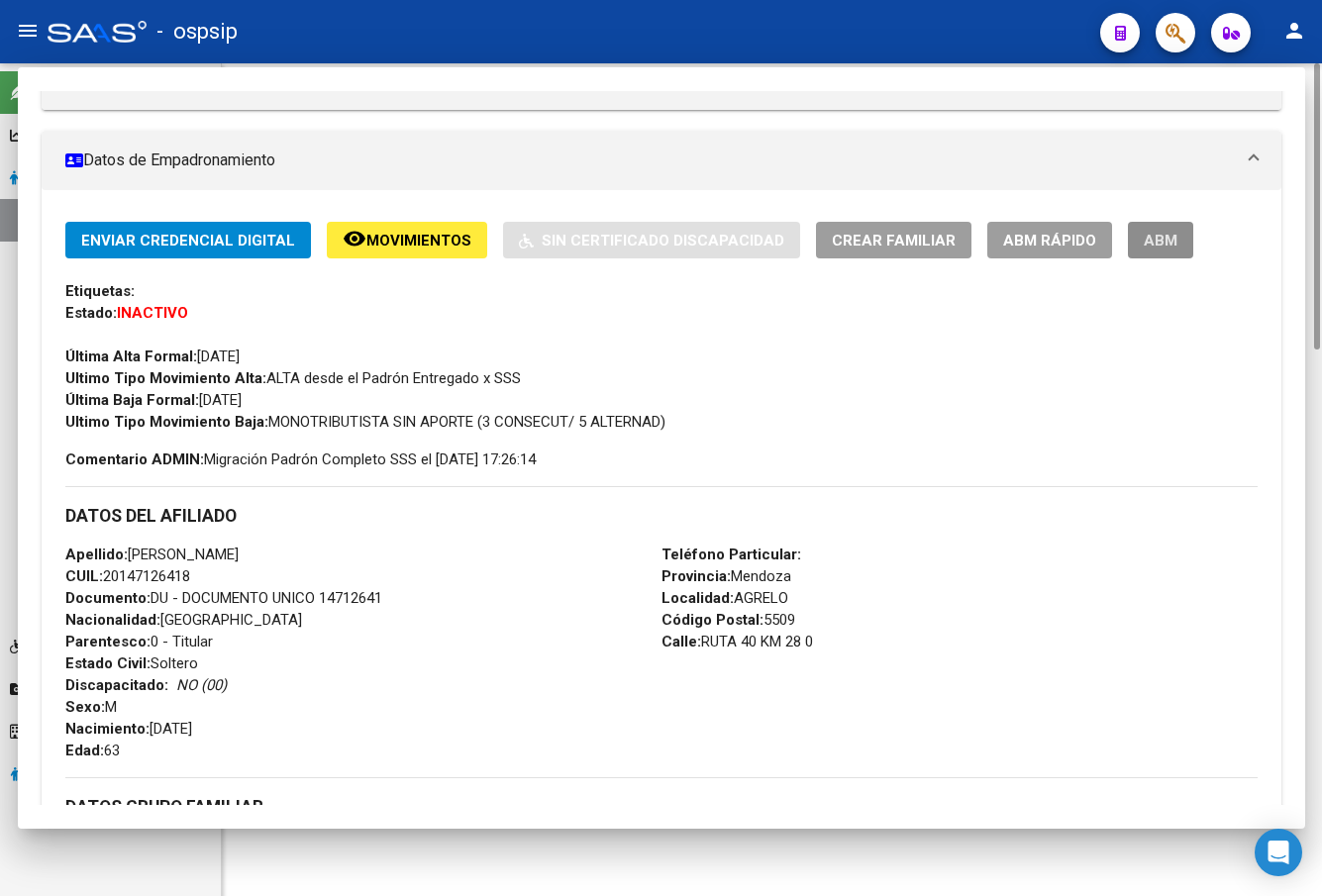 scroll, scrollTop: 0, scrollLeft: 0, axis: both 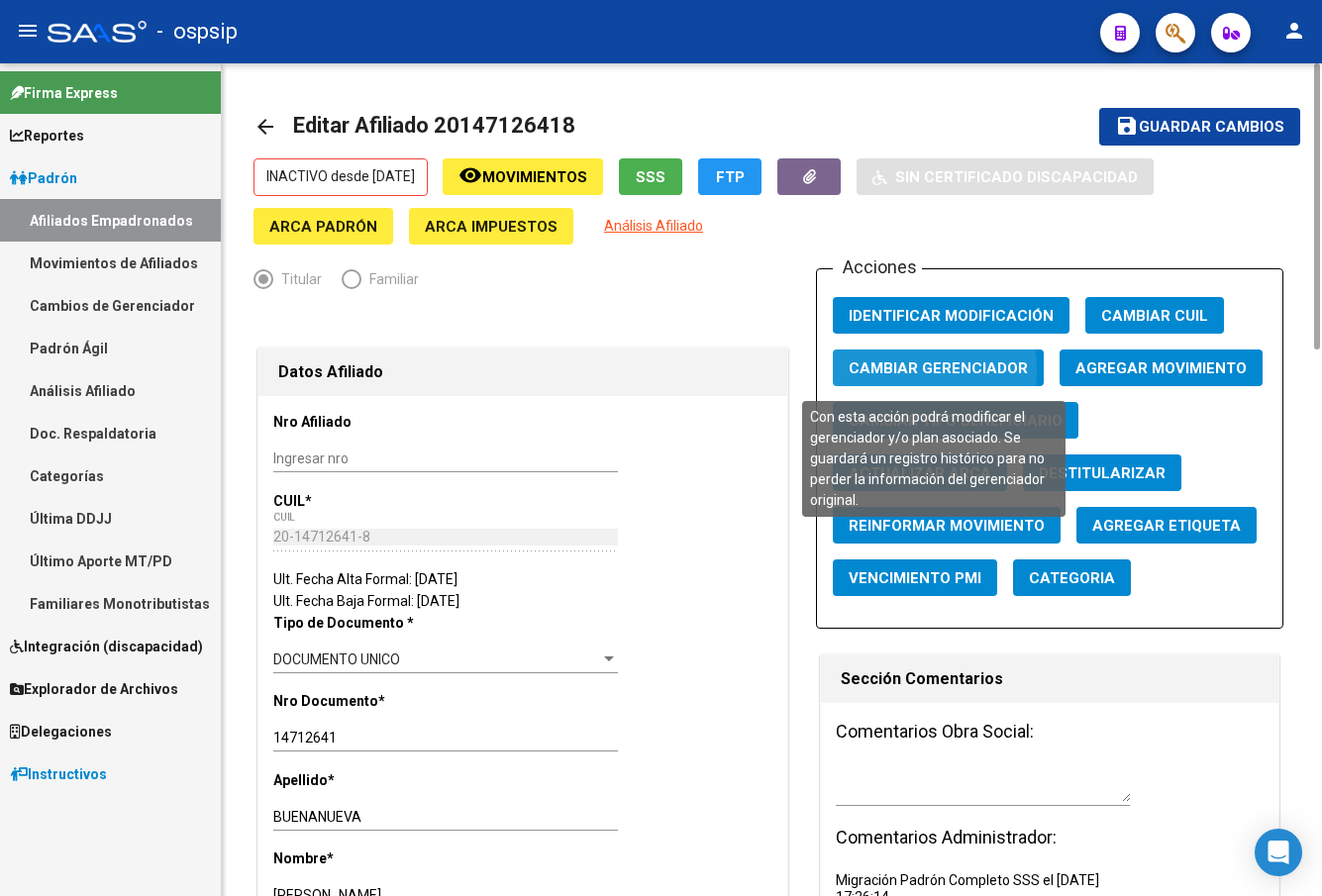 click on "Cambiar Gerenciador" 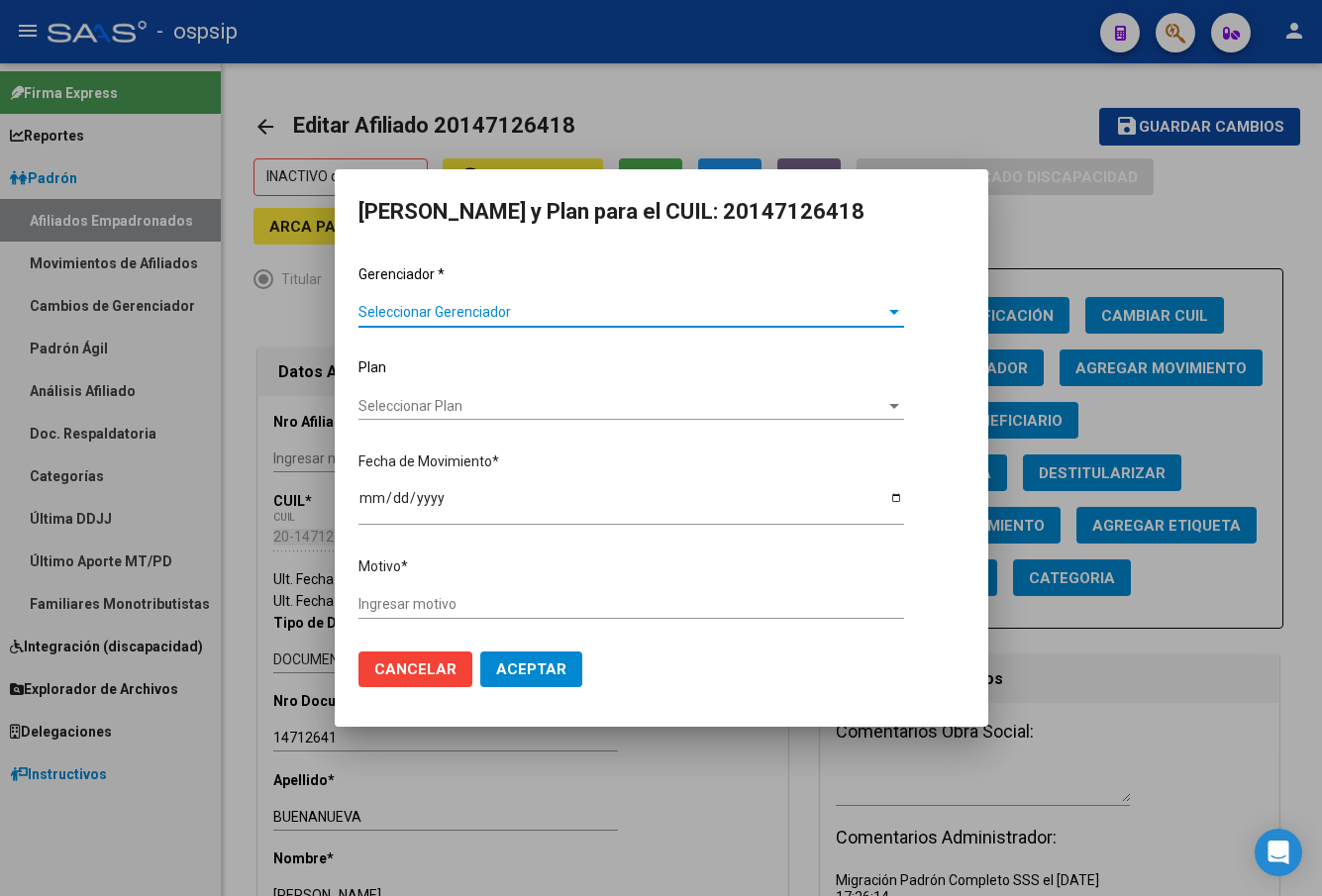 click on "Seleccionar Gerenciador" at bounding box center [622, 312] 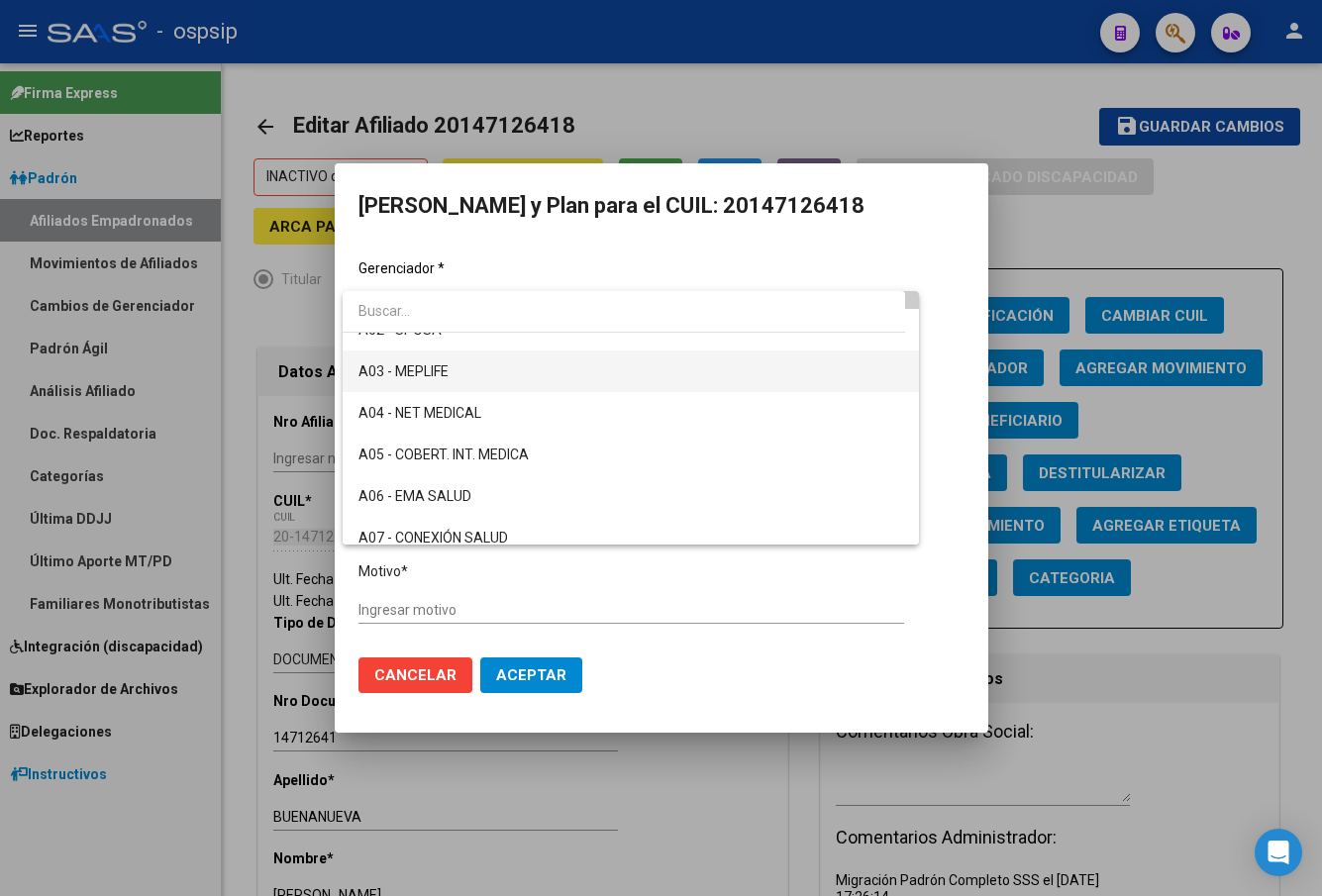 scroll, scrollTop: 99, scrollLeft: 0, axis: vertical 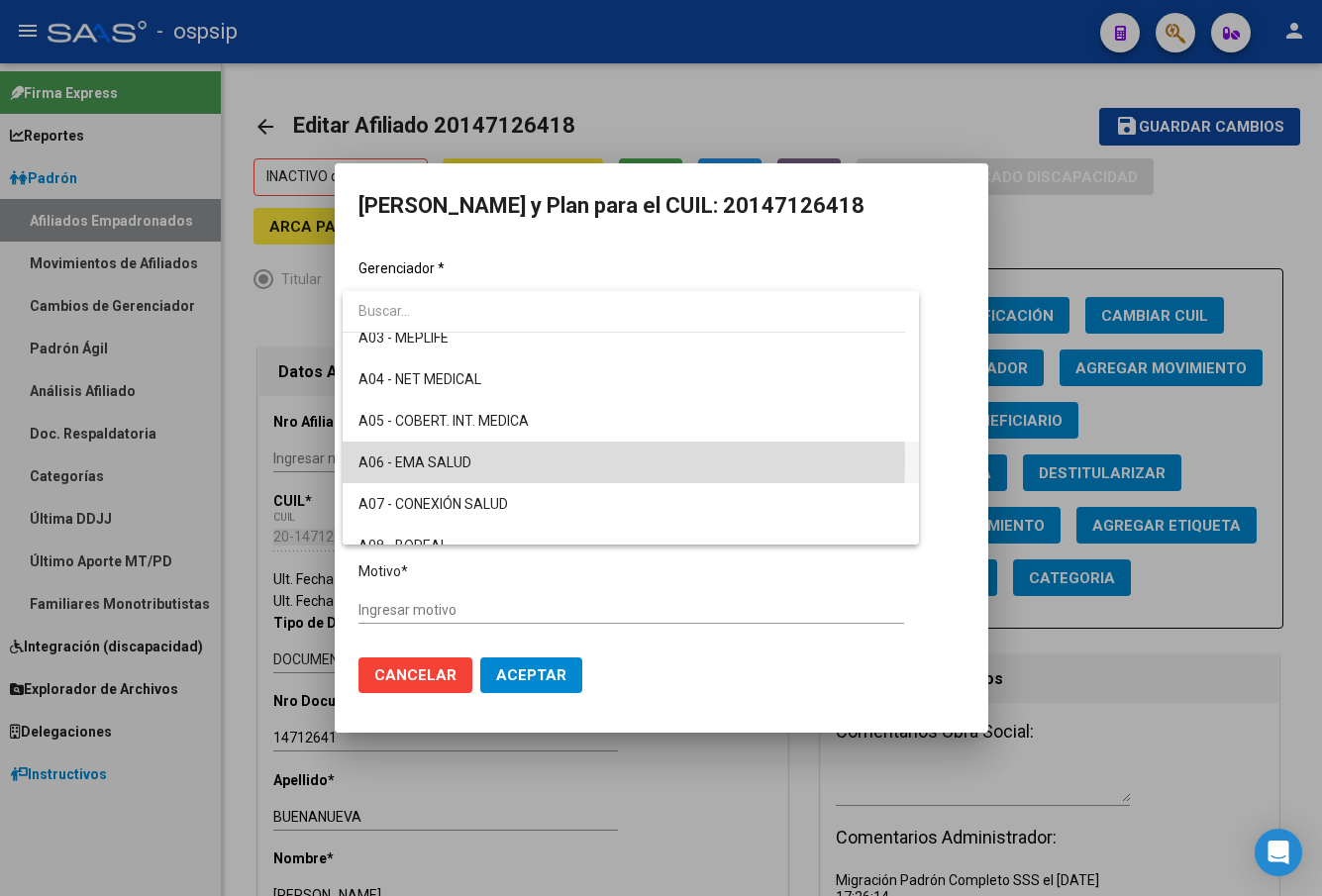 click on "A06 - EMA SALUD" at bounding box center (631, 462) 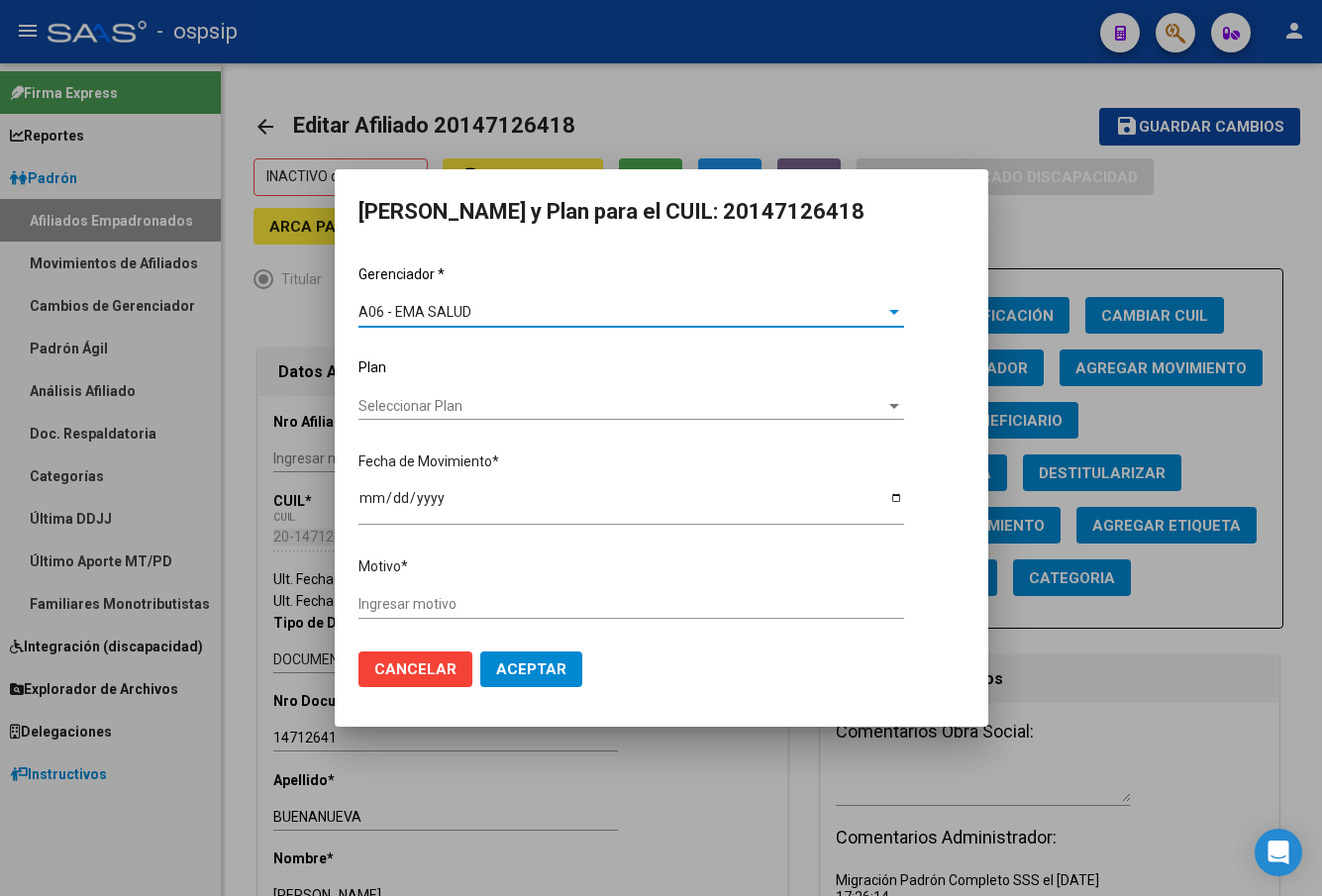 click on "Ingresar motivo" at bounding box center [631, 604] 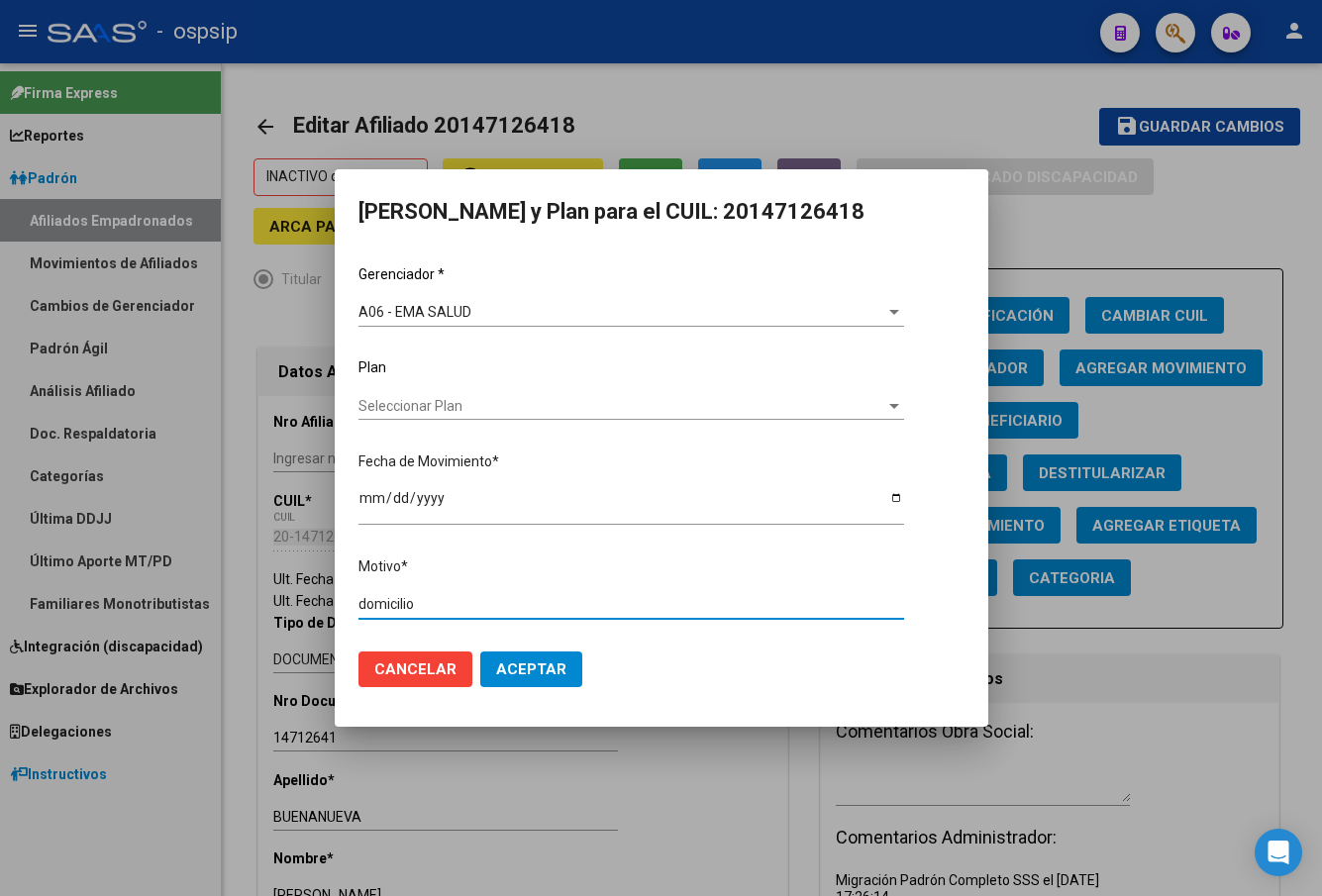 type on "domicilio" 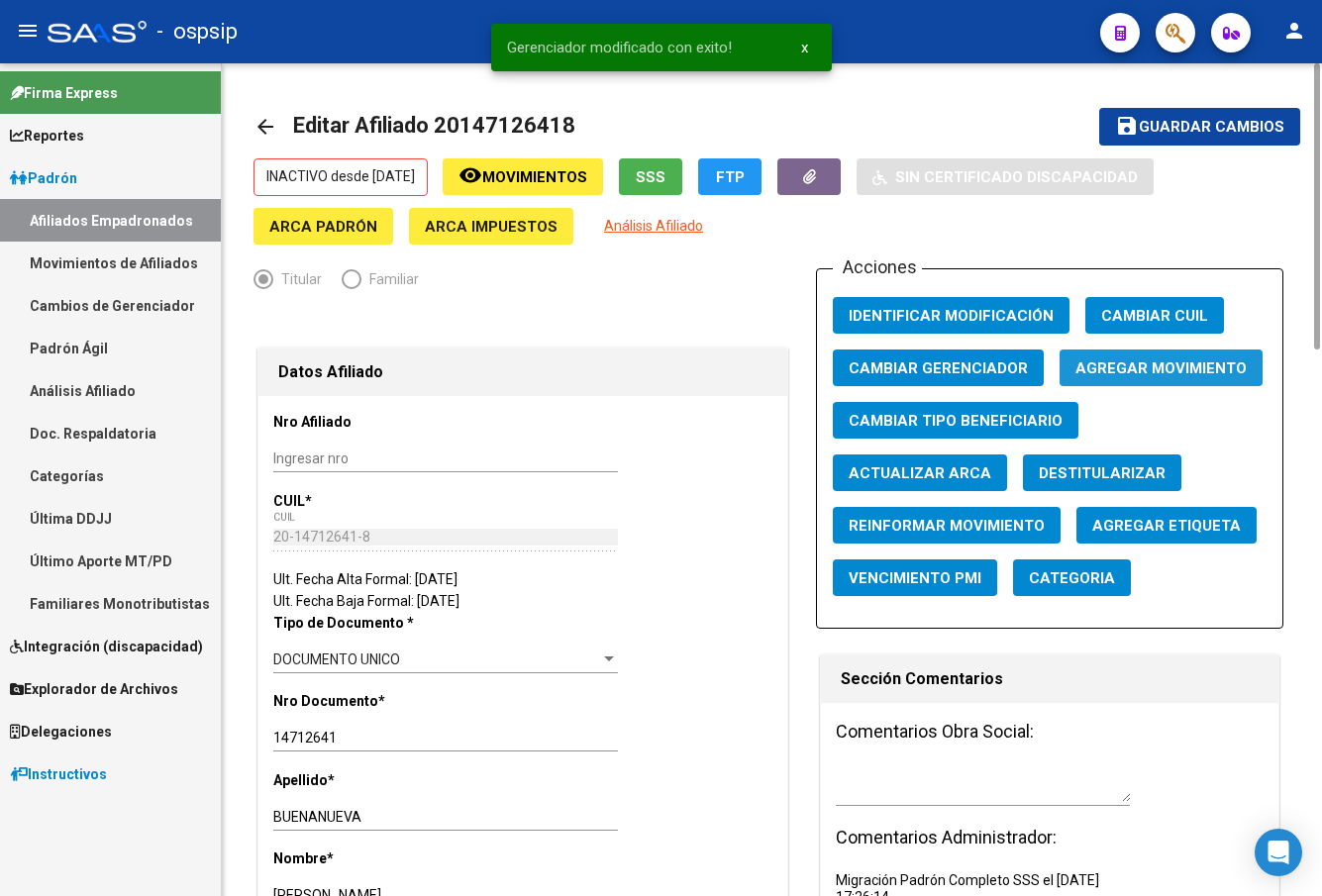 click on "Agregar Movimiento" 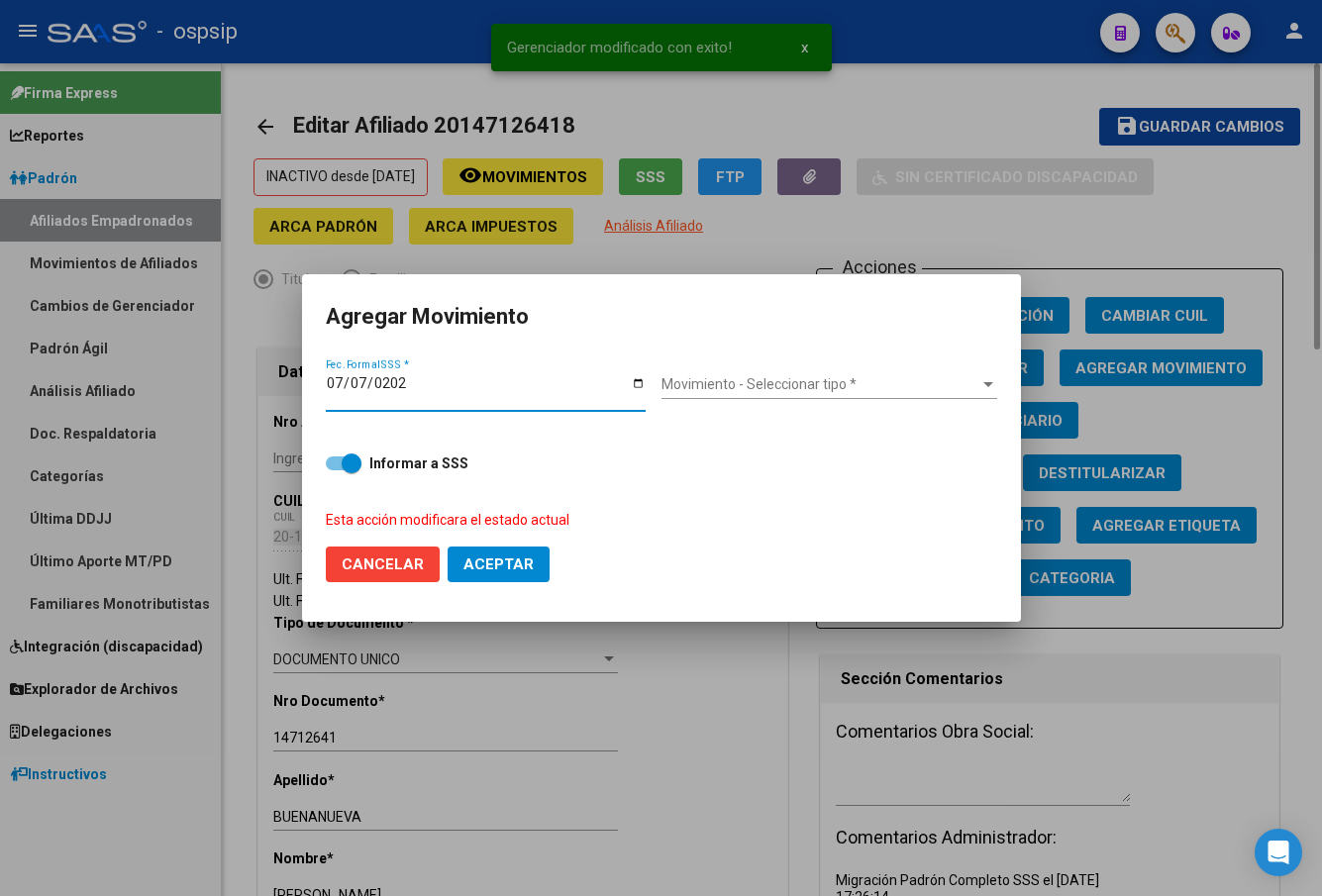 type on "[DATE]" 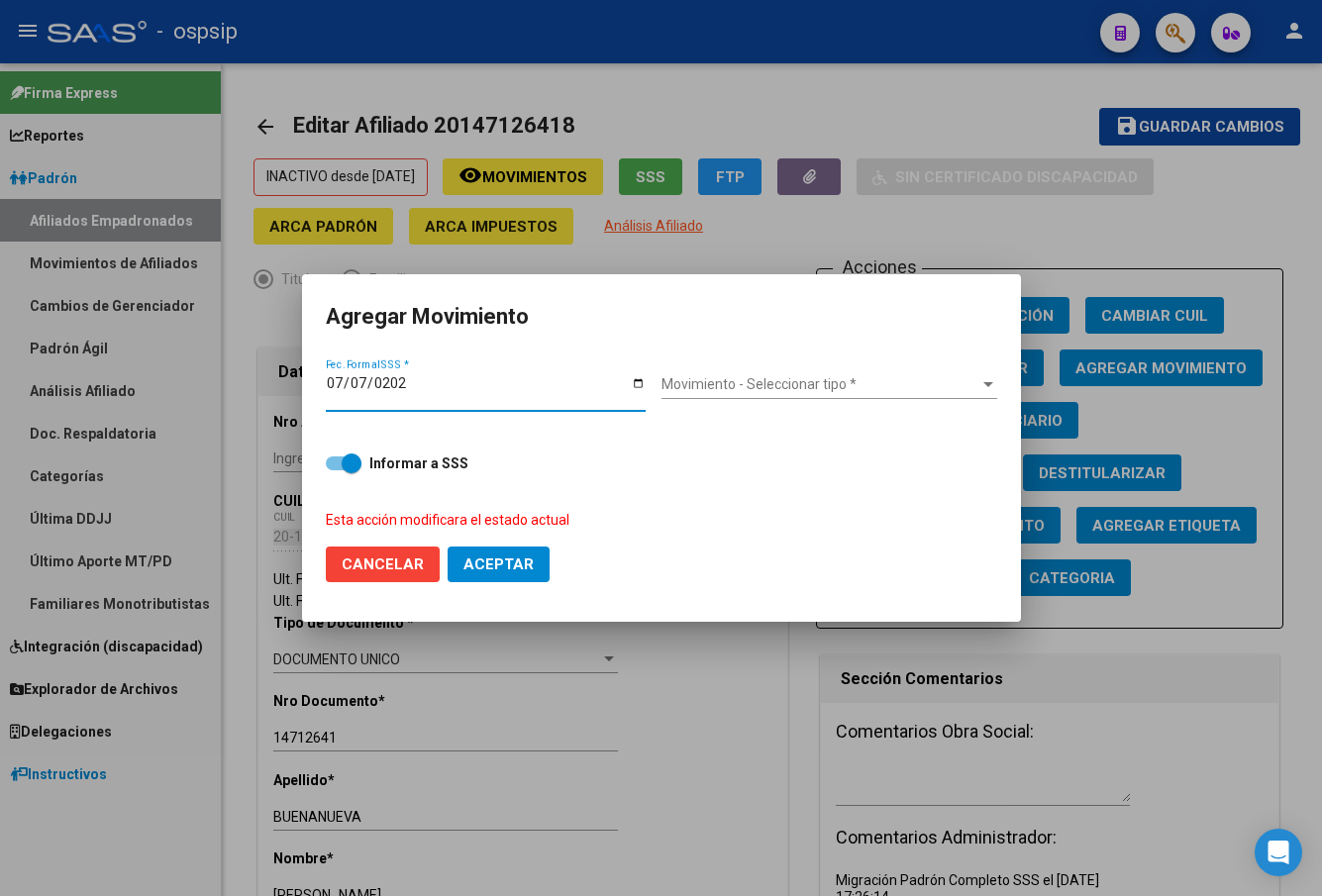 click on "Movimiento - Seleccionar tipo *" at bounding box center [820, 384] 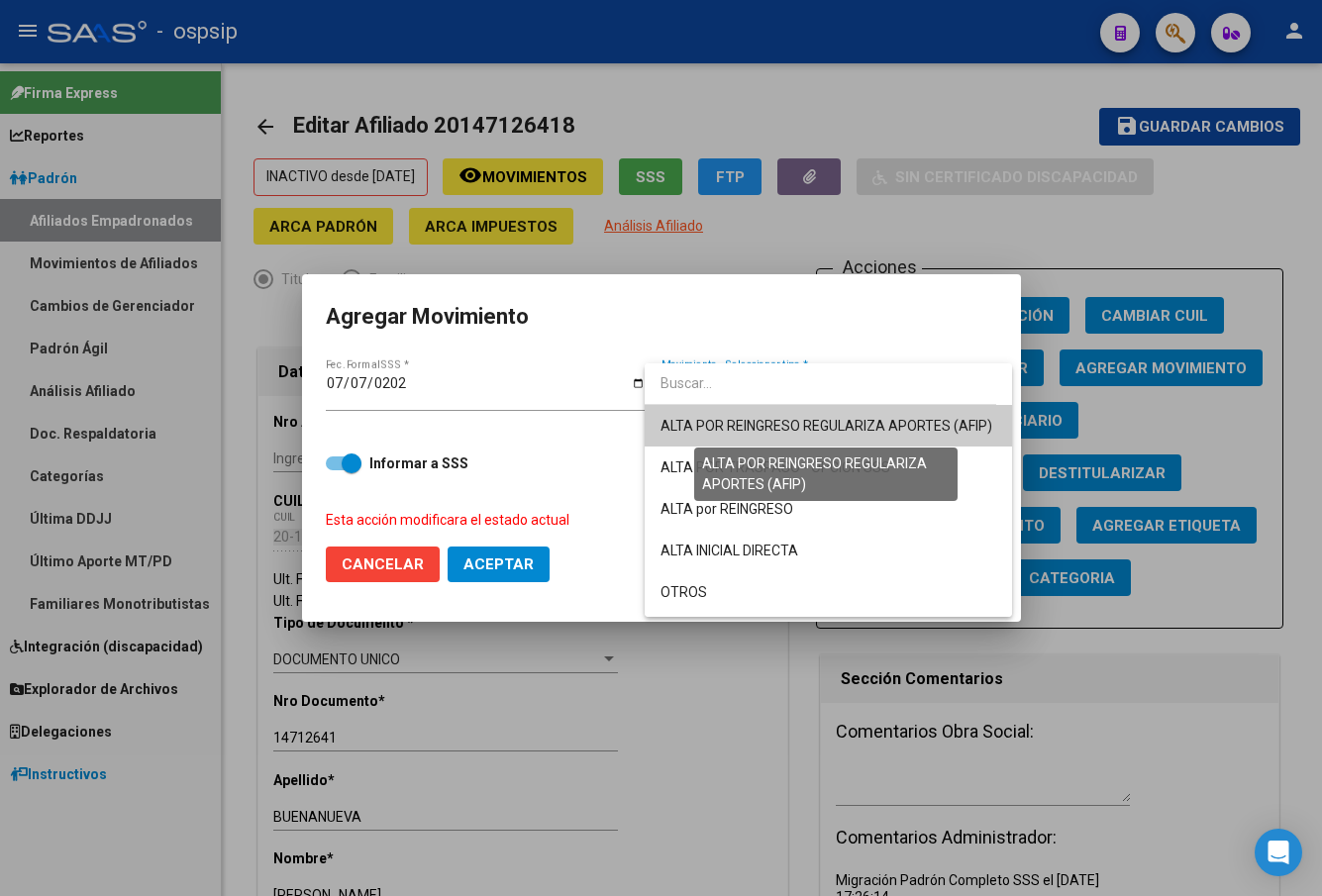 click on "ALTA POR REINGRESO REGULARIZA APORTES (AFIP)" at bounding box center [826, 426] 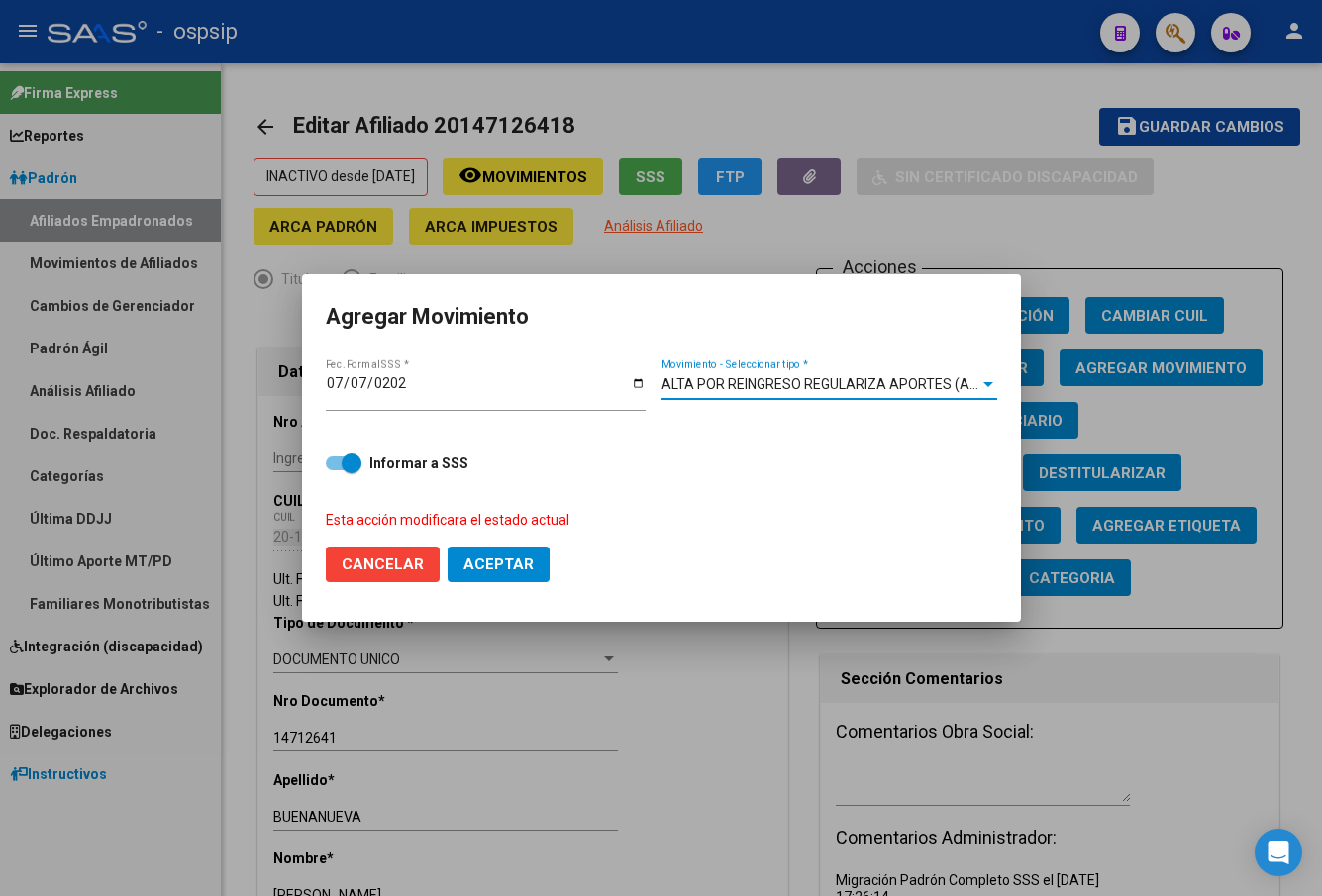 click on "Aceptar" 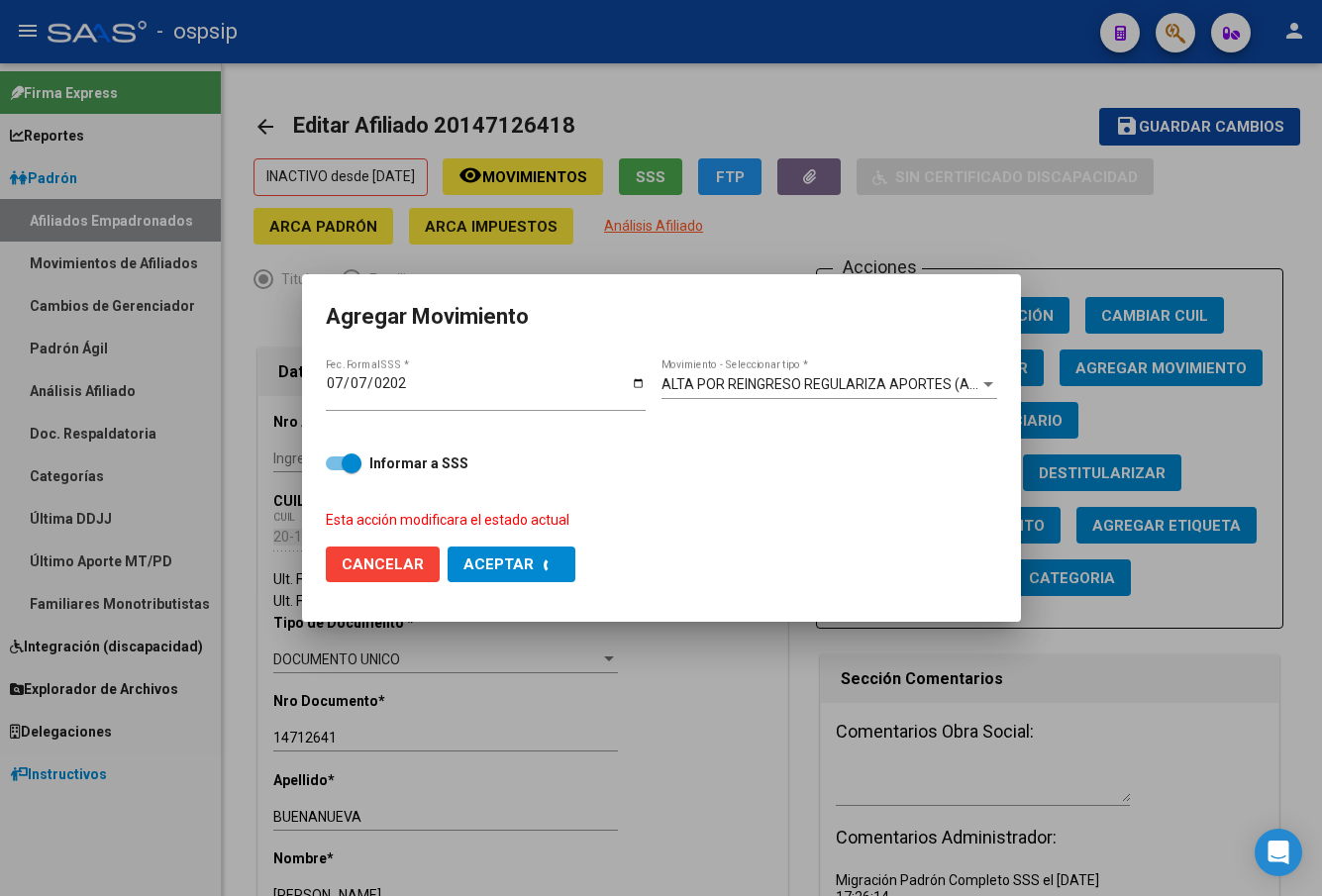 checkbox on "false" 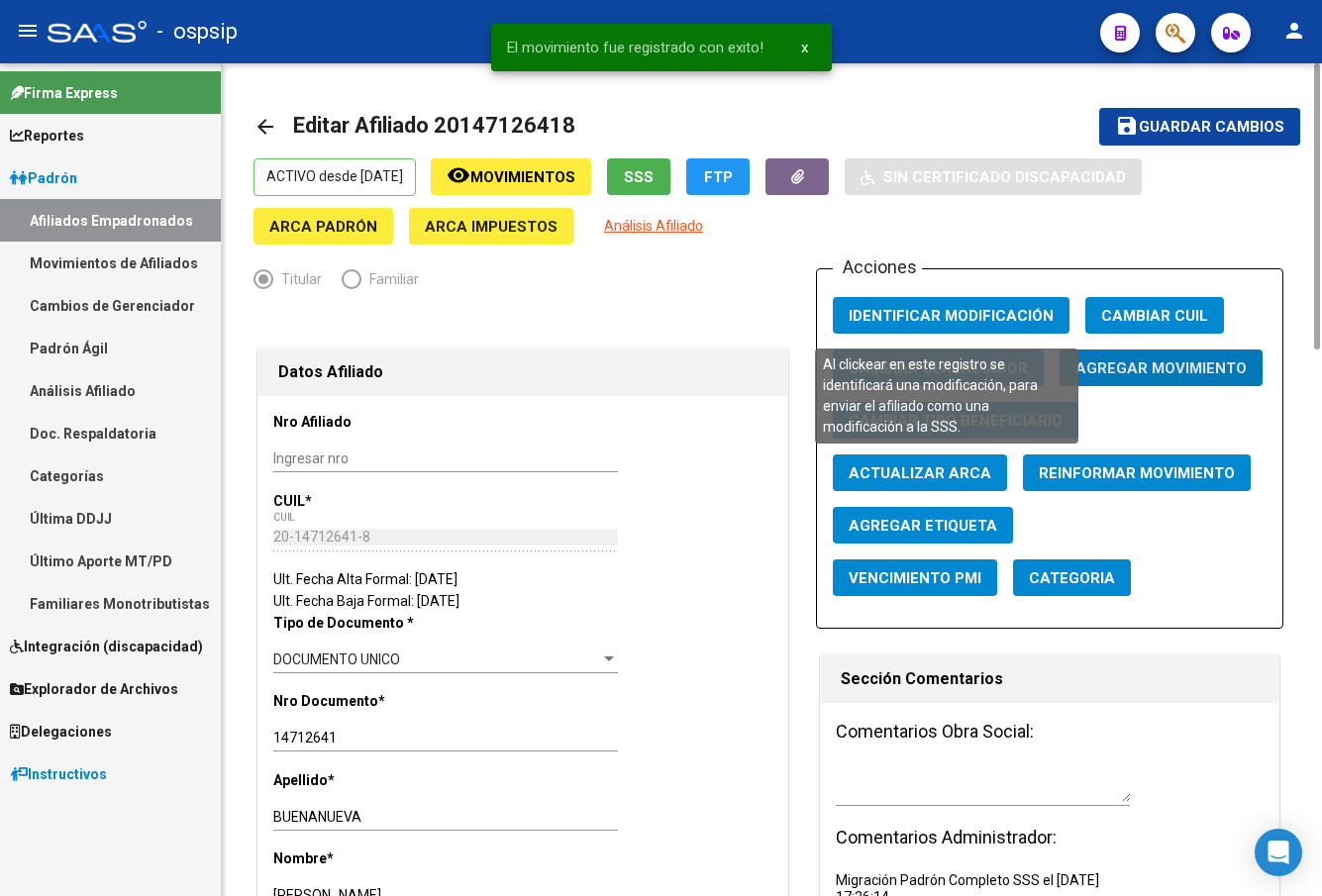 click on "Identificar Modificación" 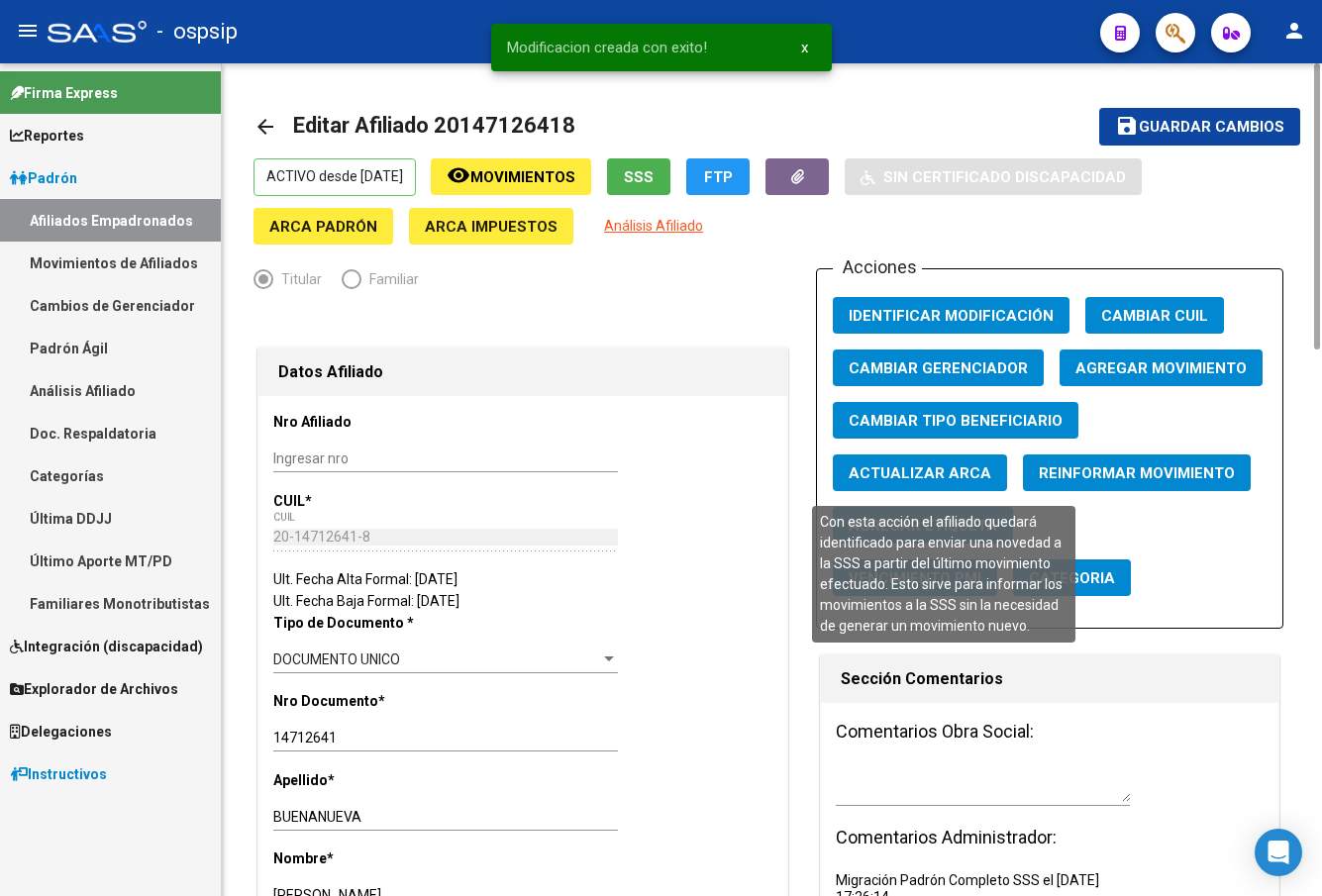 click on "Reinformar Movimiento" 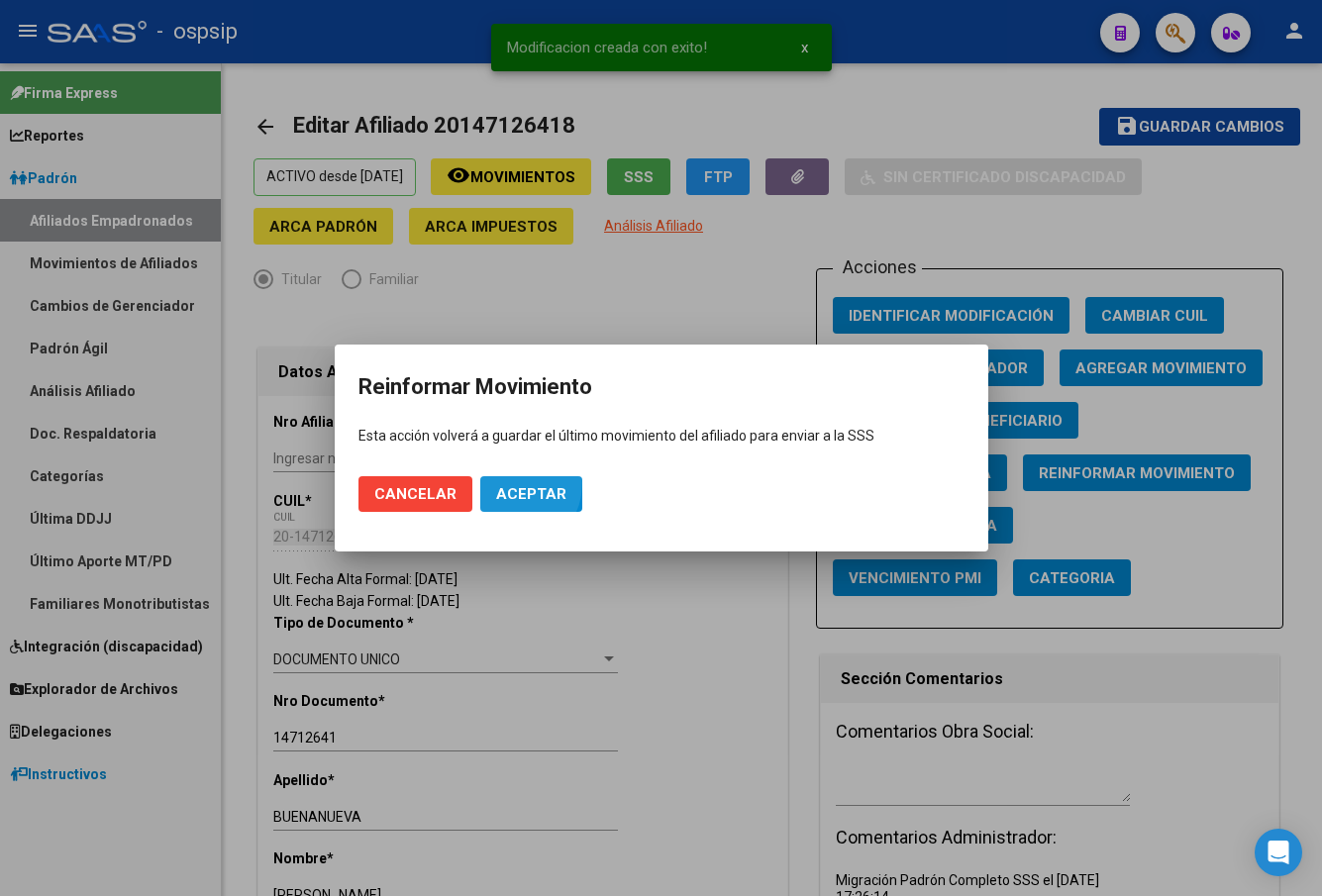 click on "Aceptar" at bounding box center (531, 494) 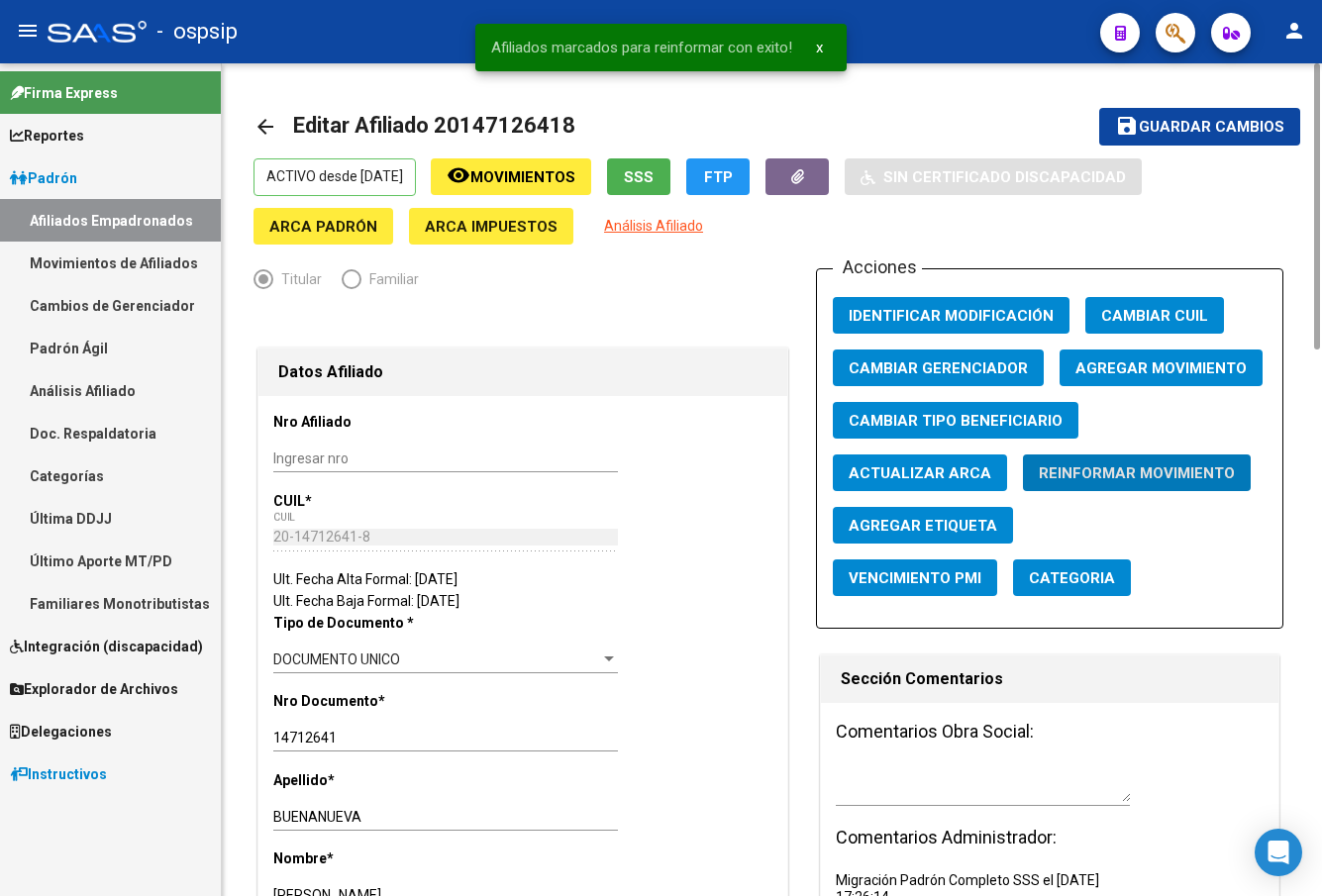 click on "Guardar cambios" 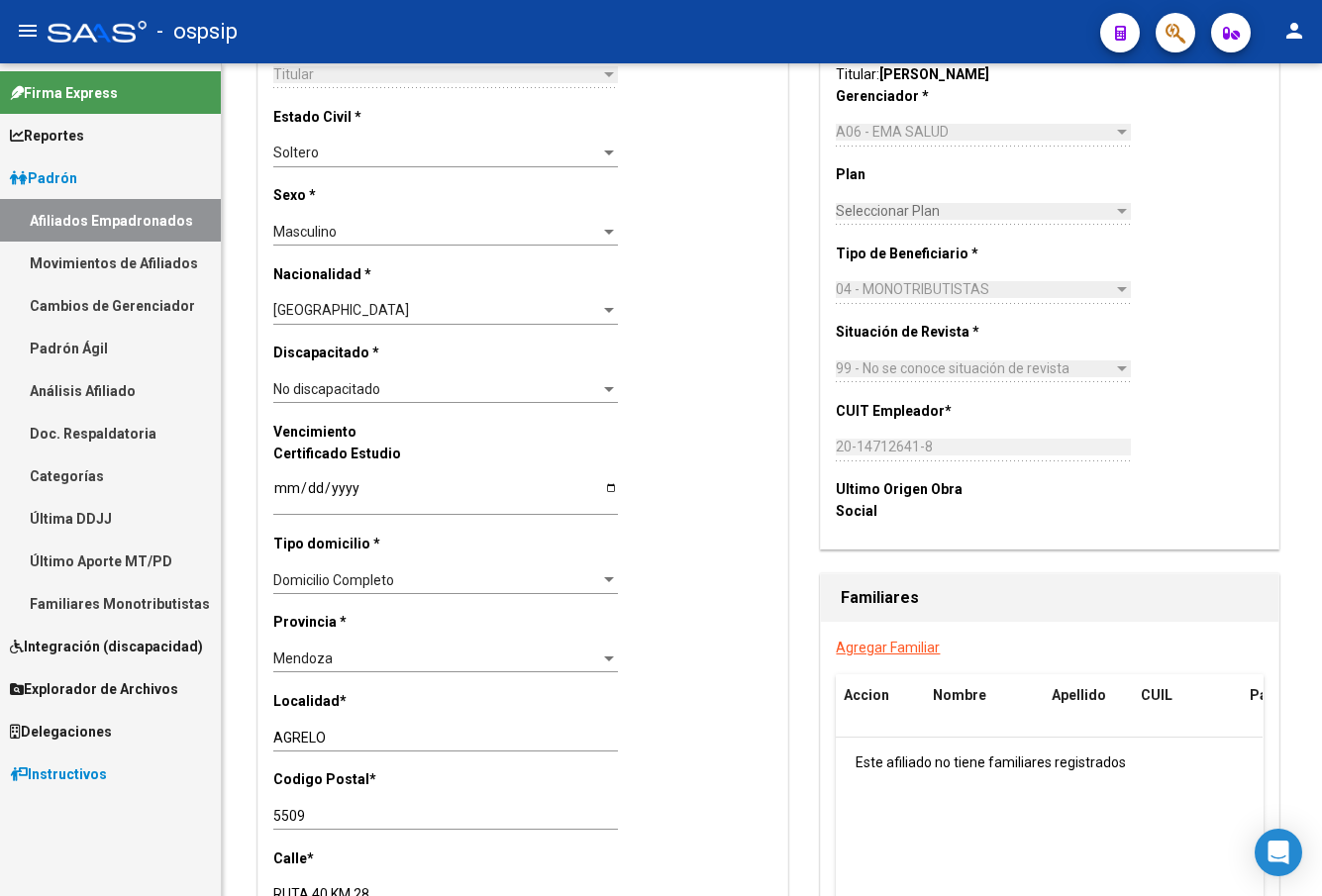scroll, scrollTop: 1386, scrollLeft: 0, axis: vertical 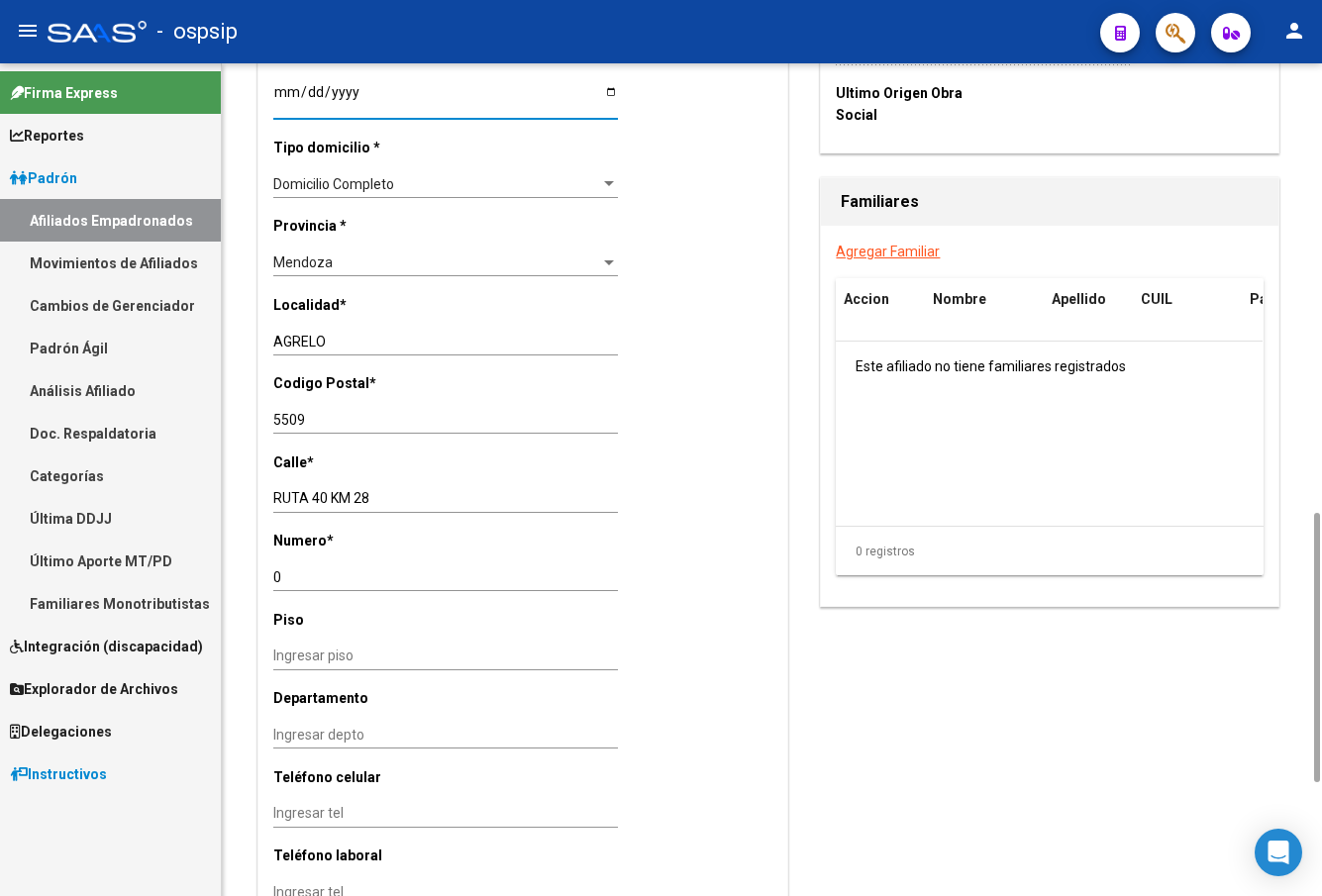 click on "Ingresar fecha" at bounding box center [446, 99] 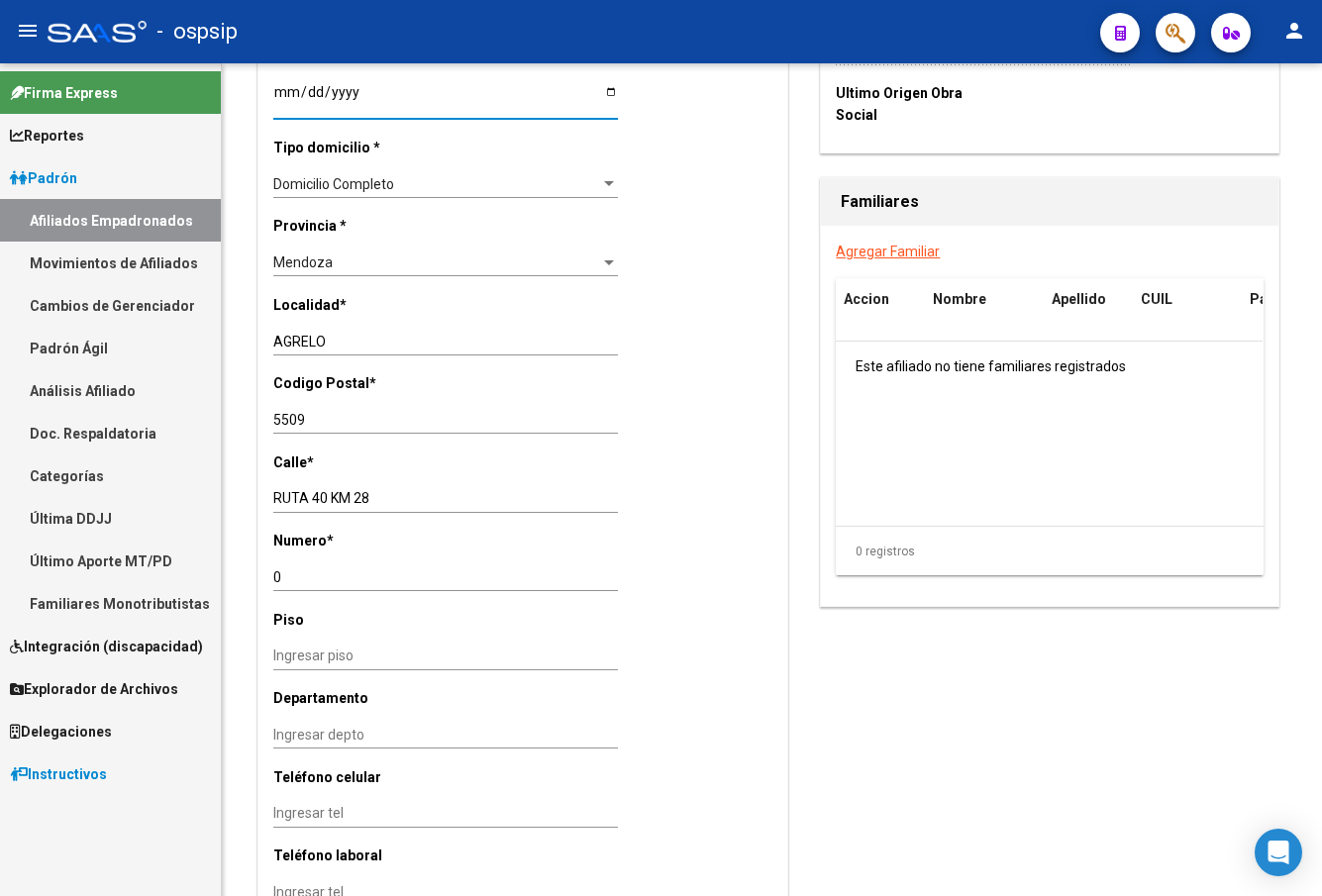 scroll, scrollTop: 396, scrollLeft: 0, axis: vertical 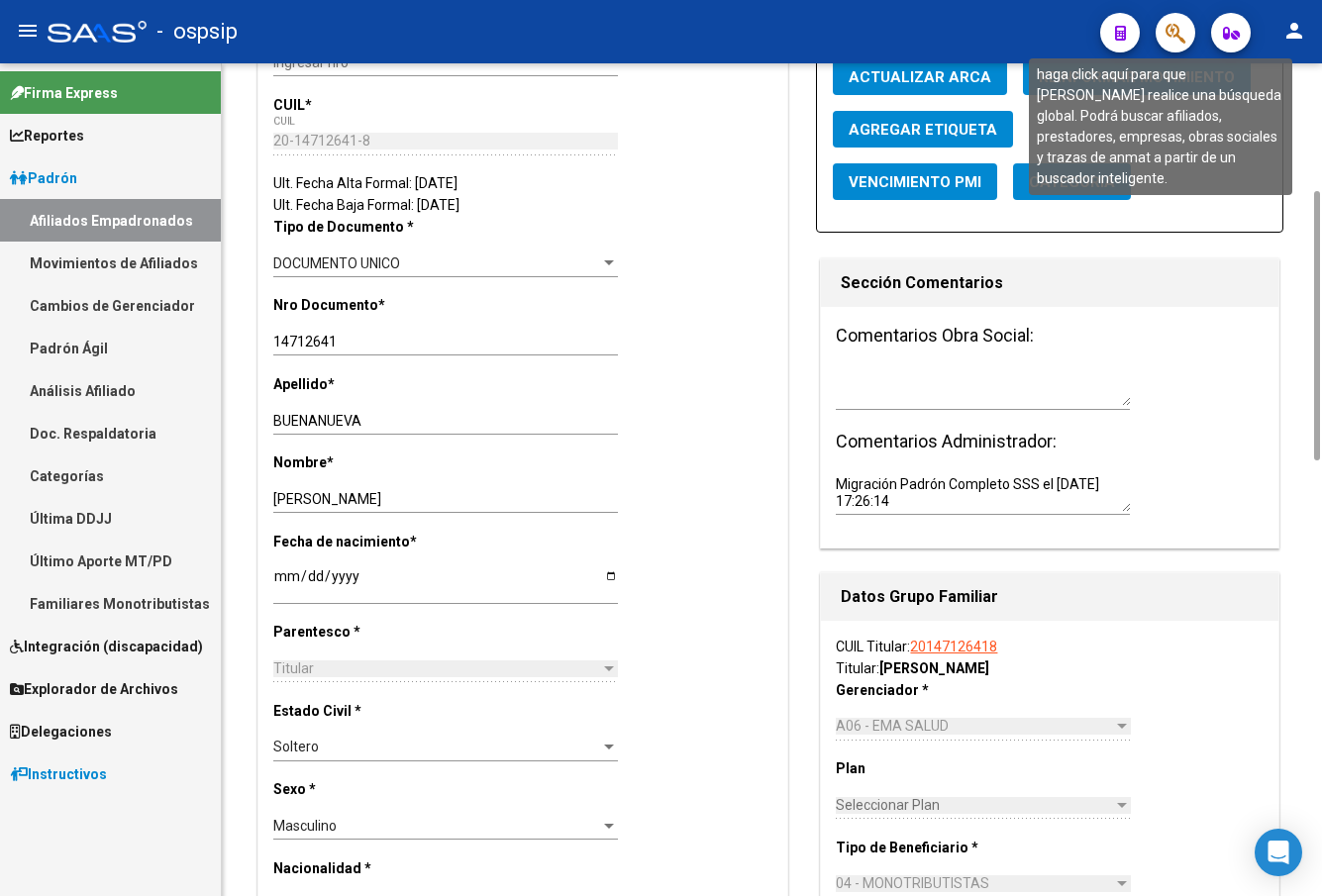 click 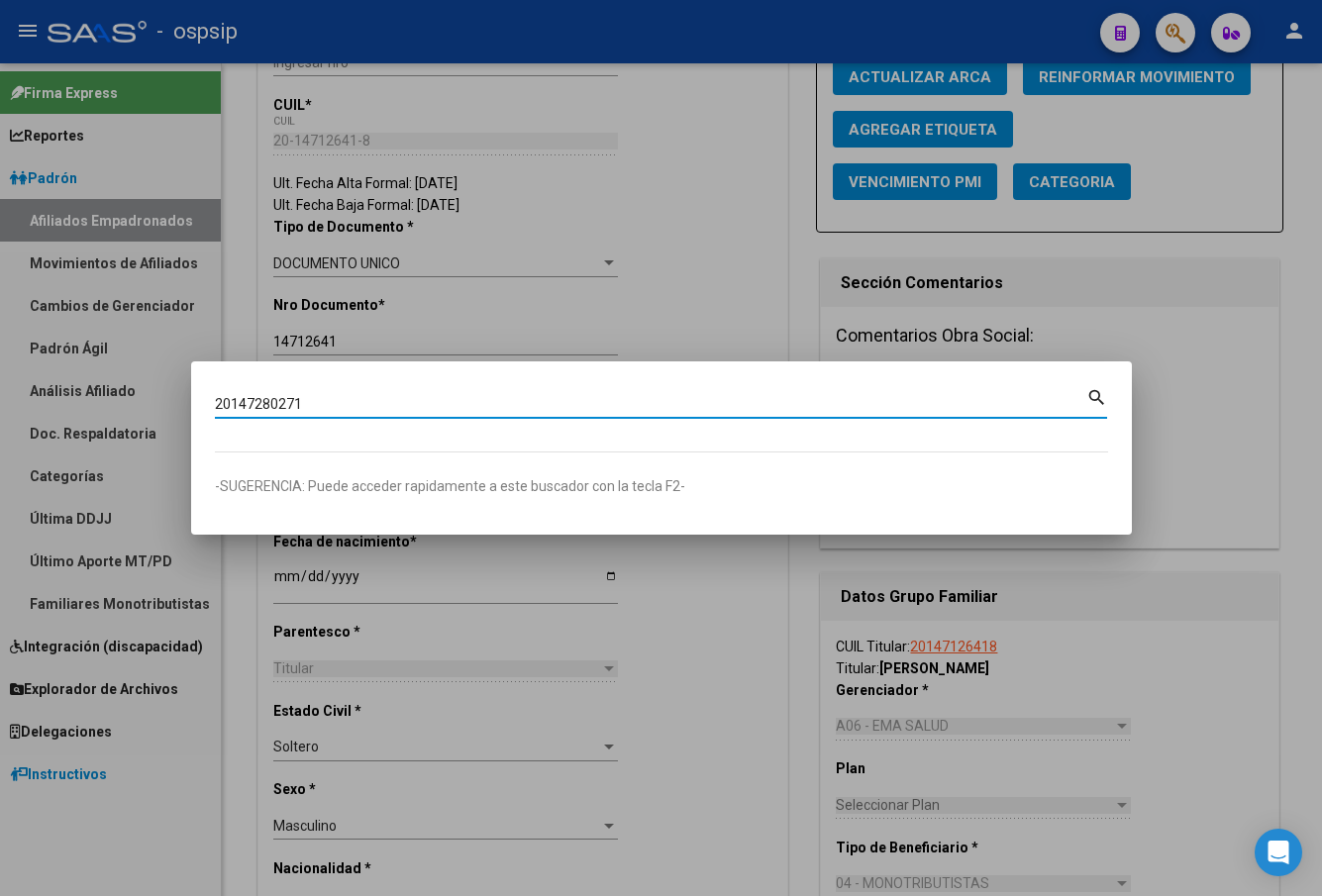 type on "20147280271" 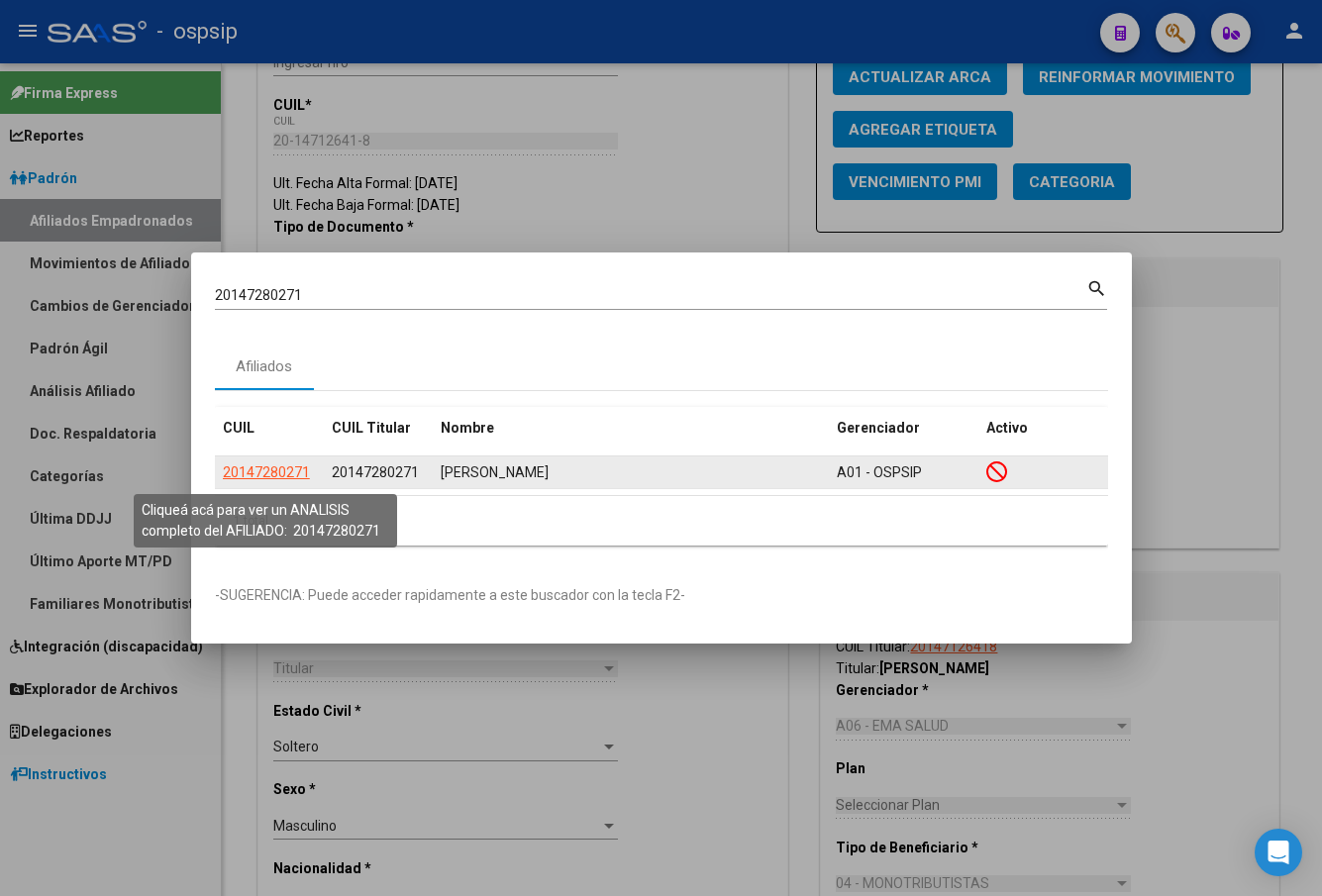 click on "20147280271" 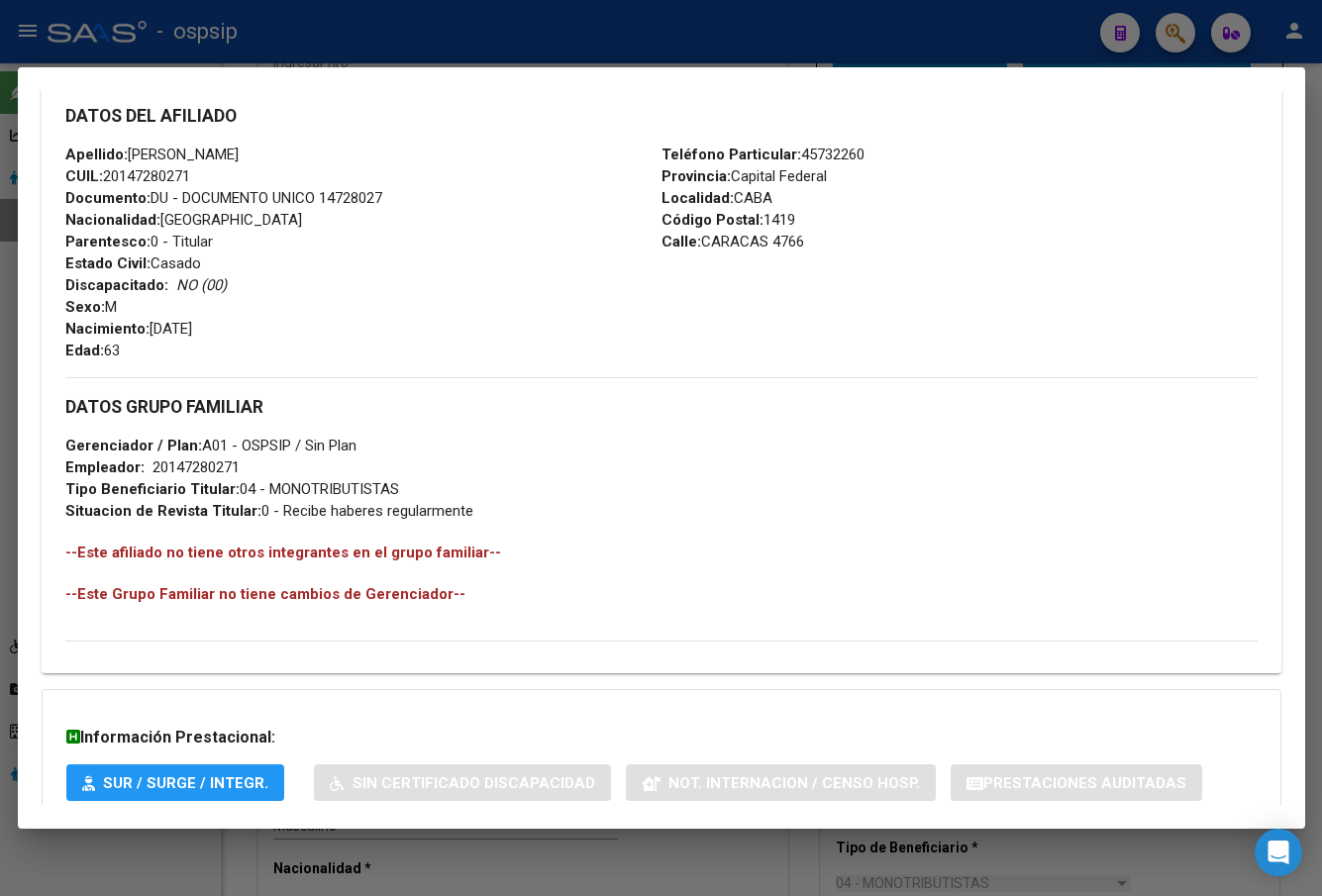 scroll, scrollTop: 823, scrollLeft: 0, axis: vertical 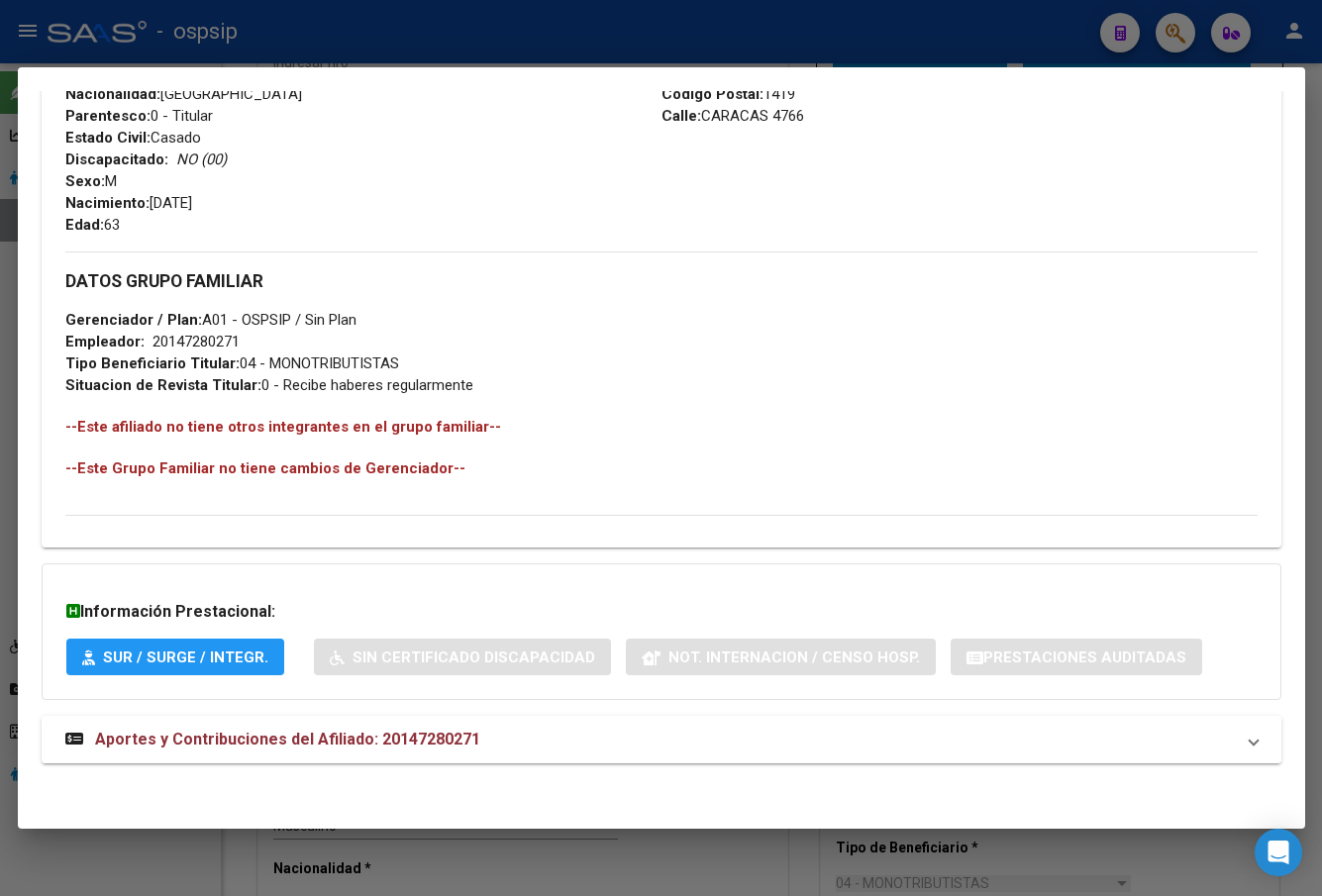 click on "Aportes y Contribuciones del Afiliado: 20147280271" at bounding box center [287, 739] 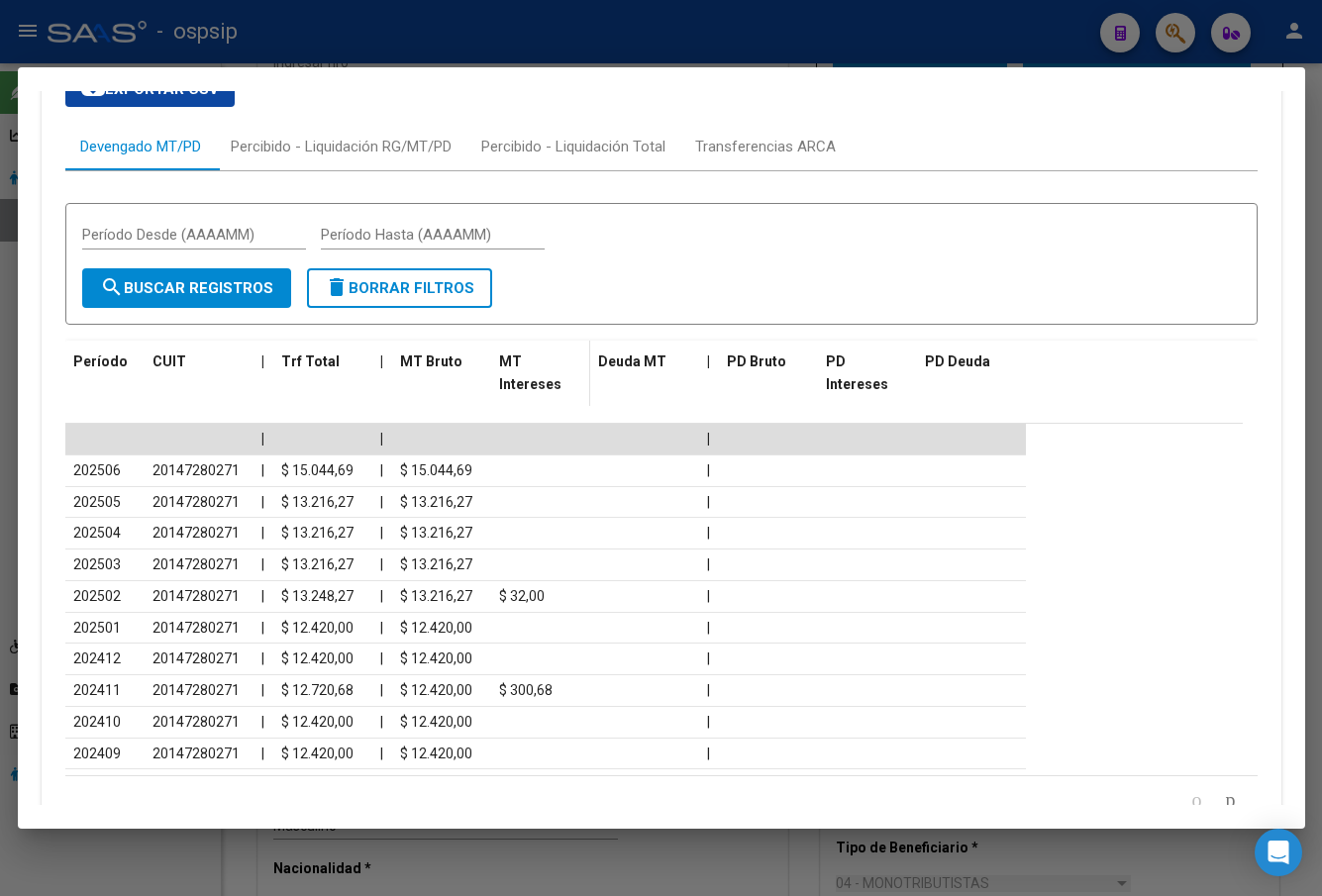 scroll, scrollTop: 1607, scrollLeft: 0, axis: vertical 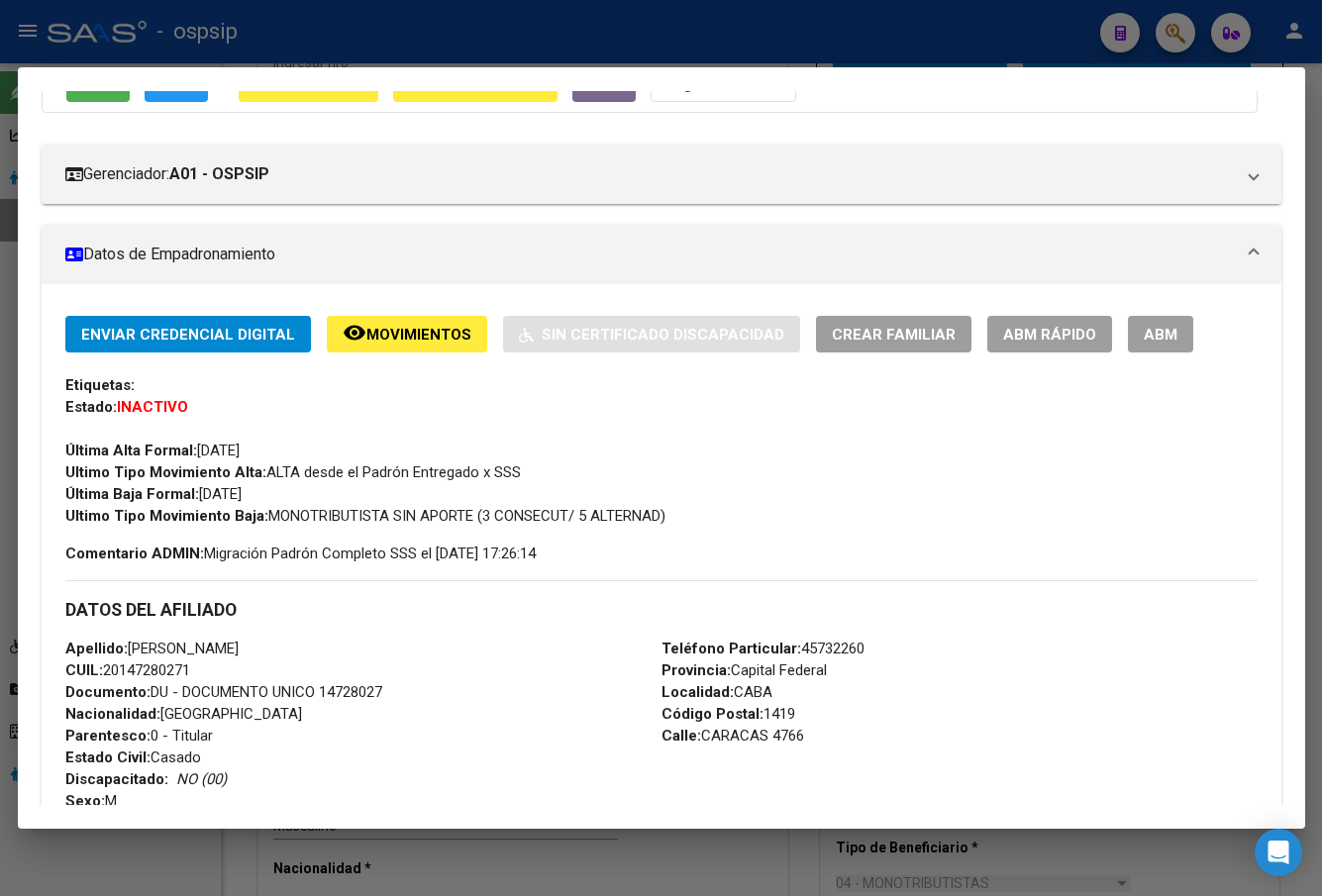 click on "ABM" at bounding box center [1161, 334] 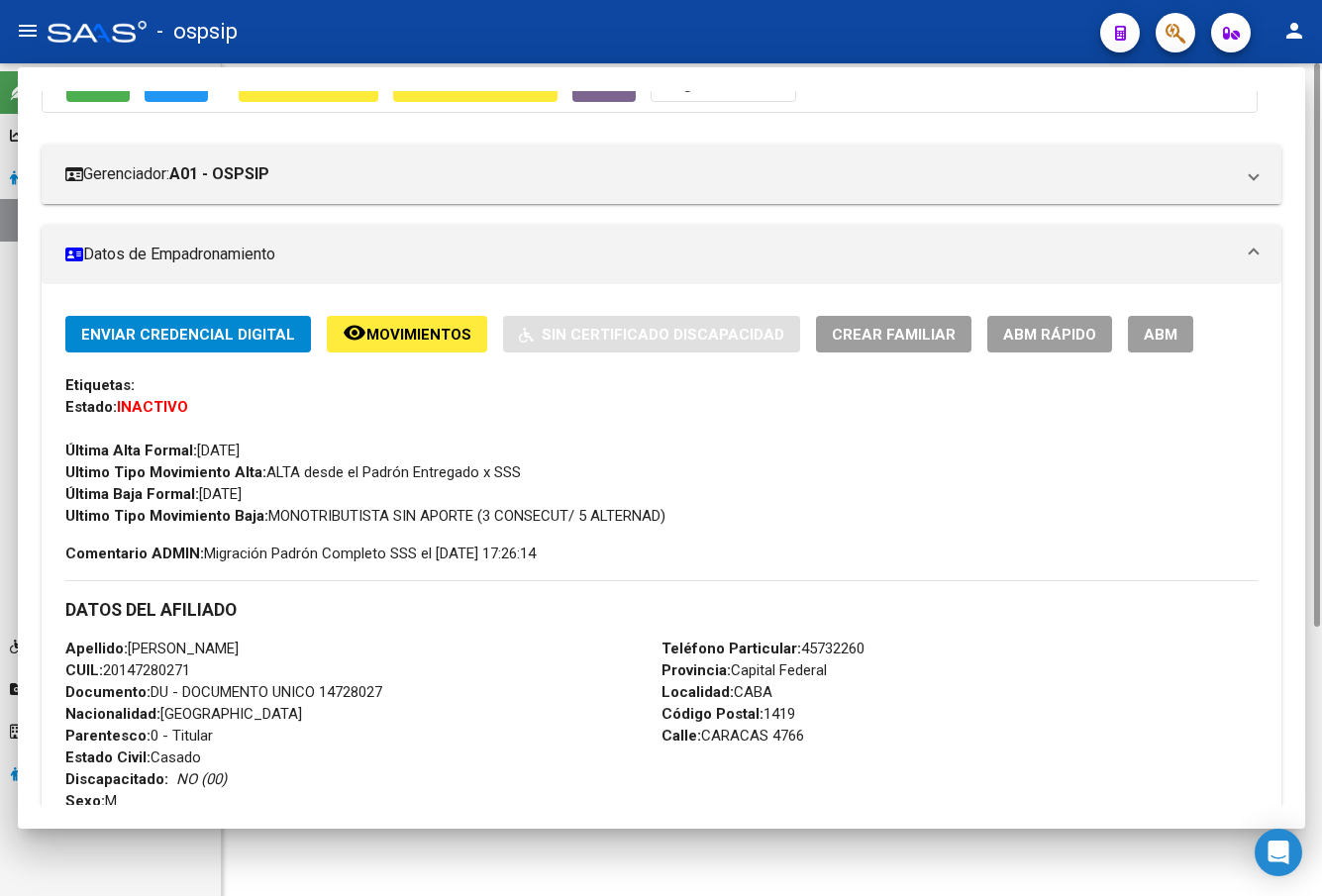 scroll, scrollTop: 0, scrollLeft: 0, axis: both 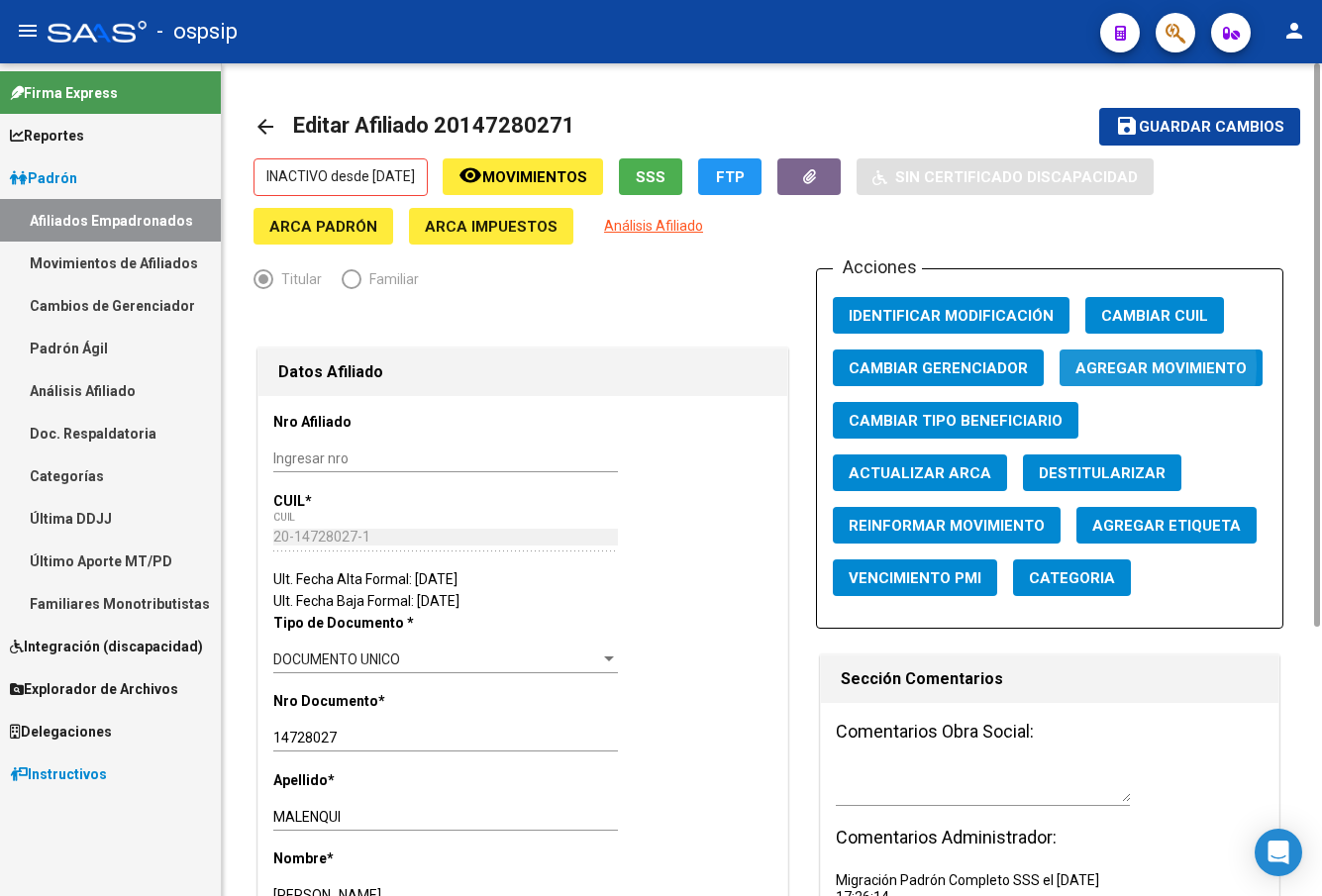 click on "Agregar Movimiento" 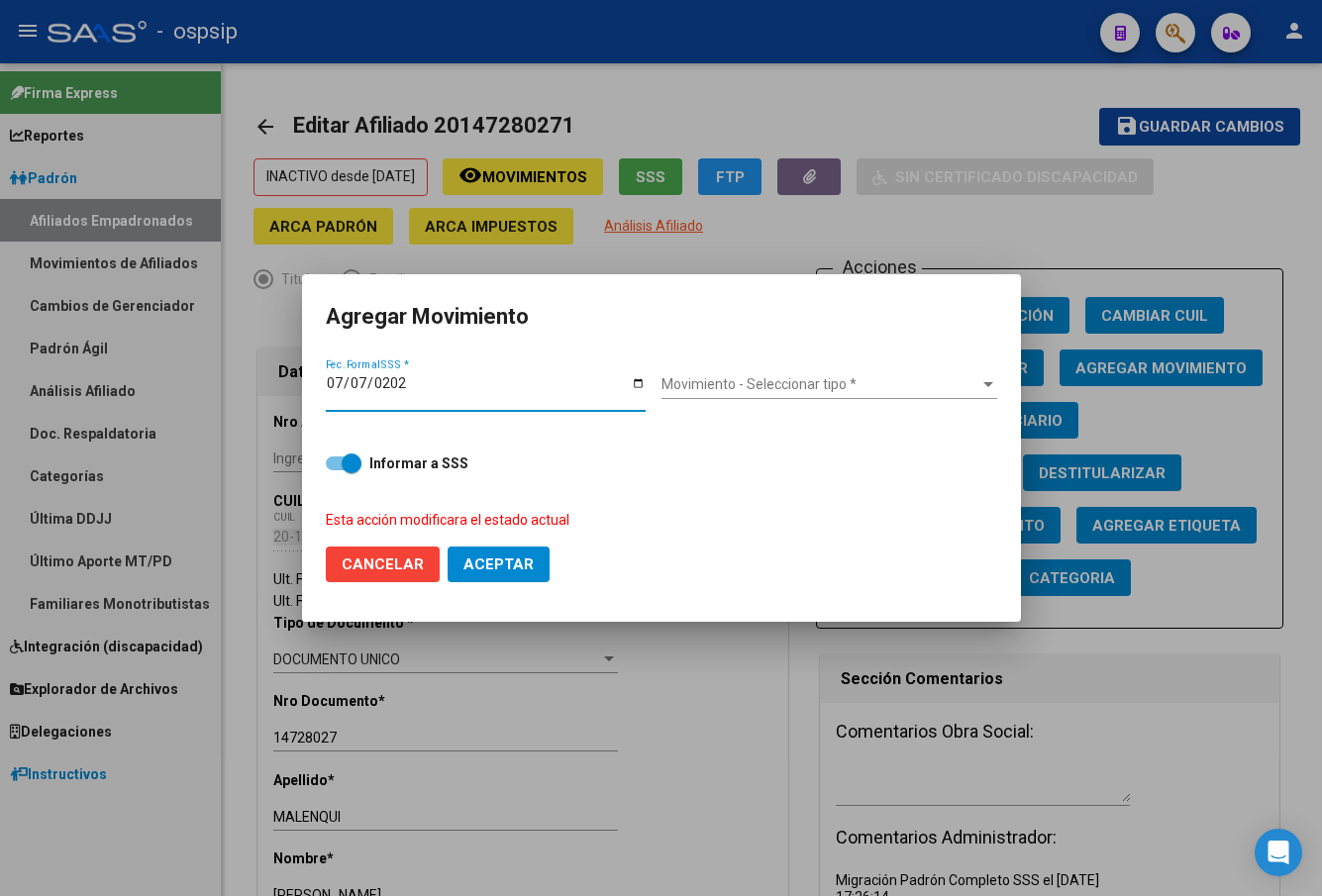 type on "[DATE]" 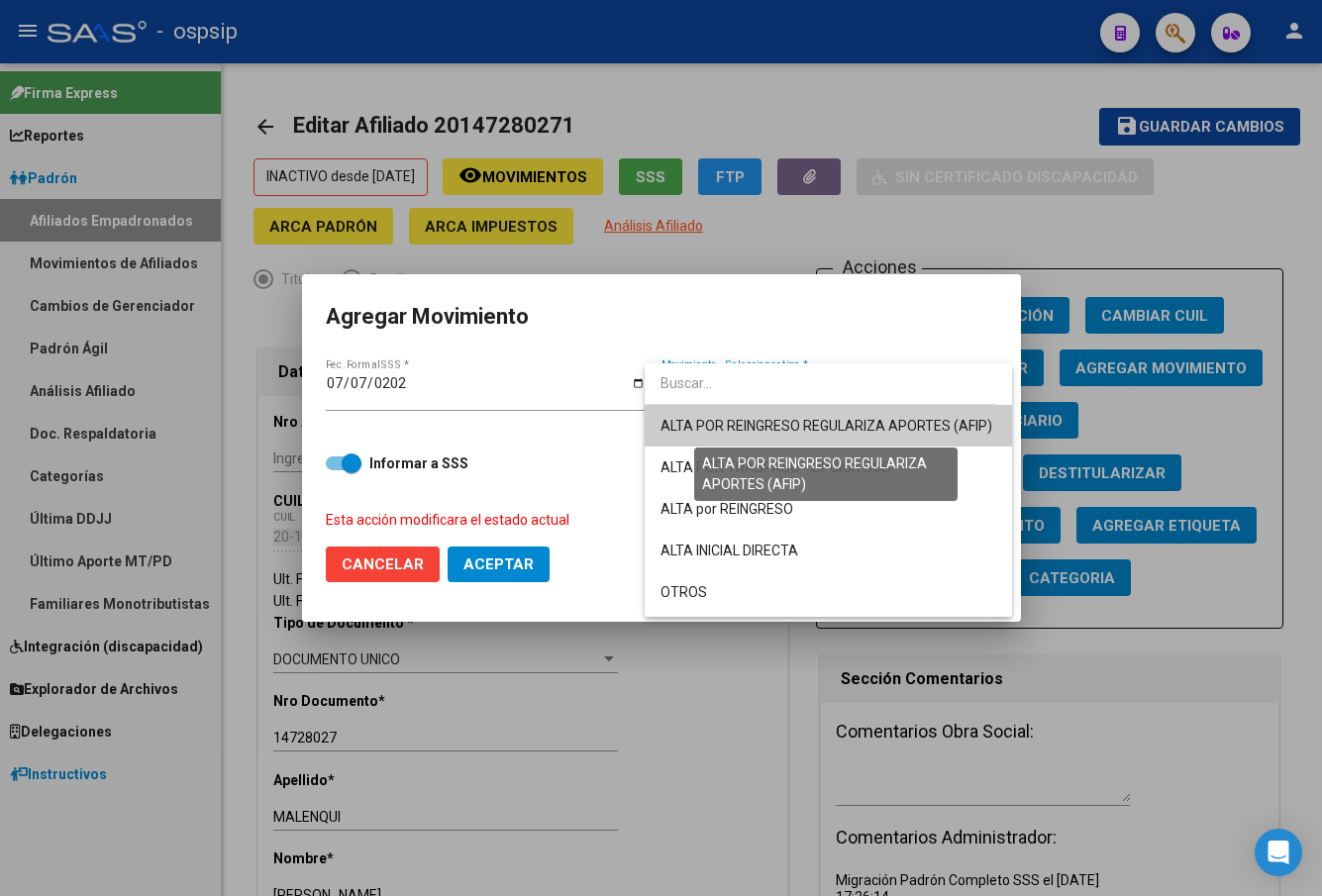 click on "ALTA POR REINGRESO REGULARIZA APORTES (AFIP)" at bounding box center [826, 426] 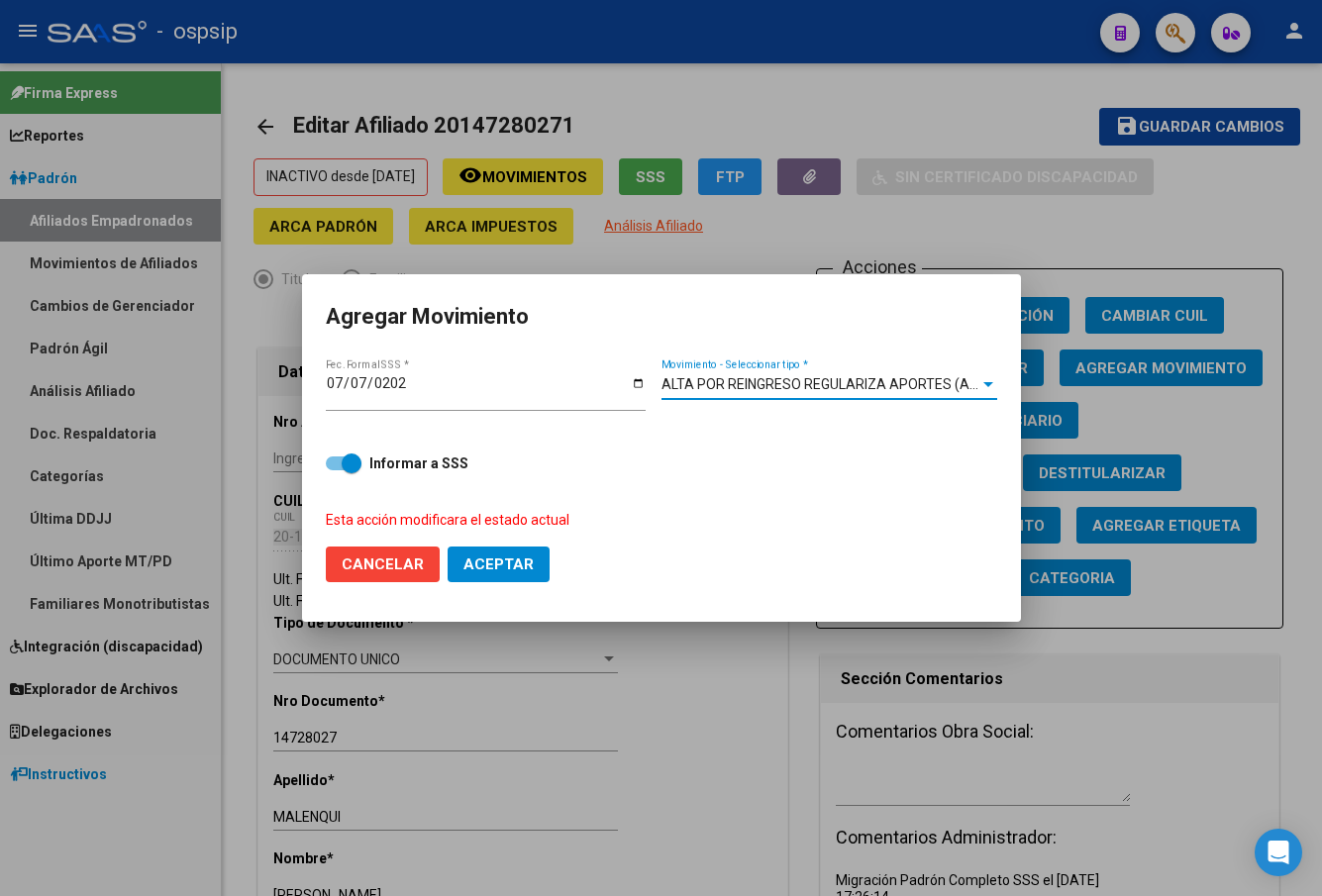 click on "Cancelar Aceptar" 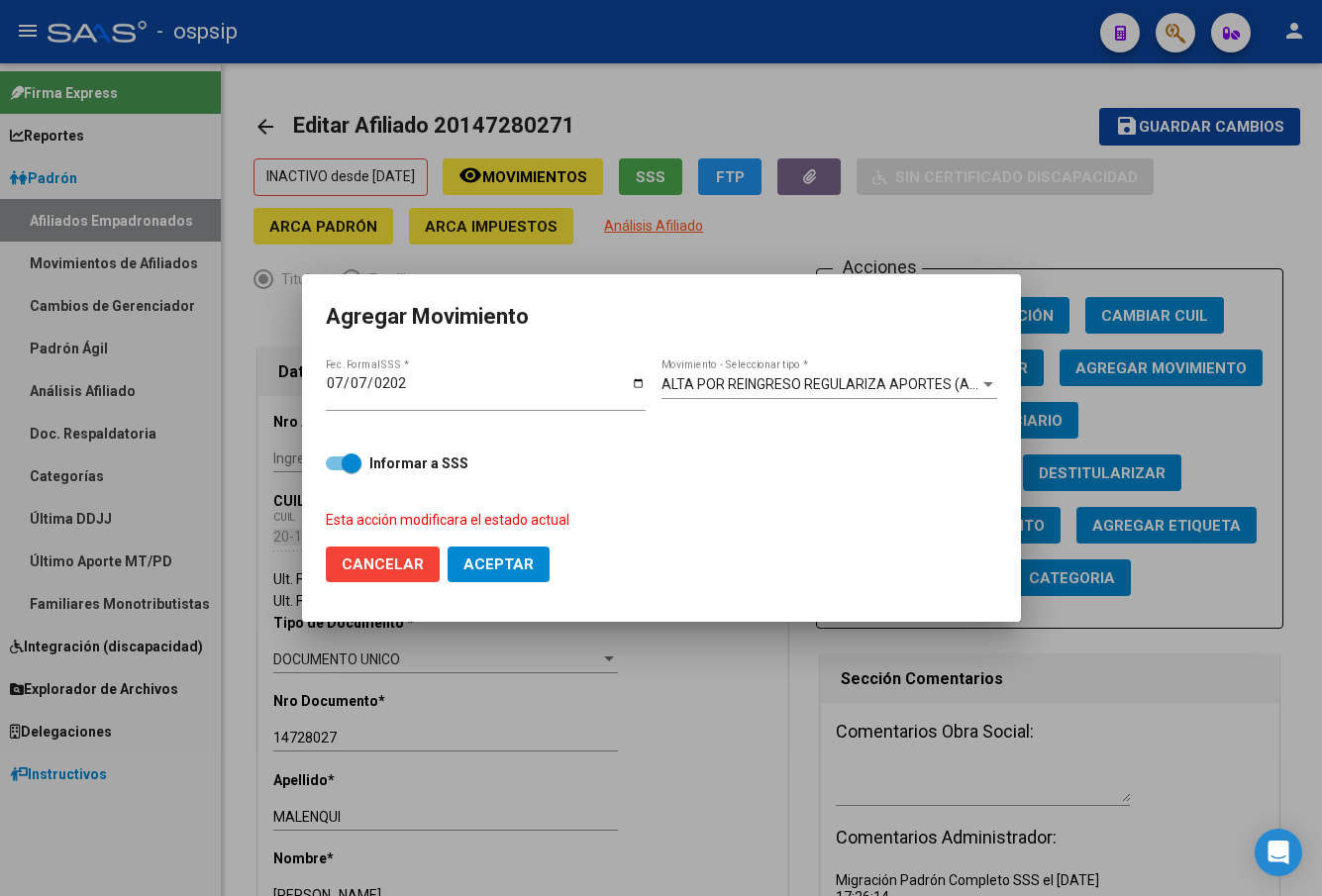 click on "Aceptar" 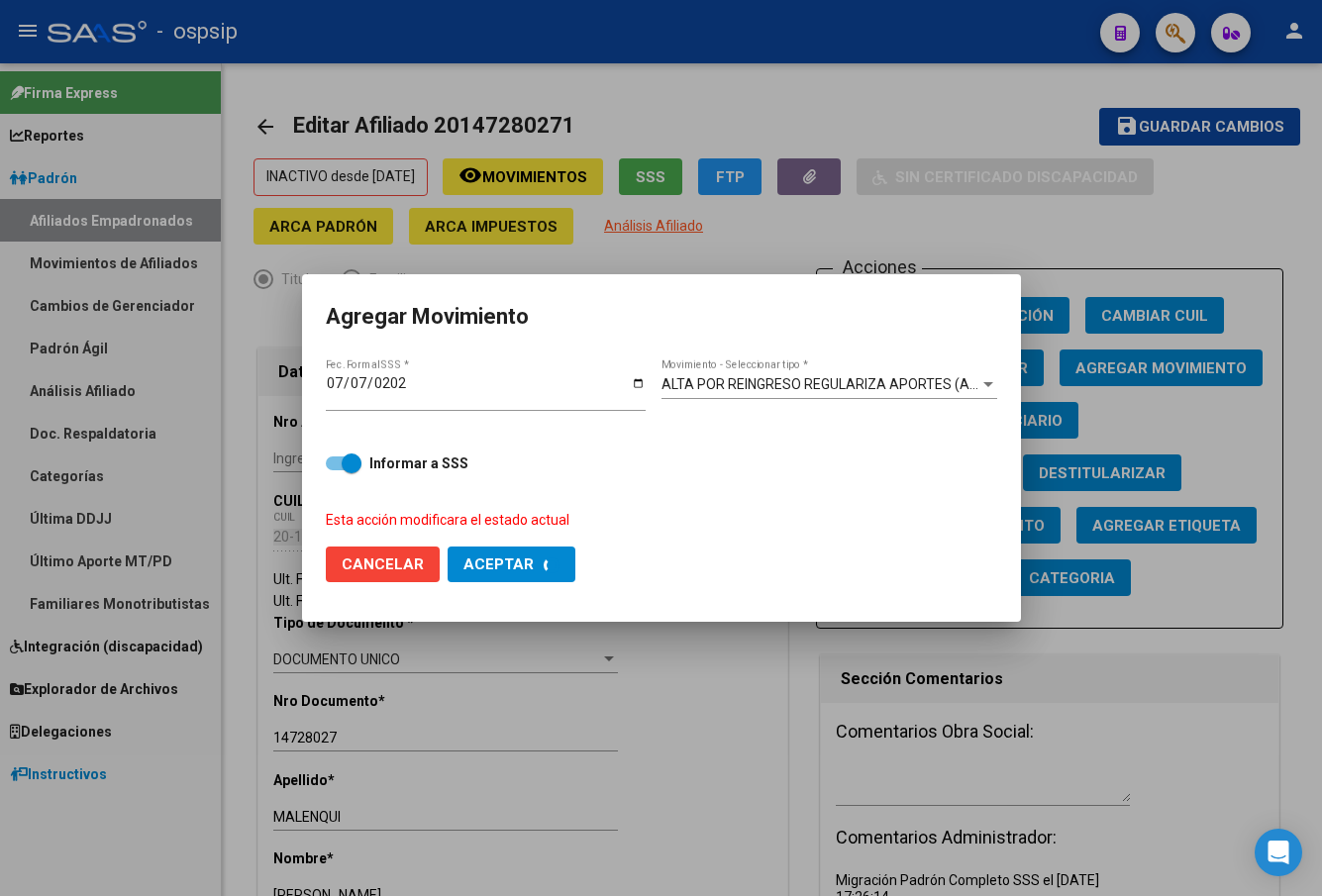 checkbox on "false" 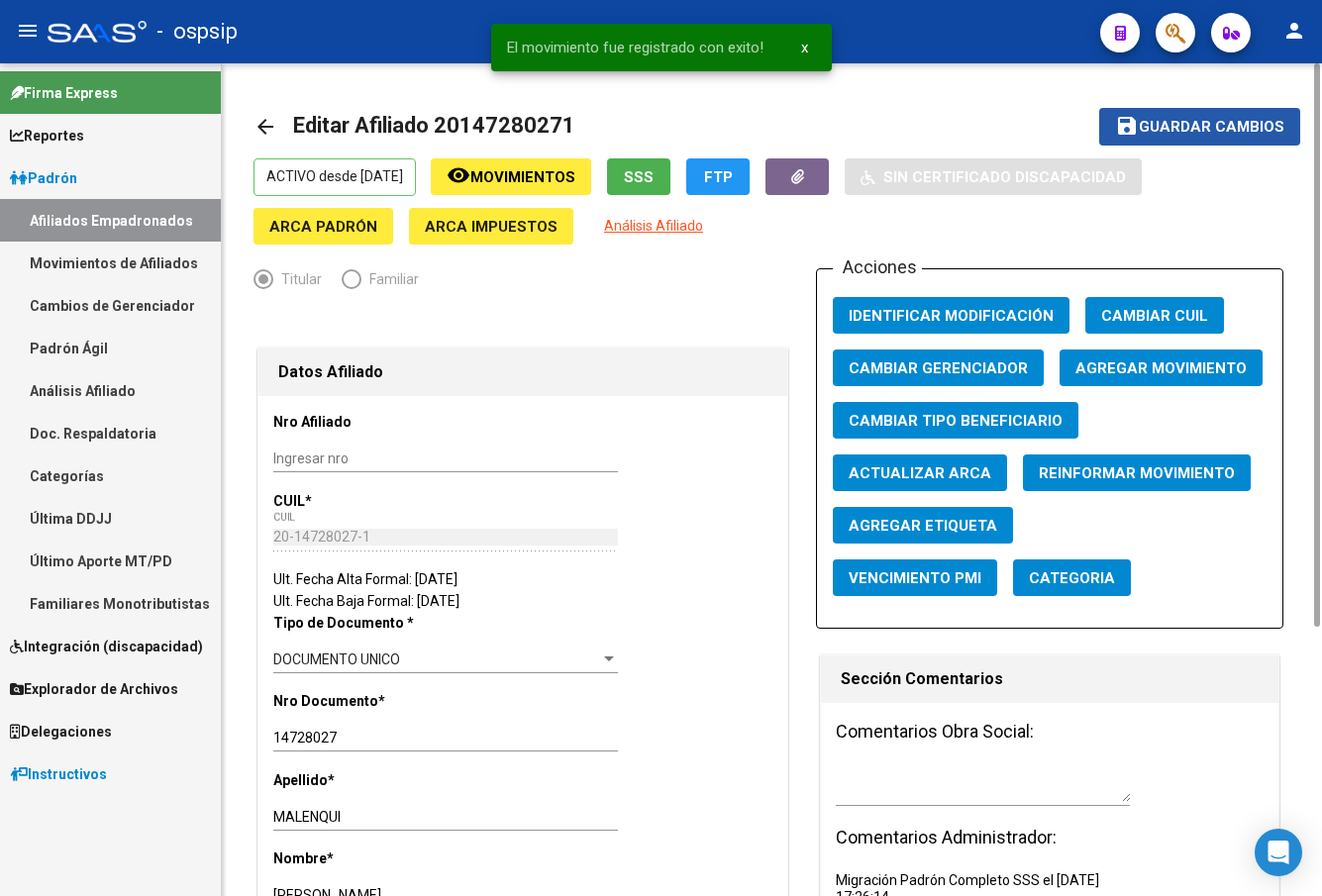 click on "Guardar cambios" 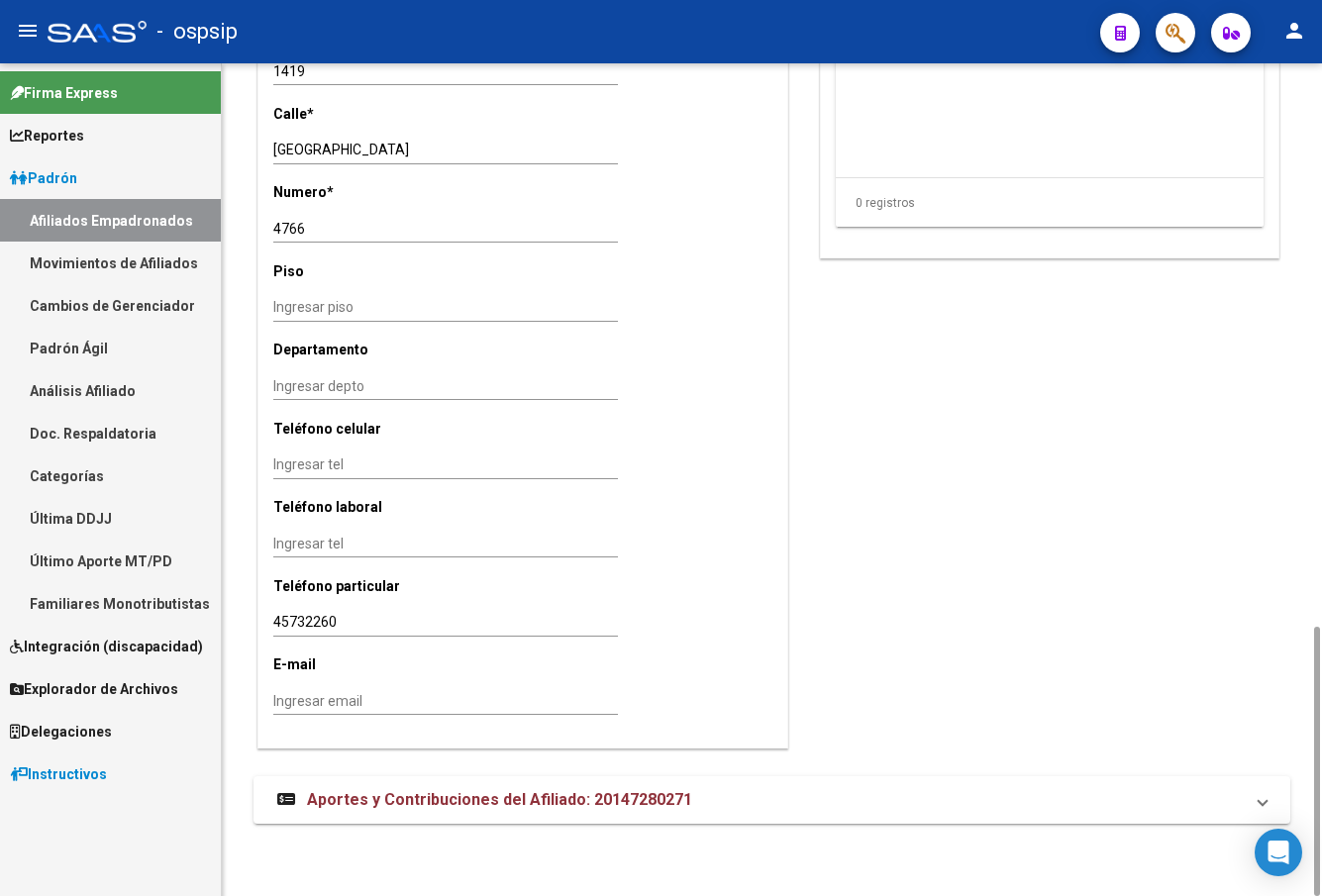 scroll, scrollTop: 1339, scrollLeft: 0, axis: vertical 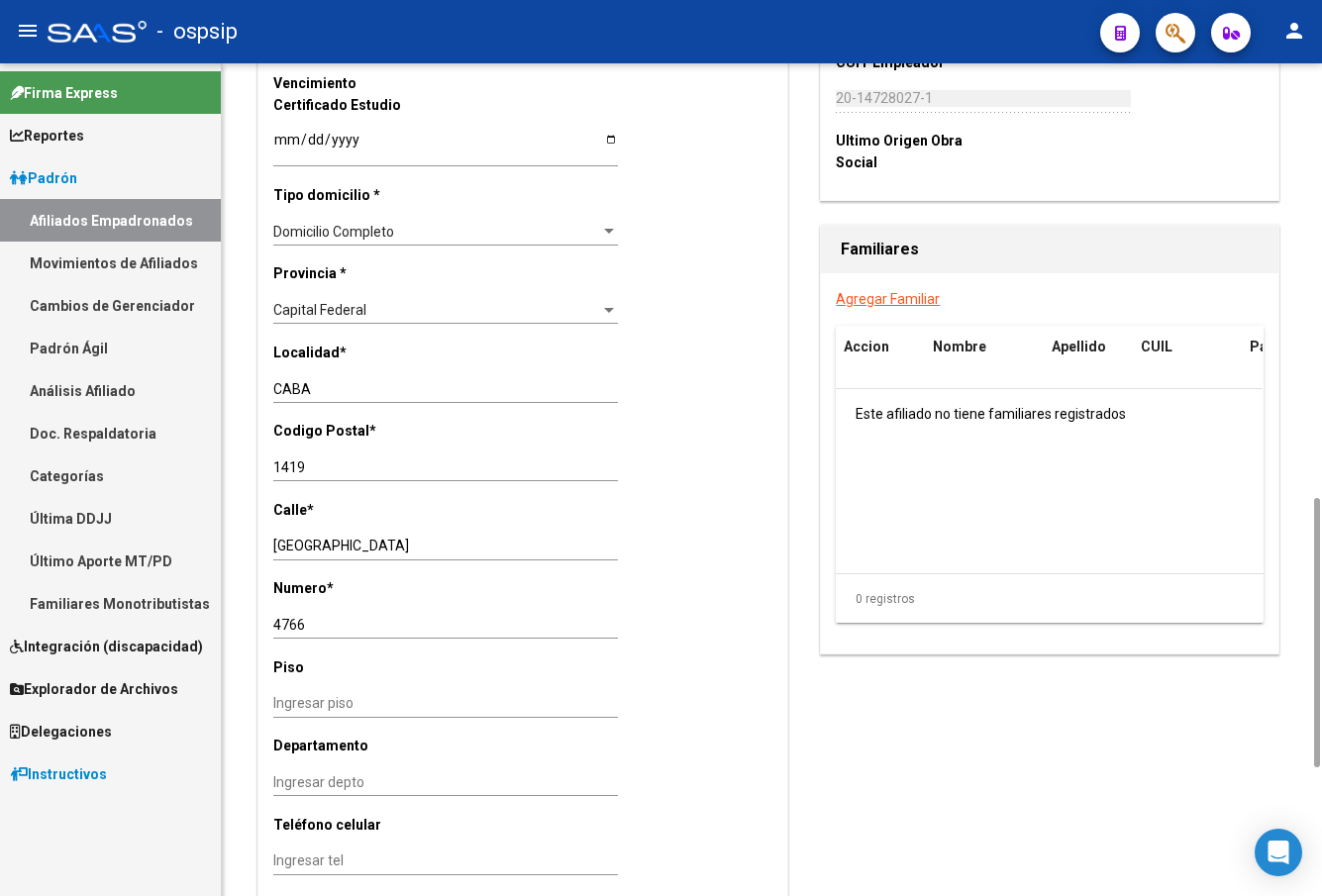 click on "Nro Afiliado    Ingresar nro  CUIL  *   20-14728027-1 CUIL  ARCA Padrón  Ult. Fecha Alta Formal: [DATE]  Ult. Fecha Baja Formal: [DATE]  Tipo de Documento * DOCUMENTO UNICO Seleccionar tipo Nro Documento  *   14728027 Ingresar nro  Apellido  *   [PERSON_NAME] Ingresar apellido  Nombre  *   [PERSON_NAME] nombre  Fecha de nacimiento  *   [DEMOGRAPHIC_DATA] Ingresar fecha   Parentesco * Titular Seleccionar parentesco  Estado Civil * [DEMOGRAPHIC_DATA] Seleccionar tipo  Sexo * Masculino Seleccionar sexo  Nacionalidad * [DEMOGRAPHIC_DATA] Seleccionar tipo  Discapacitado * No discapacitado Seleccionar tipo Vencimiento Certificado Estudio    Ingresar fecha   Tipo domicilio * Domicilio Completo Seleccionar tipo domicilio  Provincia * Capital Federal Seleccionar provincia Localidad  *   CABA Ingresar el nombre  Codigo Postal  *   1419 Ingresar el codigo  Calle  *   [GEOGRAPHIC_DATA] Ingresar calle  Numero  *   4766 Ingresar nro  Piso    Ingresar piso  Departamento    Ingresar depto  Teléfono celular    Ingresar tel  Teléfono laboral" 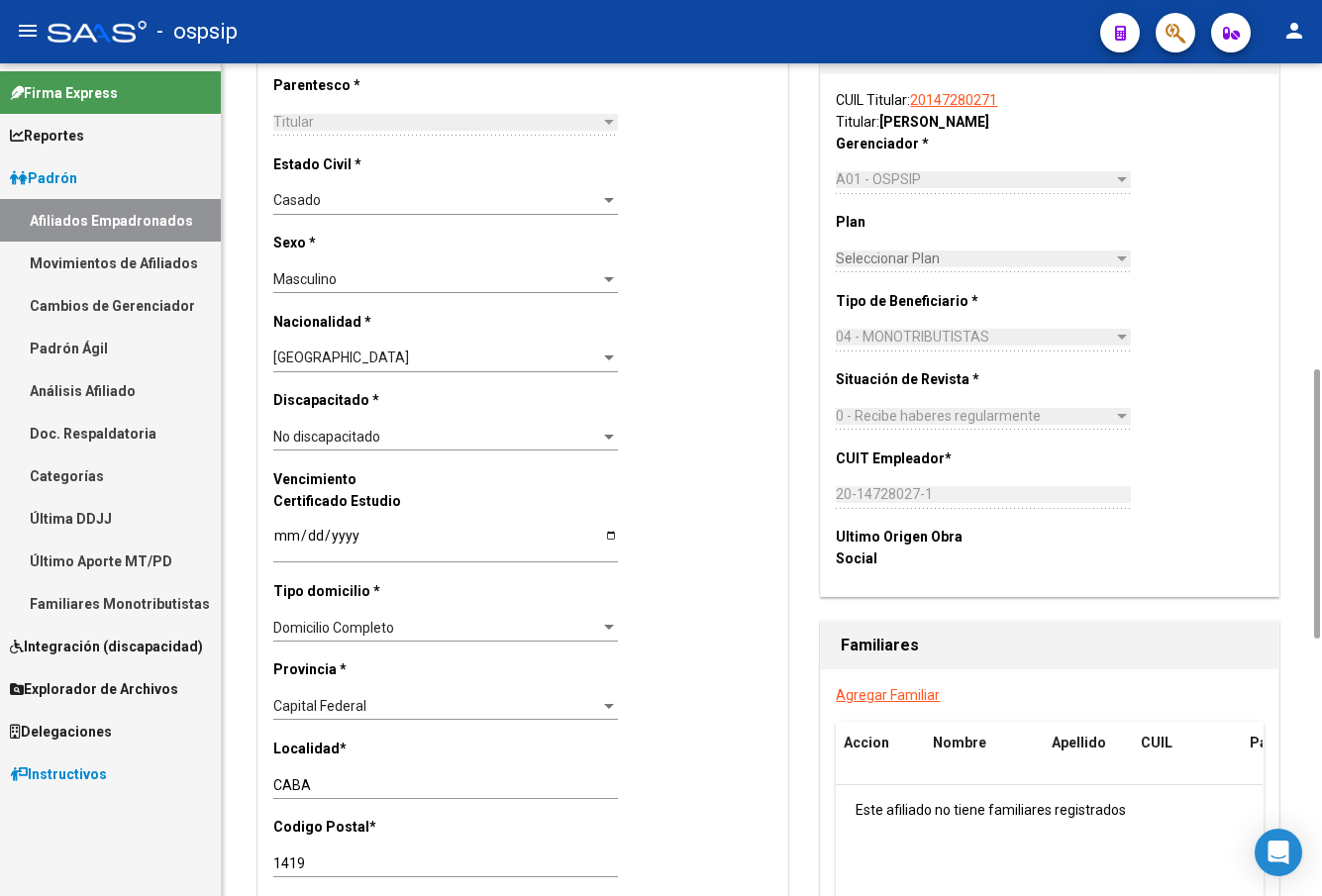 scroll, scrollTop: 0, scrollLeft: 0, axis: both 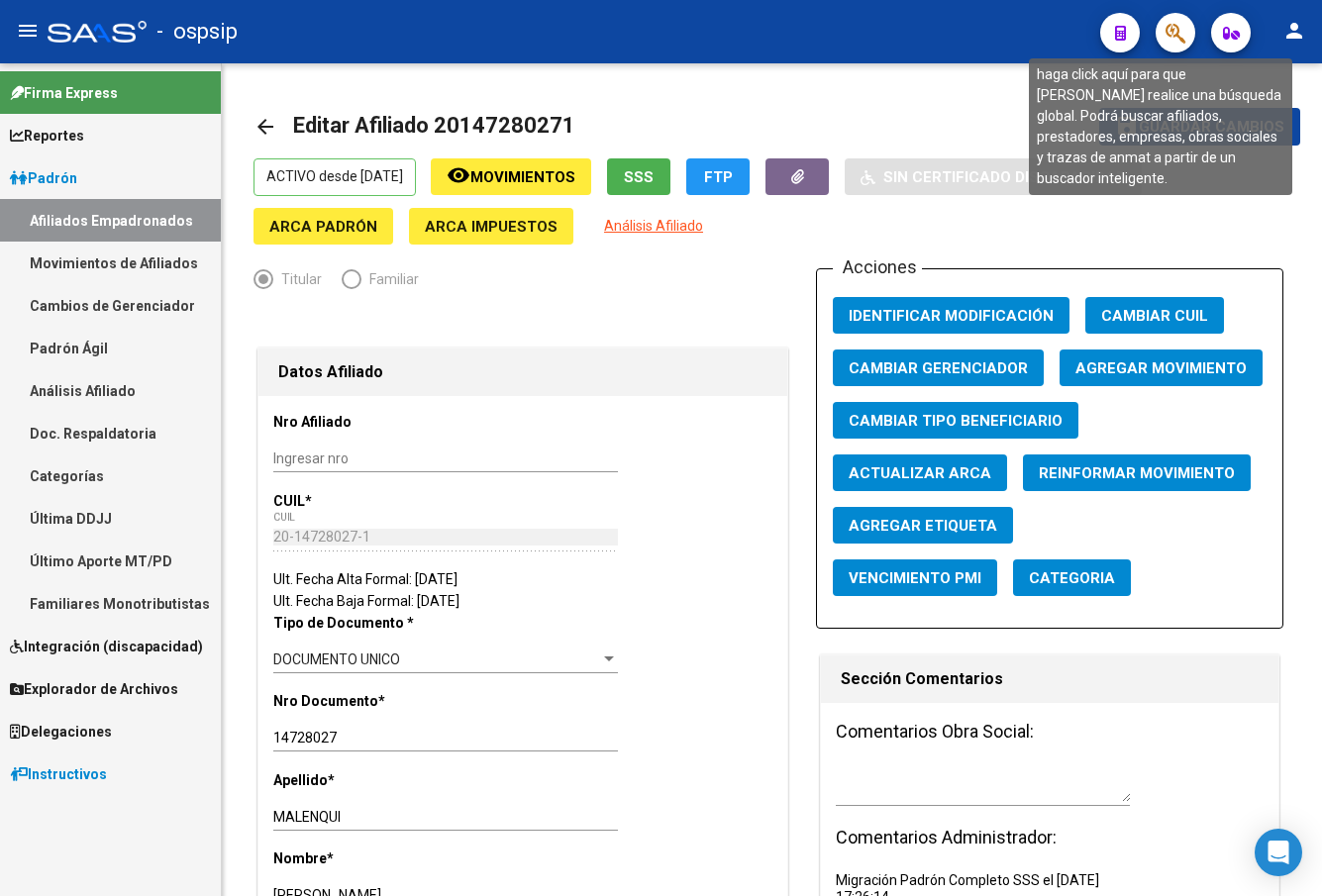 click 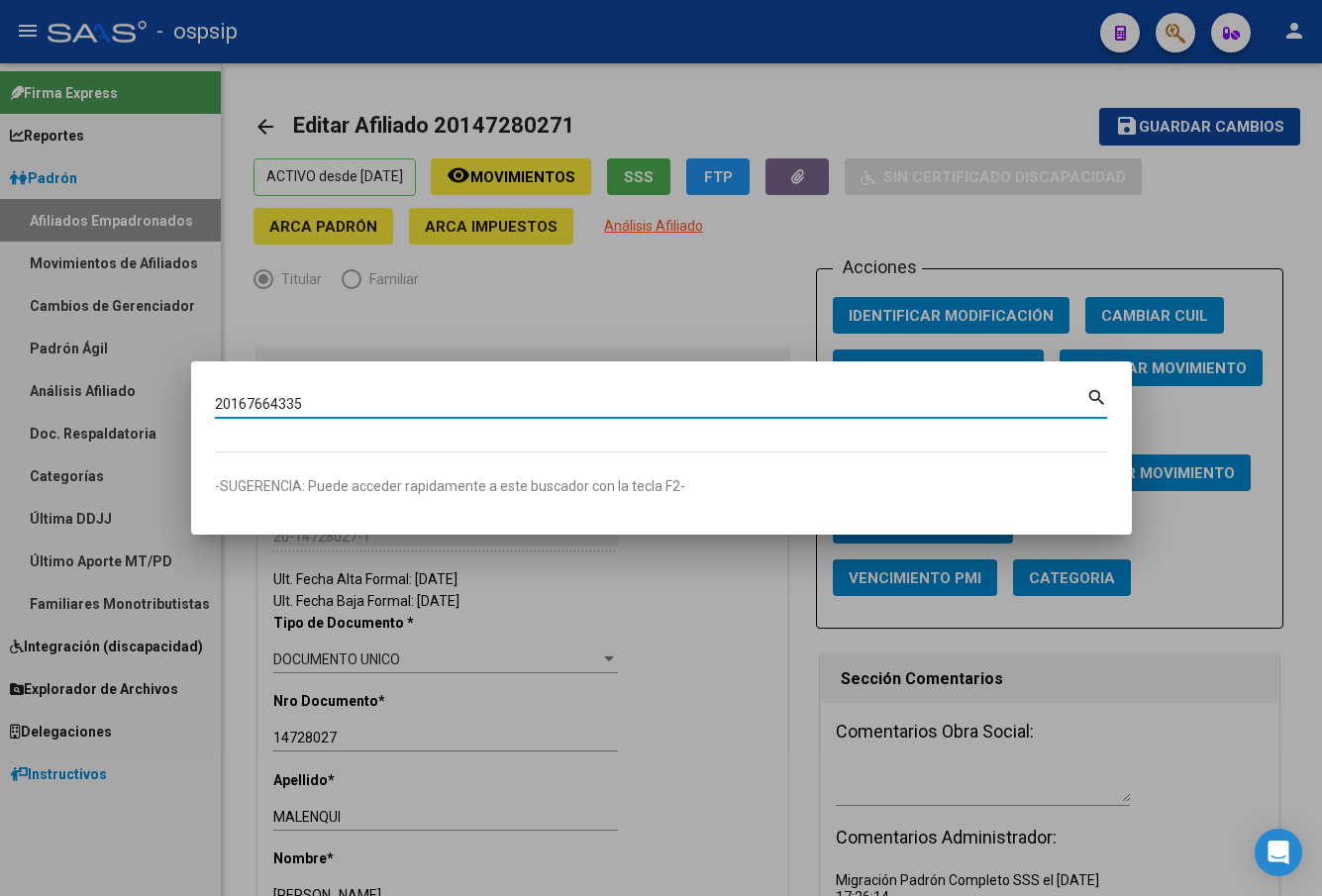 type on "20167664335" 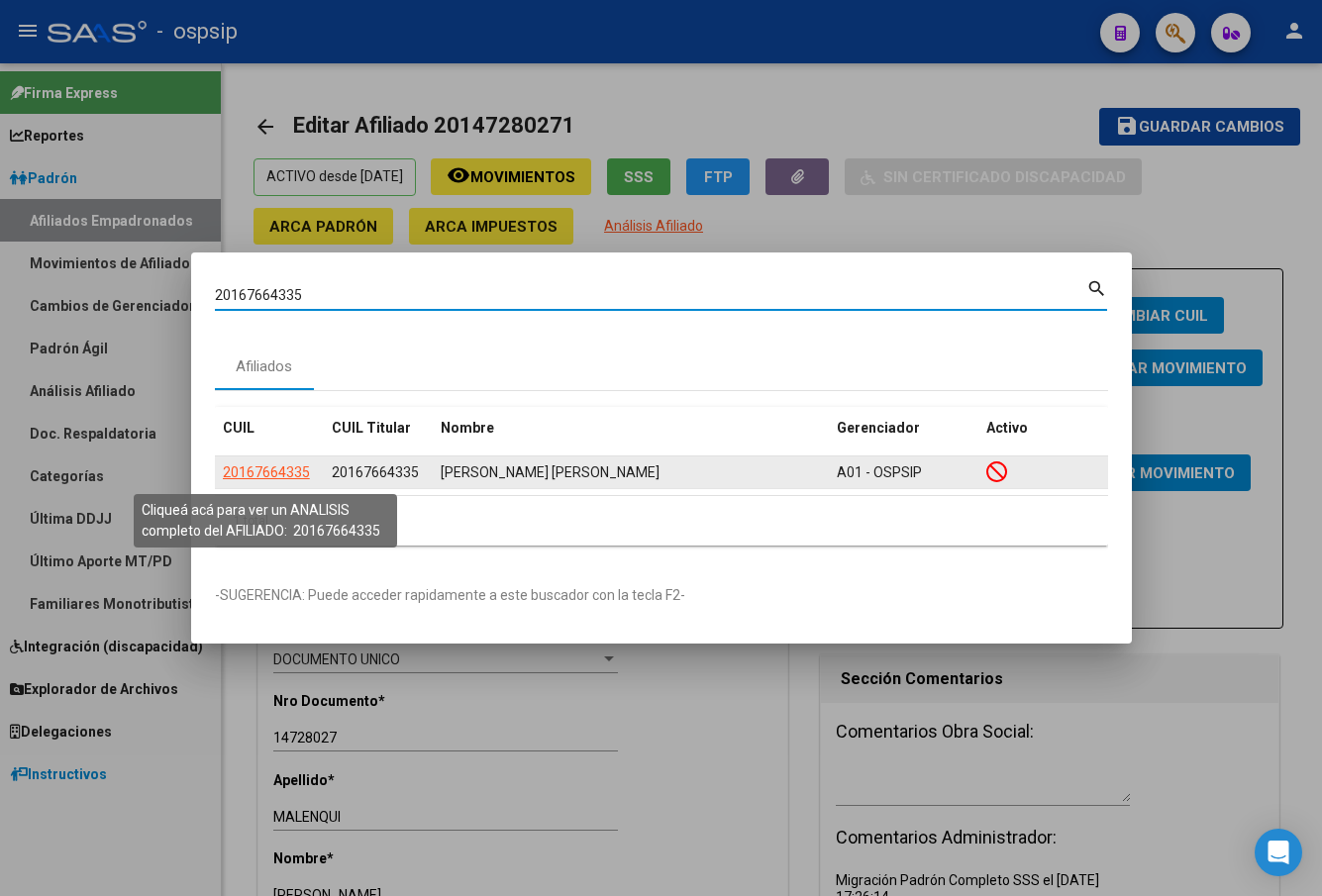 click on "20167664335" 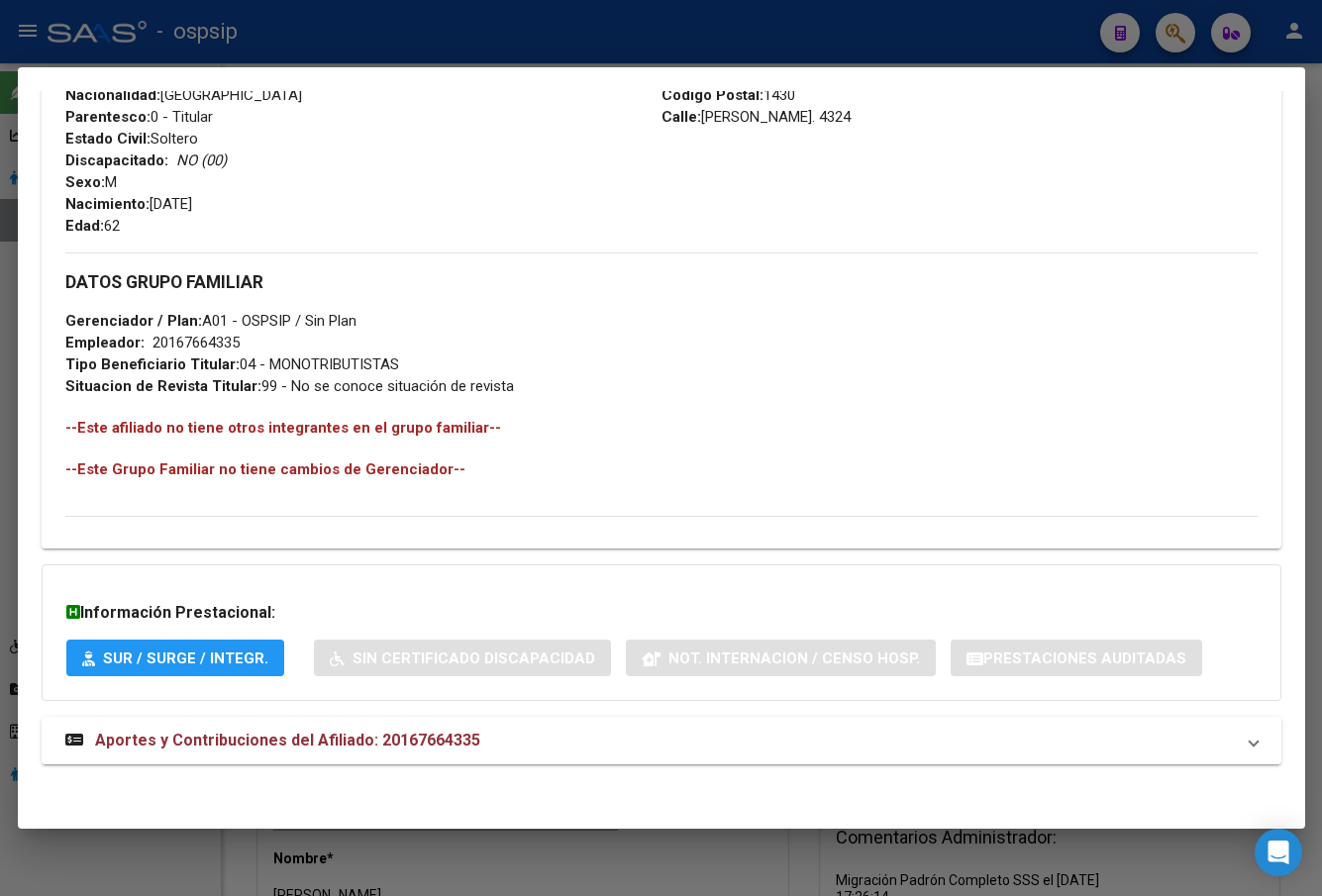 scroll, scrollTop: 823, scrollLeft: 0, axis: vertical 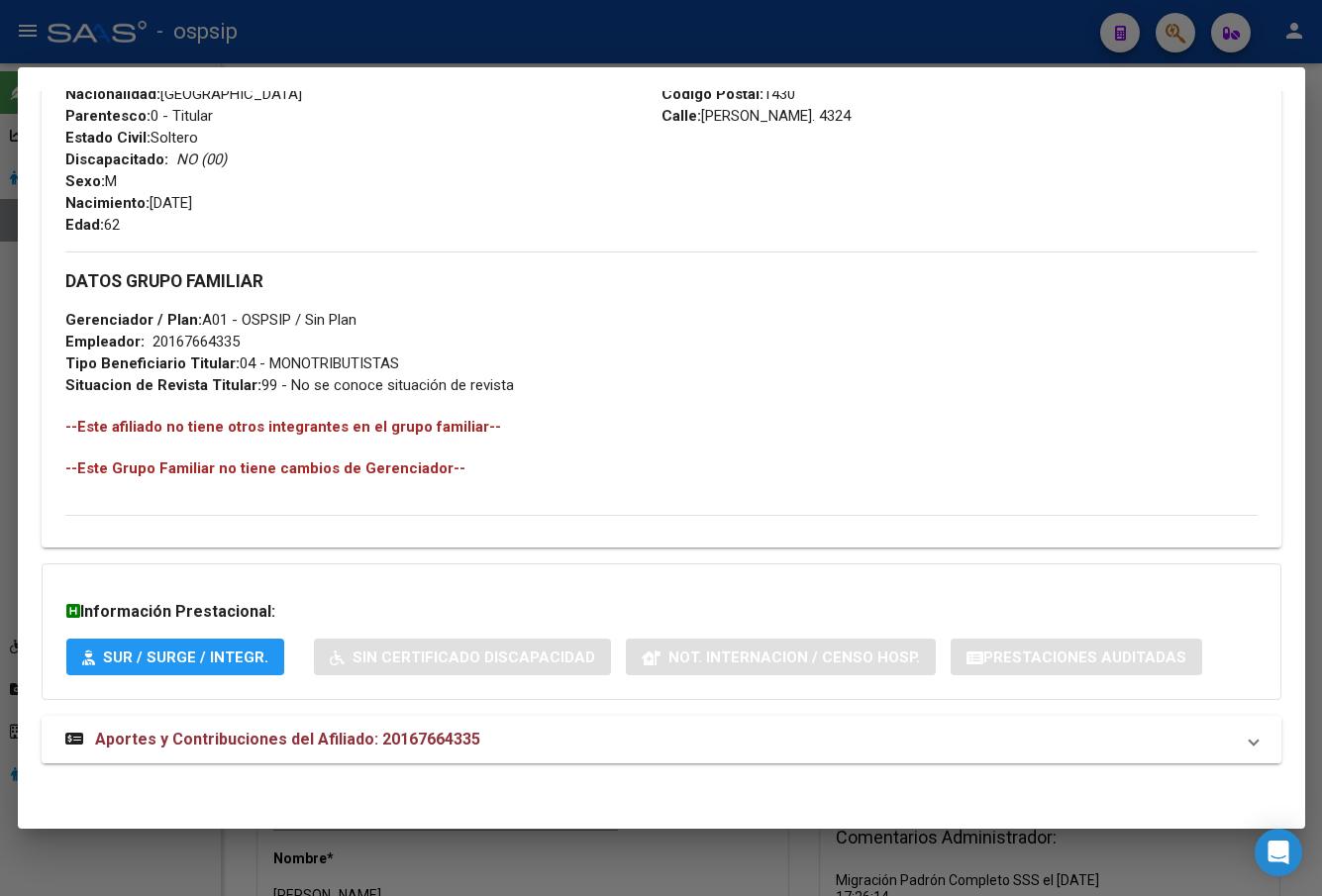 click on "Aportes y Contribuciones del Afiliado: 20167664335" at bounding box center (287, 739) 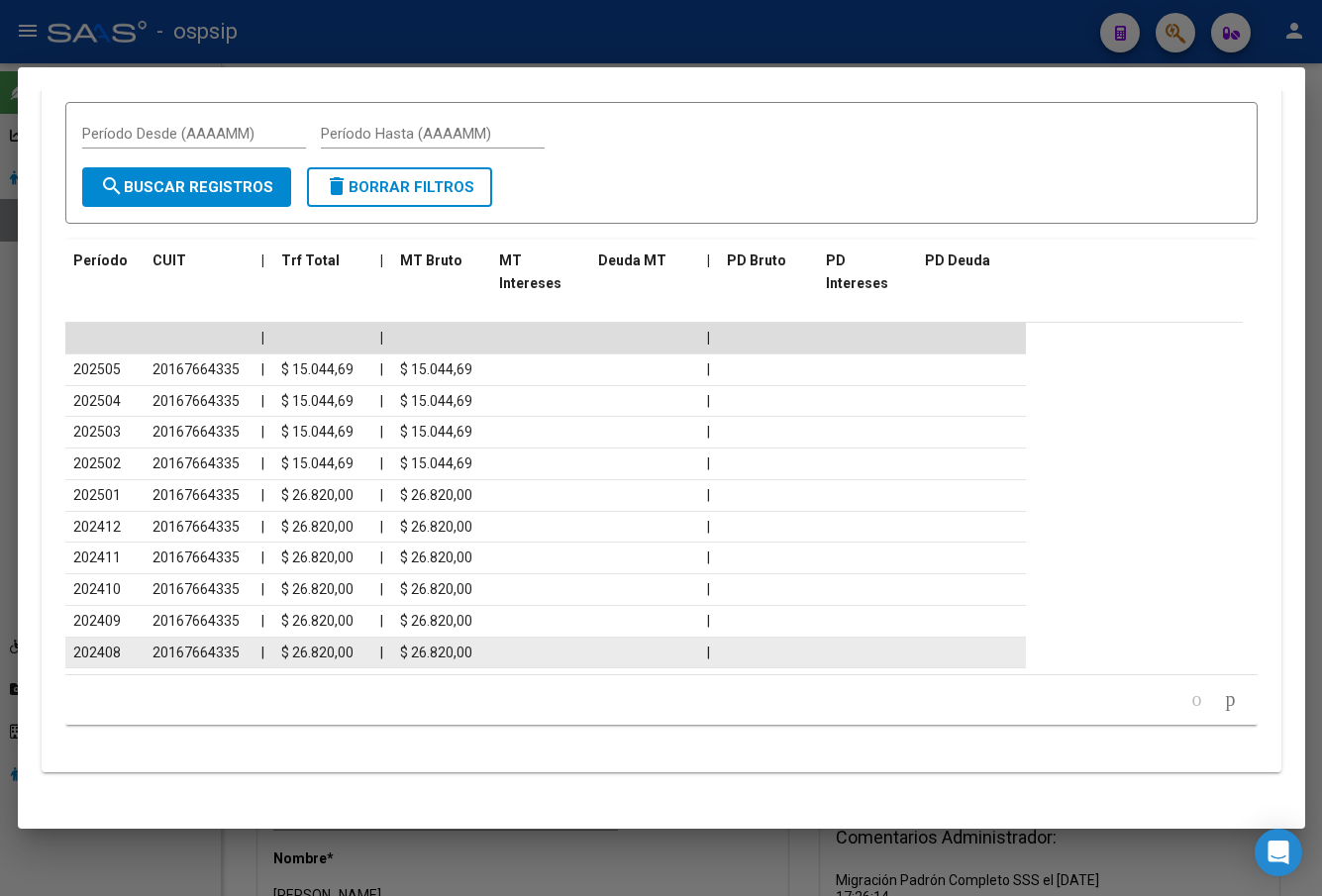 scroll, scrollTop: 1688, scrollLeft: 0, axis: vertical 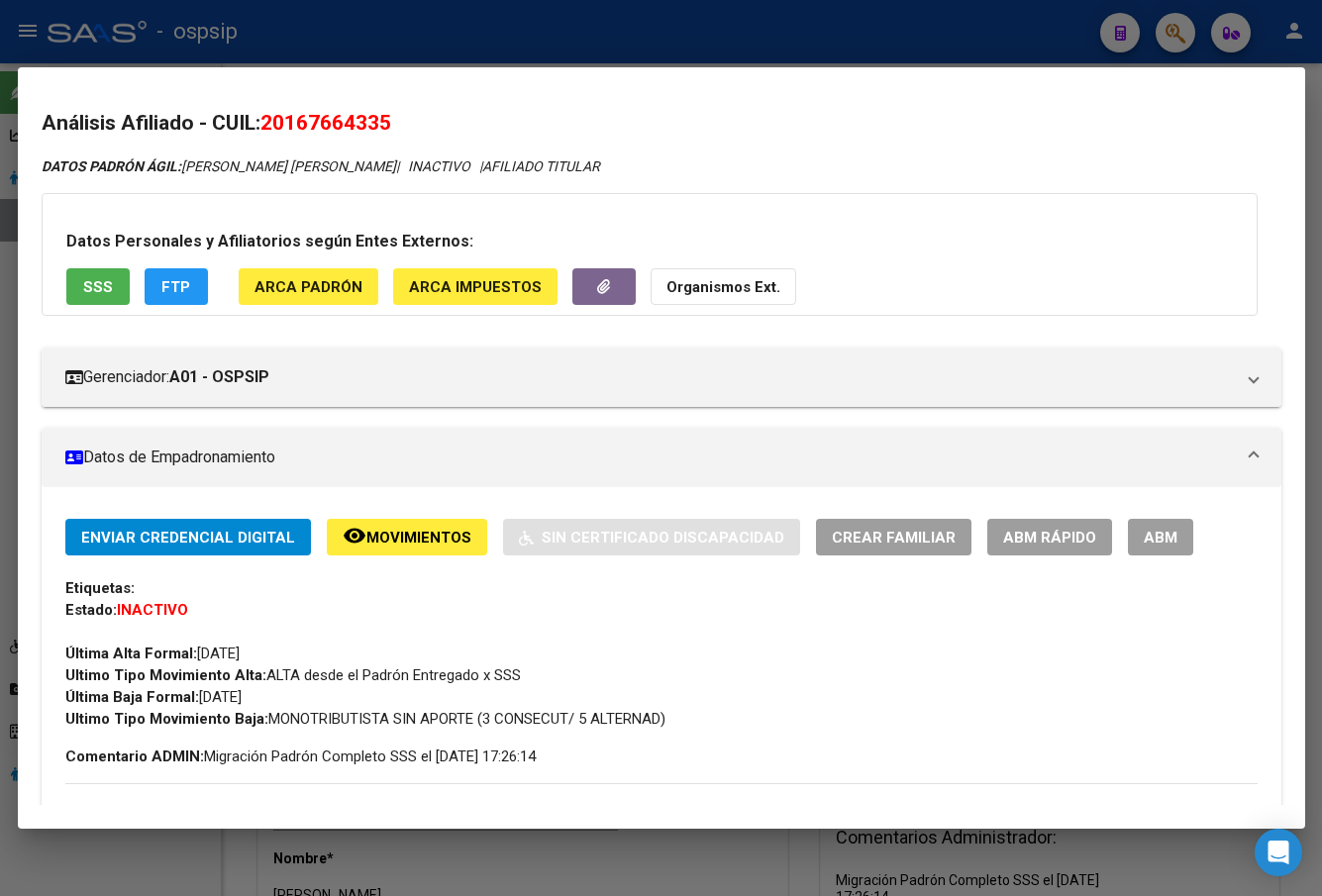 click on "ABM" at bounding box center [1161, 538] 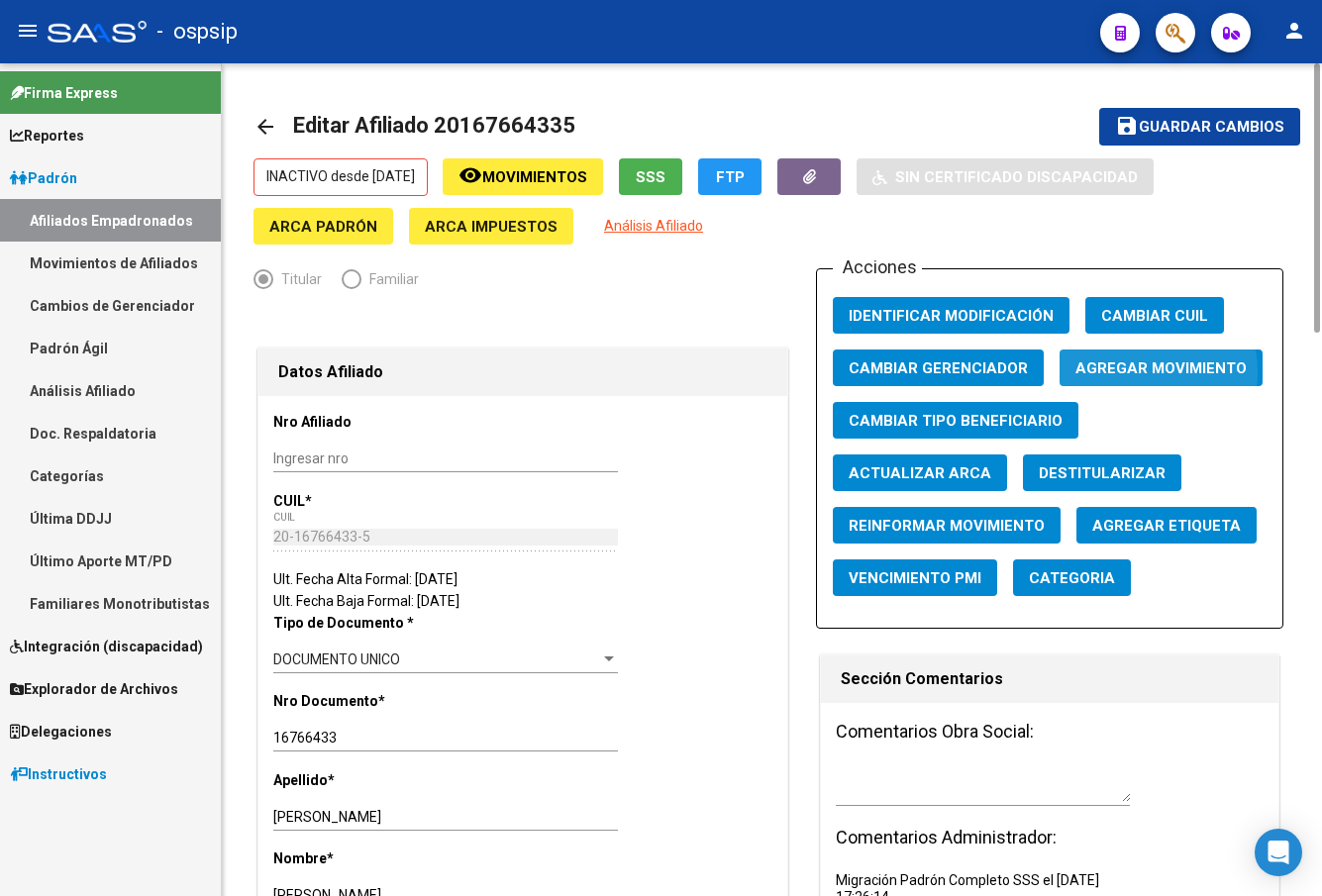 click on "Agregar Movimiento" 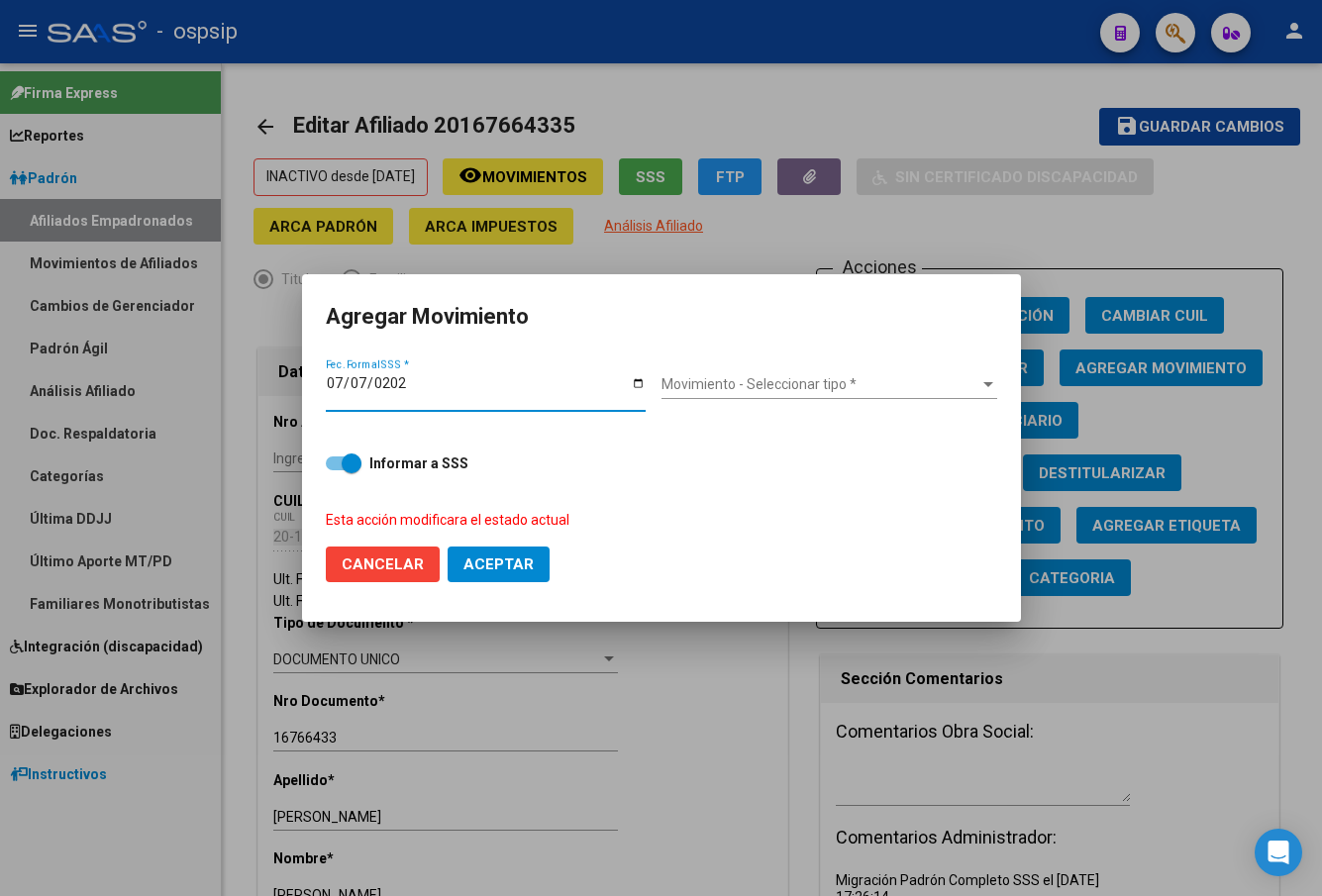 type on "[DATE]" 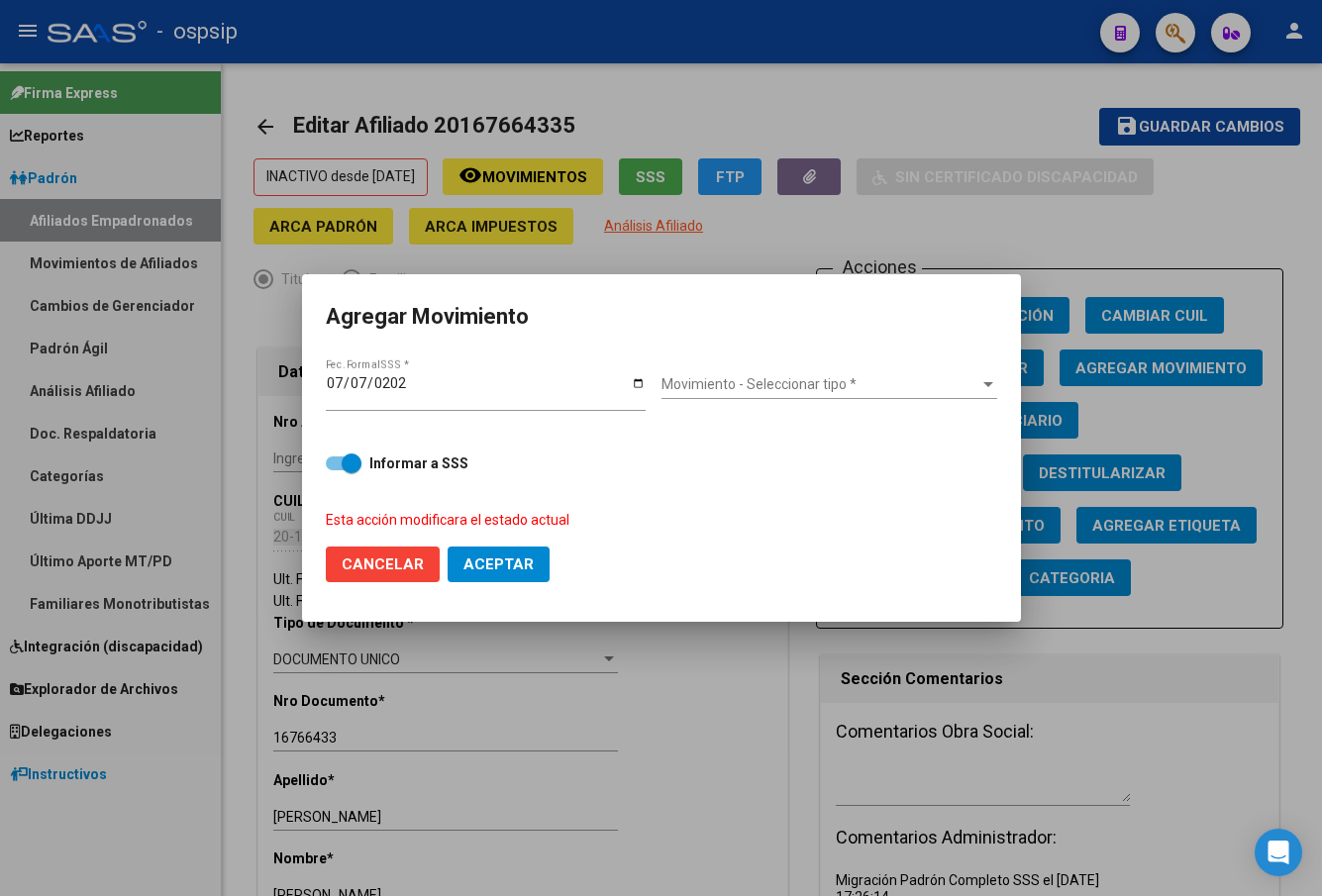 click on "Movimiento - Seleccionar tipo * Movimiento - Seleccionar tipo *" at bounding box center [829, 385] 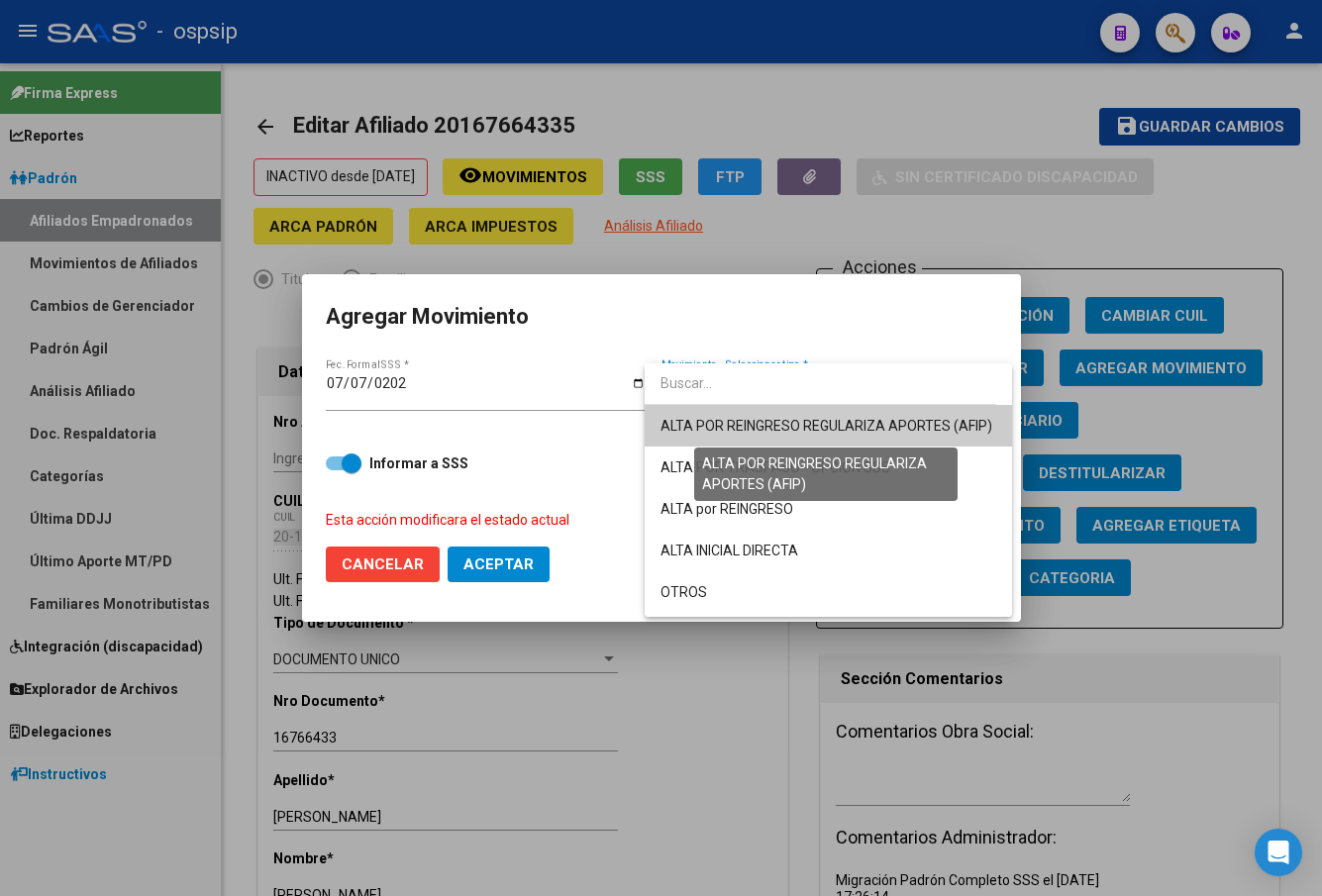 click on "ALTA POR REINGRESO REGULARIZA APORTES (AFIP)" at bounding box center [826, 426] 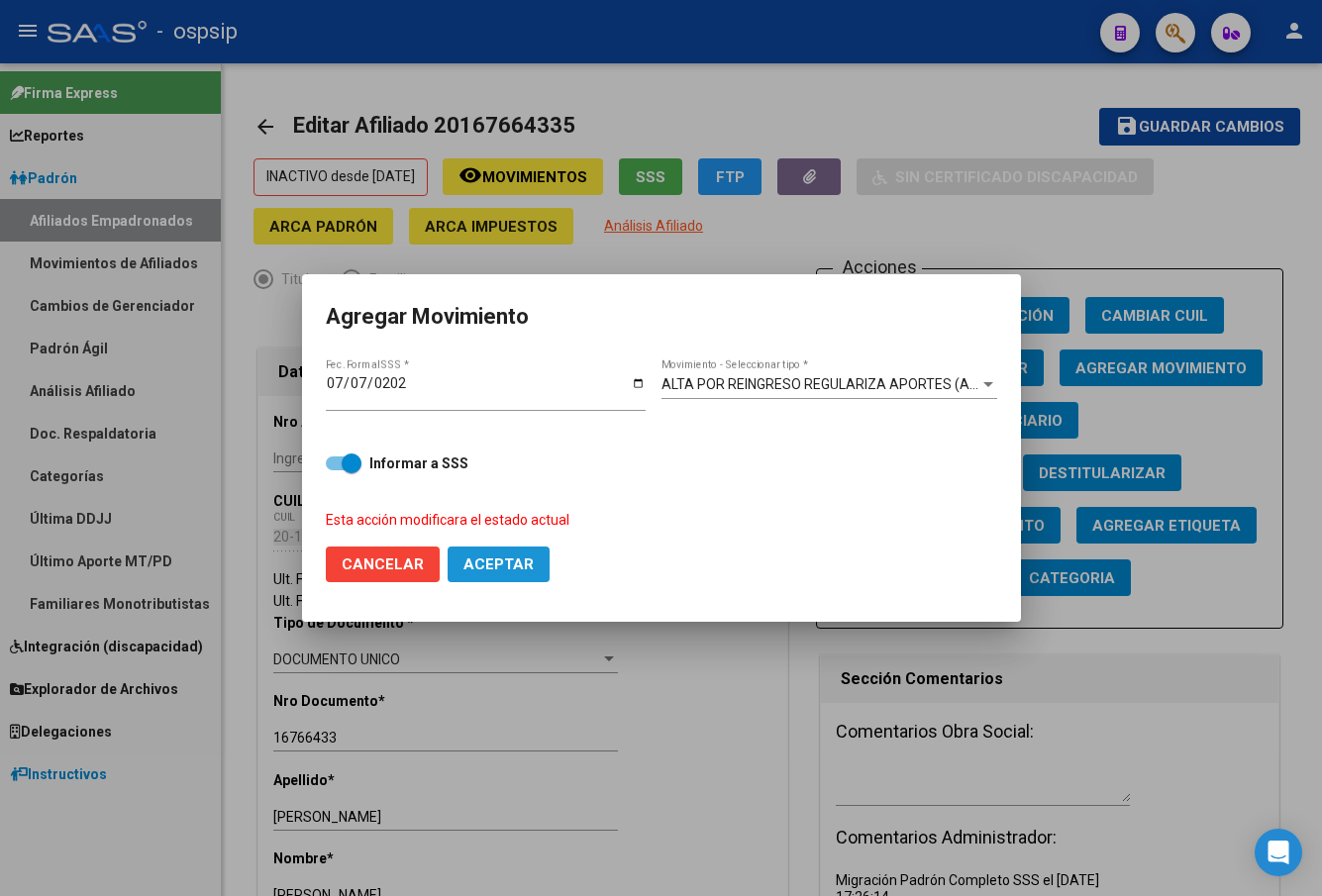 click on "Aceptar" 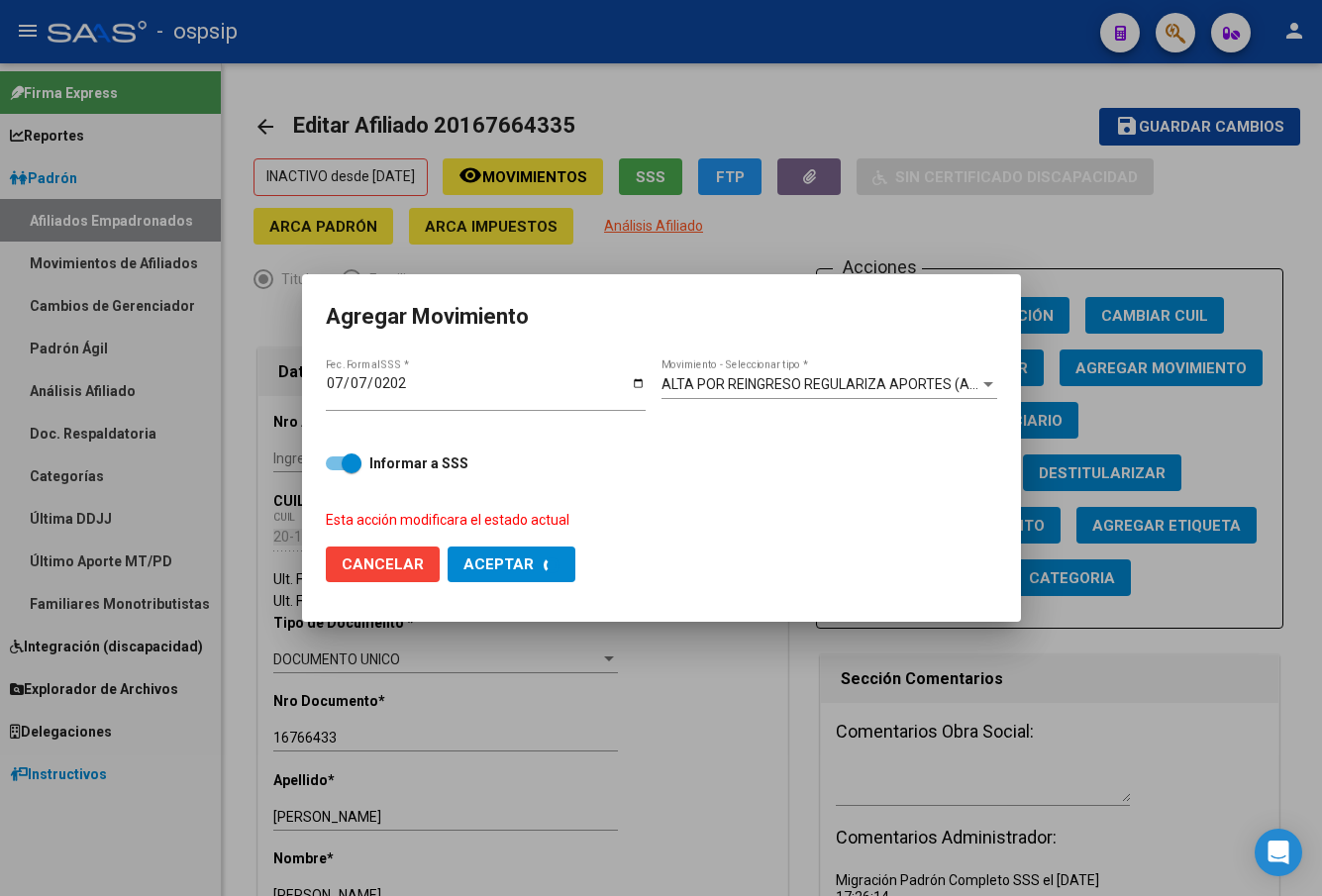 checkbox on "false" 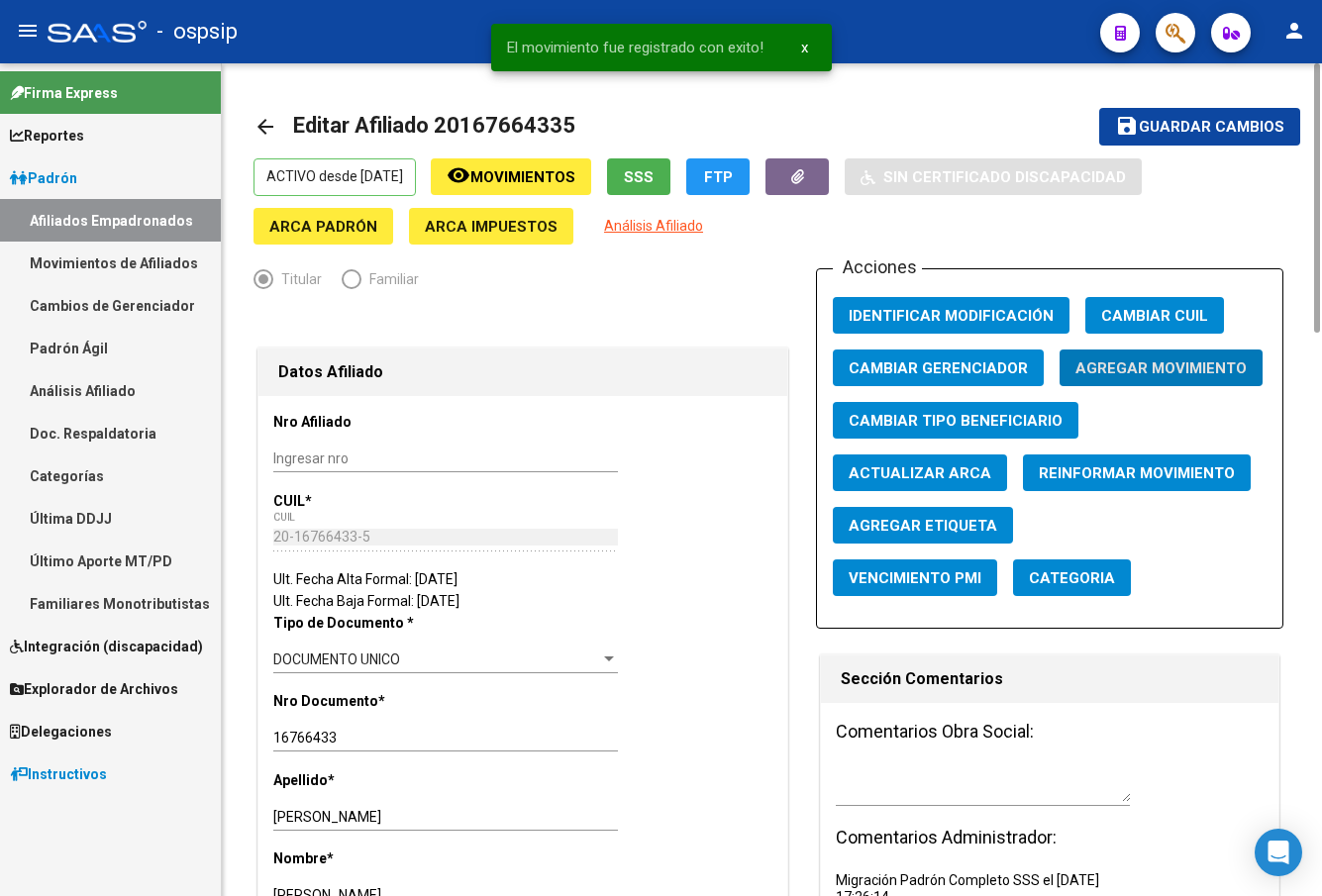 click on "Guardar cambios" 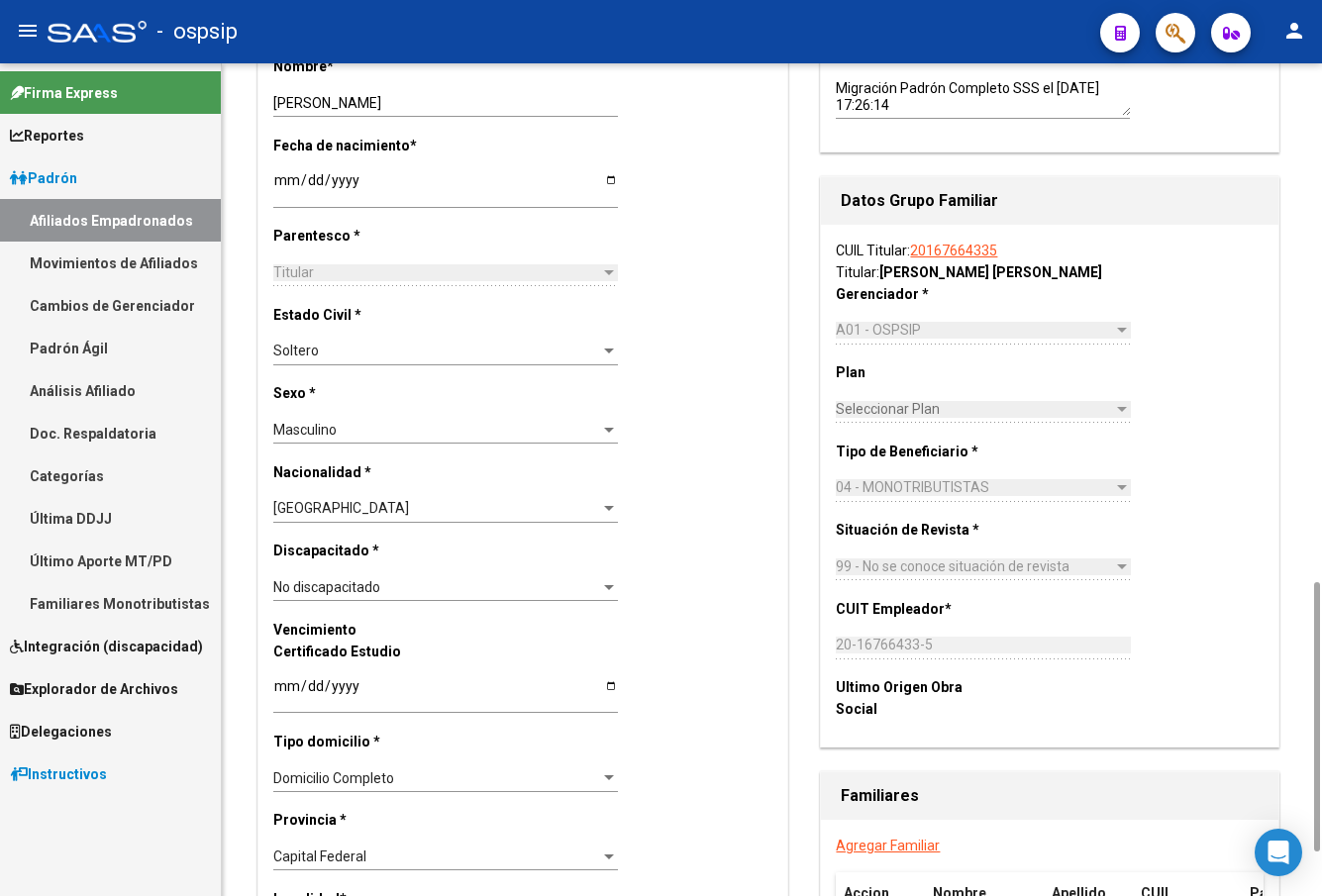 scroll, scrollTop: 1188, scrollLeft: 0, axis: vertical 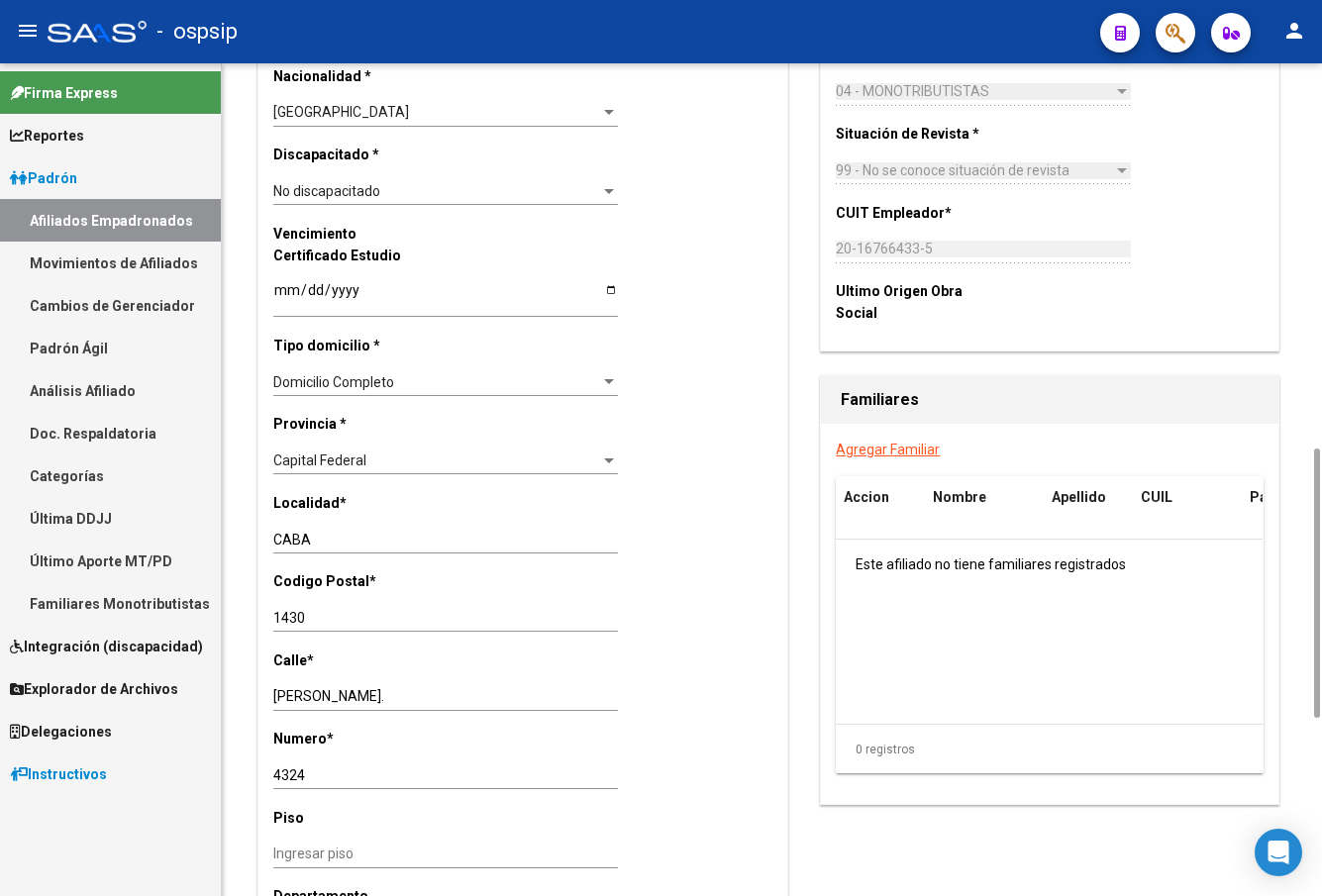 click on "Localidad  *" 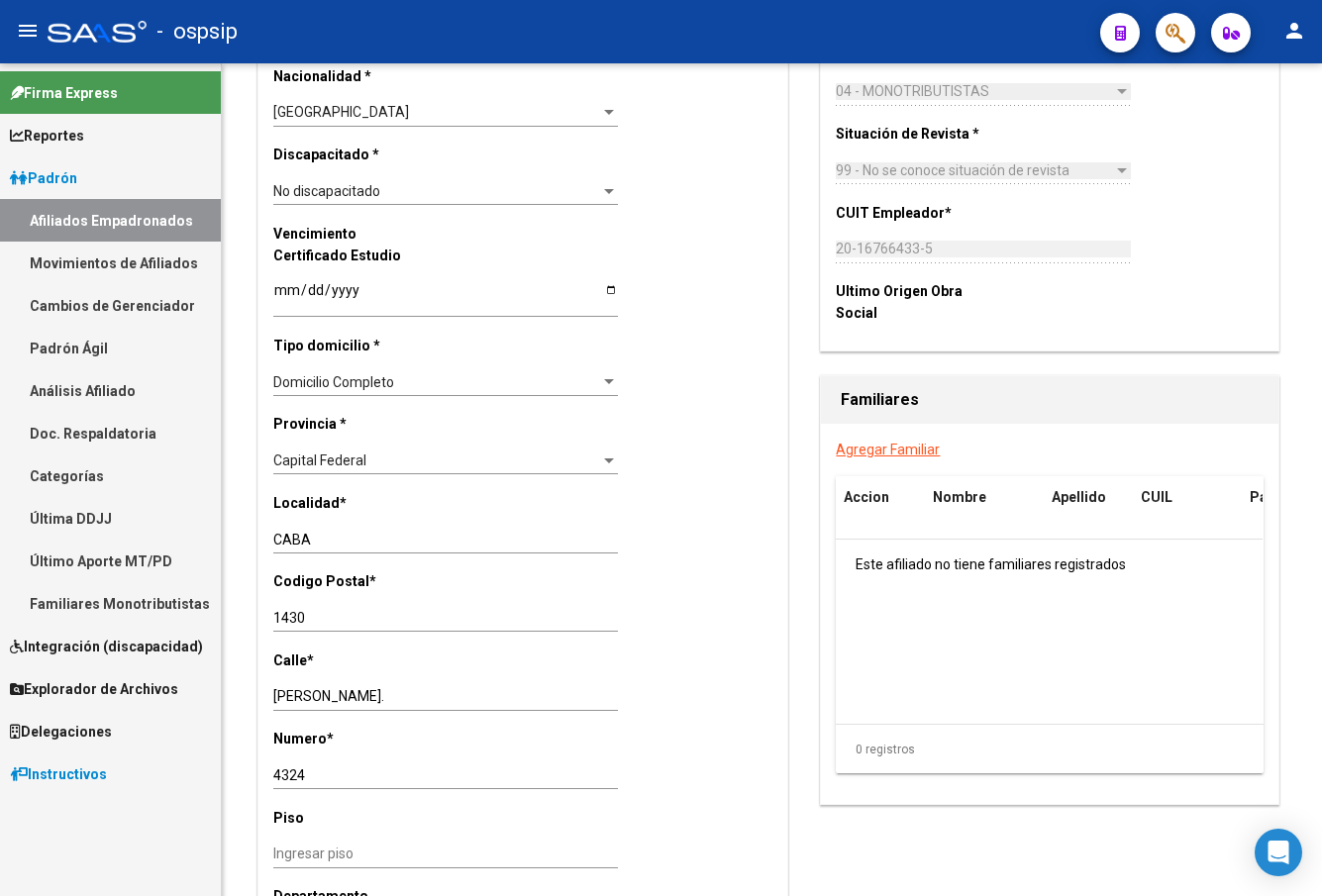 click on "-   ospsip" 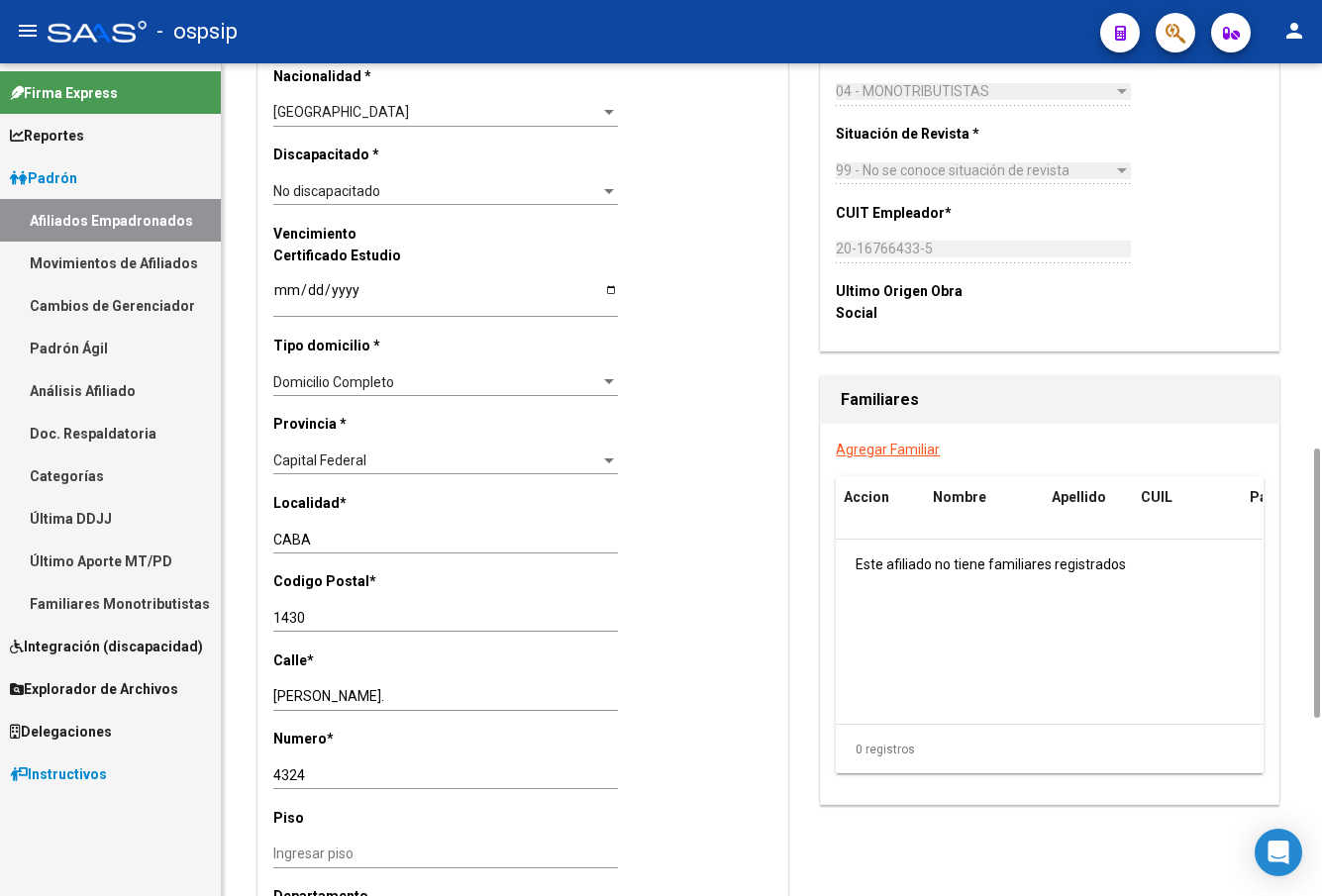 scroll, scrollTop: 396, scrollLeft: 0, axis: vertical 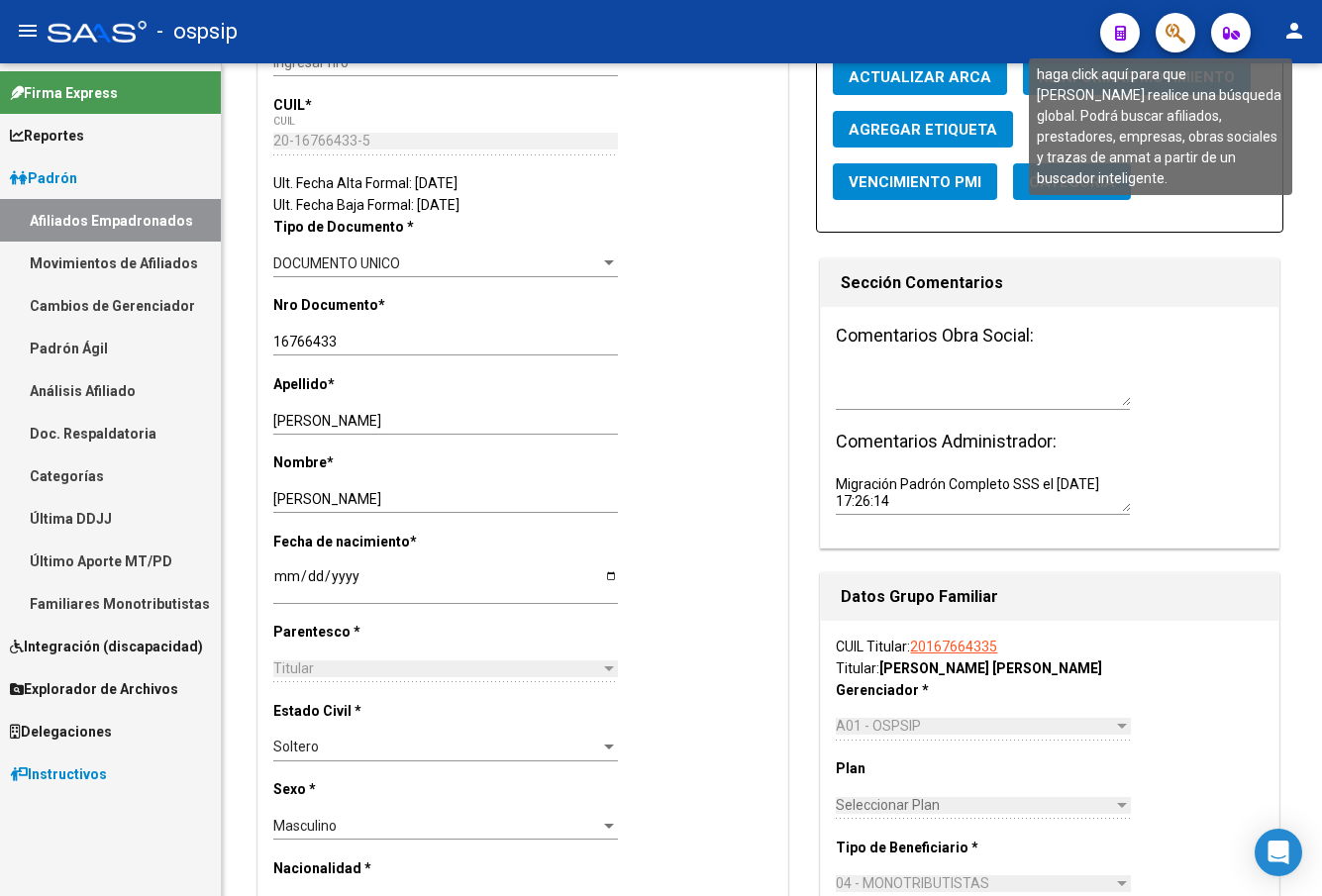 click 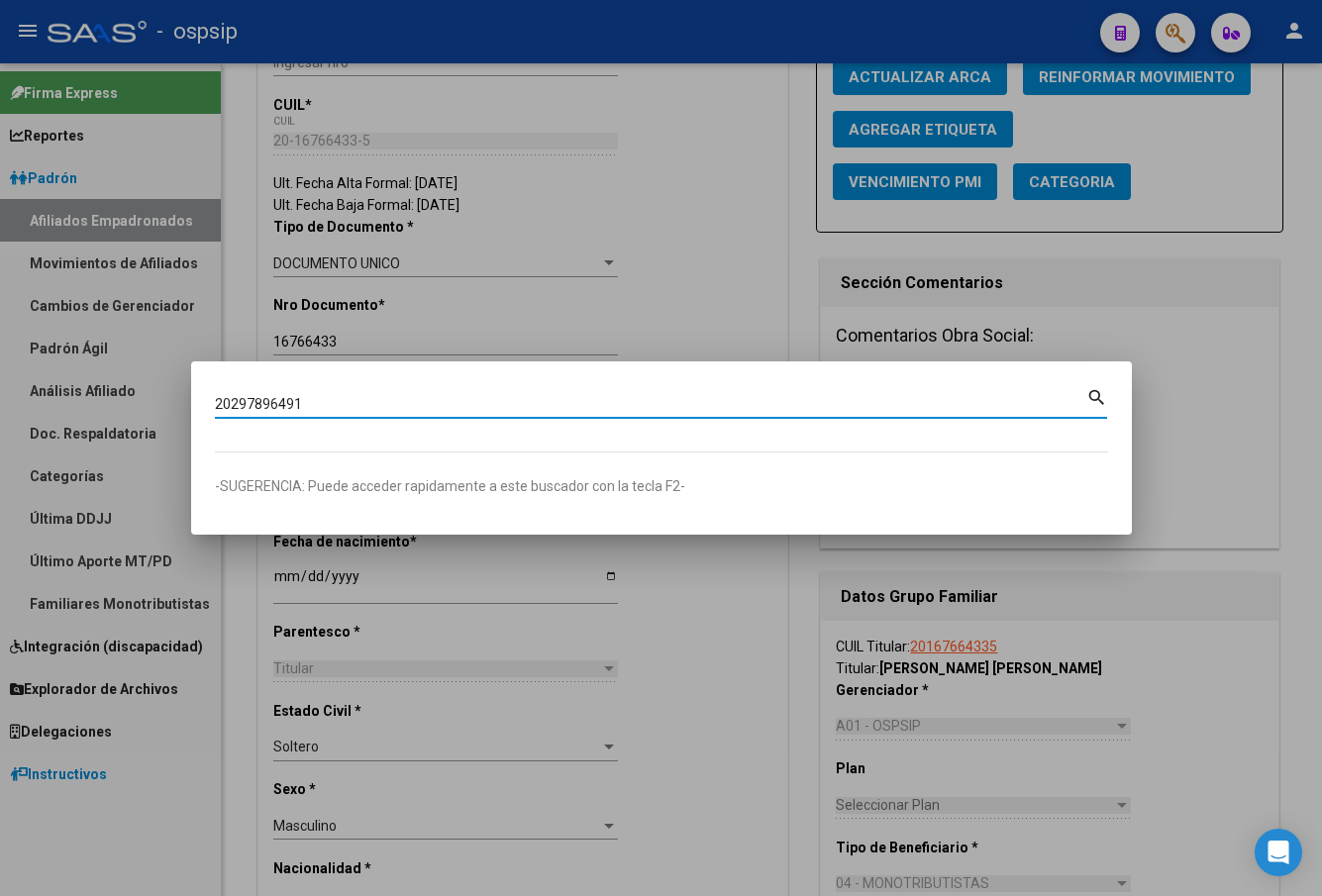 type on "20297896491" 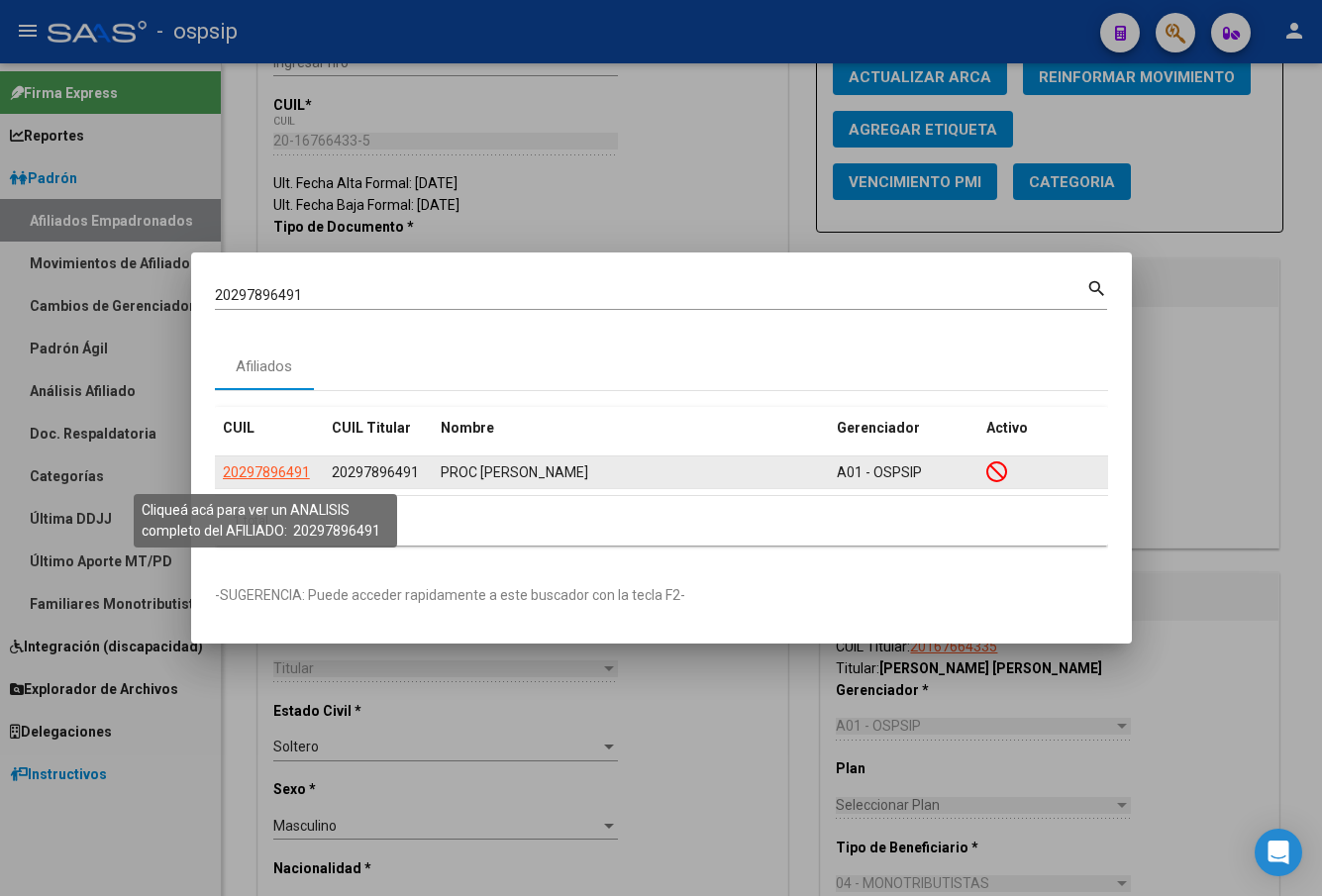 click on "20297896491" 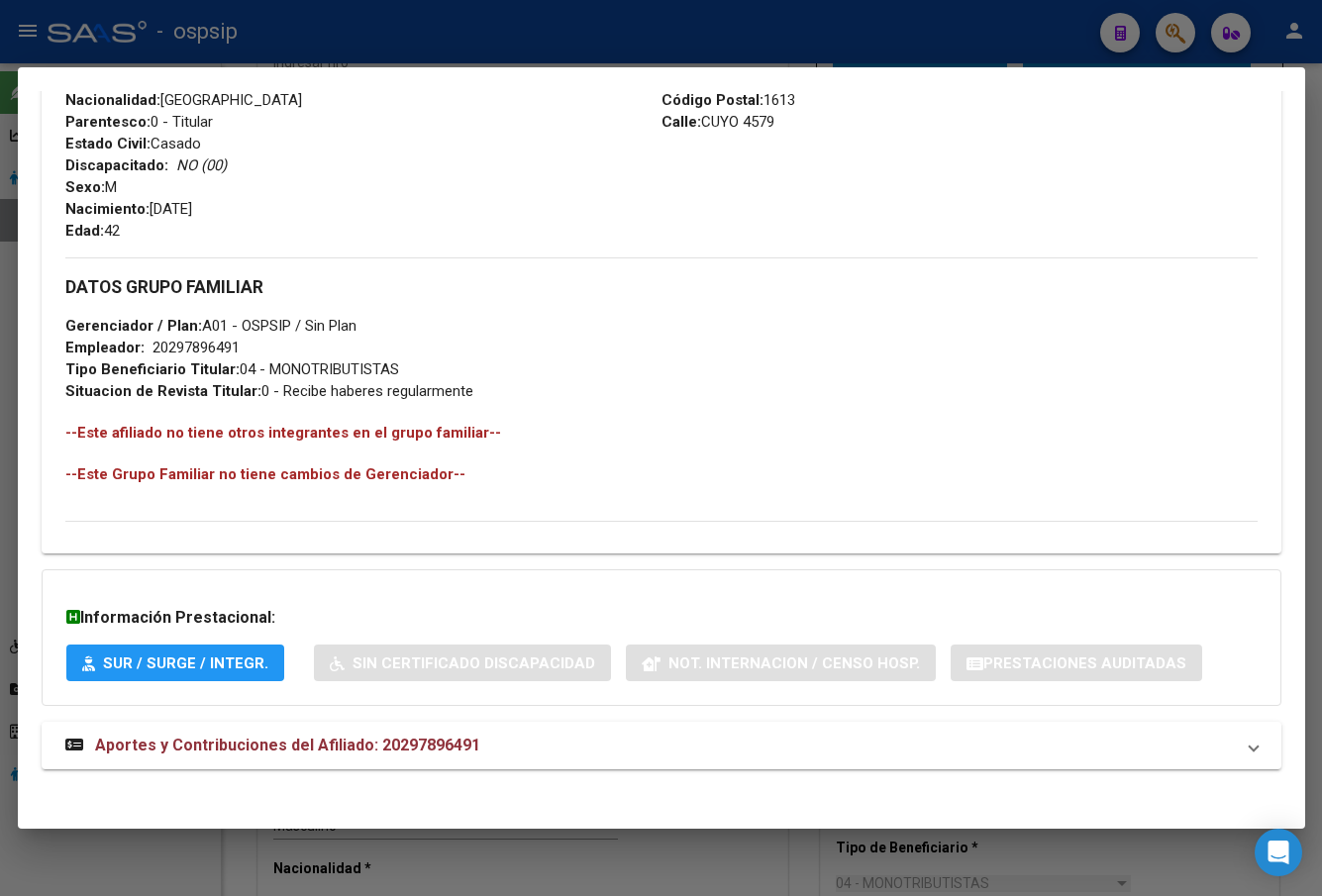 scroll, scrollTop: 823, scrollLeft: 0, axis: vertical 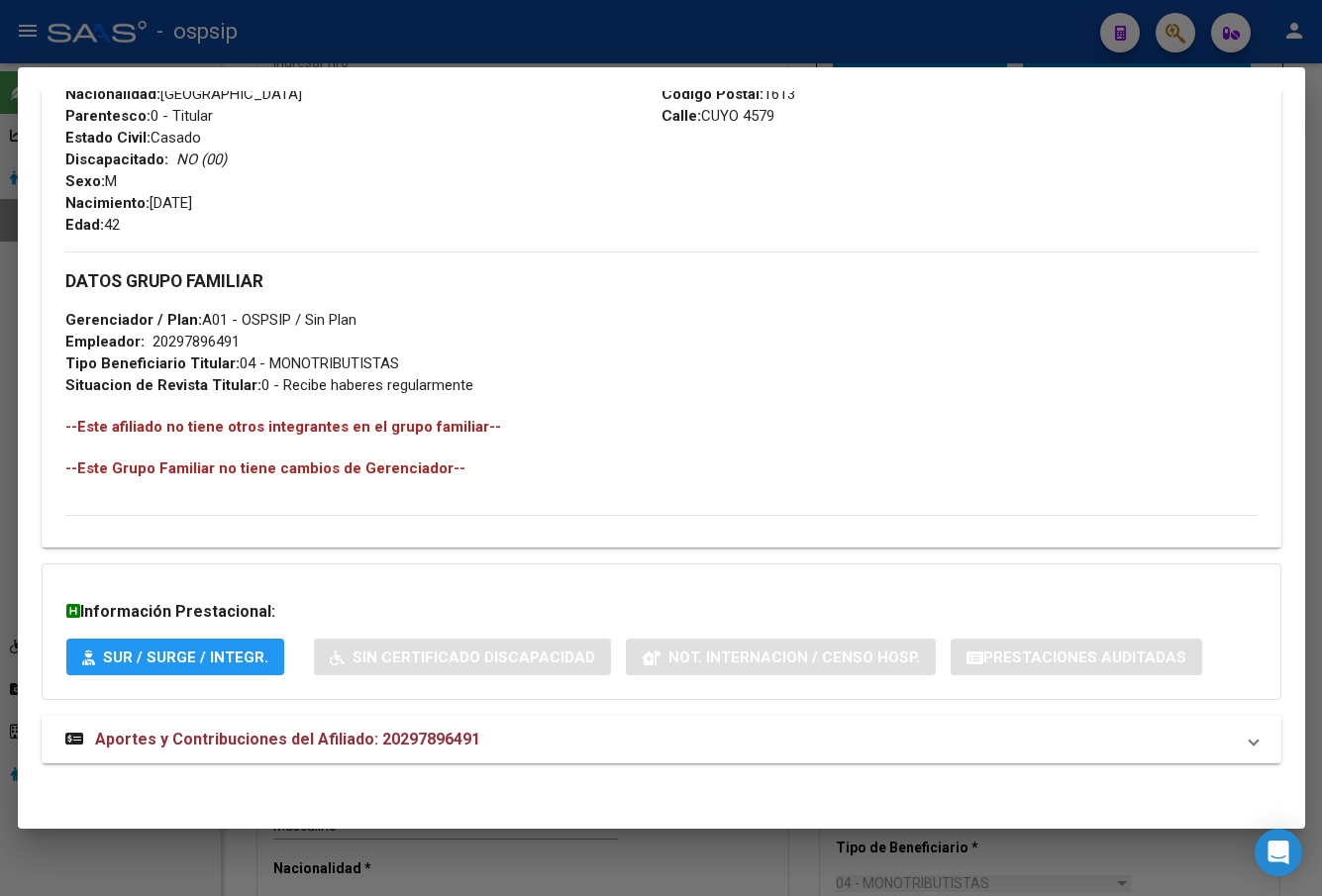 click on "Aportes y Contribuciones del Afiliado: 20297896491" at bounding box center (287, 739) 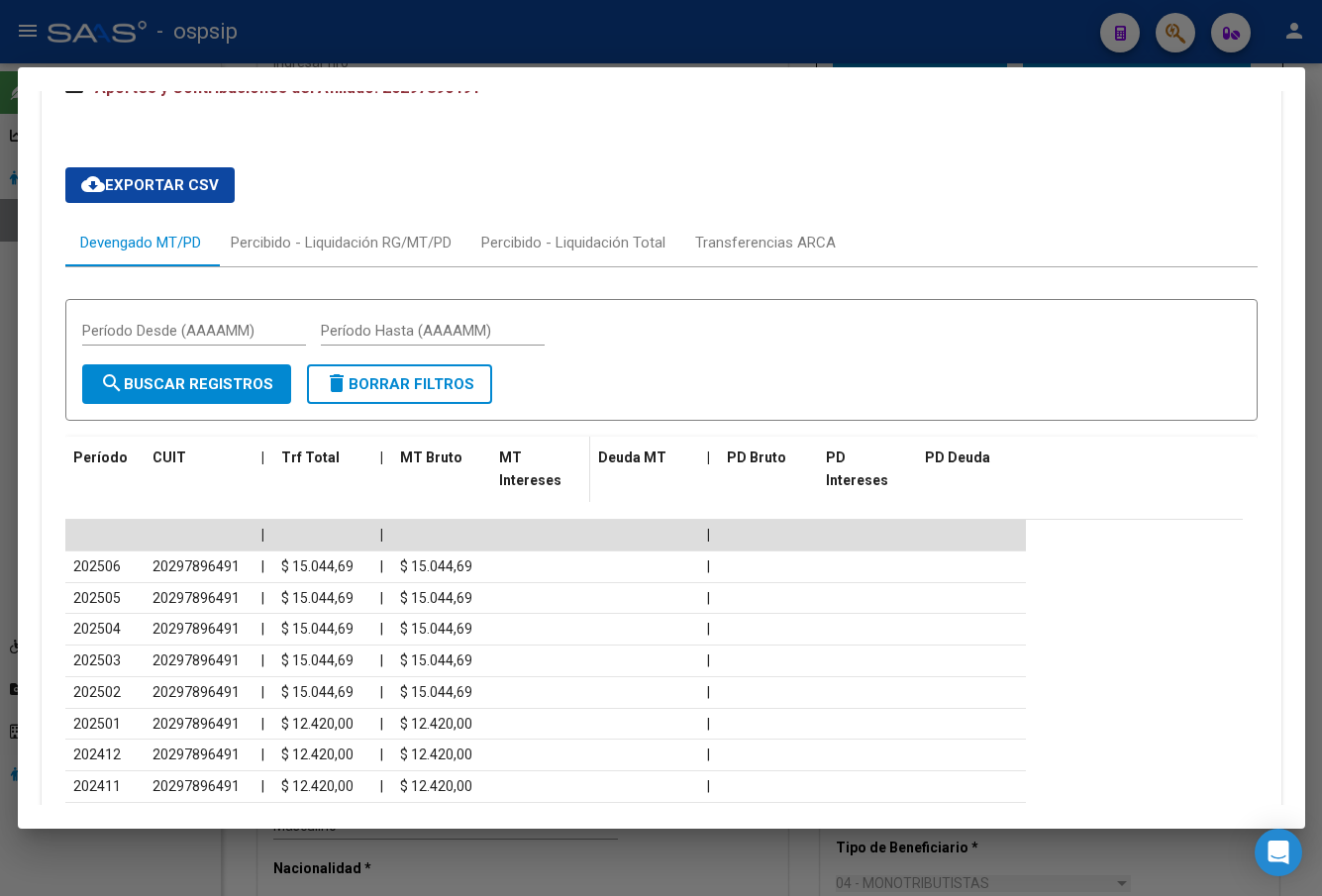 scroll, scrollTop: 1615, scrollLeft: 0, axis: vertical 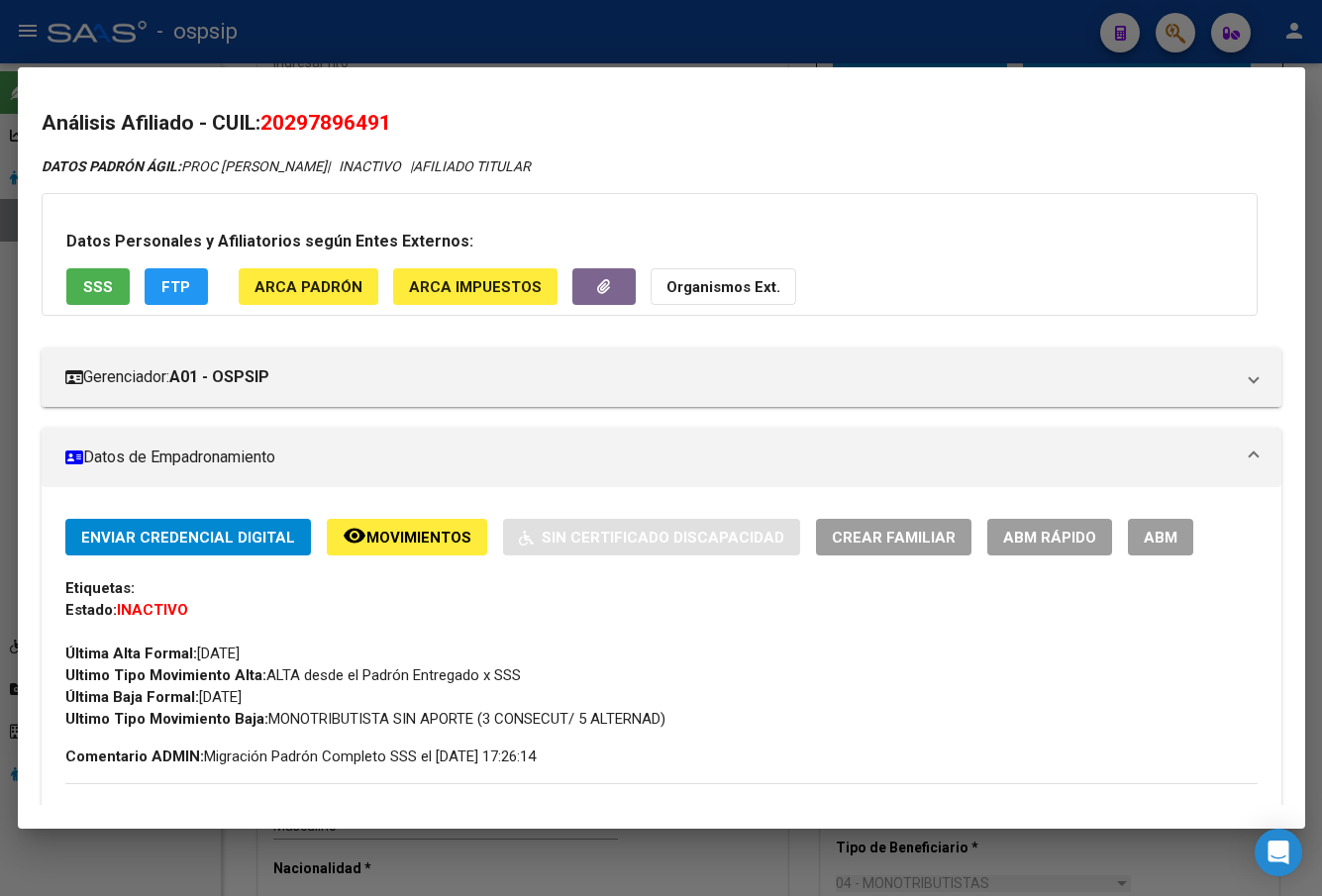 click on "ABM" at bounding box center [1161, 537] 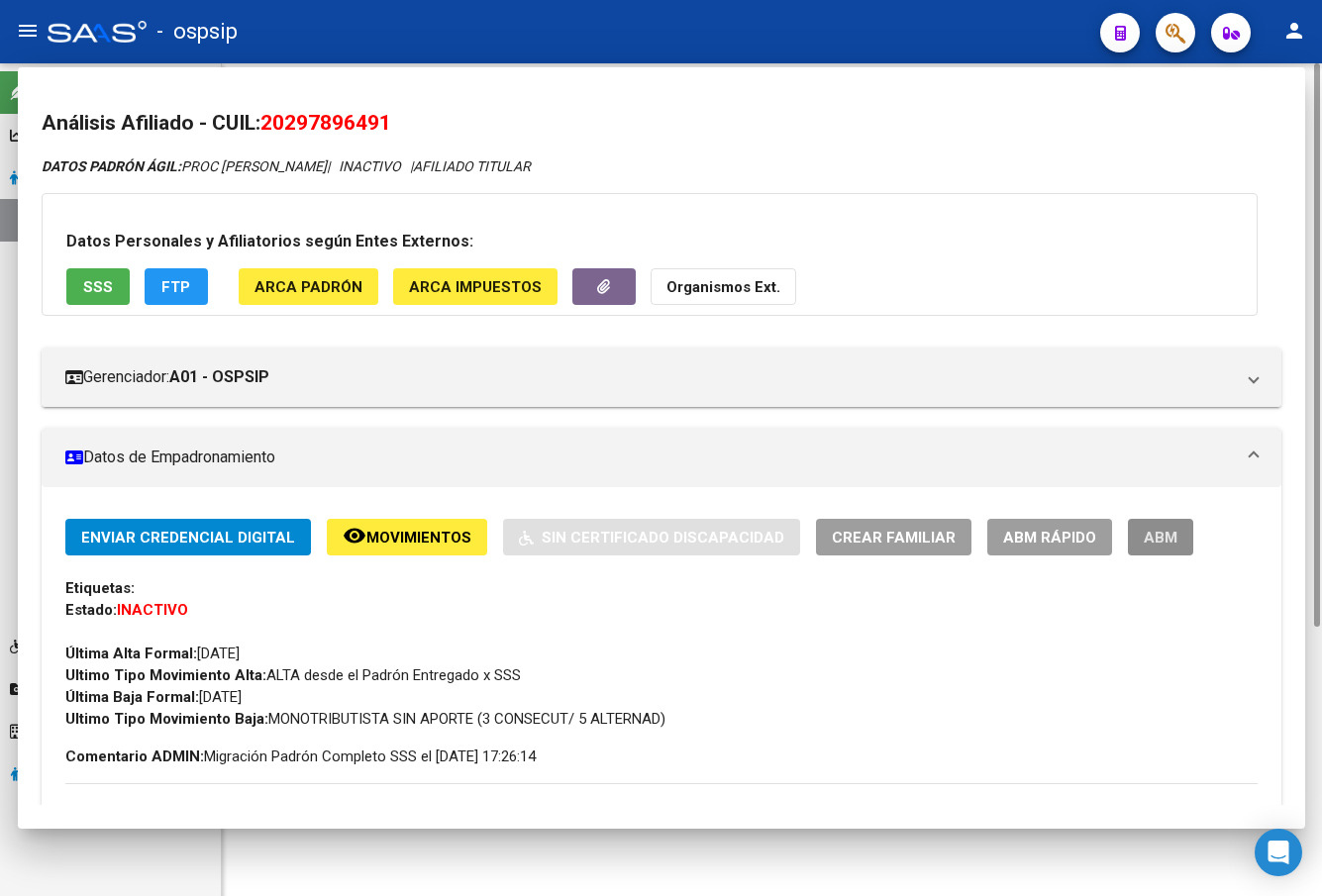 scroll, scrollTop: 0, scrollLeft: 0, axis: both 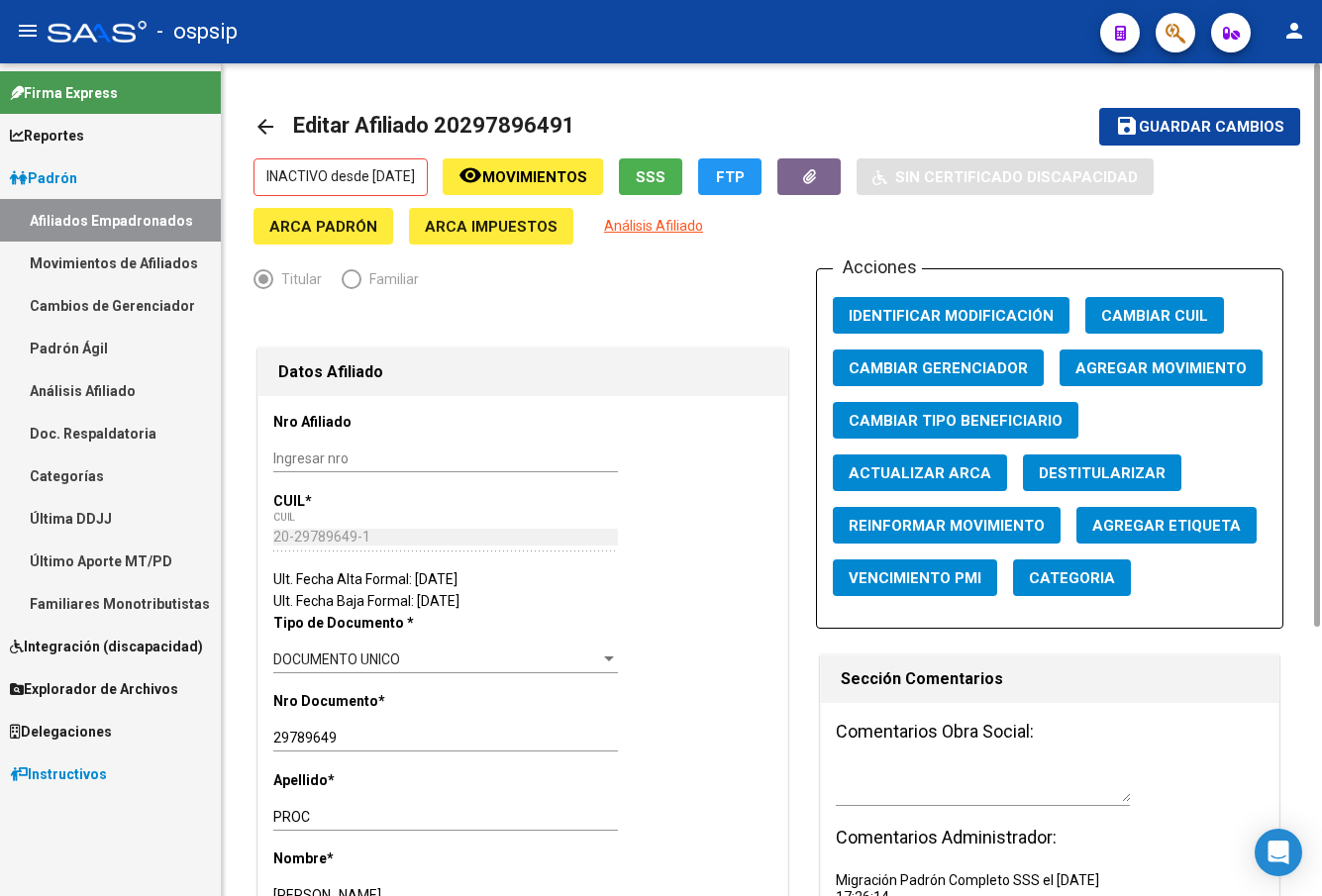click on "Agregar Movimiento" 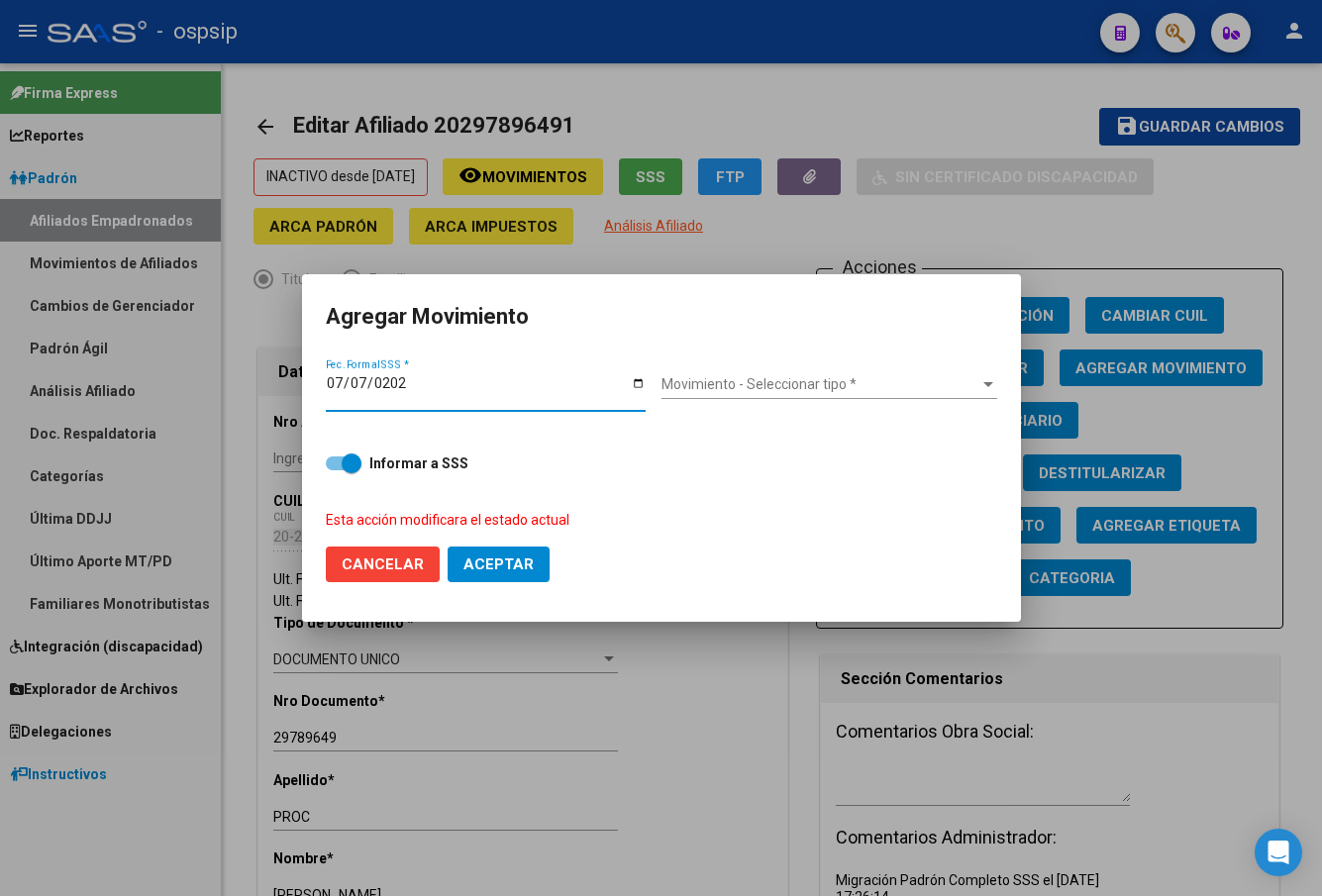 type on "[DATE]" 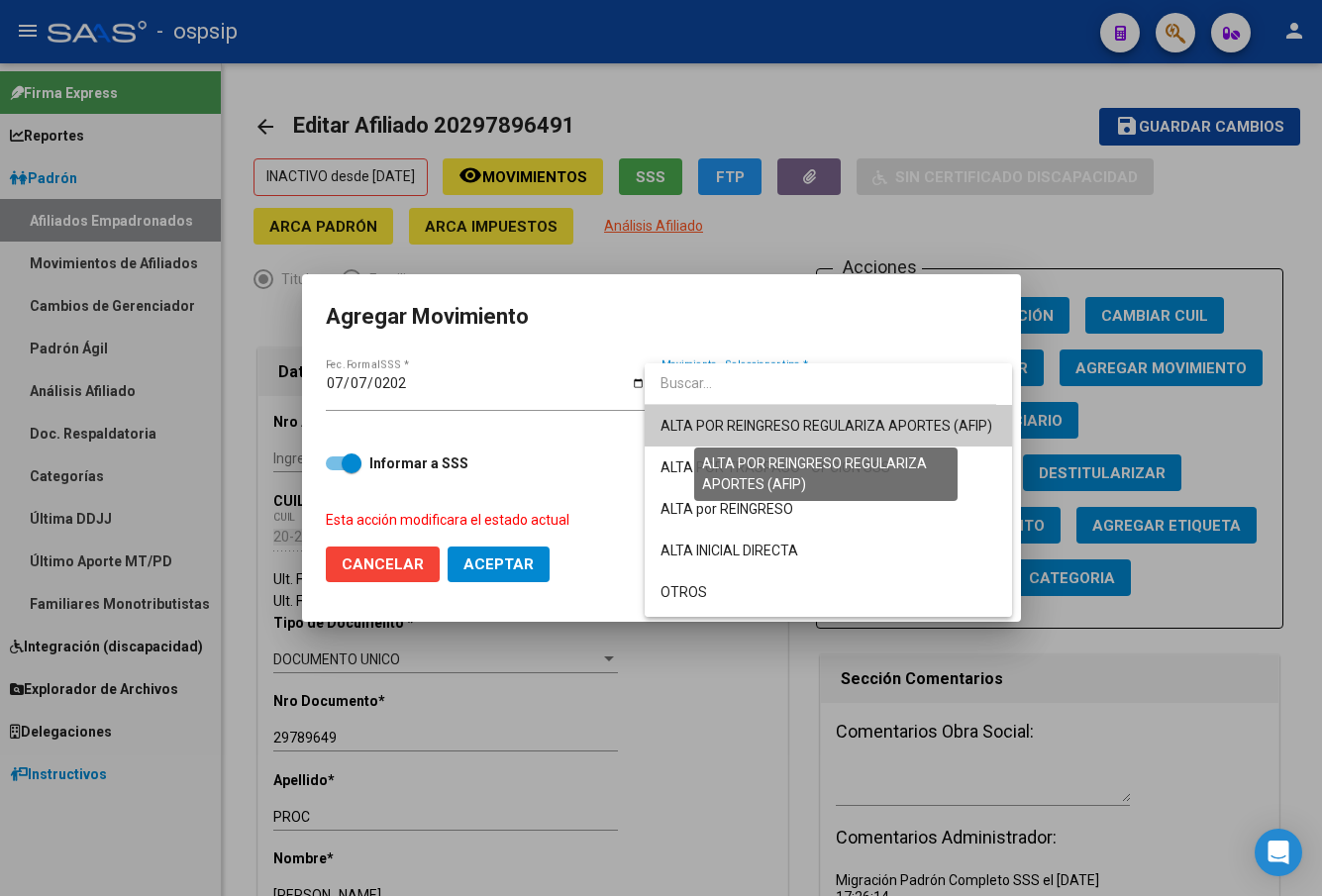 click on "ALTA POR REINGRESO REGULARIZA APORTES (AFIP)" at bounding box center [826, 426] 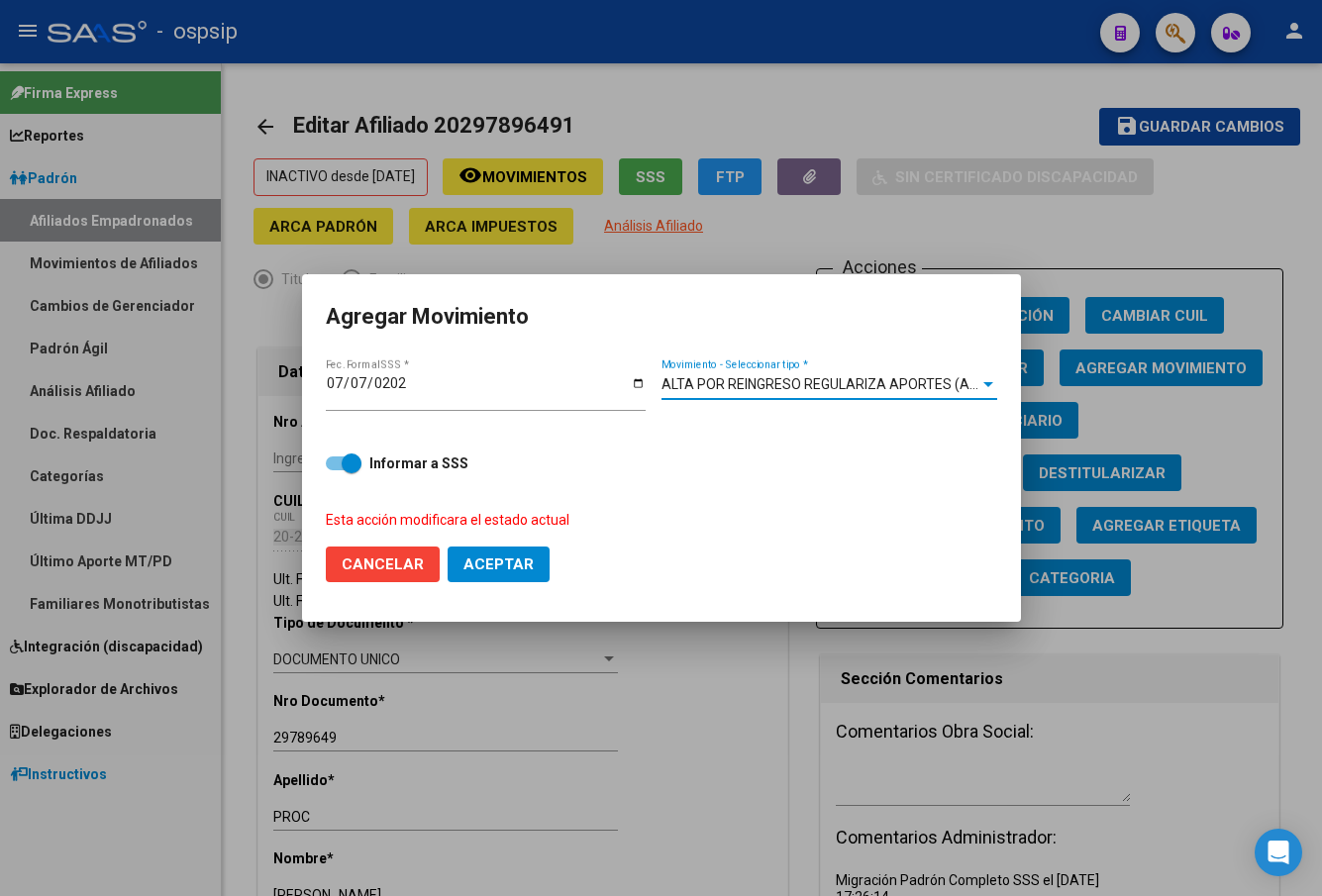 click on "Aceptar" 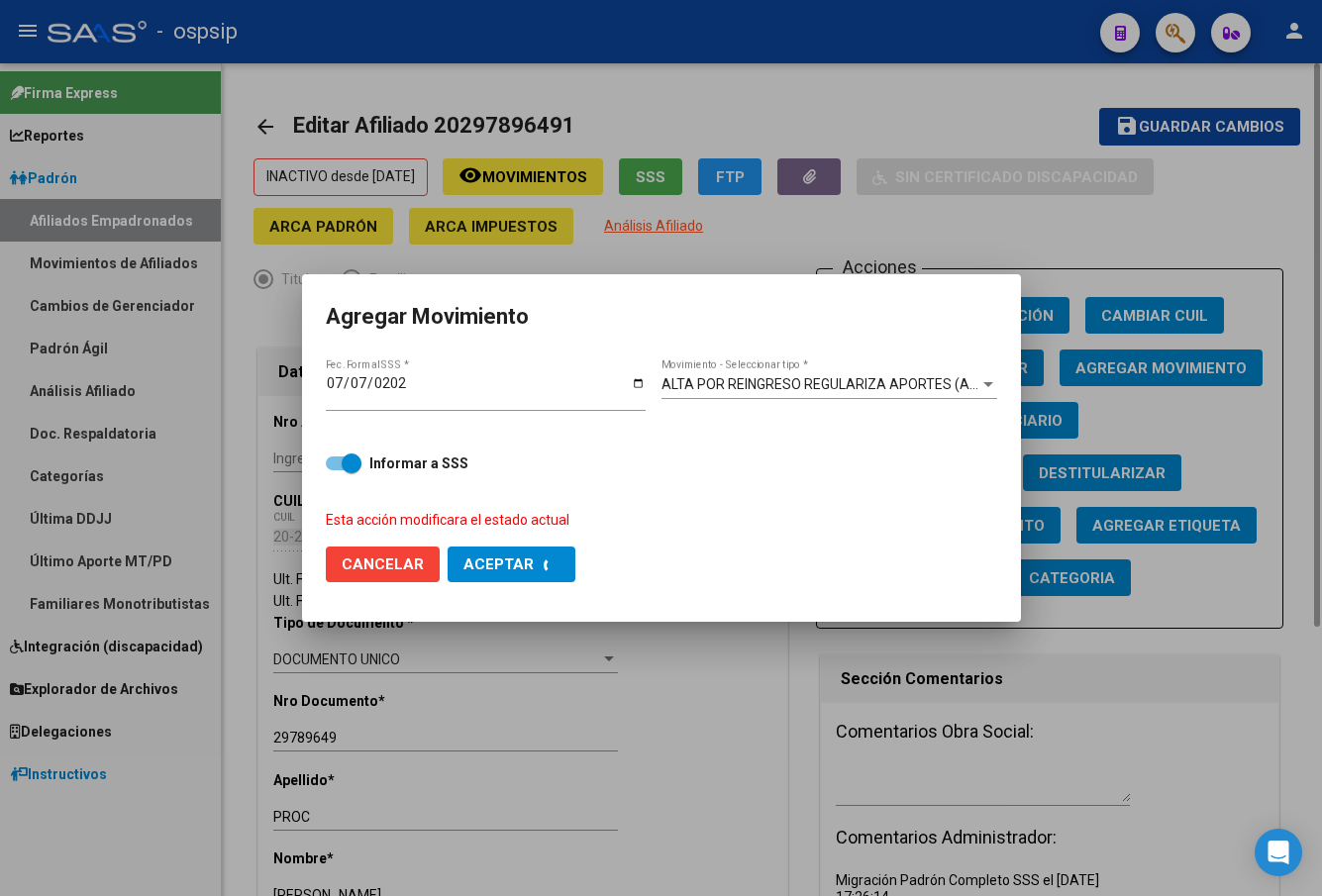 checkbox on "false" 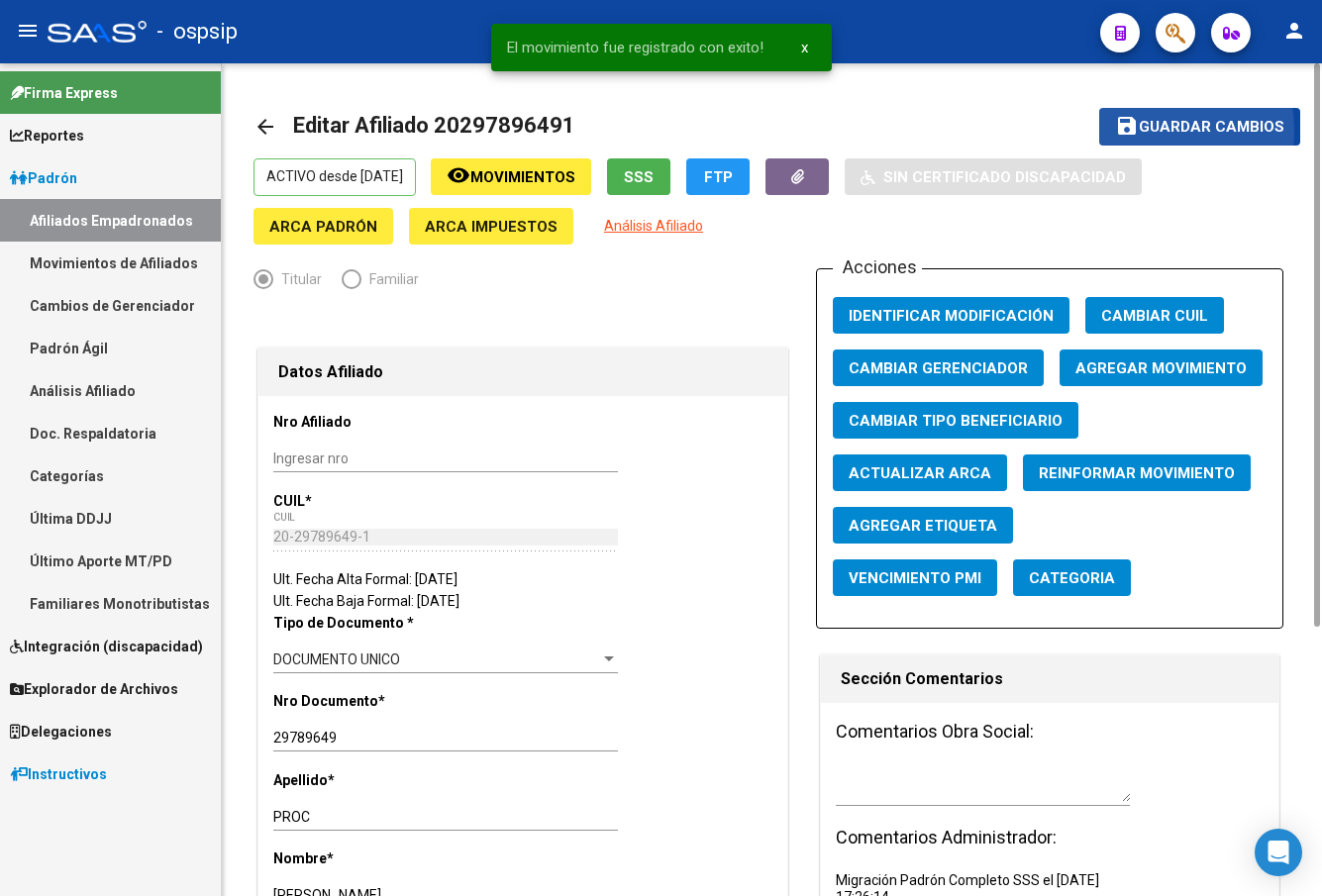 click on "Guardar cambios" 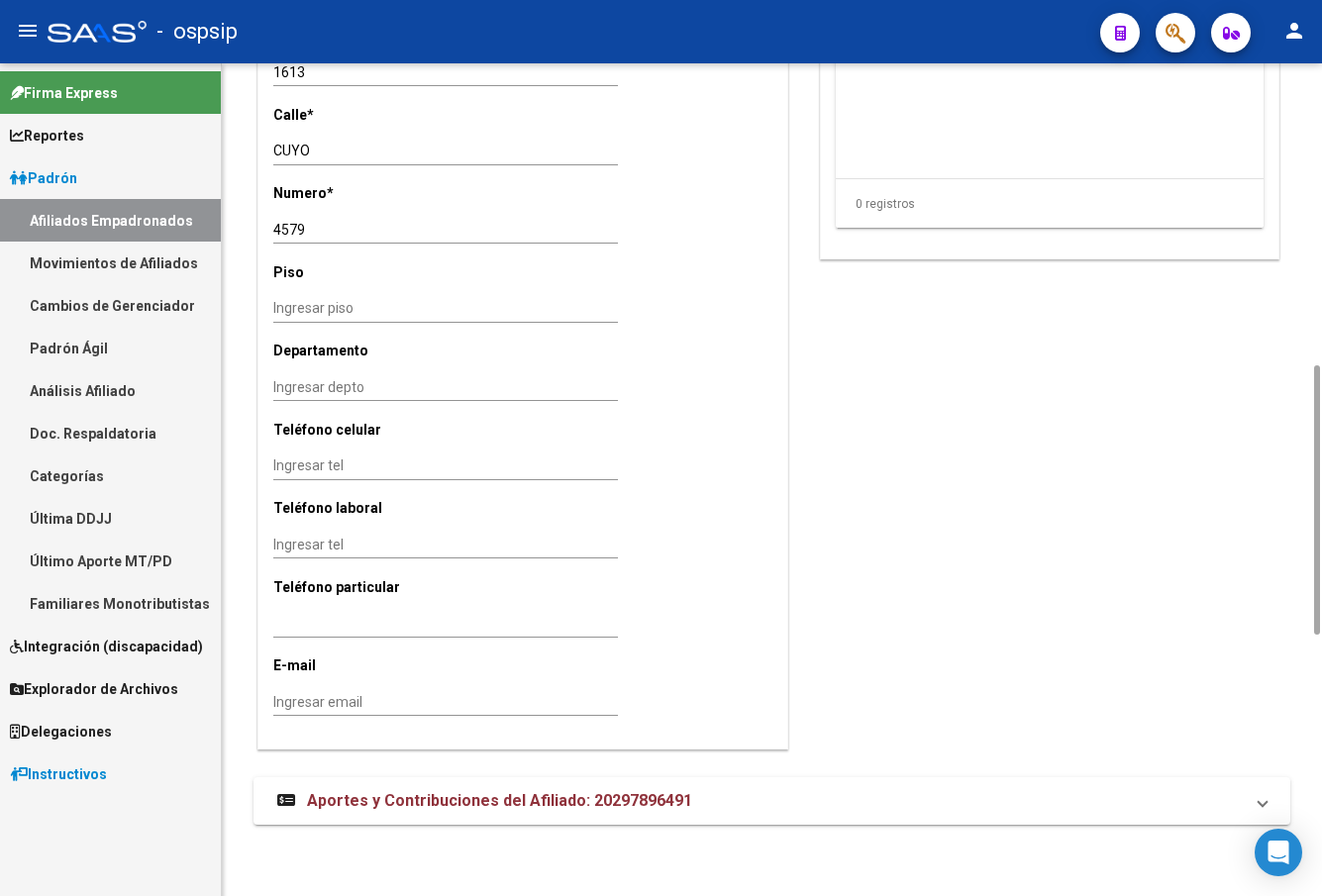scroll, scrollTop: 1339, scrollLeft: 0, axis: vertical 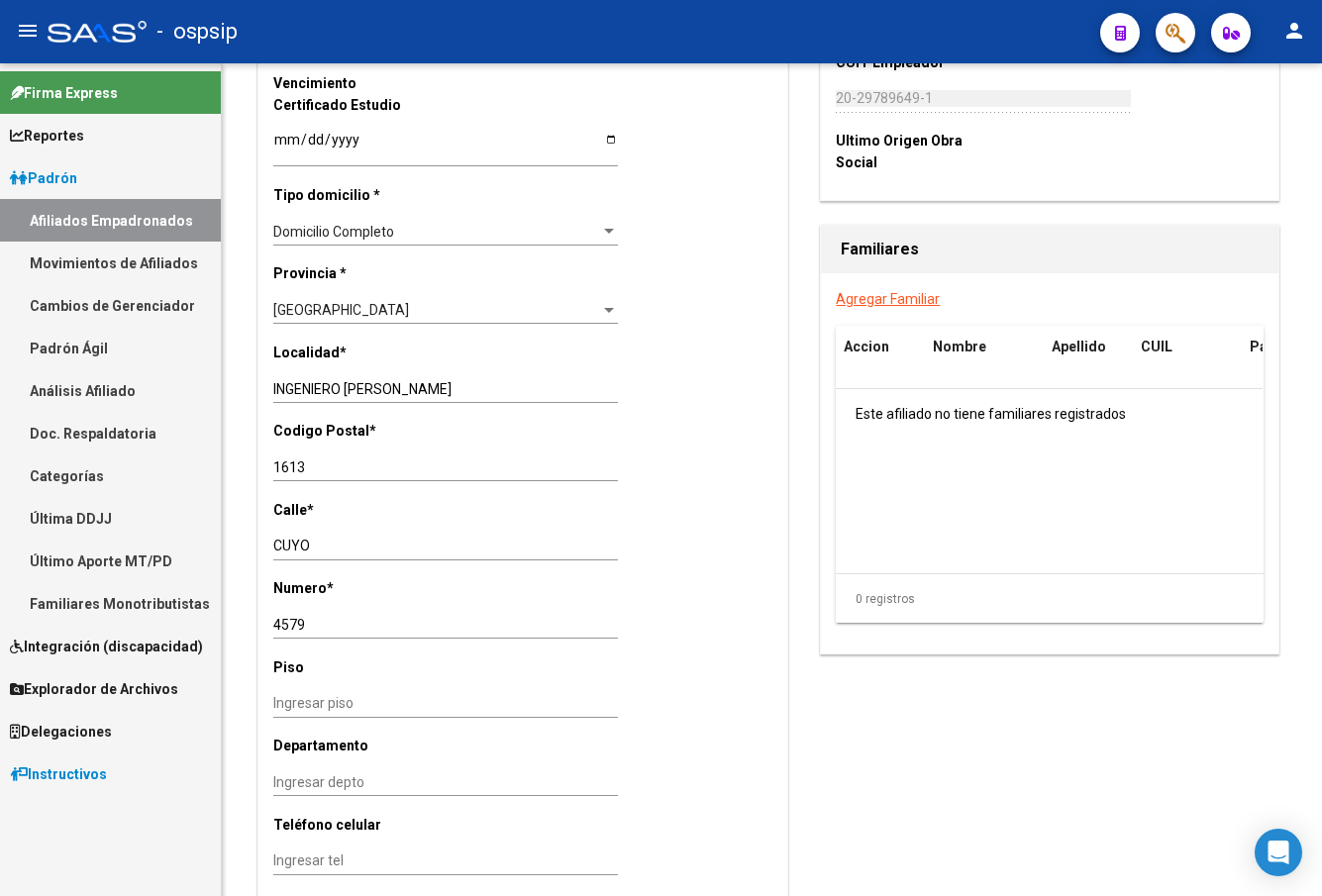 click on "-   ospsip" 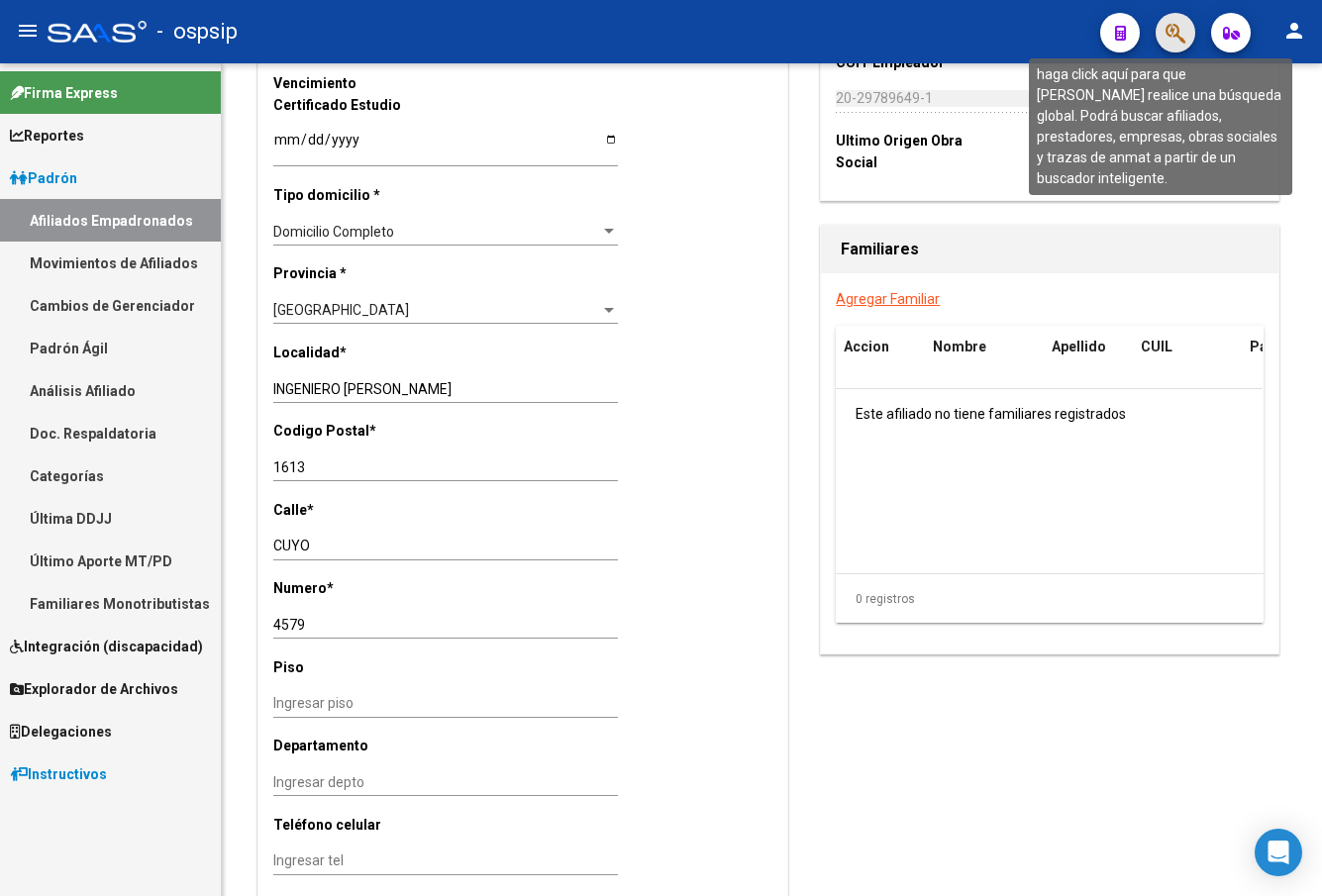 click 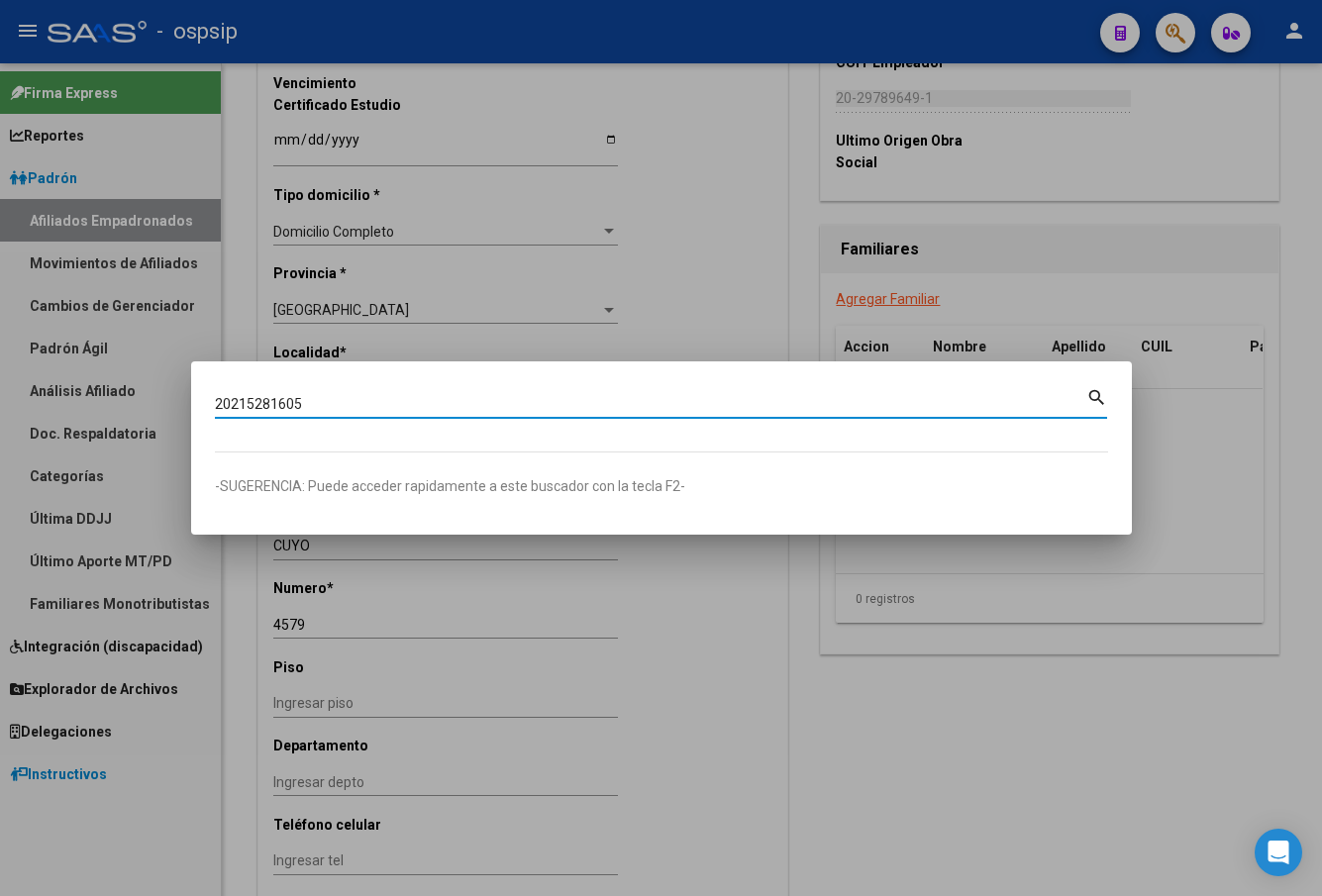 type on "20215281605" 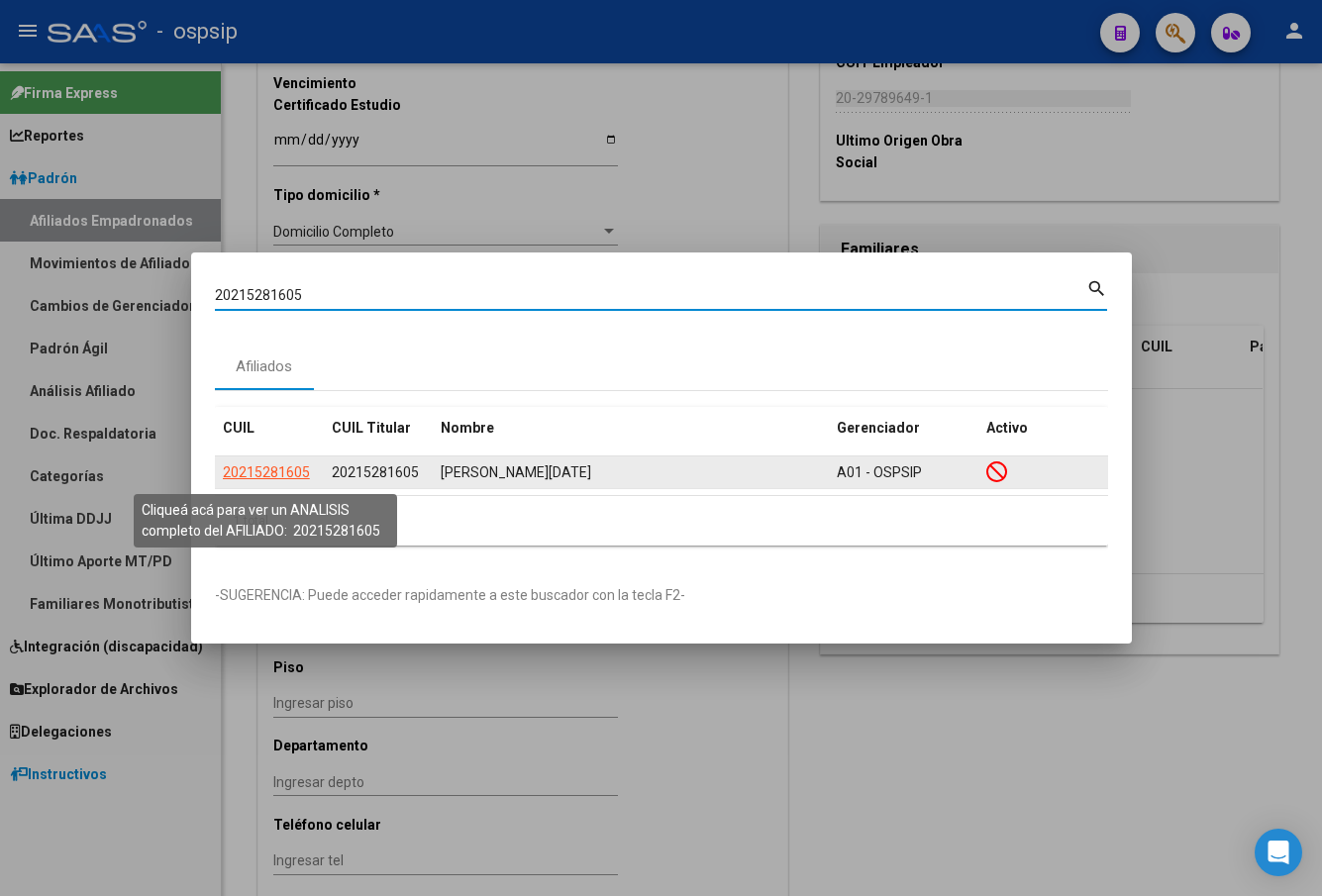click on "20215281605" 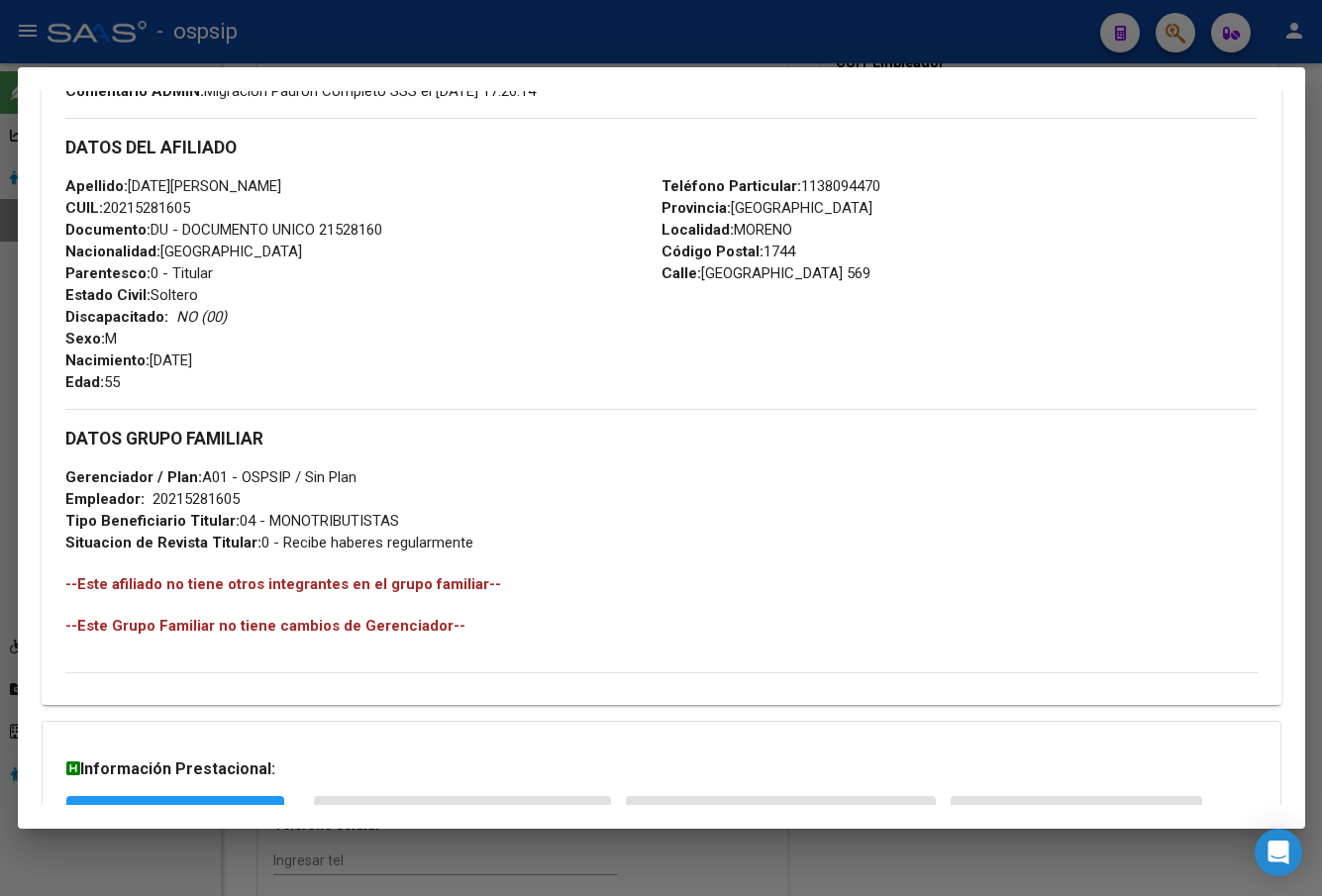 scroll, scrollTop: 823, scrollLeft: 0, axis: vertical 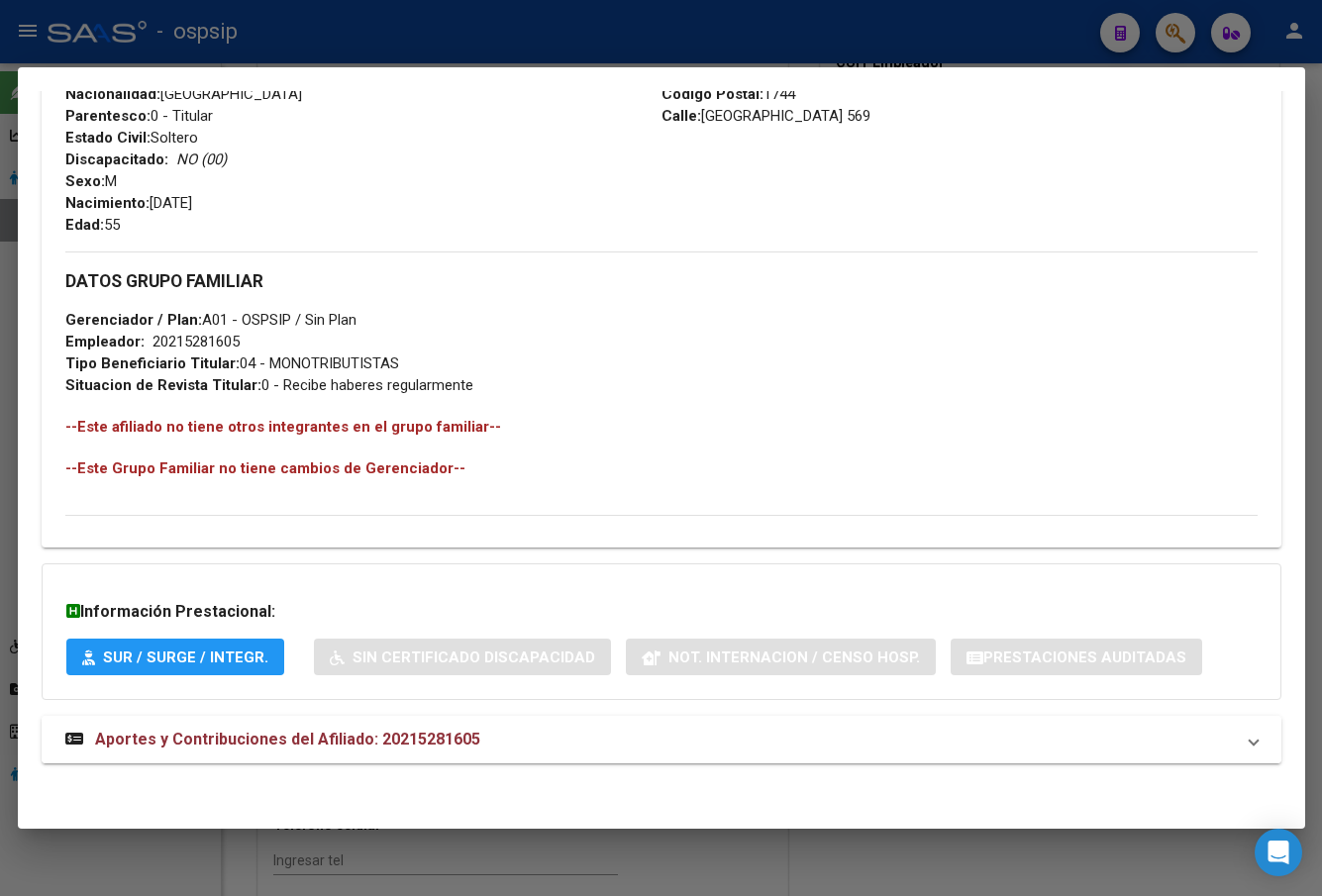 click on "Aportes y Contribuciones del Afiliado: 20215281605" at bounding box center [287, 739] 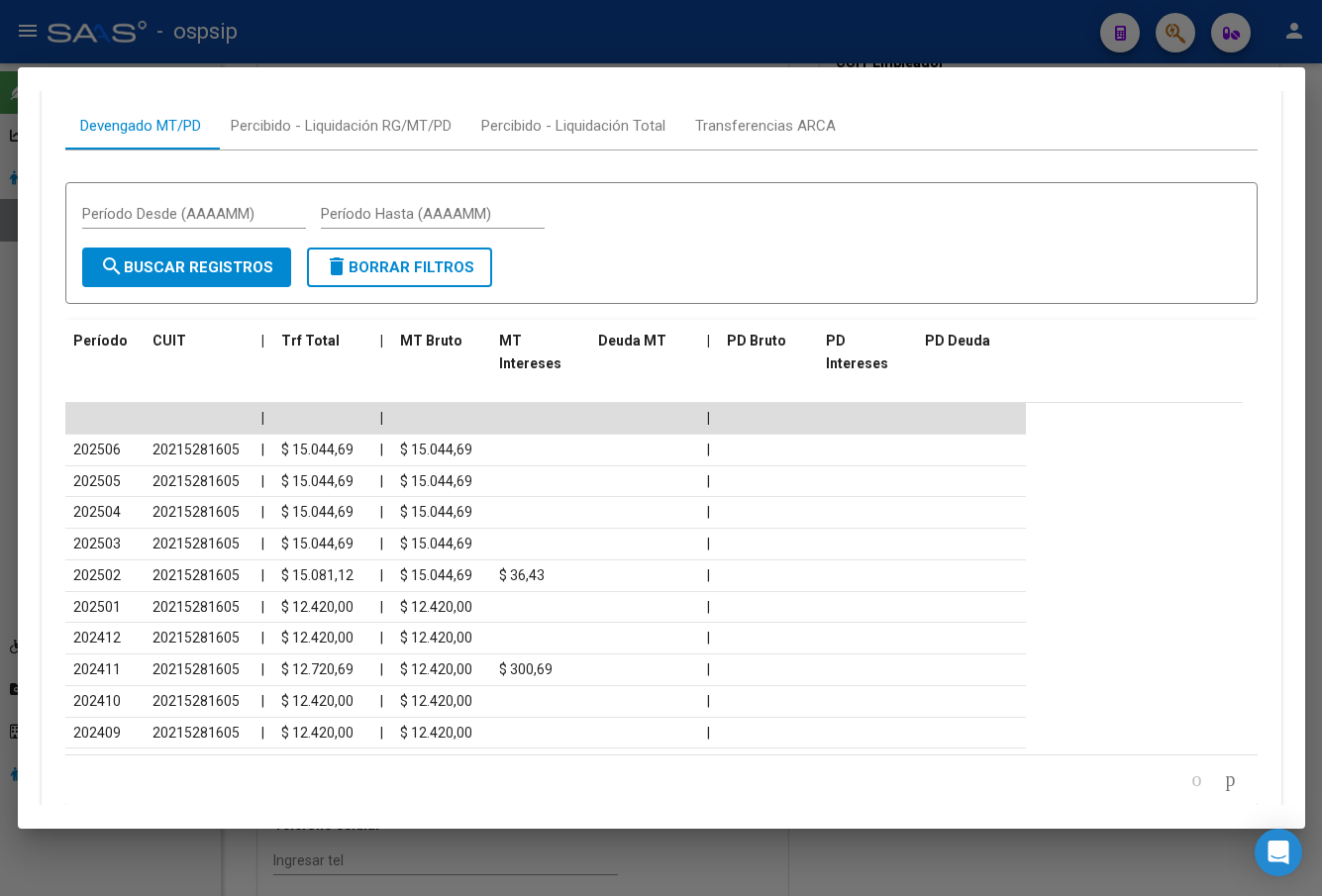 scroll, scrollTop: 1607, scrollLeft: 0, axis: vertical 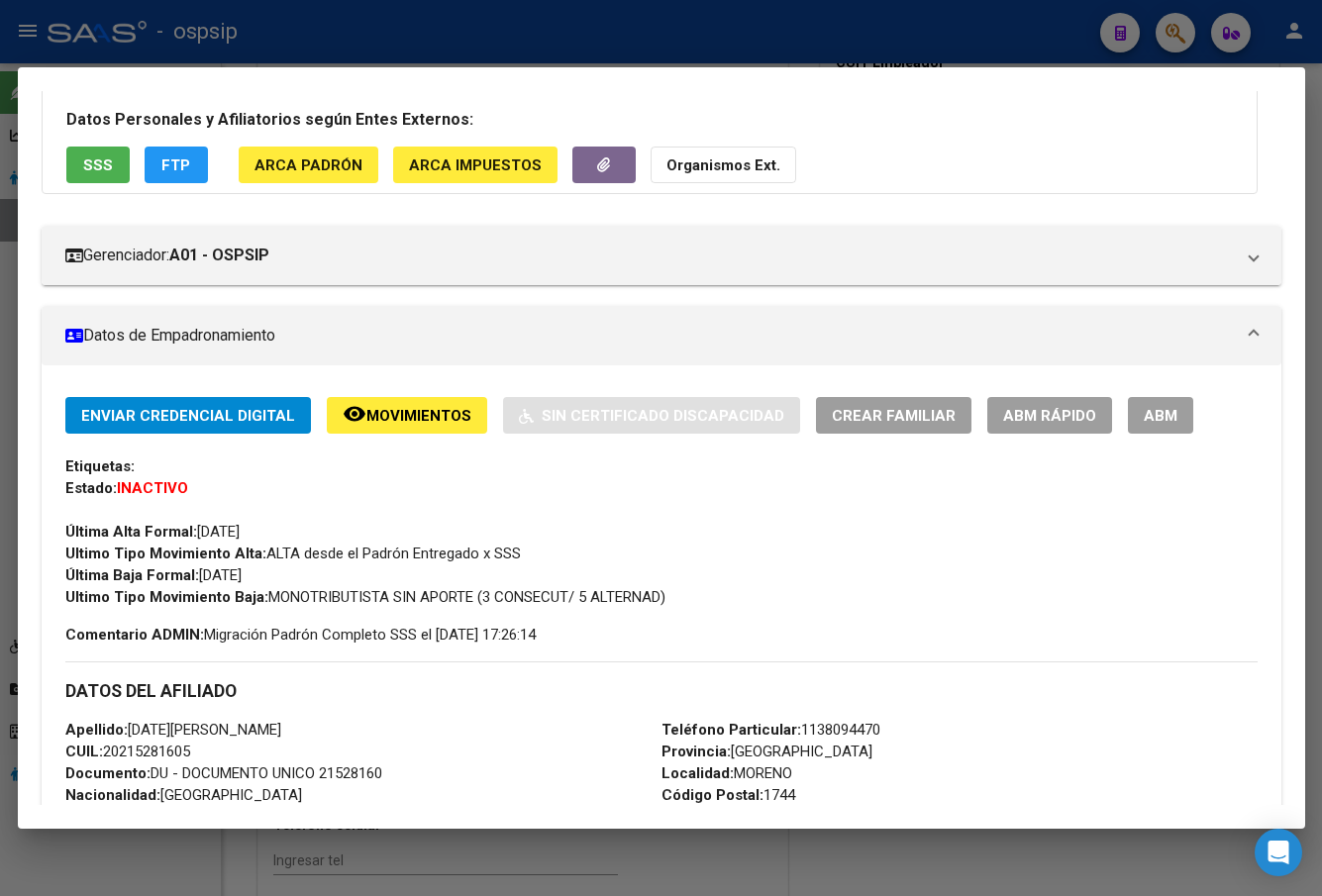 click on "ABM" at bounding box center [1161, 416] 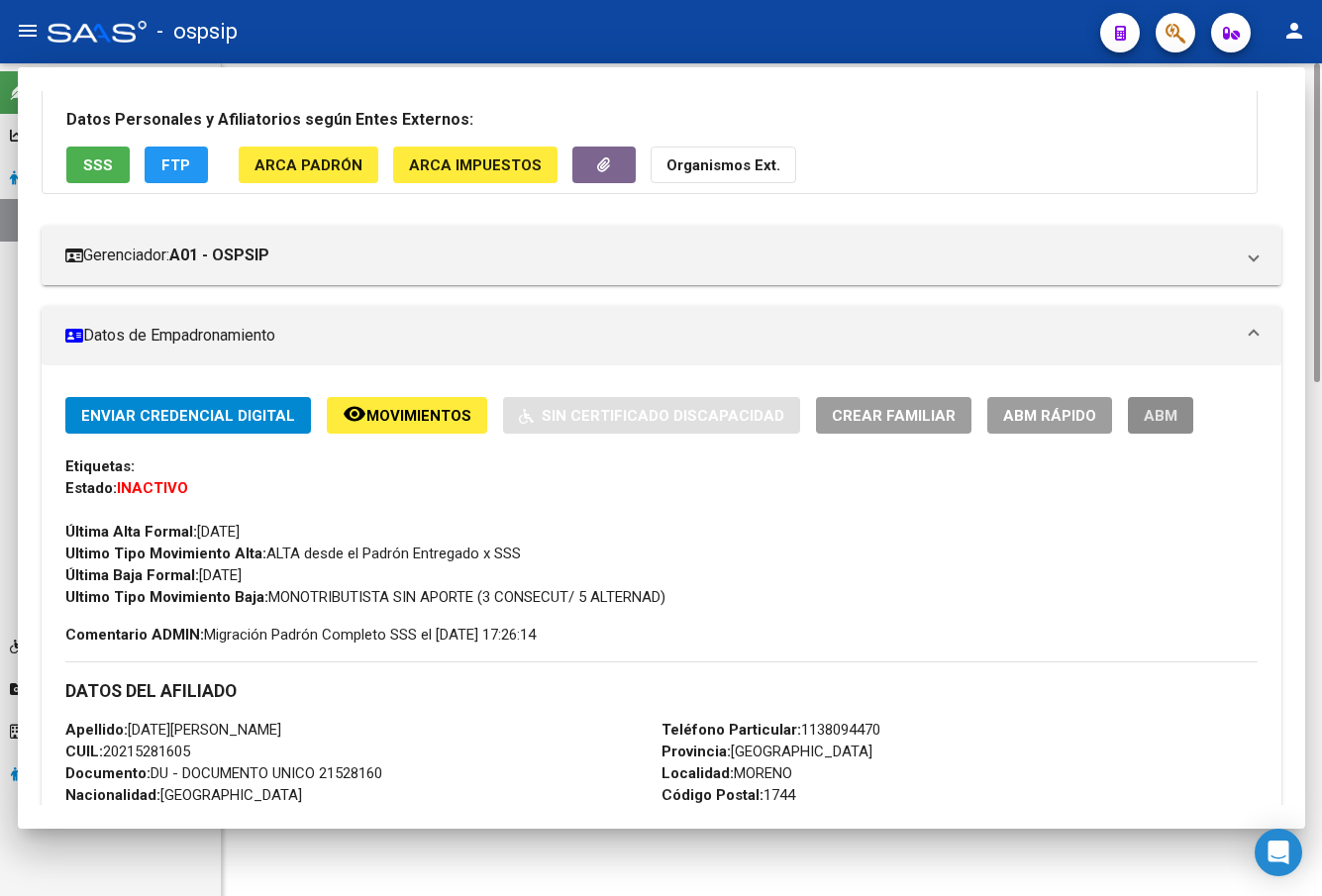 scroll, scrollTop: 0, scrollLeft: 0, axis: both 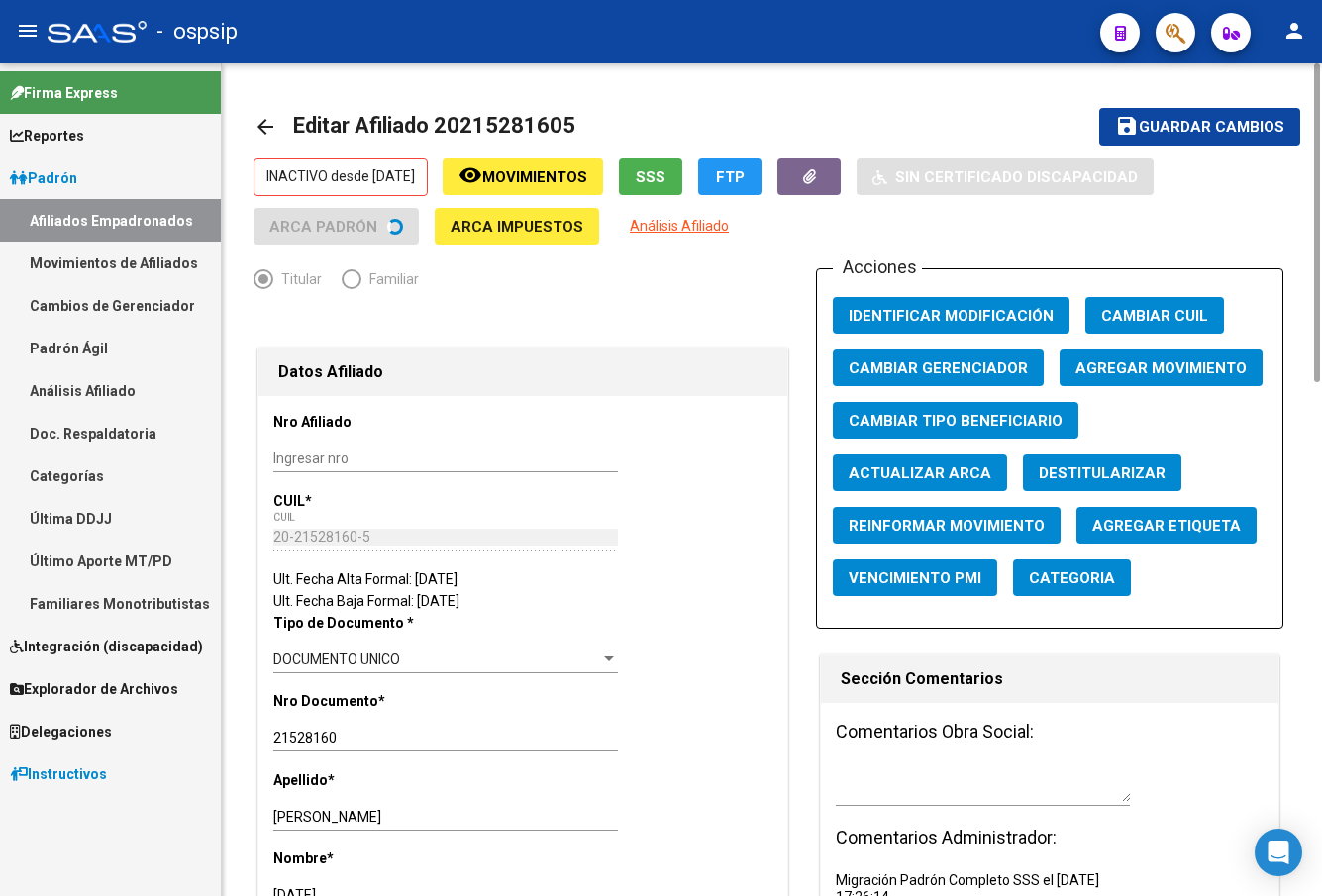 click on "Agregar Movimiento" 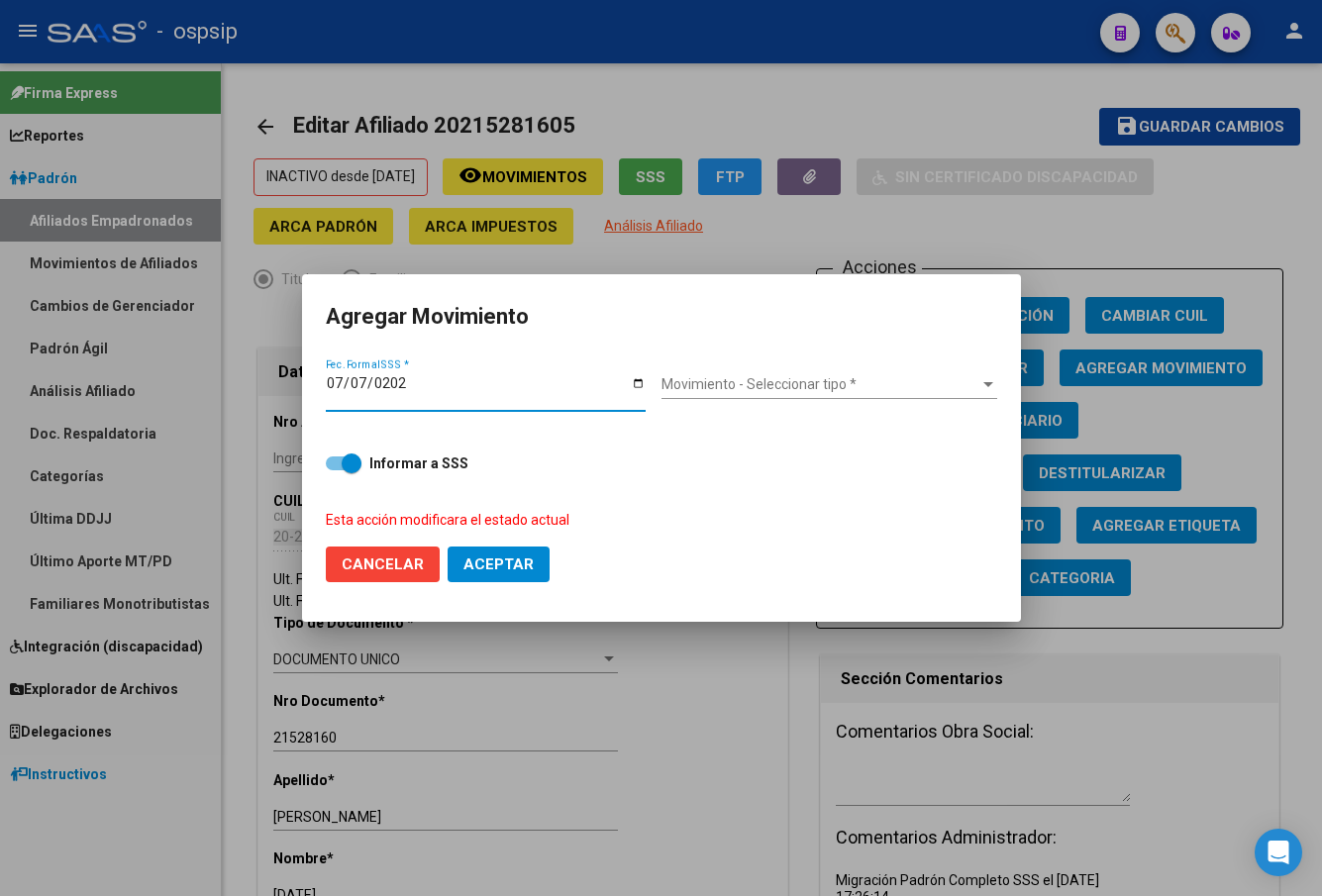type on "[DATE]" 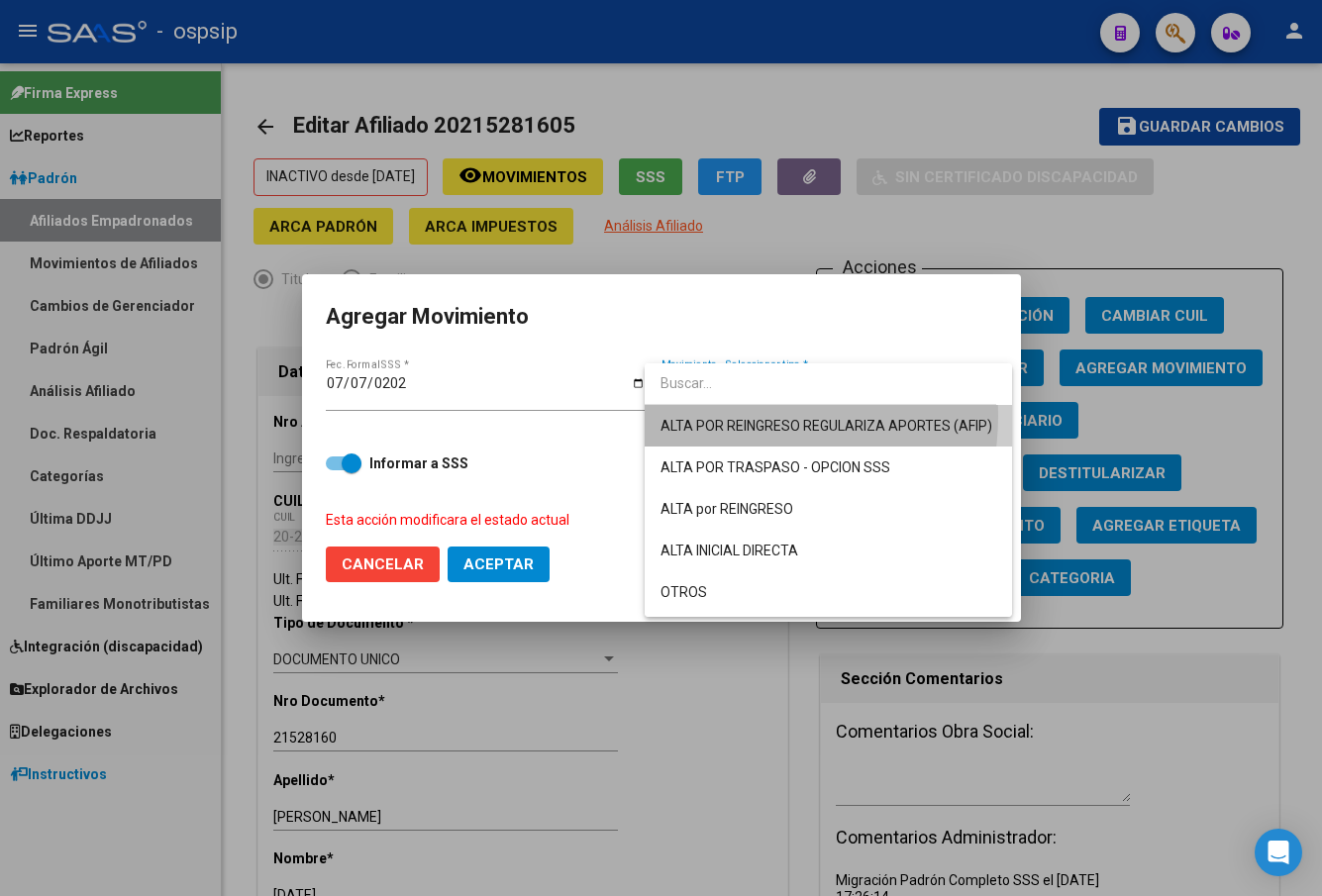 click on "ALTA POR REINGRESO REGULARIZA APORTES (AFIP)" at bounding box center [828, 426] 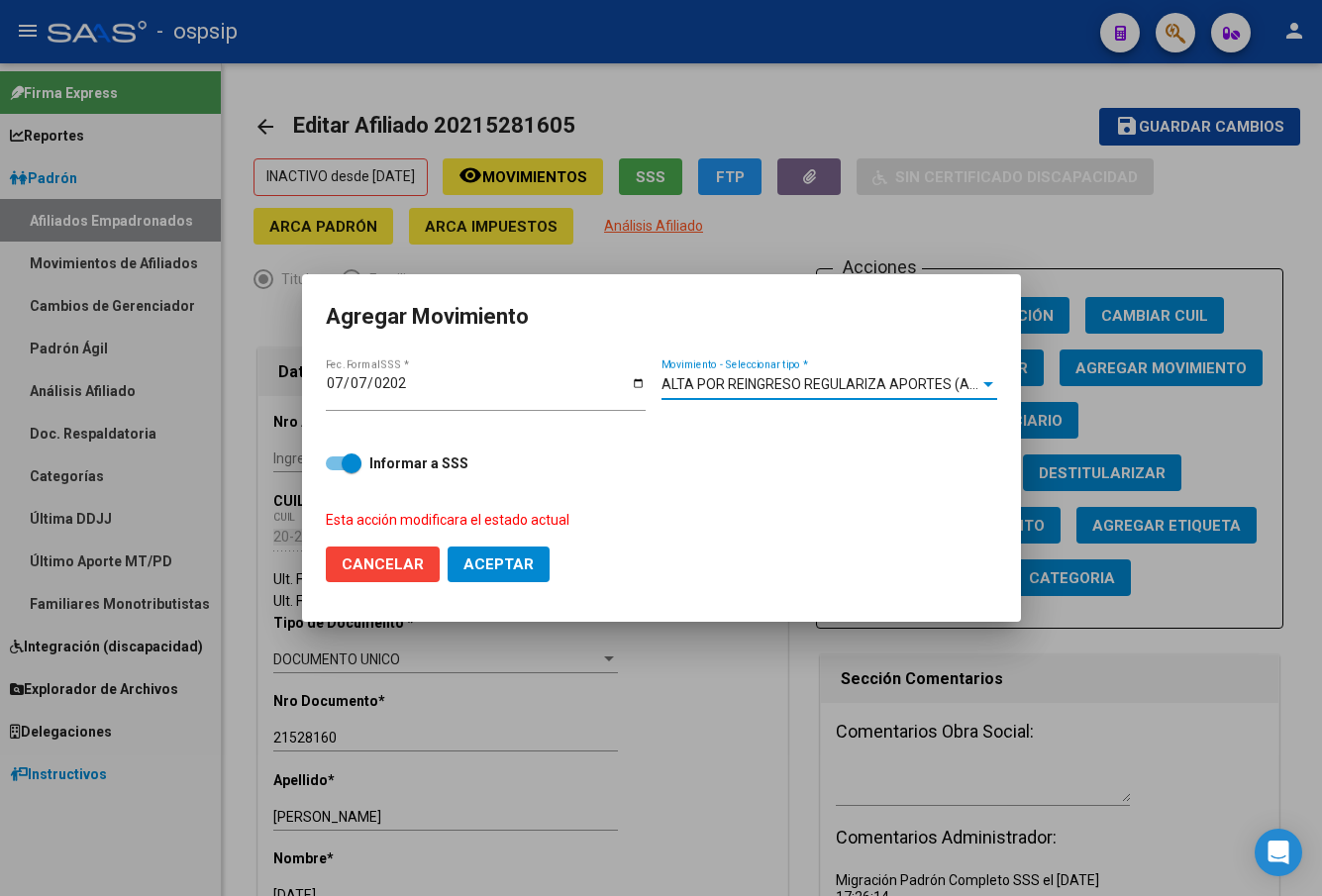 click on "Aceptar" 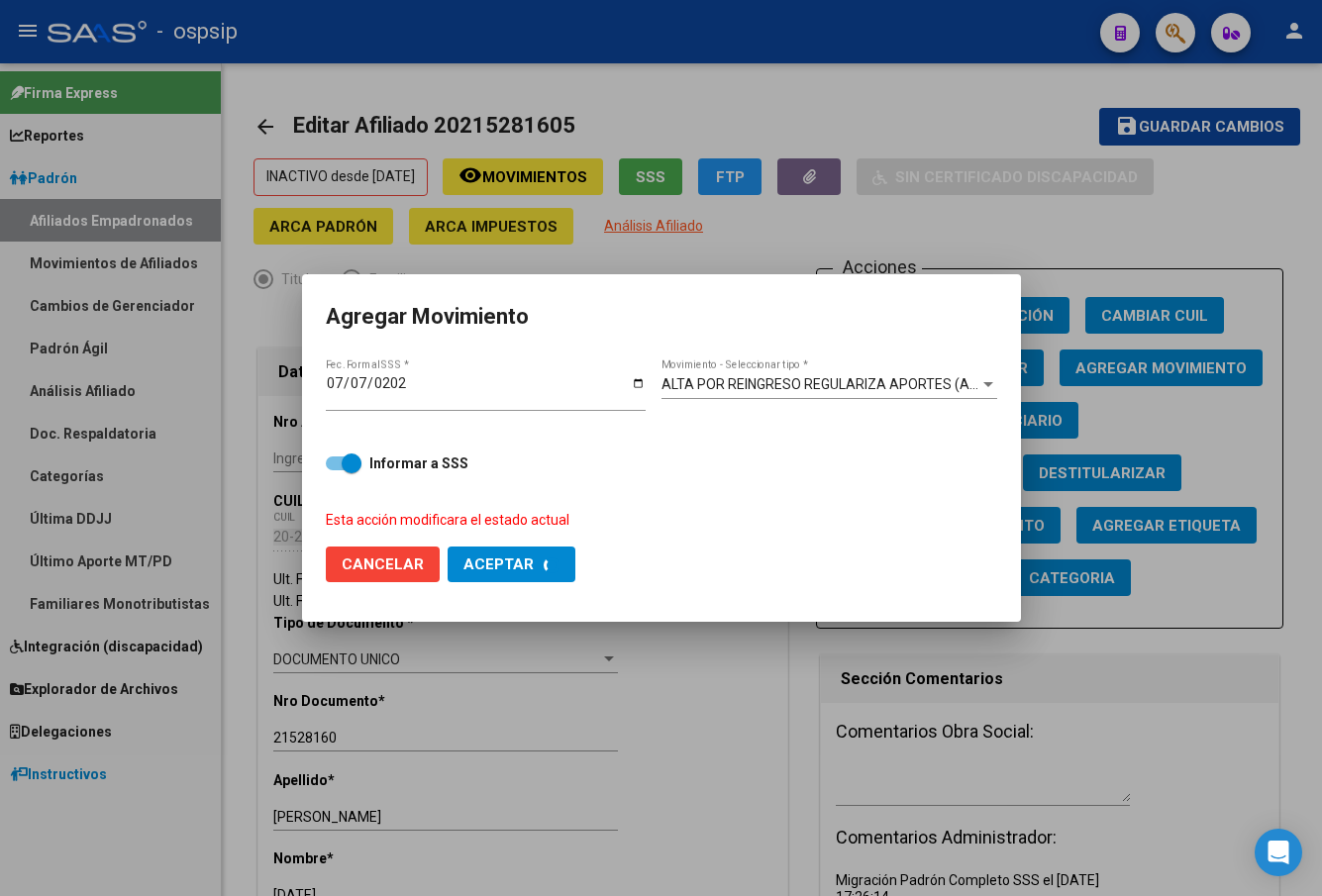 checkbox on "false" 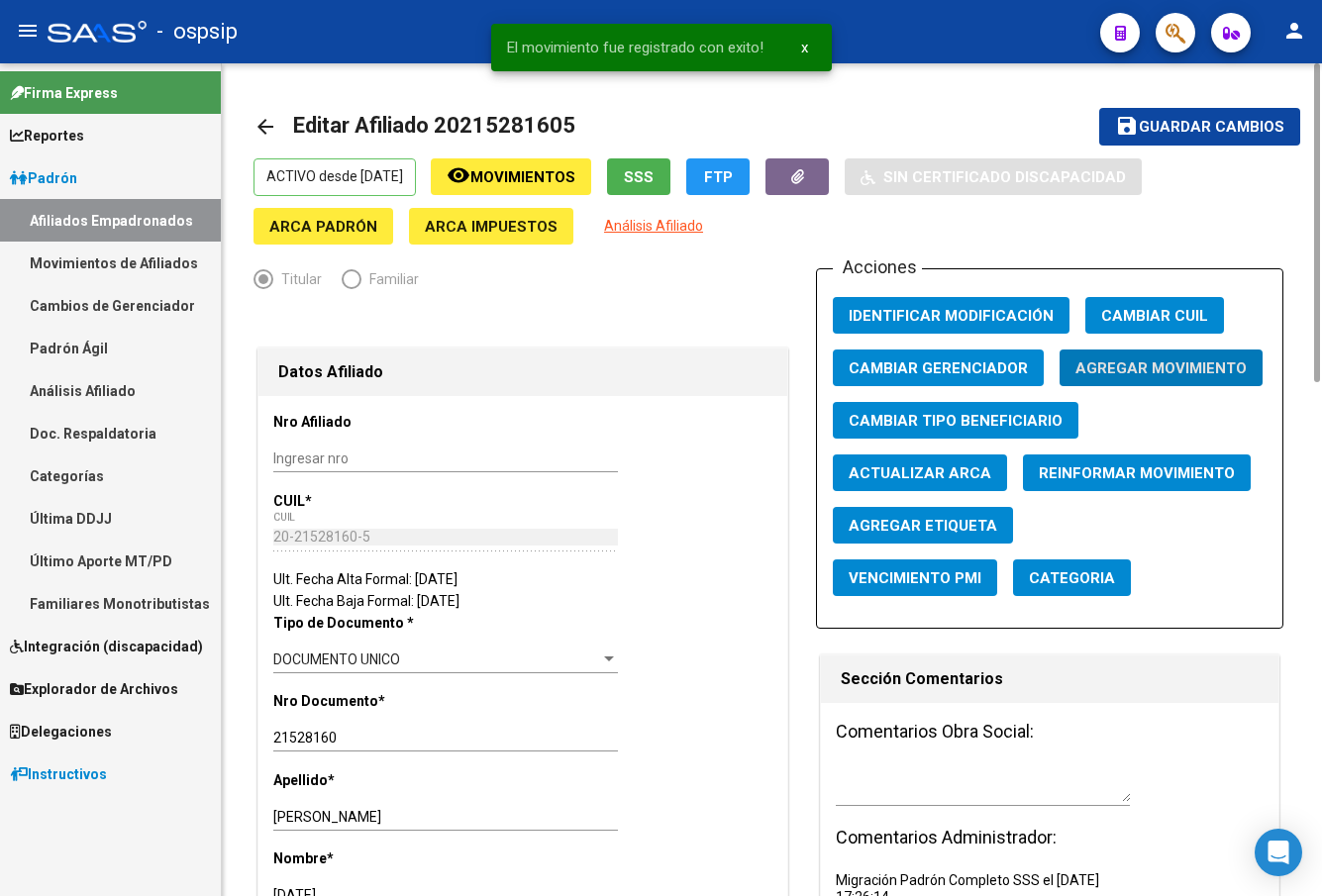 click on "Guardar cambios" 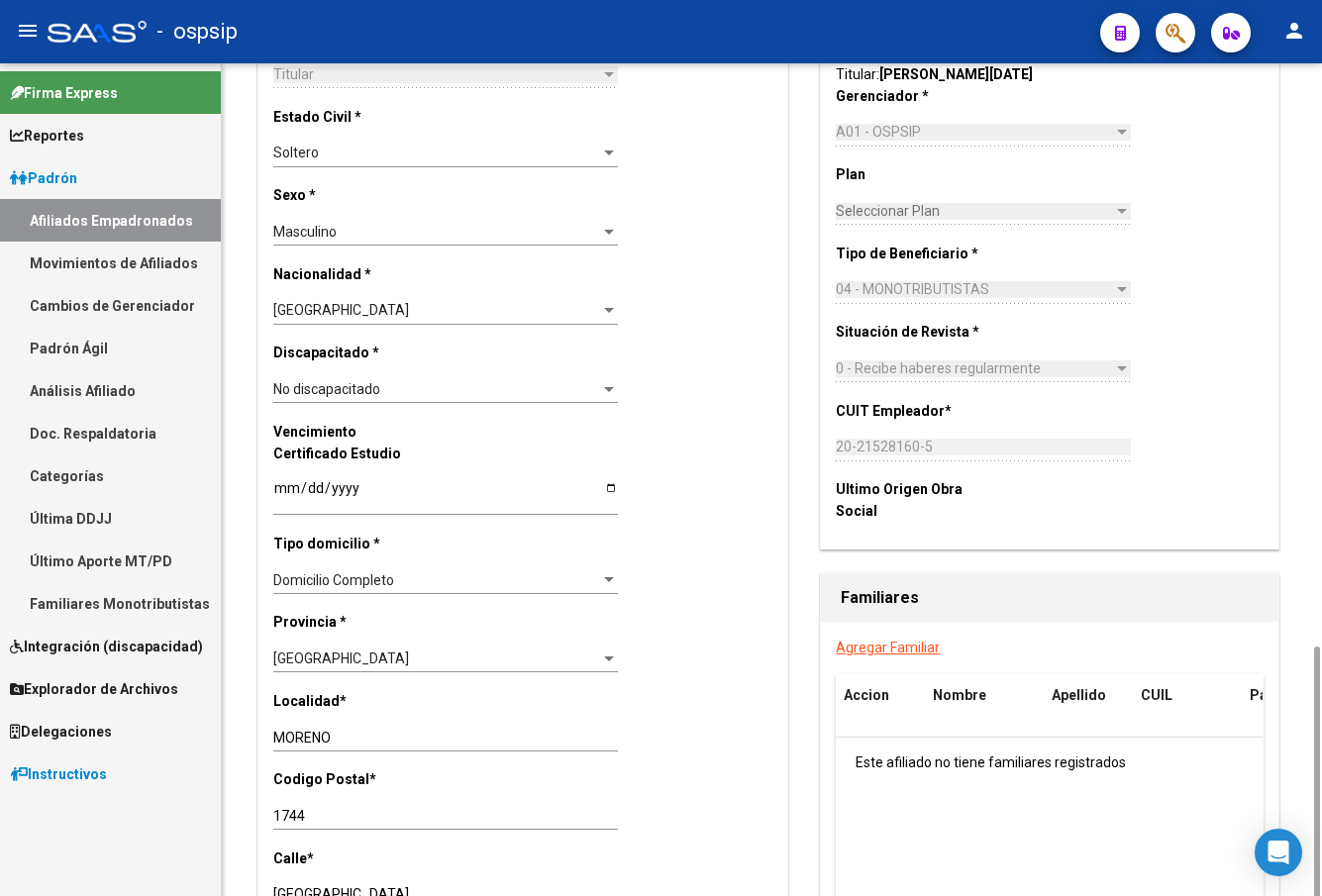 scroll, scrollTop: 1386, scrollLeft: 0, axis: vertical 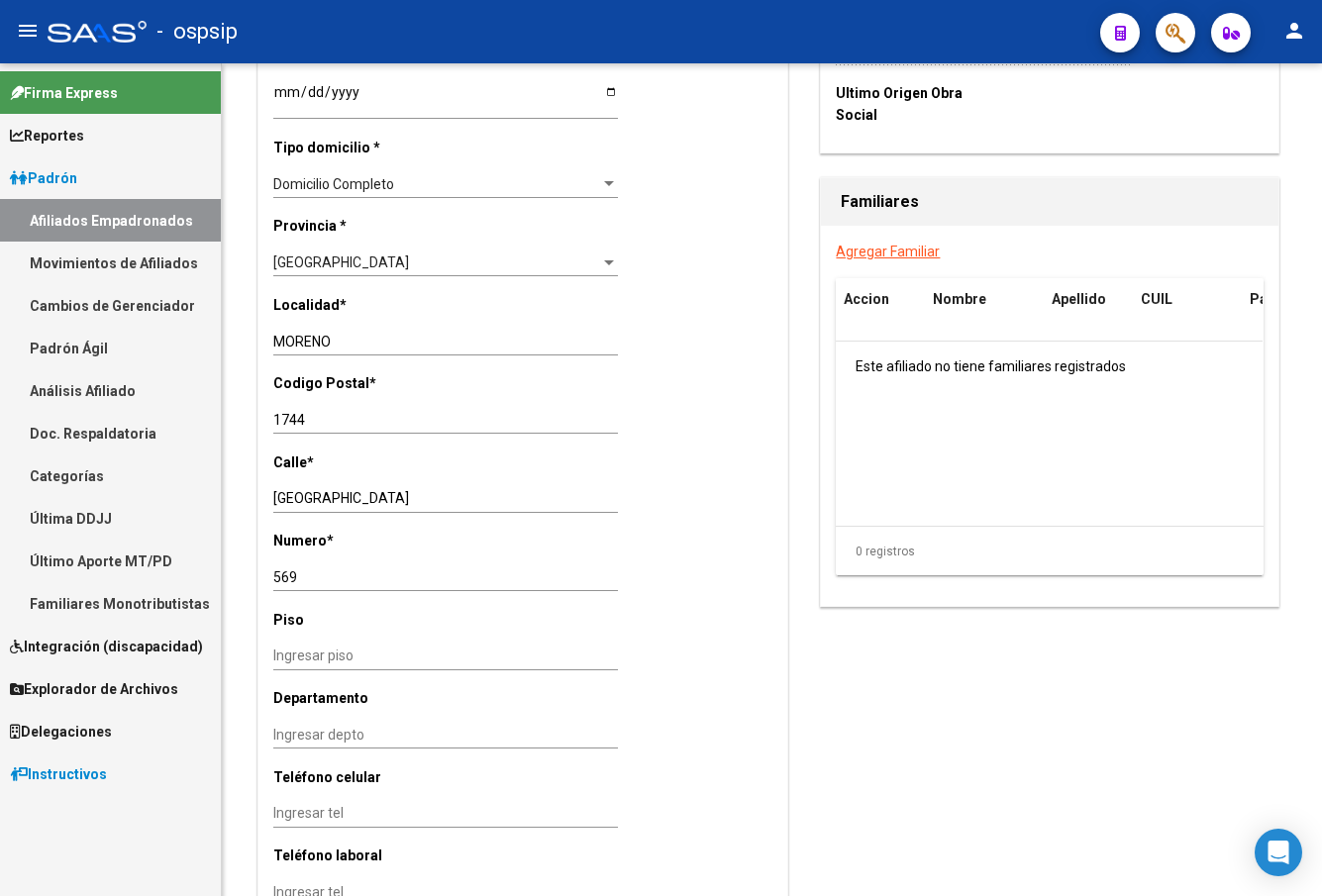 click on "-   ospsip" 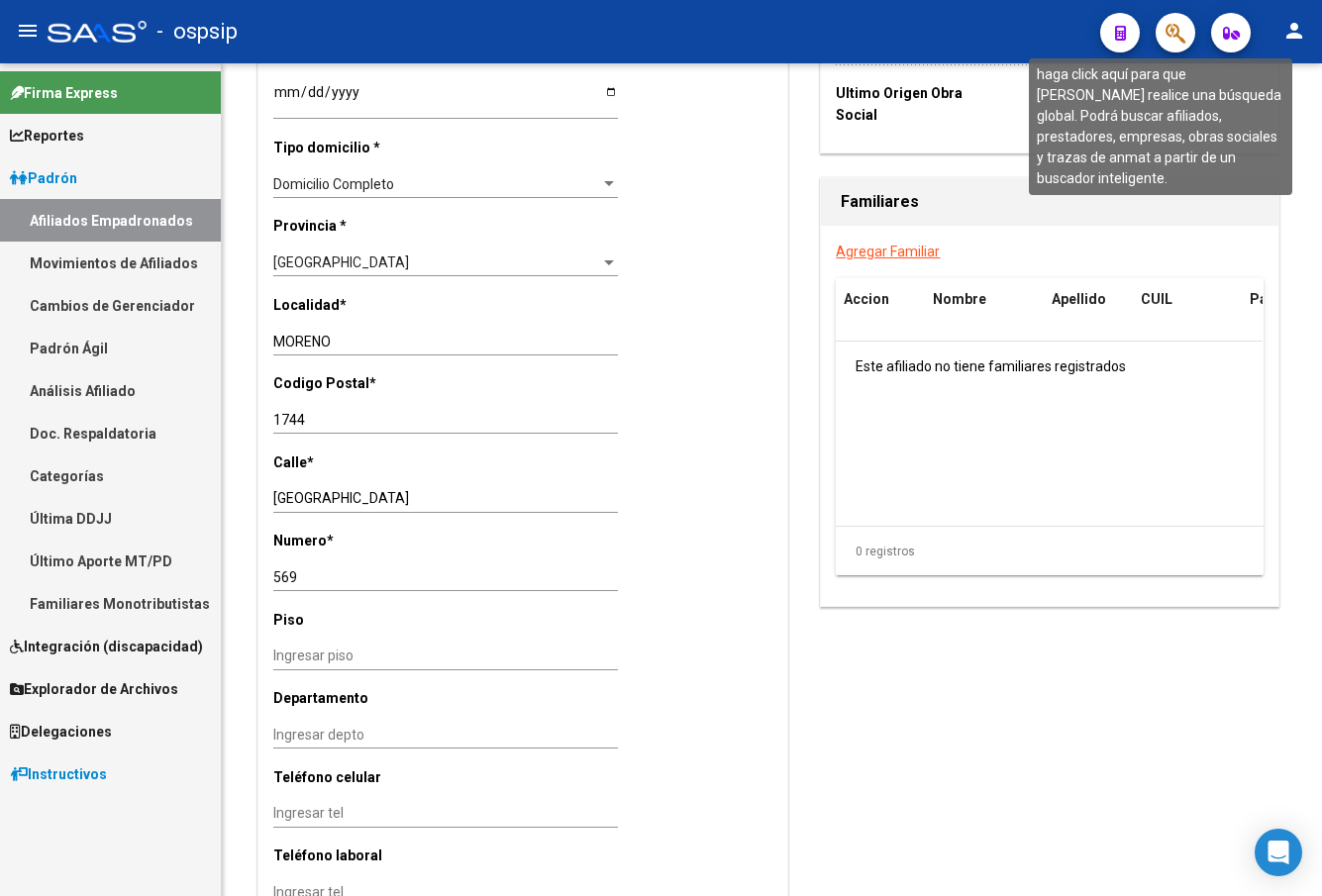 click 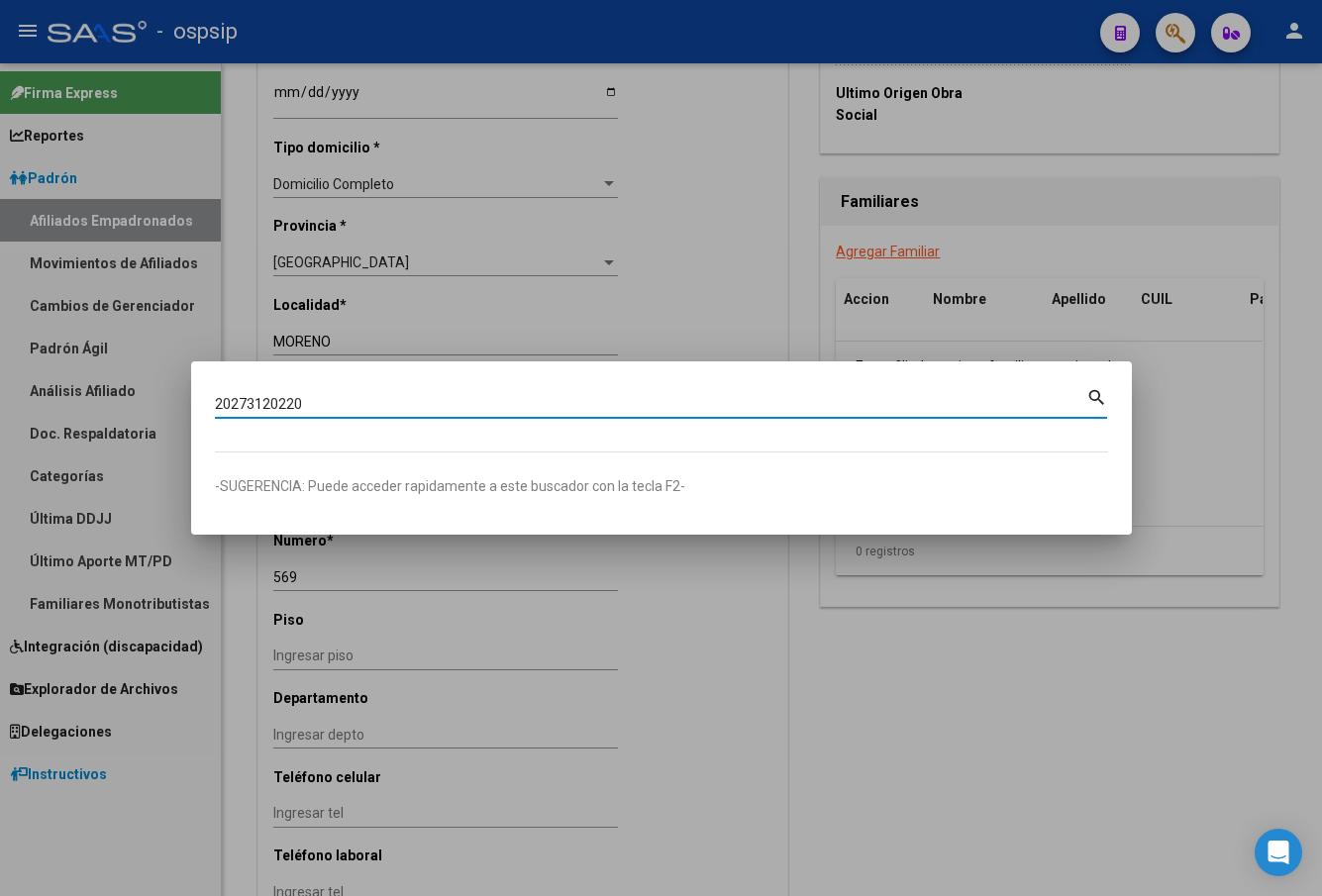 type on "20273120220" 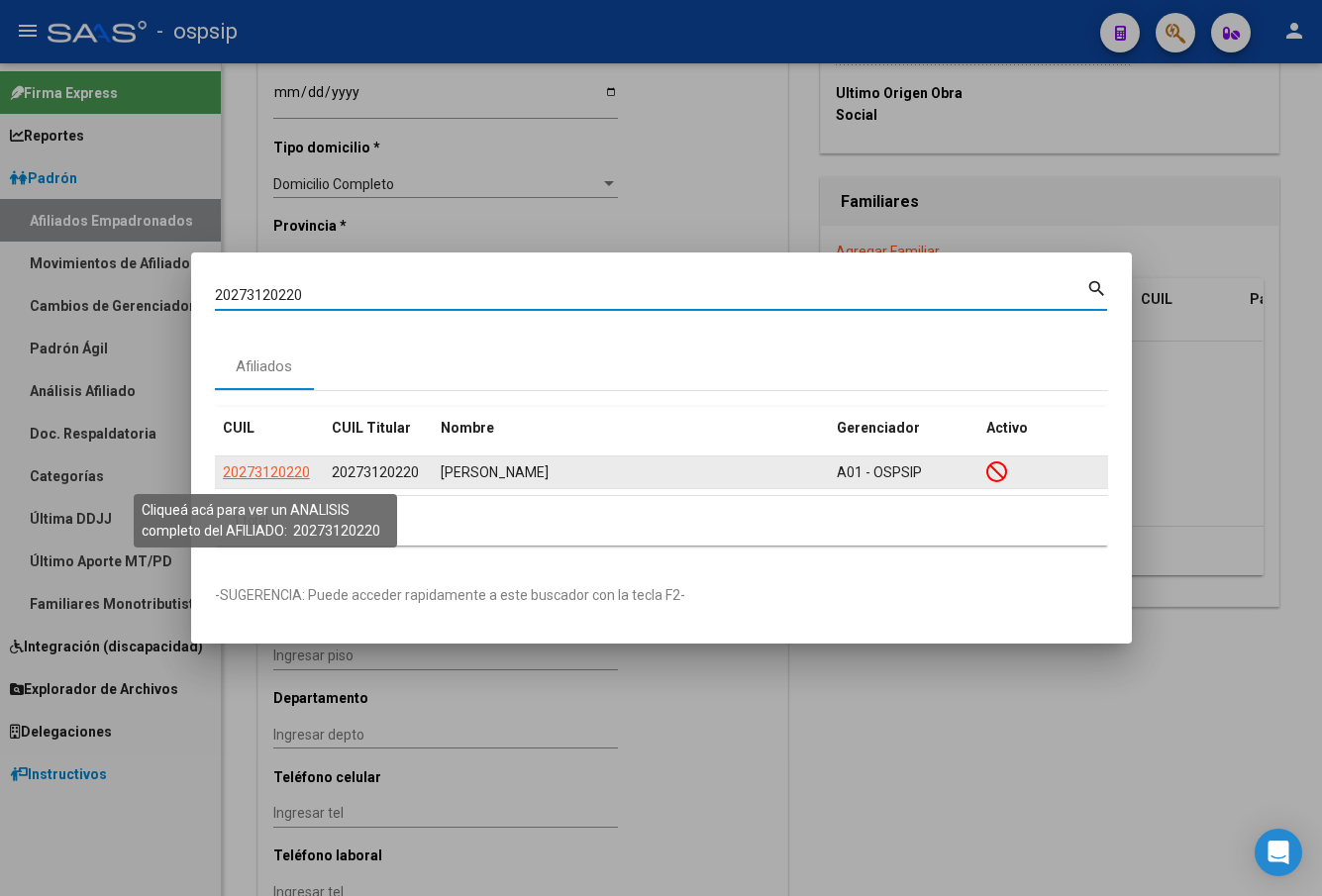 click on "20273120220" 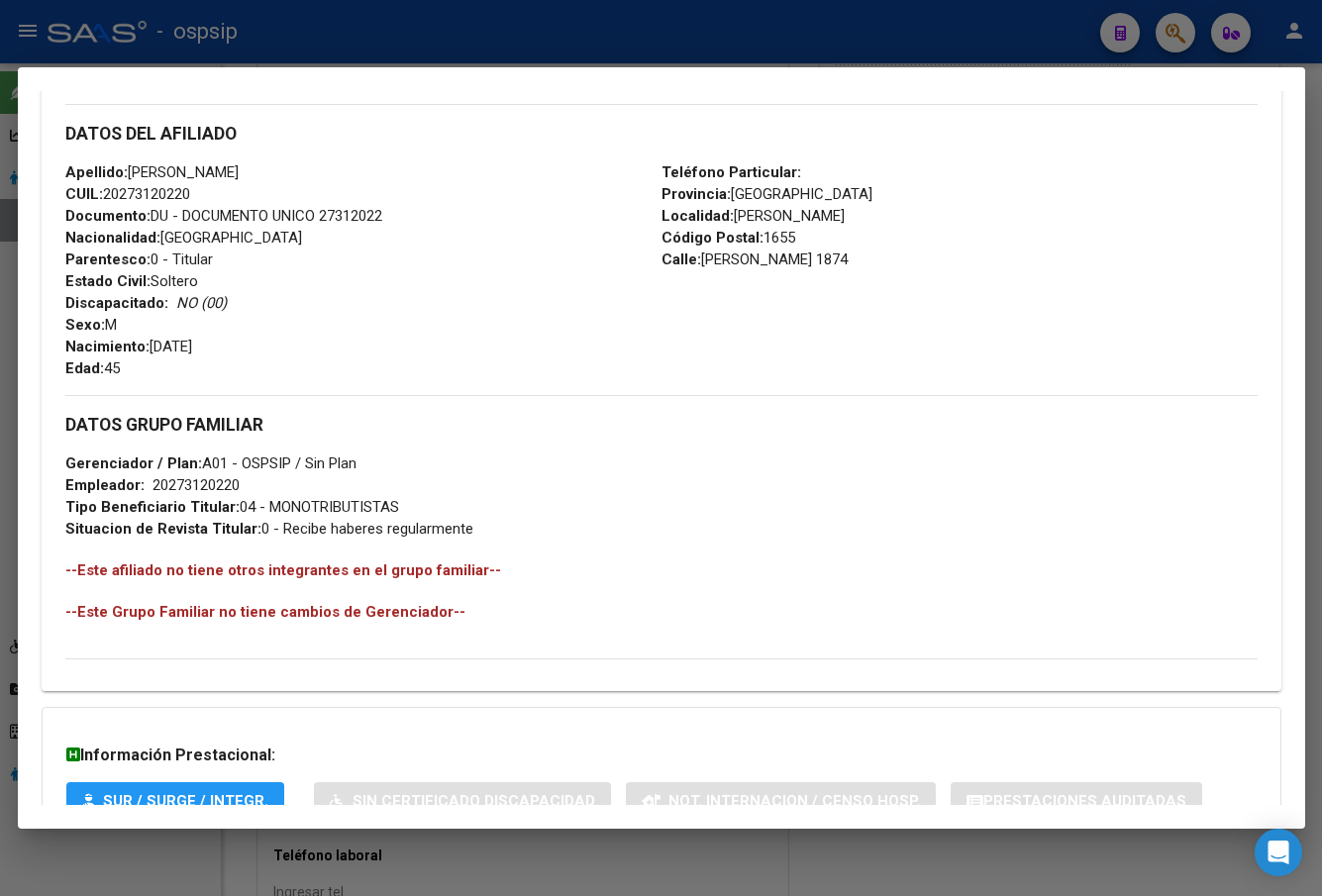 scroll, scrollTop: 823, scrollLeft: 0, axis: vertical 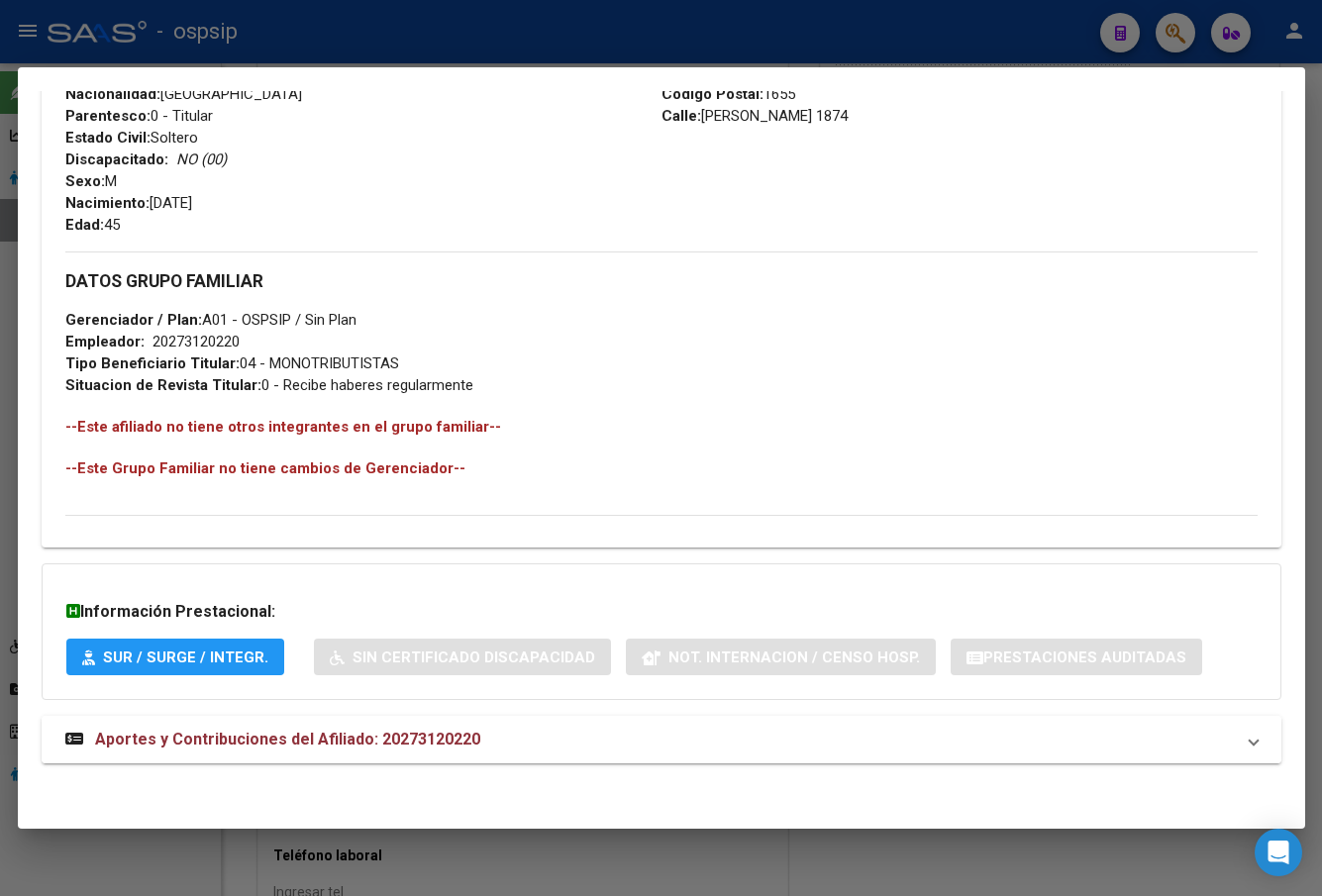 click on "Aportes y Contribuciones del Afiliado: 20273120220" at bounding box center (287, 739) 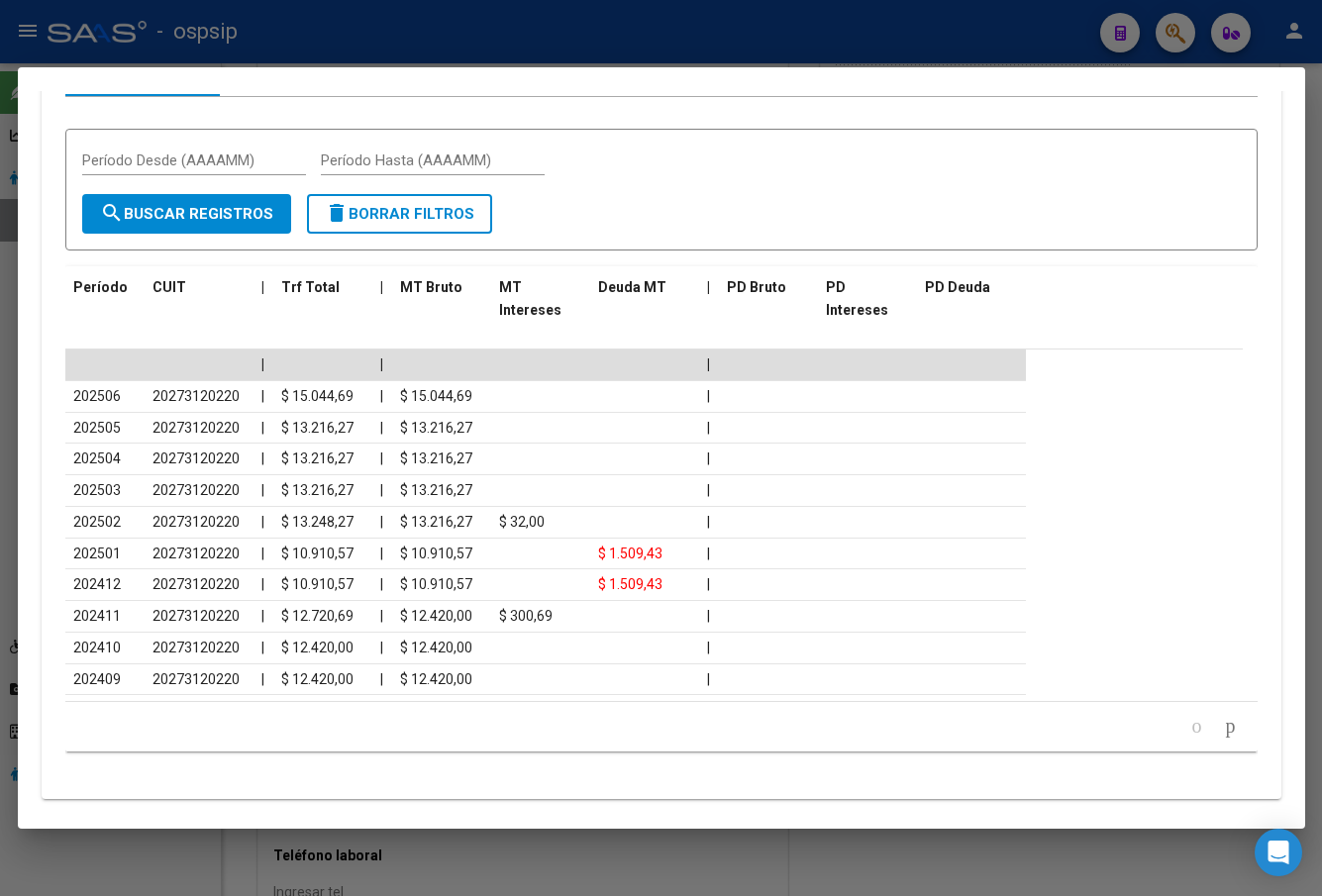 scroll, scrollTop: 1688, scrollLeft: 0, axis: vertical 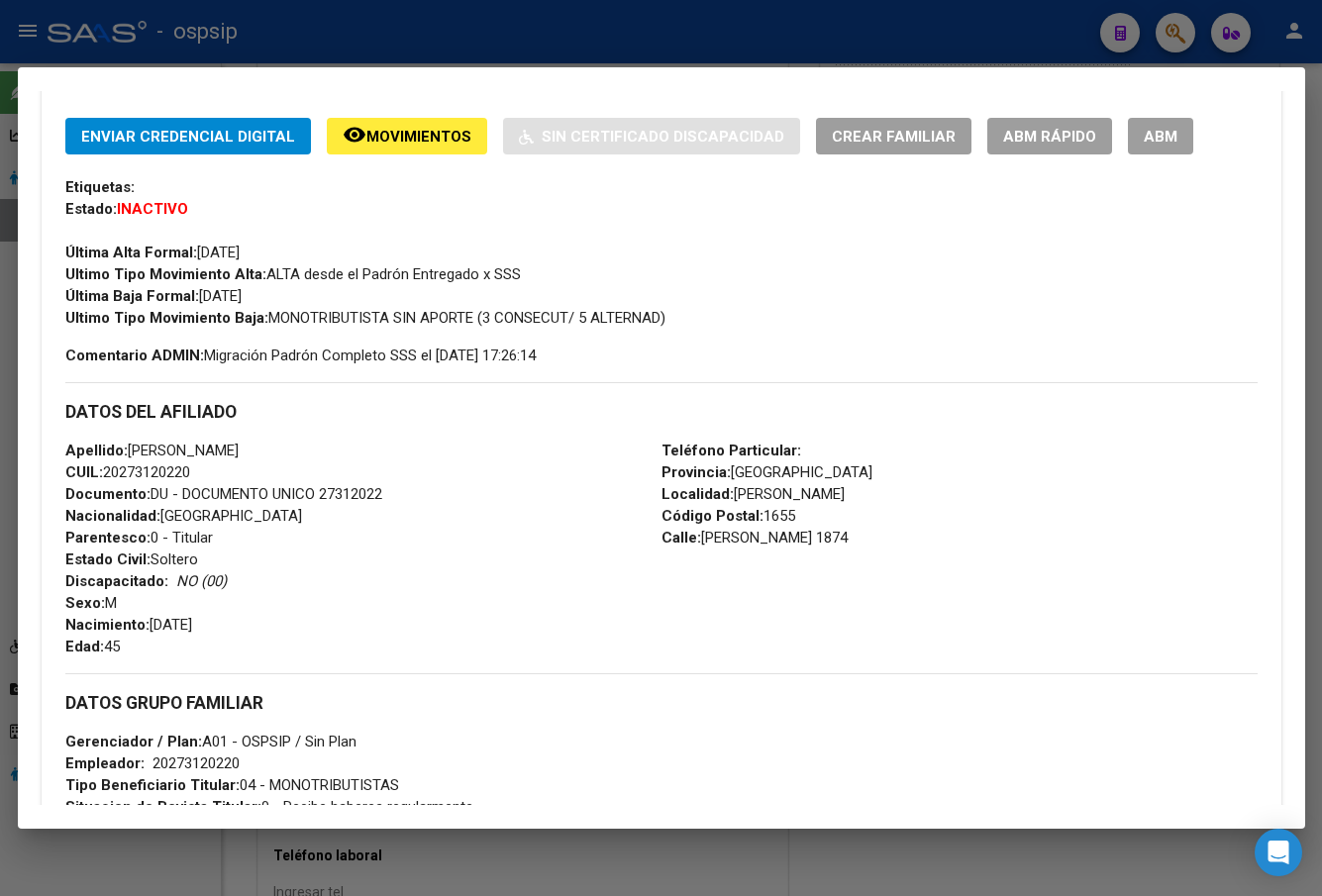 click on "ABM" at bounding box center (1161, 137) 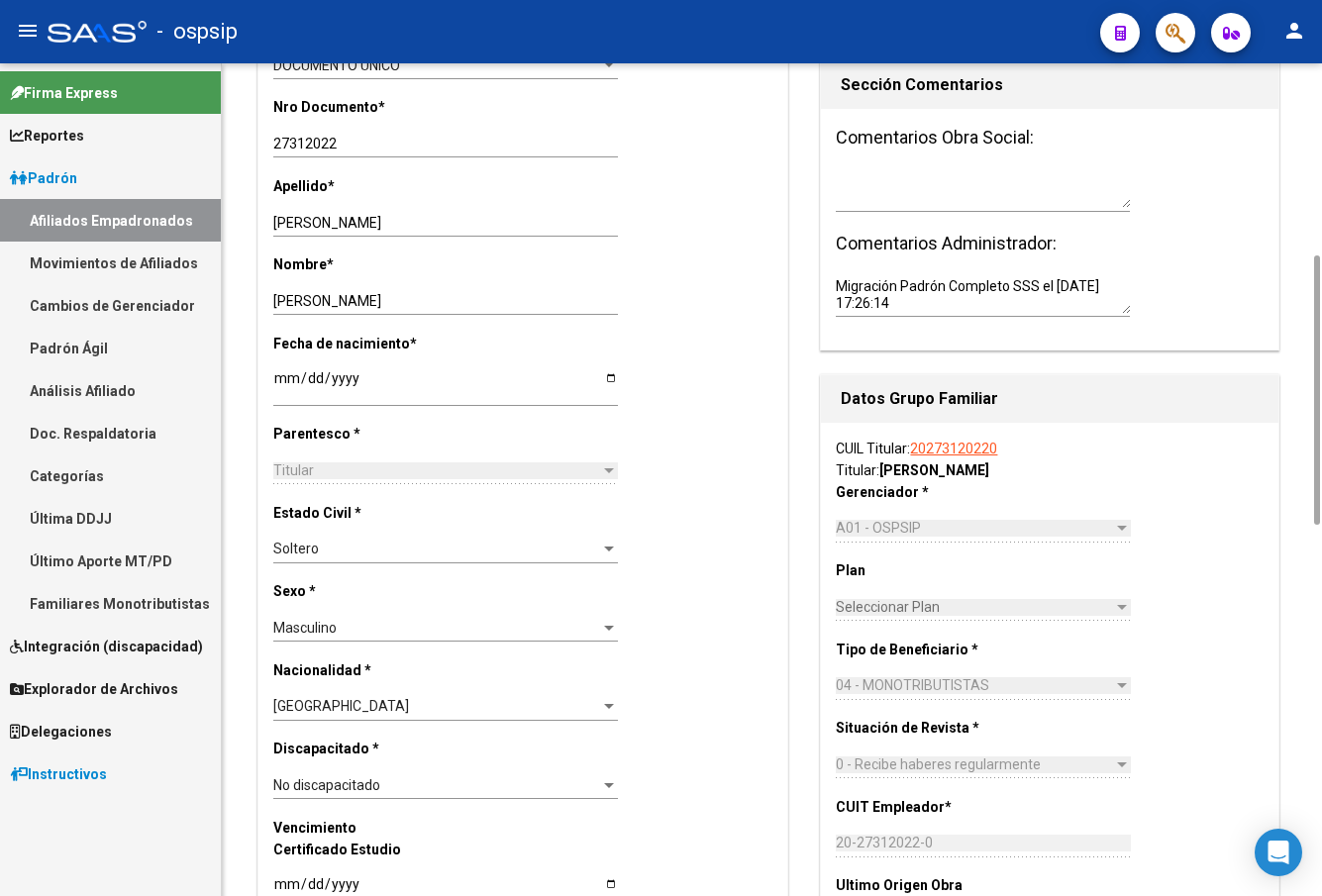 scroll, scrollTop: 0, scrollLeft: 0, axis: both 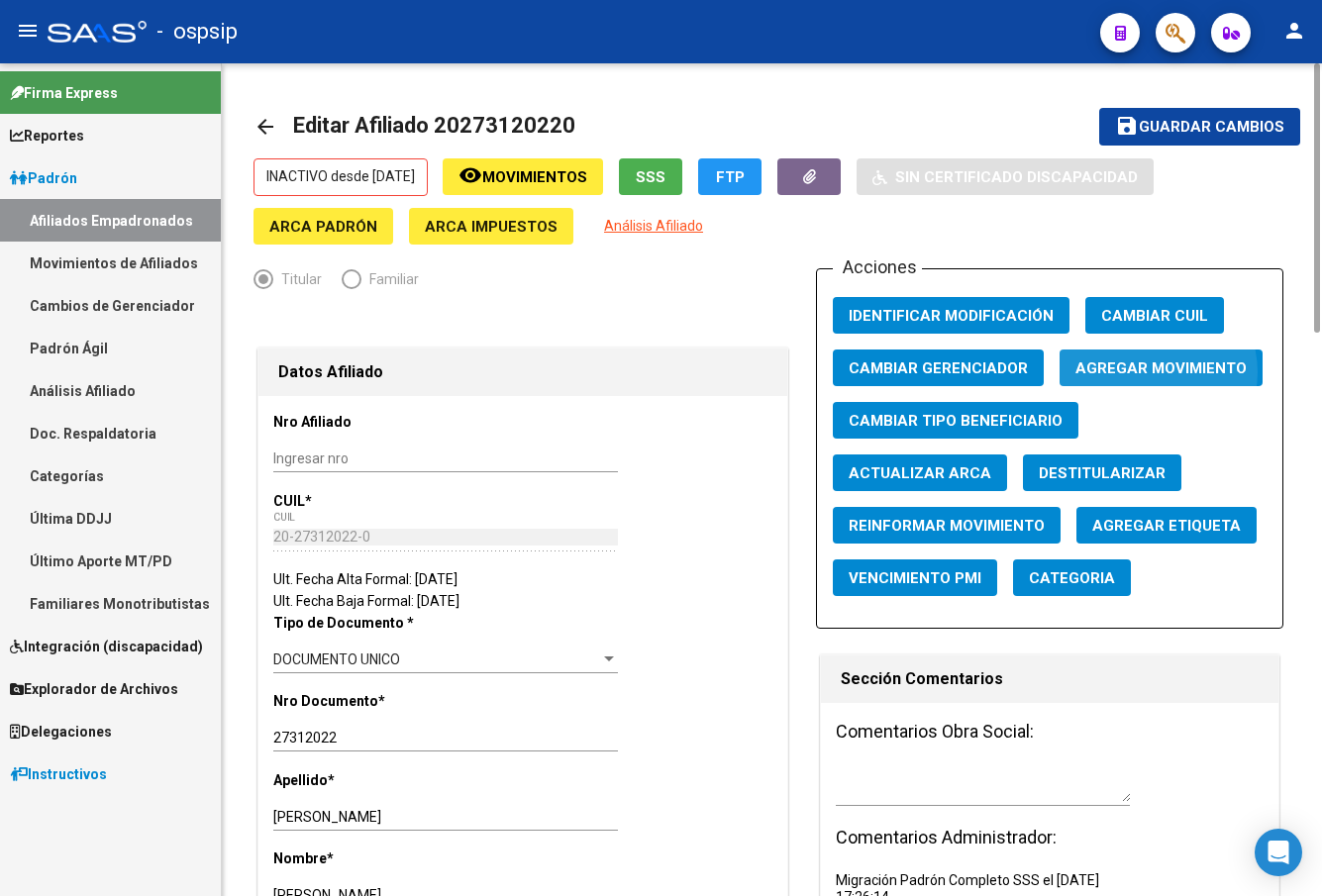 click on "Agregar Movimiento" 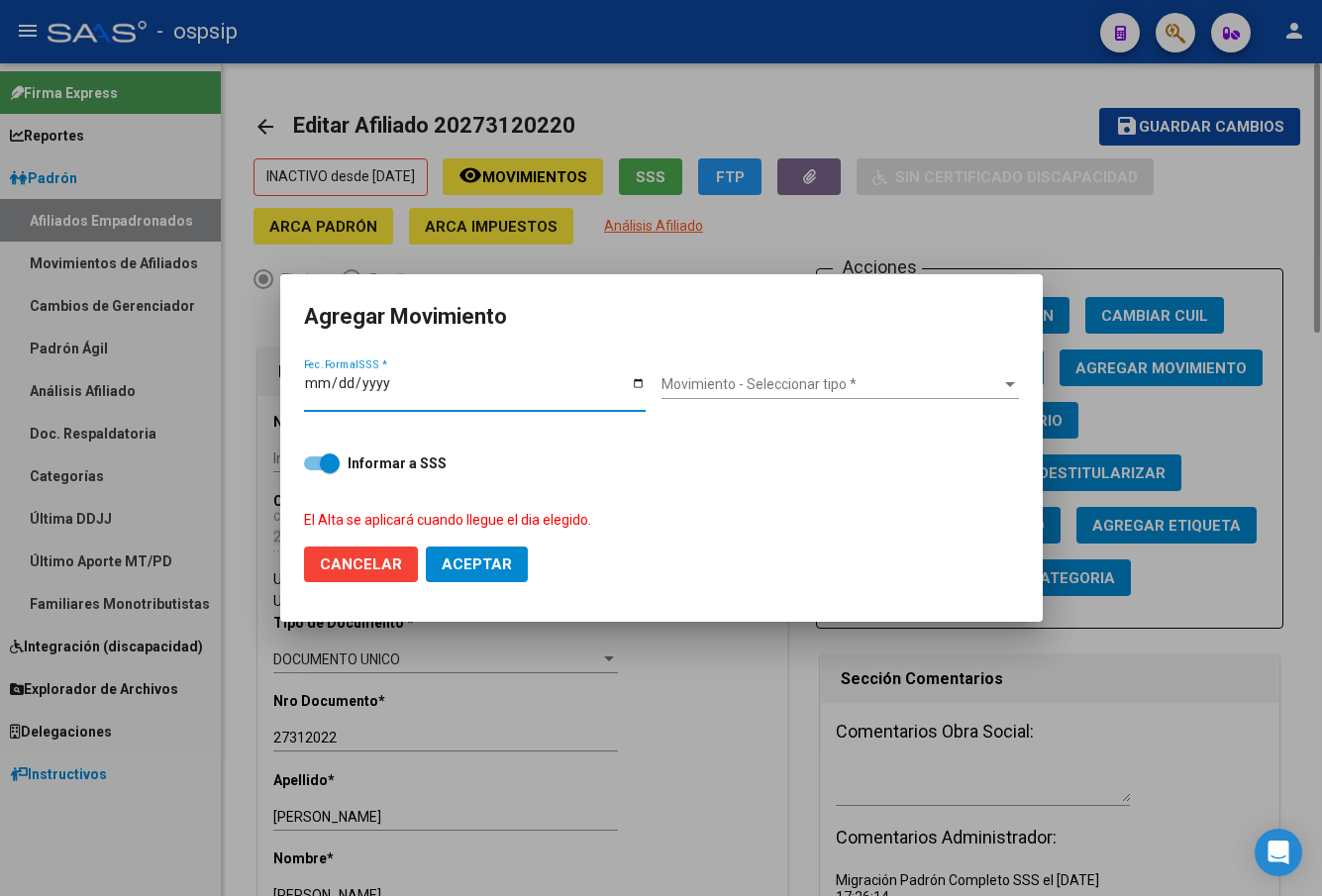 type on "[DATE]" 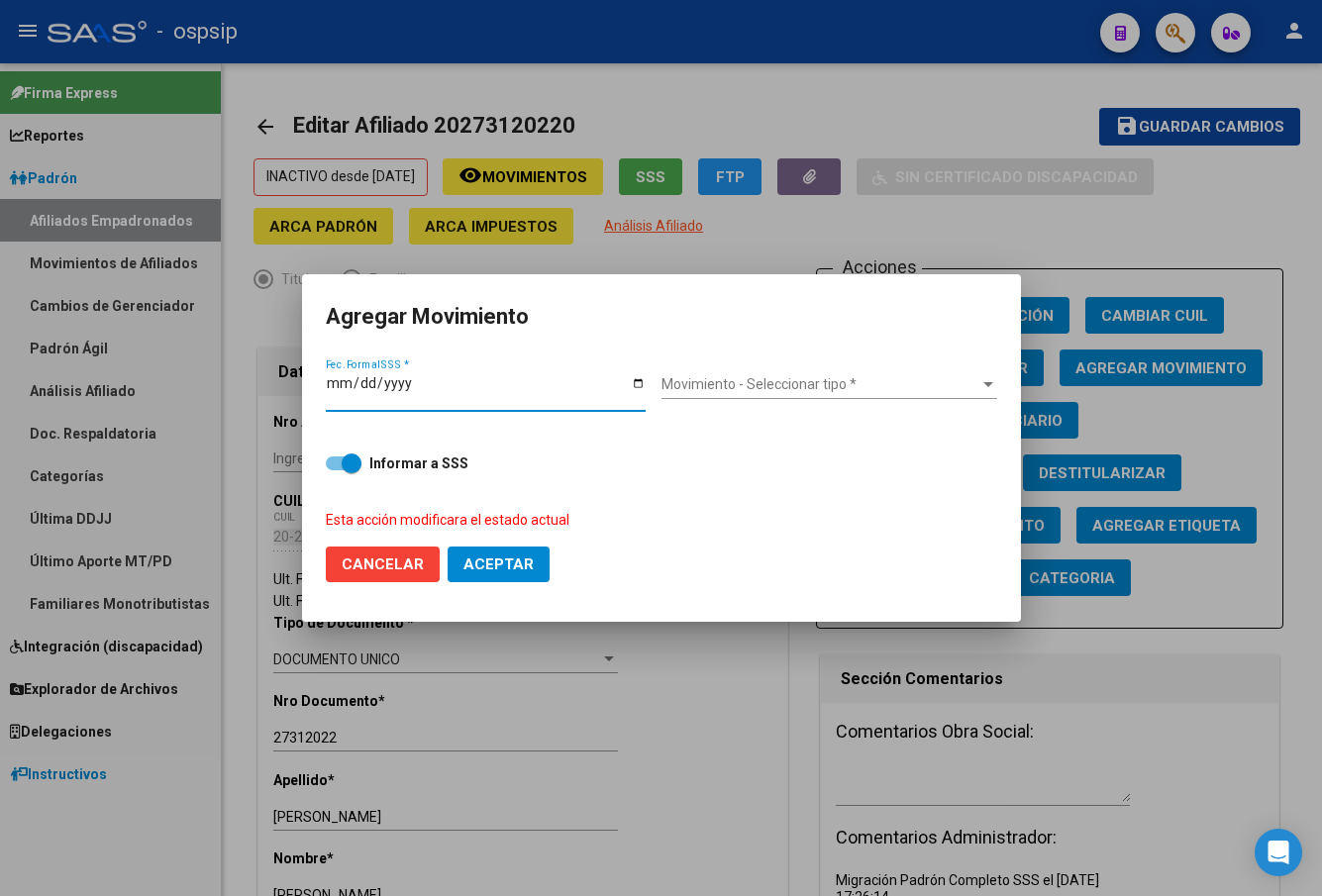 click on "Movimiento - Seleccionar tipo *" at bounding box center (820, 384) 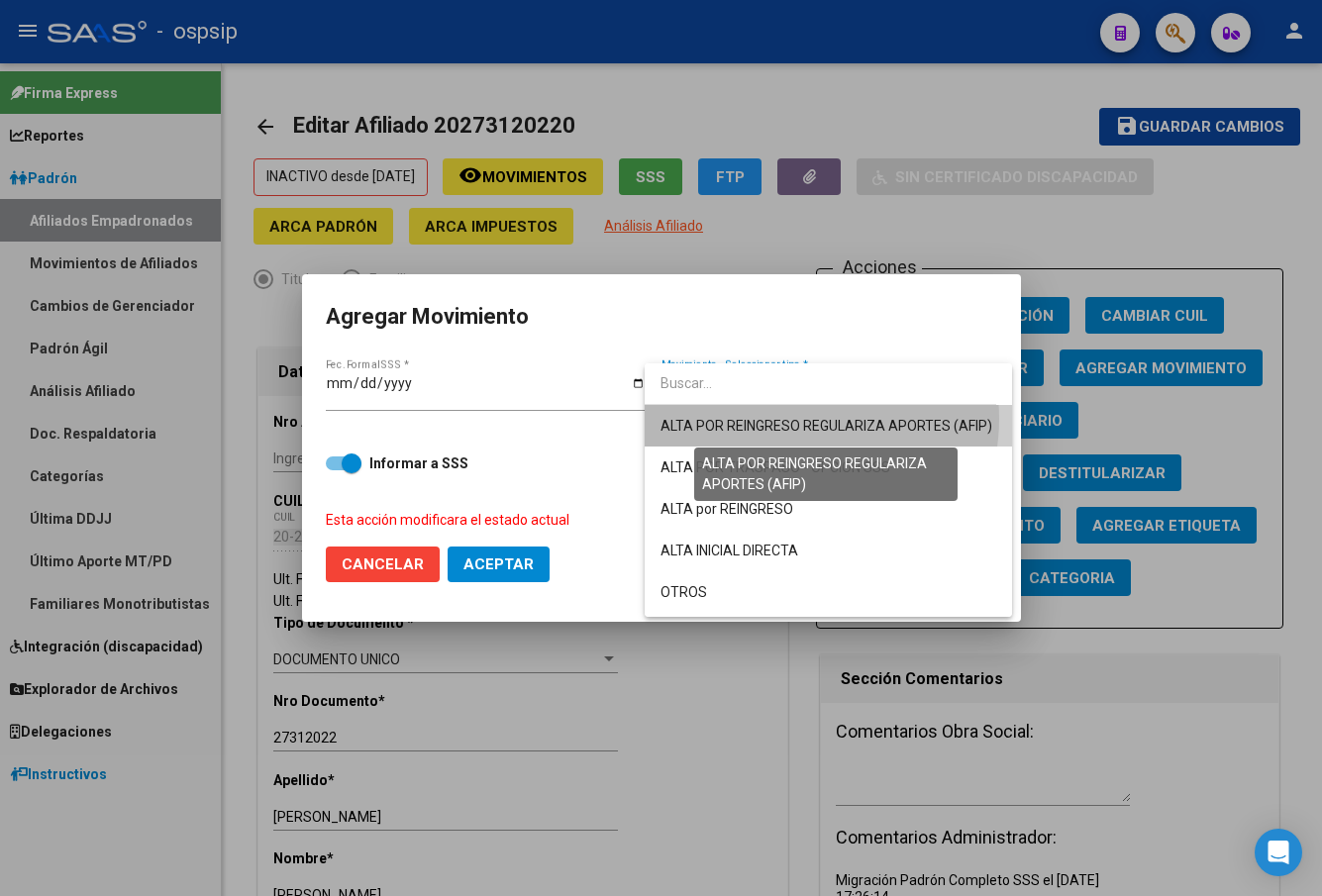 click on "ALTA POR REINGRESO REGULARIZA APORTES (AFIP)" at bounding box center (826, 426) 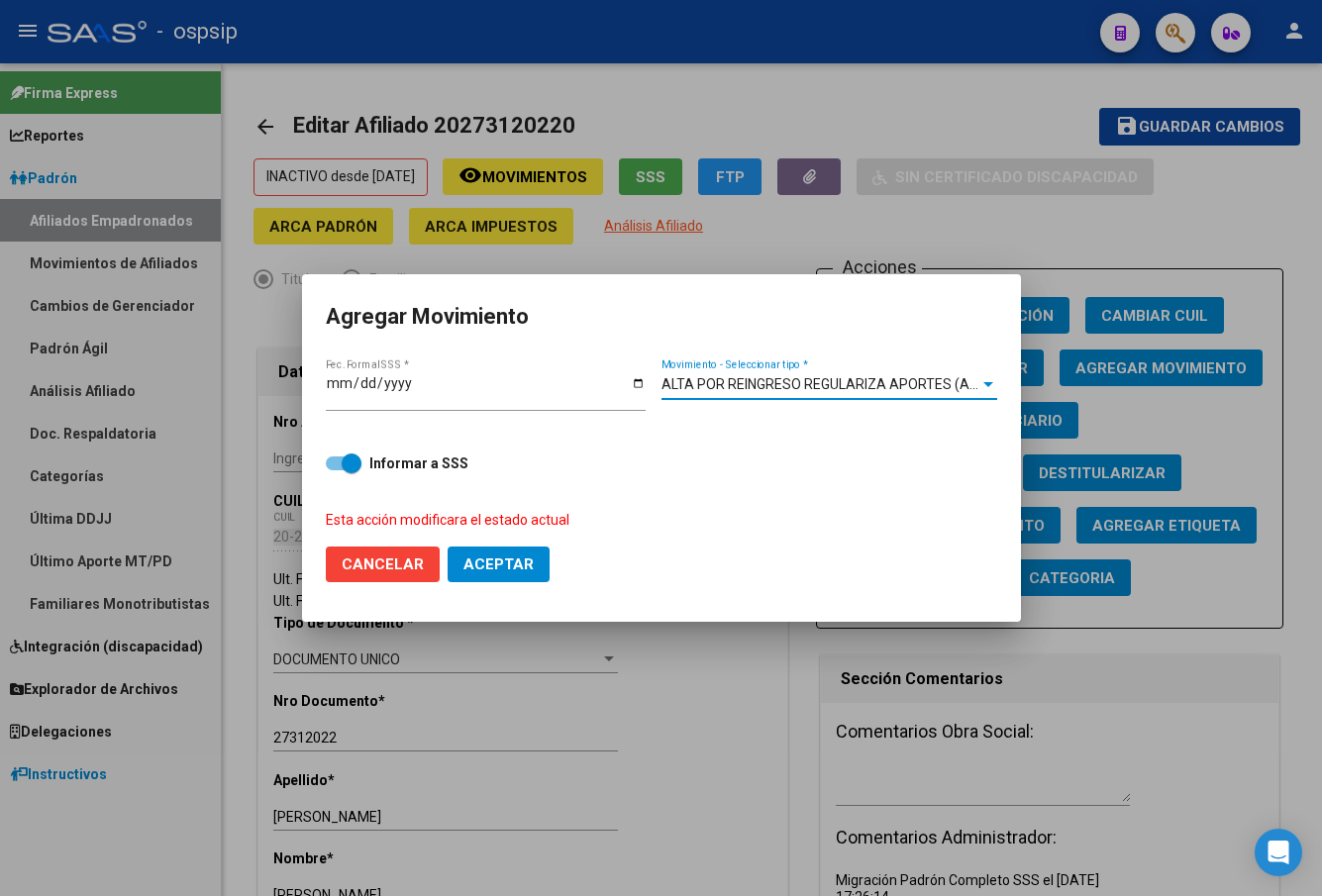 click on "Aceptar" 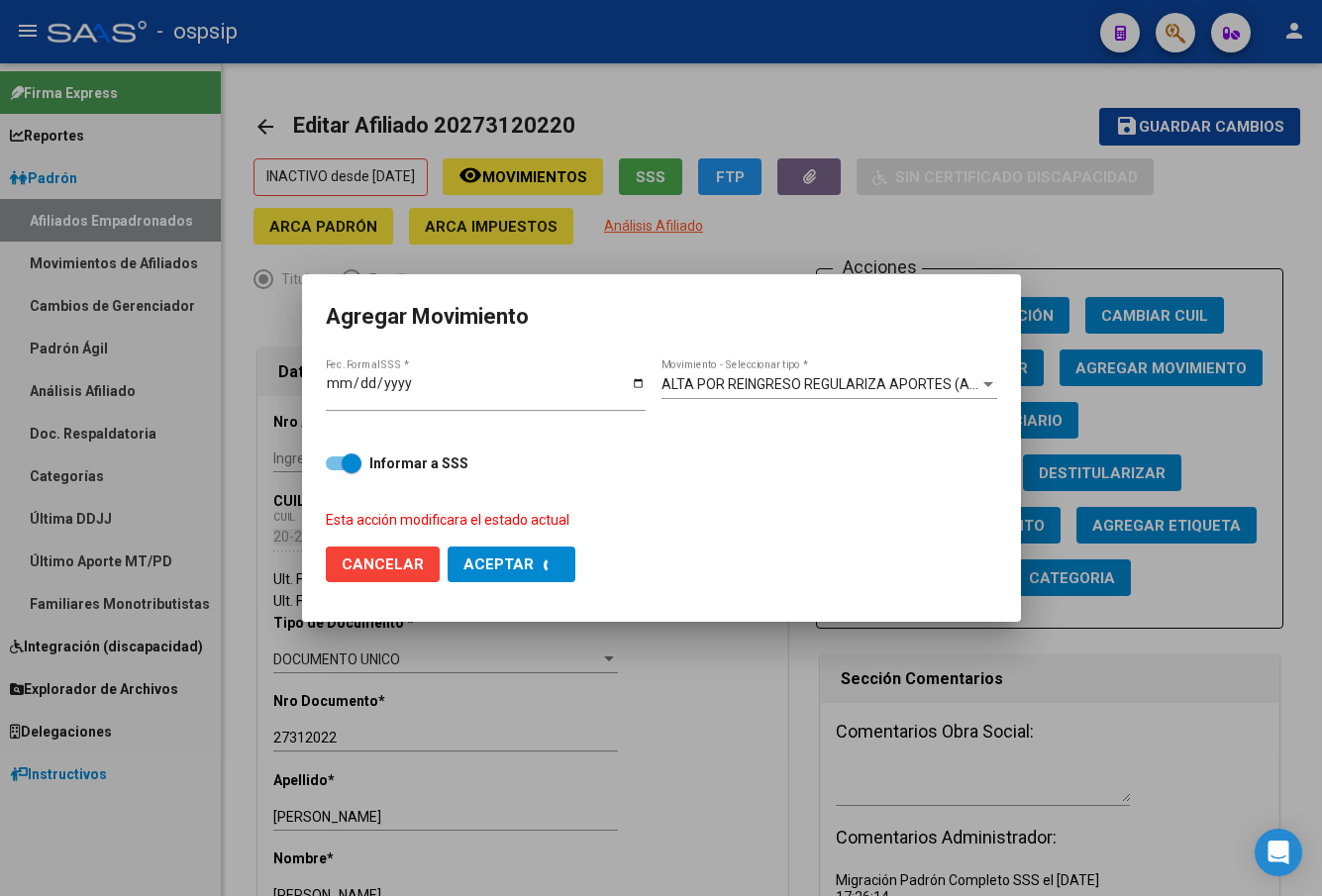 checkbox on "false" 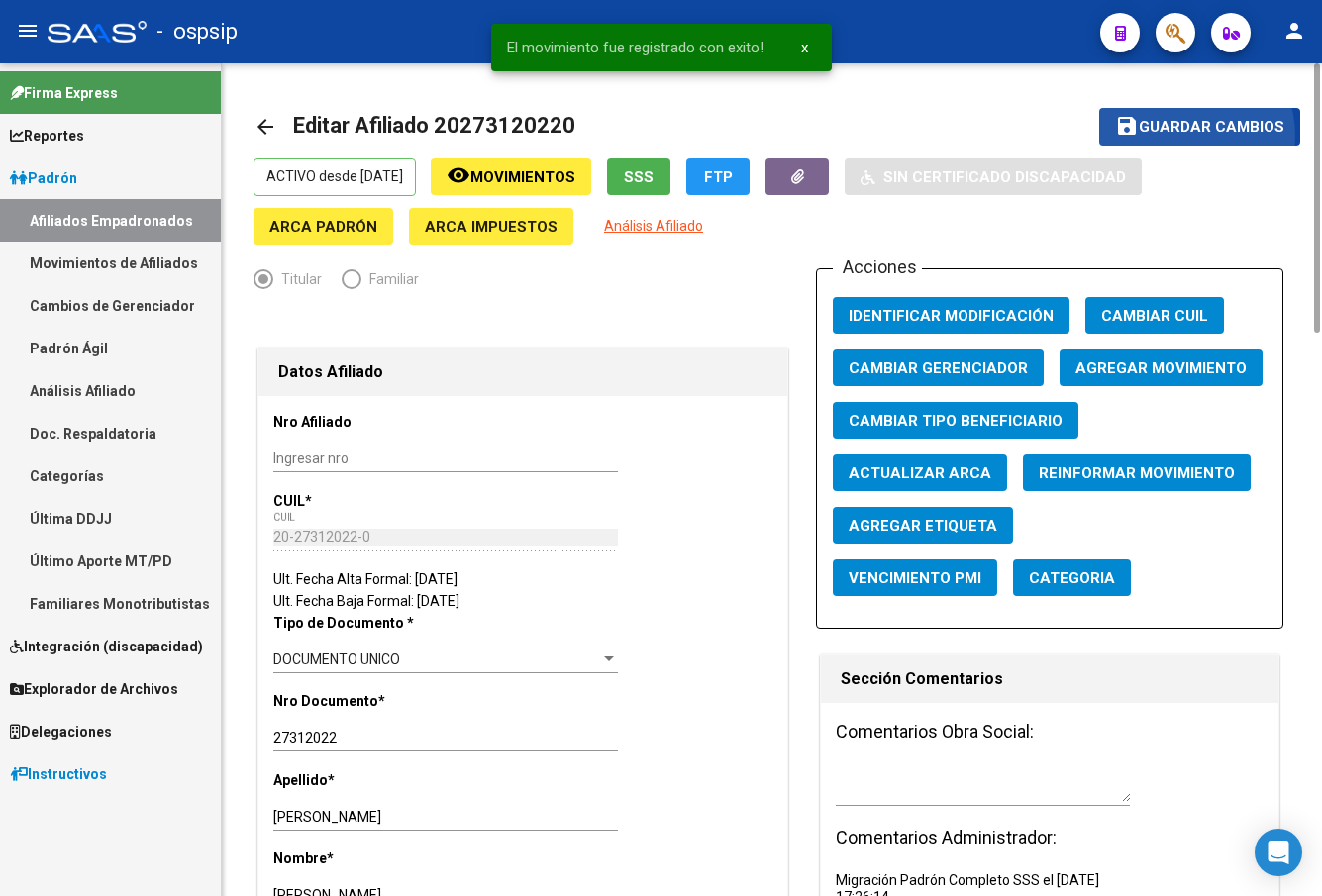 click on "Guardar cambios" 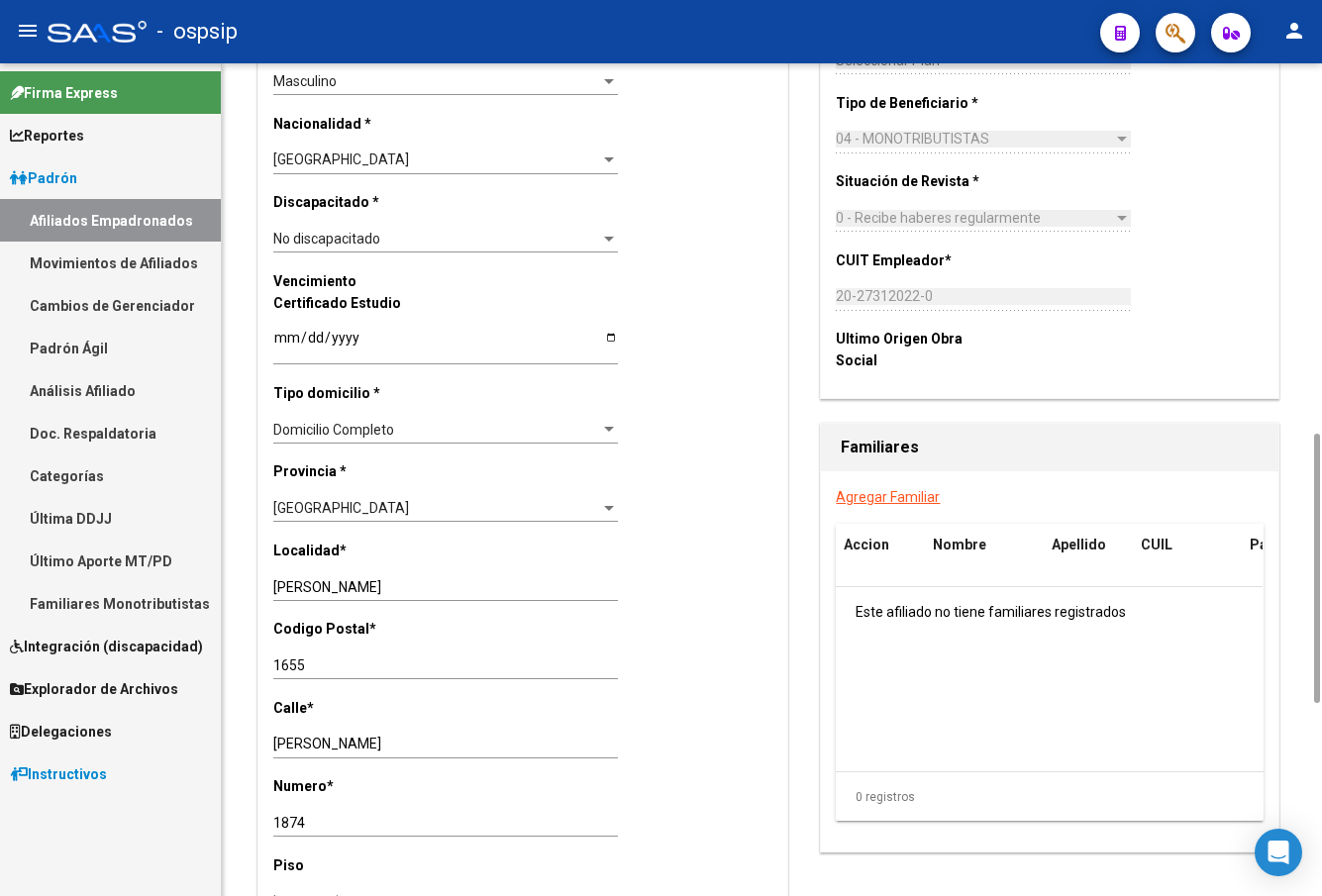 scroll, scrollTop: 1339, scrollLeft: 0, axis: vertical 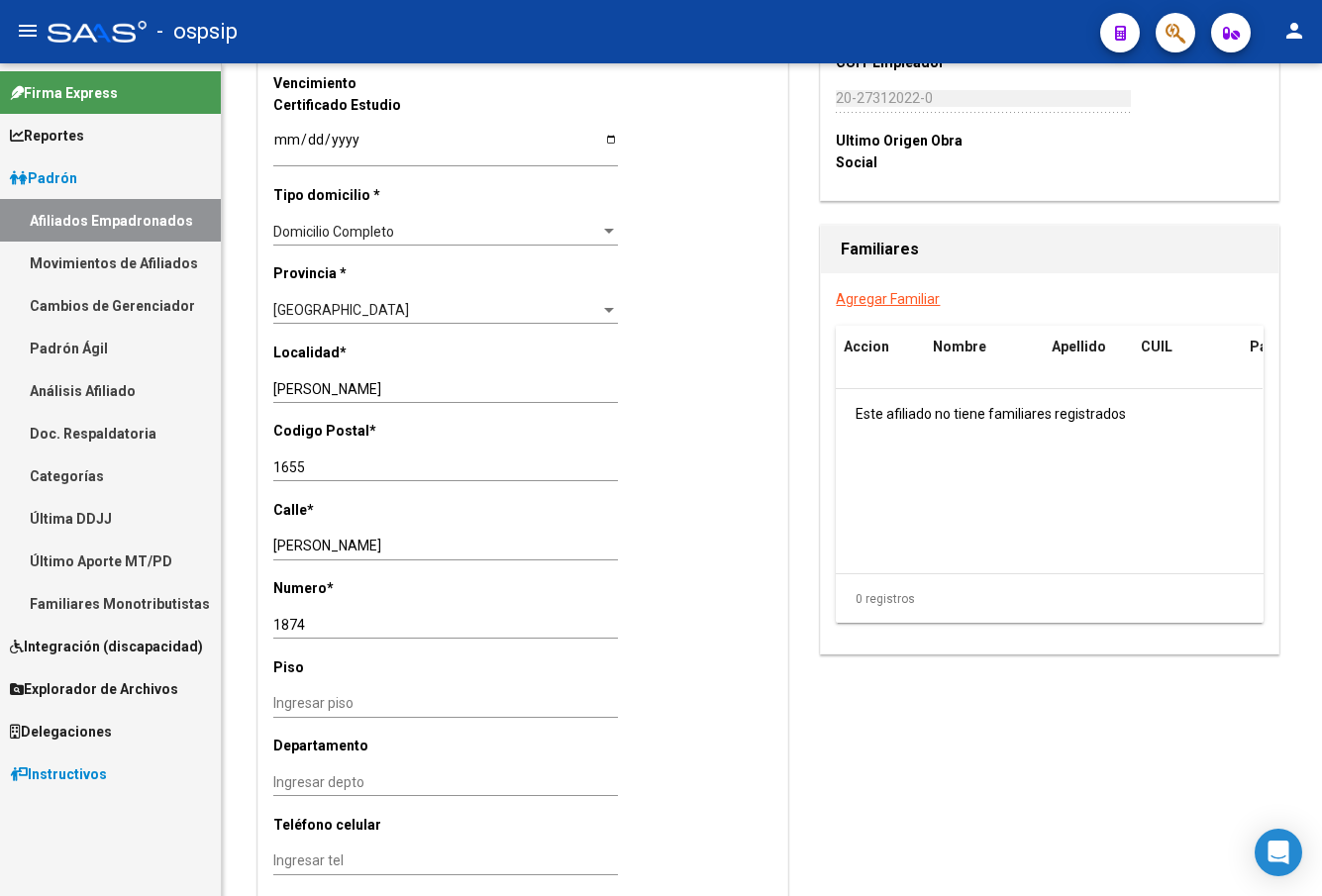 drag, startPoint x: 364, startPoint y: 43, endPoint x: 388, endPoint y: 43, distance: 24 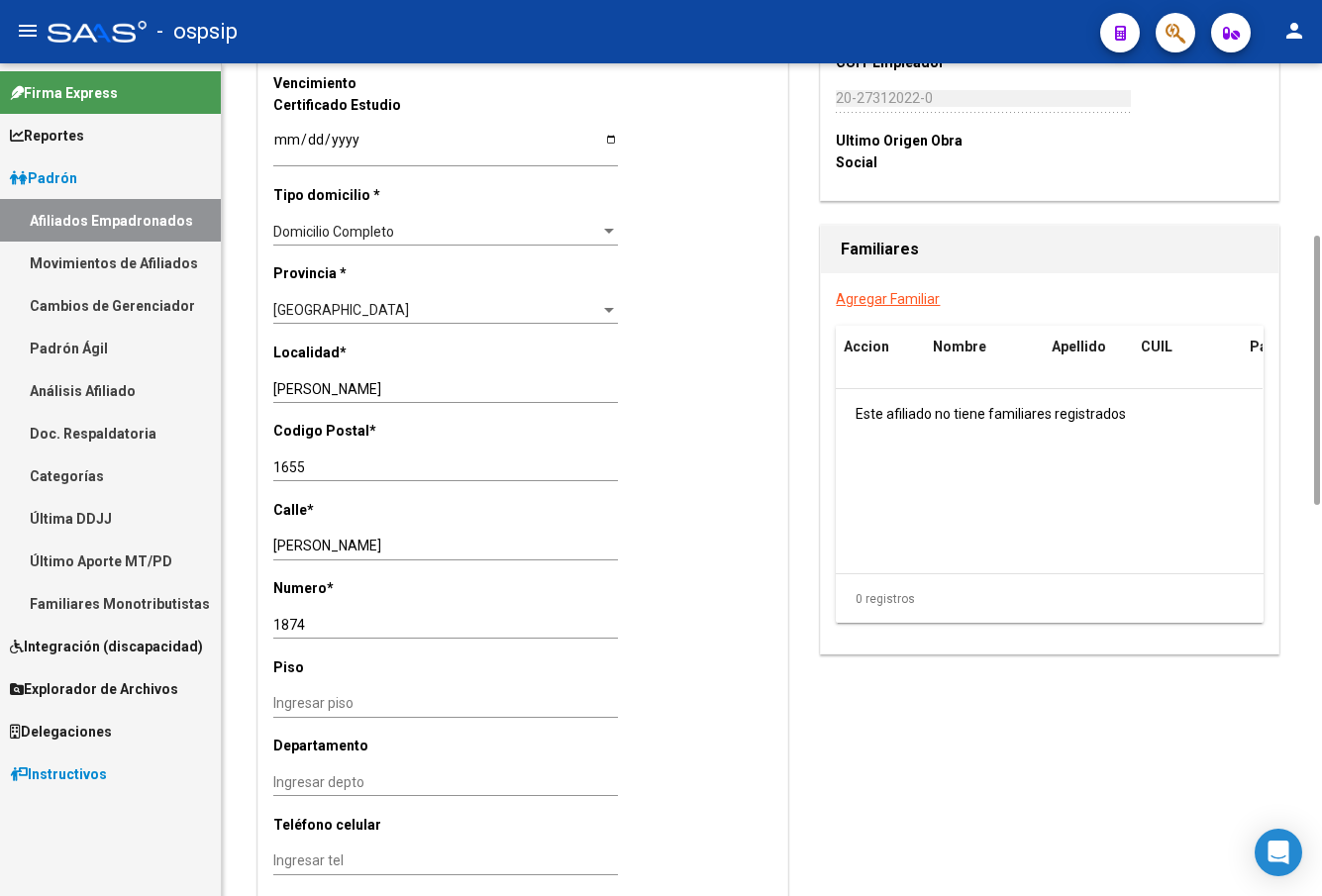 scroll, scrollTop: 1141, scrollLeft: 0, axis: vertical 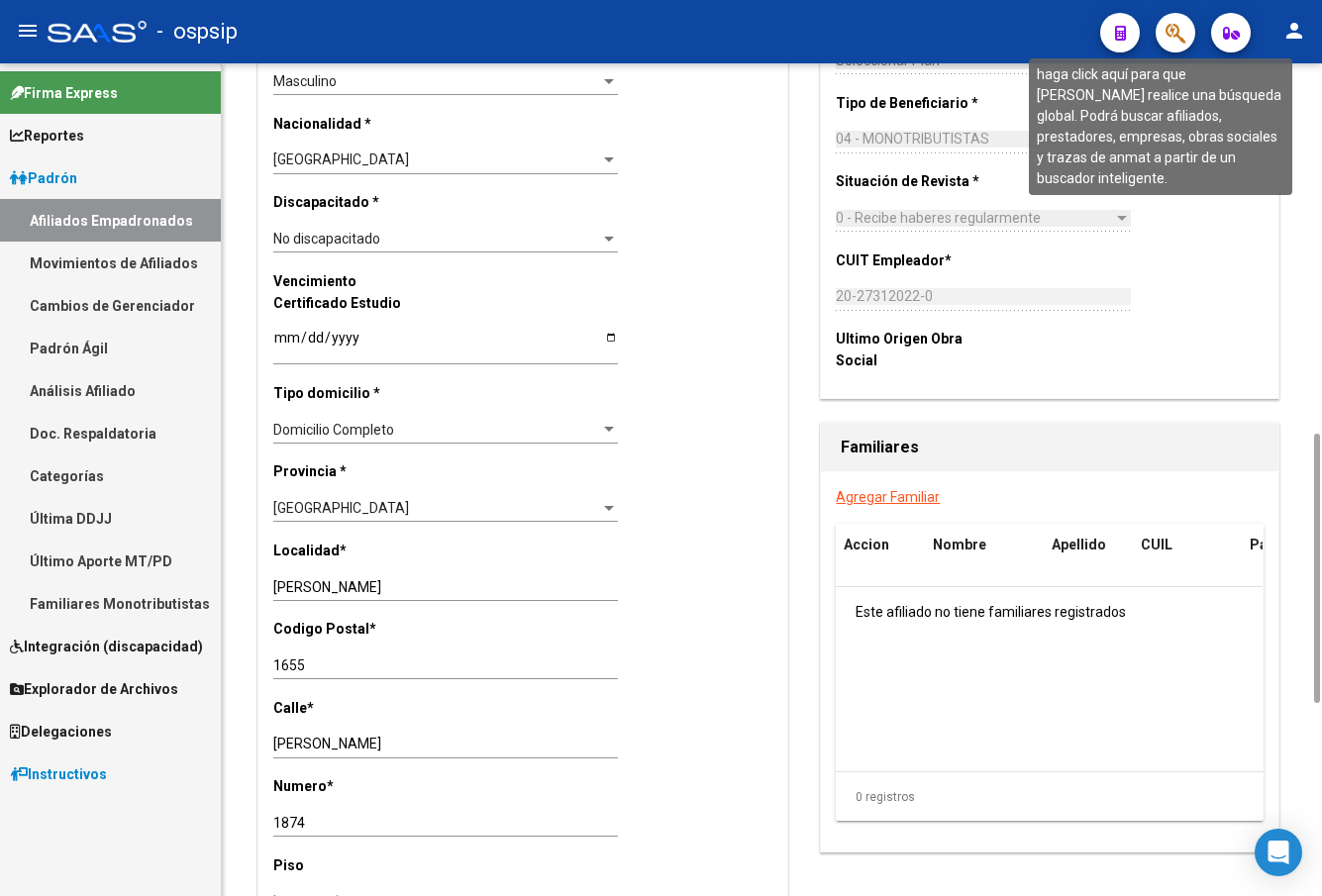 click 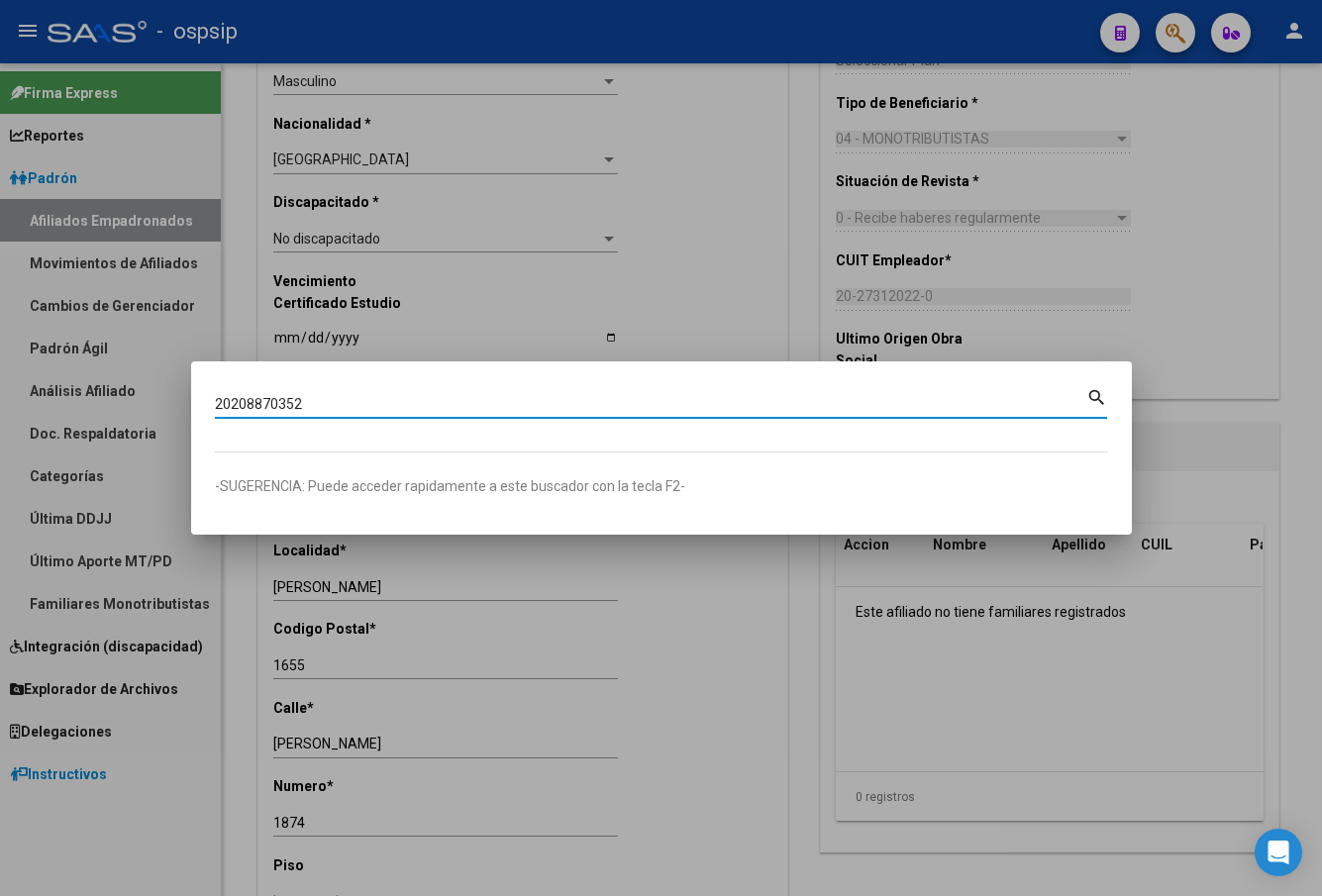 type on "20208870352" 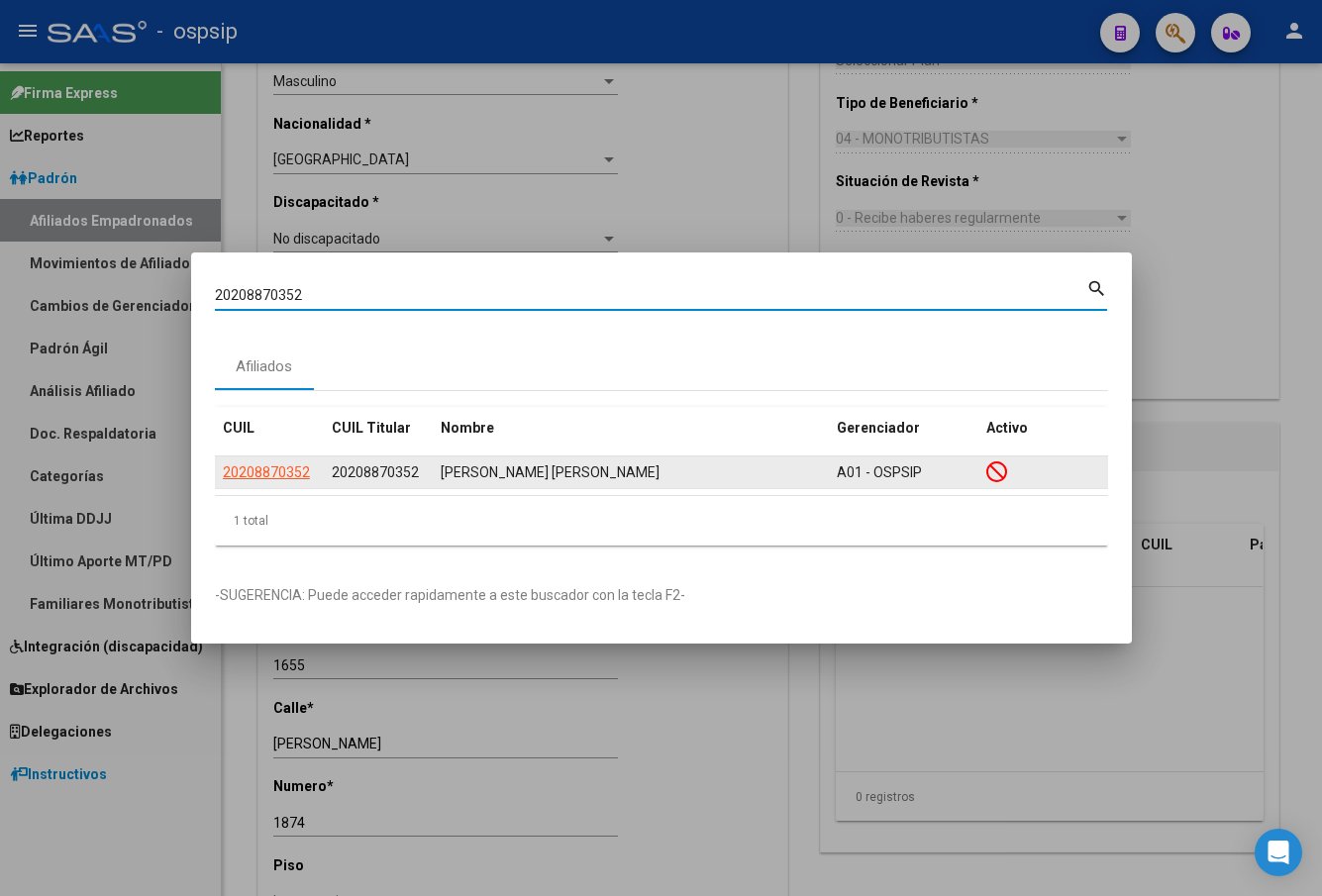 click on "20208870352" 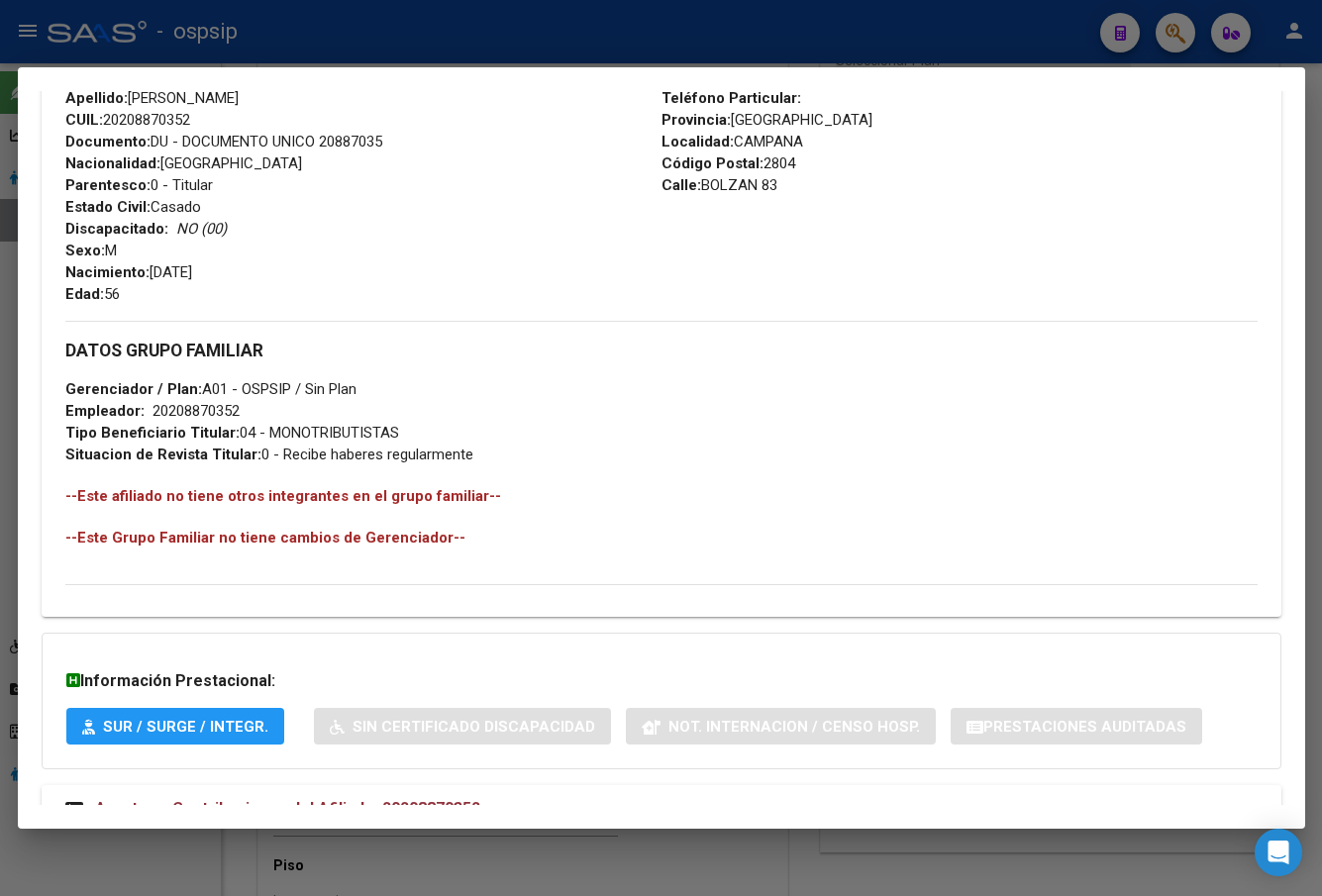 scroll, scrollTop: 823, scrollLeft: 0, axis: vertical 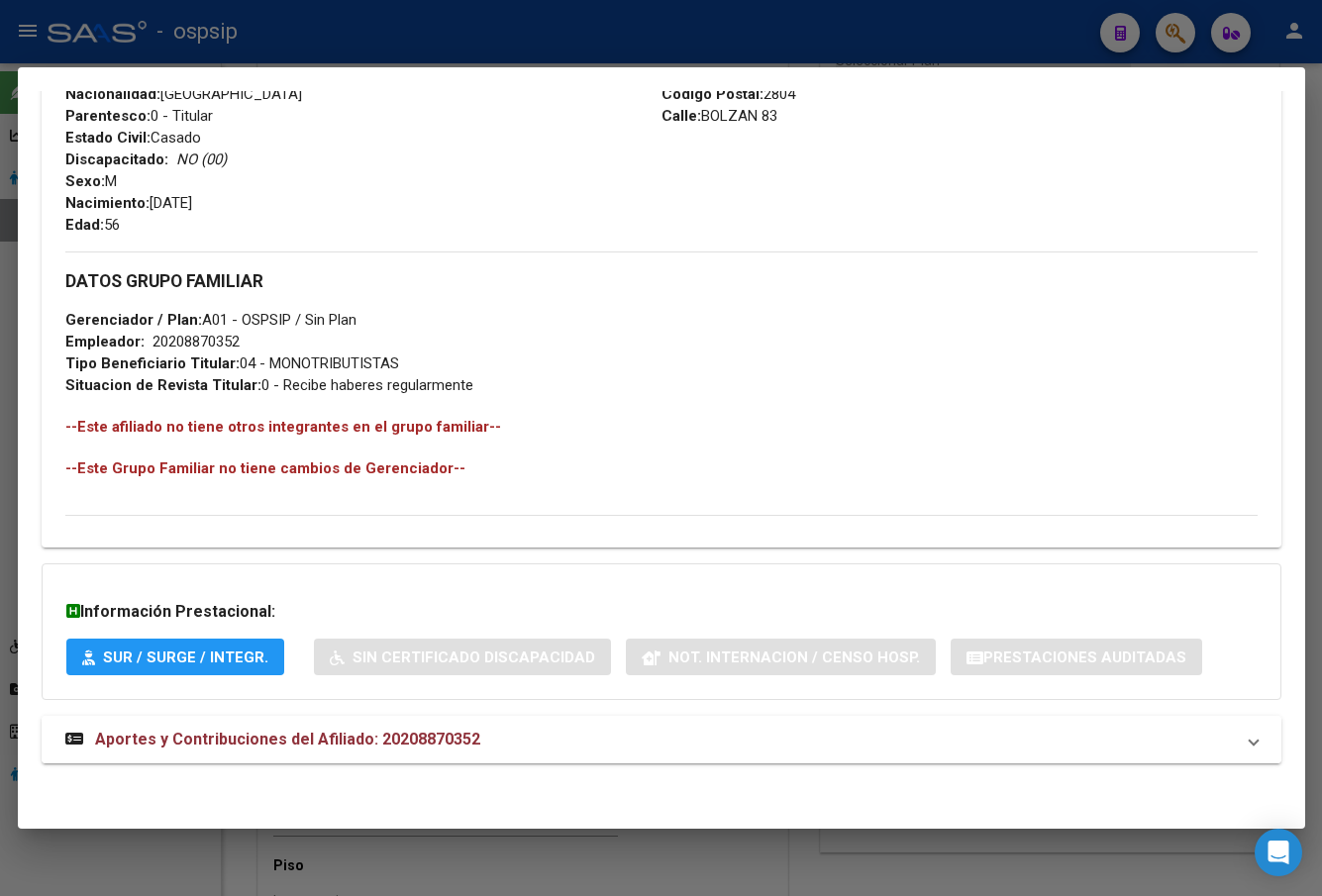 click on "Aportes y Contribuciones del Afiliado: 20208870352" at bounding box center (287, 739) 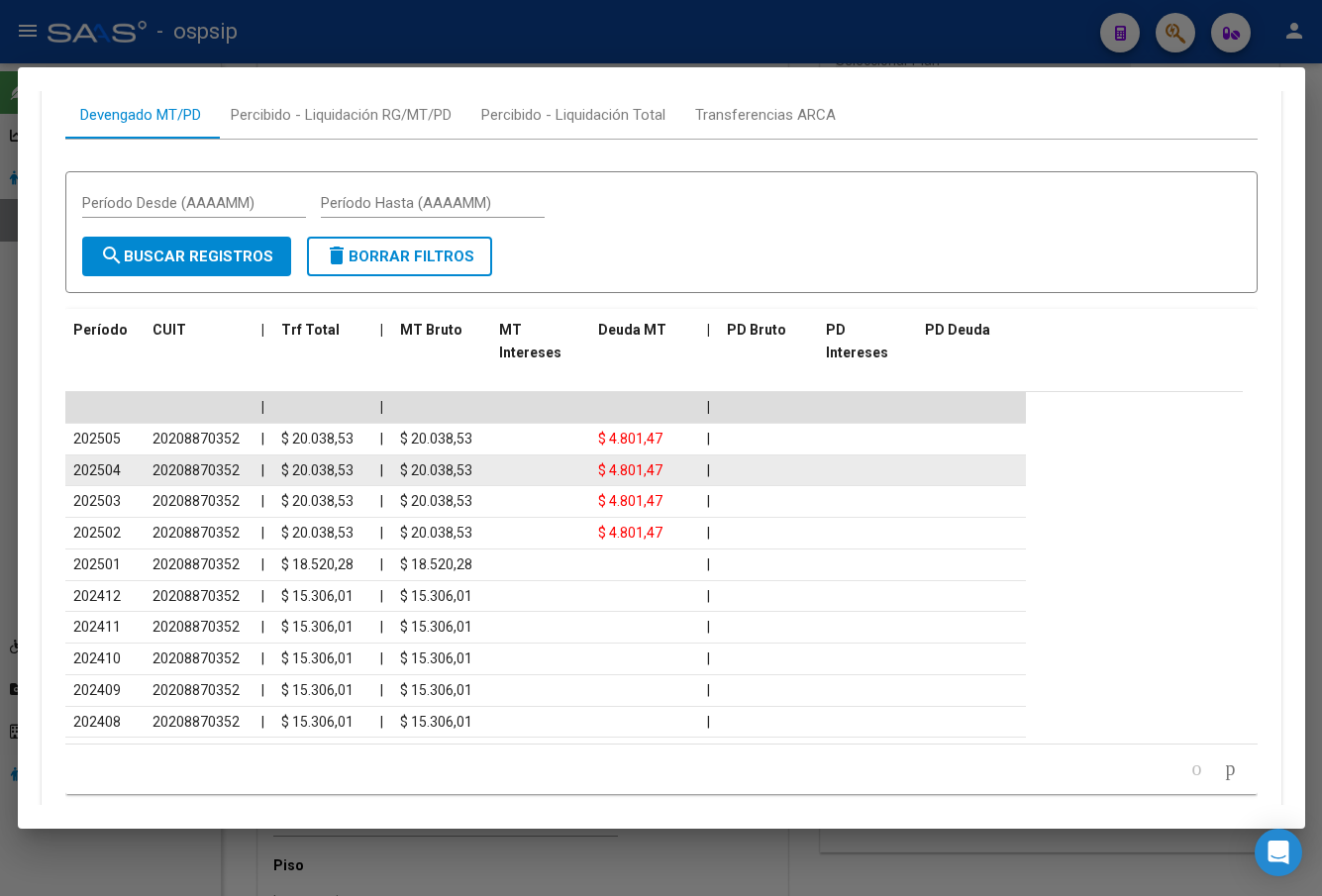 scroll, scrollTop: 1615, scrollLeft: 0, axis: vertical 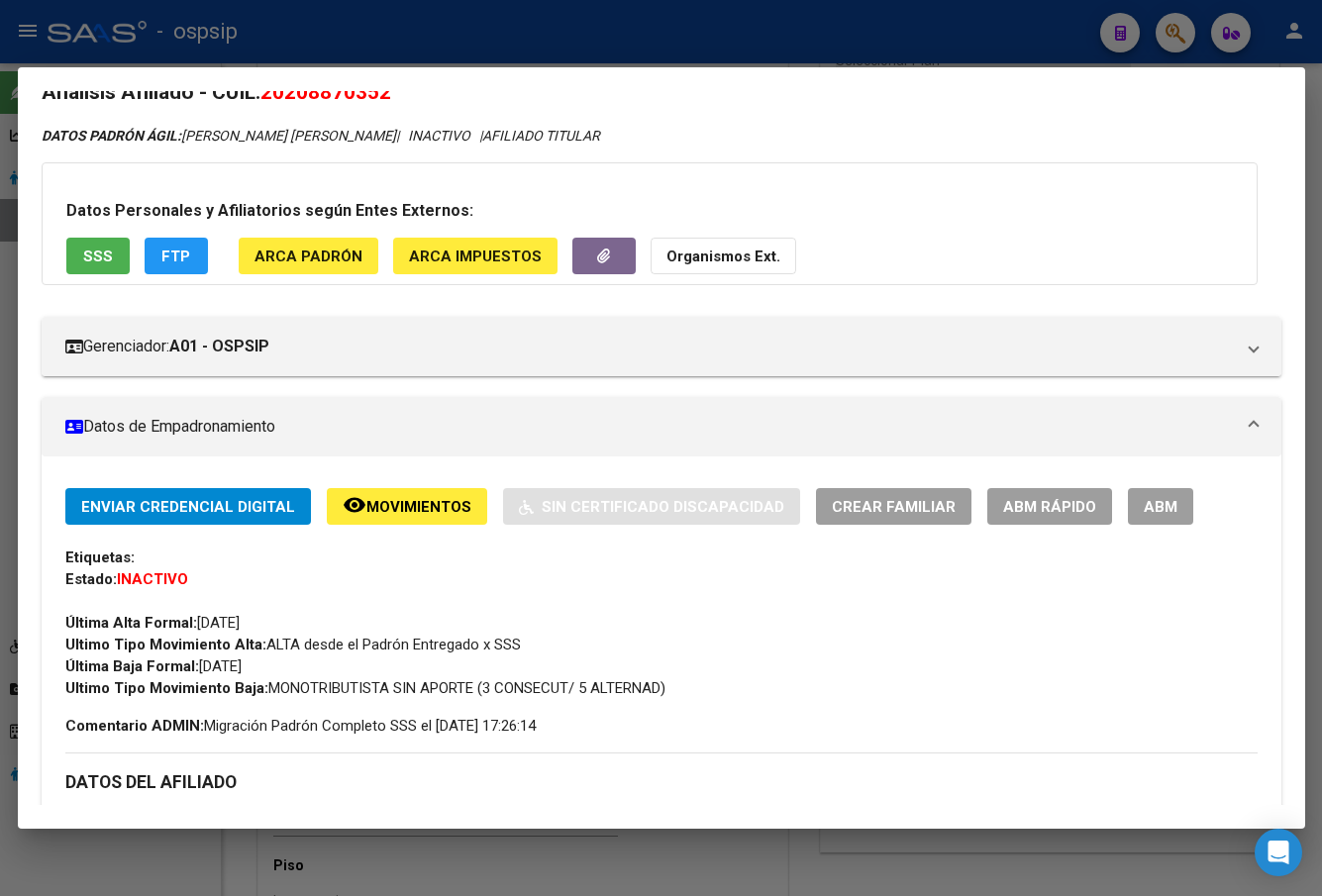 click on "ABM" at bounding box center [1161, 507] 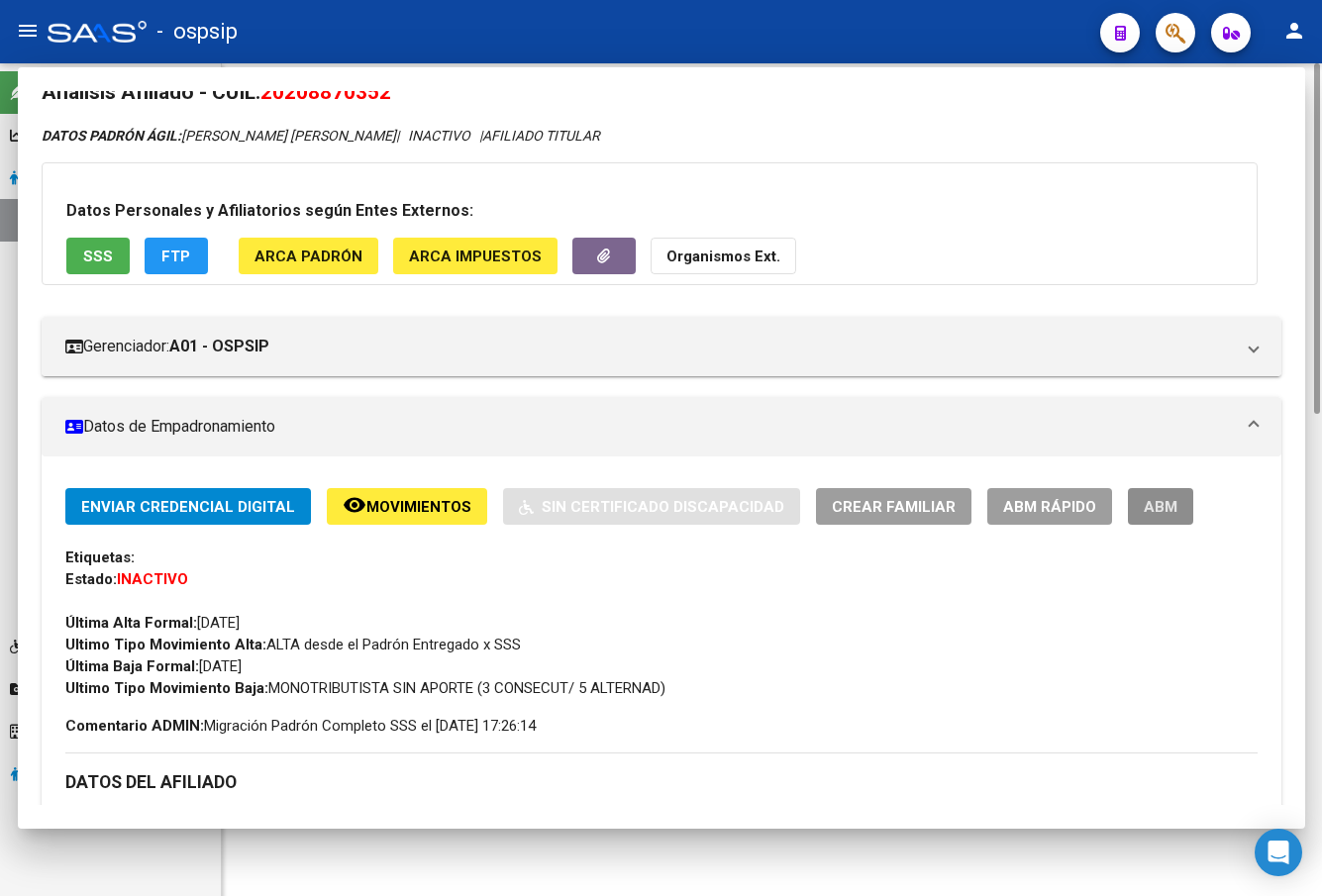 scroll, scrollTop: 0, scrollLeft: 0, axis: both 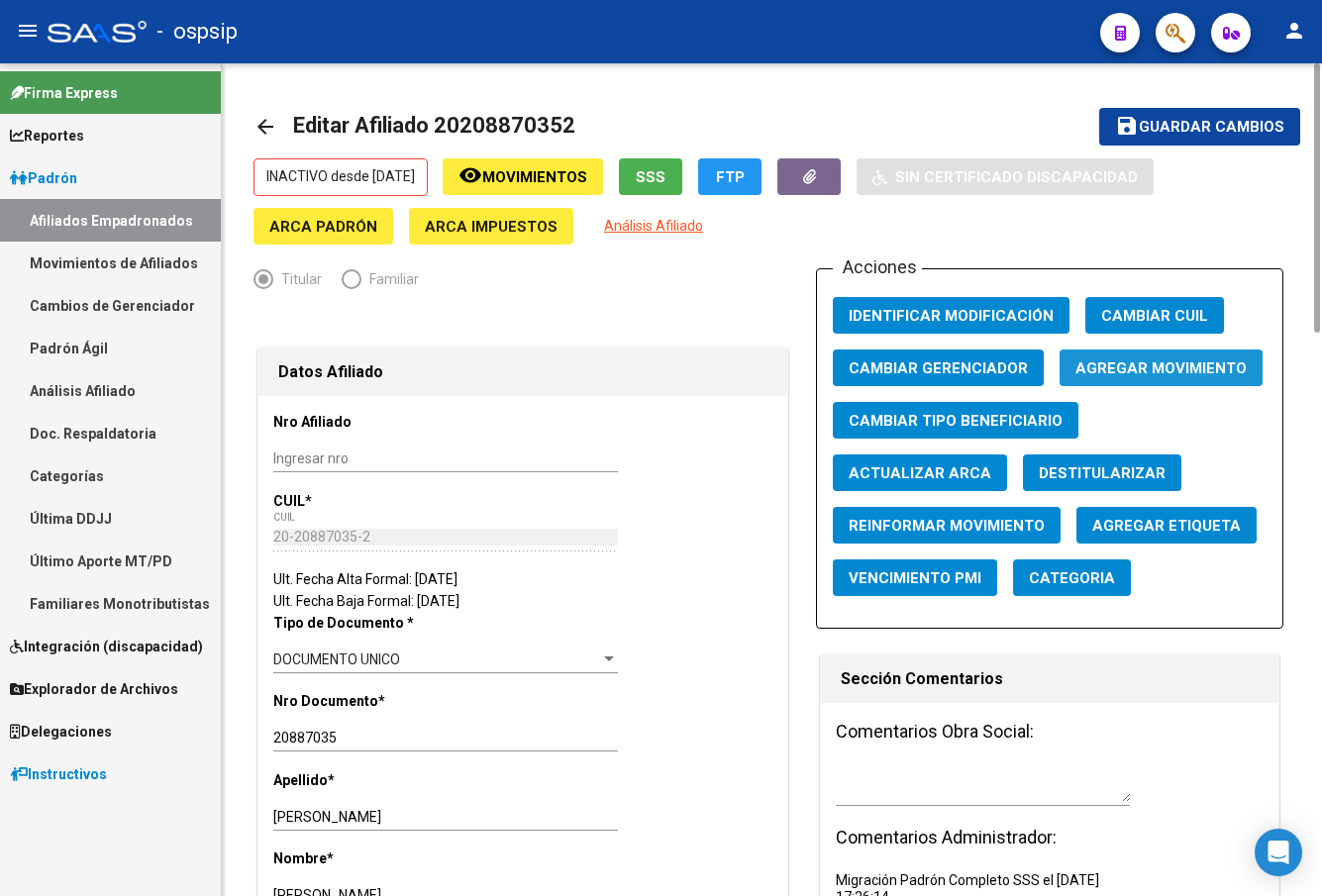 click on "Agregar Movimiento" 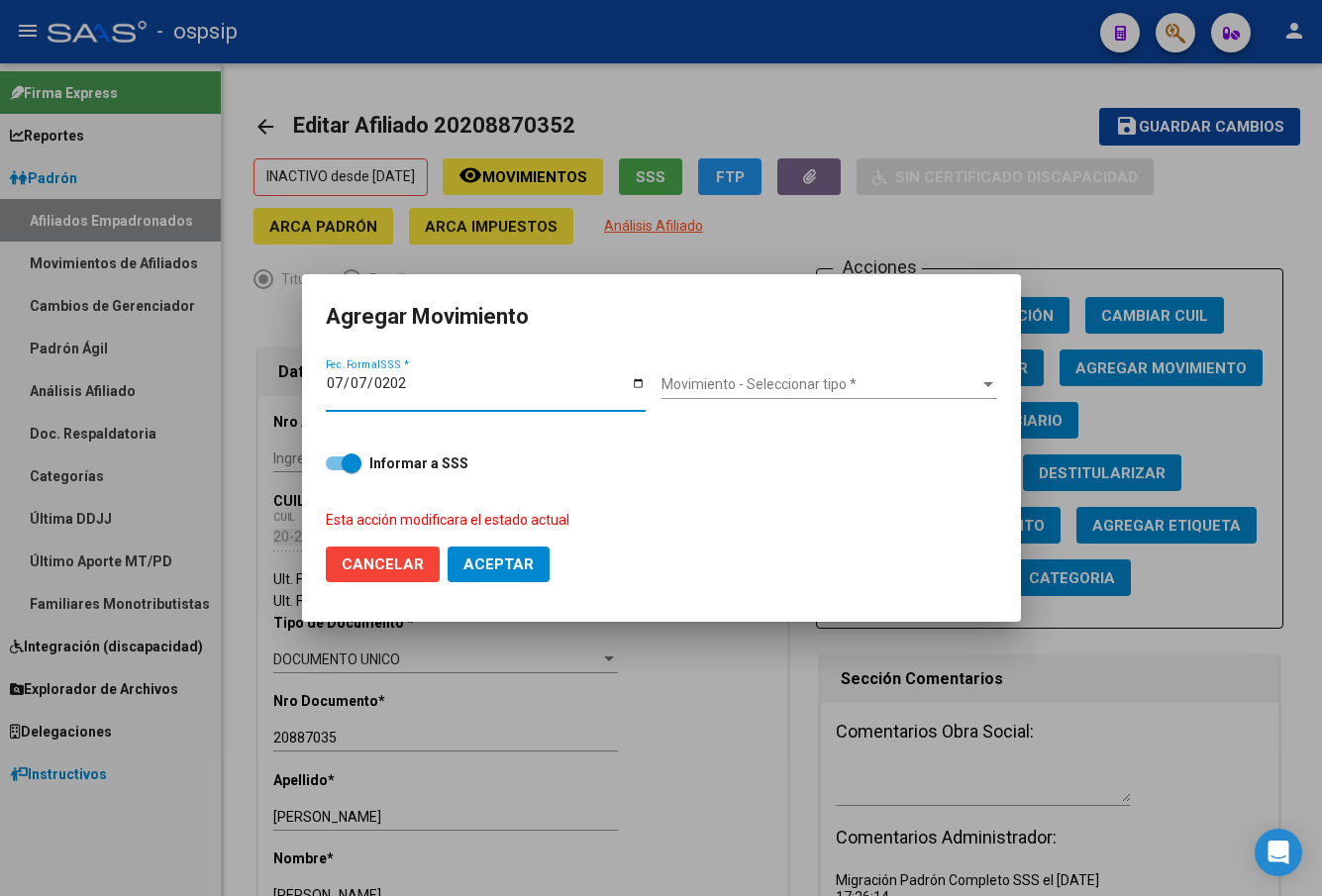type on "[DATE]" 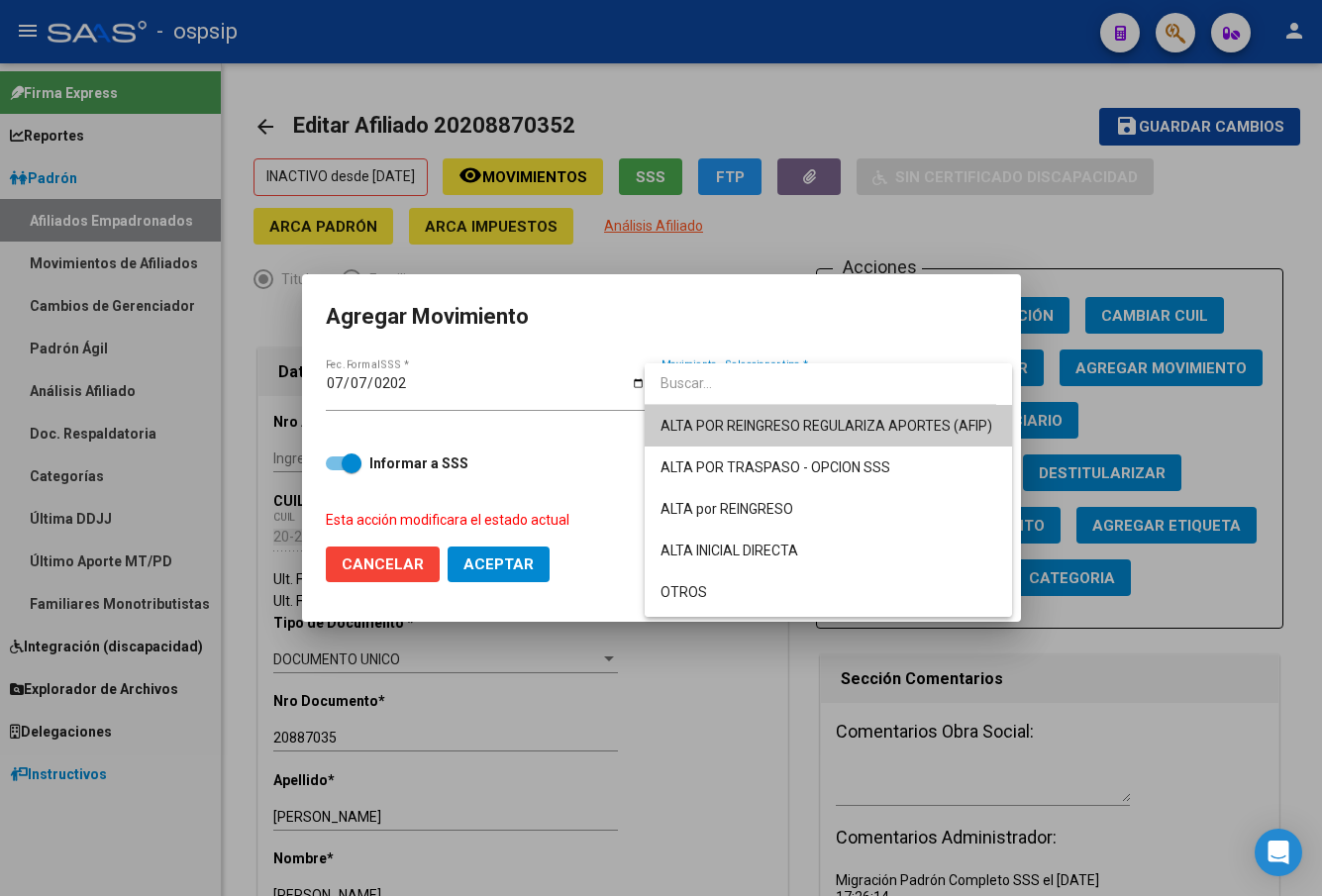 click on "ALTA POR REINGRESO REGULARIZA APORTES (AFIP)" at bounding box center [826, 426] 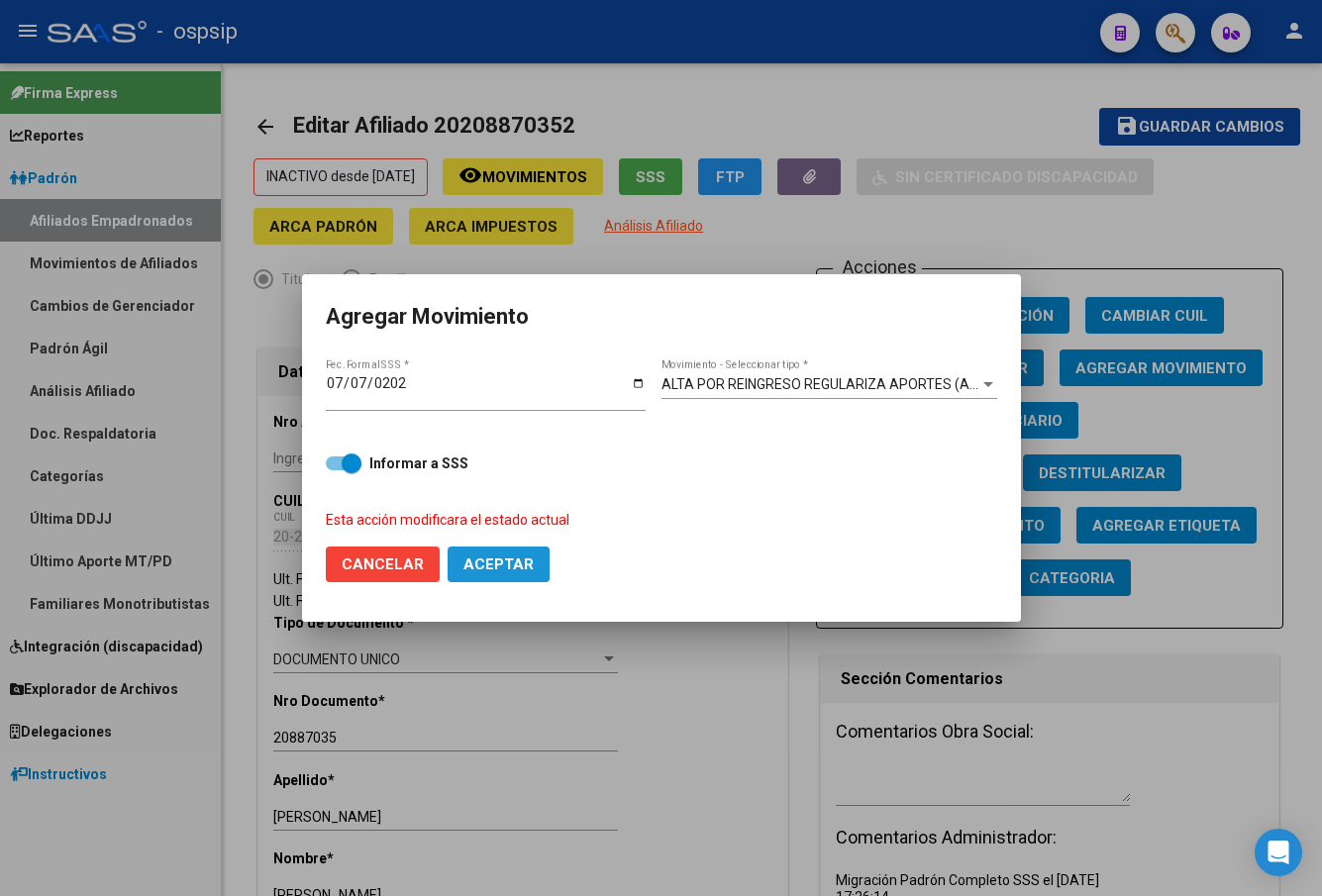 click on "Aceptar" 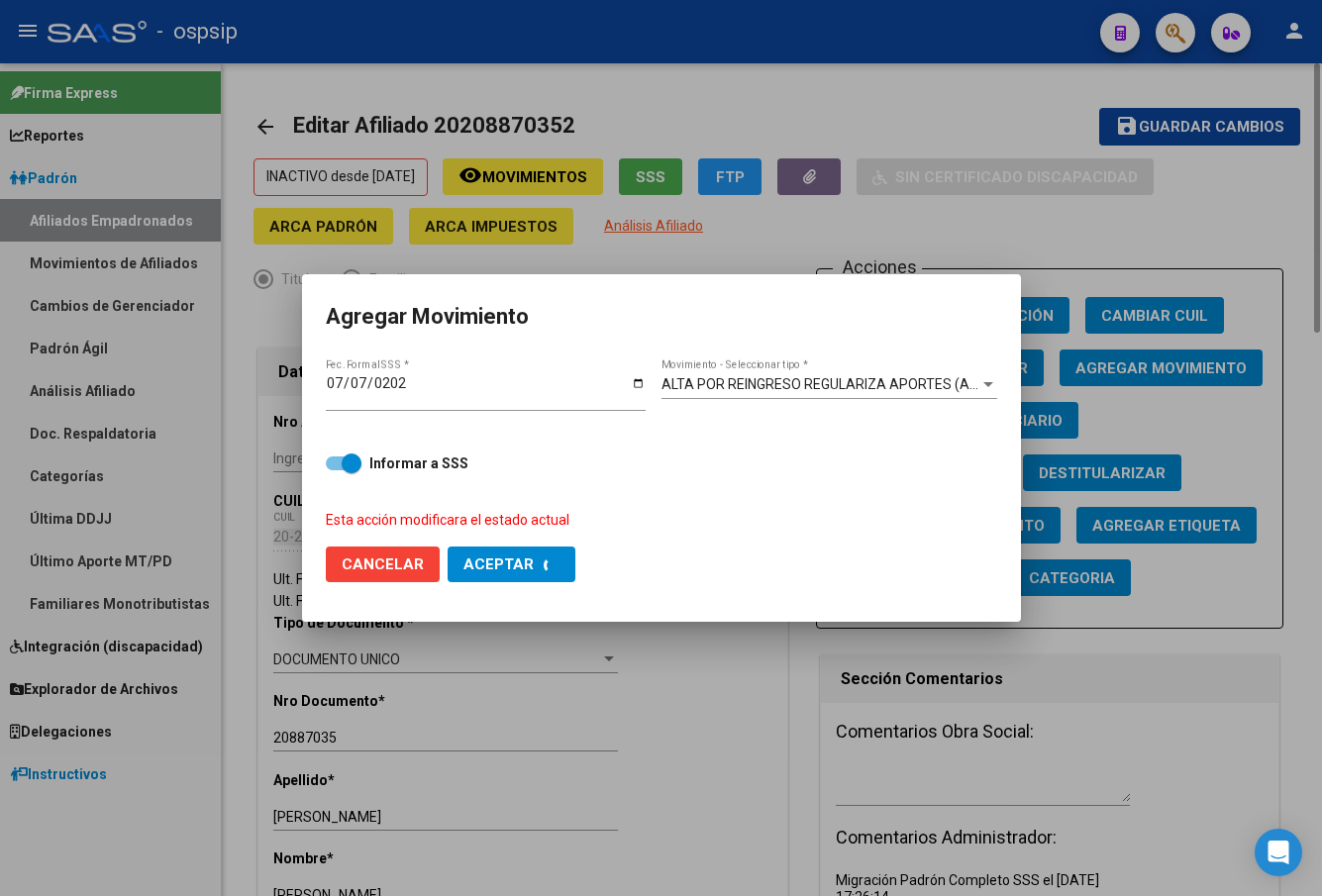 checkbox on "false" 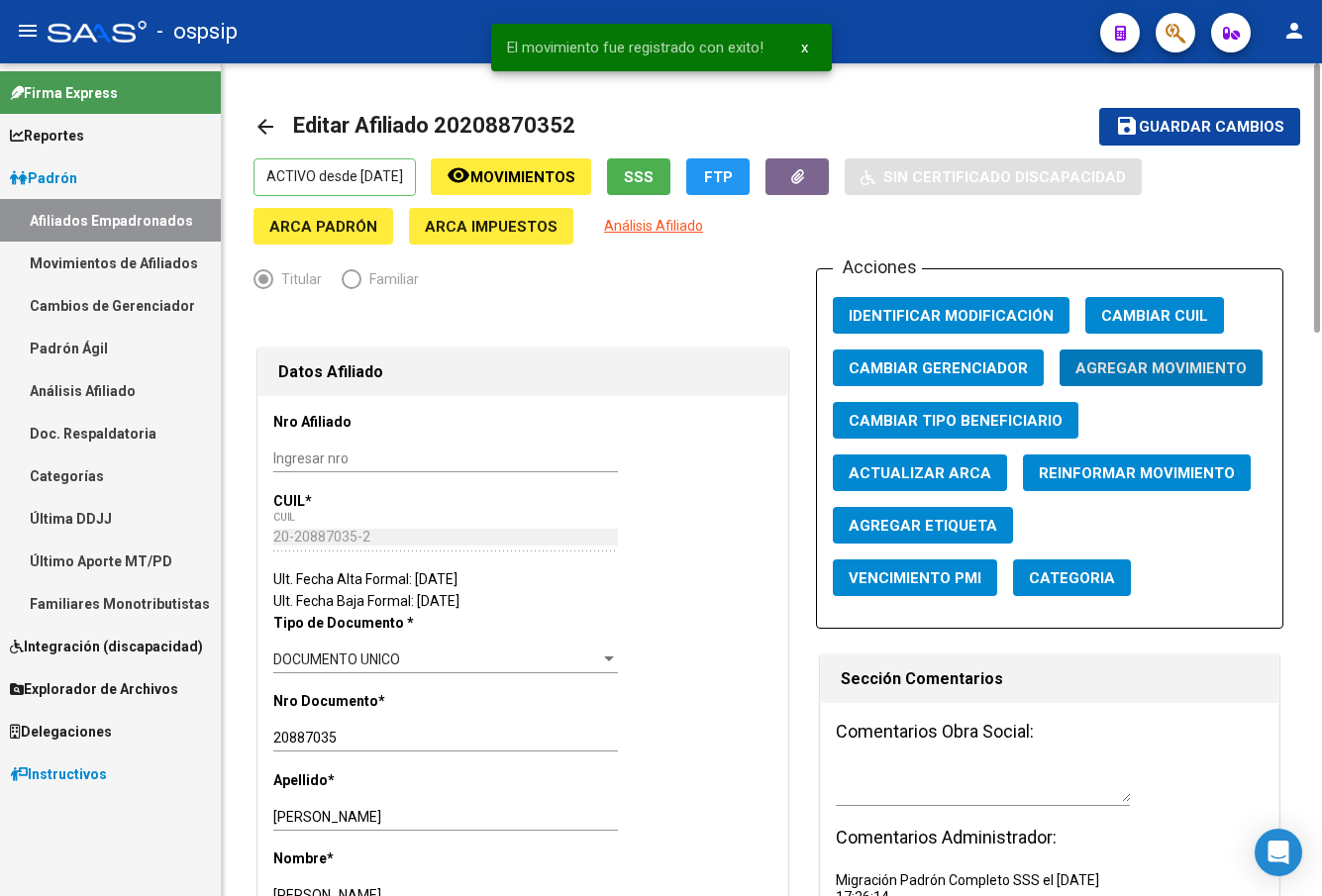 click on "save Guardar cambios" 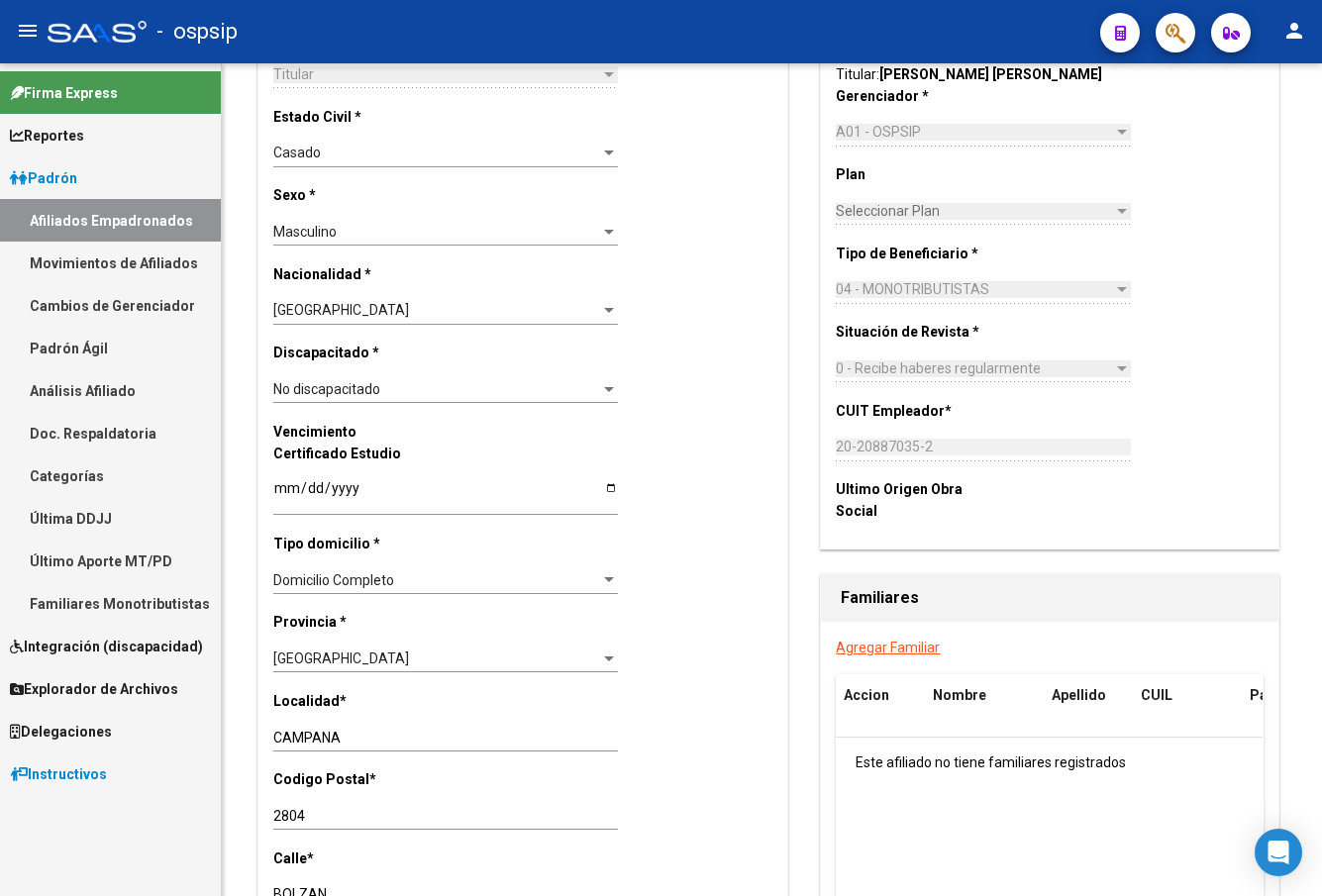 scroll, scrollTop: 1386, scrollLeft: 0, axis: vertical 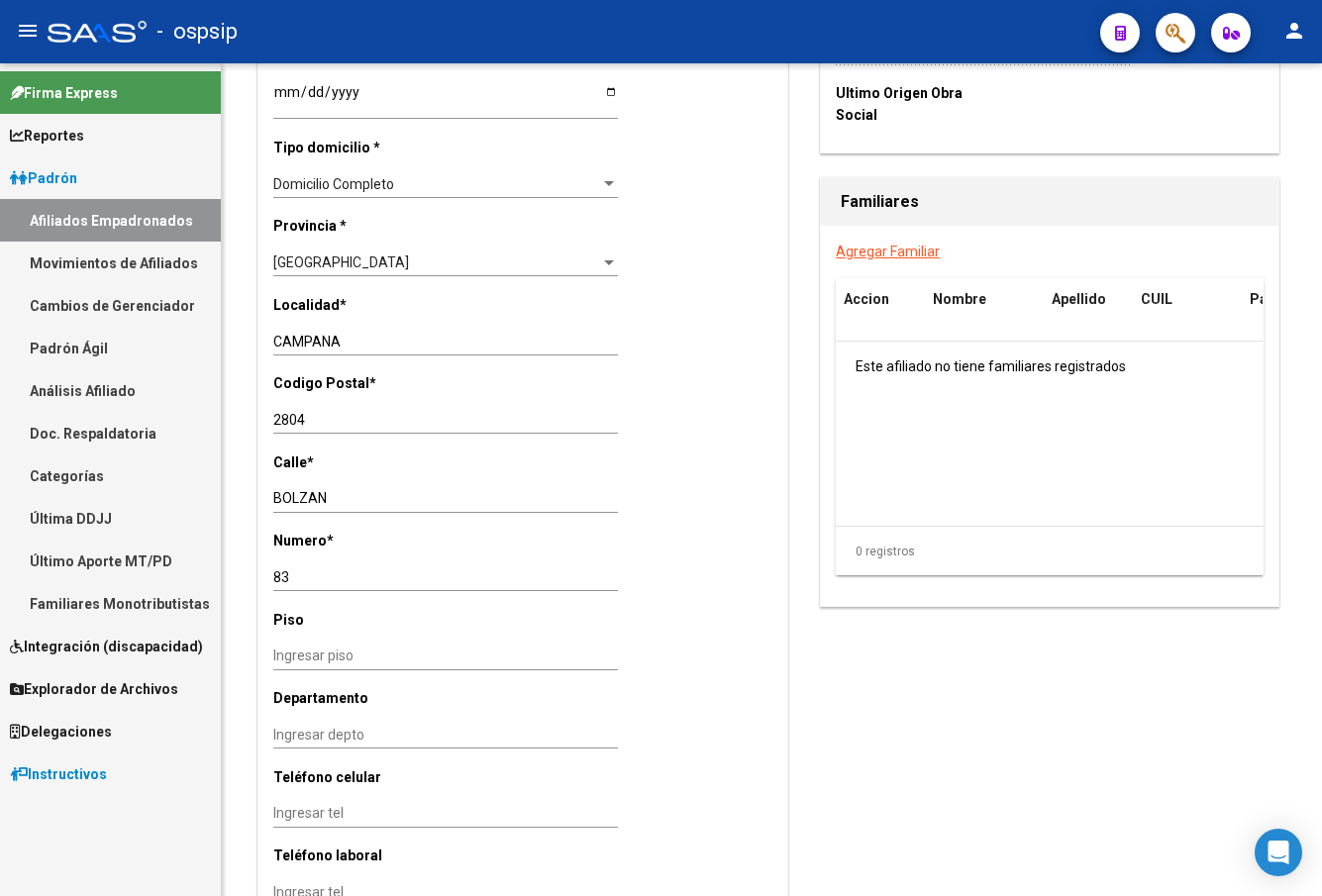 click on "-   ospsip" 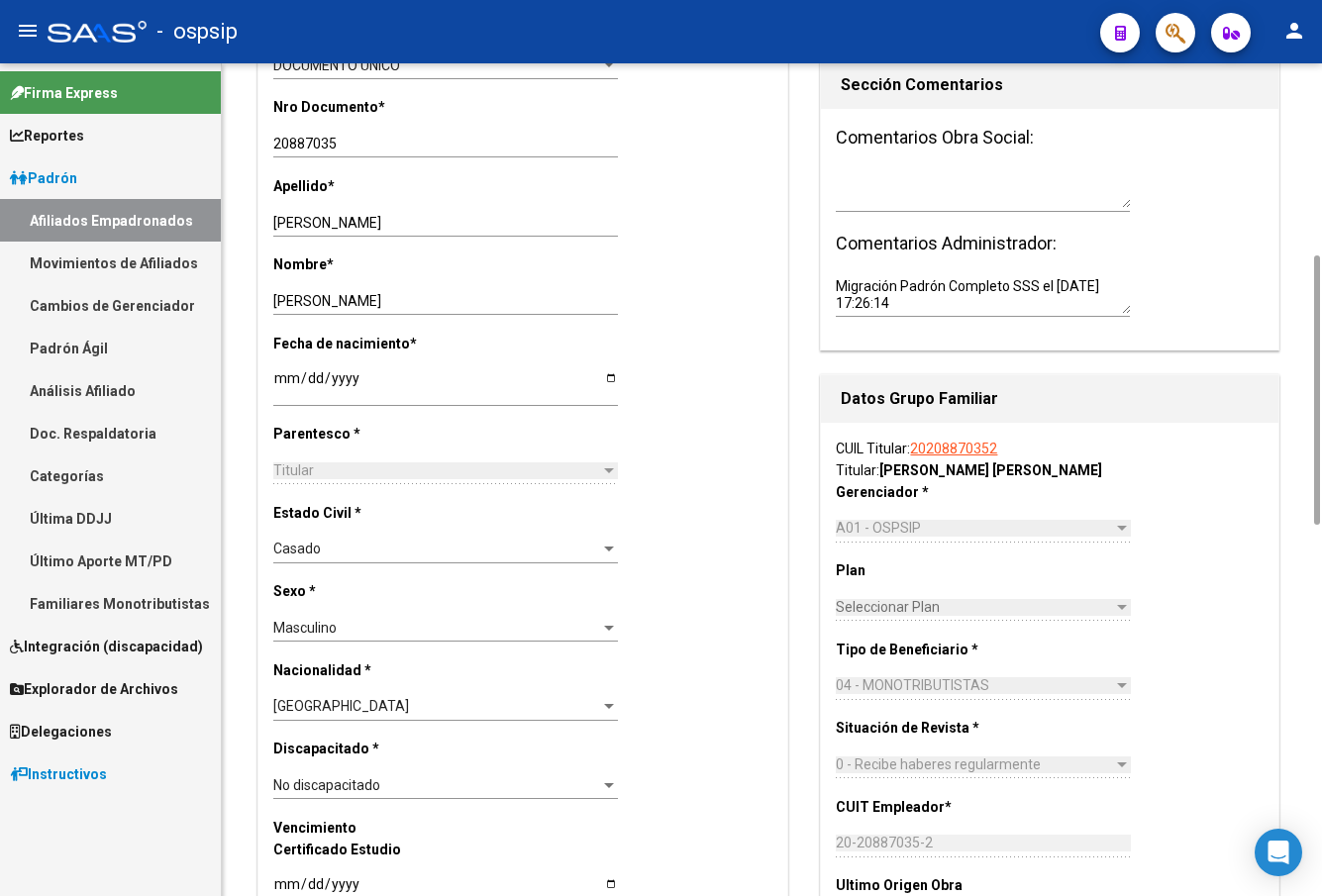 scroll, scrollTop: 0, scrollLeft: 0, axis: both 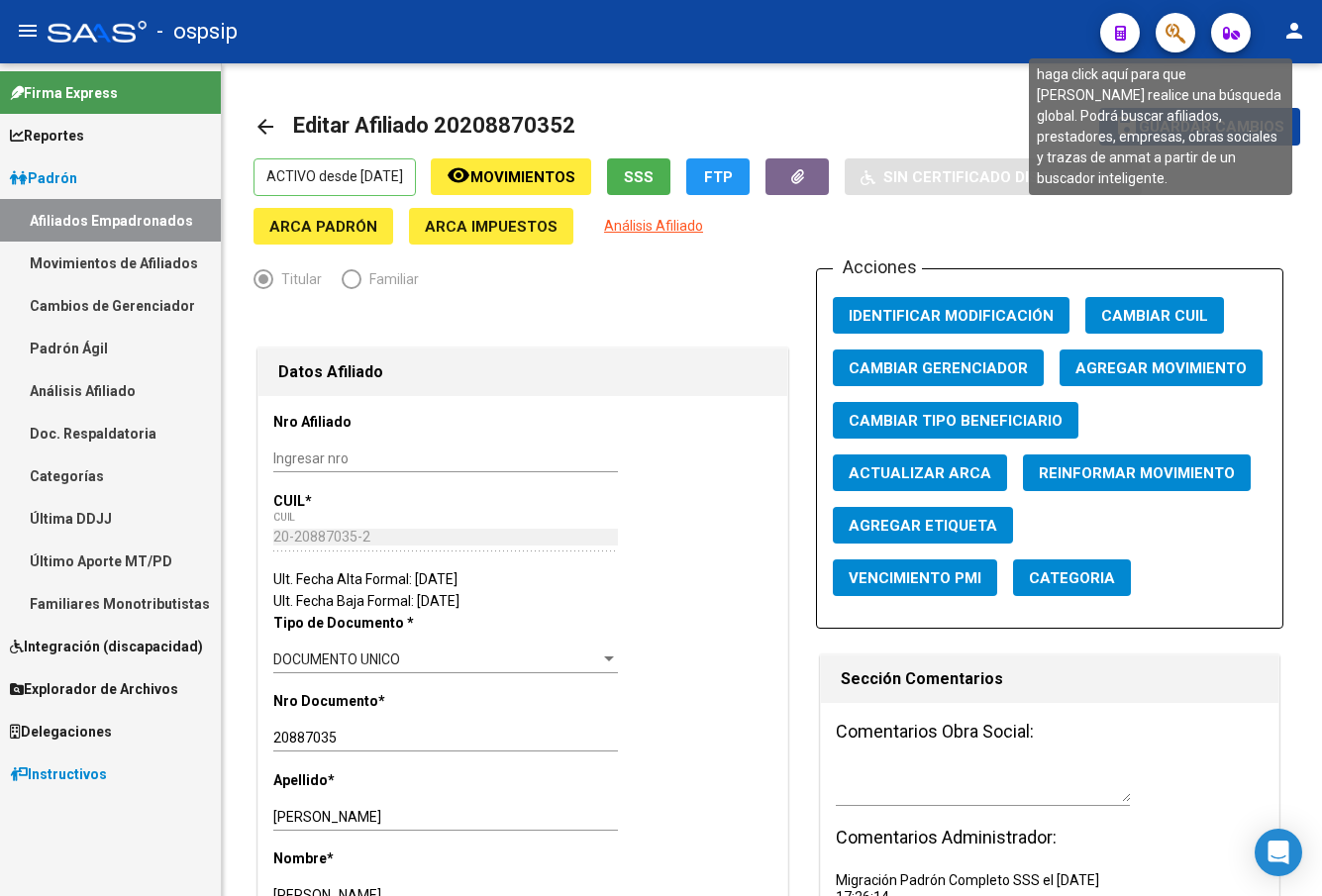click 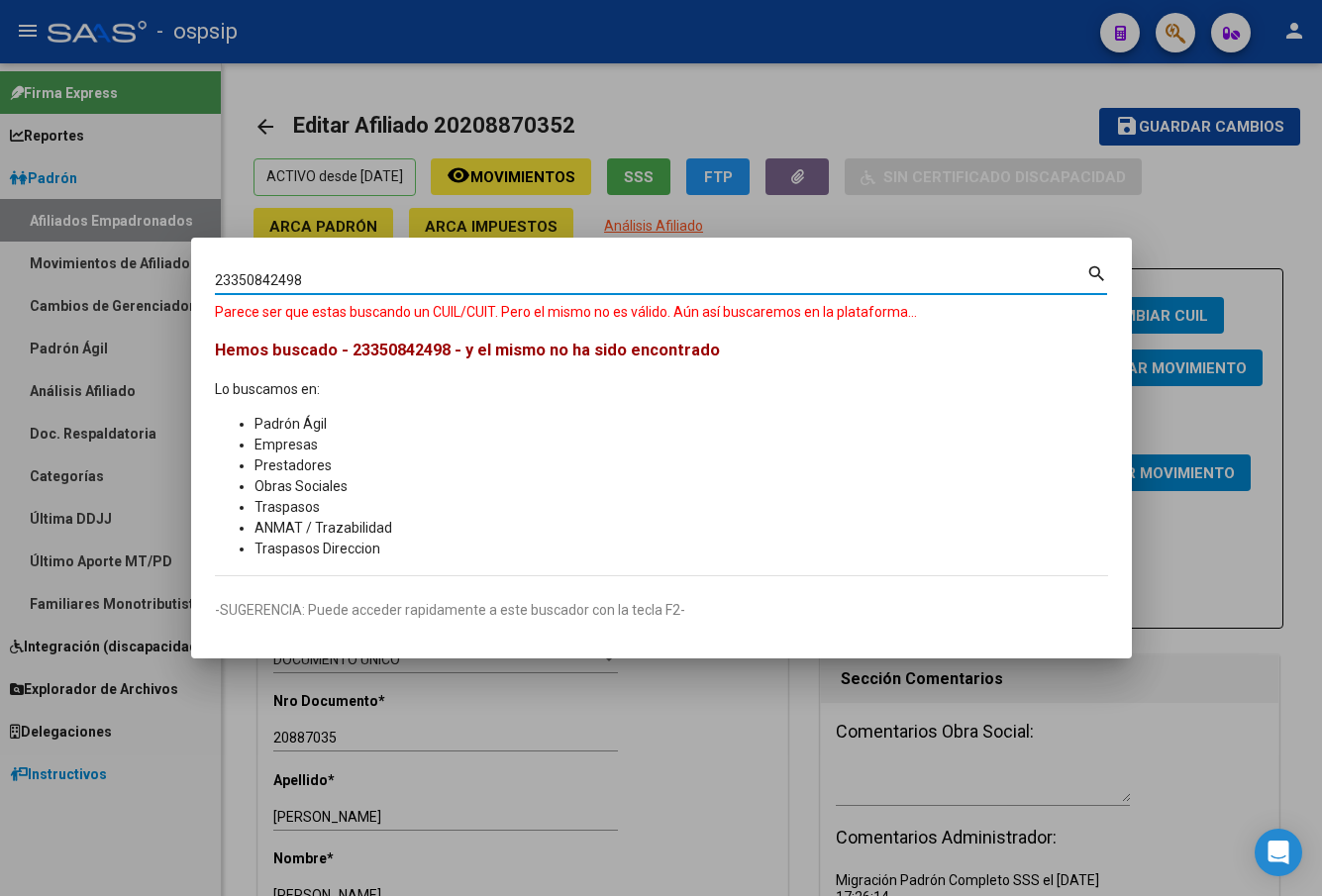 click on "23350842498" at bounding box center (651, 280) 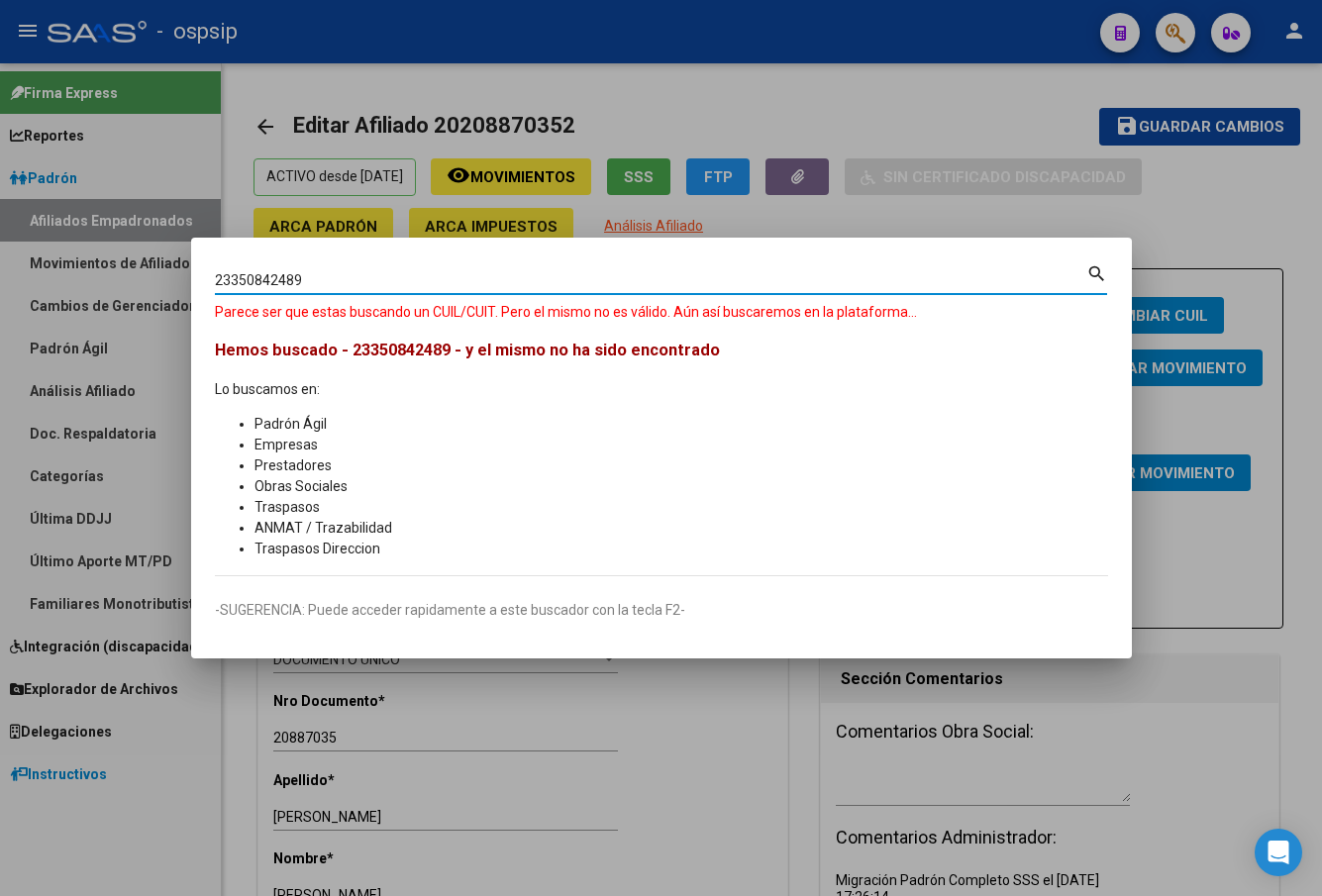 type on "23350842489" 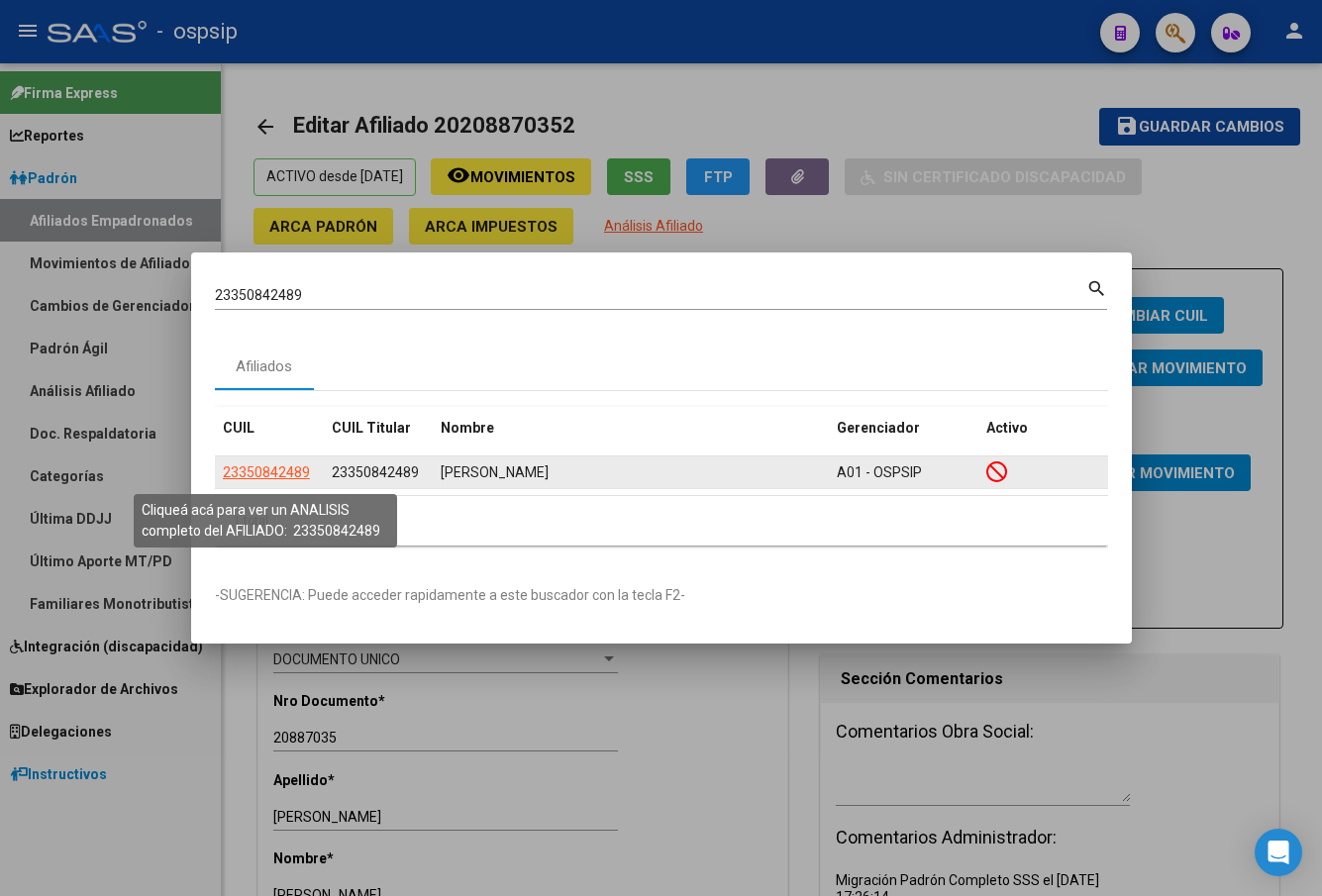 click on "23350842489" 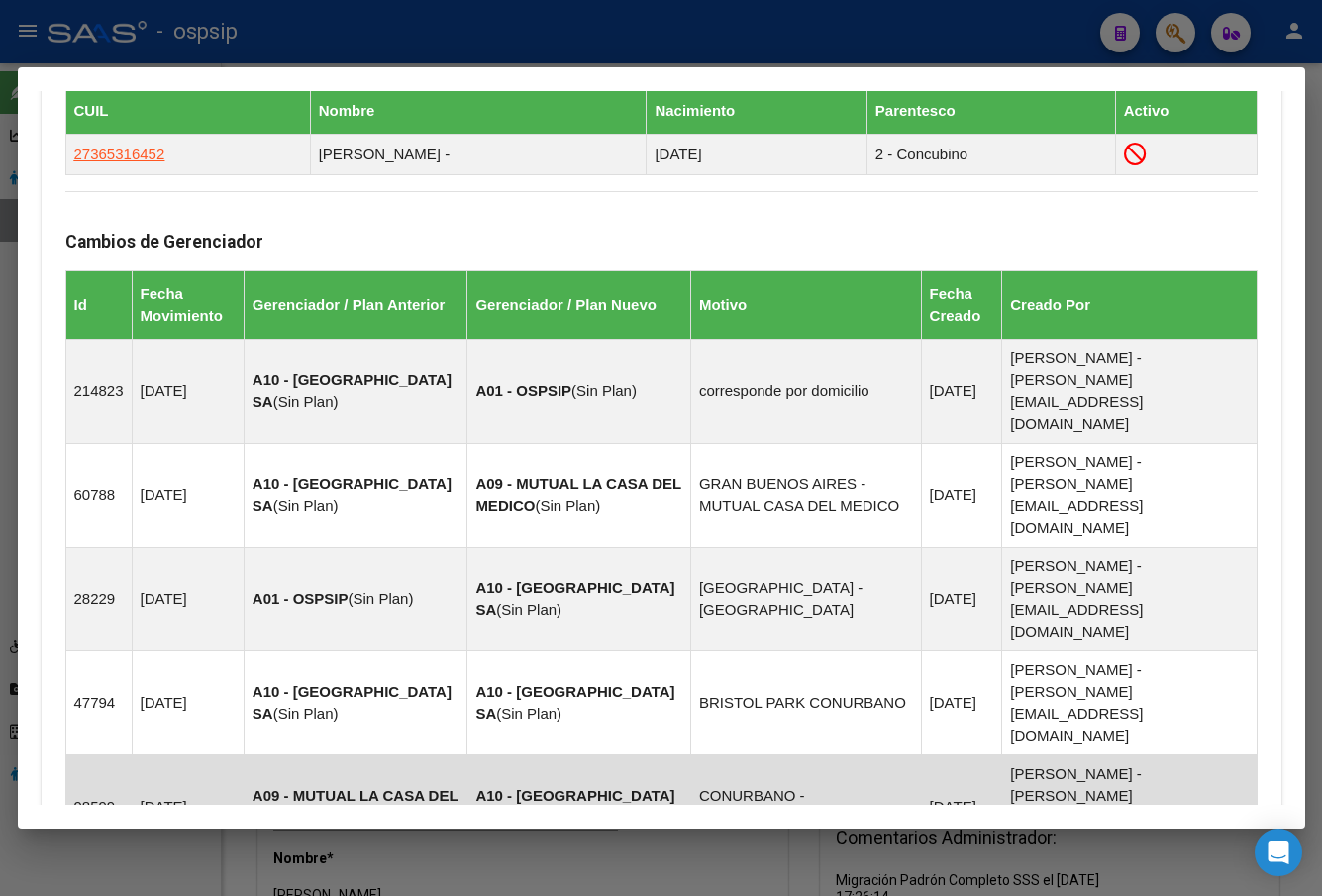 scroll, scrollTop: 1350, scrollLeft: 0, axis: vertical 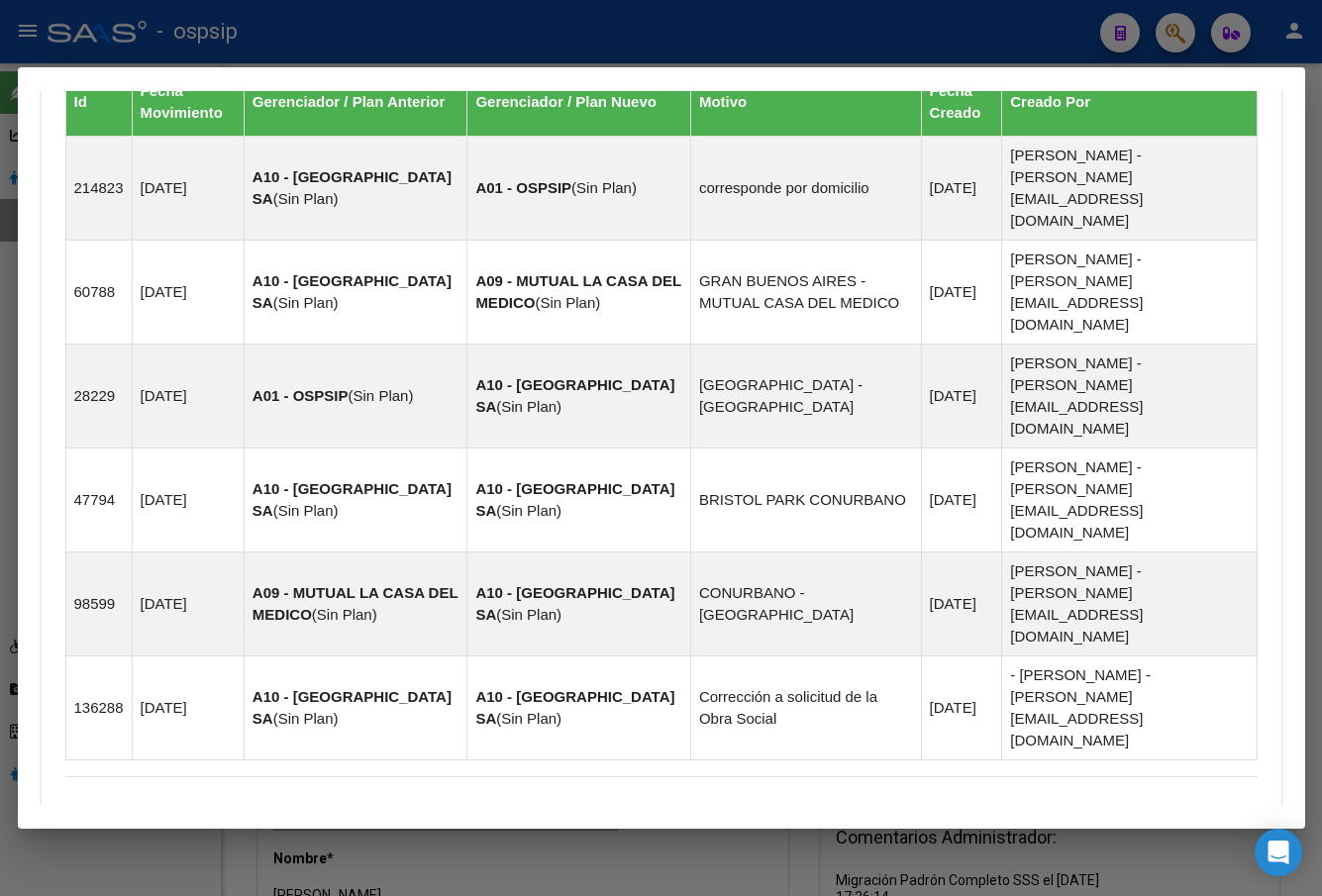 click on "Aportes y Contribuciones del Afiliado: 23350842489" at bounding box center [287, 1000] 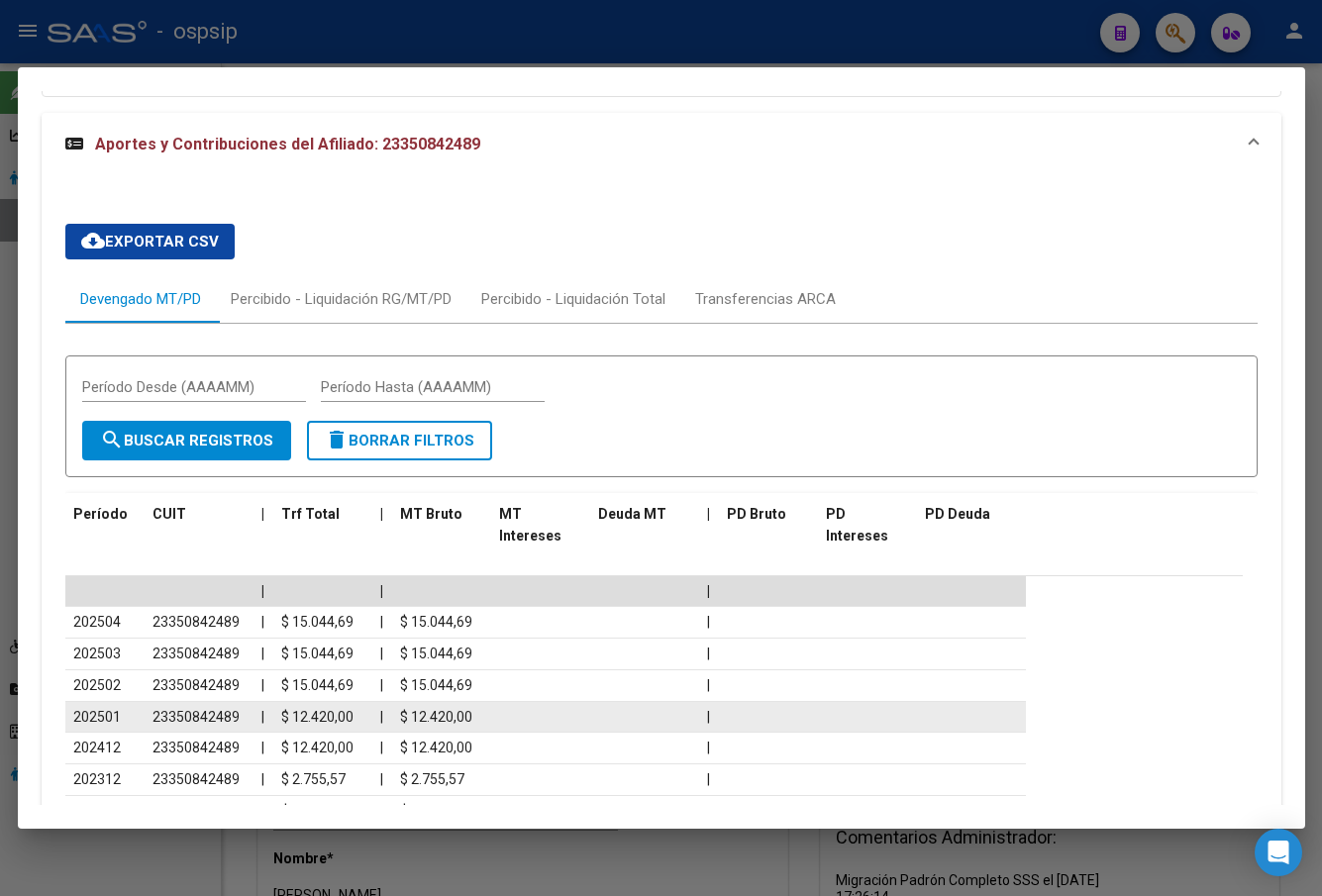 scroll, scrollTop: 2216, scrollLeft: 0, axis: vertical 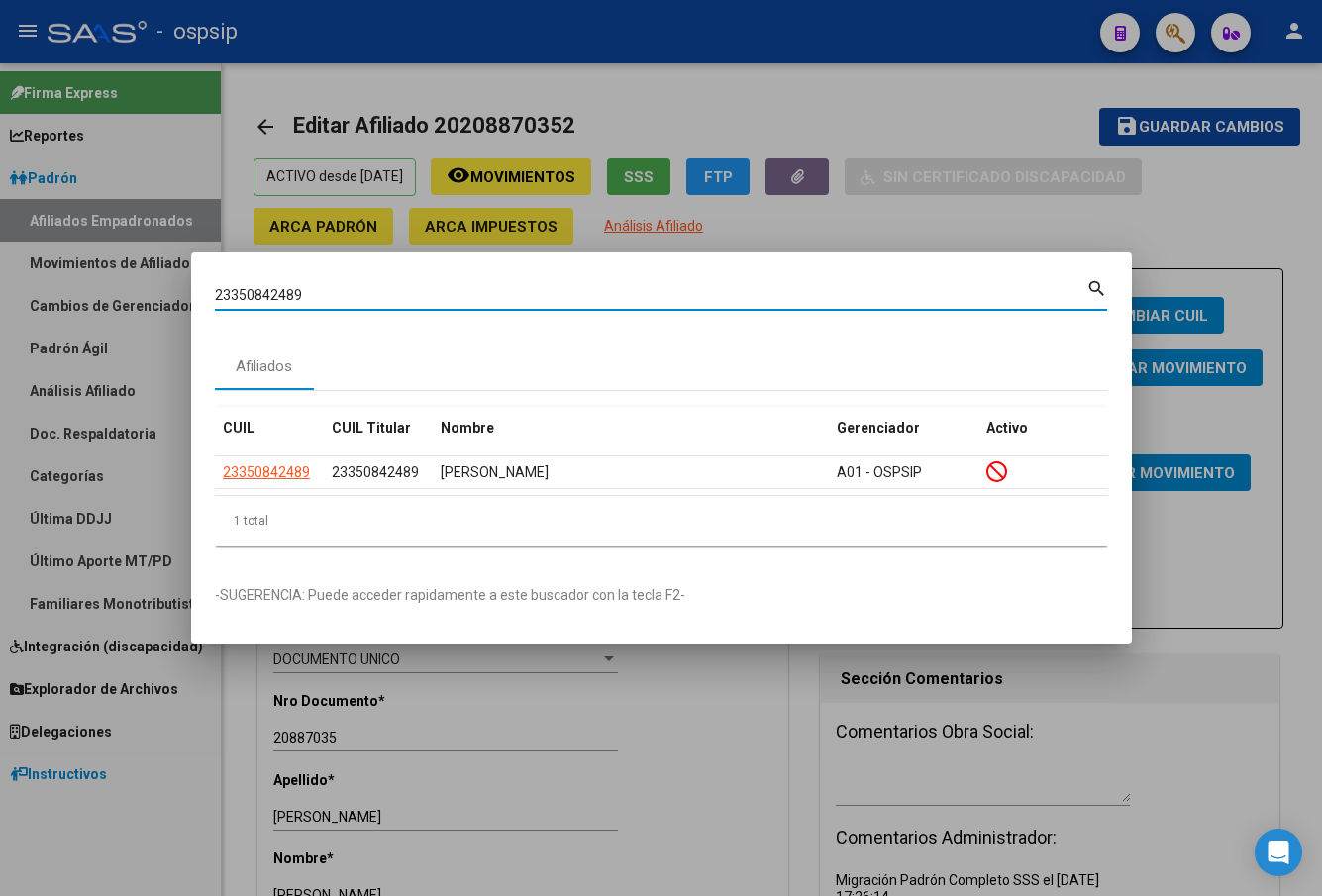 click on "23350842489" at bounding box center [651, 295] 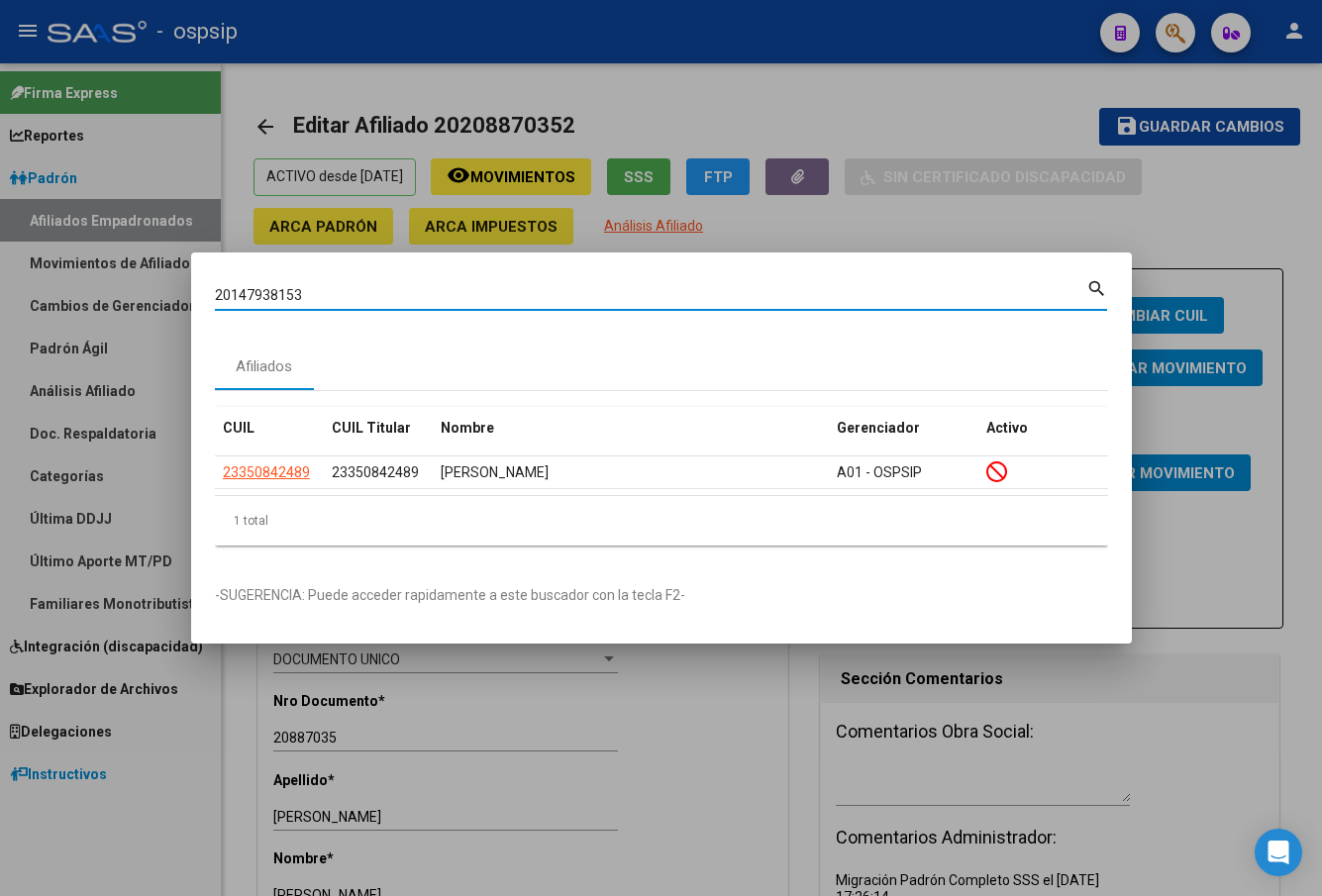 type on "20147938153" 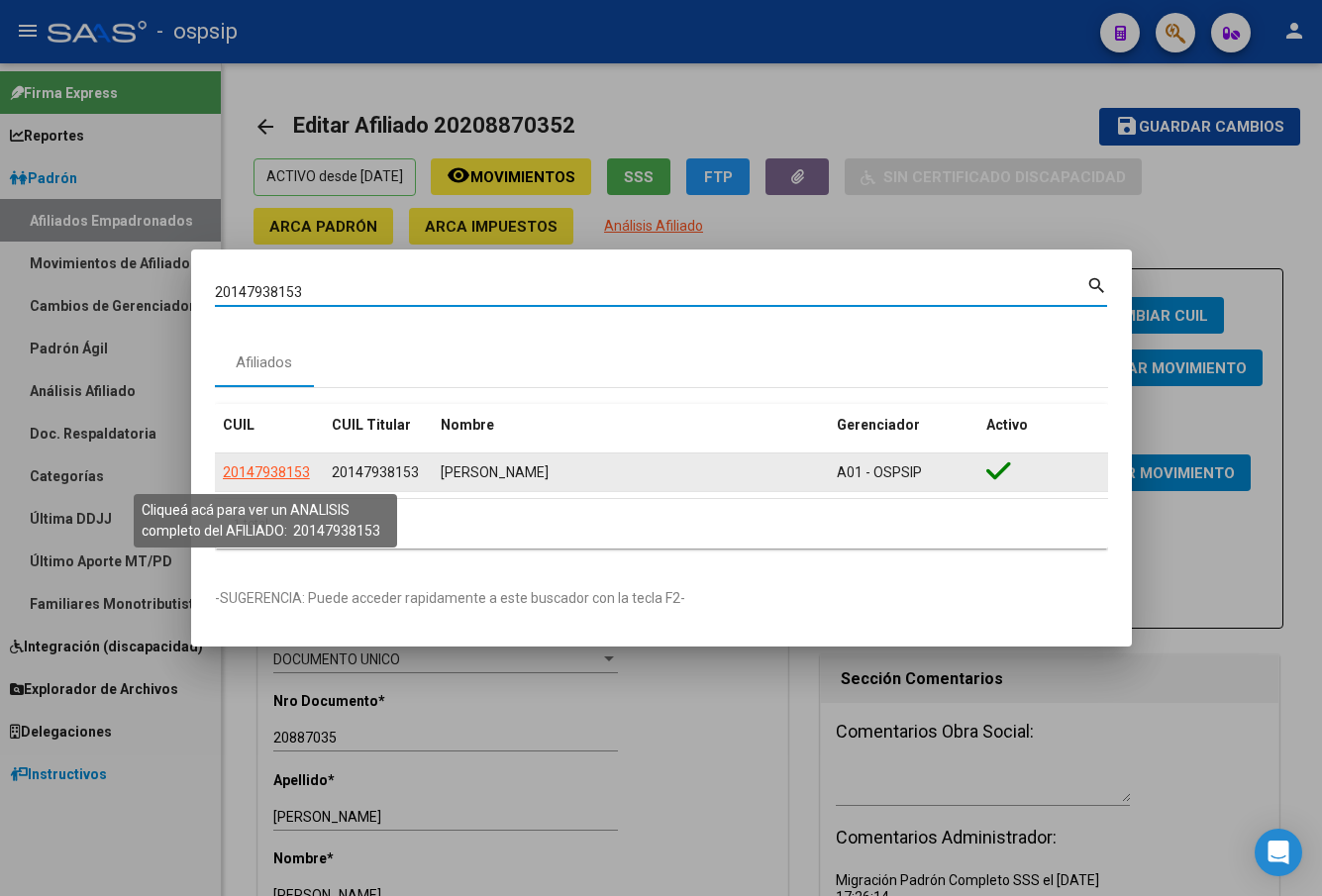click on "20147938153" 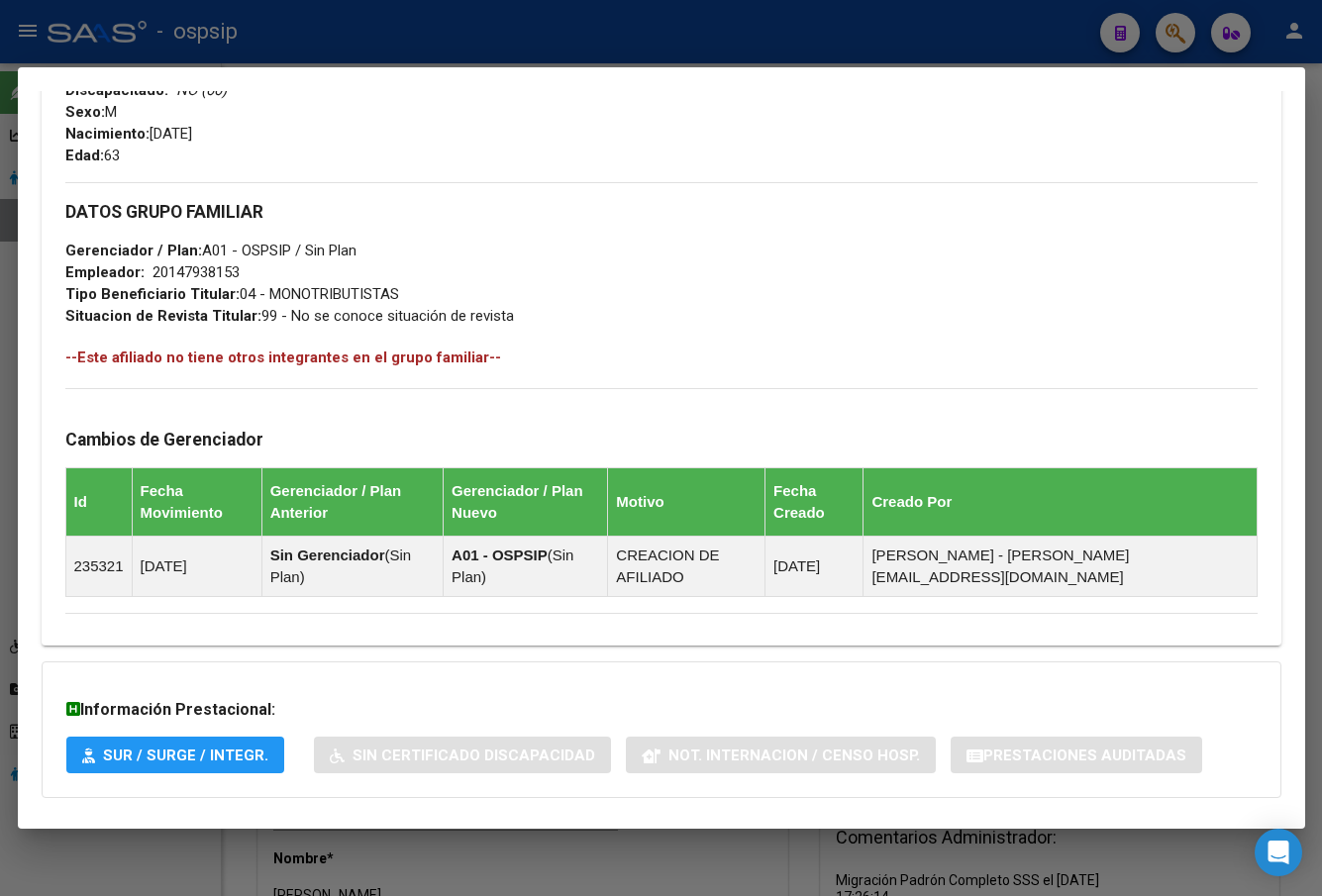 scroll, scrollTop: 903, scrollLeft: 0, axis: vertical 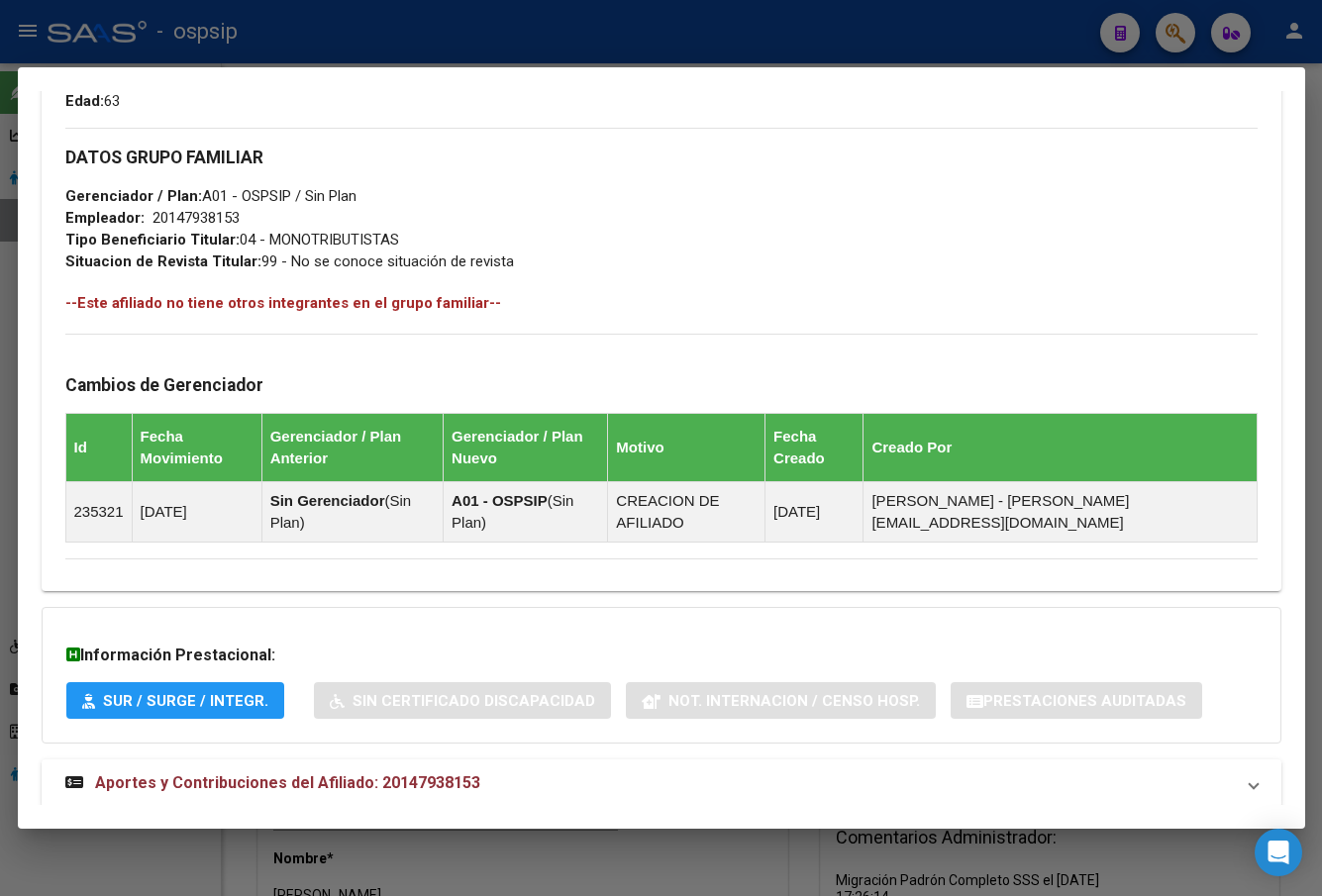 click on "Aportes y Contribuciones del Afiliado: 20147938153" at bounding box center [287, 782] 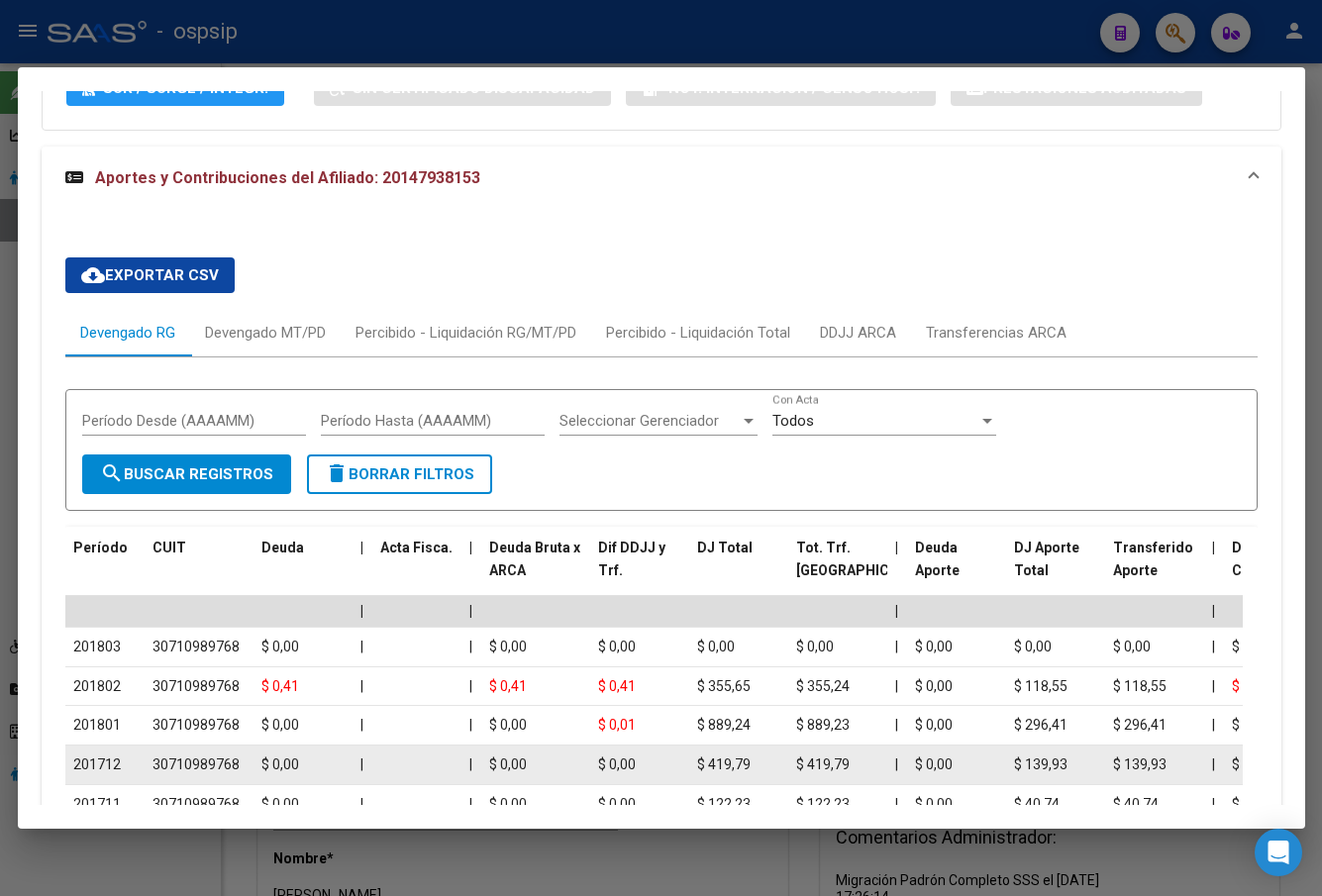 scroll, scrollTop: 1596, scrollLeft: 0, axis: vertical 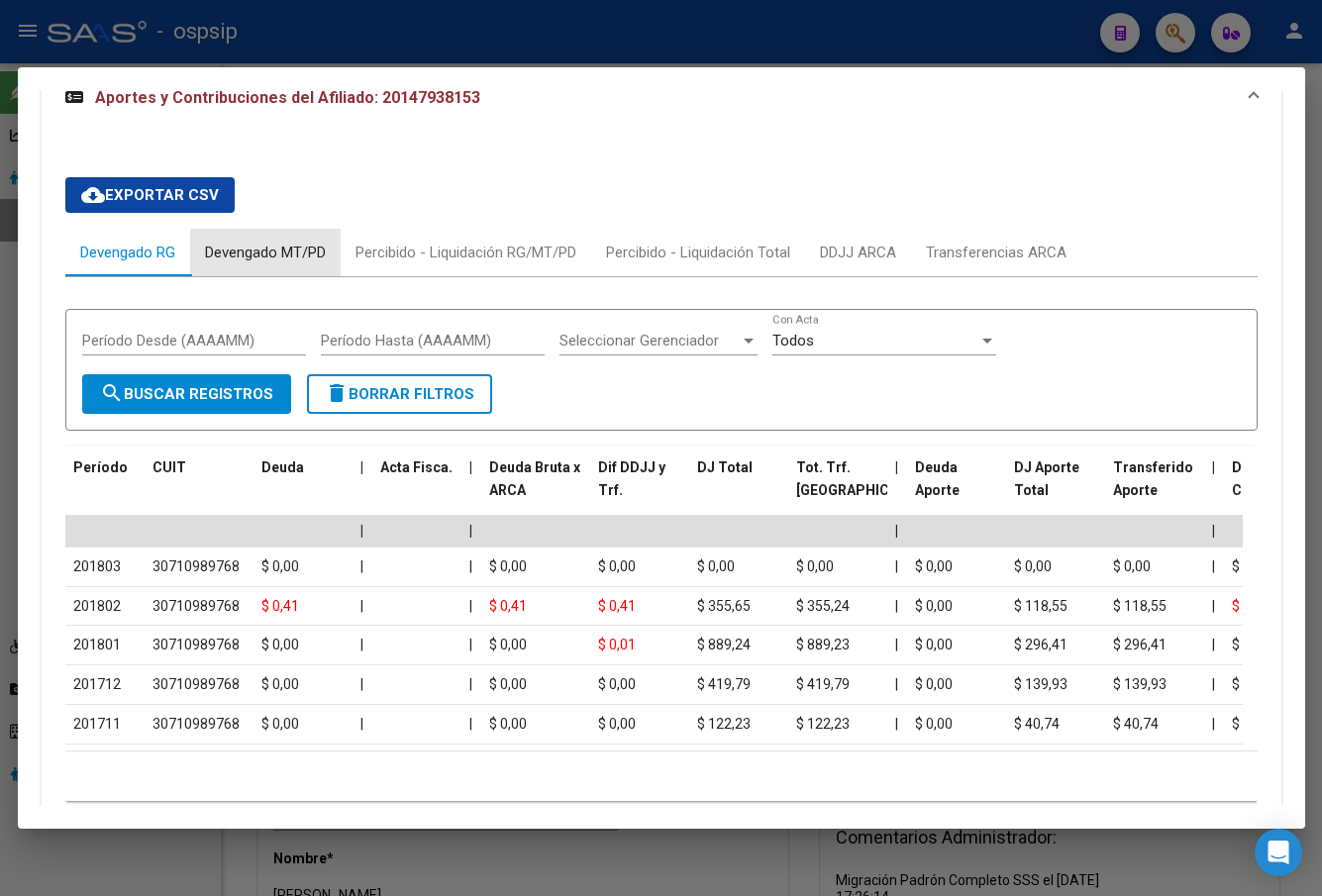 click on "Devengado MT/PD" at bounding box center (265, 252) 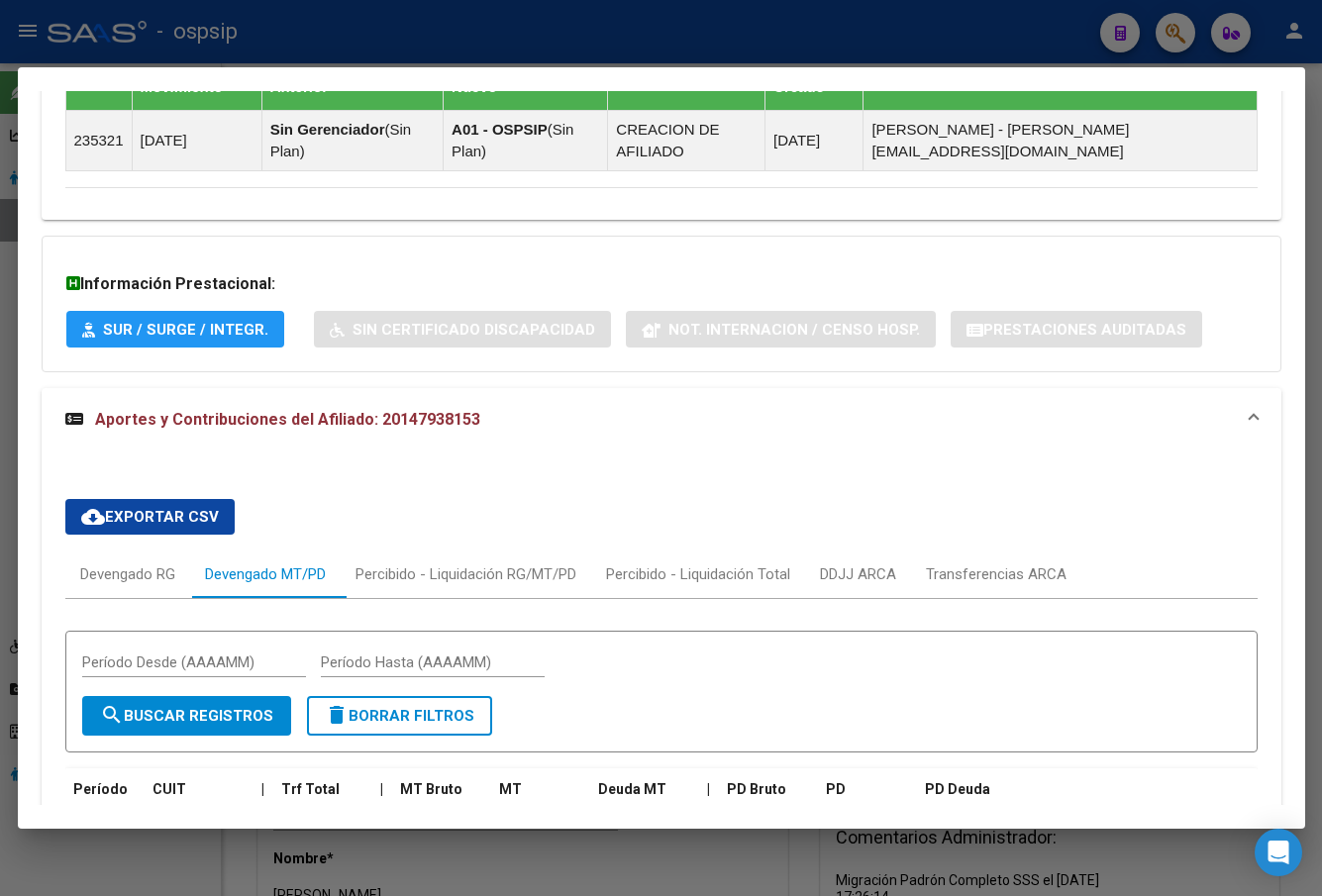 scroll, scrollTop: 1273, scrollLeft: 0, axis: vertical 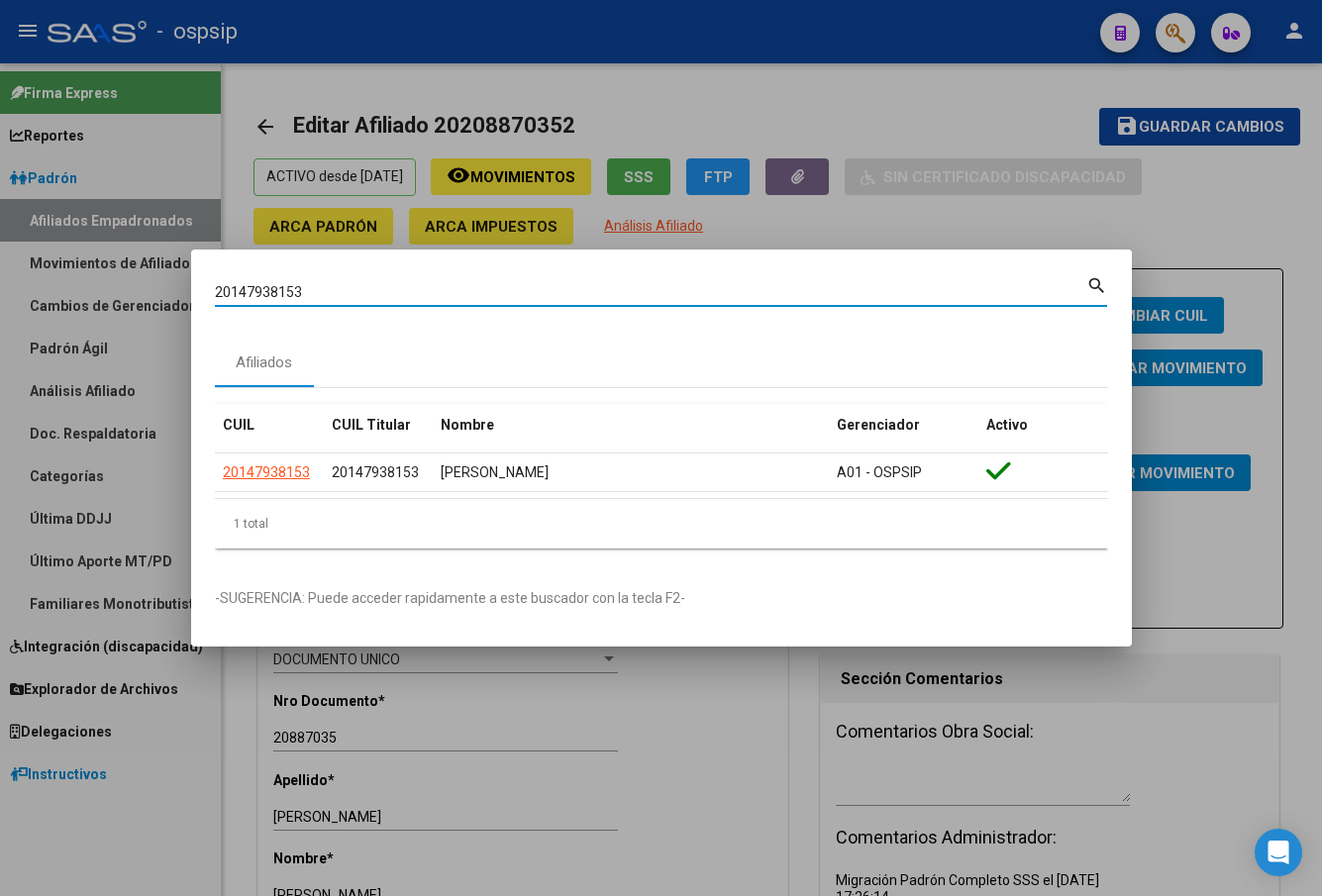 click on "20147938153" at bounding box center (651, 292) 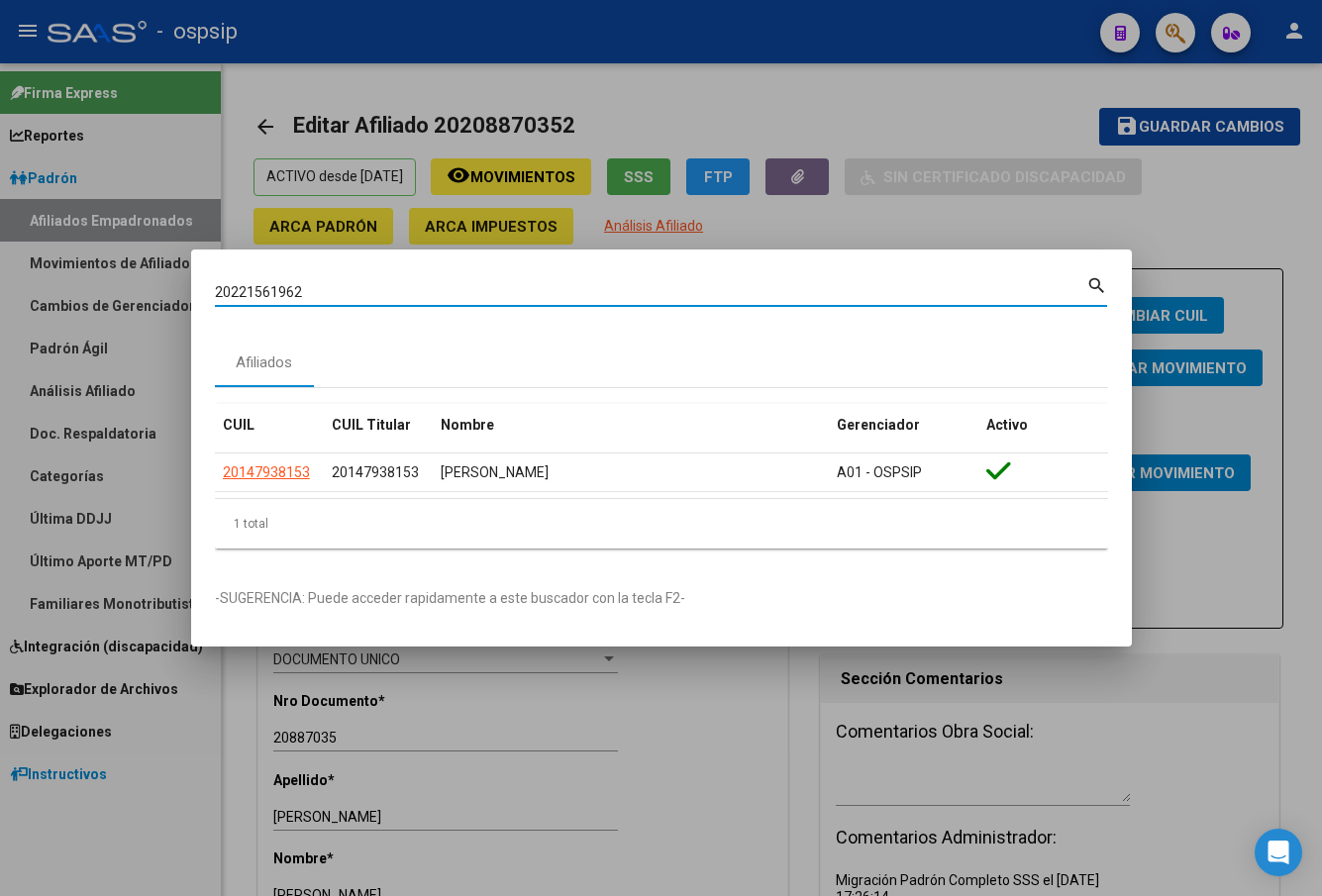 type on "20221561962" 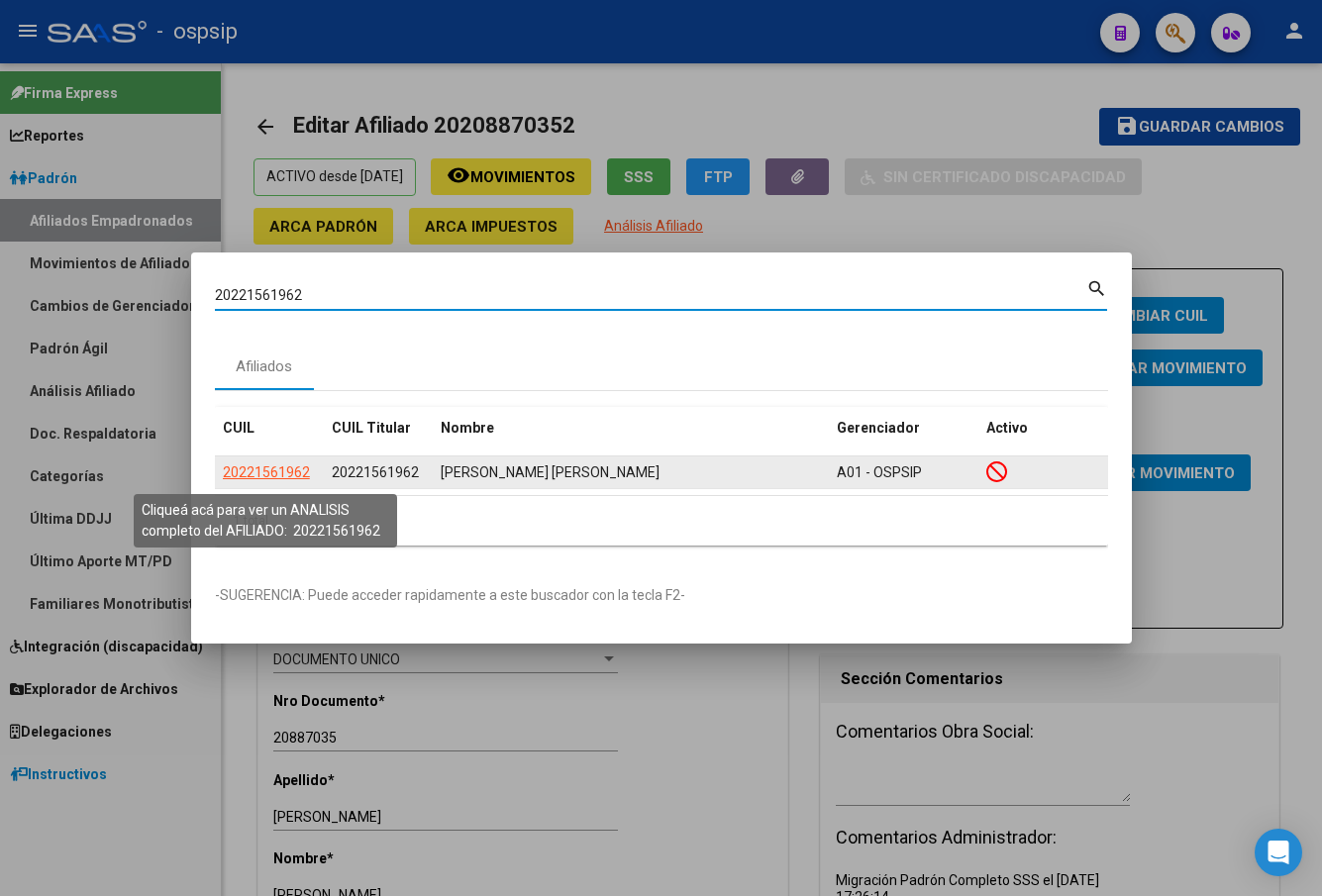 click on "20221561962" 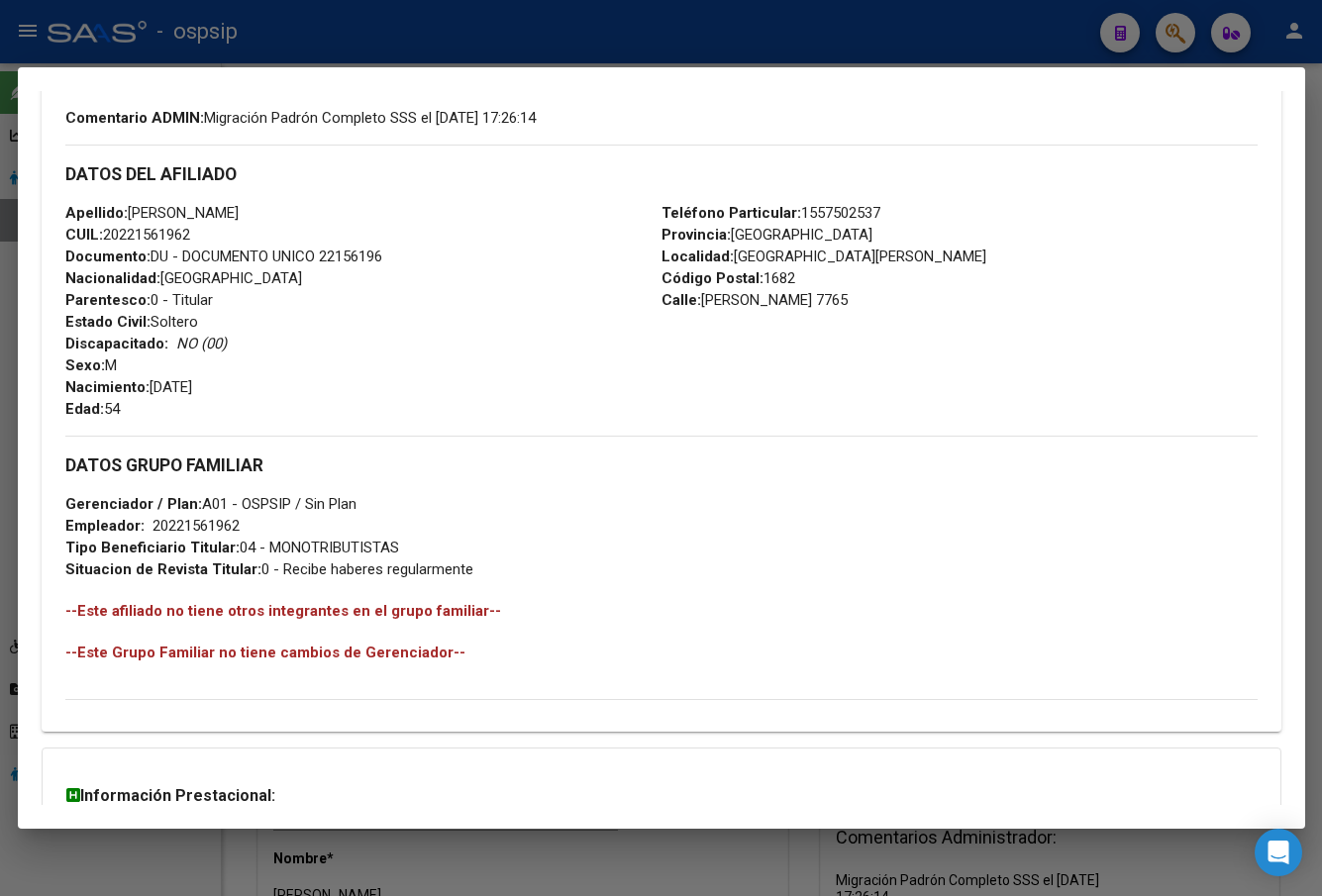 scroll, scrollTop: 823, scrollLeft: 0, axis: vertical 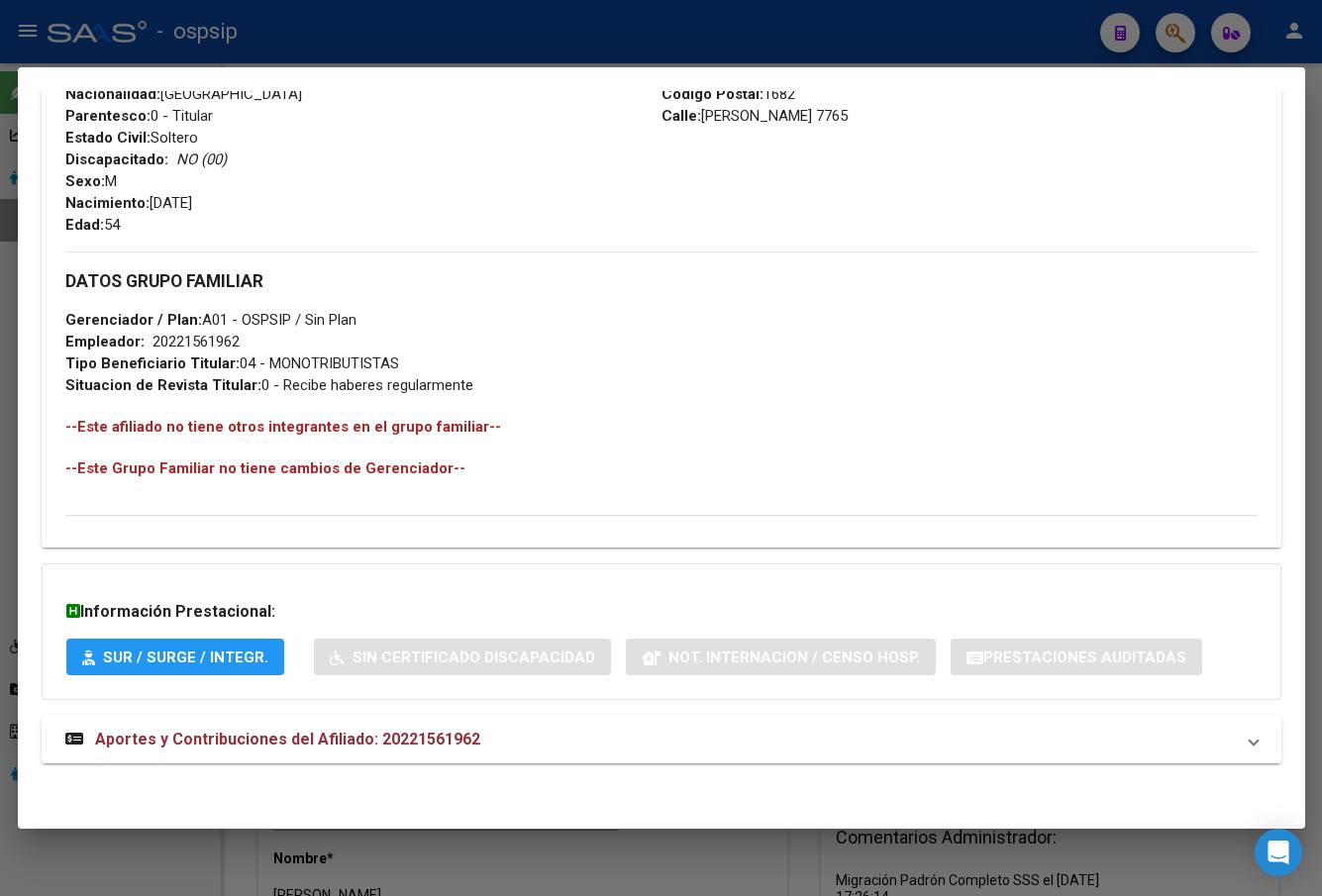 click on "Aportes y Contribuciones del Afiliado: 20221561962" at bounding box center (287, 739) 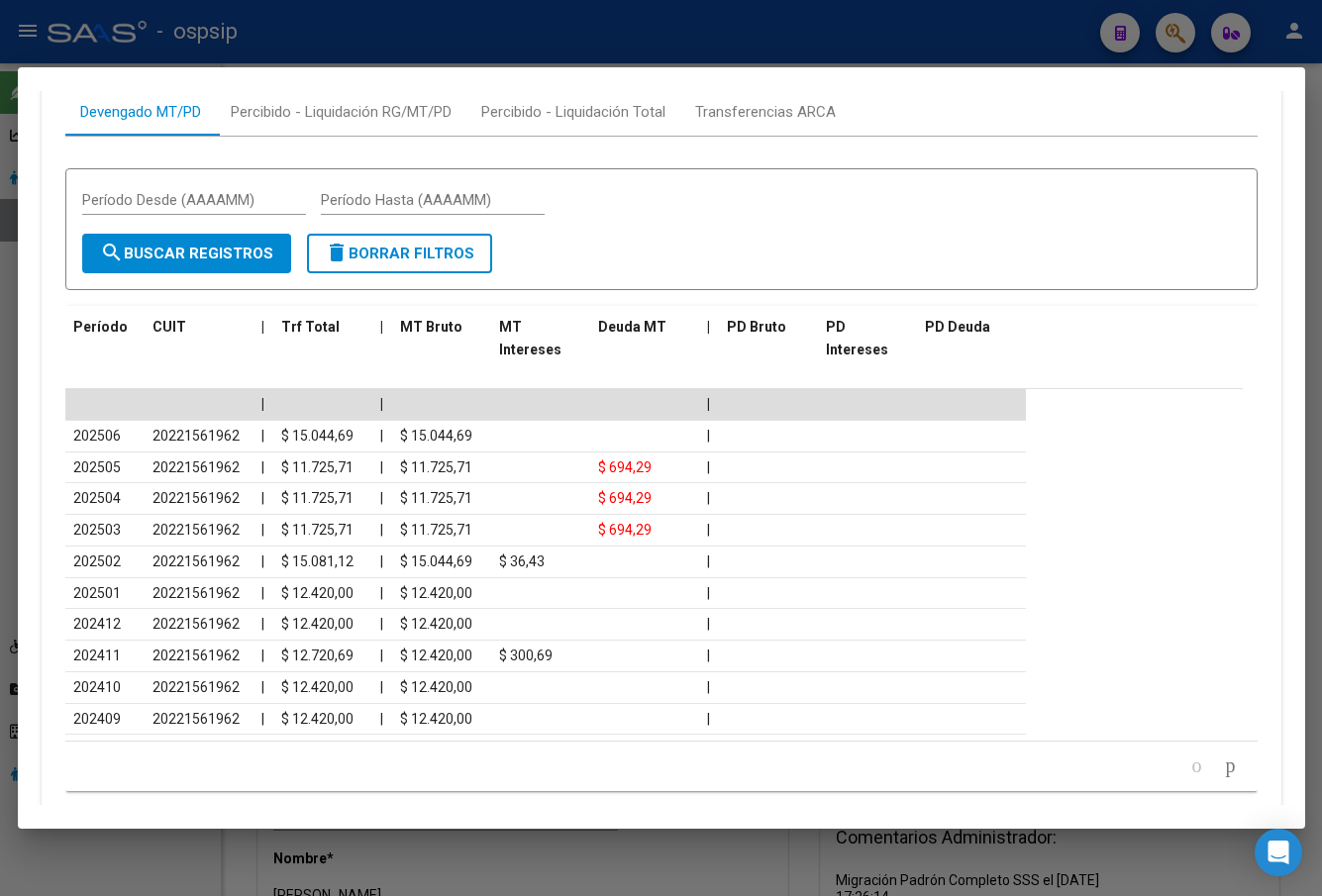 scroll, scrollTop: 1615, scrollLeft: 0, axis: vertical 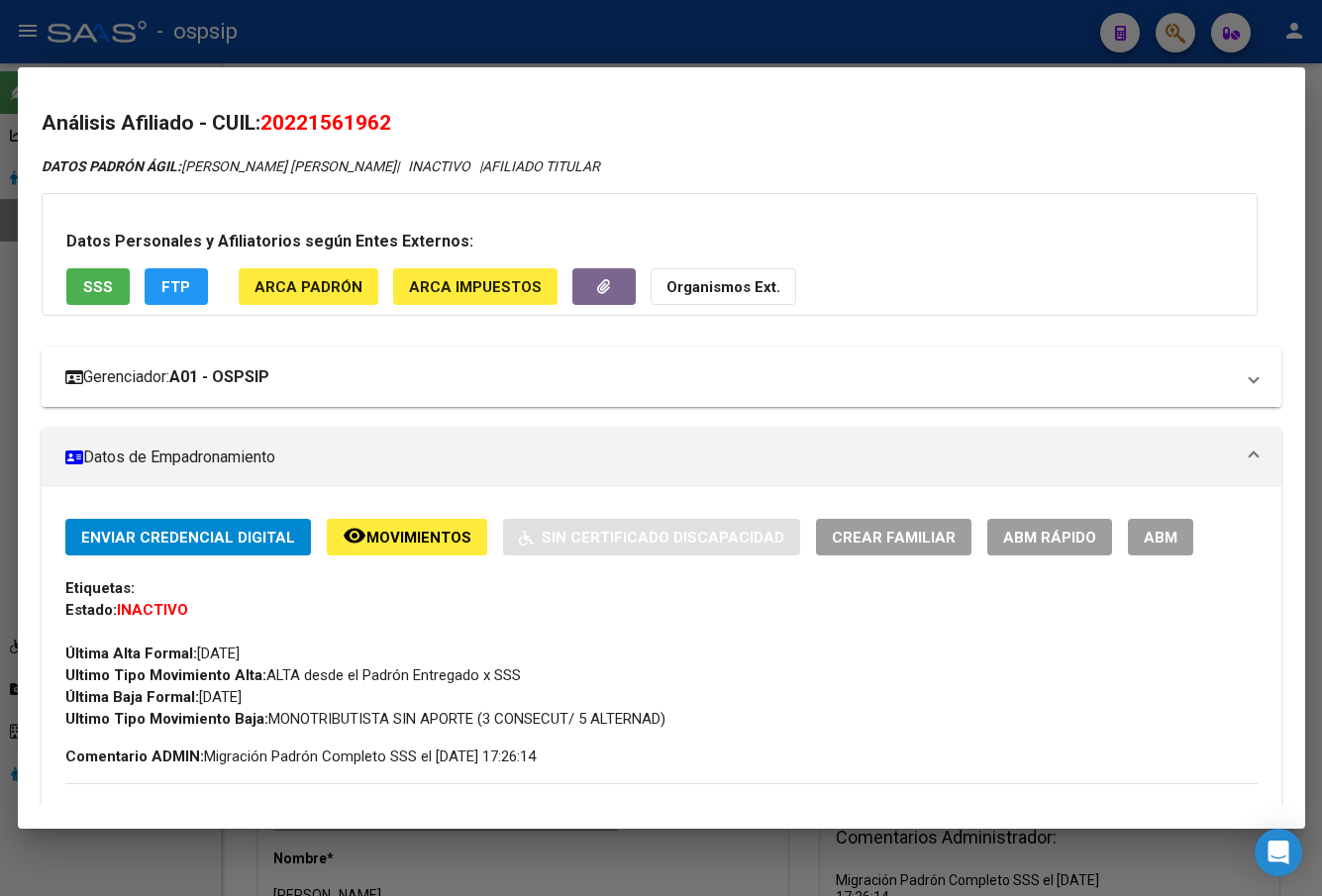 click on "Gerenciador:      A01 - OSPSIP" at bounding box center [650, 377] 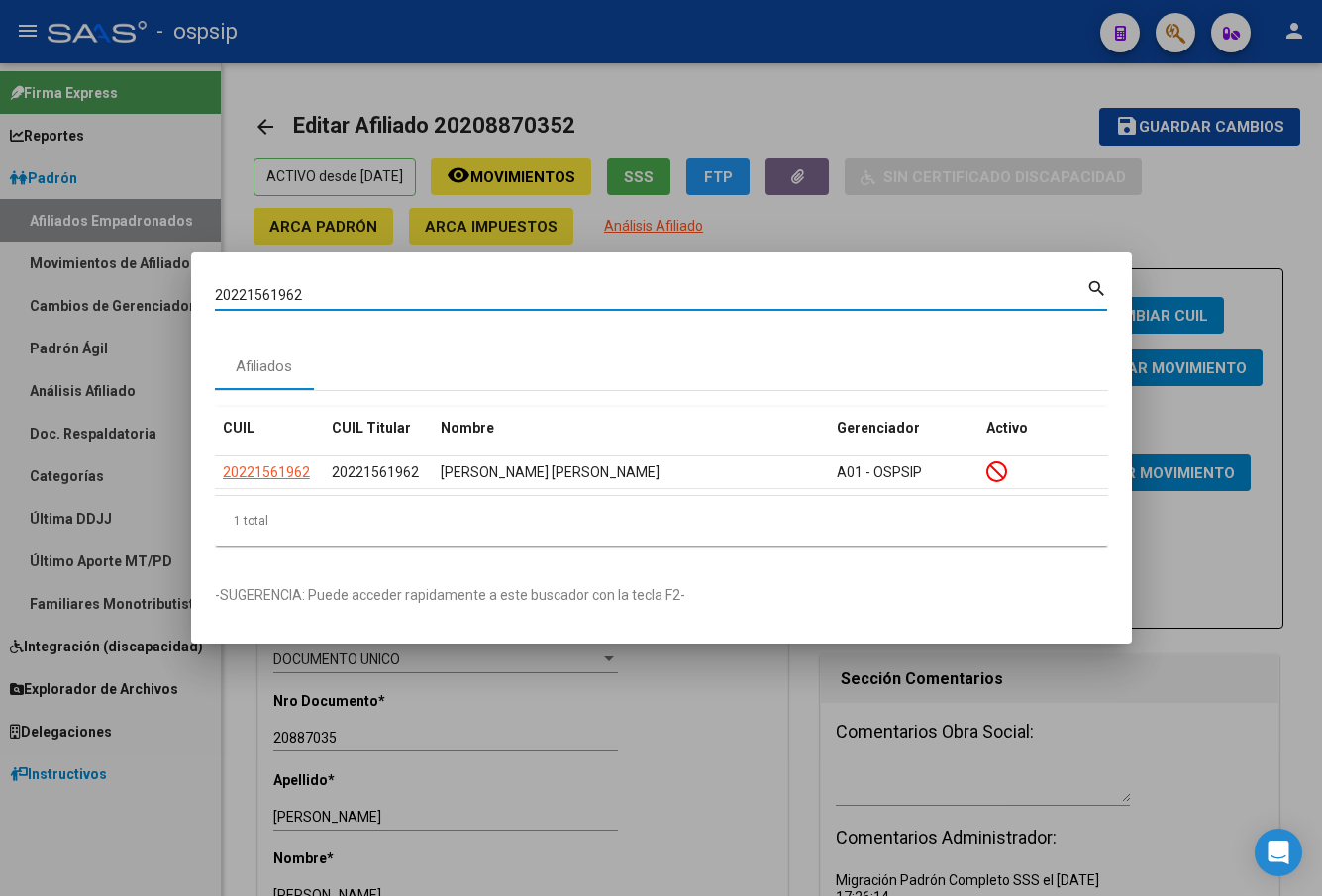 click on "20221561962" at bounding box center [651, 295] 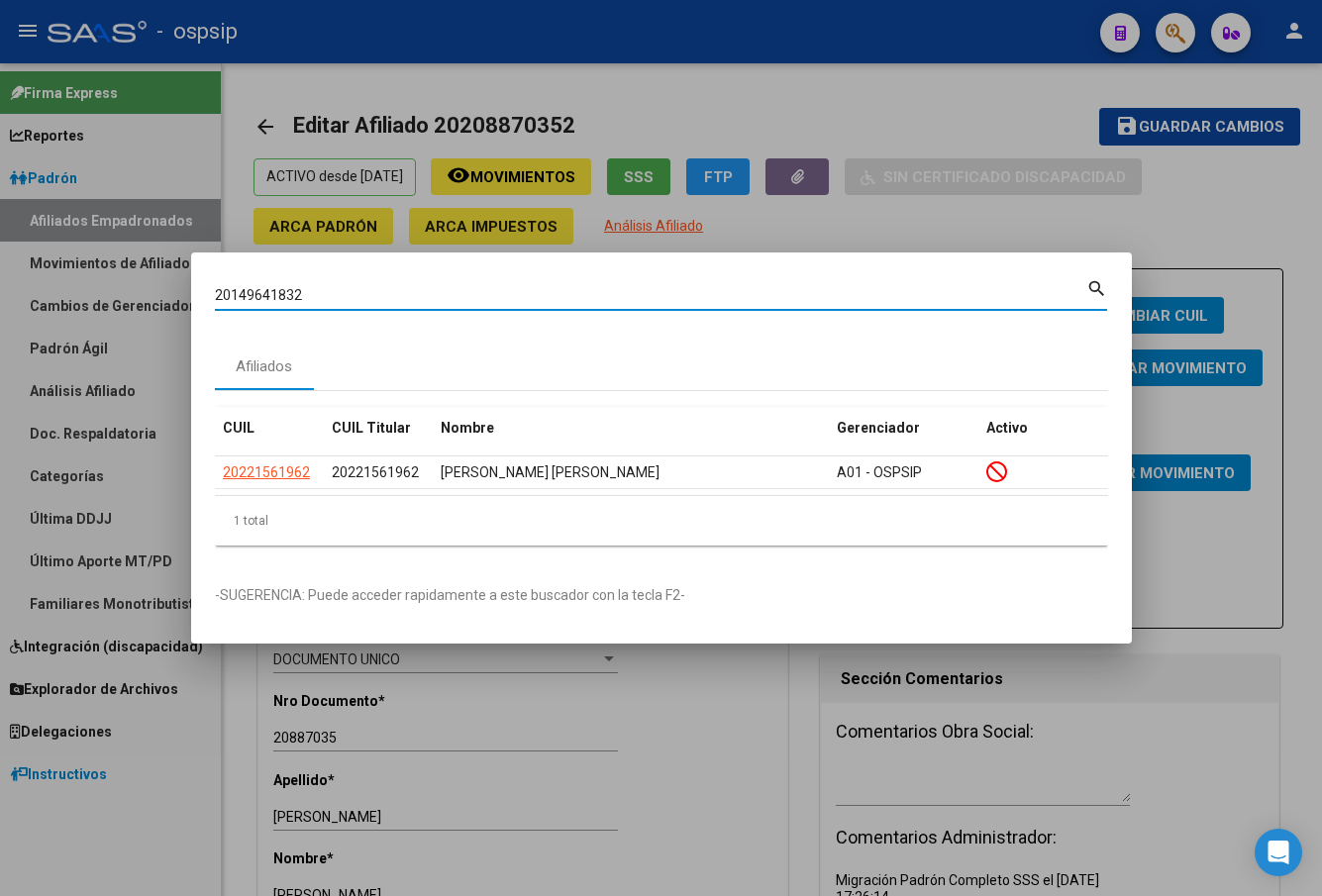type on "20149641832" 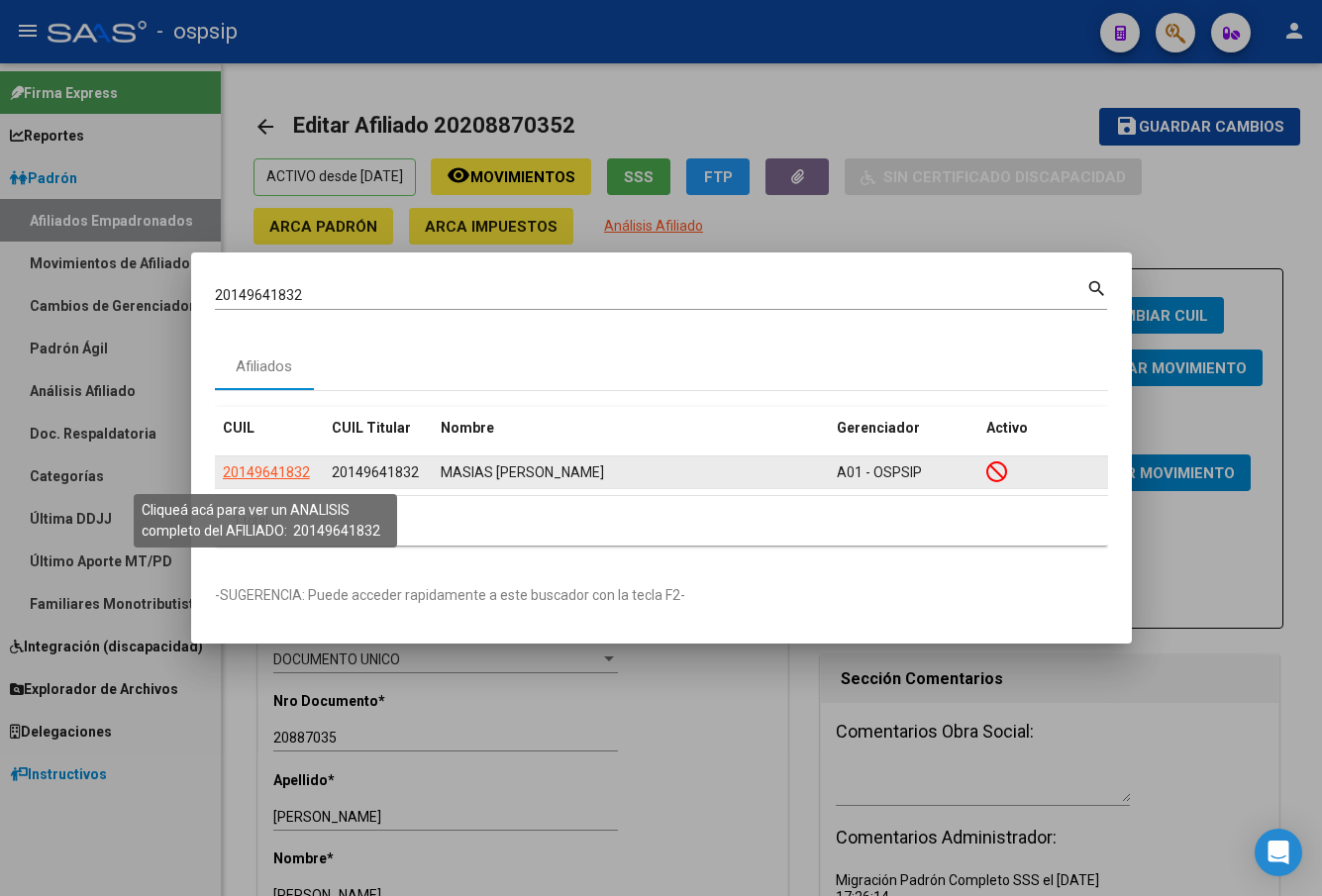 click on "20149641832" 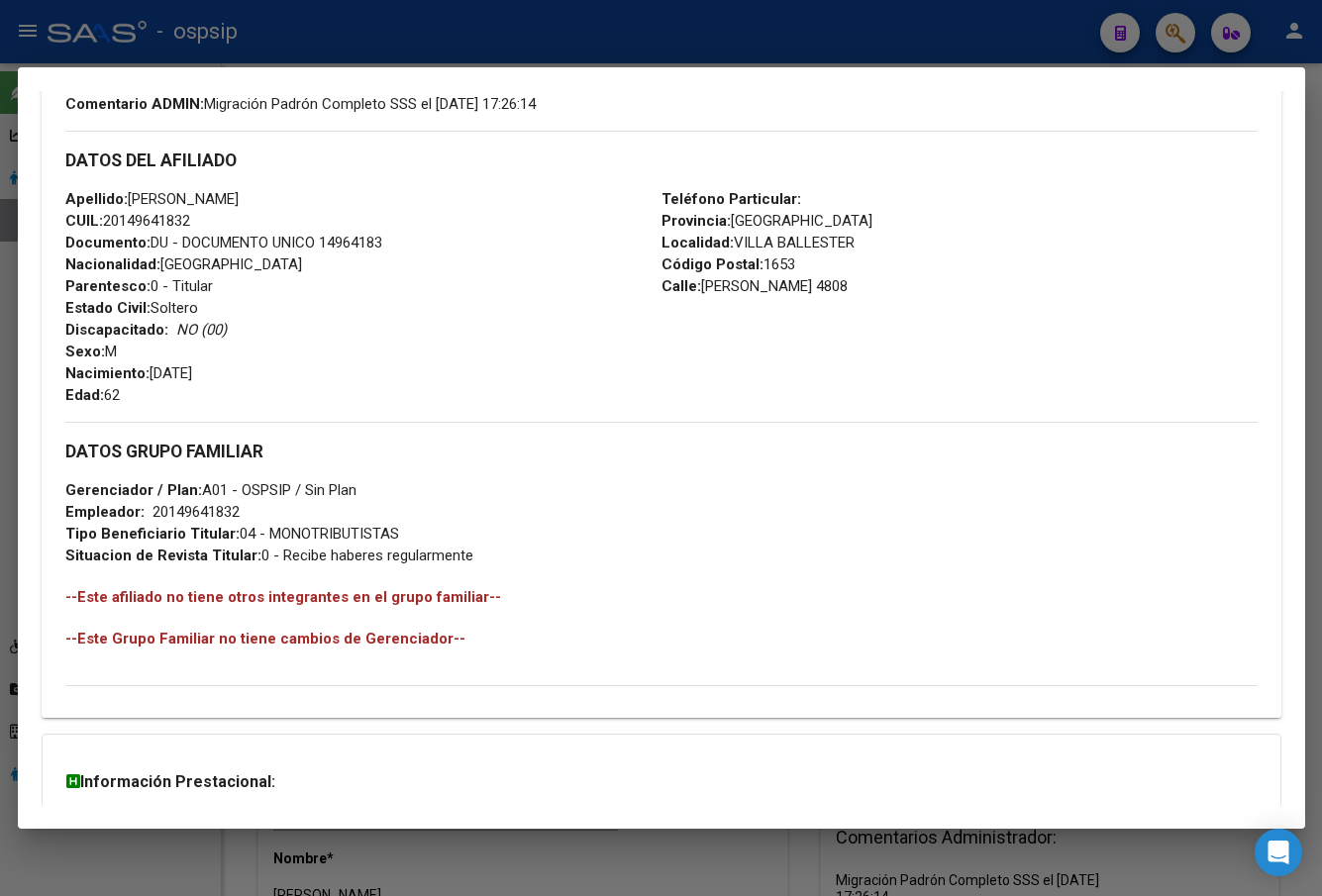 scroll, scrollTop: 823, scrollLeft: 0, axis: vertical 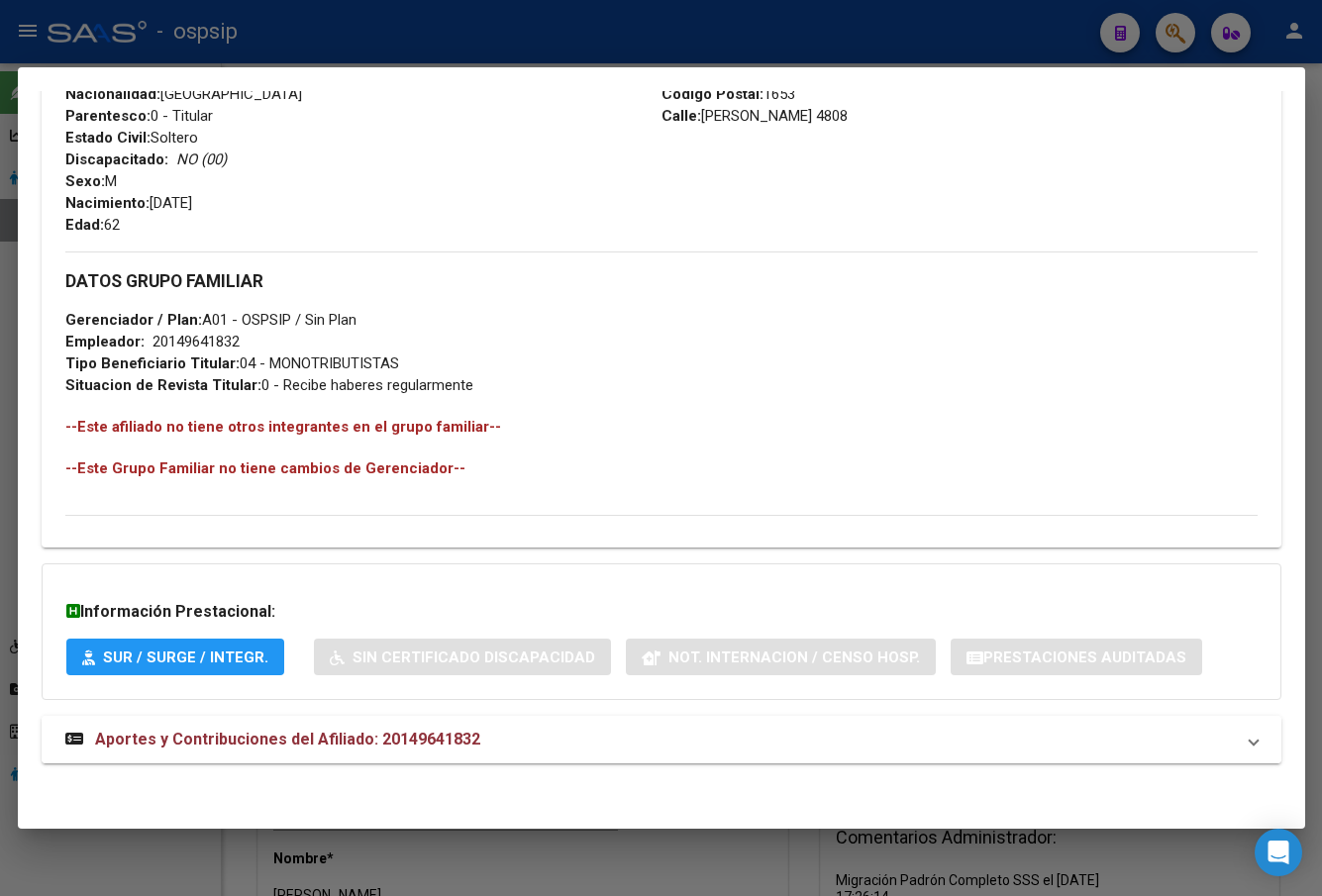 click on "Aportes y Contribuciones del Afiliado: 20149641832" at bounding box center [287, 739] 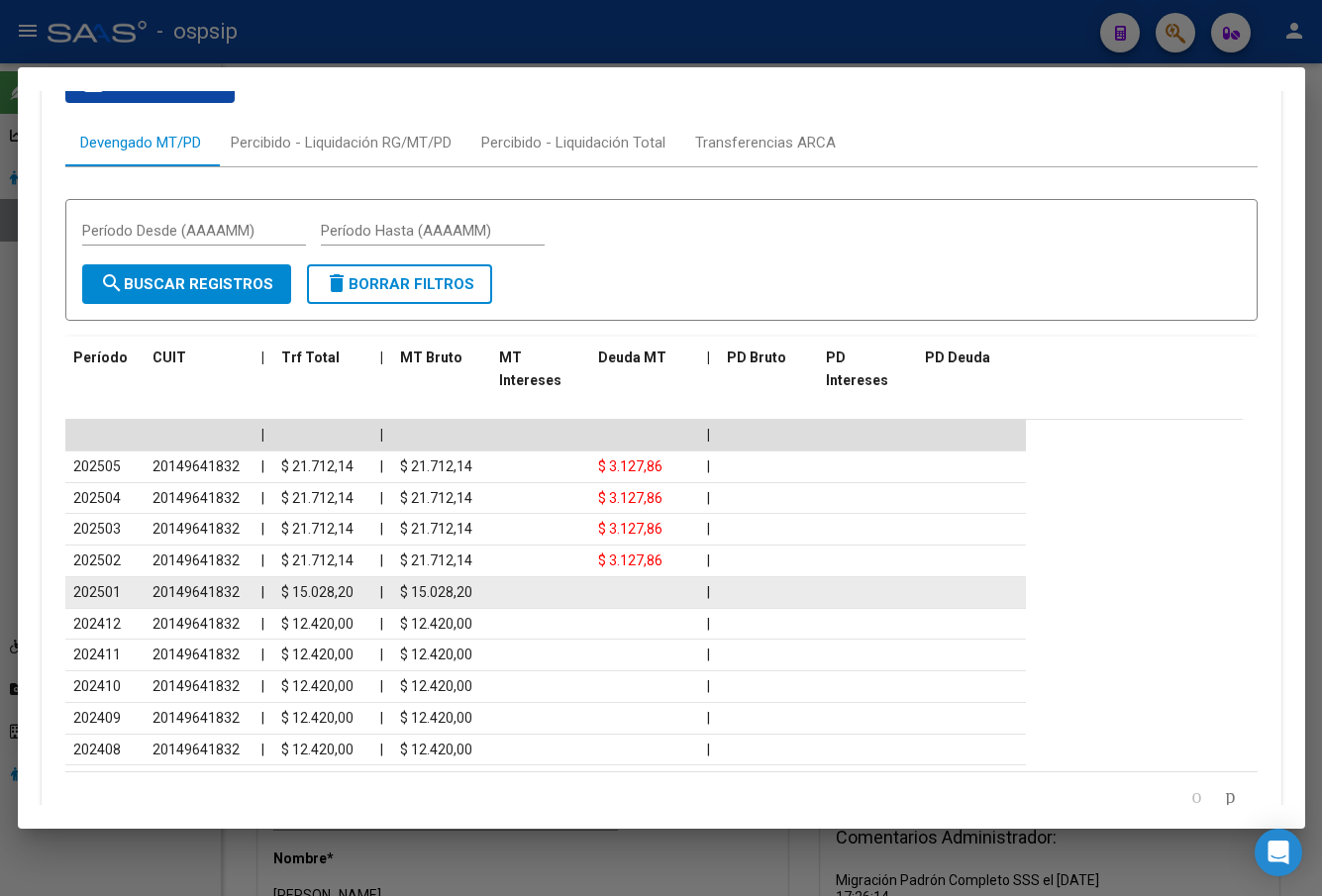 scroll, scrollTop: 1615, scrollLeft: 0, axis: vertical 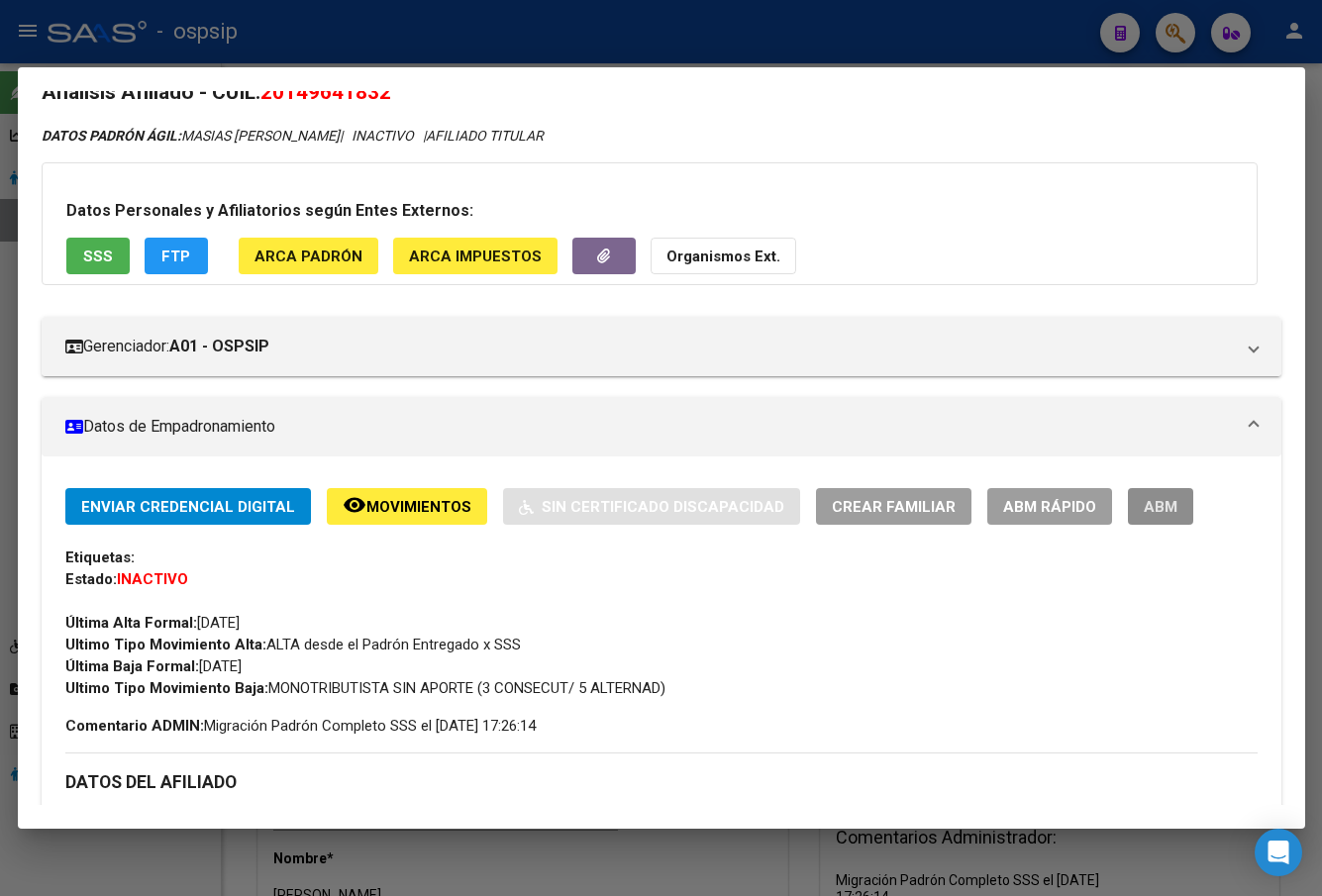 click on "ABM" at bounding box center (1161, 506) 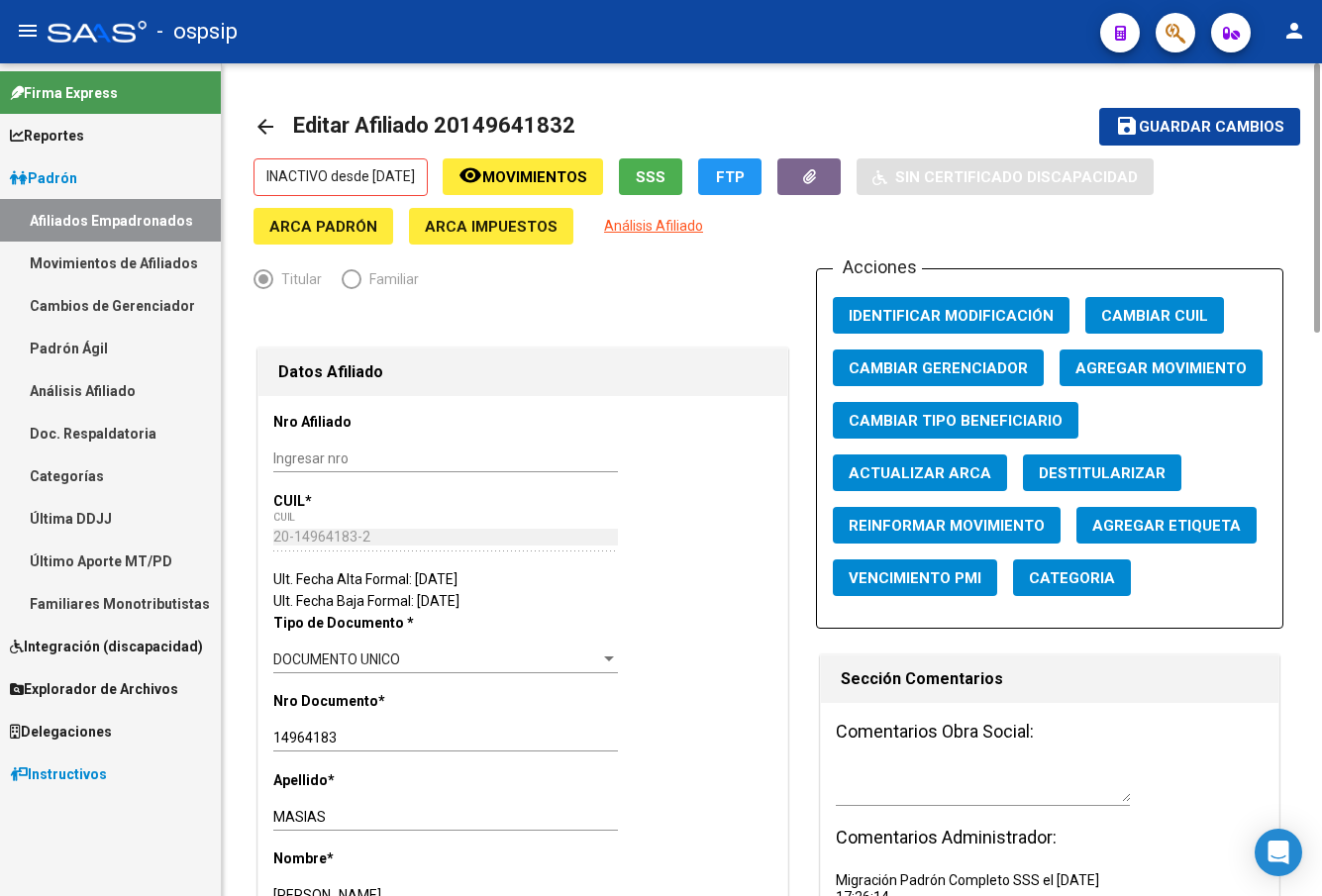 click on "Agregar Movimiento" 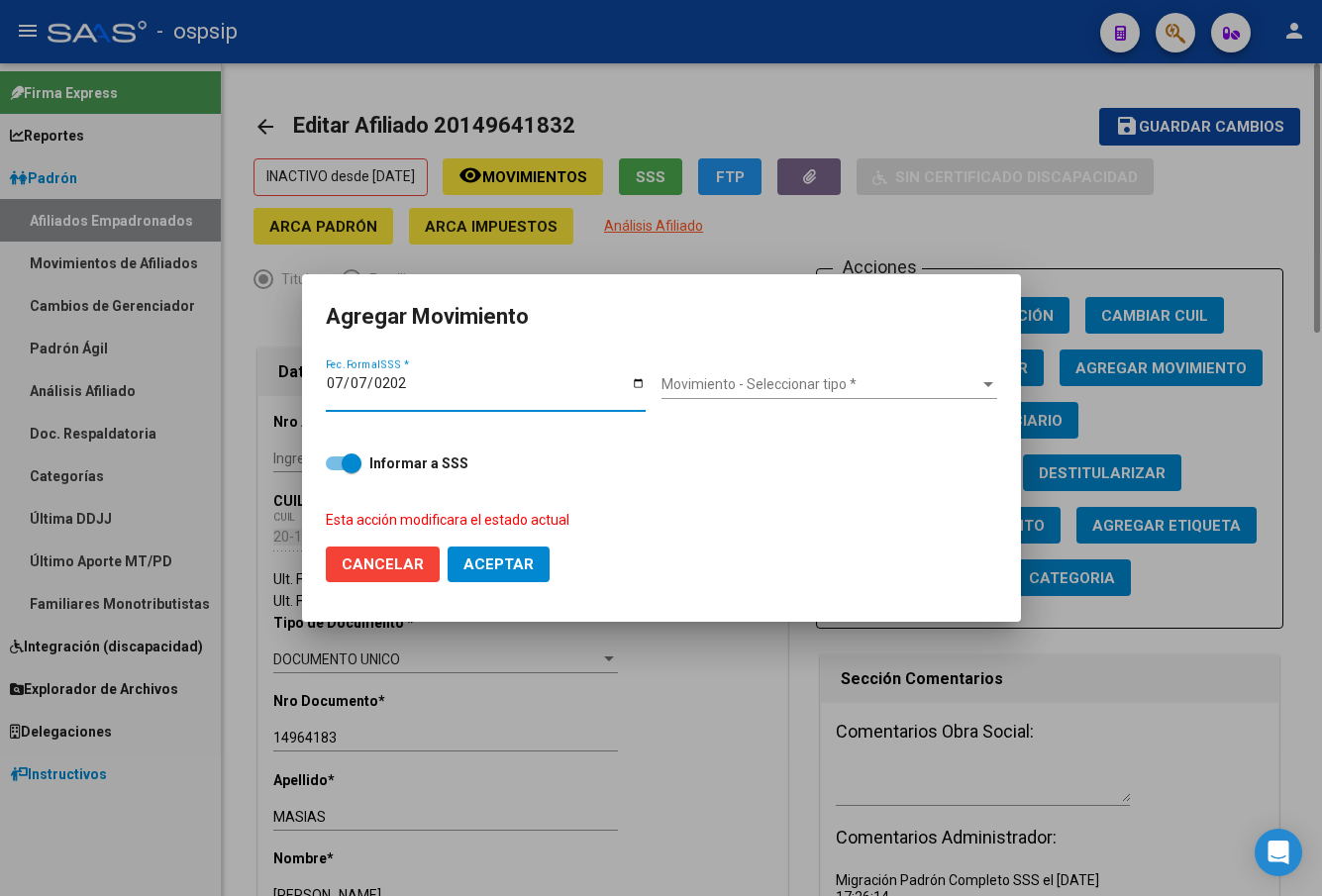 type on "[DATE]" 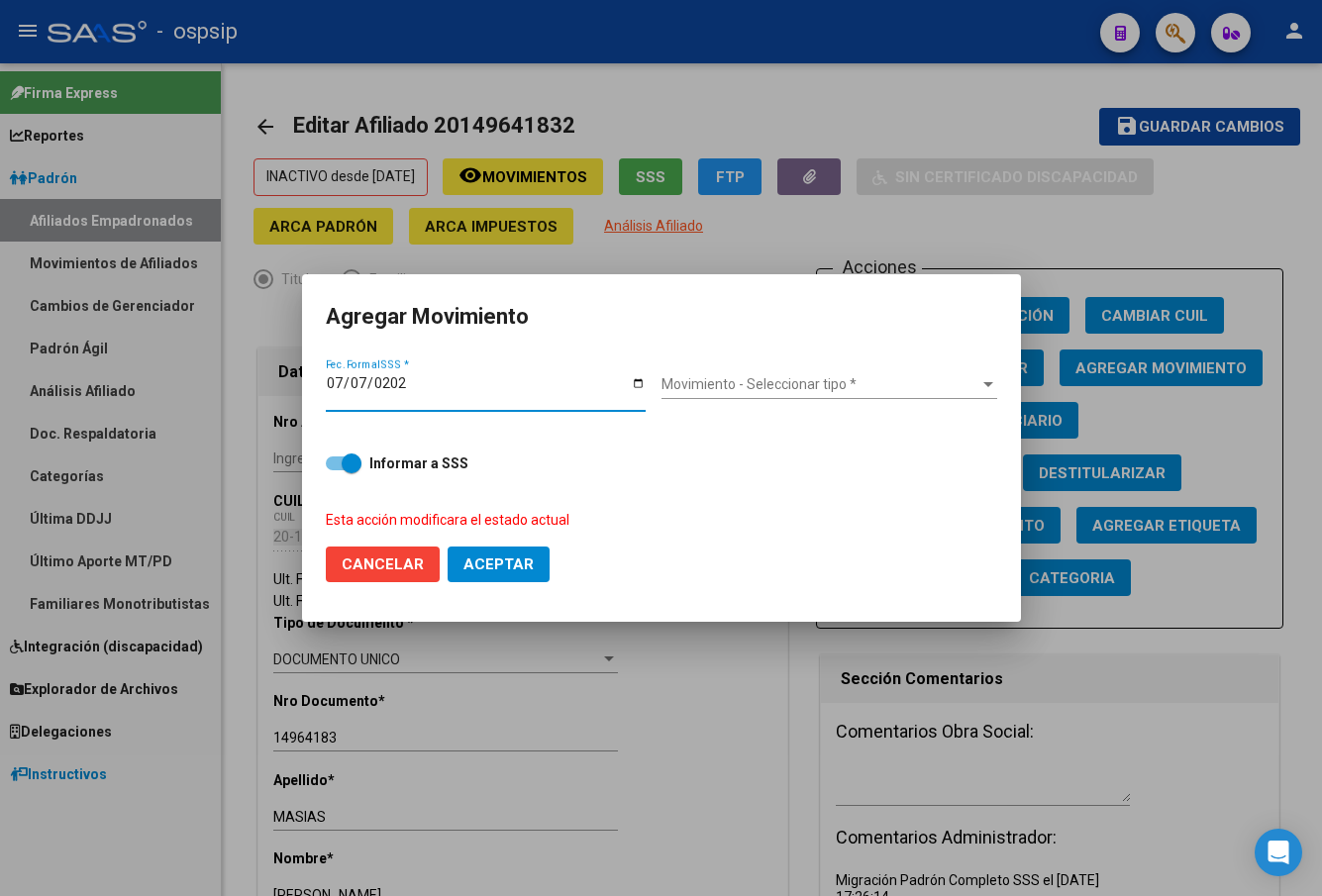 click on "Movimiento - Seleccionar tipo *" at bounding box center (820, 384) 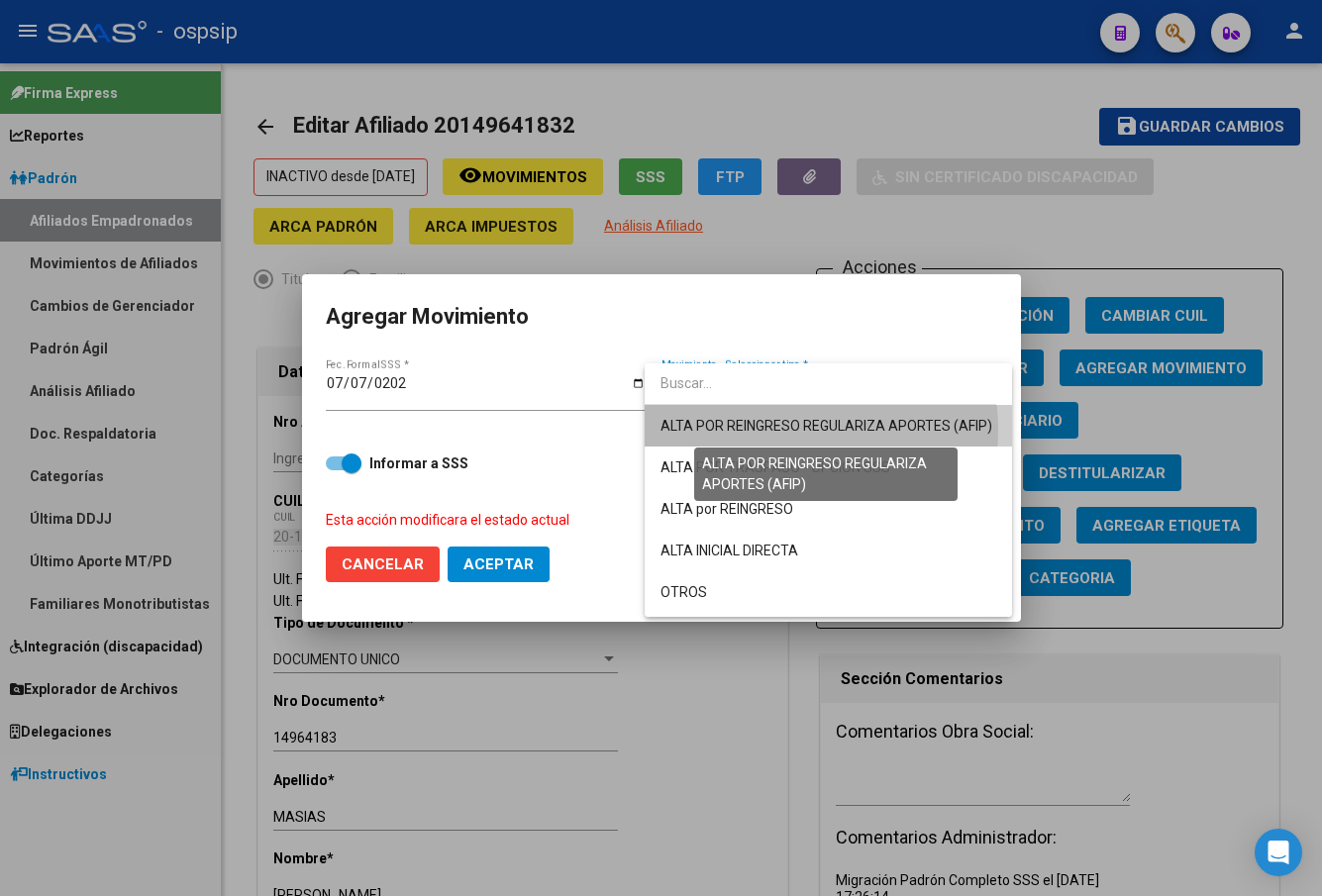 click on "ALTA POR REINGRESO REGULARIZA APORTES (AFIP)" at bounding box center (826, 426) 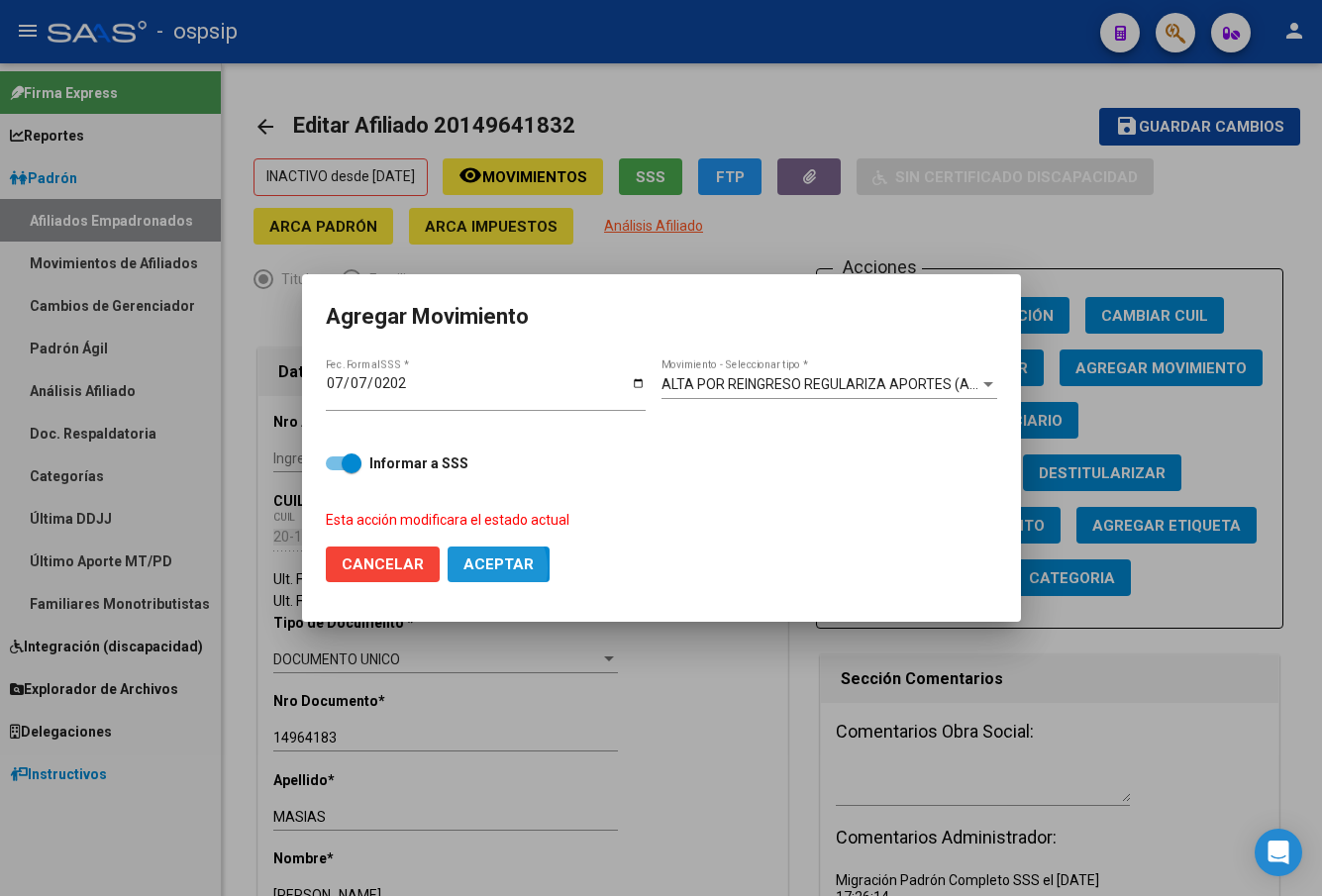 click on "Aceptar" 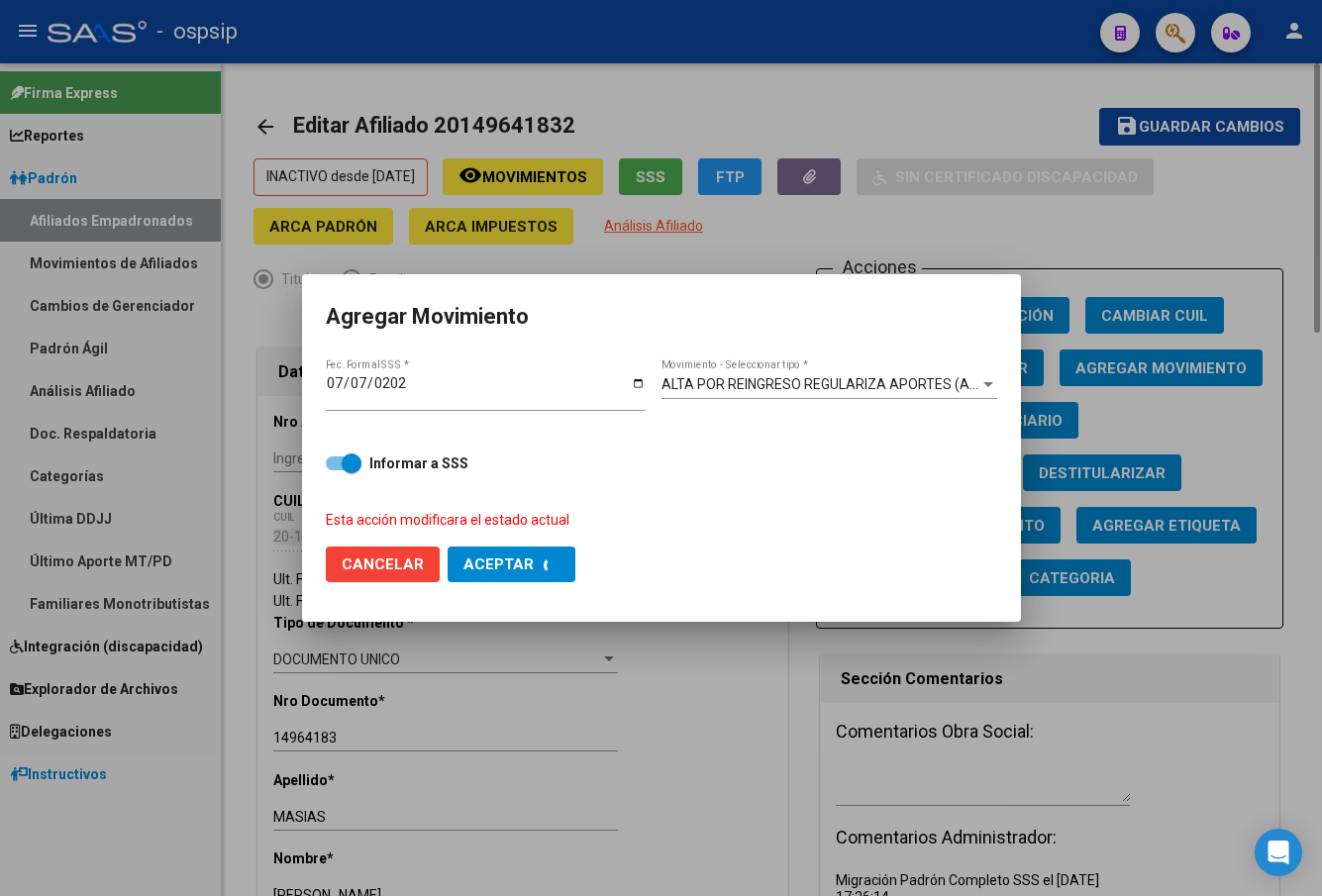 checkbox on "false" 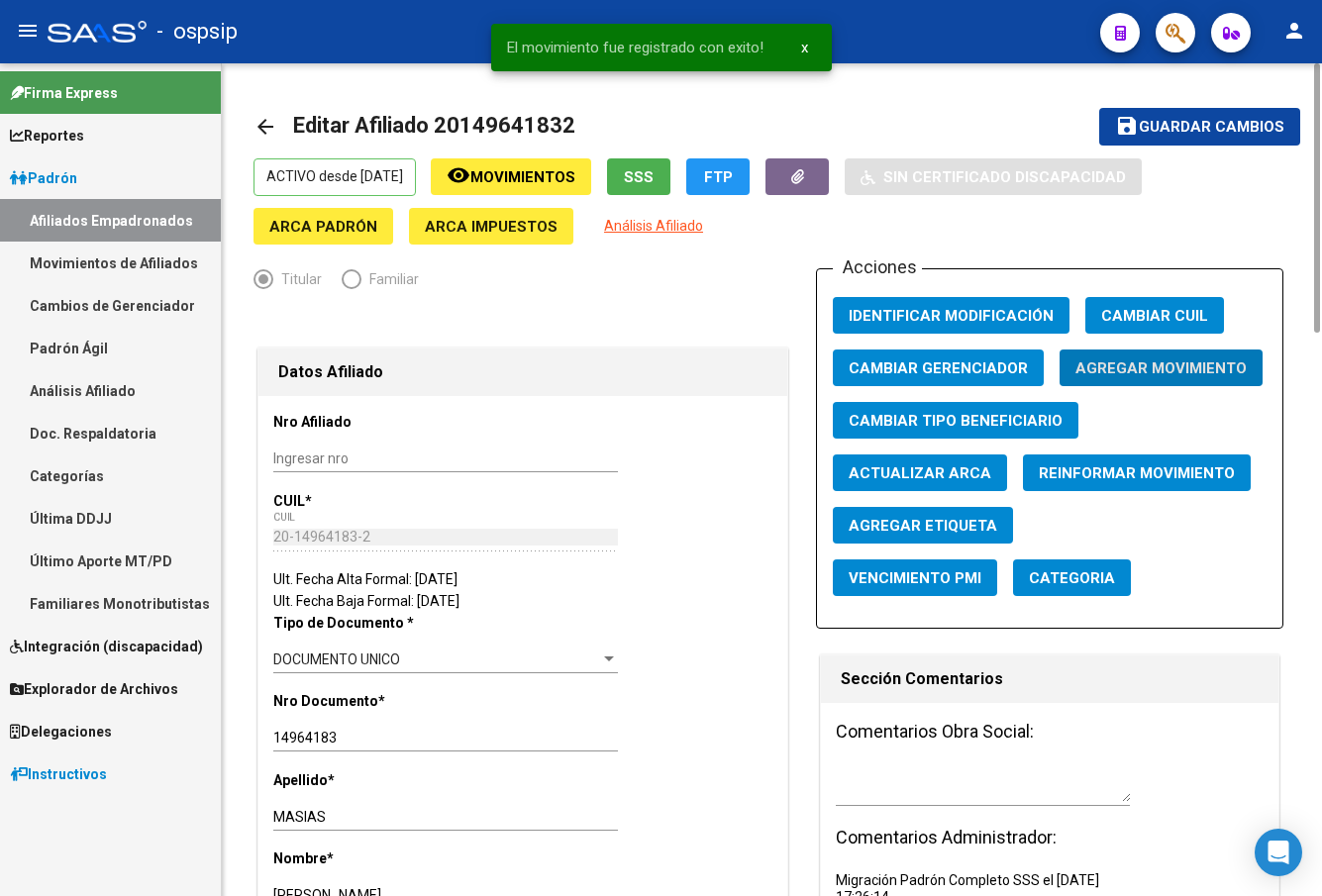 click on "Guardar cambios" 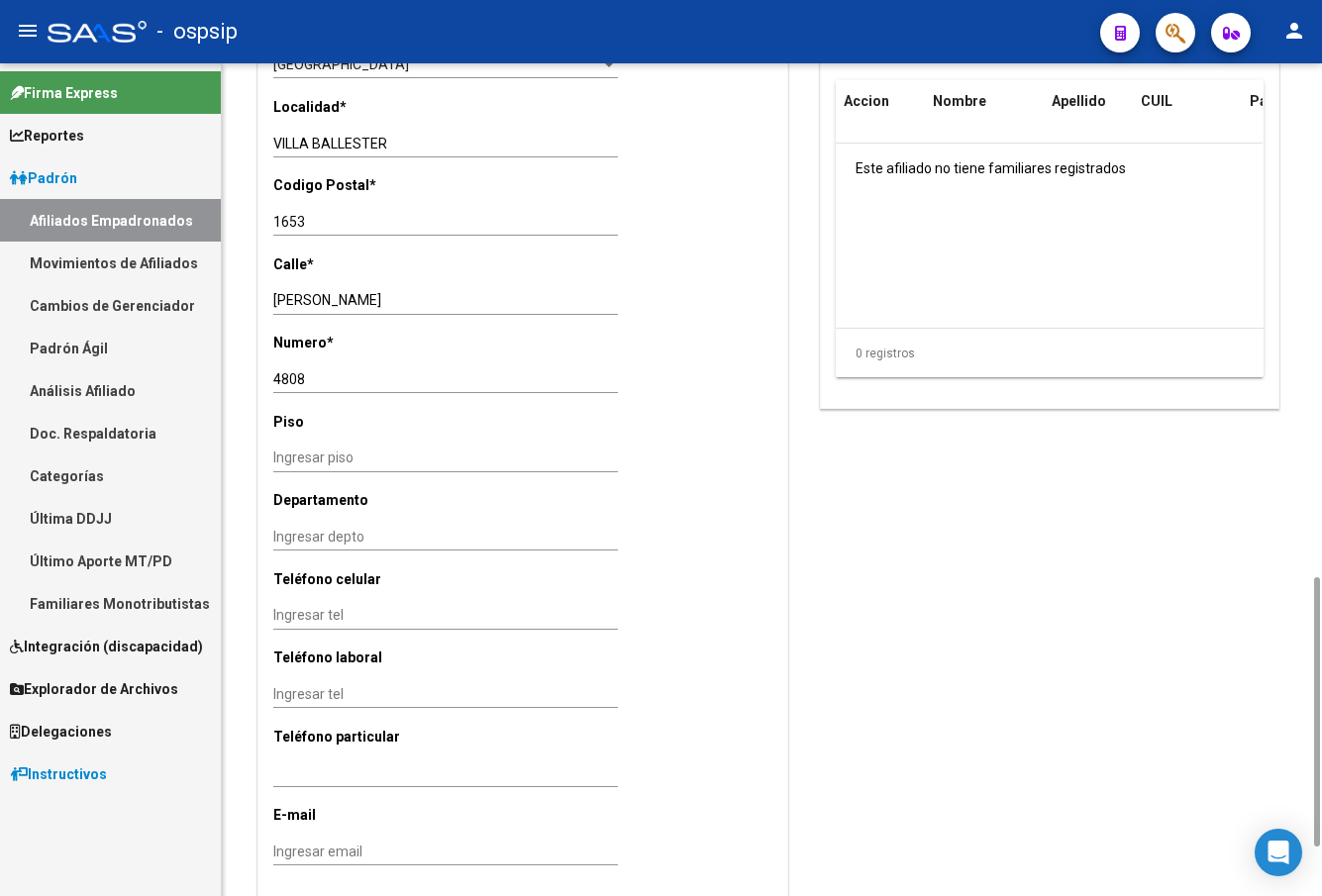scroll, scrollTop: 1386, scrollLeft: 0, axis: vertical 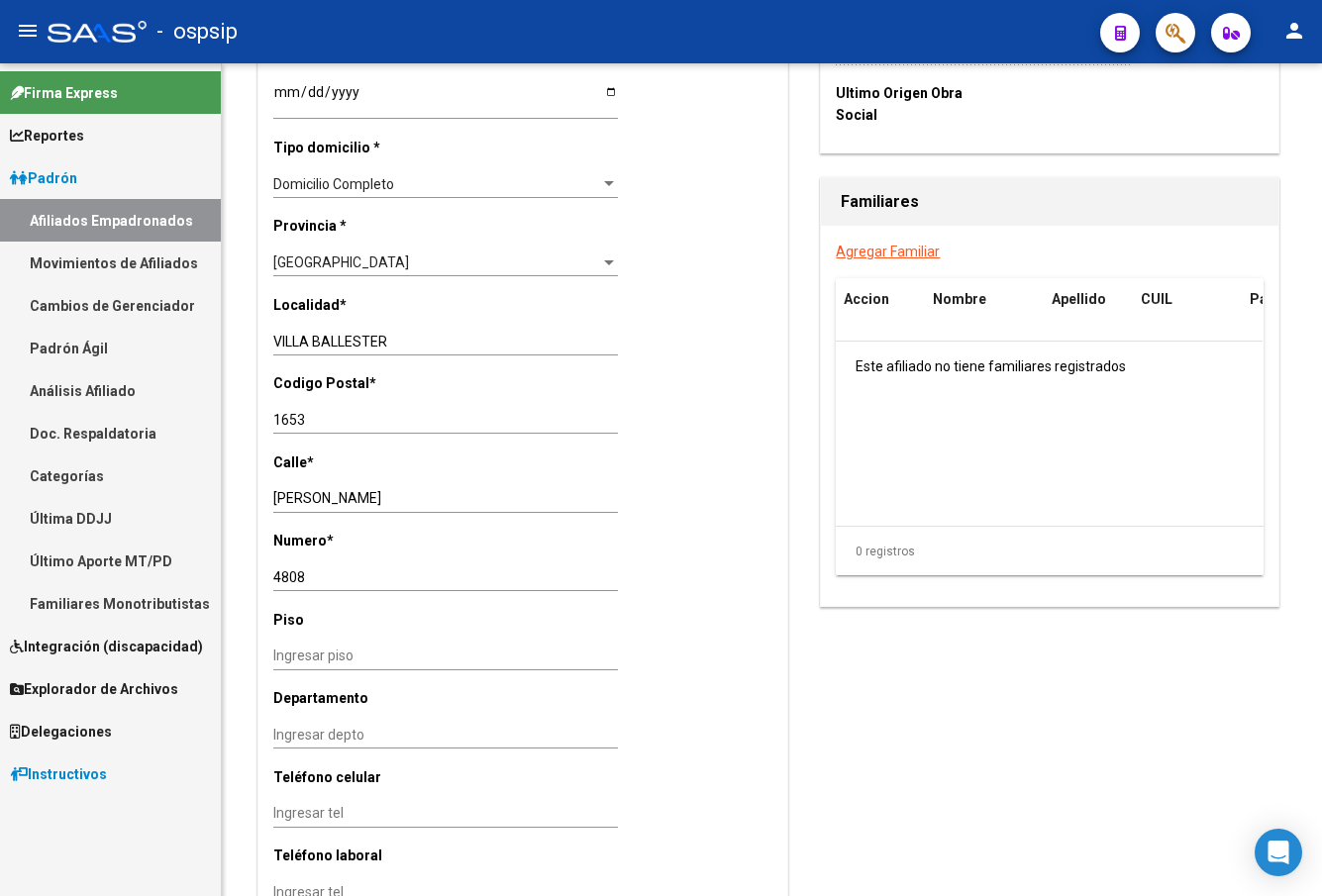 drag, startPoint x: 364, startPoint y: 44, endPoint x: 512, endPoint y: 290, distance: 287.0888 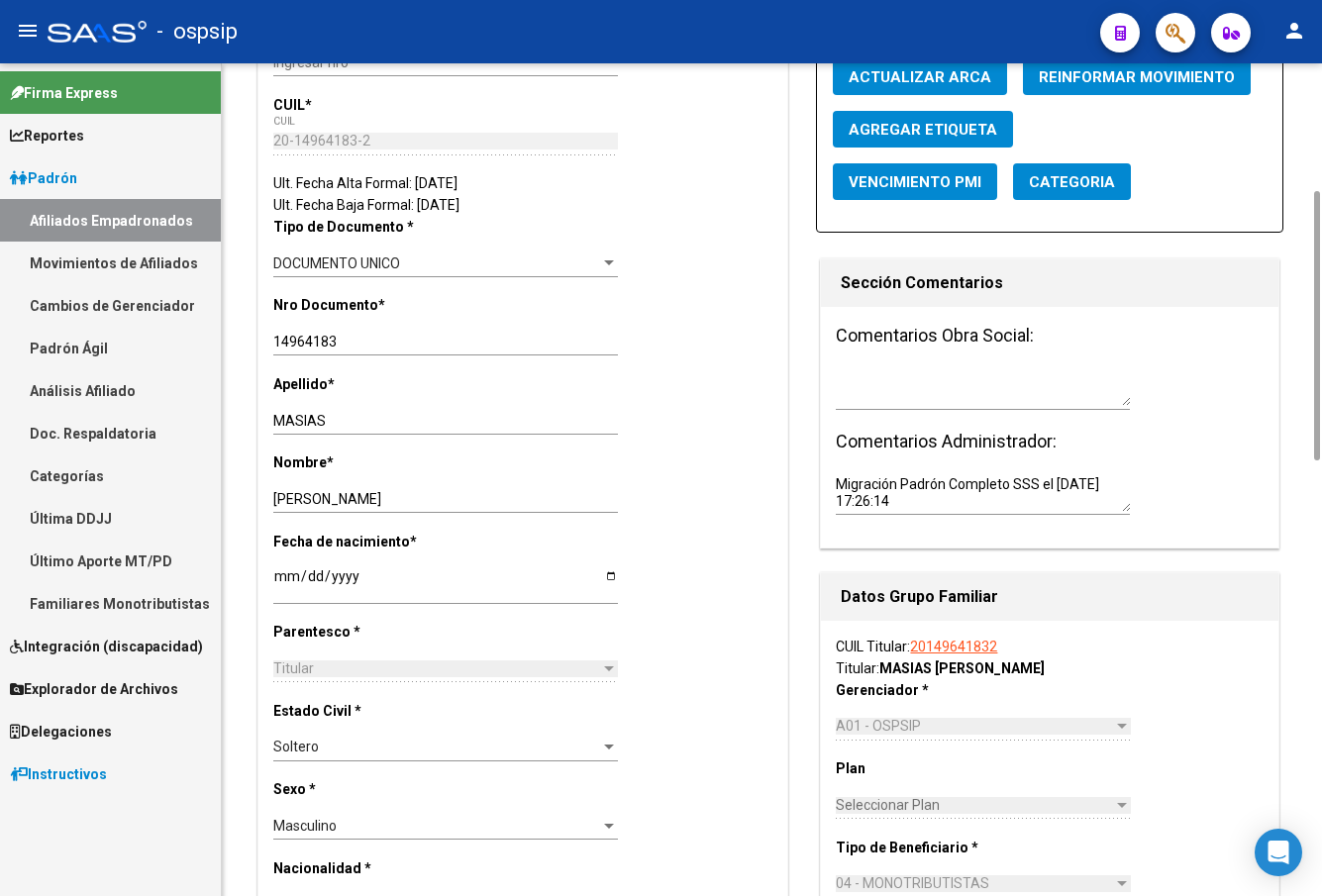 scroll, scrollTop: 198, scrollLeft: 0, axis: vertical 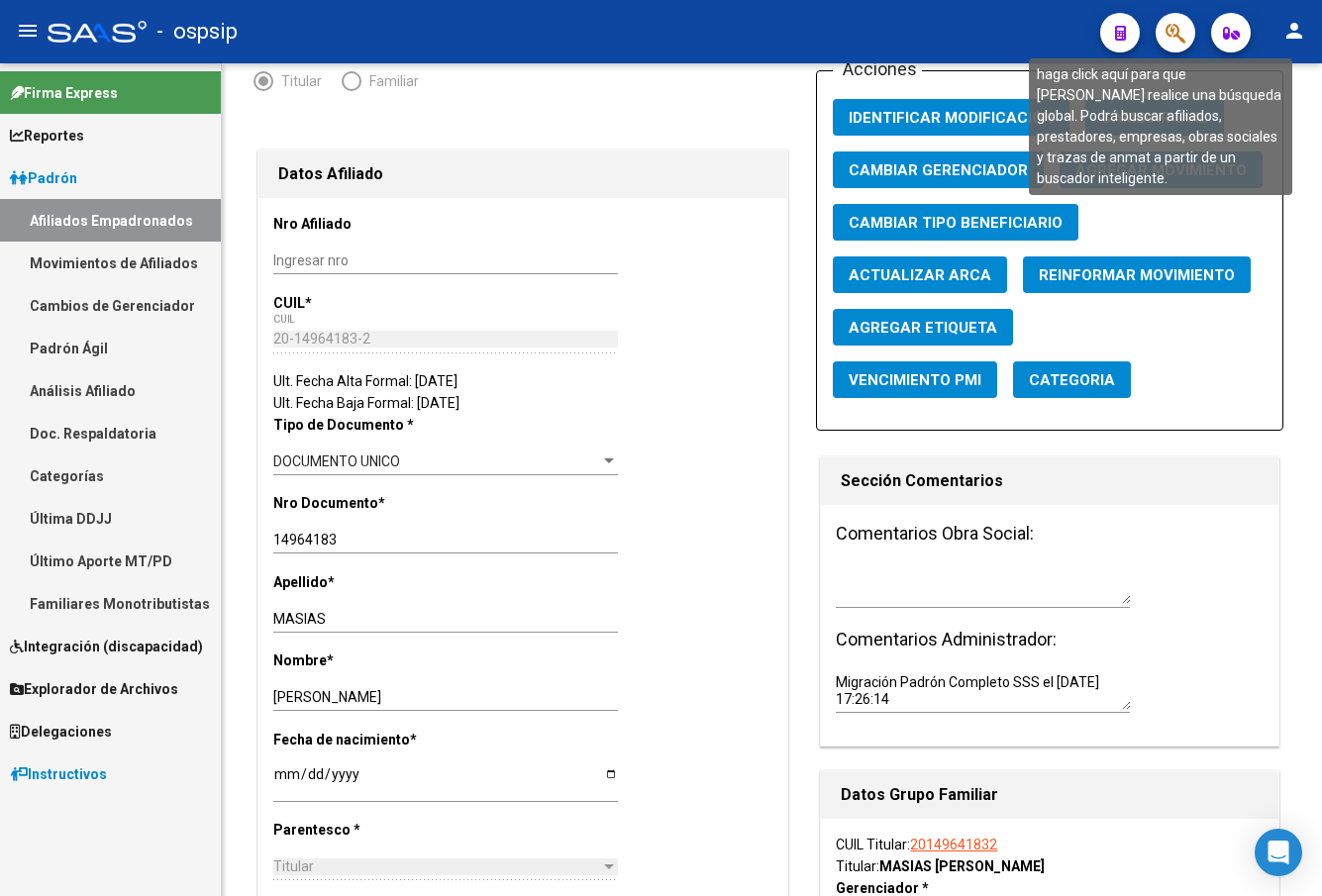 click 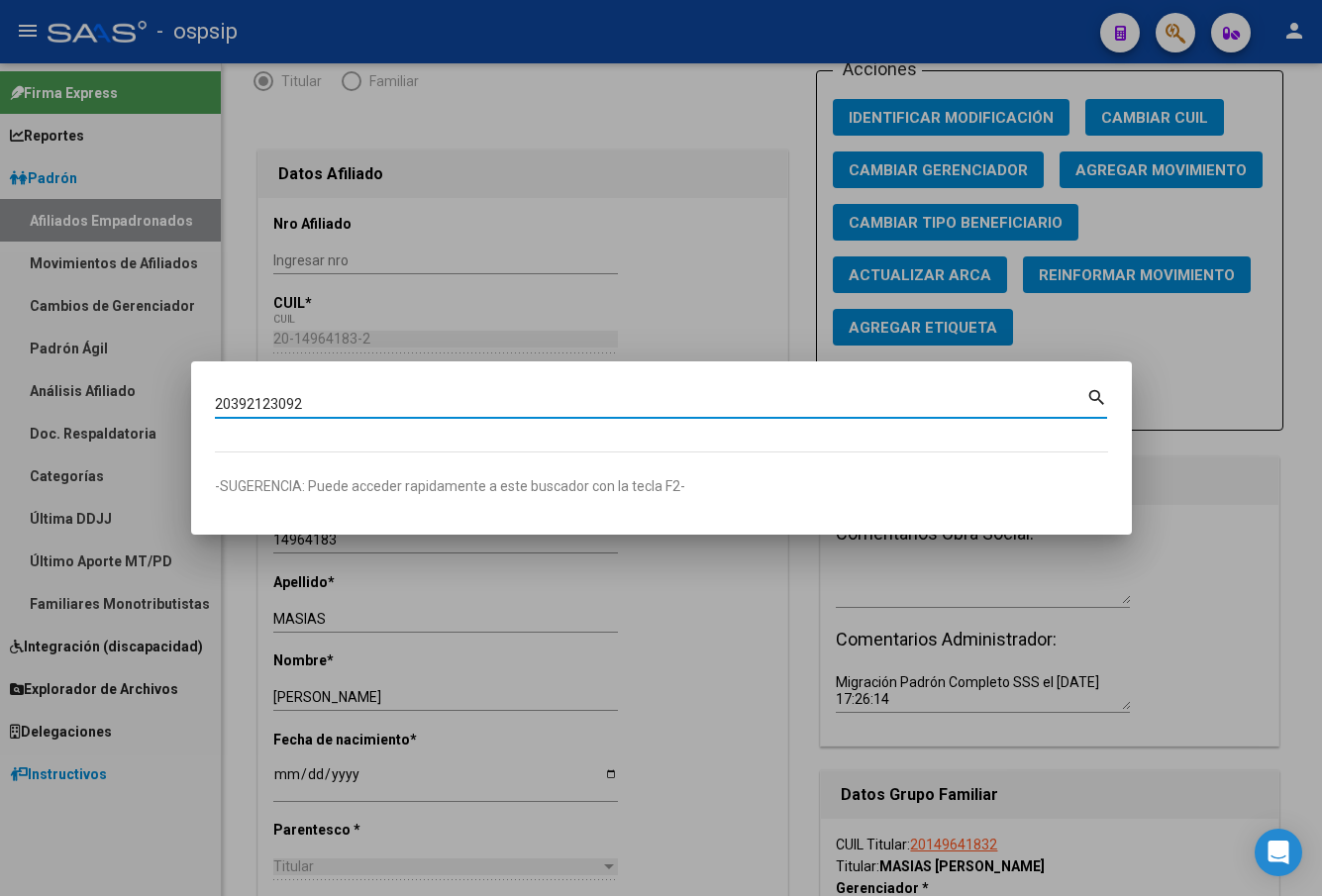 type on "20392123092" 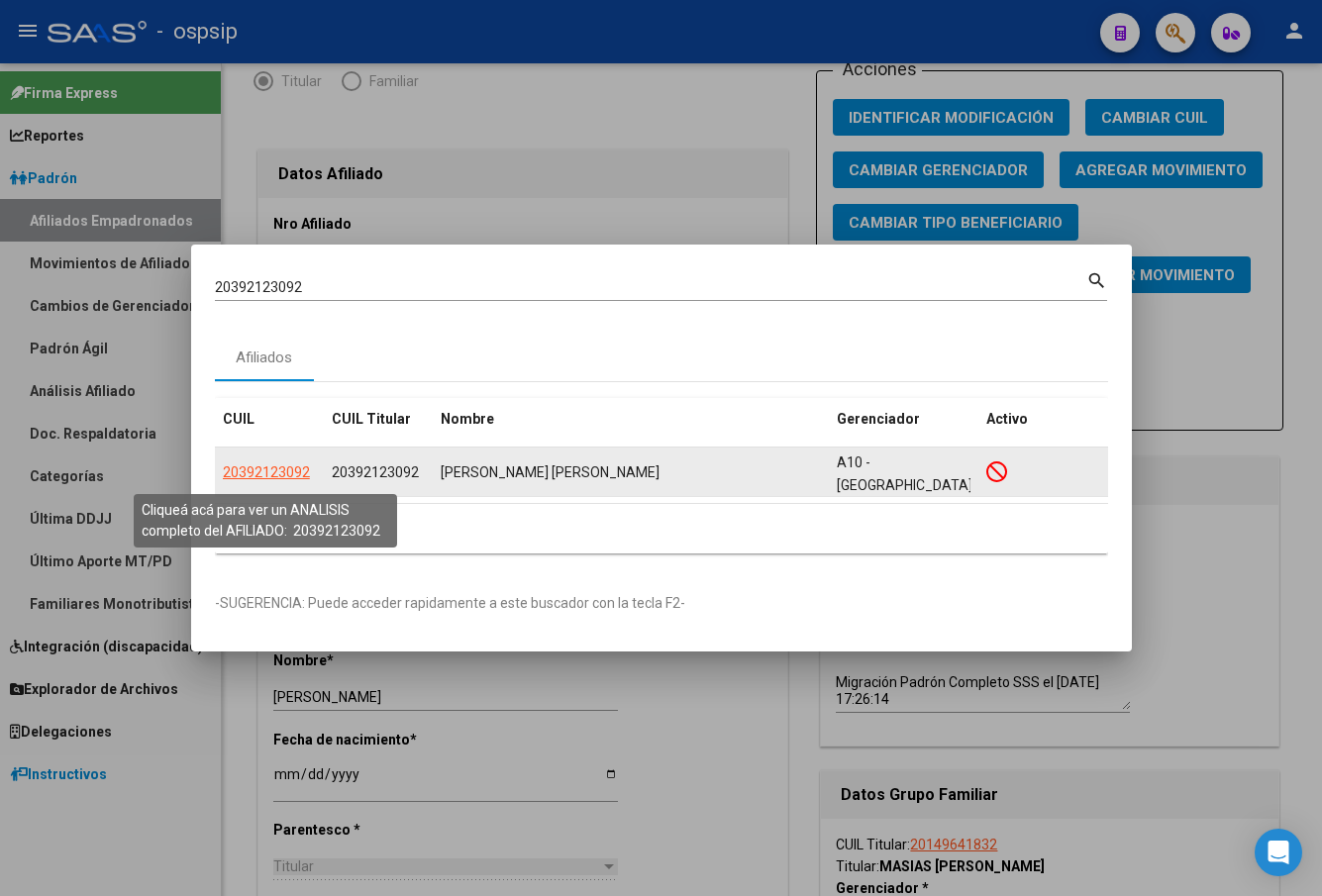click on "20392123092" 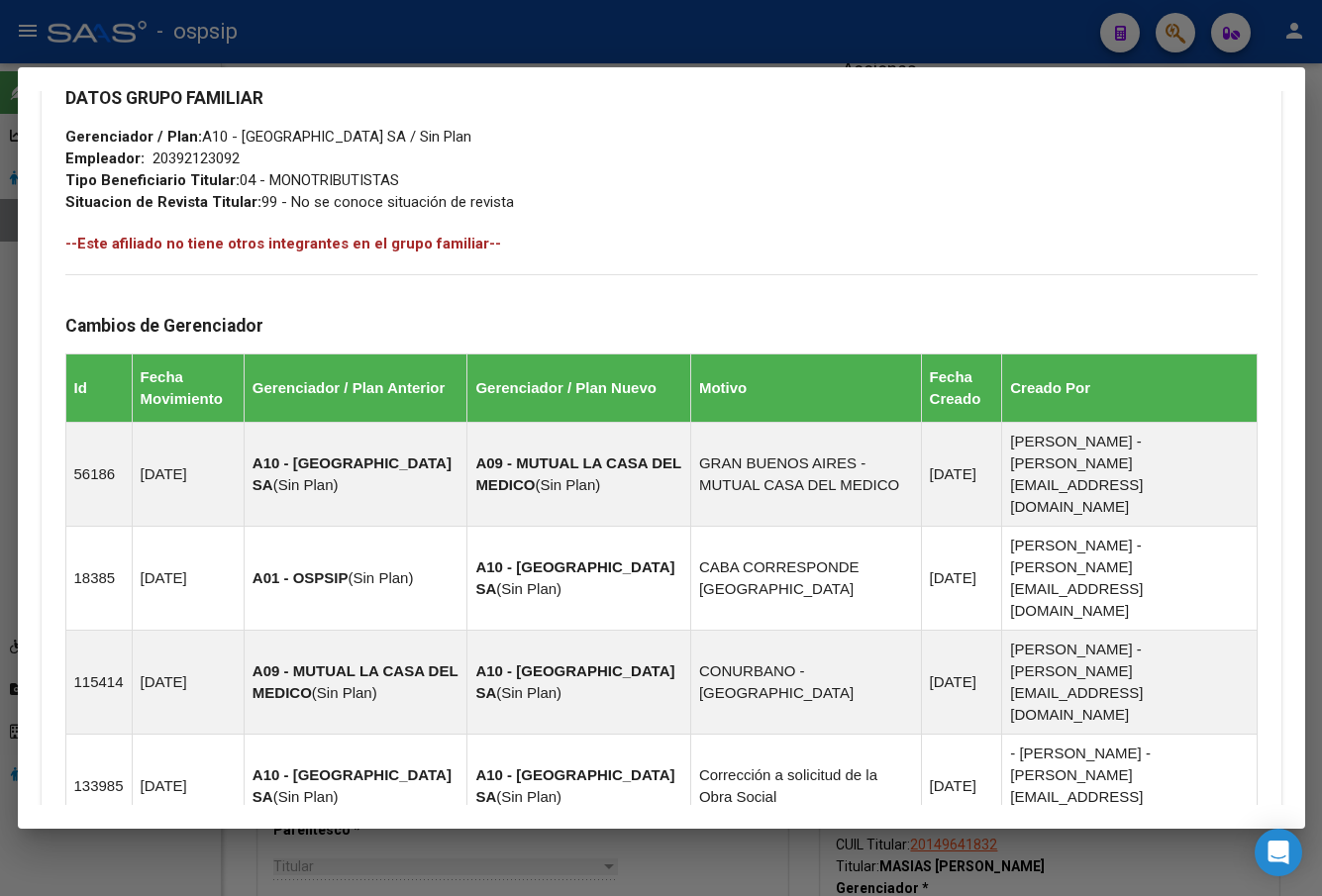 scroll, scrollTop: 1171, scrollLeft: 0, axis: vertical 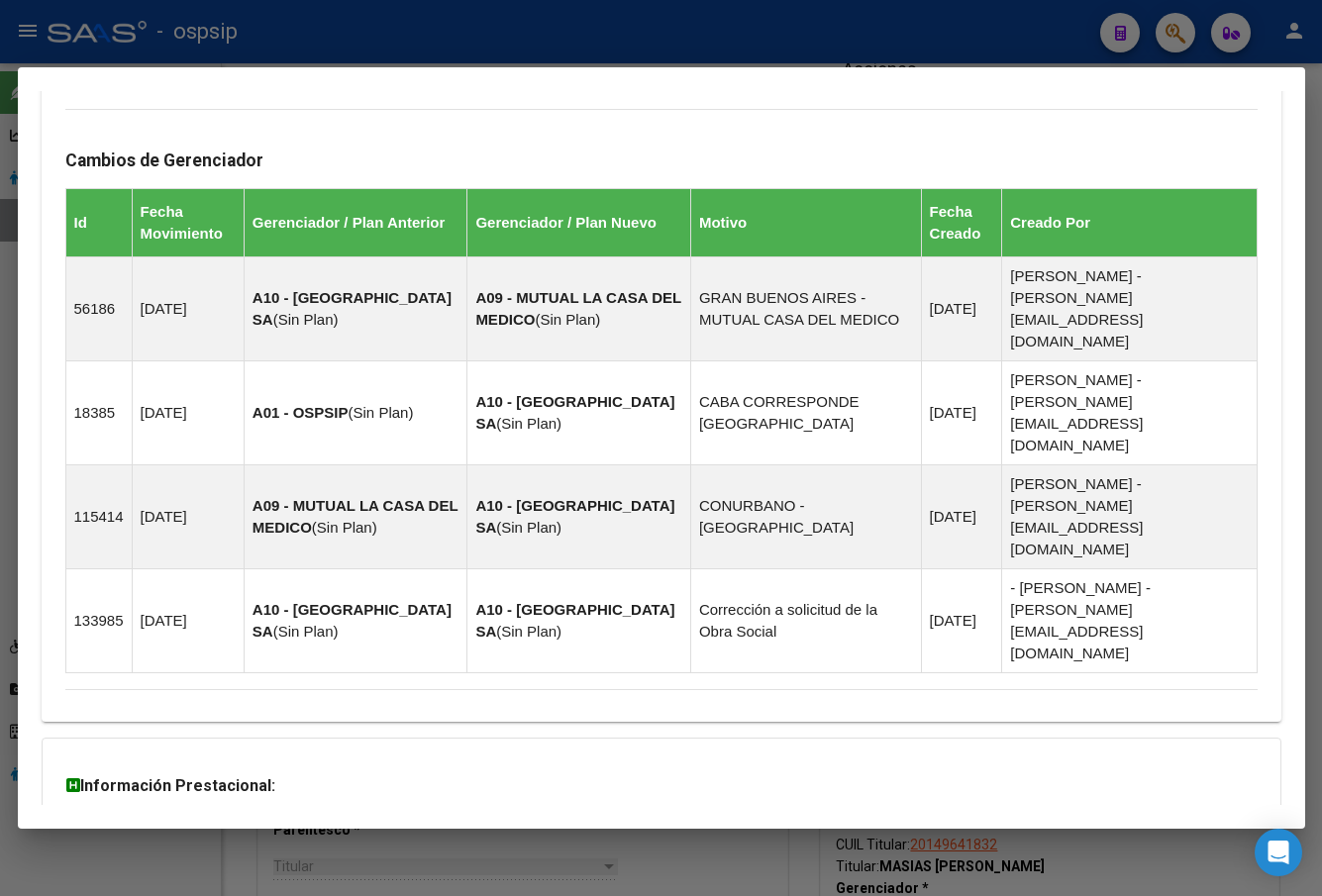 click on "Aportes y Contribuciones del Afiliado: 20392123092" at bounding box center [287, 913] 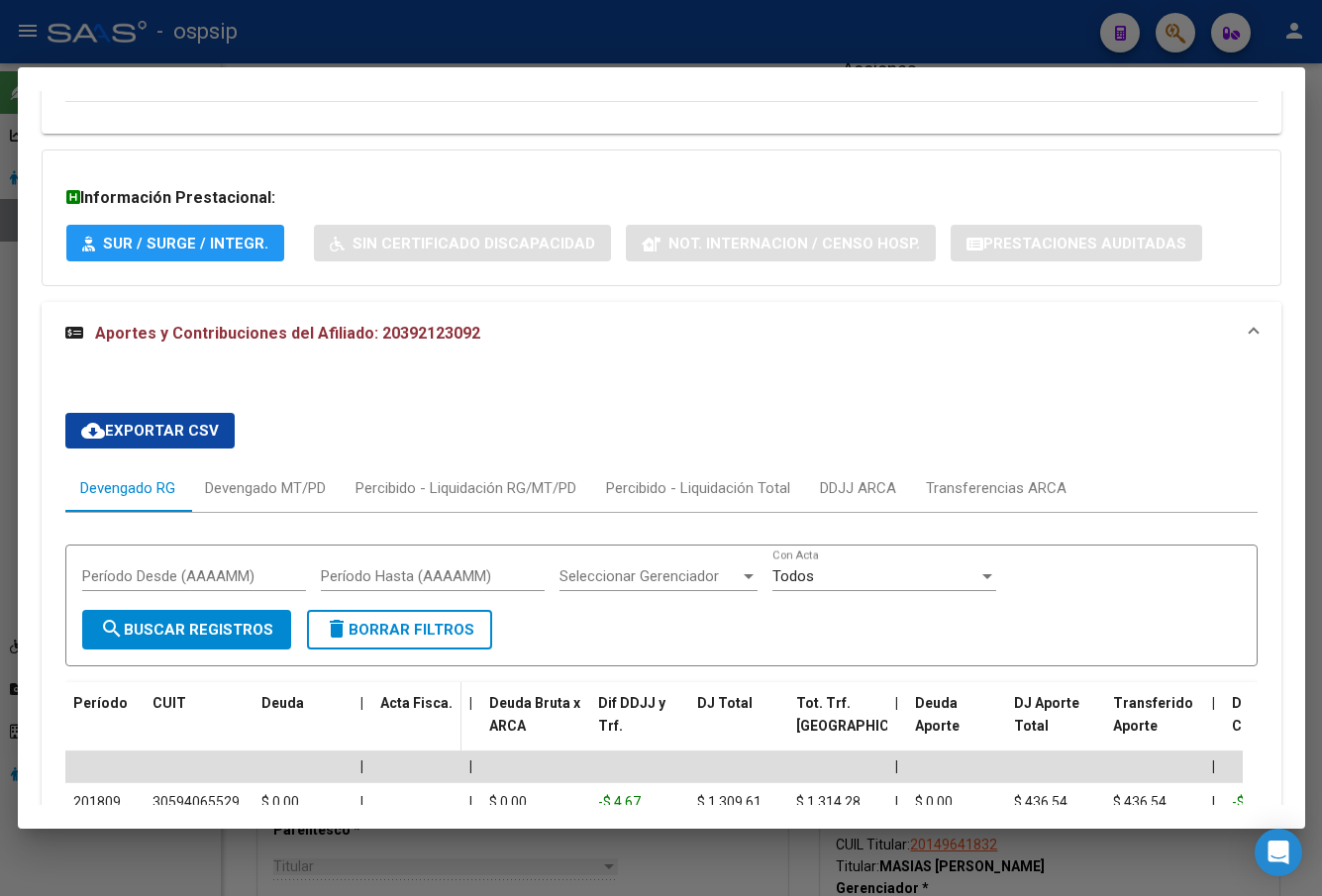 scroll, scrollTop: 1864, scrollLeft: 0, axis: vertical 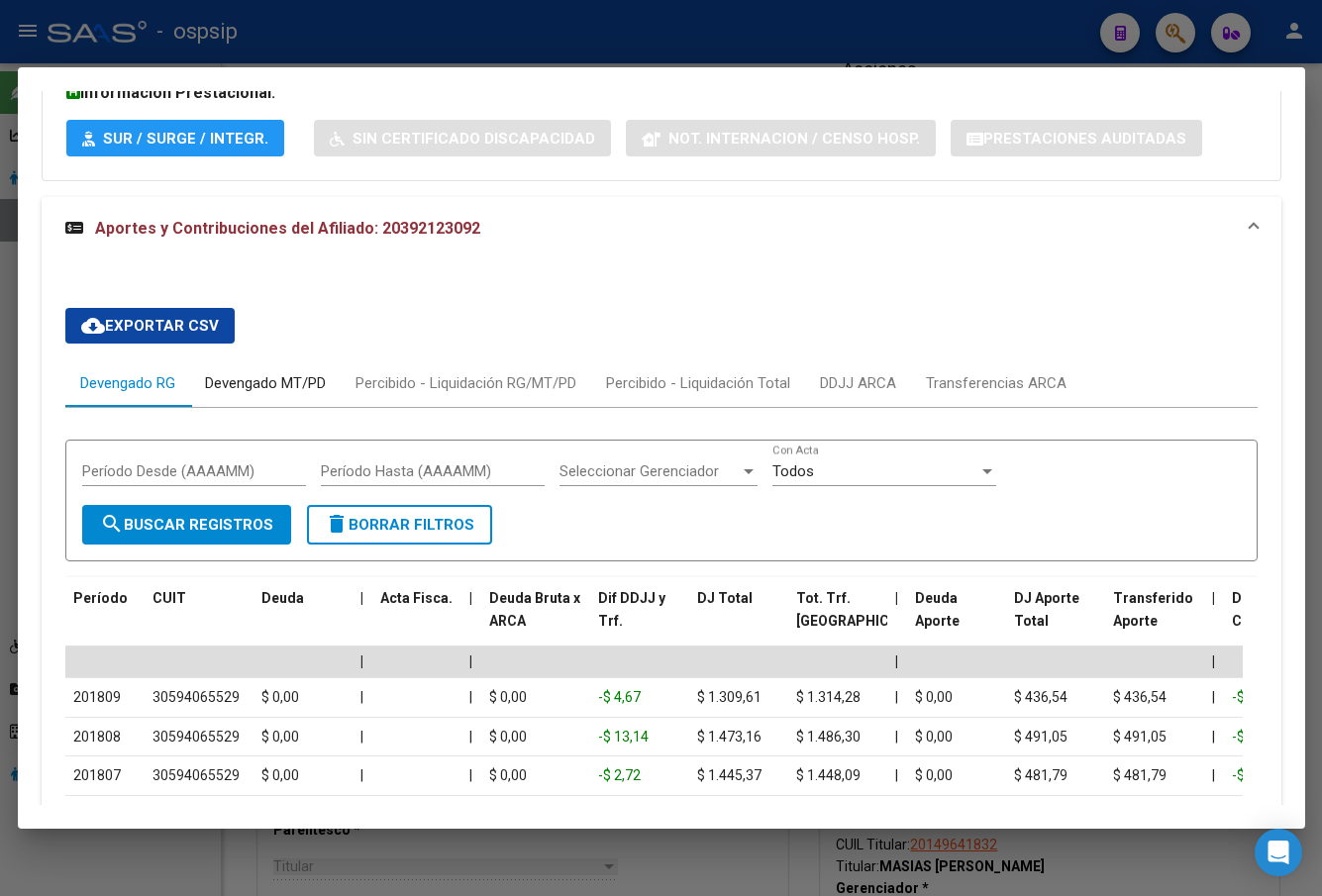 click on "Devengado MT/PD" at bounding box center [265, 383] 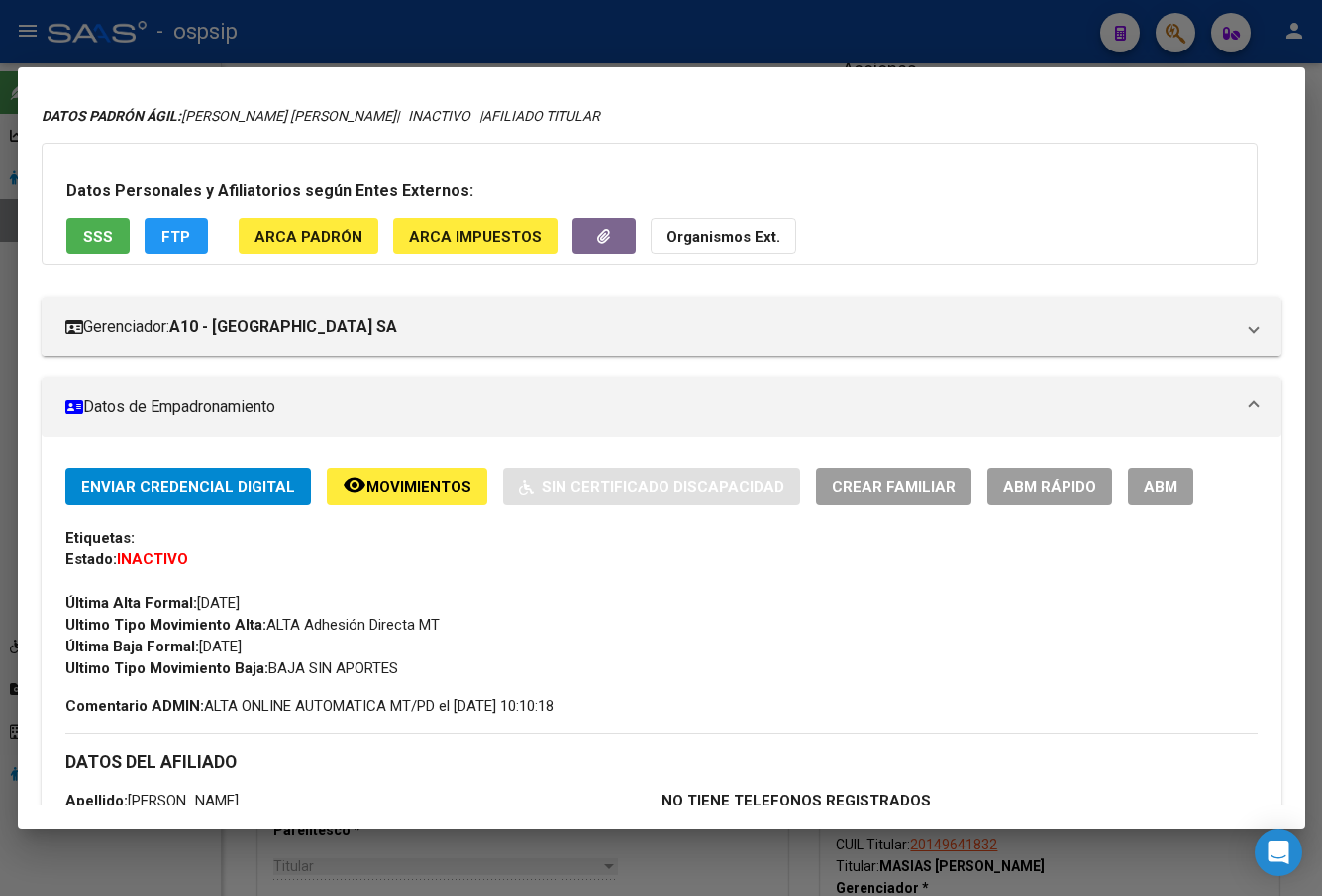 scroll, scrollTop: 0, scrollLeft: 0, axis: both 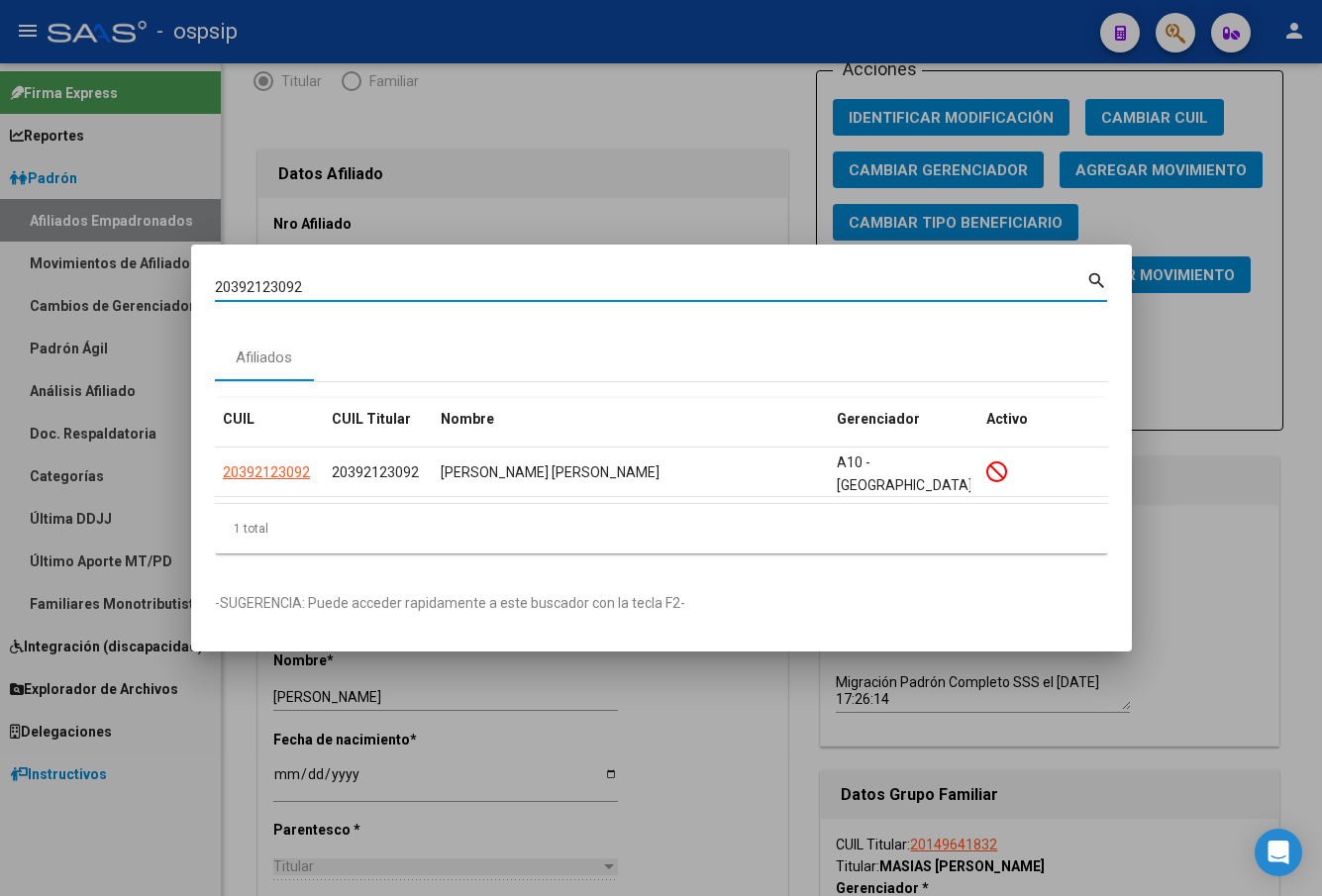 click on "20392123092" at bounding box center (651, 287) 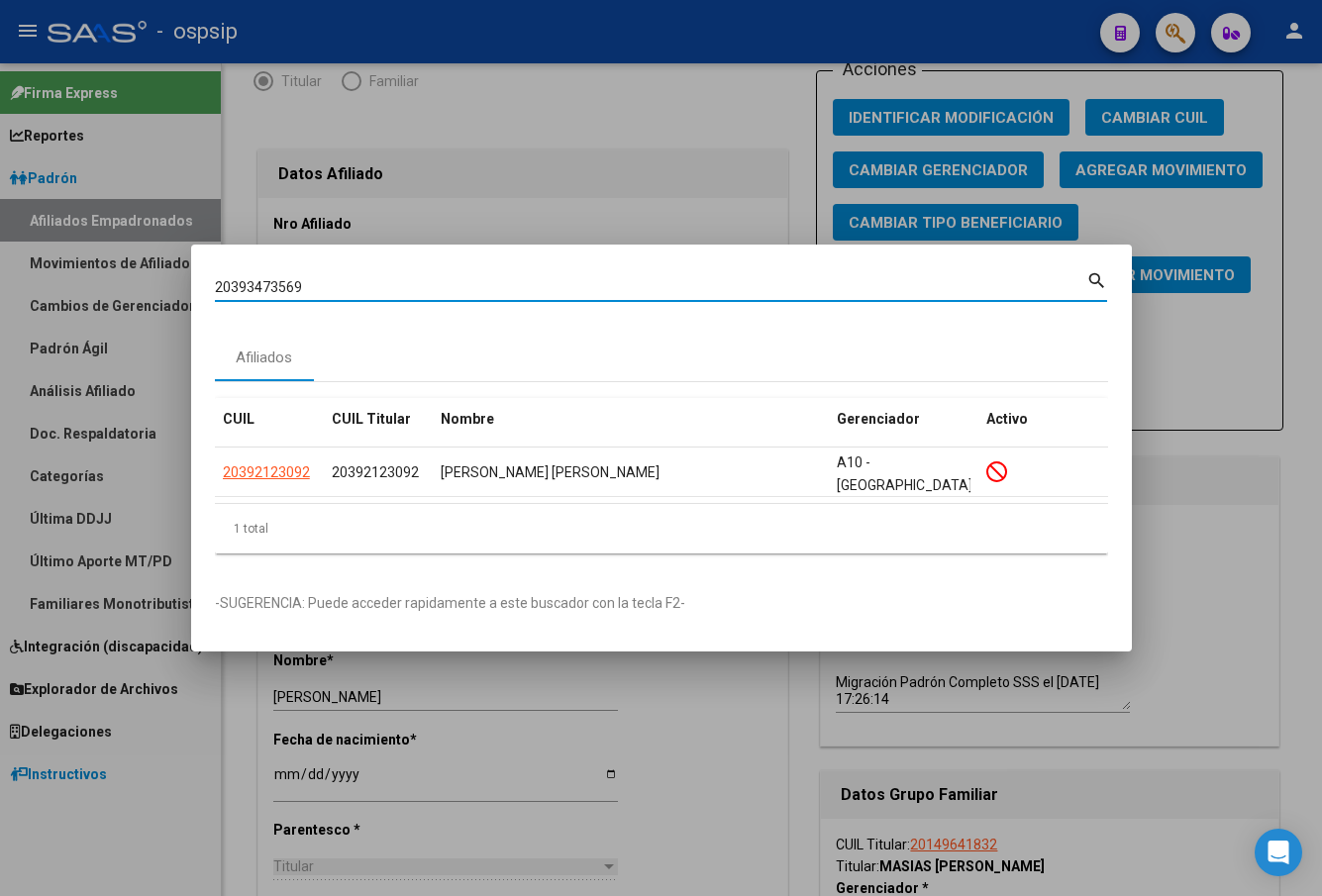 type on "20393473569" 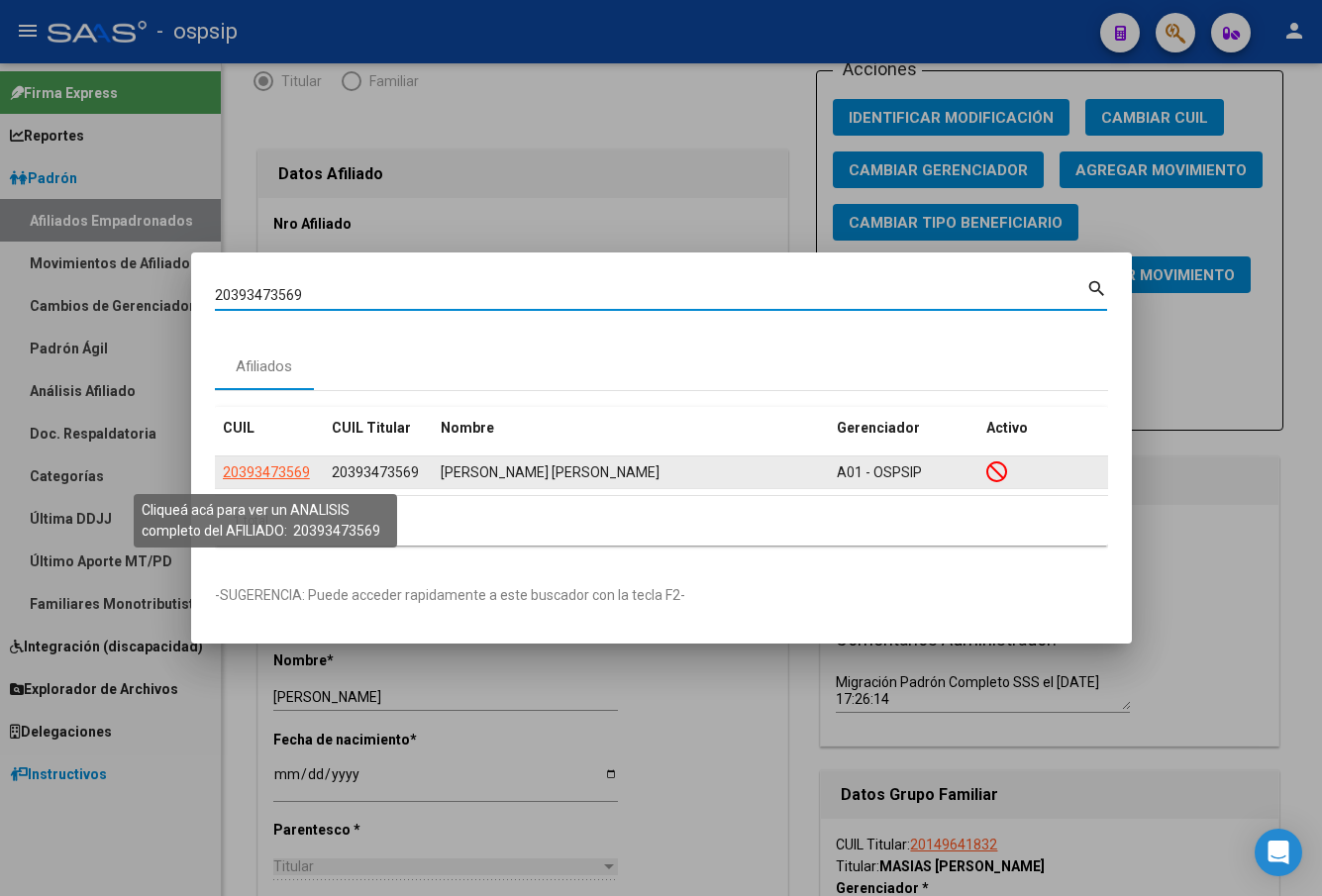 click on "20393473569" 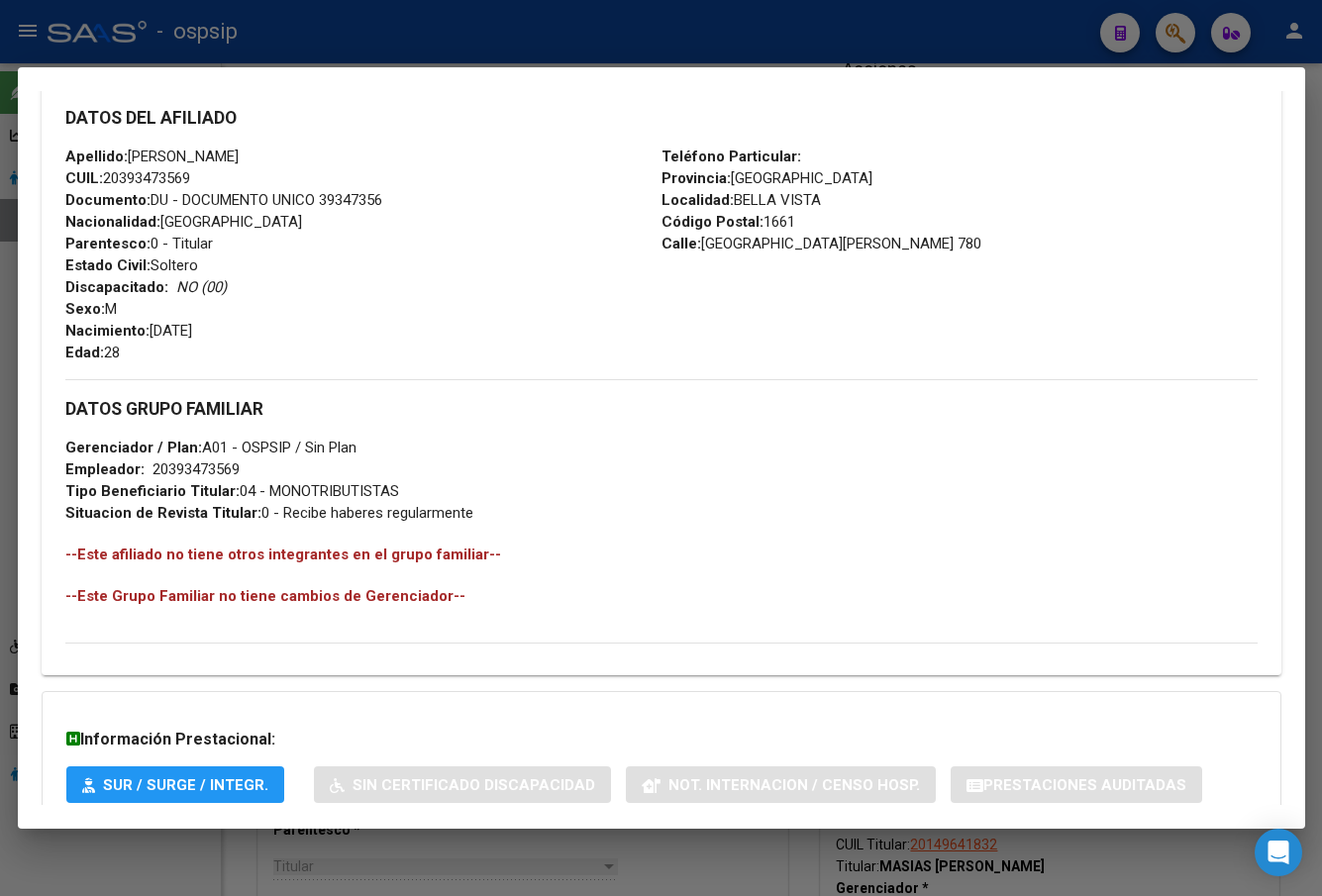 scroll, scrollTop: 823, scrollLeft: 0, axis: vertical 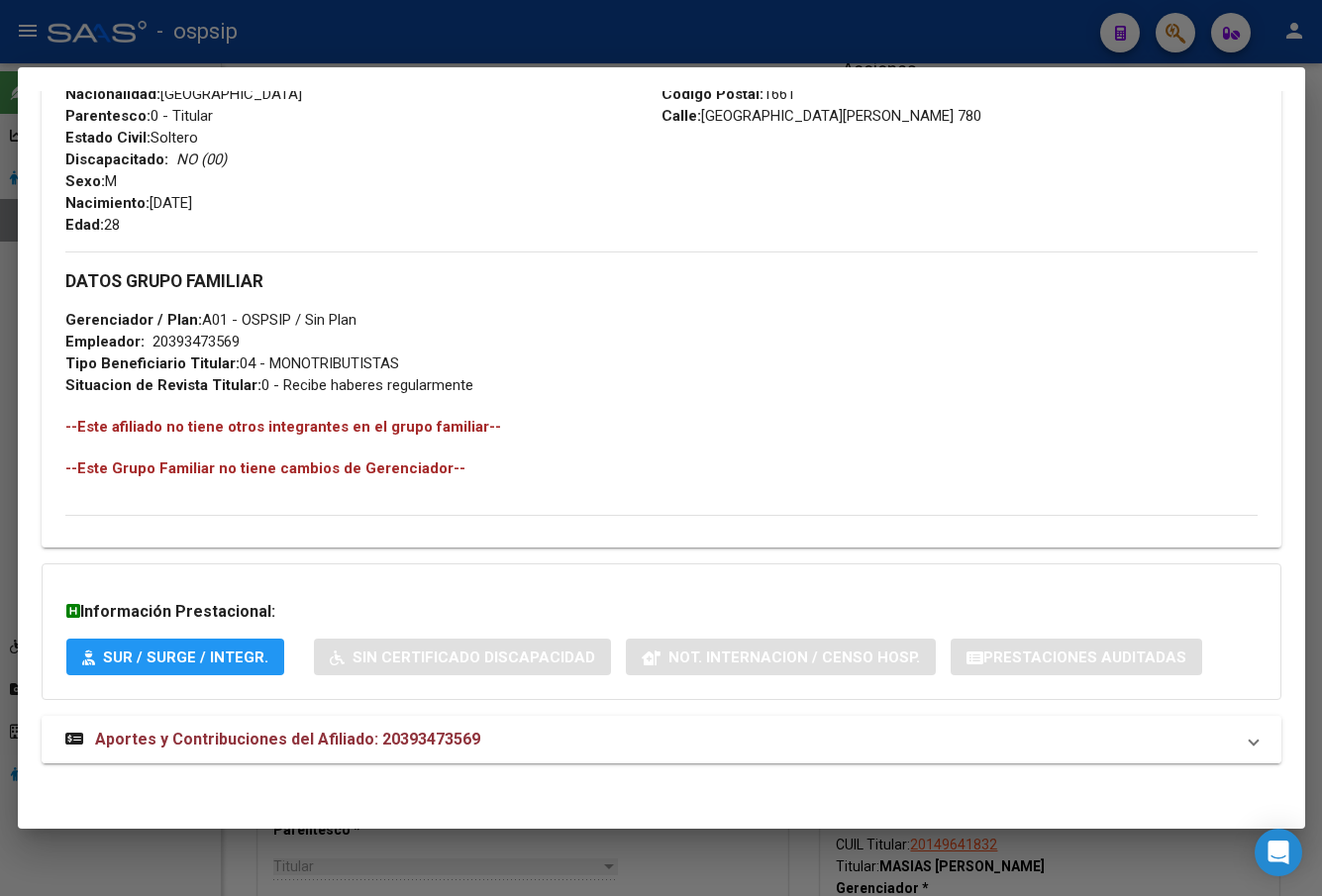 click on "Aportes y Contribuciones del Afiliado: 20393473569" at bounding box center [287, 739] 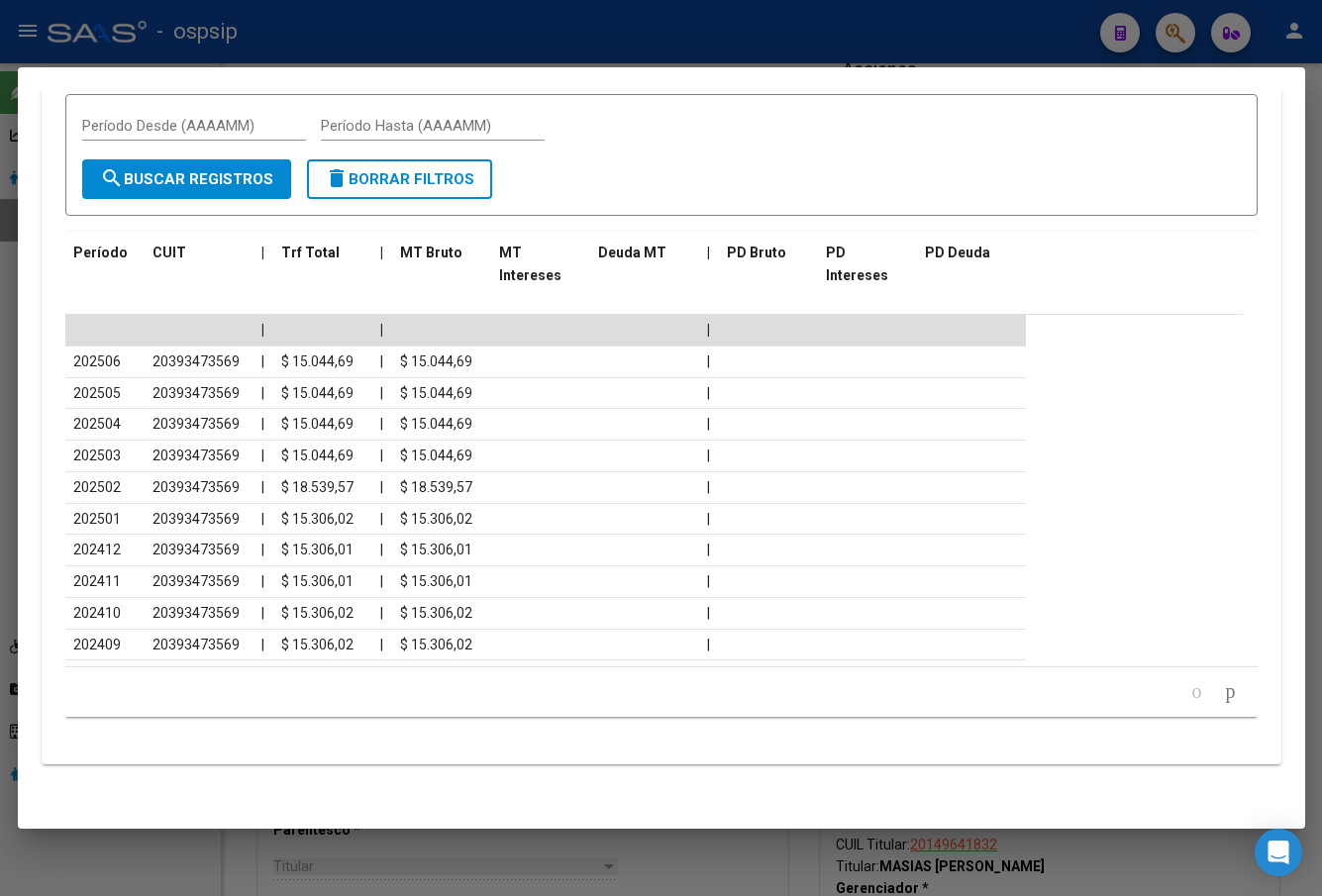 scroll, scrollTop: 1688, scrollLeft: 0, axis: vertical 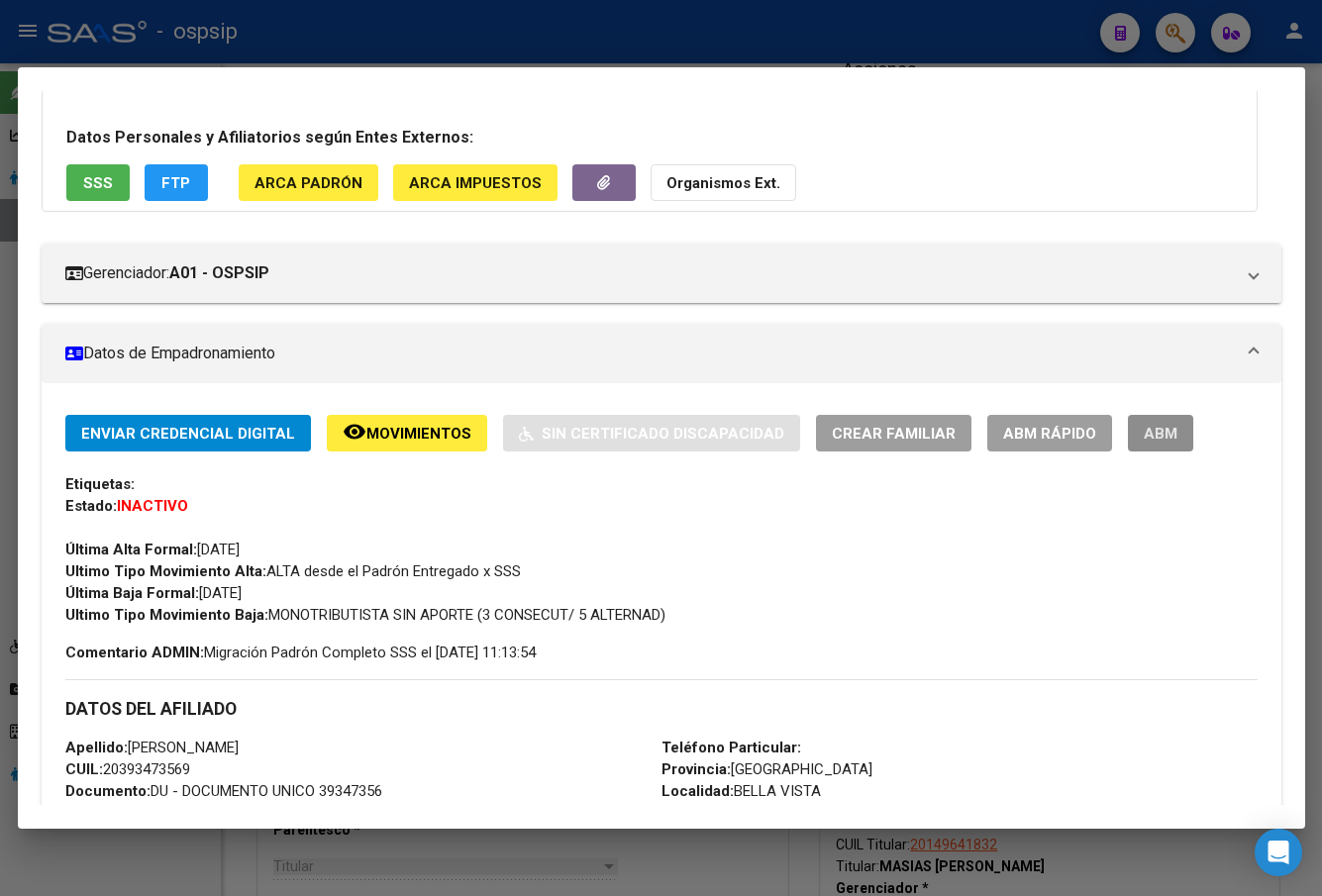 click on "ABM" at bounding box center [1161, 434] 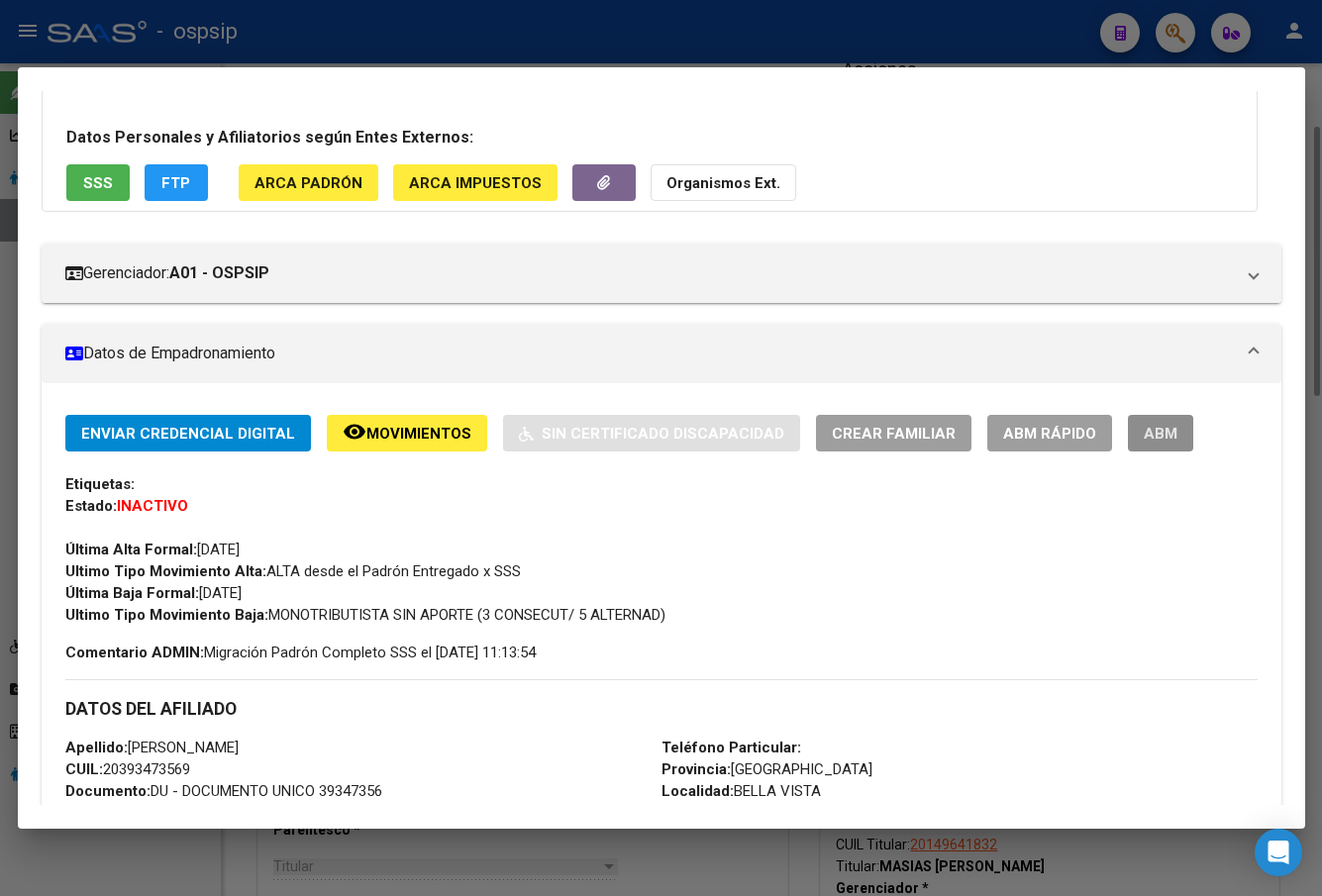 type 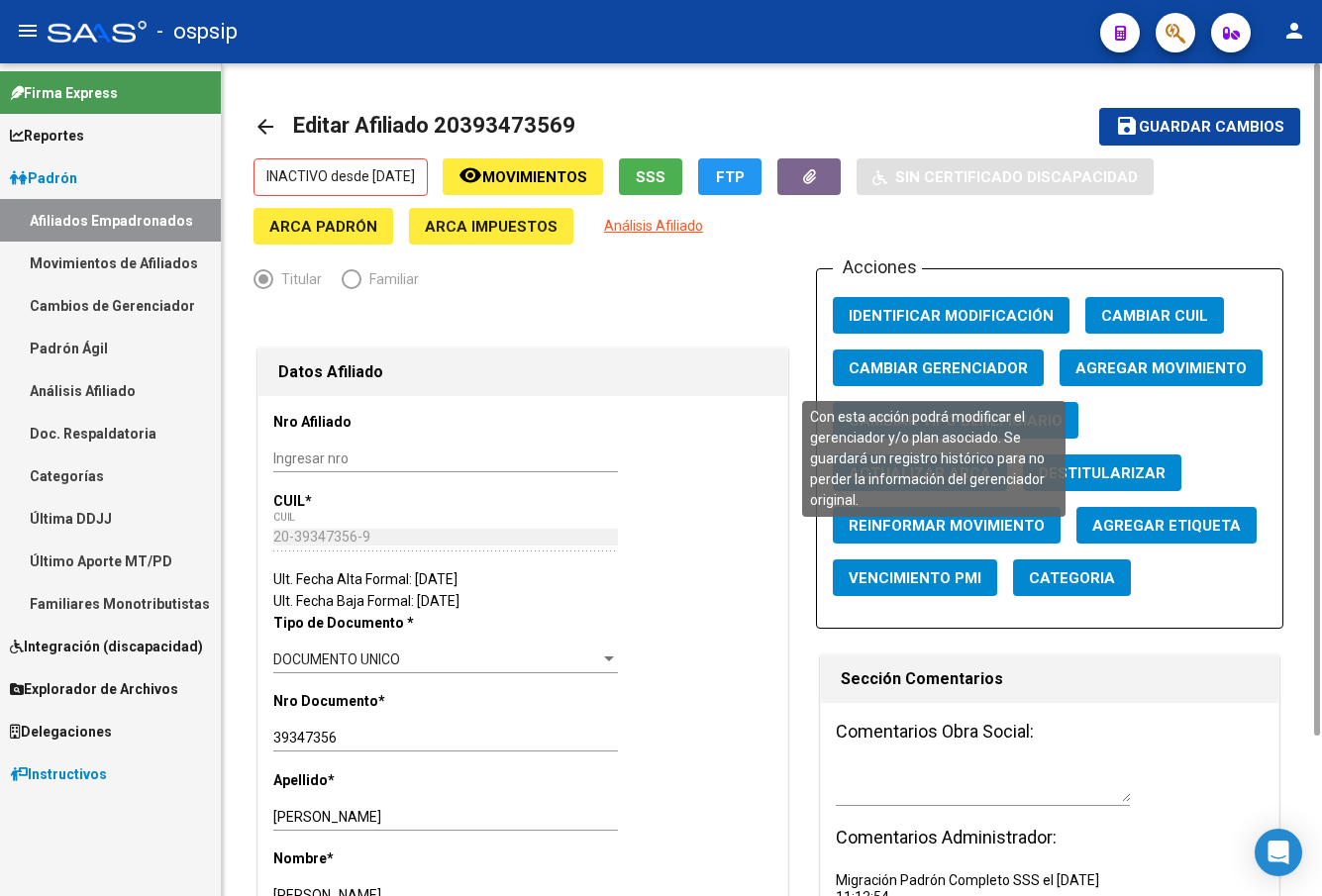 click on "Cambiar Gerenciador" 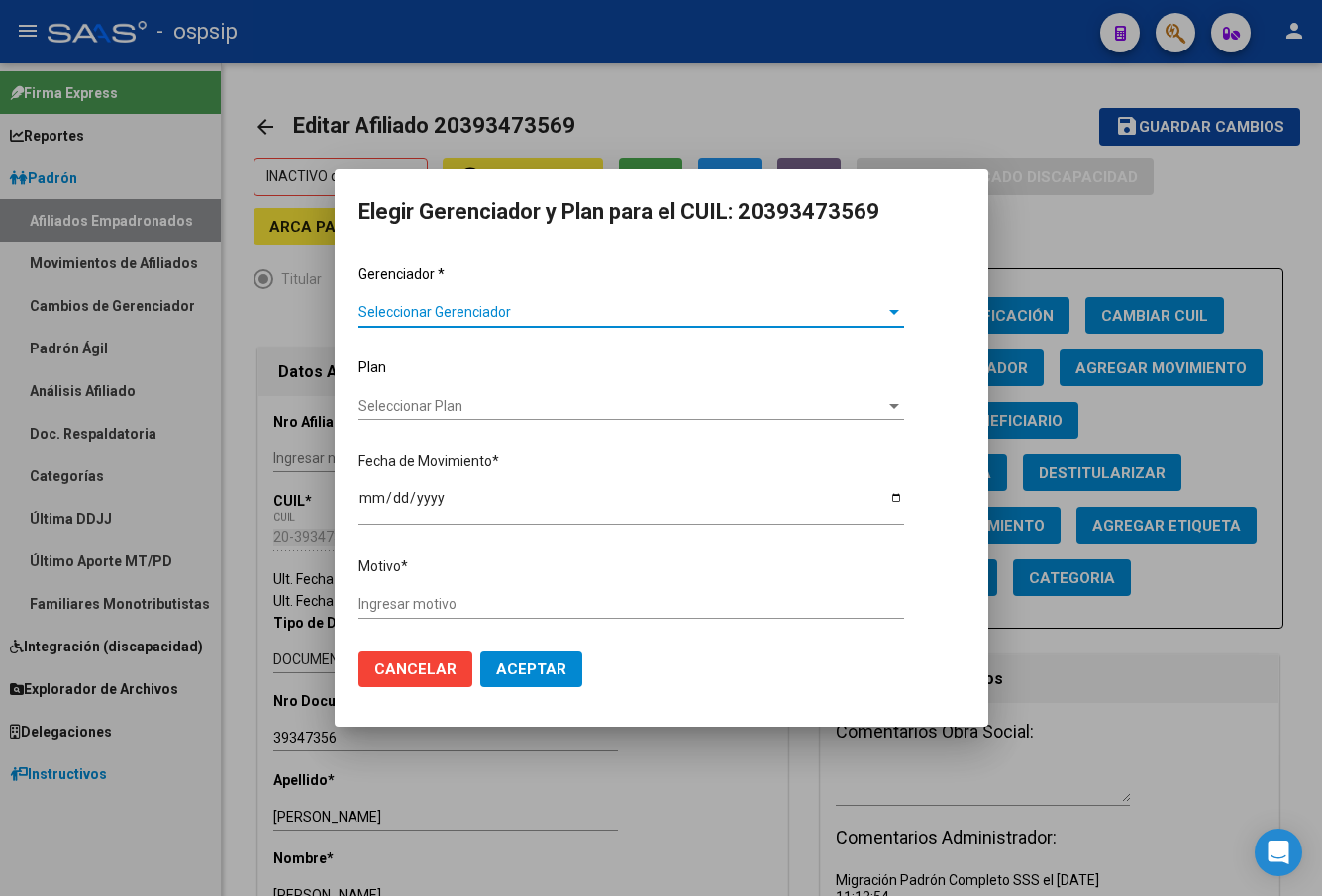 click on "Seleccionar Gerenciador" at bounding box center (622, 312) 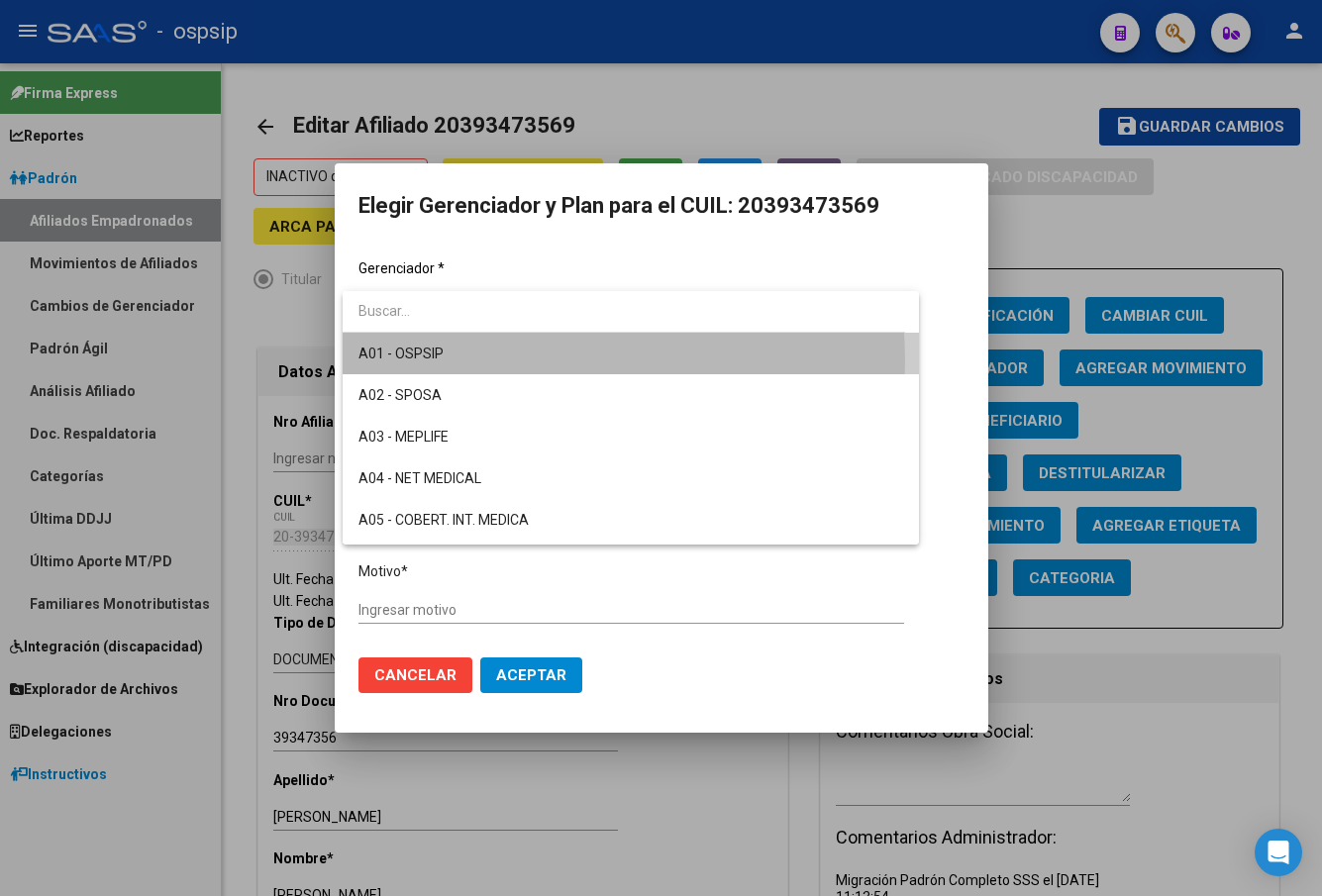 click on "A01 - OSPSIP" at bounding box center [631, 353] 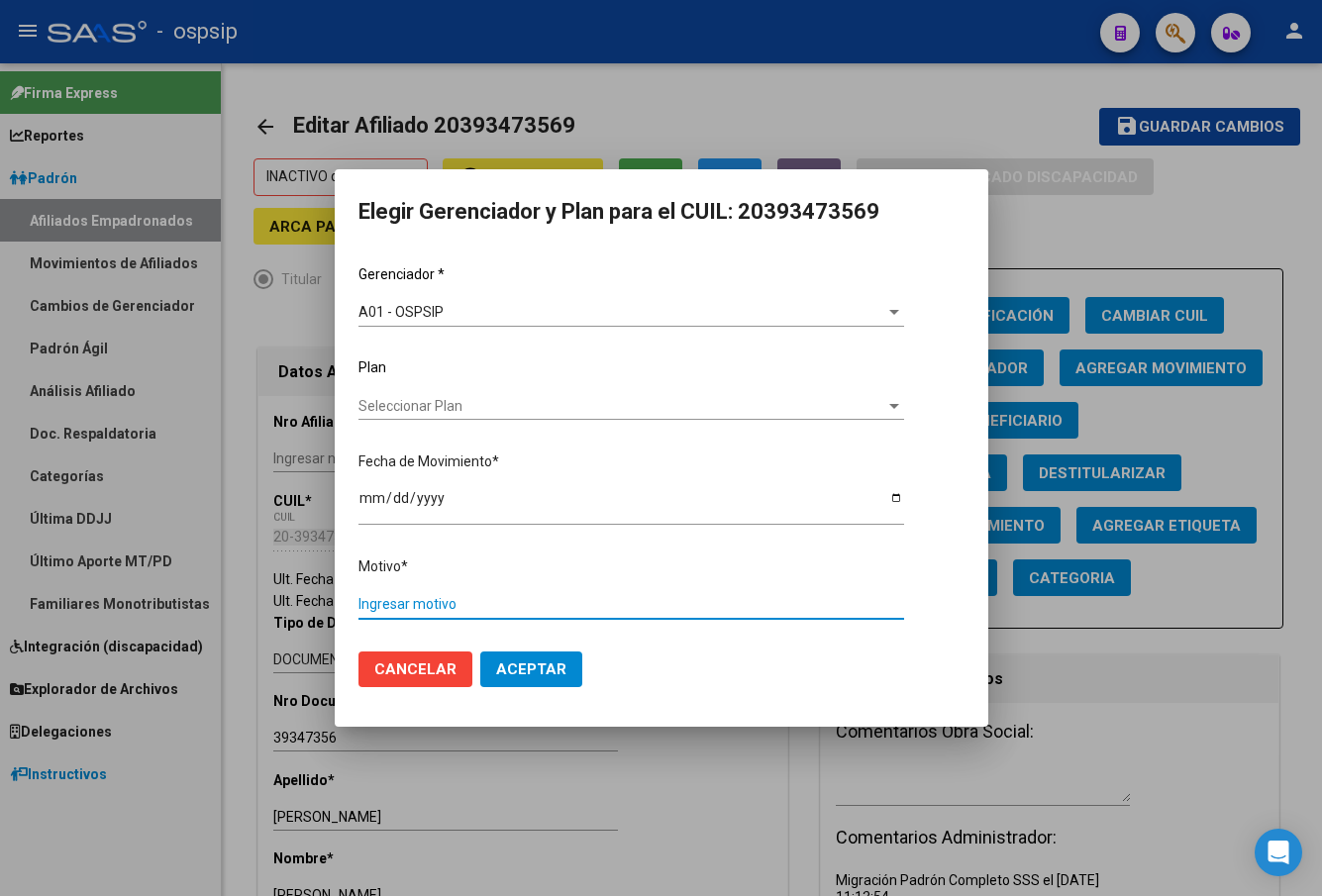 click on "Ingresar motivo" at bounding box center (631, 604) 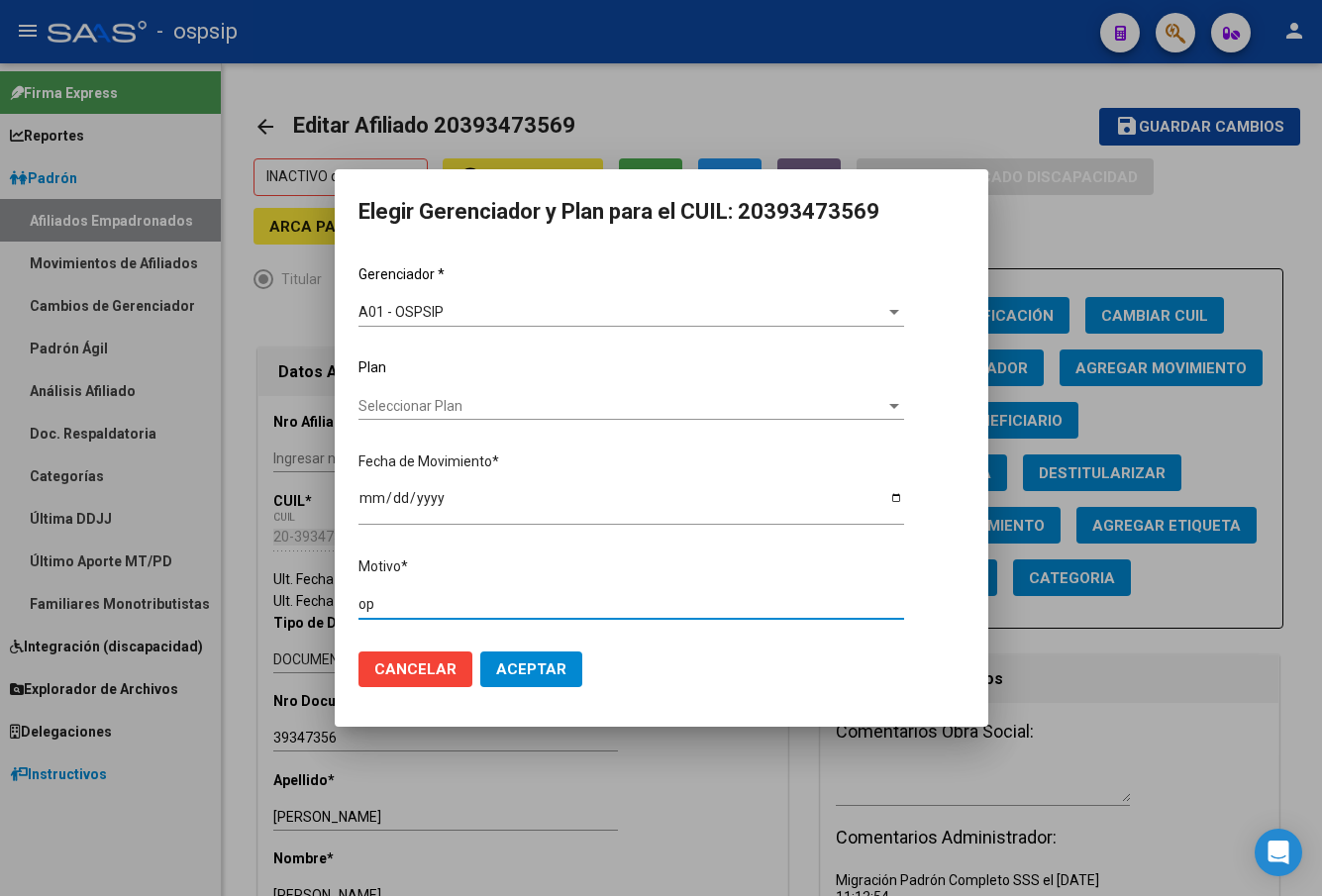 type on "o" 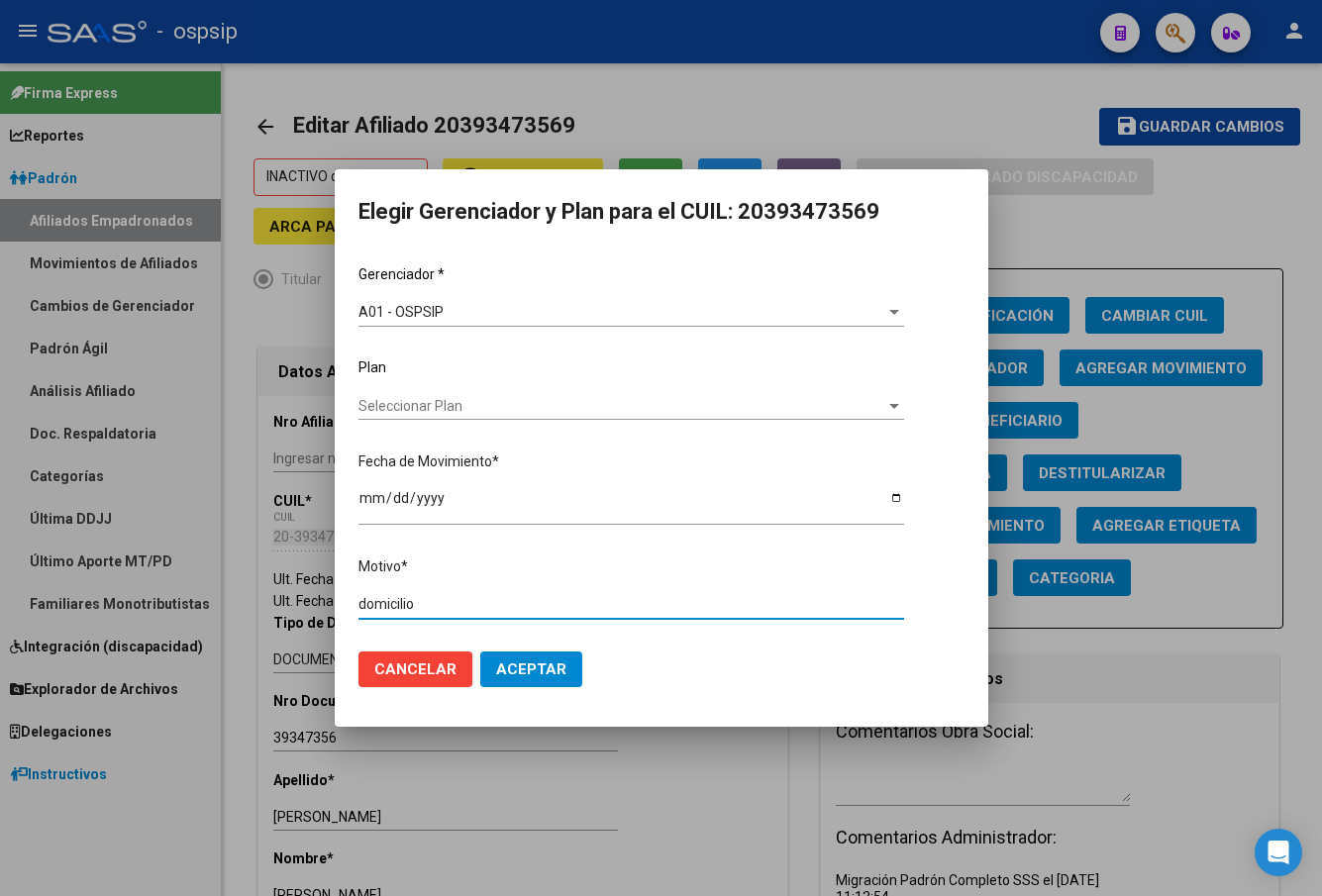 type on "domicilio" 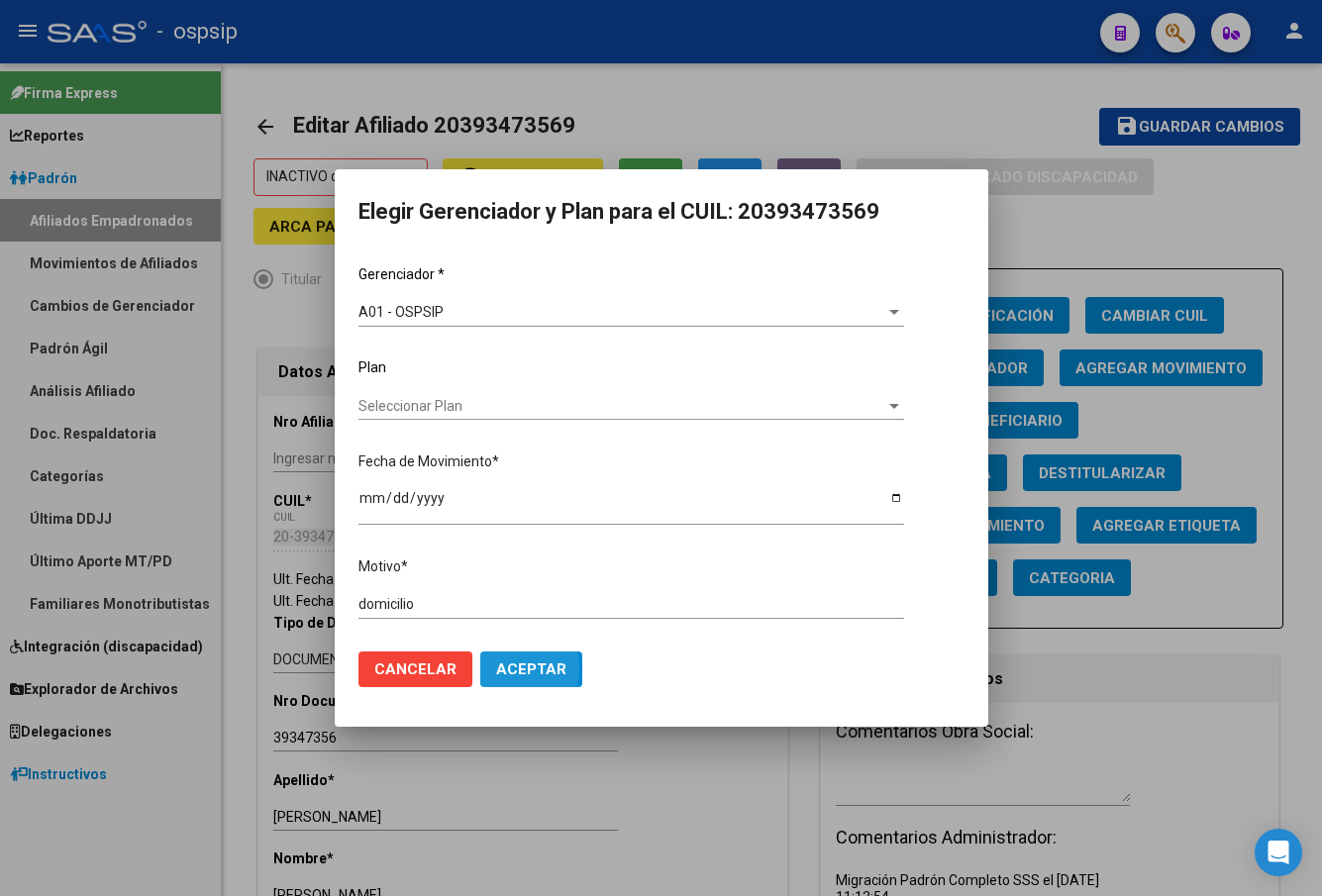 click on "Aceptar" at bounding box center (531, 669) 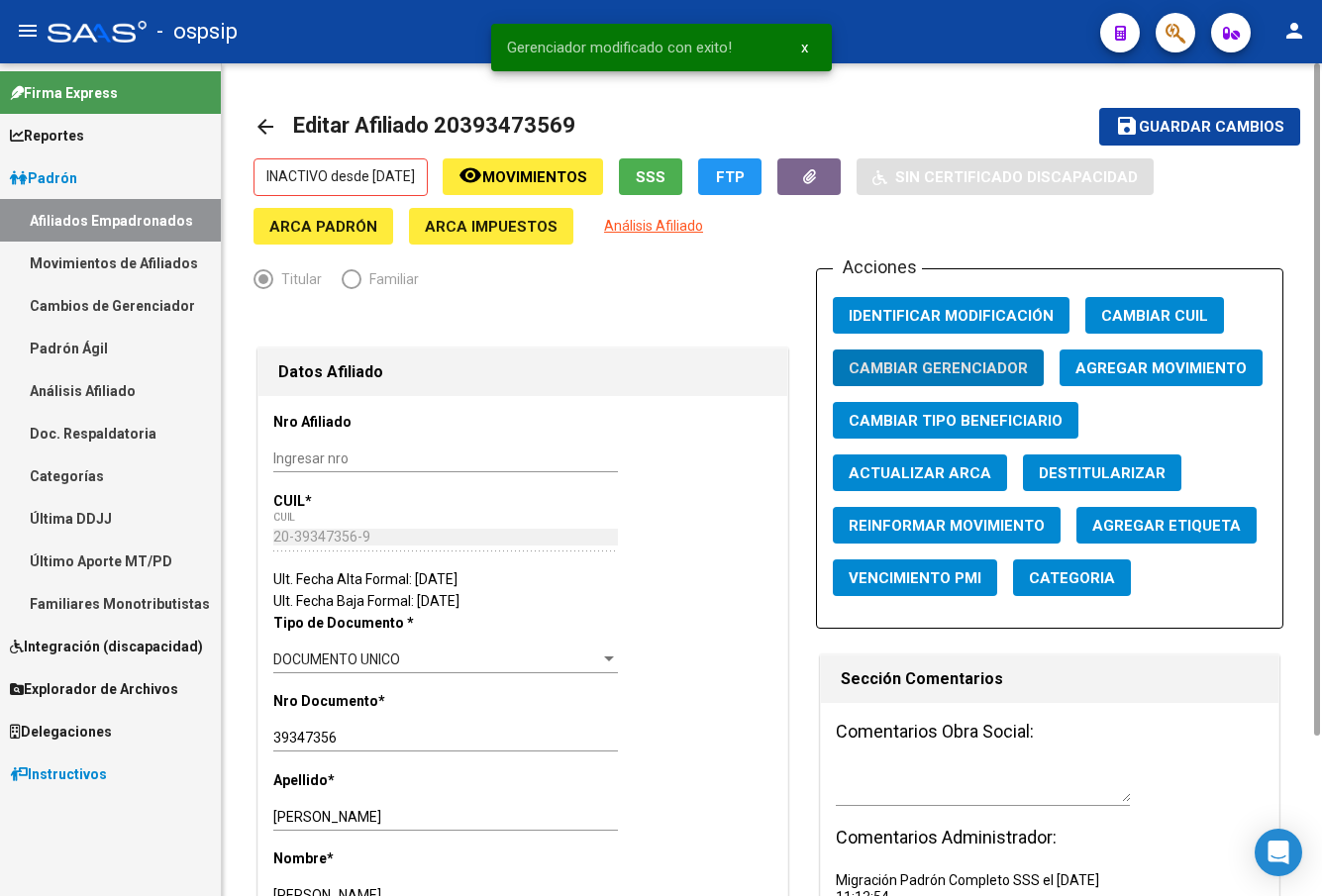 click on "Agregar Movimiento" 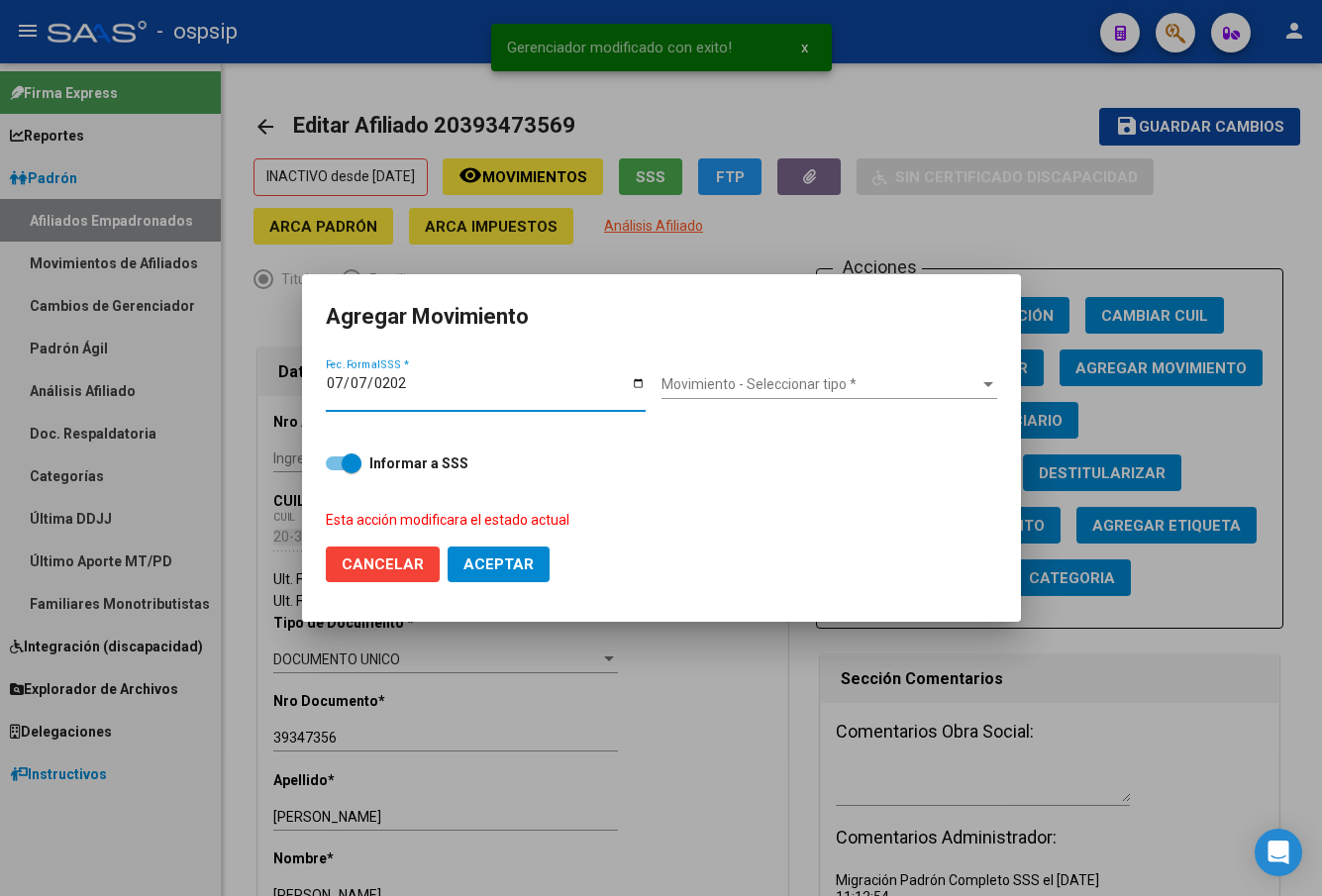 type on "[DATE]" 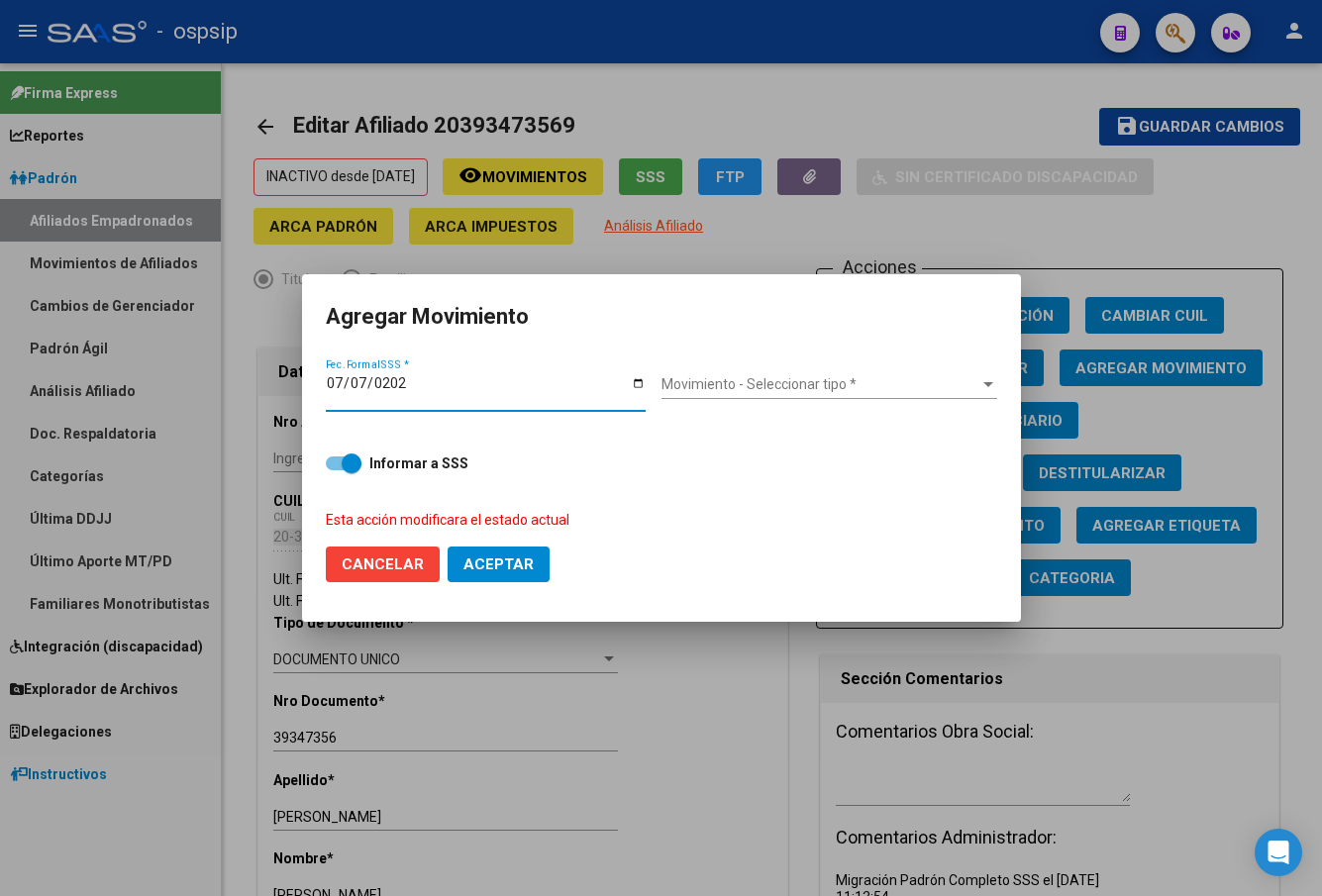 click on "Movimiento - Seleccionar tipo *" at bounding box center (820, 384) 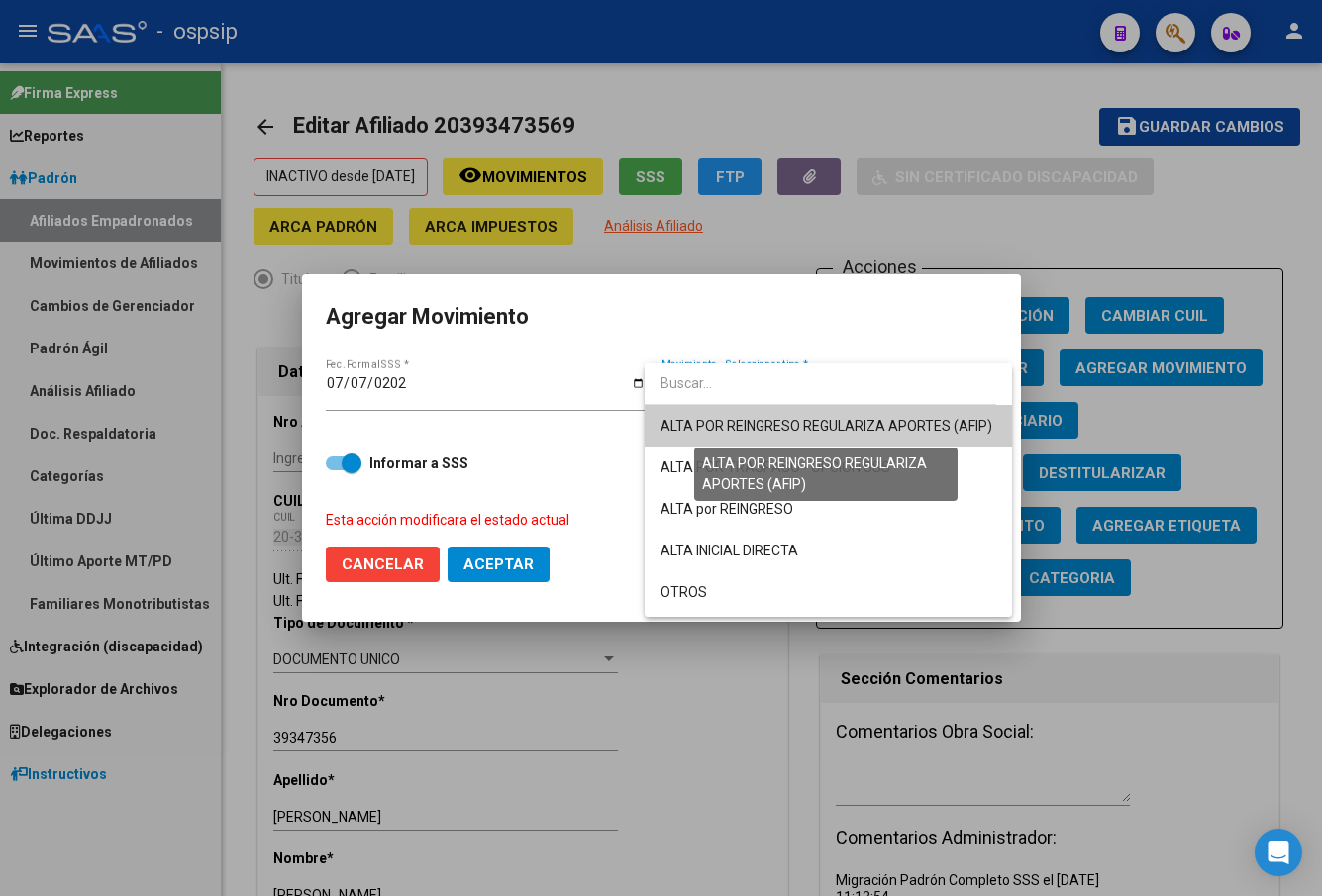 click on "ALTA POR REINGRESO REGULARIZA APORTES (AFIP)" at bounding box center (828, 426) 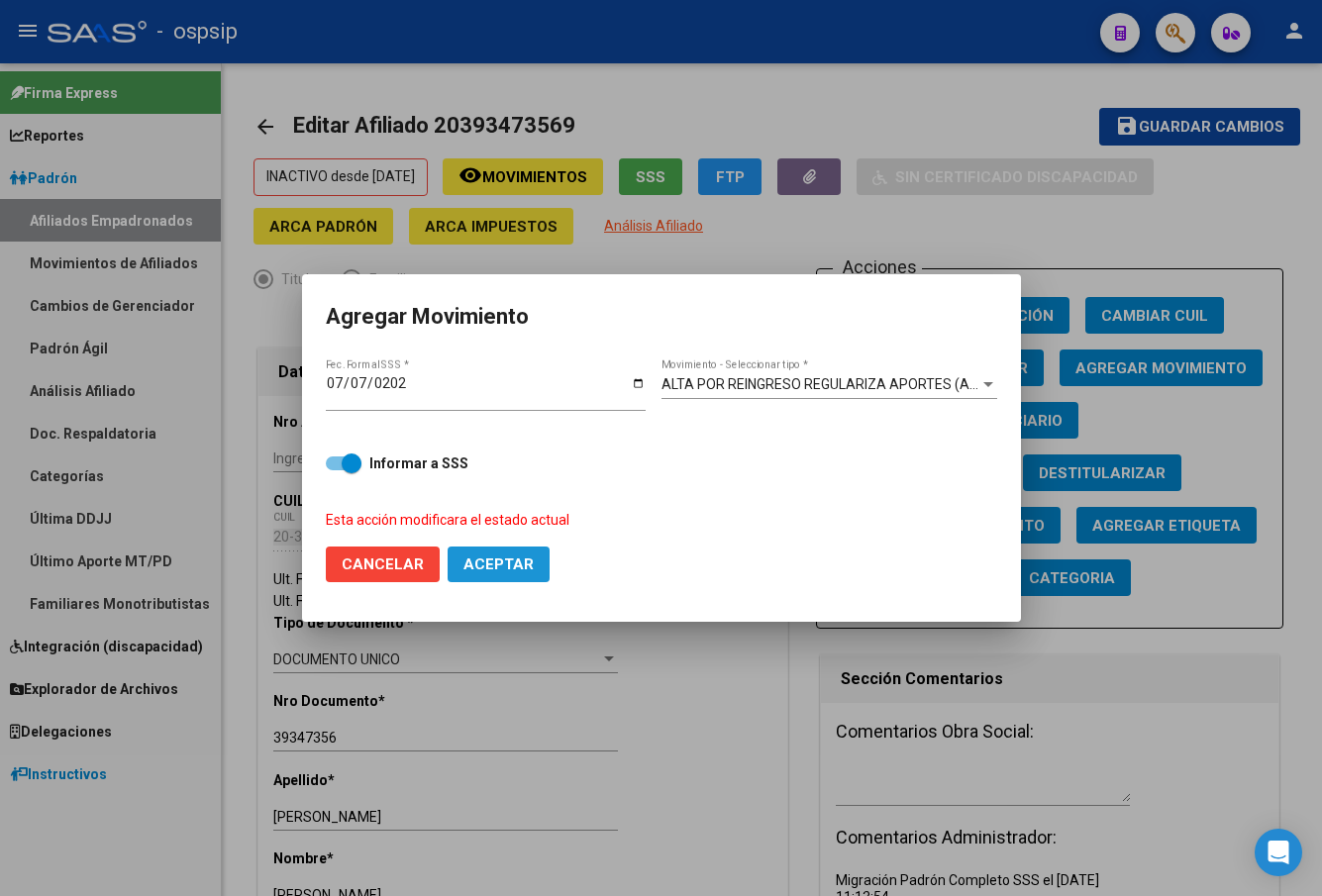 click on "Aceptar" 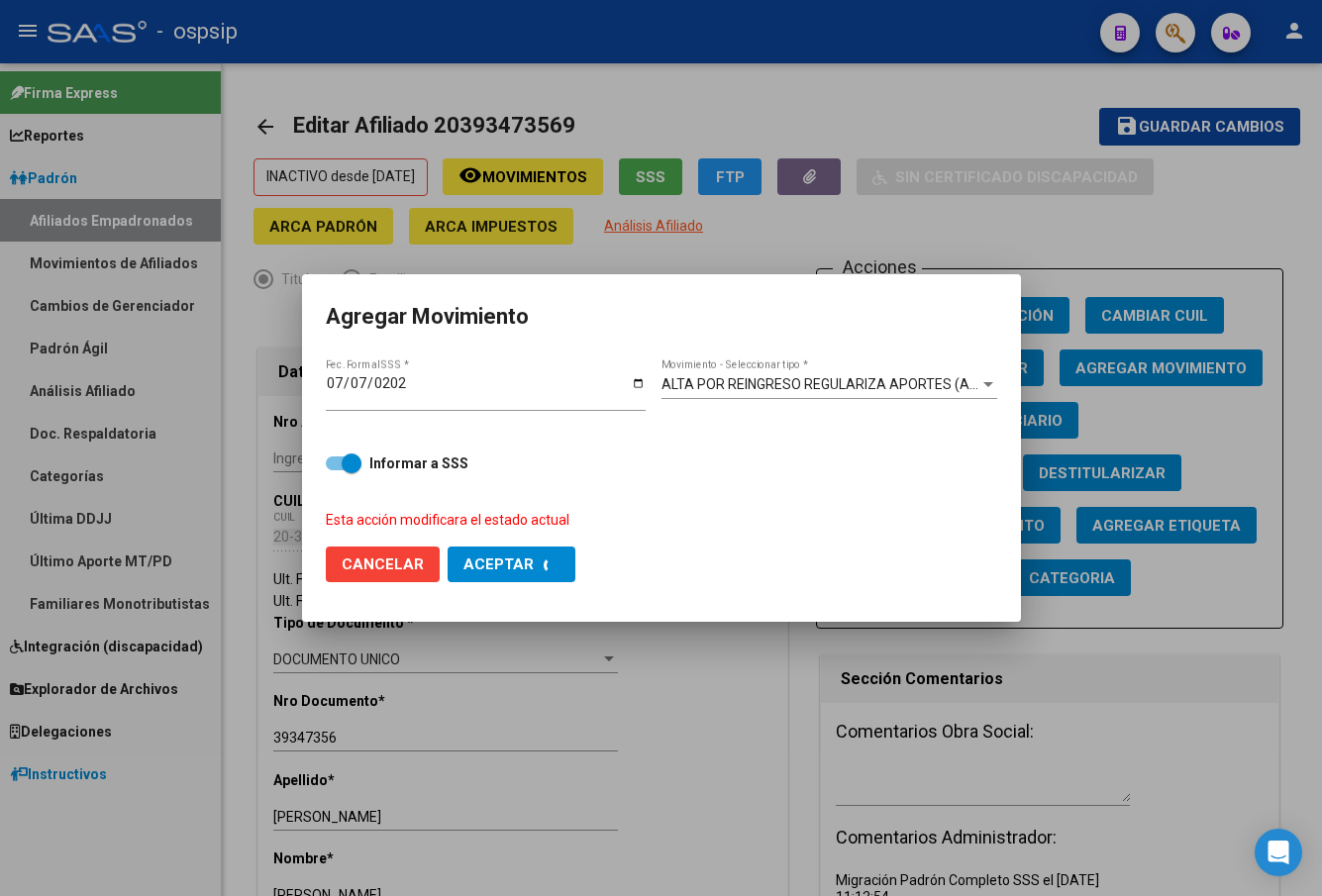 checkbox on "false" 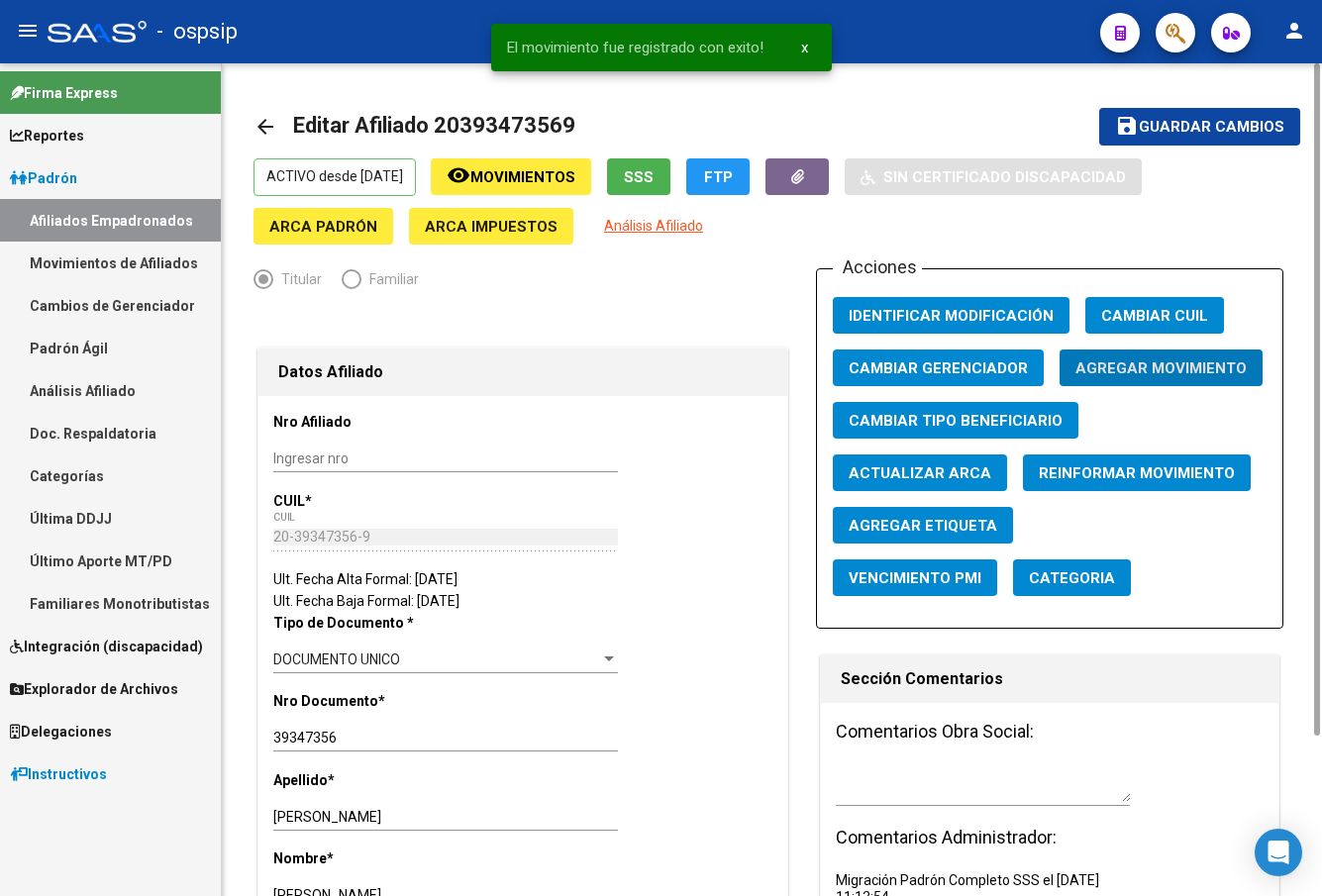 click on "Guardar cambios" 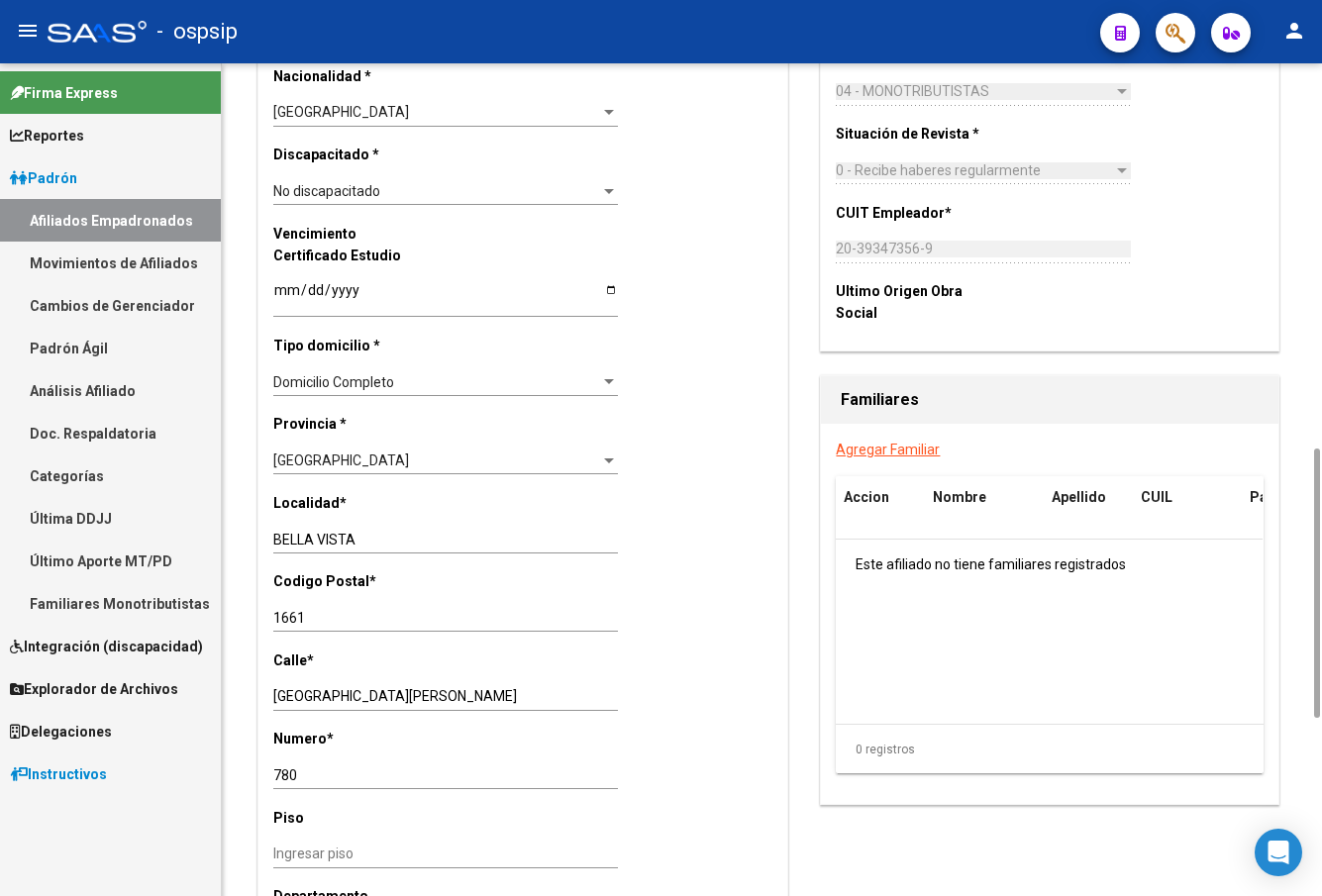 scroll, scrollTop: 1386, scrollLeft: 0, axis: vertical 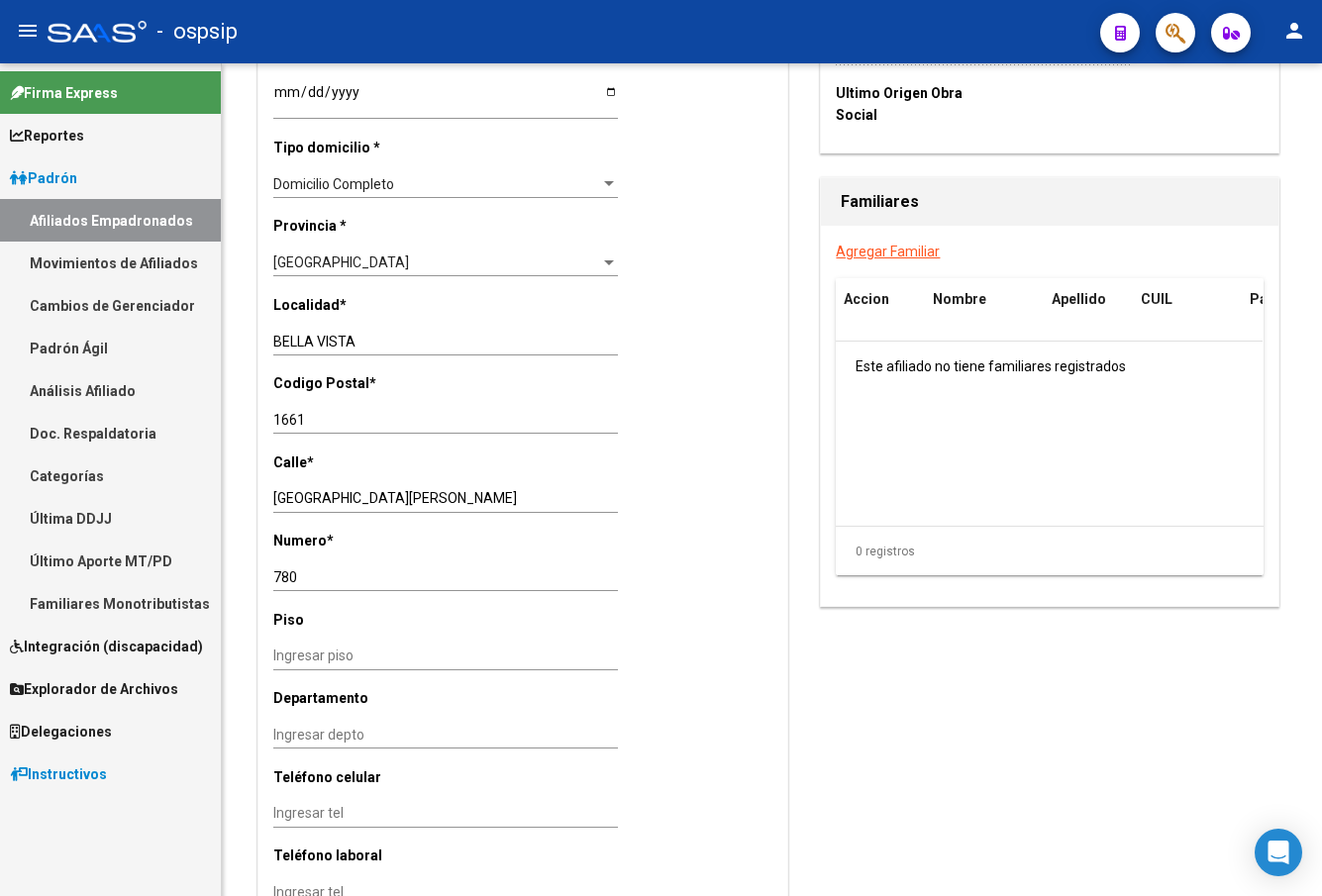 click on "-   ospsip" 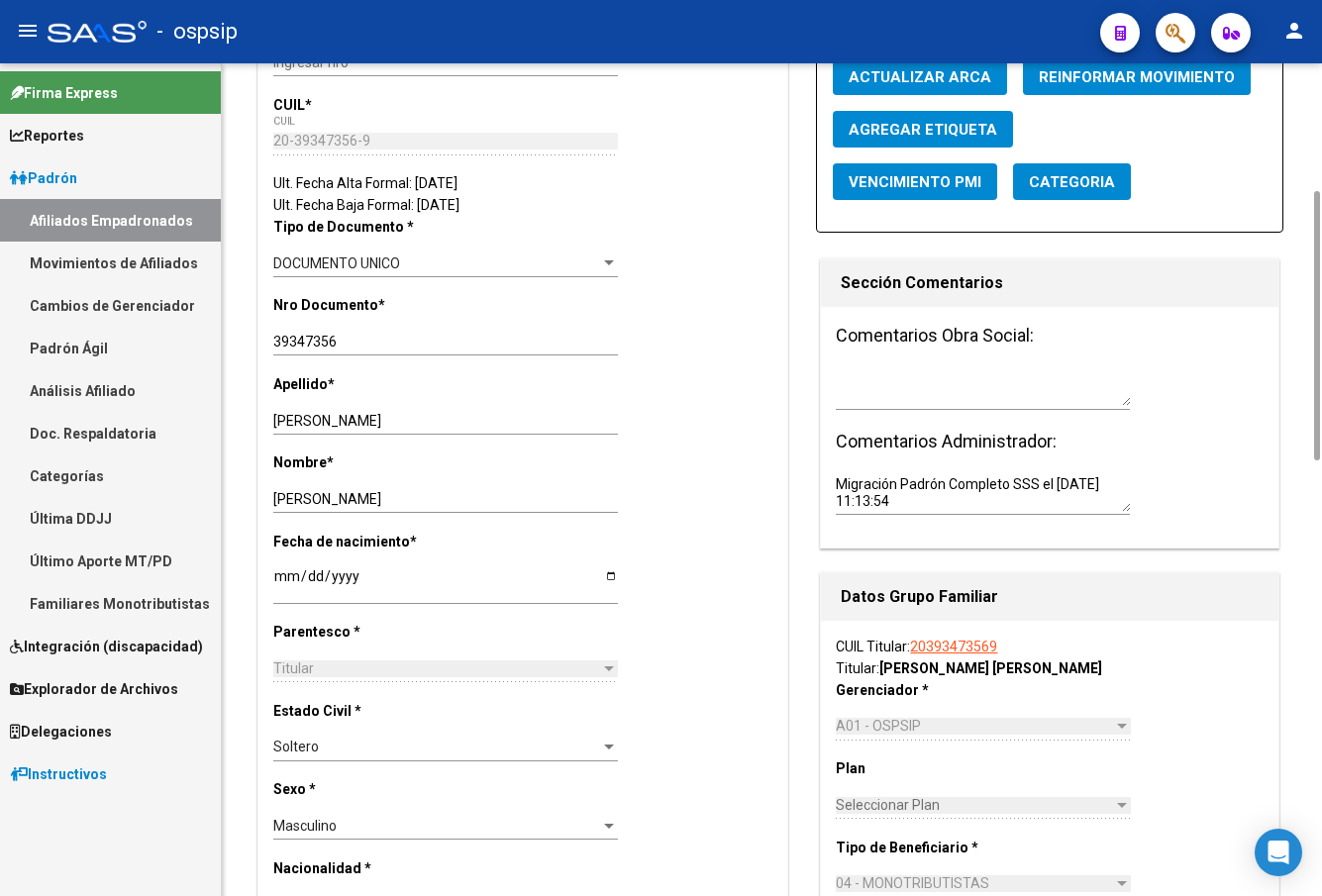 scroll, scrollTop: 0, scrollLeft: 0, axis: both 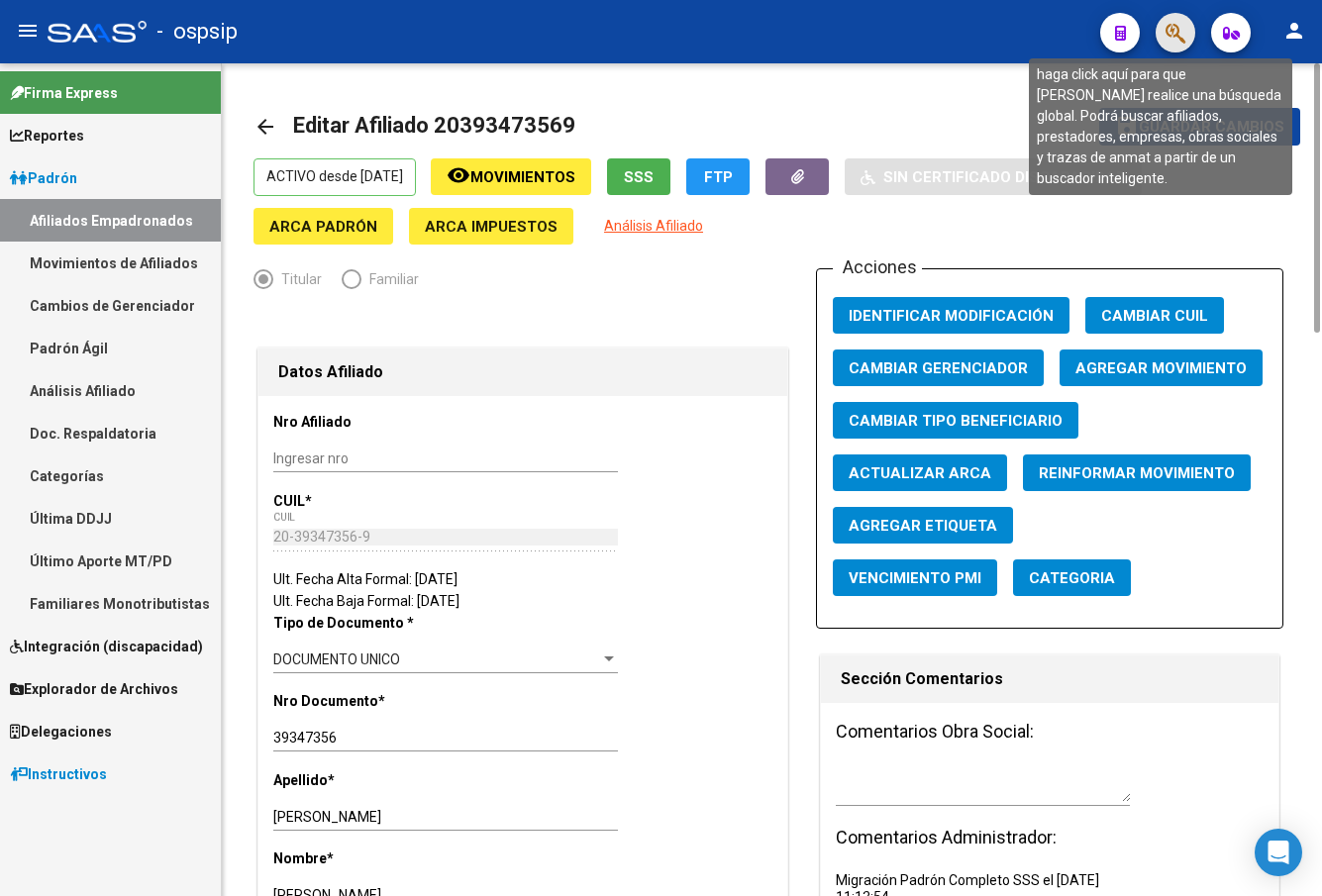 click 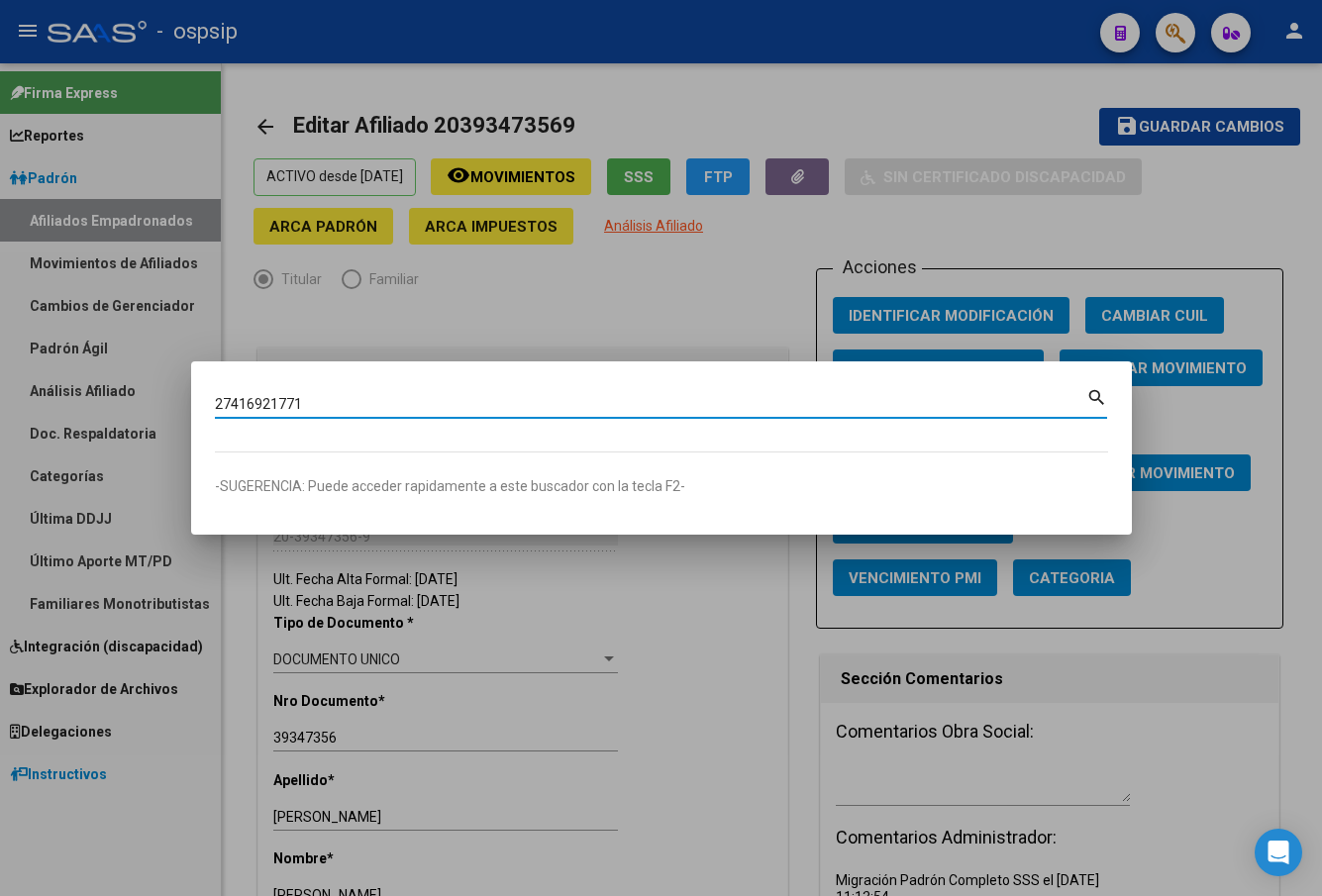 type on "27416921771" 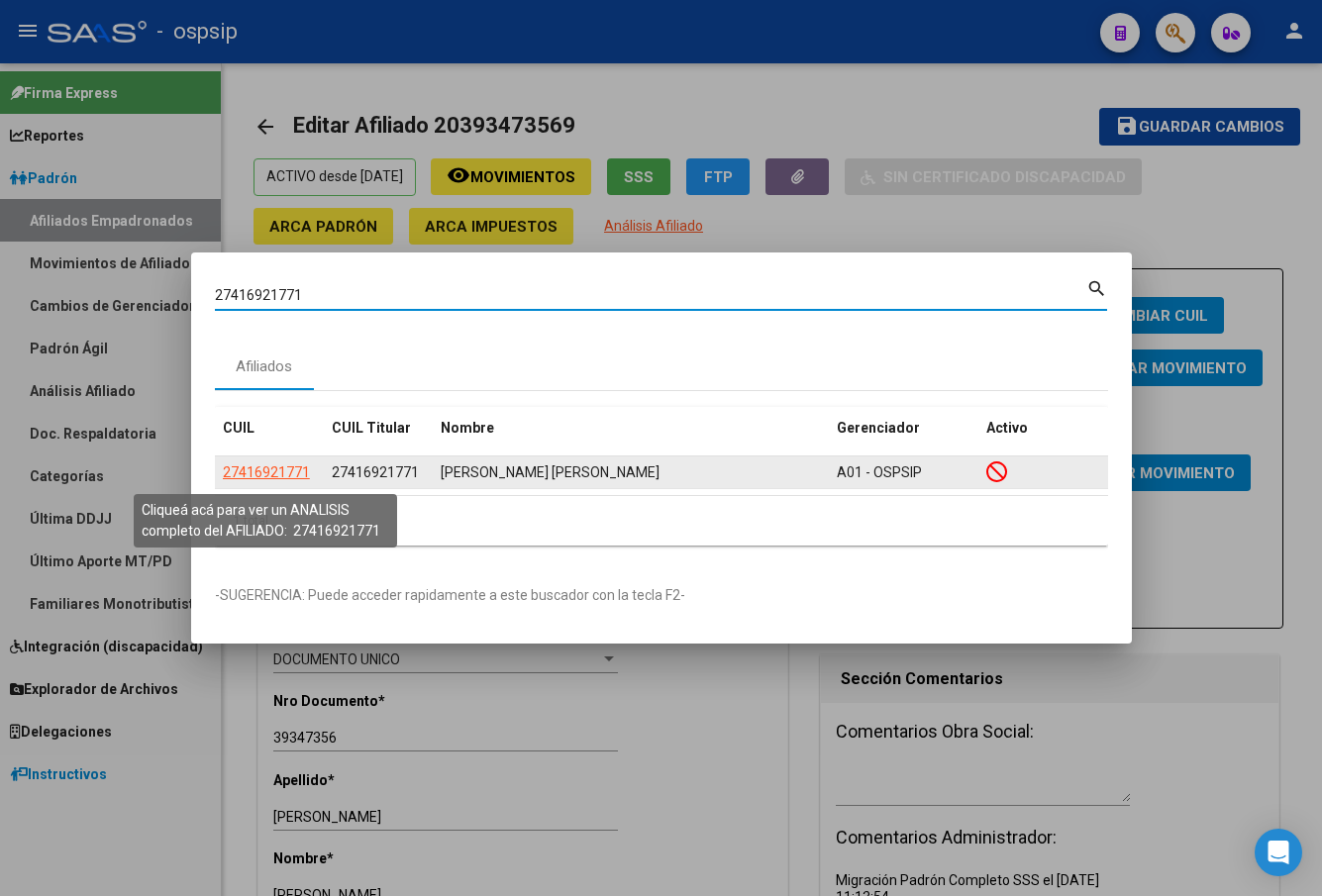 click on "27416921771" 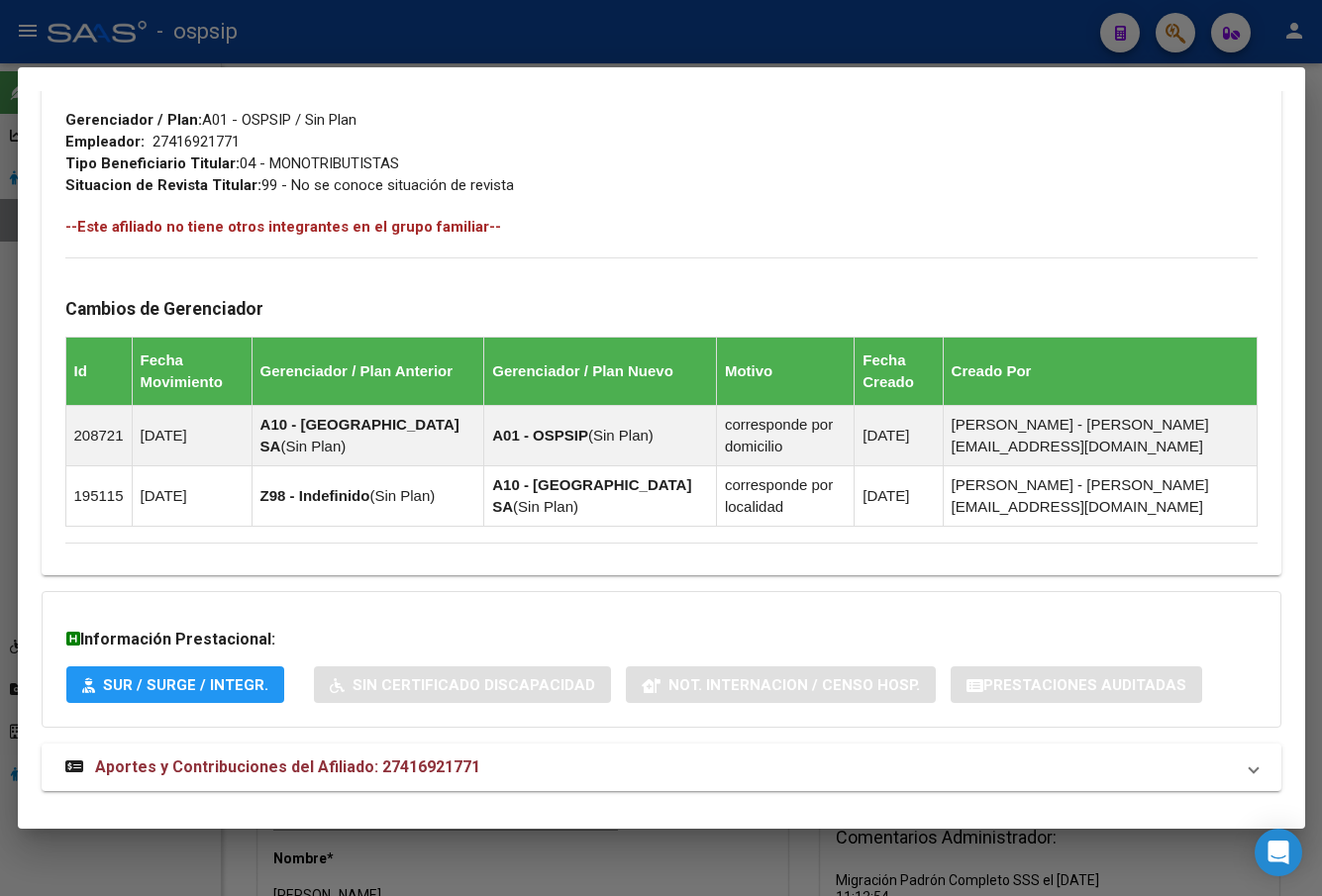 scroll, scrollTop: 1050, scrollLeft: 0, axis: vertical 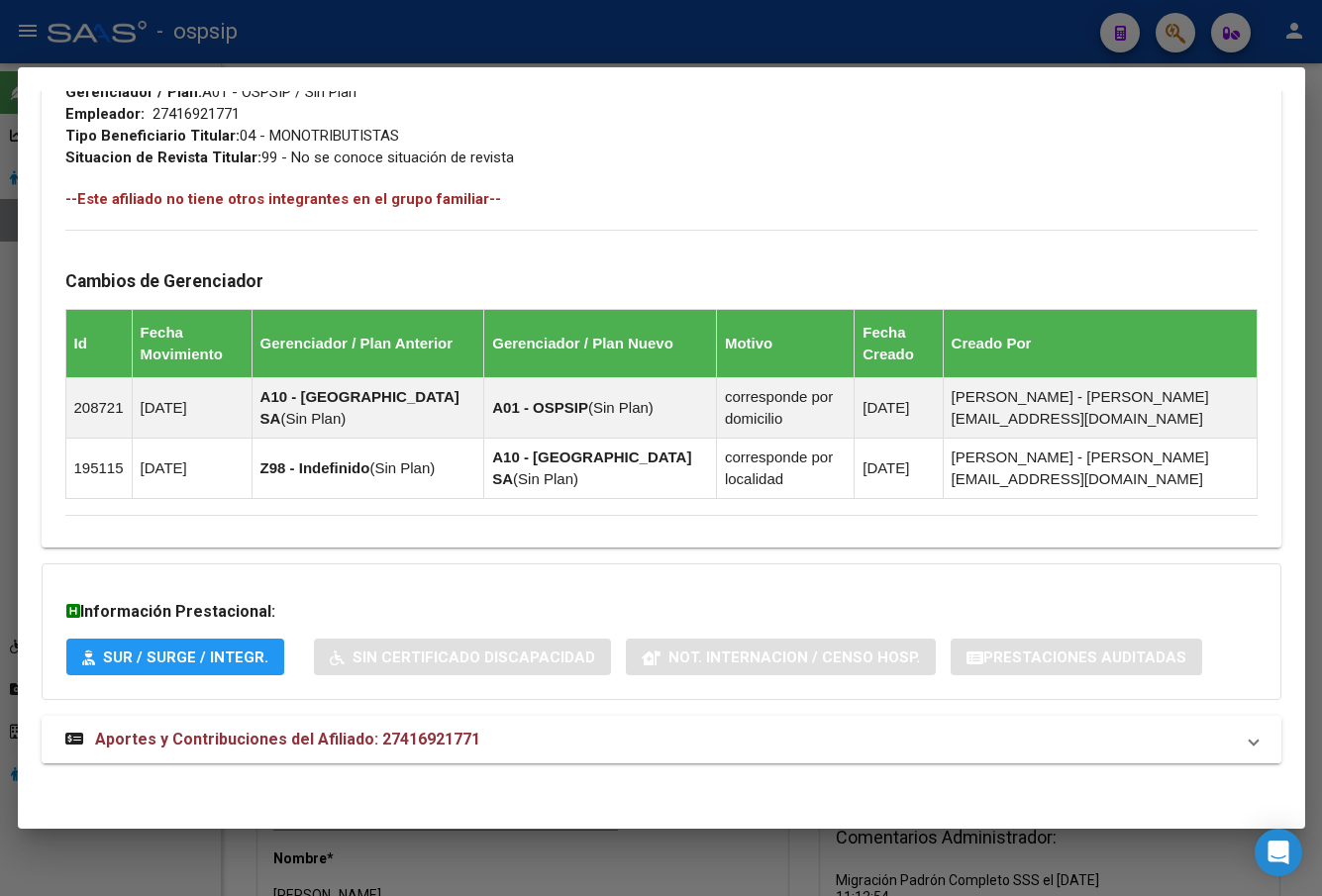 click on "Aportes y Contribuciones del Afiliado: 27416921771" at bounding box center [287, 739] 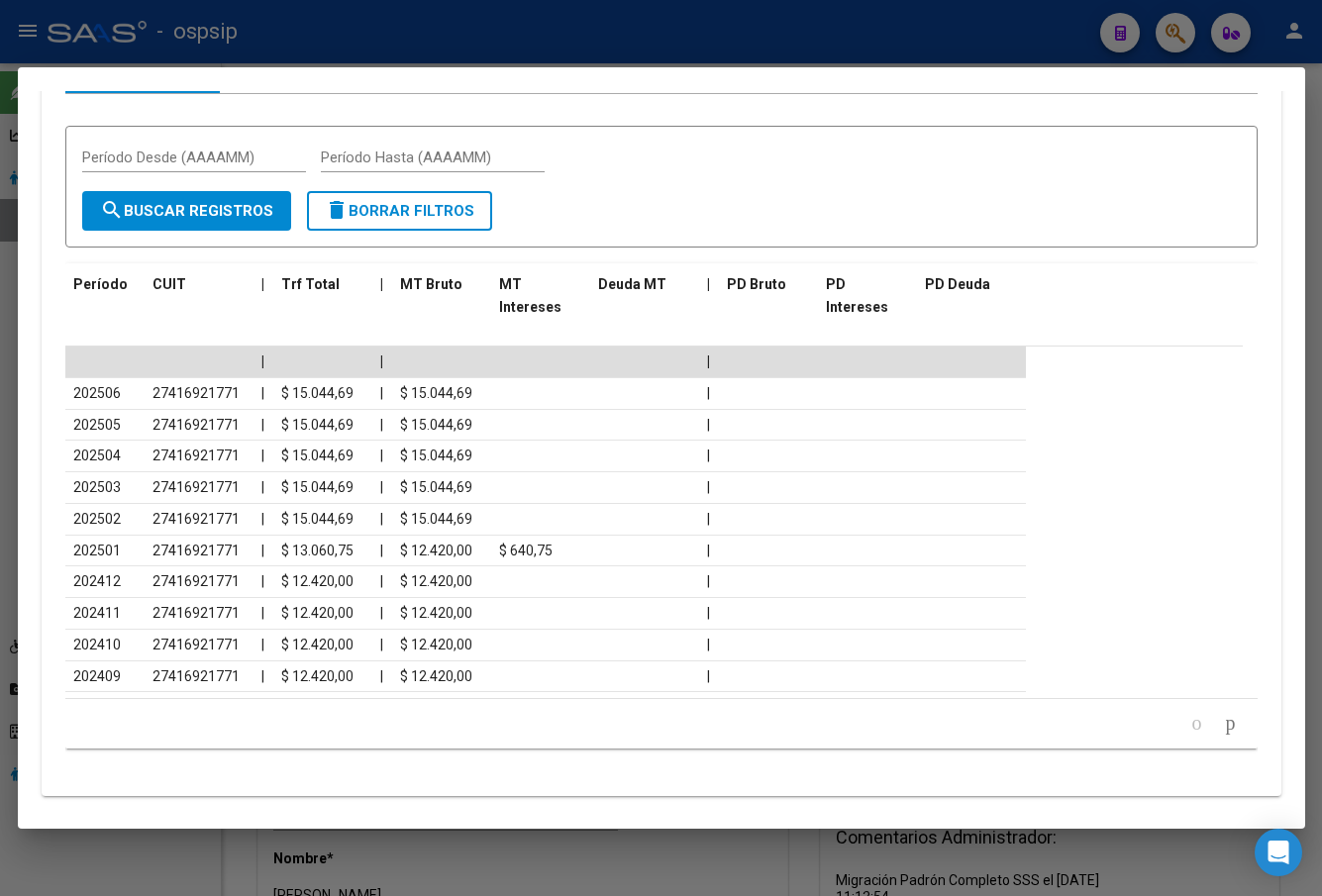 scroll, scrollTop: 1916, scrollLeft: 0, axis: vertical 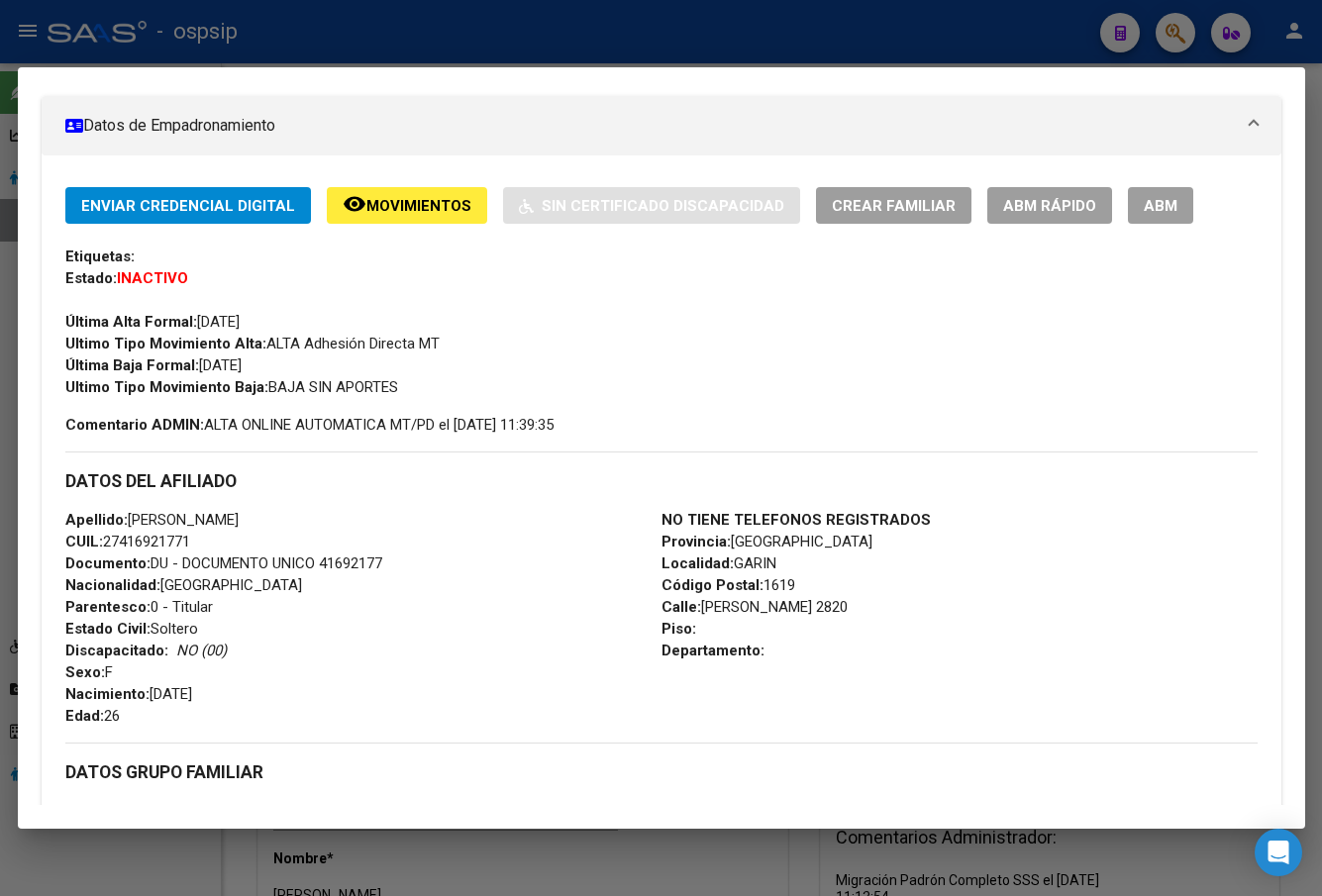 click on "ABM" at bounding box center (1161, 205) 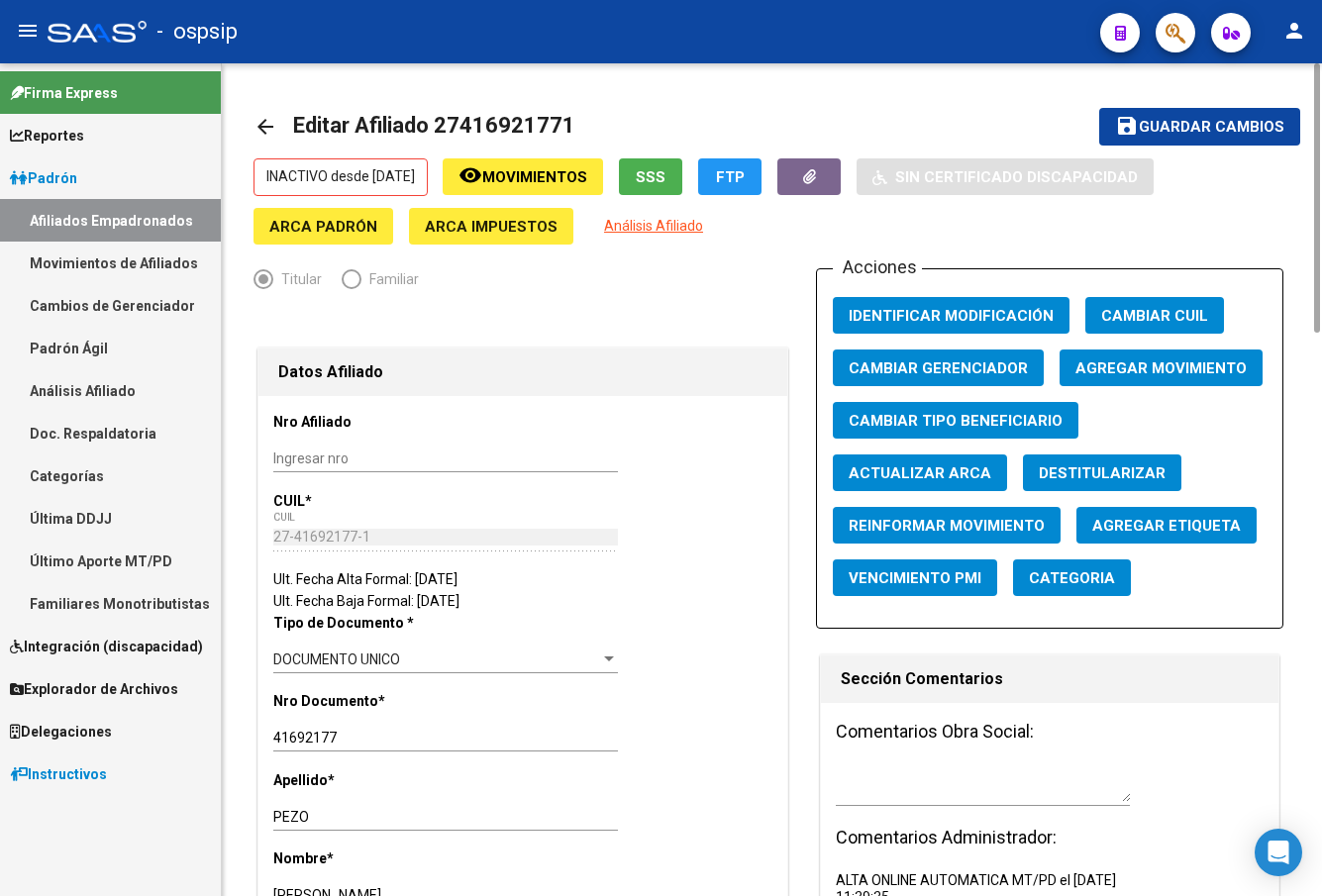 click on "Agregar Movimiento" 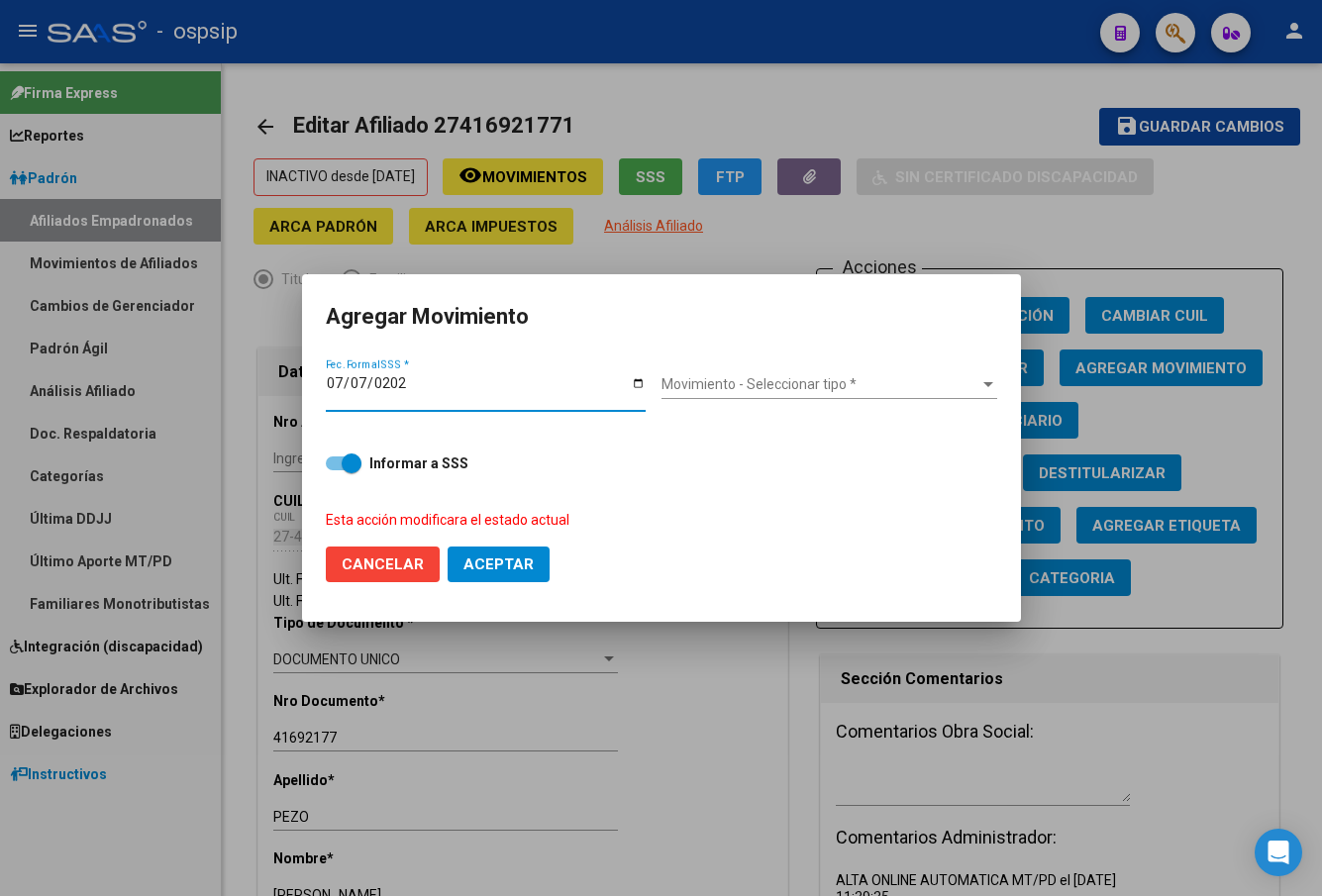 type on "[DATE]" 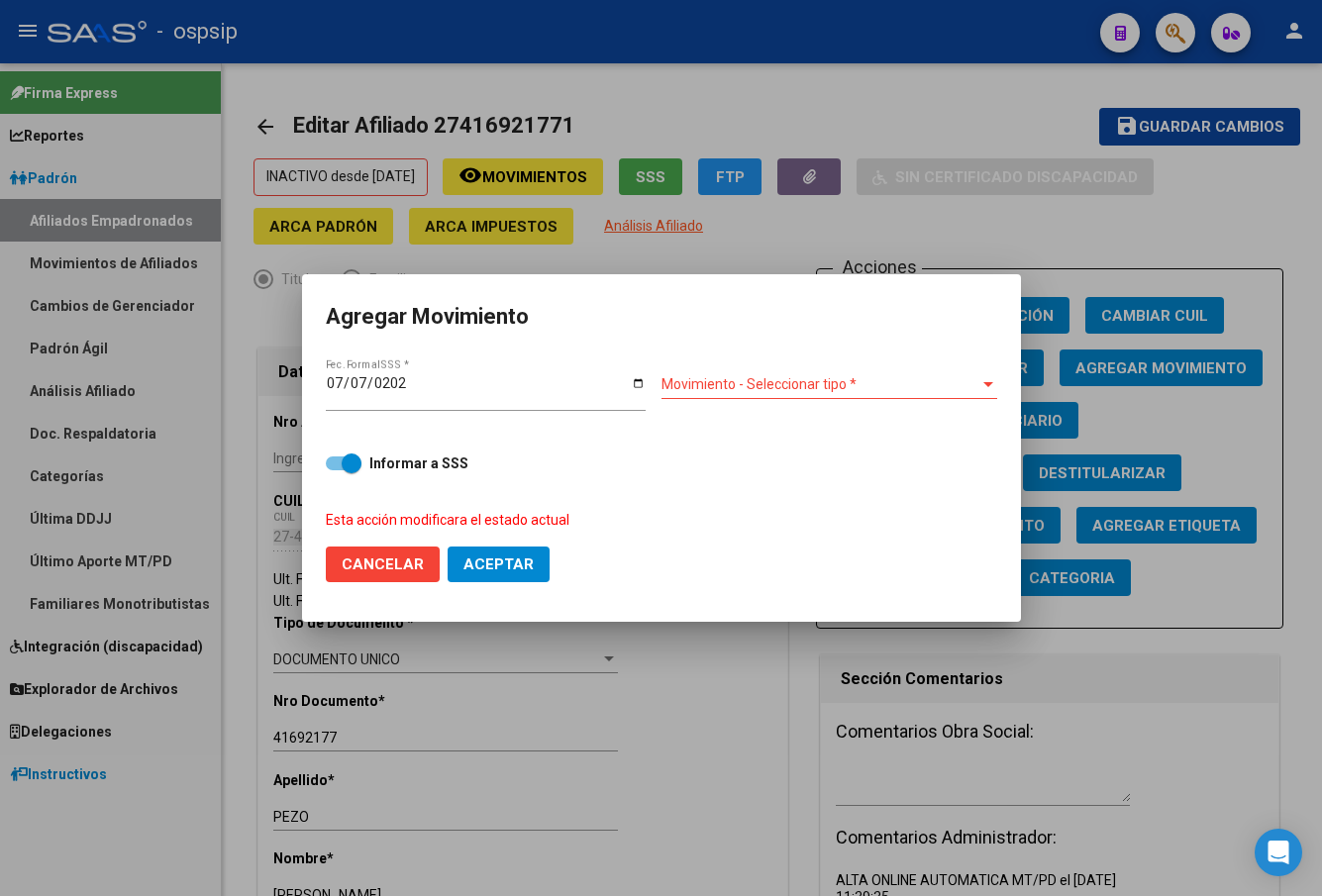 click on "Movimiento - Seleccionar tipo *" at bounding box center [820, 384] 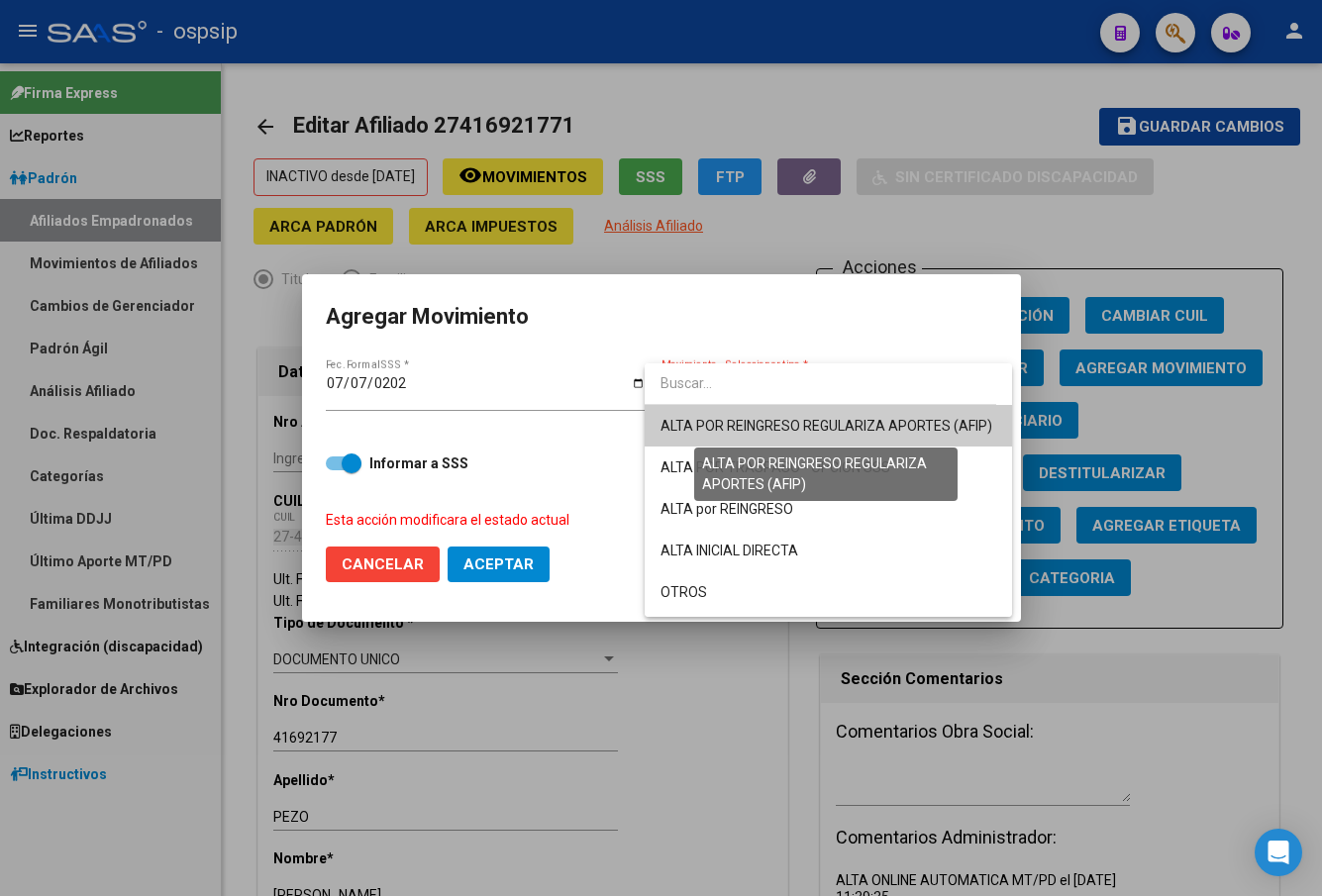 click on "ALTA POR REINGRESO REGULARIZA APORTES (AFIP)" at bounding box center (826, 426) 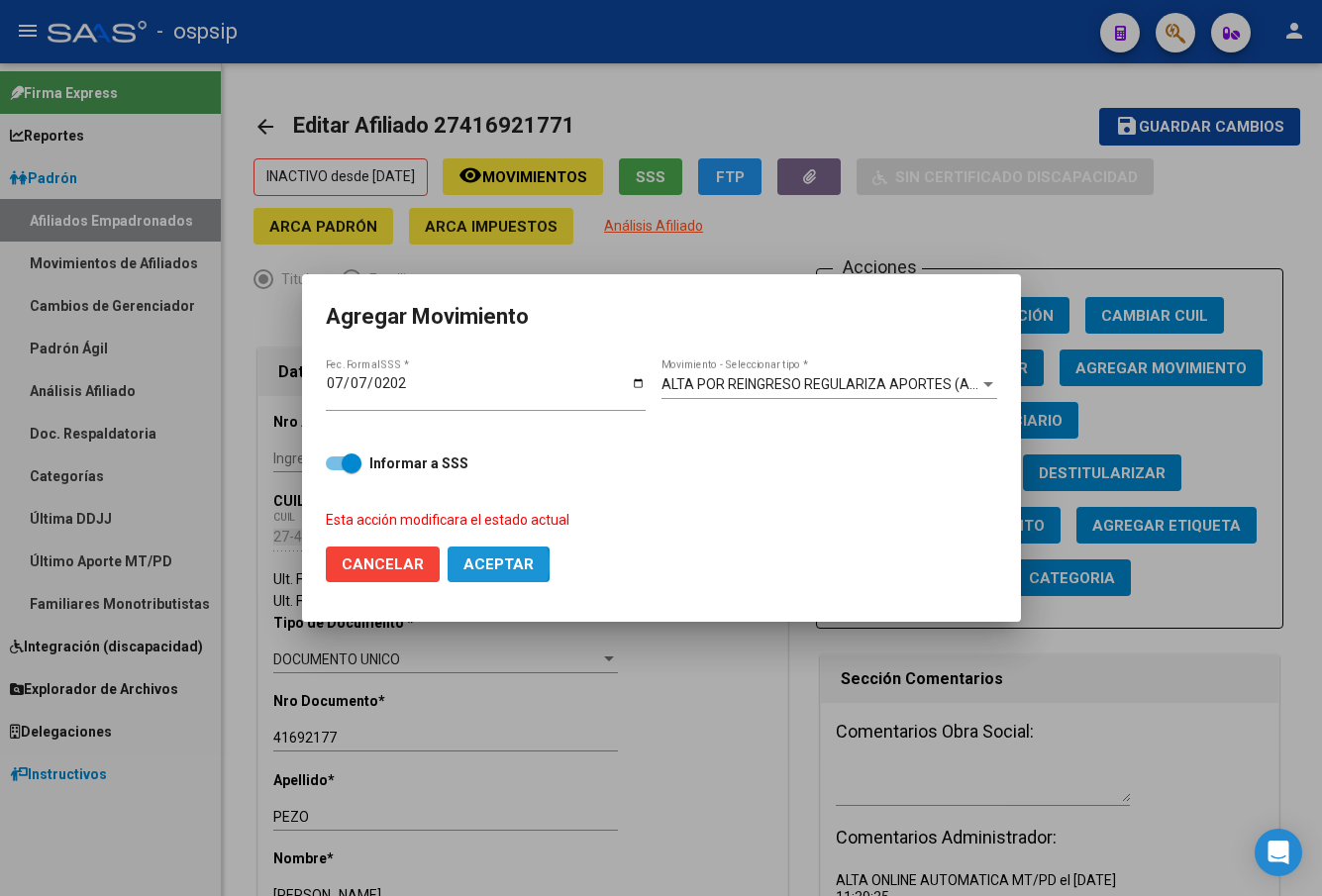 click on "Aceptar" 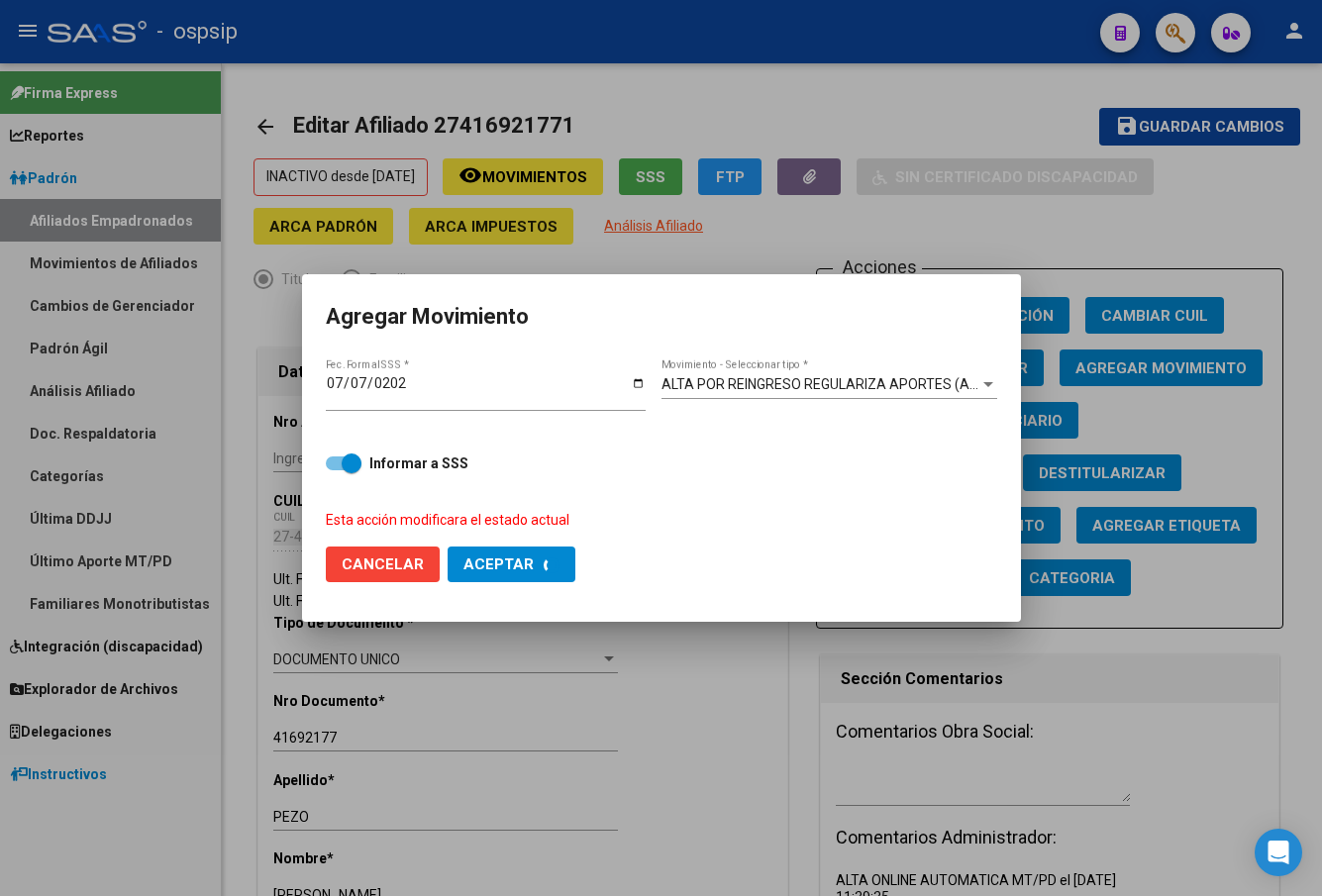 checkbox on "false" 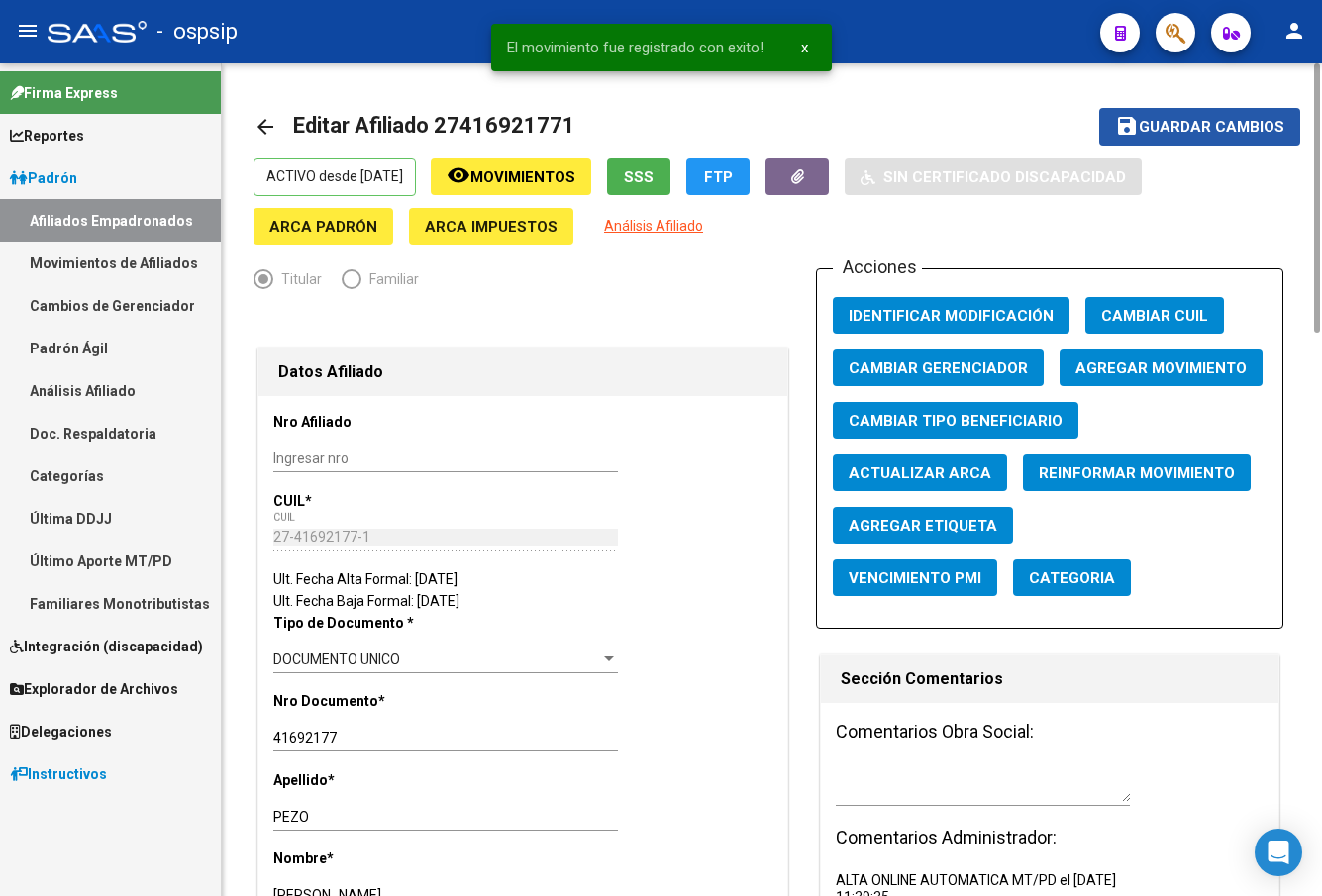 click on "Guardar cambios" 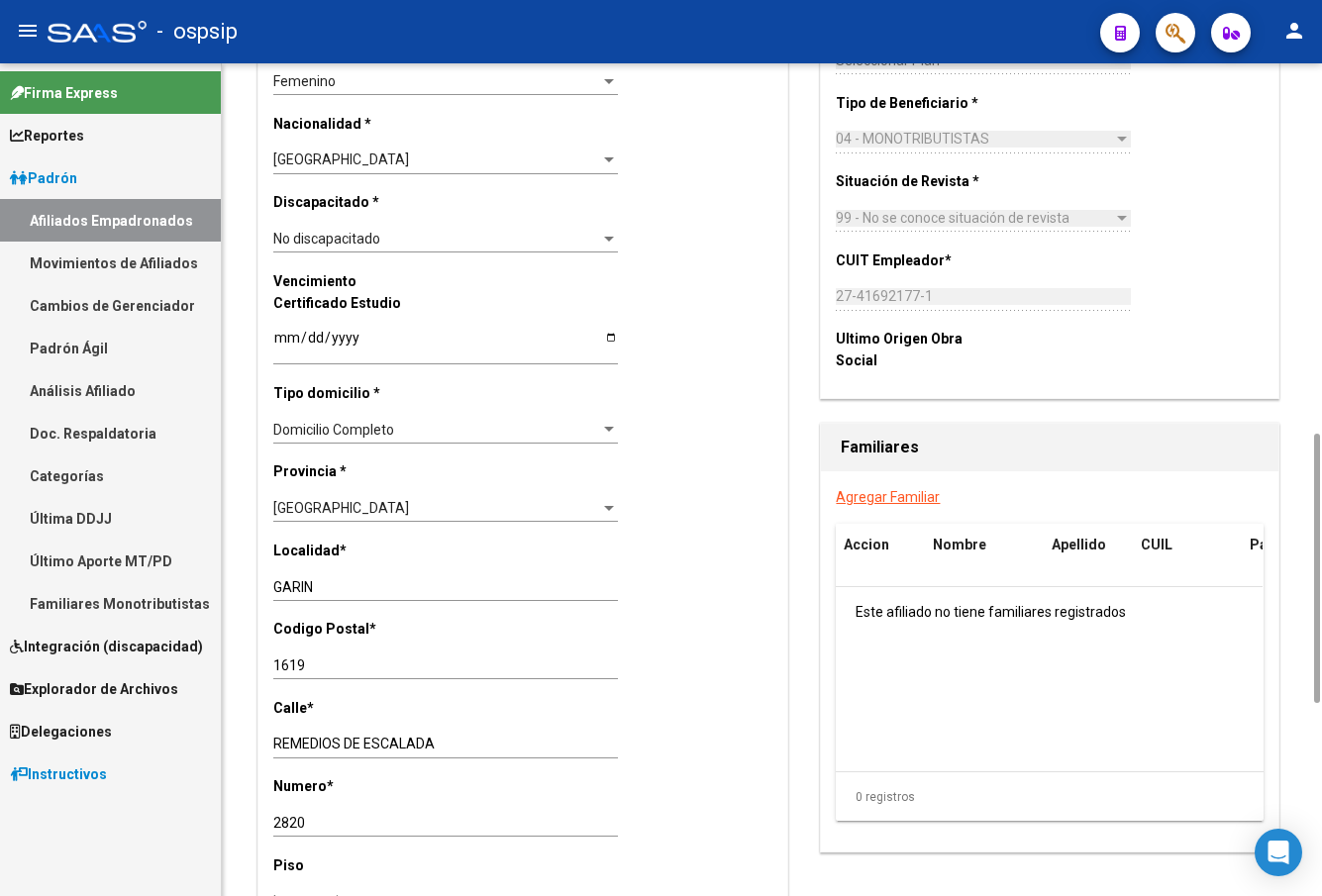 scroll, scrollTop: 1339, scrollLeft: 0, axis: vertical 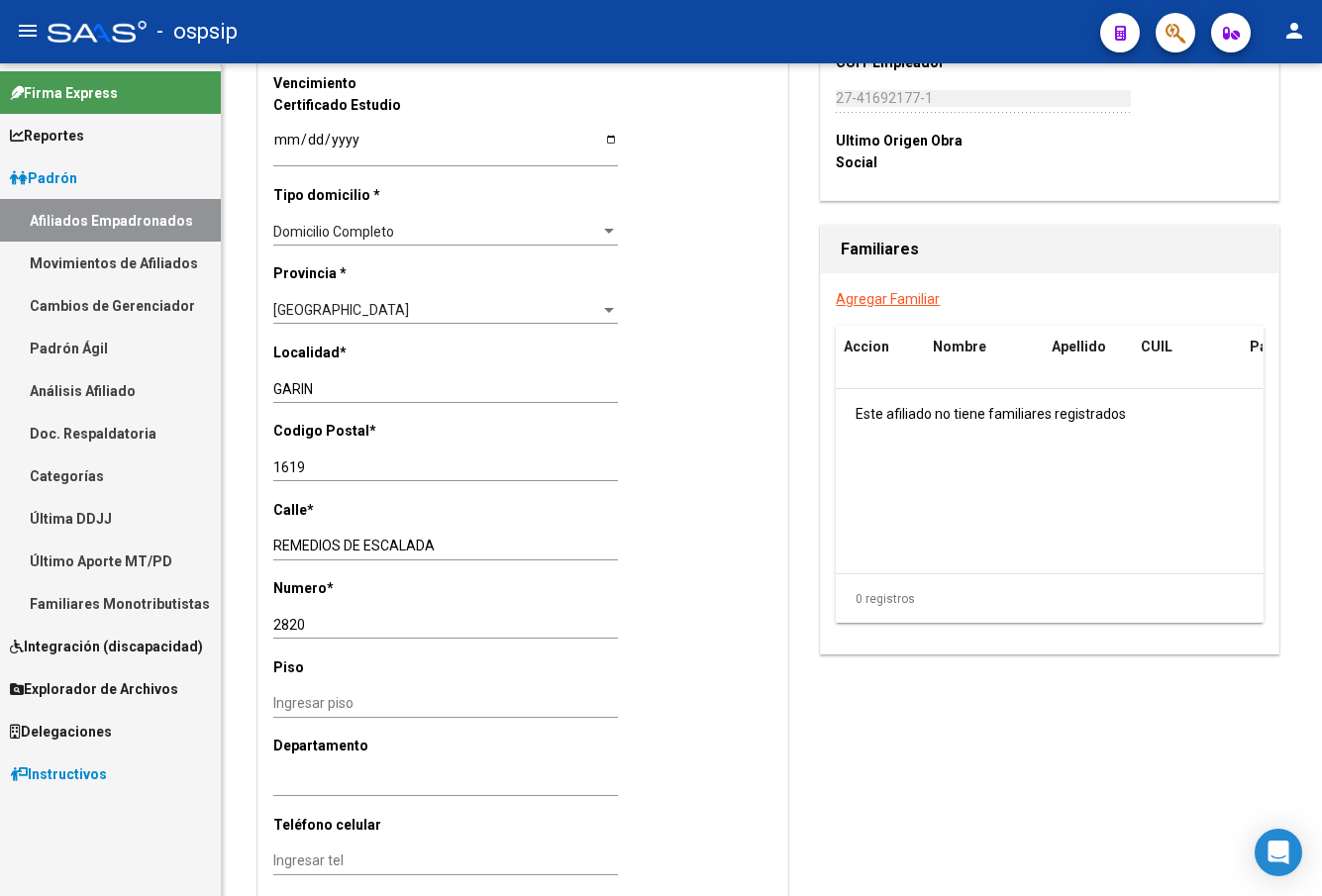 click on "-   ospsip" 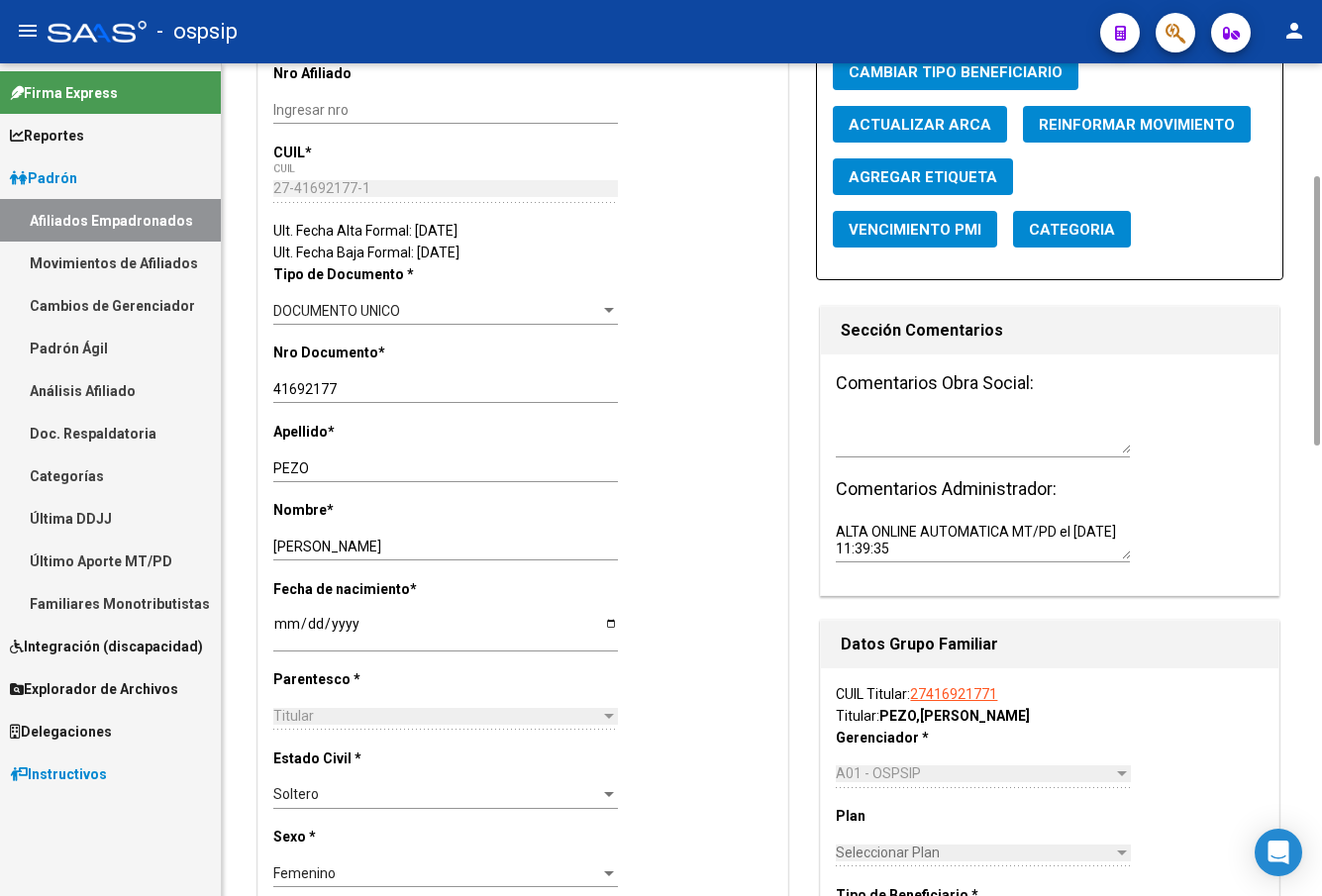 scroll, scrollTop: 0, scrollLeft: 0, axis: both 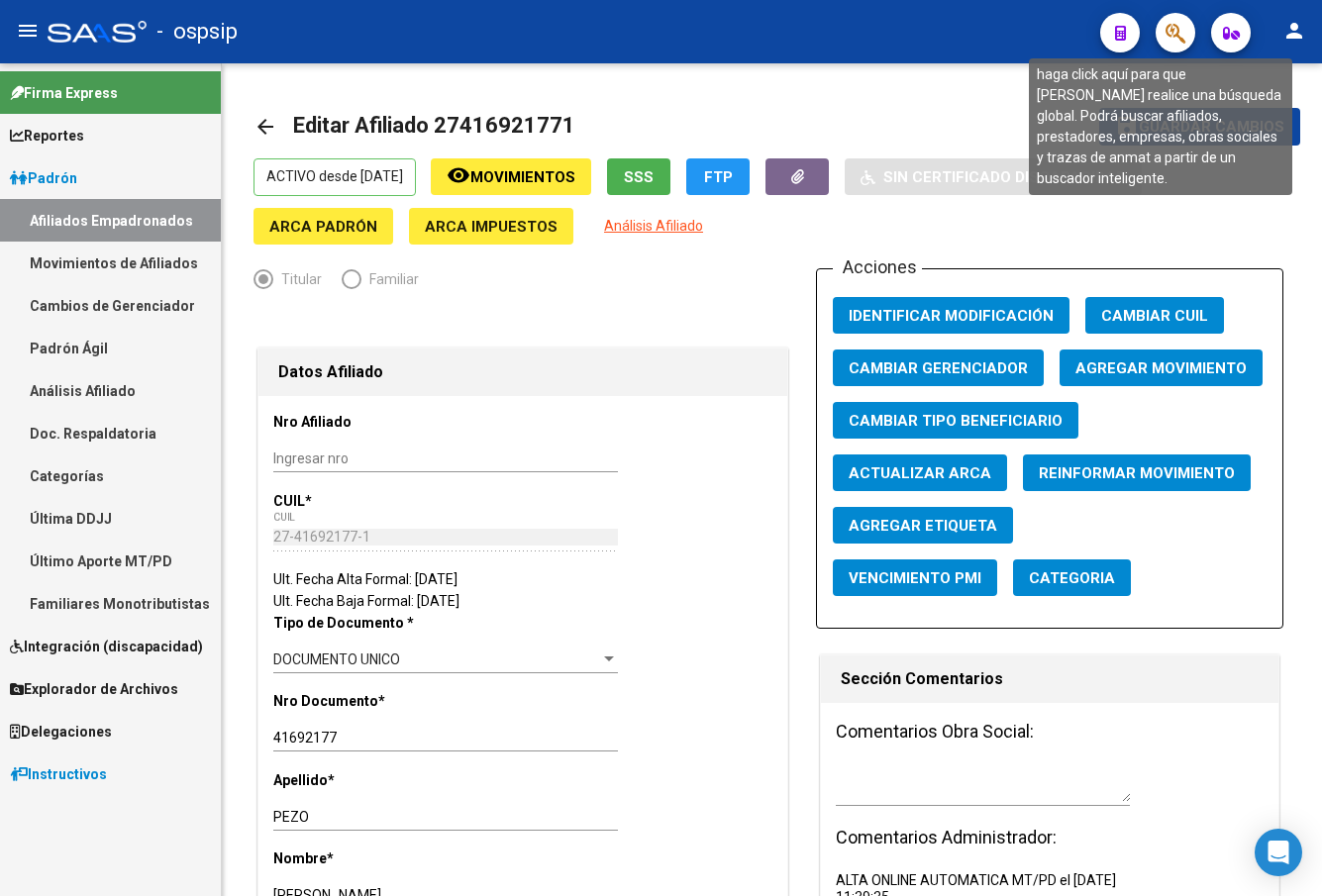 click 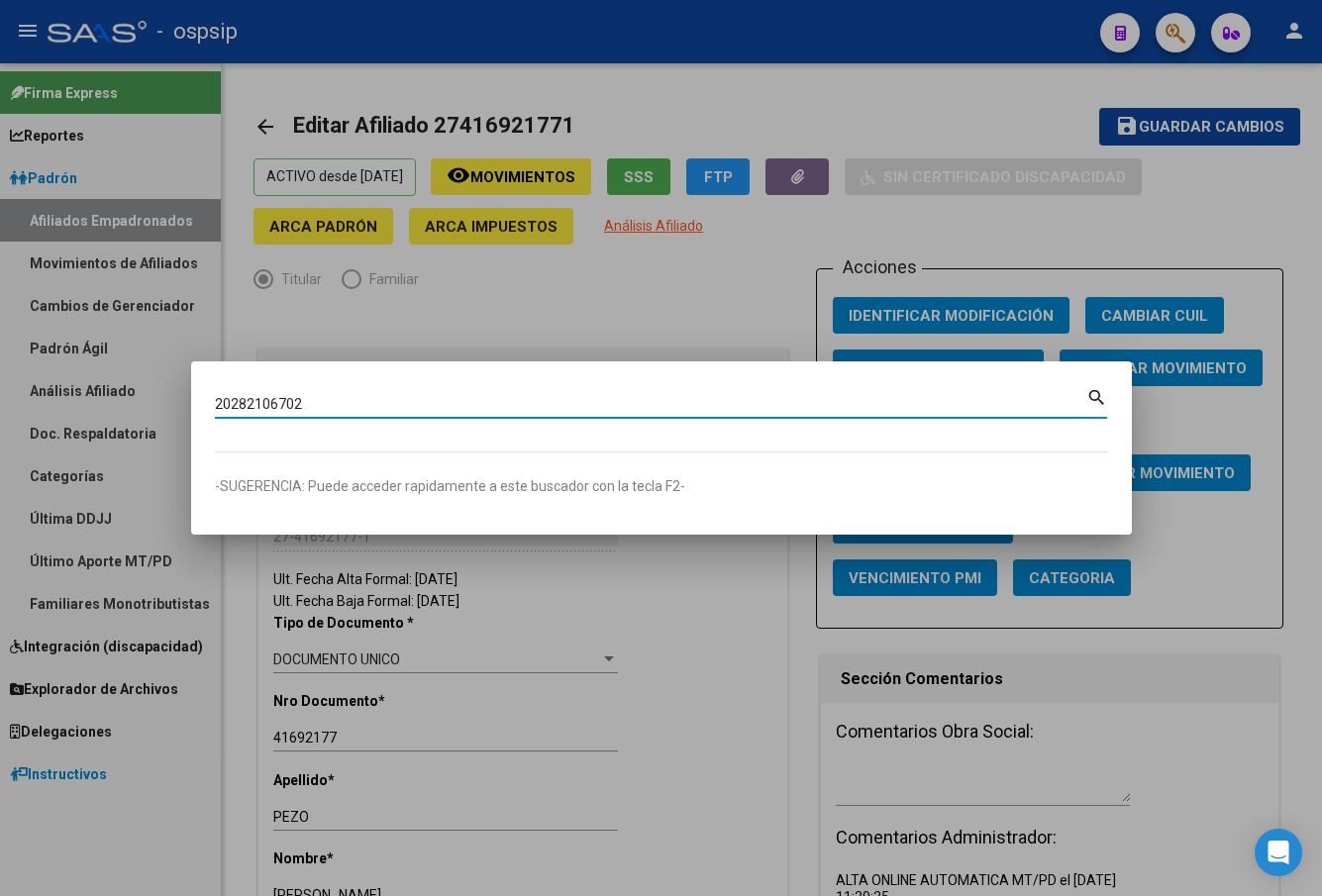 type on "20282106702" 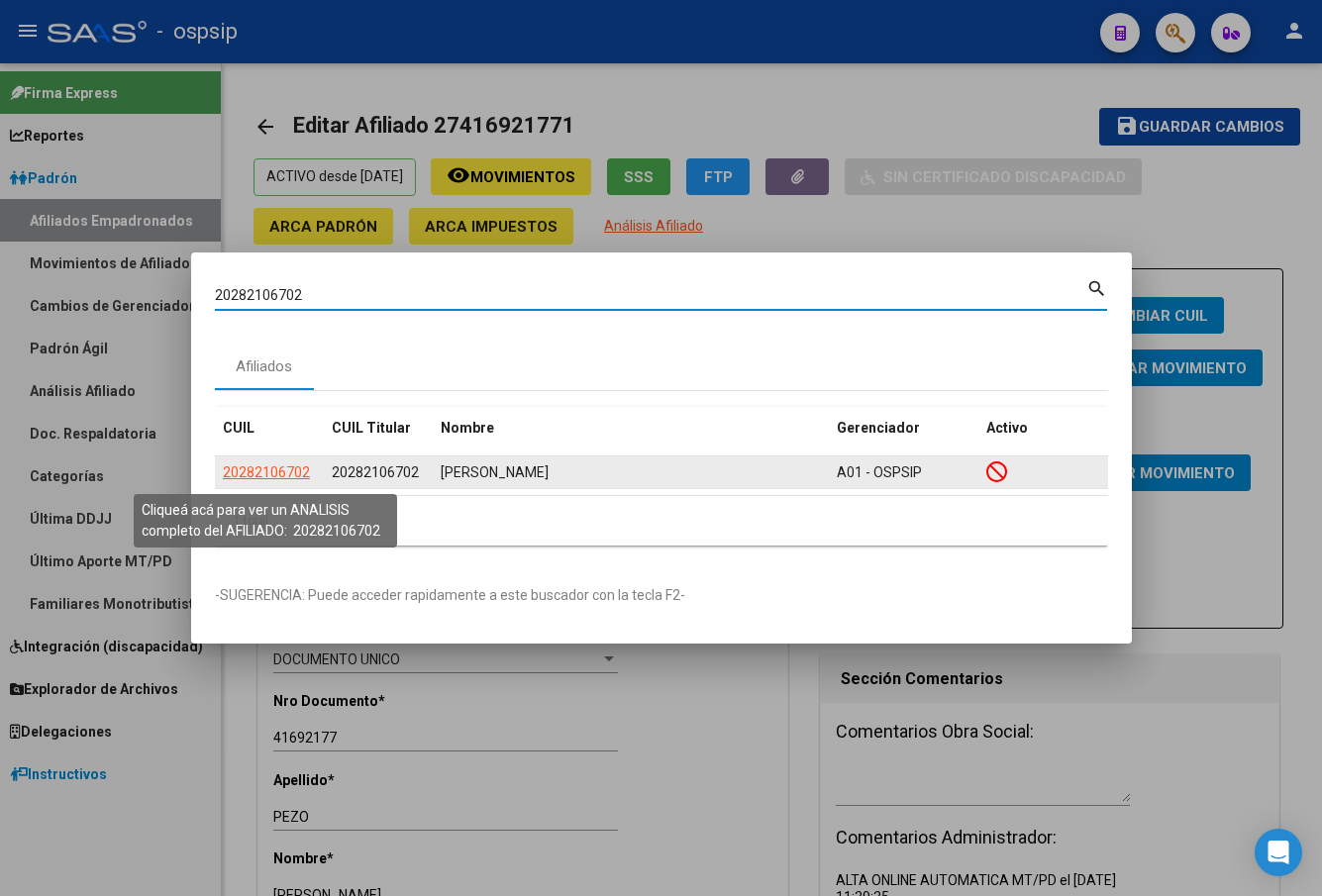 click on "20282106702" 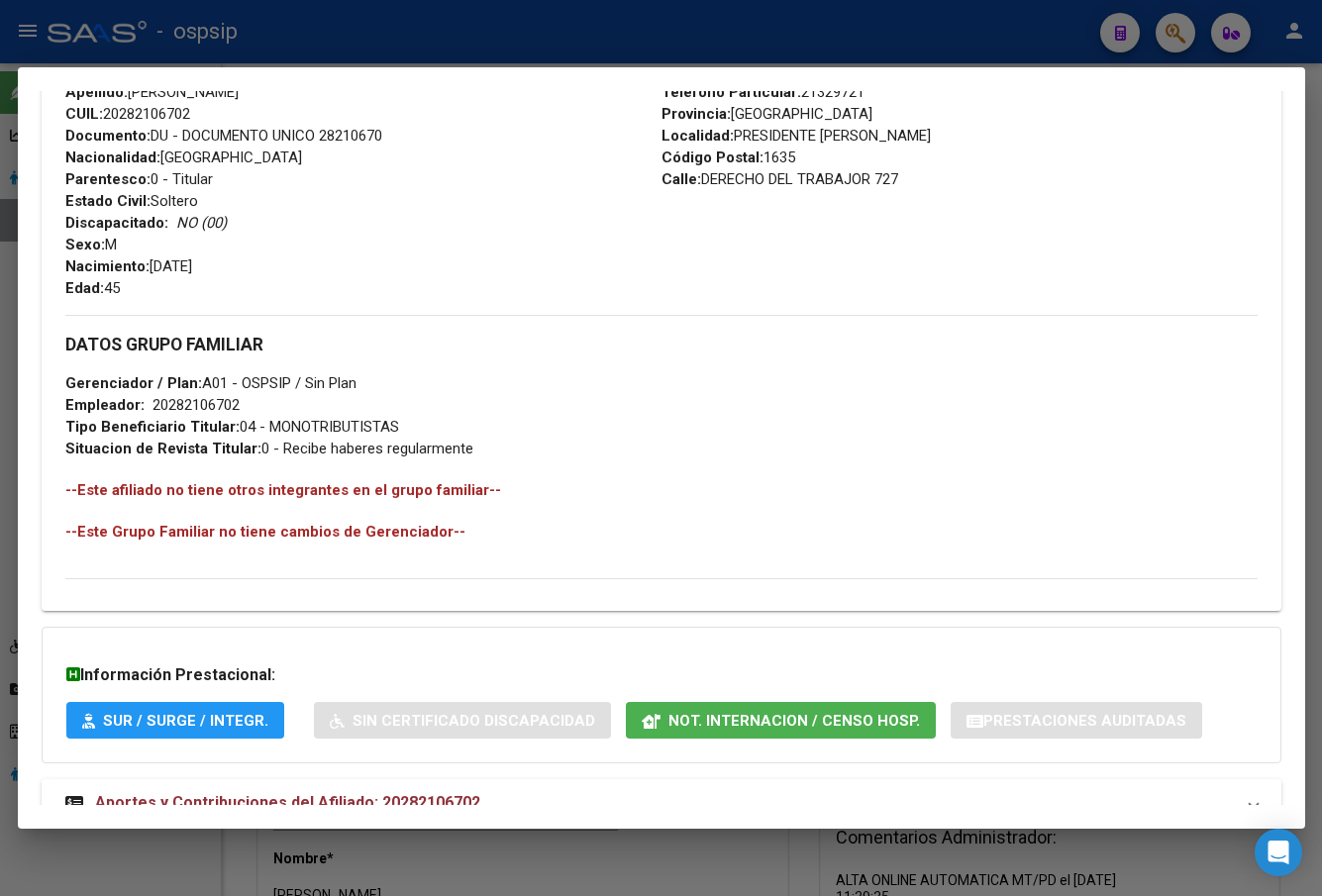 scroll, scrollTop: 823, scrollLeft: 0, axis: vertical 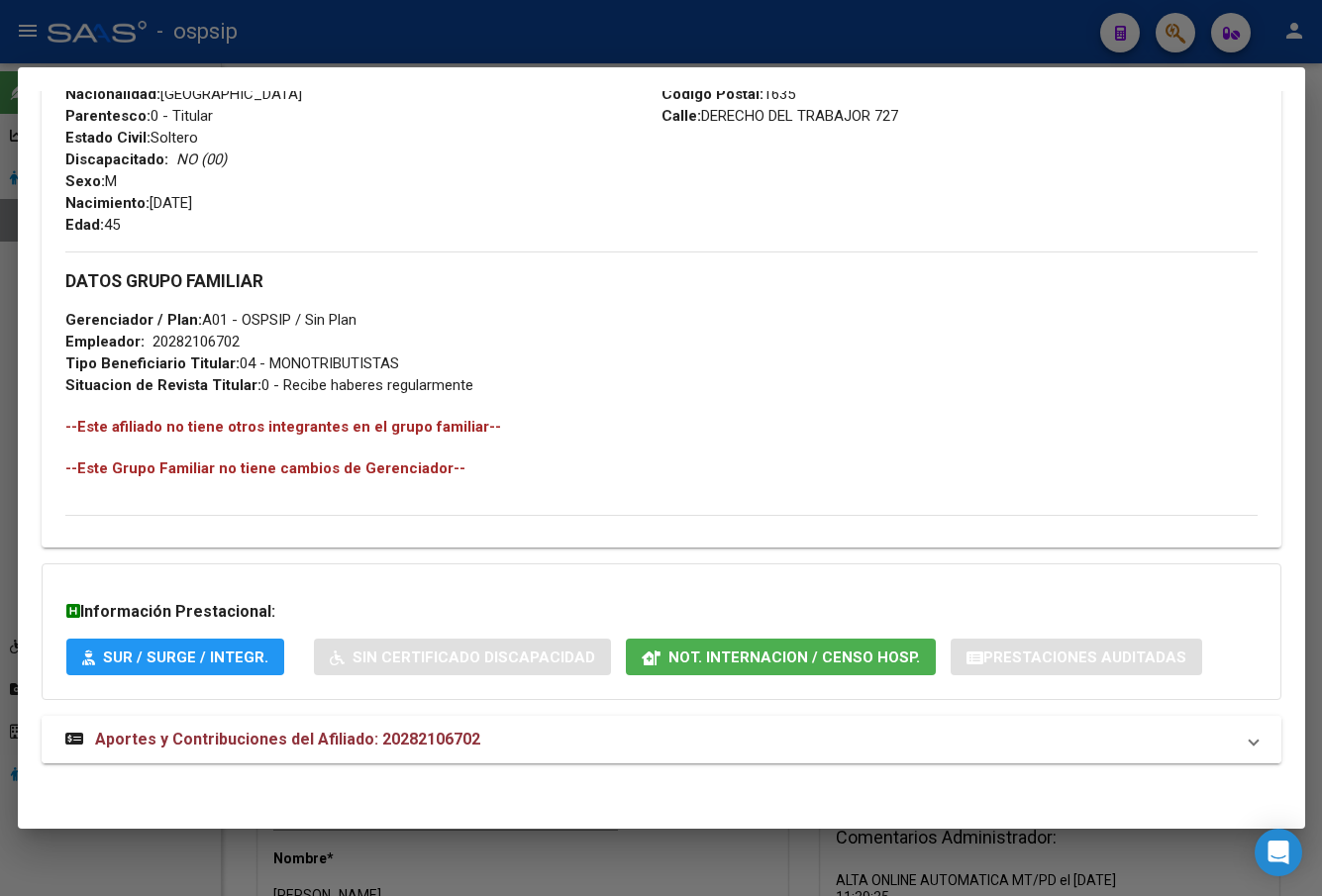 click on "Aportes y Contribuciones del Afiliado: 20282106702" at bounding box center (287, 739) 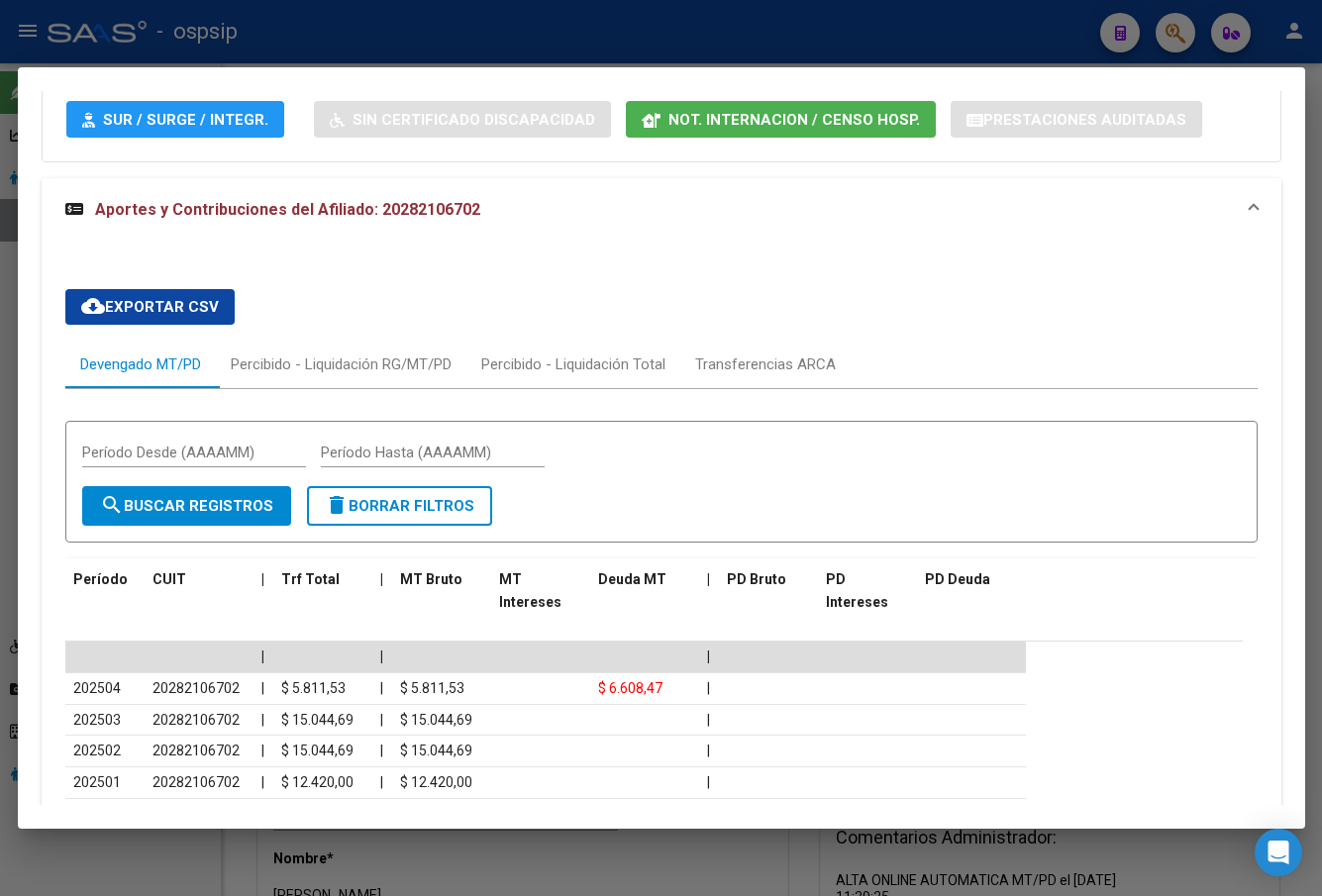 scroll, scrollTop: 1409, scrollLeft: 0, axis: vertical 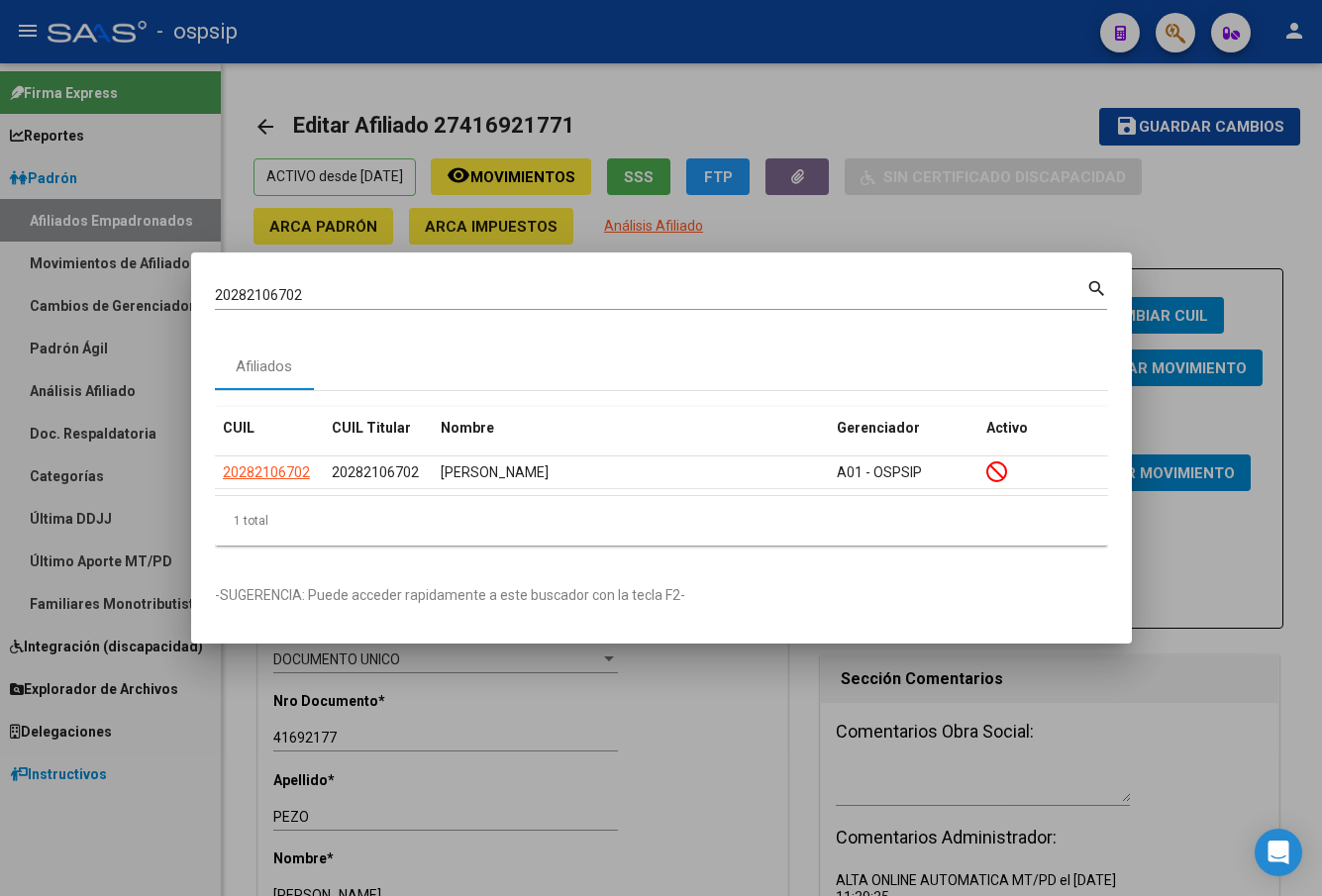 click on "20282106702" at bounding box center (651, 295) 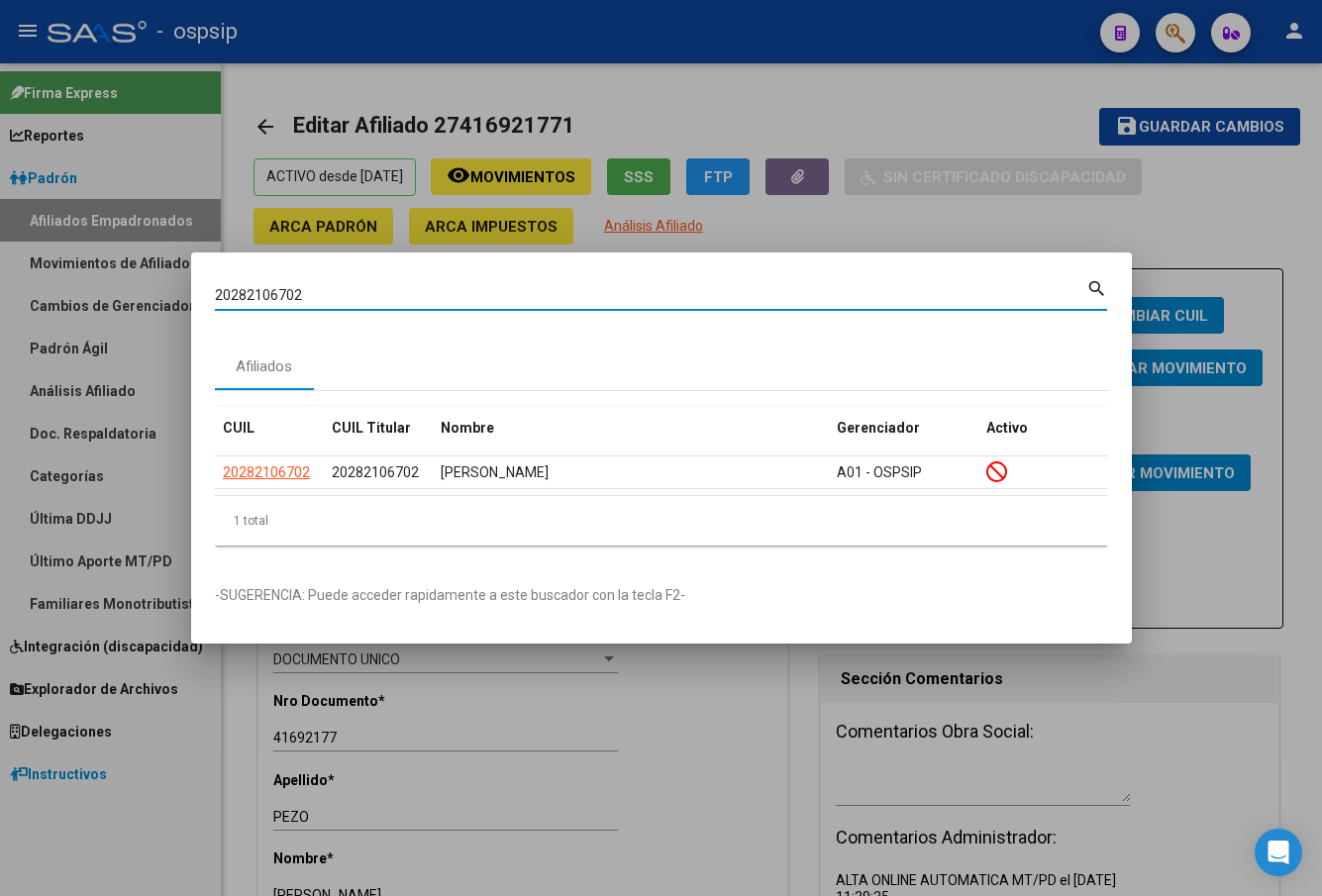 click on "20282106702" at bounding box center [651, 295] 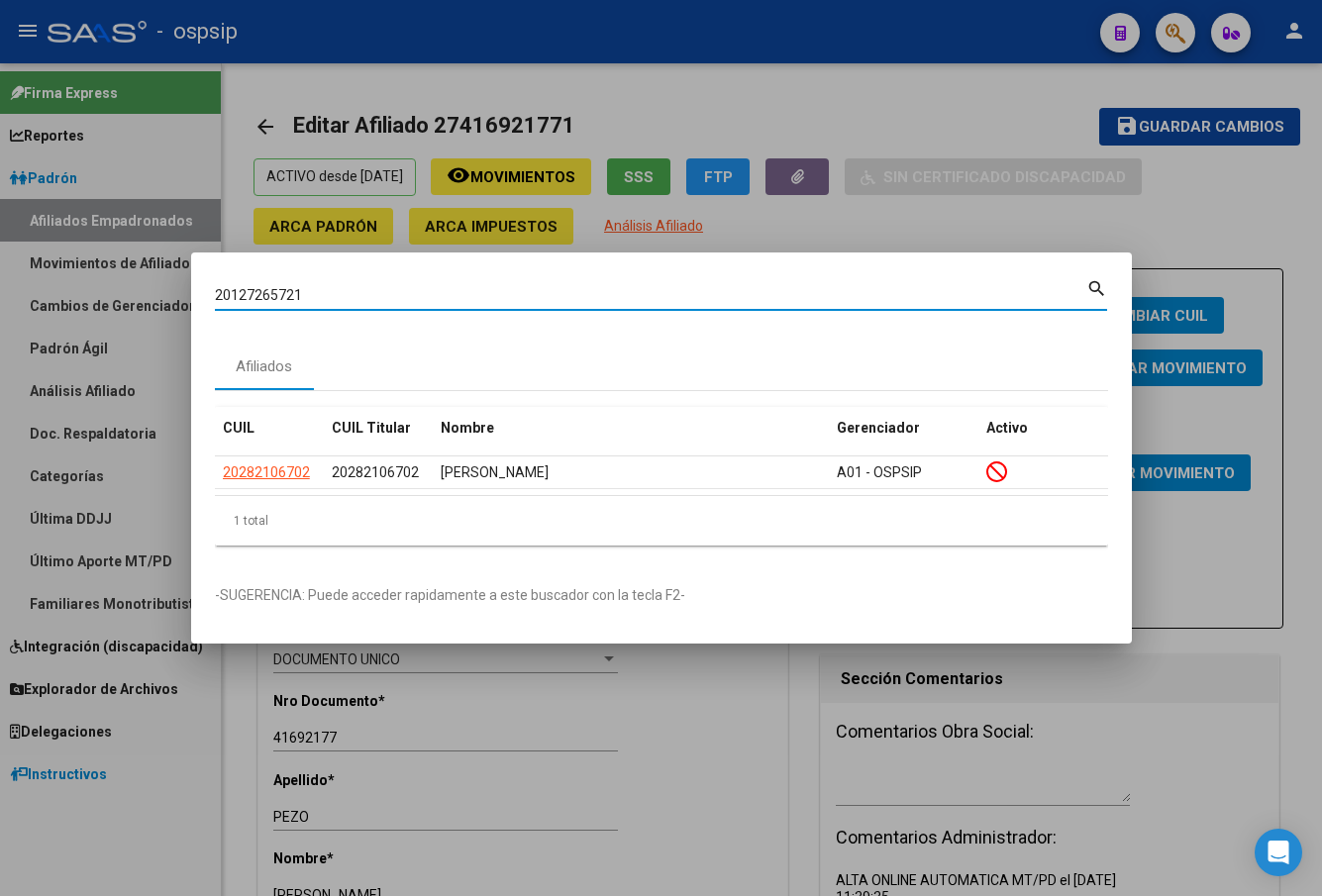 type on "20127265721" 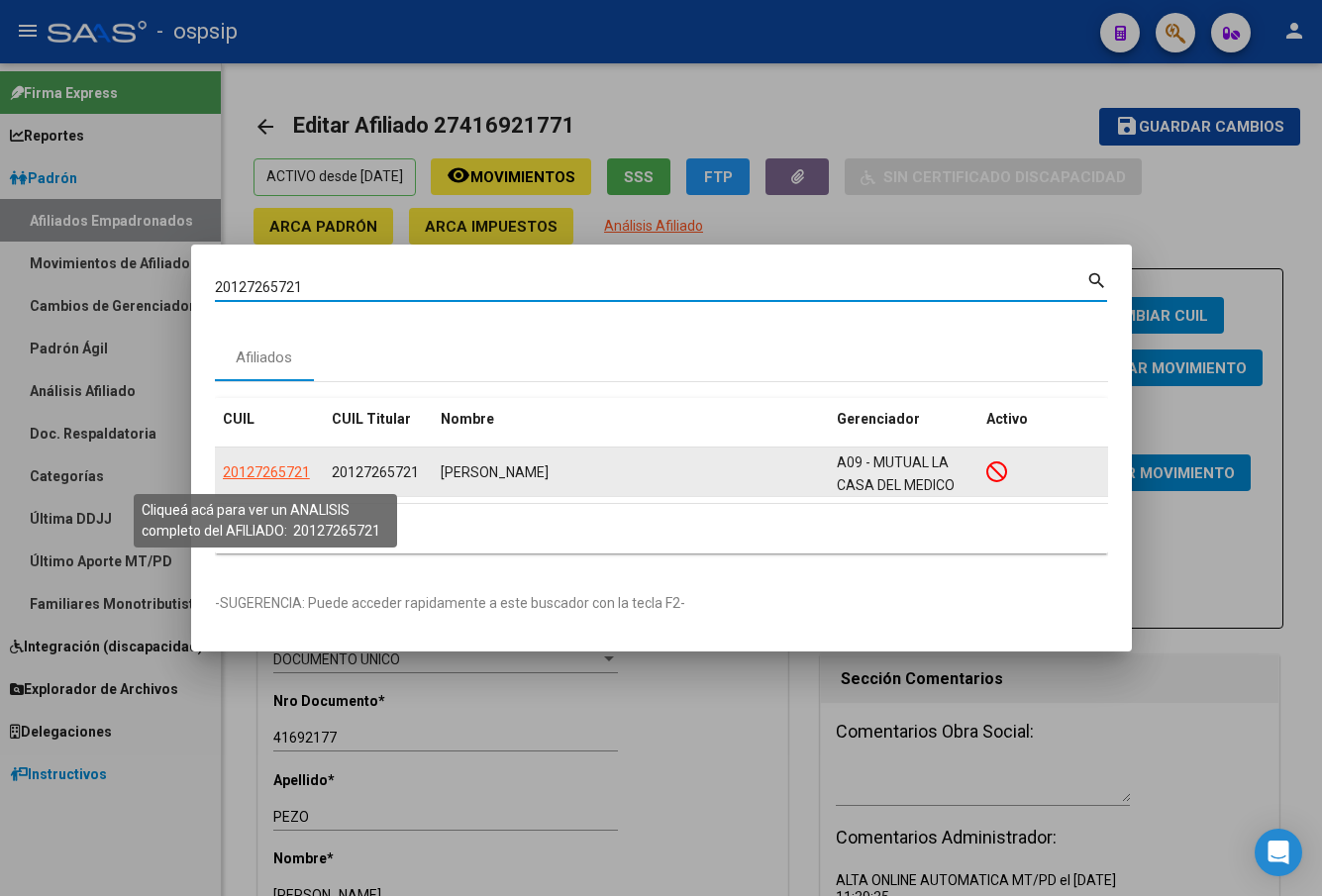 click on "20127265721" 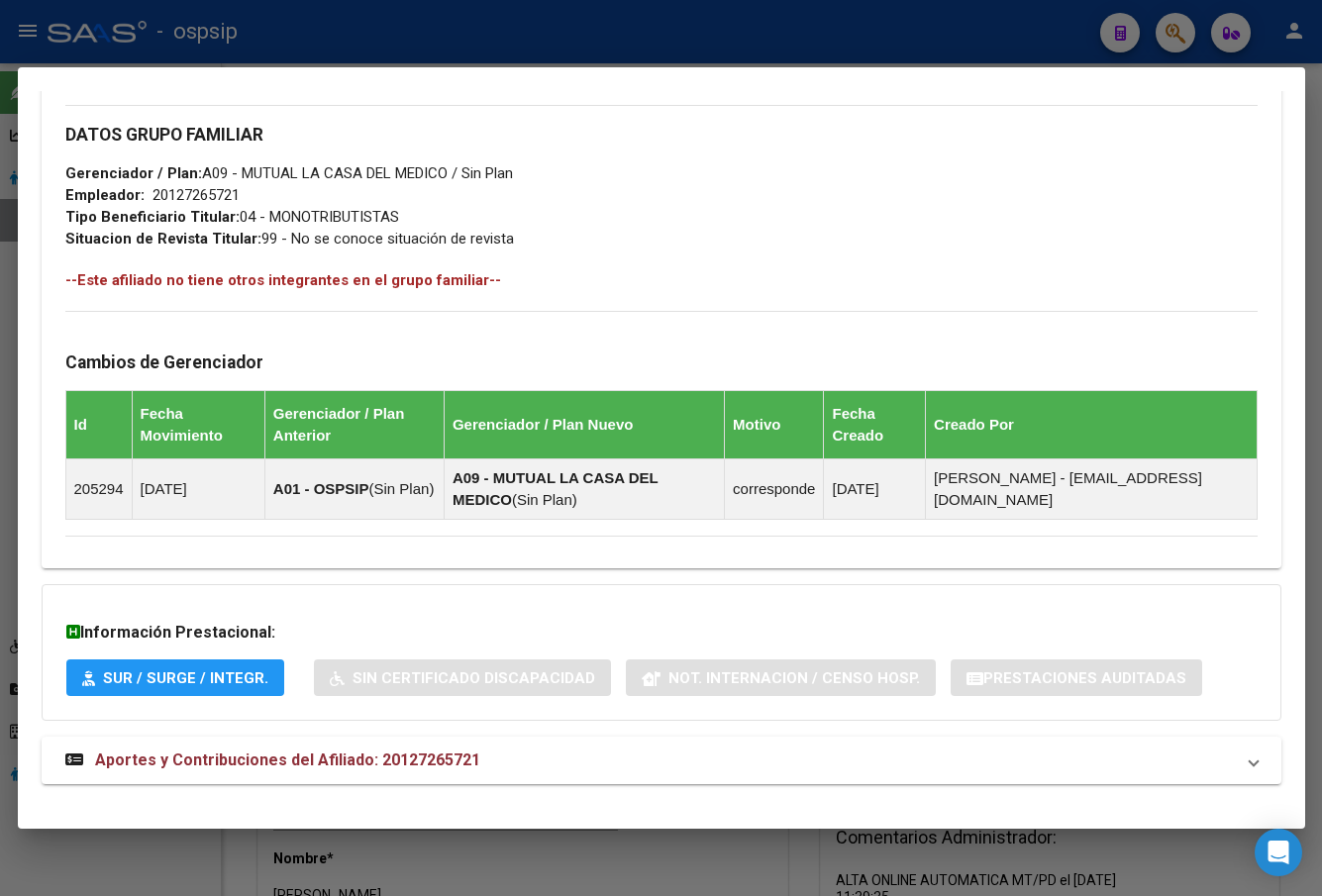 scroll, scrollTop: 909, scrollLeft: 0, axis: vertical 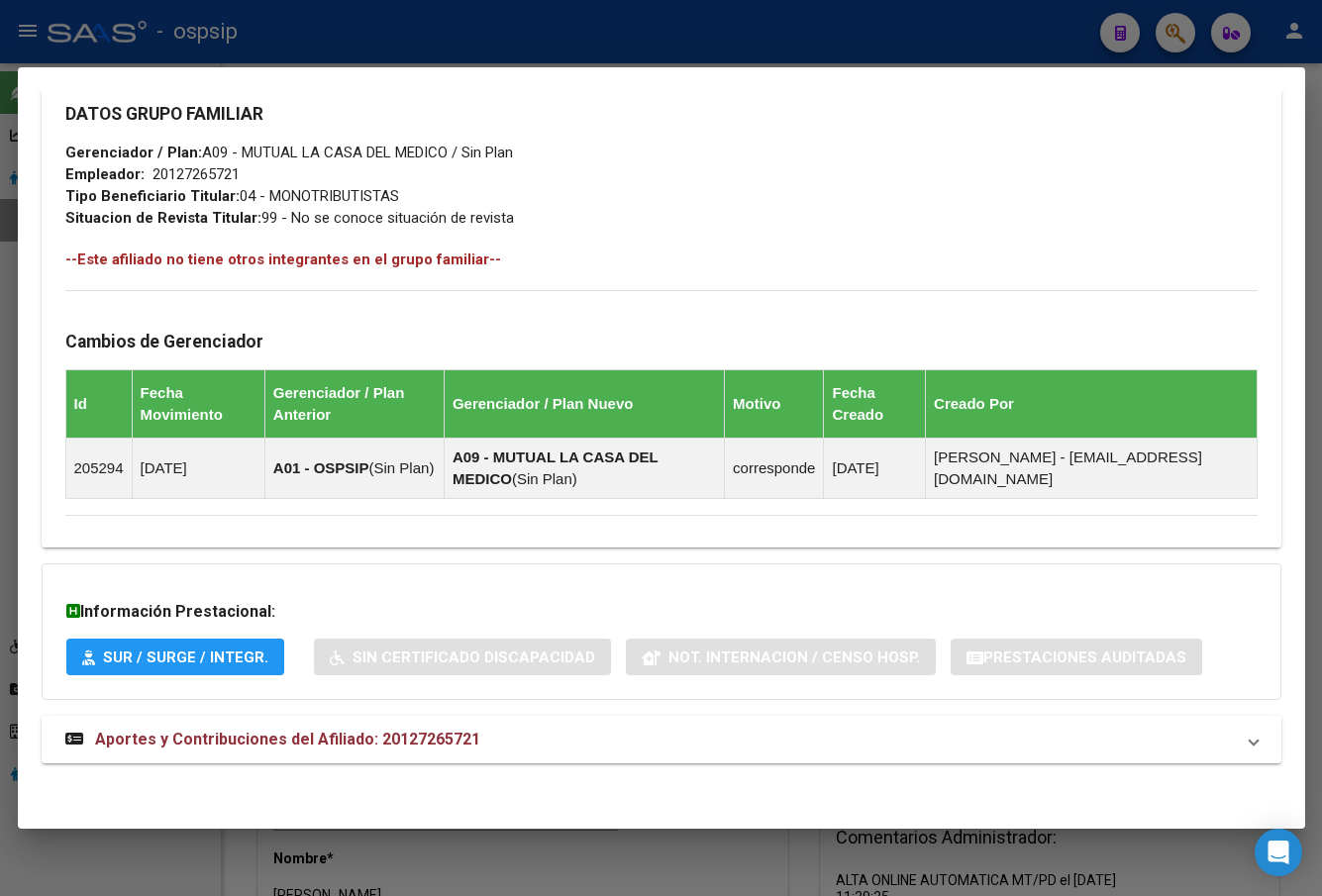 click on "Aportes y Contribuciones del Afiliado: 20127265721" at bounding box center [287, 739] 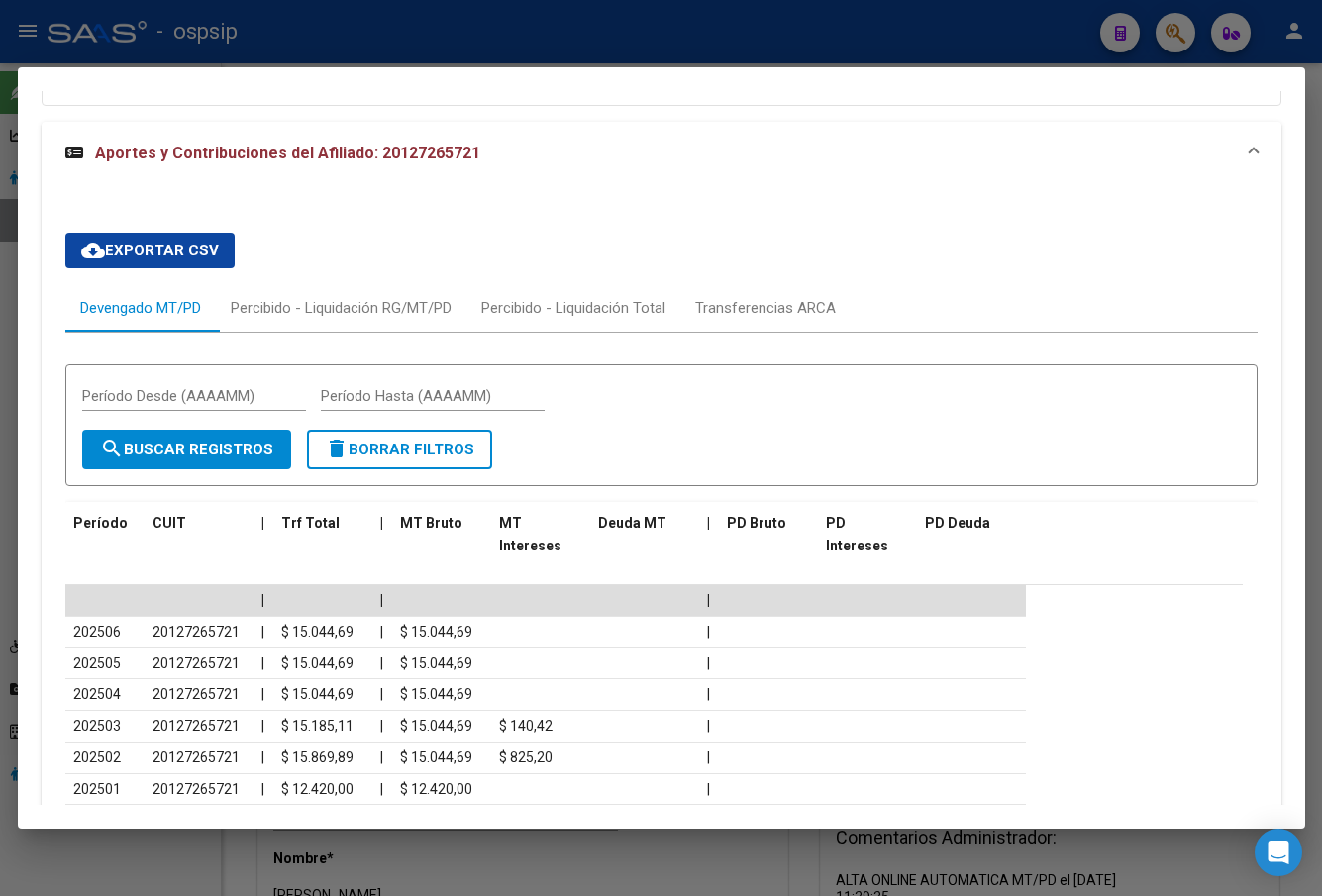 scroll, scrollTop: 1701, scrollLeft: 0, axis: vertical 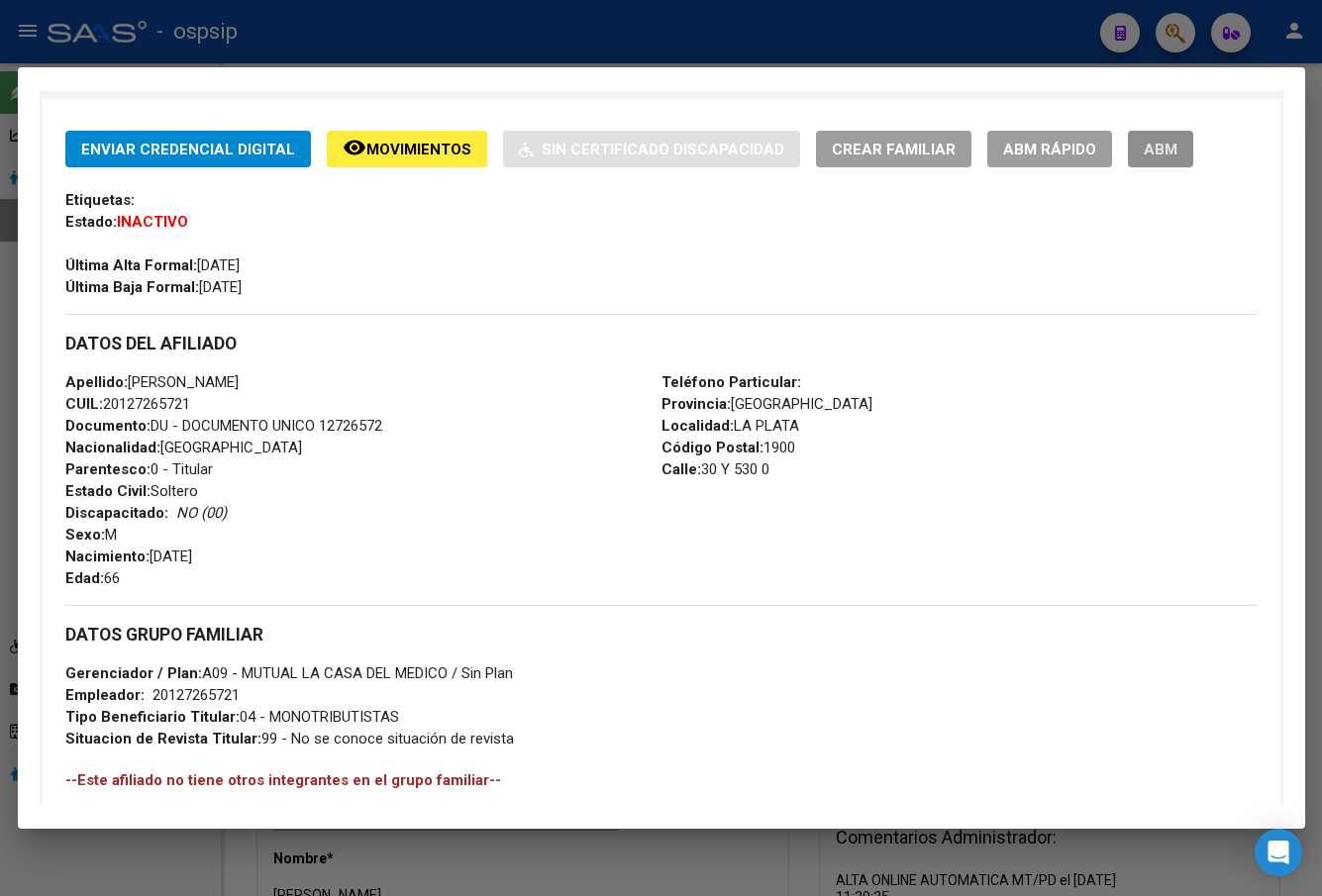 click on "ABM" at bounding box center [1161, 149] 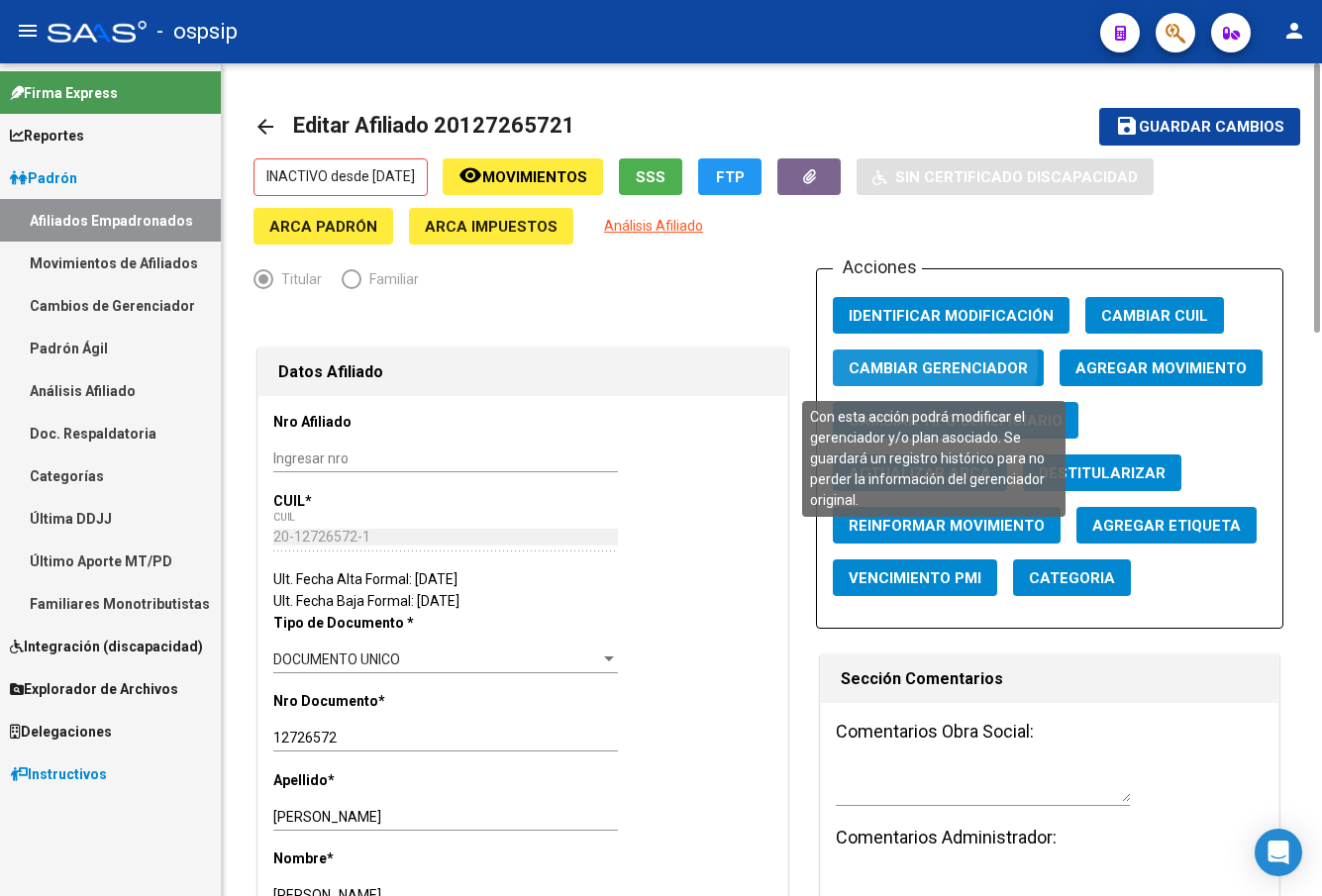 click on "Cambiar Gerenciador" 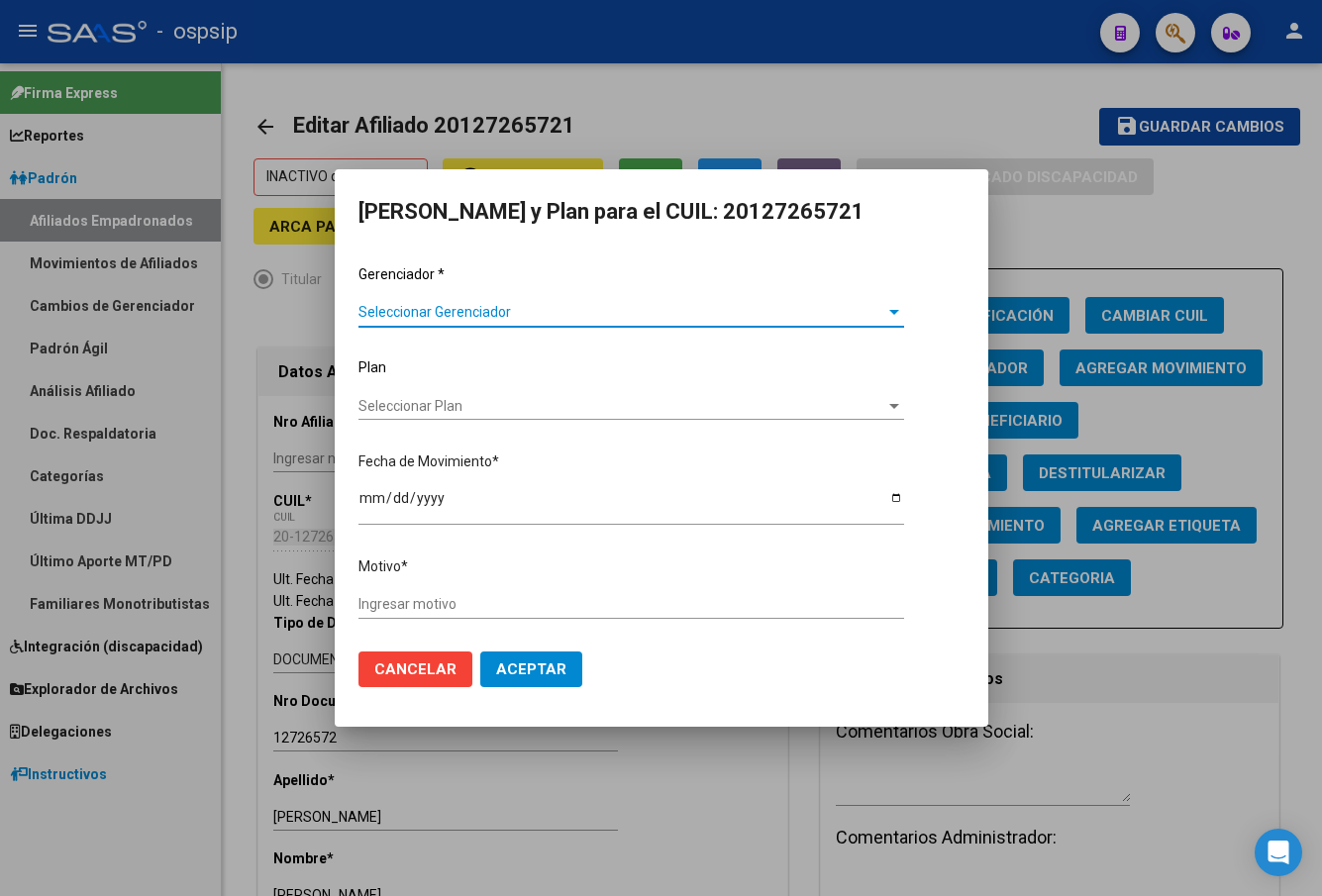 click on "Seleccionar Gerenciador" at bounding box center [622, 312] 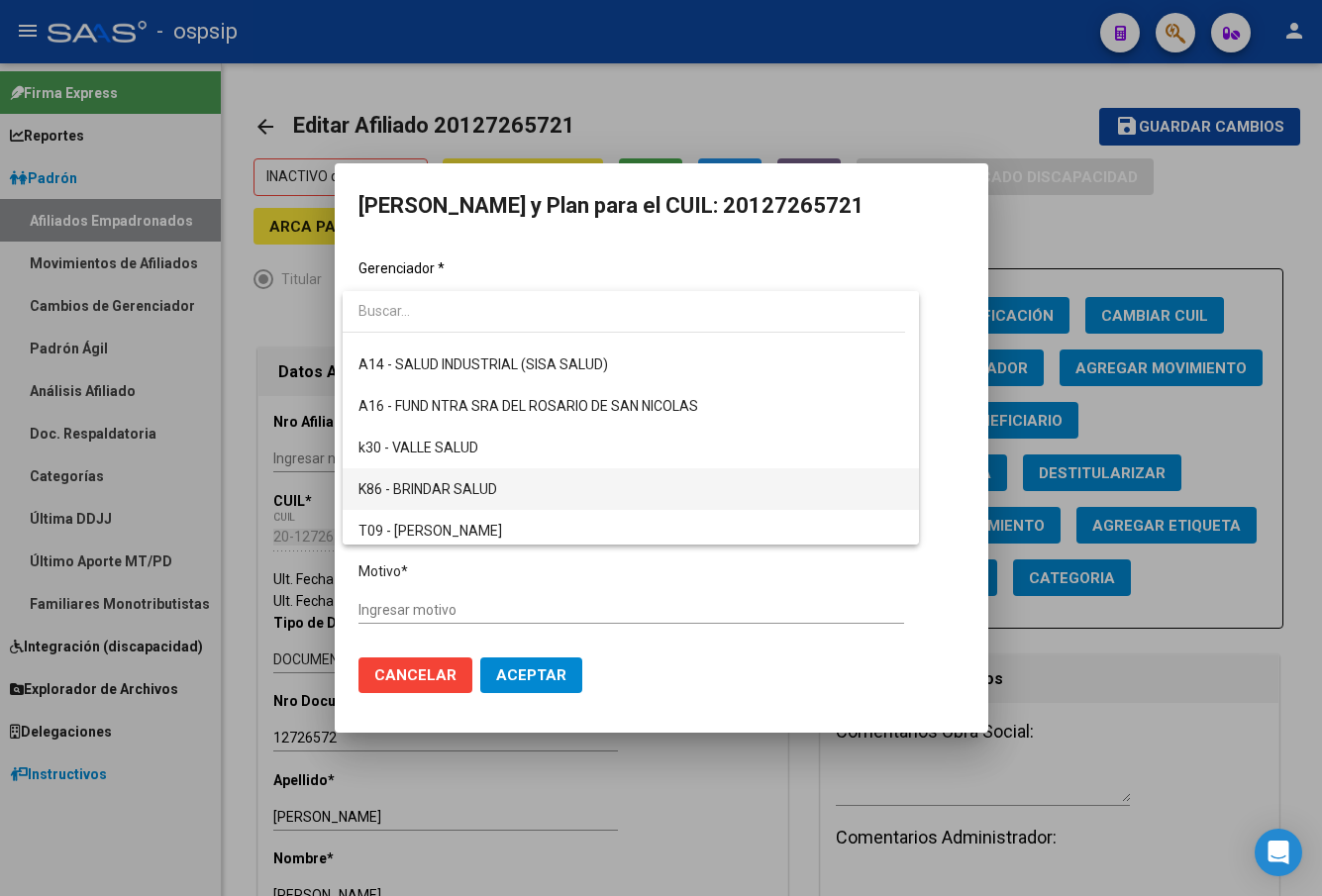 scroll, scrollTop: 495, scrollLeft: 0, axis: vertical 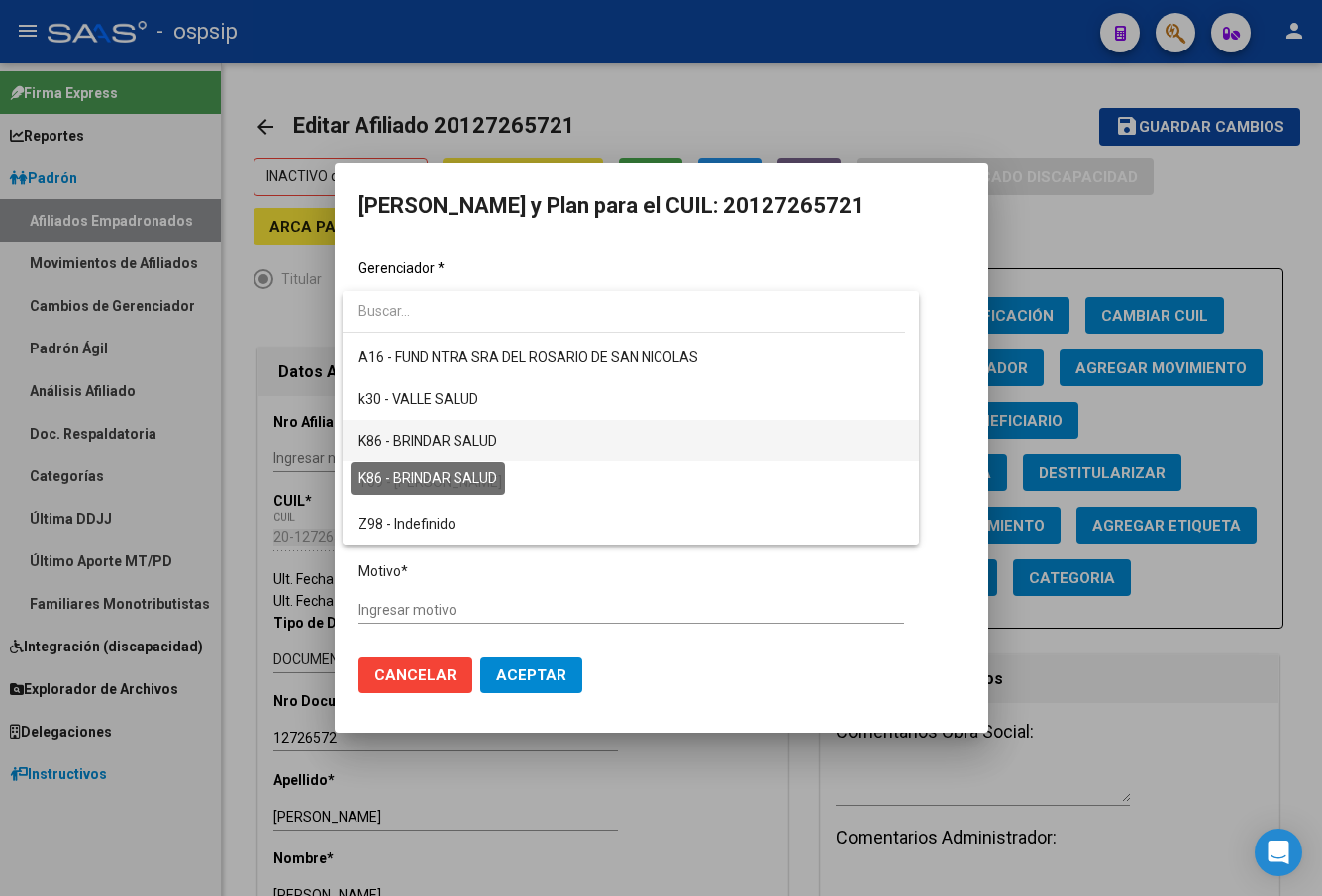 click on "K86 - BRINDAR SALUD" at bounding box center [428, 441] 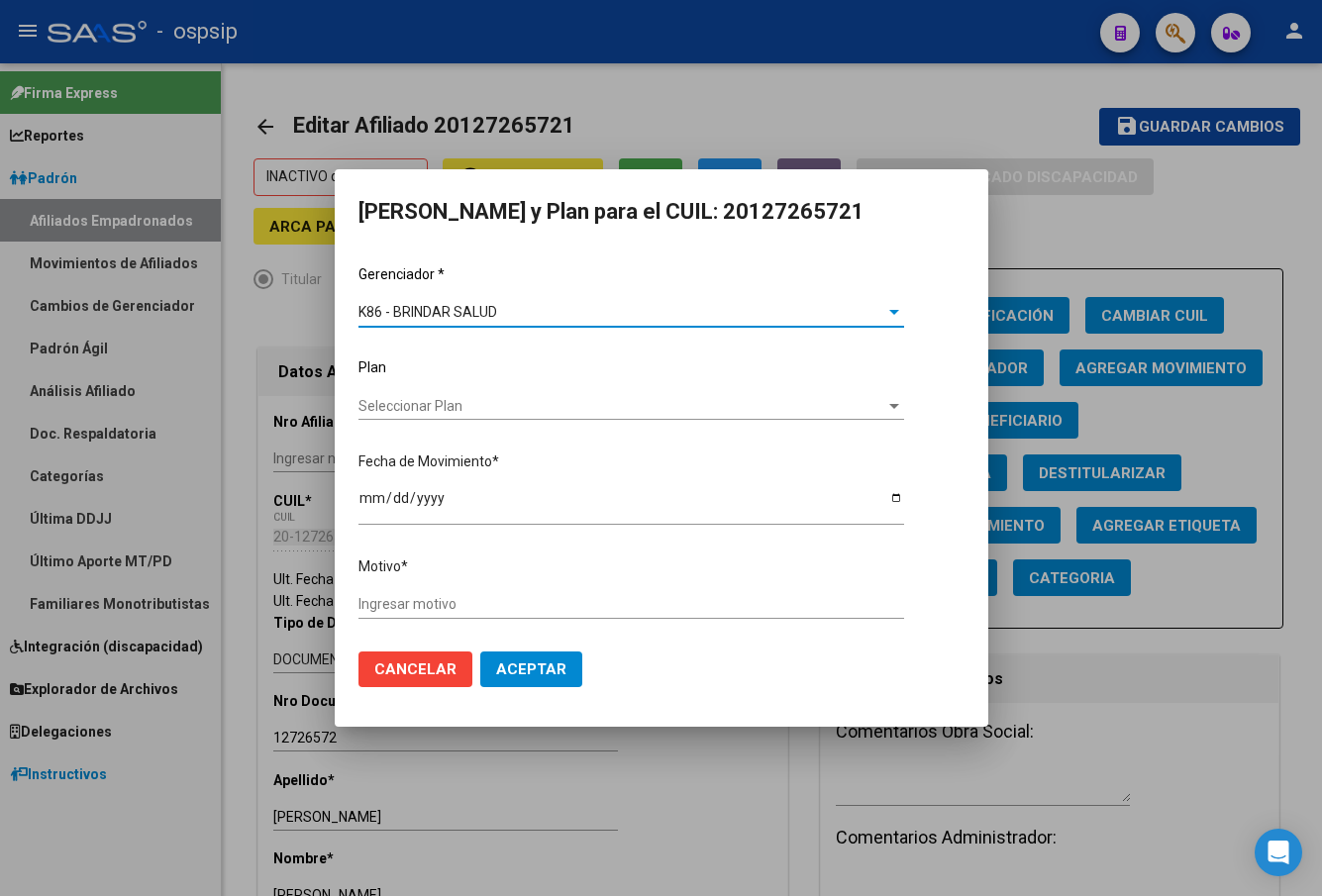 click on "Gerenciador * K86 - BRINDAR SALUD Seleccionar Gerenciador  Plan  Seleccionar Plan Seleccionar Plan Fecha de Movimiento  *   [DATE] Ingresar fecha  Motivo  *   Ingresar motivo" at bounding box center [661, 450] 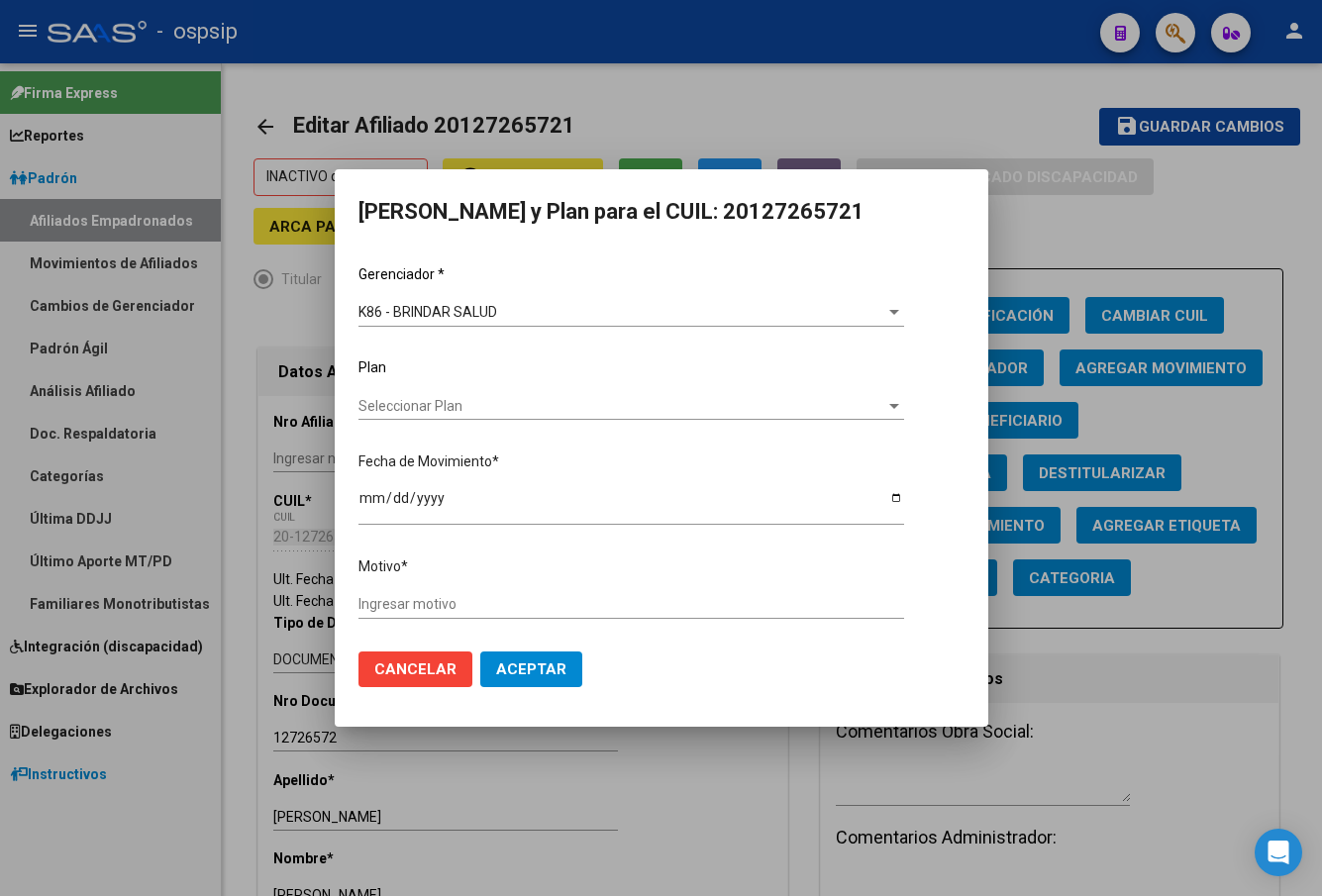 click on "Gerenciador * K86 - BRINDAR SALUD Seleccionar Gerenciador  Plan  Seleccionar Plan Seleccionar Plan Fecha de Movimiento  *   [DATE] Ingresar fecha  Motivo  *   Ingresar motivo" at bounding box center [661, 450] 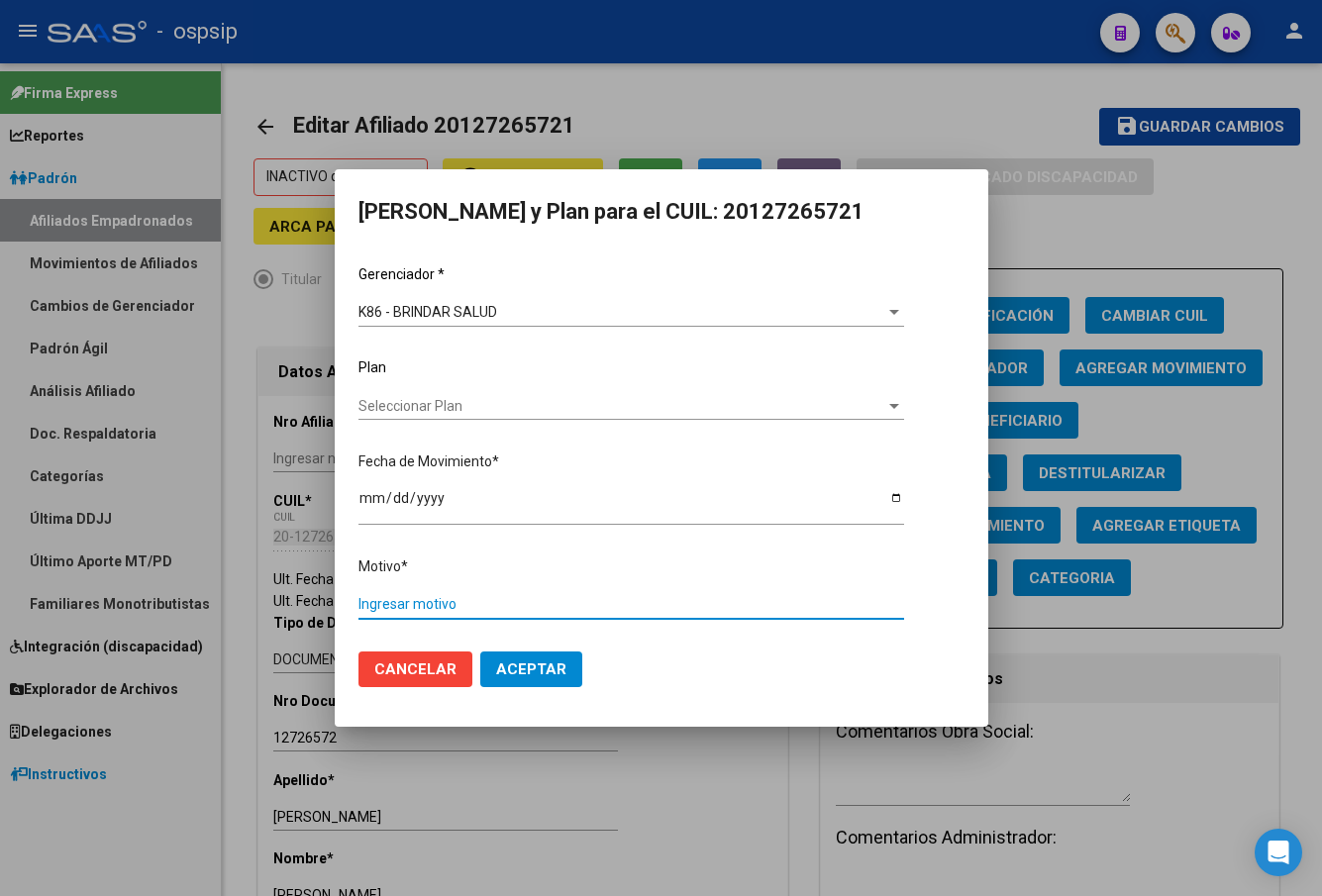 click on "Ingresar motivo" at bounding box center (631, 604) 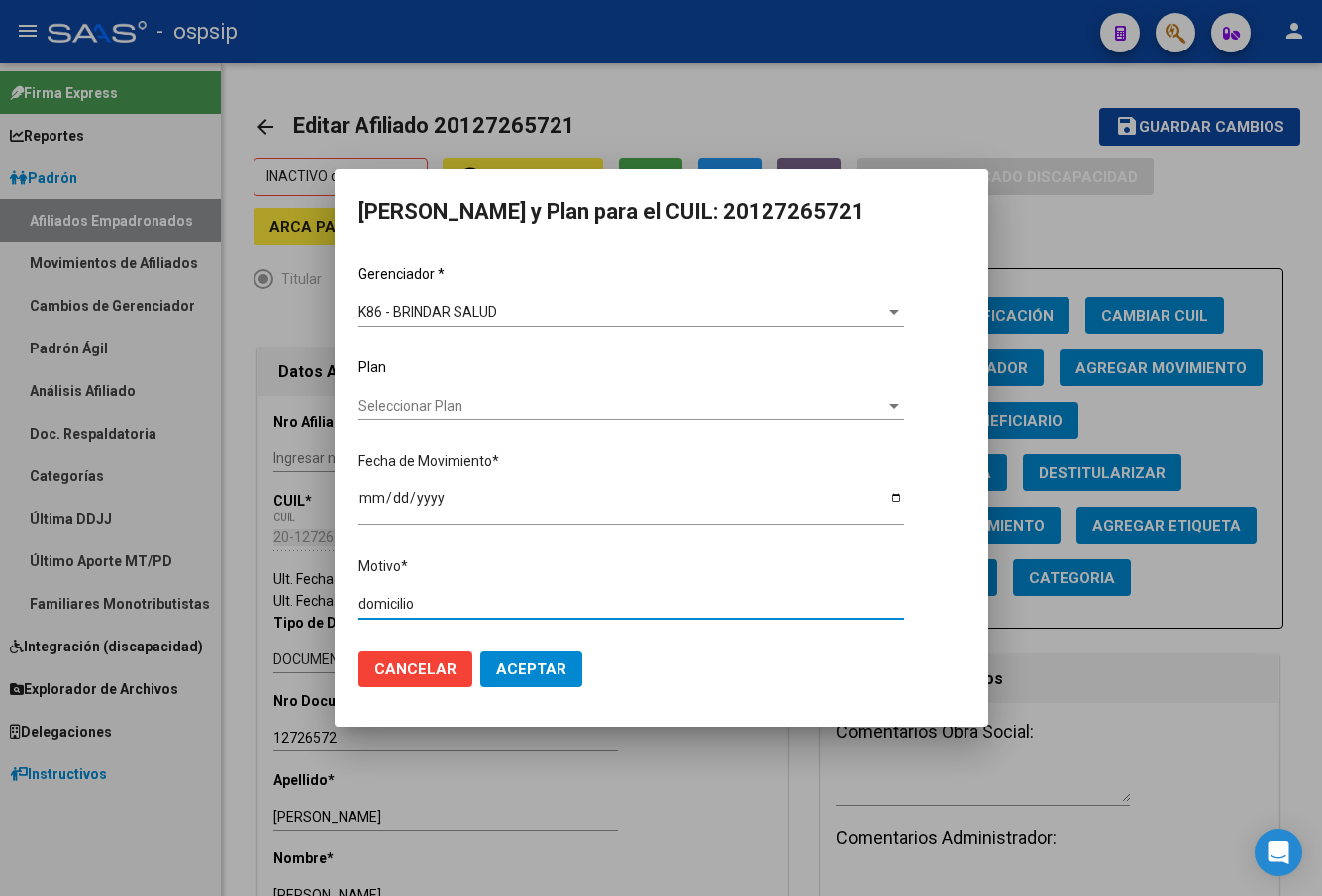 type on "domicilio" 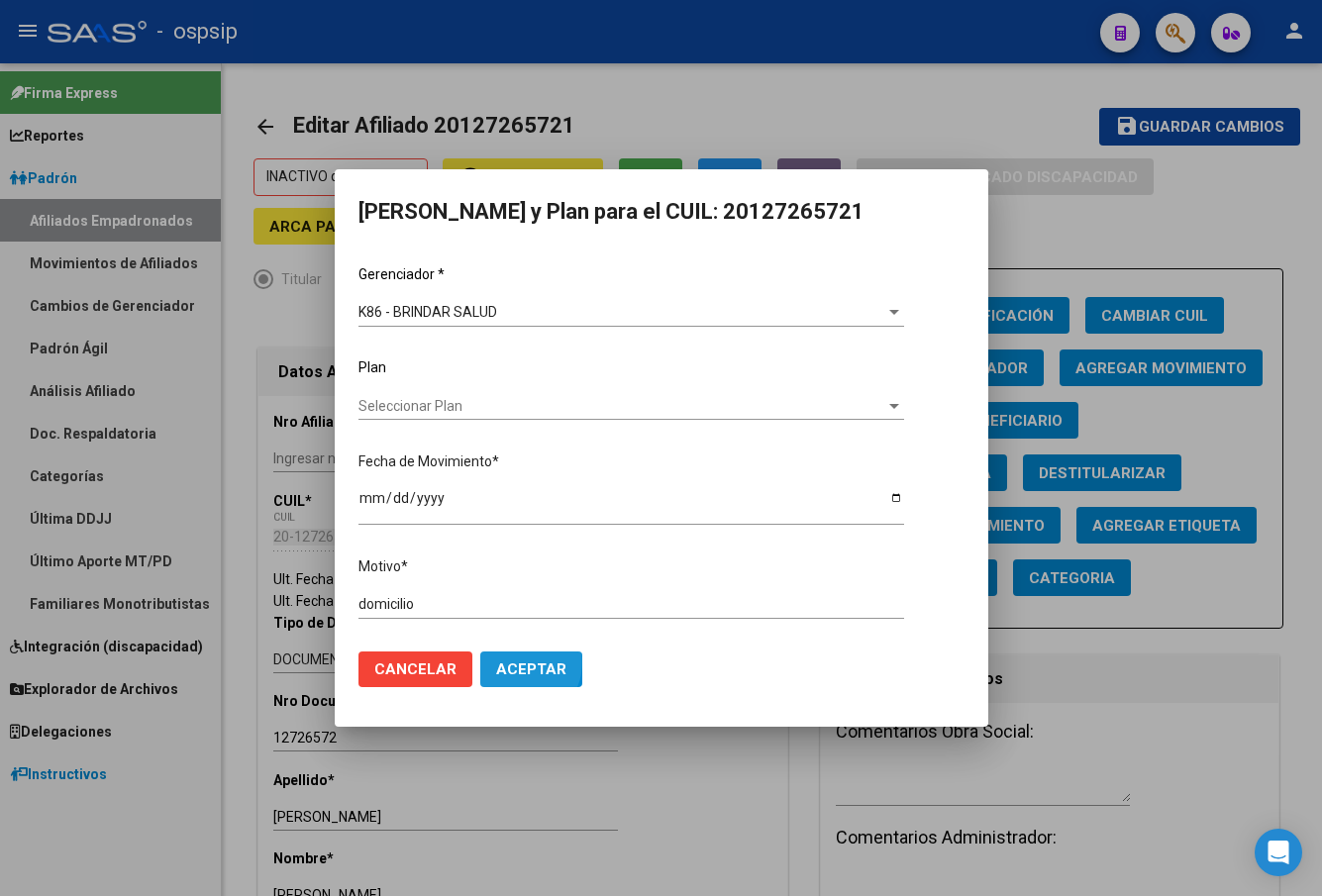 click on "Aceptar" at bounding box center [531, 669] 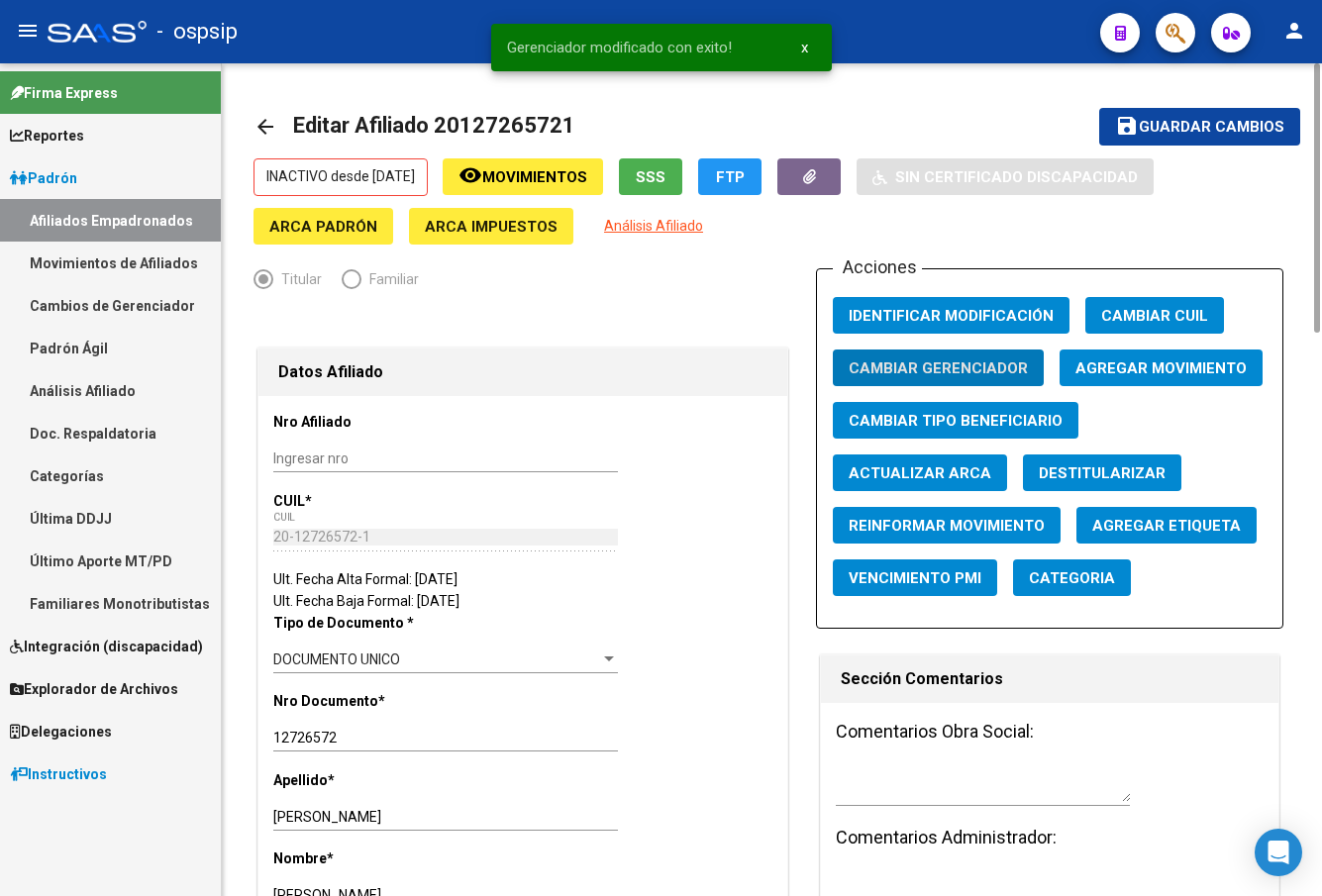 click on "Agregar Movimiento" 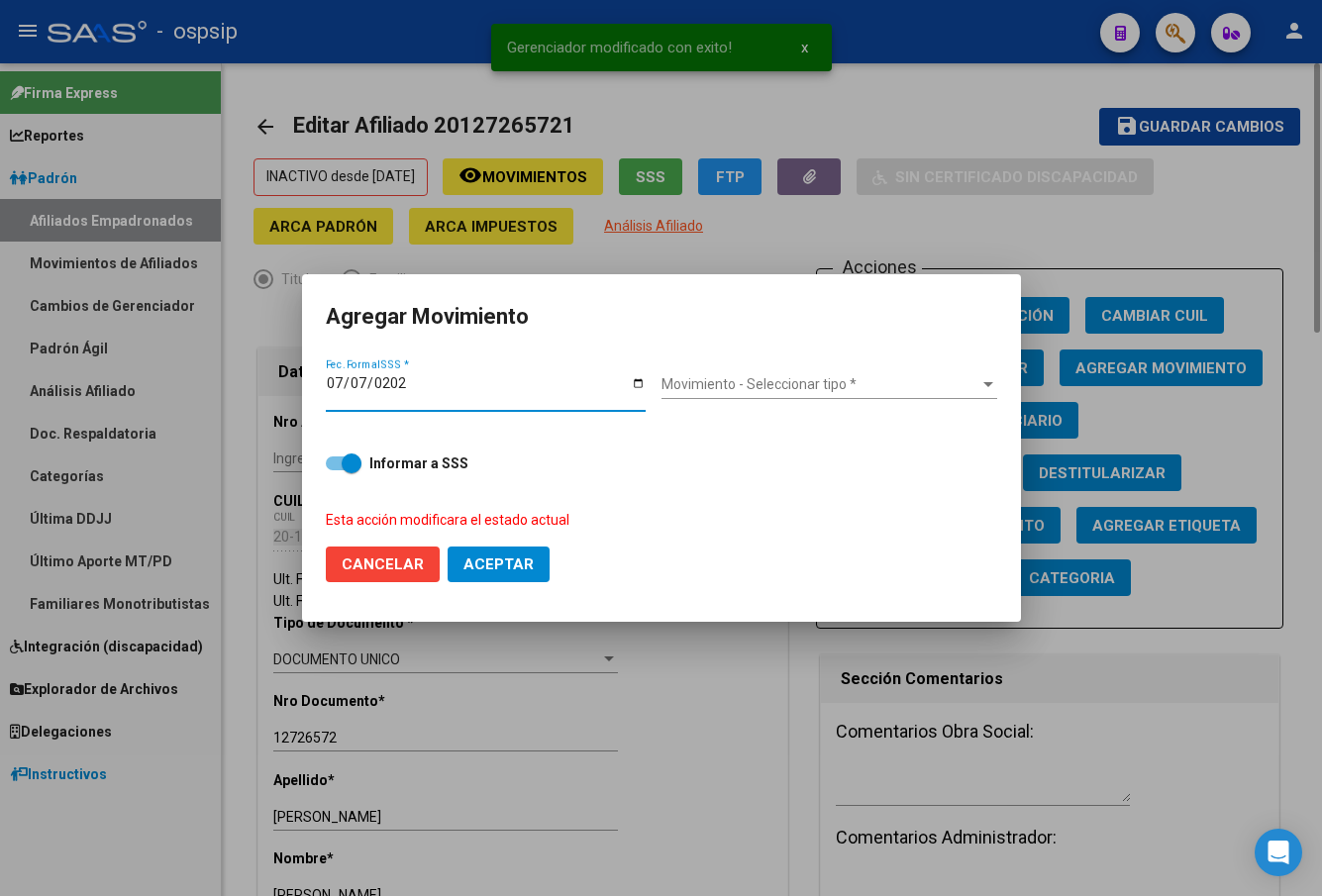 type on "[DATE]" 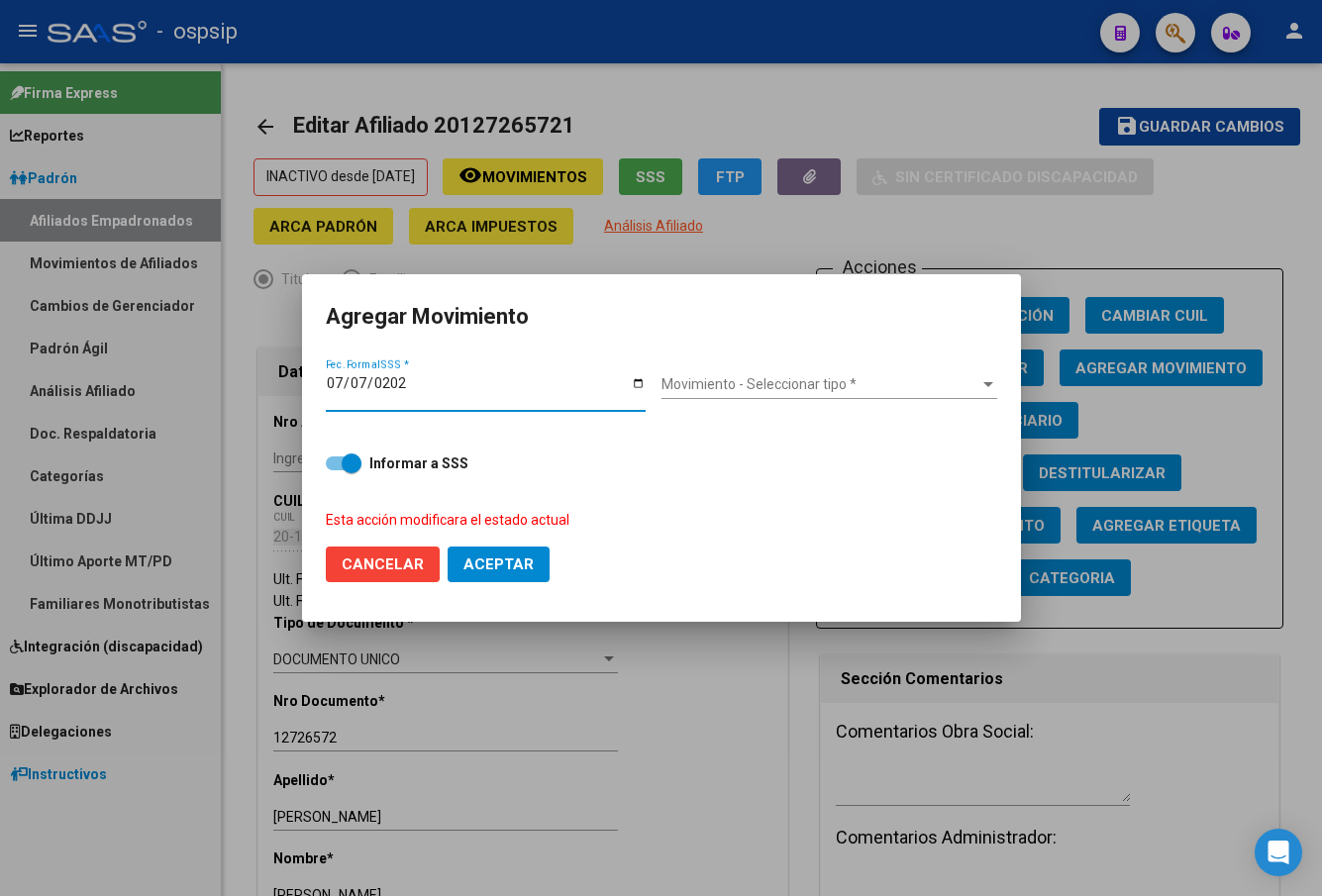 click on "Movimiento - Seleccionar tipo * Movimiento - Seleccionar tipo *" at bounding box center [829, 385] 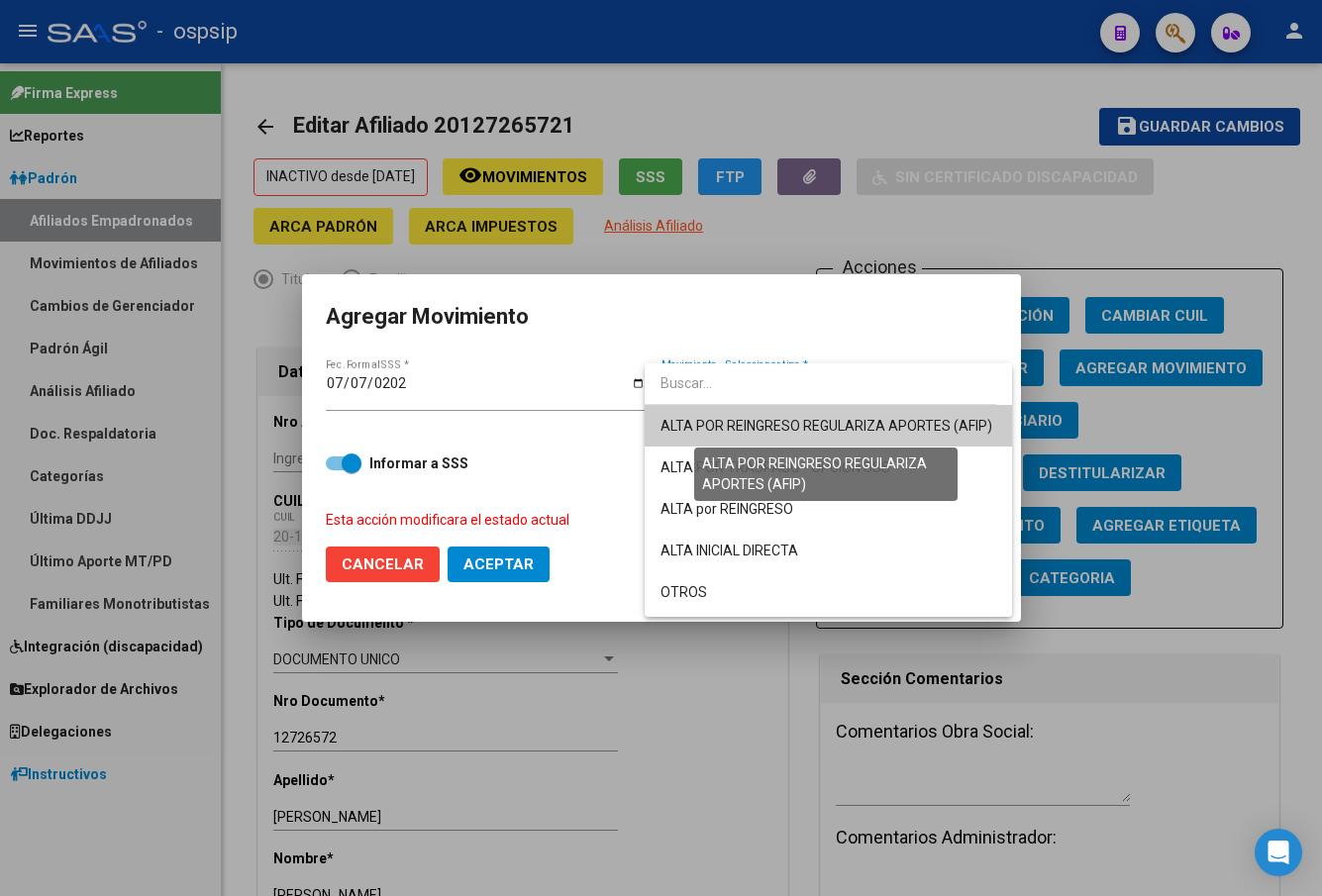 click on "ALTA POR REINGRESO REGULARIZA APORTES (AFIP)" at bounding box center [826, 426] 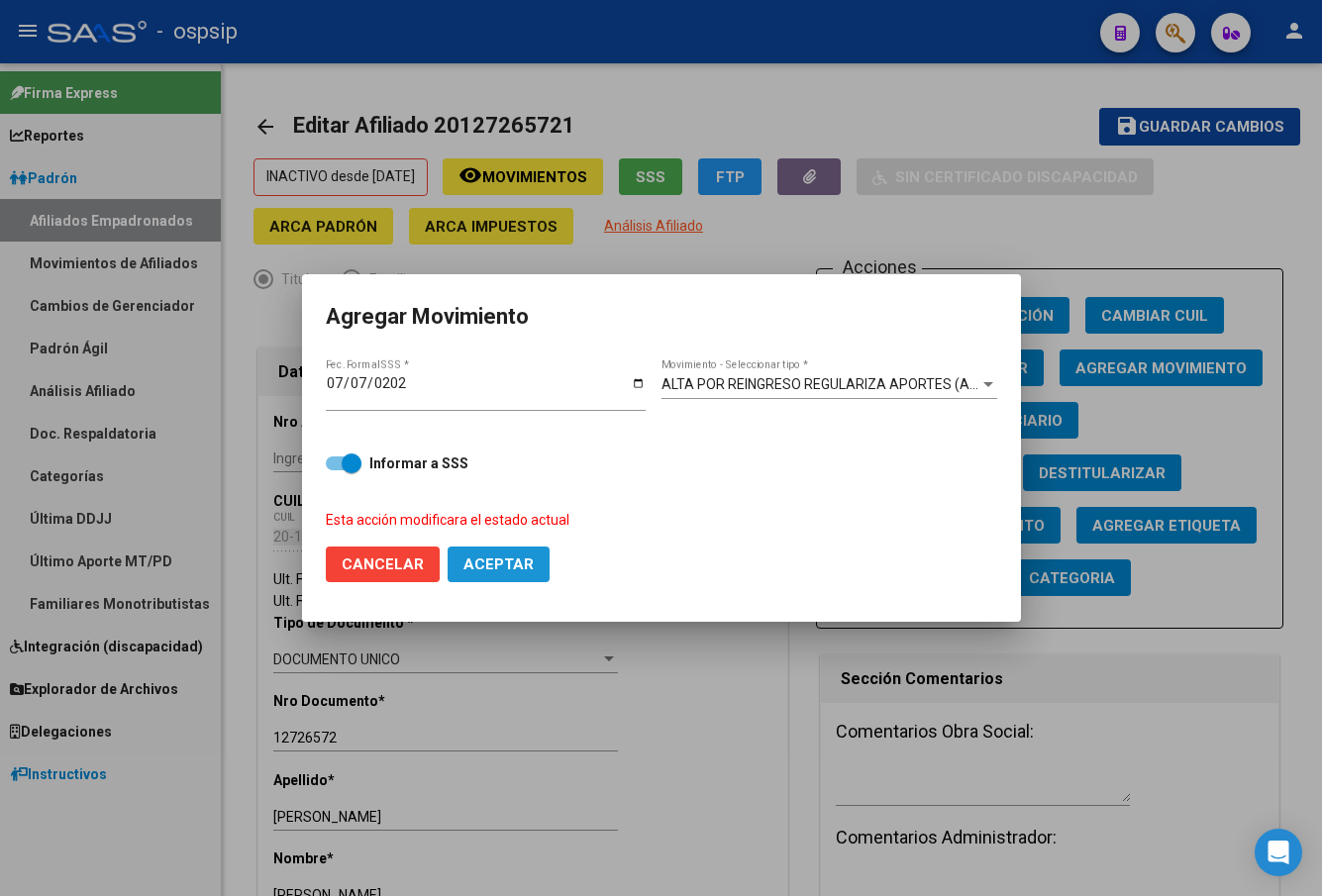click on "Aceptar" 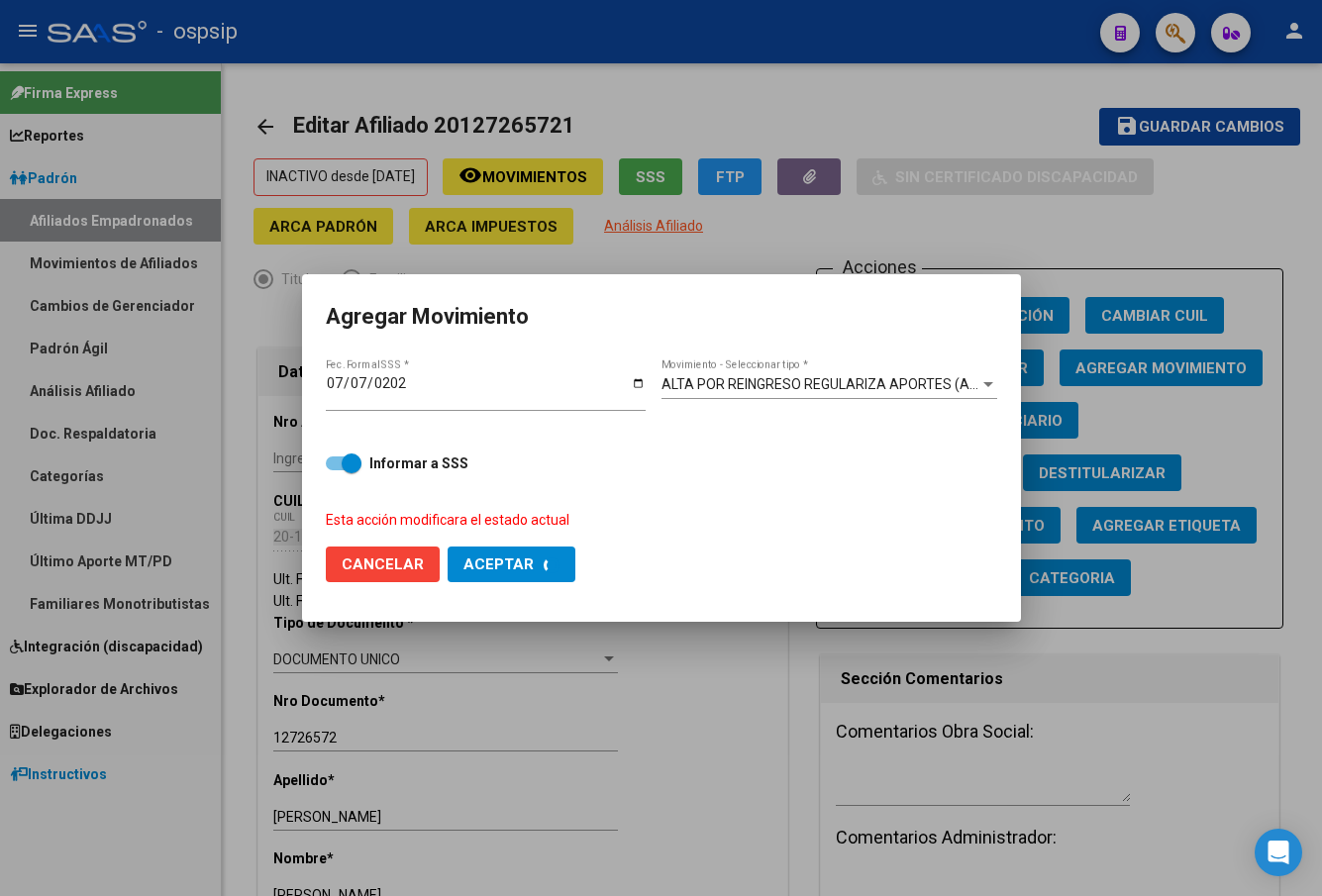 checkbox on "false" 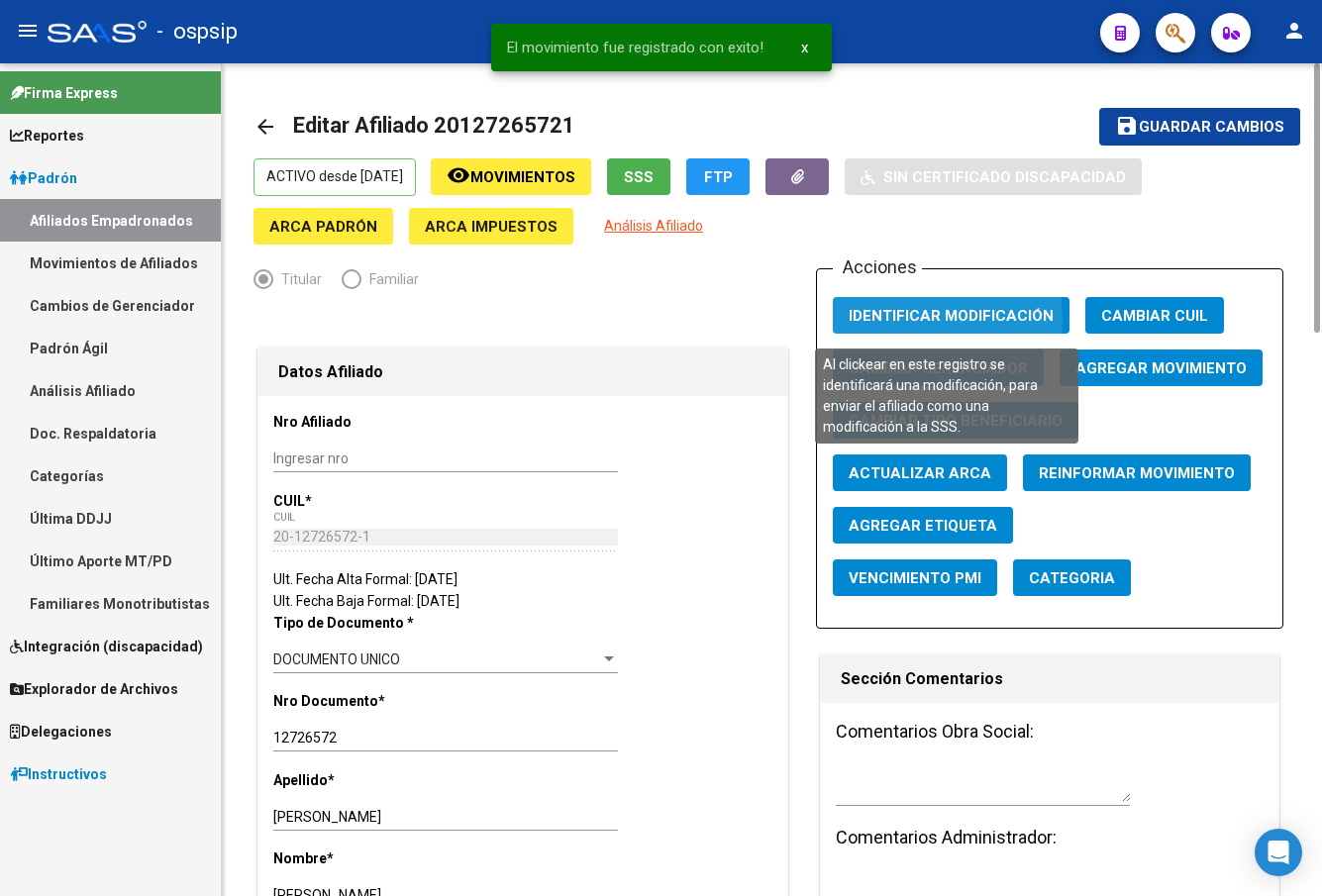 click on "Identificar Modificación" 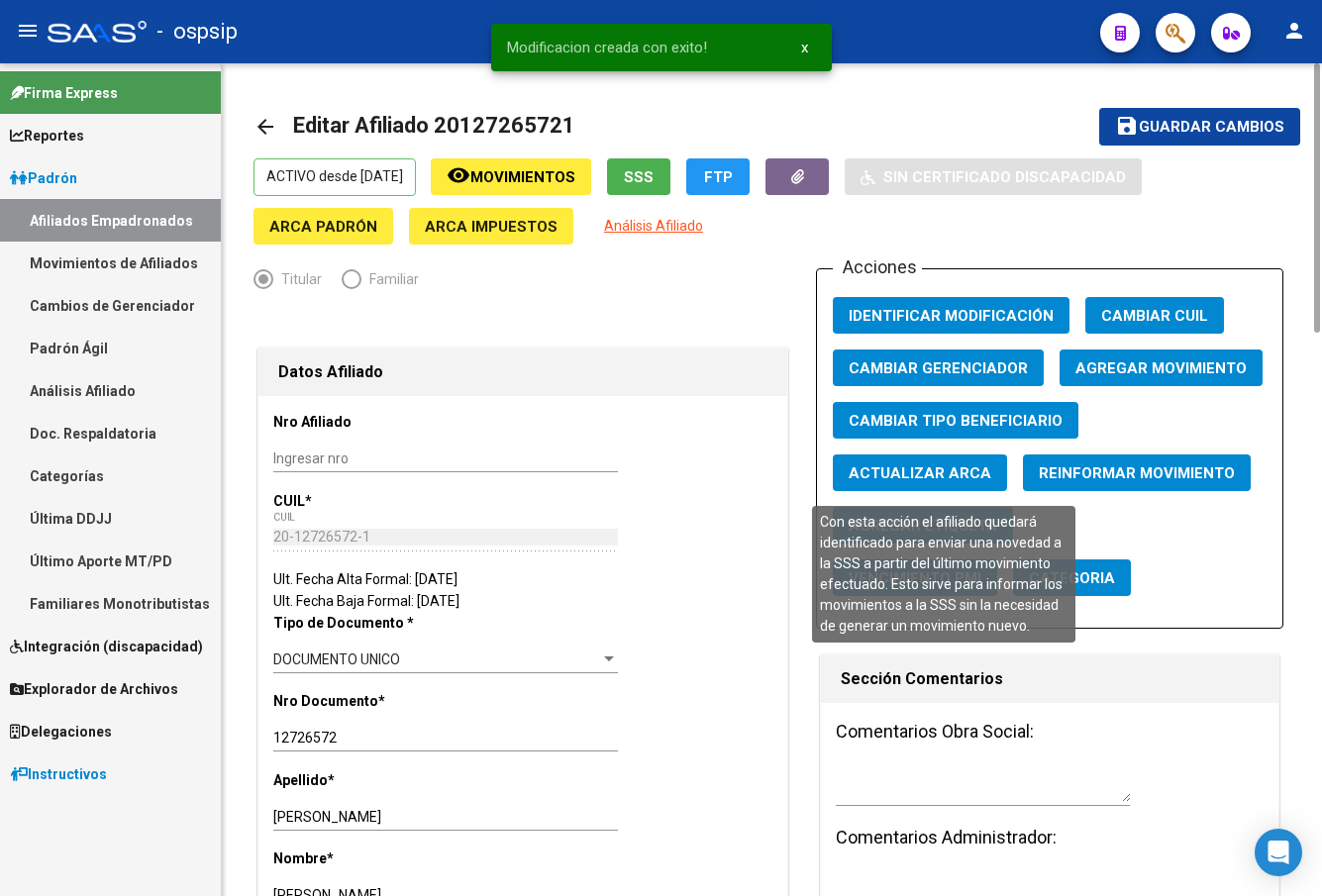 click on "Reinformar Movimiento" 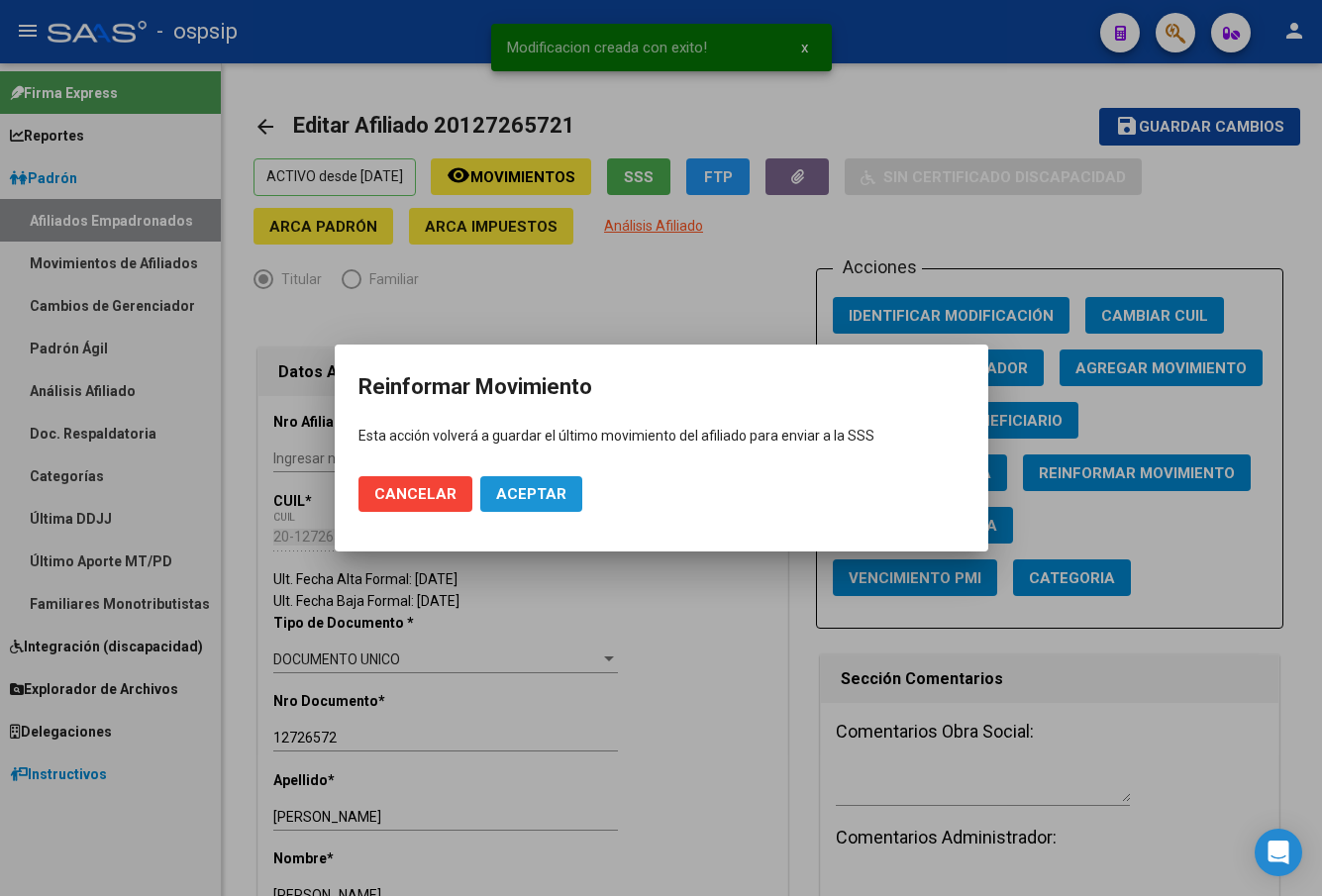 click on "Aceptar" at bounding box center (531, 494) 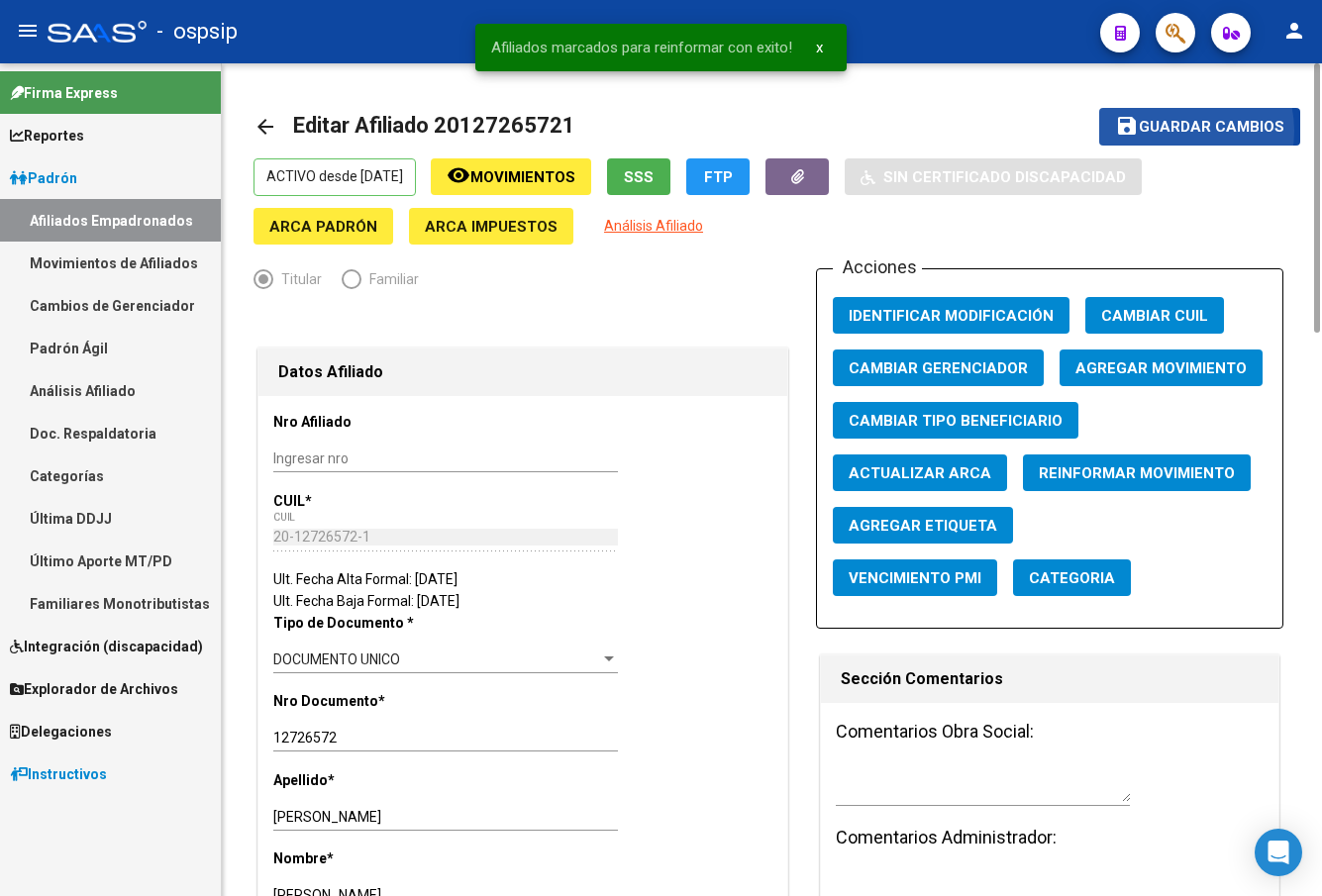 click on "Guardar cambios" 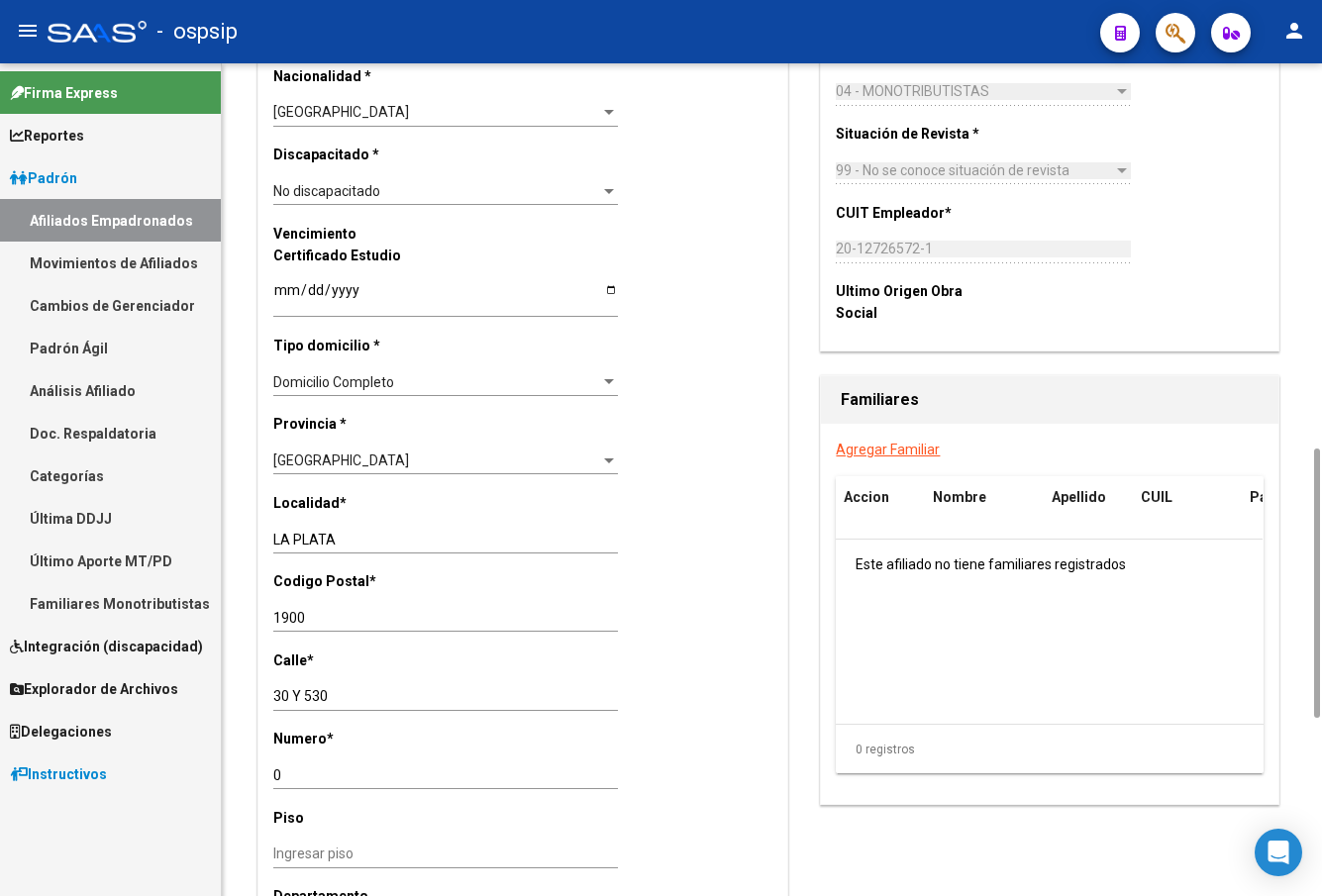 scroll, scrollTop: 1386, scrollLeft: 0, axis: vertical 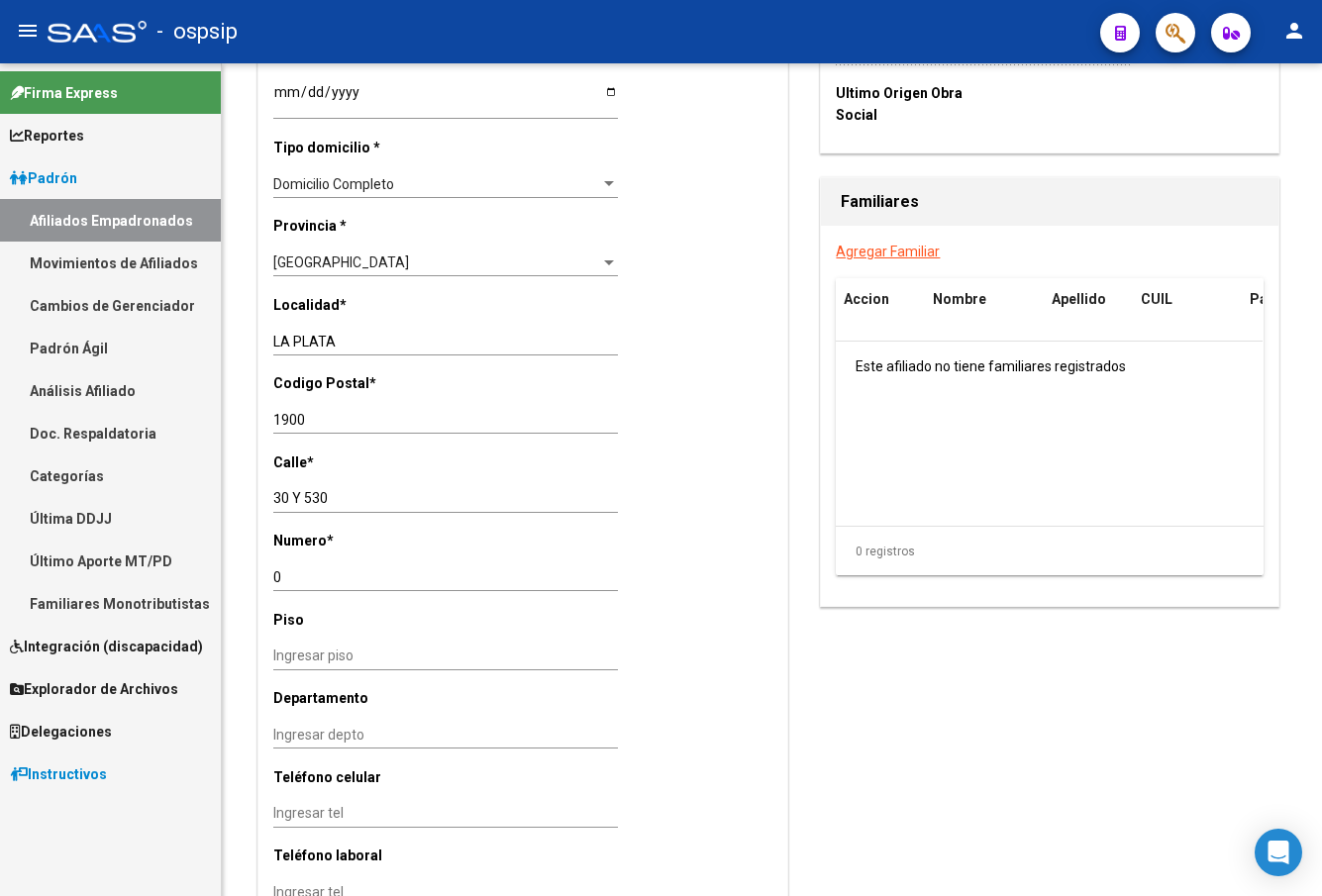 click on "-   ospsip" 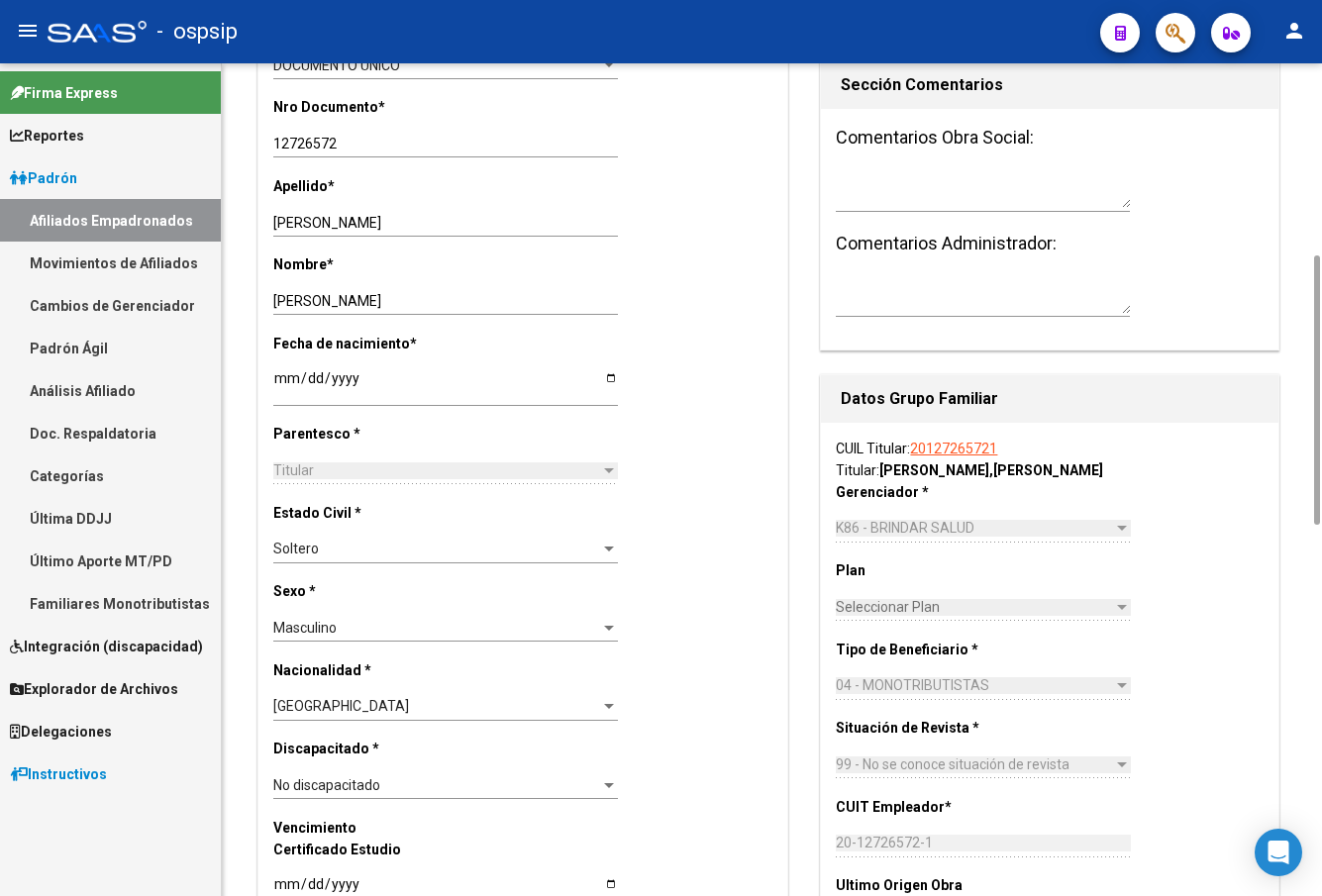 scroll, scrollTop: 0, scrollLeft: 0, axis: both 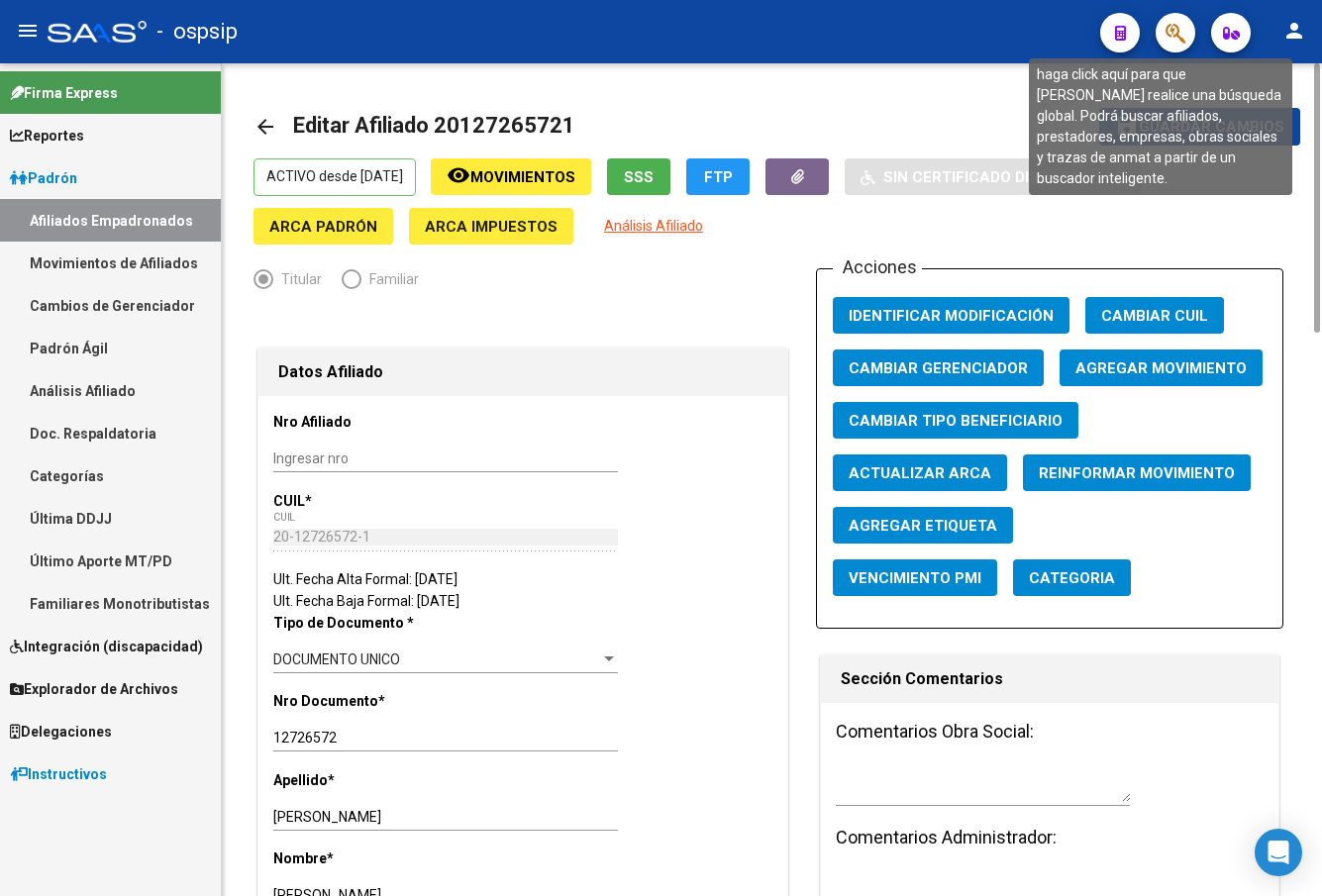 click 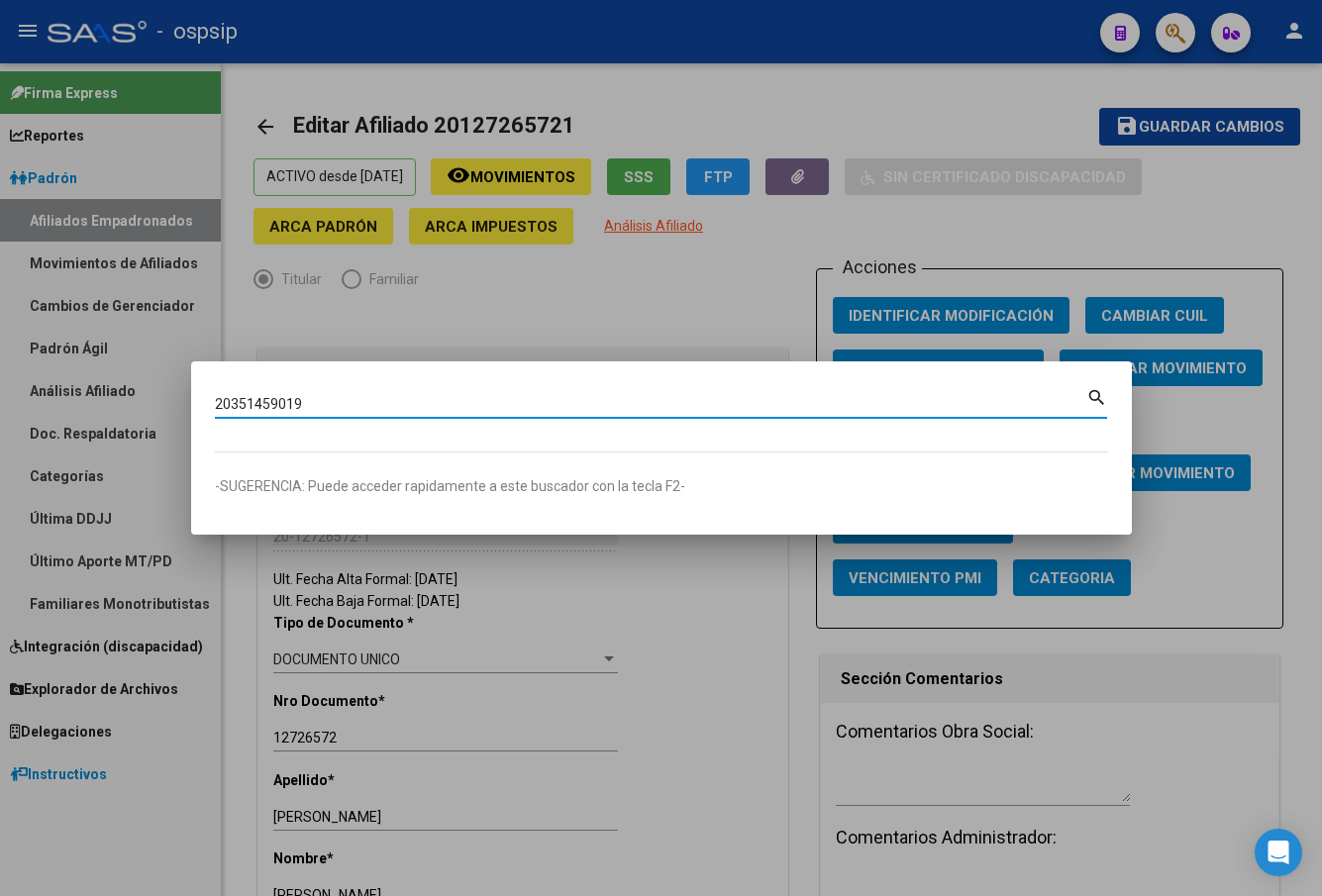 type on "20351459019" 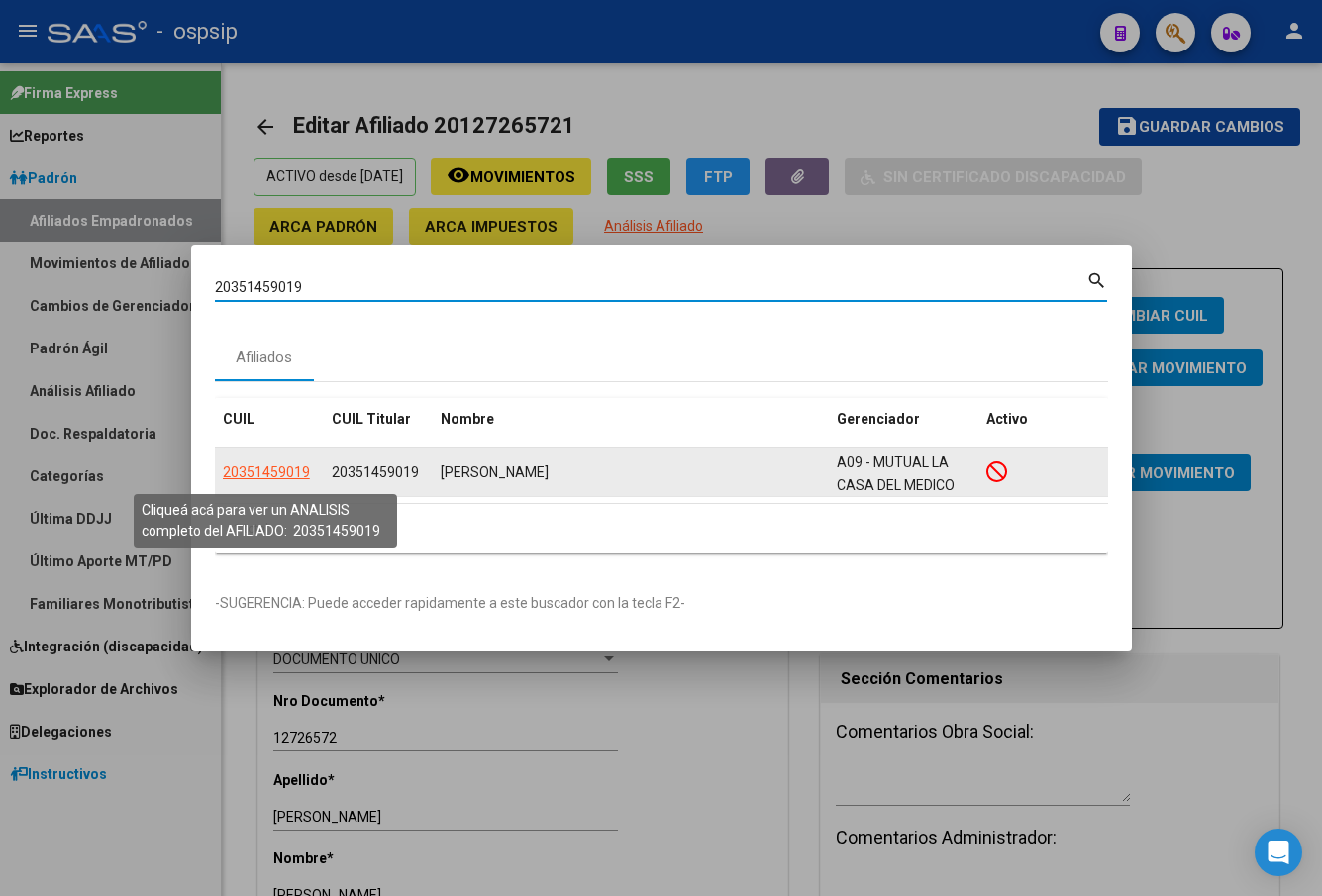 click on "20351459019" 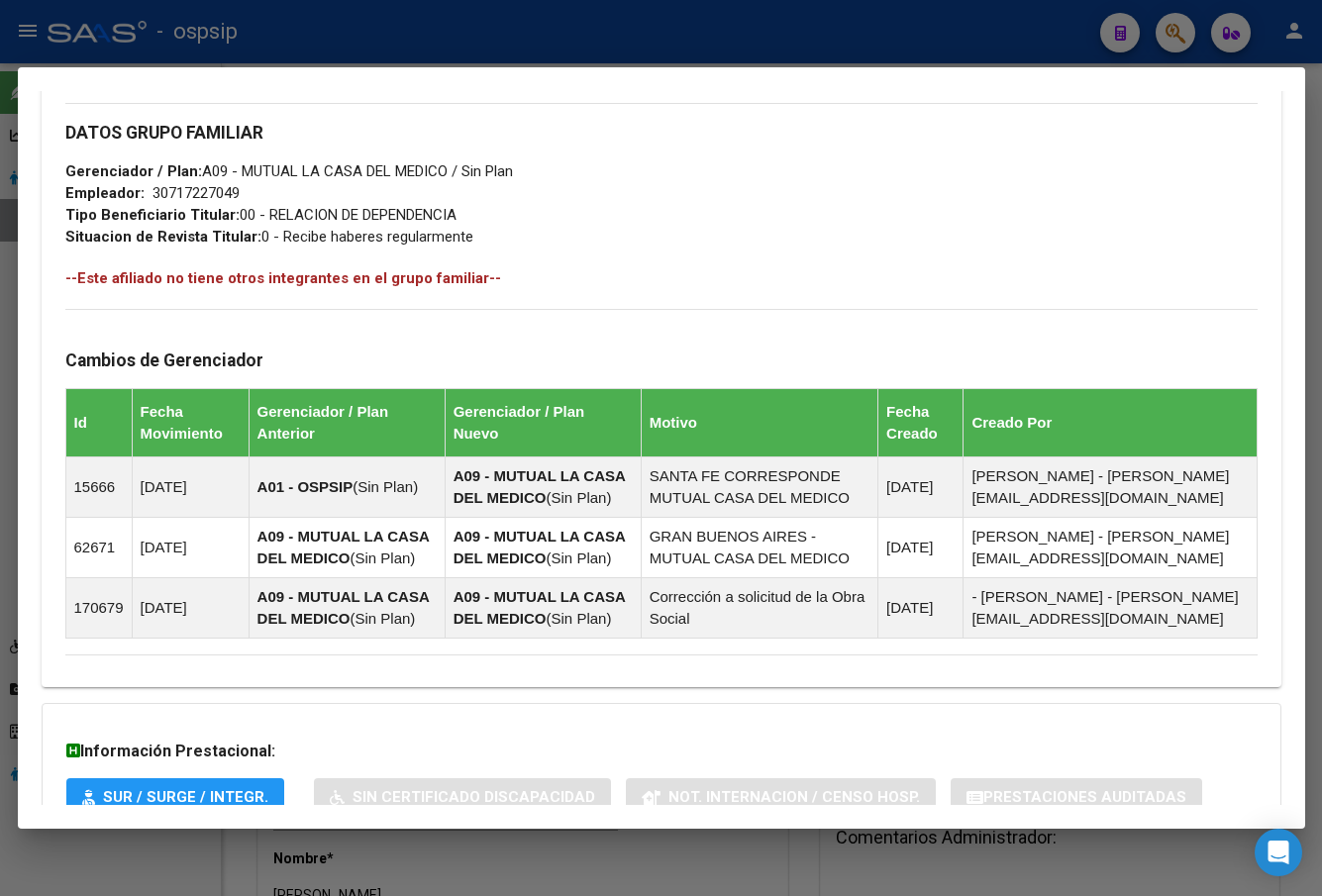 scroll, scrollTop: 1051, scrollLeft: 0, axis: vertical 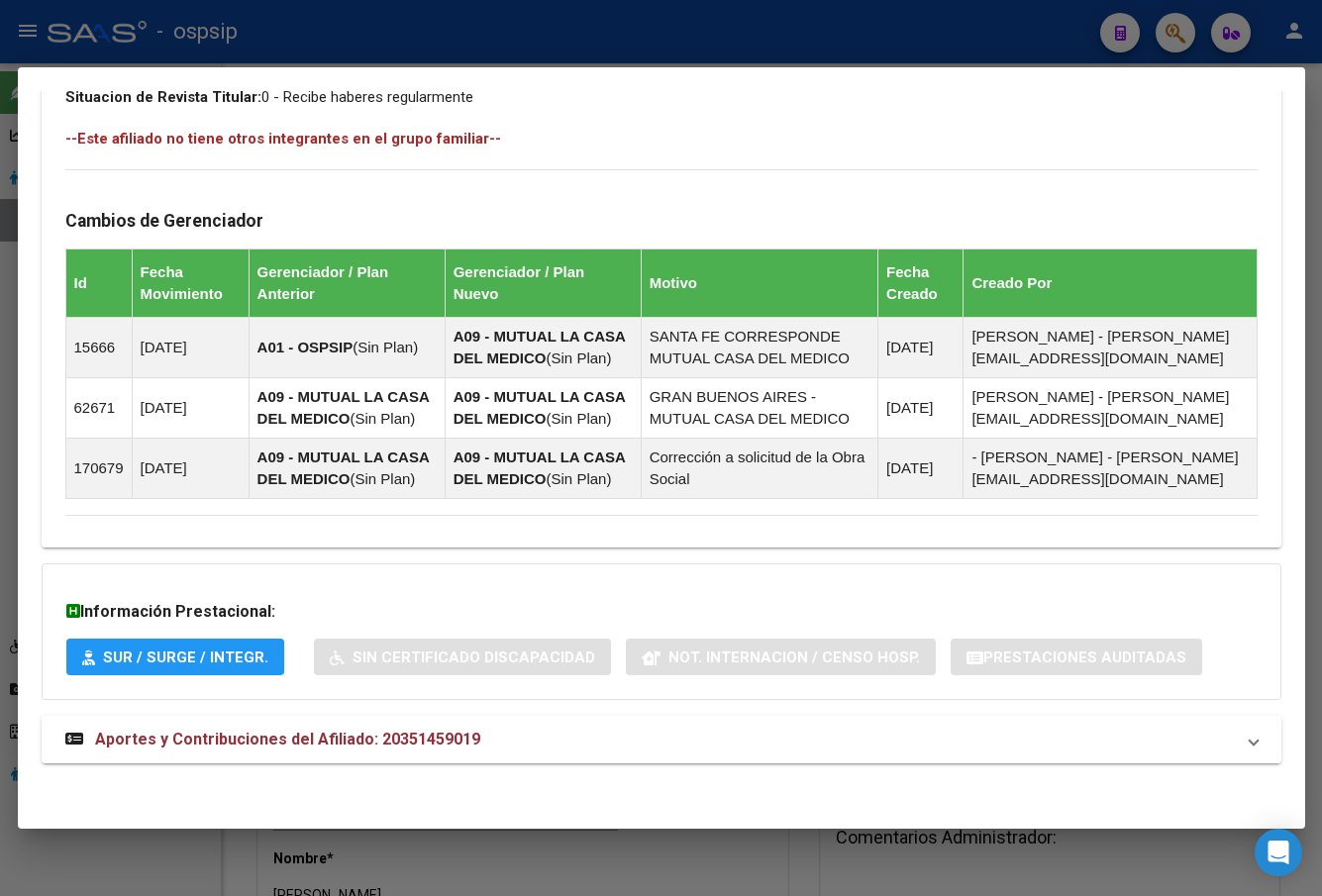click on "Aportes y Contribuciones del Afiliado: 20351459019" at bounding box center (287, 739) 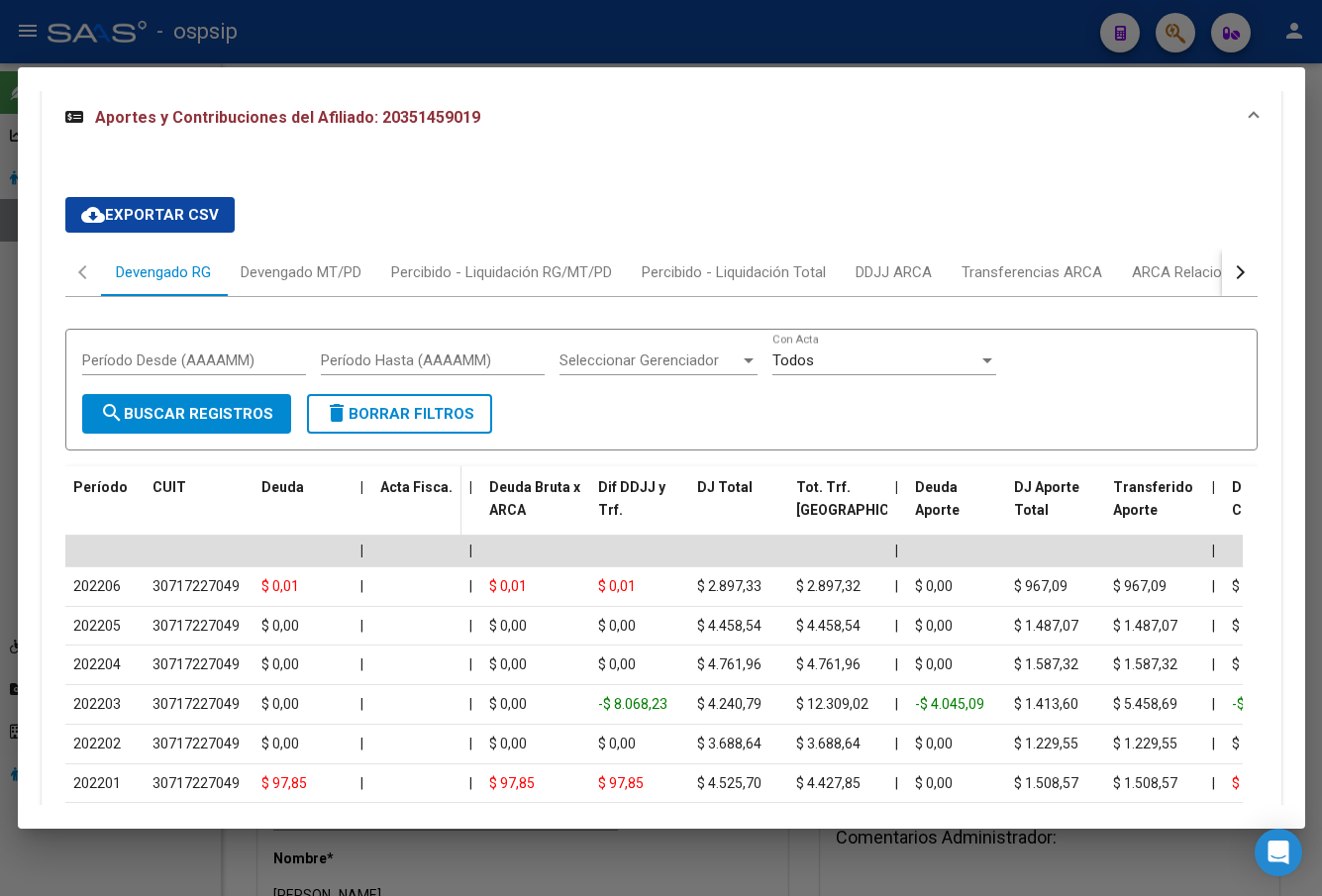 scroll, scrollTop: 1723, scrollLeft: 0, axis: vertical 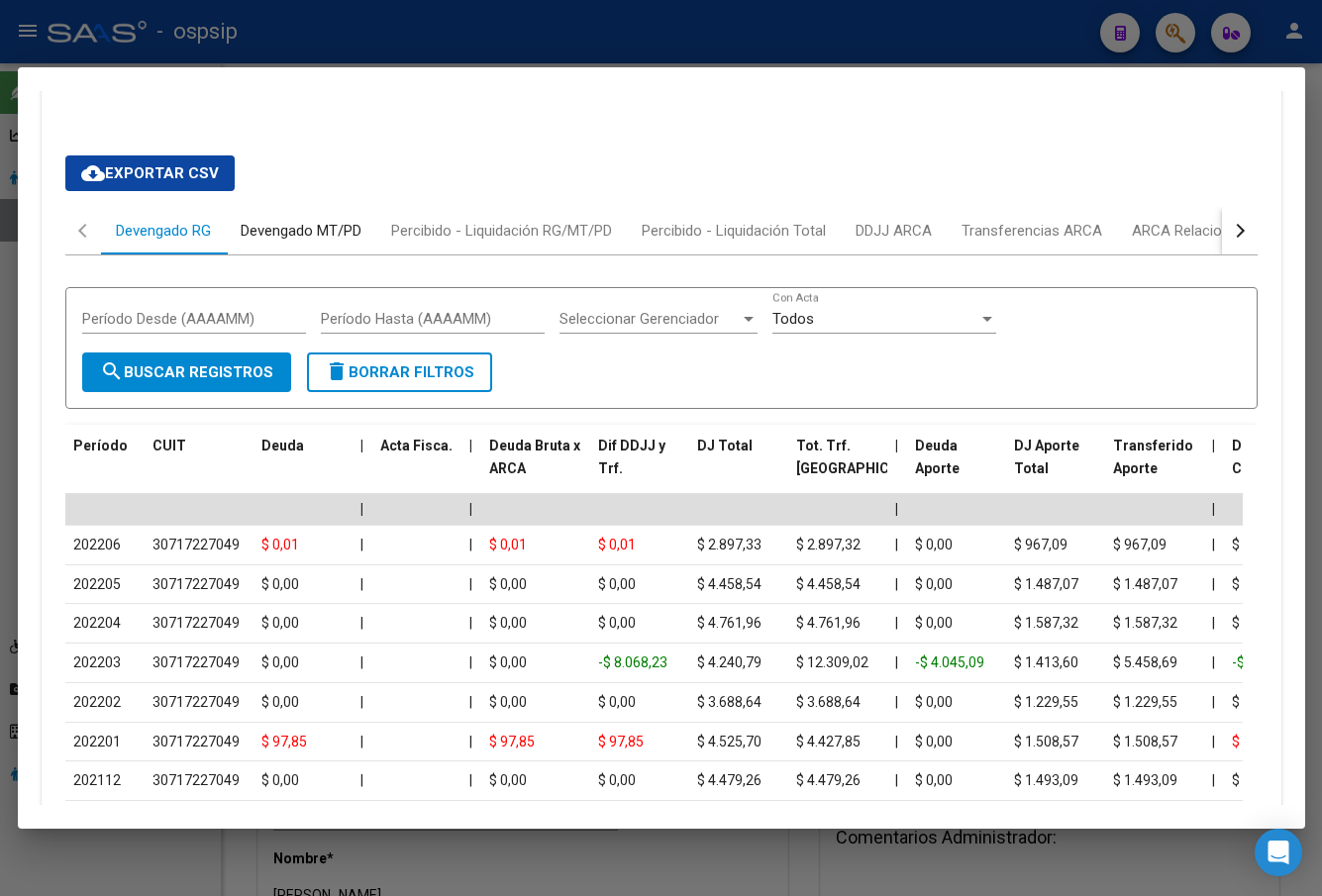 click on "Devengado MT/PD" at bounding box center (301, 231) 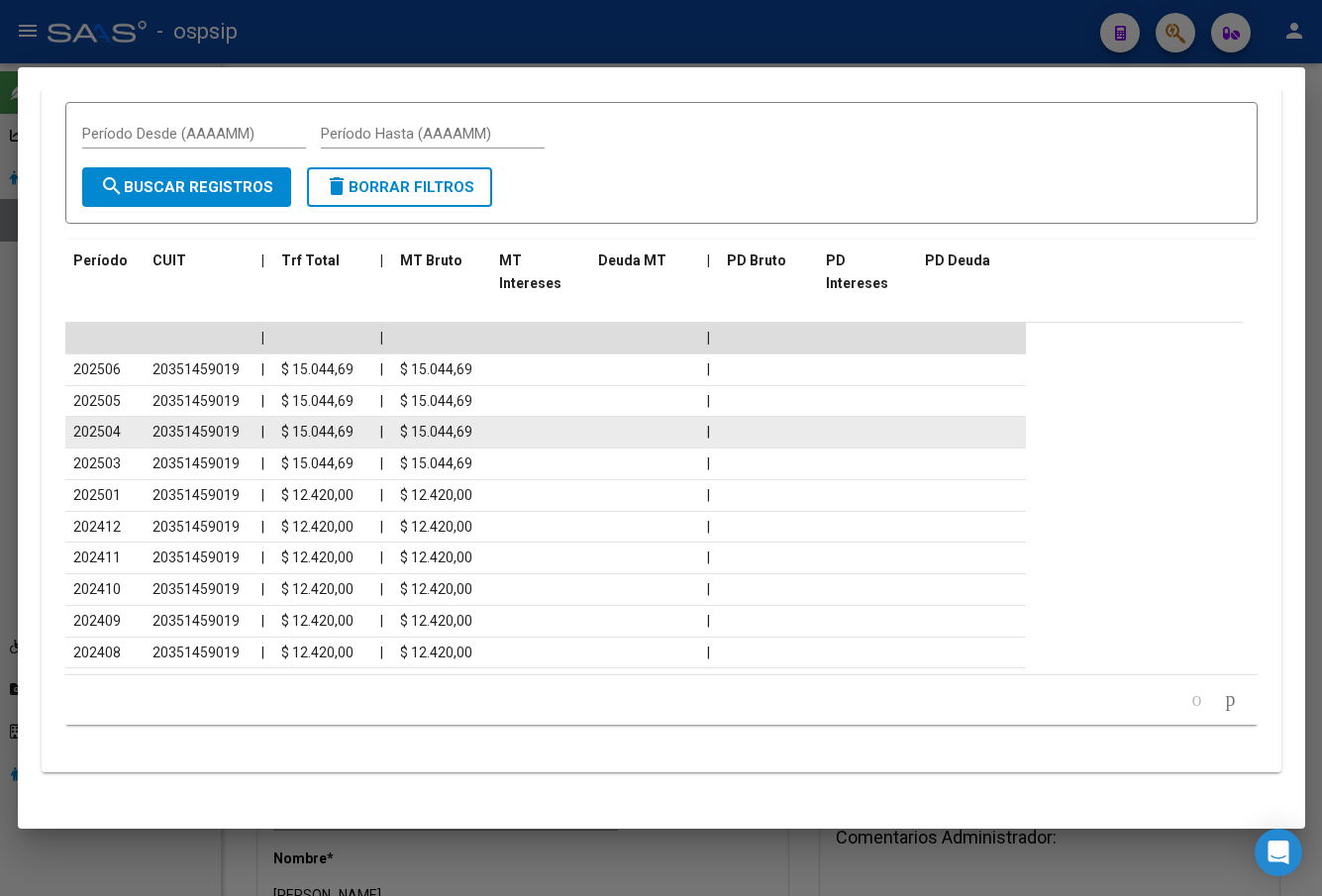 scroll, scrollTop: 1917, scrollLeft: 0, axis: vertical 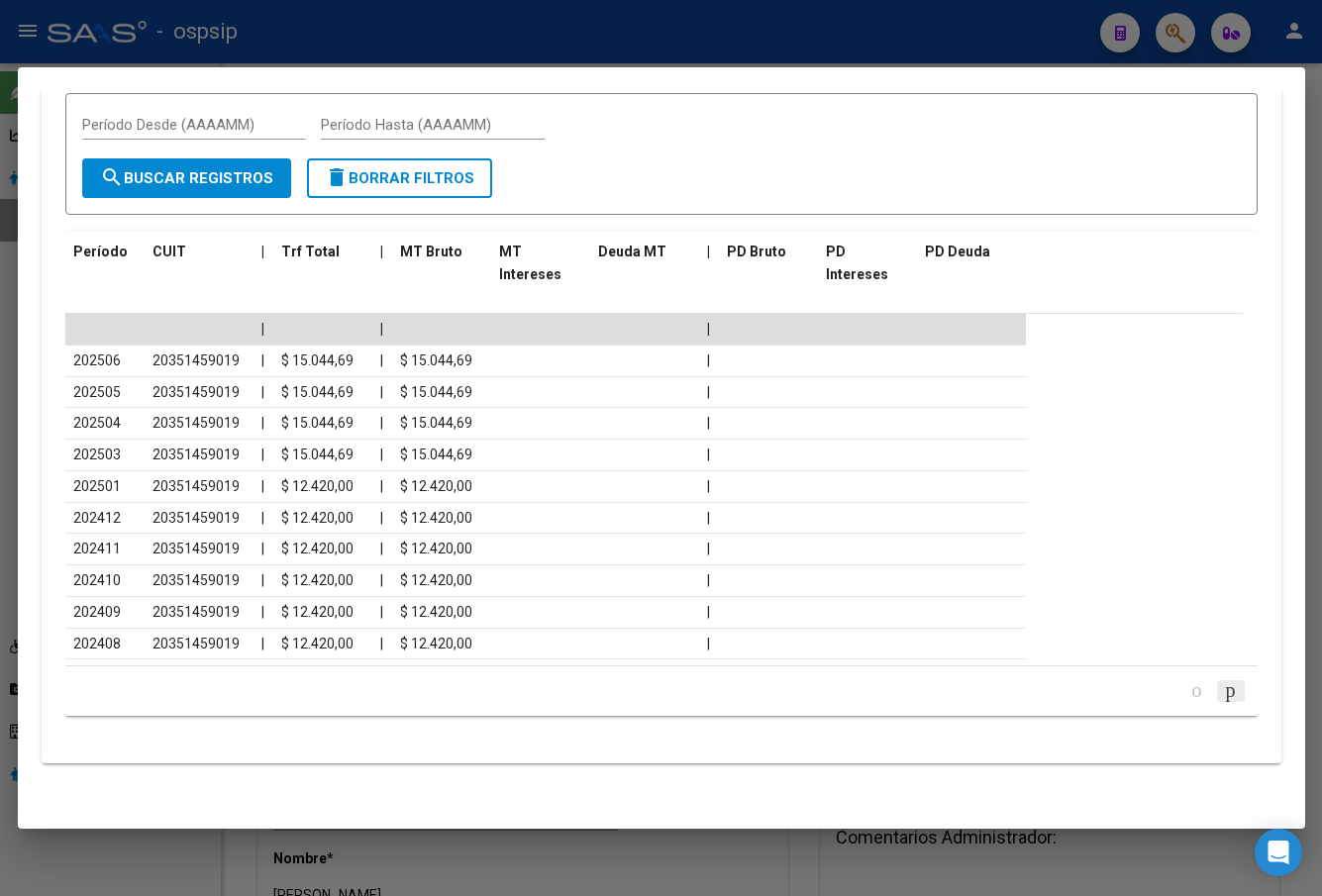 click 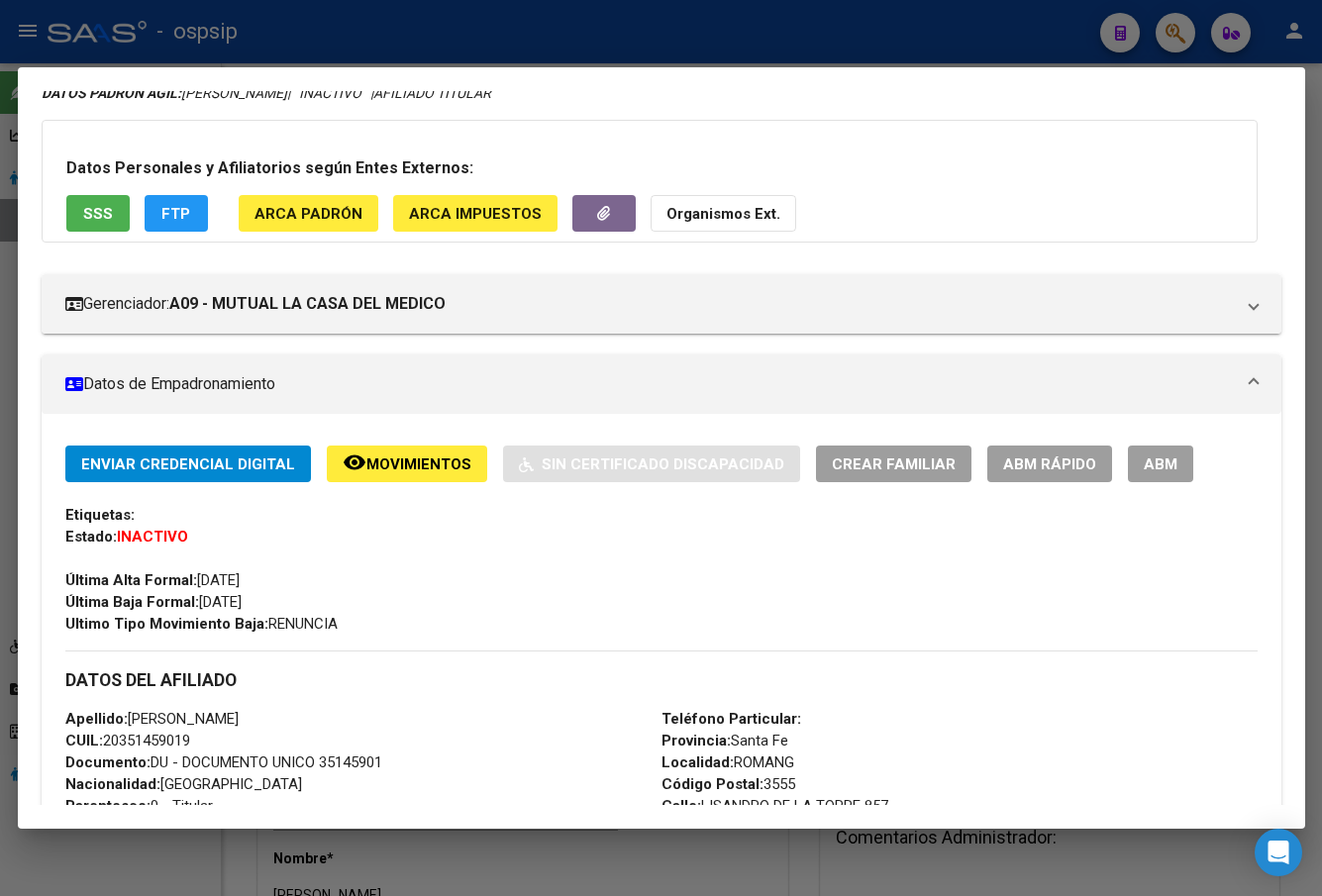 scroll, scrollTop: 36, scrollLeft: 0, axis: vertical 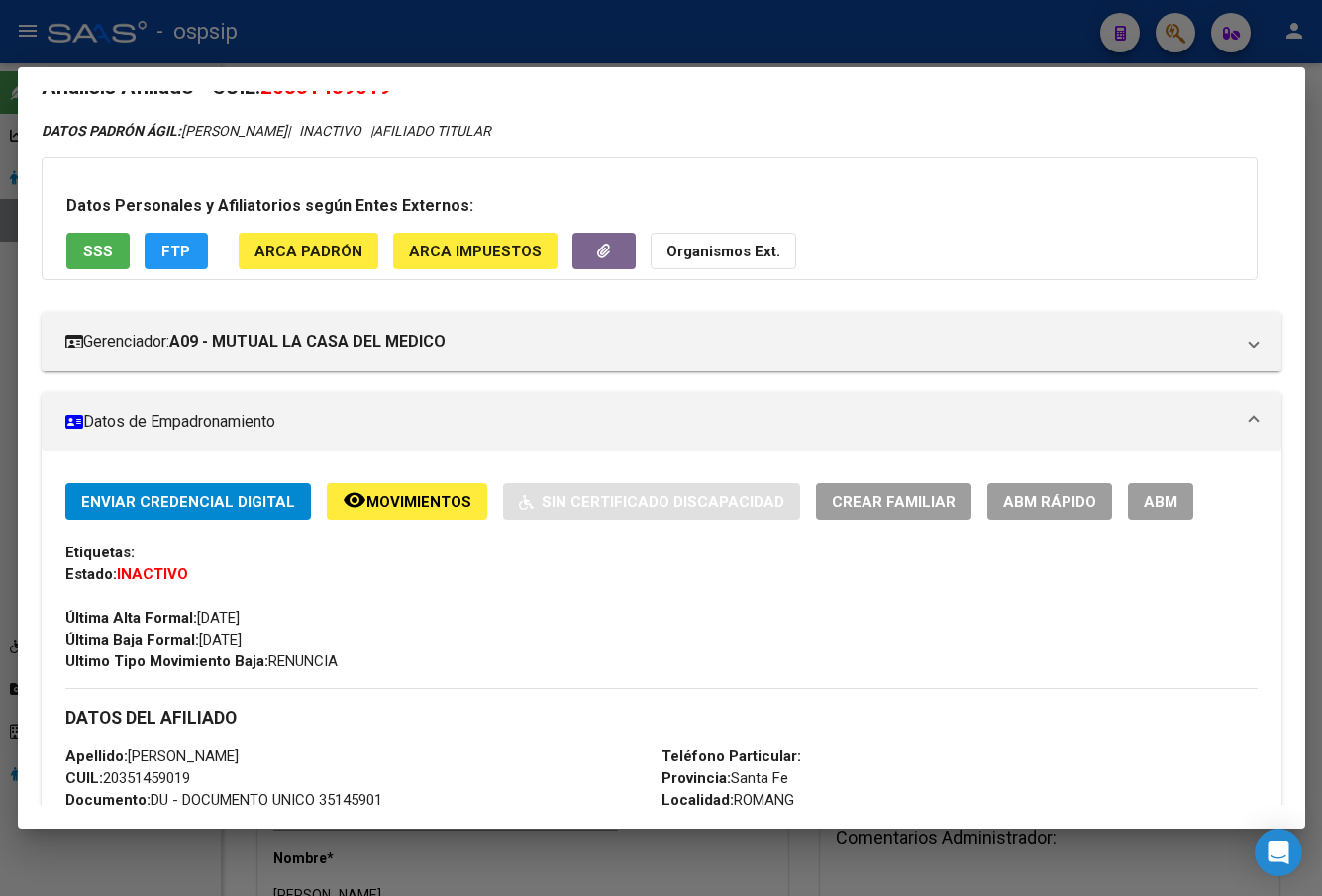 click on "ABM" at bounding box center (1161, 502) 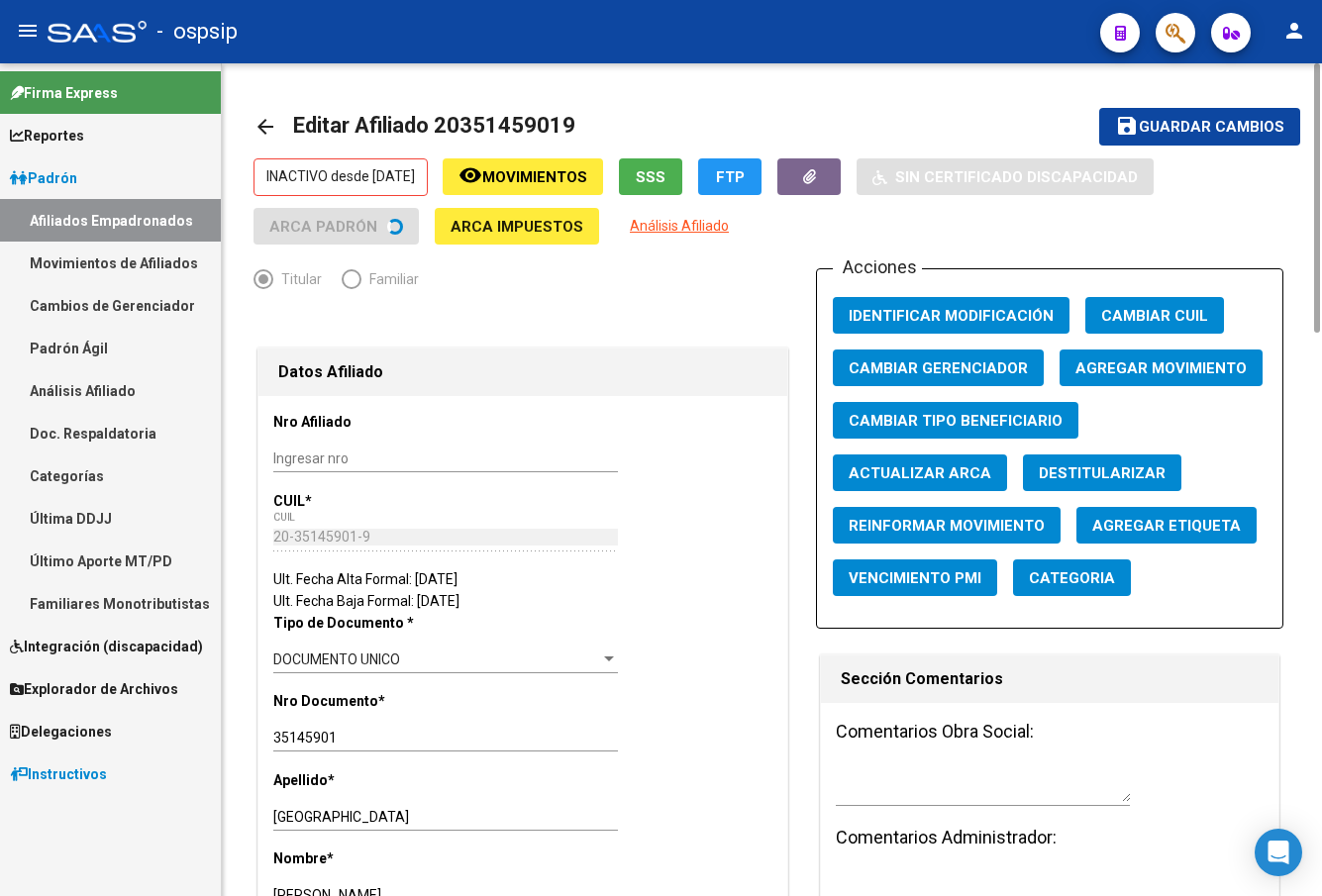 click on "Agregar Movimiento" 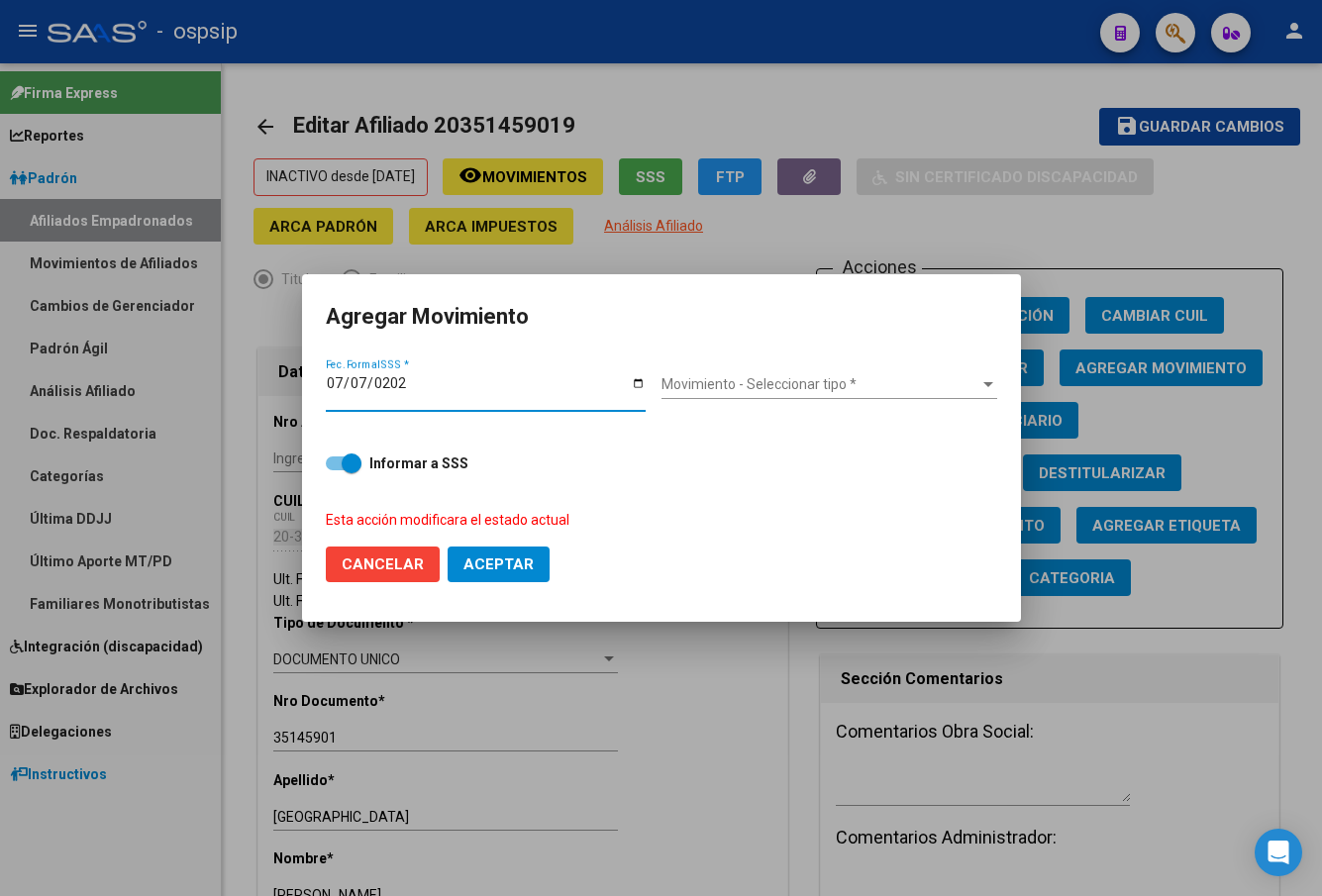 type on "[DATE]" 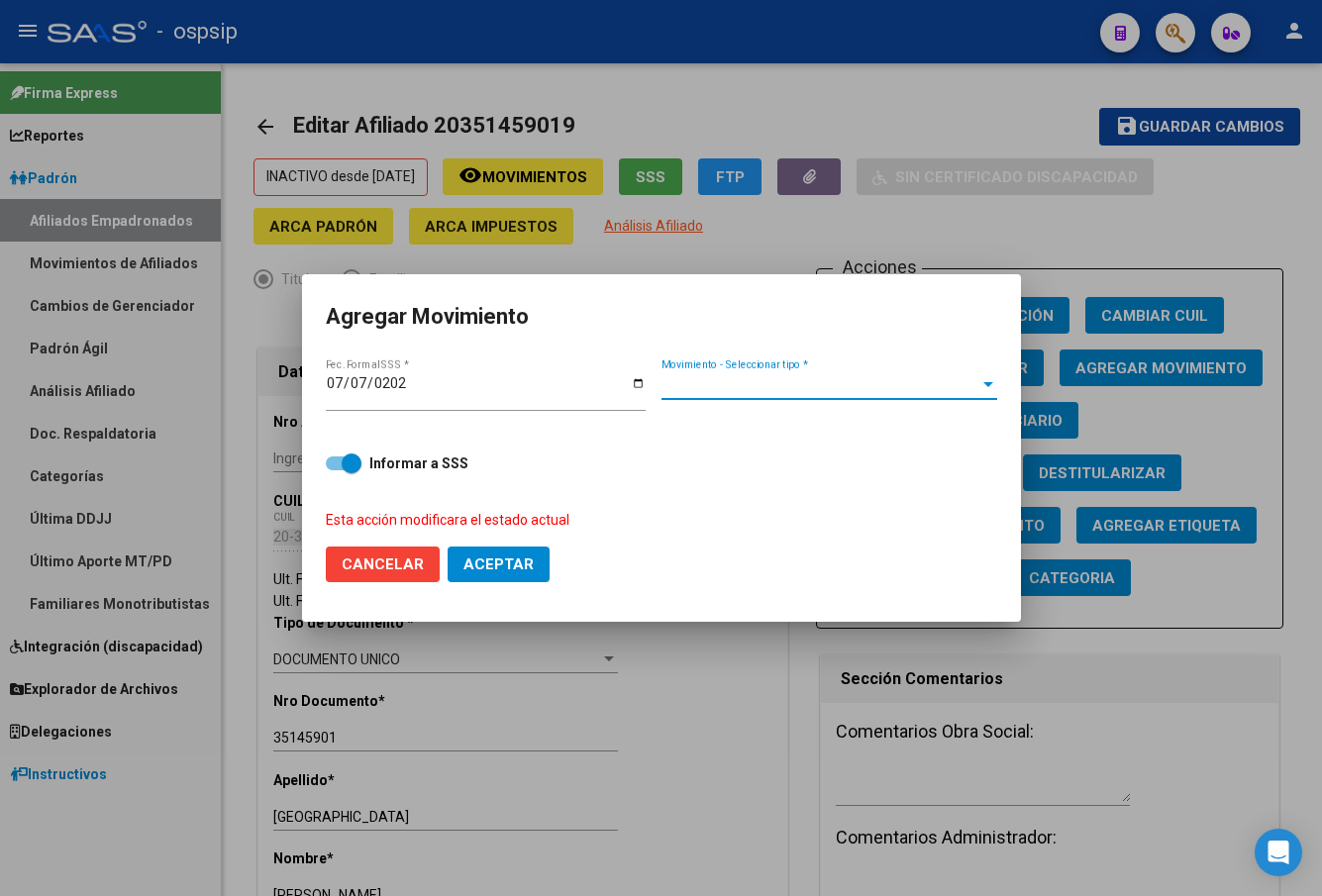 click on "Movimiento - Seleccionar tipo *" at bounding box center [820, 384] 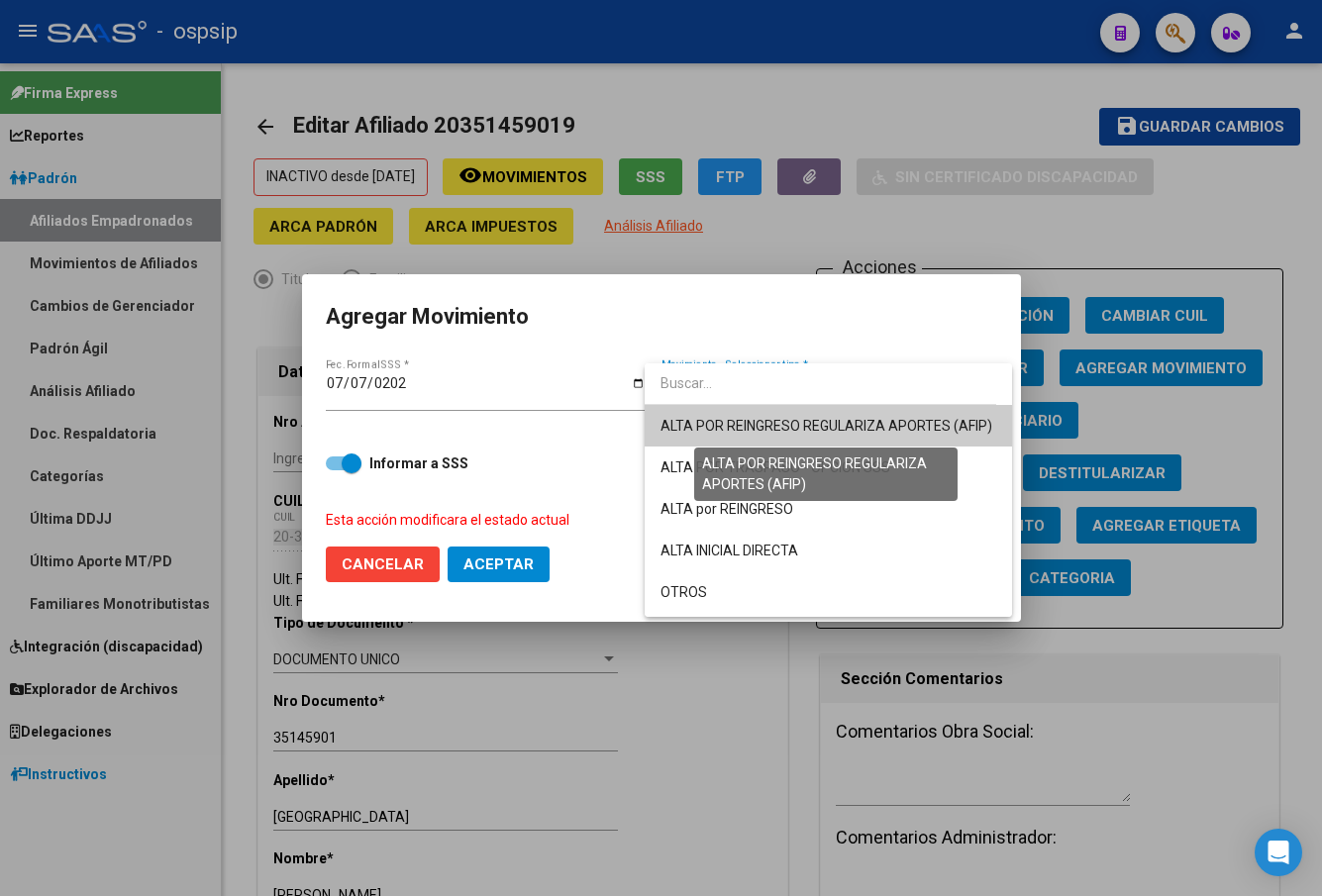 click on "ALTA POR REINGRESO REGULARIZA APORTES (AFIP)" at bounding box center [826, 426] 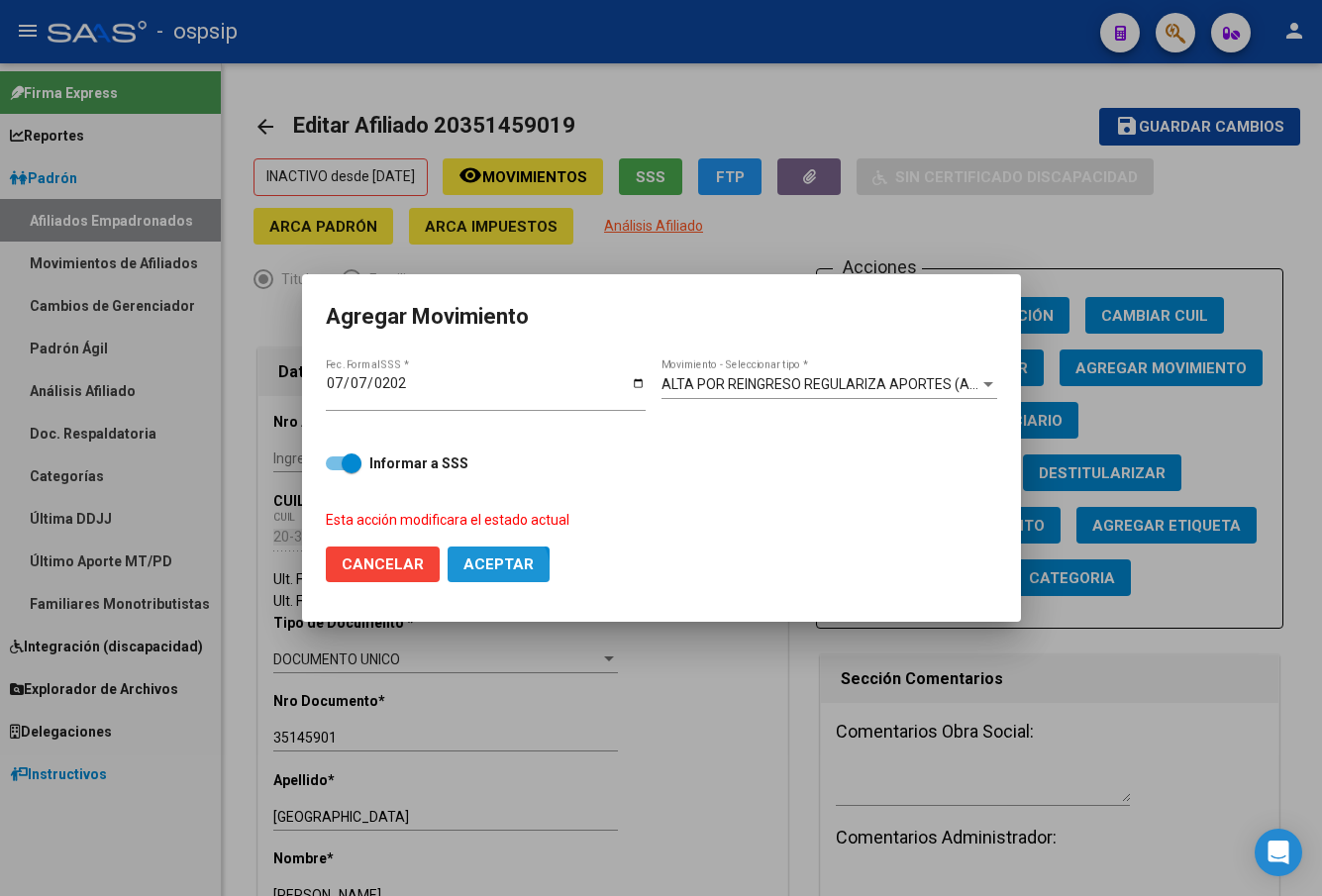 click on "Aceptar" 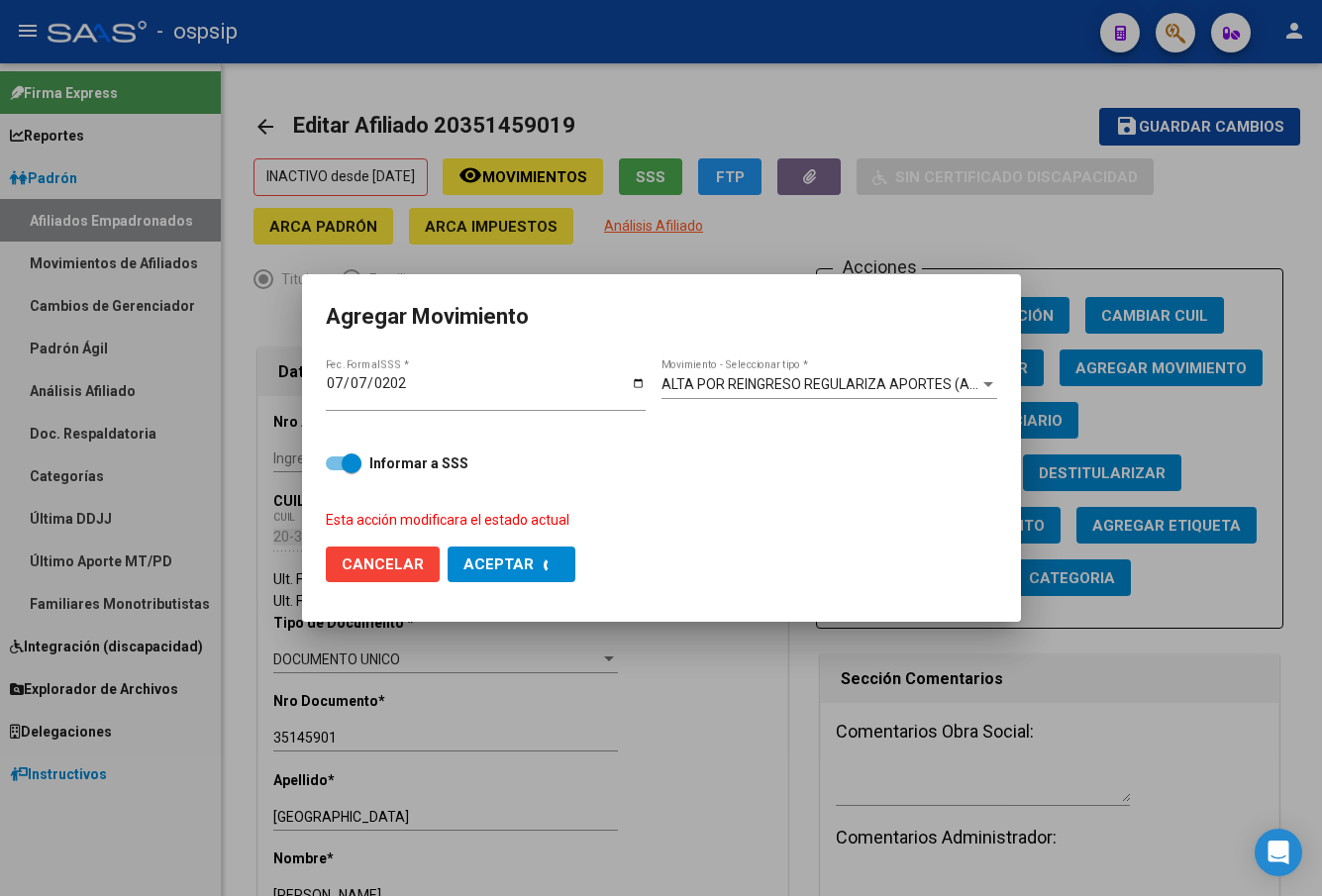 checkbox on "false" 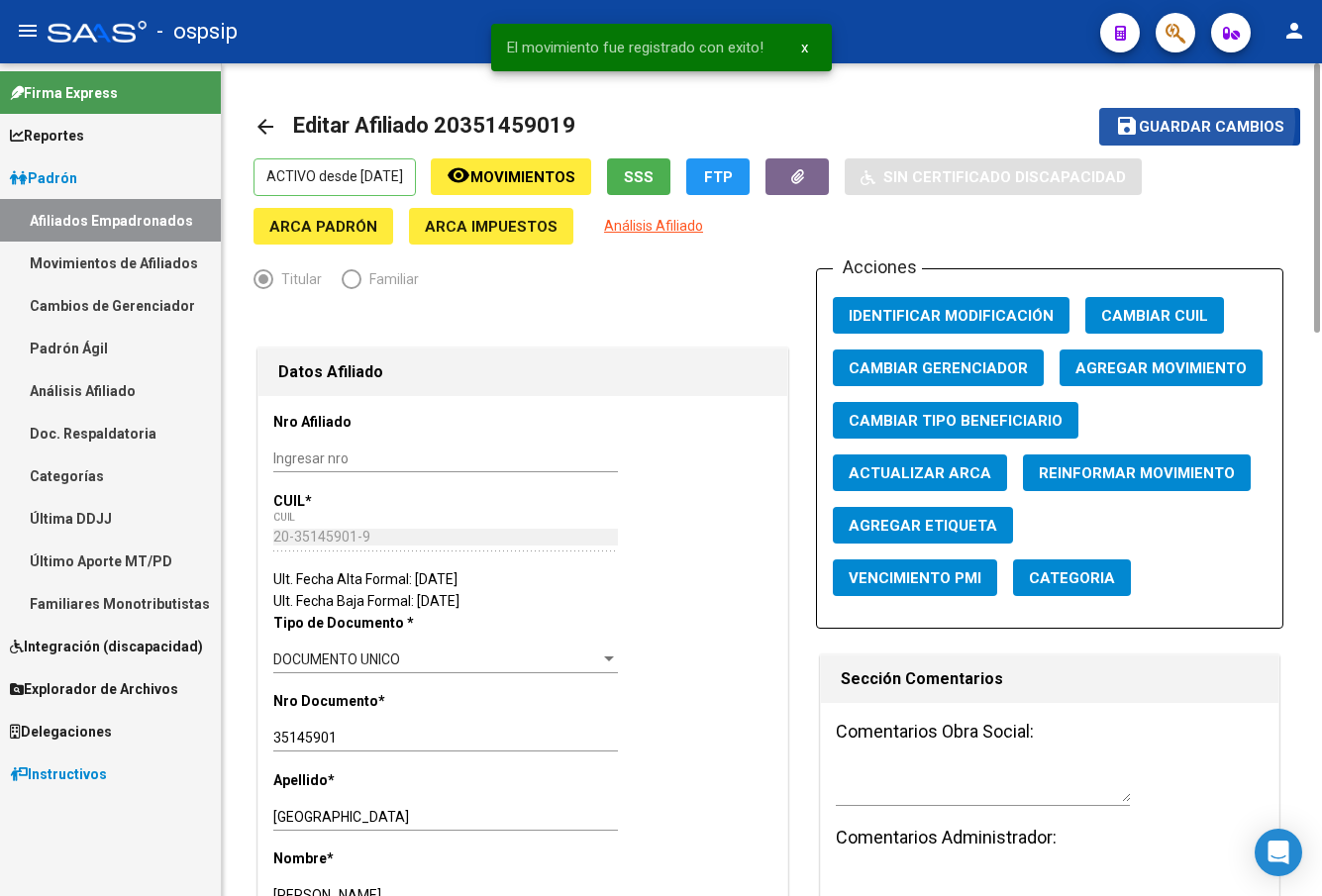 click on "Guardar cambios" 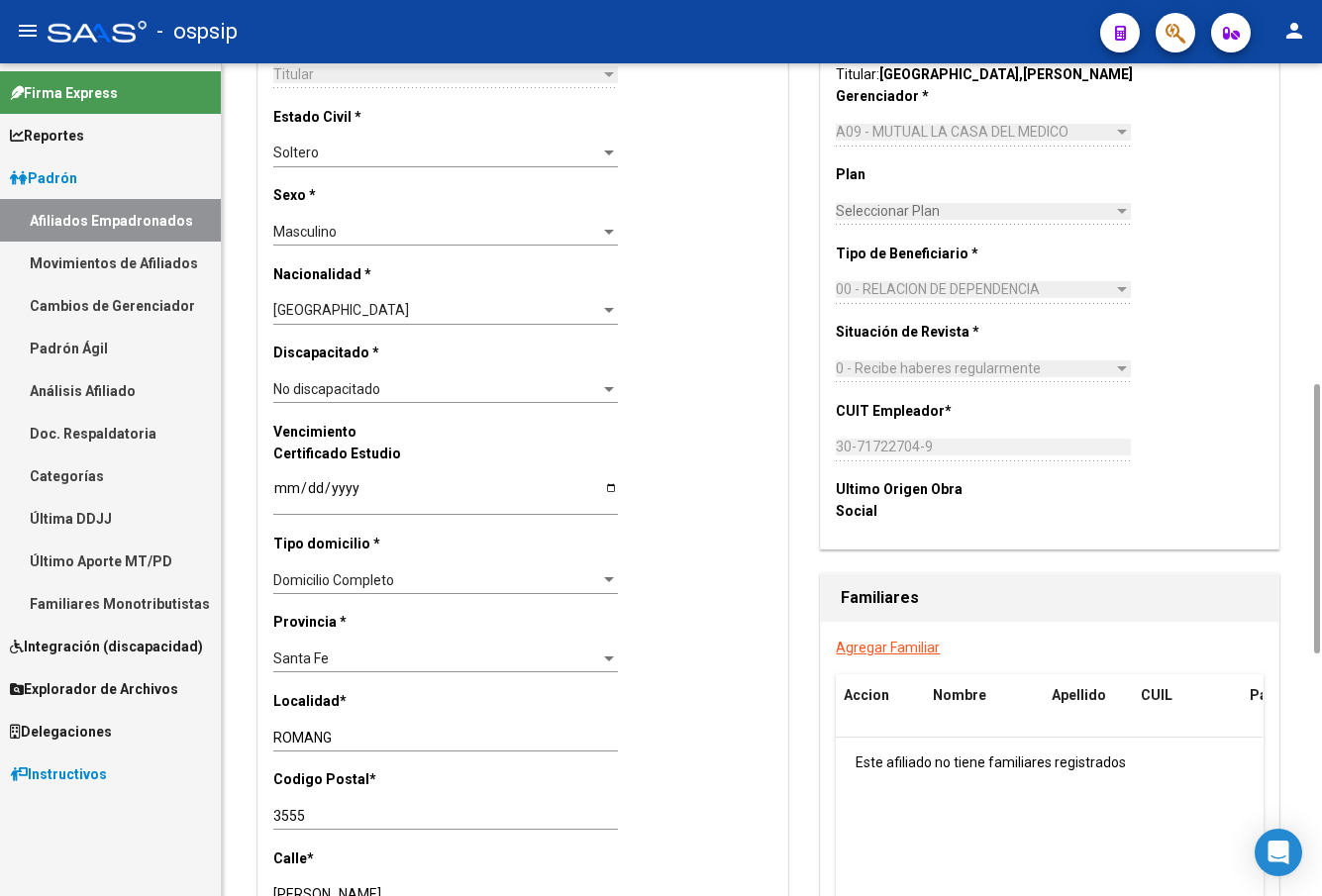 scroll, scrollTop: 1188, scrollLeft: 0, axis: vertical 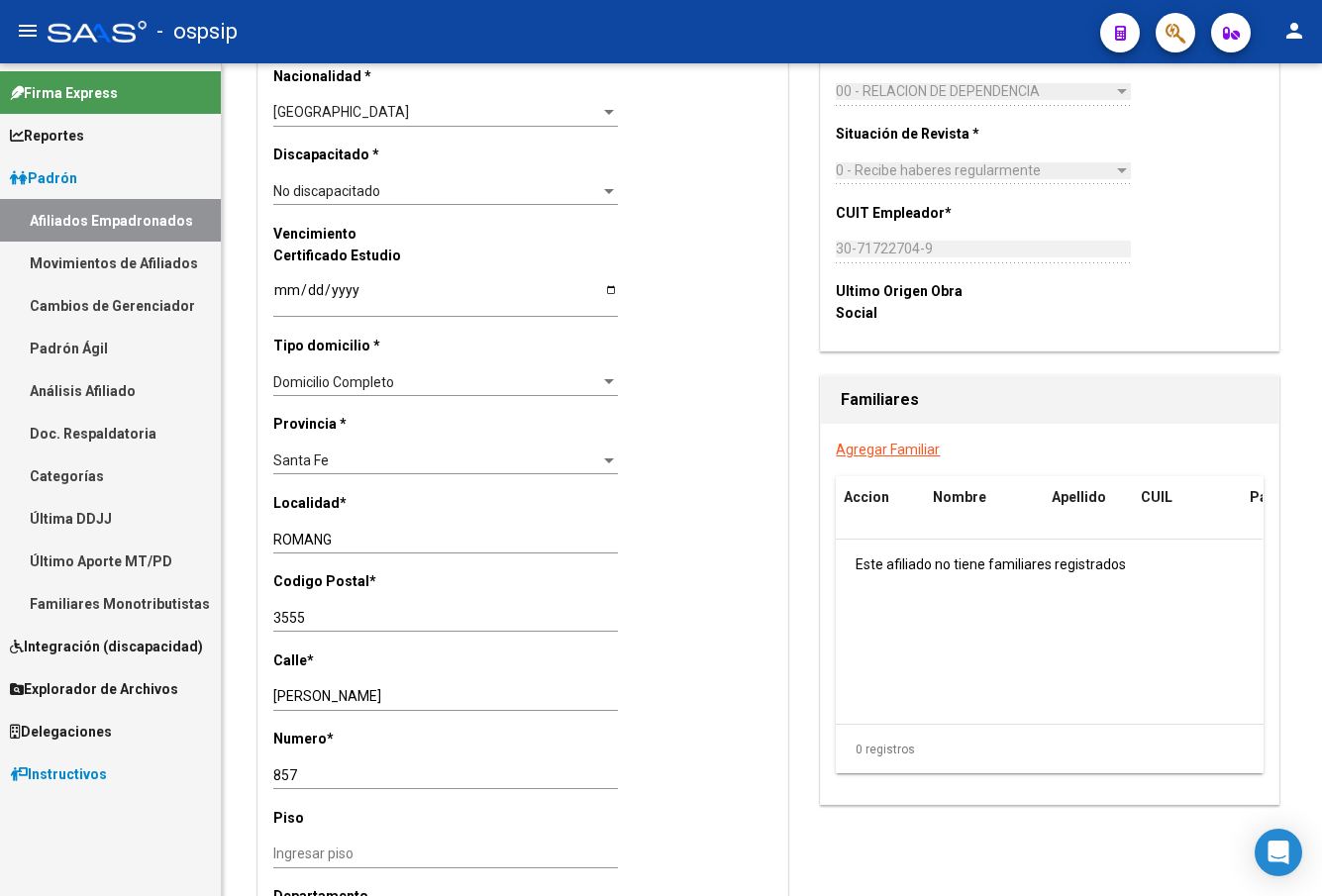click on "-   ospsip" 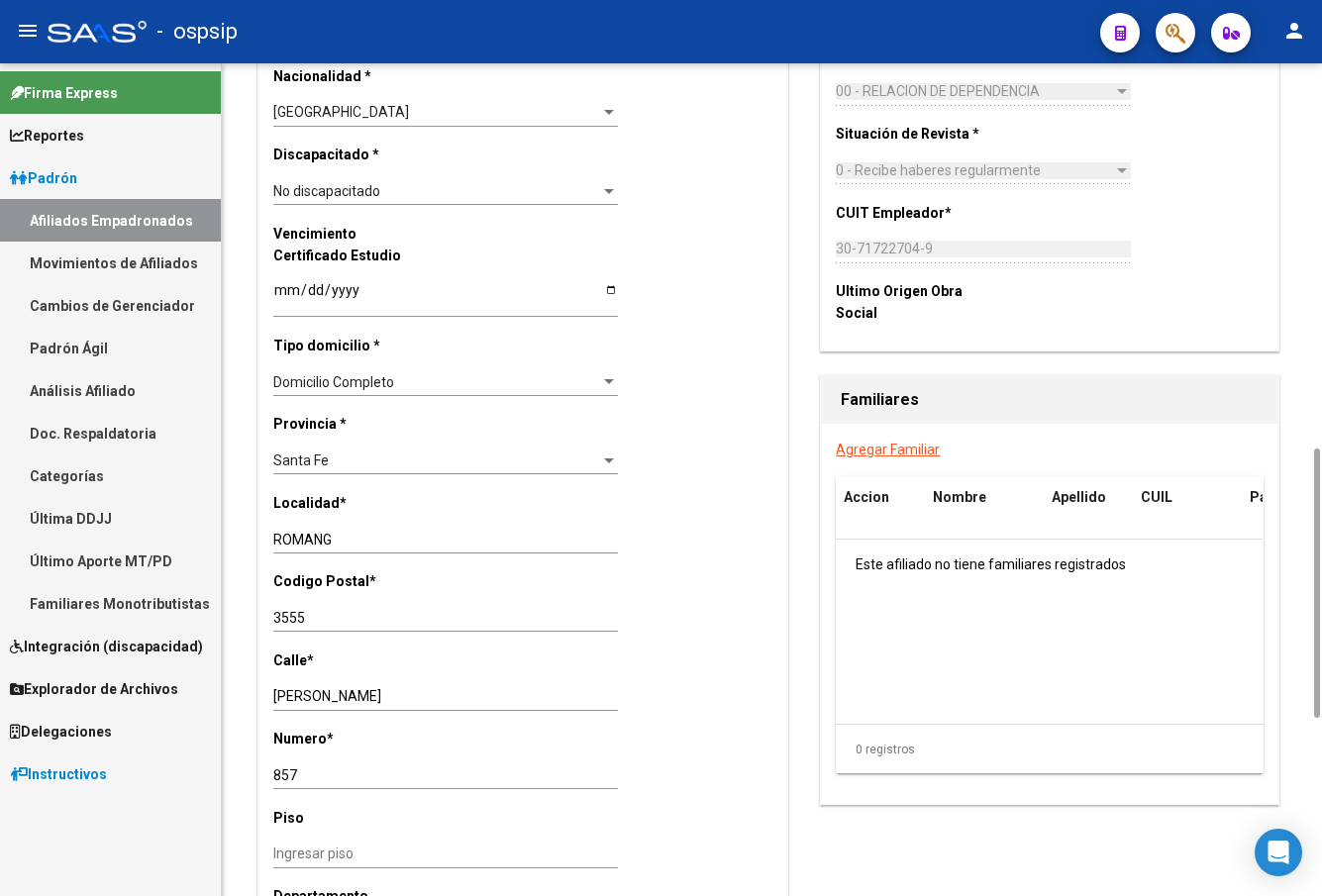 scroll, scrollTop: 396, scrollLeft: 0, axis: vertical 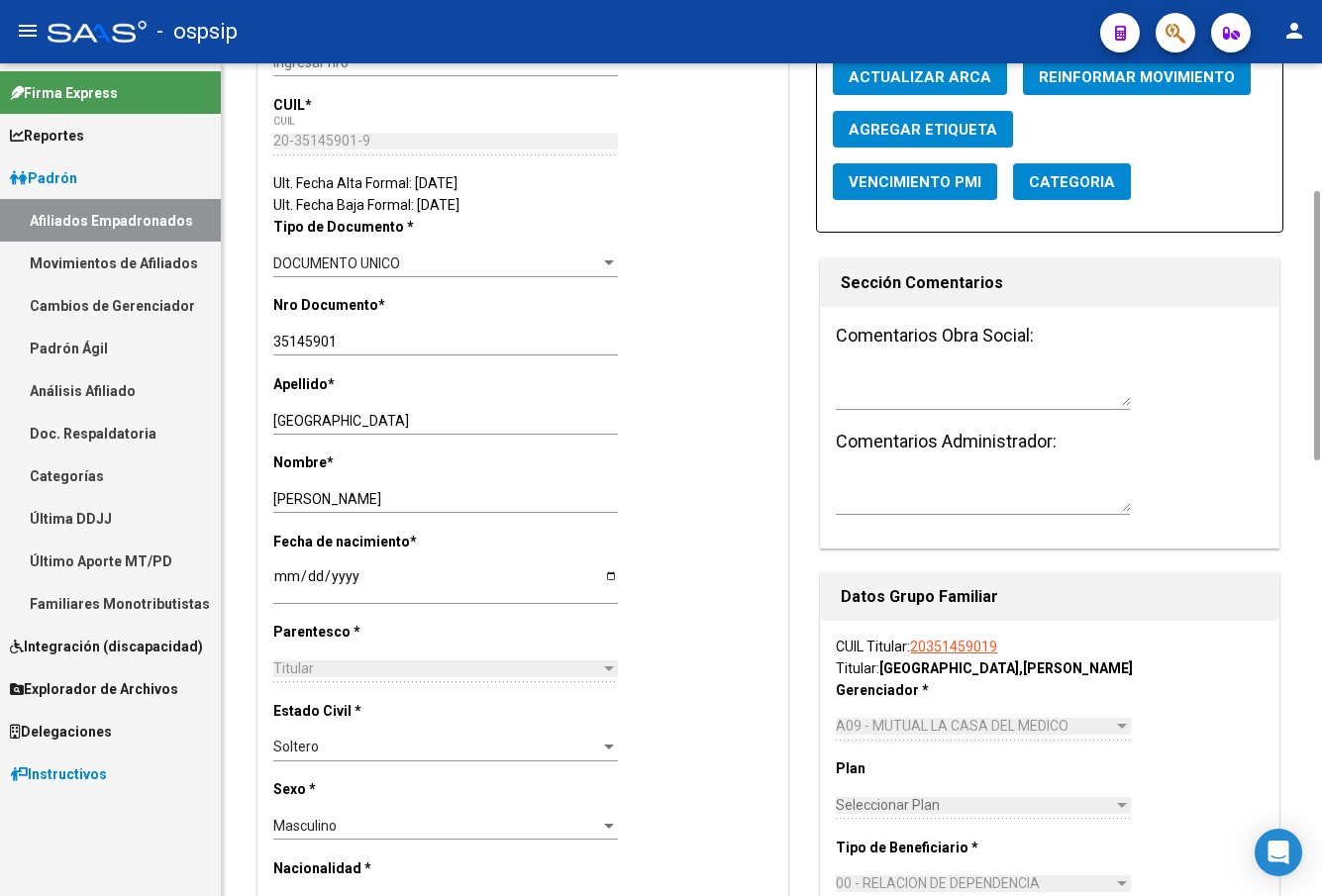 click 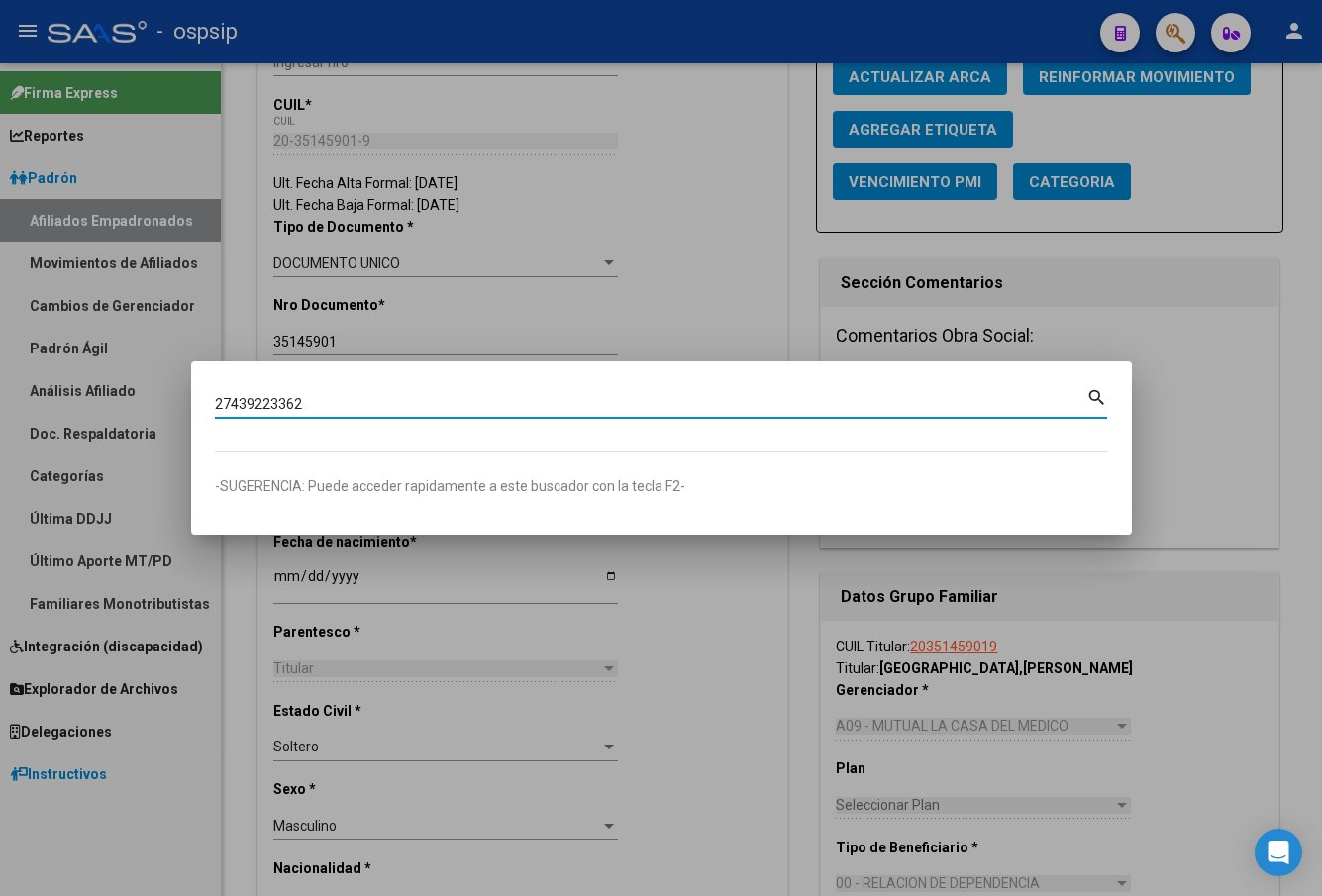 type on "27439223362" 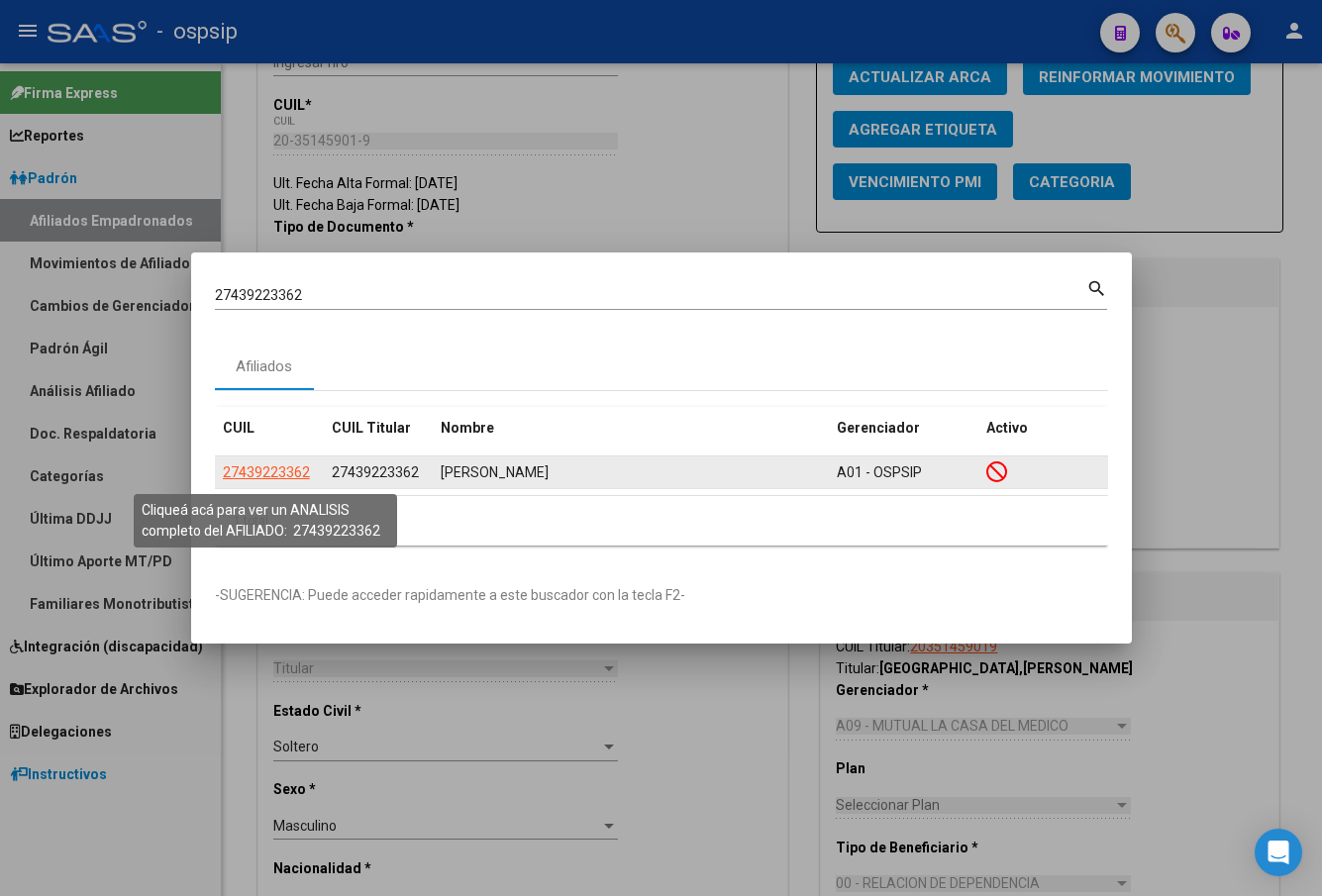 click on "27439223362" 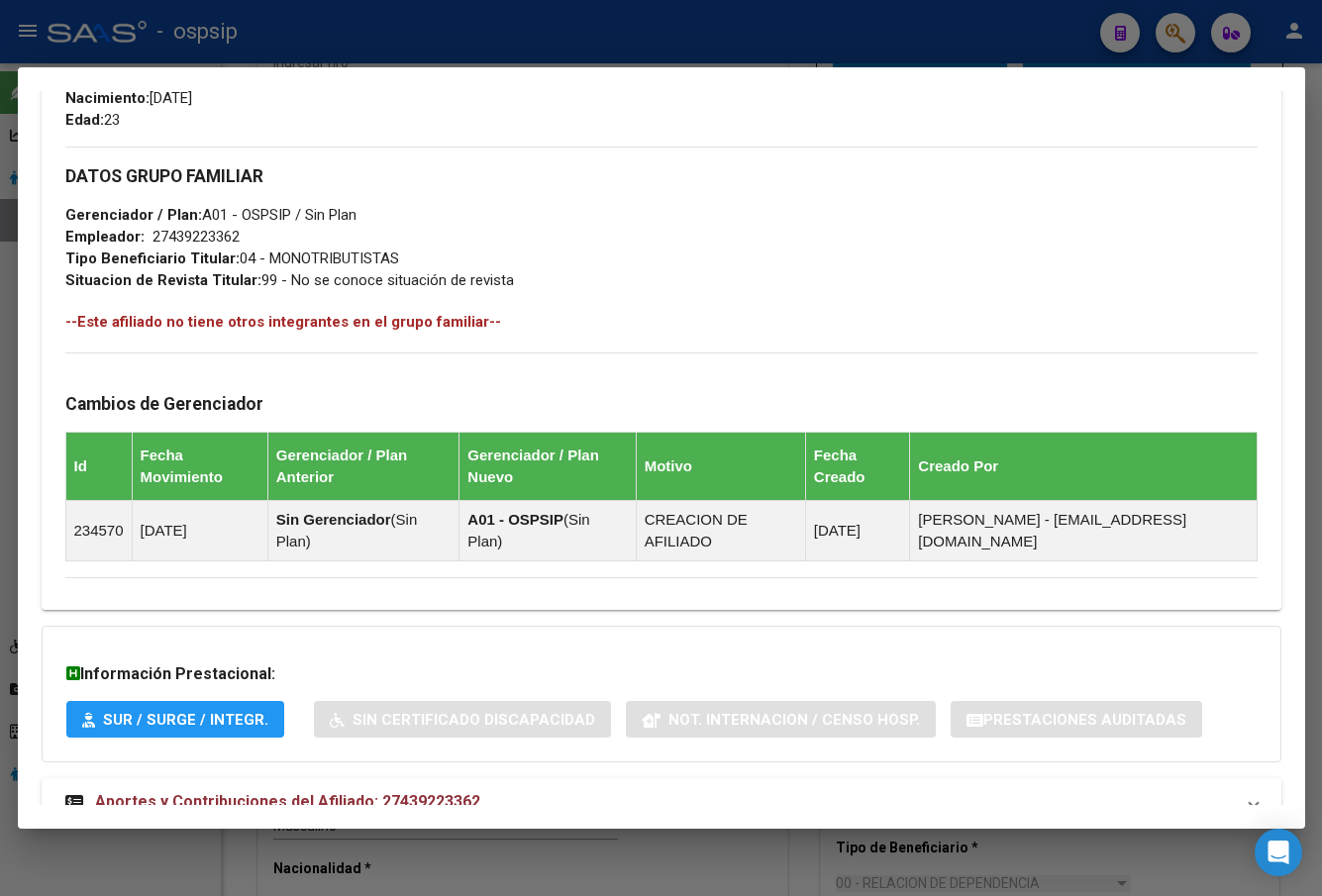 scroll, scrollTop: 946, scrollLeft: 0, axis: vertical 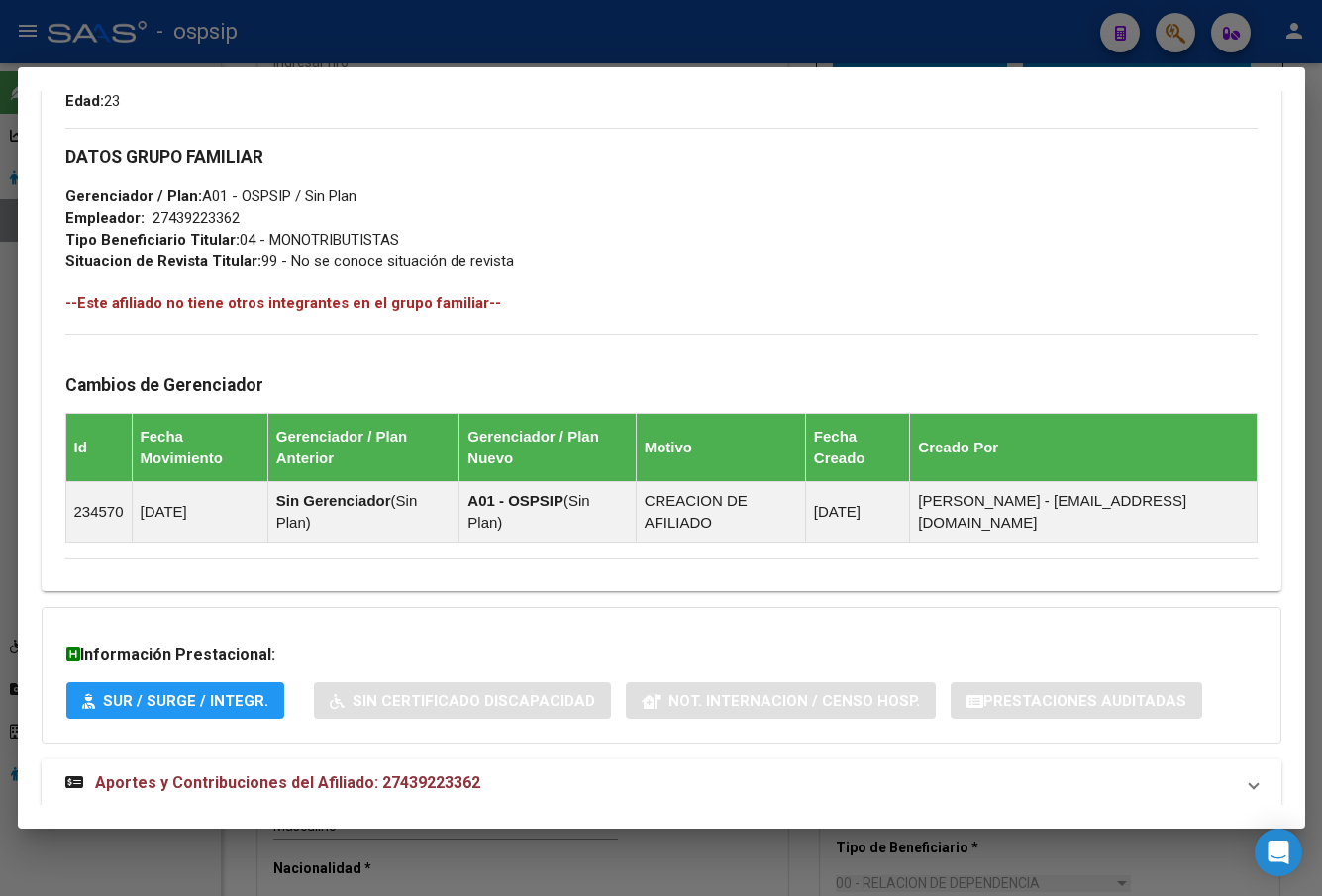click on "Aportes y Contribuciones del Afiliado: 27439223362" at bounding box center (287, 782) 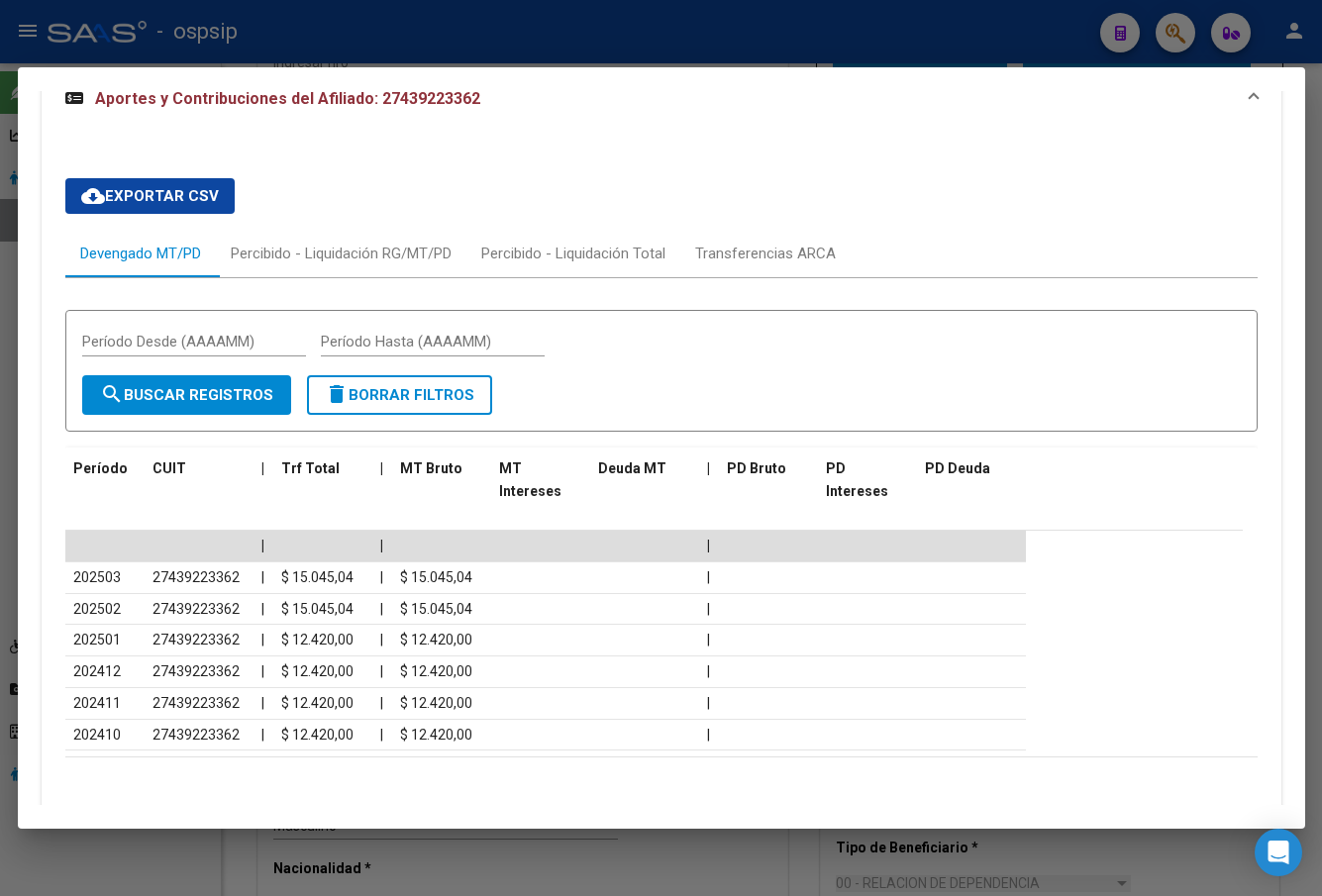 scroll, scrollTop: 1640, scrollLeft: 0, axis: vertical 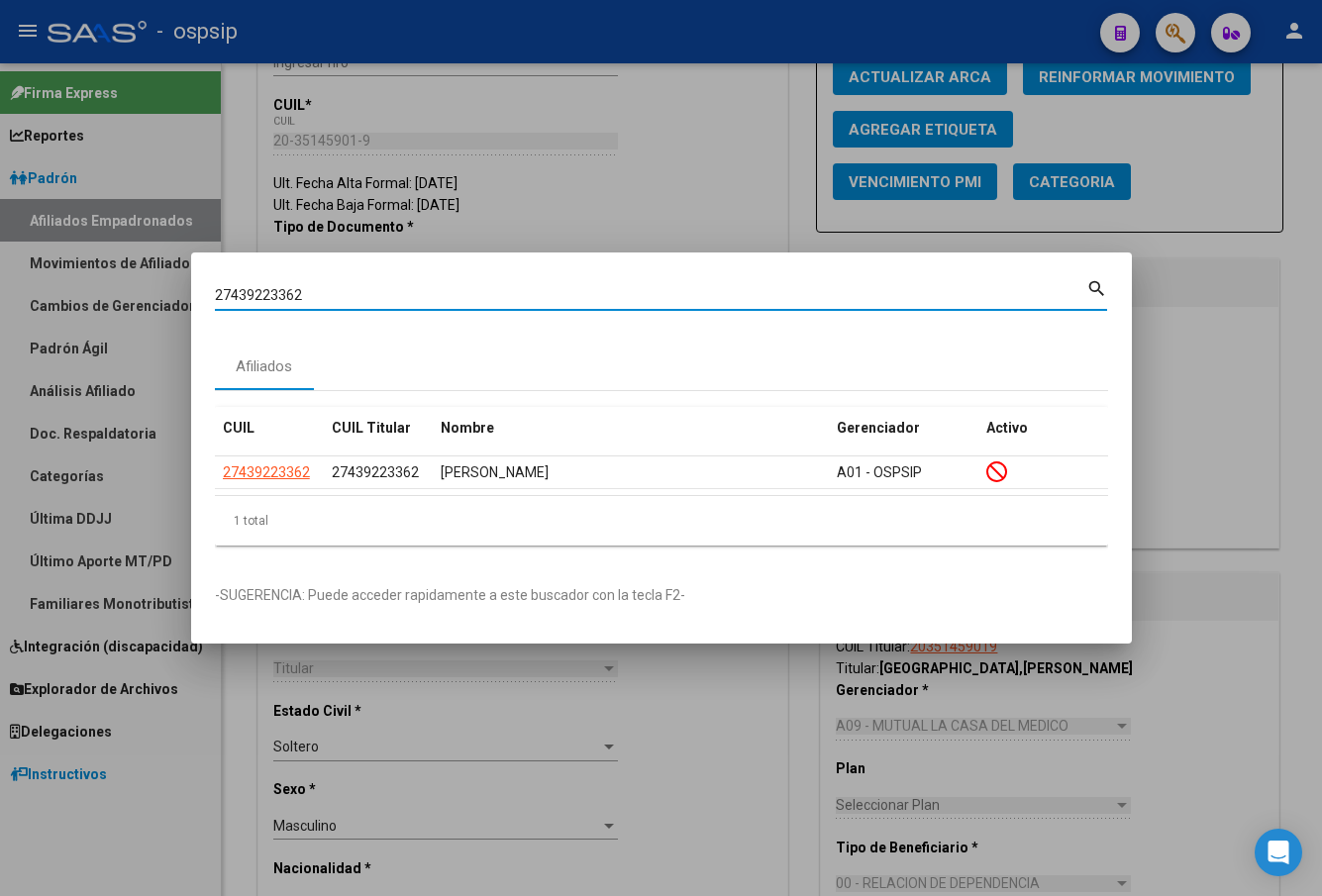 click on "27439223362" at bounding box center [651, 295] 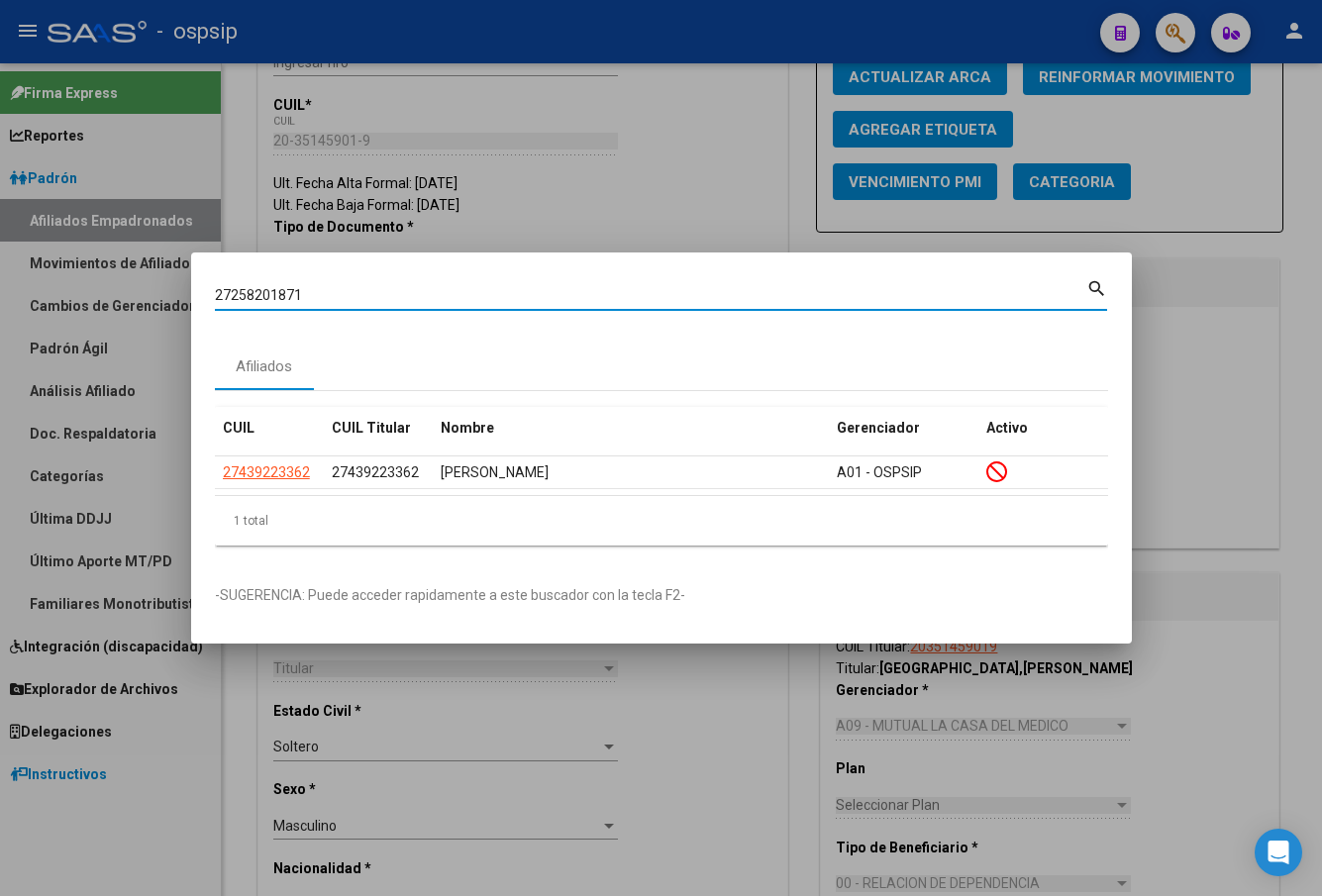 type on "27258201871" 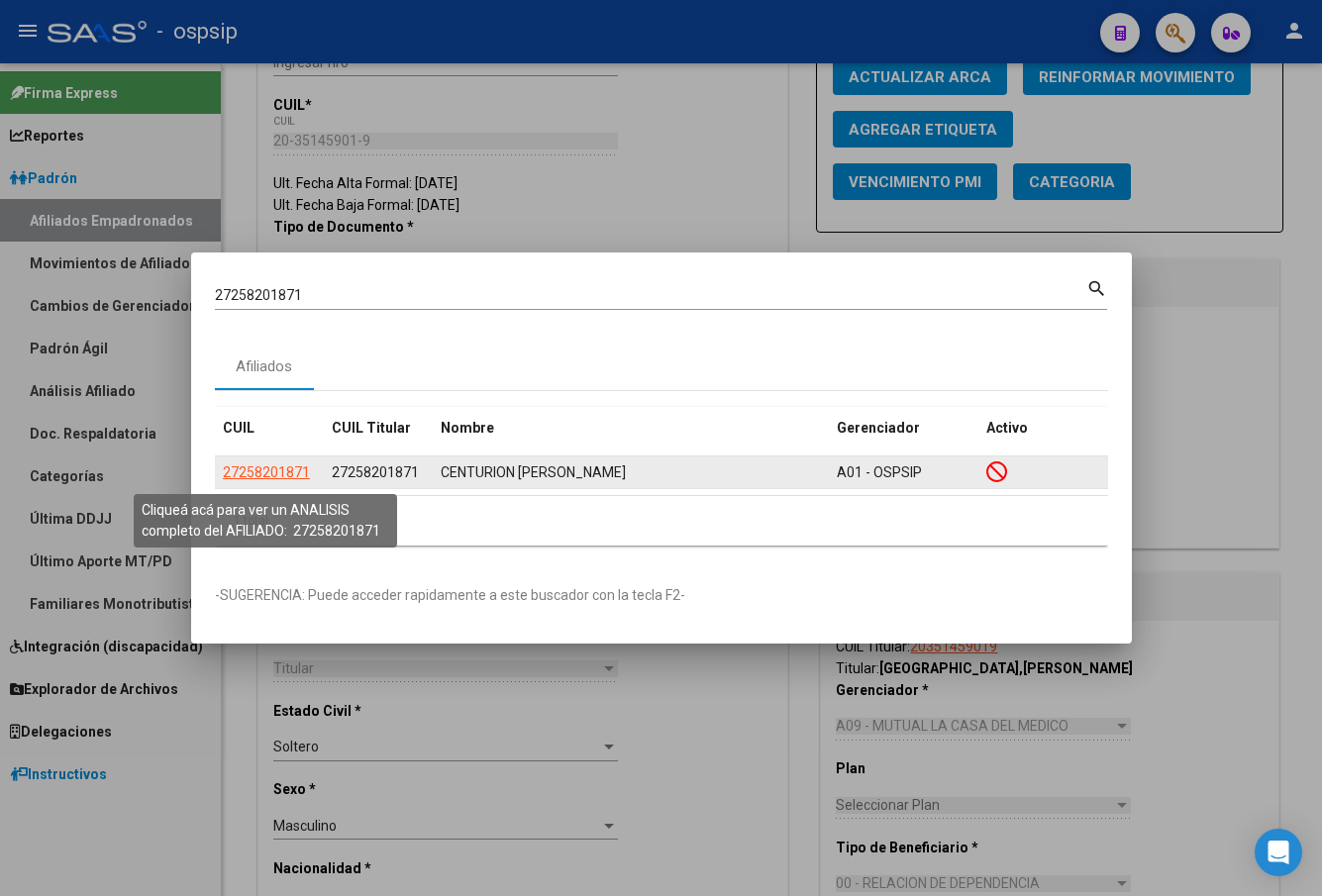 click on "27258201871" 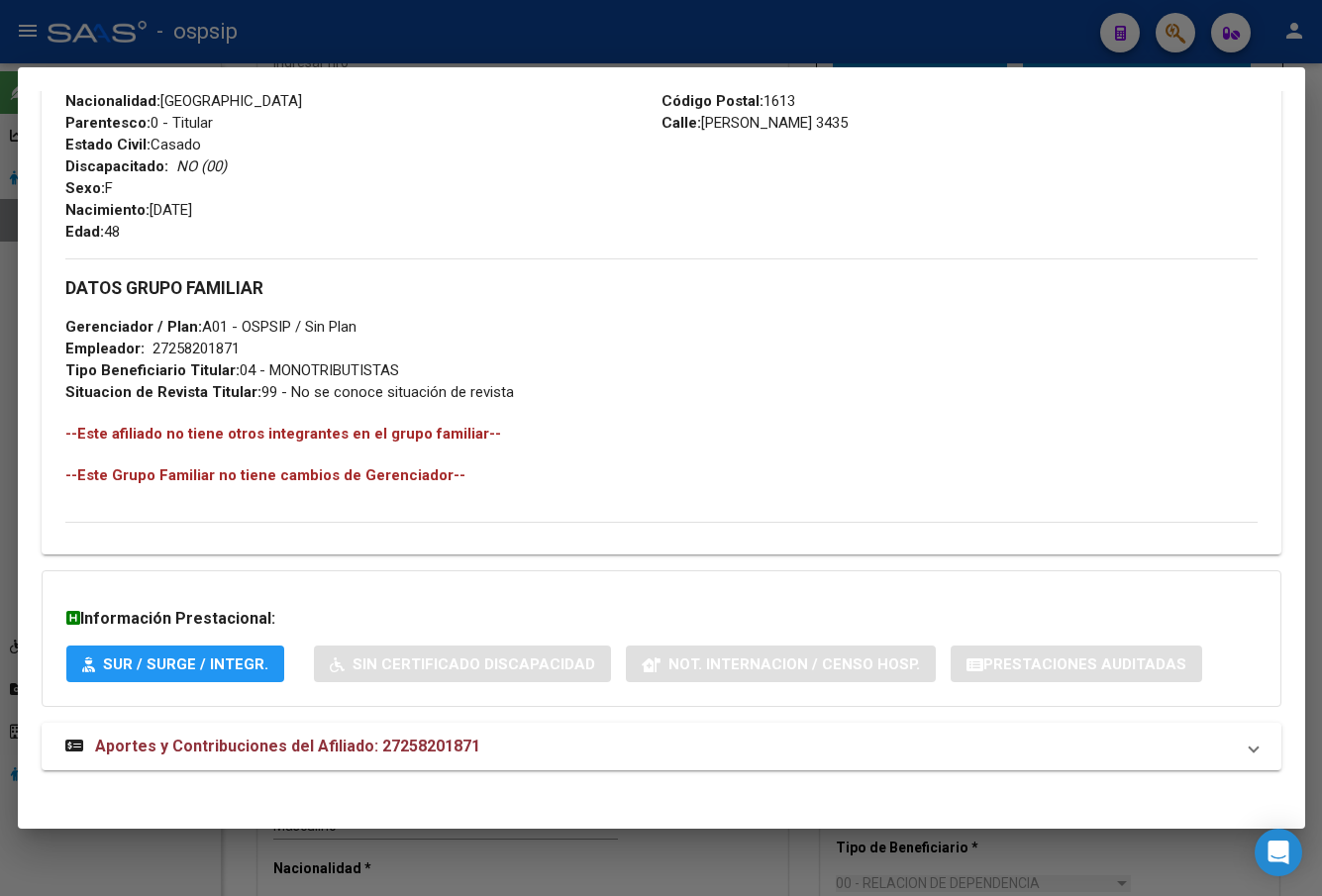 scroll, scrollTop: 823, scrollLeft: 0, axis: vertical 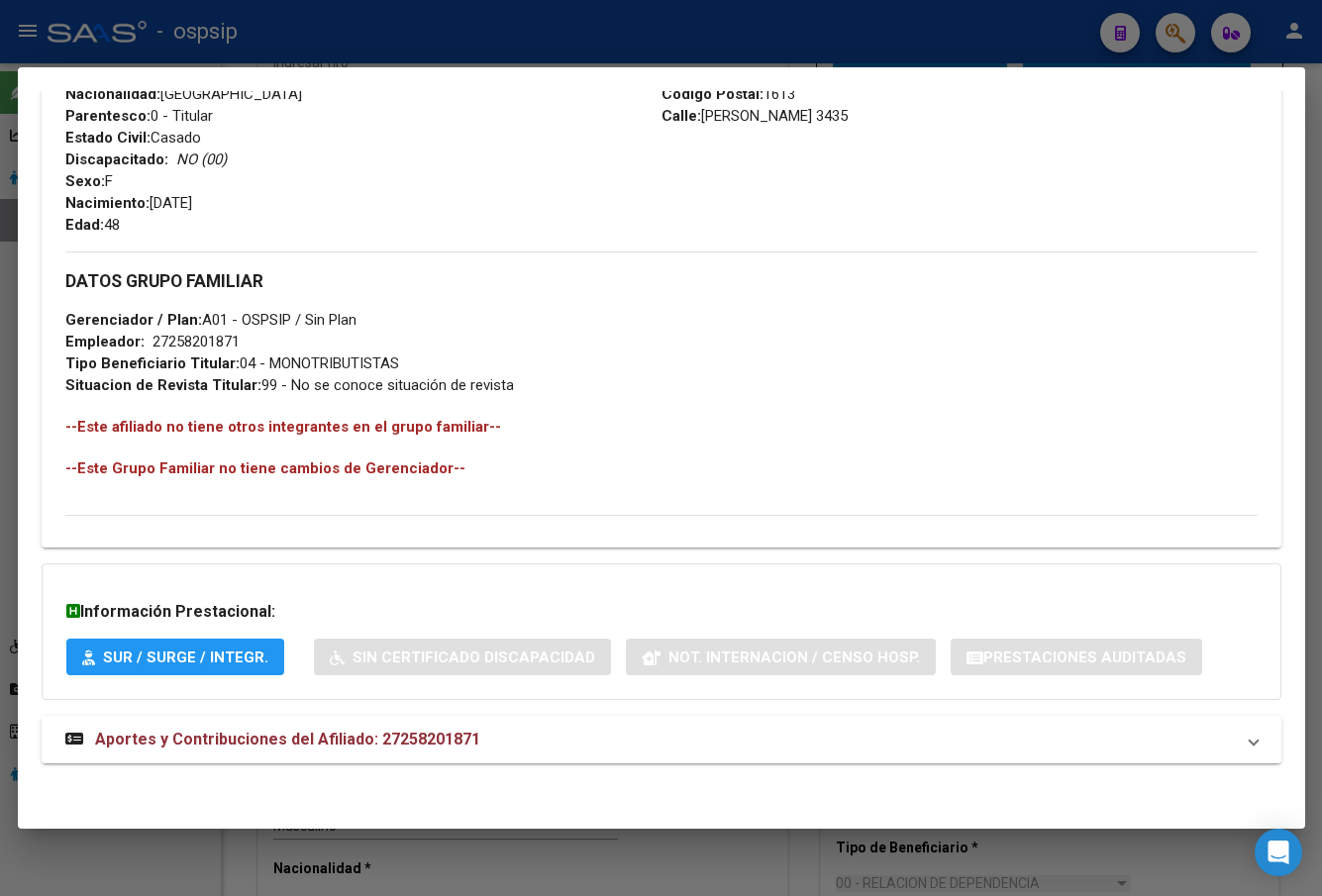 click on "Aportes y Contribuciones del Afiliado: 27258201871" at bounding box center (287, 739) 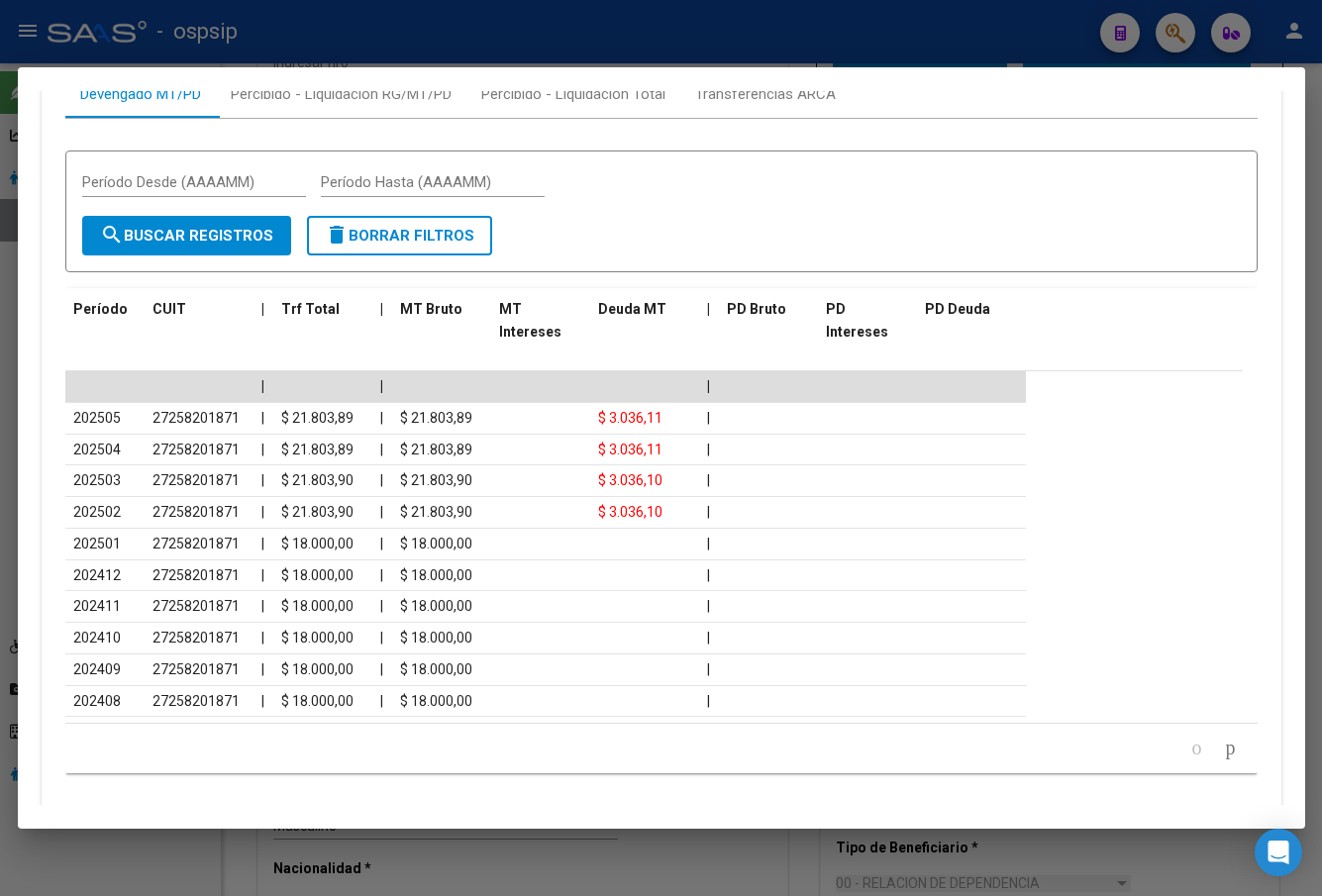 scroll, scrollTop: 1688, scrollLeft: 0, axis: vertical 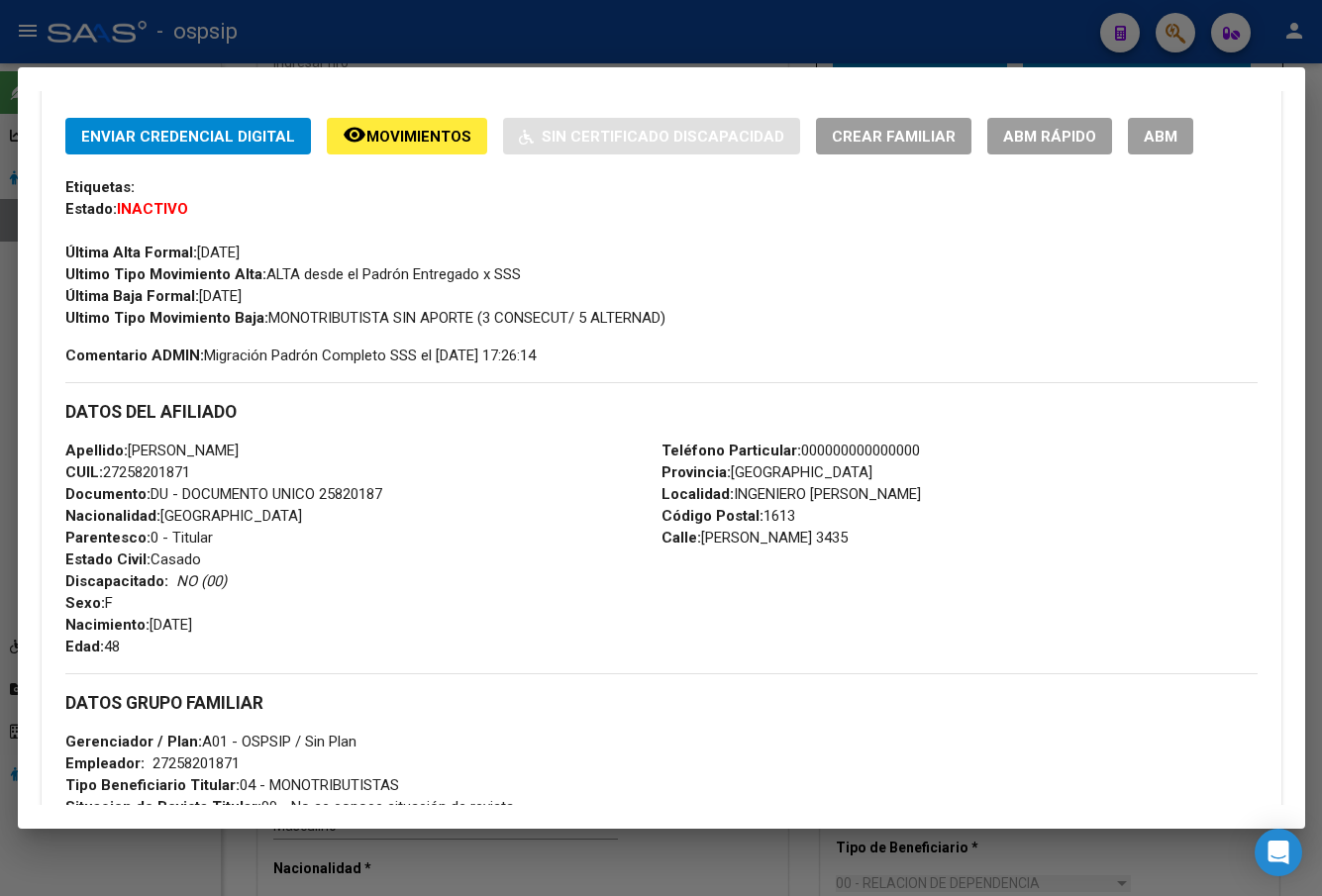 click on "ABM" at bounding box center (1161, 137) 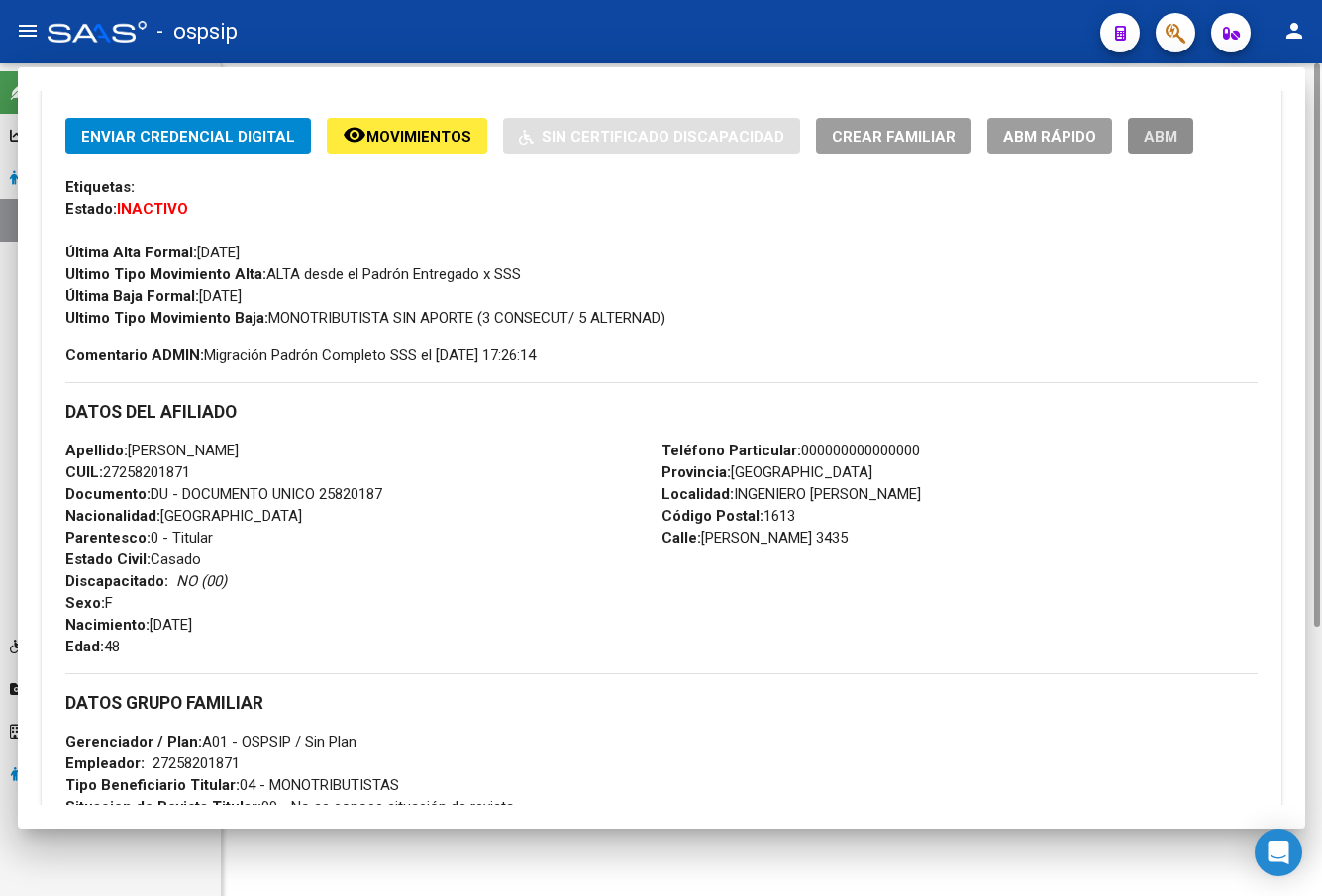 scroll, scrollTop: 0, scrollLeft: 0, axis: both 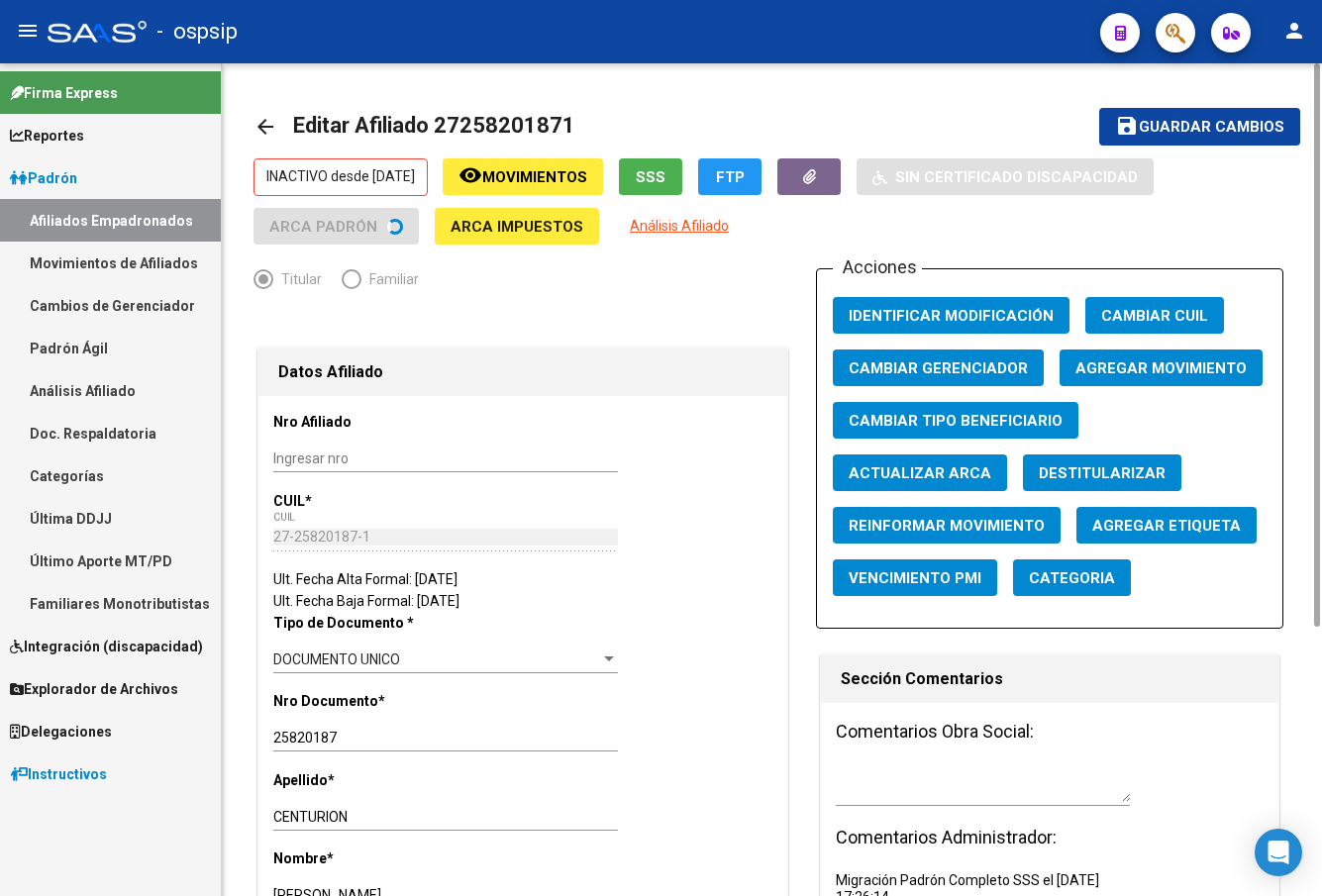 click on "Agregar Movimiento" 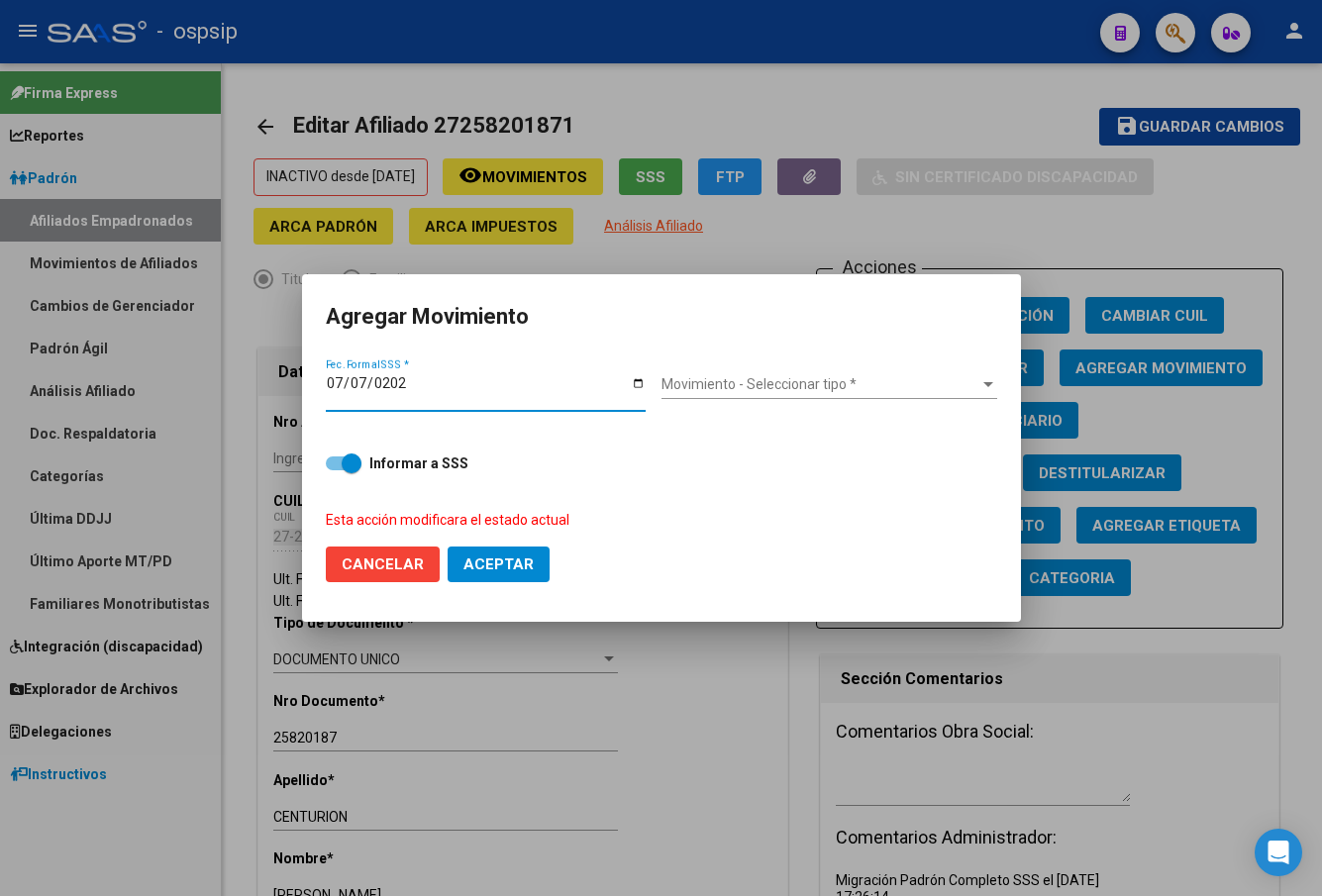 type on "[DATE]" 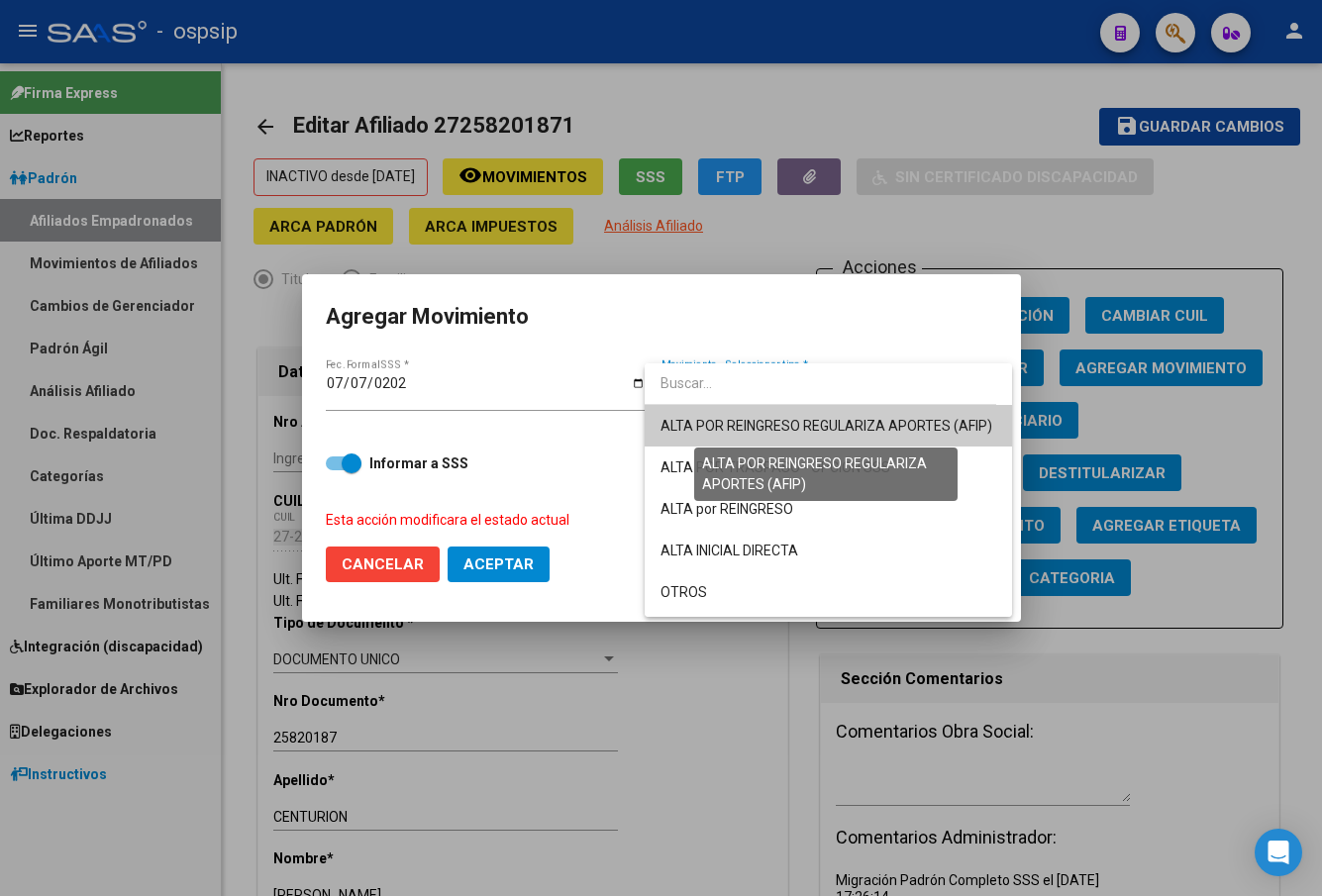 click on "ALTA POR REINGRESO REGULARIZA APORTES (AFIP)" at bounding box center [826, 426] 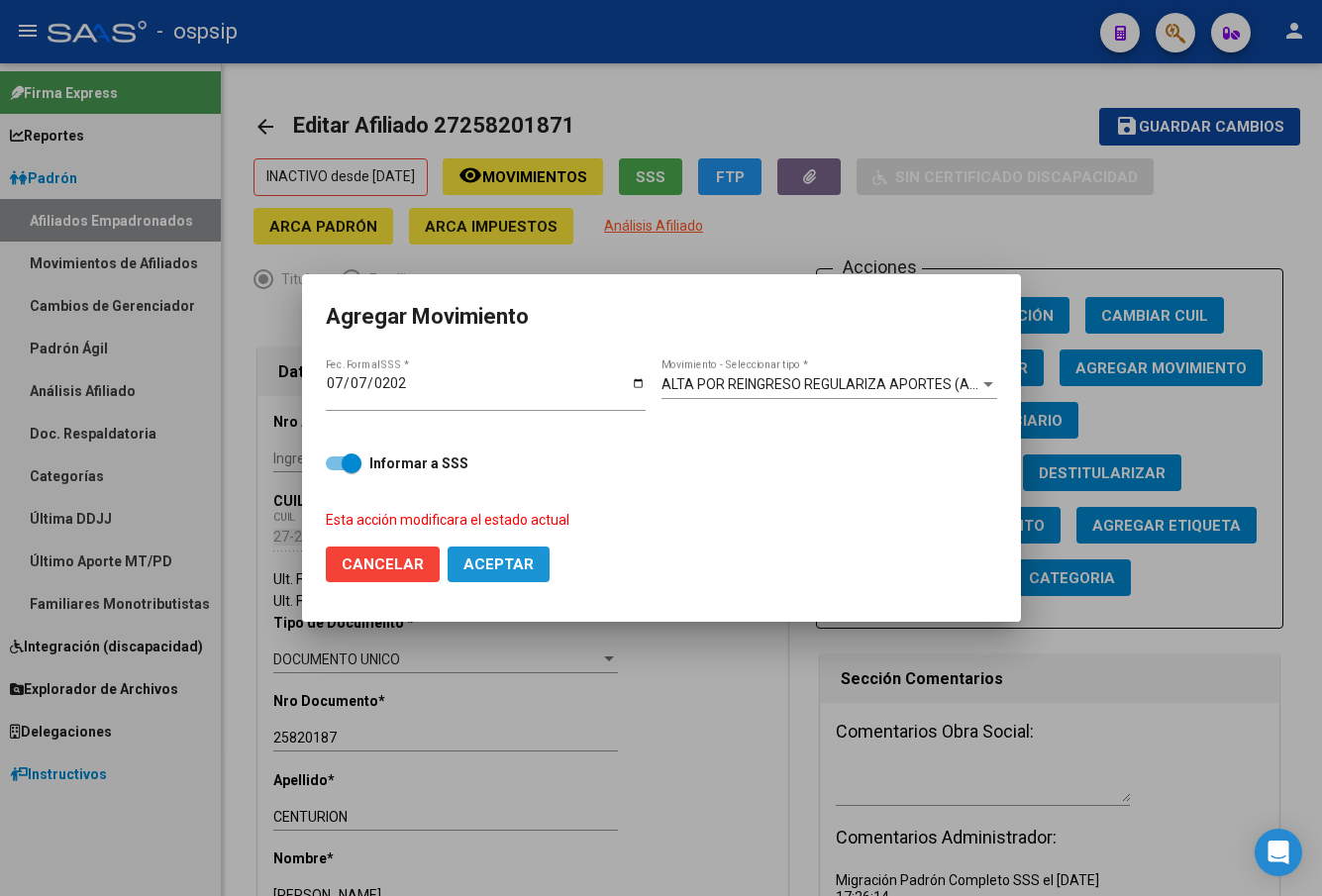 click on "Aceptar" 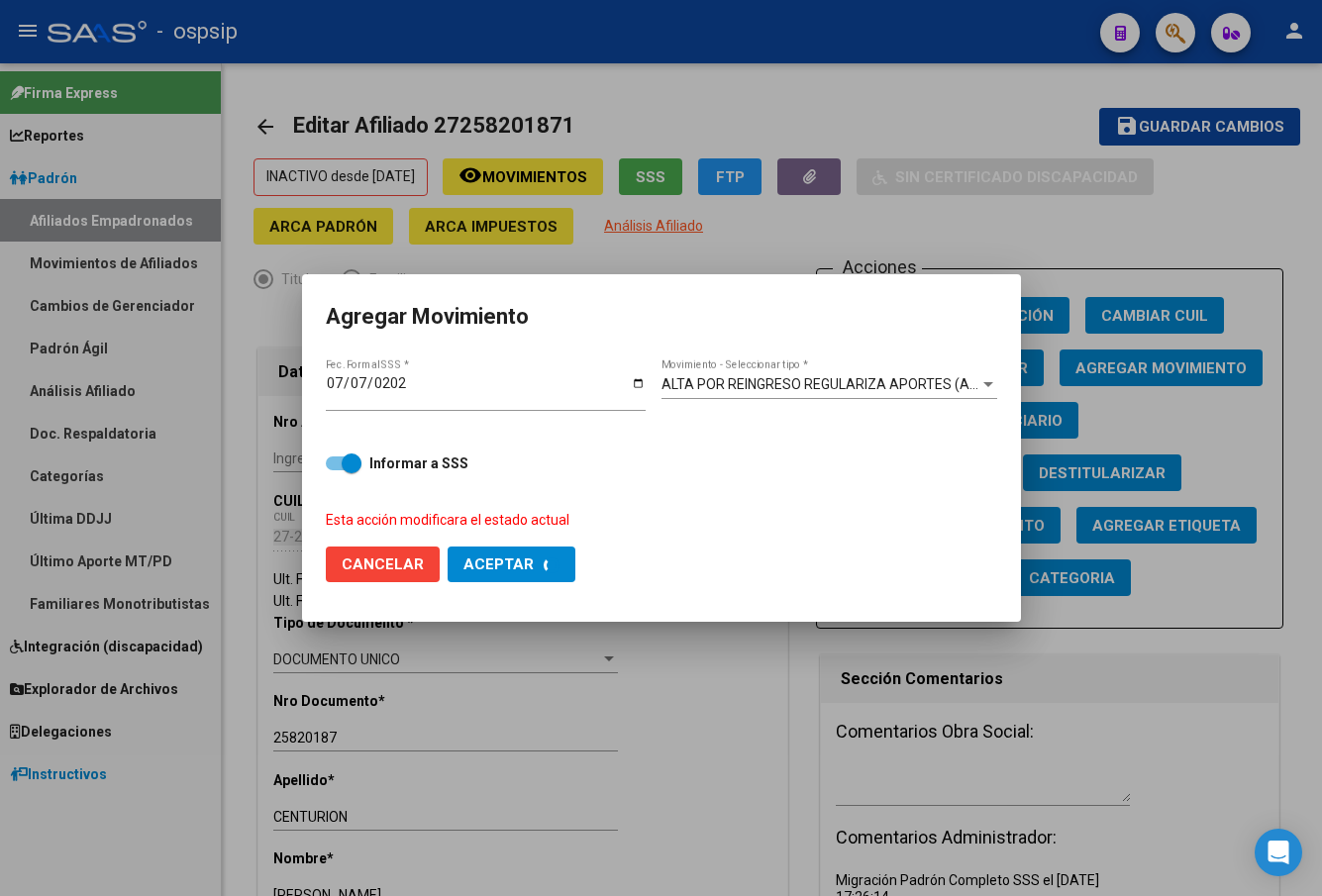 checkbox on "false" 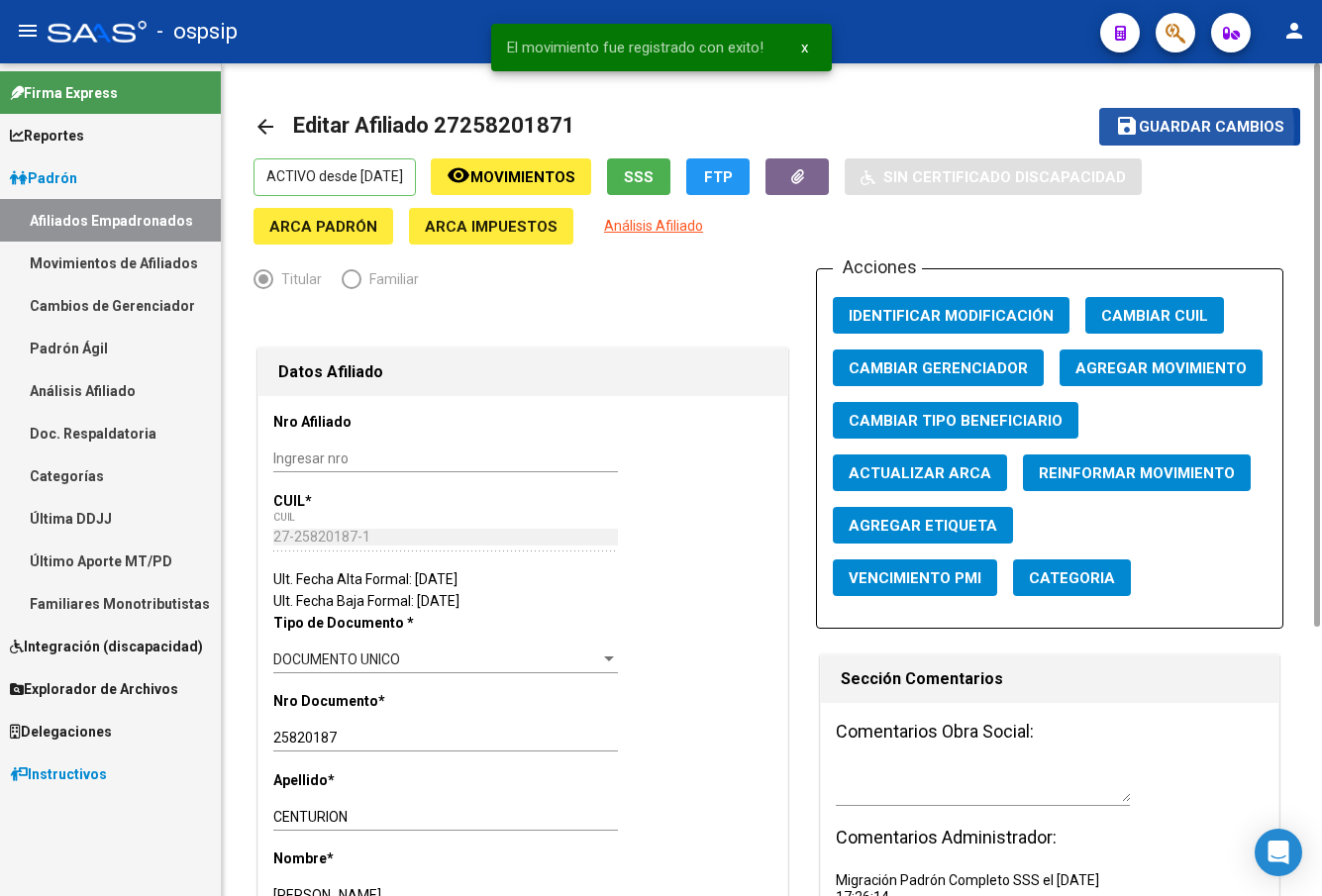 click on "Guardar cambios" 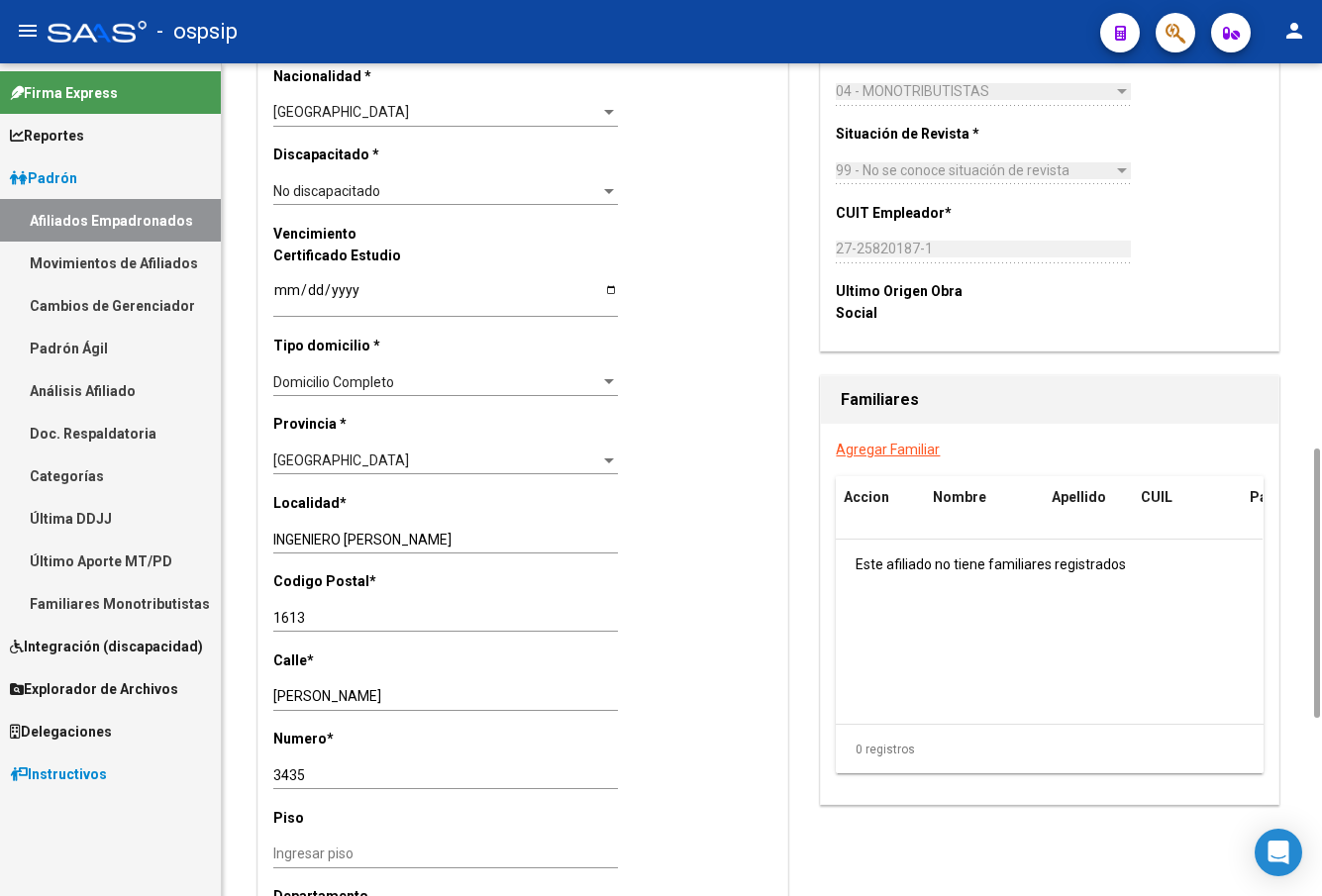 scroll, scrollTop: 1386, scrollLeft: 0, axis: vertical 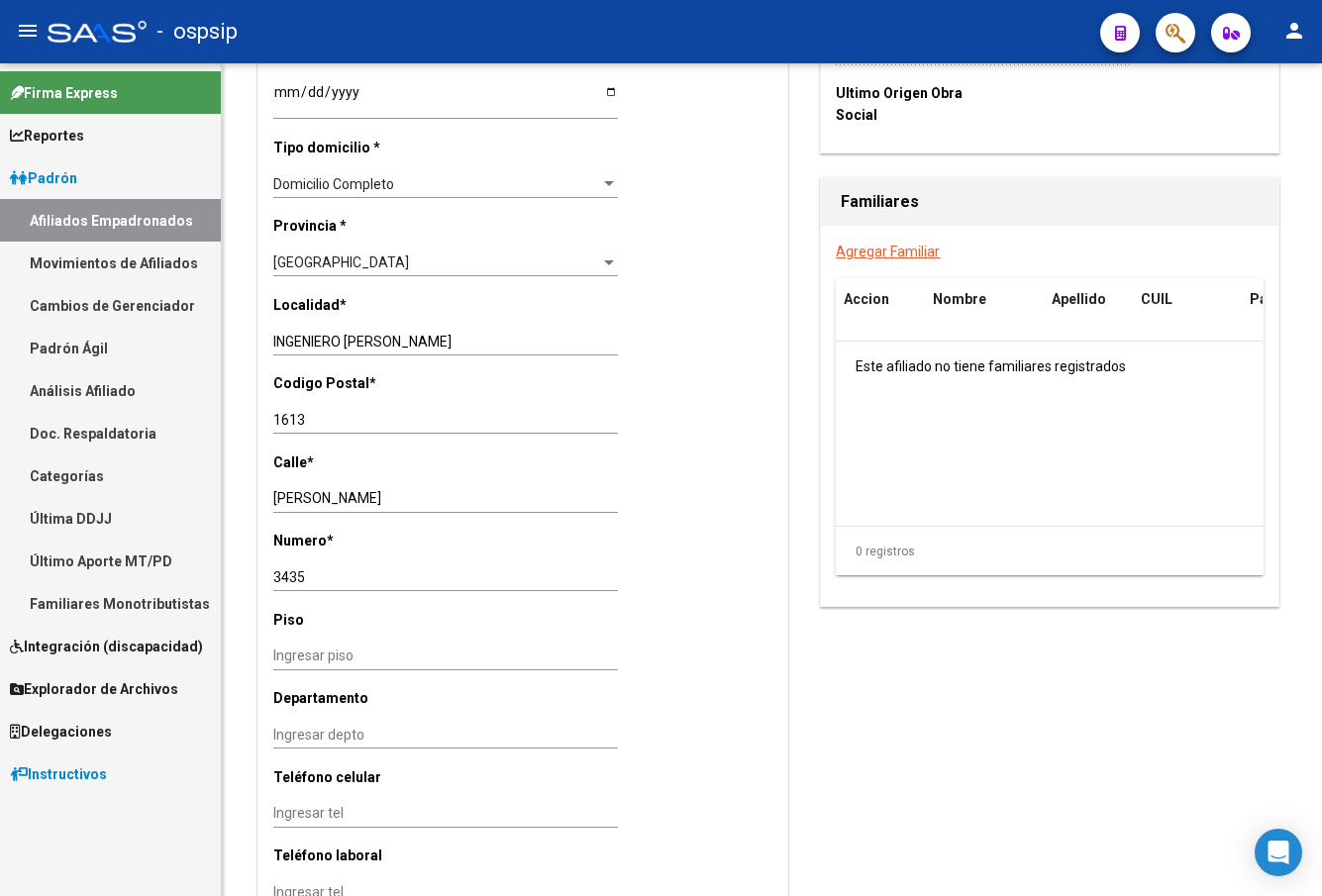 click on "-   ospsip" 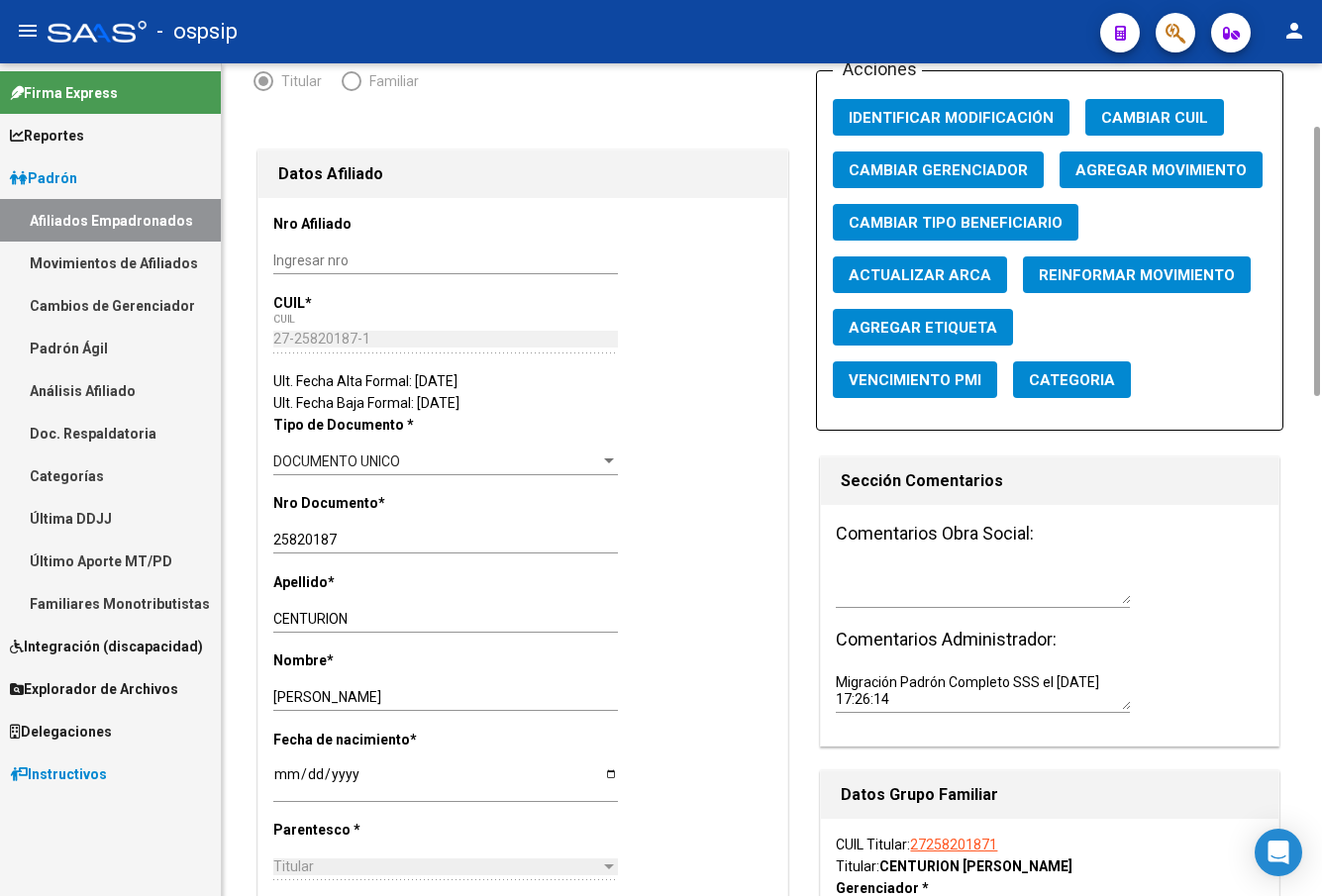 scroll, scrollTop: 0, scrollLeft: 0, axis: both 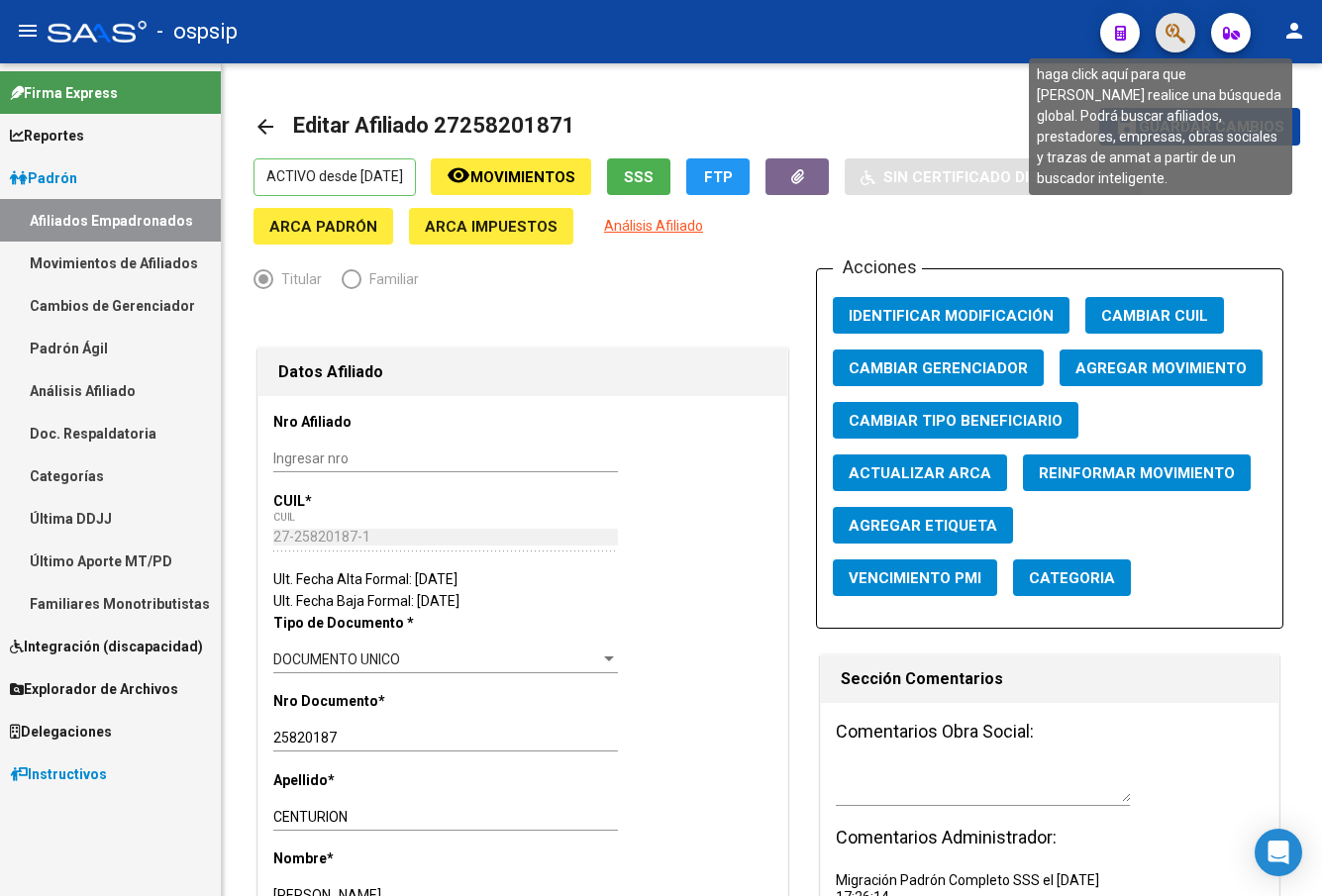click 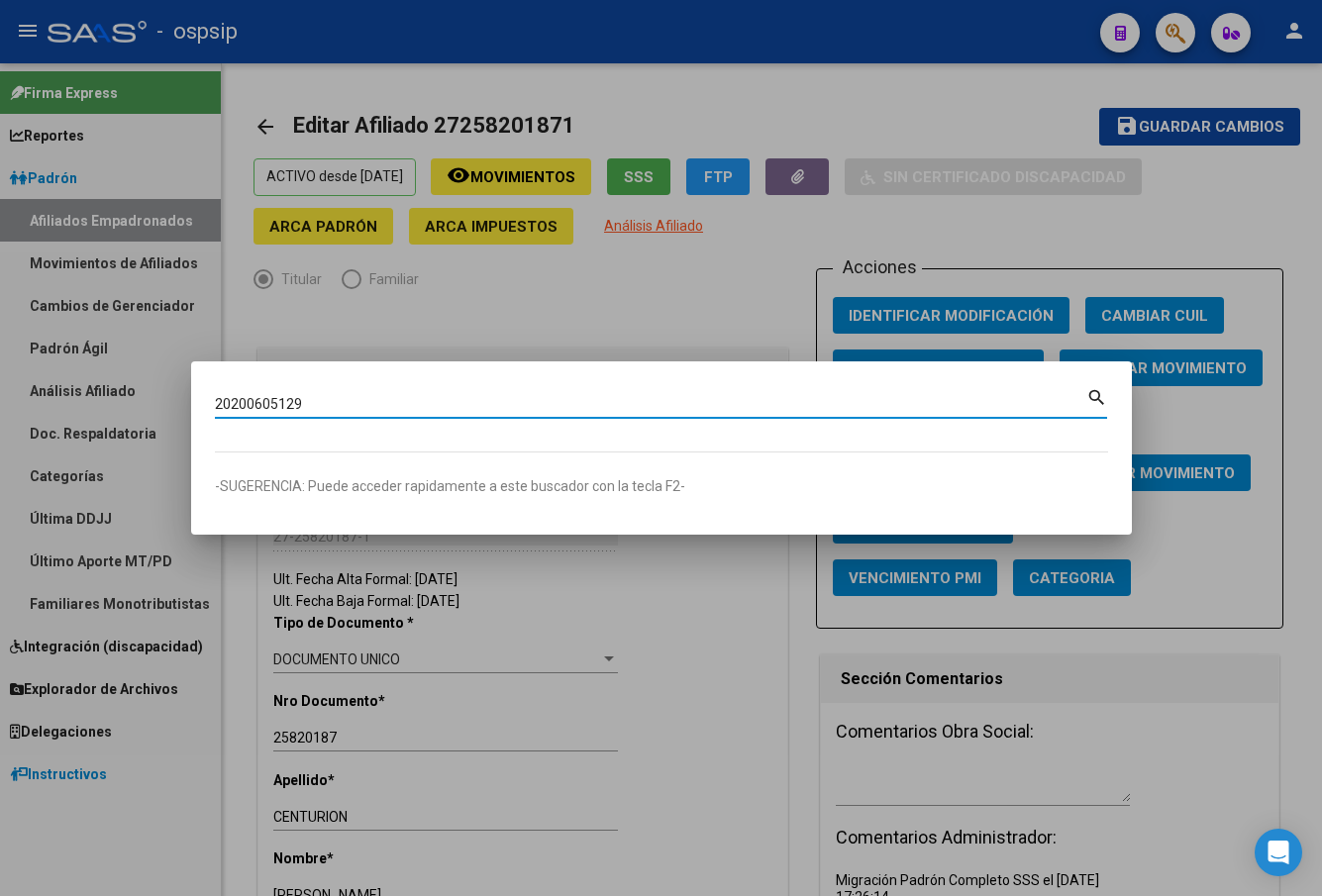 type on "20200605129" 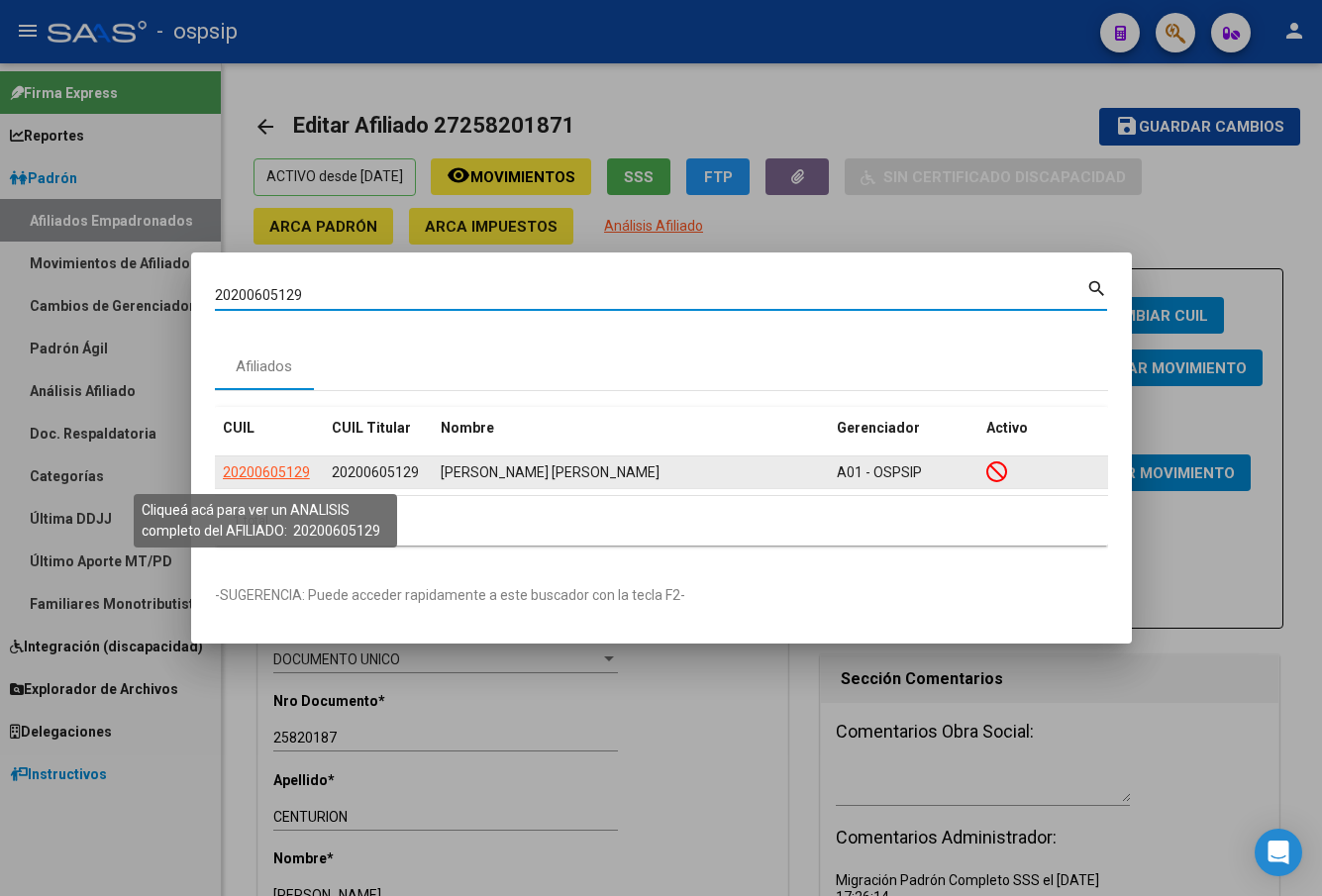 click on "20200605129" 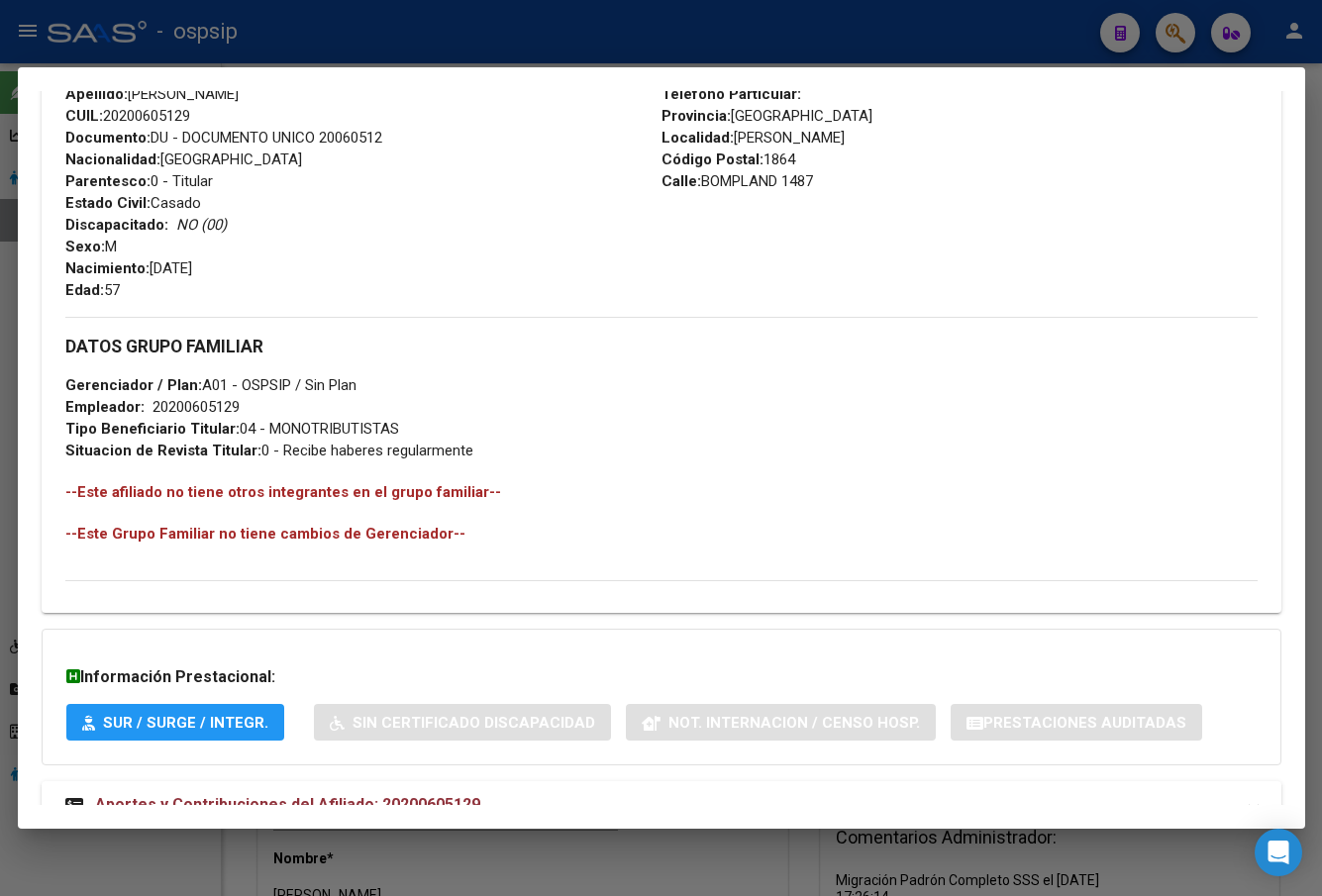scroll, scrollTop: 823, scrollLeft: 0, axis: vertical 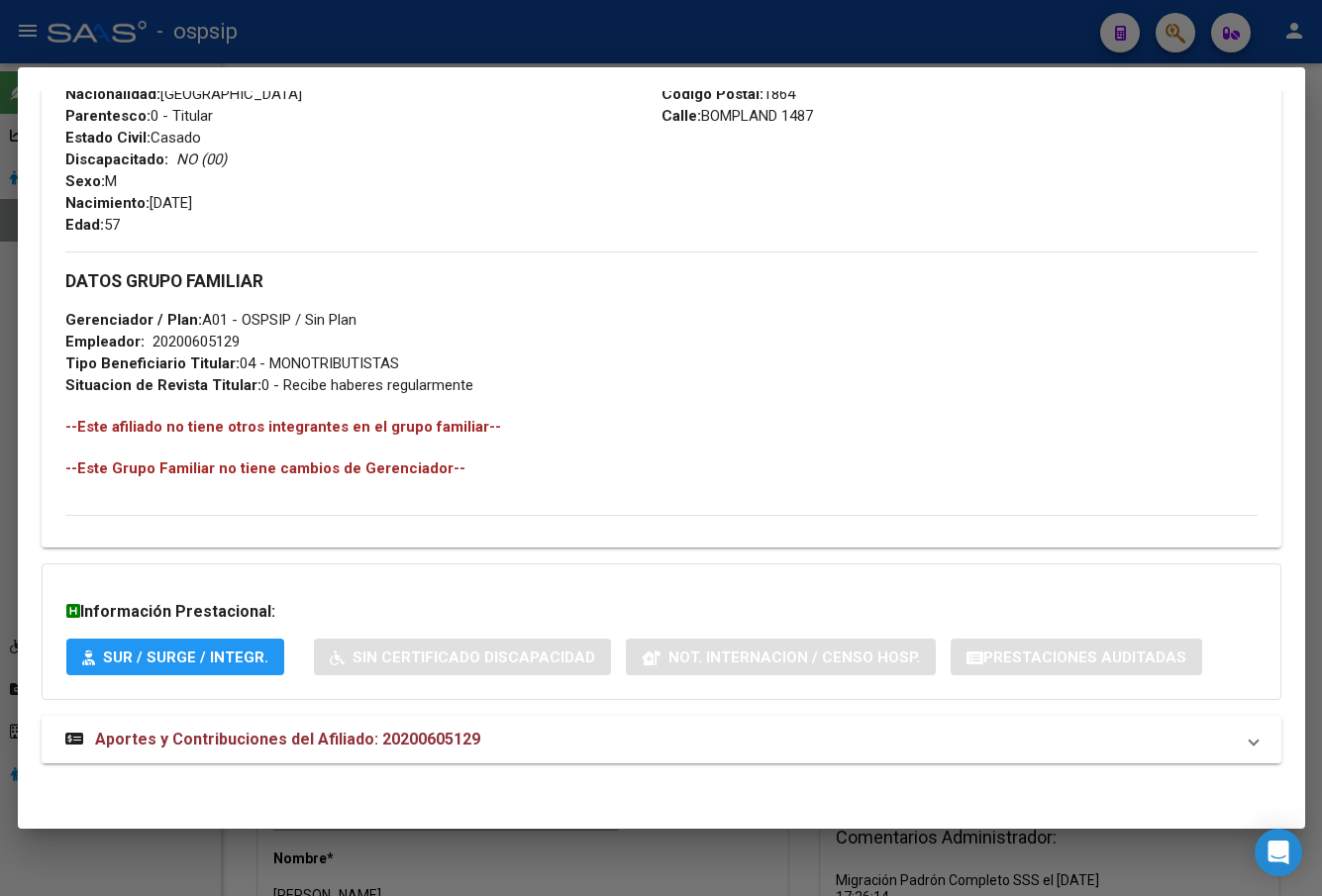 click on "Aportes y Contribuciones del Afiliado: 20200605129" at bounding box center [287, 739] 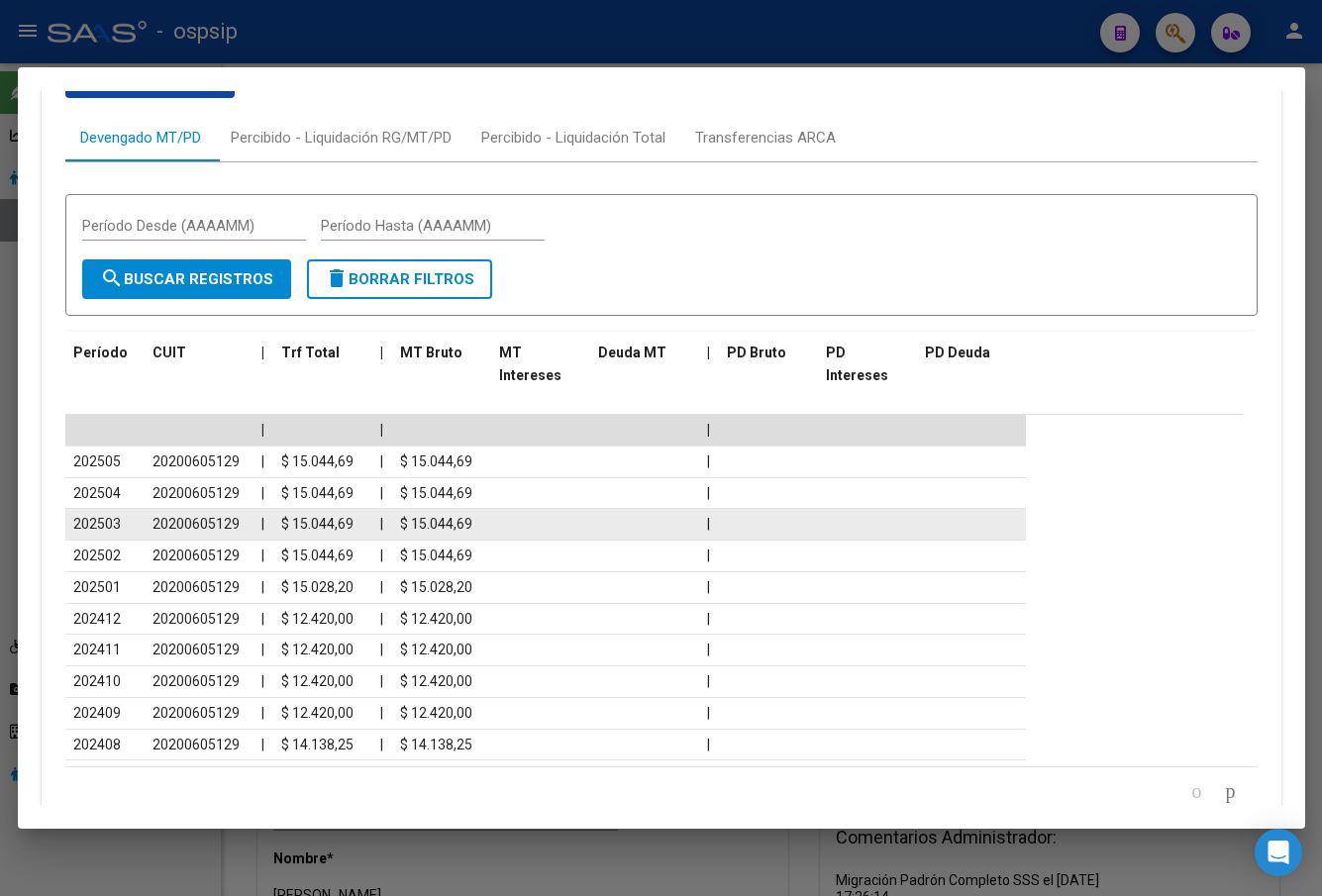 scroll, scrollTop: 1615, scrollLeft: 0, axis: vertical 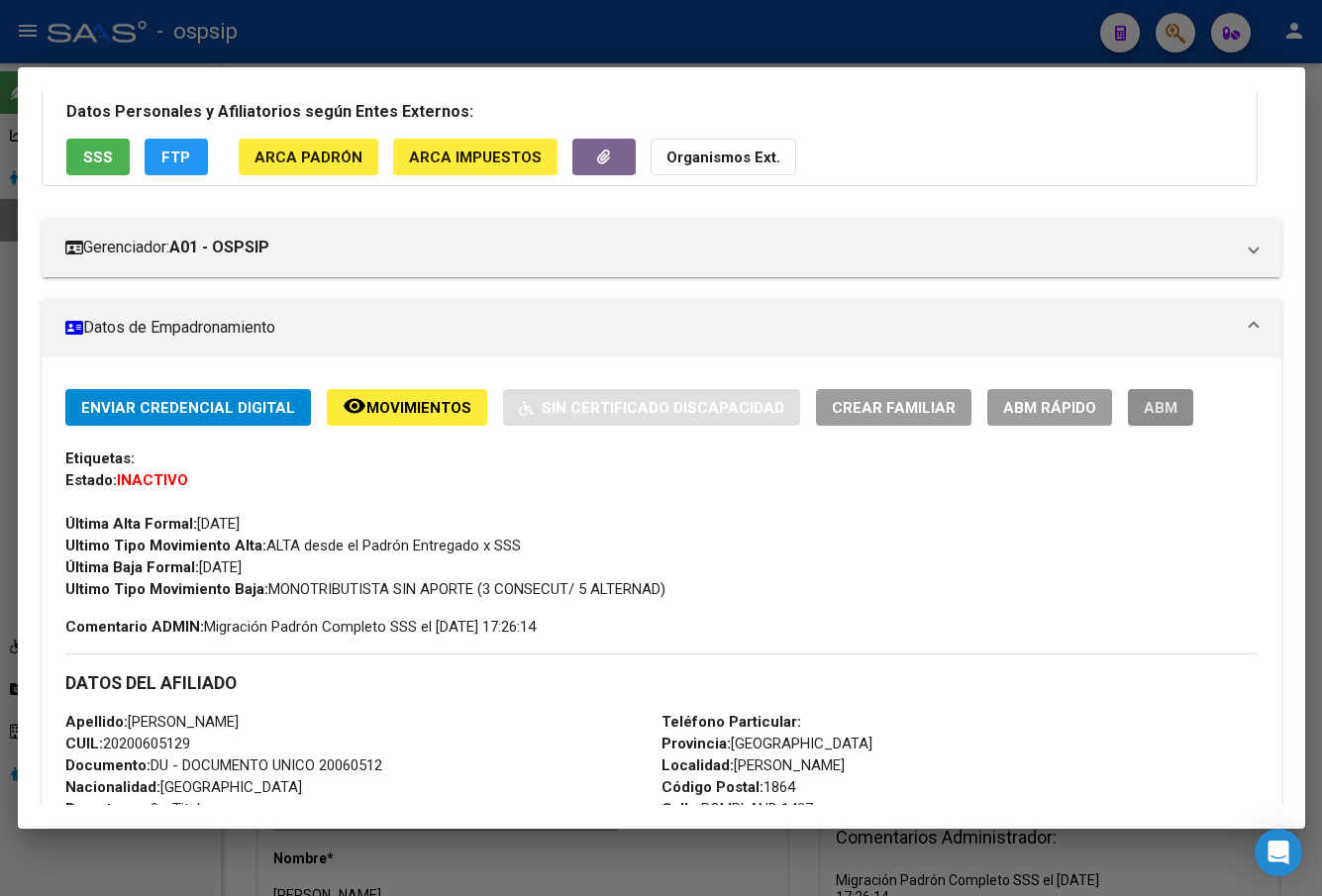 click on "ABM" at bounding box center [1161, 408] 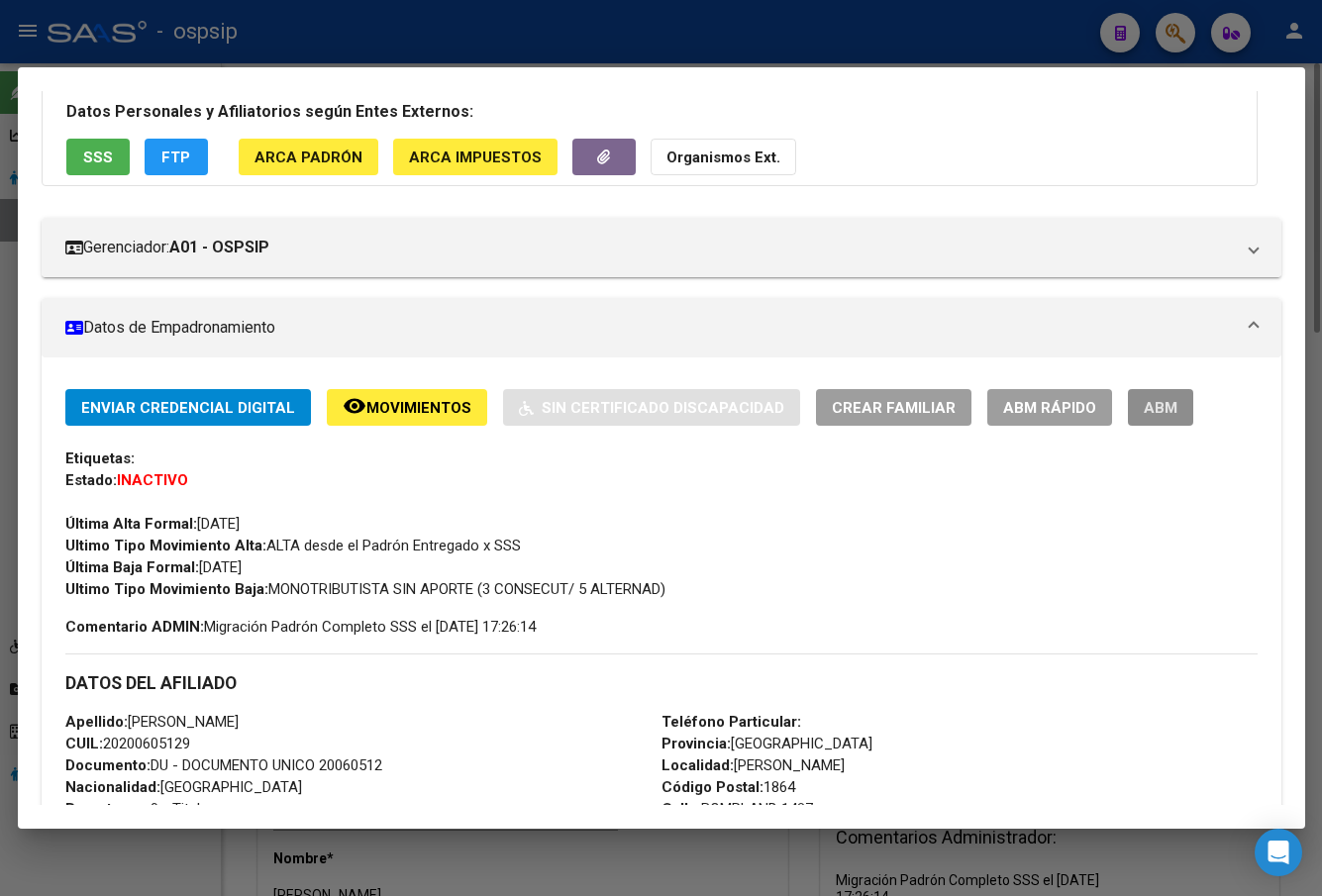 type 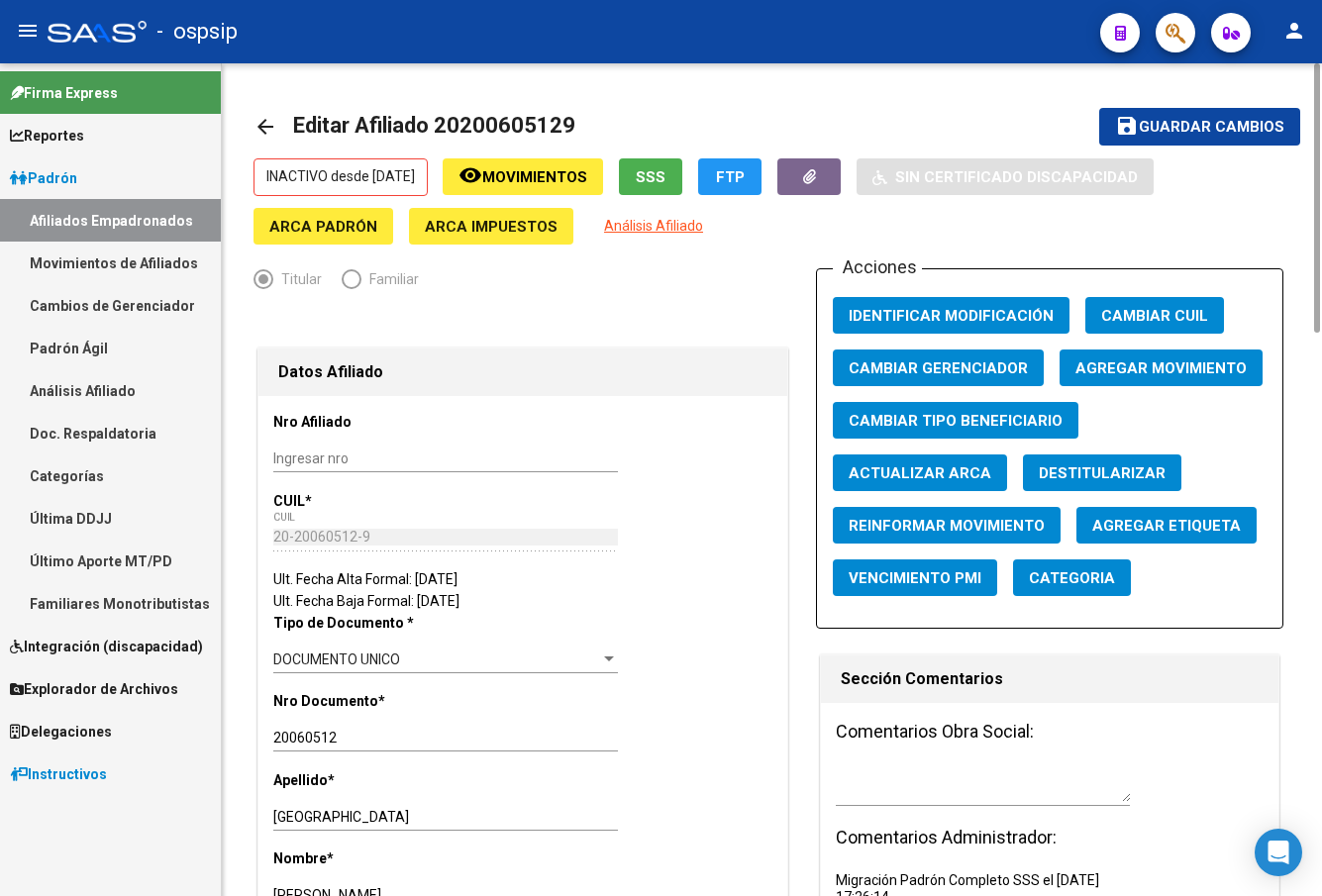 click on "Agregar Movimiento" 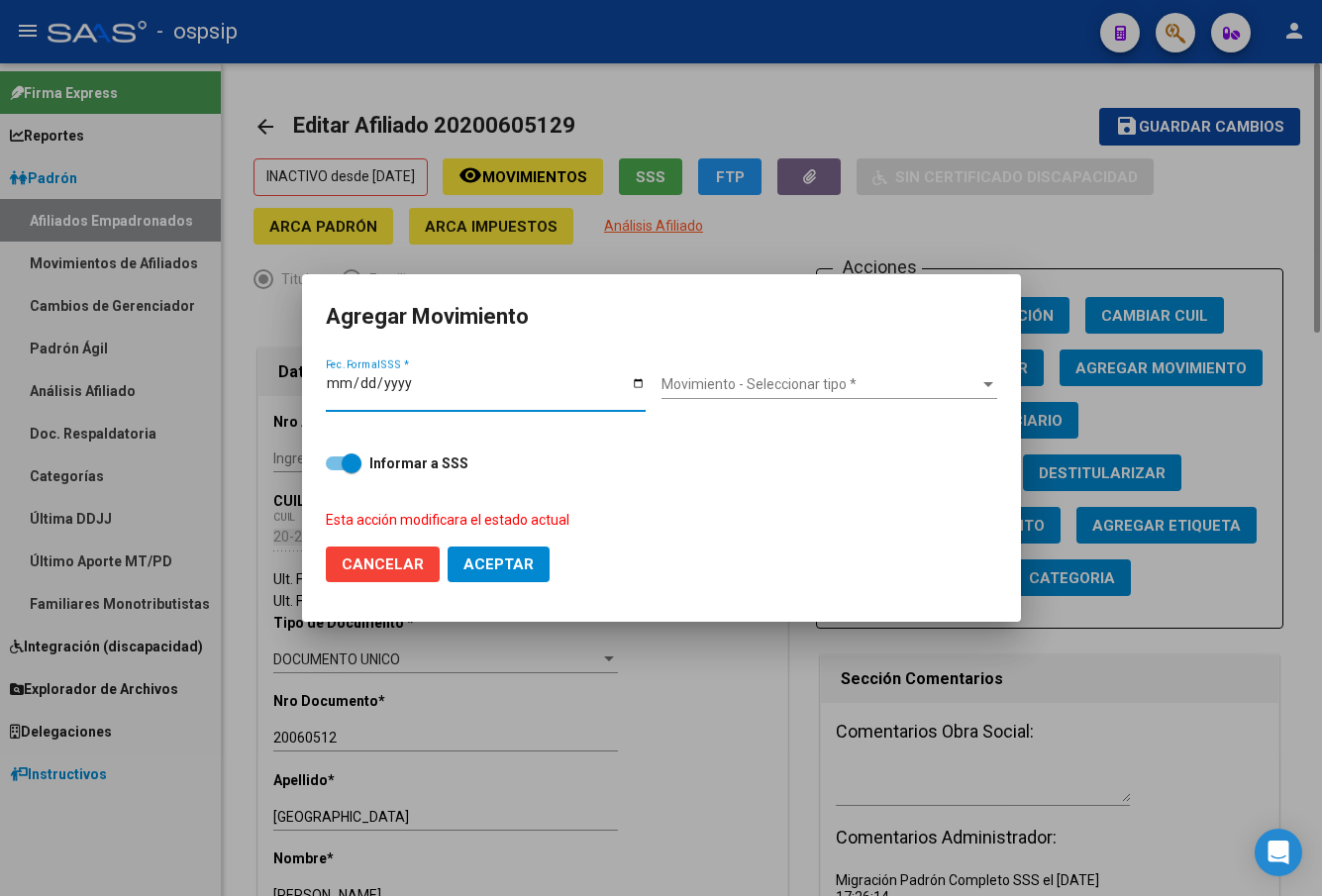 type on "0252-07-07" 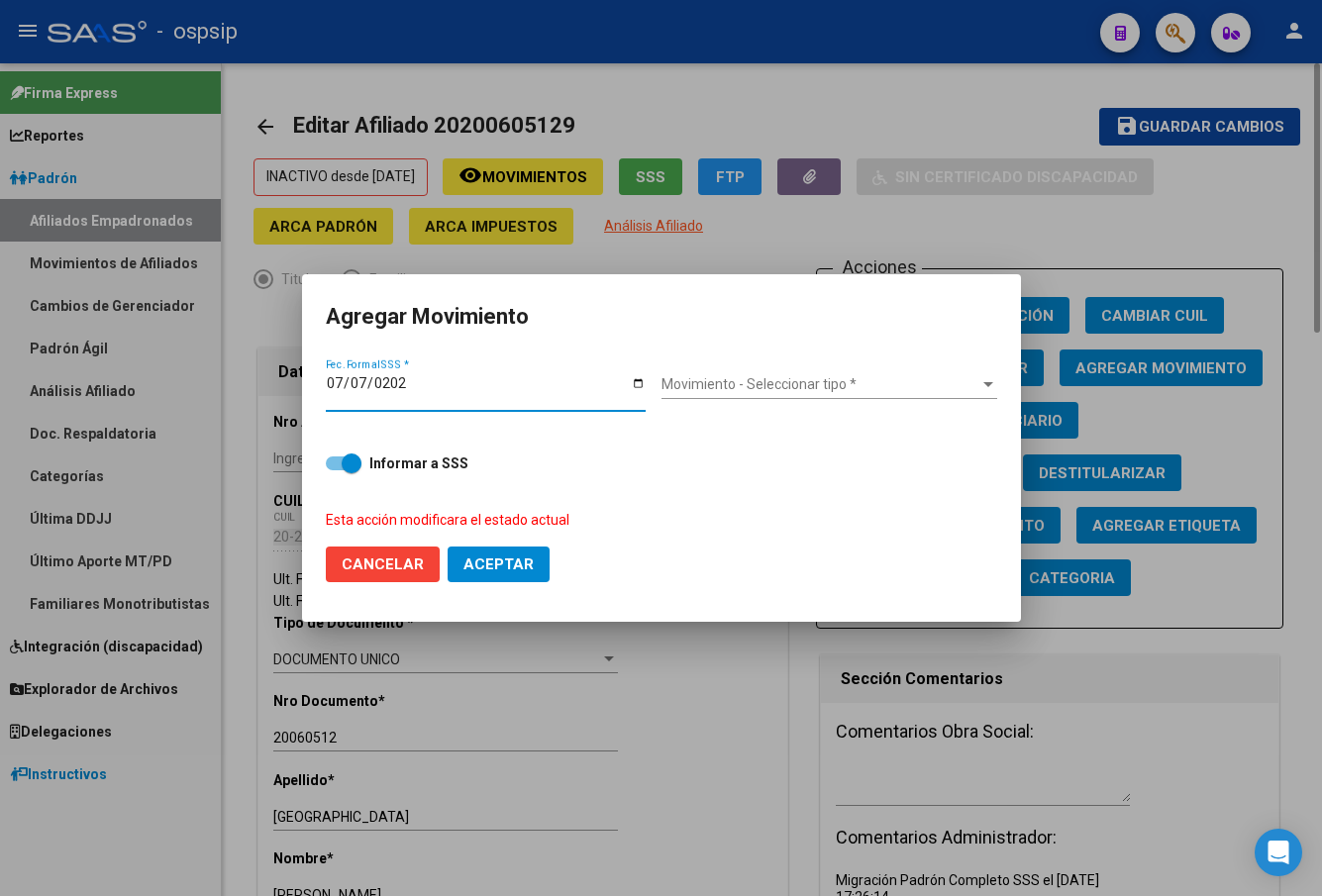 type on "[DATE]" 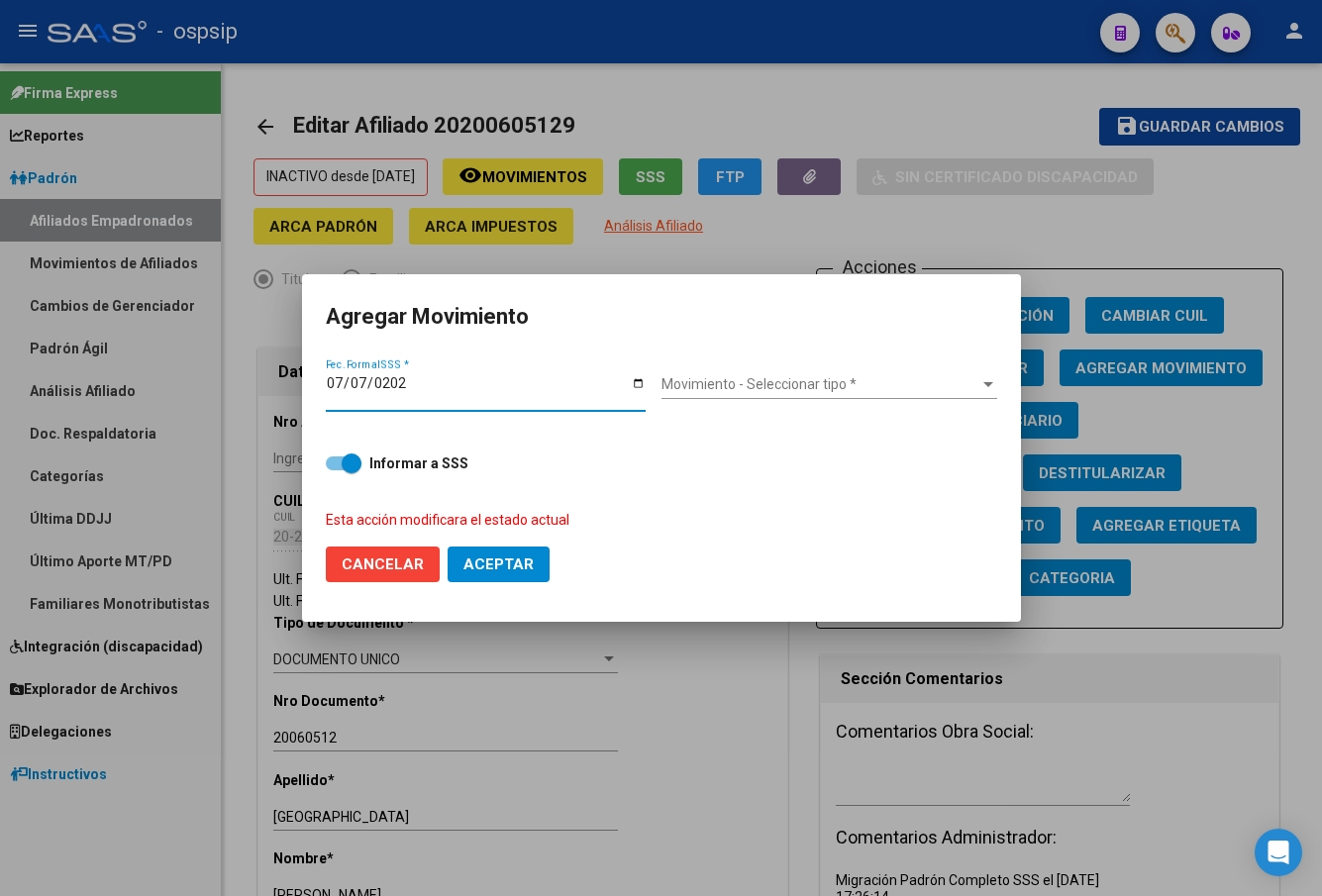 click on "Movimiento - Seleccionar tipo *" at bounding box center (820, 384) 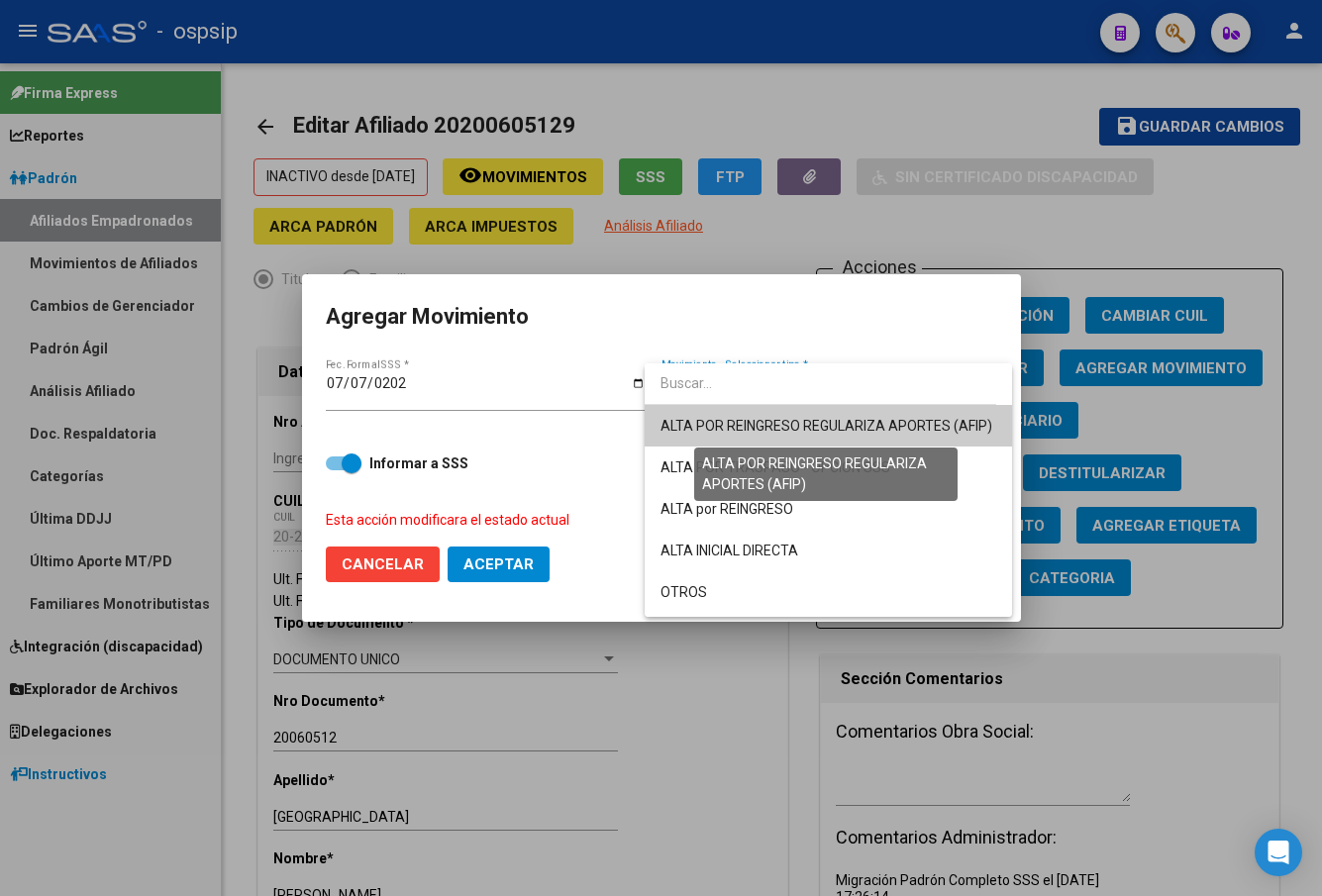 click on "ALTA POR REINGRESO REGULARIZA APORTES (AFIP)" at bounding box center (826, 426) 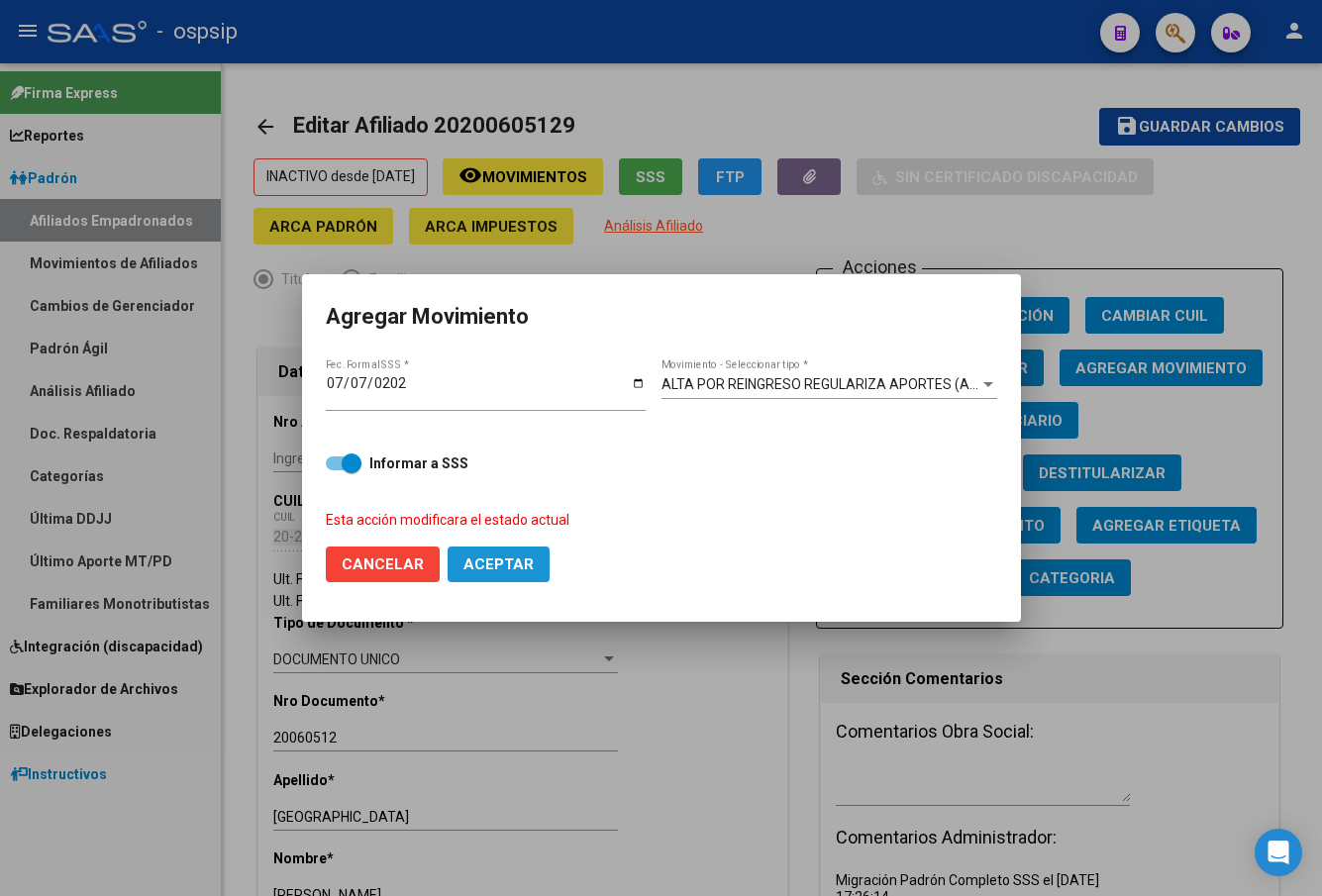 click on "Aceptar" 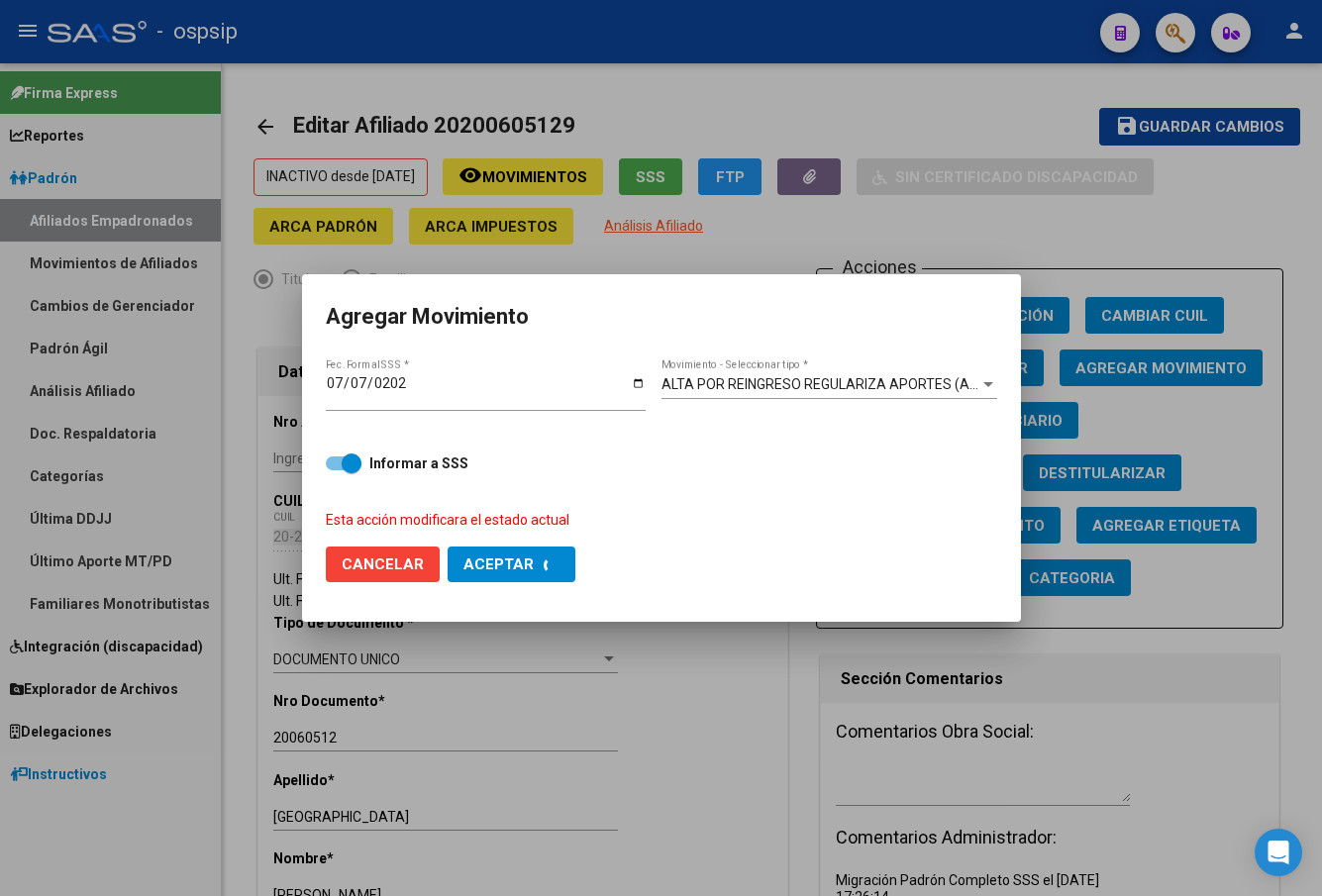 checkbox on "false" 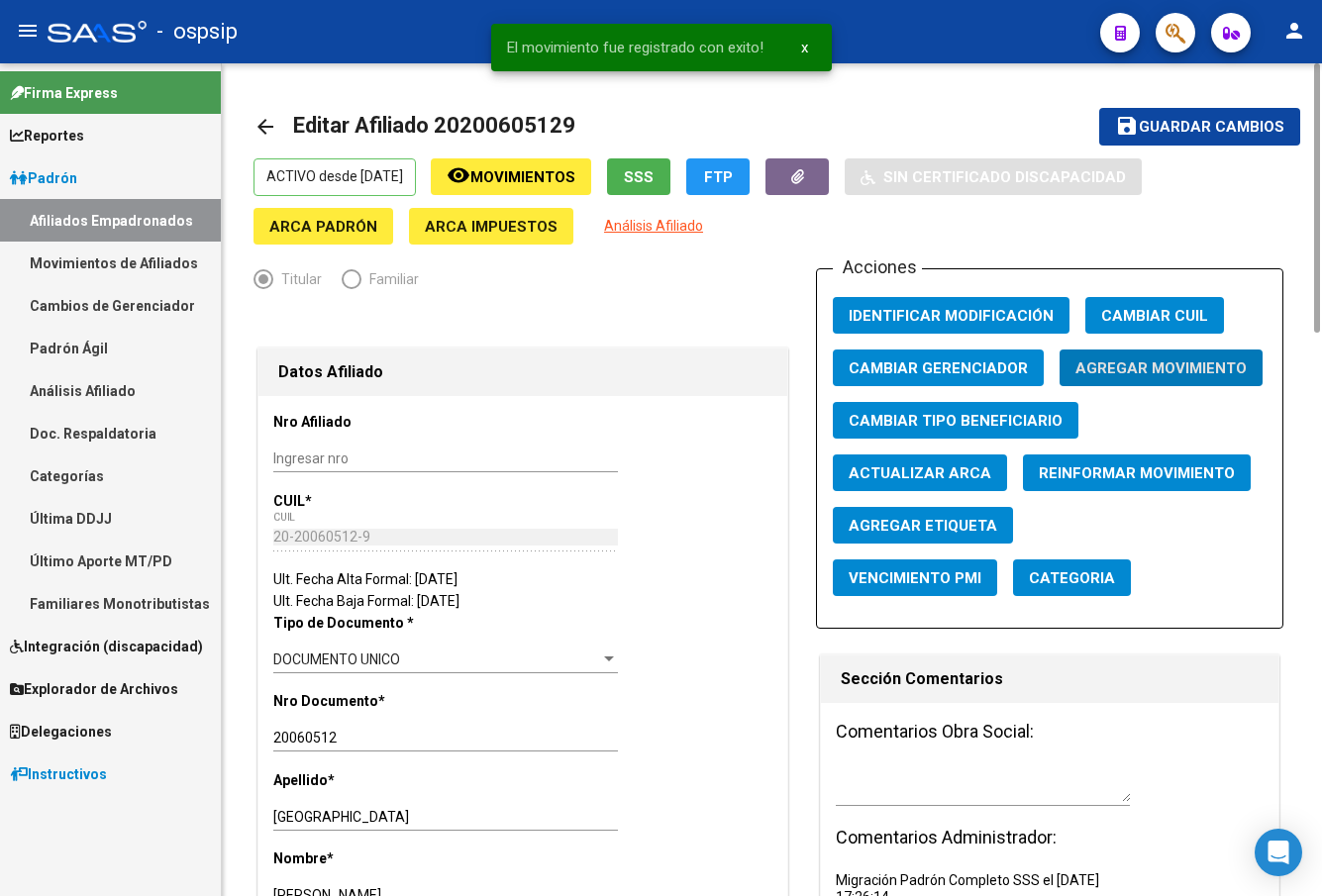 click on "Guardar cambios" 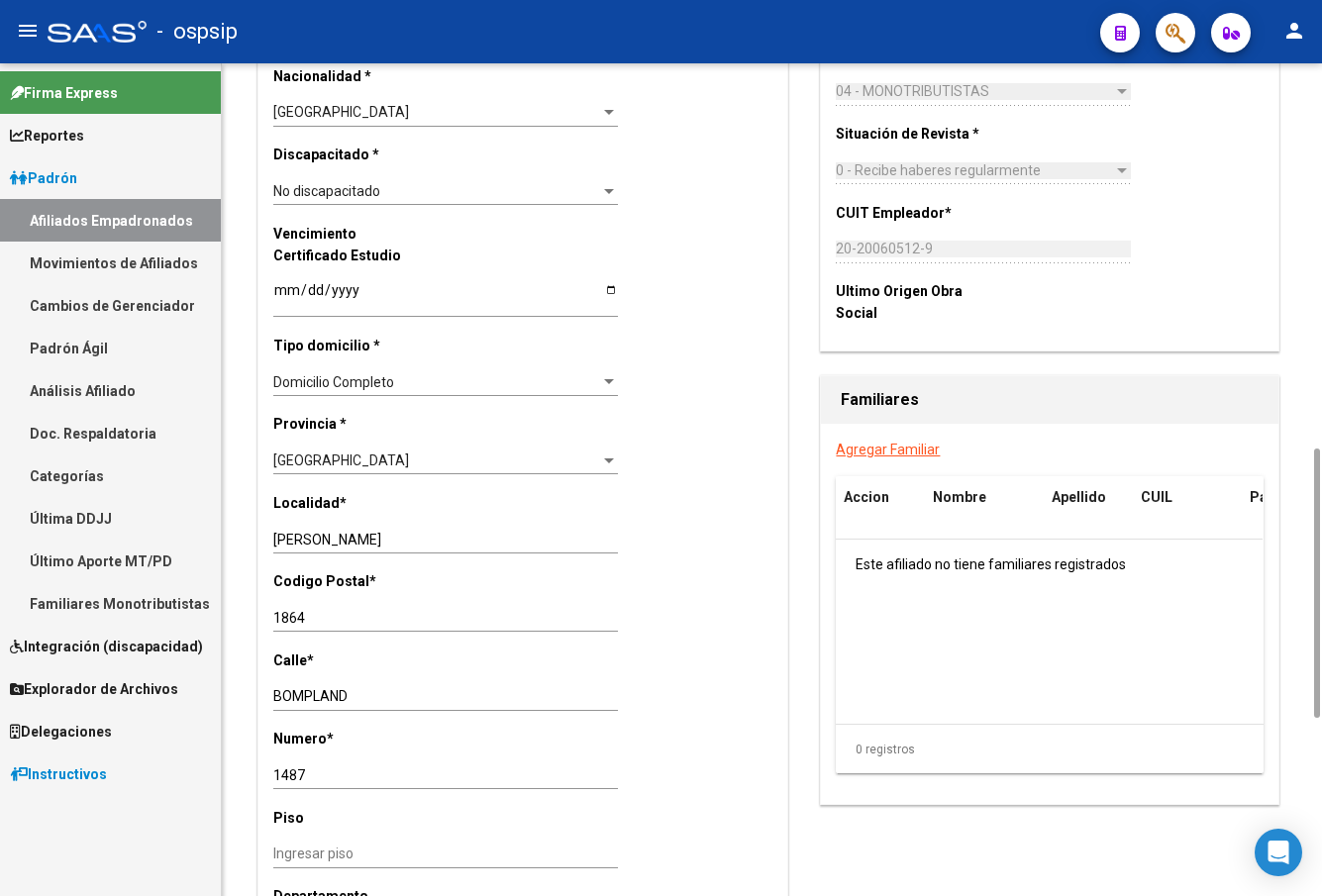 scroll, scrollTop: 1386, scrollLeft: 0, axis: vertical 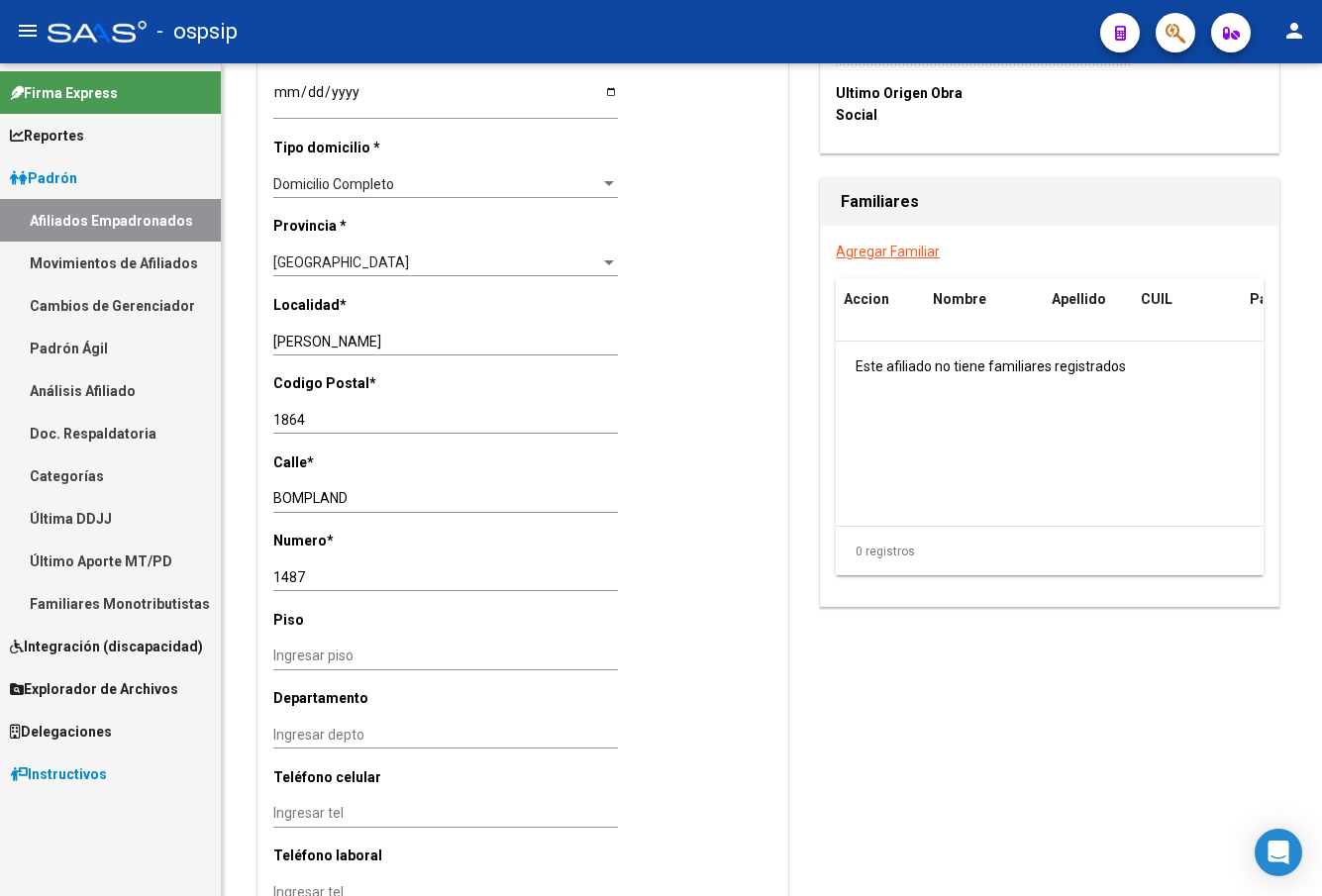 click on "-   ospsip" 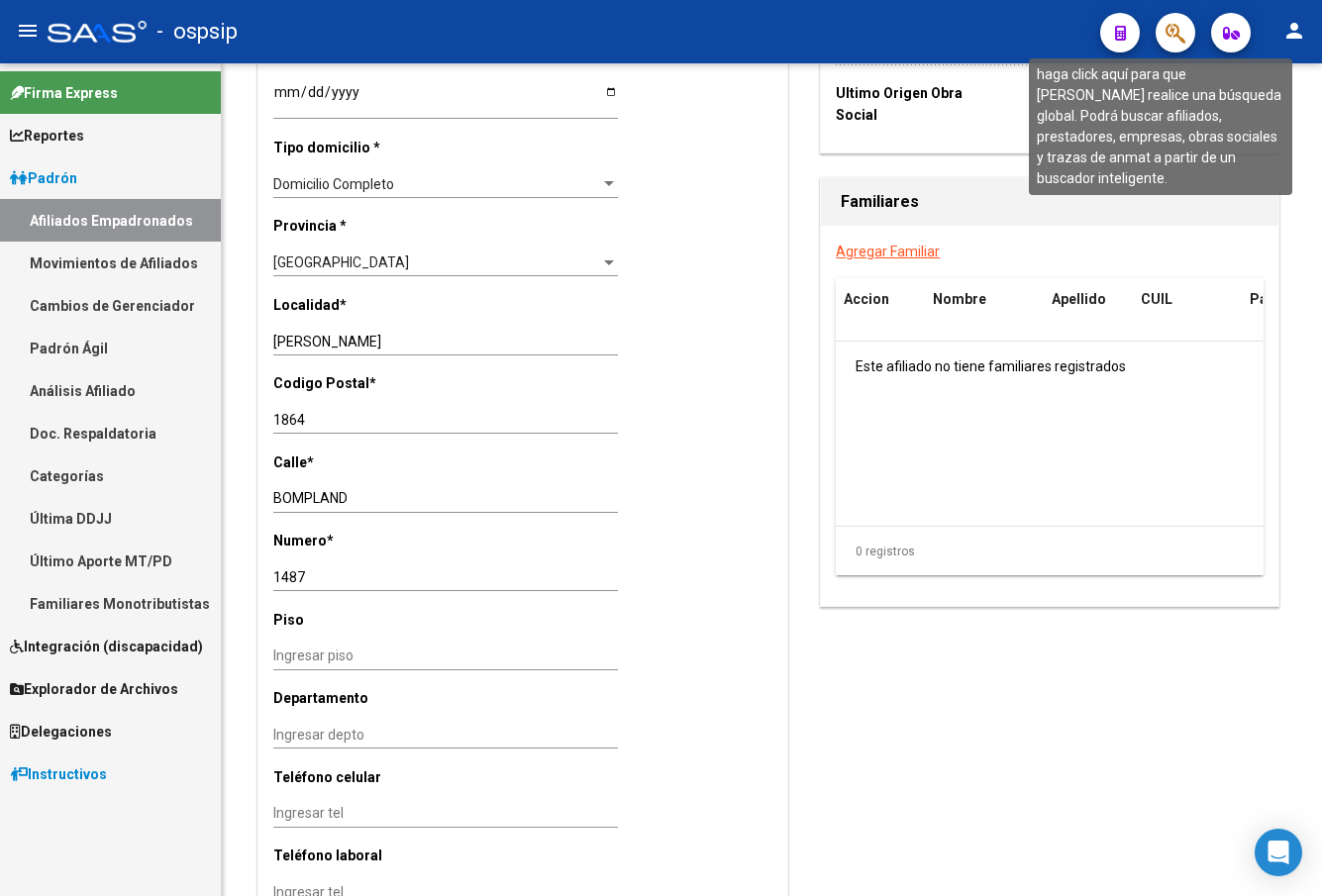 click 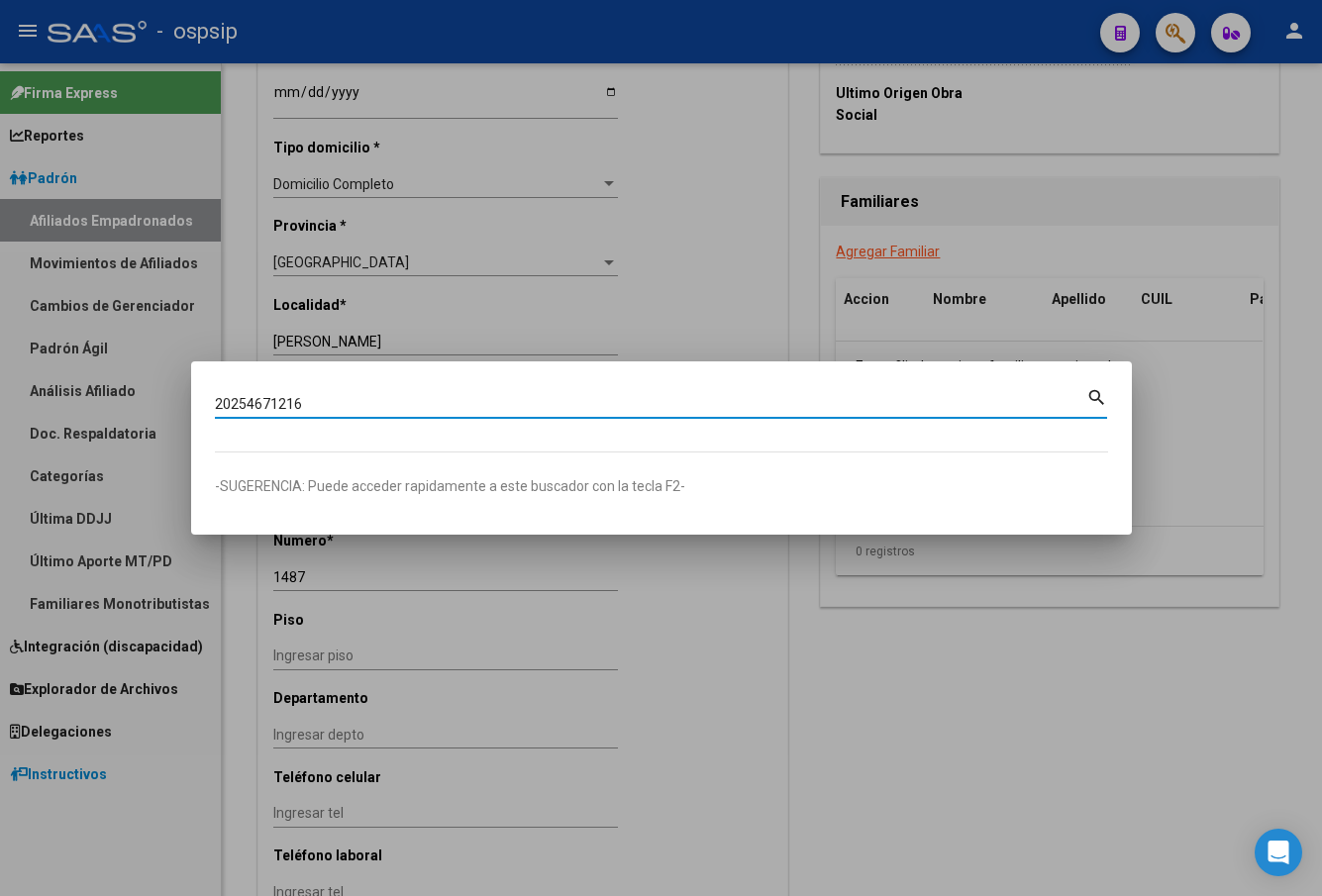 type on "20254671216" 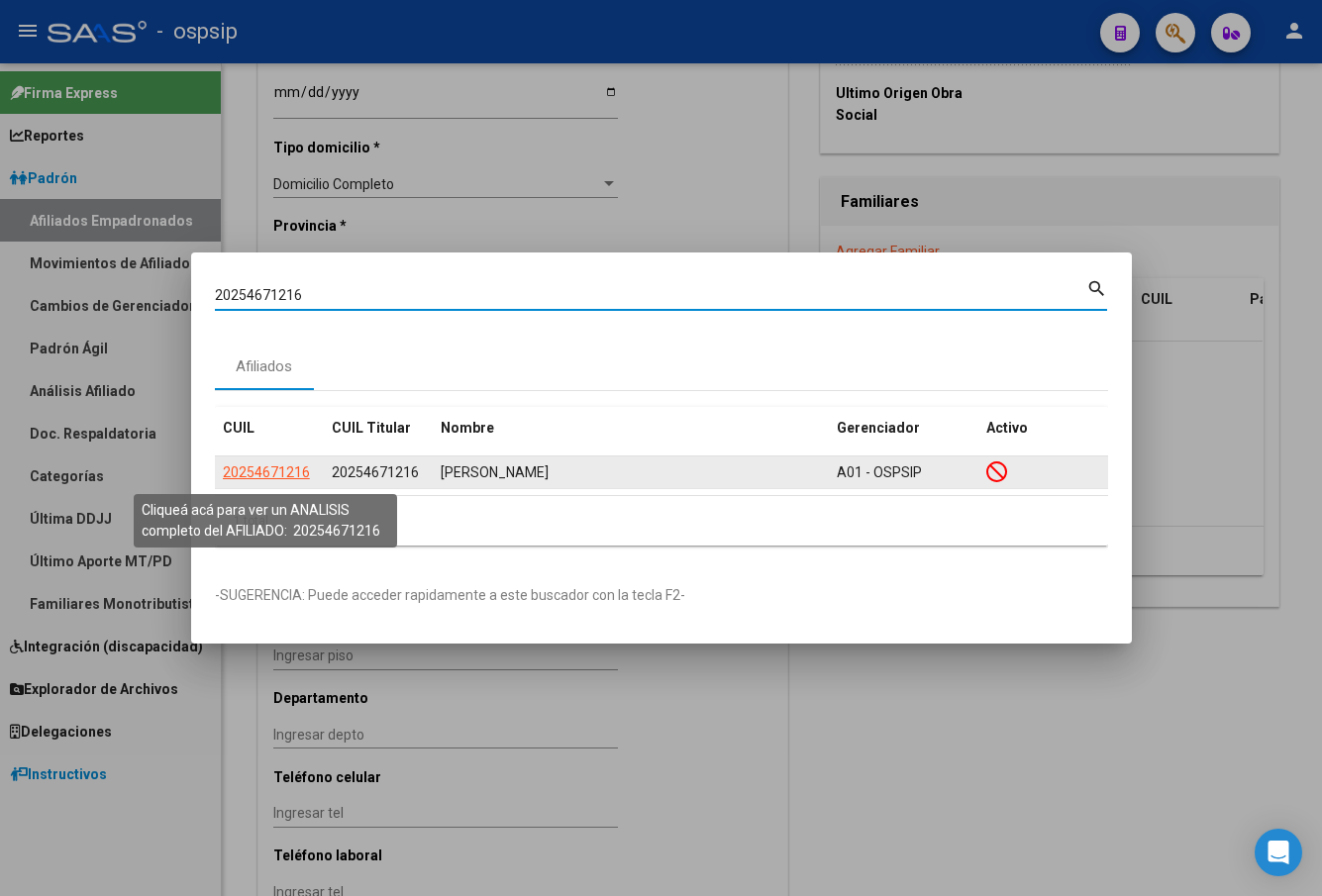 click on "20254671216" 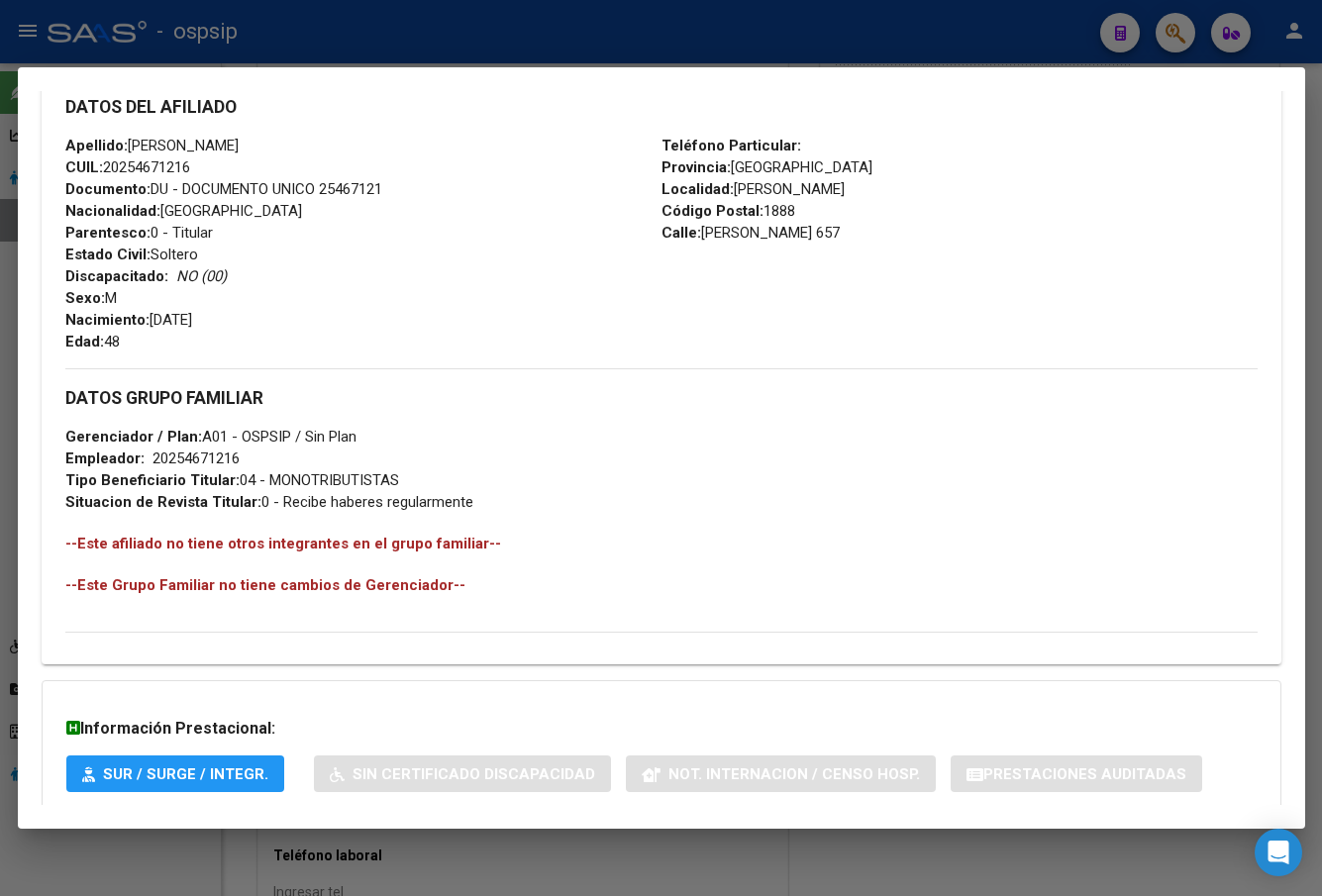 scroll, scrollTop: 823, scrollLeft: 0, axis: vertical 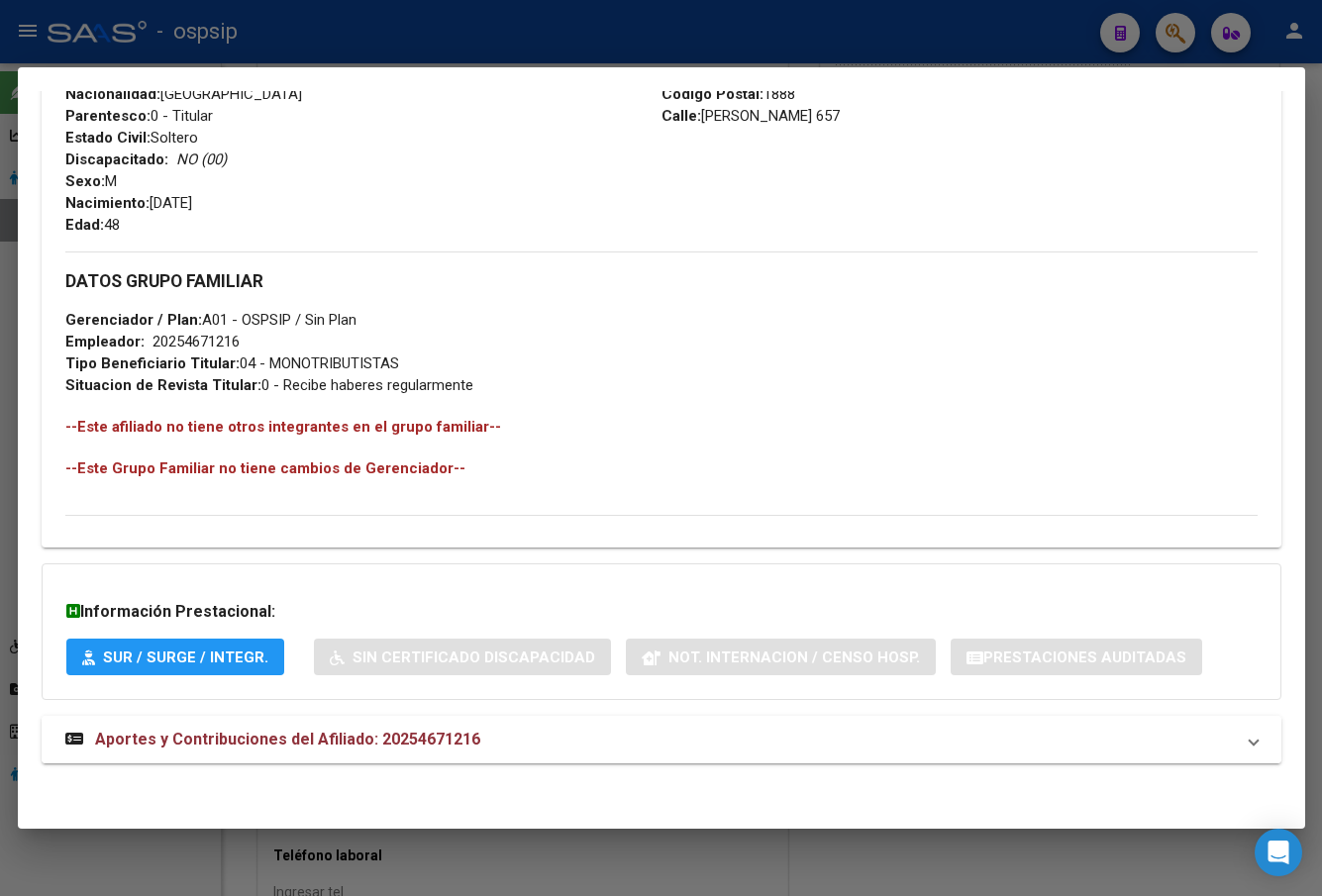 click on "Aportes y Contribuciones del Afiliado: 20254671216" at bounding box center (287, 739) 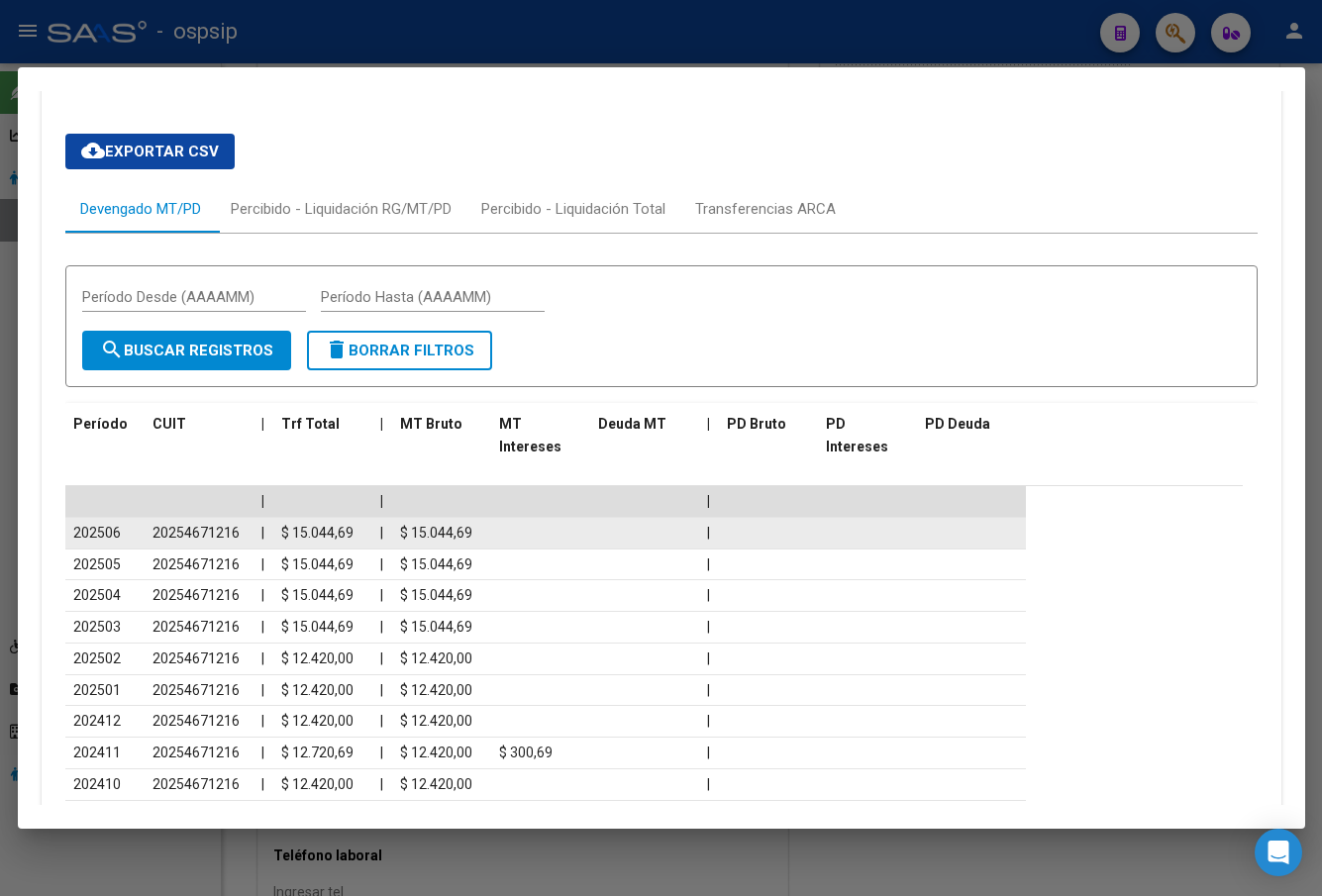 scroll, scrollTop: 1688, scrollLeft: 0, axis: vertical 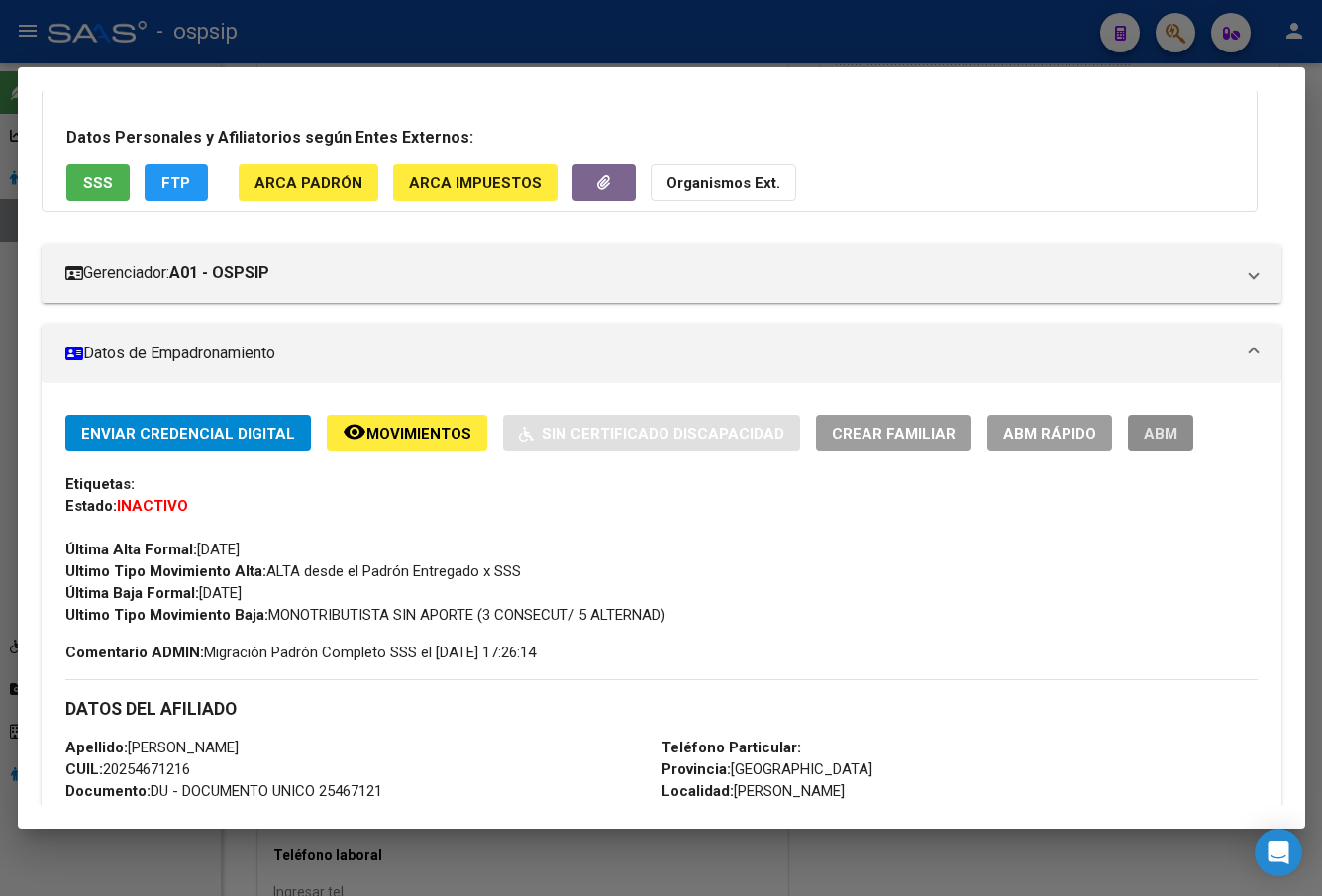 click on "ABM" at bounding box center (1161, 433) 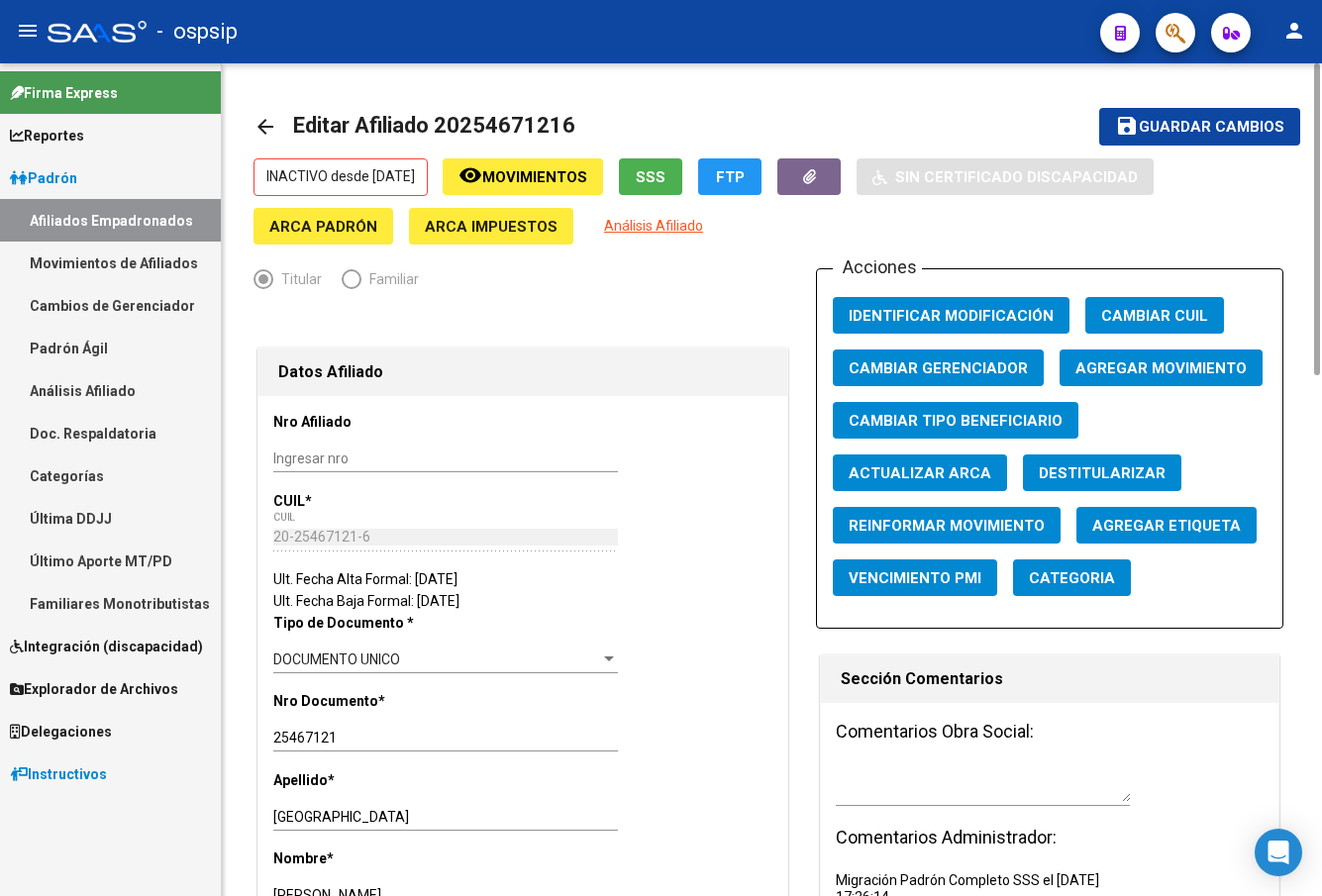 click on "Agregar Movimiento" 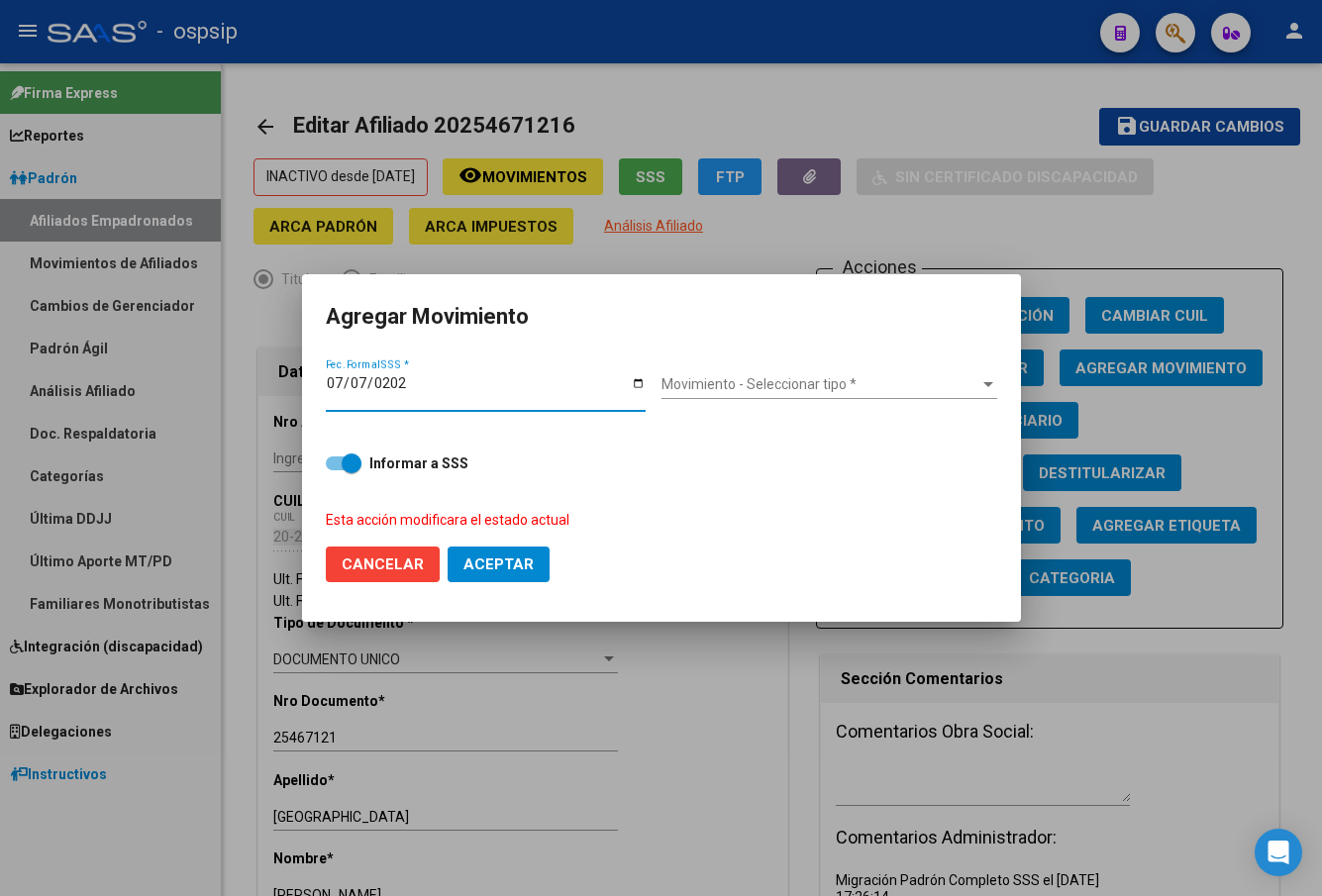 type on "[DATE]" 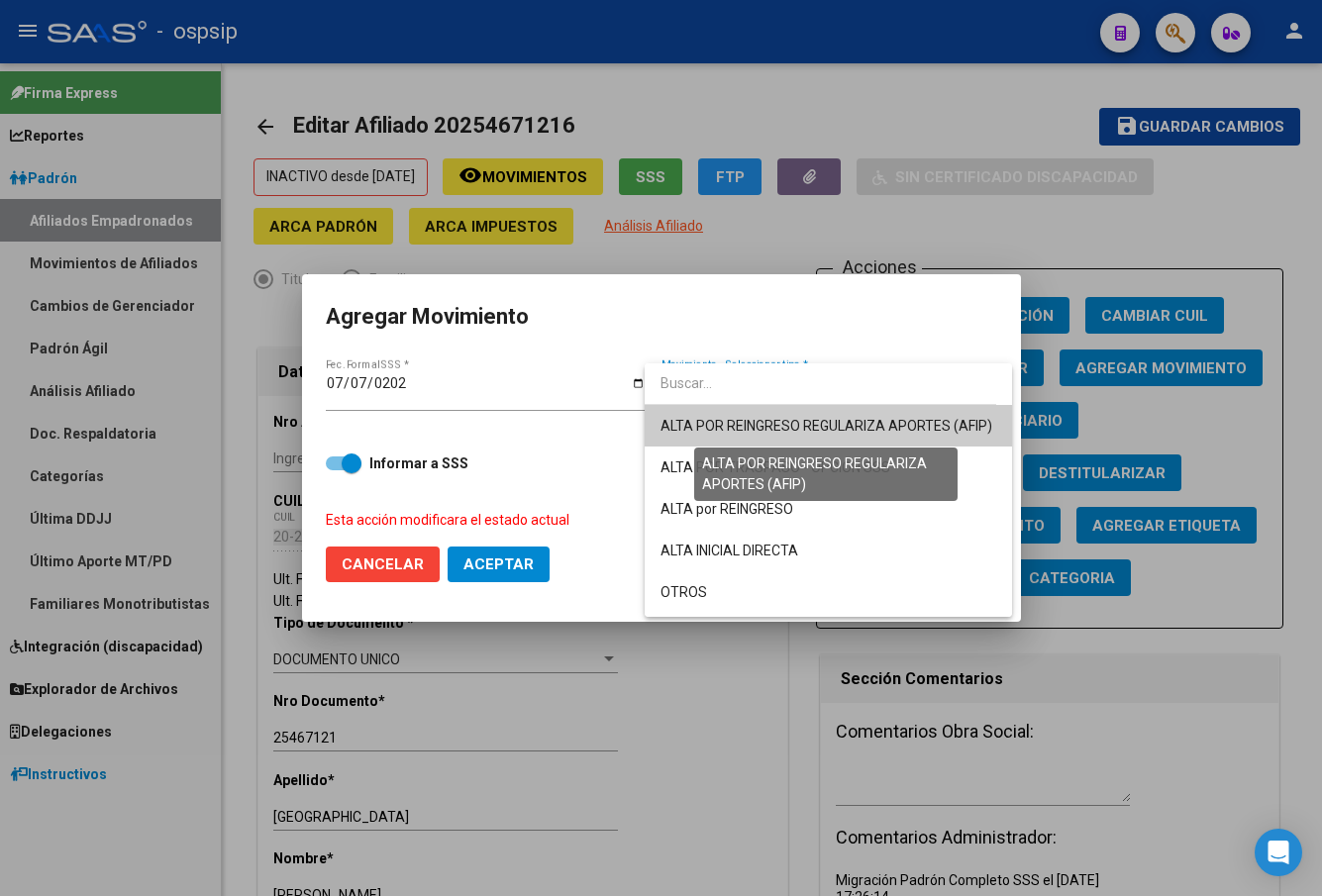 click on "ALTA POR REINGRESO REGULARIZA APORTES (AFIP)" at bounding box center (826, 426) 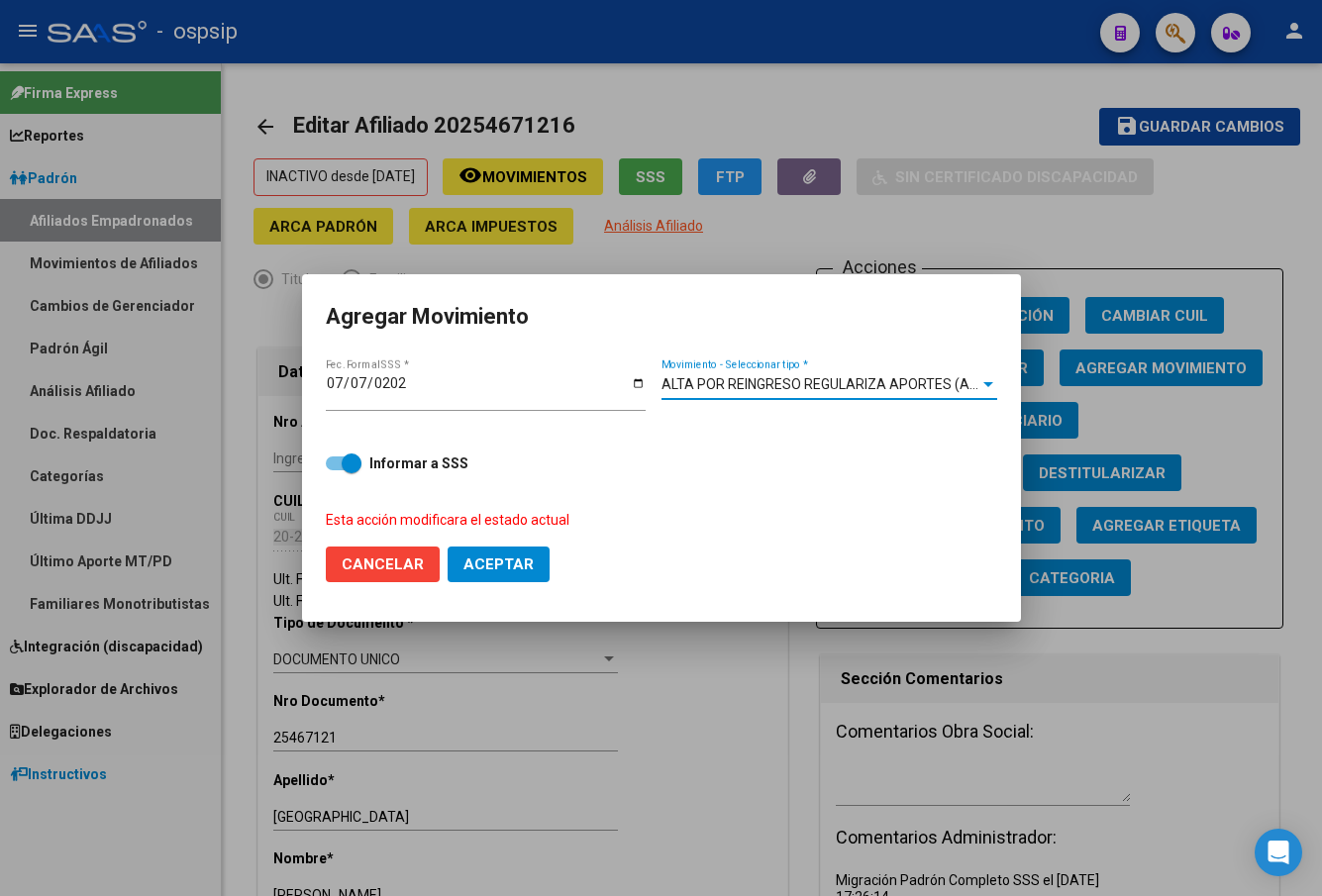 click on "Aceptar" 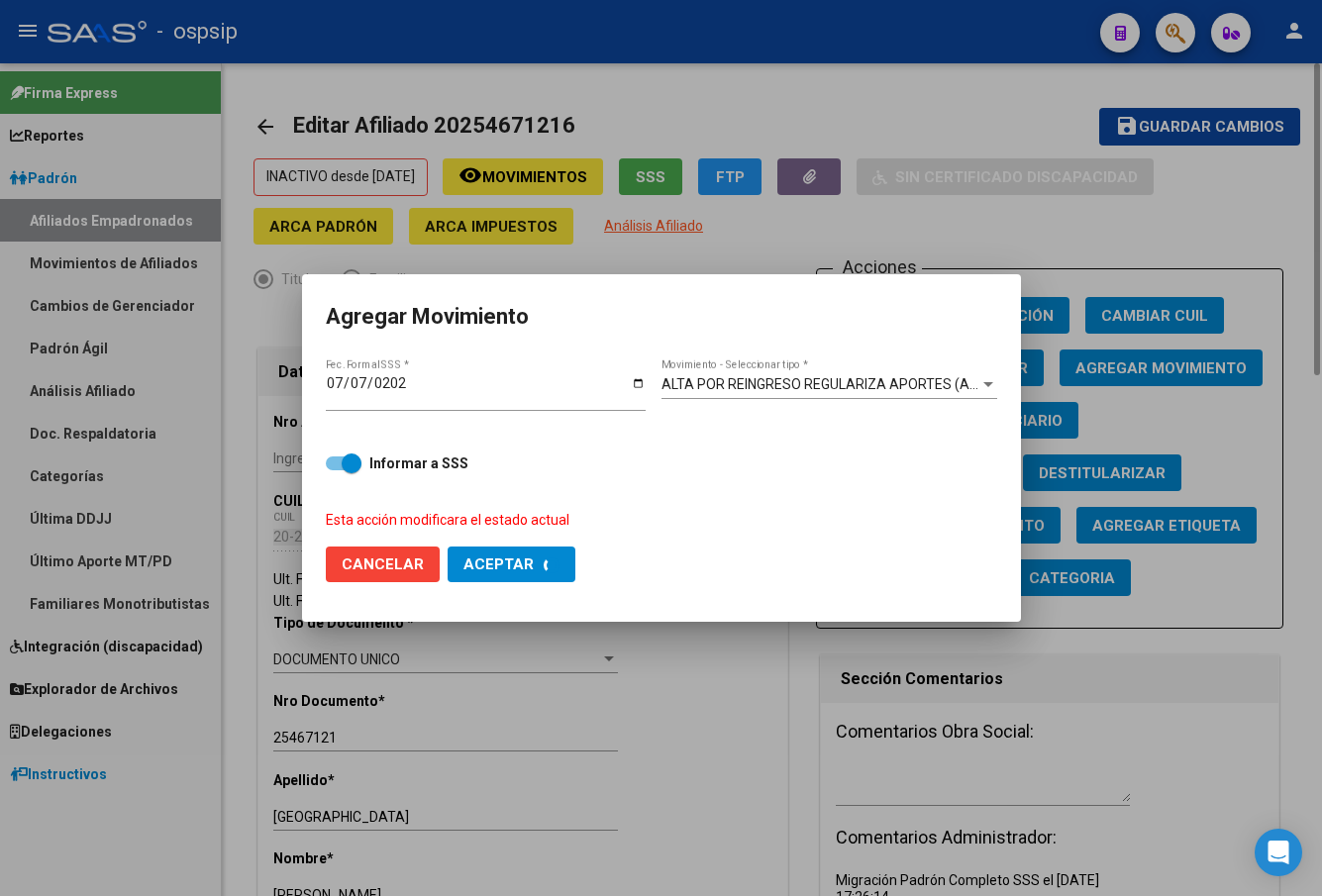 checkbox on "false" 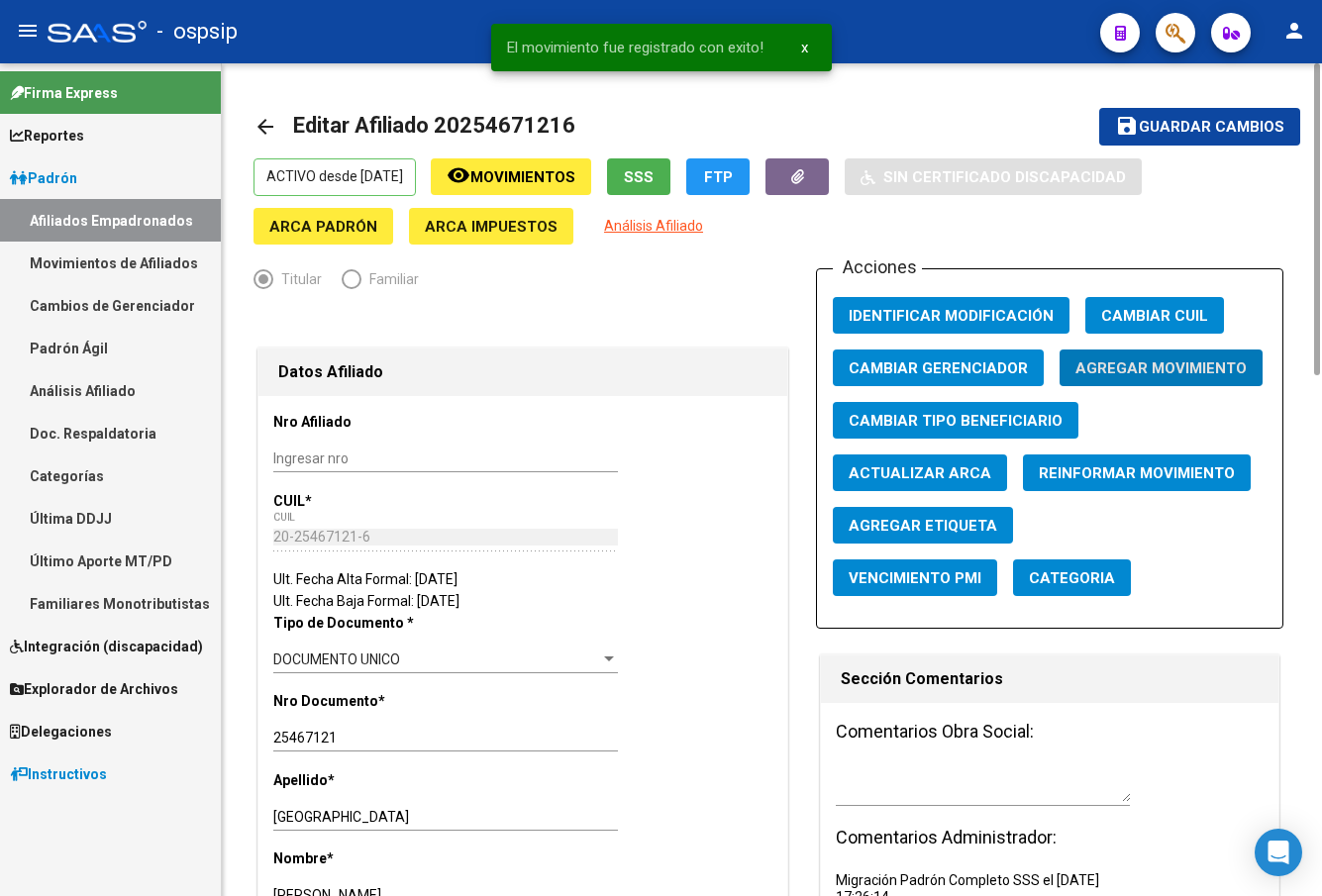 click on "Guardar cambios" 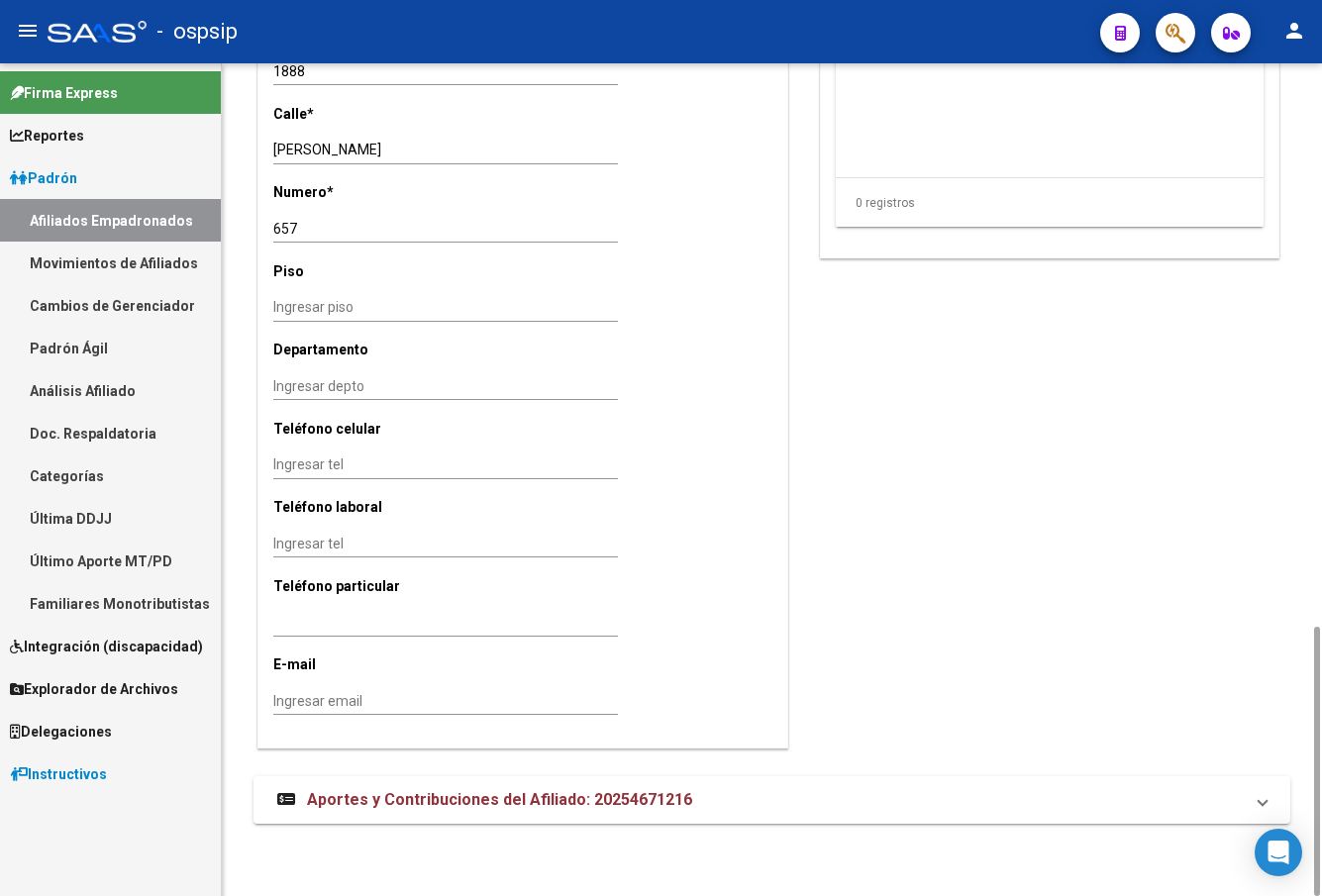 scroll, scrollTop: 1537, scrollLeft: 0, axis: vertical 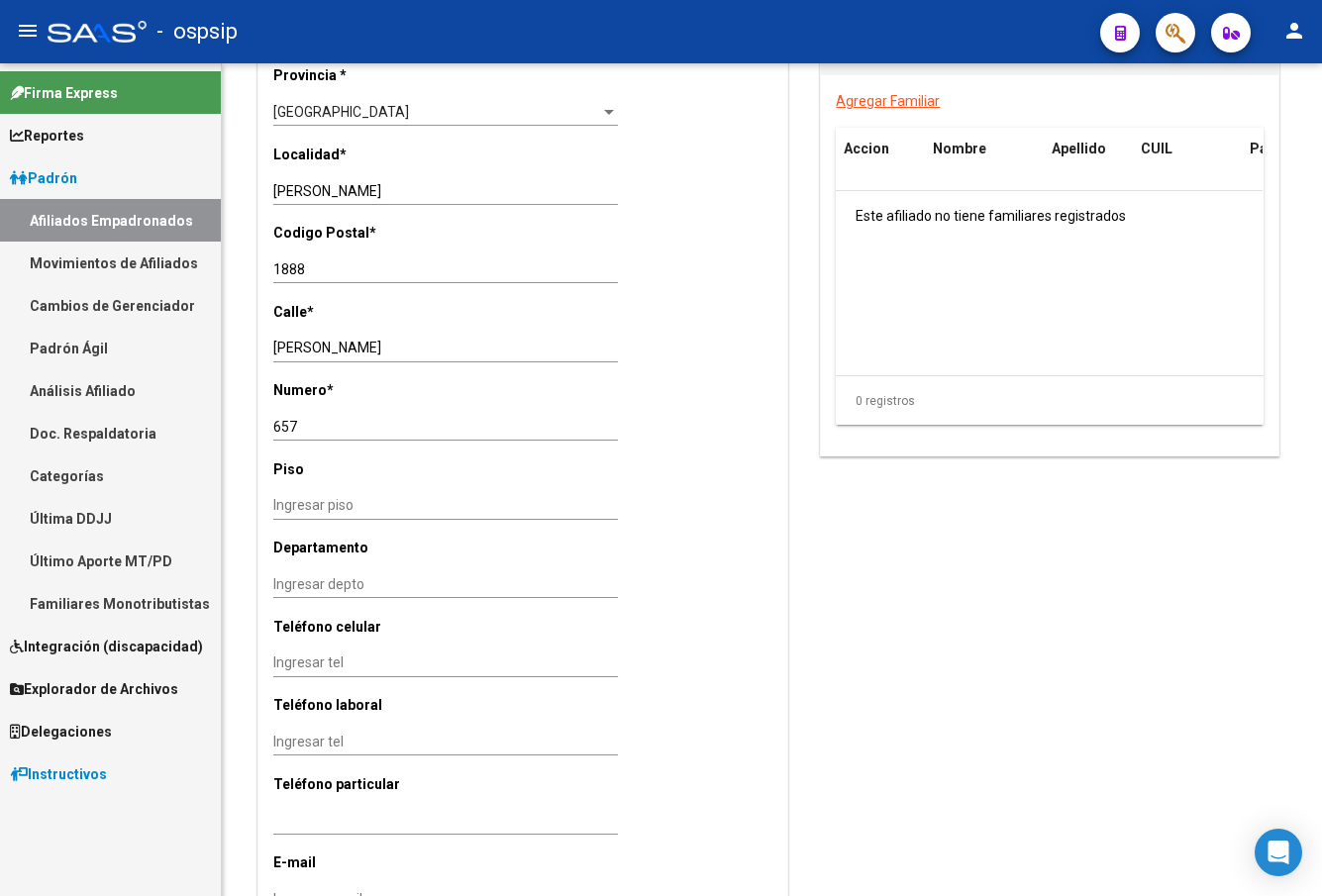 click on "-   ospsip" 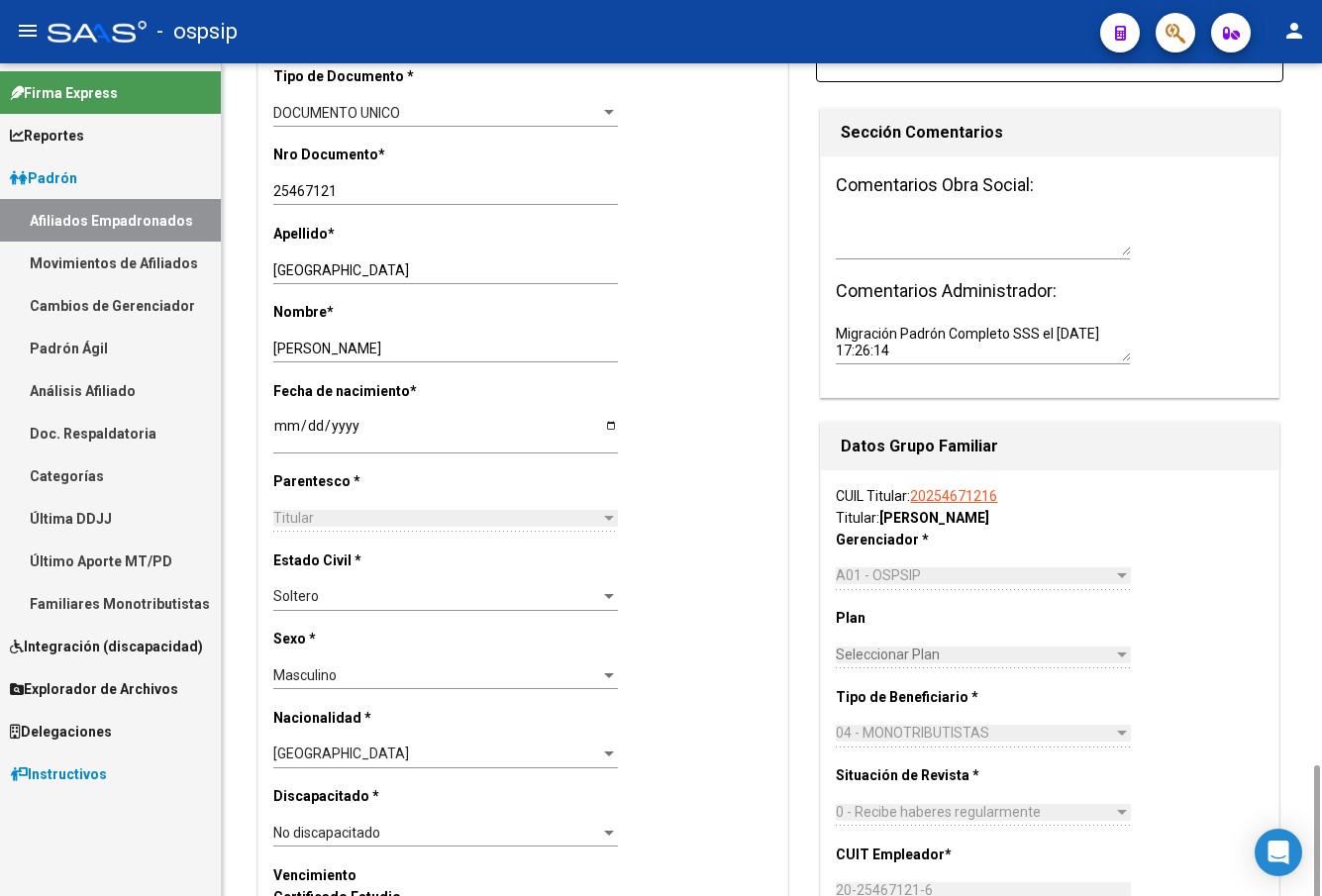 scroll, scrollTop: 348, scrollLeft: 0, axis: vertical 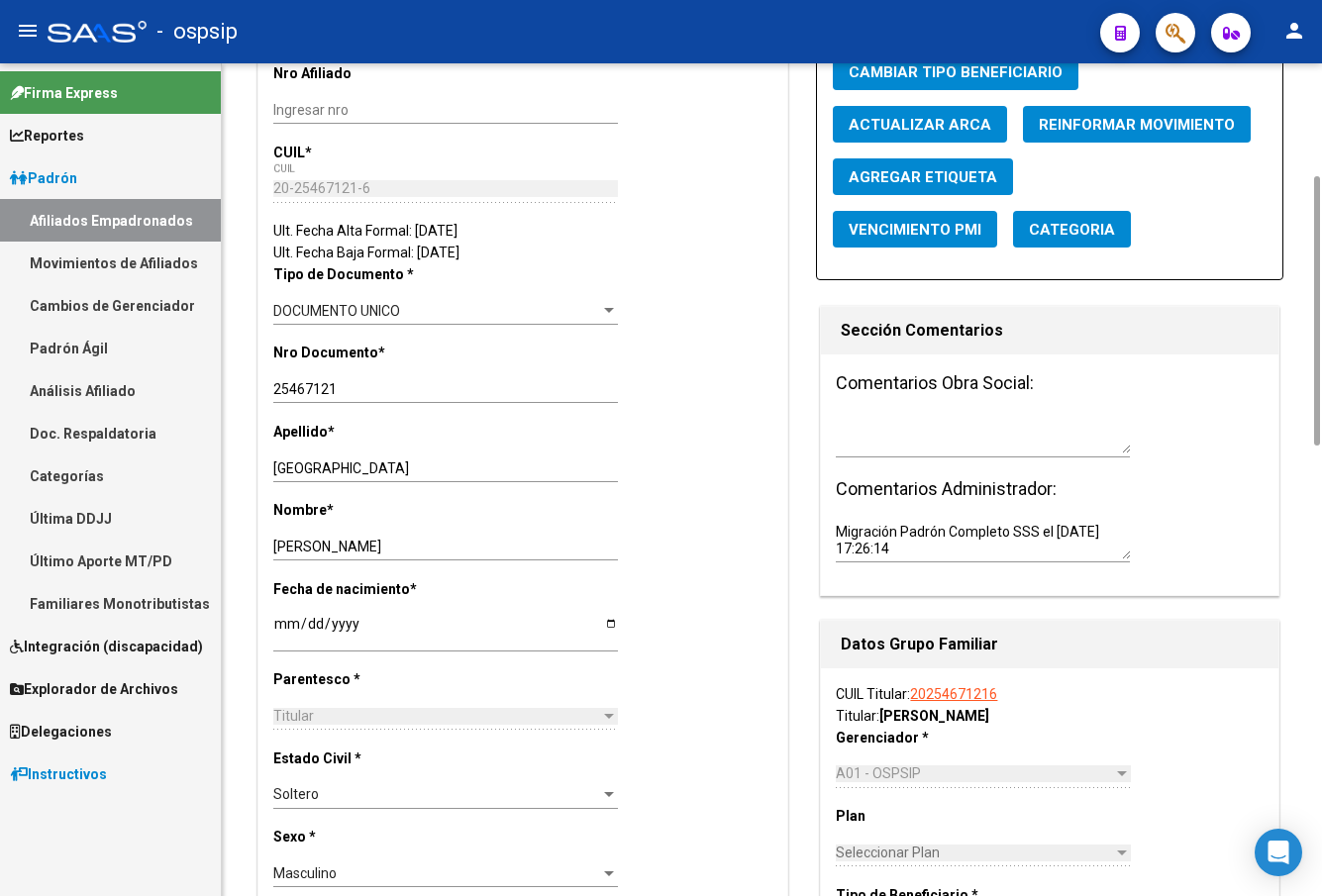 click 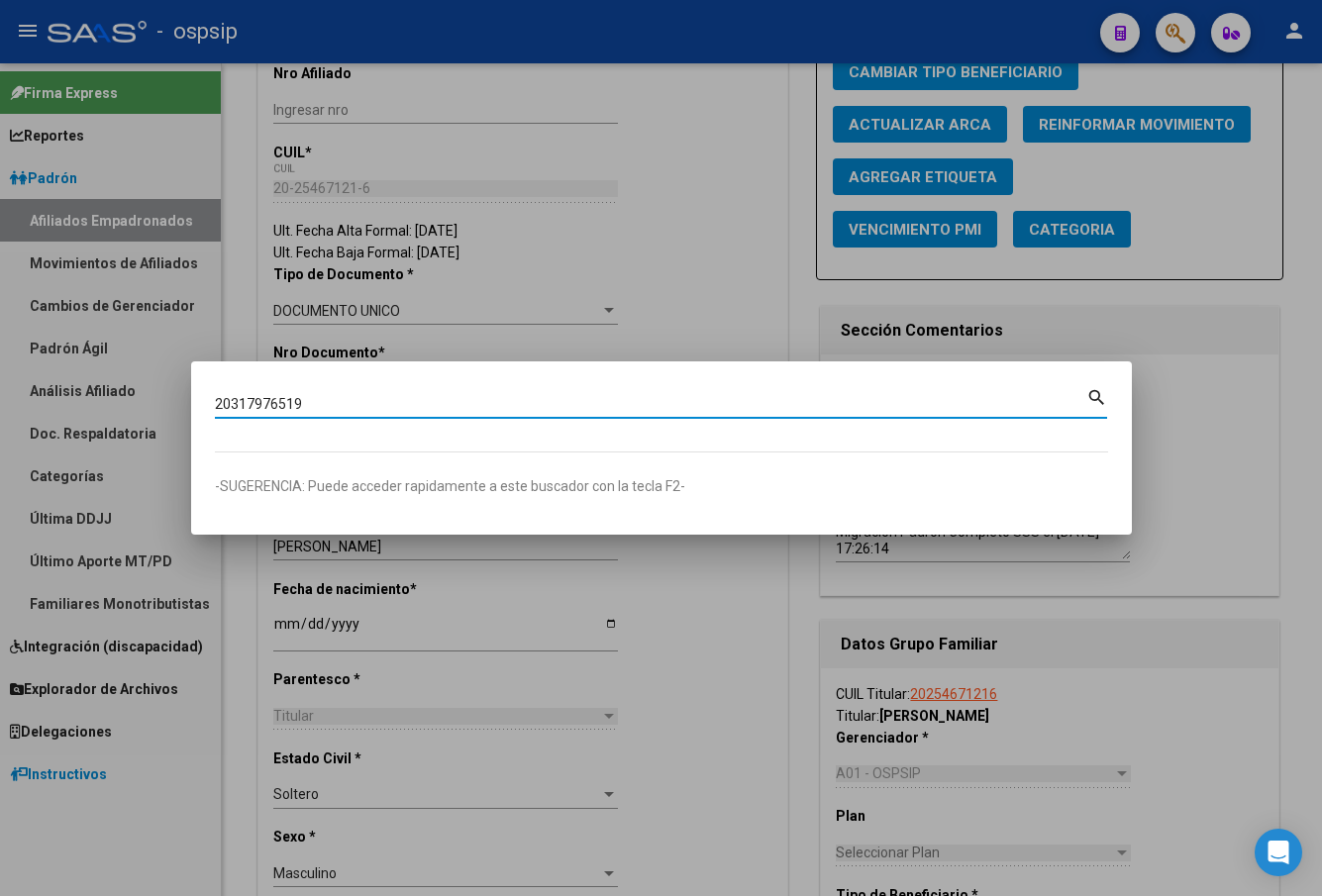 type on "20317976519" 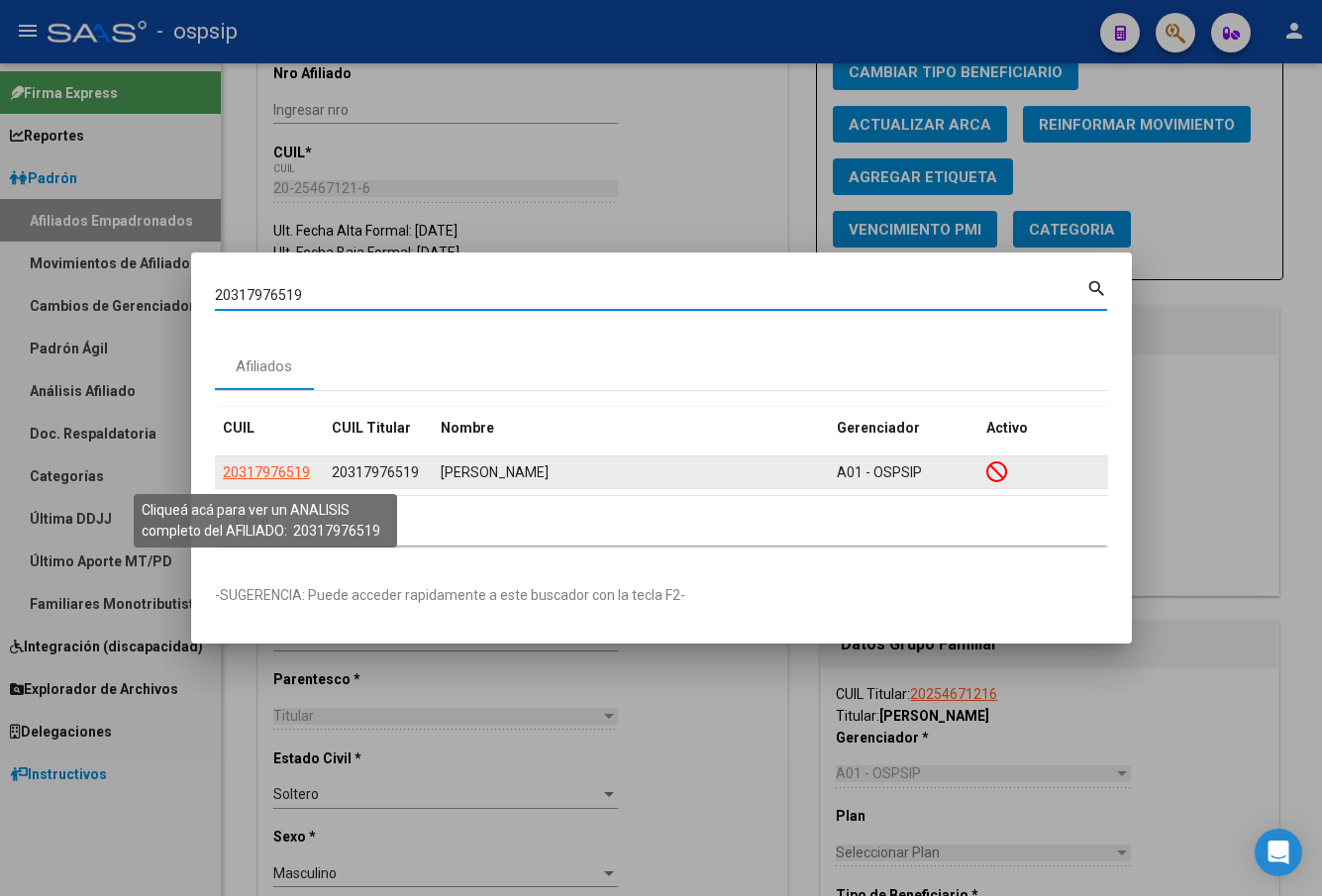 click on "20317976519" 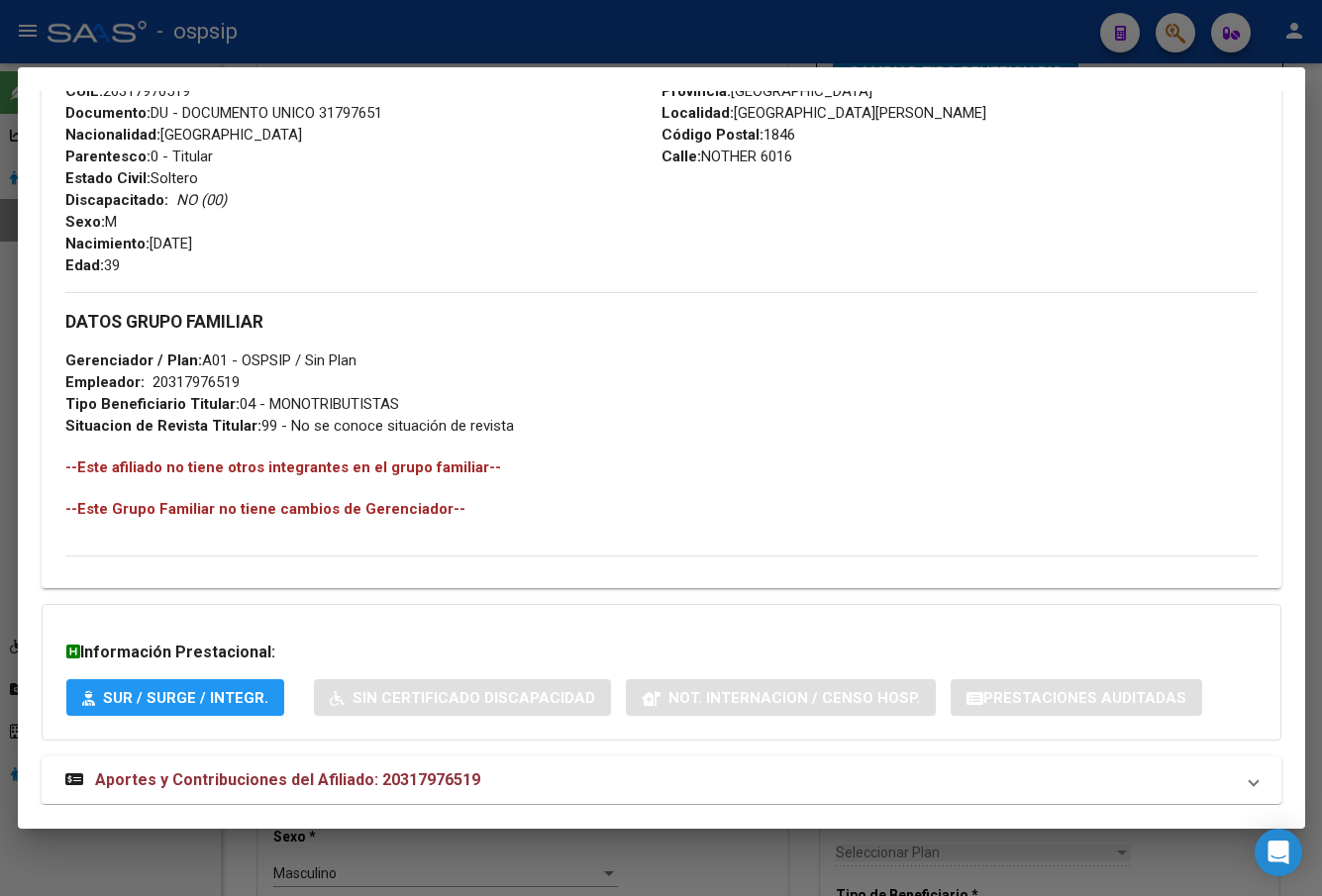 scroll, scrollTop: 823, scrollLeft: 0, axis: vertical 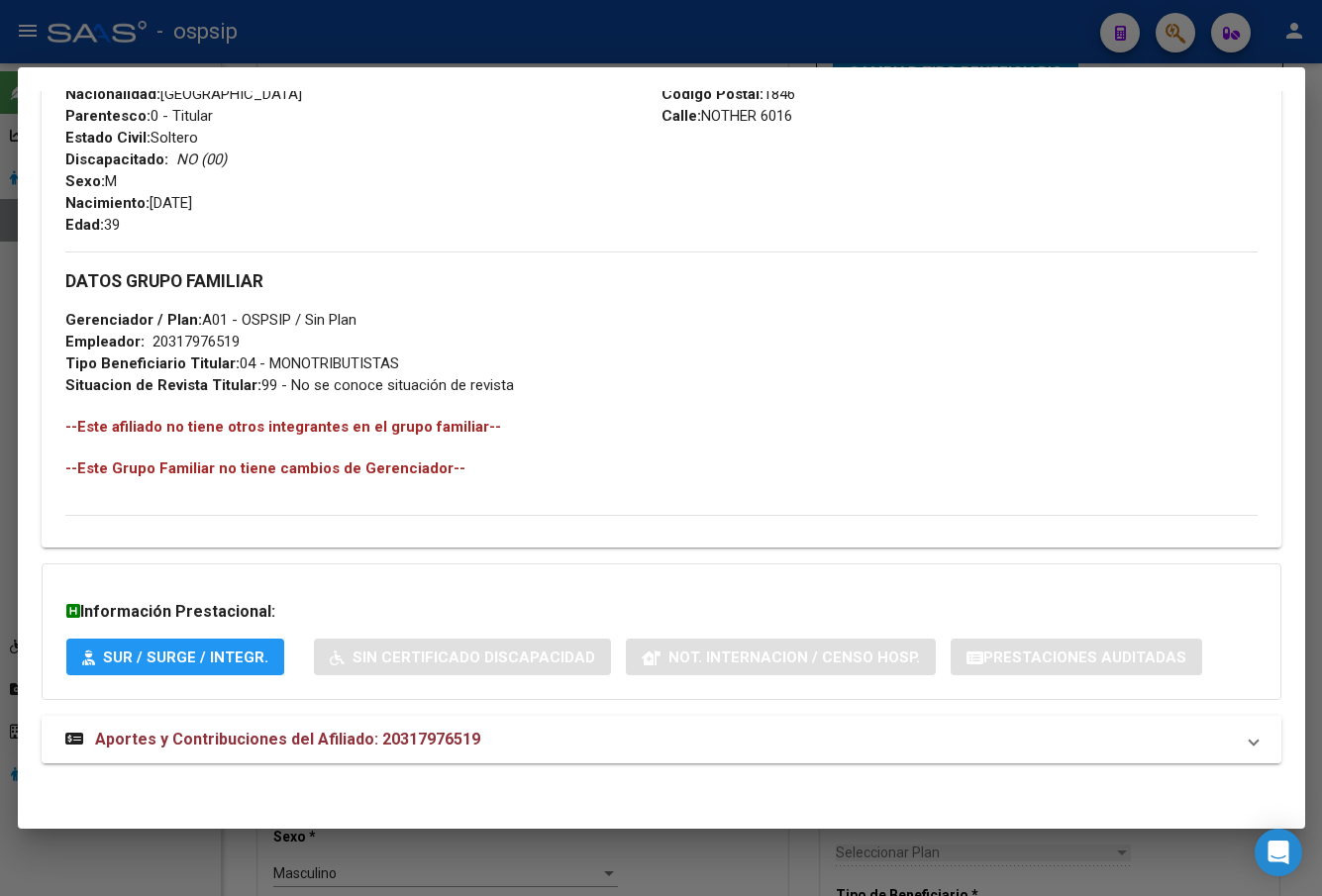 click on "Aportes y Contribuciones del Afiliado: 20317976519" at bounding box center [287, 739] 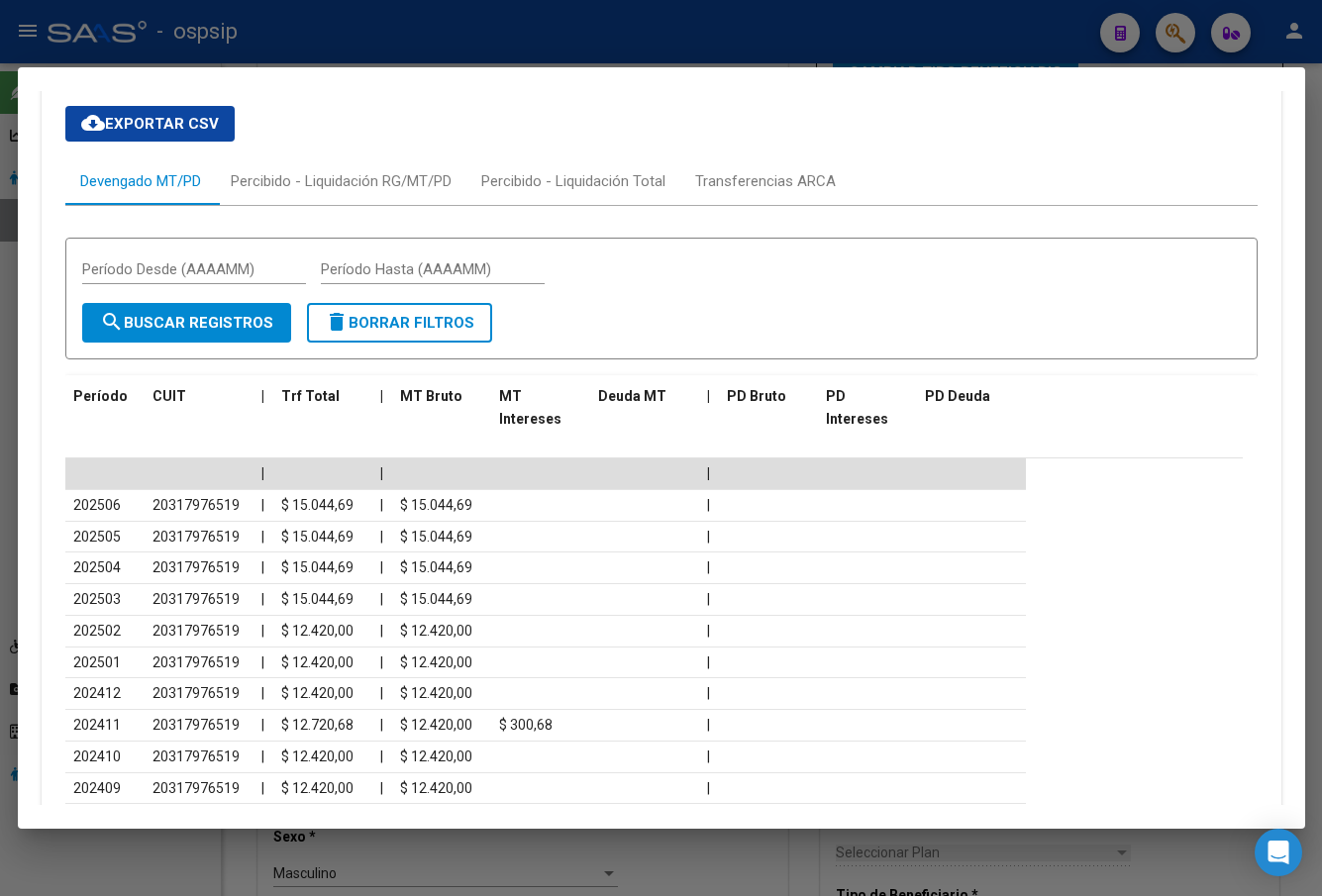 scroll, scrollTop: 1615, scrollLeft: 0, axis: vertical 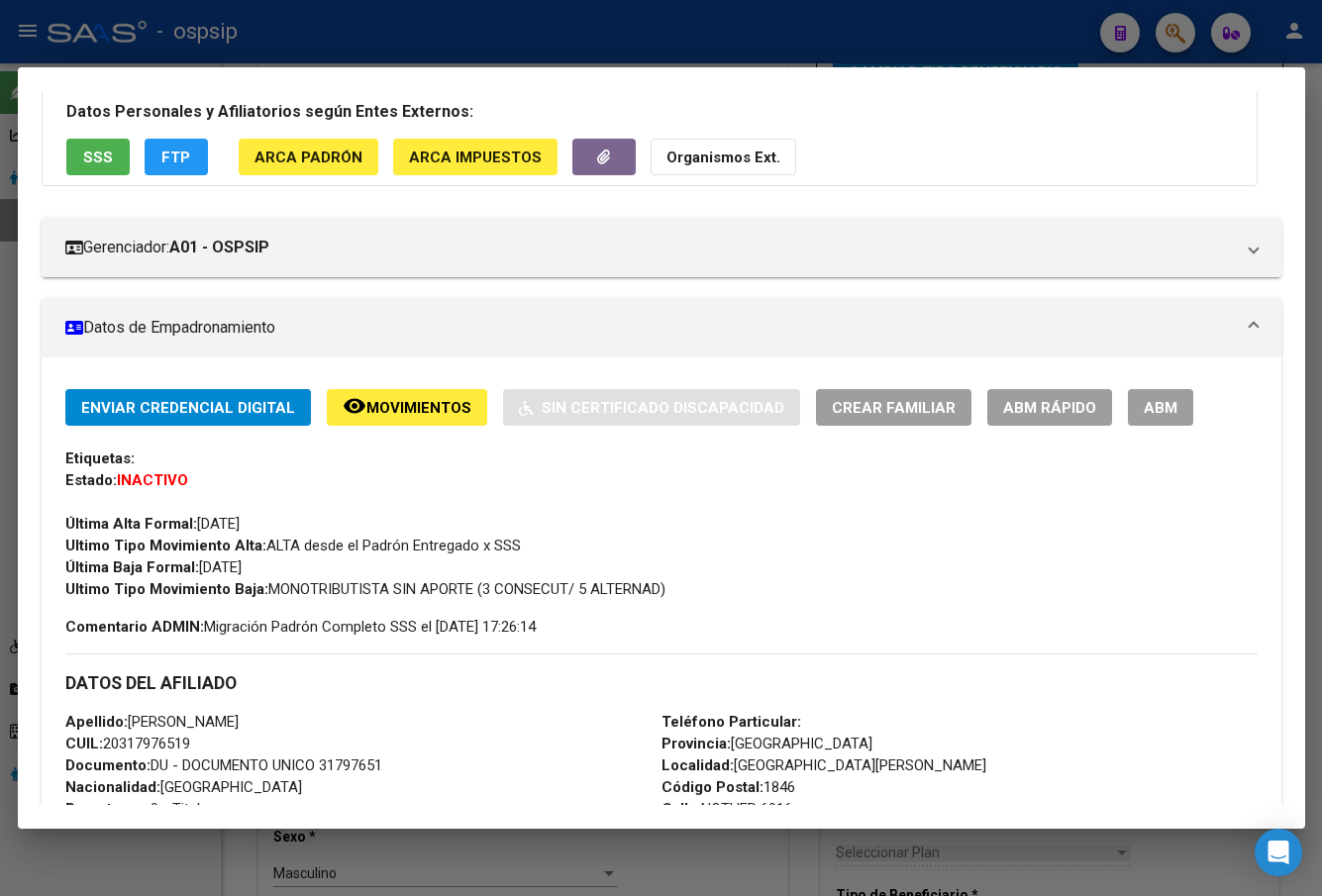 click on "ABM" at bounding box center [1161, 408] 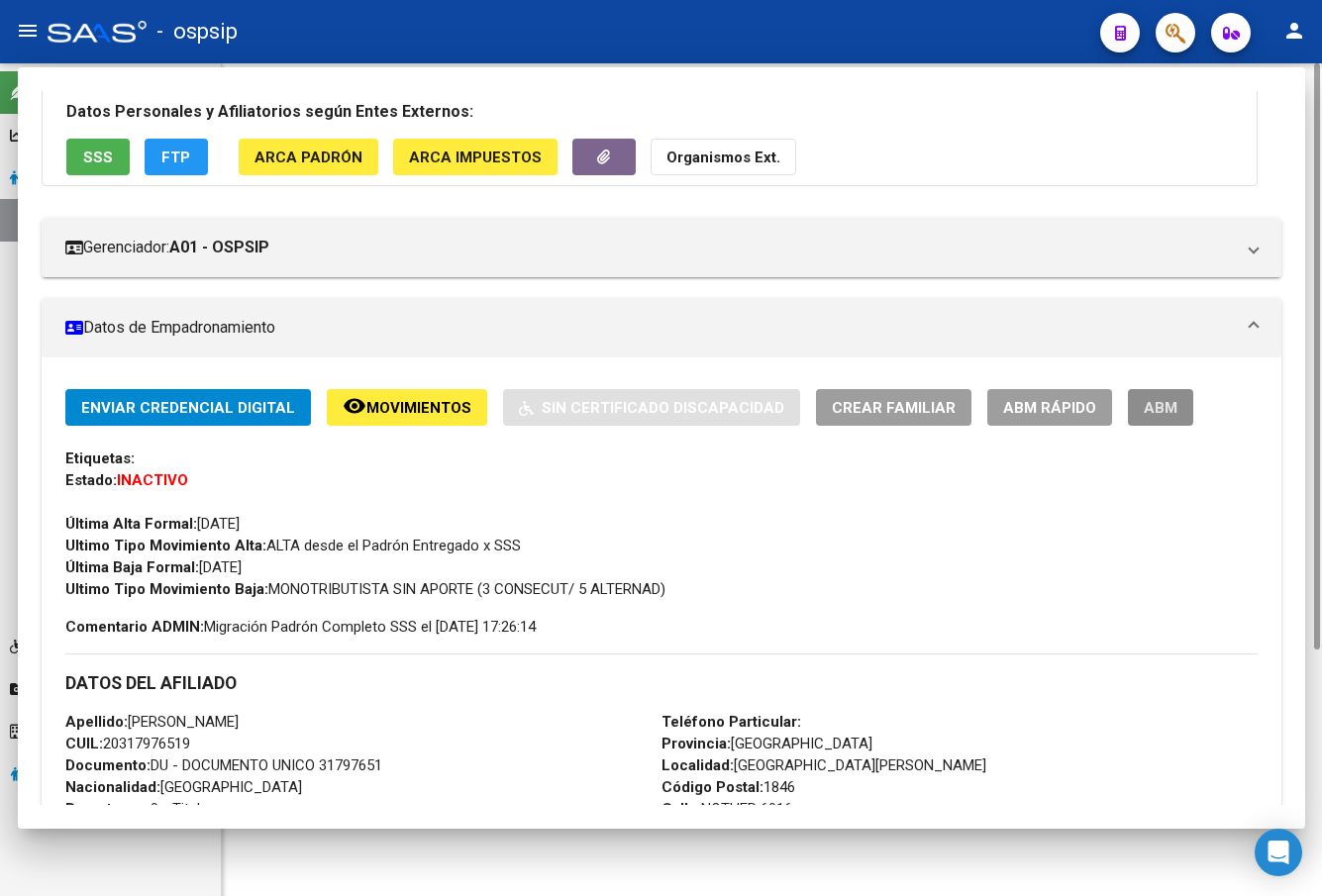 scroll, scrollTop: 0, scrollLeft: 0, axis: both 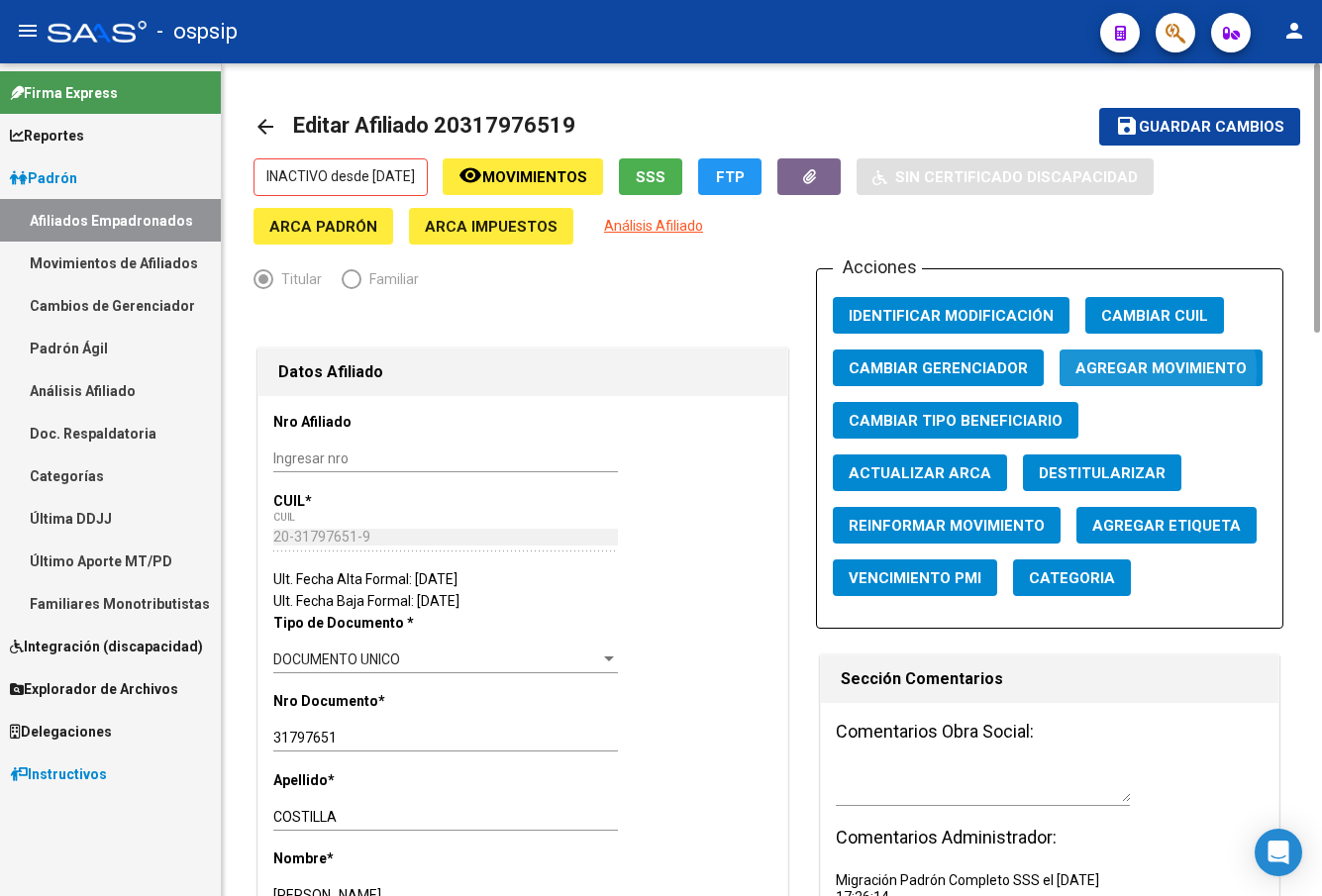 click on "Agregar Movimiento" 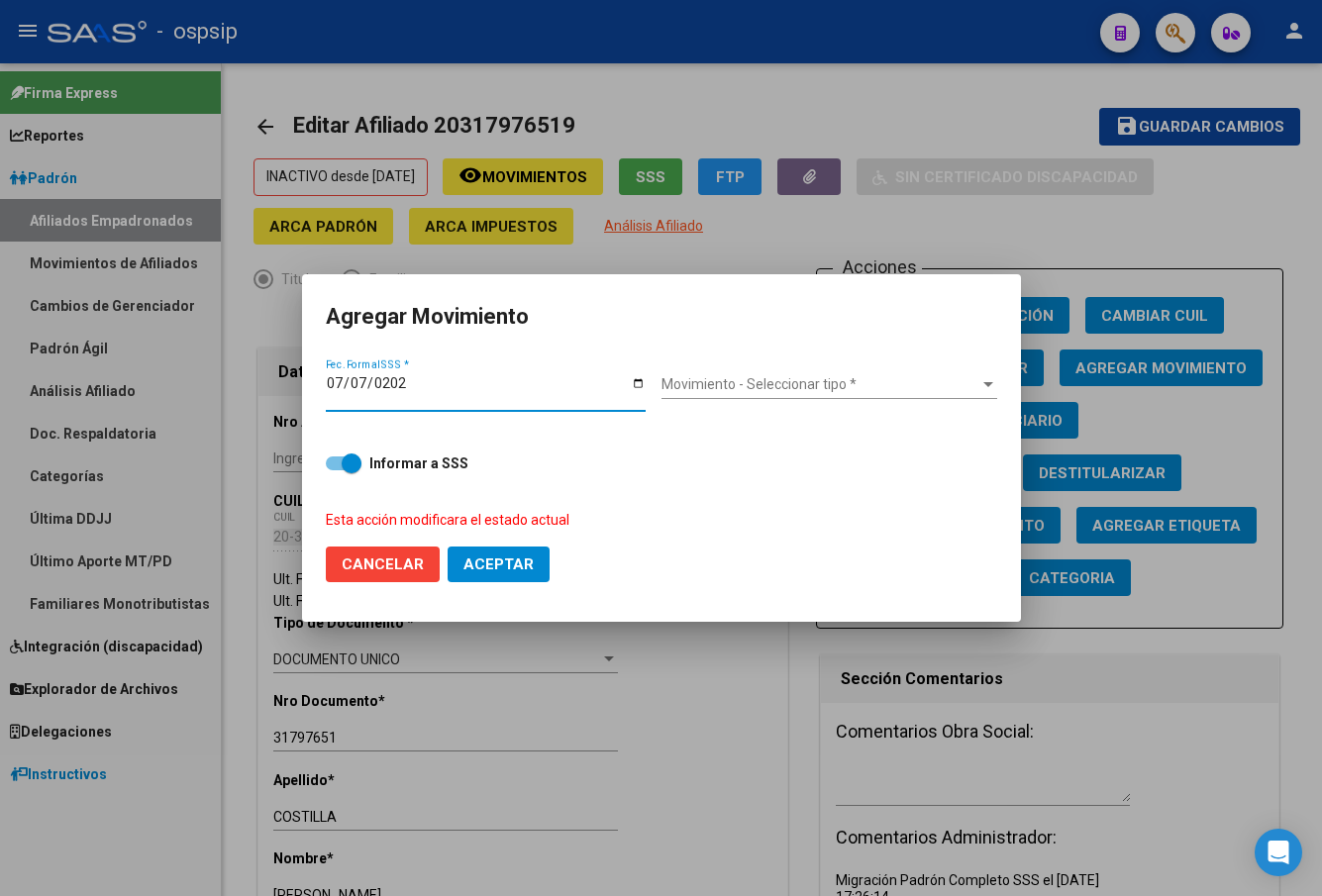 type on "[DATE]" 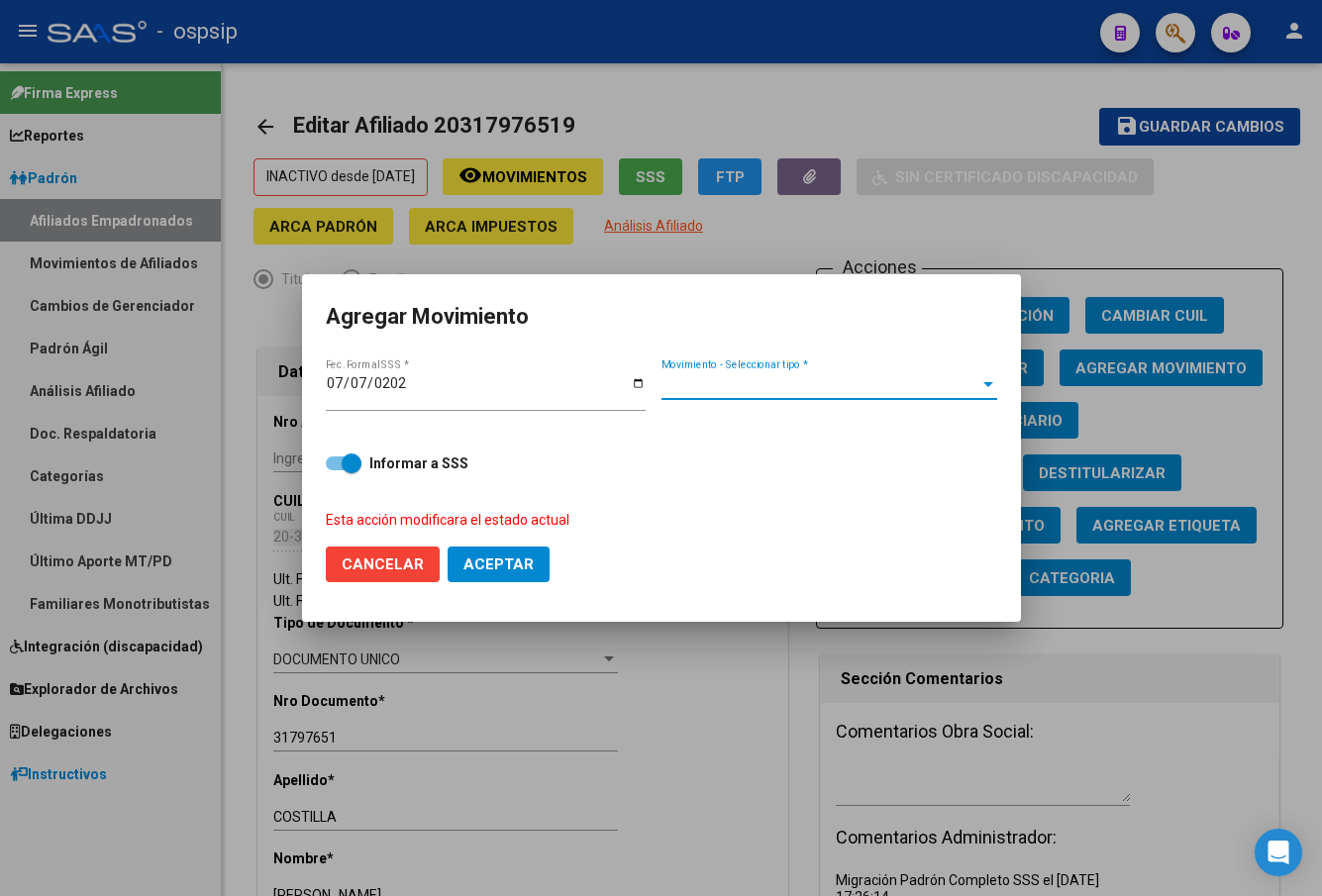click on "Movimiento - Seleccionar tipo *" at bounding box center (820, 384) 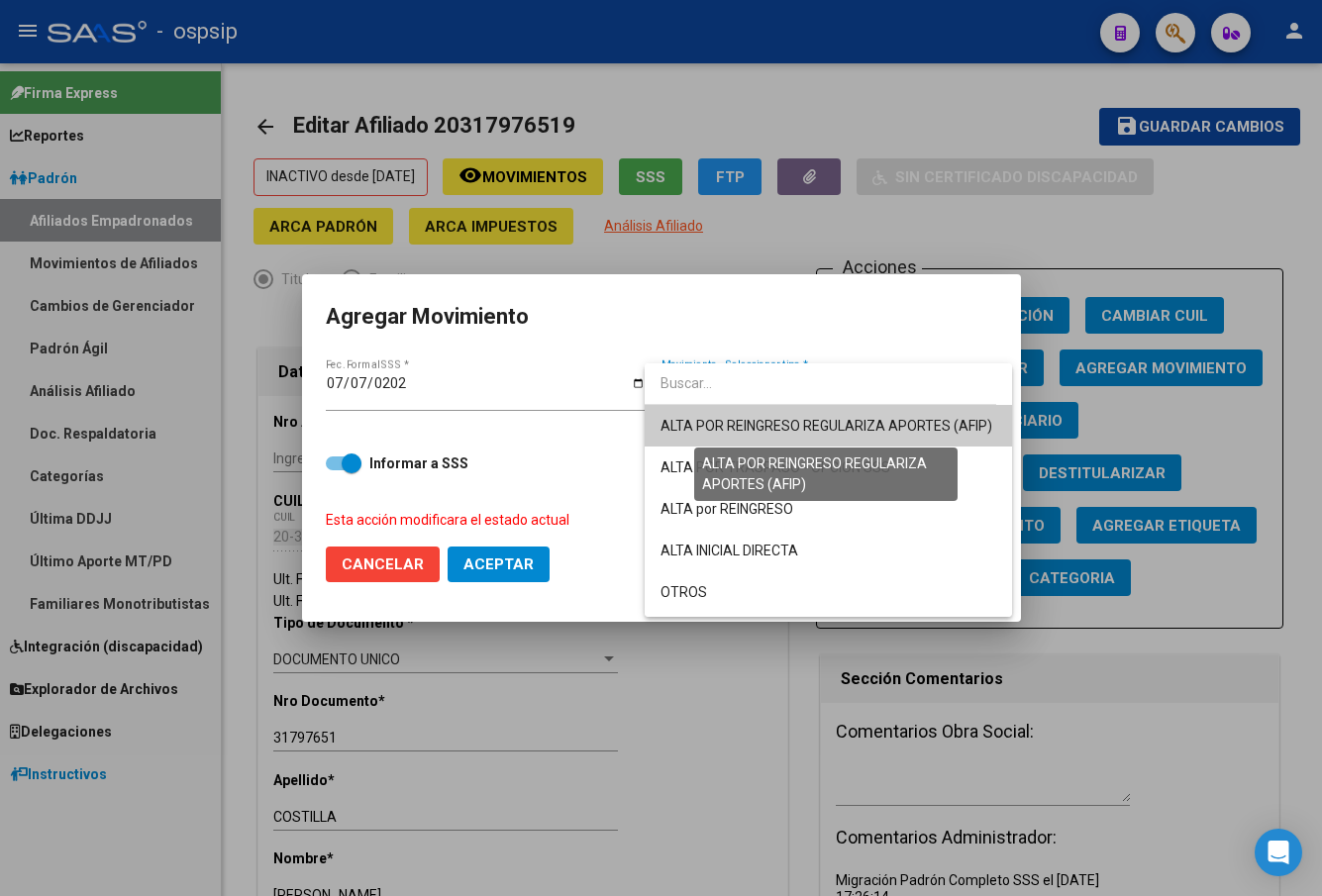 click on "ALTA POR REINGRESO REGULARIZA APORTES (AFIP)" at bounding box center [826, 426] 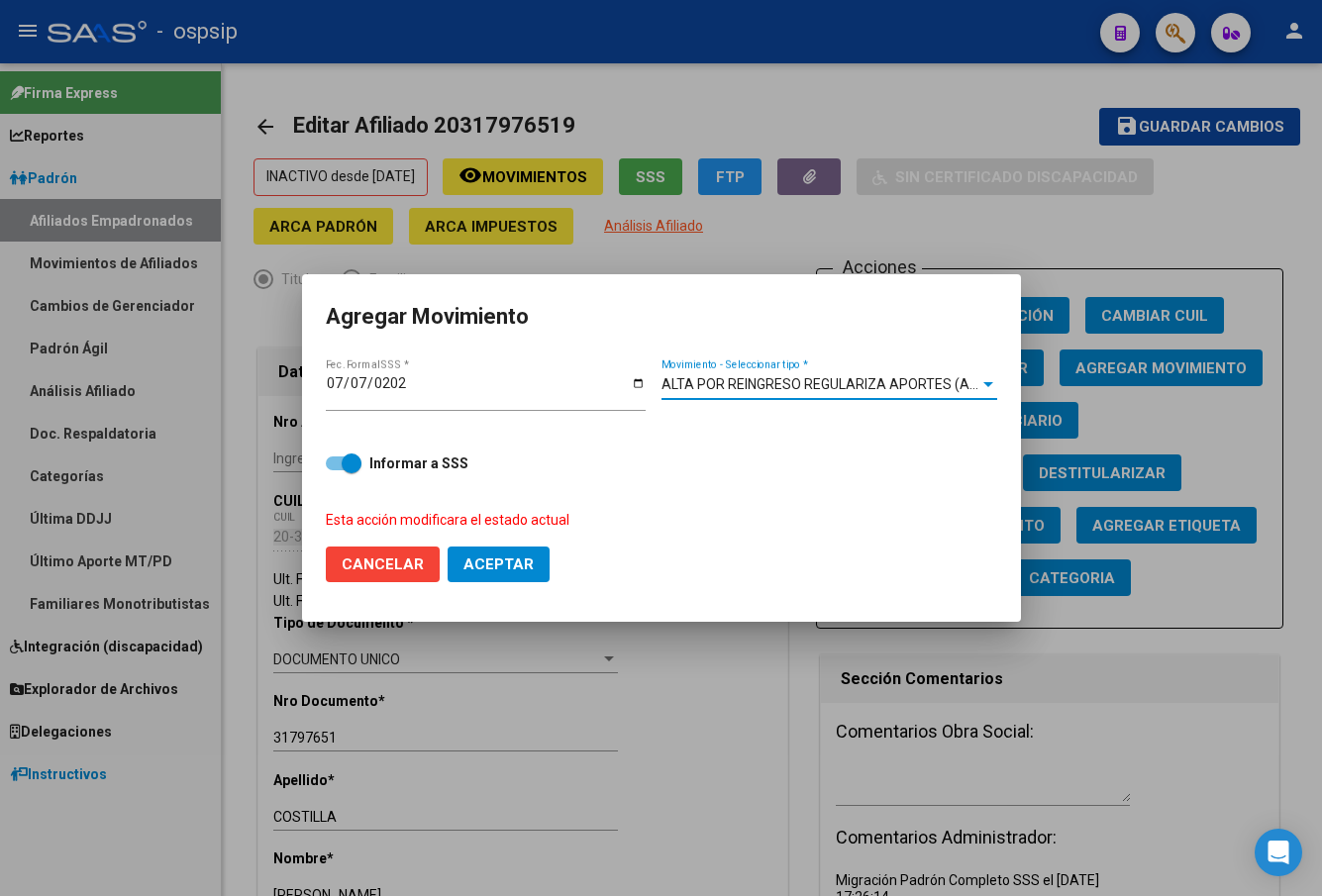 click on "Aceptar" 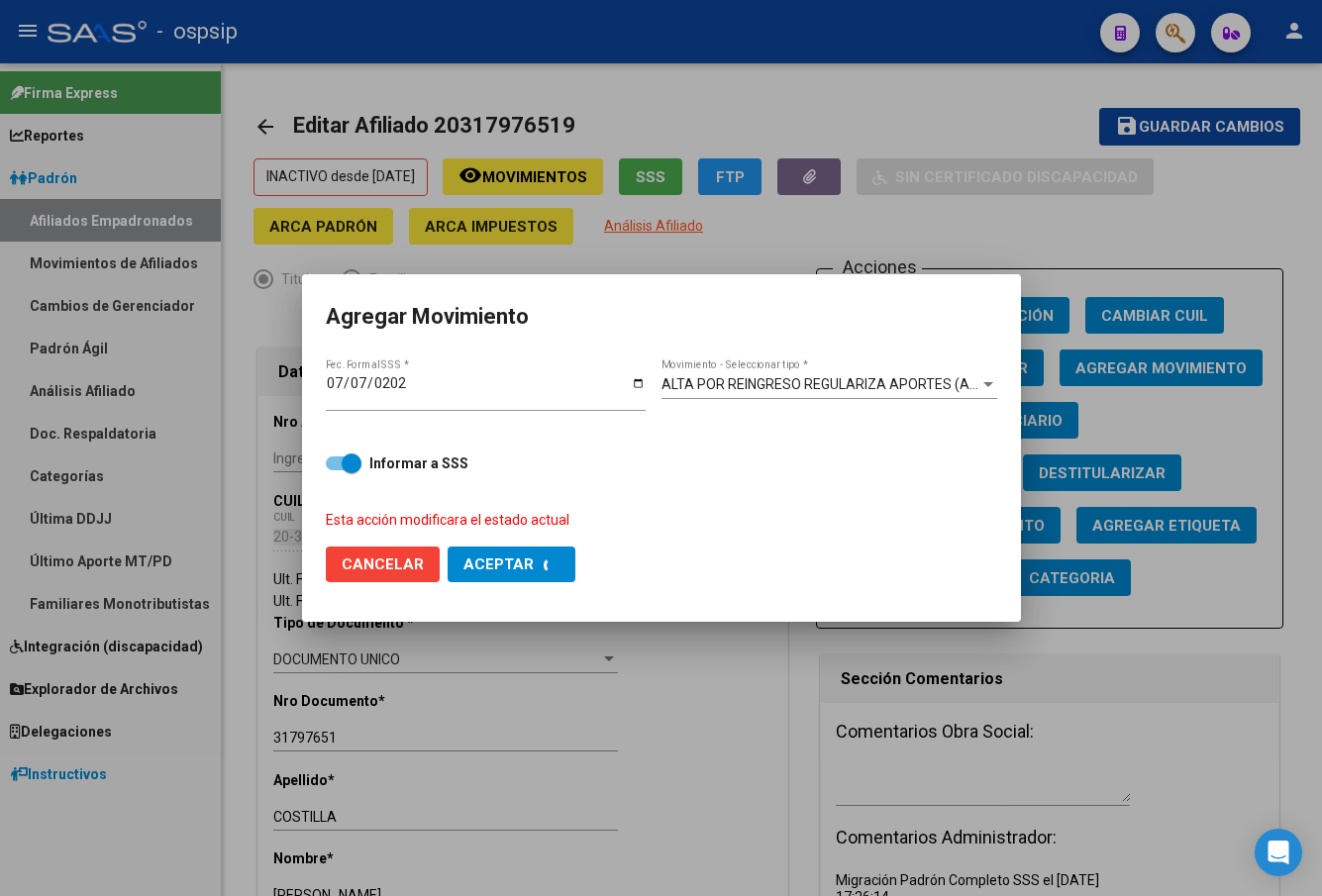 checkbox on "false" 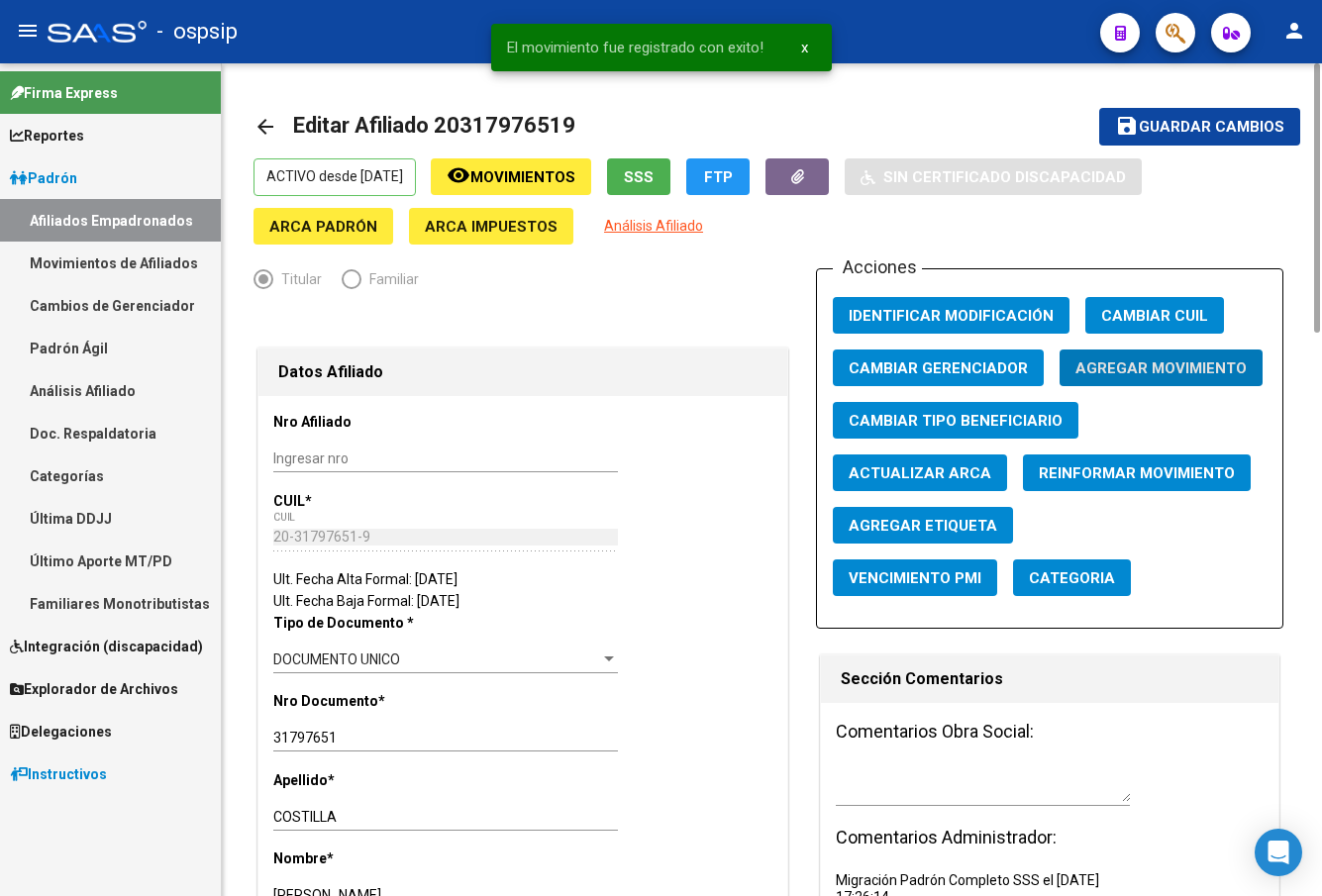 click on "Guardar cambios" 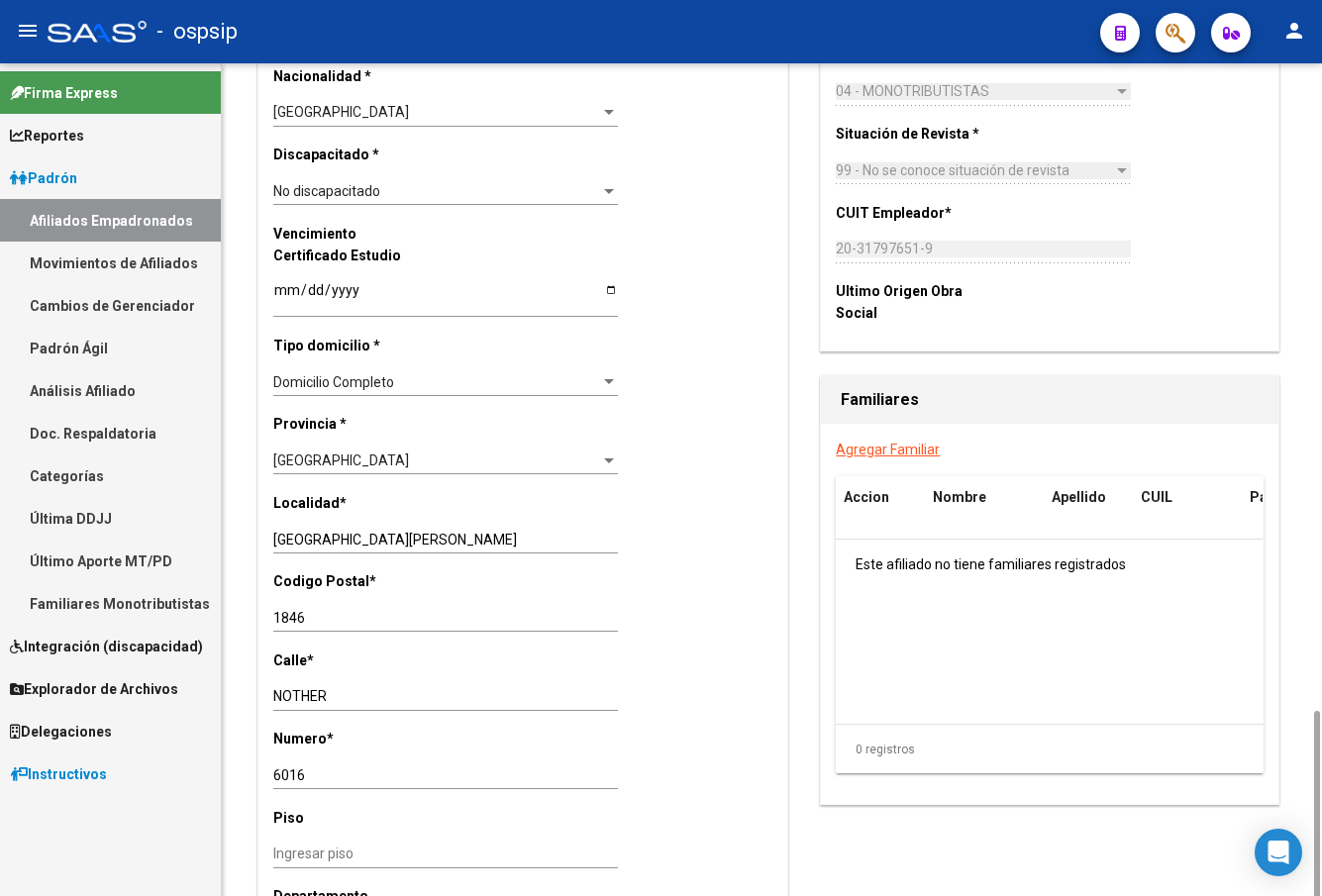 scroll, scrollTop: 1386, scrollLeft: 0, axis: vertical 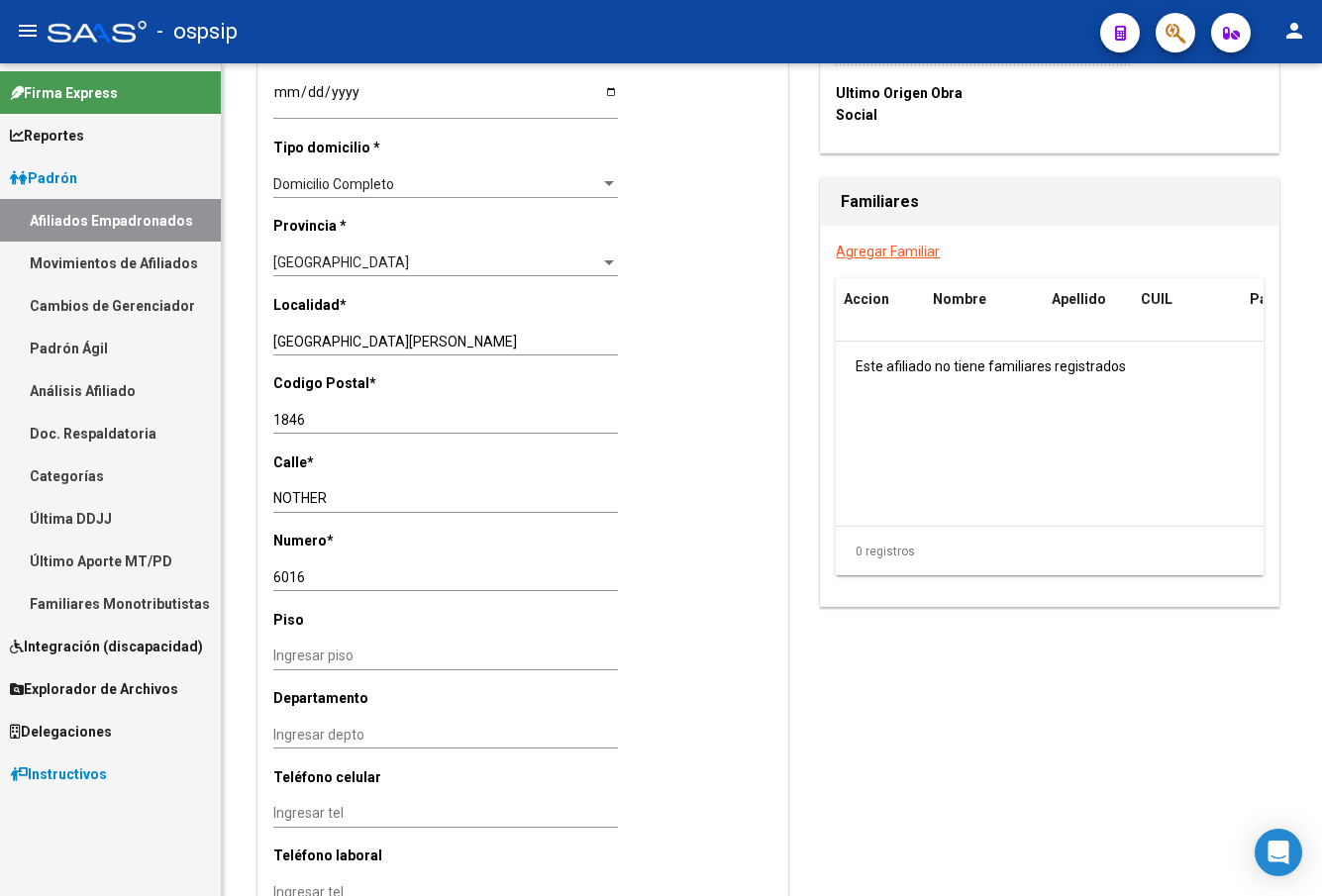 click on "-   ospsip" 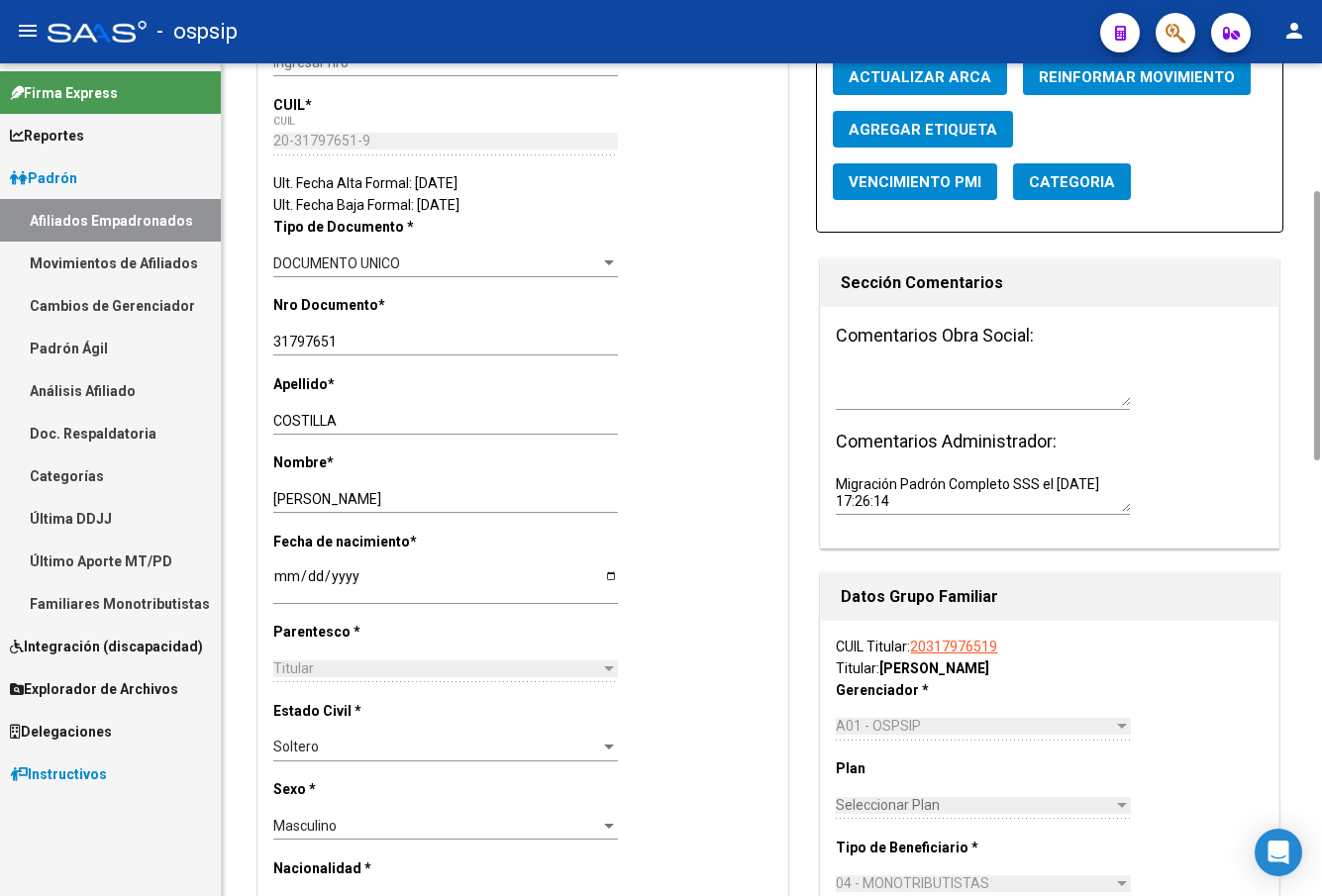 scroll, scrollTop: 0, scrollLeft: 0, axis: both 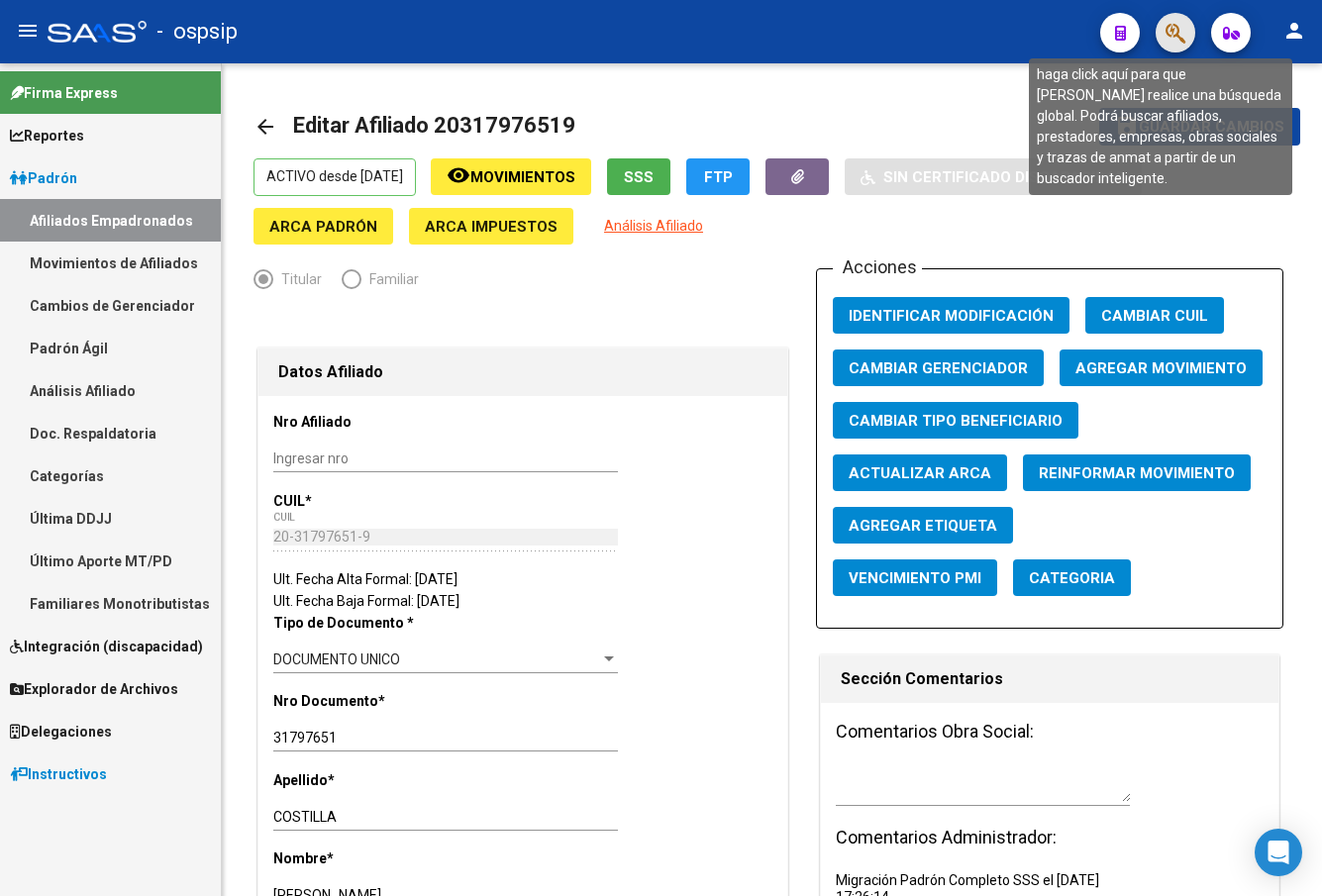 click 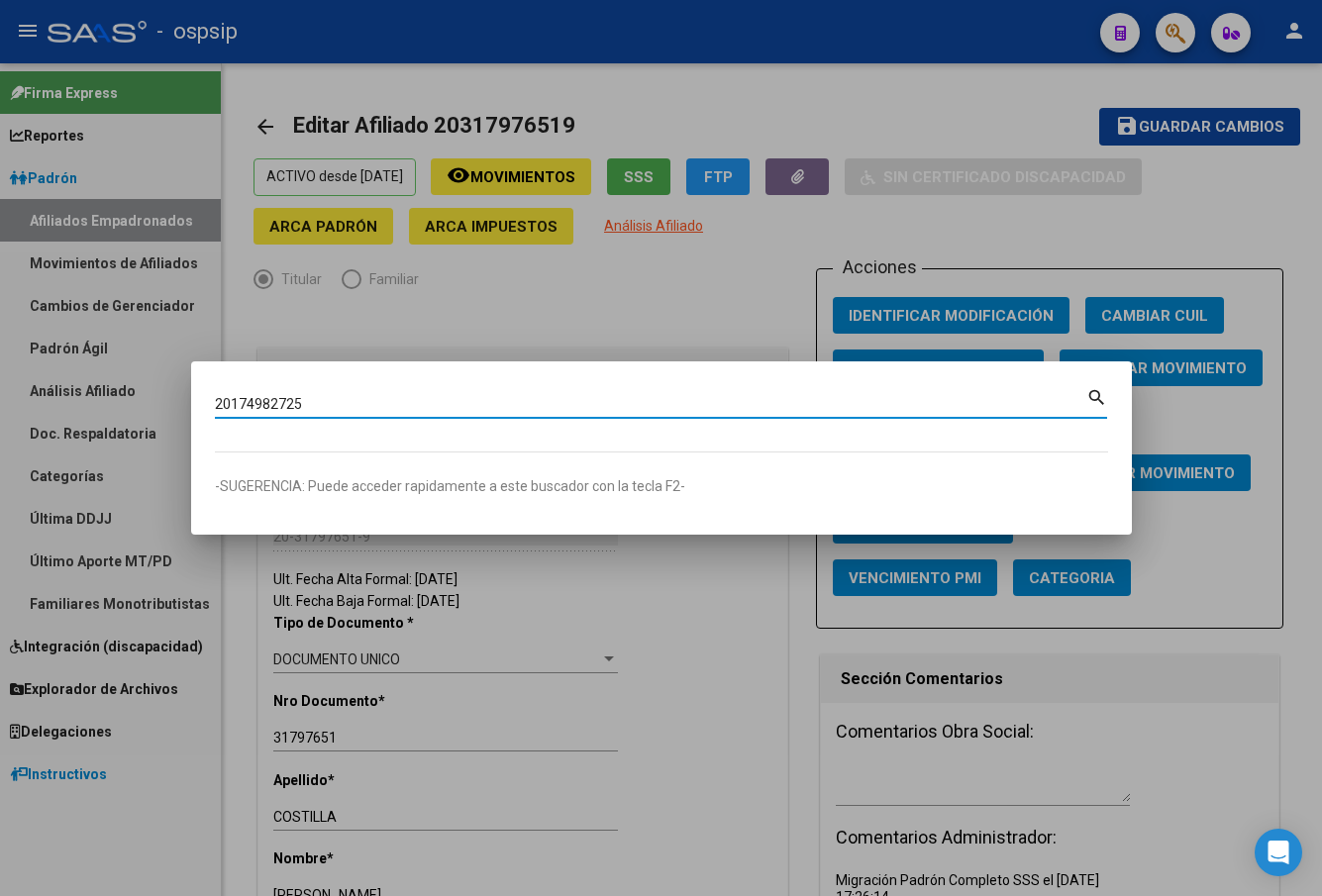 type on "20174982725" 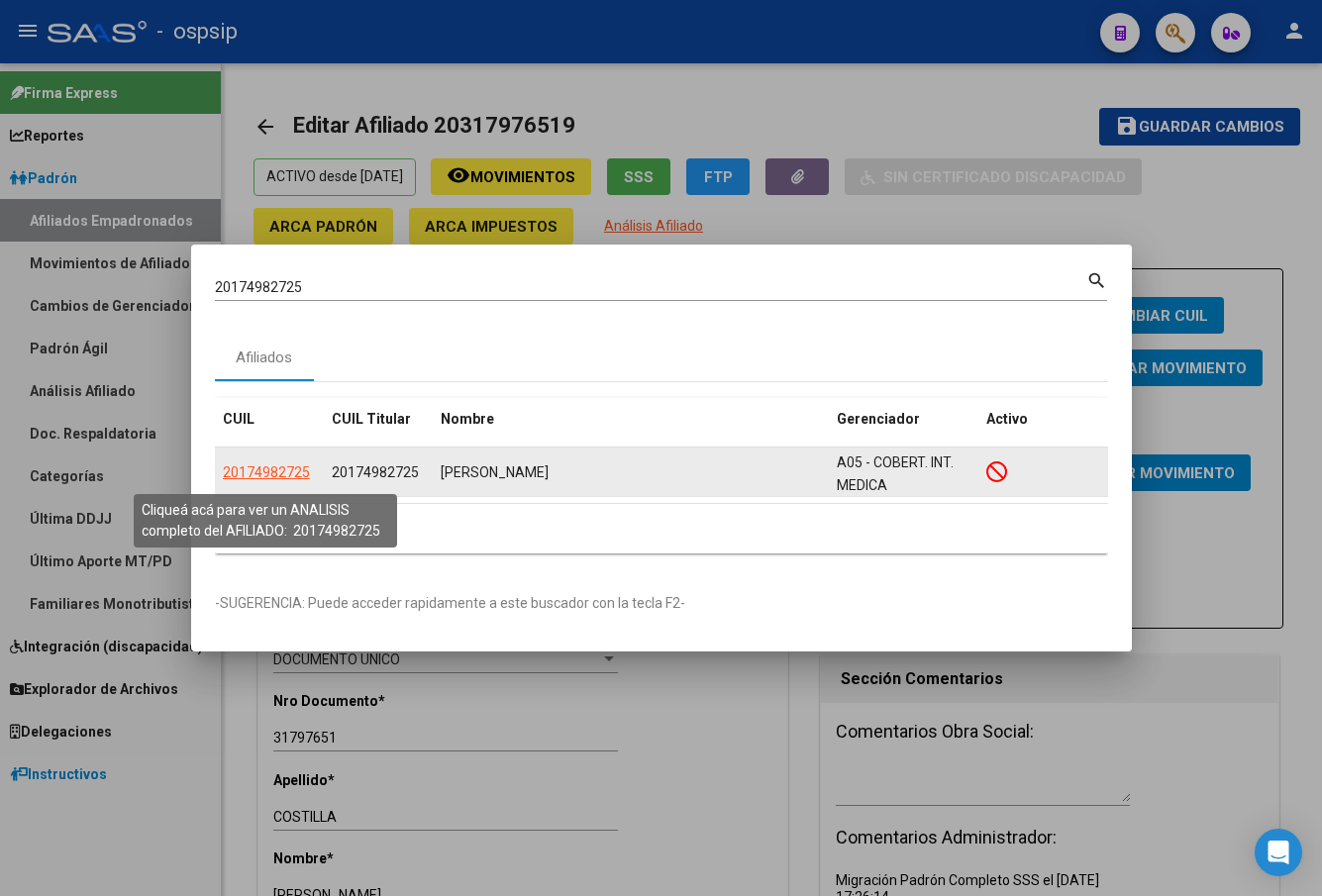 click on "20174982725" 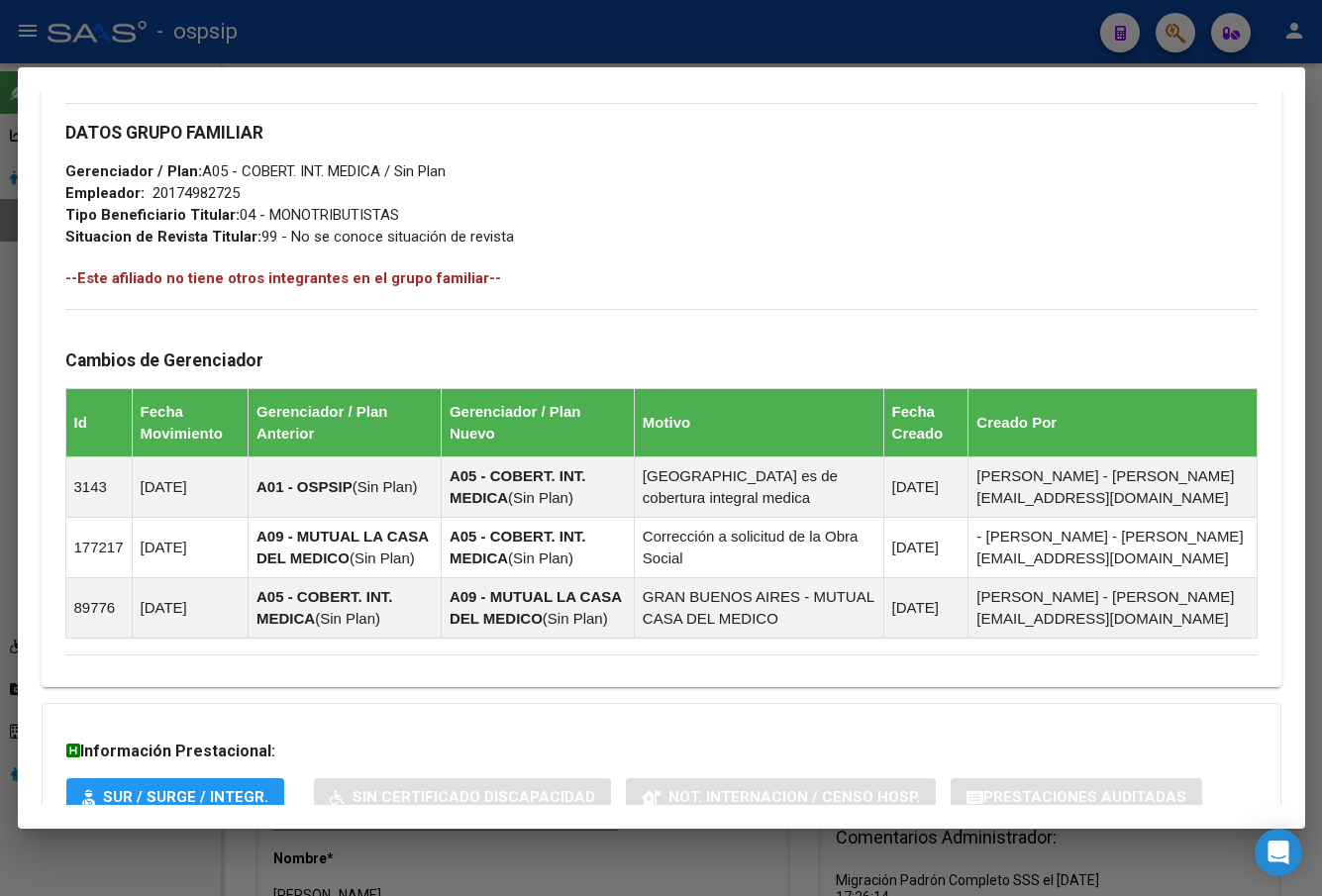 scroll, scrollTop: 1111, scrollLeft: 0, axis: vertical 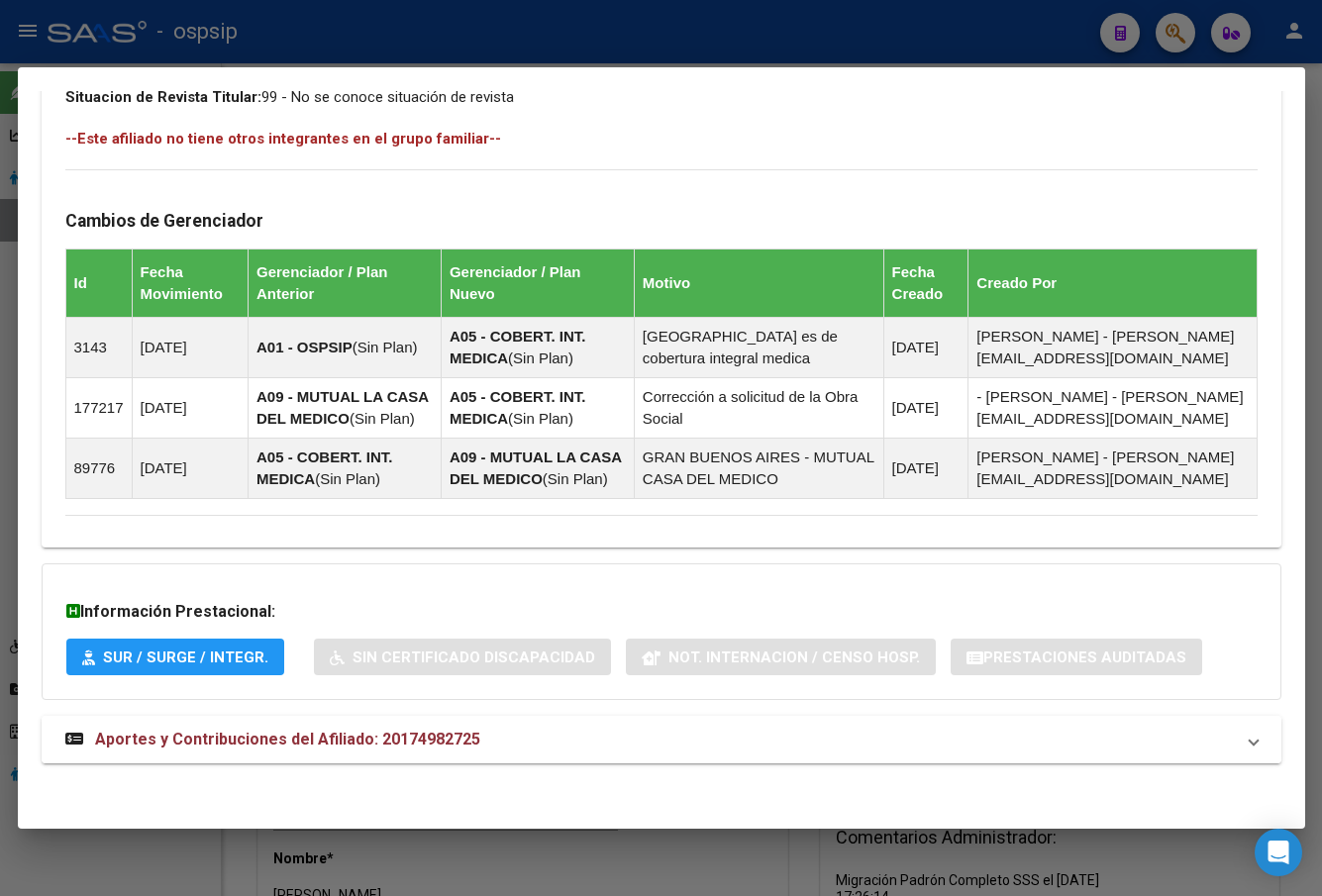 click on "Aportes y Contribuciones del Afiliado: 20174982725" at bounding box center (287, 739) 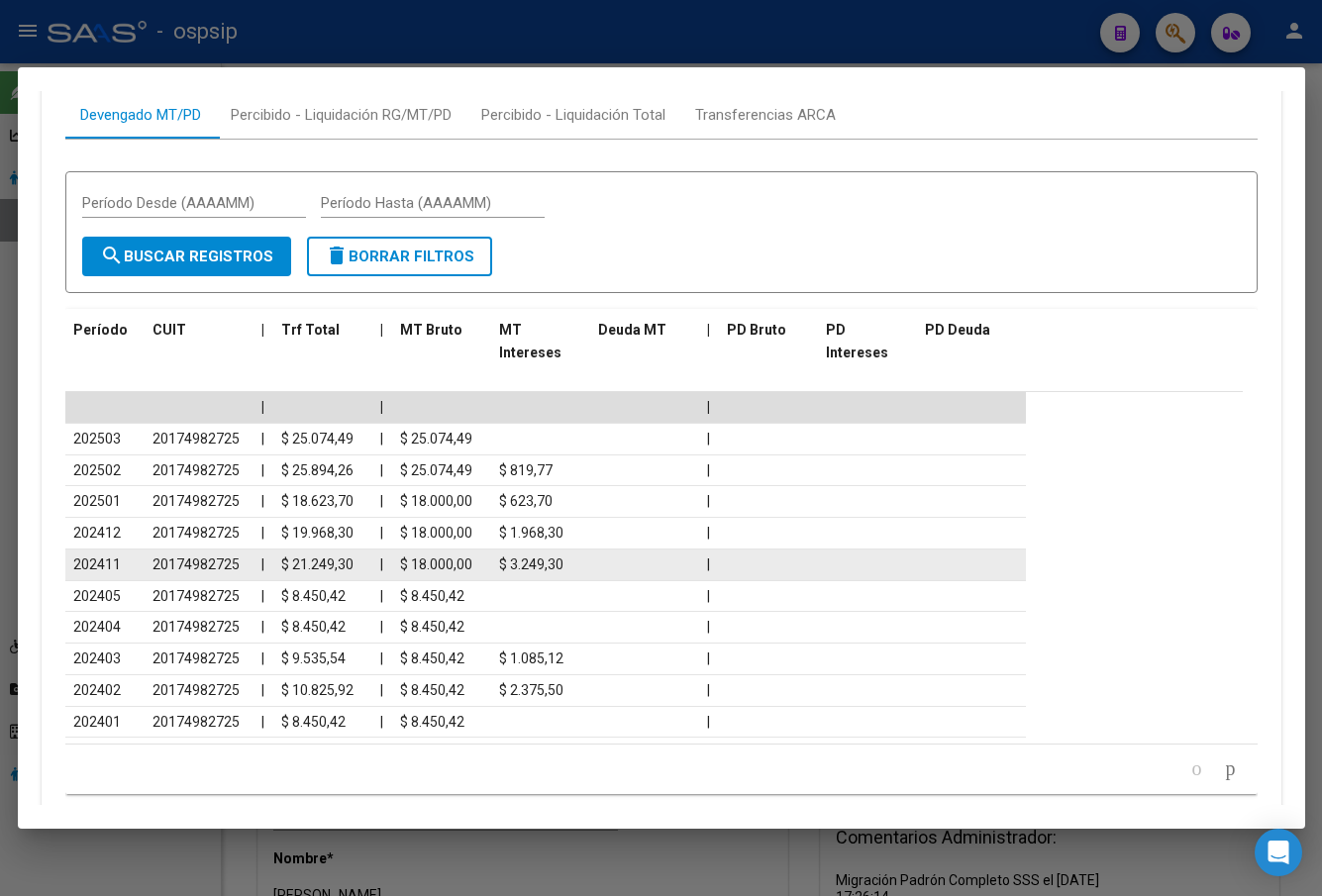 scroll, scrollTop: 1976, scrollLeft: 0, axis: vertical 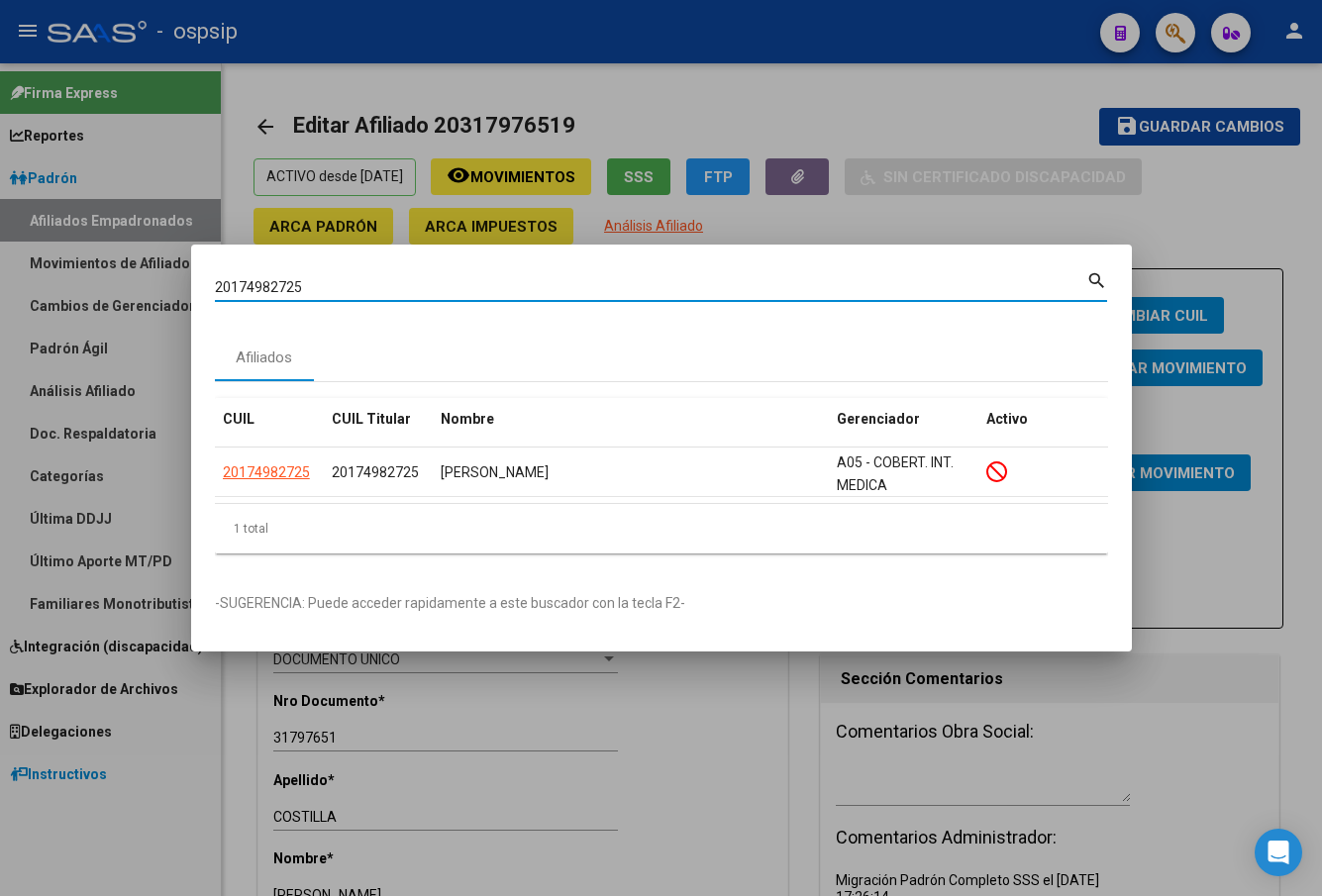 click on "20174982725" at bounding box center (651, 287) 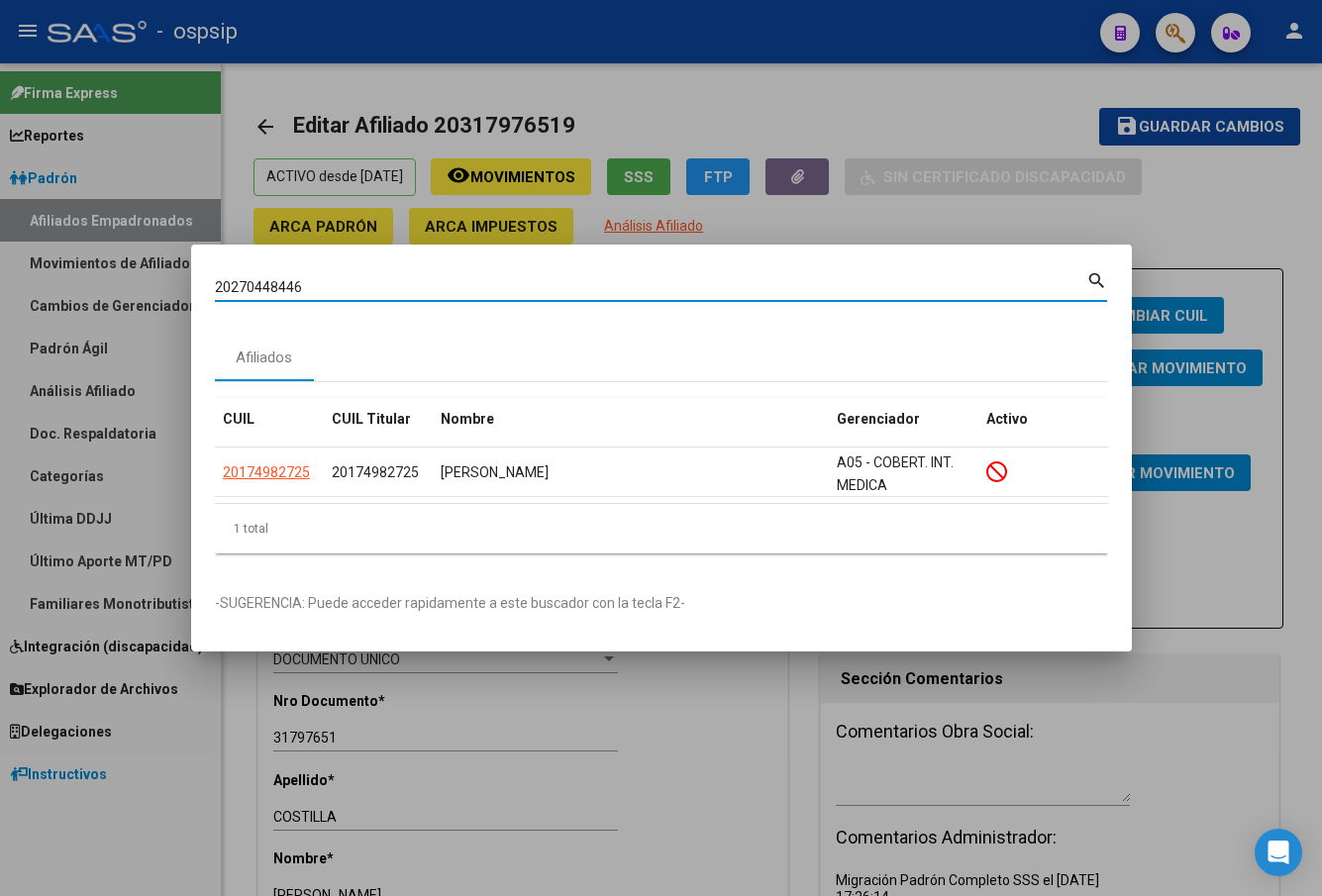 type on "20270448446" 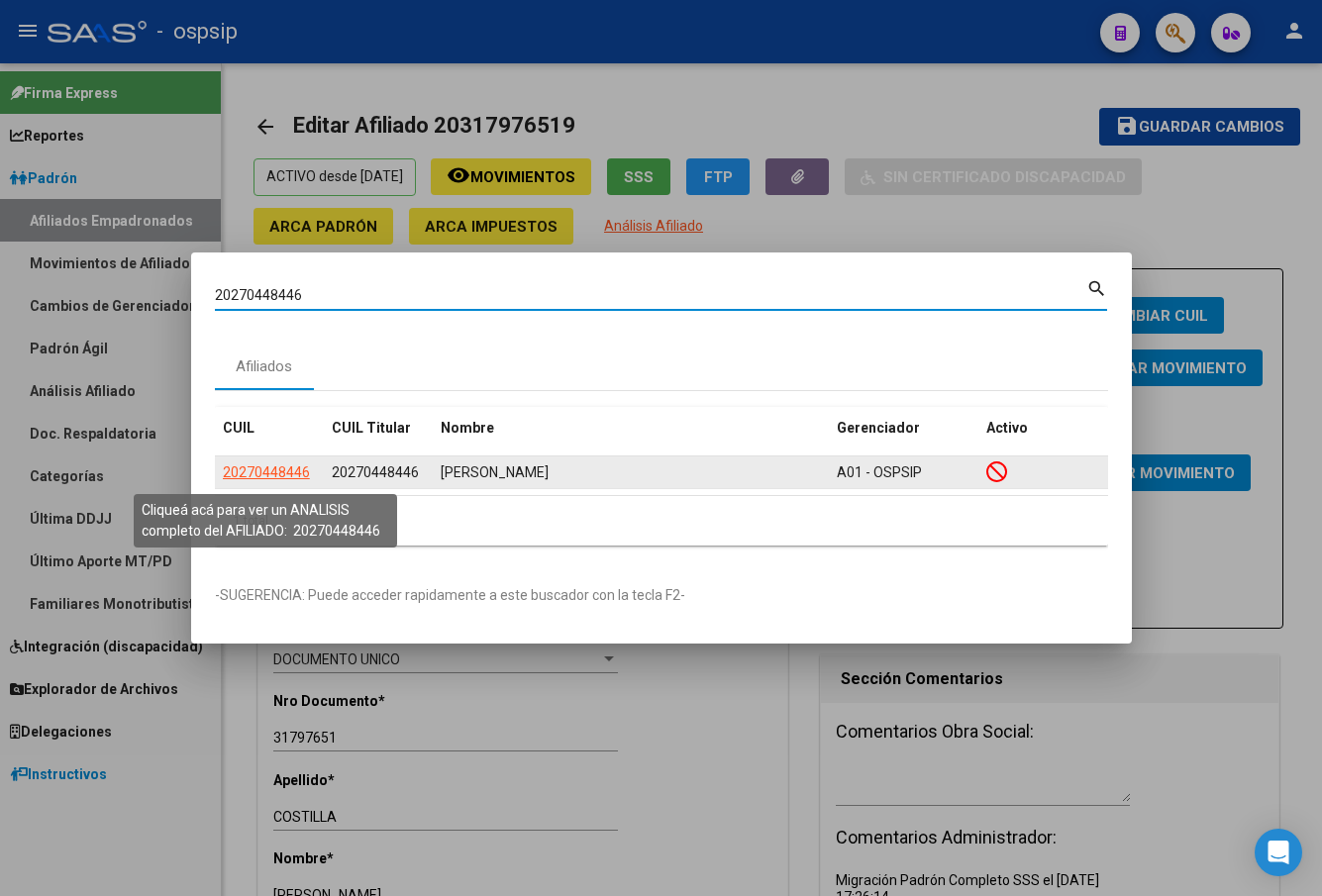 click on "20270448446" 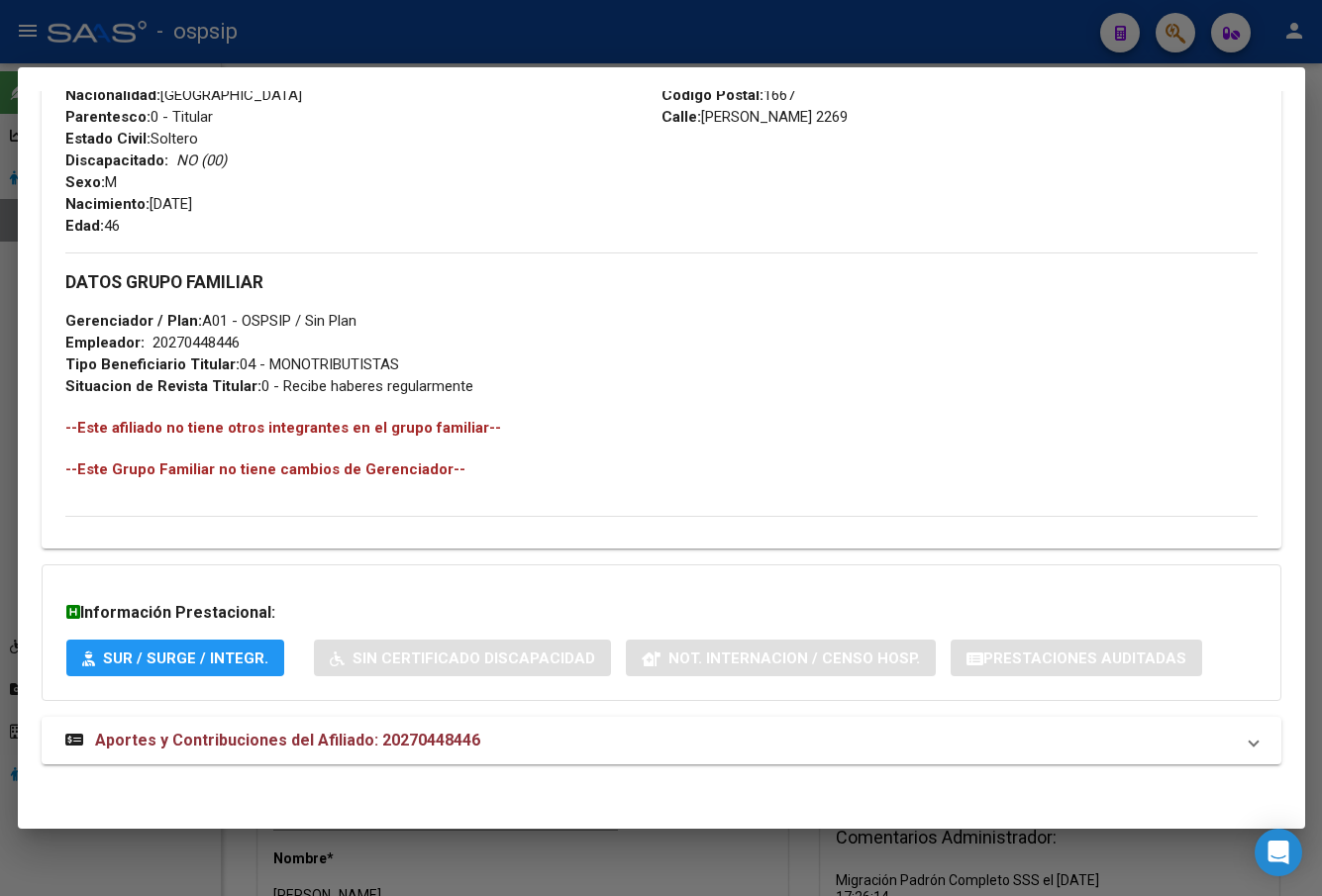 scroll, scrollTop: 823, scrollLeft: 0, axis: vertical 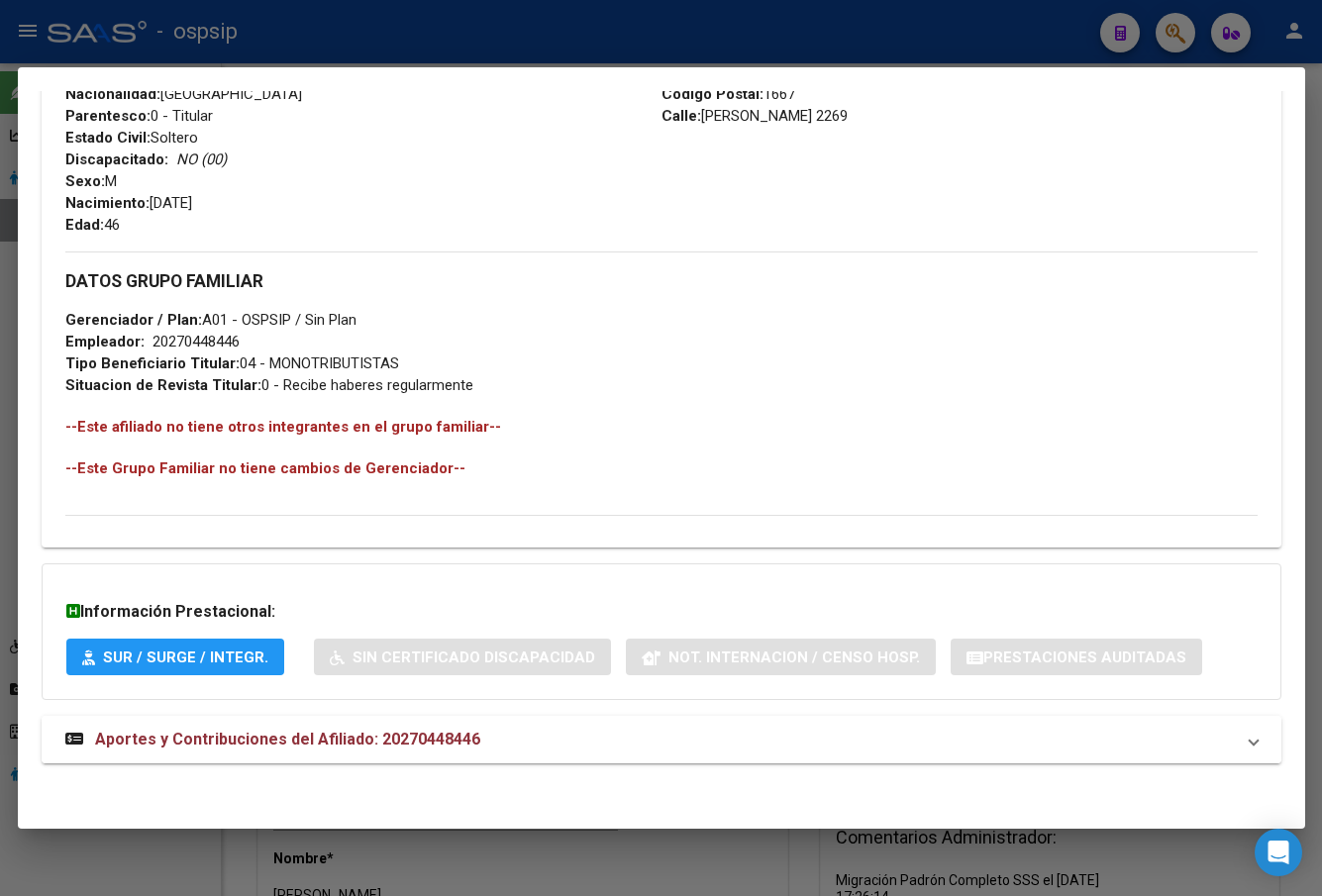 click on "Aportes y Contribuciones del Afiliado: 20270448446" at bounding box center [287, 739] 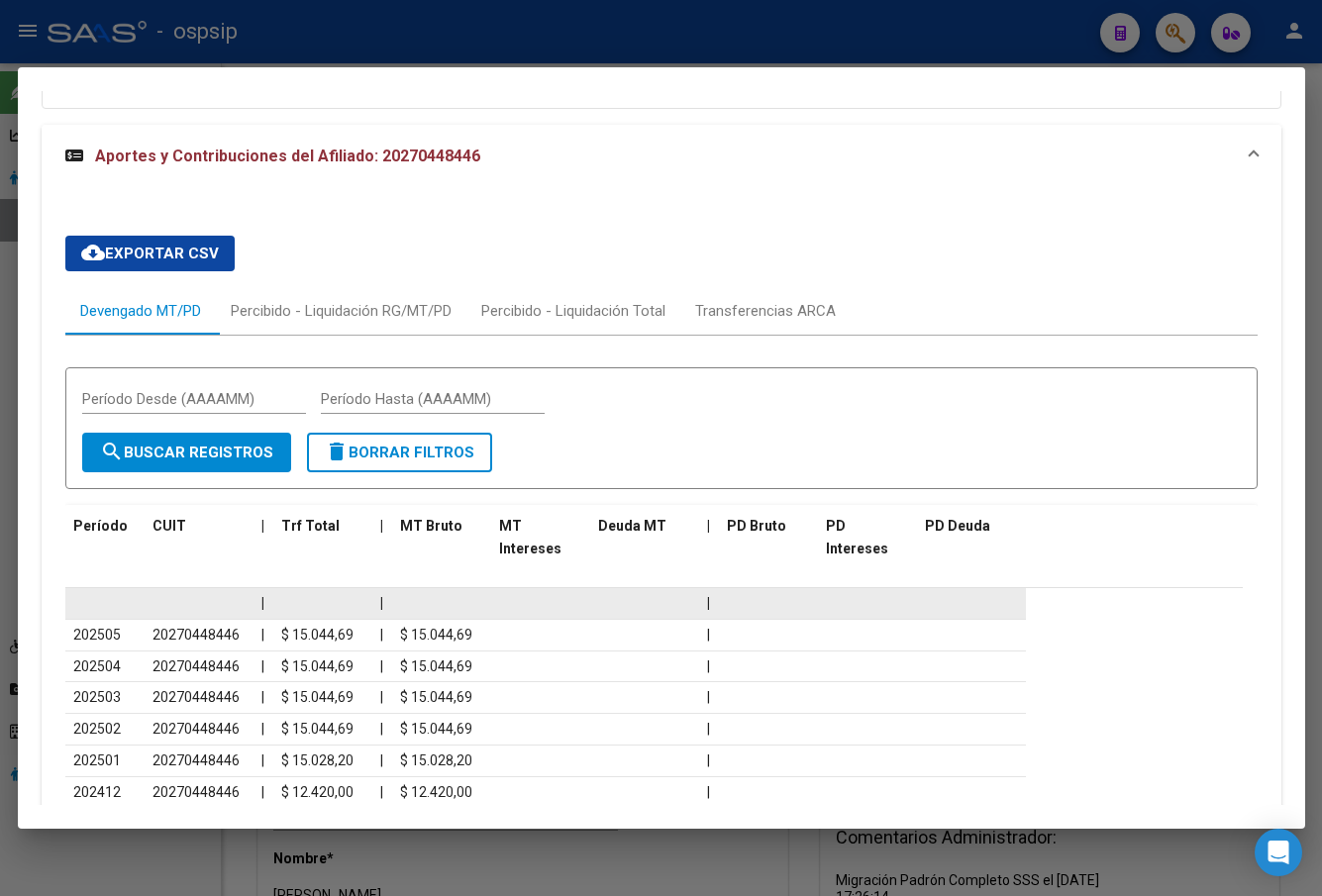 scroll, scrollTop: 1688, scrollLeft: 0, axis: vertical 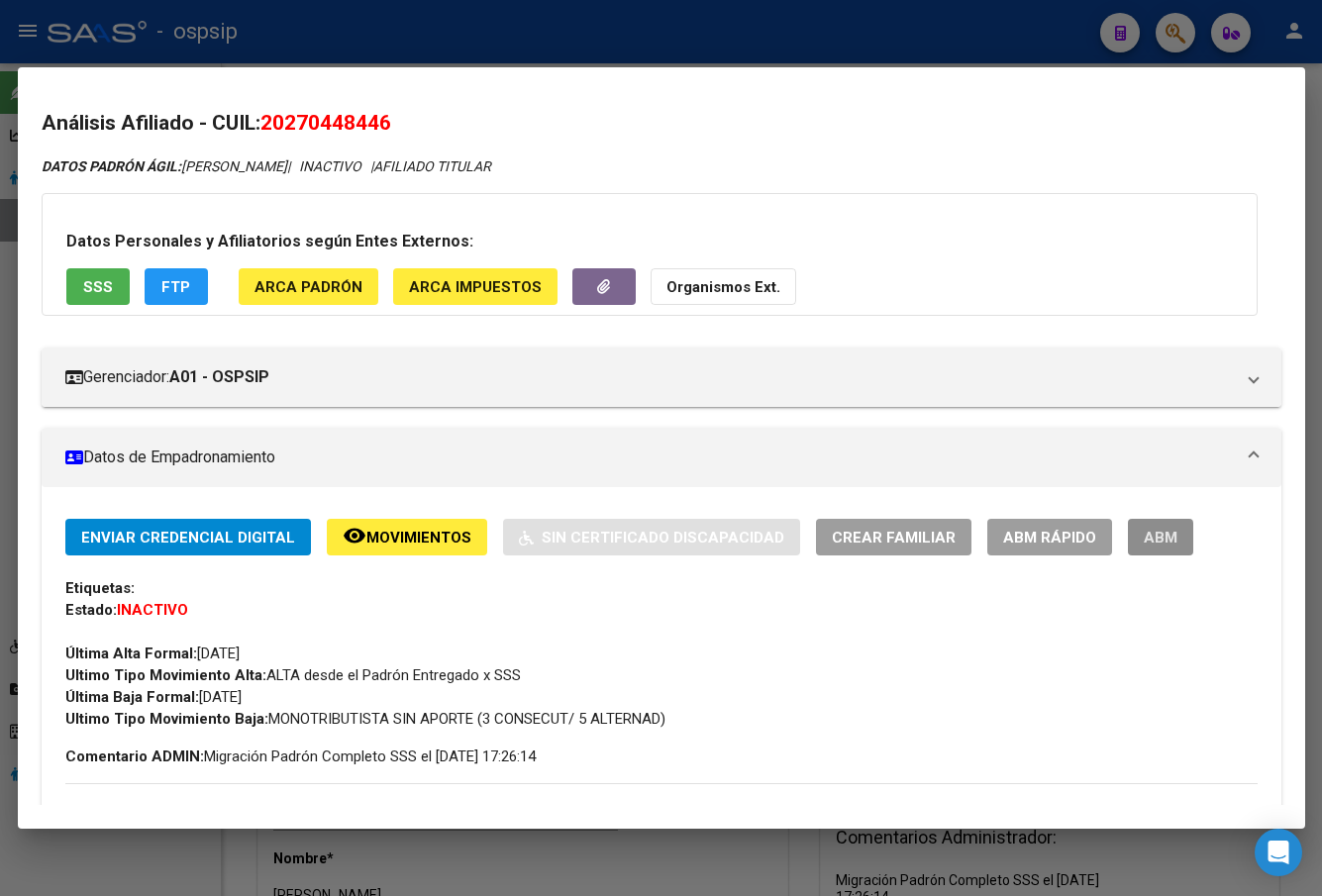 click on "ABM" at bounding box center (1161, 538) 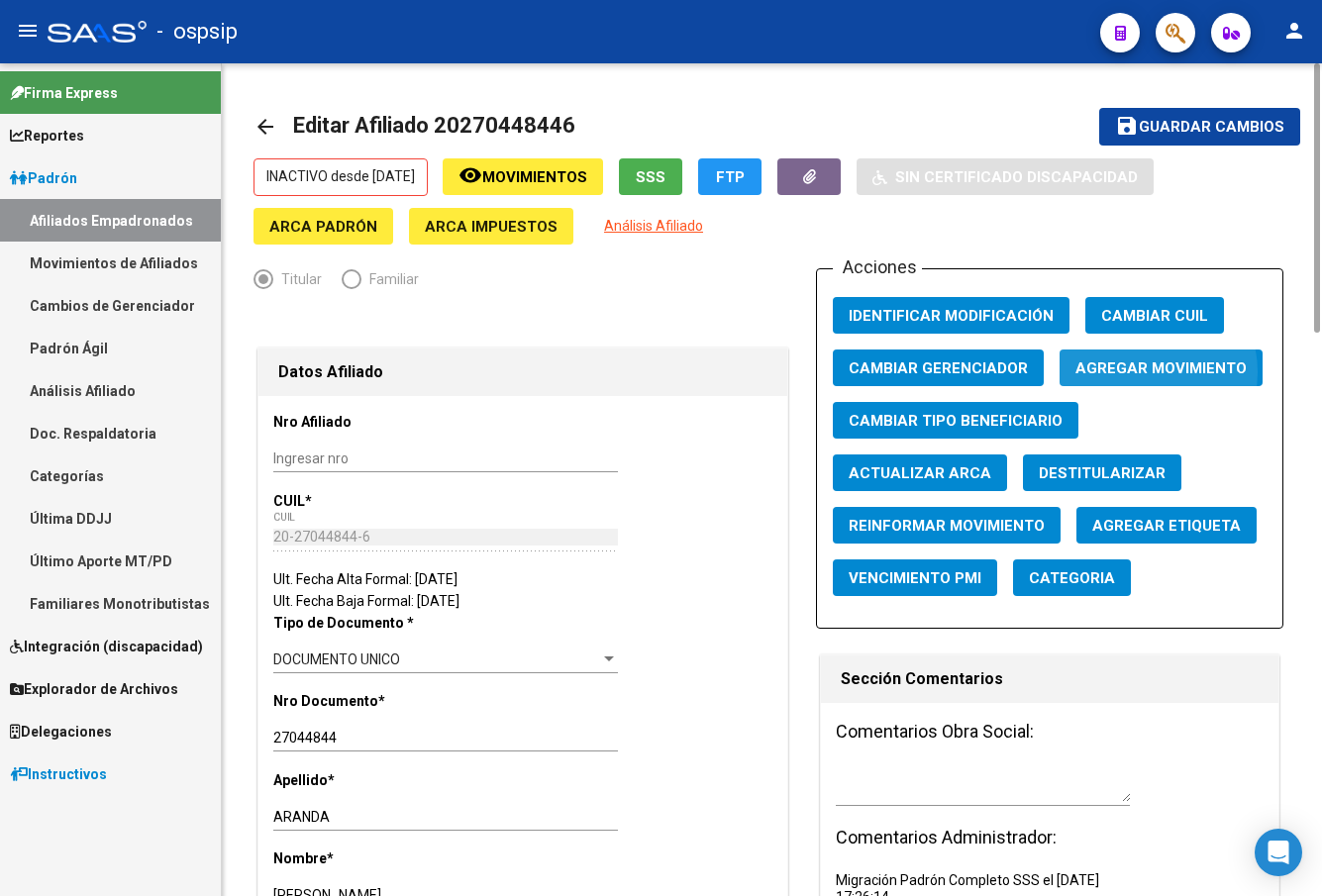 click on "Agregar Movimiento" 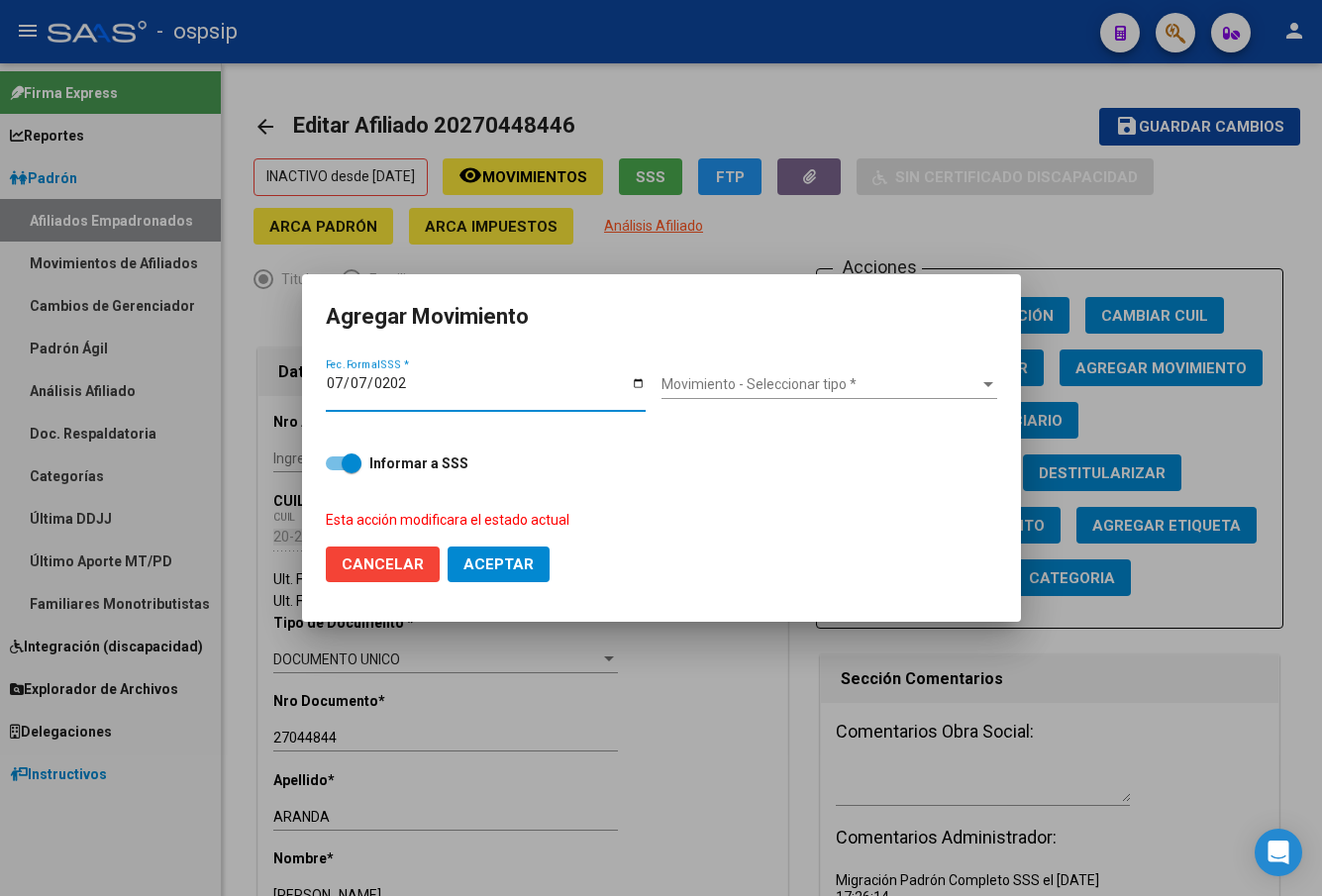 type on "[DATE]" 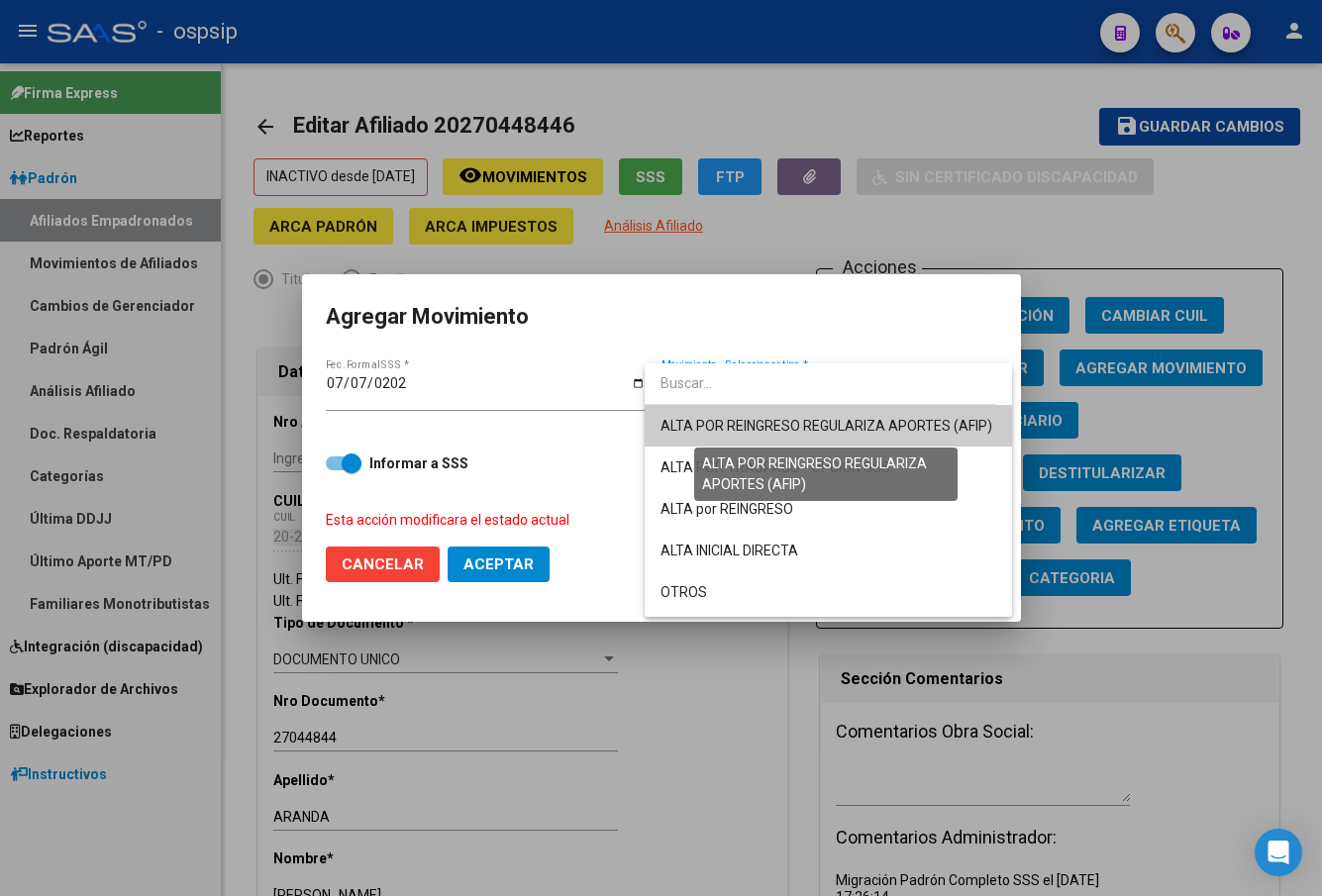 click on "ALTA POR REINGRESO REGULARIZA APORTES (AFIP)" at bounding box center (826, 426) 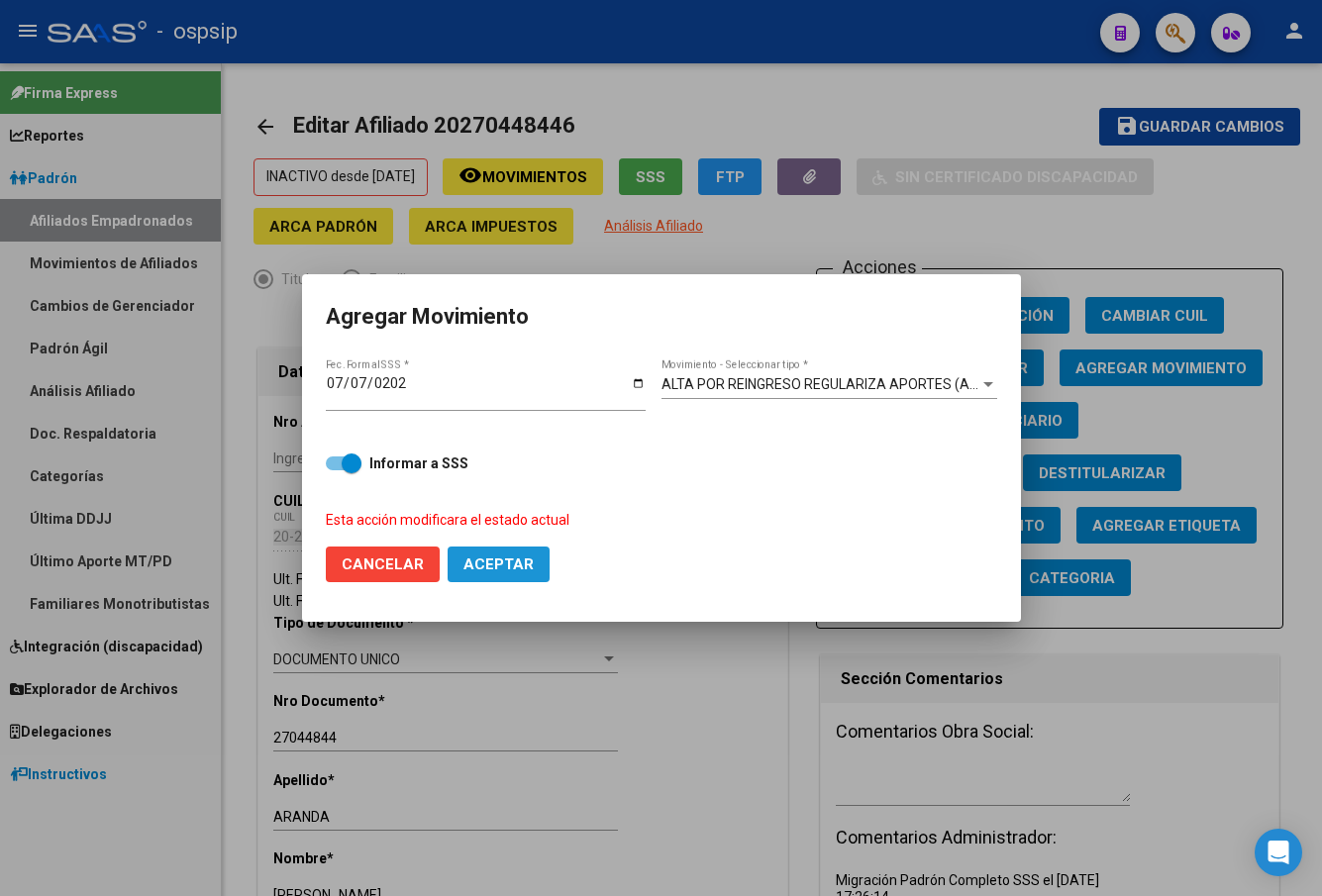 click on "Aceptar" 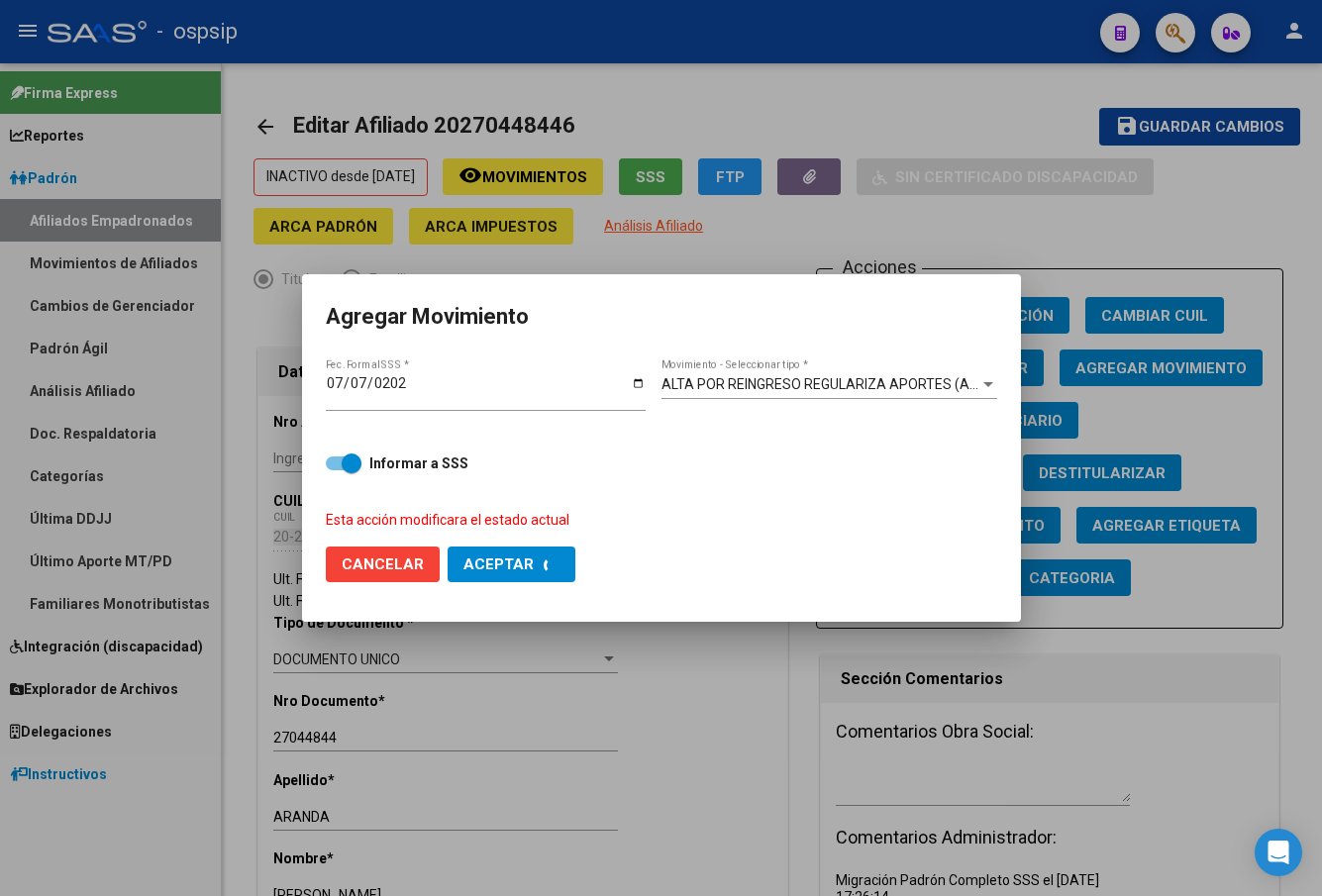 checkbox on "false" 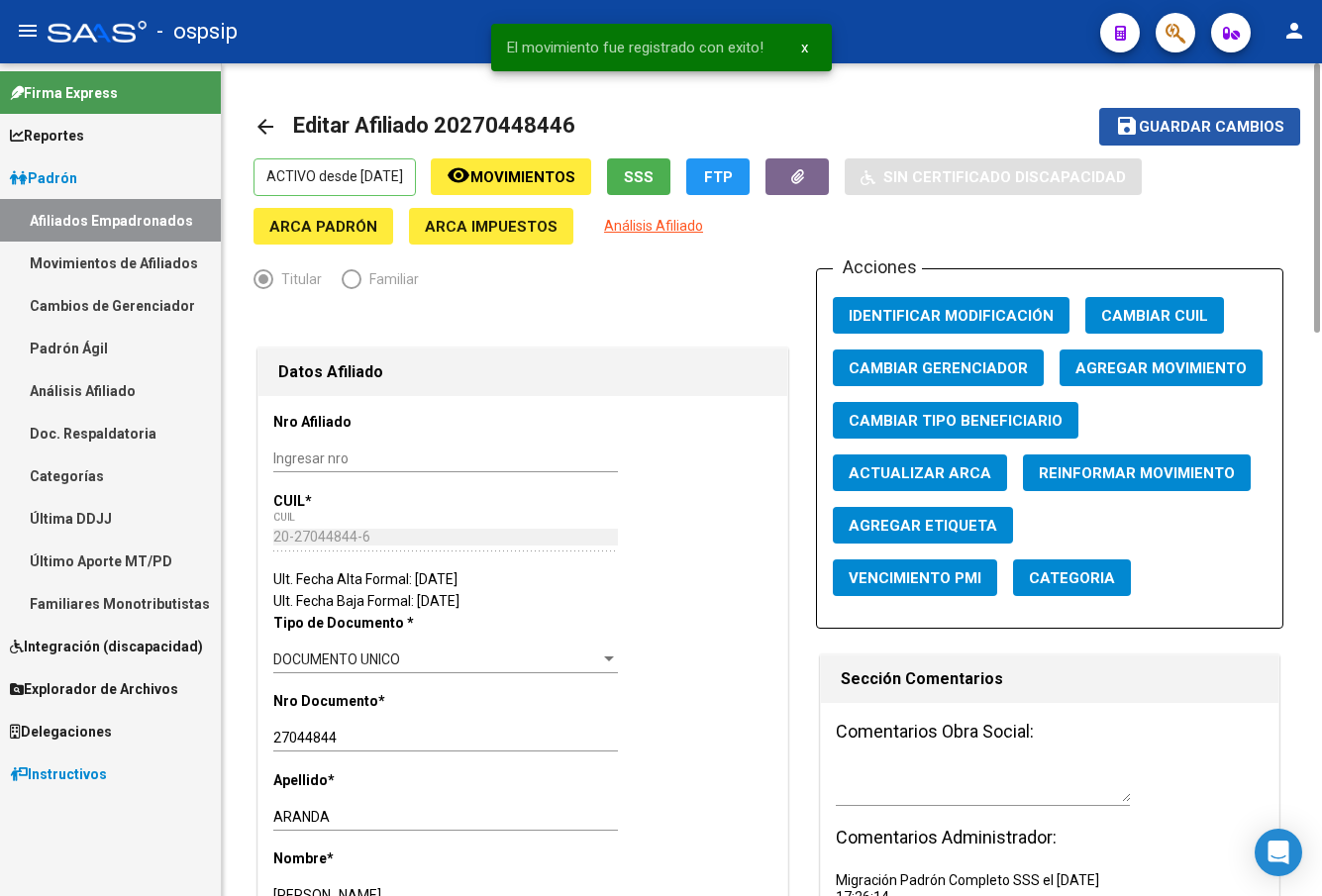 click on "Guardar cambios" 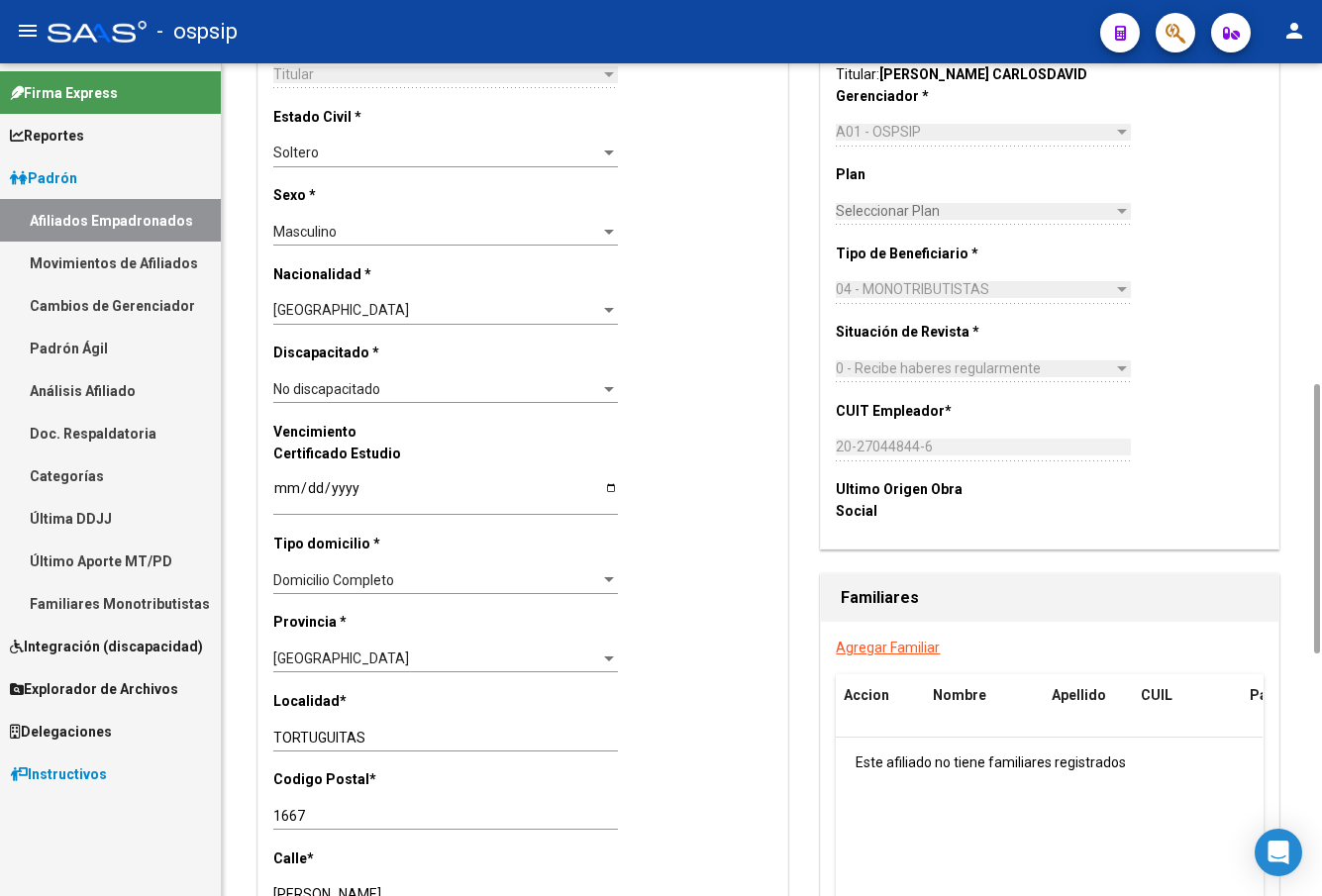 scroll, scrollTop: 1386, scrollLeft: 0, axis: vertical 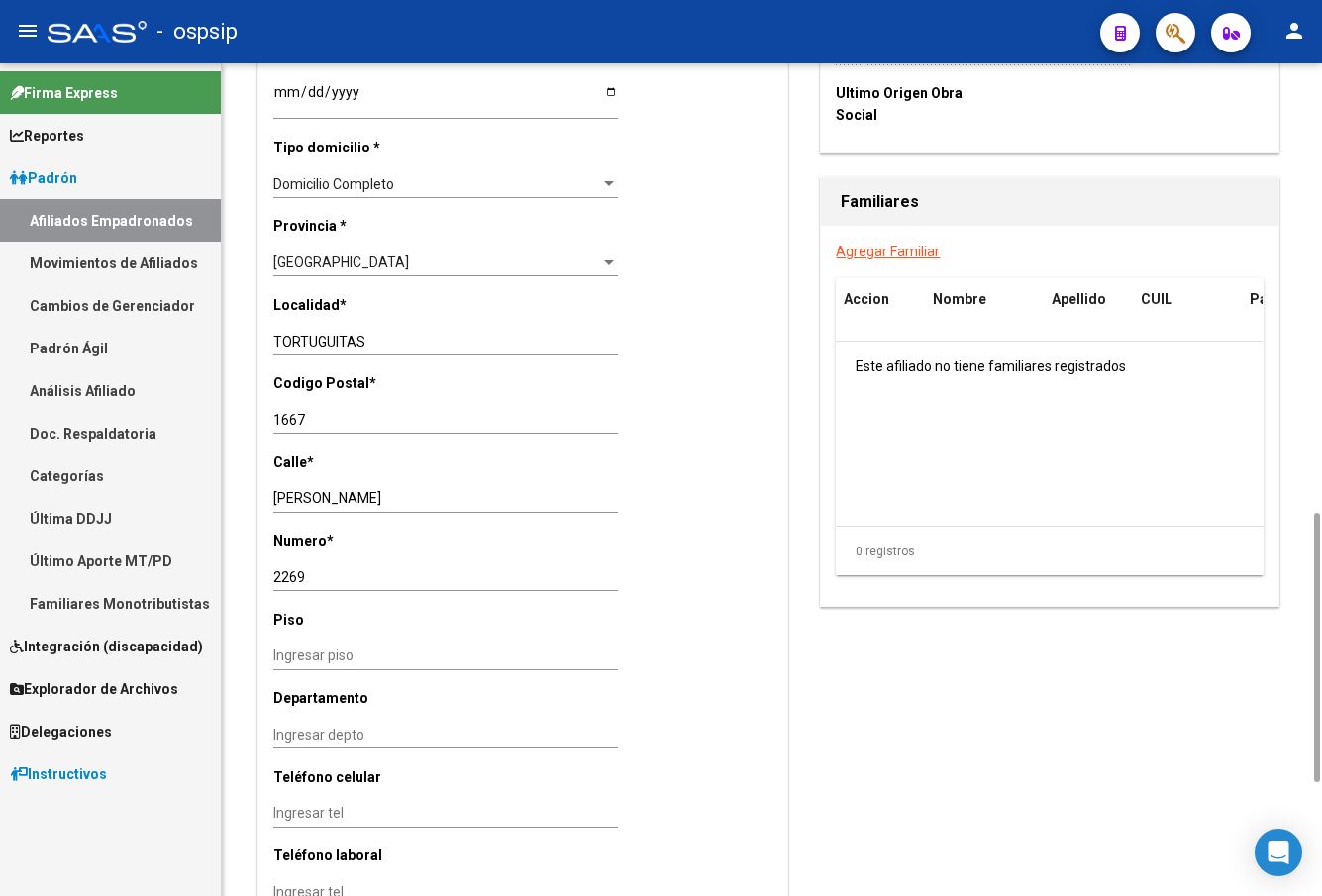 drag, startPoint x: 369, startPoint y: 34, endPoint x: 488, endPoint y: 95, distance: 133.7236 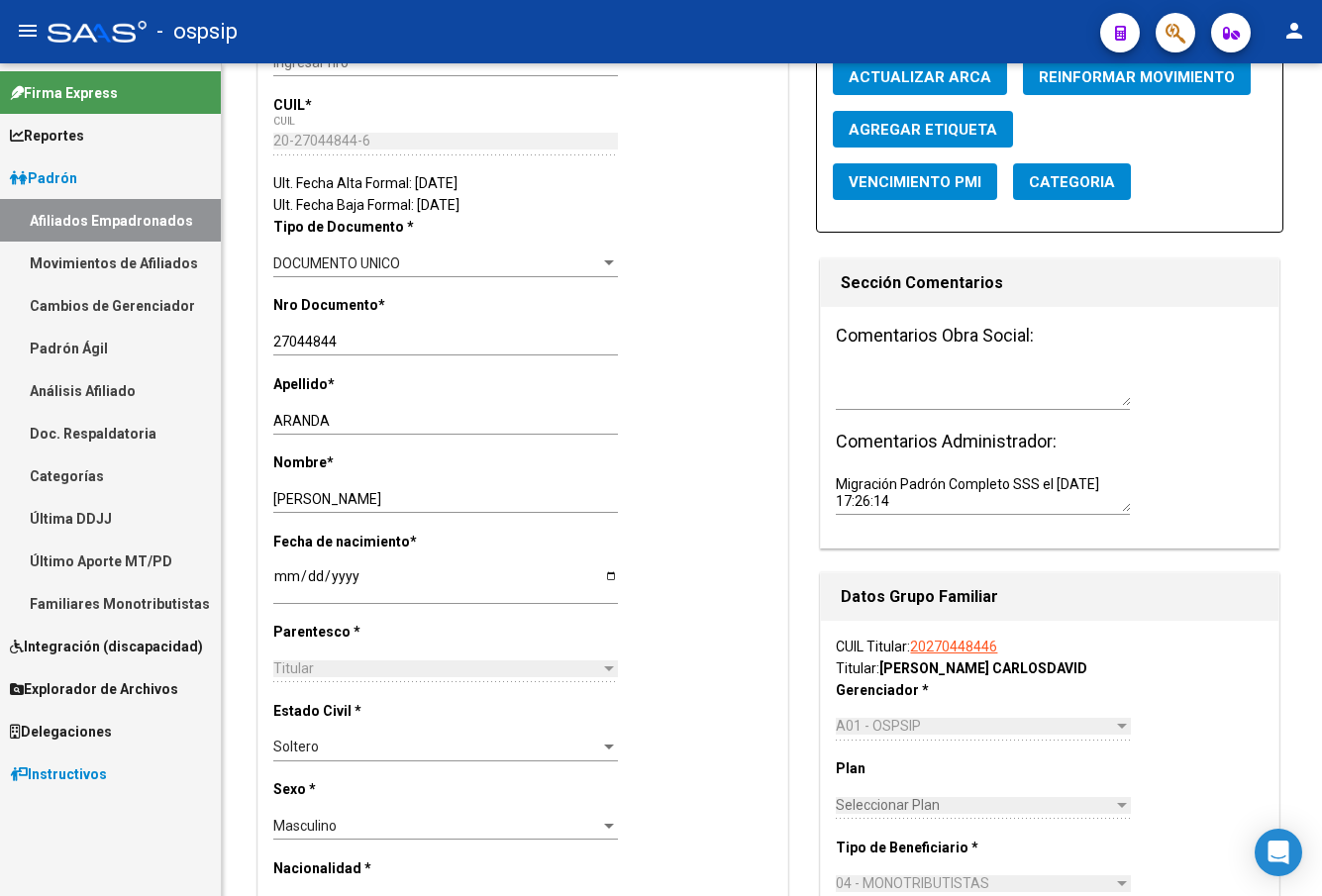 scroll, scrollTop: 0, scrollLeft: 0, axis: both 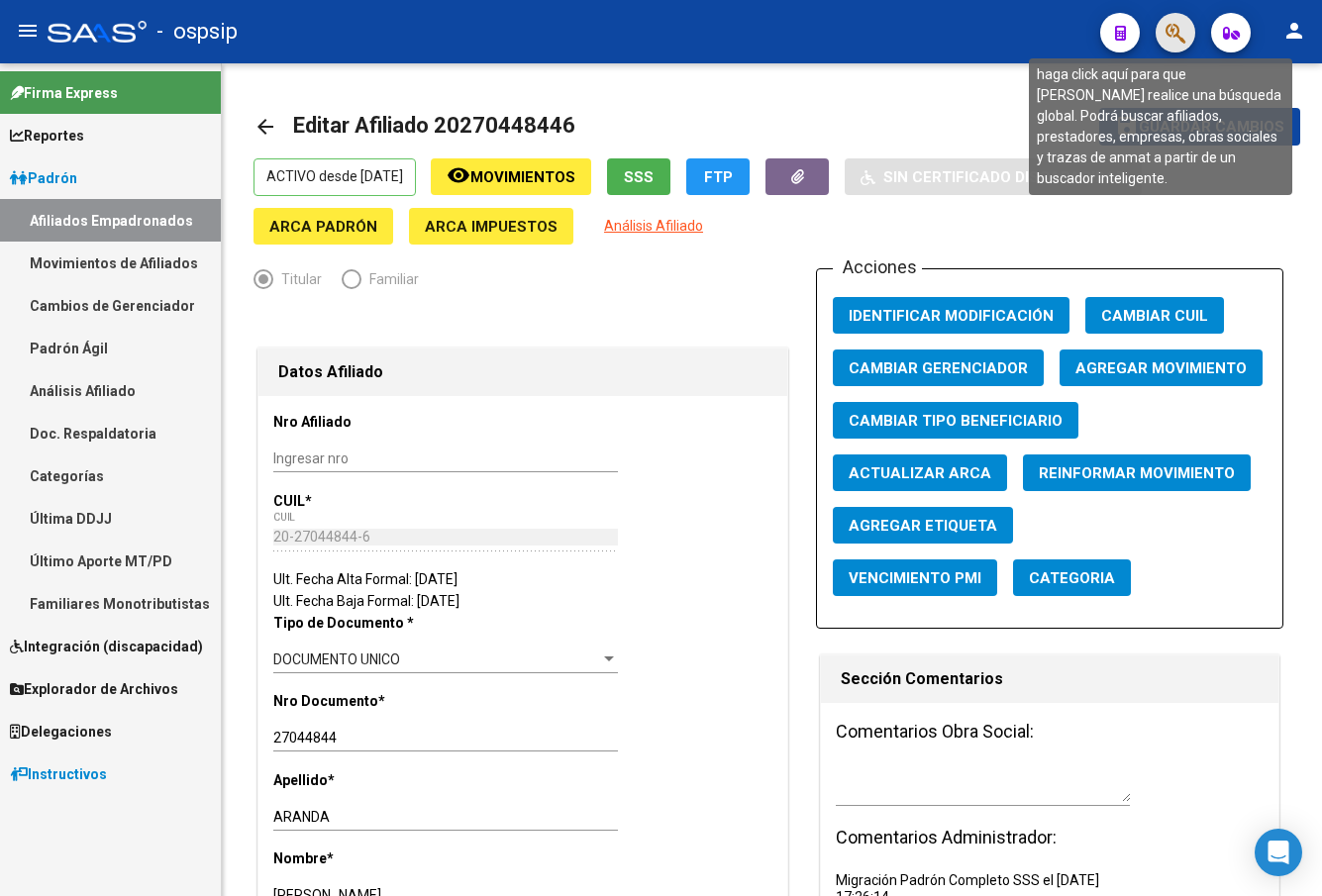 click 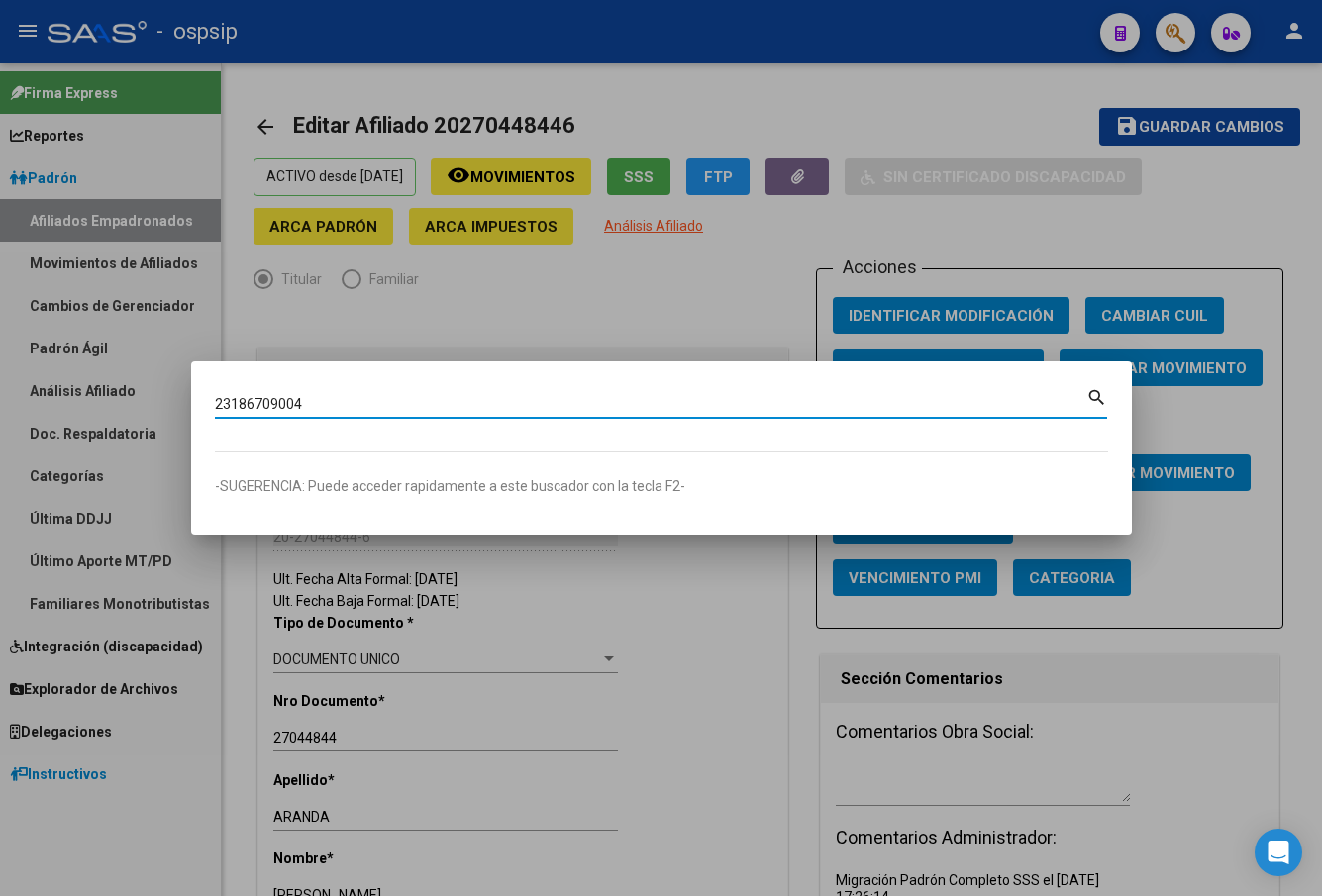 type on "23186709004" 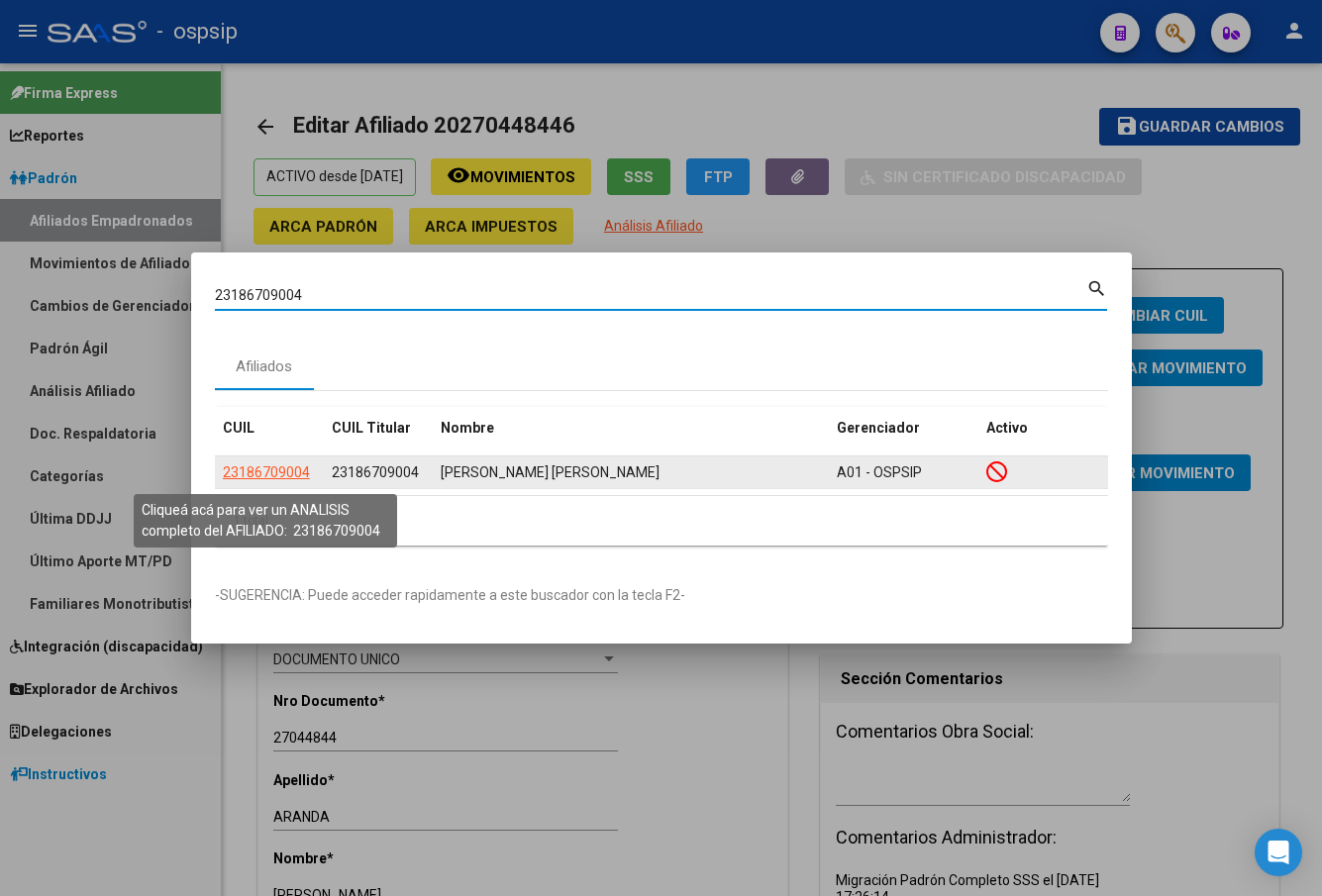 click on "23186709004" 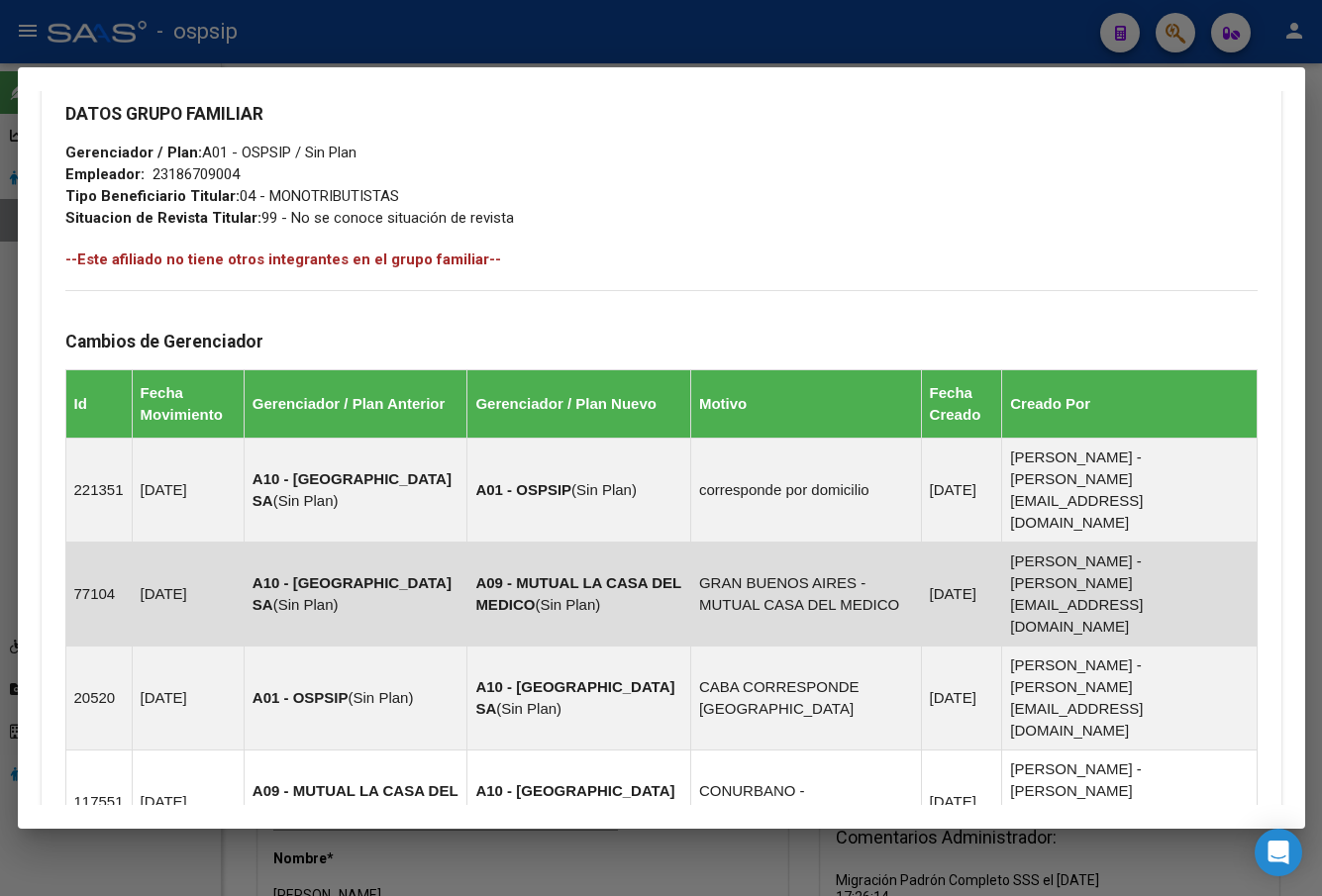 scroll, scrollTop: 1232, scrollLeft: 0, axis: vertical 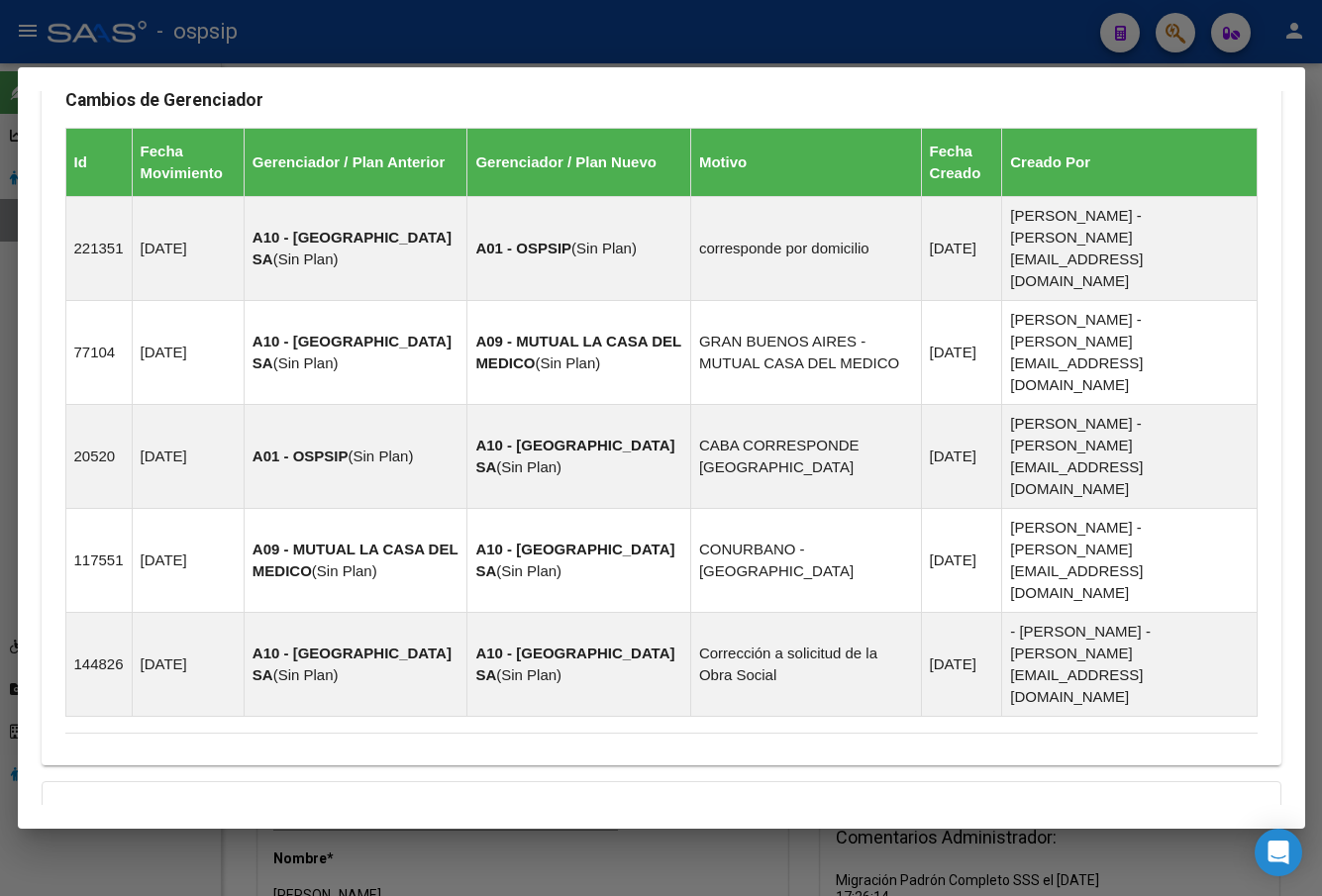 click on "Aportes y Contribuciones del Afiliado: 23186709004" at bounding box center [287, 956] 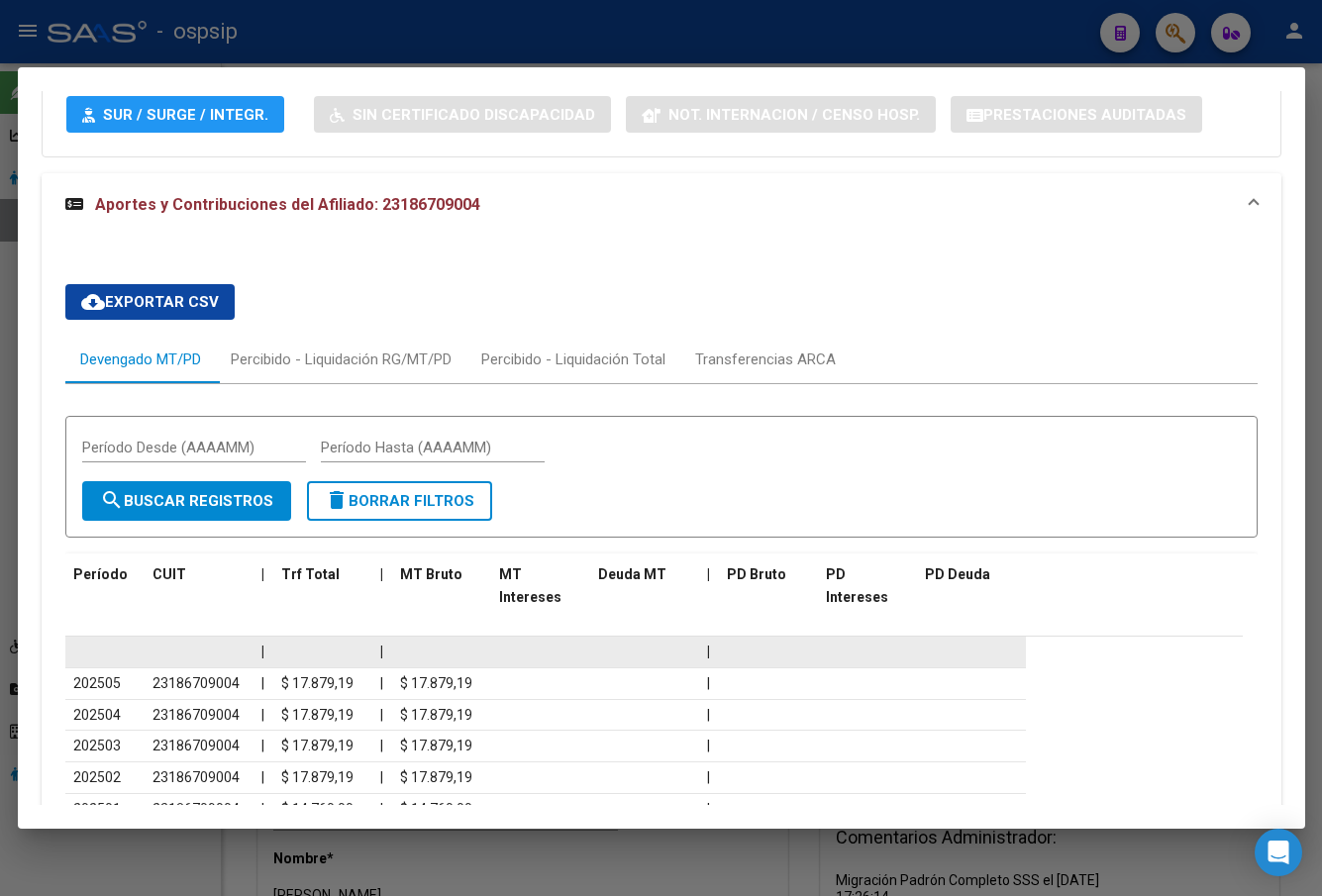 scroll, scrollTop: 2097, scrollLeft: 0, axis: vertical 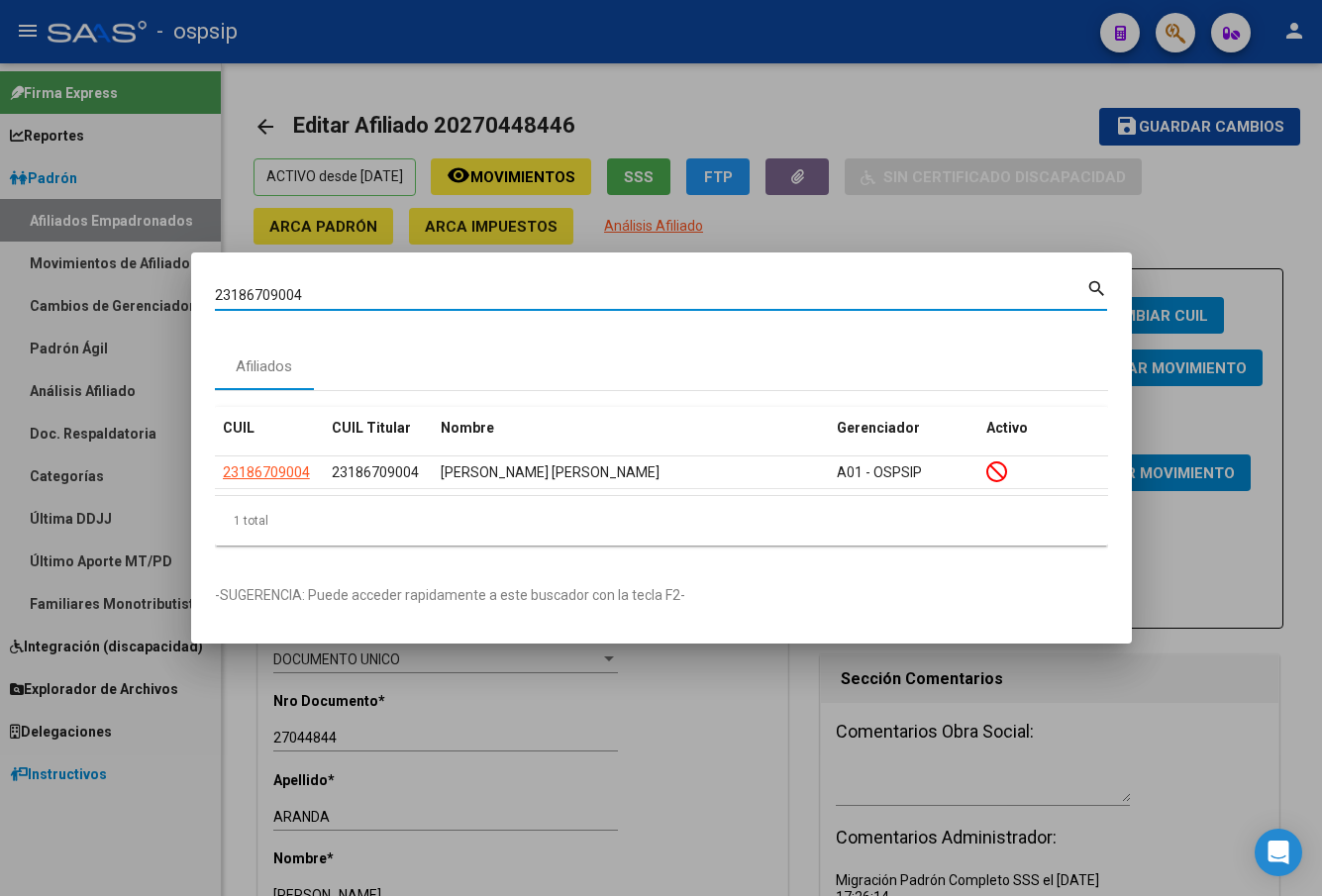 click on "23186709004" at bounding box center [651, 295] 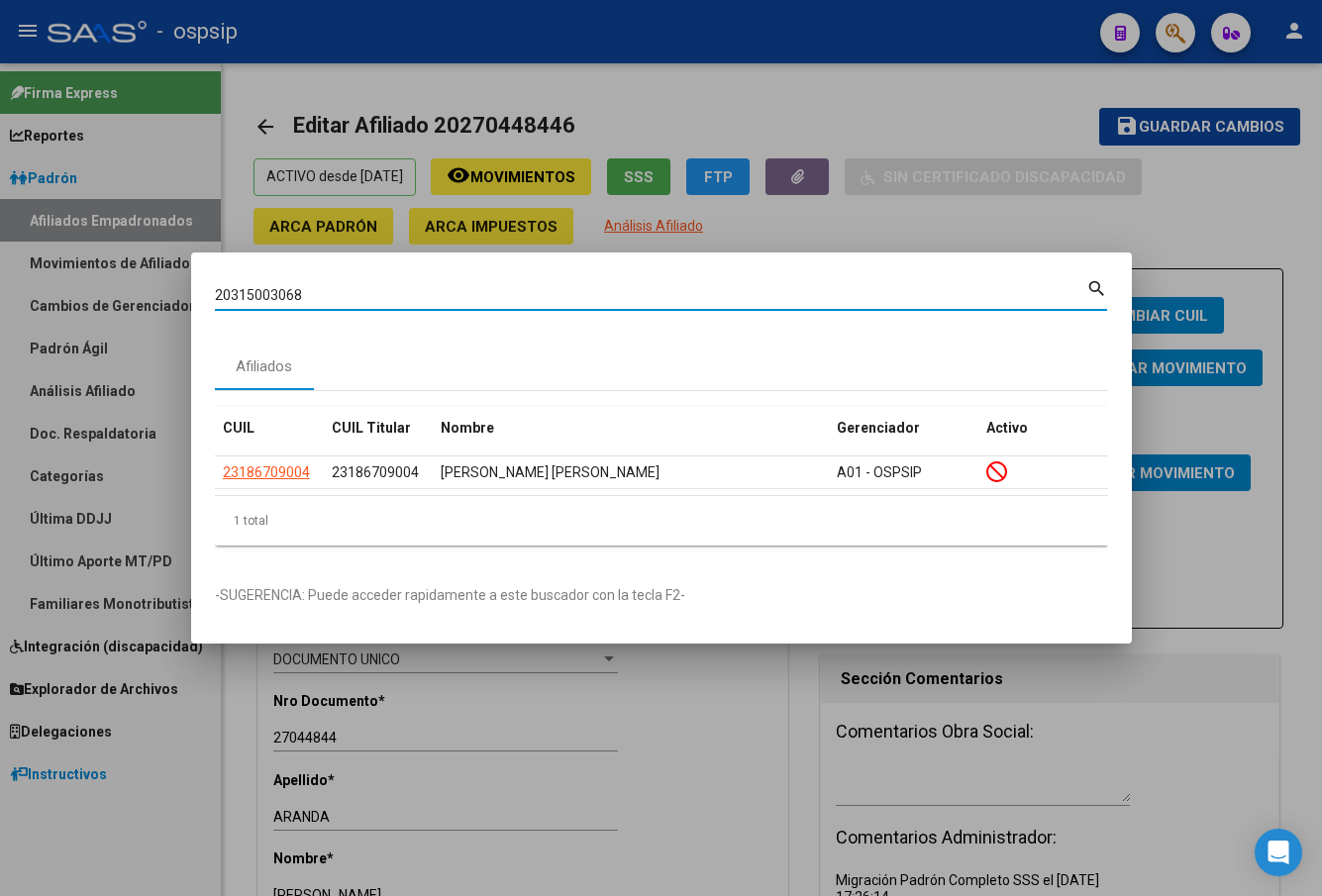 type on "20315003068" 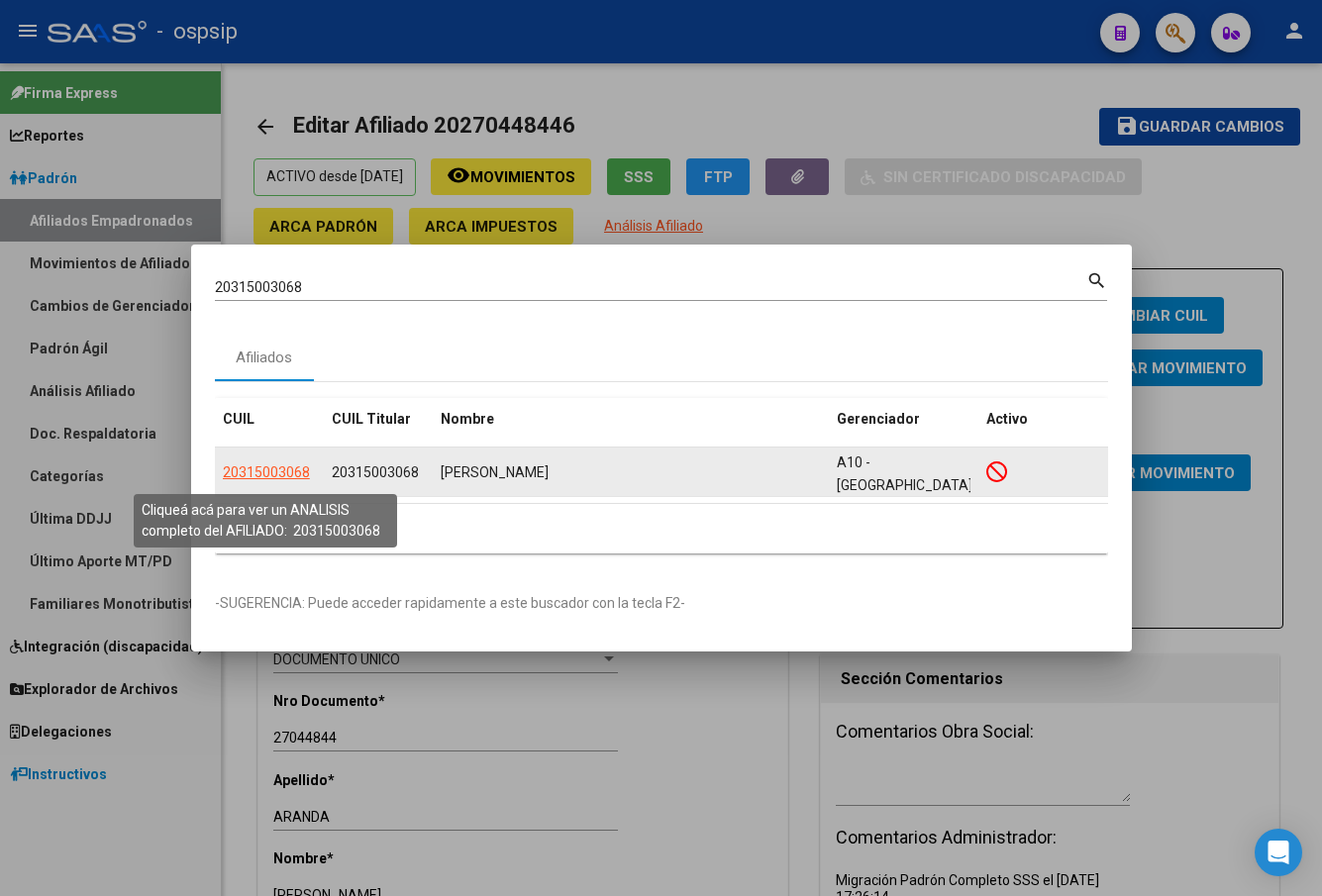 click on "20315003068" 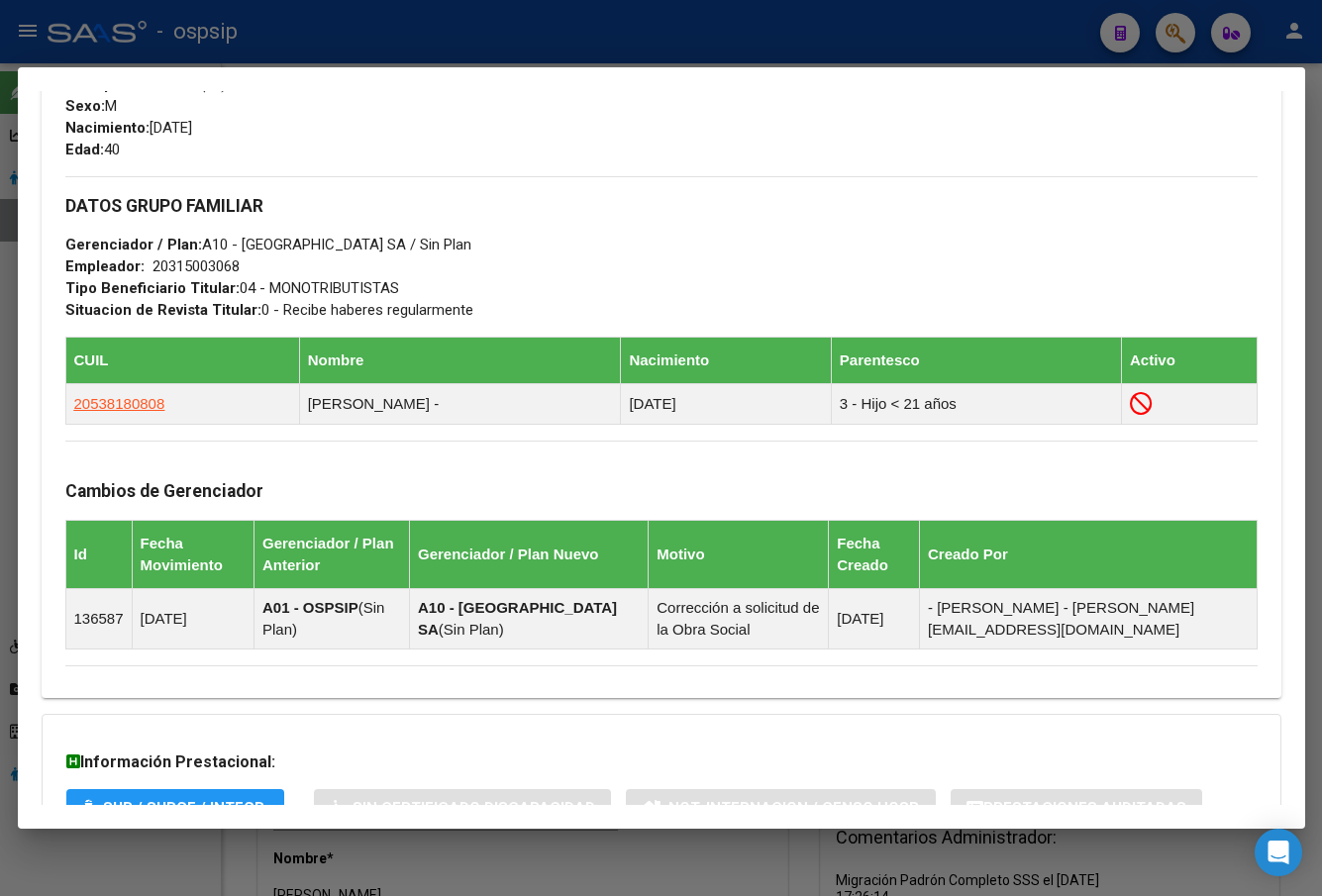 scroll, scrollTop: 1048, scrollLeft: 0, axis: vertical 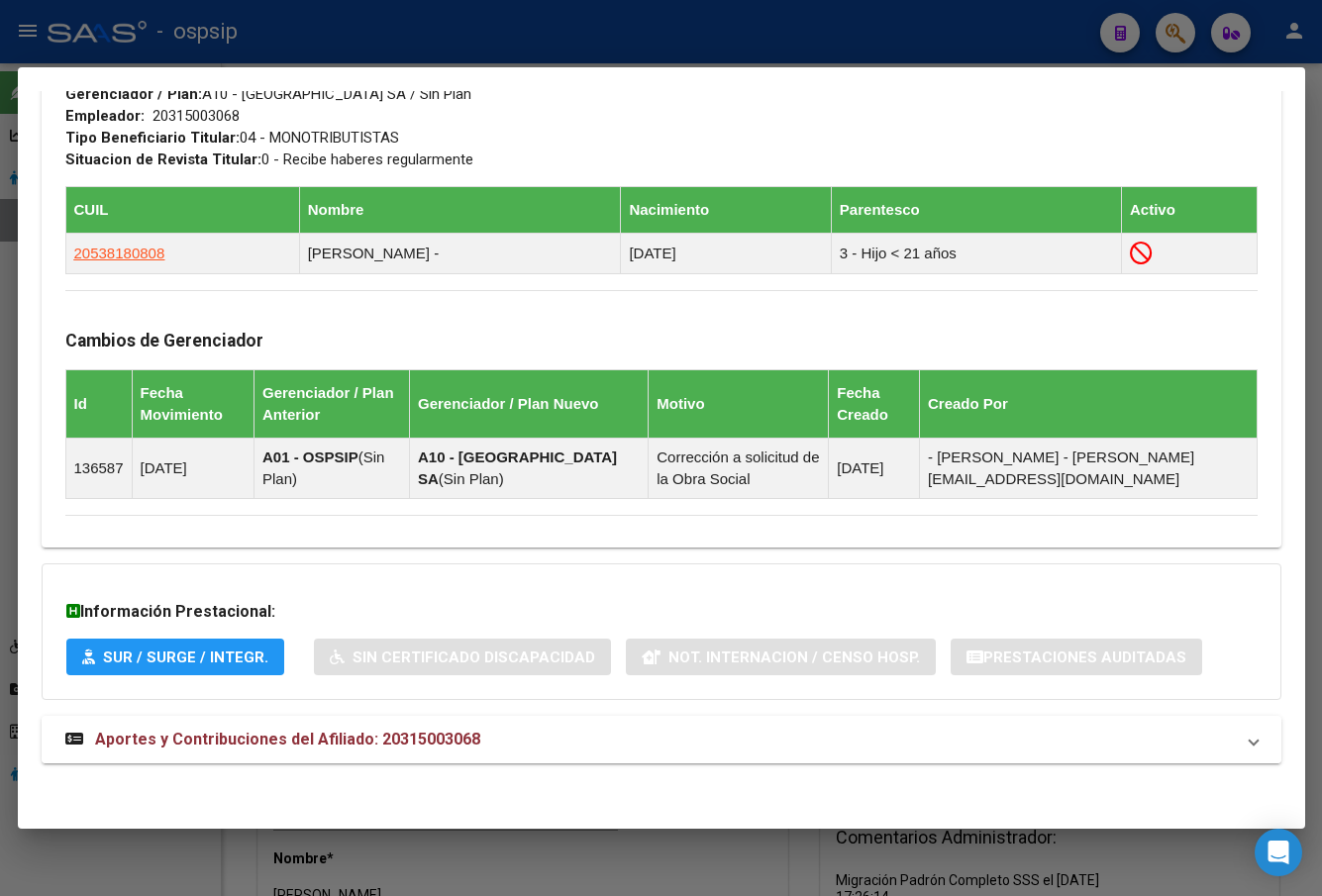 click on "Aportes y Contribuciones del Afiliado: 20315003068" at bounding box center [287, 739] 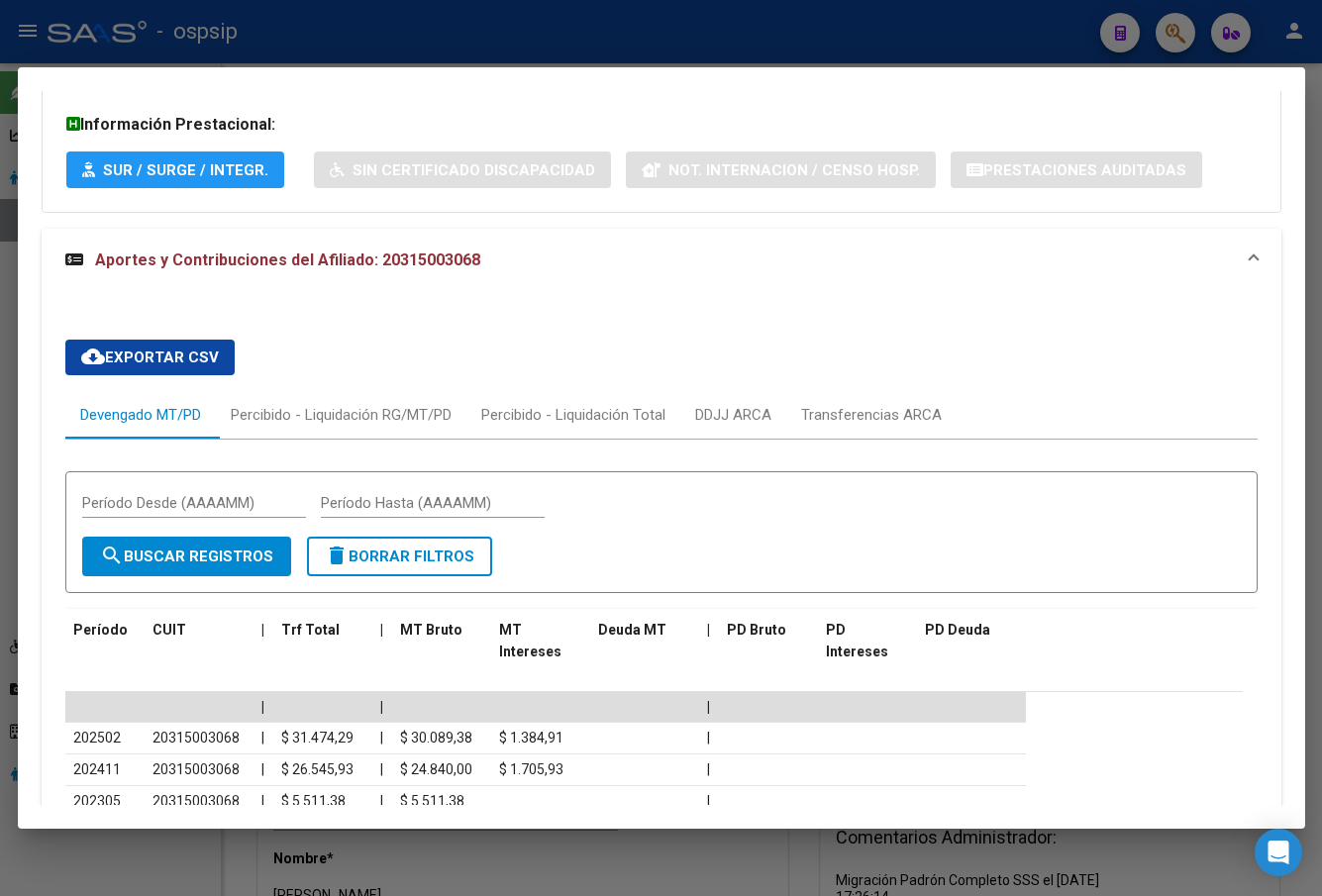 scroll, scrollTop: 1635, scrollLeft: 0, axis: vertical 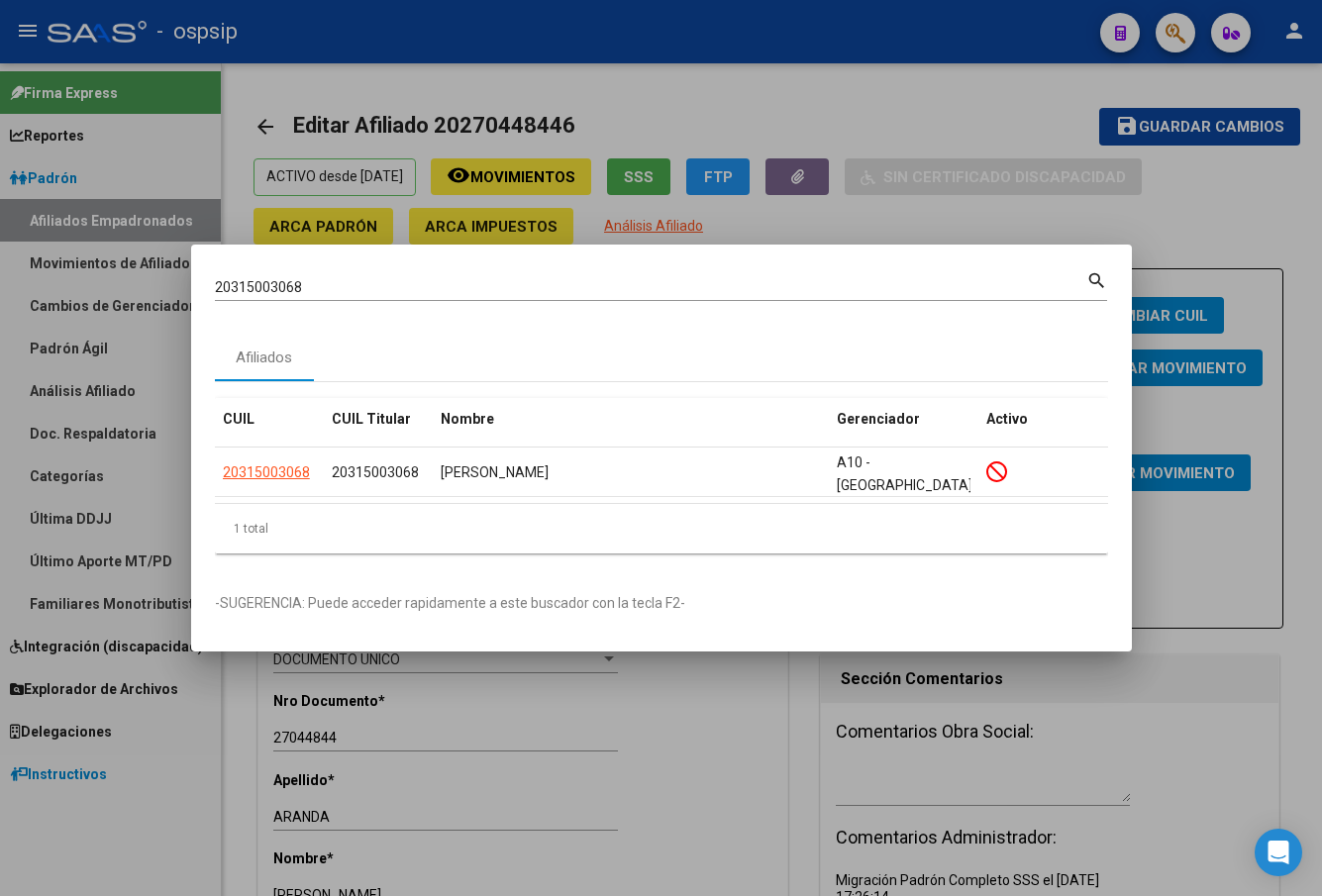 click on "20315003068" at bounding box center [651, 287] 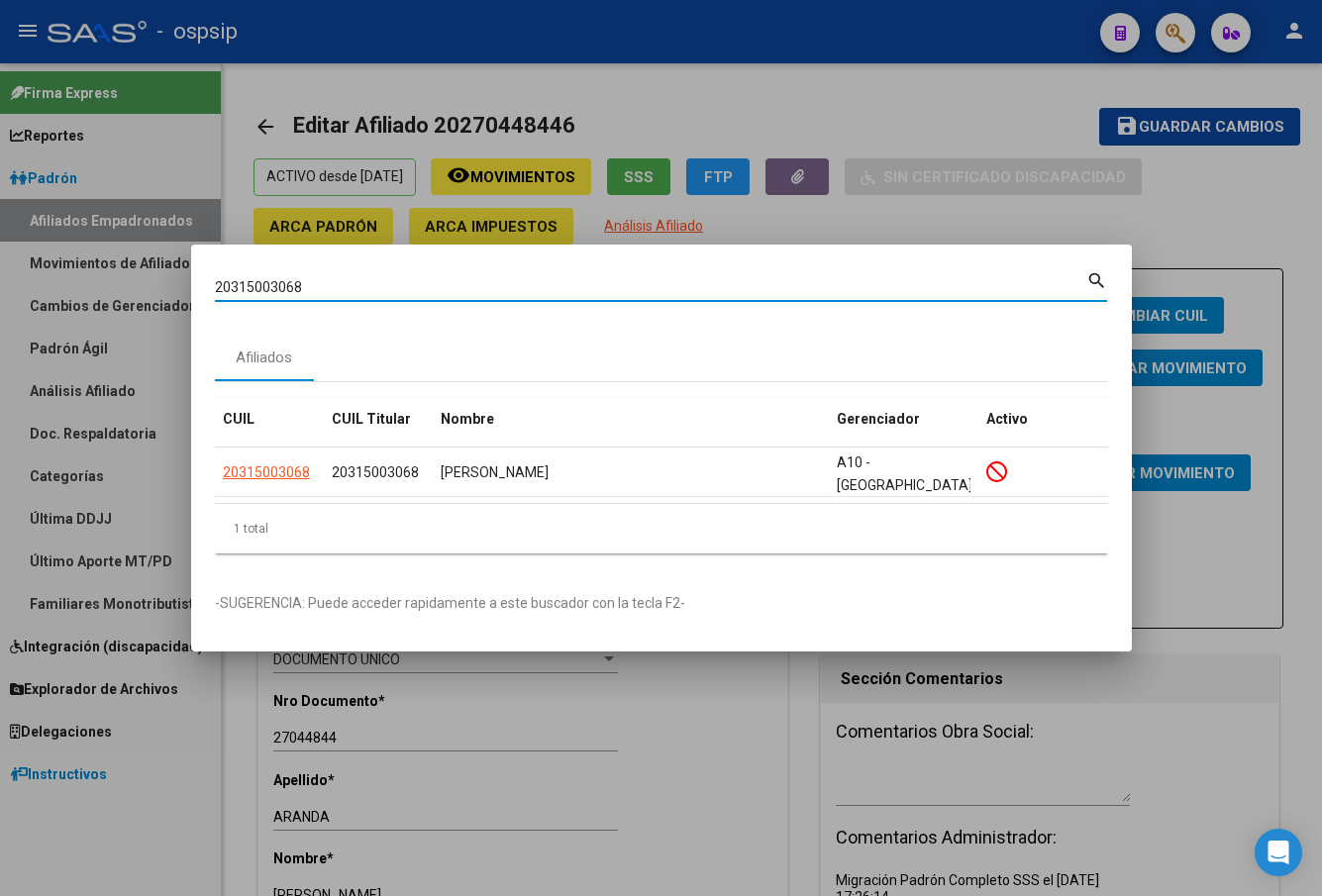 click on "20315003068" at bounding box center (651, 287) 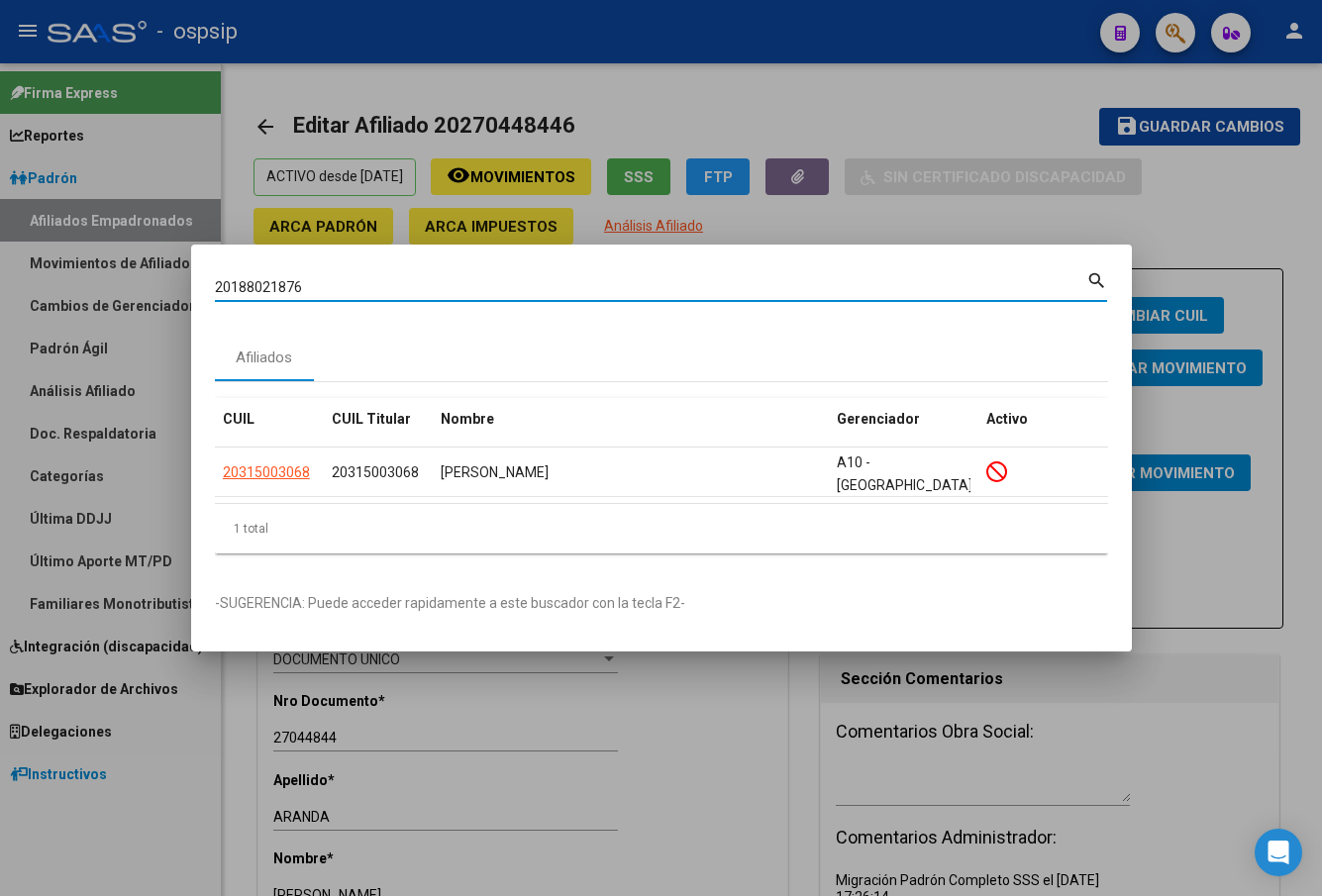 type on "20188021876" 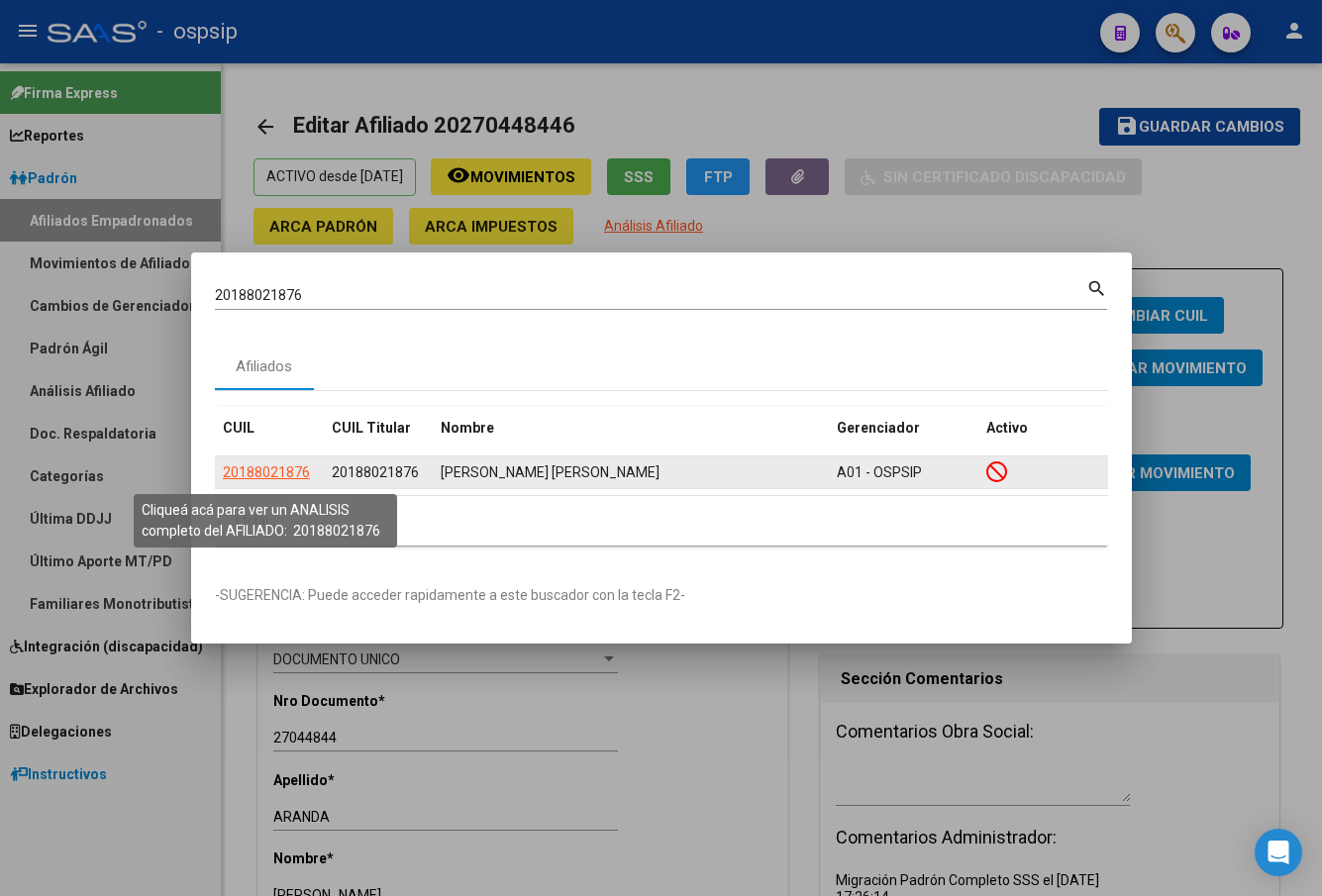click on "20188021876" 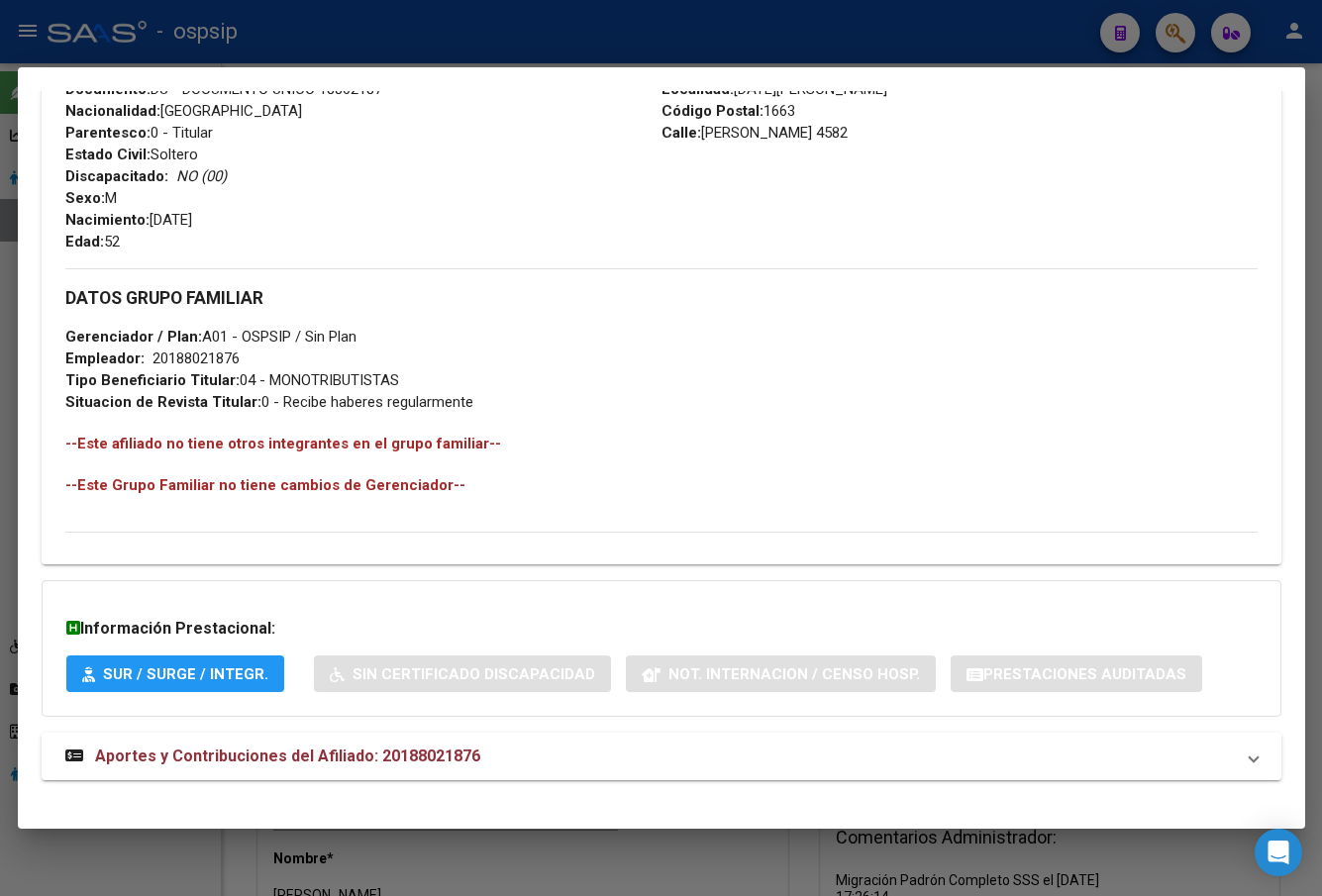 scroll, scrollTop: 823, scrollLeft: 0, axis: vertical 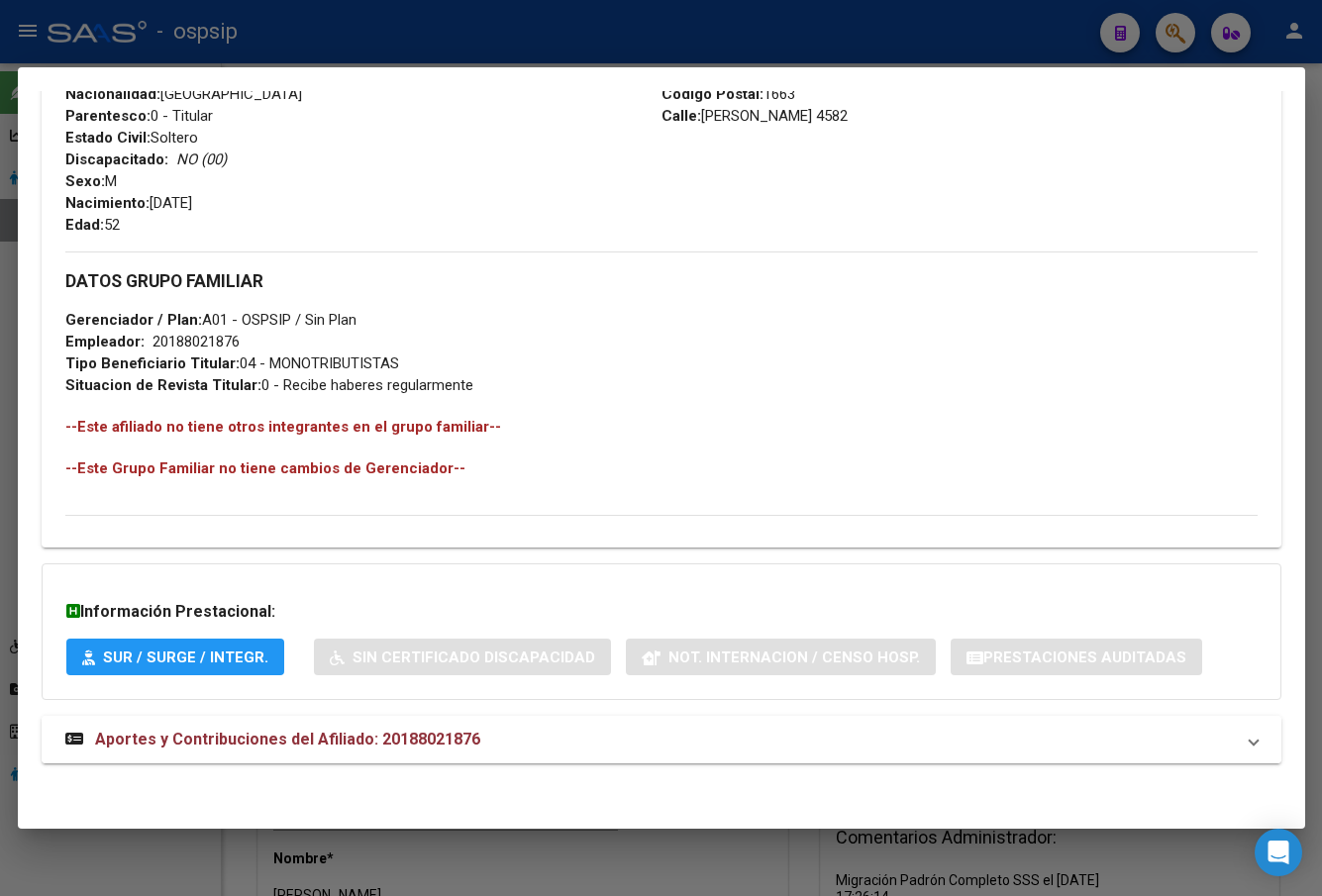 click on "Aportes y Contribuciones del Afiliado: 20188021876" at bounding box center [287, 739] 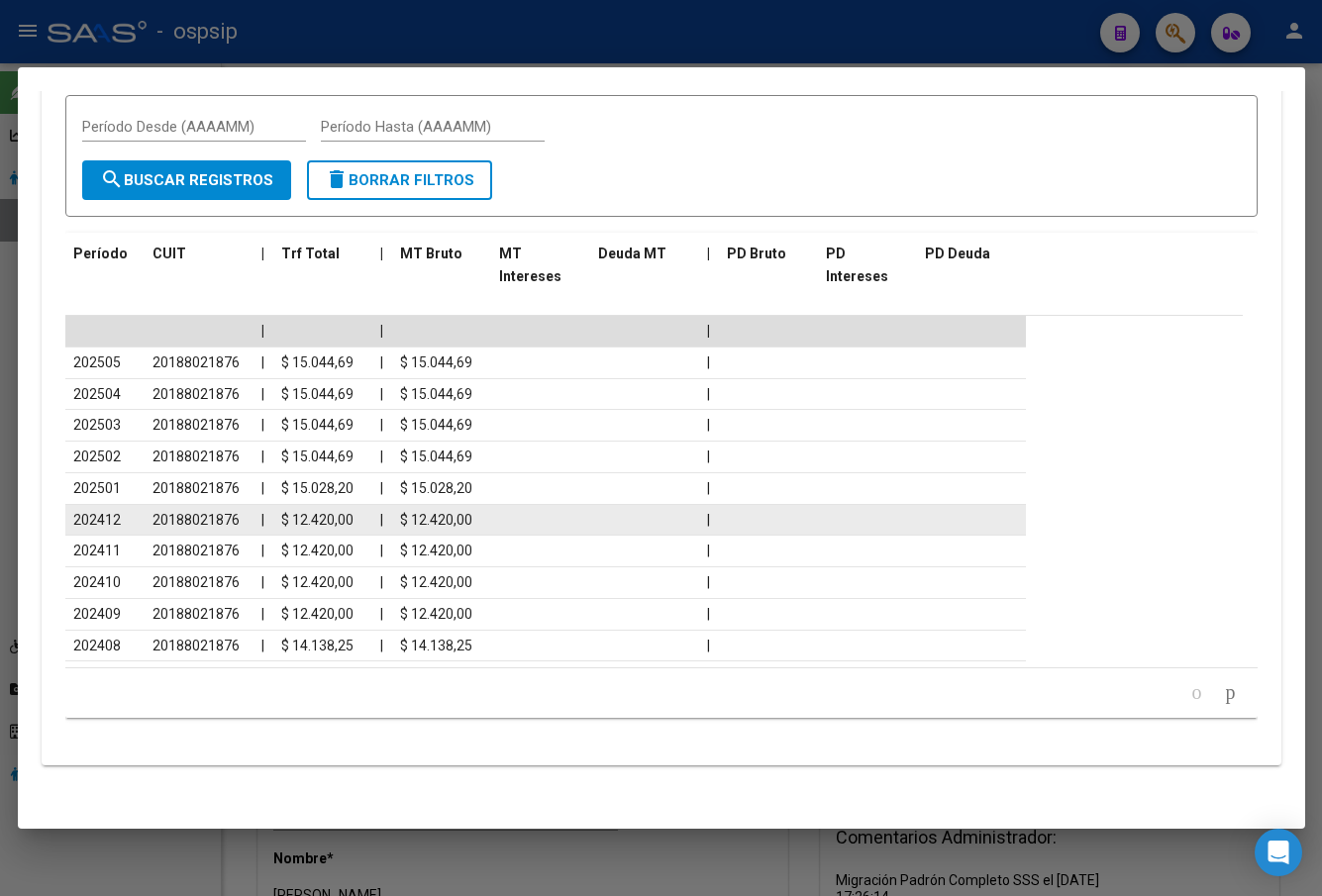 scroll, scrollTop: 1688, scrollLeft: 0, axis: vertical 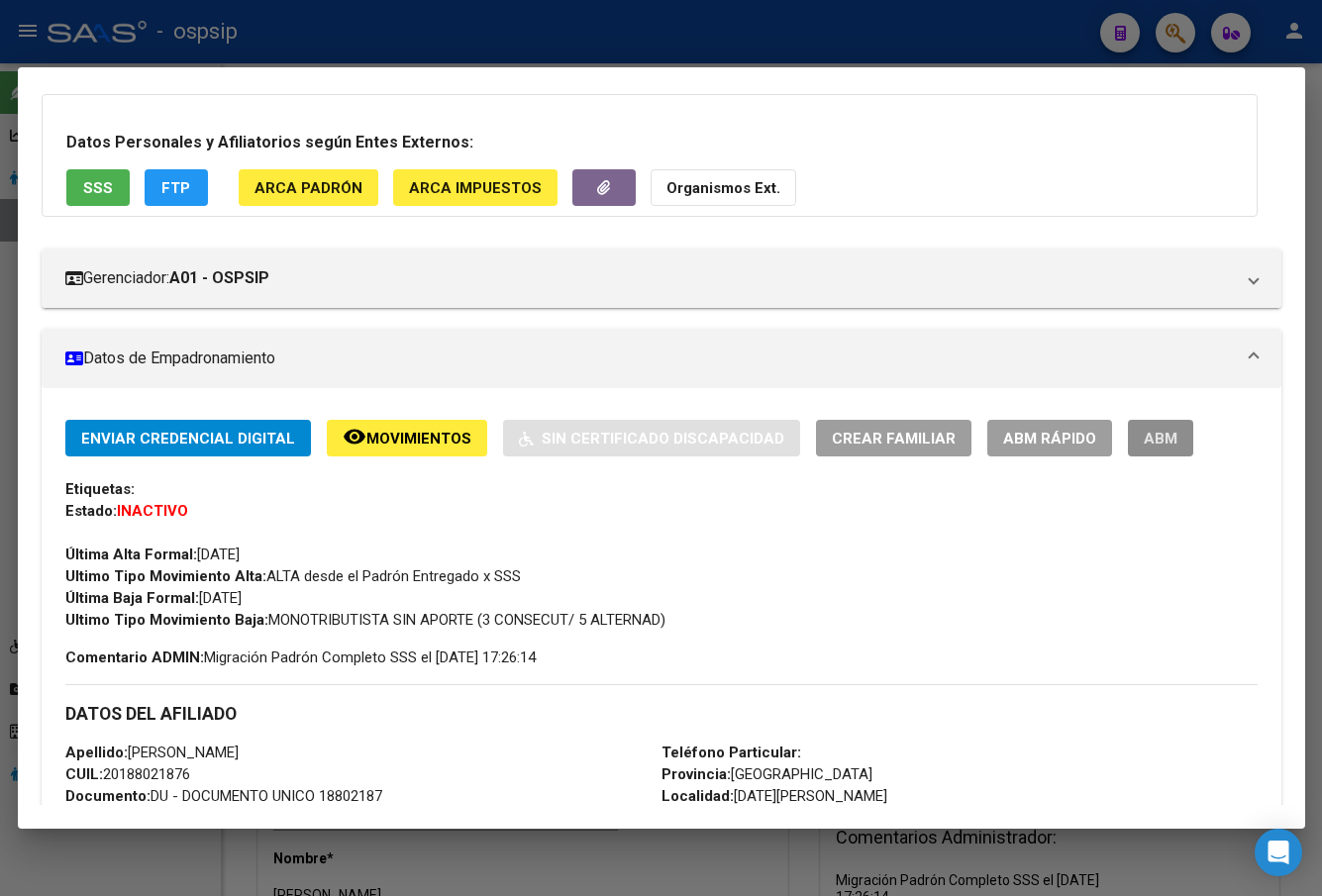 click on "ABM" at bounding box center (1161, 439) 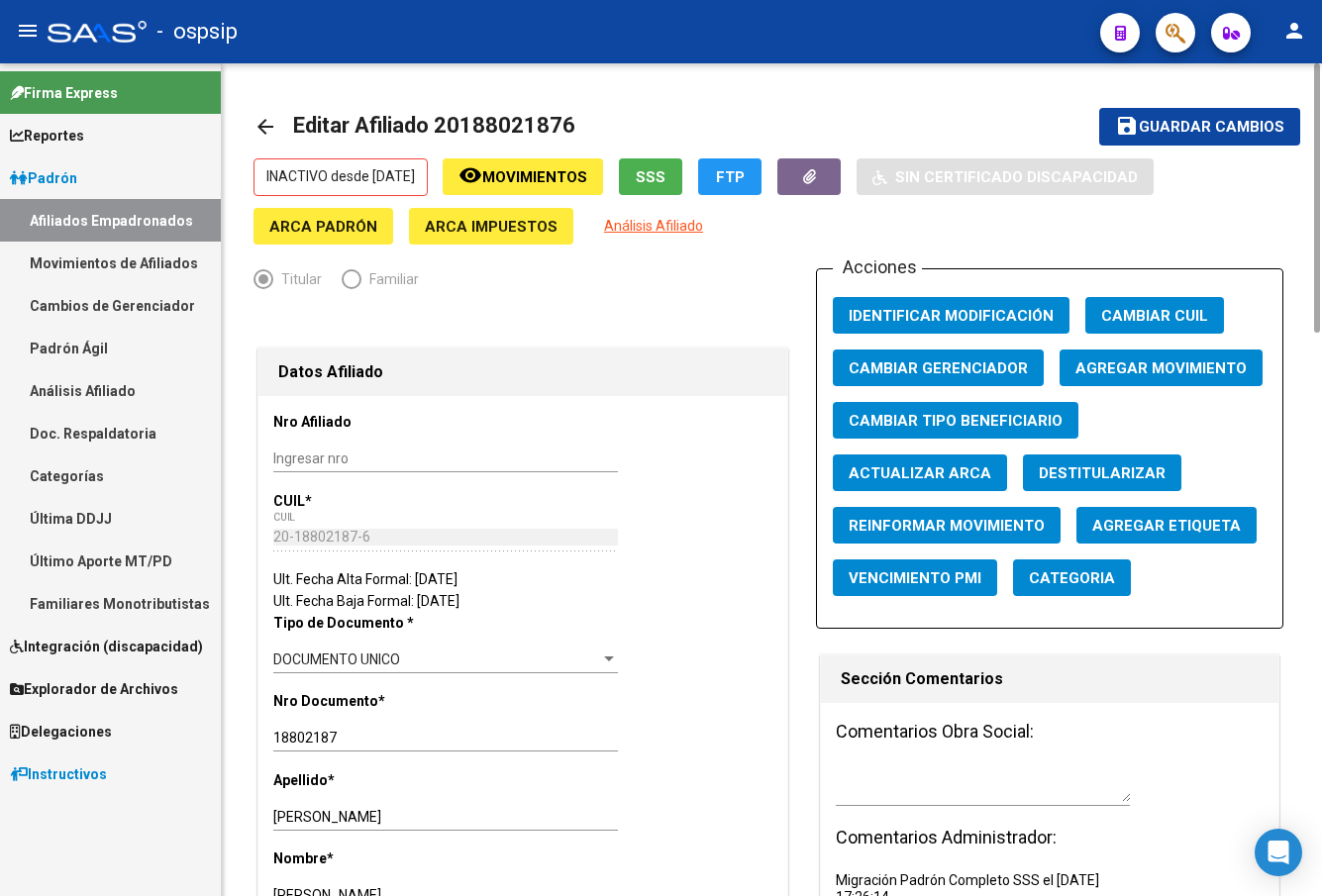 click on "Agregar Movimiento" 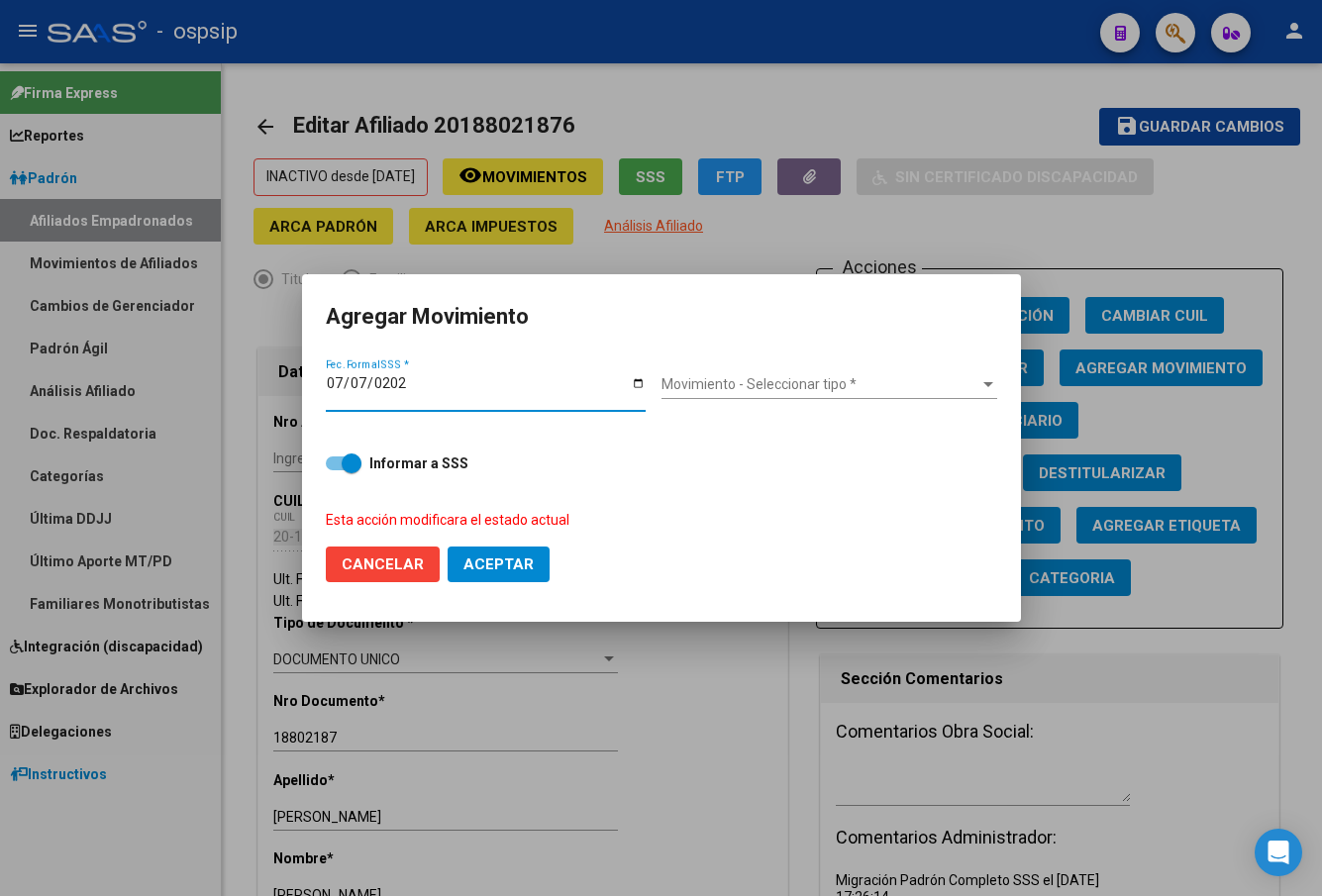 type on "[DATE]" 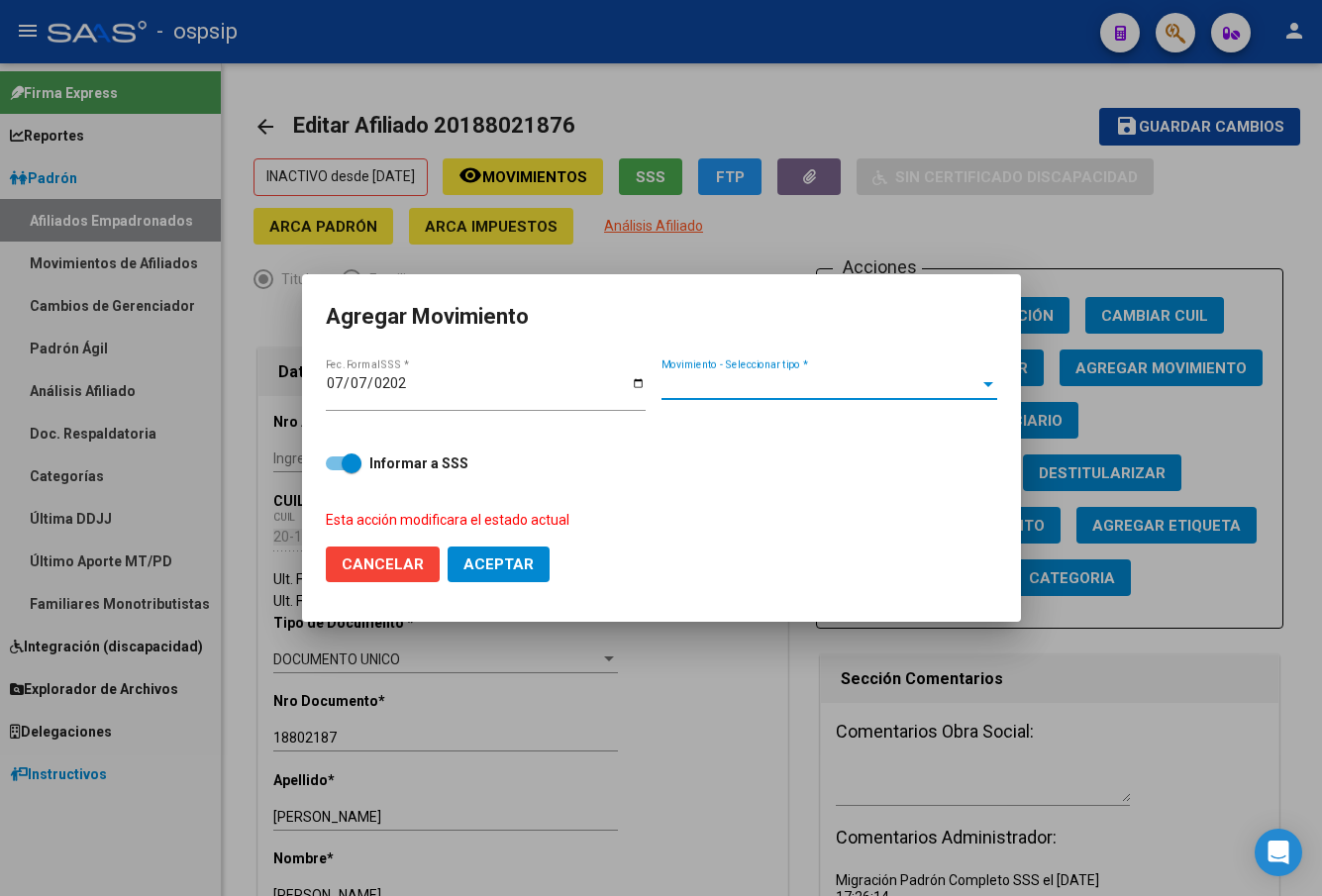 click on "Movimiento - Seleccionar tipo *" at bounding box center (820, 384) 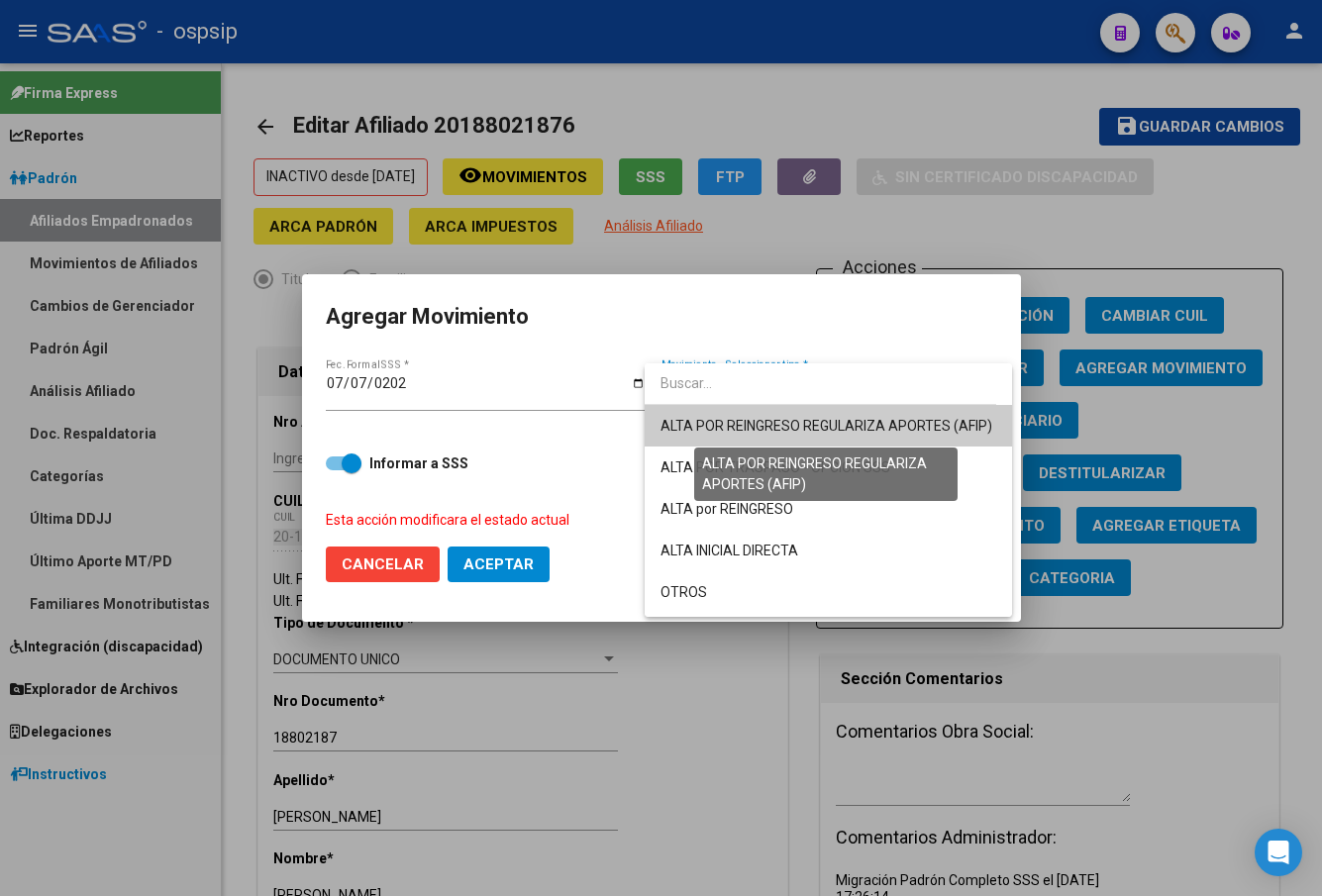 click on "ALTA POR REINGRESO REGULARIZA APORTES (AFIP)" at bounding box center (826, 426) 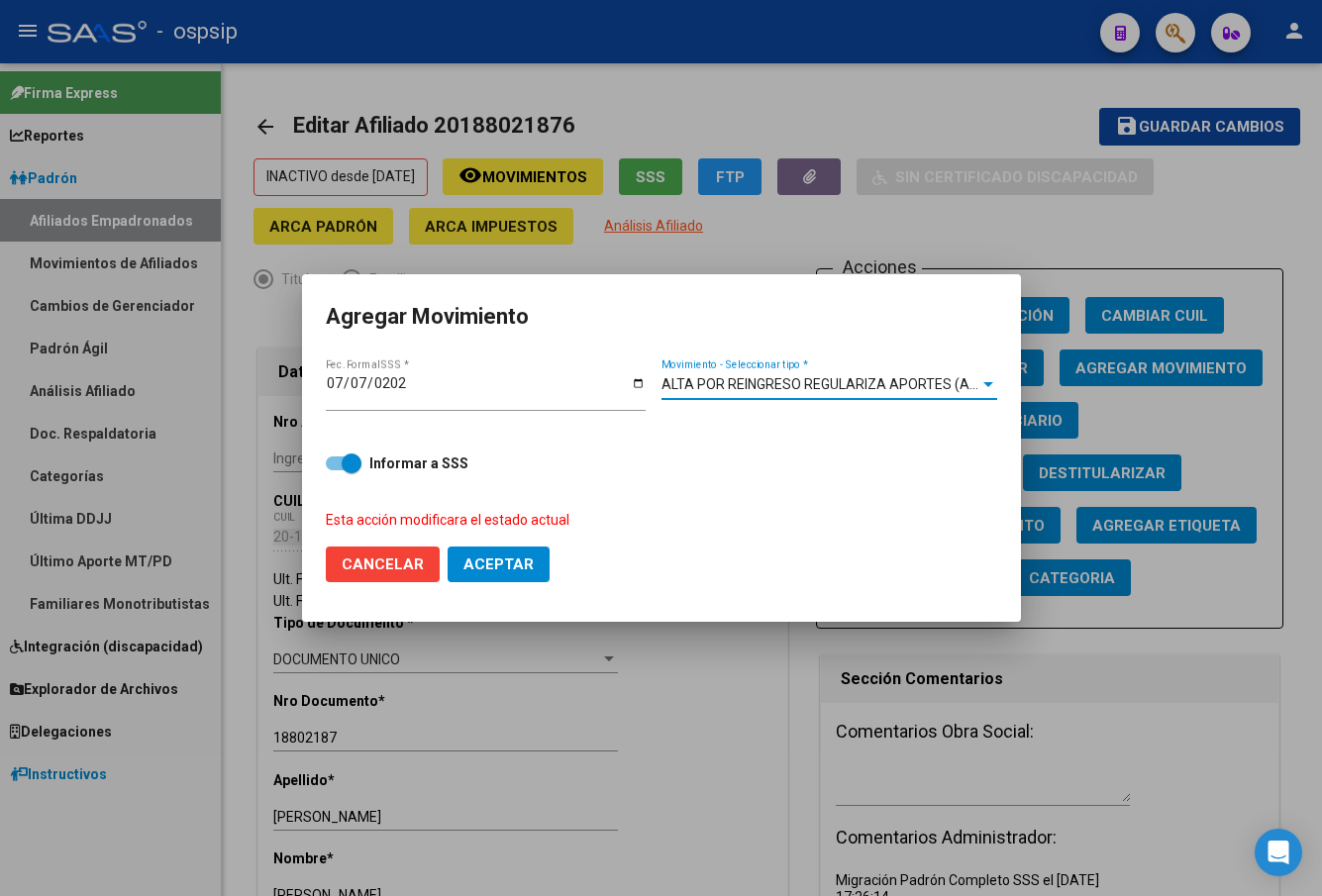click on "Aceptar" 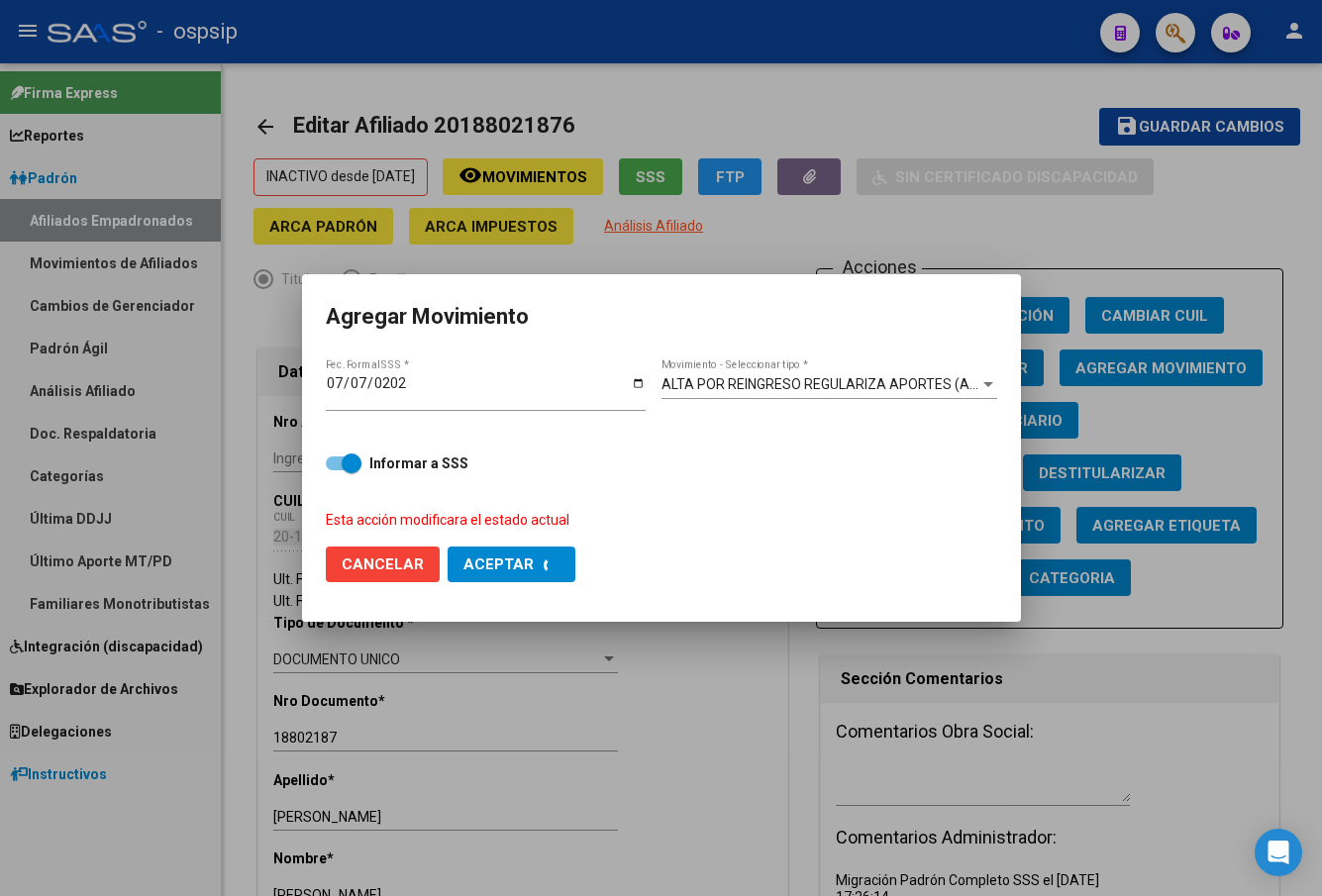 checkbox on "false" 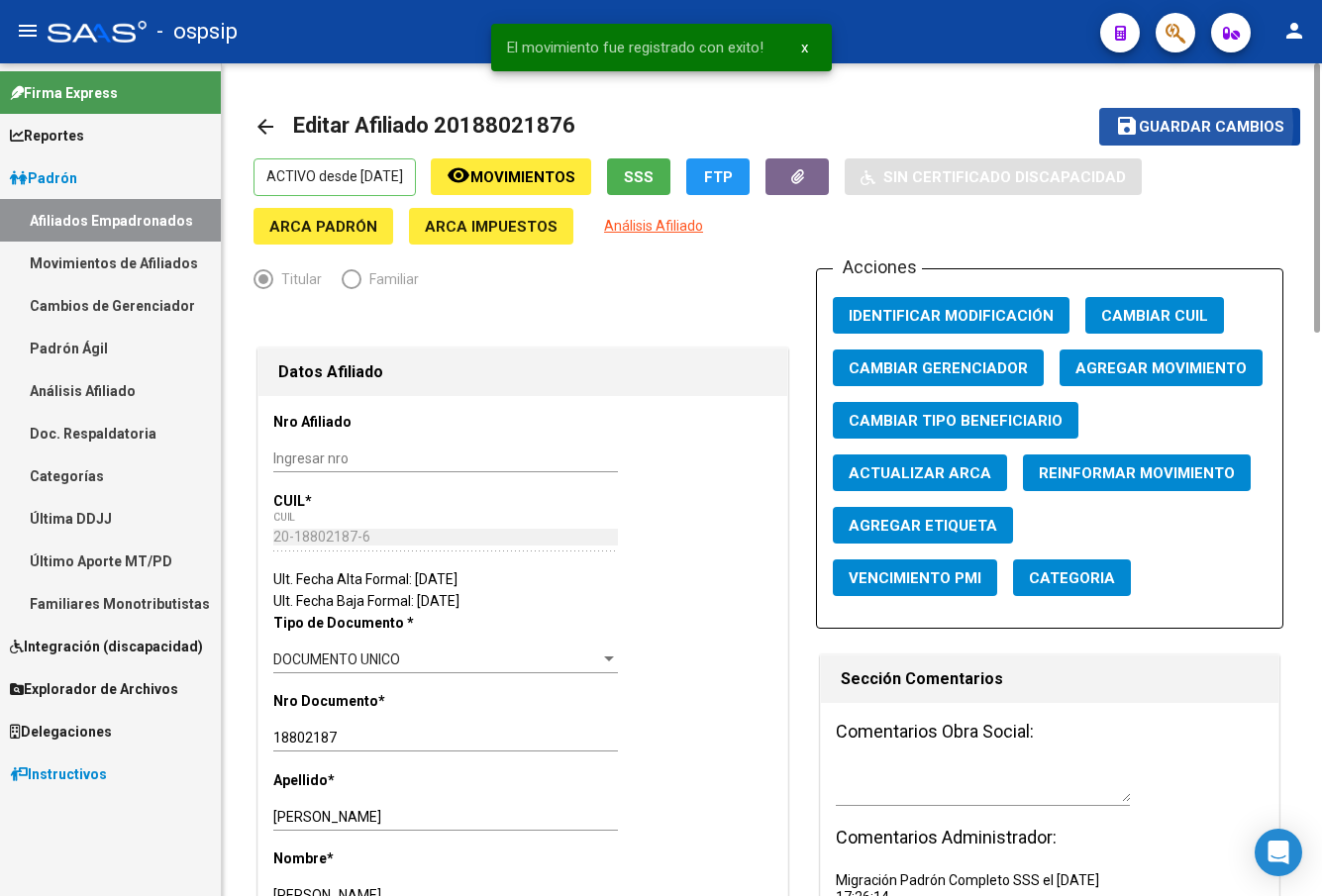 click on "Guardar cambios" 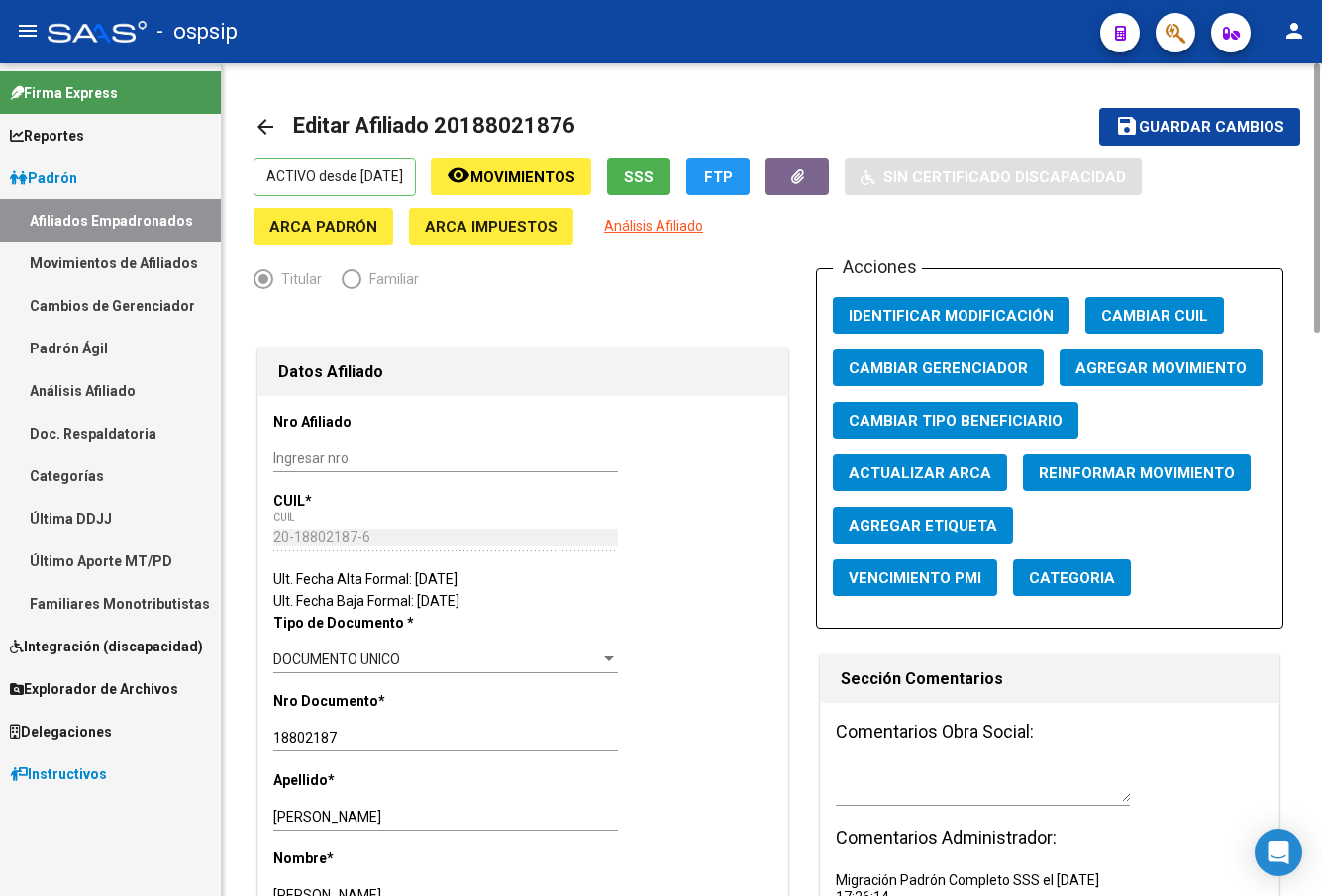 click on "arrow_back Editar Afiliado 20188021876" 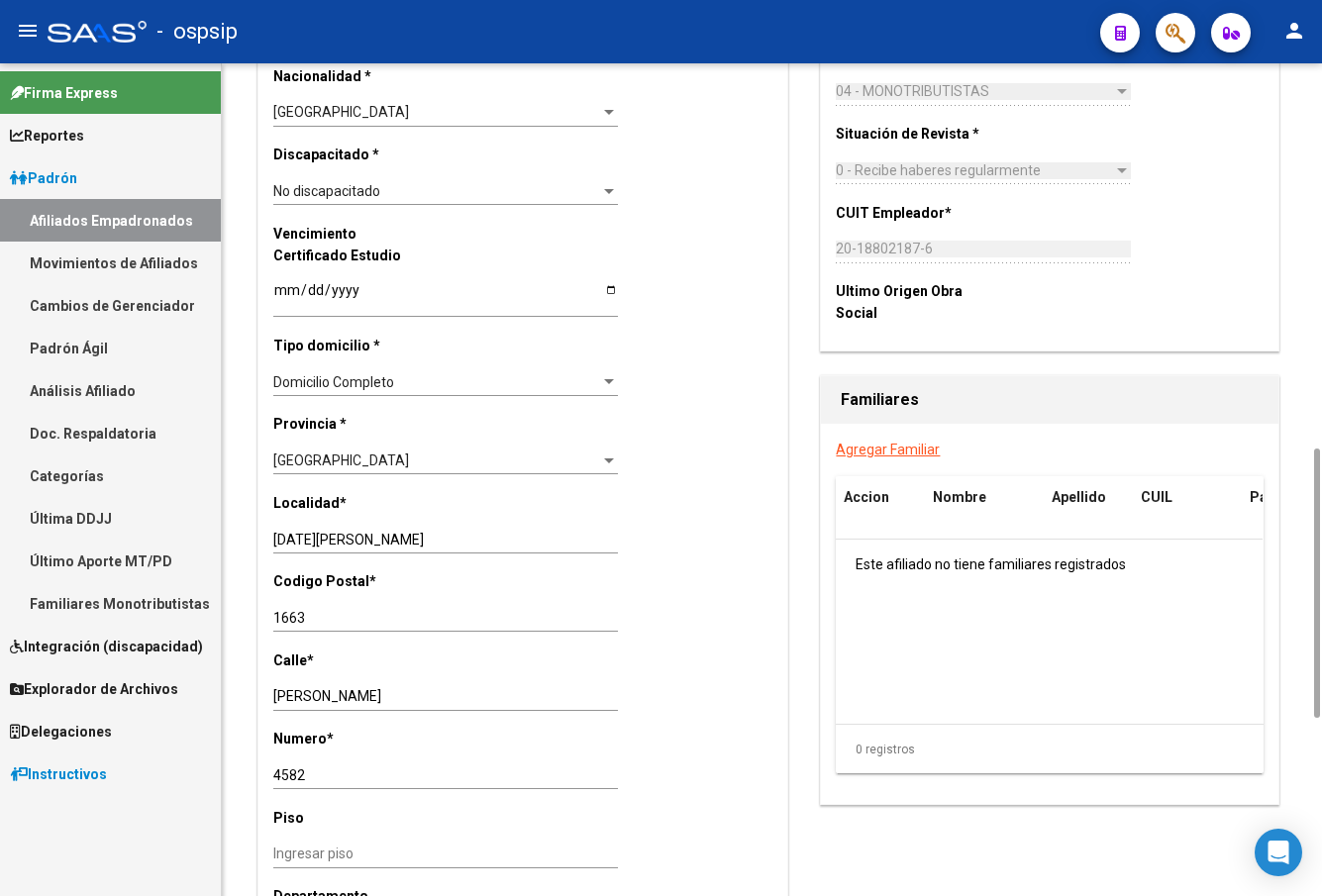 scroll, scrollTop: 1386, scrollLeft: 0, axis: vertical 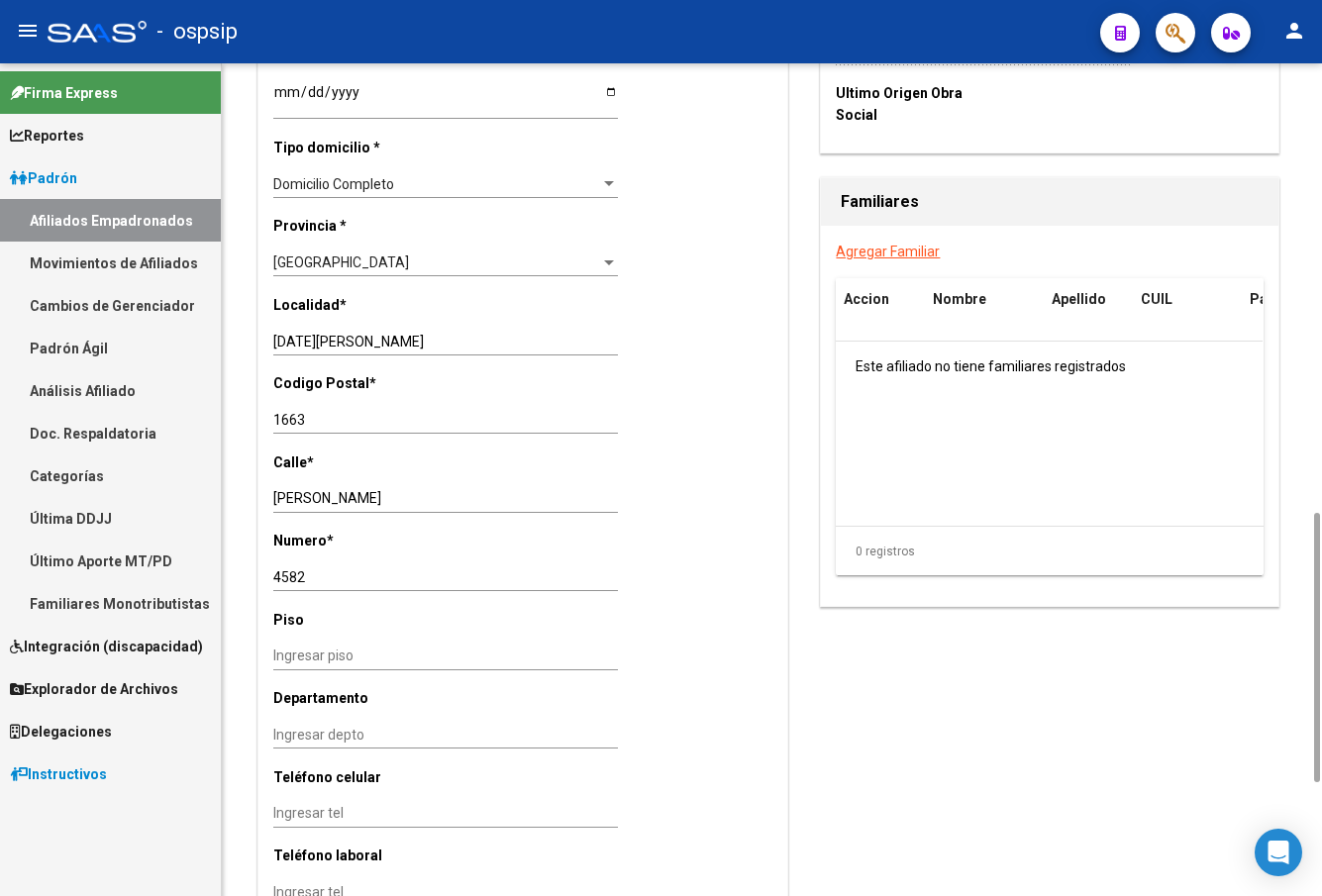 drag, startPoint x: 374, startPoint y: 31, endPoint x: 538, endPoint y: 166, distance: 212.41704 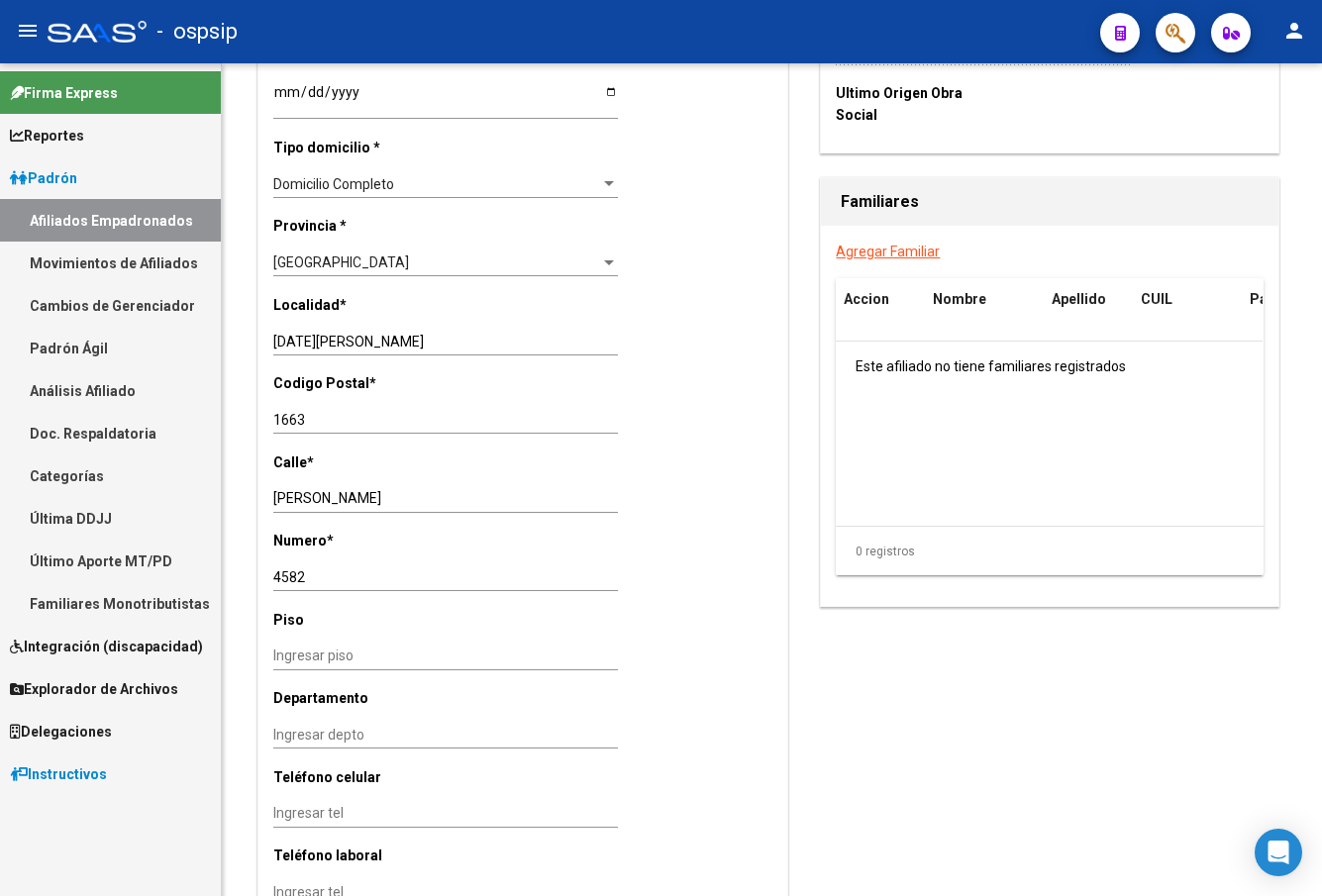 scroll, scrollTop: 594, scrollLeft: 0, axis: vertical 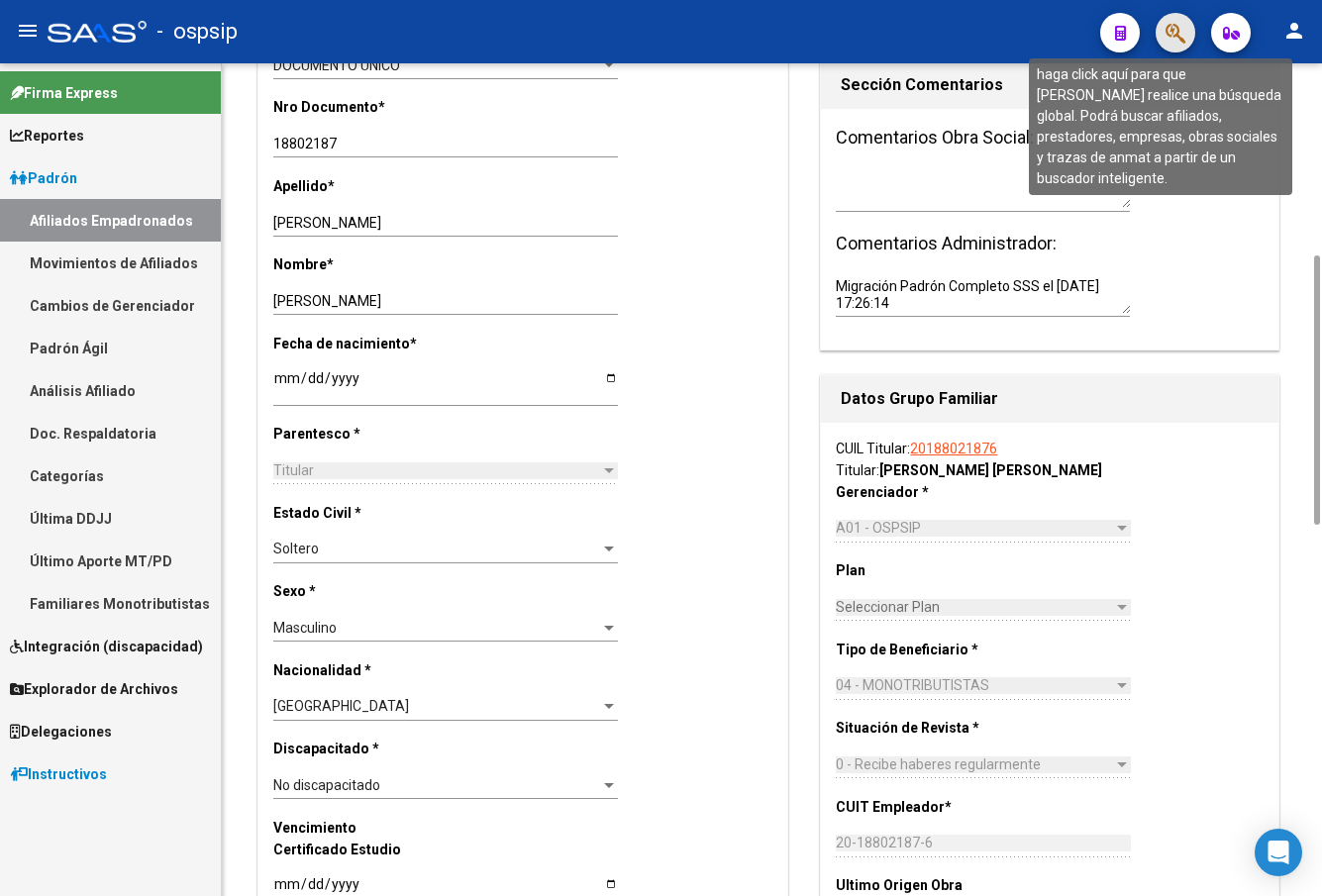 click 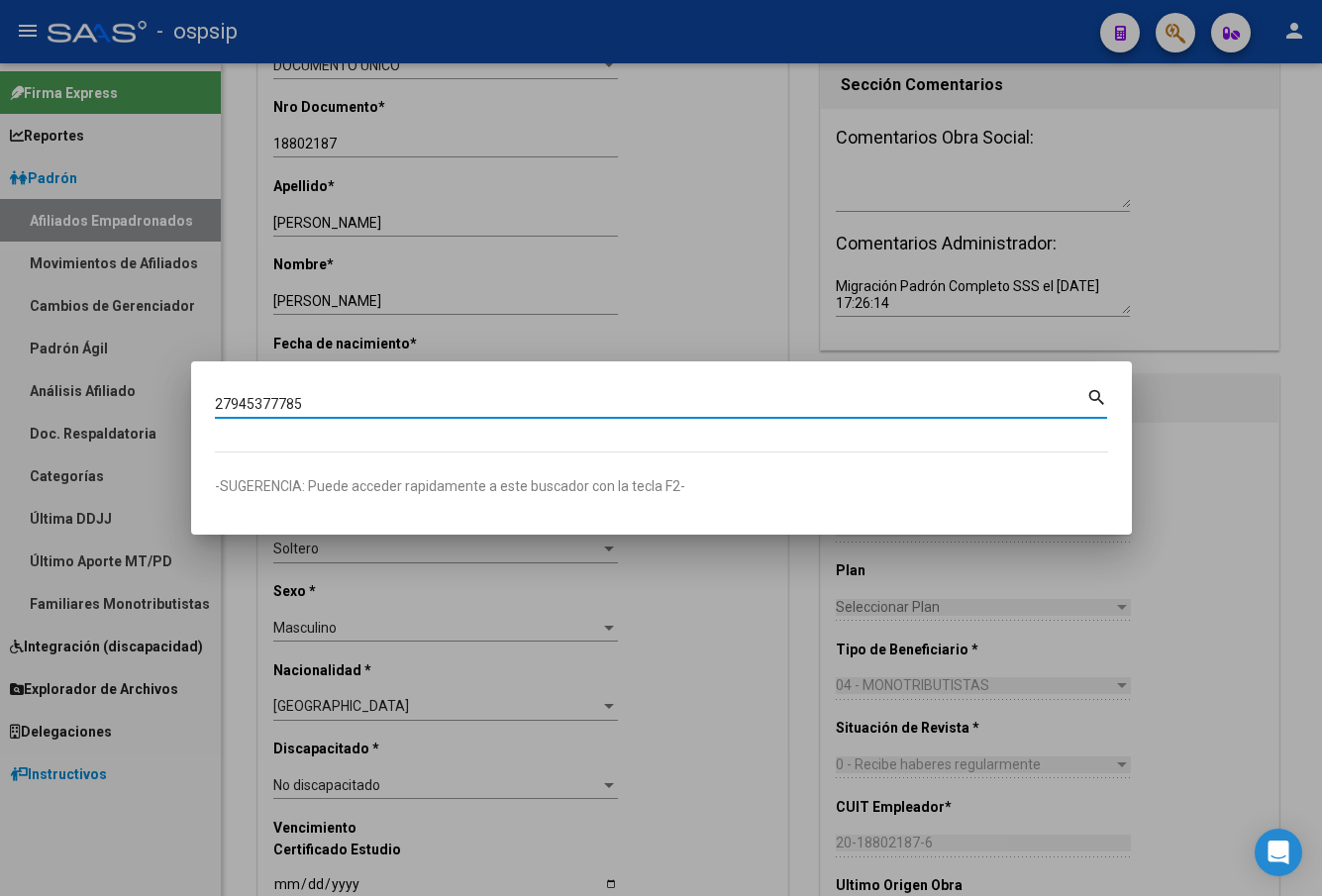 type on "27945377785" 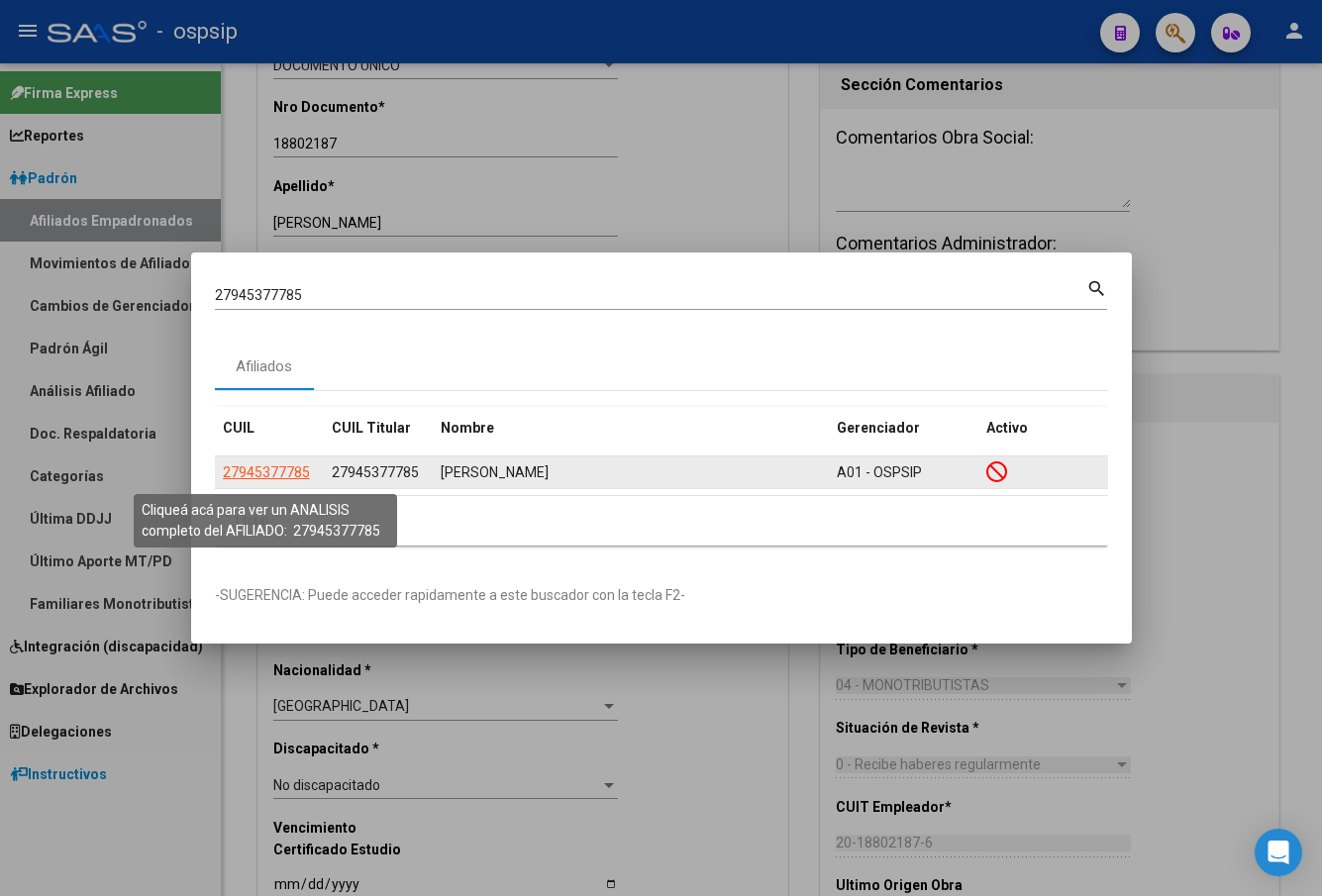 click on "27945377785" 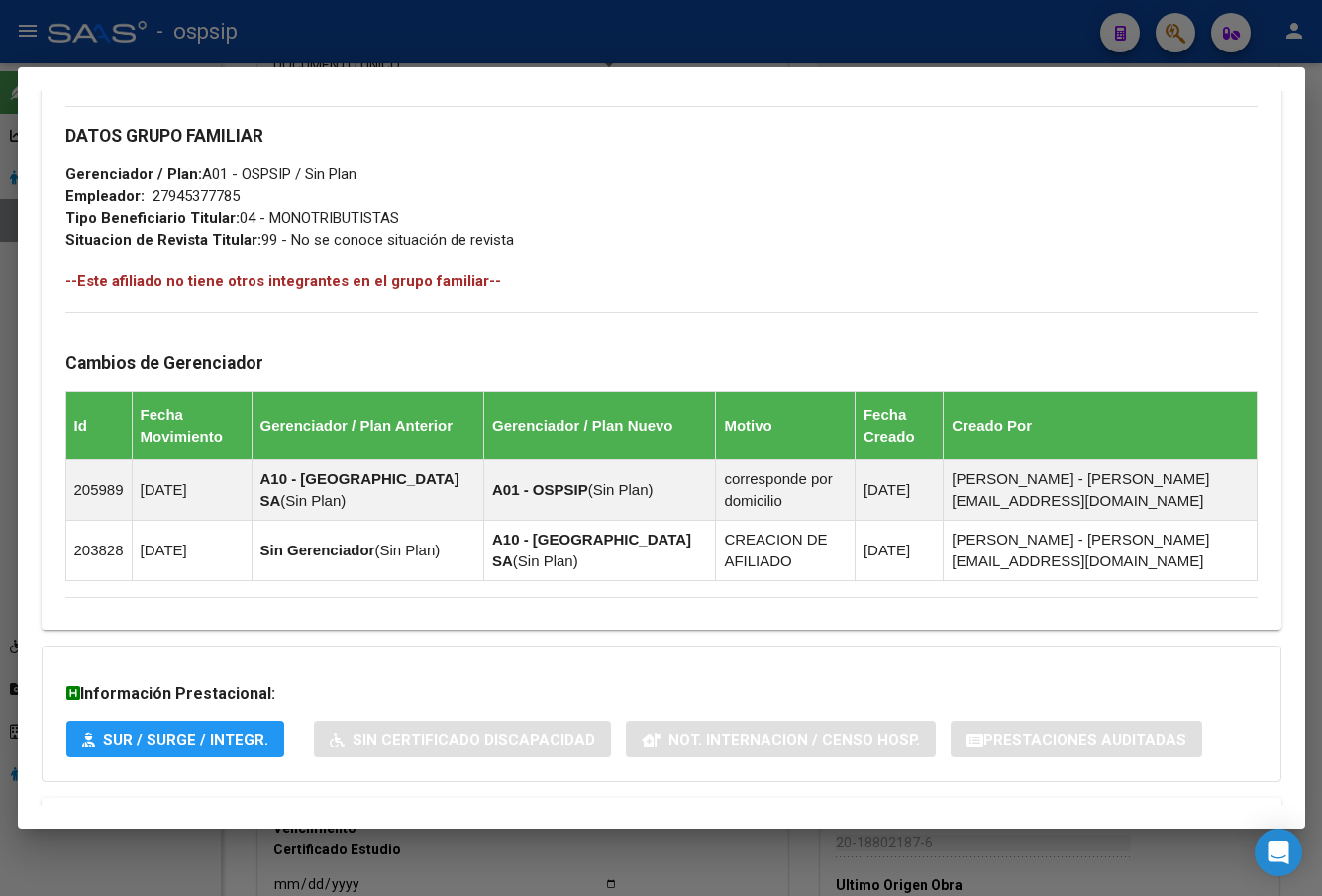 scroll, scrollTop: 1013, scrollLeft: 0, axis: vertical 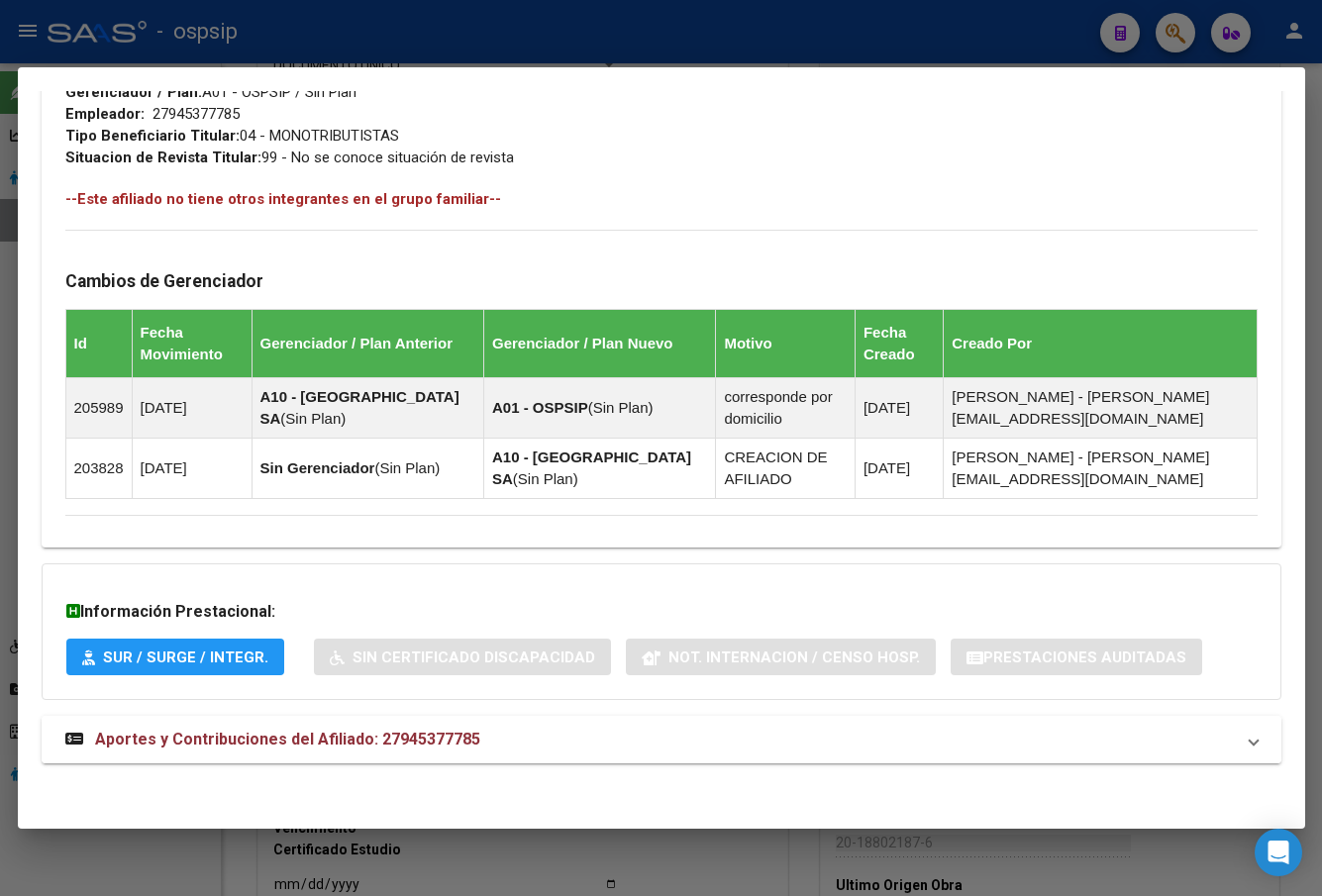 click on "Aportes y Contribuciones del Afiliado: 27945377785" at bounding box center [287, 739] 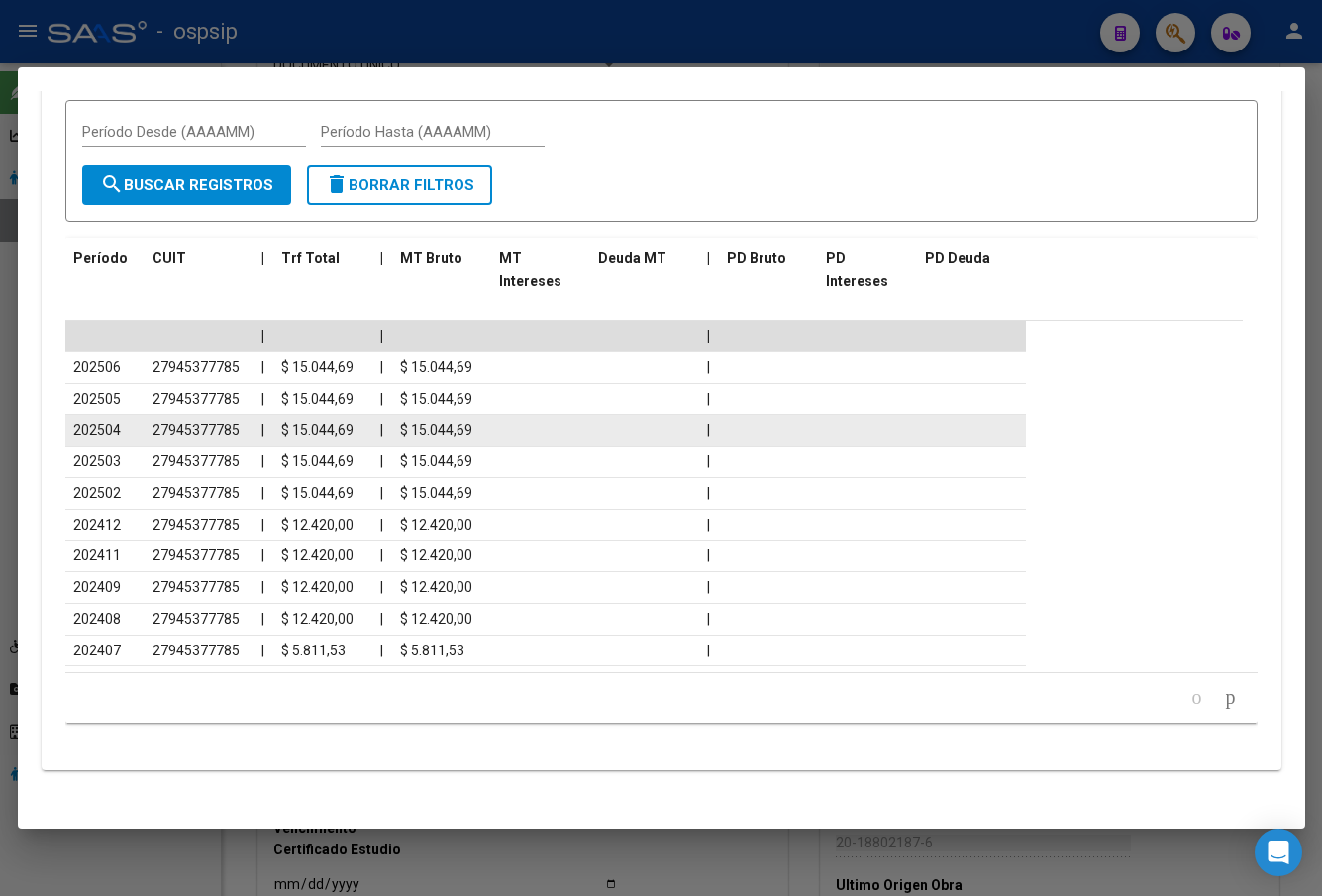 scroll, scrollTop: 1878, scrollLeft: 0, axis: vertical 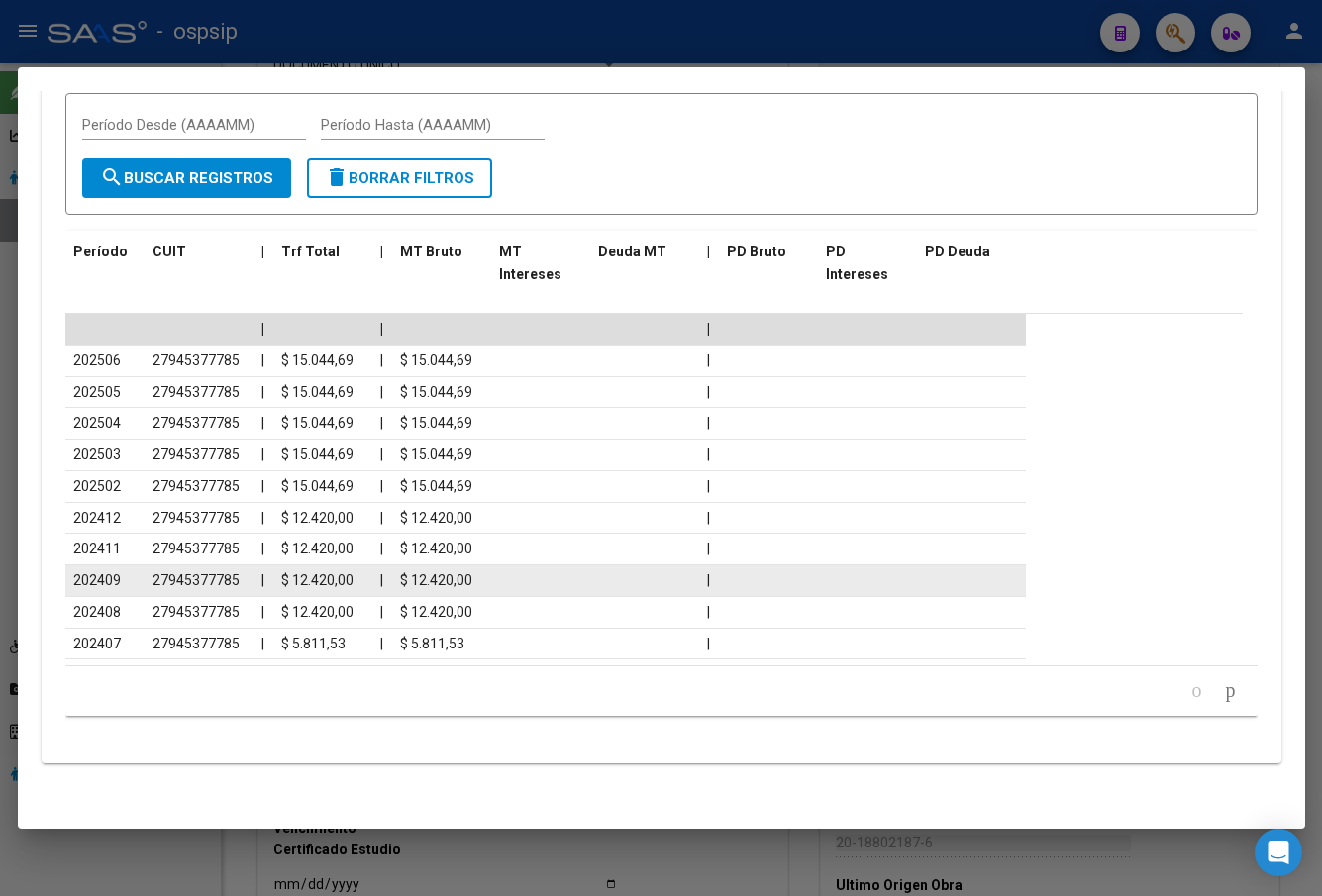 drag, startPoint x: 116, startPoint y: 558, endPoint x: 115, endPoint y: 574, distance: 16.03122 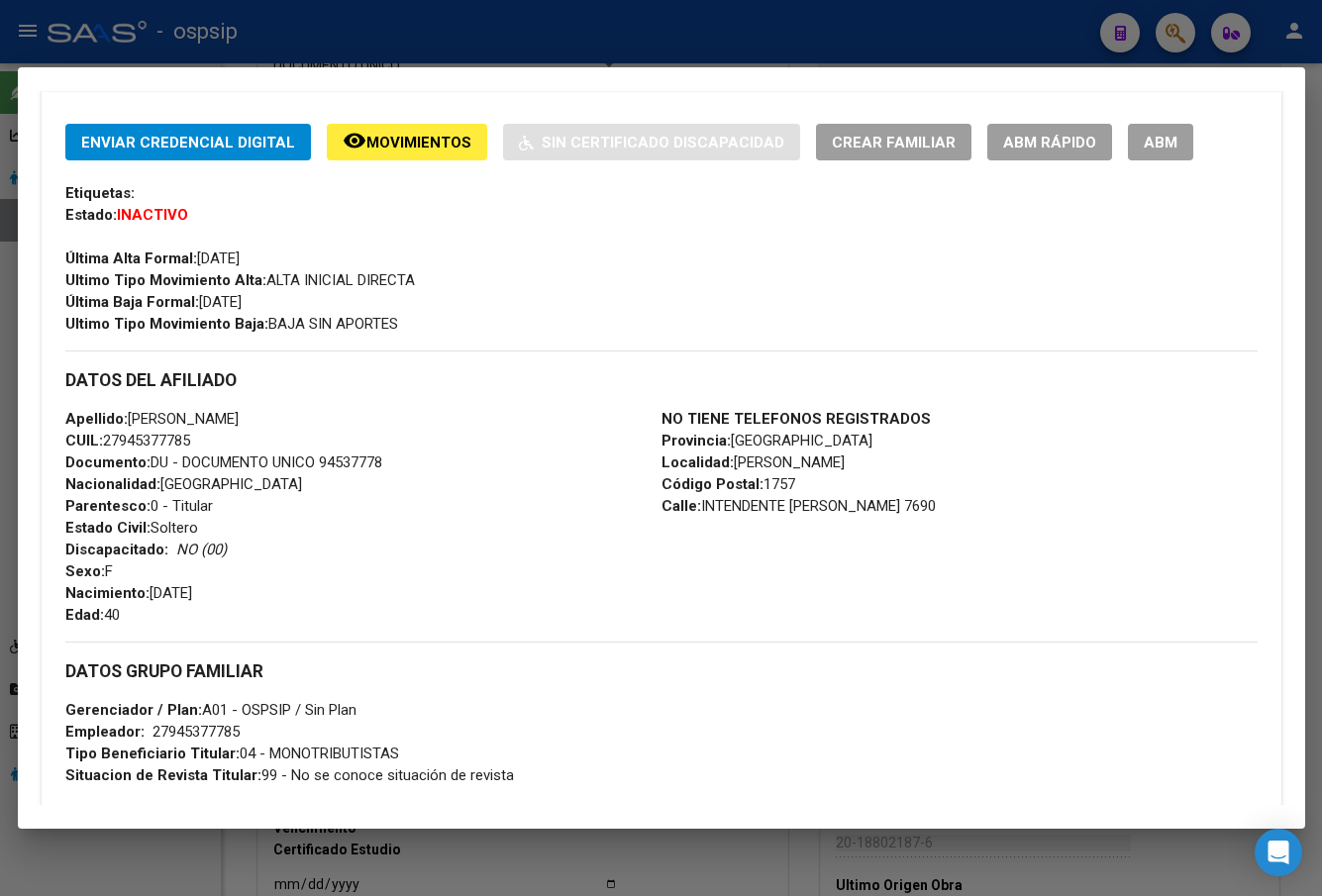 scroll, scrollTop: 393, scrollLeft: 0, axis: vertical 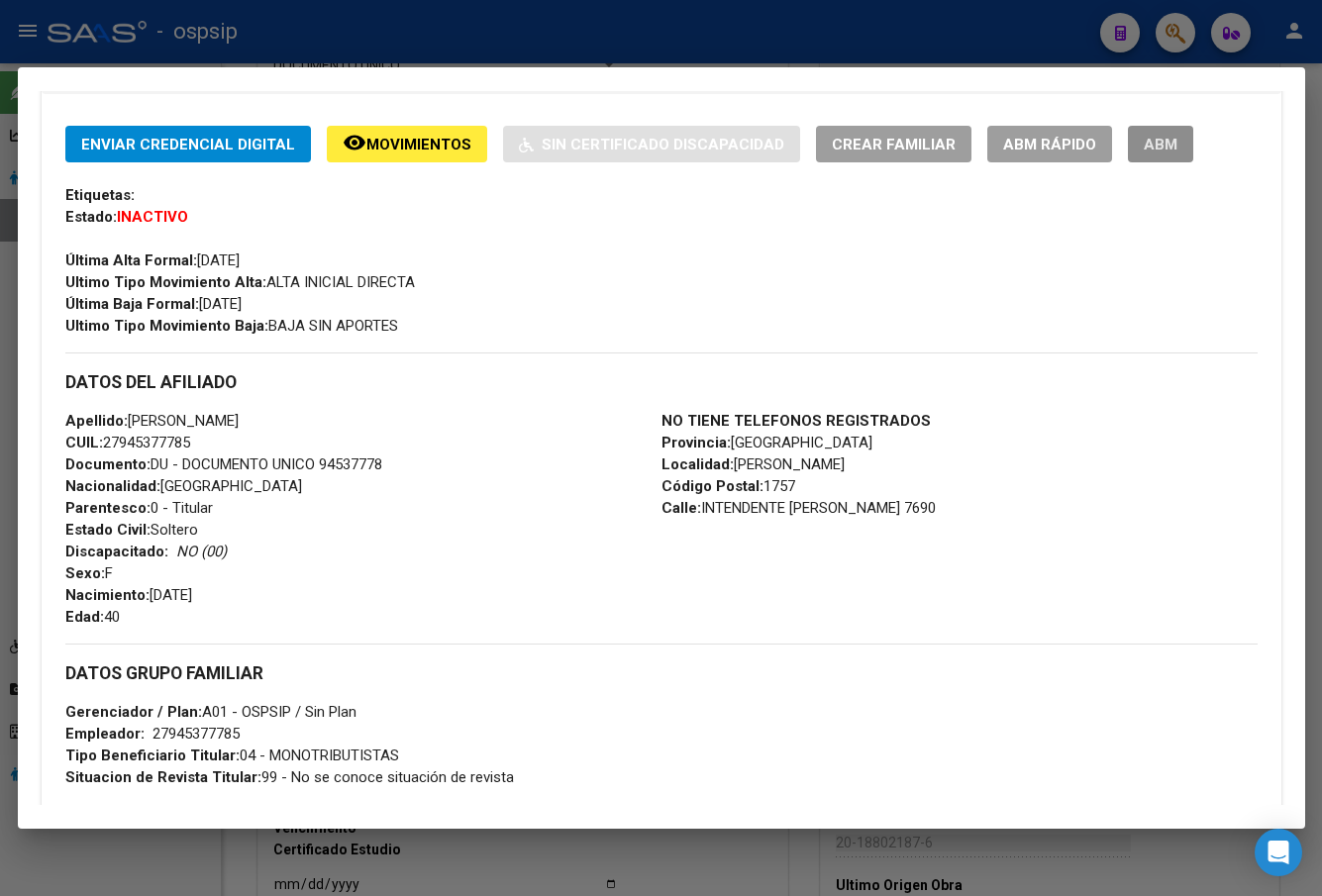 click on "ABM" at bounding box center [1161, 144] 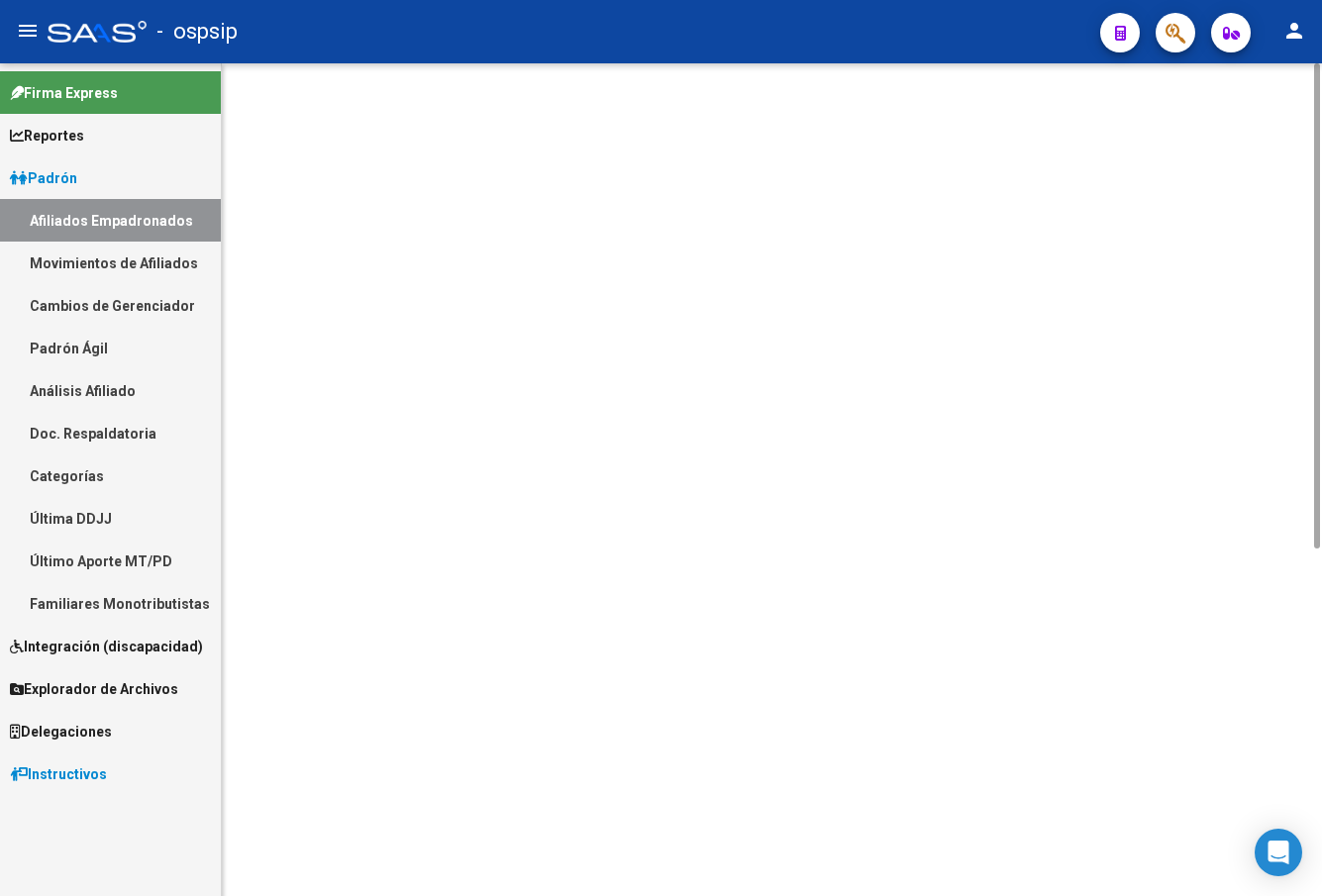 scroll, scrollTop: 0, scrollLeft: 0, axis: both 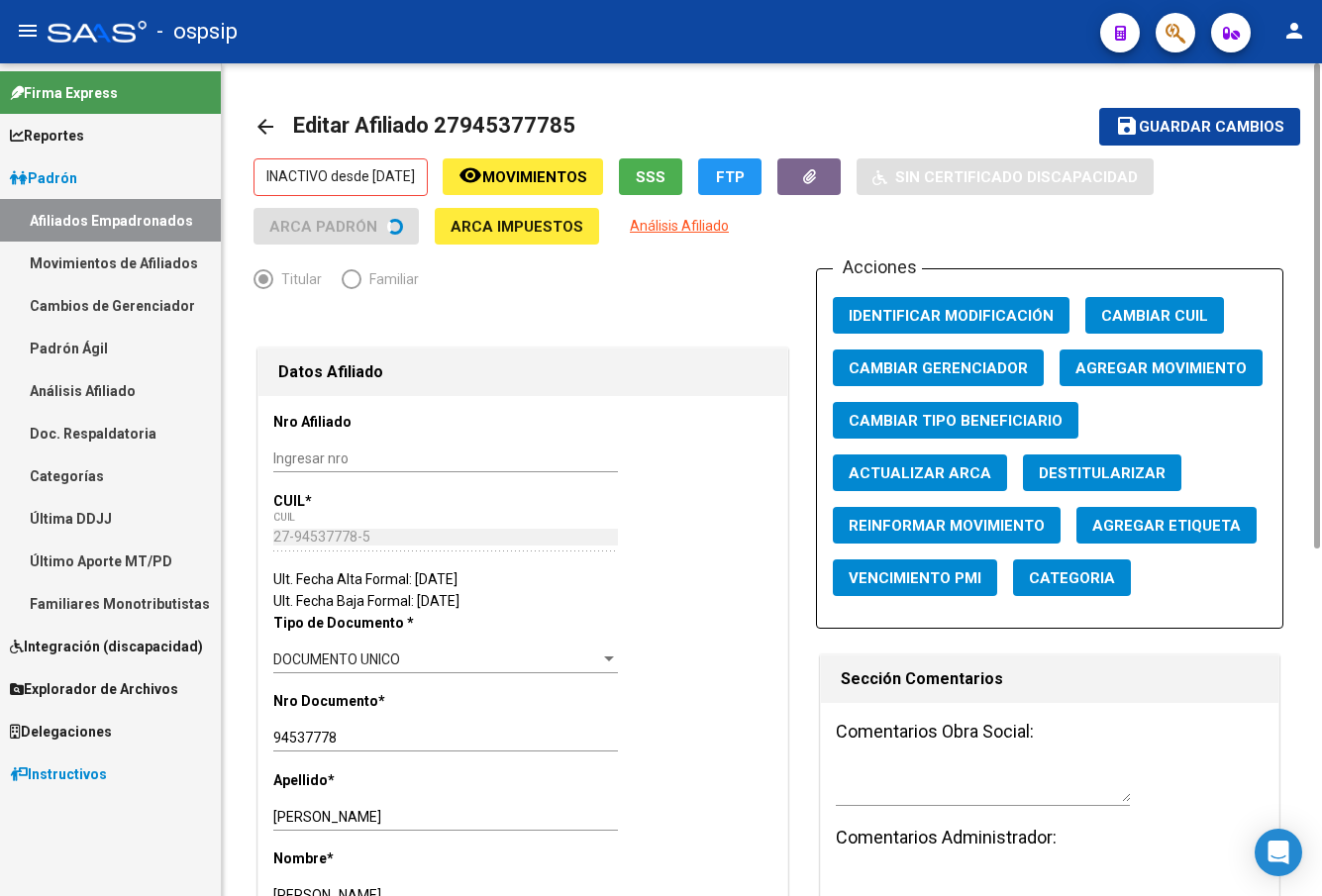 click on "Agregar Movimiento" 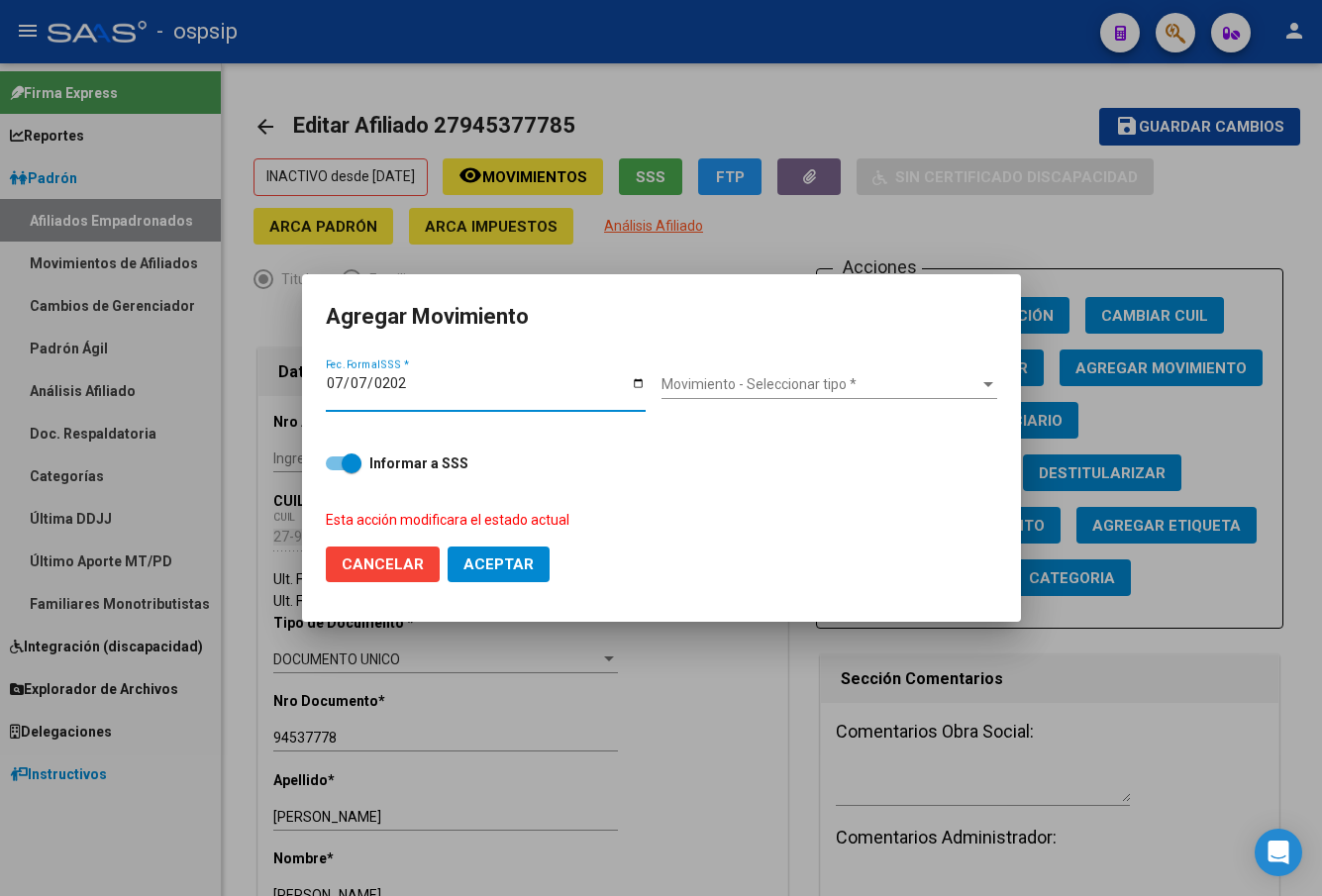 type on "[DATE]" 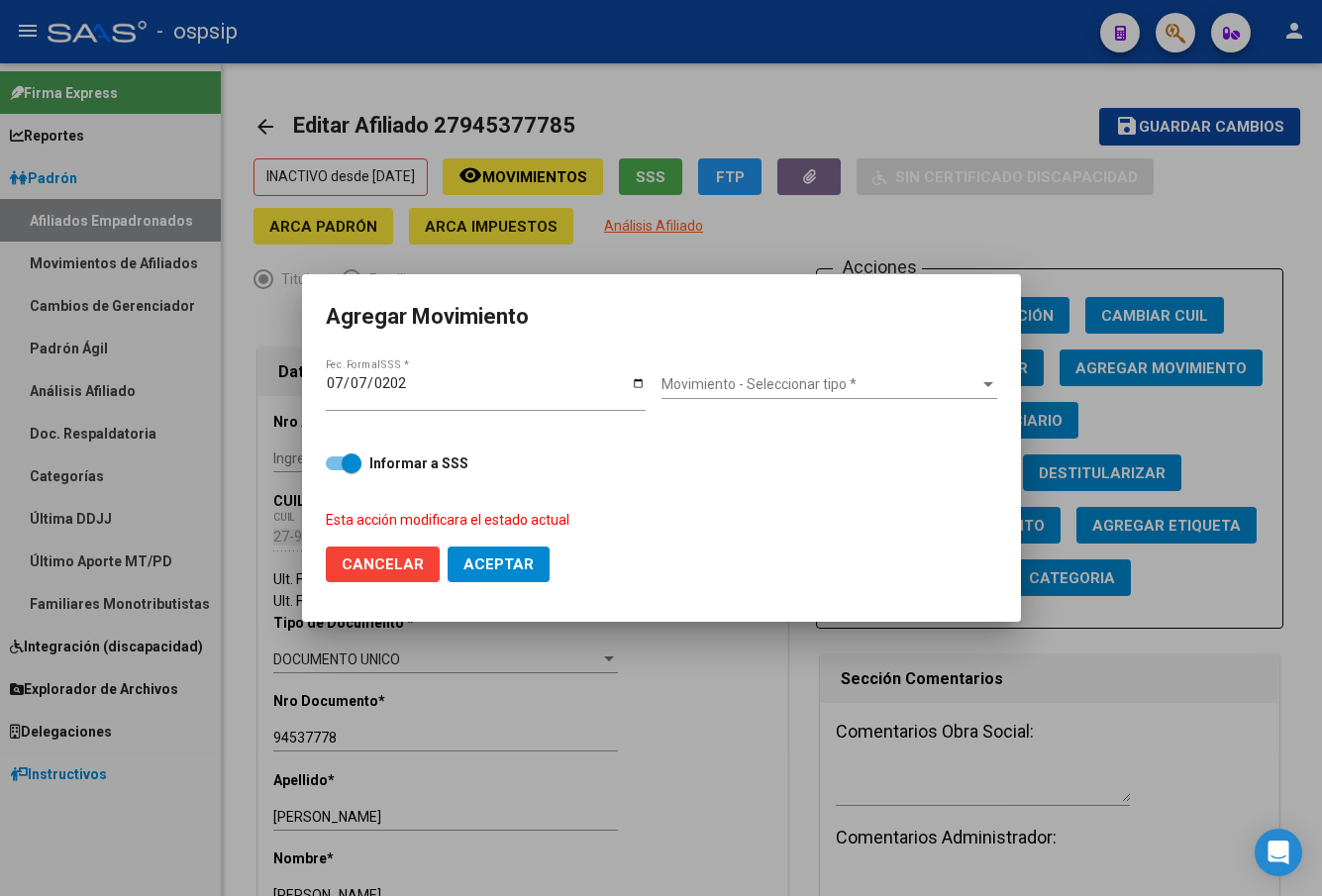 click on "Movimiento - Seleccionar tipo * Movimiento - Seleccionar tipo *" at bounding box center [829, 385] 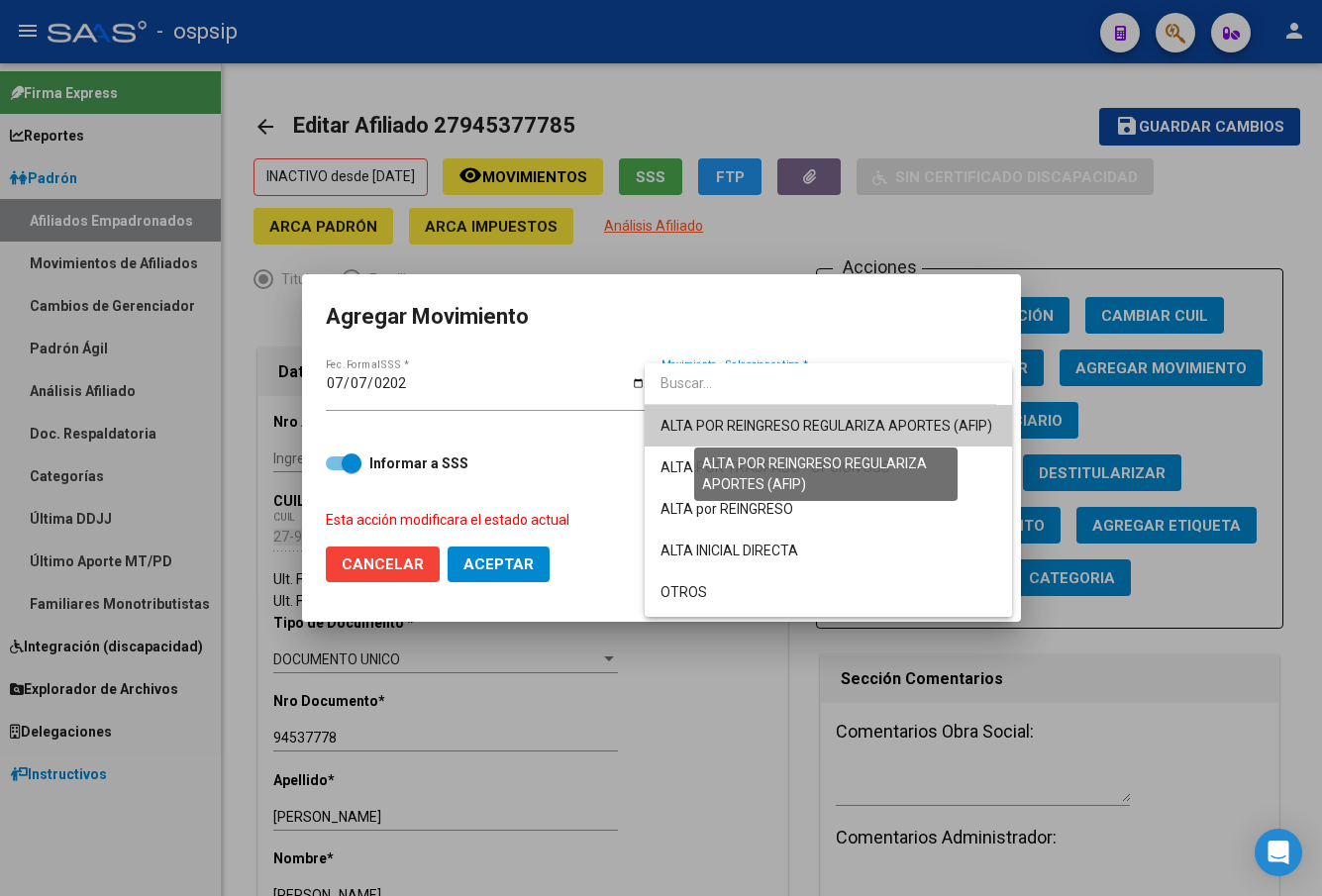 click on "ALTA POR REINGRESO REGULARIZA APORTES (AFIP)" at bounding box center (826, 426) 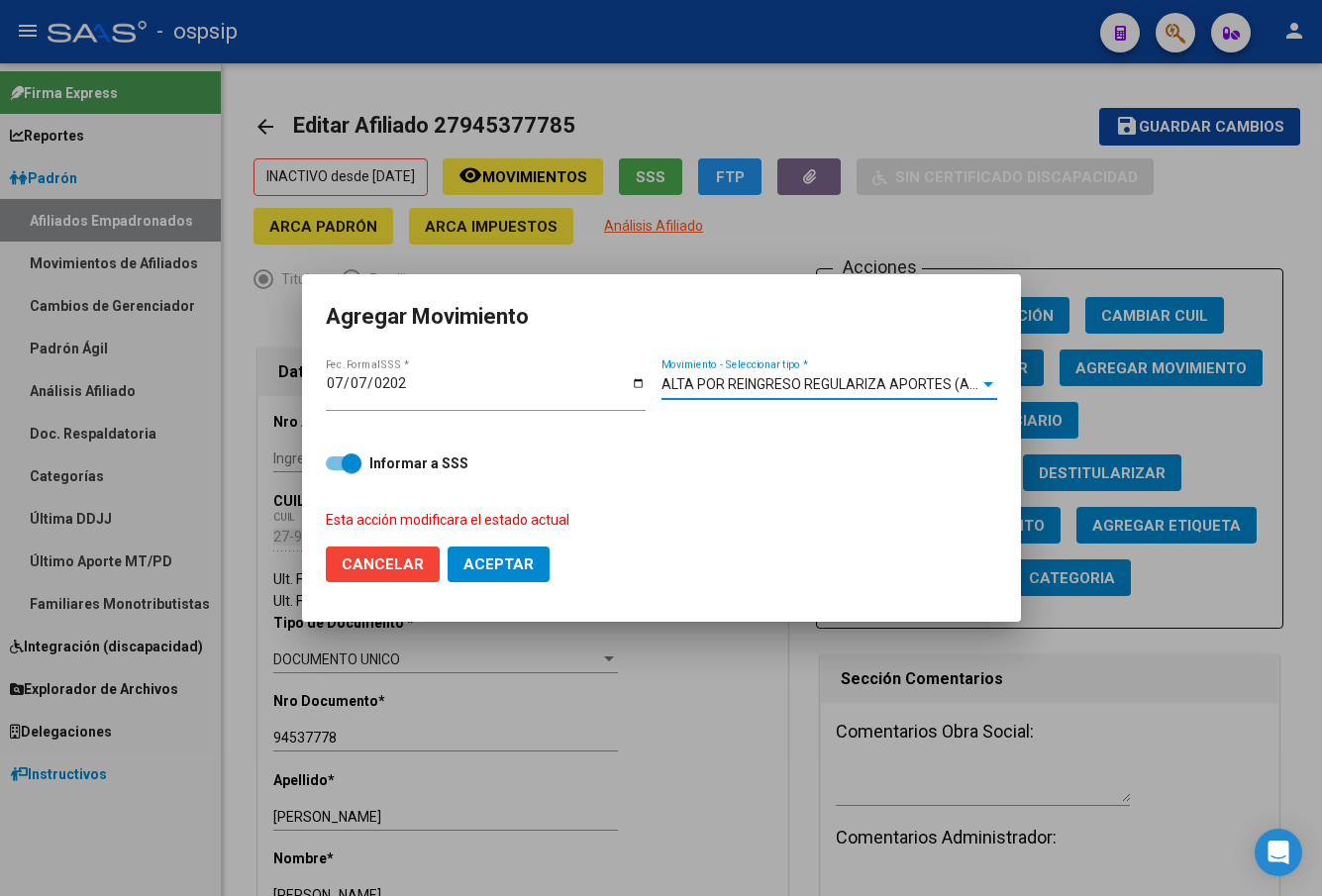 click on "Aceptar" 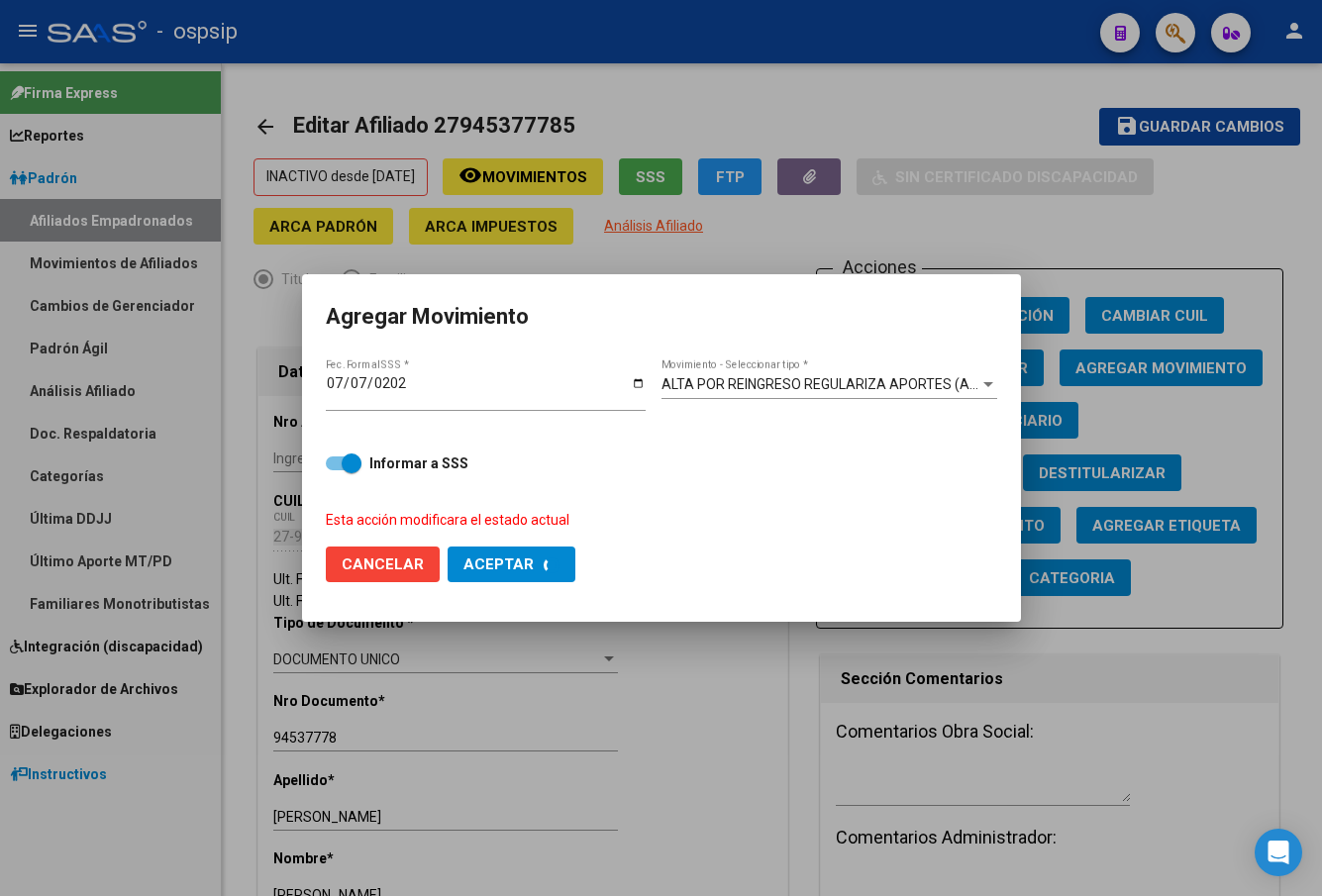 checkbox on "false" 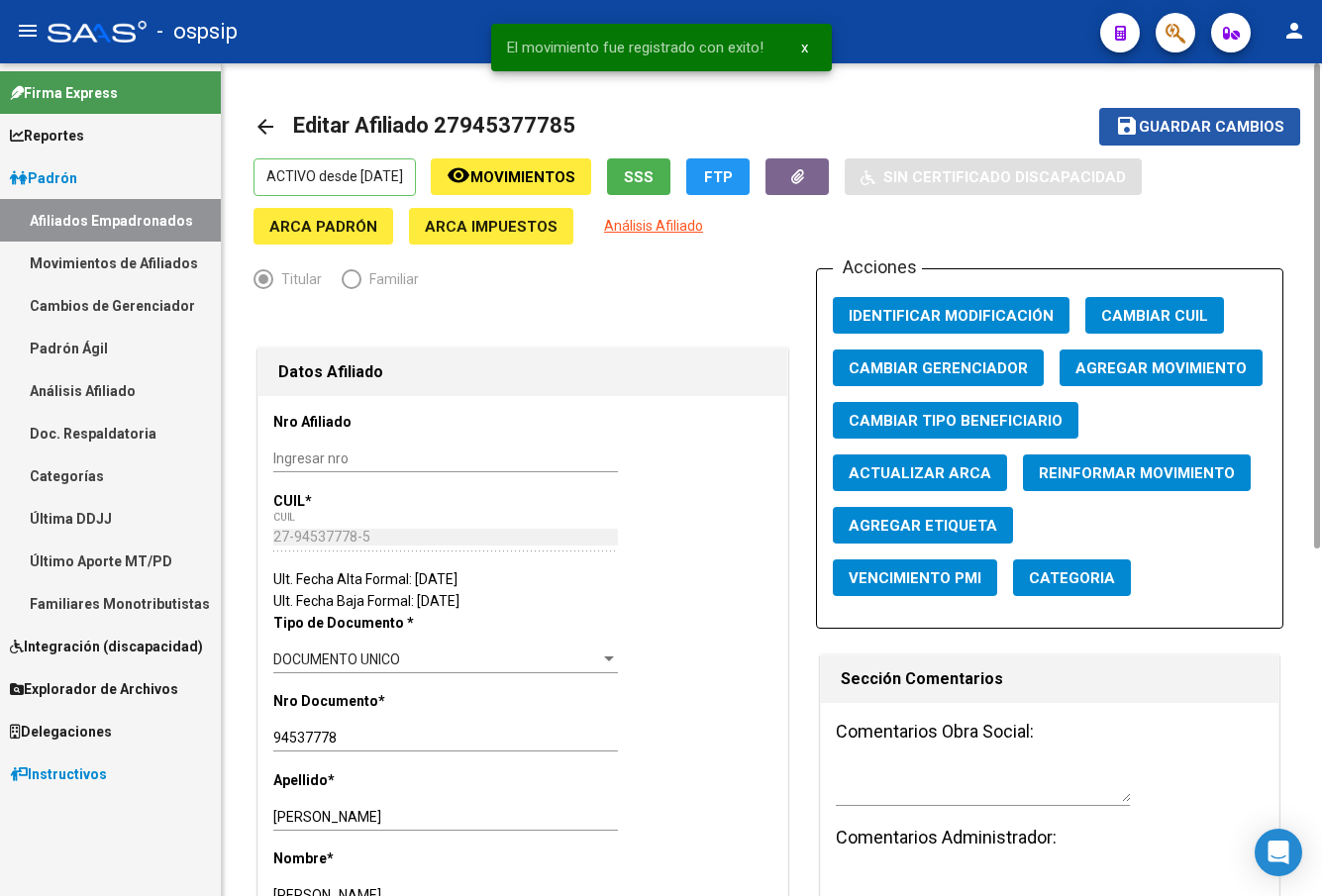 click on "Guardar cambios" 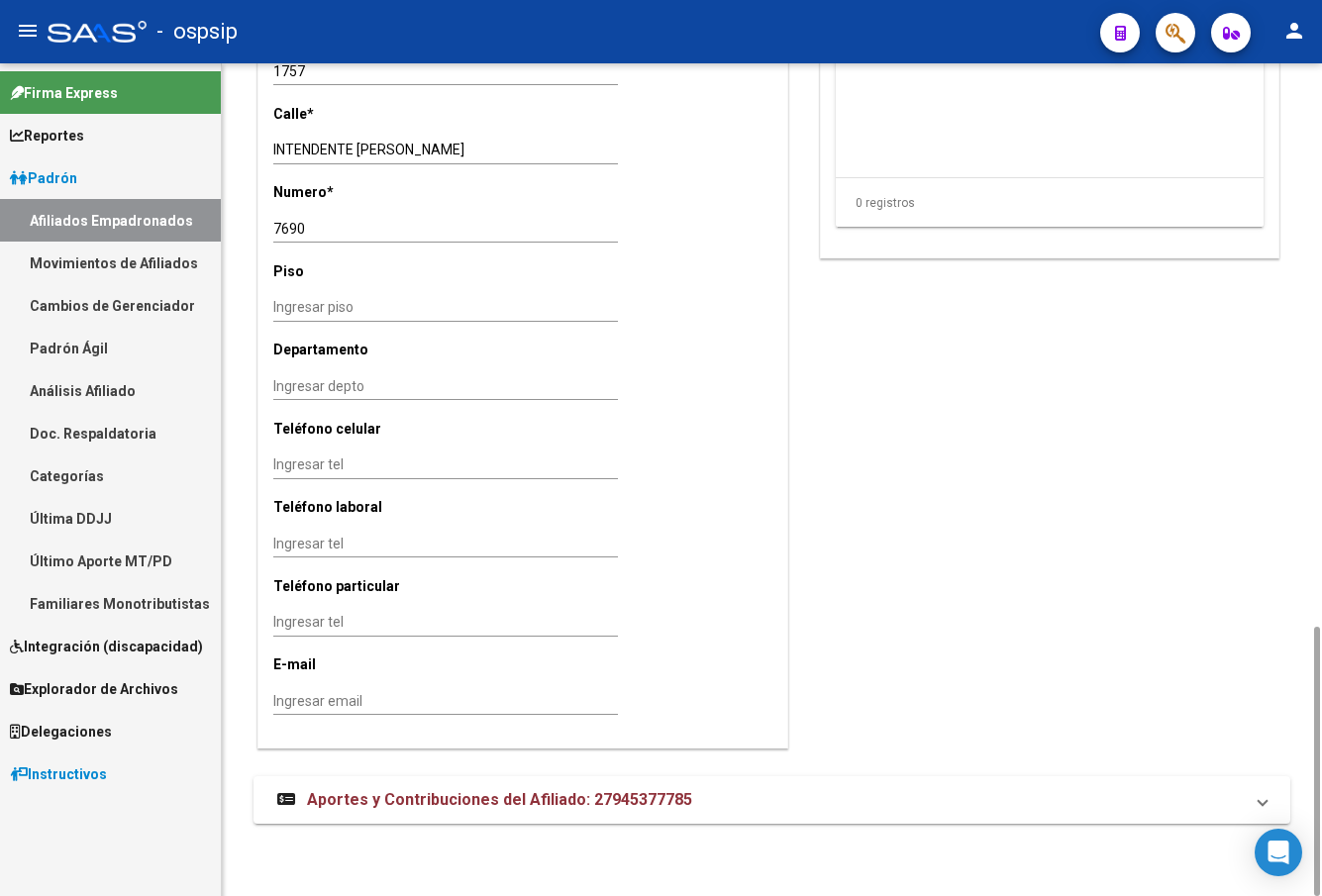 scroll, scrollTop: 1537, scrollLeft: 0, axis: vertical 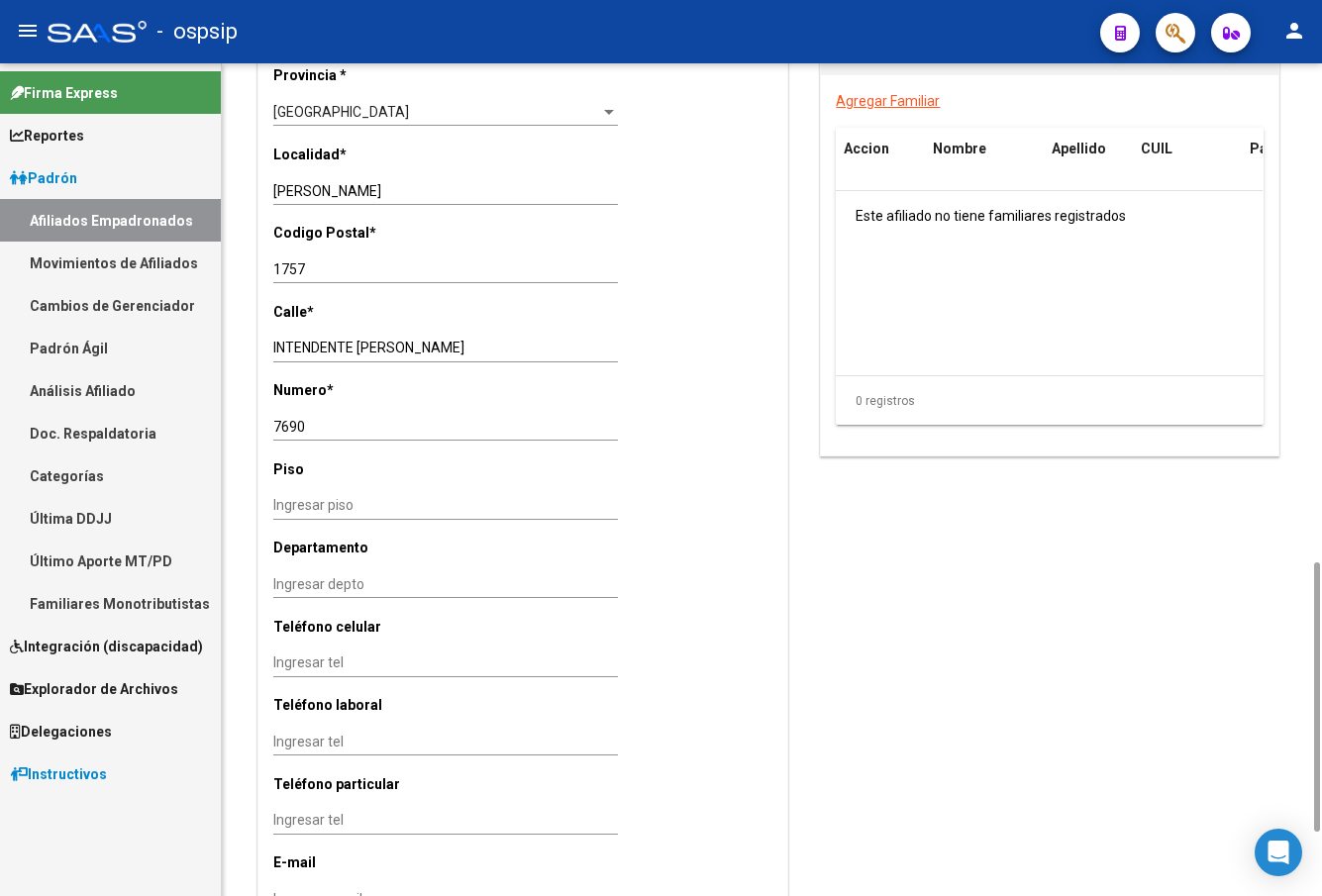 click on "7690" at bounding box center [446, 427] 